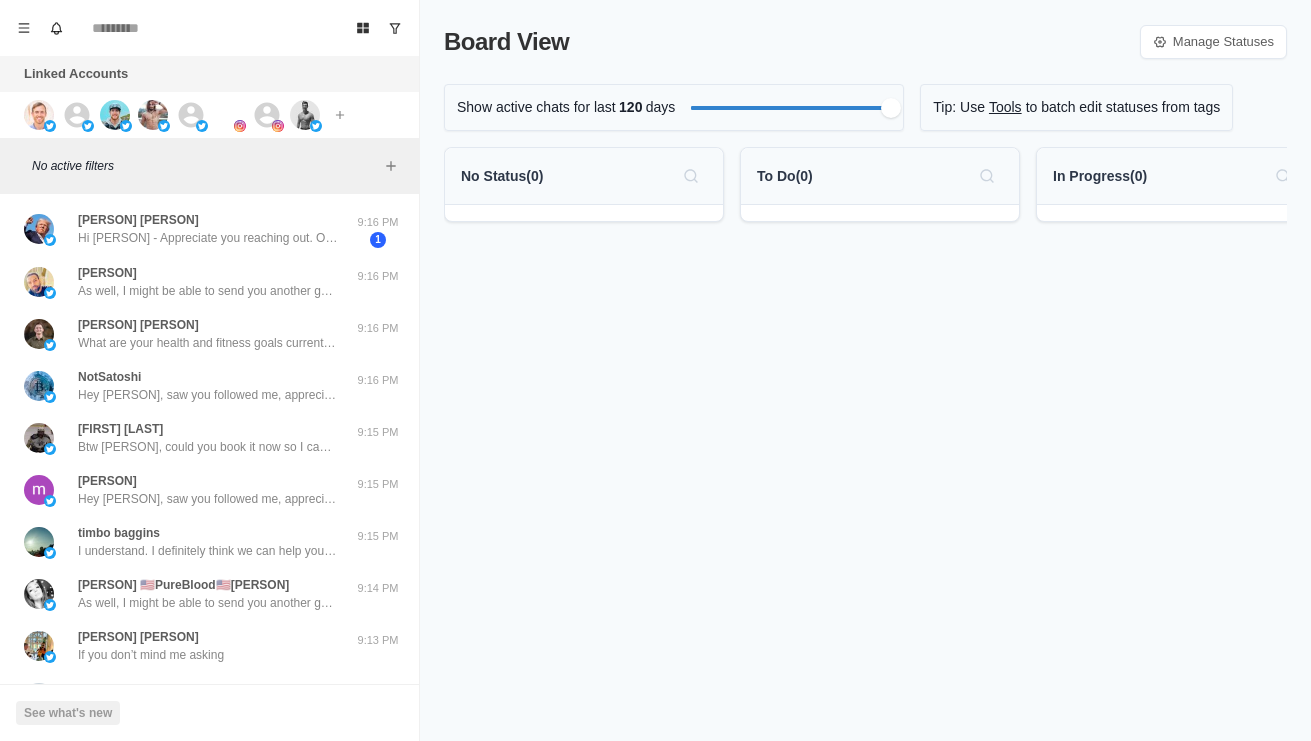 scroll, scrollTop: 24, scrollLeft: 65, axis: both 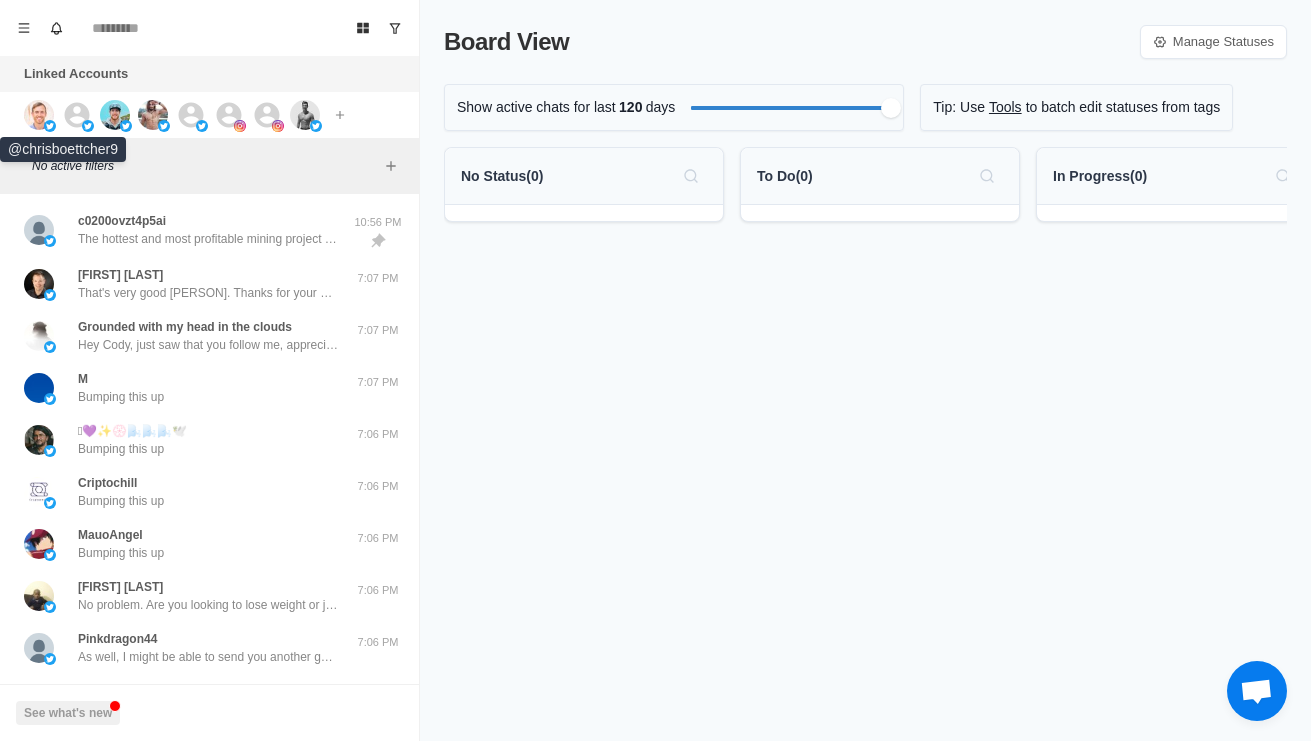 click on "Connect X account Connect Instagram account Additional account cost: +$6/month" at bounding box center [188, 115] 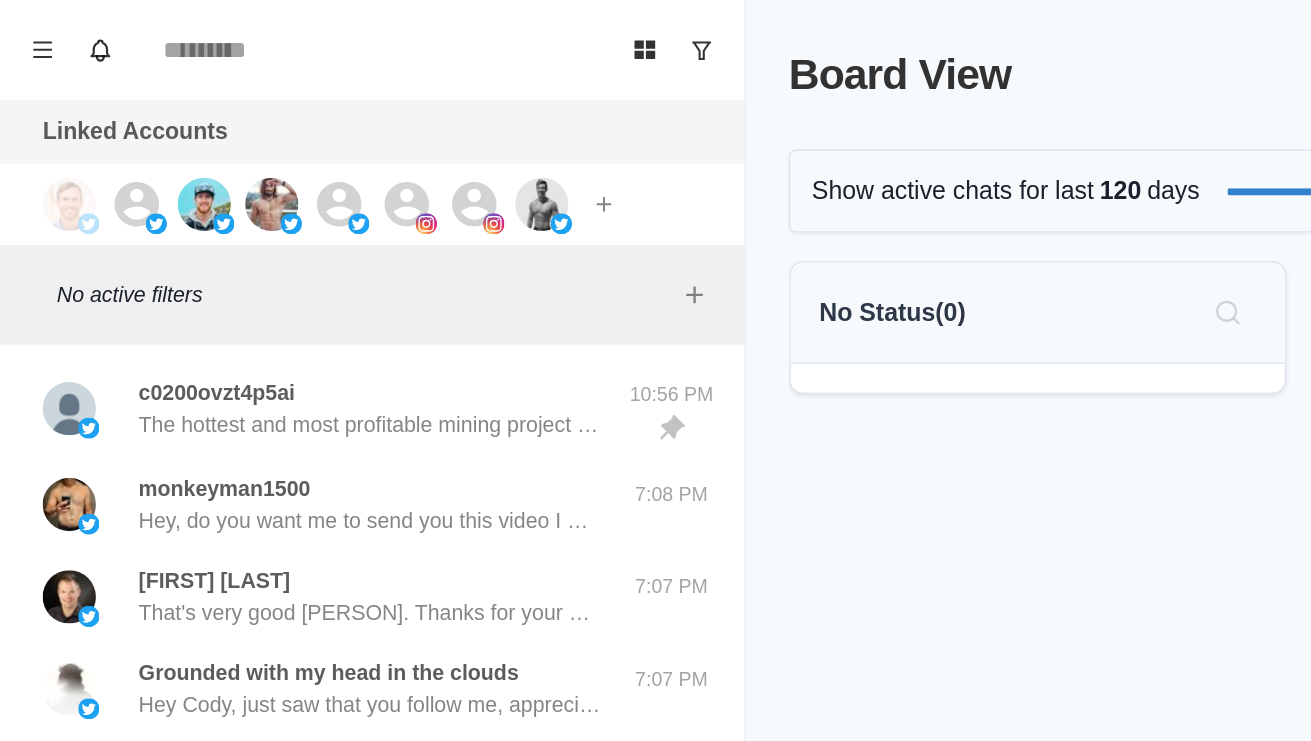 click at bounding box center [39, 115] 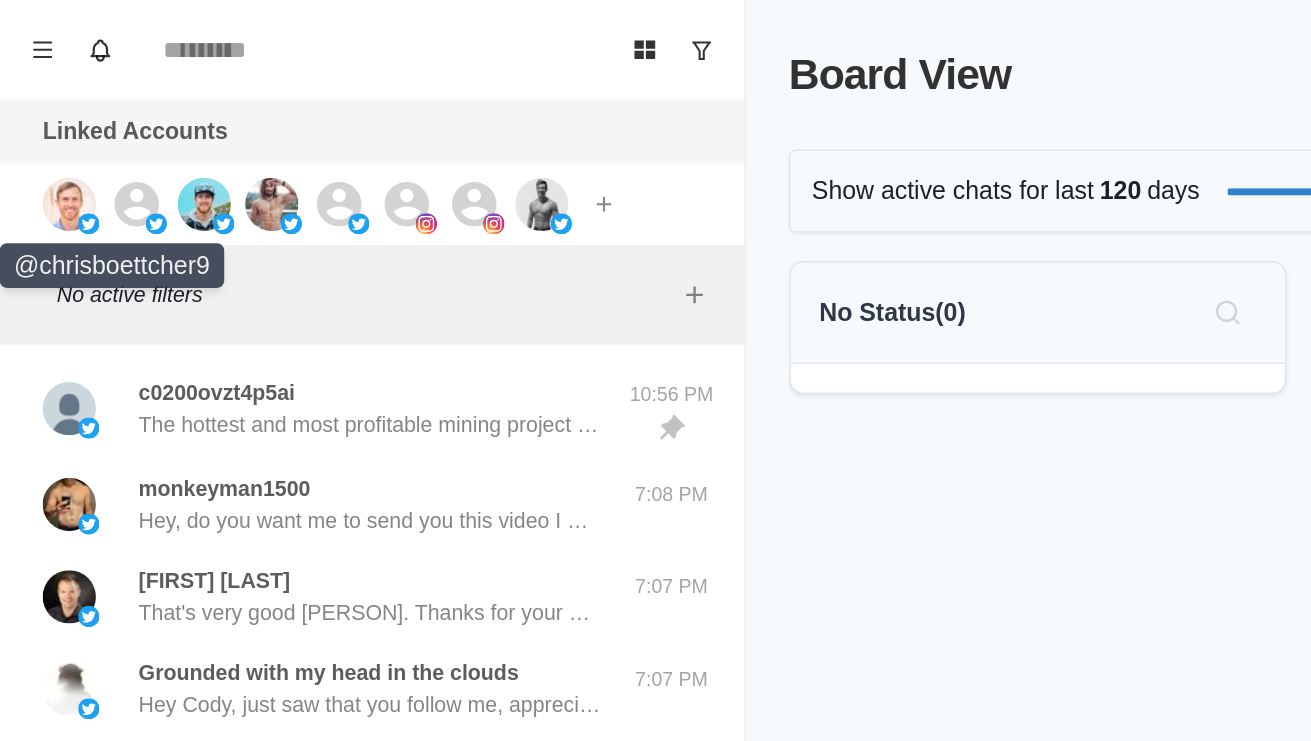 click at bounding box center [39, 115] 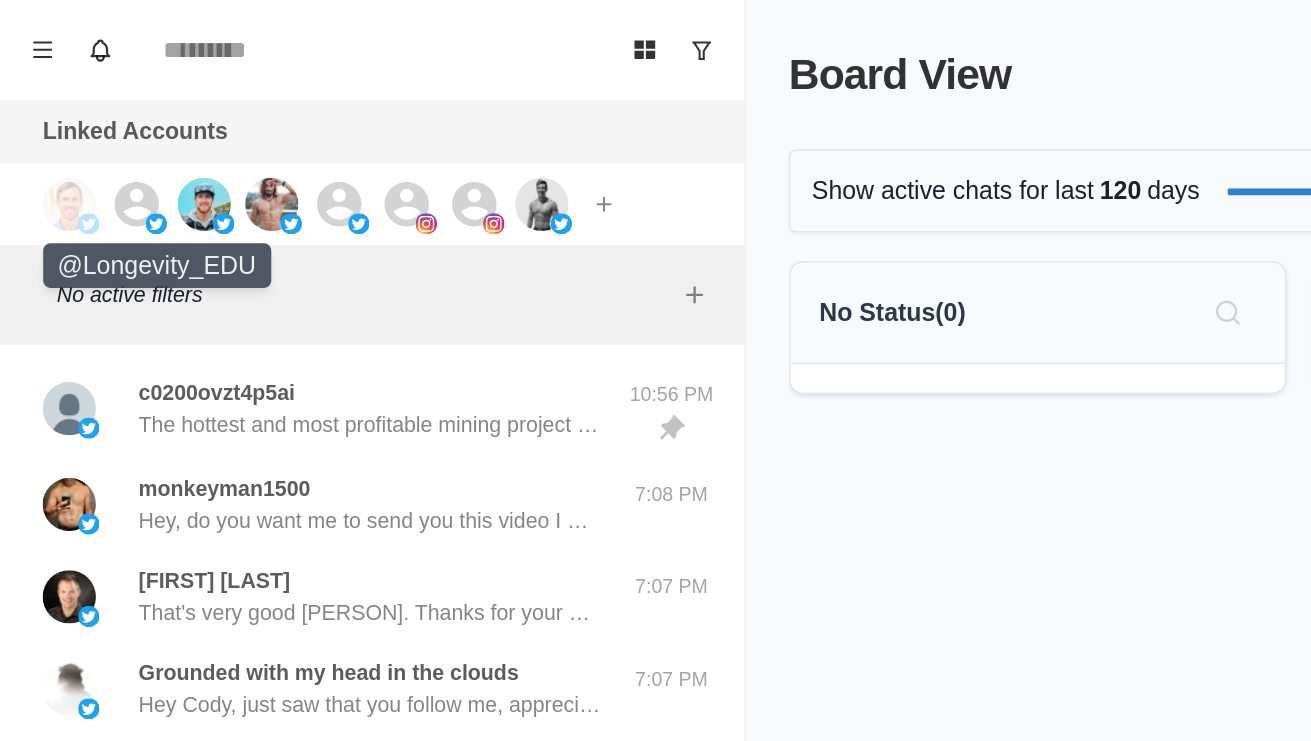 click 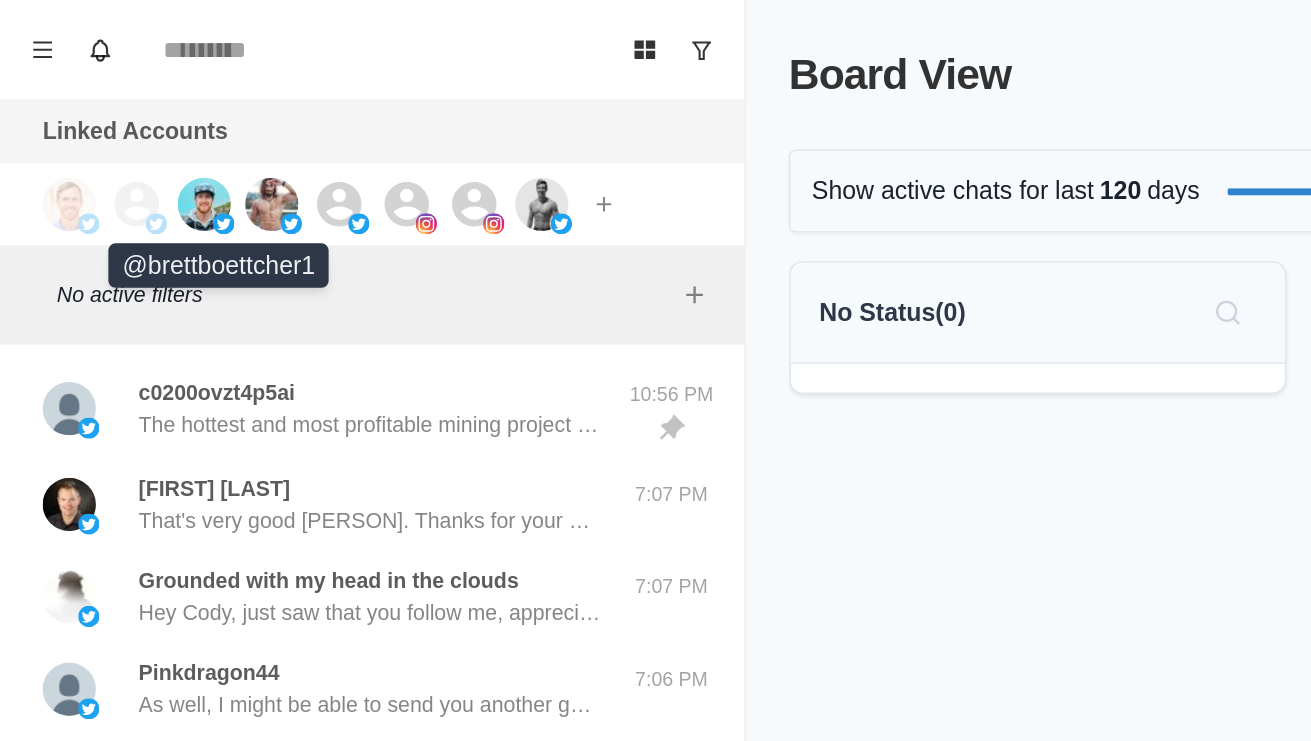 click at bounding box center (115, 115) 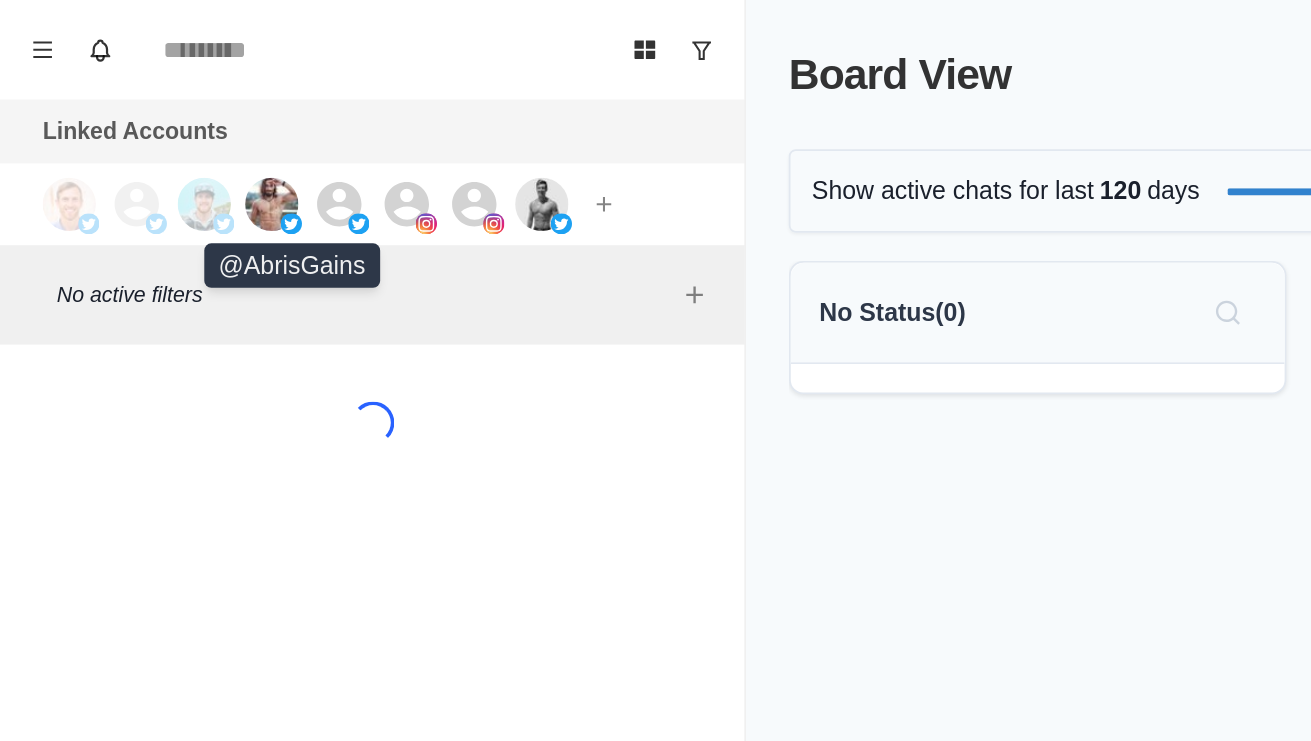click at bounding box center (153, 115) 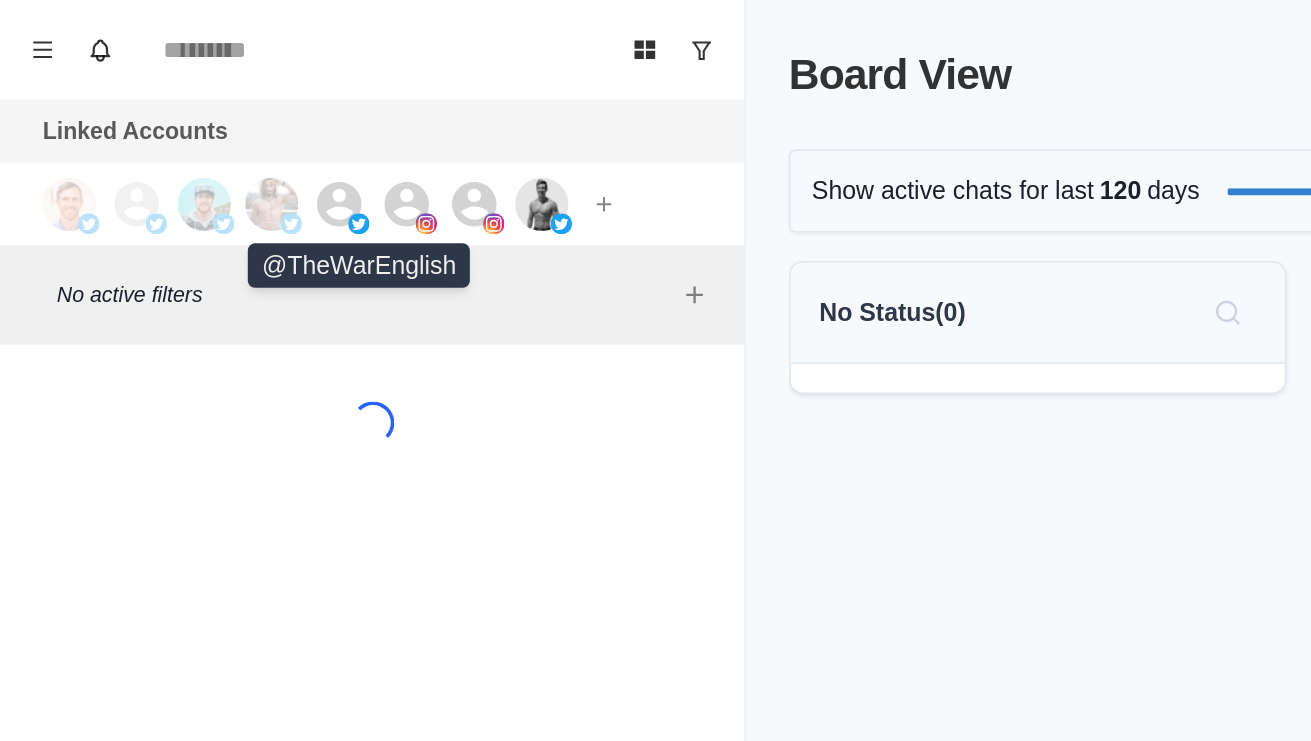 click 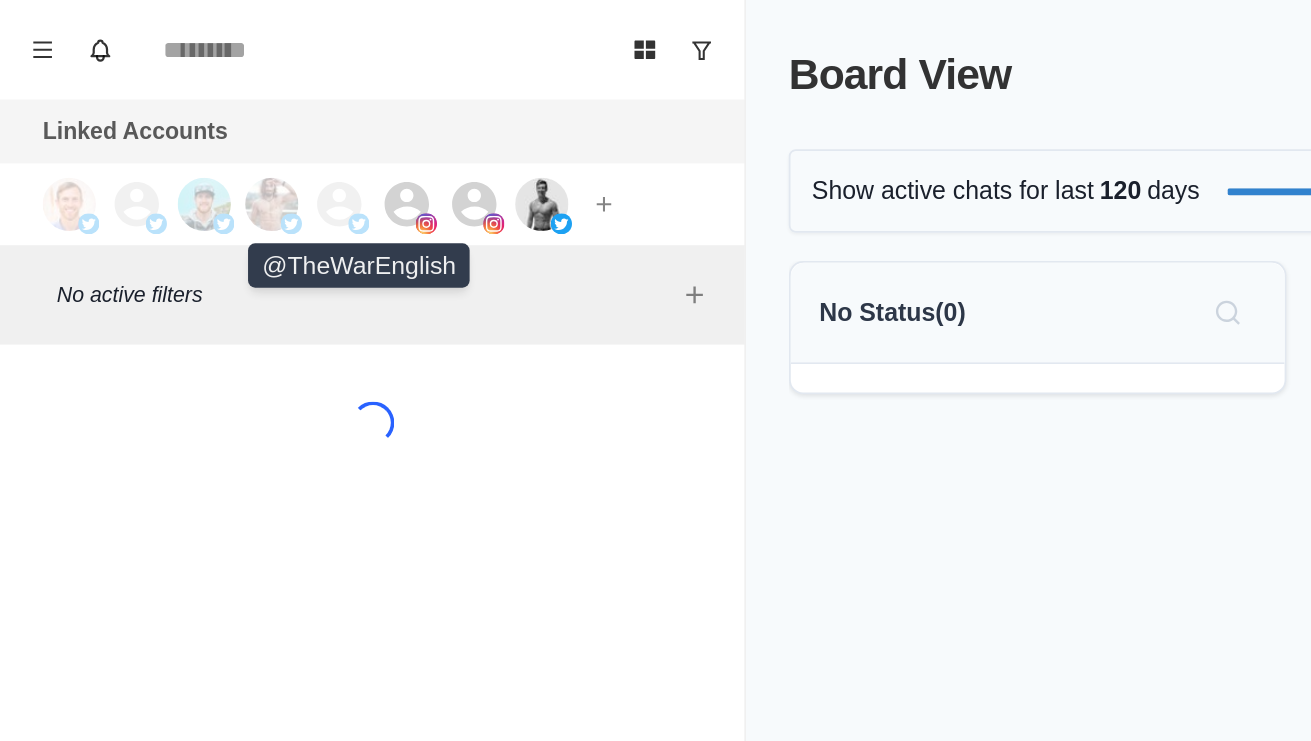 click 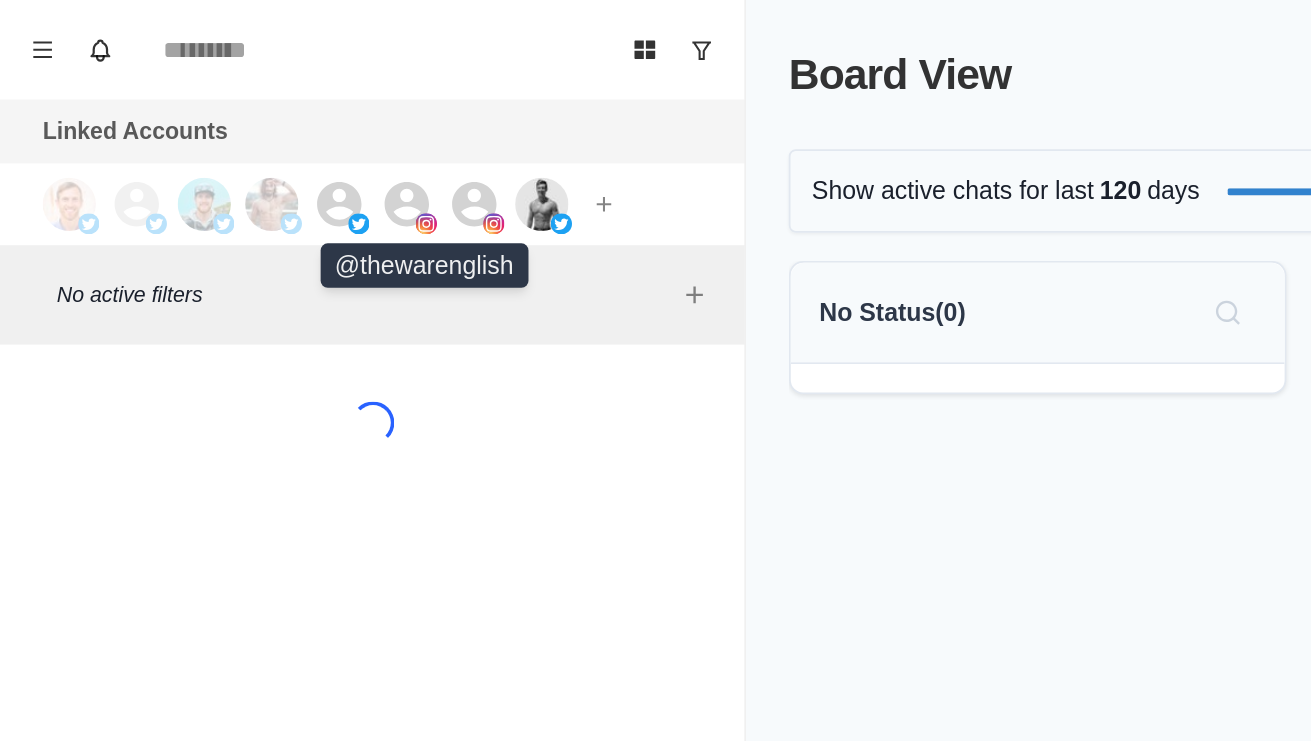 click 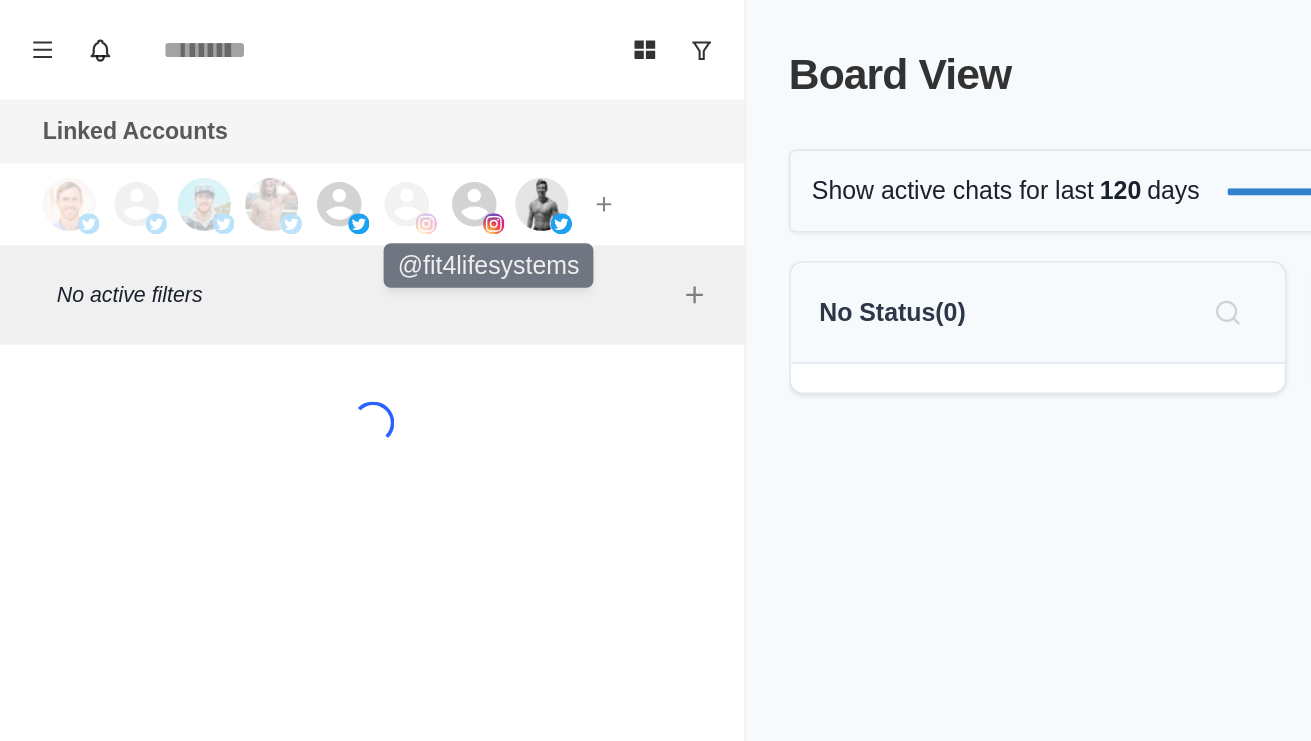 click 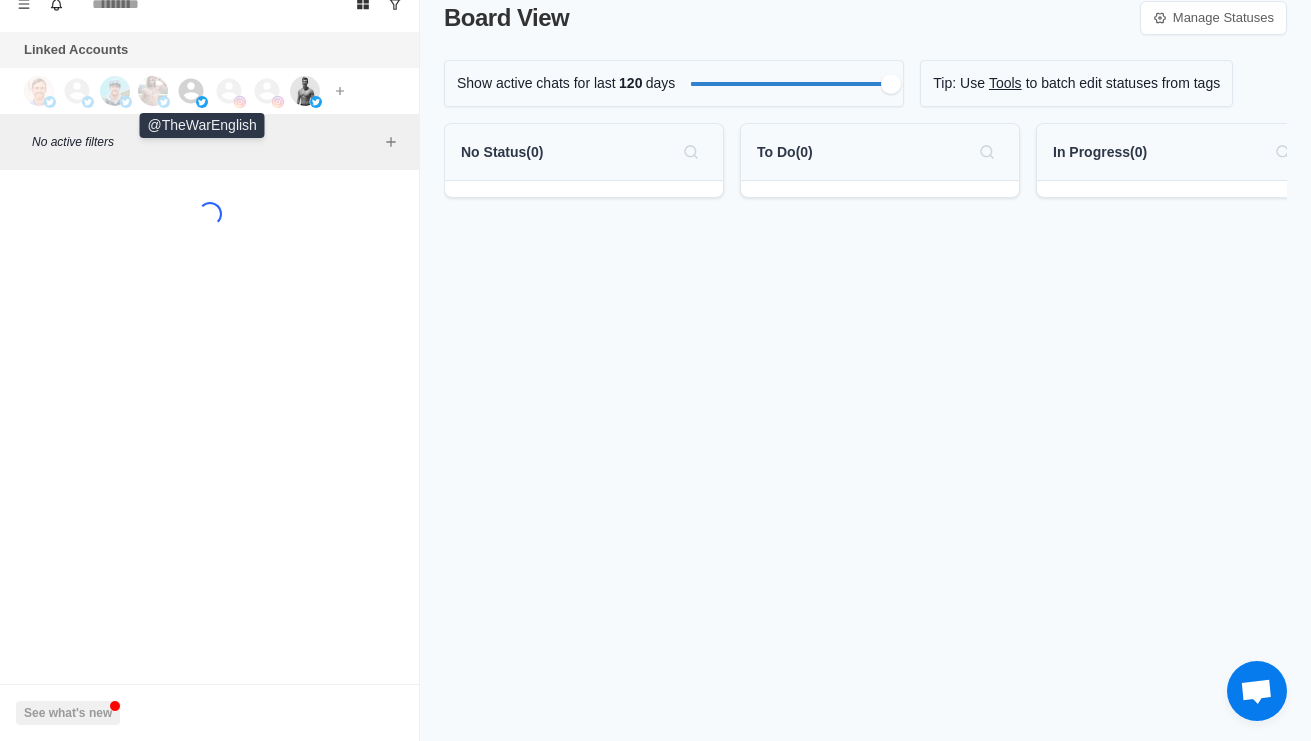 click 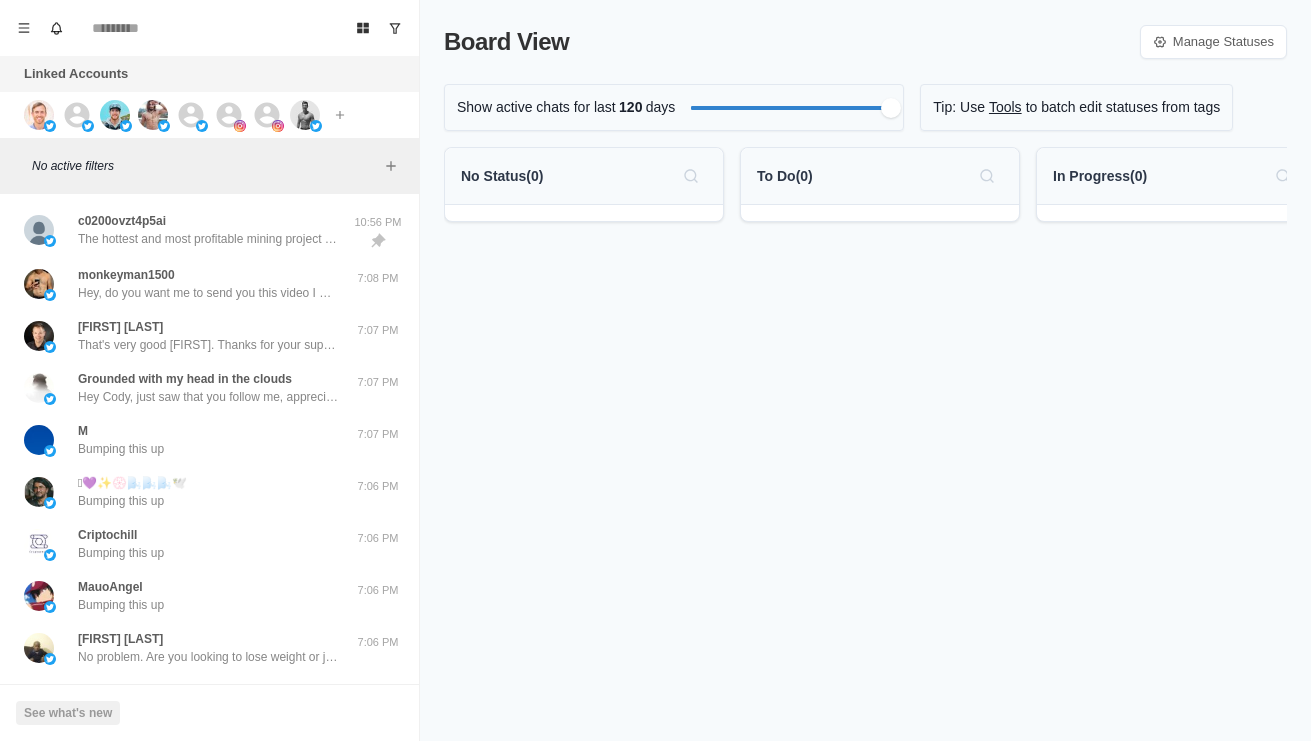 scroll, scrollTop: 0, scrollLeft: 0, axis: both 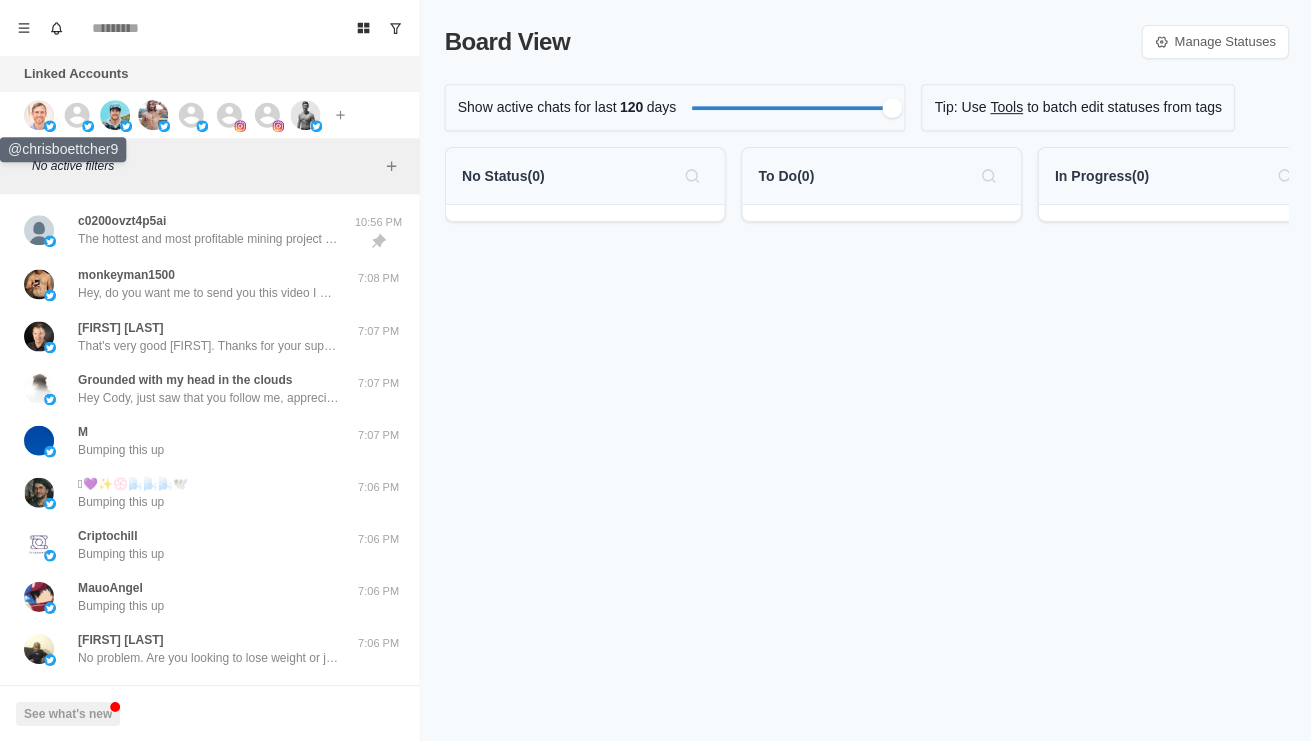 click at bounding box center [39, 115] 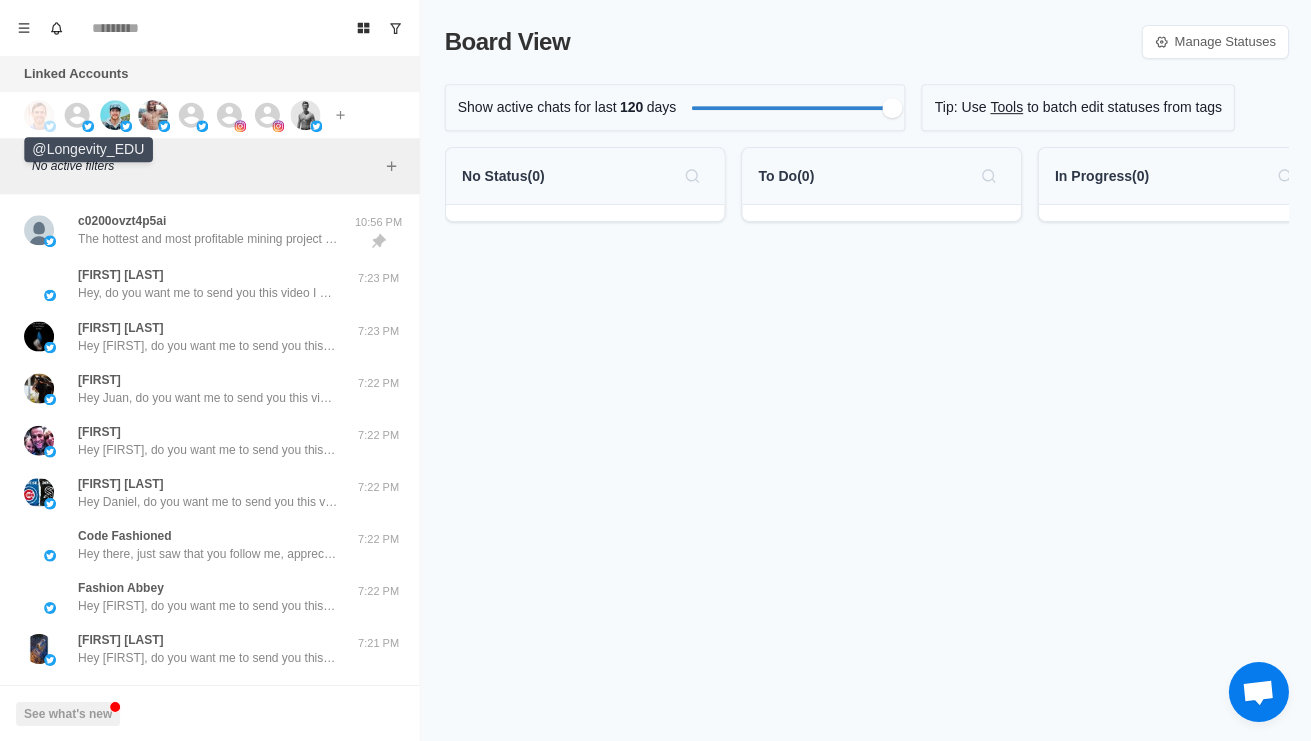 click 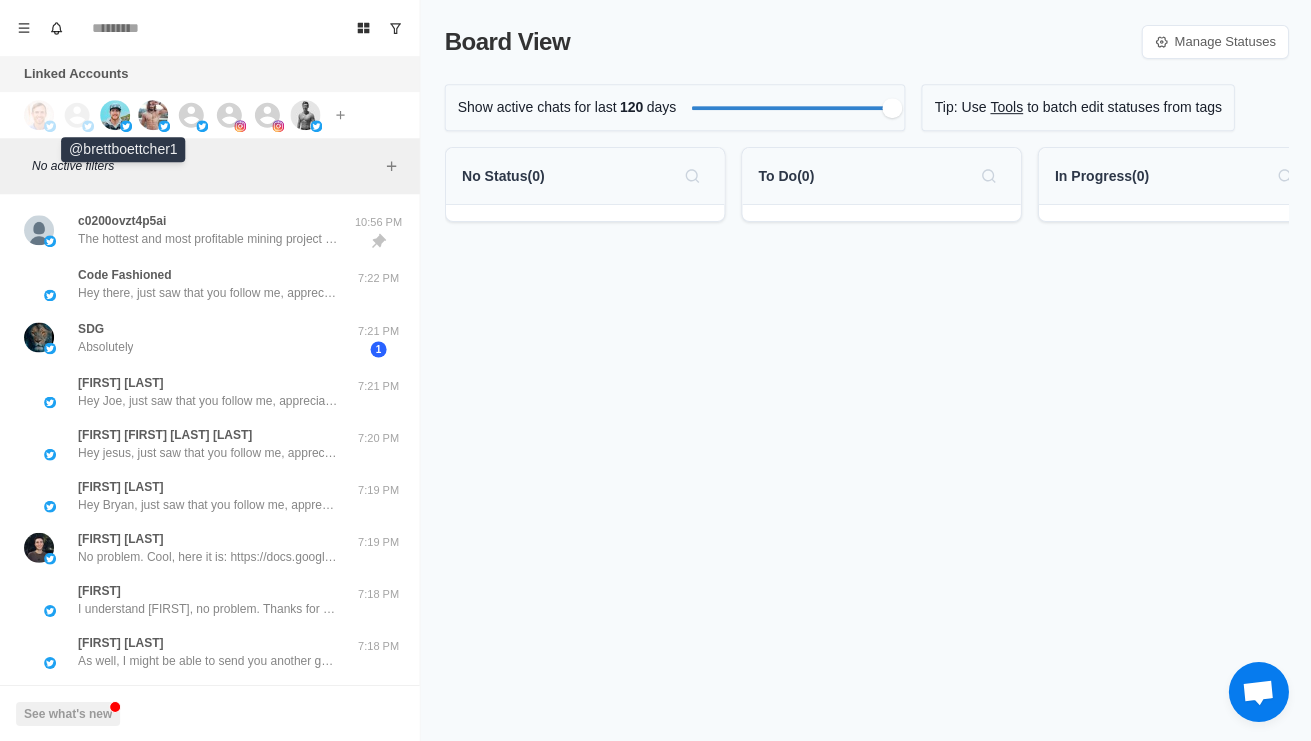 click at bounding box center [115, 115] 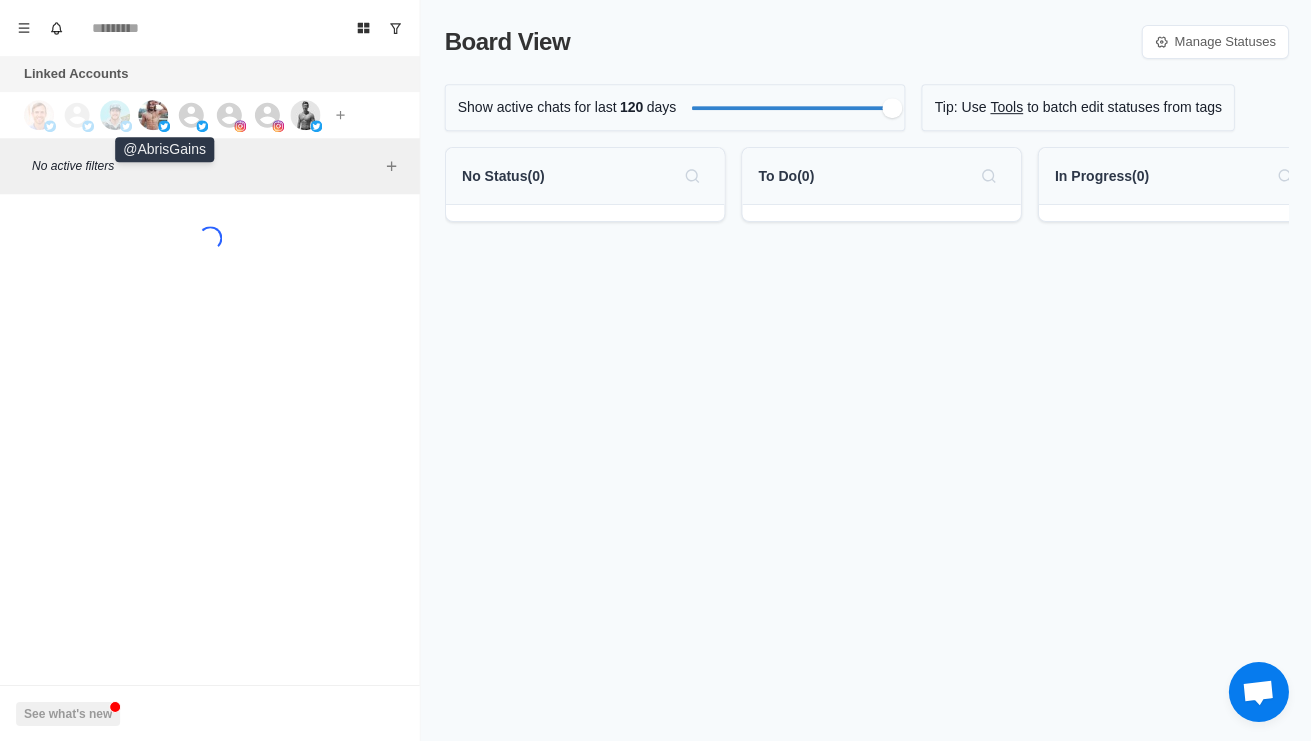 click at bounding box center [153, 115] 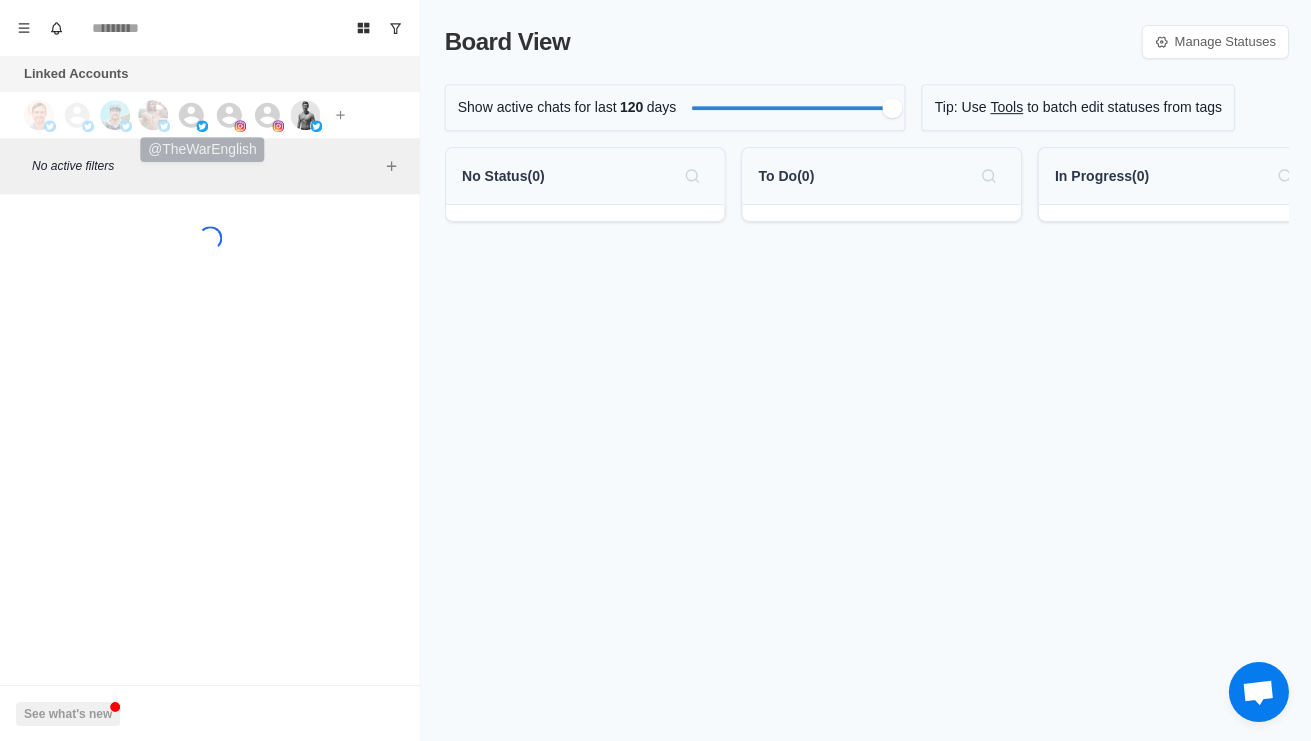 click 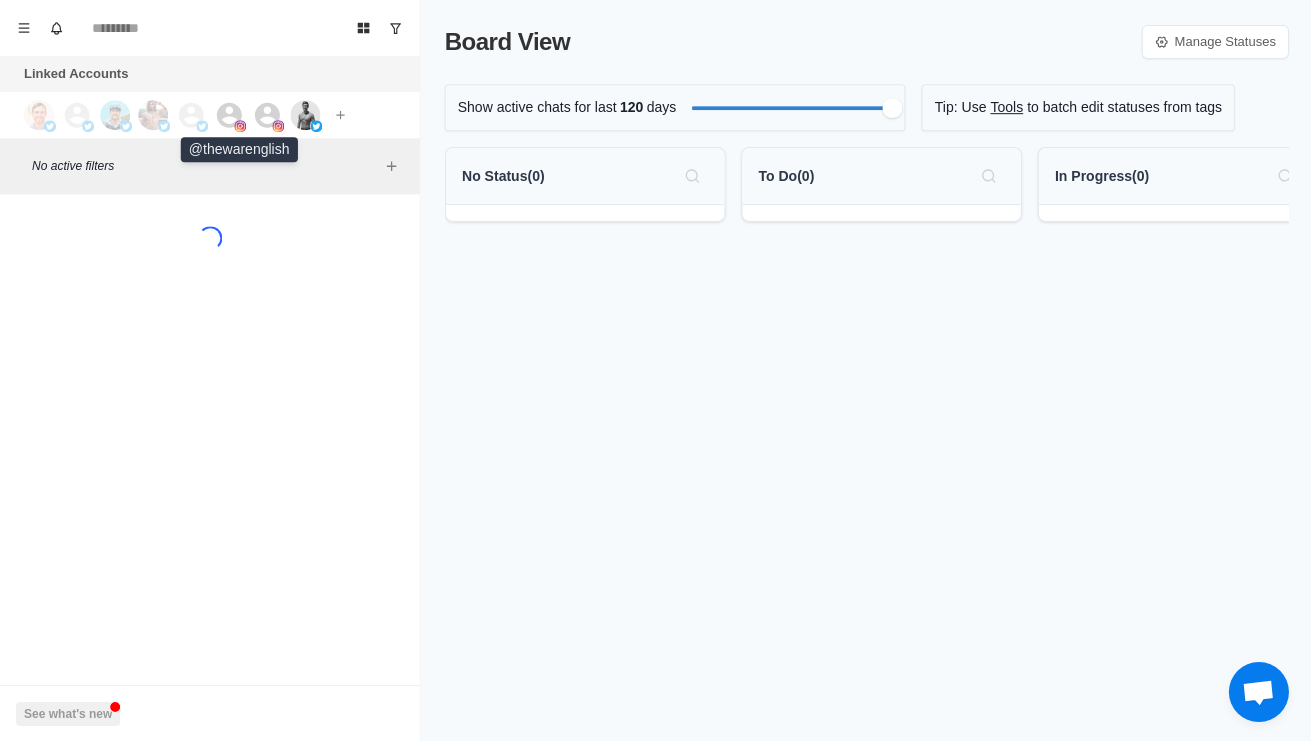 click 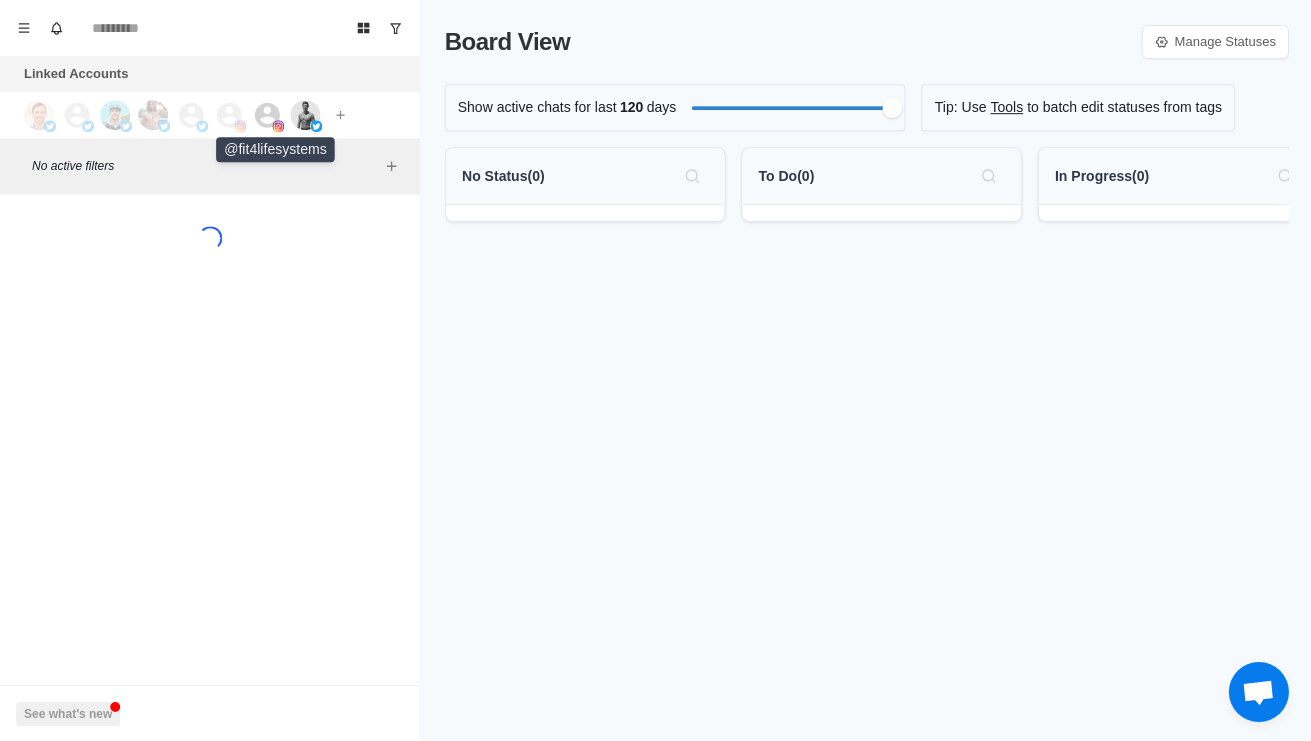 click at bounding box center [278, 126] 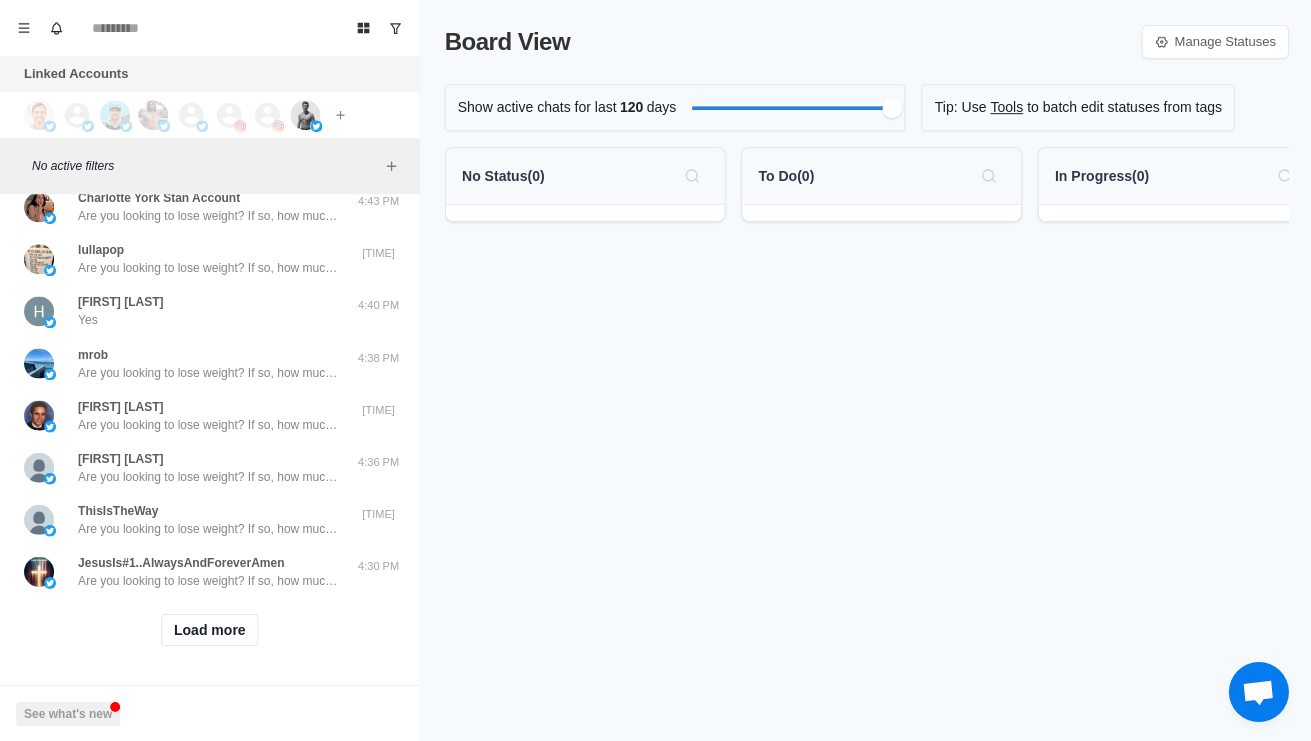 scroll, scrollTop: 665, scrollLeft: 0, axis: vertical 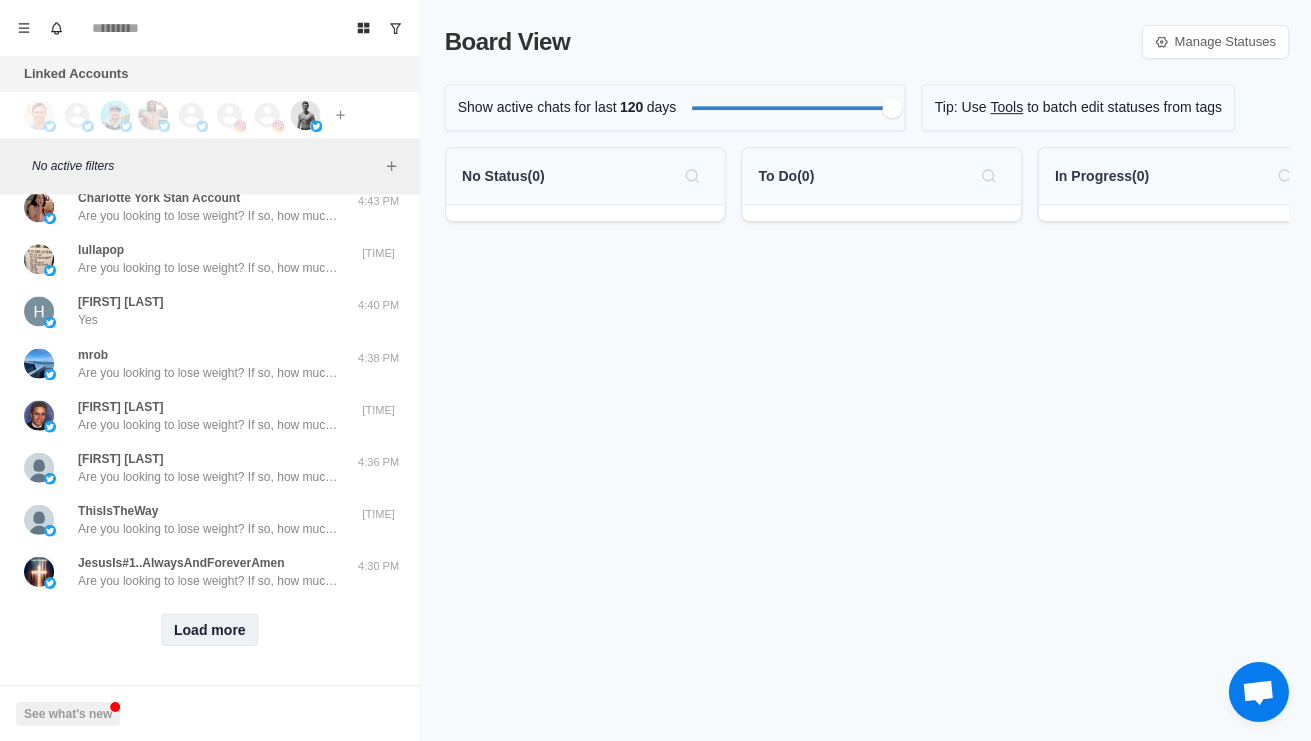 click on "Load more" at bounding box center (210, 629) 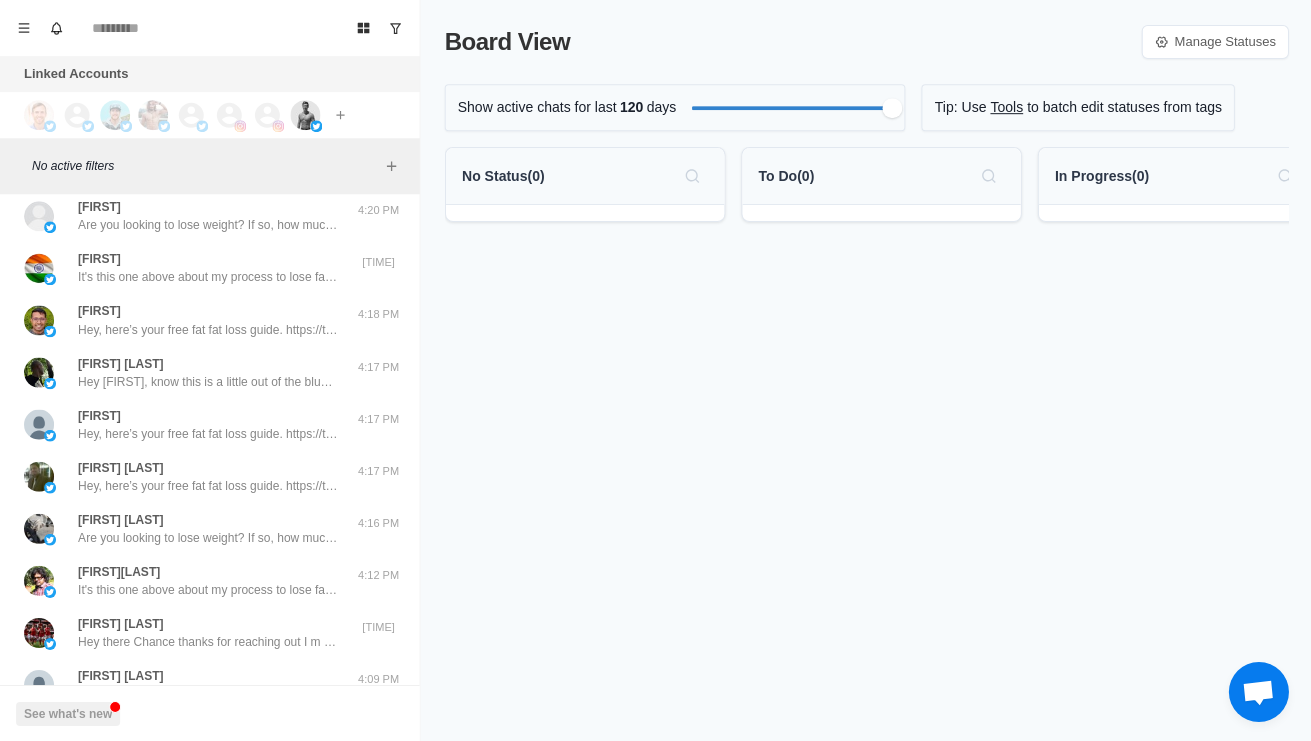 scroll, scrollTop: 1263, scrollLeft: 0, axis: vertical 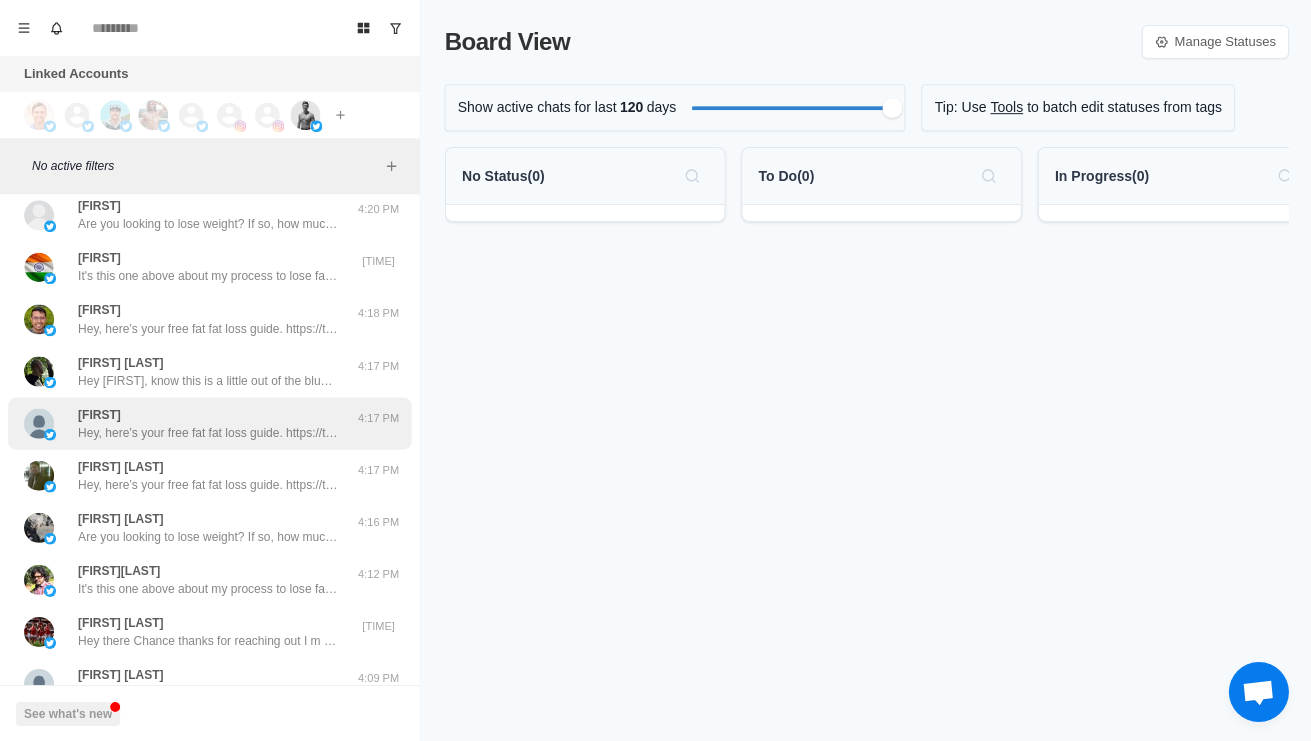 click on "Stefan" at bounding box center (99, 414) 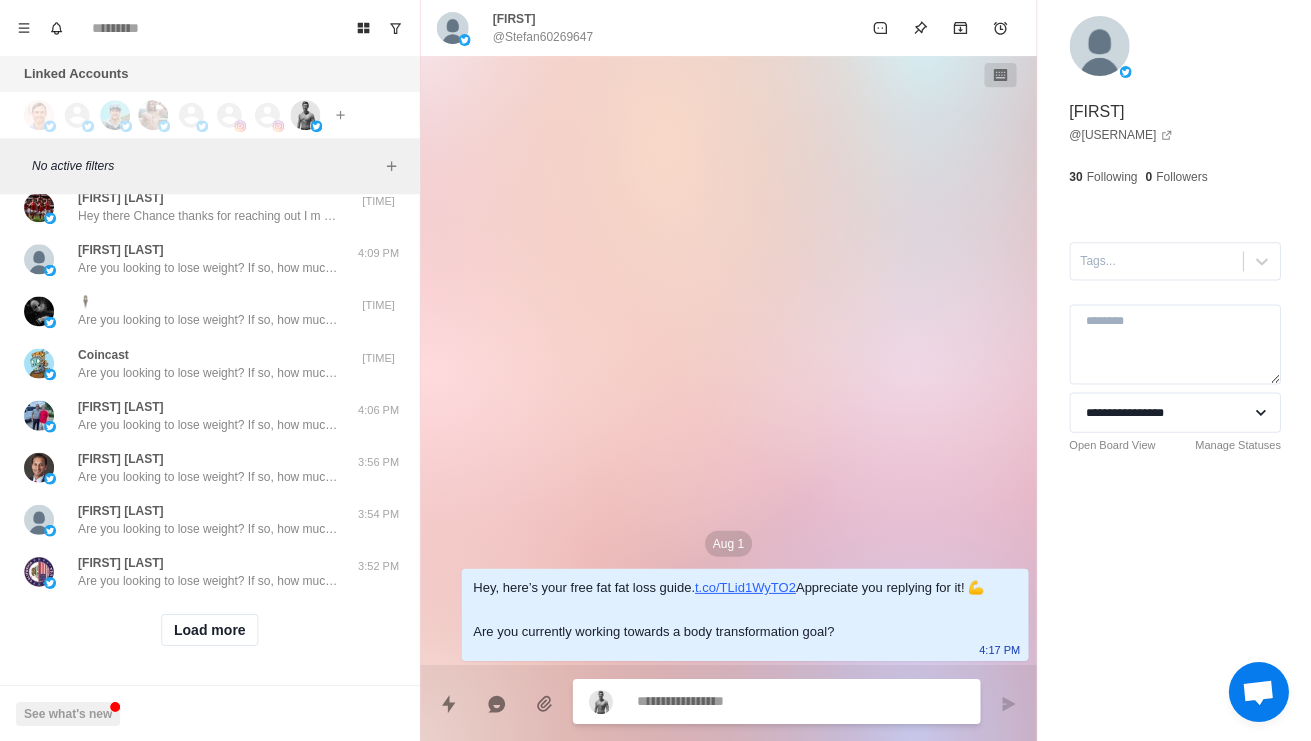 scroll, scrollTop: 1725, scrollLeft: 0, axis: vertical 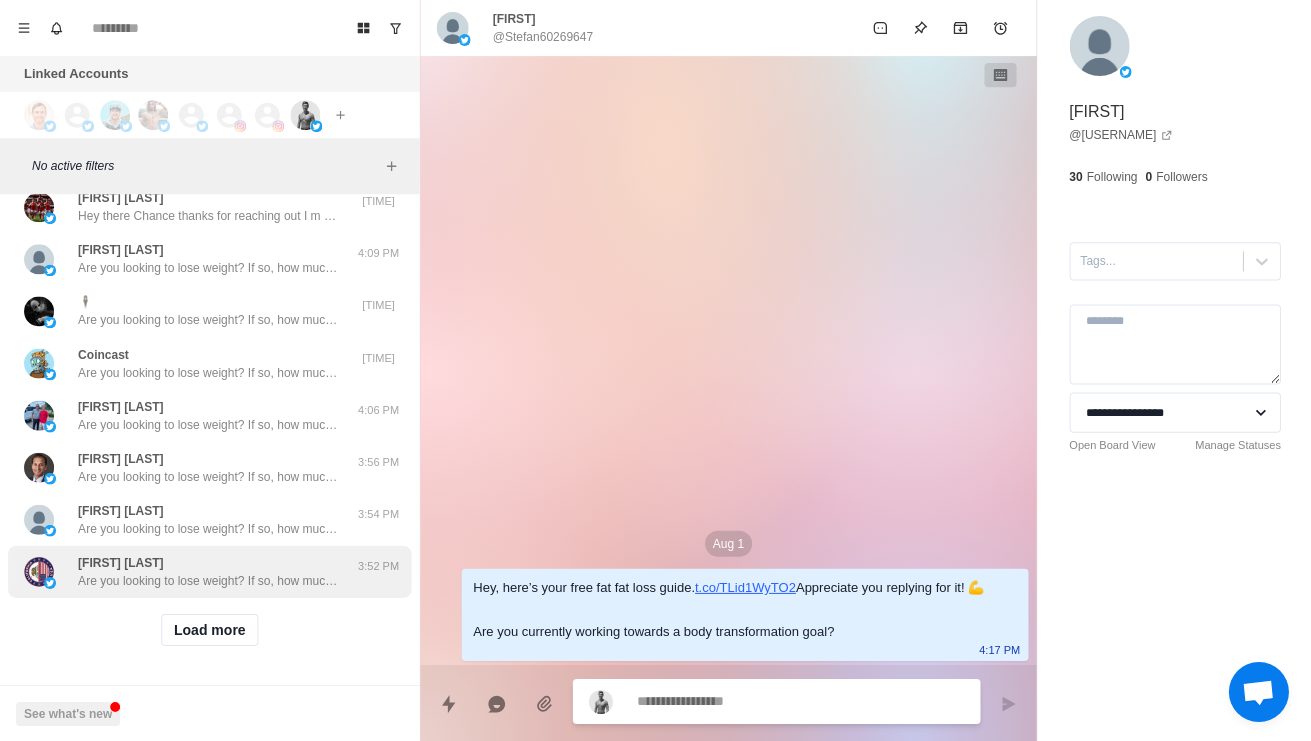 click on "Robin Elizabeth 🇺🇸🕊️☮️ Are you looking to lose weight? If so, how much do you want to lose? 3:52 PM" at bounding box center [209, 571] 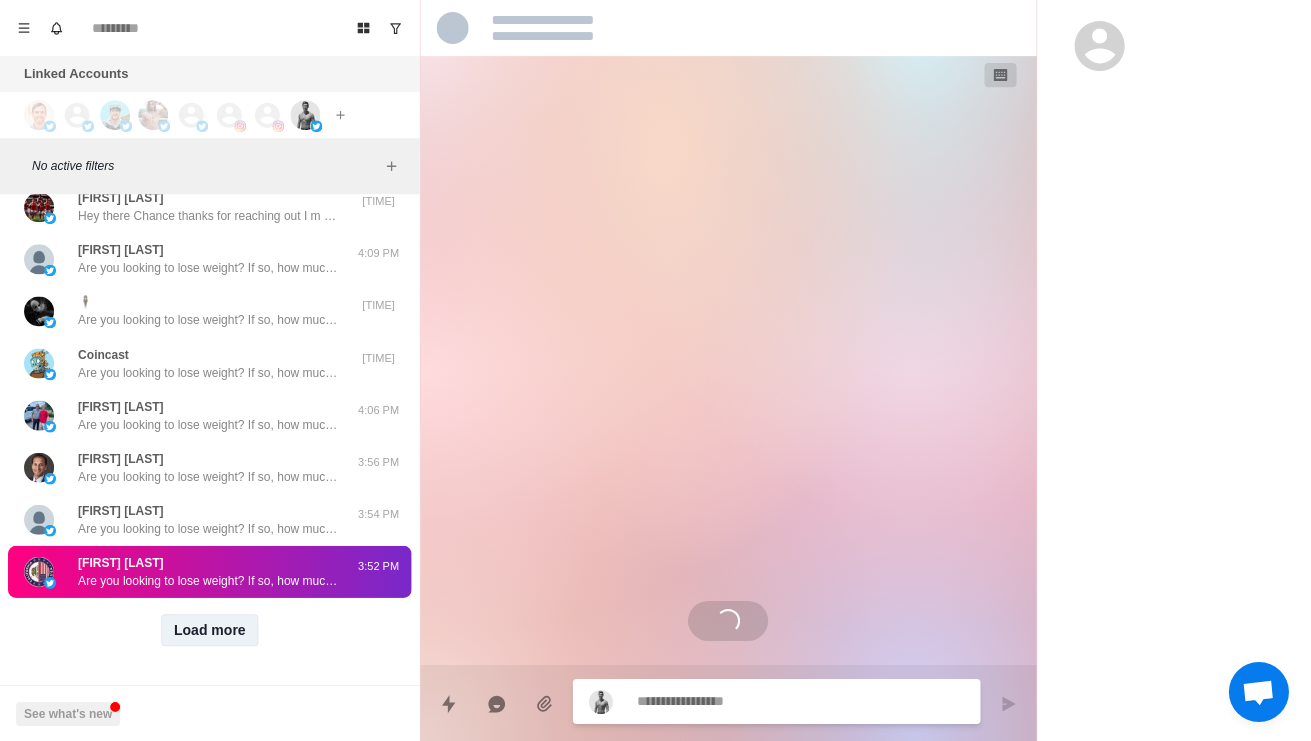 click on "Load more" at bounding box center (210, 629) 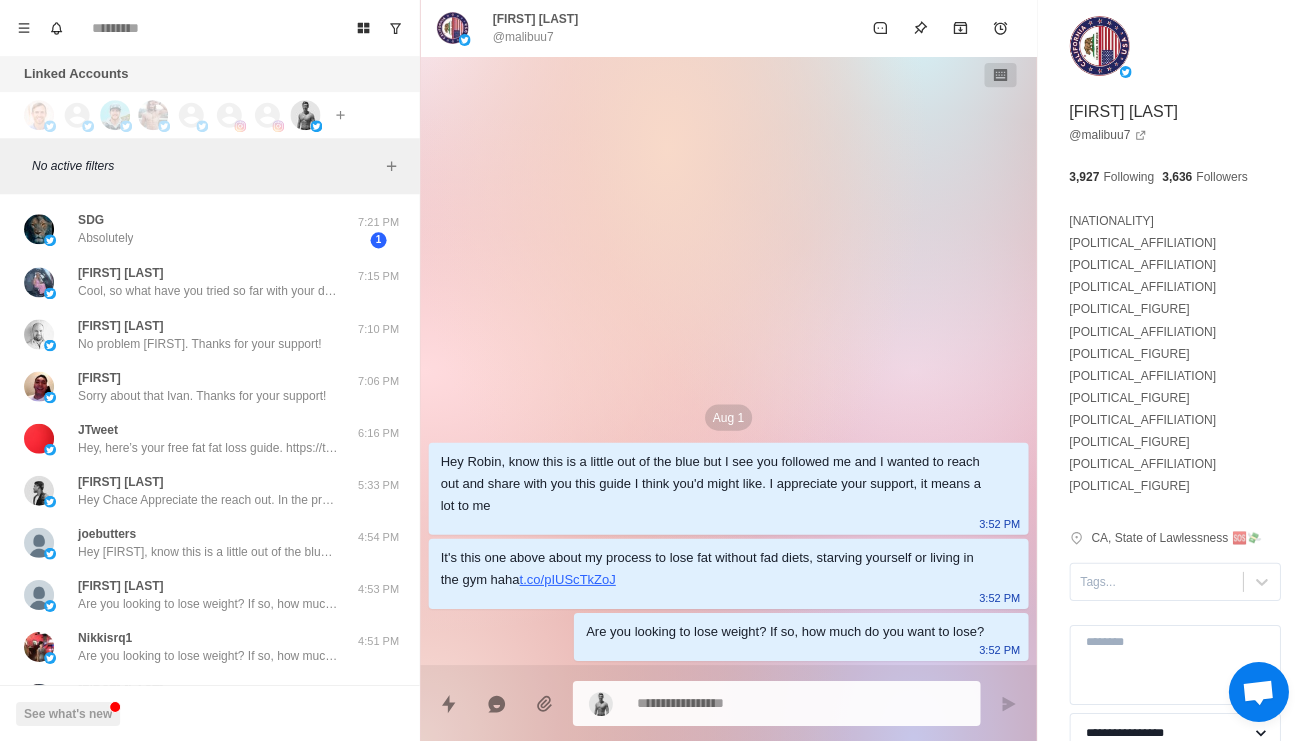 scroll, scrollTop: 0, scrollLeft: 0, axis: both 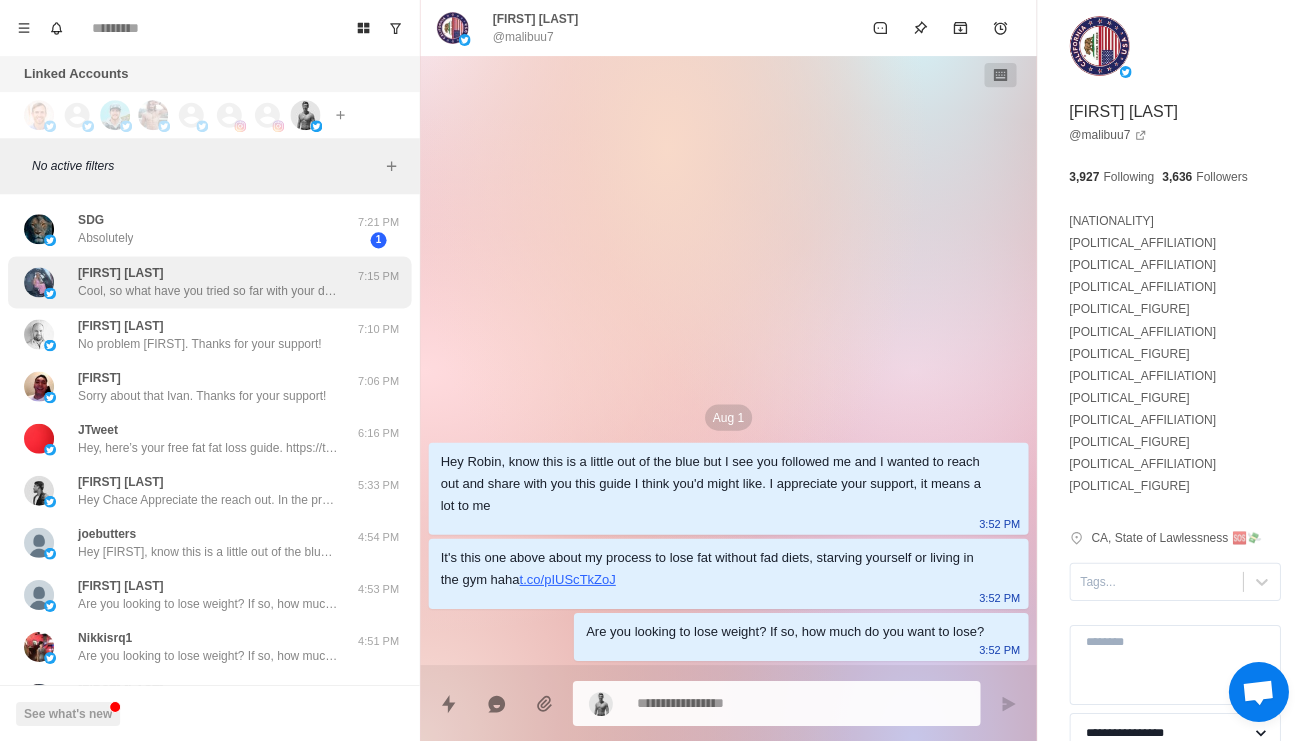 click on "Ang Botard Cool, so what have you tried so far with your diet and training to lose fat and build muscle?" at bounding box center [188, 282] 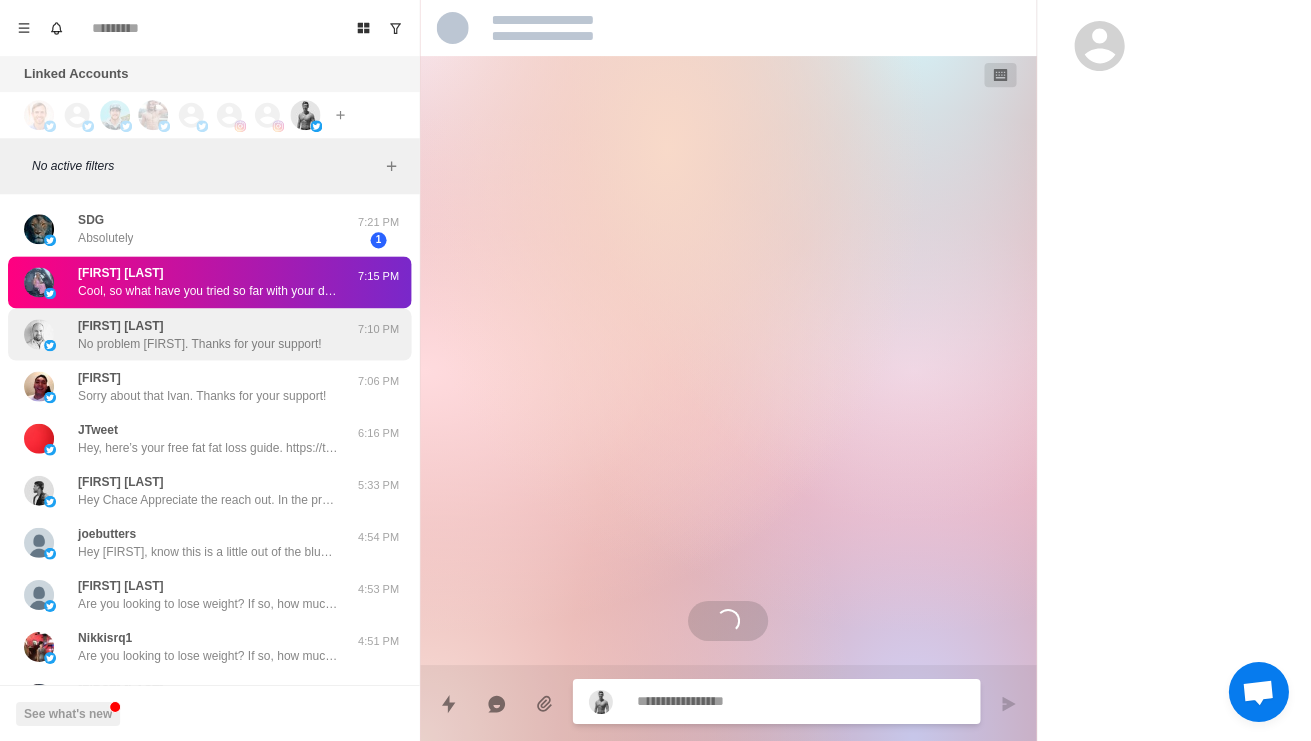 click on "Christopher H. Stappert No problem Christopher. Thanks for your support!" at bounding box center (188, 334) 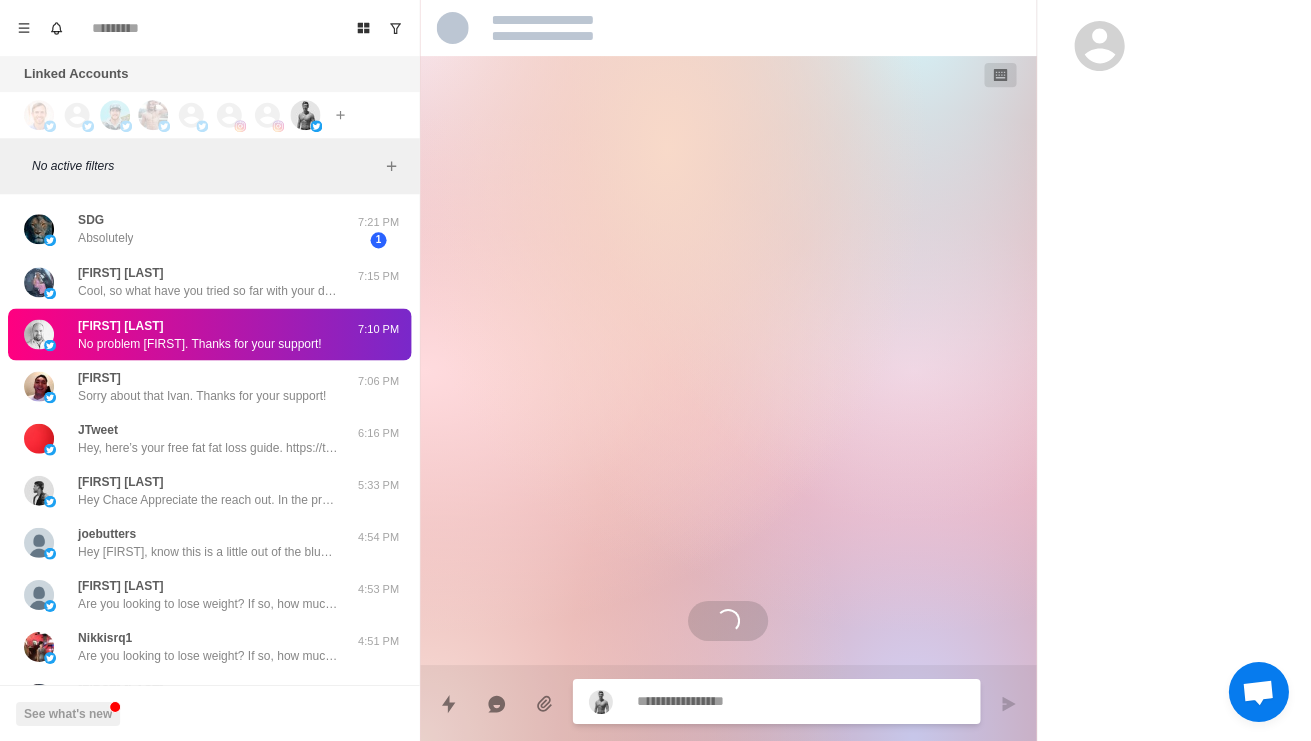 scroll, scrollTop: 38, scrollLeft: 0, axis: vertical 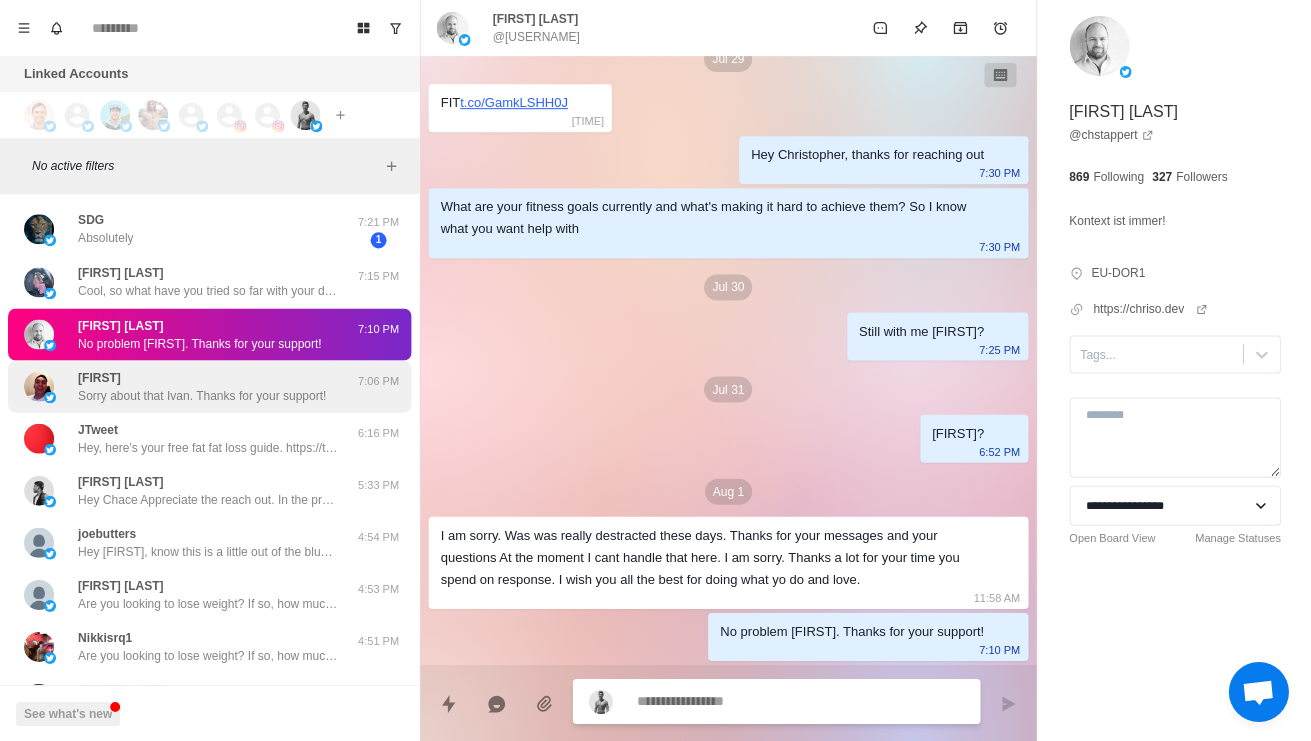 click on "[FIRST]" at bounding box center (99, 377) 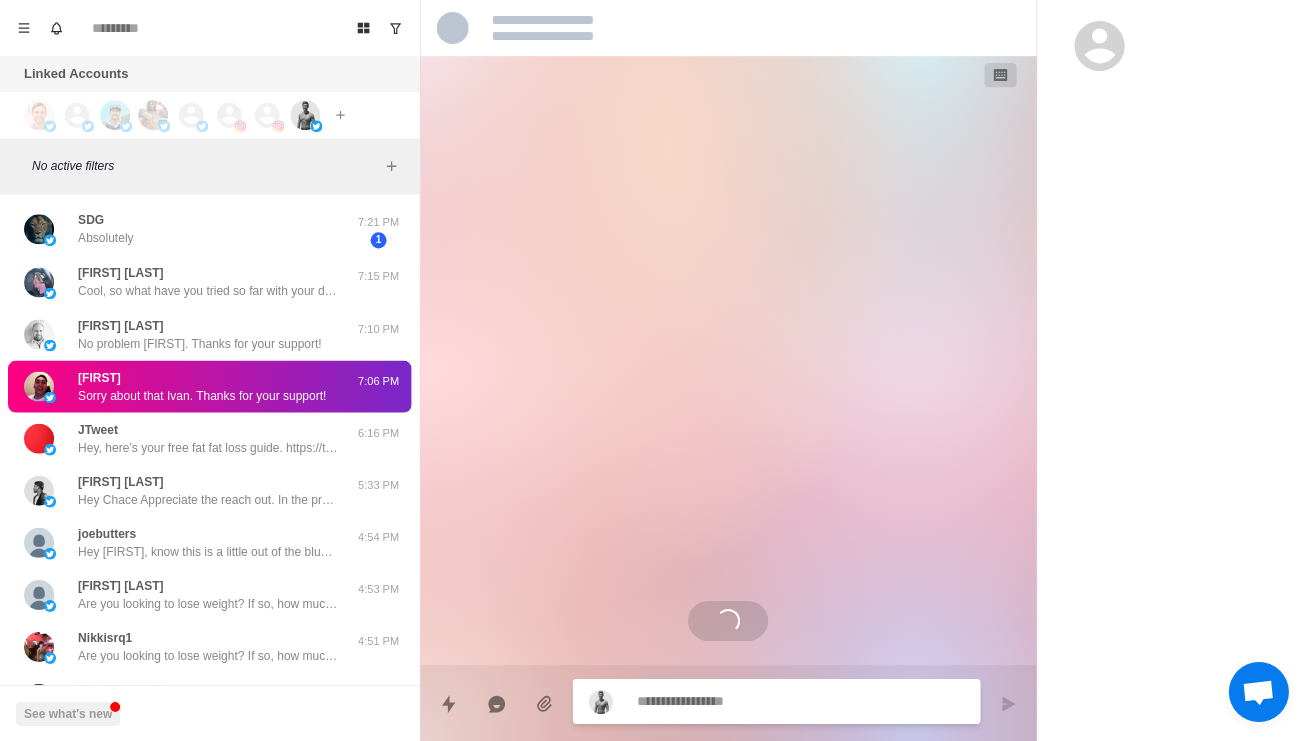 scroll, scrollTop: 0, scrollLeft: 0, axis: both 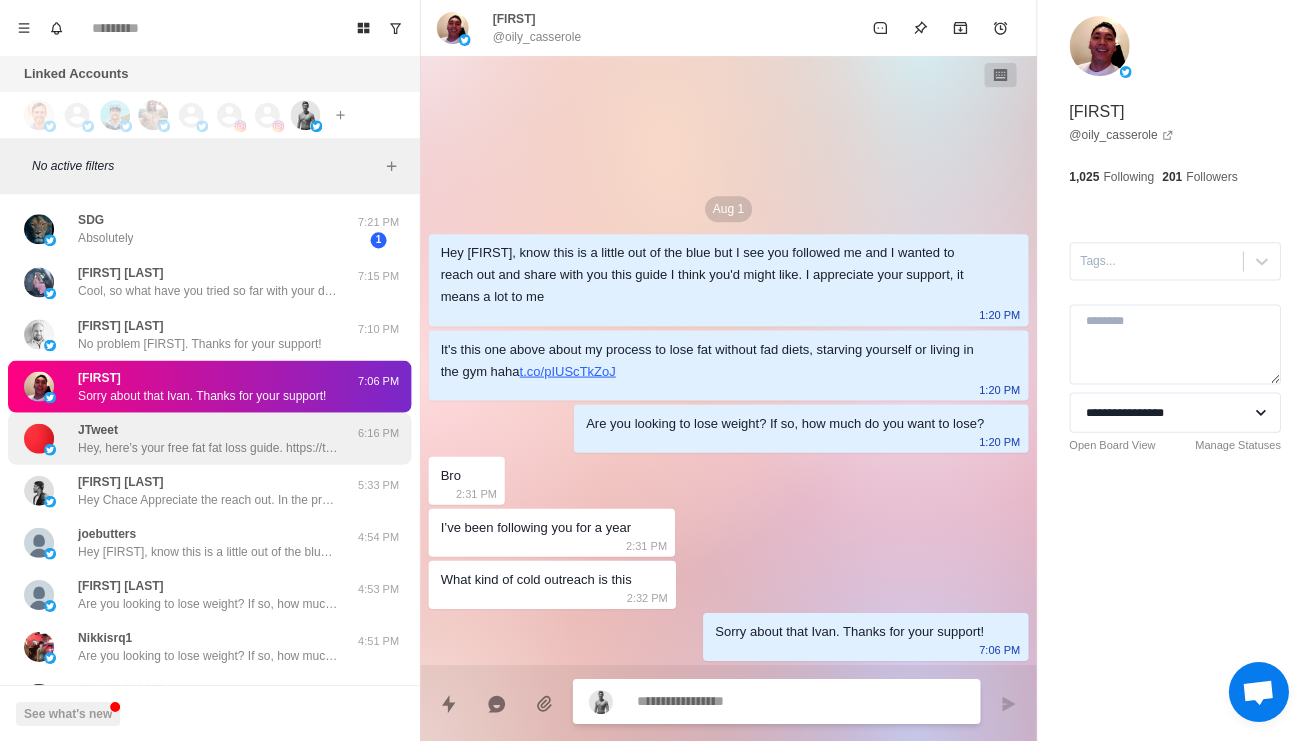 click on "JTweet" at bounding box center (98, 429) 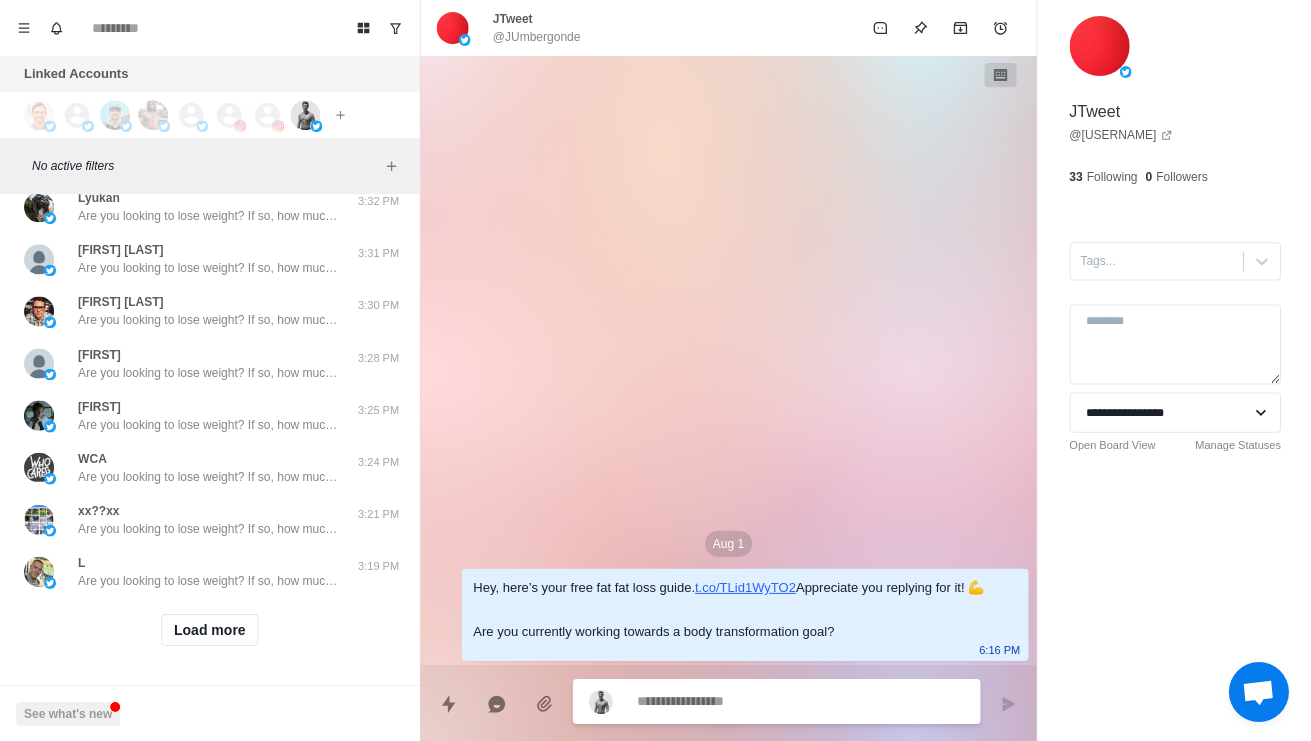 scroll, scrollTop: 2785, scrollLeft: 0, axis: vertical 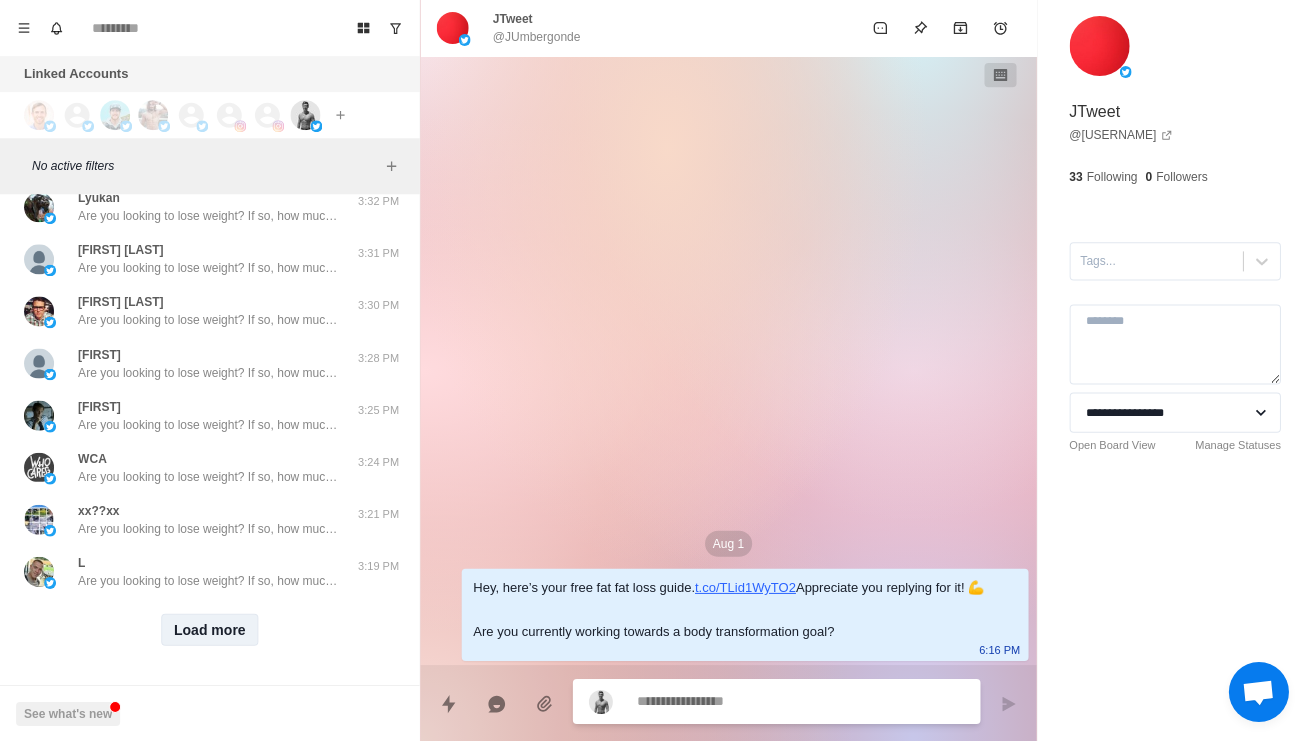 click on "Load more" at bounding box center (210, 629) 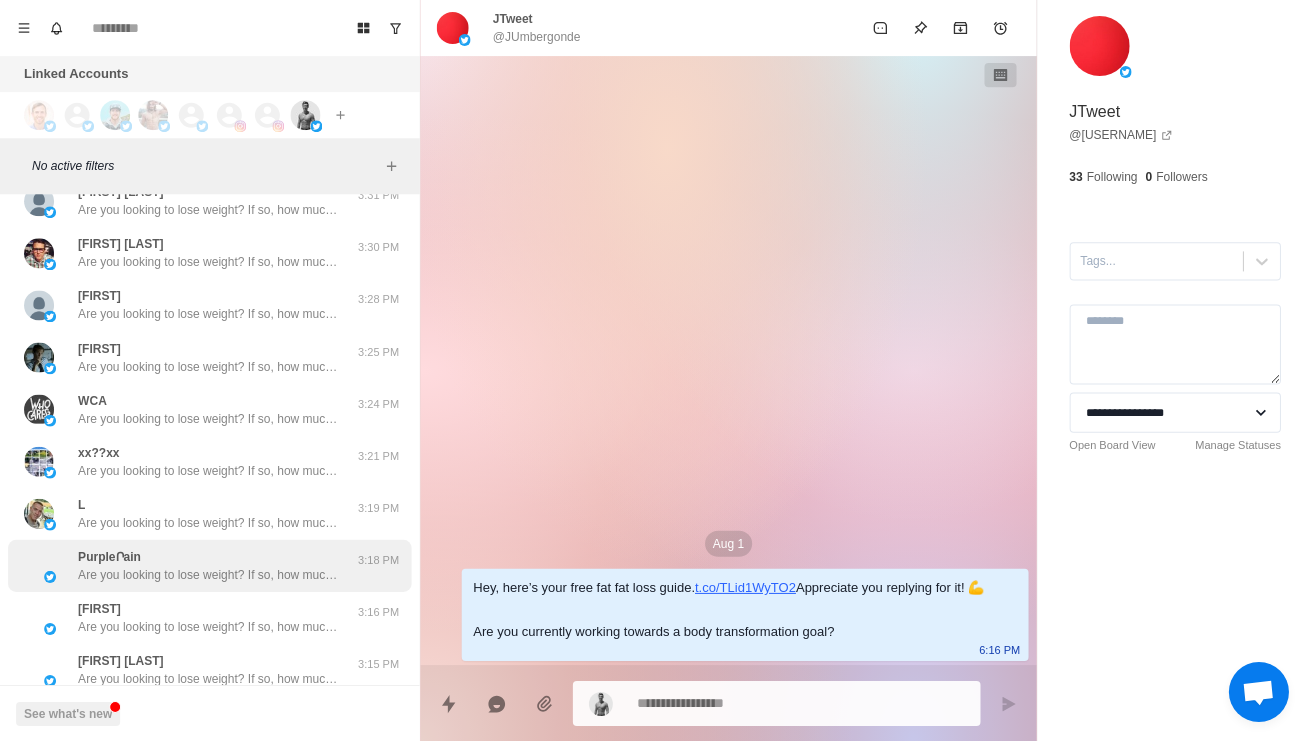 click on "PurpleՐain Are you looking to lose weight? If so, how much do you want to lose? 3:18 PM" at bounding box center [209, 565] 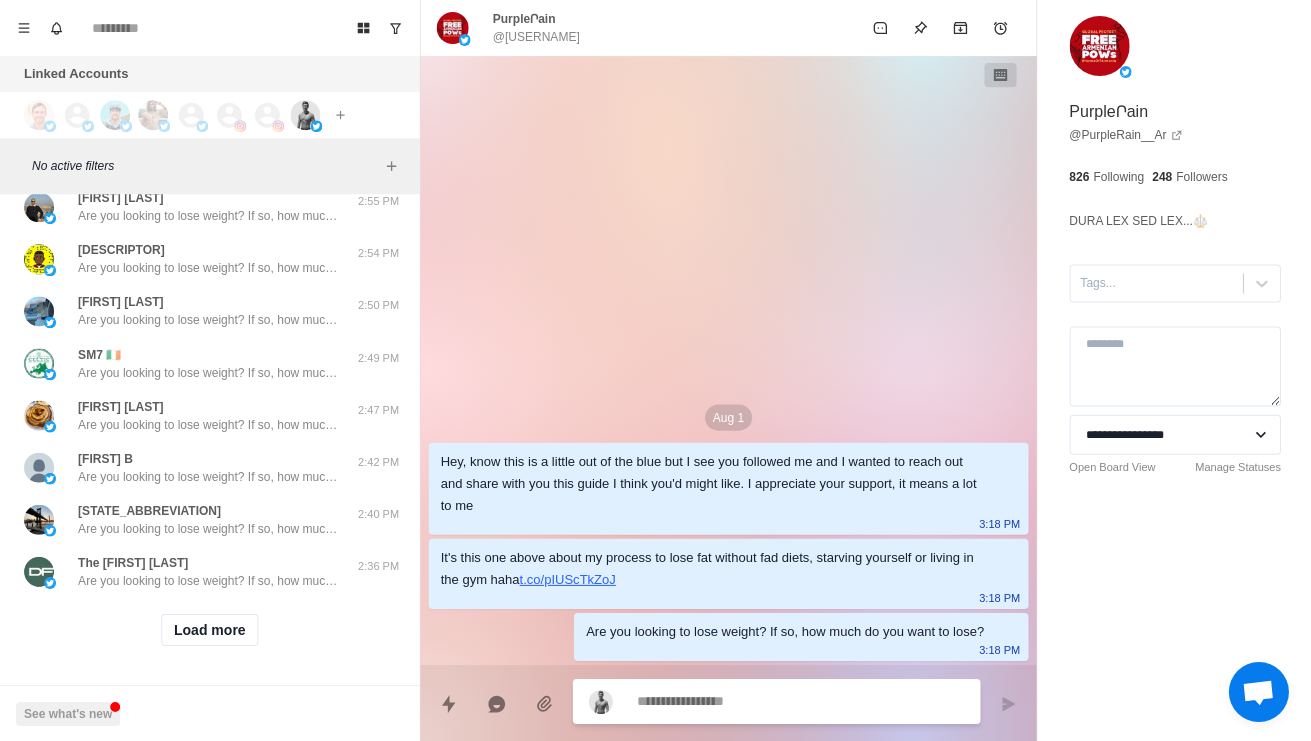 scroll, scrollTop: 3845, scrollLeft: 0, axis: vertical 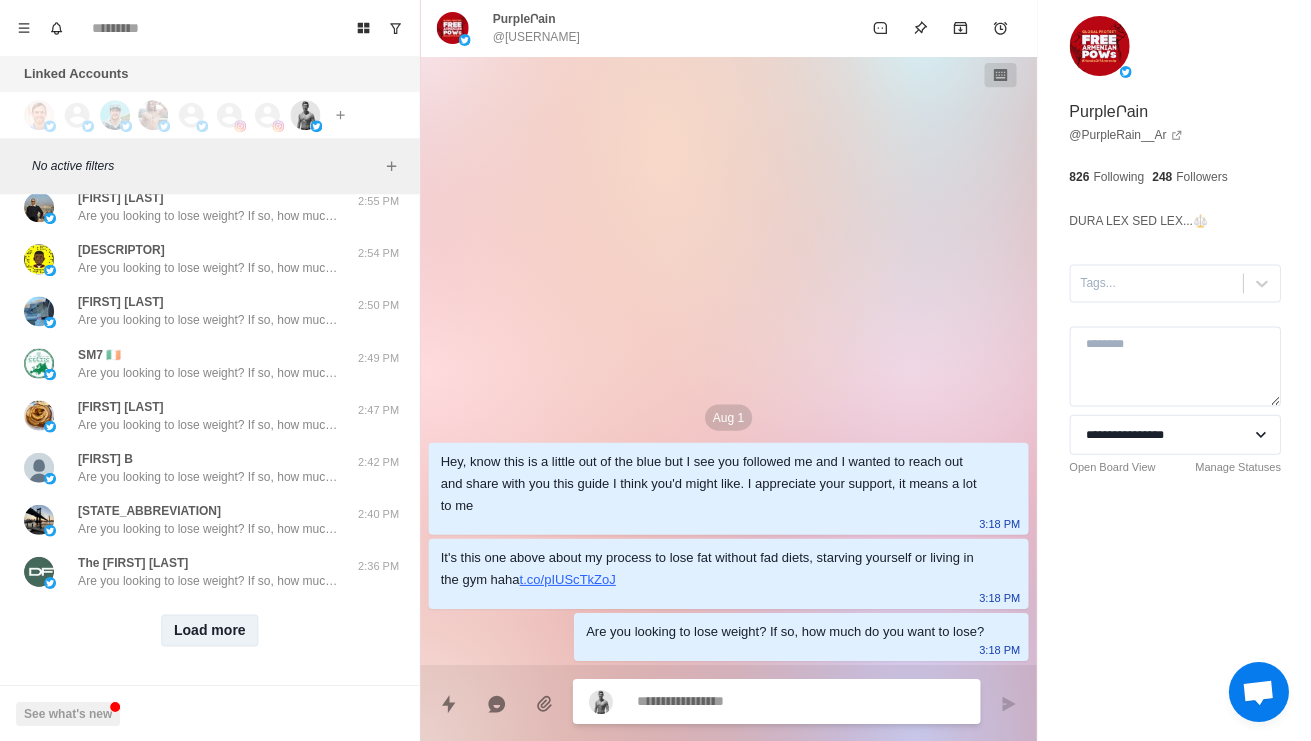 click on "Load more" at bounding box center [210, 629] 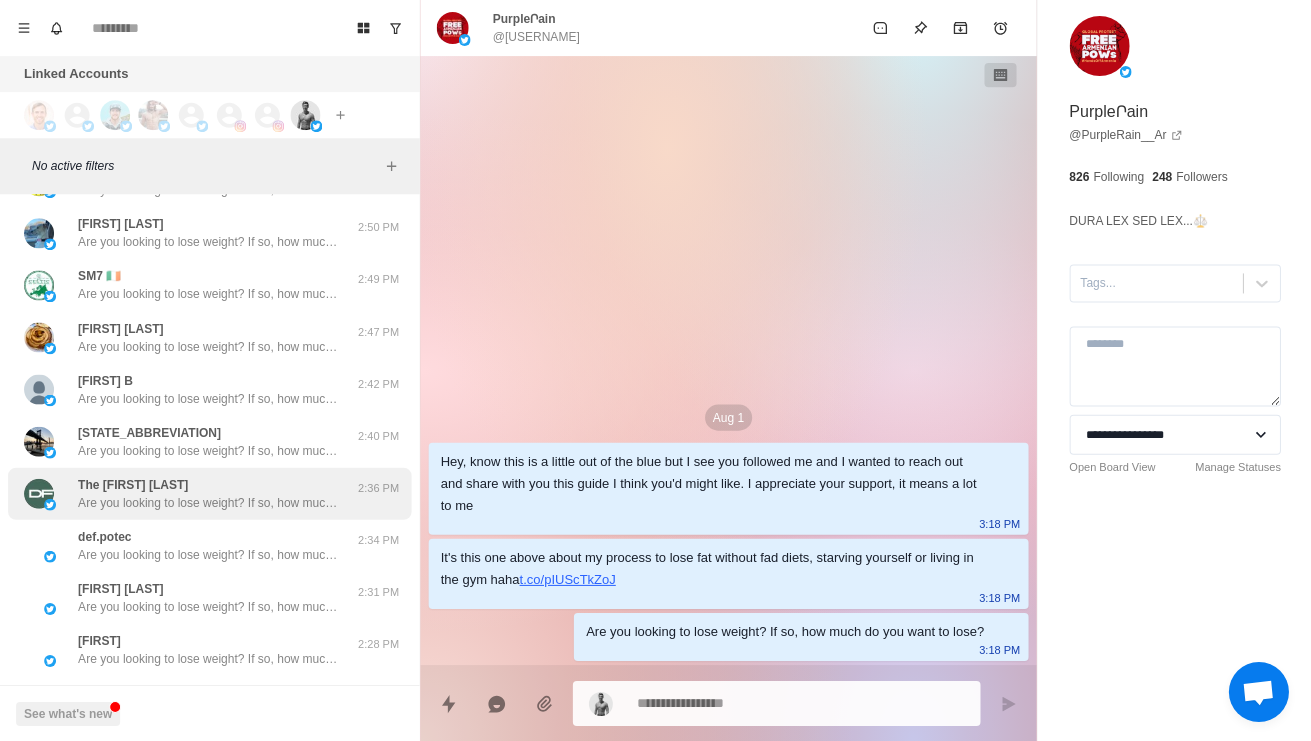 click on "Are you looking to lose weight? If so, how much do you want to lose?" at bounding box center (208, 502) 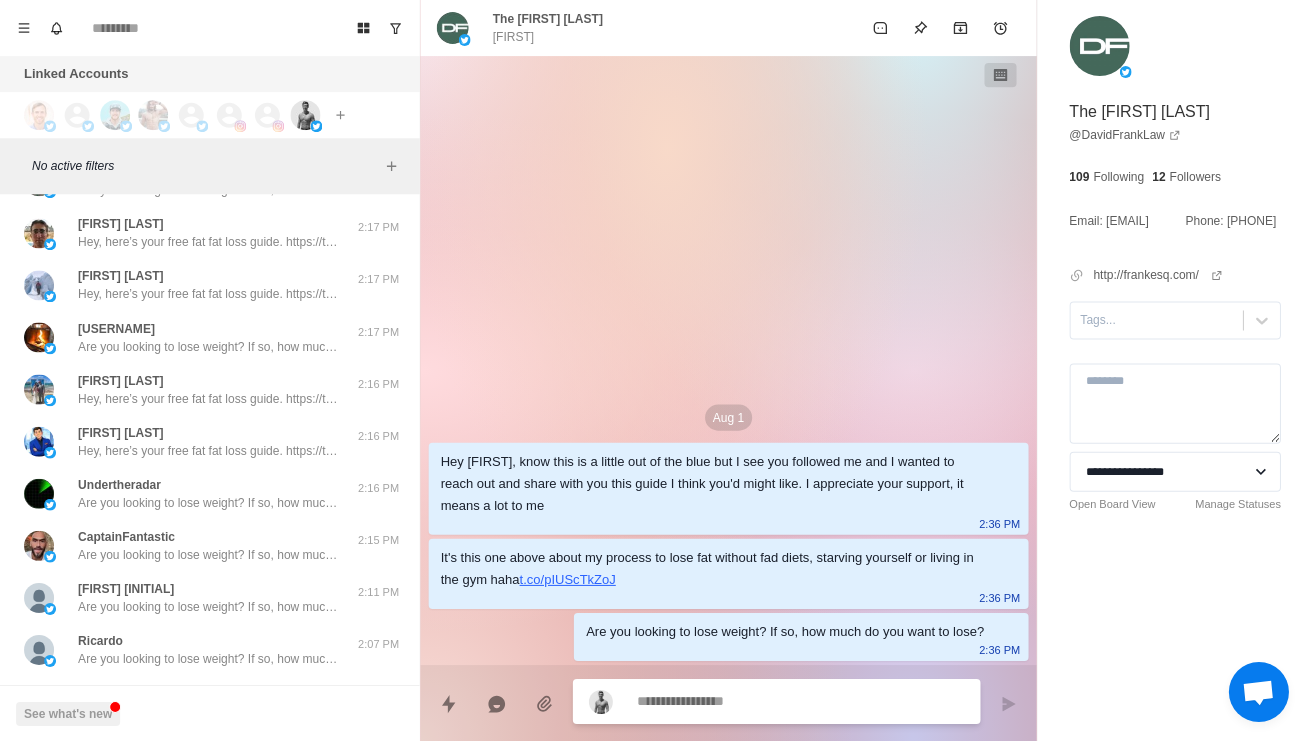 scroll, scrollTop: 4522, scrollLeft: 0, axis: vertical 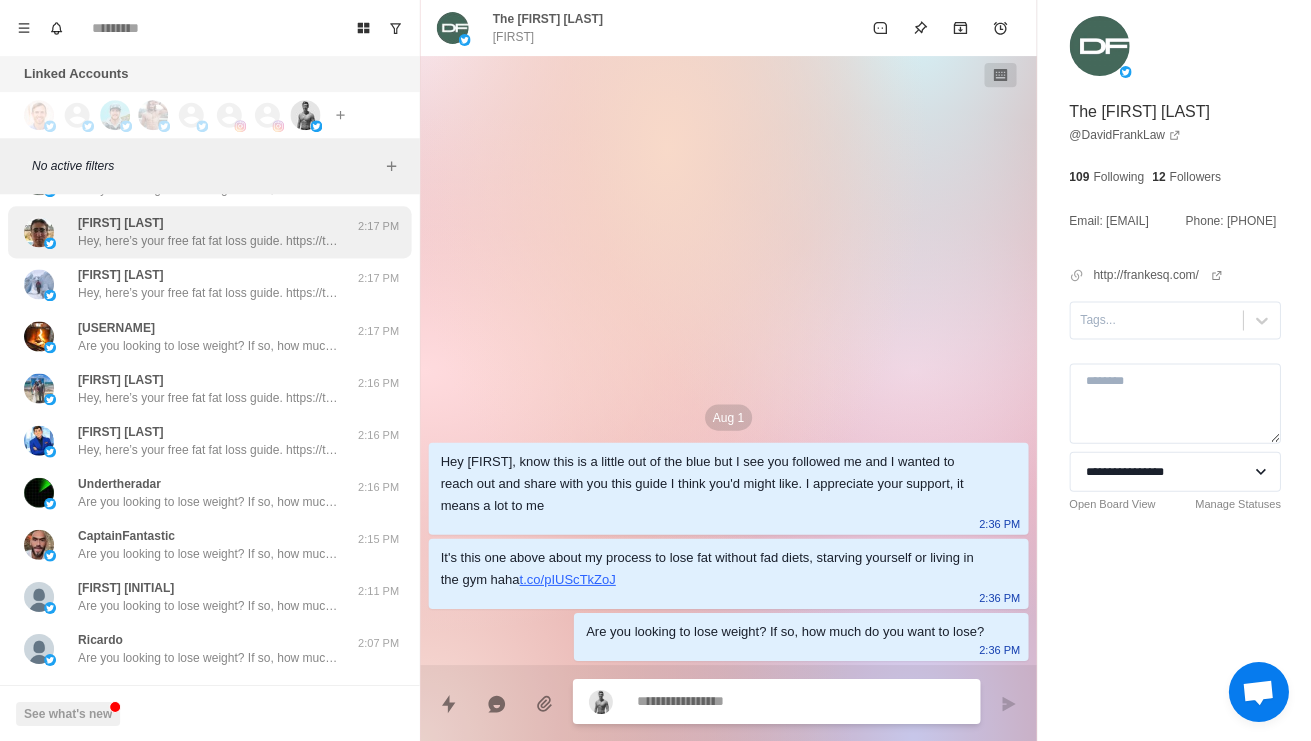 click at bounding box center [39, 232] 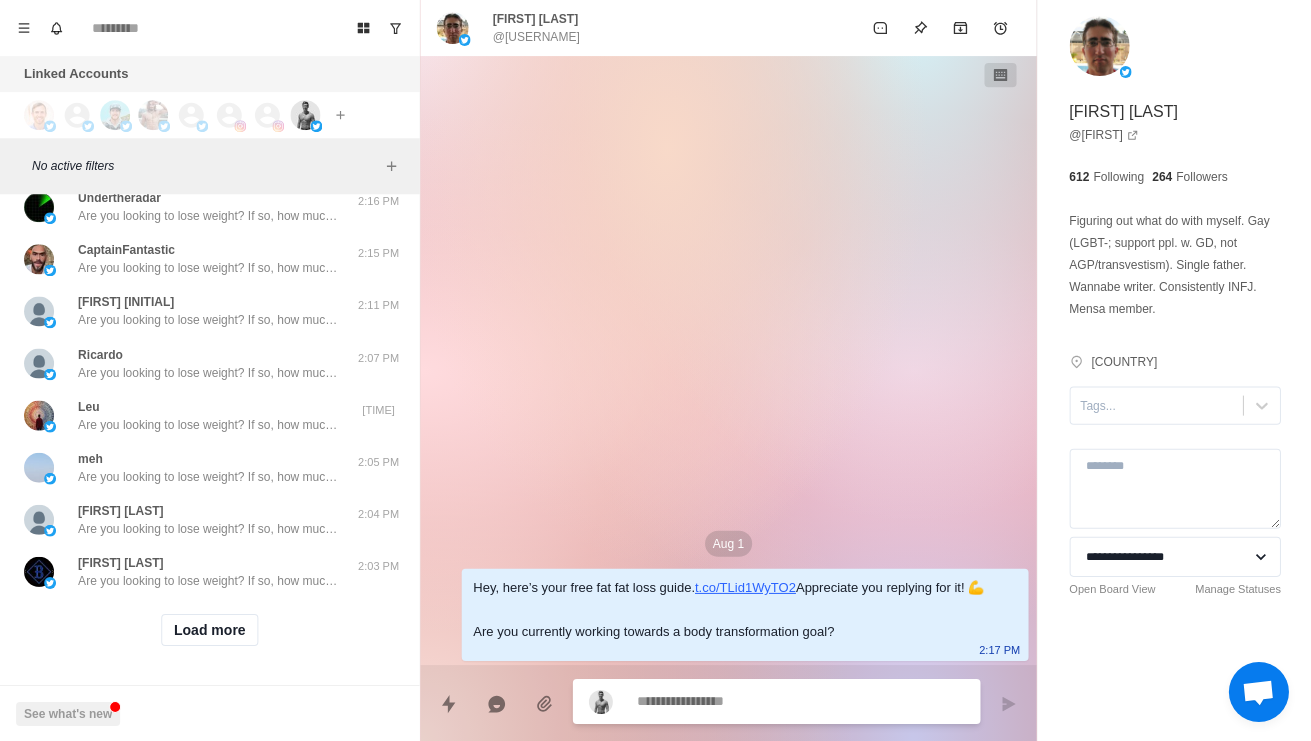 scroll, scrollTop: 4905, scrollLeft: 0, axis: vertical 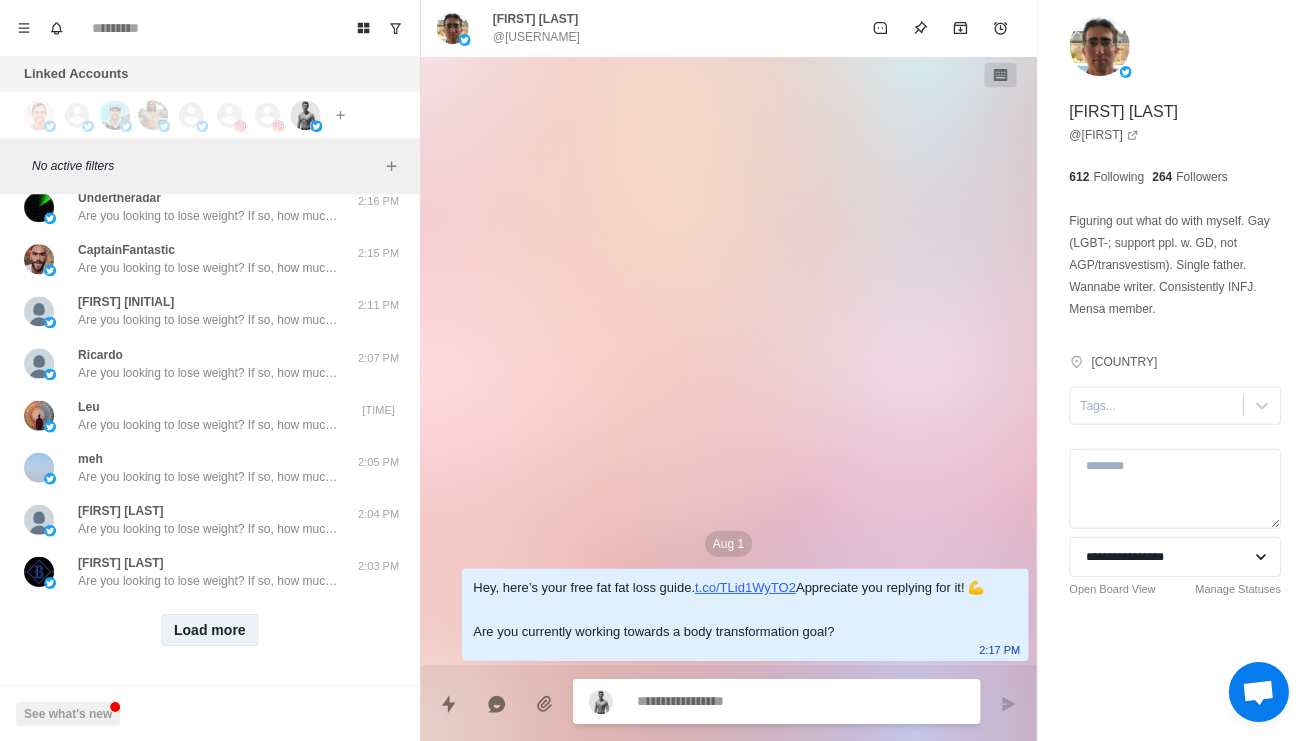 click on "Load more" at bounding box center (210, 629) 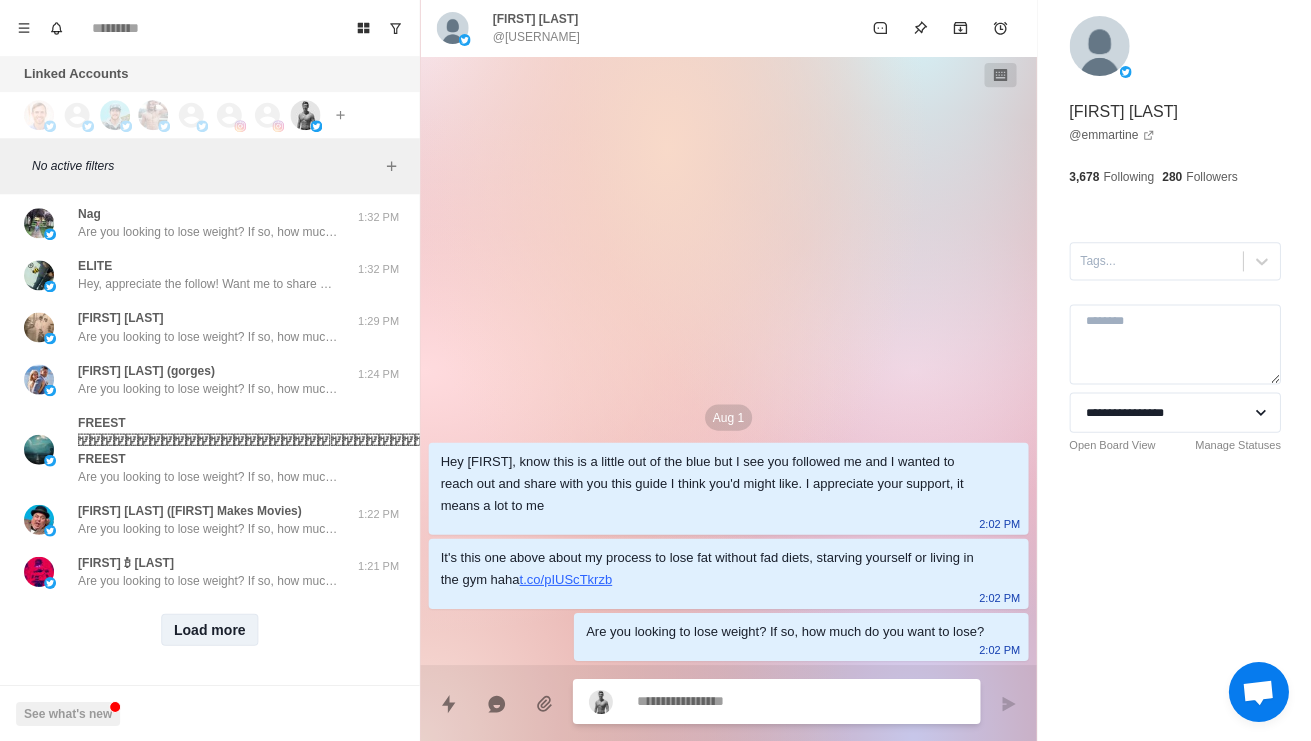 scroll, scrollTop: 5965, scrollLeft: 0, axis: vertical 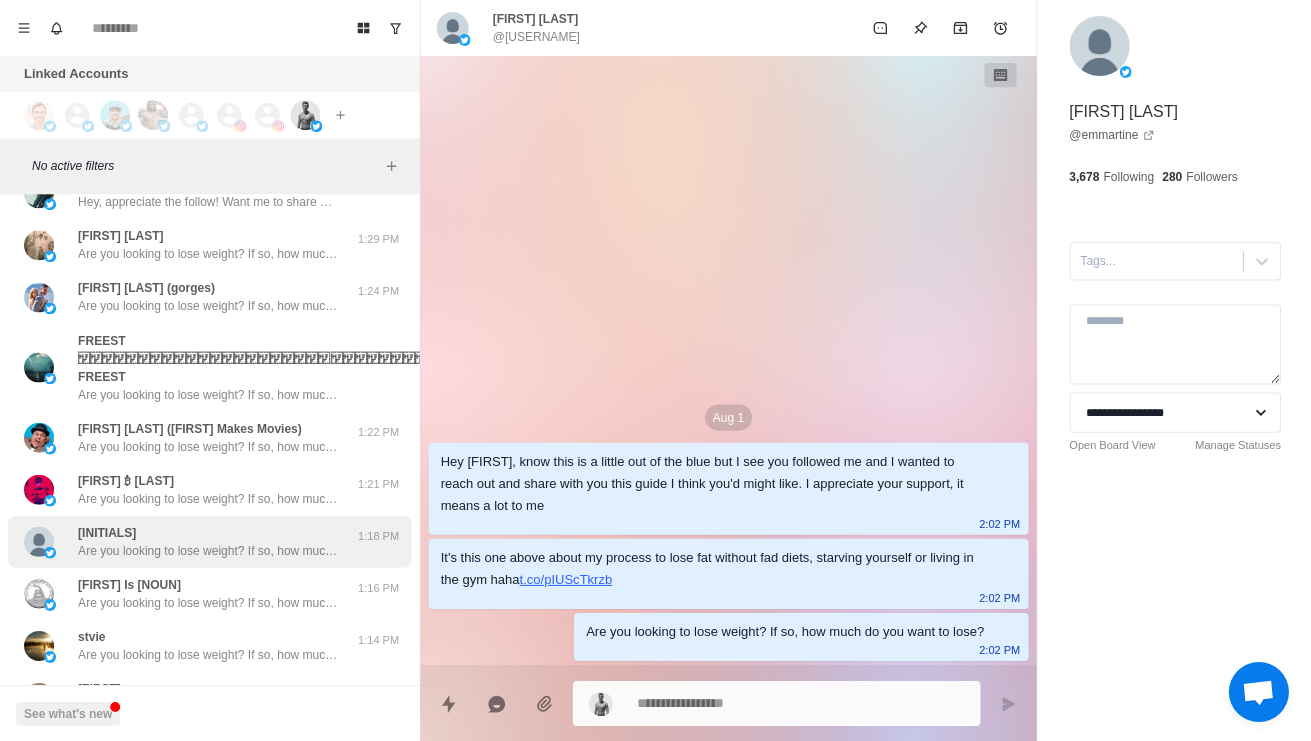 click on "Alx Are you looking to lose weight? If so, how much do you want to lose? 1:18 PM" at bounding box center (209, 541) 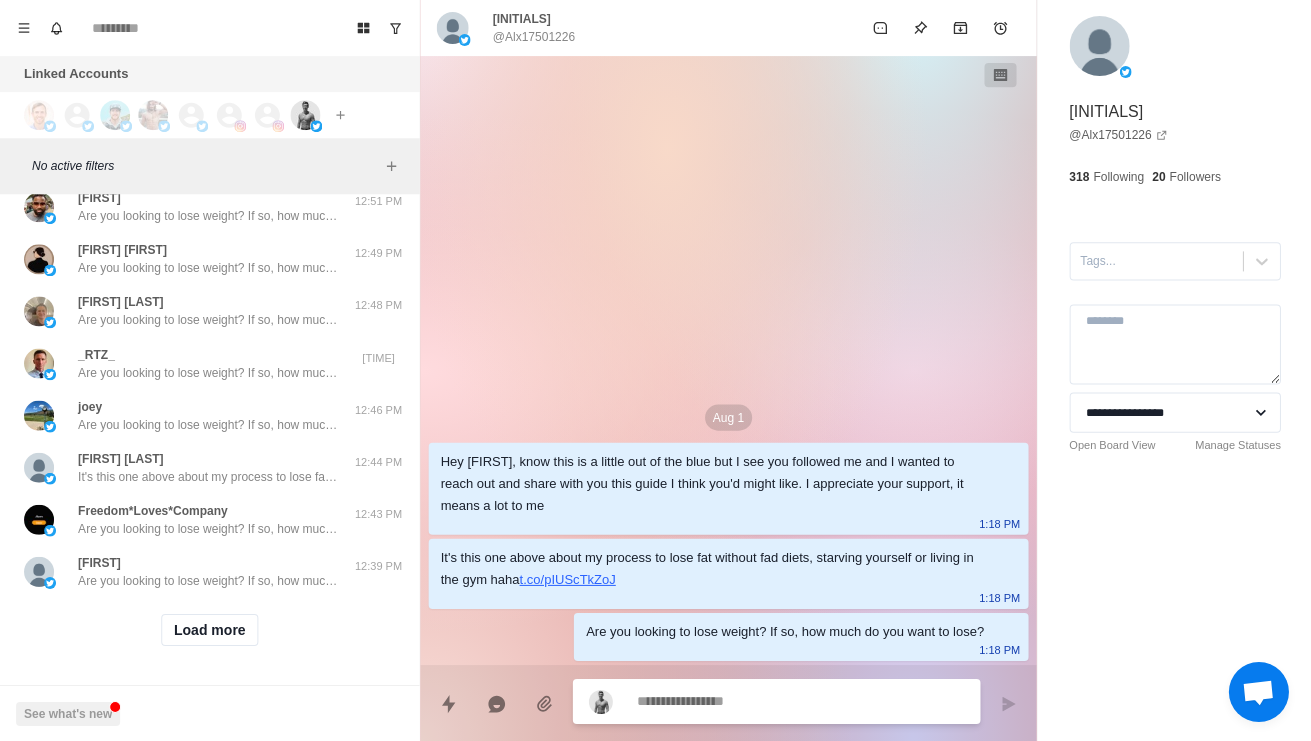 scroll, scrollTop: 7025, scrollLeft: 0, axis: vertical 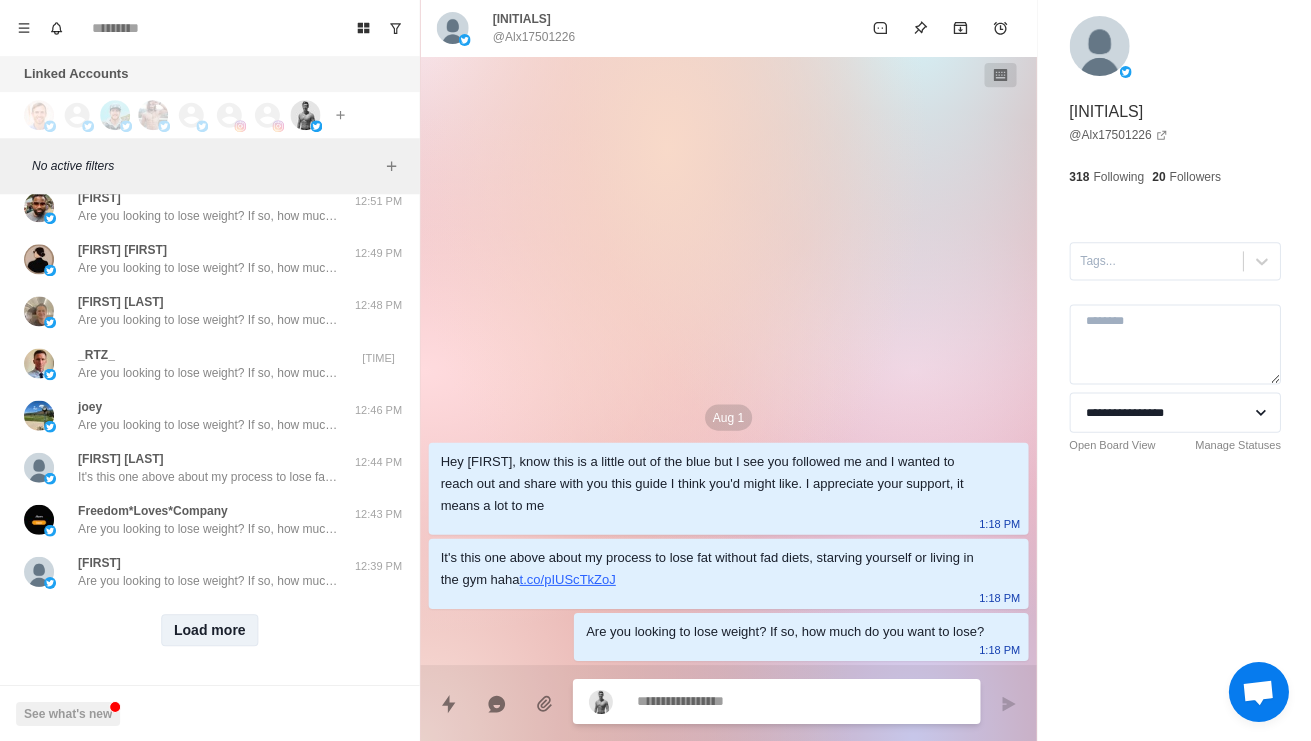 click on "Load more" at bounding box center (210, 629) 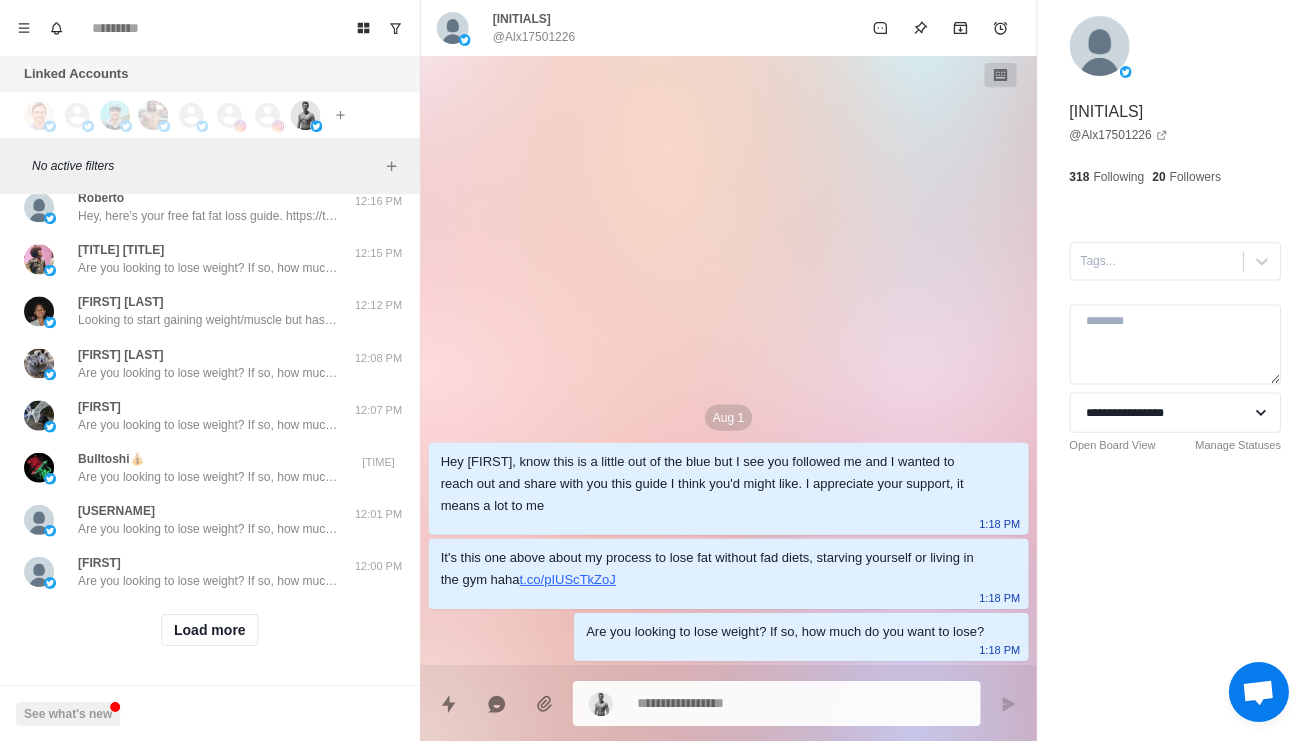 scroll, scrollTop: 8085, scrollLeft: 0, axis: vertical 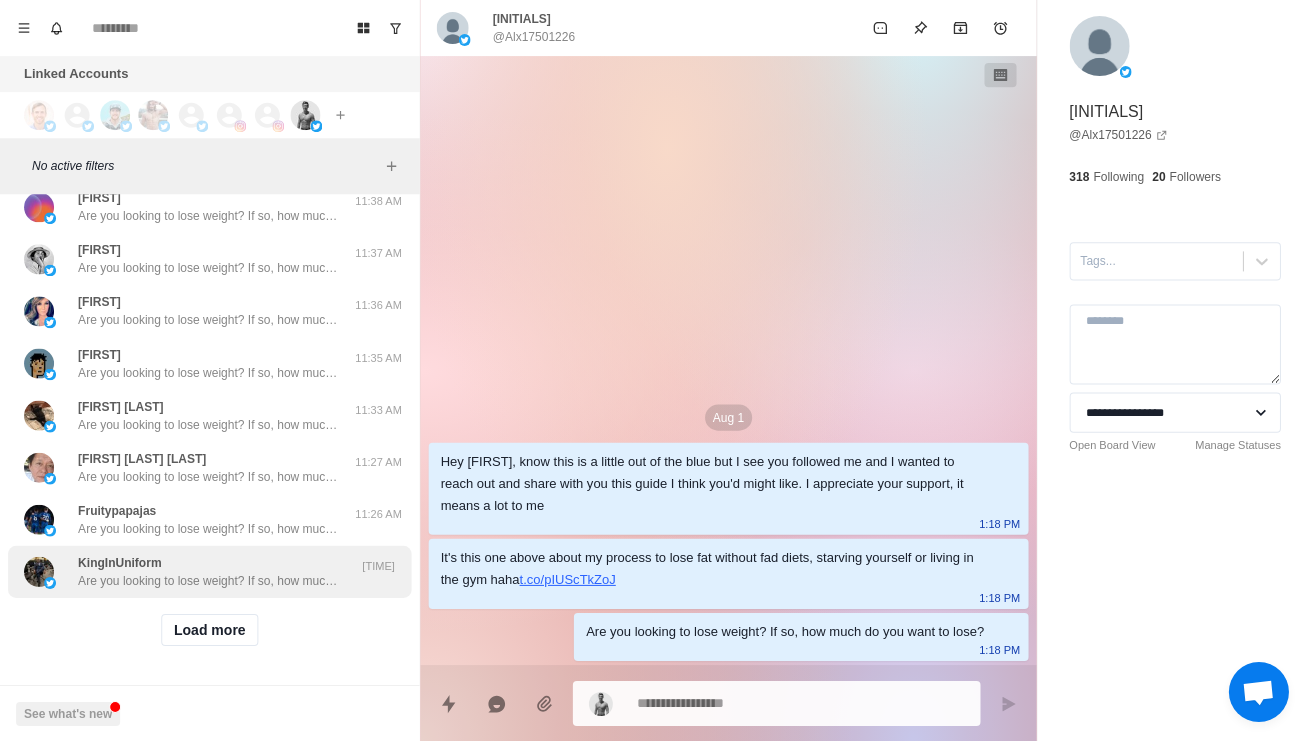 click on "KingInUniform Are you looking to lose weight? If so, how much do you want to lose? 11:25 AM" at bounding box center (209, 571) 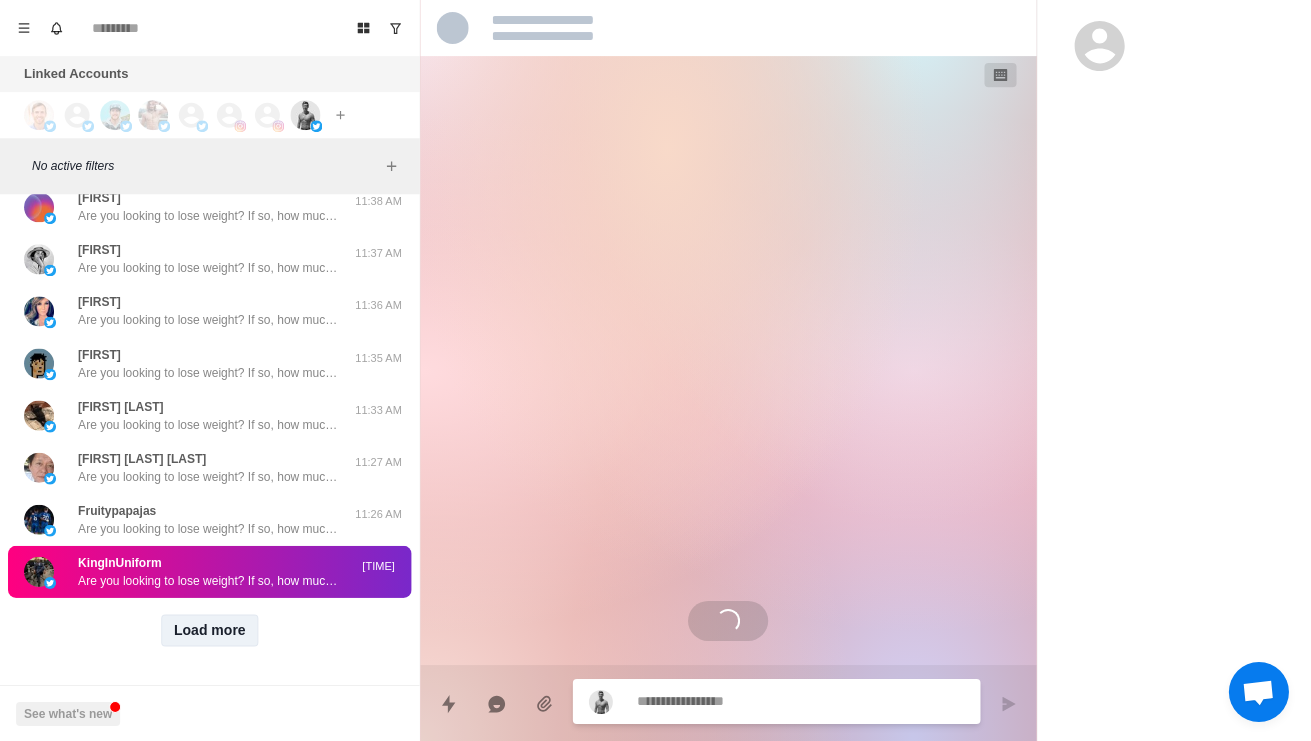 click on "Load more" at bounding box center [210, 629] 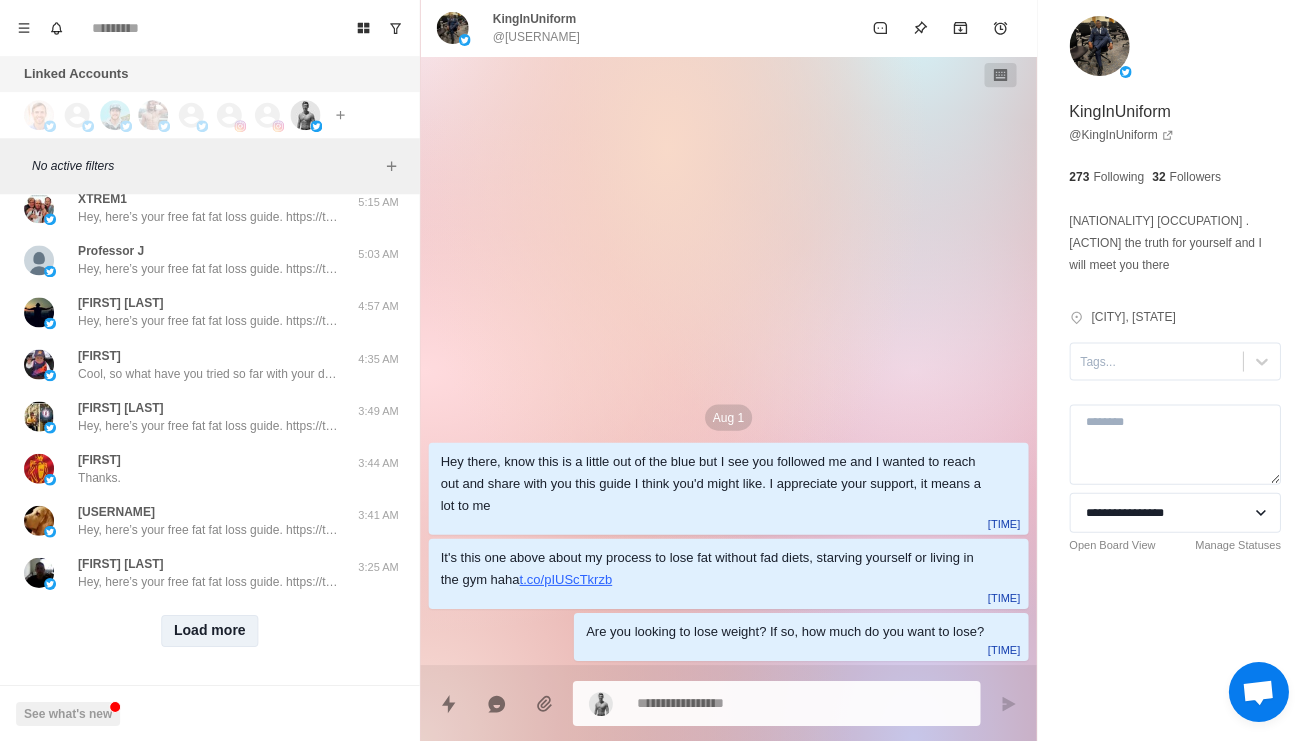 scroll, scrollTop: 10206, scrollLeft: 0, axis: vertical 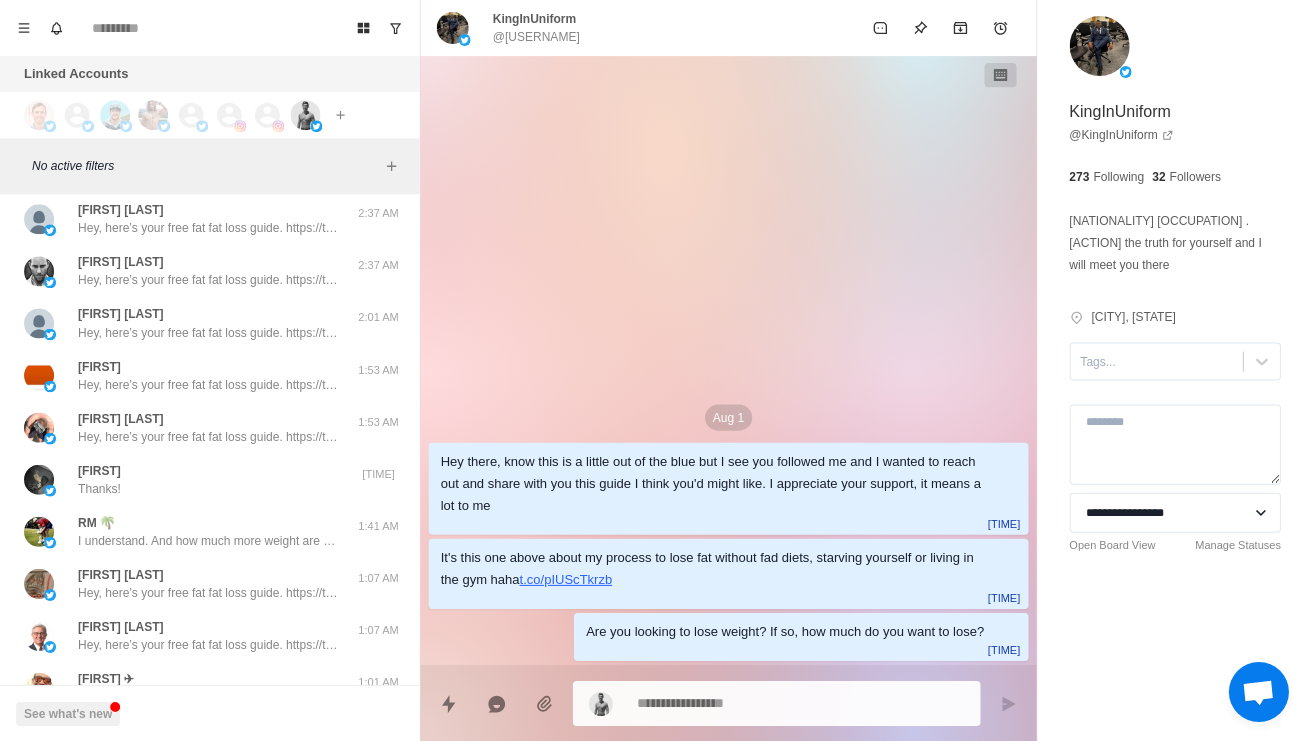 click at bounding box center (39, 167) 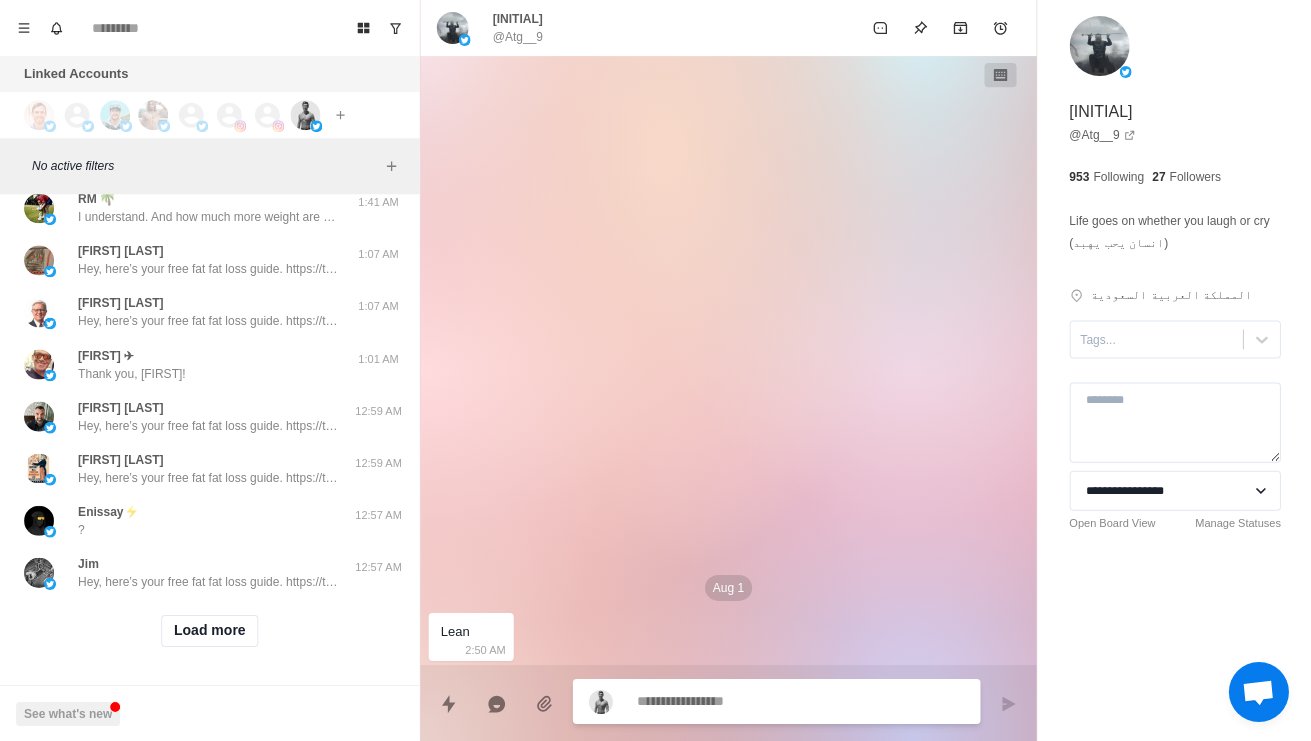 scroll, scrollTop: 11266, scrollLeft: 0, axis: vertical 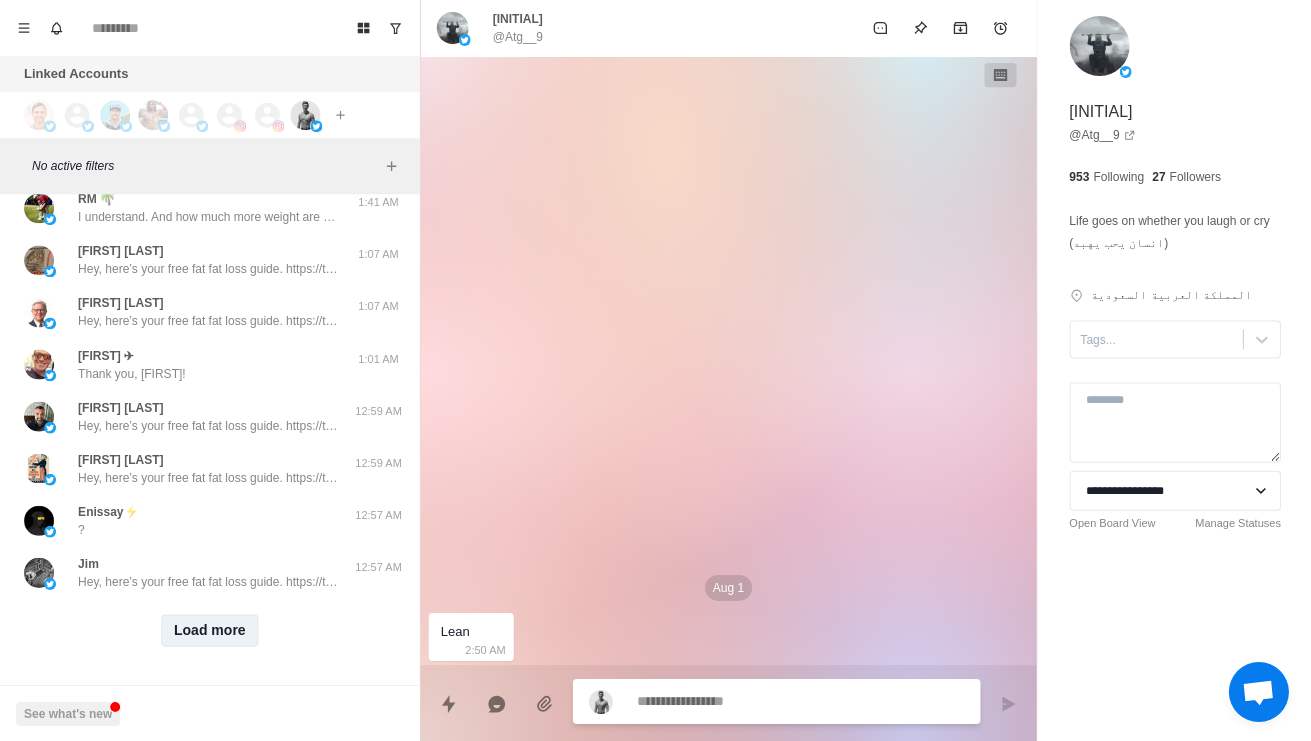 click on "Load more" at bounding box center [210, 630] 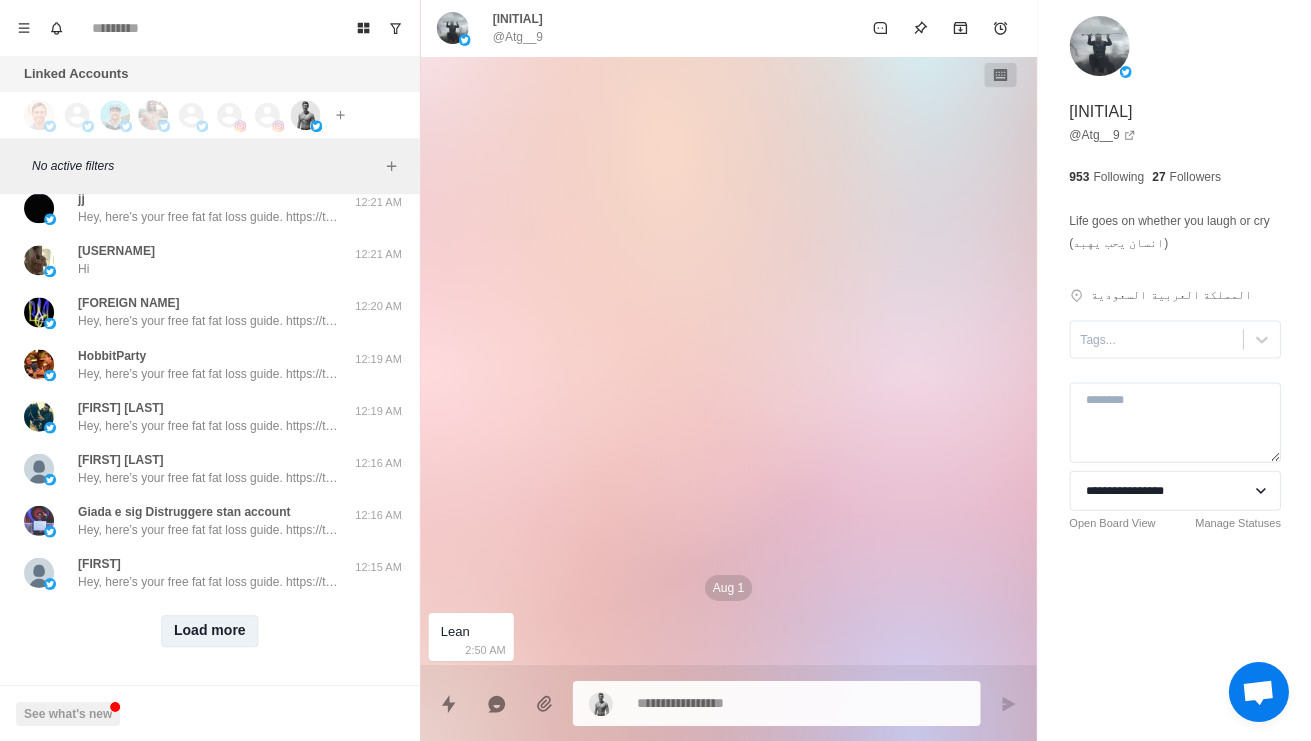 scroll, scrollTop: 12326, scrollLeft: 0, axis: vertical 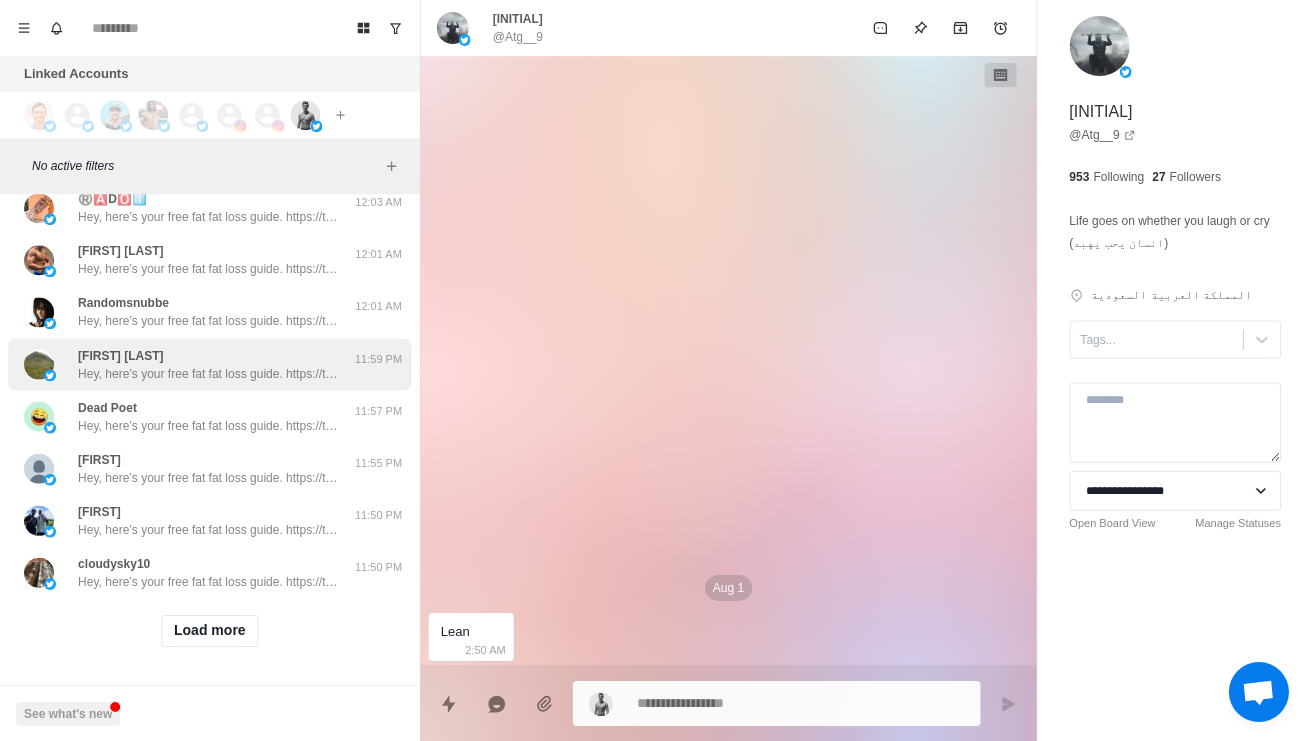 click on "David Paul Justice" at bounding box center [120, 355] 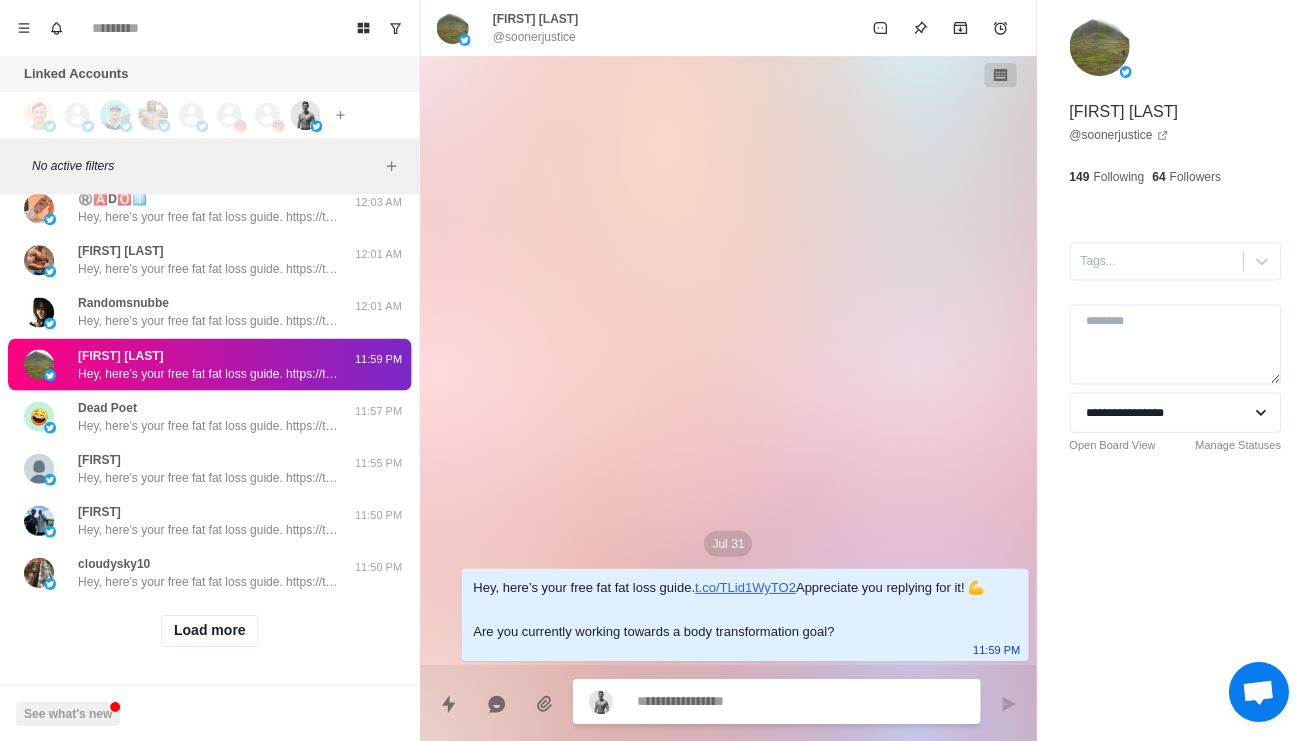 scroll, scrollTop: 13386, scrollLeft: 0, axis: vertical 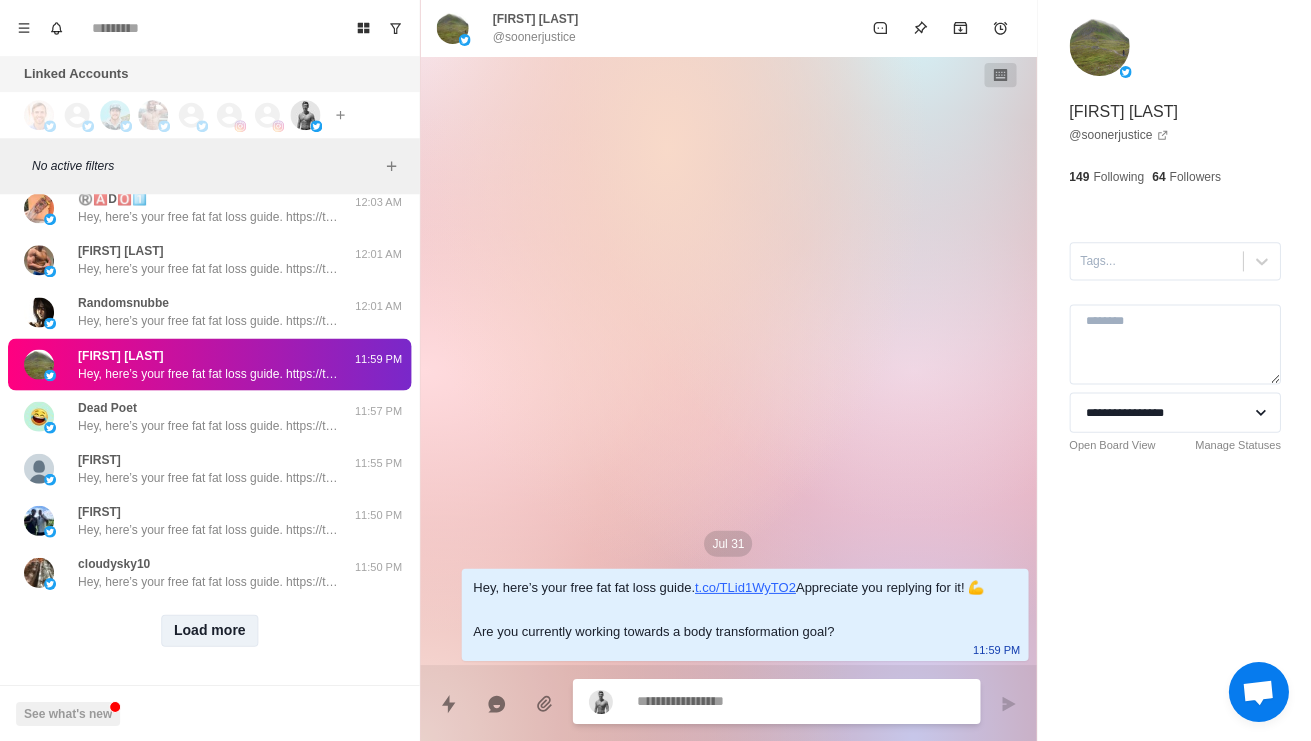 click on "Load more" at bounding box center [210, 630] 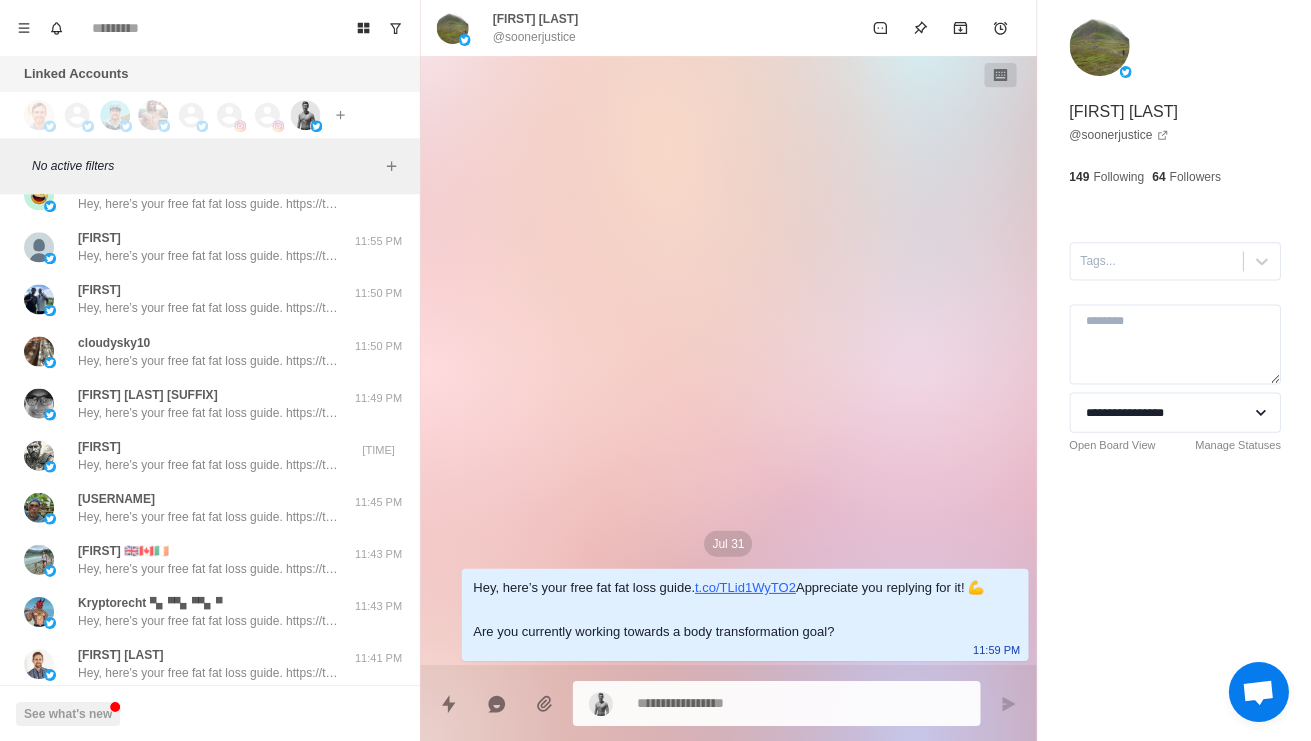 click at bounding box center [799, 702] 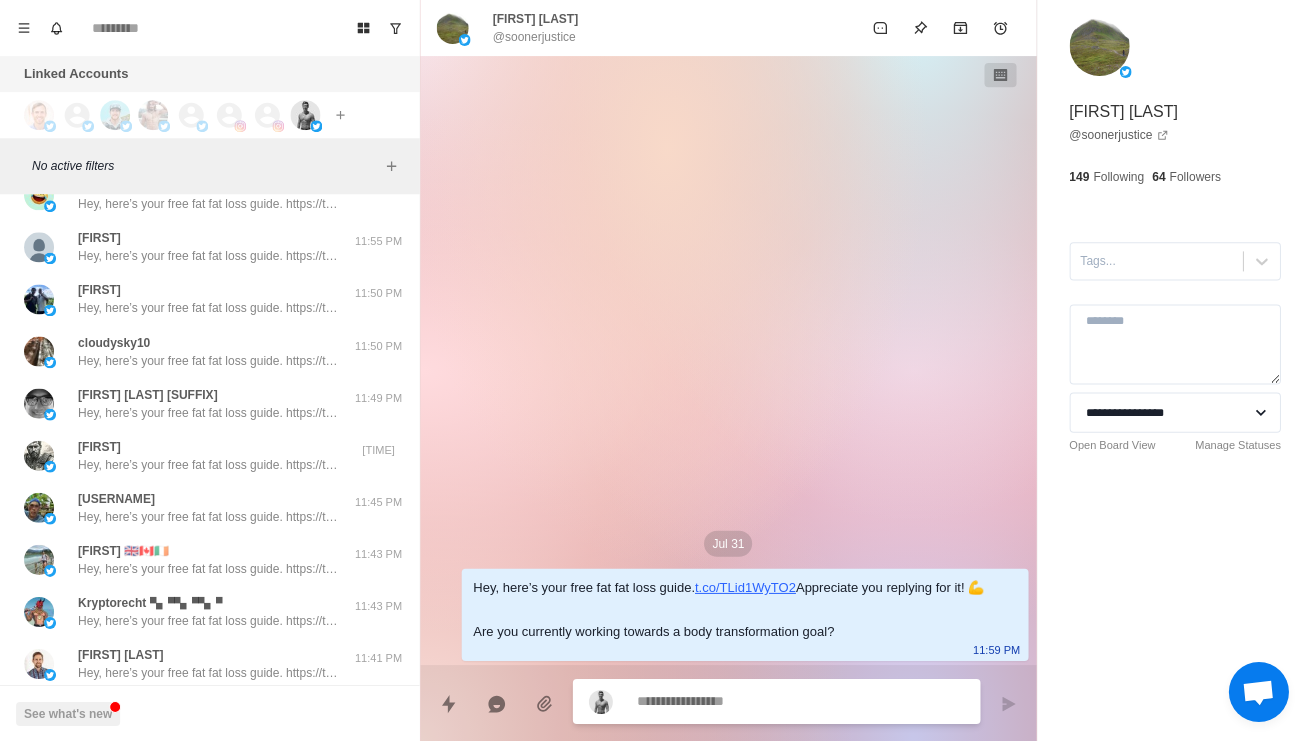 type on "*" 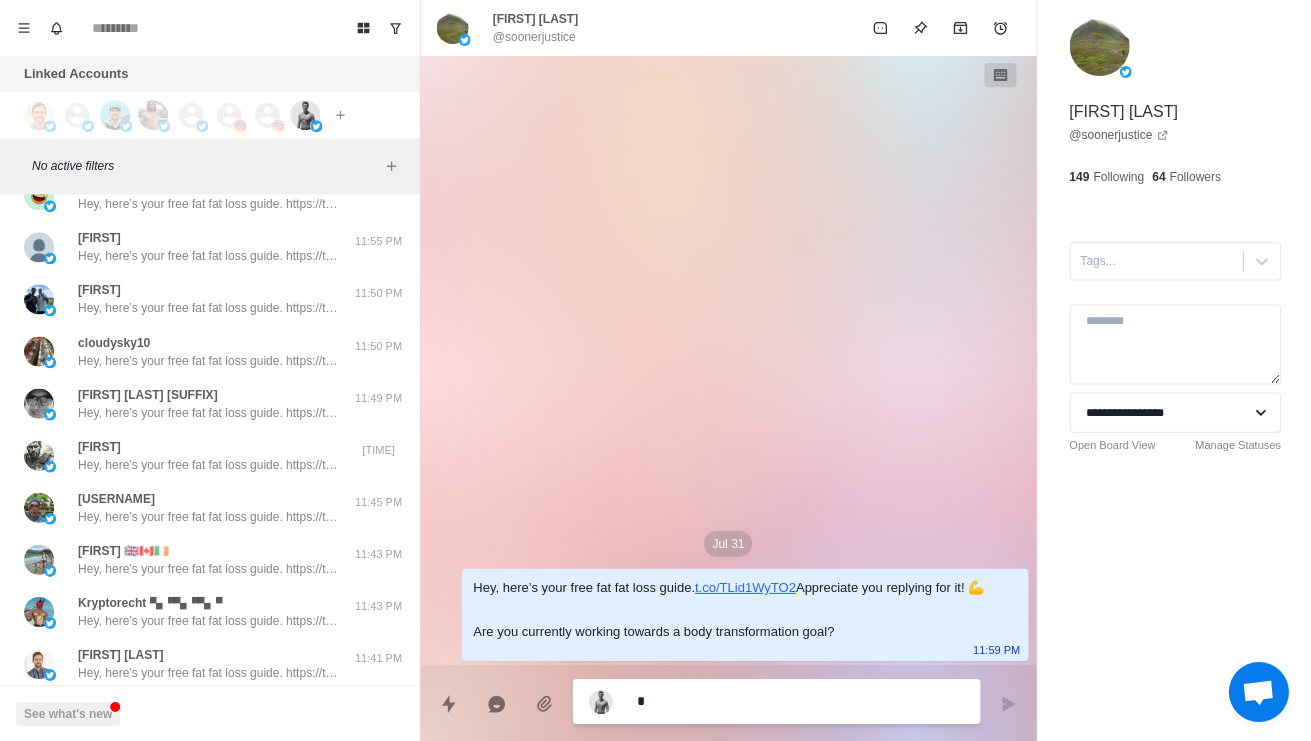 type on "*" 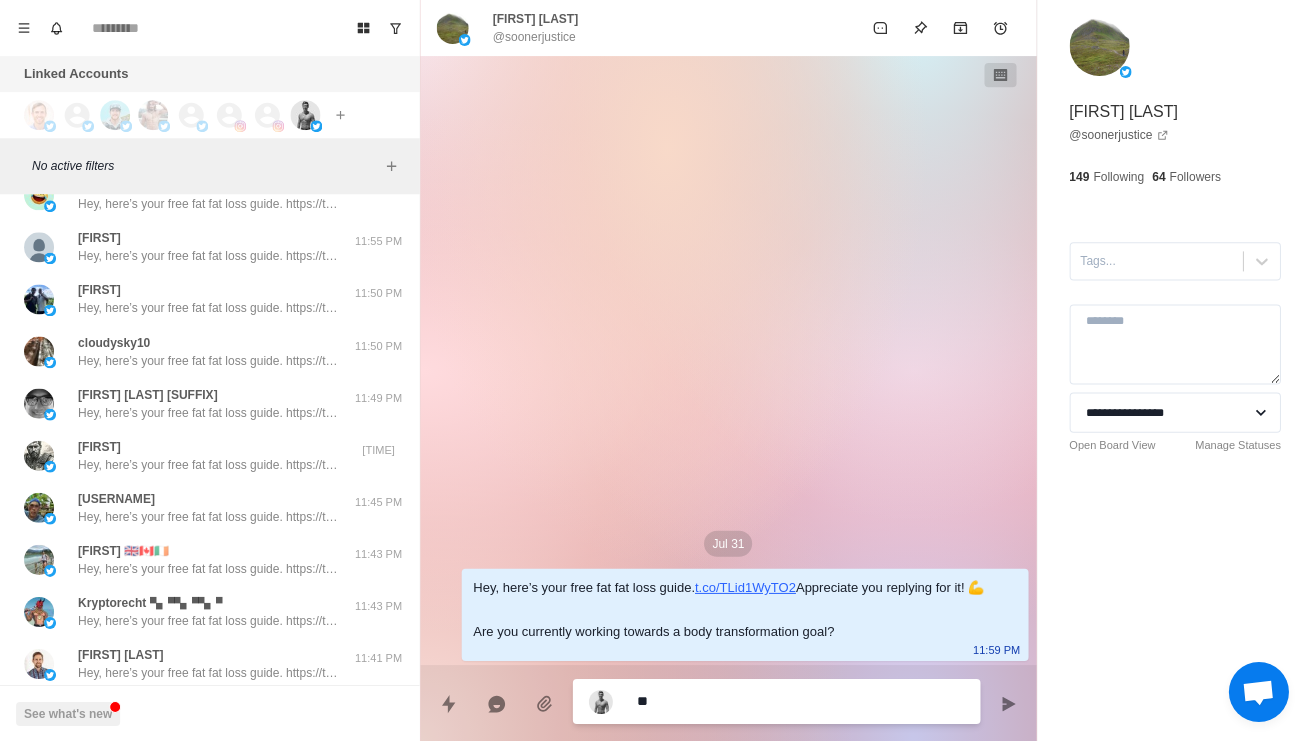 type on "*" 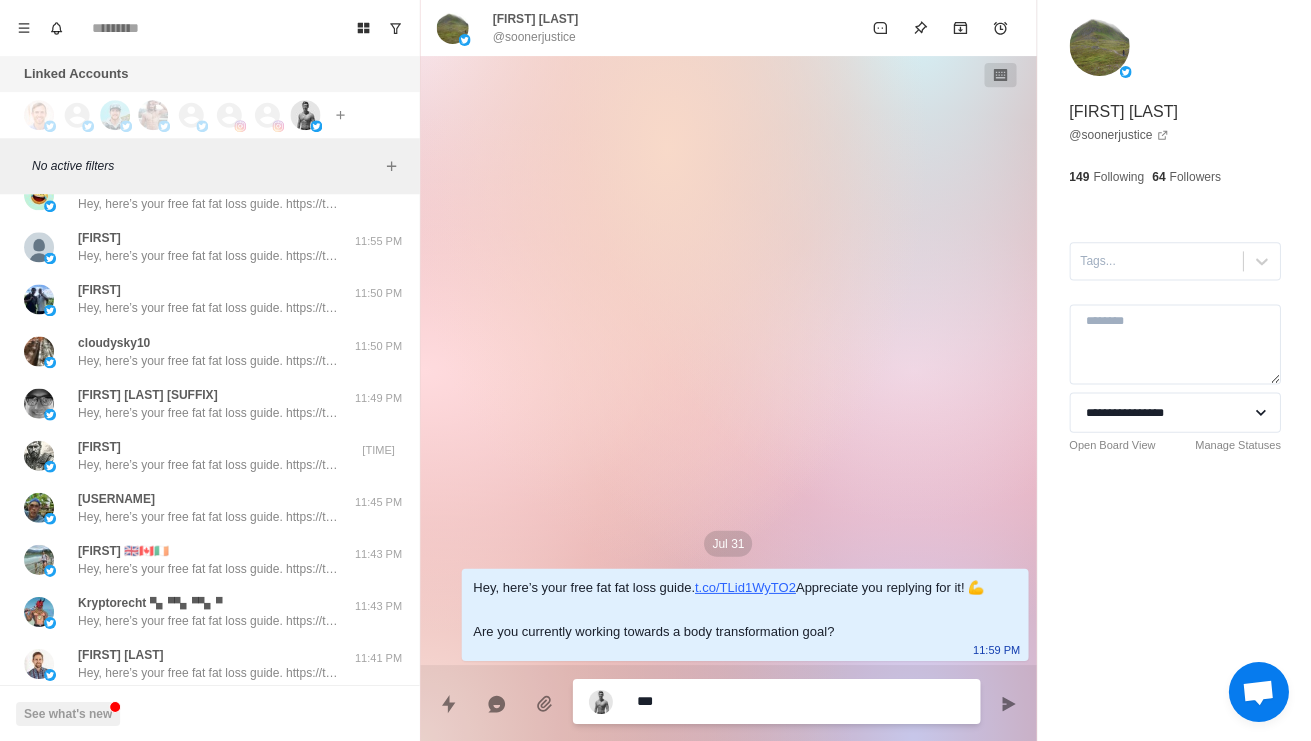 type on "*" 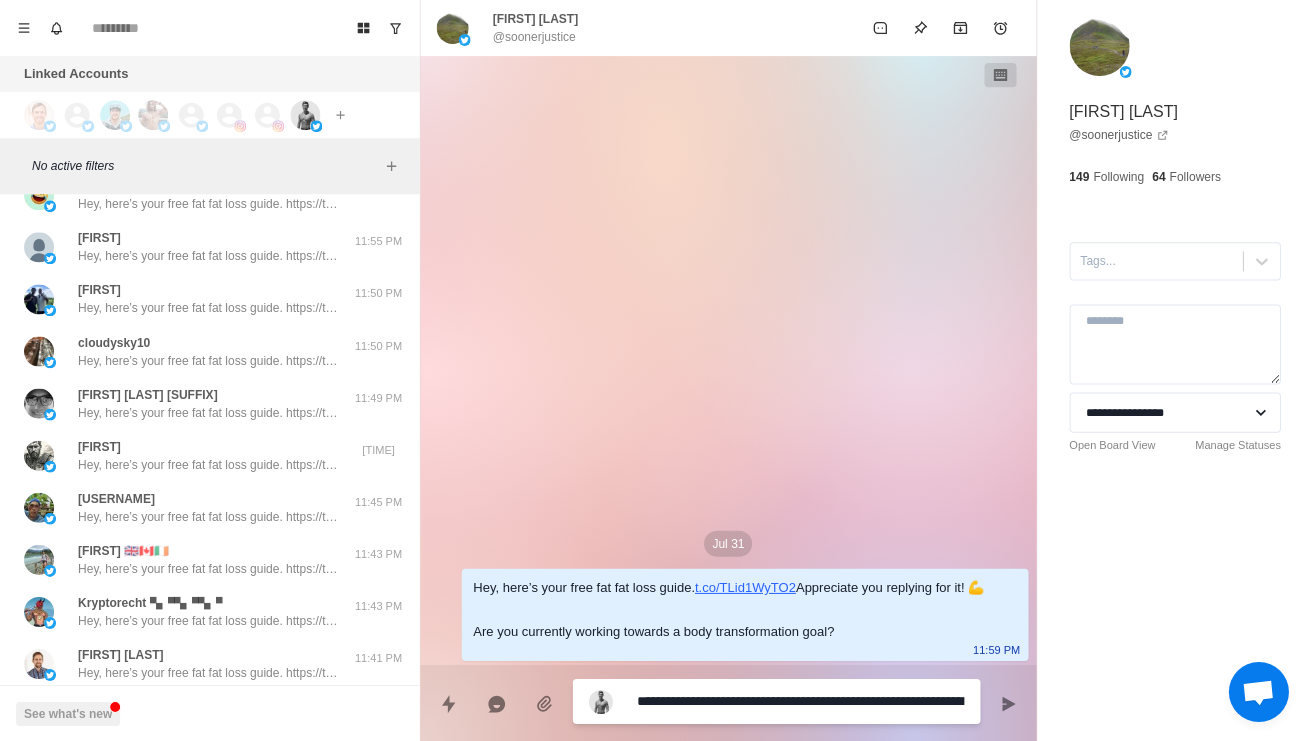 scroll, scrollTop: 0, scrollLeft: 0, axis: both 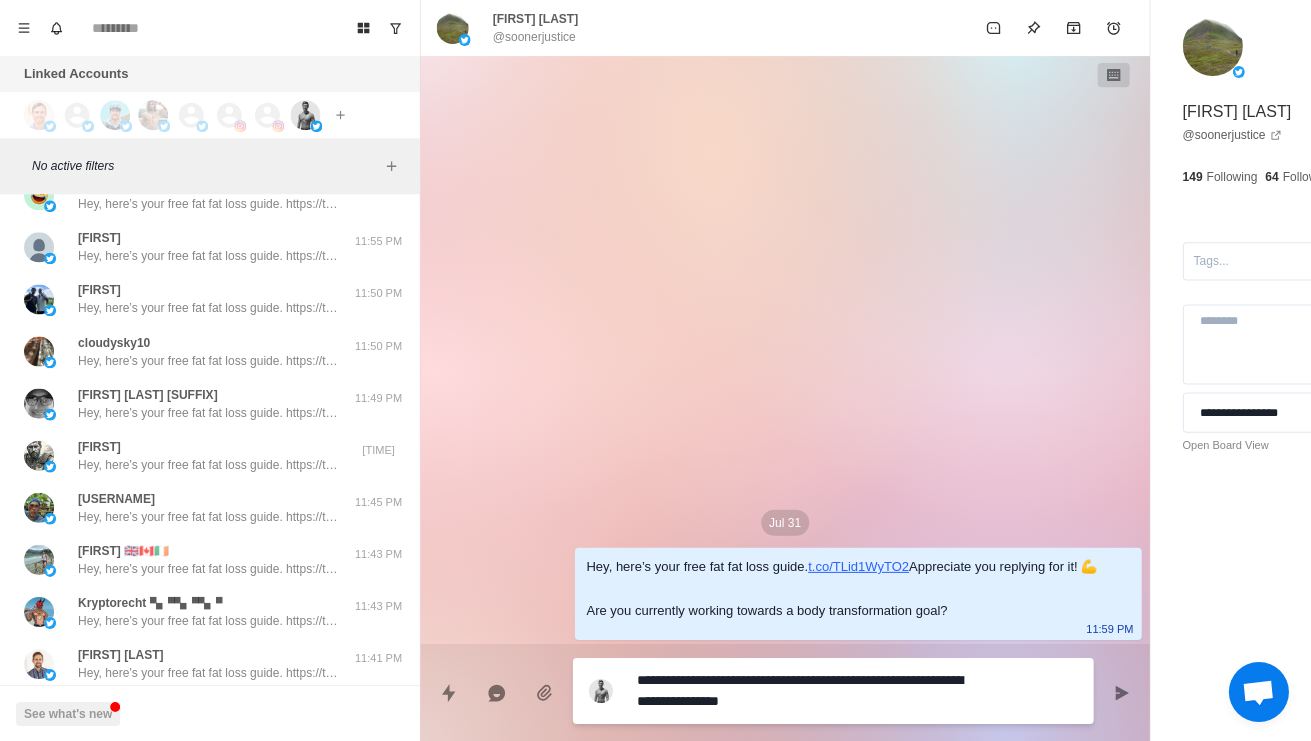 type on "**********" 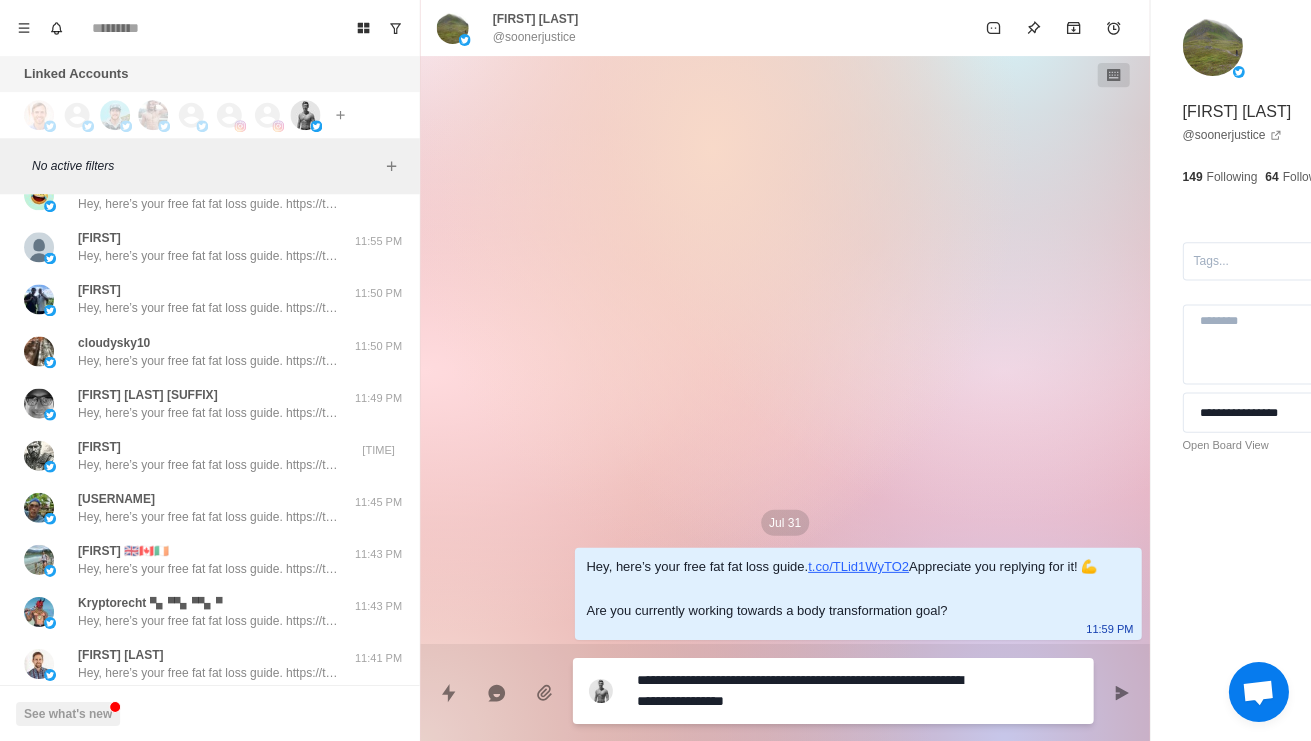 type on "*" 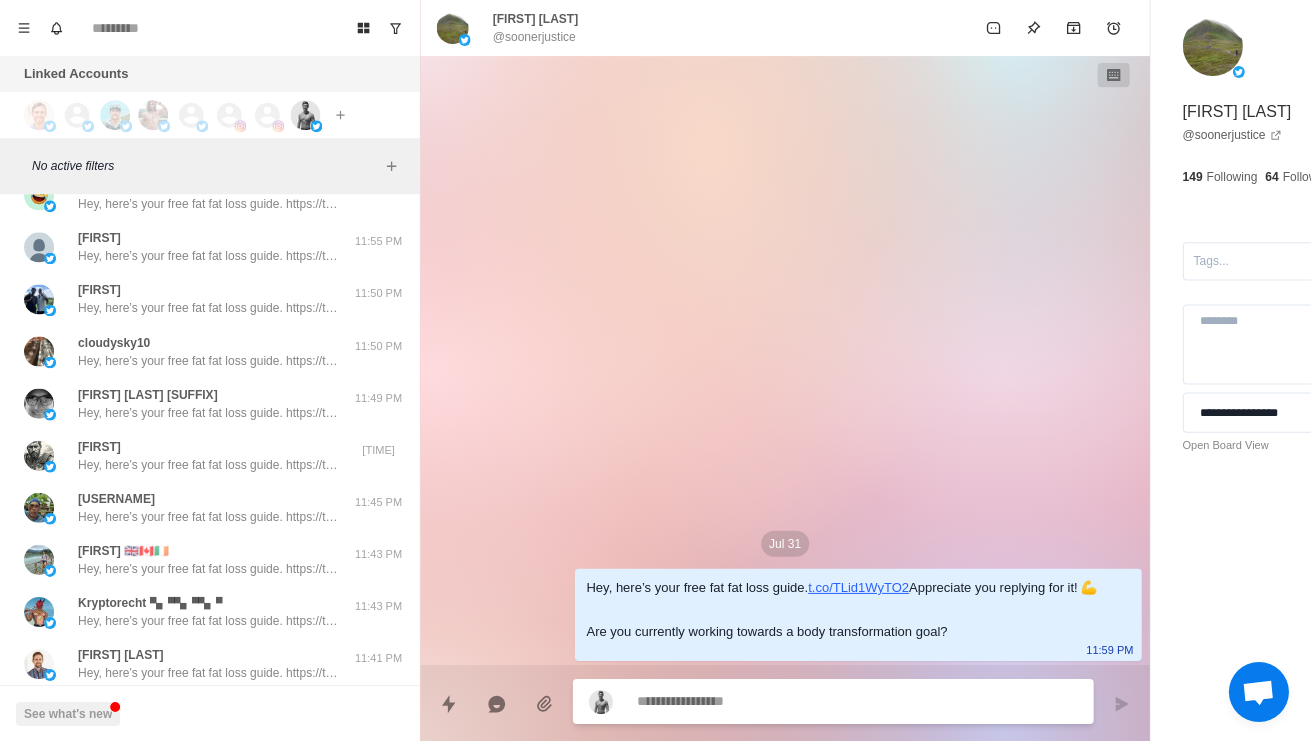 type on "*" 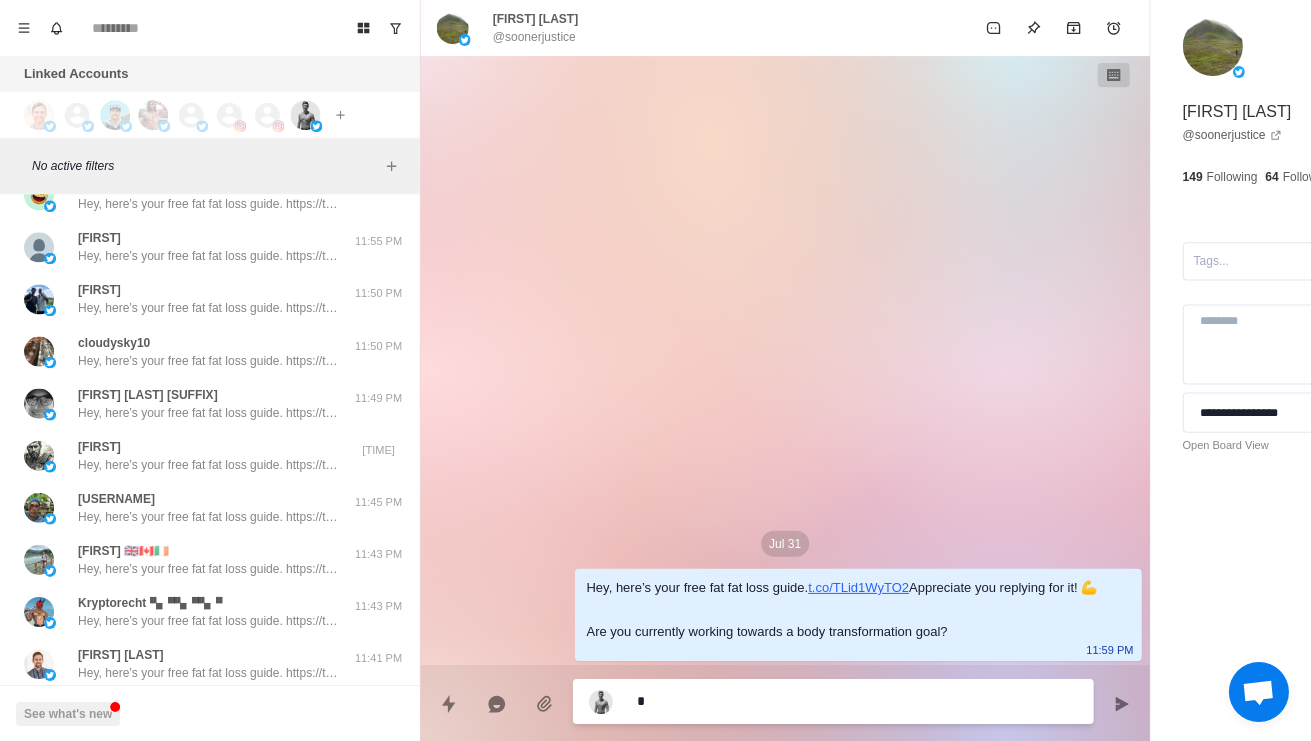 type on "*" 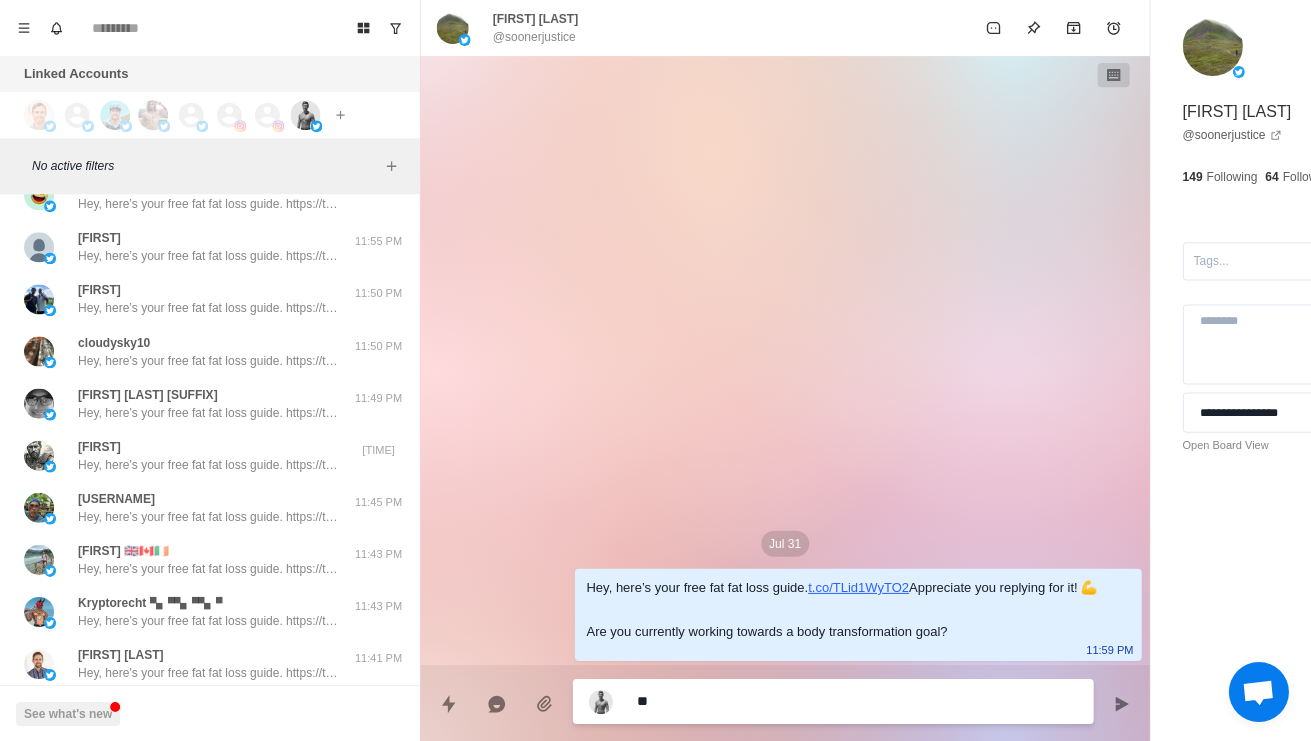 type on "*" 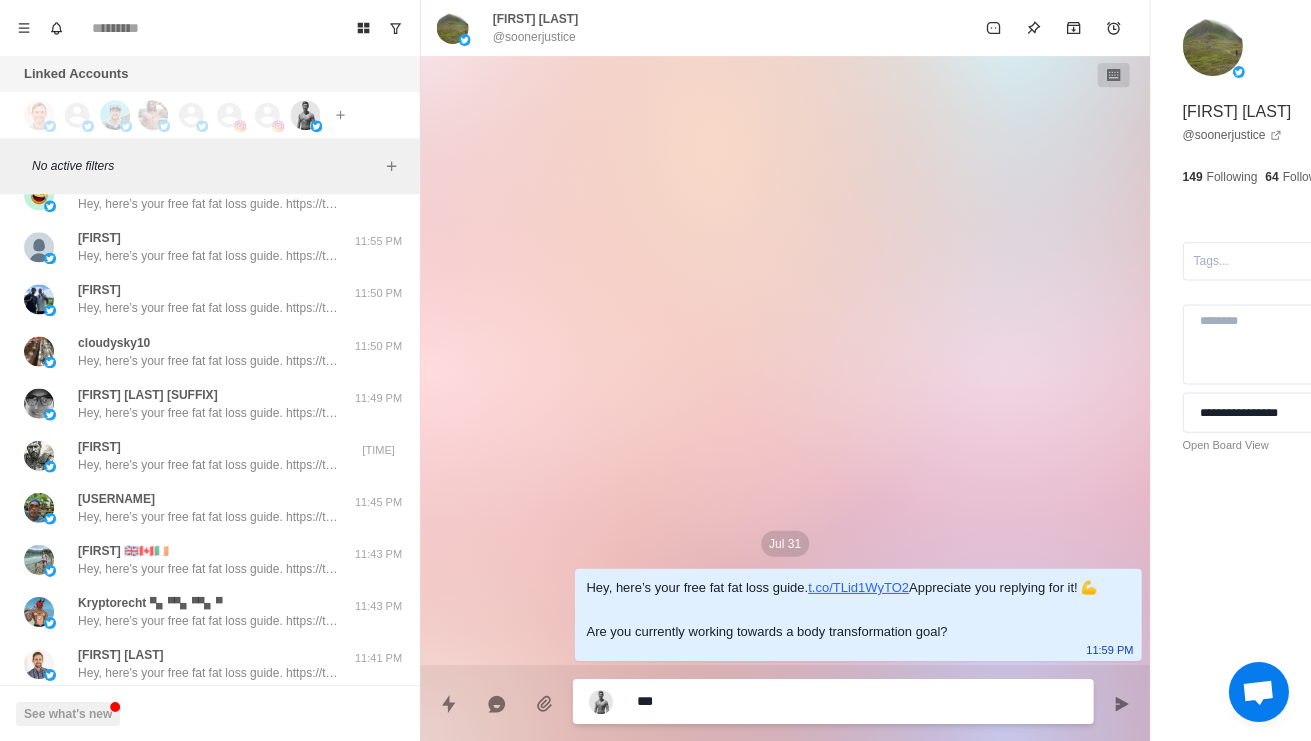 type on "*" 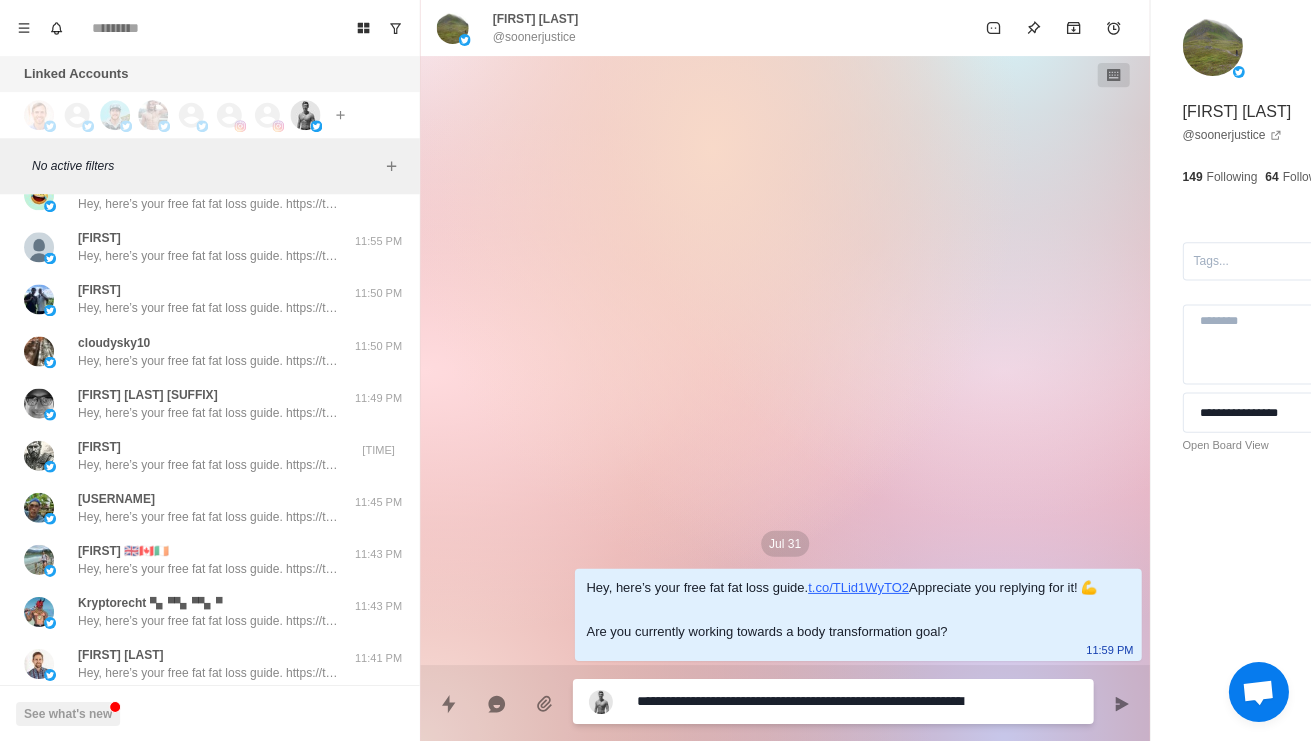 type on "*" 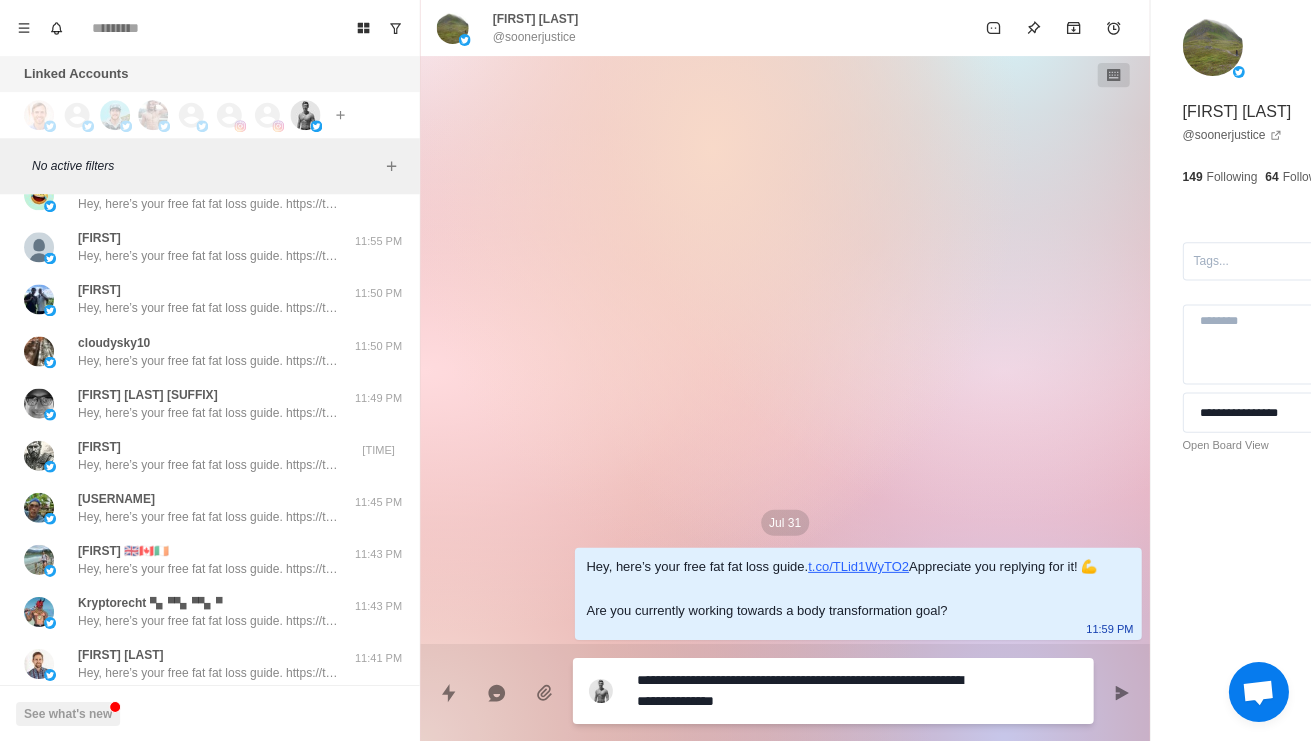 scroll, scrollTop: 0, scrollLeft: 0, axis: both 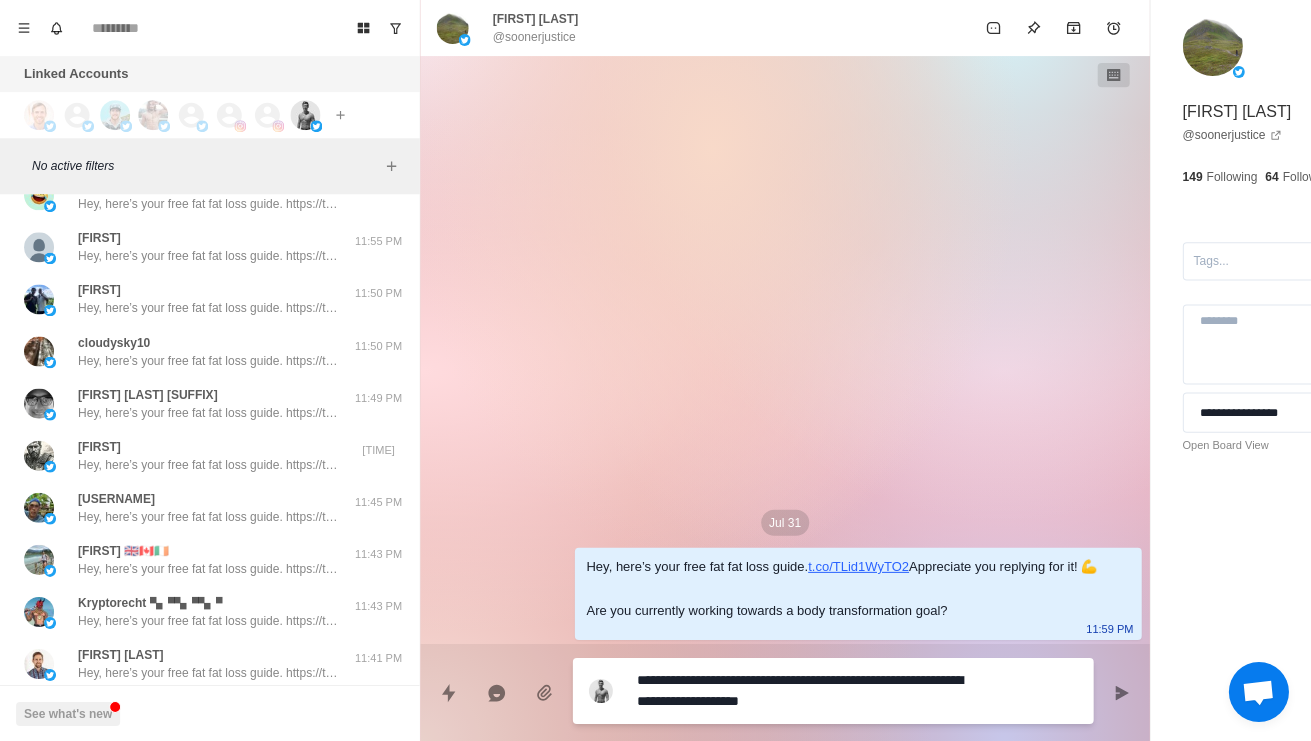 type on "*" 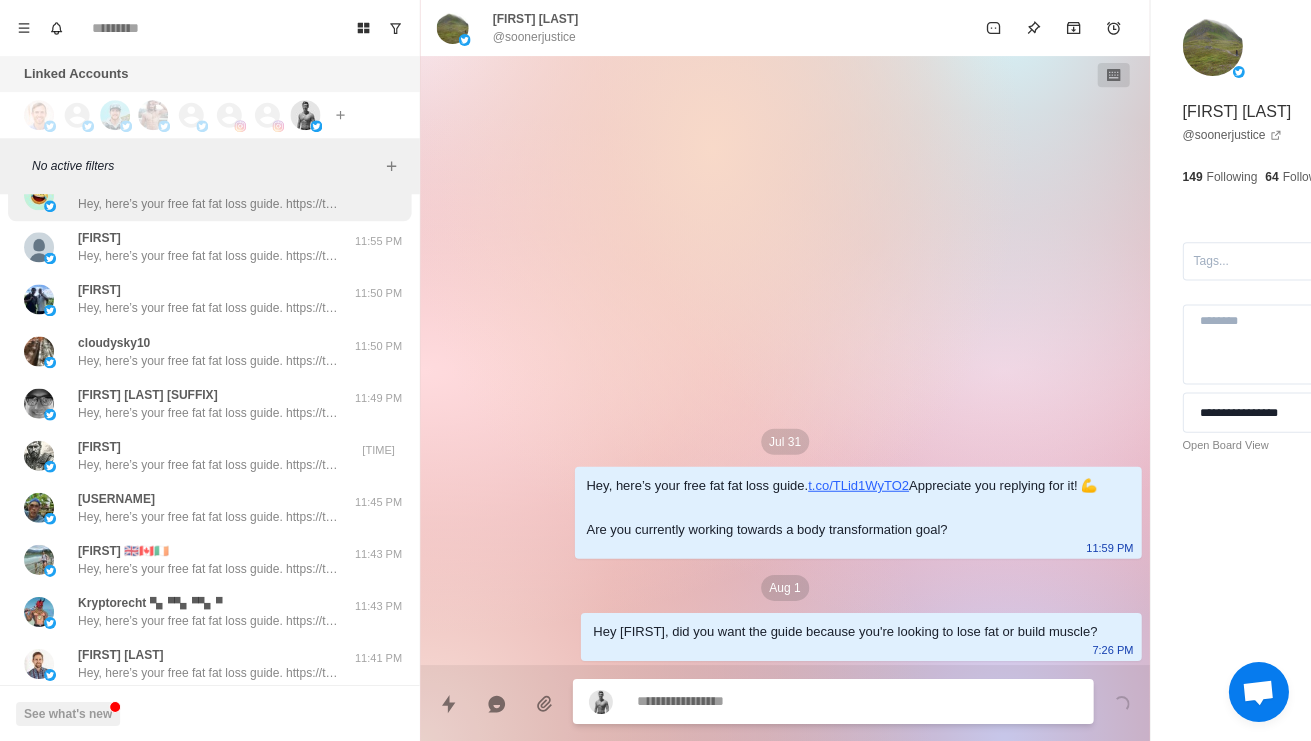 click on "Hey, here’s your free fat fat loss guide.
https://t.co/TLid1WyTO2
Appreciate you replying for it! 💪
Are you currently working towards a body transformation goal?" at bounding box center [208, 204] 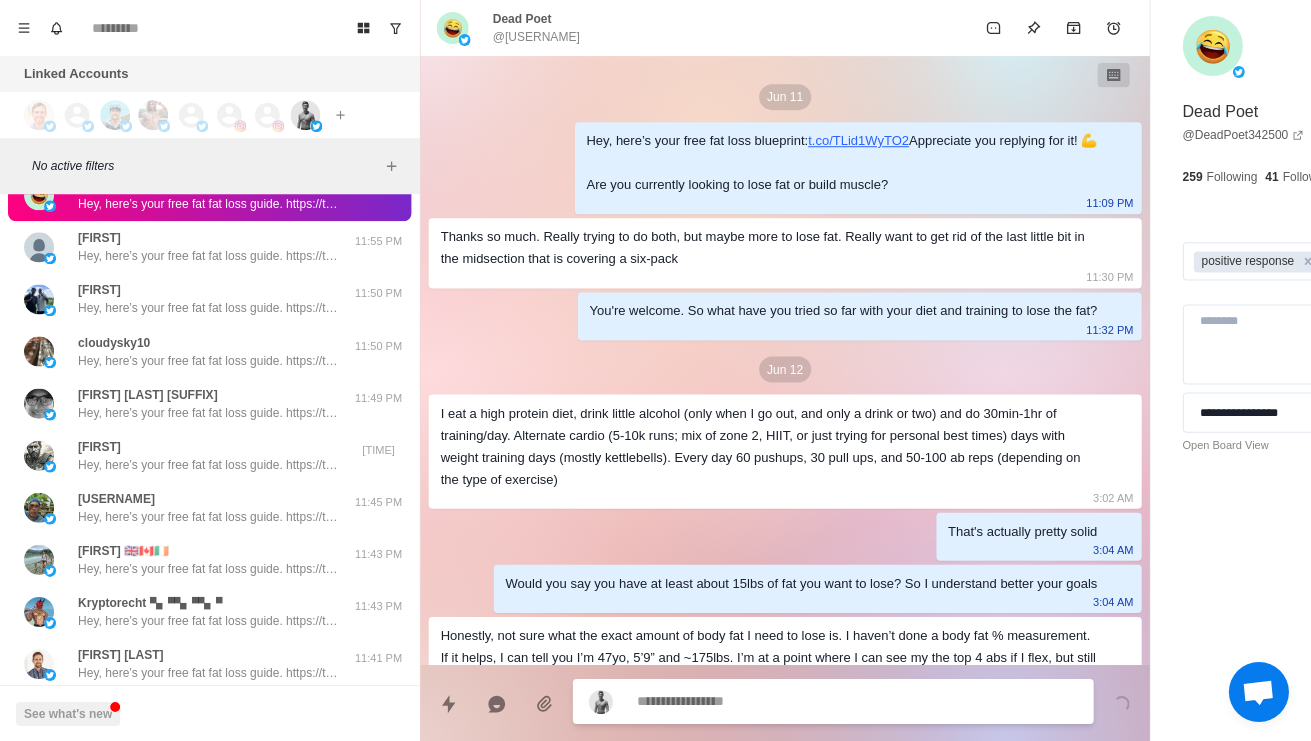 scroll, scrollTop: 414, scrollLeft: 0, axis: vertical 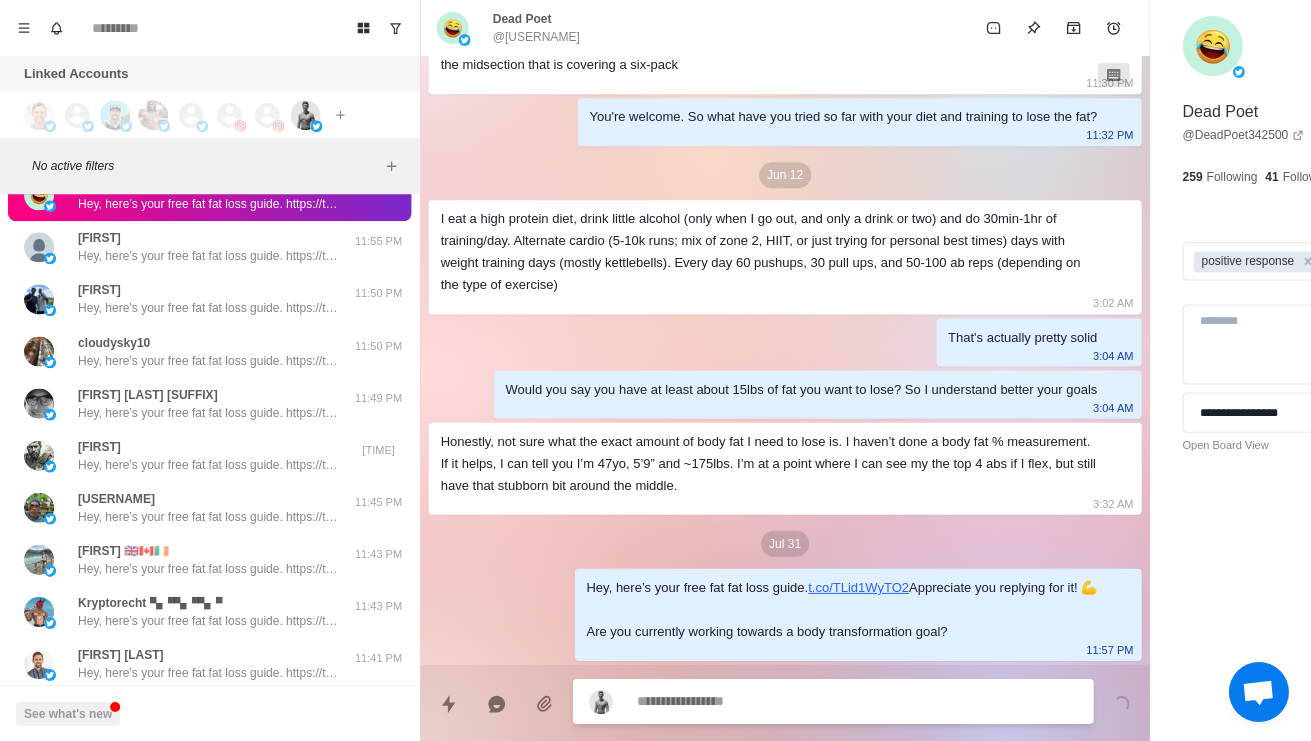 paste on "**********" 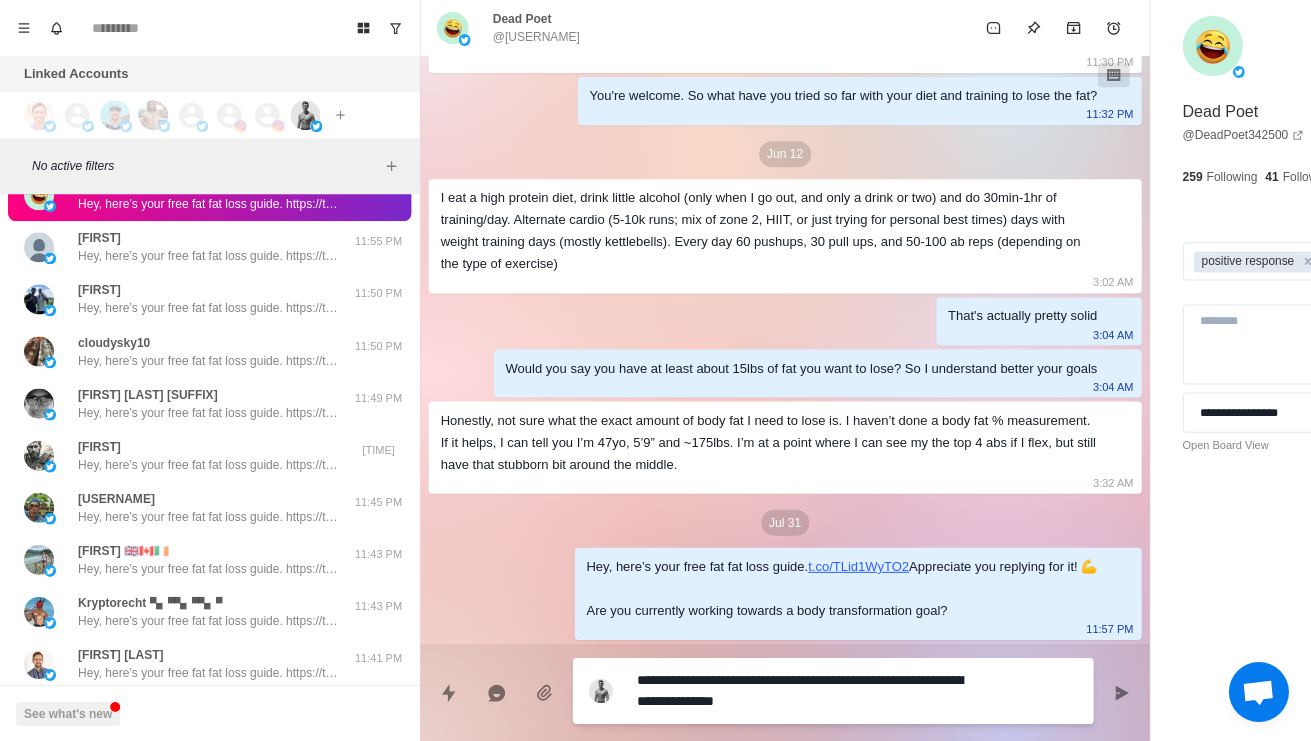 type on "*" 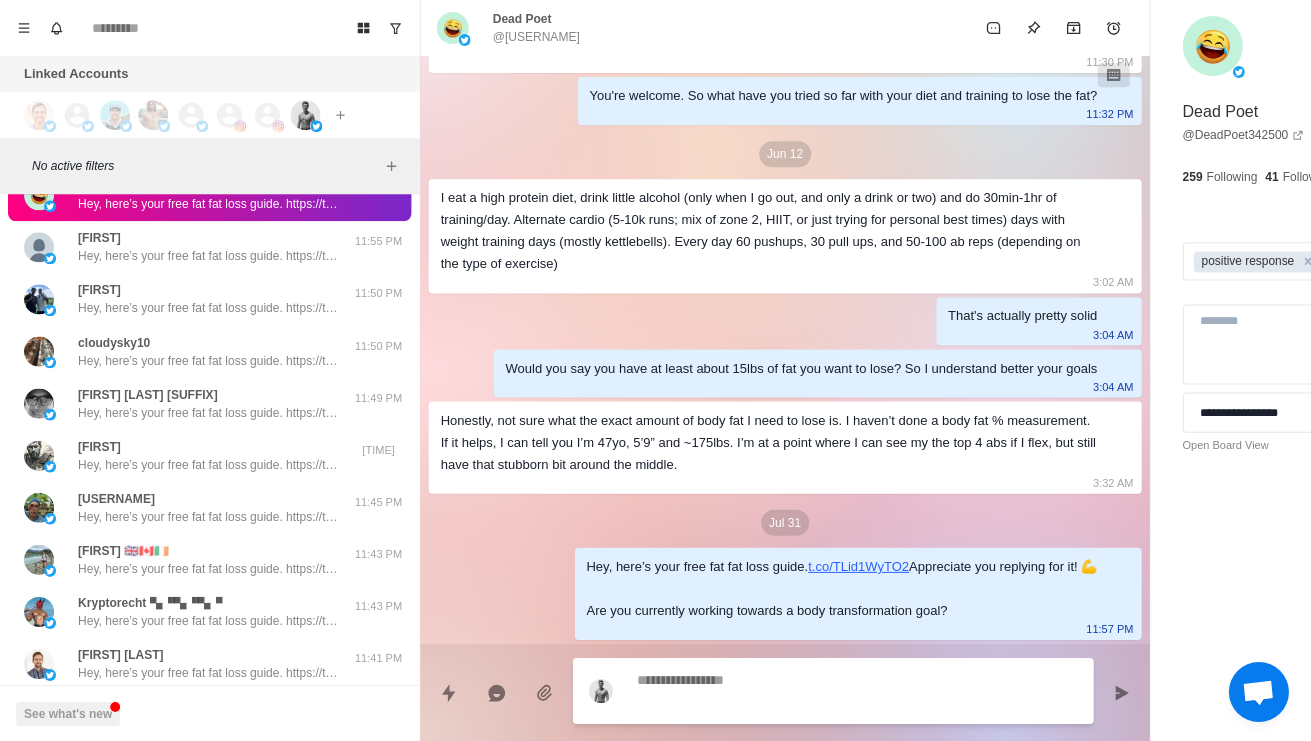 scroll, scrollTop: 516, scrollLeft: 0, axis: vertical 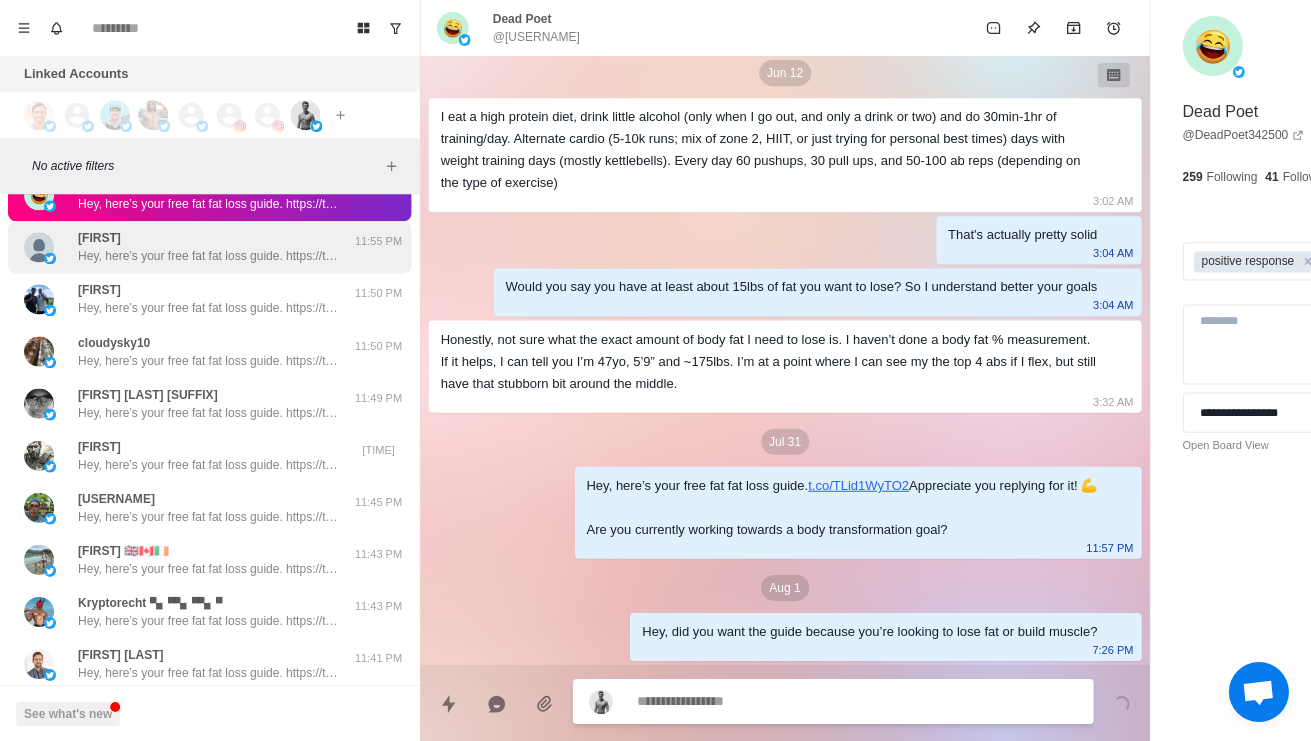 click on "lorcher03 Hey, here’s your free fat fat loss guide.
https://t.co/TLid1WyTO2
Appreciate you replying for it! 💪
Are you currently working towards a body transformation goal? 11:55 PM" at bounding box center [209, 247] 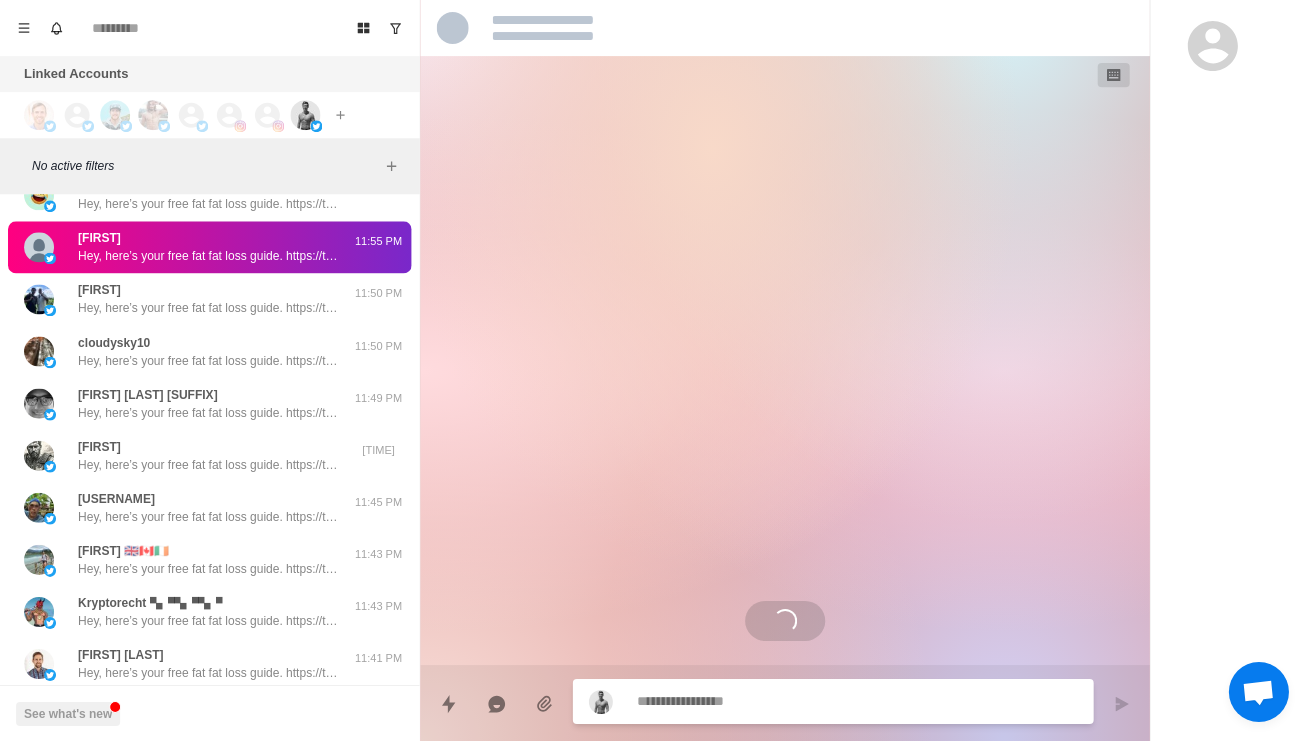 scroll, scrollTop: 0, scrollLeft: 0, axis: both 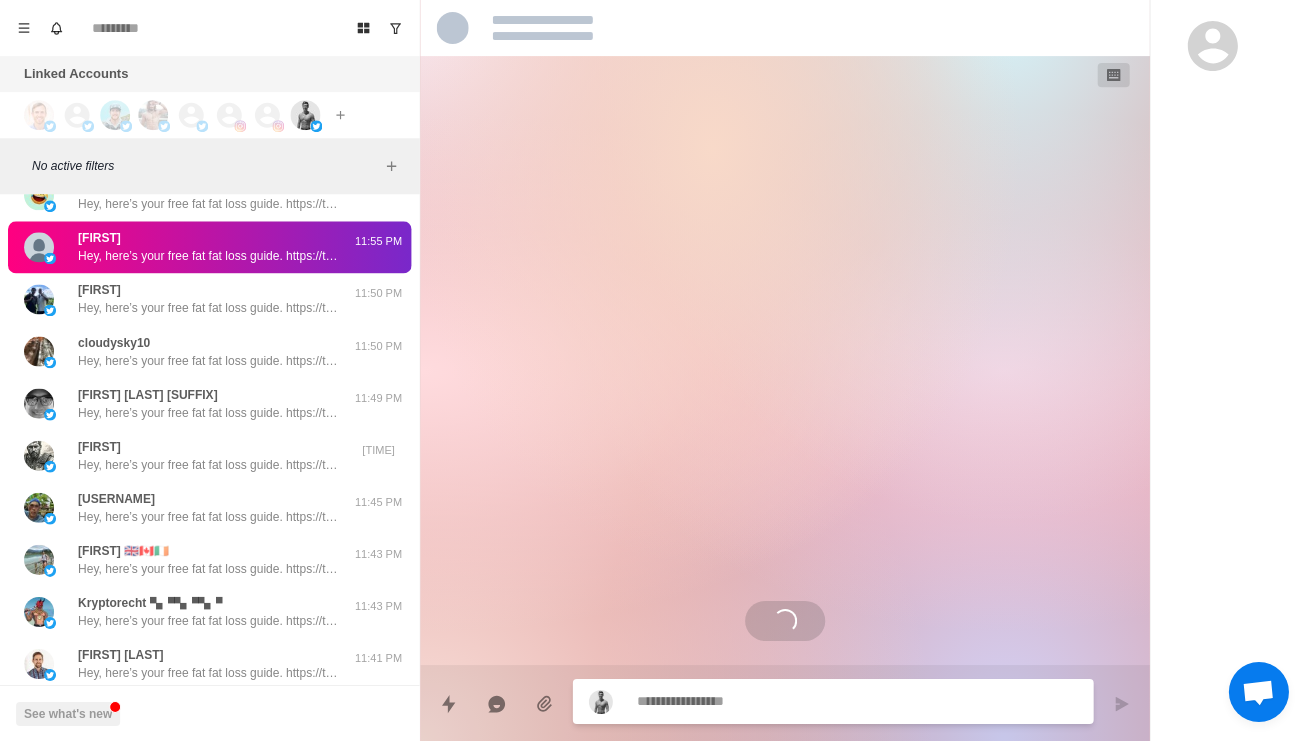 type on "*" 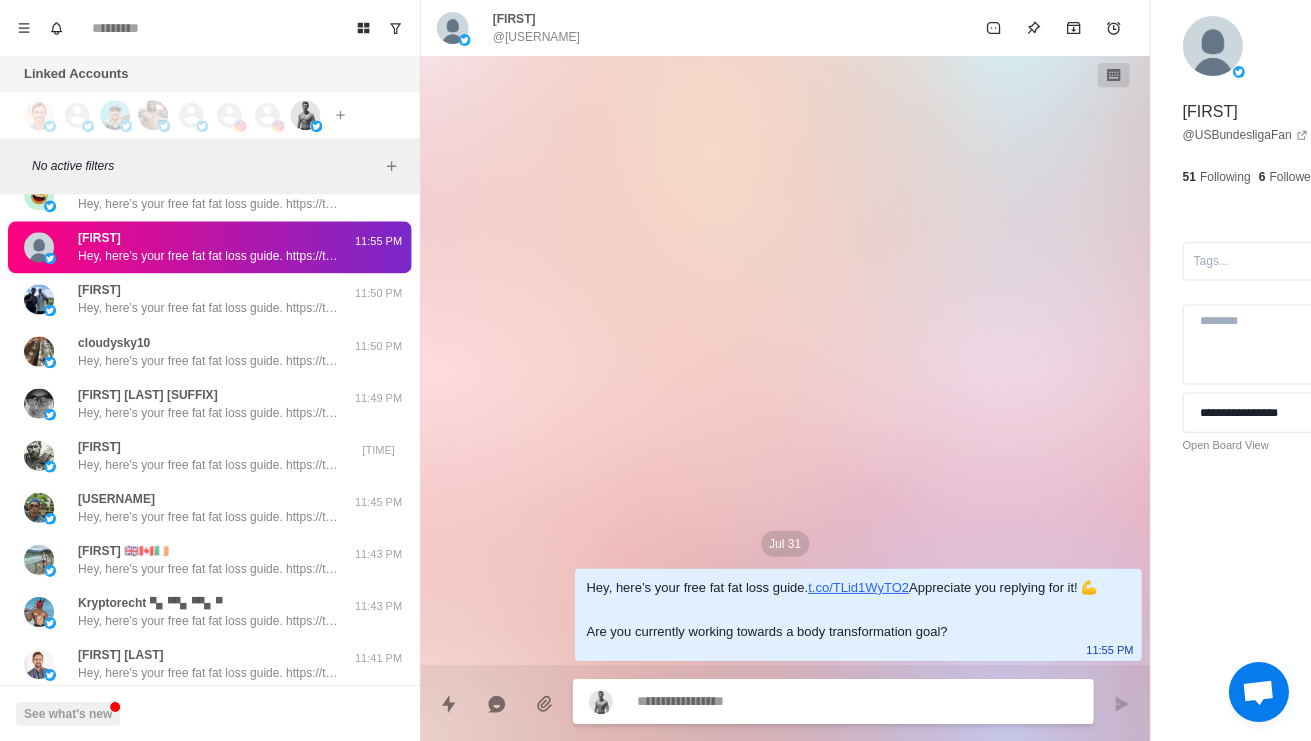 paste on "**********" 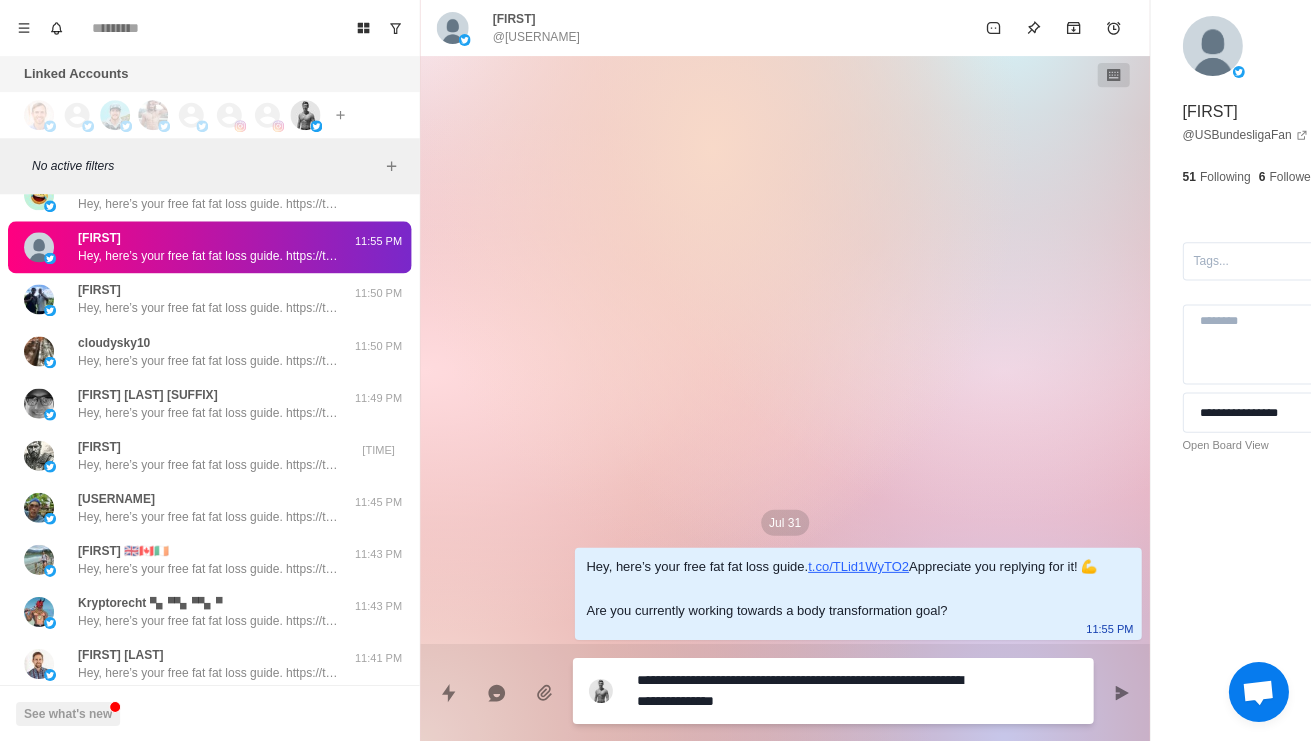 type on "*" 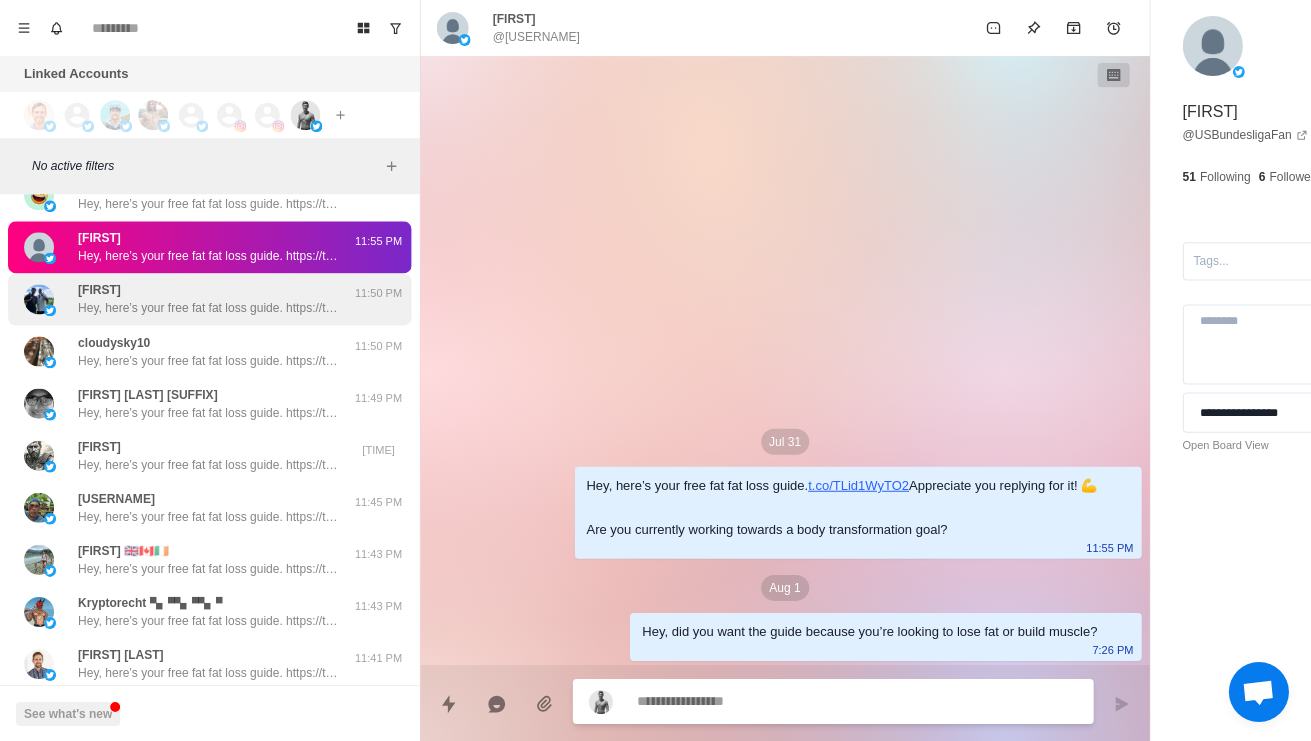 click on "Hey, here’s your free fat fat loss guide.
https://t.co/TLid1WyTO2
Appreciate you replying for it! 💪
Are you currently working towards a body transformation goal?" at bounding box center (208, 308) 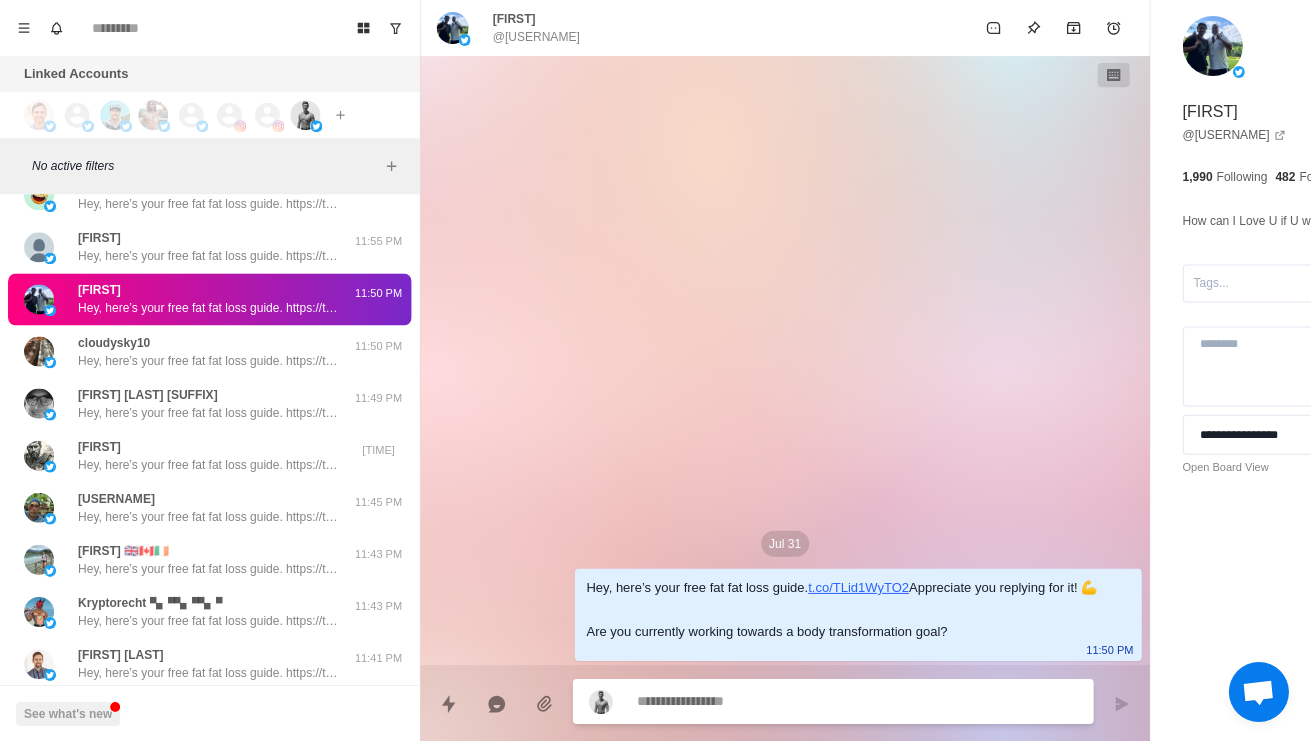 type on "*" 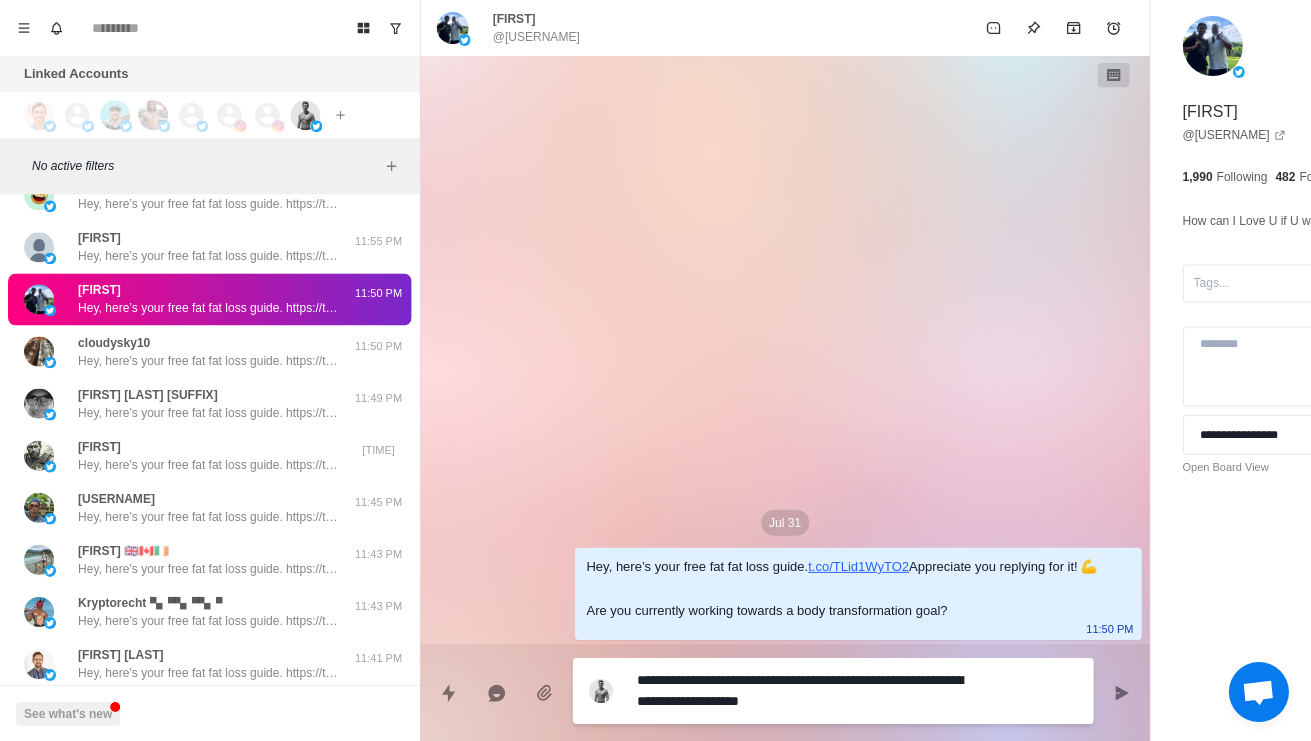 type on "*" 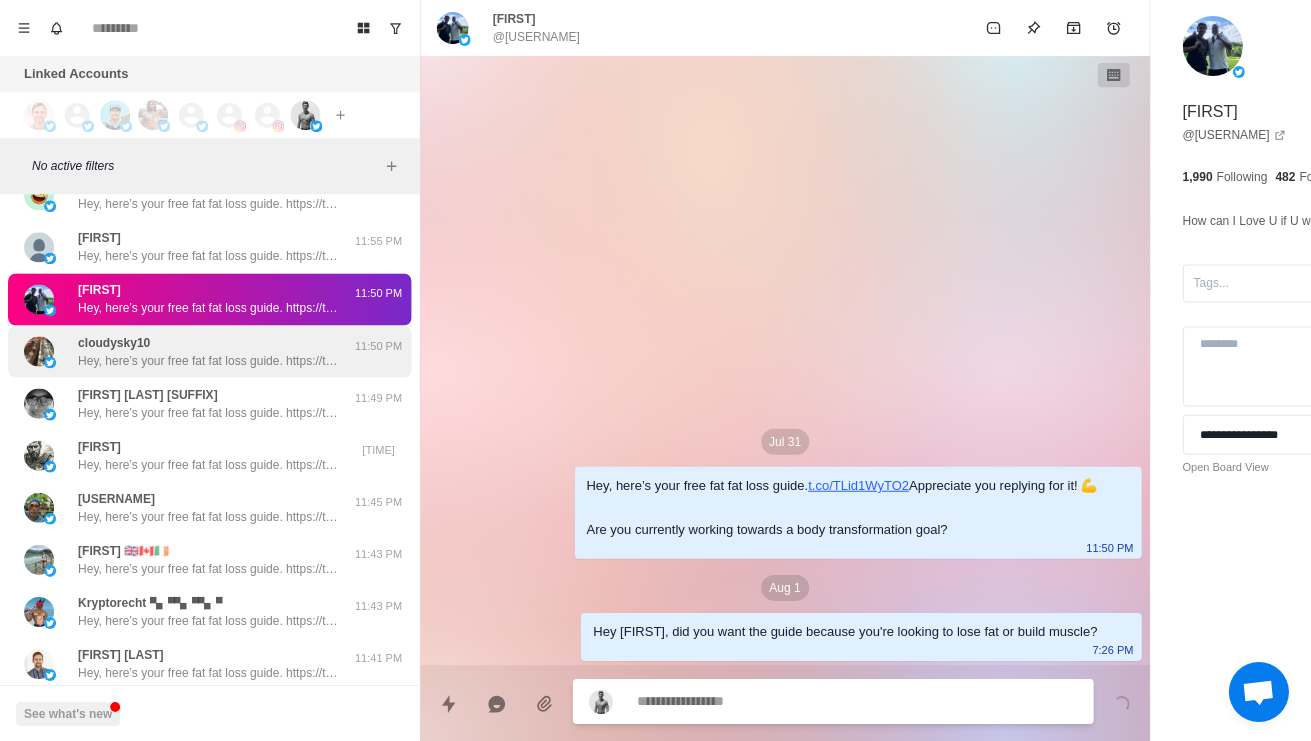 click on "Hey, here’s your free fat fat loss guide.
https://t.co/TLid1WyTO2
Appreciate you replying for it! 💪
Are you currently working towards a body transformation goal?" at bounding box center [208, 360] 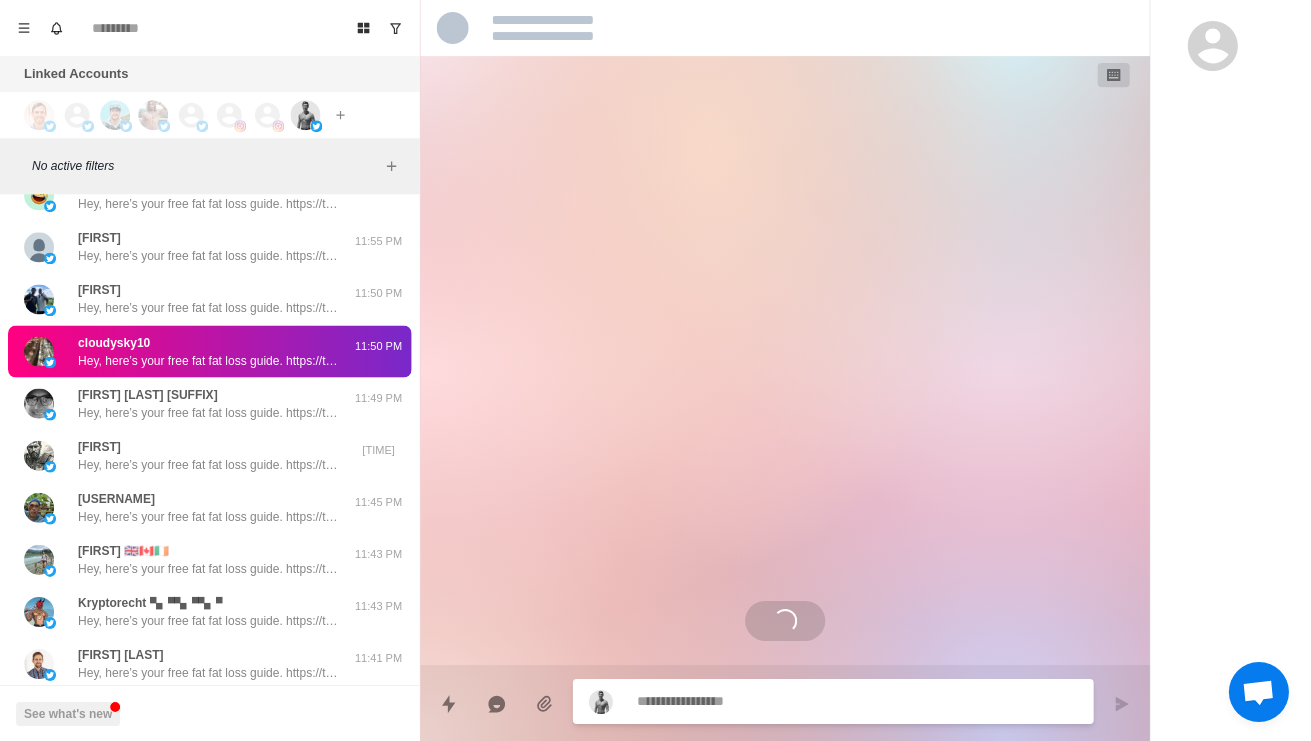 type on "*" 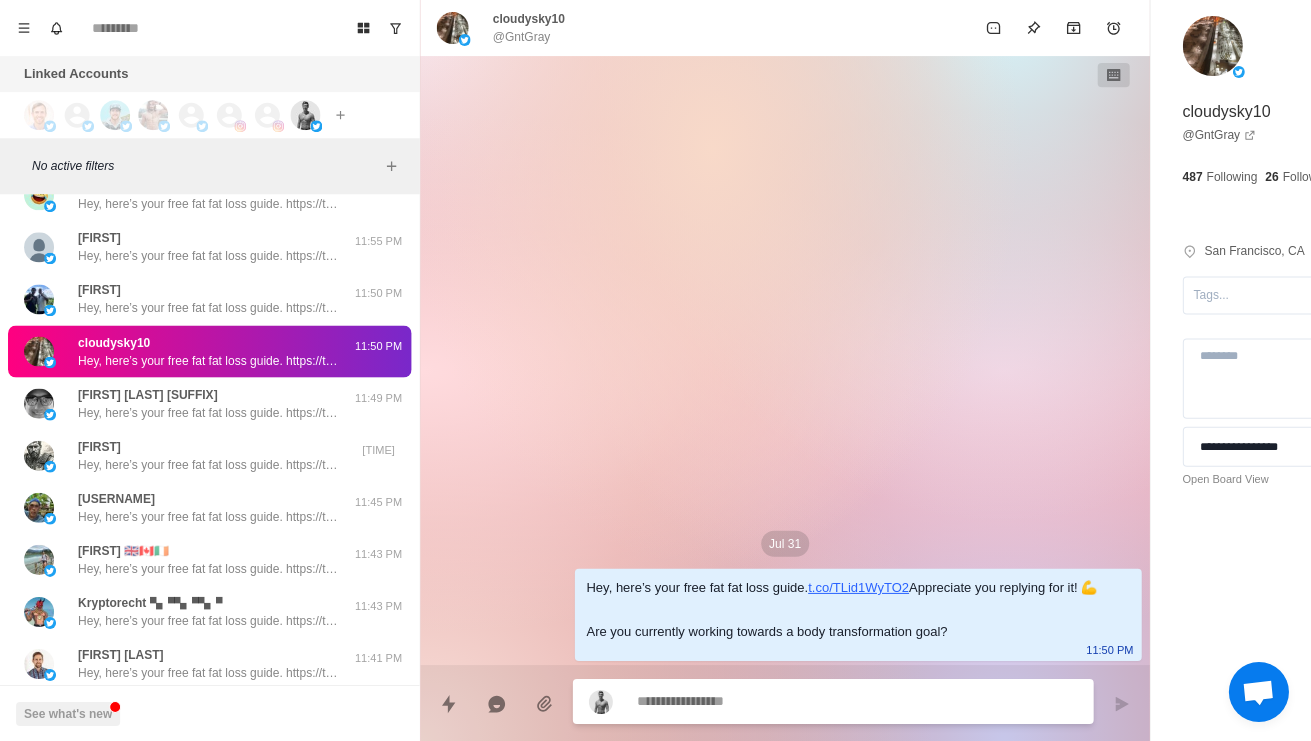 paste on "**********" 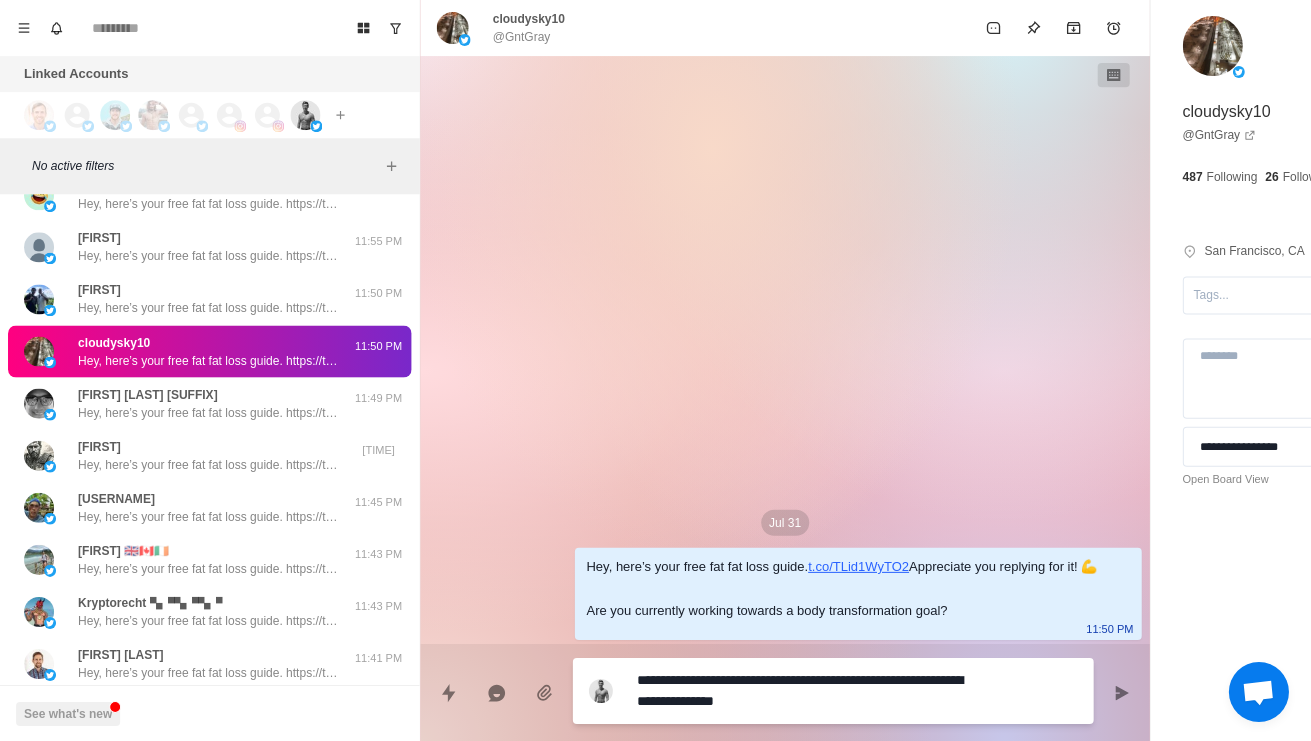 type on "*" 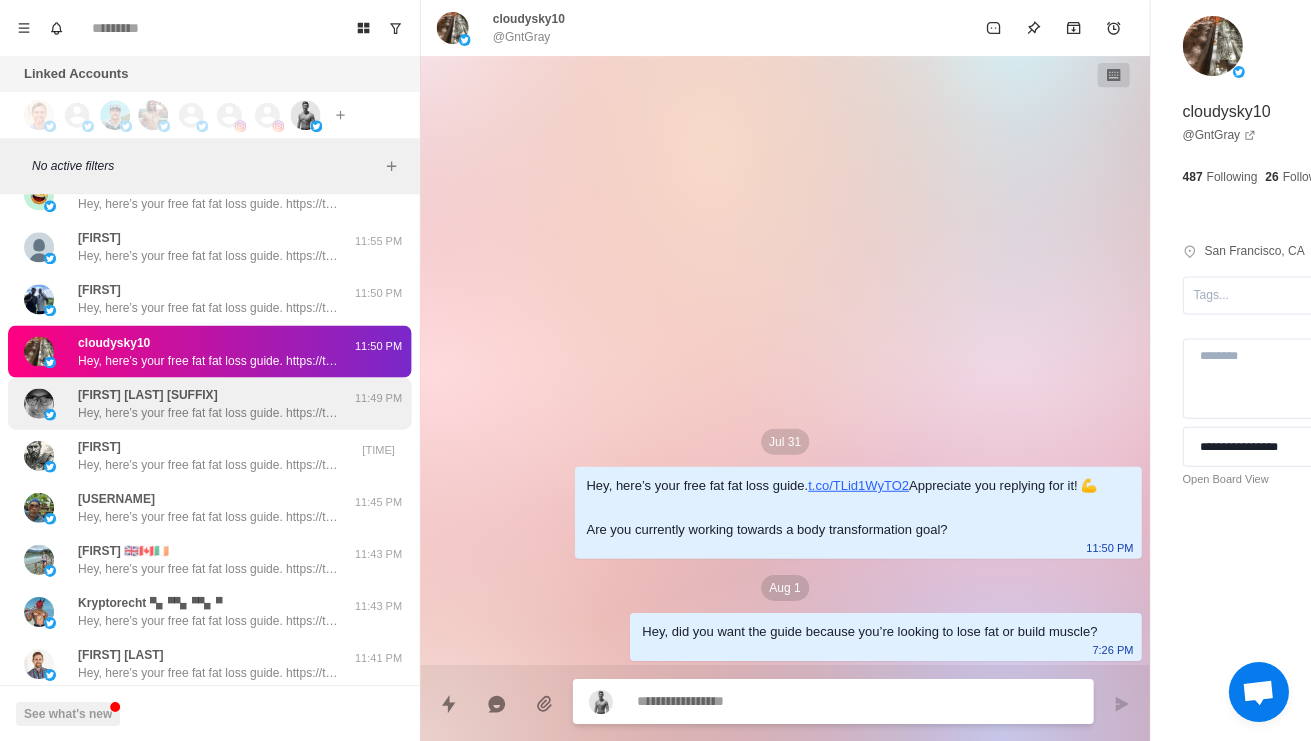 click on "Richard Roberts III Hey, here’s your free fat fat loss guide.
https://t.co/TLid1WyTO2
Appreciate you replying for it! 💪
Are you currently working towards a body transformation goal? 11:49 PM" at bounding box center (209, 403) 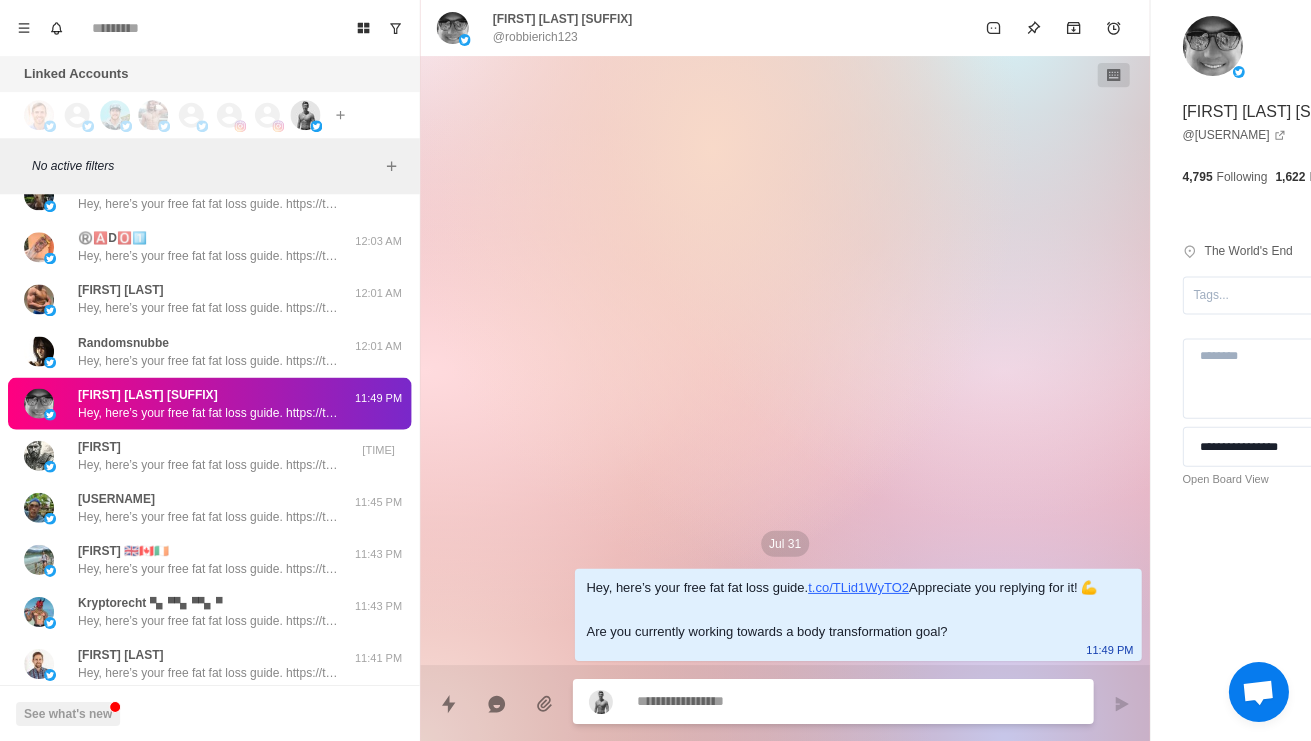 click at bounding box center [799, 700] 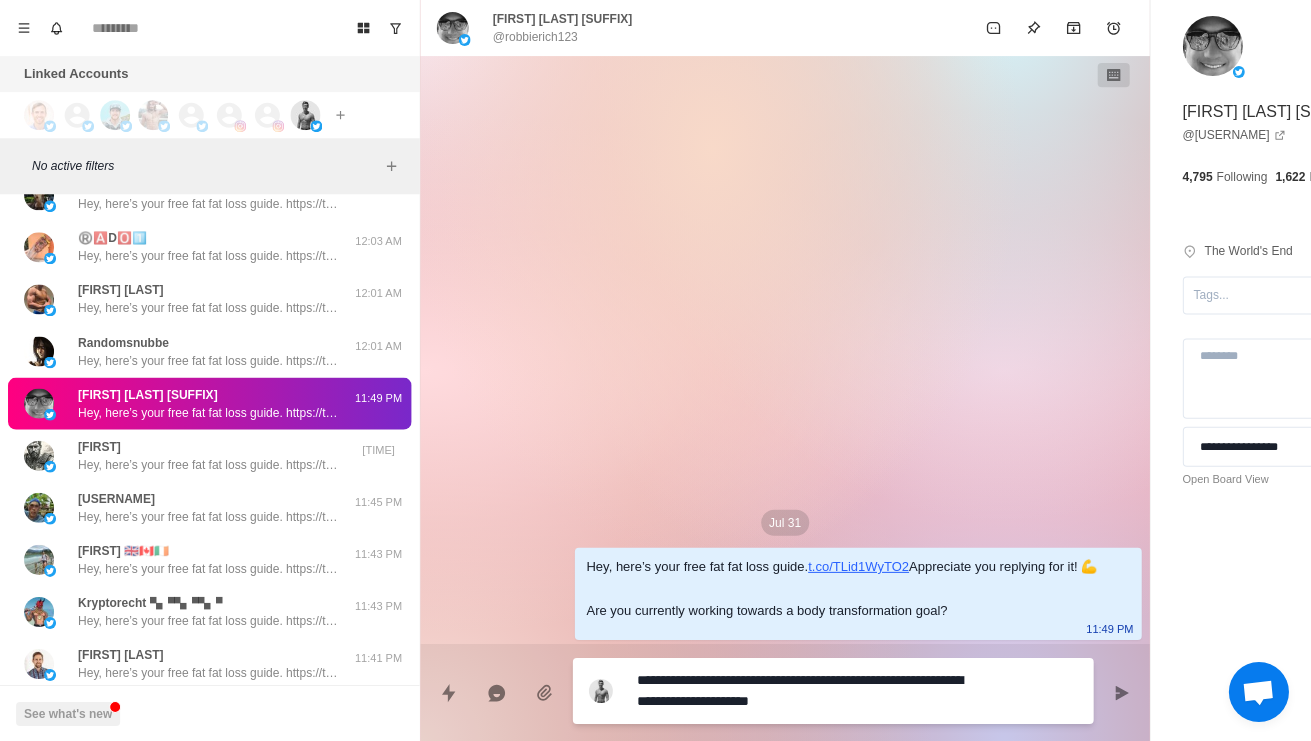 type on "*" 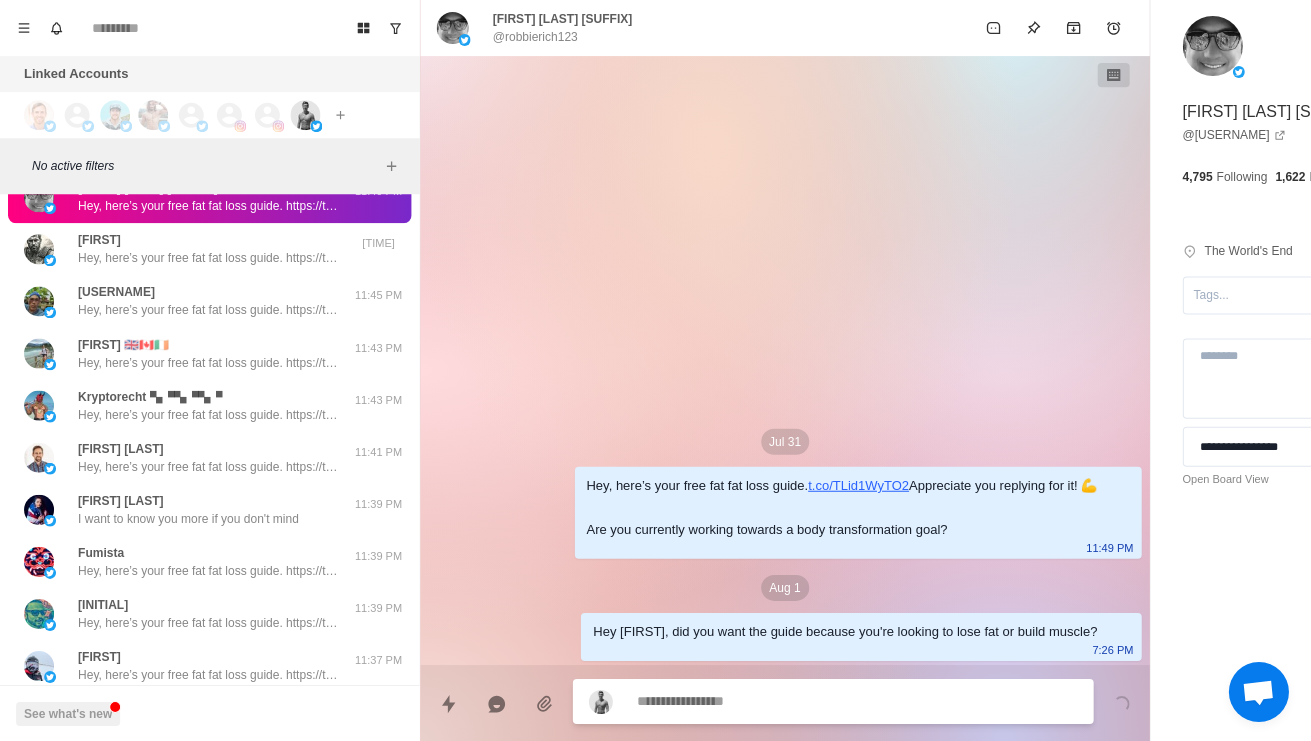 scroll, scrollTop: 13605, scrollLeft: 0, axis: vertical 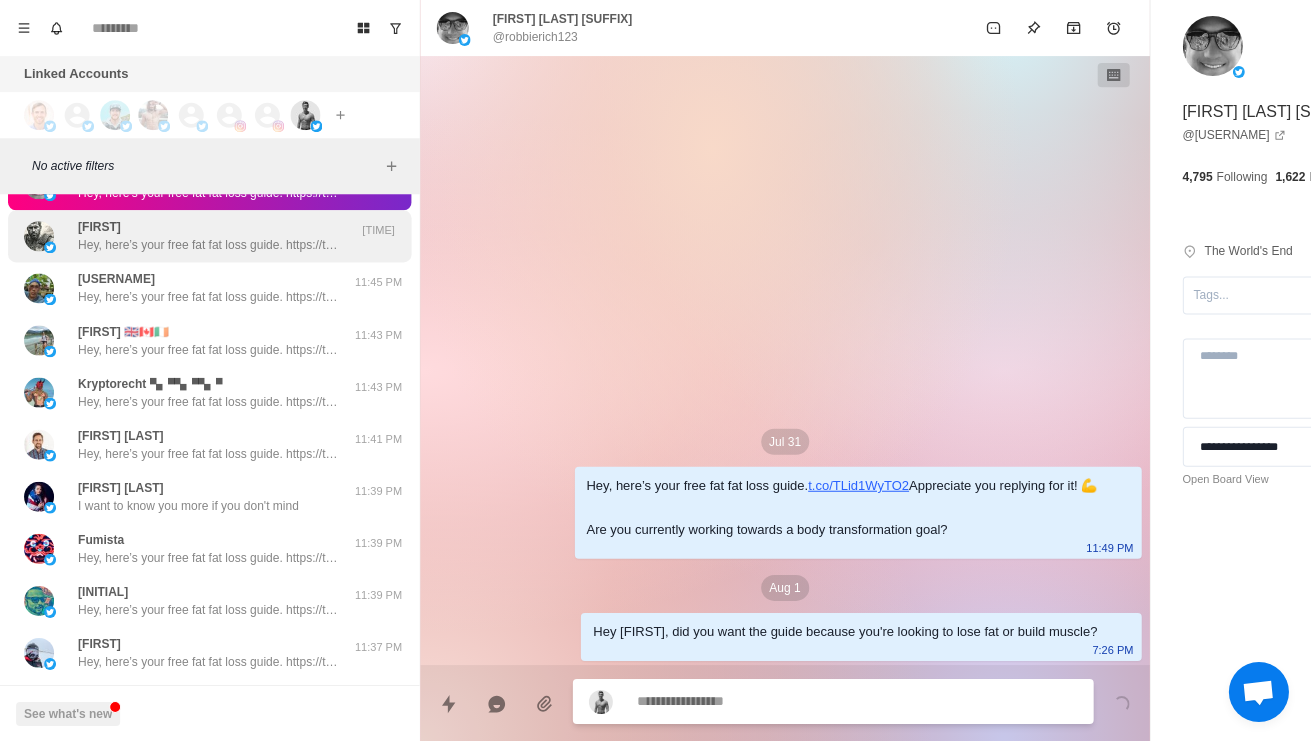 click on "Hey, here’s your free fat fat loss guide.
https://t.co/TLid1WyTO2
Appreciate you replying for it! 💪
Are you currently working towards a body transformation goal?" at bounding box center (208, 245) 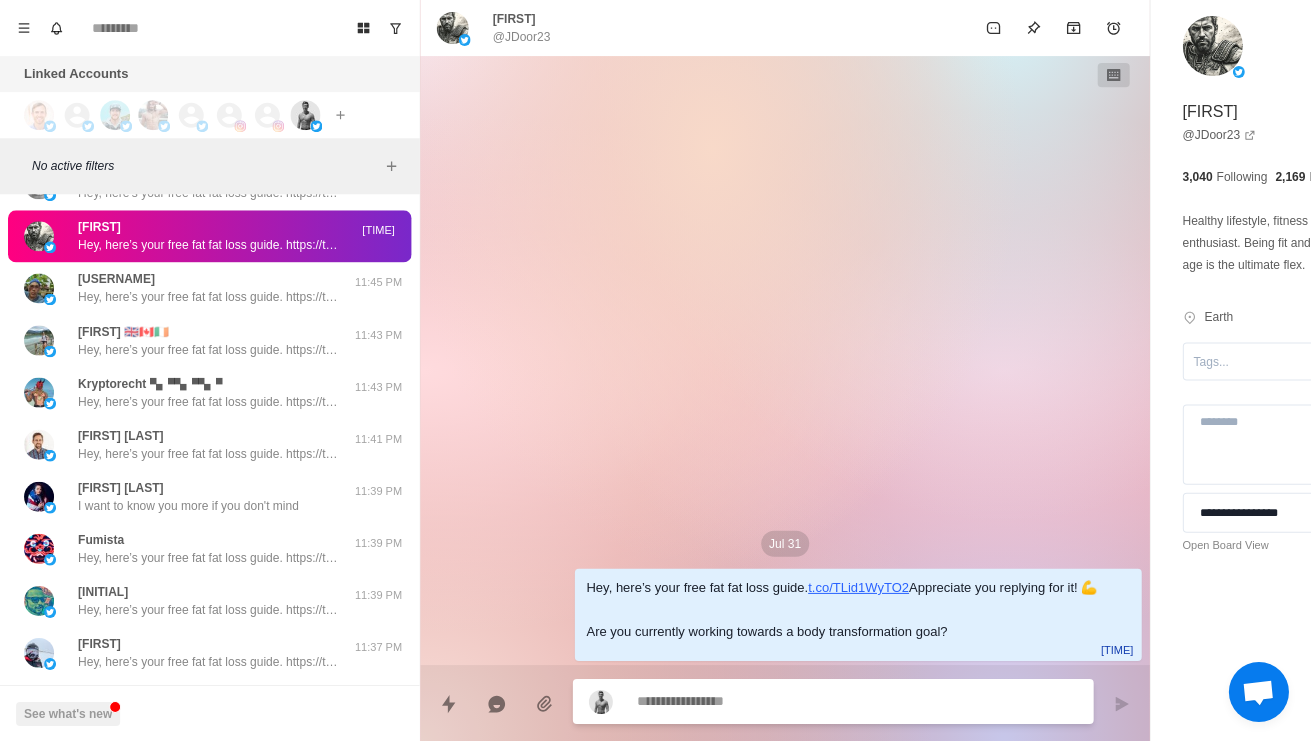 type on "*" 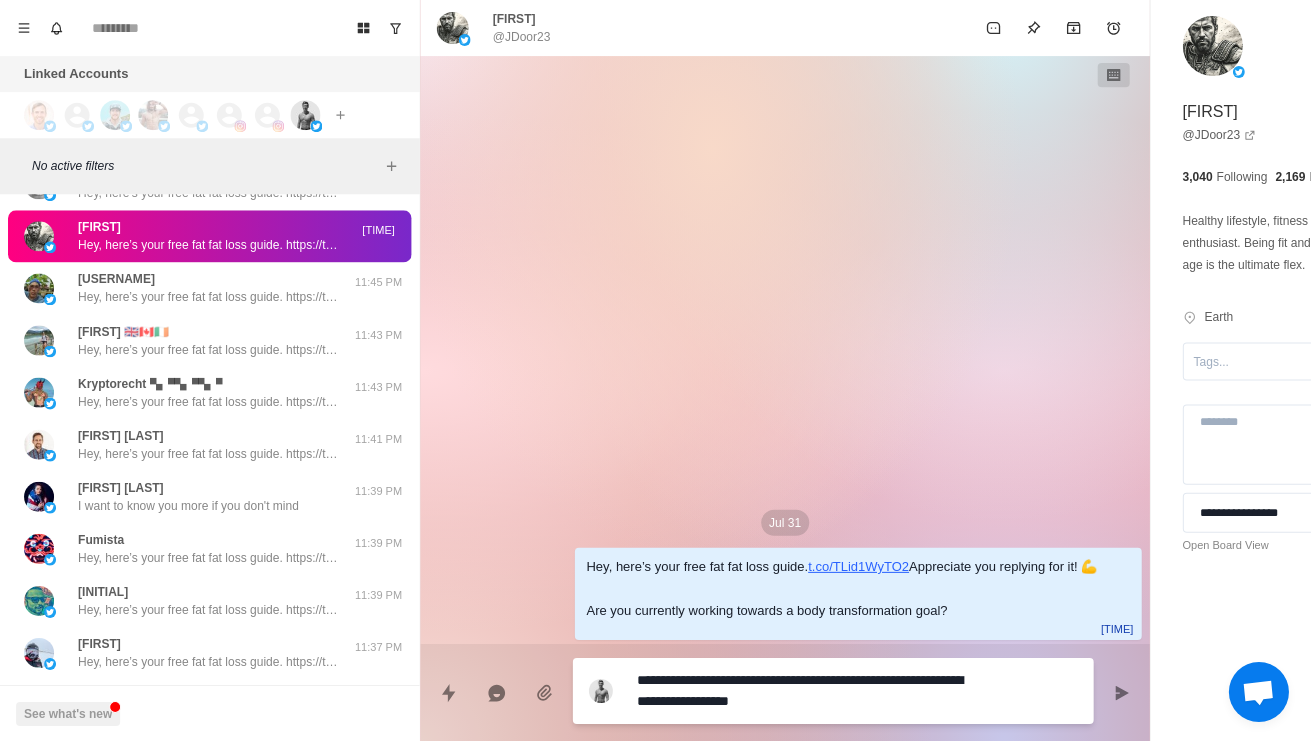 type on "*" 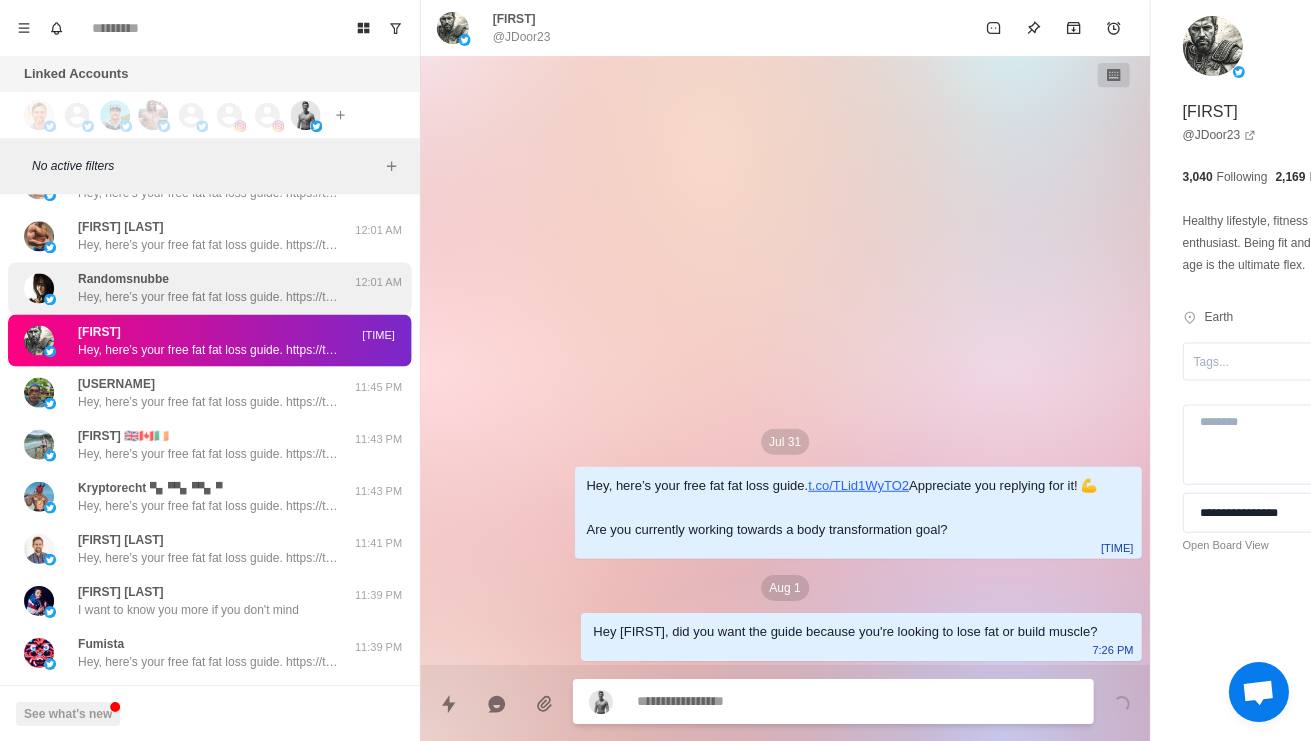 click on "Hey, here’s your free fat fat loss guide.
https://t.co/TLid1WyTO2
Appreciate you replying for it! 💪
Are you currently working towards a body transformation goal?" at bounding box center [208, 297] 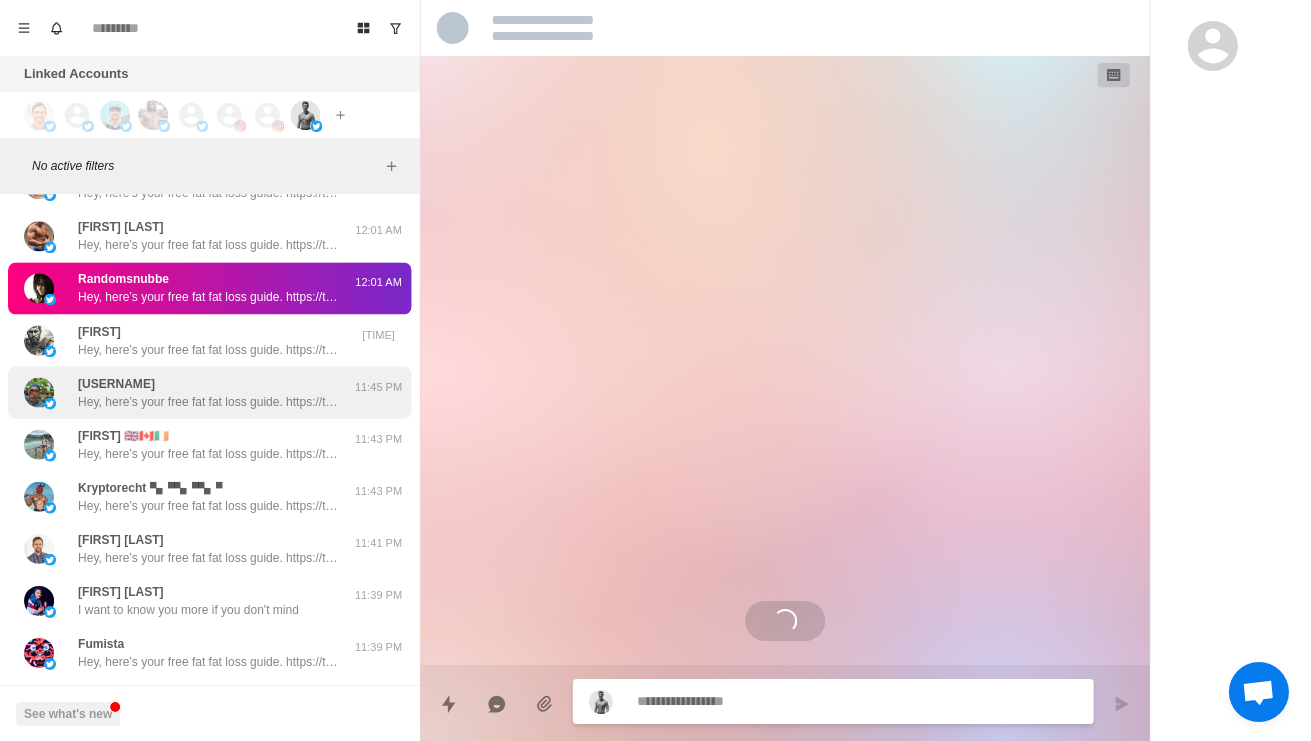 click on "Chaddie_K Hey, here’s your free fat fat loss guide.
https://t.co/TLid1WyTO2
Appreciate you replying for it! 💪
Are you currently working towards a body transformation goal?" at bounding box center [208, 392] 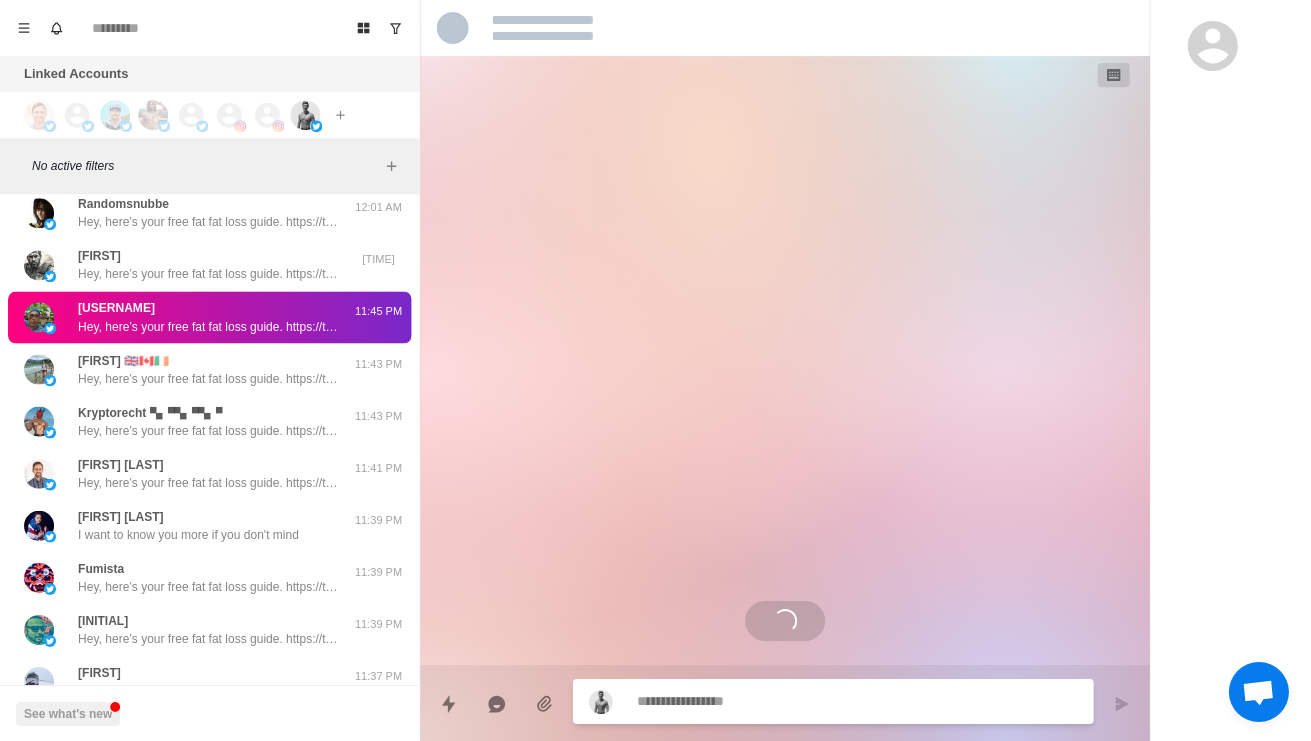 scroll, scrollTop: 13744, scrollLeft: 0, axis: vertical 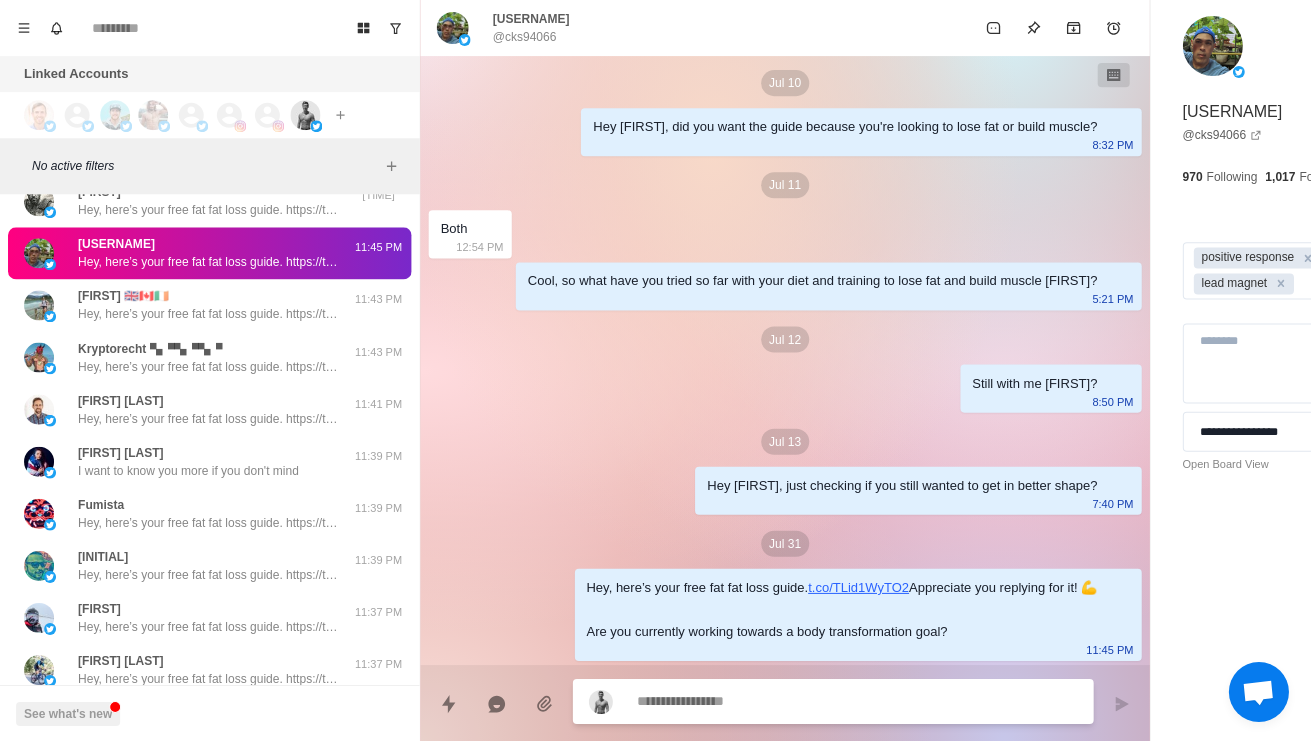 paste on "**********" 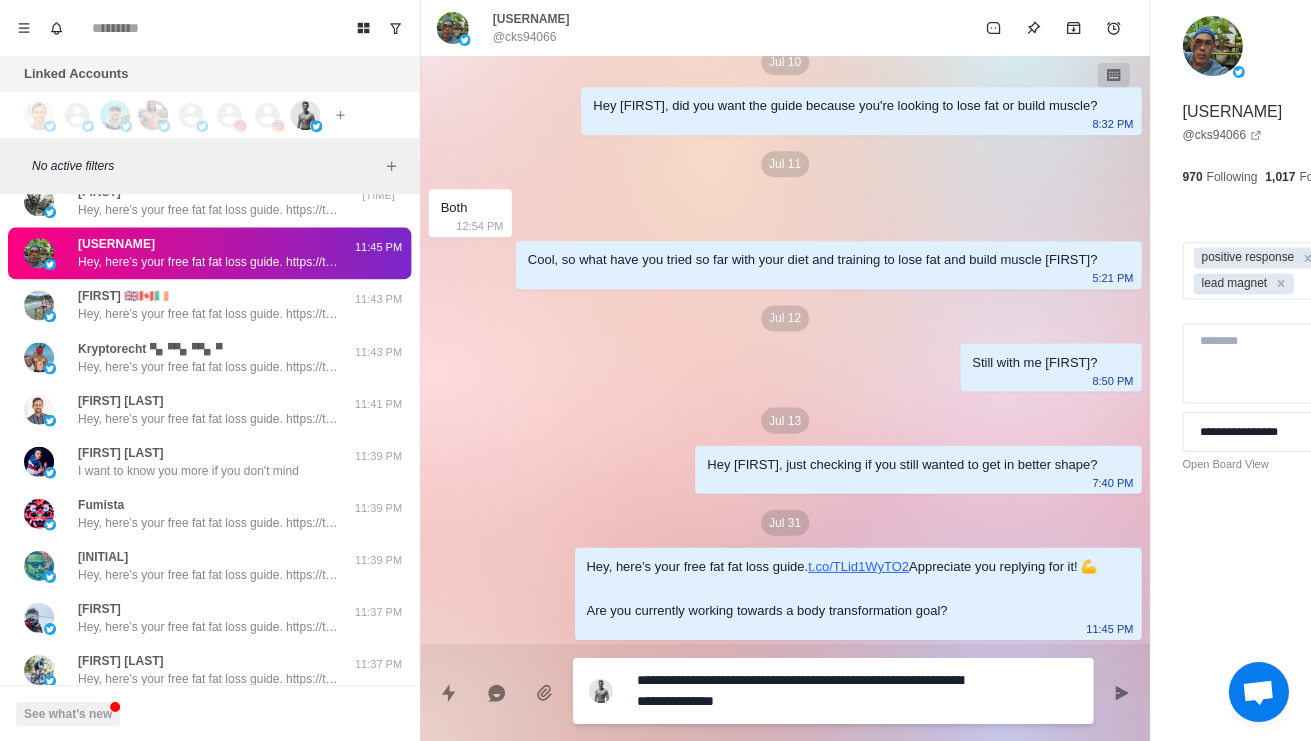 type on "*" 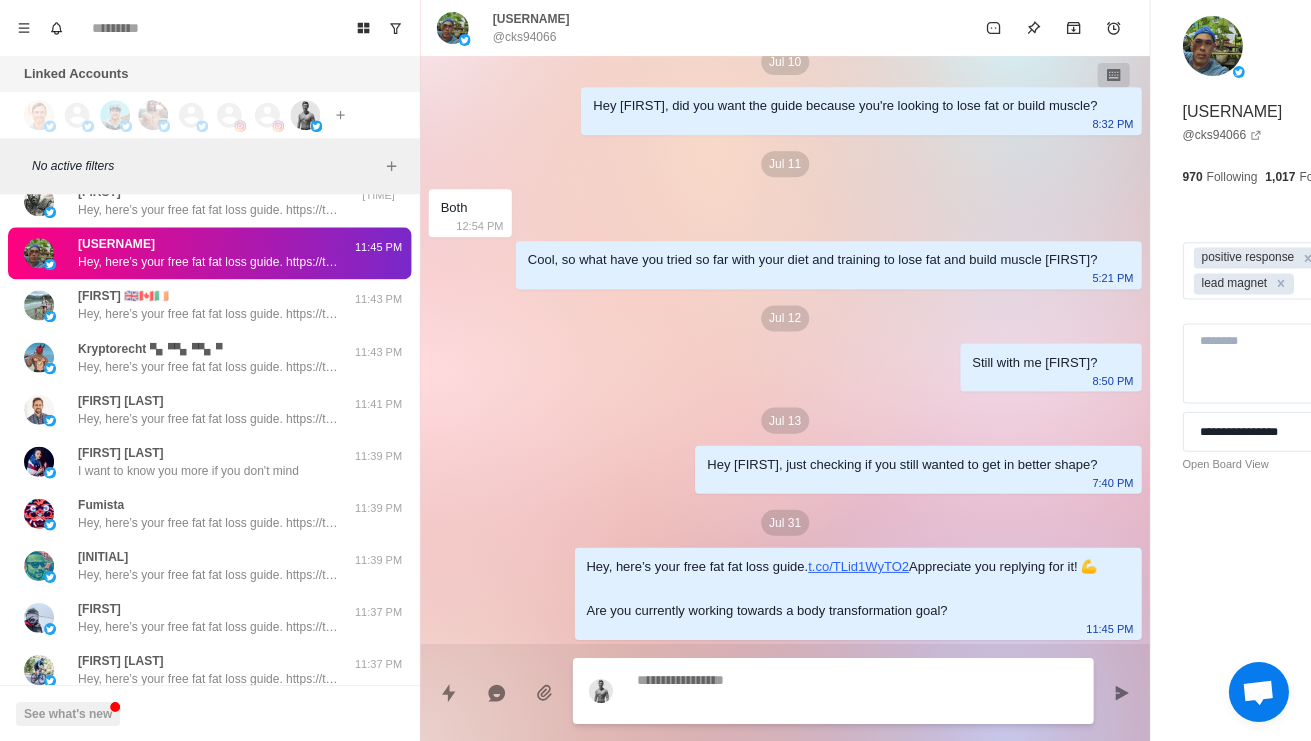 scroll, scrollTop: 920, scrollLeft: 0, axis: vertical 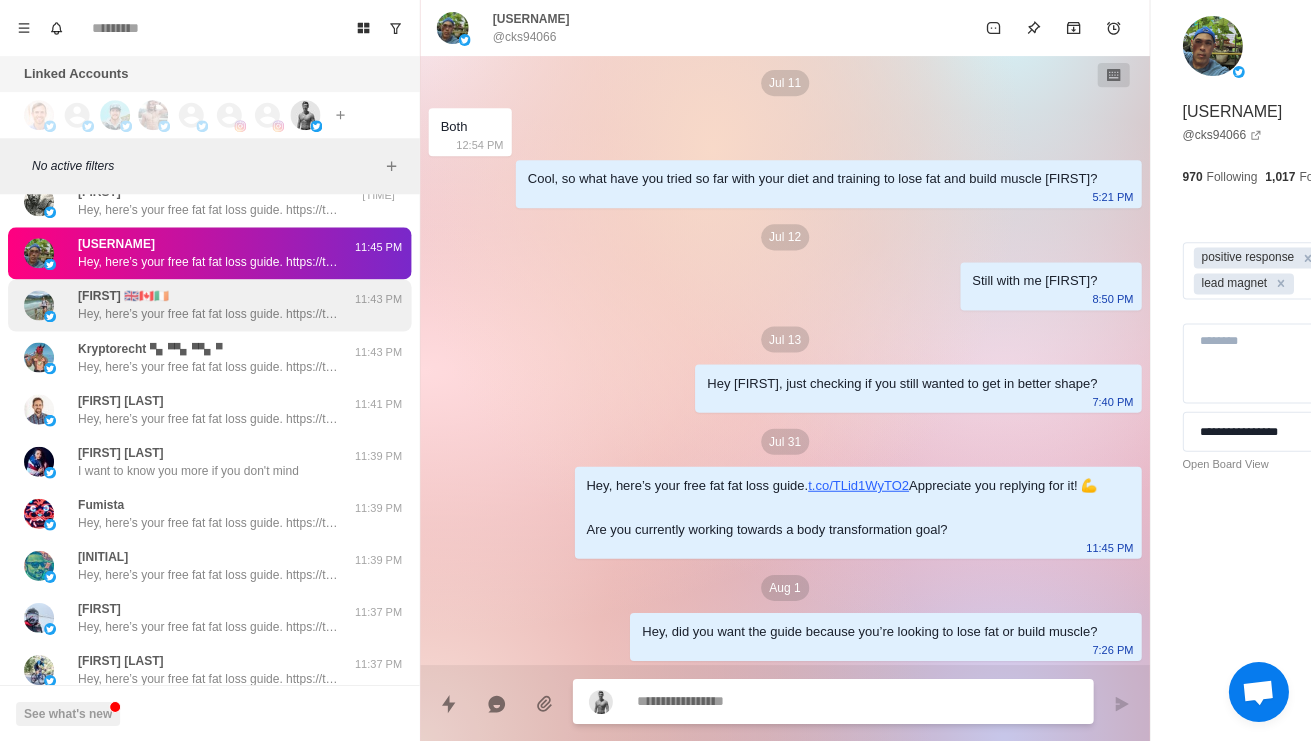 click on "Hey, here’s your free fat fat loss guide.
https://t.co/TLid1WyTO2
Appreciate you replying for it! 💪
Are you currently working towards a body transformation goal?" at bounding box center (208, 314) 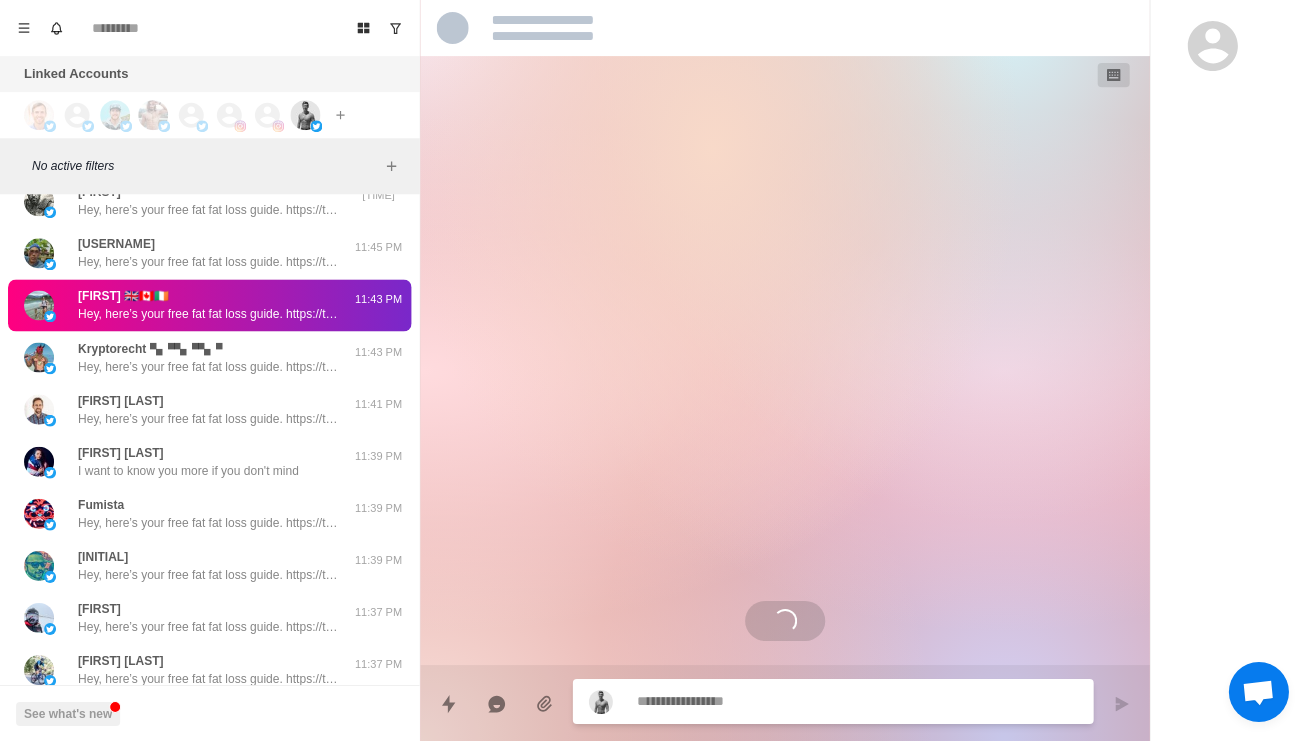 scroll, scrollTop: 278, scrollLeft: 0, axis: vertical 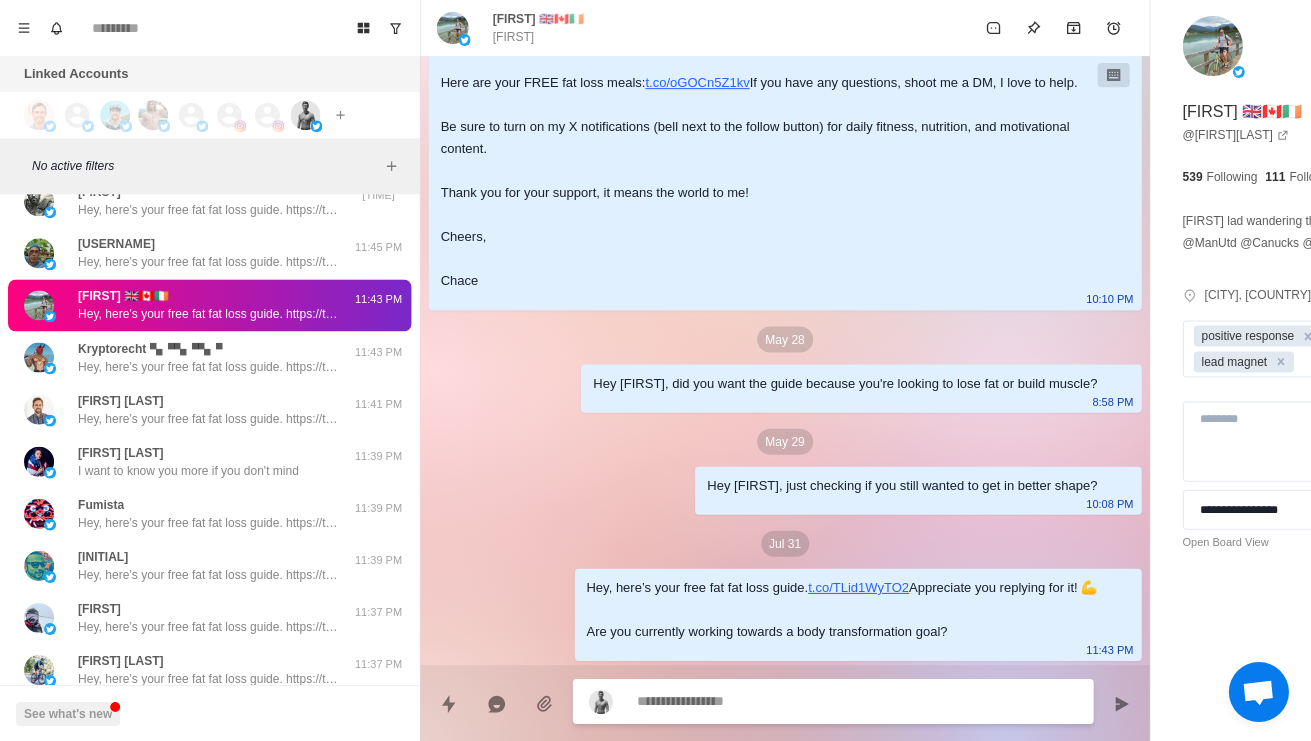 type on "*" 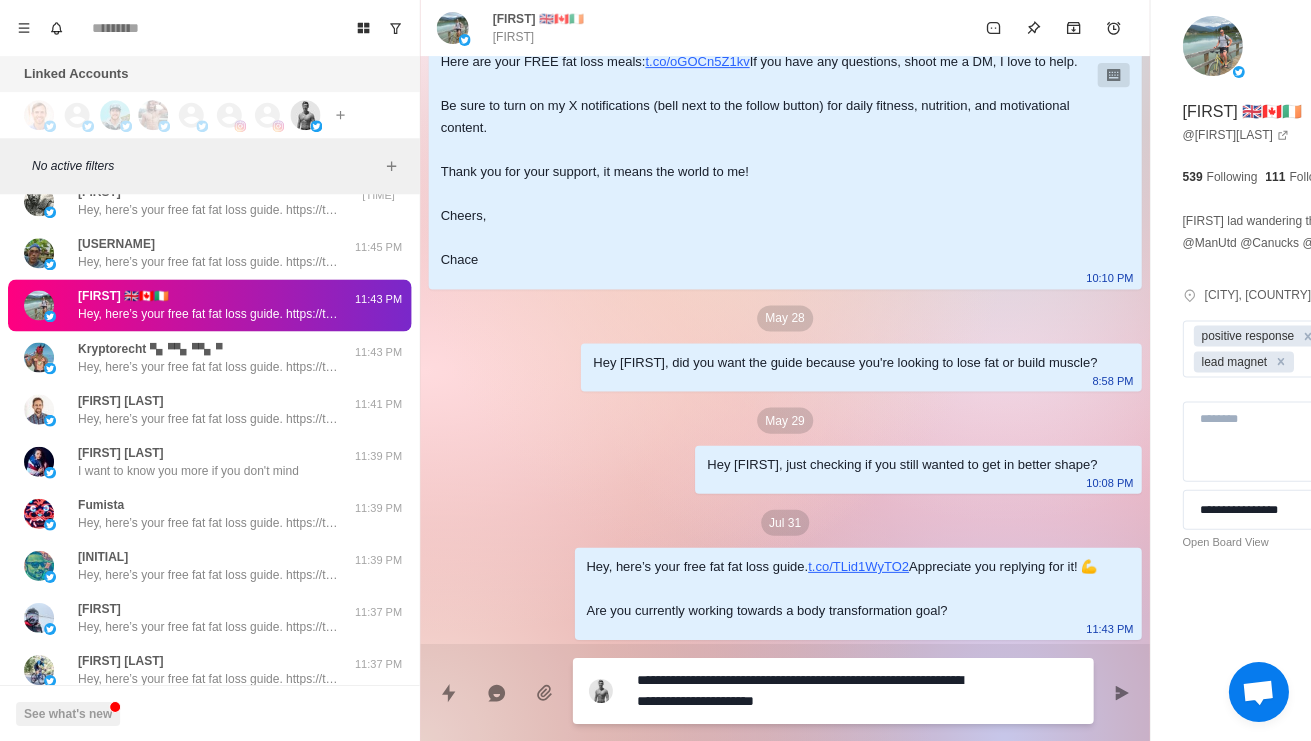 type on "*" 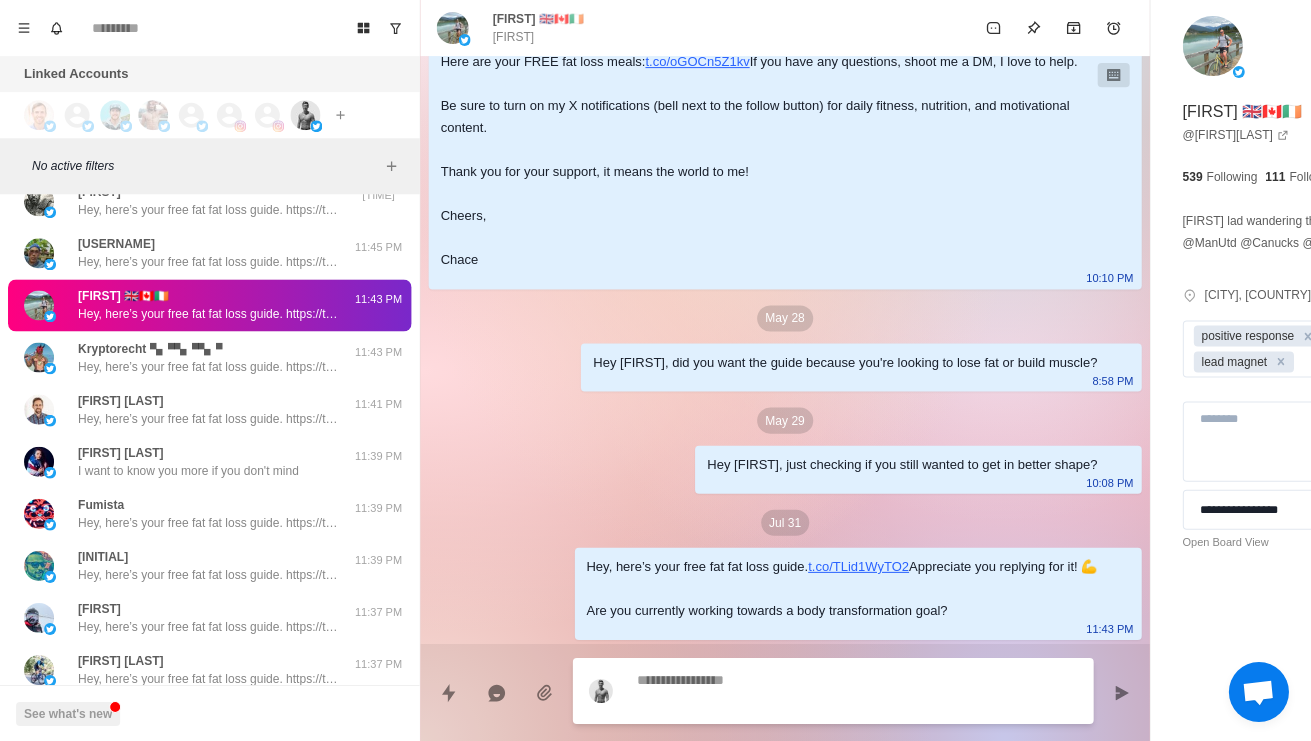 scroll, scrollTop: 380, scrollLeft: 0, axis: vertical 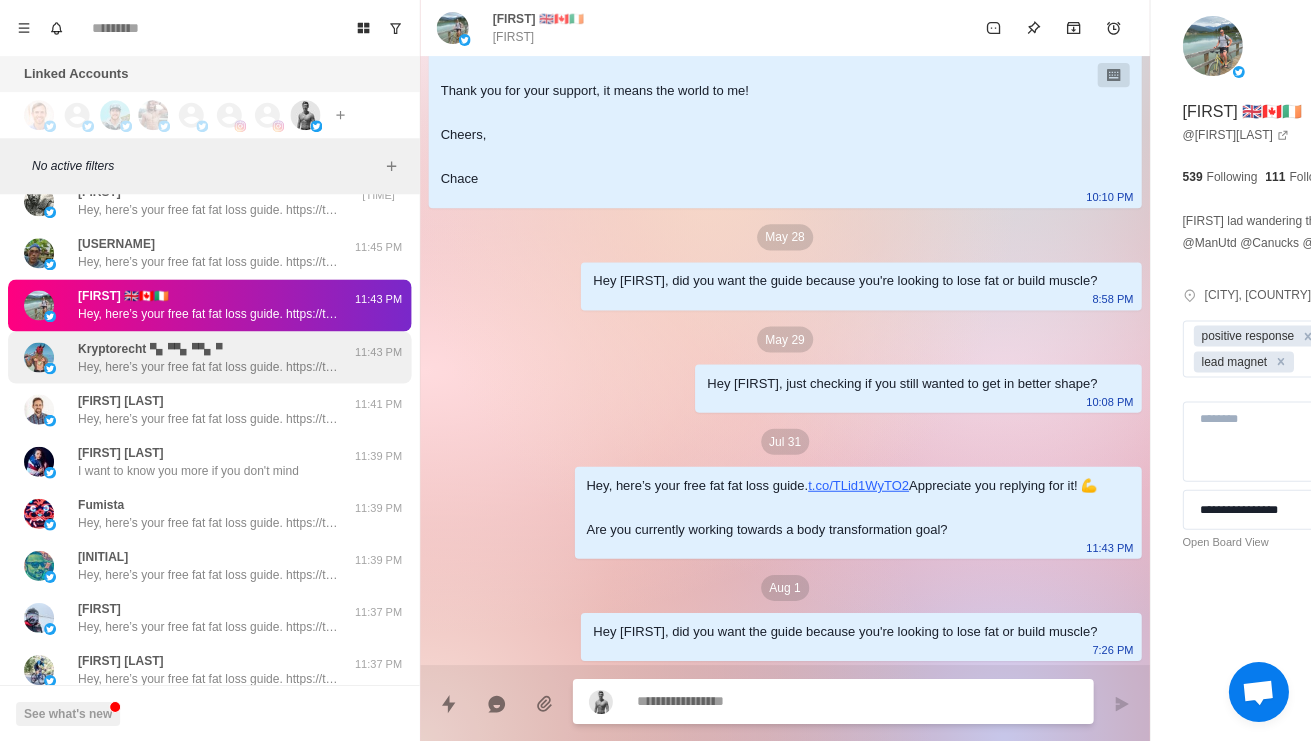 click on "Kryptorecht ▚▘▚▘▚▘ Hey, here’s your free fat fat loss guide.
https://t.co/TLid1WyTO2
Appreciate you replying for it! 💪
Are you currently working towards a body transformation goal? 11:43 PM" at bounding box center (209, 357) 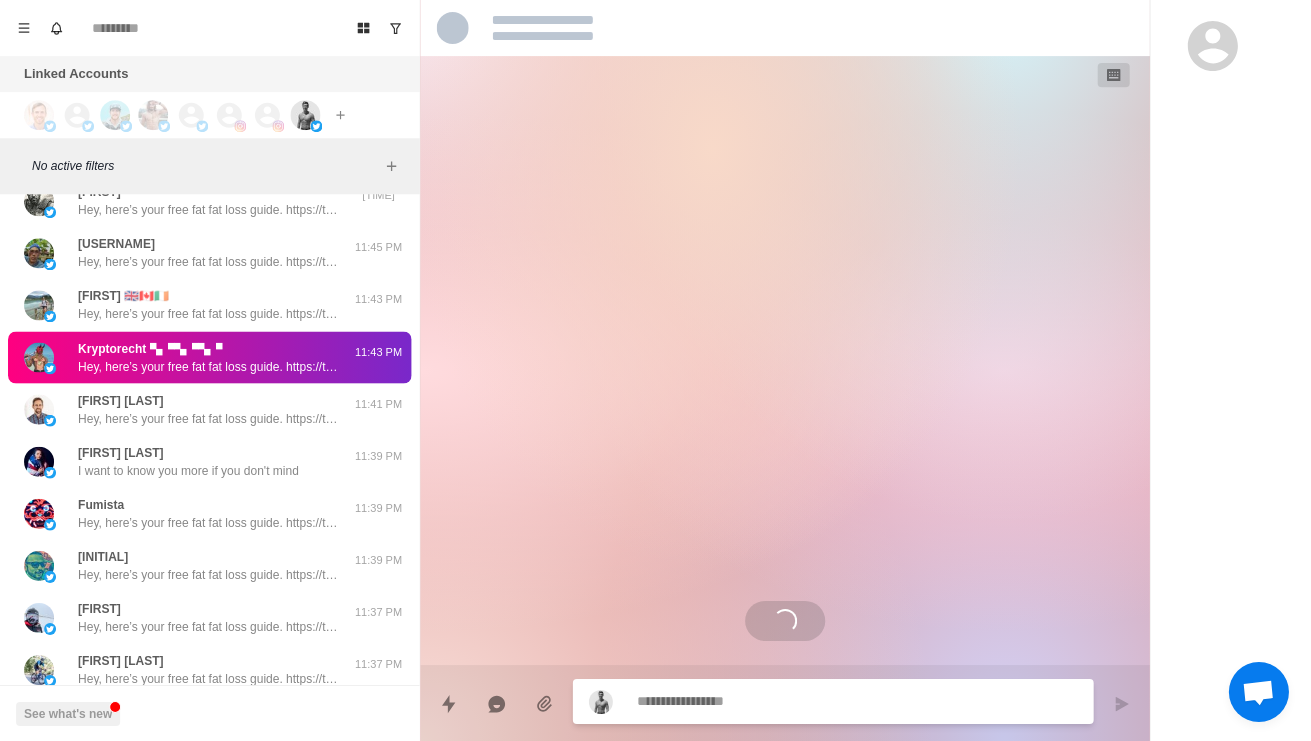 scroll, scrollTop: 0, scrollLeft: 0, axis: both 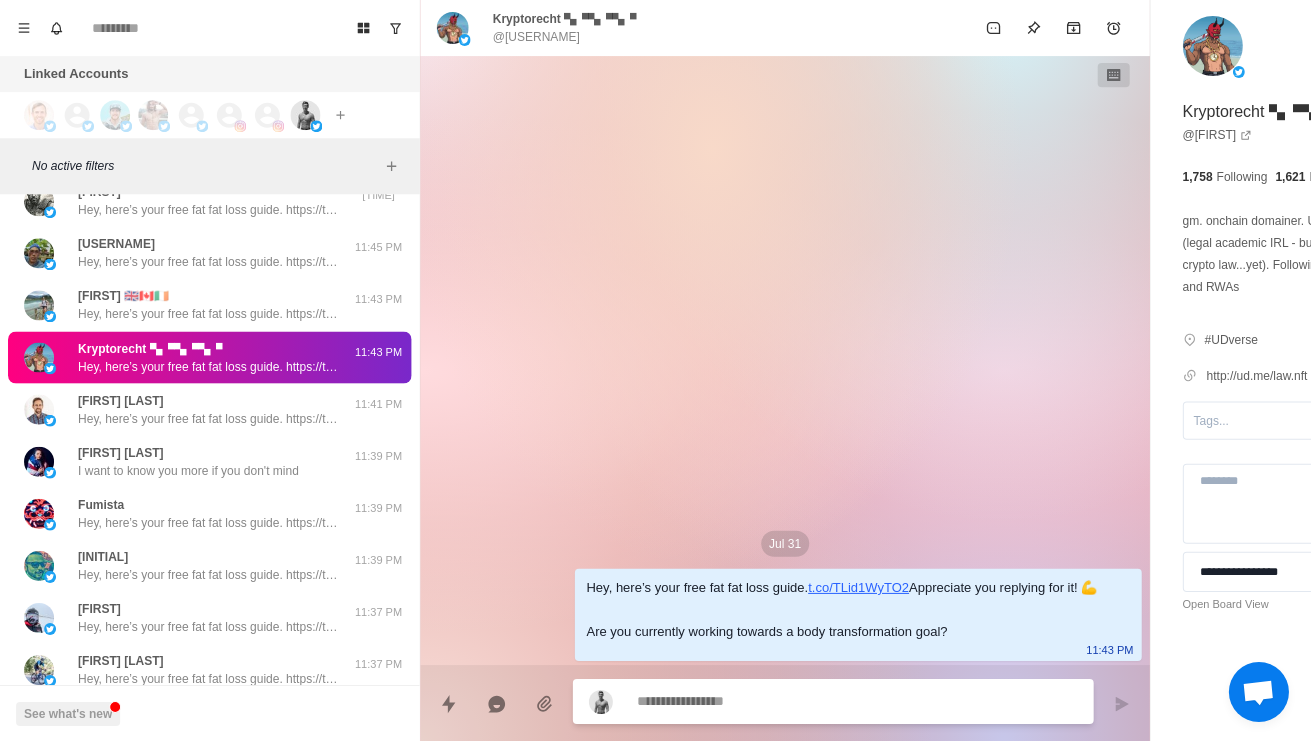 click on "Jul 31 Hey, here’s your free fat fat loss guide.
t.co/TLid1WyTO2
Appreciate you replying for it! 💪
Are you currently working towards a body transformation goal? 11:43 PM" at bounding box center (784, 360) 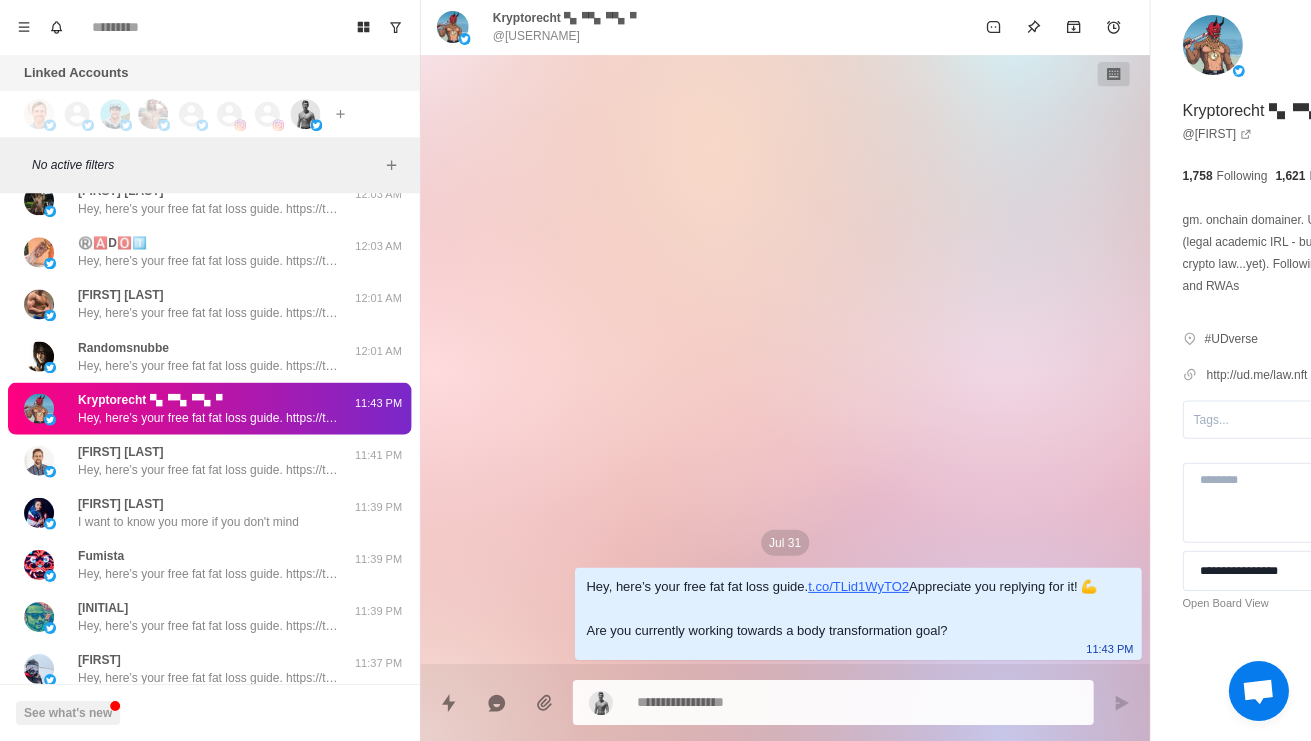 click at bounding box center [799, 702] 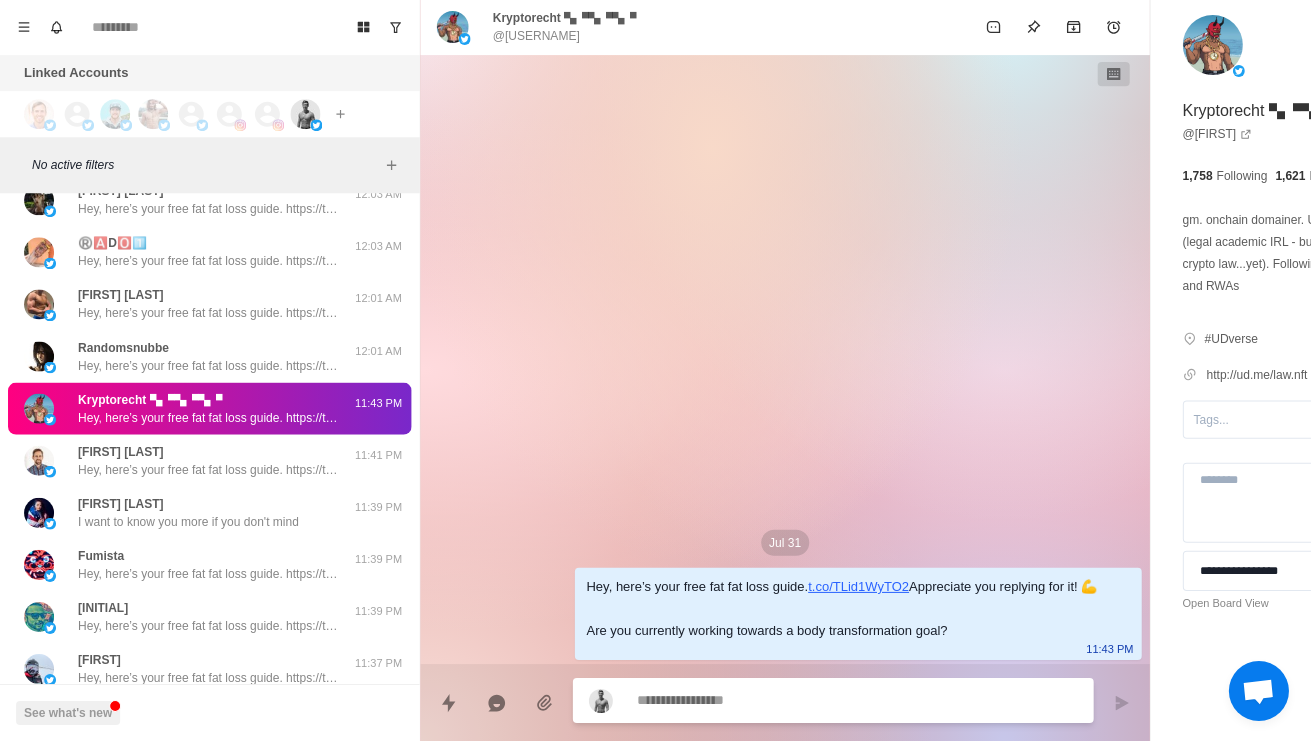 paste on "**********" 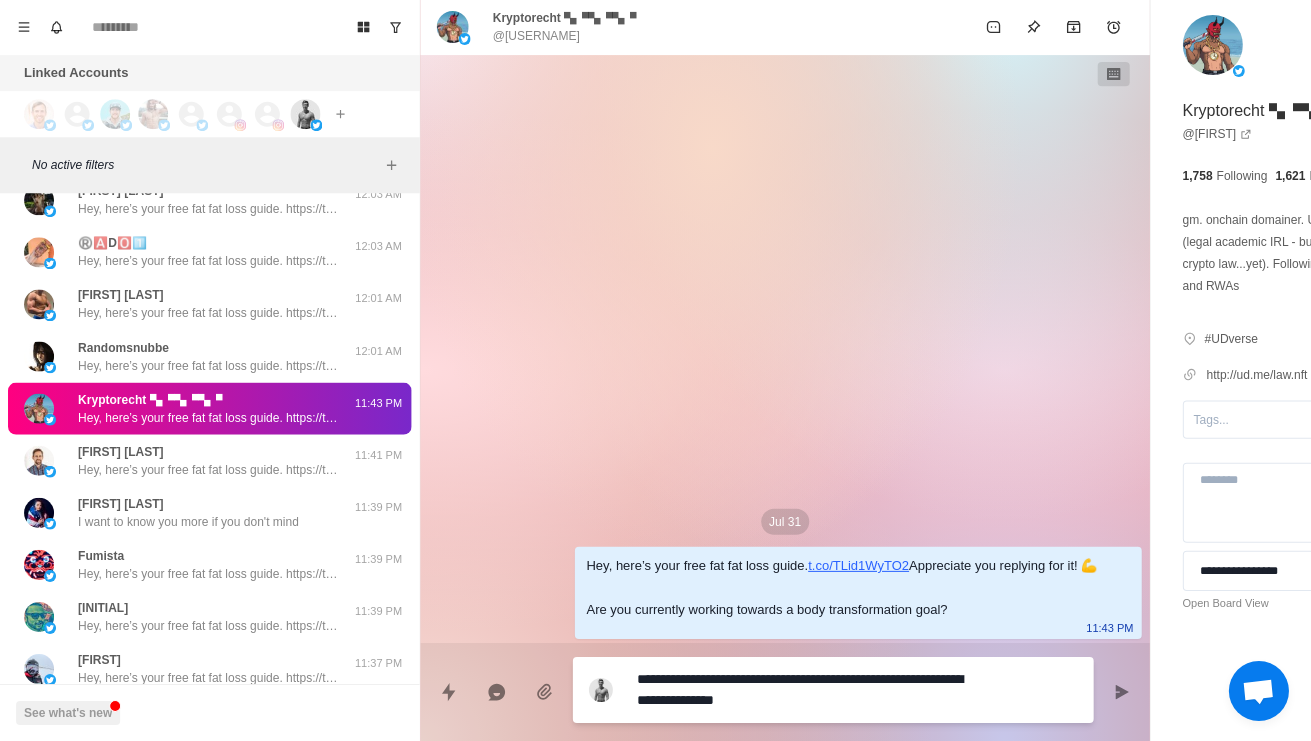 type on "*" 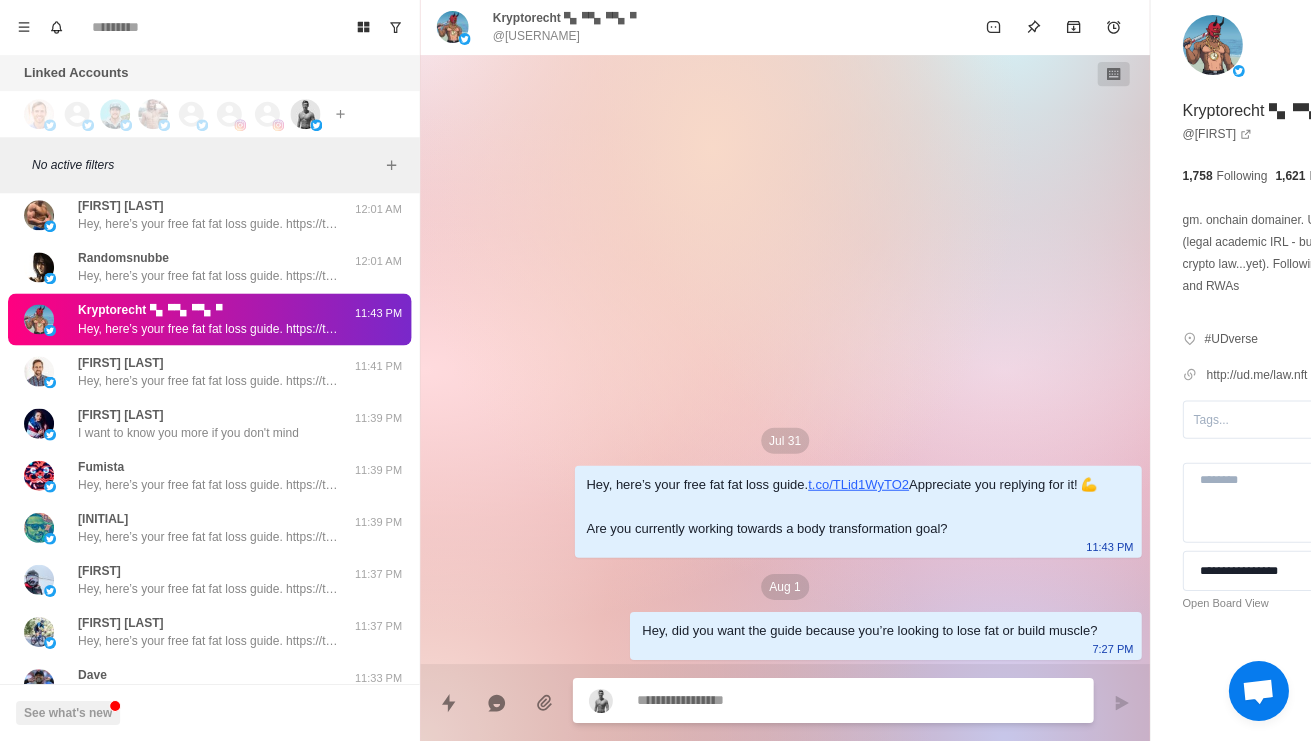 scroll, scrollTop: 13921, scrollLeft: 0, axis: vertical 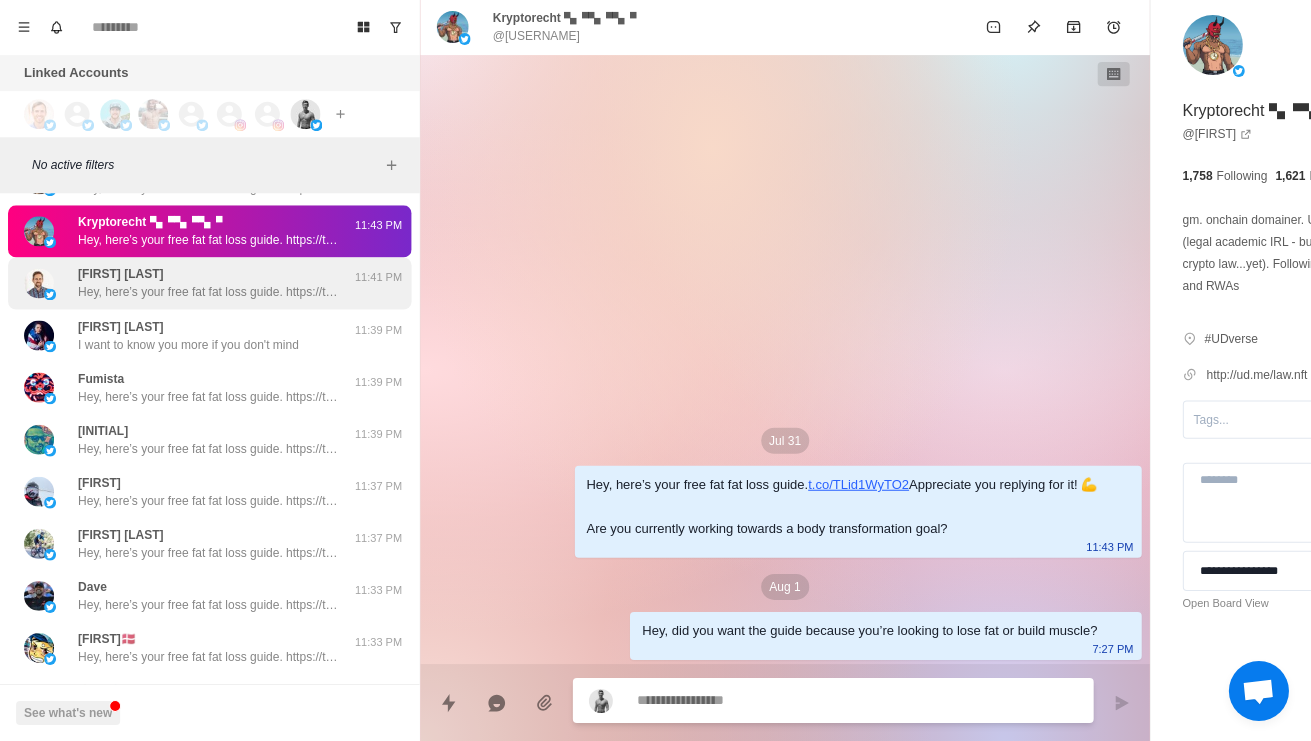 click on "Hey, here’s your free fat fat loss guide.
https://t.co/TLid1WyTO2
Appreciate you replying for it! 💪
Are you currently working towards a body transformation goal?" at bounding box center (208, 293) 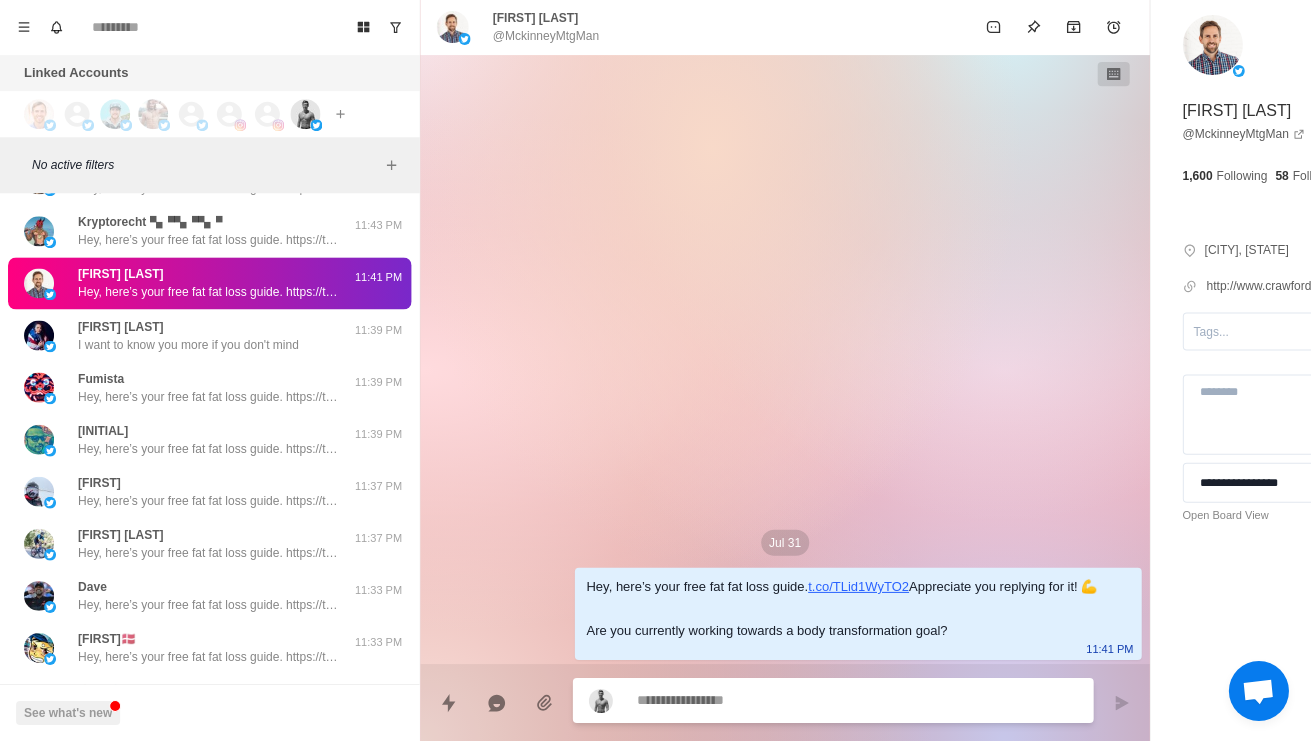 type on "*" 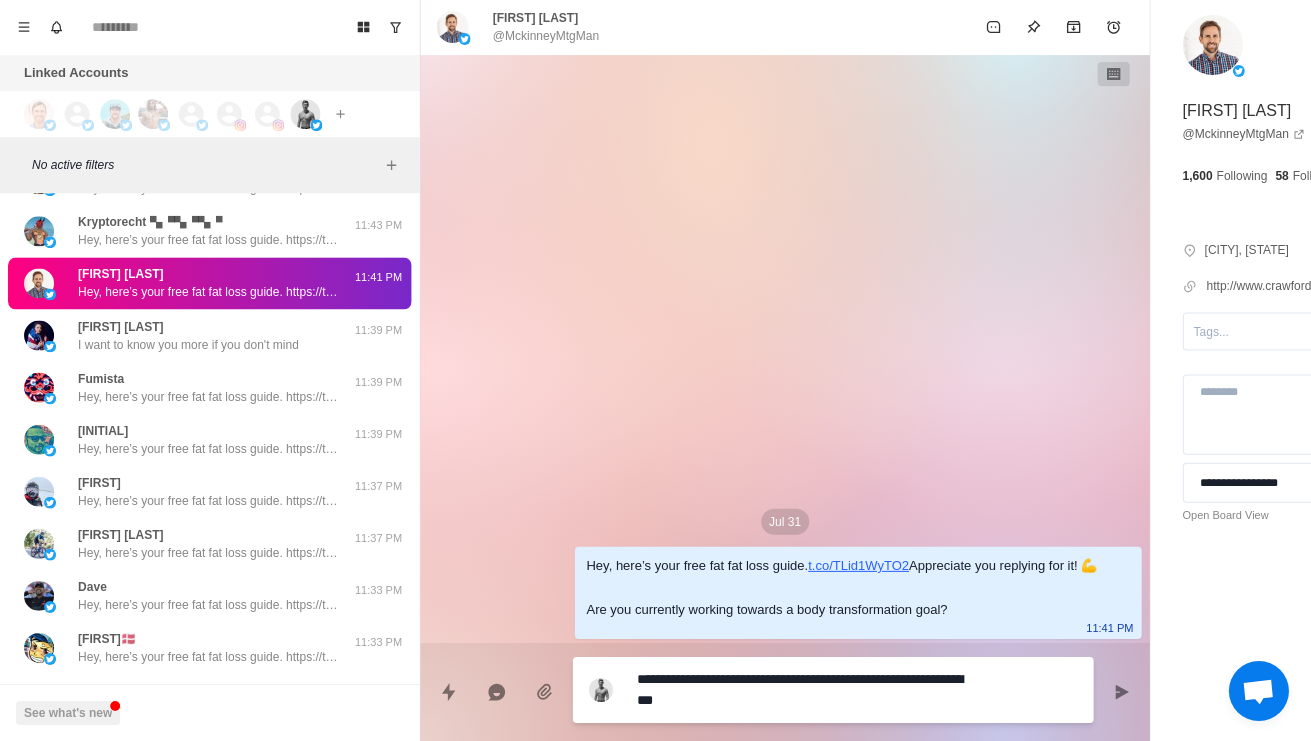 type on "*" 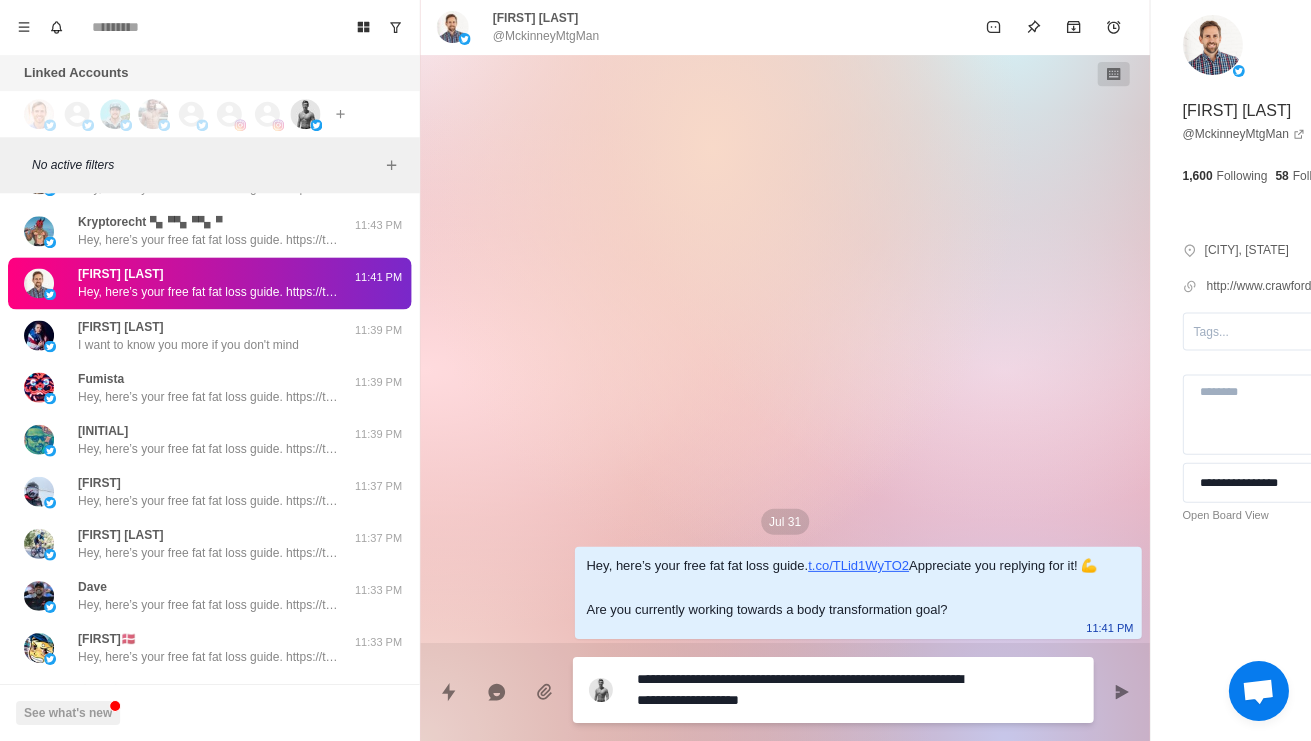 type on "*" 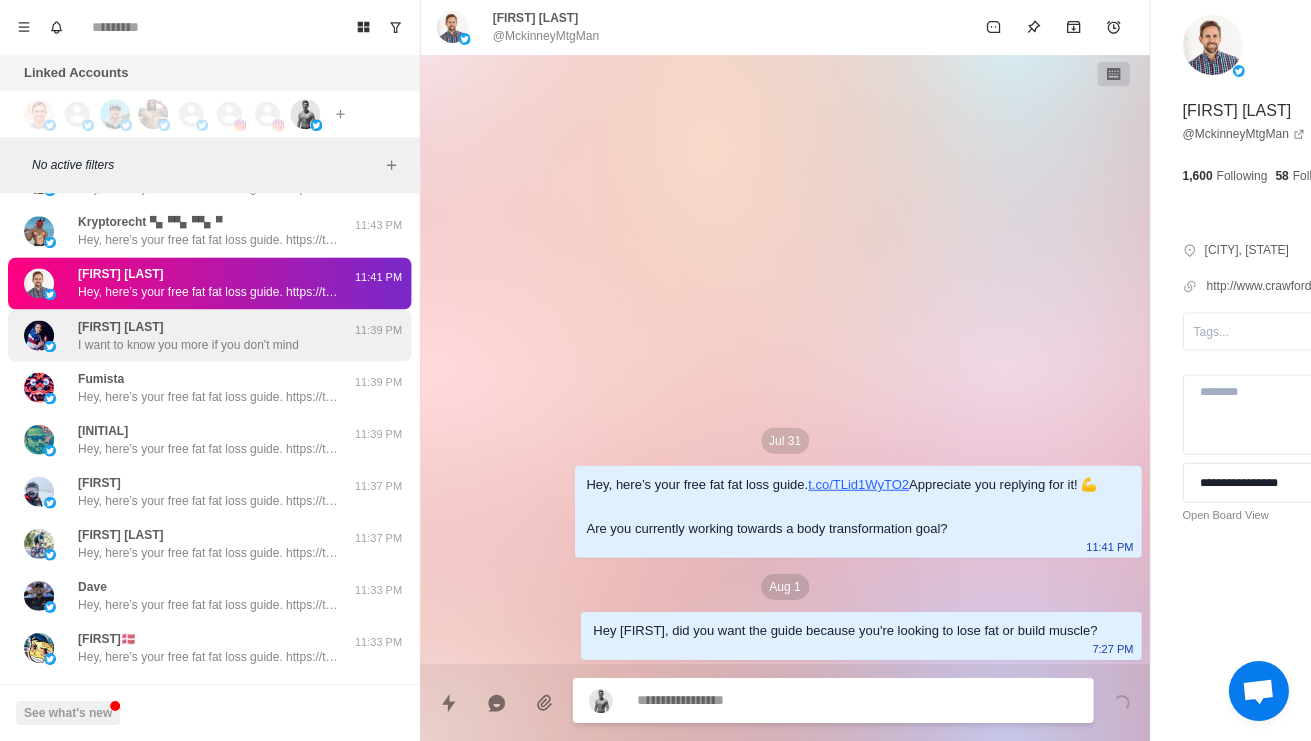 click on "I want to know you more if you don't mind" at bounding box center [188, 345] 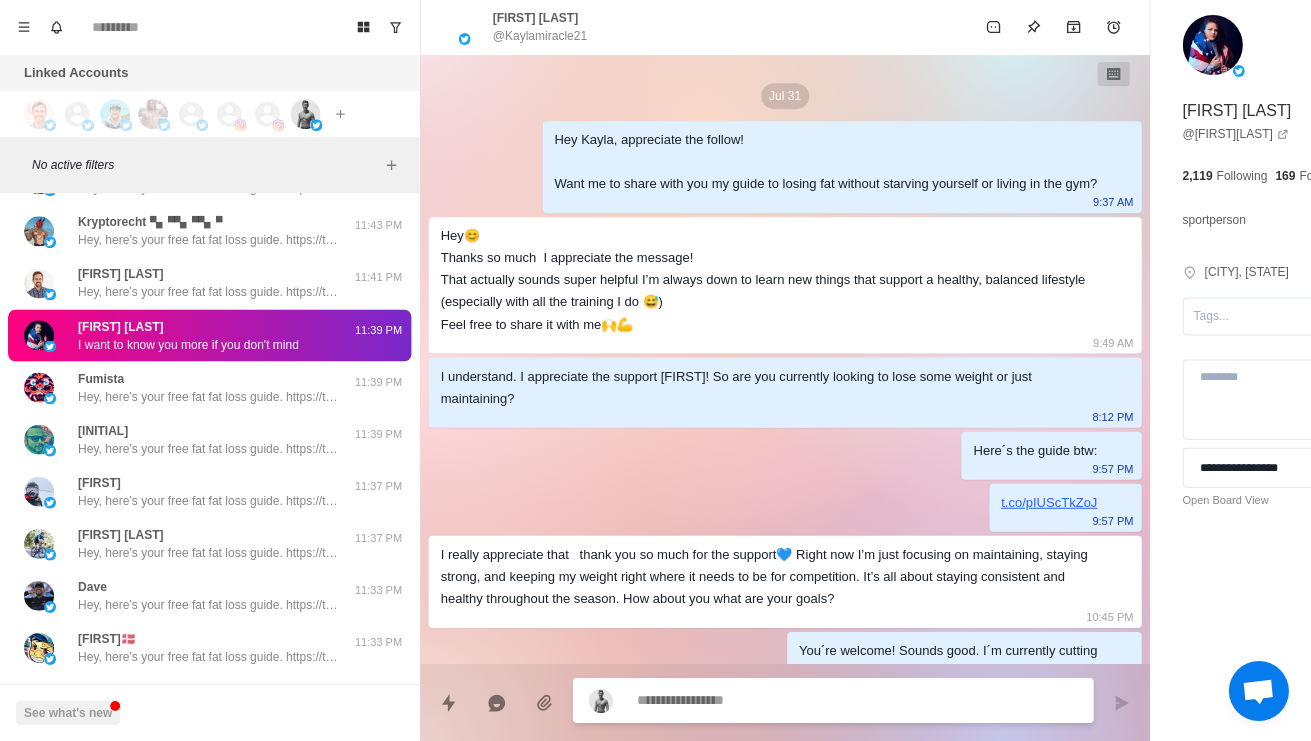 scroll, scrollTop: 168, scrollLeft: 0, axis: vertical 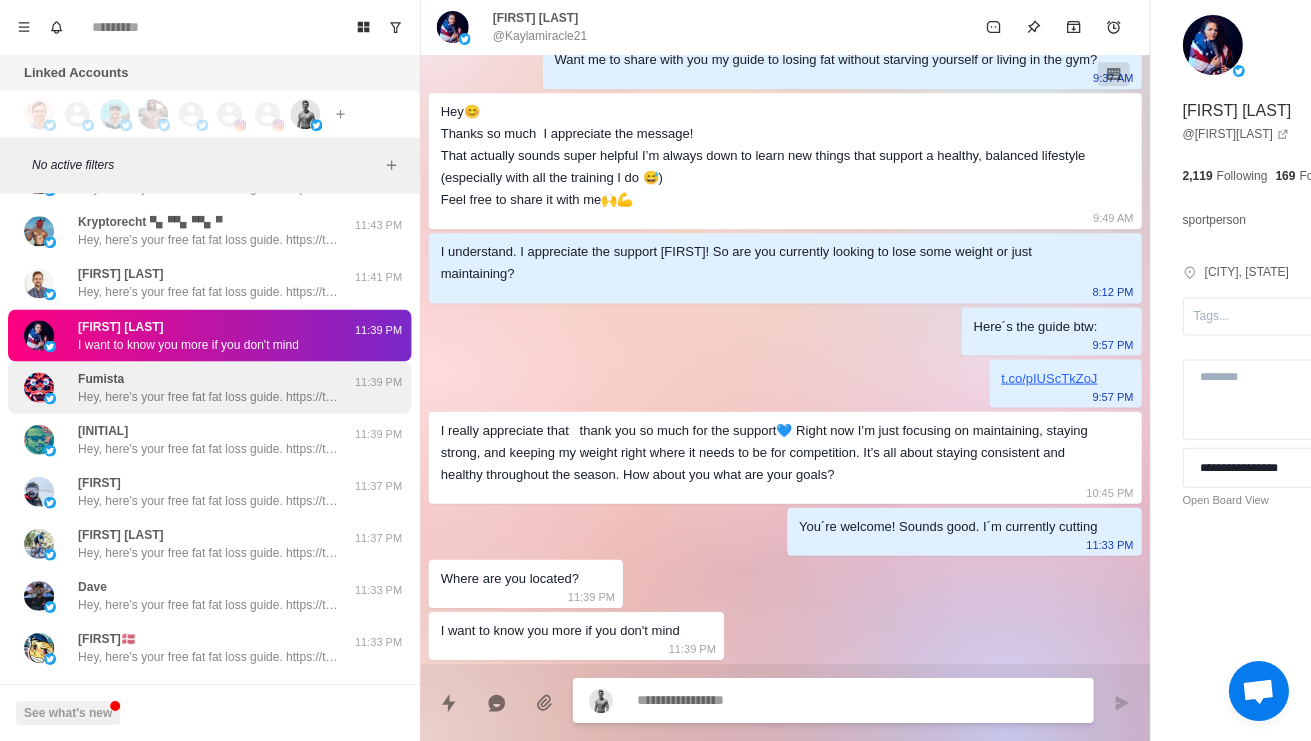 click on "Hey, here’s your free fat fat loss guide.
https://t.co/TLid1WyTO2
Appreciate you replying for it! 💪
Are you currently working towards a body transformation goal?" at bounding box center (208, 397) 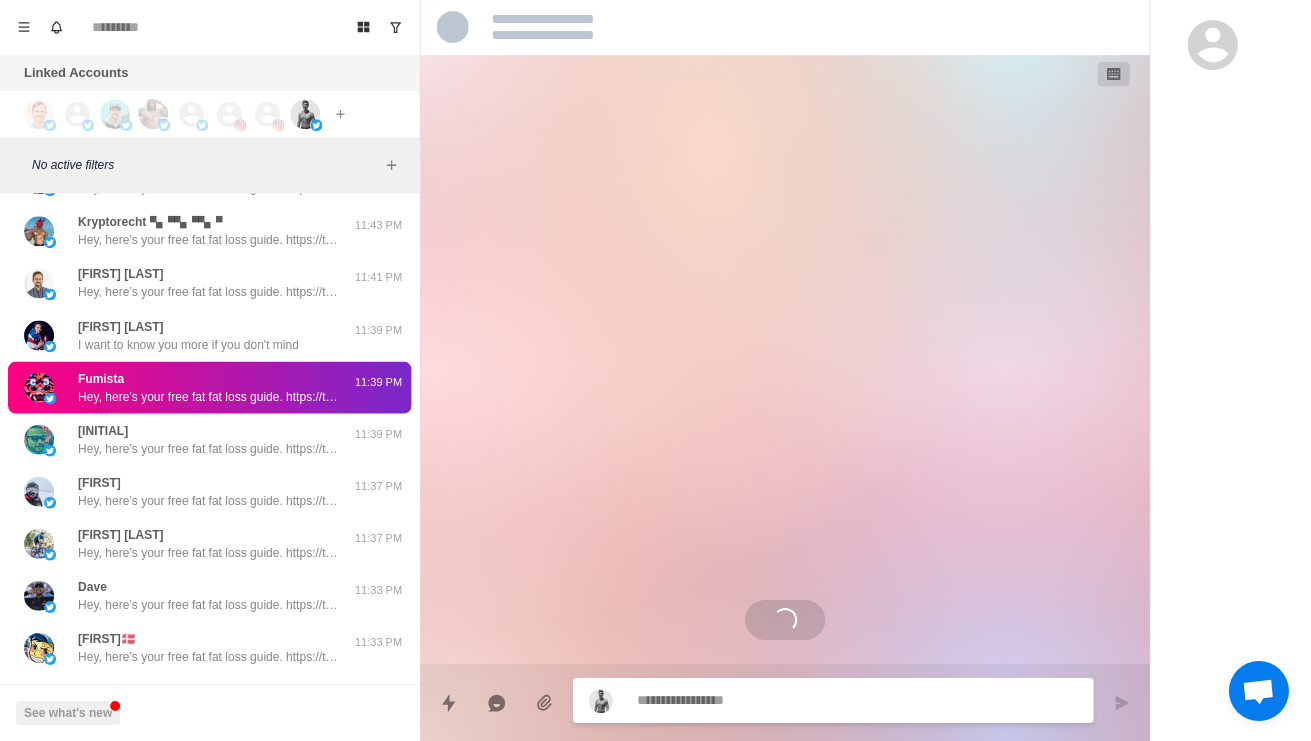 scroll, scrollTop: 0, scrollLeft: 0, axis: both 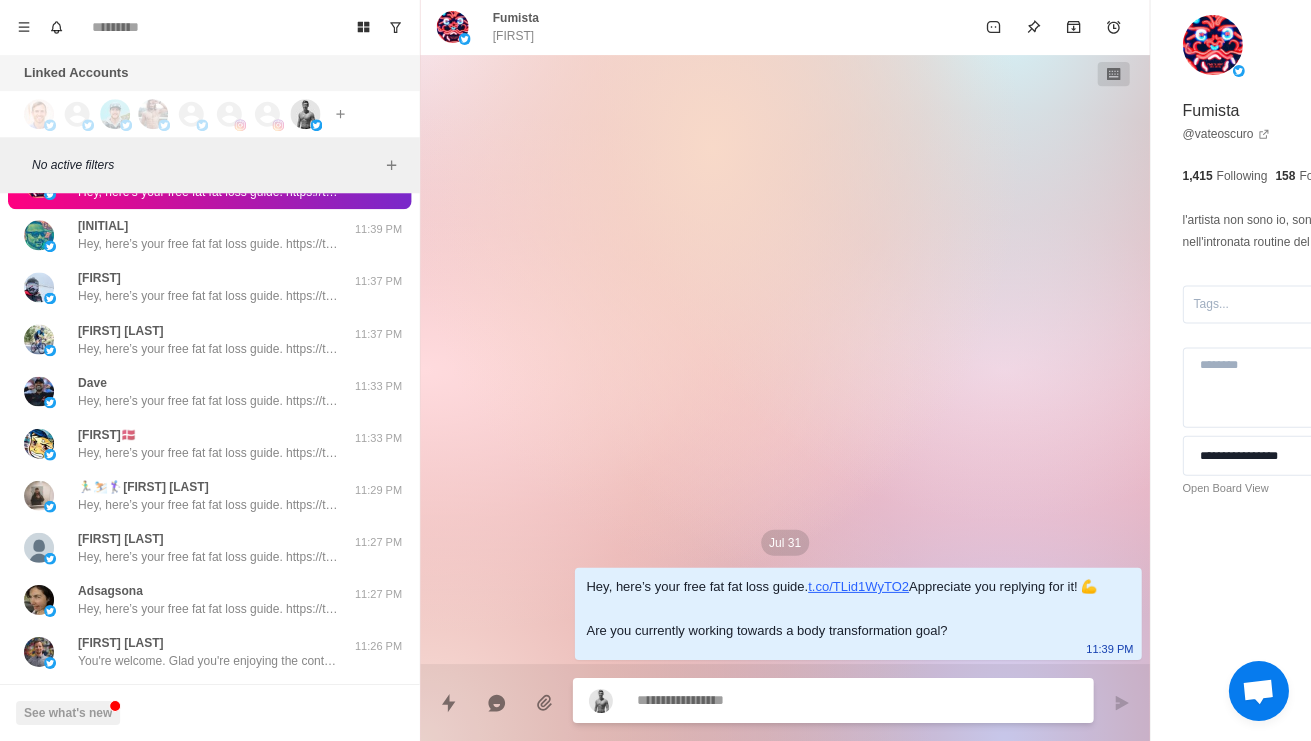 paste on "**********" 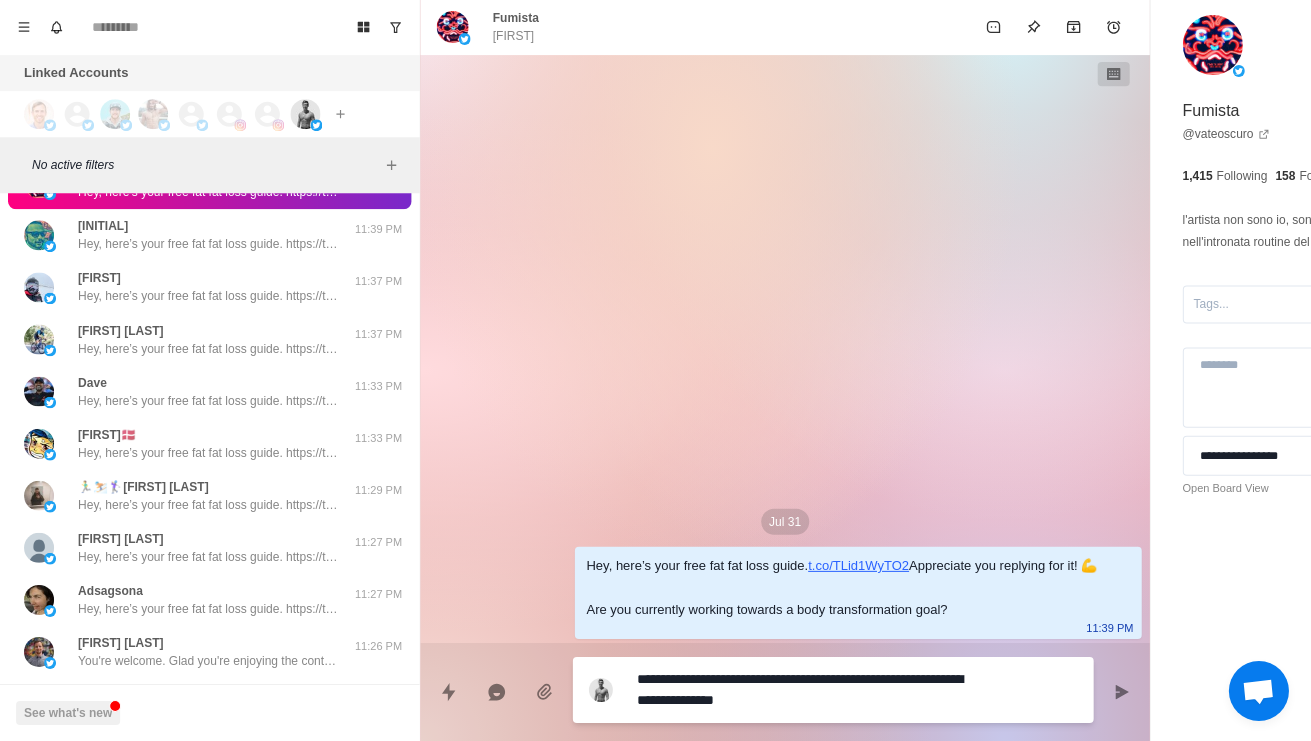 type on "*" 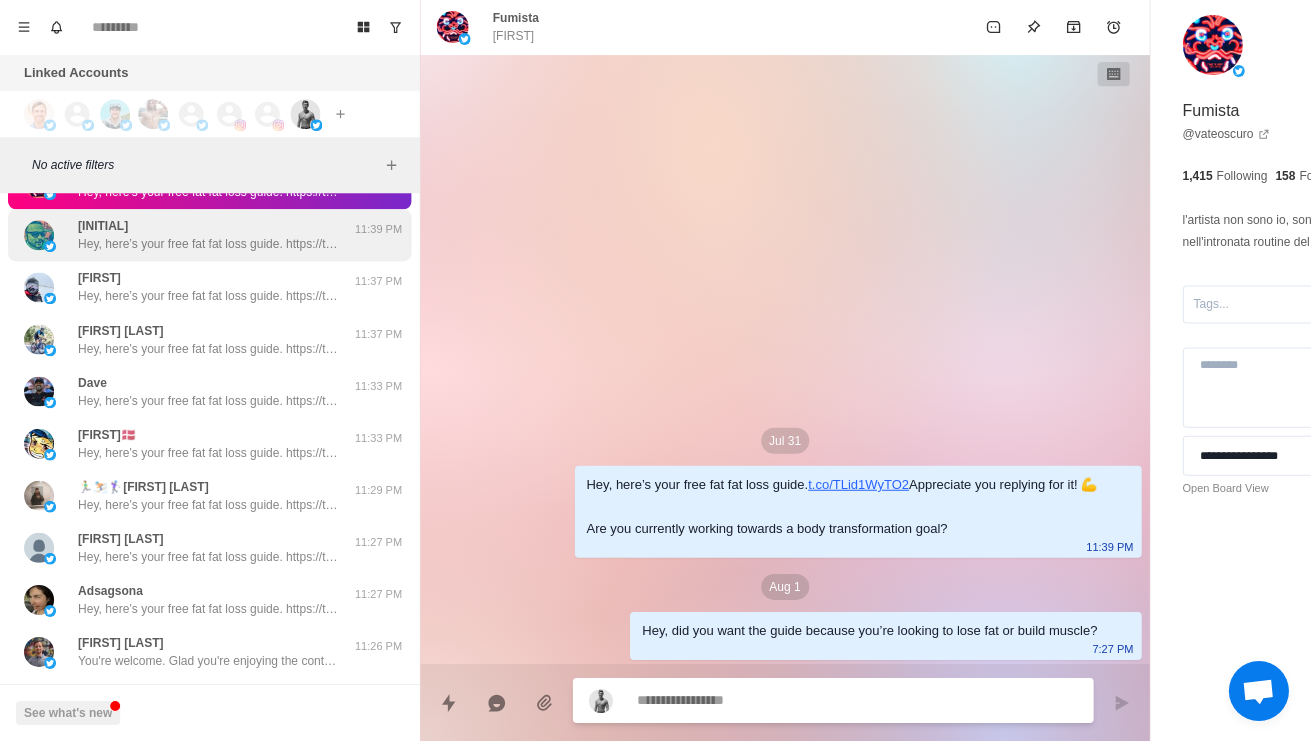 click on "Hey, here’s your free fat fat loss guide.
https://t.co/TLid1WyTO2
Appreciate you replying for it! 💪
Are you currently working towards a body transformation goal?" at bounding box center [208, 245] 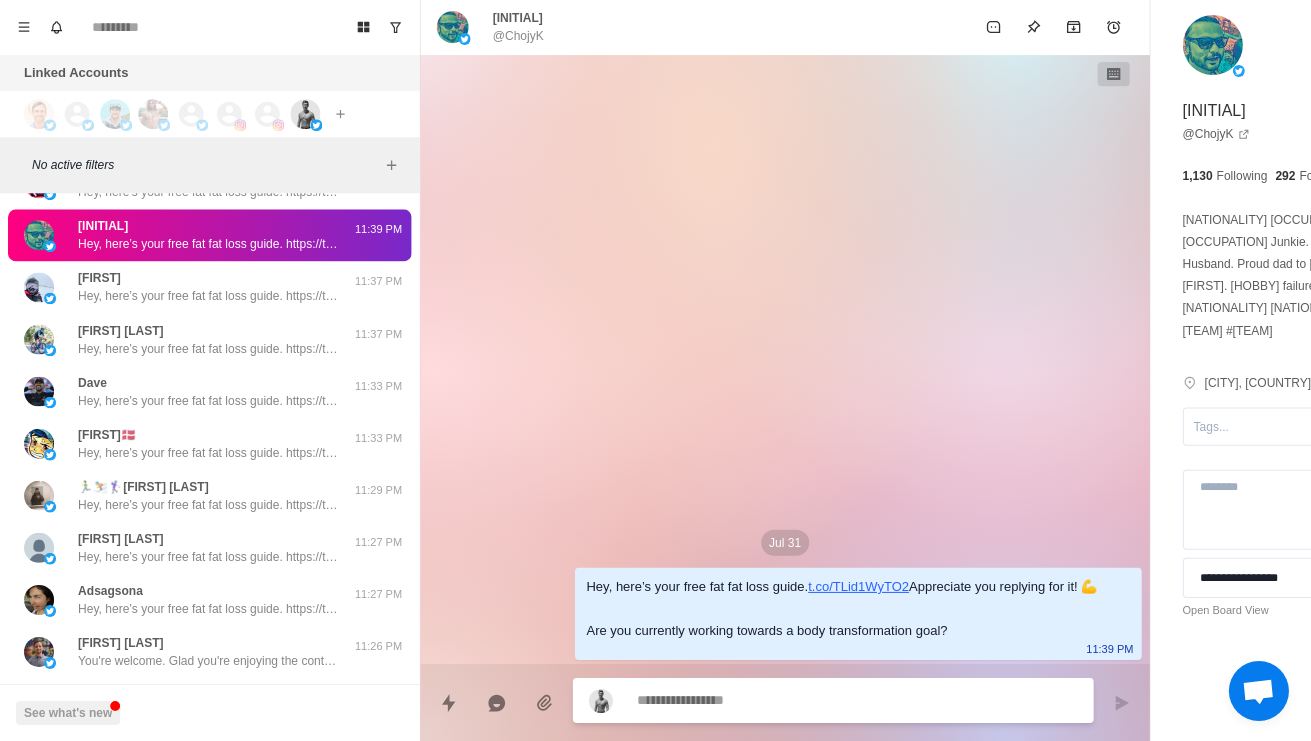 type on "*" 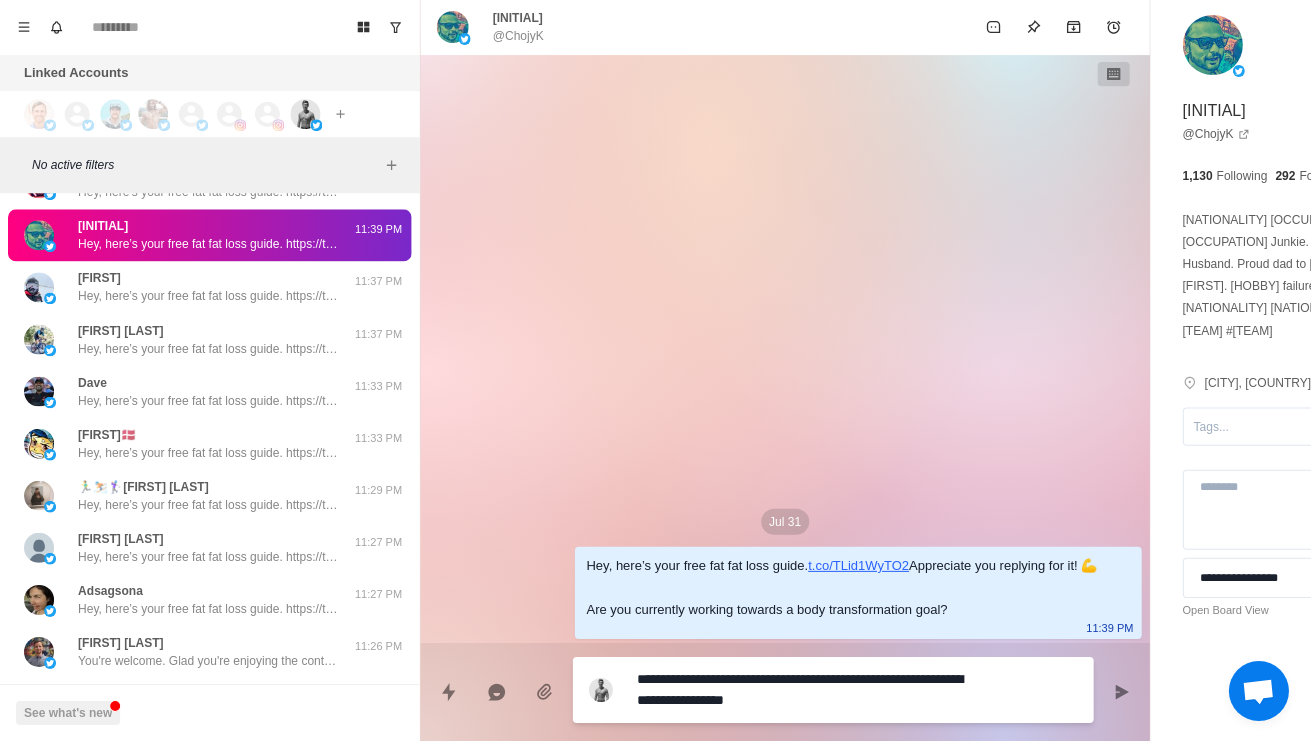 type on "*" 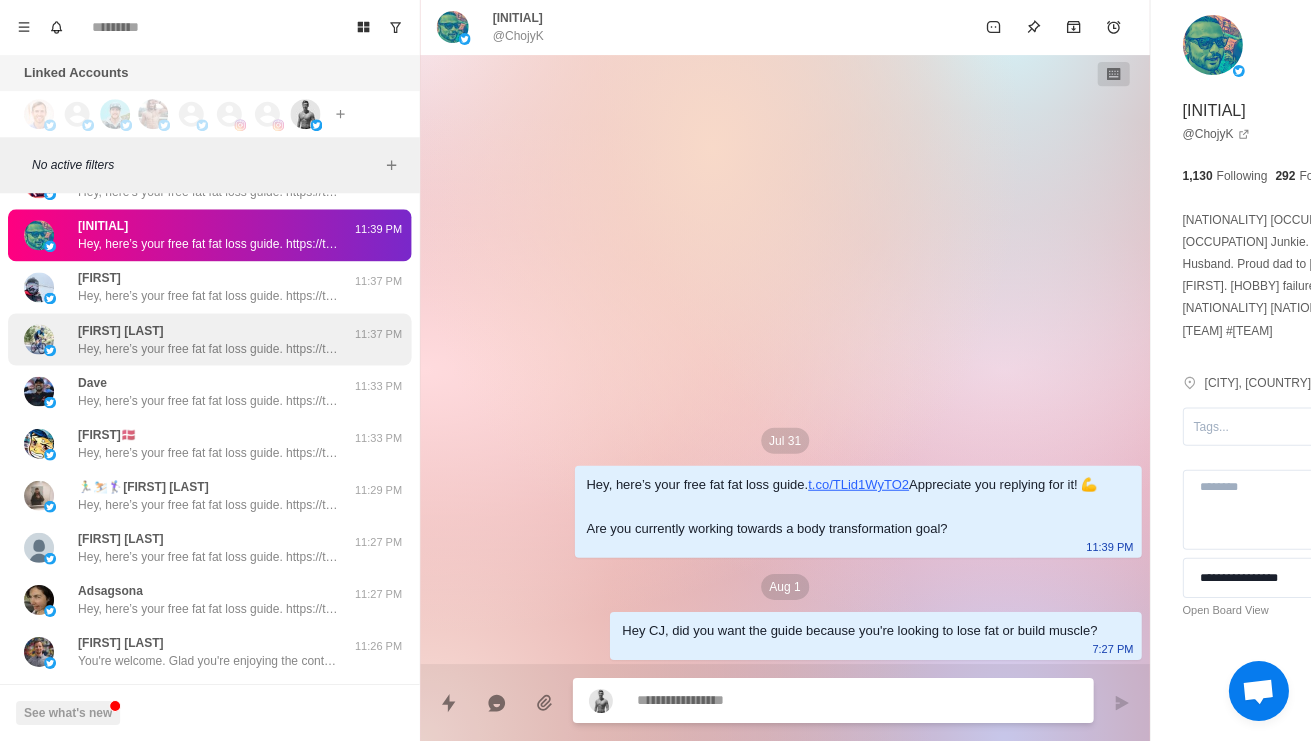 click on "James Smith Hey, here’s your free fat fat loss guide.
https://t.co/TLid1WyTO2
Appreciate you replying for it! 💪
Are you currently working towards a body transformation goal? 11:37 PM" at bounding box center [209, 340] 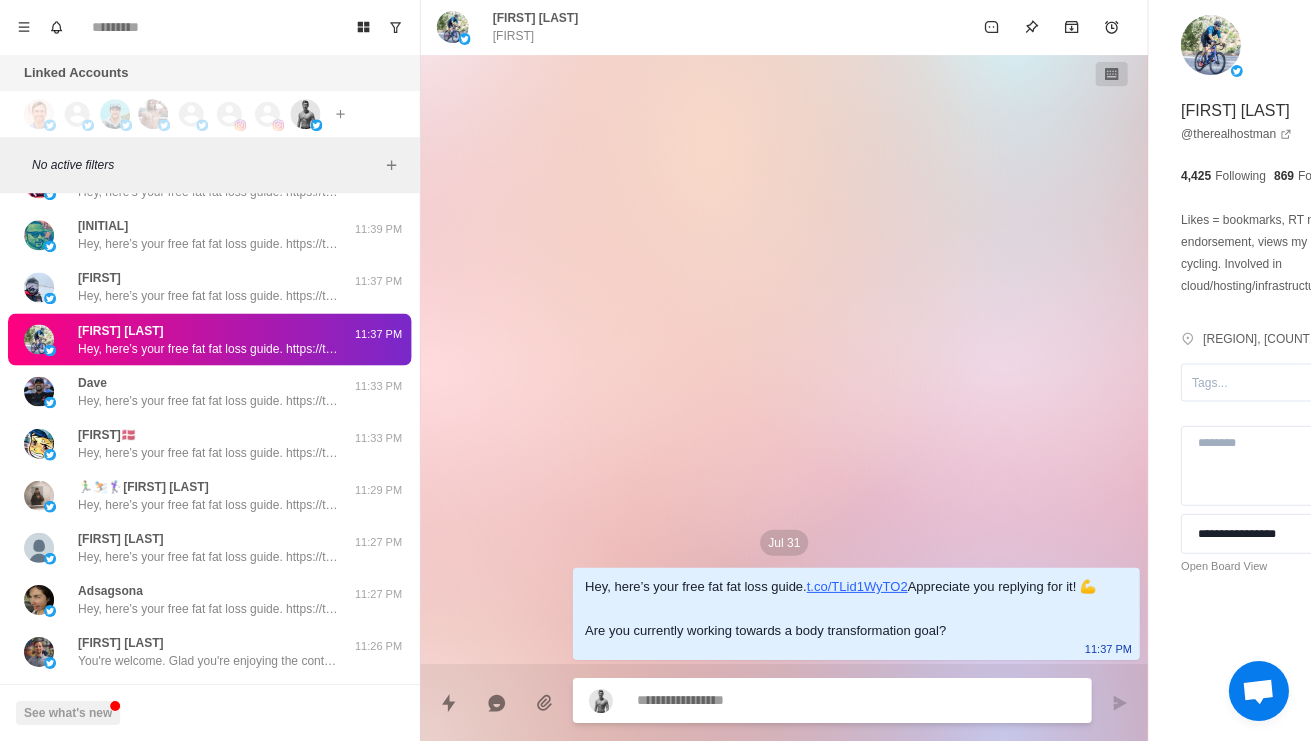 type on "*" 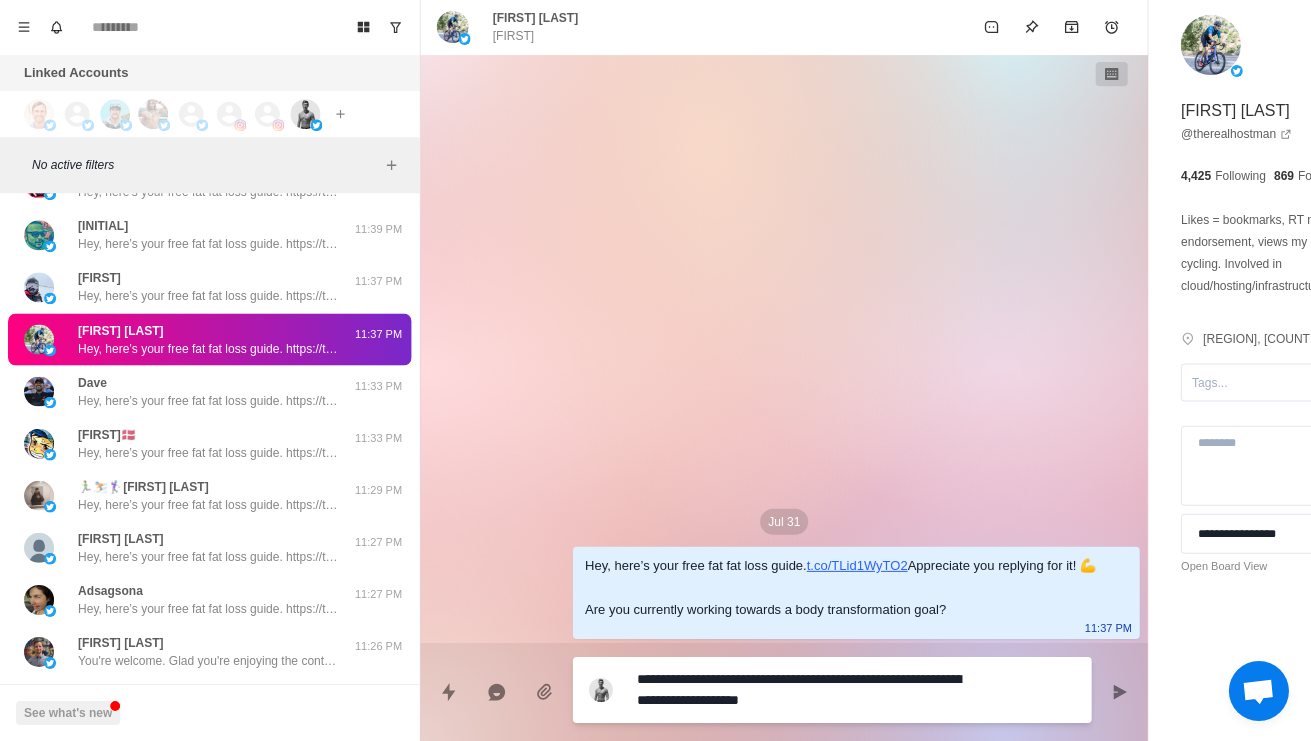 type on "*" 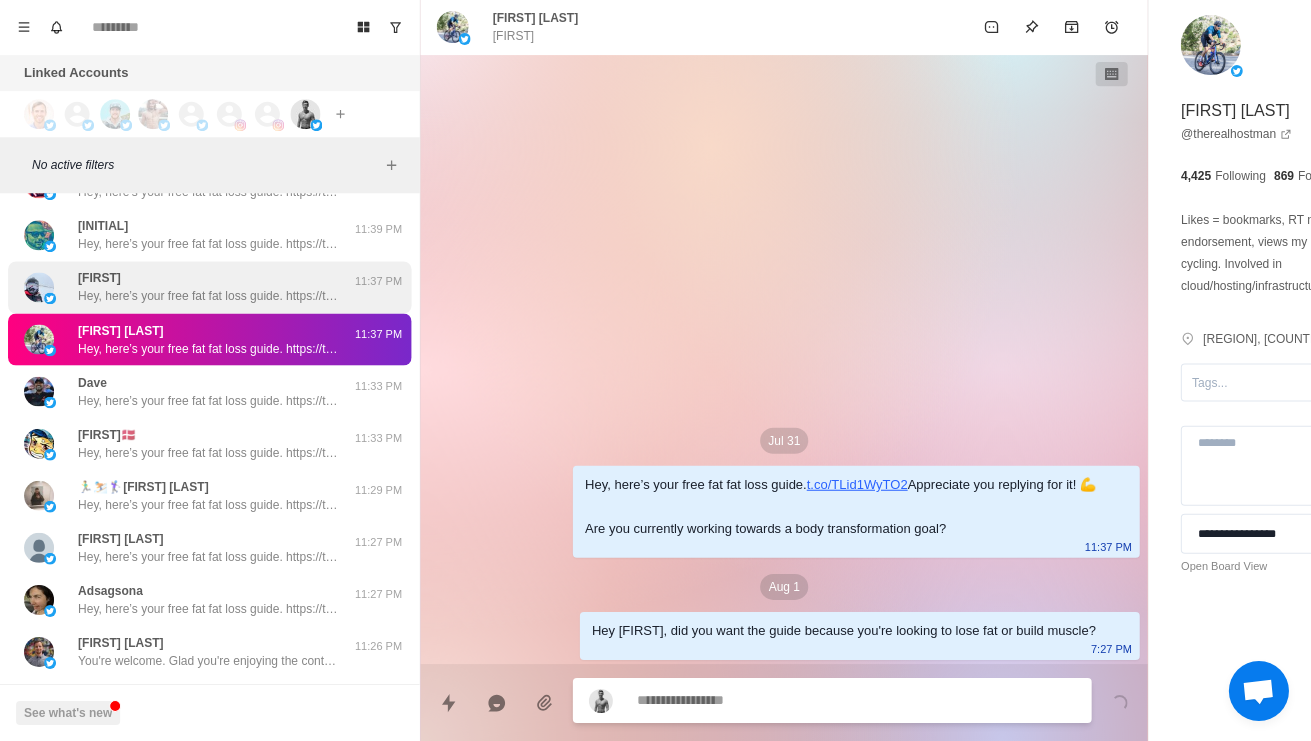 click on "Hey, here’s your free fat fat loss guide.
https://t.co/TLid1WyTO2
Appreciate you replying for it! 💪
Are you currently working towards a body transformation goal?" at bounding box center (208, 297) 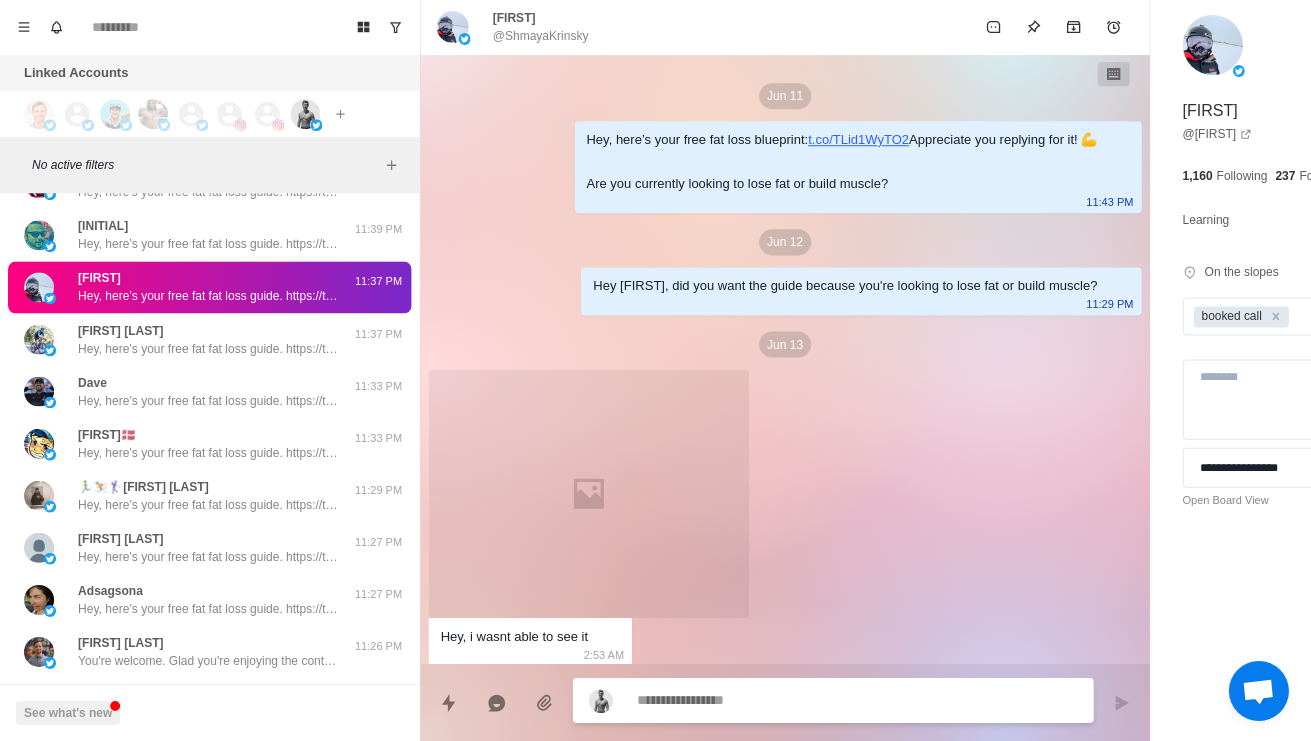 scroll, scrollTop: 2084, scrollLeft: 0, axis: vertical 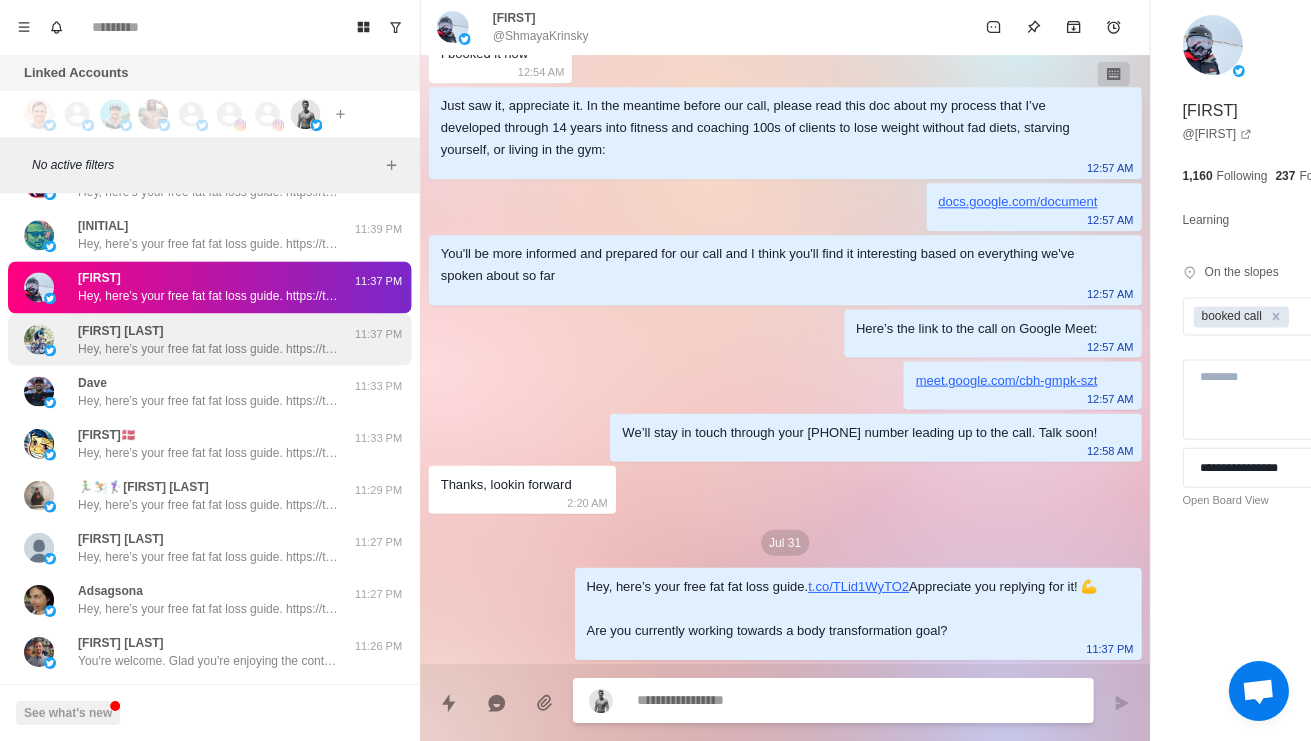 click on "James Smith Hey, here’s your free fat fat loss guide.
https://t.co/TLid1WyTO2
Appreciate you replying for it! 💪
Are you currently working towards a body transformation goal?" at bounding box center (208, 340) 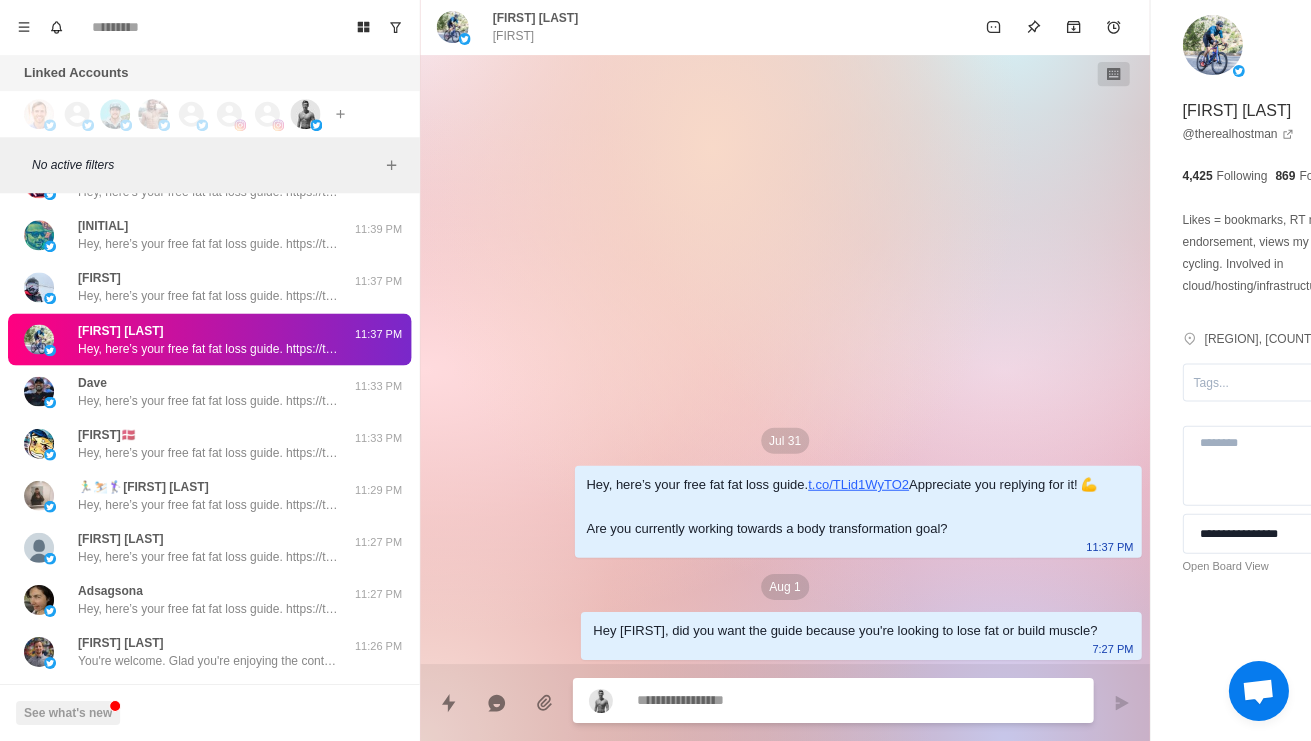scroll, scrollTop: 0, scrollLeft: 0, axis: both 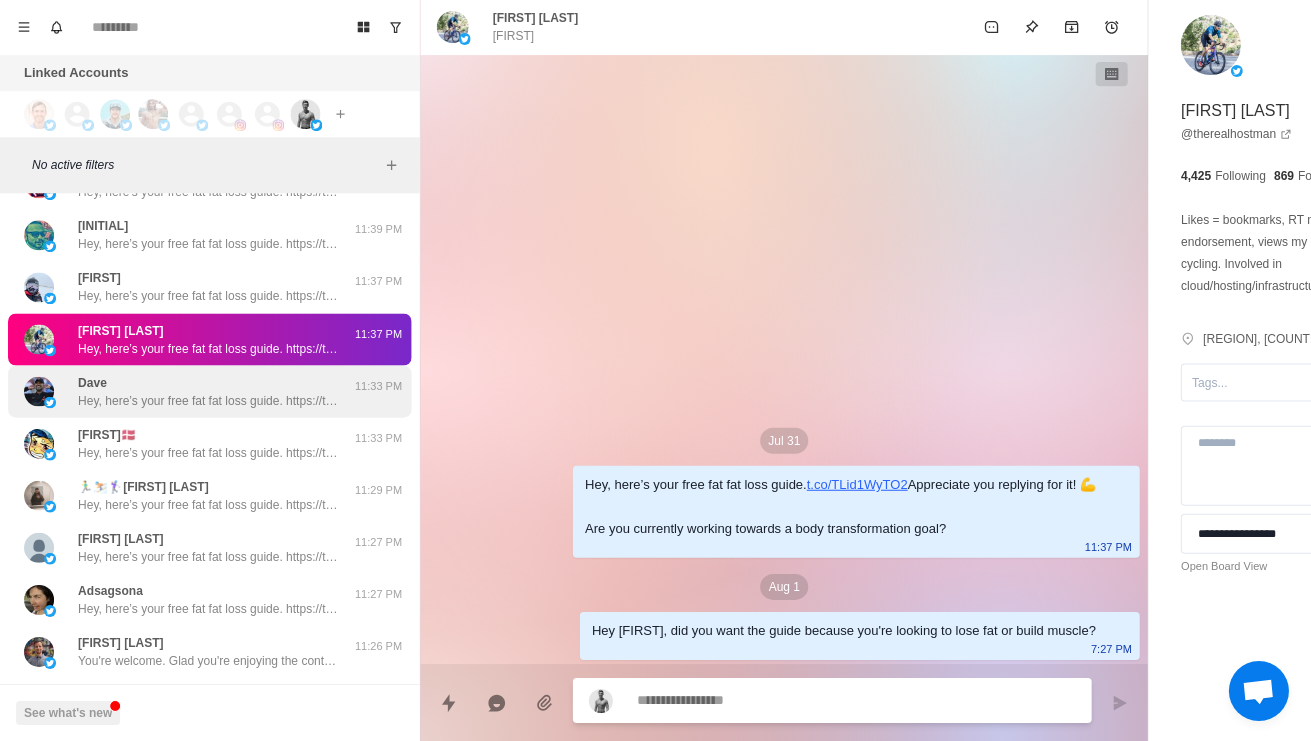 click on "Dave Hey, here’s your free fat fat loss guide.
https://t.co/TLid1WyTO2
Appreciate you replying for it! 💪
Are you currently working towards a body transformation goal?" at bounding box center (208, 392) 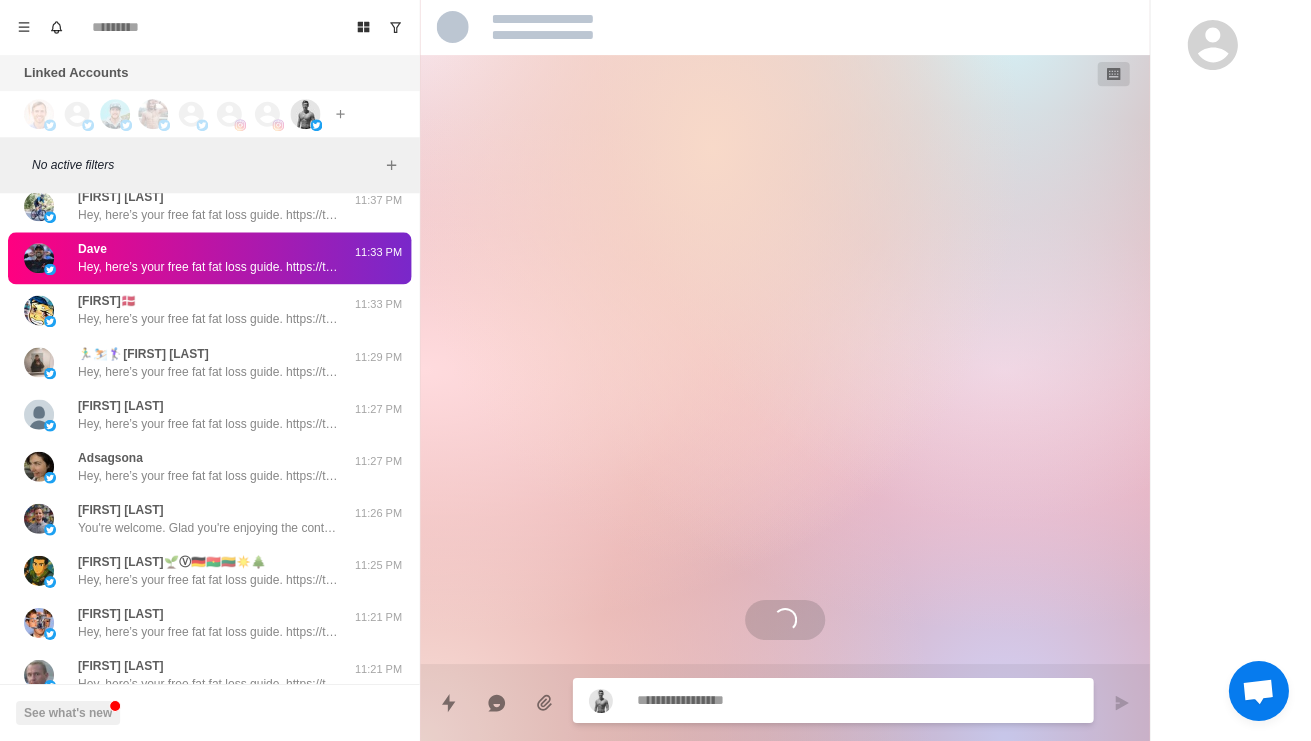 scroll, scrollTop: 14265, scrollLeft: 0, axis: vertical 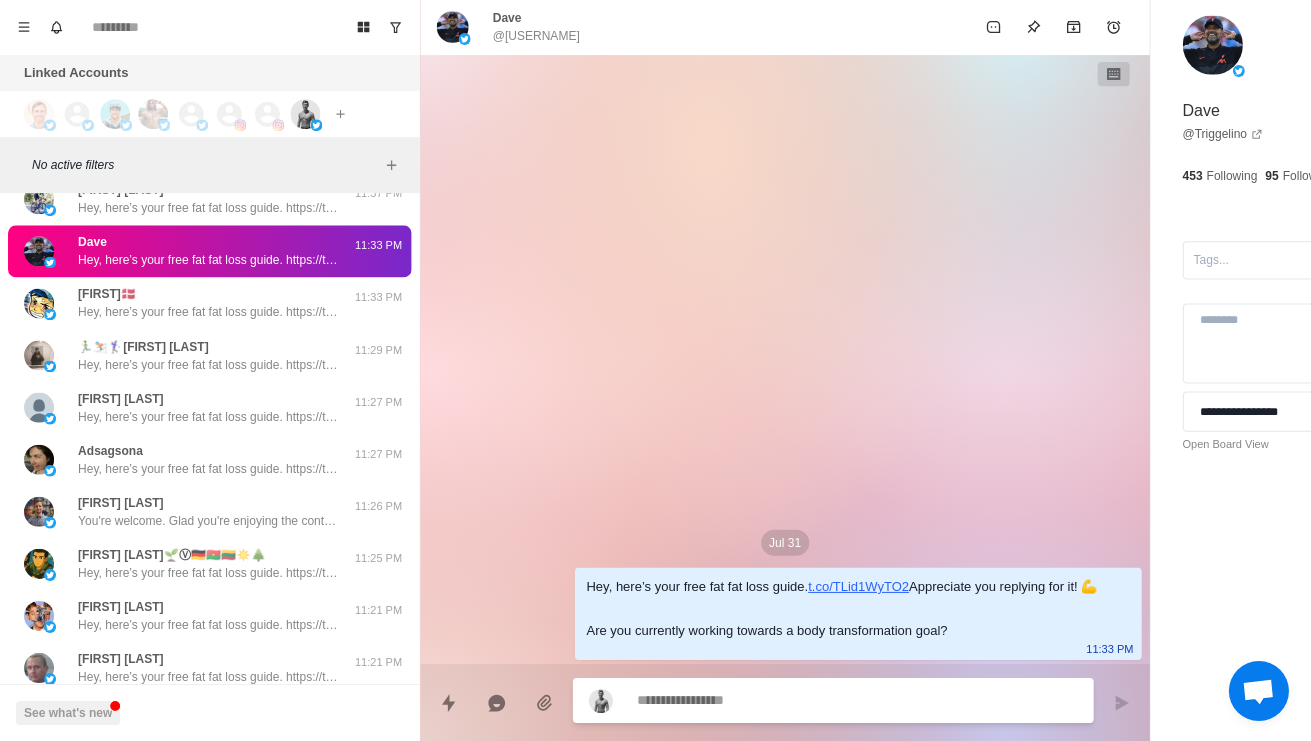 type on "*" 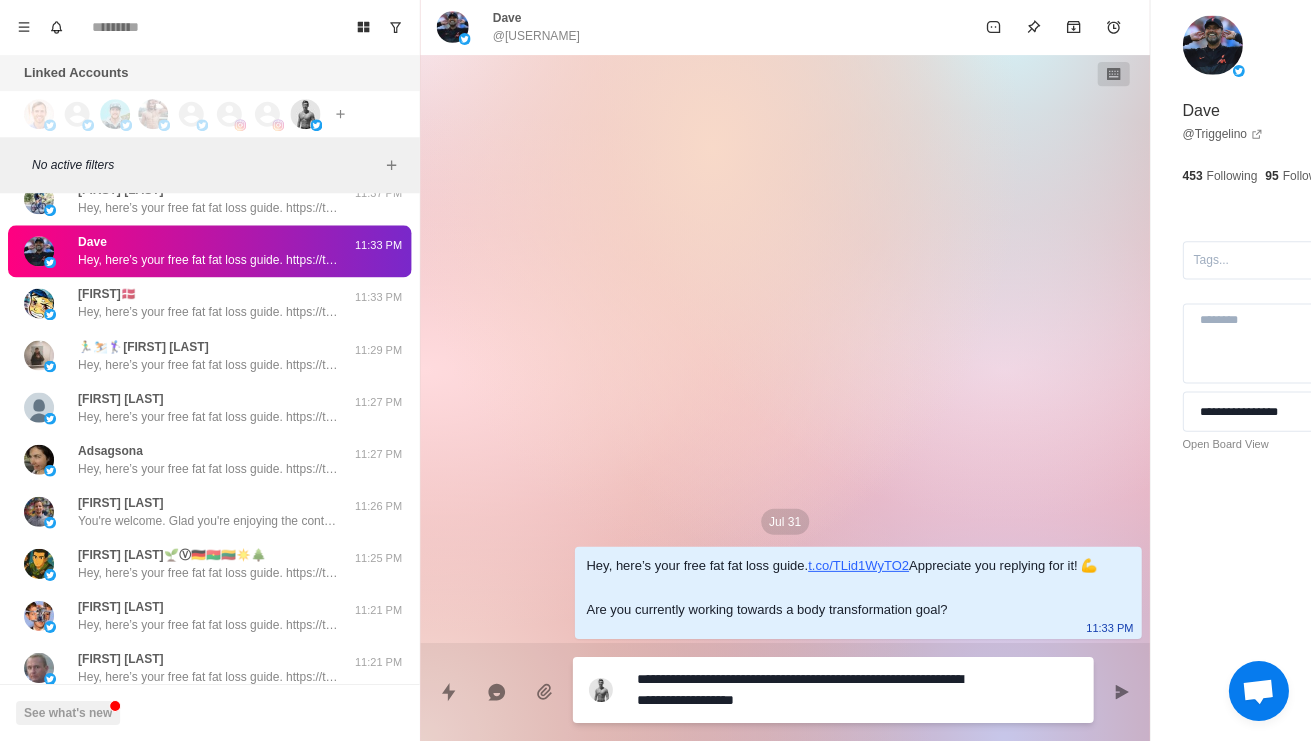 type on "*" 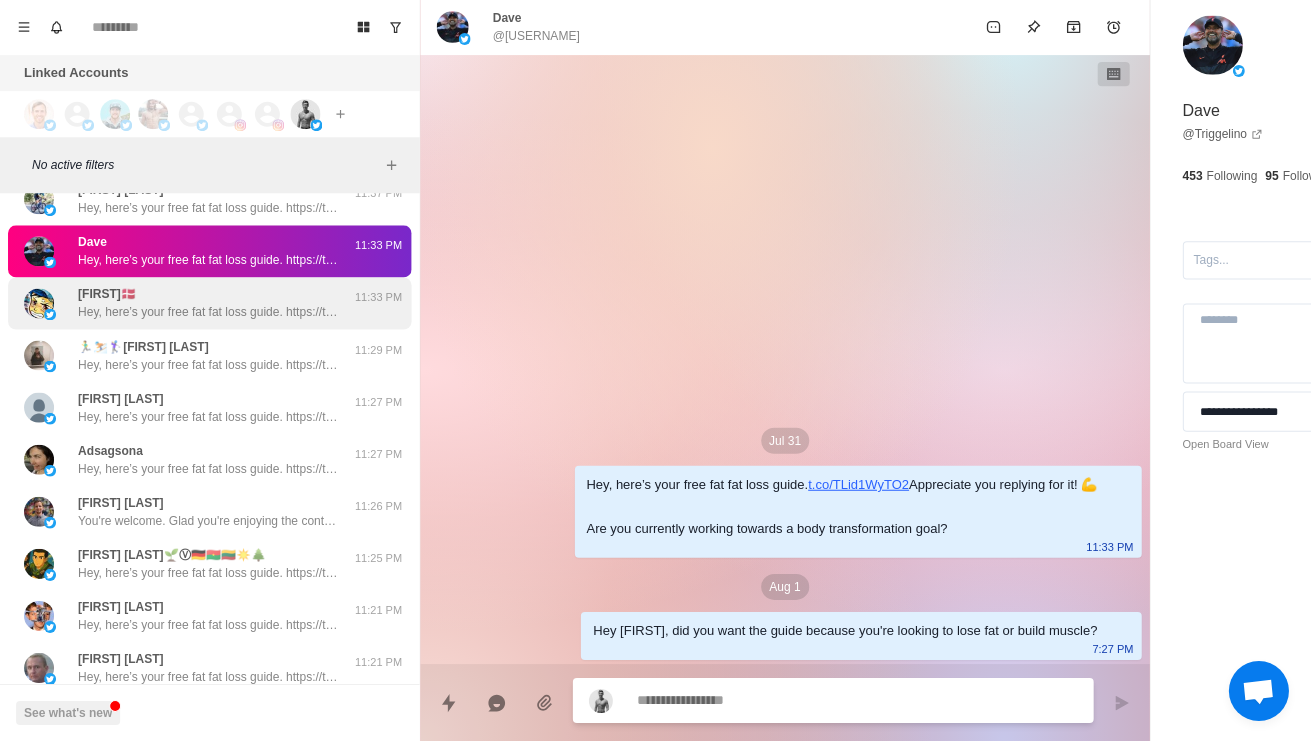 click on "NUSSINHO🇩🇰 Hey, here’s your free fat fat loss guide.
https://t.co/TLid1WyTO2
Appreciate you replying for it! 💪
Are you currently working towards a body transformation goal?" at bounding box center [208, 304] 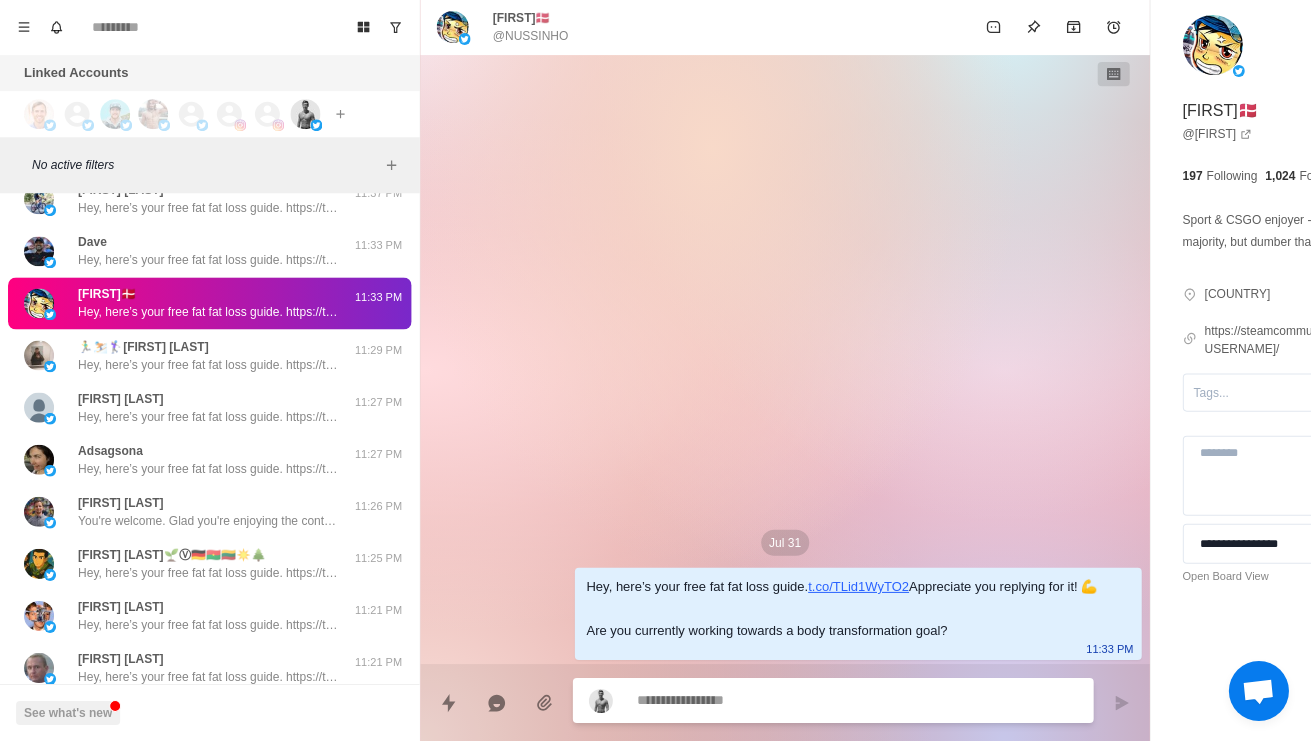 paste on "**********" 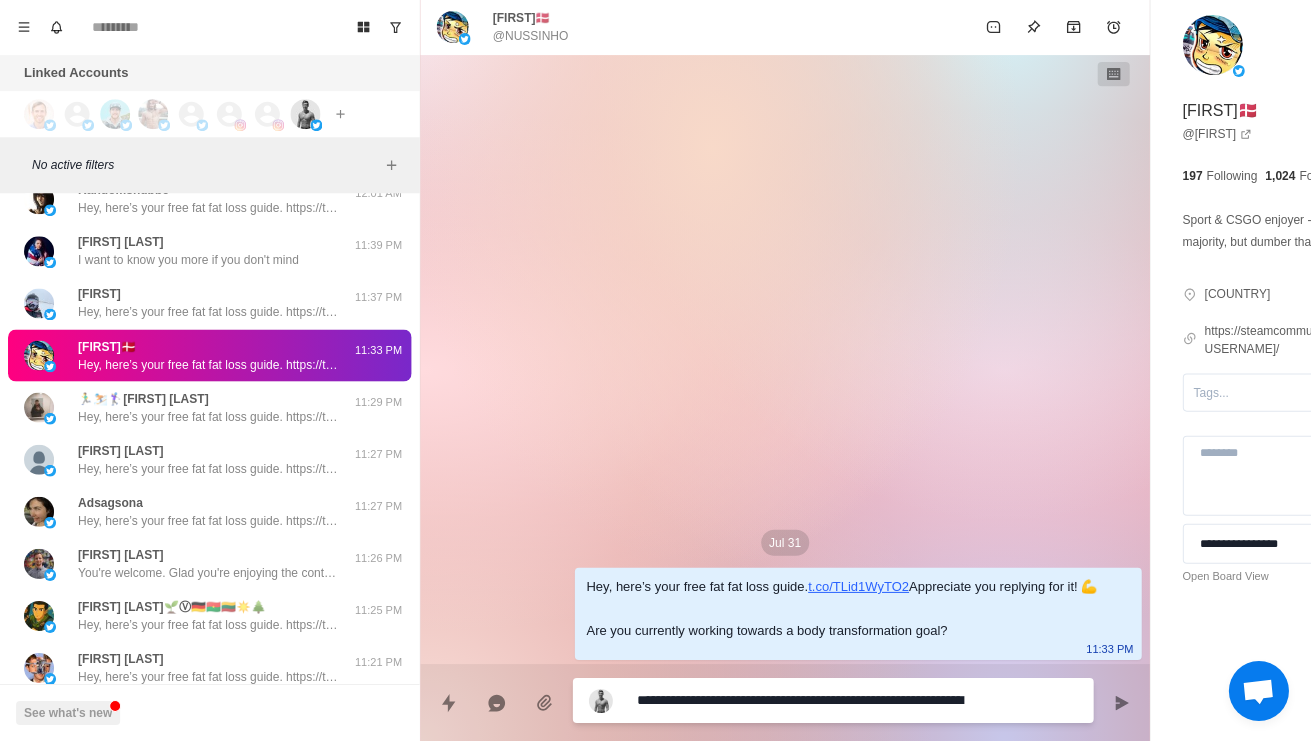 type on "*" 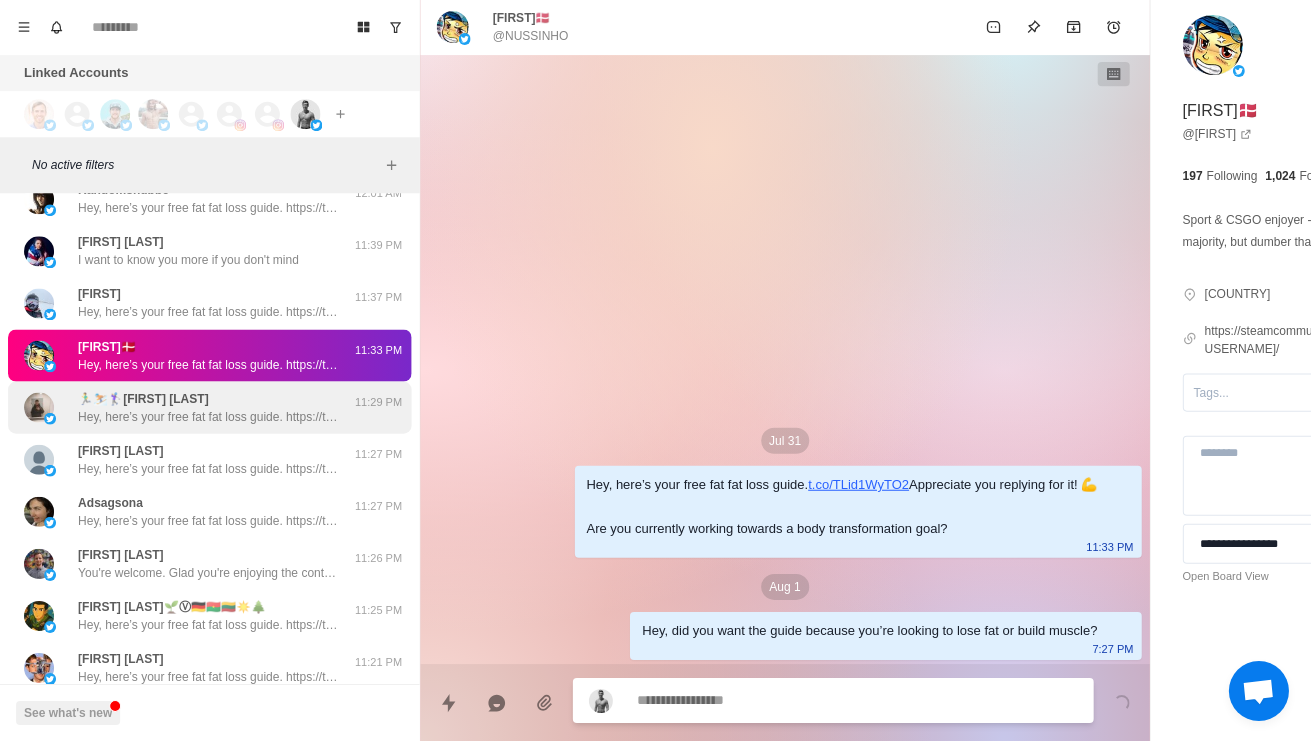click on "Hey, here’s your free fat fat loss guide.
https://t.co/TLid1WyTO2
Appreciate you replying for it! 💪
Are you currently working towards a body transformation goal?" at bounding box center [208, 417] 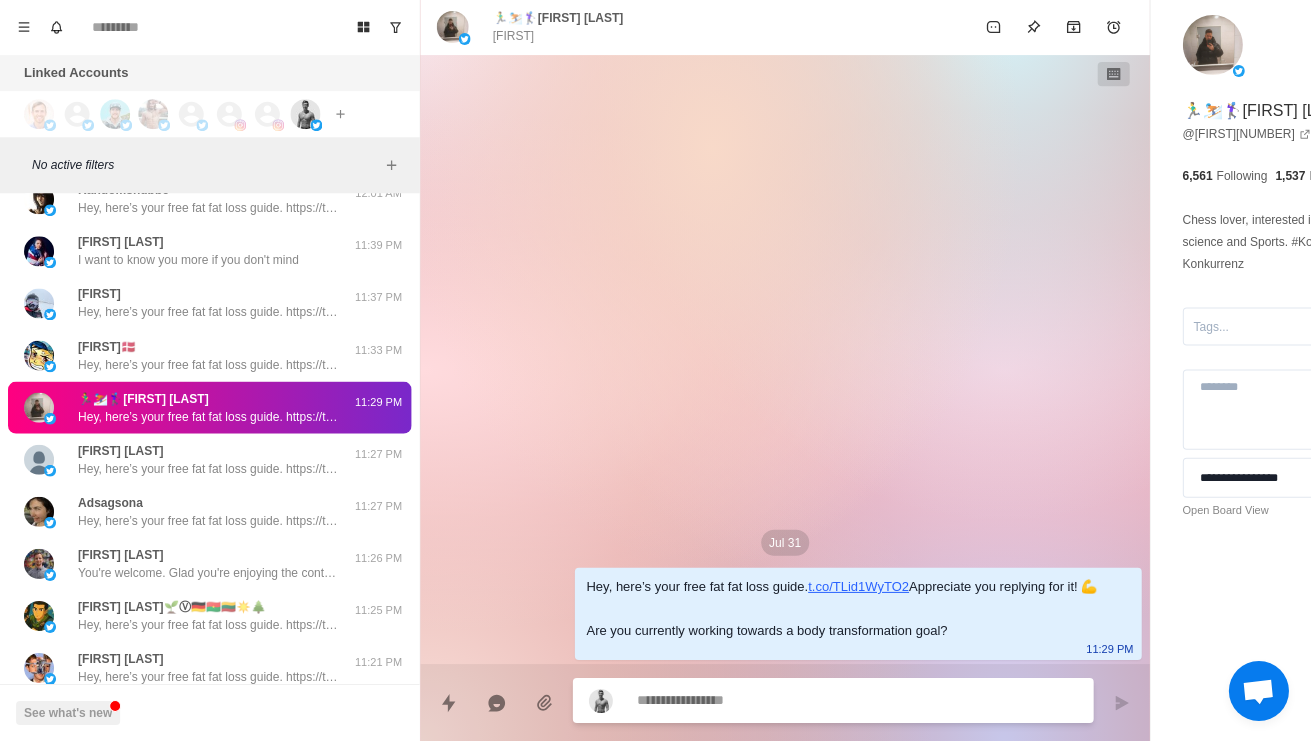 scroll, scrollTop: 14363, scrollLeft: 0, axis: vertical 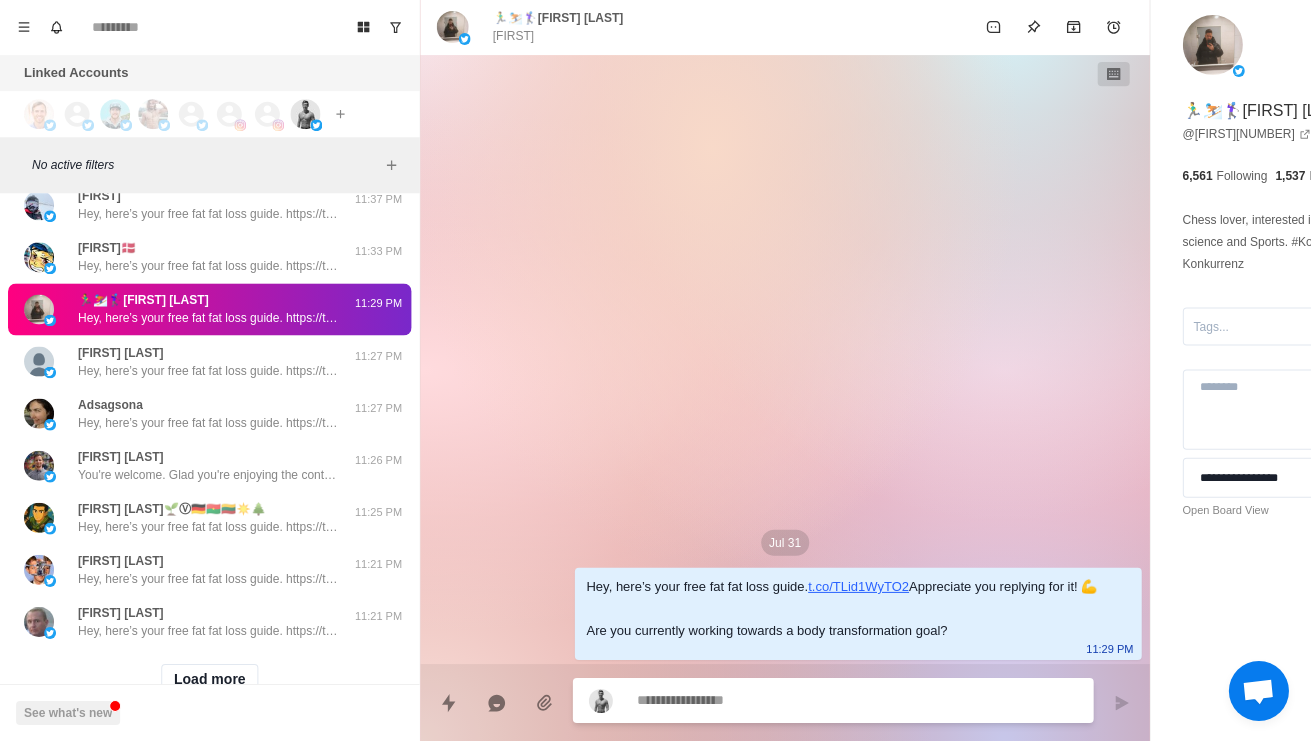 paste on "**********" 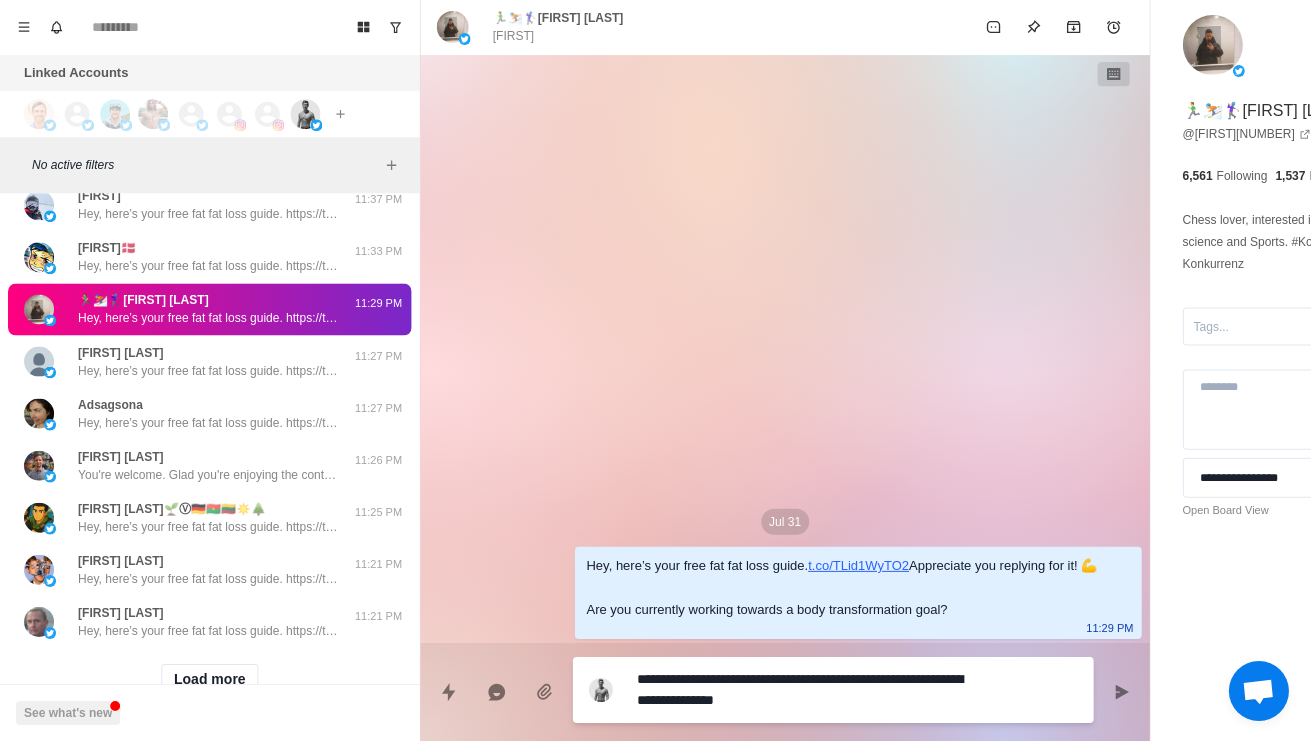 type on "*" 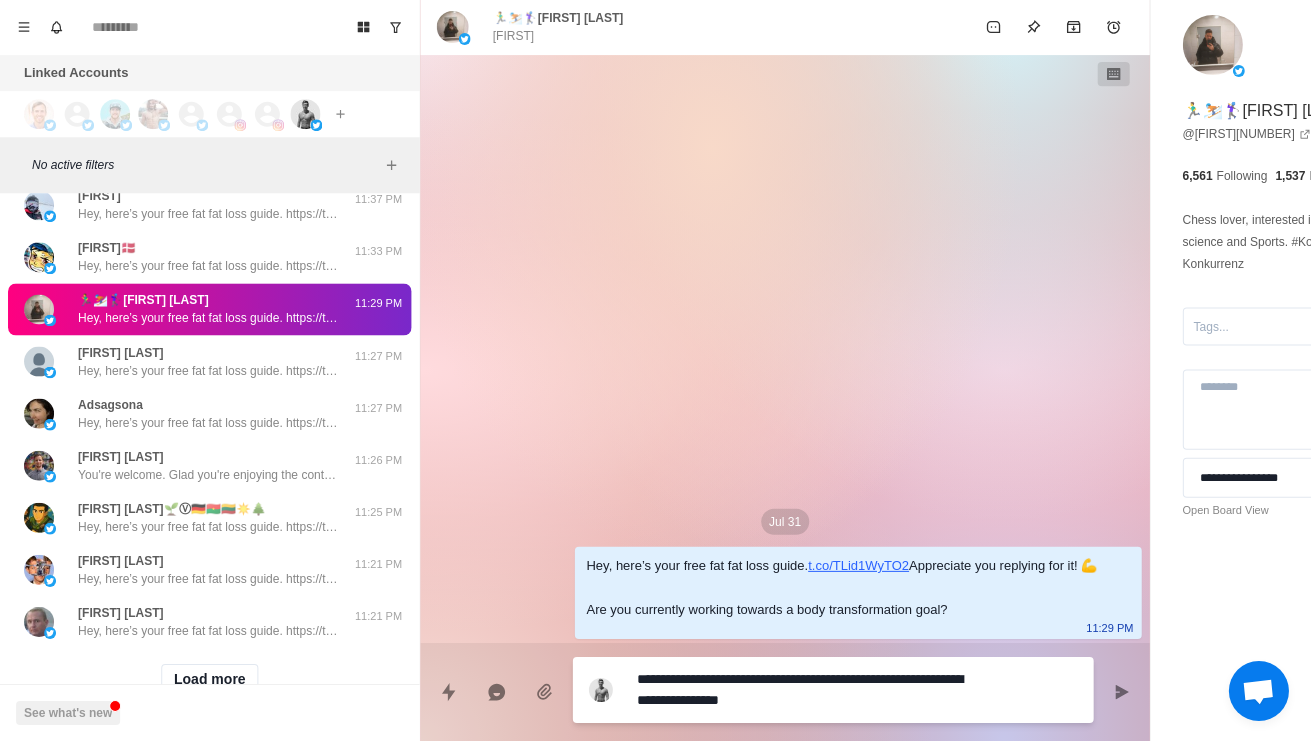 type on "*" 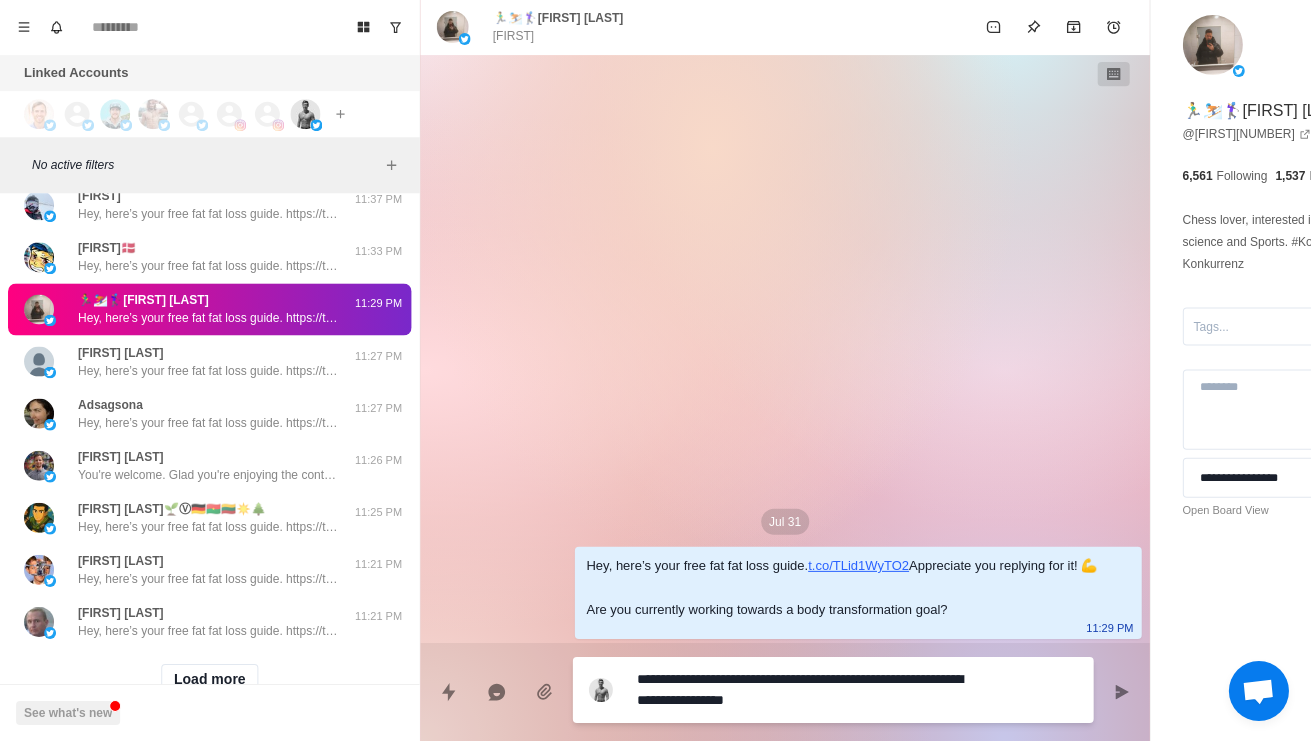 type on "*" 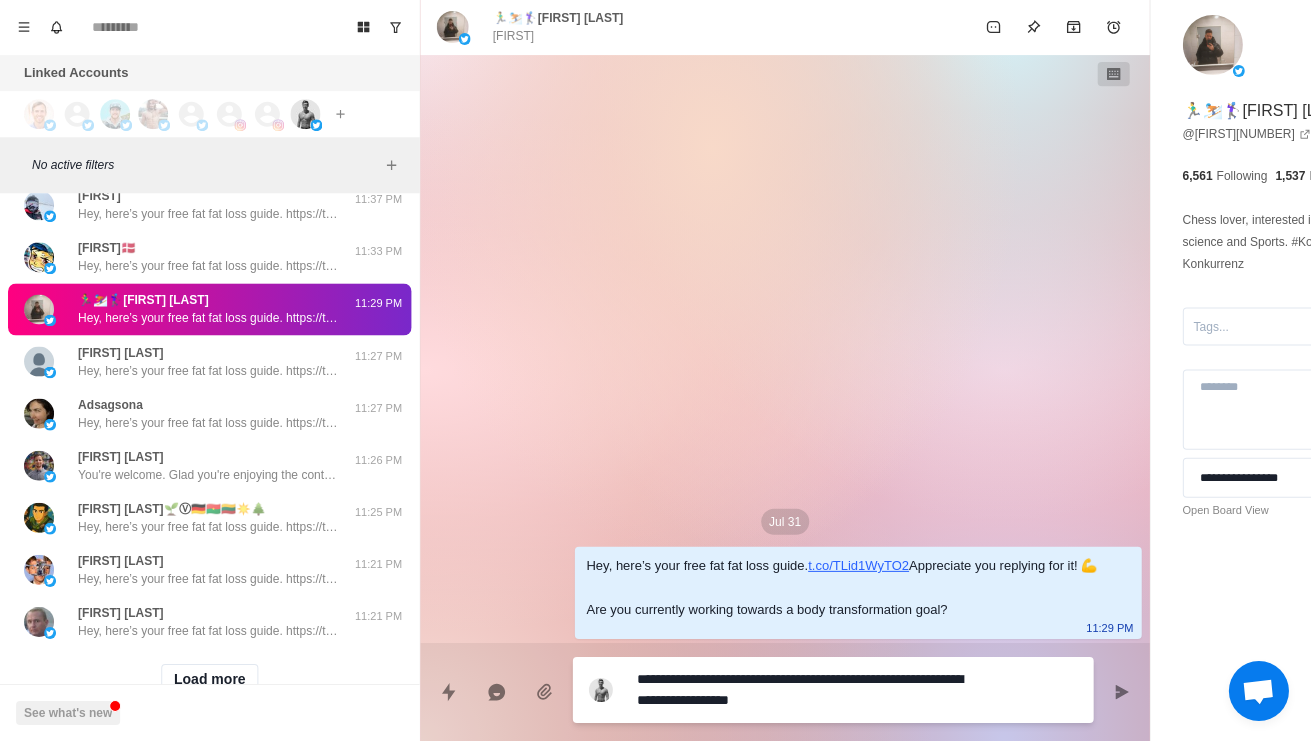 type on "*" 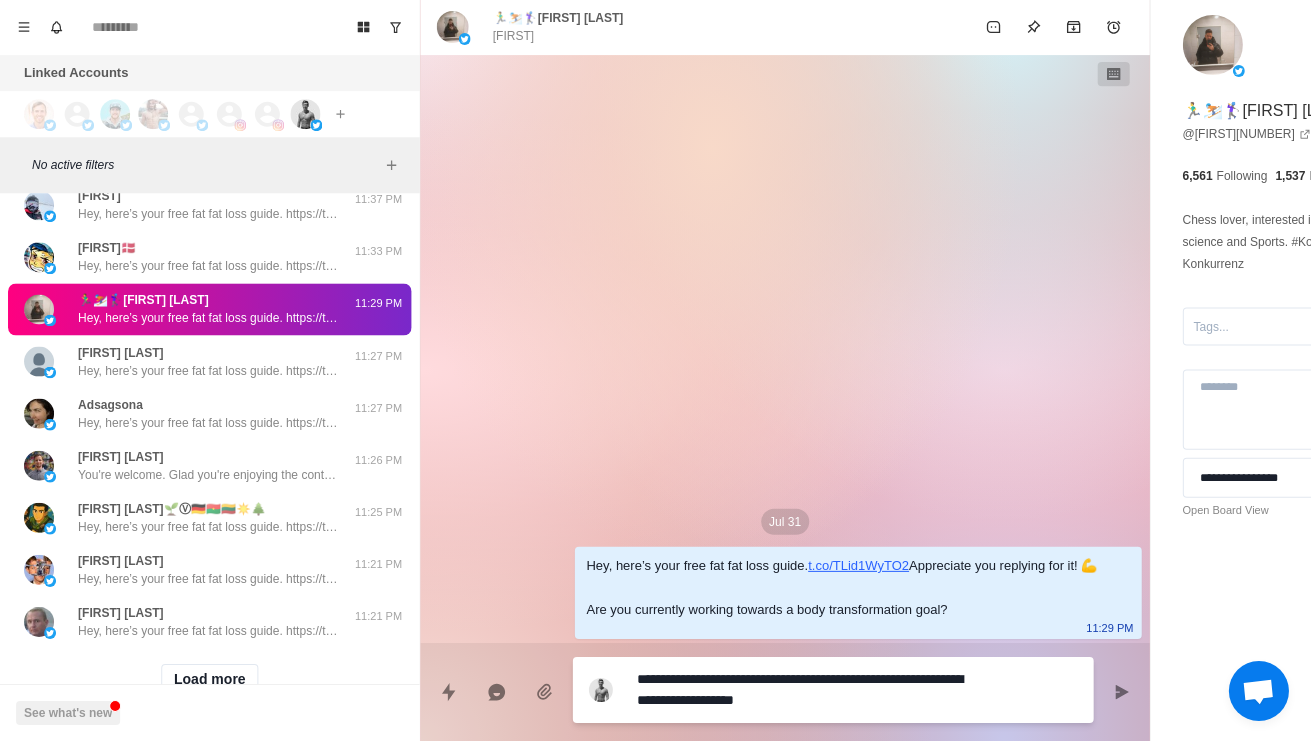 type on "*" 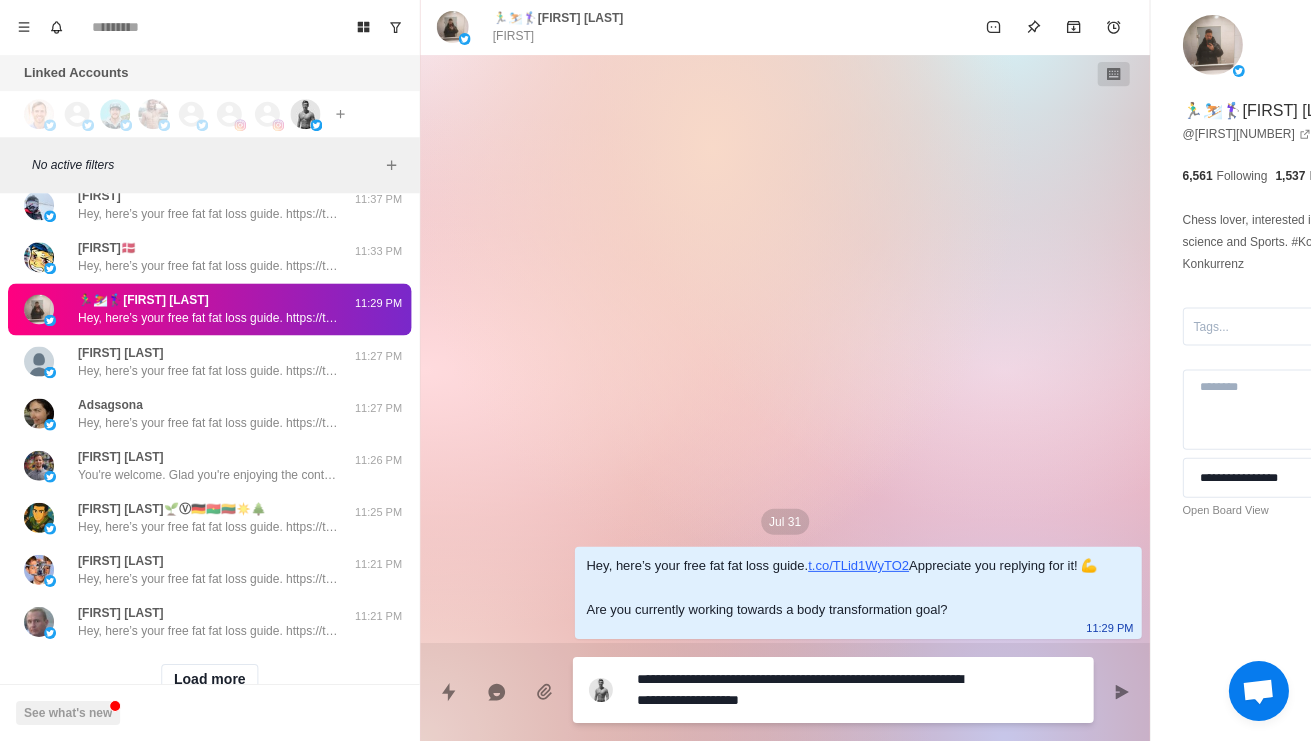 type on "*" 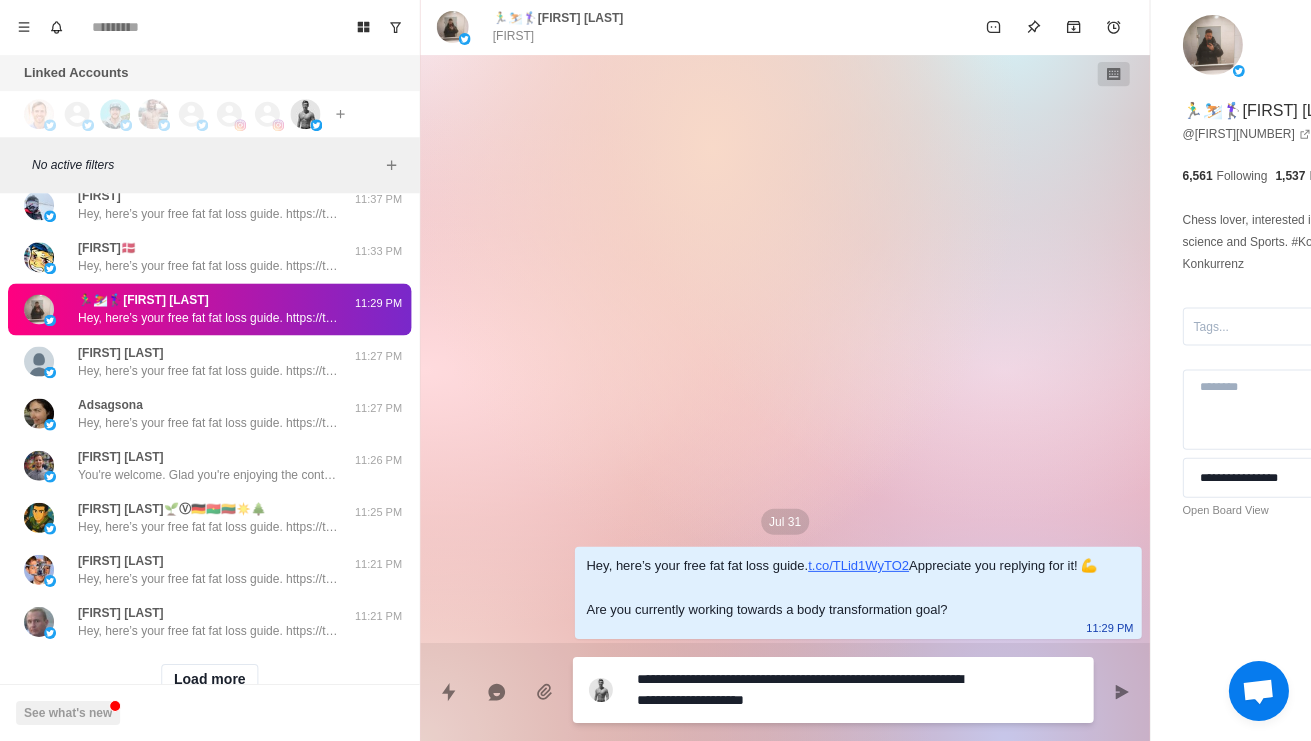 type on "*" 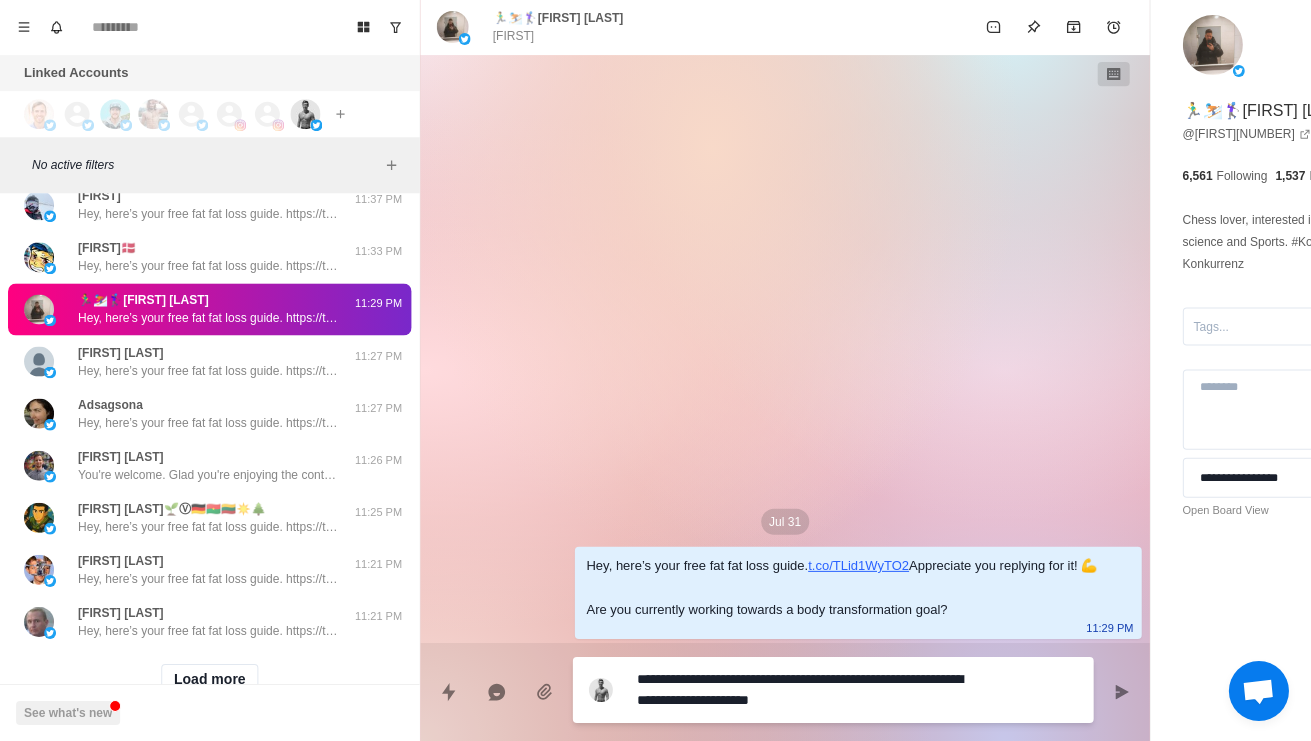 type on "*" 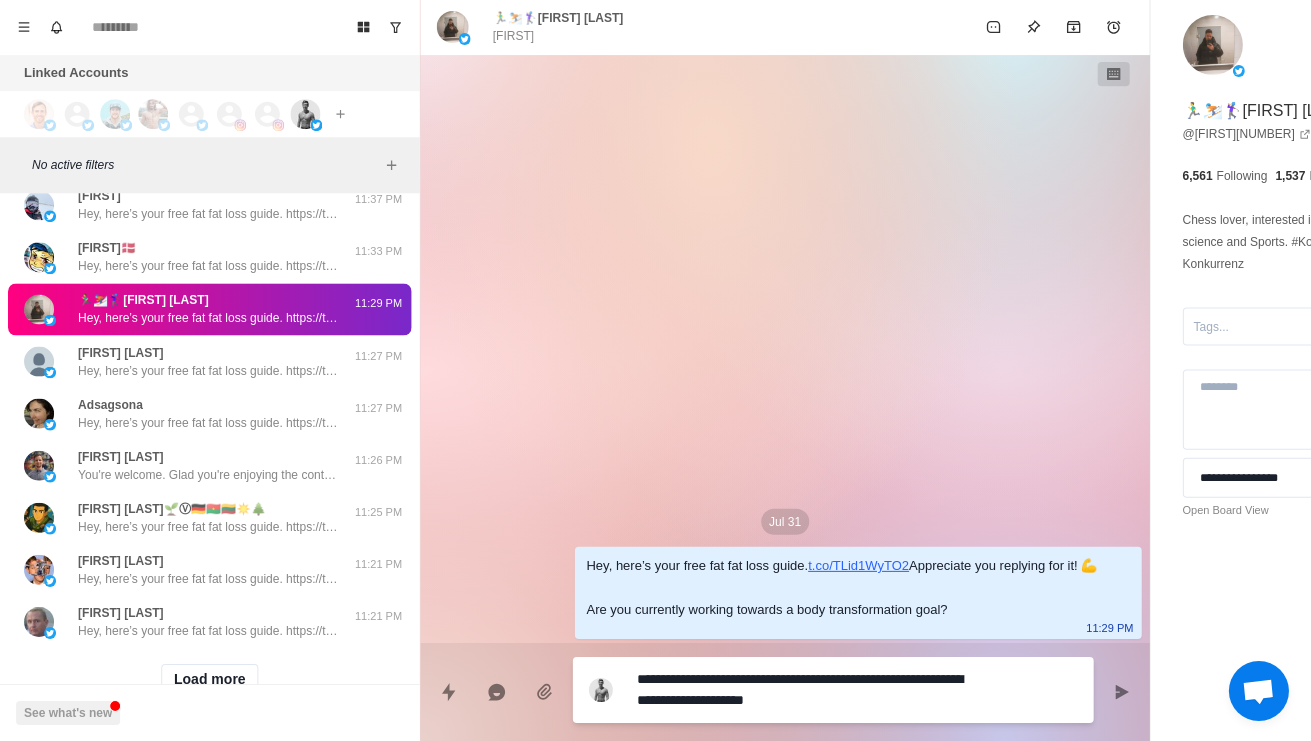 type on "*" 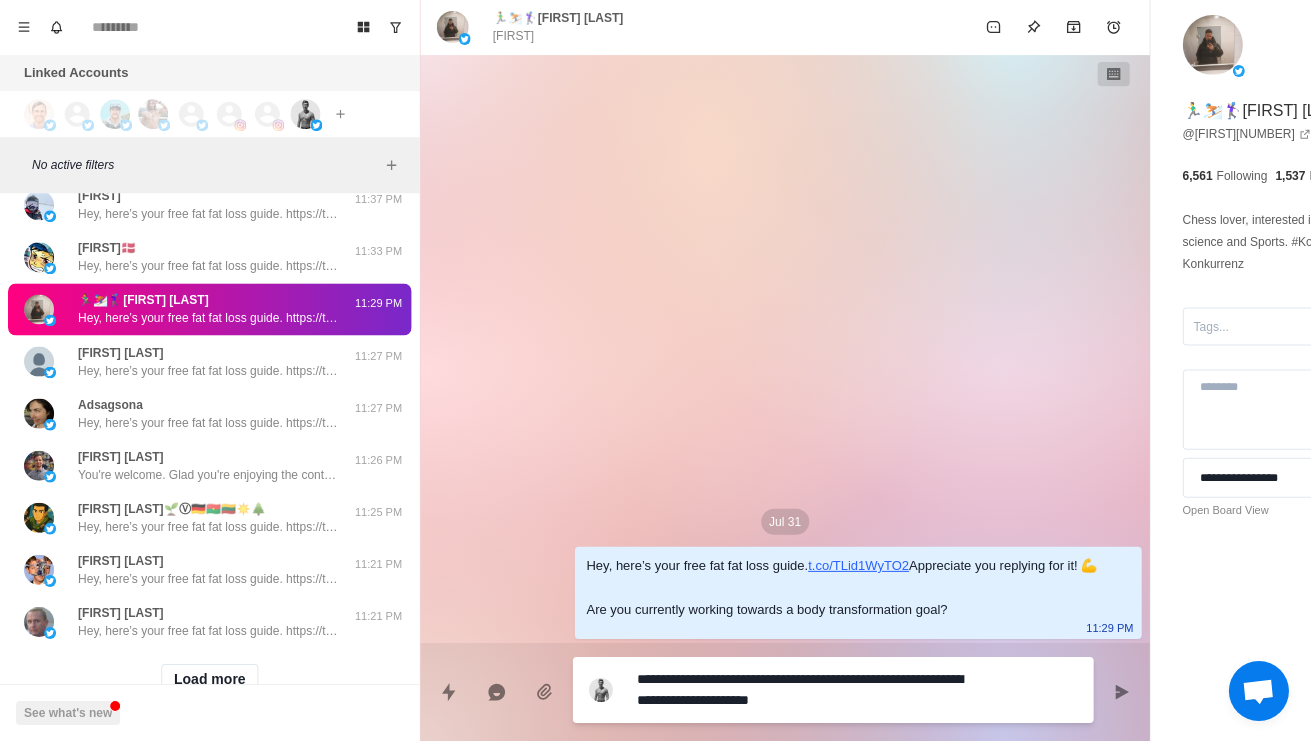 type on "*" 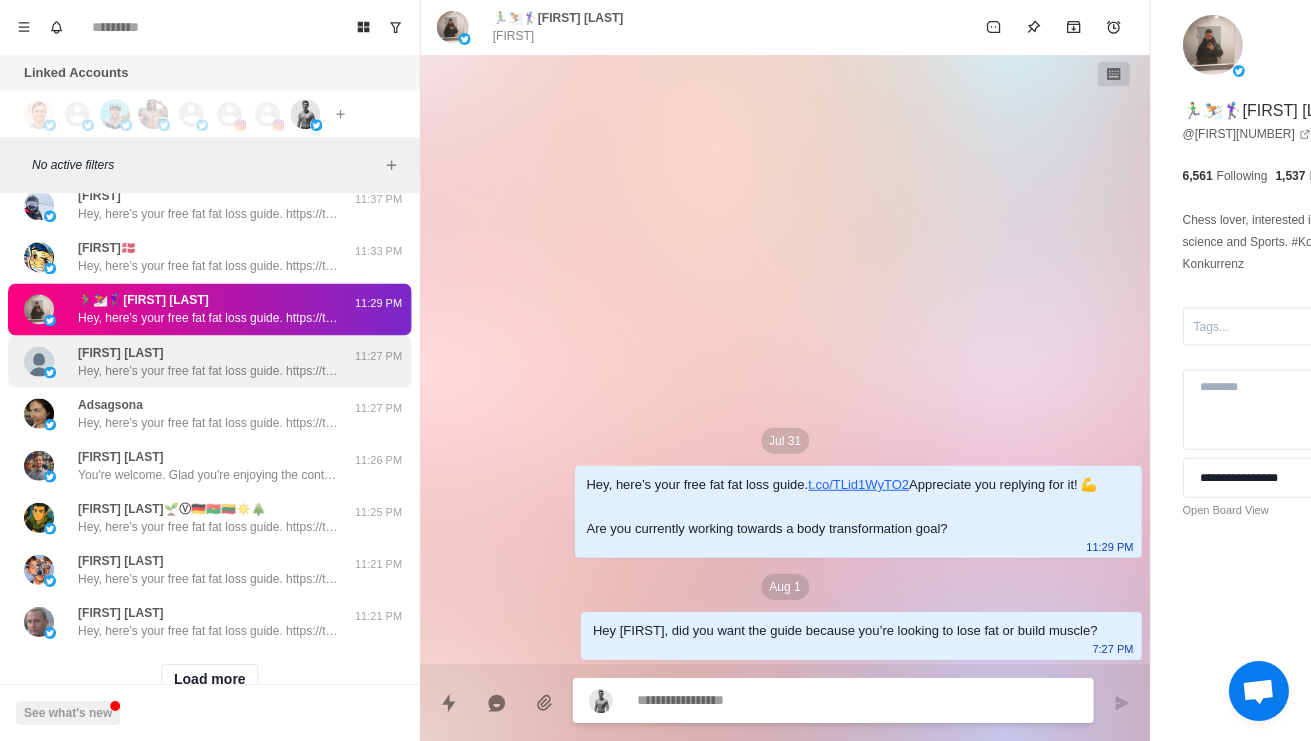 click on "Hey, here’s your free fat fat loss guide.
https://t.co/TLid1WyTO2
Appreciate you replying for it! 💪
Are you currently working towards a body transformation goal?" at bounding box center (208, 371) 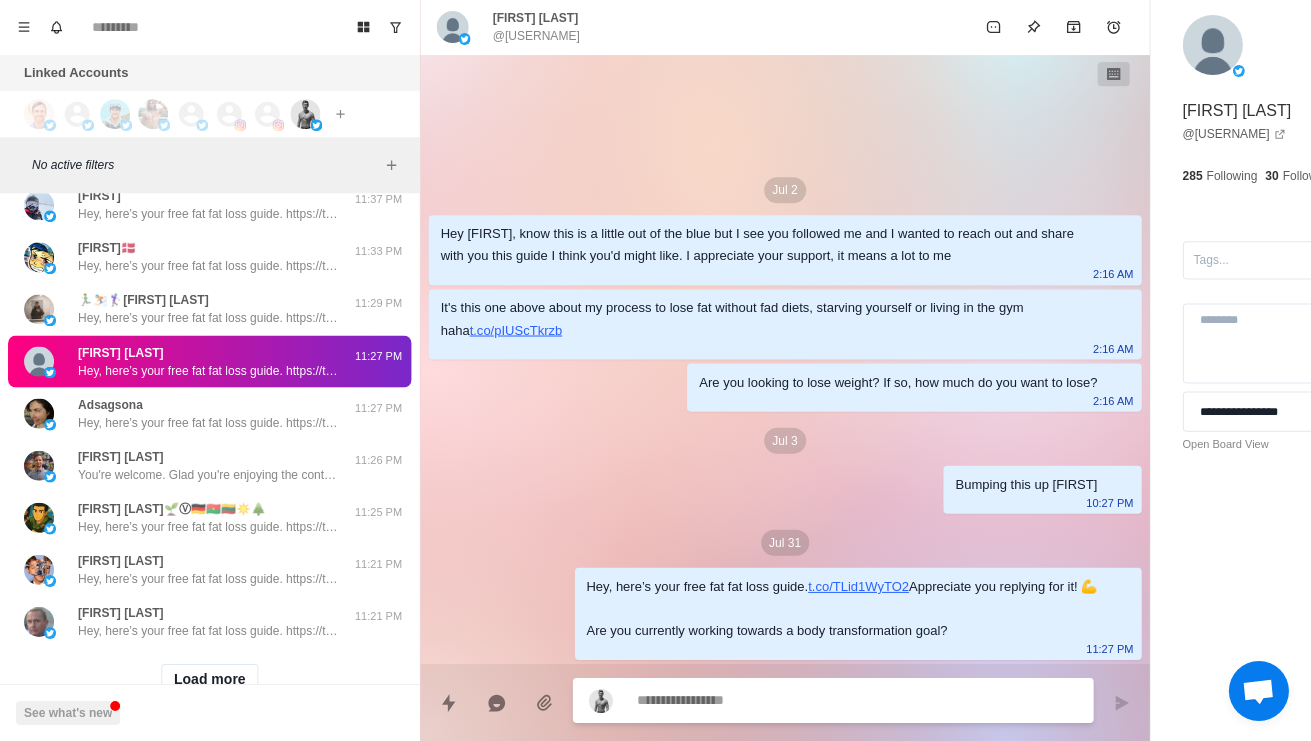 scroll, scrollTop: 16, scrollLeft: 0, axis: vertical 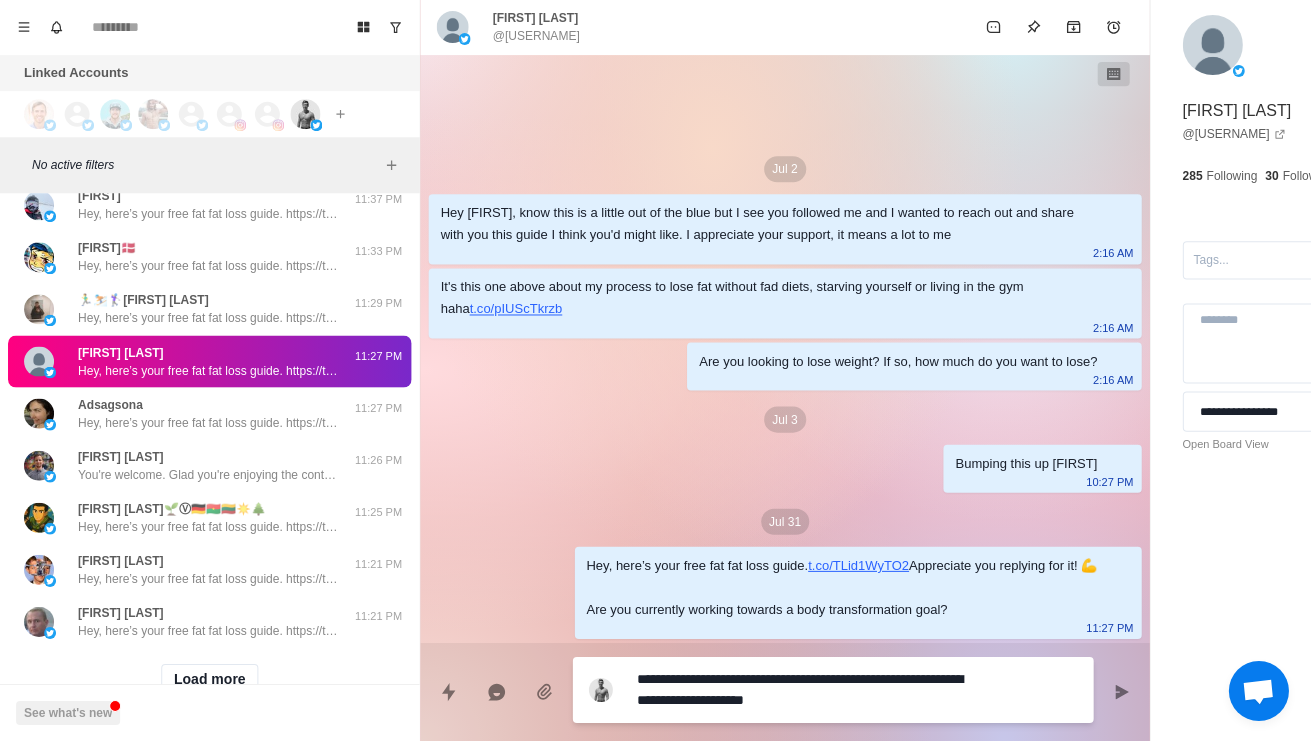 type on "*" 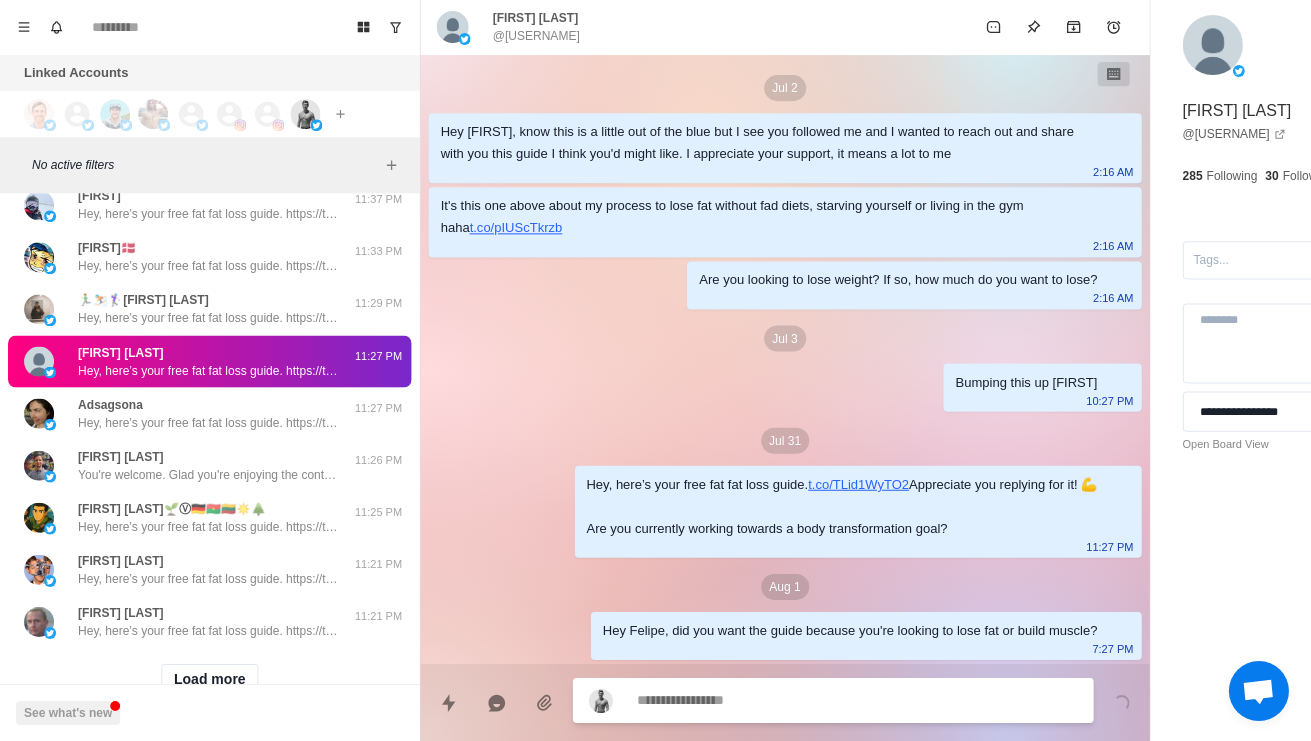 scroll, scrollTop: 118, scrollLeft: 0, axis: vertical 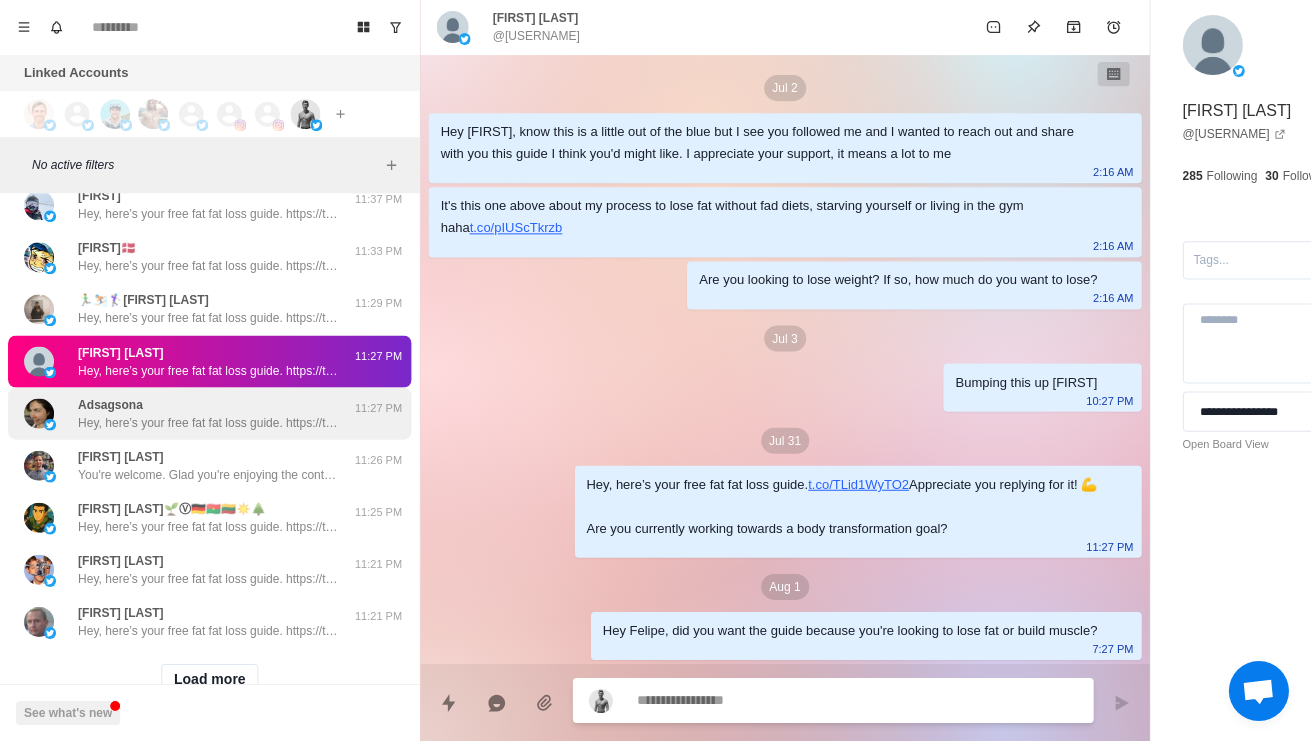 click on "Adsagsona Hey, here’s your free fat fat loss guide.
https://t.co/TLid1WyTO2
Appreciate you replying for it! 💪
Are you currently working towards a body transformation goal? 11:27 PM" at bounding box center (209, 414) 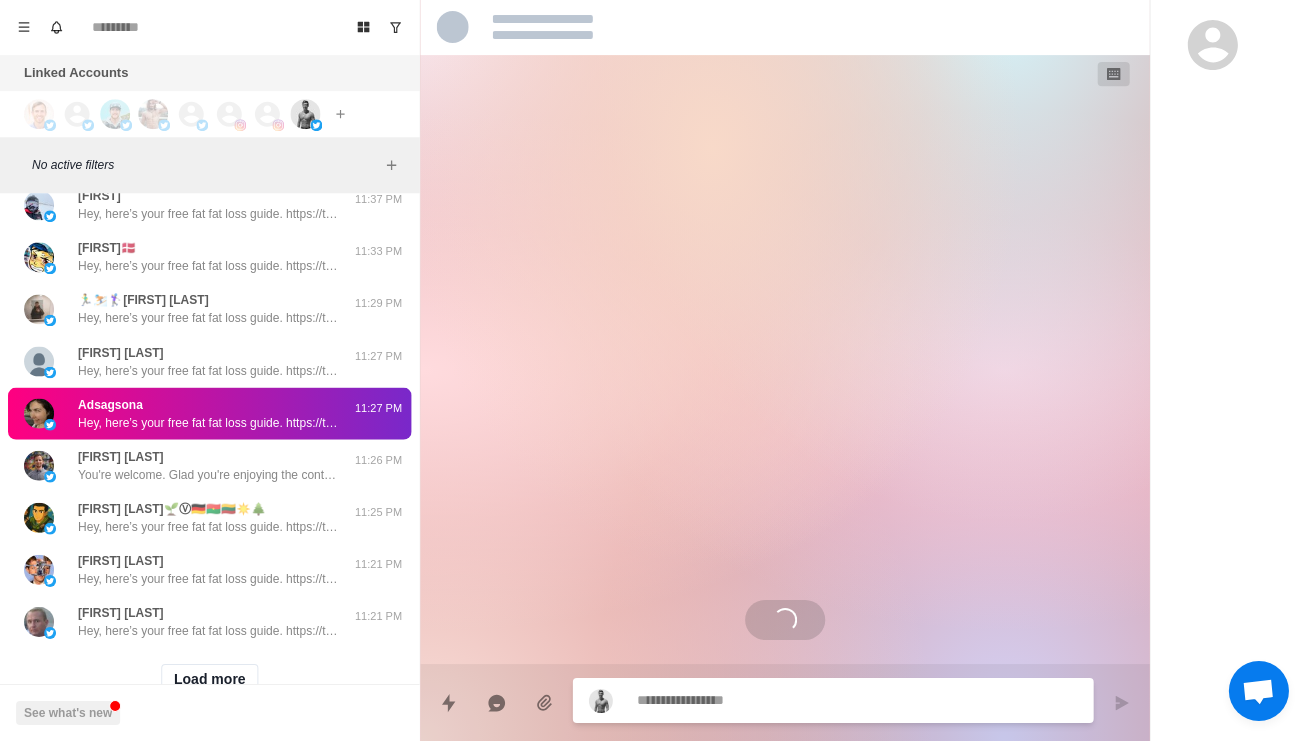 scroll, scrollTop: 0, scrollLeft: 0, axis: both 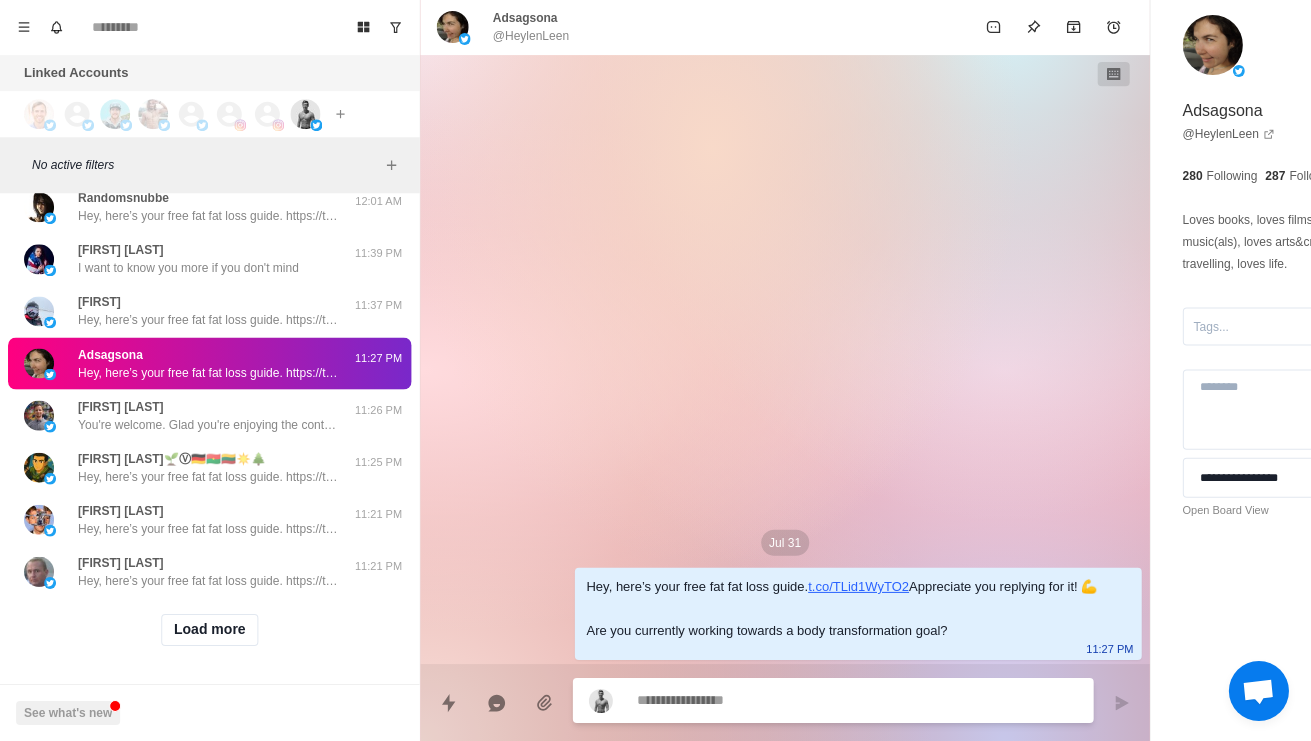 paste on "**********" 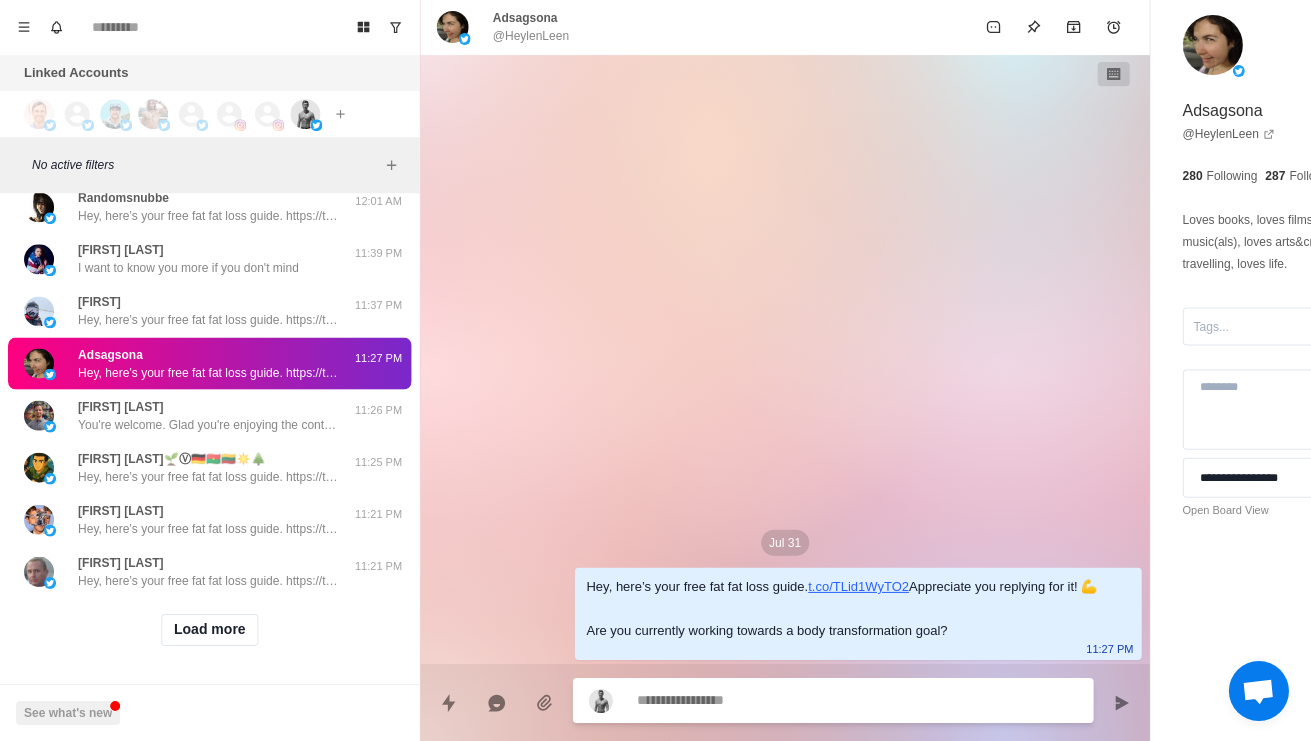 type on "*" 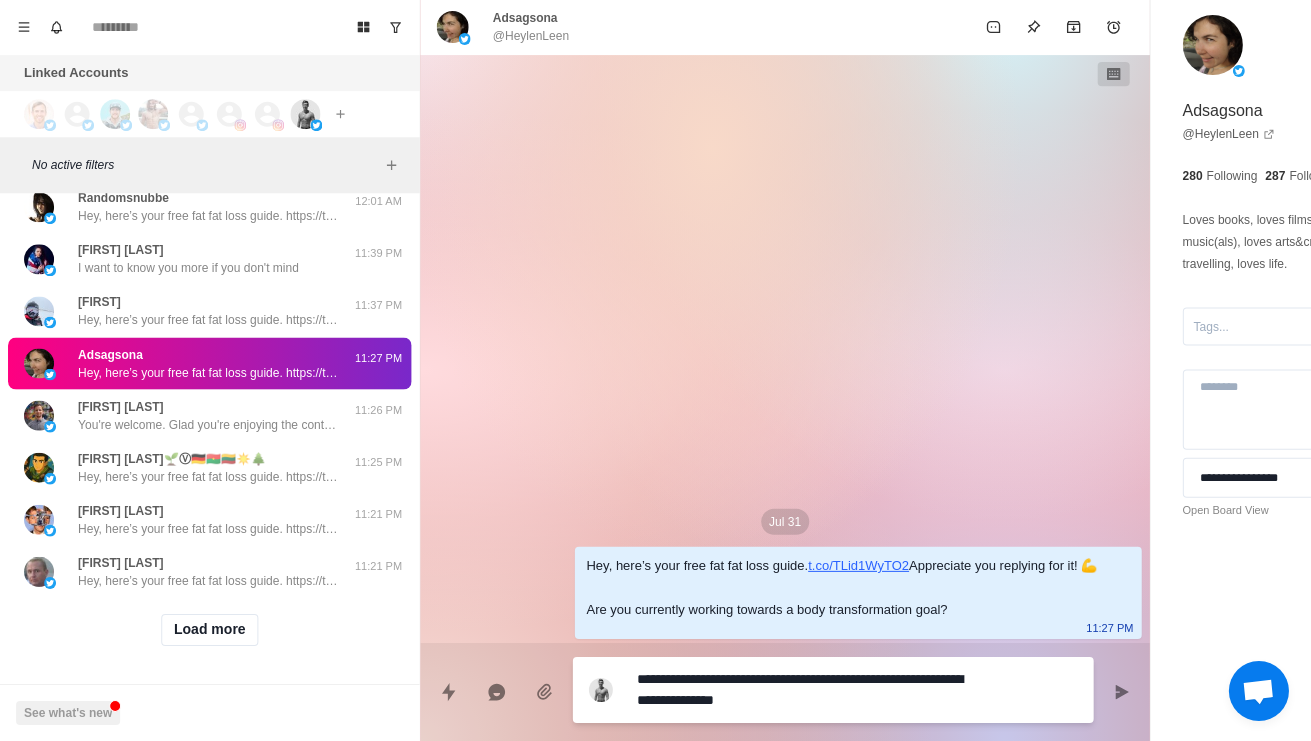 type on "*" 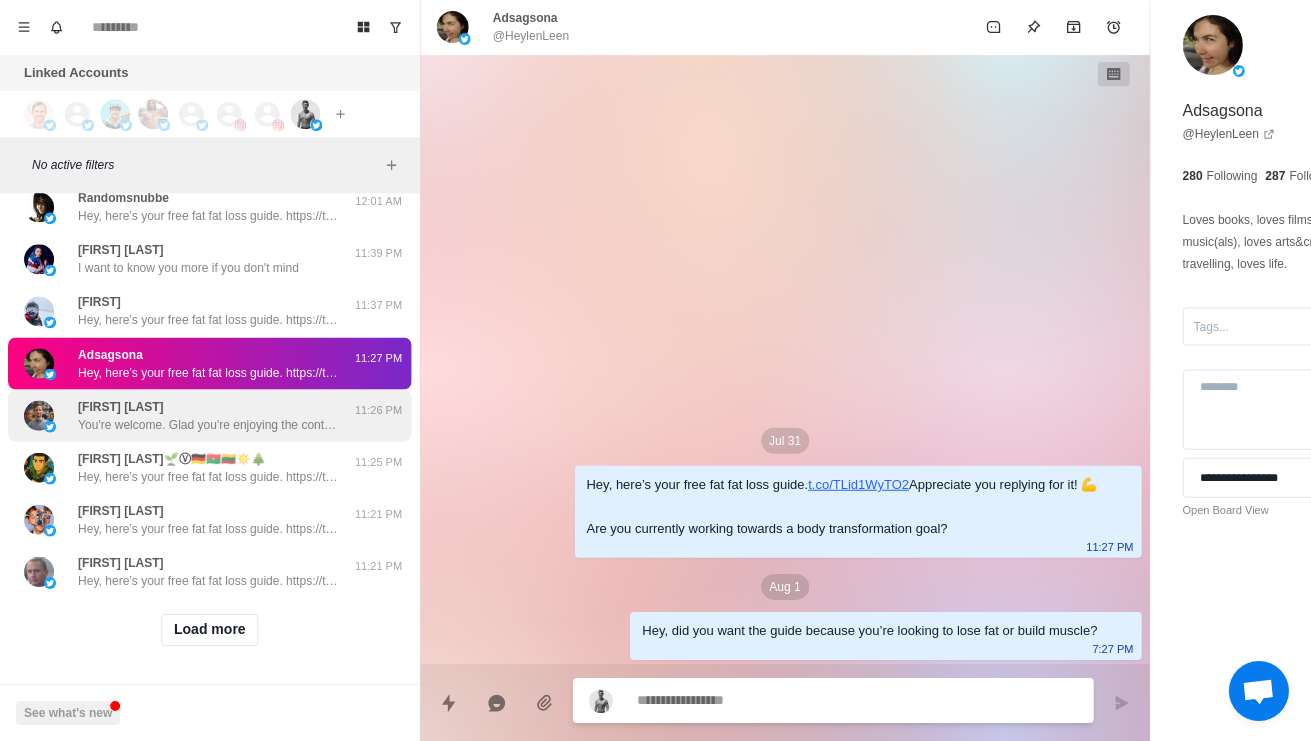 click on "You're welcome. Glad you're enjoying the content. Have a great day" at bounding box center [208, 425] 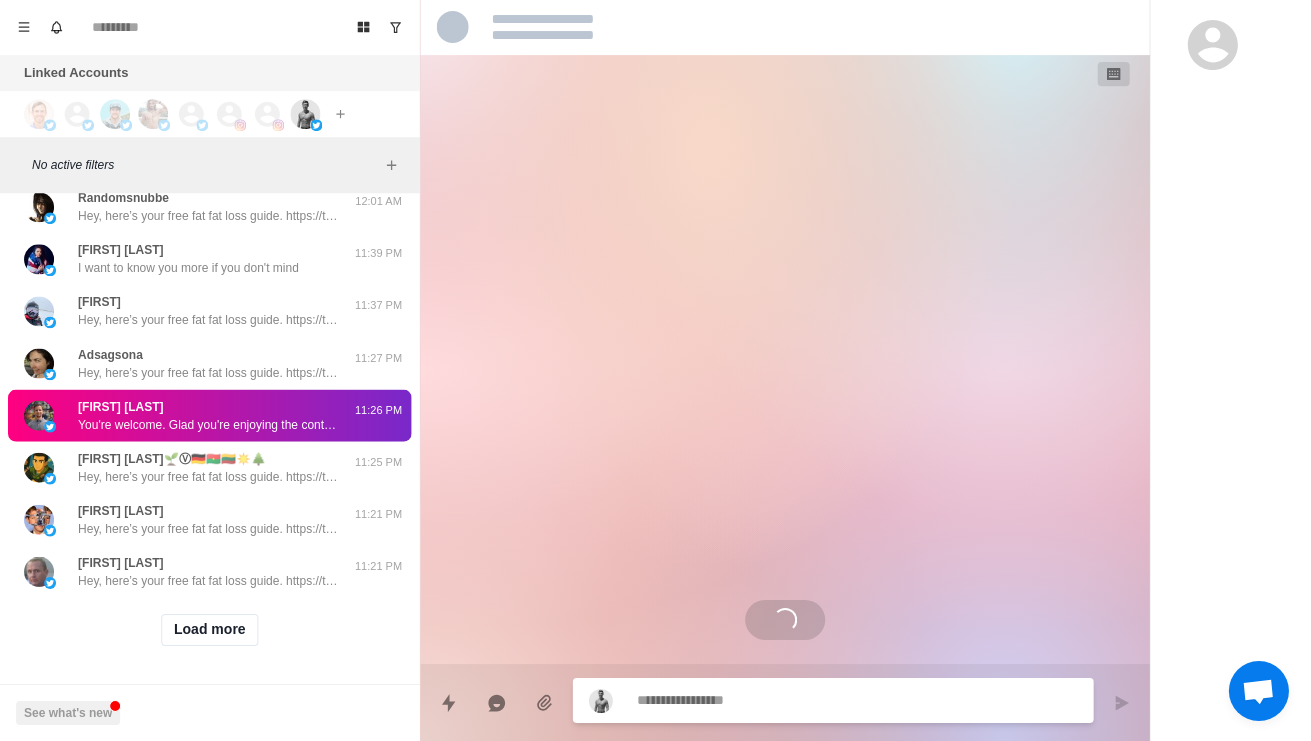 scroll, scrollTop: 68, scrollLeft: 0, axis: vertical 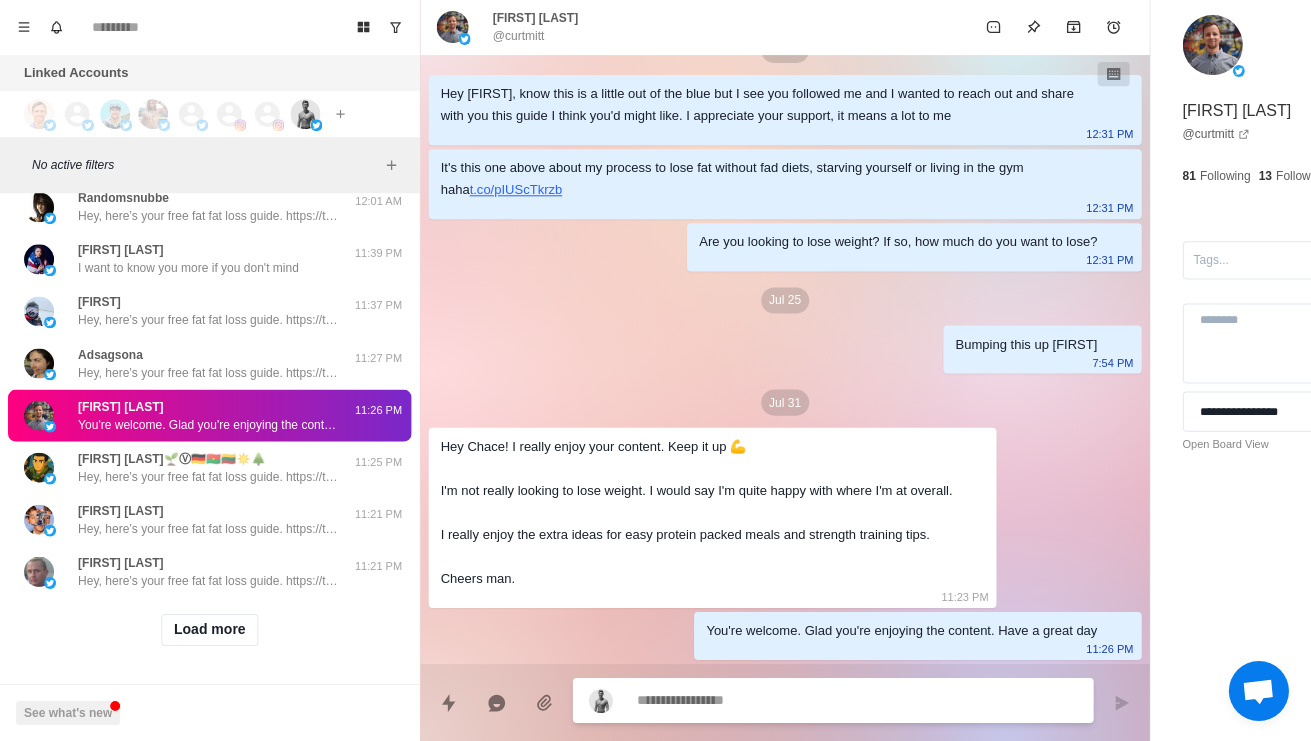 type on "*" 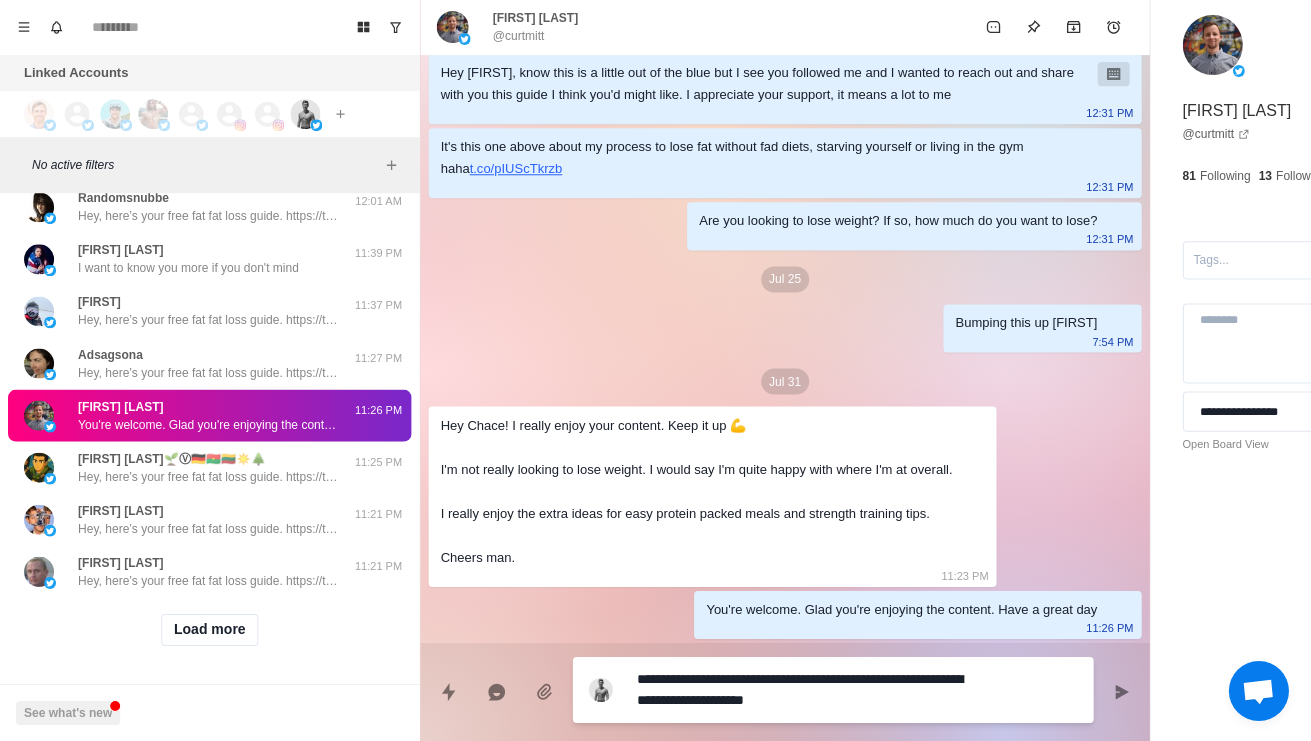 type on "*" 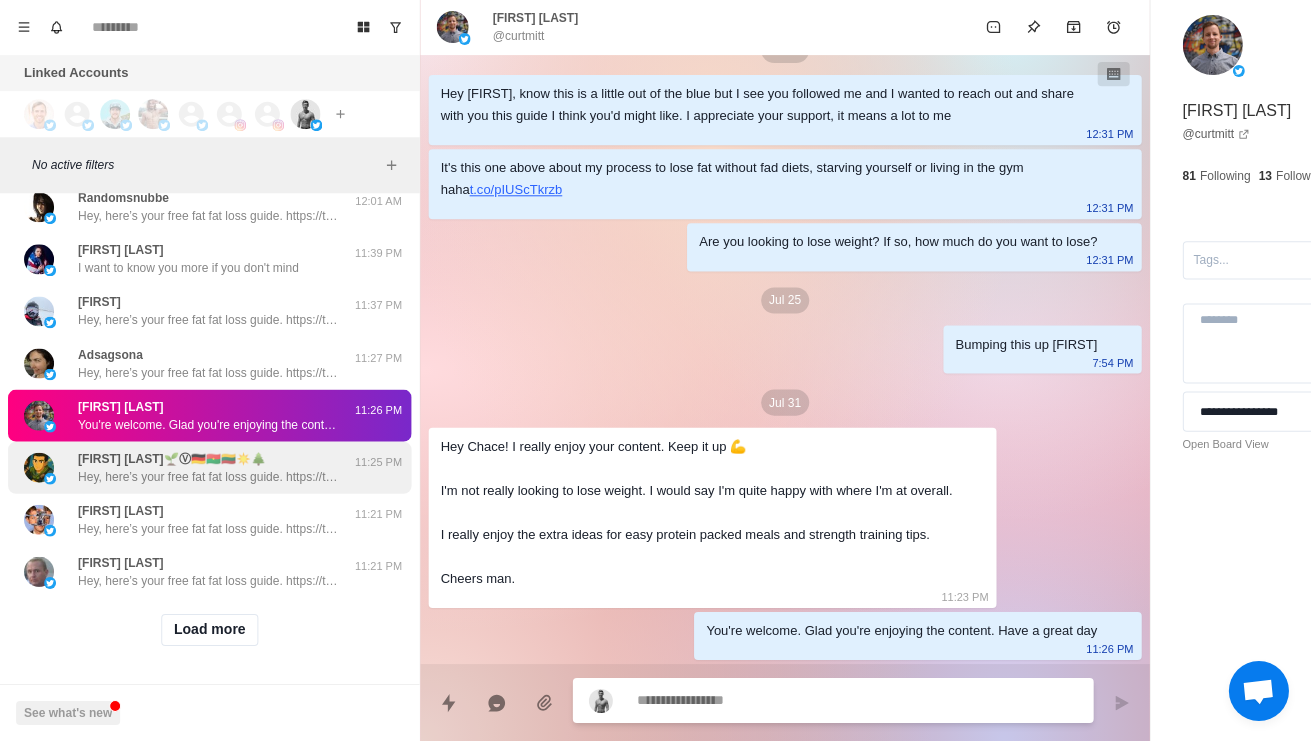 type 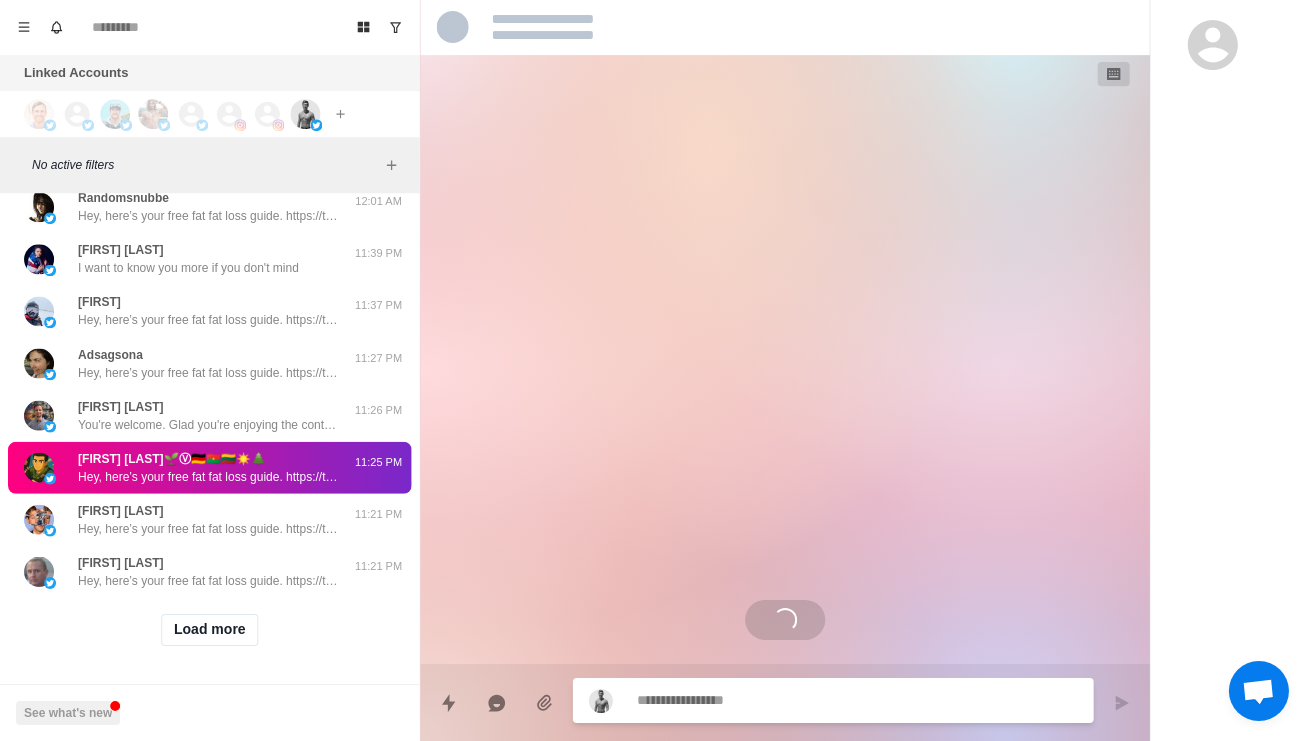 scroll, scrollTop: 0, scrollLeft: 0, axis: both 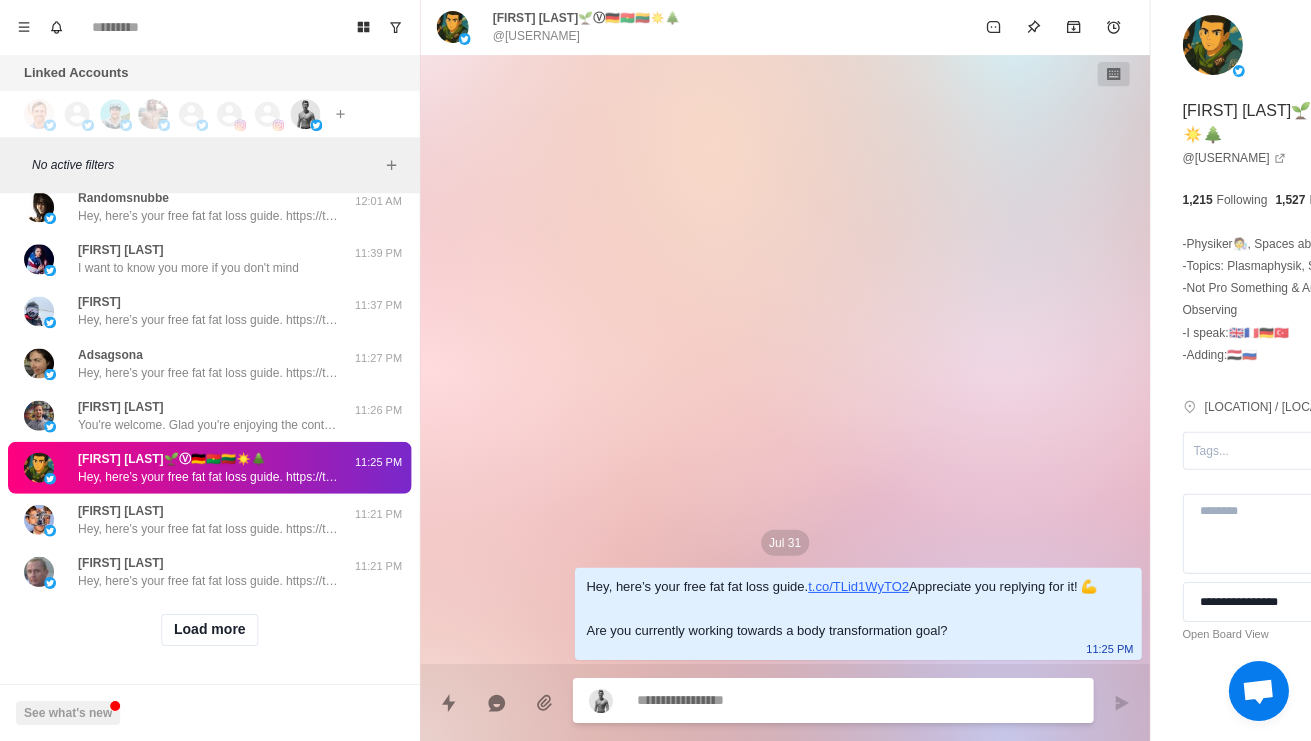 type on "*" 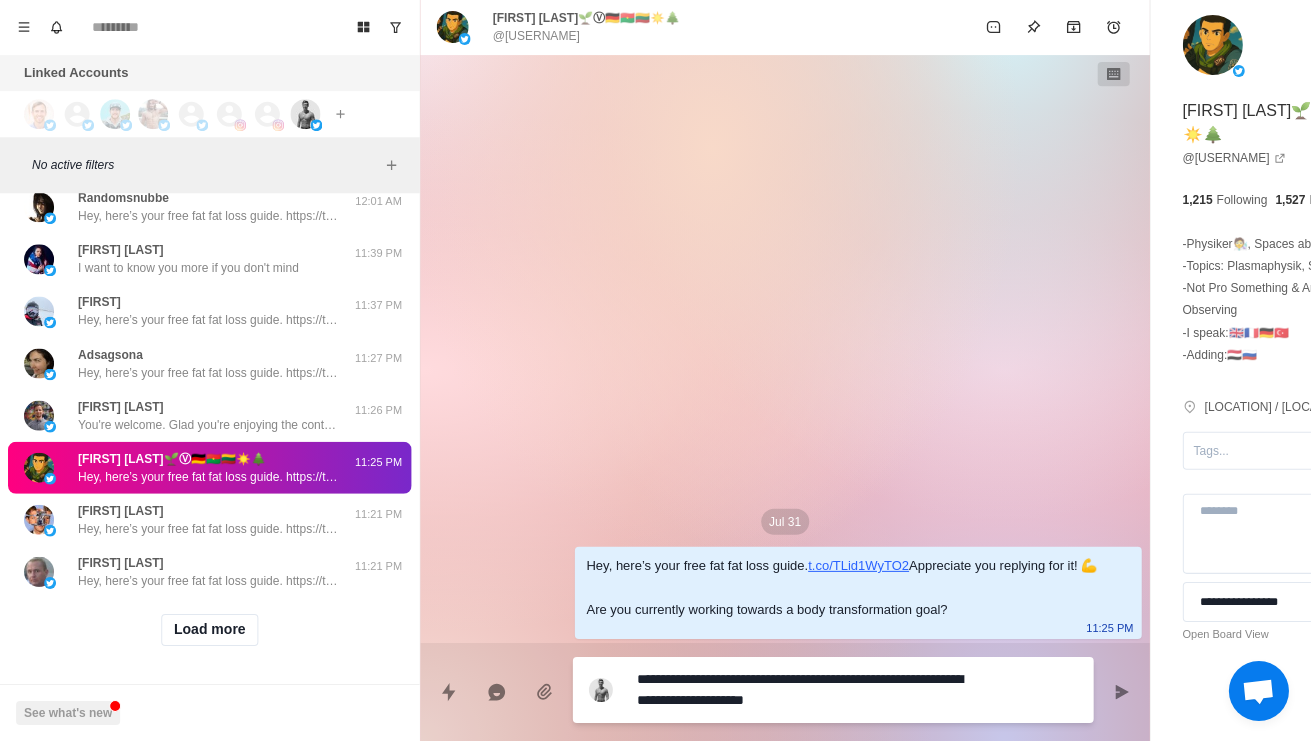 type on "*" 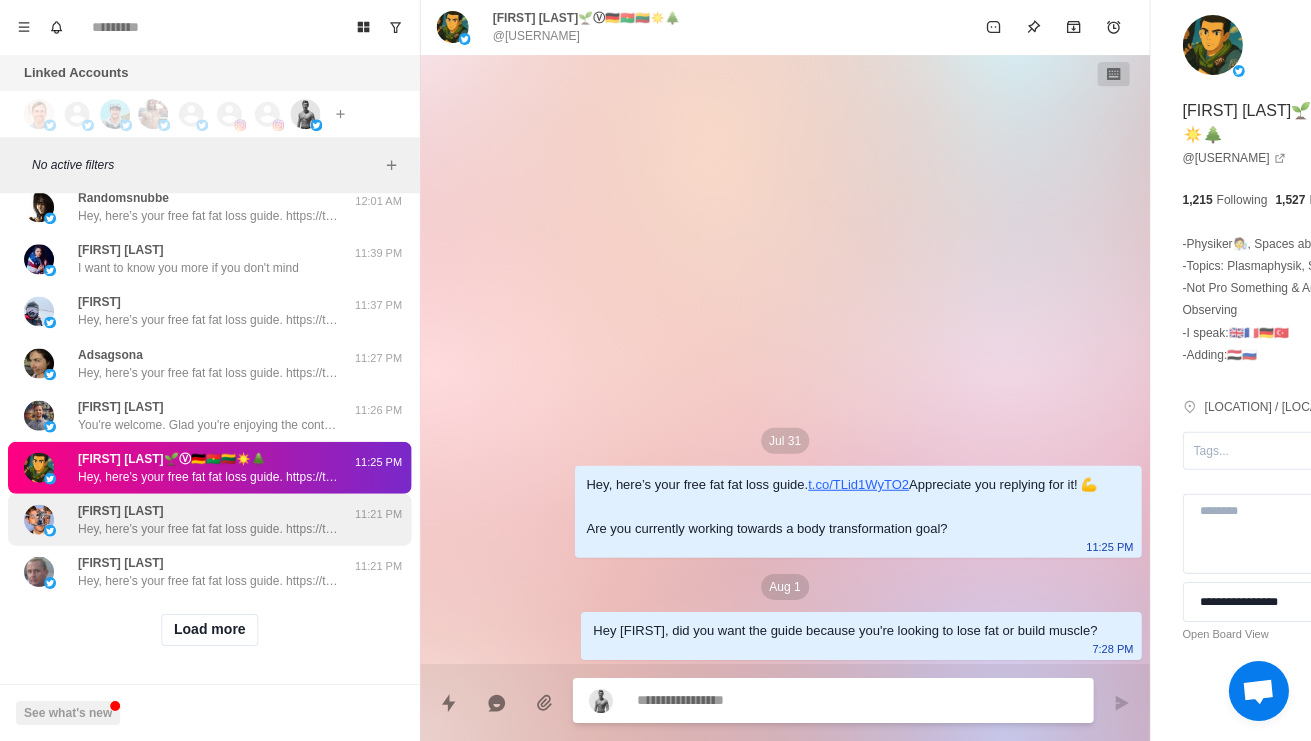 click on "Hey, here’s your free fat fat loss guide.
https://t.co/TLid1WyTO2
Appreciate you replying for it! 💪
Are you currently working towards a body transformation goal?" at bounding box center (208, 529) 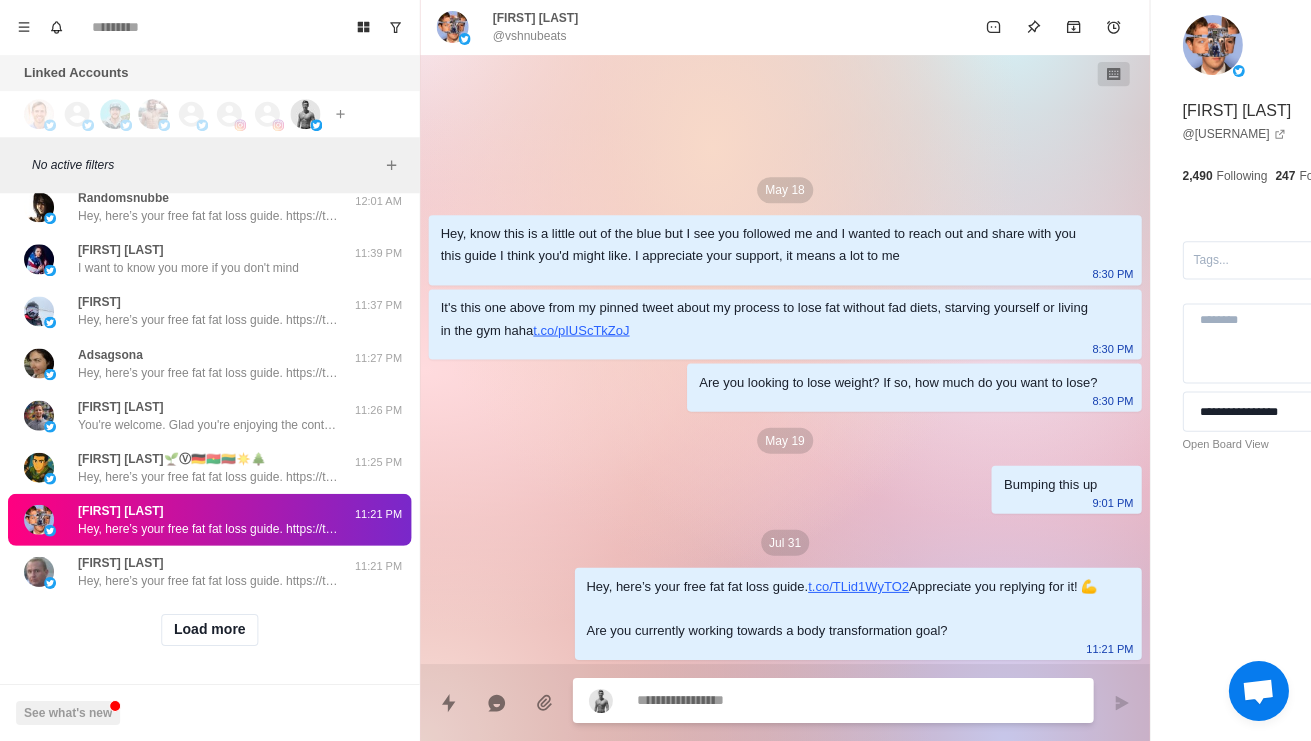 scroll, scrollTop: 16, scrollLeft: 0, axis: vertical 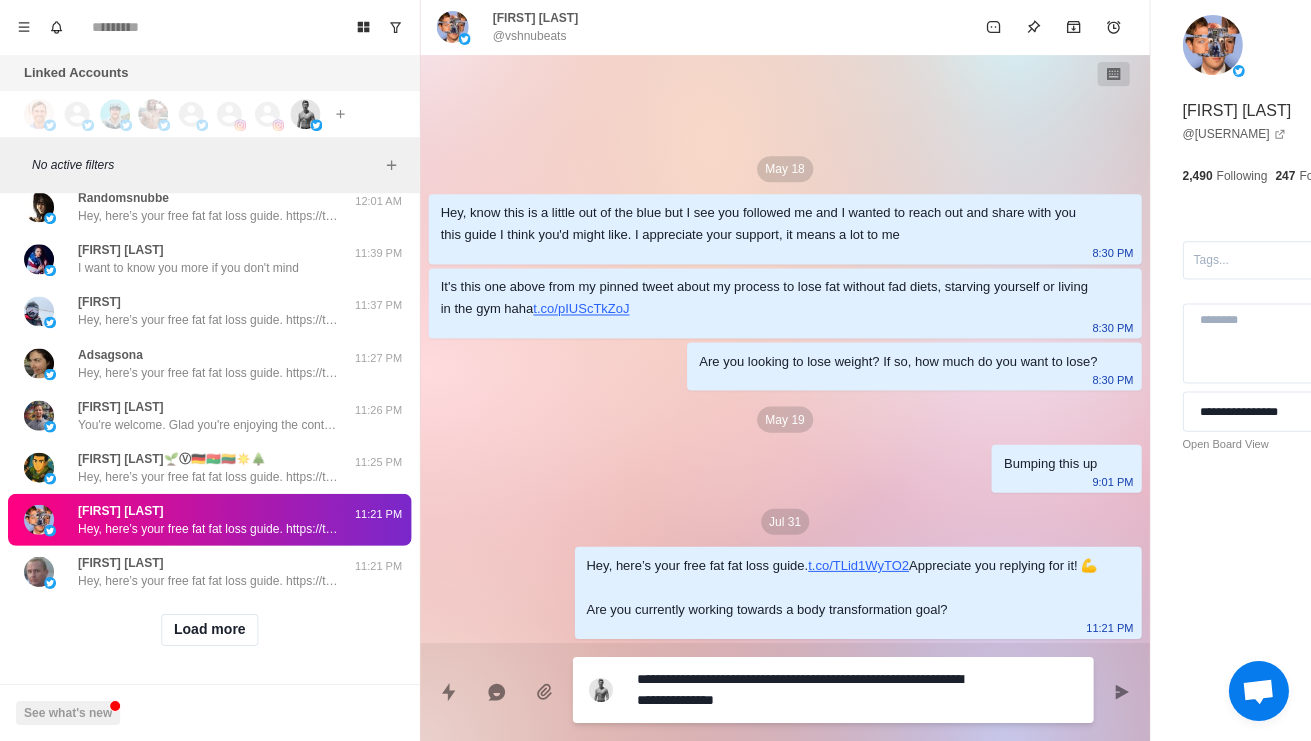type on "*" 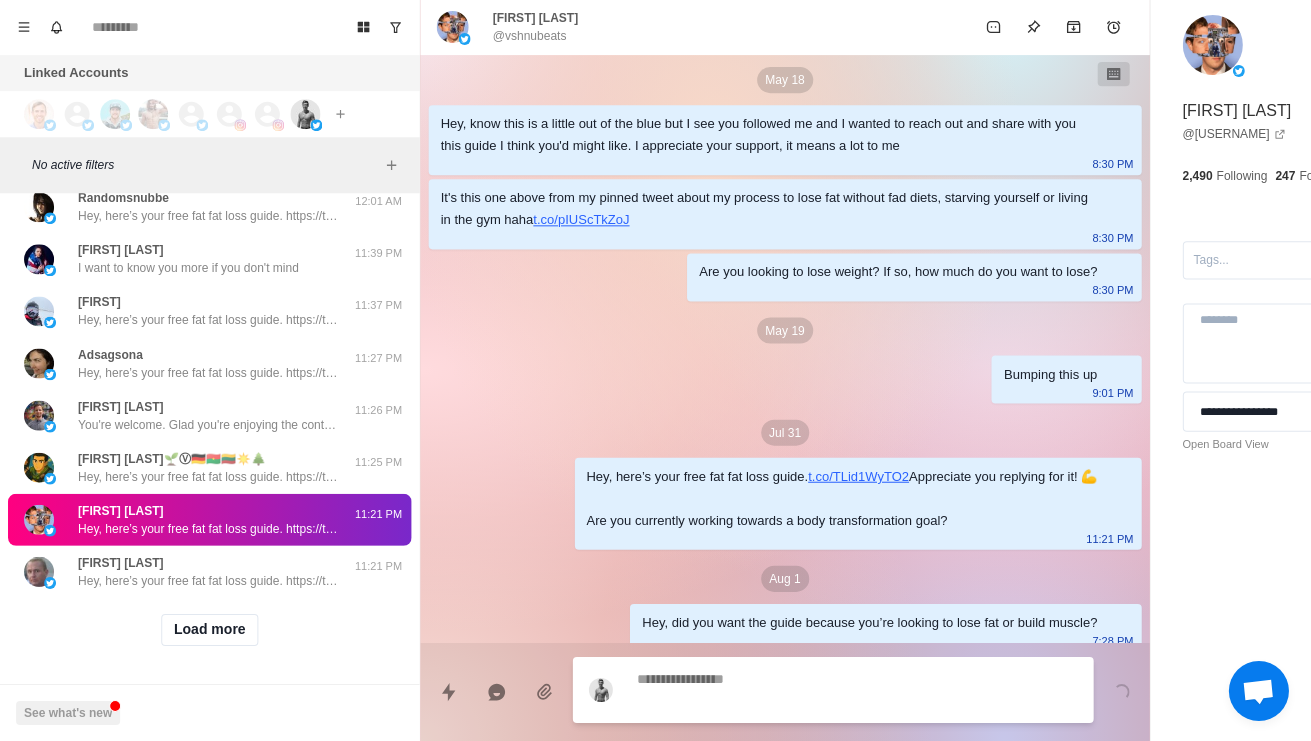 scroll, scrollTop: 118, scrollLeft: 0, axis: vertical 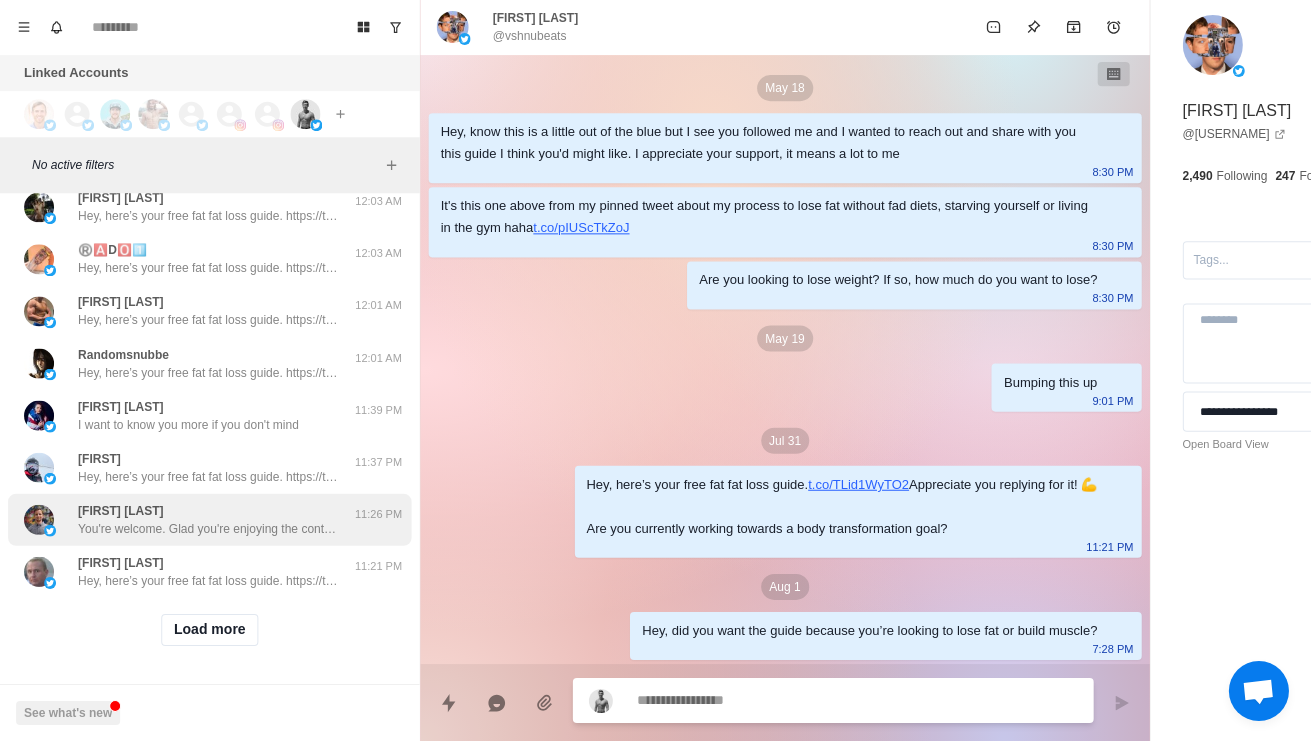 click on "Curtis Mittelstaedt You're welcome. Glad you're enjoying the content. Have a great day 11:26 PM" at bounding box center [209, 520] 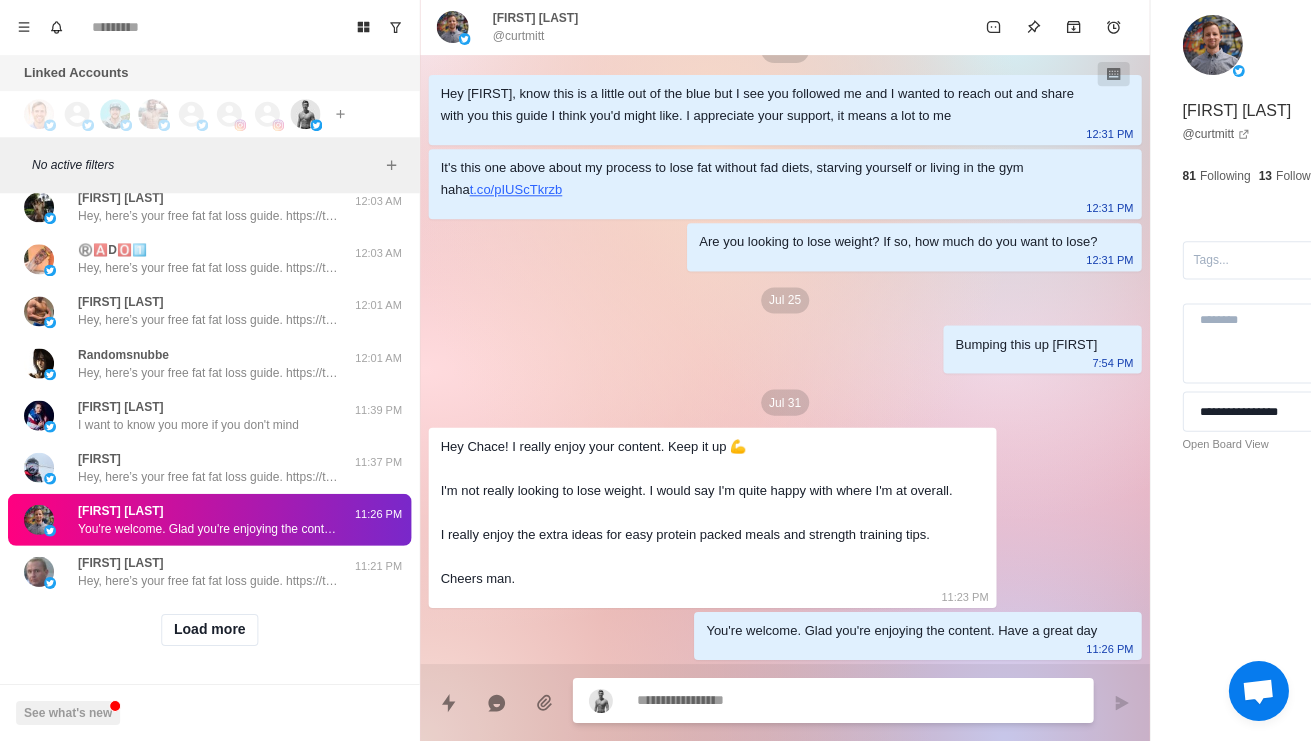 scroll, scrollTop: 68, scrollLeft: 0, axis: vertical 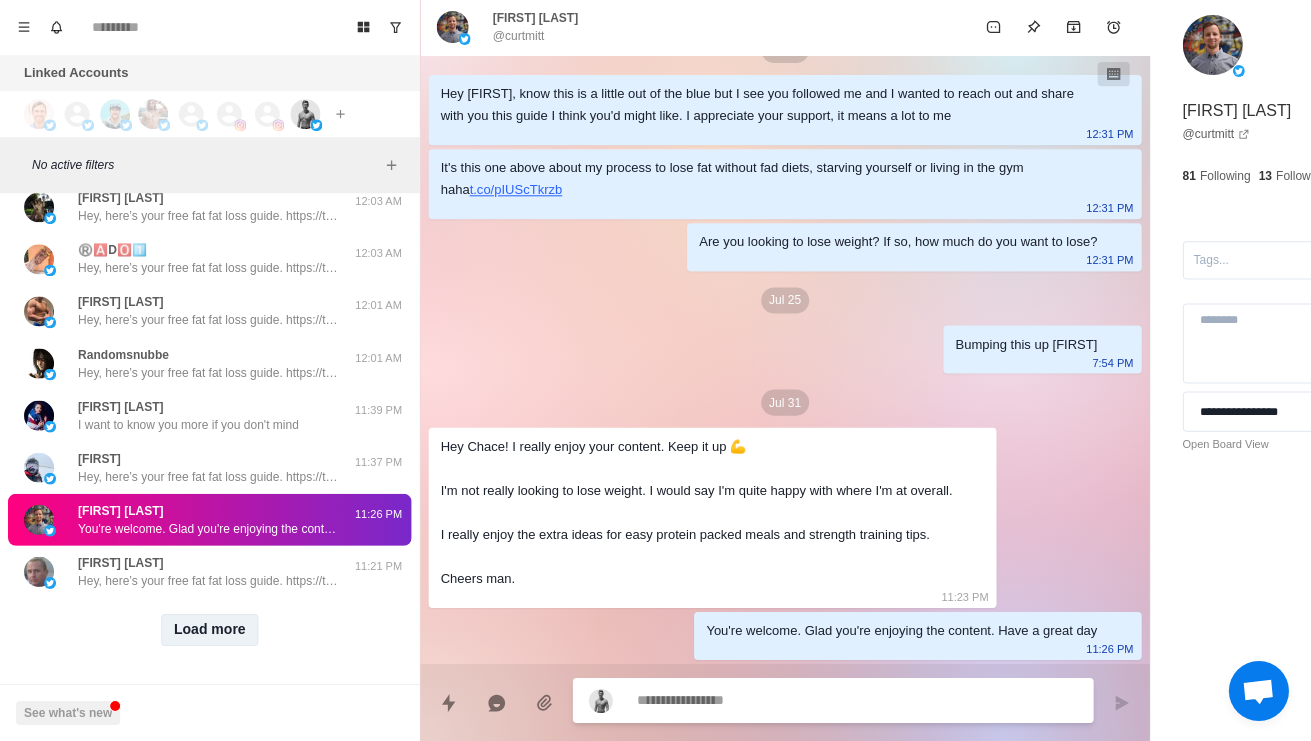 click on "Load more" at bounding box center (210, 630) 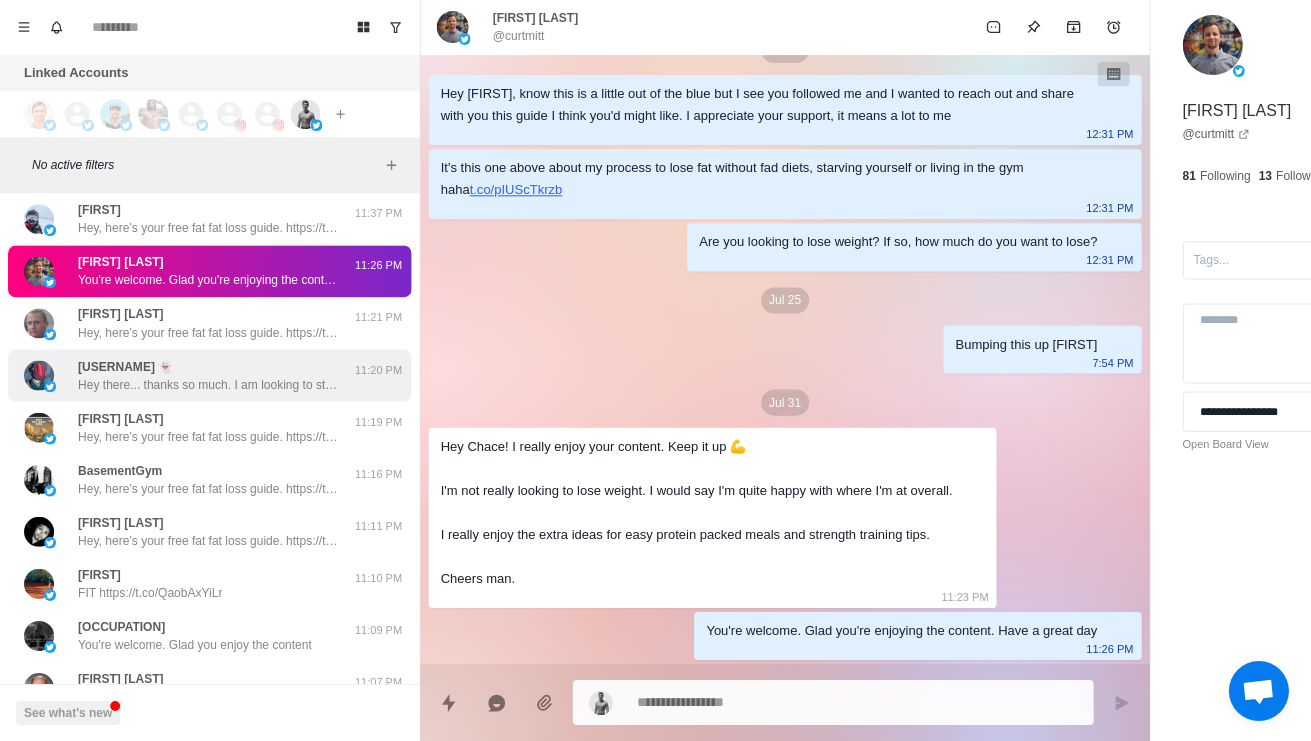 click on "kobustabus 👻 Hey there... thanks so much. I am looking to start. I was  into fitness and working out daily until my focus shifted to my son and spending time as a family. I am seeking to make a significant change now and was interested in a focused program that if followed precisely, I will see dramatic results. I will read through your blueprint and excited to take on something new. 11:20 PM" at bounding box center (209, 376) 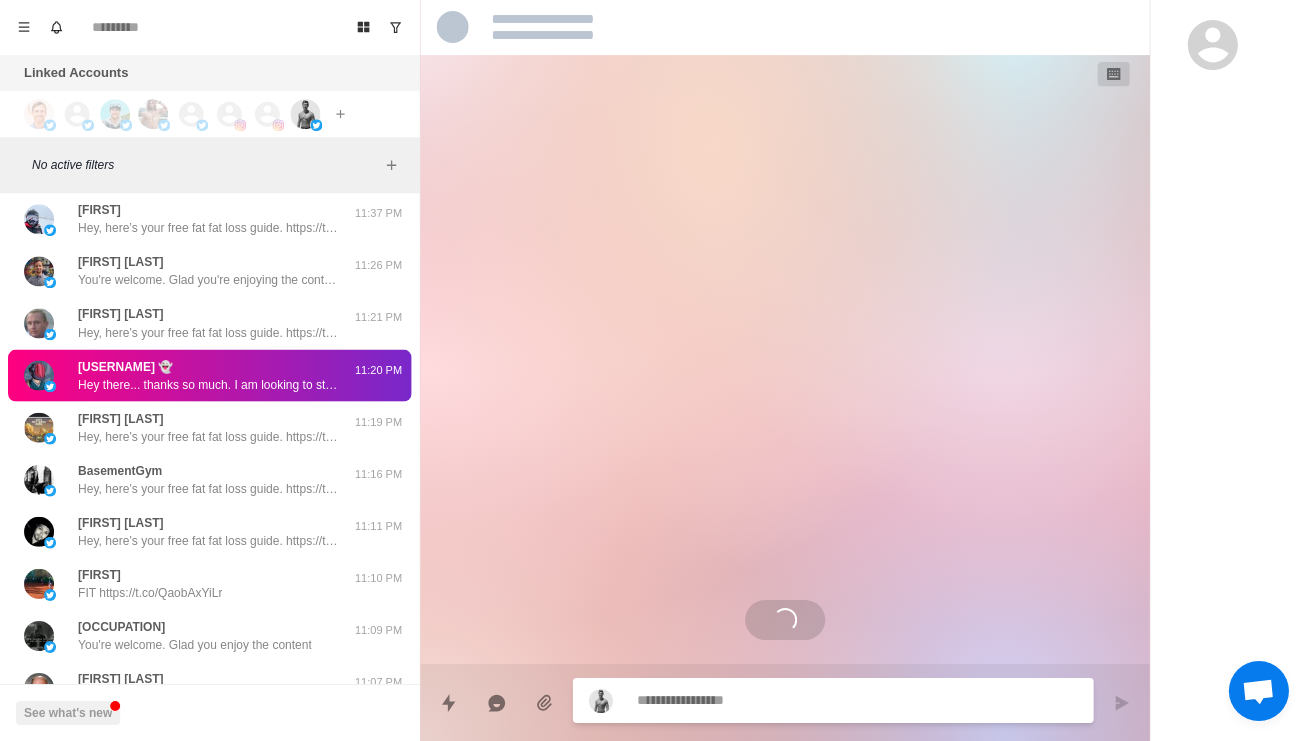 scroll, scrollTop: 74, scrollLeft: 0, axis: vertical 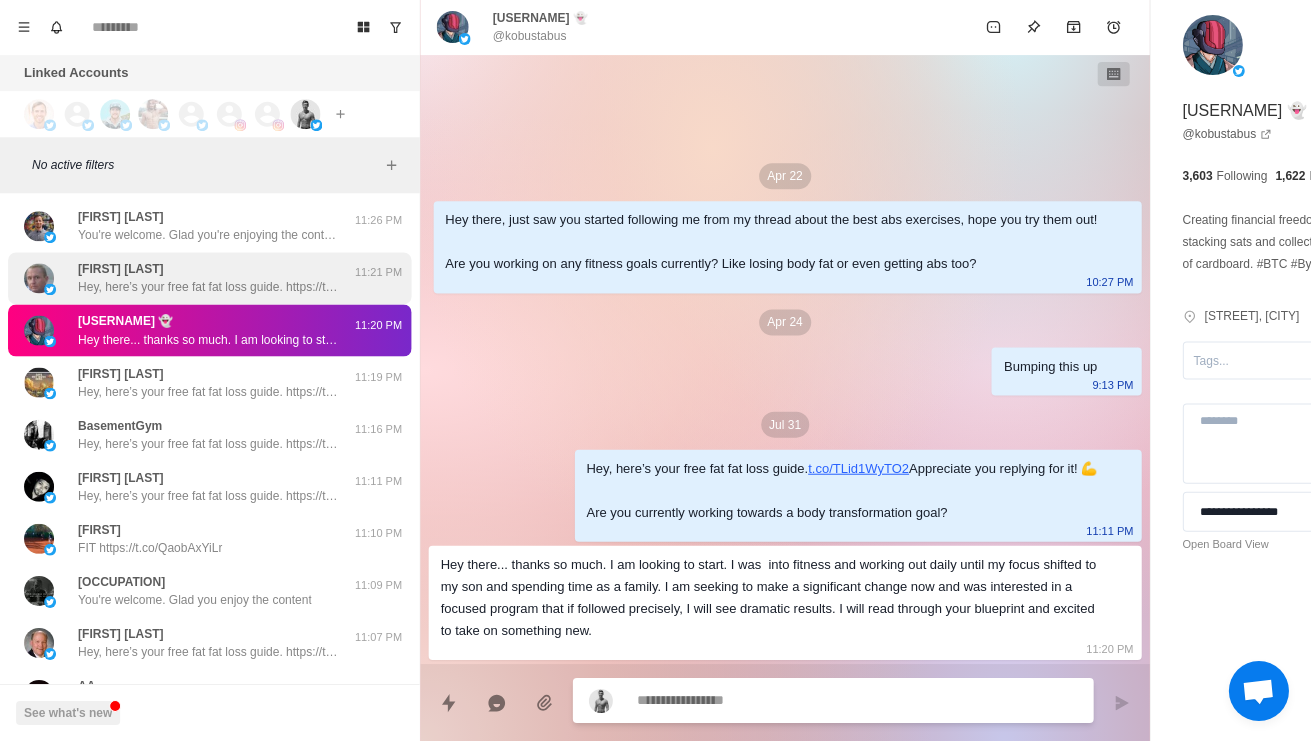 click on "Chris Davis Hey, here’s your free fat fat loss guide.
https://t.co/TLid1WyTO2
Appreciate you replying for it! 💪
Are you currently working towards a body transformation goal?" at bounding box center [208, 279] 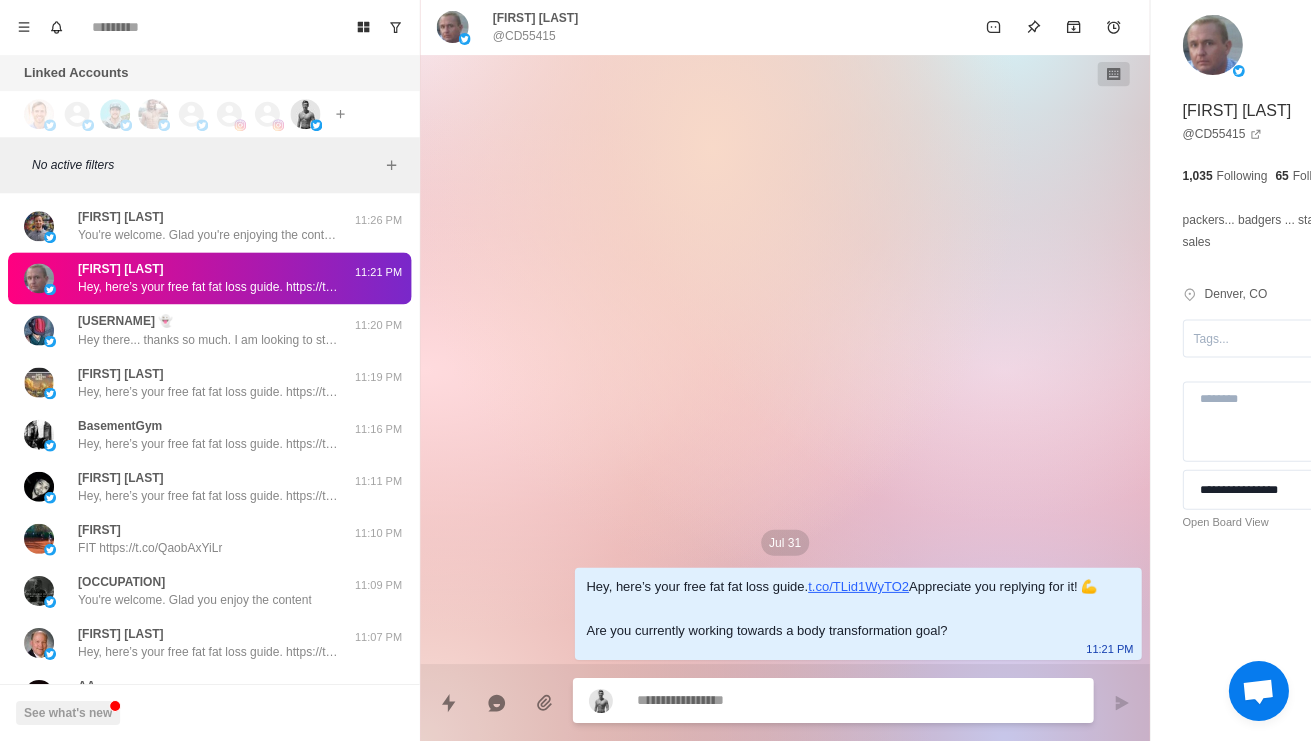 type on "*" 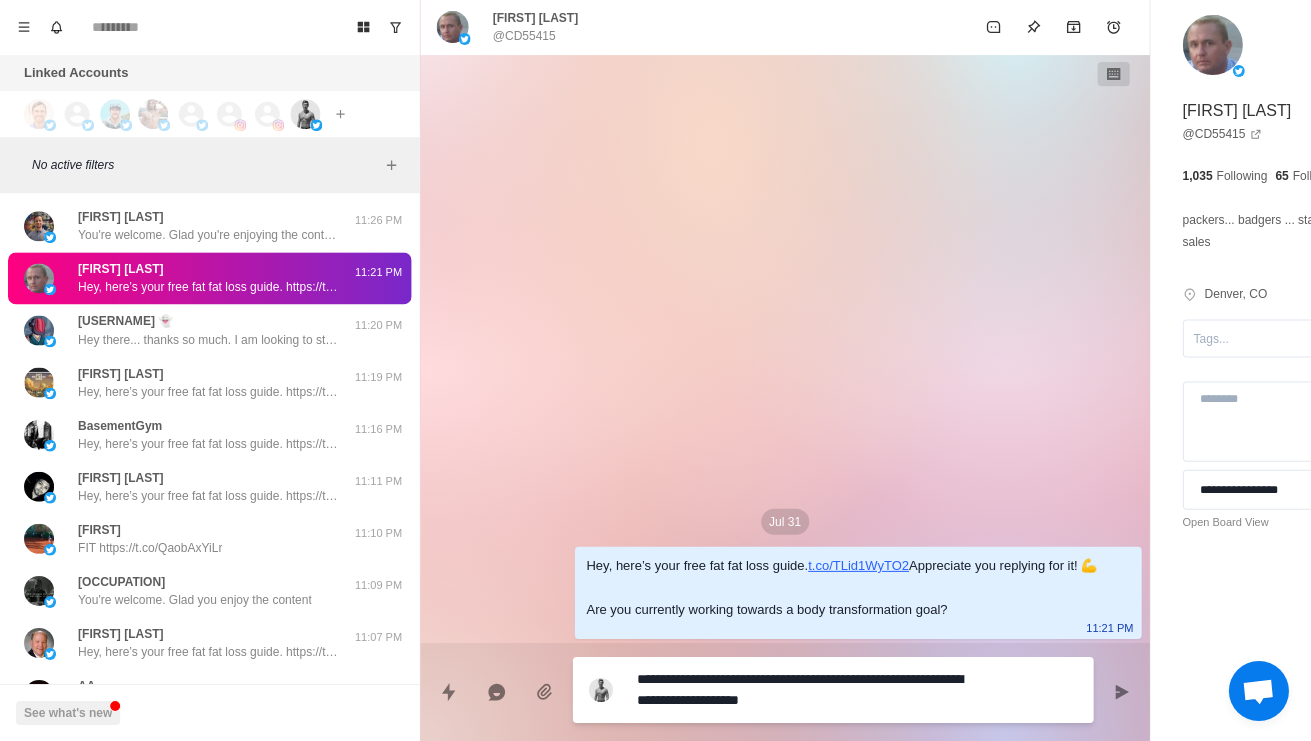 type on "*" 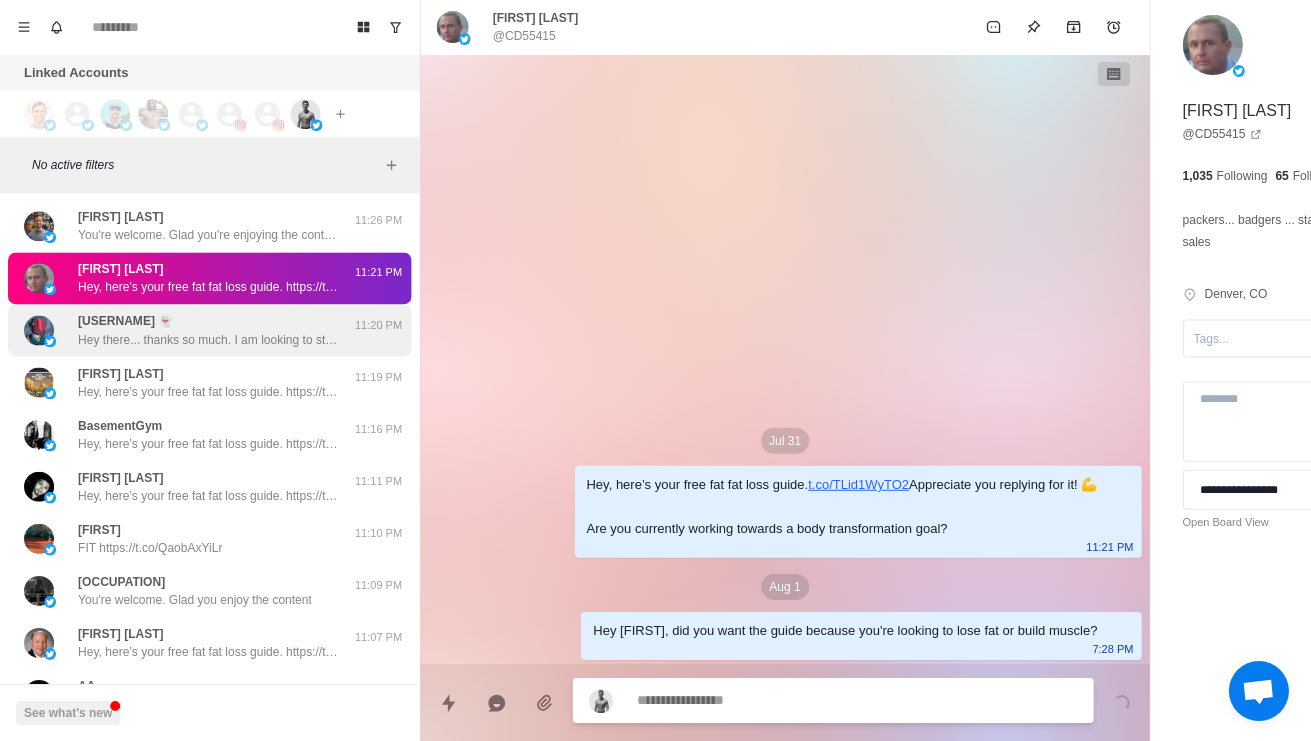 click on "kobustabus 👻 Hey there... thanks so much. I am looking to start. I was  into fitness and working out daily until my focus shifted to my son and spending time as a family. I am seeking to make a significant change now and was interested in a focused program that if followed precisely, I will see dramatic results. I will read through your blueprint and excited to take on something new." at bounding box center [208, 331] 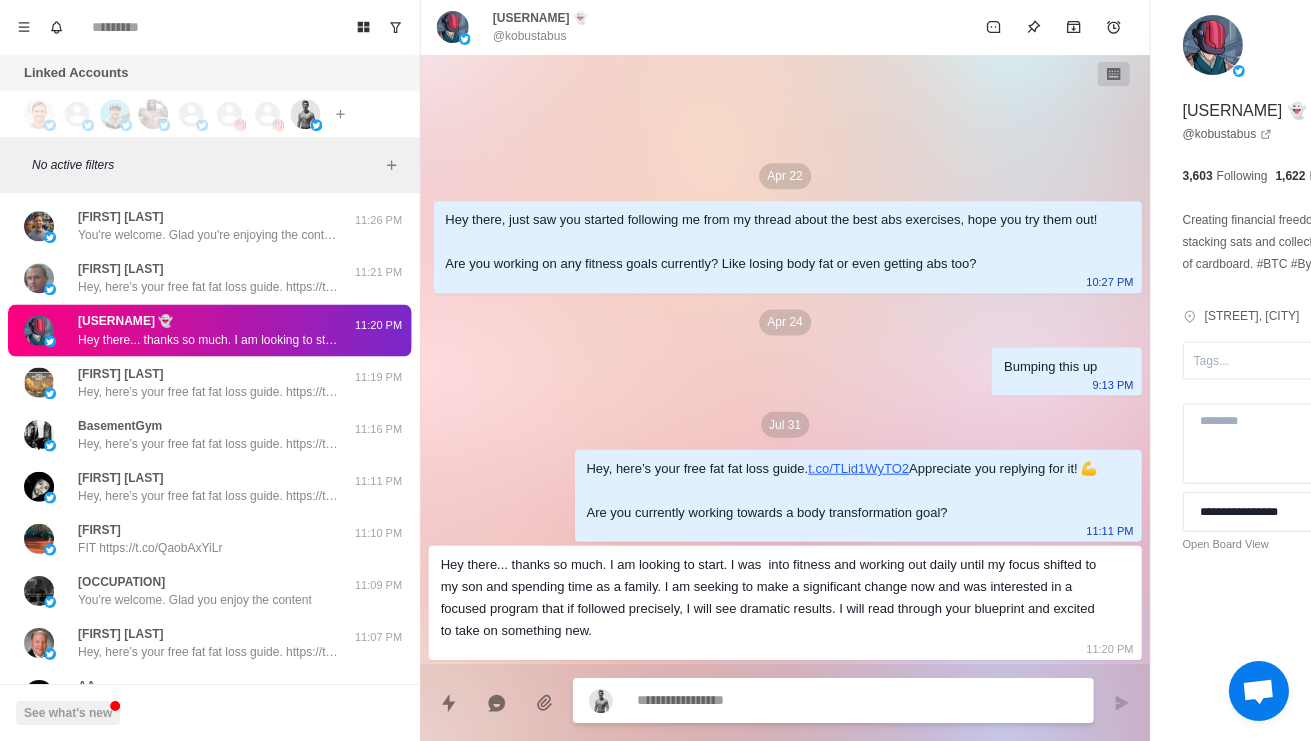 scroll, scrollTop: 74, scrollLeft: 0, axis: vertical 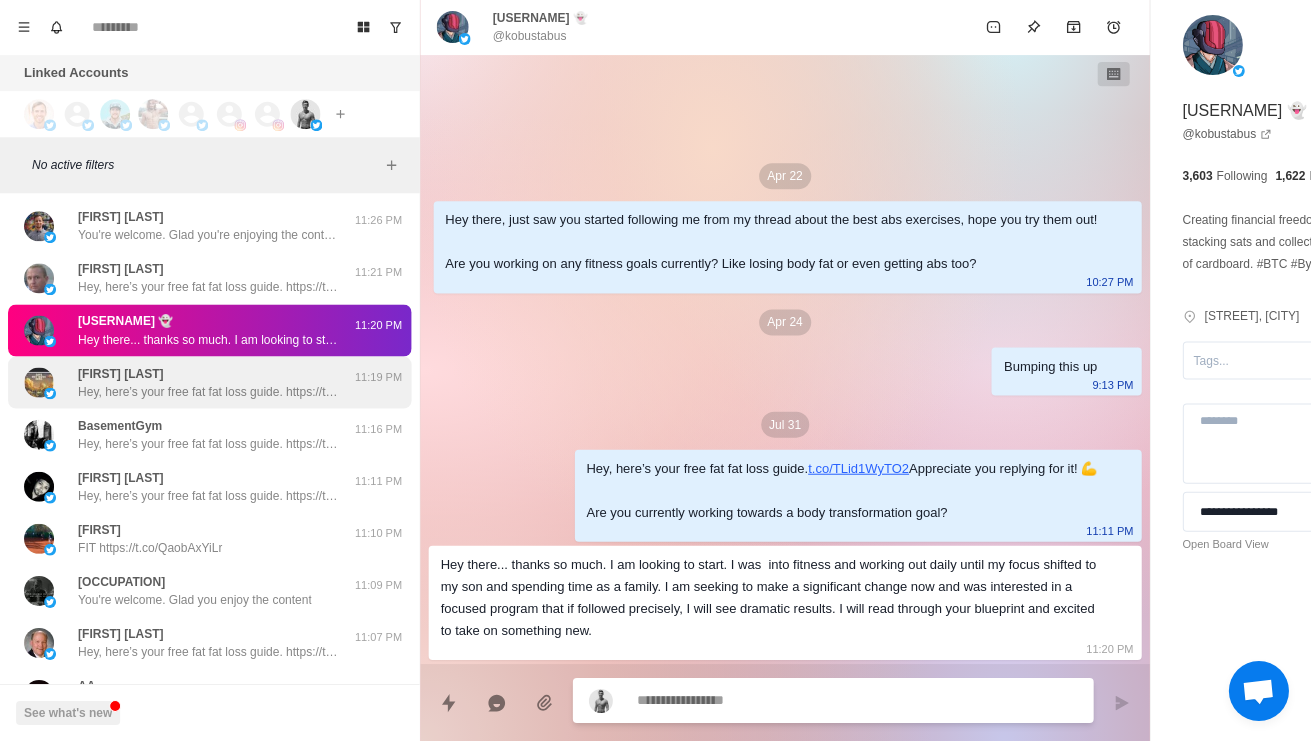 click on "Hey, here’s your free fat fat loss guide.
https://t.co/TLid1WyTO2
Appreciate you replying for it! 💪
Are you currently working towards a body transformation goal?" at bounding box center [208, 392] 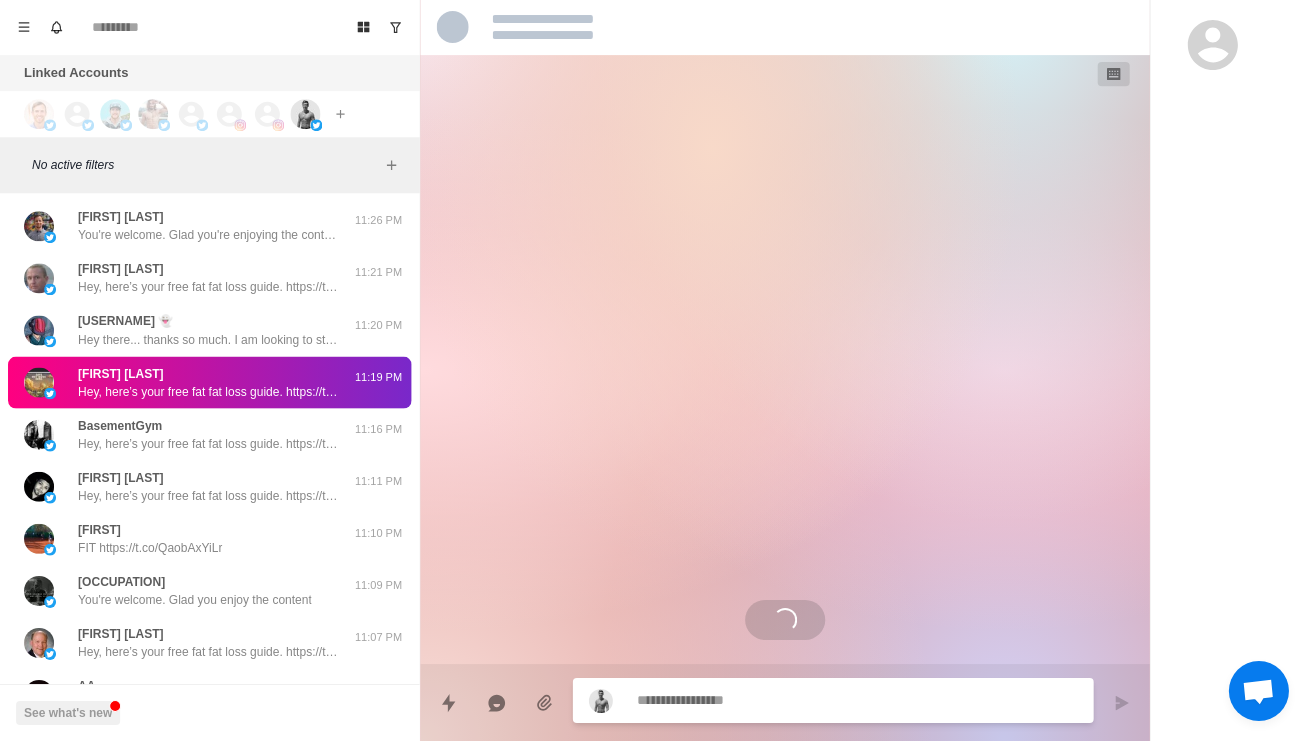 scroll, scrollTop: 0, scrollLeft: 0, axis: both 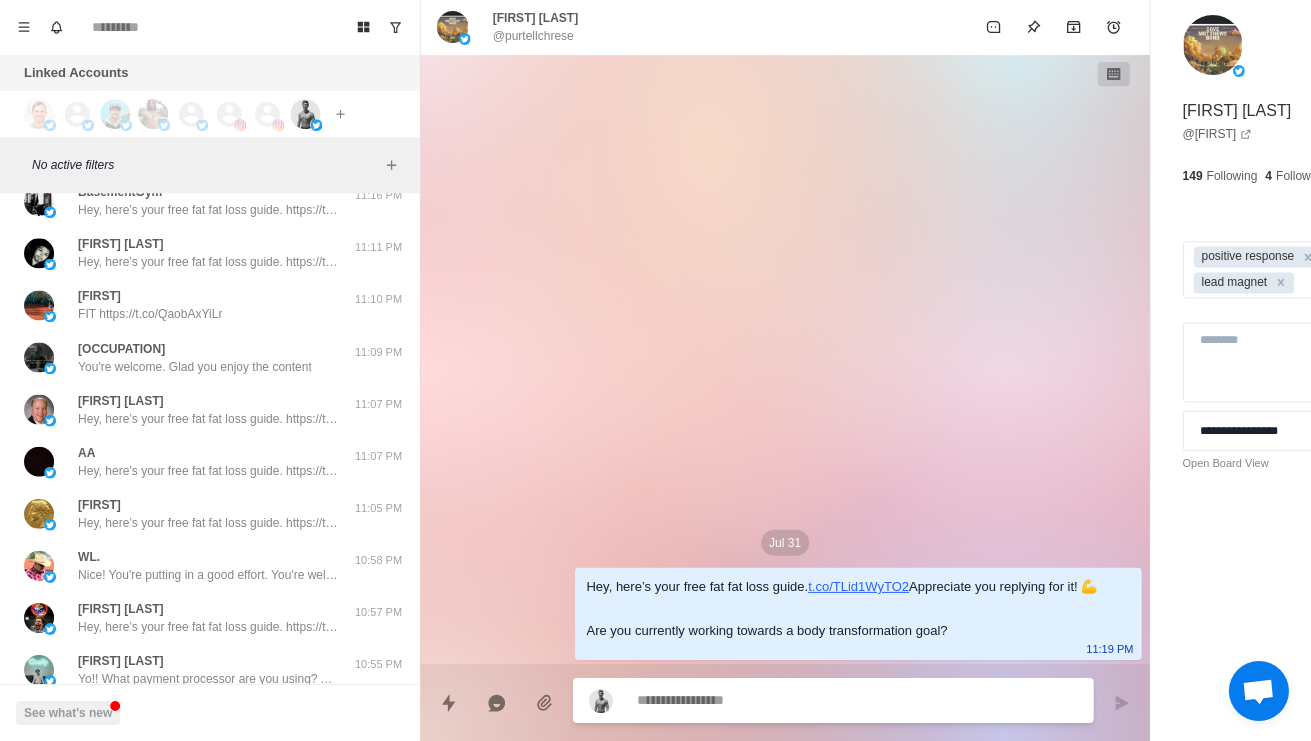 type on "*" 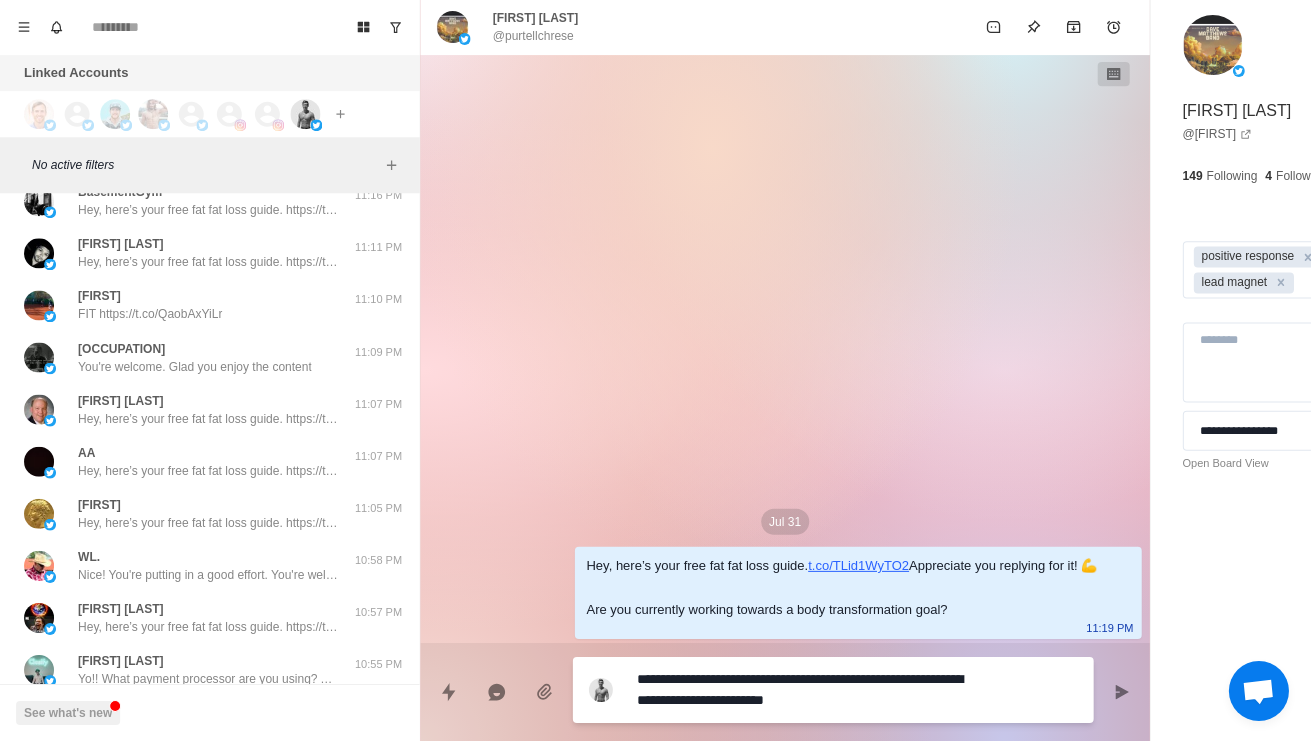 type on "*" 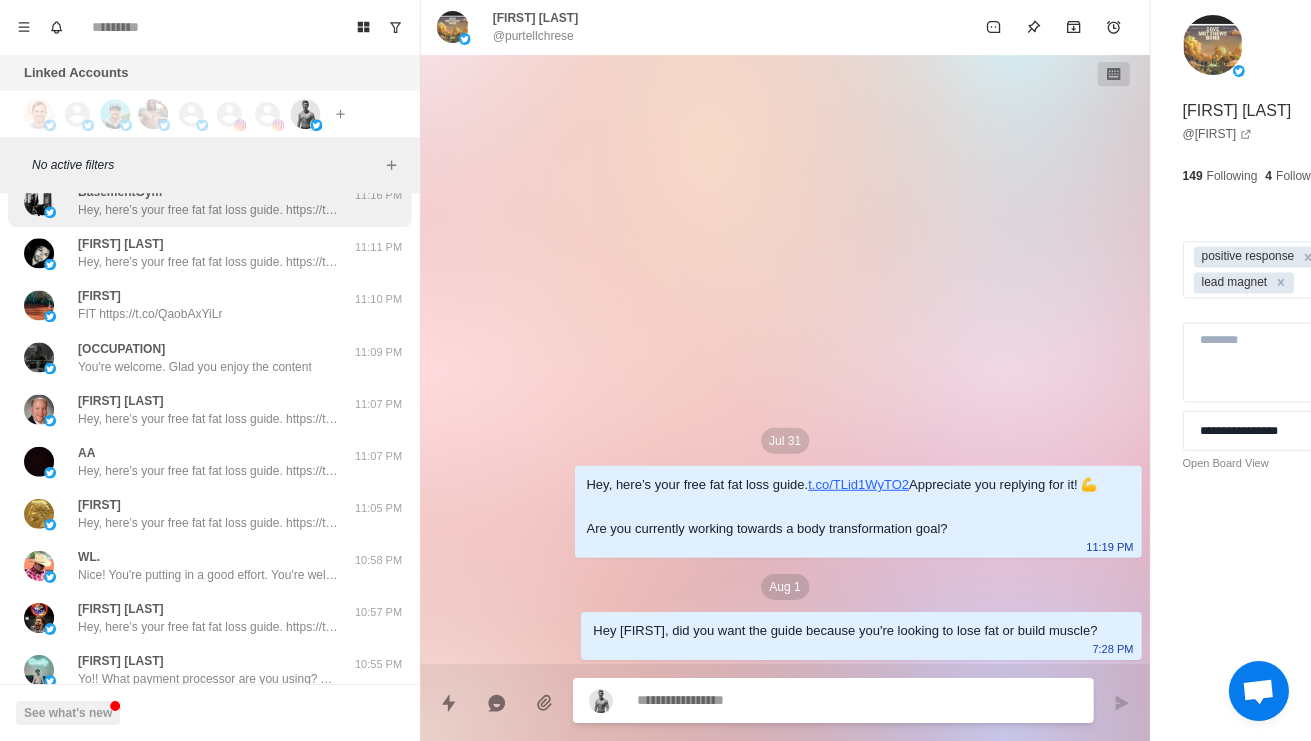 click on "Hey, here’s your free fat fat loss guide.
https://t.co/TLid1WyTO2
Appreciate you replying for it! 💪
Are you currently working towards a body transformation goal?" at bounding box center [208, 211] 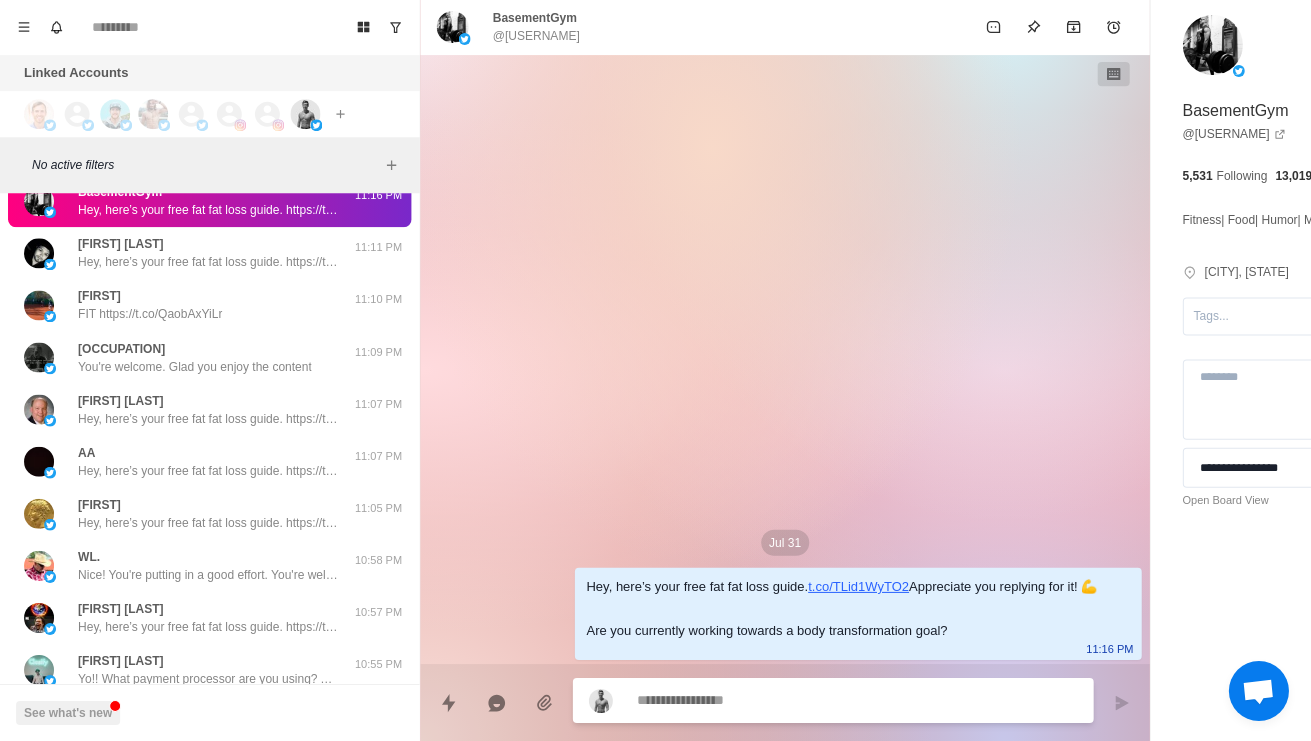 paste on "**********" 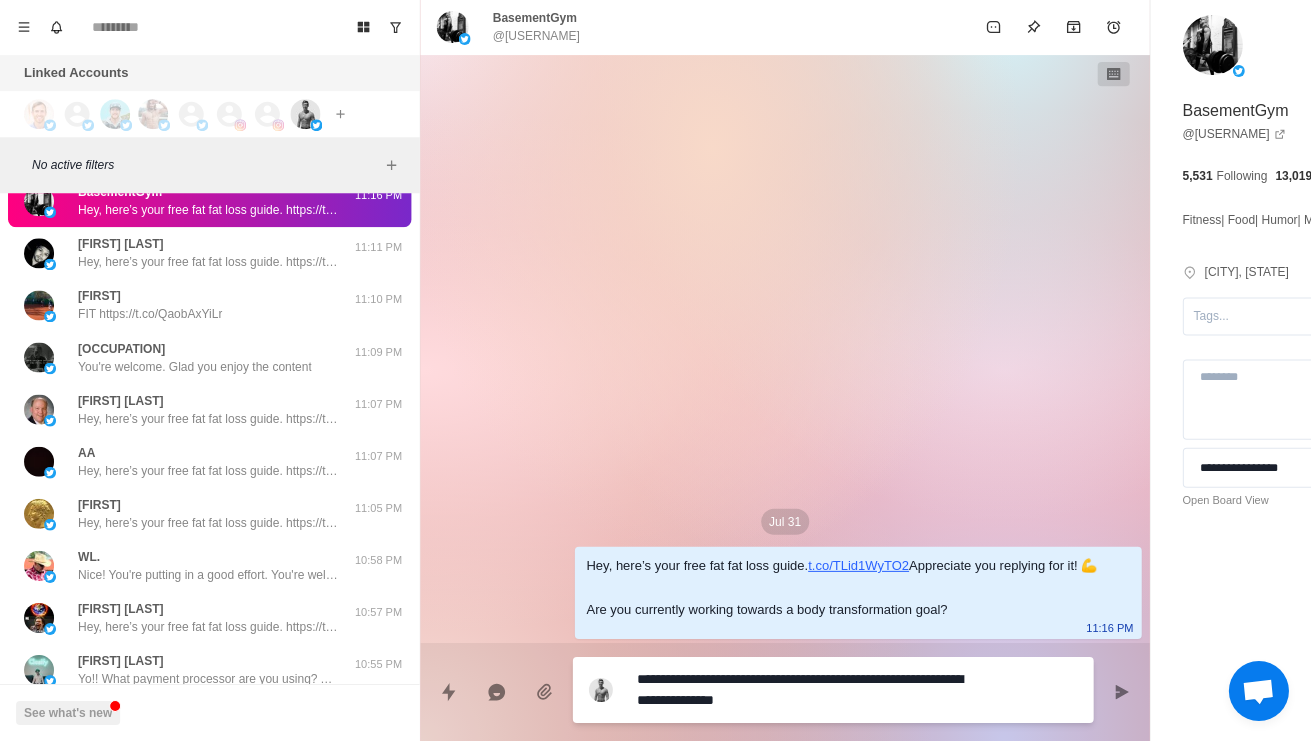 type on "*" 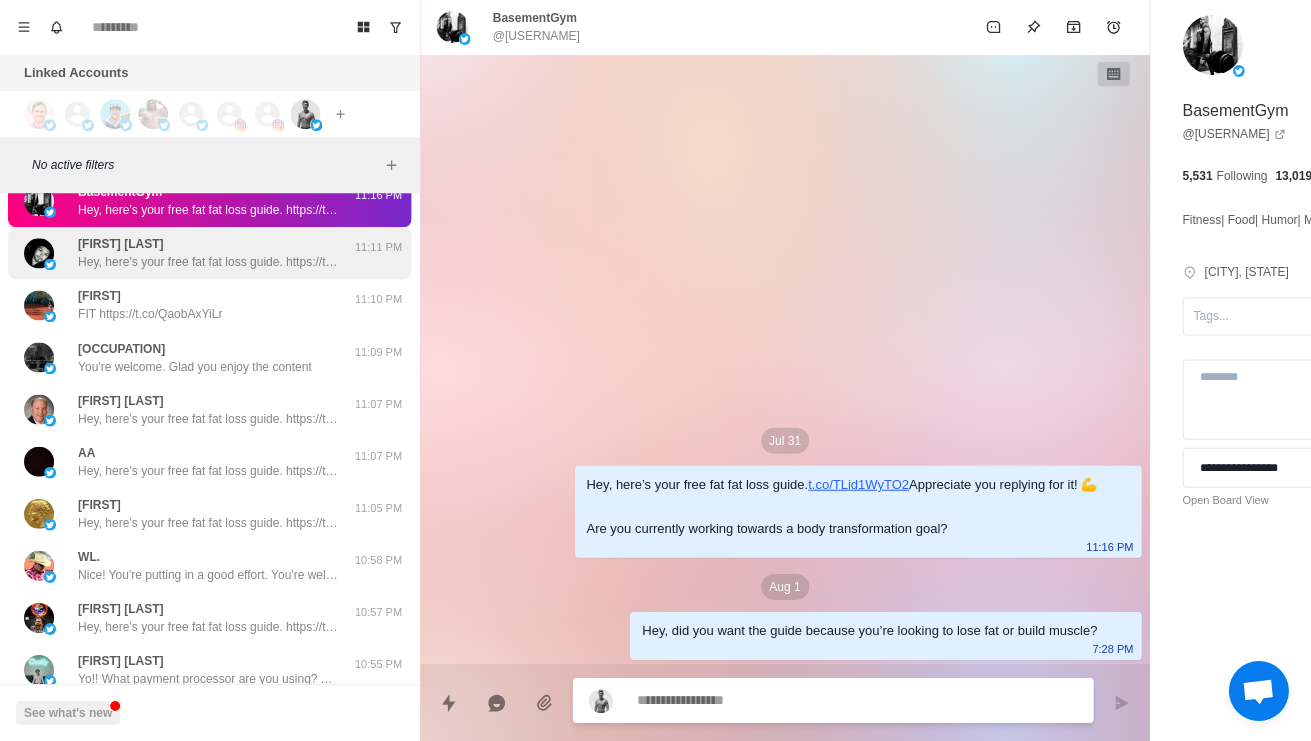 click on "Dustin Shrader-Holley Hey, here’s your free fat fat loss guide.
https://t.co/TLid1WyTO2
Appreciate you replying for it! 💪
Are you currently working towards a body transformation goal?" at bounding box center [208, 254] 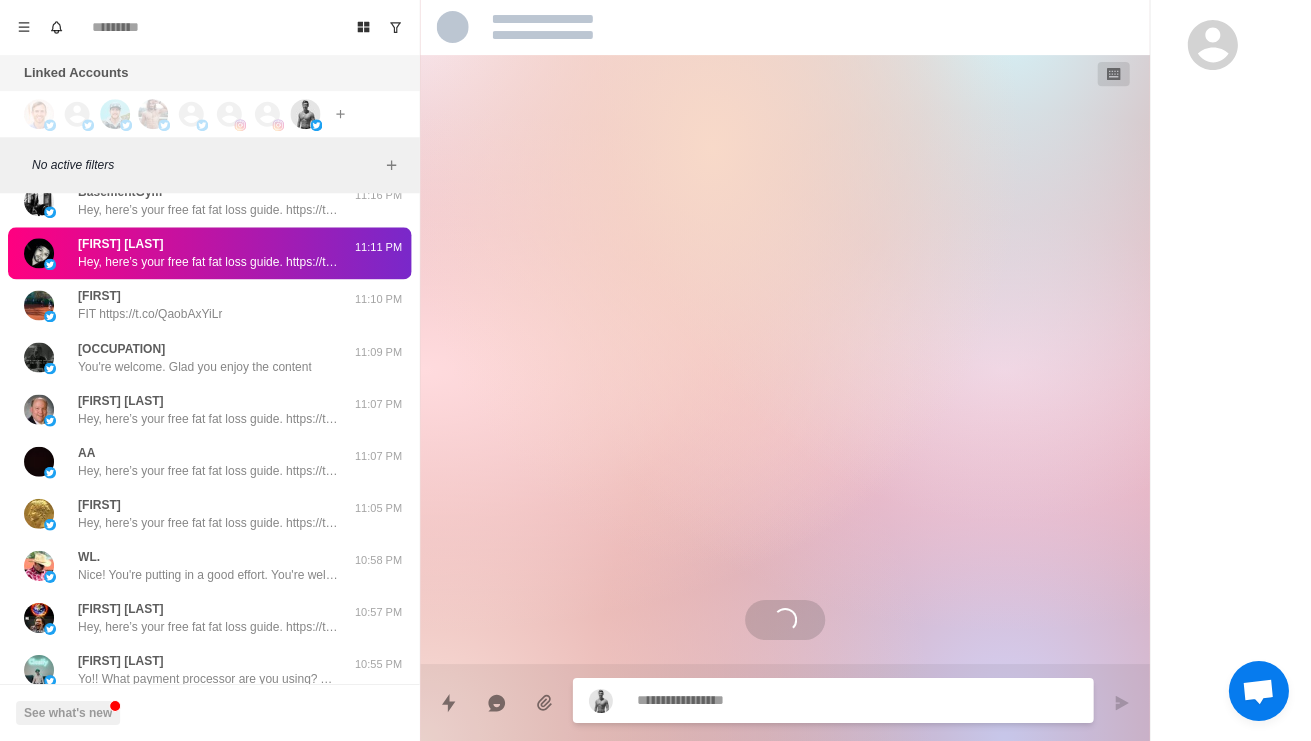 scroll, scrollTop: 80, scrollLeft: 0, axis: vertical 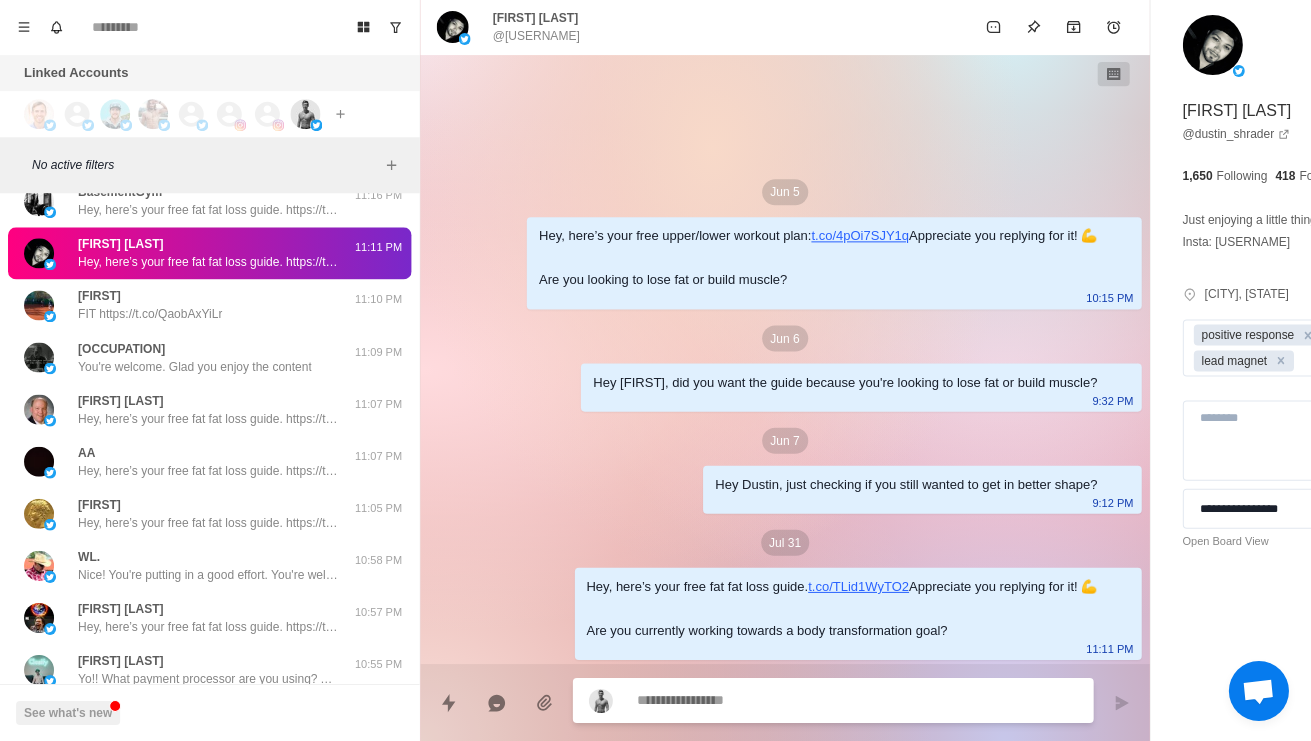 type on "*" 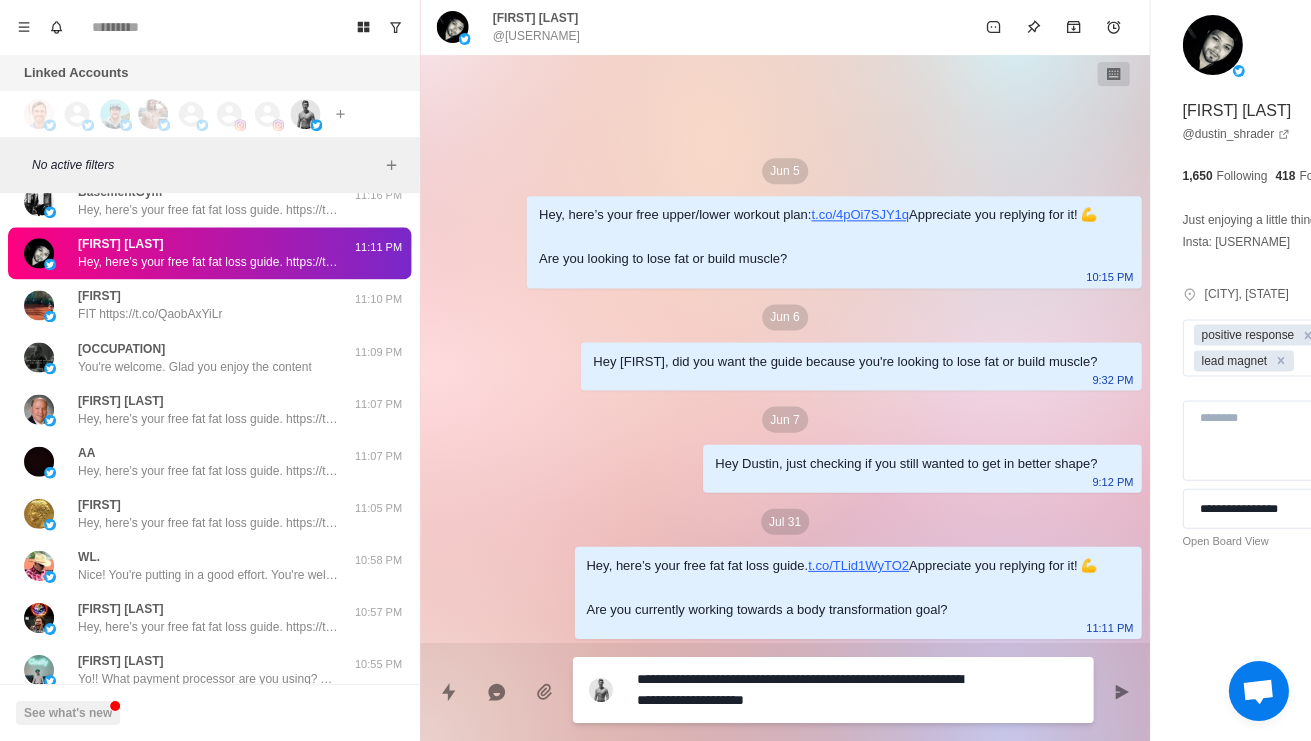 type on "*" 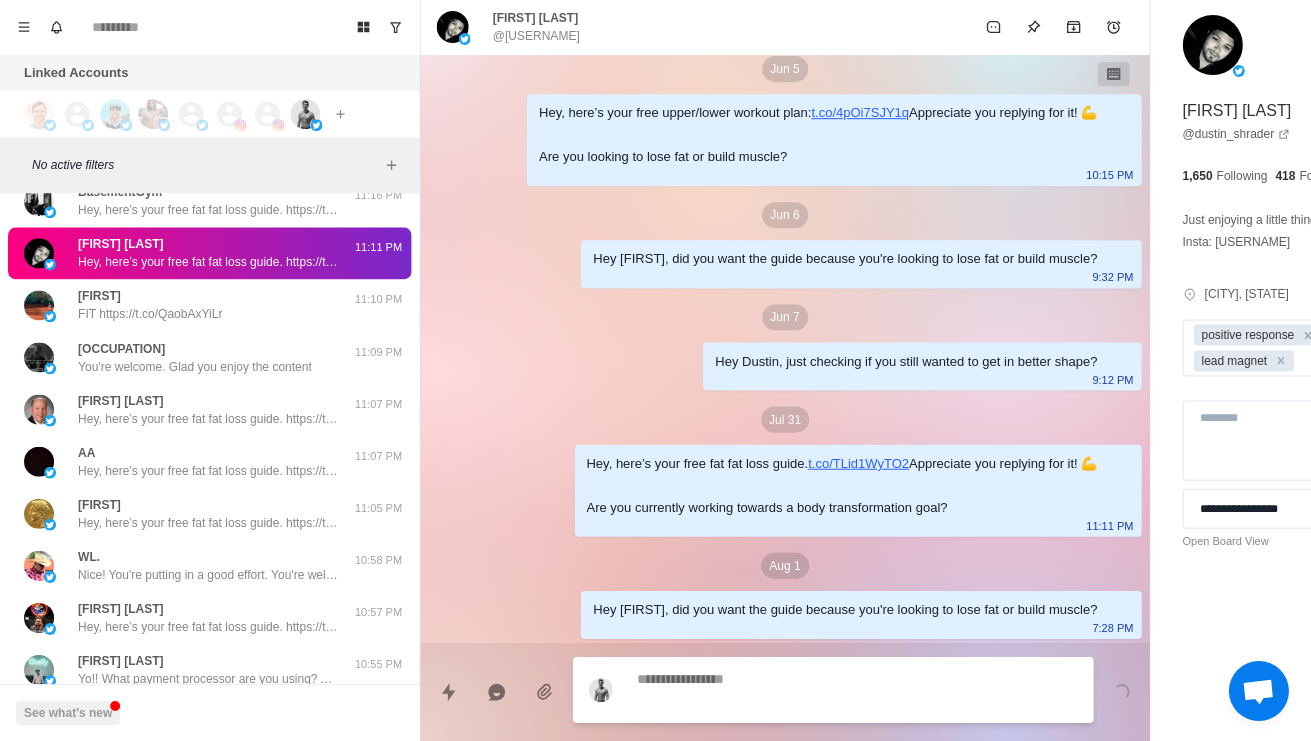 scroll, scrollTop: 182, scrollLeft: 0, axis: vertical 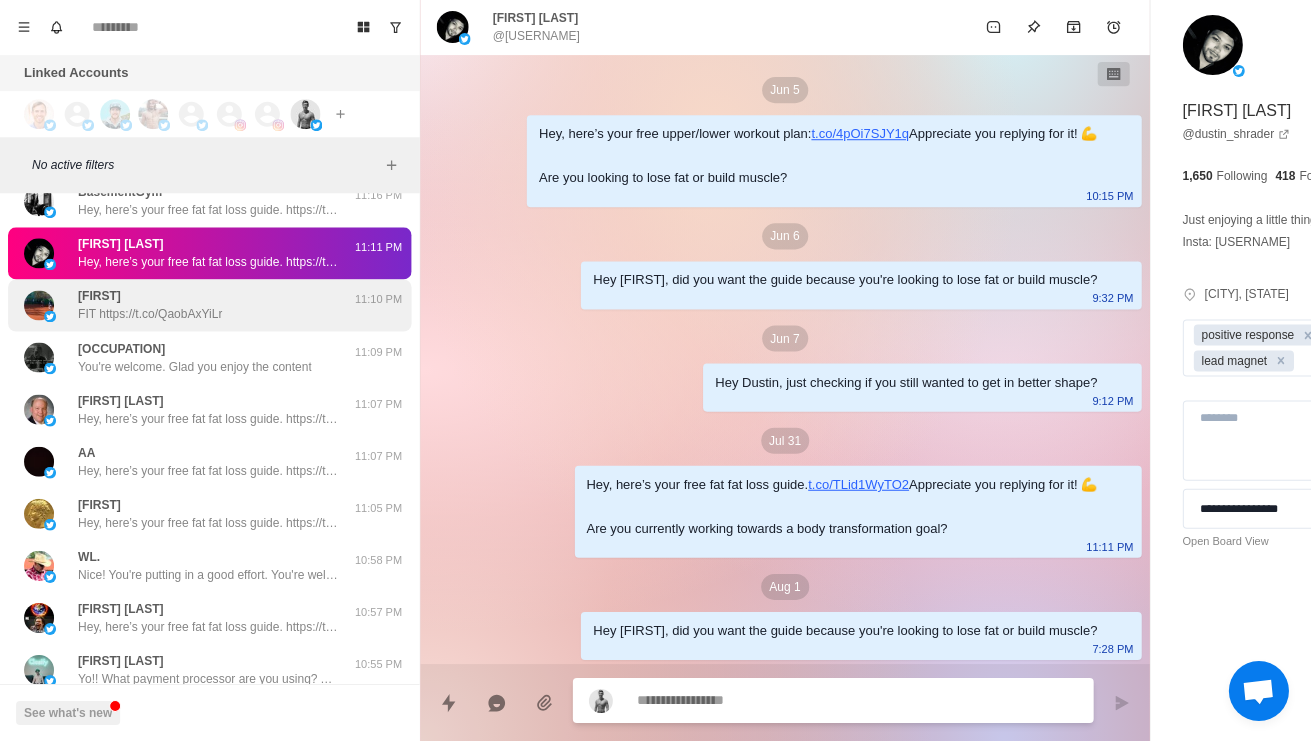 click on "FIT https://t.co/QaobAxYiLr" at bounding box center [150, 315] 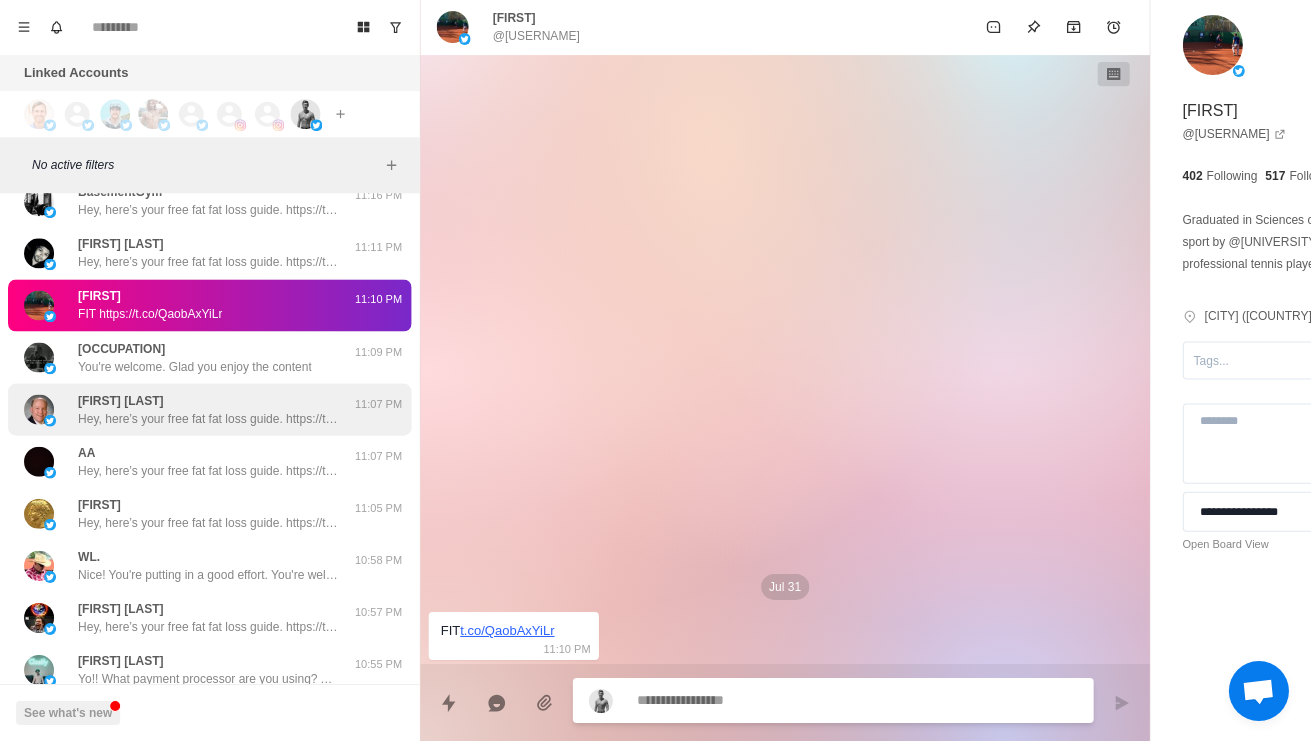 click on "kobustabus 👻 Hey there... thanks so much. I am looking to start. I was  into fitness and working out daily until my focus shifted to my son and spending time as a family. I am seeking to make a significant change now and was interested in a focused program that if followed precisely, I will see dramatic results. I will read through your blueprint and excited to take on something new." at bounding box center [208, 98] 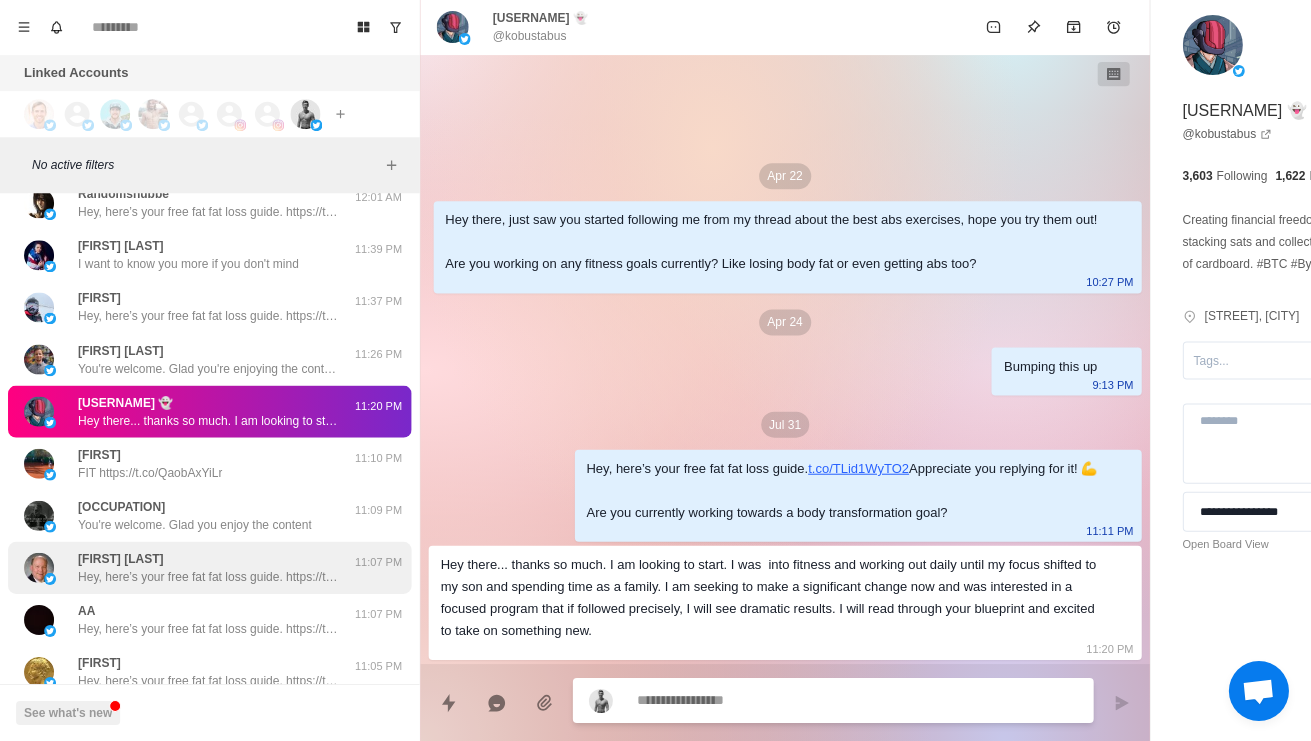 scroll, scrollTop: 74, scrollLeft: 0, axis: vertical 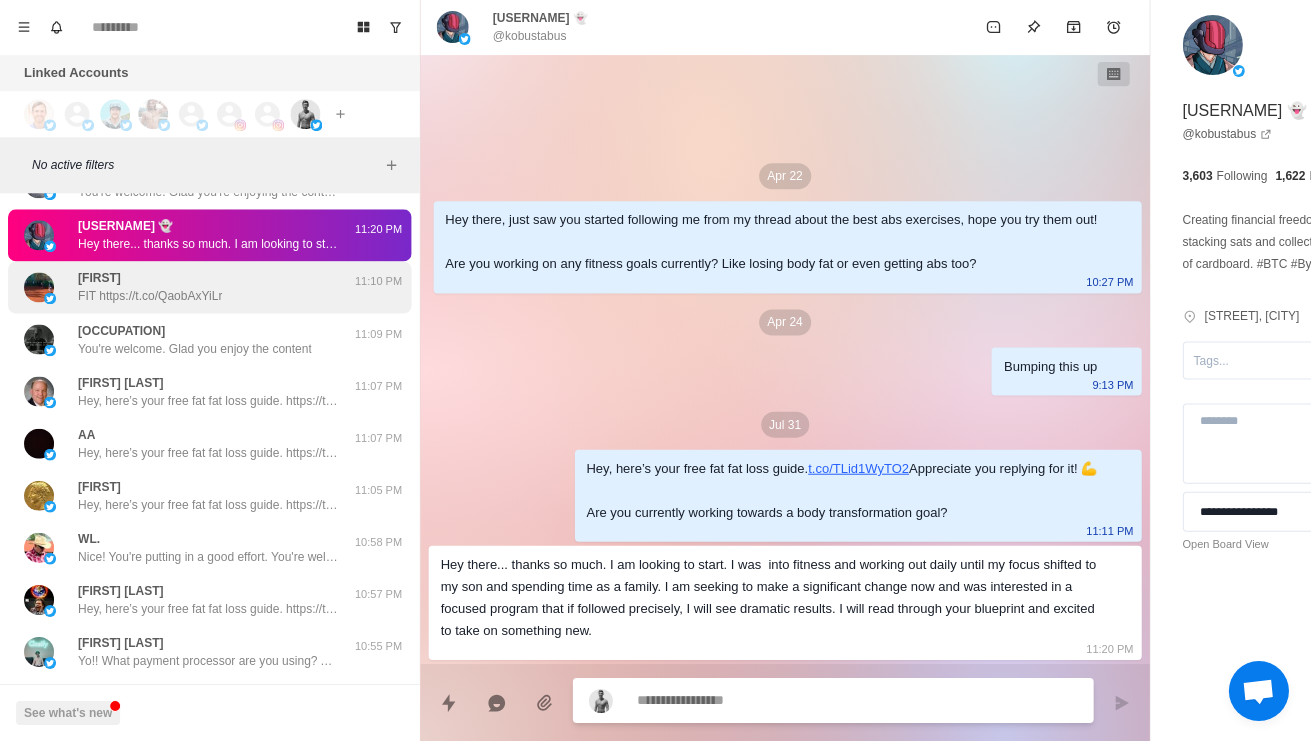 click on "Joan FIT https://t.co/QaobAxYiLr" at bounding box center [188, 288] 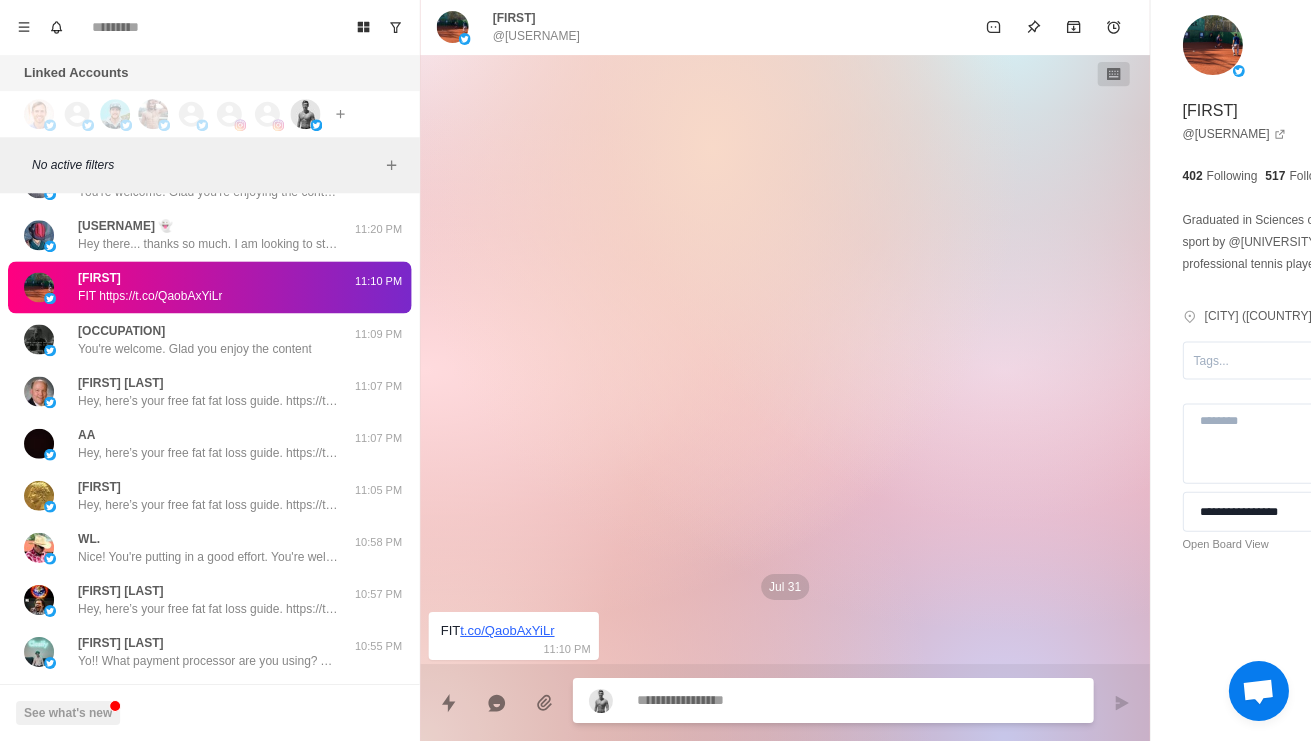 scroll, scrollTop: 0, scrollLeft: 0, axis: both 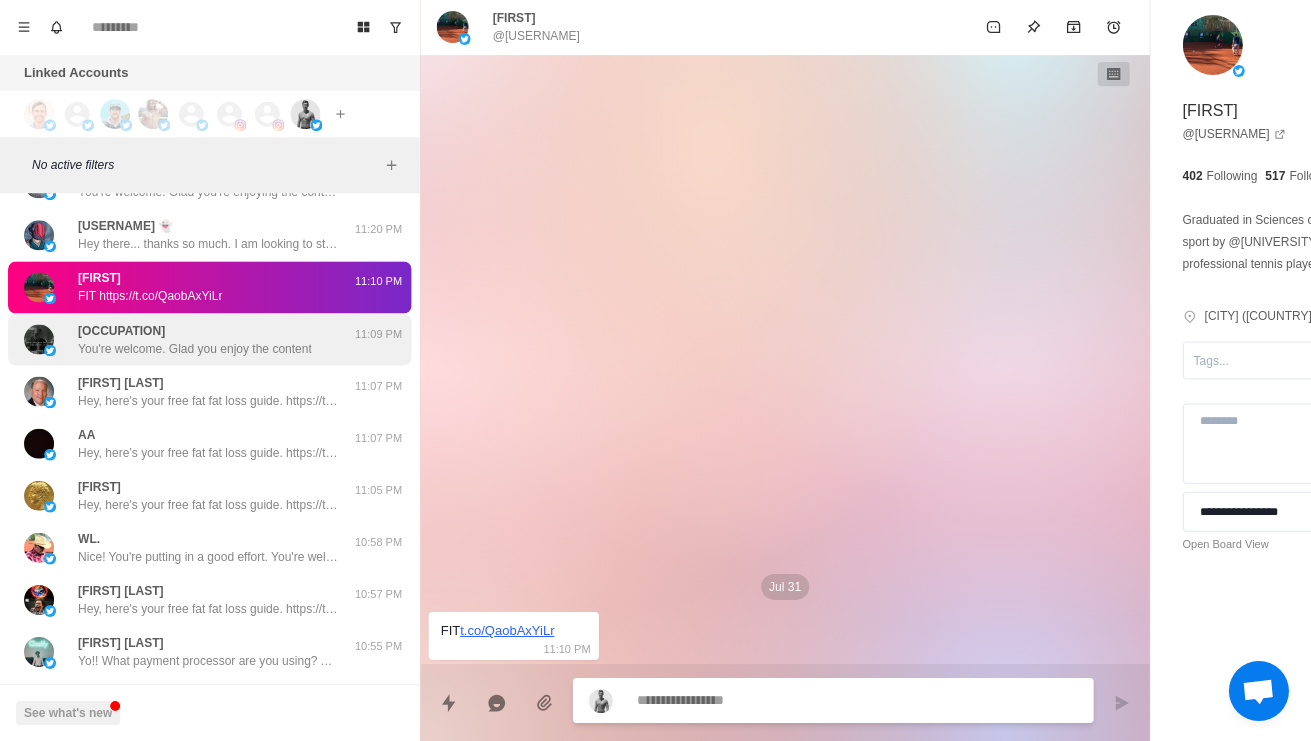 click on "Fighter You're welcome. Glad you enjoy the content 11:09 PM" at bounding box center [209, 340] 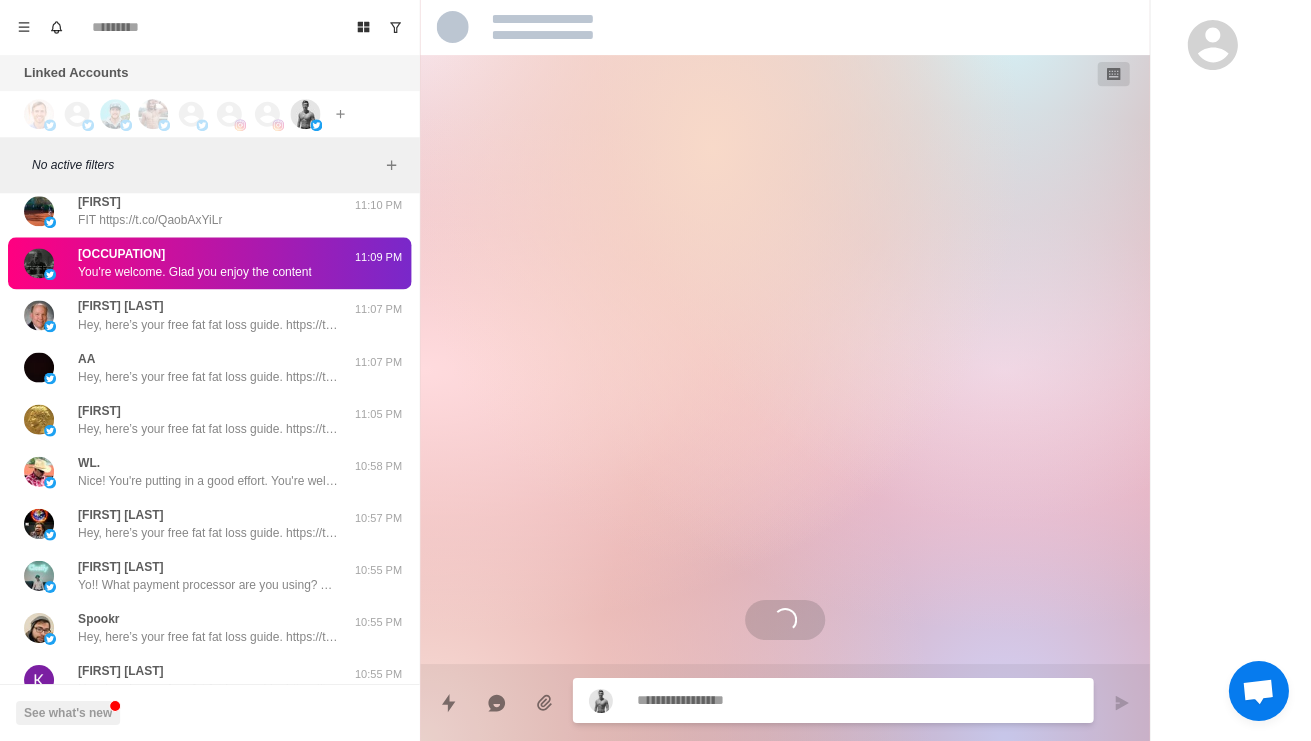 scroll, scrollTop: 15381, scrollLeft: 0, axis: vertical 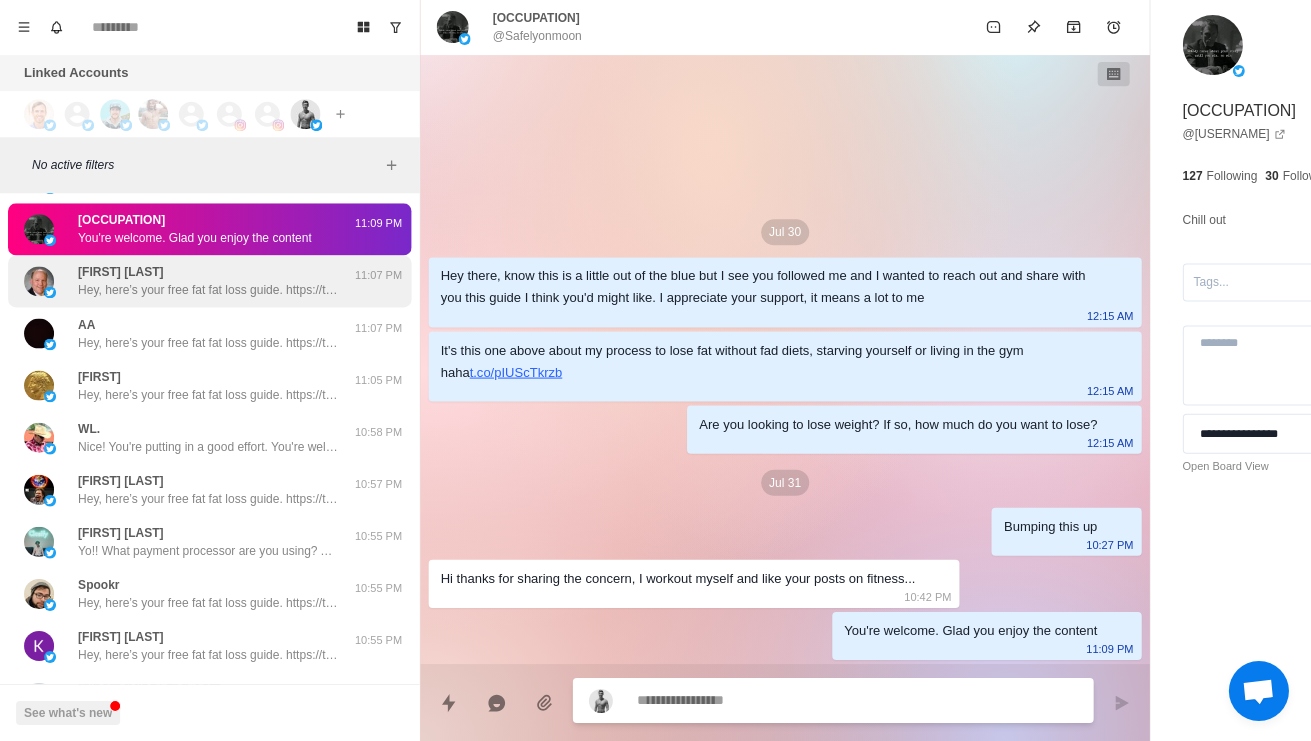 click on "Russell Bigwood Hey, here’s your free fat fat loss guide.
https://t.co/TLid1WyTO2
Appreciate you replying for it! 💪
Are you currently working towards a body transformation goal? 11:07 PM" at bounding box center (209, 282) 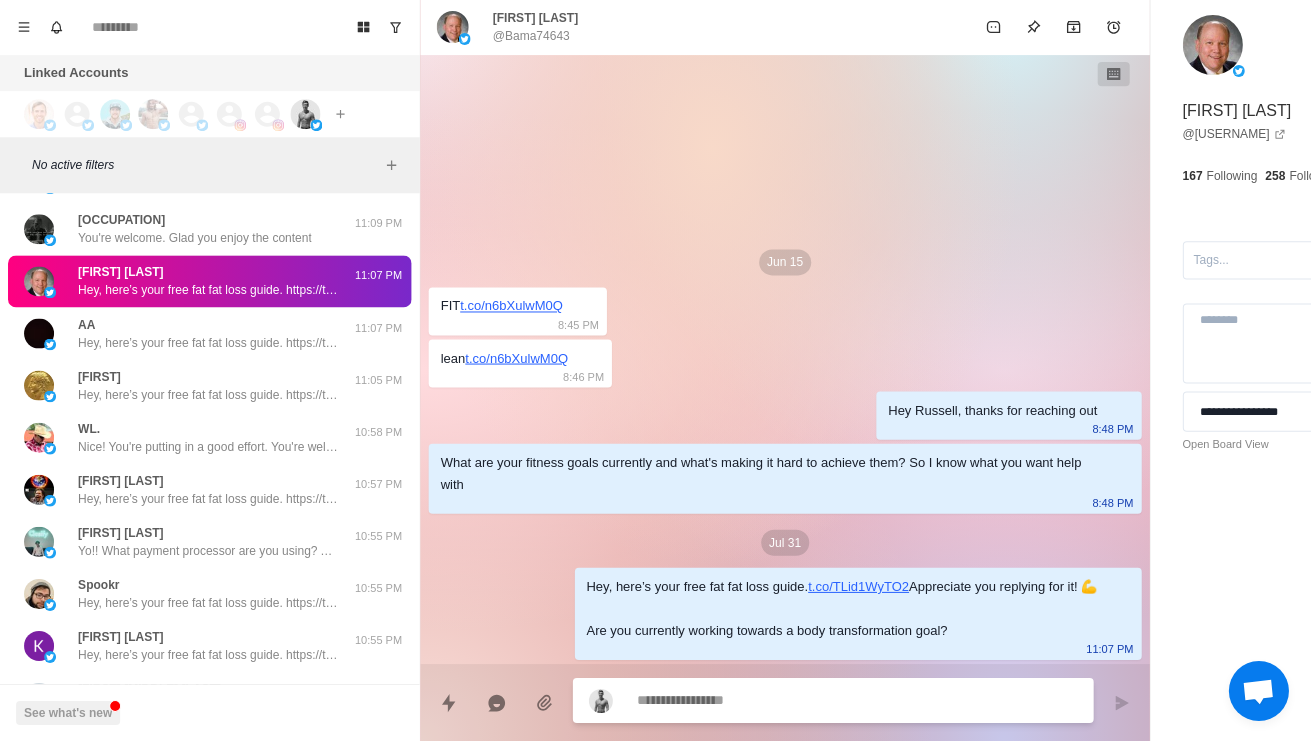type on "*" 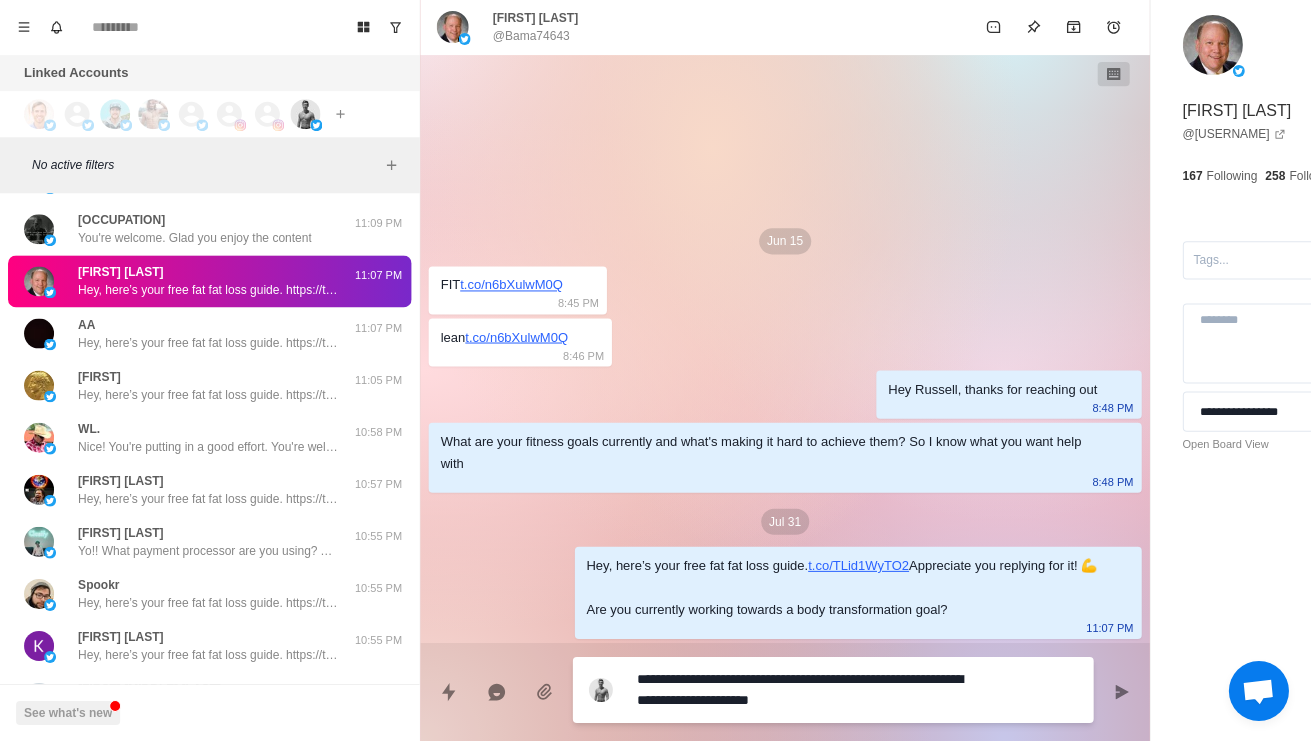 type on "*" 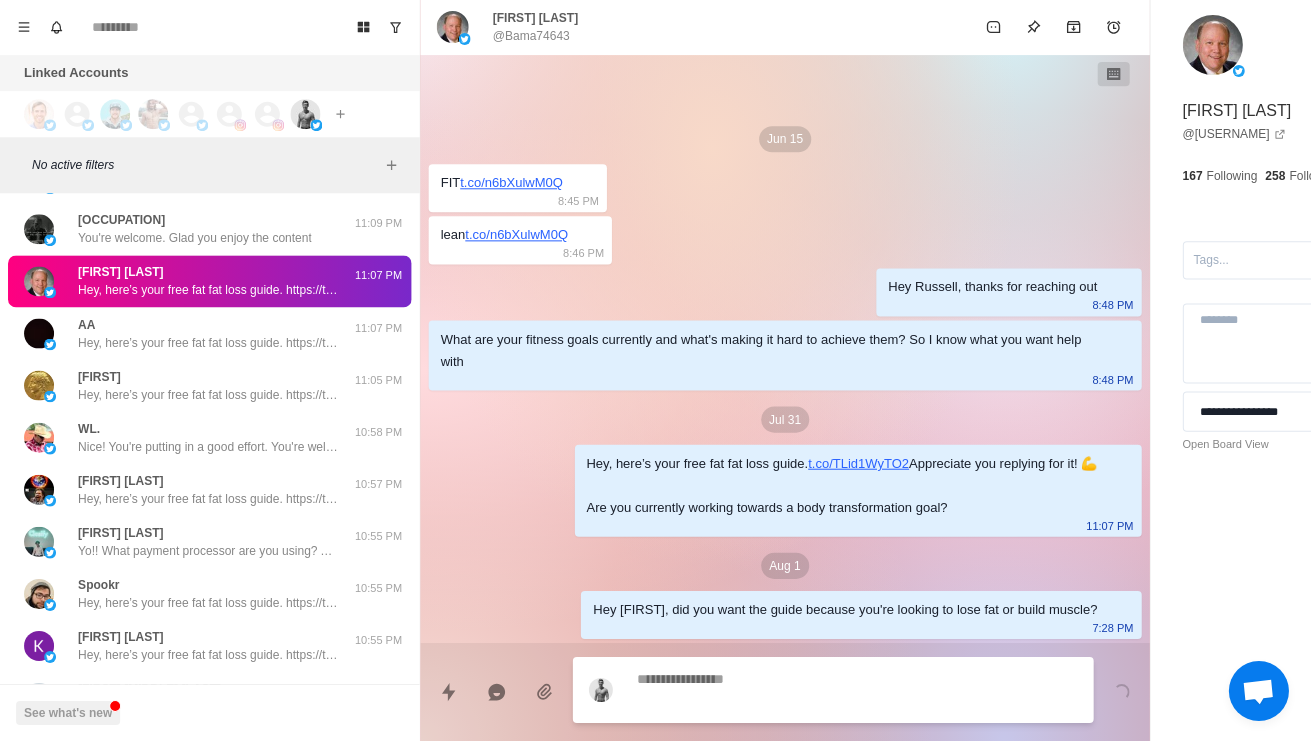 scroll, scrollTop: 24, scrollLeft: 0, axis: vertical 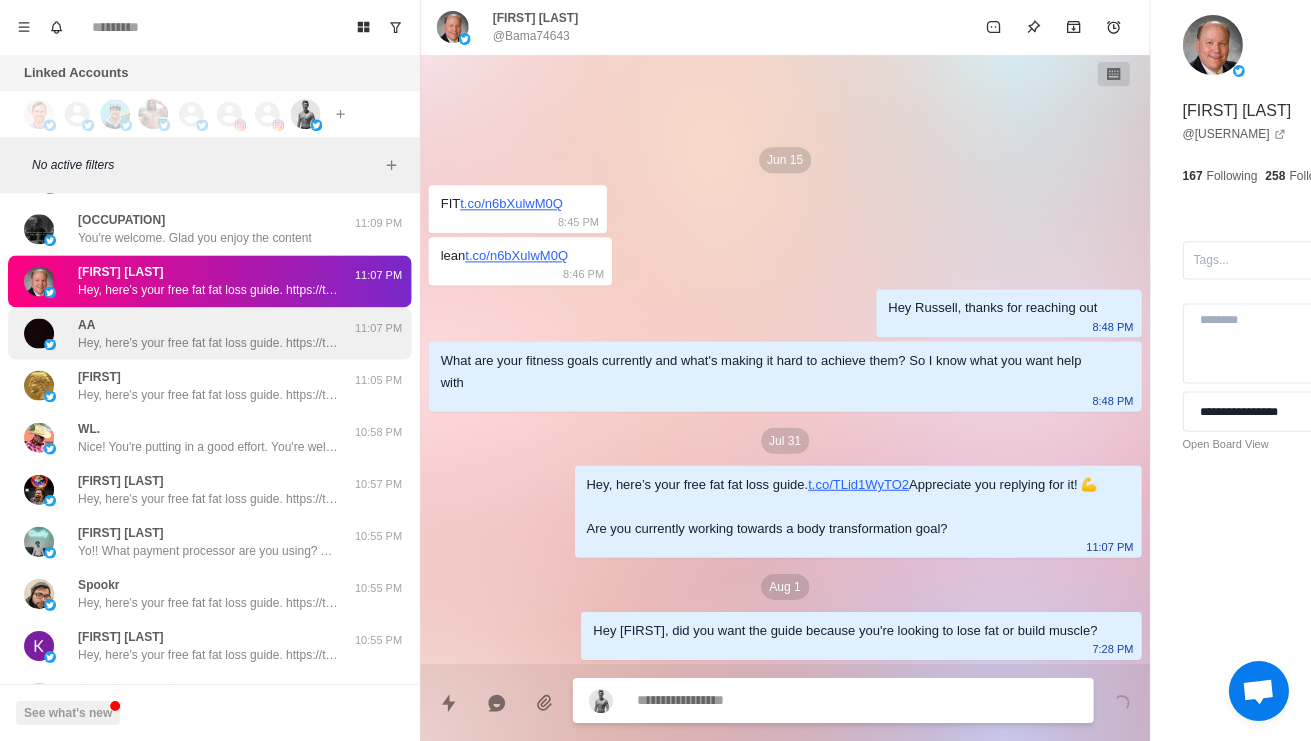 click on "Hey, here’s your free fat fat loss guide.
https://t.co/TLid1WyTO2
Appreciate you replying for it! 💪
Are you currently working towards a body transformation goal?" at bounding box center [208, 343] 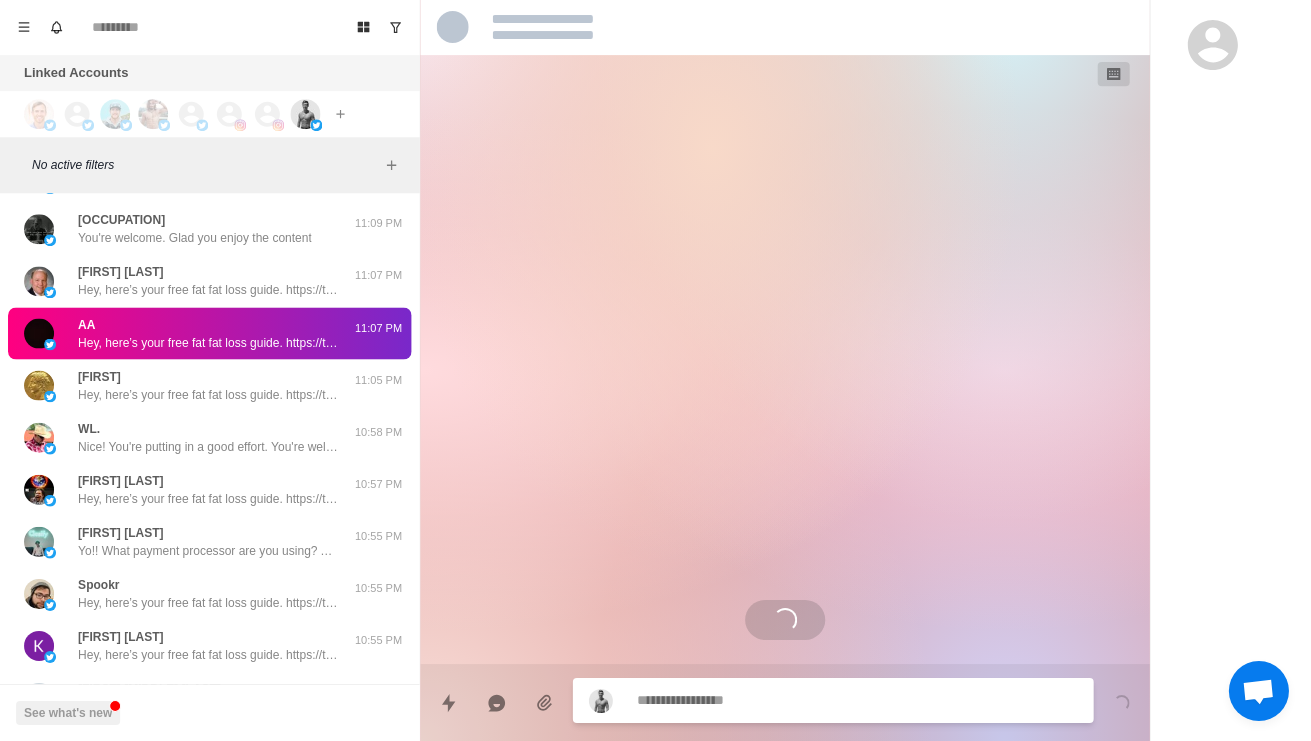 scroll, scrollTop: 0, scrollLeft: 0, axis: both 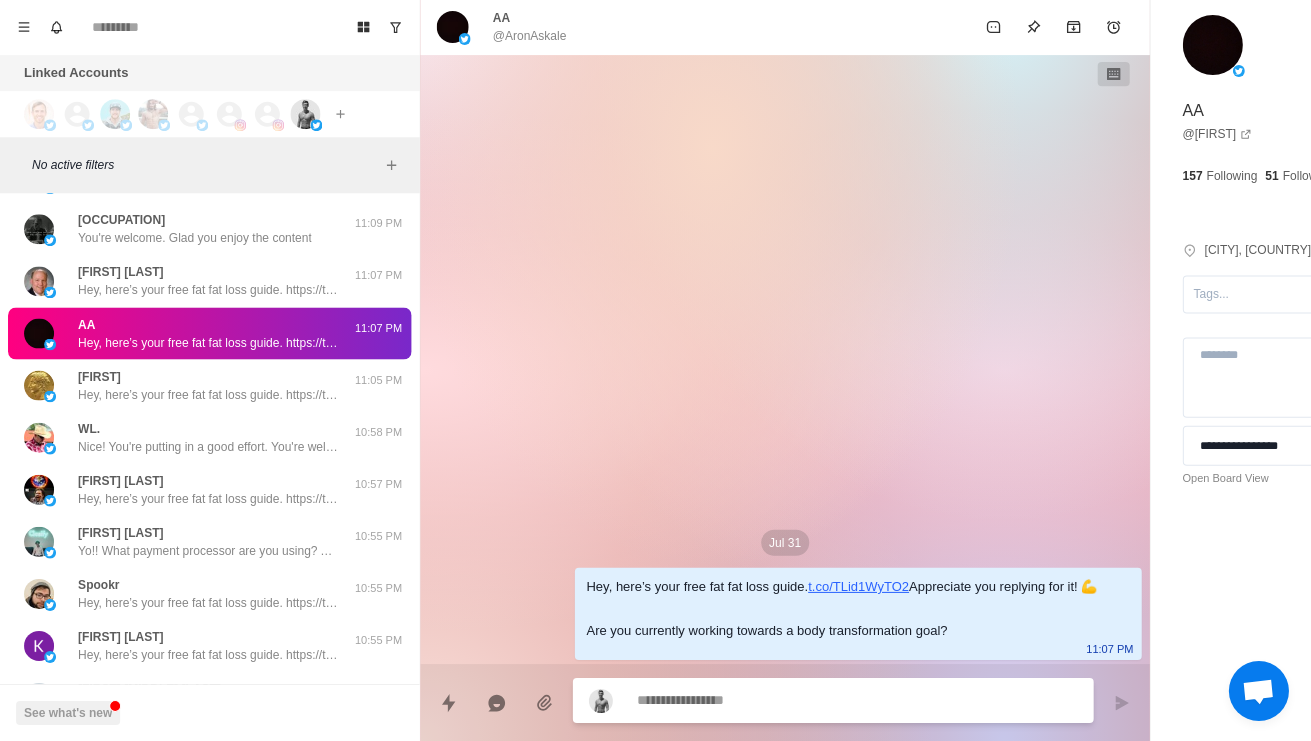 paste on "**********" 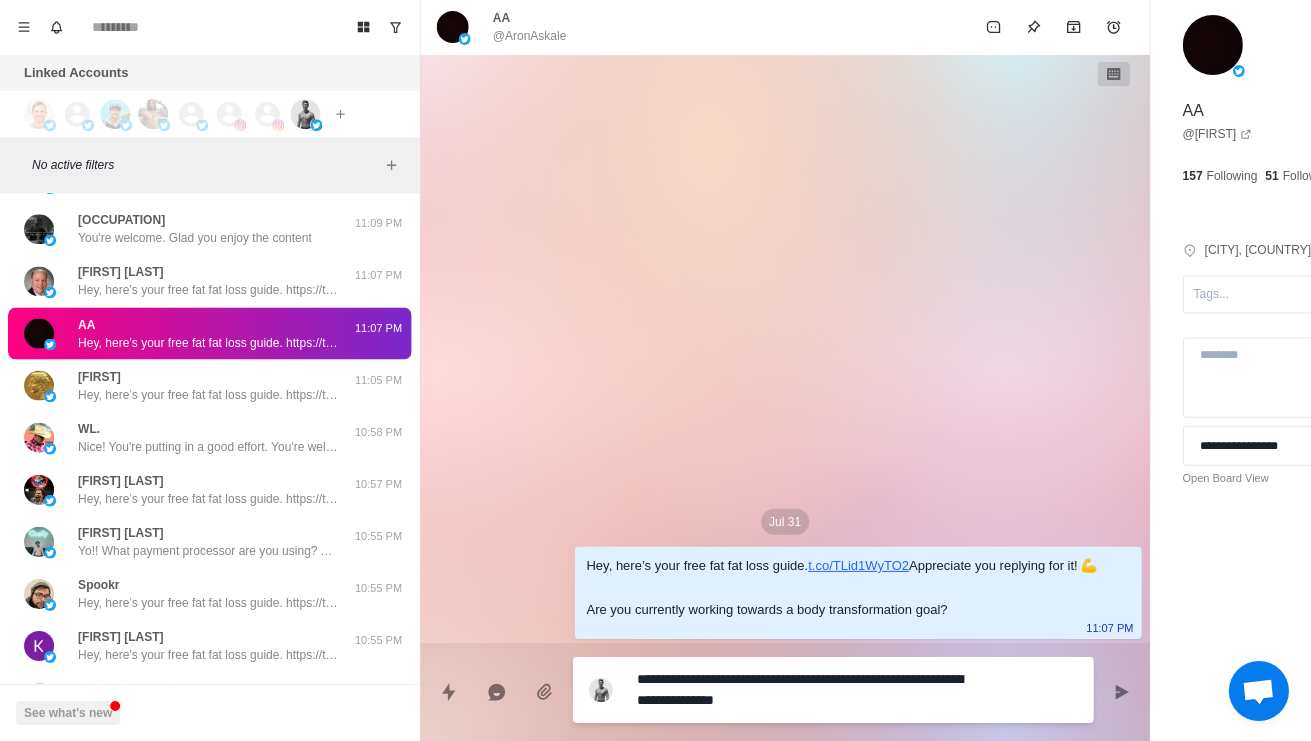 type on "*" 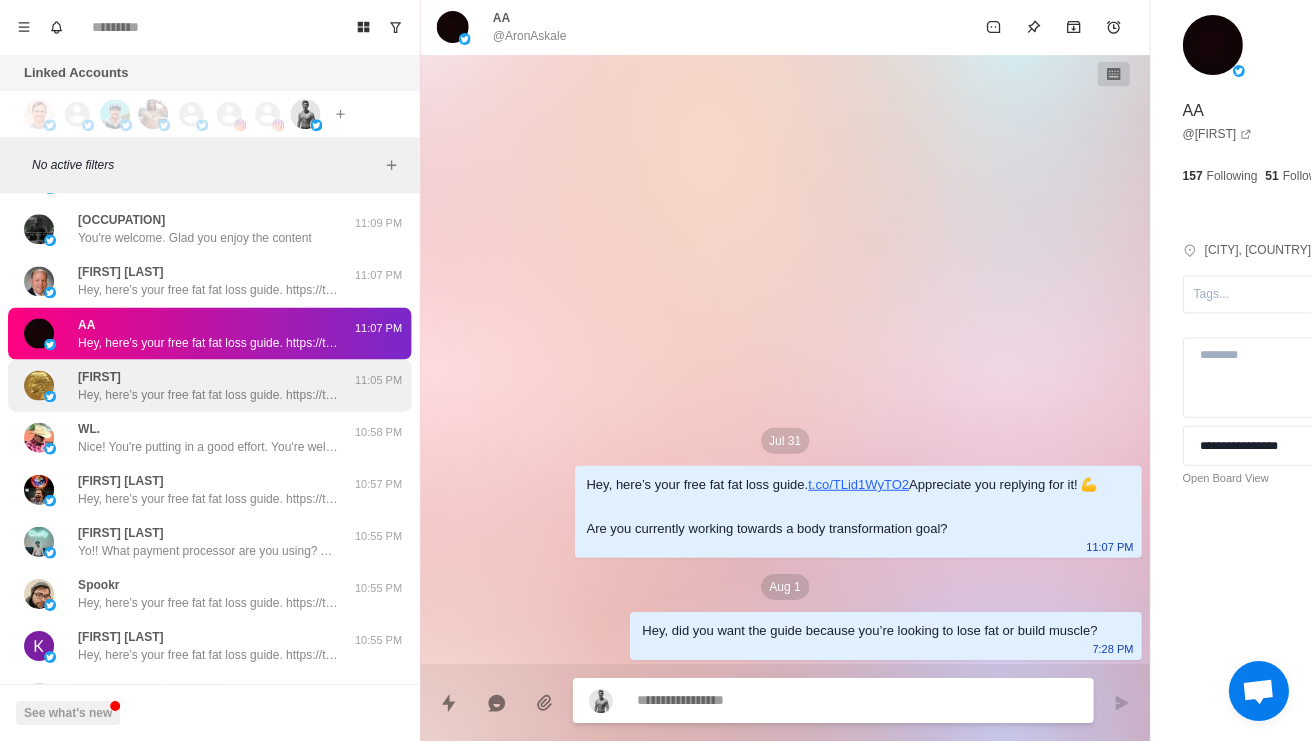 click on "Jay Hey, here’s your free fat fat loss guide.
https://t.co/TLid1WyTO2
Appreciate you replying for it! 💪
Are you currently working towards a body transformation goal?" at bounding box center [208, 386] 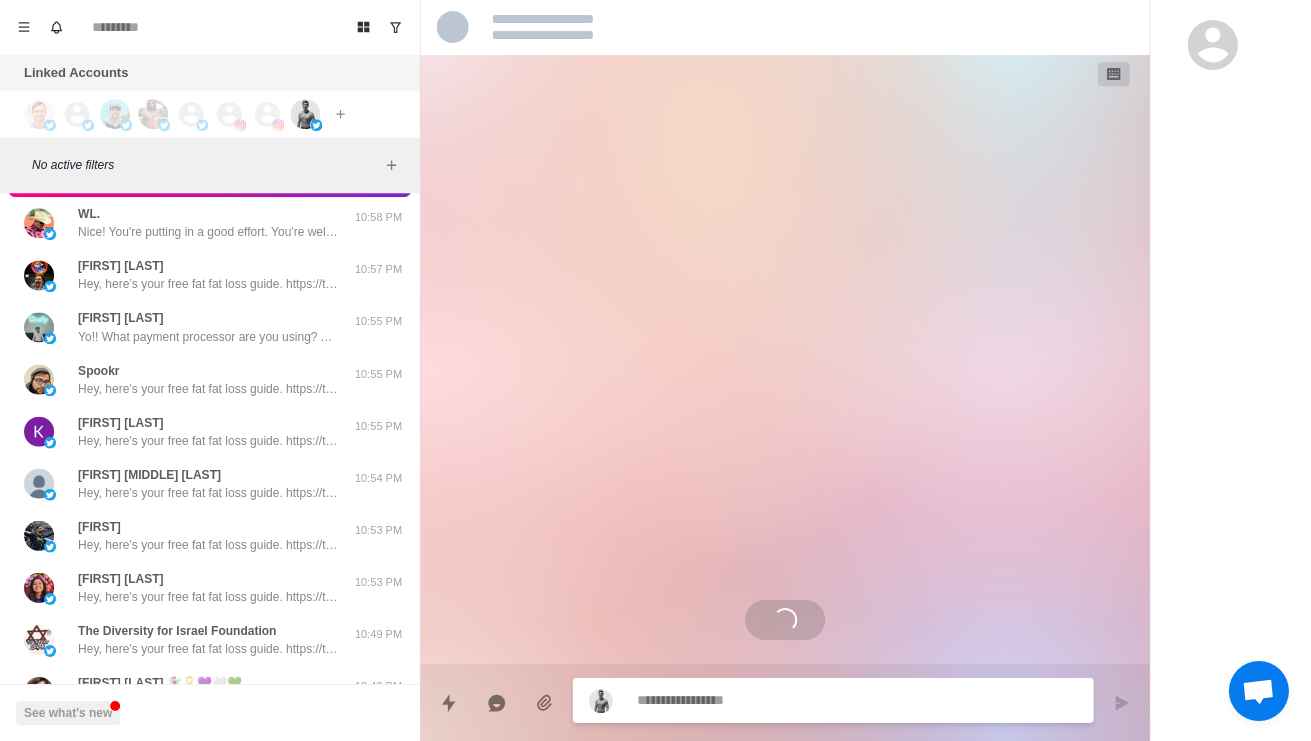 scroll, scrollTop: 15607, scrollLeft: 0, axis: vertical 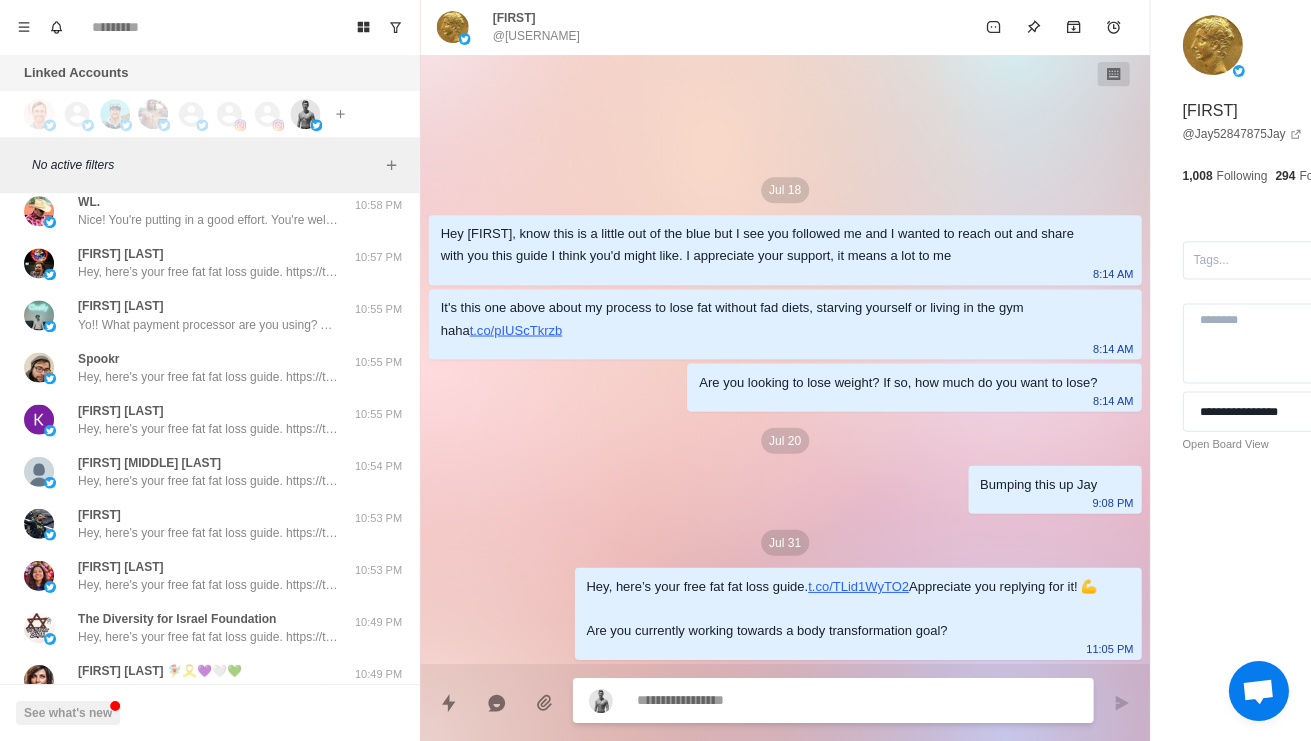 type on "*" 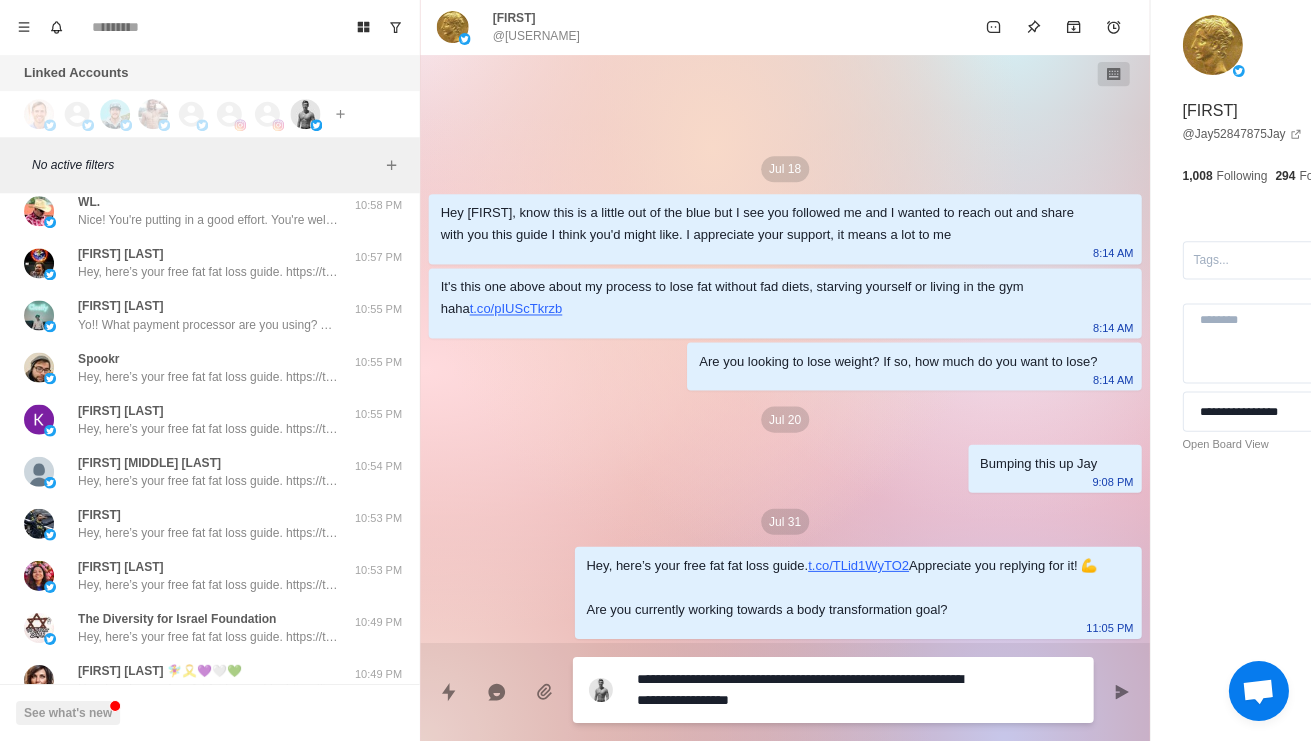 type on "*" 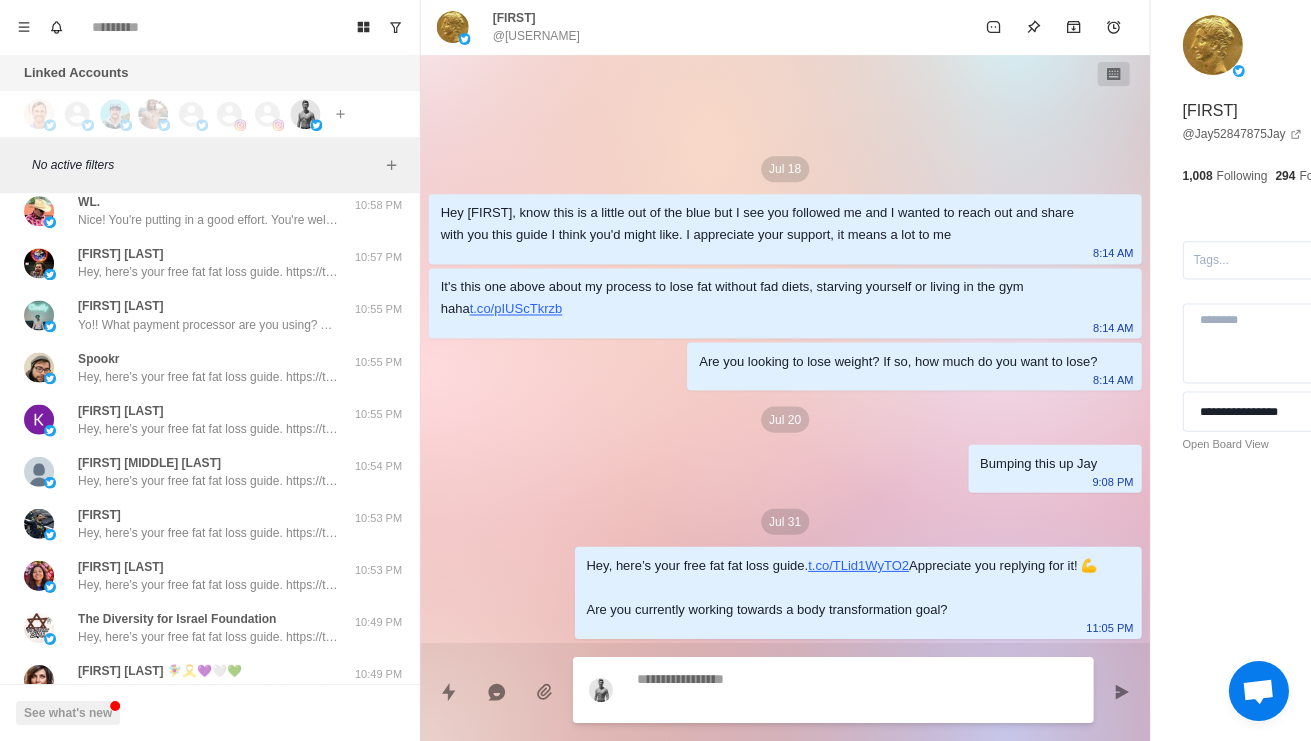 scroll, scrollTop: 118, scrollLeft: 0, axis: vertical 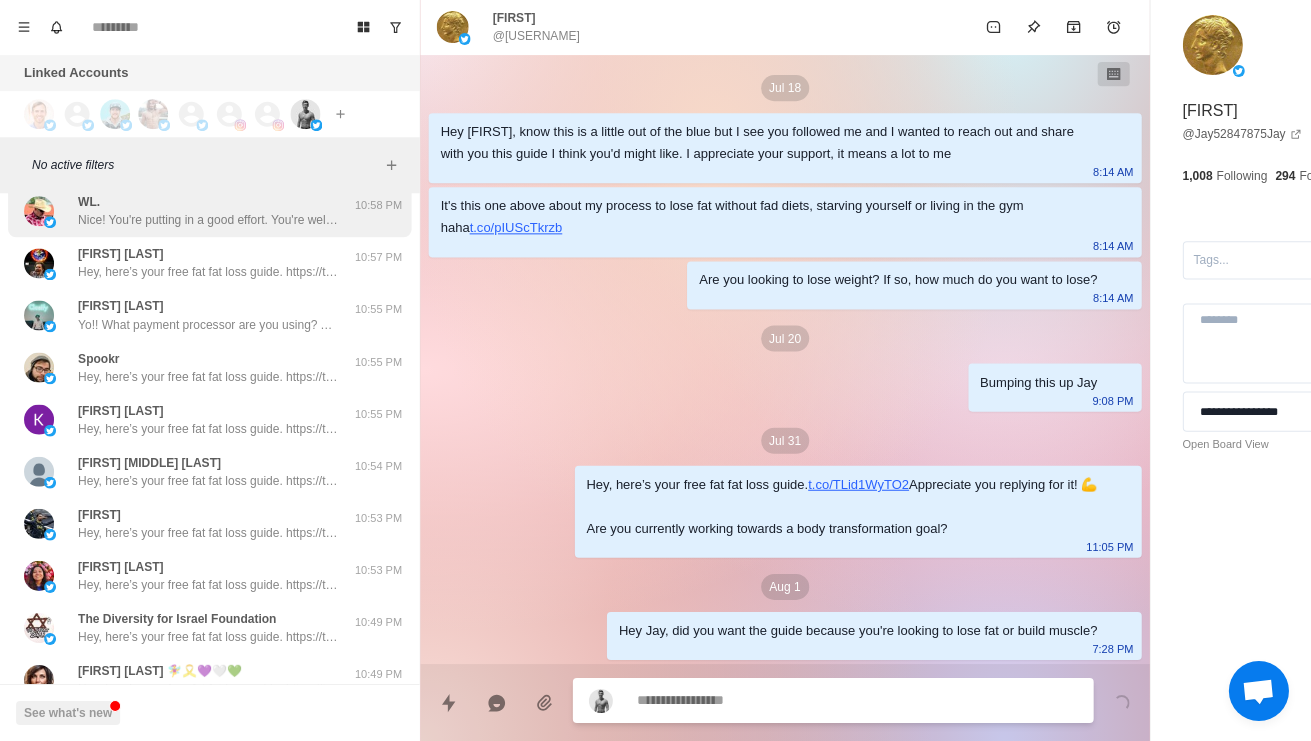click on "Nice! You're putting in a good effort. You're welcome and have a great day" at bounding box center [208, 221] 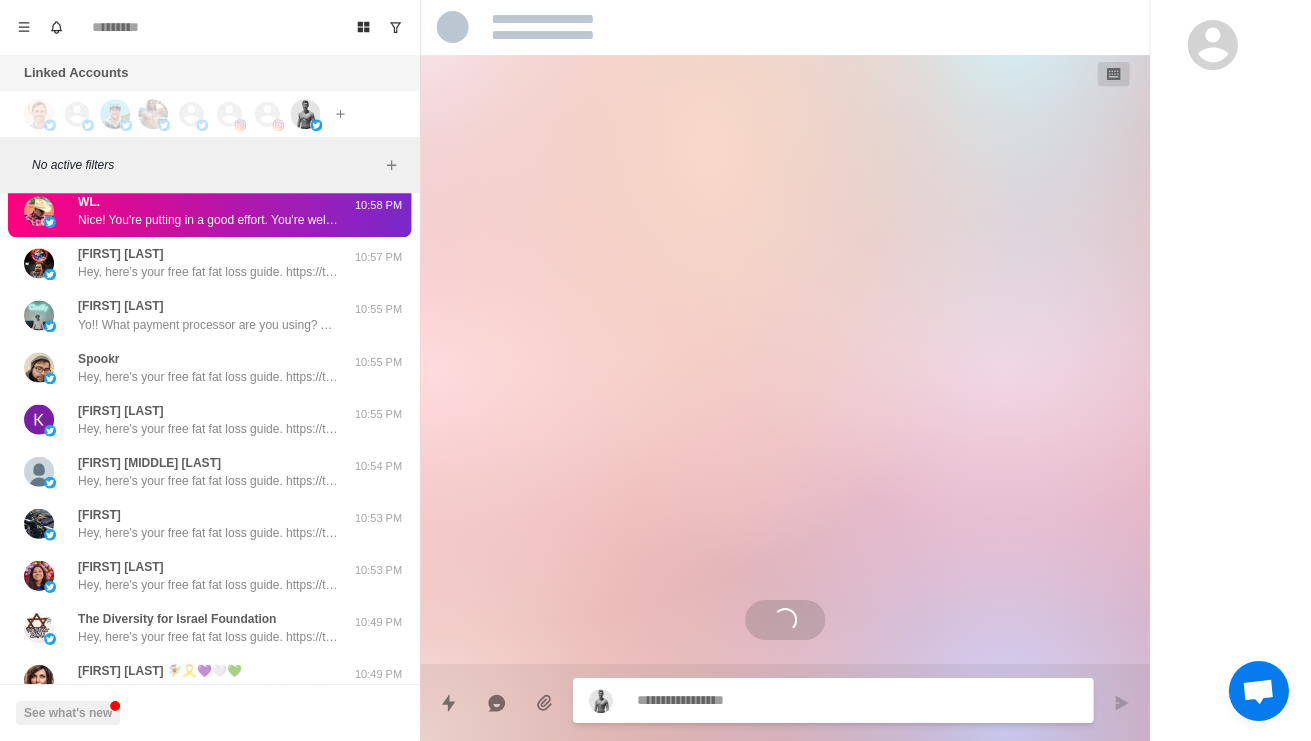 scroll, scrollTop: 0, scrollLeft: 0, axis: both 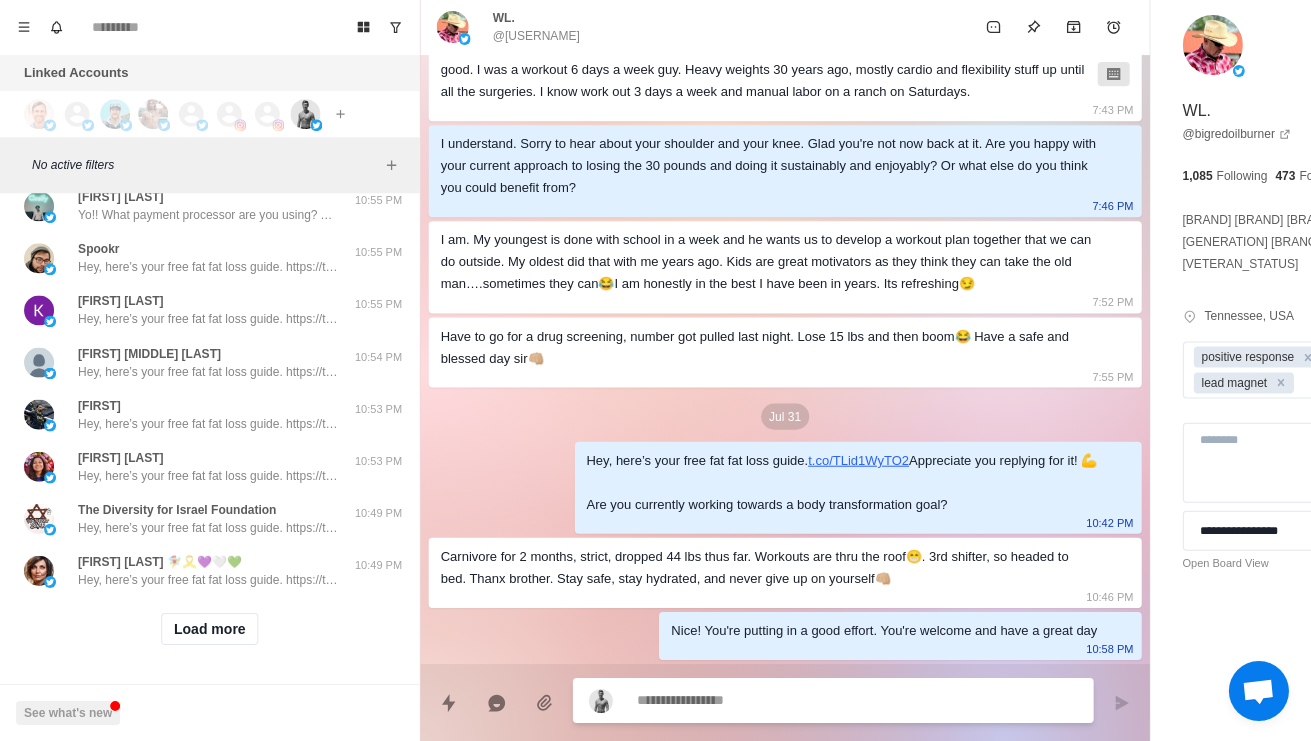 click on "Hey, here’s your free fat fat loss guide.
https://t.co/TLid1WyTO2
Appreciate you replying for it! 💪
Are you currently working towards a body transformation goal?" at bounding box center [208, 164] 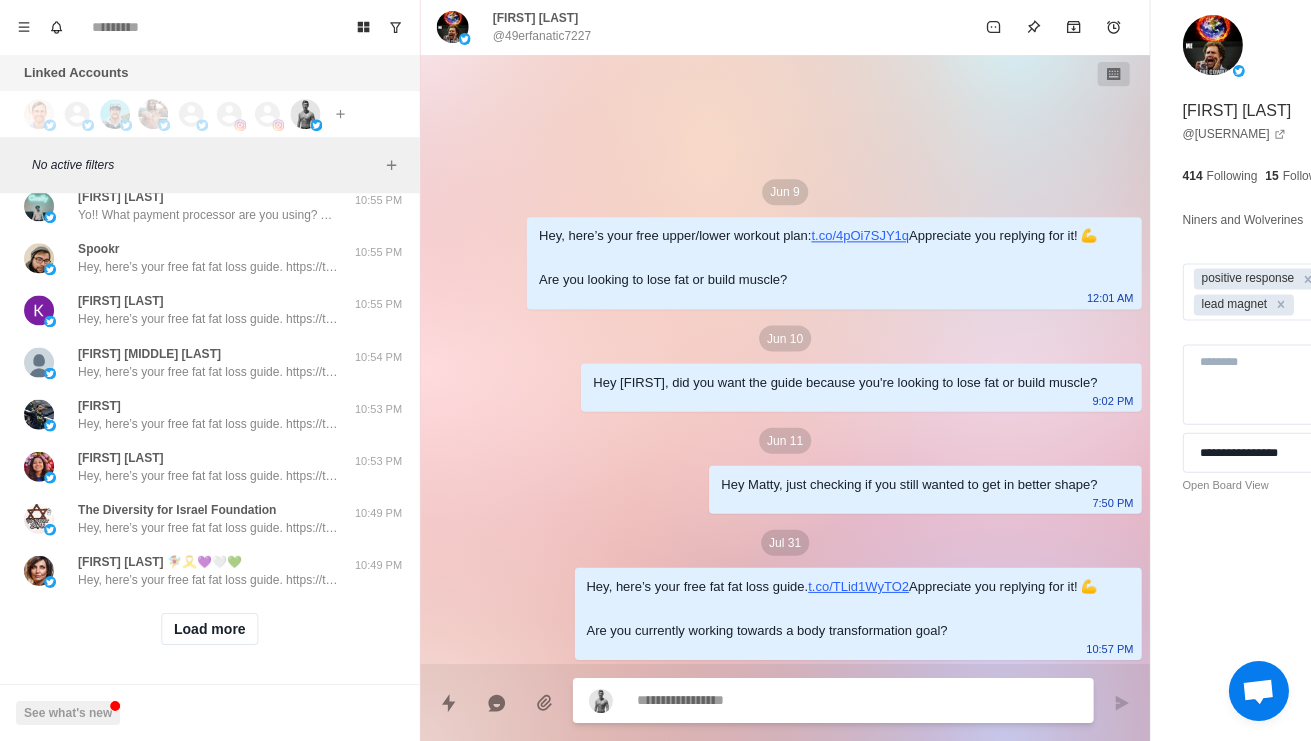 scroll, scrollTop: 80, scrollLeft: 0, axis: vertical 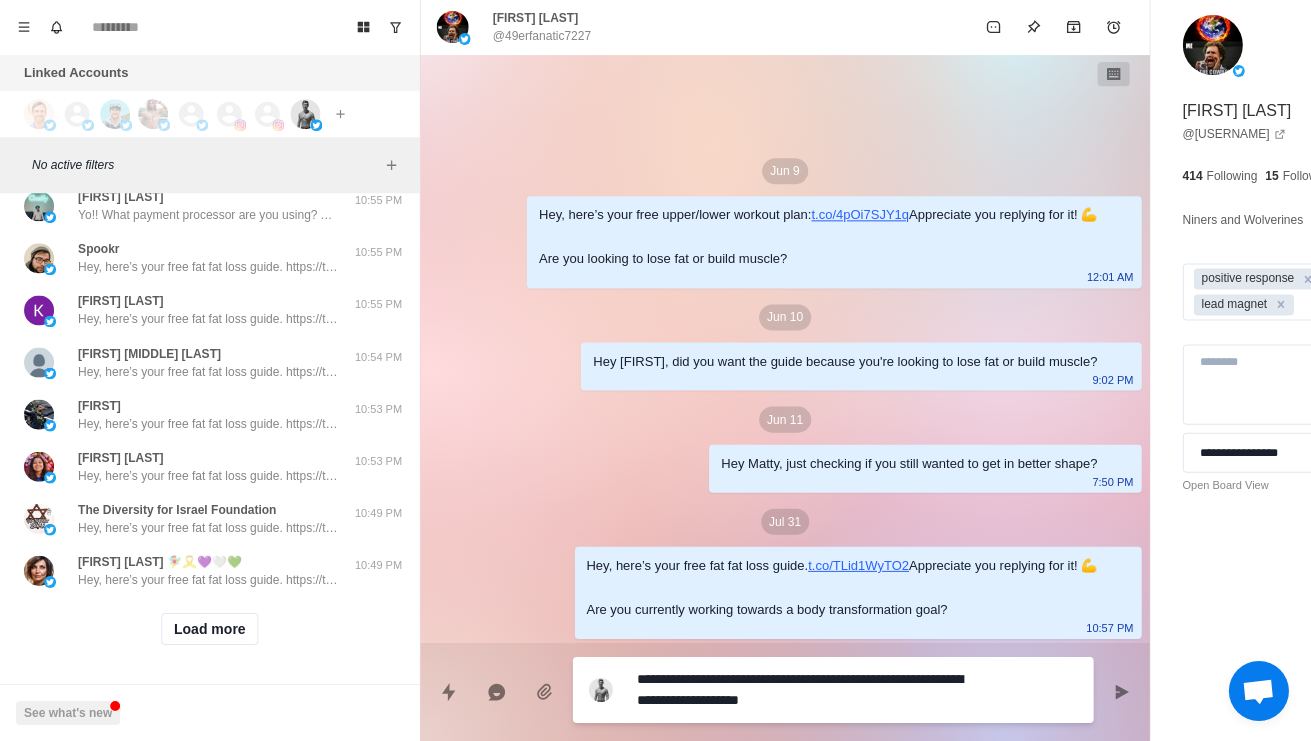 type on "*" 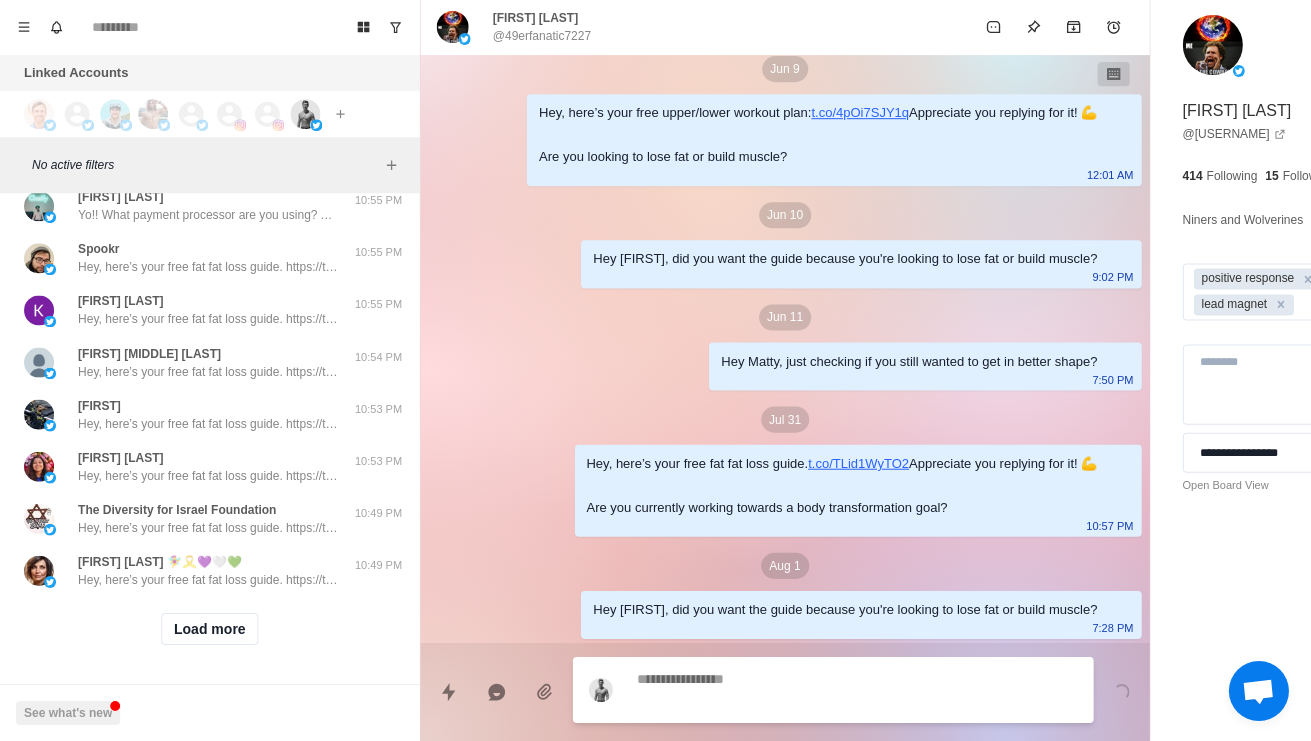 scroll, scrollTop: 182, scrollLeft: 0, axis: vertical 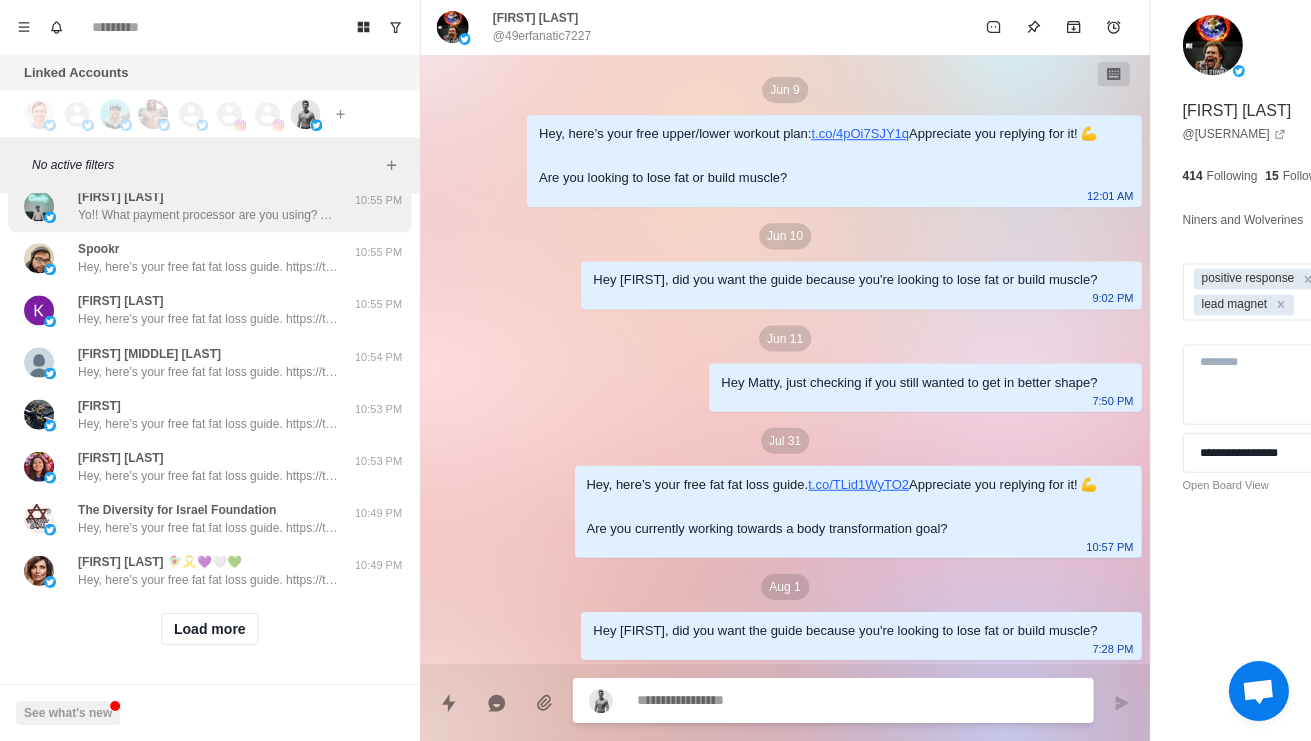 click on "Yo!! What payment processor are you using? Asking because I’m with whop and we can get you lower fees + exclusive financing options like split it (works internationally, no interest to customer)
Worth a chat?" at bounding box center [208, 216] 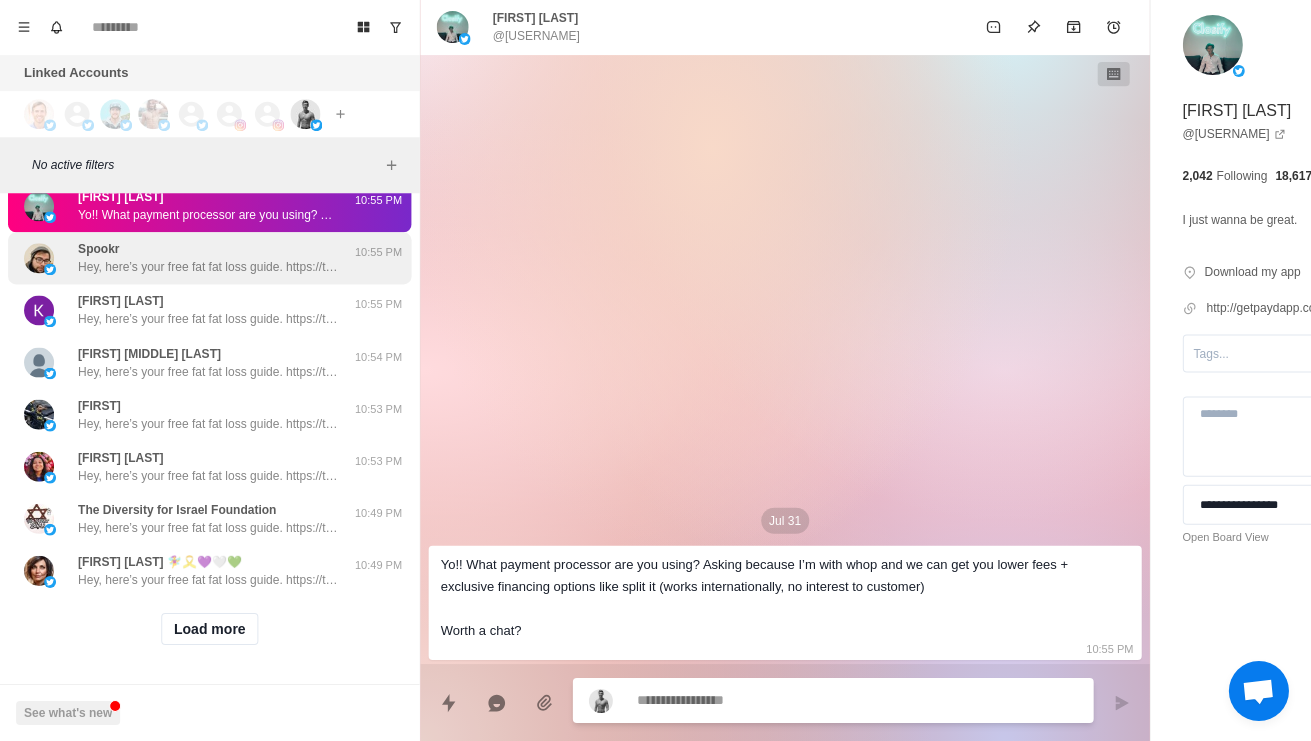 click on "Hey, here’s your free fat fat loss guide.
https://t.co/TLid1WyTO2
Appreciate you replying for it! 💪
Are you currently working towards a body transformation goal?" at bounding box center (208, 268) 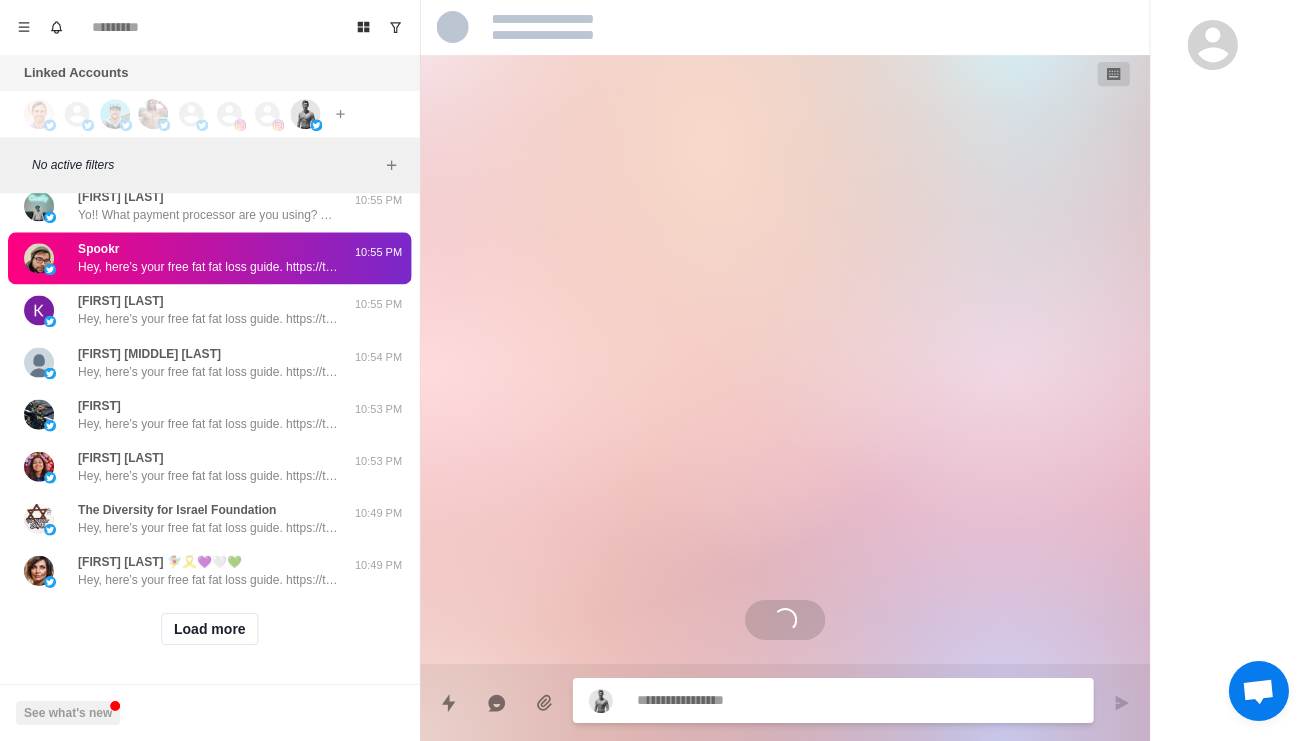 type on "*" 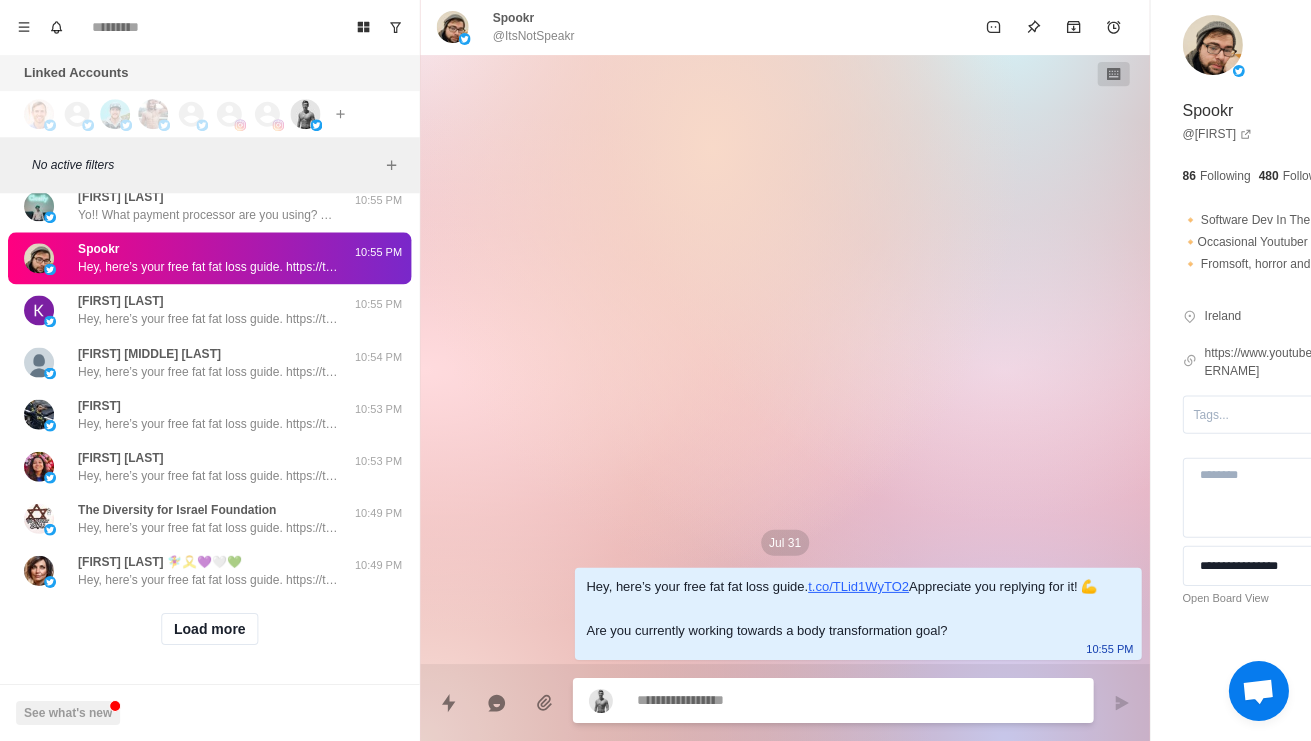paste on "**********" 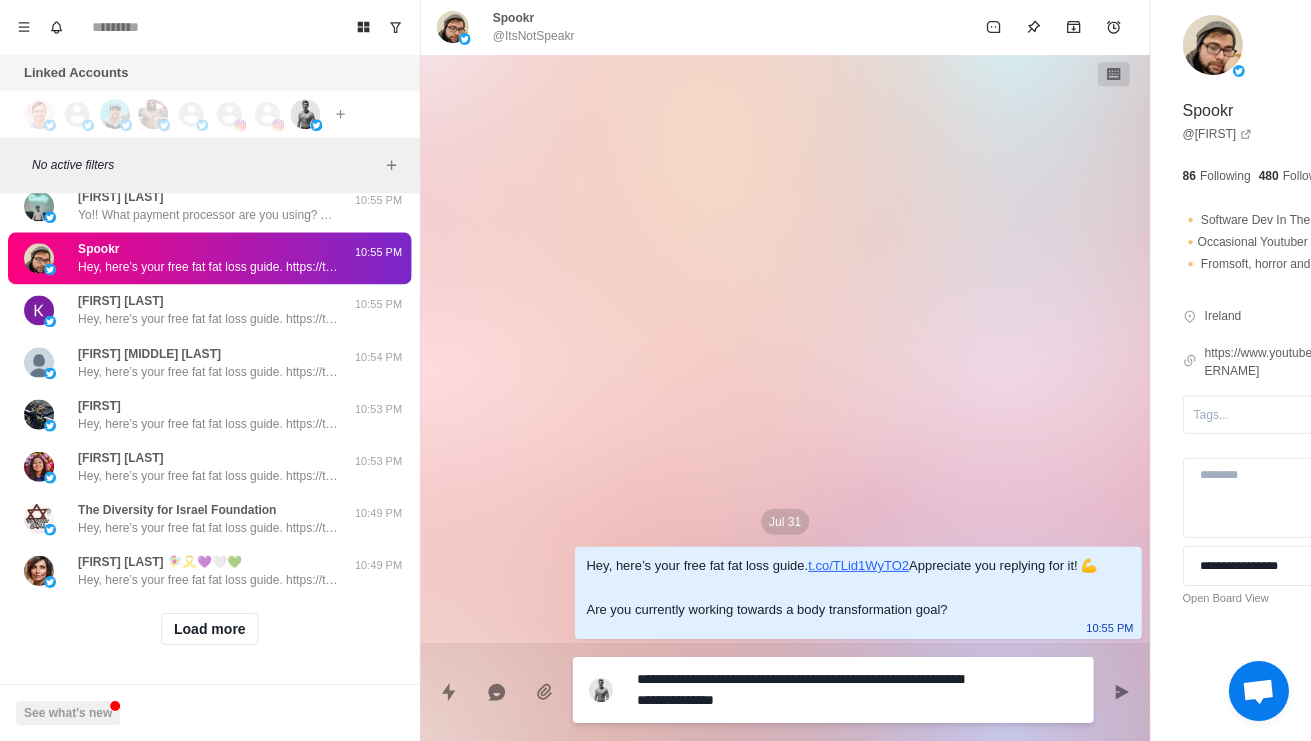 type on "*" 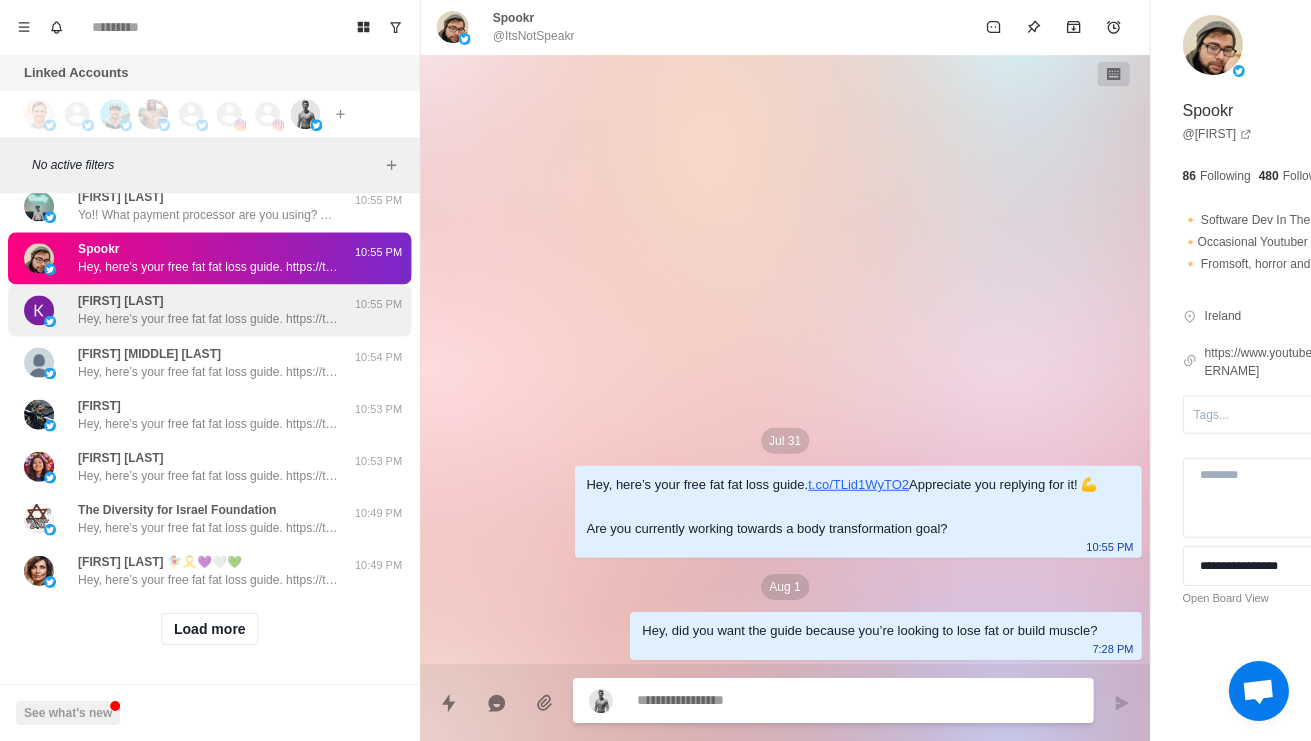 click on "Kakunga Joseph Hey, here’s your free fat fat loss guide.
https://t.co/TLid1WyTO2
Appreciate you replying for it! 💪
Are you currently working towards a body transformation goal?" at bounding box center (208, 311) 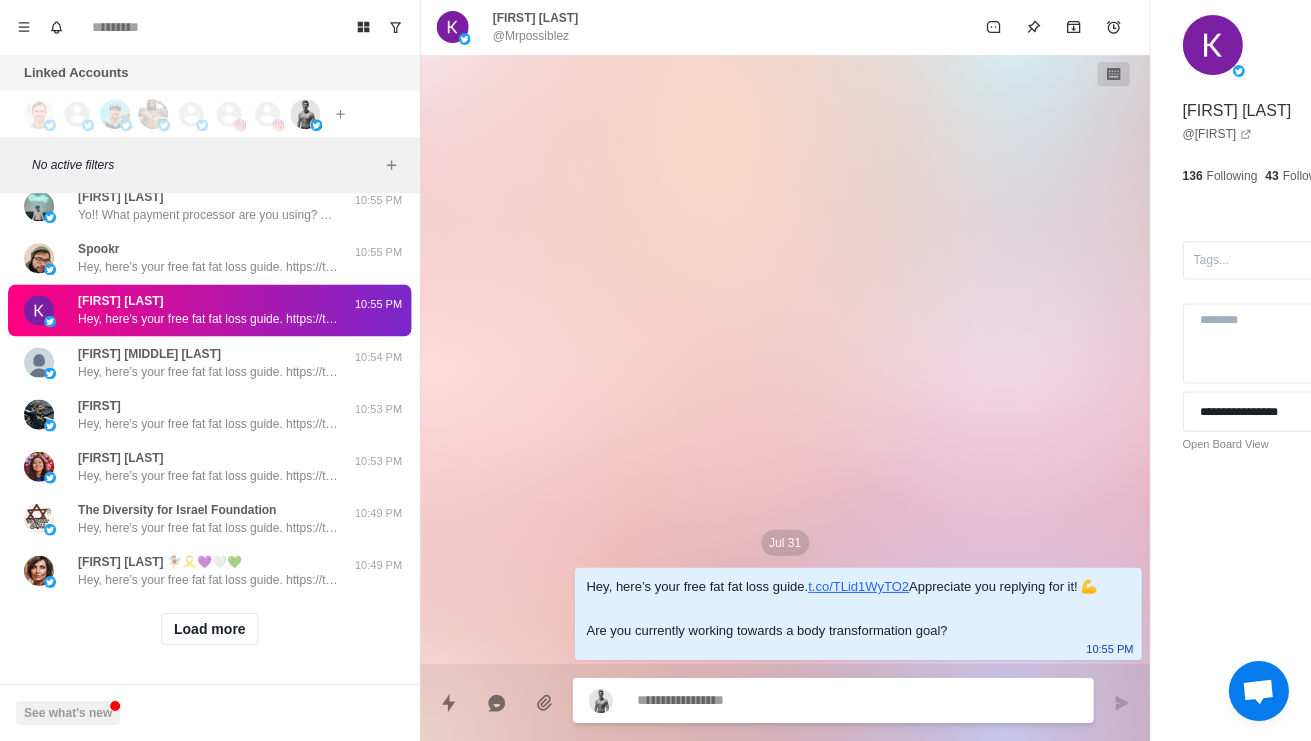 type on "*" 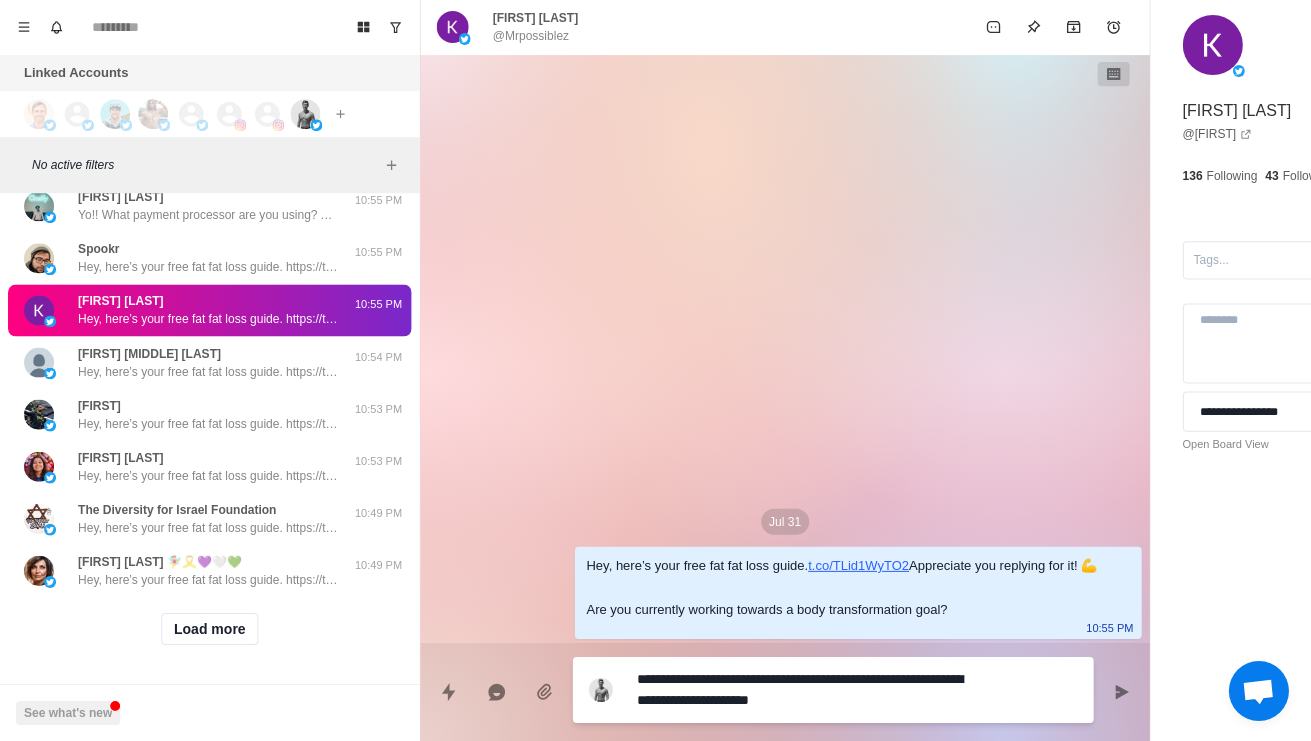 click on "**********" at bounding box center (799, 690) 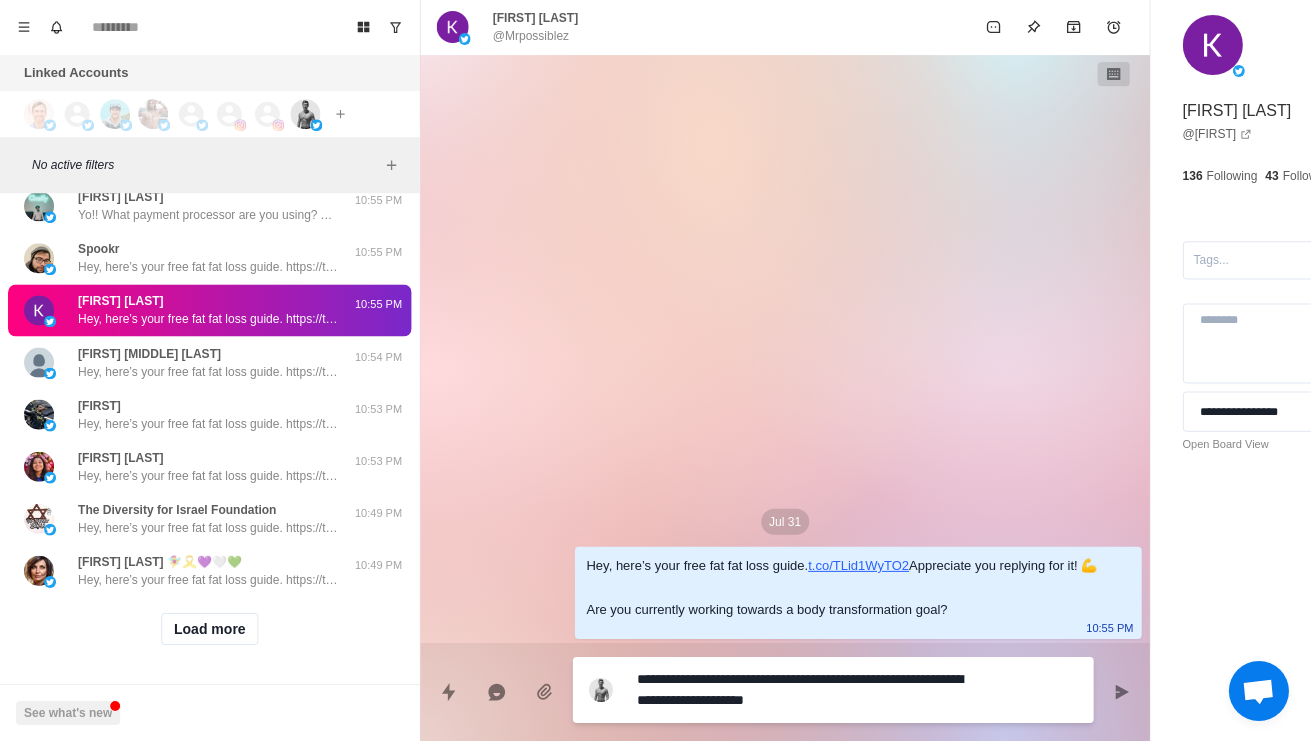 type on "*" 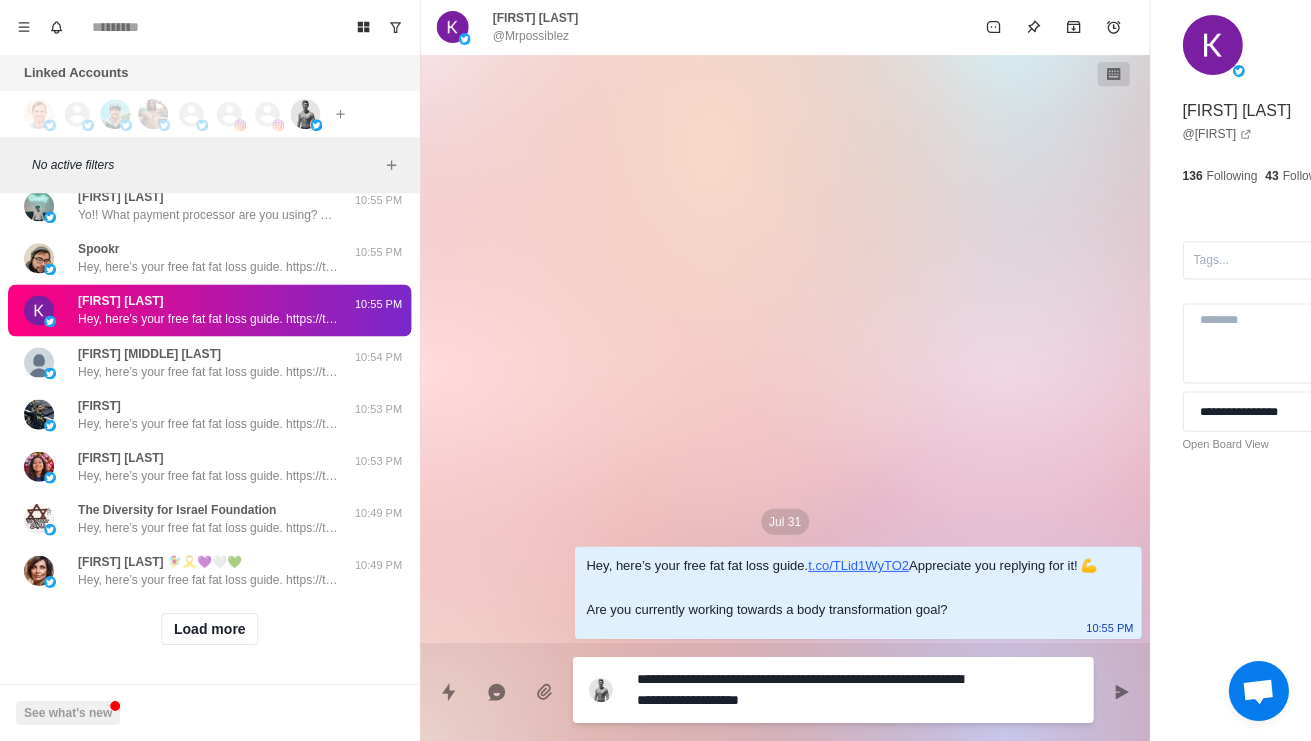 type on "*" 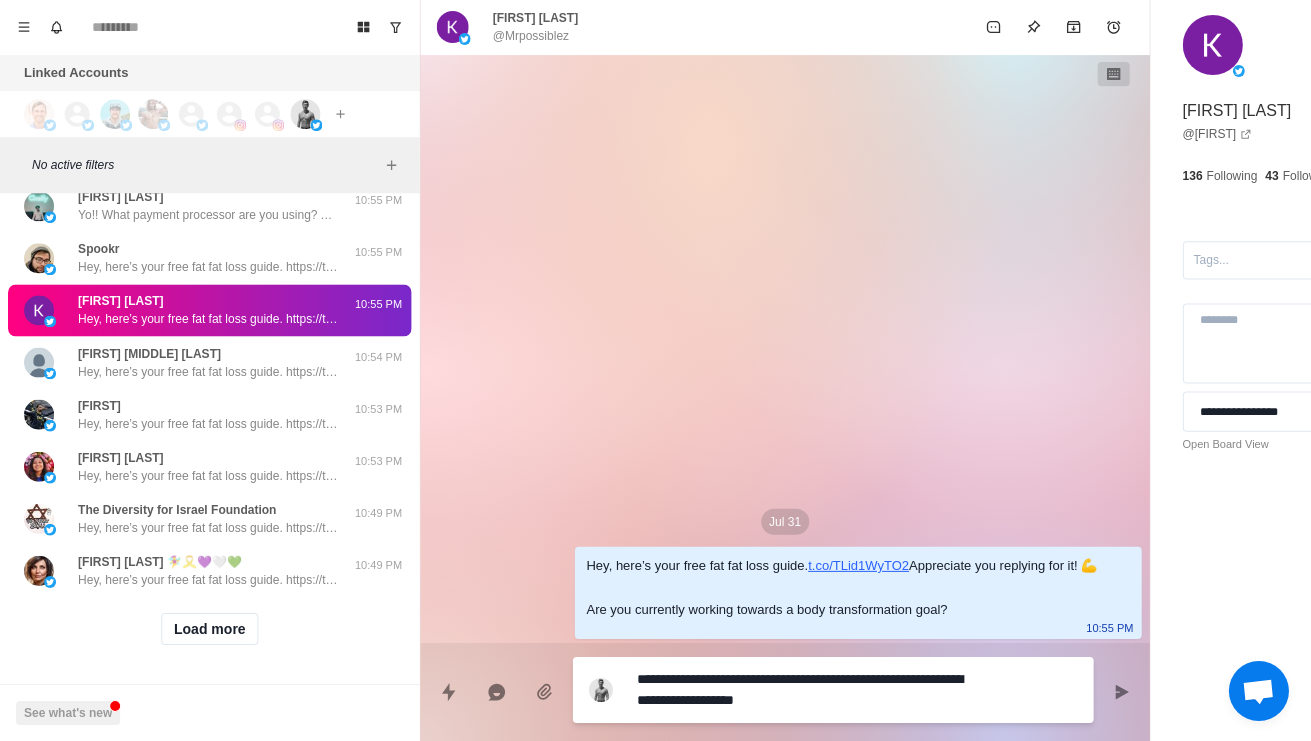 type on "*" 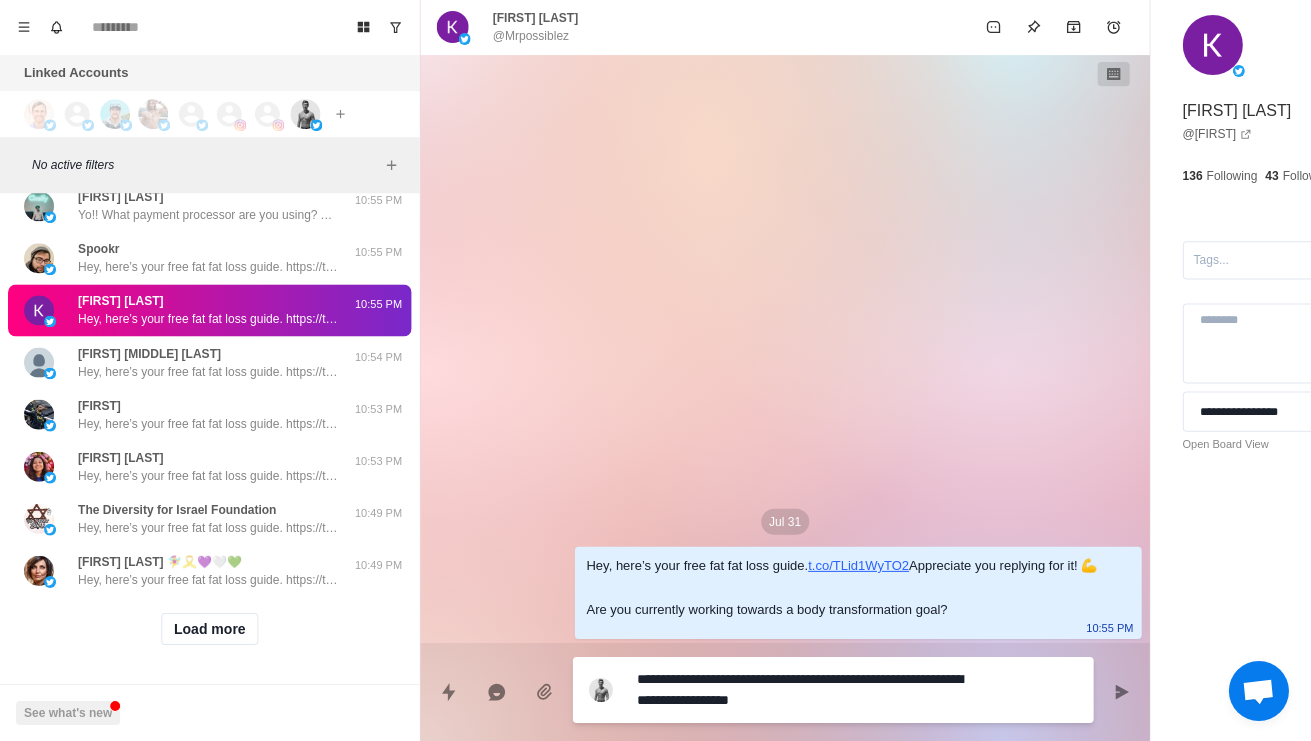 type on "*" 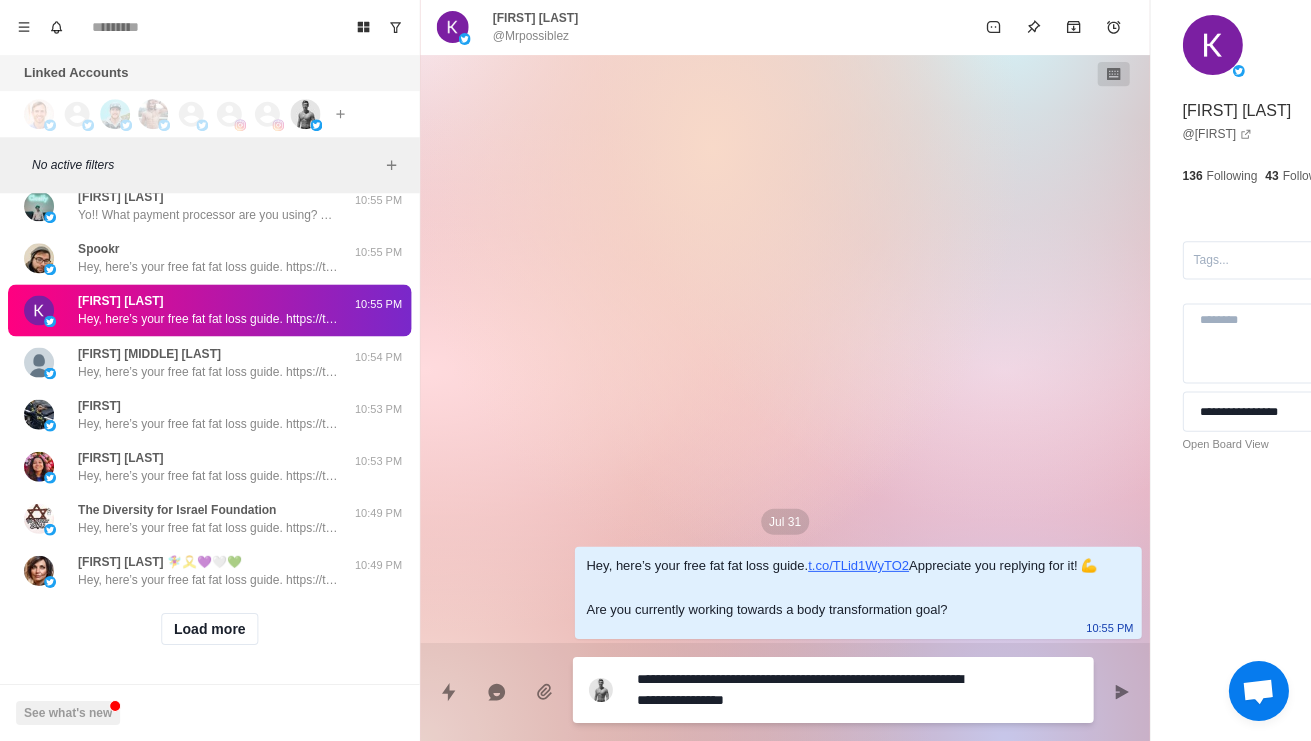 type on "*" 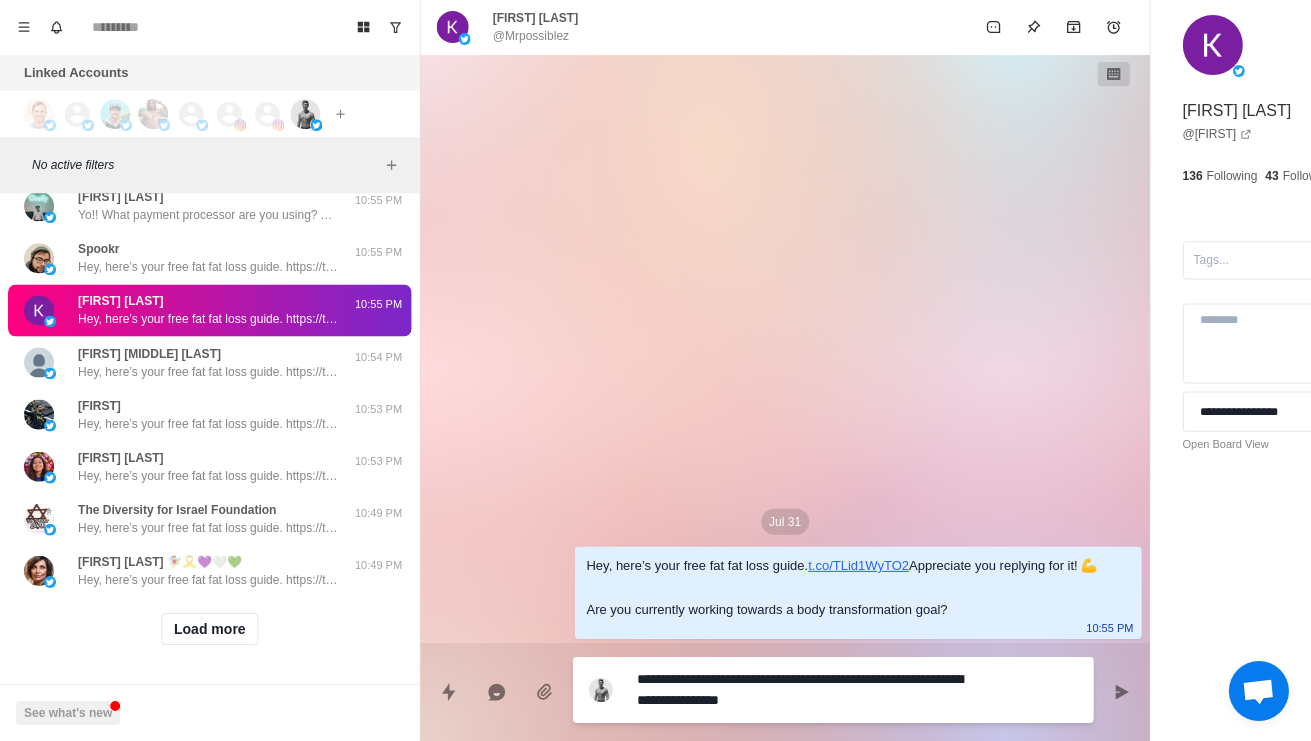 type on "*" 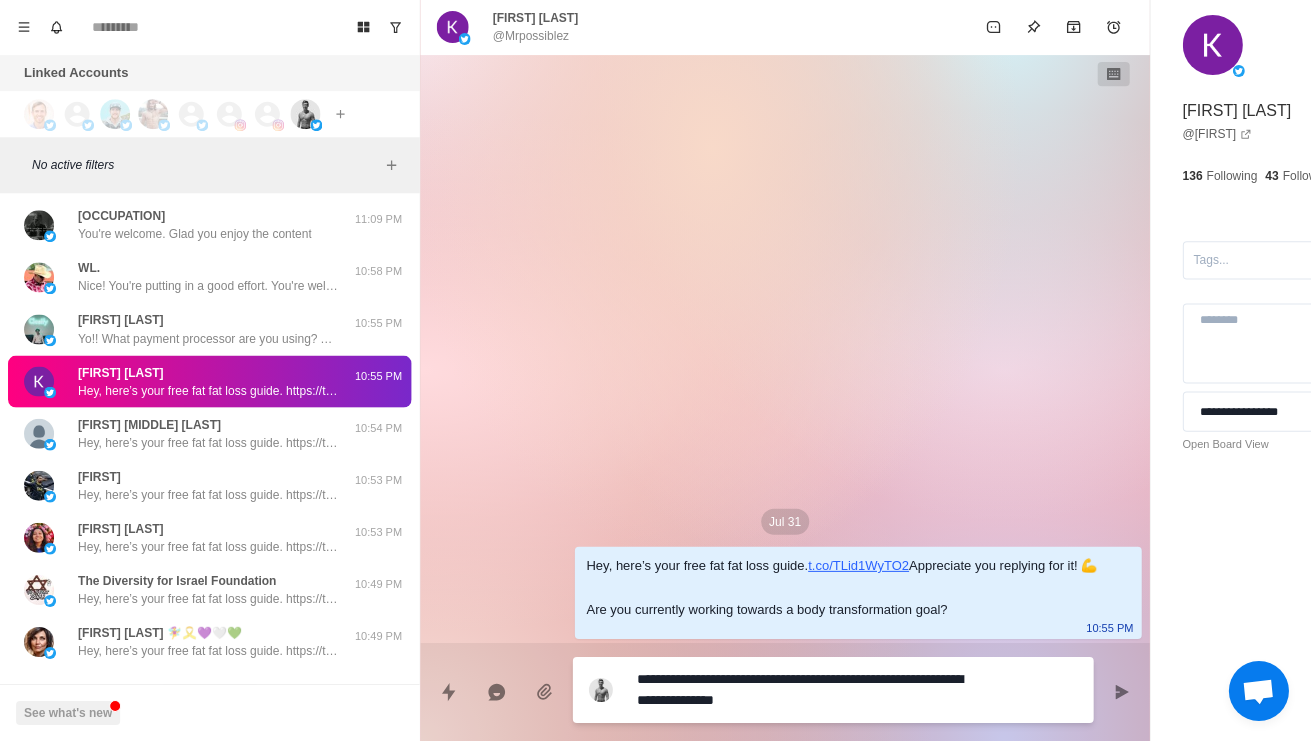 type on "*" 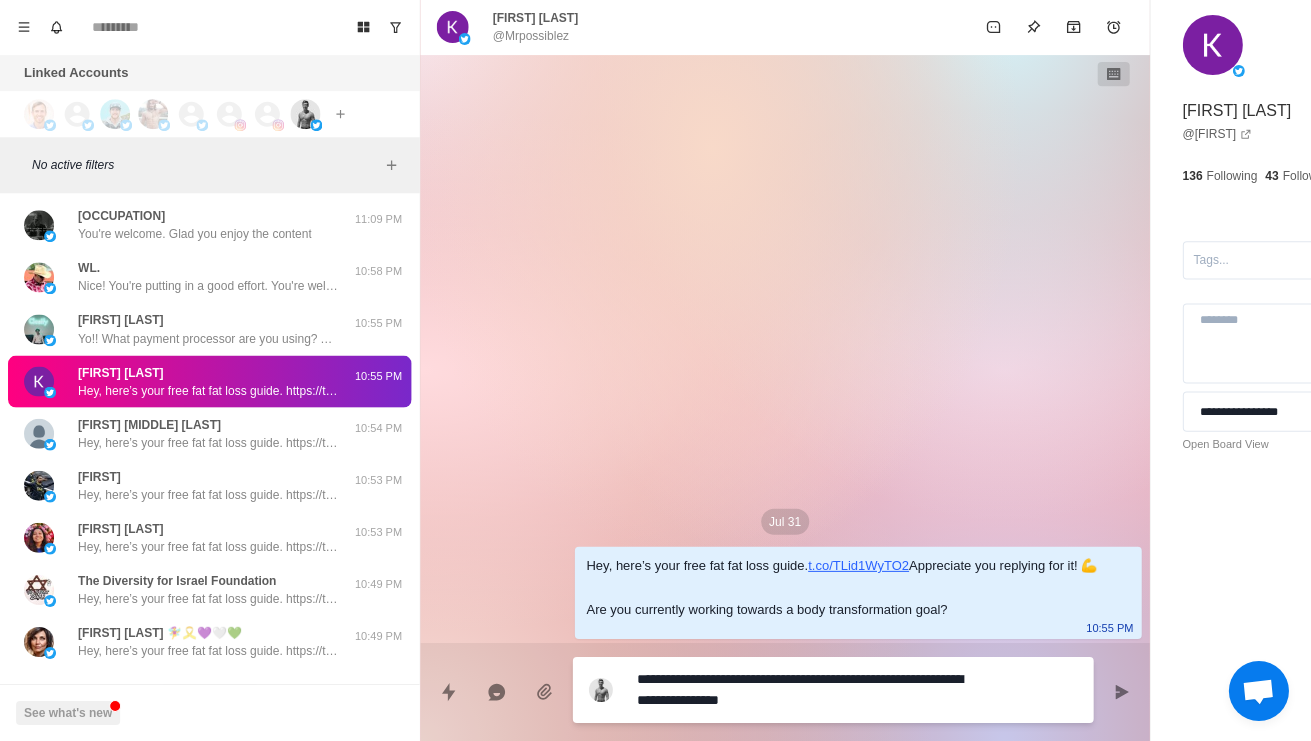 type on "*" 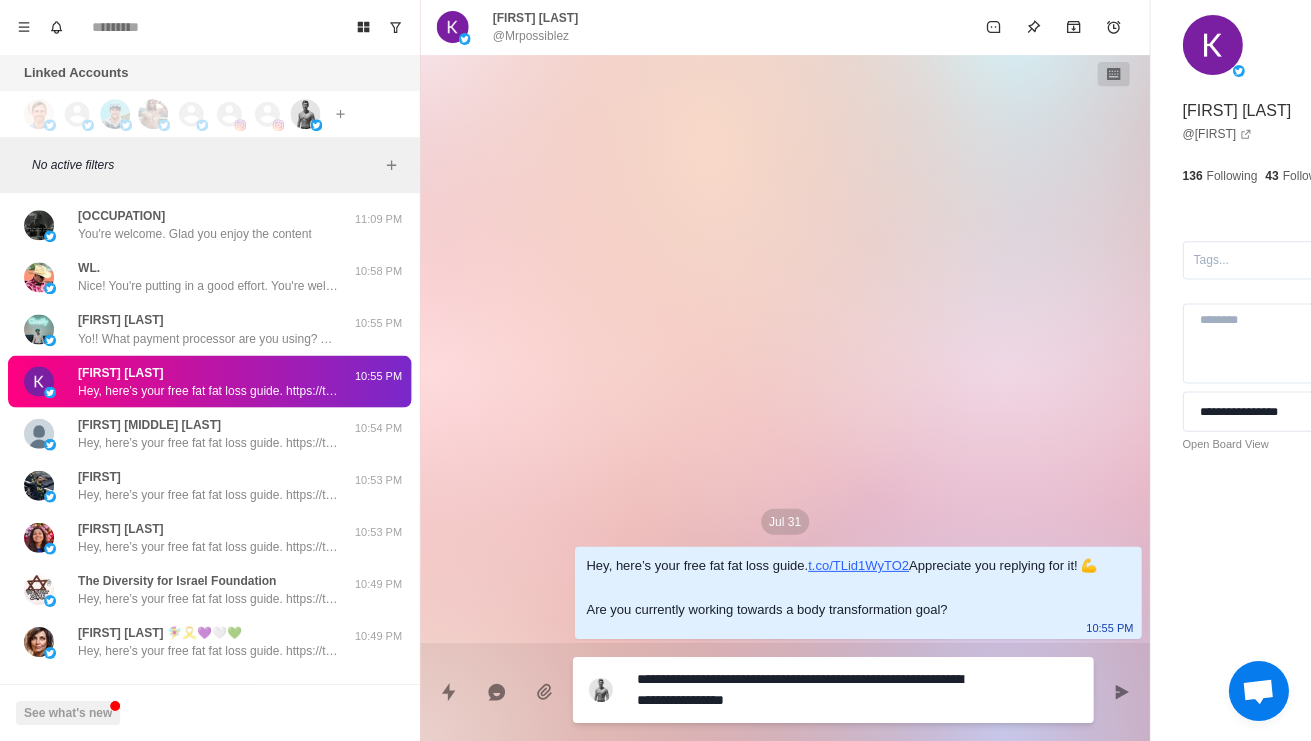type on "*" 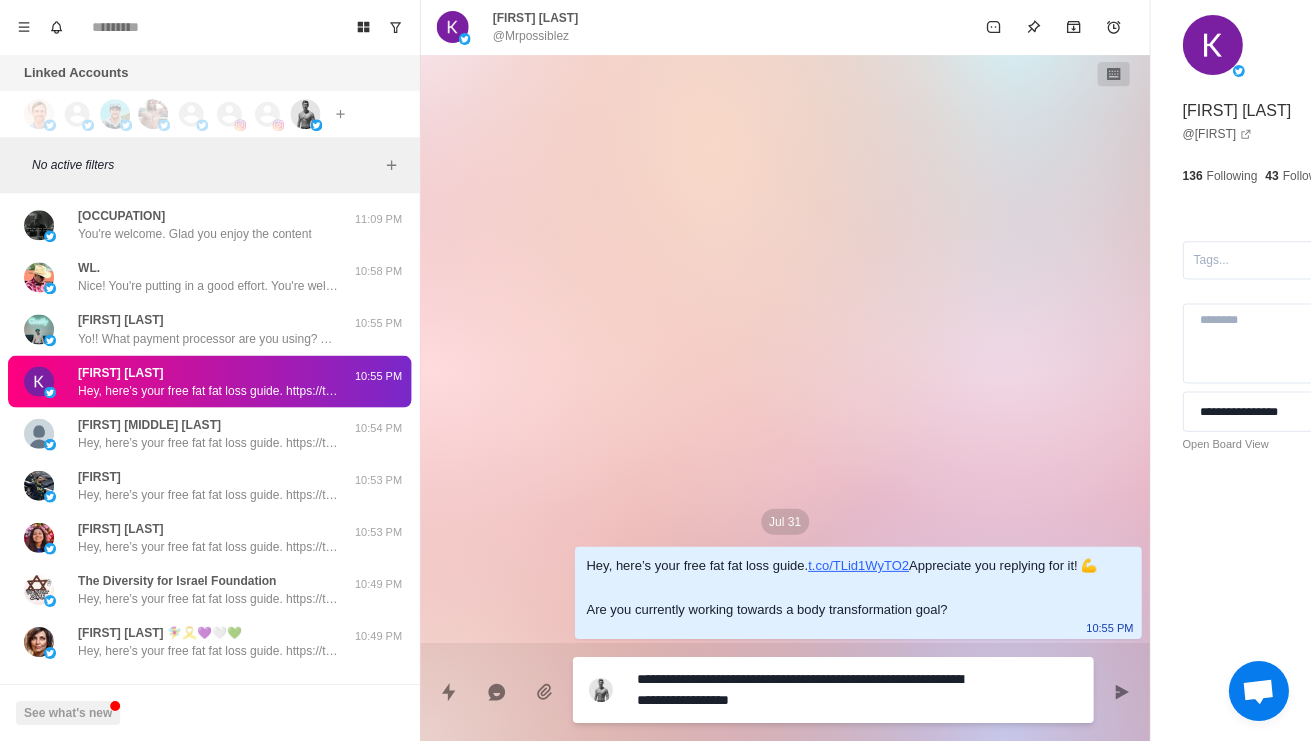 type on "*" 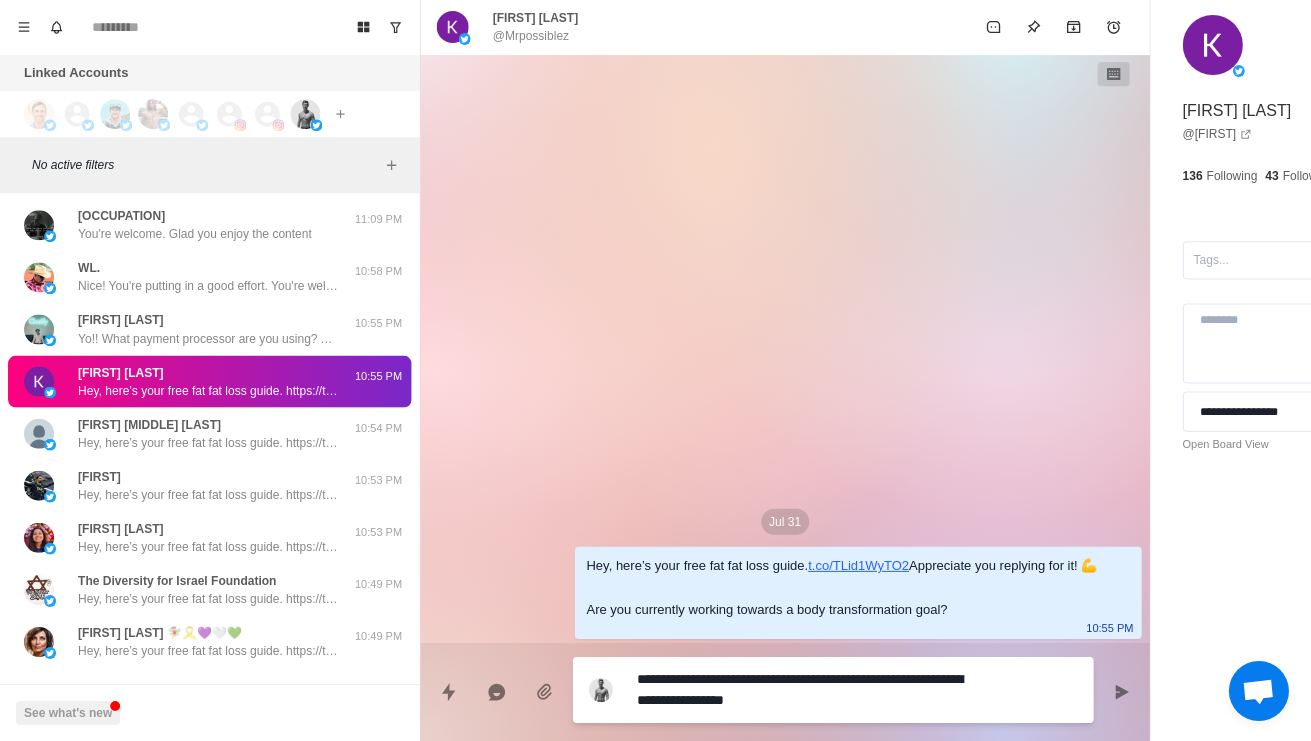type on "*" 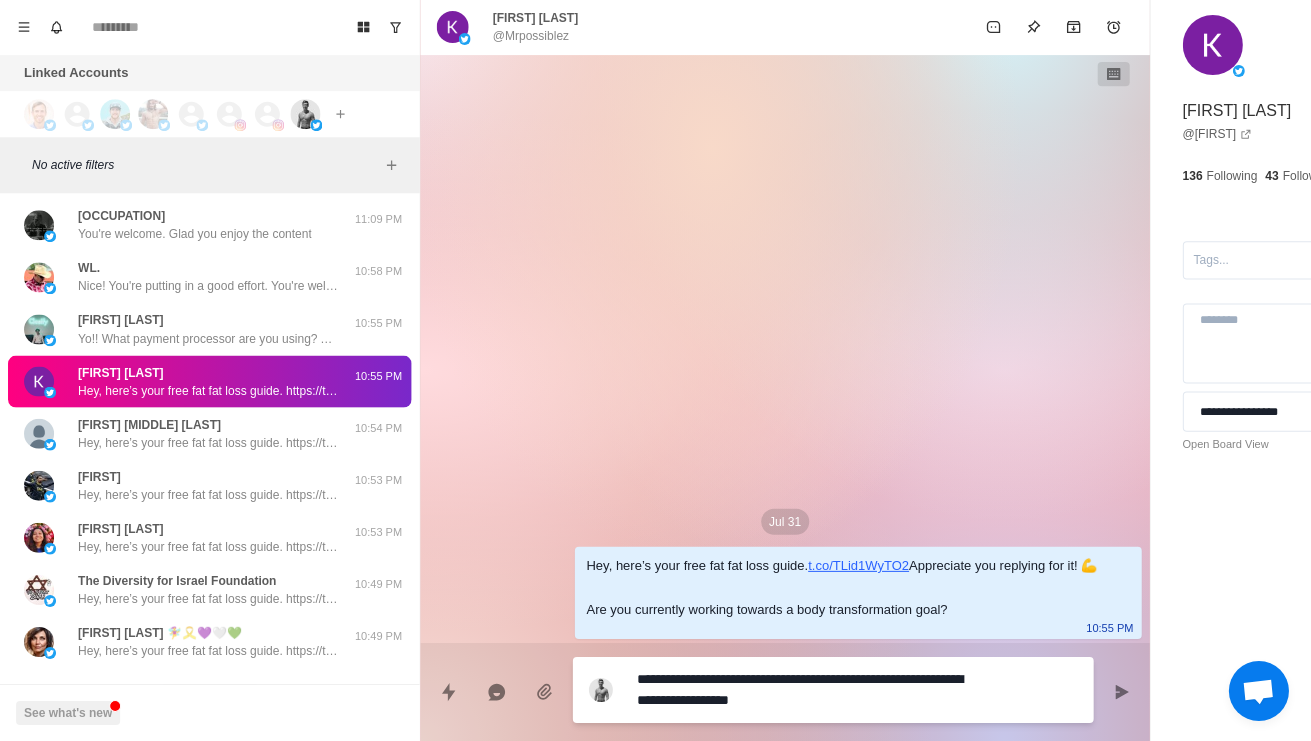 type on "*" 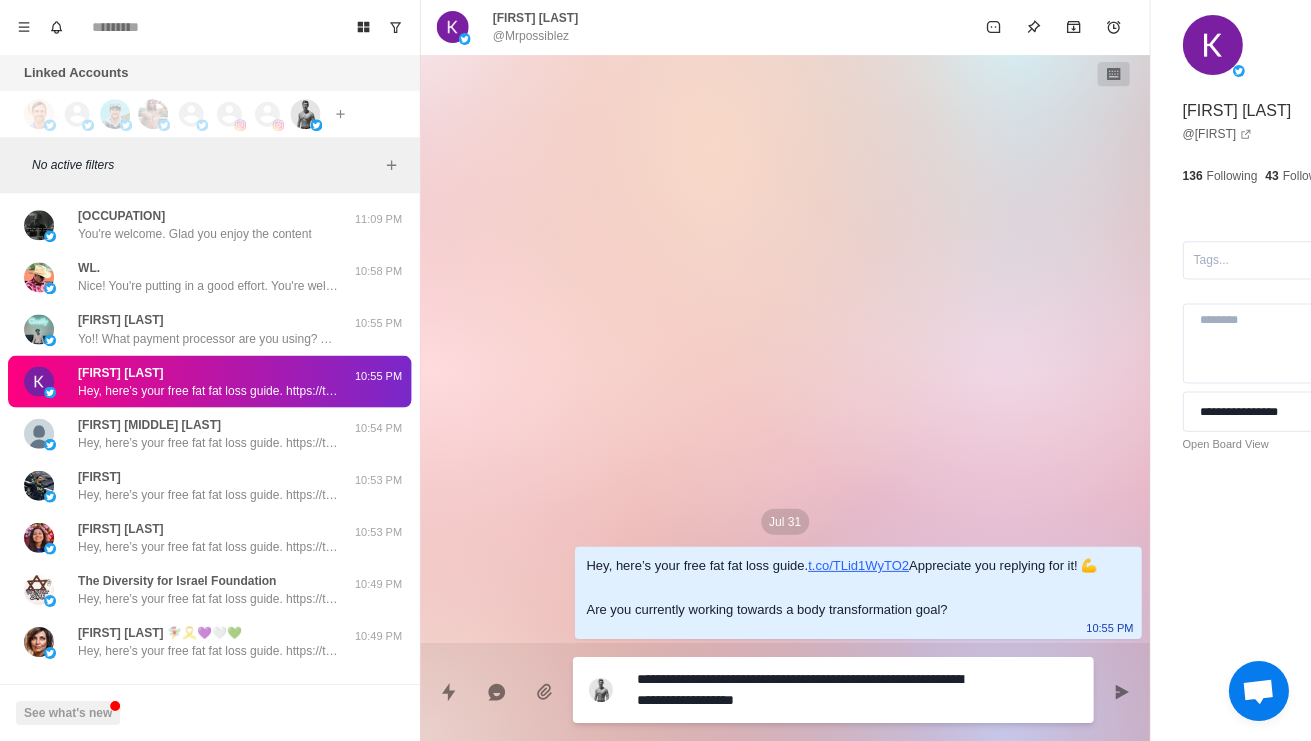 type on "*" 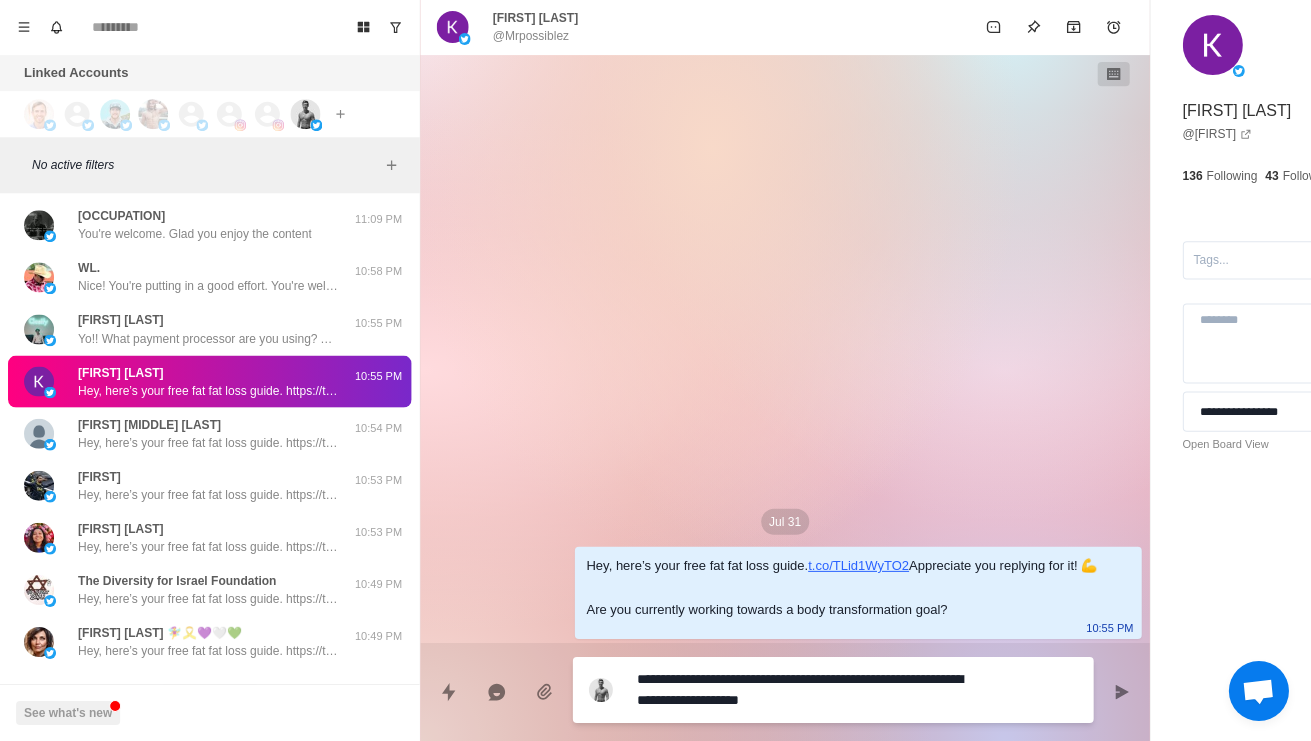 type on "*" 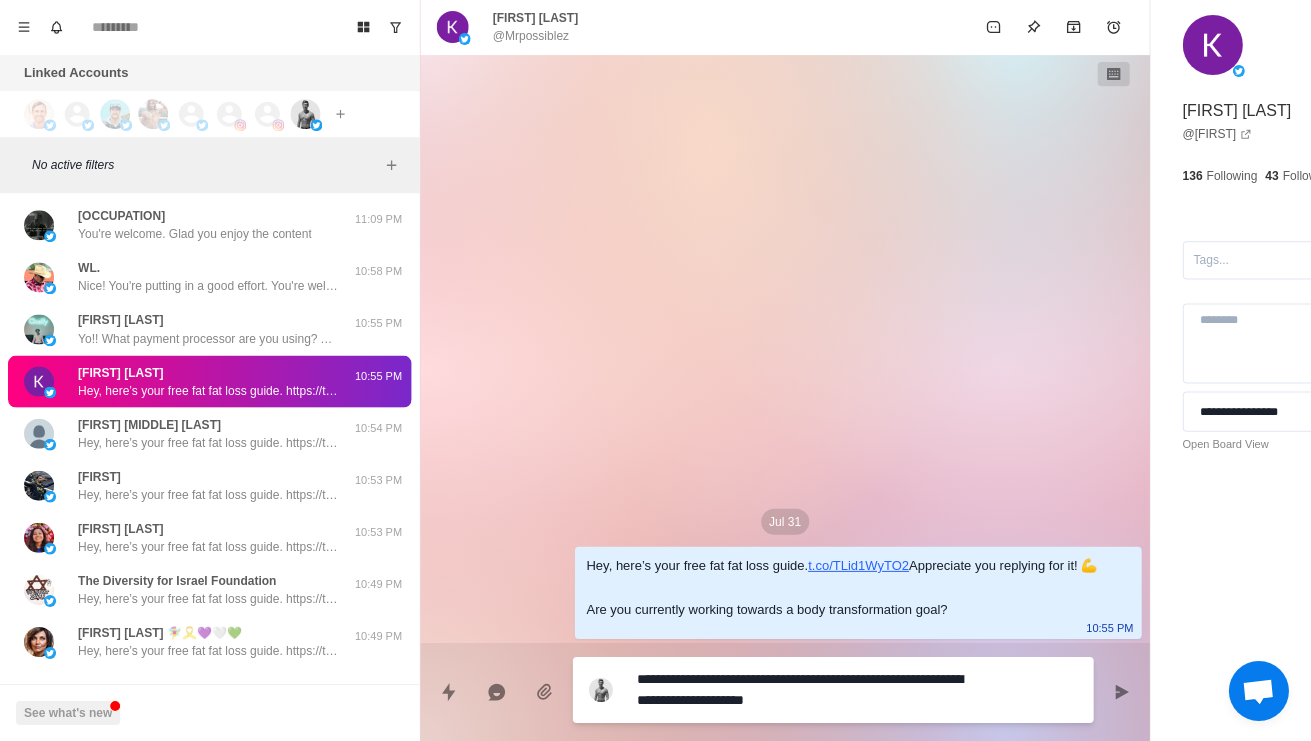 type on "*" 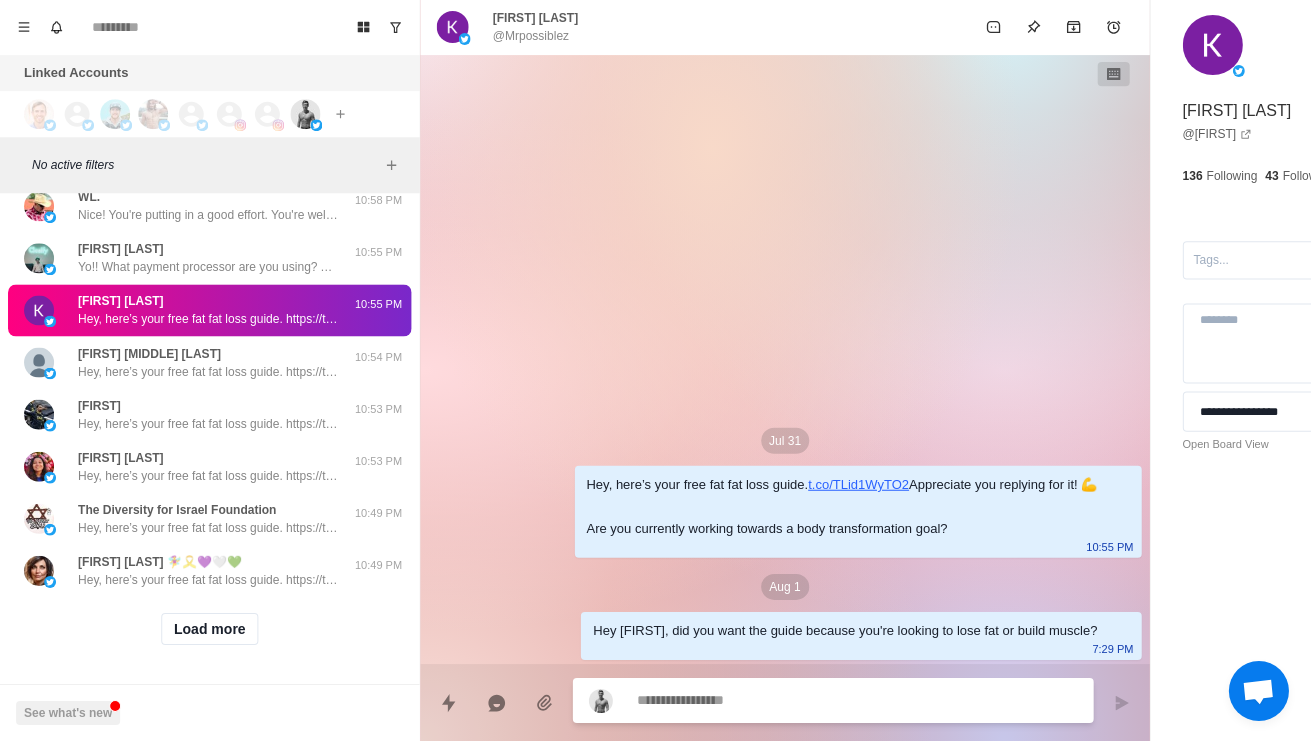 scroll, scrollTop: 16154, scrollLeft: 0, axis: vertical 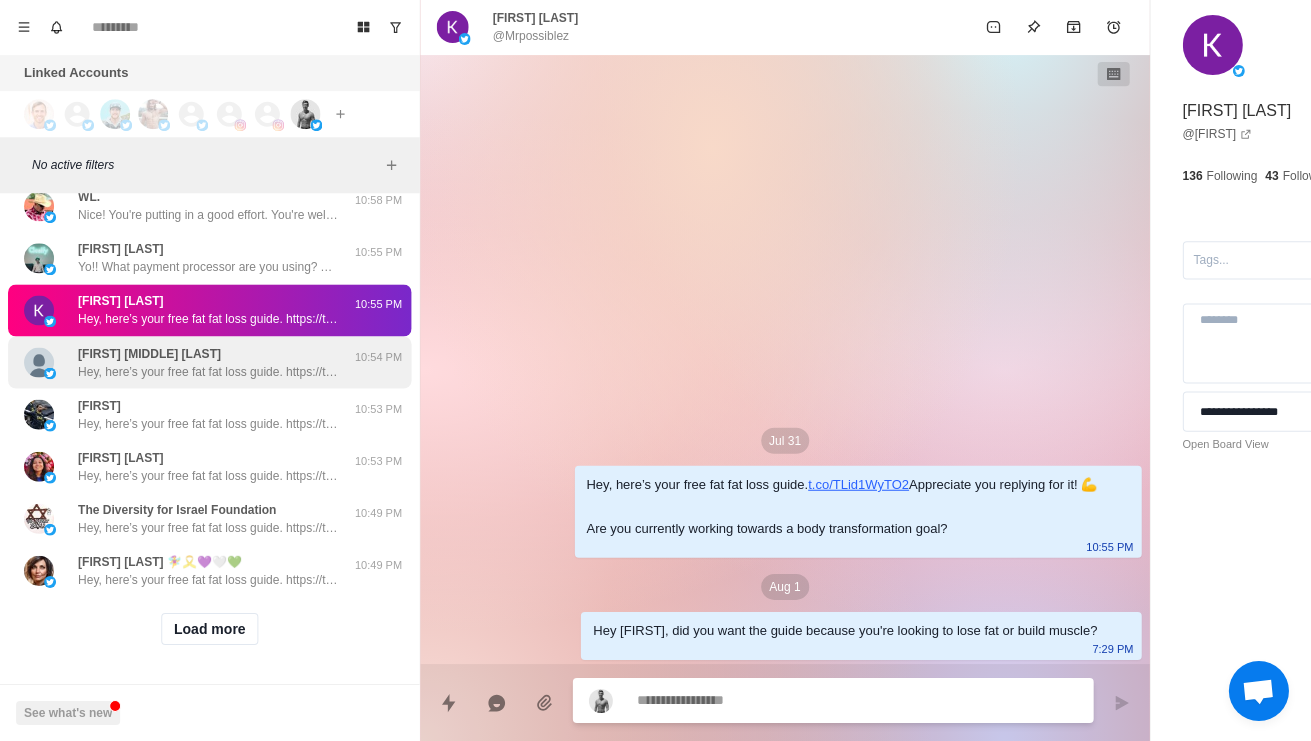 click on "Hey, here’s your free fat fat loss guide.
https://t.co/TLid1WyTO2
Appreciate you replying for it! 💪
Are you currently working towards a body transformation goal?" at bounding box center [208, 372] 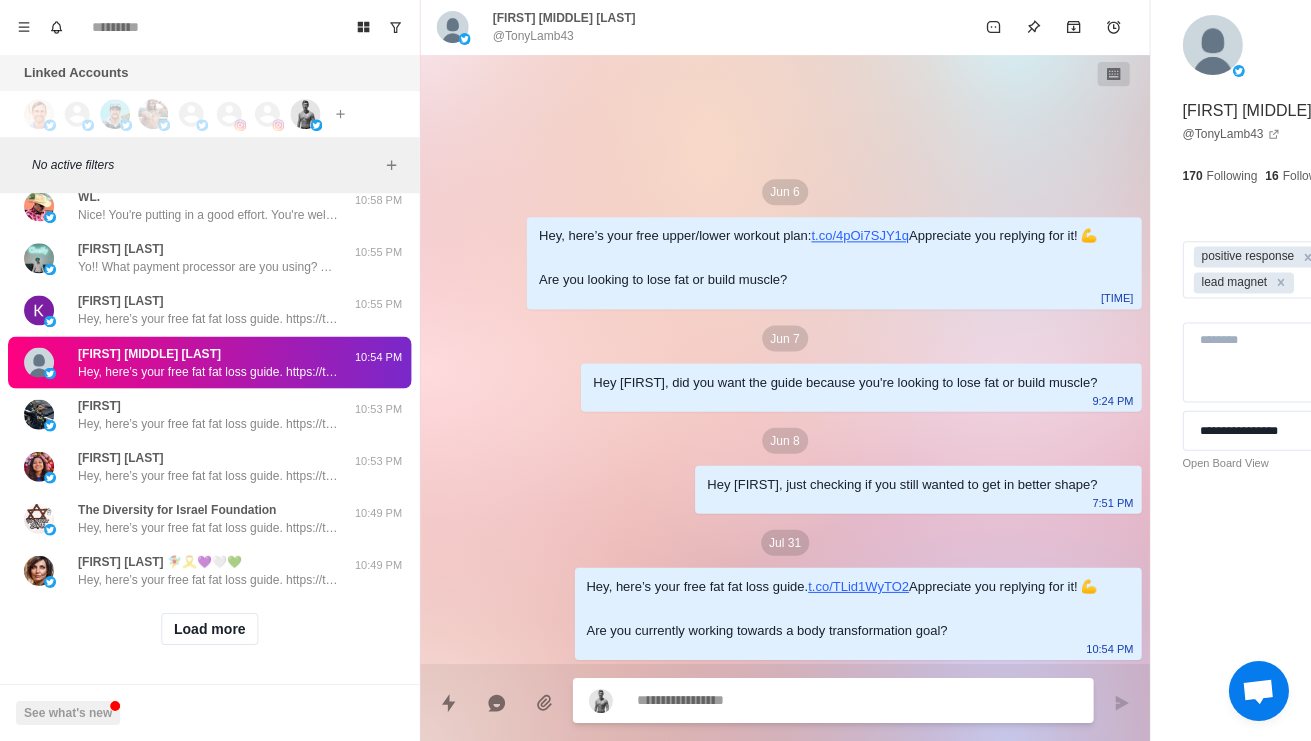 scroll, scrollTop: 80, scrollLeft: 0, axis: vertical 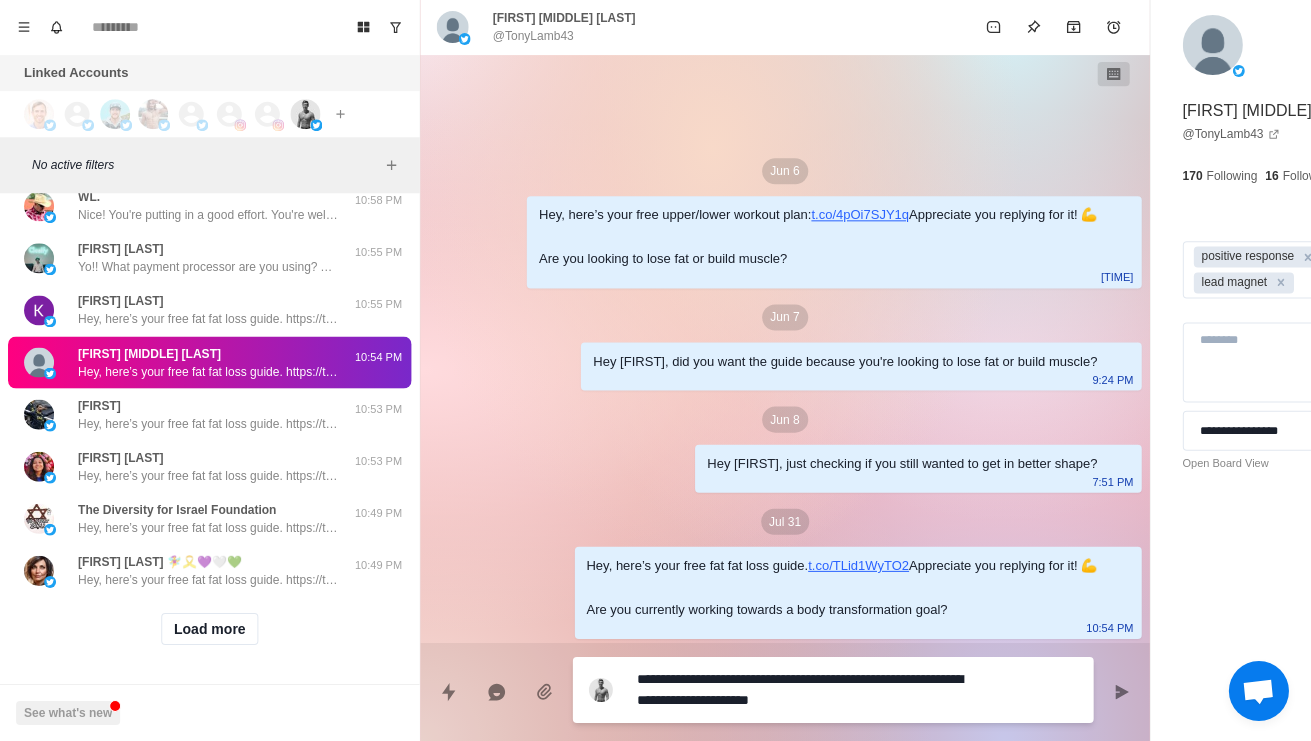 type on "*" 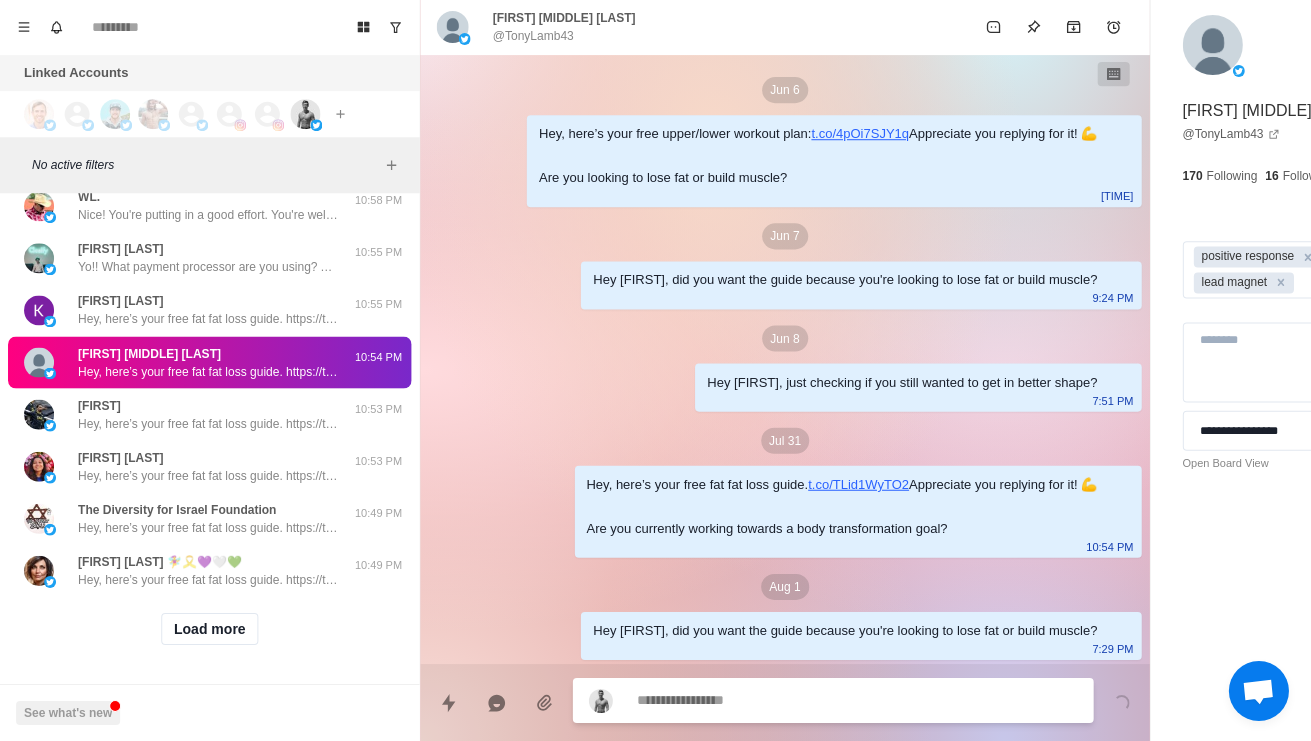 scroll, scrollTop: 182, scrollLeft: 0, axis: vertical 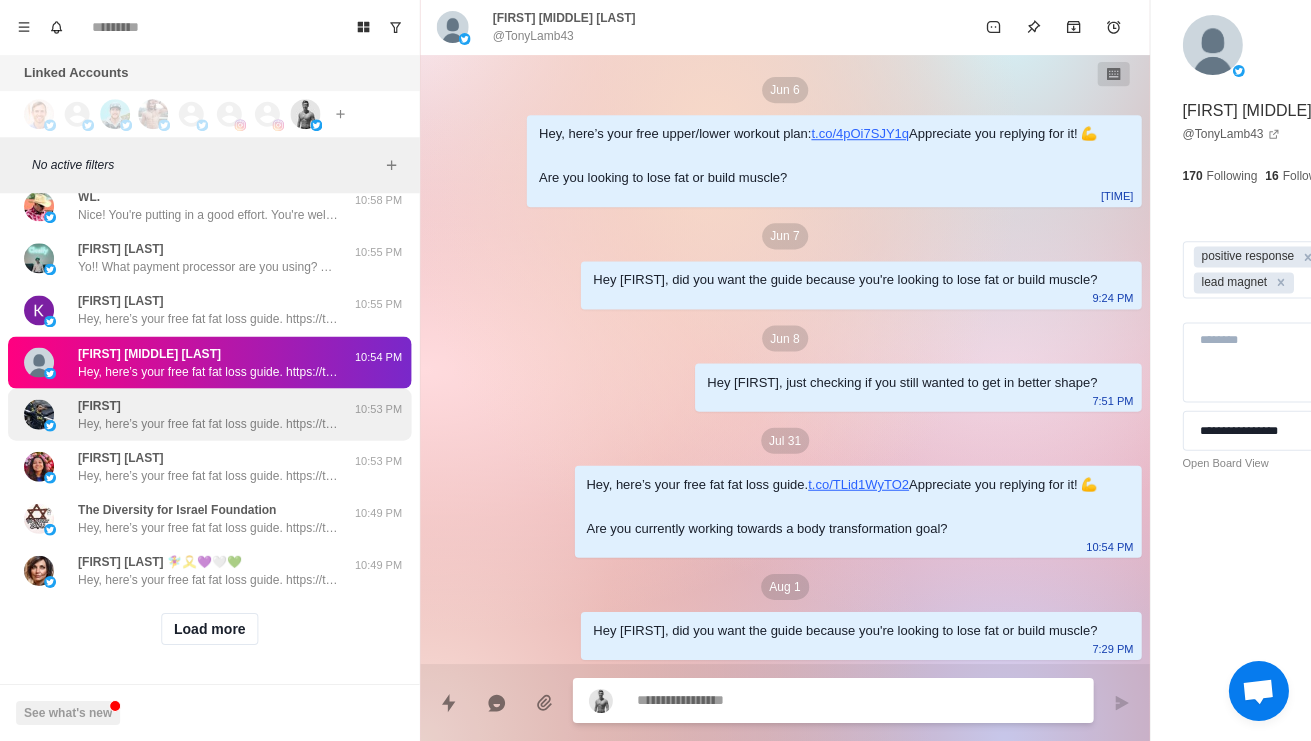 click on "Morgan Hey, here’s your free fat fat loss guide.
https://t.co/TLid1WyTO2
Appreciate you replying for it! 💪
Are you currently working towards a body transformation goal?" at bounding box center [208, 415] 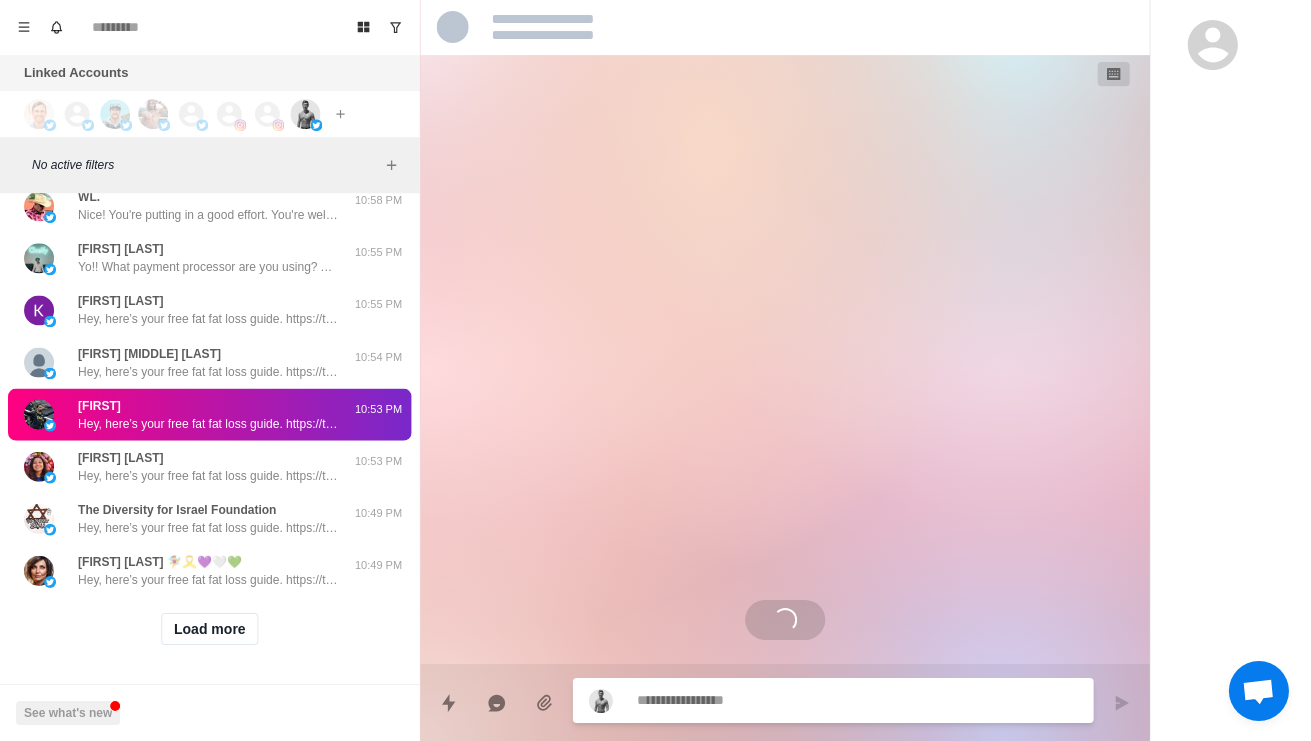 scroll, scrollTop: 0, scrollLeft: 0, axis: both 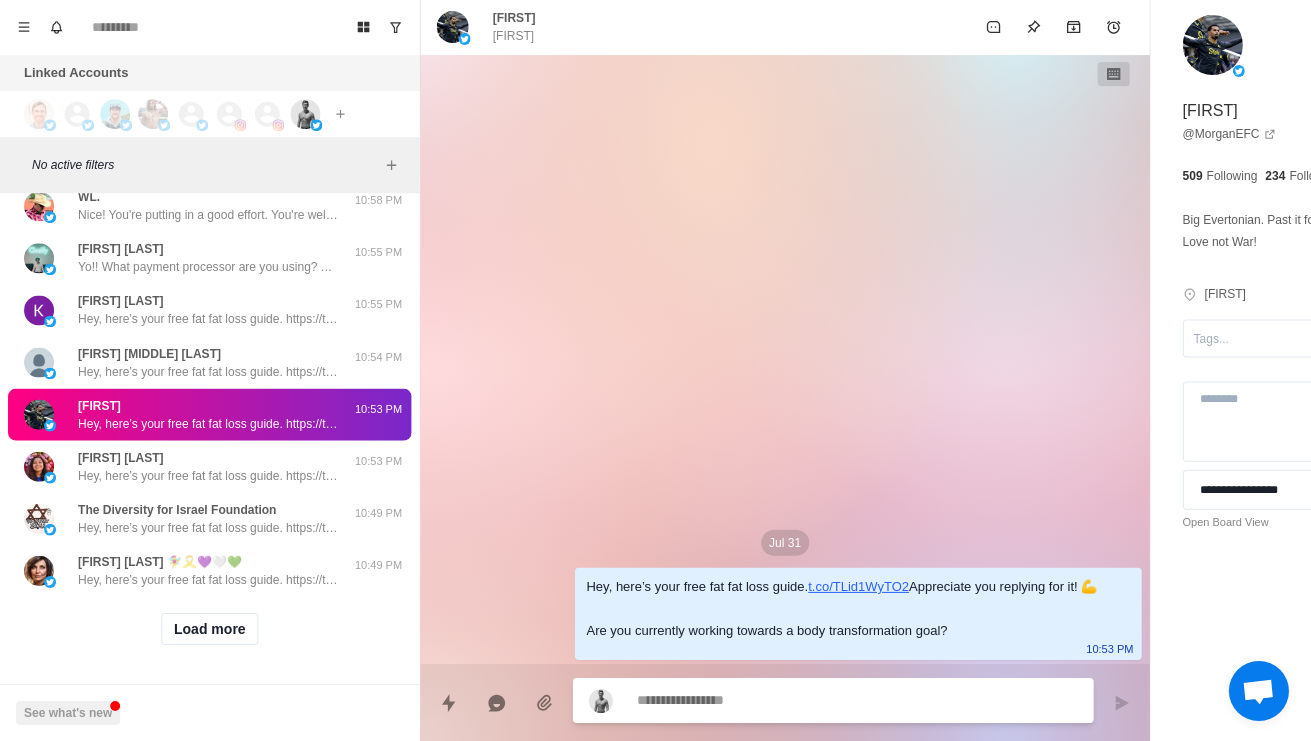 type 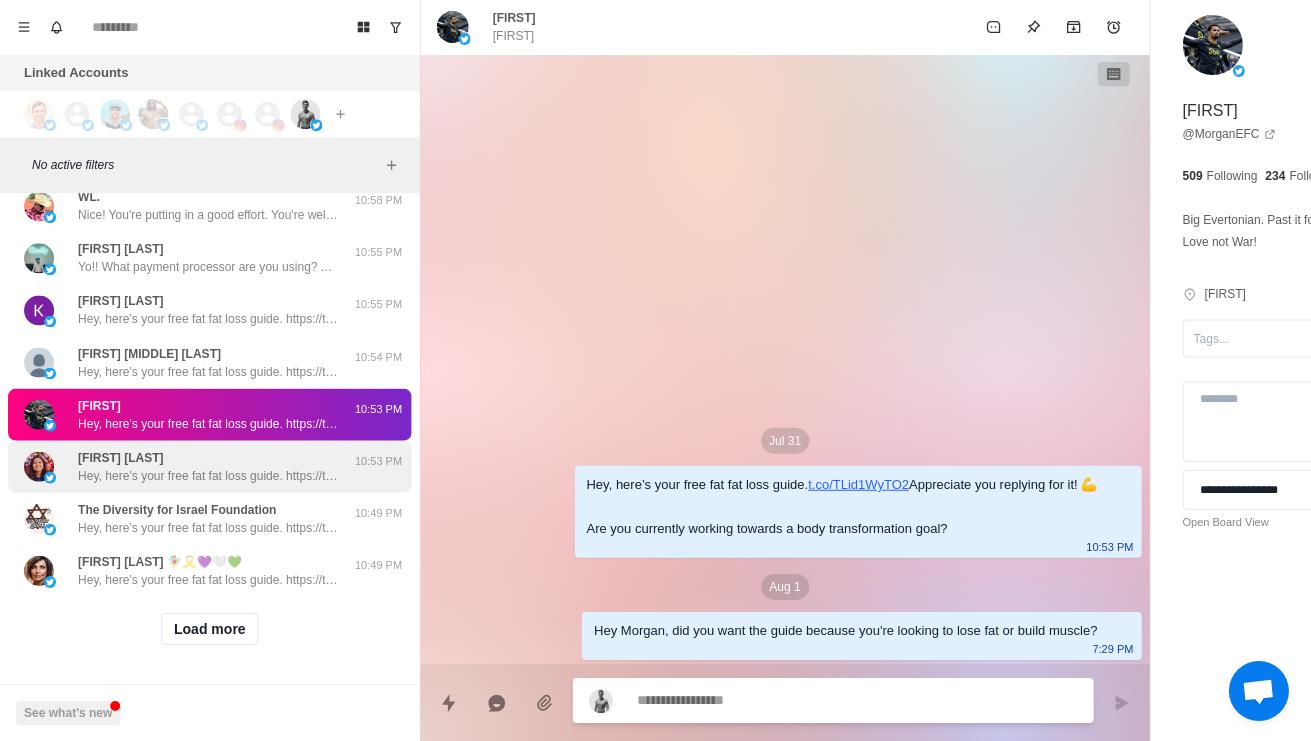 click on "Hey, here’s your free fat fat loss guide.
https://t.co/TLid1WyTO2
Appreciate you replying for it! 💪
Are you currently working towards a body transformation goal?" at bounding box center [208, 476] 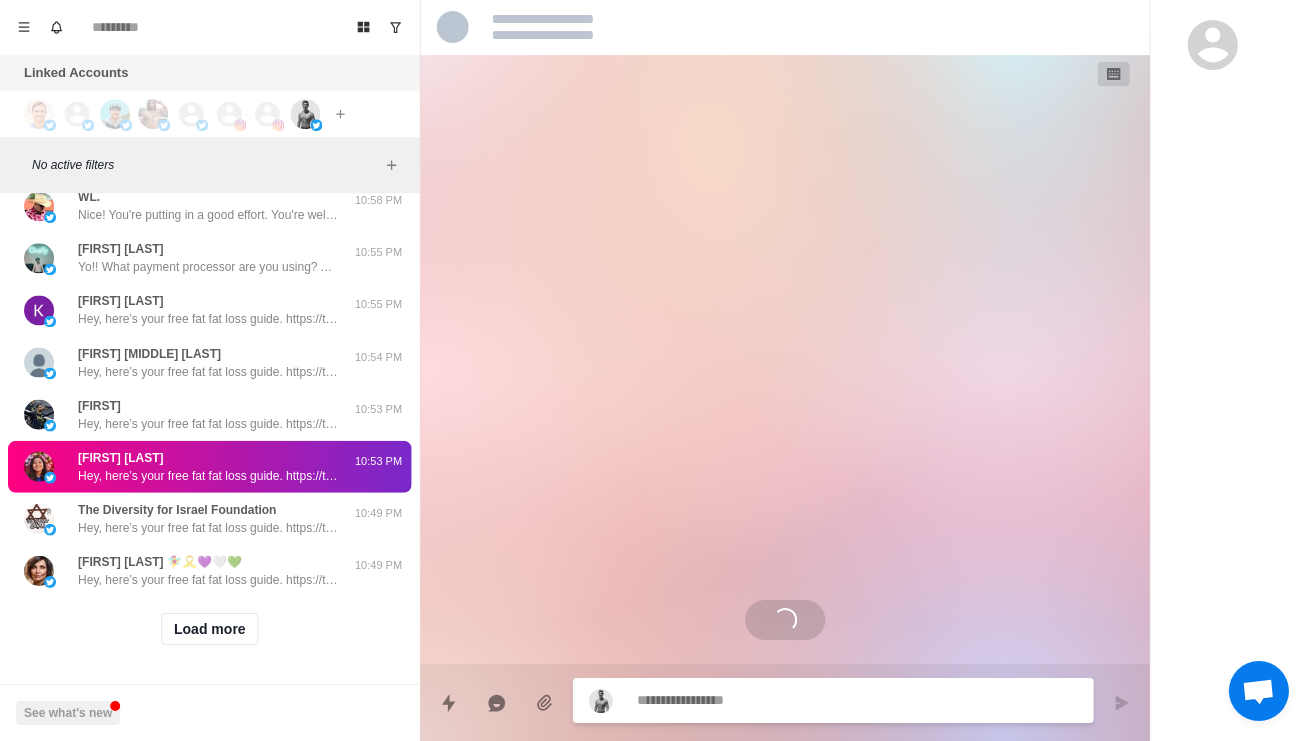 scroll, scrollTop: 132, scrollLeft: 0, axis: vertical 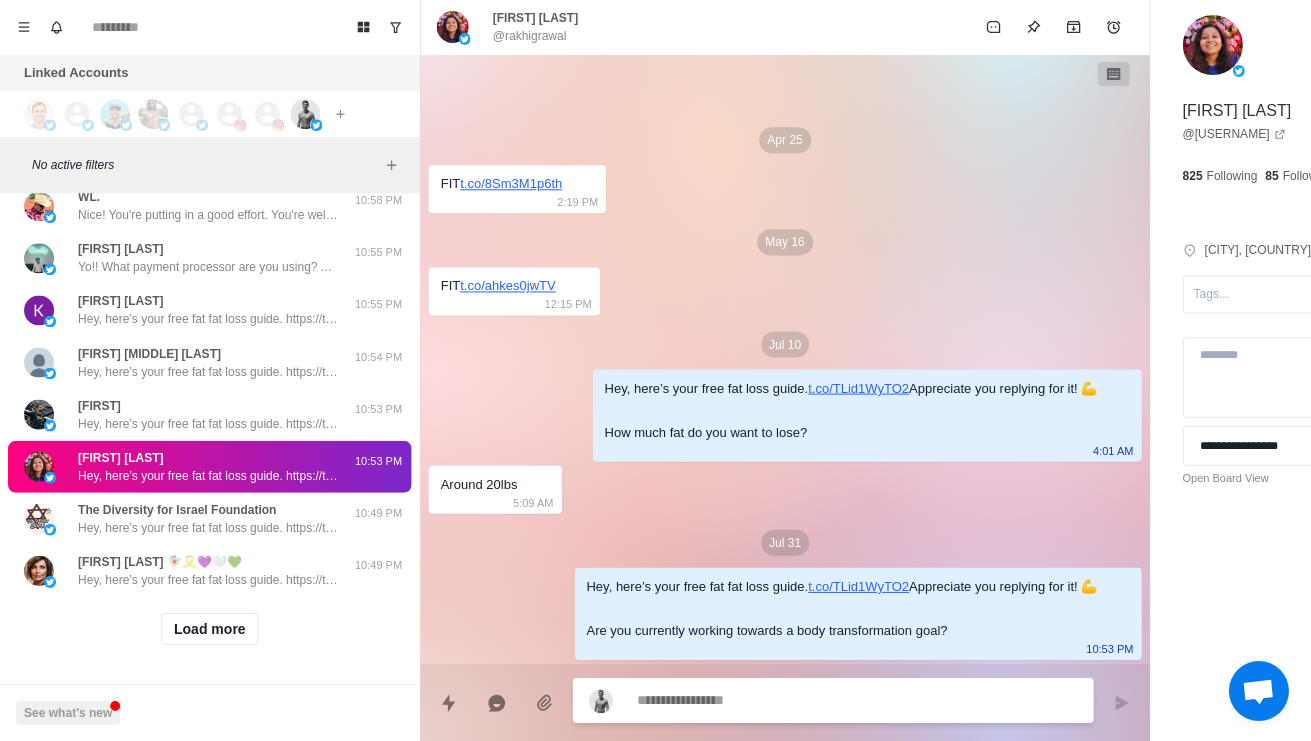 paste on "**********" 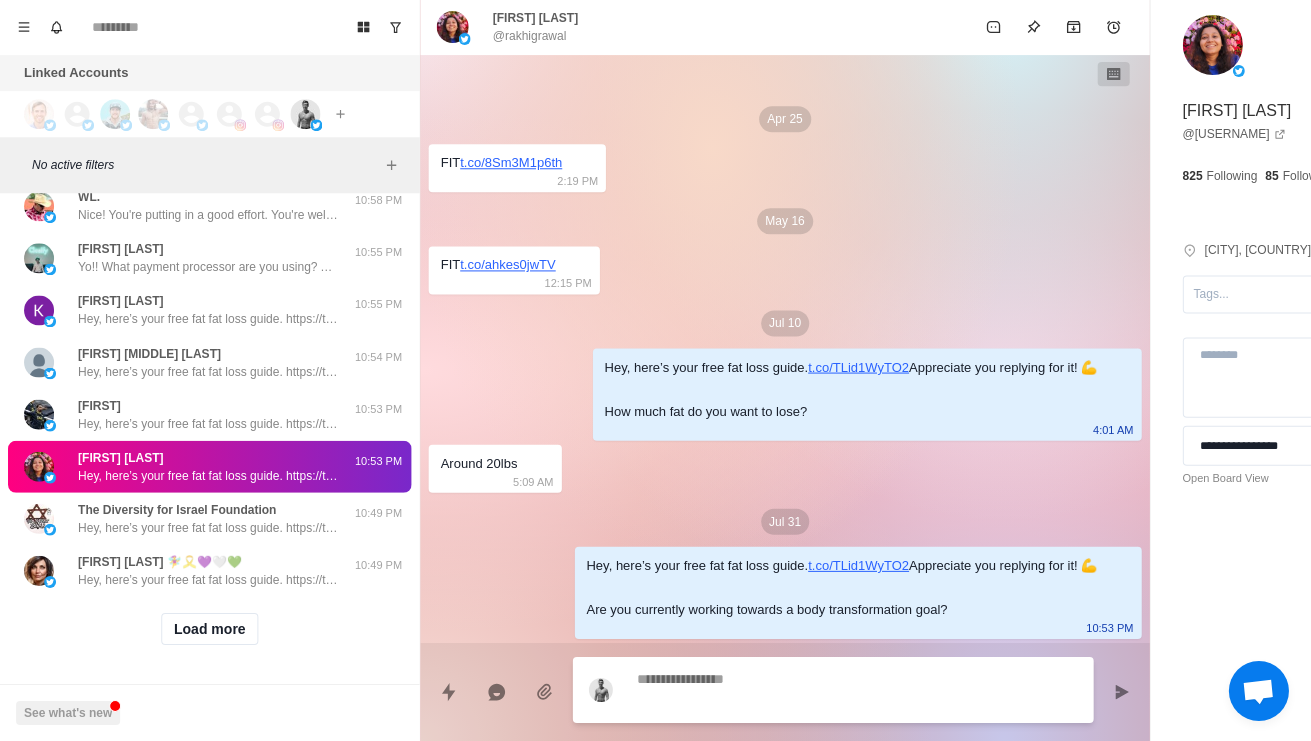 scroll, scrollTop: 234, scrollLeft: 0, axis: vertical 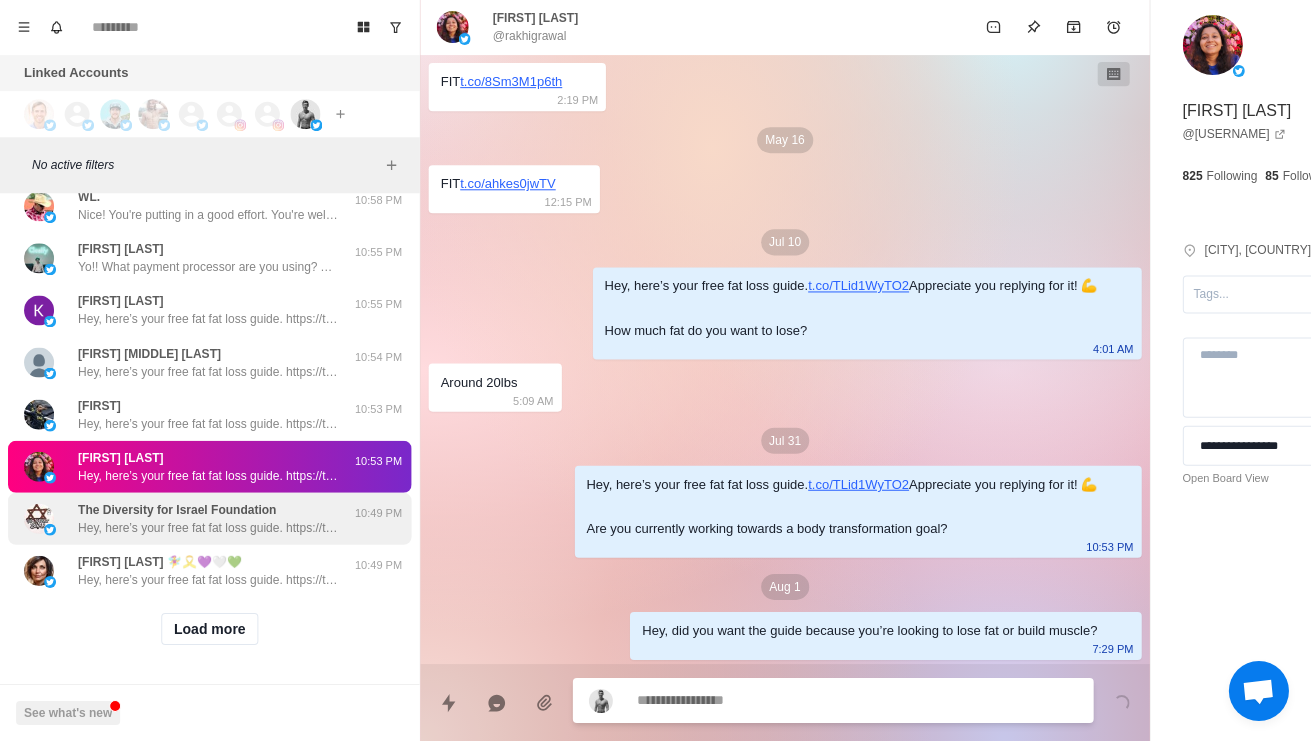 click on "Hey, here’s your free fat fat loss guide.
https://t.co/TLid1WyTO2
Appreciate you replying for it! 💪
Are you currently working towards a body transformation goal?" at bounding box center [208, 528] 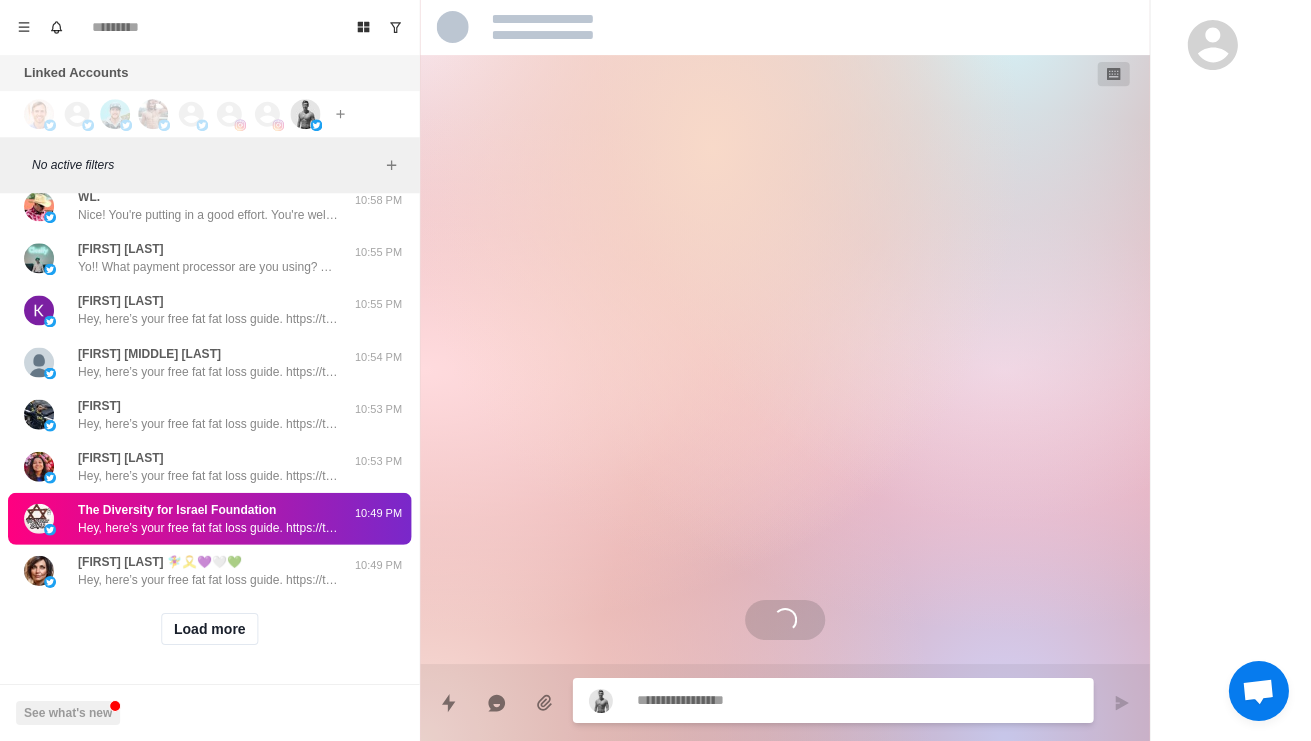 scroll, scrollTop: 36, scrollLeft: 0, axis: vertical 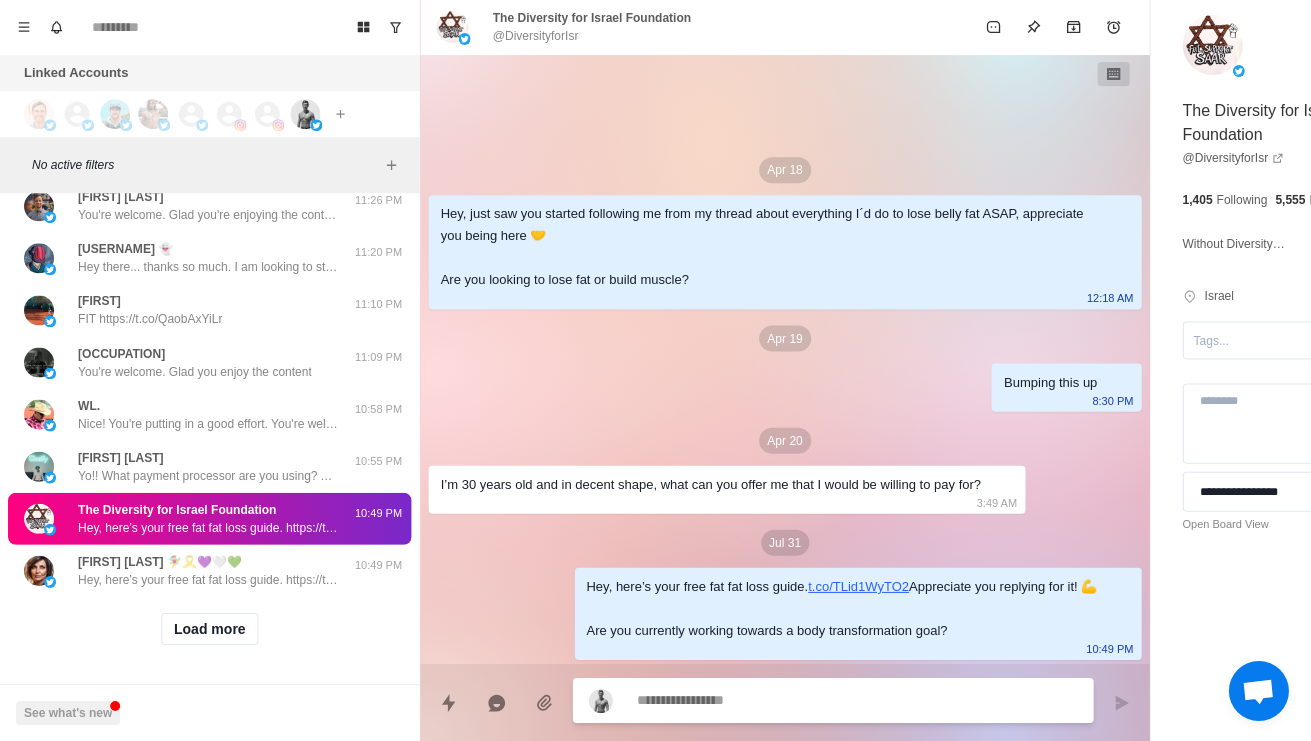 paste on "**********" 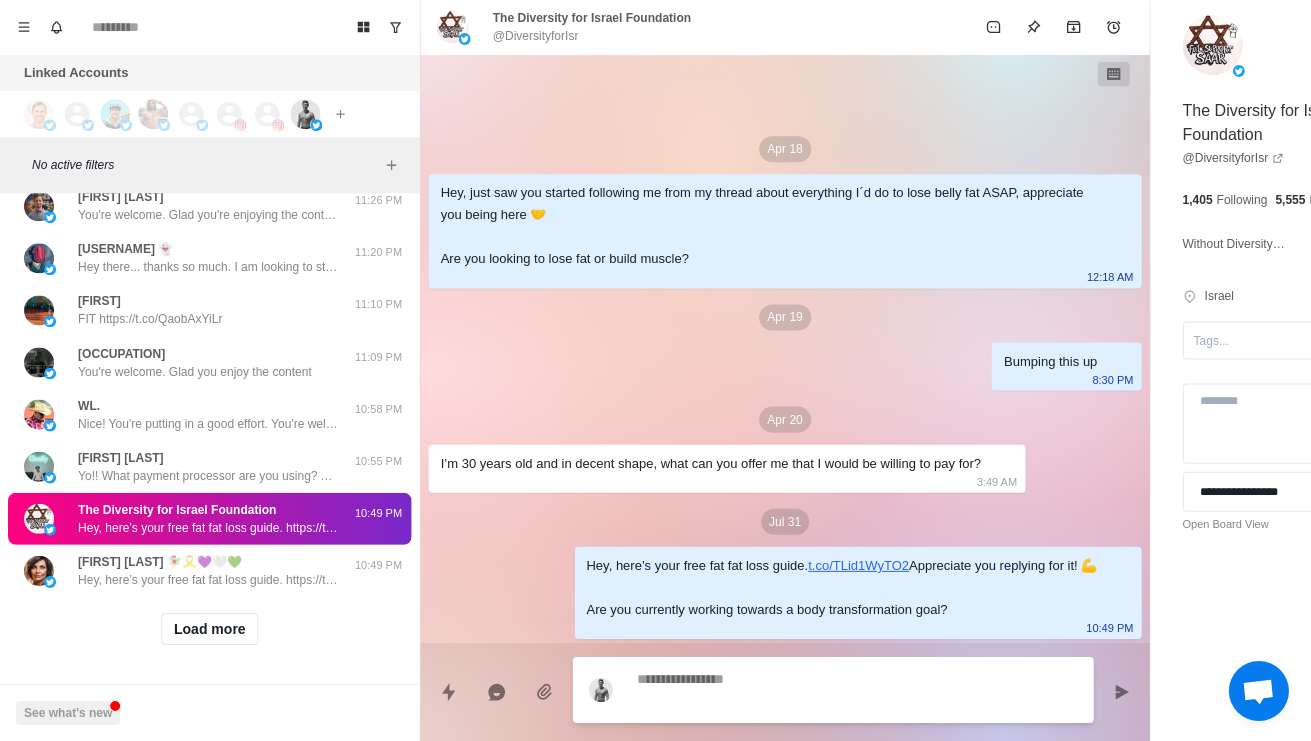 scroll, scrollTop: 138, scrollLeft: 0, axis: vertical 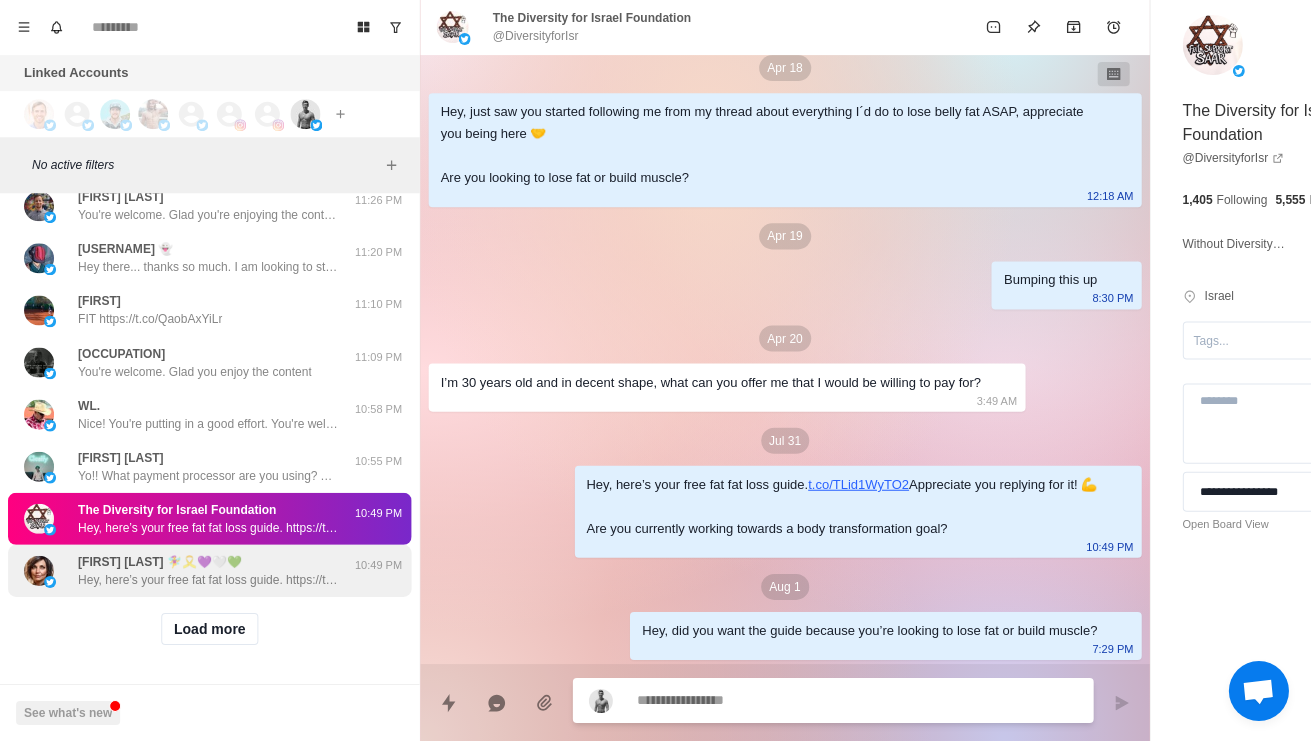 click on "Elfie v. Waldesheim 🧚‍♀️🎗️💜🤍💚" at bounding box center [160, 562] 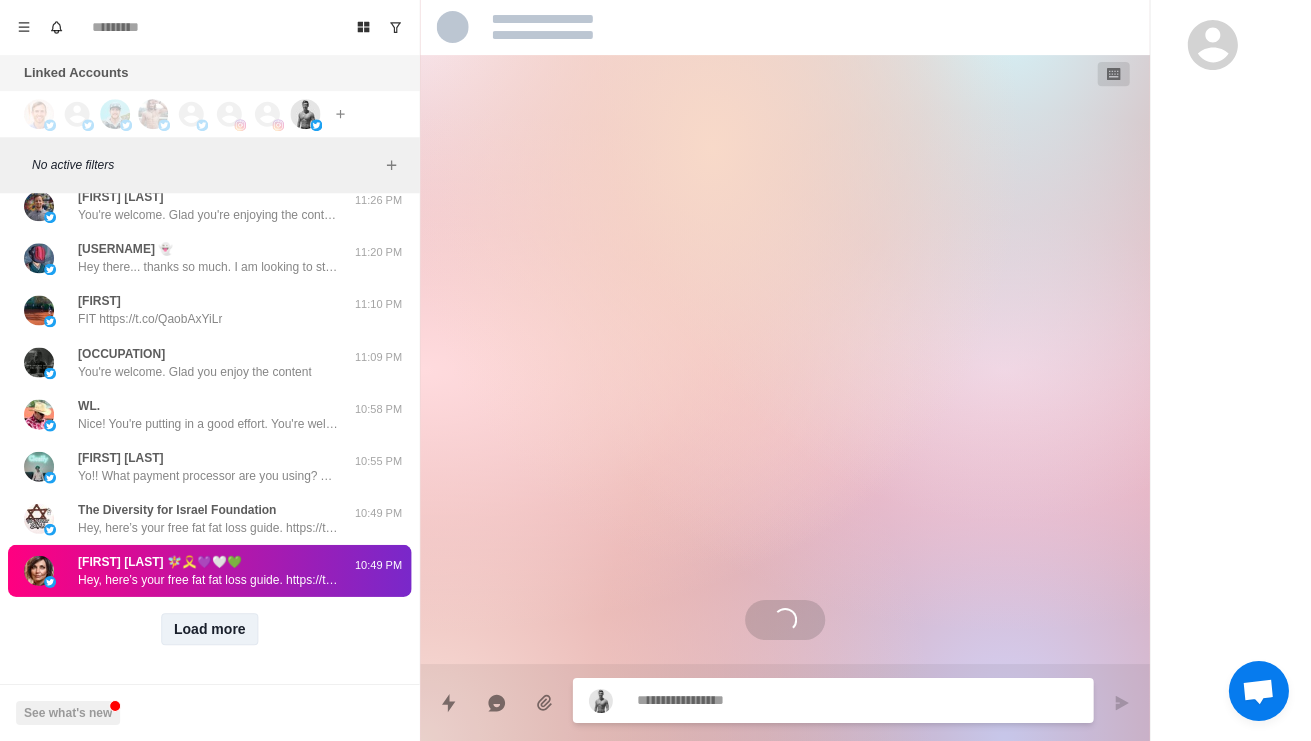 click on "Load more" at bounding box center [210, 629] 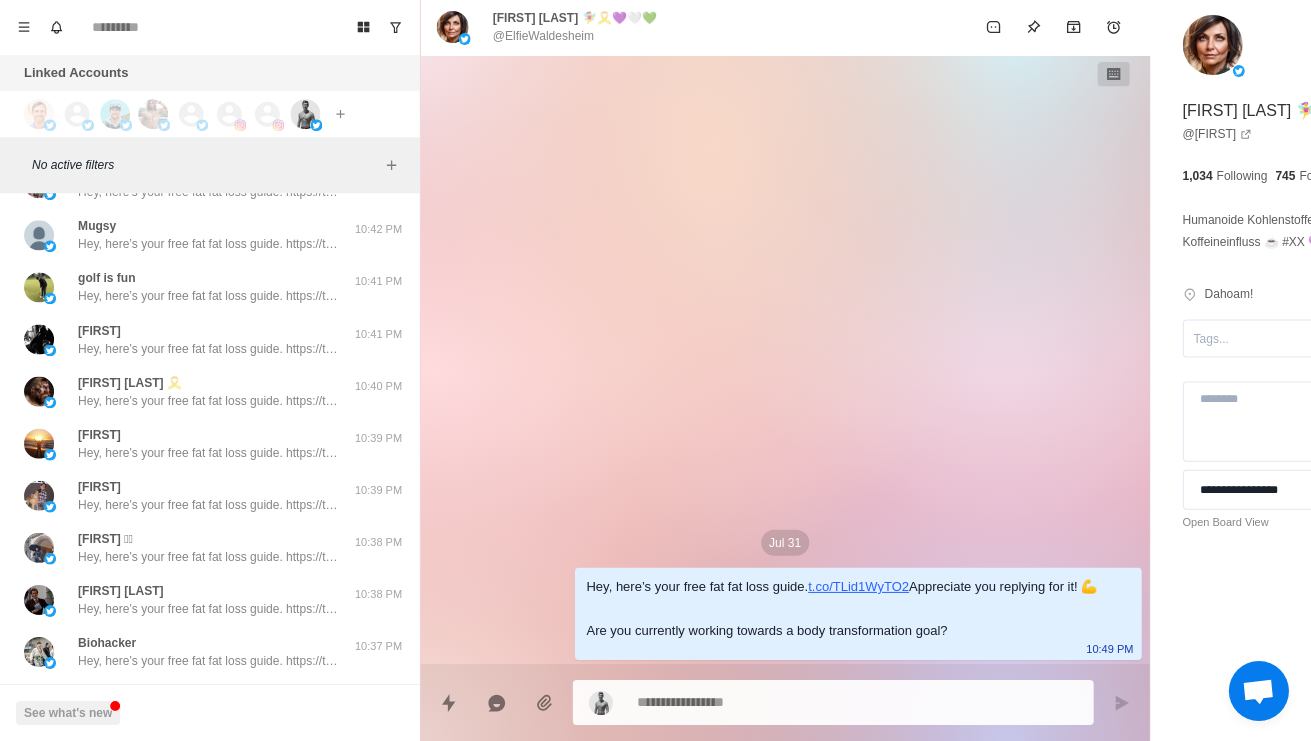 scroll, scrollTop: 16776, scrollLeft: 0, axis: vertical 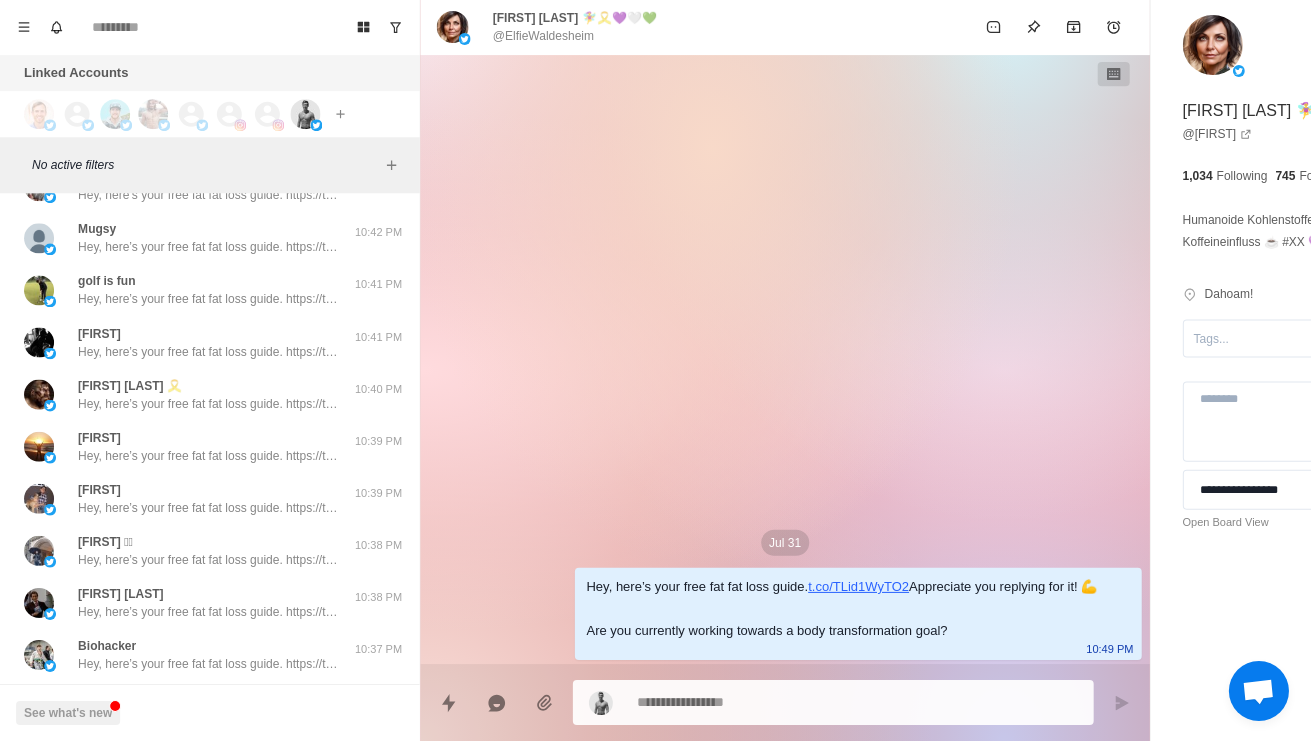 click at bounding box center (799, 702) 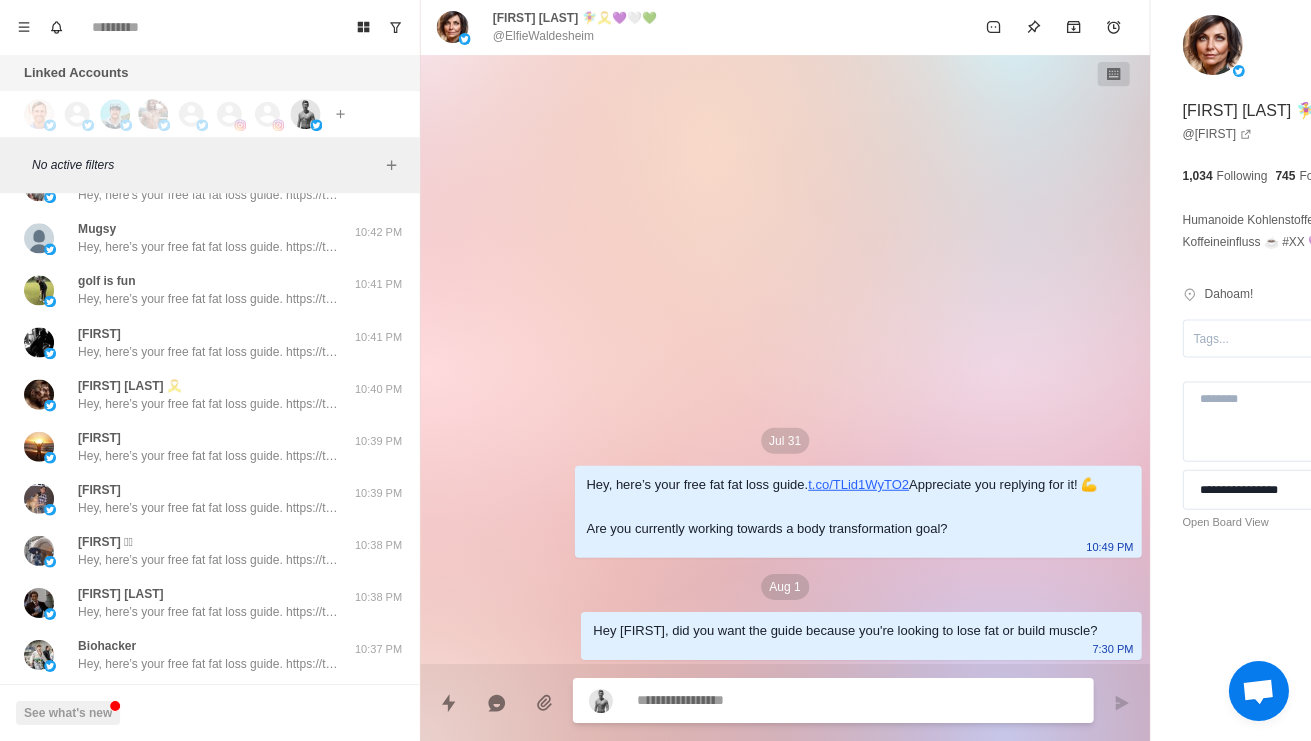 click on "Hey, here’s your free fat fat loss guide.
https://t.co/TLid1WyTO2
Appreciate you replying for it! 💪
Are you currently working towards a body transformation goal?" at bounding box center (208, -12) 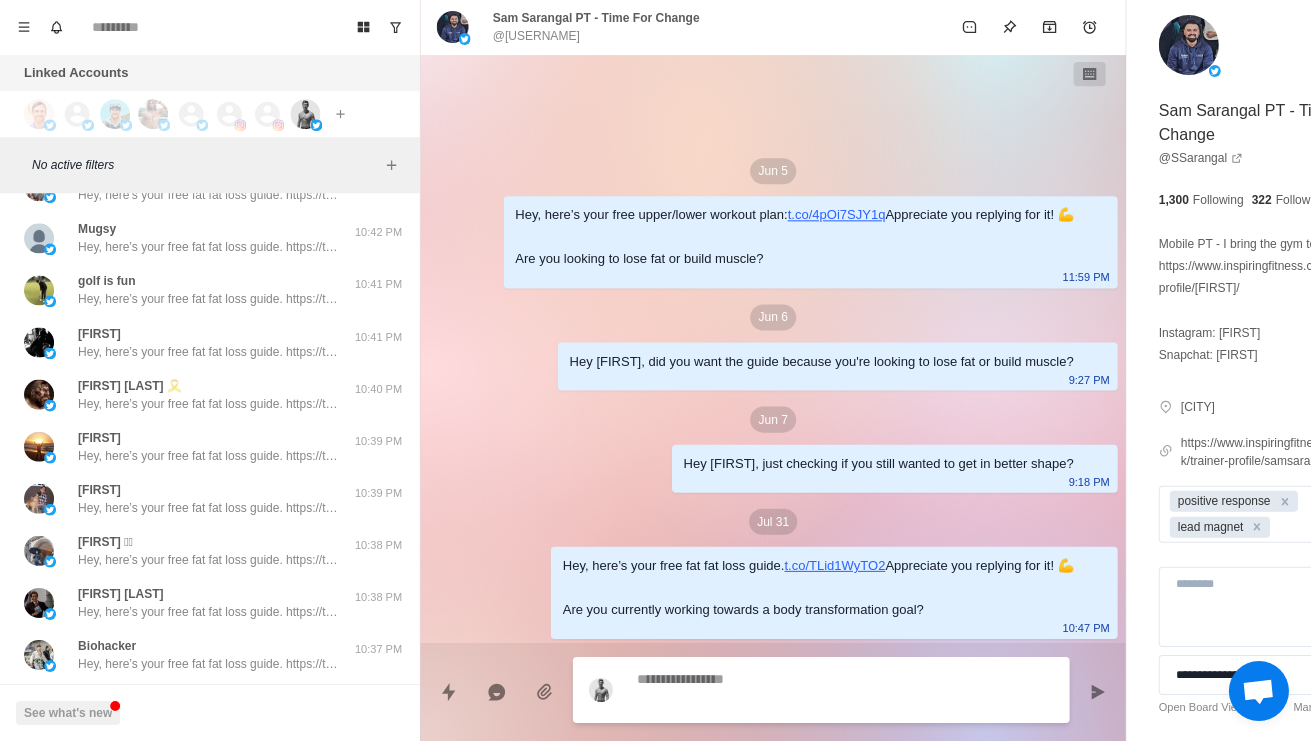 scroll, scrollTop: 182, scrollLeft: 0, axis: vertical 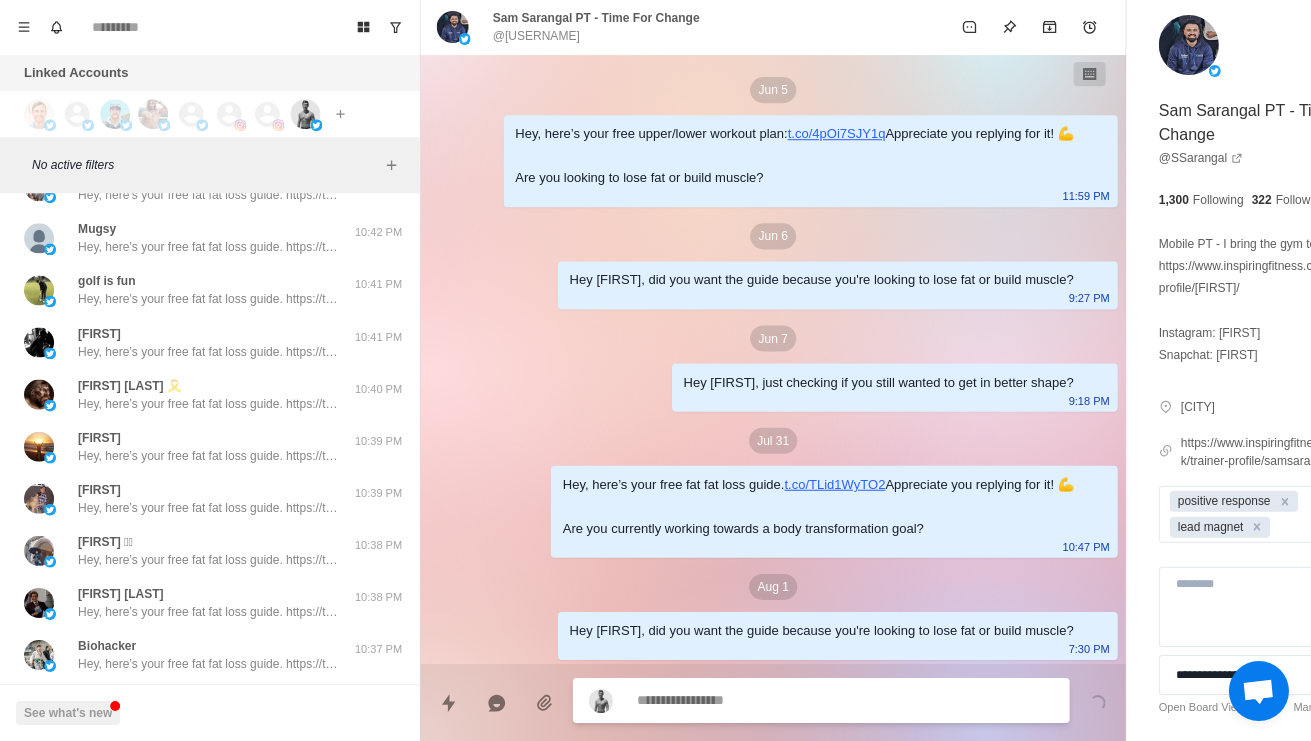 click on "Rohit Bakare 🇮🇳🇺🇸 ⭐⭐ Hey, here’s your free fat fat loss guide.
https://t.co/TLid1WyTO2
Appreciate you replying for it! 💪
Are you currently working towards a body transformation goal? 10:45 PM" at bounding box center (209, 31) 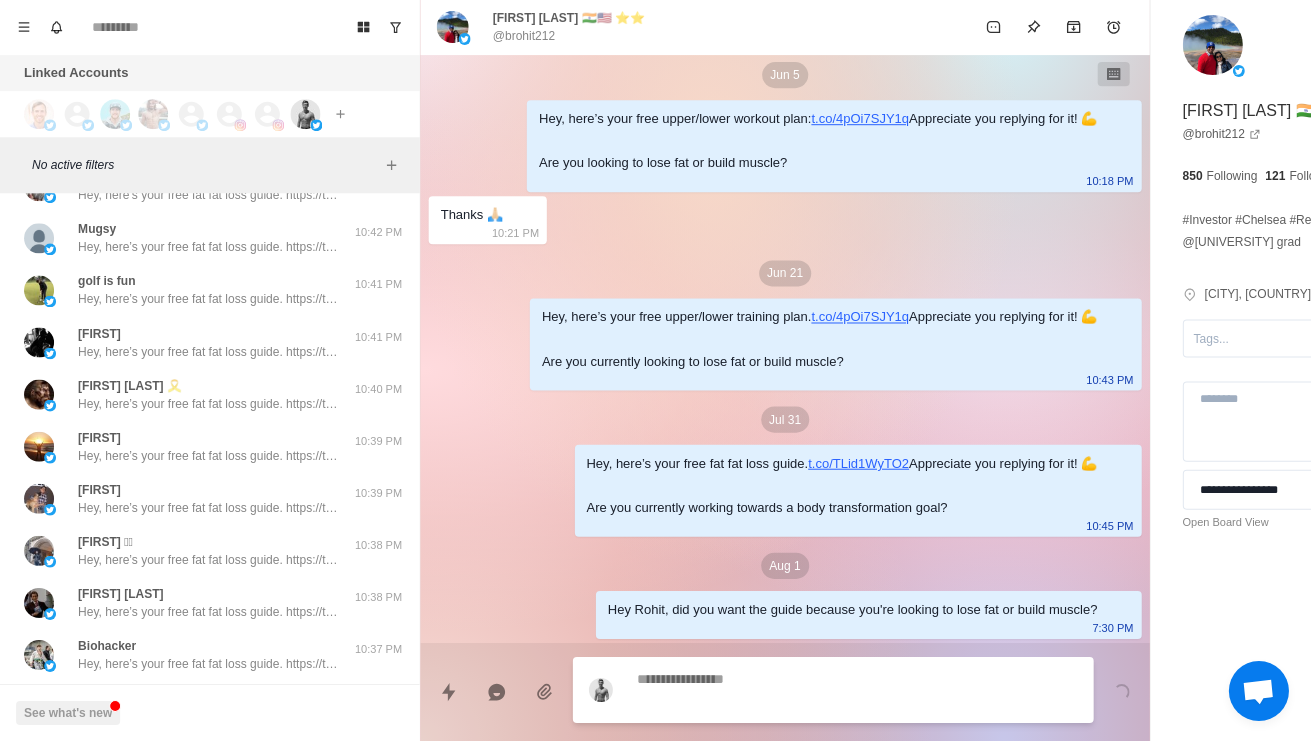 scroll, scrollTop: 264, scrollLeft: 0, axis: vertical 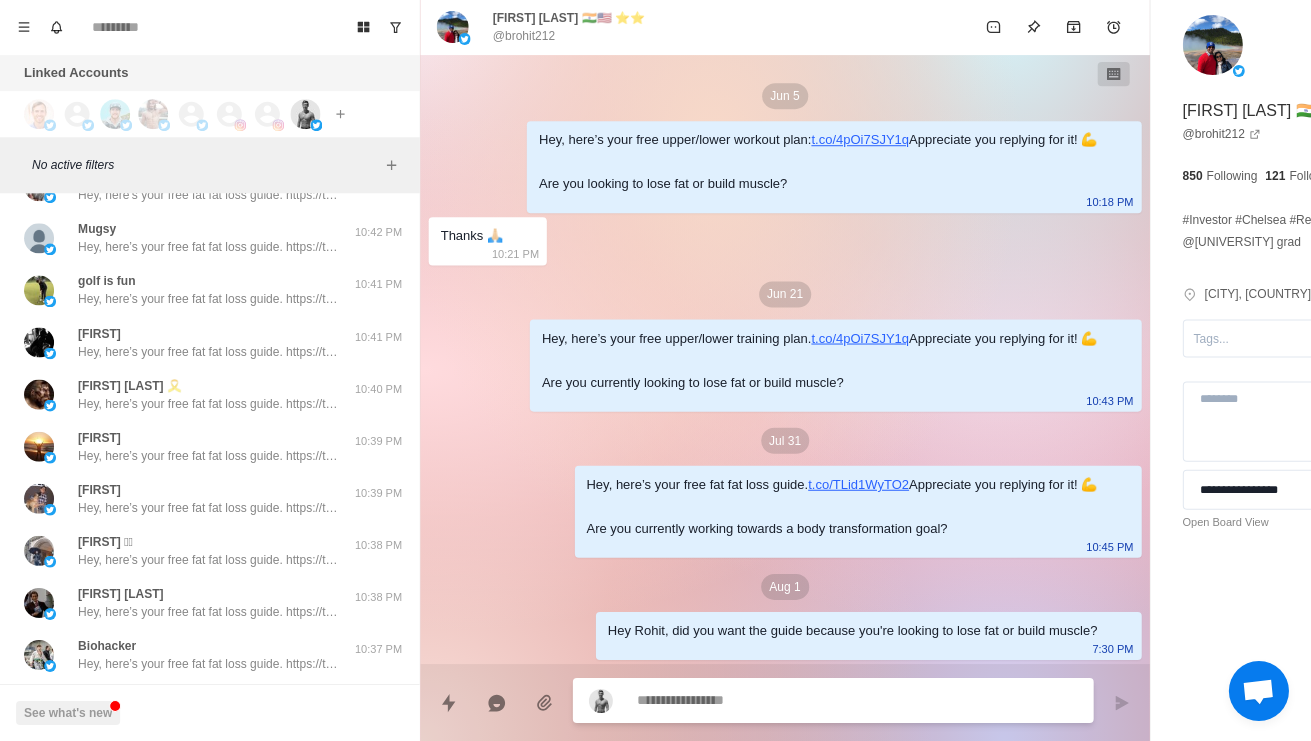 click on "Hey, here’s your free fat fat loss guide.
https://t.co/TLid1WyTO2
Appreciate you replying for it! 💪
Are you currently working towards a body transformation goal?" at bounding box center [208, 92] 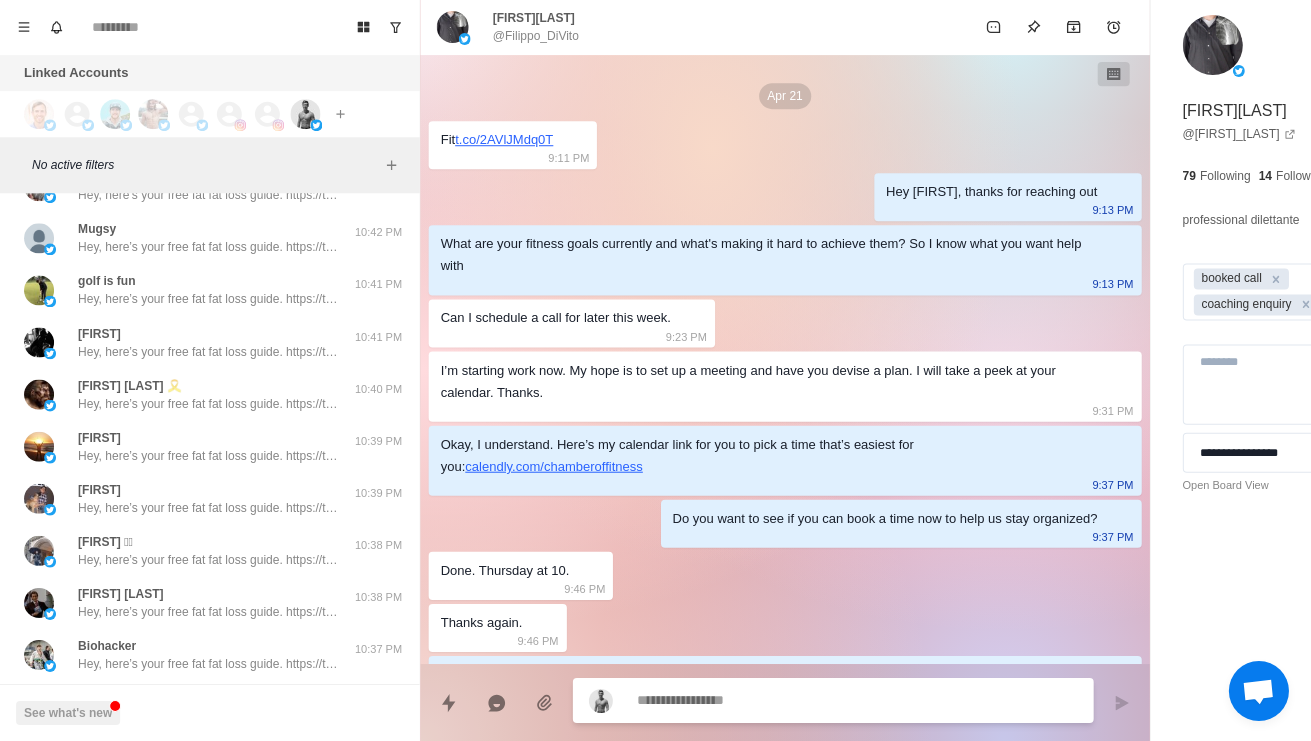scroll, scrollTop: 626, scrollLeft: 0, axis: vertical 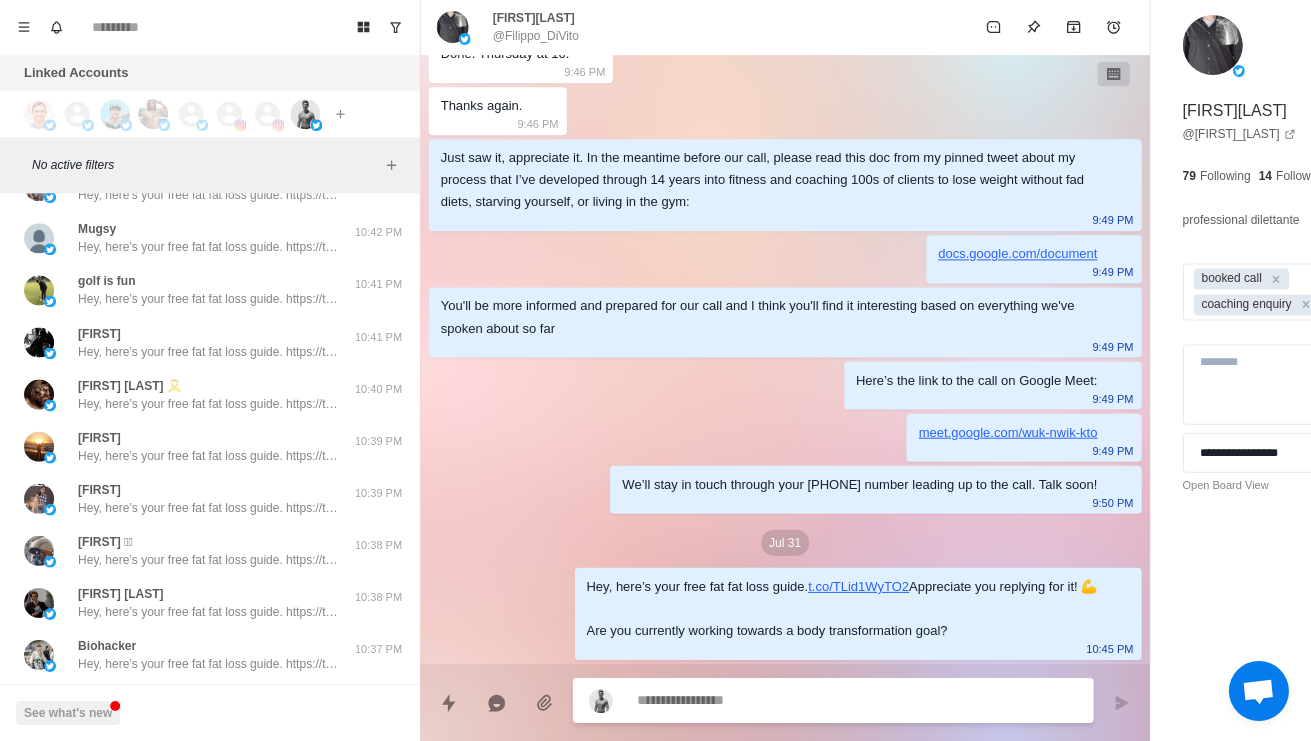 paste on "**********" 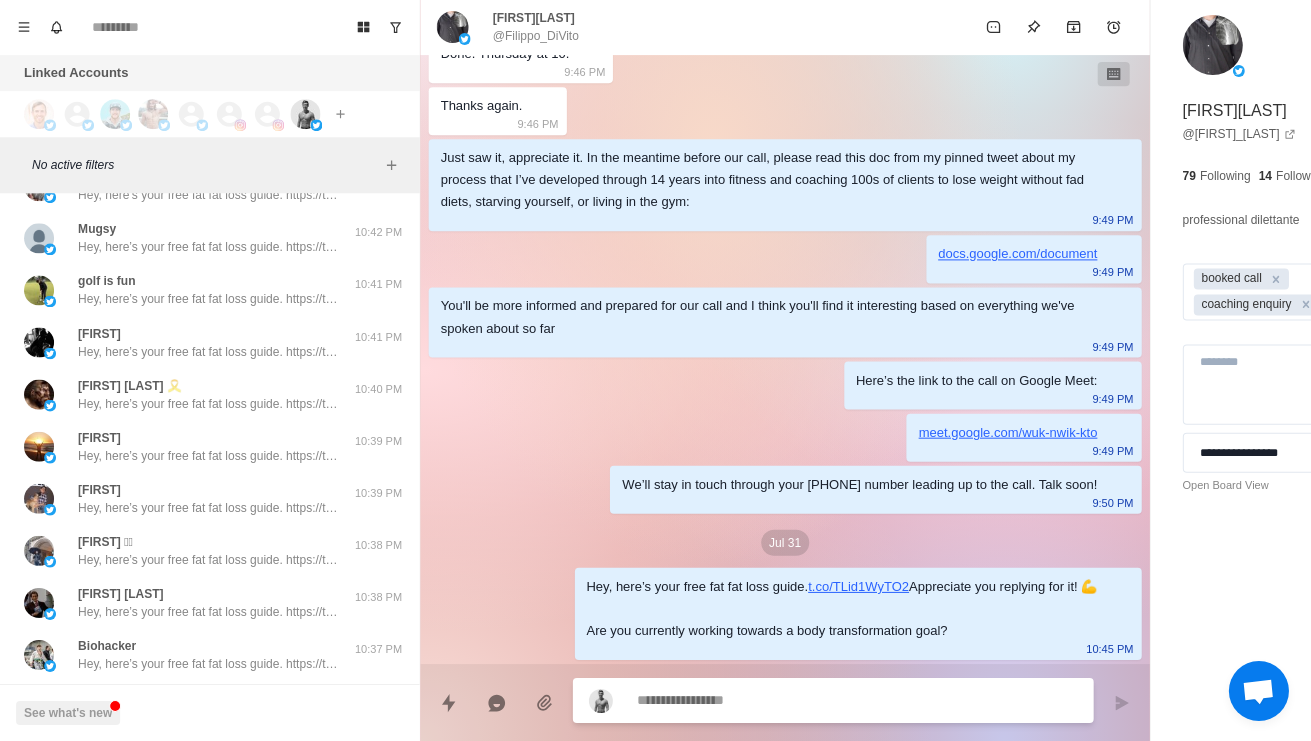 click on "Hey, here’s your free fat fat loss guide.
https://t.co/TLid1WyTO2
Appreciate you replying for it! 💪
Are you currently working towards a body transformation goal?" at bounding box center [208, 144] 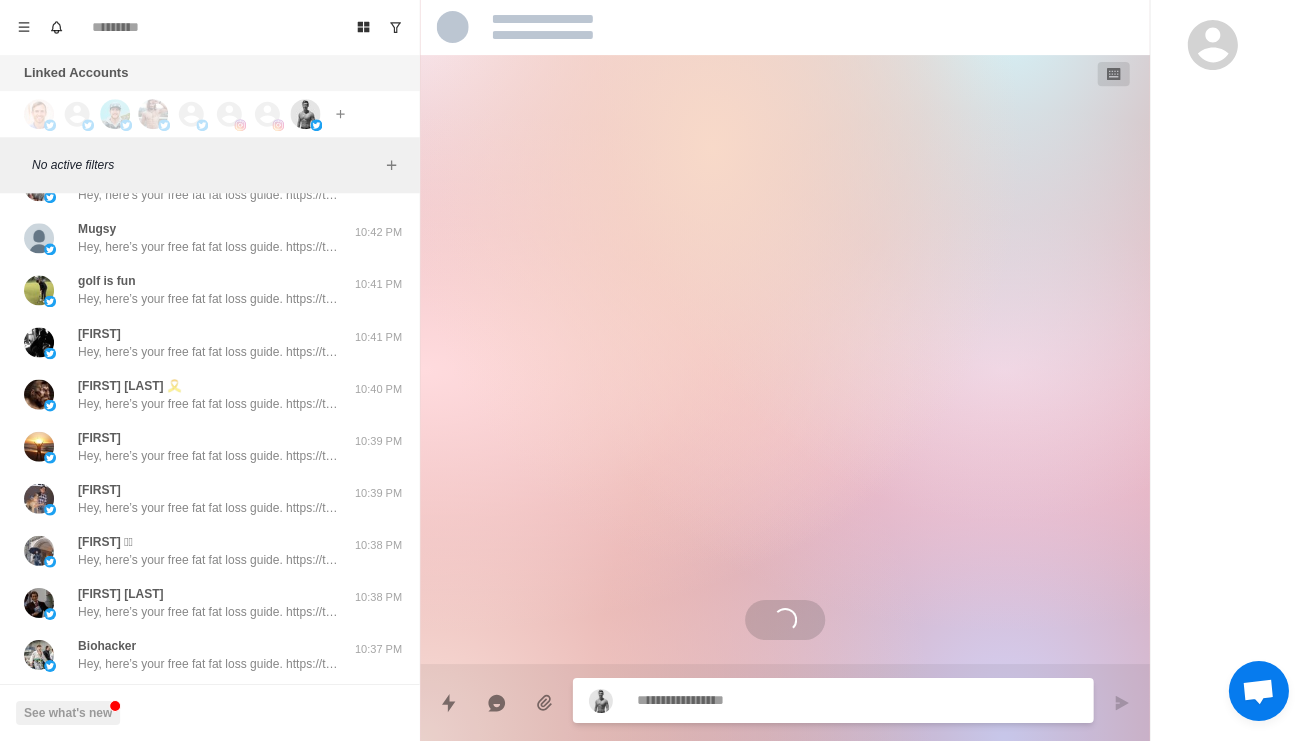scroll, scrollTop: 0, scrollLeft: 0, axis: both 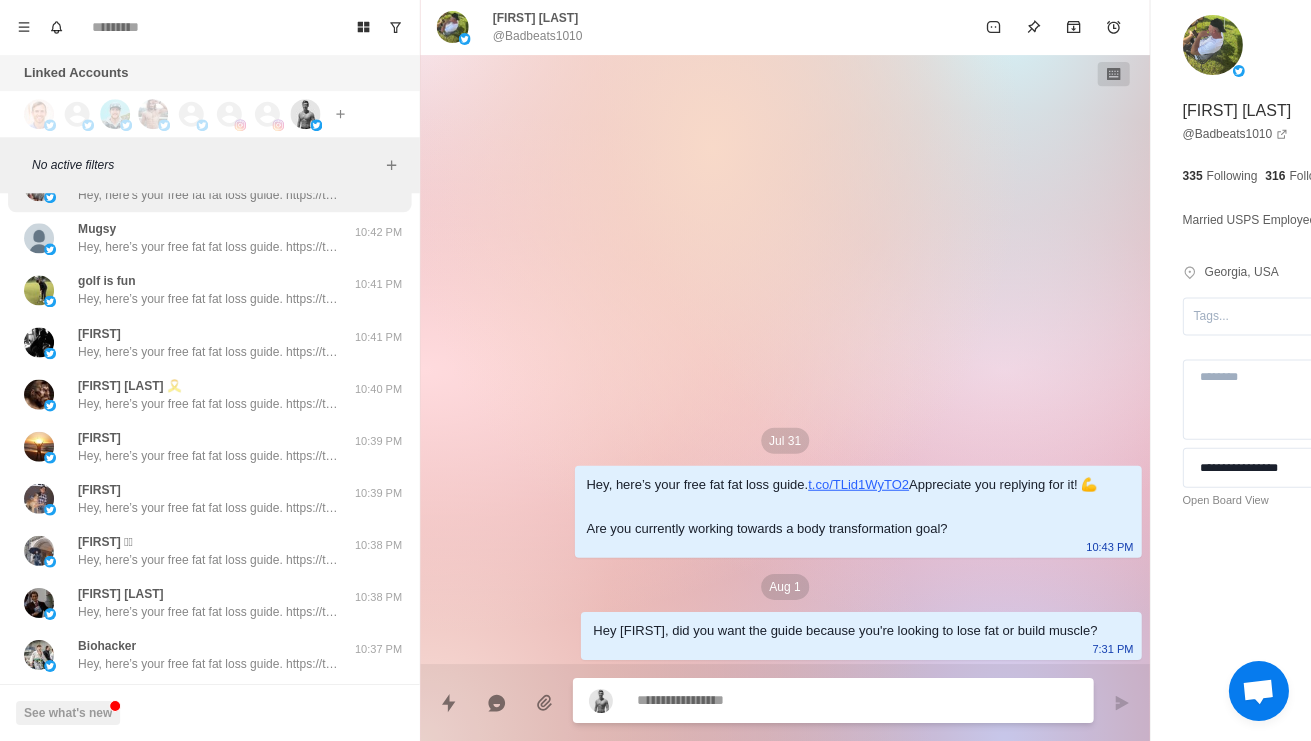 click on "Stephen Ganschow Hey, here’s your free fat fat loss guide.
https://t.co/TLid1WyTO2
Appreciate you replying for it! 💪
Are you currently working towards a body transformation goal?" at bounding box center [208, 187] 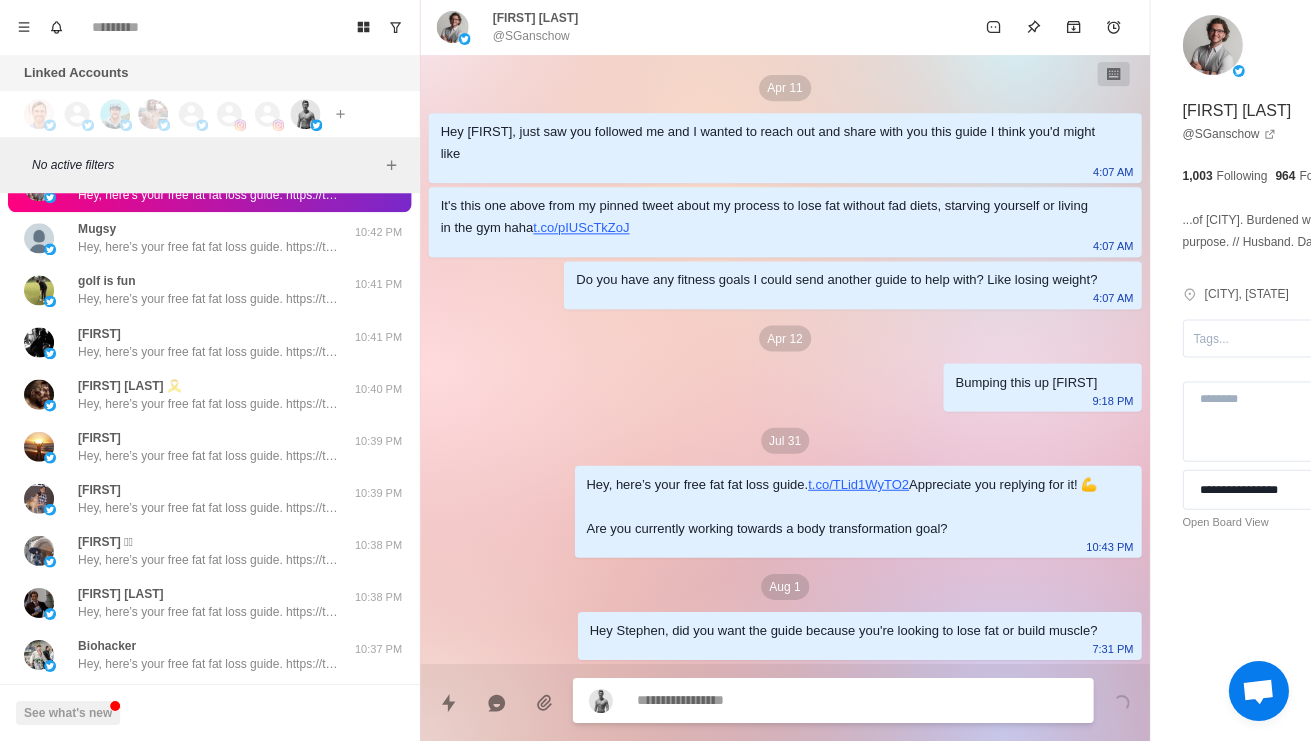 scroll, scrollTop: 118, scrollLeft: 0, axis: vertical 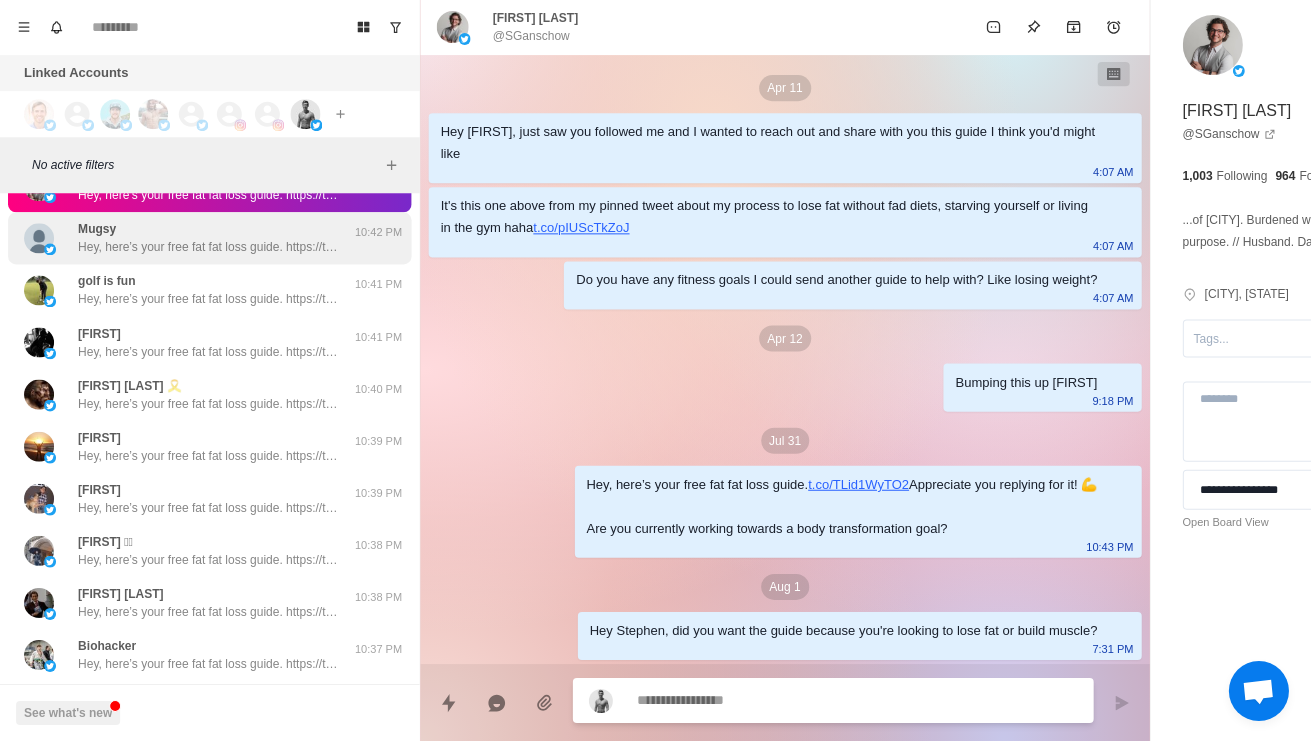 click on "Hey, here’s your free fat fat loss guide.
https://t.co/TLid1WyTO2
Appreciate you replying for it! 💪
Are you currently working towards a body transformation goal?" at bounding box center [208, 248] 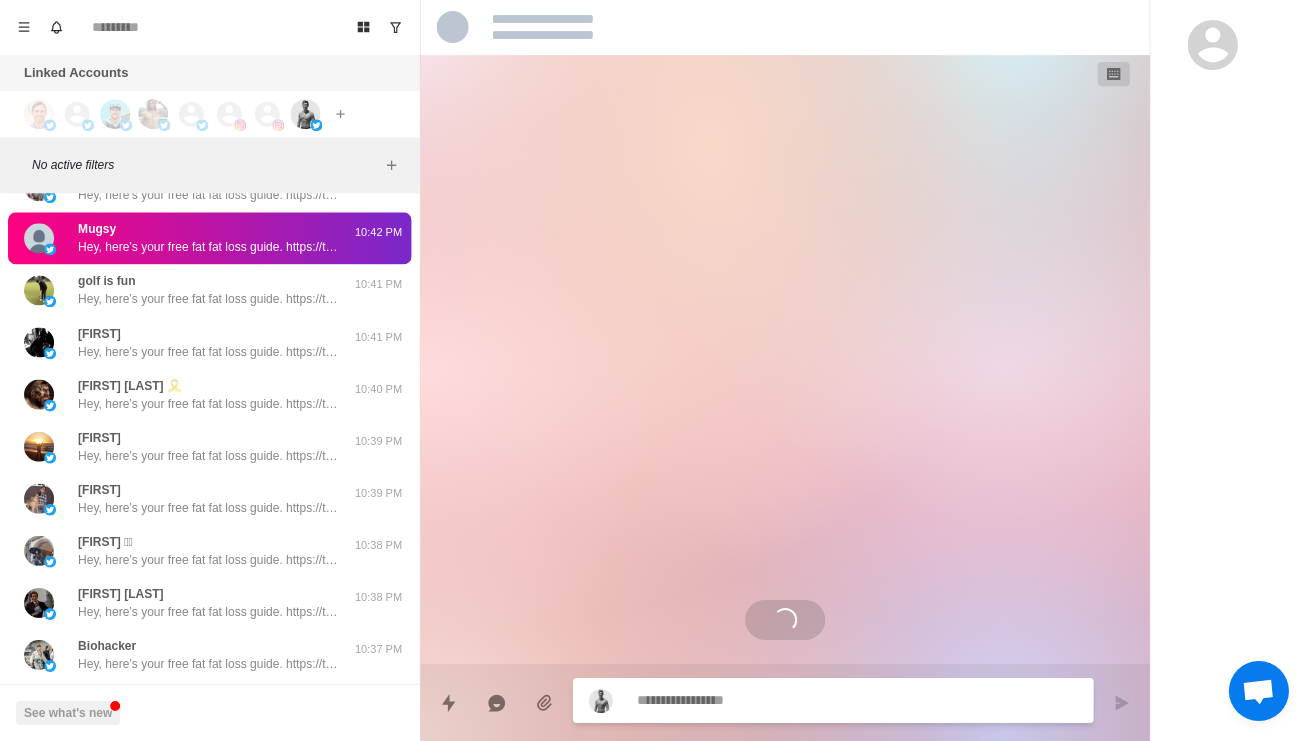 scroll, scrollTop: 0, scrollLeft: 0, axis: both 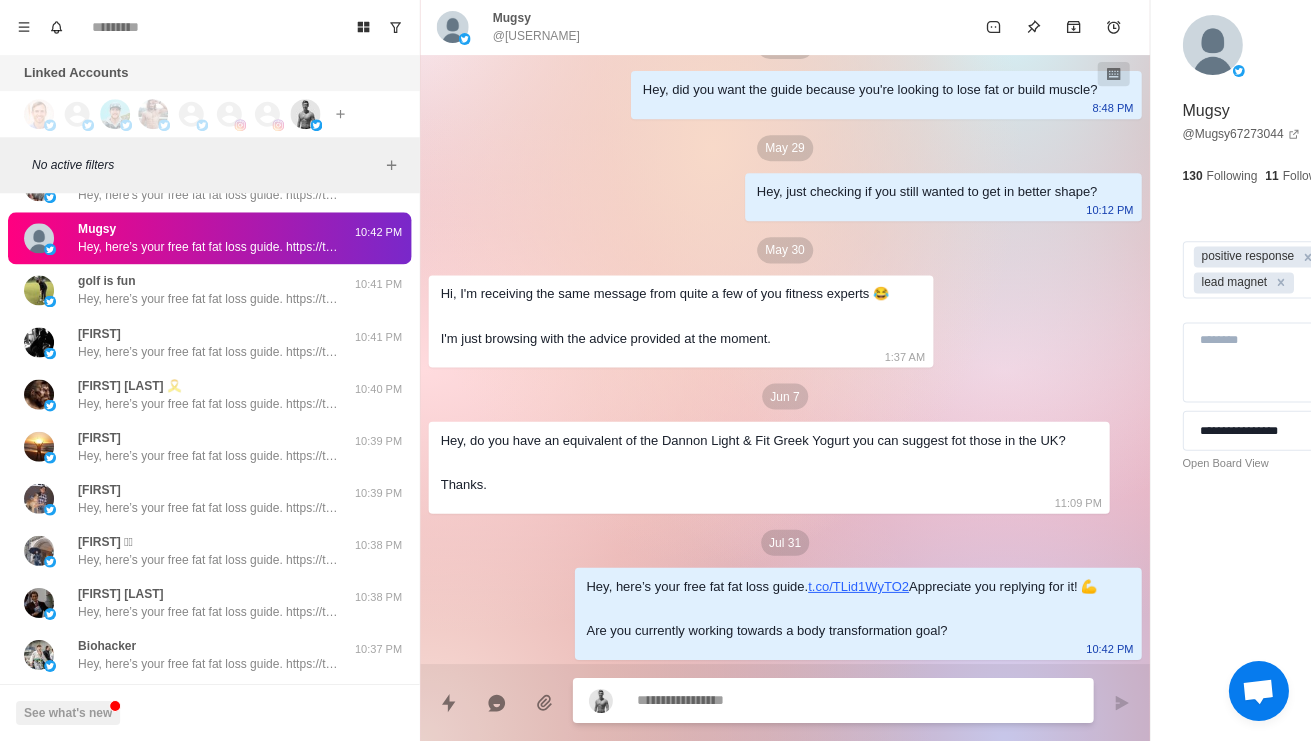 paste on "**********" 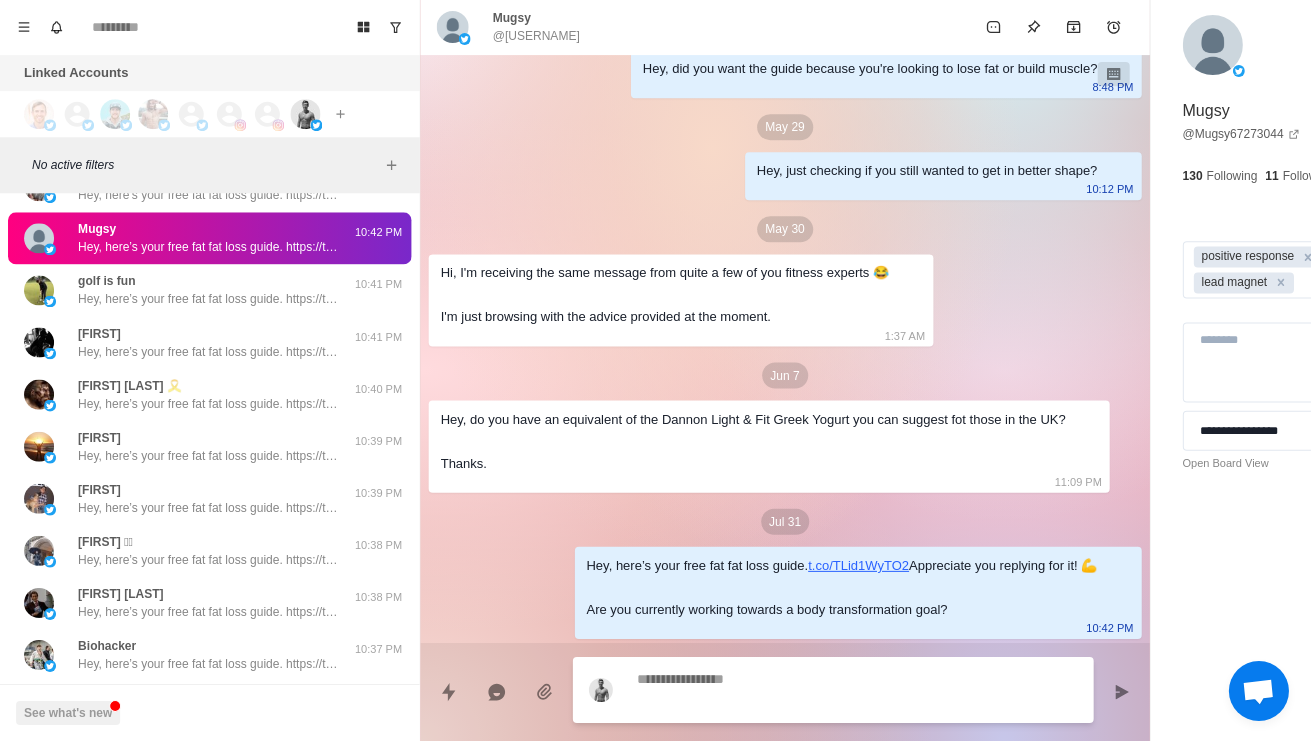 scroll, scrollTop: 694, scrollLeft: 0, axis: vertical 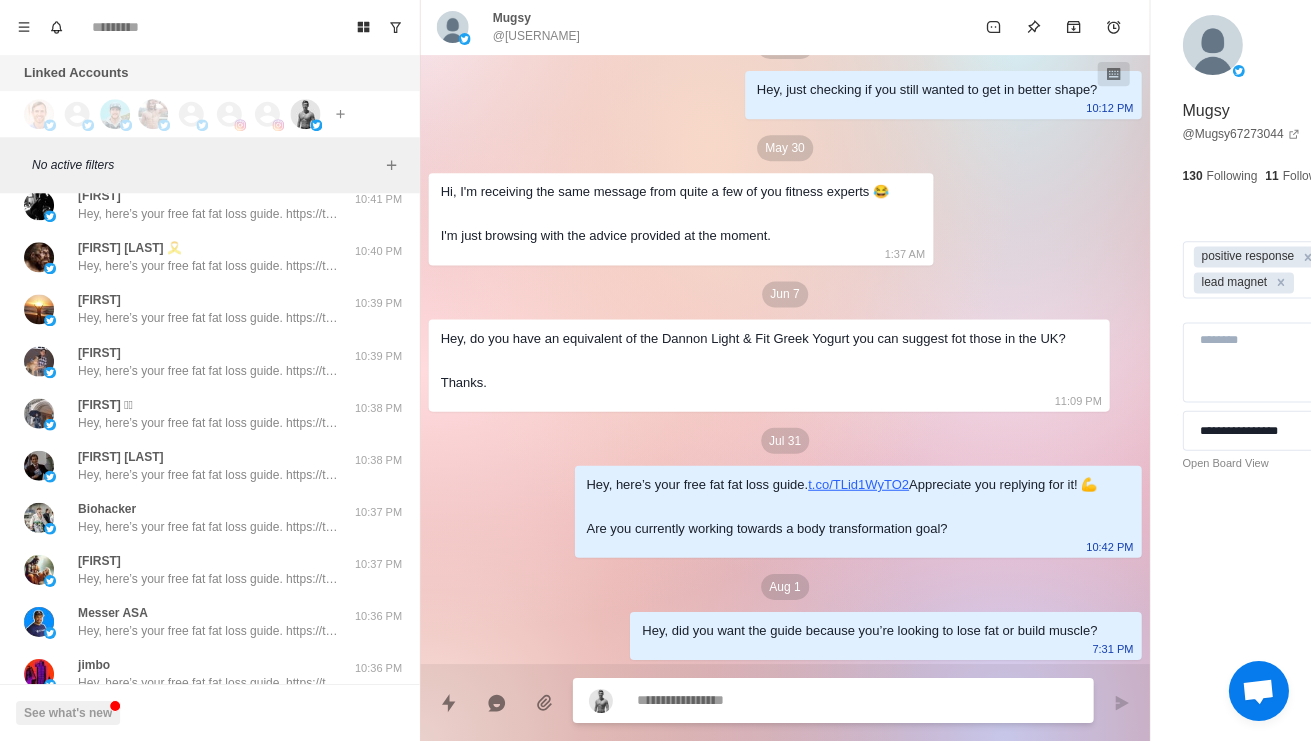 click on "Hey, here’s your free fat fat loss guide.
https://t.co/TLid1WyTO2
Appreciate you replying for it! 💪
Are you currently working towards a body transformation goal?" at bounding box center (208, 163) 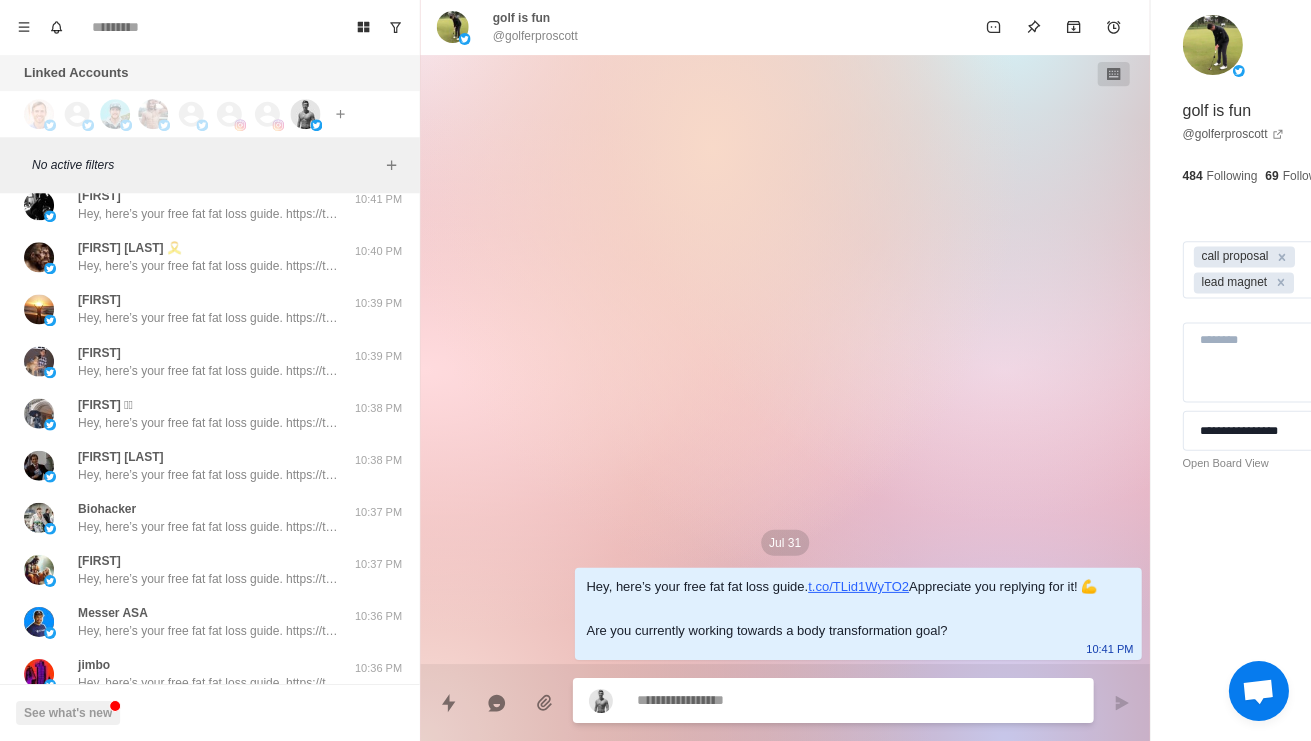 paste on "**********" 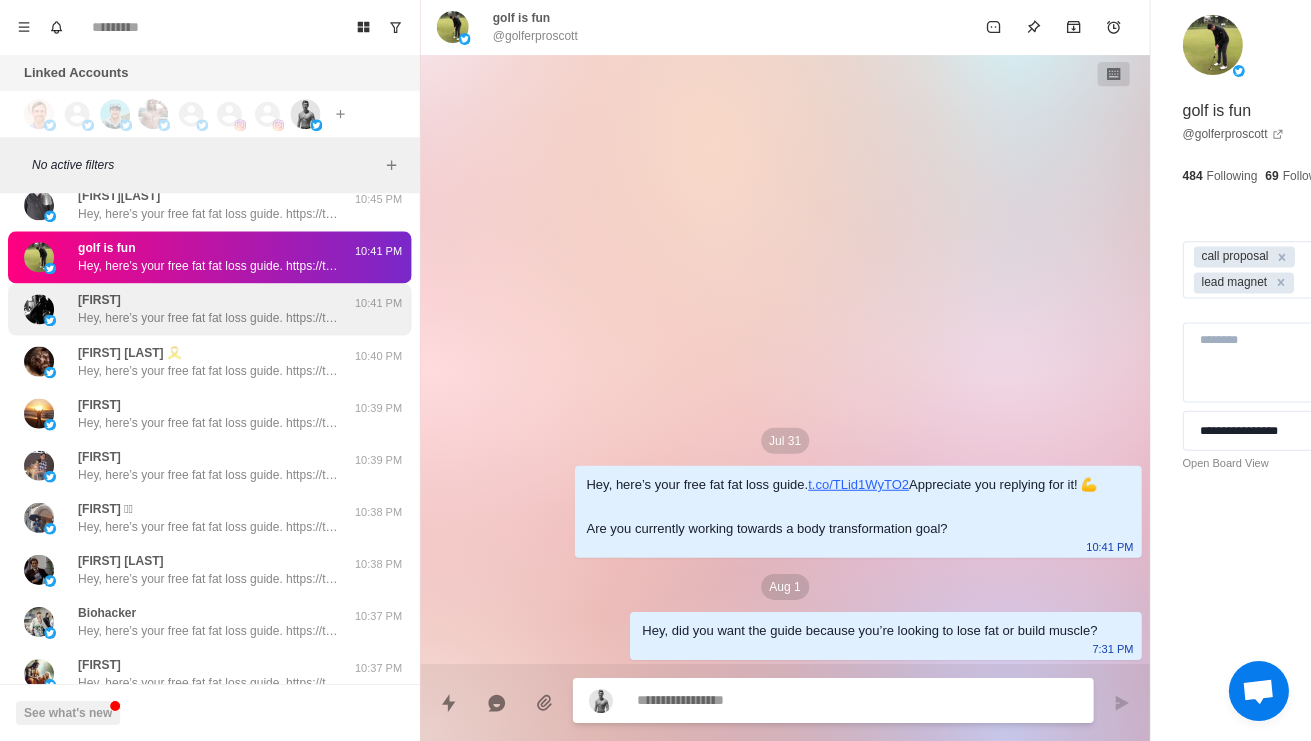 click on "Joli Hey, here’s your free fat fat loss guide.
https://t.co/TLid1WyTO2
Appreciate you replying for it! 💪
Are you currently working towards a body transformation goal? 10:41 PM" at bounding box center (209, 310) 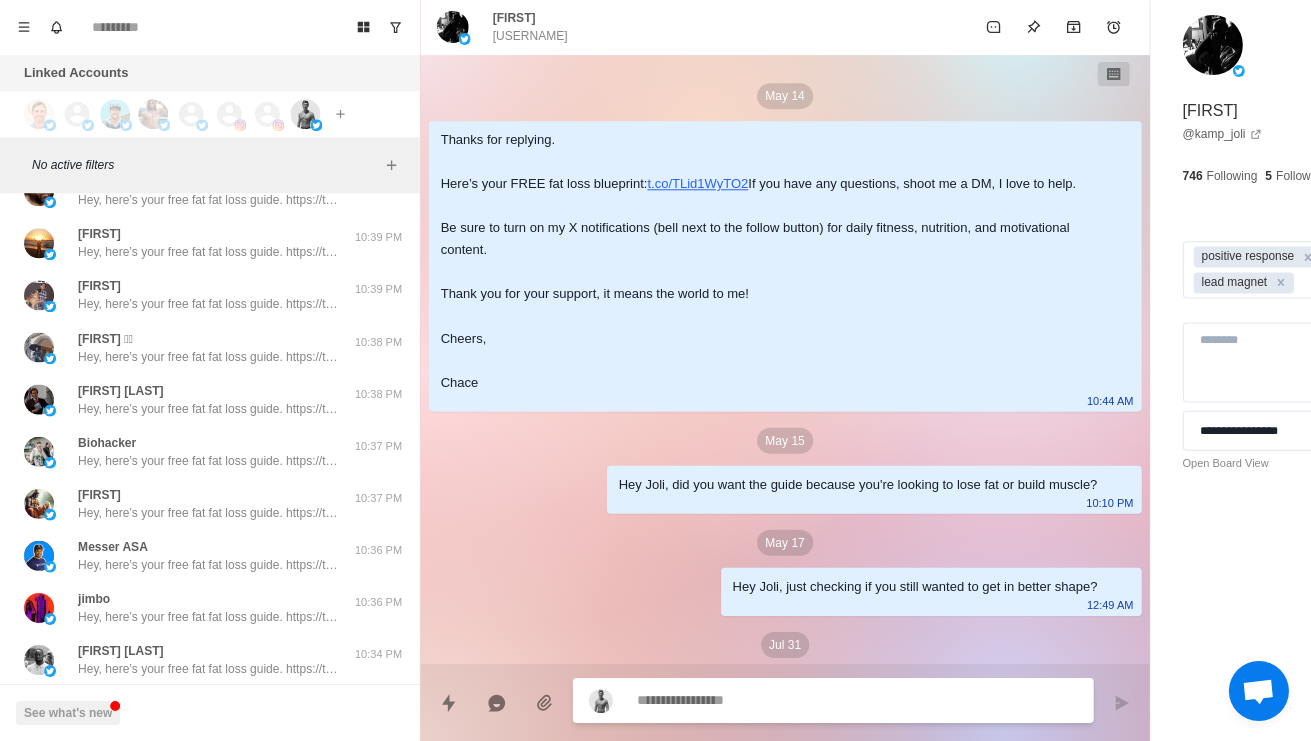 scroll, scrollTop: 17162, scrollLeft: 0, axis: vertical 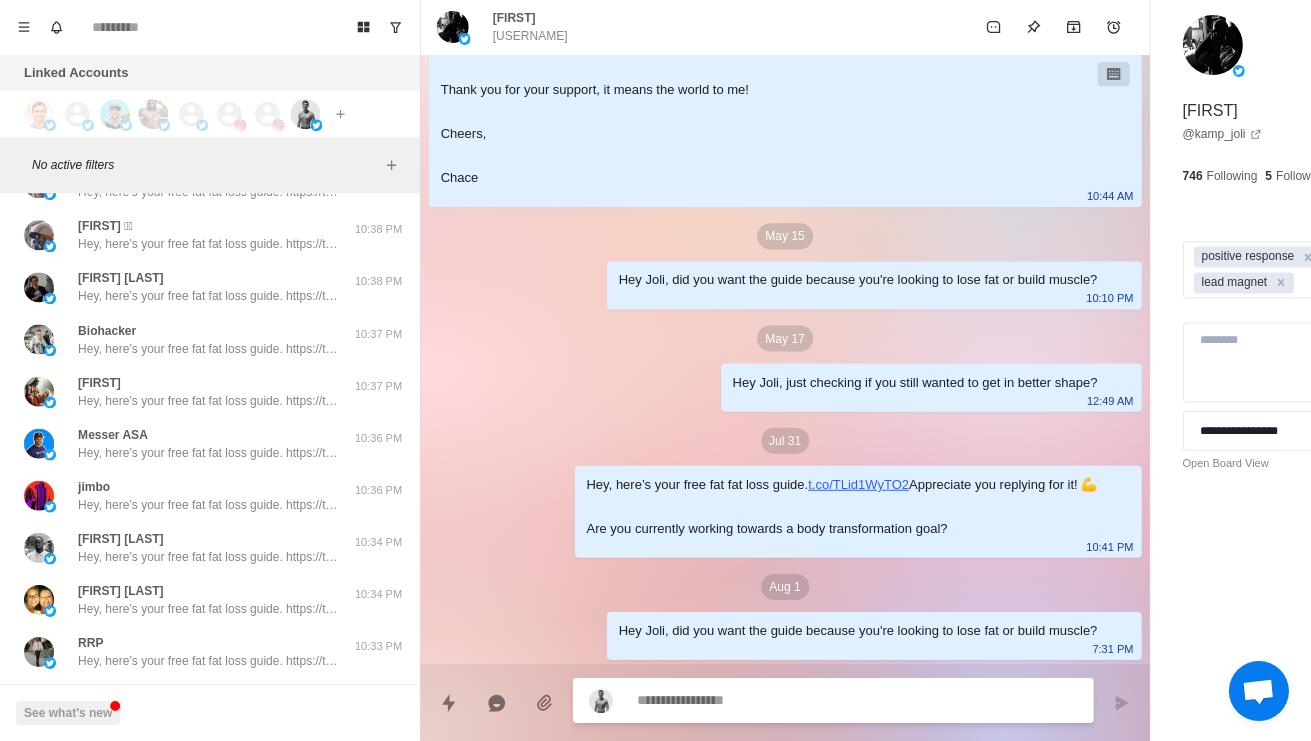 click on "Hey, here’s your free fat fat loss guide.
https://t.co/TLid1WyTO2
Appreciate you replying for it! 💪
Are you currently working towards a body transformation goal?" at bounding box center [208, 89] 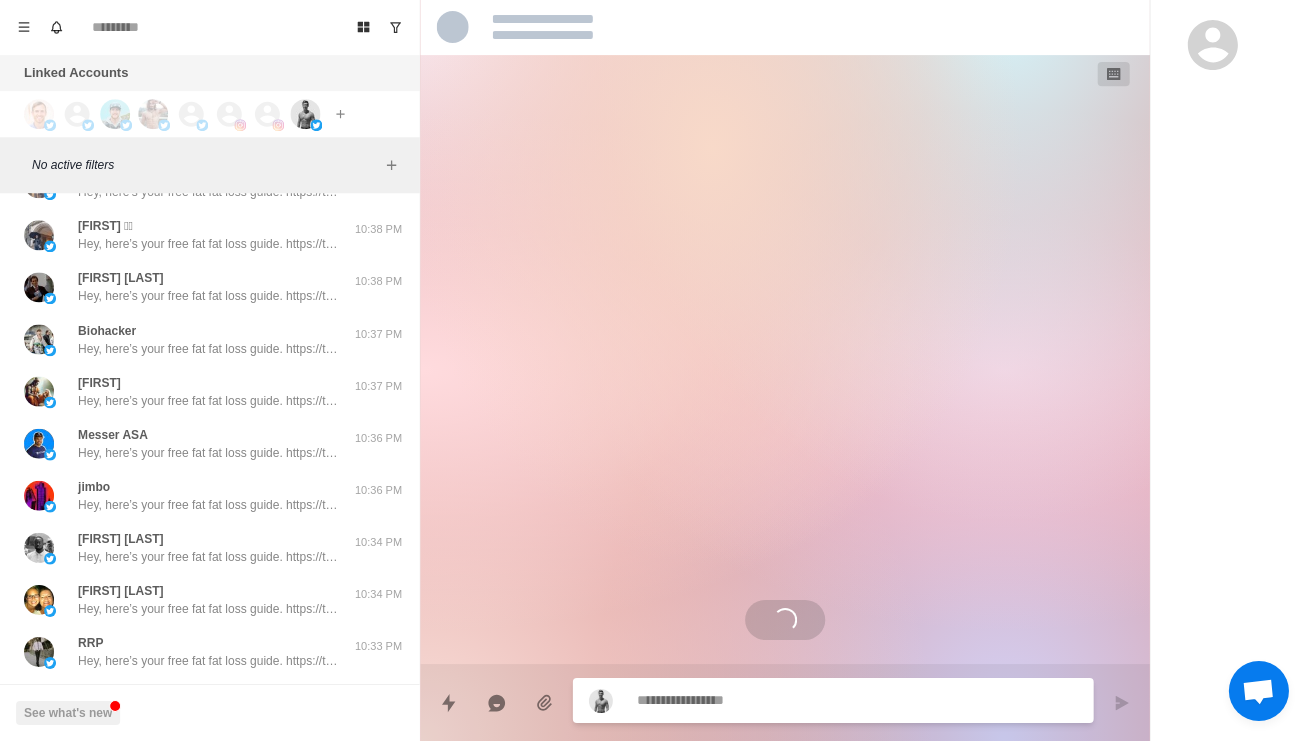 scroll, scrollTop: 0, scrollLeft: 0, axis: both 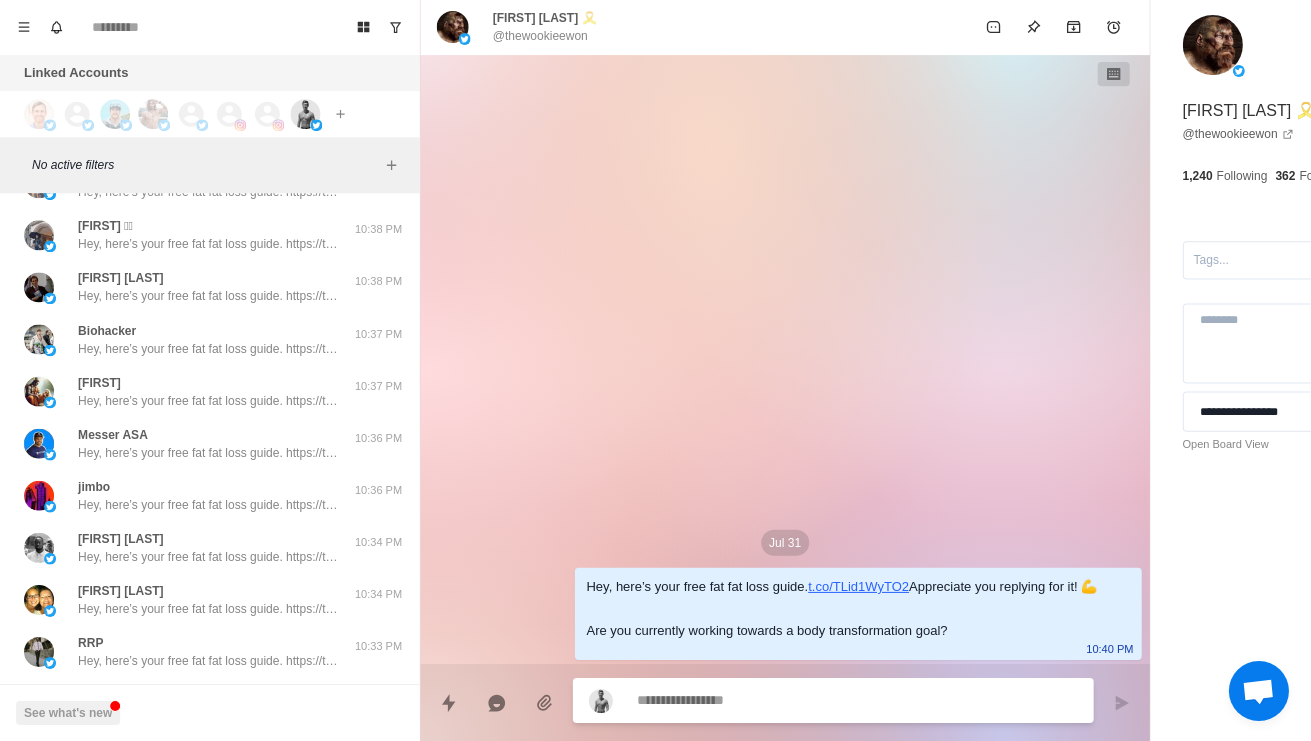 paste on "**********" 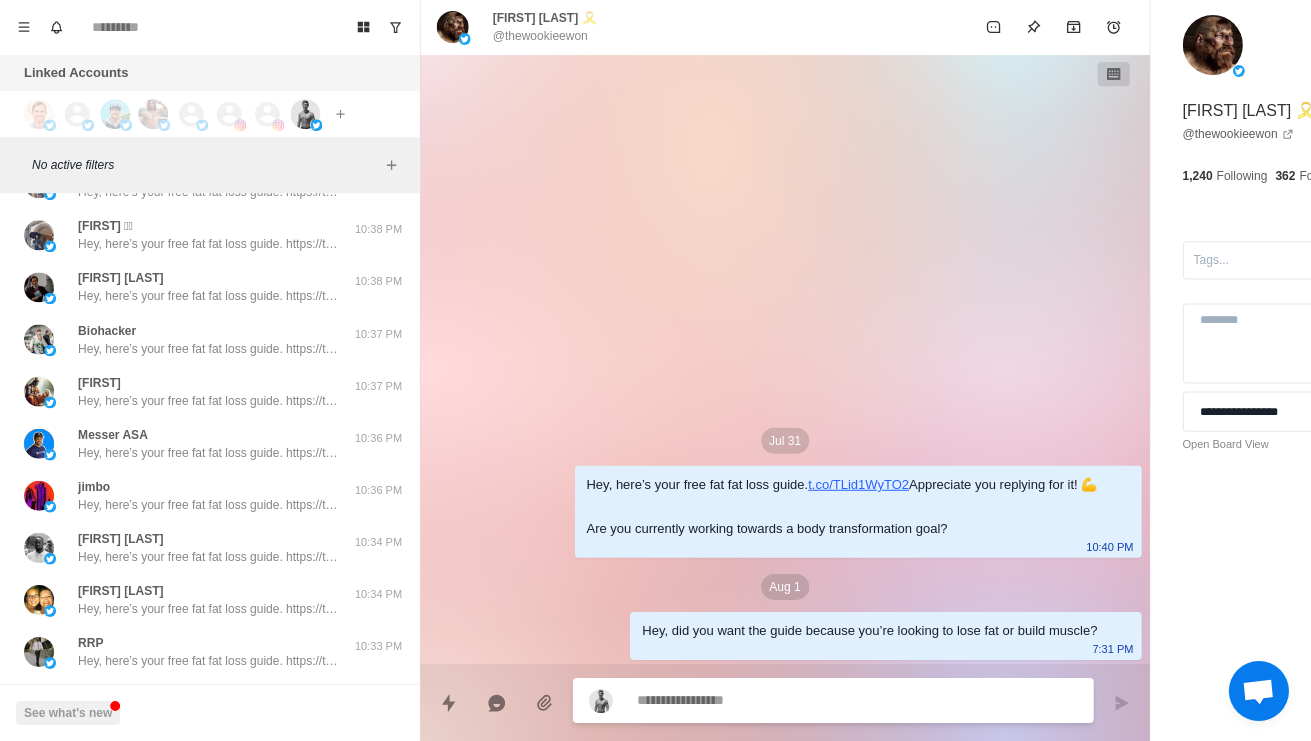 click on "Hey, here’s your free fat fat loss guide.
https://t.co/TLid1WyTO2
Appreciate you replying for it! 💪
Are you currently working towards a body transformation goal?" at bounding box center [208, 141] 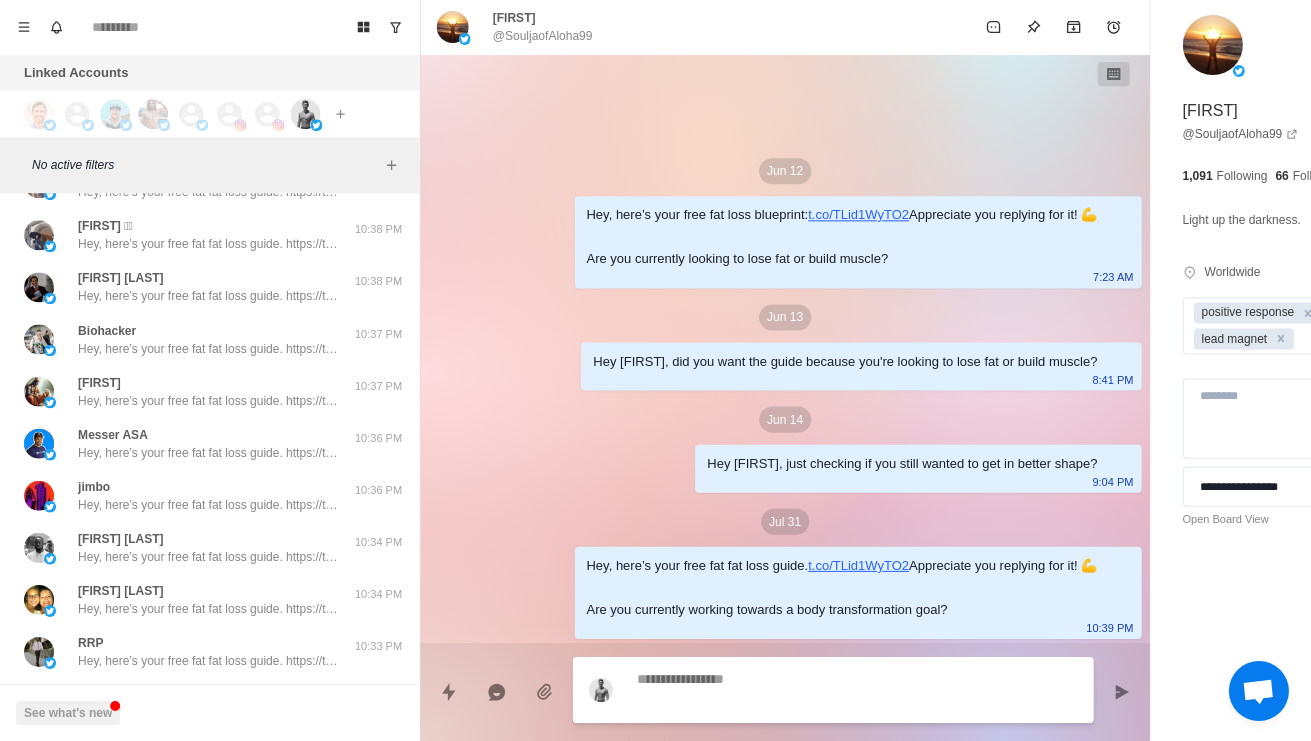 scroll, scrollTop: 182, scrollLeft: 0, axis: vertical 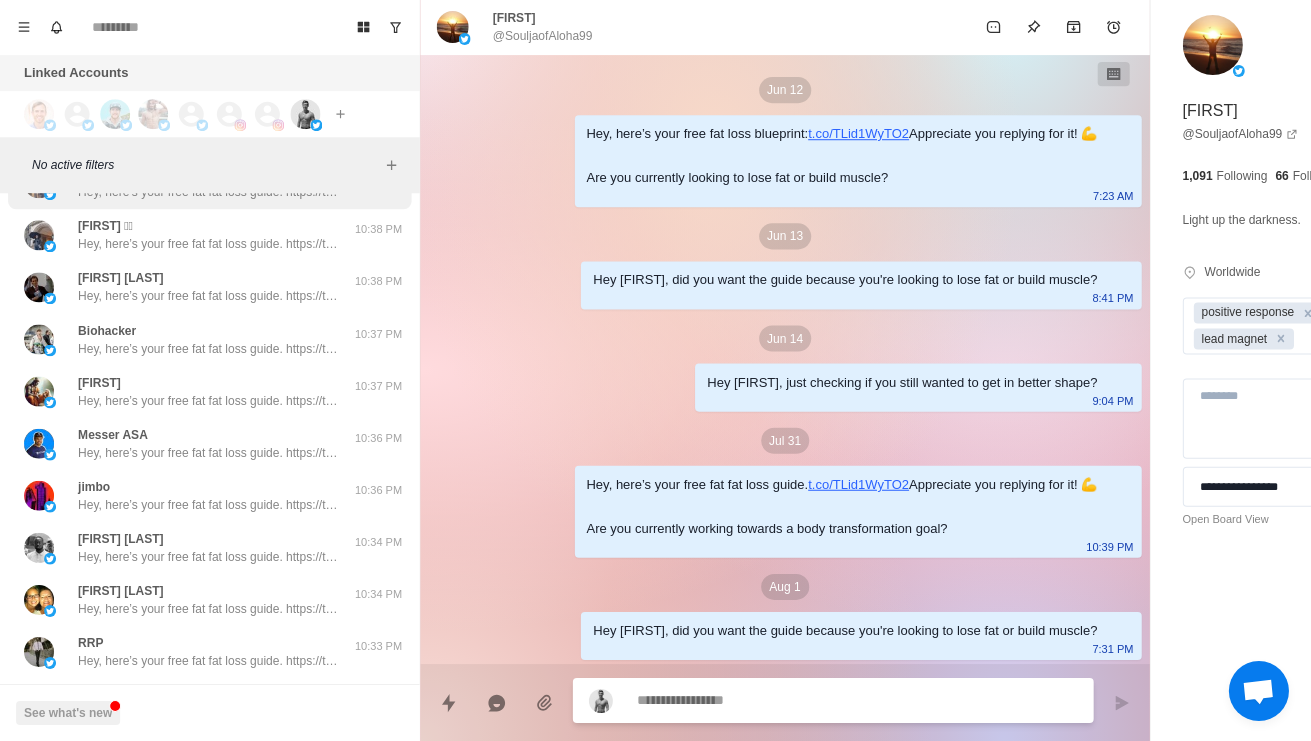 click on "Hey, here’s your free fat fat loss guide.
https://t.co/TLid1WyTO2
Appreciate you replying for it! 💪
Are you currently working towards a body transformation goal?" at bounding box center (208, 193) 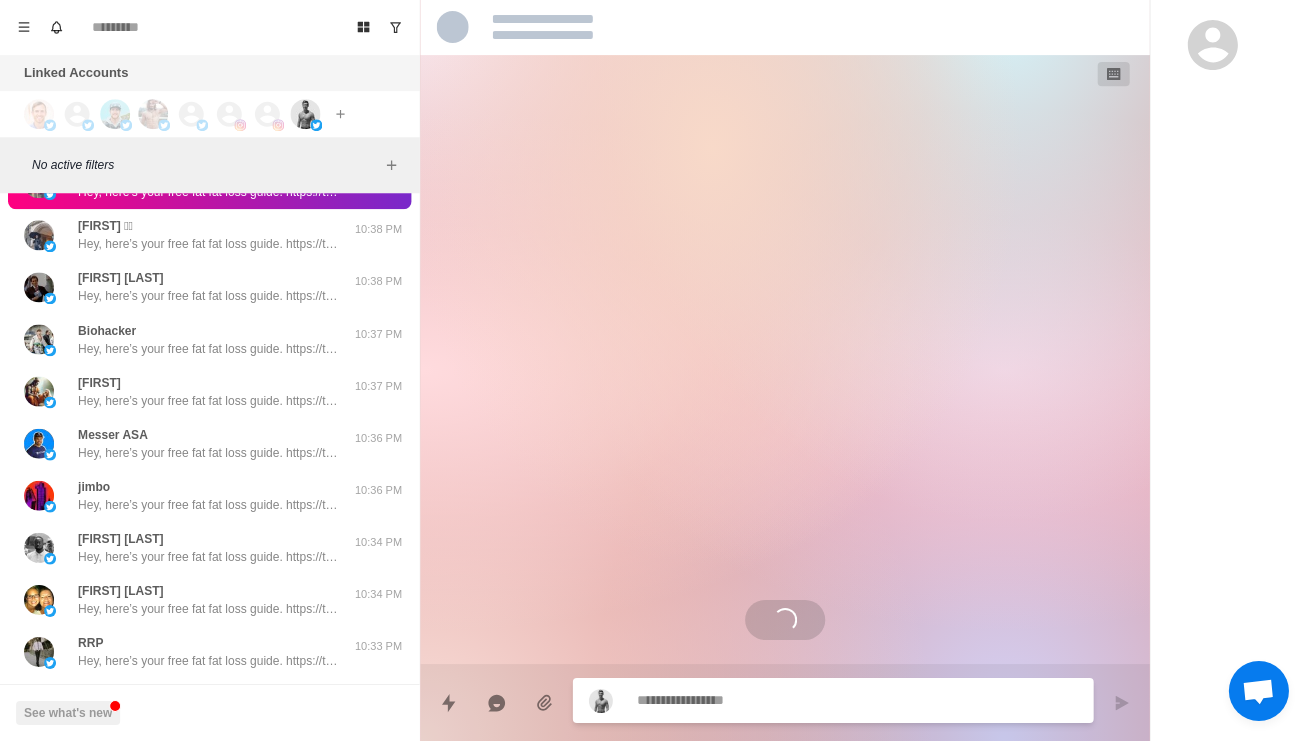 scroll, scrollTop: 0, scrollLeft: 0, axis: both 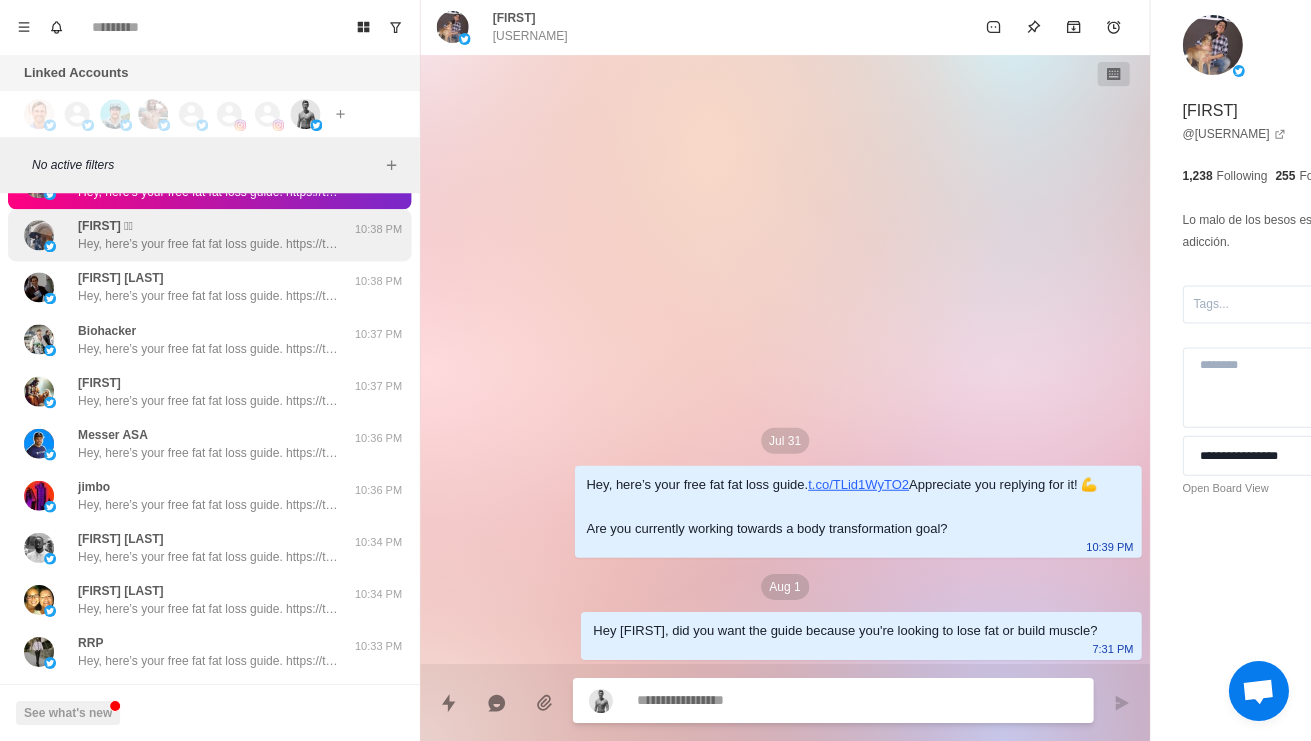 click on "Hey, here’s your free fat fat loss guide.
https://t.co/TLid1WyTO2
Appreciate you replying for it! 💪
Are you currently working towards a body transformation goal?" at bounding box center [208, 245] 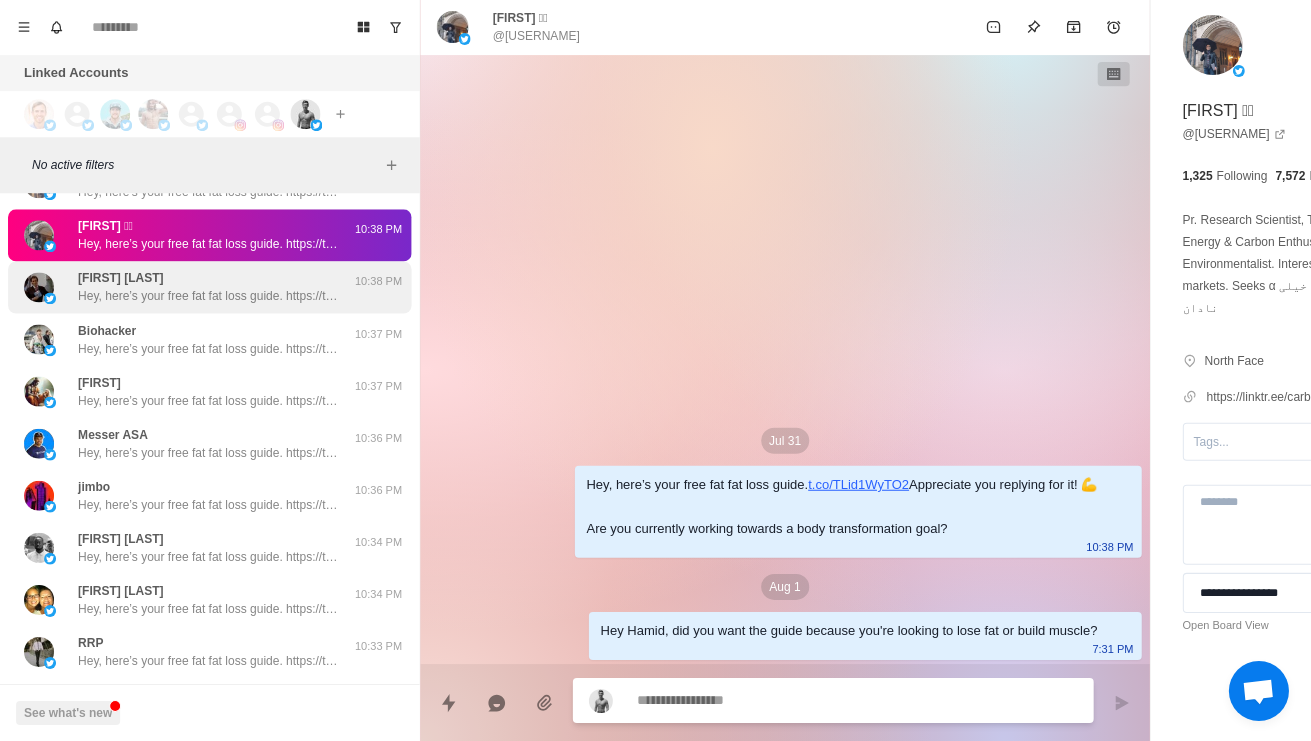 click on "Mare Meat Hey, here’s your free fat fat loss guide.
https://t.co/TLid1WyTO2
Appreciate you replying for it! 💪
Are you currently working towards a body transformation goal?" at bounding box center (208, 288) 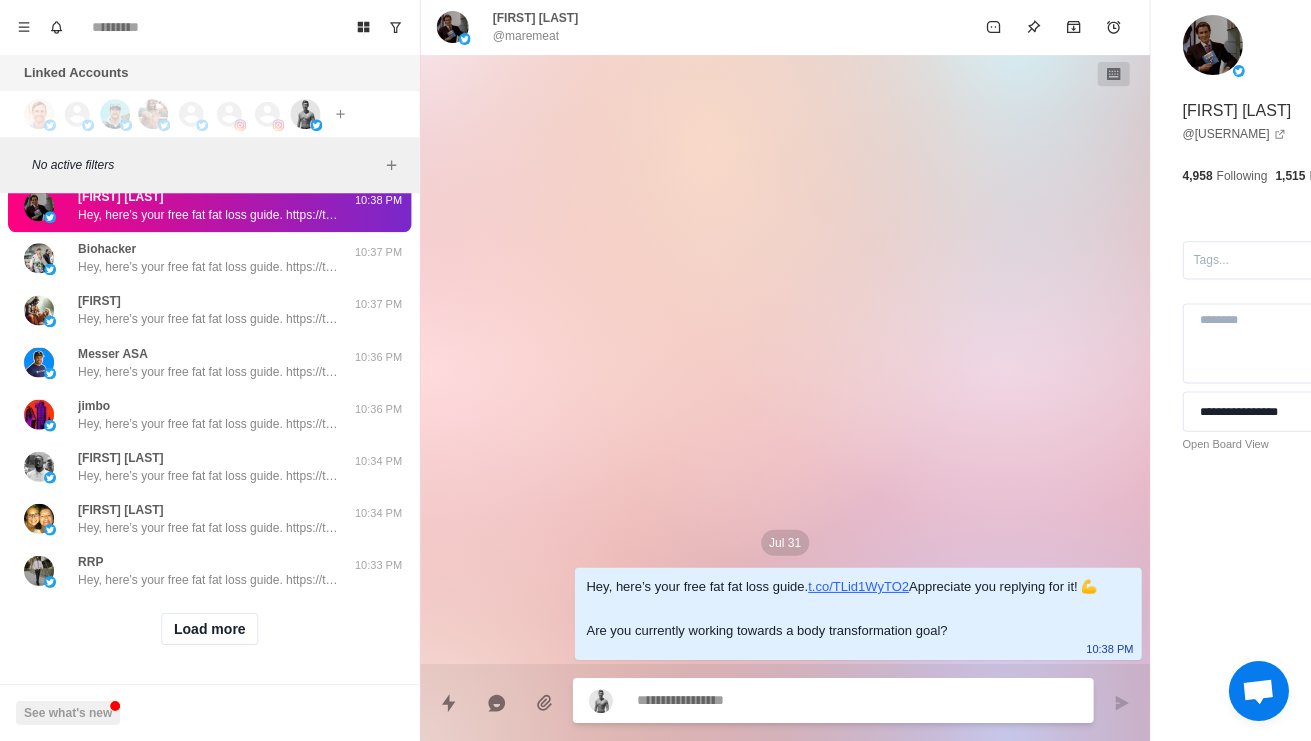 scroll, scrollTop: 17475, scrollLeft: 0, axis: vertical 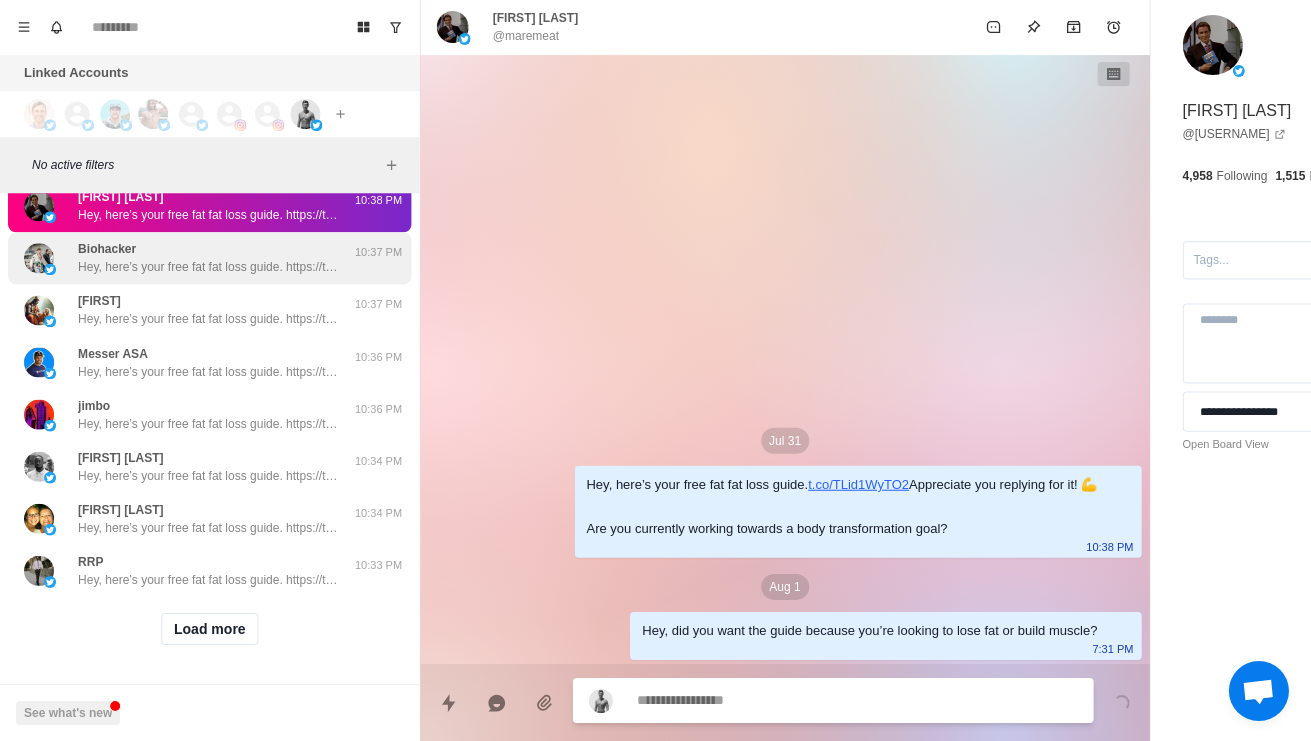 click on "Hey, here’s your free fat fat loss guide.
https://t.co/TLid1WyTO2
Appreciate you replying for it! 💪
Are you currently working towards a body transformation goal?" at bounding box center [208, 268] 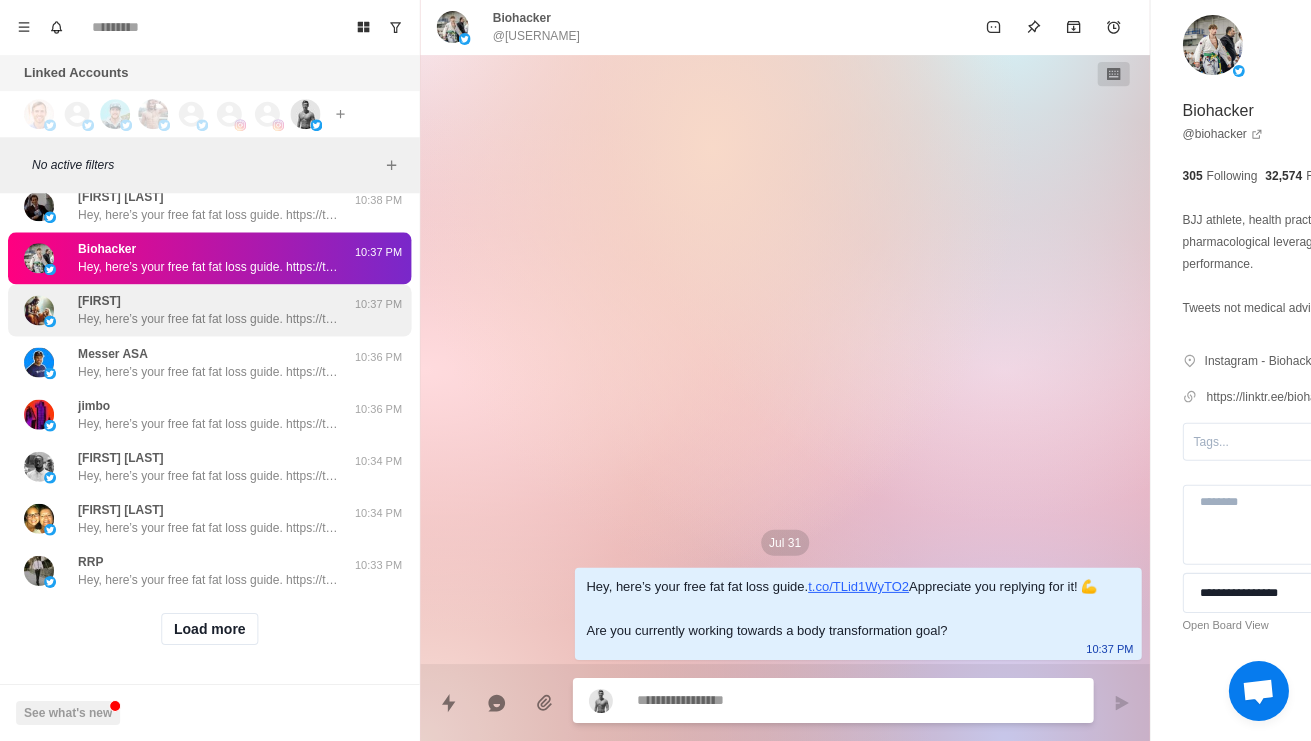 click on "Ashoka Hey, here’s your free fat fat loss guide.
https://t.co/TLid1WyTO2
Appreciate you replying for it! 💪
Are you currently working towards a body transformation goal? 10:37 PM" at bounding box center (209, 311) 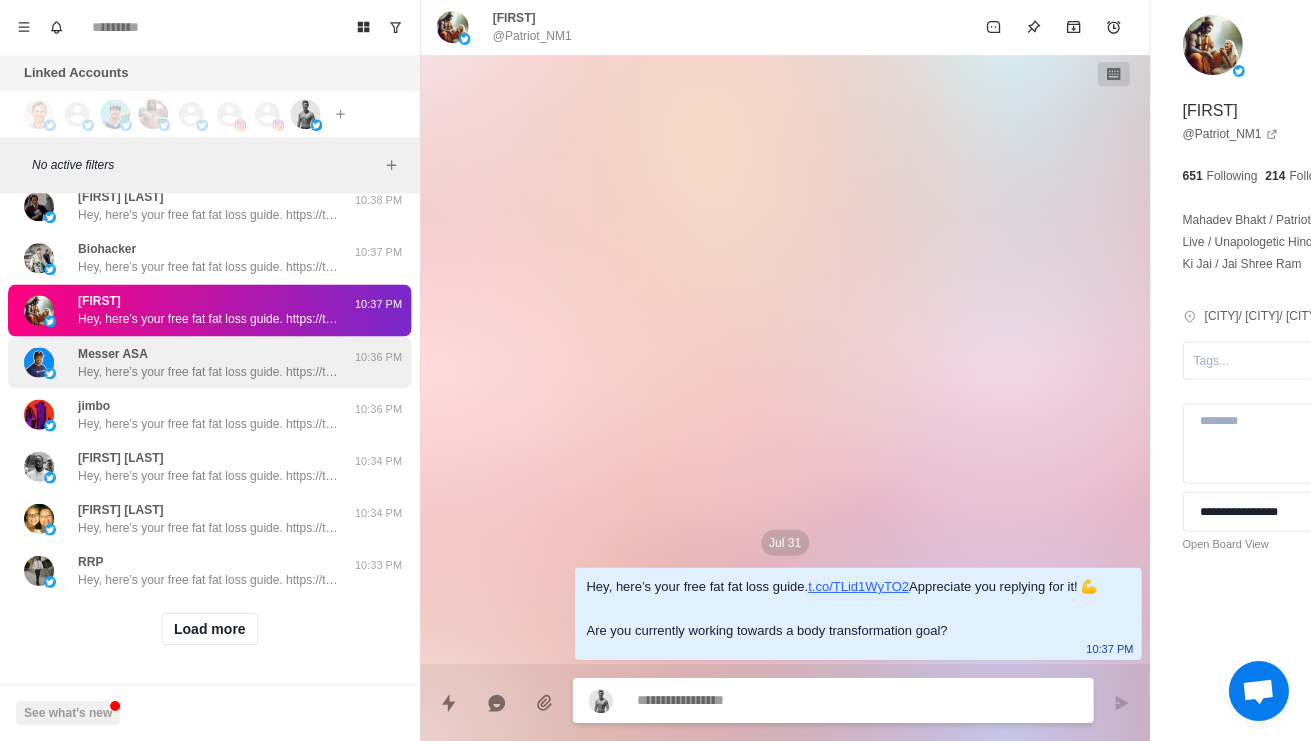click on "Messer ASA Hey, here’s your free fat fat loss guide.
https://t.co/TLid1WyTO2
Appreciate you replying for it! 💪
Are you currently working towards a body transformation goal?" at bounding box center (208, 363) 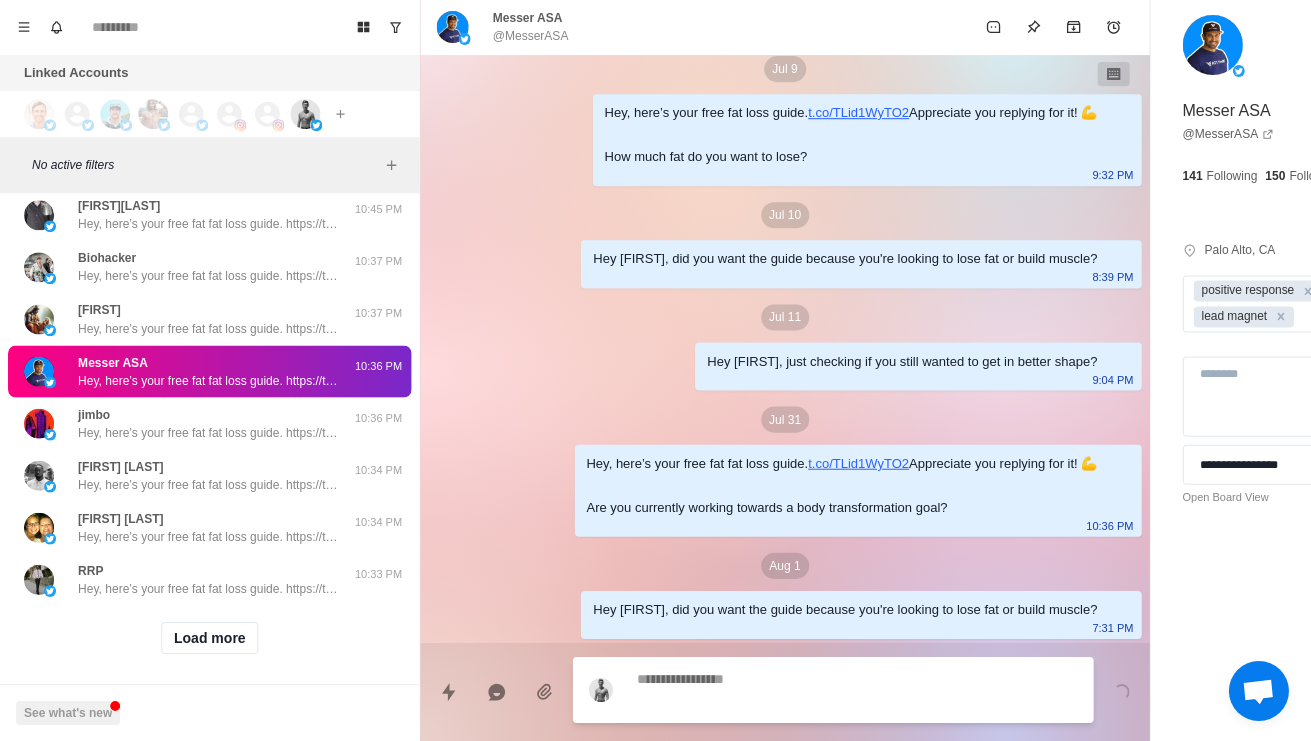scroll, scrollTop: 1548, scrollLeft: 0, axis: vertical 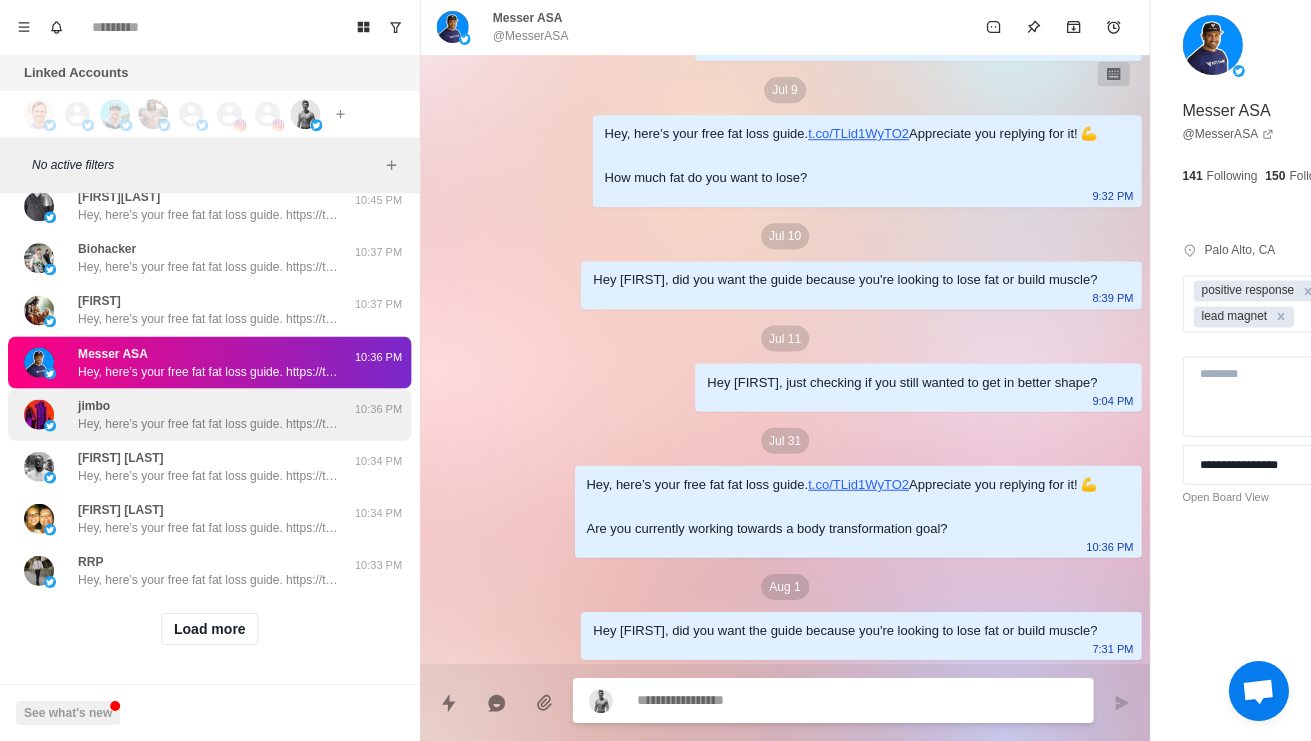 click on "jimbo Hey, here’s your free fat fat loss guide.
https://t.co/TLid1WyTO2
Appreciate you replying for it! 💪
Are you currently working towards a body transformation goal? 10:36 PM" at bounding box center (209, 415) 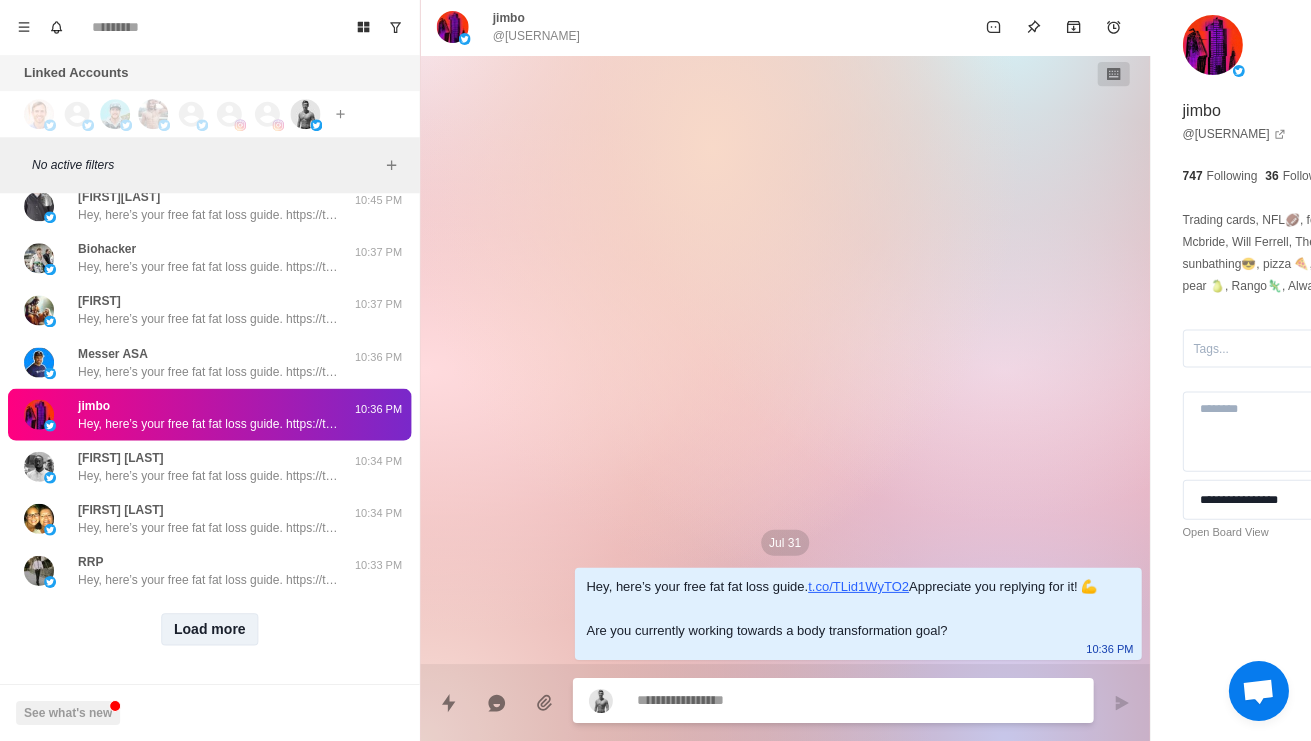 click on "Load more" at bounding box center [210, 629] 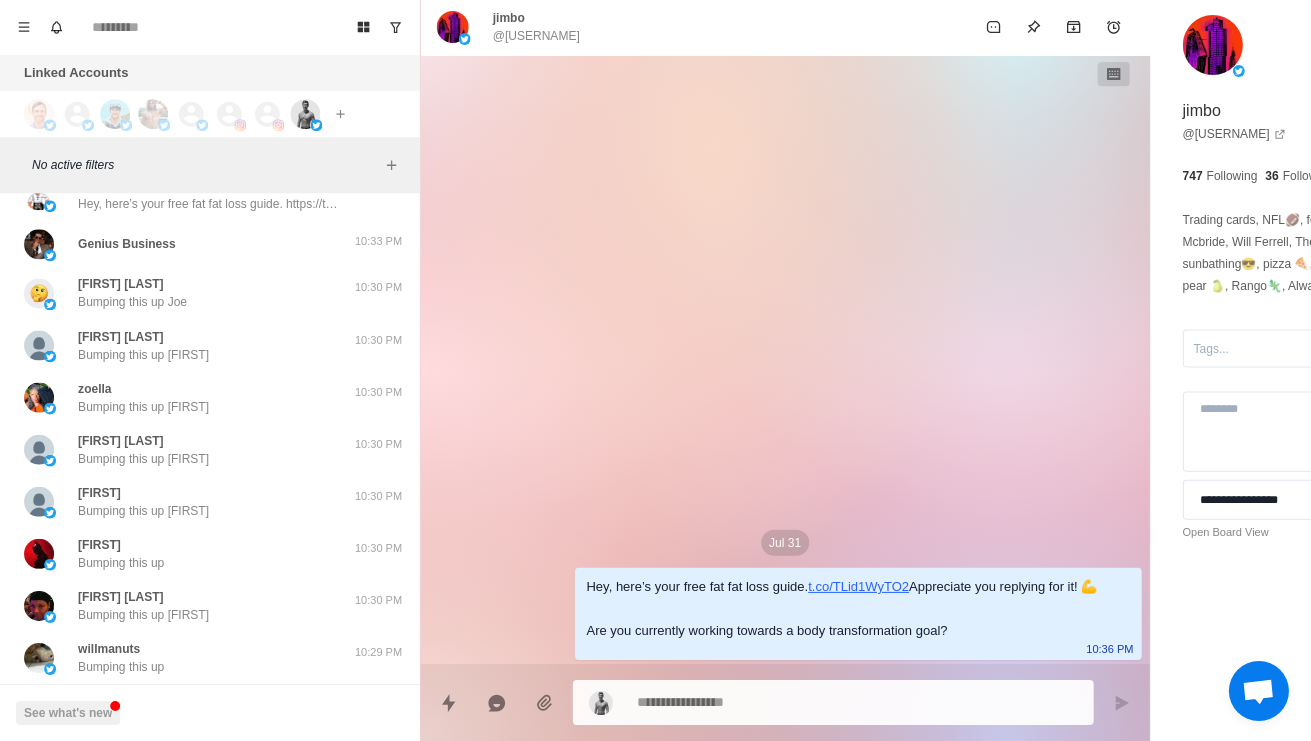 scroll, scrollTop: 17915, scrollLeft: 0, axis: vertical 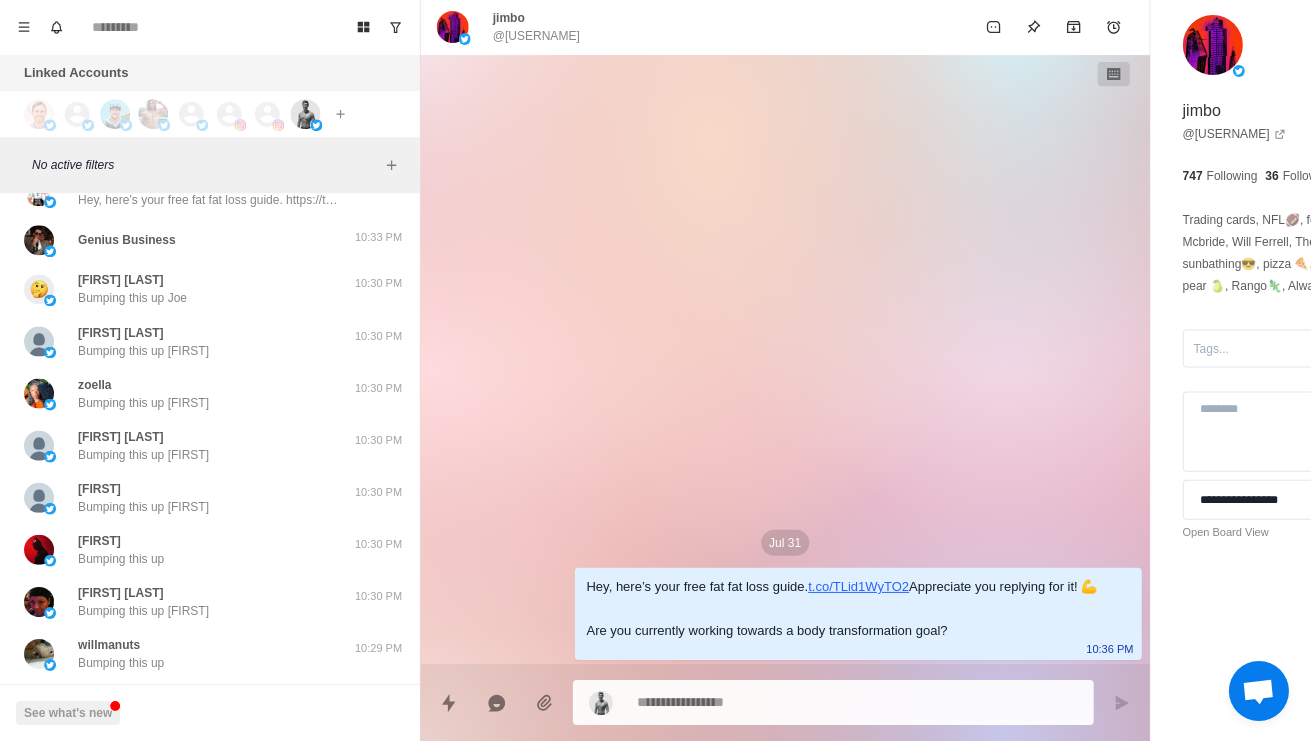 click at bounding box center [799, 702] 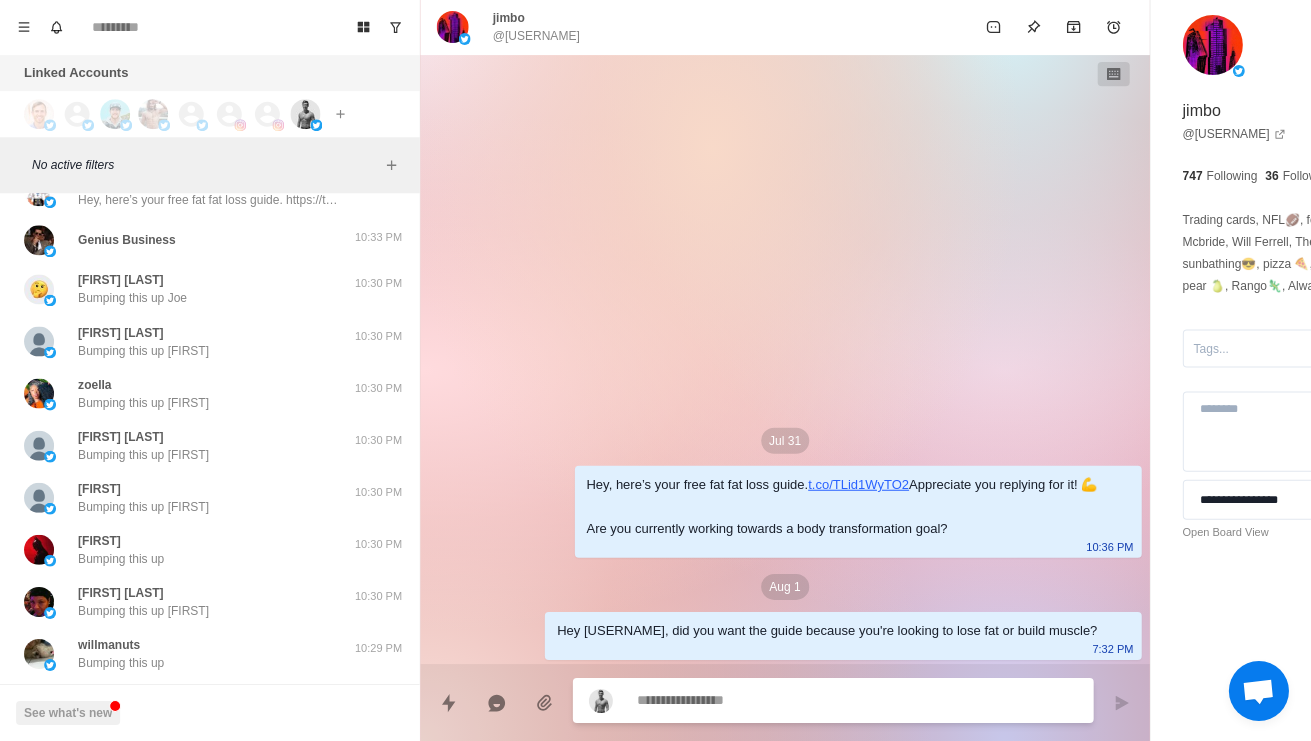 click on "Hey, here’s your free fat fat loss guide.
https://t.co/TLid1WyTO2
Appreciate you replying for it! 💪
Are you currently working towards a body transformation goal?" at bounding box center [208, 45] 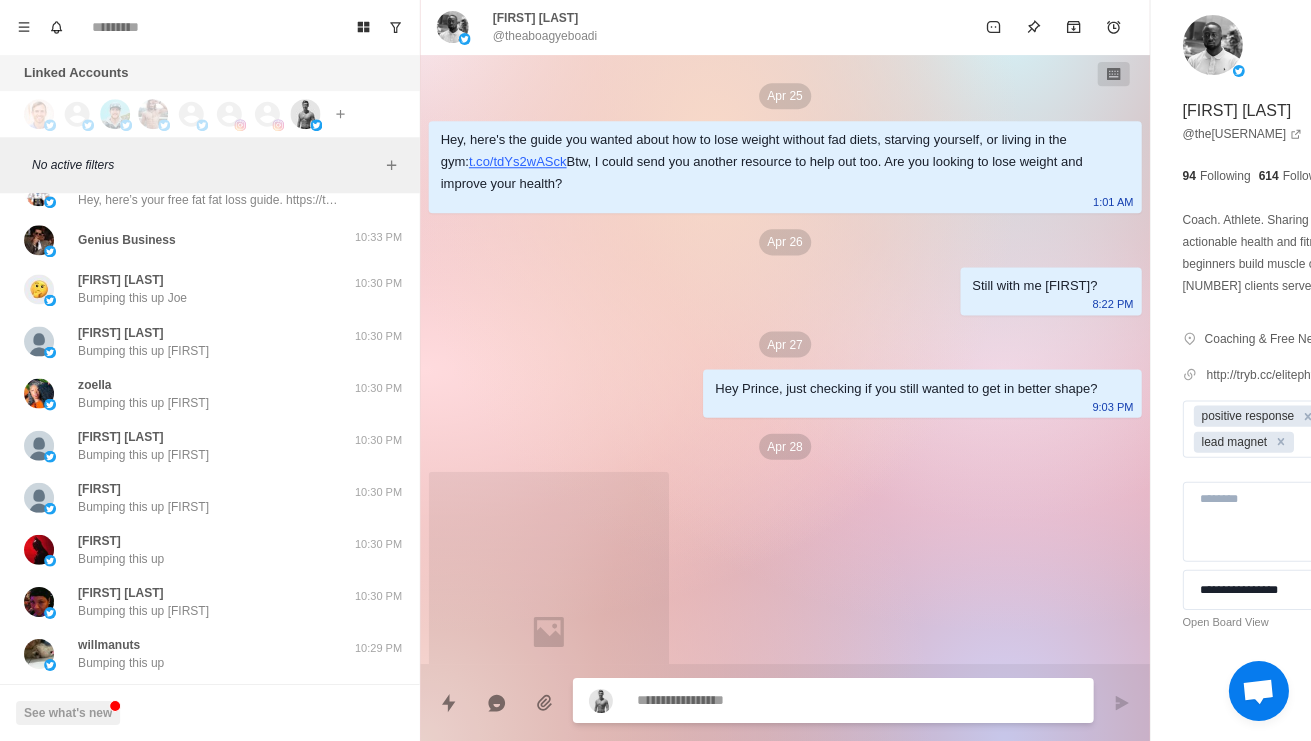 scroll, scrollTop: 606, scrollLeft: 0, axis: vertical 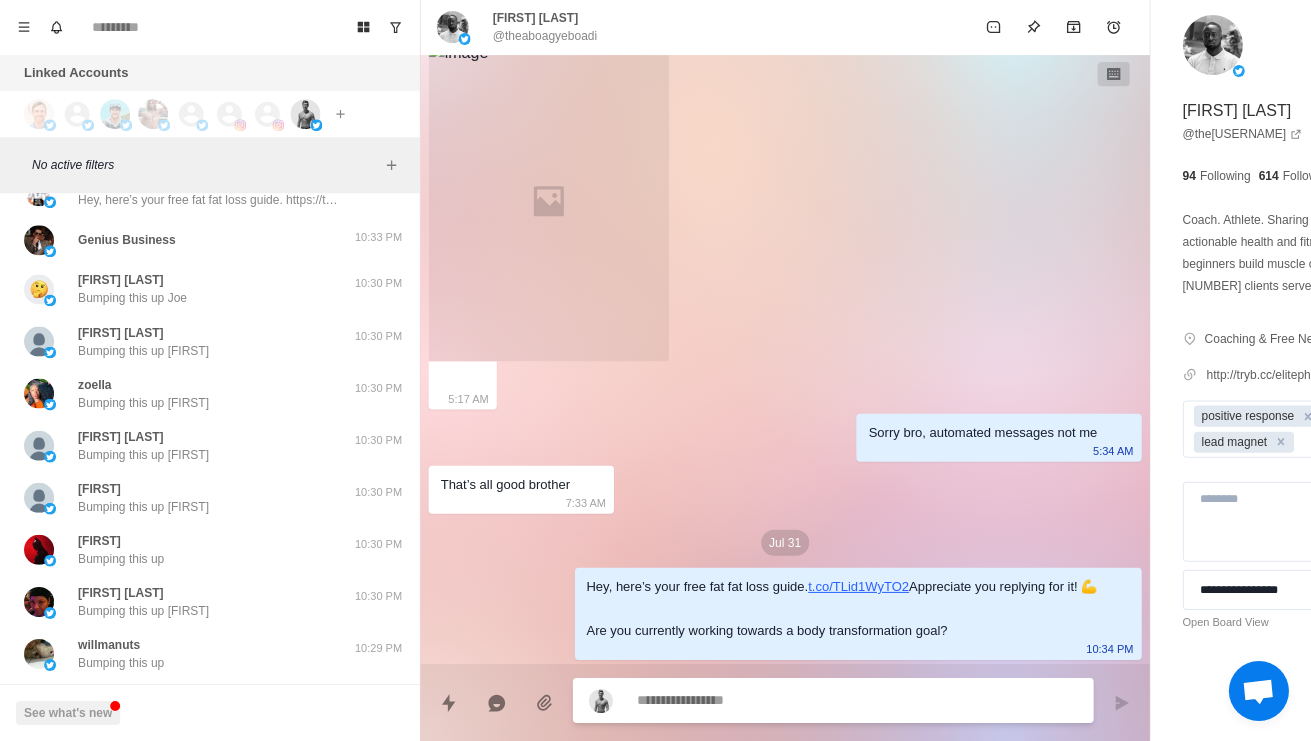 paste on "**********" 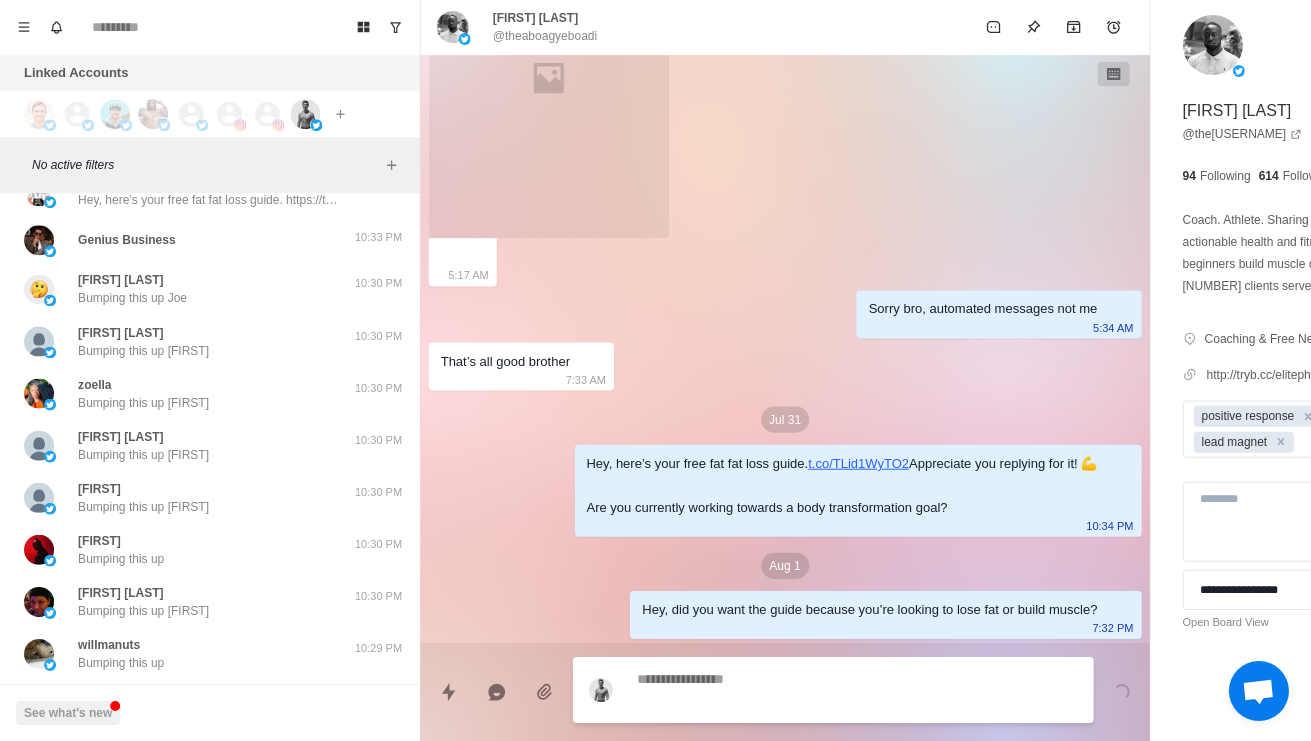 scroll, scrollTop: 708, scrollLeft: 0, axis: vertical 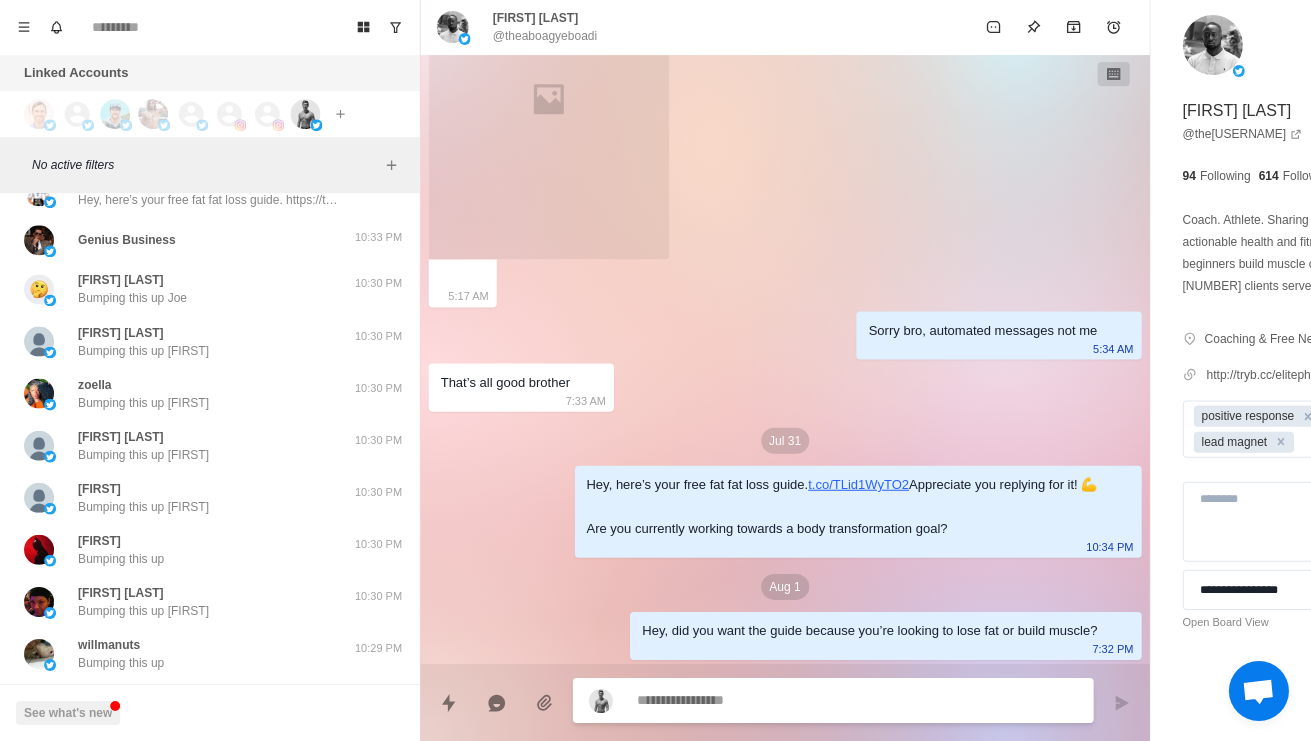 click on "Melissa Leanza Hey, here’s your free fat fat loss guide.
https://t.co/TLid1WyTO2
Appreciate you replying for it! 💪
Are you currently working towards a body transformation goal?" at bounding box center [208, 88] 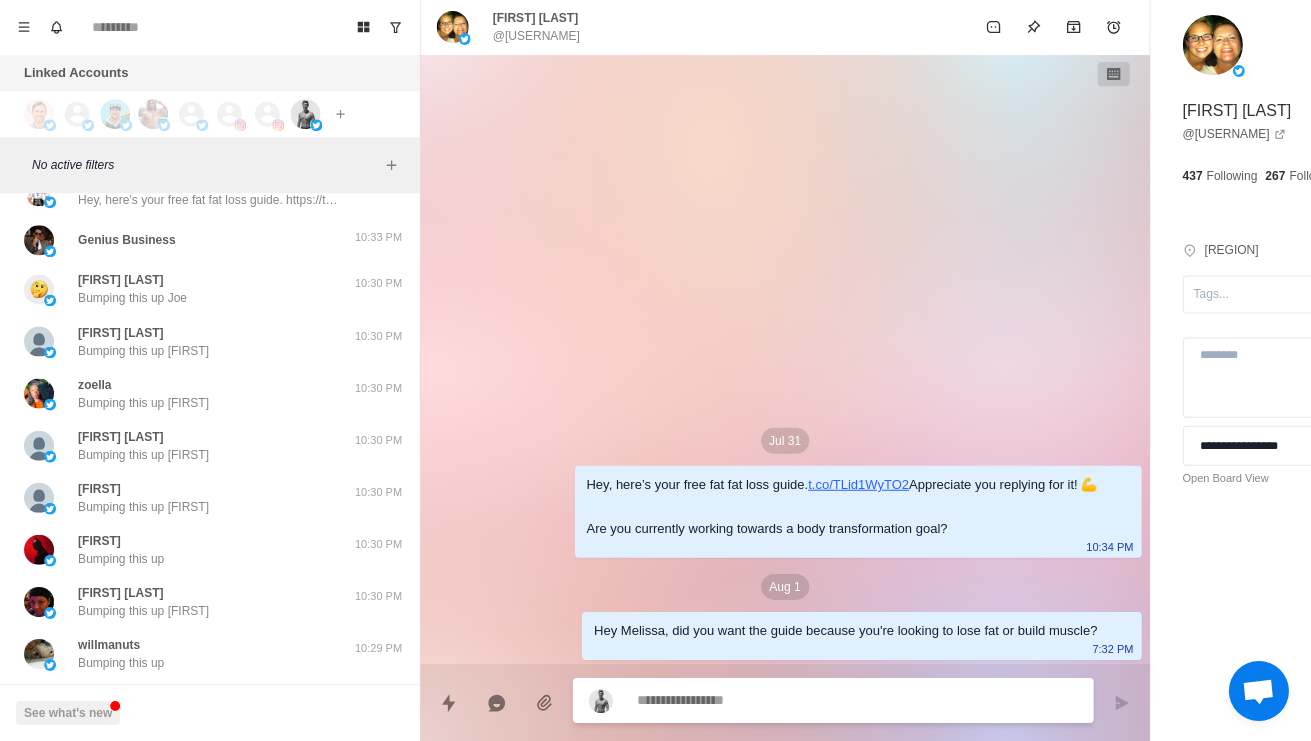 click on "RRP Hey, here’s your free fat fat loss guide.
https://t.co/TLid1WyTO2
Appreciate you replying for it! 💪
Are you currently working towards a body transformation goal?" at bounding box center (208, 140) 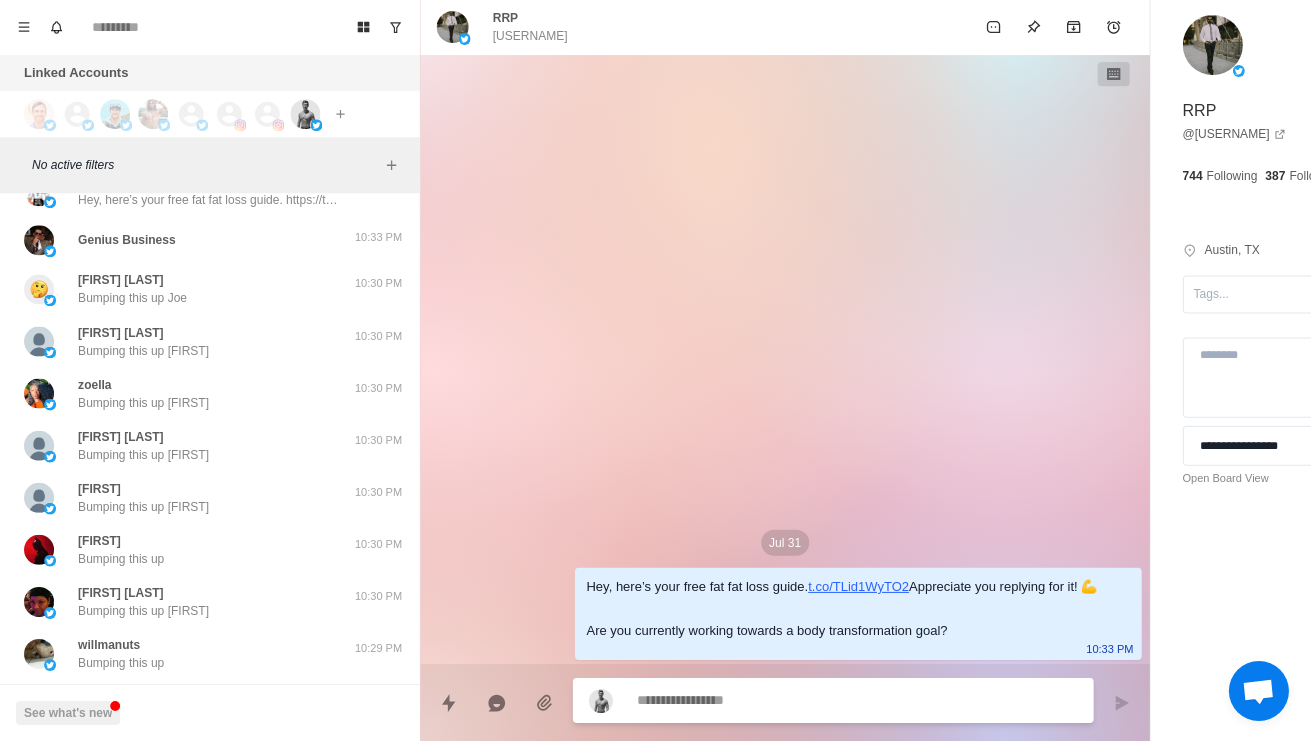 paste on "**********" 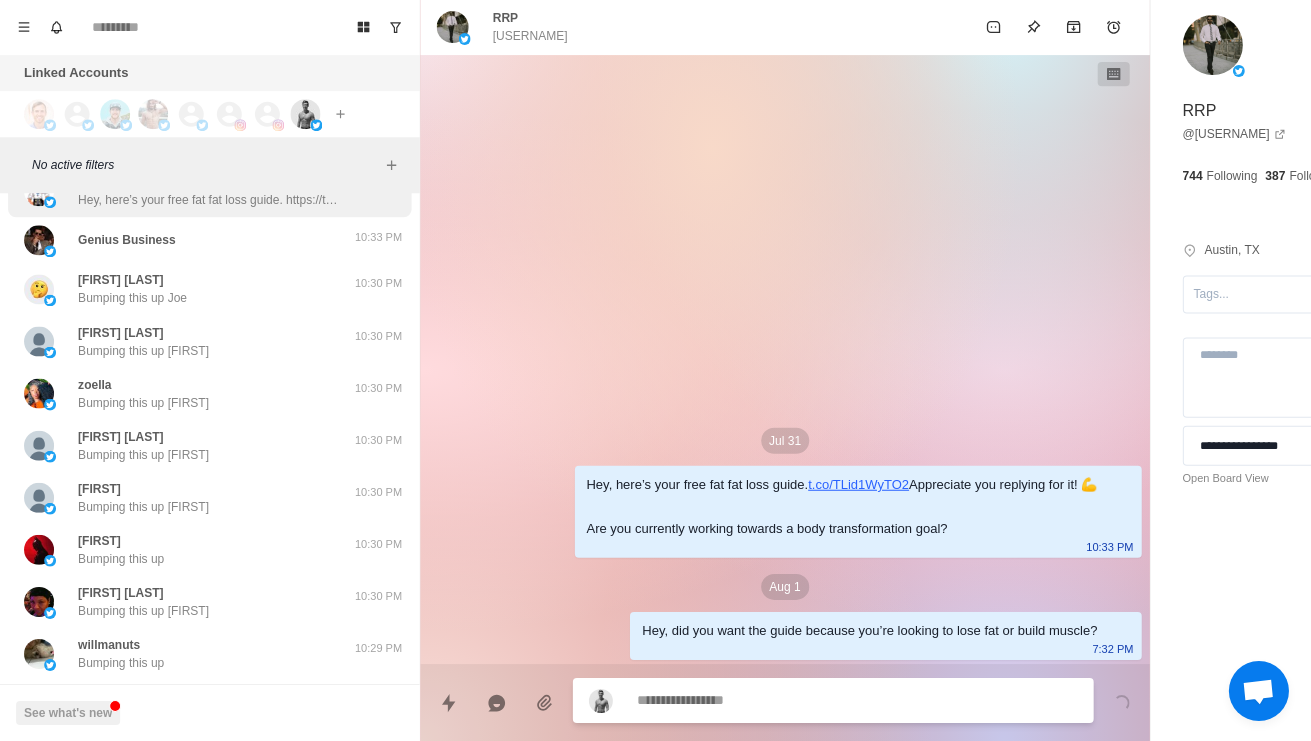 click on "Hey, here’s your free fat fat loss guide.
https://t.co/TLid1WyTO2
Appreciate you replying for it! 💪
Are you currently working towards a body transformation goal?" at bounding box center [208, 201] 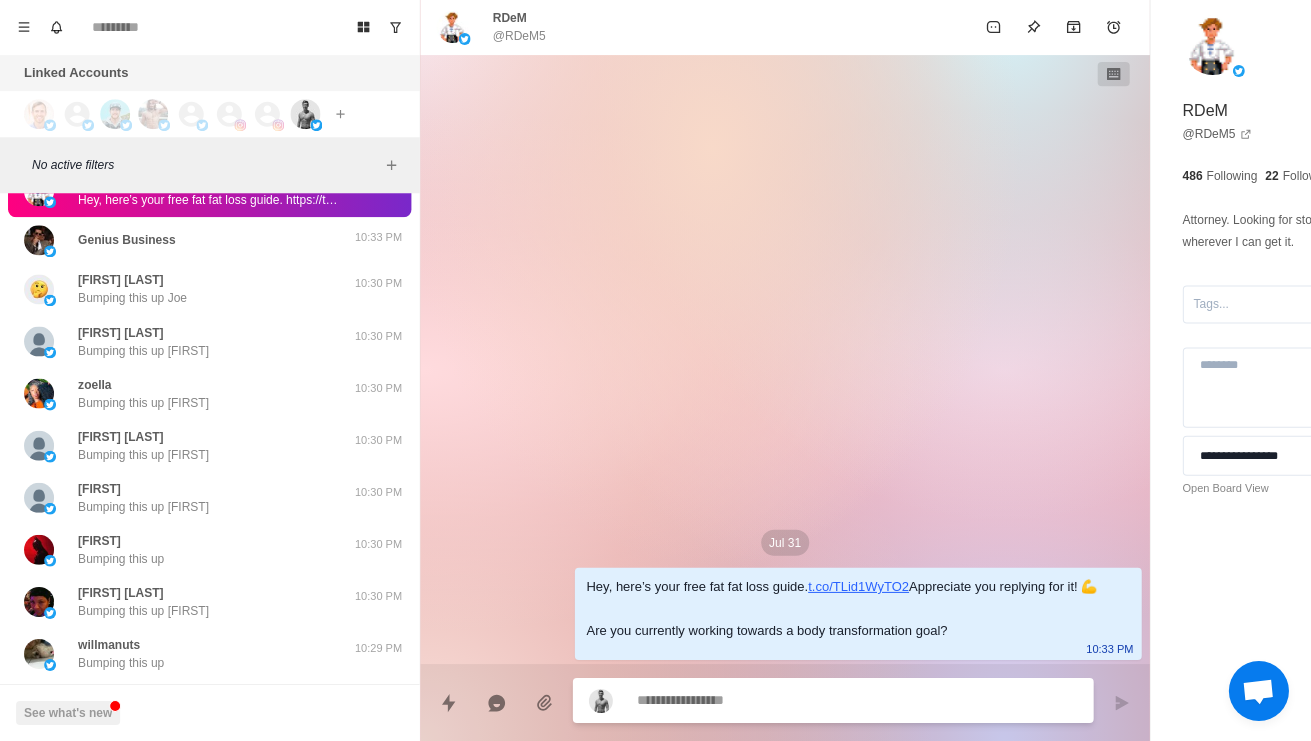 paste on "**********" 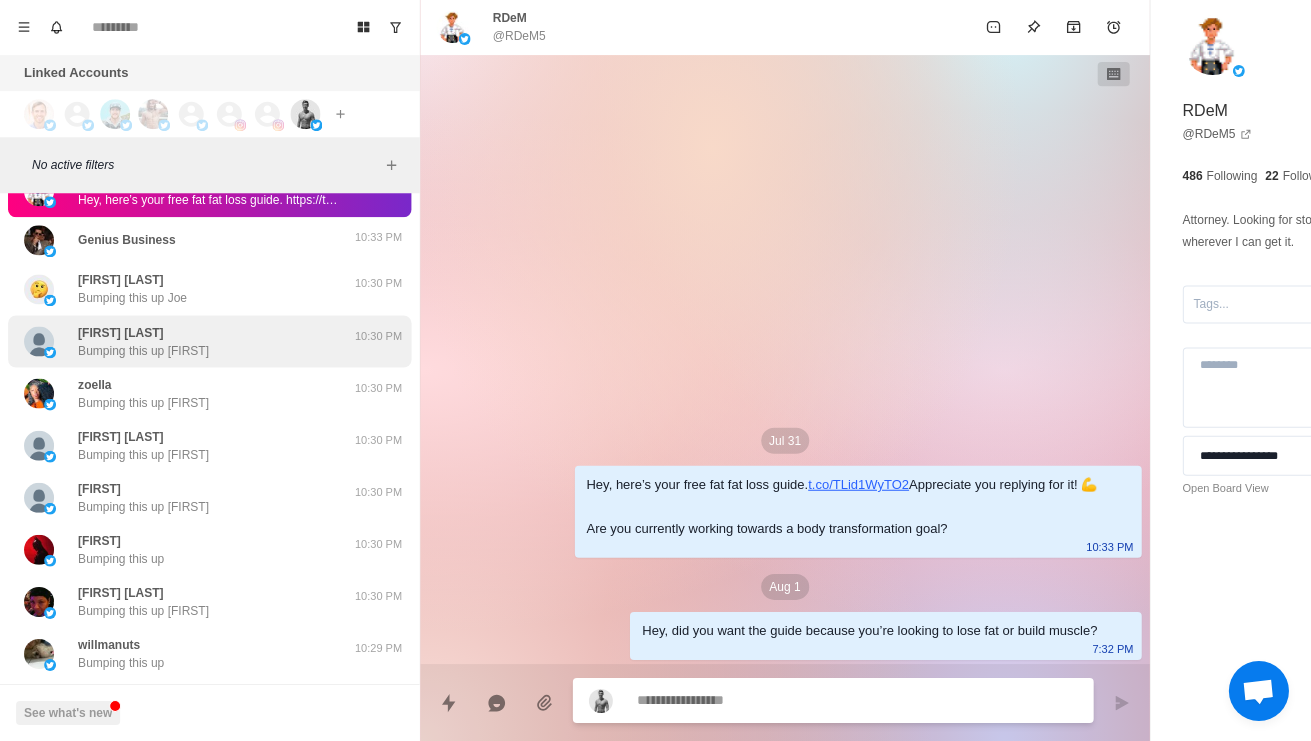 click on "Hans Andrew Bumping this up Hans 10:30 PM" at bounding box center [209, 342] 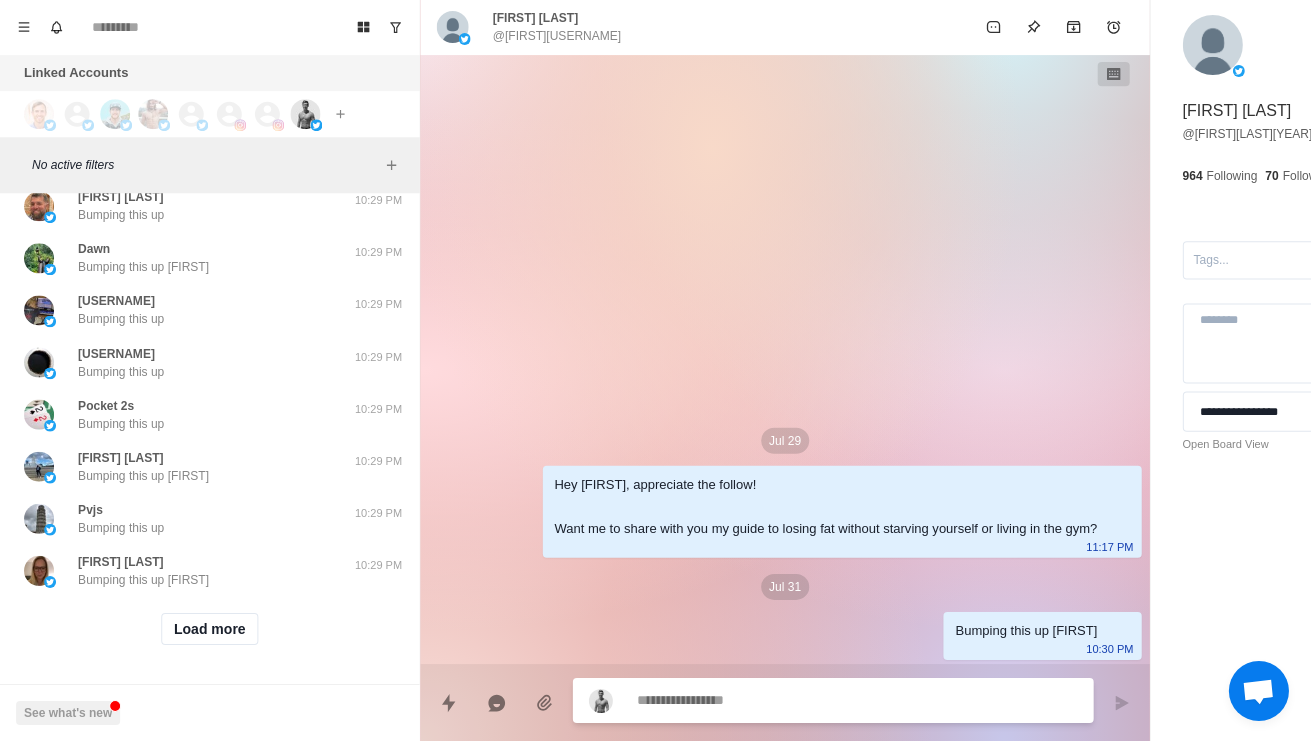 scroll, scrollTop: 18839, scrollLeft: 0, axis: vertical 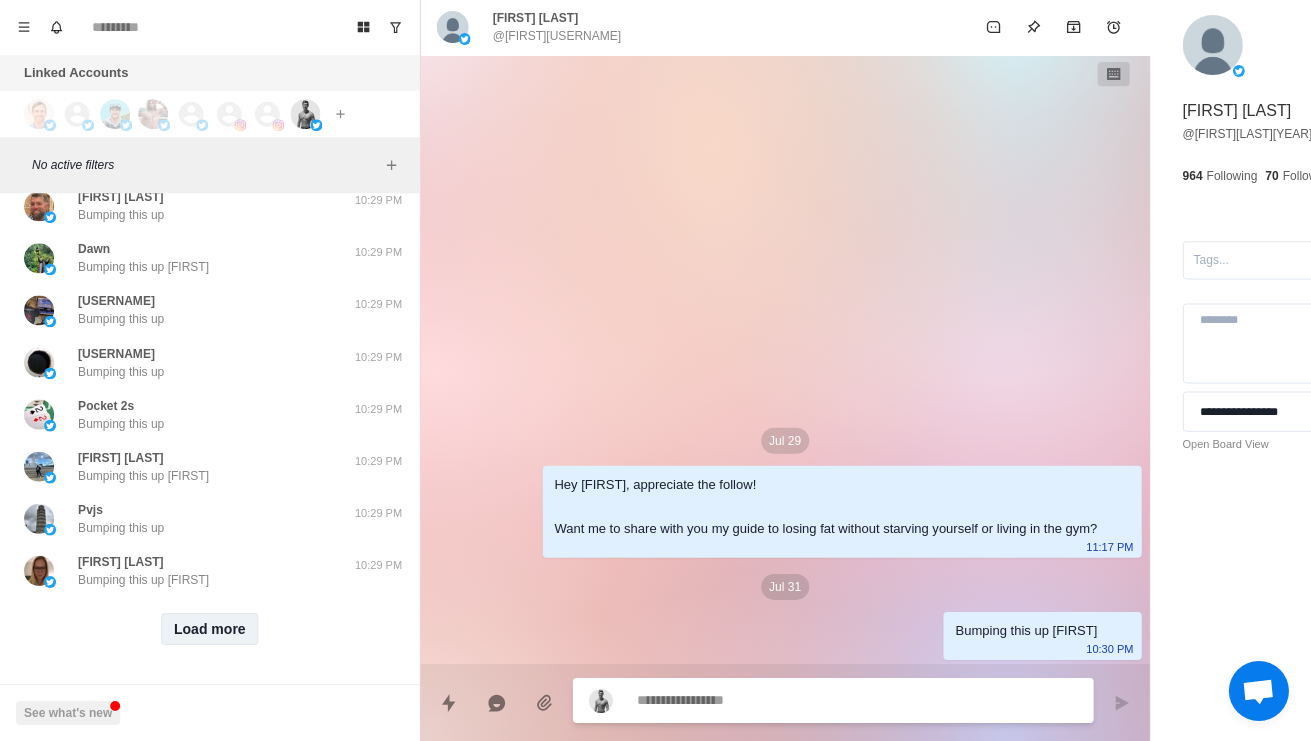 click on "Load more" at bounding box center [210, 629] 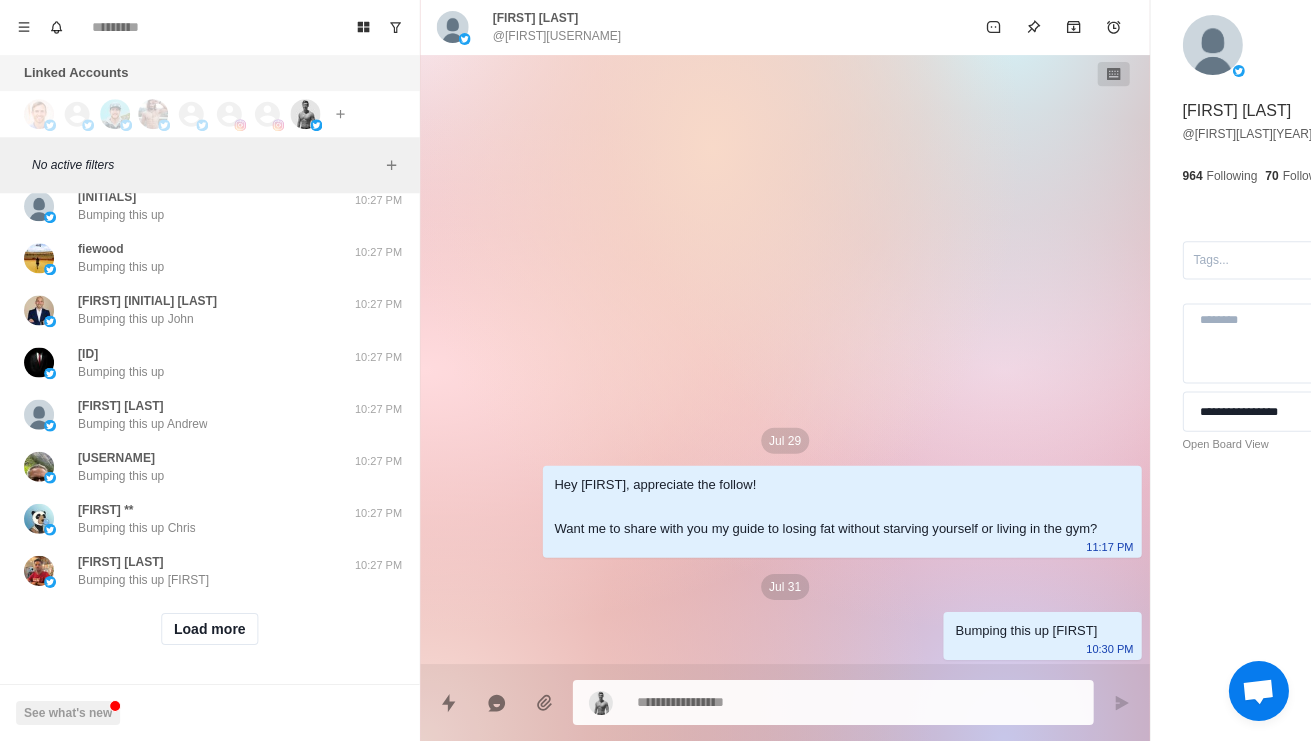 scroll, scrollTop: 19899, scrollLeft: 0, axis: vertical 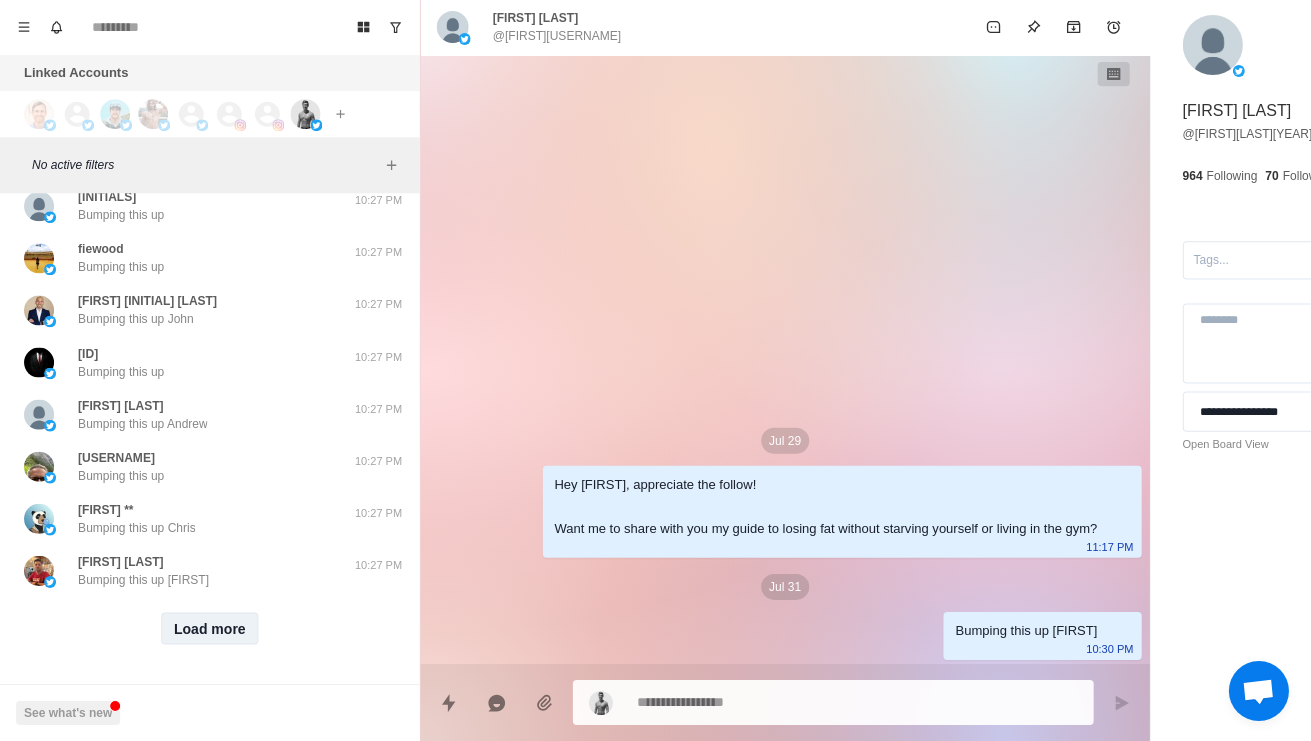 click on "Load more" at bounding box center (210, 629) 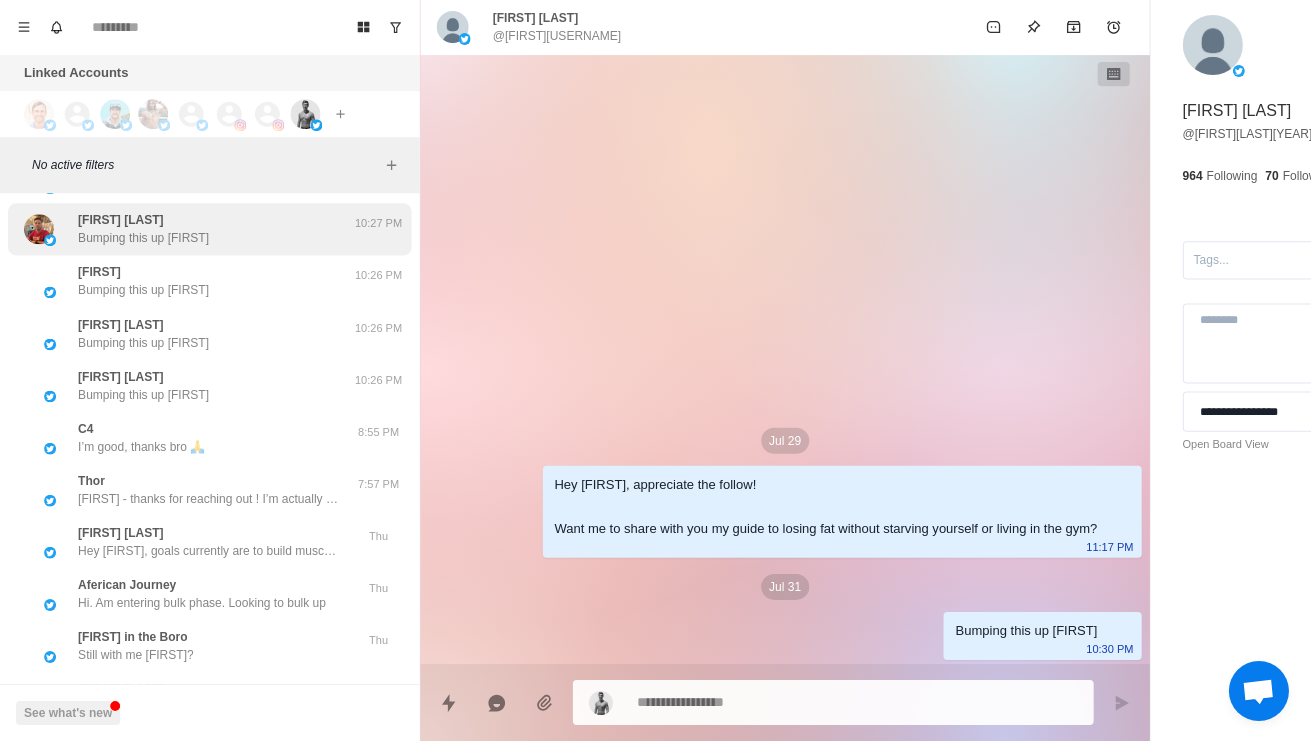 click on "Tabish Mehmood Bumping this up Tabish 10:27 PM" at bounding box center [209, 230] 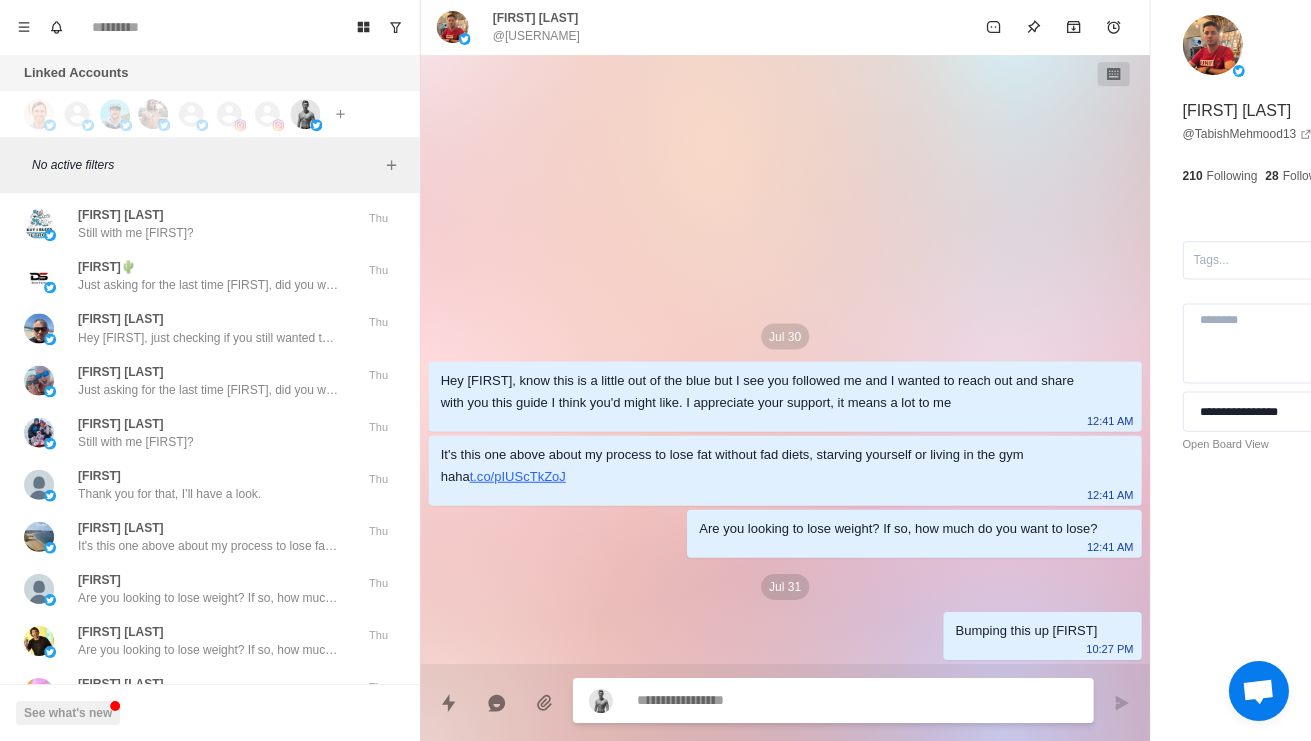 scroll, scrollTop: 20373, scrollLeft: 0, axis: vertical 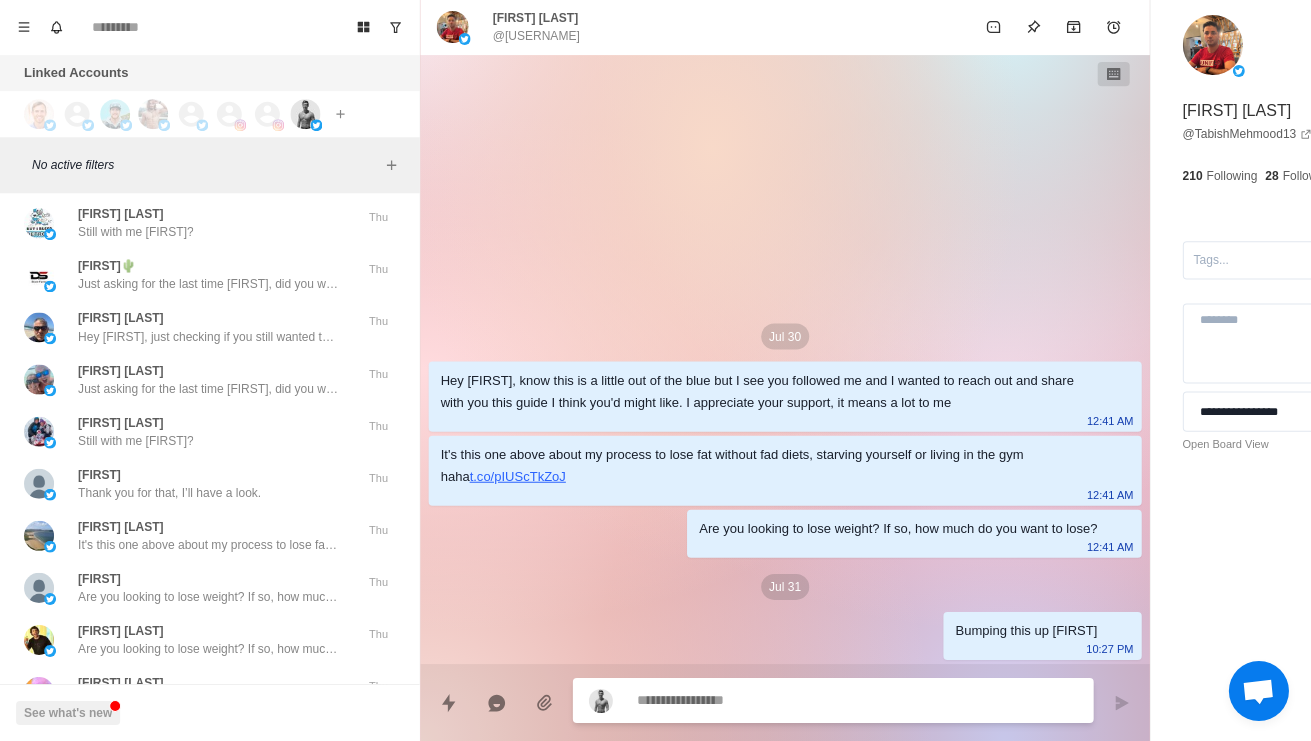 click on "Hey Chace, goals currently are to build muscle and tone  - I’m 6ft 2 and weigh 85kg, but trying to build athletic muscle around chest / back / arms and tone around the core mainly. But to be honest it’s infrequent and a structured programme would be beneficial for me I think." at bounding box center [208, 77] 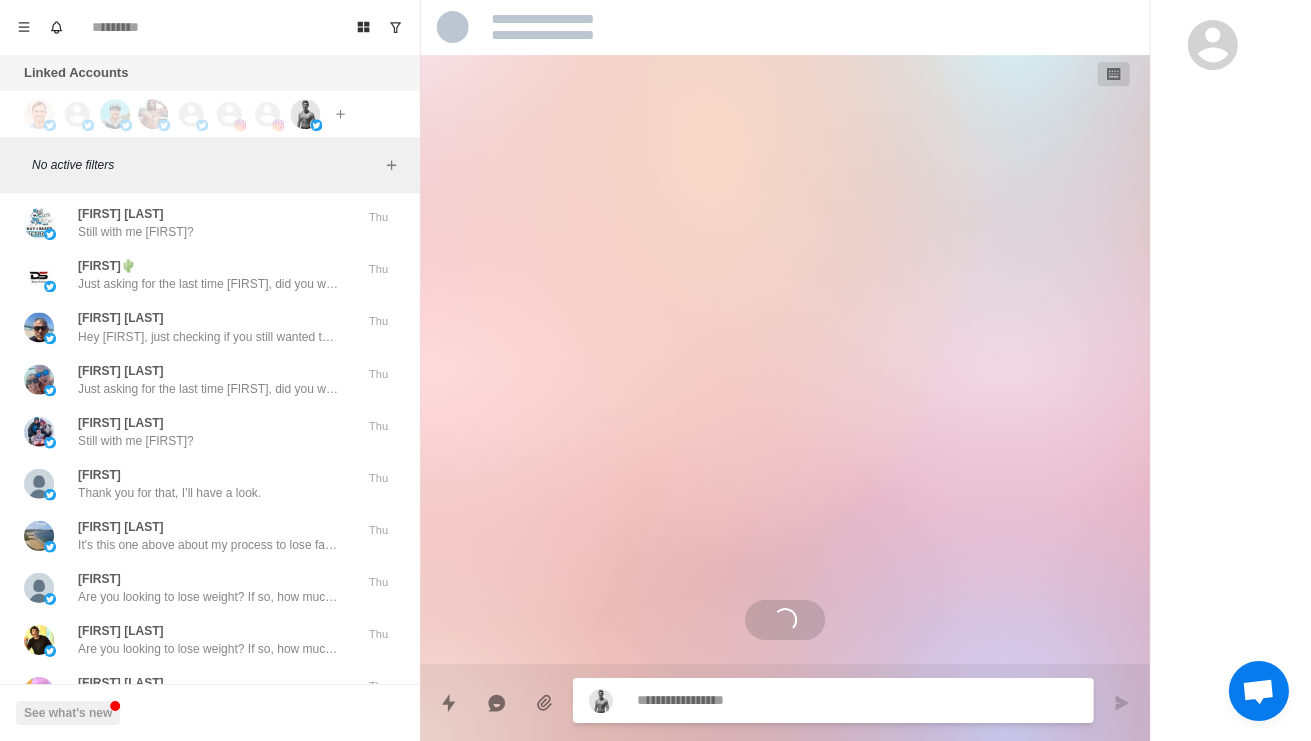 scroll, scrollTop: 222, scrollLeft: 0, axis: vertical 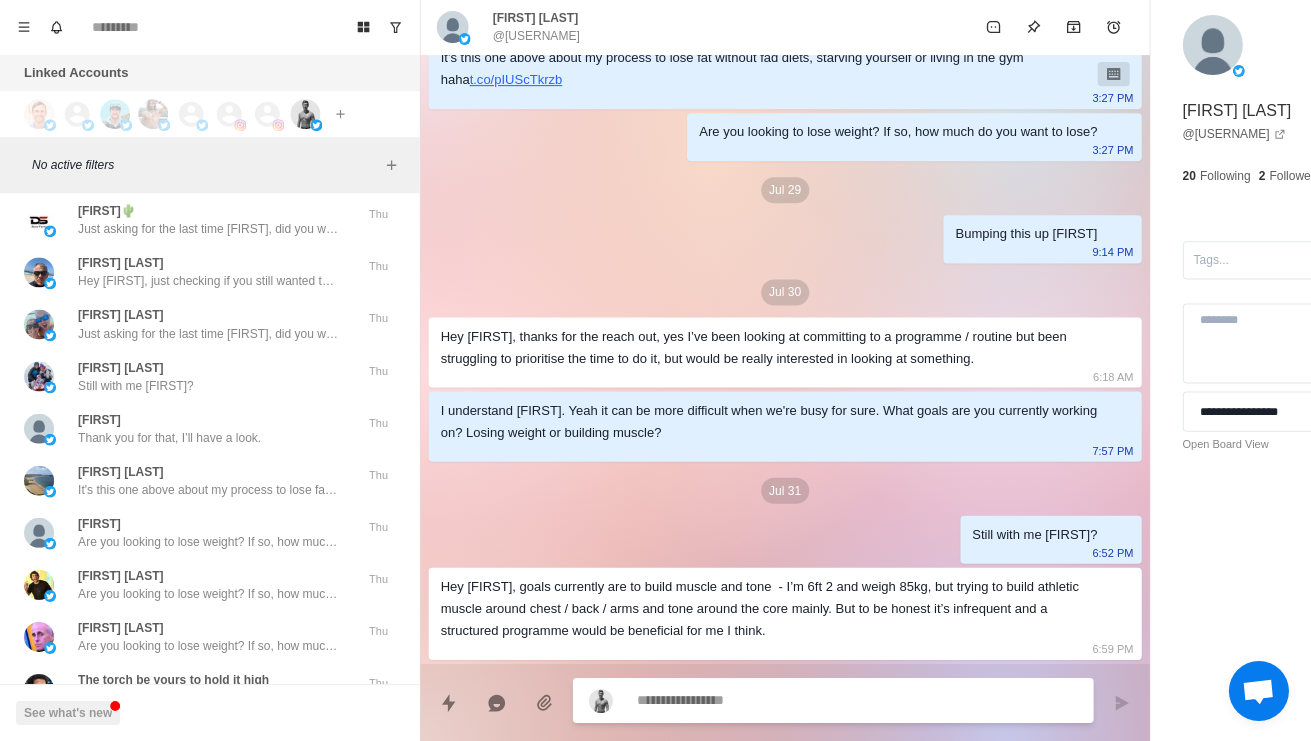 click on "Brad in the Boro Still with me Brad?" at bounding box center [188, 117] 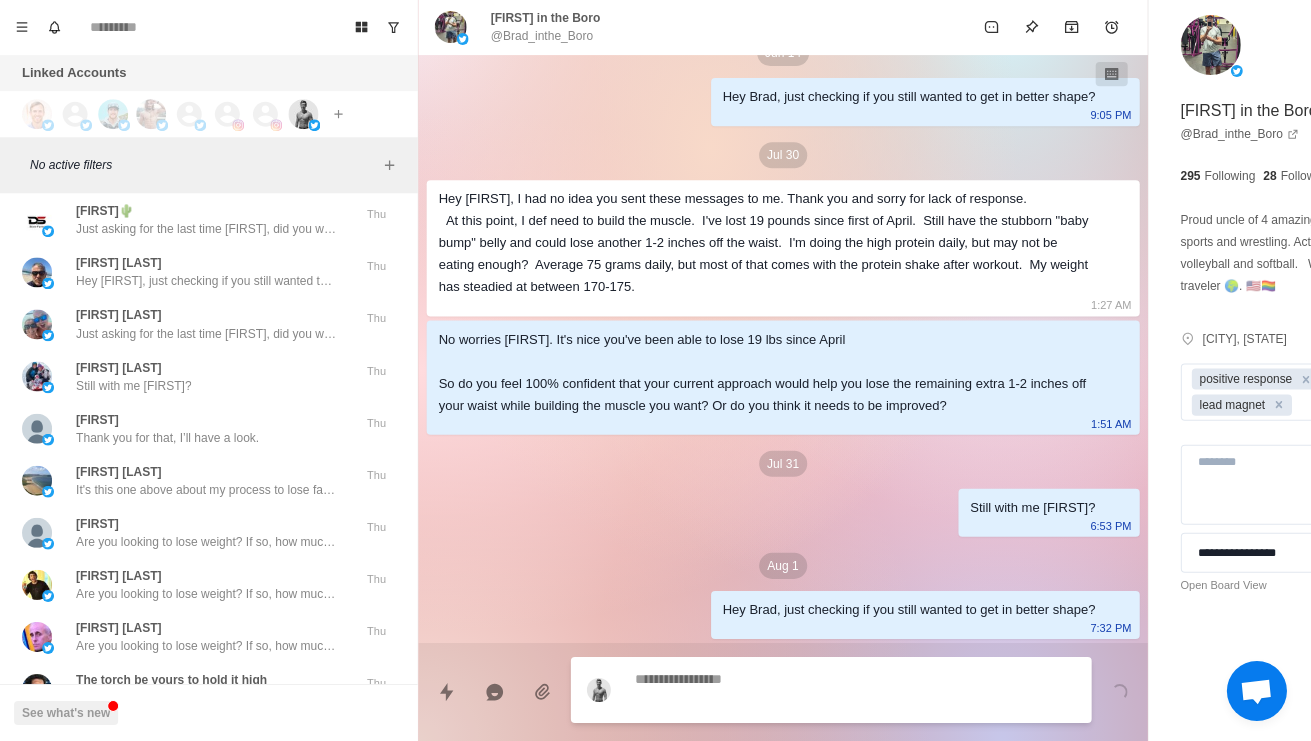 scroll, scrollTop: 424, scrollLeft: 0, axis: vertical 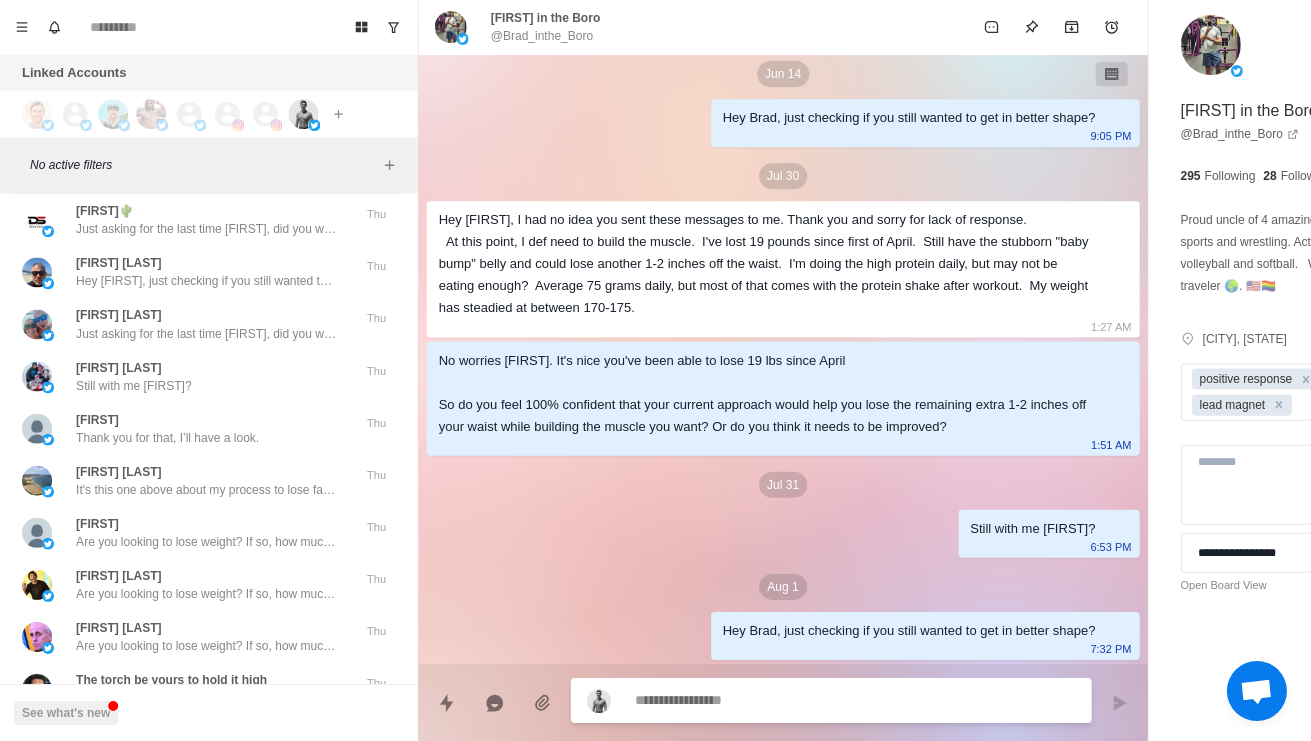click on "Greg Hines Still with me Greg?" at bounding box center [188, 169] 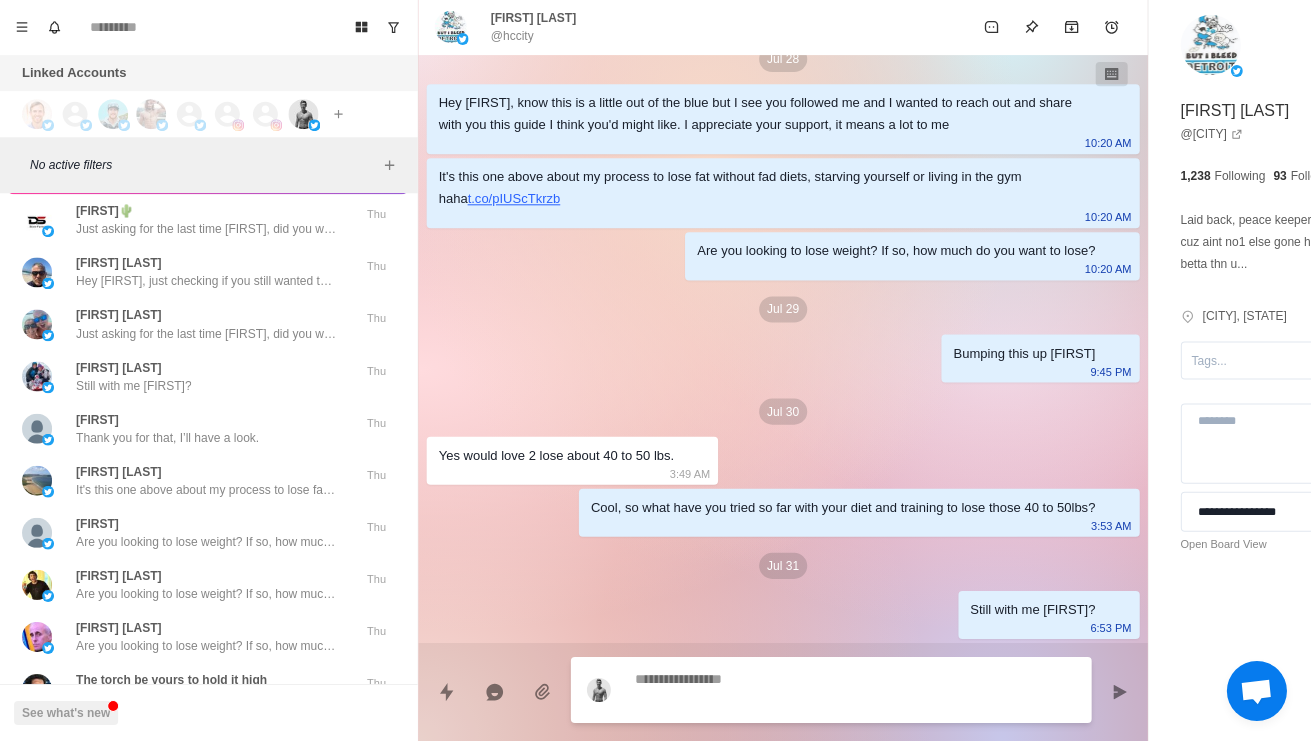 scroll, scrollTop: 140, scrollLeft: 0, axis: vertical 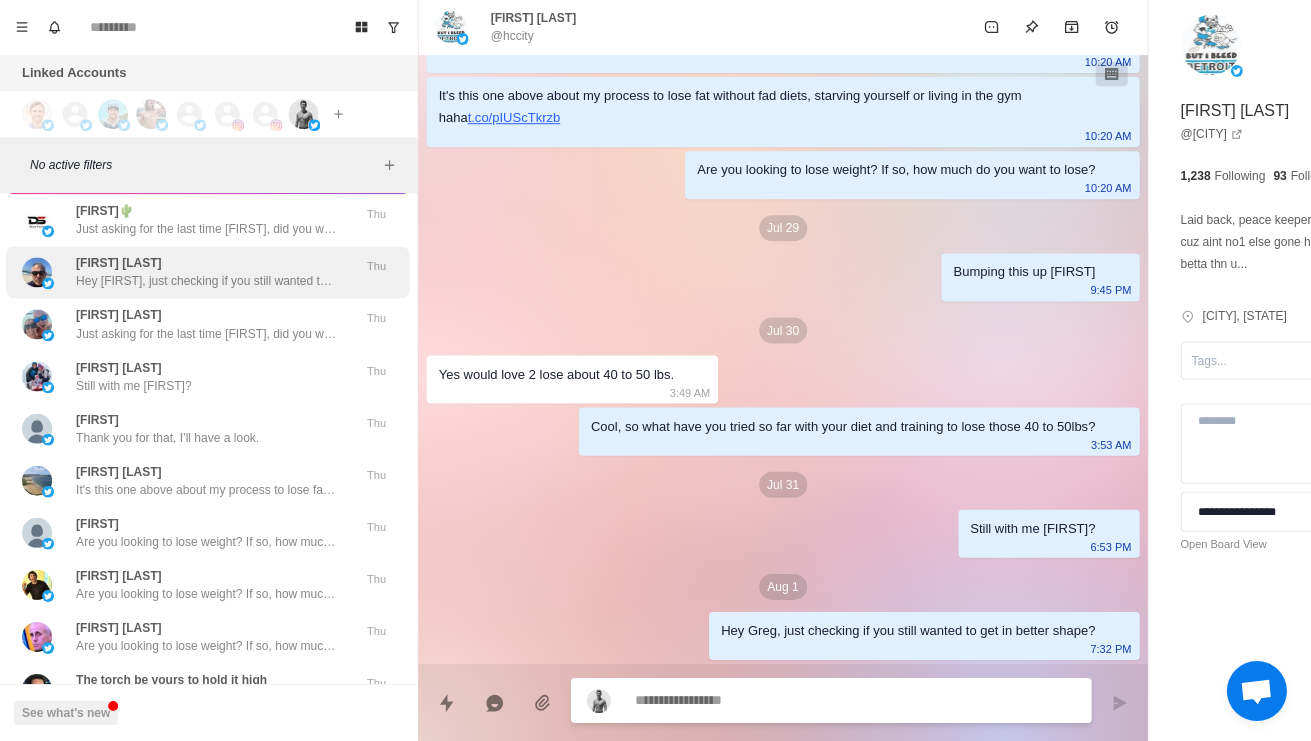 click on "Hey Jimmy, just checking if you still wanted to get in better shape?" at bounding box center [208, 282] 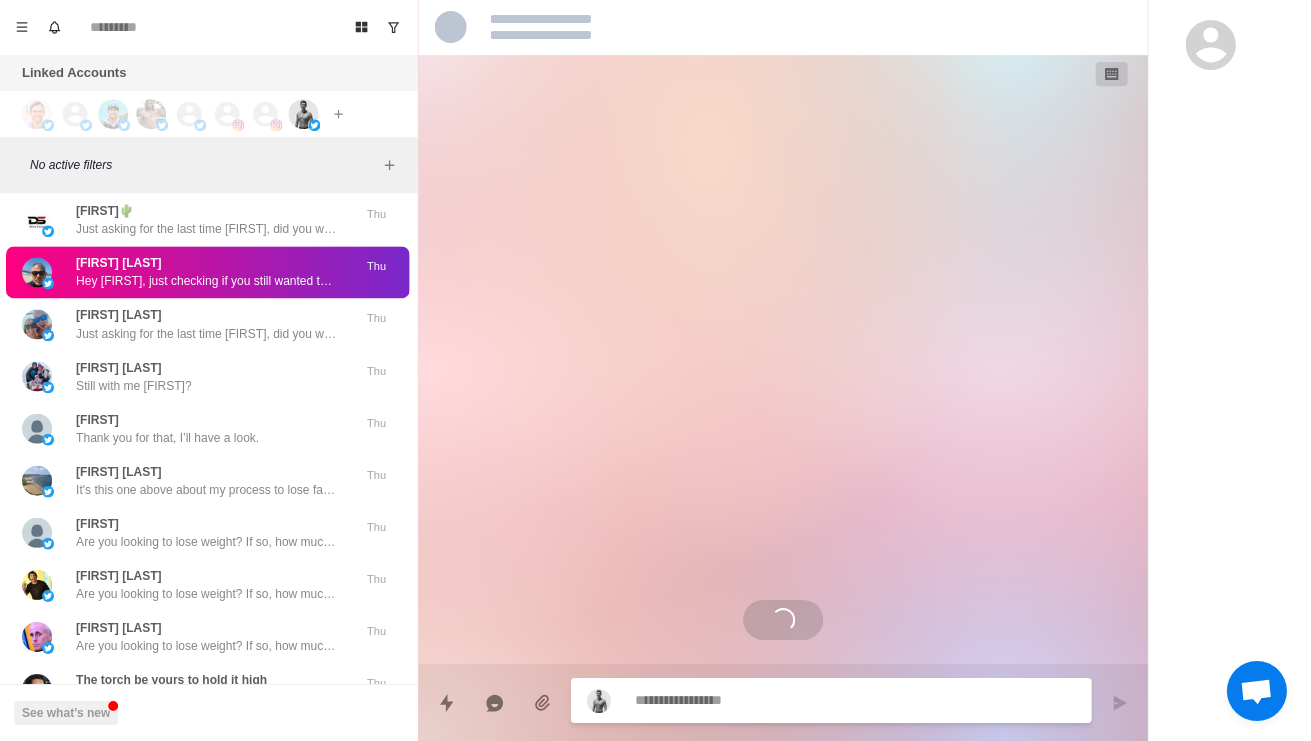 scroll, scrollTop: 0, scrollLeft: 0, axis: both 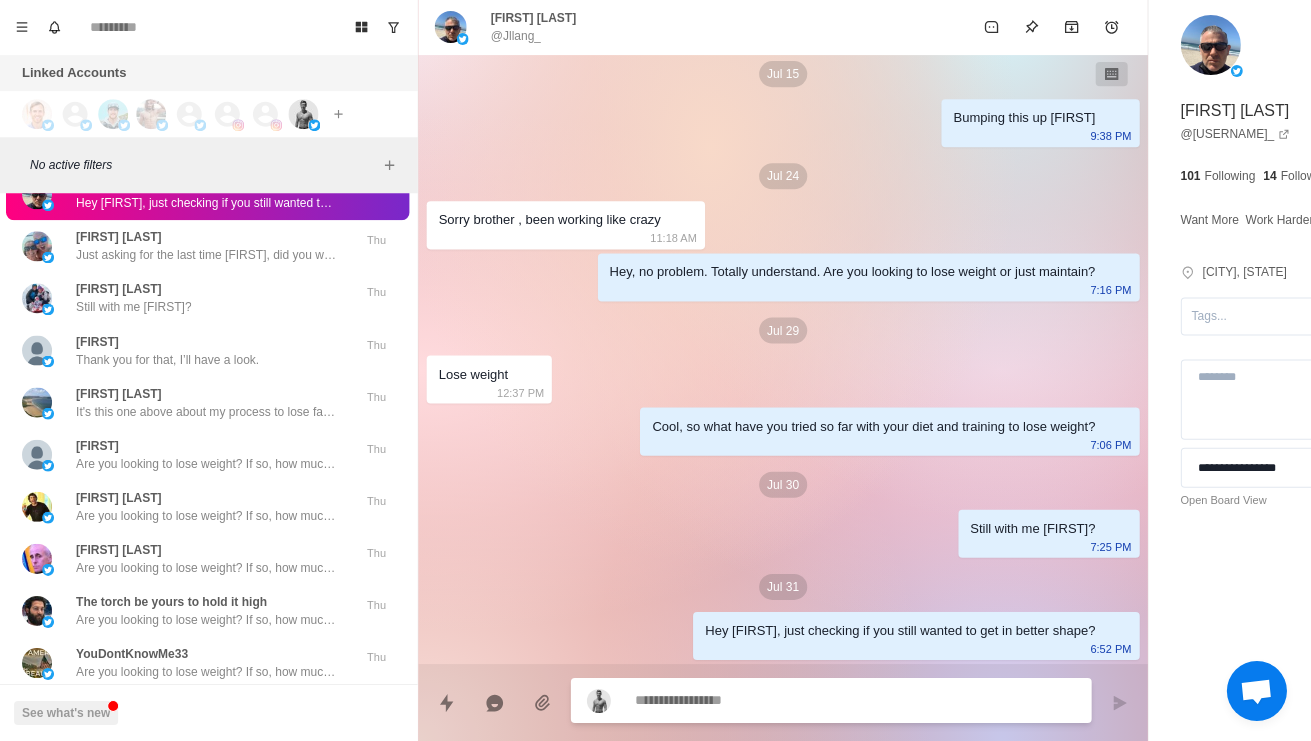 click on "Hi. Am entering bulk phase. Looking to bulk up" at bounding box center [202, 100] 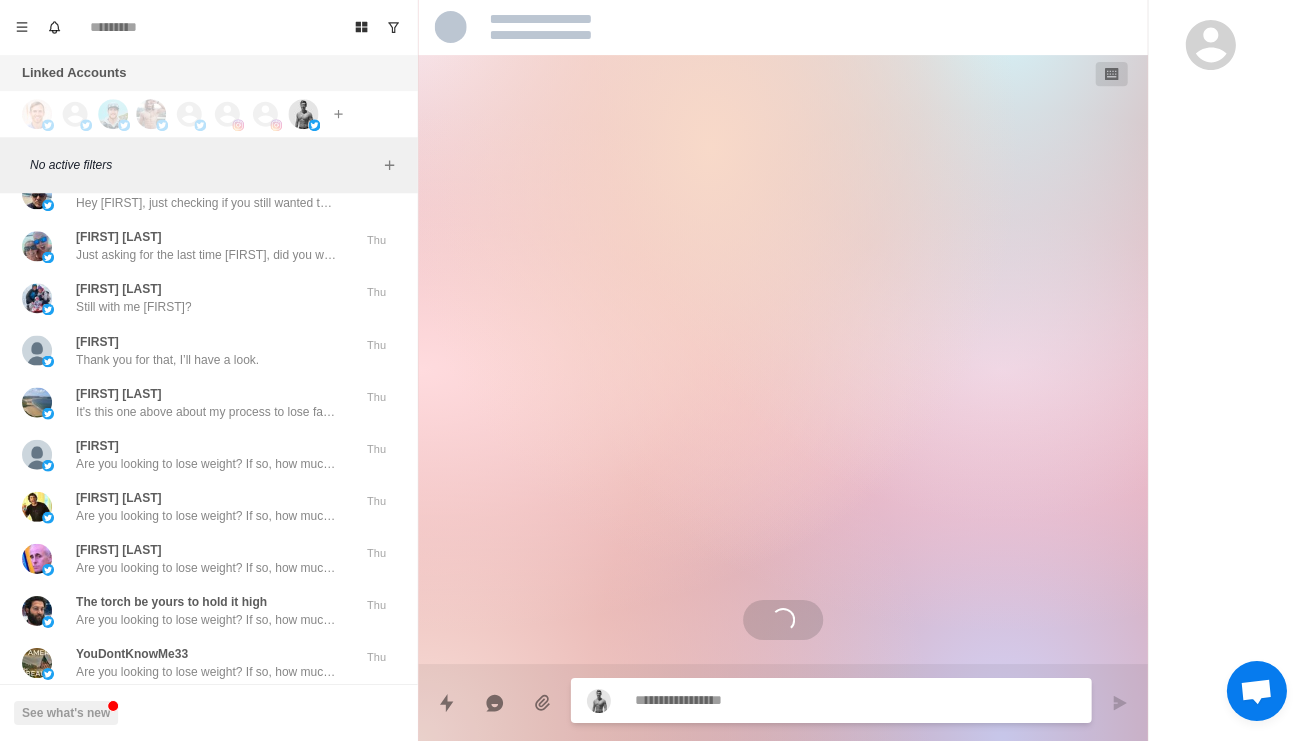 scroll, scrollTop: 0, scrollLeft: 0, axis: both 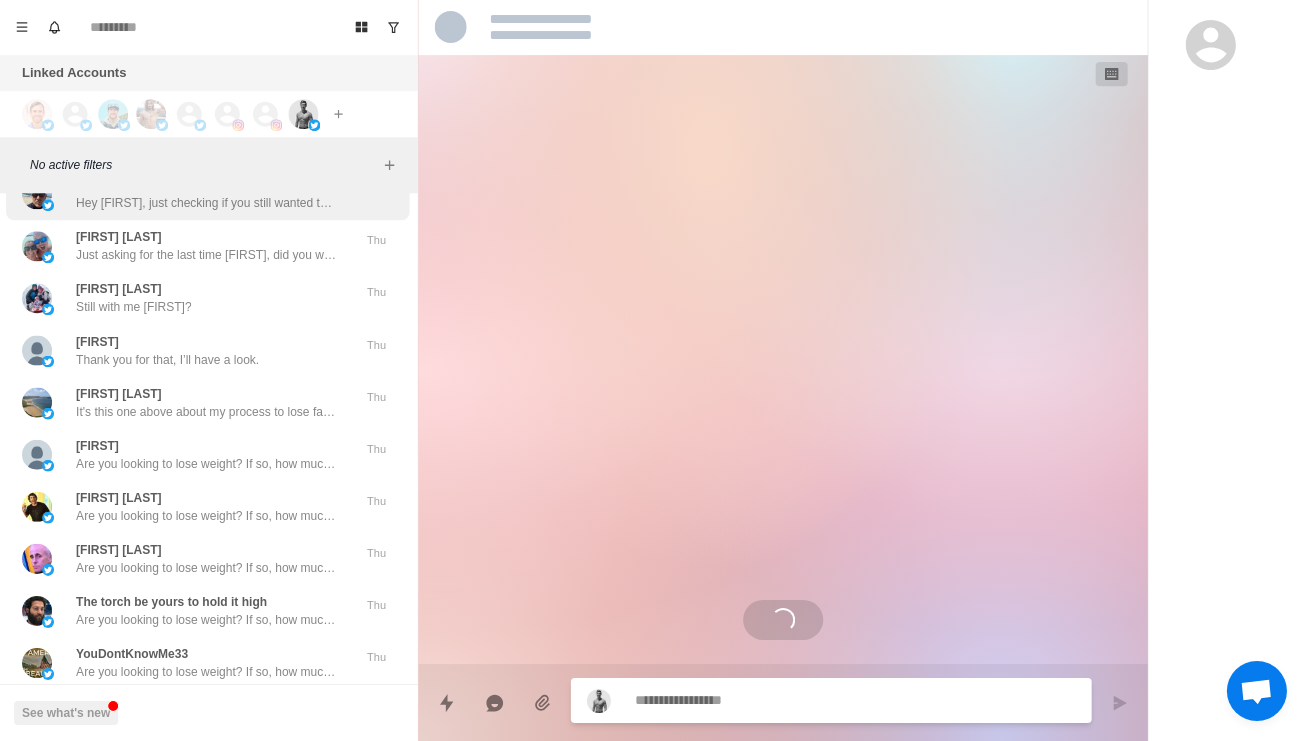 click on "Hey Jimmy, just checking if you still wanted to get in better shape?" at bounding box center [208, 204] 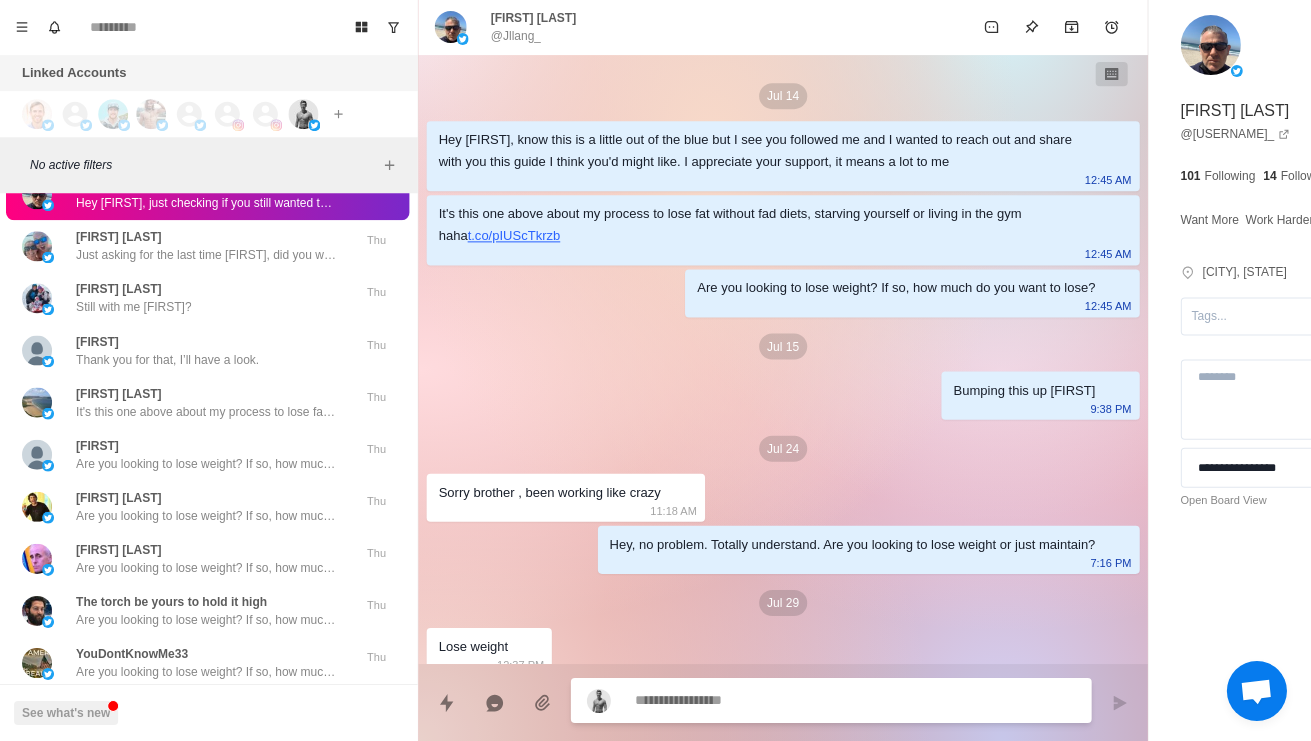 scroll, scrollTop: 294, scrollLeft: 0, axis: vertical 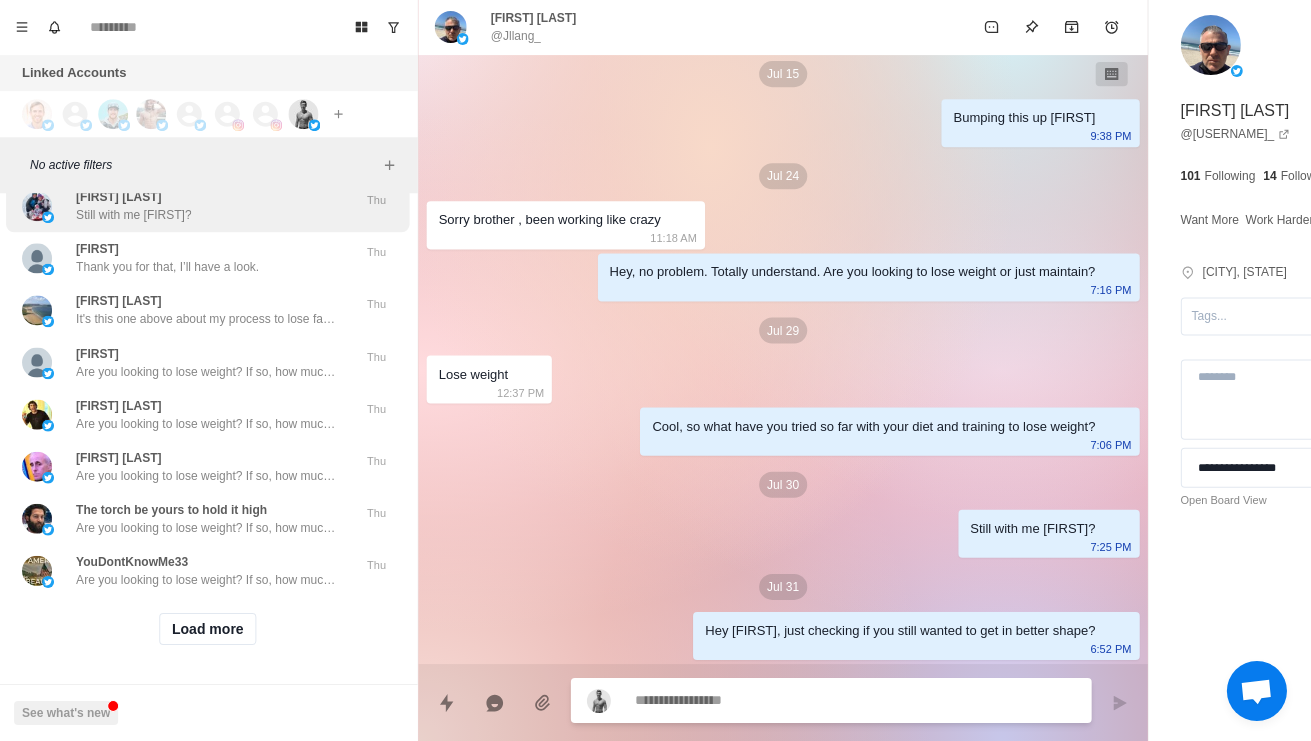 click on "Dakota Smith Still with me Dakota?" at bounding box center [188, 207] 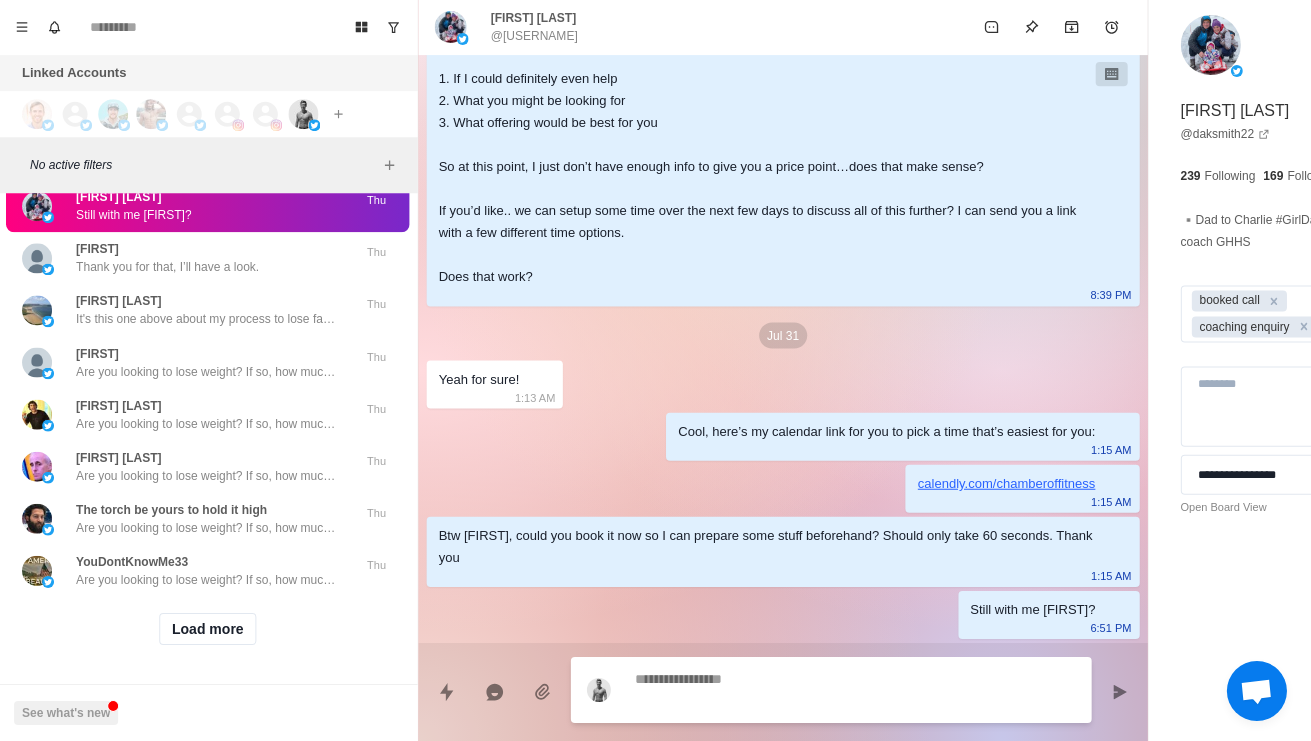 scroll, scrollTop: 1248, scrollLeft: 0, axis: vertical 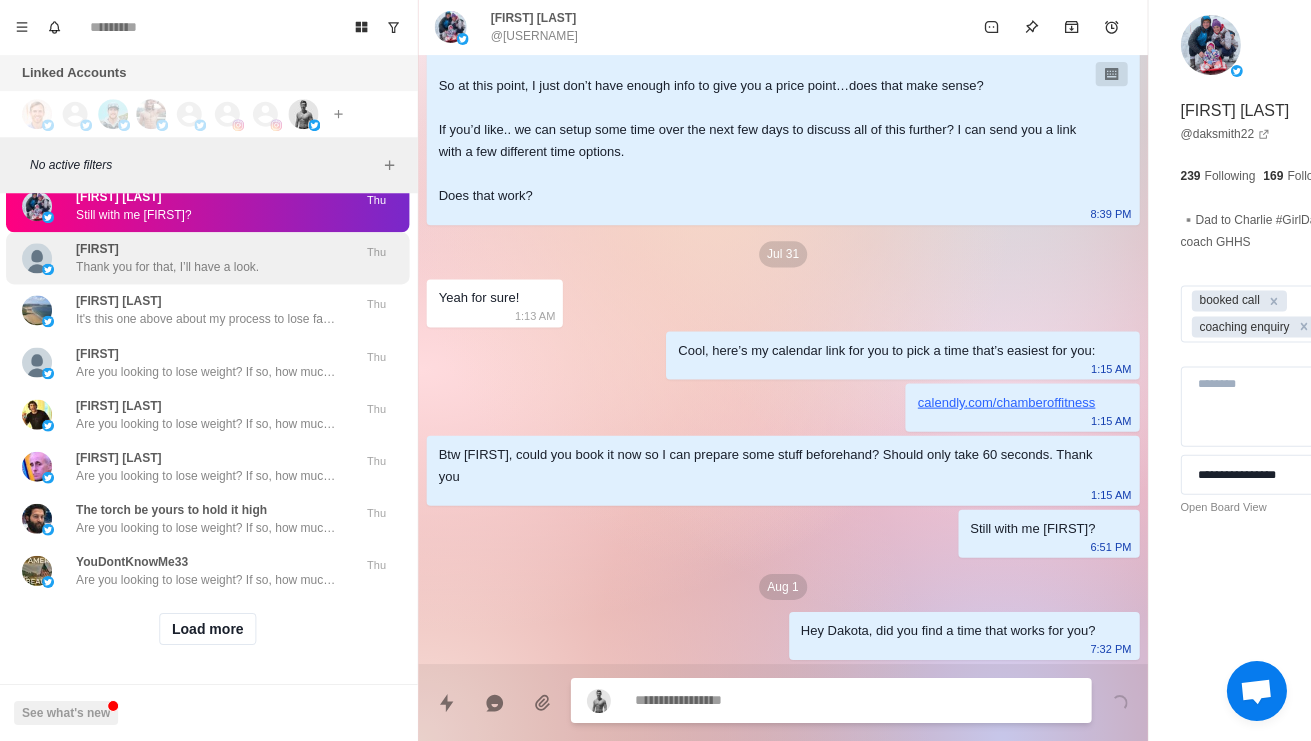 click on "Christy Thank you for that, I’ll have a look." at bounding box center [169, 259] 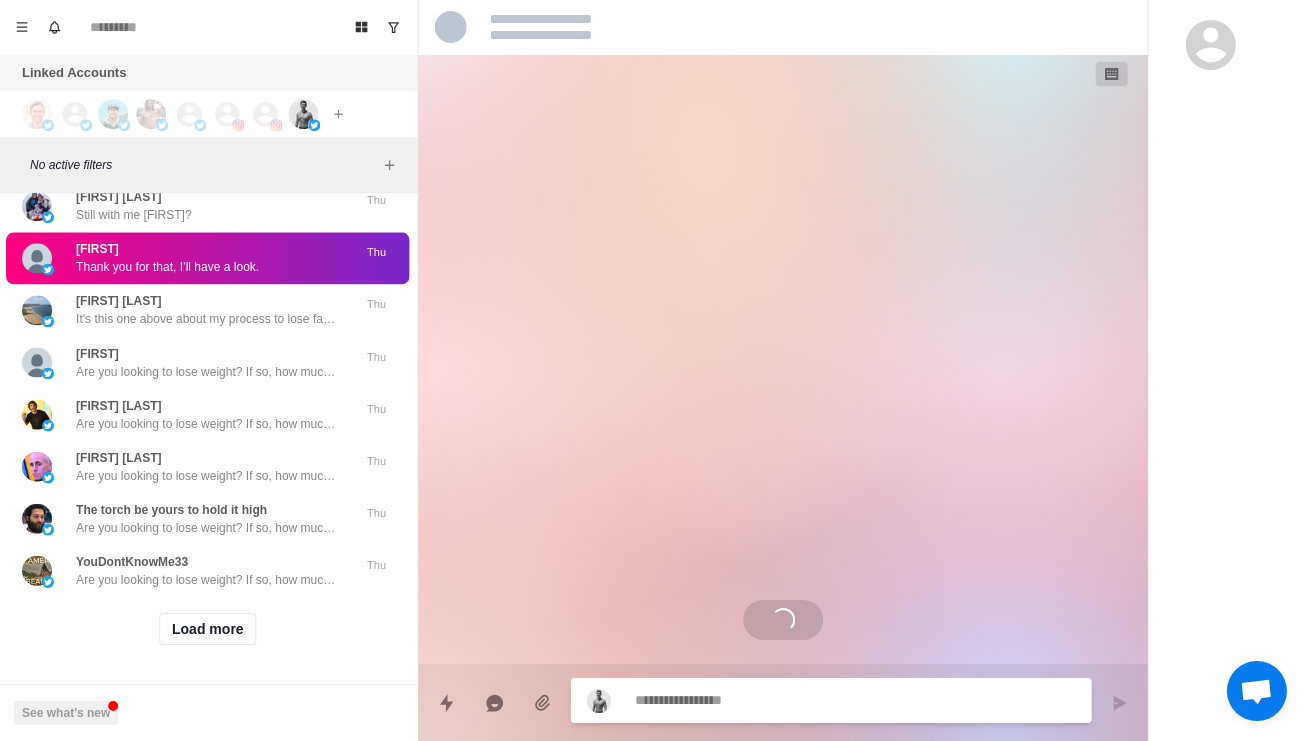 scroll, scrollTop: 0, scrollLeft: 0, axis: both 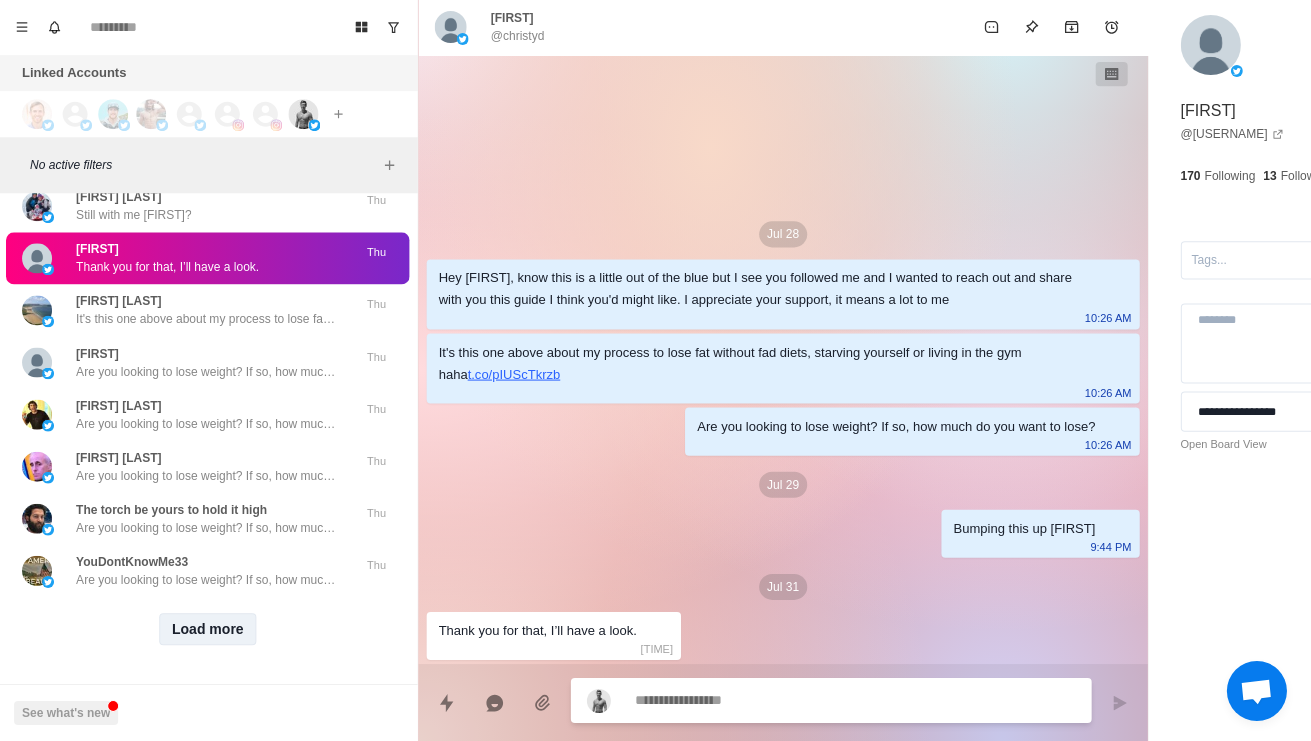click on "Load more" at bounding box center [210, 629] 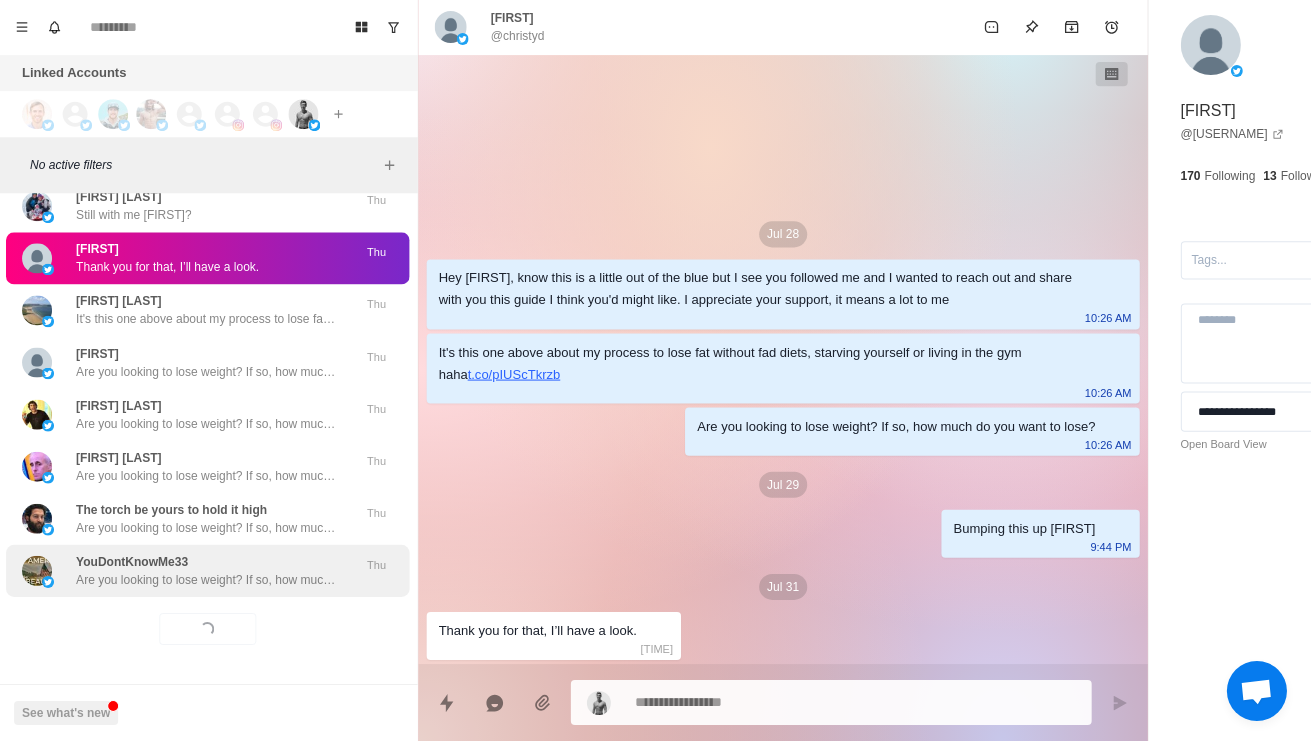 click on "YouDontKnowMe33 Are you looking to lose weight? If so, how much do you want to lose? Thu" at bounding box center (209, 571) 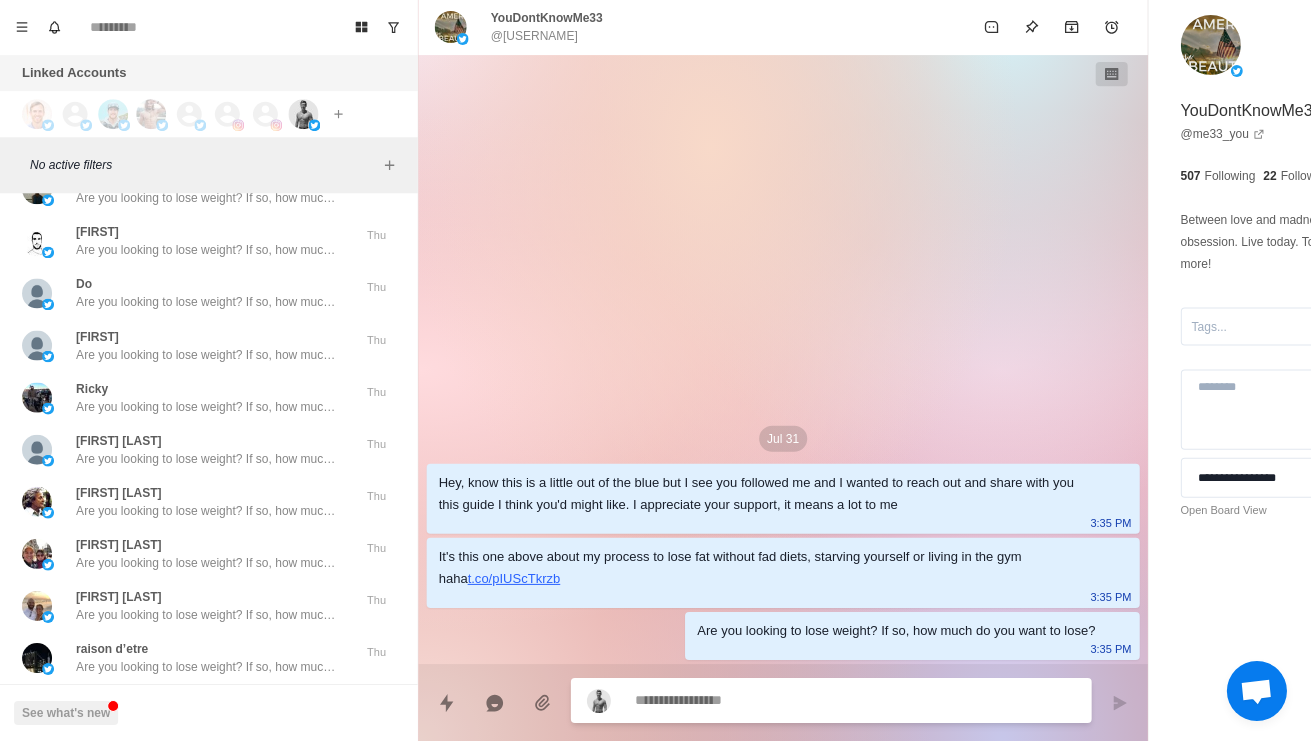 scroll, scrollTop: 21458, scrollLeft: 0, axis: vertical 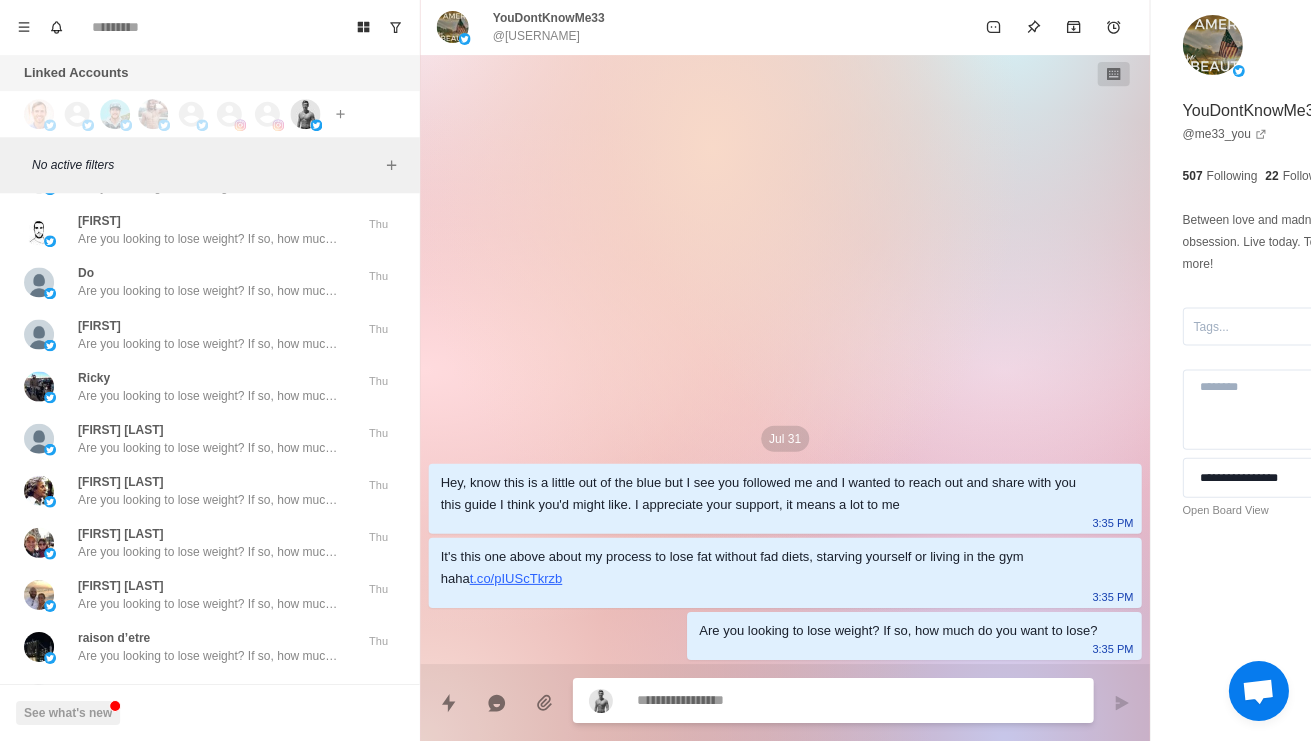 click on "Jul 31 Hey, know this is a little out of the blue but I see you followed me and I wanted to reach out and share with you this guide I think you'd might like. I appreciate your support, it means a lot to me 3:35 PM It's this one above about my process to lose fat without fad diets, starving yourself or living in the gym haha  t.co/pIUScTkrzb 3:35 PM Are you looking to lose weight? If so, how much do you want to lose? 3:35 PM" at bounding box center [784, 360] 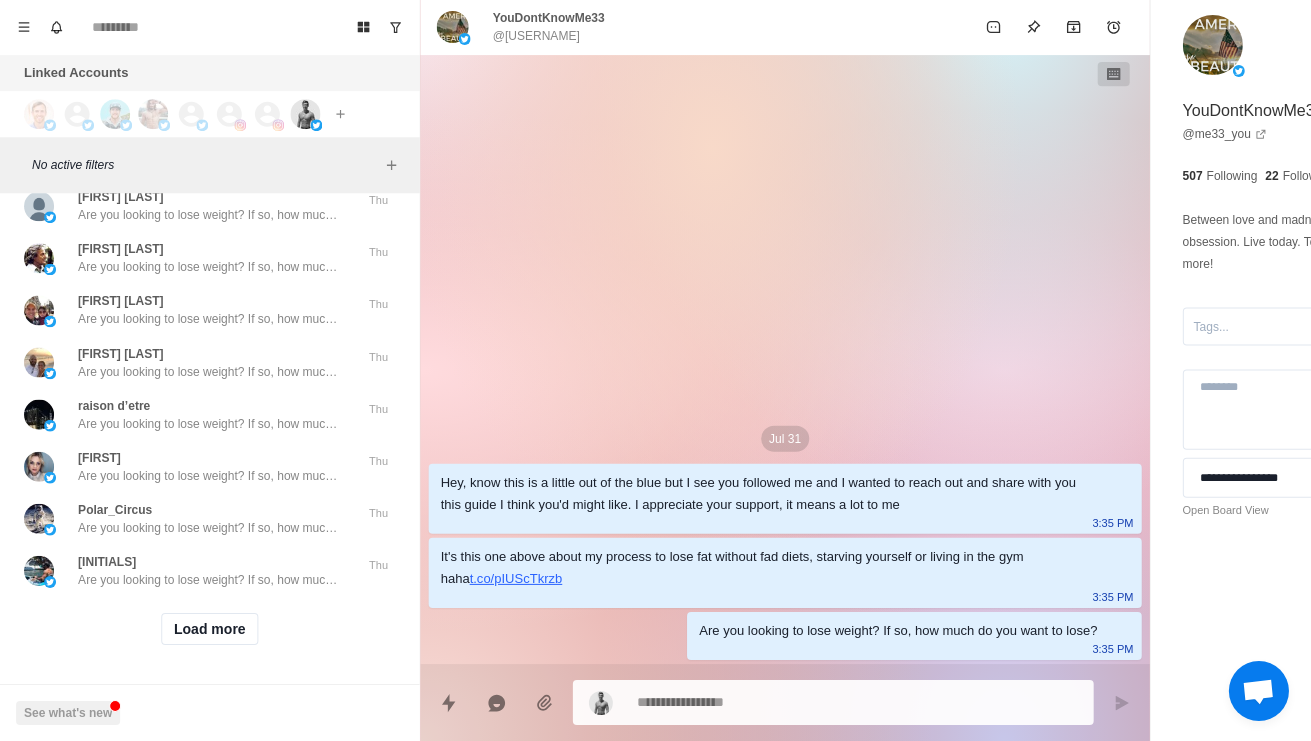 scroll, scrollTop: 22072, scrollLeft: 0, axis: vertical 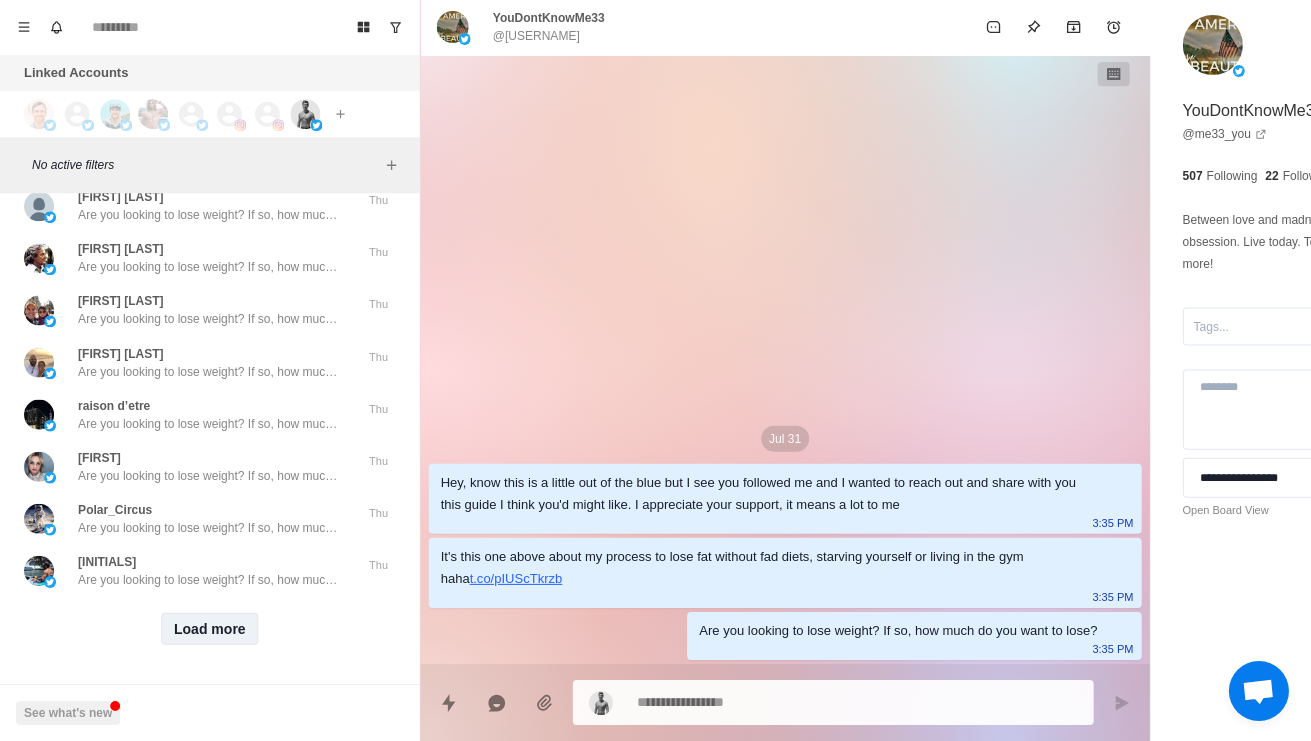 click on "Load more" at bounding box center (210, 629) 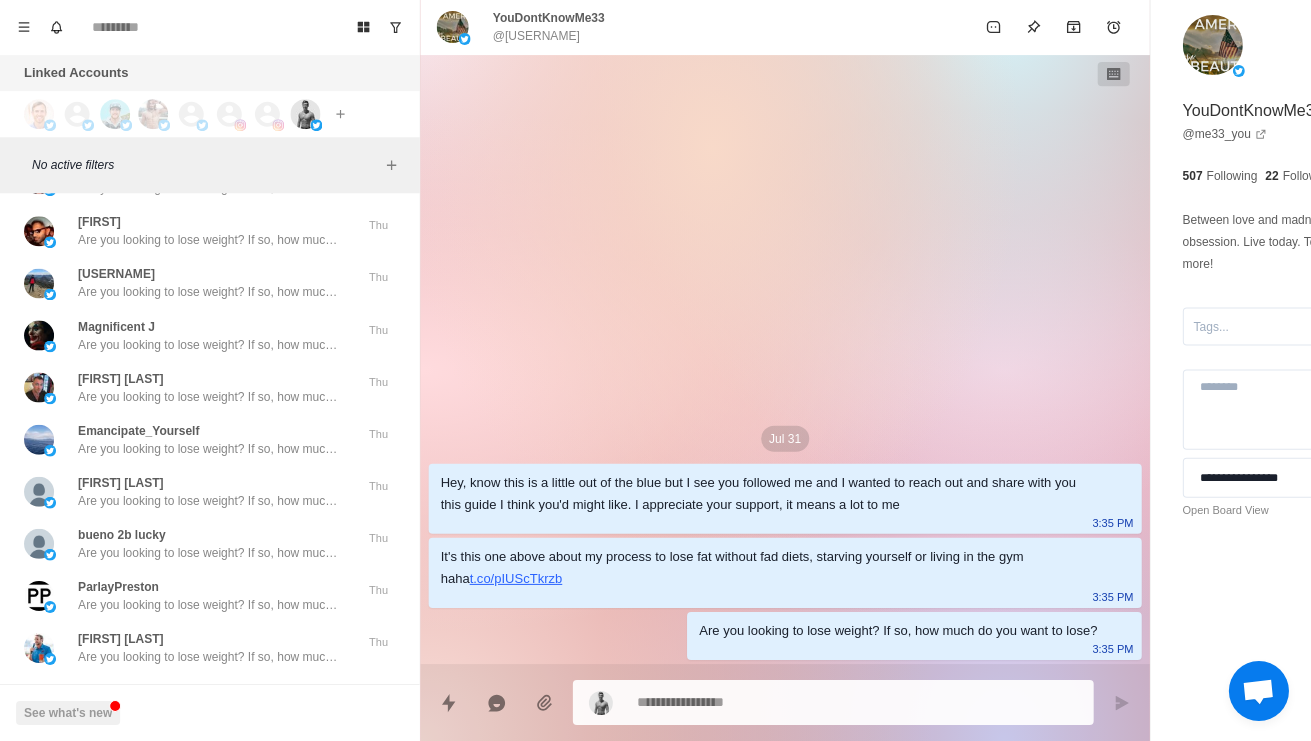 scroll, scrollTop: 22603, scrollLeft: 0, axis: vertical 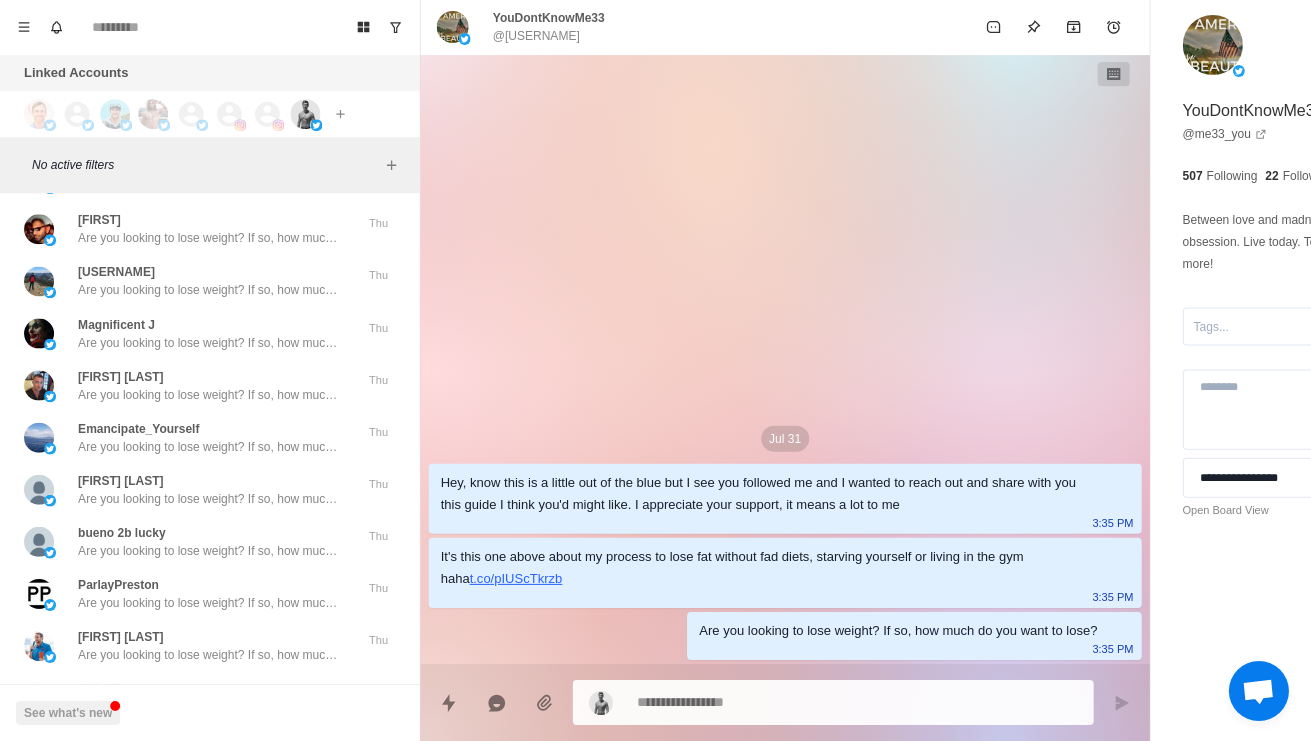 click on "Infernoh" at bounding box center [102, 13] 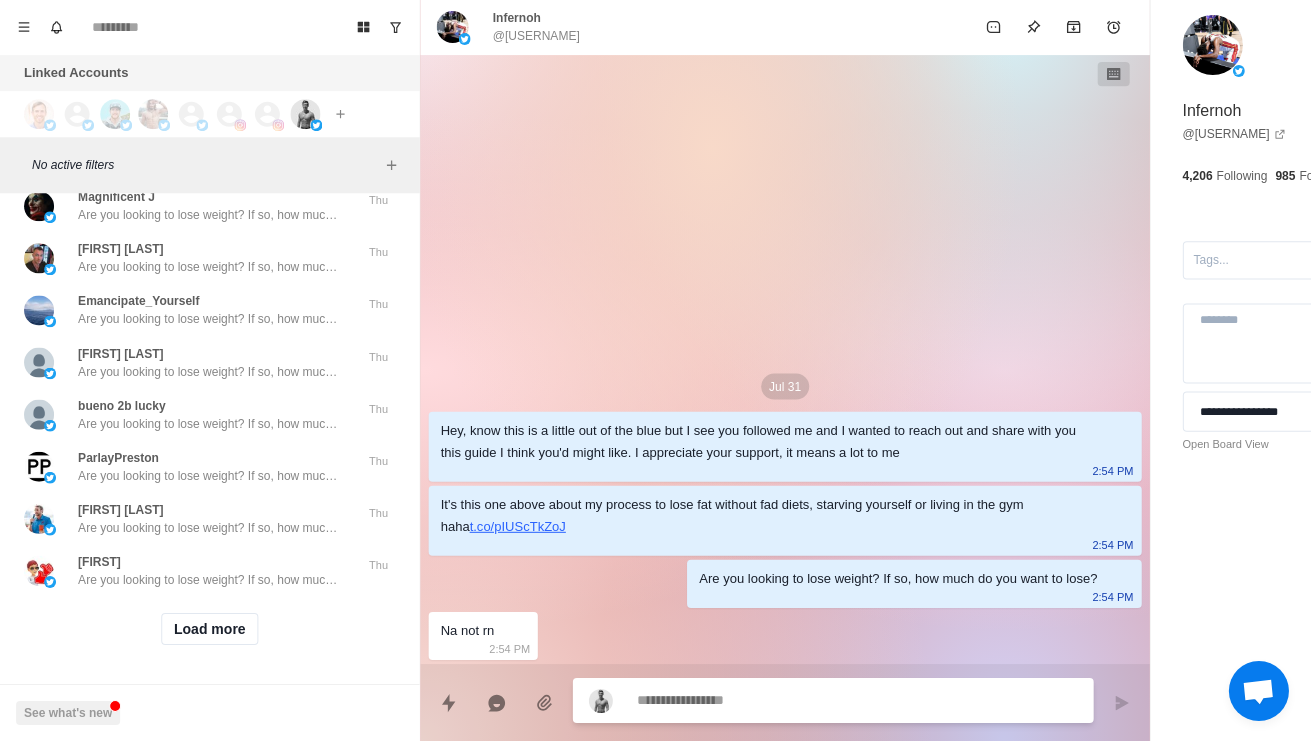 scroll, scrollTop: 23132, scrollLeft: 0, axis: vertical 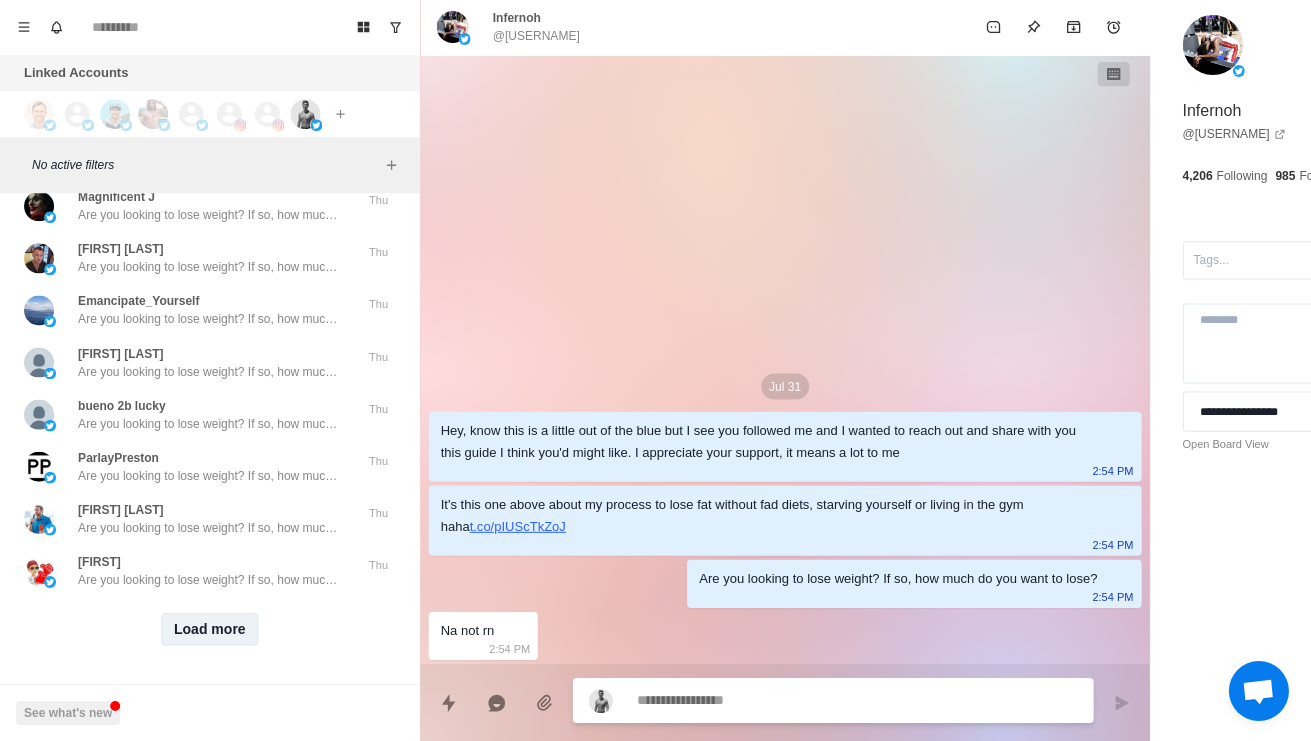 click on "Load more" at bounding box center [210, 629] 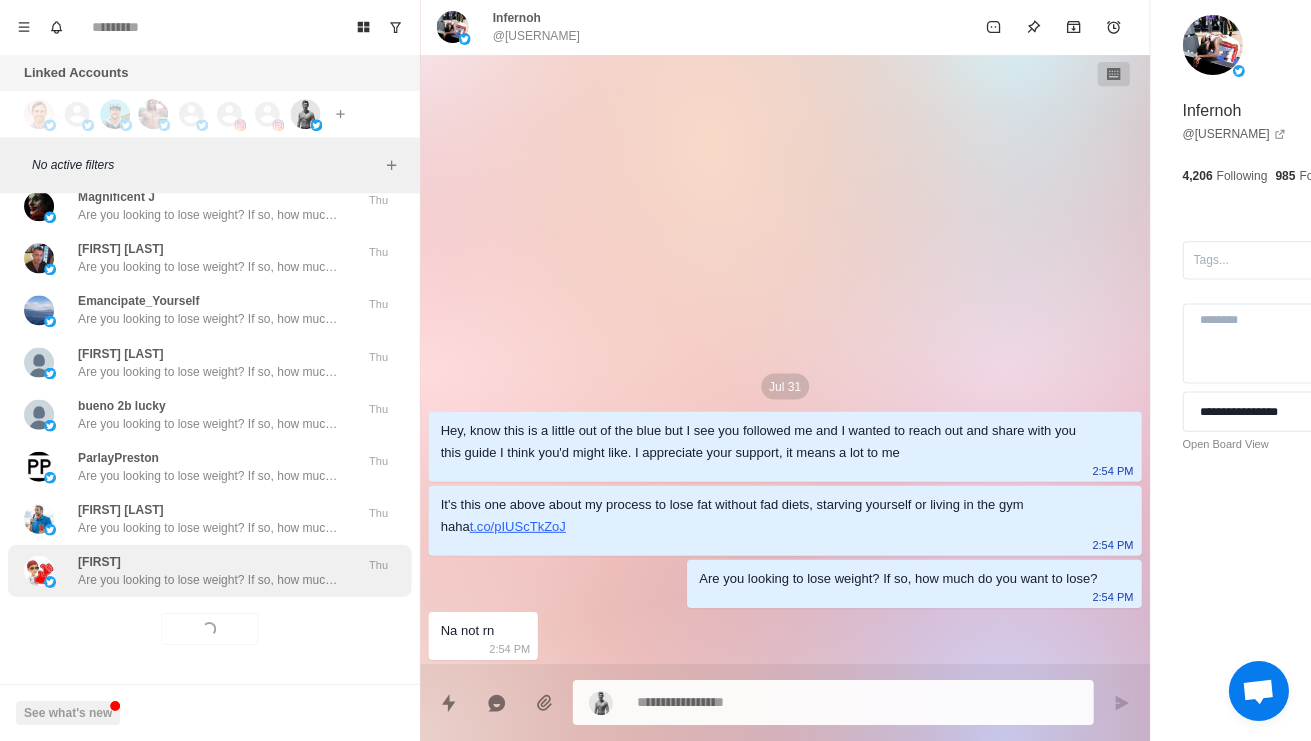 click on "Are you looking to lose weight? If so, how much do you want to lose?" at bounding box center [208, 580] 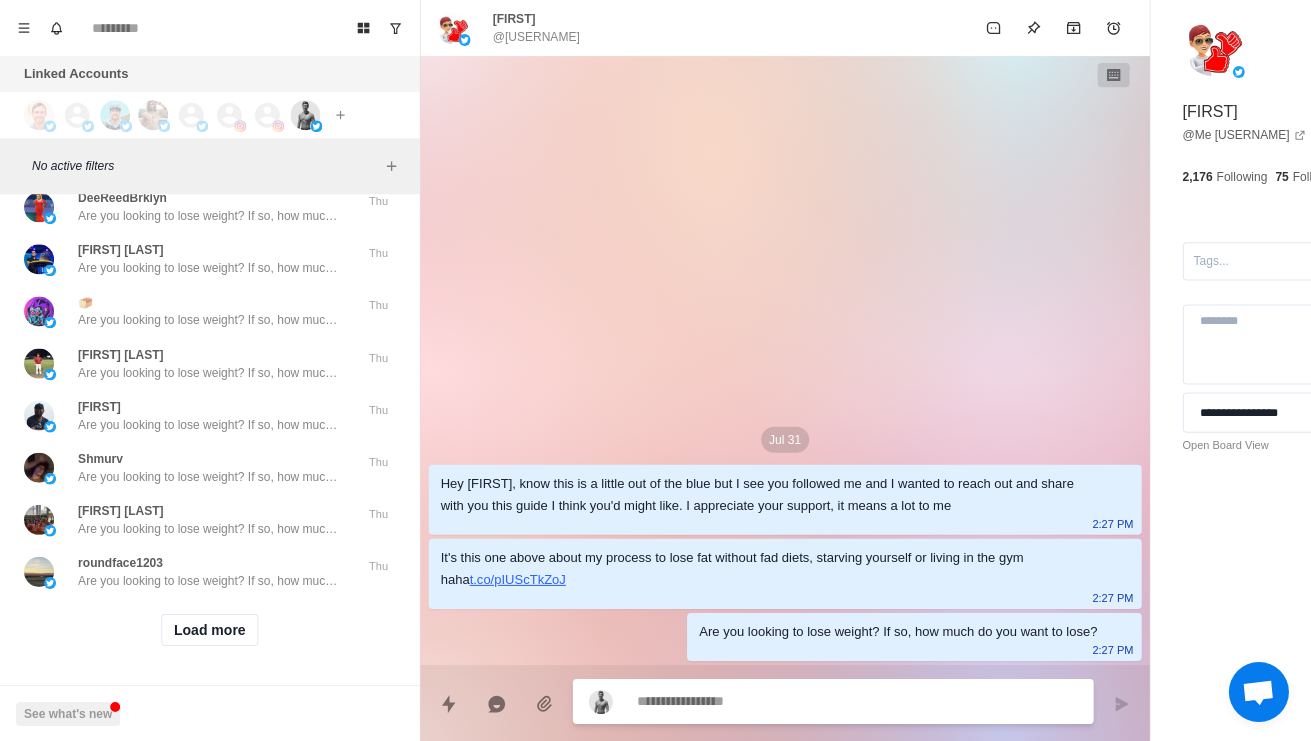 scroll, scrollTop: 24192, scrollLeft: 0, axis: vertical 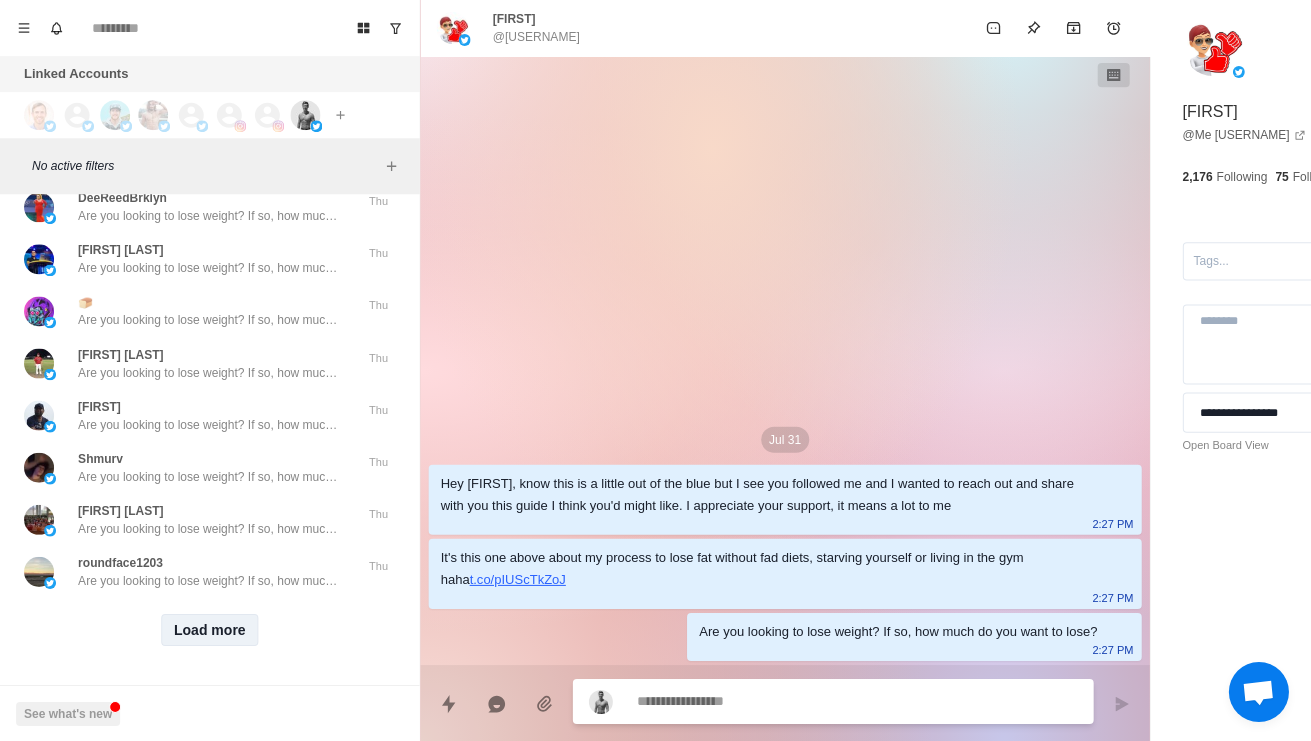 click on "Load more" at bounding box center [210, 629] 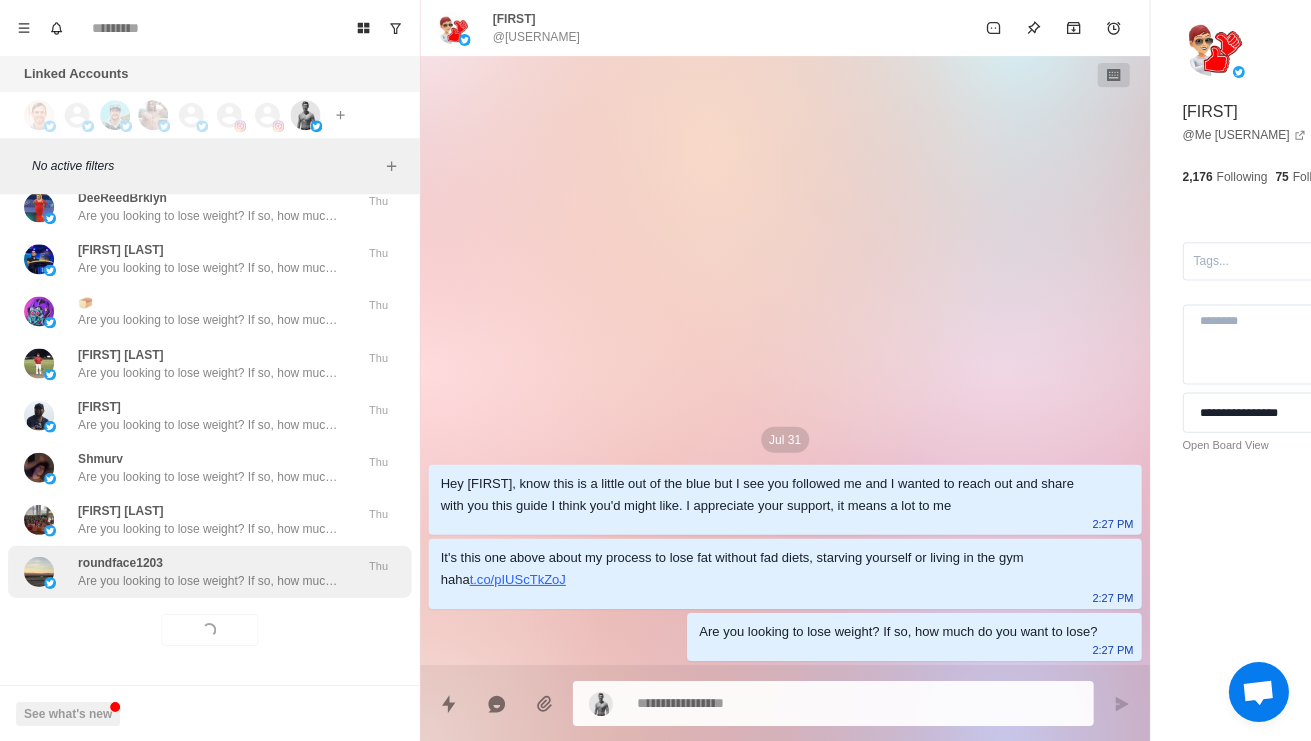 click on "Are you looking to lose weight? If so, how much do you want to lose?" at bounding box center (208, 580) 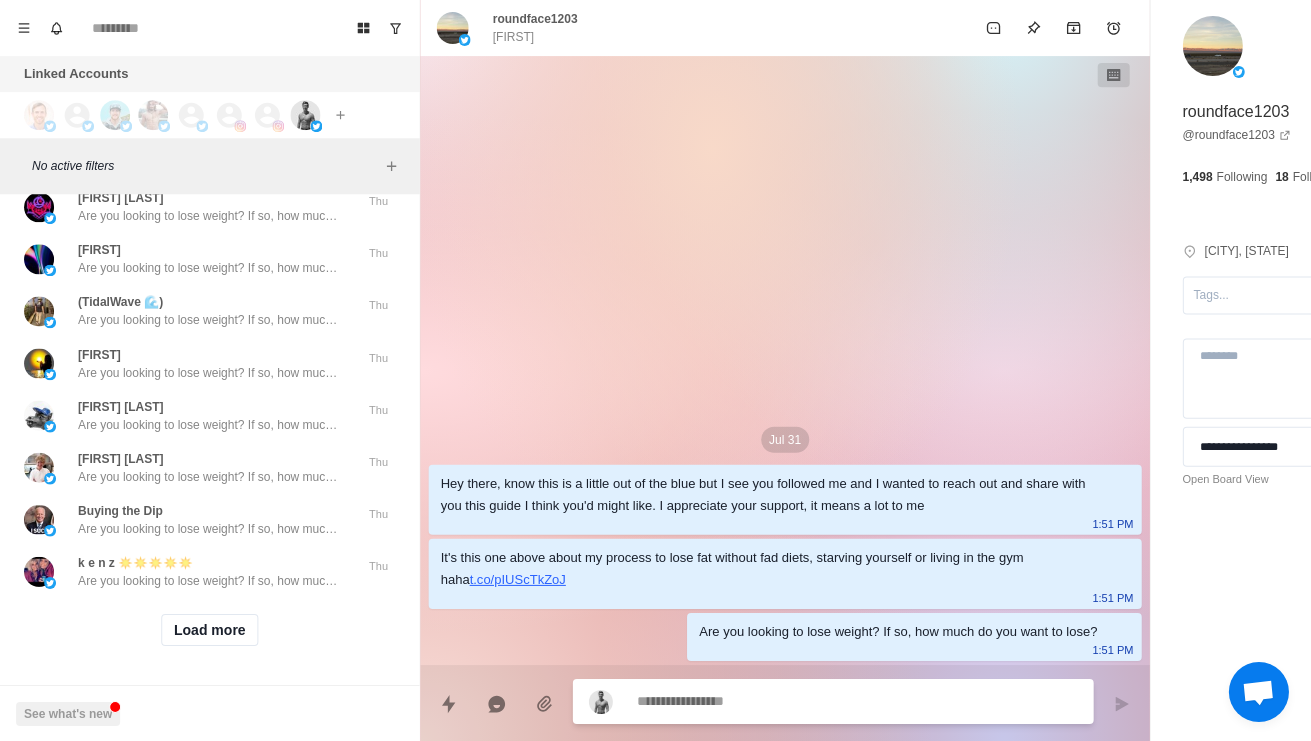 scroll, scrollTop: 25270, scrollLeft: 0, axis: vertical 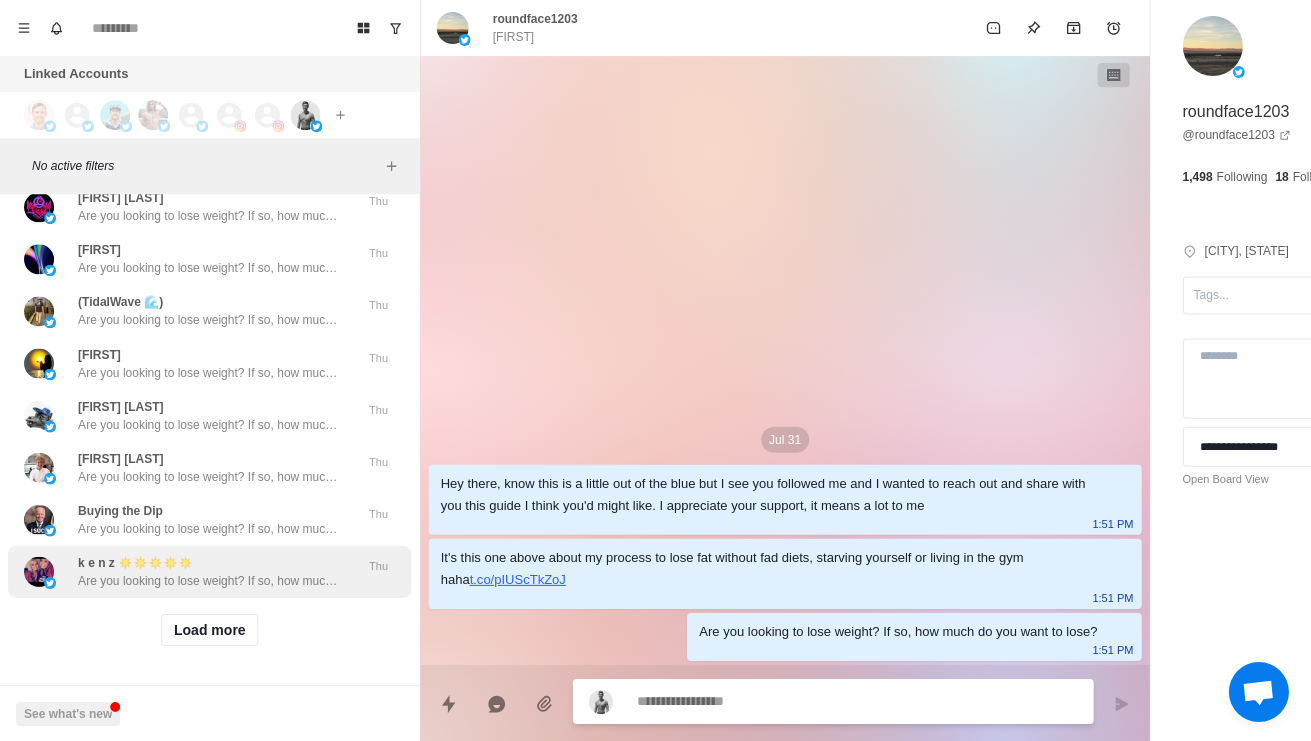 click on "k e n z ☀️☀️☀️☀️☀️ Are you looking to lose weight? If so, how much do you want to lose? Thu" at bounding box center [209, 571] 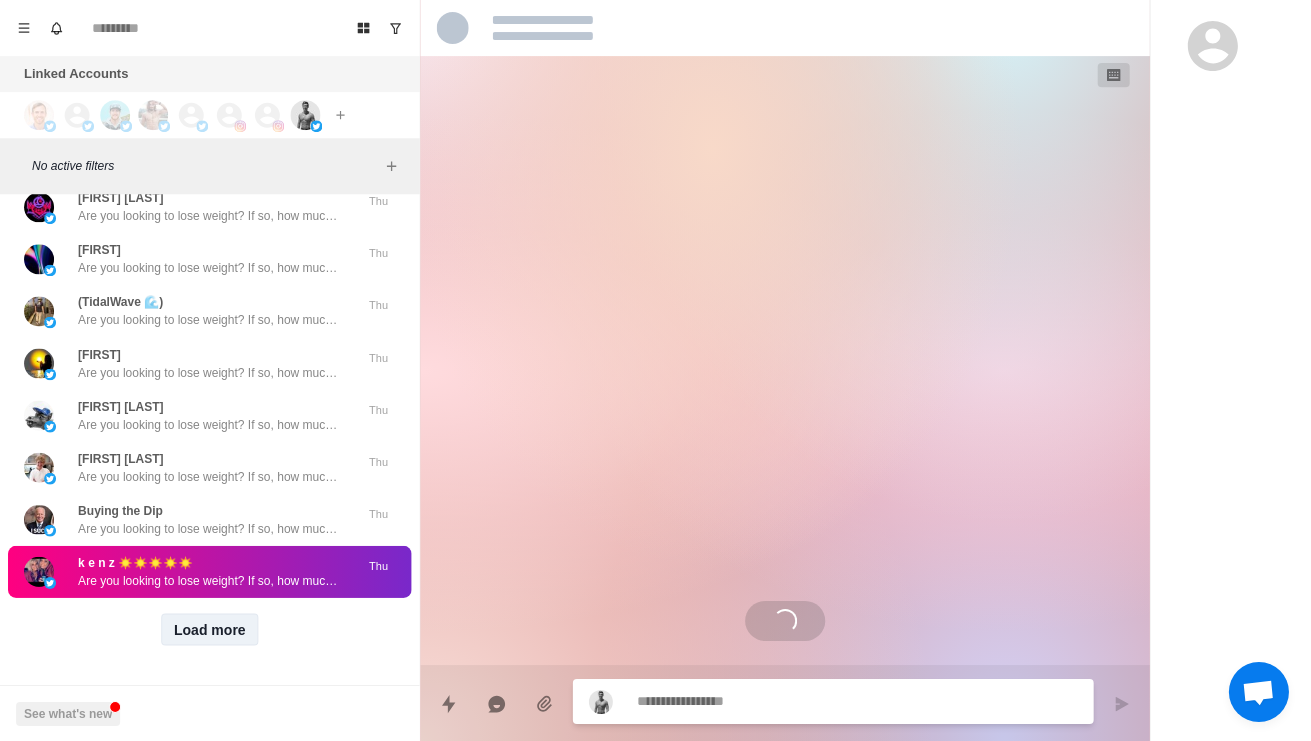 click on "Load more" at bounding box center (210, 629) 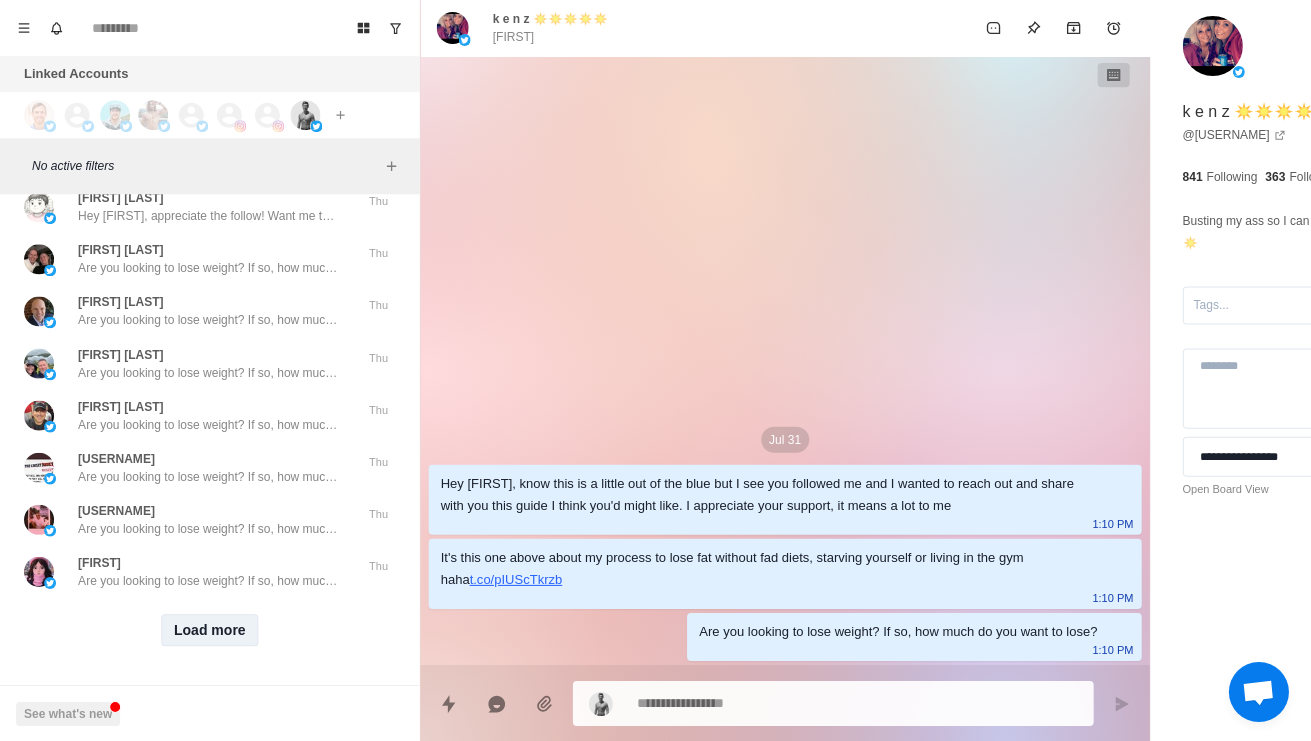 scroll, scrollTop: 26330, scrollLeft: 0, axis: vertical 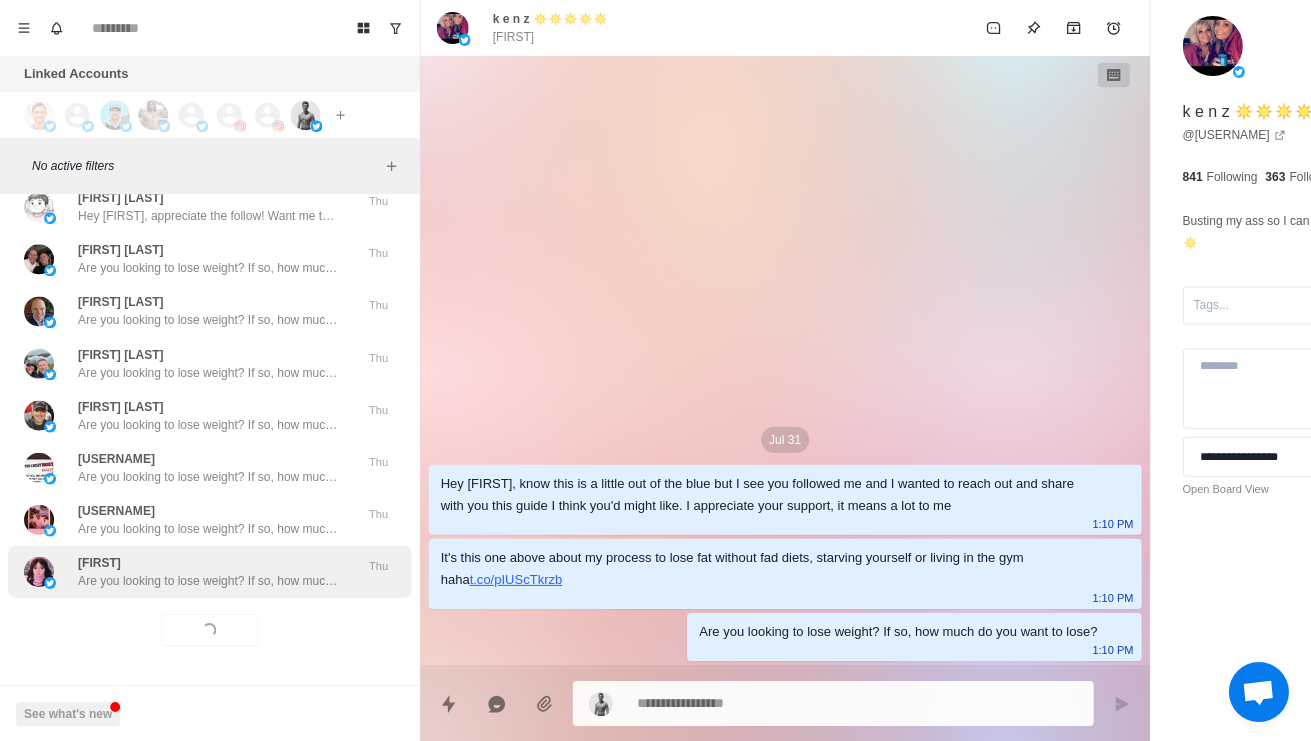 click on "BitchAssWendy Are you looking to lose weight? If so, how much do you want to lose? Thu" at bounding box center (209, 571) 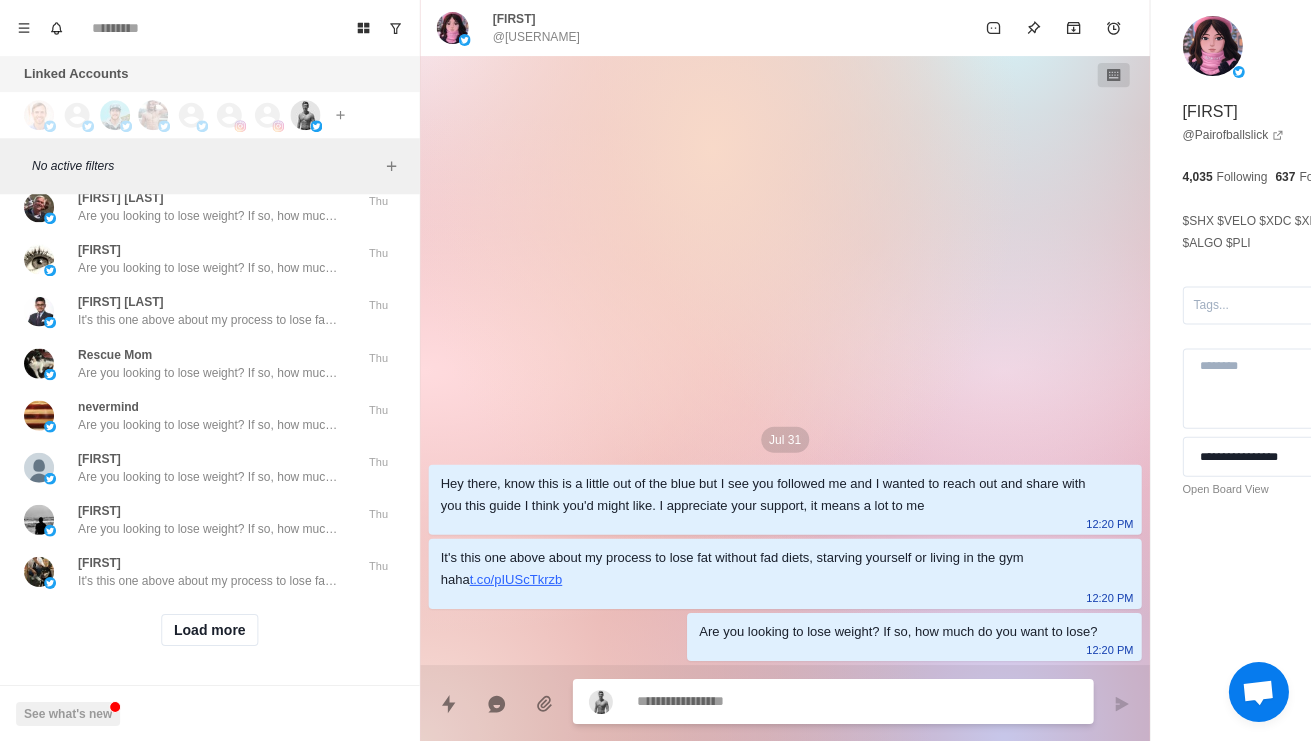 scroll, scrollTop: 27390, scrollLeft: 0, axis: vertical 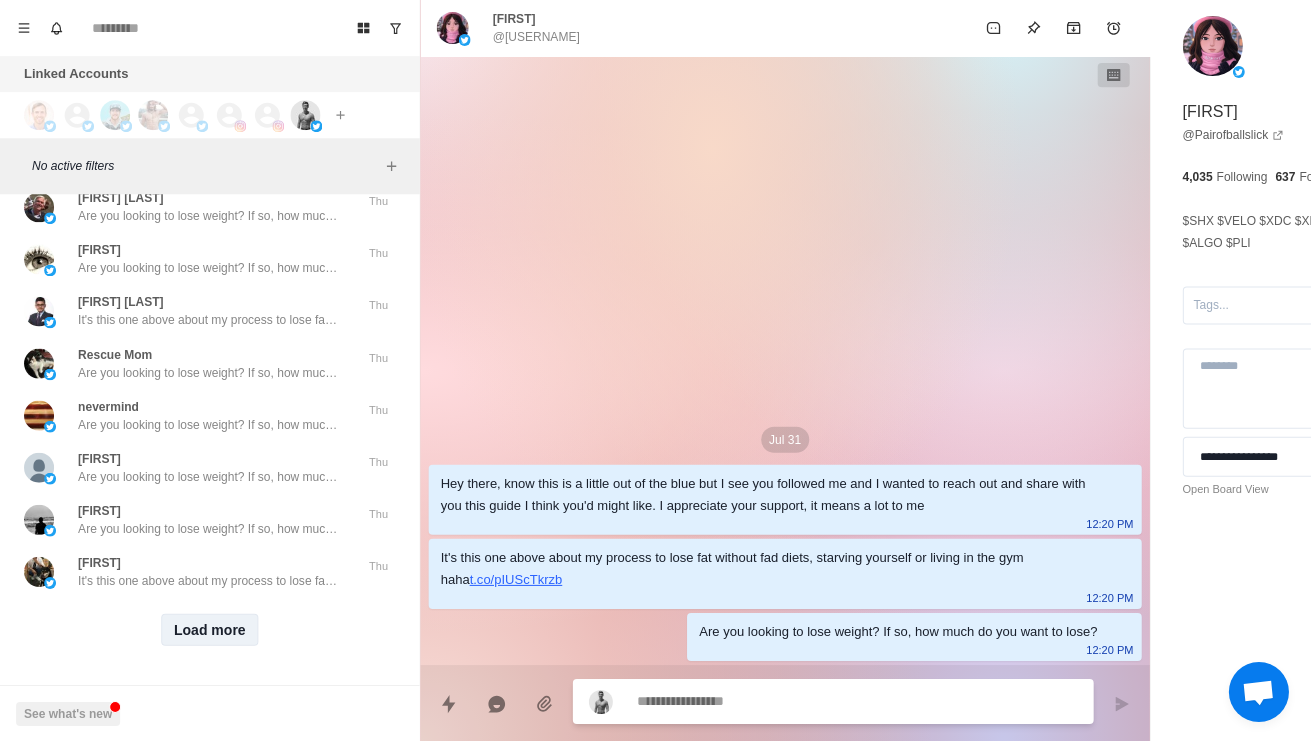 click on "Load more" at bounding box center [210, 629] 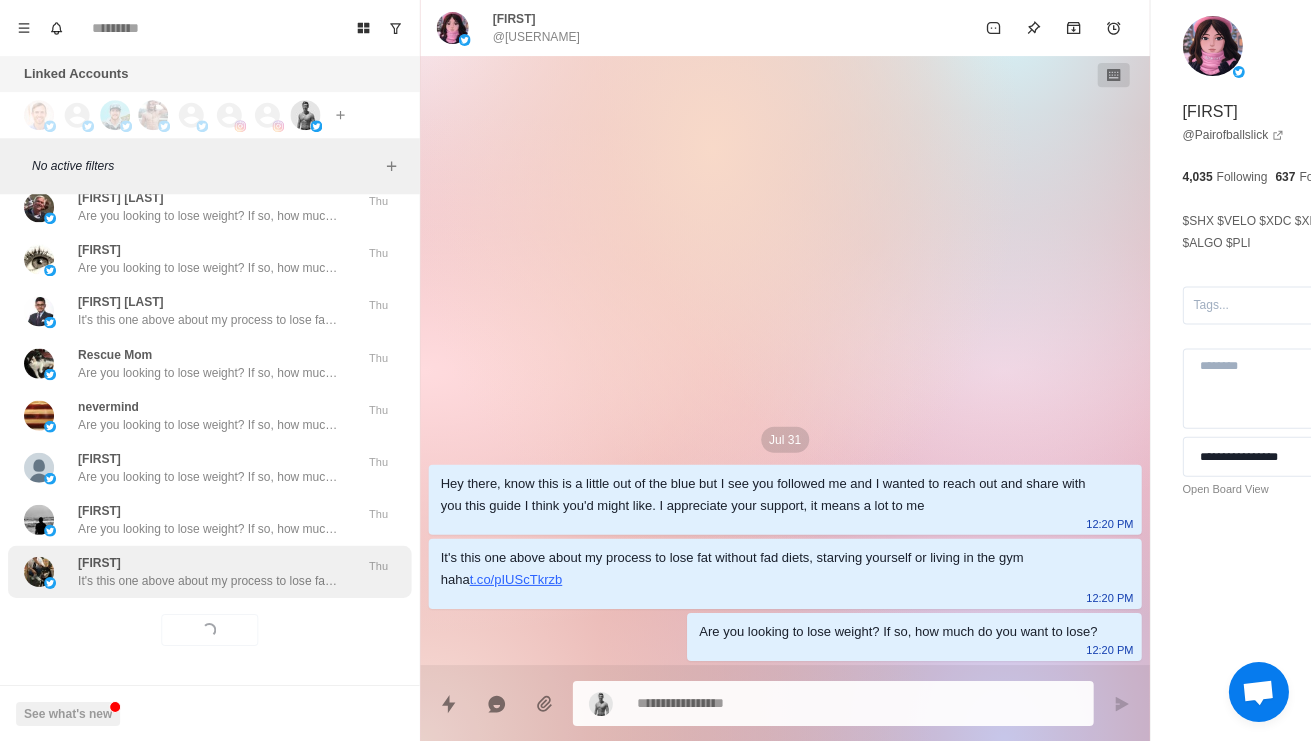 click on "Mark It's this one above about my process to lose fat without fad diets, starving yourself or living in the gym haha https://t.co/pIUScTkrzb Thu" at bounding box center (209, 571) 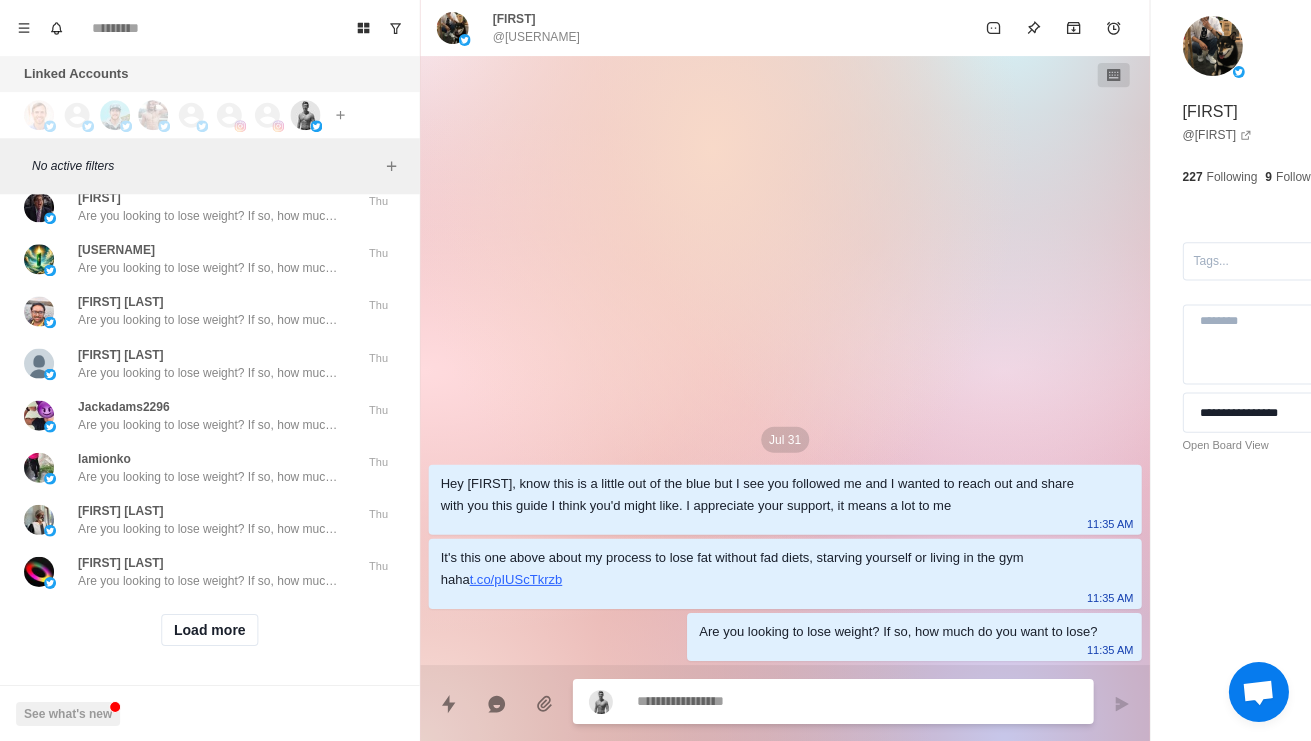 scroll, scrollTop: 28293, scrollLeft: 0, axis: vertical 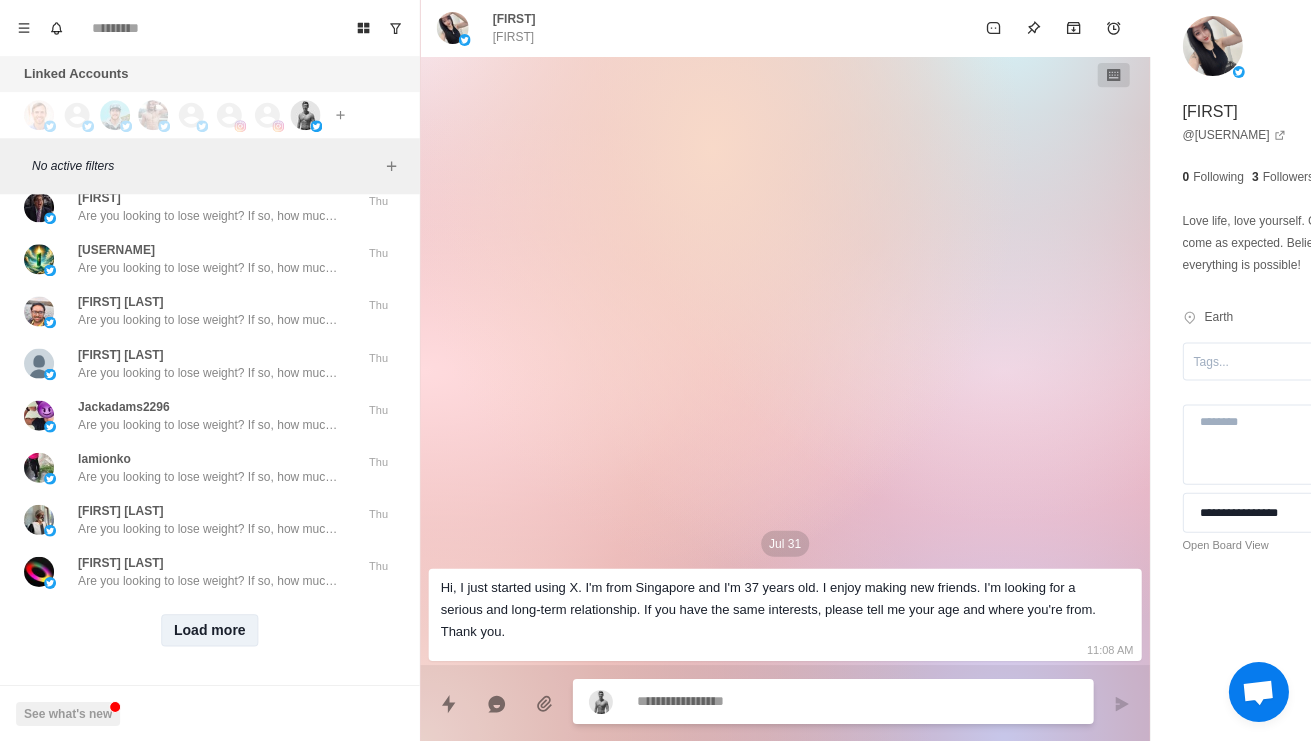 click on "Load more" at bounding box center (210, 629) 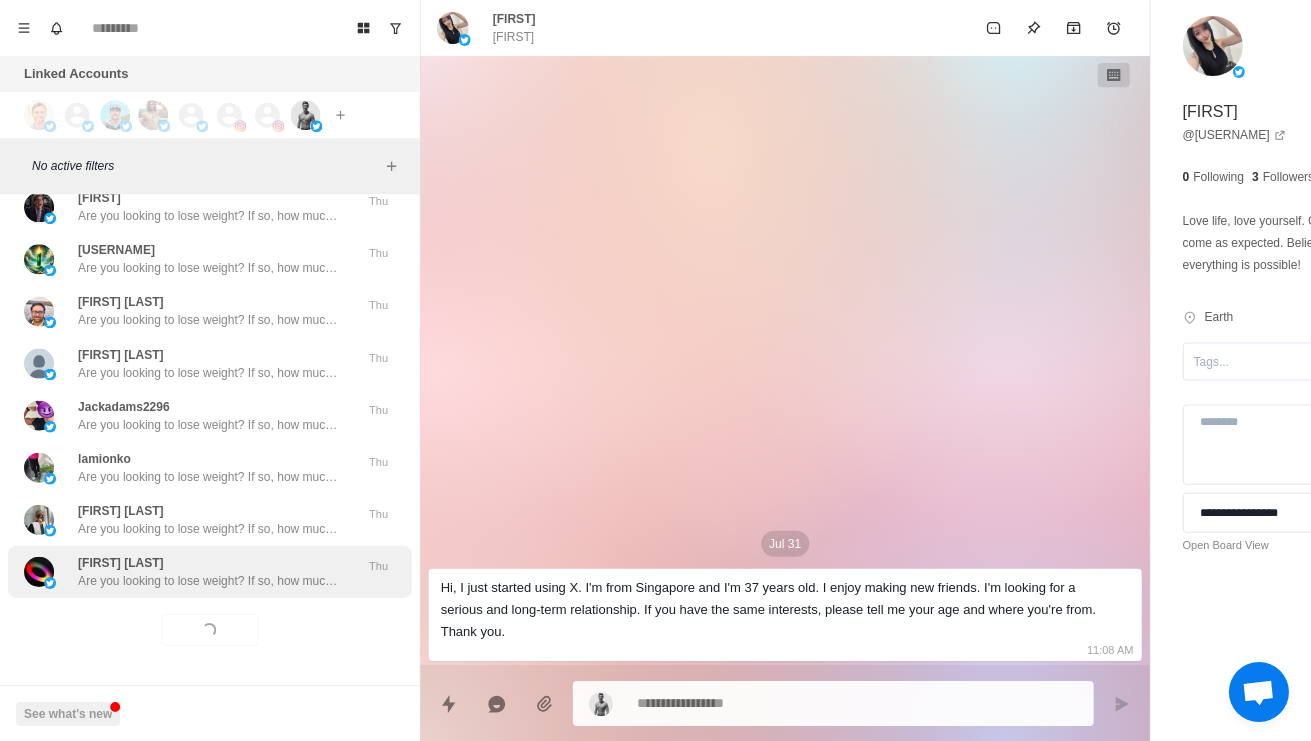 click on "Michael Meszaros Are you looking to lose weight? If so, how much do you want to lose? Thu" at bounding box center (209, 571) 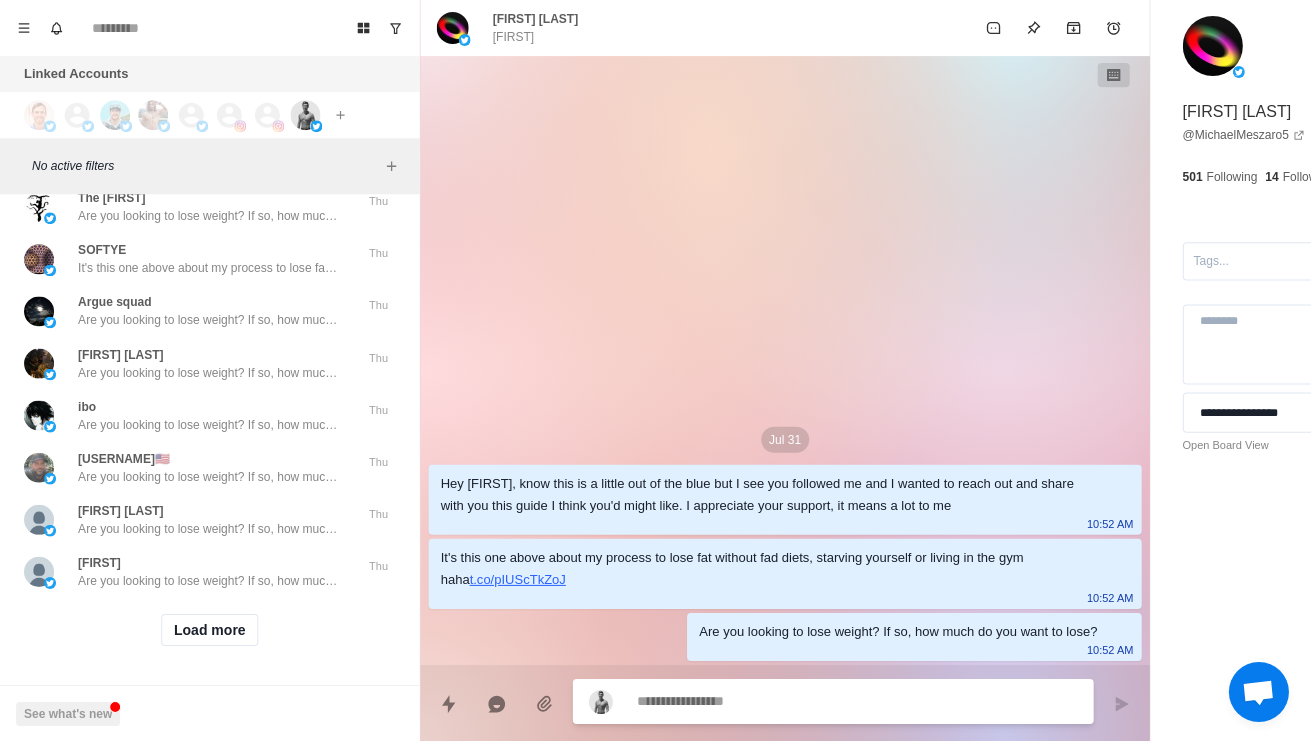 scroll, scrollTop: 29510, scrollLeft: 0, axis: vertical 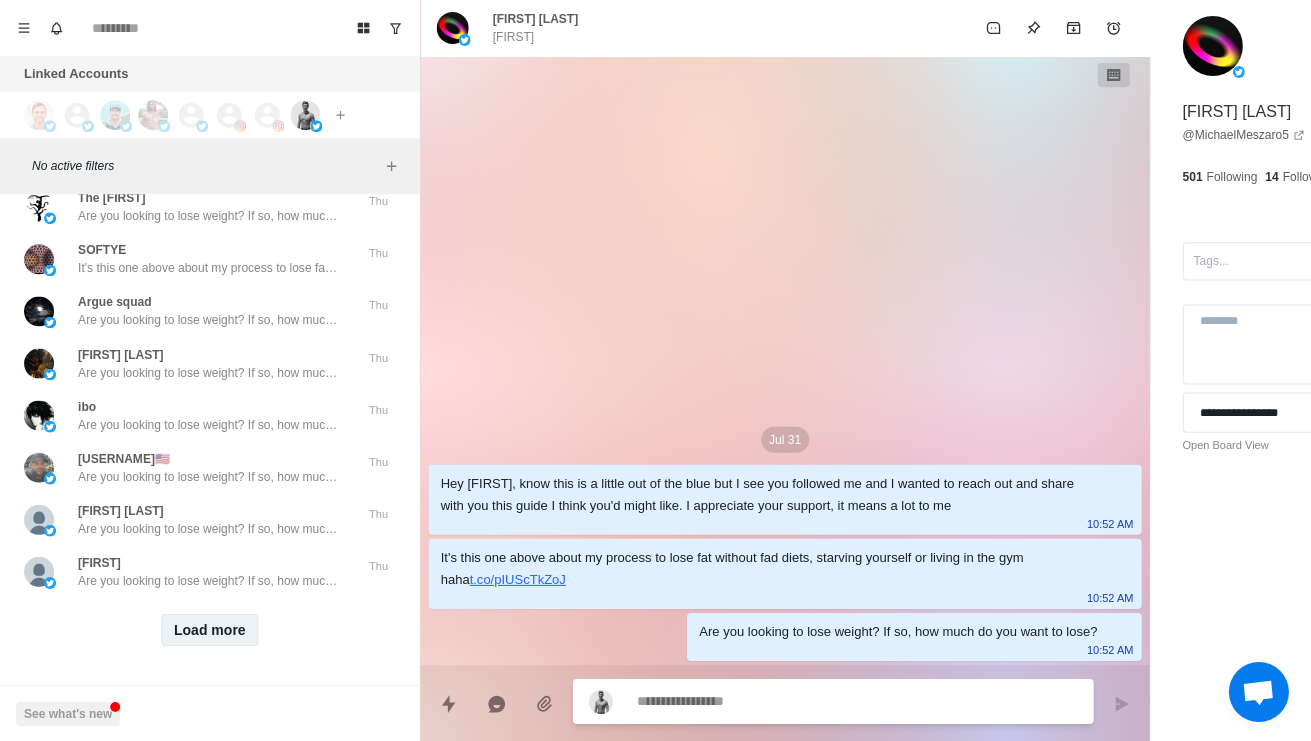 click on "Load more" at bounding box center [210, 629] 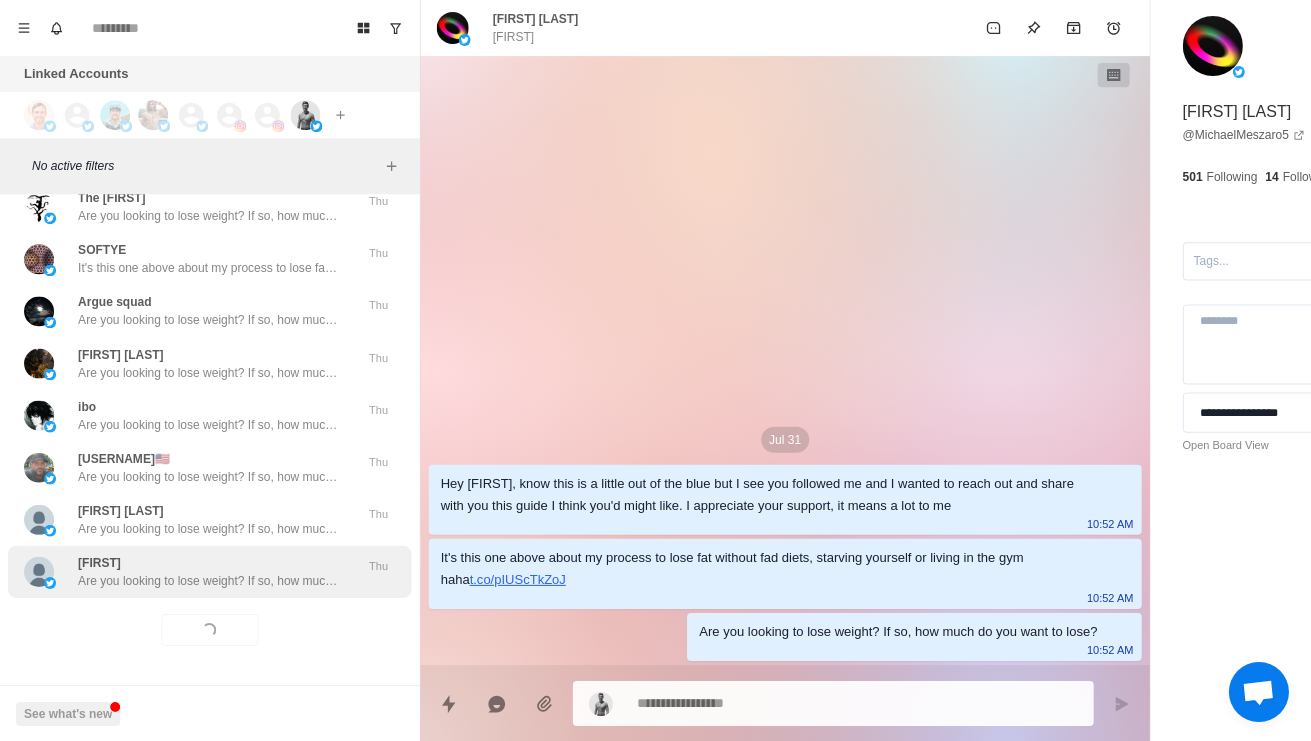 click on "Are you looking to lose weight? If so, how much do you want to lose?" at bounding box center [208, 580] 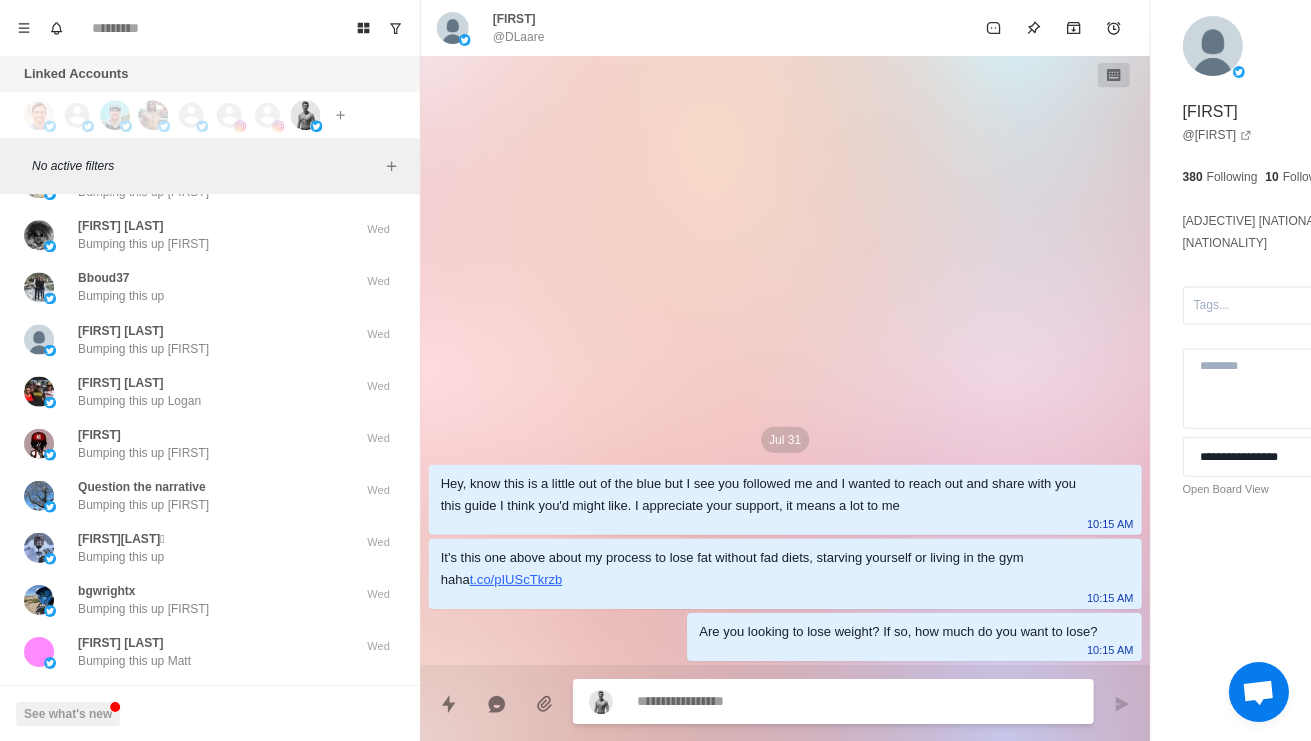 scroll, scrollTop: 29900, scrollLeft: 0, axis: vertical 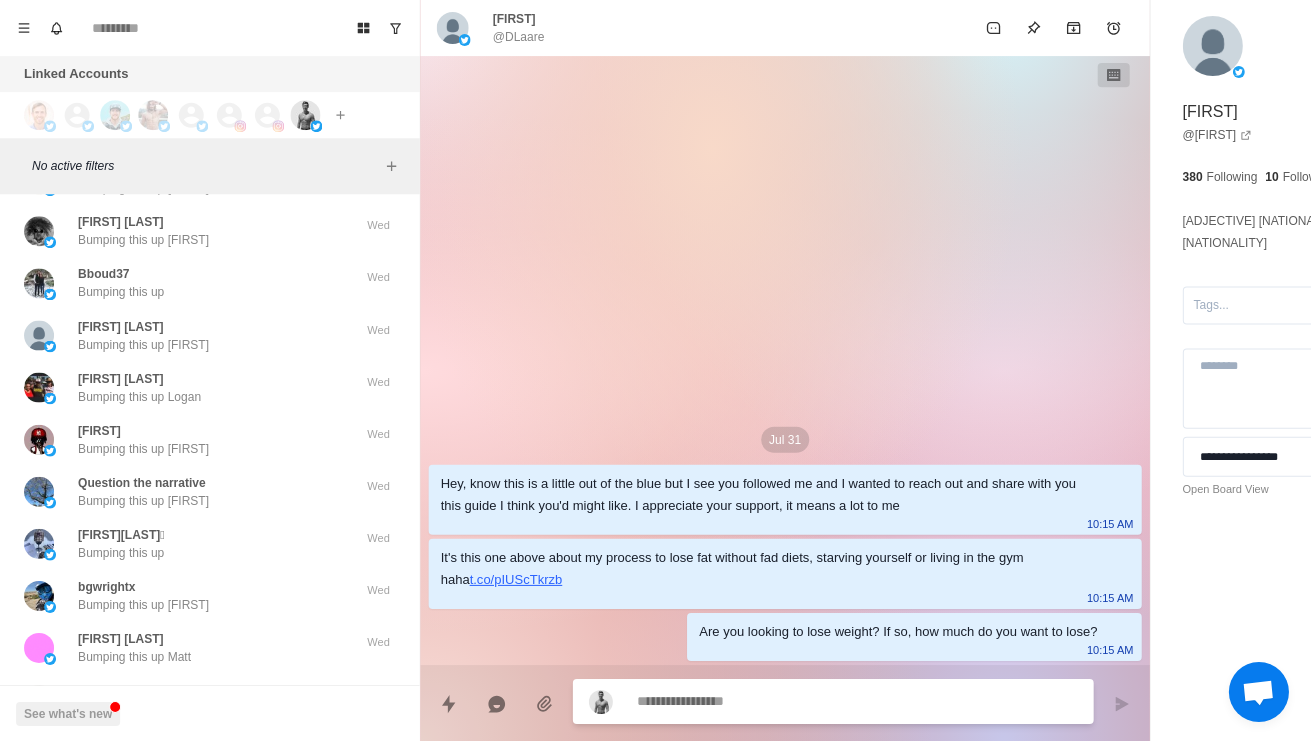 click at bounding box center [39, -237] 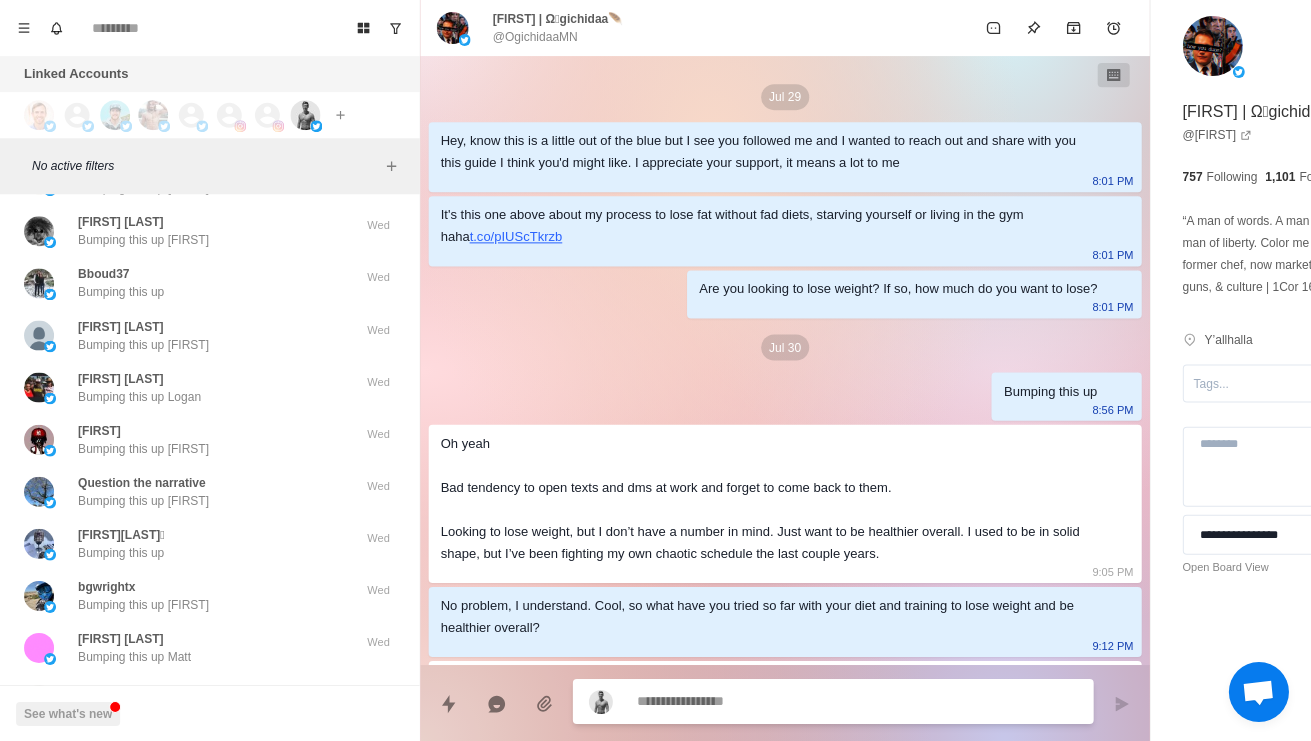 scroll, scrollTop: 864, scrollLeft: 0, axis: vertical 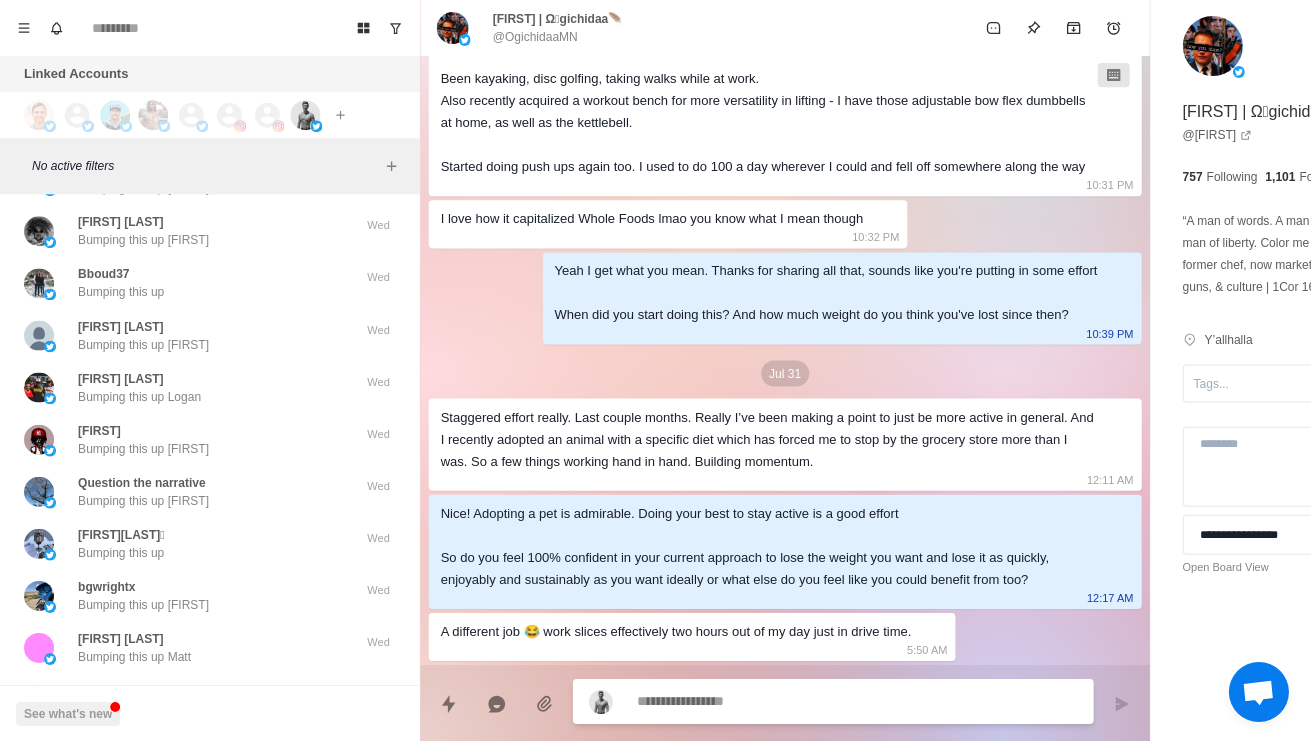 click on "Antonio C. Woodruff Ok and when did you start that diet and how much have you lost since?" at bounding box center (188, -185) 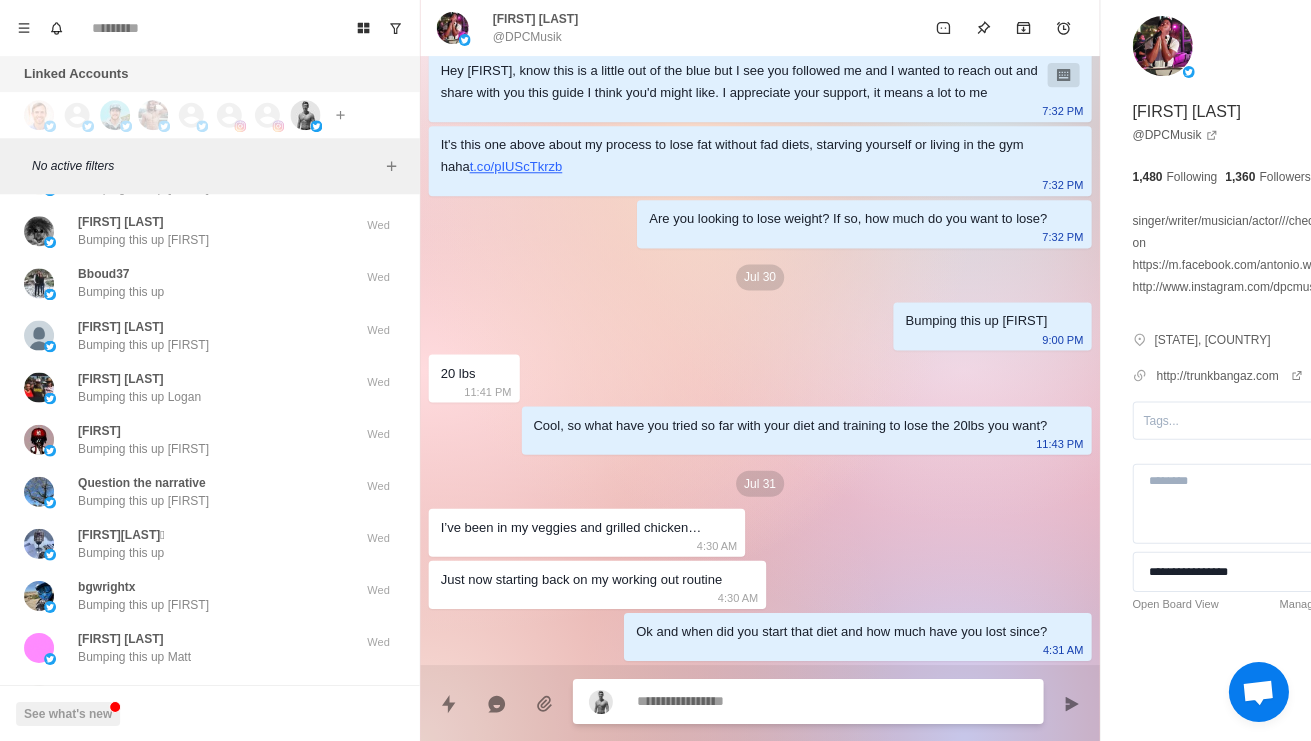scroll, scrollTop: 216, scrollLeft: 0, axis: vertical 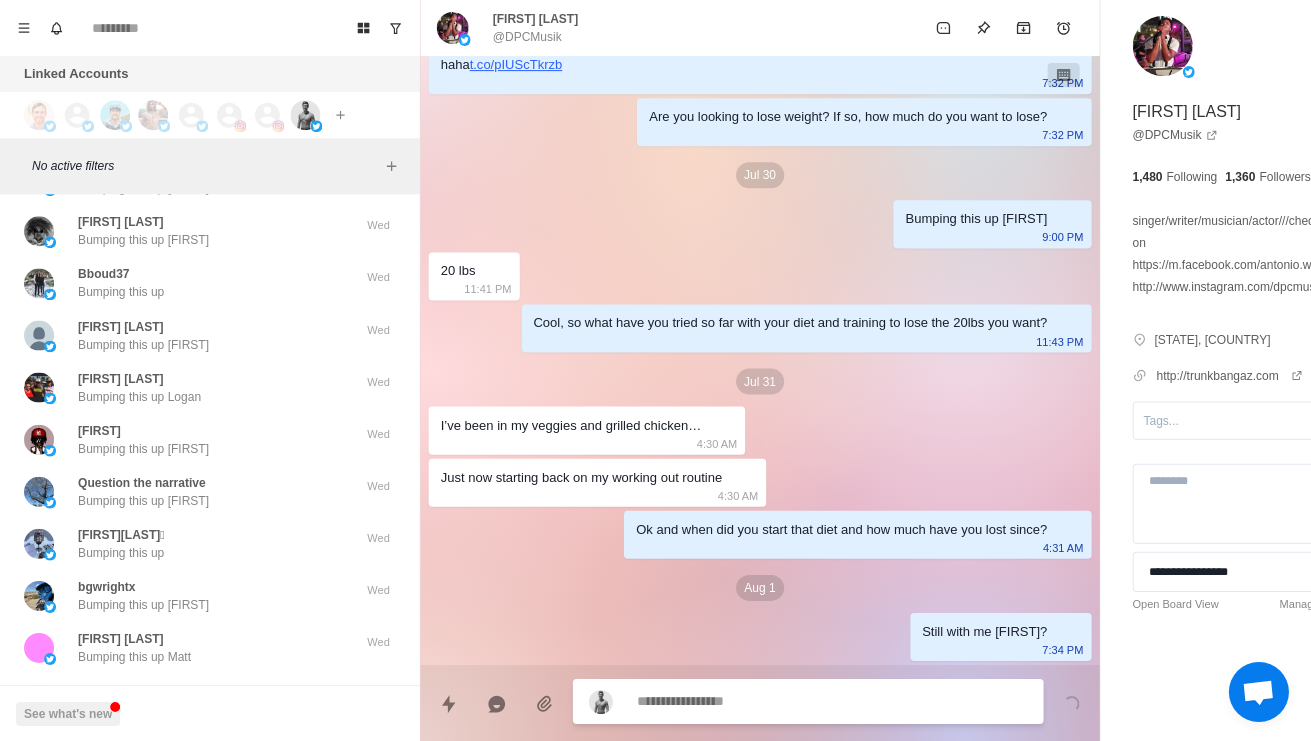 click on "Well, now I fortunately lost weight enough. I want to gain weight now but as in lean muscles. So, my testosterone level was been tested at 477ng/dL.
I have IBS and Celiac disease.
I have 18% BMI. I’m 1.84m and I weight between 77/80kg, depends on what I eat it oscillates cos of my IBS.
I want to get to like 10/12% but gain even 85kg of lean mass.
Plus, can you tell me if TRT would be a good choice? I’m 32yo.
Still I haven’t introduced organ diet yet, wanna see if with only the diet I could raise my Testosterone level naturally." at bounding box center (208, -124) 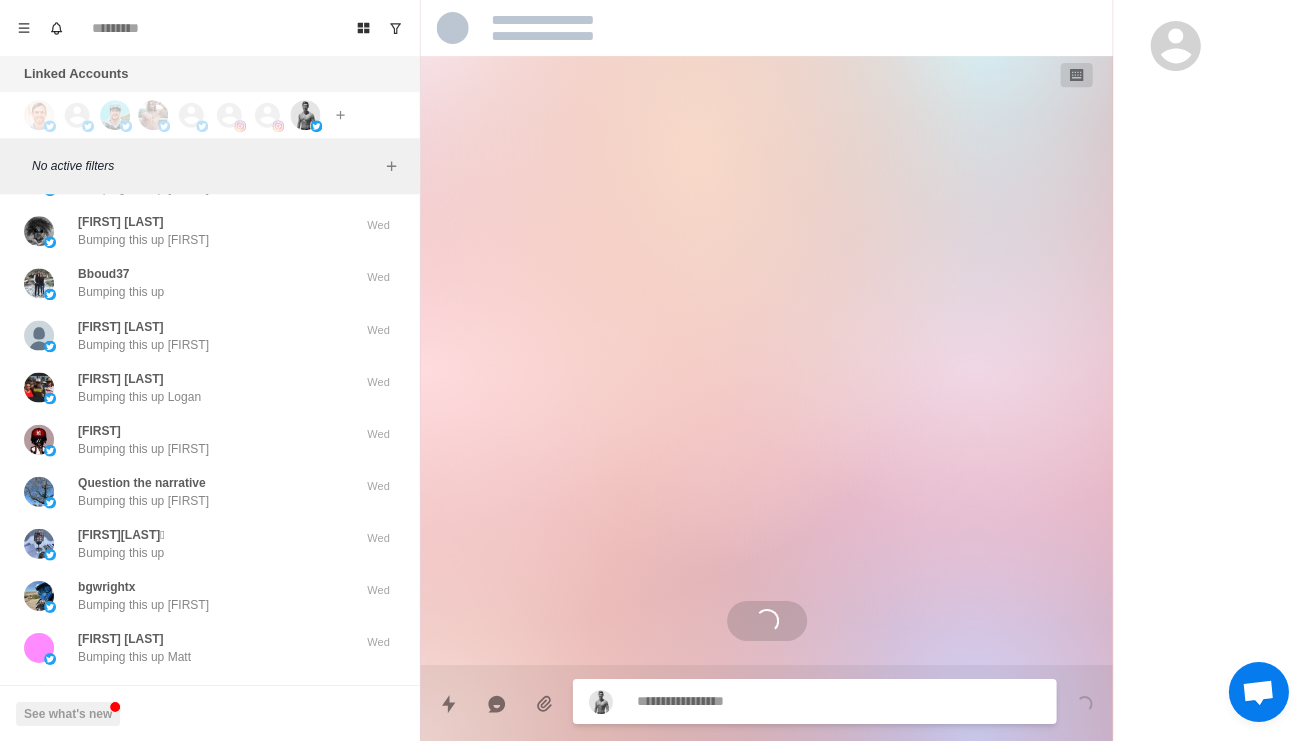 scroll, scrollTop: 0, scrollLeft: 0, axis: both 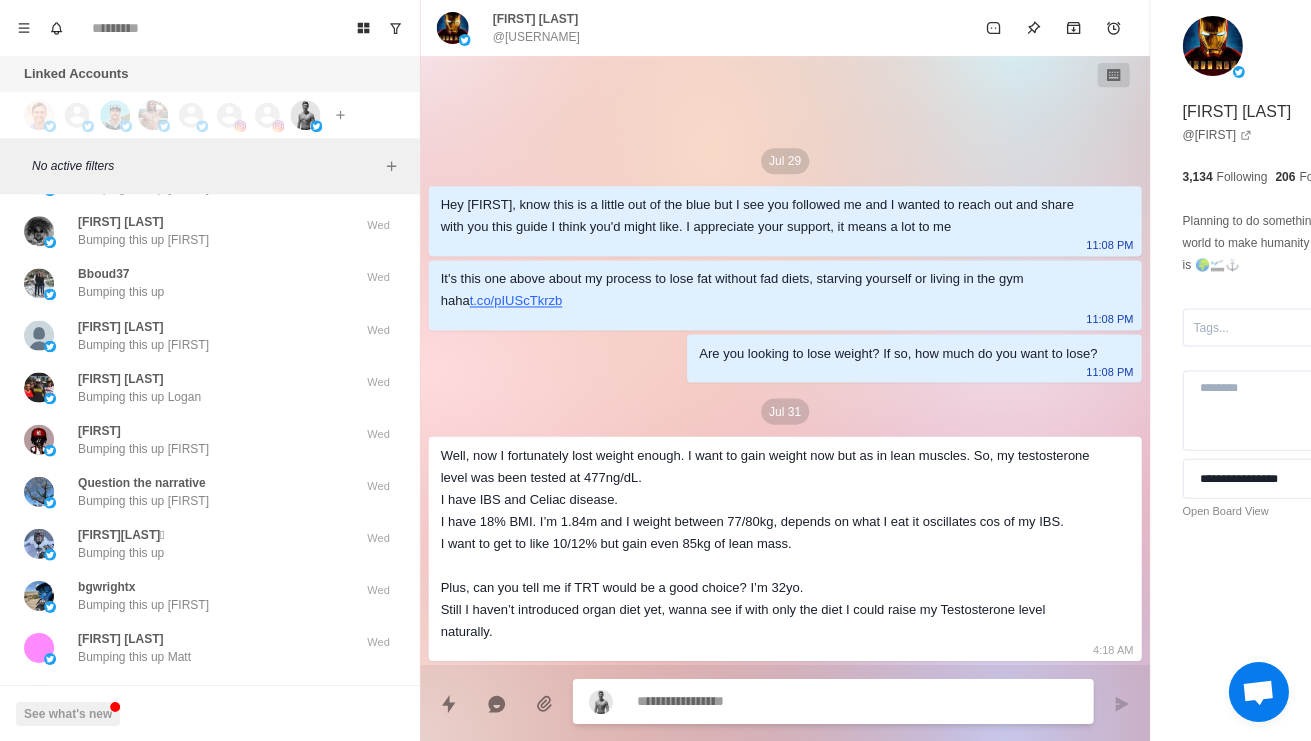 click on "Rodeezy 👑 Shalom nigga, I’ve got 67 Somalis surrounding me with guns to my head. Before I go, I have to say - I wanna make you vids that would go viral asf on instagram. I can run up an IG page for you, literally NO WORK on your end, i just funnel all the niggas to your group/product/service. We have 2 methods - we can either turn your tweets into videos OR we post instagram memes related to your niche (crypto/ecom/coaching). This shit is legit I just grew @mrberkanxk1 ig account from 0-10k followers in 2 months.
Lmk if you're interested or have any questions" at bounding box center [188, -81] 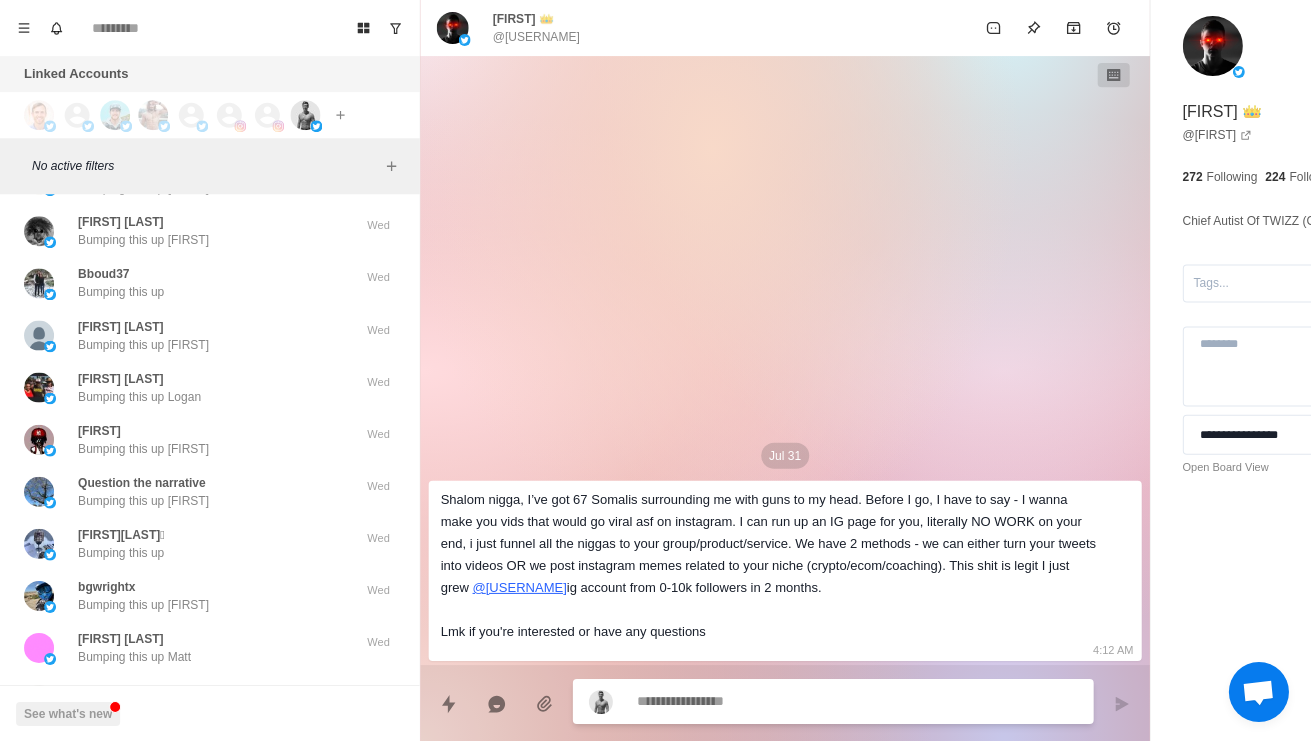 click on "💰 Wall Street moves in seconds—and we track the signals behind the scenes. Join us for real-time alerts, technical setups, and strategy tips.💵 Start winning, stop guessing—100% free. Tap to join on WhatsApp 👉https://t.co/SDkryqnjam" at bounding box center (208, -20) 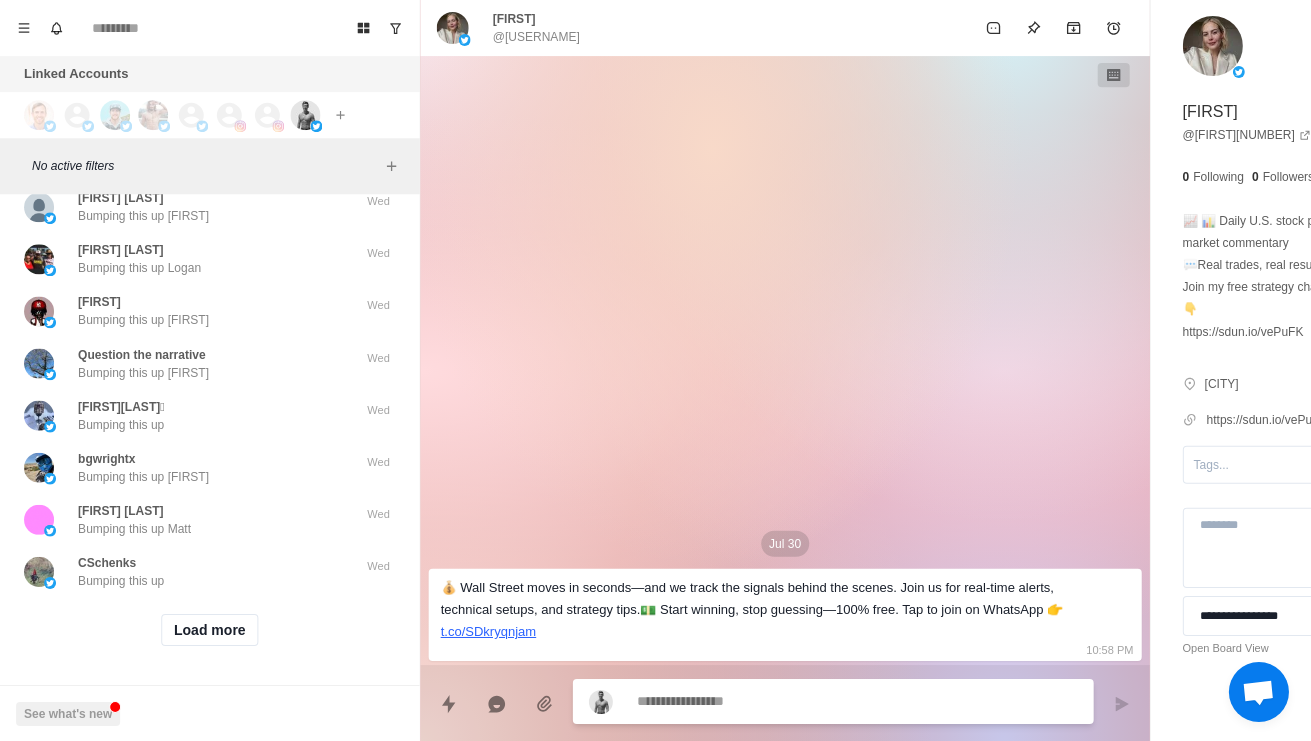 scroll, scrollTop: 30570, scrollLeft: 0, axis: vertical 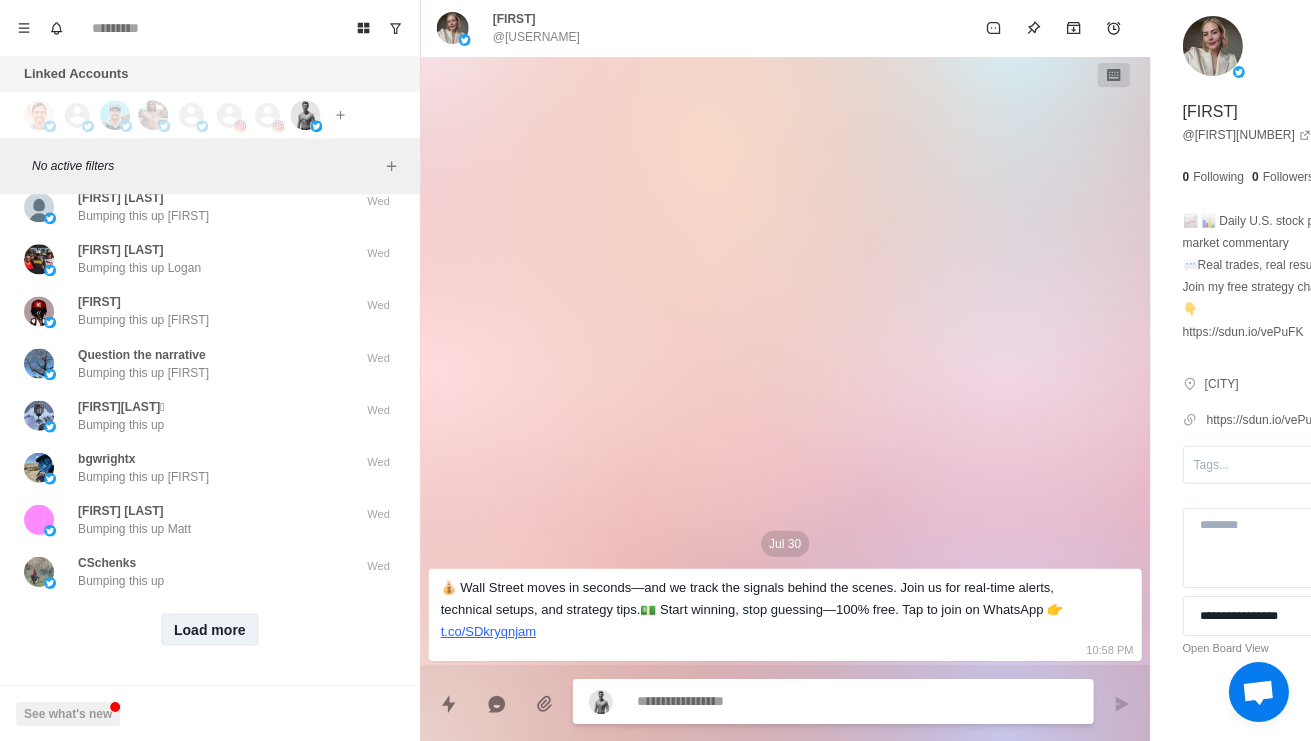 click on "Load more" at bounding box center (210, 629) 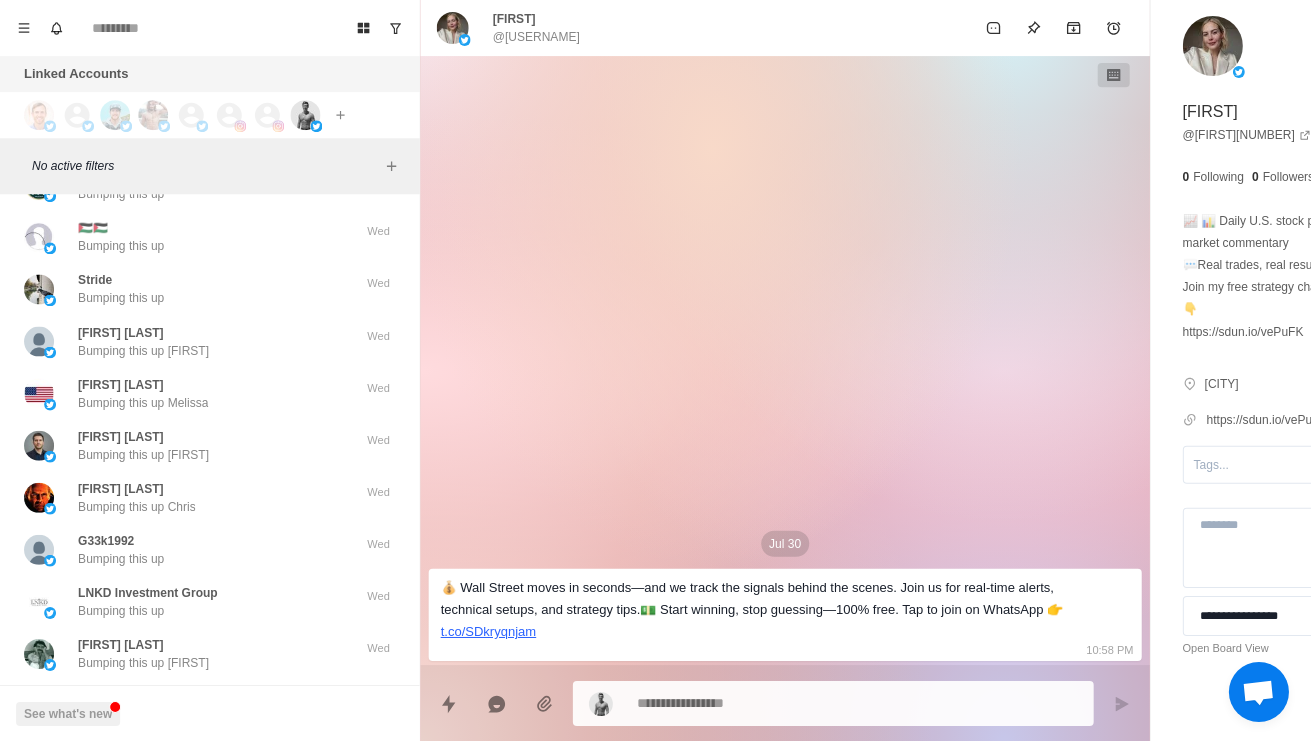 click on "CSchenks Bumping this up Wed" at bounding box center [209, 29] 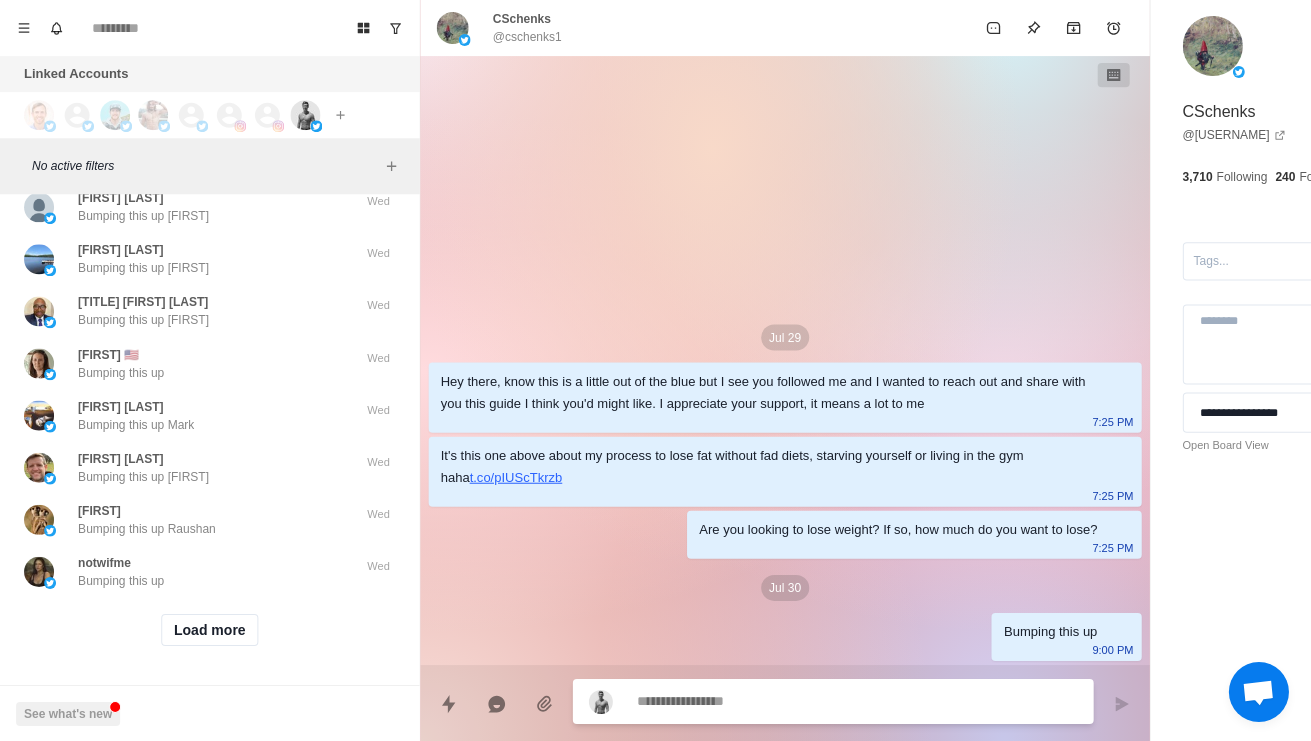 scroll, scrollTop: 31630, scrollLeft: 0, axis: vertical 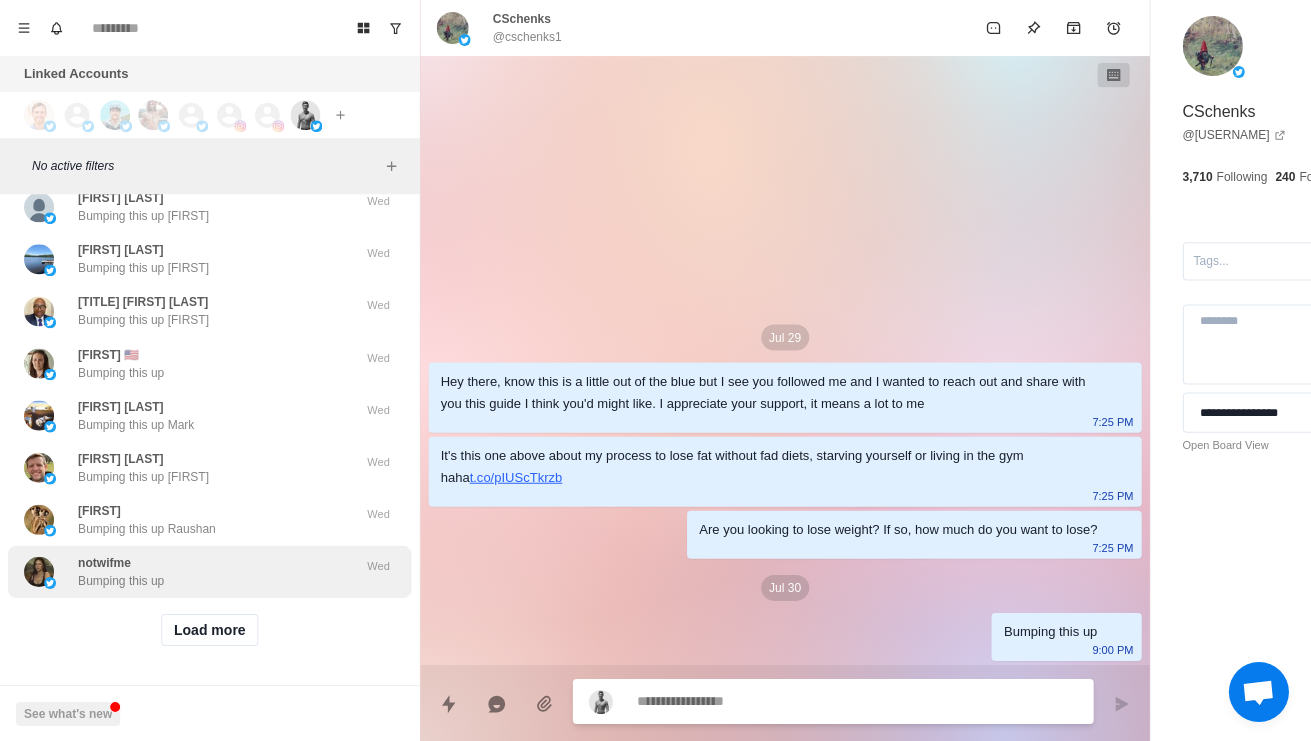 click on "Bumping this up" at bounding box center (121, 580) 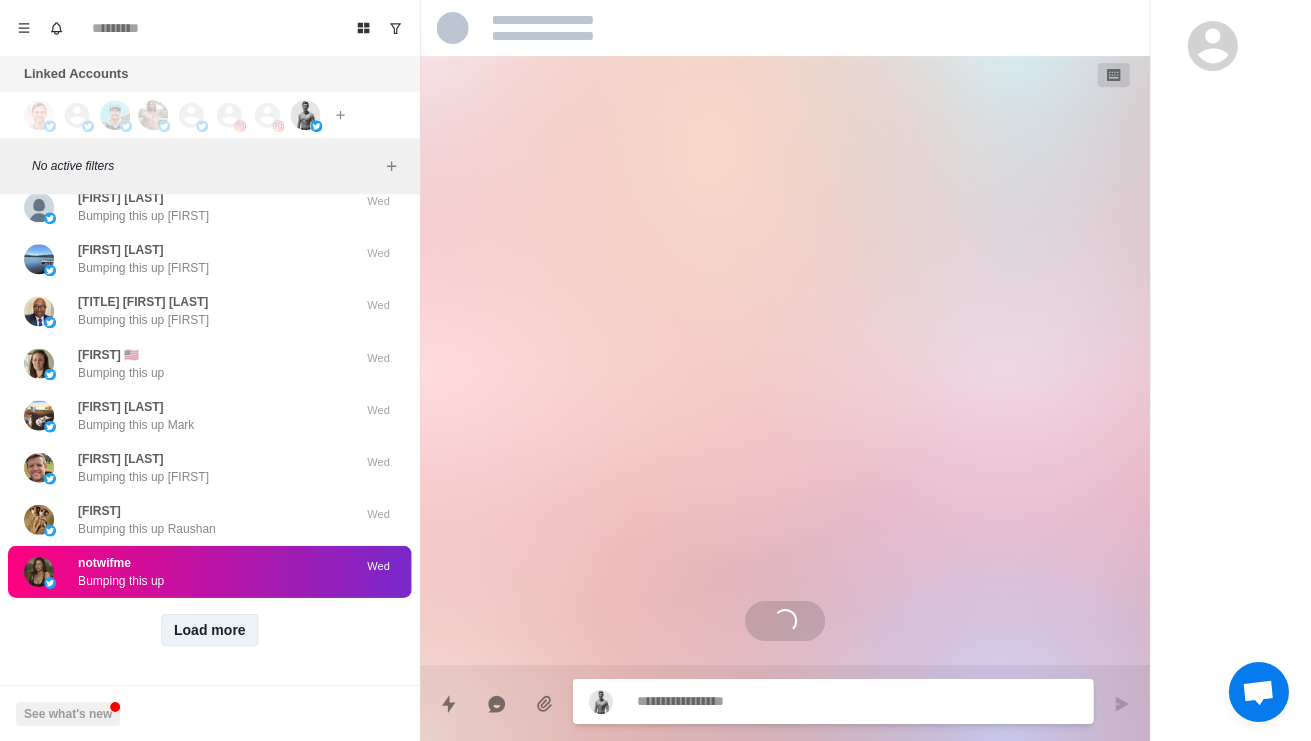click on "Load more" at bounding box center (210, 629) 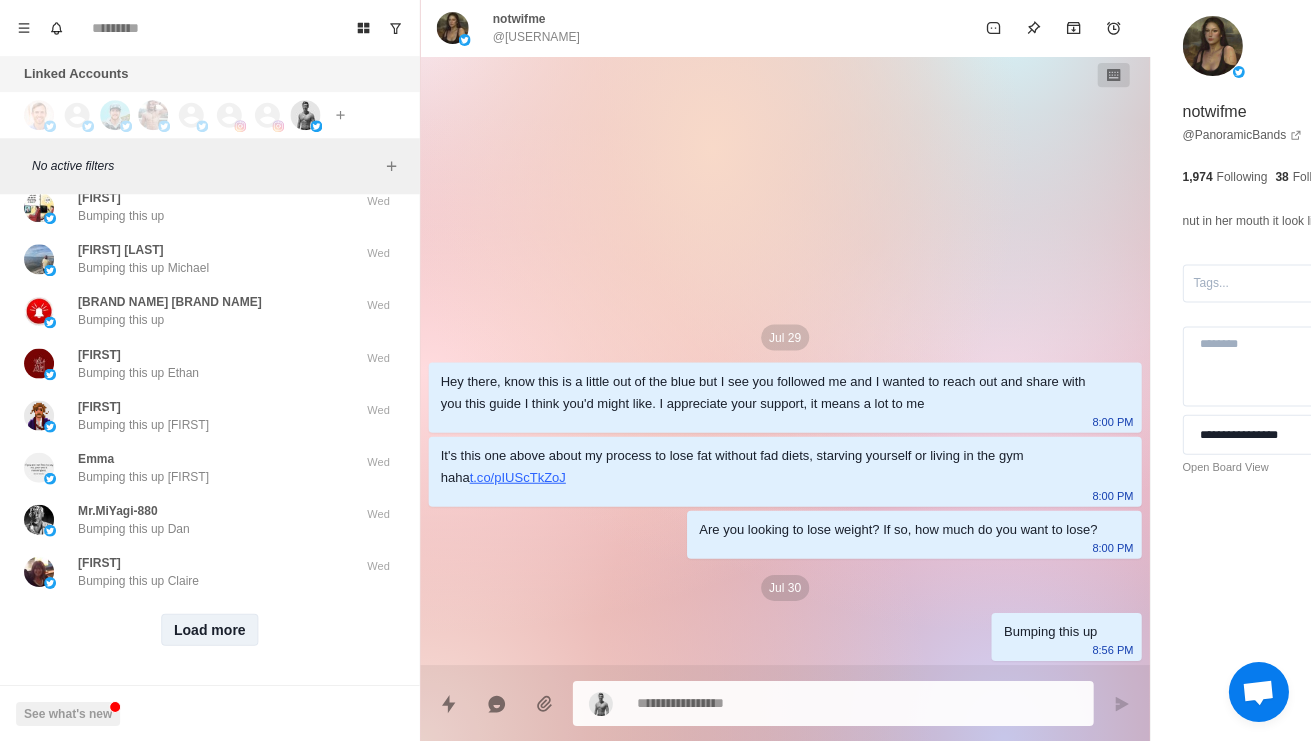 click on "Load more" at bounding box center (210, 629) 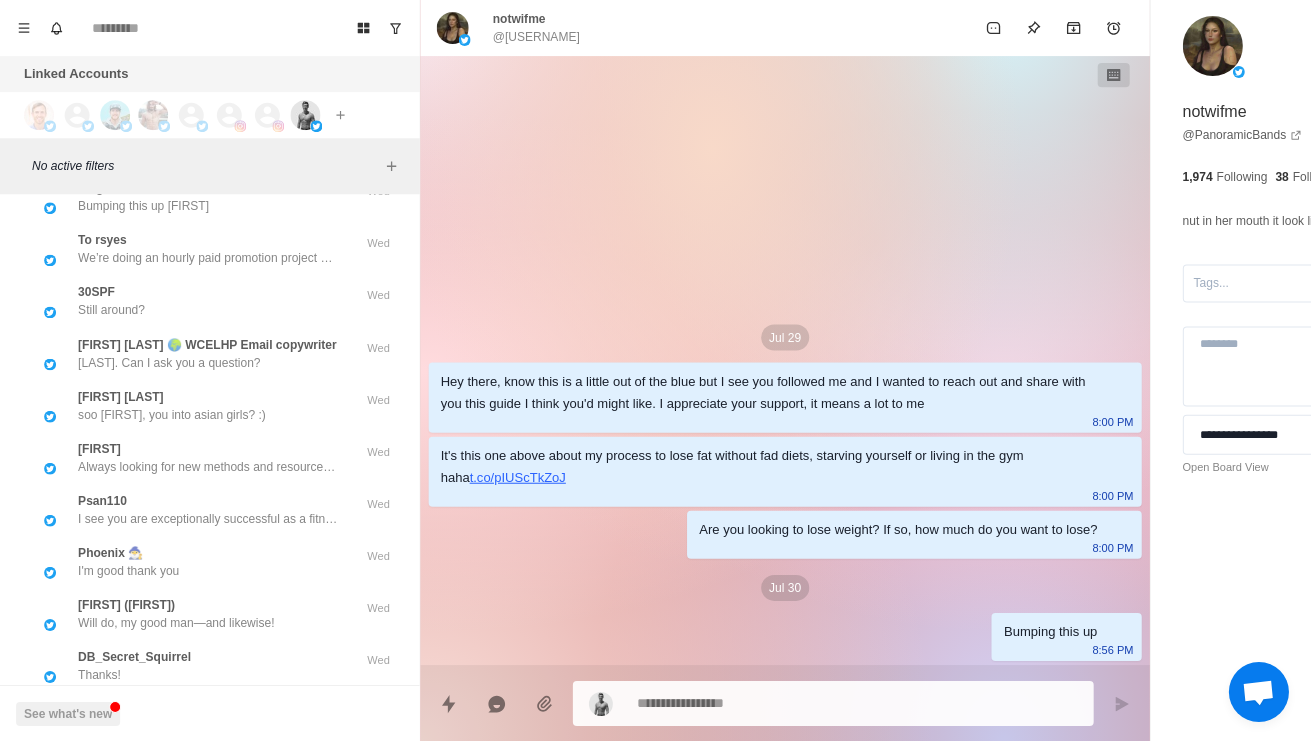 click on "Claire Hawkes Bumping this up Claire Wed" at bounding box center (209, -11) 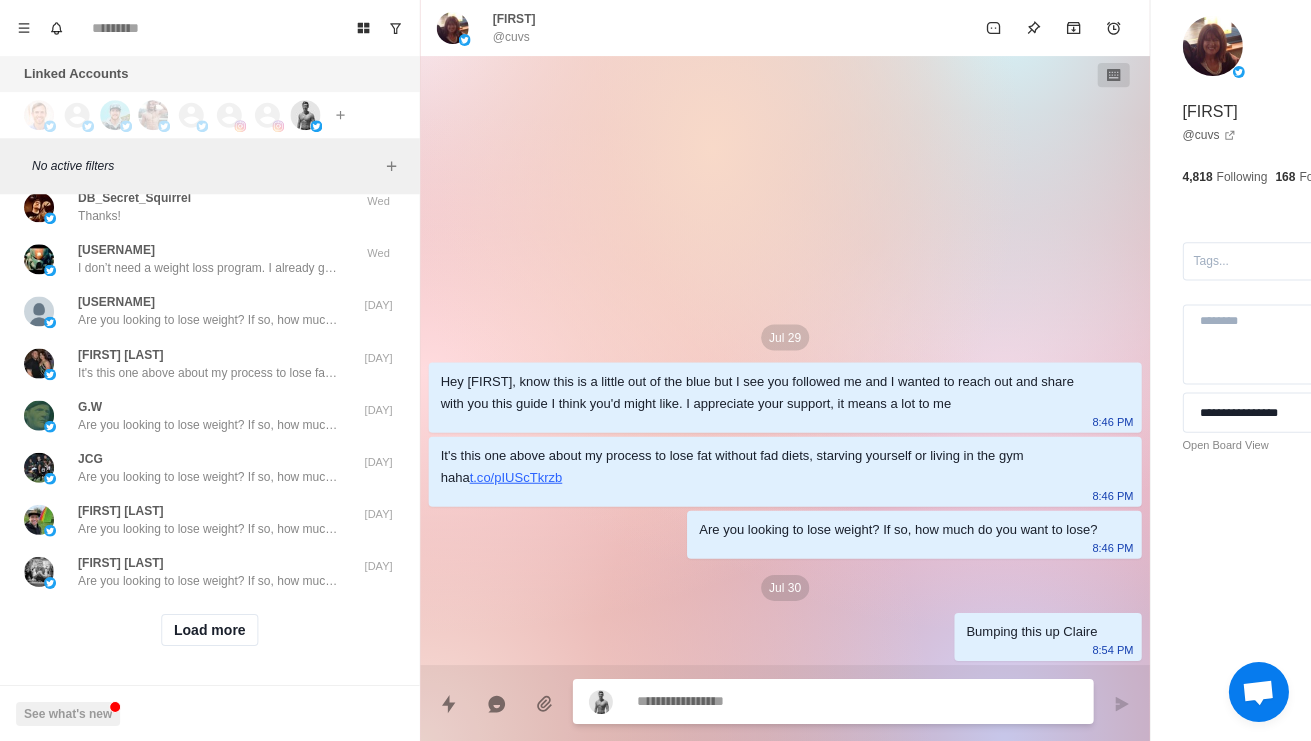 scroll, scrollTop: 33248, scrollLeft: 0, axis: vertical 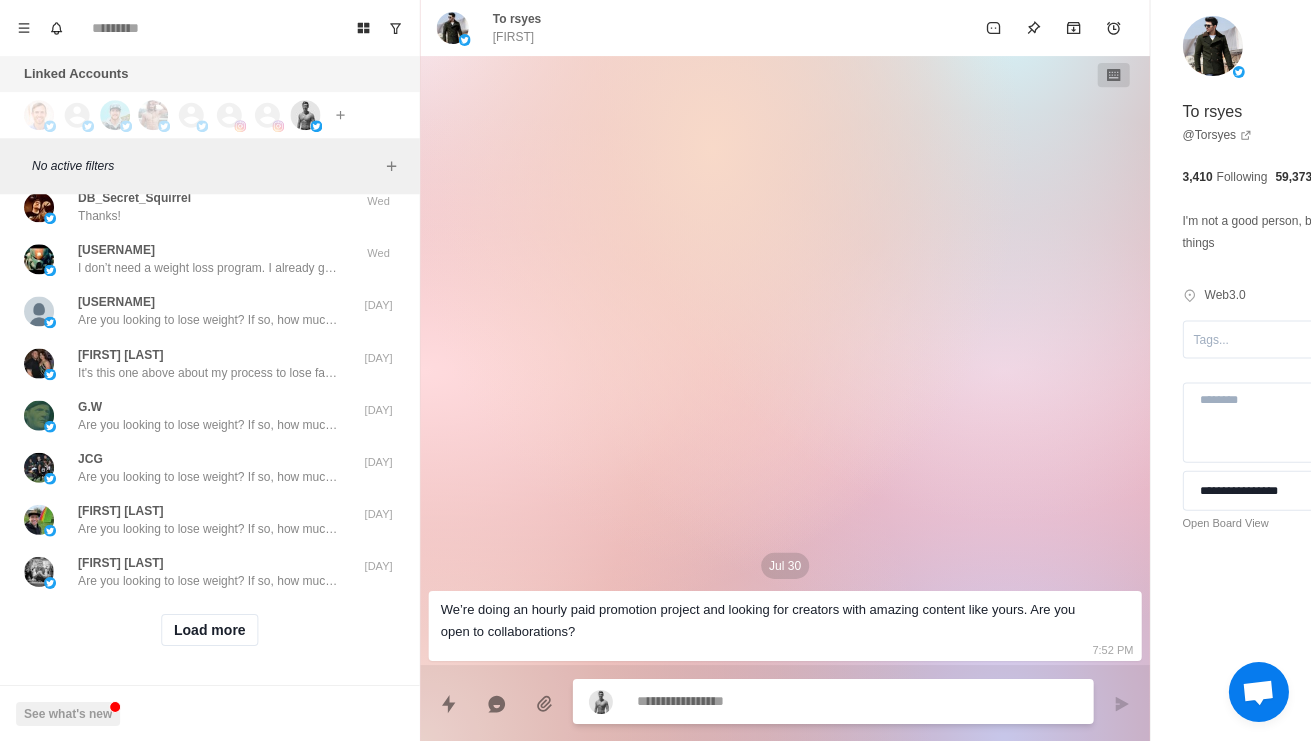 click on "Always looking for new methods and resources to help, that’s why i followed you" at bounding box center [208, 8] 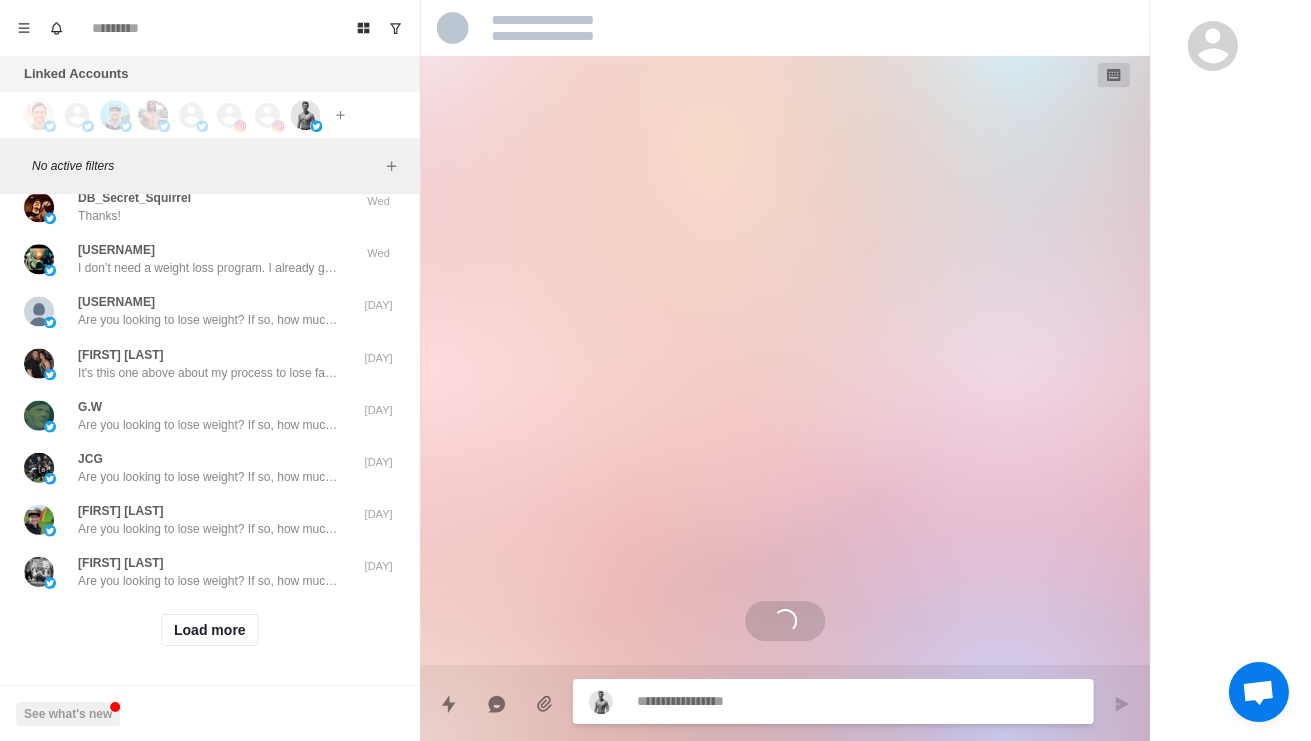 scroll, scrollTop: 33607, scrollLeft: 0, axis: vertical 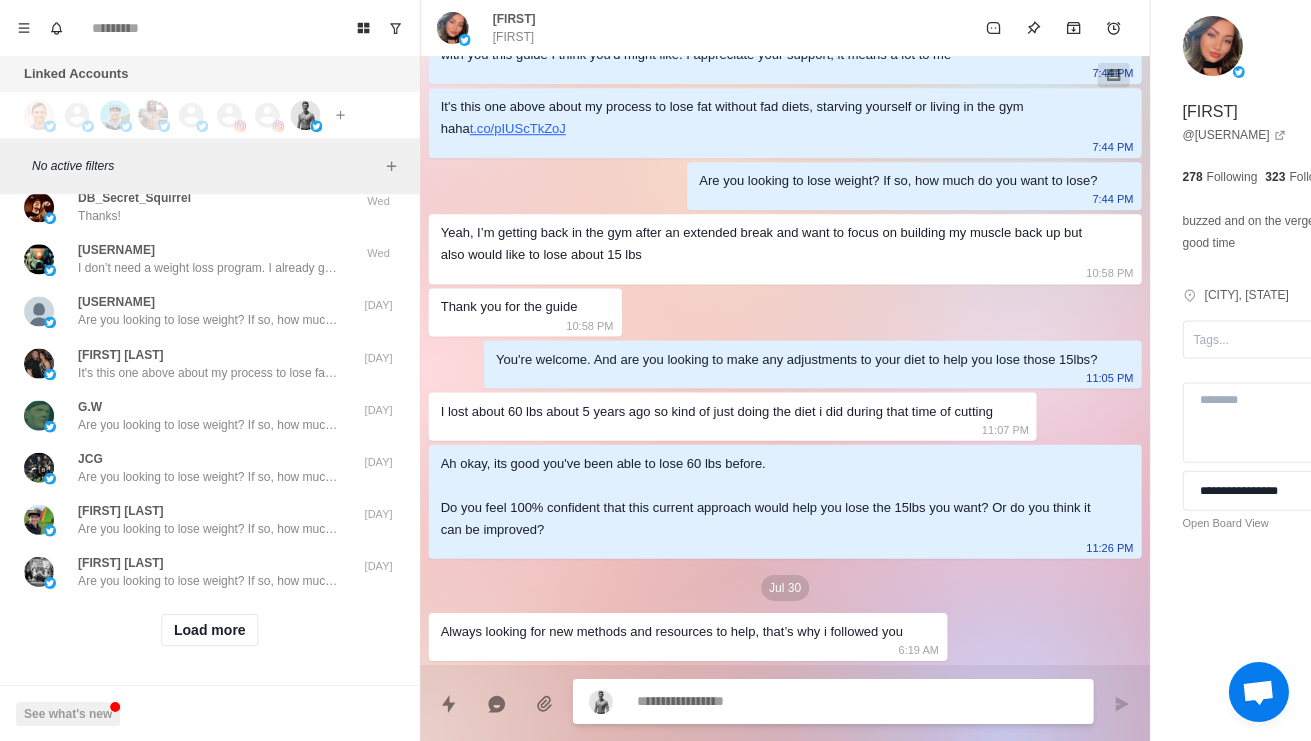 click on "Phunky (Ryan) 🌎🥩 Will do, my good man—and likewise!" at bounding box center [188, 155] 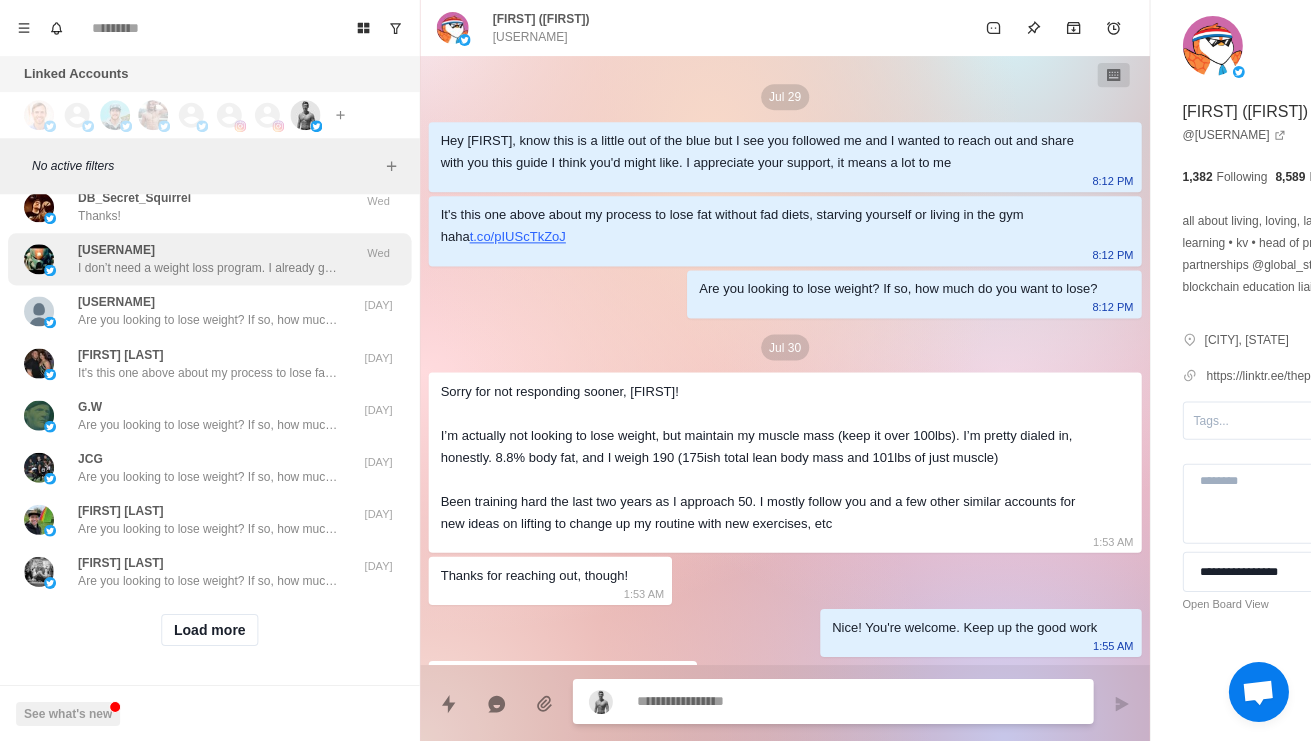 scroll, scrollTop: 92, scrollLeft: 0, axis: vertical 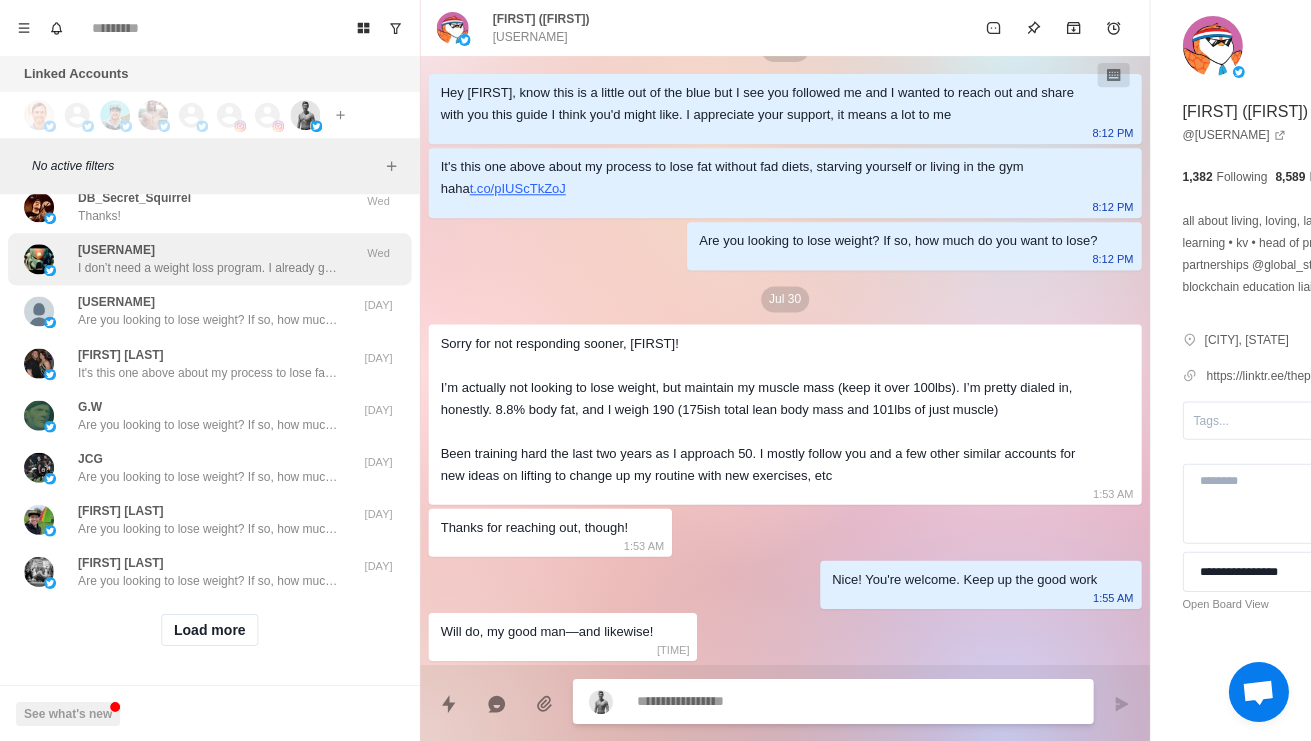 click on "I don’t need a weight loss program. I already got a six pack and I weight train 12 hours a week." at bounding box center (208, 268) 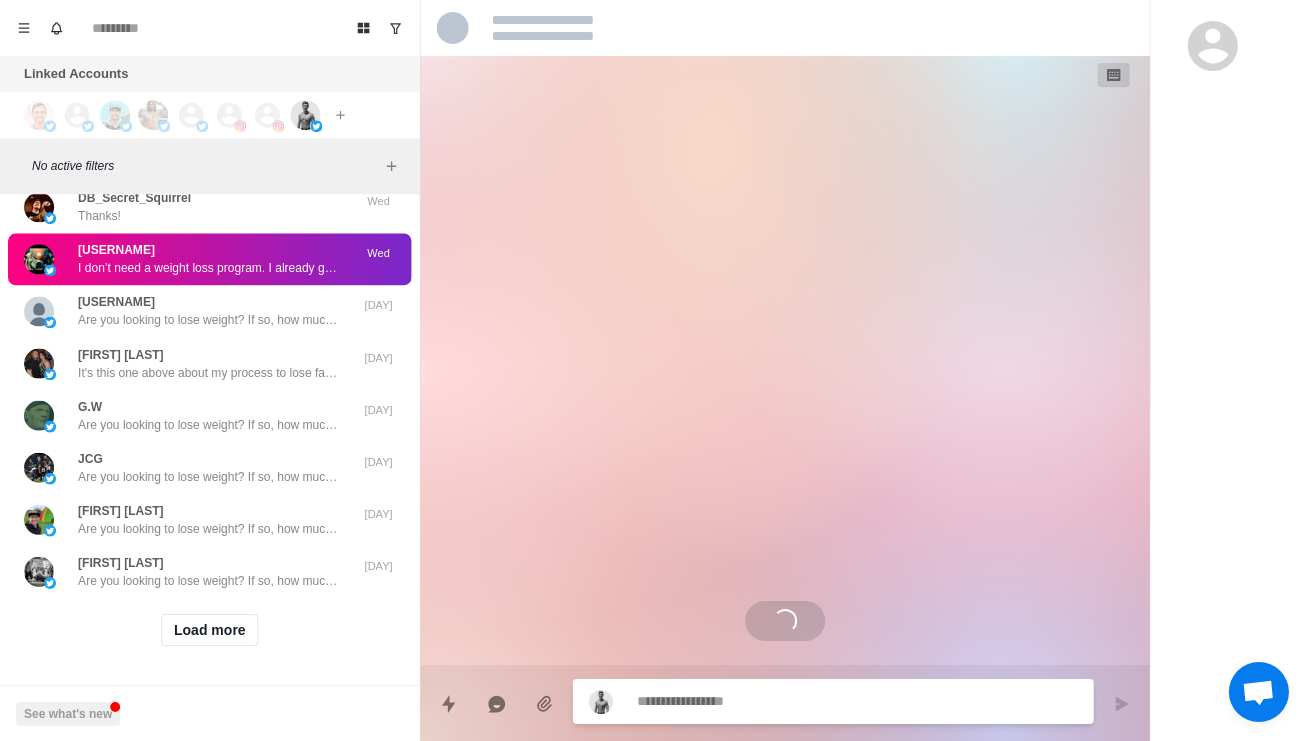 scroll, scrollTop: 0, scrollLeft: 0, axis: both 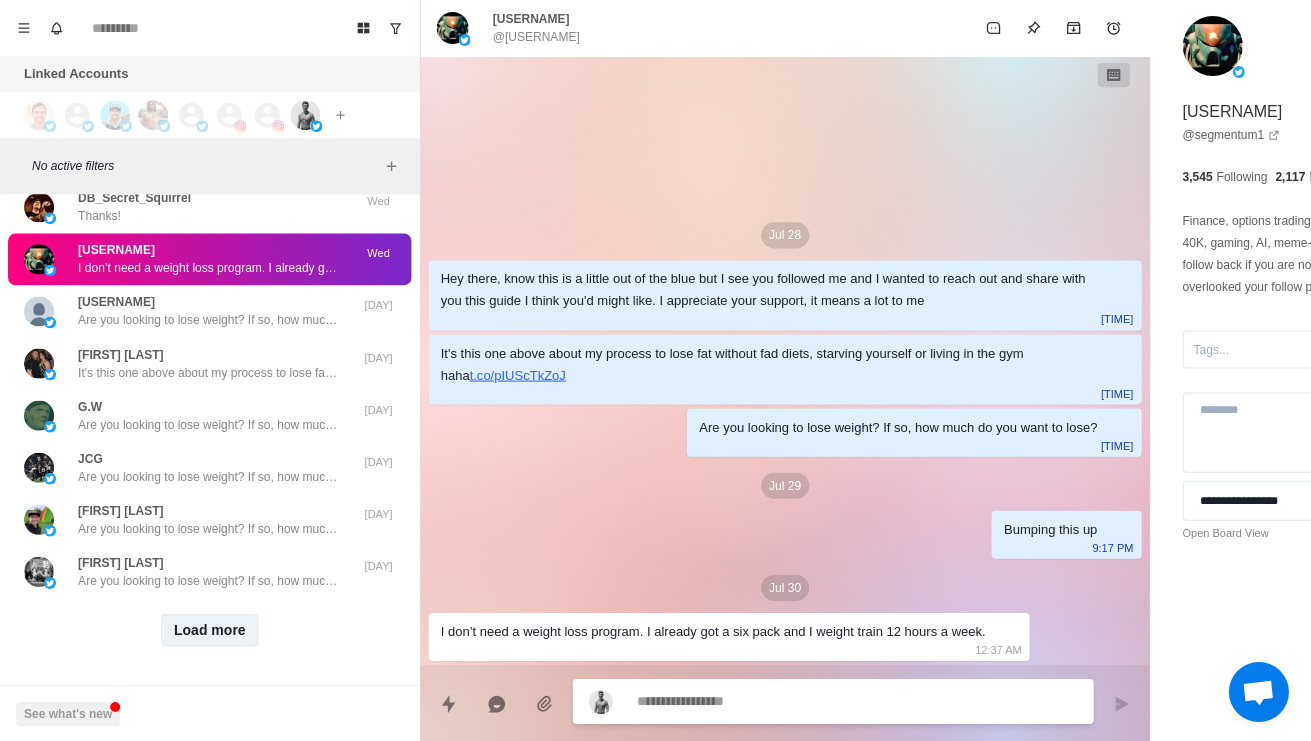 click on "Load more" at bounding box center [210, 629] 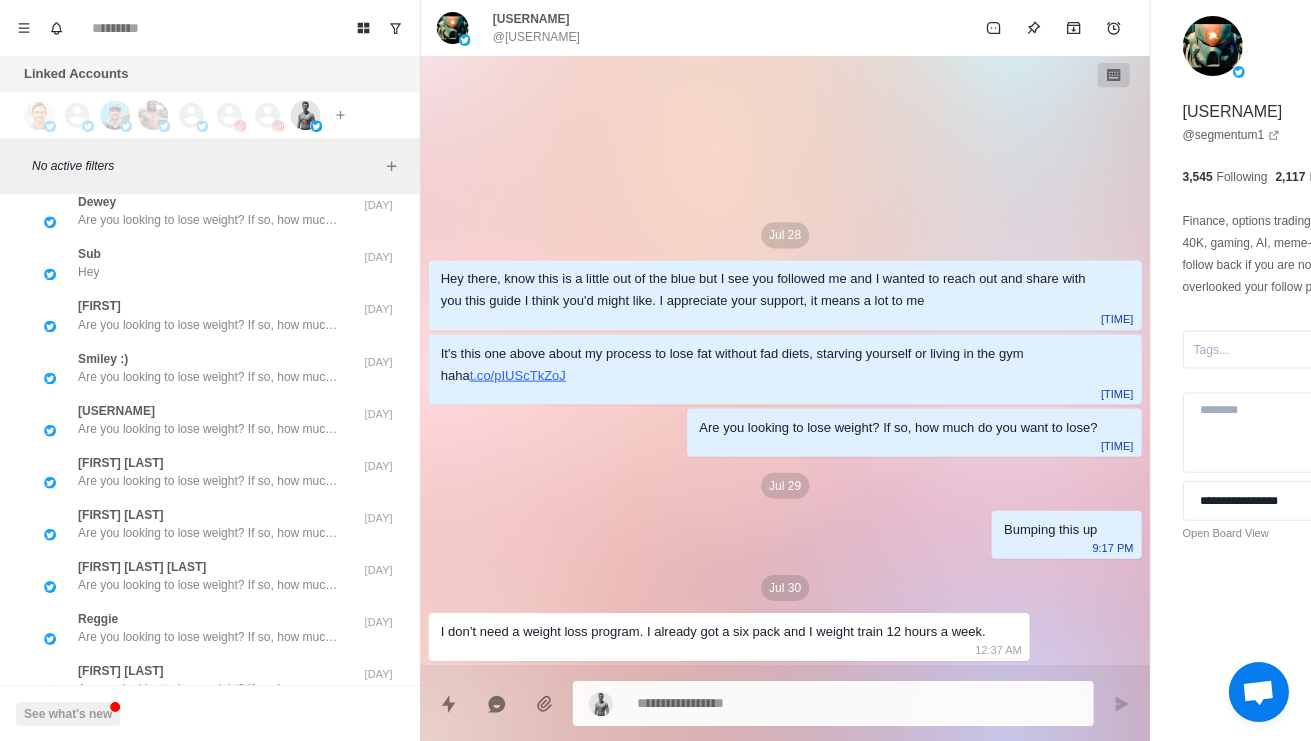 click on "Bridger Woods Are you looking to lose weight? If so, how much do you want to lose? Tue" at bounding box center (209, -49) 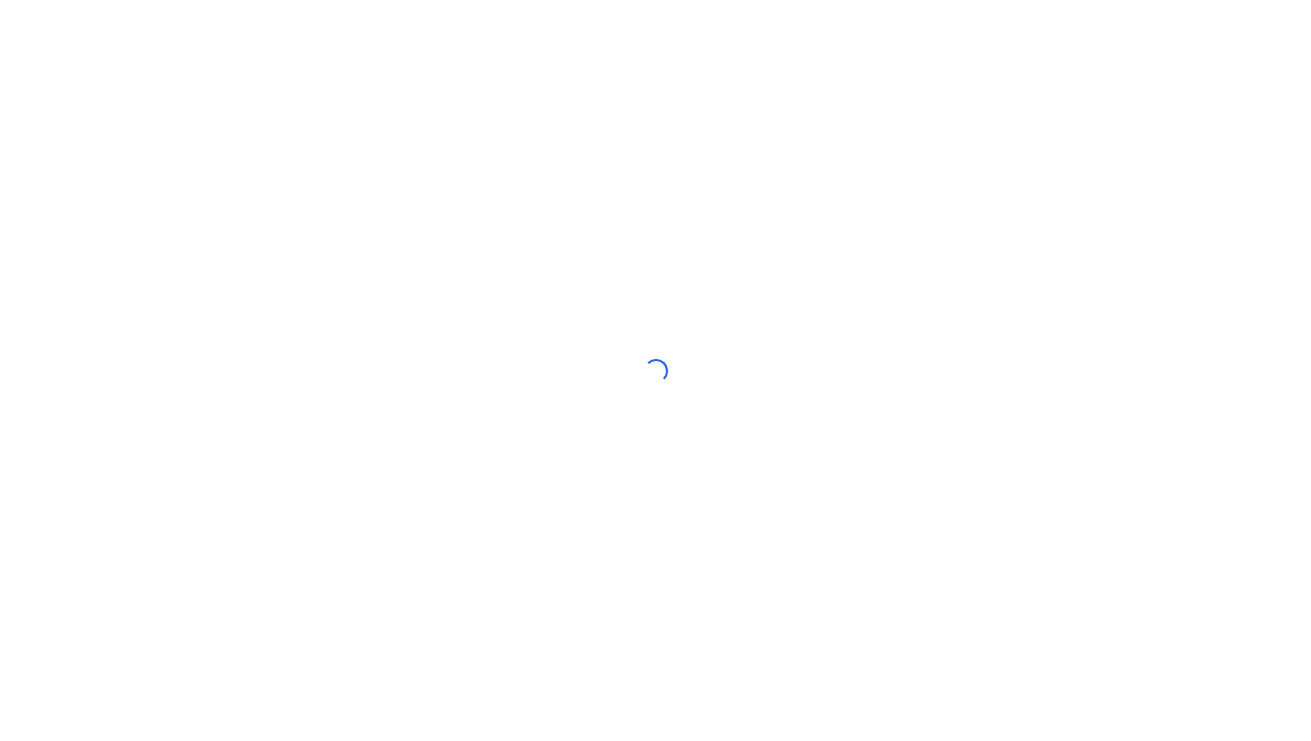 scroll, scrollTop: 0, scrollLeft: 0, axis: both 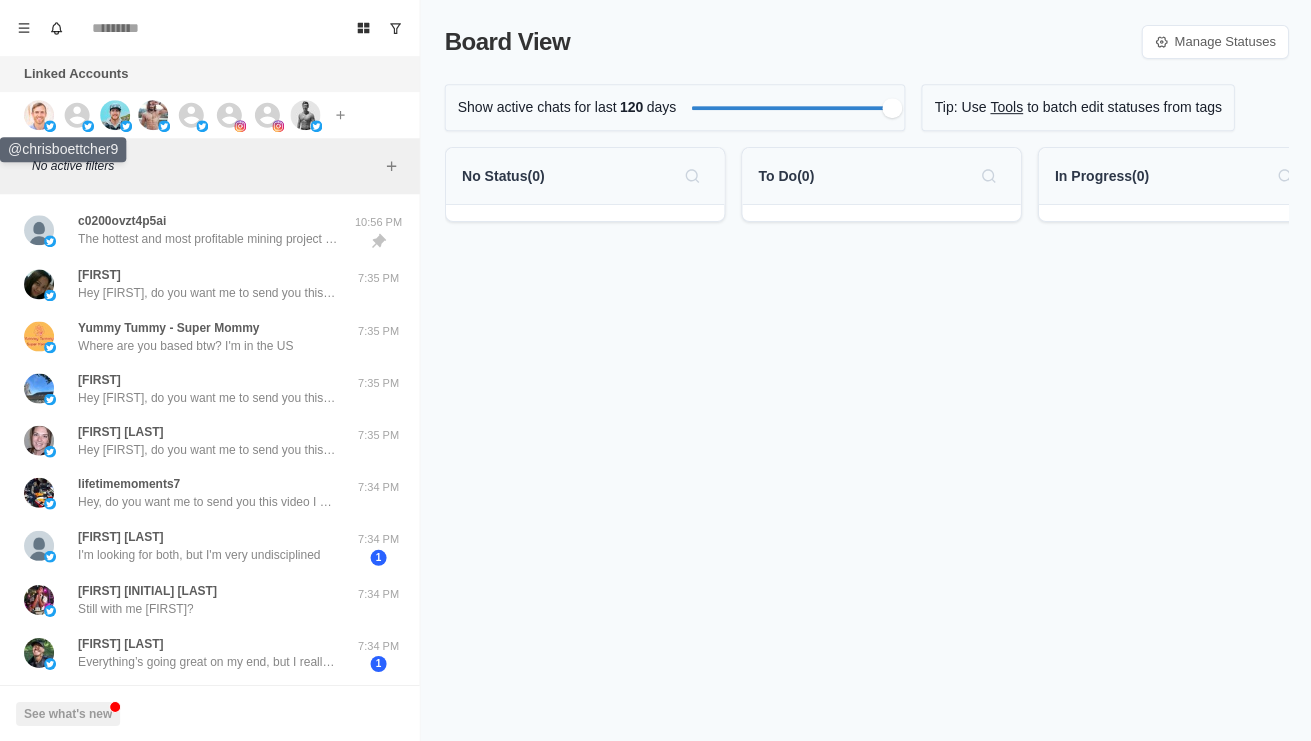 click at bounding box center (39, 115) 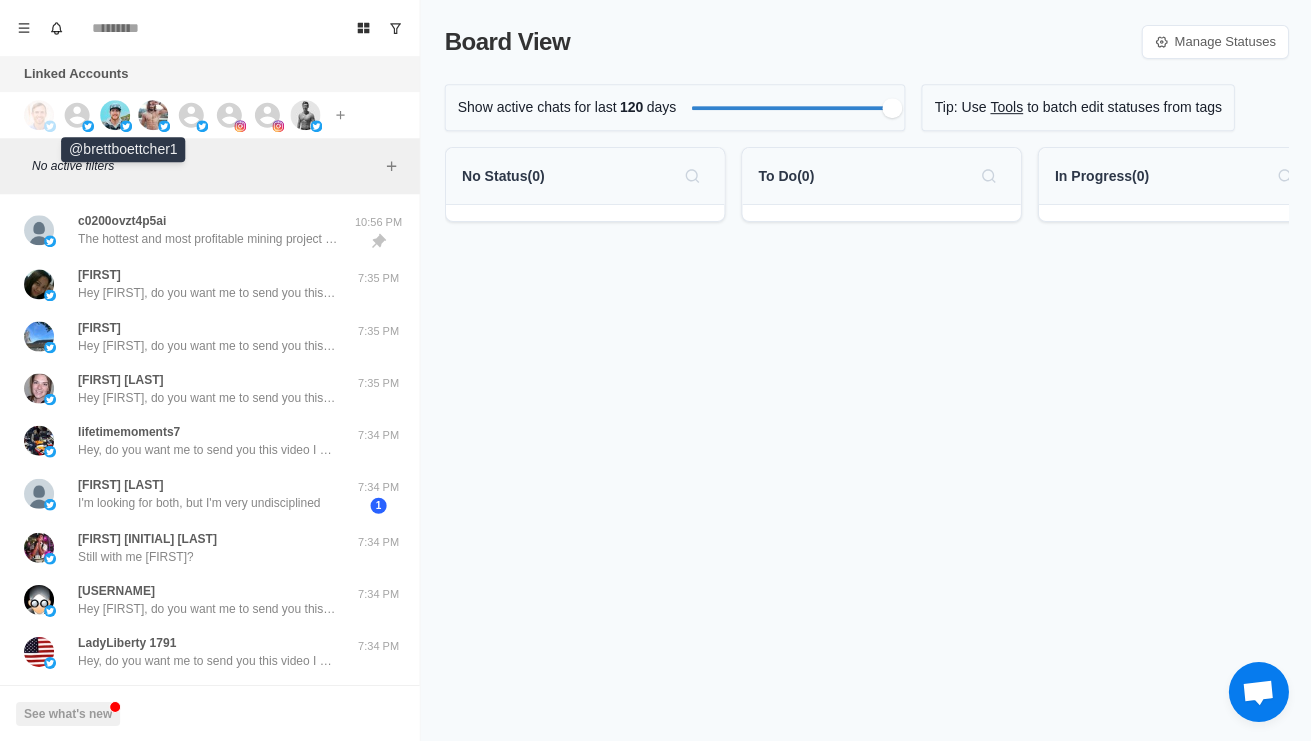 click at bounding box center (115, 115) 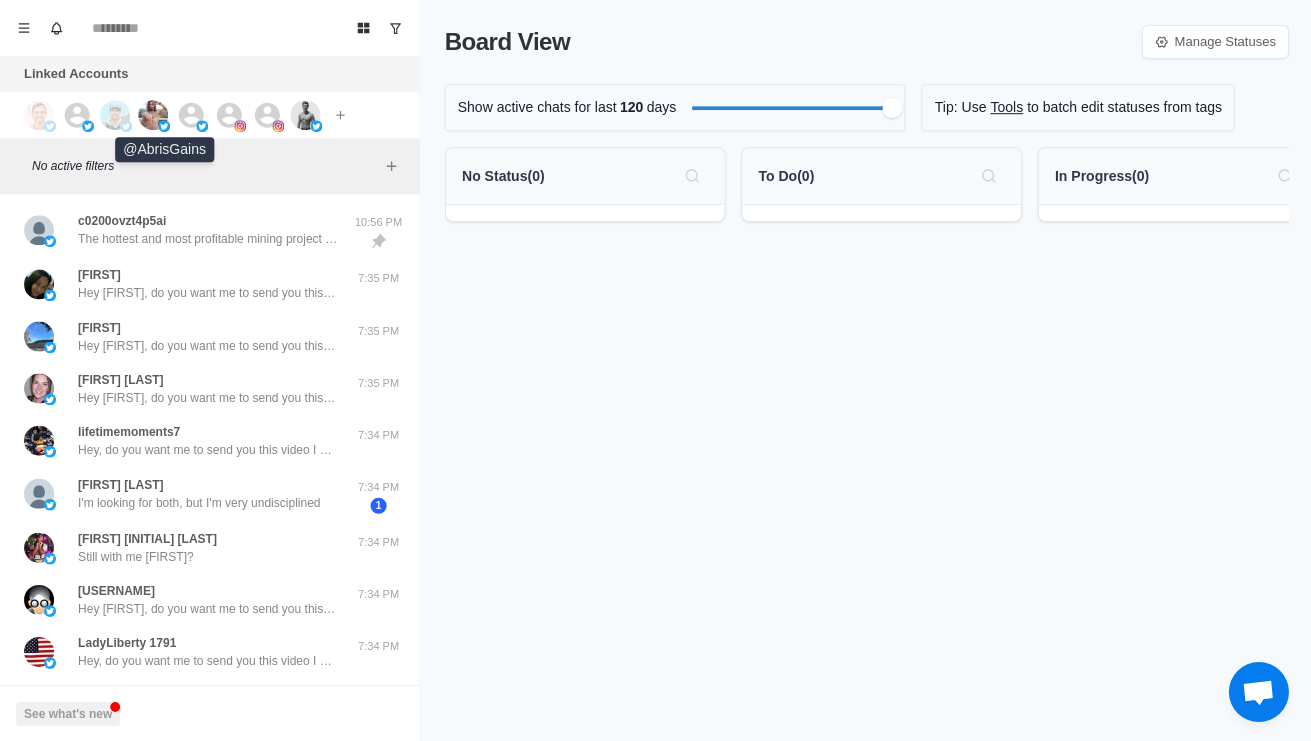 click at bounding box center [164, 126] 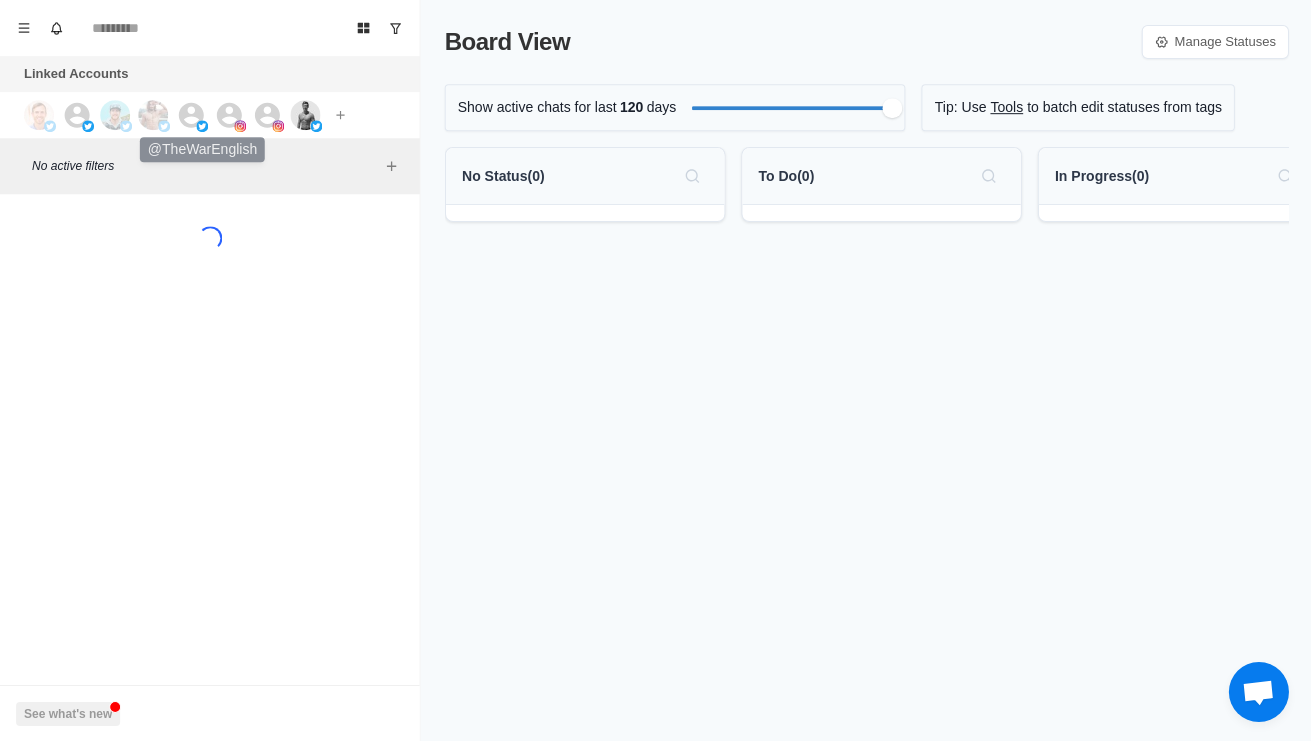 click at bounding box center [202, 126] 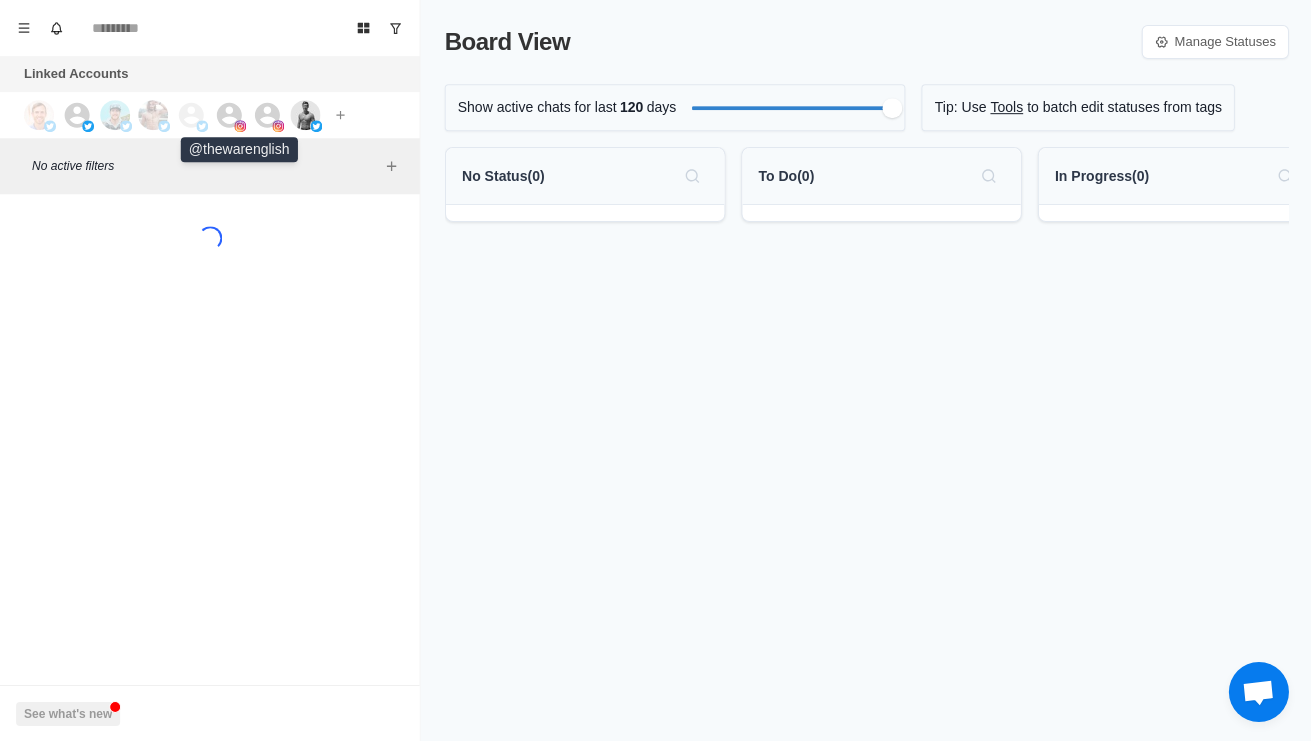 click at bounding box center (240, 126) 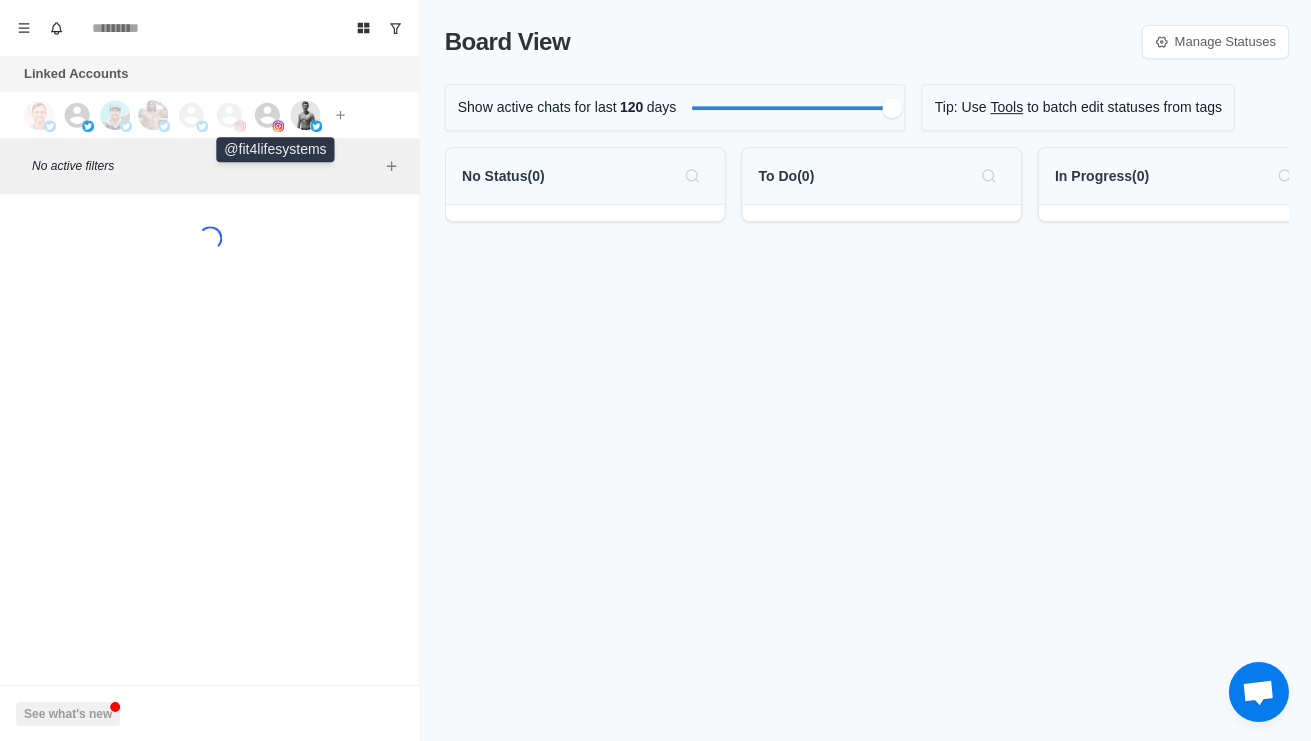 click at bounding box center (278, 126) 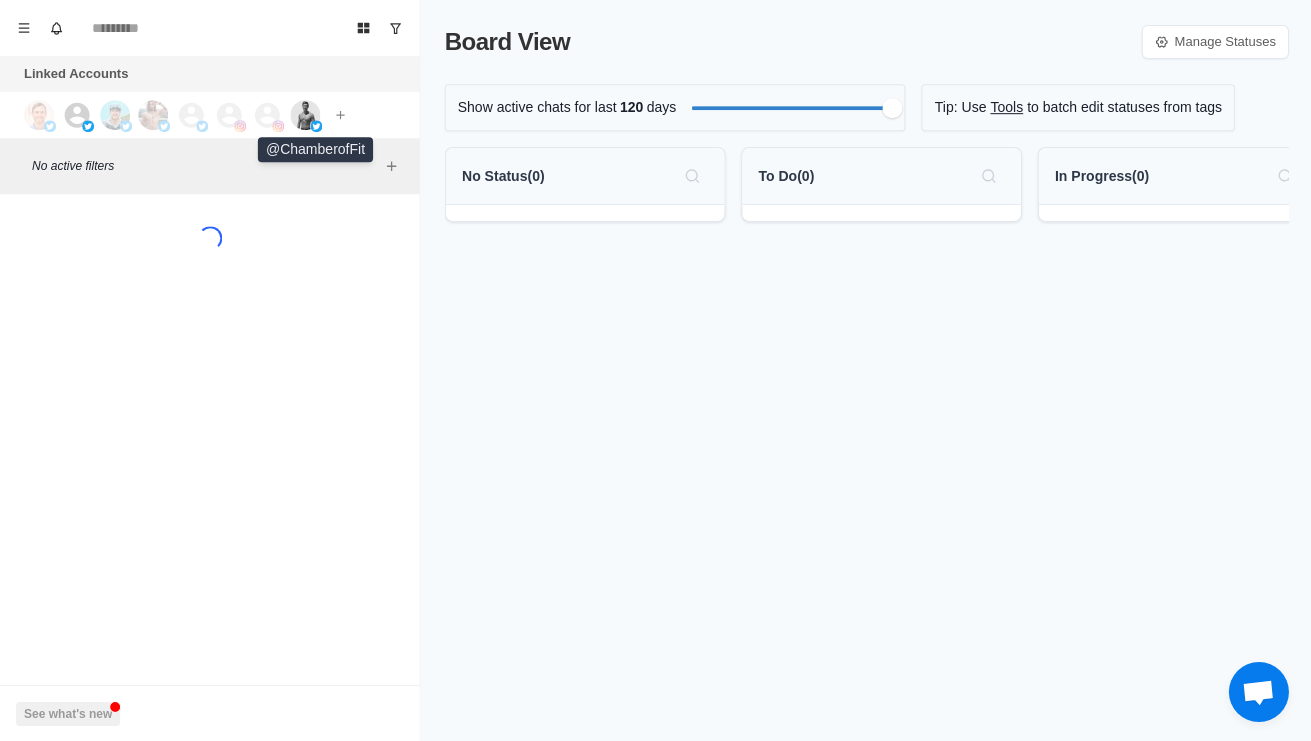 click at bounding box center [305, 115] 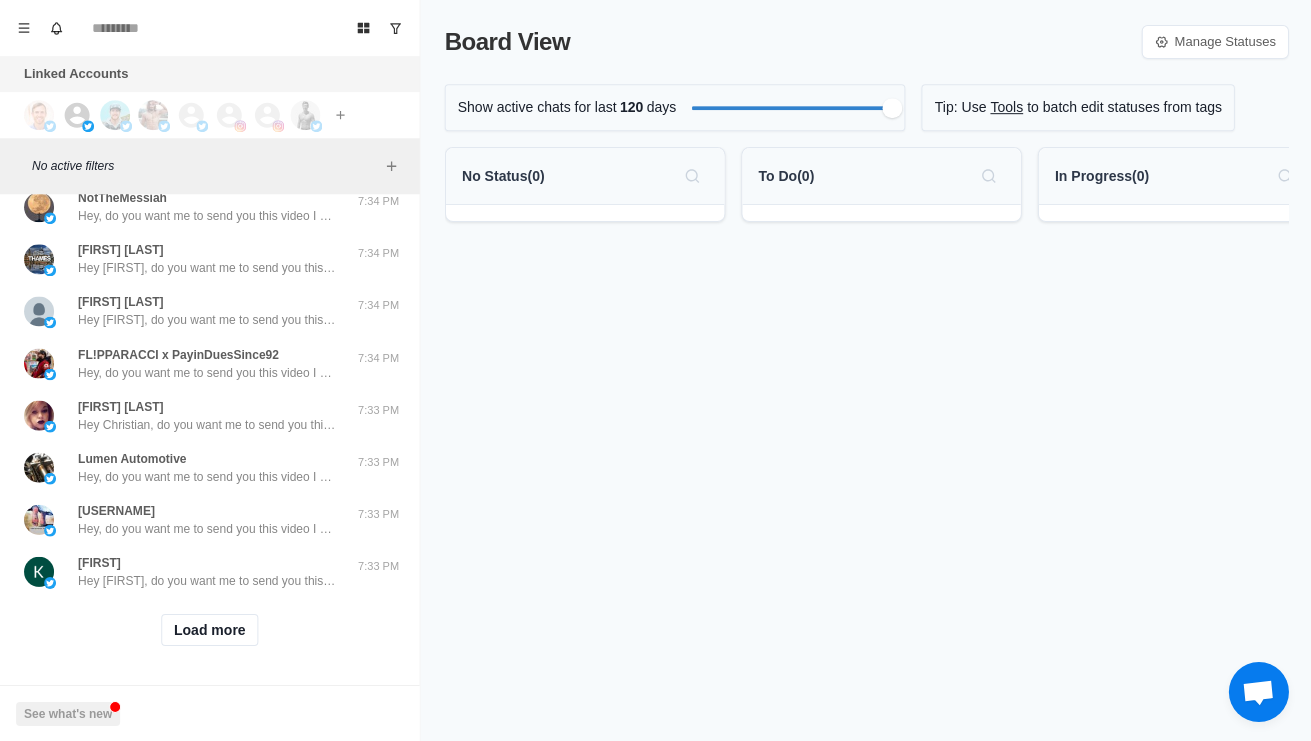 scroll, scrollTop: 683, scrollLeft: 0, axis: vertical 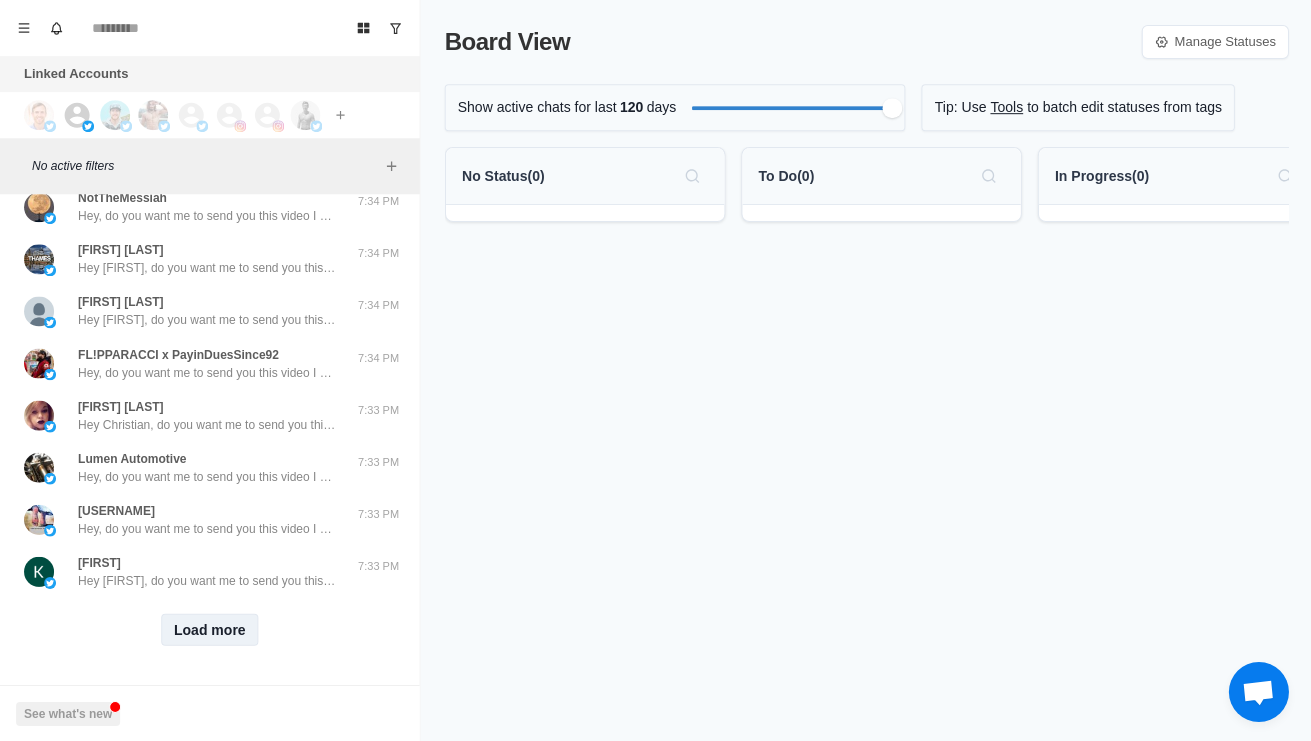 click on "Load more" at bounding box center (210, 629) 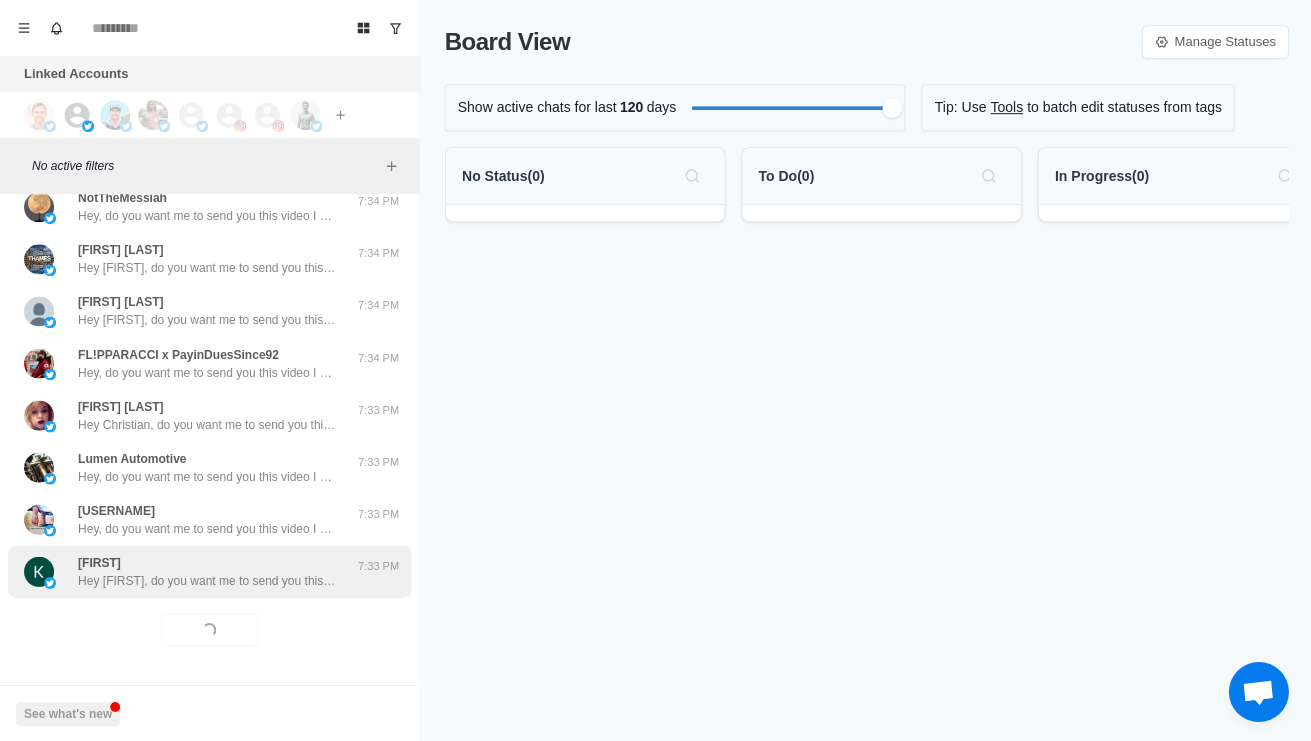 click on "Hey Krishna, do you want me to send you this video I made about my 5-step fat loss formula? It´s about the best process for your body to actually burn fat (it´s not just calories in - calories out)" at bounding box center [208, 580] 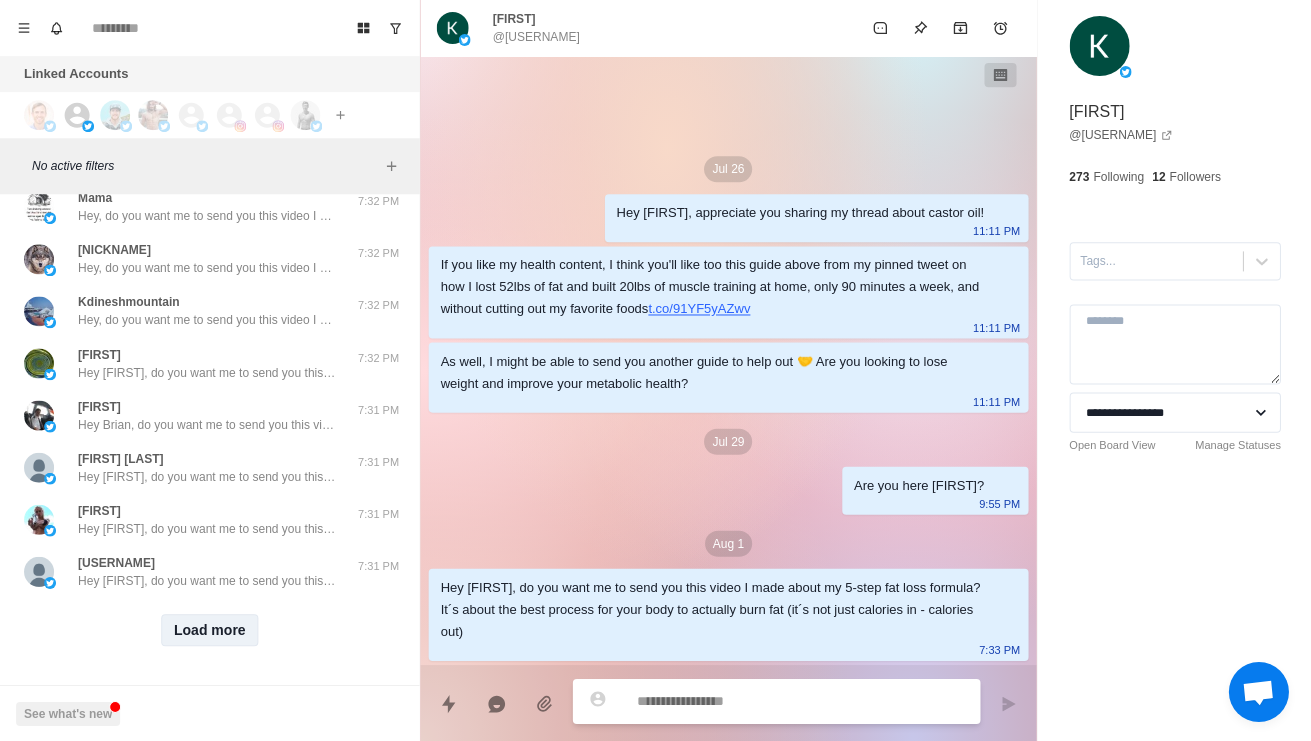 click on "Load more" at bounding box center [210, 629] 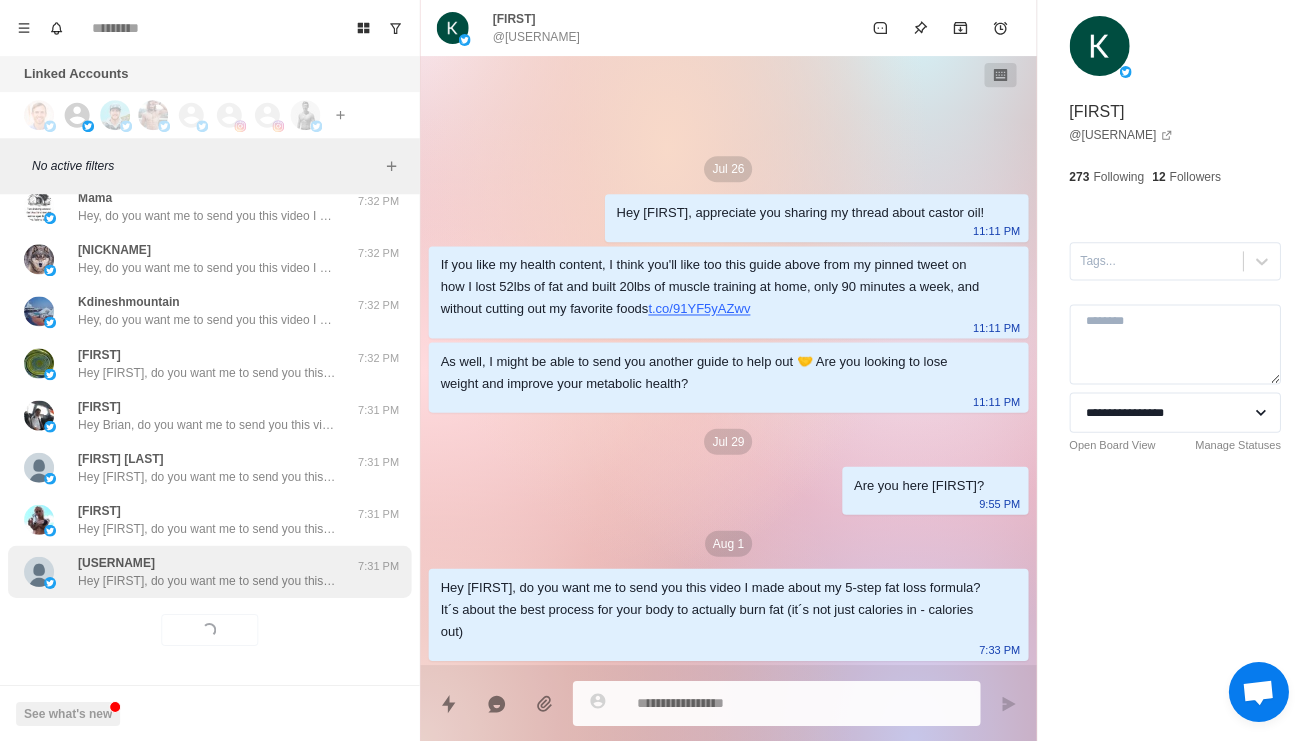 click on "Hey Syed, do you want me to send you this video I made about my 5-step fat loss formula? It´s about the best process for your body to actually burn fat (it´s not just calories in - calories out)" at bounding box center (208, 580) 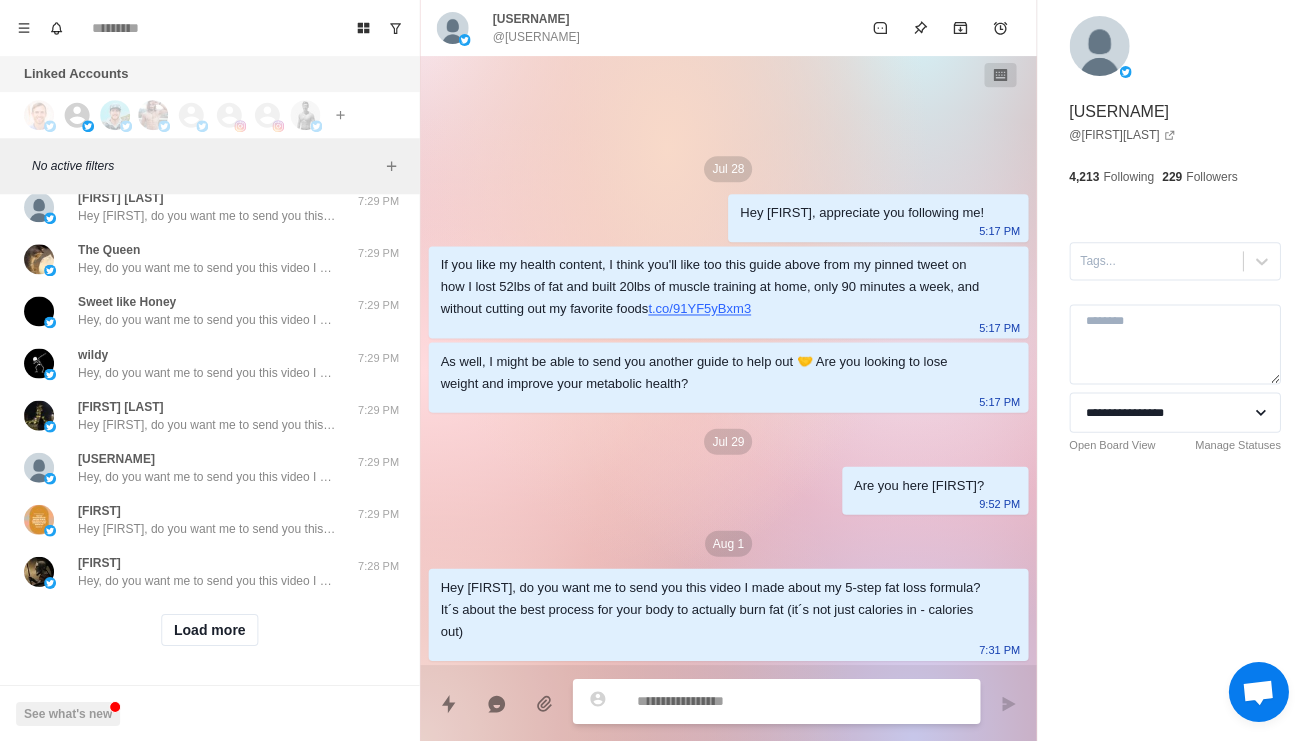 scroll, scrollTop: 2803, scrollLeft: 0, axis: vertical 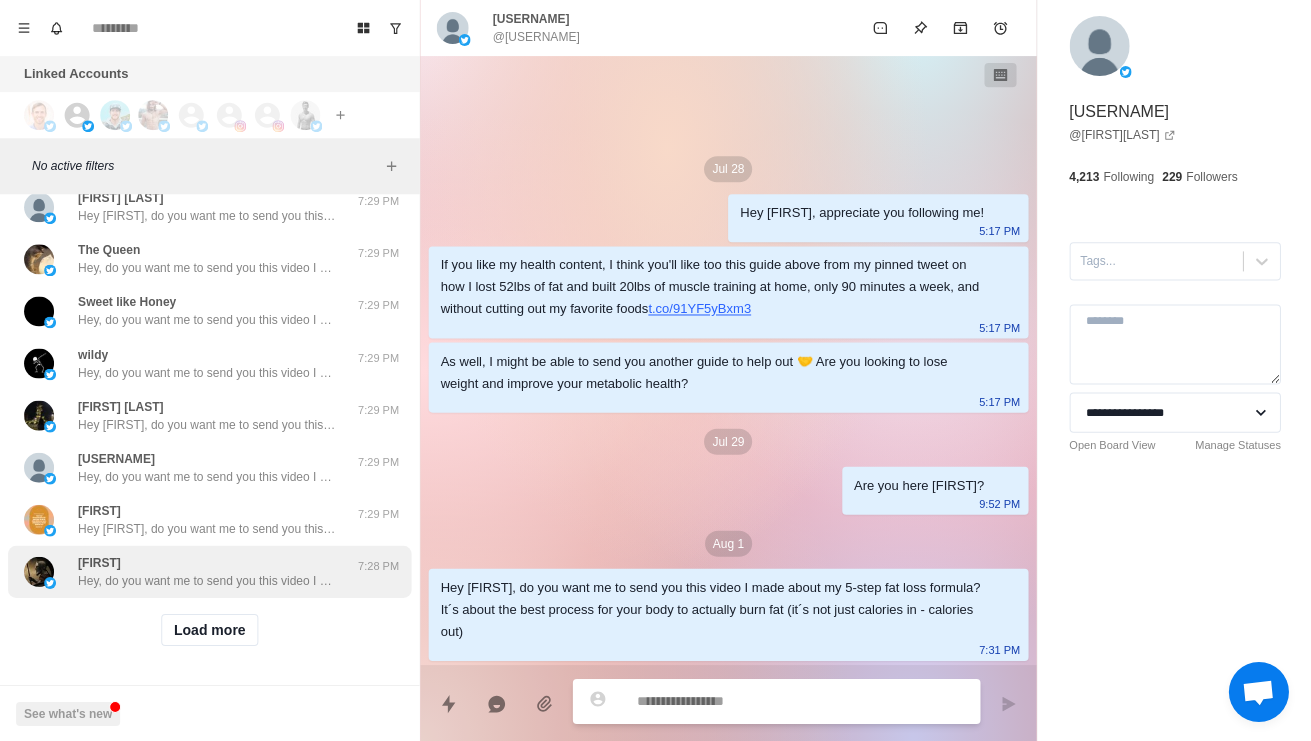 click on "Agil Hey, do you want me to send you this video I made about my 5-step fat loss formula? It´s about the best process for your body to actually burn fat (it´s not just calories in - calories out) 7:28 PM" at bounding box center (209, 571) 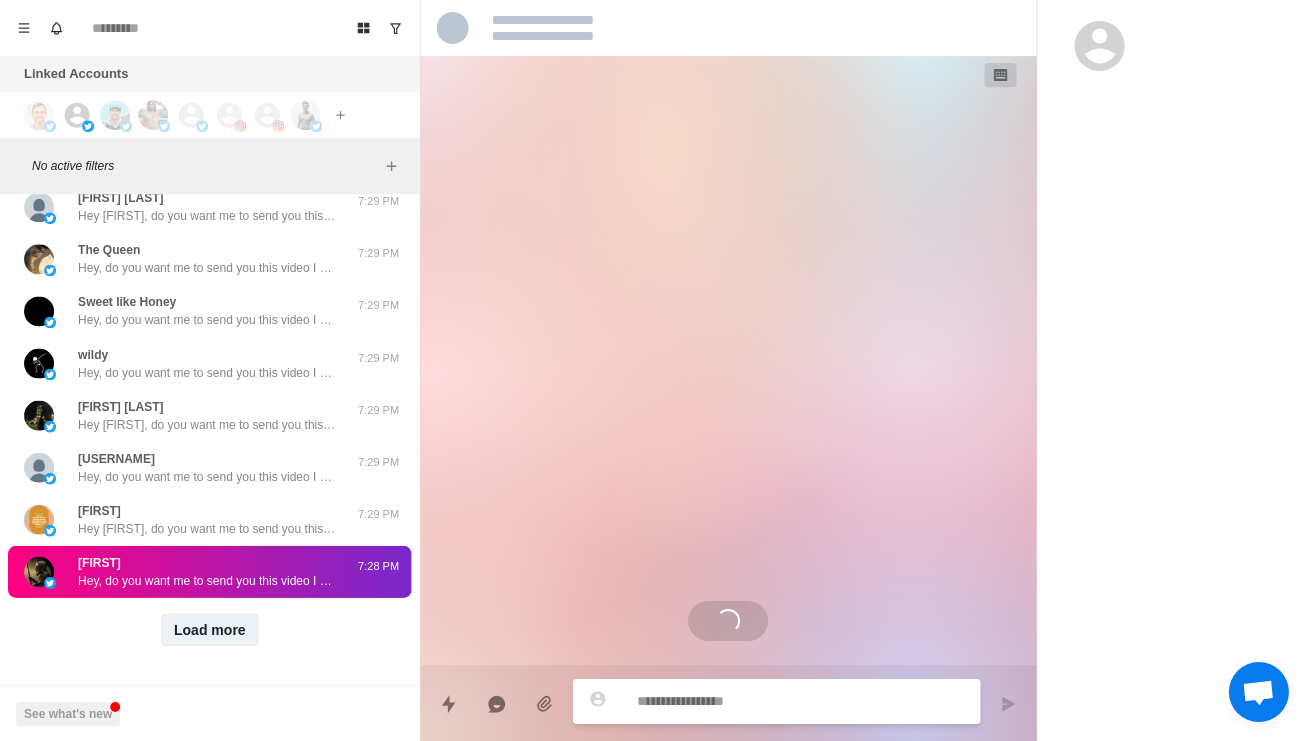 click on "Load more" at bounding box center (210, 629) 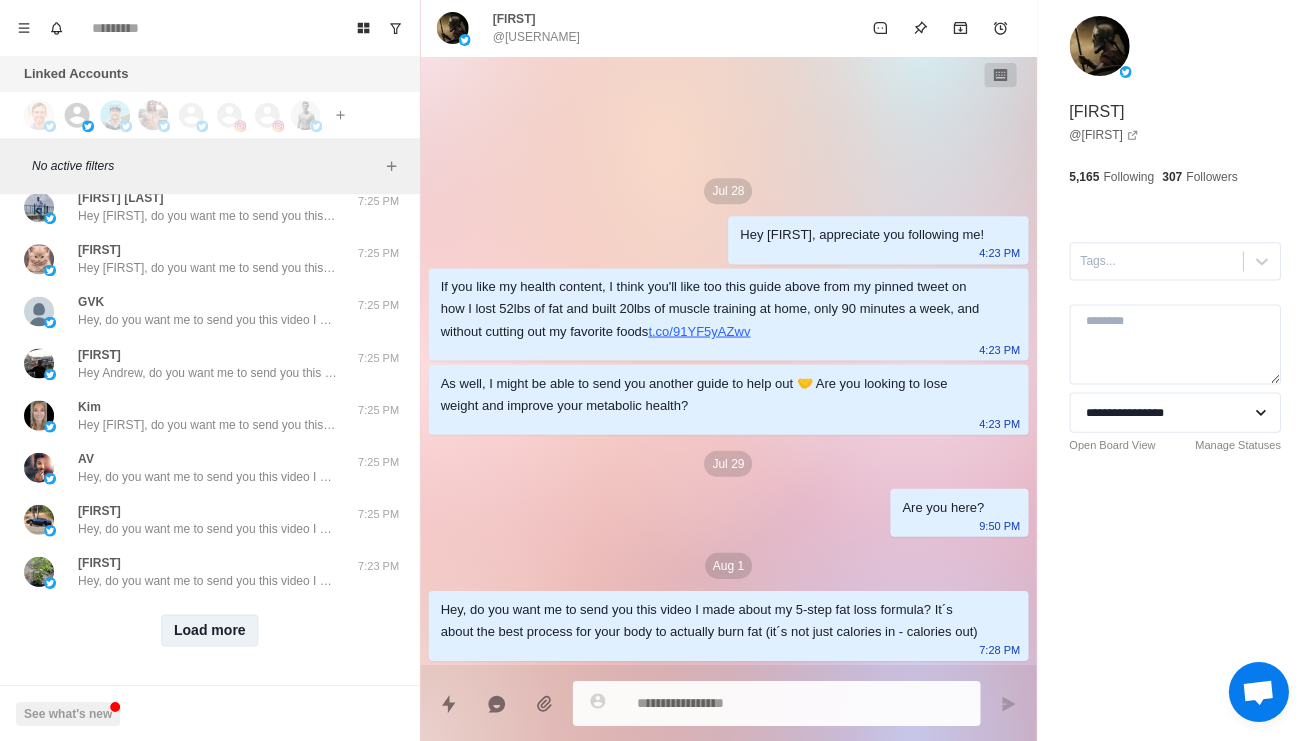 scroll, scrollTop: 3863, scrollLeft: 0, axis: vertical 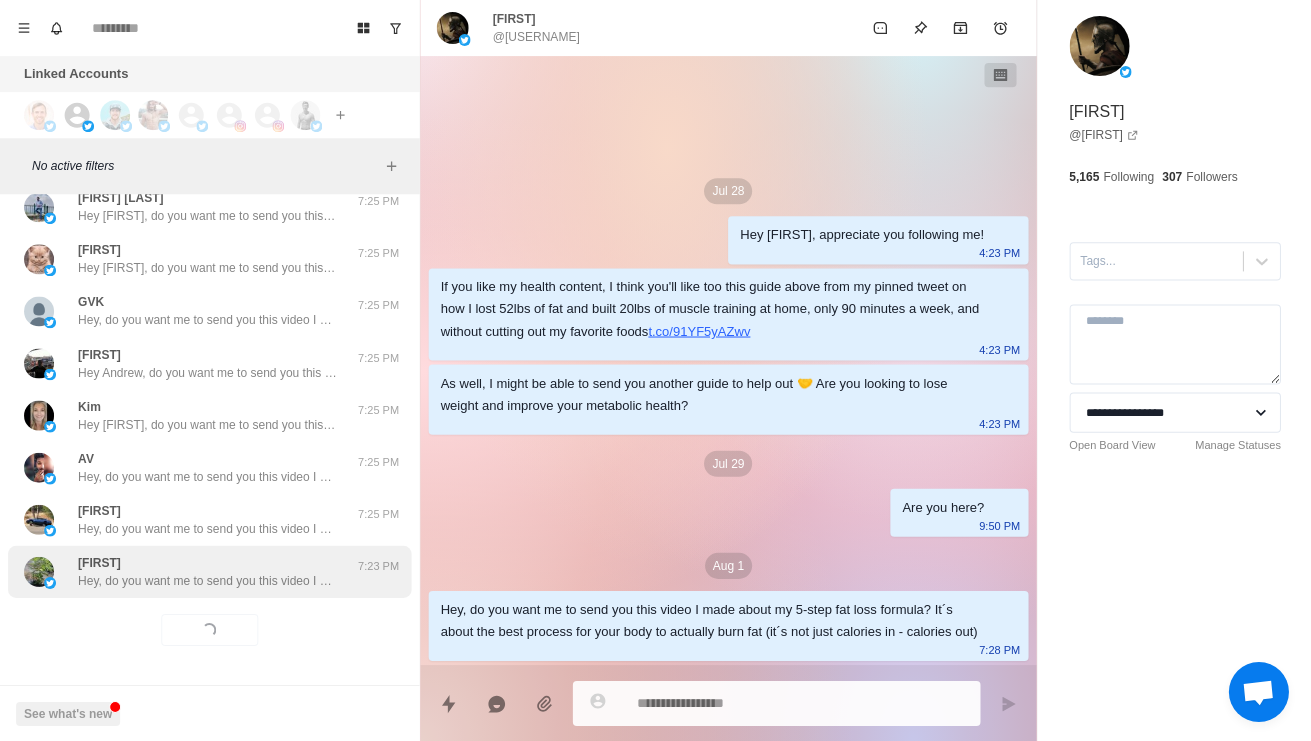 click on "Prosper Hey, do you want me to send you this video I made about my 5-step fat loss formula? It´s about the best process for your body to actually burn fat (it´s not just calories in - calories out) 7:23 PM" at bounding box center [209, 571] 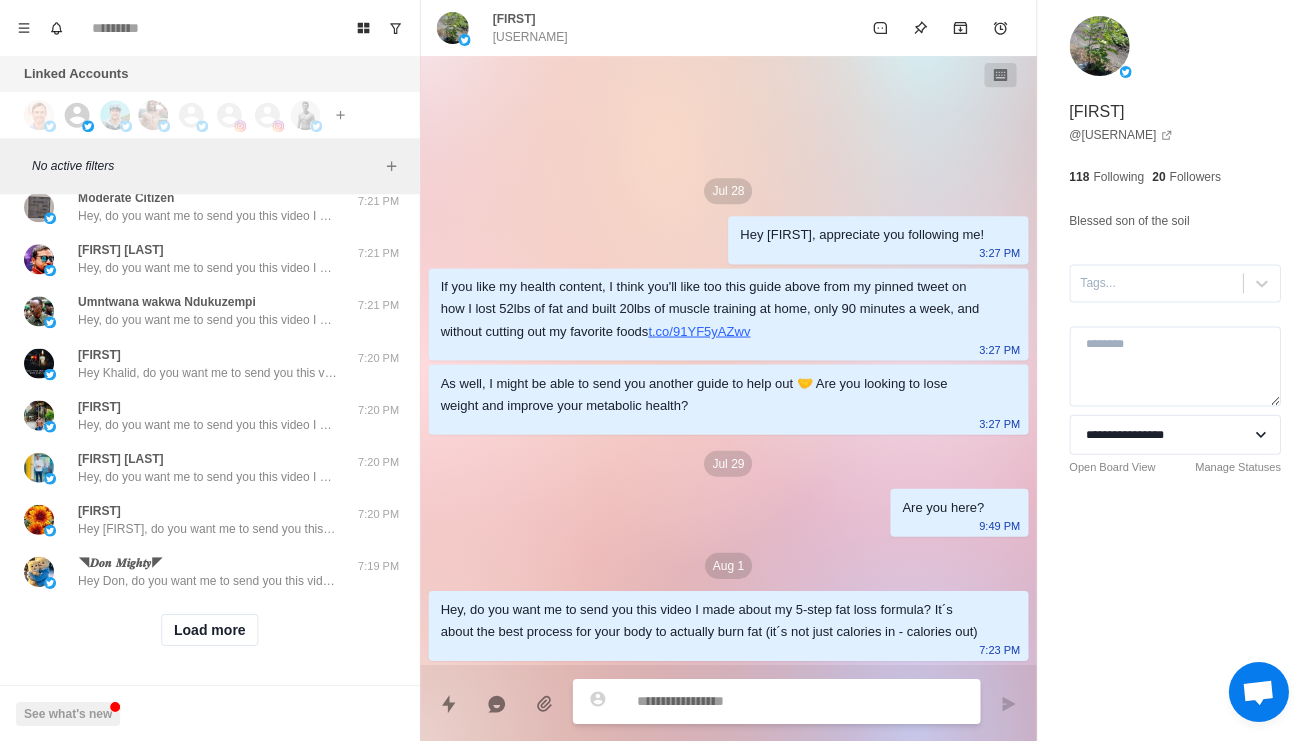 scroll, scrollTop: 4923, scrollLeft: 0, axis: vertical 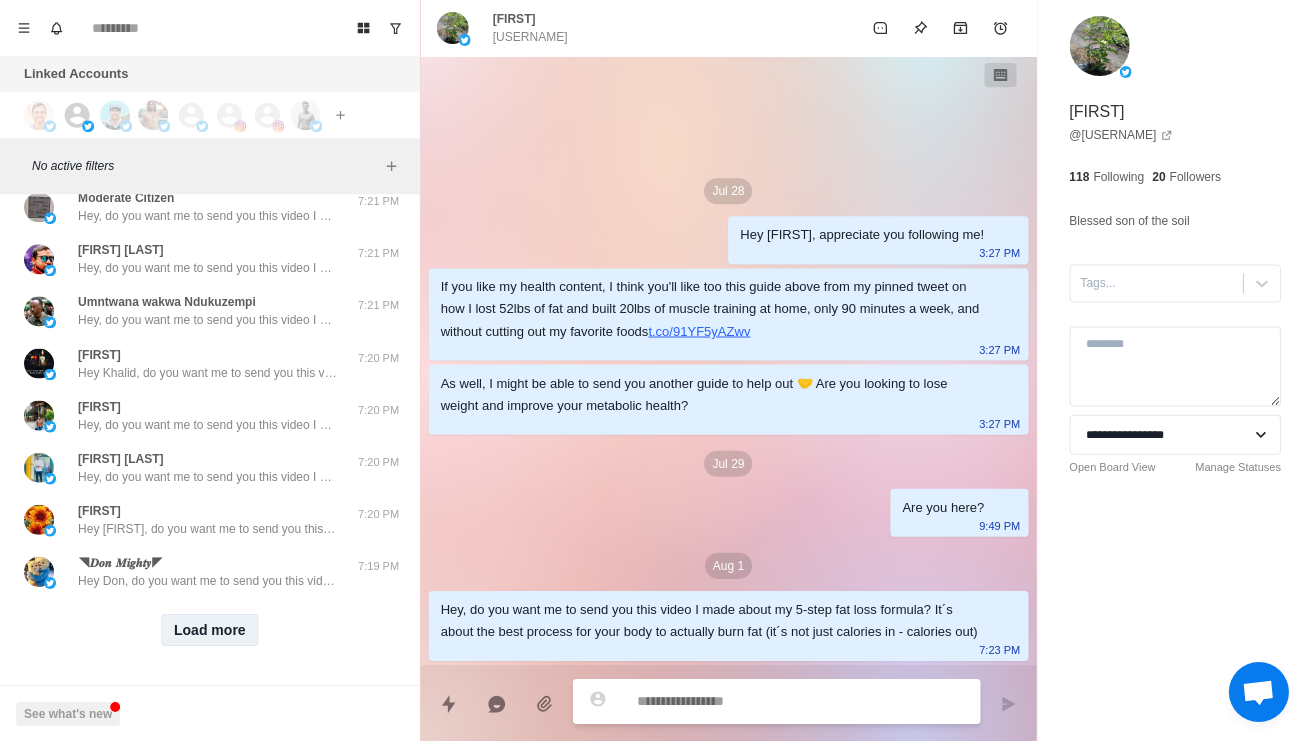click on "Load more" at bounding box center [210, 629] 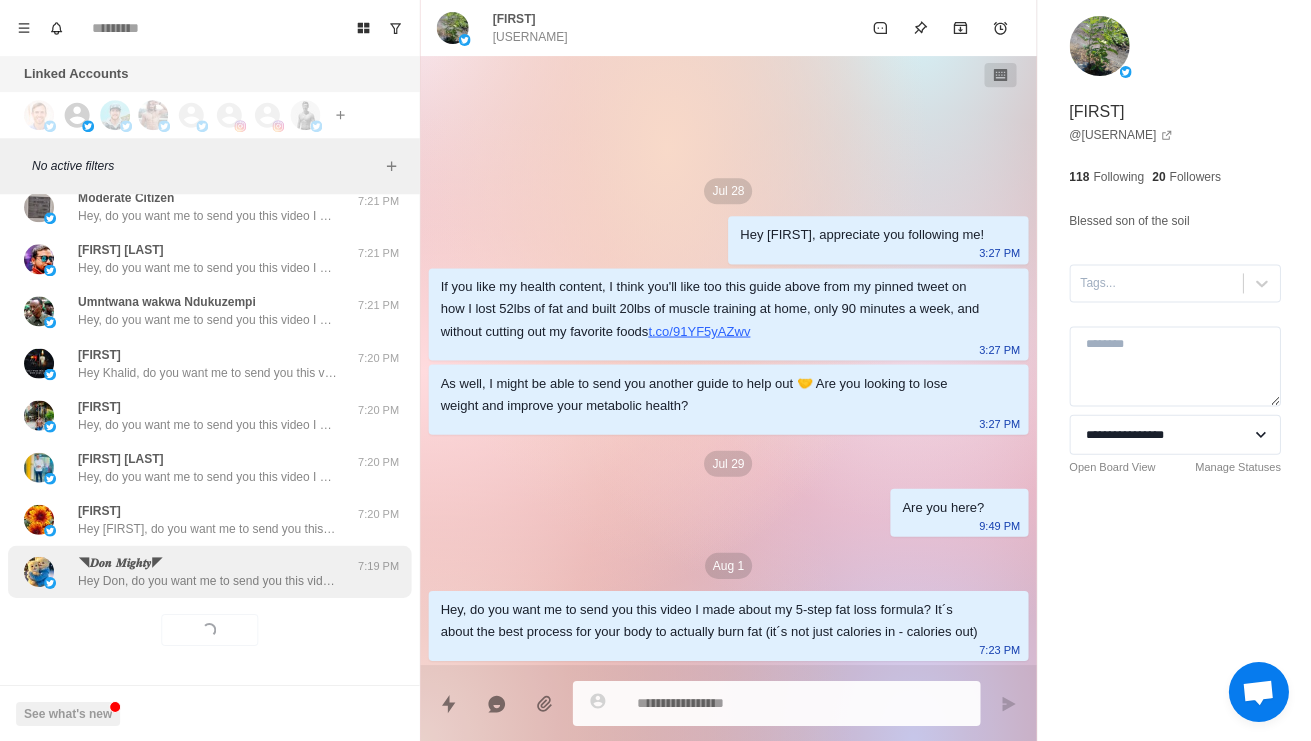 click on "Hey Don, do you want me to send you this video I made about my 5-step fat loss formula? It´s about the best process for your body to actually burn fat (it´s not just calories in - calories out)" at bounding box center [208, 580] 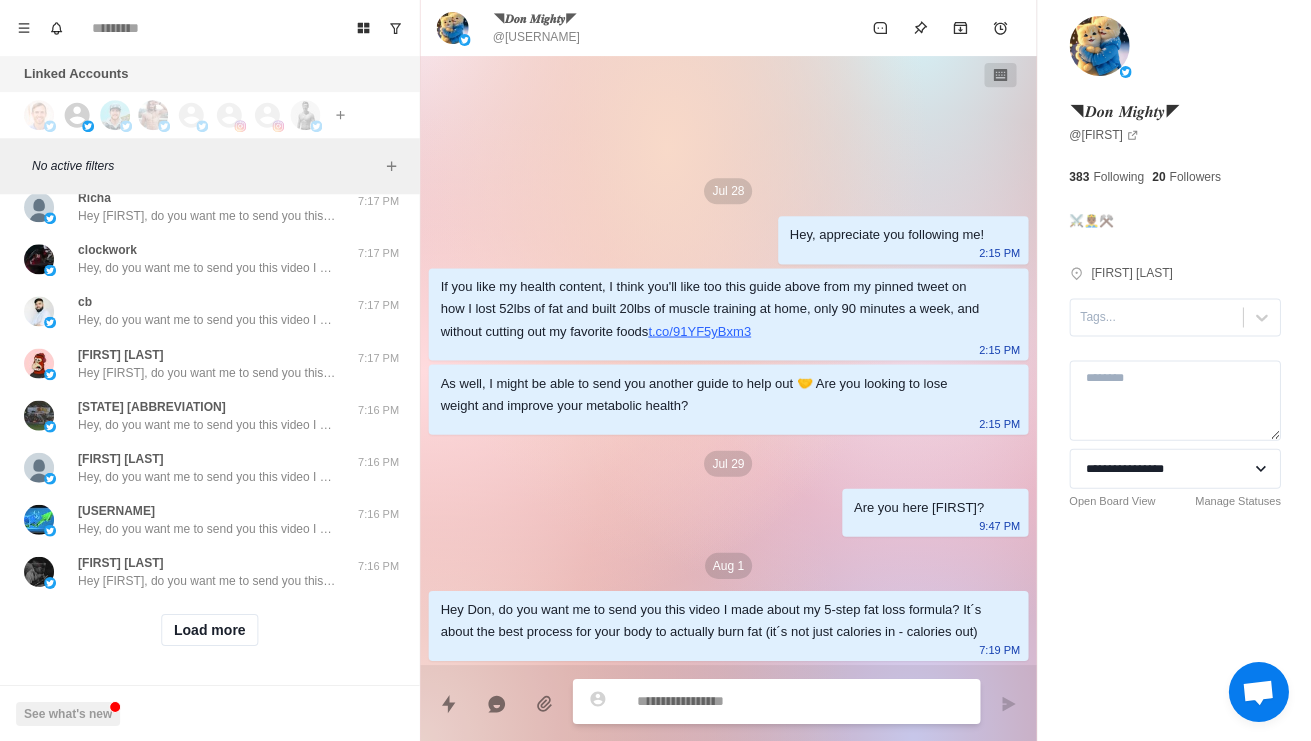 scroll, scrollTop: 5983, scrollLeft: 0, axis: vertical 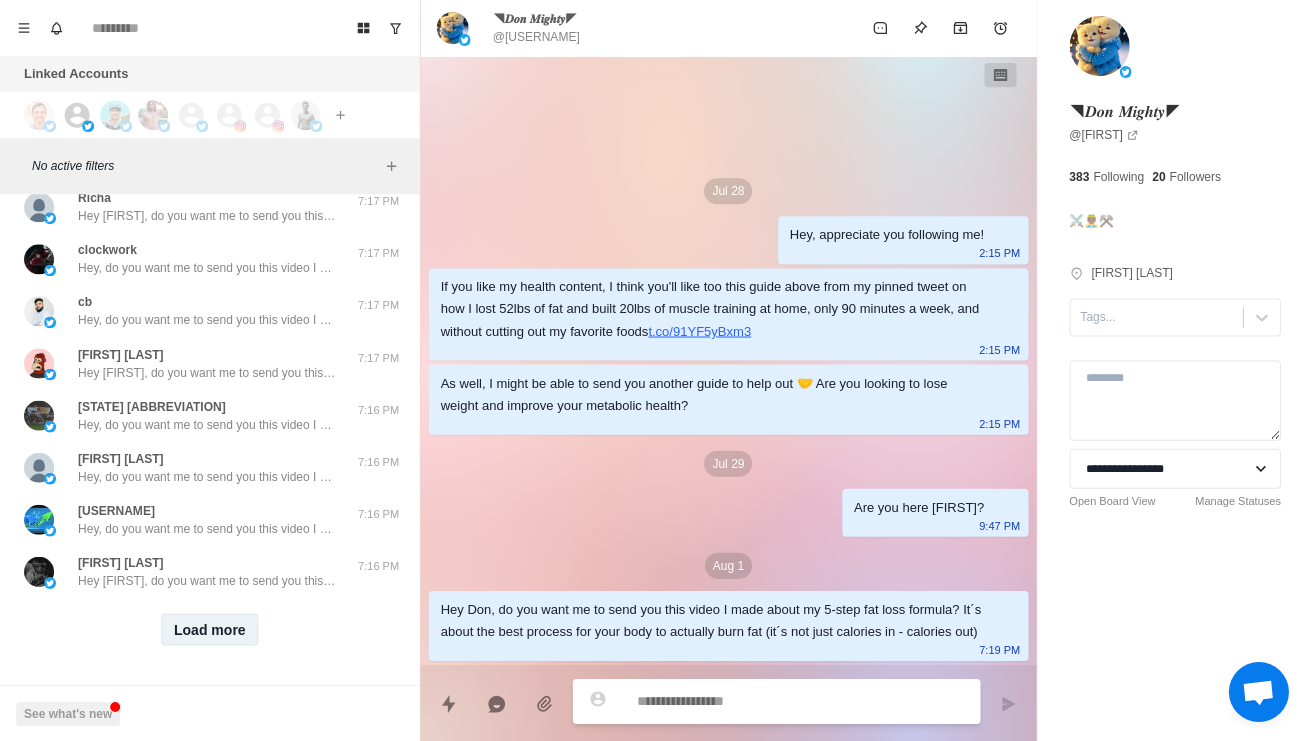 click on "Load more" at bounding box center [210, 629] 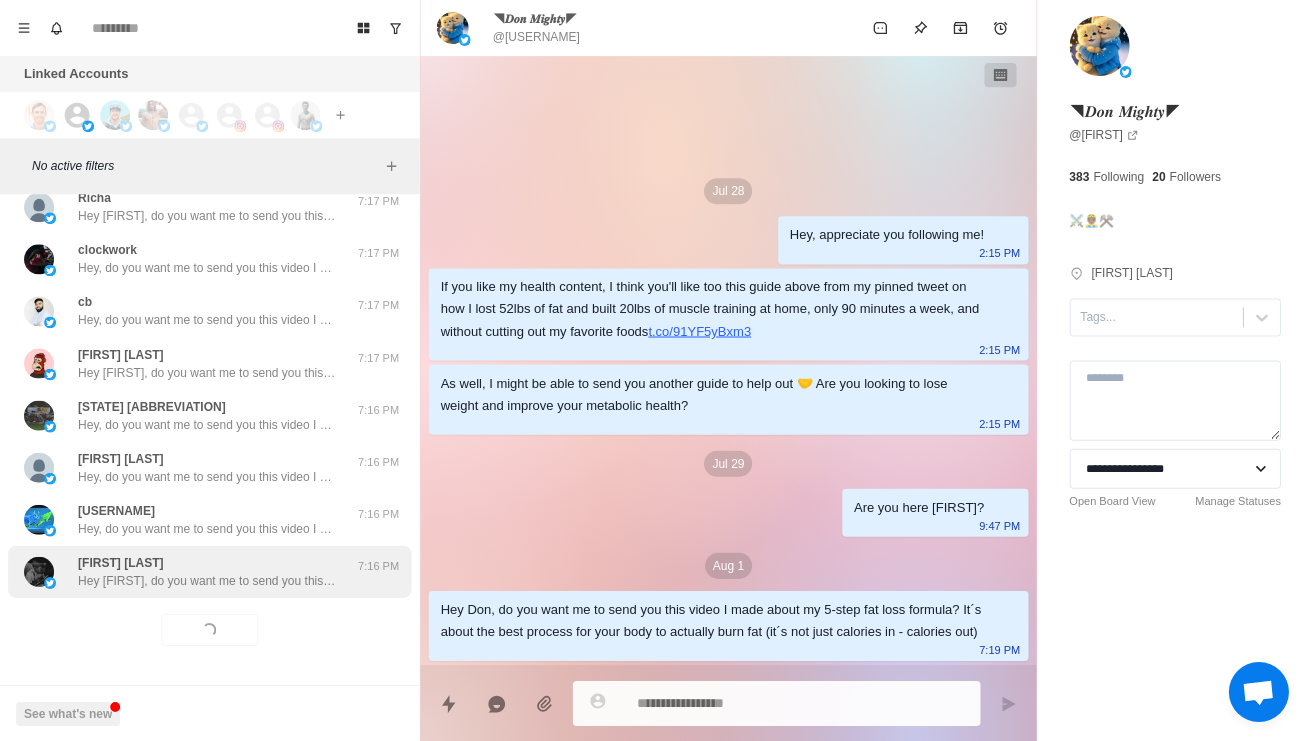 click on "Hey Ali, do you want me to send you this video I made about my 5-step fat loss formula? It´s about the best process for your body to actually burn fat (it´s not just calories in - calories out)" at bounding box center [208, 580] 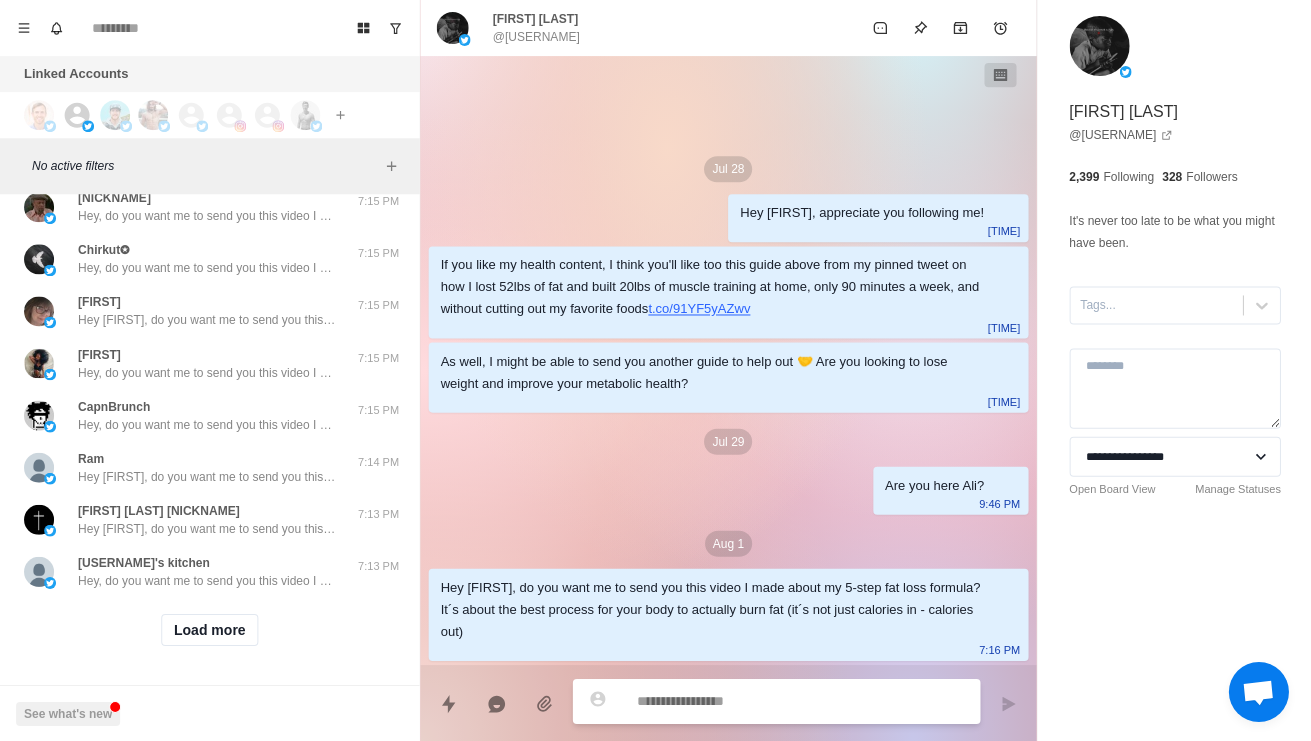 scroll, scrollTop: 7043, scrollLeft: 0, axis: vertical 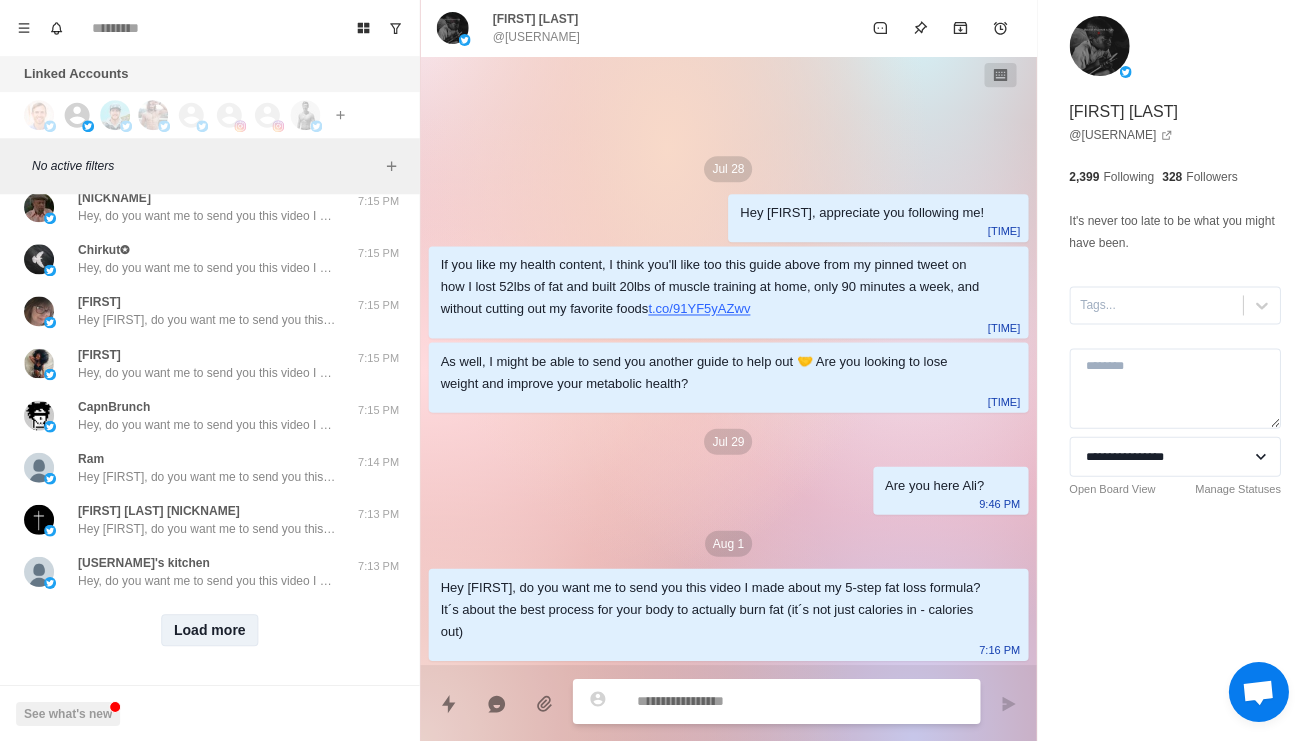 click on "Load more" at bounding box center [210, 629] 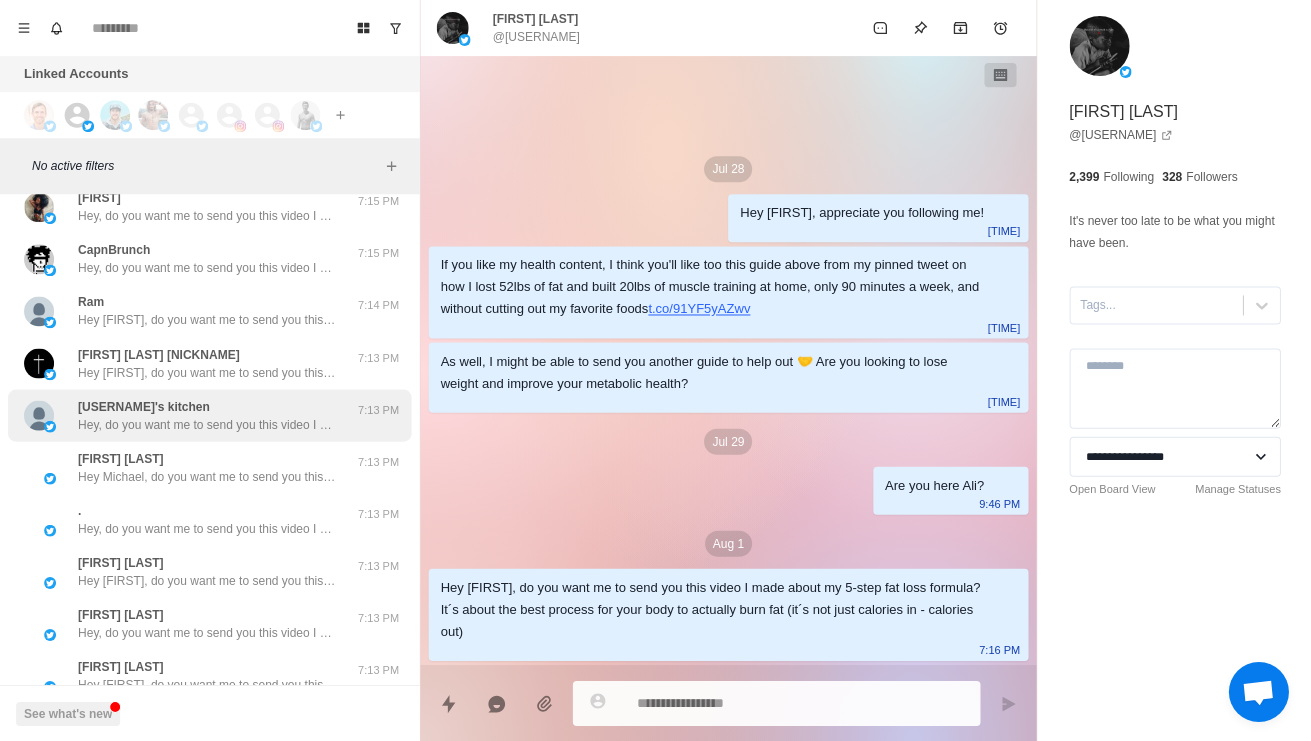 click on "Hey, do you want me to send you this video I made about my 5-step fat loss formula? It´s about the best process for your body to actually burn fat (it´s not just calories in - calories out)" at bounding box center [208, 424] 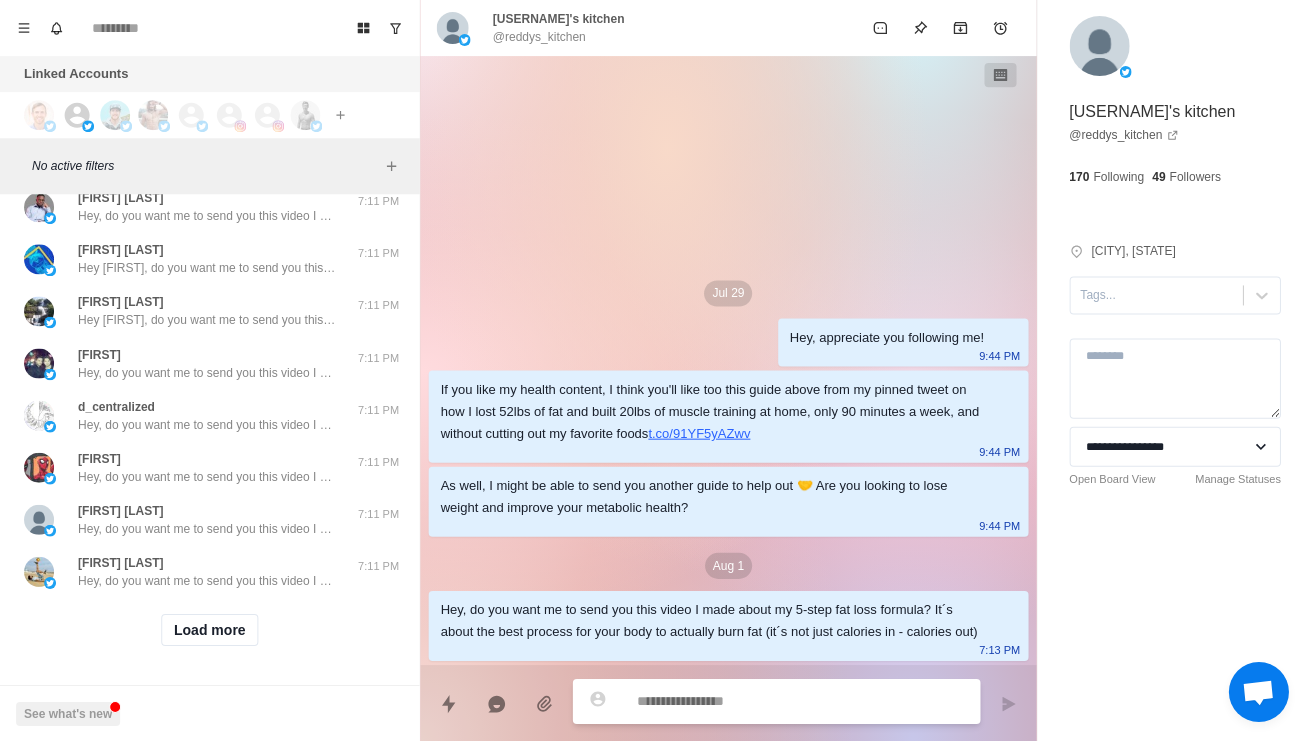 scroll, scrollTop: 8103, scrollLeft: 0, axis: vertical 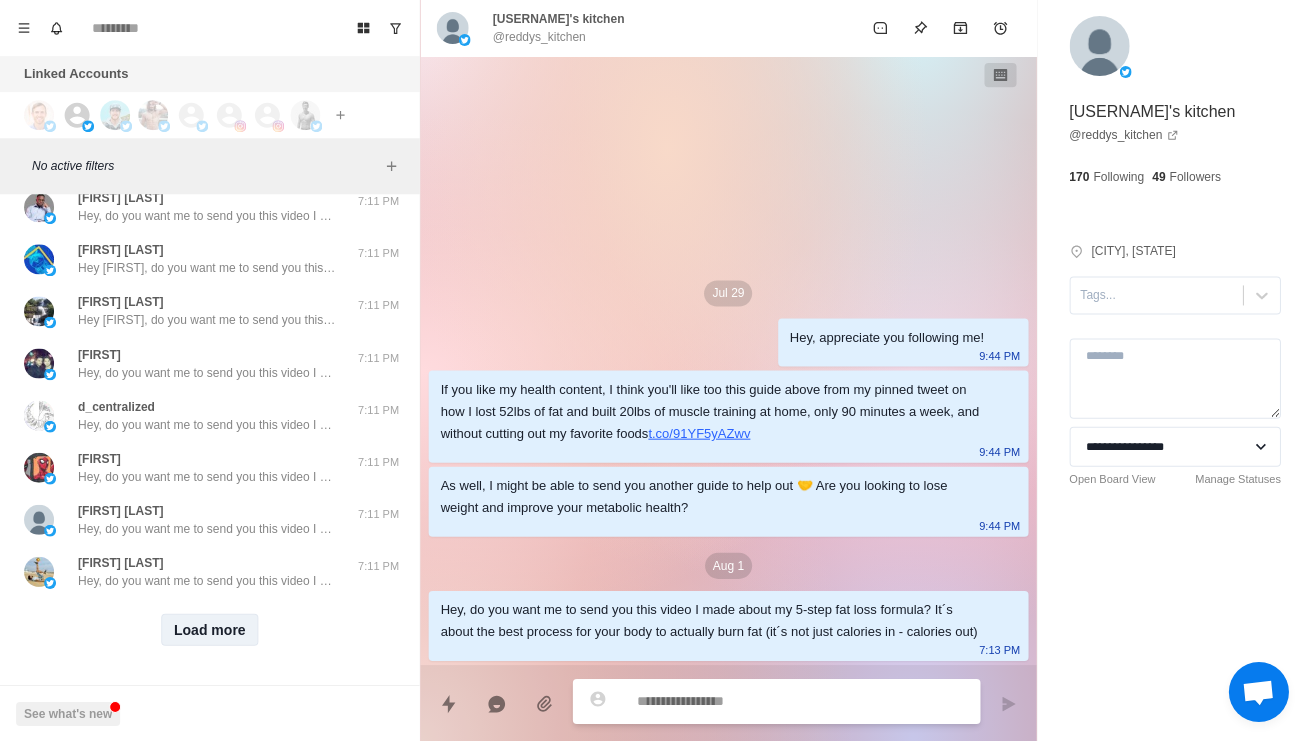 click on "Load more" at bounding box center [210, 629] 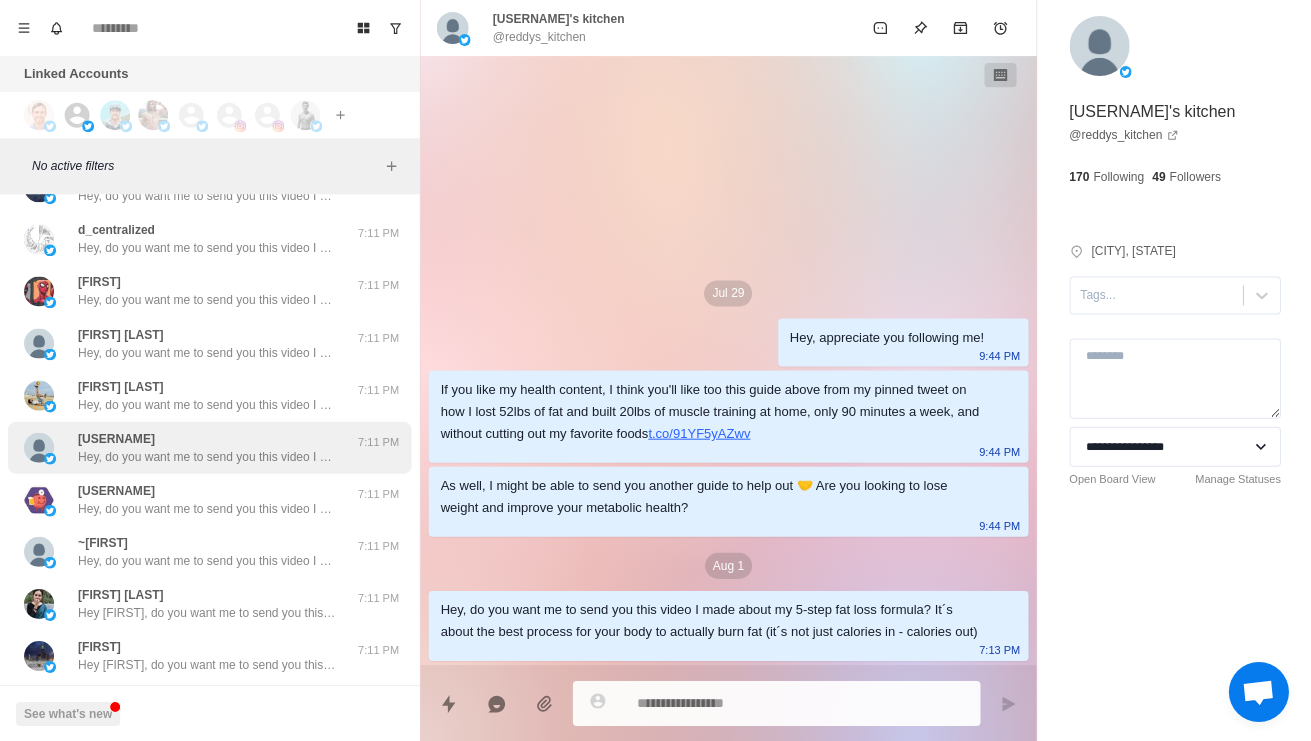 click on "UncleAngu Hey, do you want me to send you this video I made about my 5-step fat loss formula? It´s about the best process for your body to actually burn fat (it´s not just calories in - calories out) 7:11 PM" at bounding box center (209, 447) 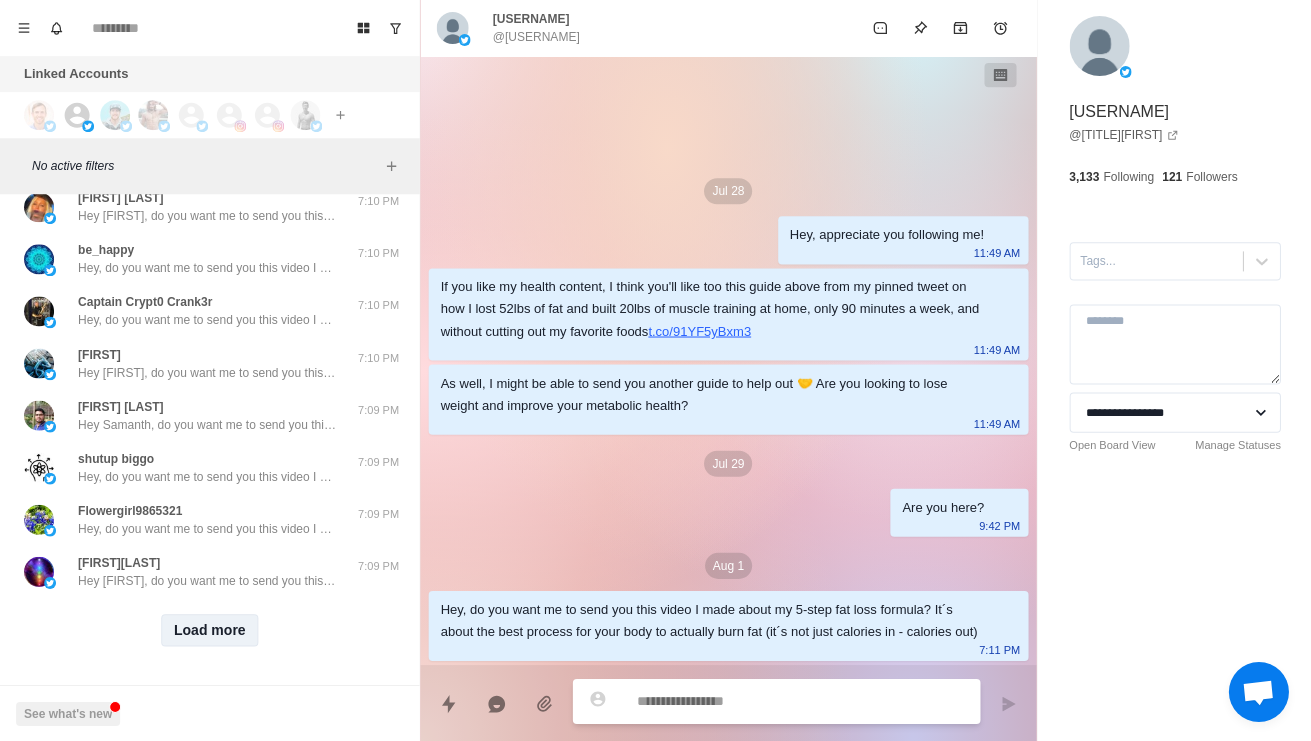 click on "Load more" at bounding box center [210, 629] 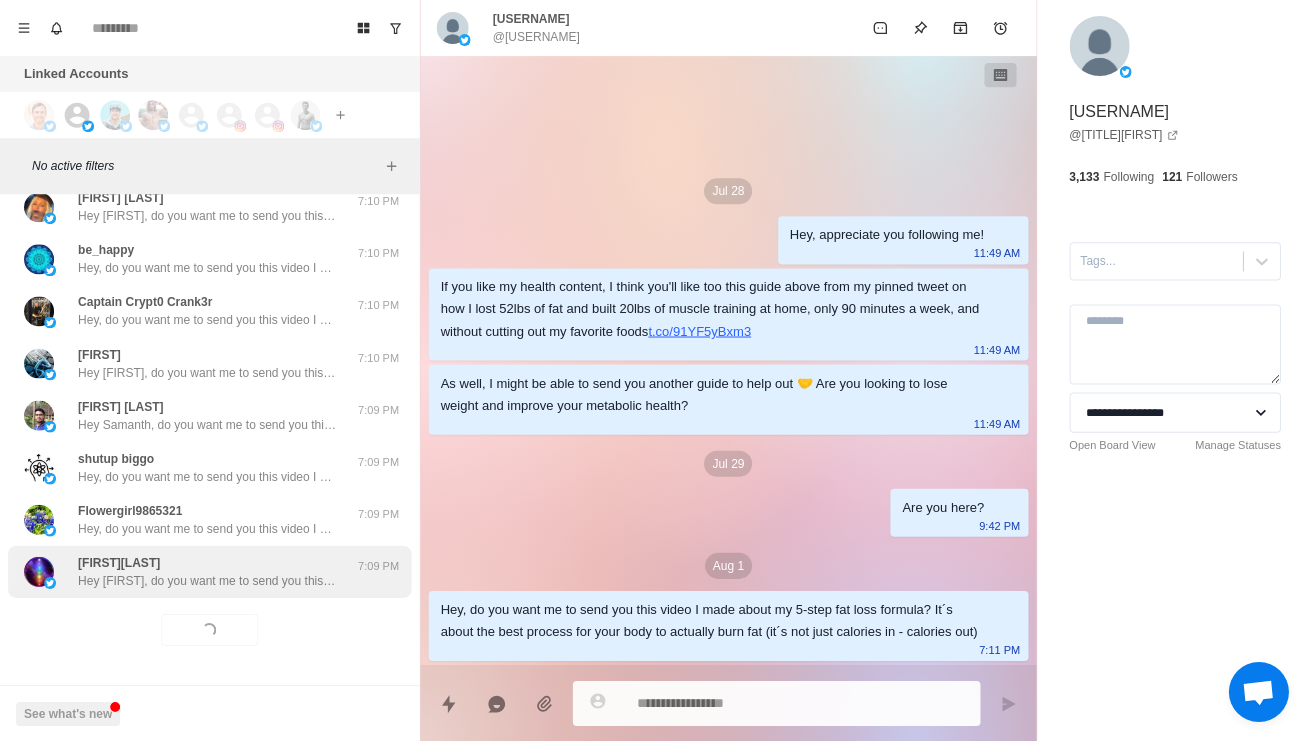 click on "Hey Stella, do you want me to send you this video I made about my 5-step fat loss formula? It´s about the best process for your body to actually burn fat (it´s not just calories in - calories out)" at bounding box center (208, 580) 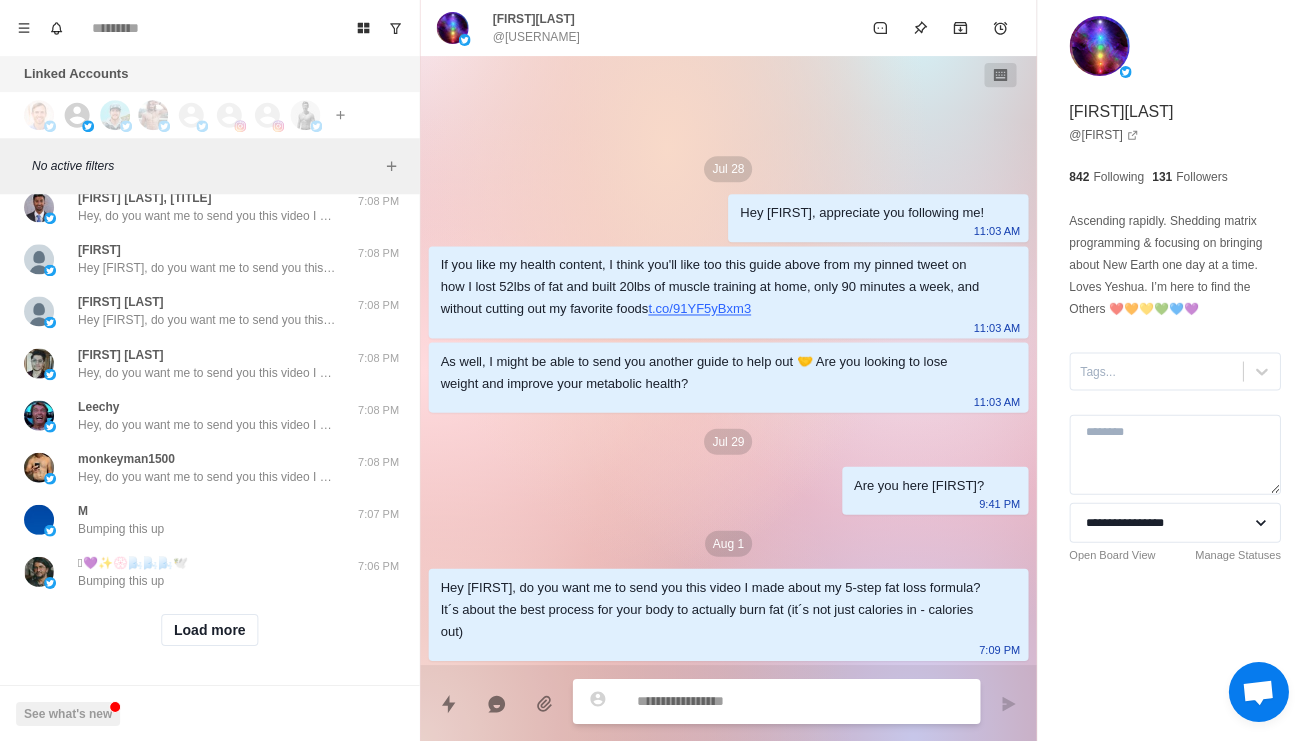 scroll, scrollTop: 10382, scrollLeft: 0, axis: vertical 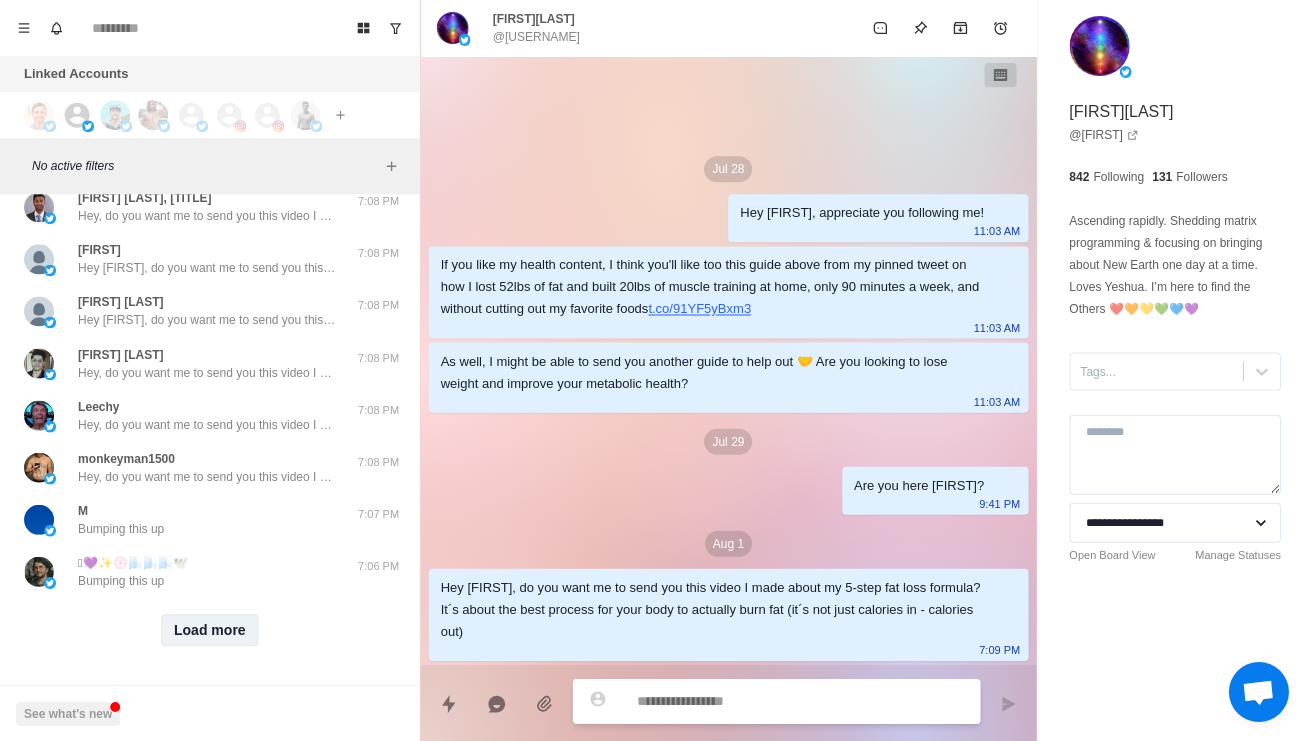click on "Load more" at bounding box center (210, 629) 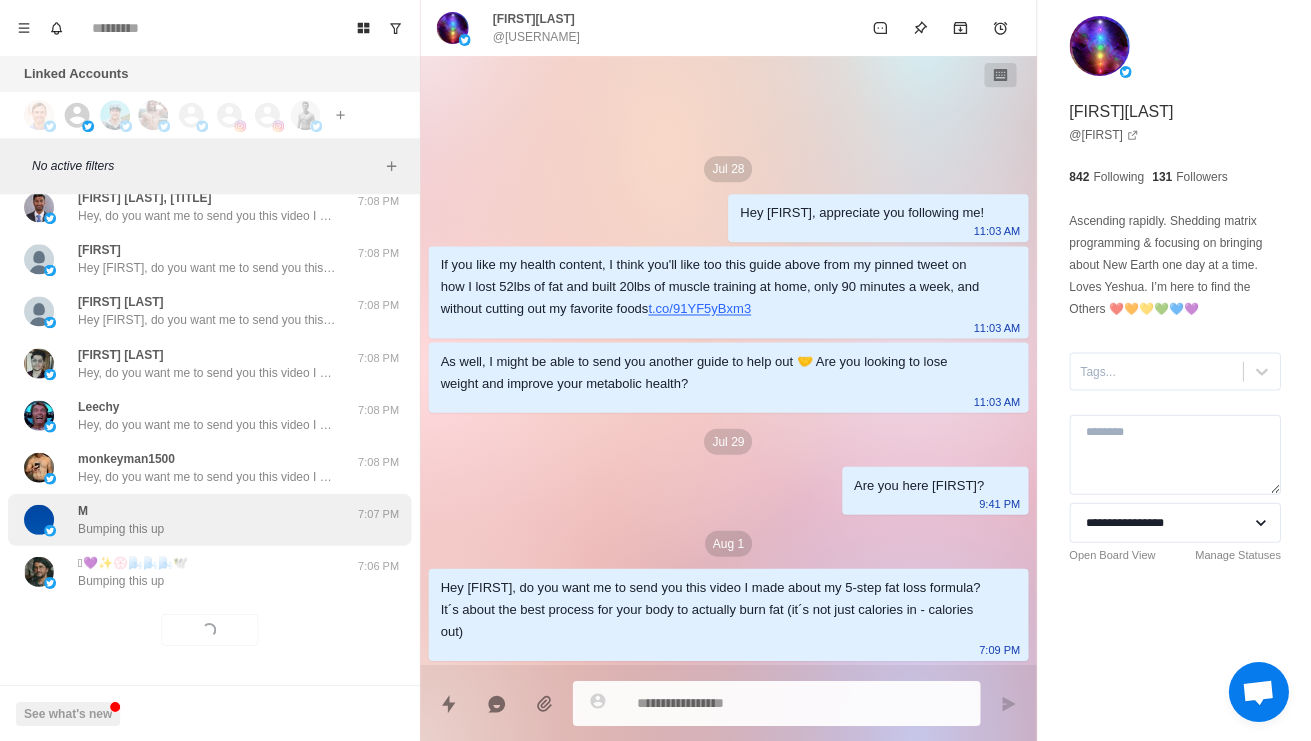 click on "M Bumping this up 7:07 PM" at bounding box center (209, 519) 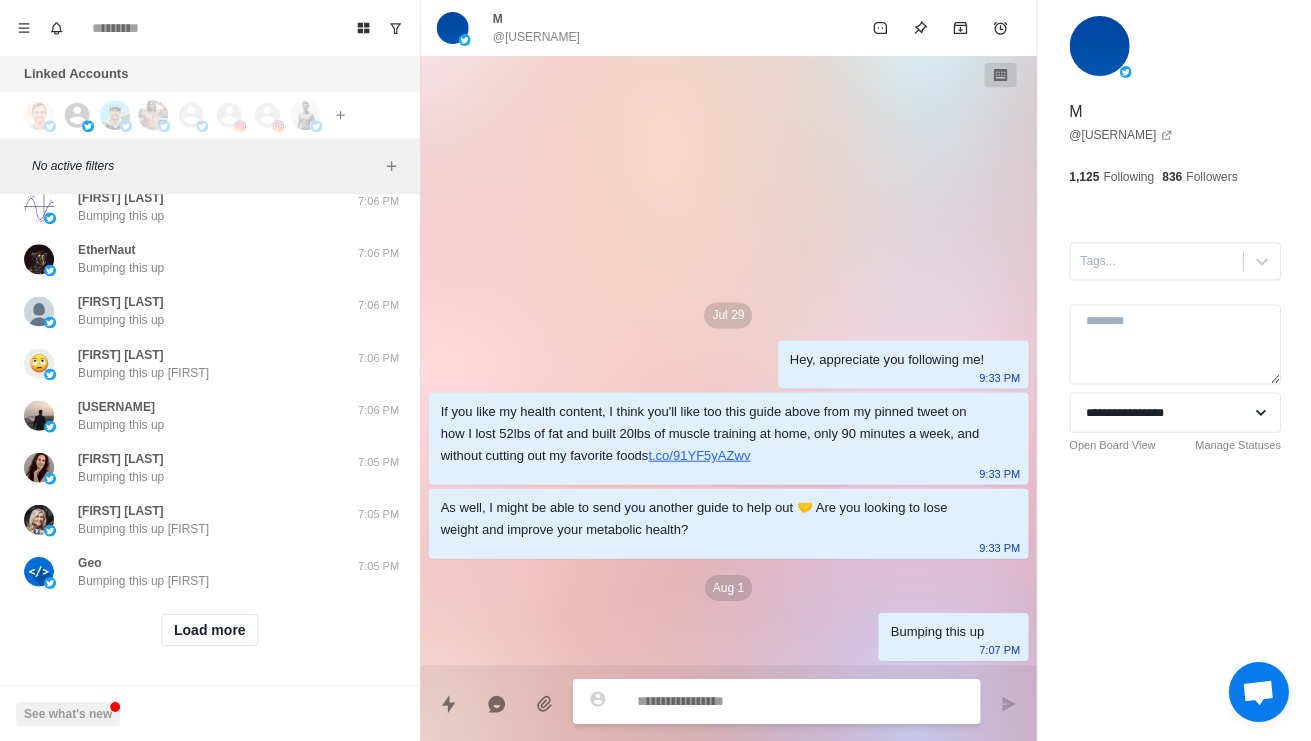 scroll, scrollTop: 11442, scrollLeft: 0, axis: vertical 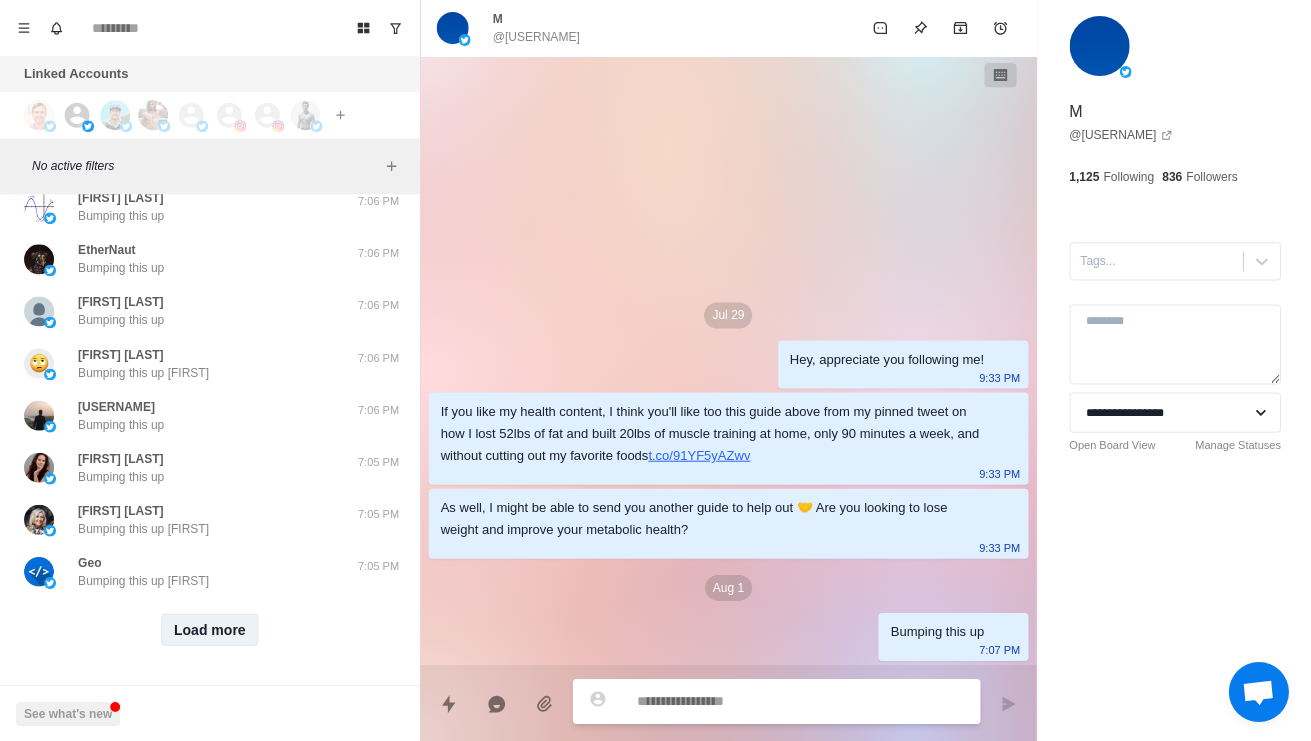 click on "Load more" at bounding box center [210, 629] 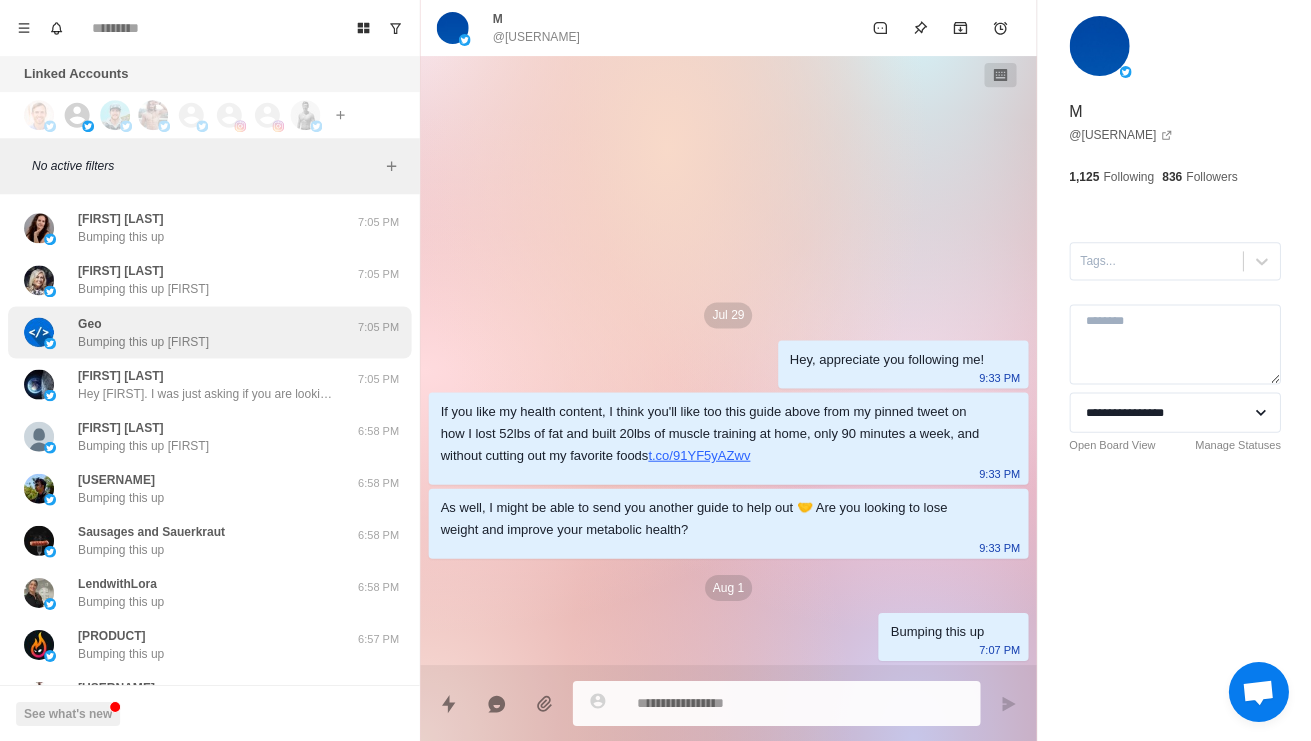 click on "Bumping this up Geo" at bounding box center [143, 341] 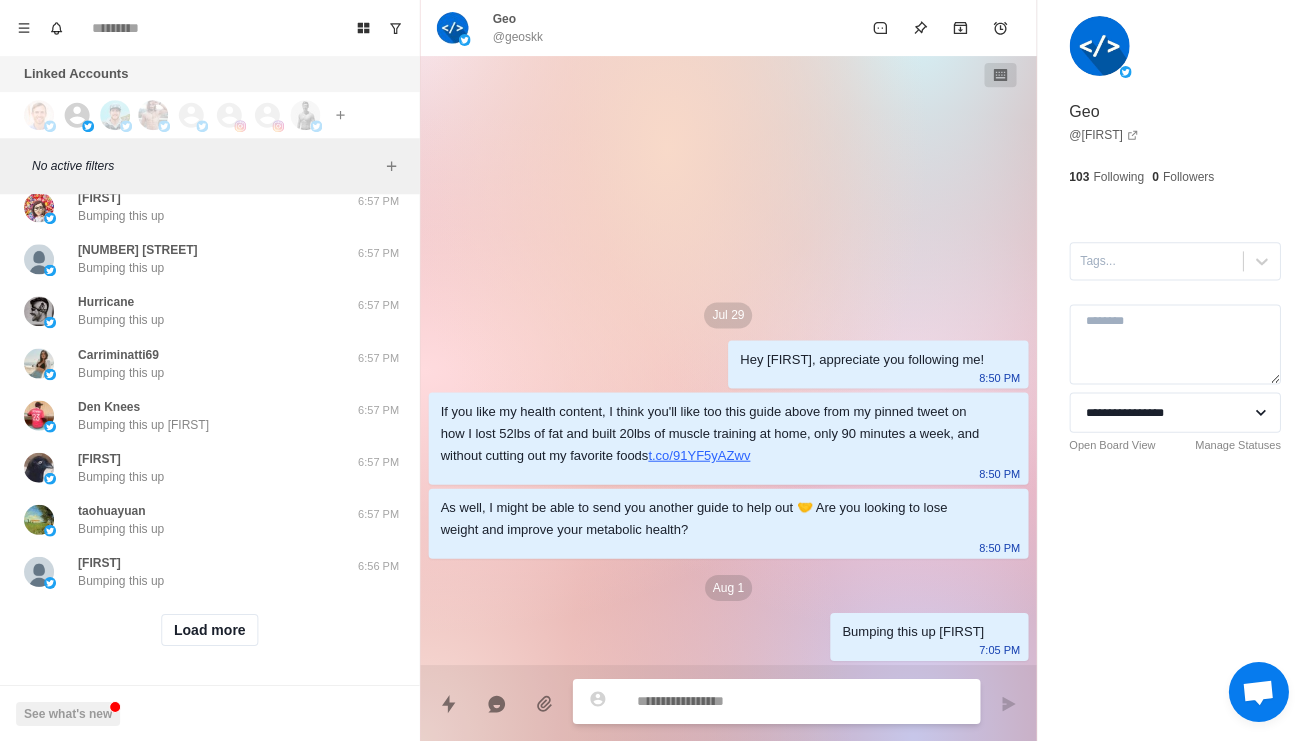 scroll, scrollTop: 12502, scrollLeft: 0, axis: vertical 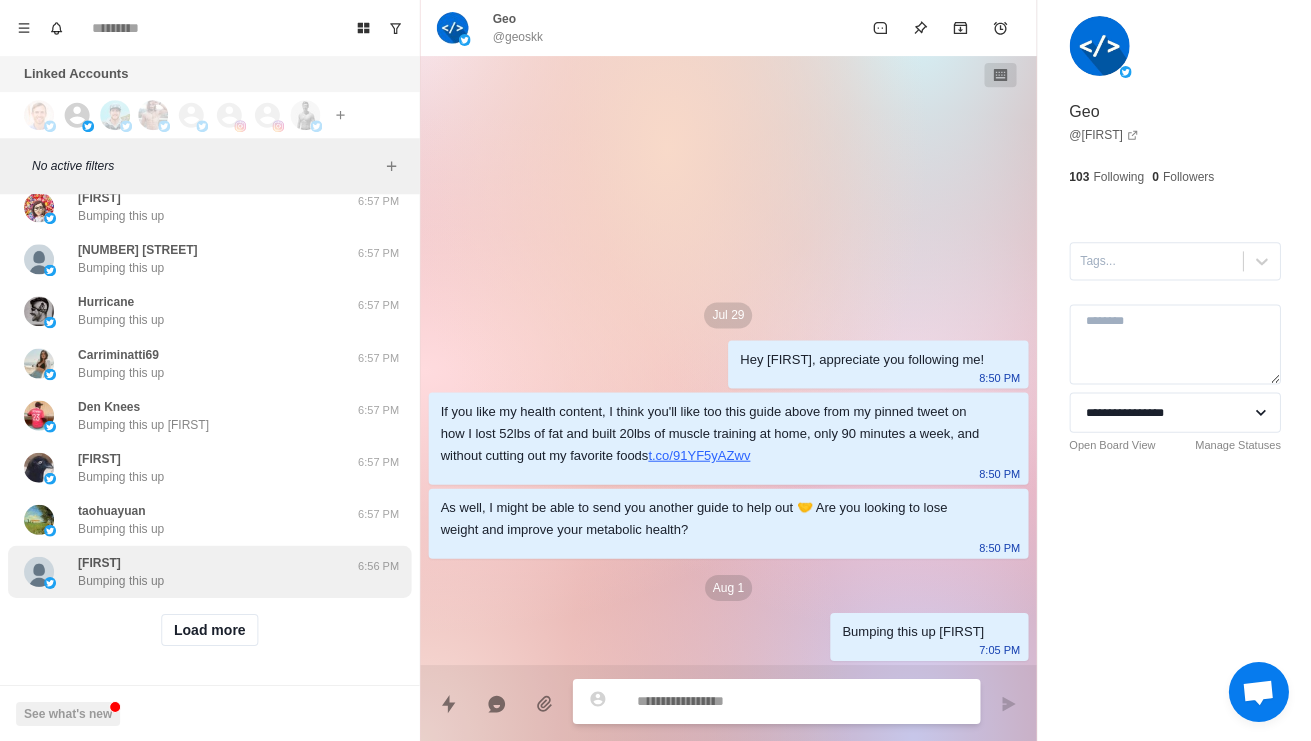 click on "Abacha Bumping this up 6:56 PM" at bounding box center (209, 571) 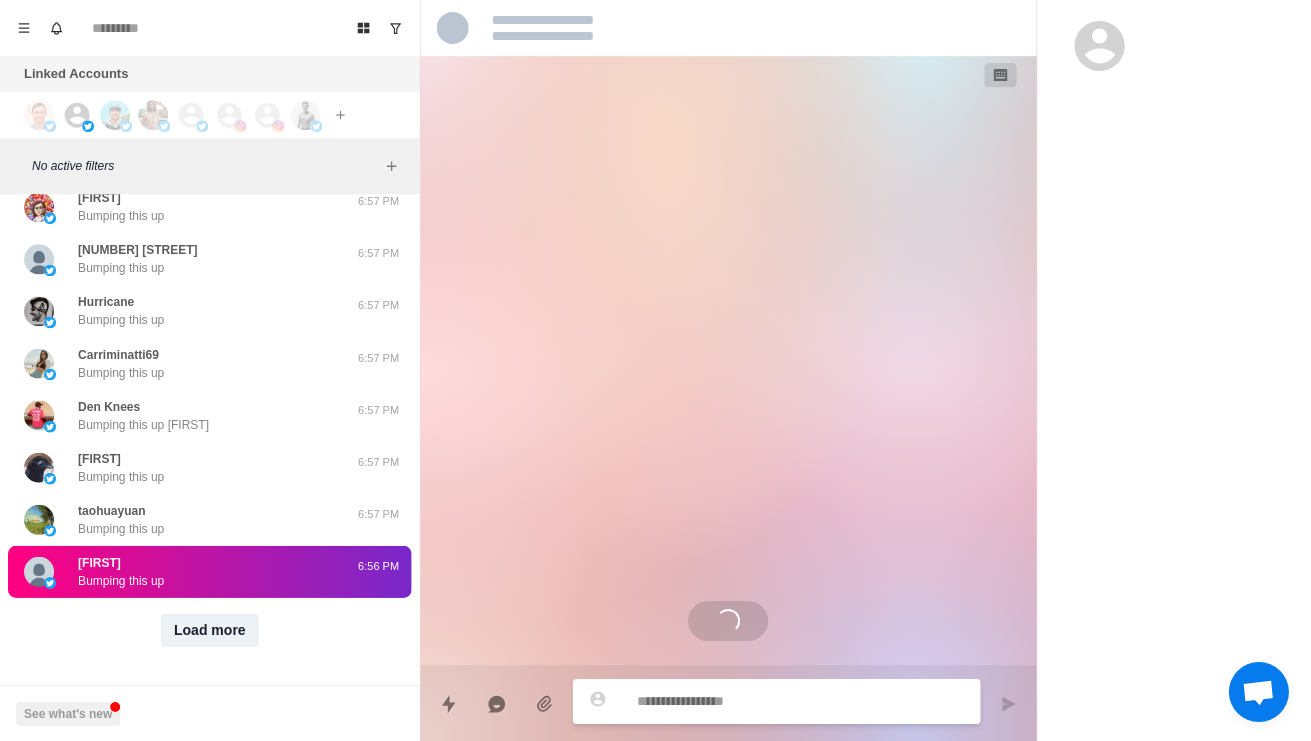 click on "Load more" at bounding box center (210, 629) 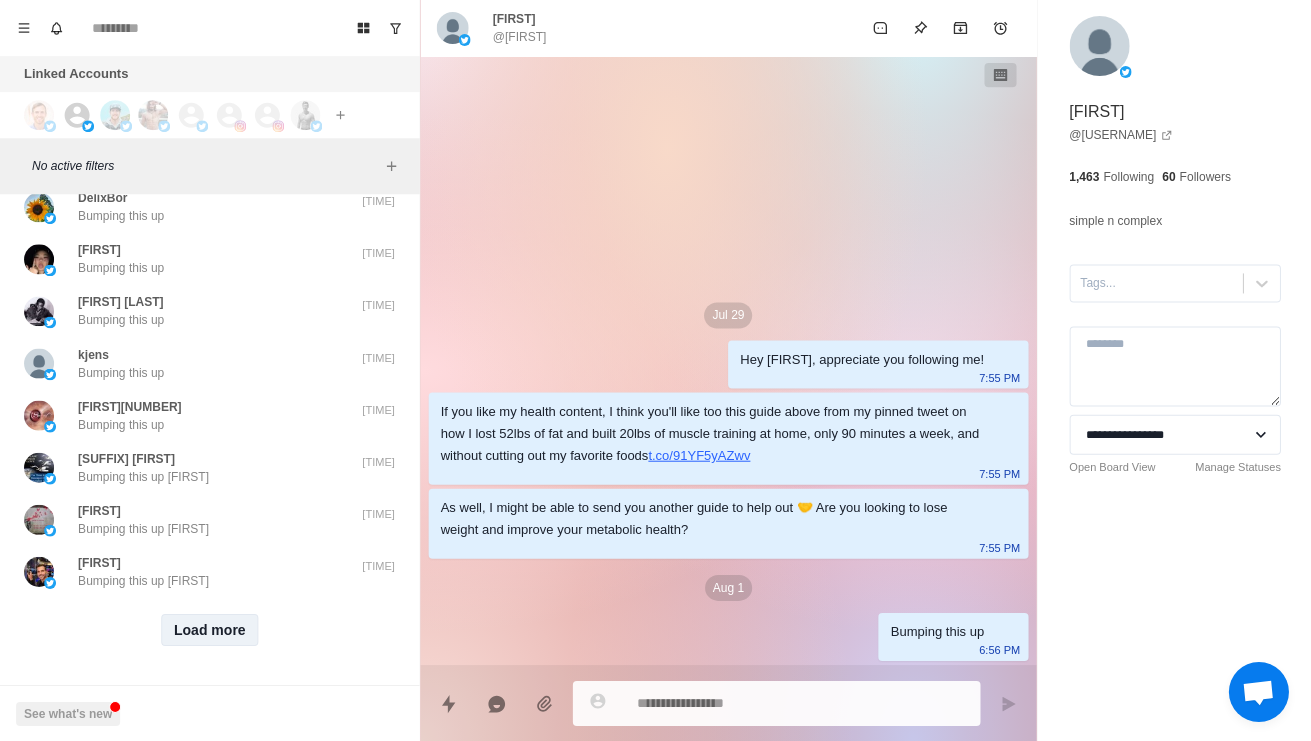 scroll, scrollTop: 13562, scrollLeft: 0, axis: vertical 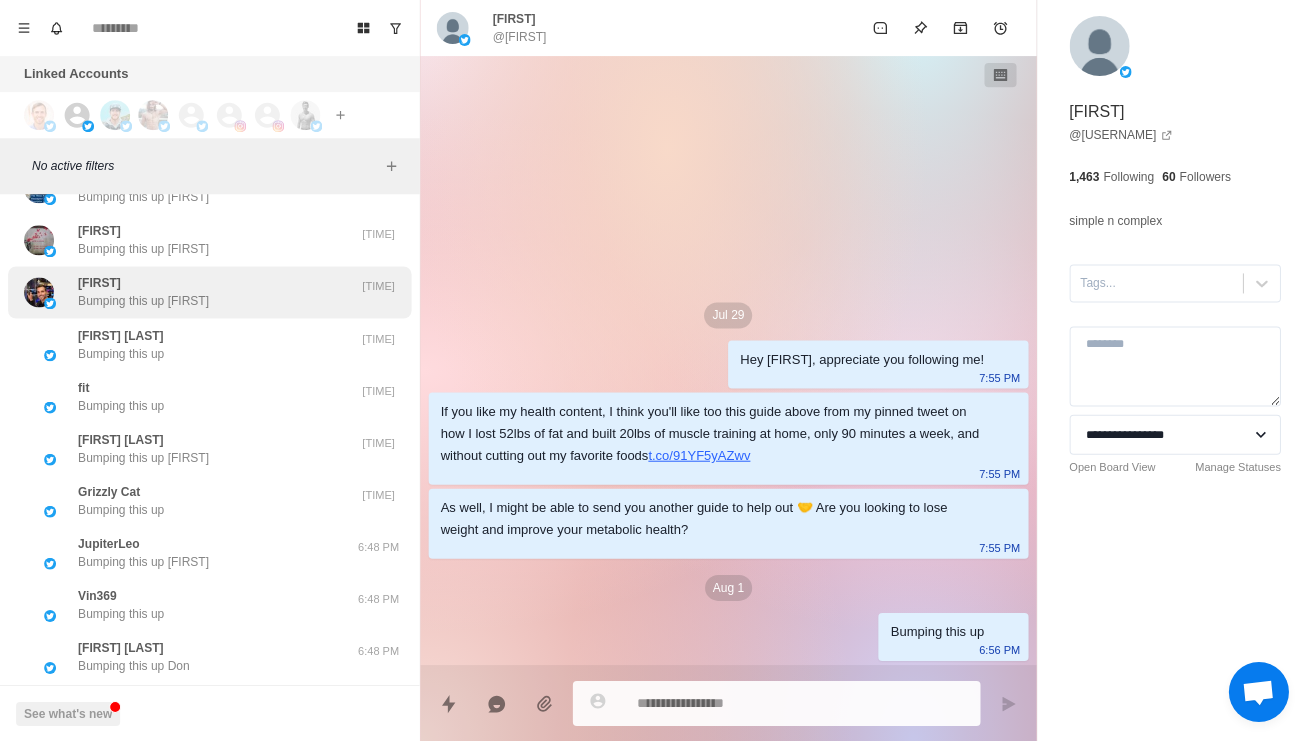 click on "Bumping this up Daniel" at bounding box center (143, 301) 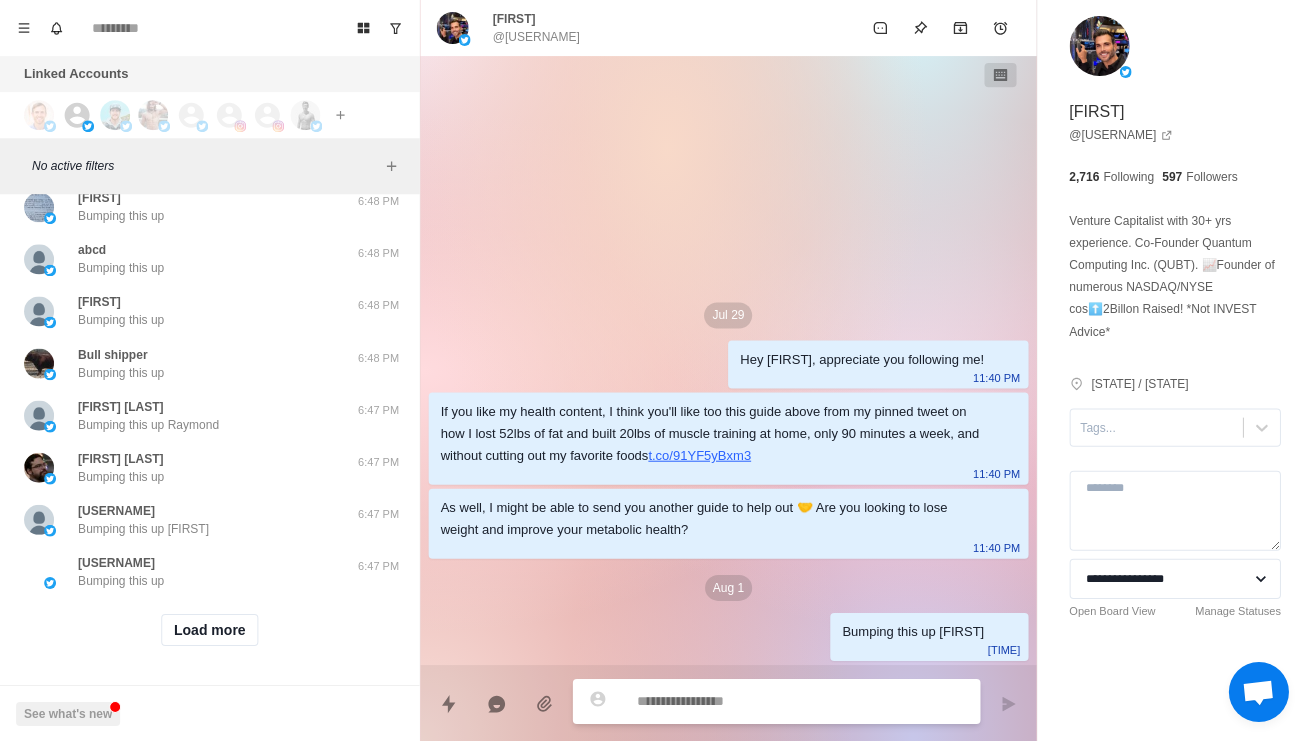 scroll, scrollTop: 14622, scrollLeft: 0, axis: vertical 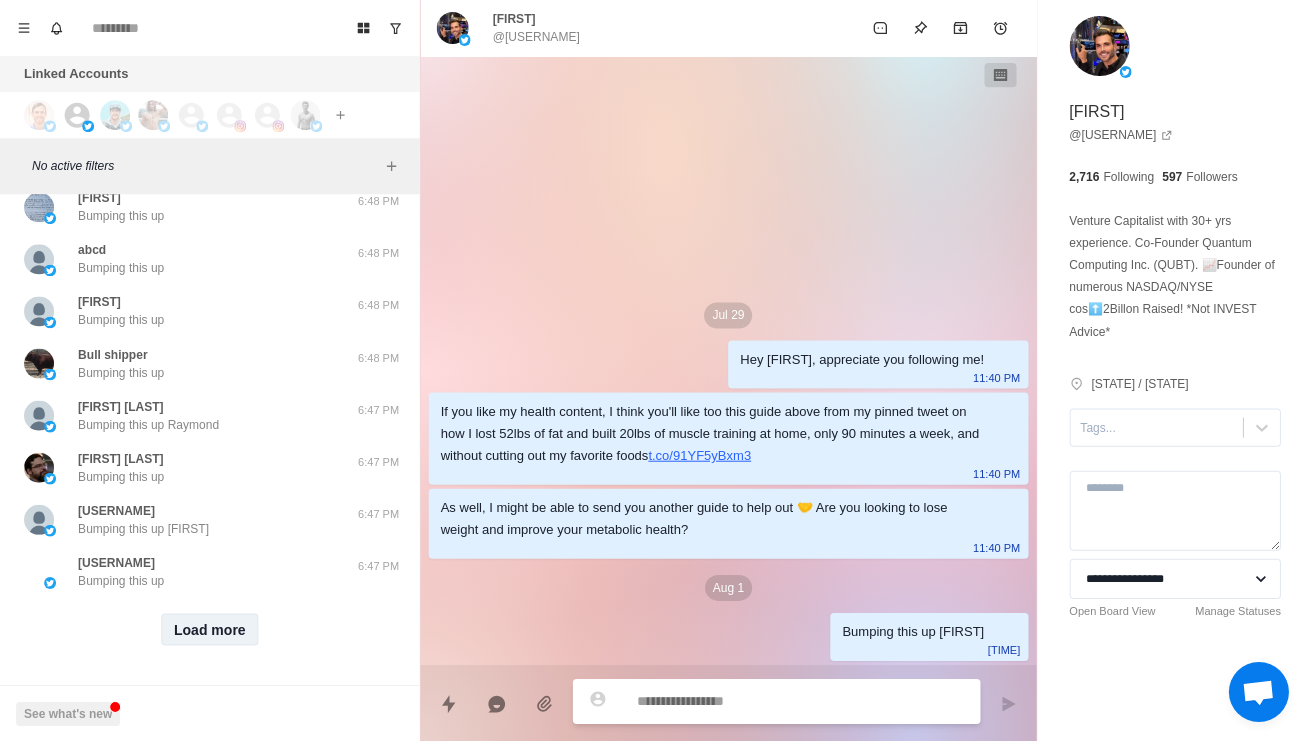 click on "Load more" at bounding box center (210, 629) 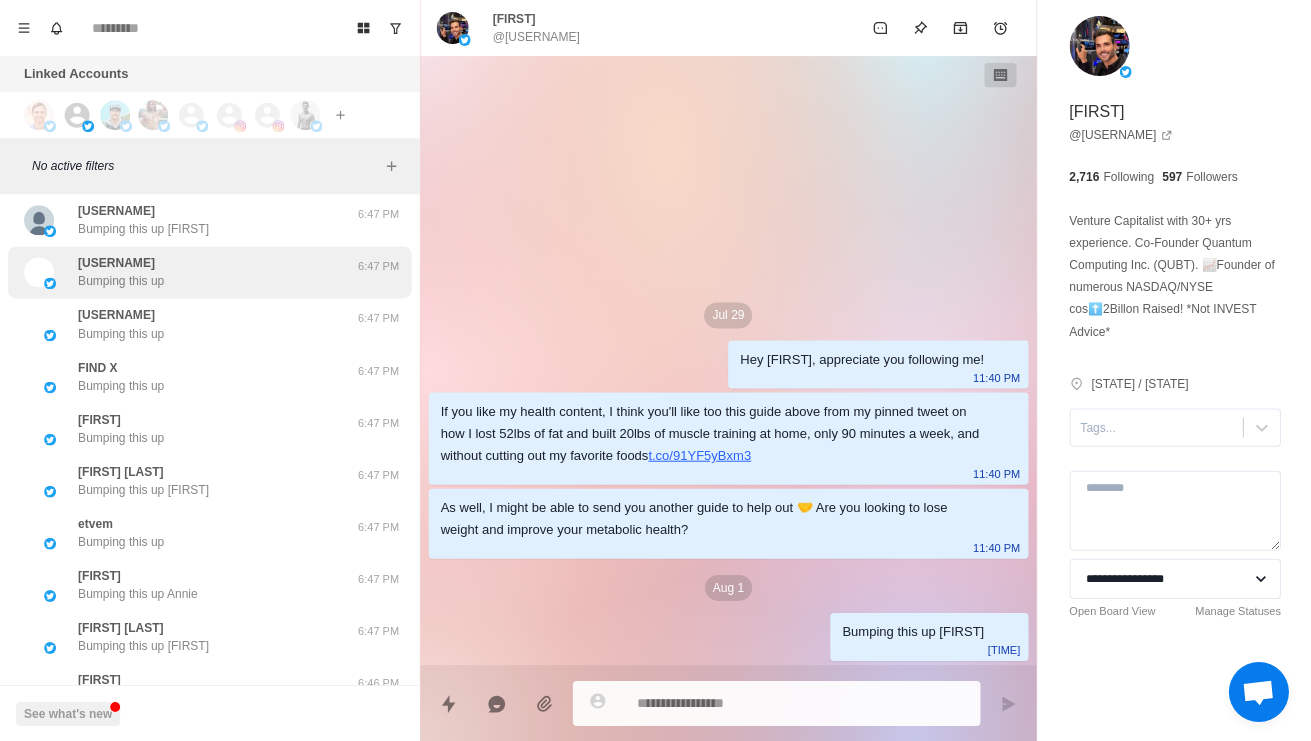 click on "Ss1990 Bumping this up 6:47 PM" at bounding box center [209, 272] 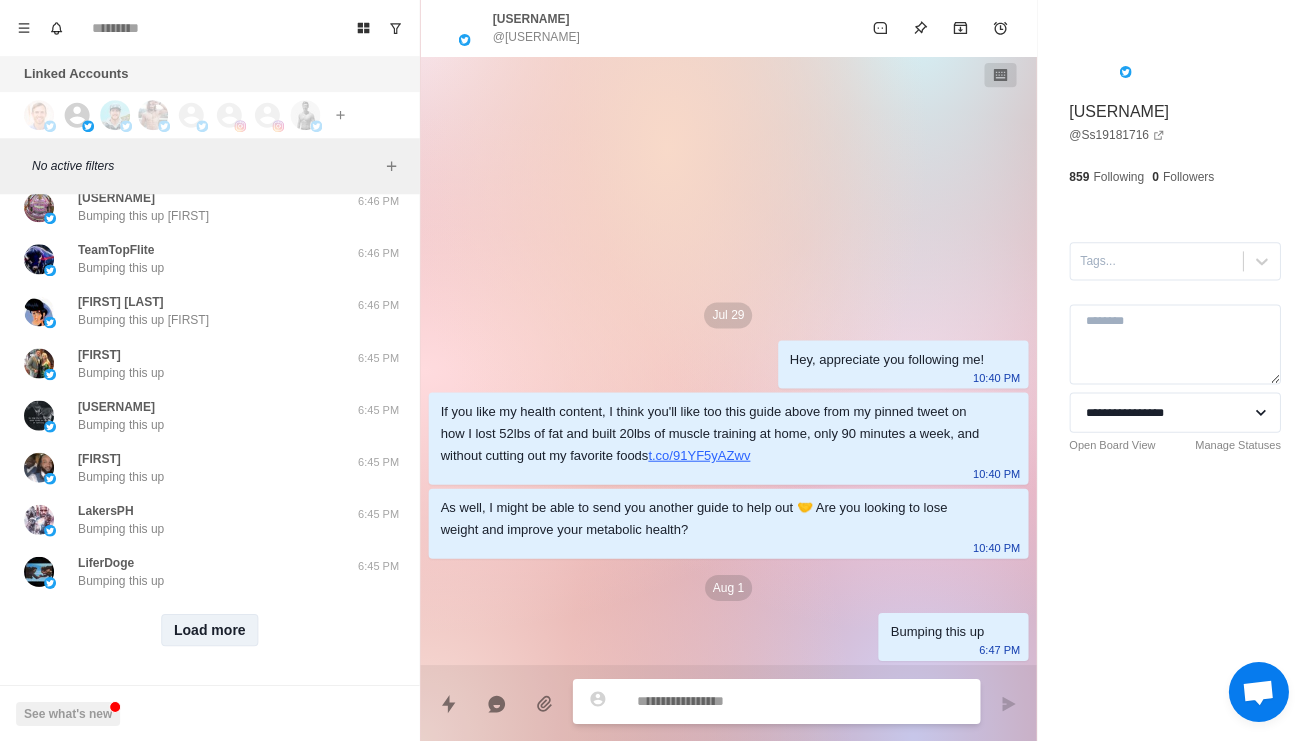 click on "Load more" at bounding box center [210, 629] 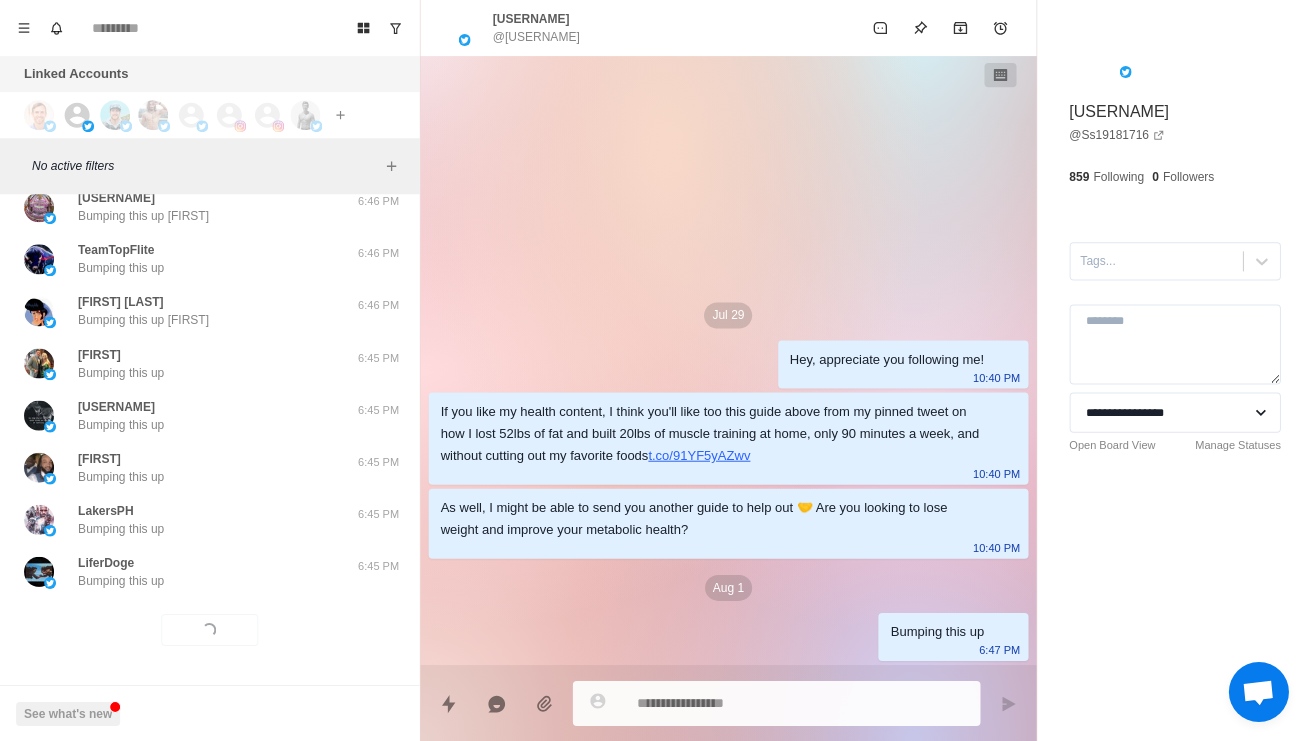 scroll, scrollTop: 15682, scrollLeft: 0, axis: vertical 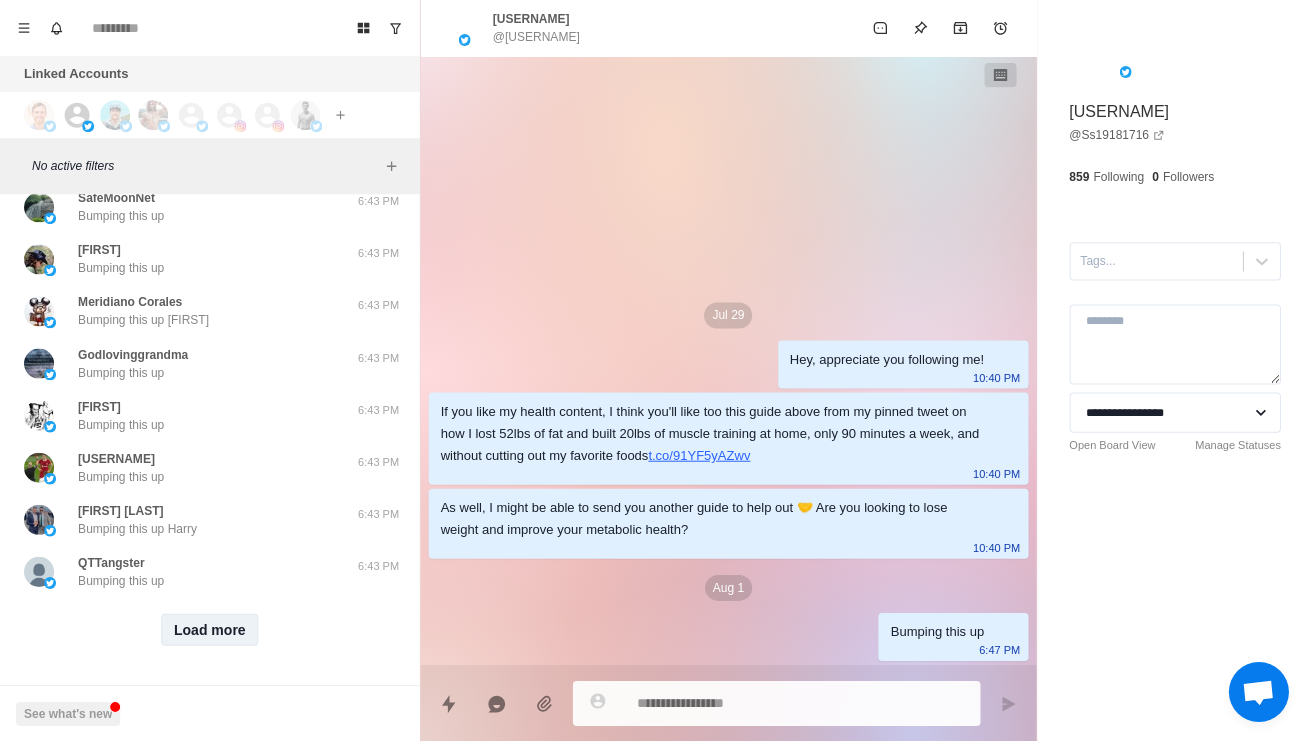 click on "Load more" at bounding box center [210, 629] 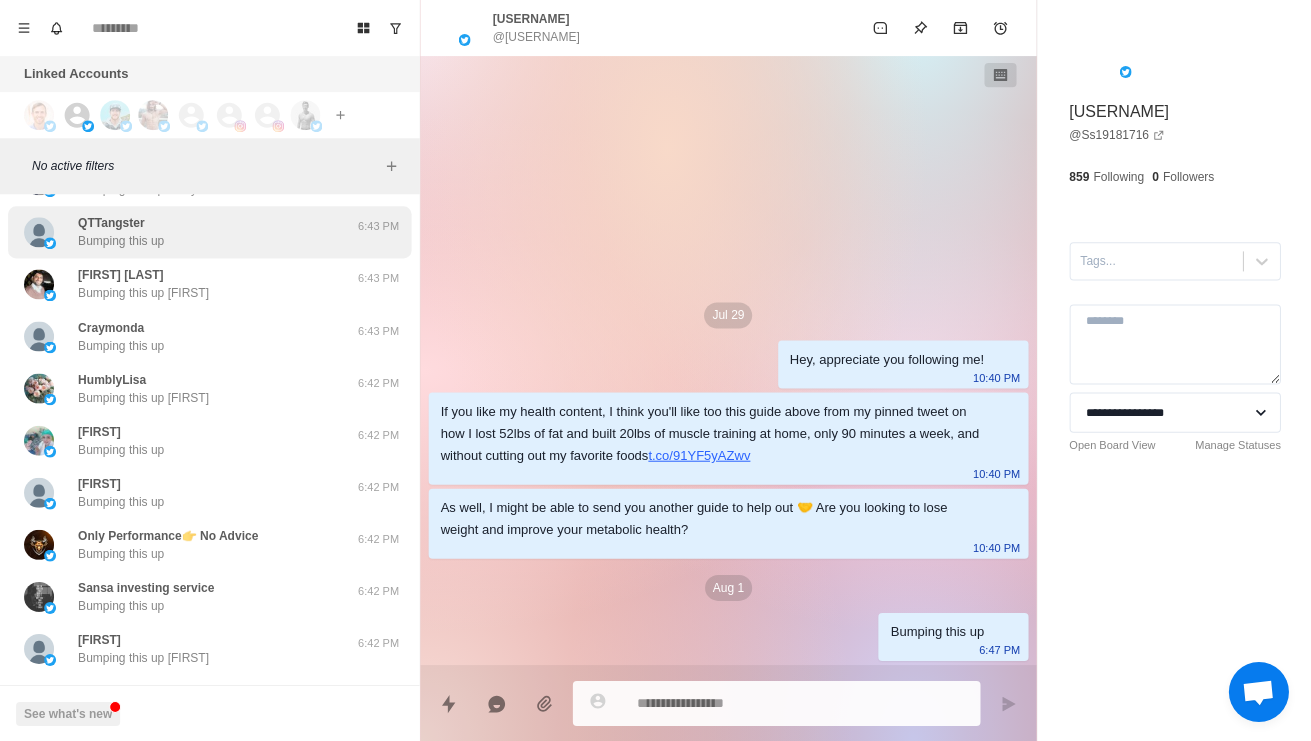 click on "QTTangster Bumping this up 6:43 PM" at bounding box center (209, 232) 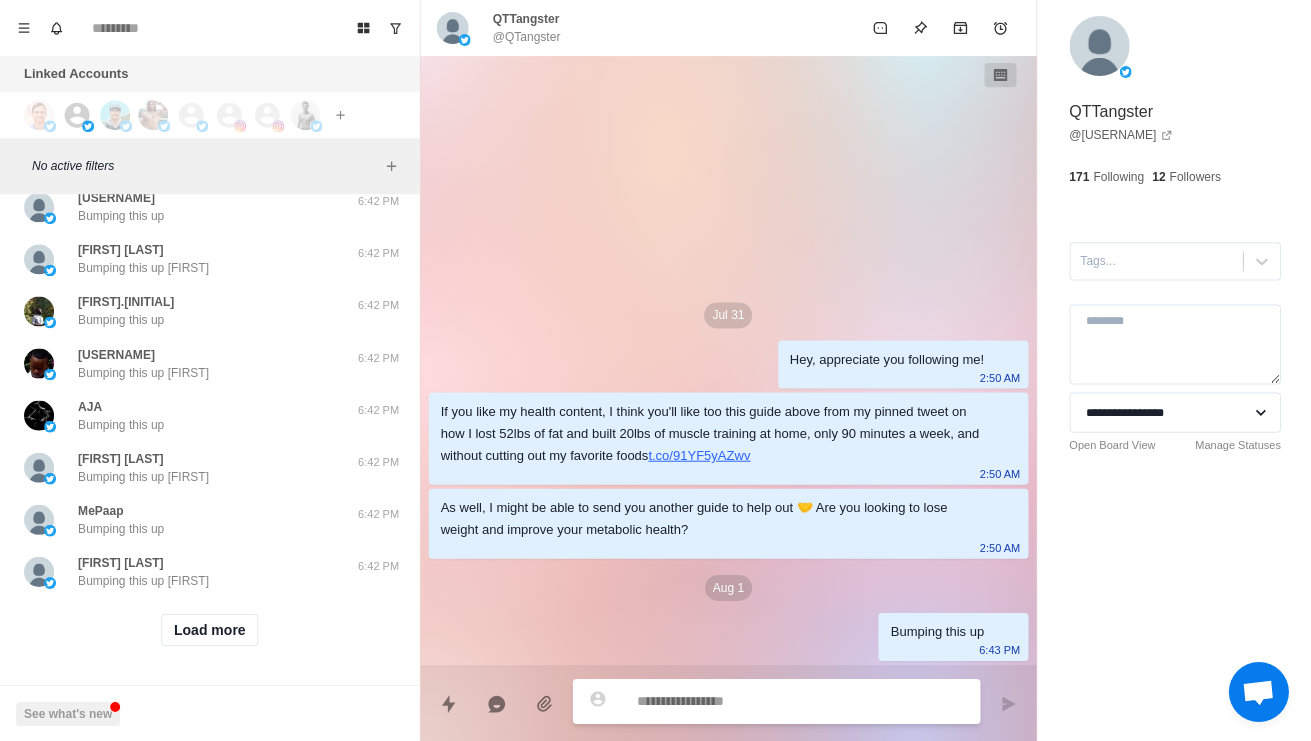 scroll, scrollTop: 17802, scrollLeft: 0, axis: vertical 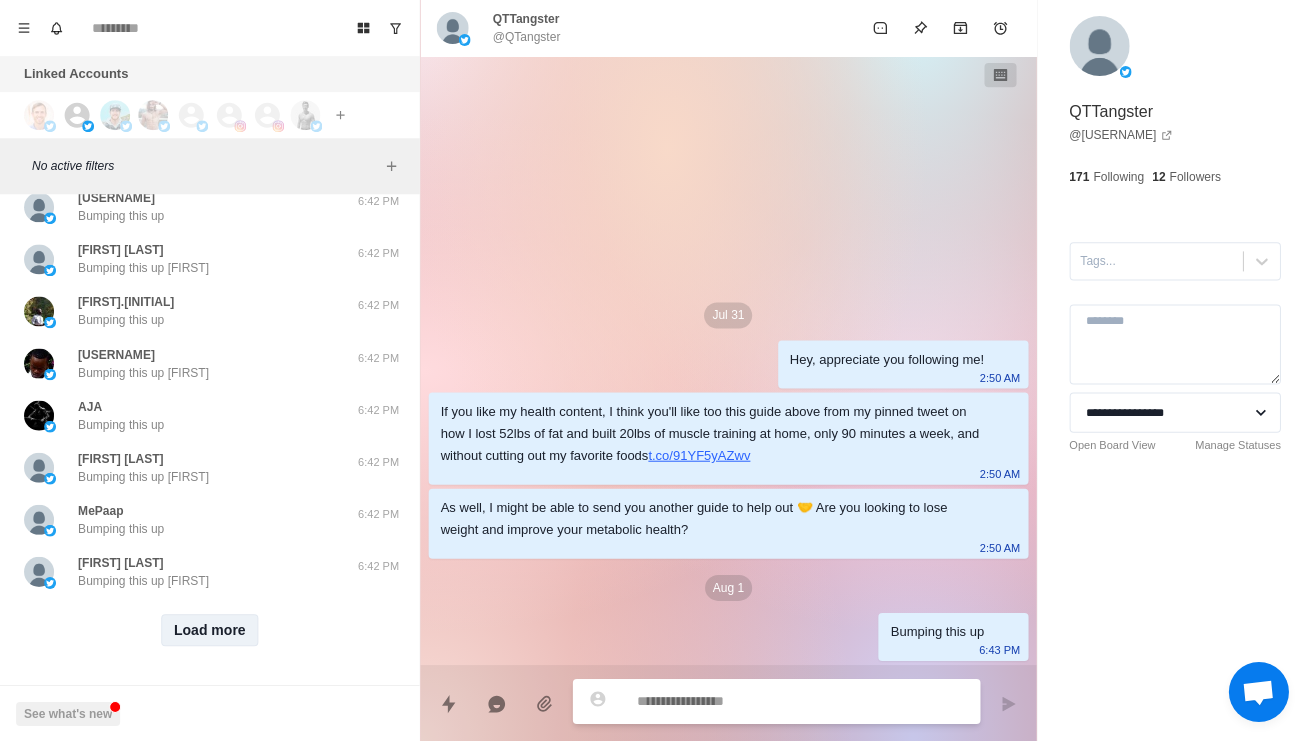 click on "Load more" at bounding box center [210, 629] 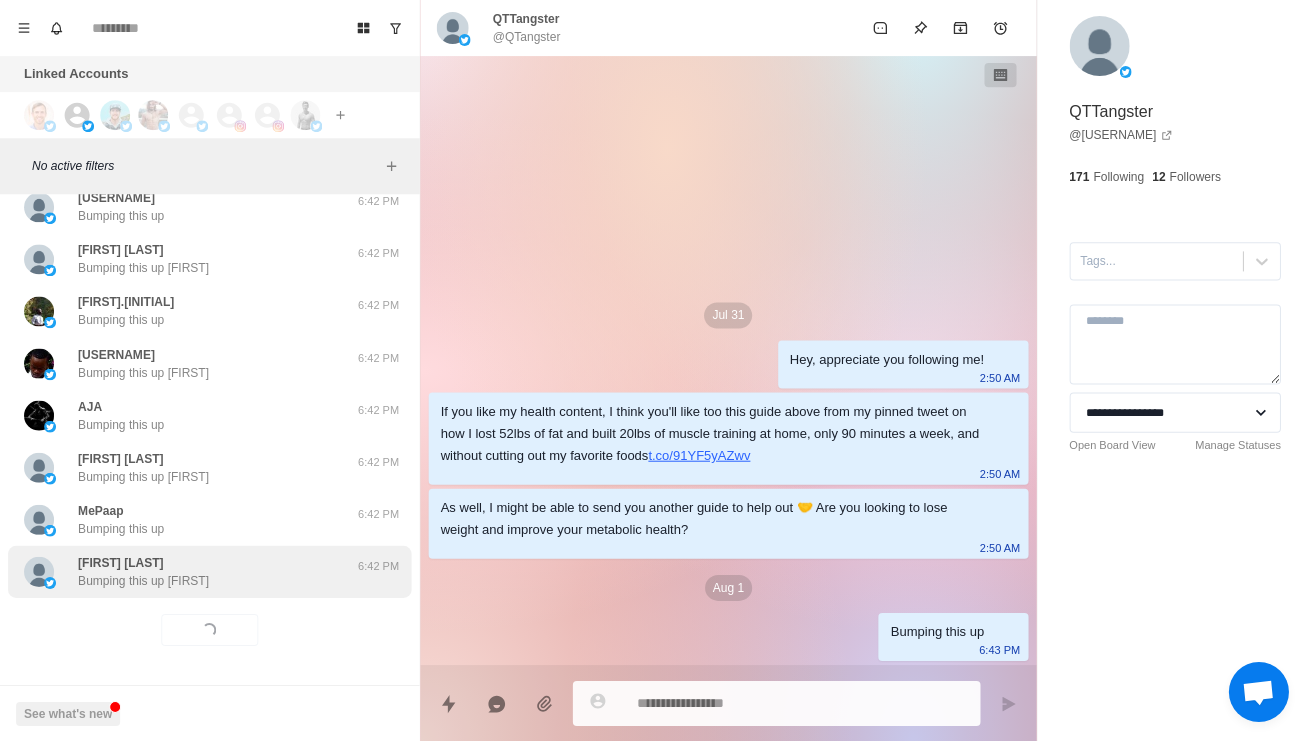 click on "nick poveromo Bumping this up Nick 6:42 PM" at bounding box center (209, 571) 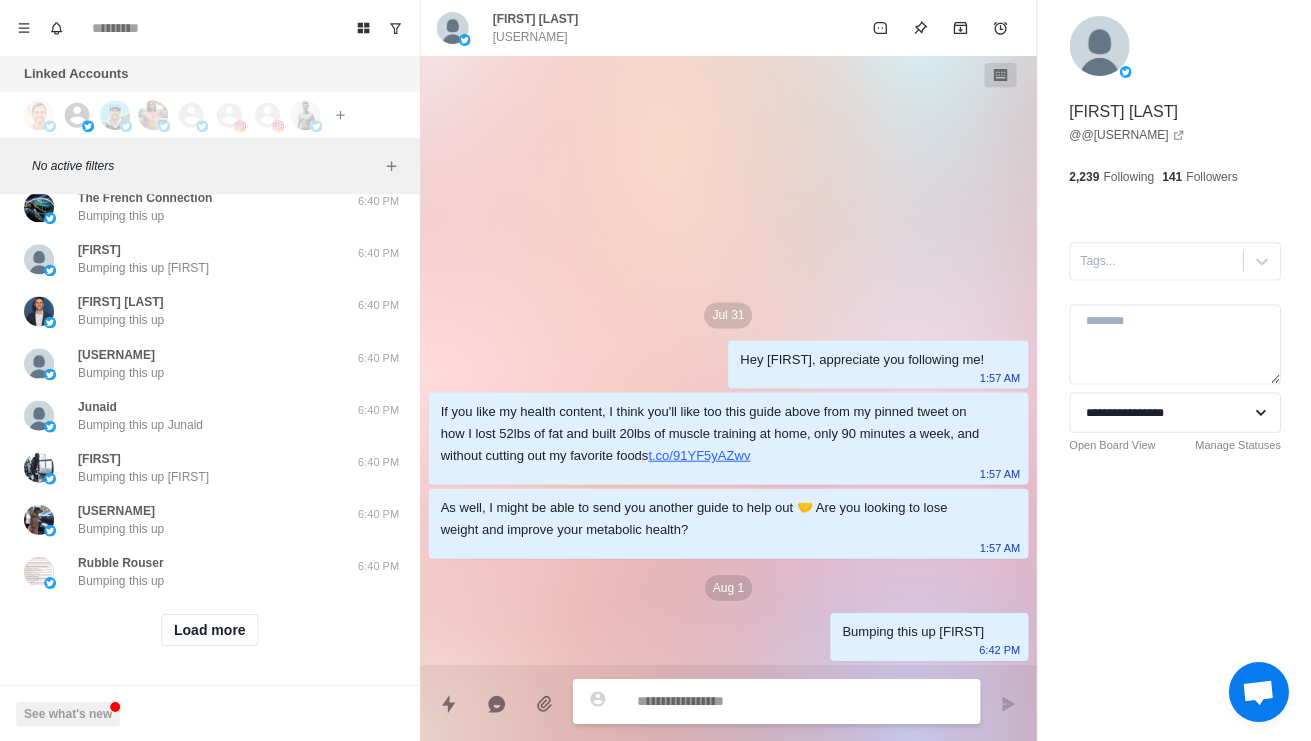 scroll, scrollTop: 18862, scrollLeft: 0, axis: vertical 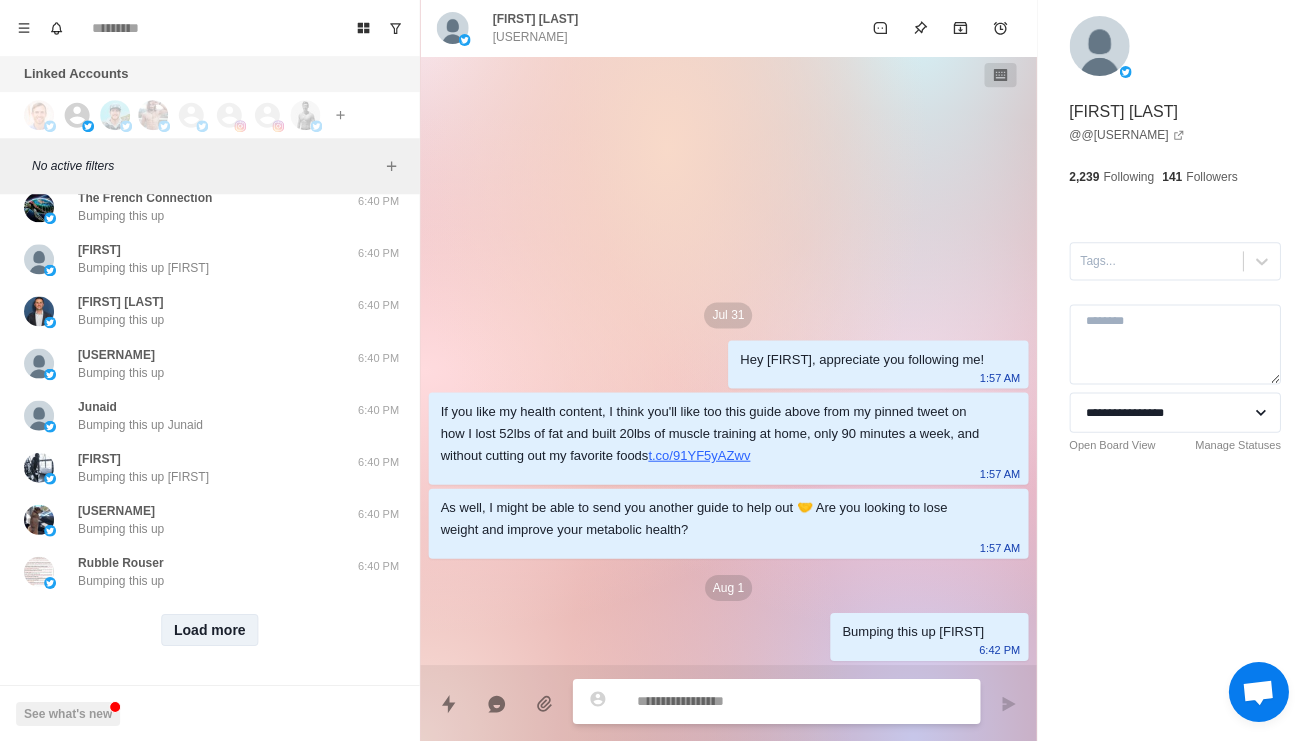 click on "Load more" at bounding box center (210, 629) 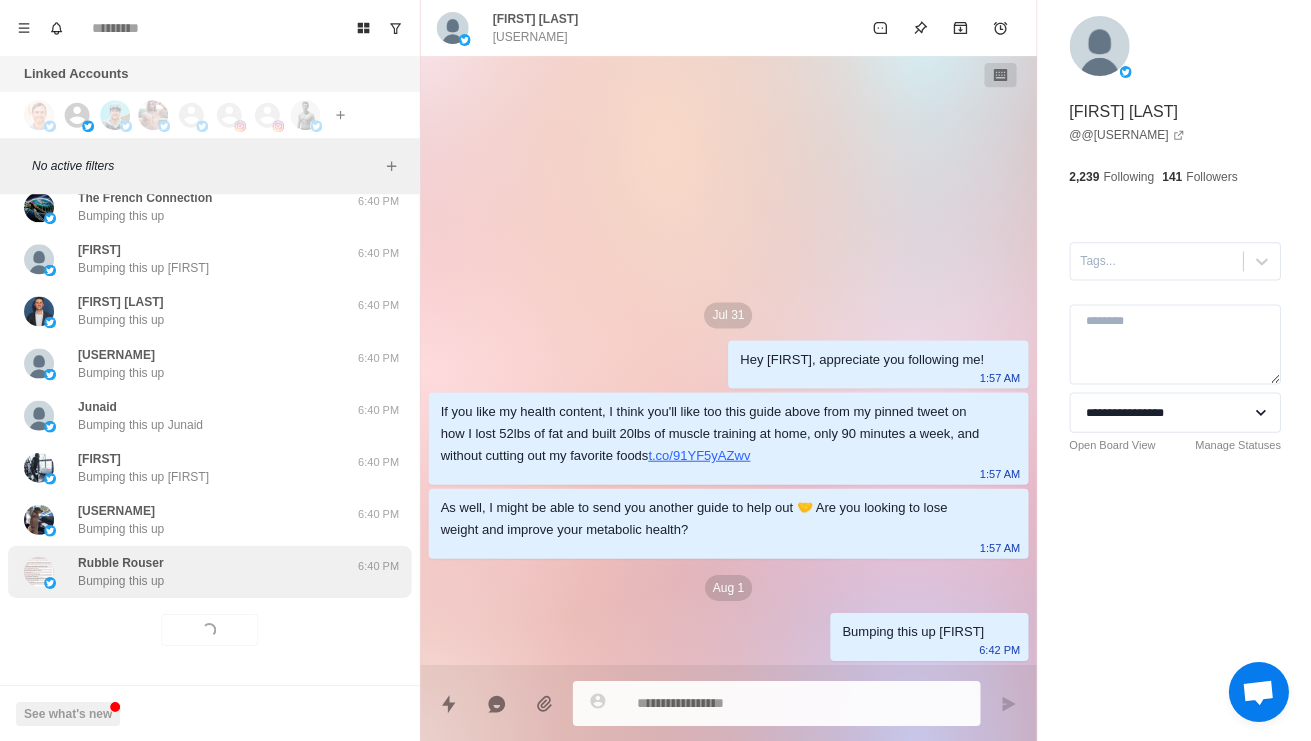 click on "Bumping this up" at bounding box center [121, 580] 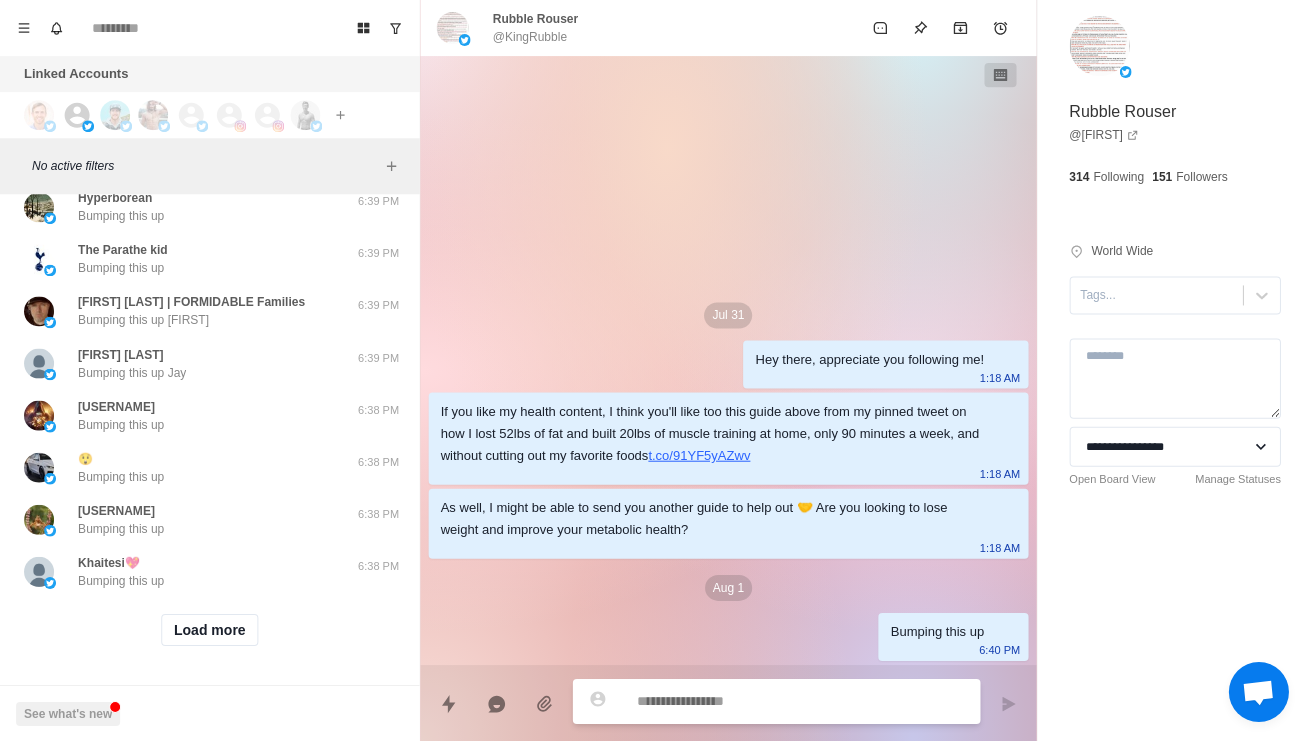 scroll, scrollTop: 19922, scrollLeft: 0, axis: vertical 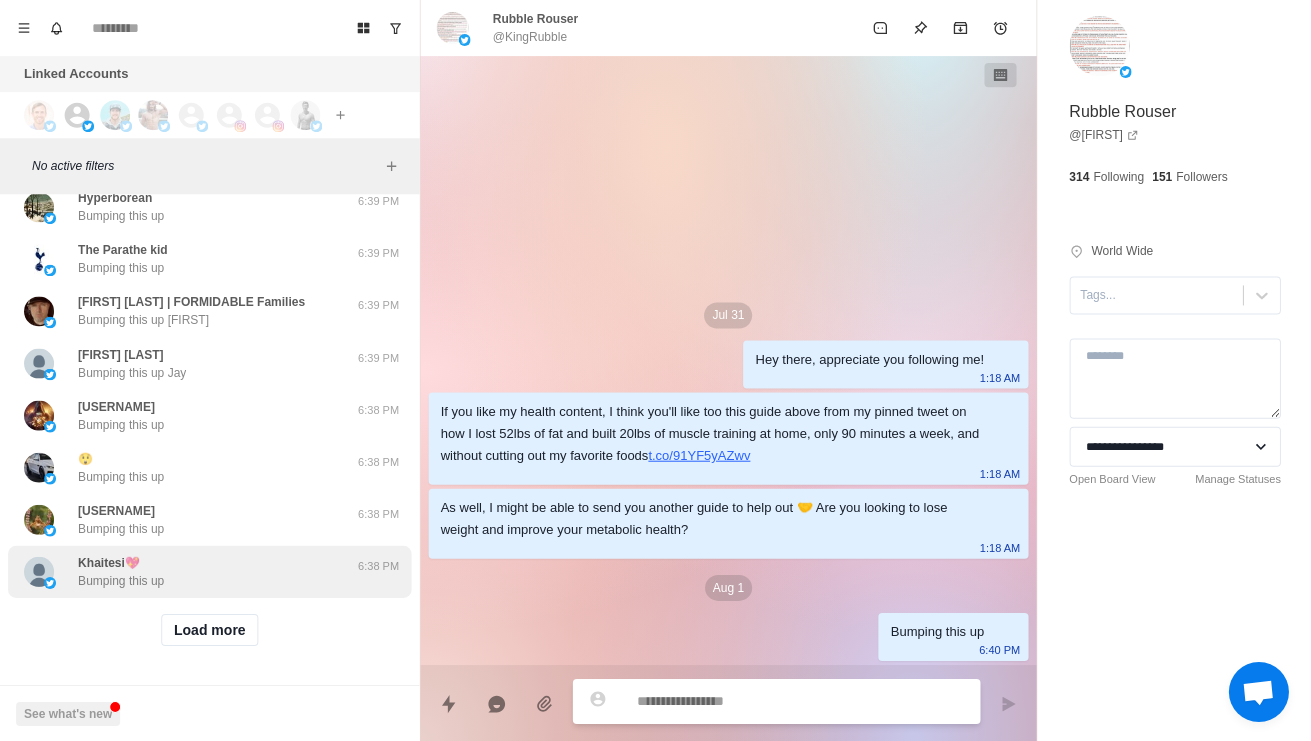 click on "Khaitesi💖 Bumping this up 6:38 PM" at bounding box center [209, 571] 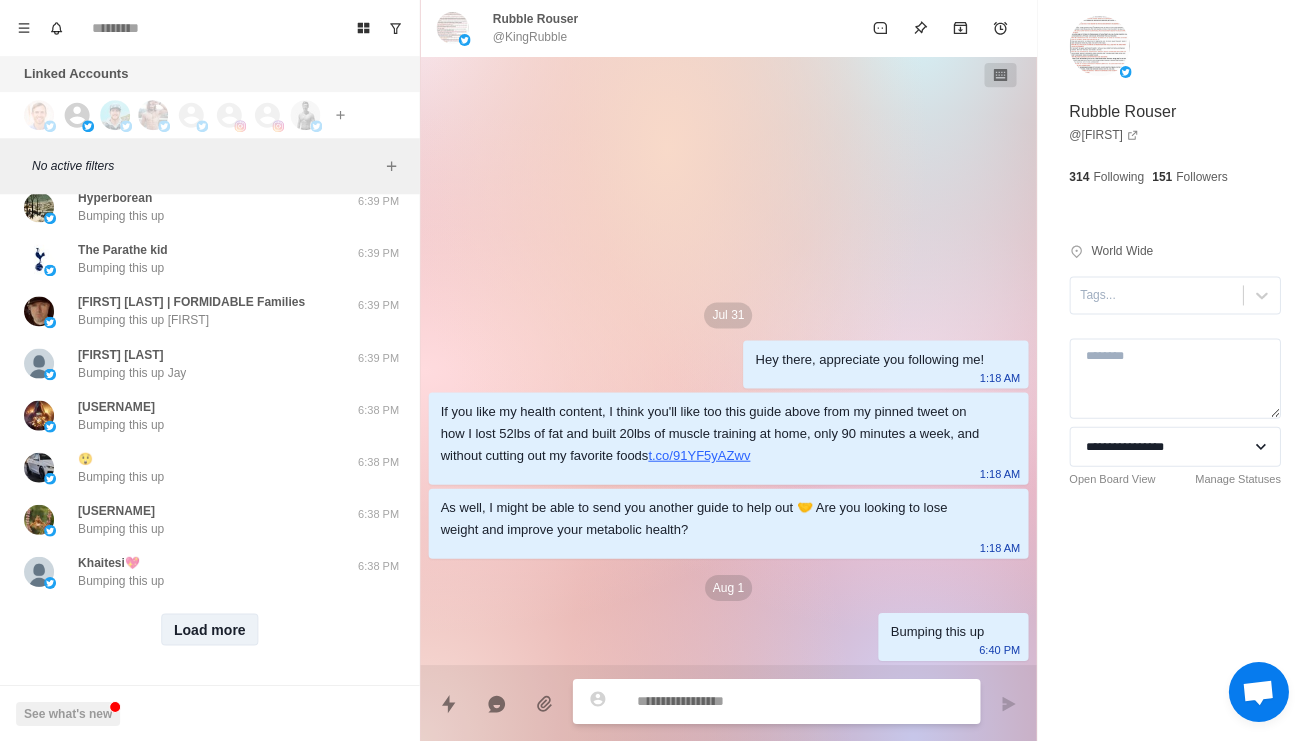 click on "Load more" at bounding box center (210, 629) 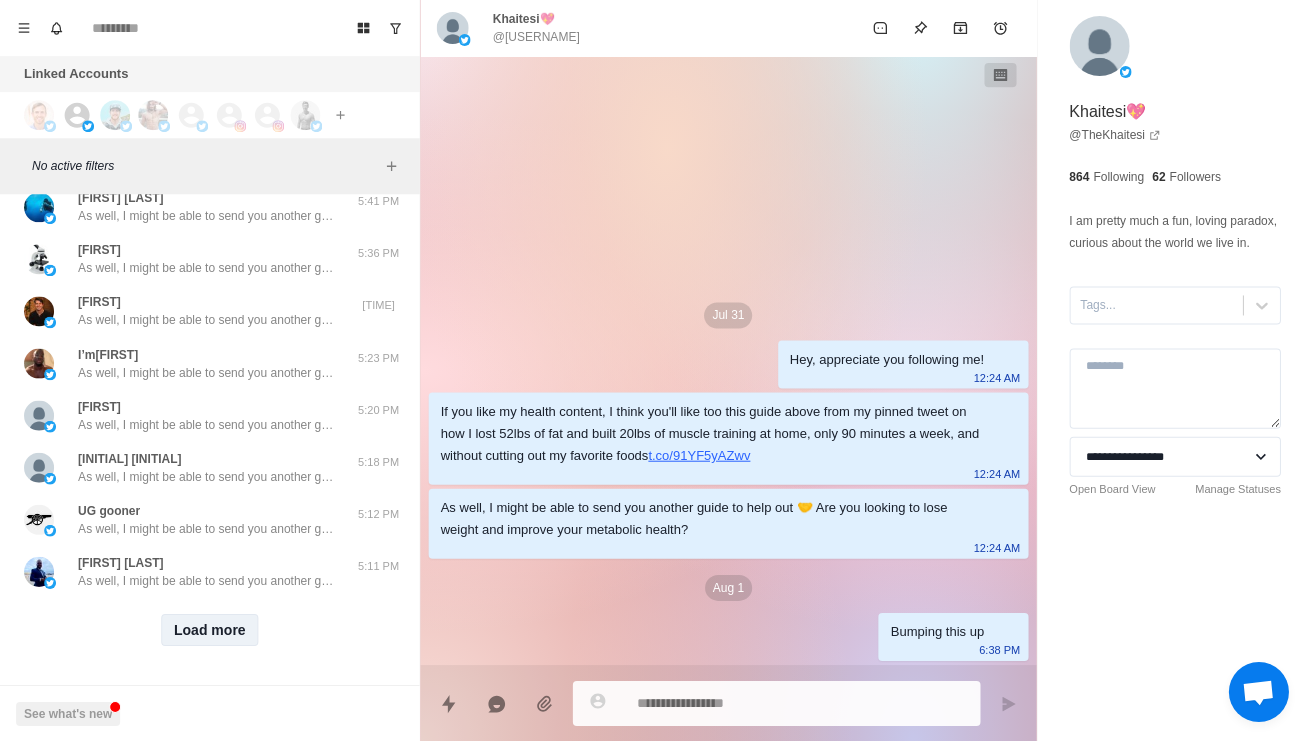 scroll, scrollTop: 20982, scrollLeft: 0, axis: vertical 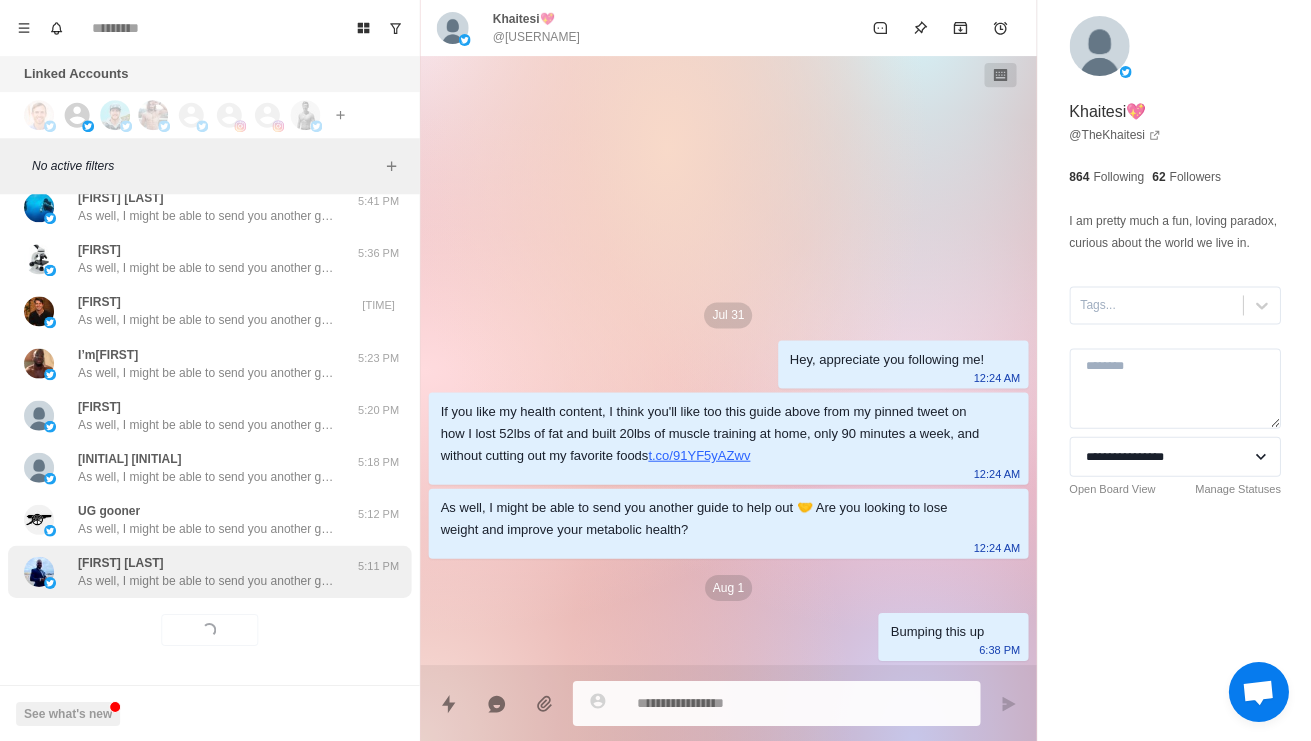click on "As well, I might be able to send you another guide to help out 🤝 Are you looking to lose weight and improve your metabolic health?" at bounding box center [208, 580] 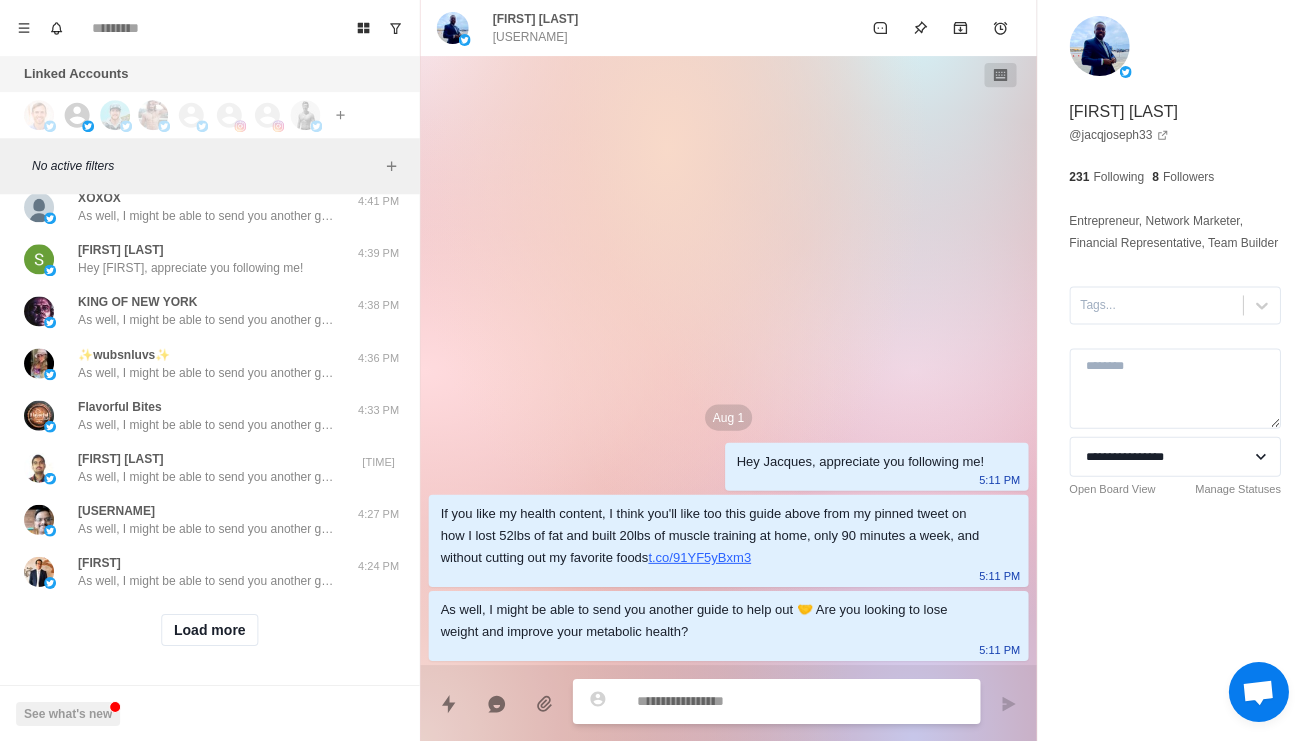 scroll, scrollTop: 22042, scrollLeft: 0, axis: vertical 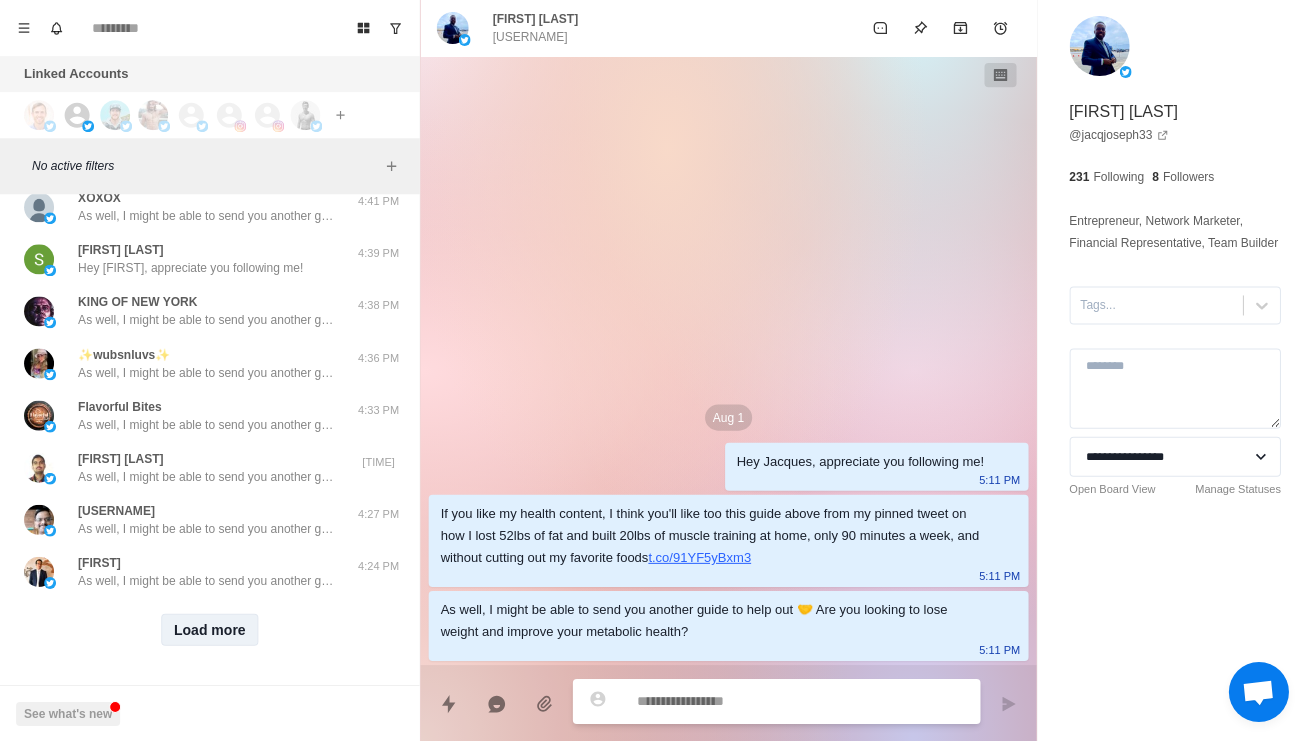 click on "Load more" at bounding box center (210, 629) 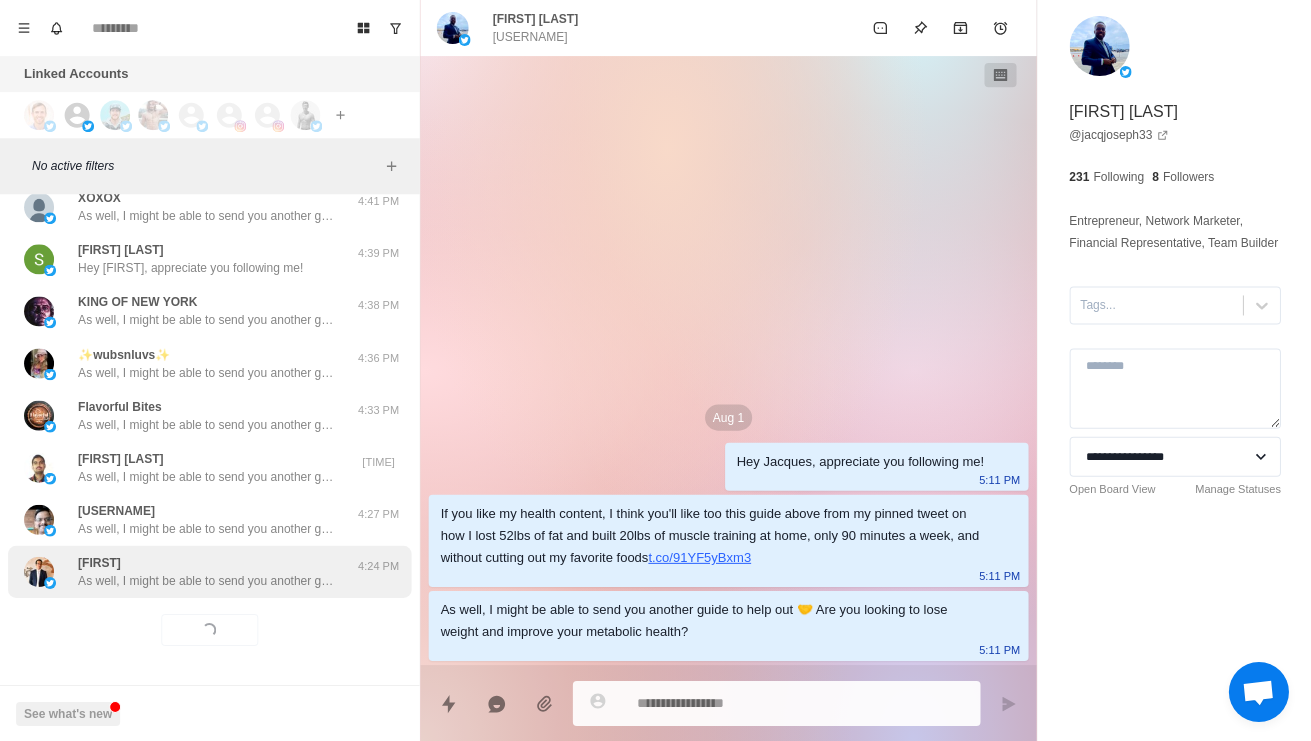 click on "As well, I might be able to send you another guide to help out 🤝 Are you looking to lose weight and improve your metabolic health?" at bounding box center [208, 580] 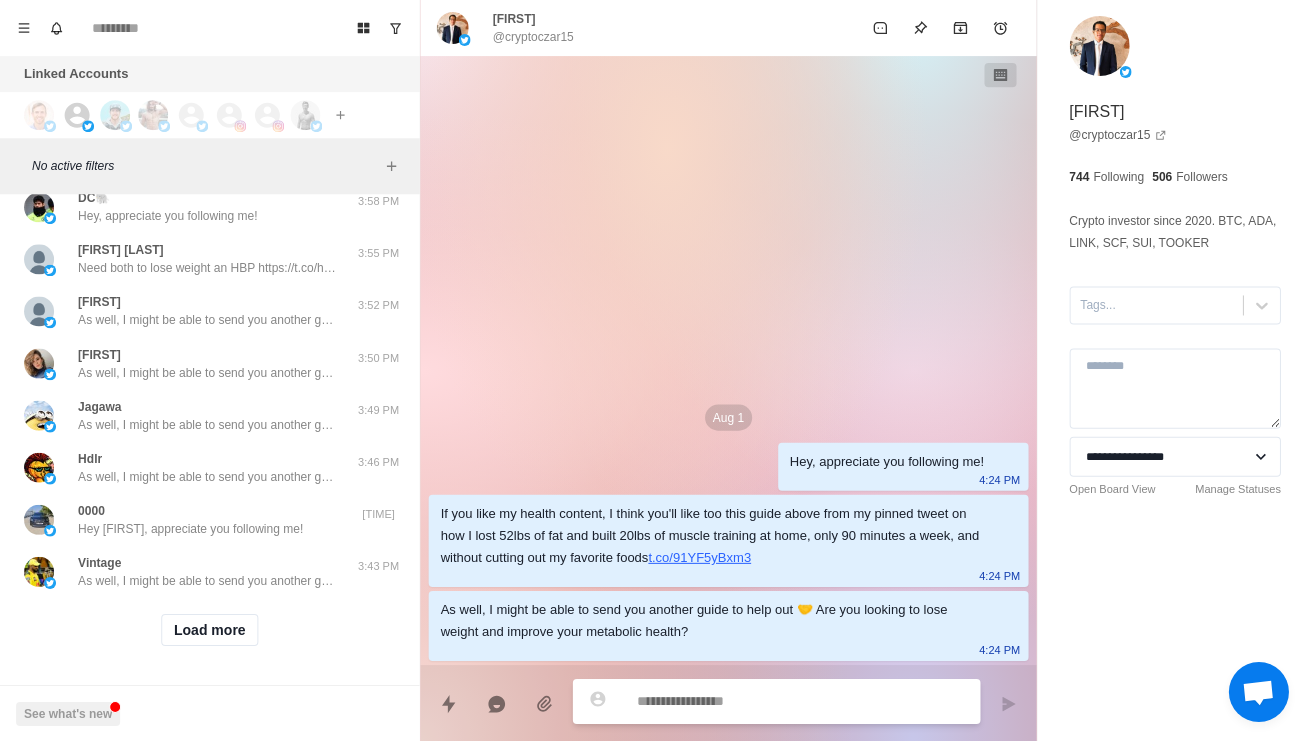 scroll, scrollTop: 23095, scrollLeft: 0, axis: vertical 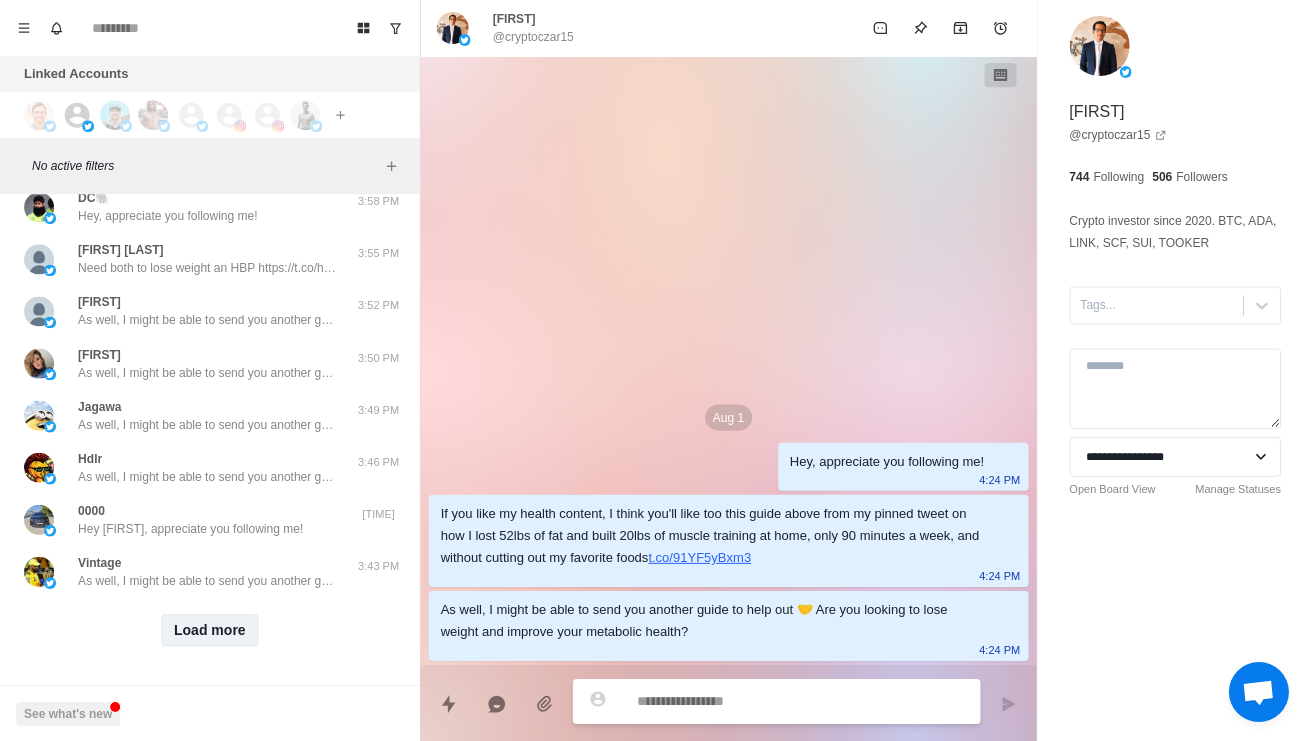 click on "Load more" at bounding box center [210, 629] 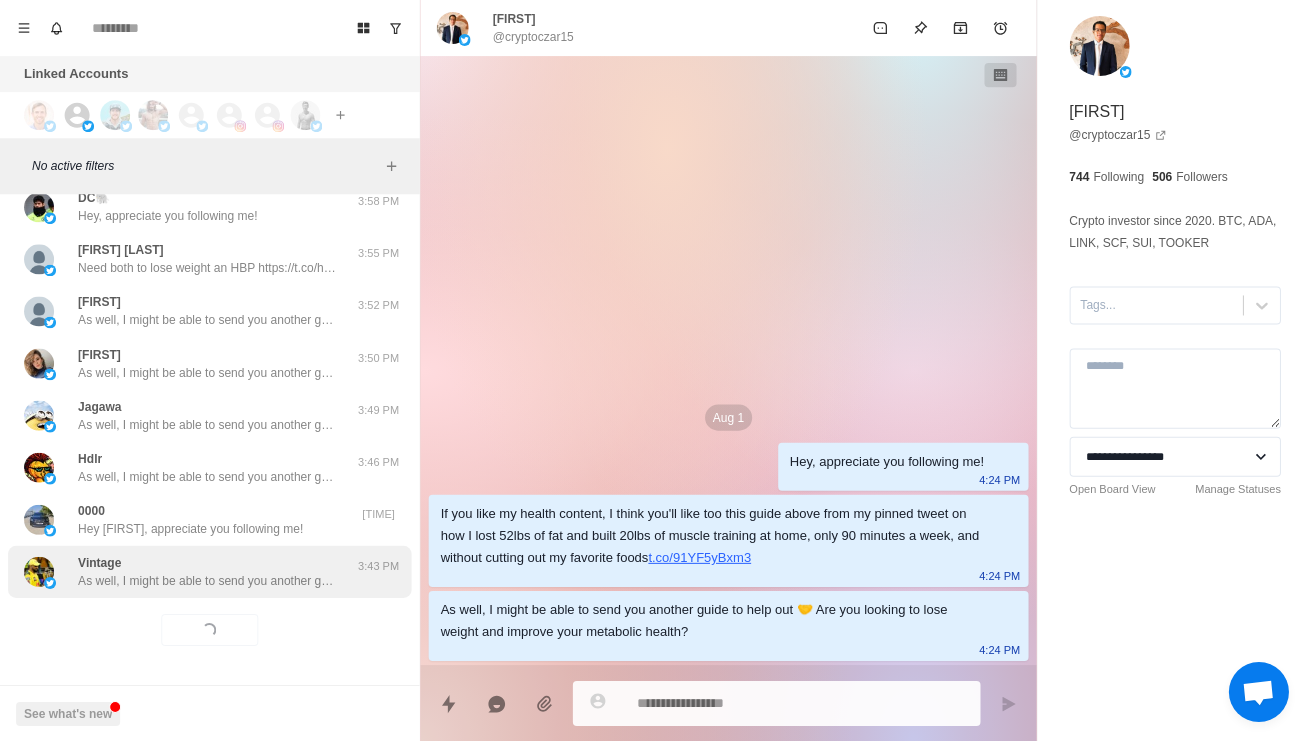 click on "As well, I might be able to send you another guide to help out 🤝 Are you looking to lose weight and improve your metabolic health?" at bounding box center [208, 580] 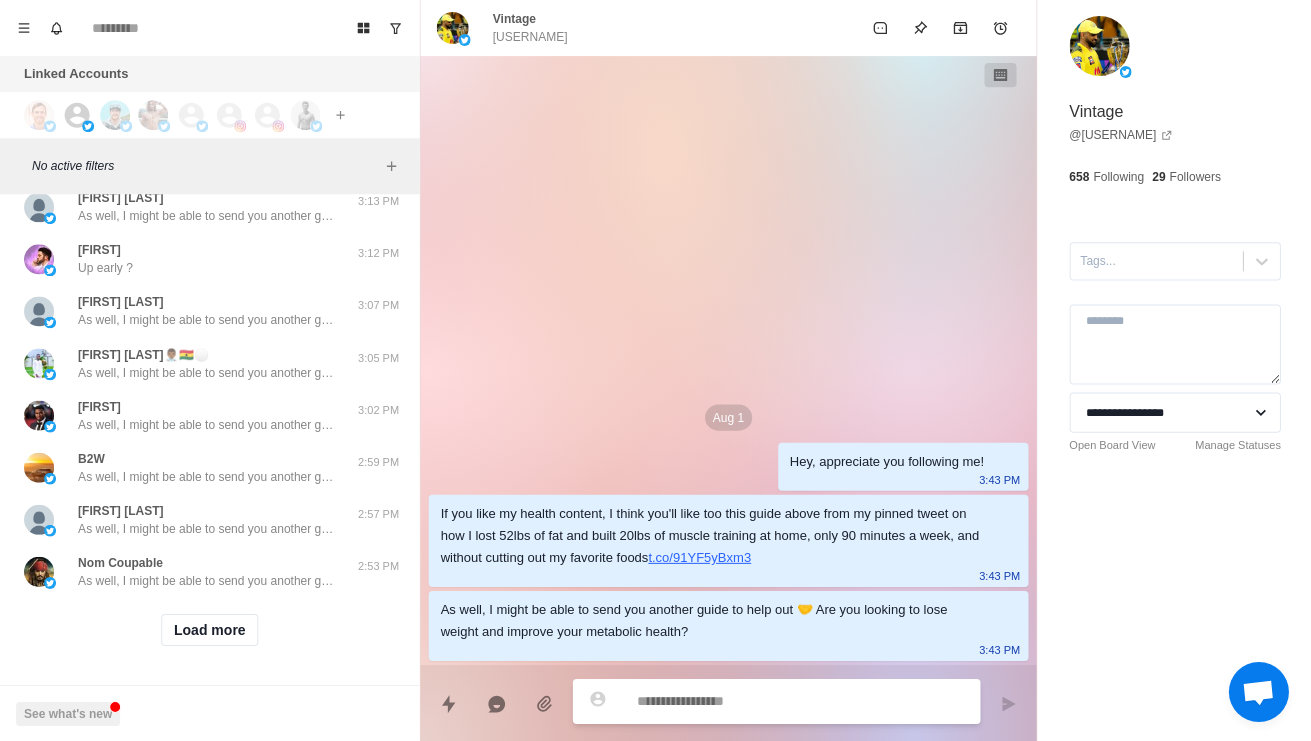 scroll, scrollTop: 24155, scrollLeft: 0, axis: vertical 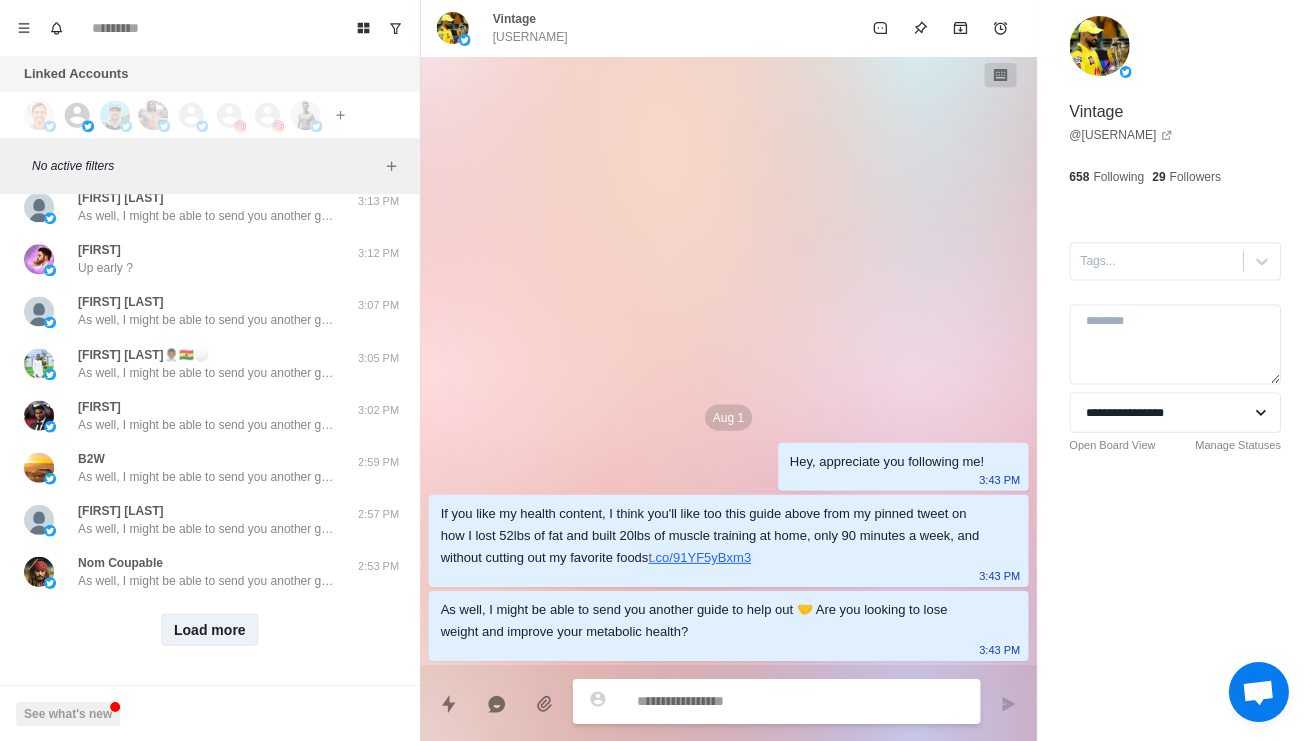 click on "Load more" at bounding box center [210, 629] 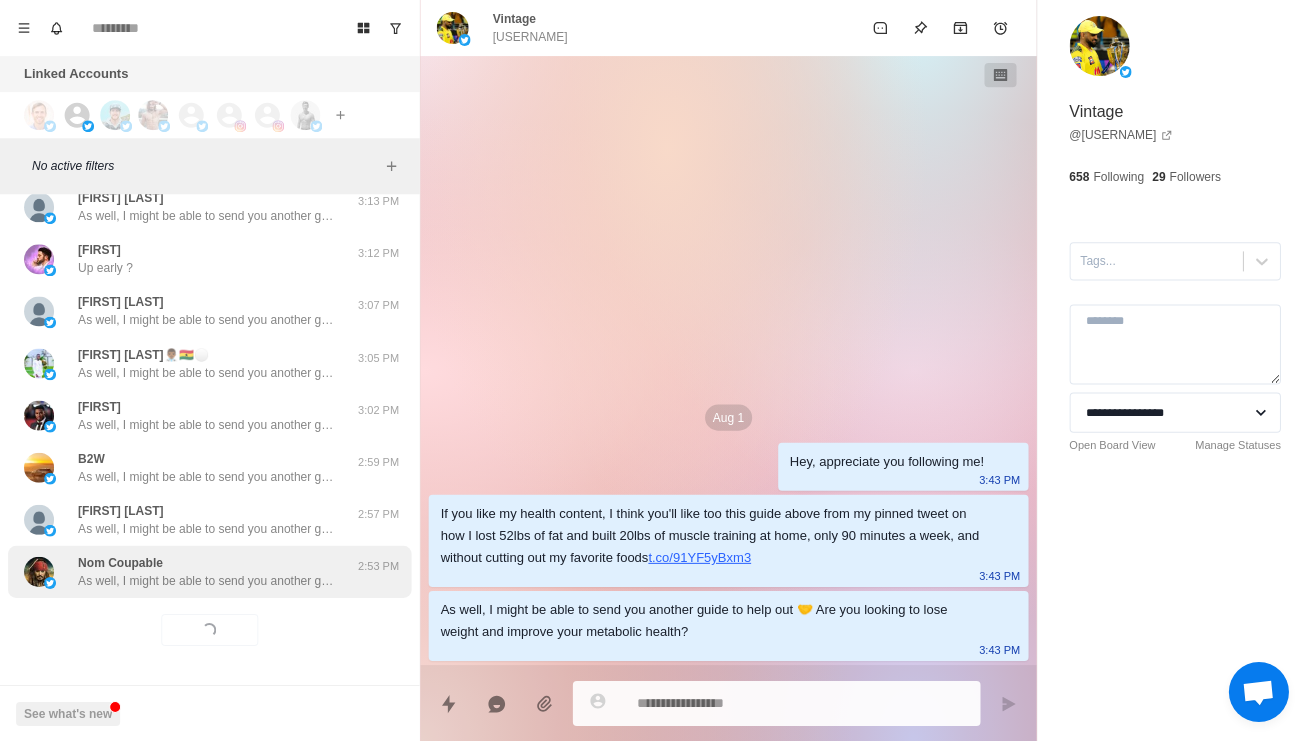 click on "Nom Coupable As well, I might be able to send you another guide to help out 🤝 Are you looking to lose weight and improve your metabolic health? 2:53 PM" at bounding box center [209, 571] 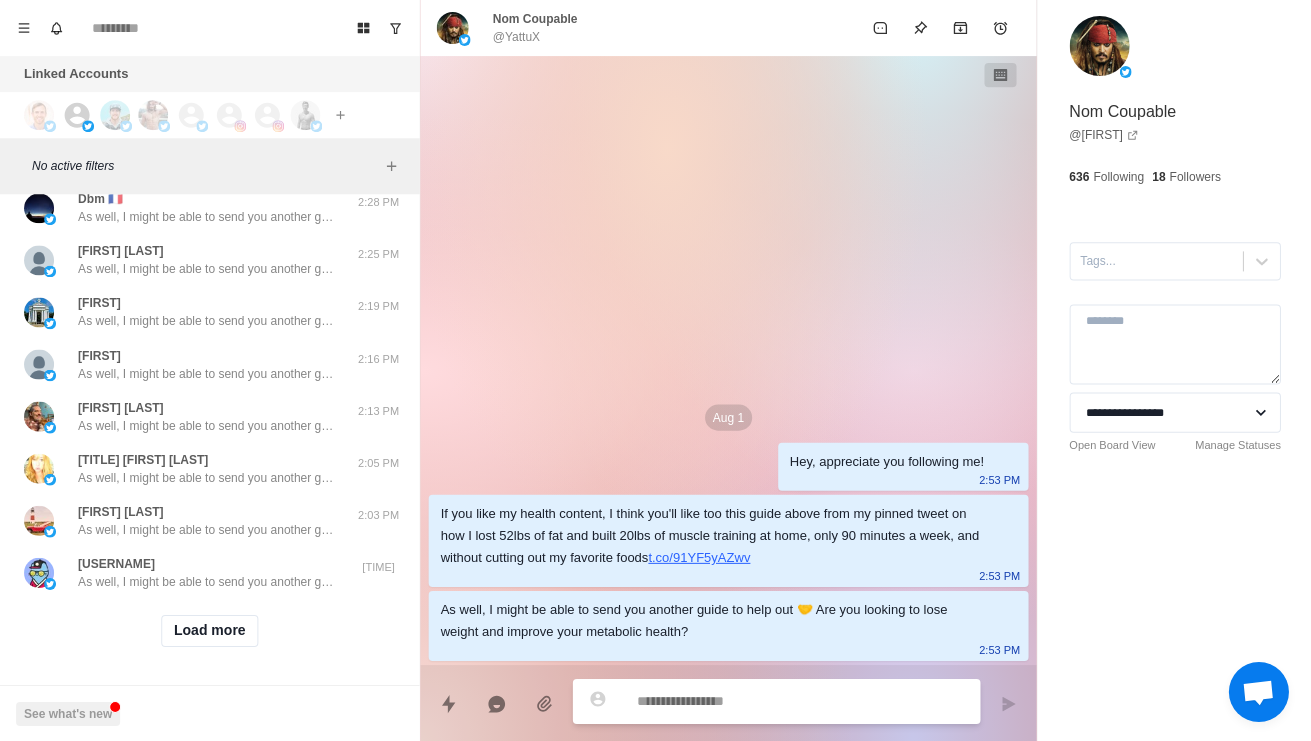 scroll, scrollTop: 25214, scrollLeft: 0, axis: vertical 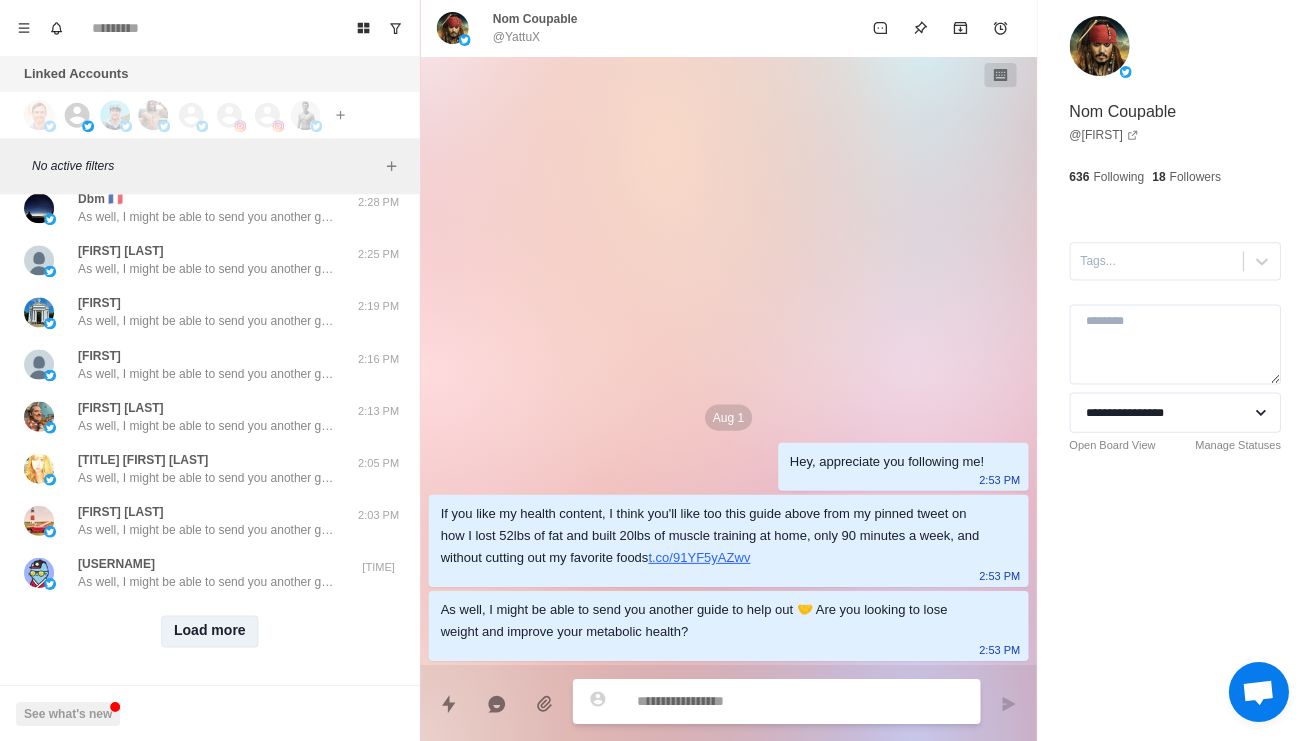 click on "Load more" at bounding box center (210, 630) 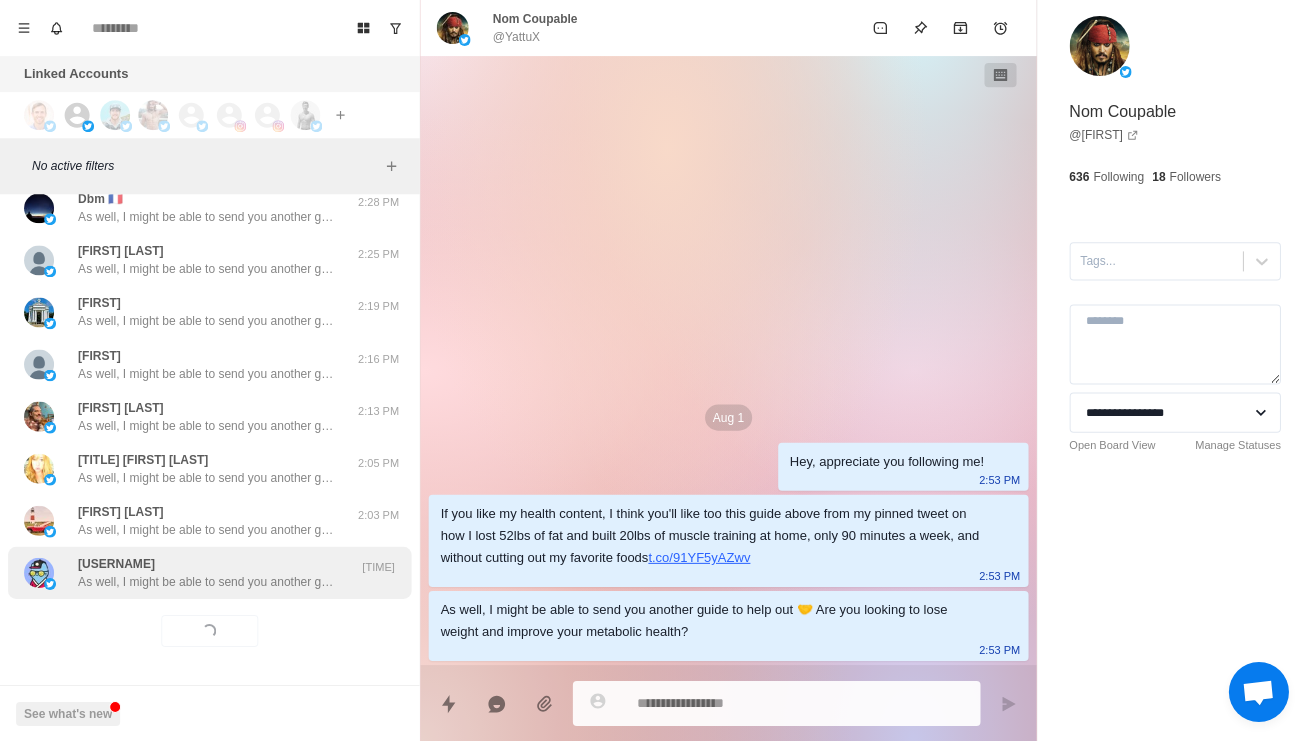 click on "cryptobilbo As well, I might be able to send you another guide to help out 🤝 Are you looking to lose weight and improve your metabolic health? 1:59 PM" at bounding box center (209, 572) 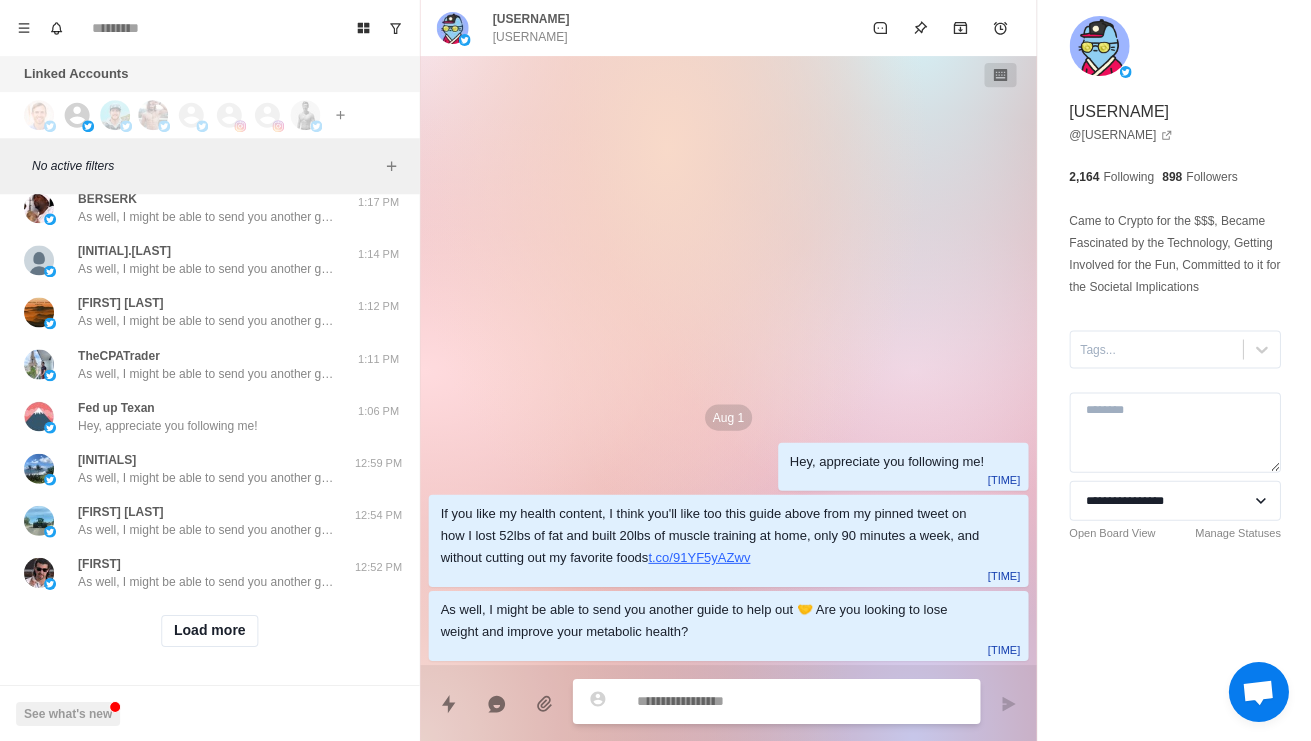 scroll, scrollTop: 26274, scrollLeft: 0, axis: vertical 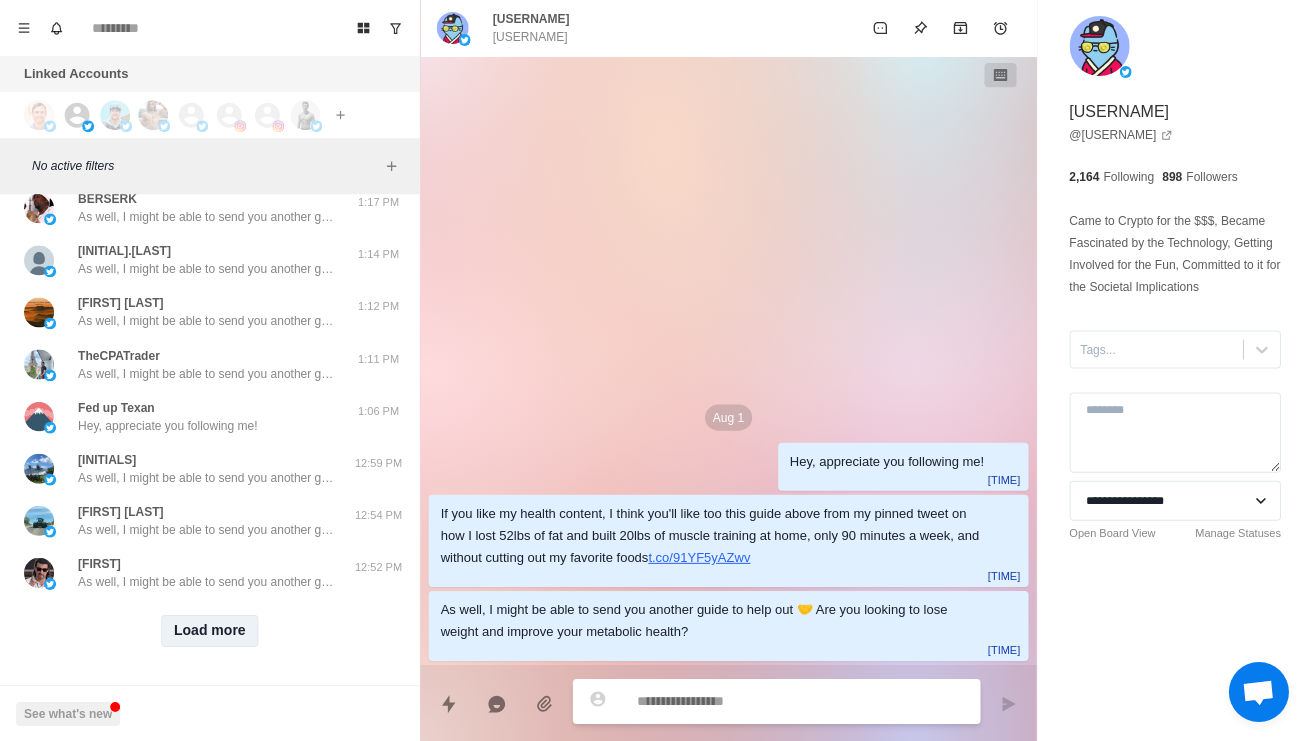 click on "Load more" at bounding box center (210, 630) 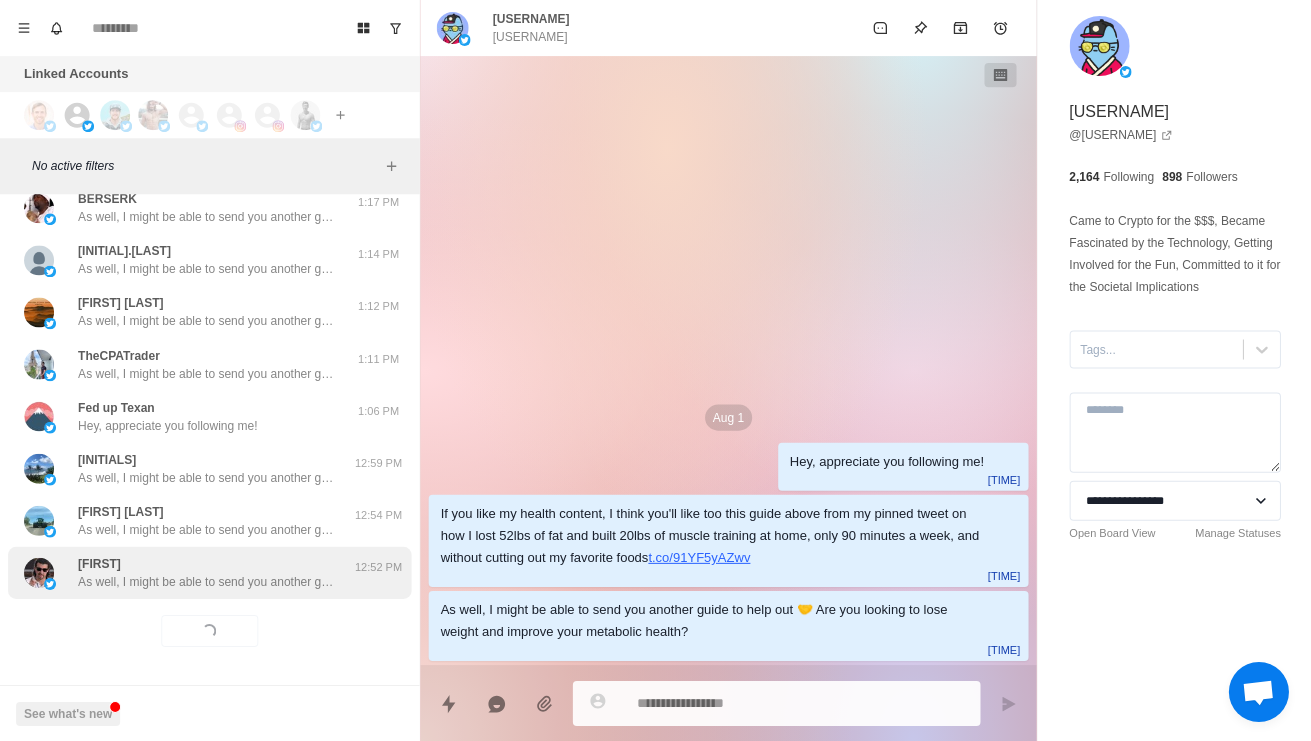 click on "As well, I might be able to send you another guide to help out 🤝 Are you looking to lose weight and improve your metabolic health?" at bounding box center (208, 581) 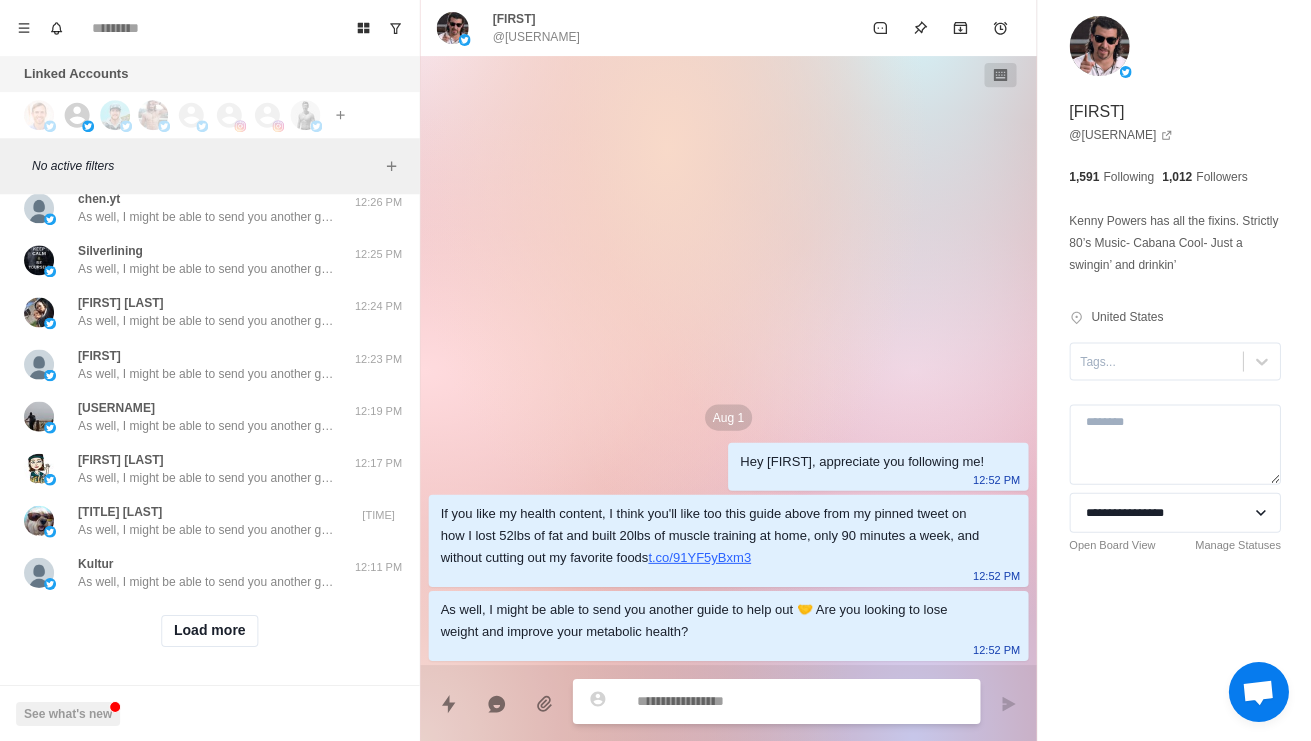 scroll, scrollTop: 27312, scrollLeft: 0, axis: vertical 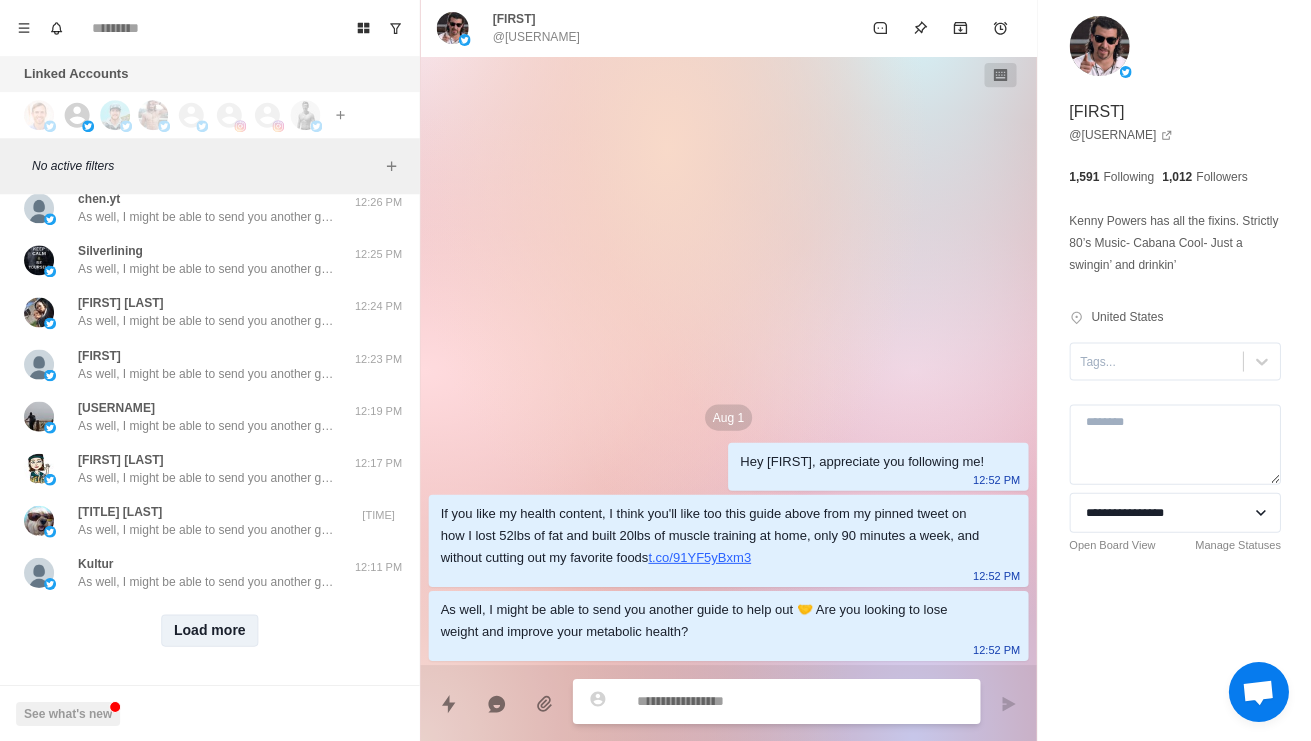 click on "Load more" at bounding box center [210, 630] 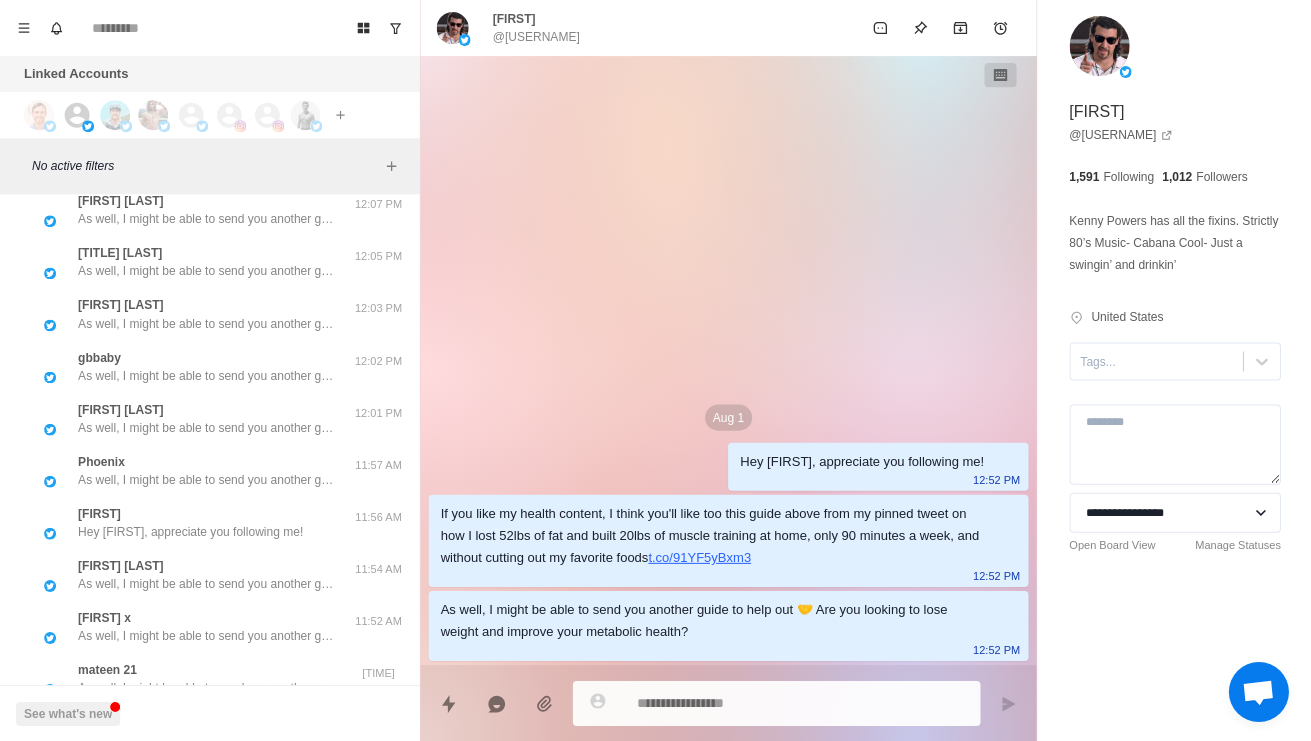 click on "As well, I might be able to send you another guide to help out 🤝 Are you looking to lose weight and improve your metabolic health?" at bounding box center (208, 63) 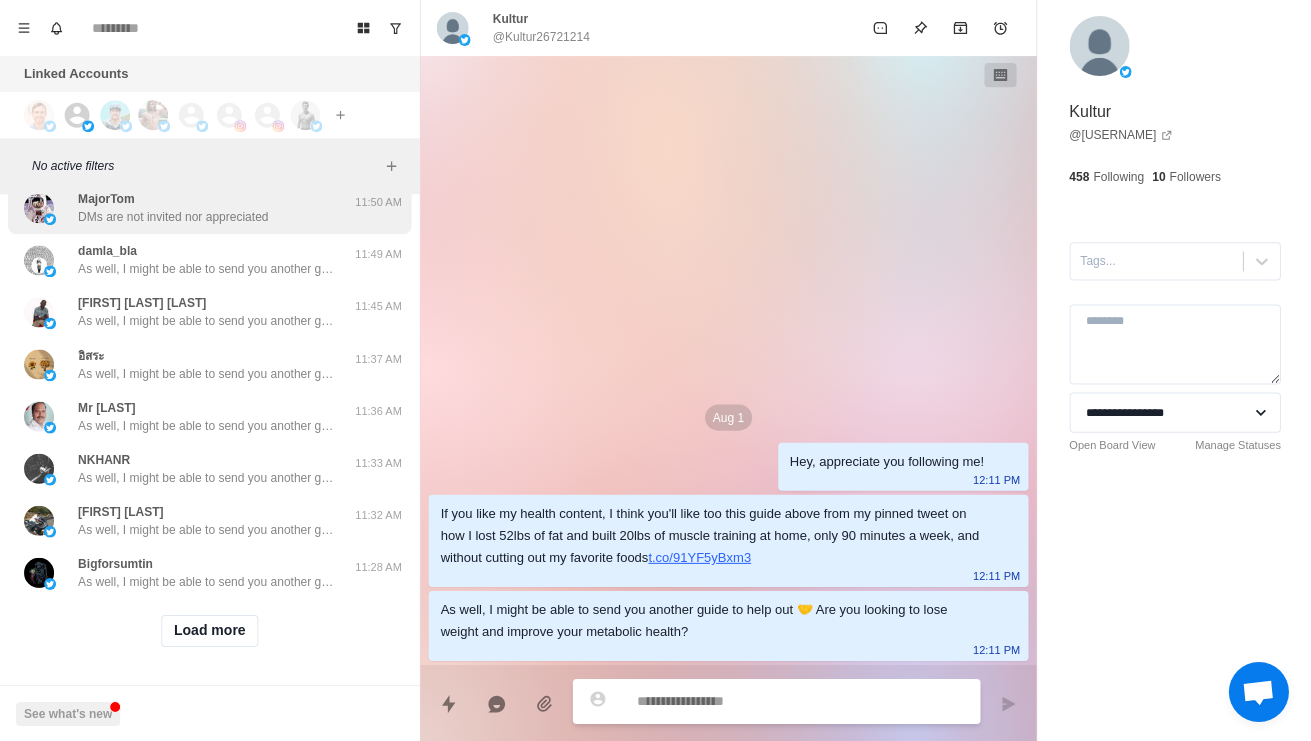 click on "MajorTom DMs are not invited nor appreciated" at bounding box center [188, 208] 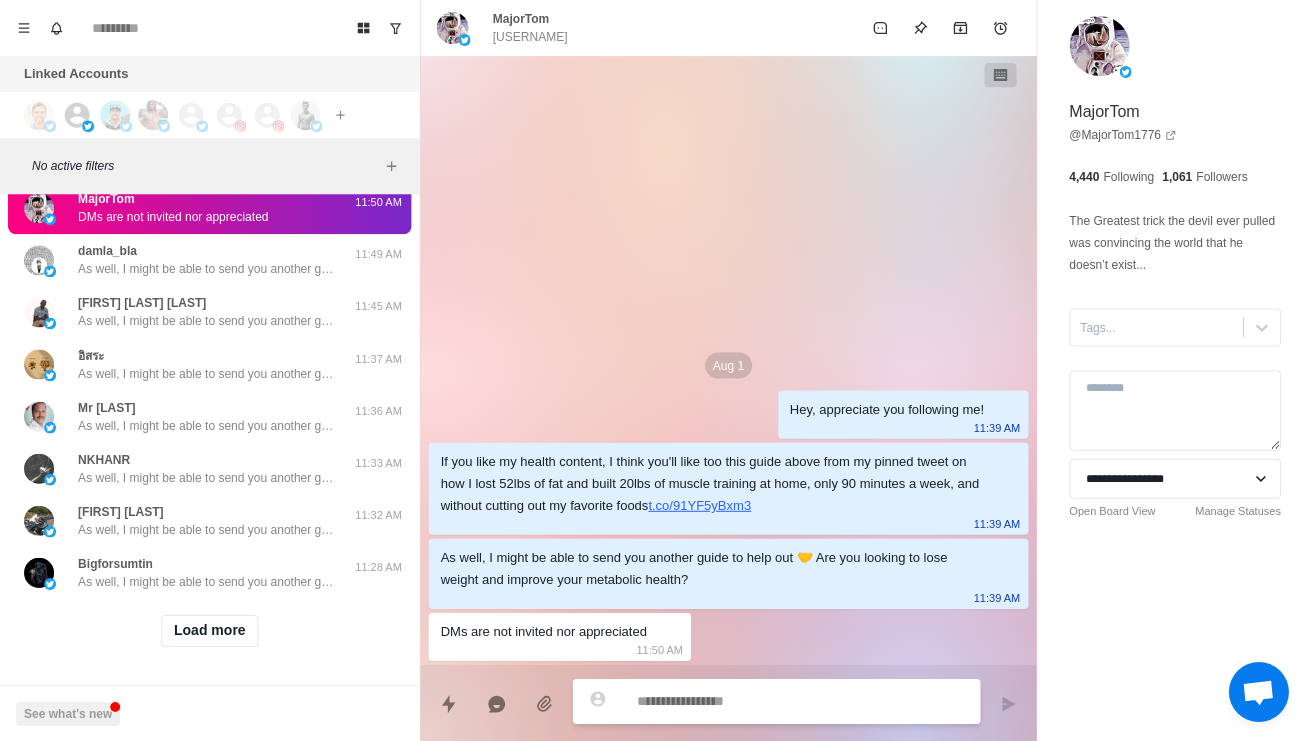 scroll, scrollTop: 28394, scrollLeft: 0, axis: vertical 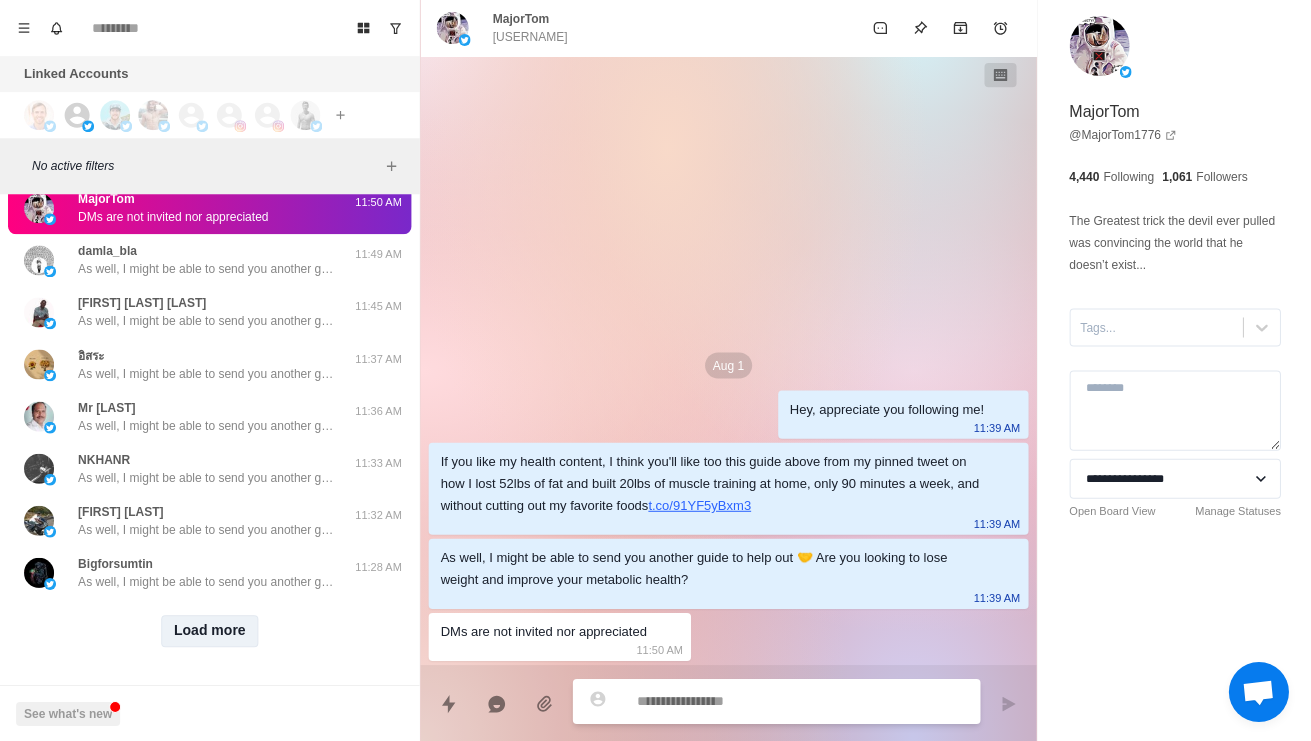 click on "Load more" at bounding box center [210, 630] 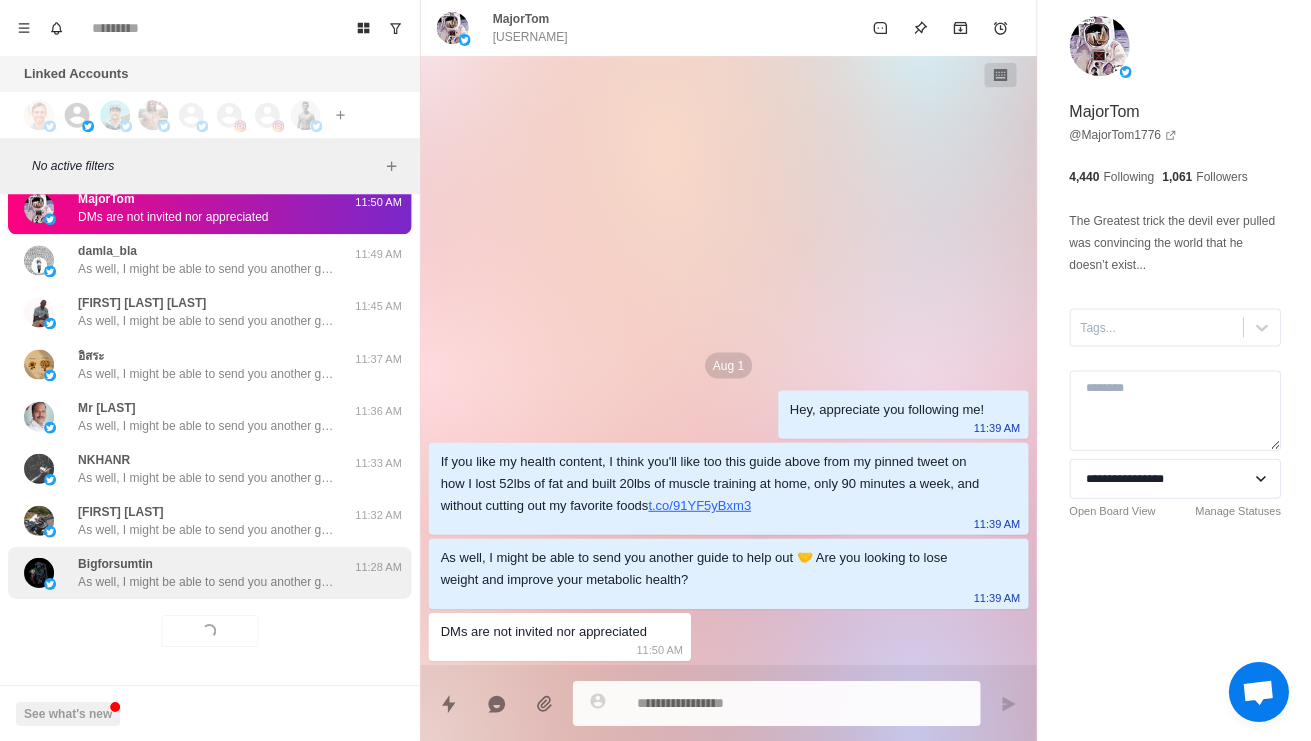click on "As well, I might be able to send you another guide to help out 🤝 Are you looking to lose weight and improve your metabolic health?" at bounding box center (208, 581) 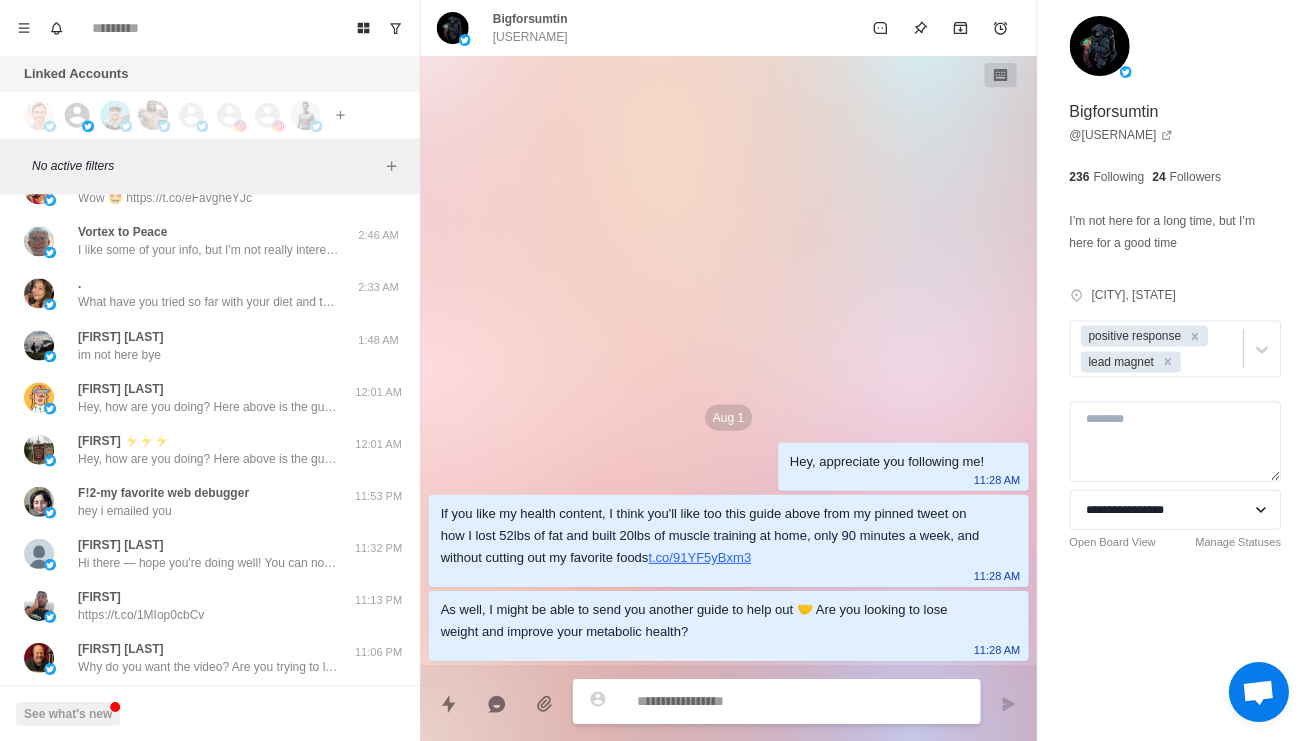 scroll, scrollTop: 28731, scrollLeft: 0, axis: vertical 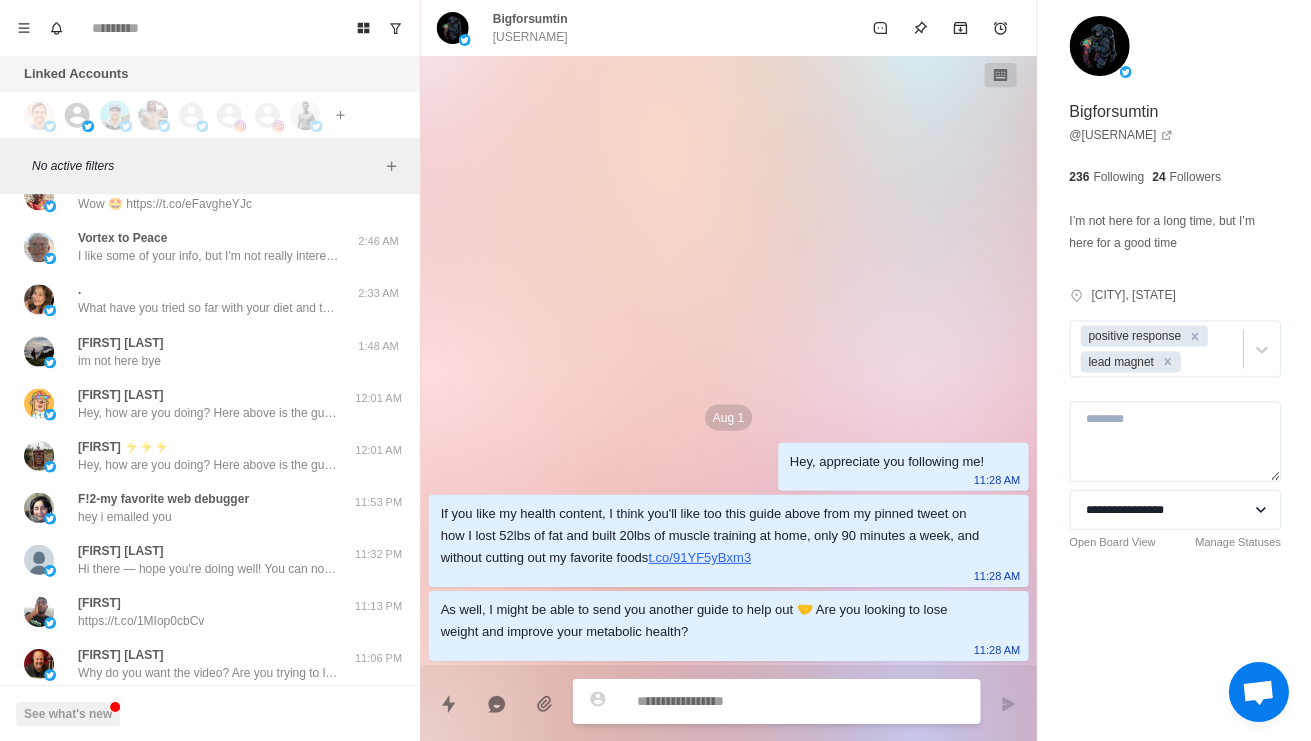 click on "SinSoaked 🇺🇸 I think I can figure this out myself. Cut the sugar that my girlfriend keeps buying me." at bounding box center [208, -221] 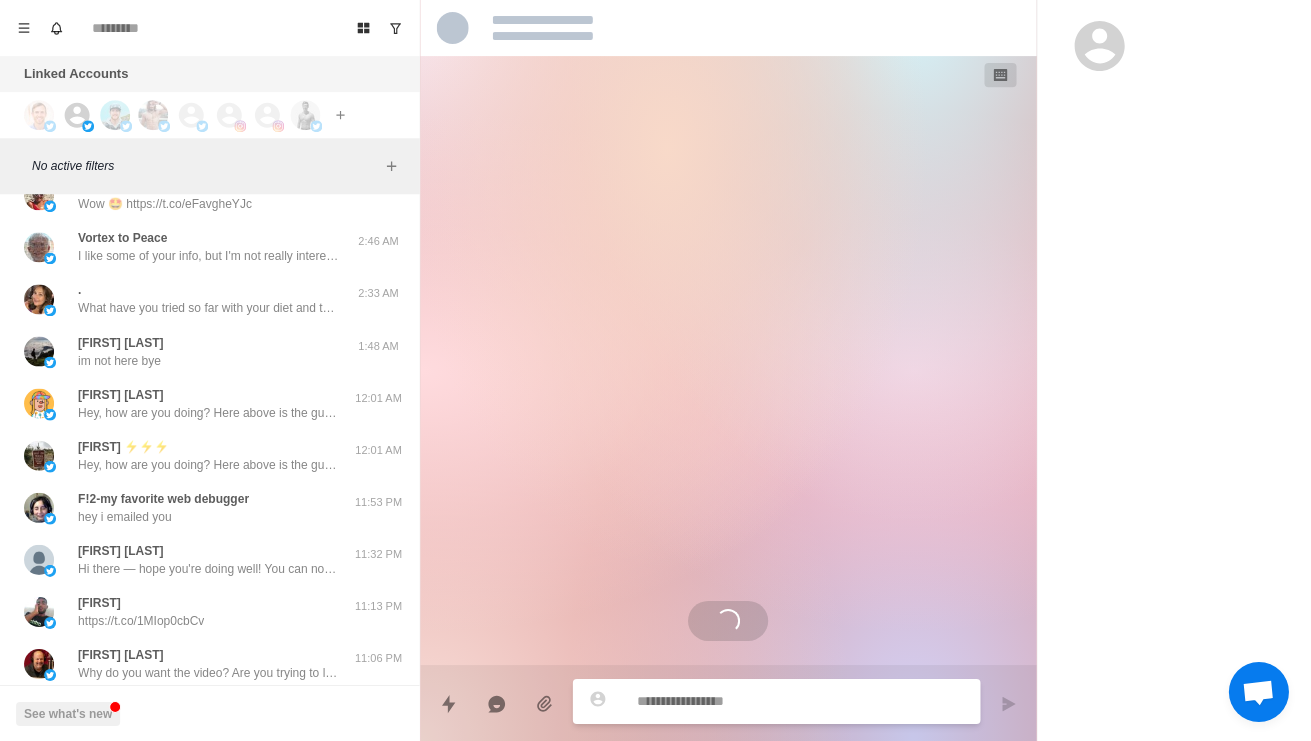 scroll, scrollTop: 418, scrollLeft: 0, axis: vertical 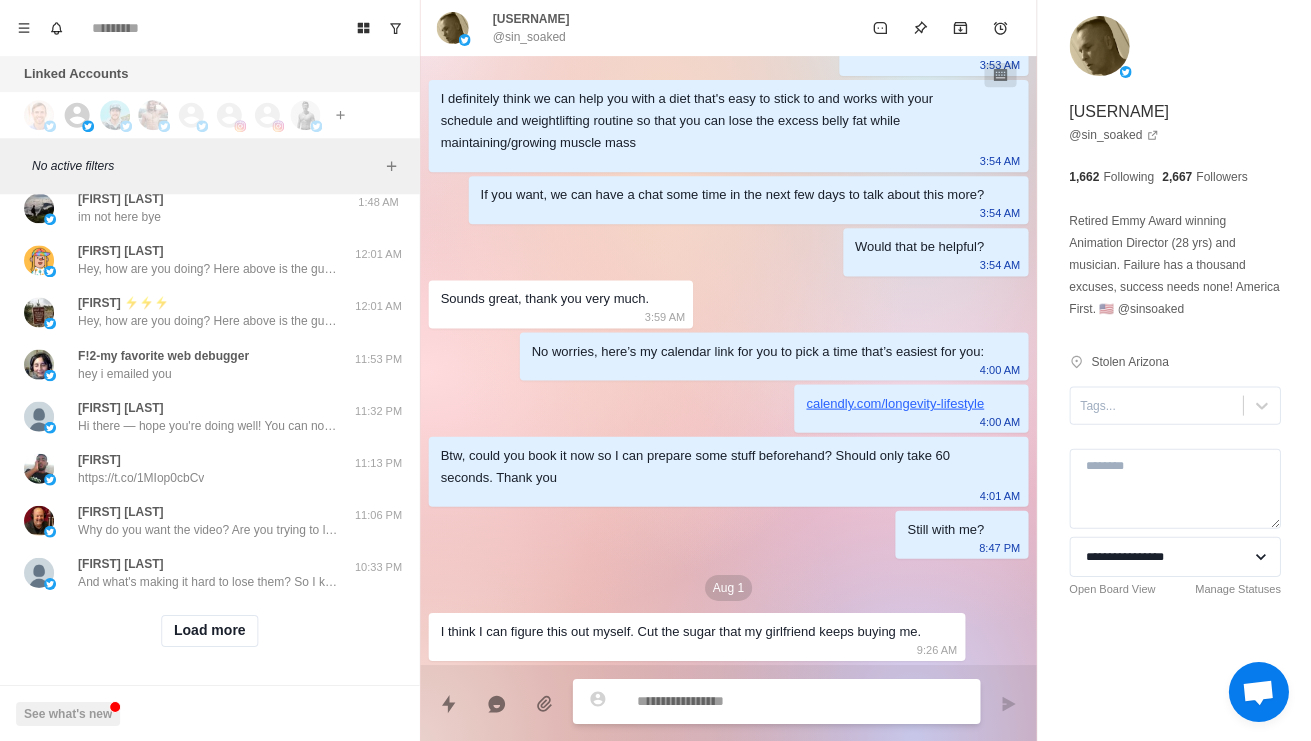 click on "Soozie Leubert Wow 🤩  https://t.co/eFavgheYJc" at bounding box center (188, 52) 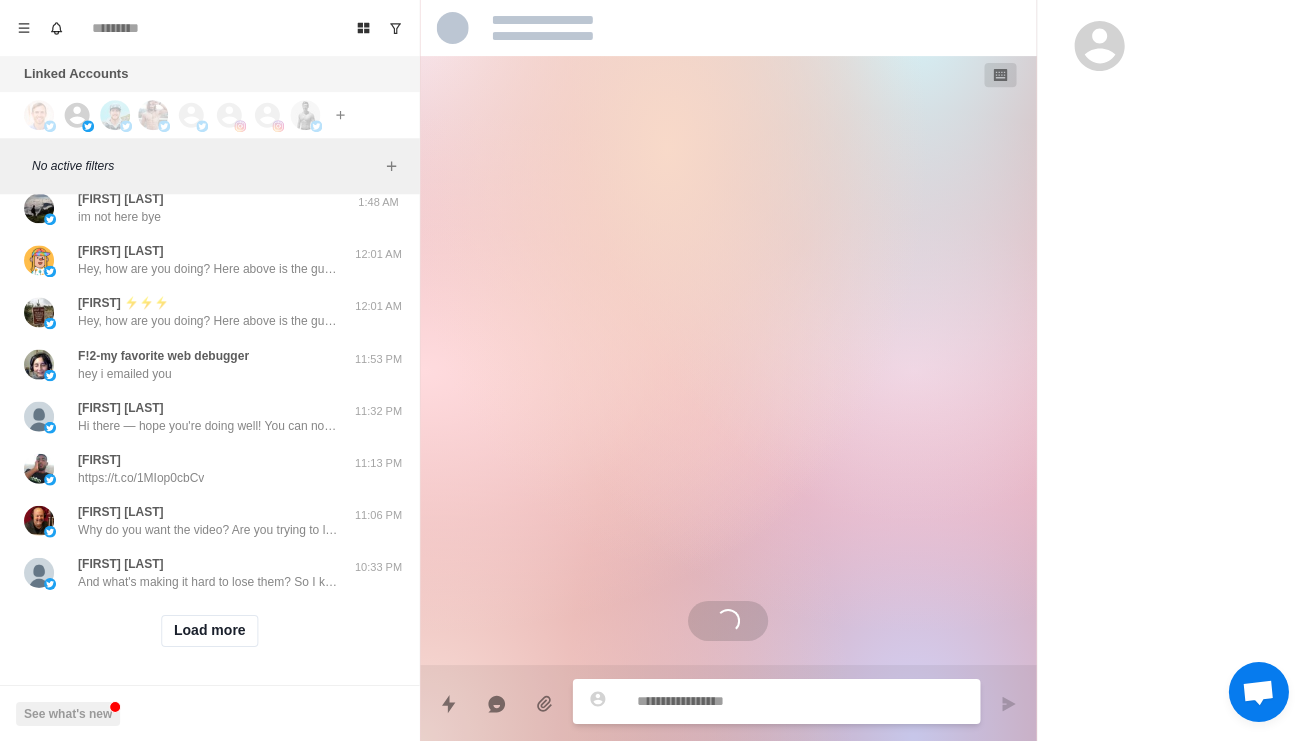 scroll, scrollTop: 0, scrollLeft: 0, axis: both 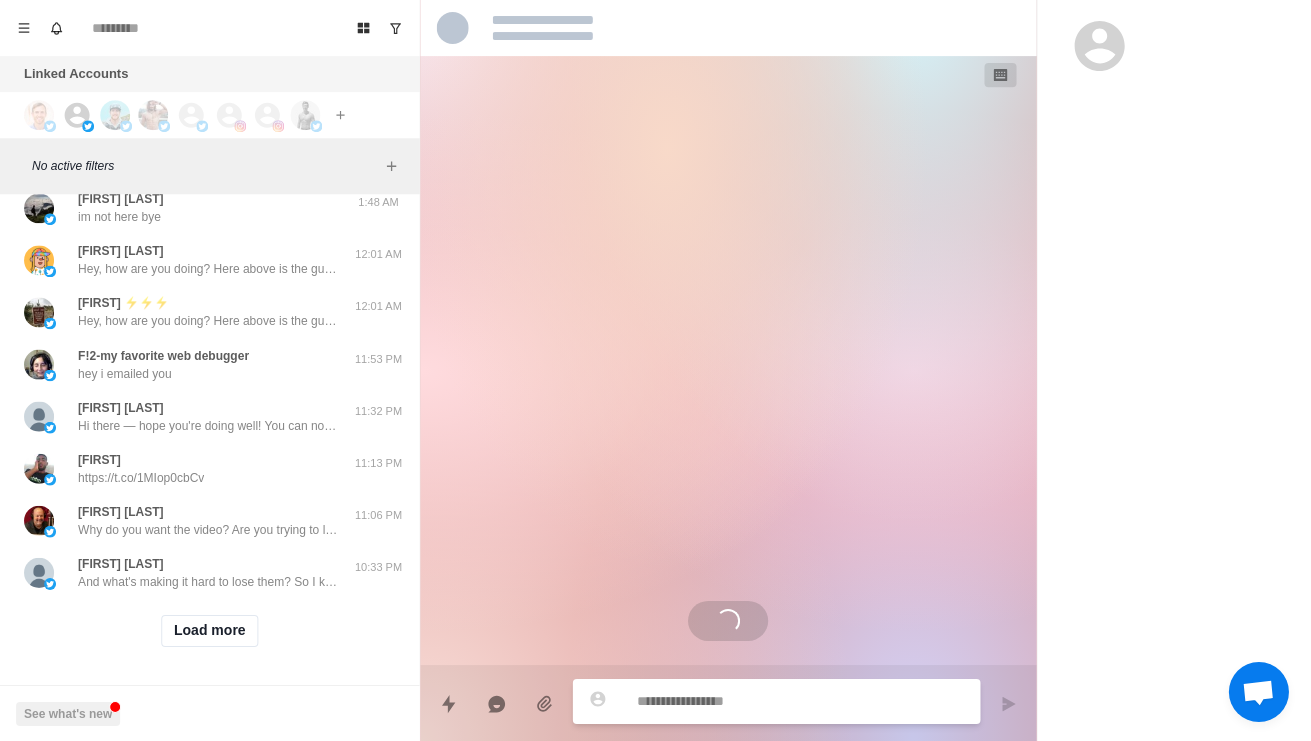 click on ". What have you tried so far with your diet and training to lose the 30lbs? 2:33 AM" at bounding box center (209, 156) 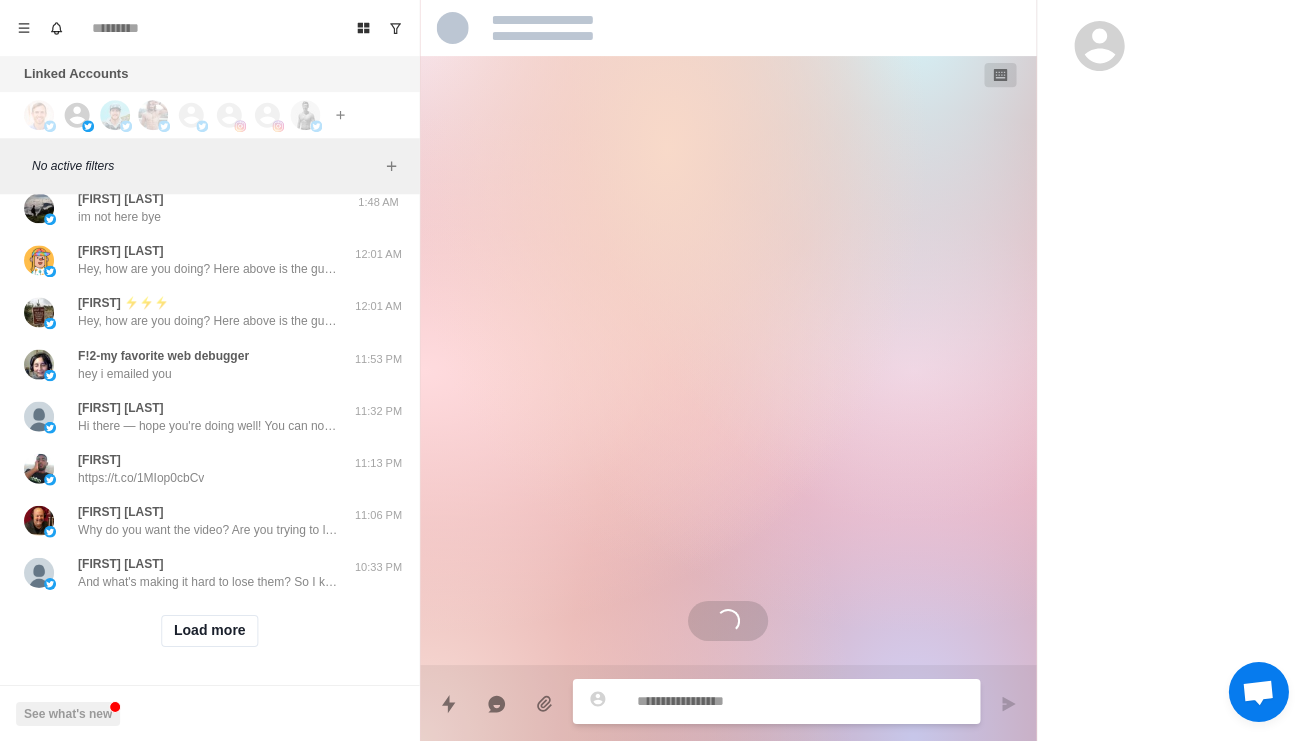 scroll, scrollTop: 0, scrollLeft: 0, axis: both 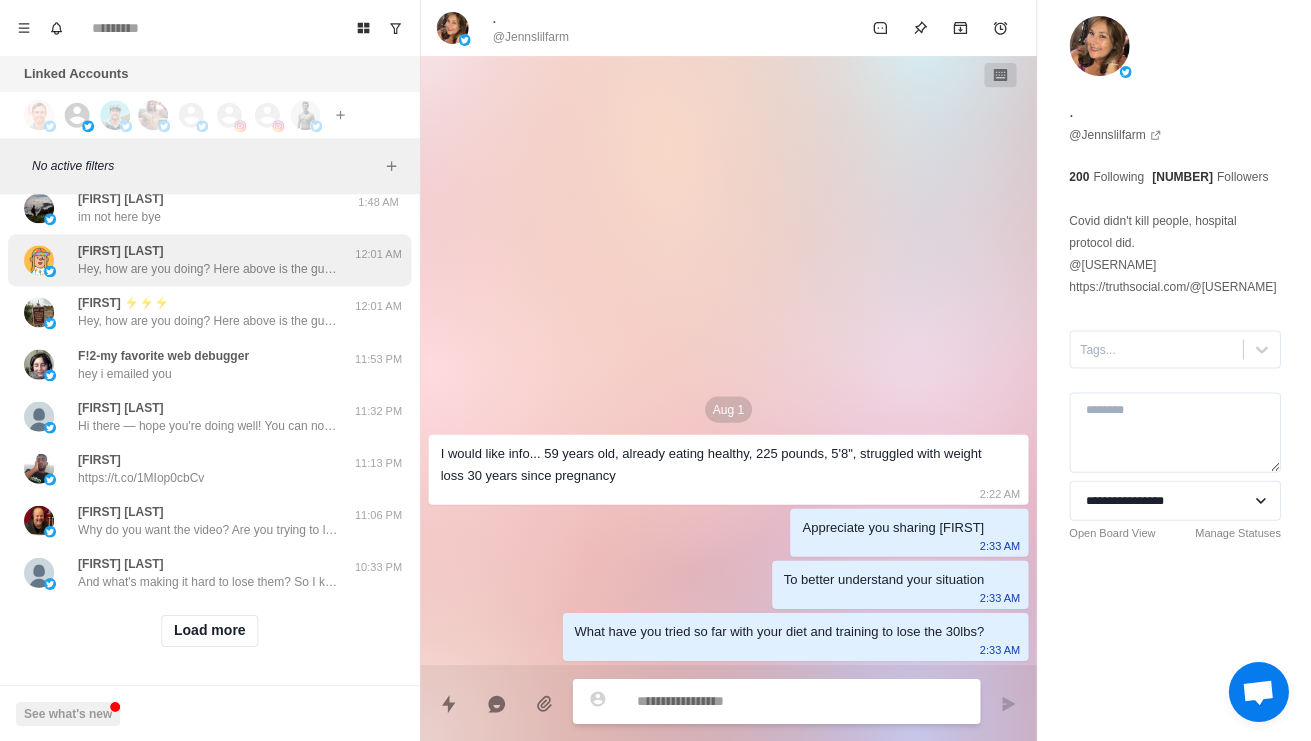 click on "lynne spangenberg Hey, how are you doing? Here above is the guide from my pinned tweet you wanted on how I lost 52lbs of fat and built 20lbs of muscle training at home, only 90 minutes a week, and without cutting out my favourite foods.
https://t.co/91YF5yAZwv
Btw, I could send you another resource to help out 🤝 Do you want to lose fat or build muscle?" at bounding box center [188, 260] 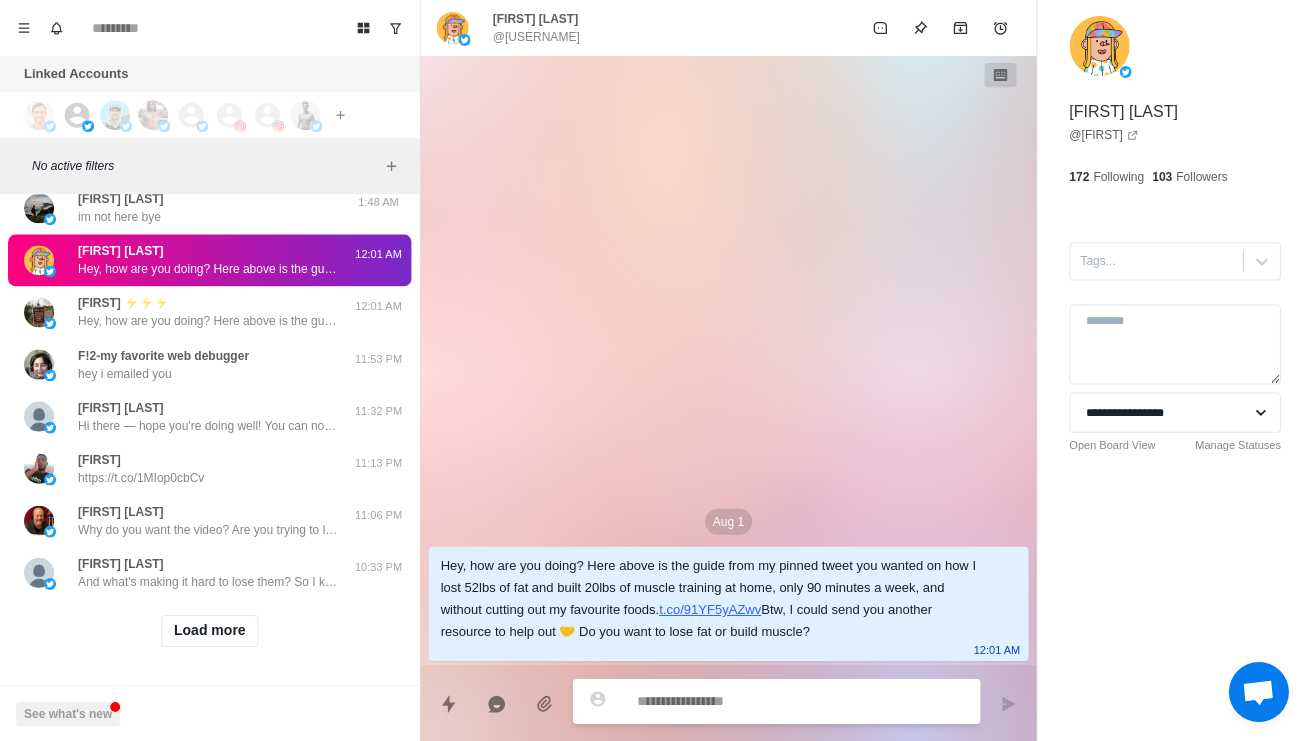 scroll, scrollTop: 29332, scrollLeft: 0, axis: vertical 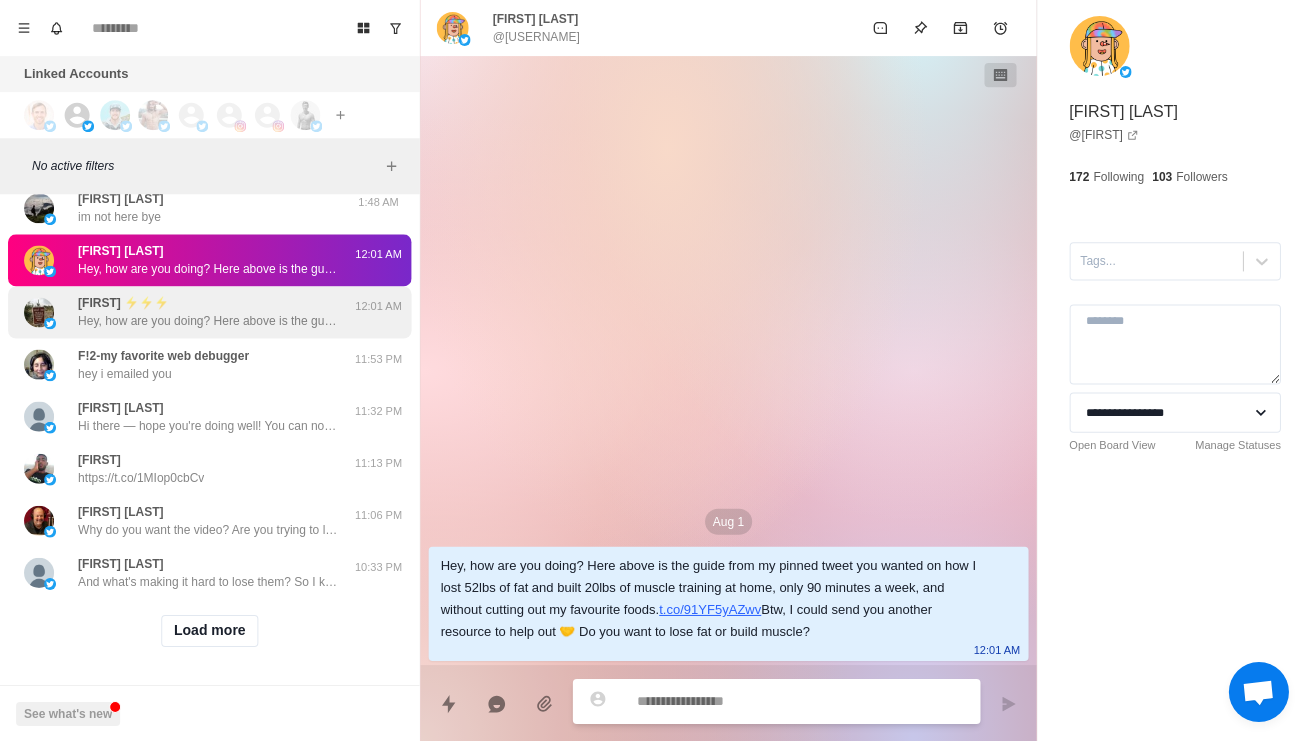 click on "Hey, how are you doing? Here above is the guide from my pinned tweet you wanted on how I lost 52lbs of fat and built 20lbs of muscle training at home, only 90 minutes a week, and without cutting out my favourite foods.
https://t.co/91YF5yAZwv
Btw, I could send you another resource to help out 🤝 Do you want to lose fat or build muscle?" at bounding box center [208, 321] 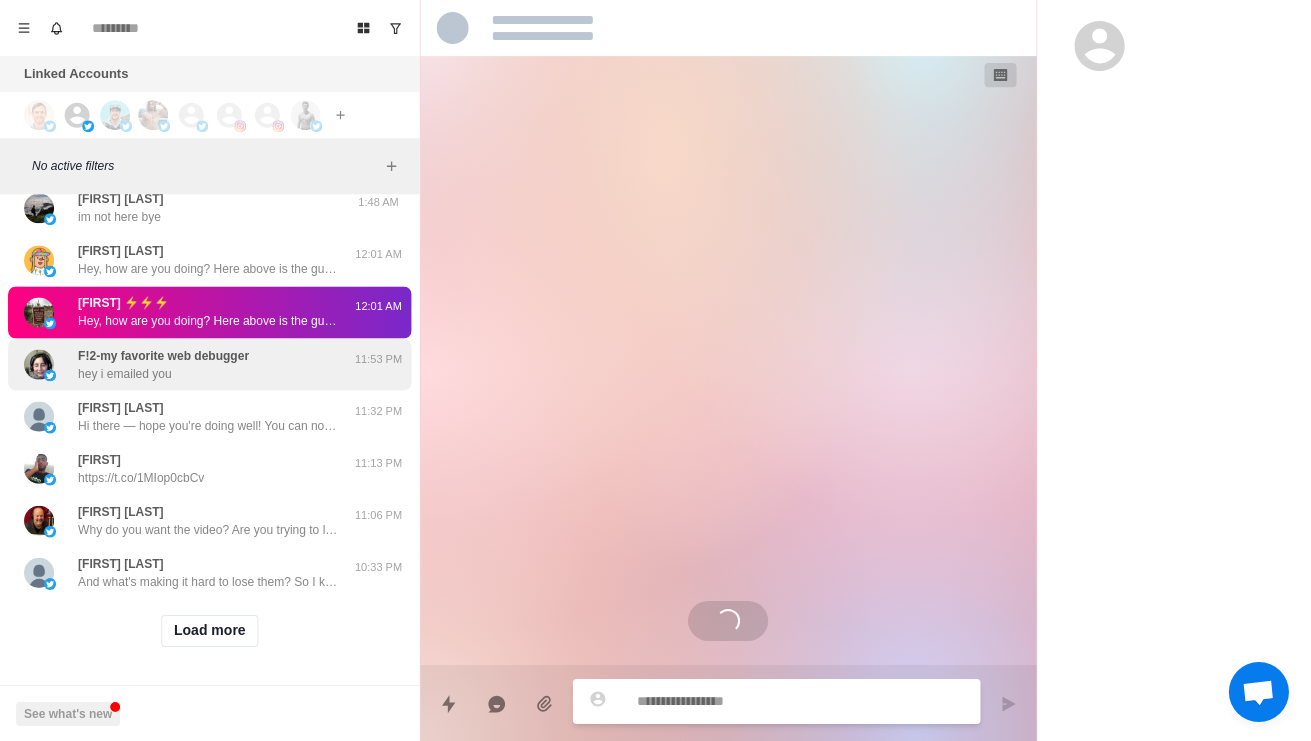 click on "F!2-my favorite web debugger hey i  emailed you" at bounding box center (188, 364) 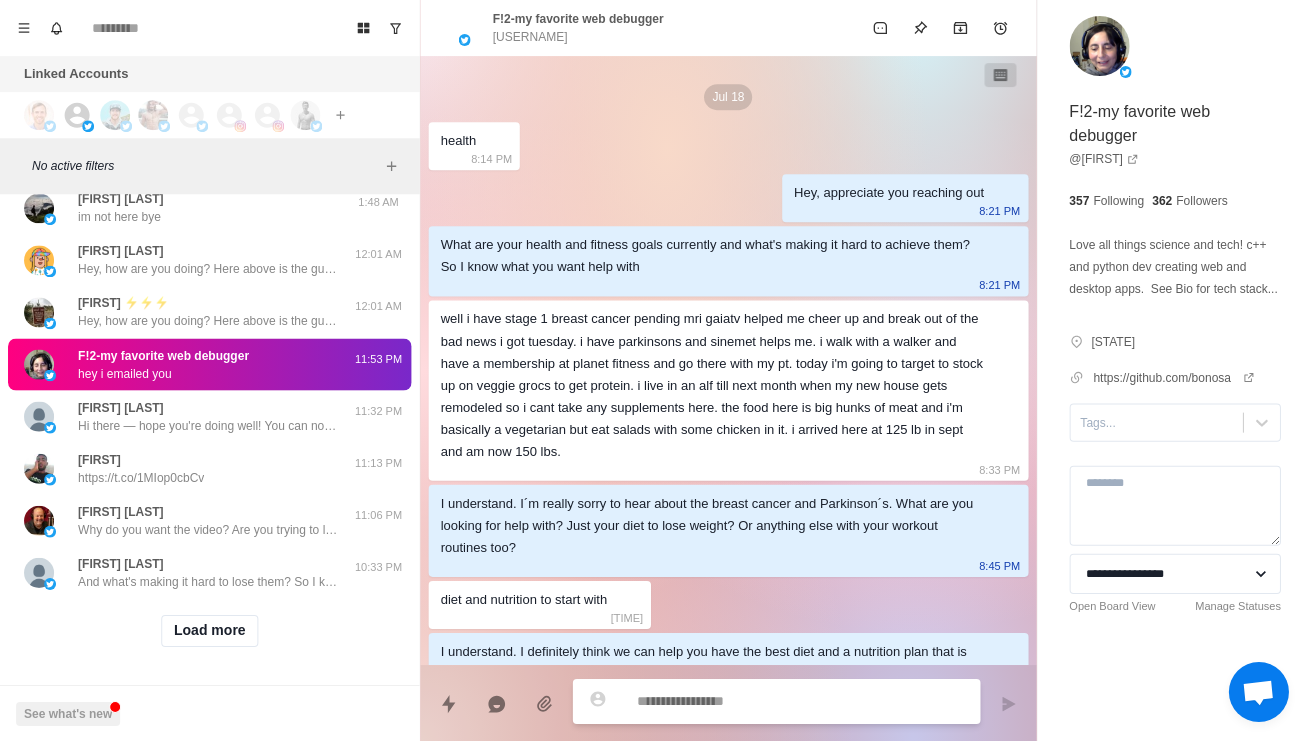 scroll, scrollTop: 2108, scrollLeft: 0, axis: vertical 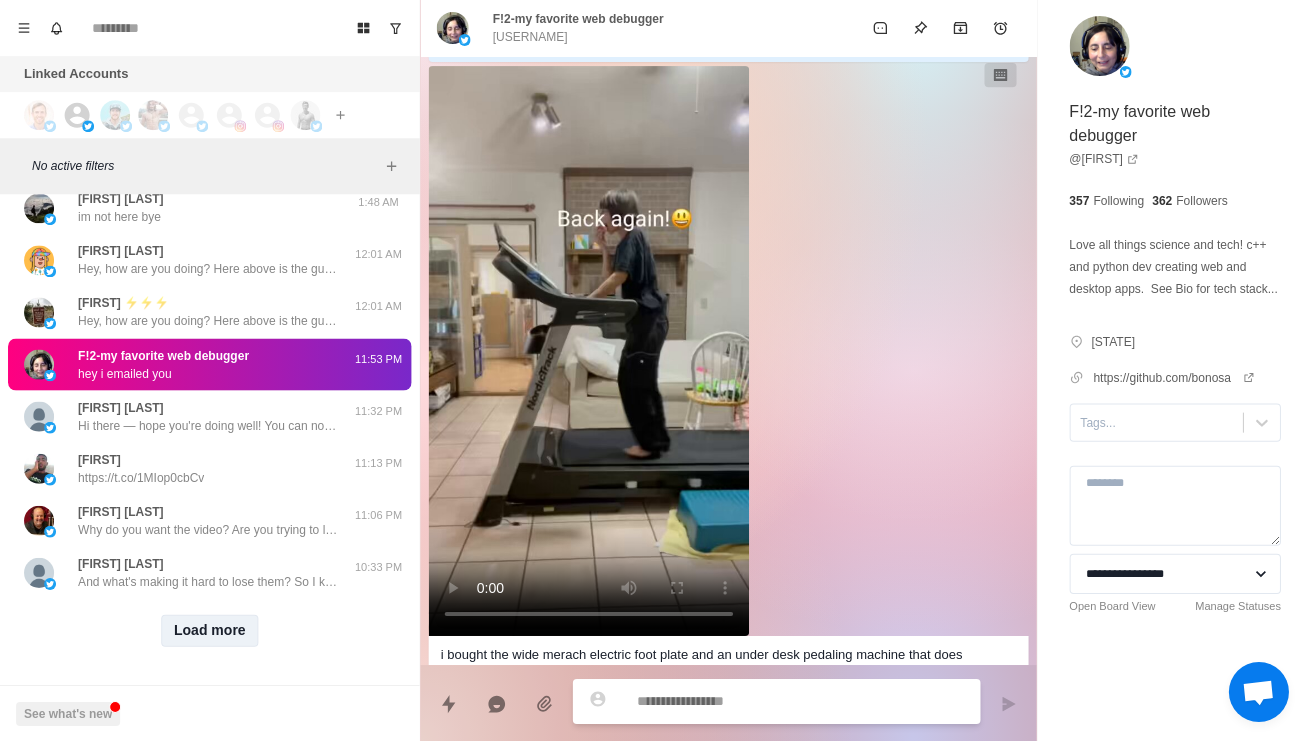 click on "Load more" at bounding box center (210, 630) 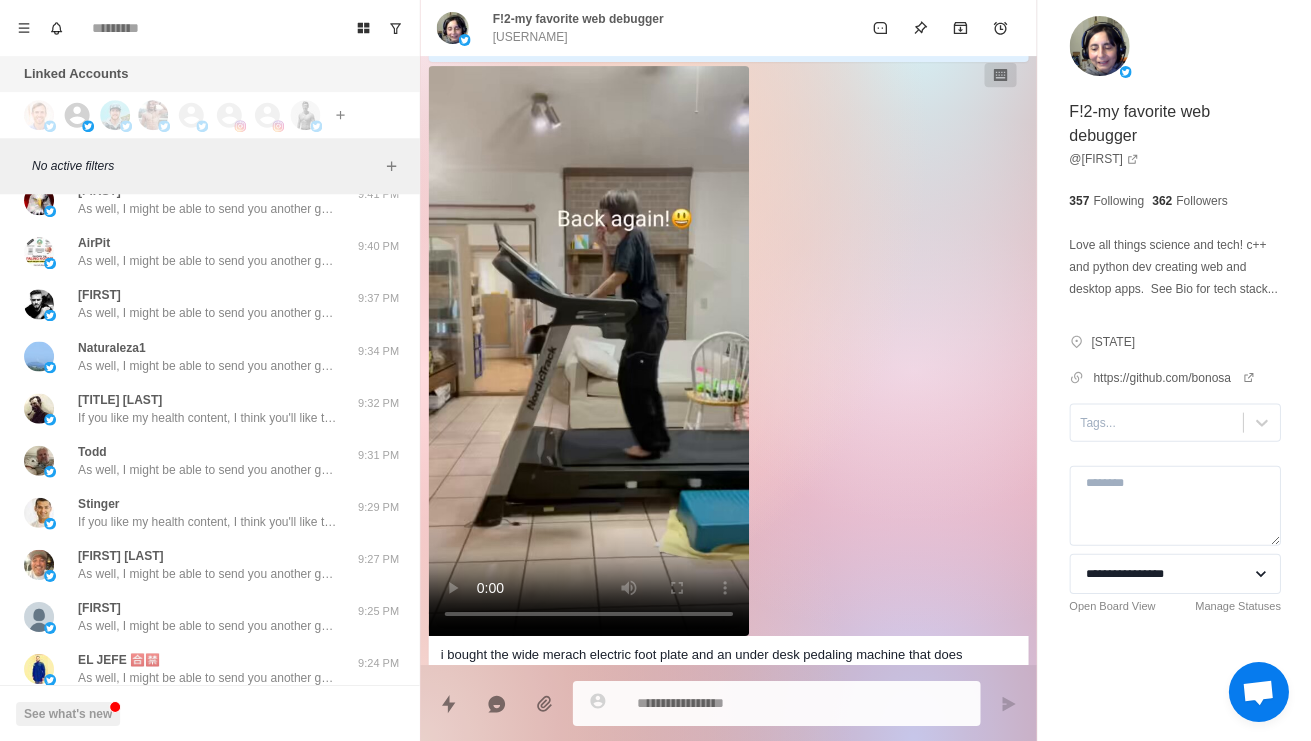 click on "Mildred Medina Hi there — hope you're doing well!
You can now access original shares (Primary Market)  of Elon Musk’s private companies
✅ SpaceX
✅ Starlink
✅ xAI
✅ Neuralink
These will increase 1000x in the future.
This opportunity could close at any time. Act before it disappears.
👉🔗https://t.co/7fVkygq4Kf" at bounding box center [208, -164] 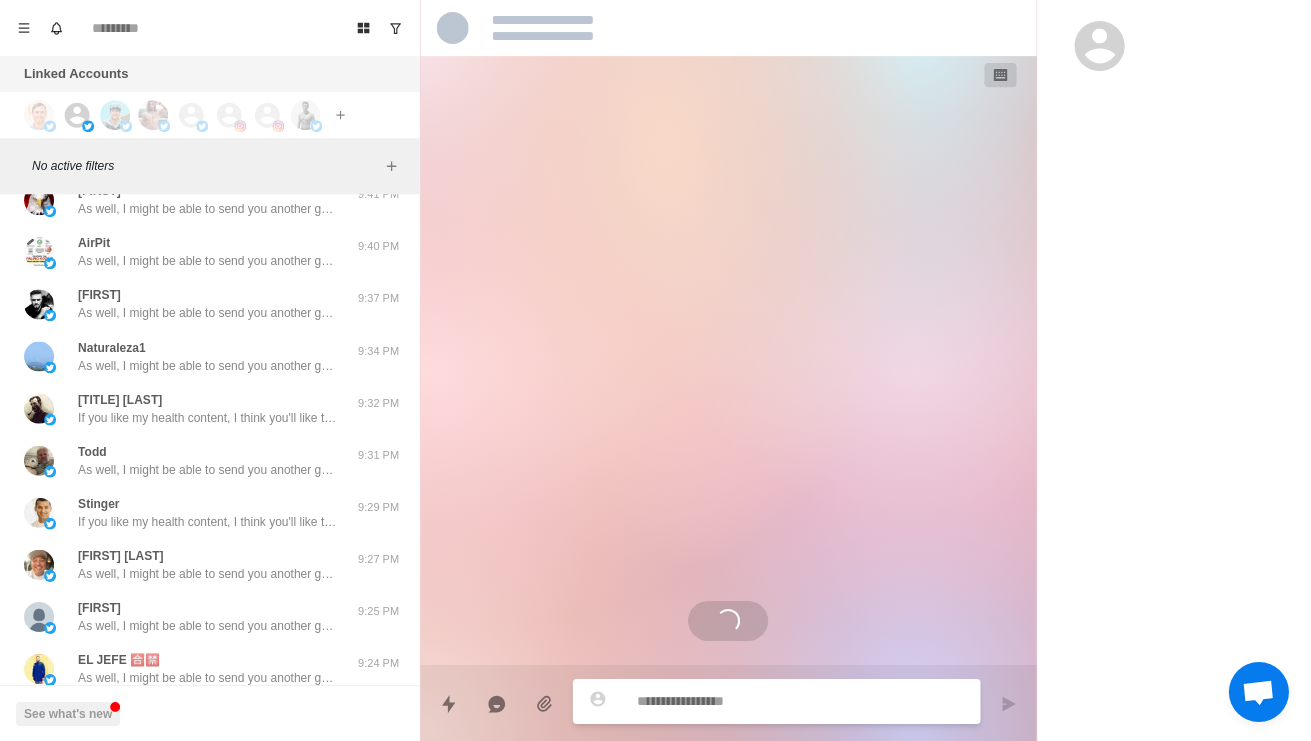 scroll, scrollTop: 0, scrollLeft: 0, axis: both 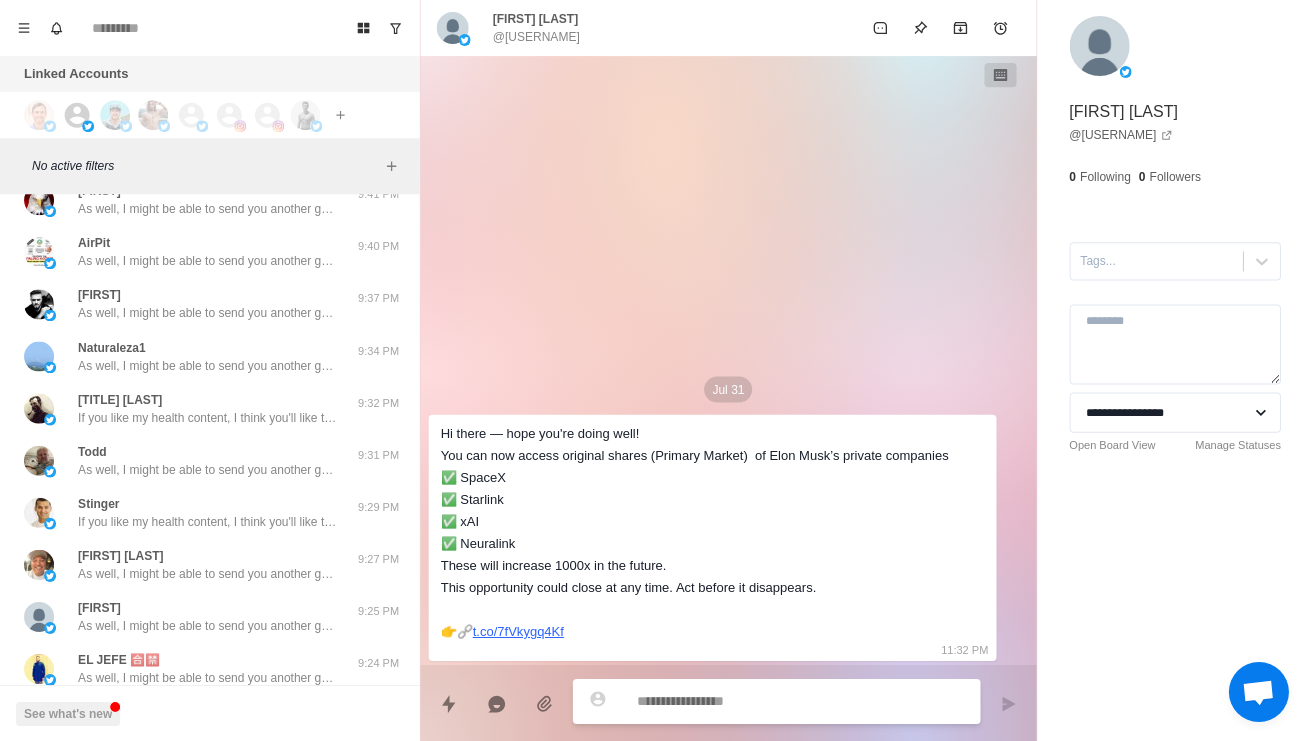 click on "Mahmoud From Gaza 🇵🇸🍉 https://t.co/1MIop0cbCv" at bounding box center [188, -112] 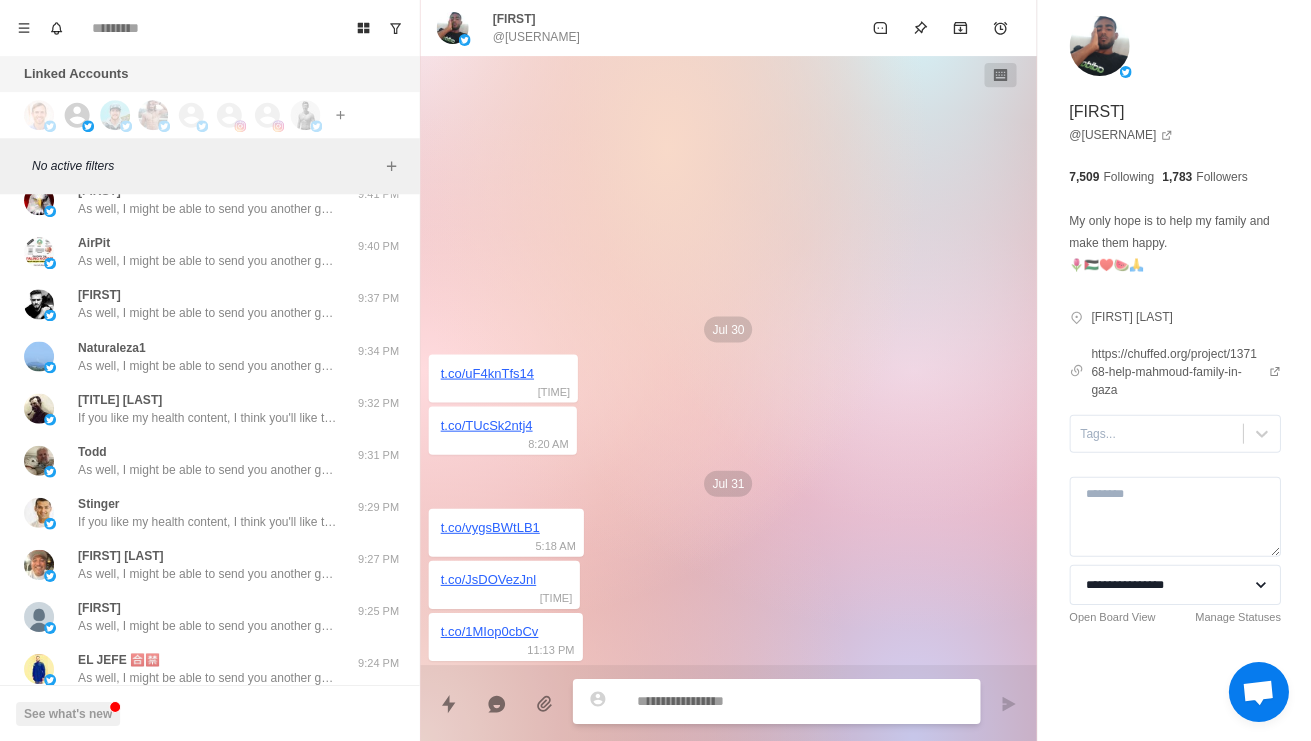 click on "Why do you want the video? Are you trying to lose fat?" at bounding box center (208, -51) 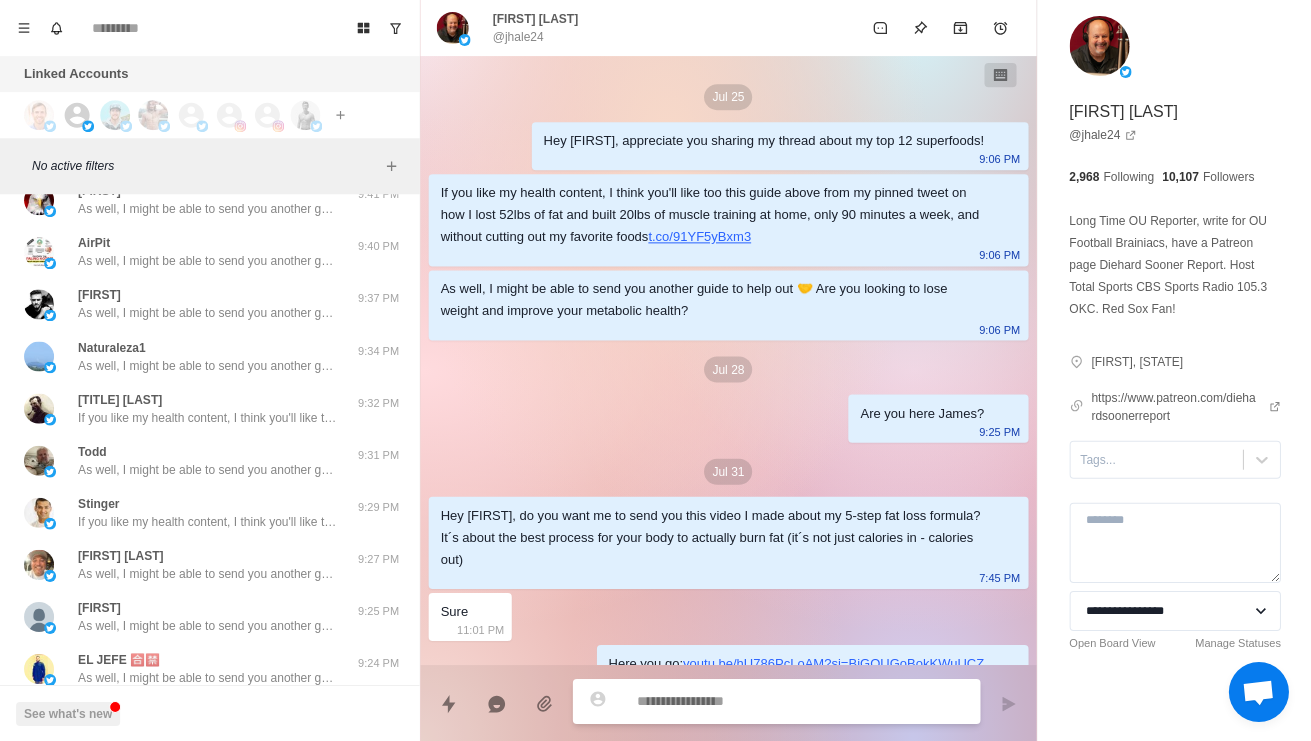 scroll, scrollTop: 84, scrollLeft: 0, axis: vertical 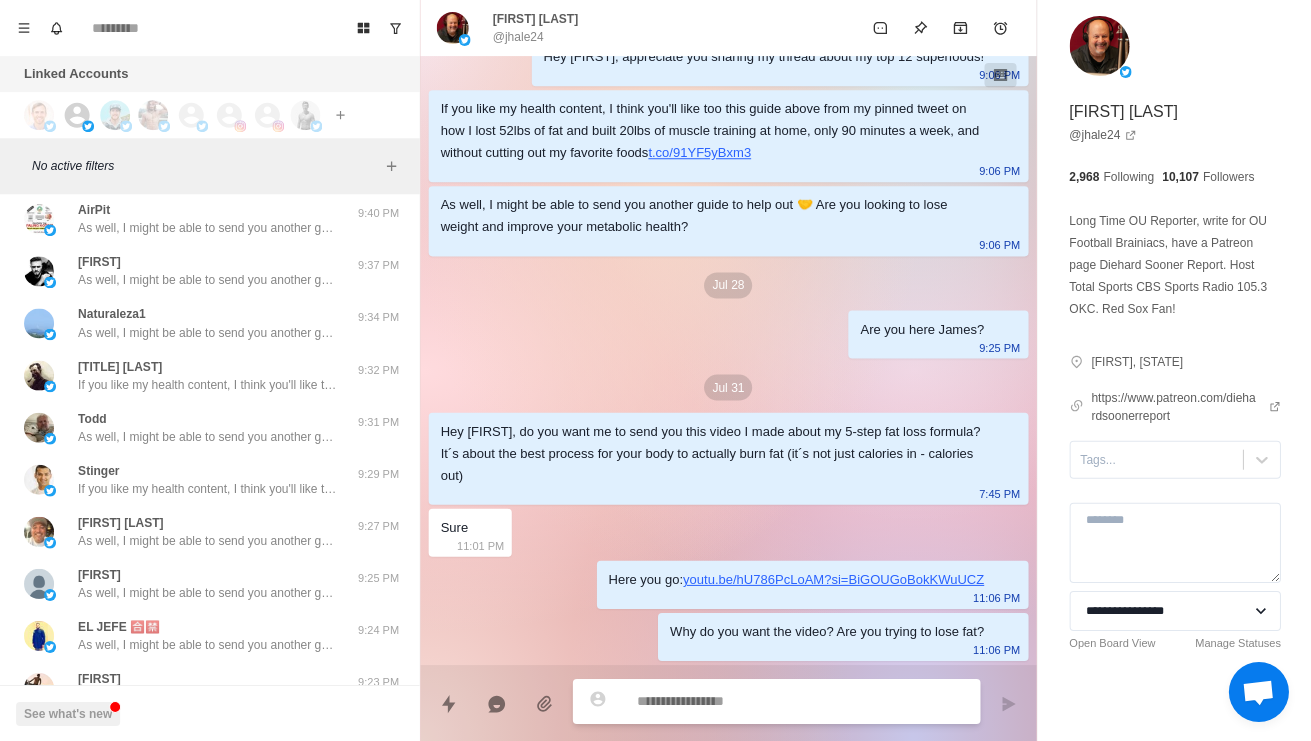 type on "*" 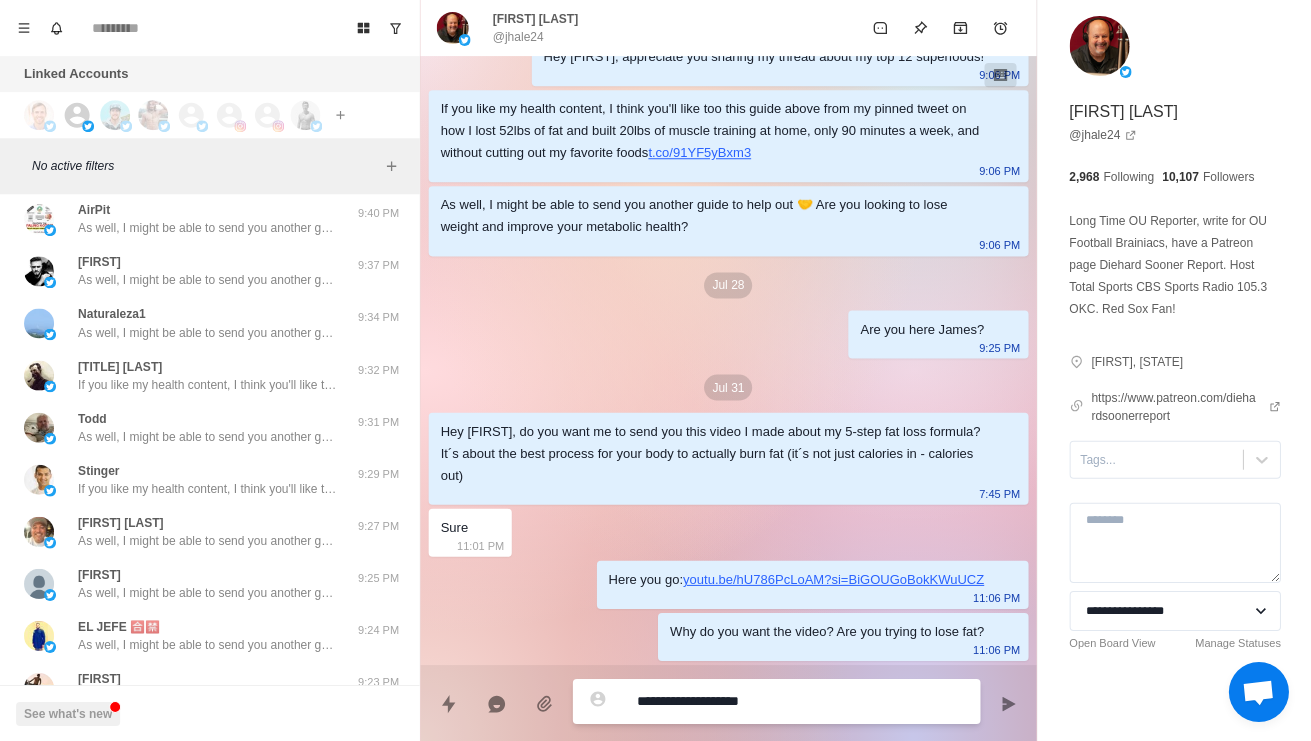 type on "*" 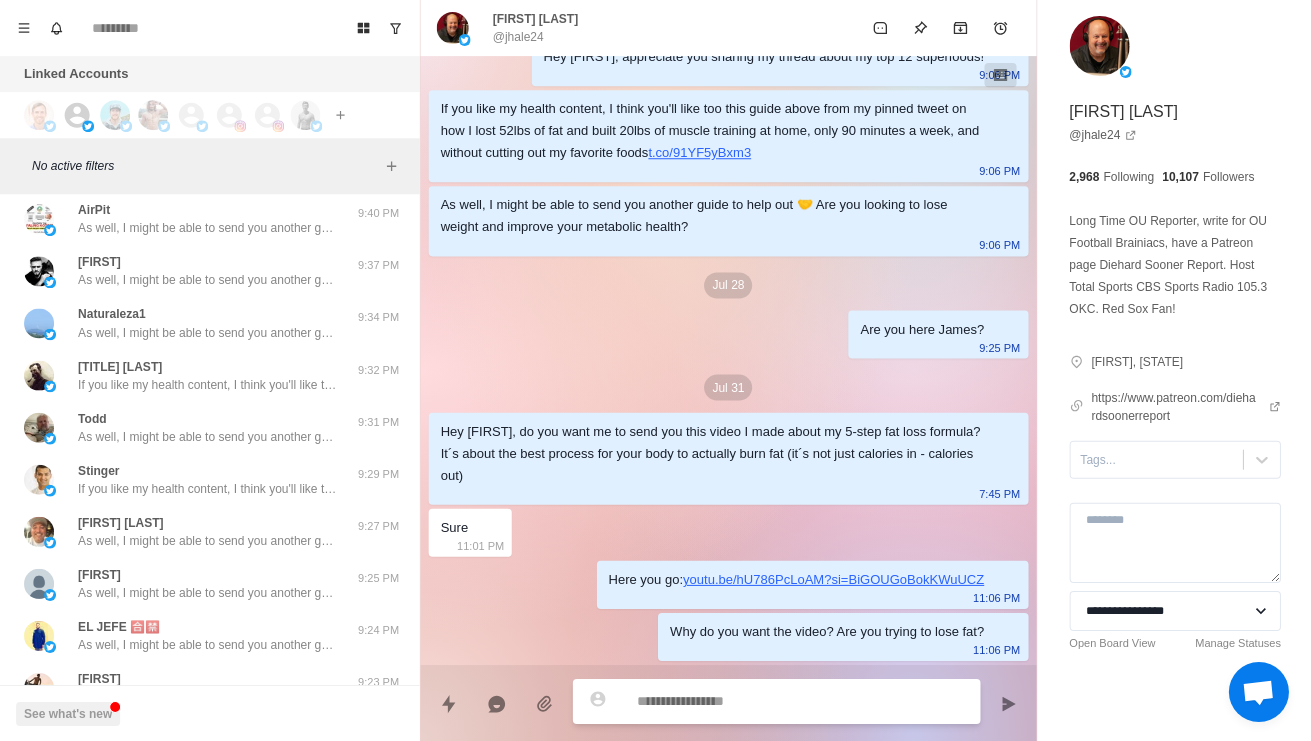 scroll, scrollTop: 186, scrollLeft: 0, axis: vertical 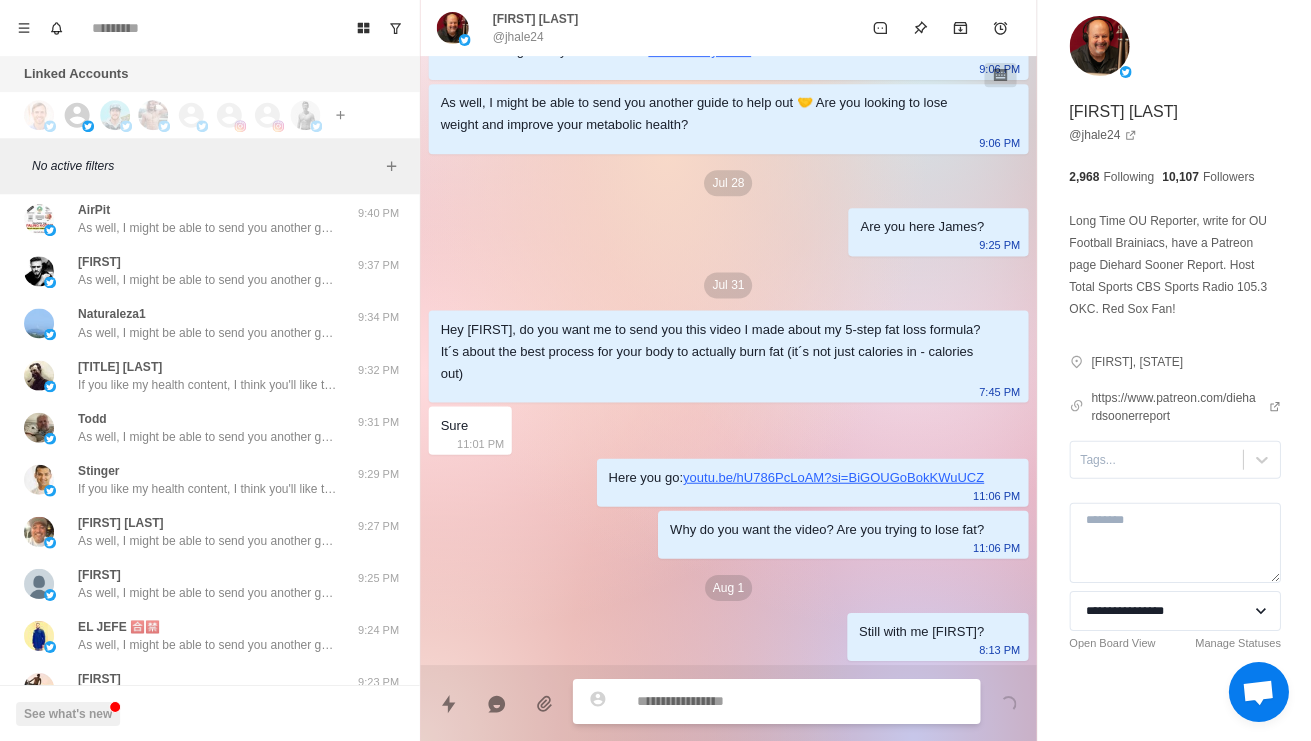 click on "Kevin glackin And what's making it hard to lose them? So I know what you want help with" at bounding box center [208, -41] 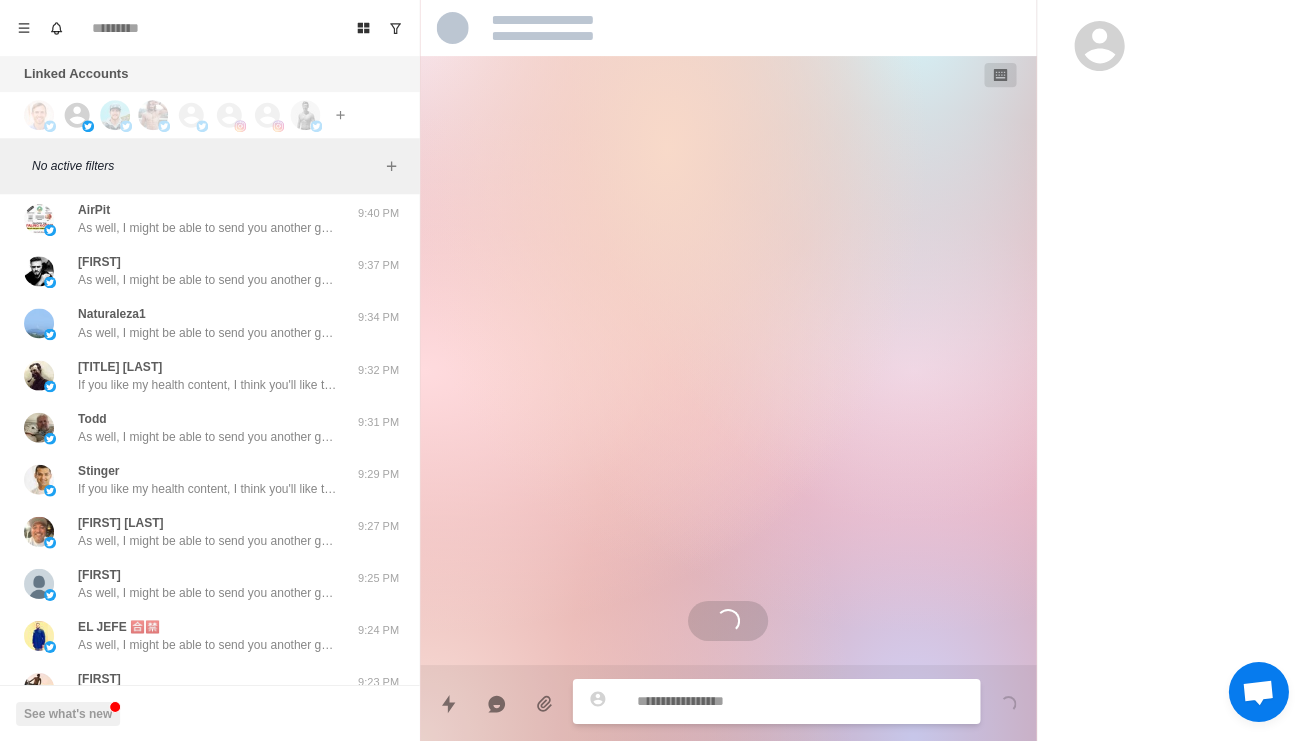 scroll, scrollTop: 0, scrollLeft: 0, axis: both 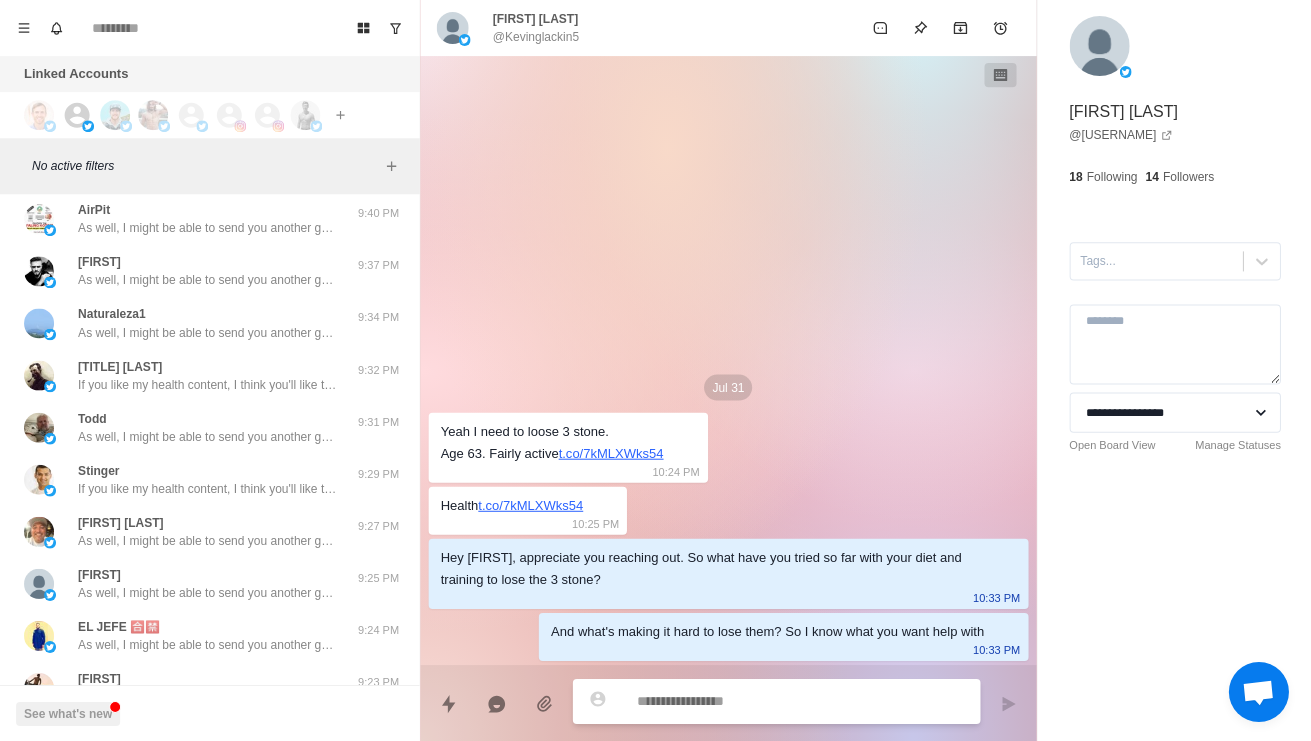 type on "*" 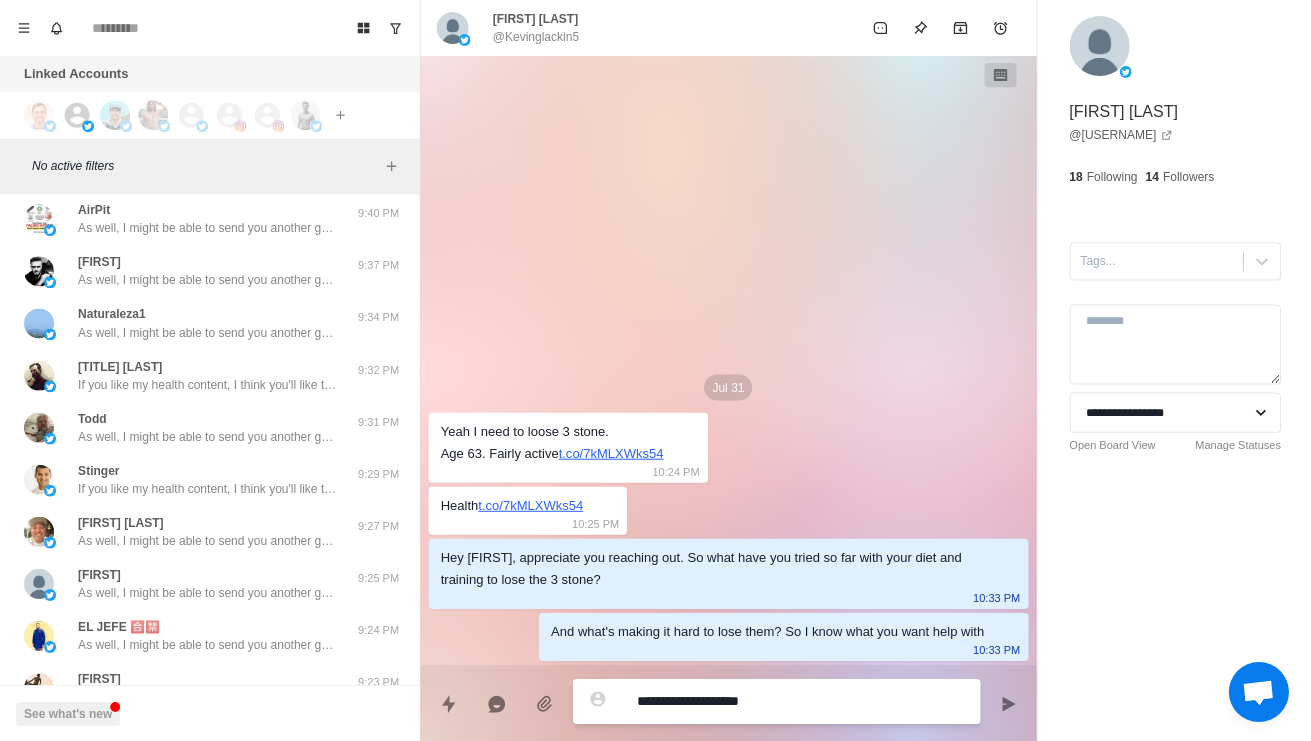 type on "*" 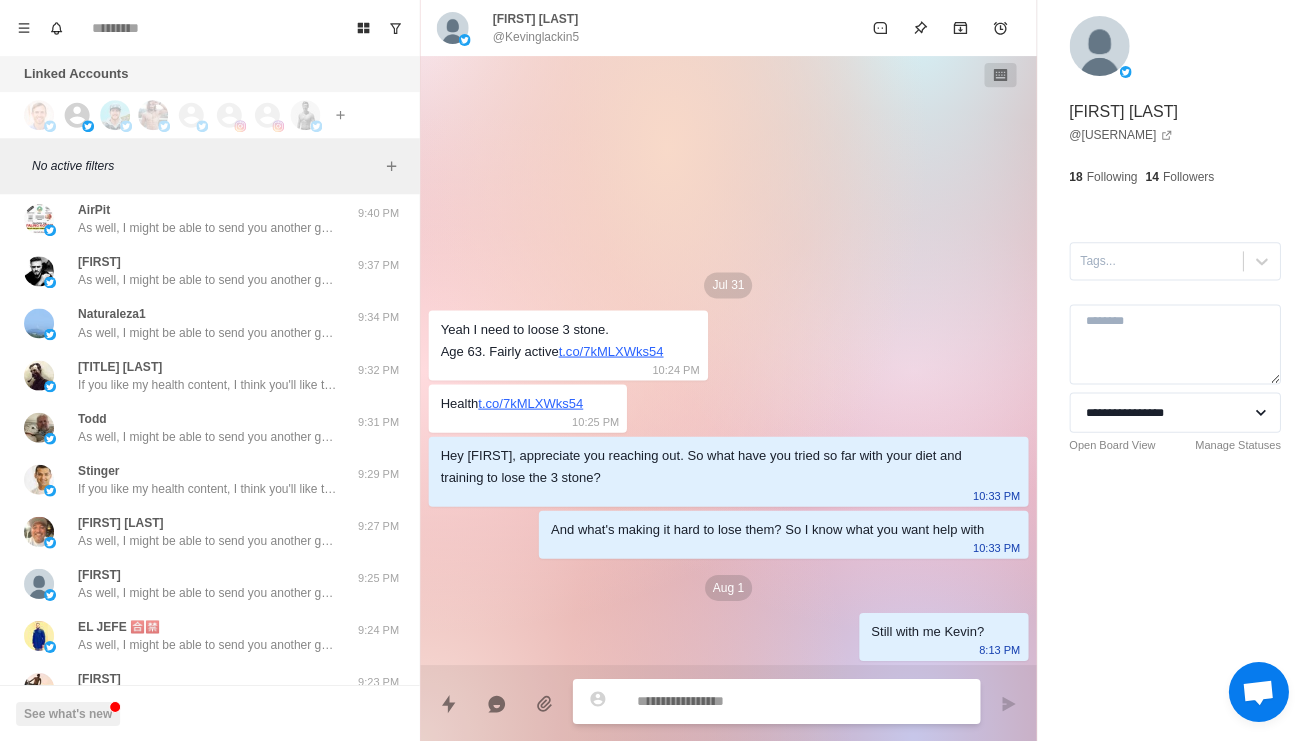 click on "Hey, how are you doing? Here above is the guide from my pinned tweet you wanted on how I lost 52lbs of fat and built 20lbs of muscle training at home, only 90 minutes a week, and without cutting out my favourite foods.
https://t.co/91YF5yAZwv
Btw, I could send you another resource to help out 🤝 Do you want to lose fat or build muscle?" at bounding box center (208, 20) 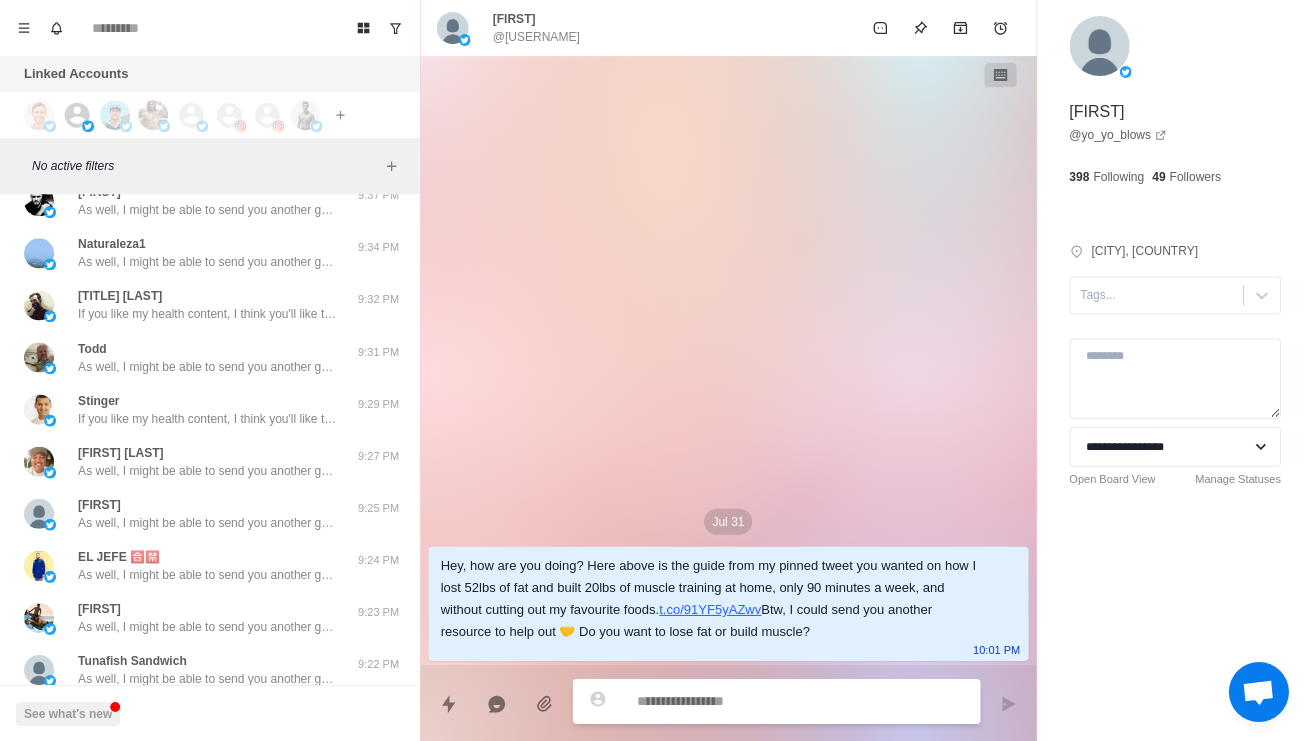 scroll, scrollTop: 29559, scrollLeft: 0, axis: vertical 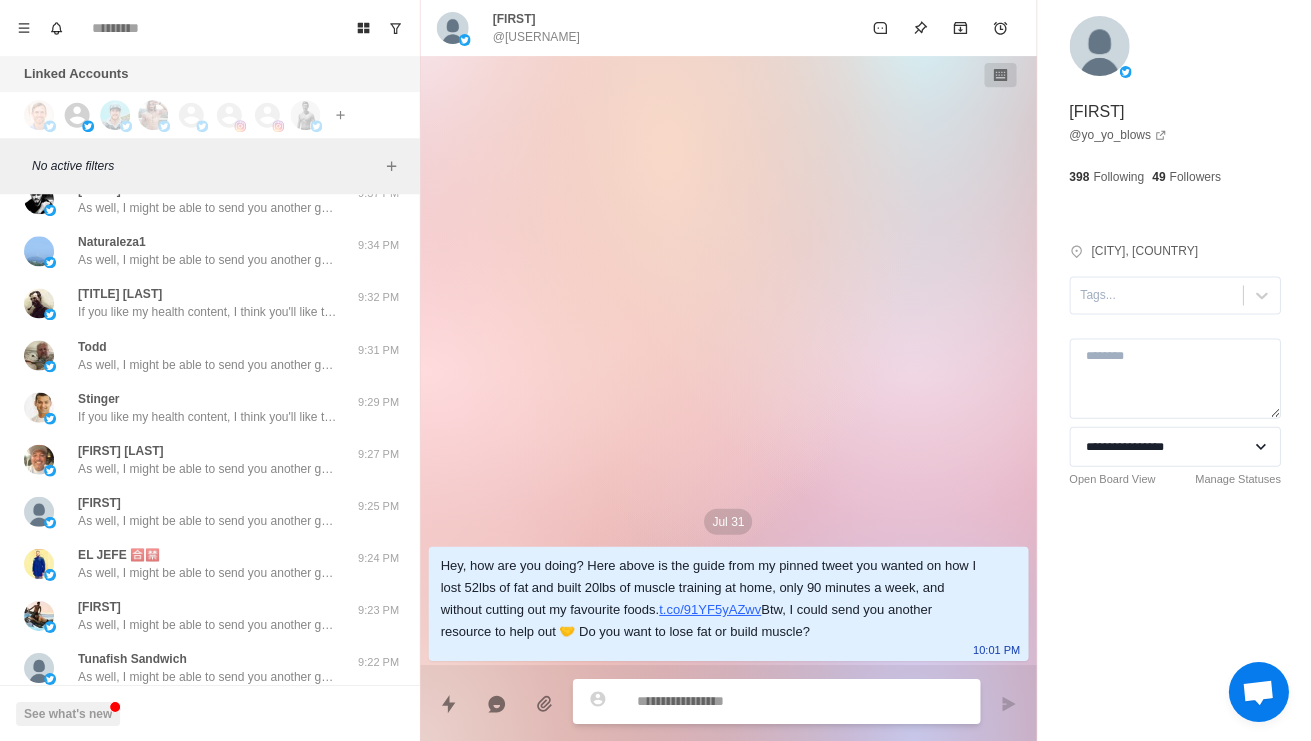type on "*" 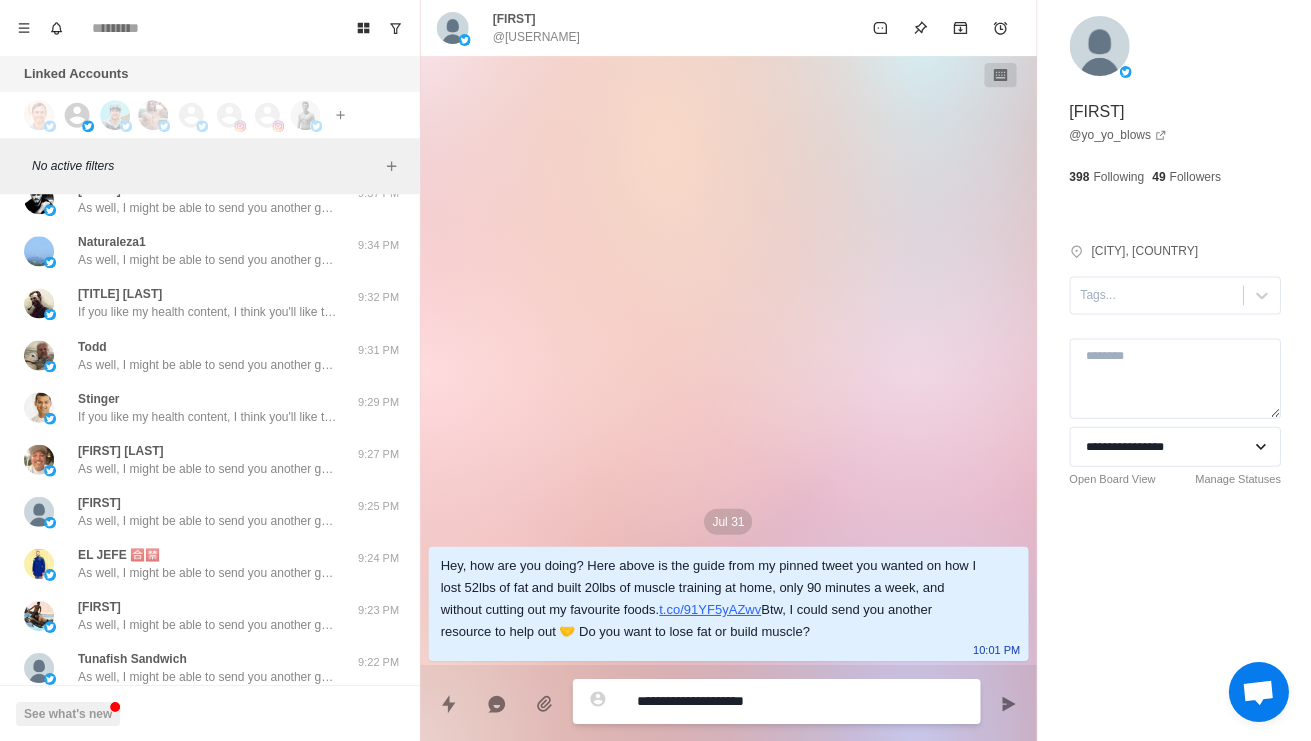type on "*" 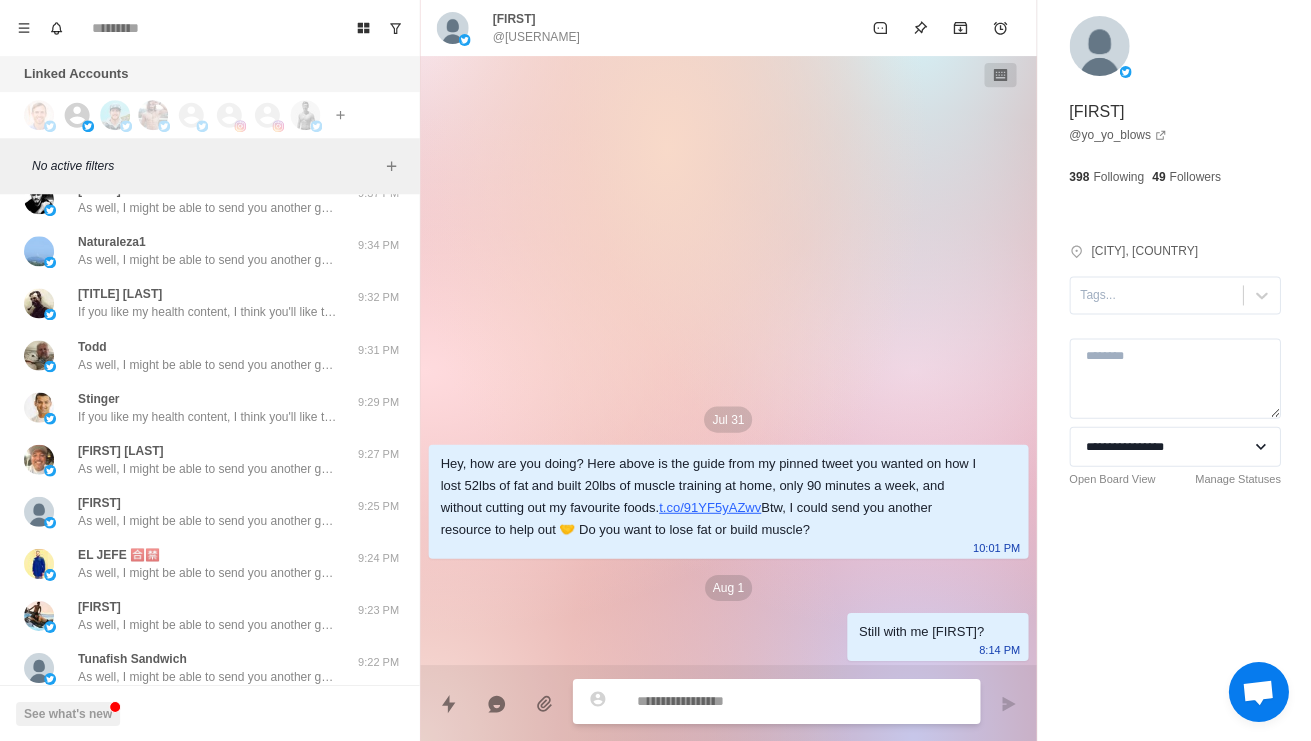 click on "Maximus As well, I might be able to send you another guide to help out 🤝 Are you looking to lose weight and improve your metabolic health? 9:44 PM" at bounding box center (209, -9) 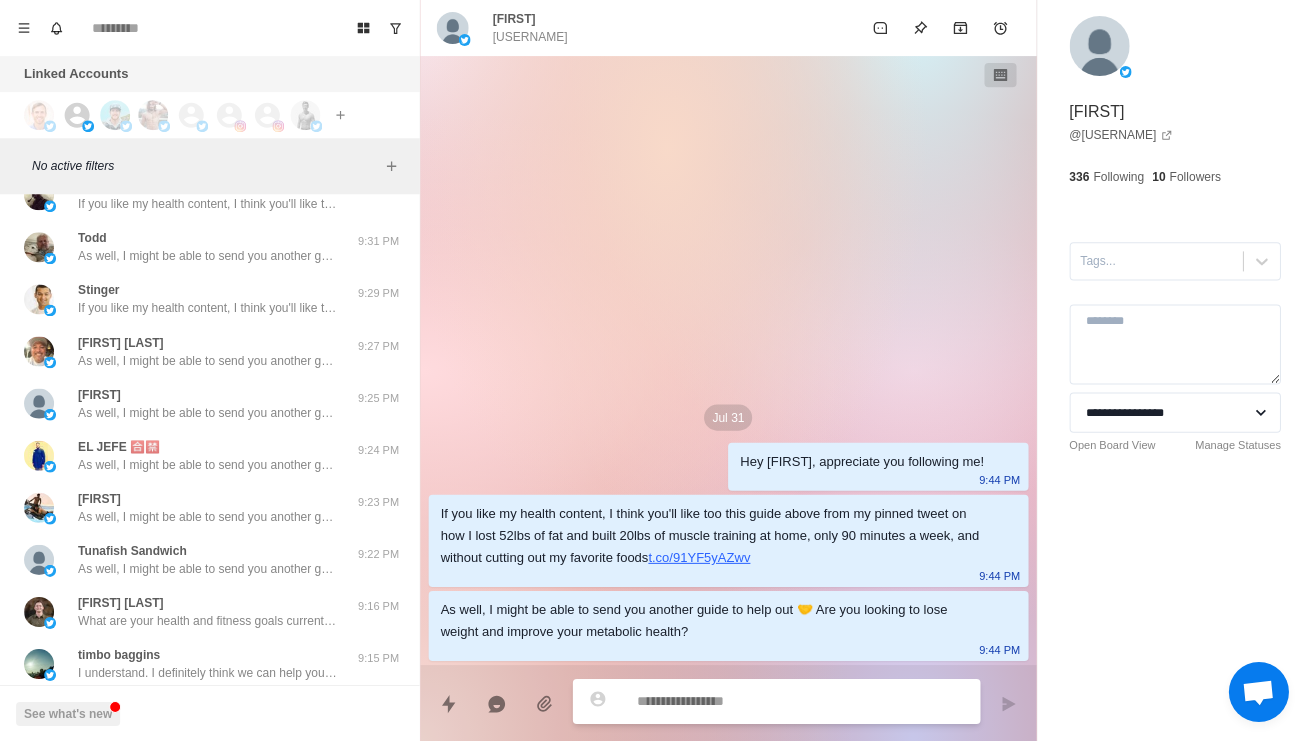 scroll, scrollTop: 29825, scrollLeft: 0, axis: vertical 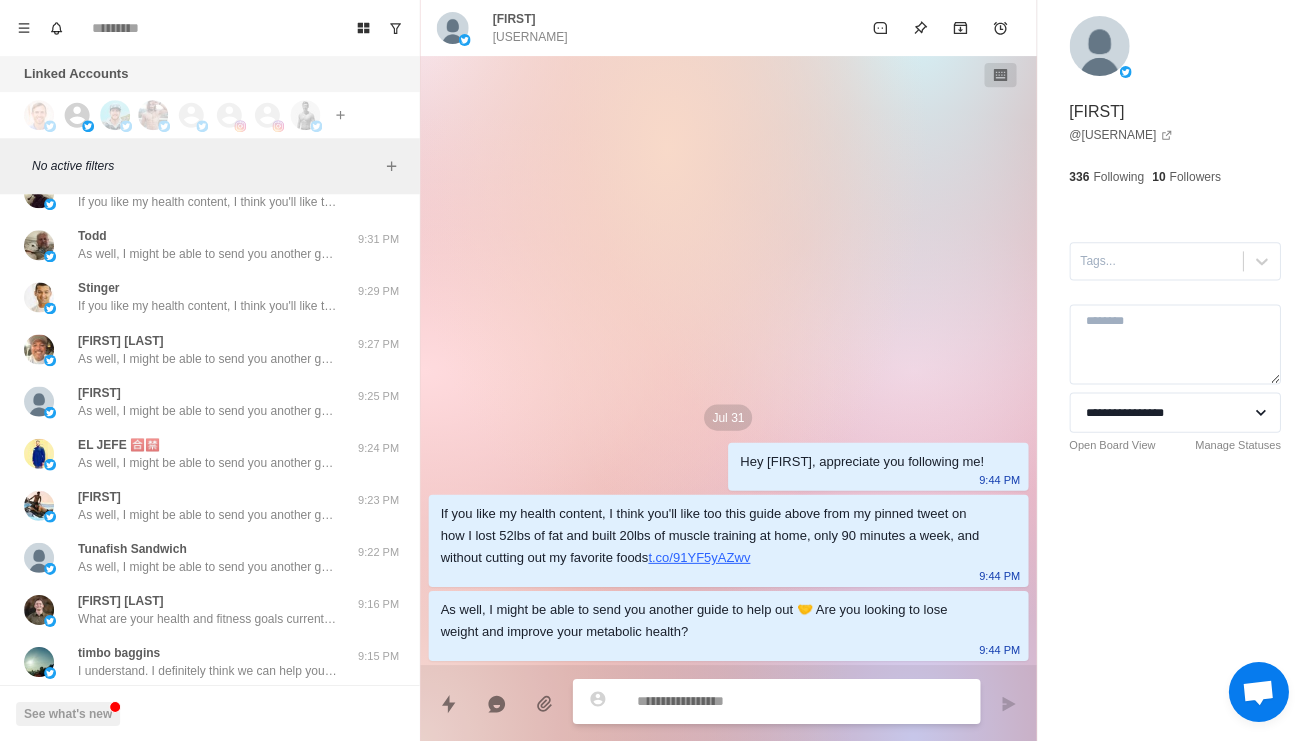 click on "Mildred Medina Hi there — hope you're doing well!
You can now access original shares (Primary Market)  of Elon Musk’s private companies
✅ SpaceX
✅ Starlink
✅ xAI
✅ Neuralink
These will increase 1000x in the future.
This opportunity could close at any time. Act before it disappears.
👉🔗https://t.co/7fVkygq4Kf" at bounding box center (188, -223) 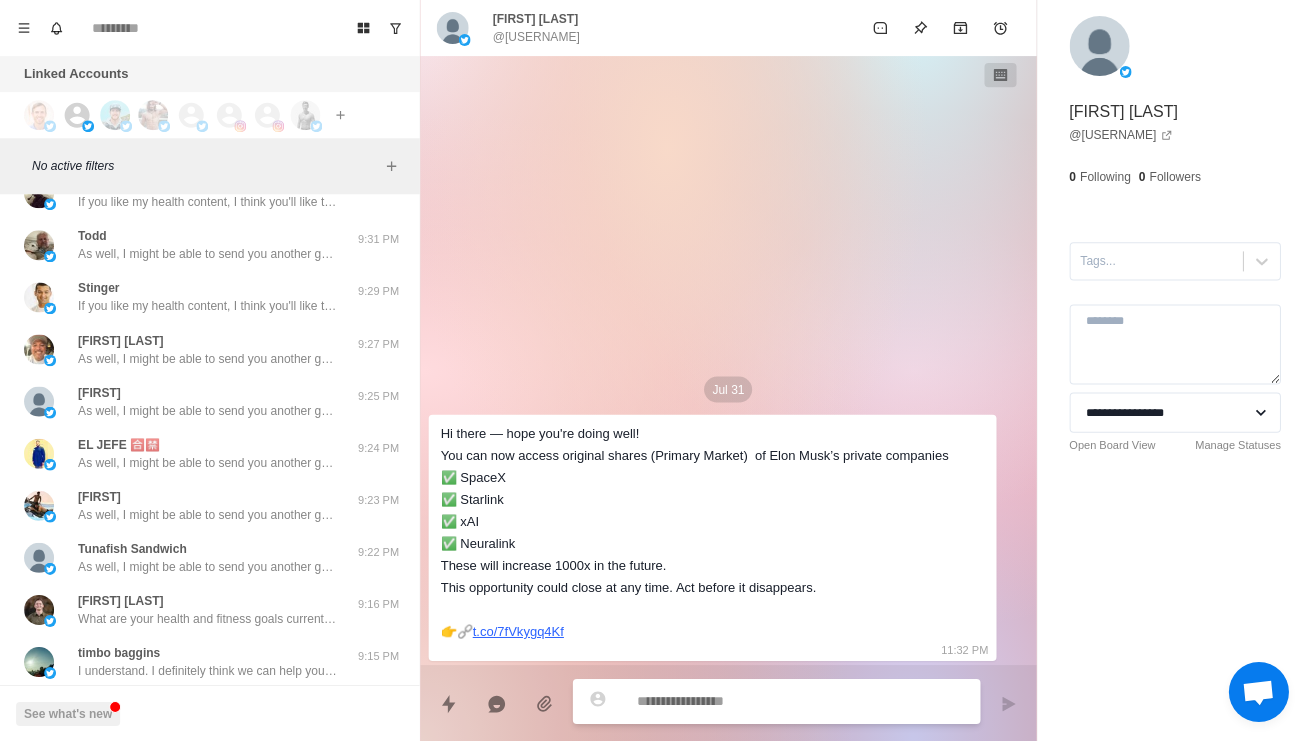 click on "As well, I might be able to send you another guide to help out 🤝 Are you looking to lose weight and improve your metabolic health?" at bounding box center [208, -110] 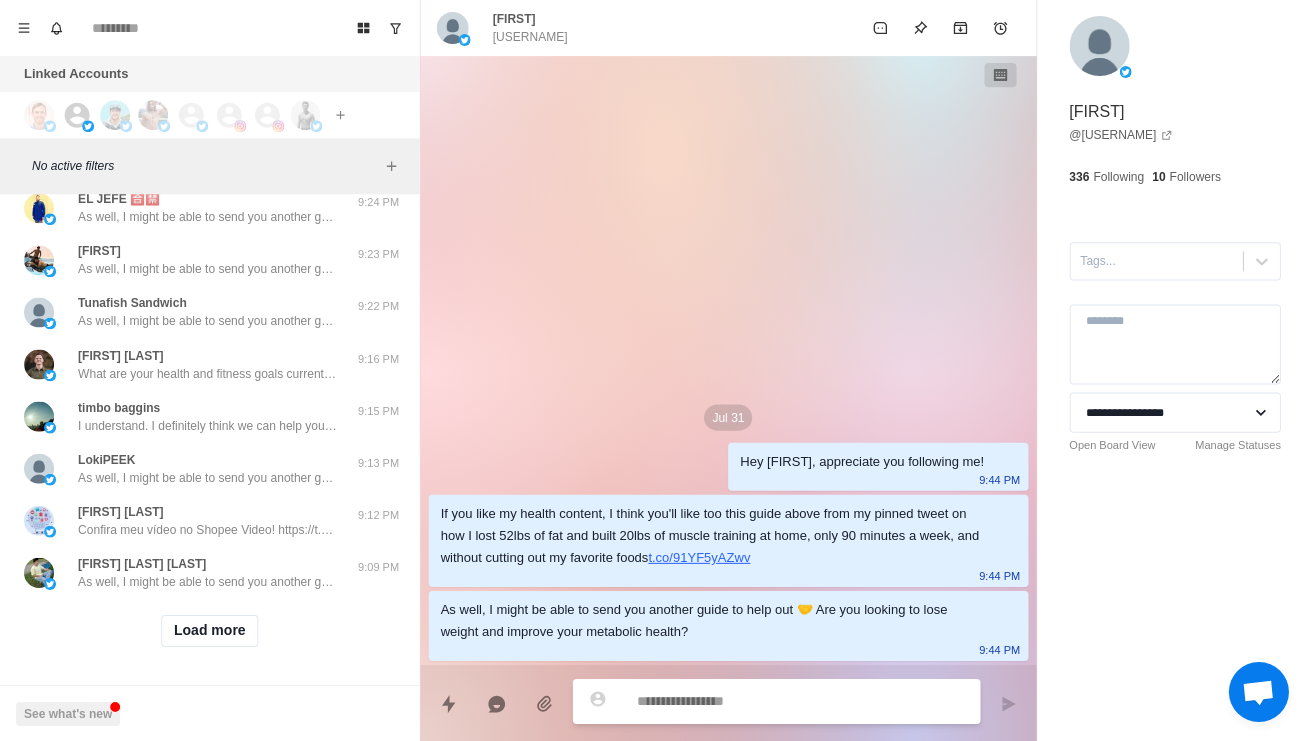 scroll, scrollTop: 30673, scrollLeft: 0, axis: vertical 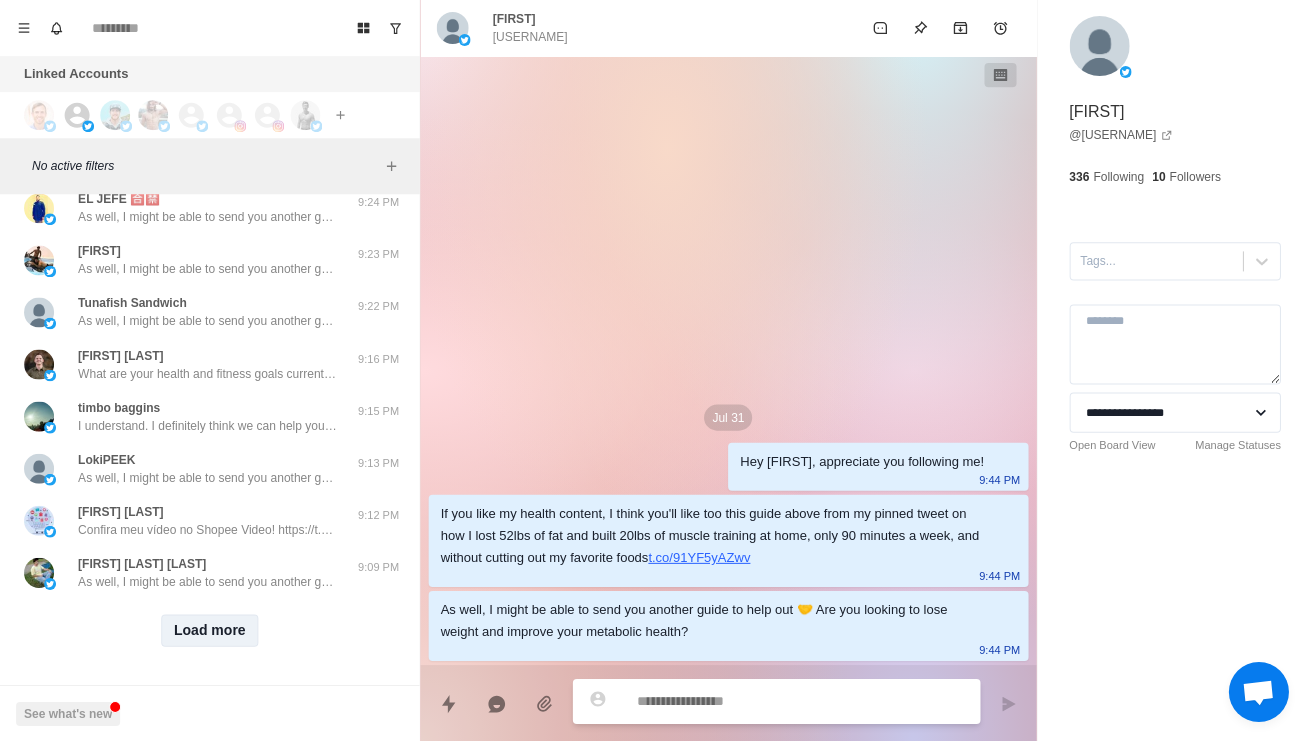 click on "Load more" at bounding box center [210, 630] 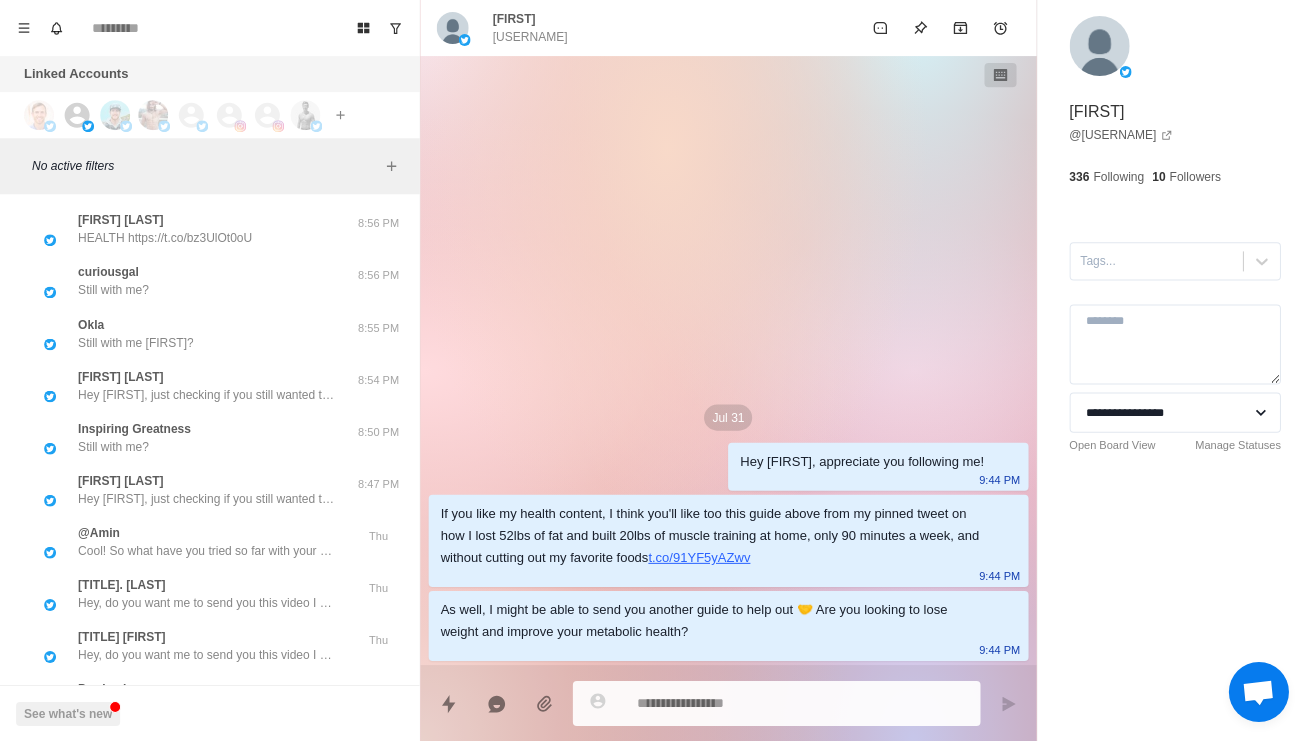 click on "What are your health and fitness goals currently and what's making it hard to achieve them? So I know what you want help with" at bounding box center [208, -230] 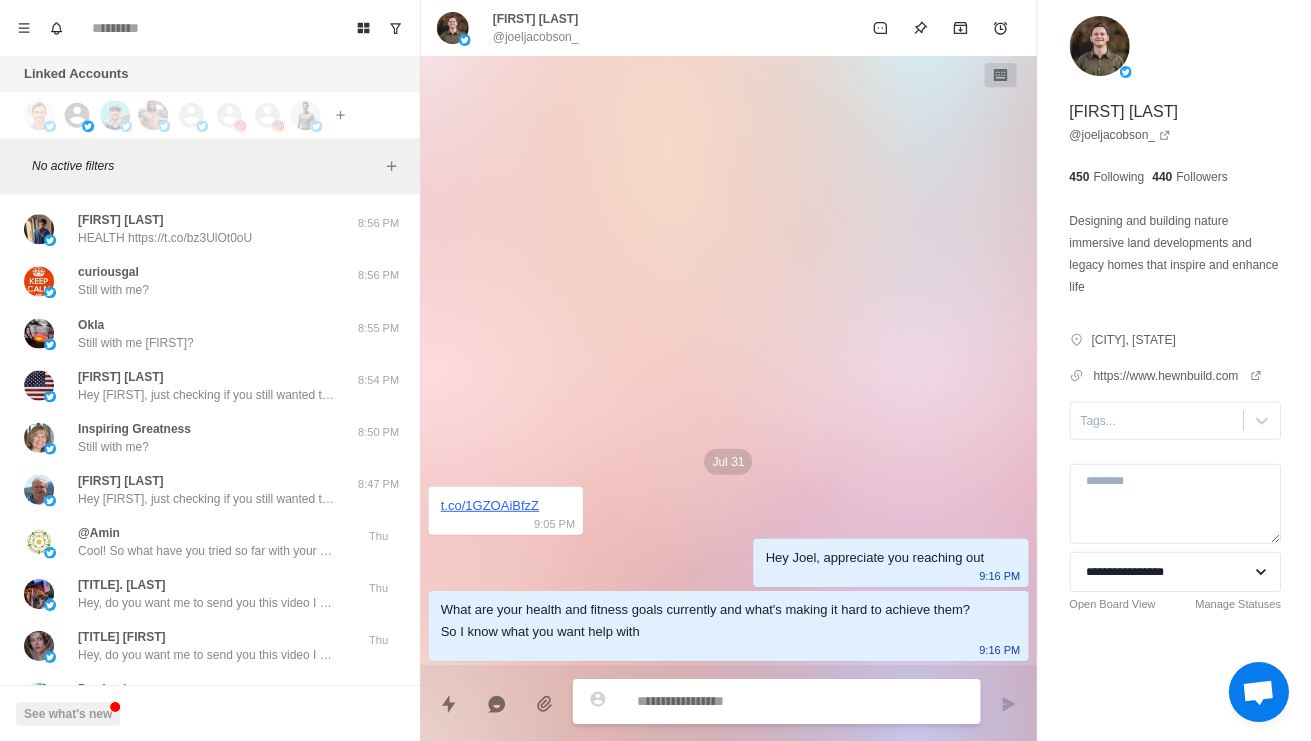 type on "*" 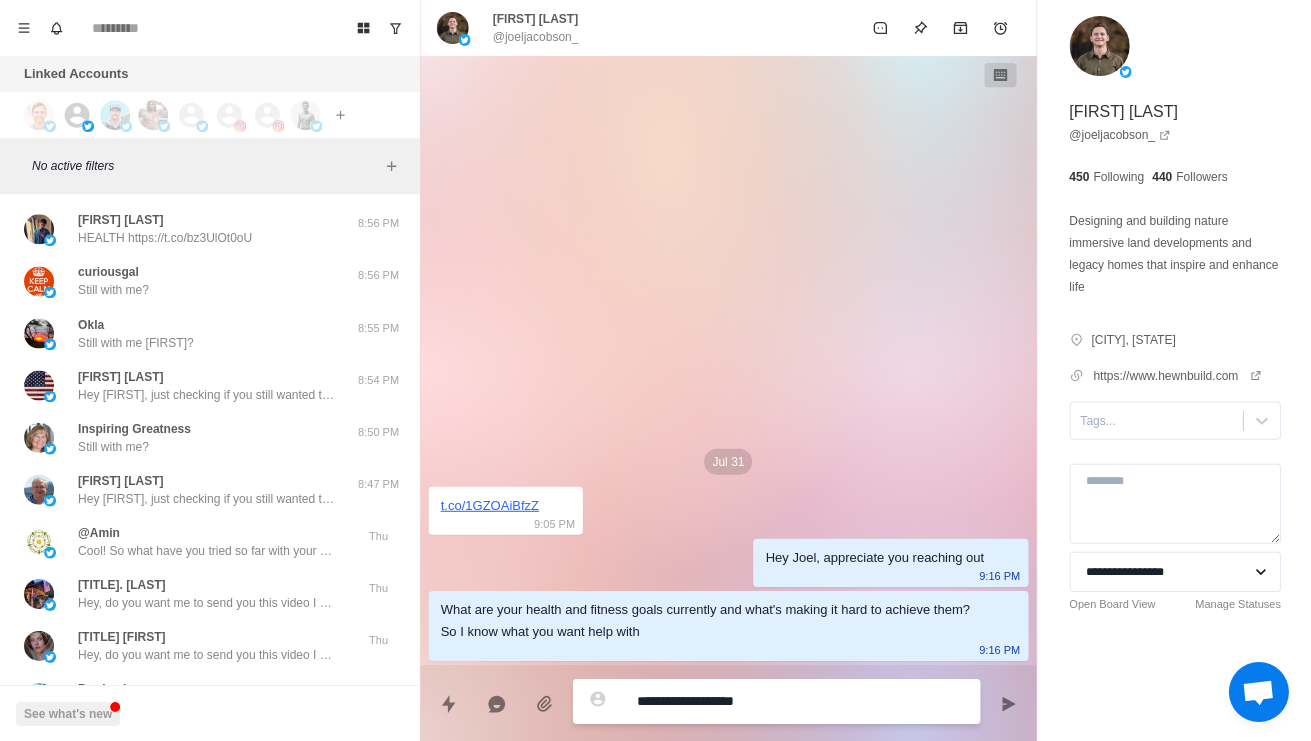 type on "*" 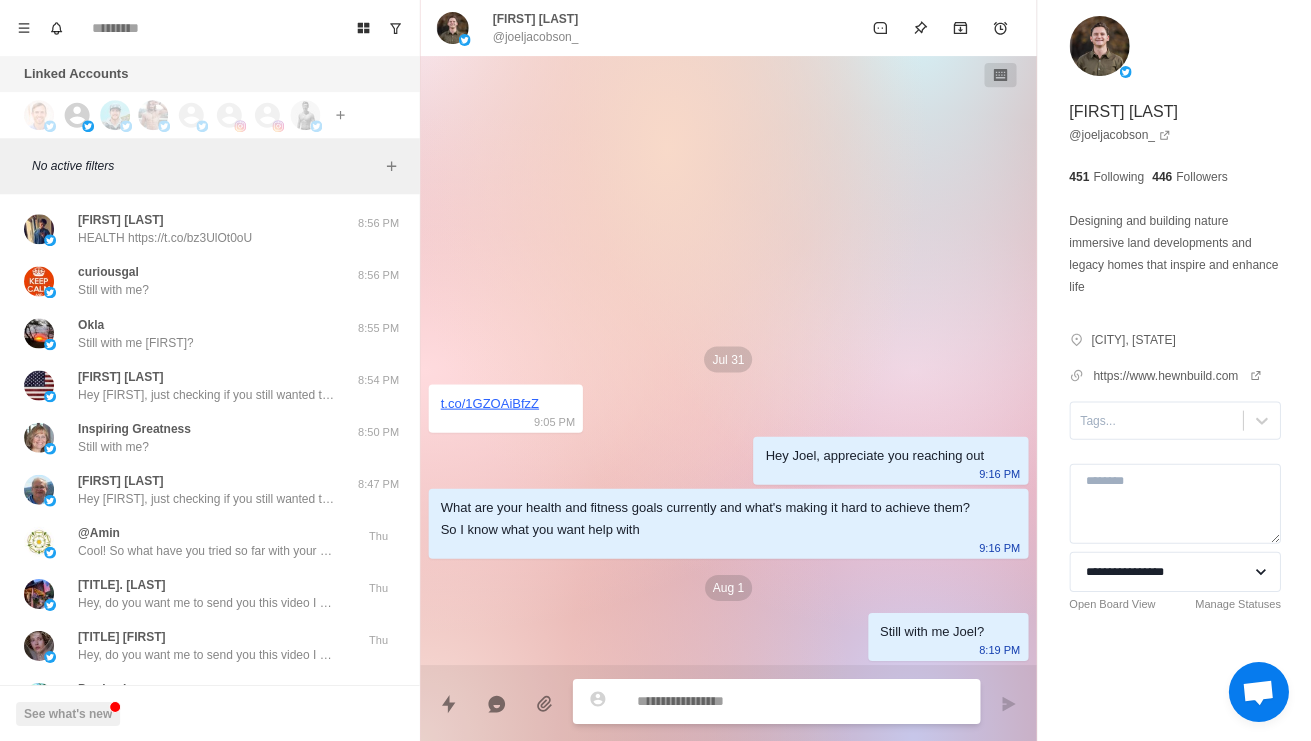 click on "I understand. I definitely think we can help you have the best diet and workout routine that is this time efficient and enjoyable as possible as well as adapted to what you need to lower your blood pressure, get off medication and lose the weight you want.
If you want, we can have a chat some time in the next few days to talk about this more?
Would that be helpful?" at bounding box center (208, -178) 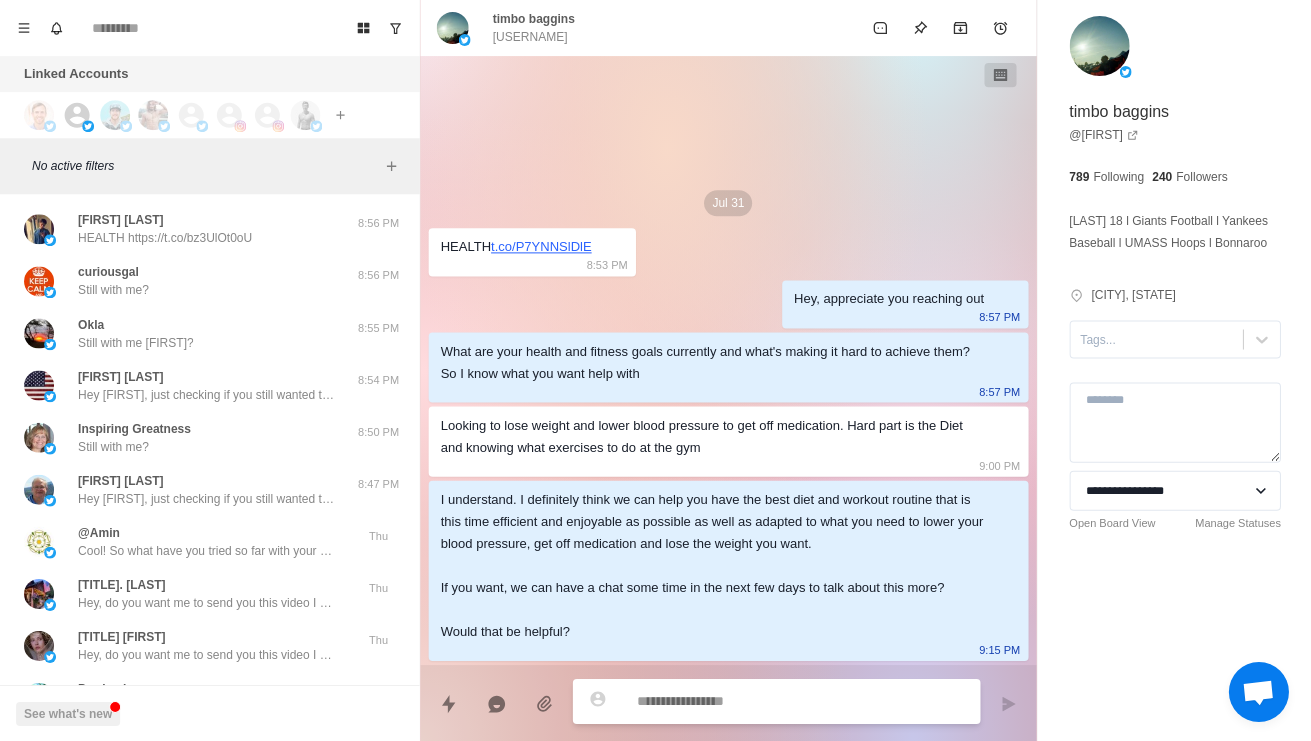 type on "*" 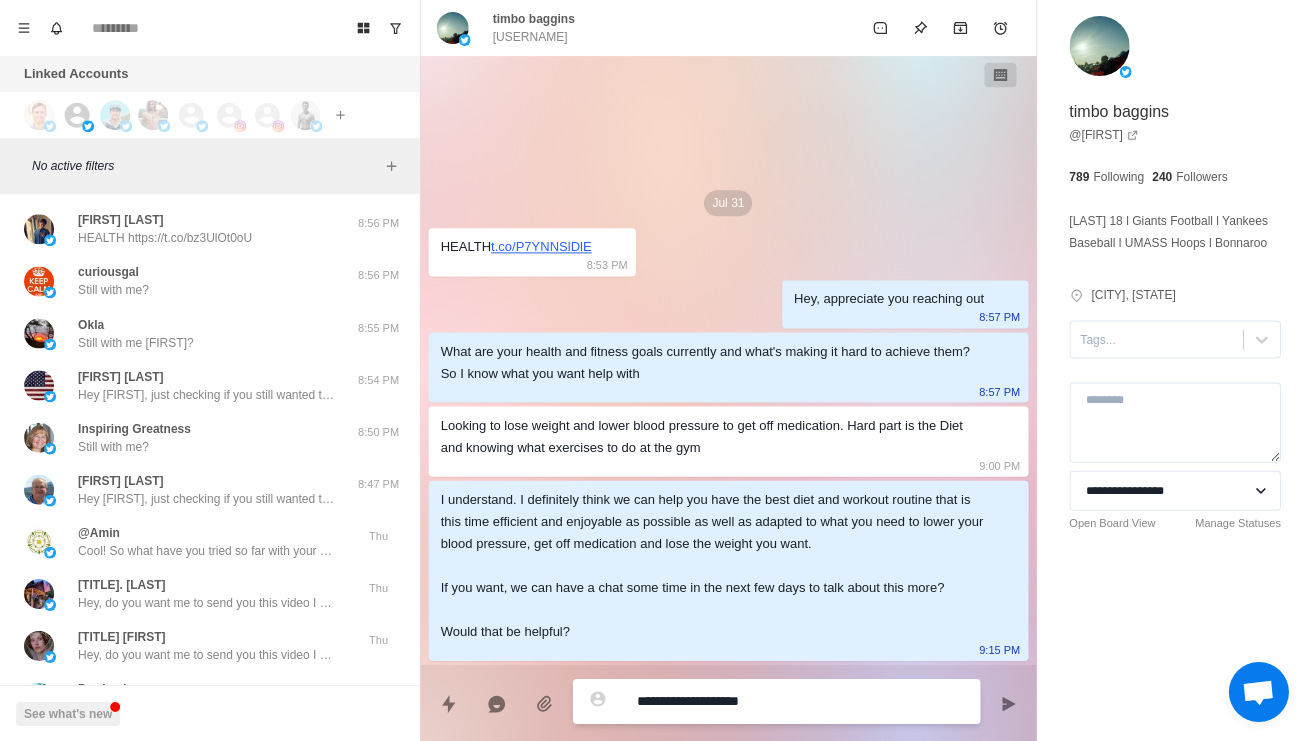 type on "*" 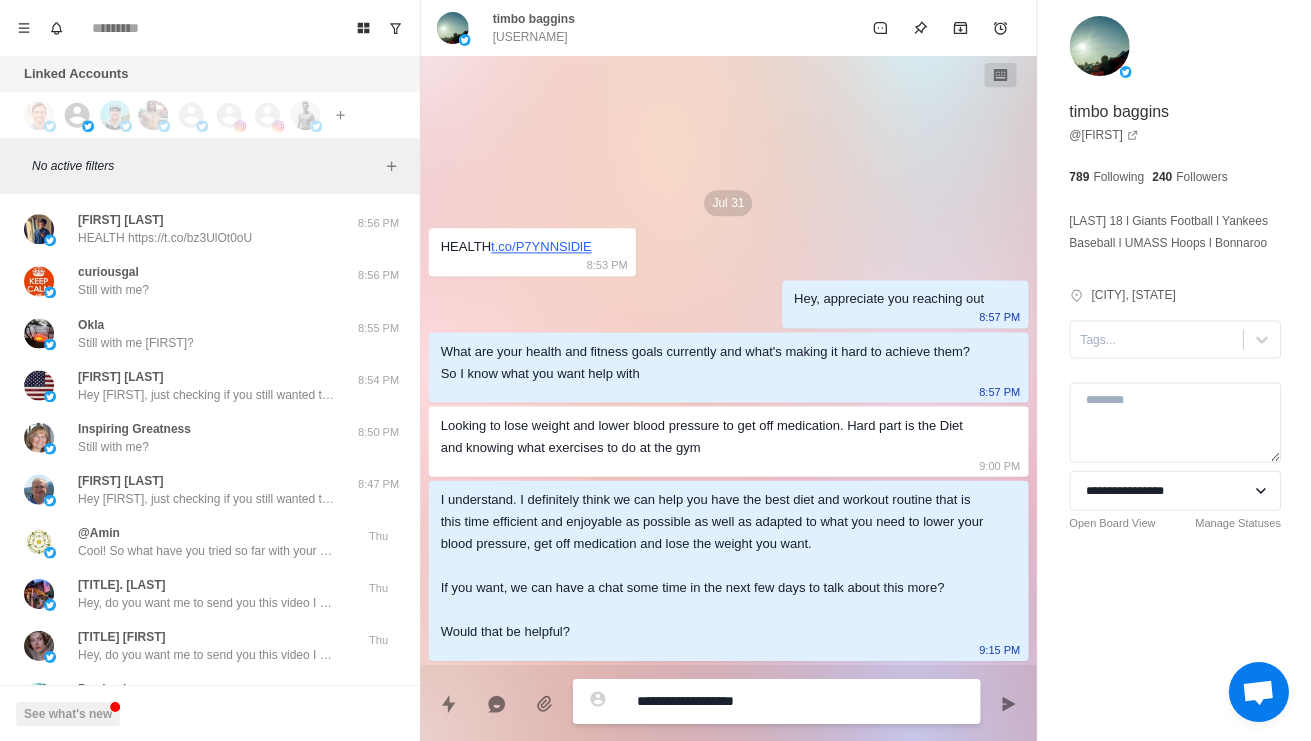 type on "*" 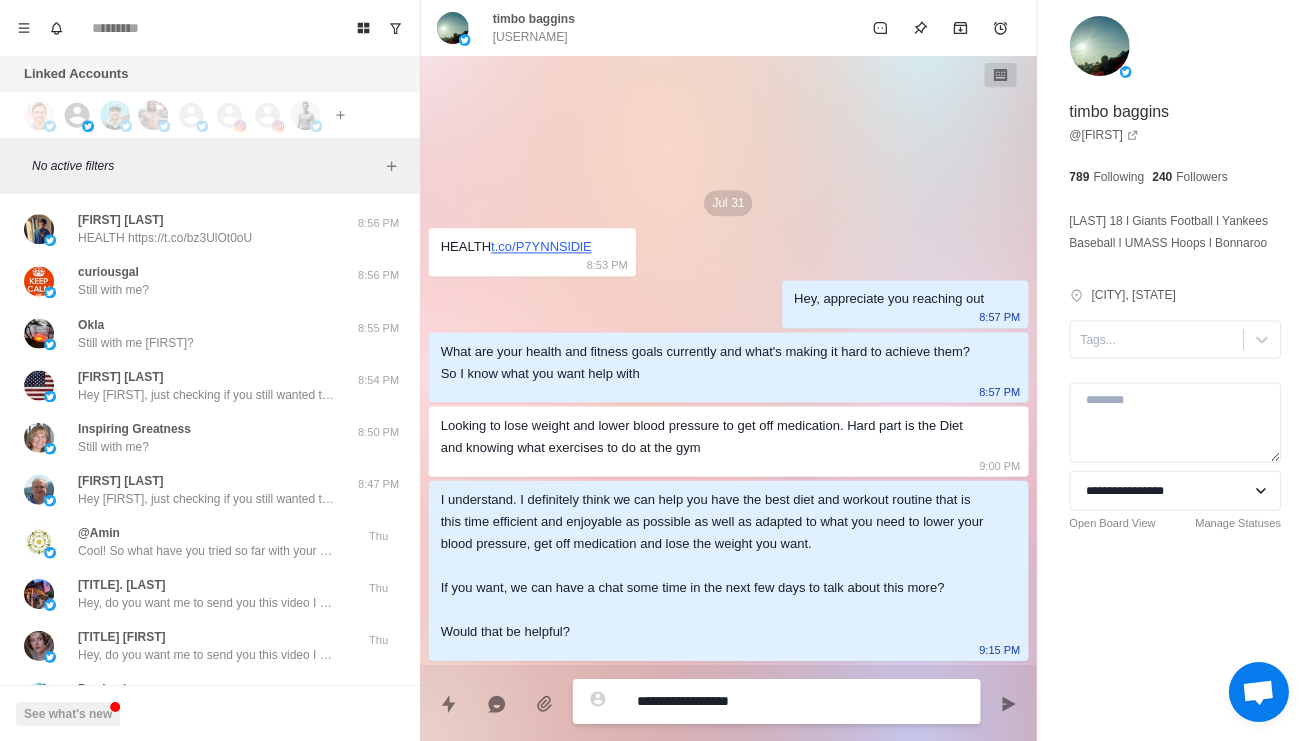 type on "*" 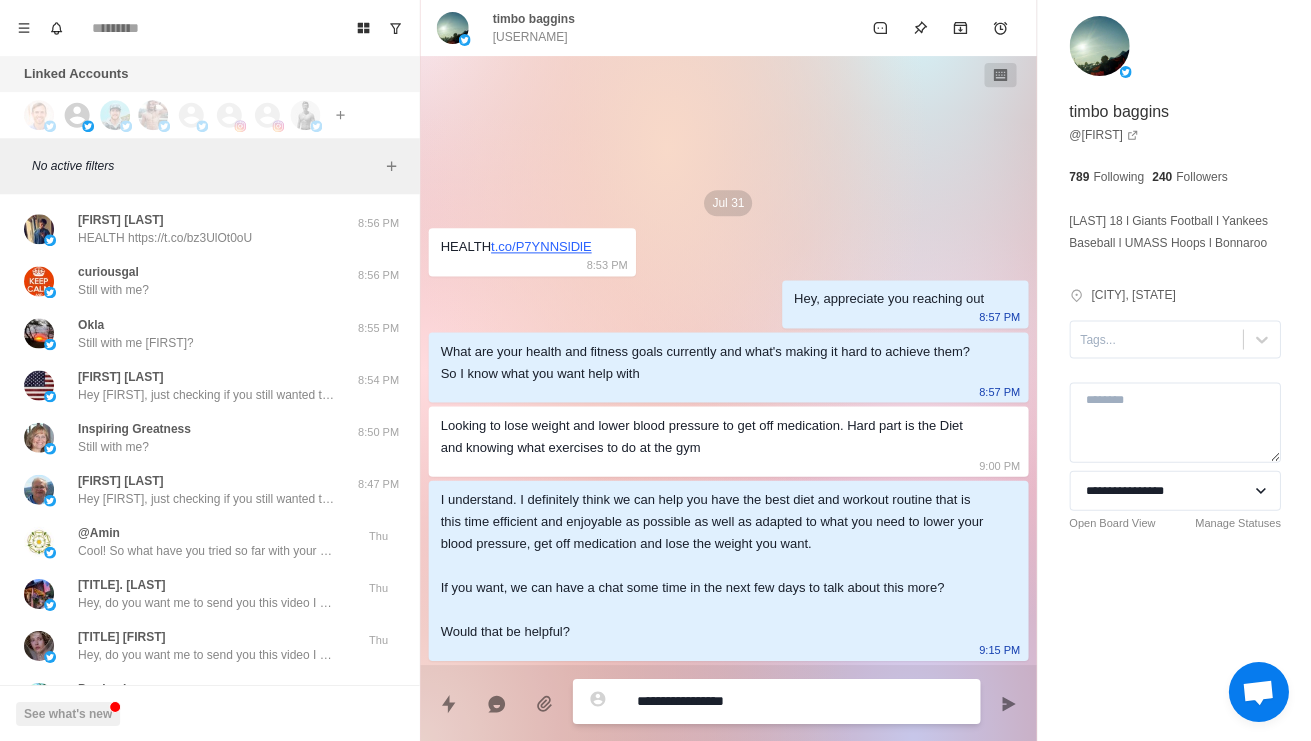 type on "*" 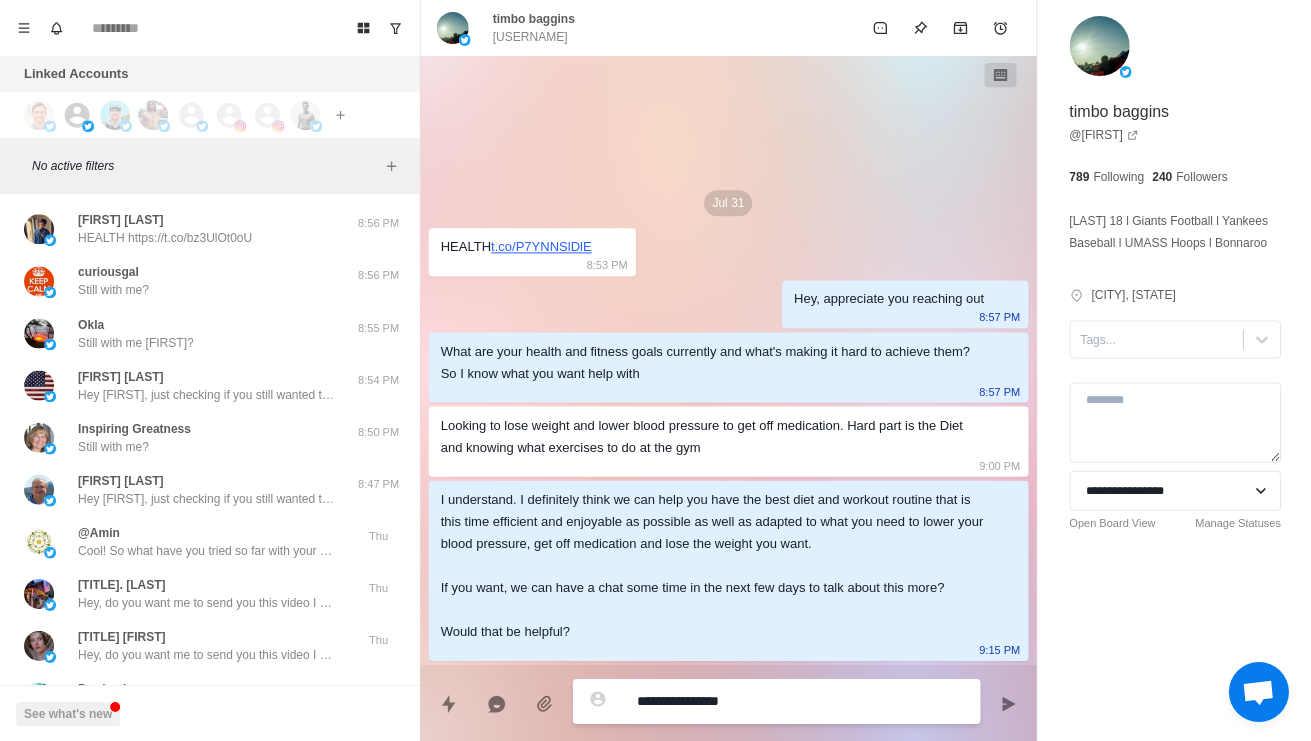 type on "*" 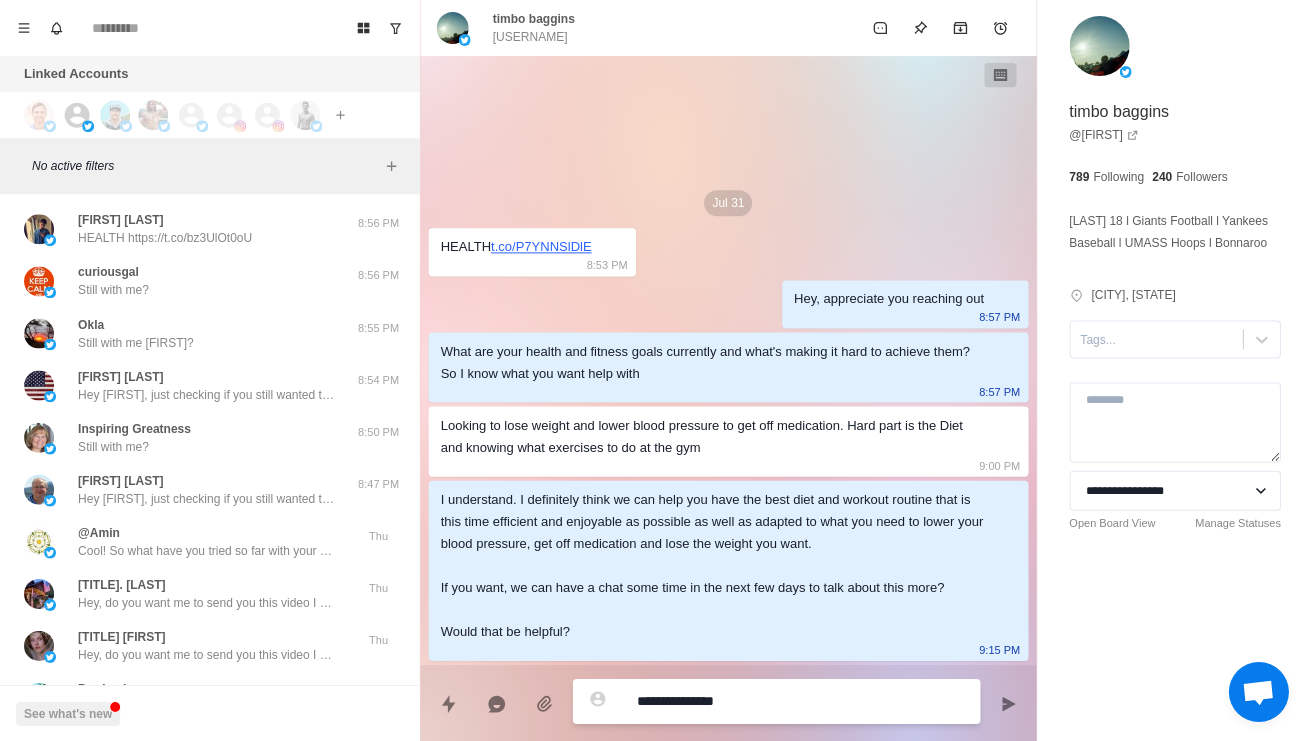 type on "*" 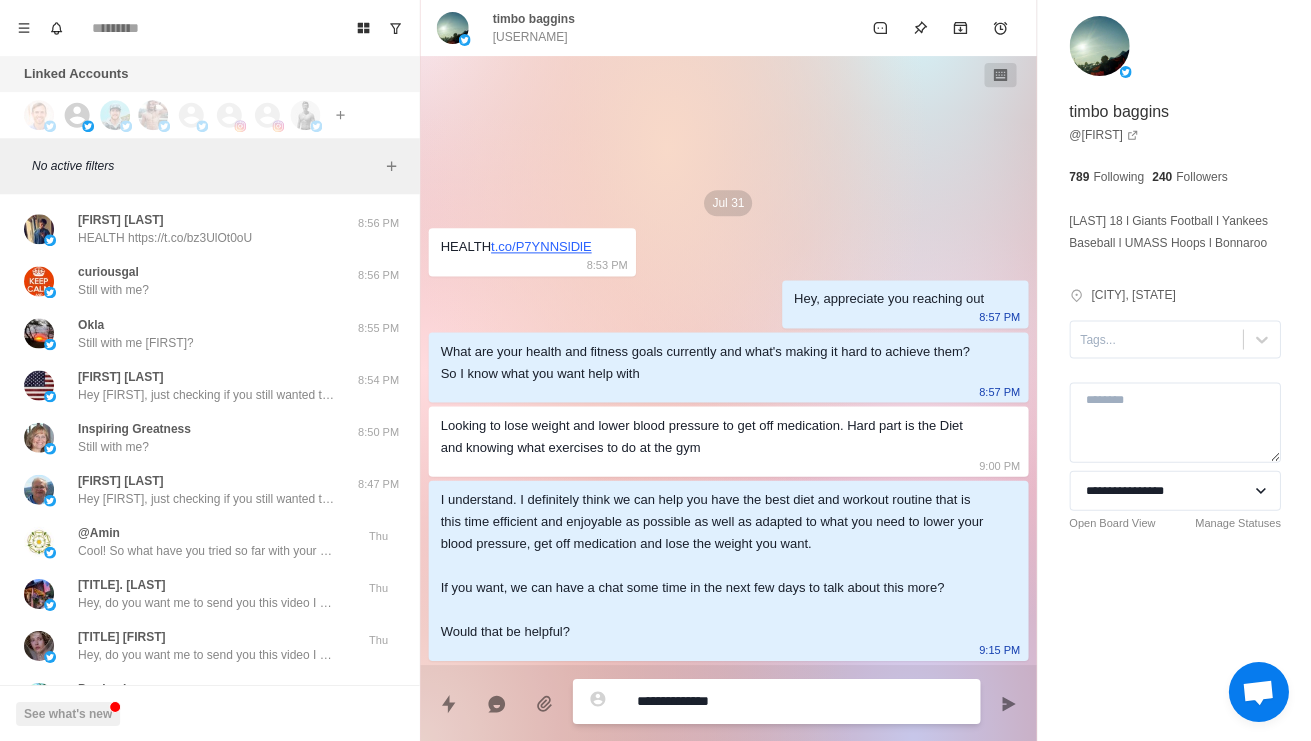 type on "*" 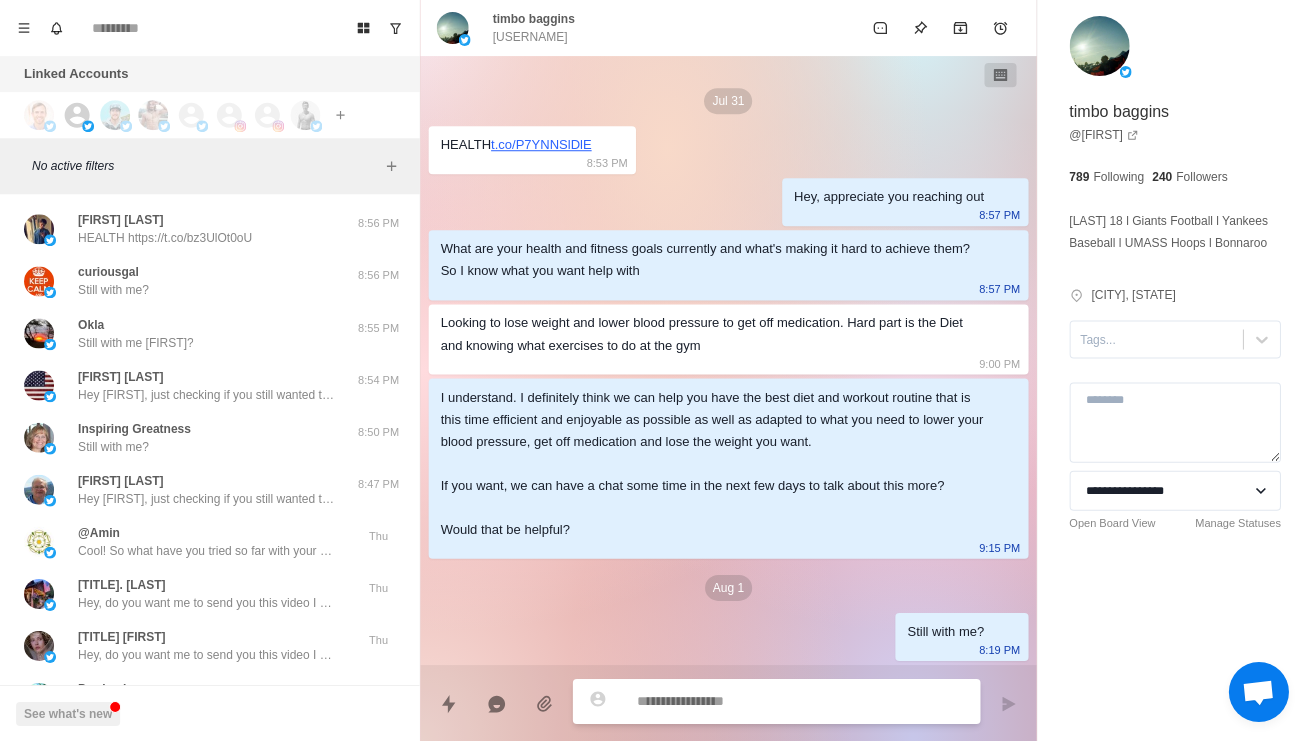 click on "Muhammad Hassan Kamal As well, I might be able to send you another guide to help out 🤝 Are you looking to lose weight and improve your metabolic health? 9:09 PM" at bounding box center (209, -31) 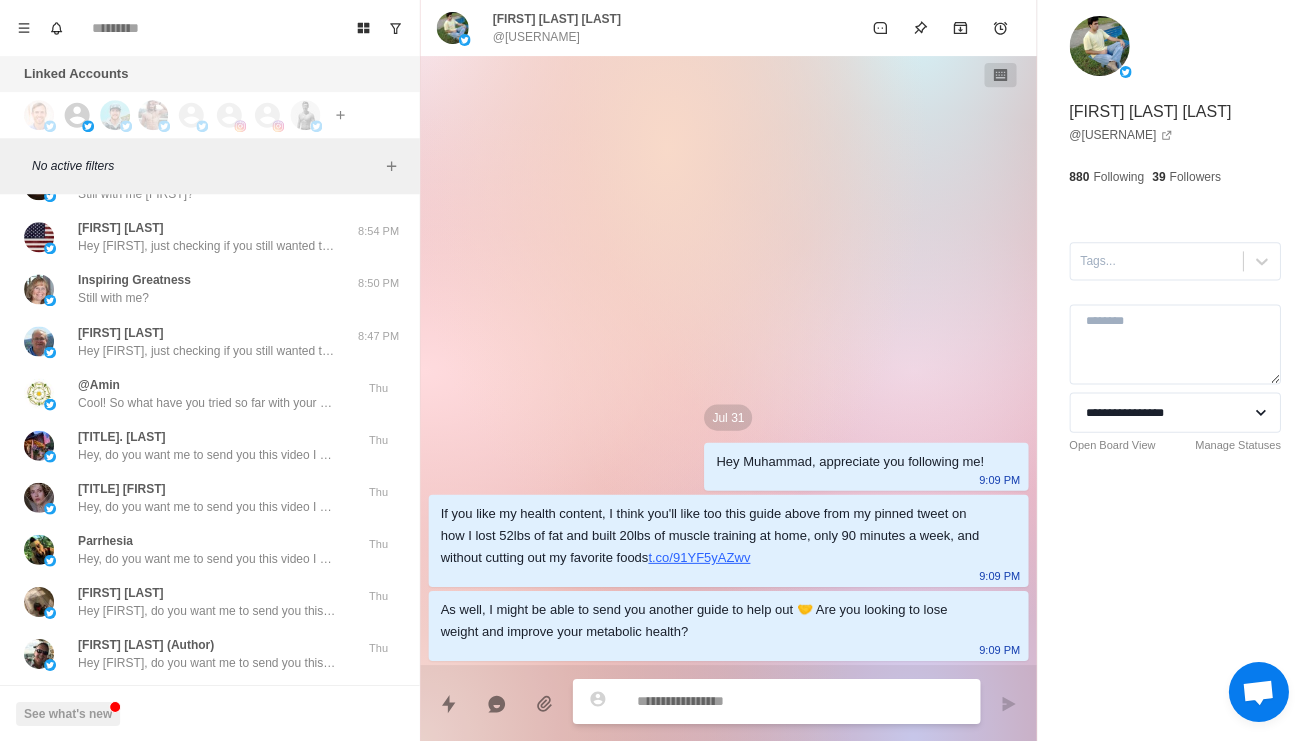scroll, scrollTop: 30839, scrollLeft: 0, axis: vertical 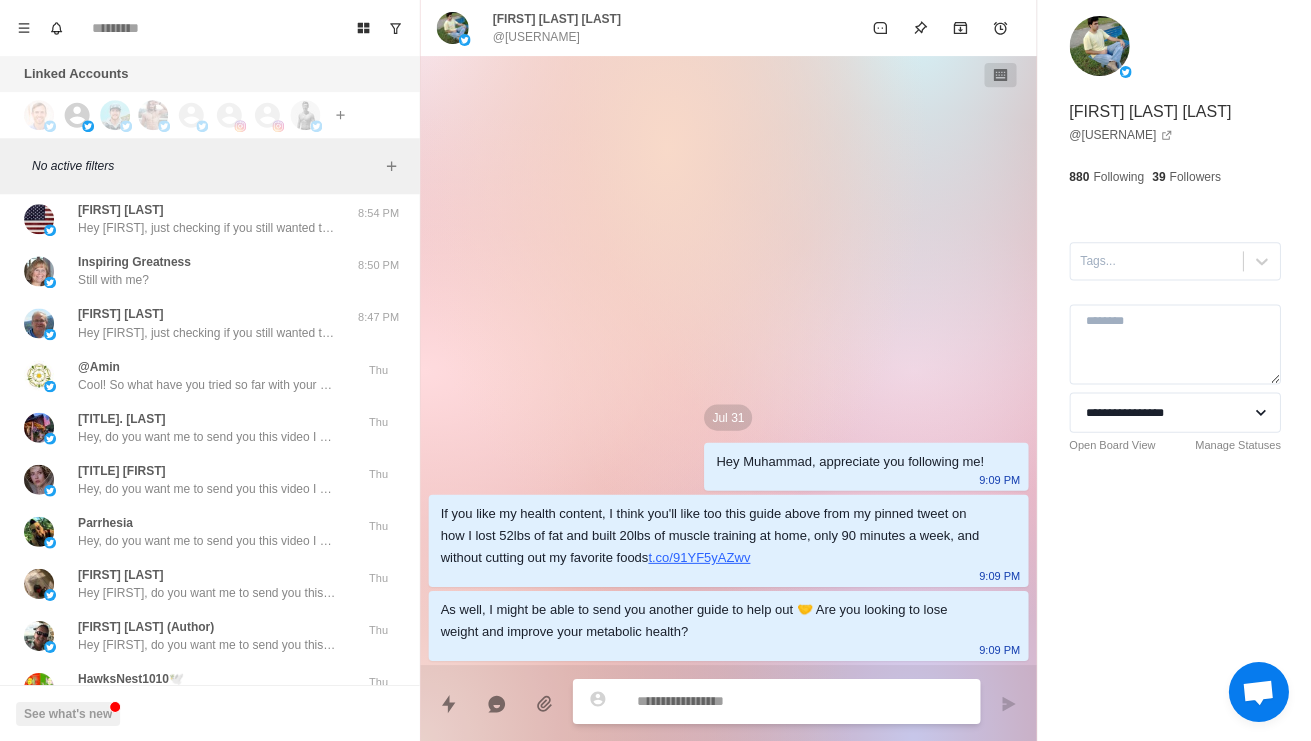 click on "Karen Thank you. 9:06 PM" at bounding box center [209, -93] 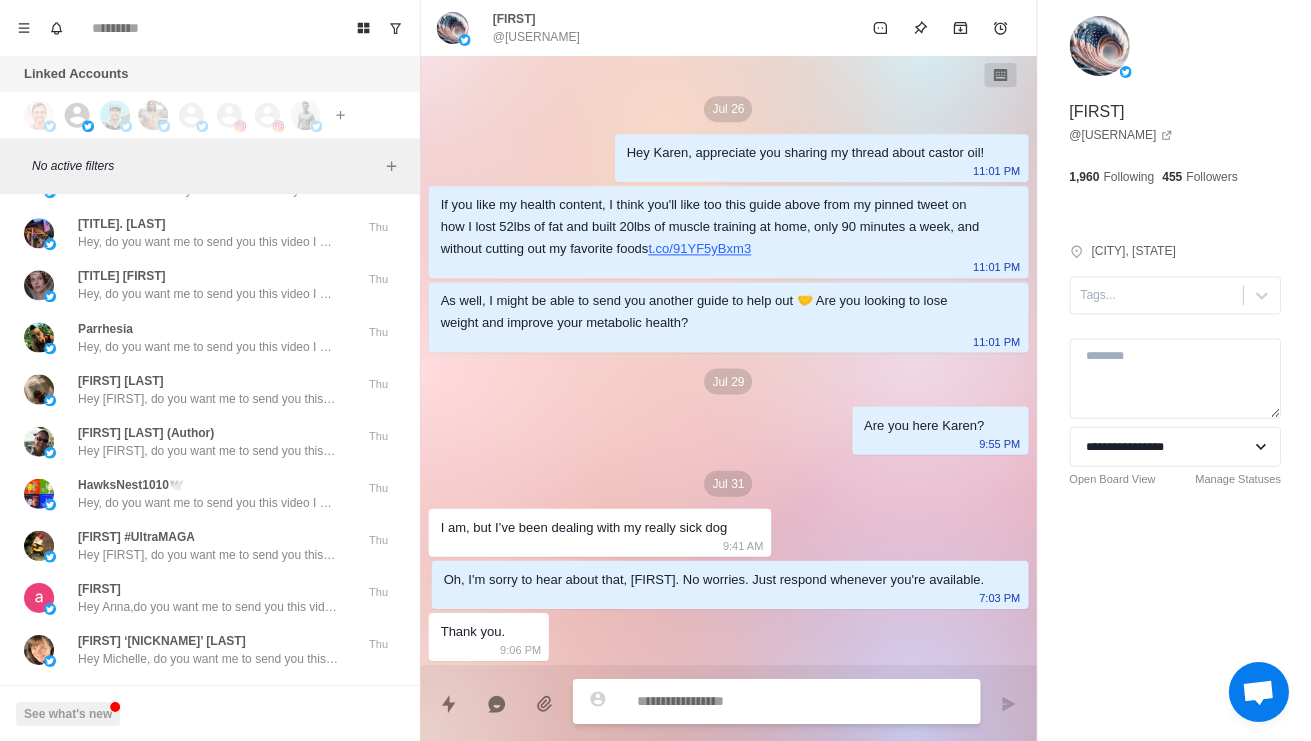 scroll, scrollTop: 31035, scrollLeft: 0, axis: vertical 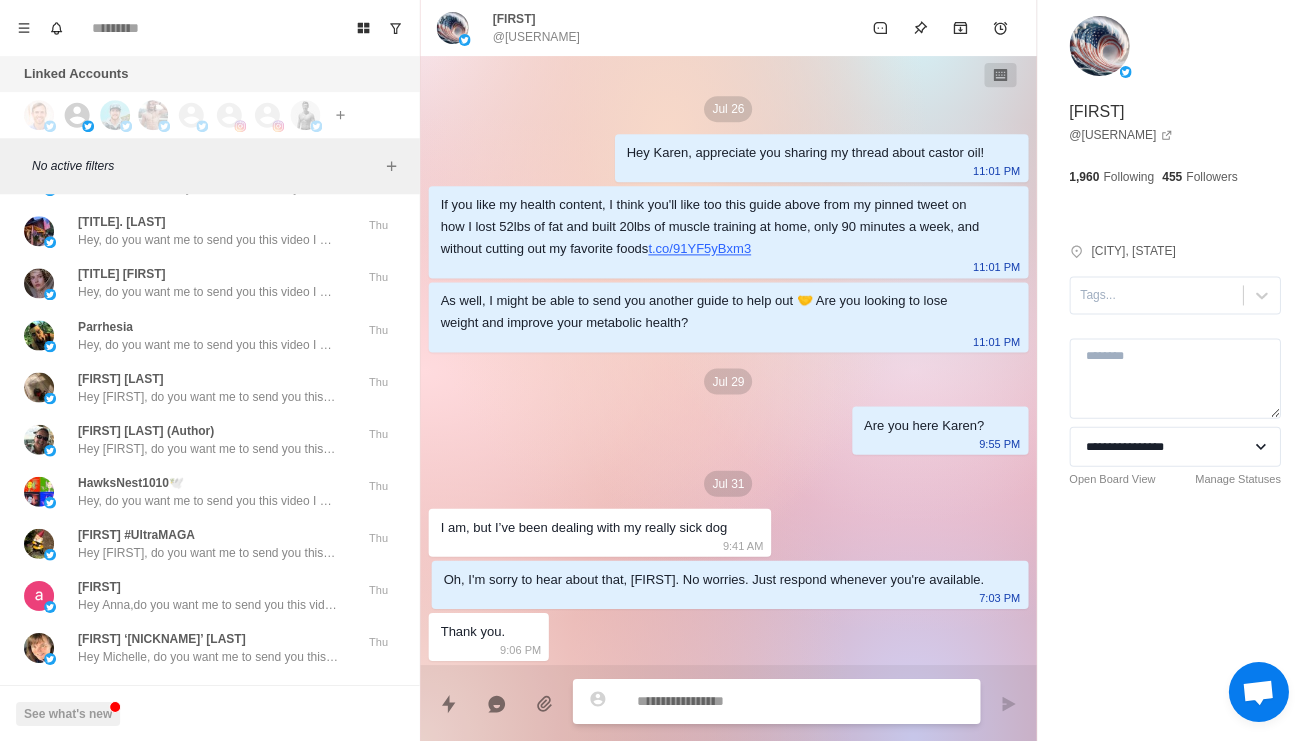 click on "Raj oza HEALTH https://t.co/bz3UlOt0oU" at bounding box center (188, -133) 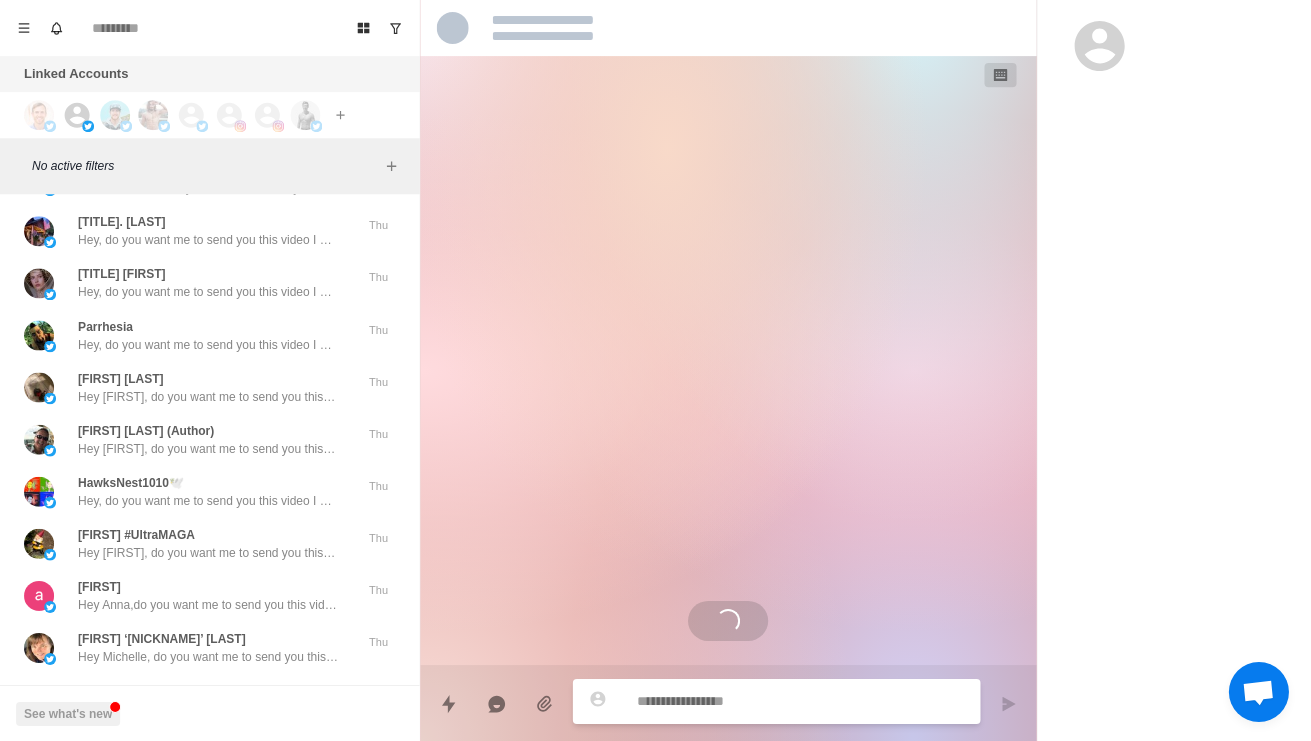 scroll, scrollTop: 0, scrollLeft: 0, axis: both 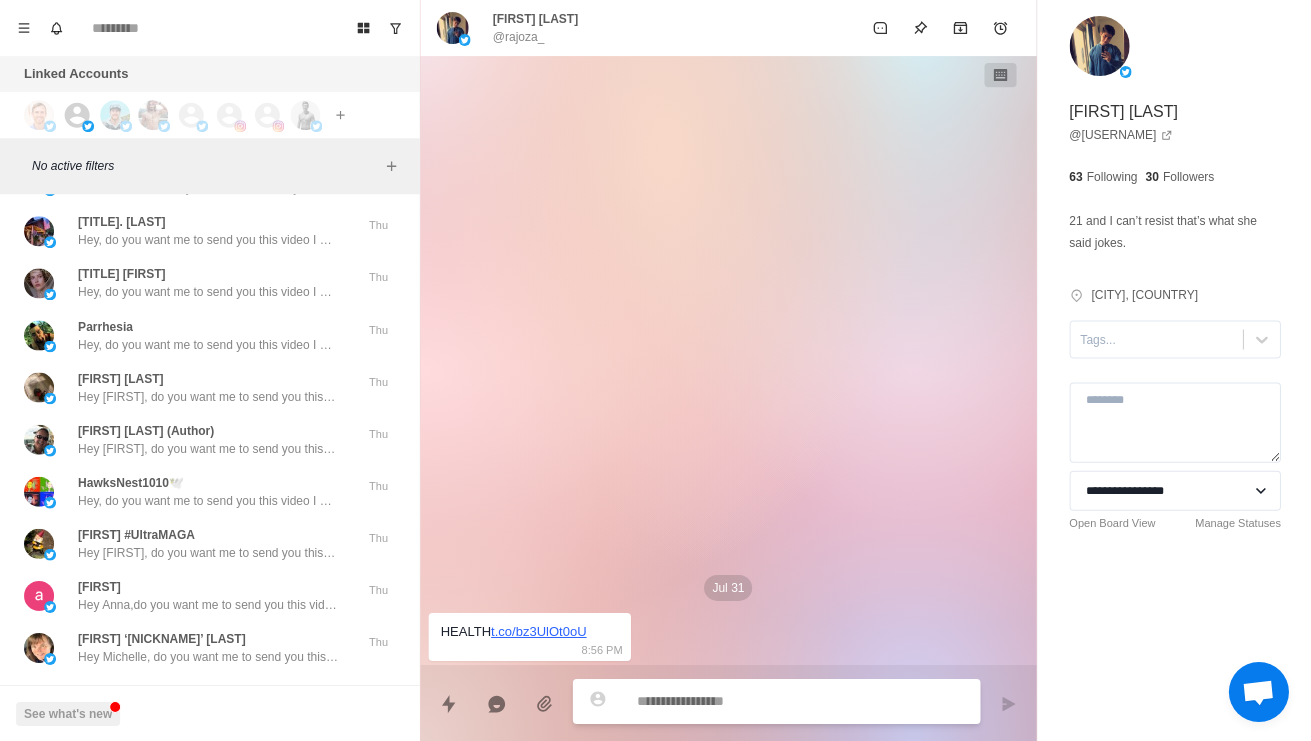 click on "curiousgal Still with me?" at bounding box center [188, -81] 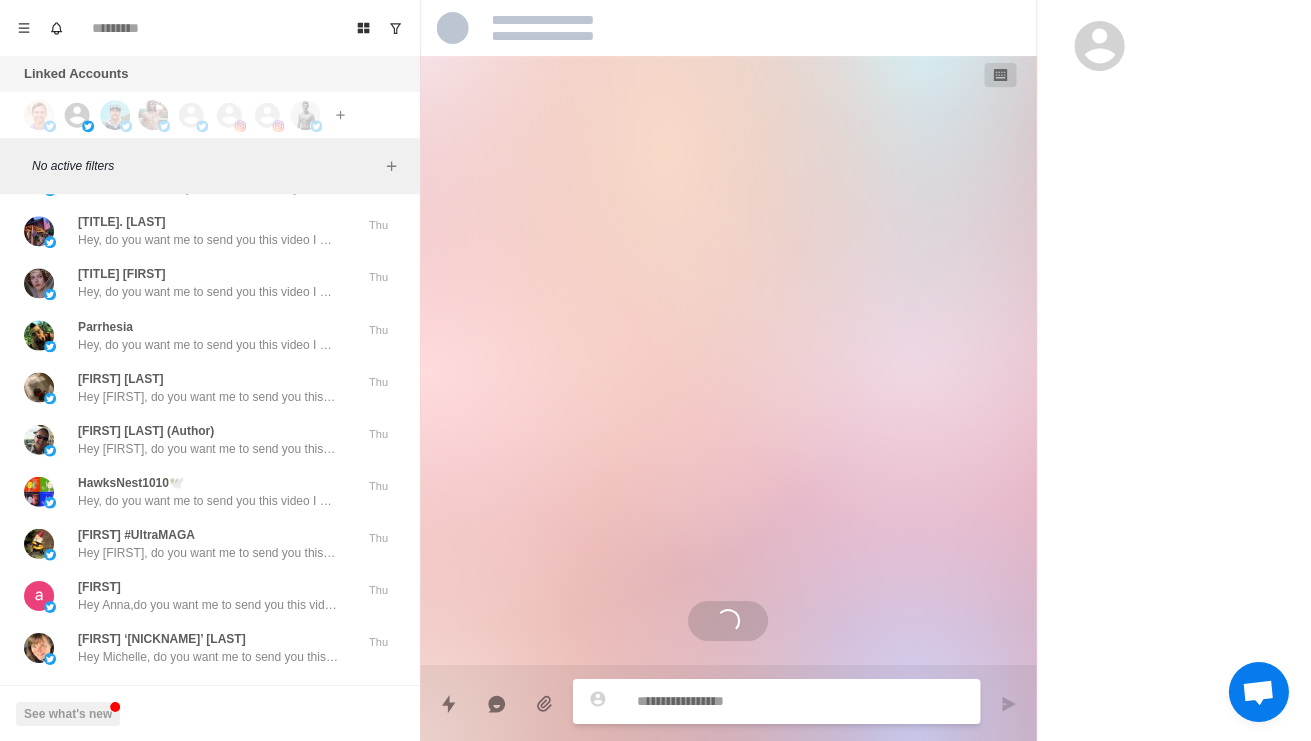 scroll, scrollTop: 458, scrollLeft: 0, axis: vertical 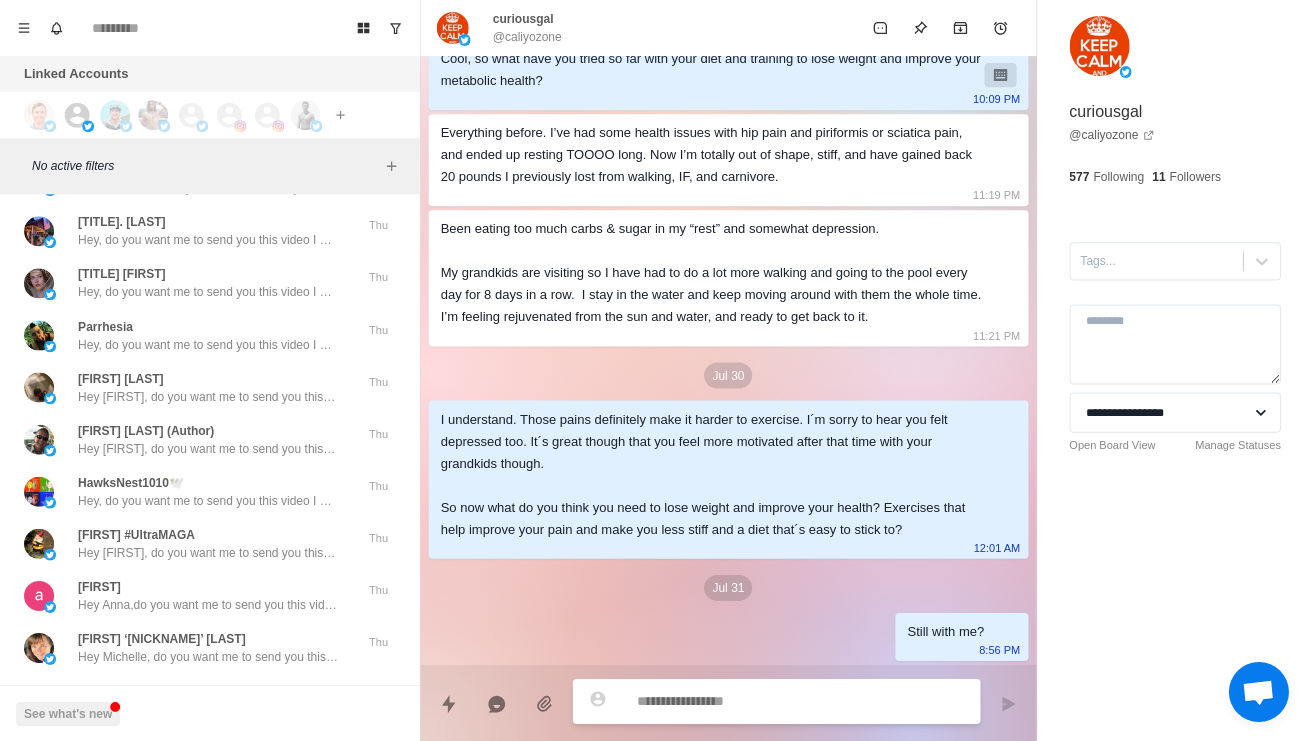 type on "*" 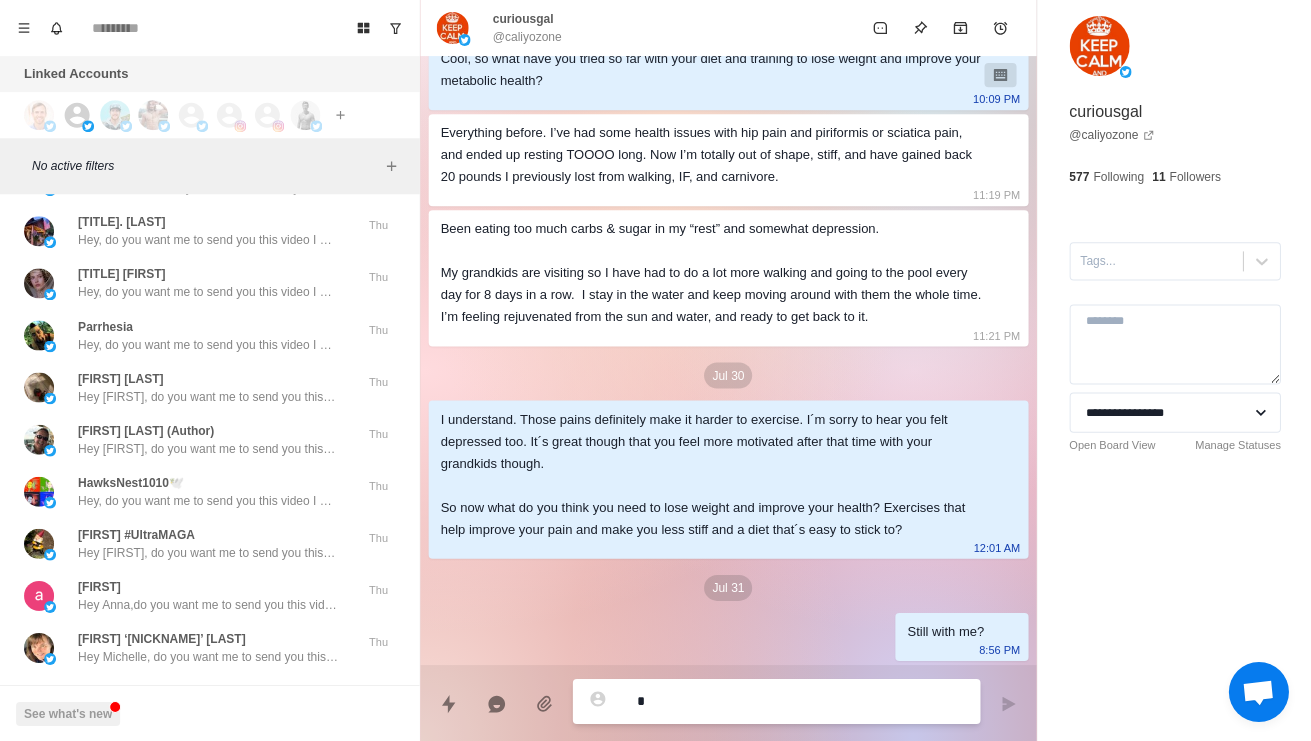 type on "*" 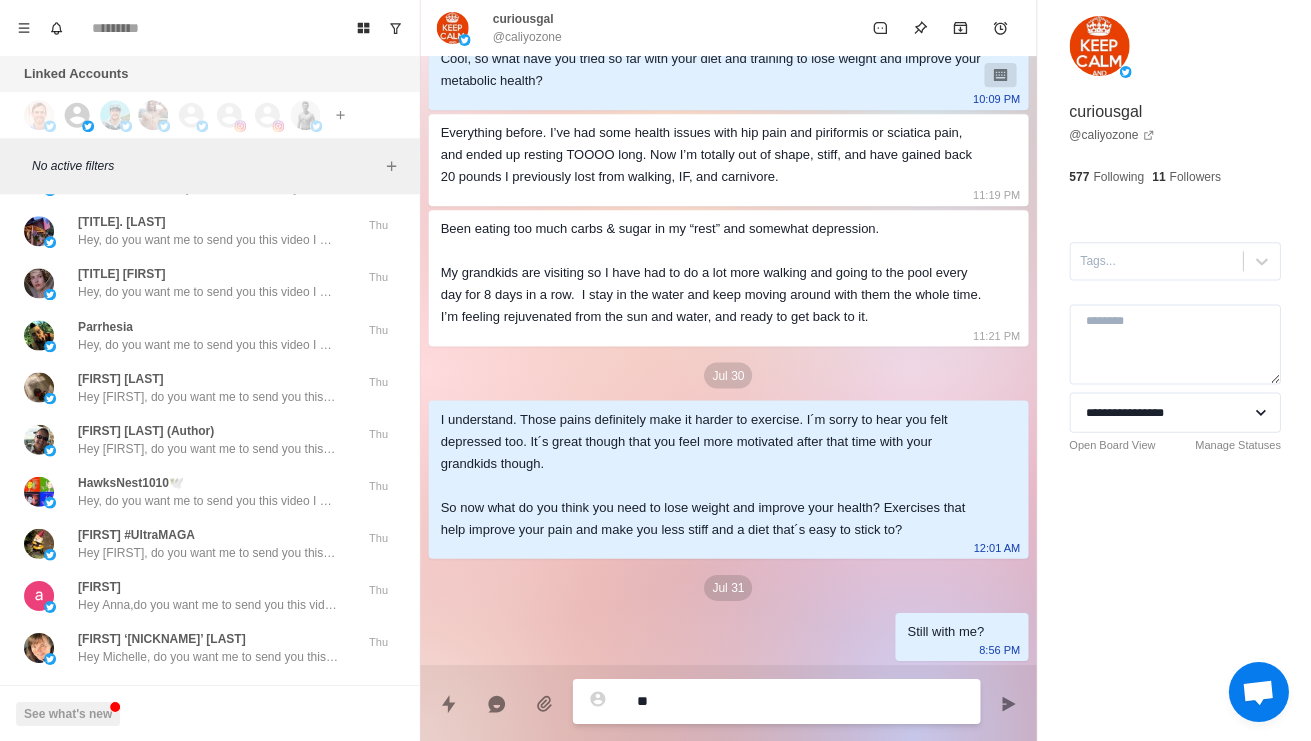 type on "*" 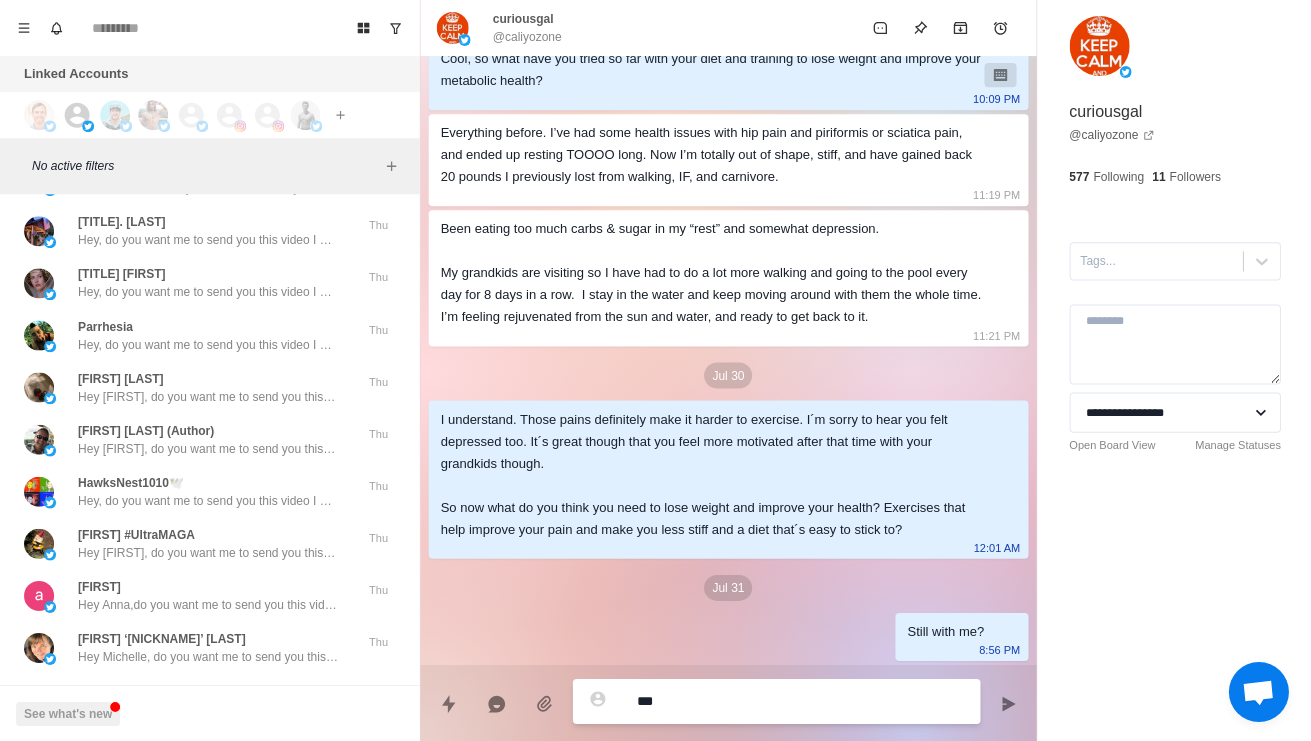 type on "*" 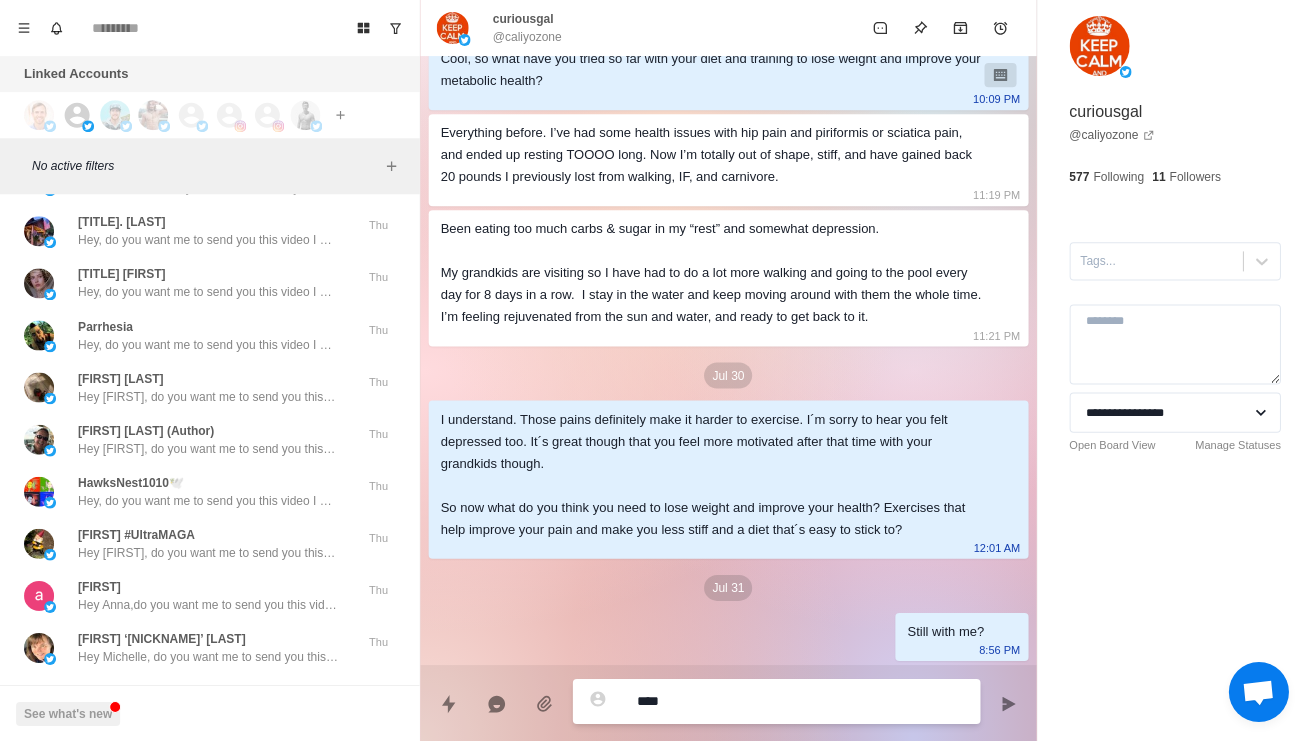 type on "*" 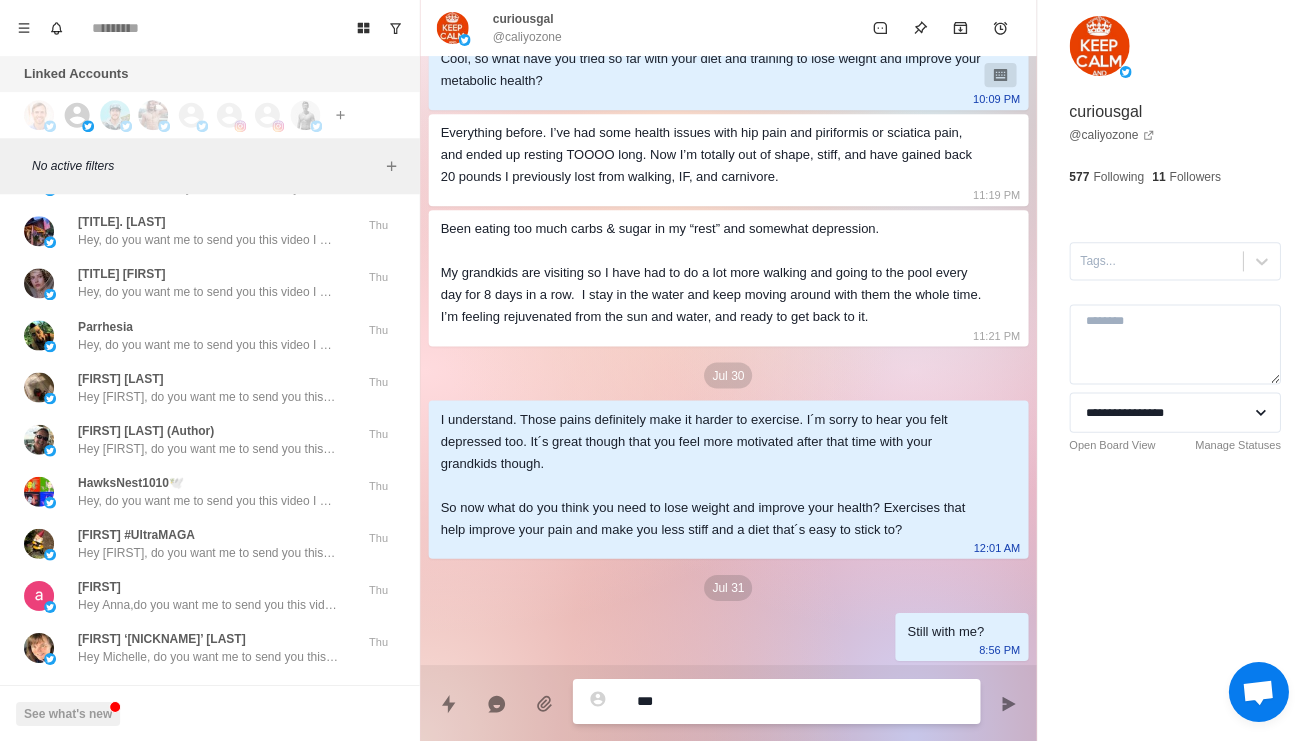 type on "*" 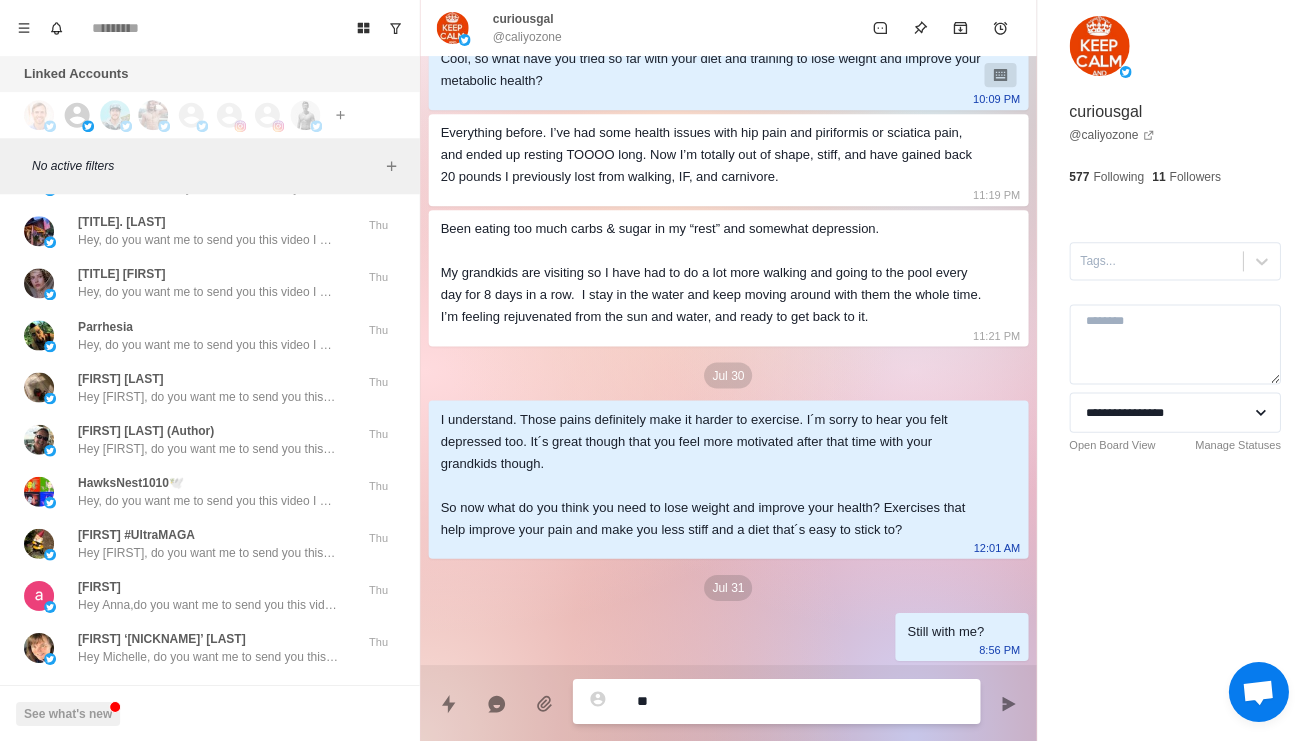 type on "*" 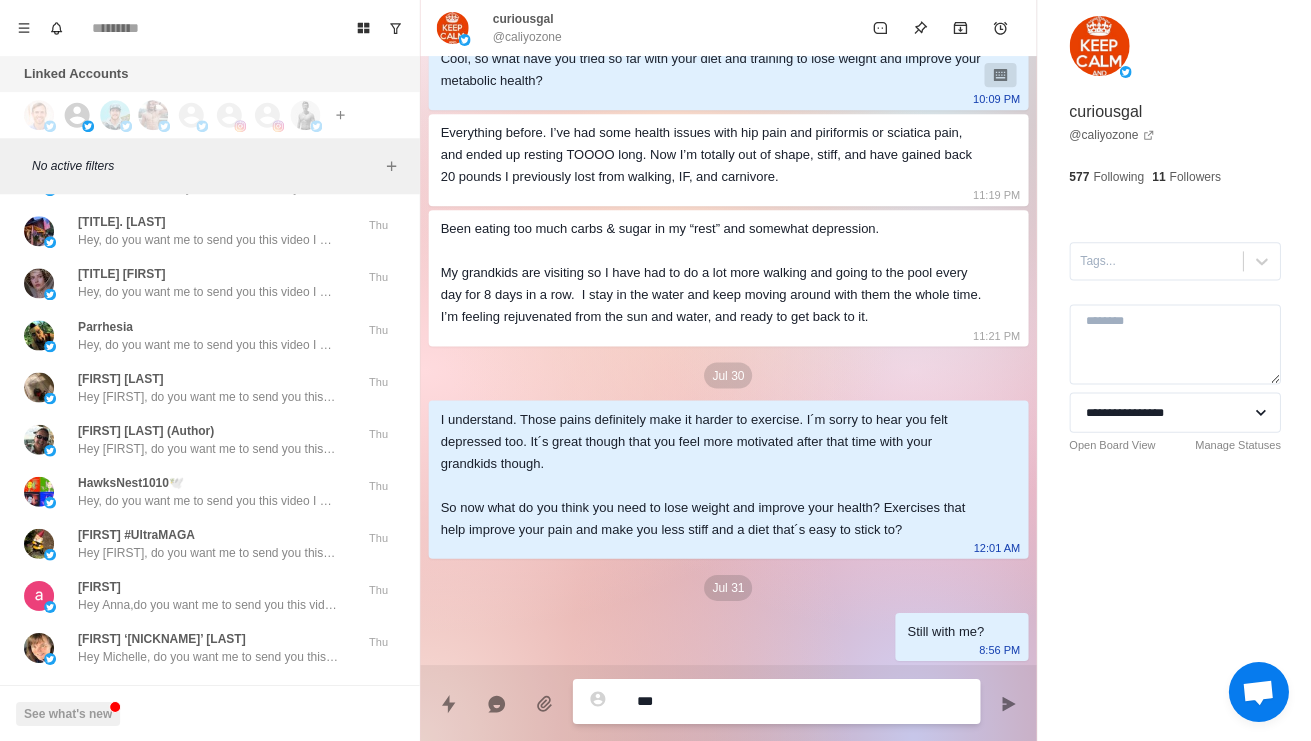 type on "*" 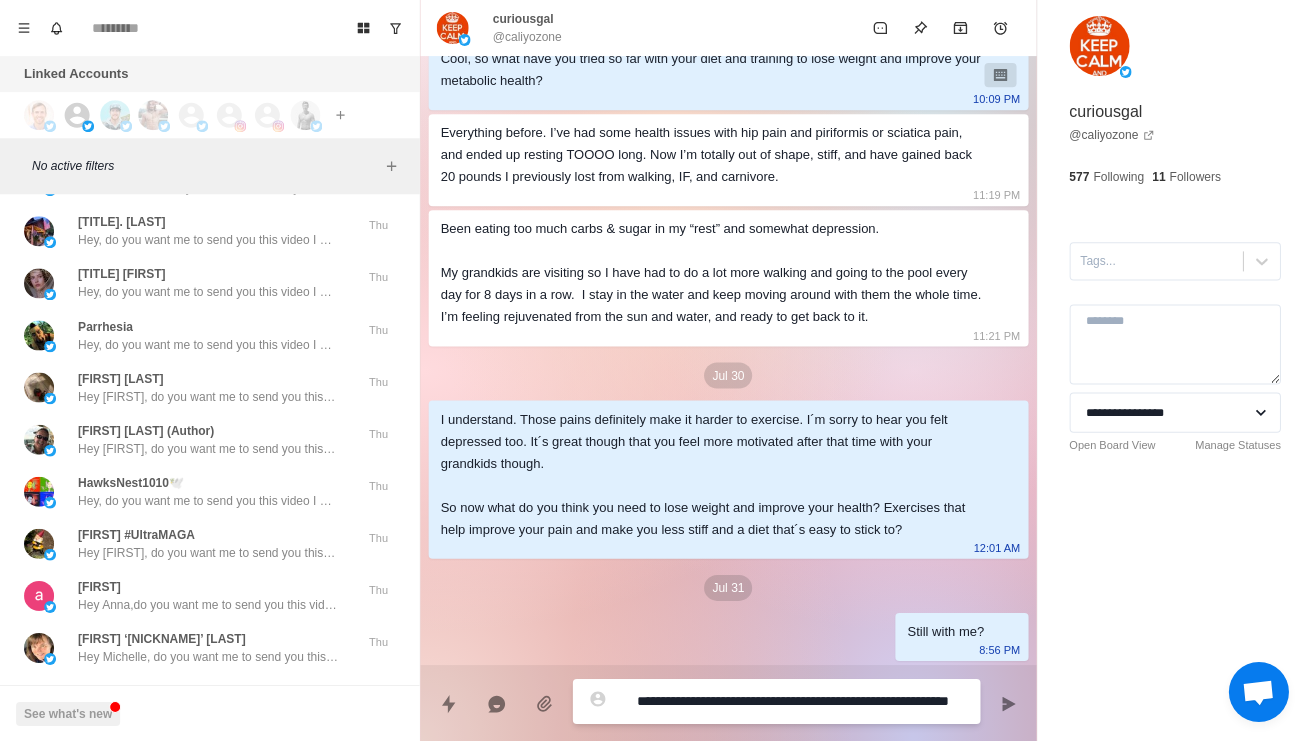 scroll, scrollTop: 0, scrollLeft: 0, axis: both 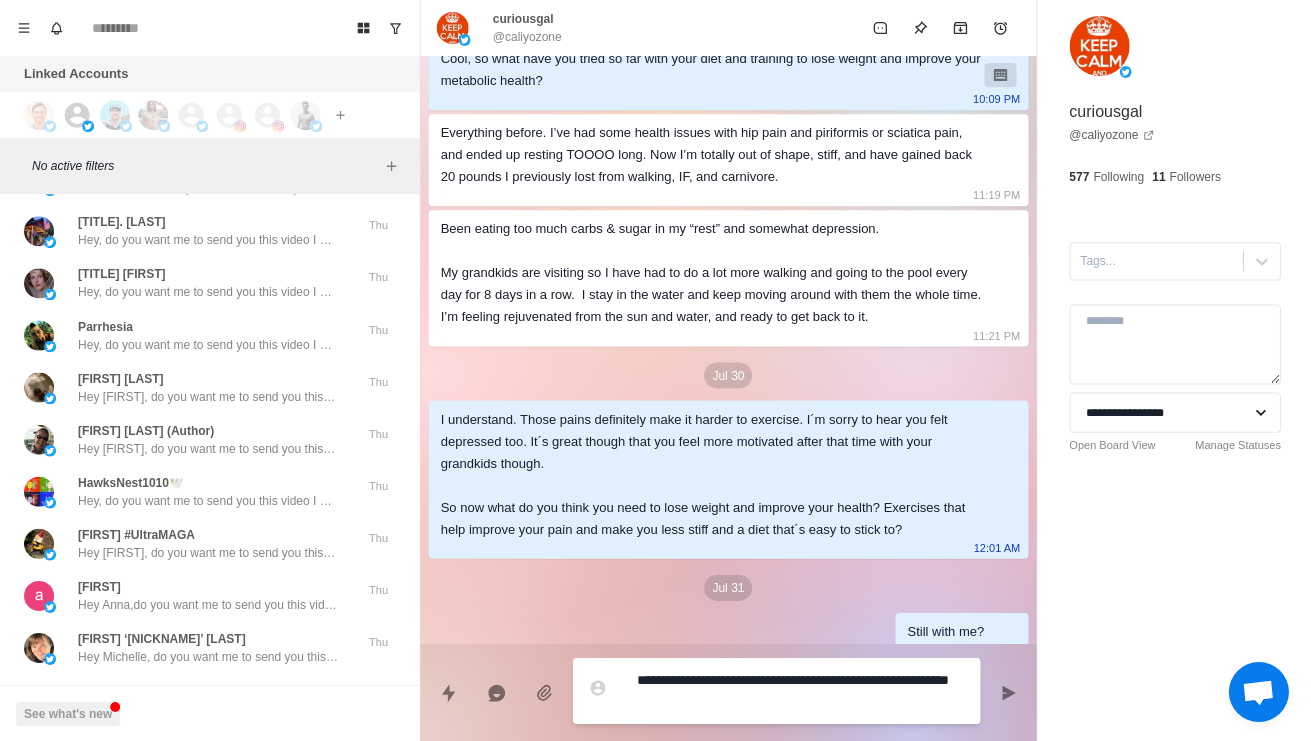 type on "*" 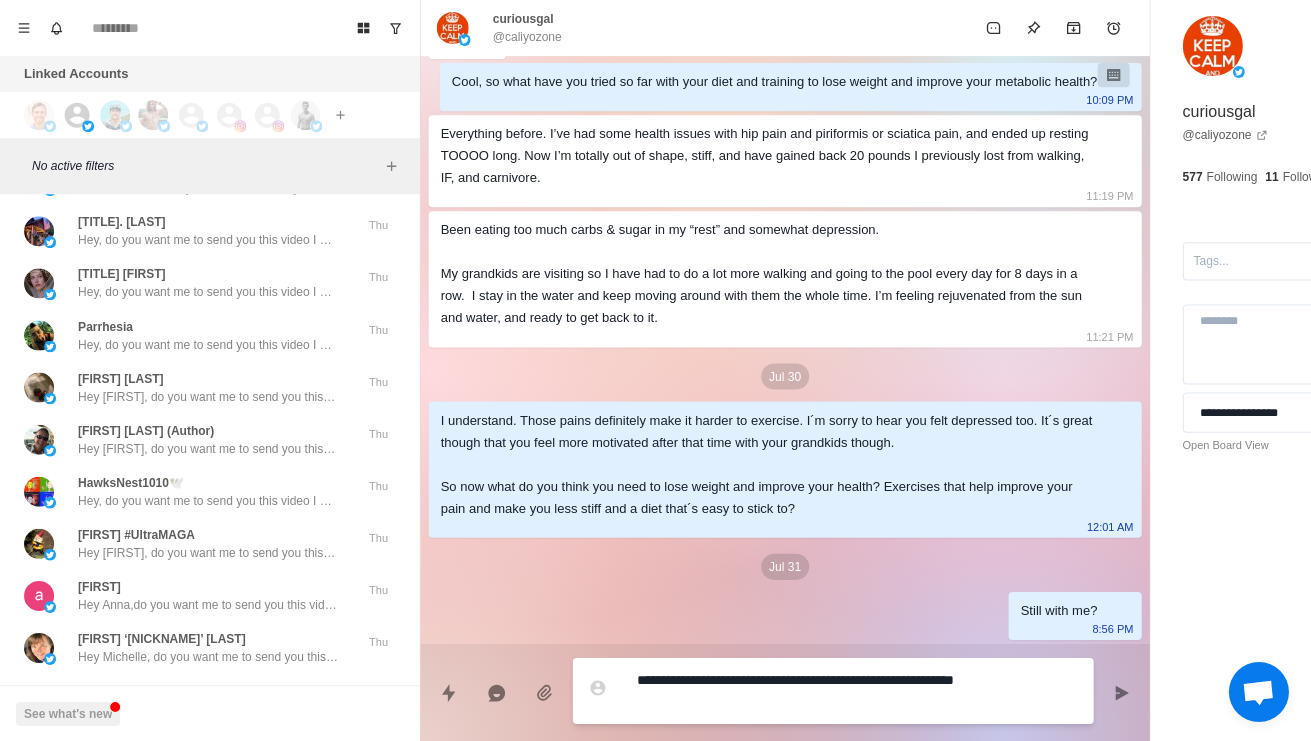 type on "*" 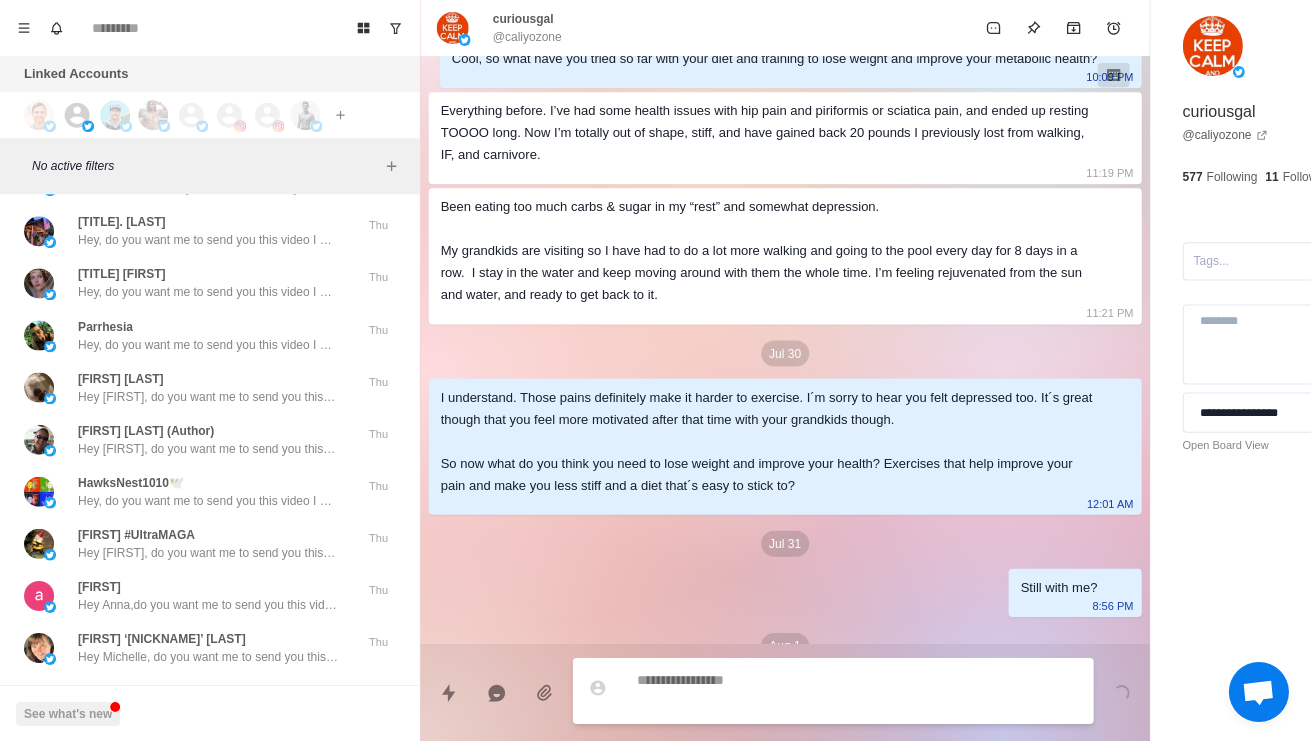 scroll, scrollTop: 560, scrollLeft: 0, axis: vertical 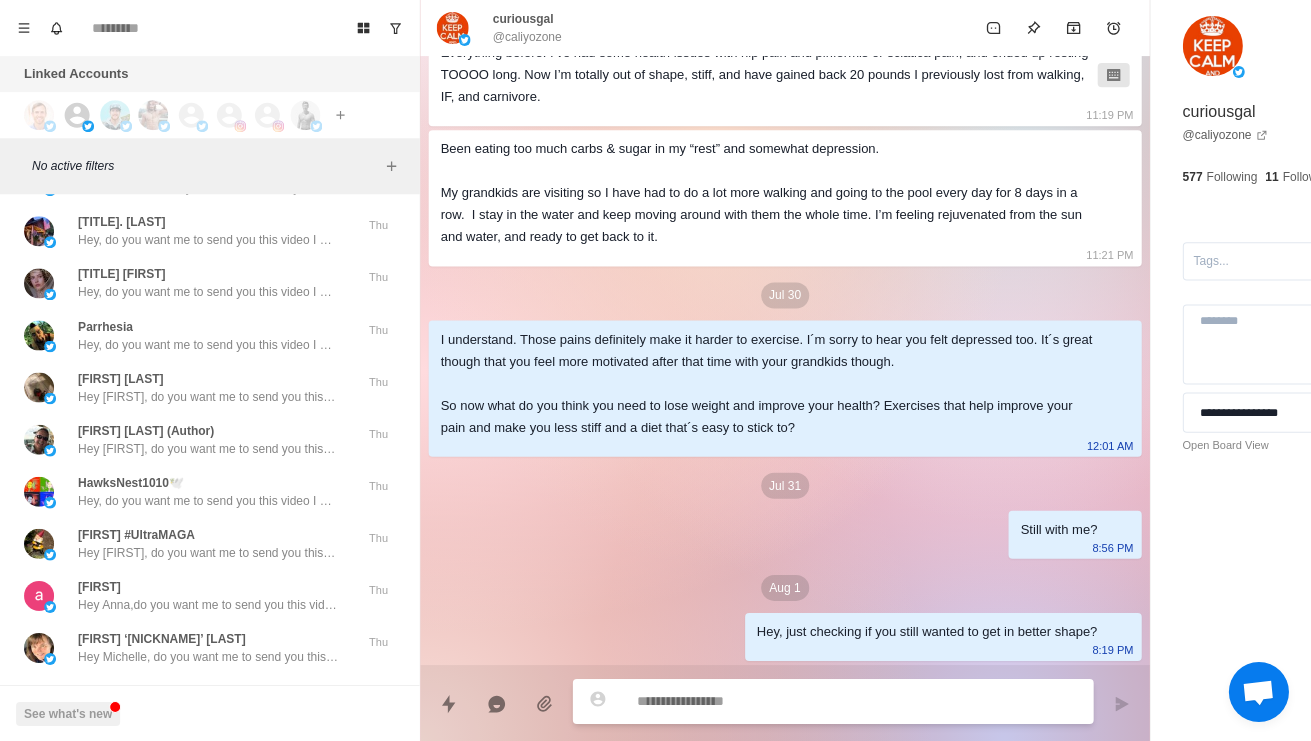 click on "Okla Still with me Okla?" at bounding box center (188, -29) 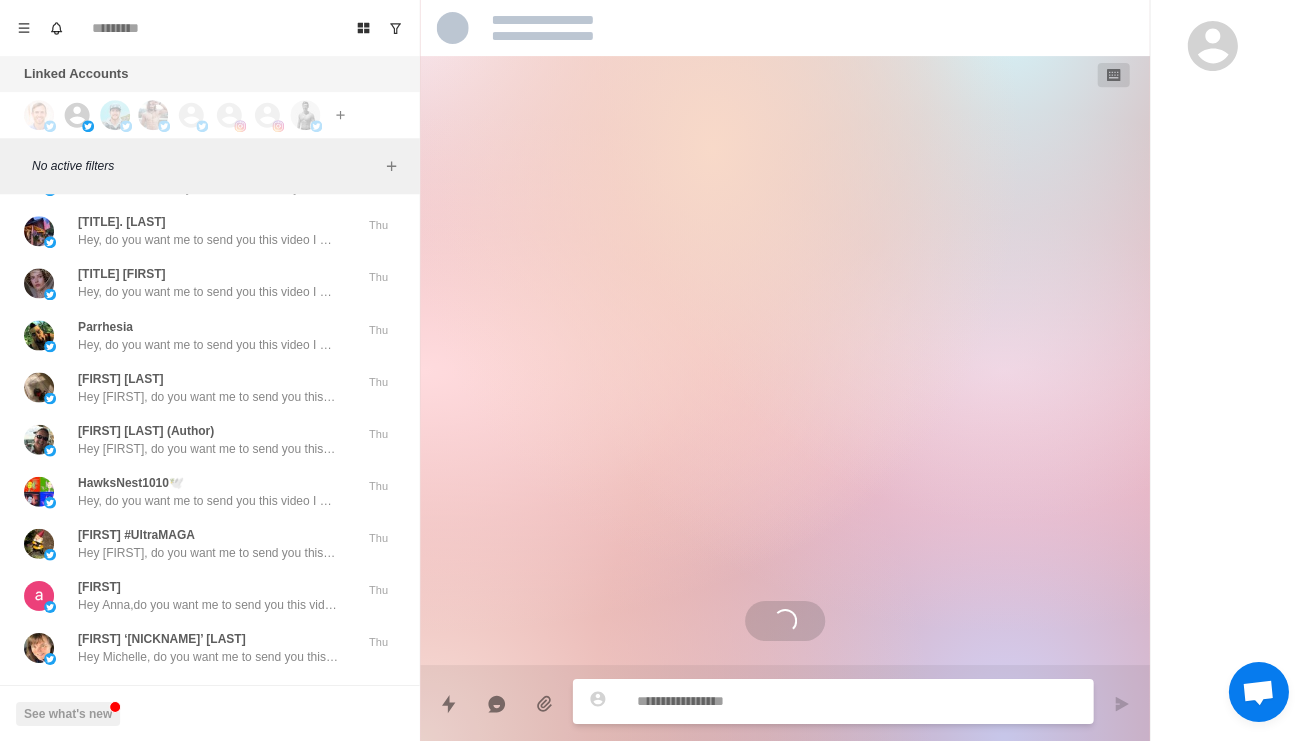scroll, scrollTop: 0, scrollLeft: 0, axis: both 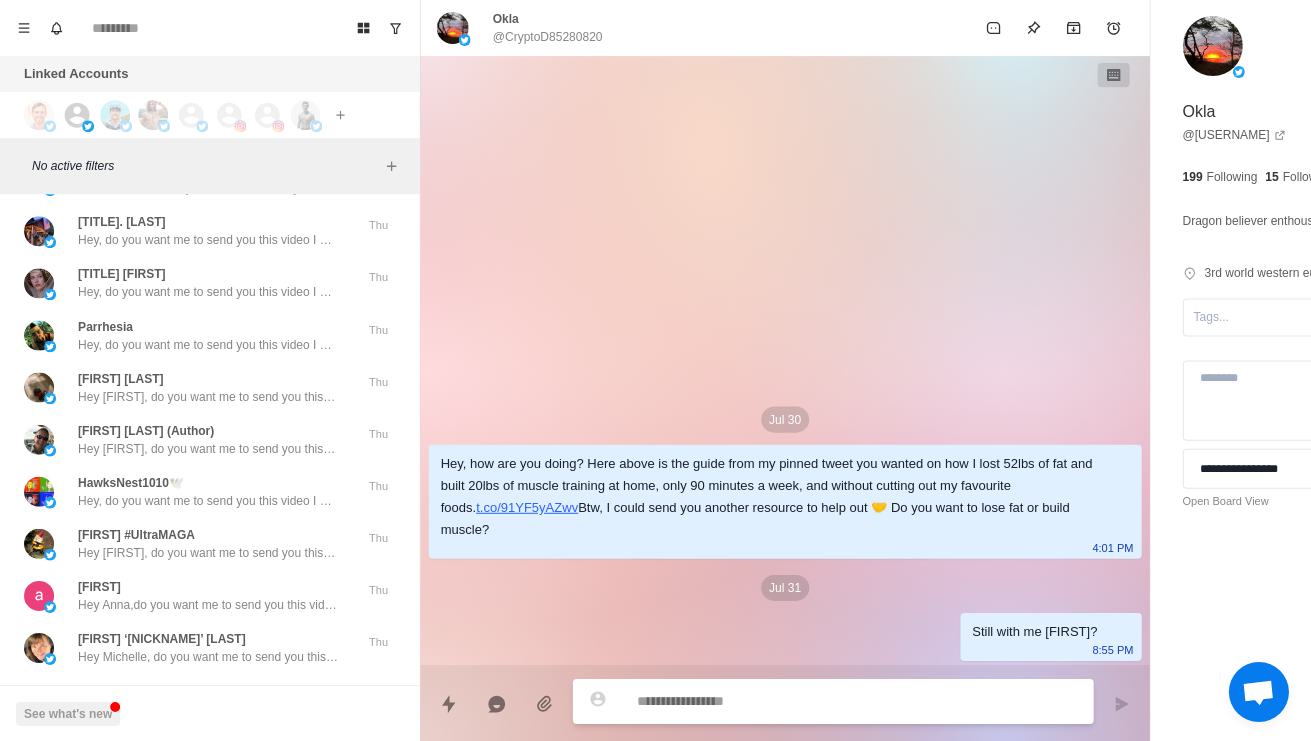 type on "*" 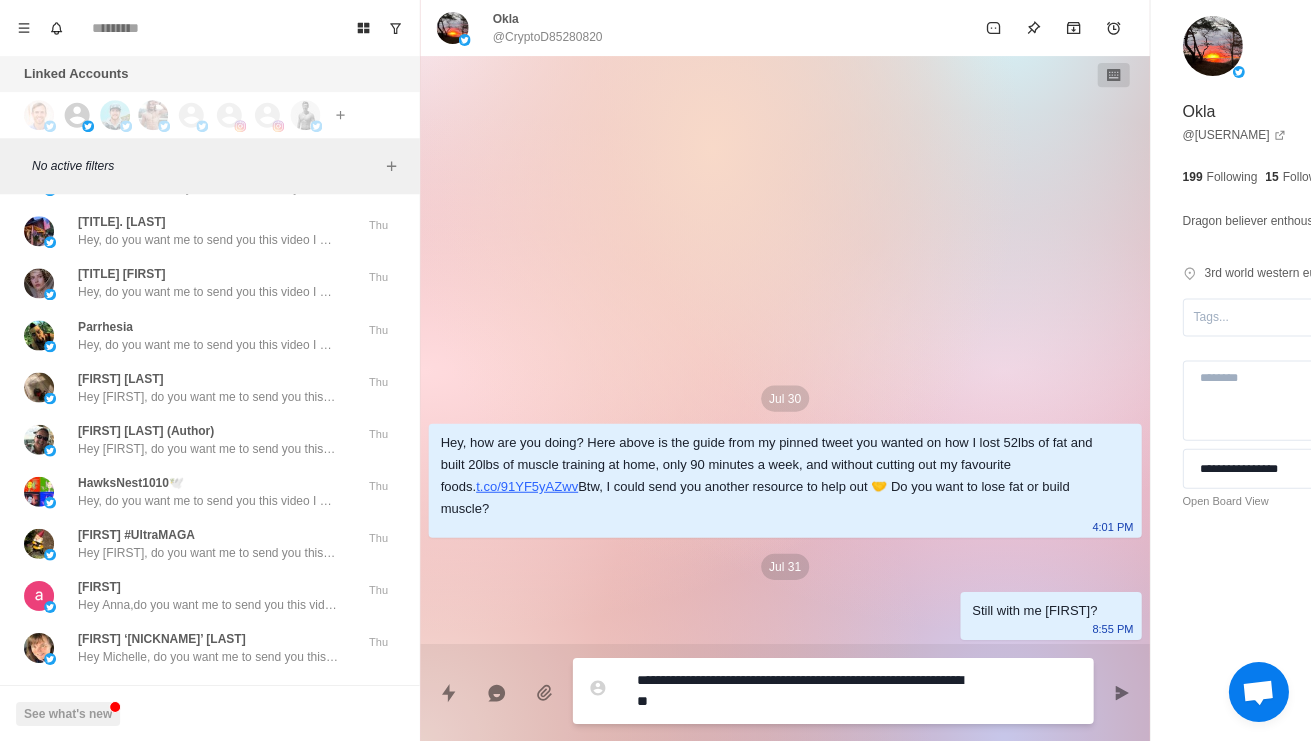 type on "*" 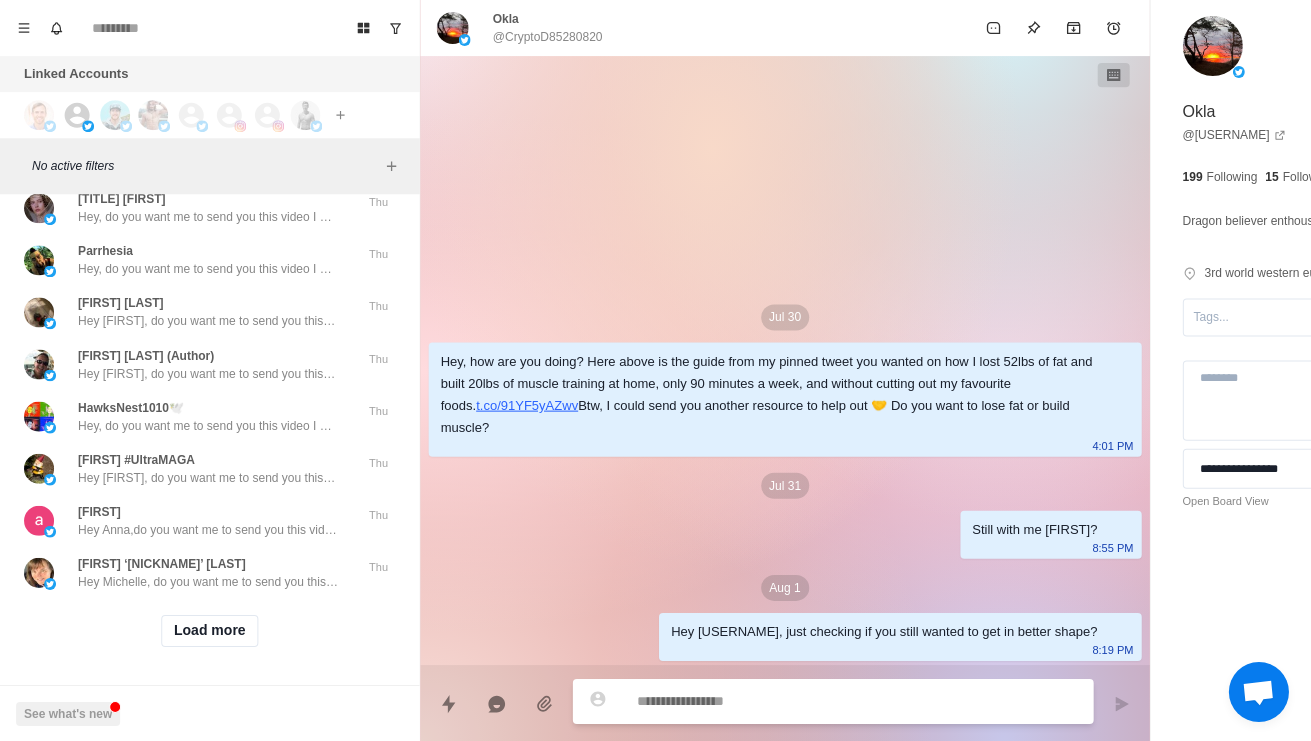 scroll, scrollTop: 31354, scrollLeft: 0, axis: vertical 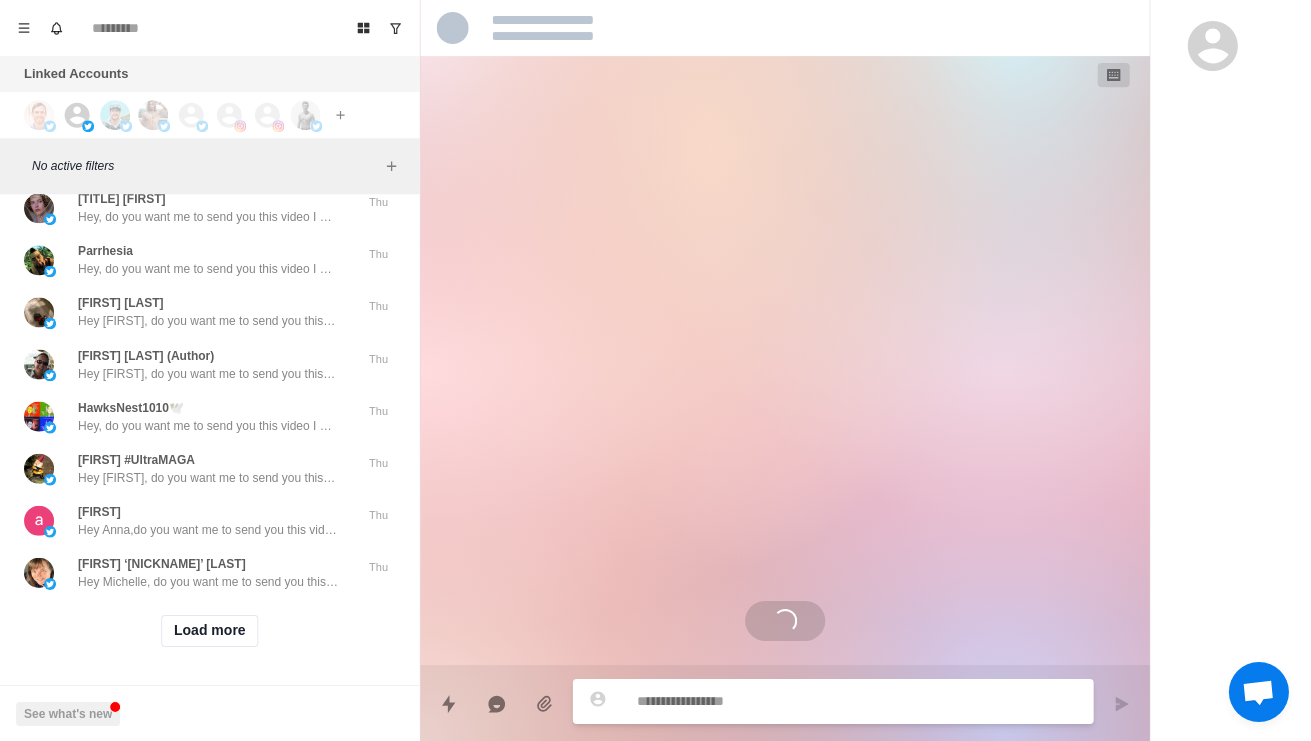 type on "*" 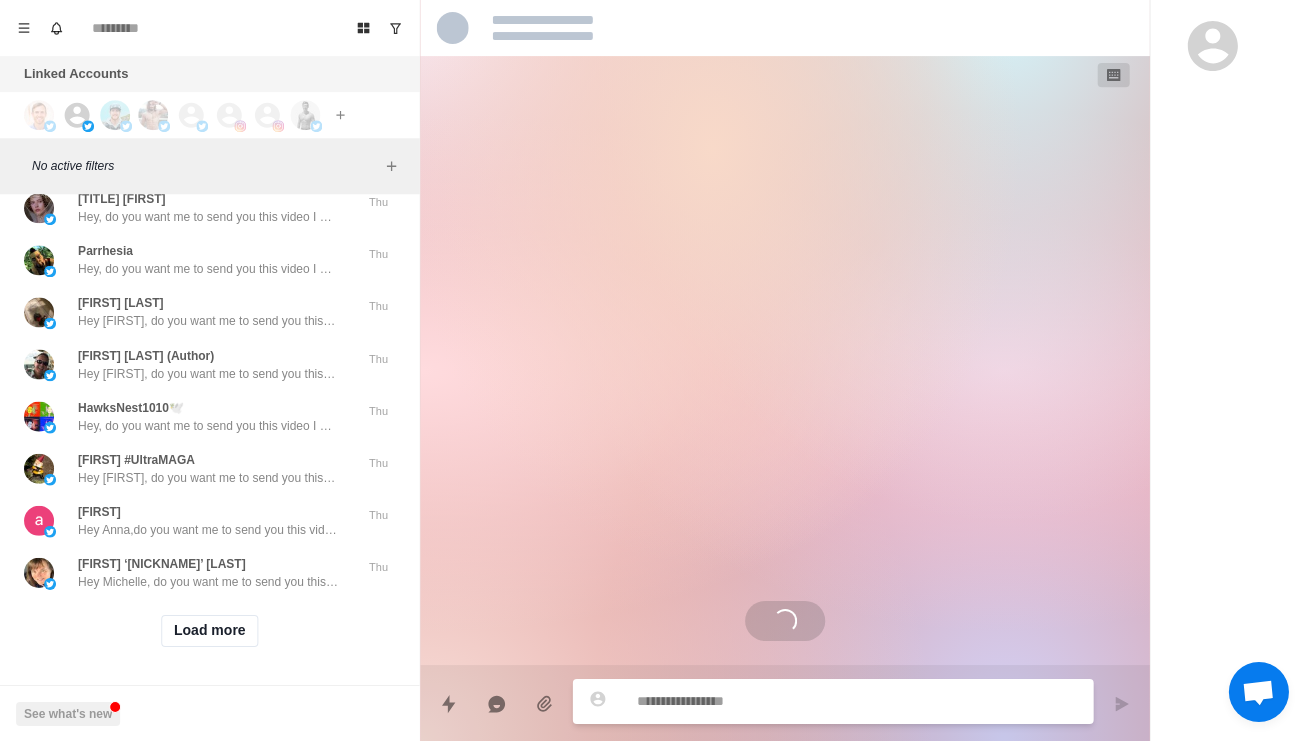 type on "*" 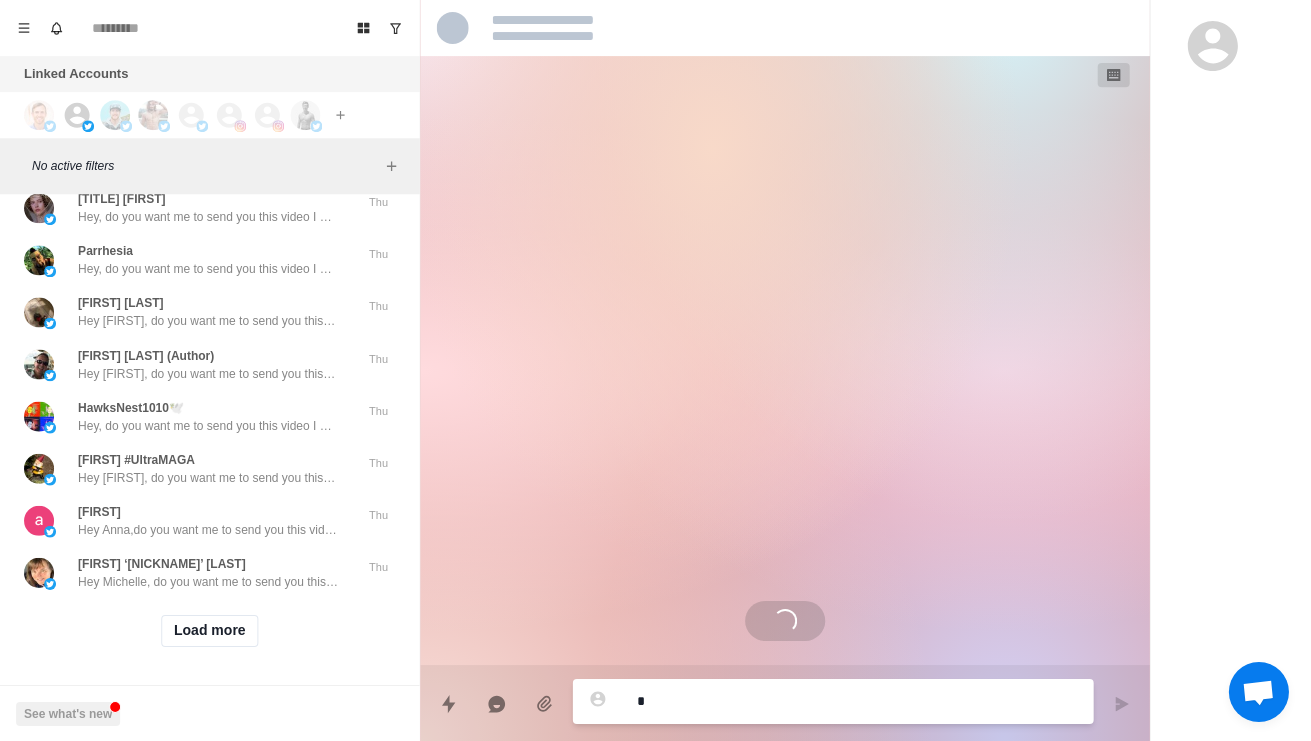 type on "*" 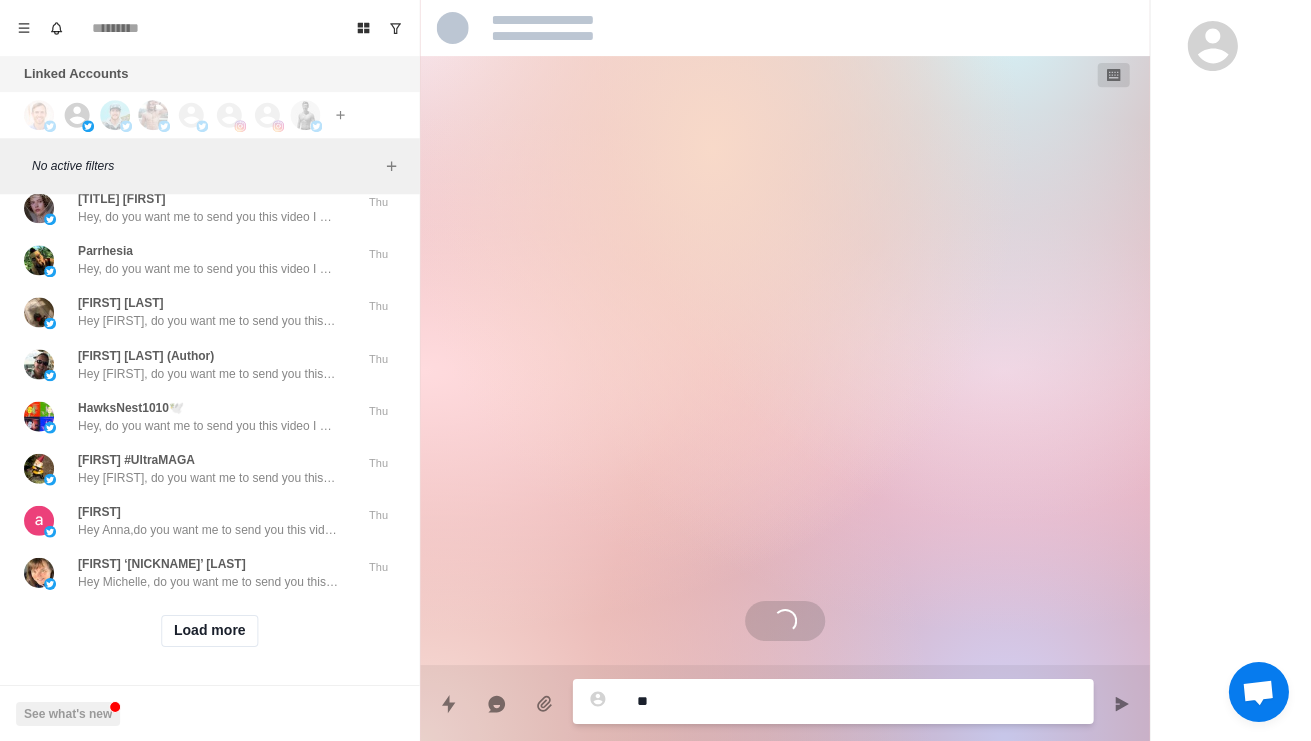 scroll, scrollTop: 82, scrollLeft: 0, axis: vertical 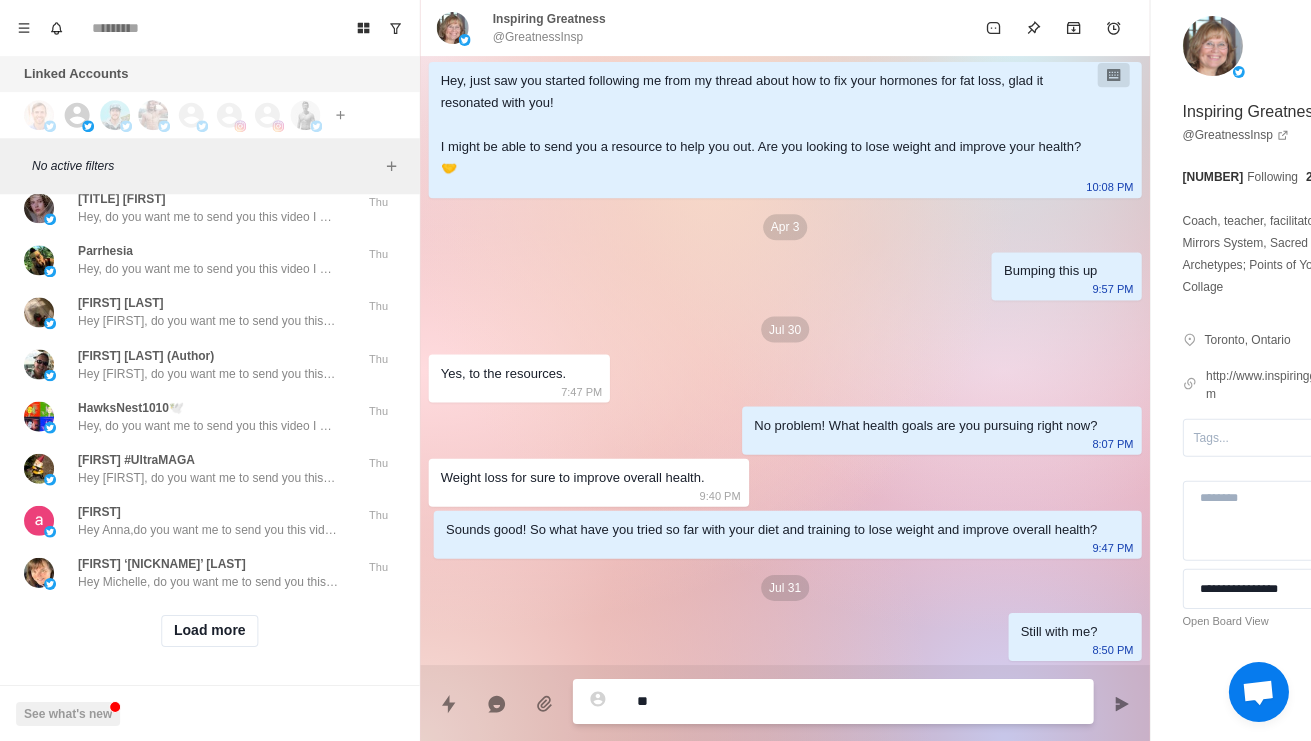 type on "*" 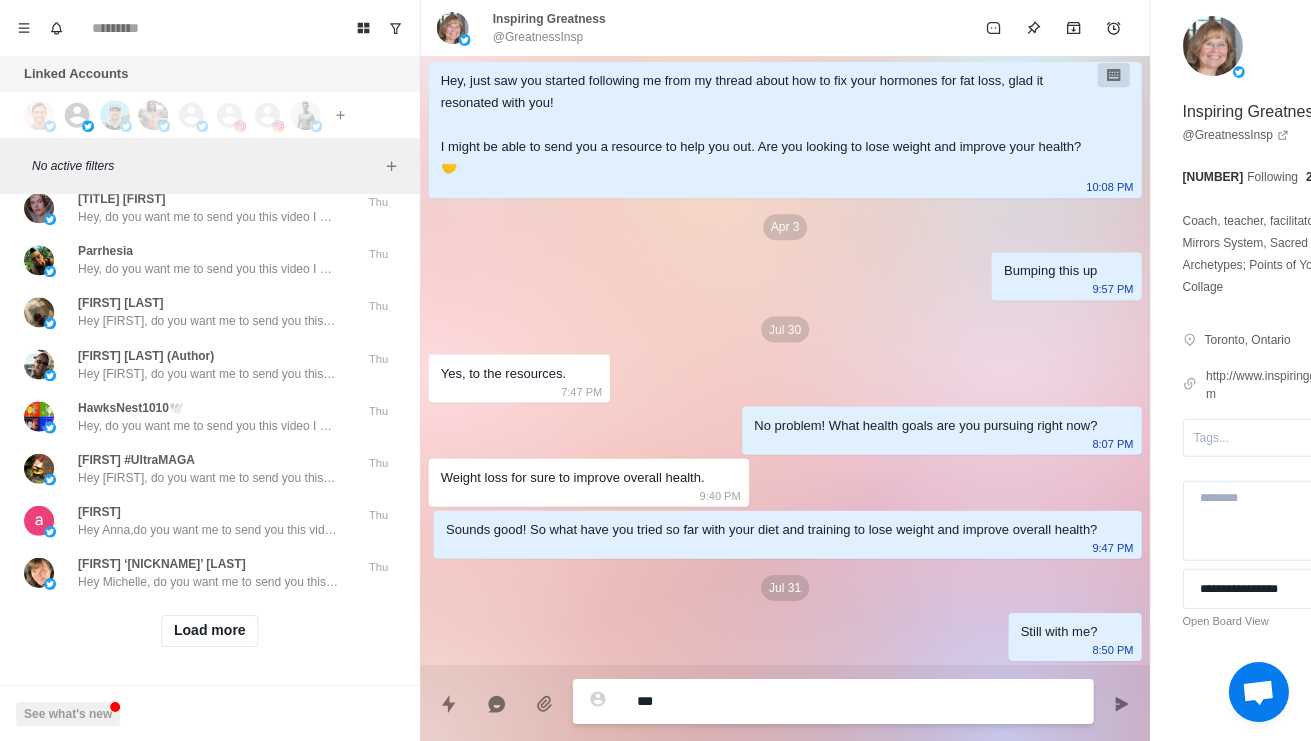 type on "*" 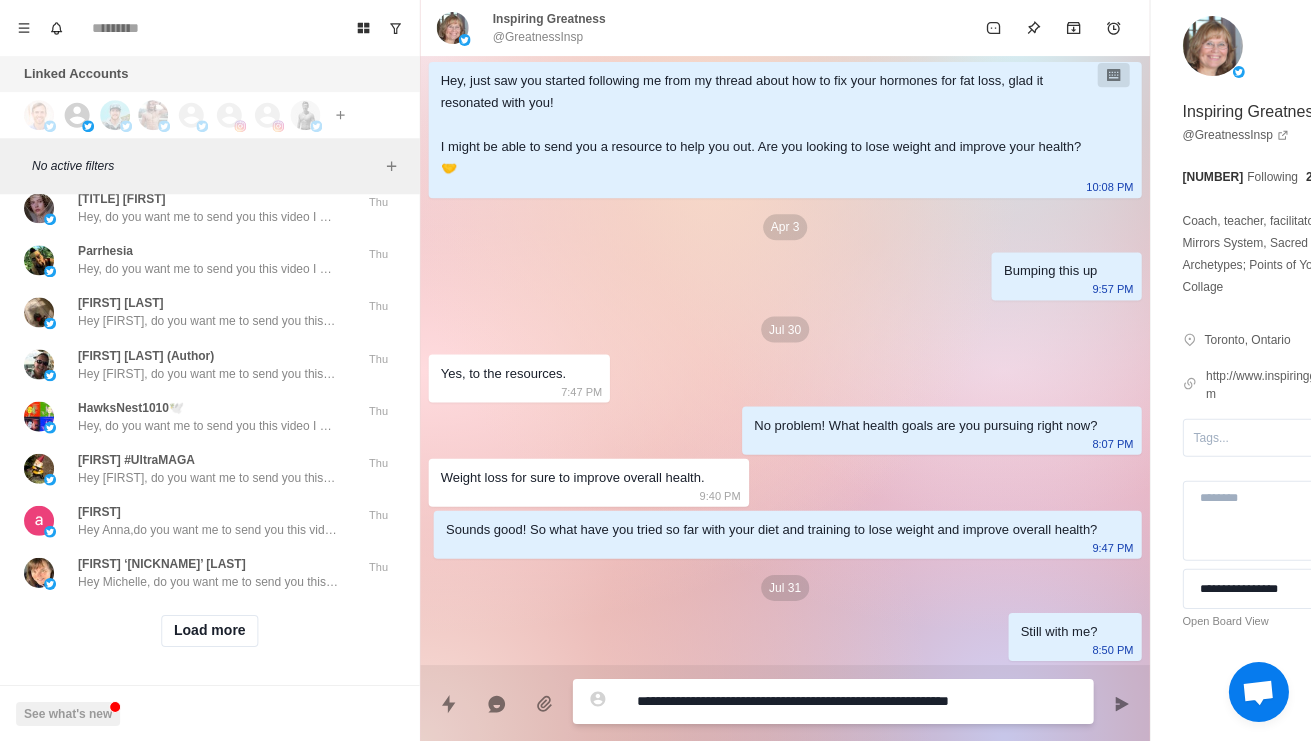 type on "*" 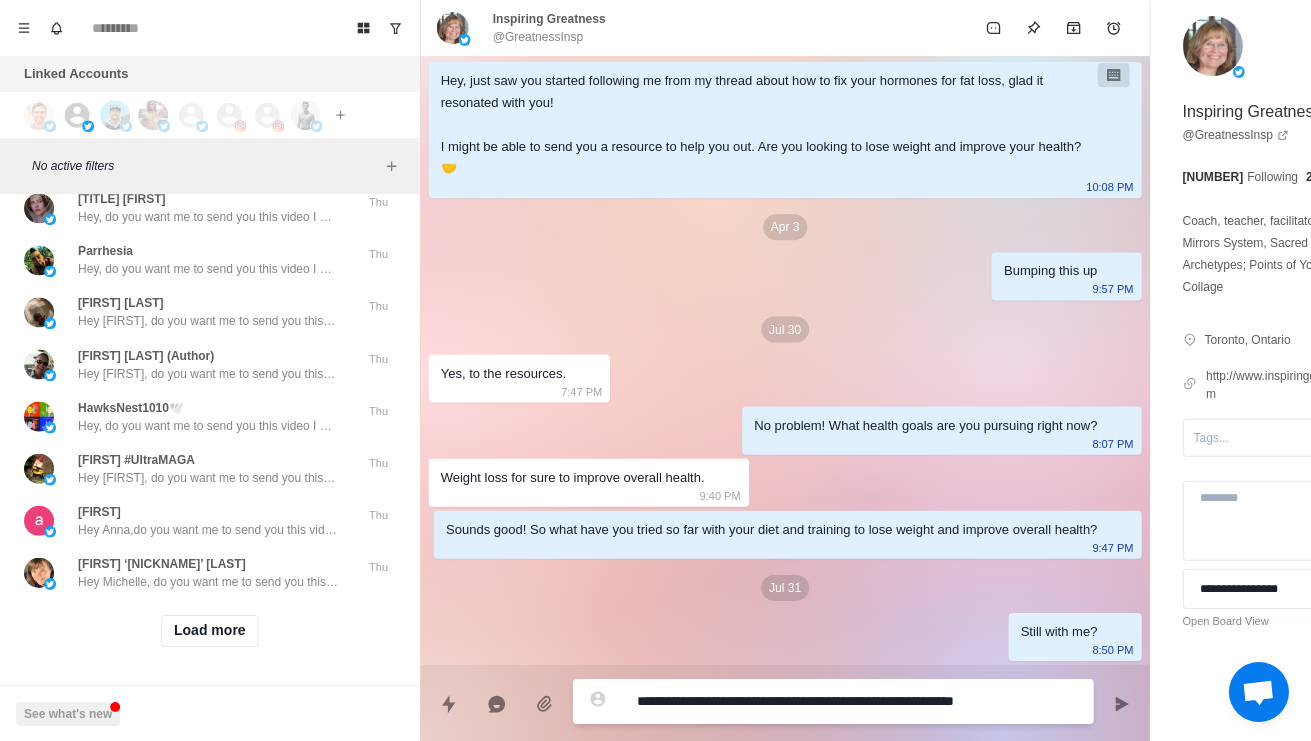 scroll, scrollTop: 0, scrollLeft: 0, axis: both 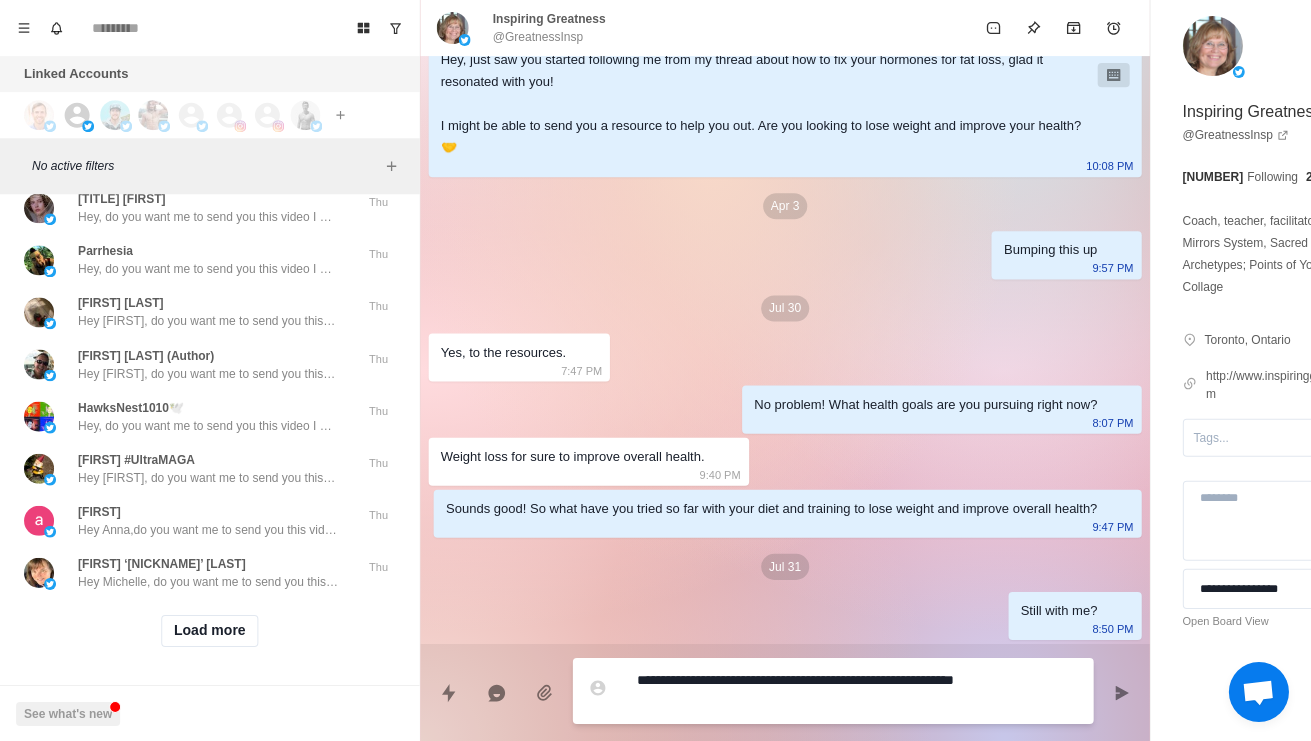 type on "*" 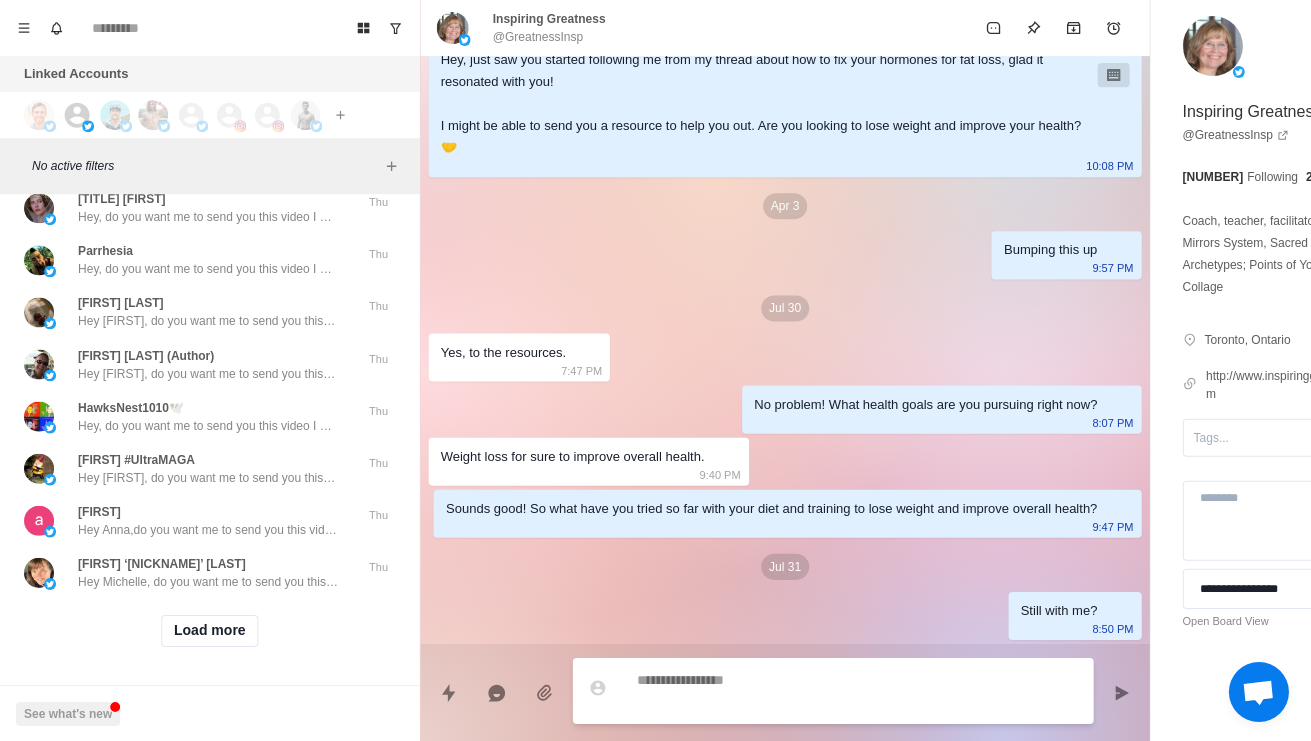 scroll, scrollTop: 184, scrollLeft: 0, axis: vertical 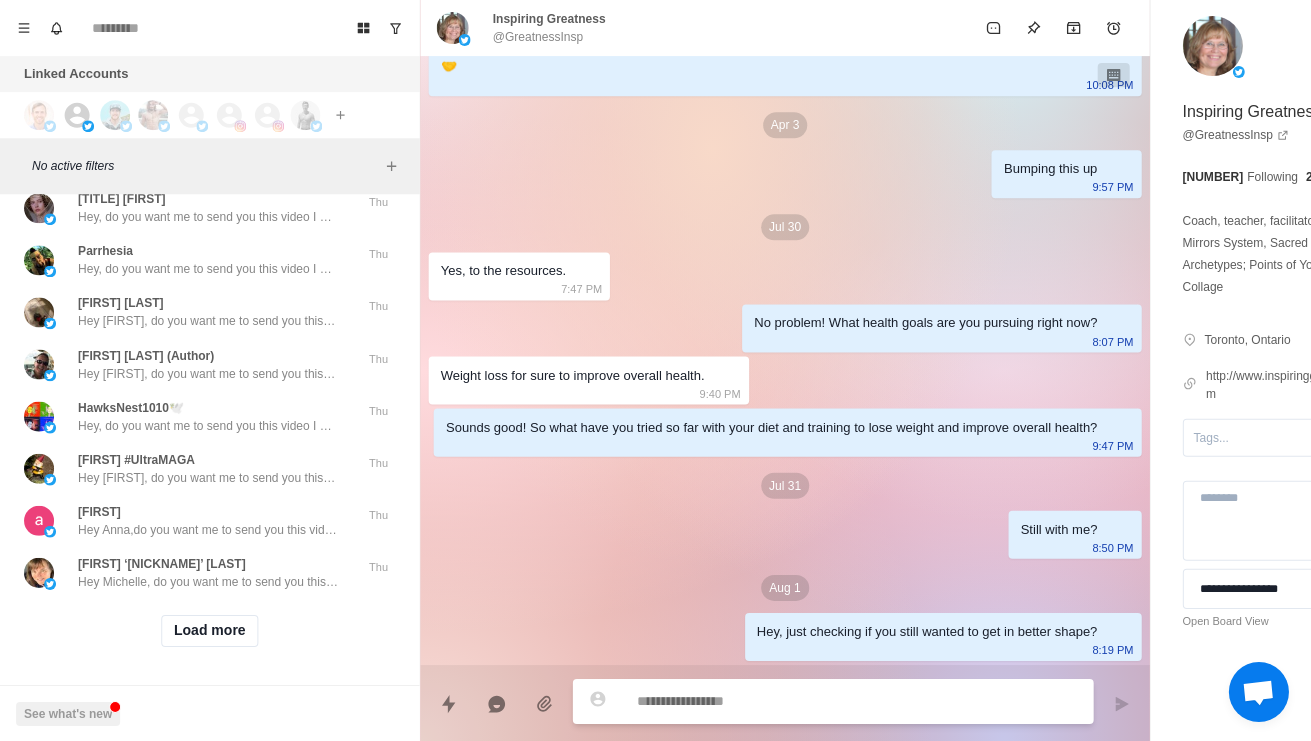 click on "Cool! So what have you tried so far with your diet and training to lose weight and improve your metabolic health?" at bounding box center (208, 113) 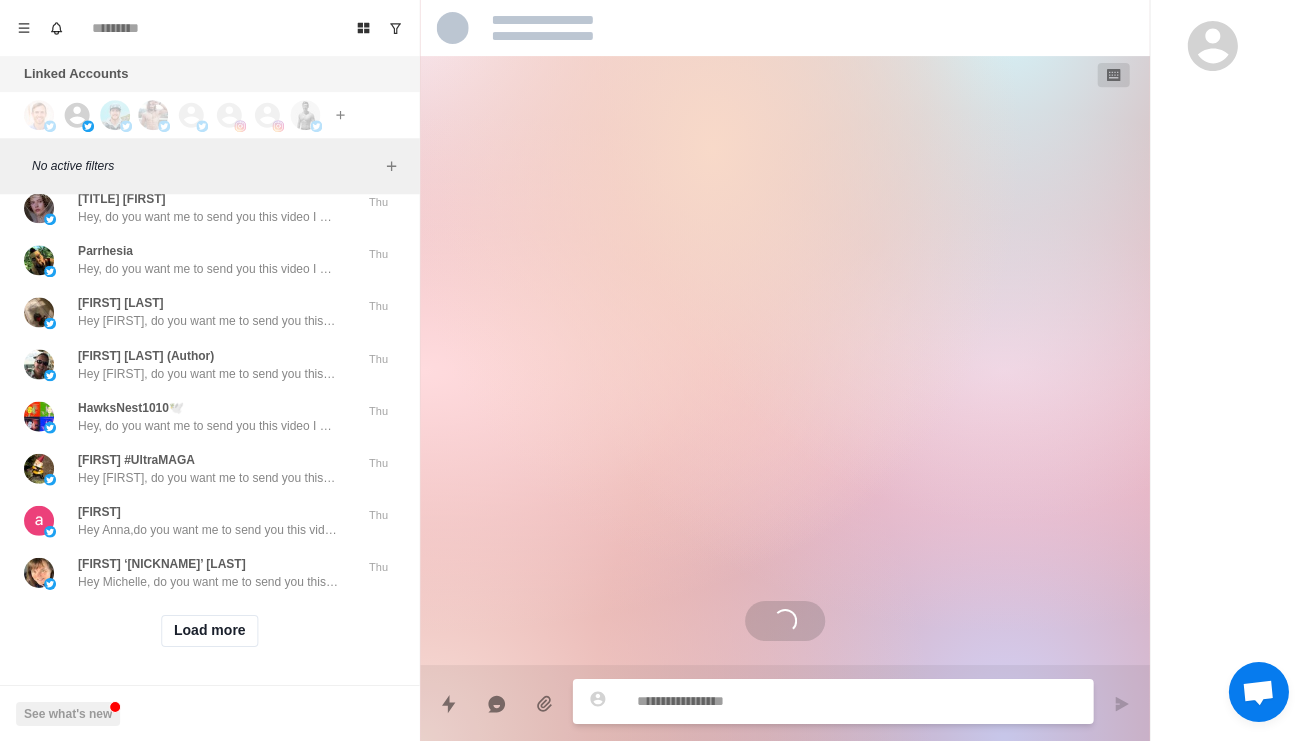 type on "*" 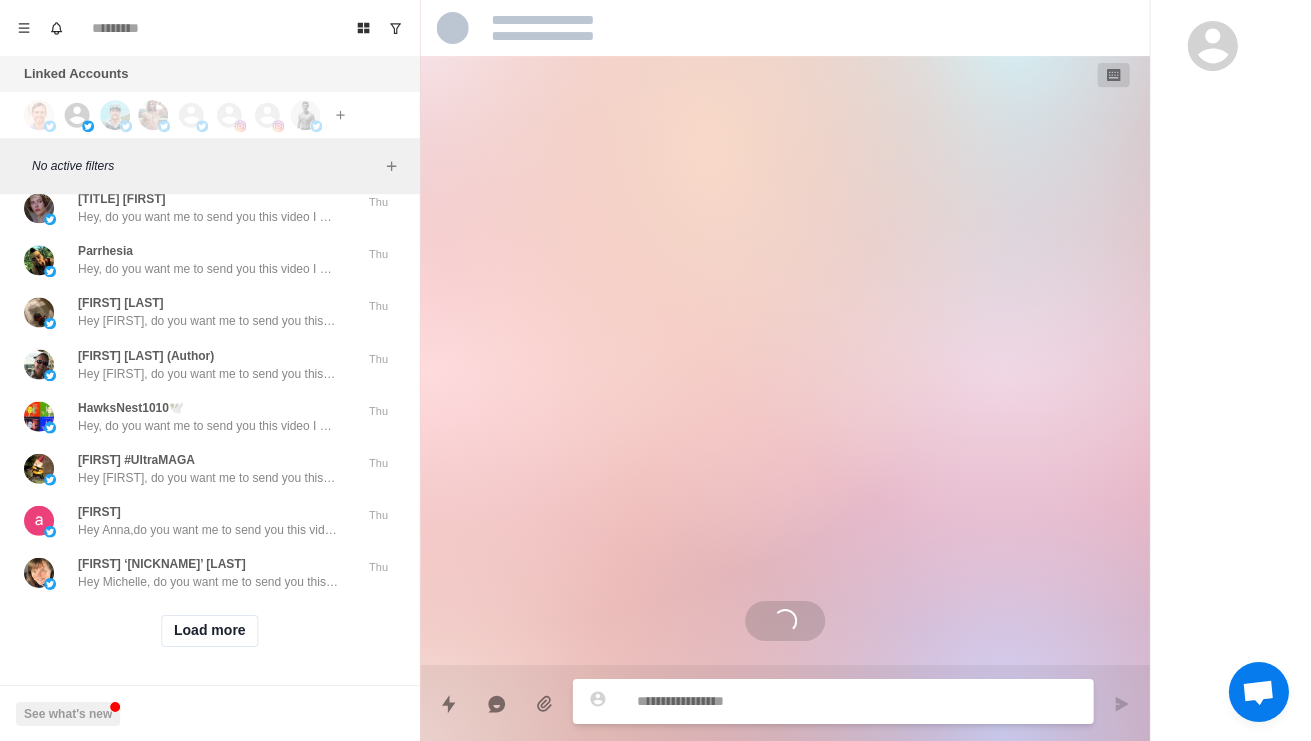 type on "*" 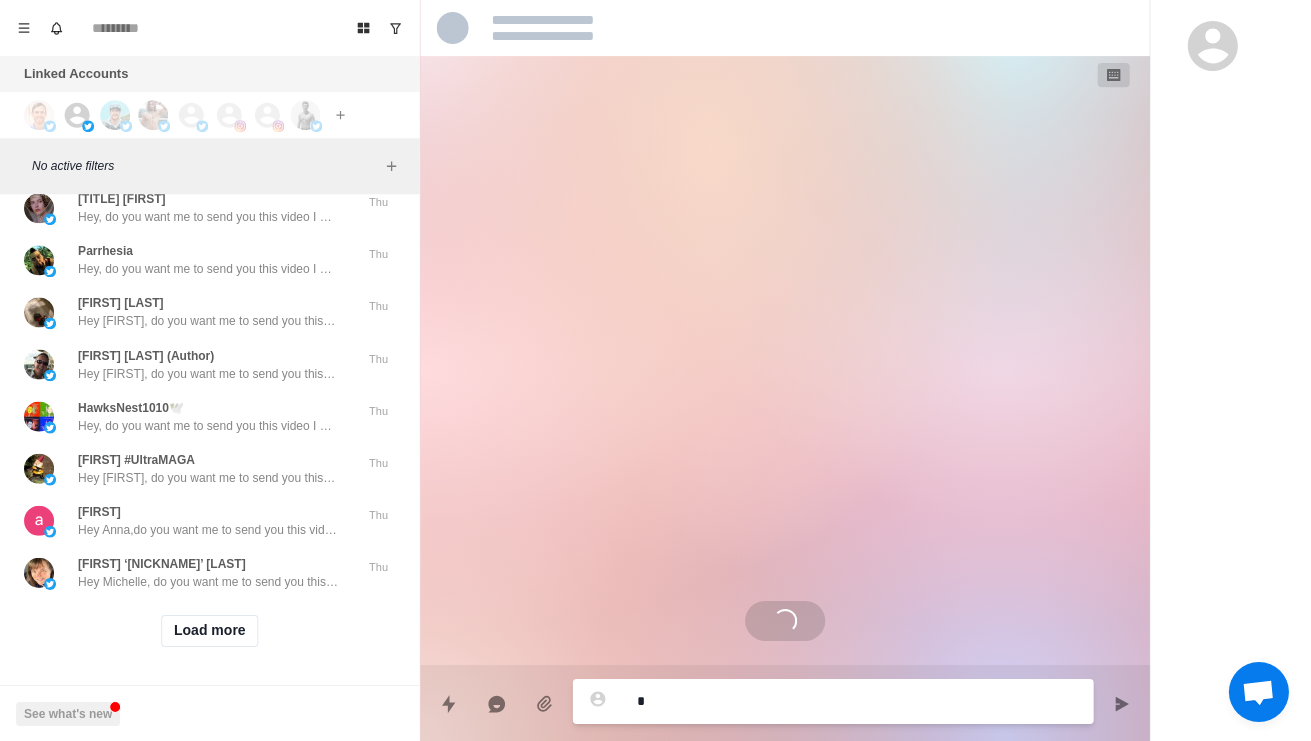 type on "*" 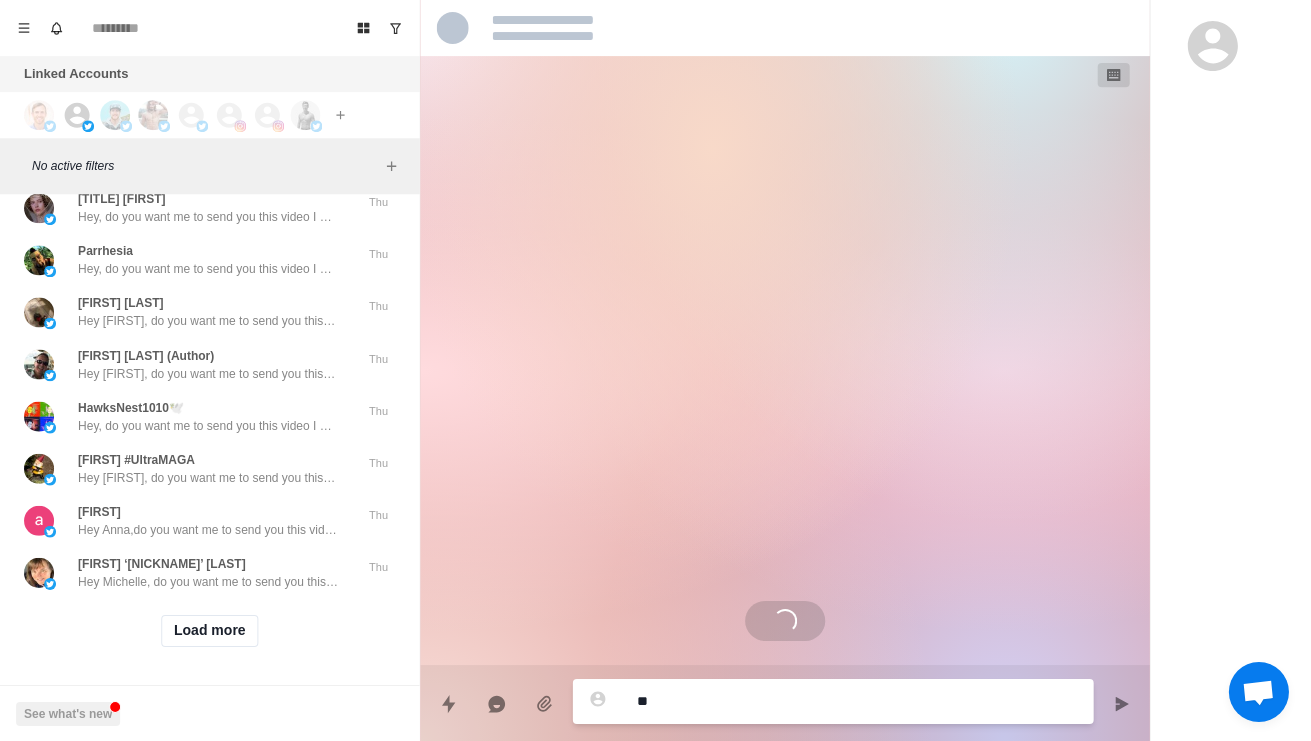 type on "*" 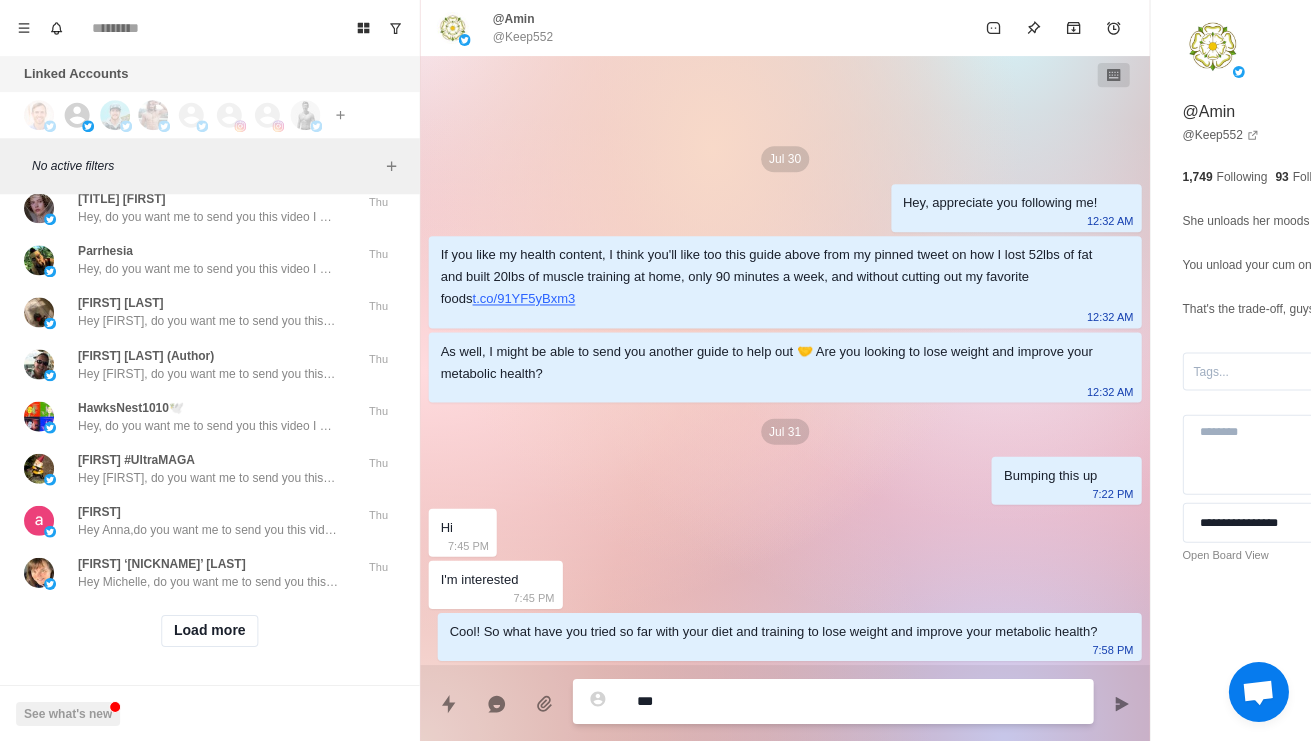 type on "*" 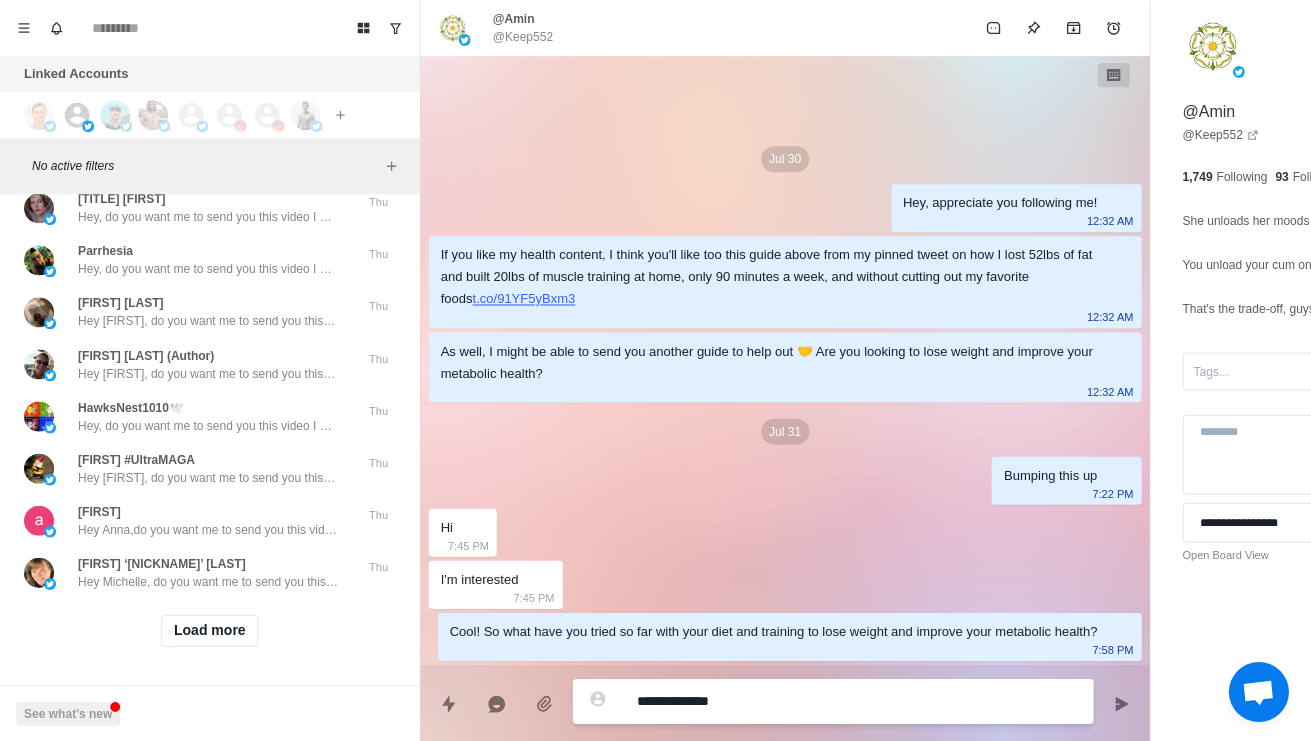 type on "*" 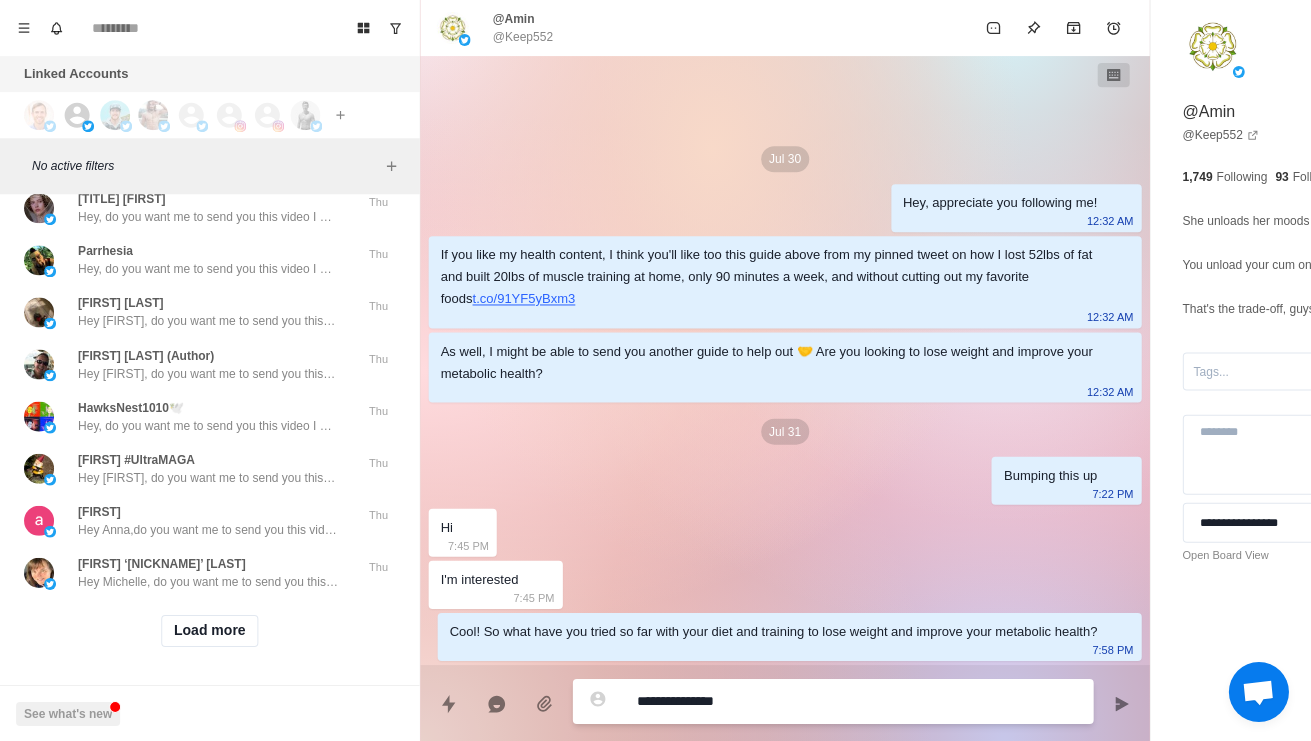 type on "*" 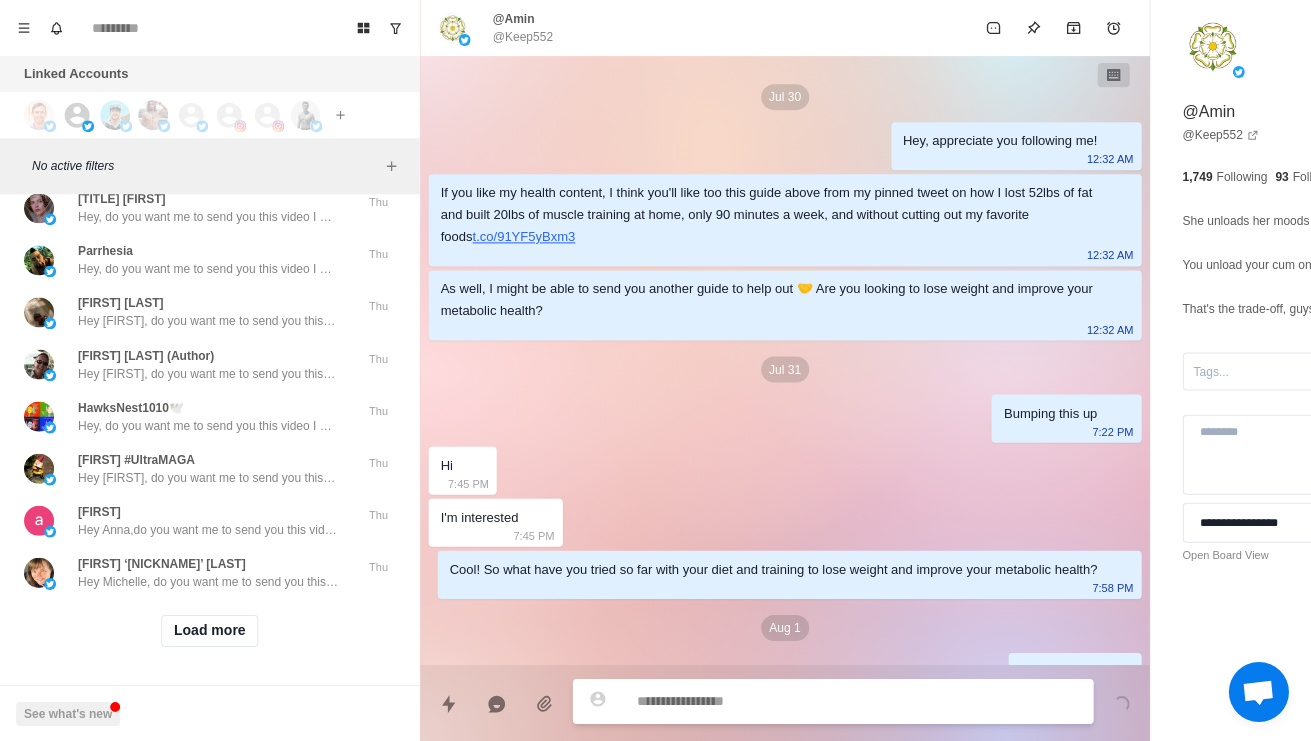 scroll, scrollTop: 62, scrollLeft: 0, axis: vertical 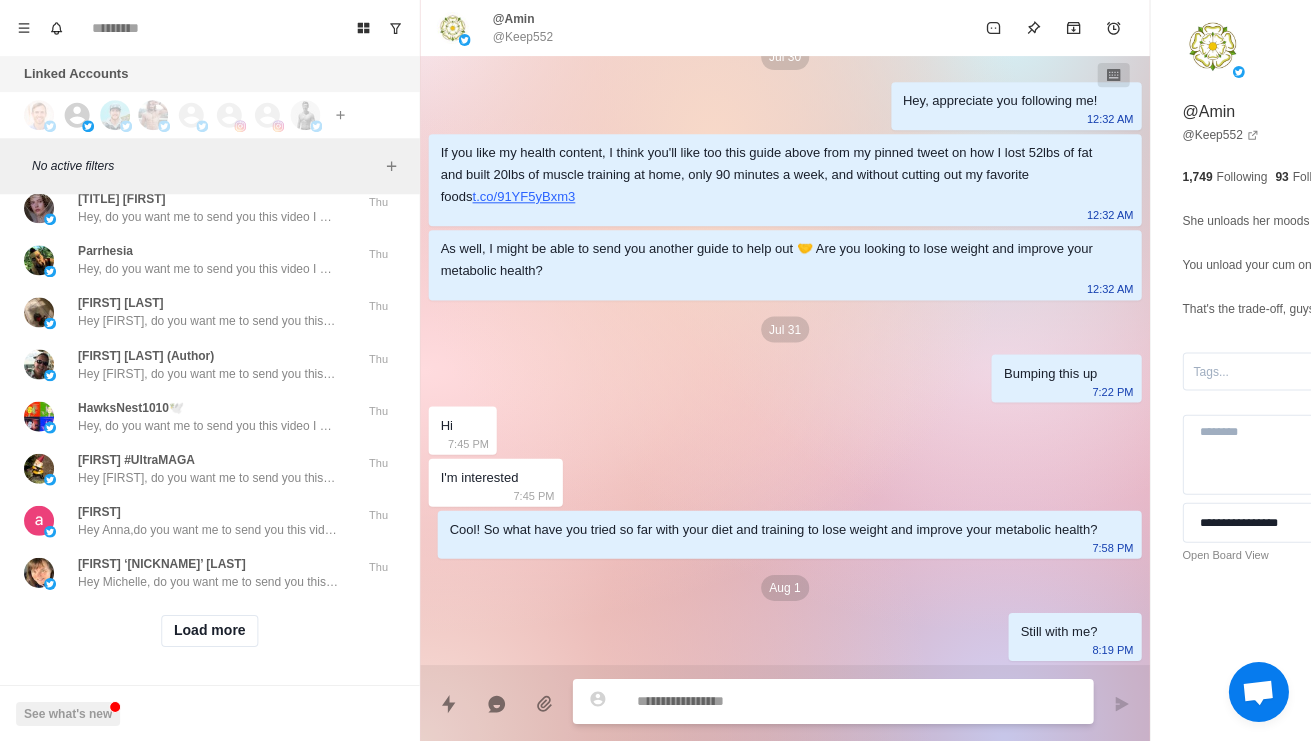click on "Mrs. T Hey, do you want me to send you this video I made about my 5-step fat loss formula? It´s about the best process for your body to actually burn fat (it´s not just calories in - calories out)" at bounding box center [208, 156] 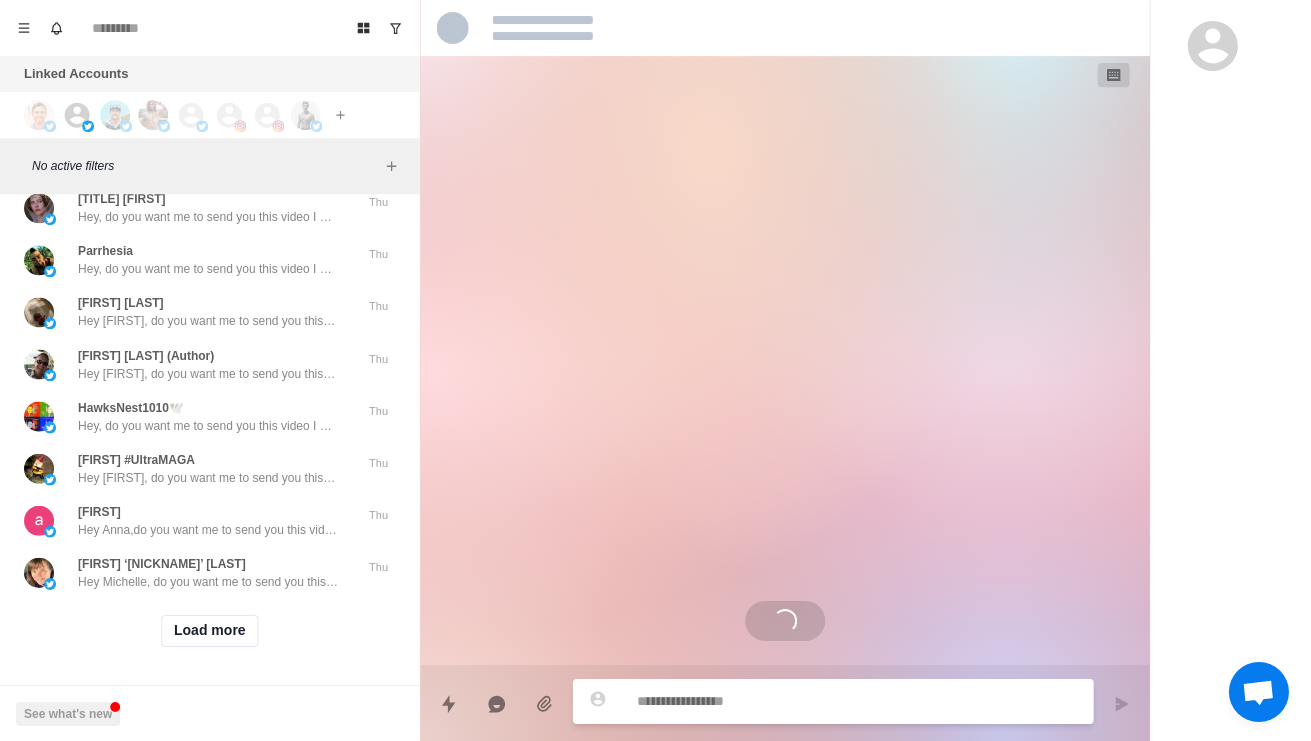 scroll, scrollTop: 0, scrollLeft: 0, axis: both 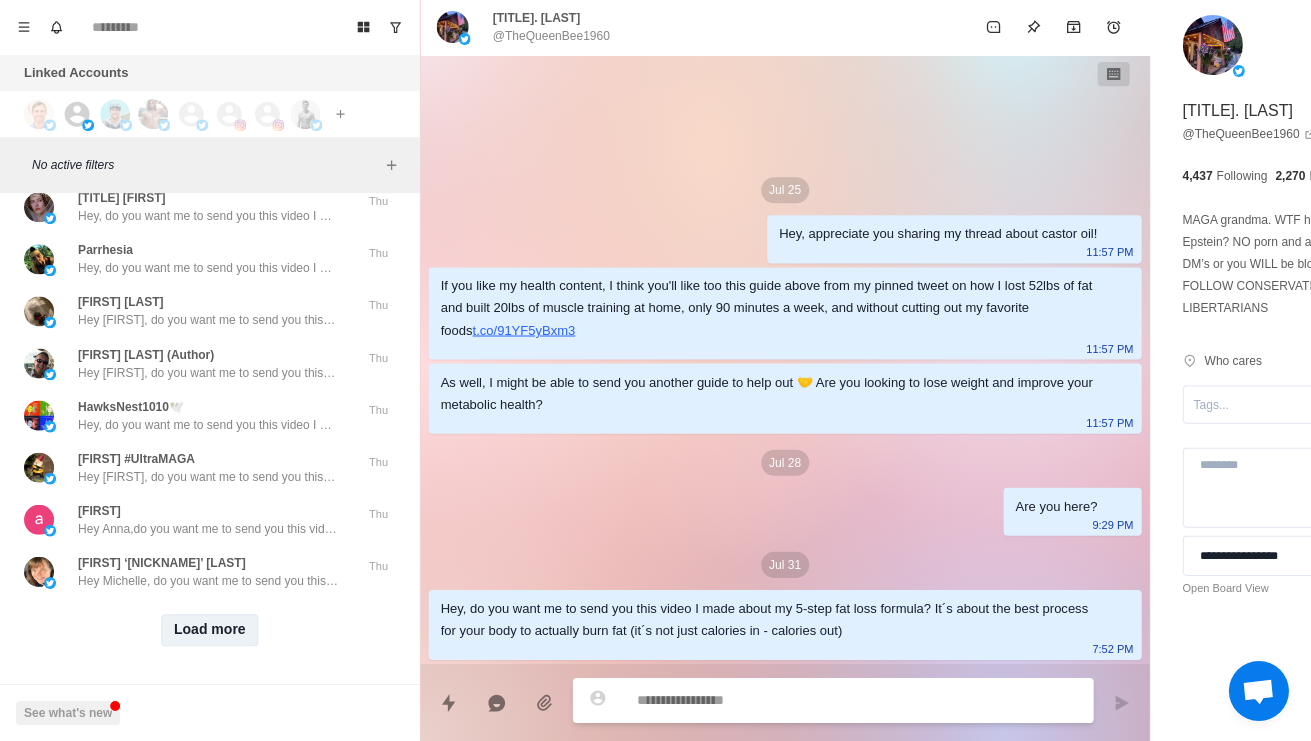 click on "Load more" at bounding box center (210, 630) 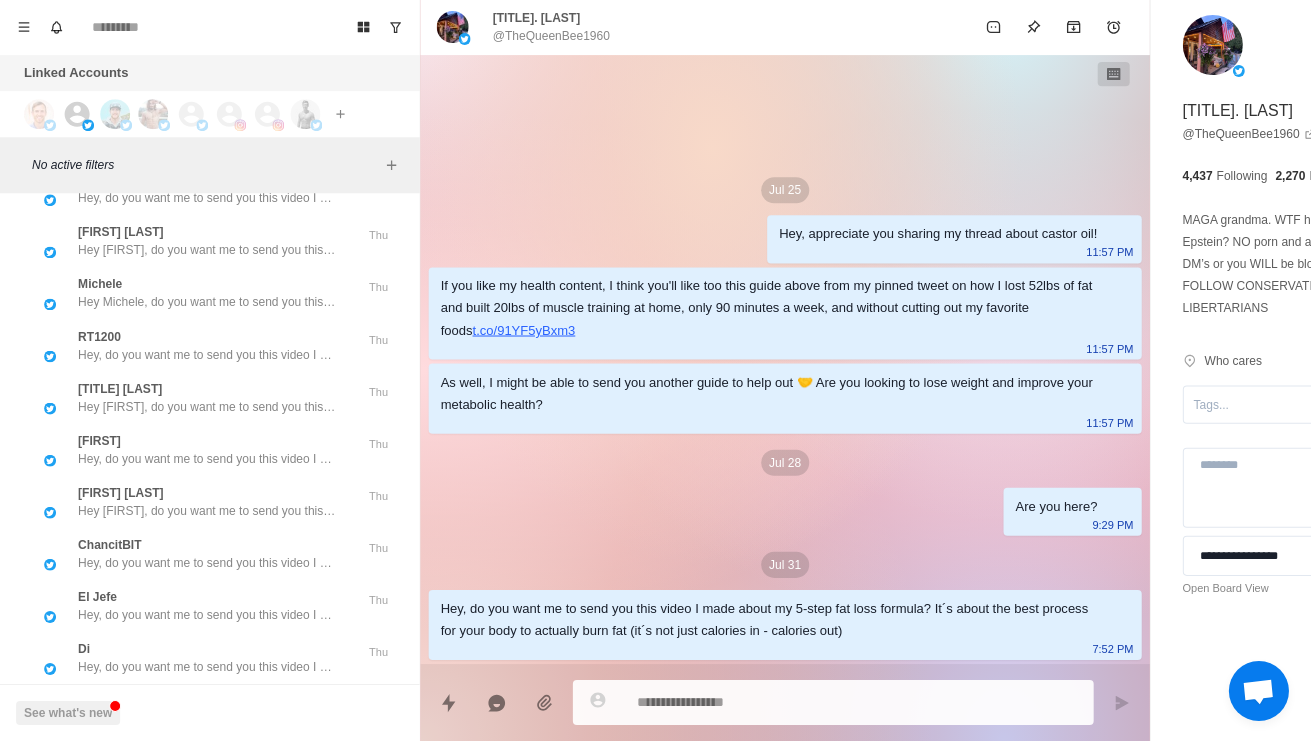 click on "Hey Michelle, do you want me to send you this video I made about my 5-step fat loss formula? It´s about the best process for your body to actually burn fat (it´s not just calories in - calories out)" at bounding box center (208, -9) 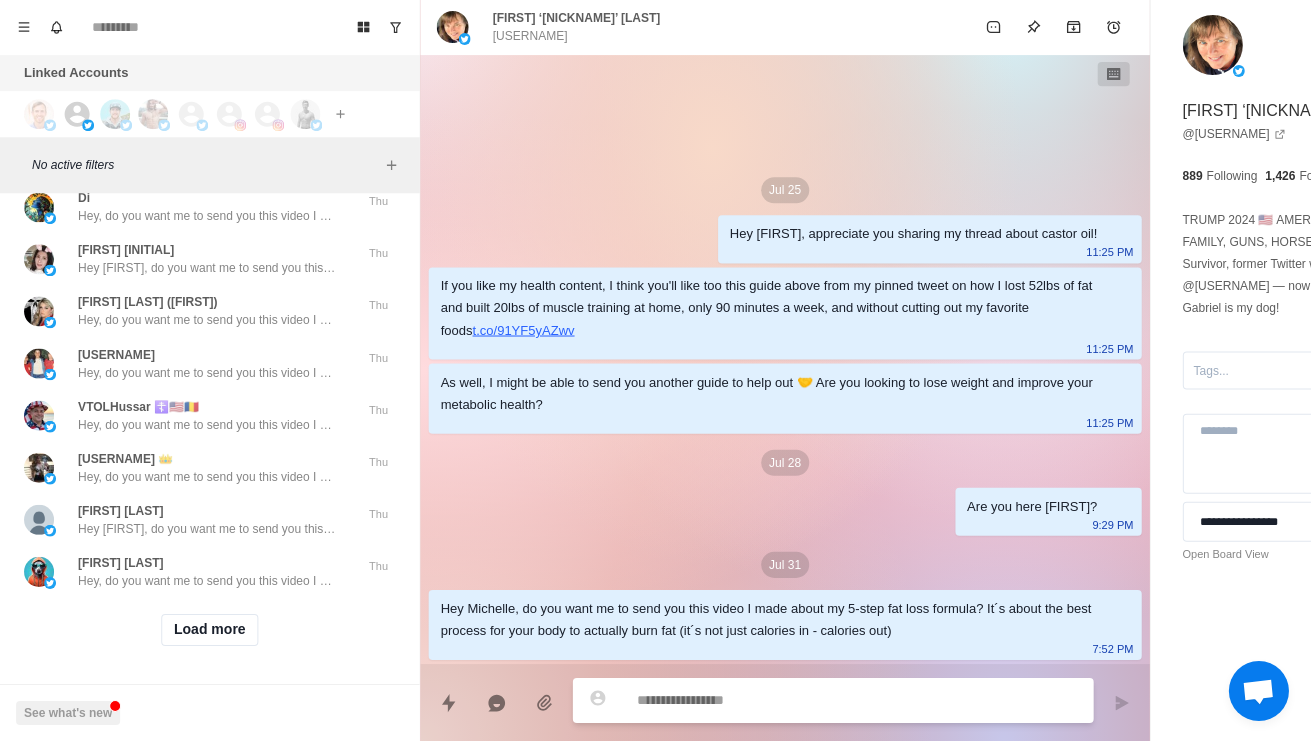 scroll, scrollTop: 32840, scrollLeft: 0, axis: vertical 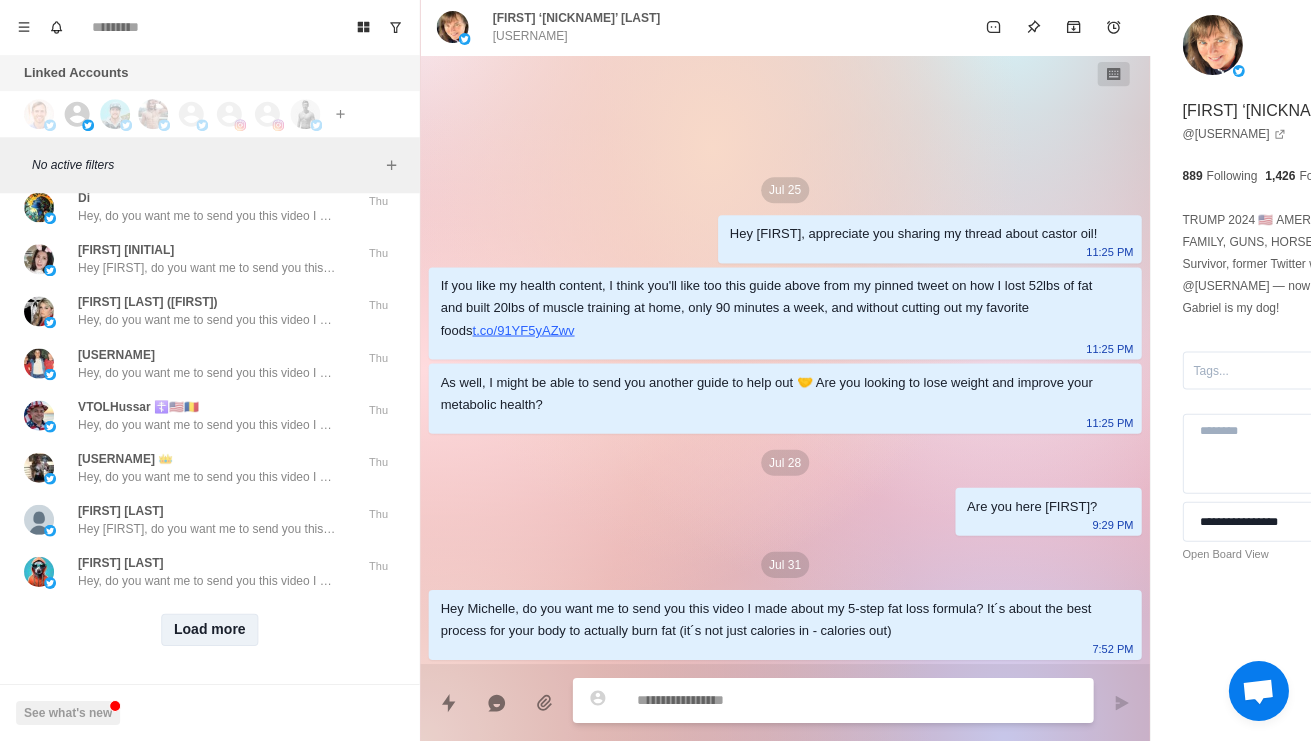 click on "Load more" at bounding box center (210, 630) 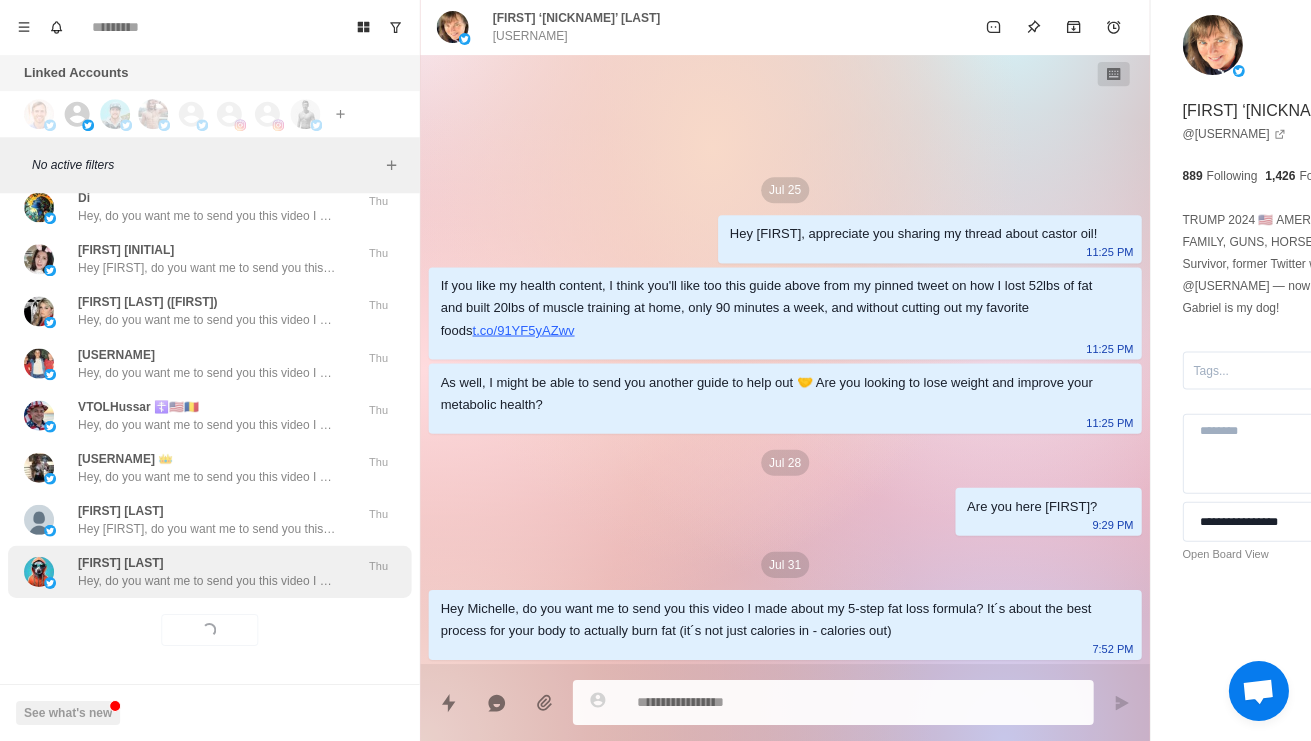 click on "Hey, do you want me to send you this video I made about my 5-step fat loss formula? It´s about the best process for your body to actually burn fat (it´s not just calories in - calories out)" at bounding box center [208, 581] 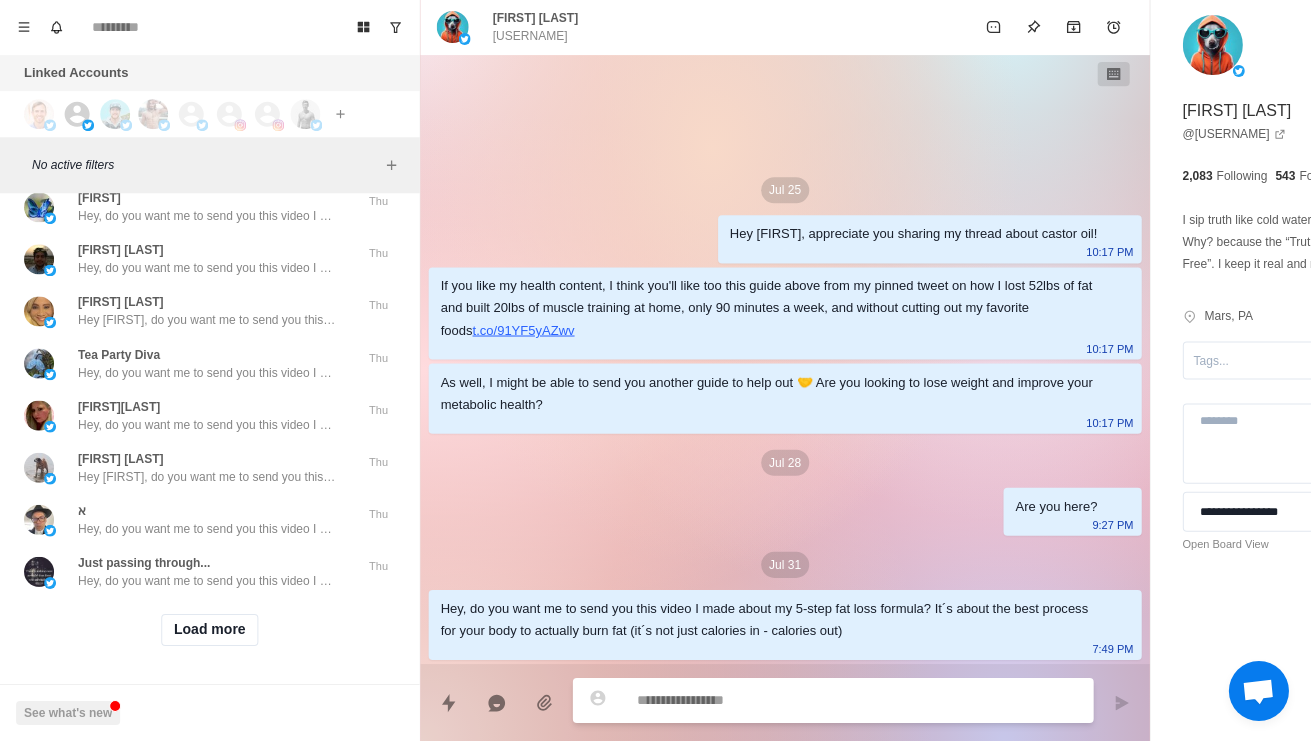 scroll, scrollTop: 33906, scrollLeft: 0, axis: vertical 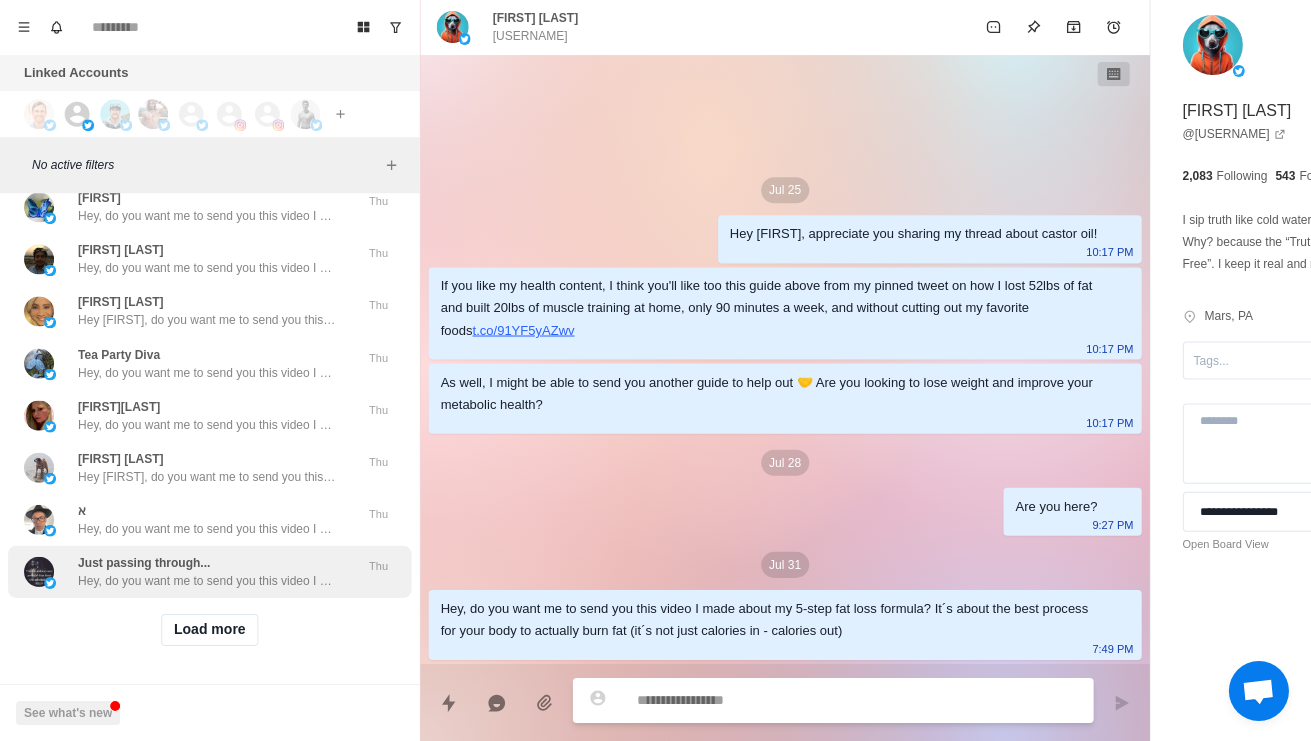 click on "Hey, do you want me to send you this video I made about my 5-step fat loss formula? It´s about the best process for your body to actually burn fat (it´s not just calories in - calories out)" at bounding box center (208, 581) 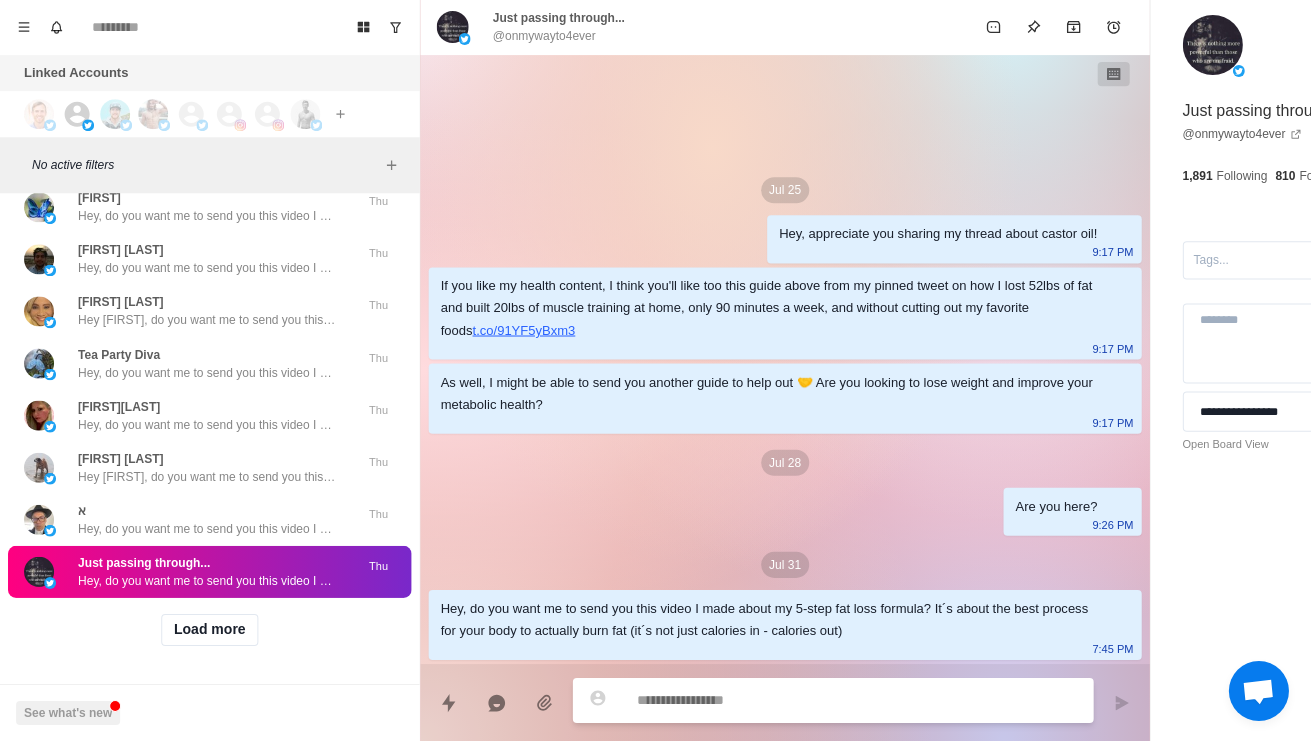 scroll, scrollTop: 34065, scrollLeft: 0, axis: vertical 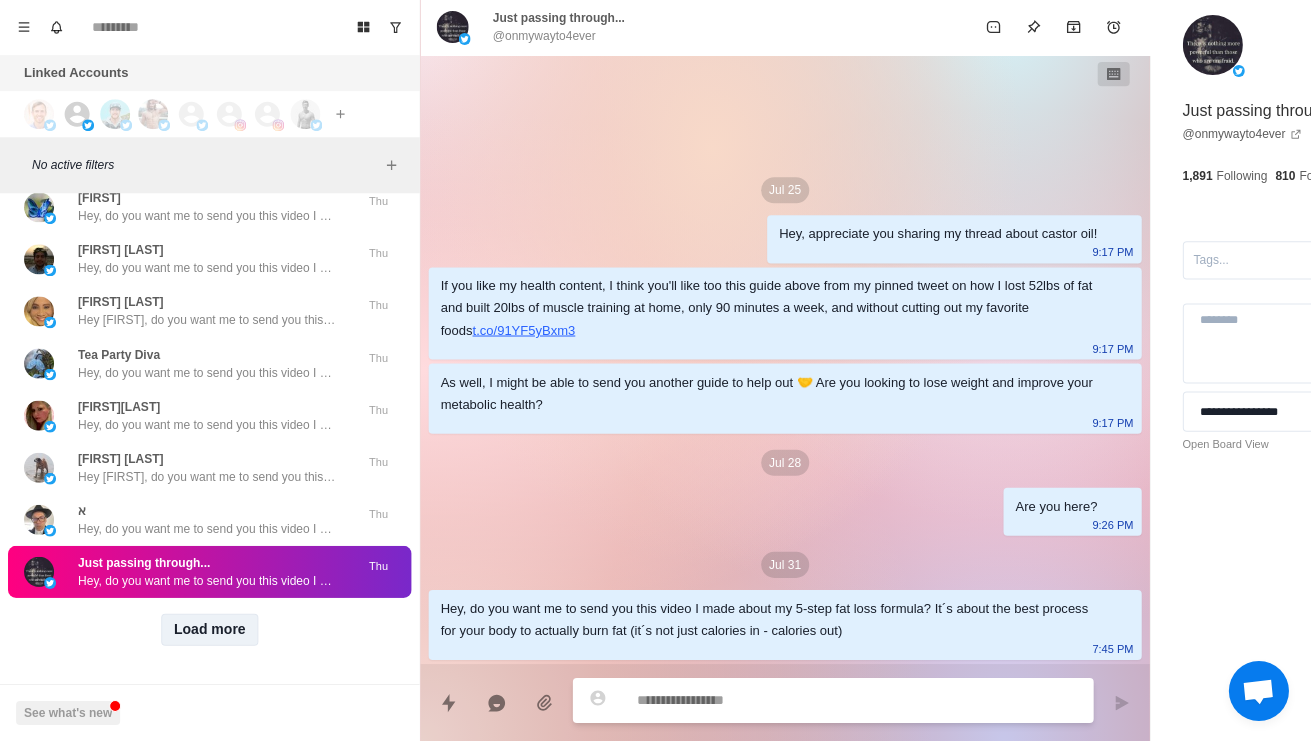 click on "Load more" at bounding box center (210, 630) 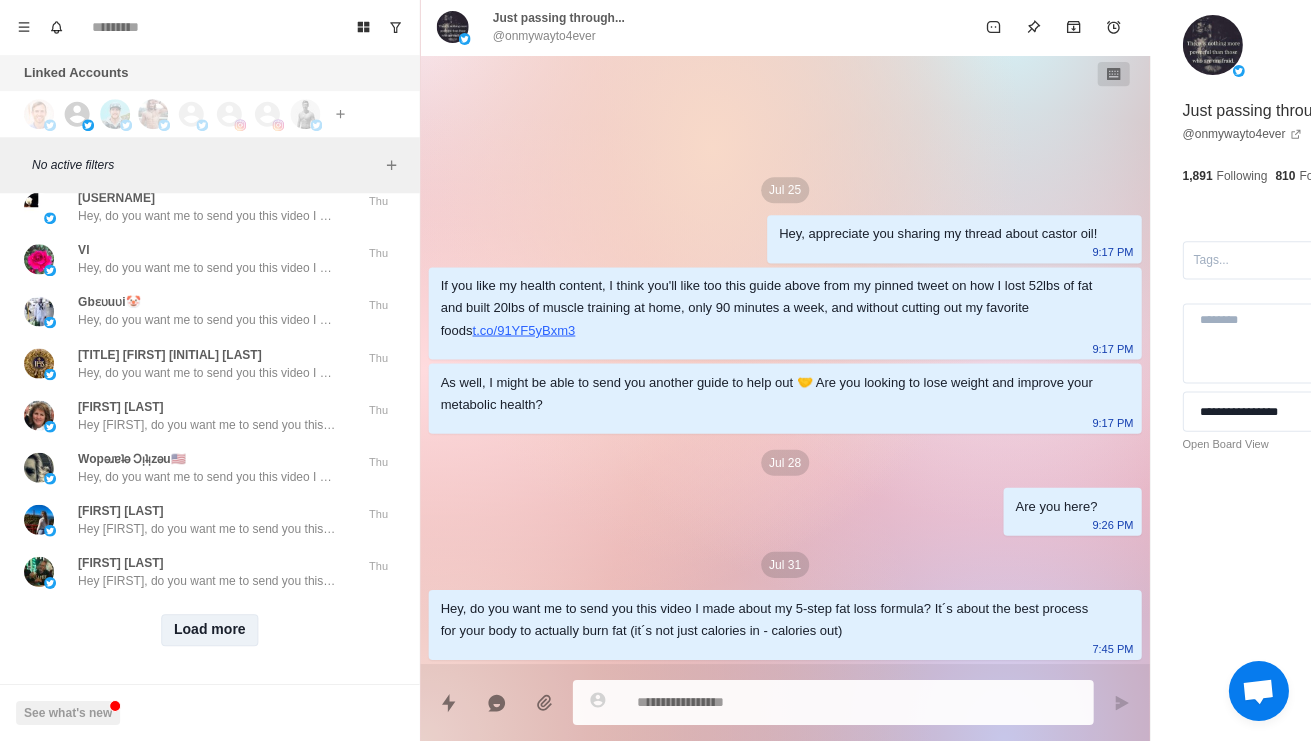 scroll, scrollTop: 35143, scrollLeft: 0, axis: vertical 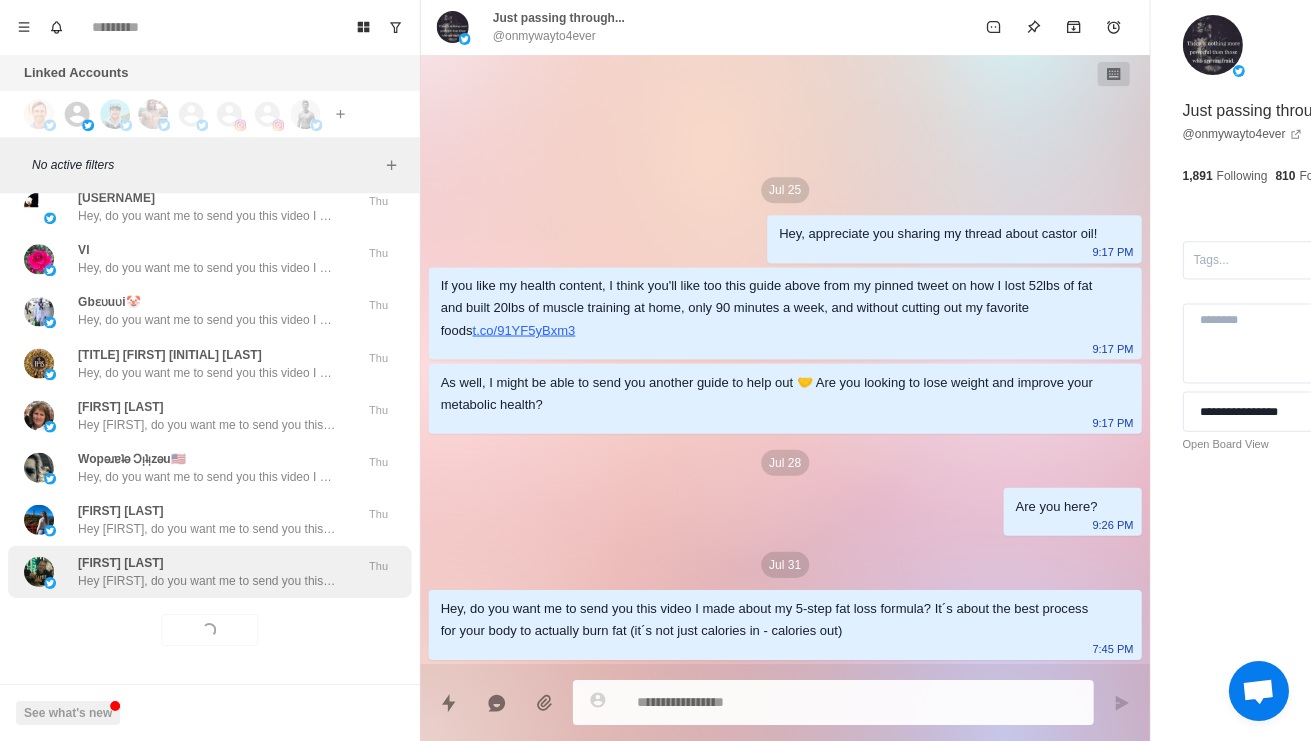 click on "Hey Leigh, do you want me to send you this video I made about my 5-step fat loss formula? It´s about the best process for your body to actually burn fat (it´s not just calories in - calories out)" at bounding box center [208, 581] 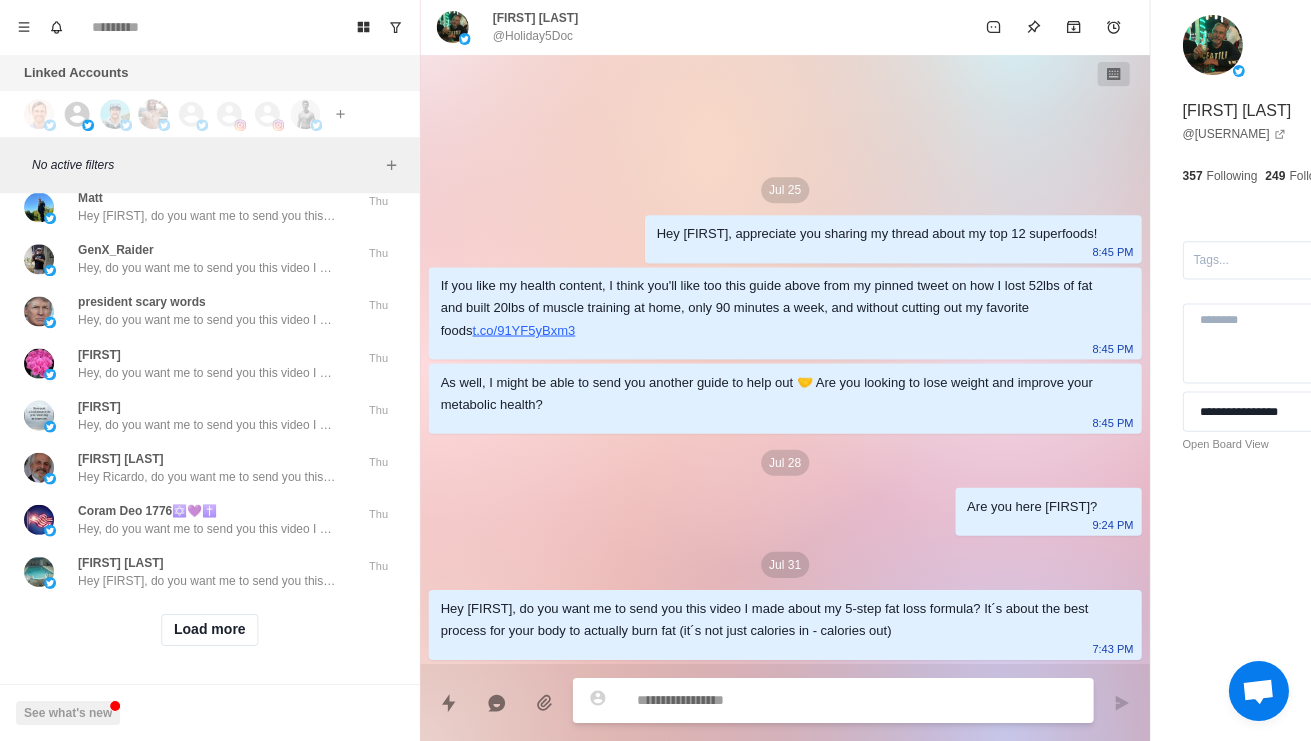 scroll, scrollTop: 36174, scrollLeft: 0, axis: vertical 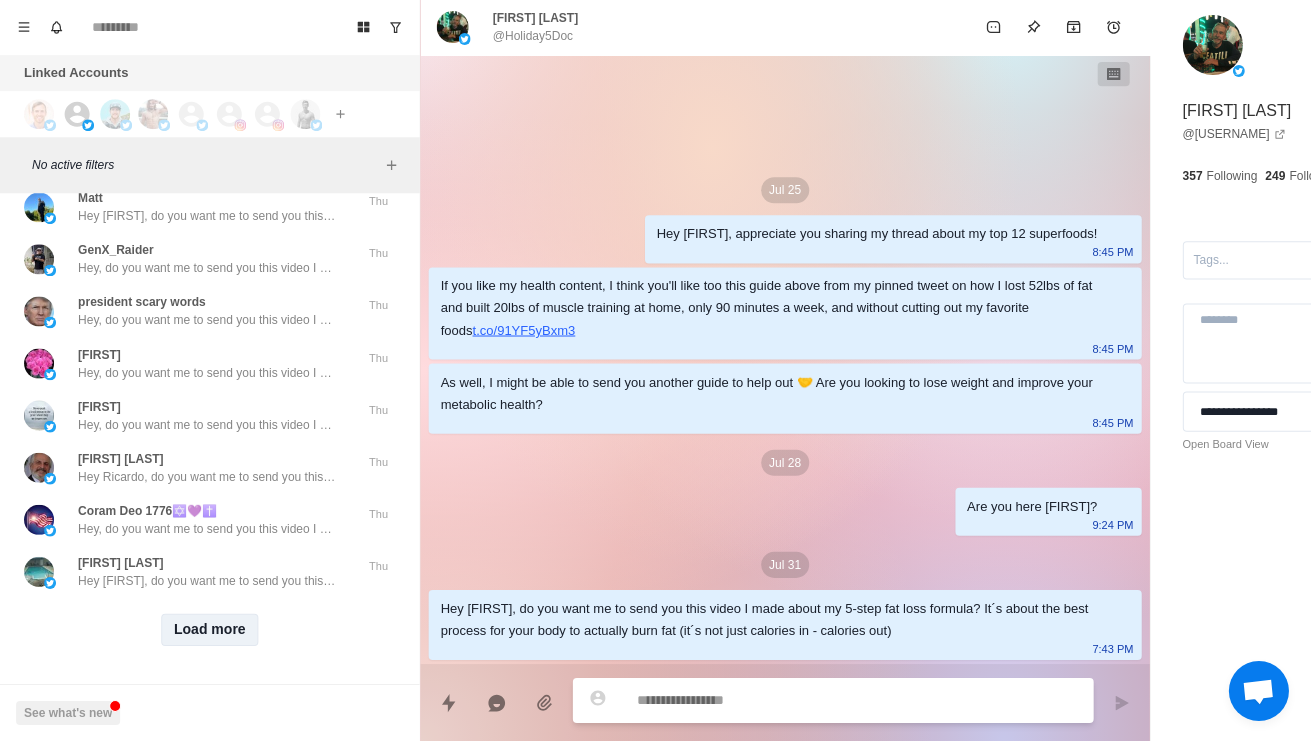 click on "Load more" at bounding box center (210, 630) 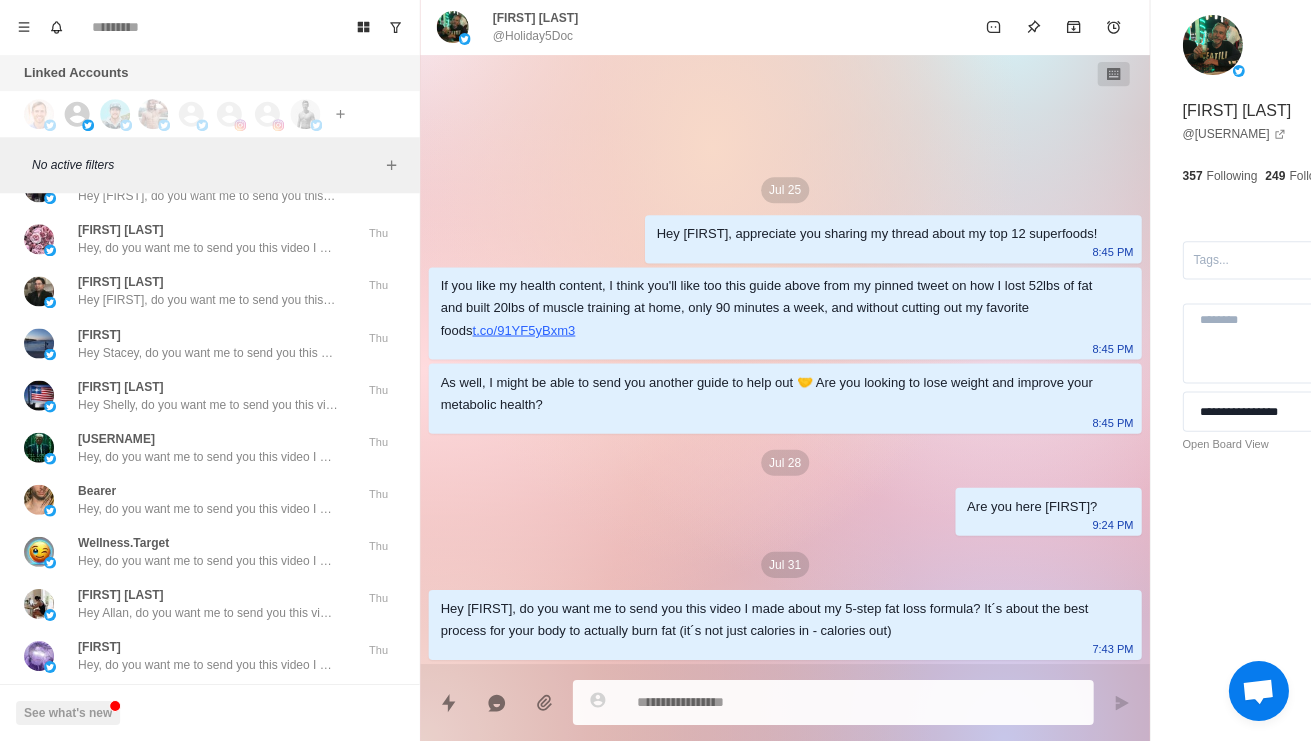 click on "Hey Richard, do you want me to send you this video I made about my 5-step fat loss formula? It´s about the best process for your body to actually burn fat (it´s not just calories in - calories out)" at bounding box center [208, -115] 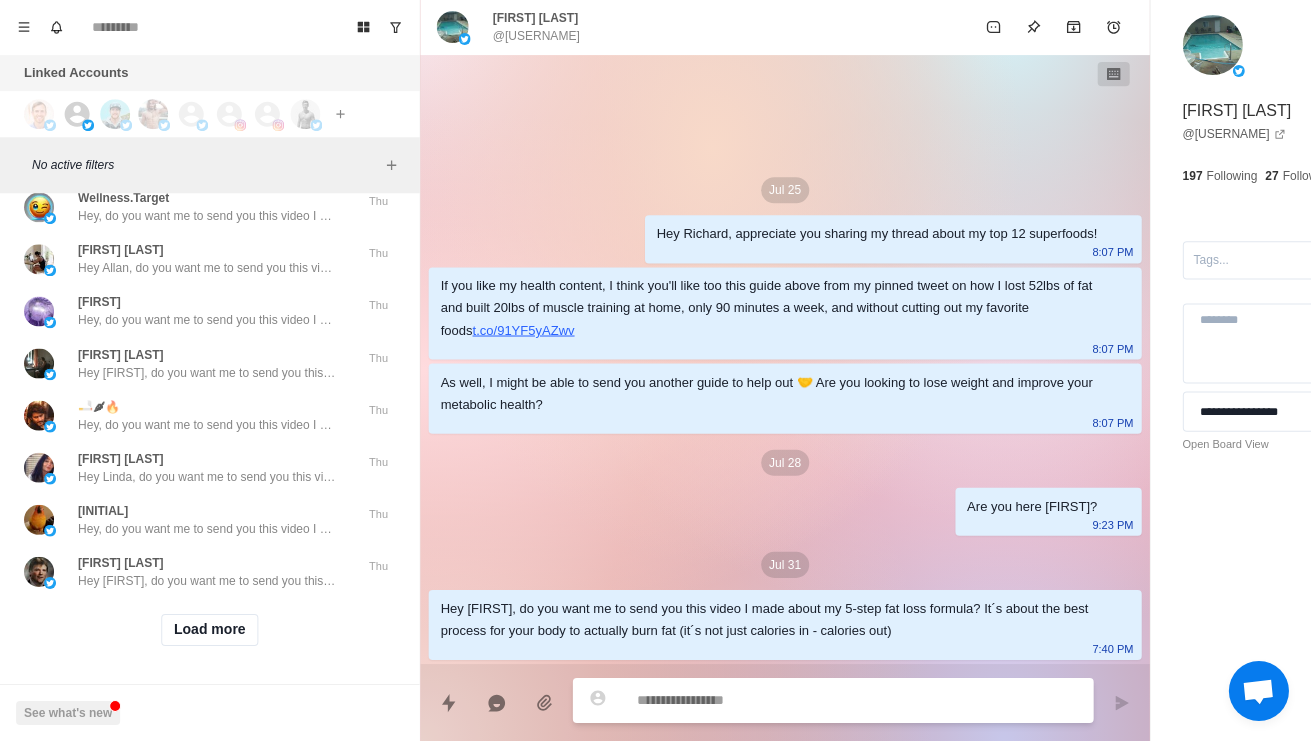 scroll, scrollTop: 37281, scrollLeft: 0, axis: vertical 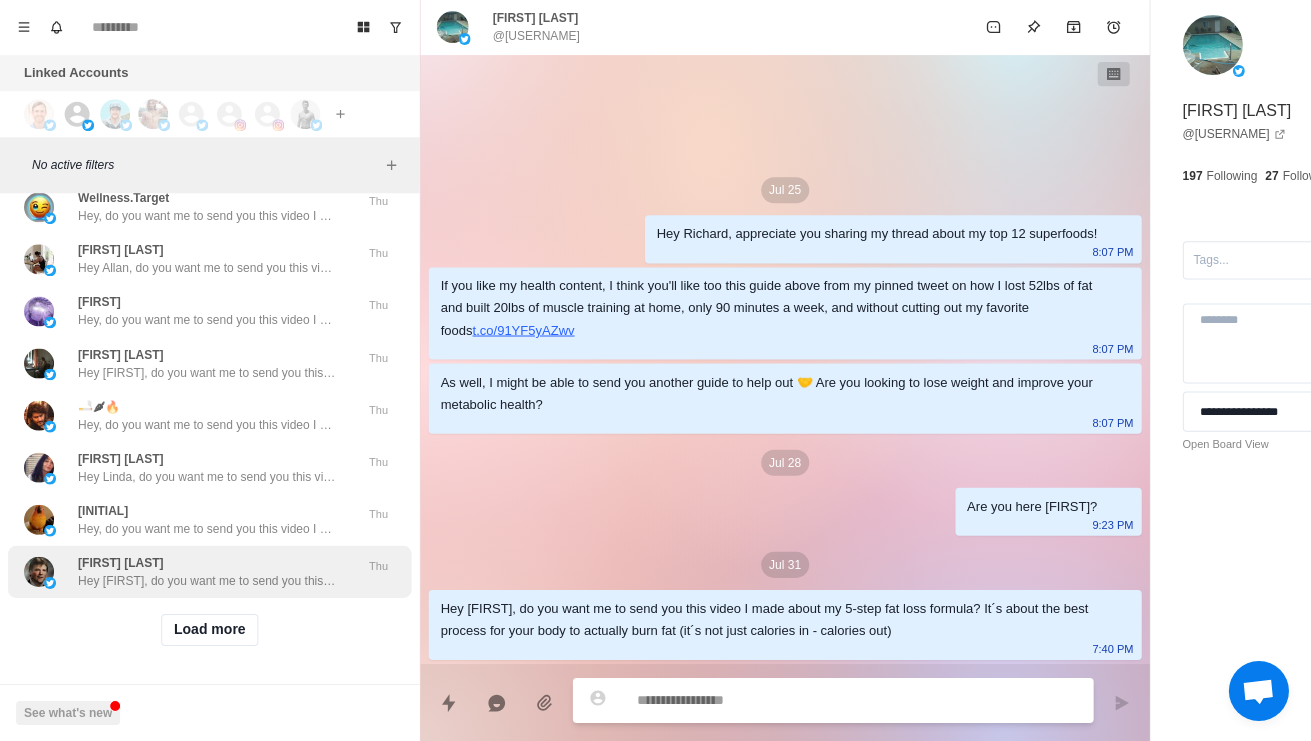 click on "Hey Robert, do you want me to send you this video I made about my 5-step fat loss formula? It´s about the best process for your body to actually burn fat (it´s not just calories in - calories out)" at bounding box center [208, 581] 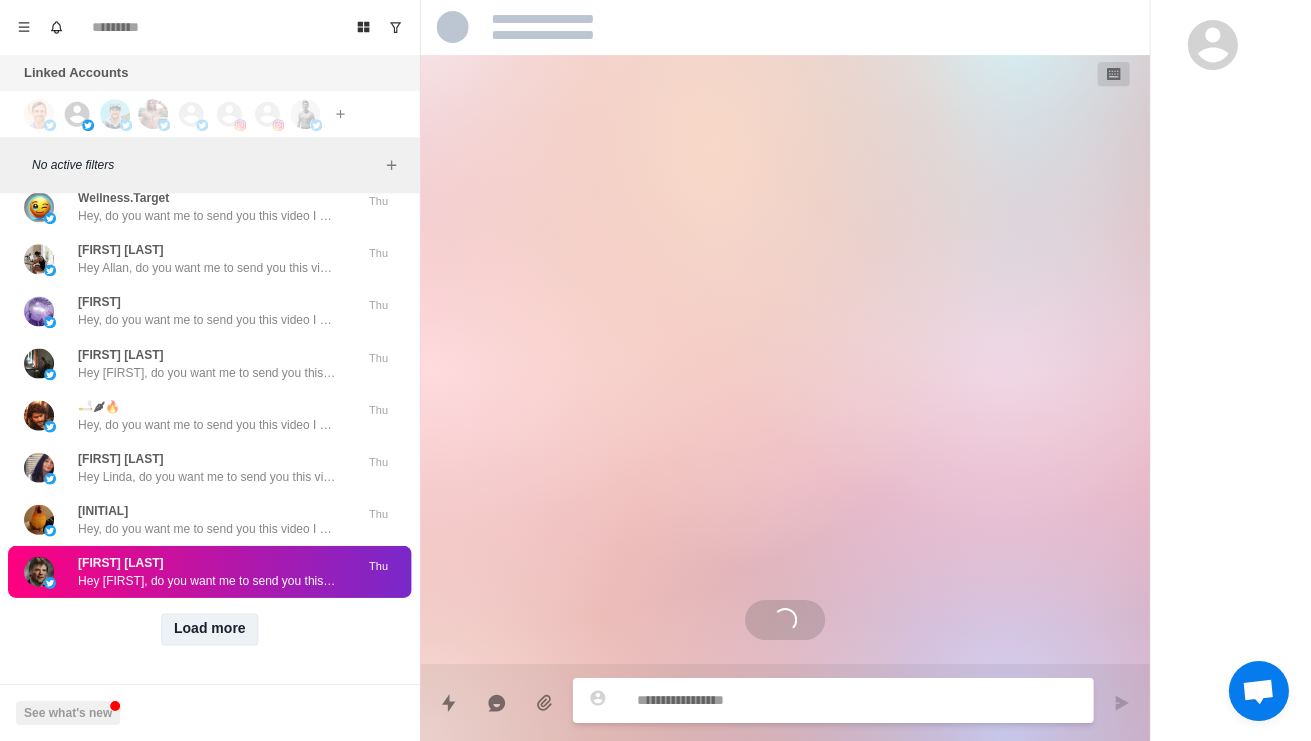 click on "Load more" at bounding box center (210, 630) 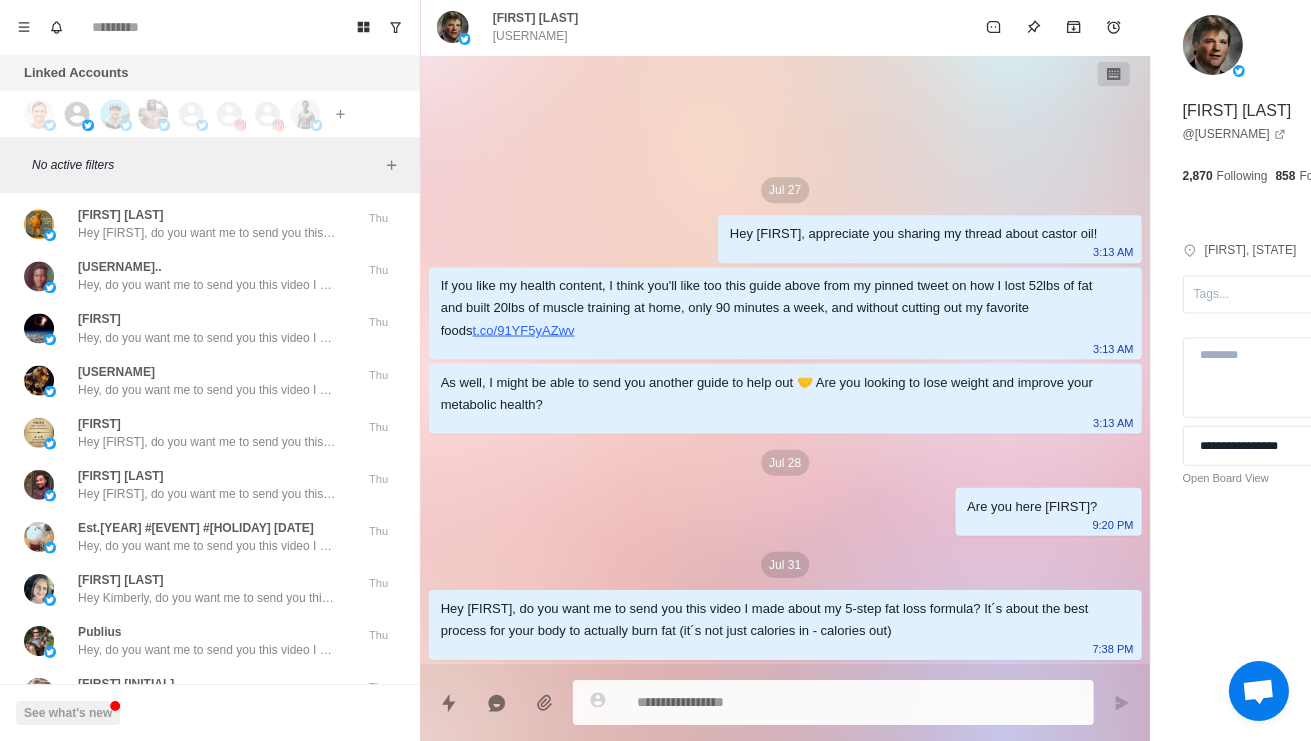 scroll, scrollTop: 11, scrollLeft: 0, axis: vertical 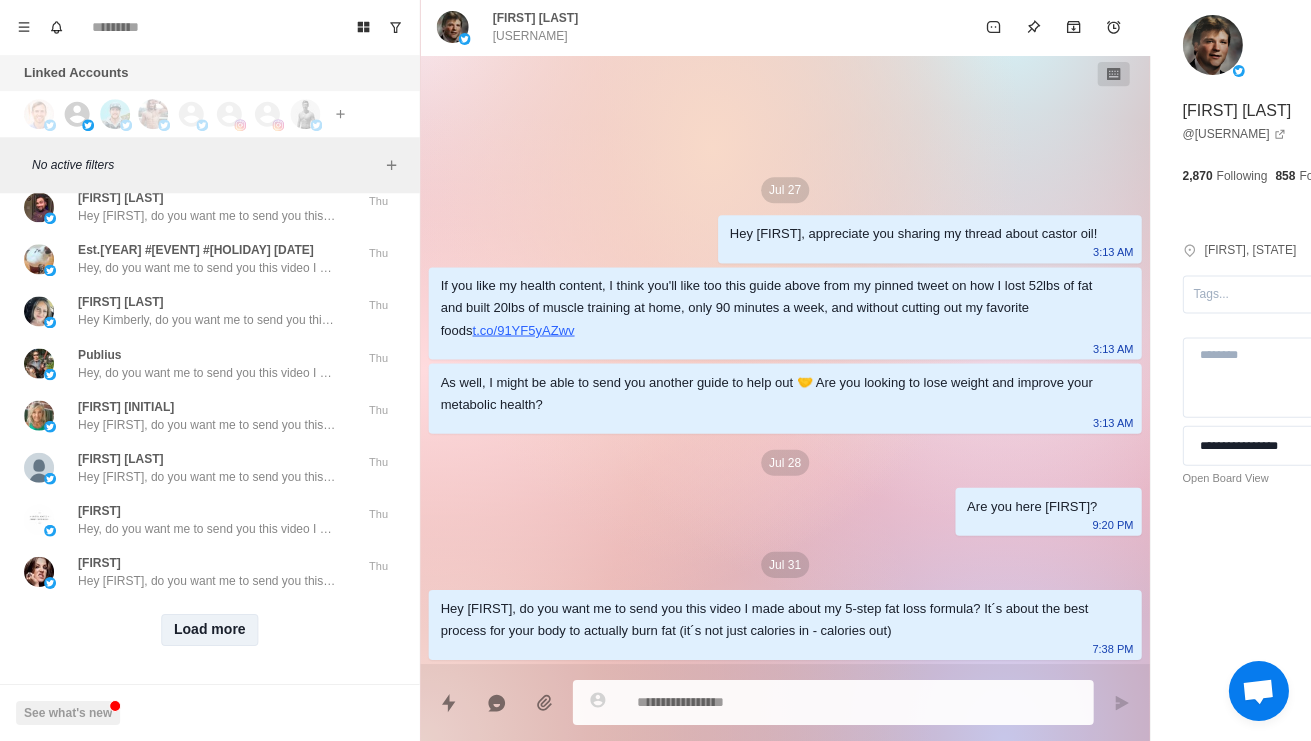 click on "Load more" at bounding box center [210, 630] 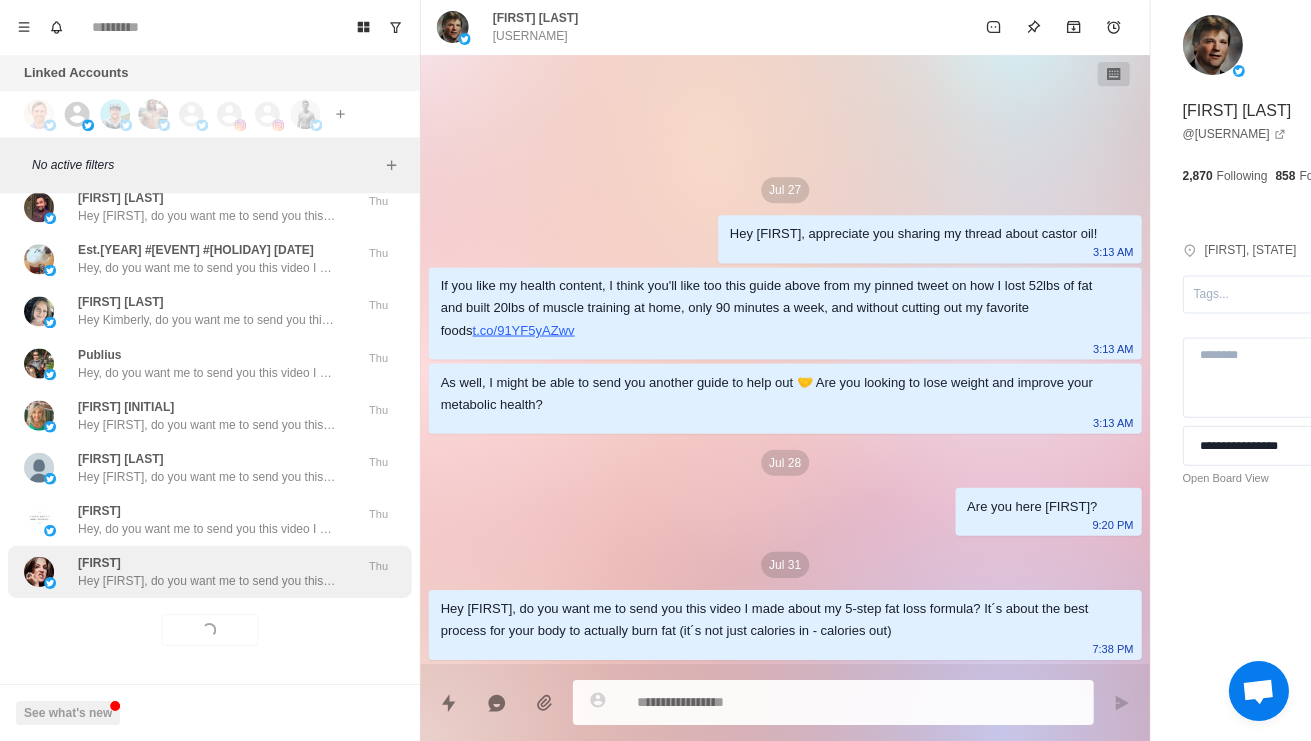 click on "Hey Sandra, do you want me to send you this video I made about my 5-step fat loss formula? It´s about the best process for your body to actually burn fat (it´s not just calories in - calories out)" at bounding box center [208, 581] 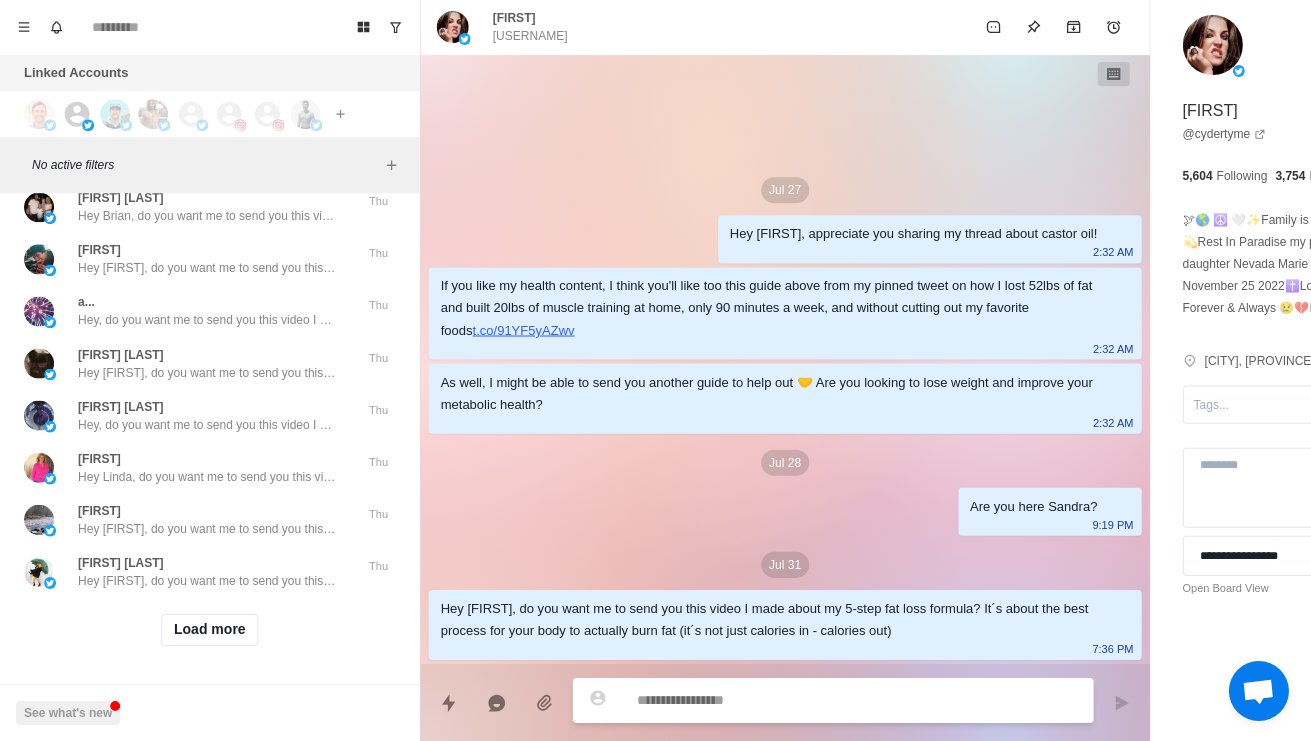 scroll, scrollTop: 39063, scrollLeft: 0, axis: vertical 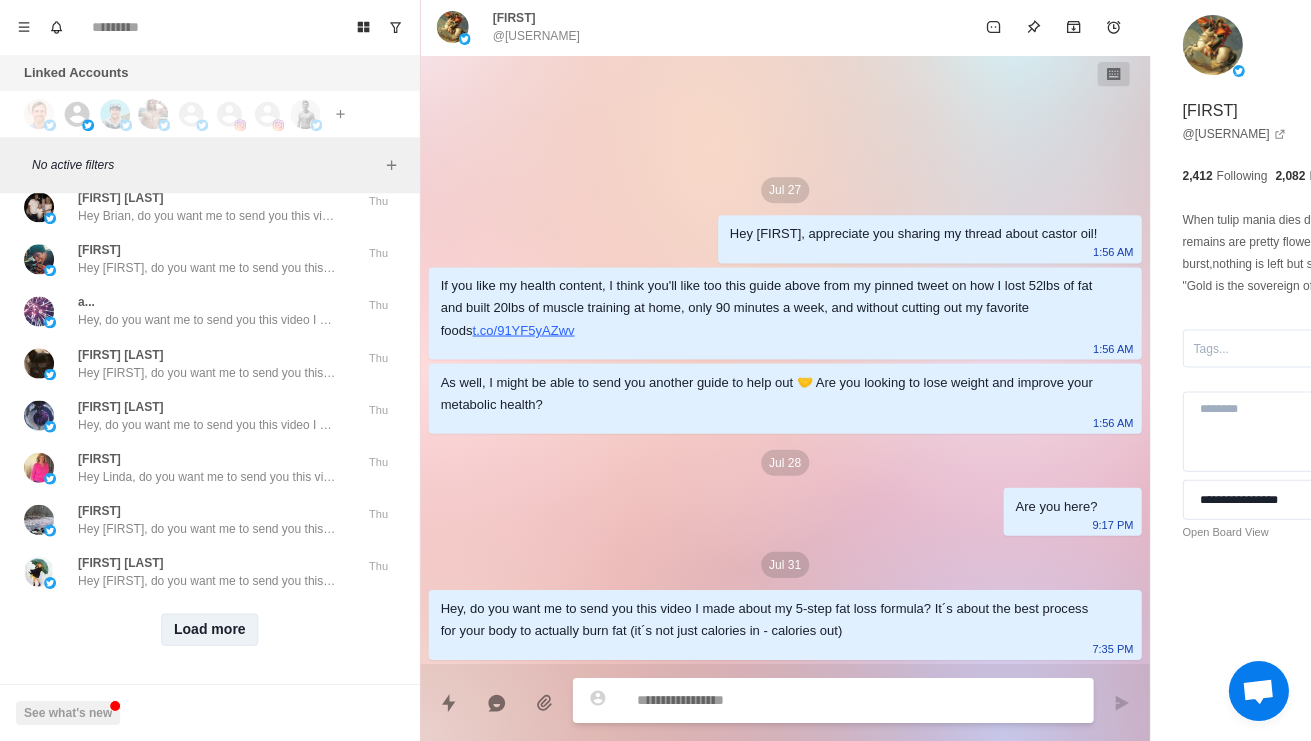 click on "Load more" at bounding box center (210, 630) 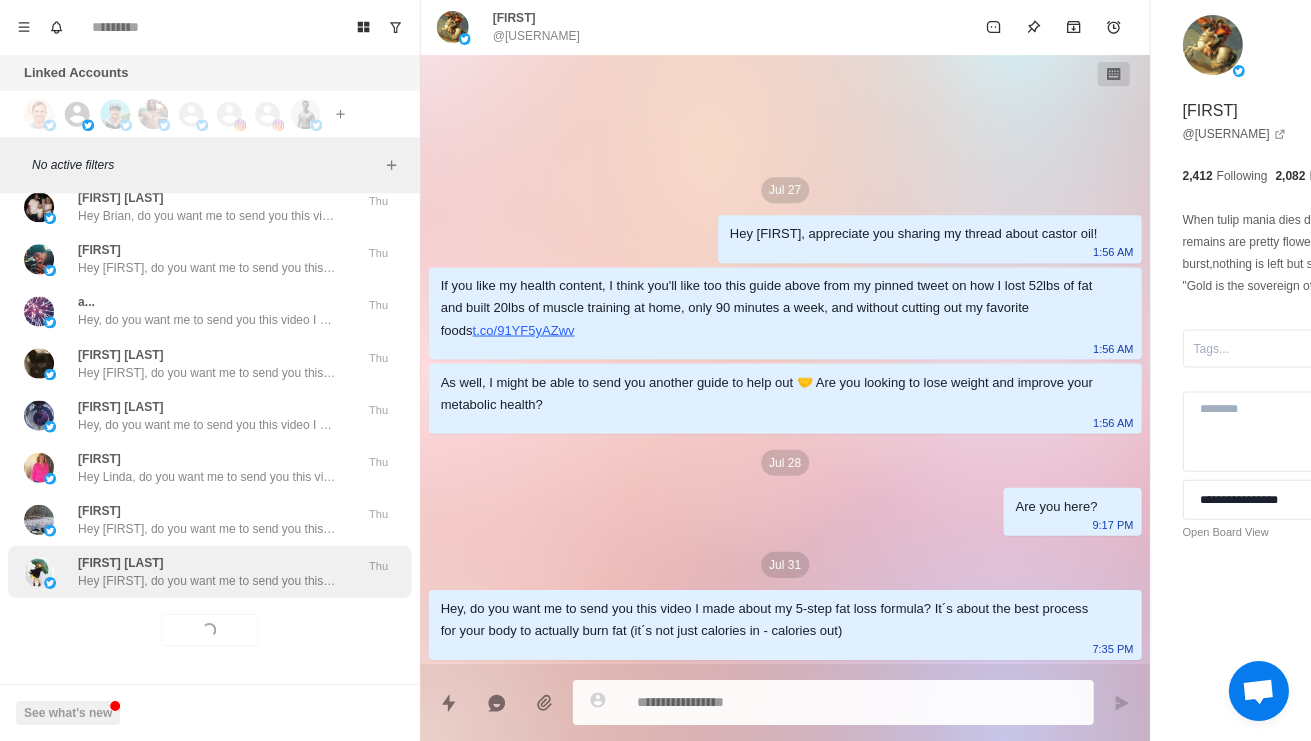 click on "Hey Lassie, do you want me to send you this video I made about my 5-step fat loss formula? It´s about the best process for your body to actually burn fat (it´s not just calories in - calories out)" at bounding box center [208, 581] 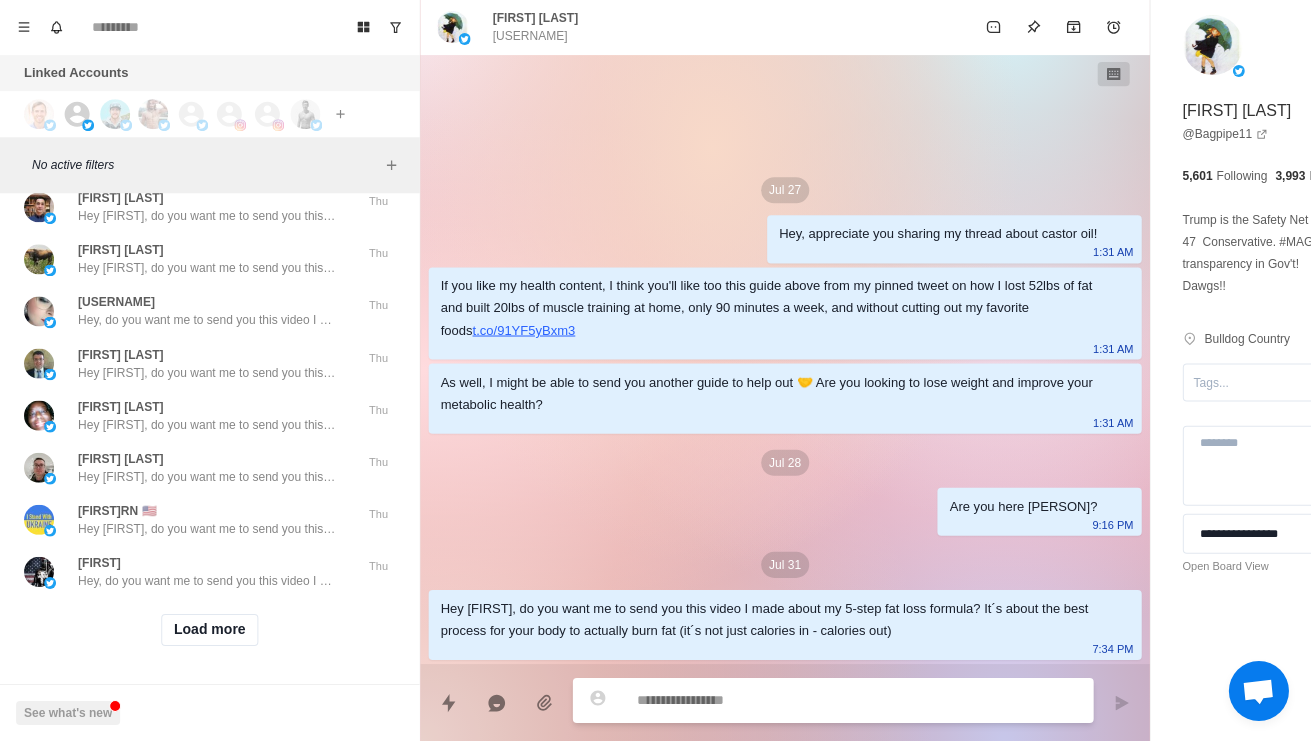 scroll, scrollTop: 40072, scrollLeft: 0, axis: vertical 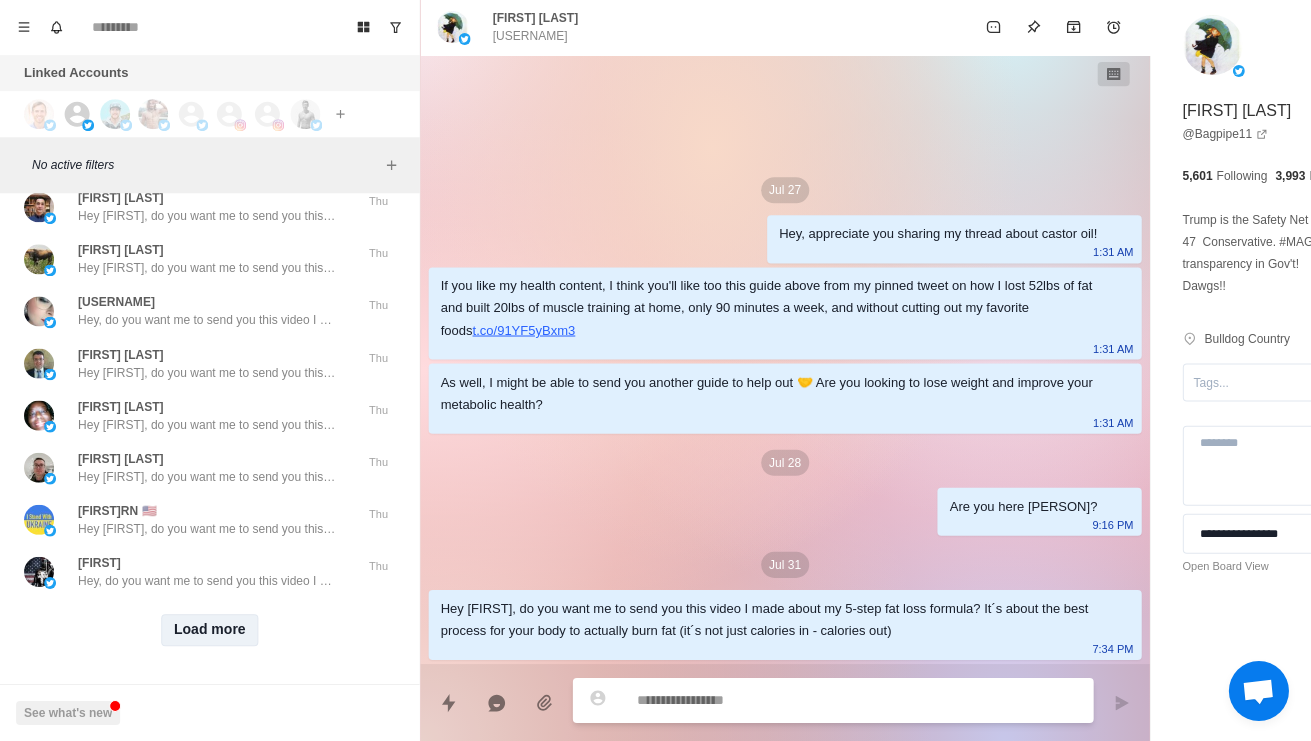 click on "Load more" at bounding box center (210, 630) 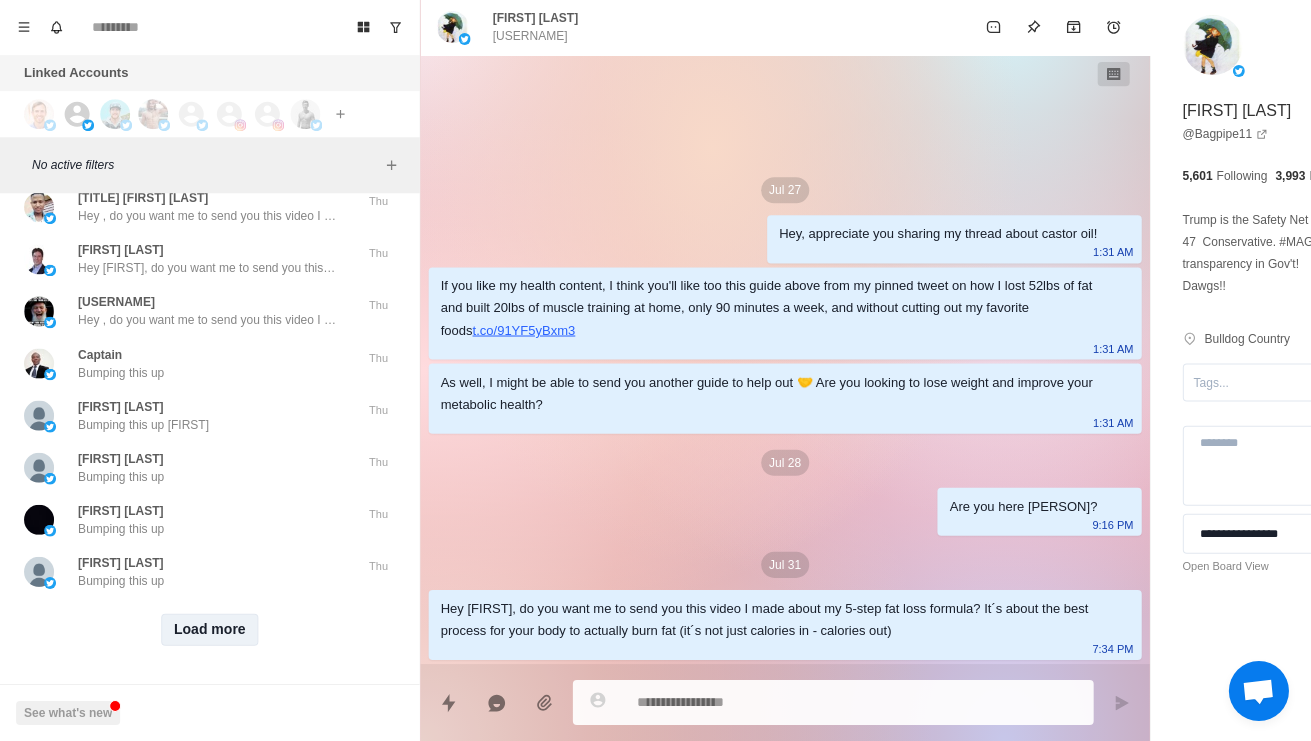 scroll, scrollTop: 41557, scrollLeft: 0, axis: vertical 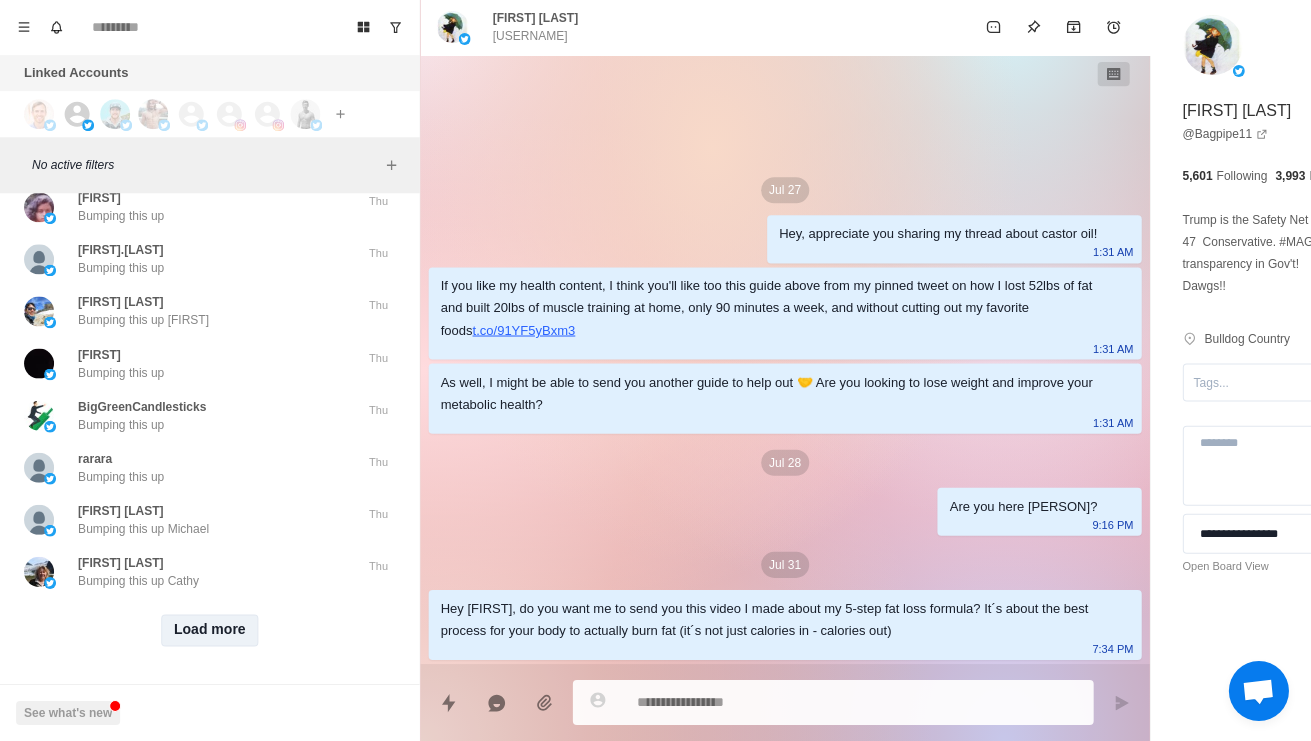 click on "Load more" at bounding box center (210, 630) 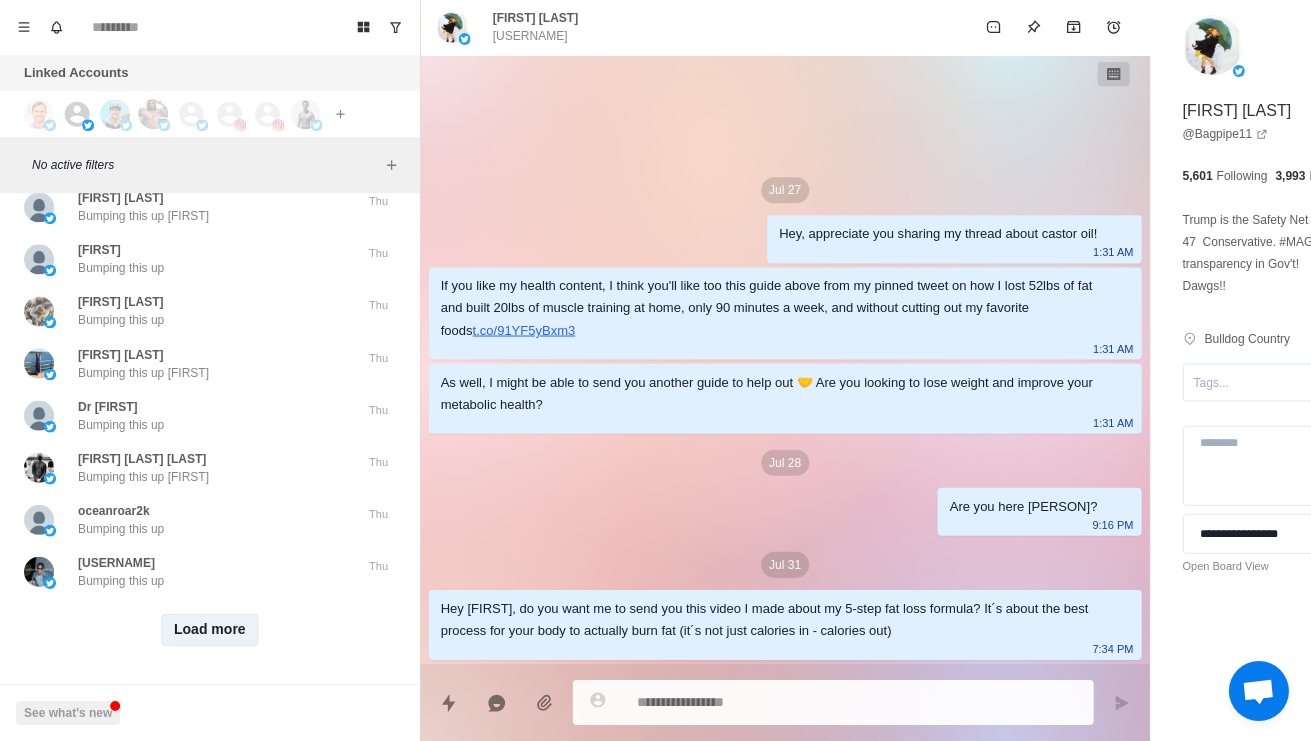 scroll, scrollTop: 43677, scrollLeft: 0, axis: vertical 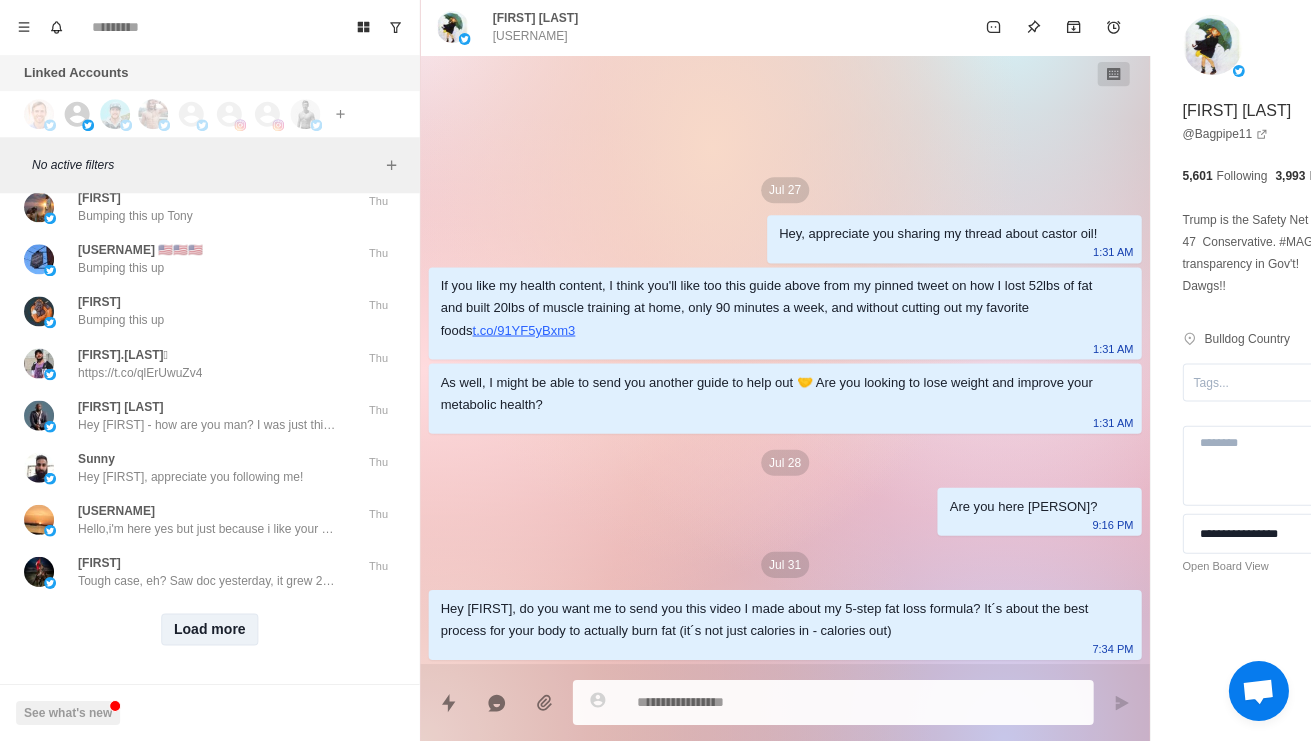 click on "Load more" at bounding box center [210, 630] 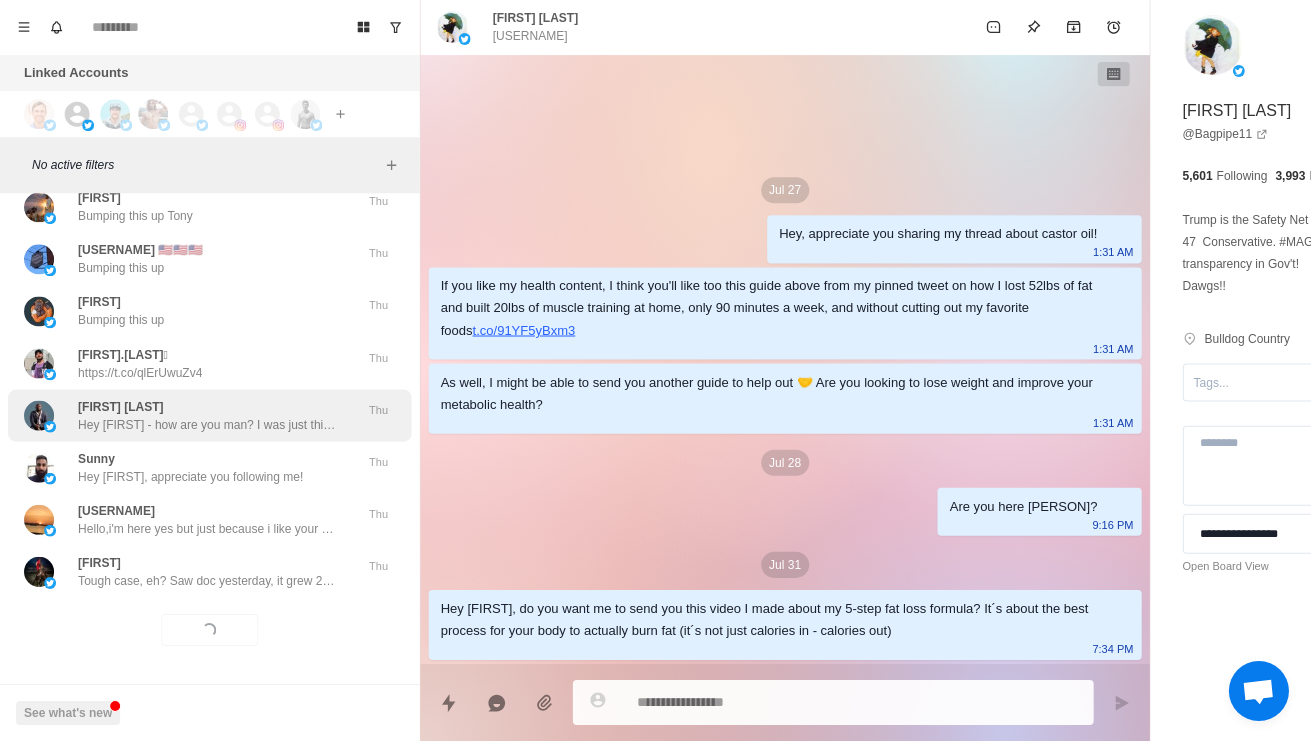 click on "Jaylin Prewitt Hey Jaylin - how are you man? I was just thinking about our conversation and I remembered we had talked about holding you a spot through the end of July.
We’re schedule for our coaching kickoff on August 18th — I’m super pumped to help you build out some healthy nutrition and exercise systems and hold you accountable so you can lose some weight and keep it off!
Any reason why you wouldn’t want to lock things in so I can send a few prep resources over?" at bounding box center (208, 416) 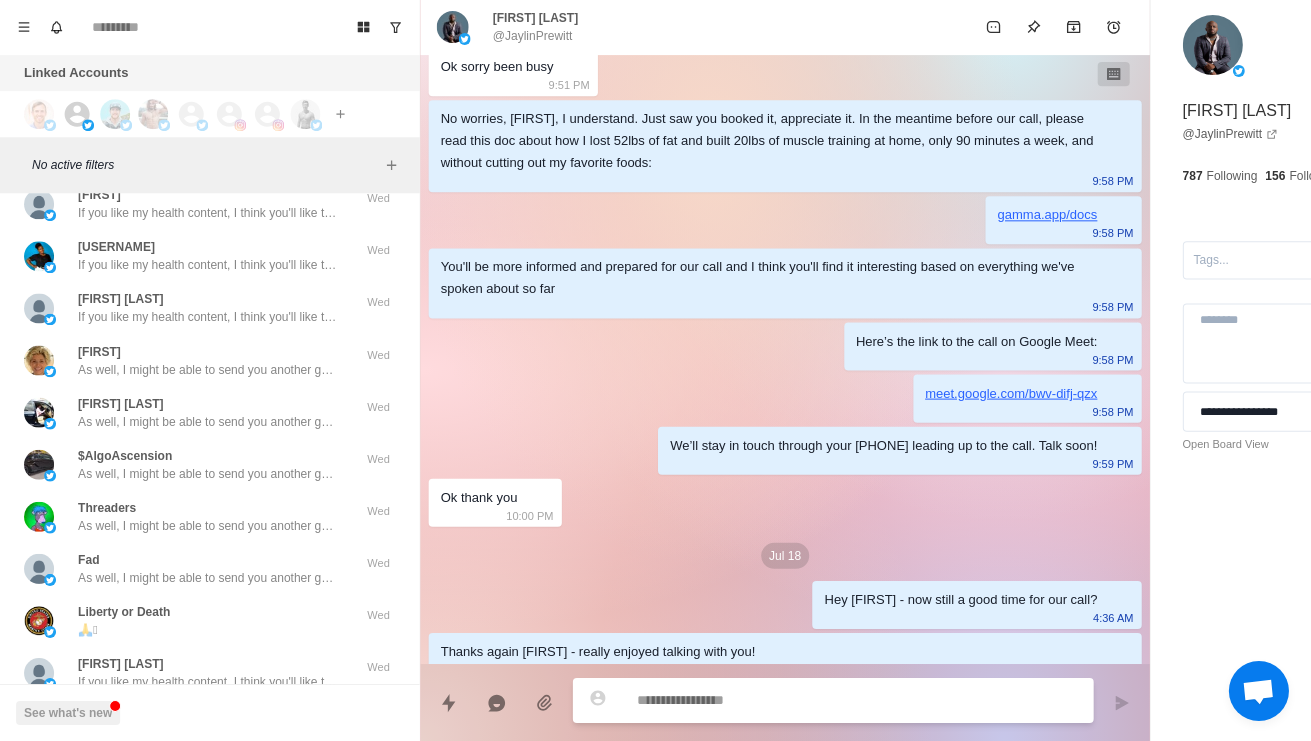 scroll, scrollTop: 2279, scrollLeft: 0, axis: vertical 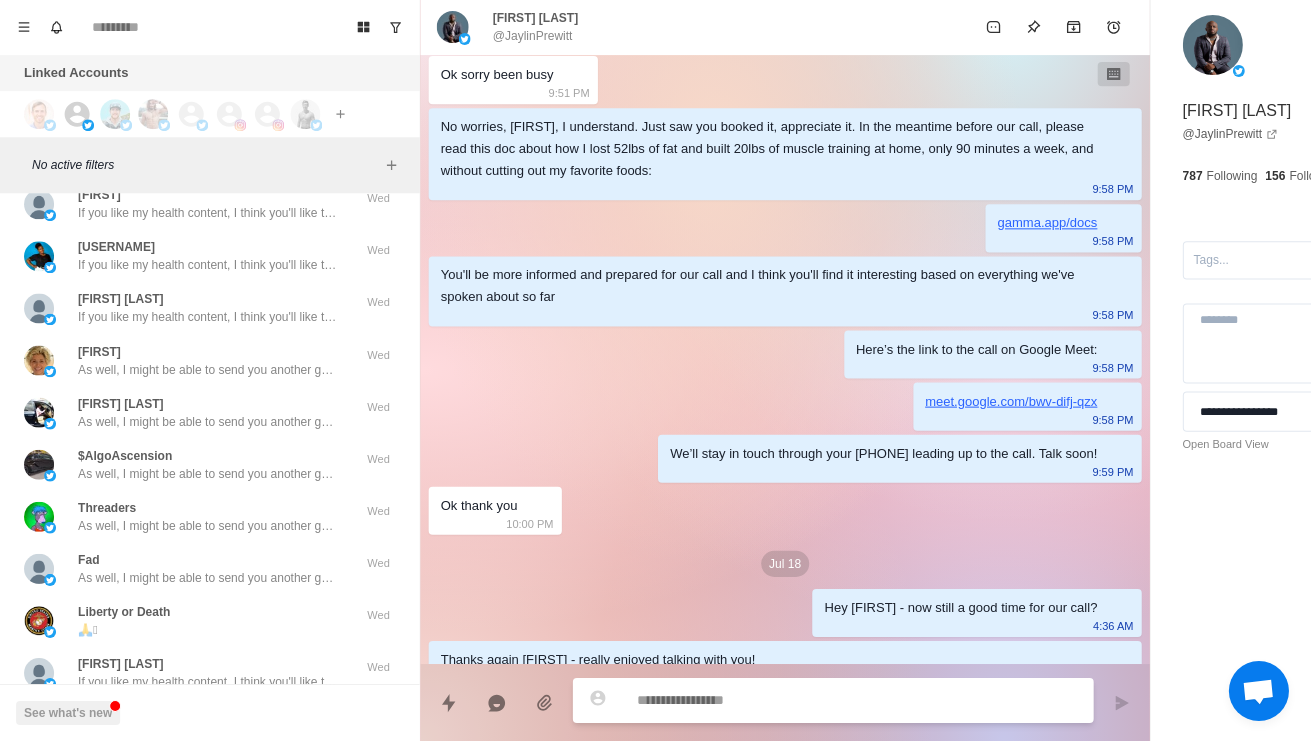 click on "Hey Sunny, appreciate you following me!" at bounding box center (190, -462) 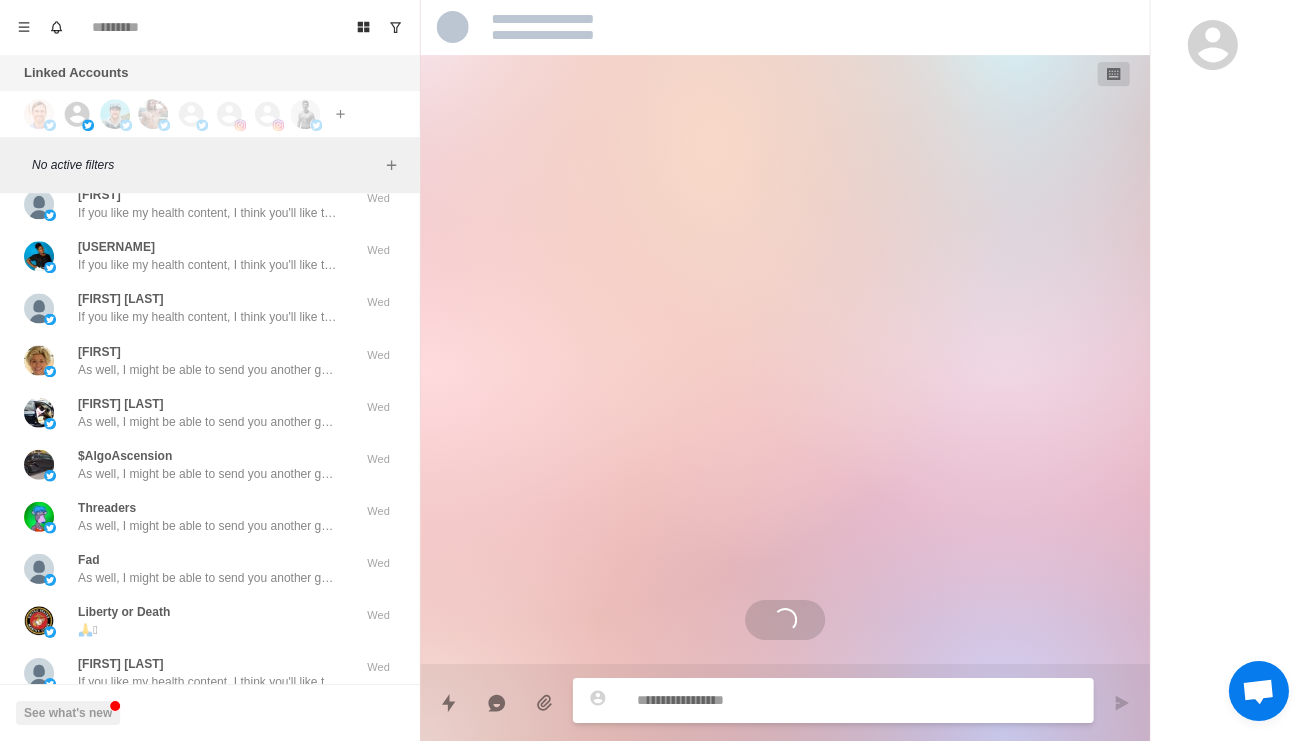 scroll, scrollTop: 0, scrollLeft: 0, axis: both 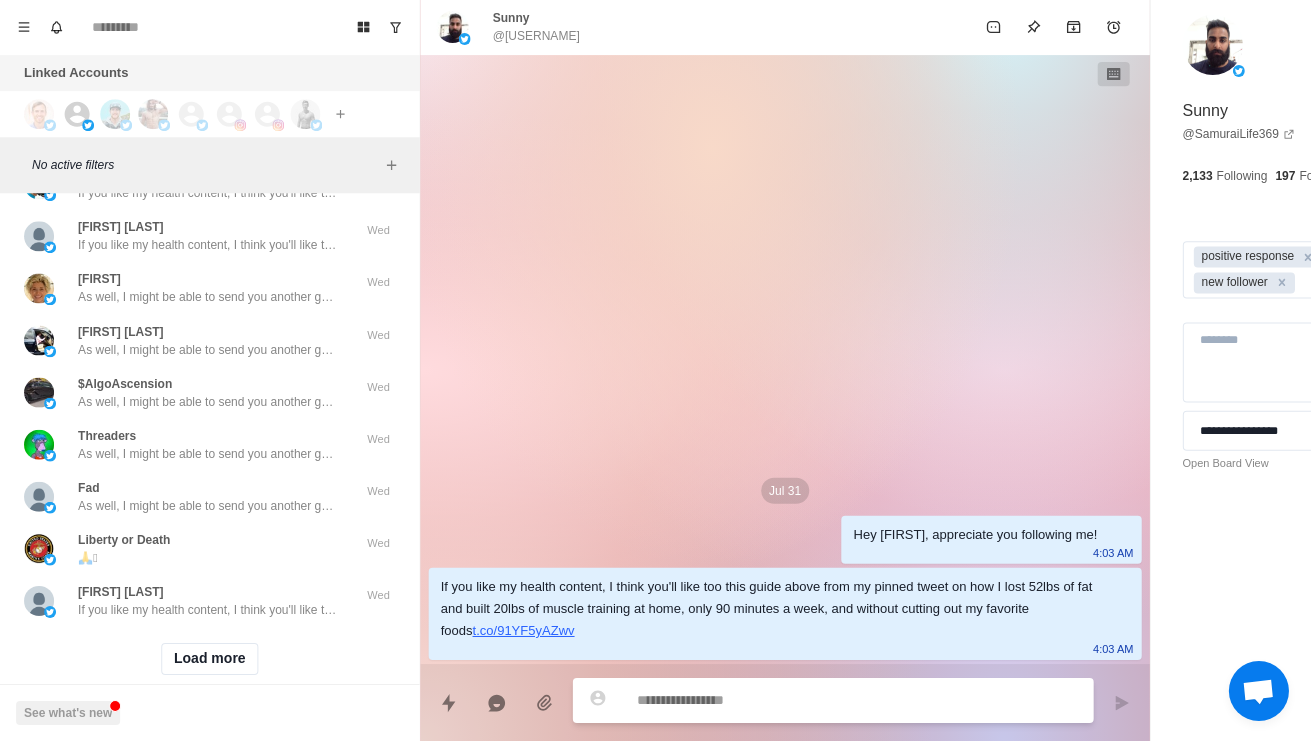 click on "Tough case, eh? Saw doc yesterday, it grew 2mm since last visit. Duke docs will all get together and see what they think…" at bounding box center (208, -430) 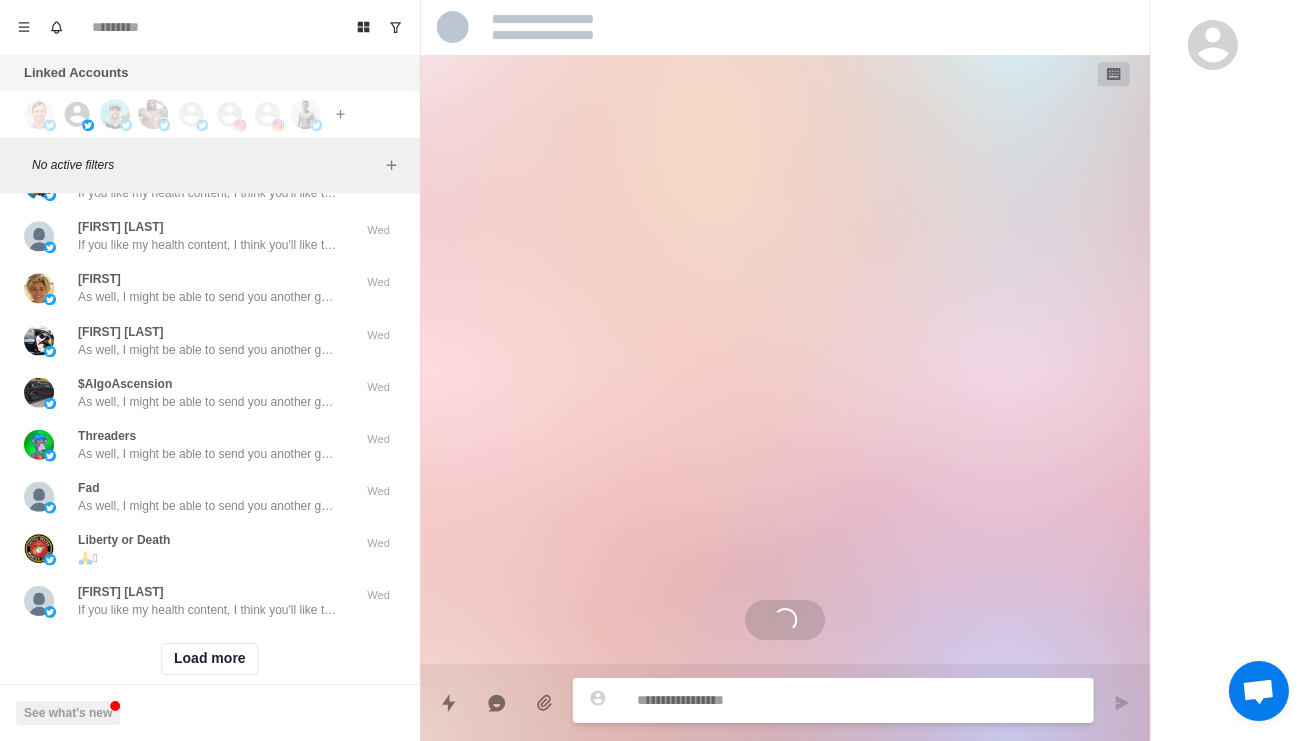 scroll, scrollTop: 820, scrollLeft: 0, axis: vertical 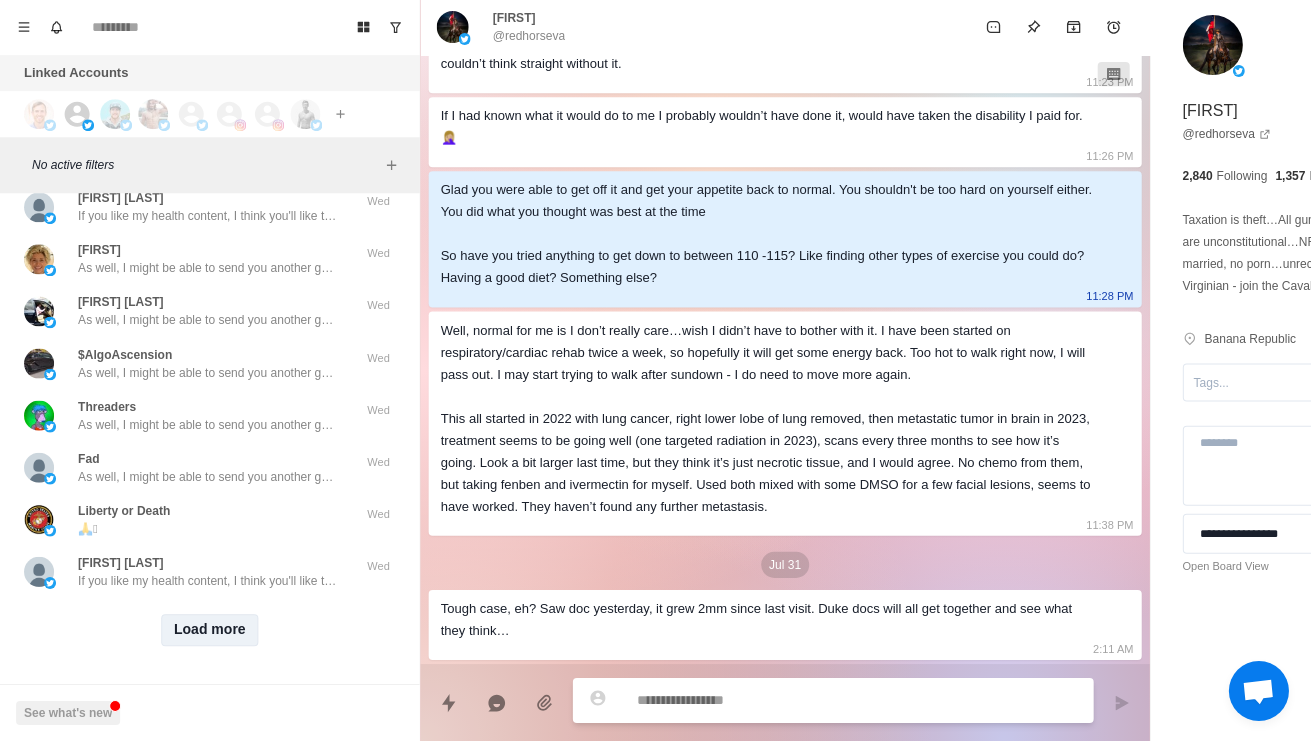 click on "Load more" at bounding box center (210, 630) 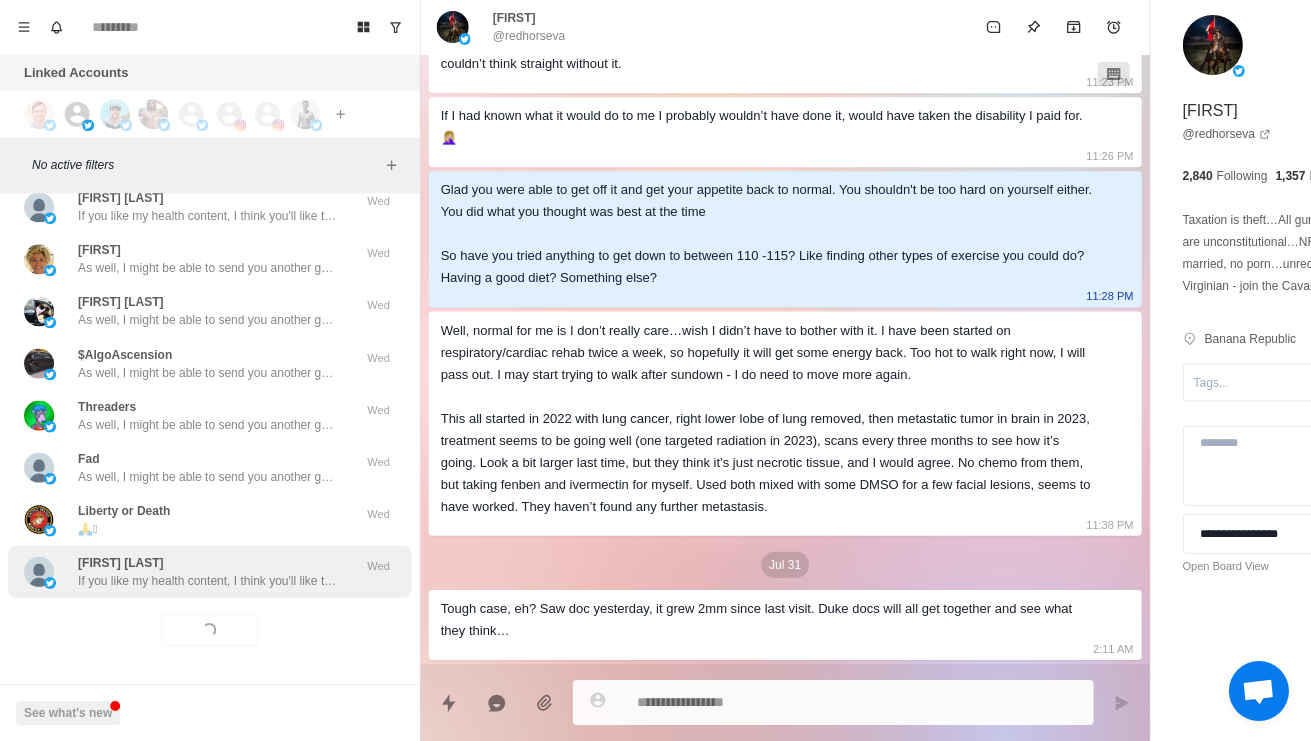 click on "If you like my health content, I think you'll like too this guide above from my pinned tweet on how I lost 52lbs of fat and built 20lbs of muscle training at home, only 90 minutes a week, and without cutting out my favorite foods https://t.co/91YF5yBxm3" at bounding box center [208, 581] 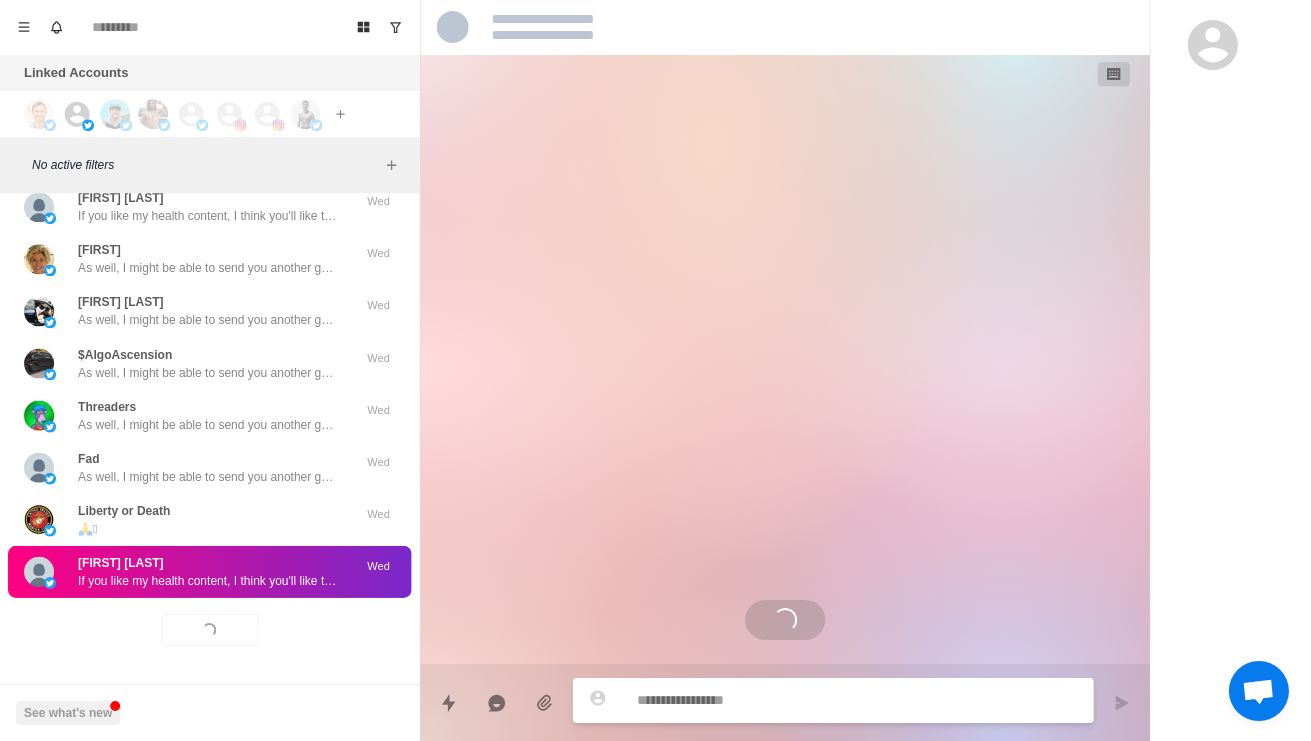 scroll, scrollTop: 0, scrollLeft: 0, axis: both 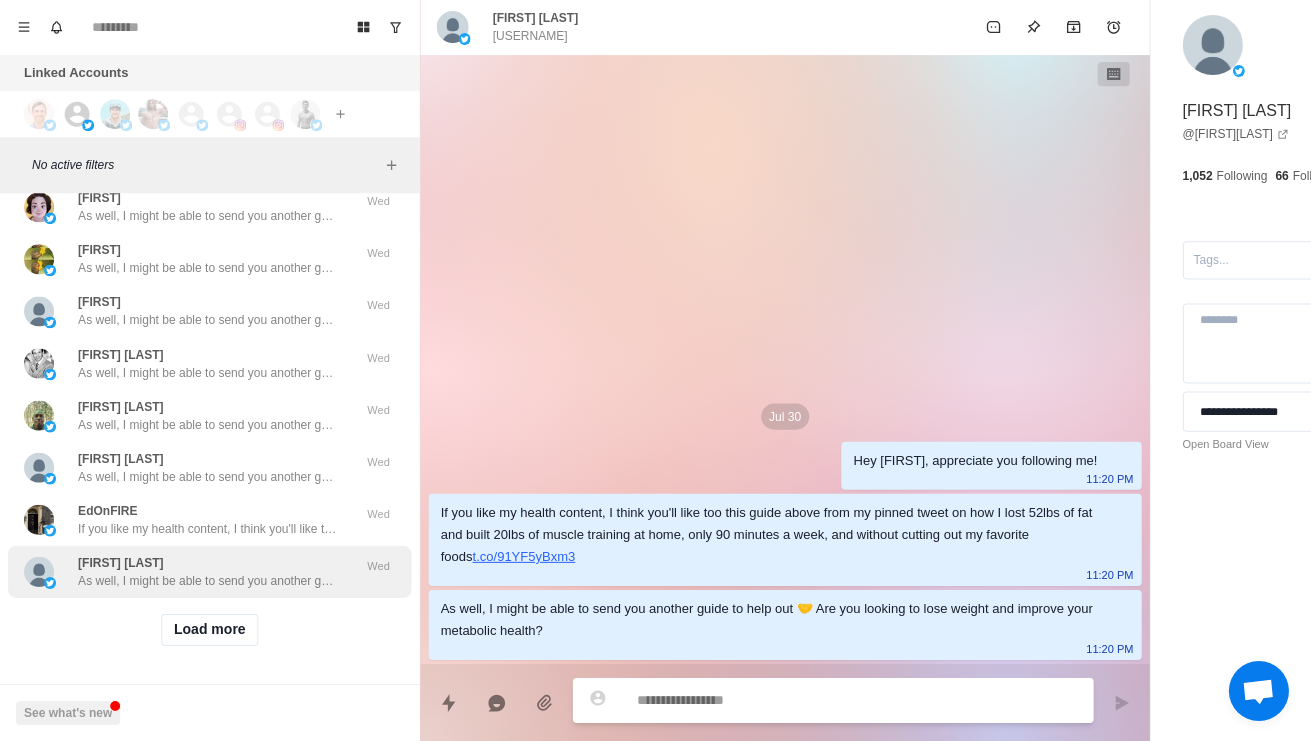 click on "As well, I might be able to send you another guide to help out 🤝 Are you looking to lose weight and improve your metabolic health?" at bounding box center (208, 581) 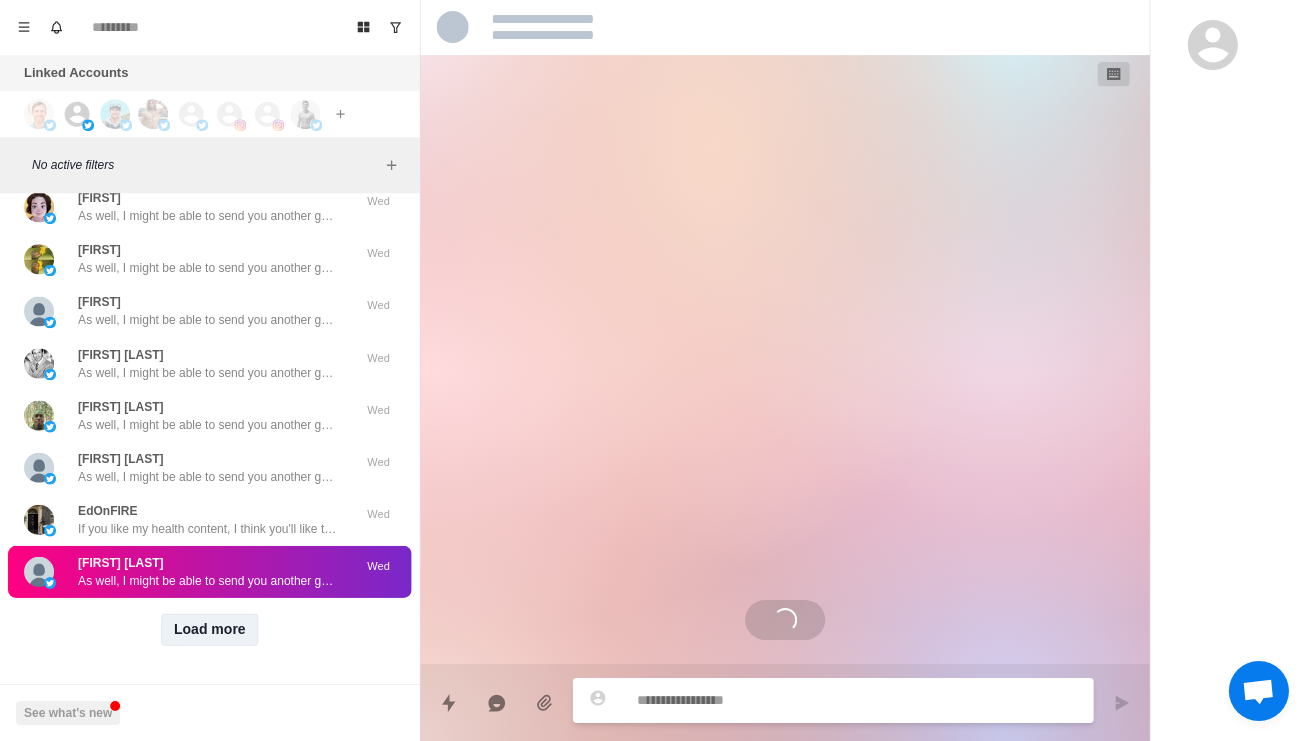 click on "Load more" at bounding box center [210, 630] 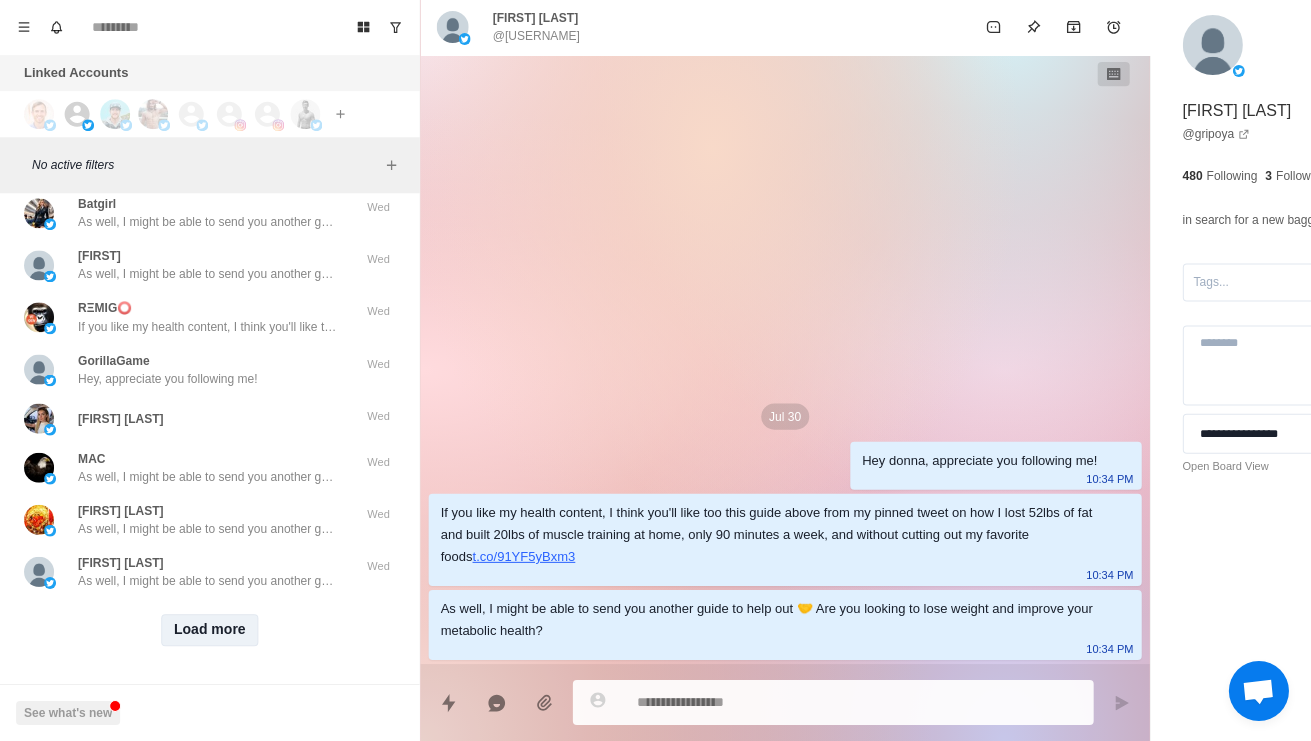 scroll, scrollTop: 47910, scrollLeft: 0, axis: vertical 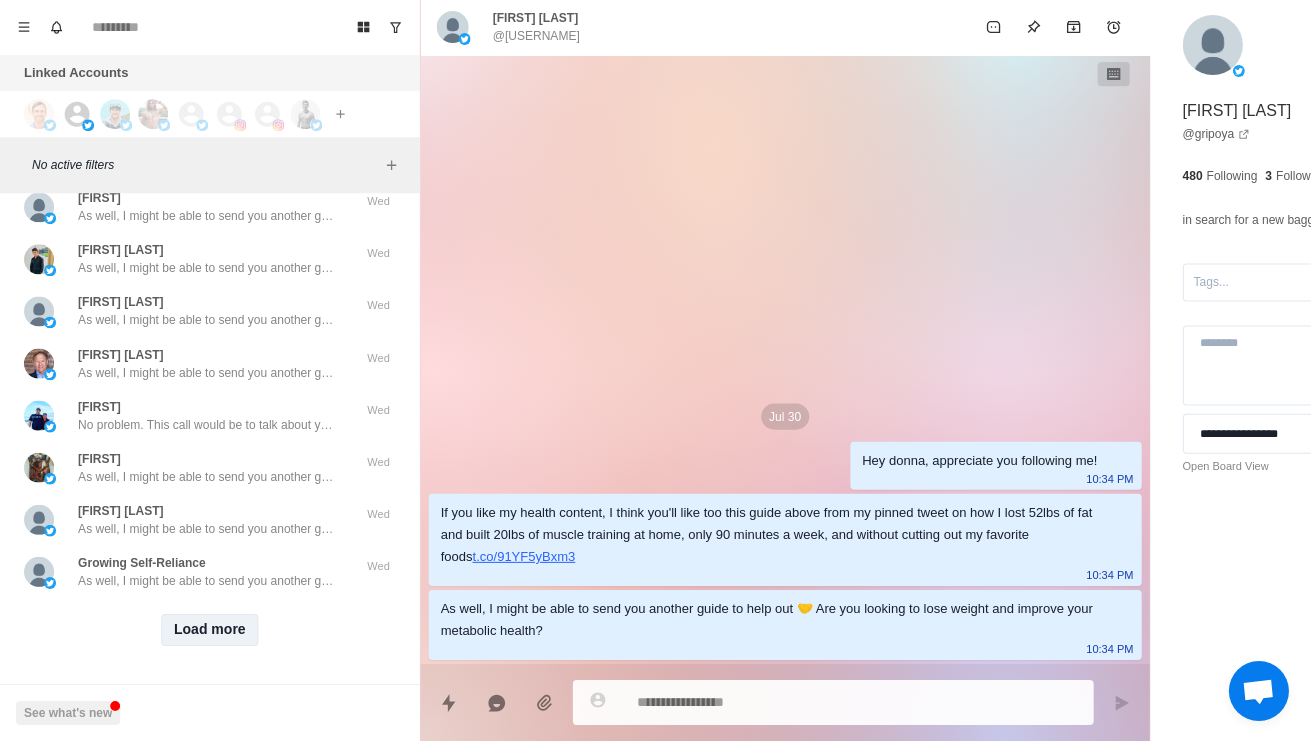 click on "Load more" at bounding box center [210, 630] 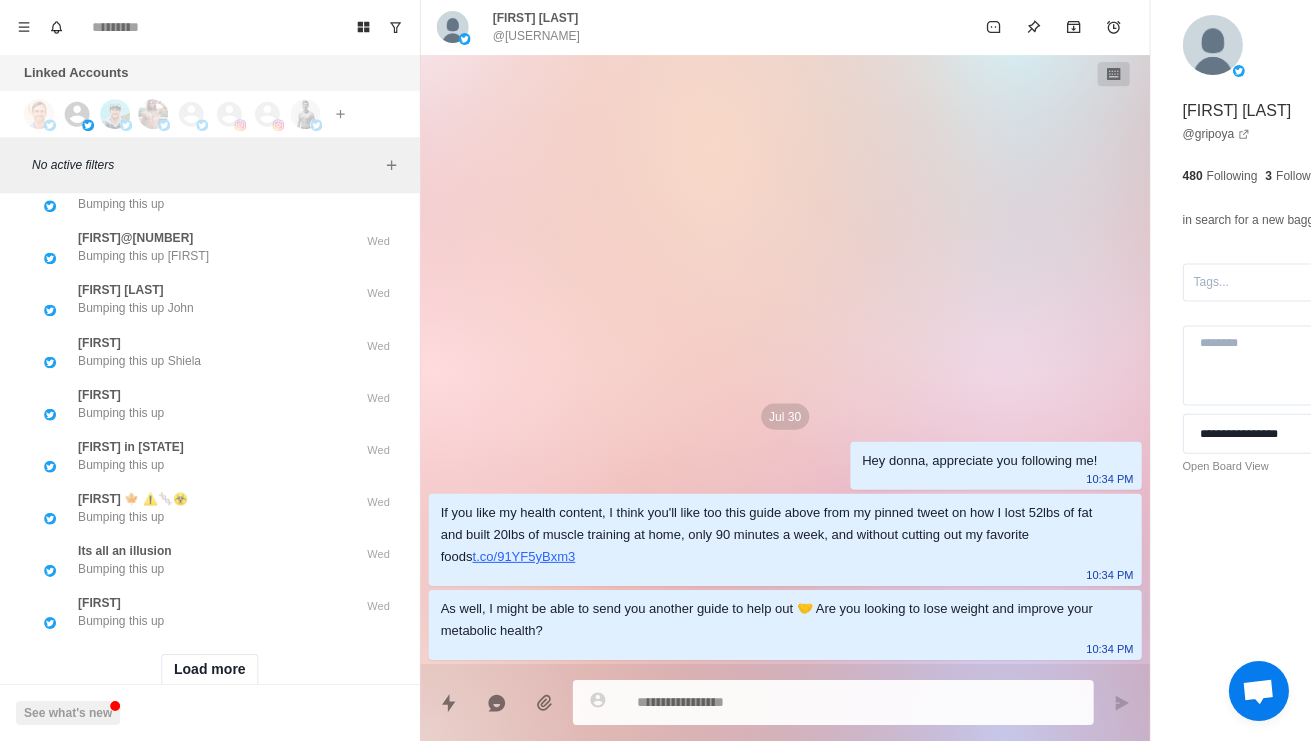 click on "Growing Self-Reliance As well, I might be able to send you another guide to help out 🤝 Are you looking to lose weight and improve your metabolic health?" at bounding box center [208, -446] 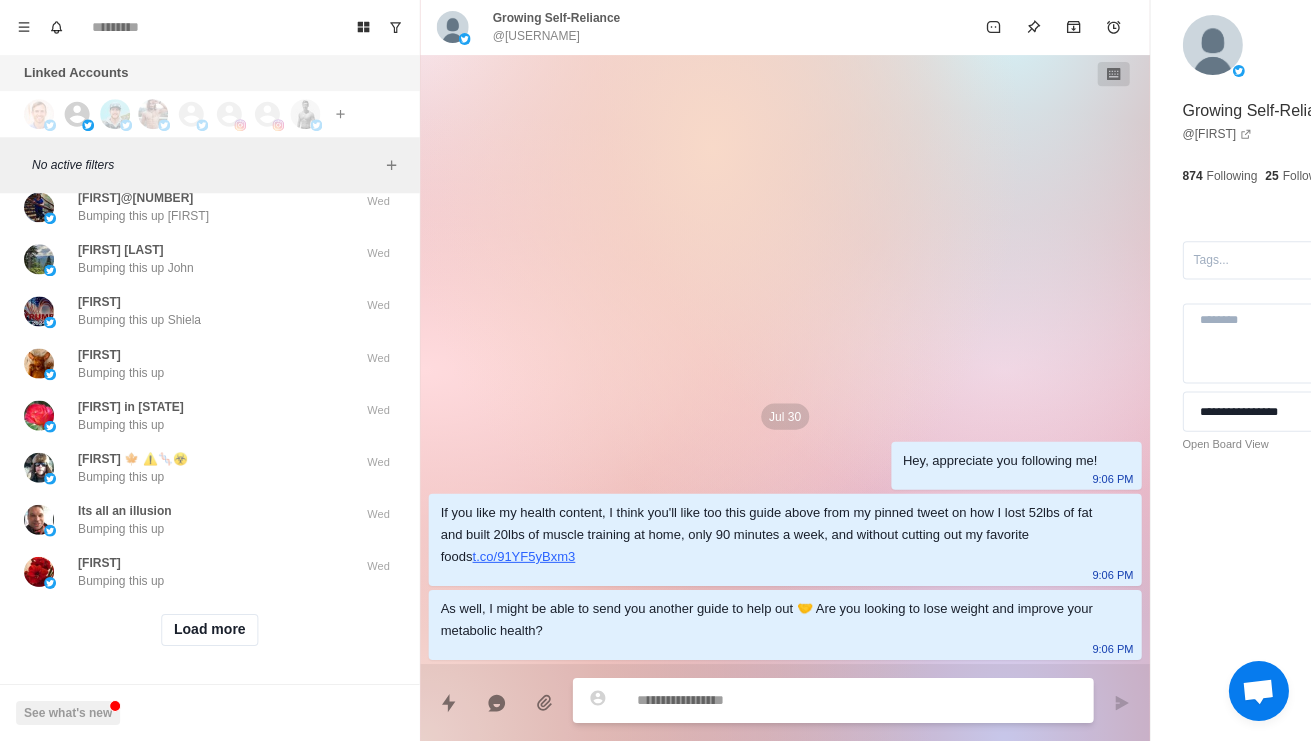 scroll, scrollTop: 49623, scrollLeft: 0, axis: vertical 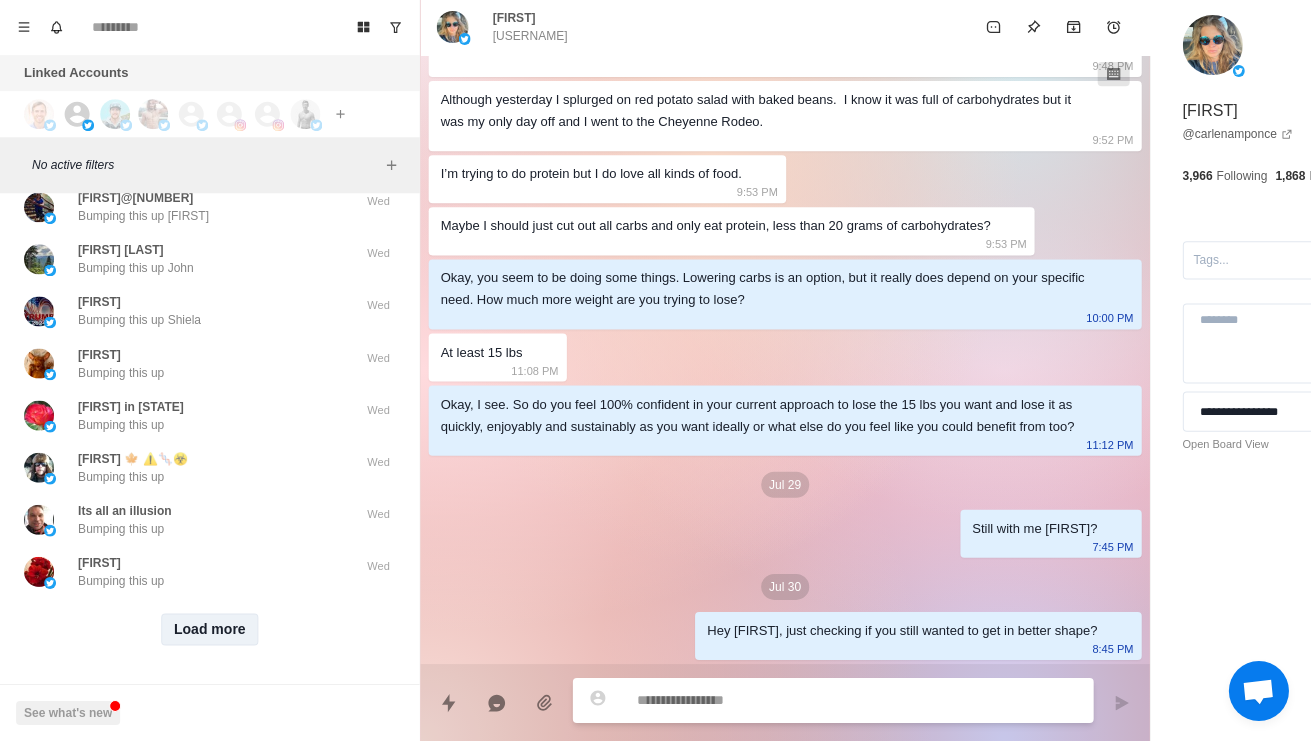 click on "Load more" at bounding box center [210, 630] 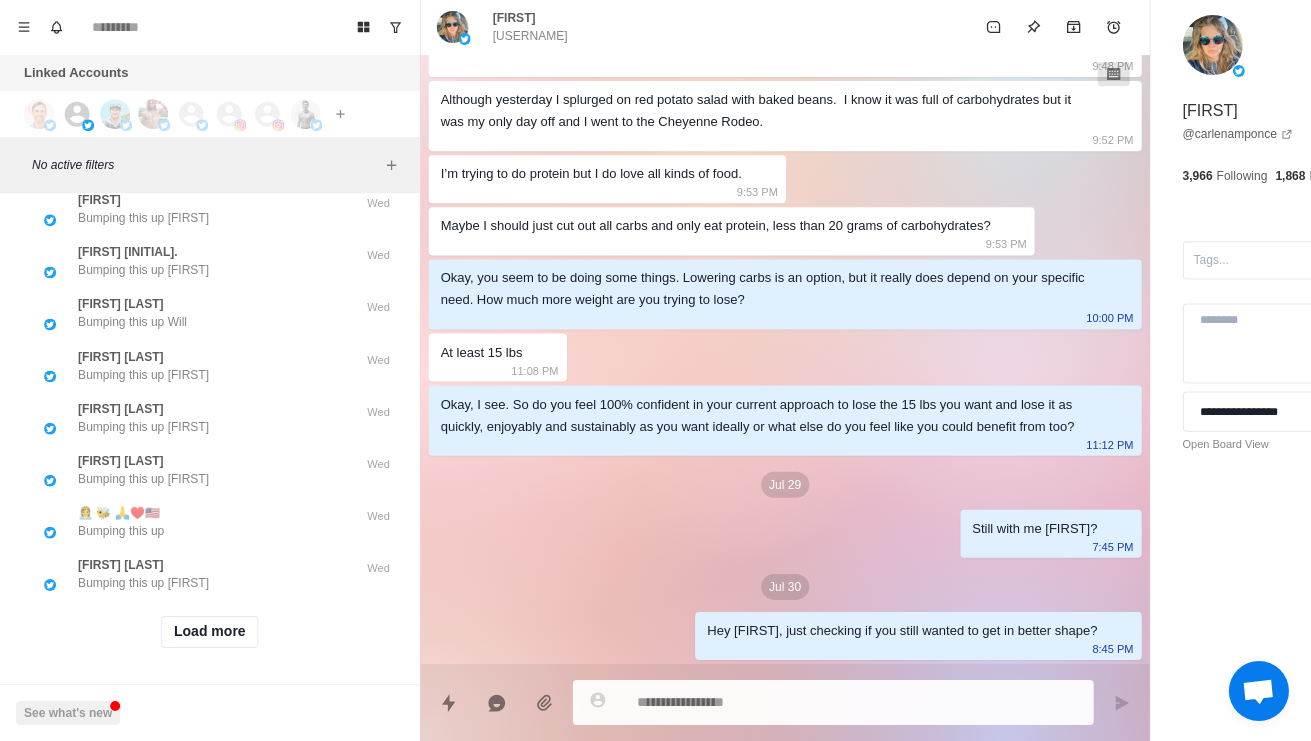 click on "Amjad Bumping this up Wed" at bounding box center [209, -466] 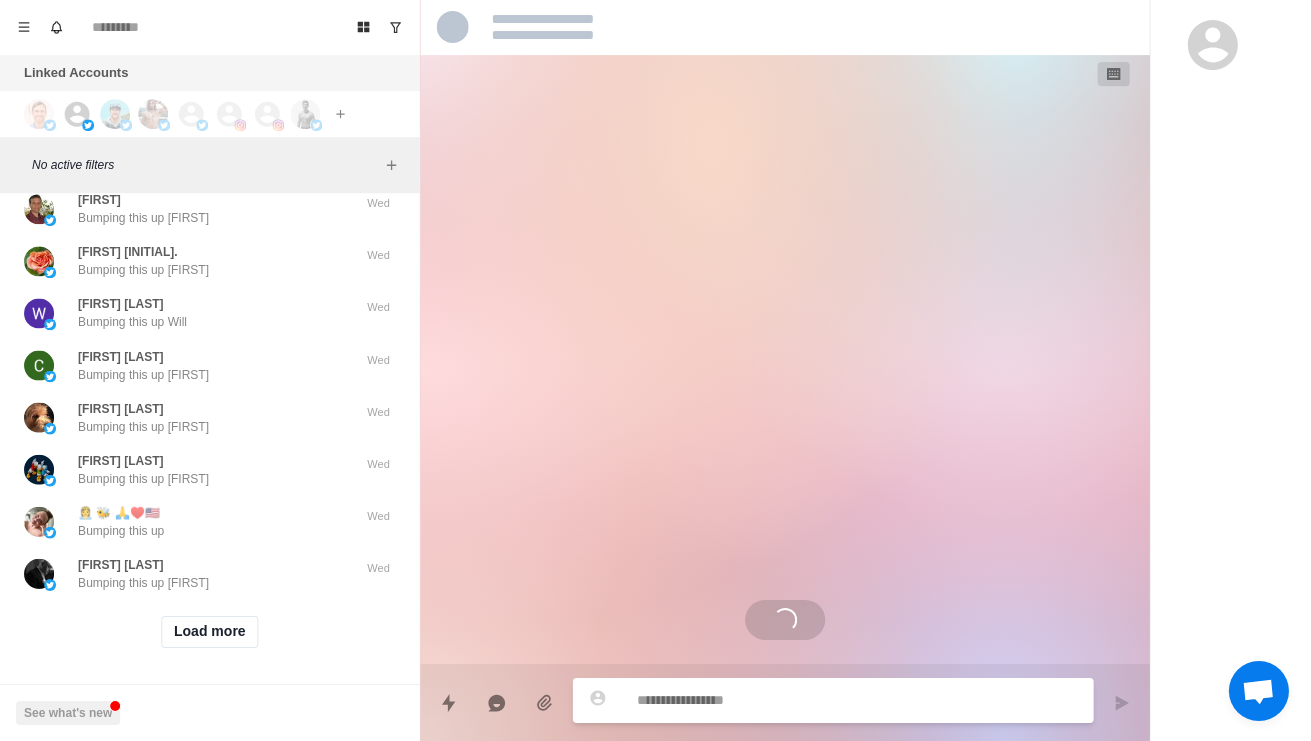 scroll, scrollTop: 0, scrollLeft: 0, axis: both 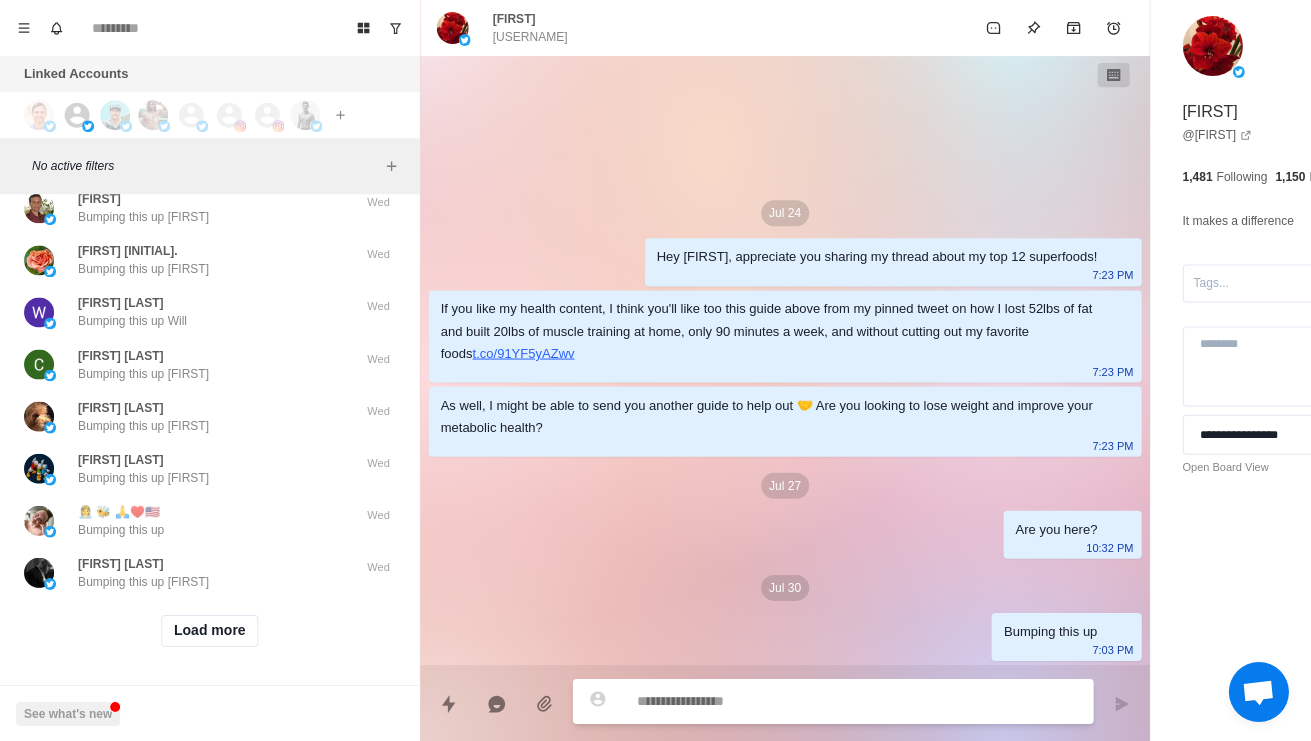 type on "*" 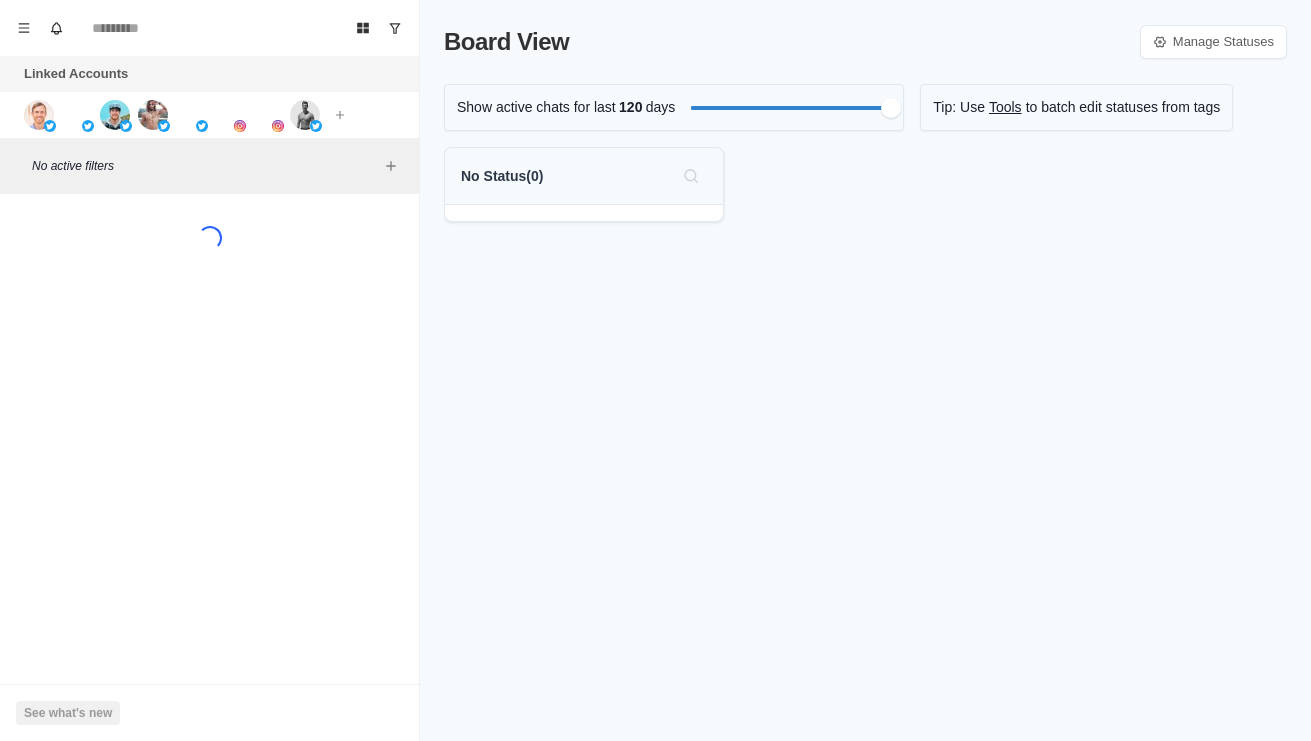 scroll, scrollTop: 0, scrollLeft: 0, axis: both 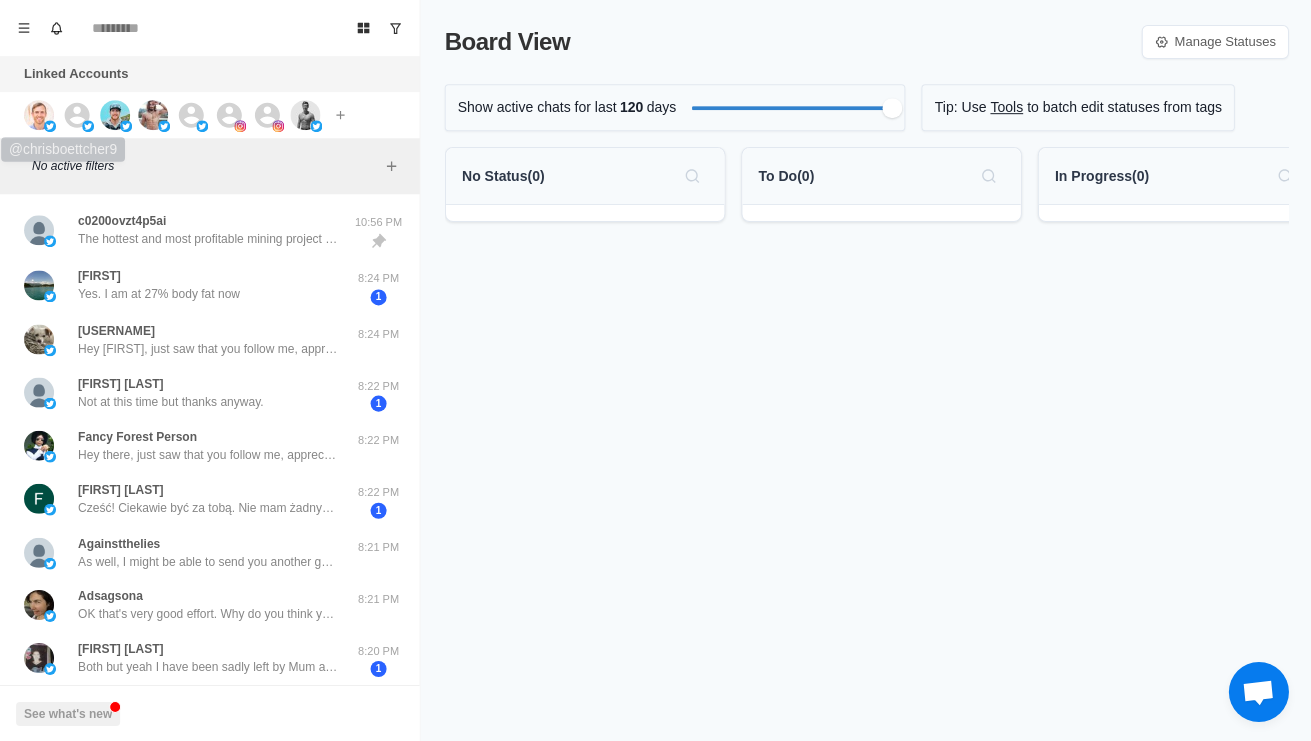 click at bounding box center (39, 115) 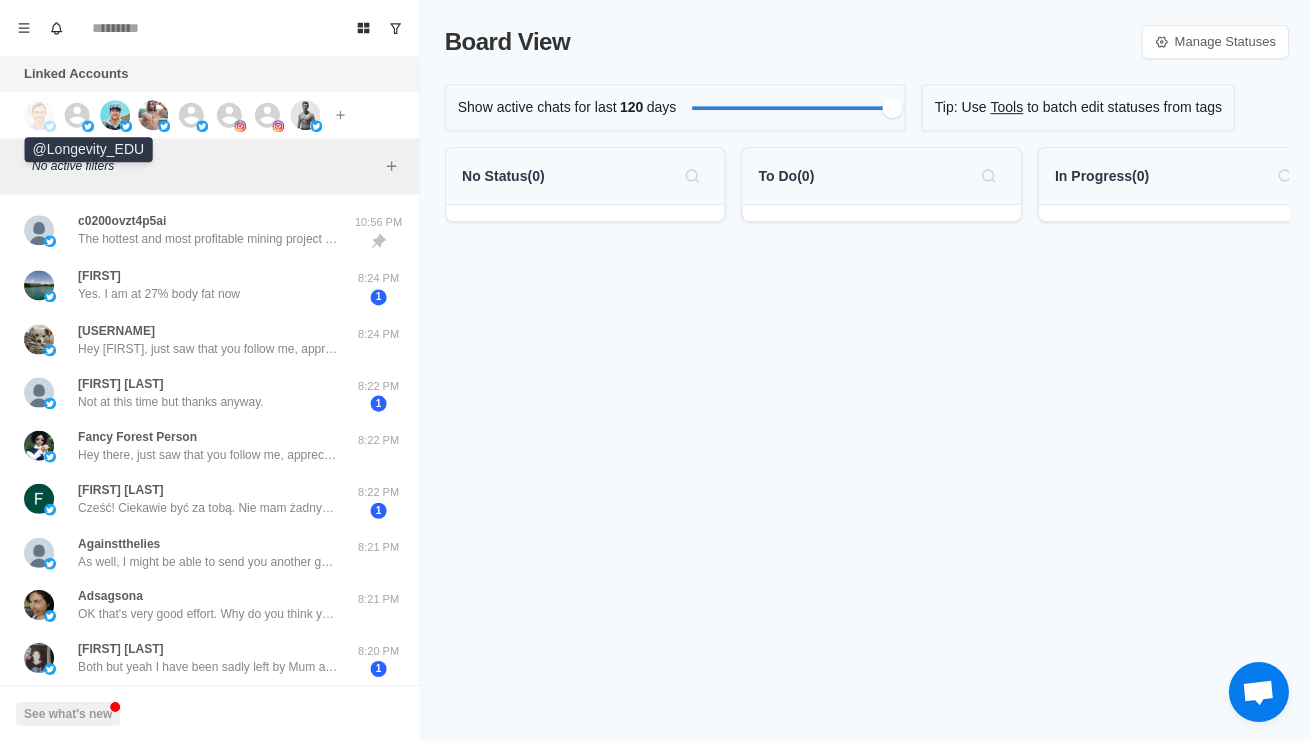 click 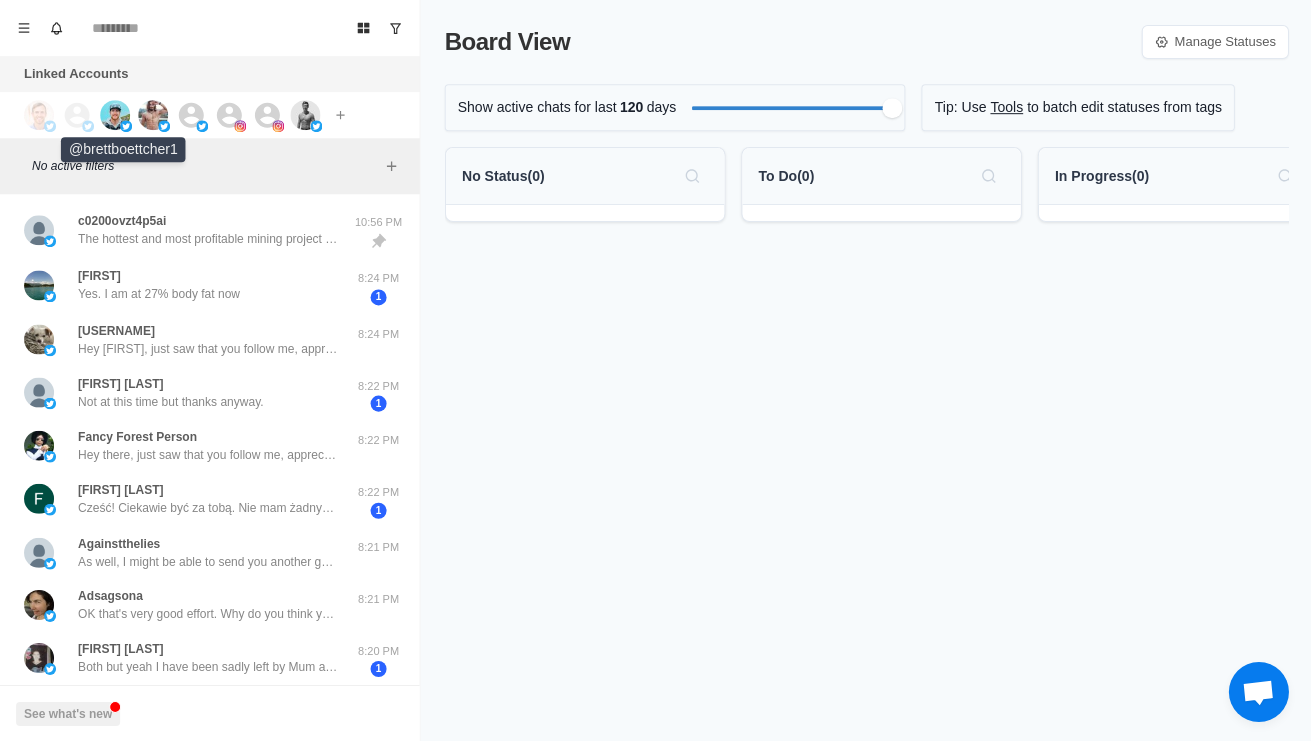 click at bounding box center (115, 115) 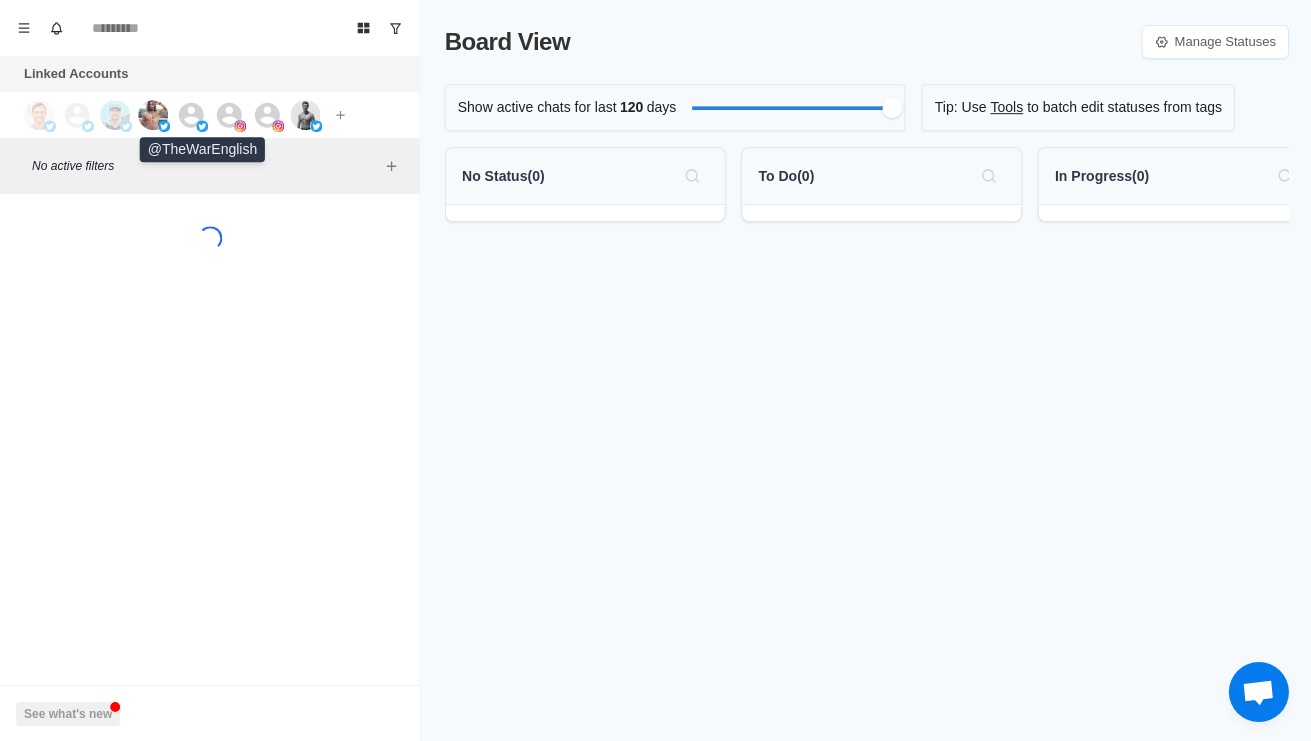 click 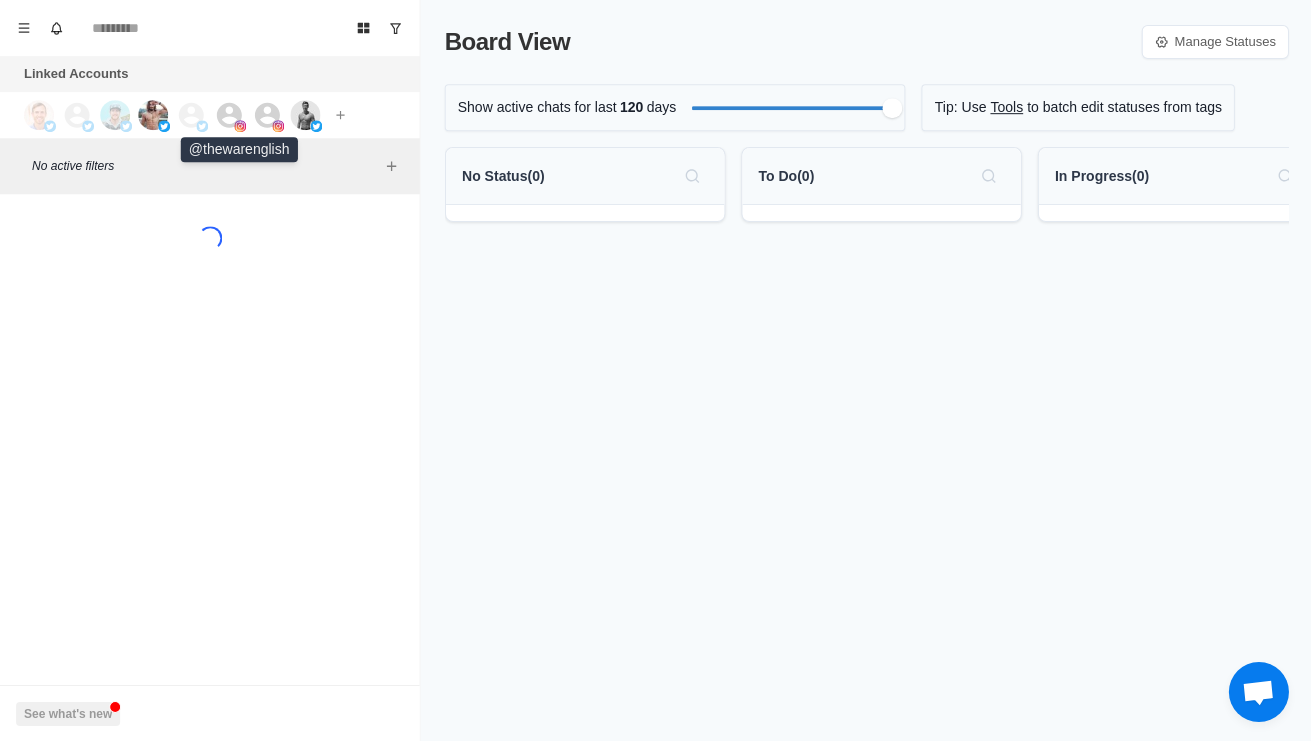 click at bounding box center (240, 126) 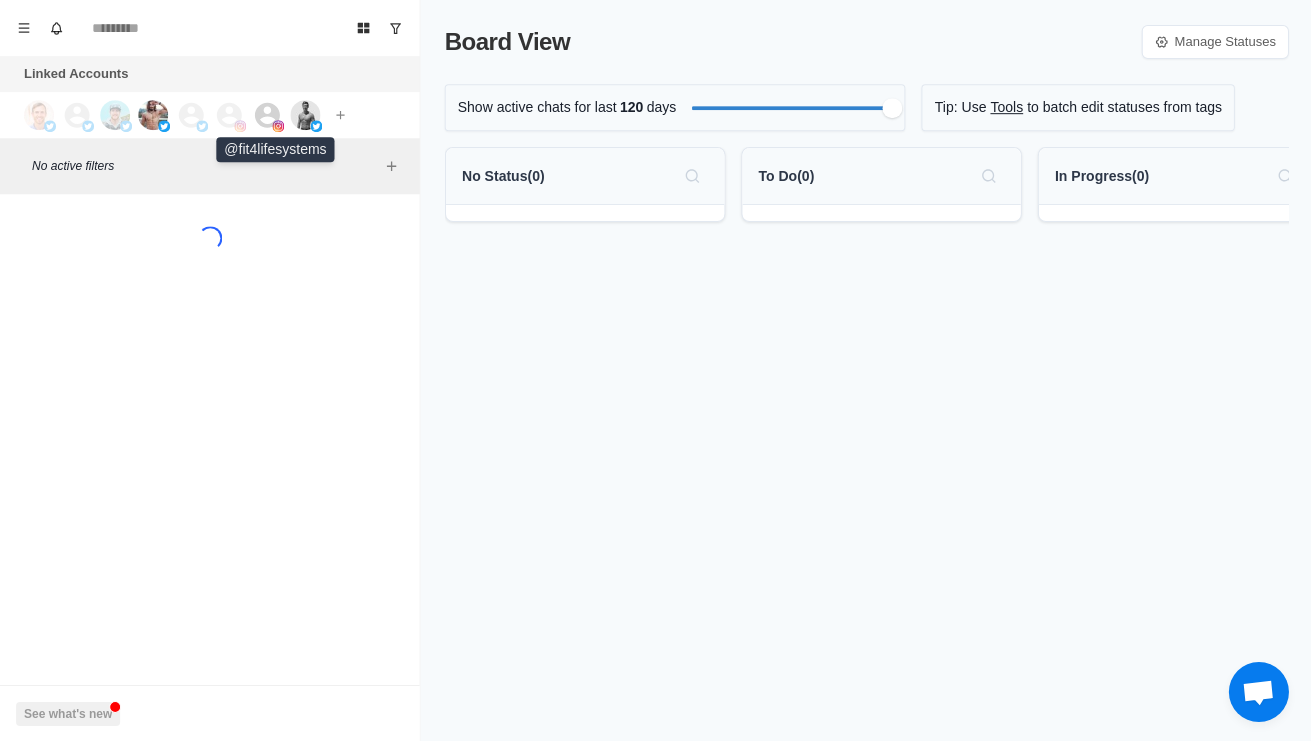 click 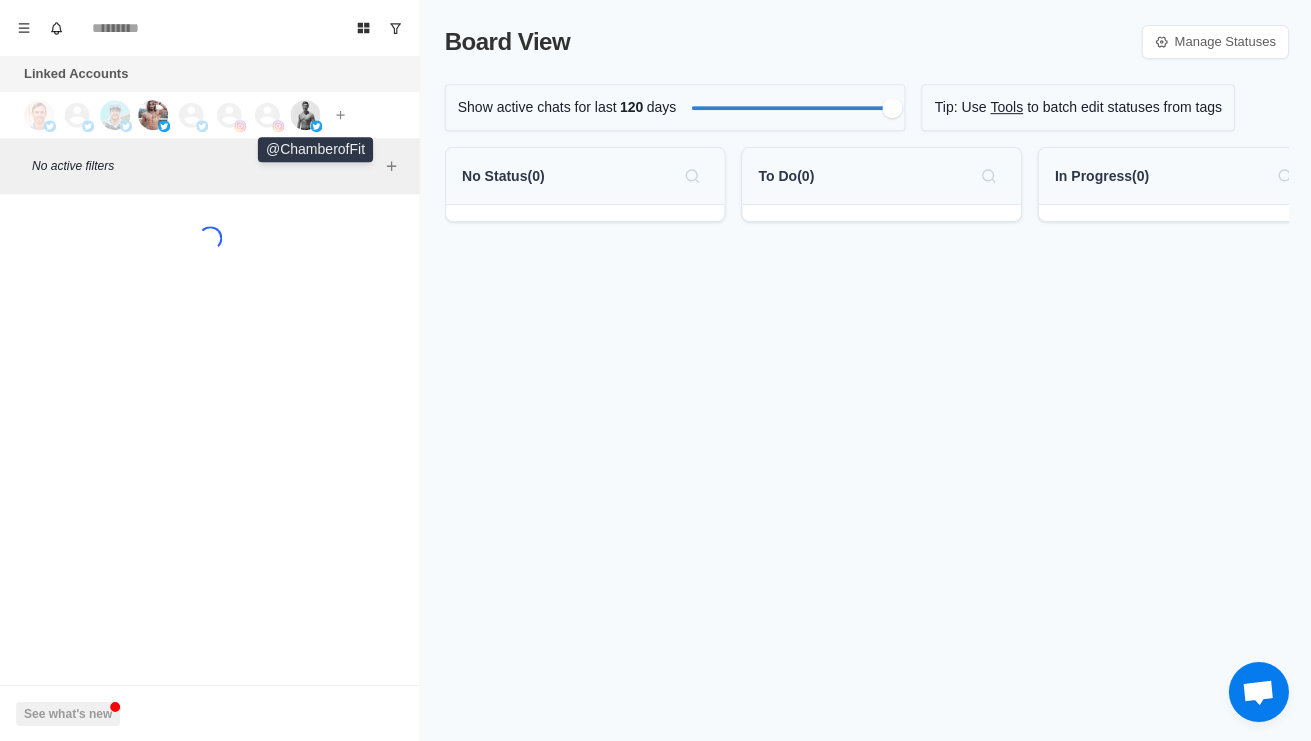 click at bounding box center (305, 115) 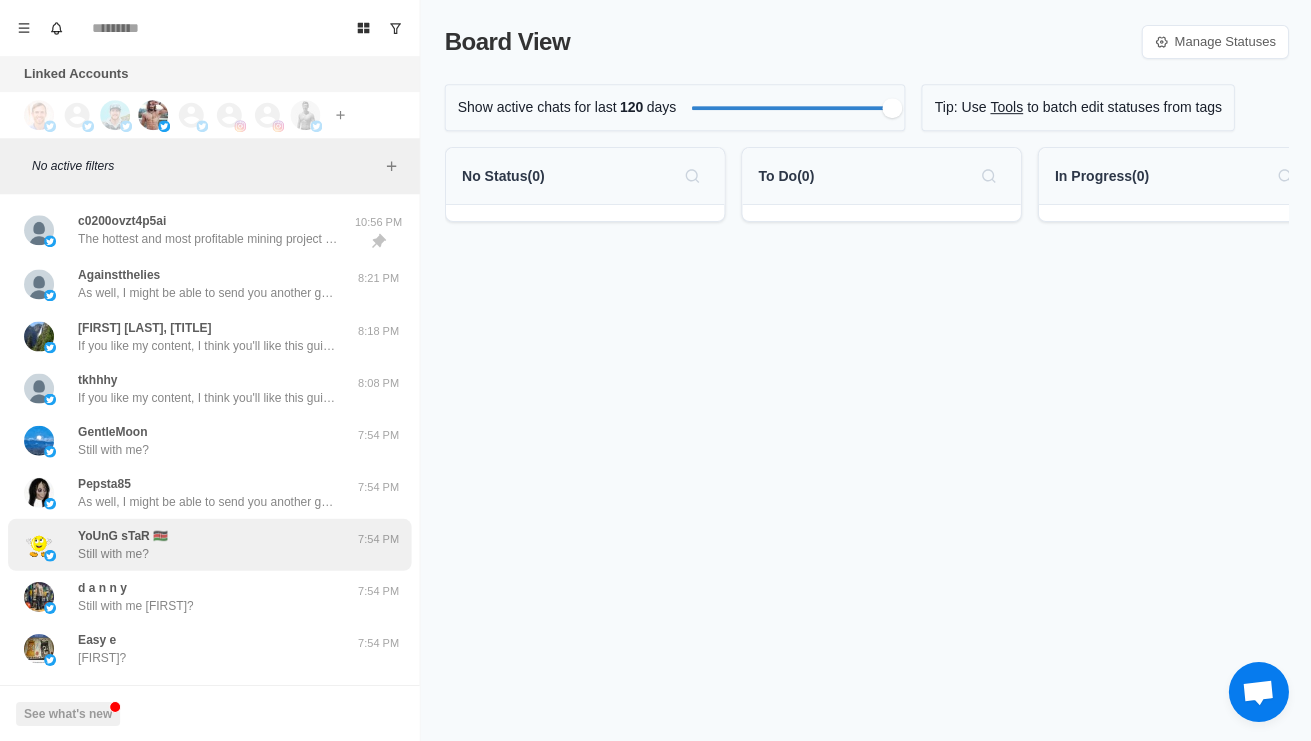 click on "[FIRST] 🇰🇪 Still with me?" at bounding box center (188, 544) 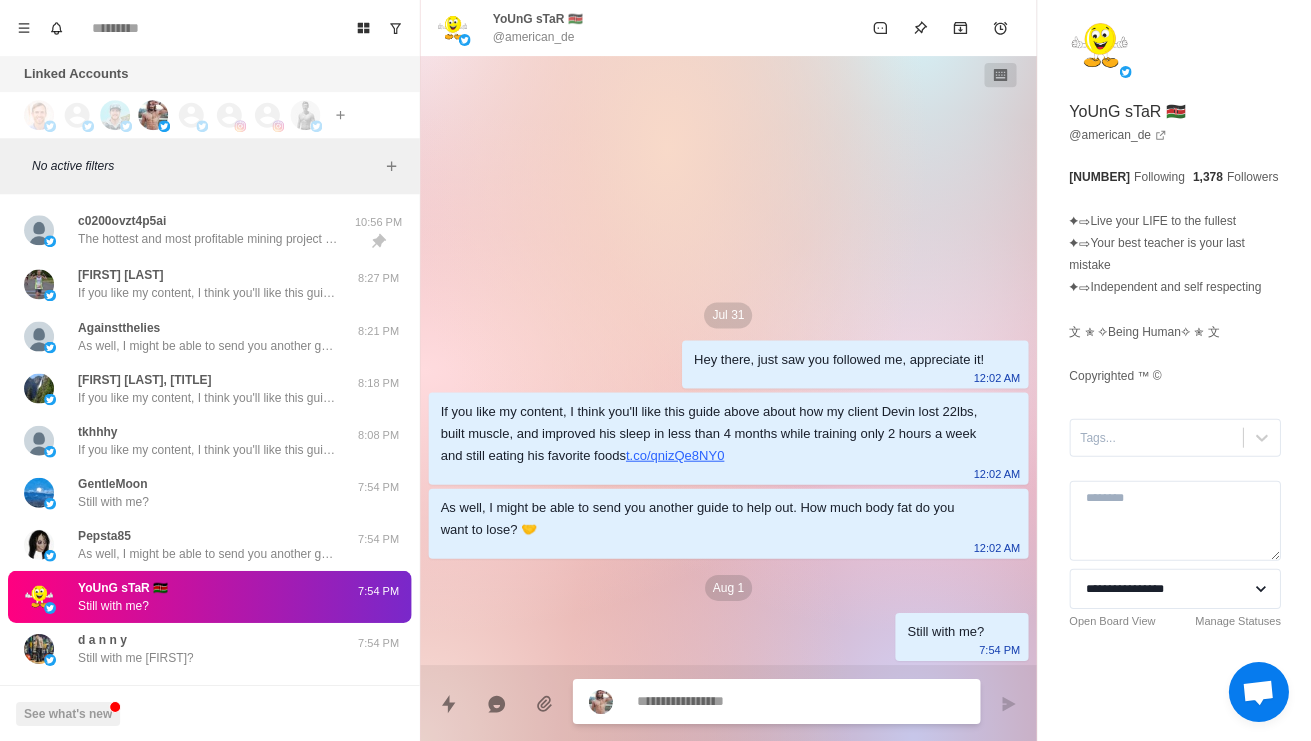 type on "*" 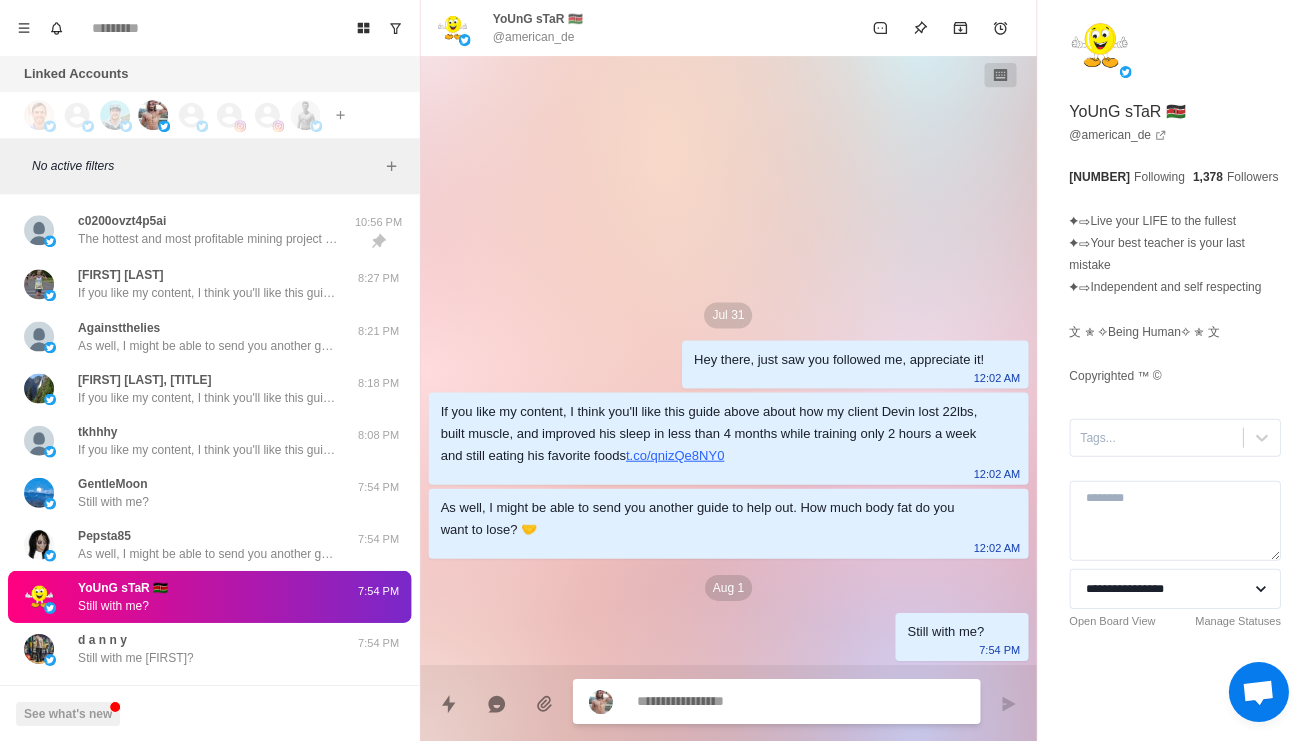 type on "*" 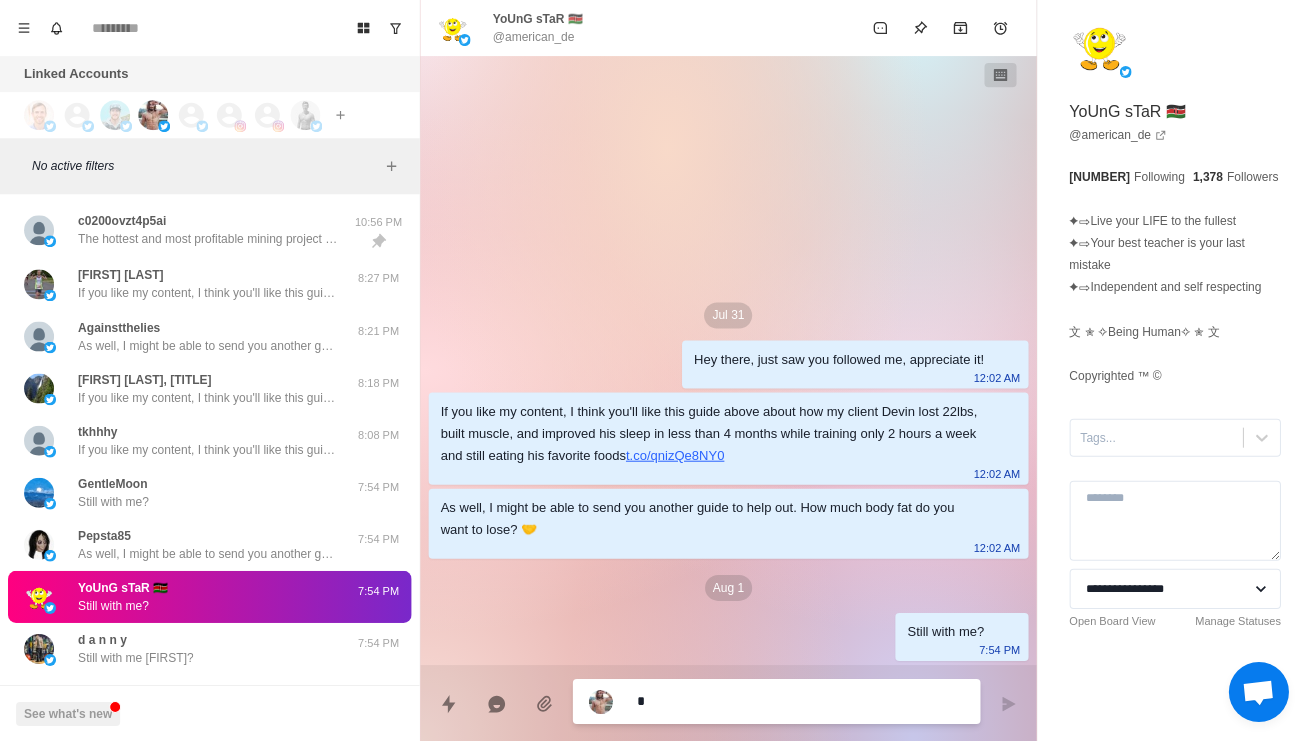 type on "*" 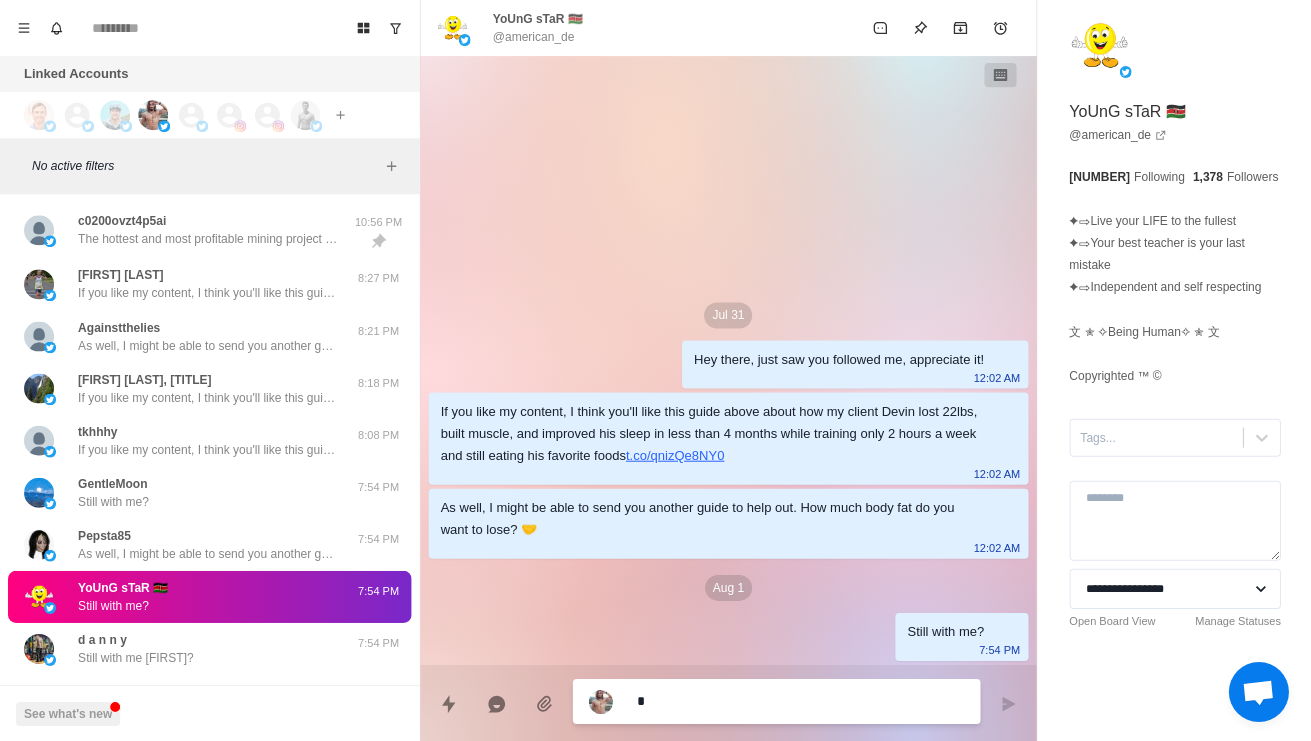 type on "**" 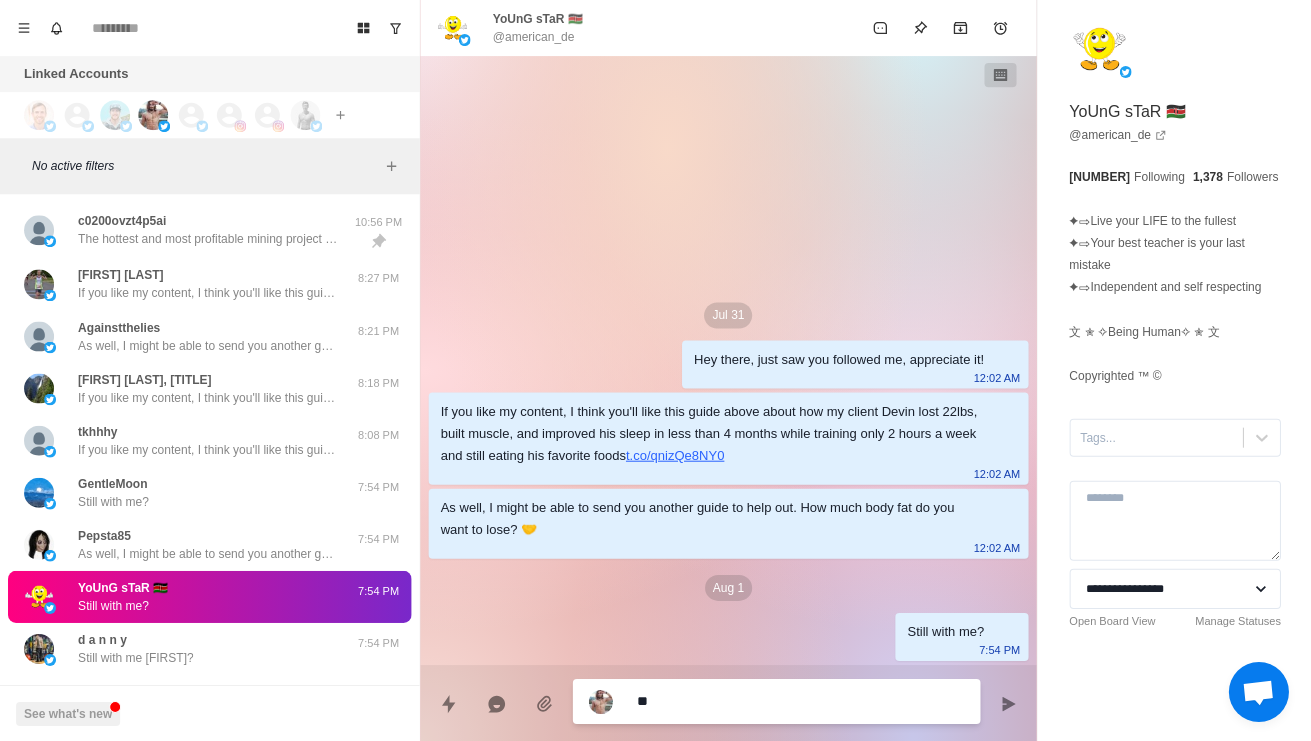 type on "*" 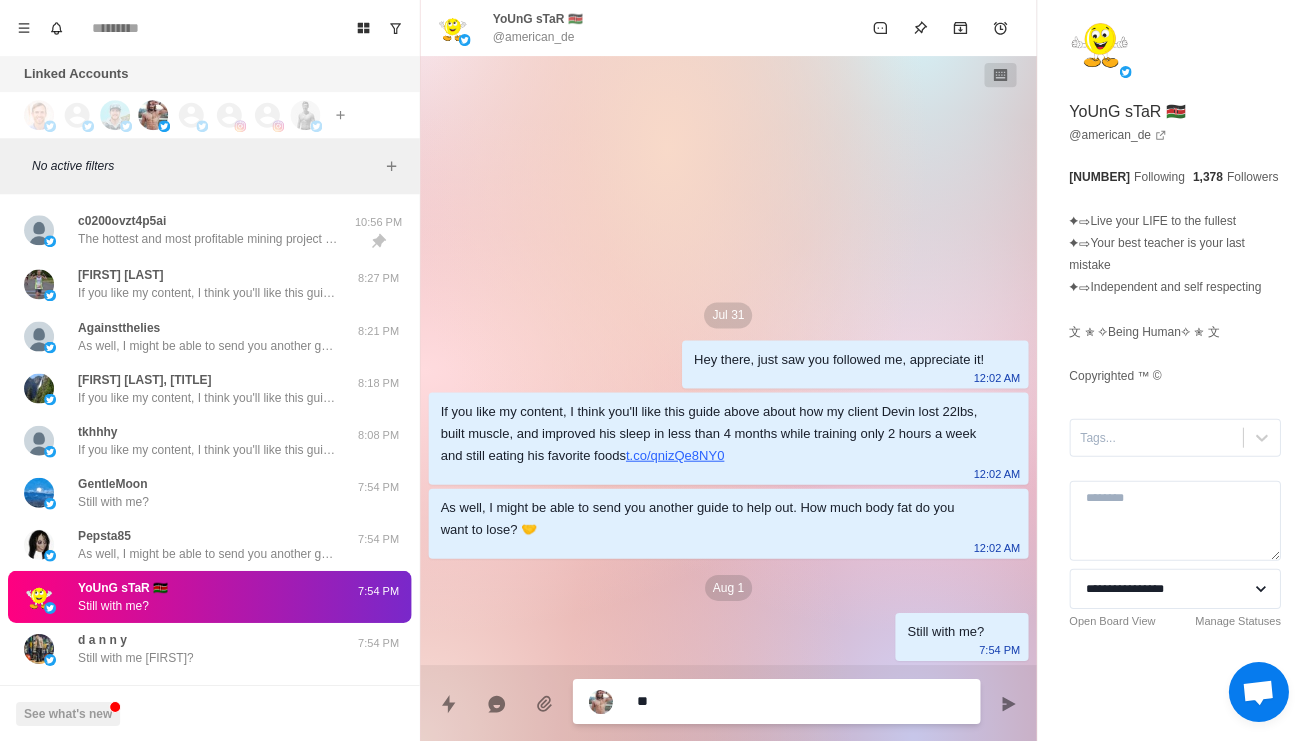 type on "***" 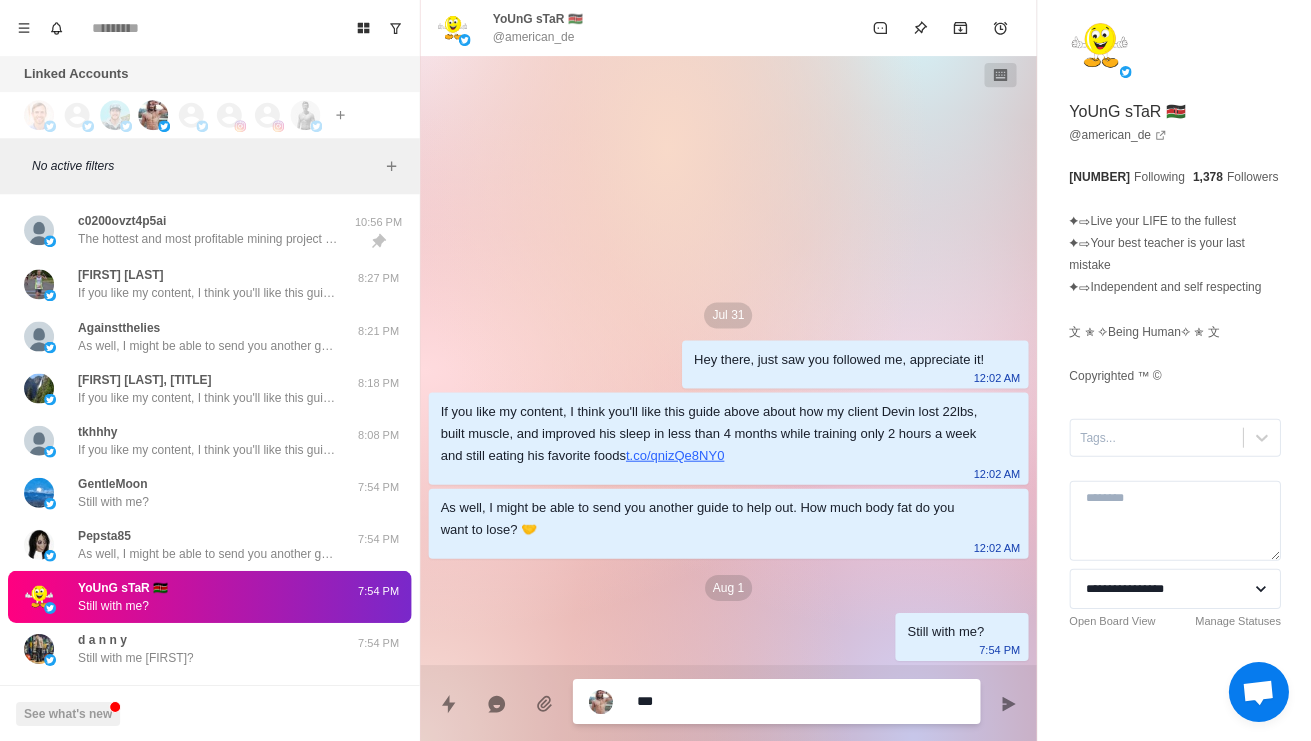 type on "*" 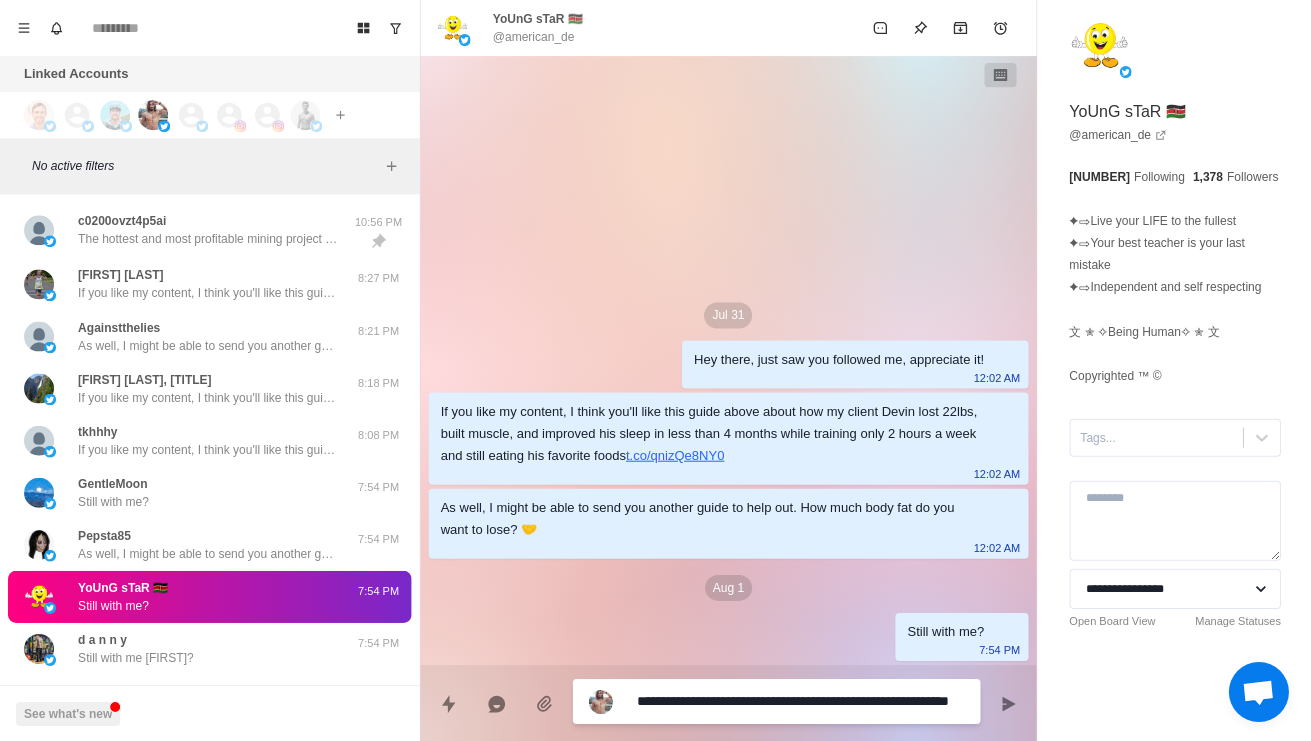 type on "*" 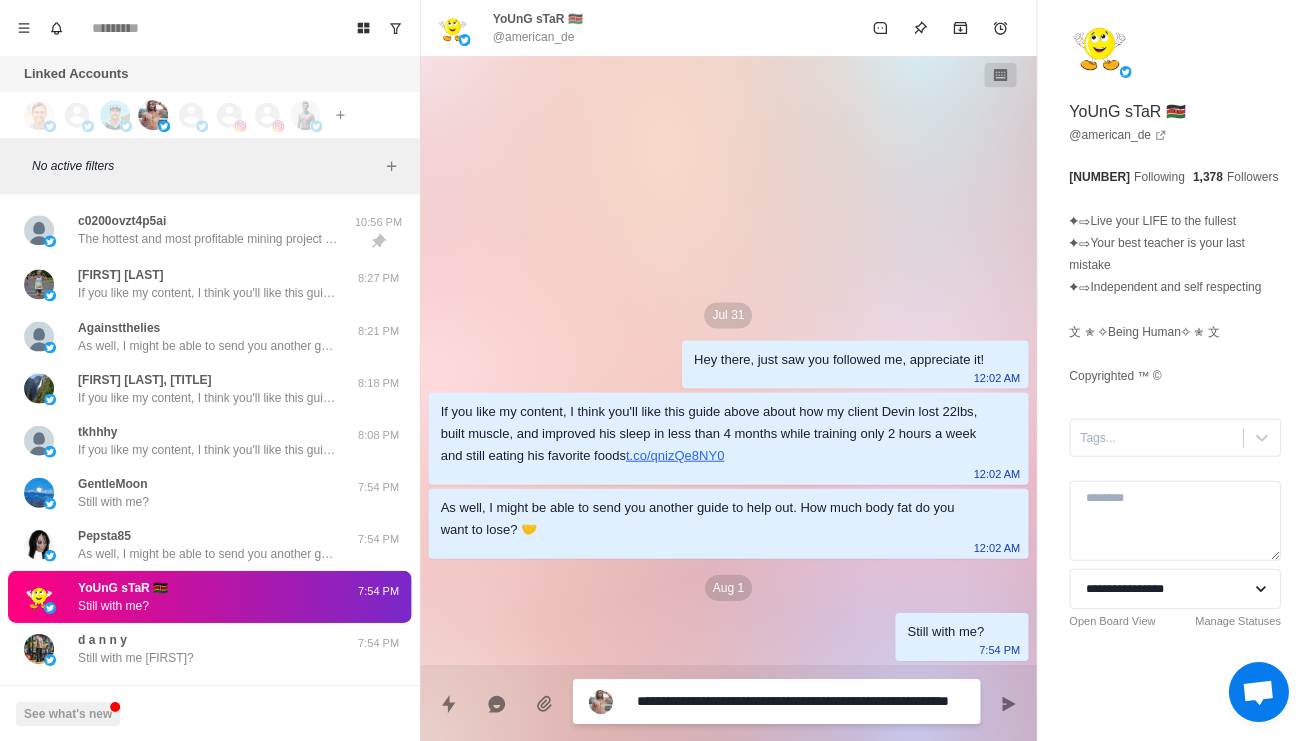 type on "**********" 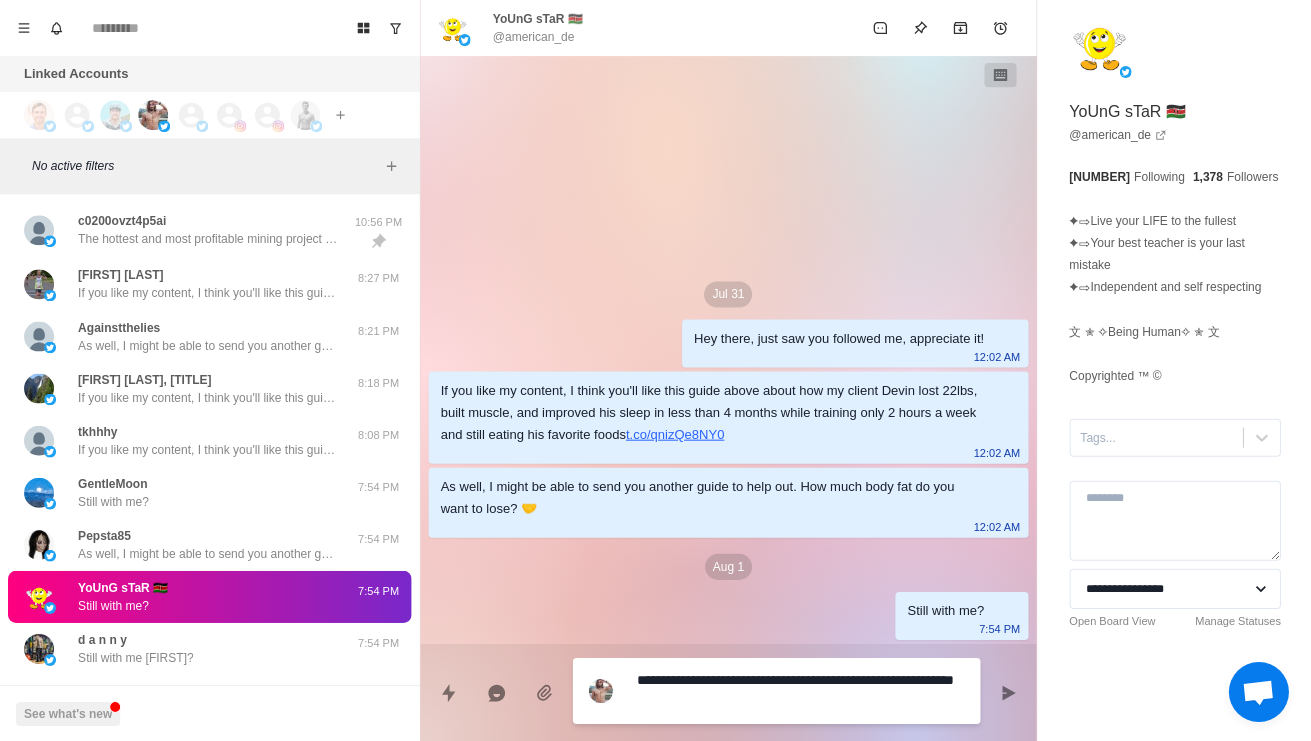 scroll, scrollTop: 0, scrollLeft: 0, axis: both 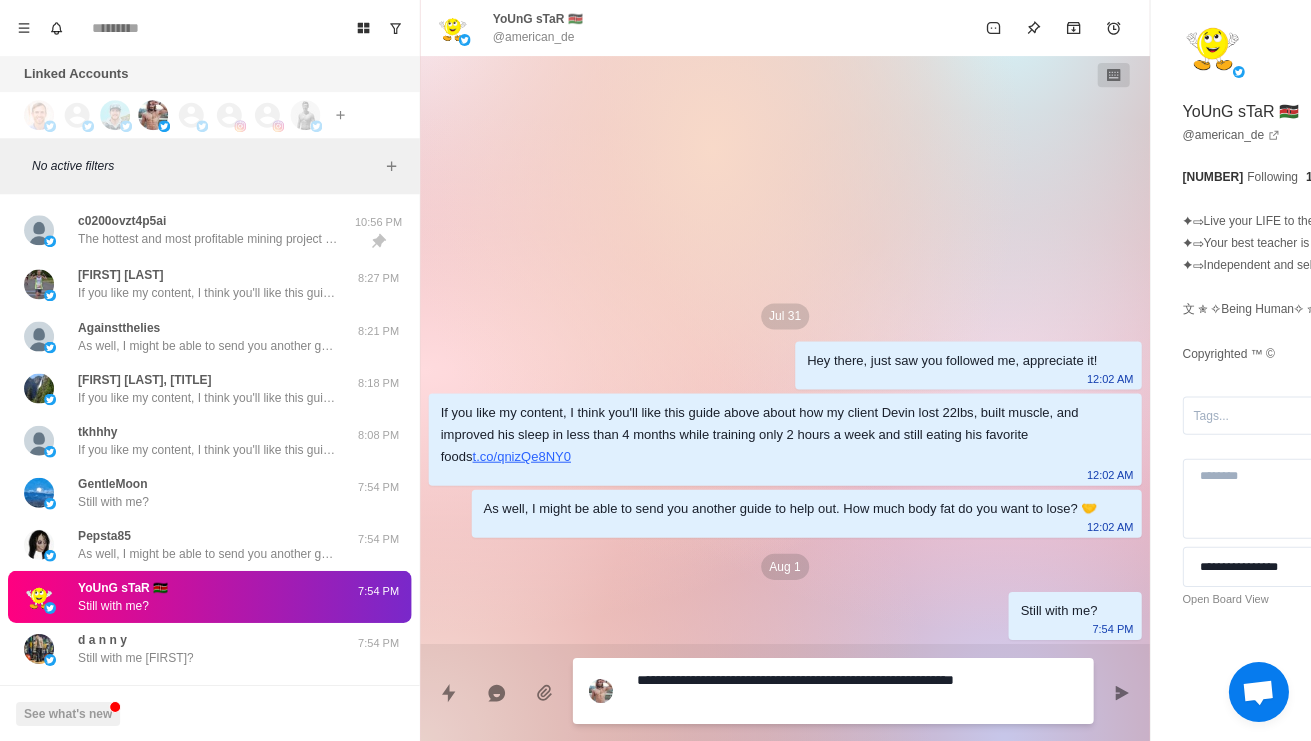 type on "*" 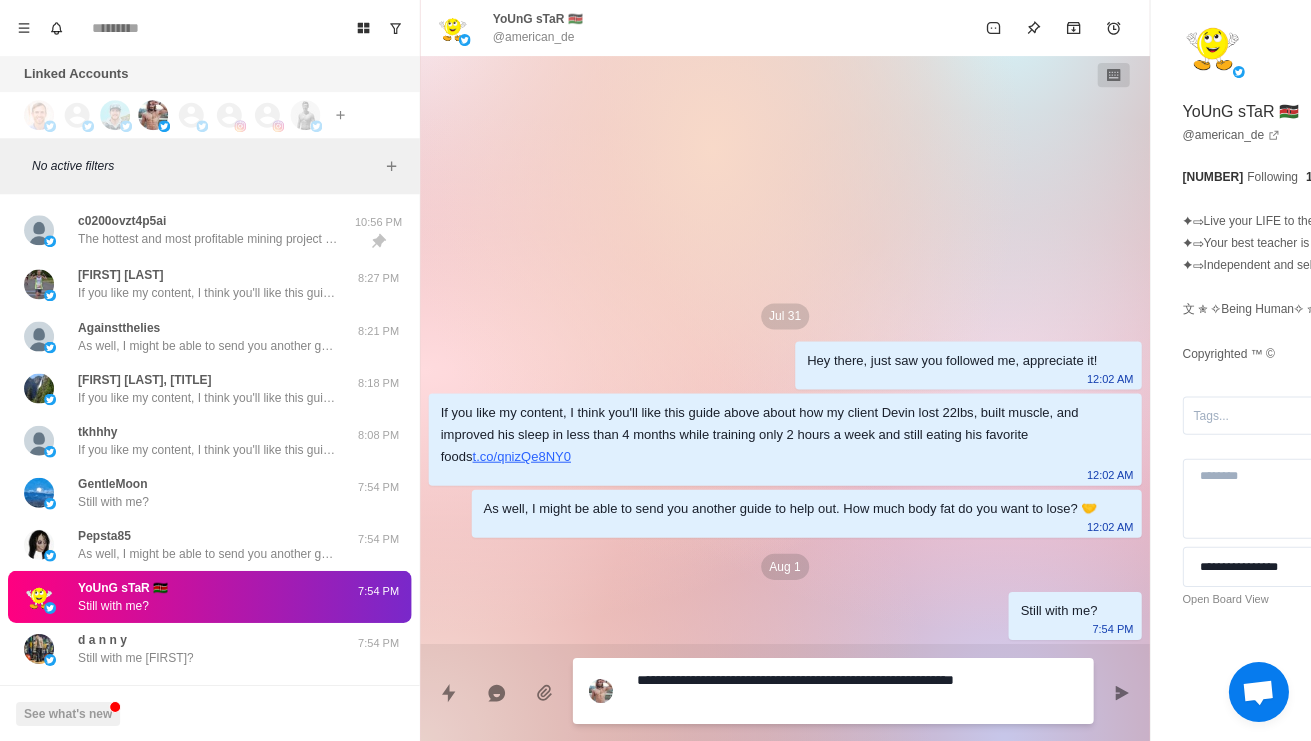 type 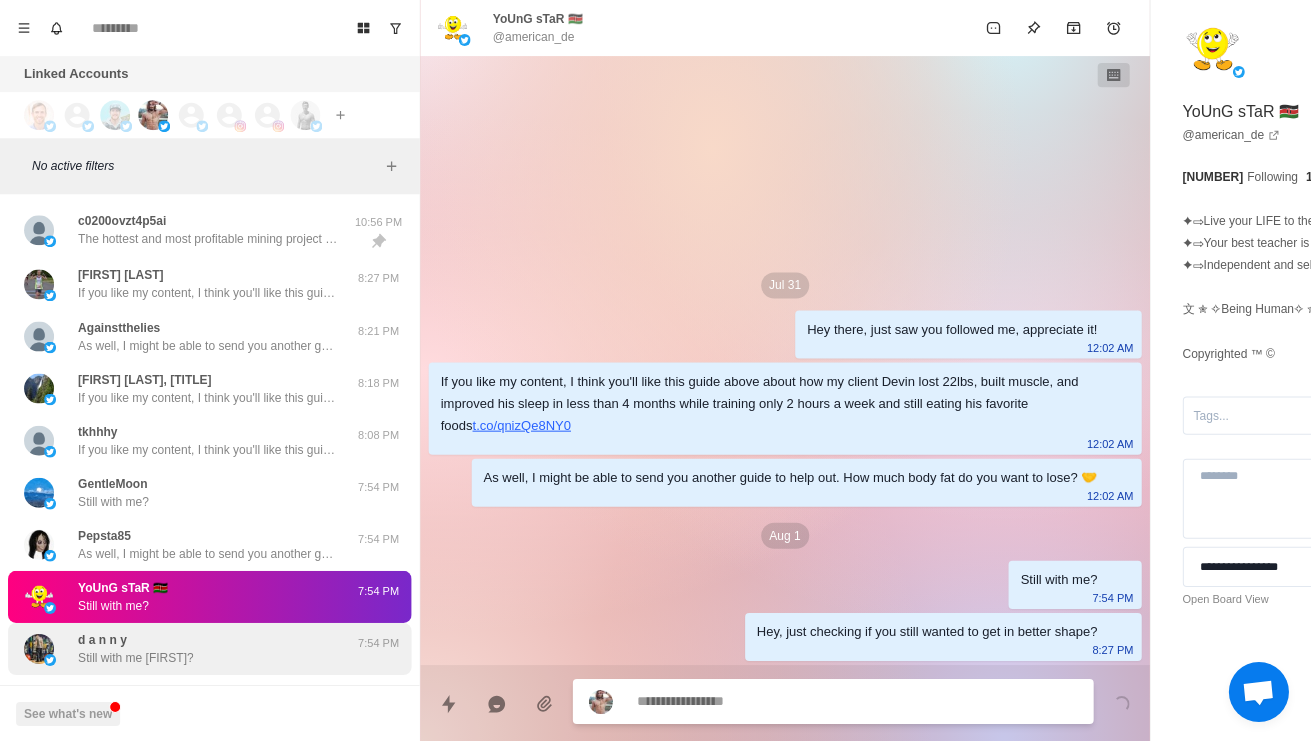 click on "d a n n y [USERNAME]?" at bounding box center (188, 648) 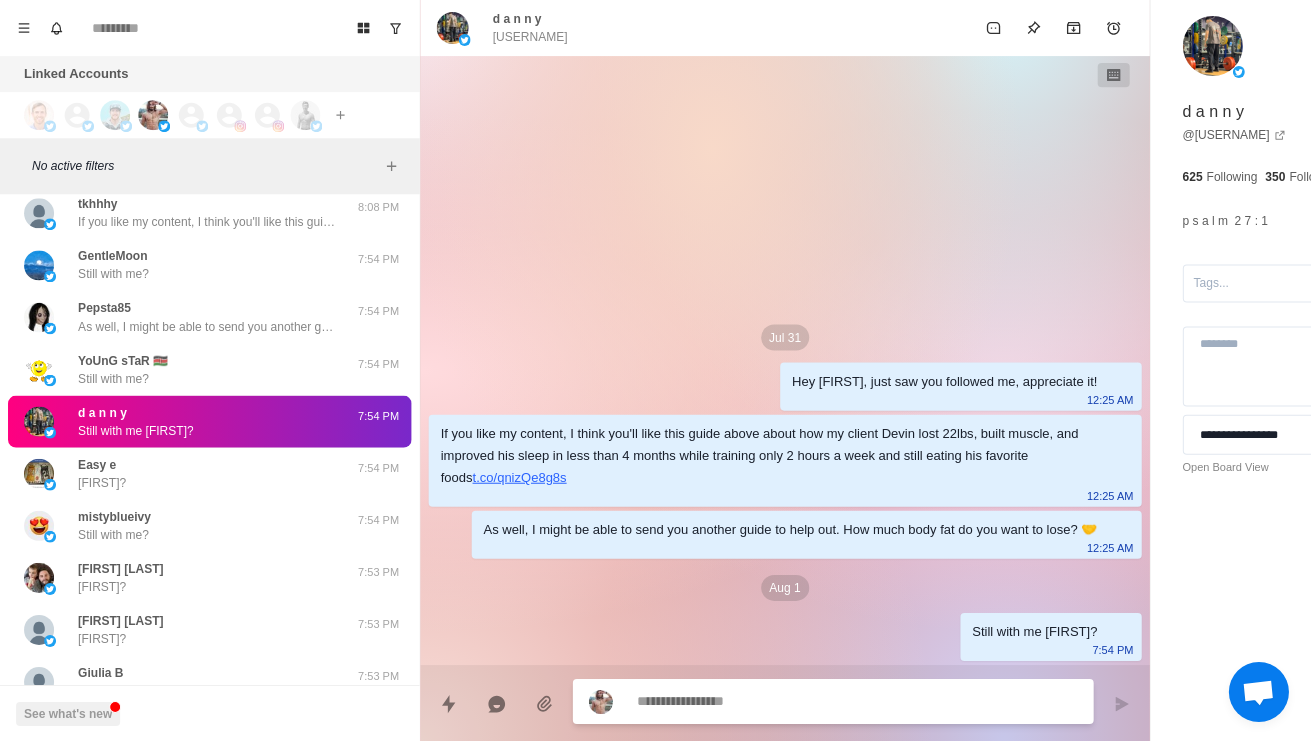 scroll, scrollTop: 284, scrollLeft: 0, axis: vertical 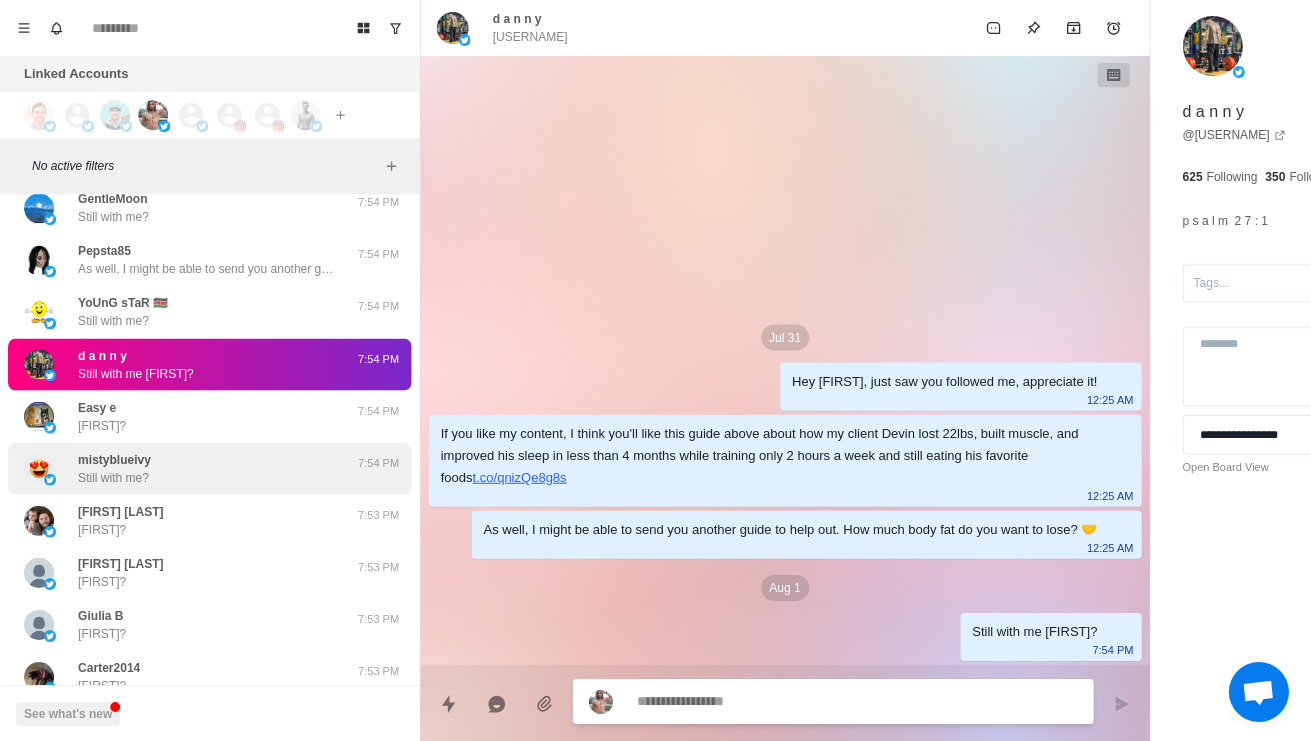 click on "[USERNAME] Still with me?" at bounding box center (188, 468) 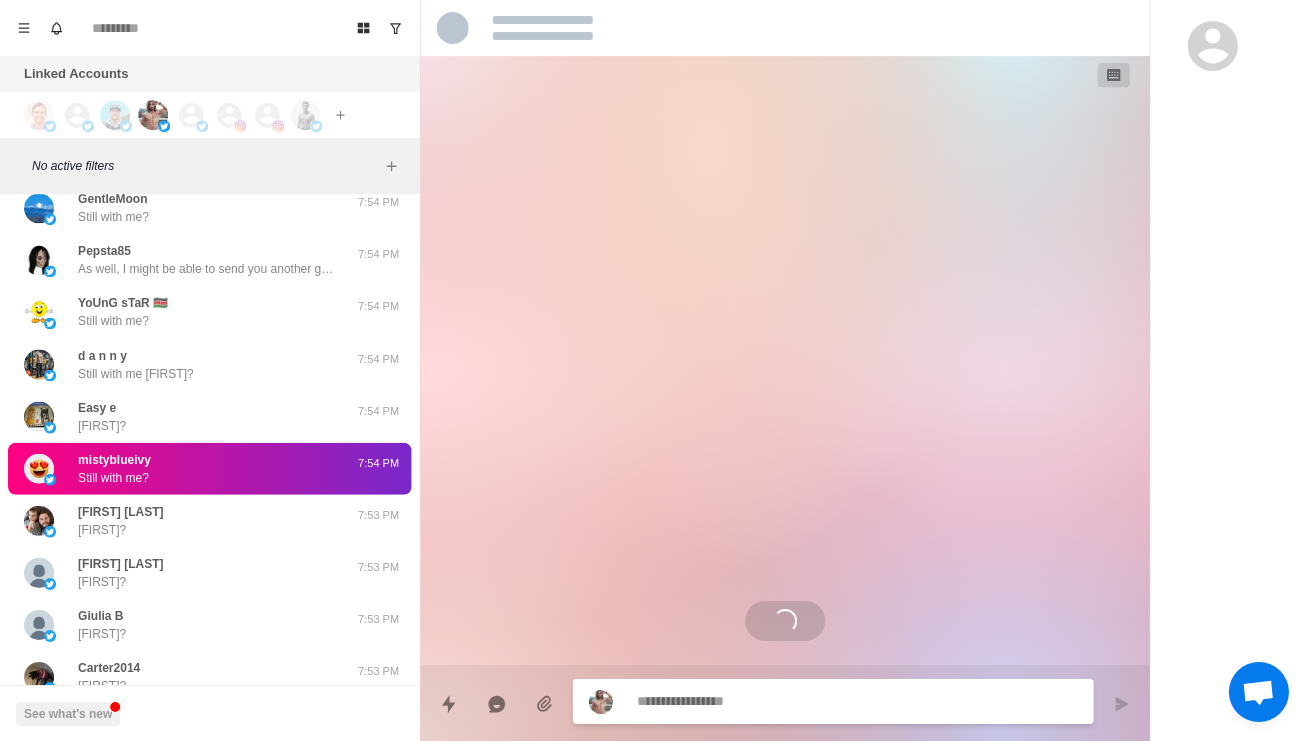 type on "*" 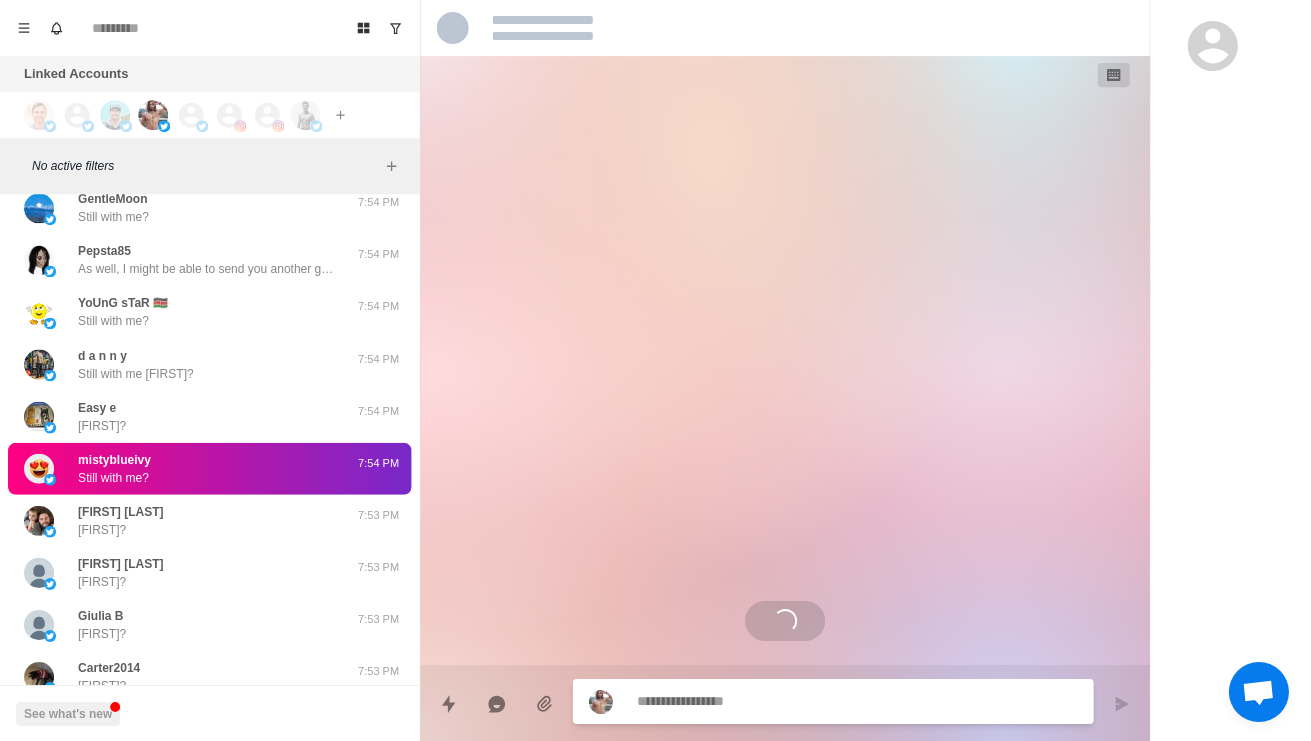 type on "*" 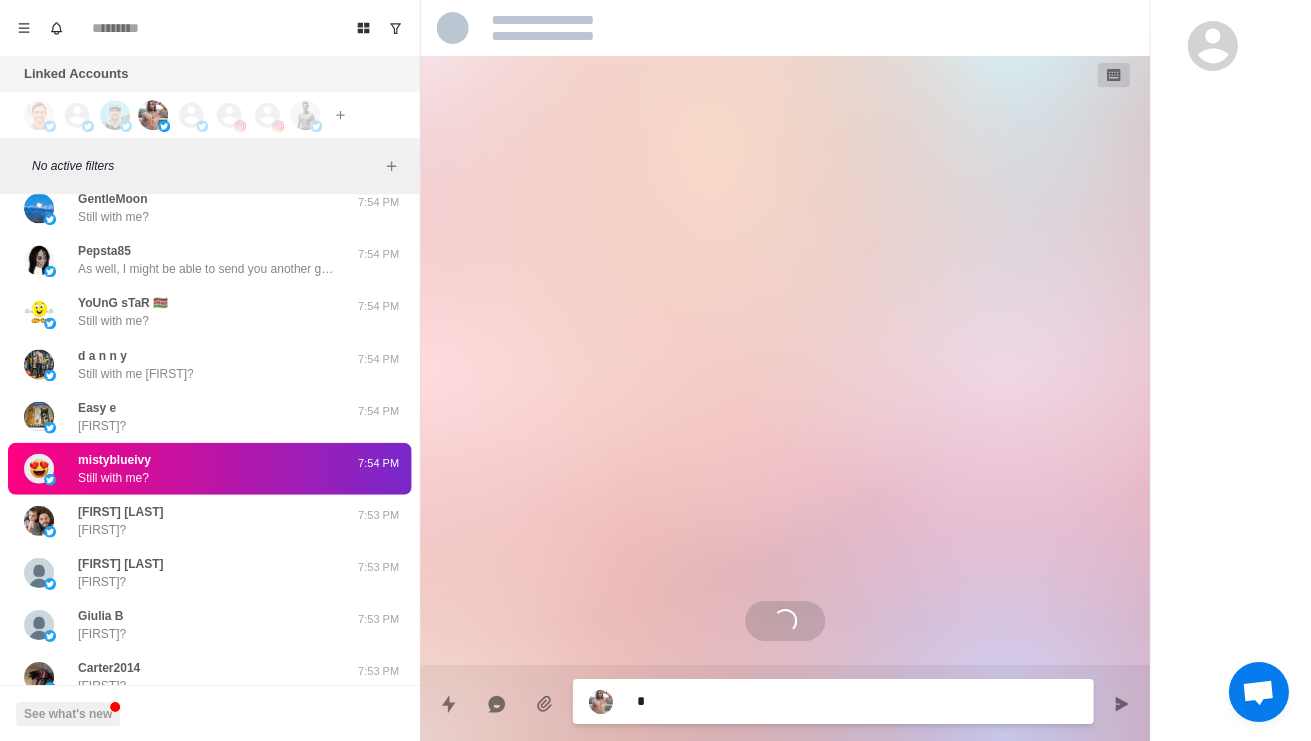 type on "*" 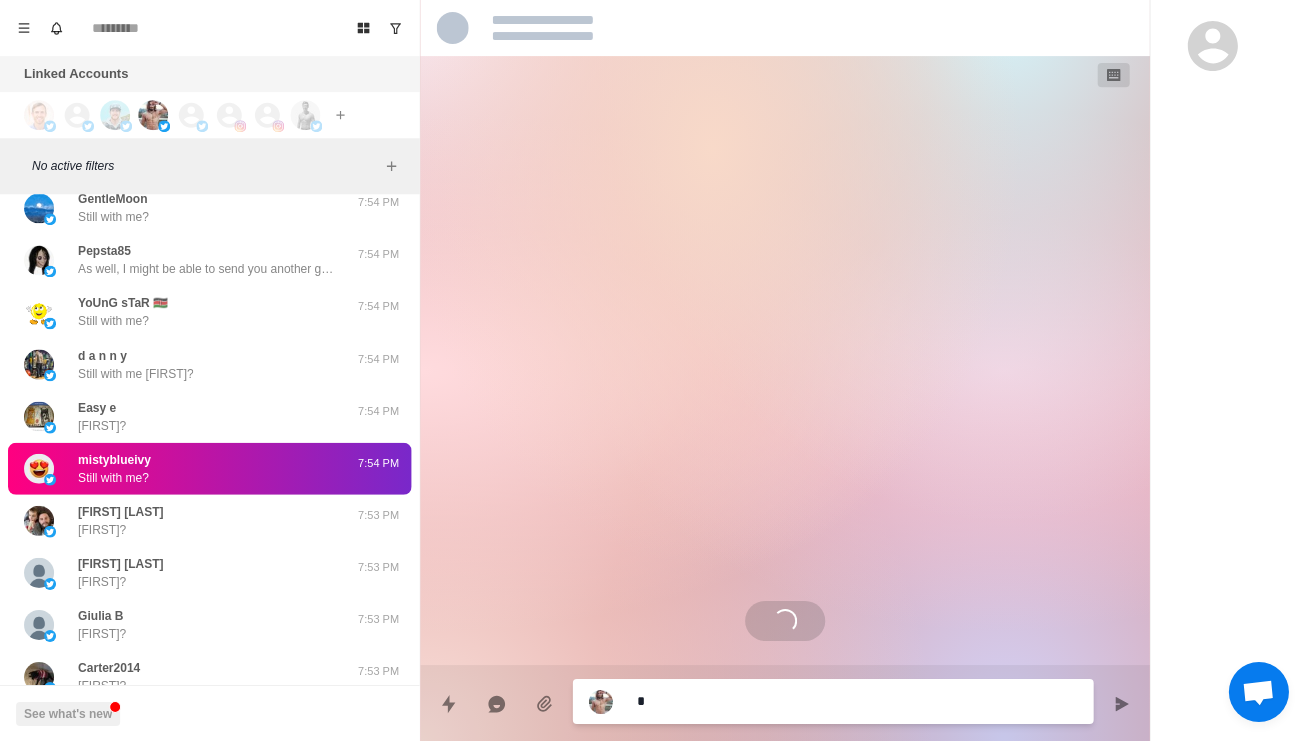type on "**" 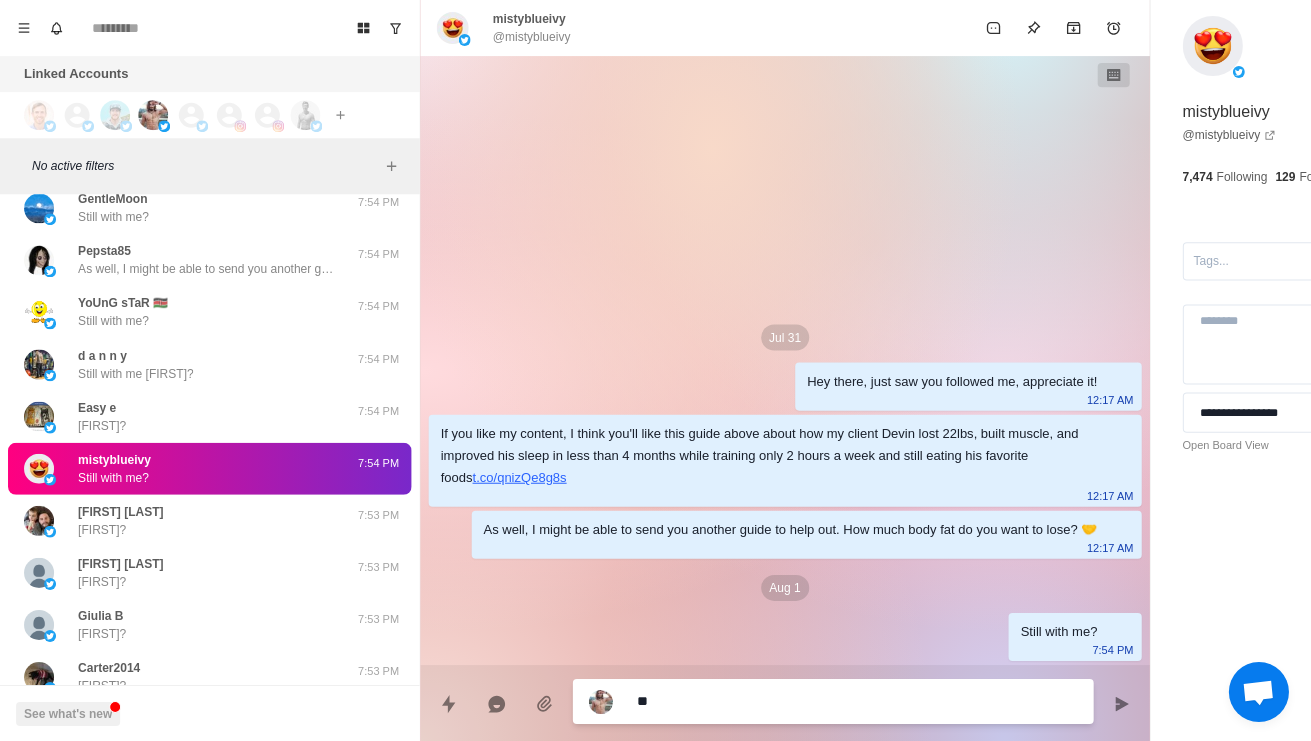 type on "*" 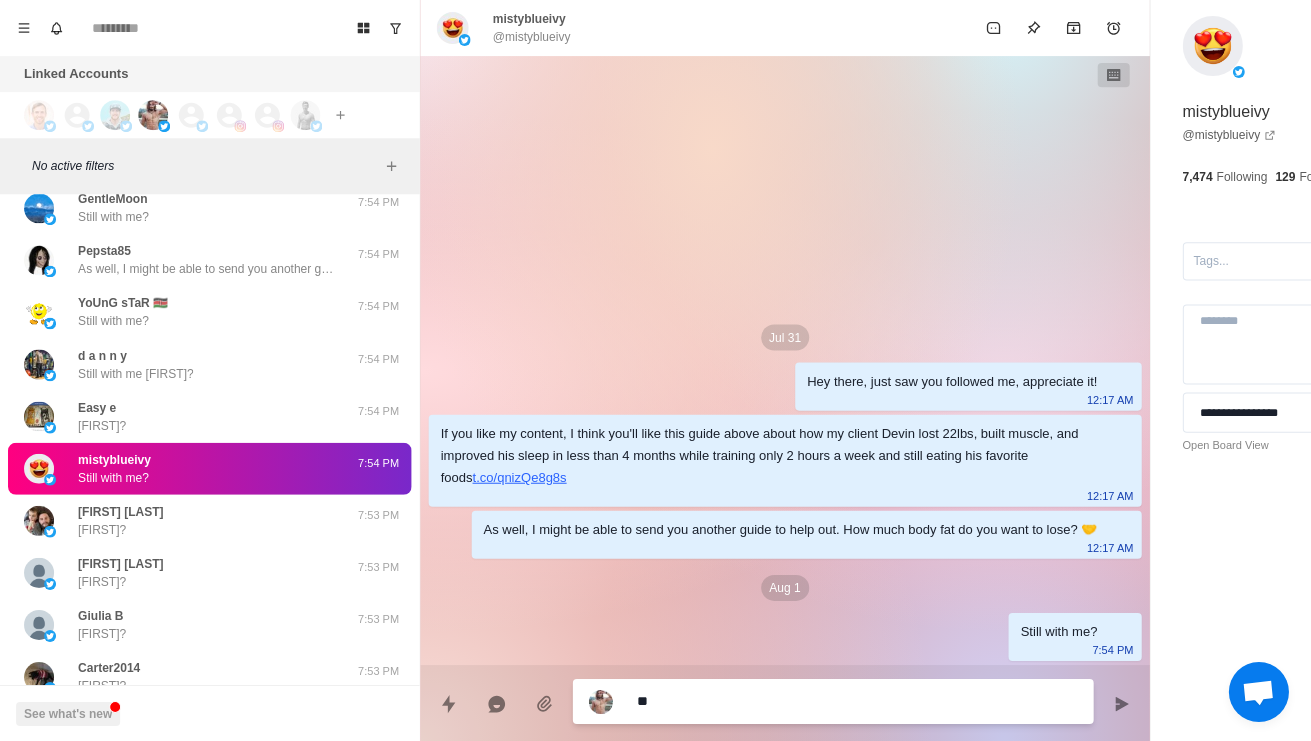 type on "***" 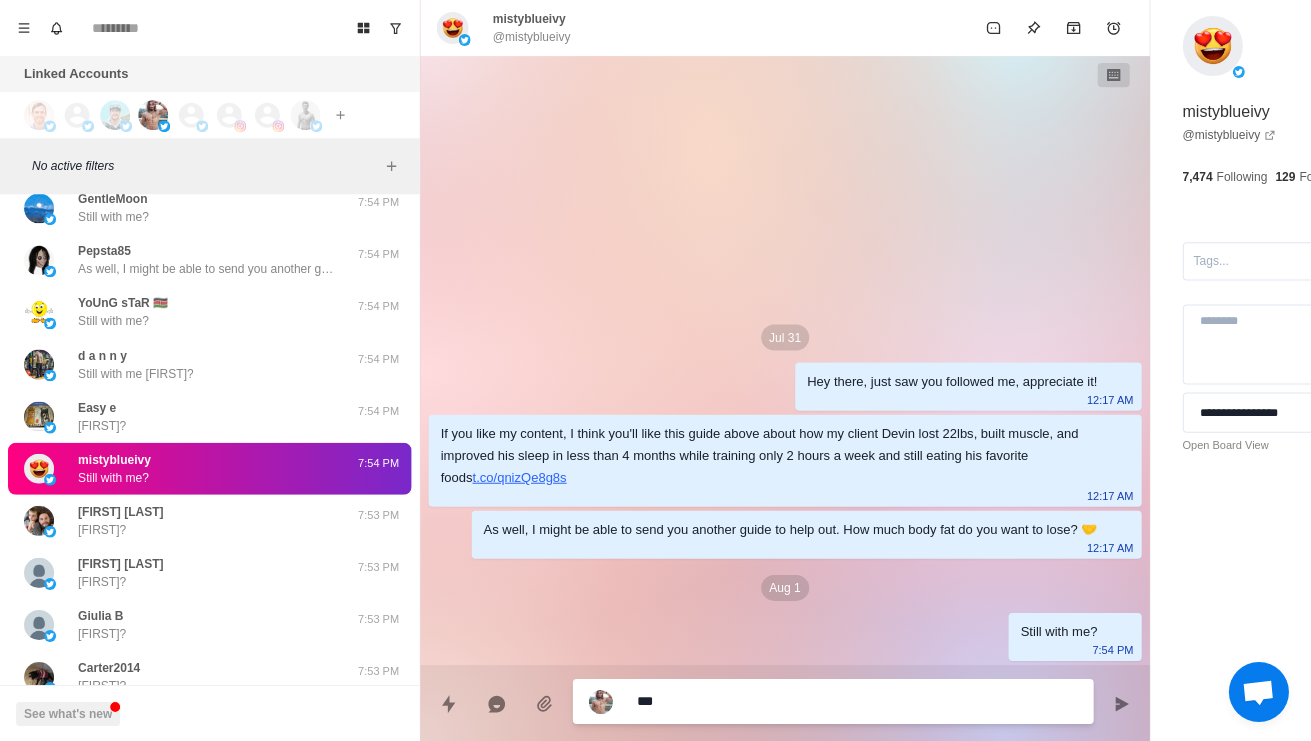type on "*" 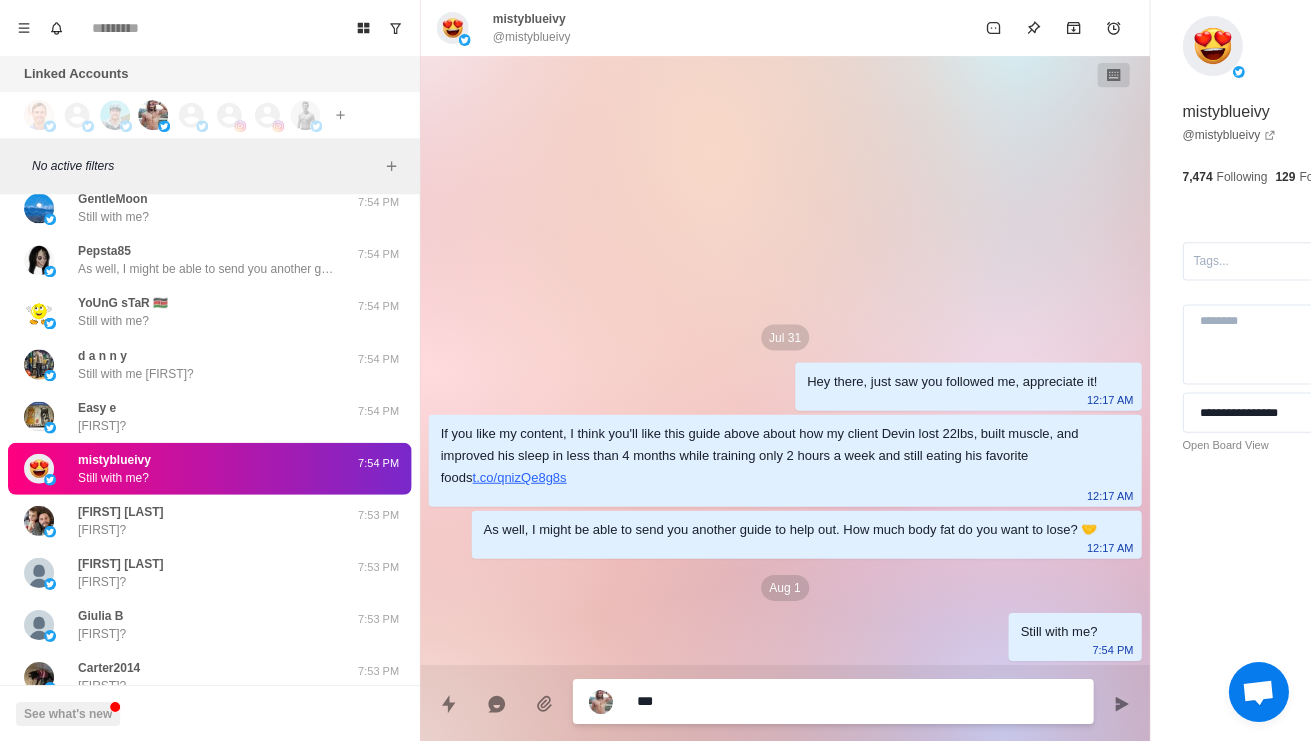 type on "**********" 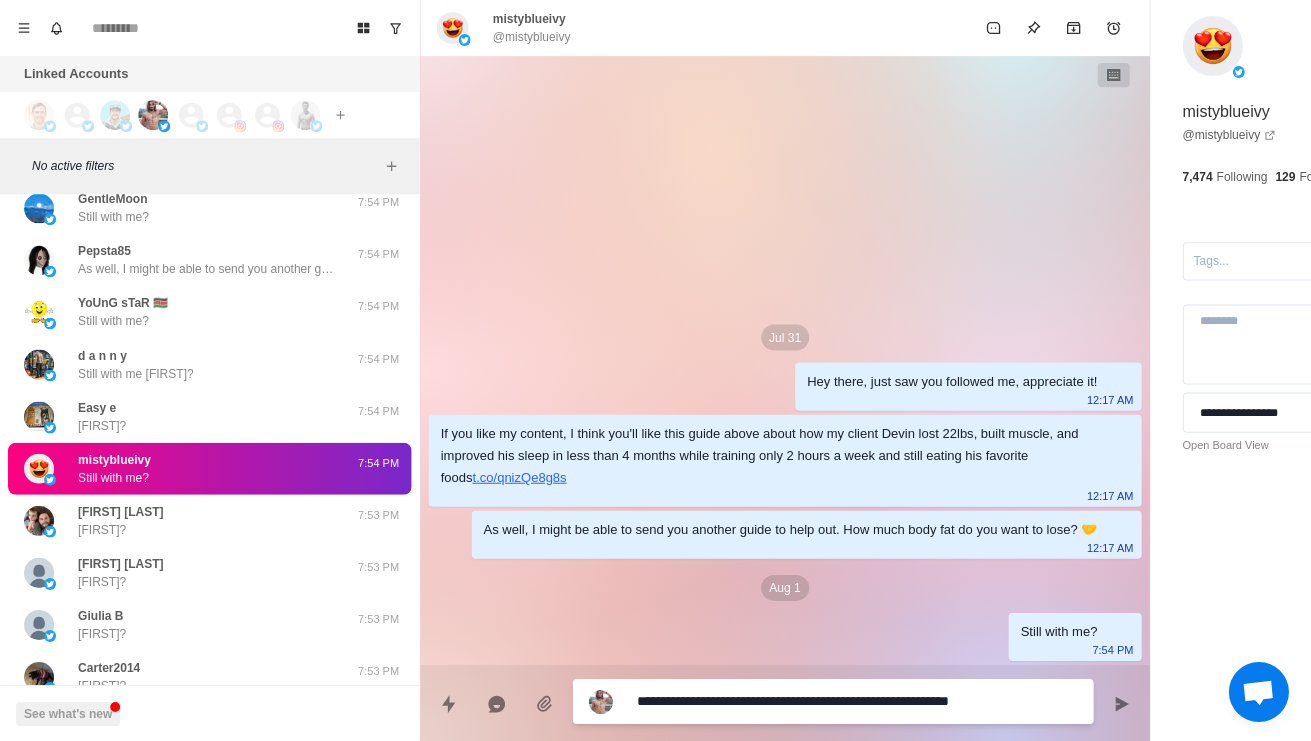 type on "*" 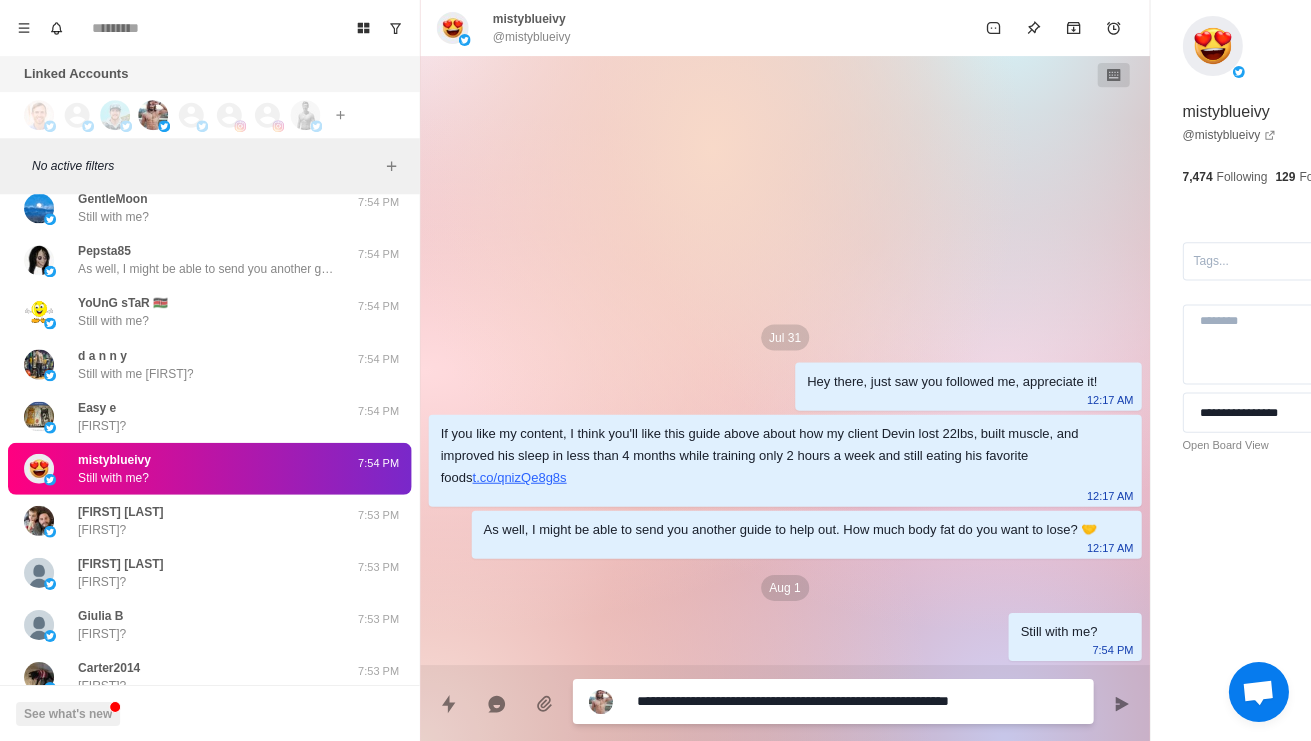 type on "**********" 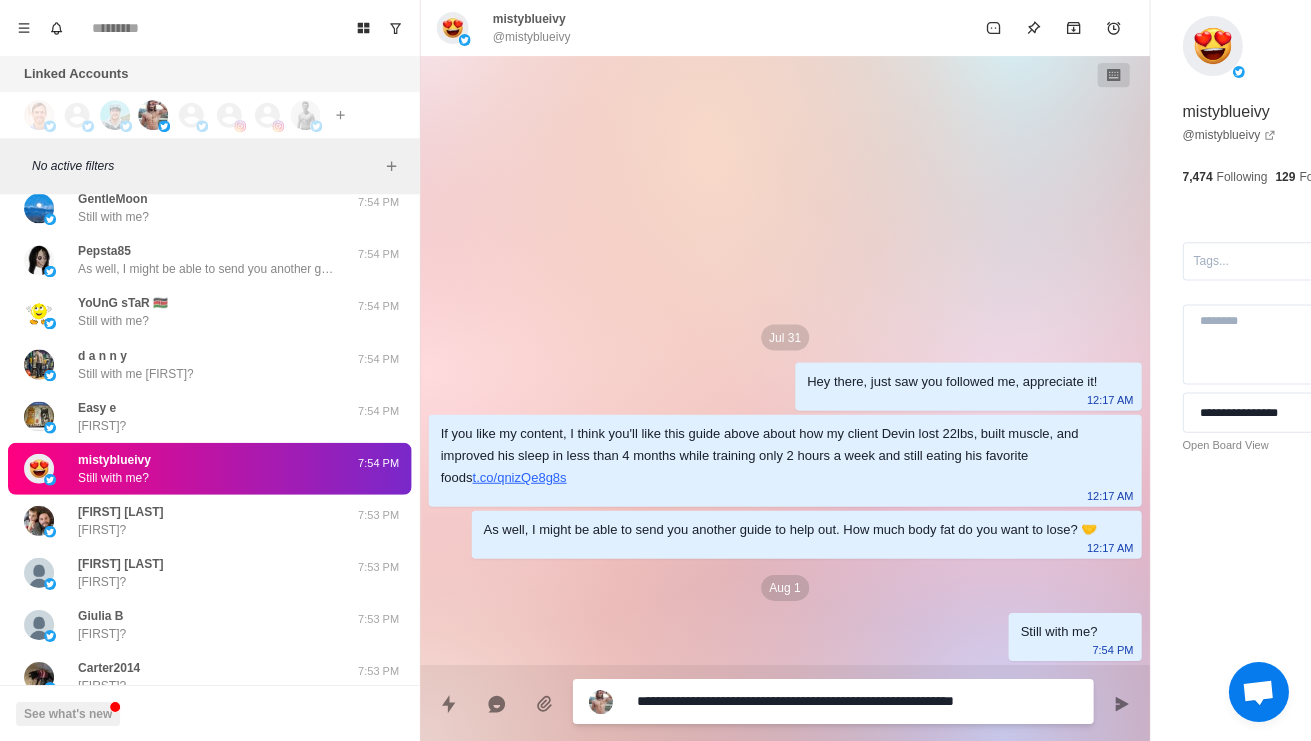 scroll, scrollTop: 0, scrollLeft: 0, axis: both 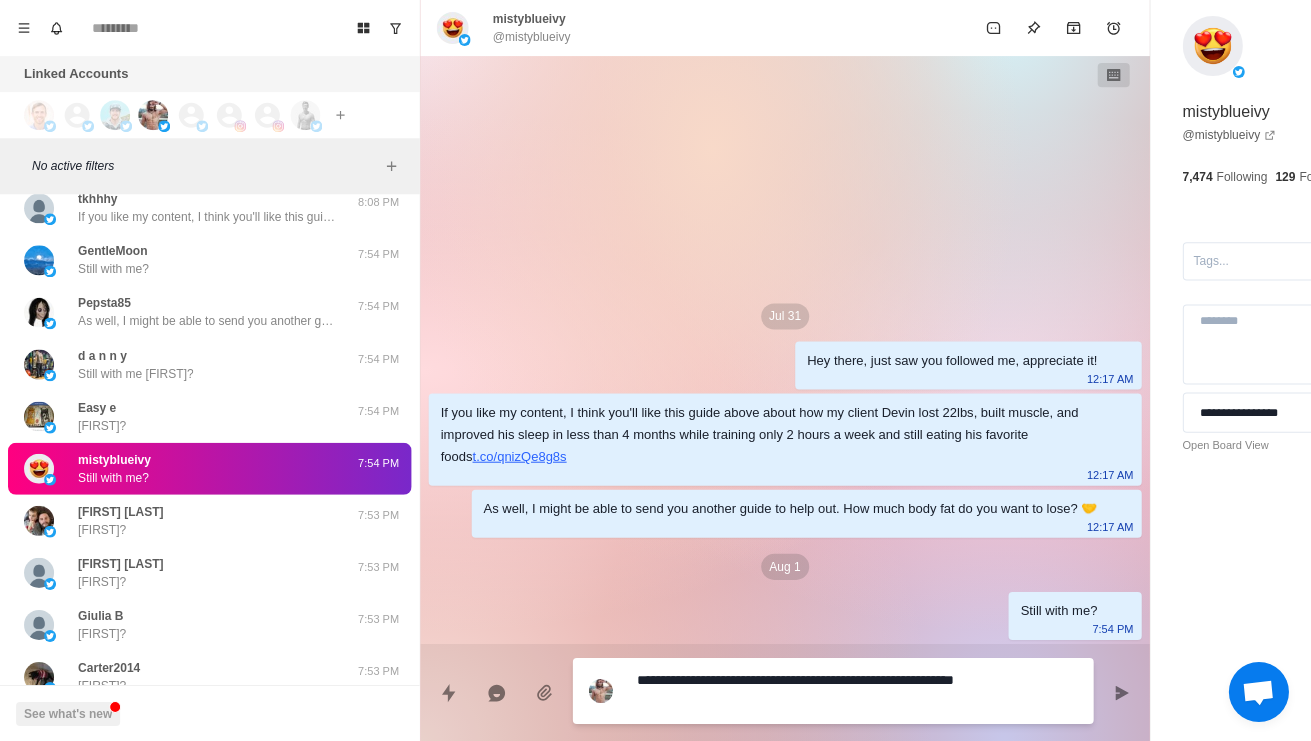 type on "*" 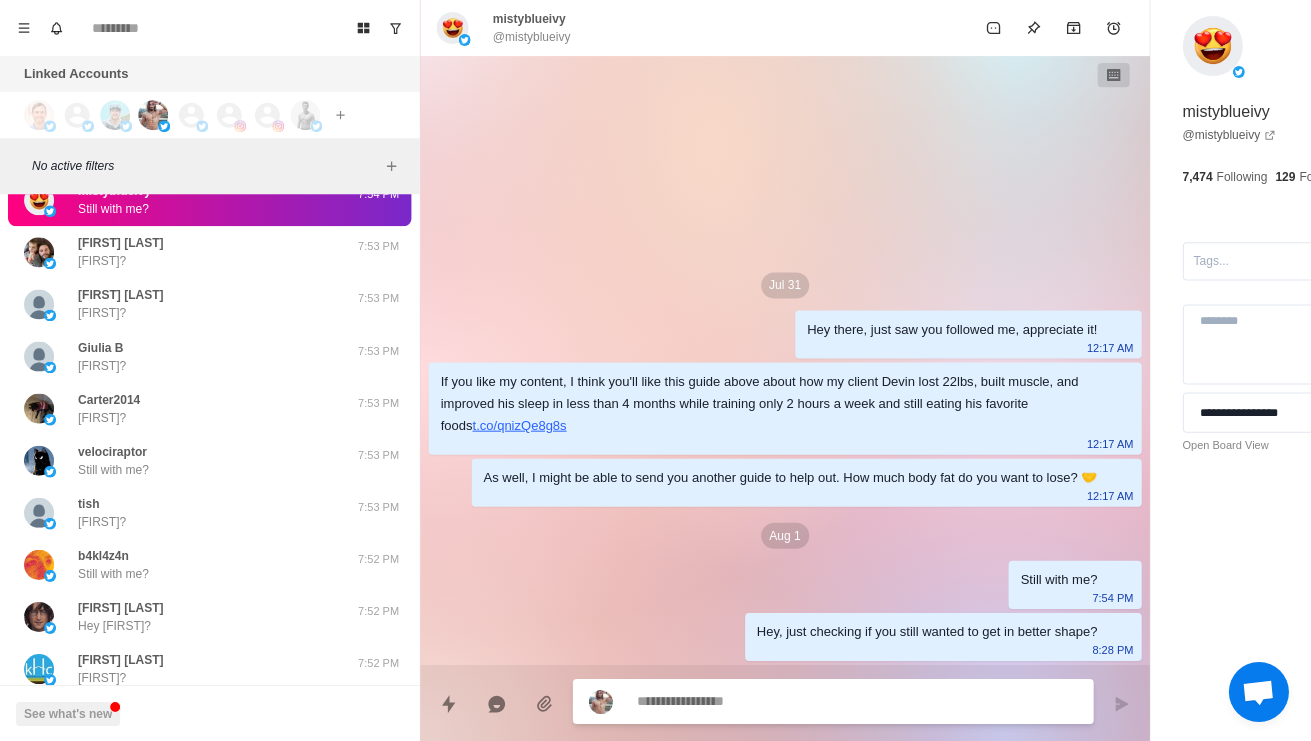 scroll, scrollTop: 546, scrollLeft: 0, axis: vertical 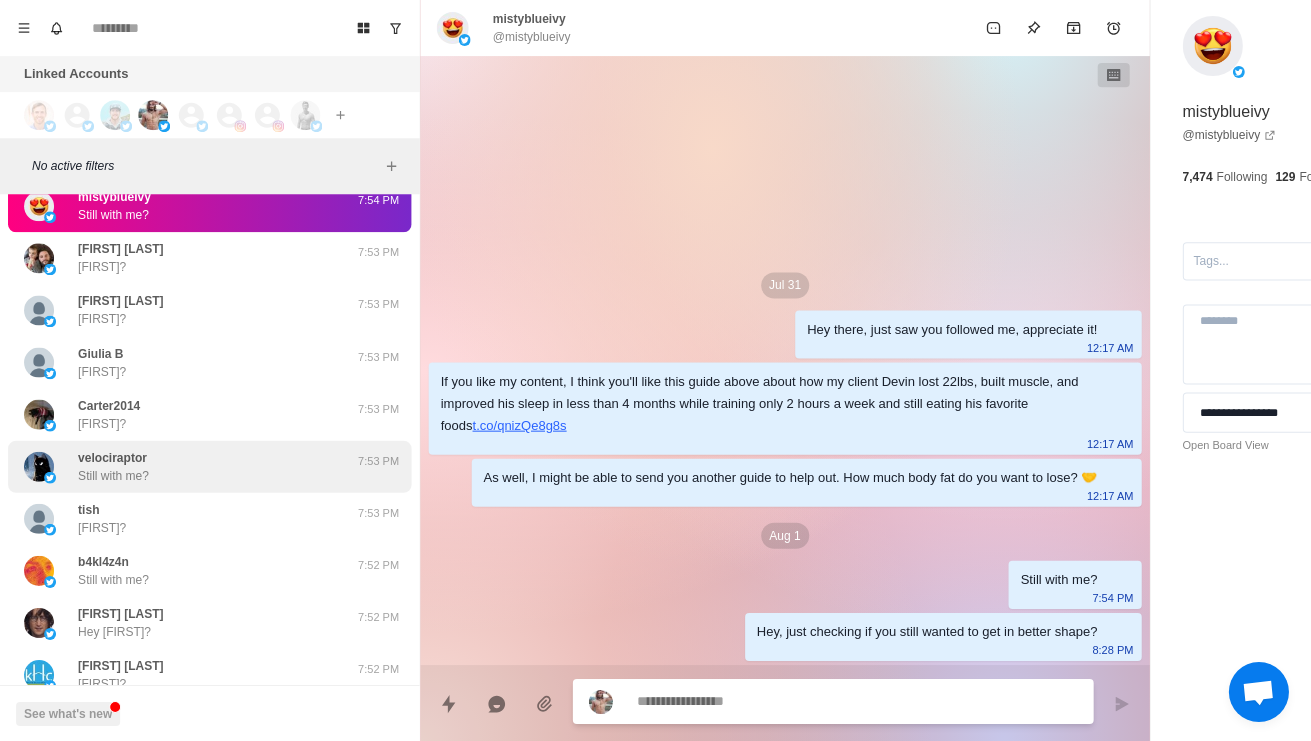 click on "velociraptor Still with me?" at bounding box center (188, 466) 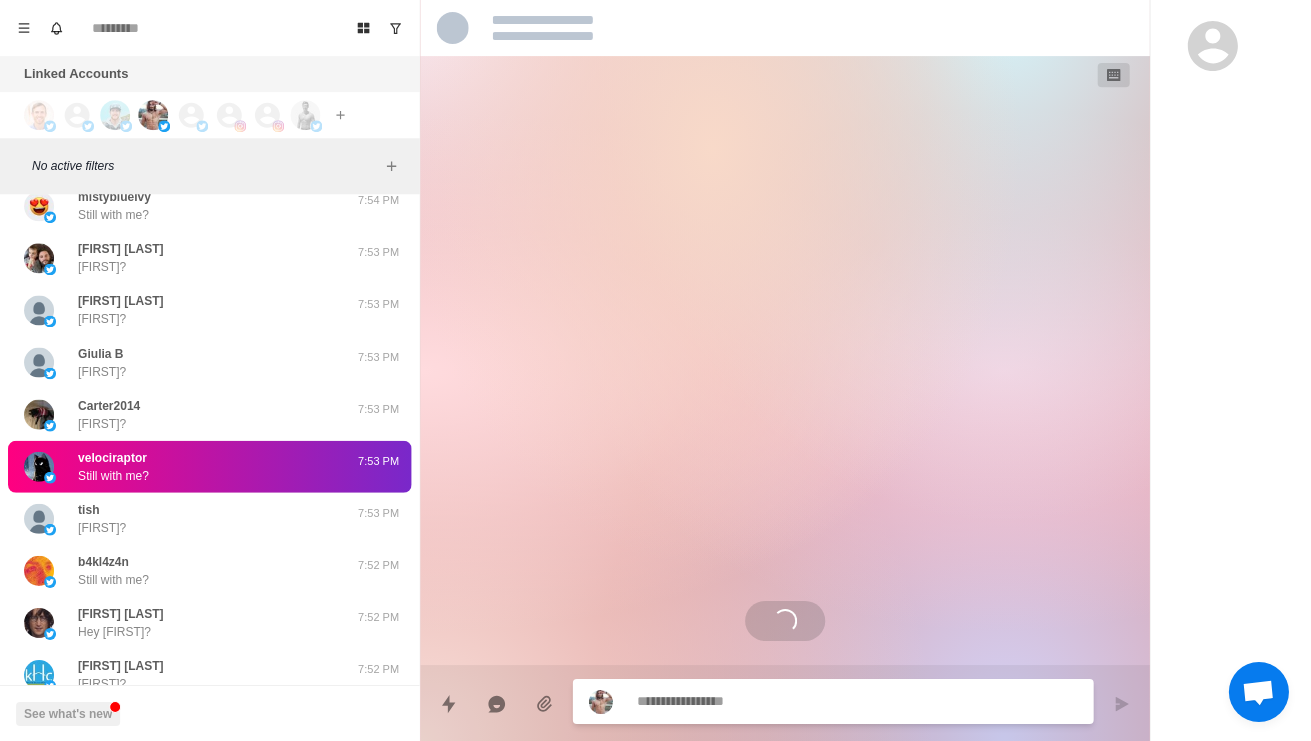 type on "*" 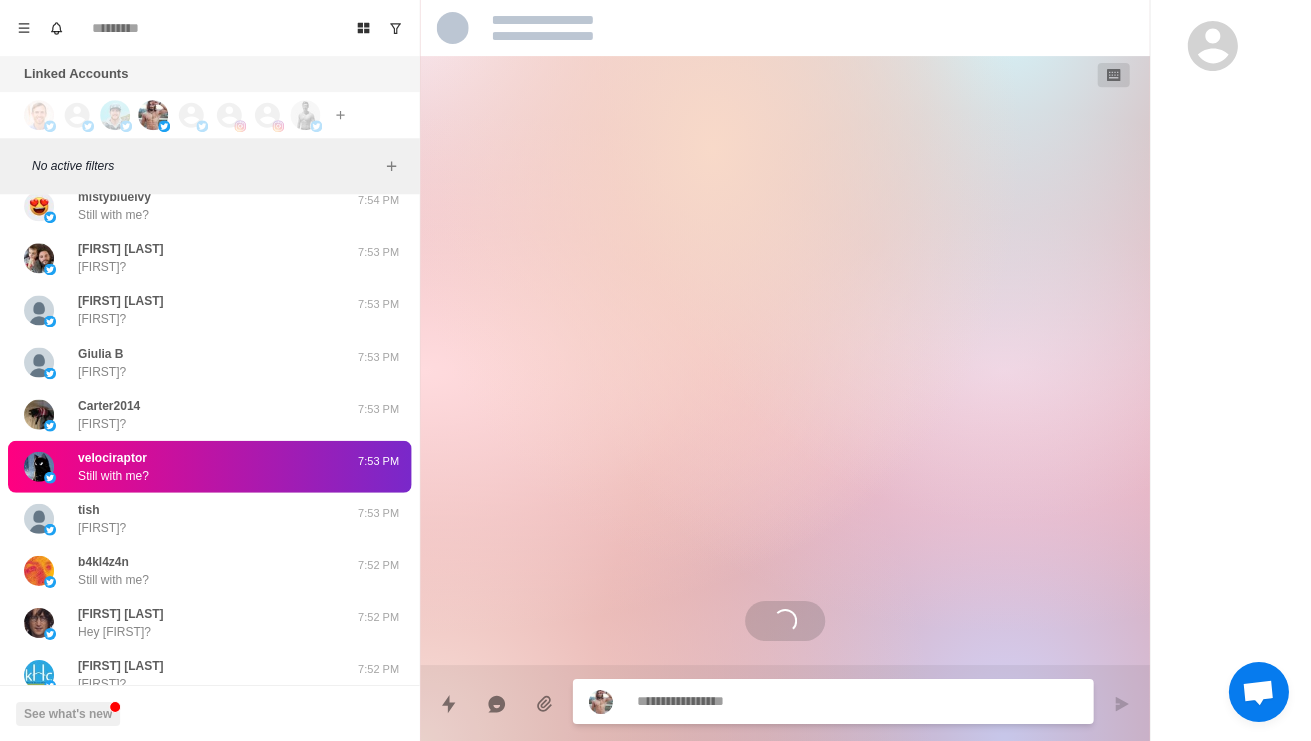 type on "*" 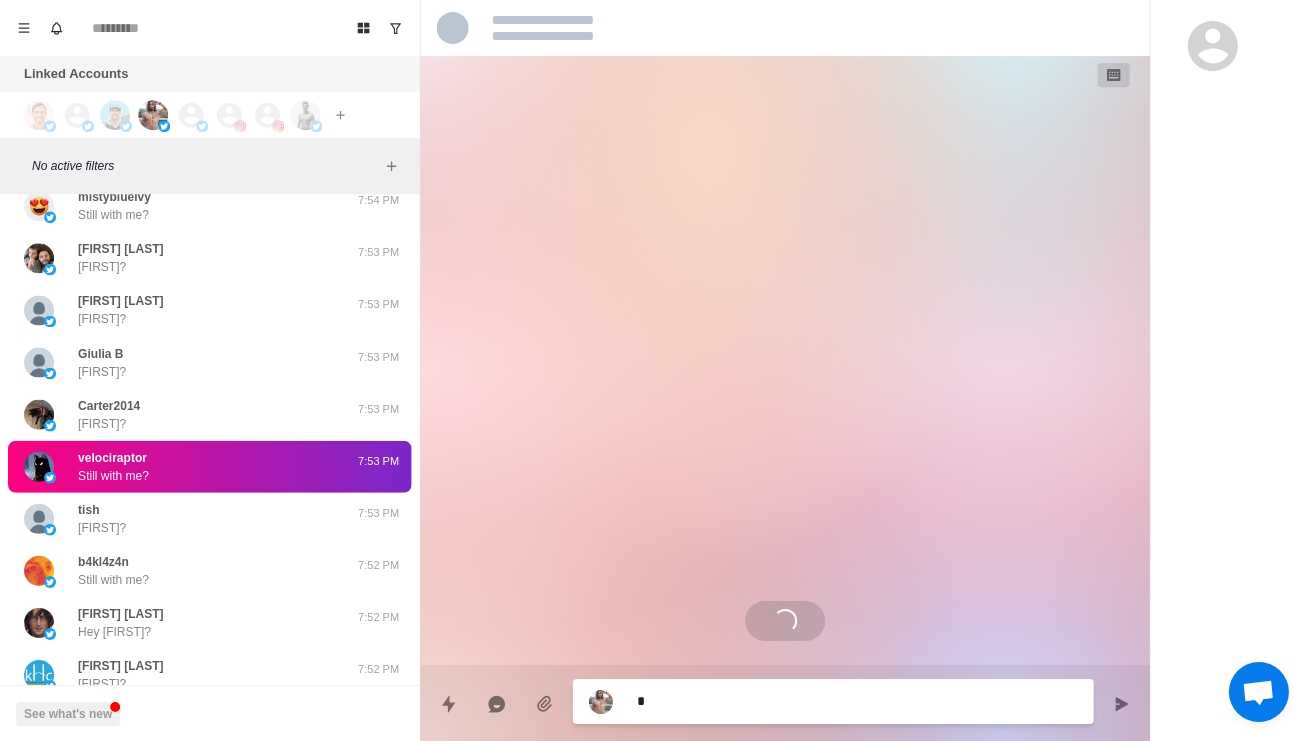 type on "*" 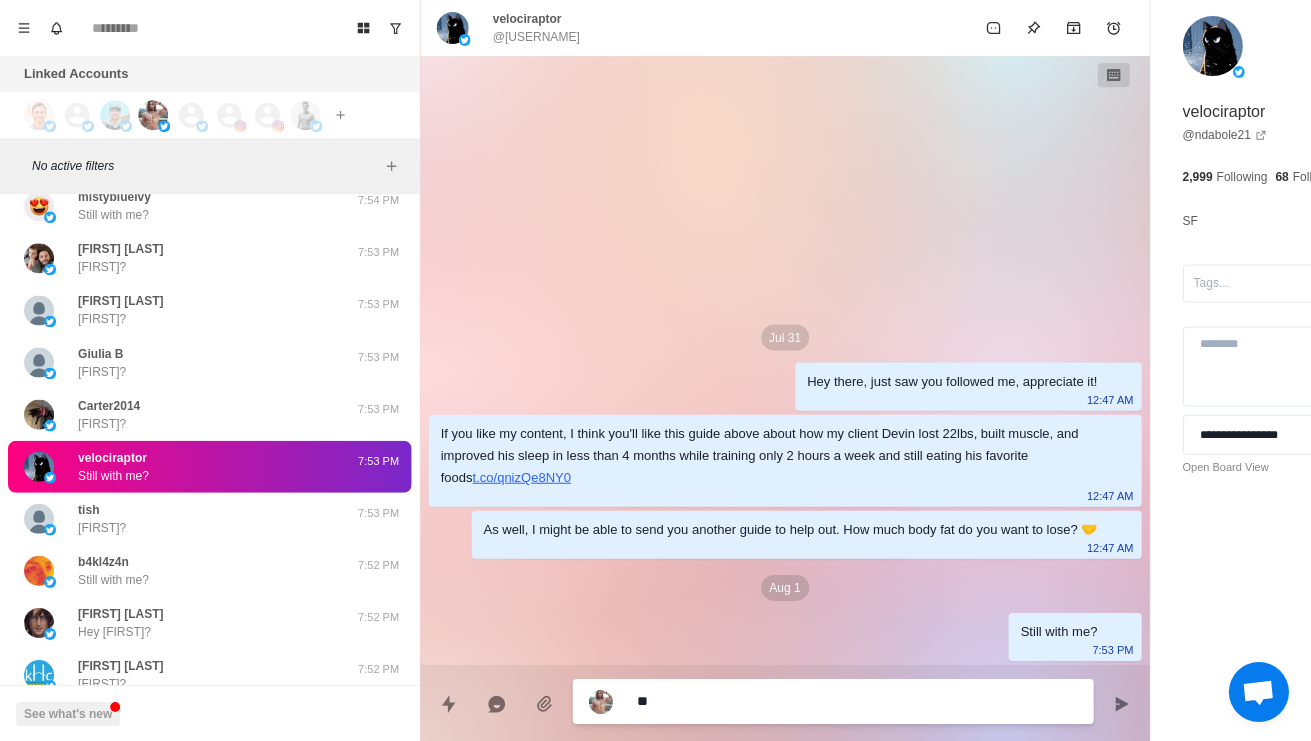 type on "*" 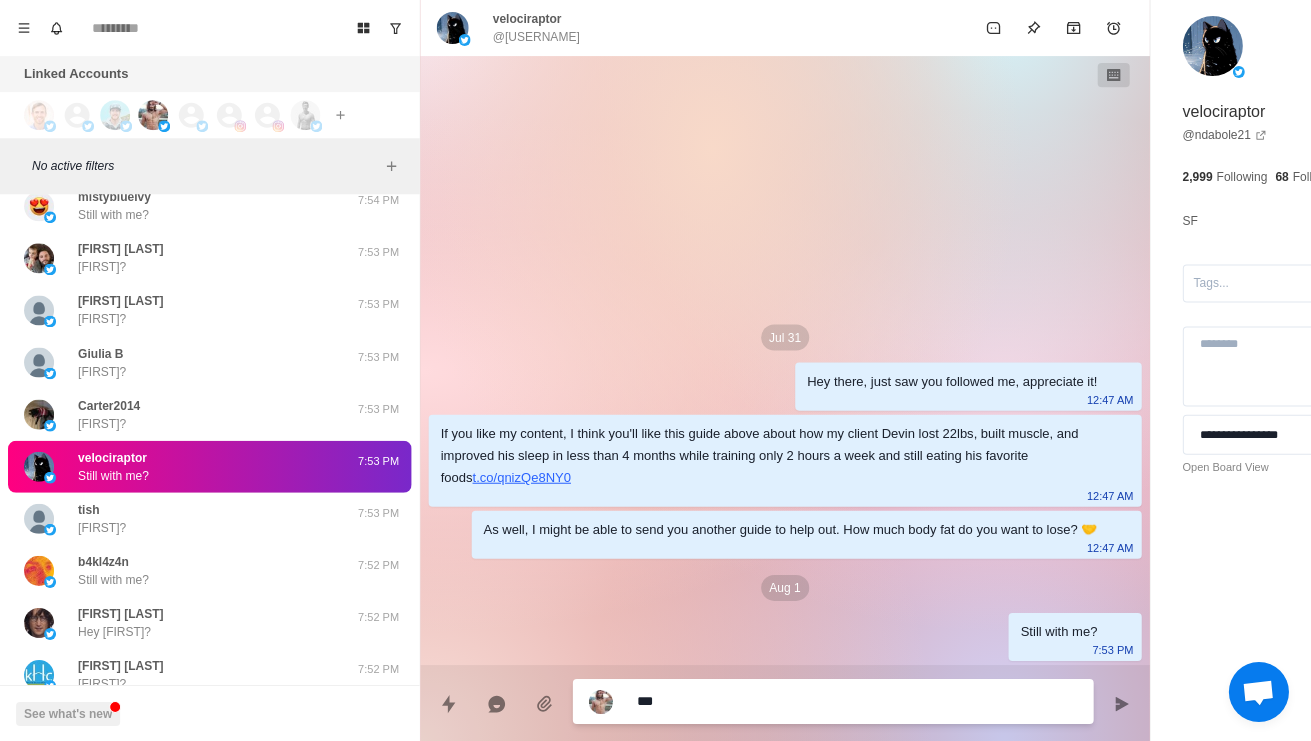type on "*" 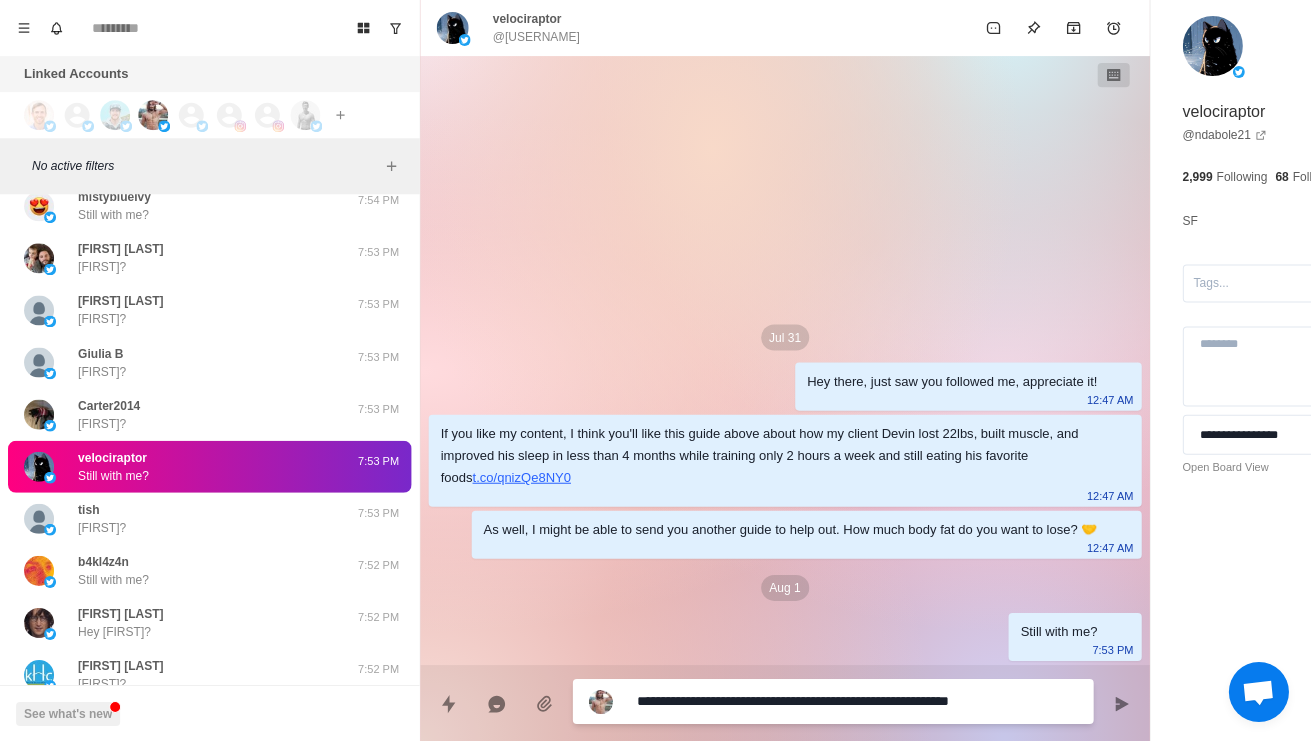 type on "*" 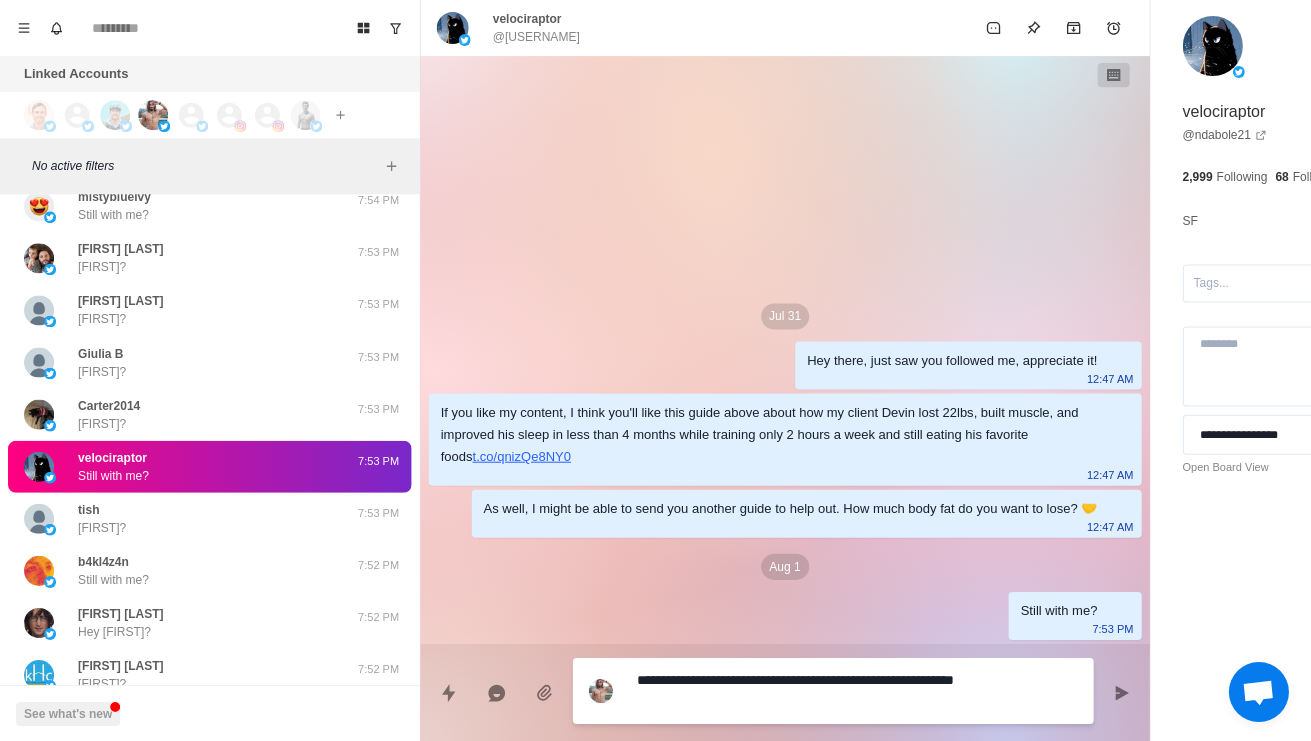 scroll, scrollTop: 0, scrollLeft: 0, axis: both 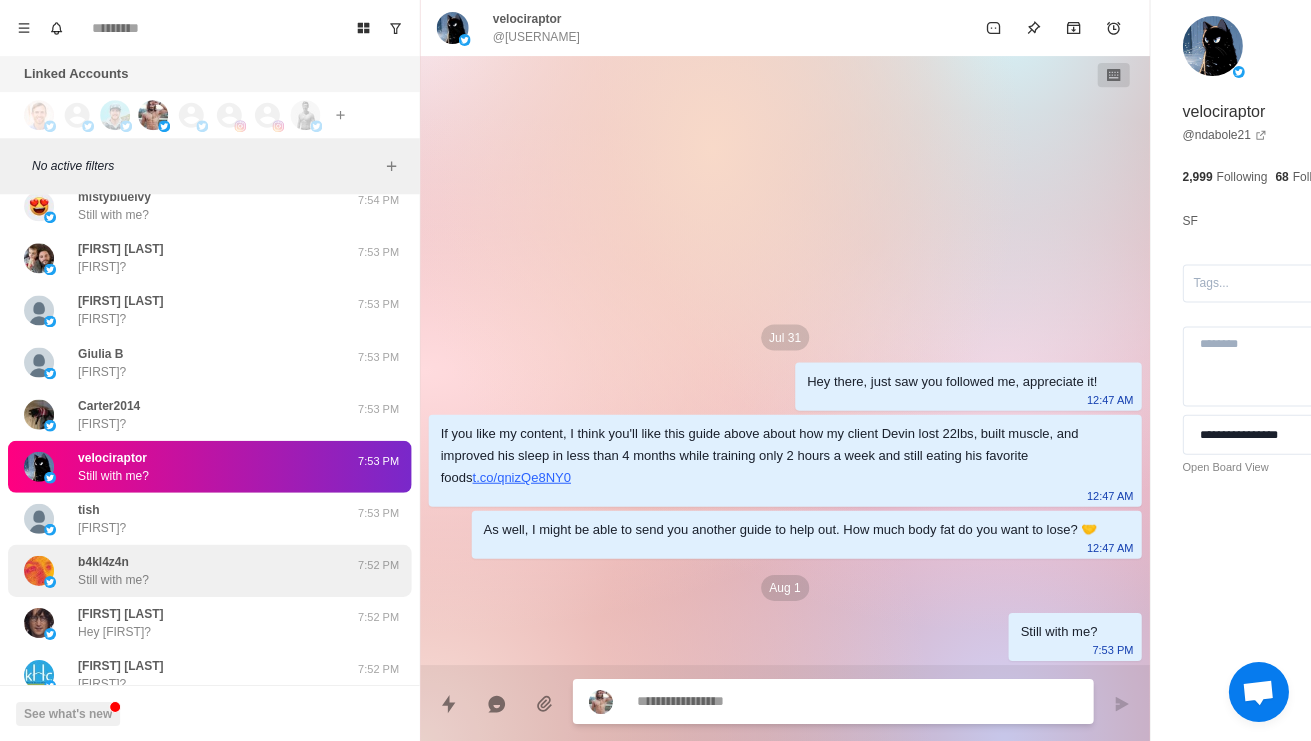 click on "b4kl4z4n Still with me?" at bounding box center (188, 570) 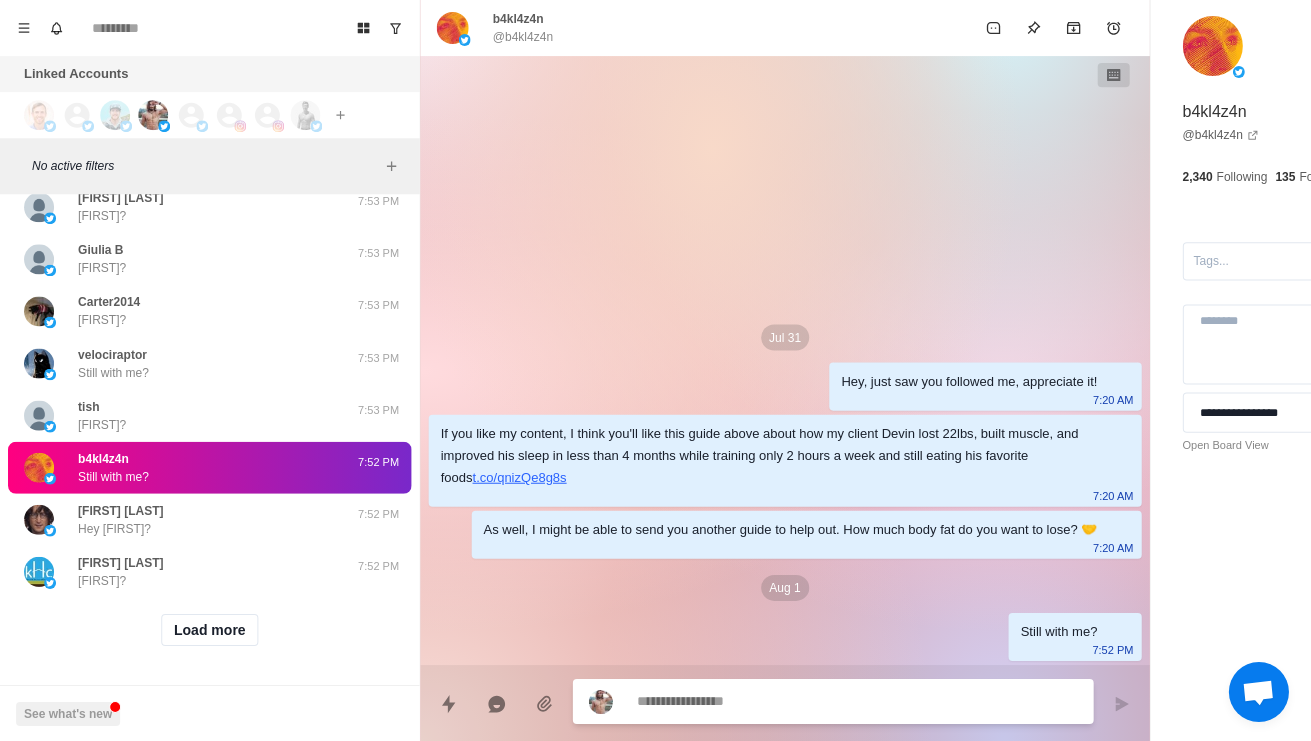 scroll, scrollTop: 667, scrollLeft: 0, axis: vertical 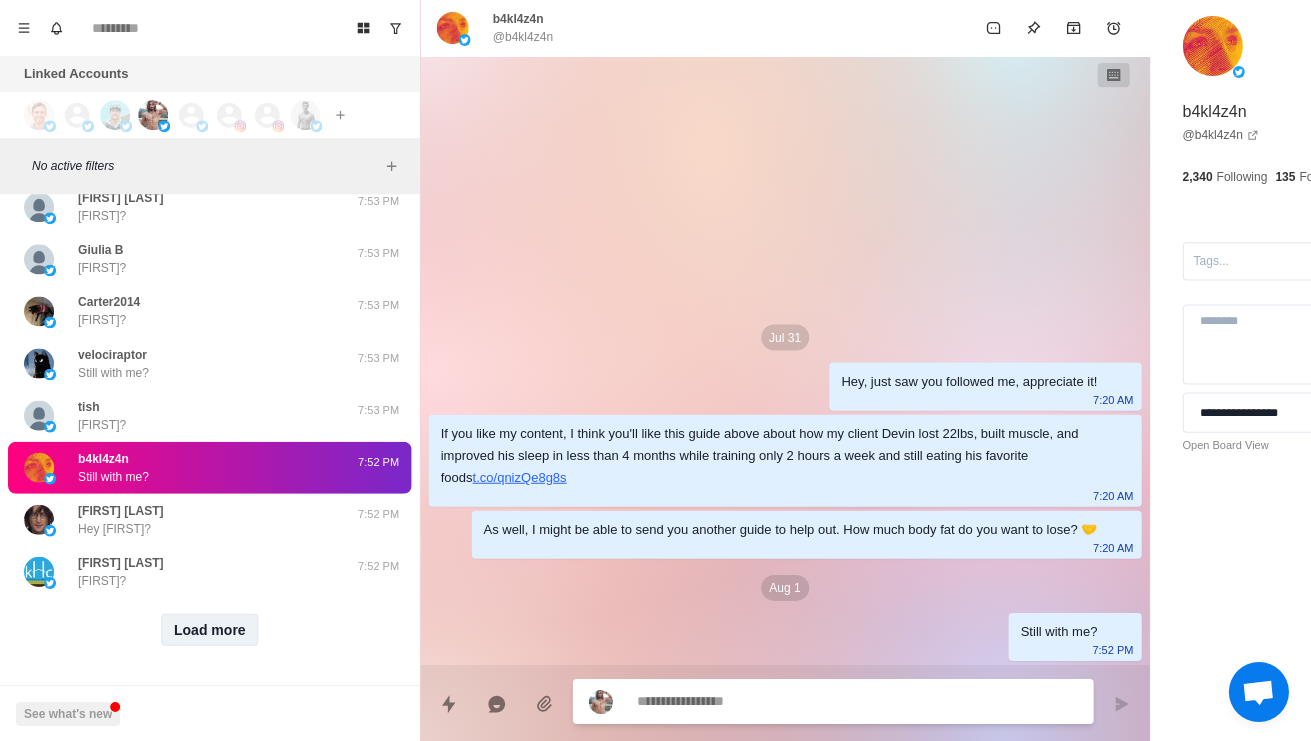 click on "Load more" at bounding box center [210, 629] 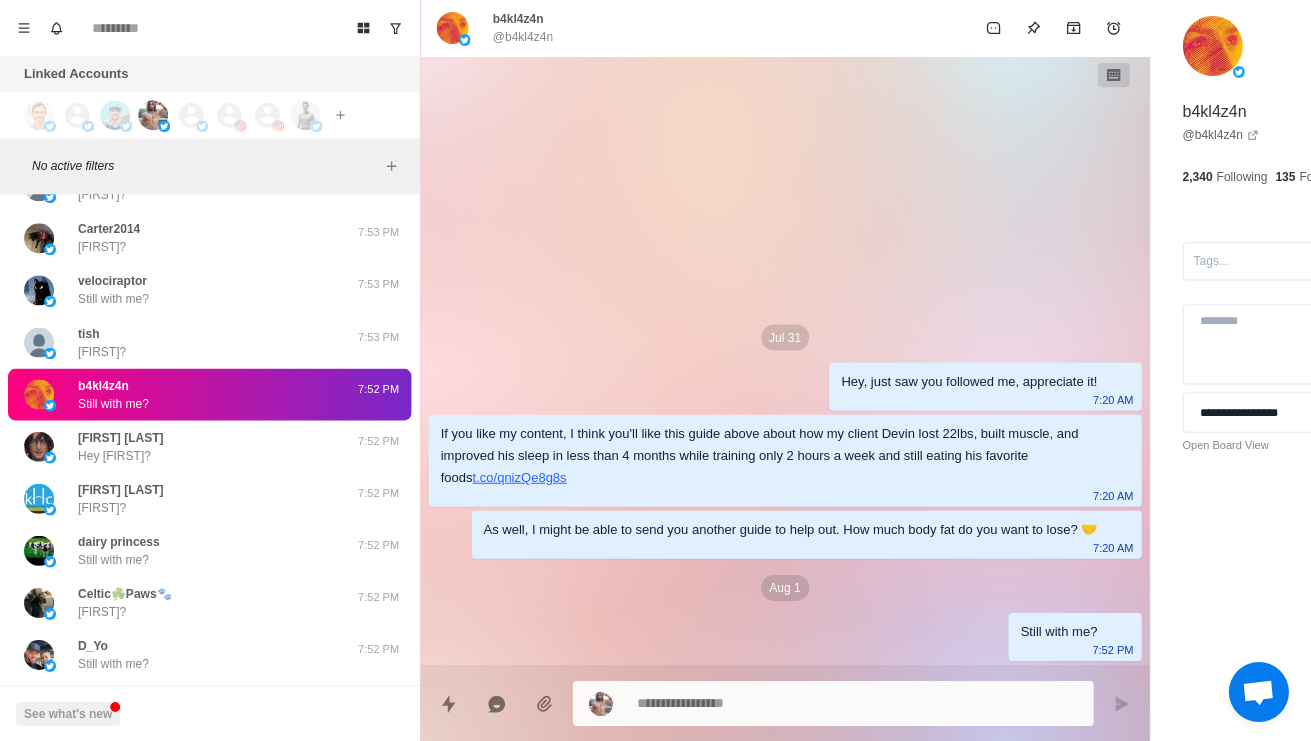 scroll, scrollTop: 720, scrollLeft: 0, axis: vertical 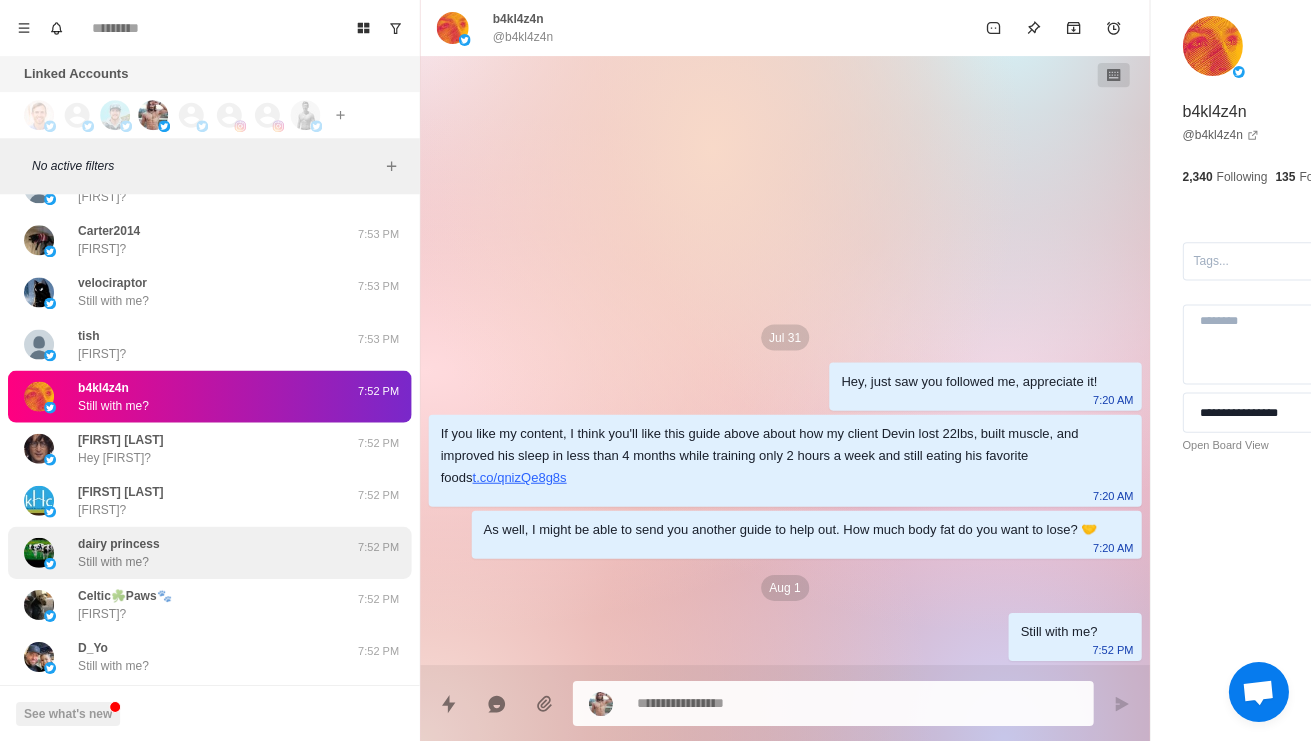 click on "dairy princess Still with me?" at bounding box center [188, 552] 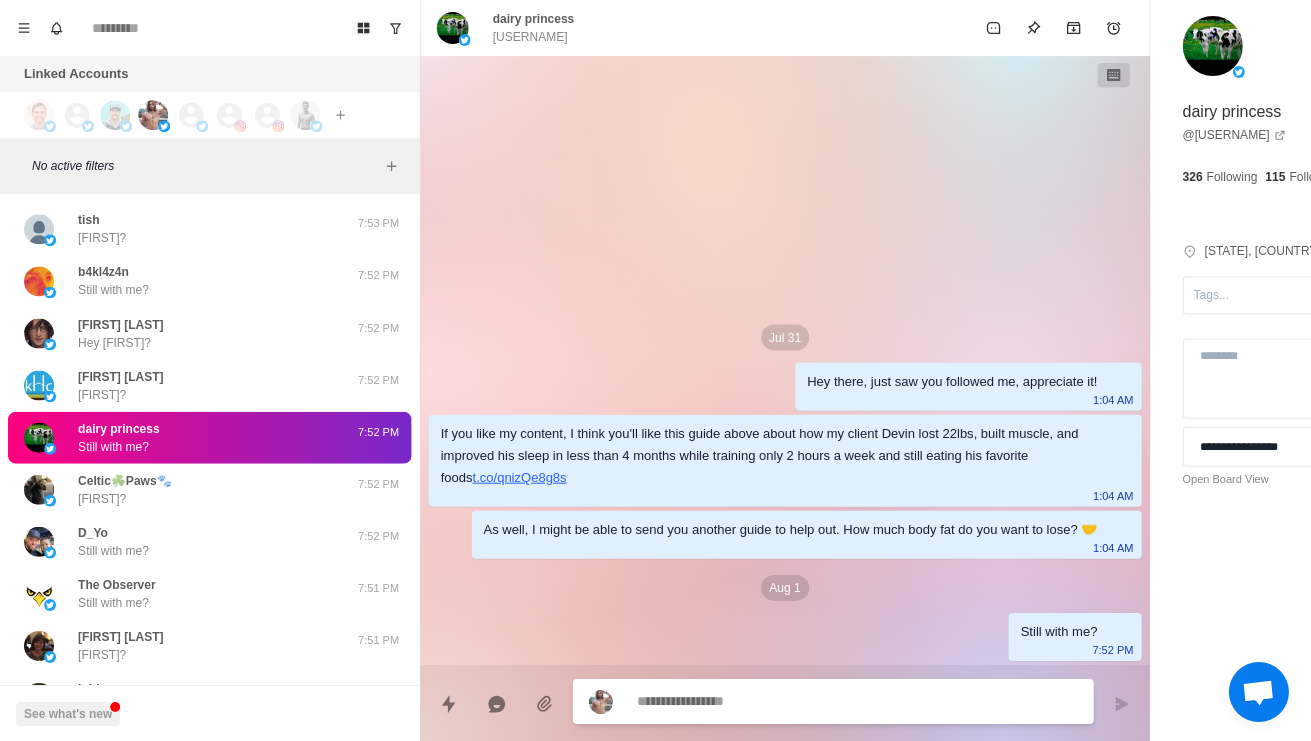 scroll, scrollTop: 836, scrollLeft: 0, axis: vertical 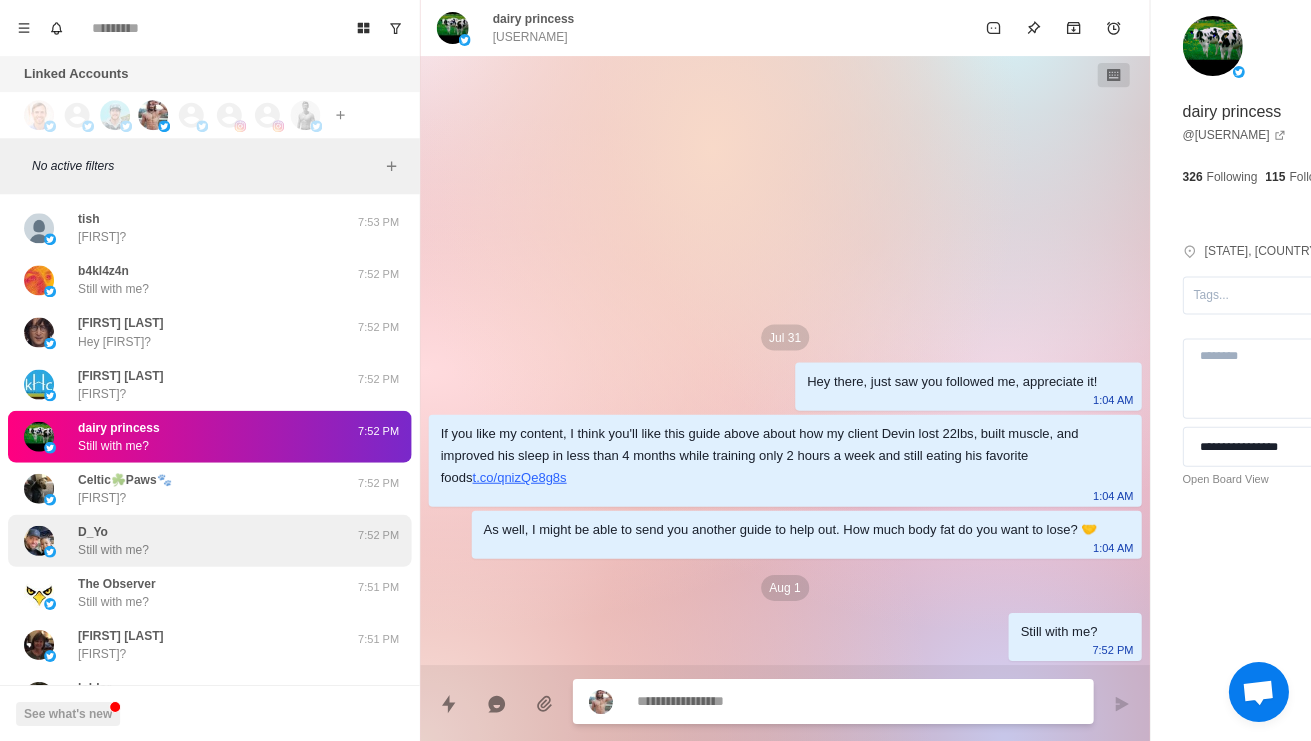 click on "D_Yo Still with me?" at bounding box center [188, 540] 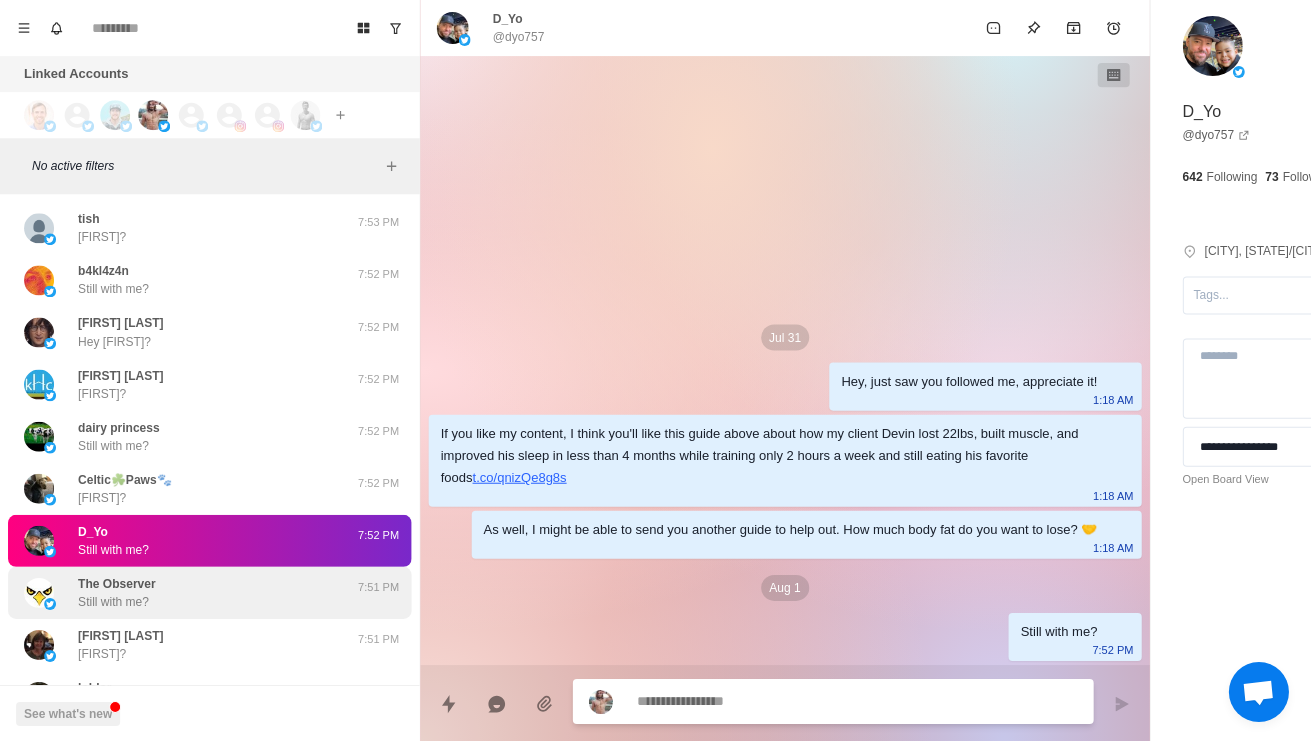 click on "The Observer Still with me? 7:51 PM" at bounding box center [209, 592] 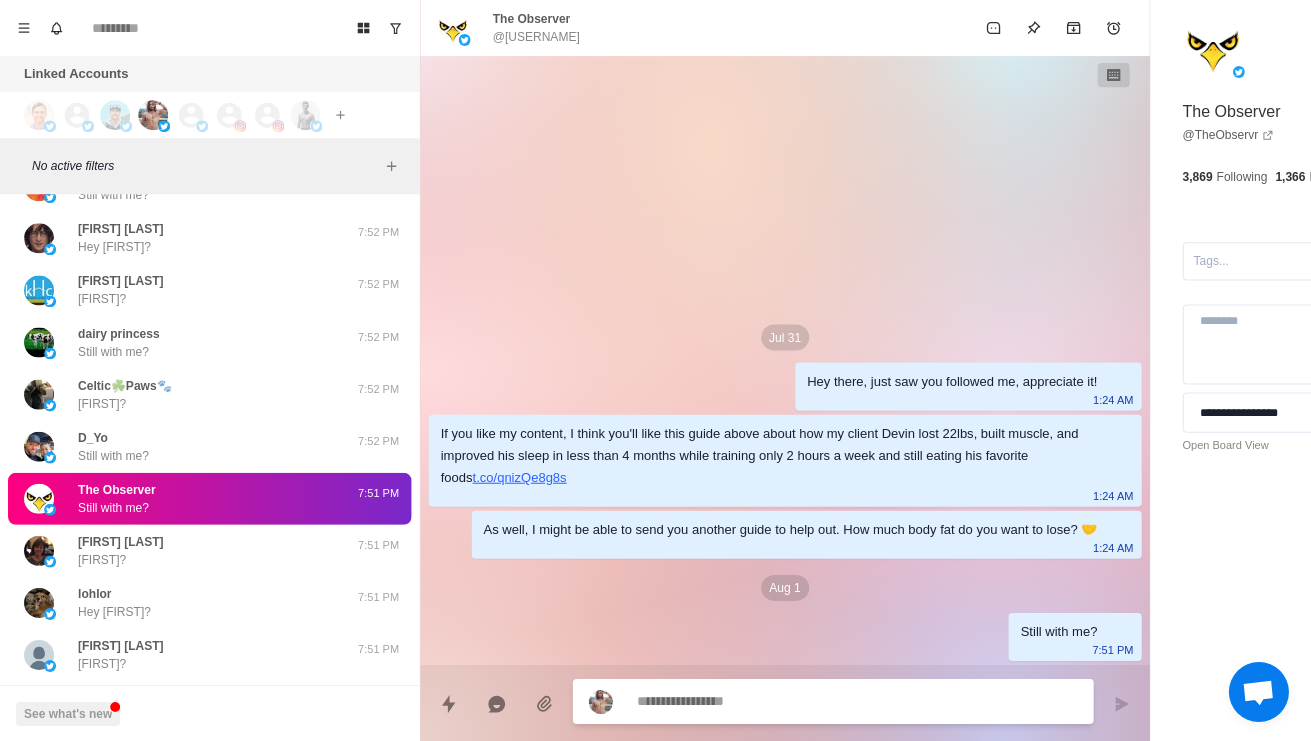 scroll, scrollTop: 933, scrollLeft: 0, axis: vertical 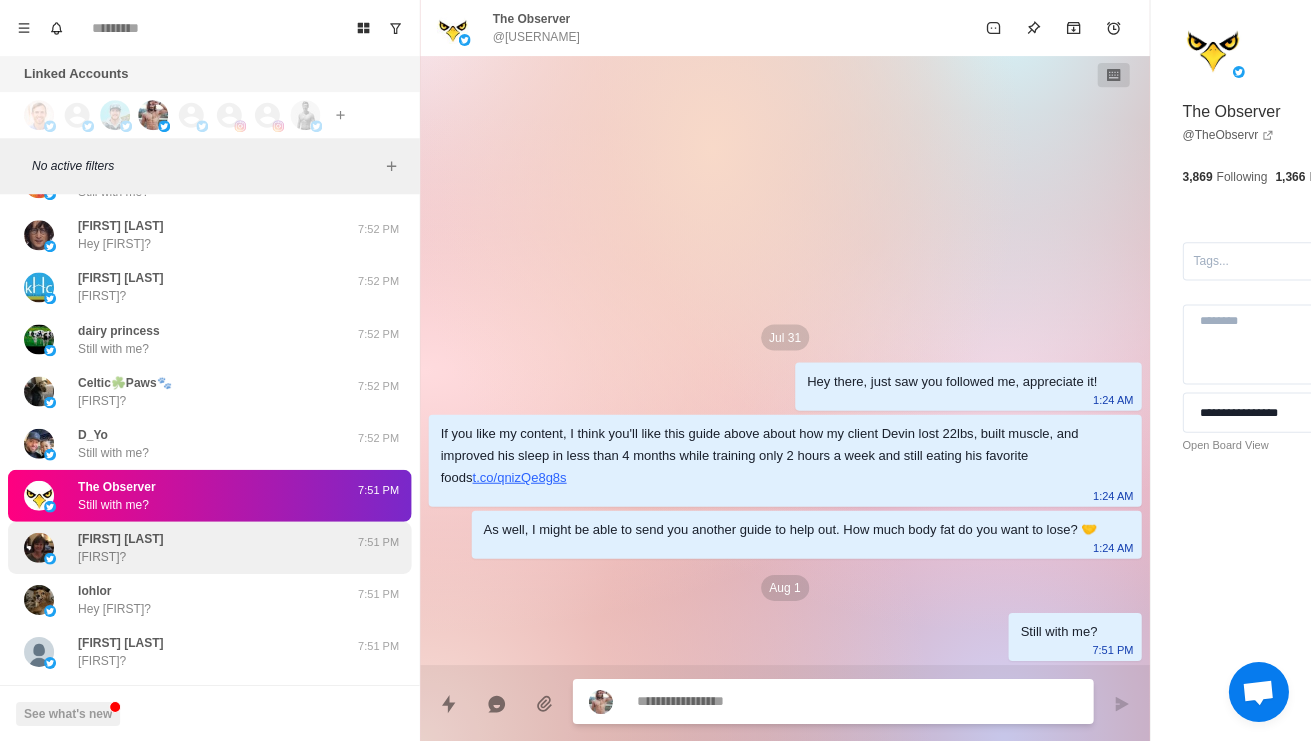 click on "Christie Gore Christie?" at bounding box center [188, 547] 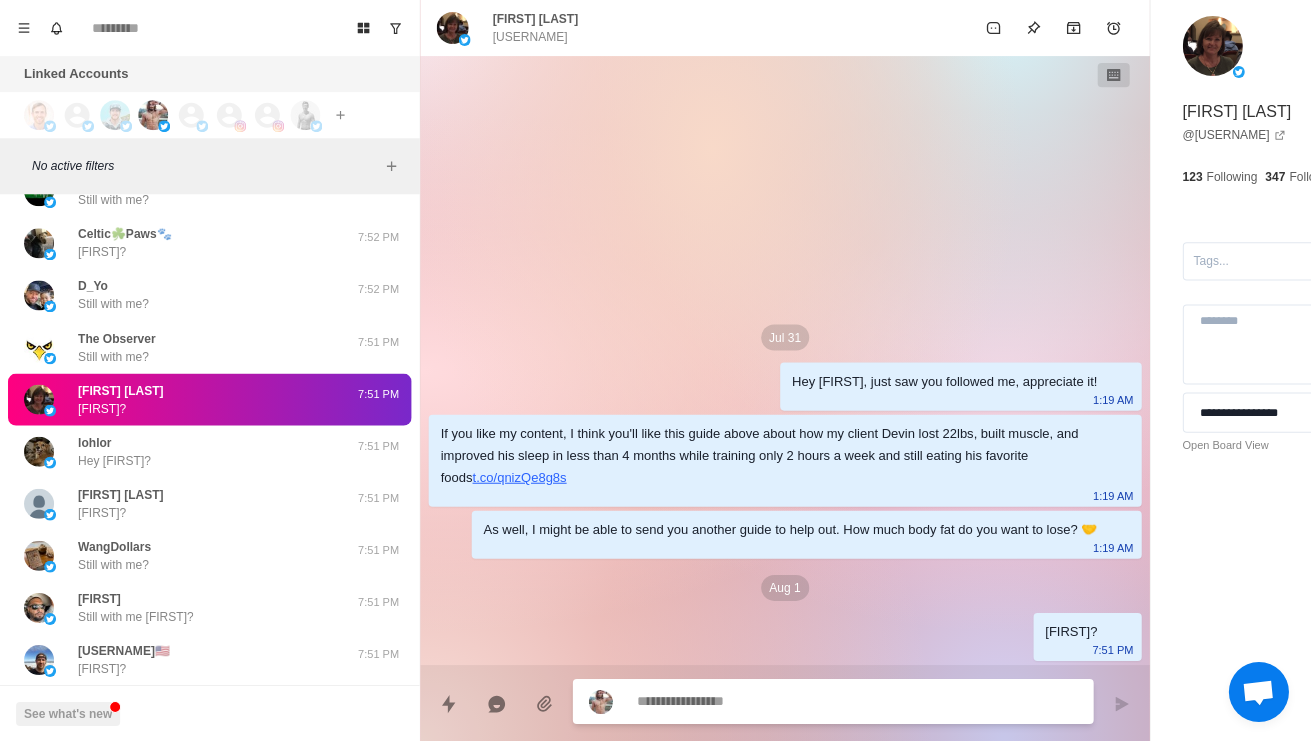 scroll, scrollTop: 1101, scrollLeft: 0, axis: vertical 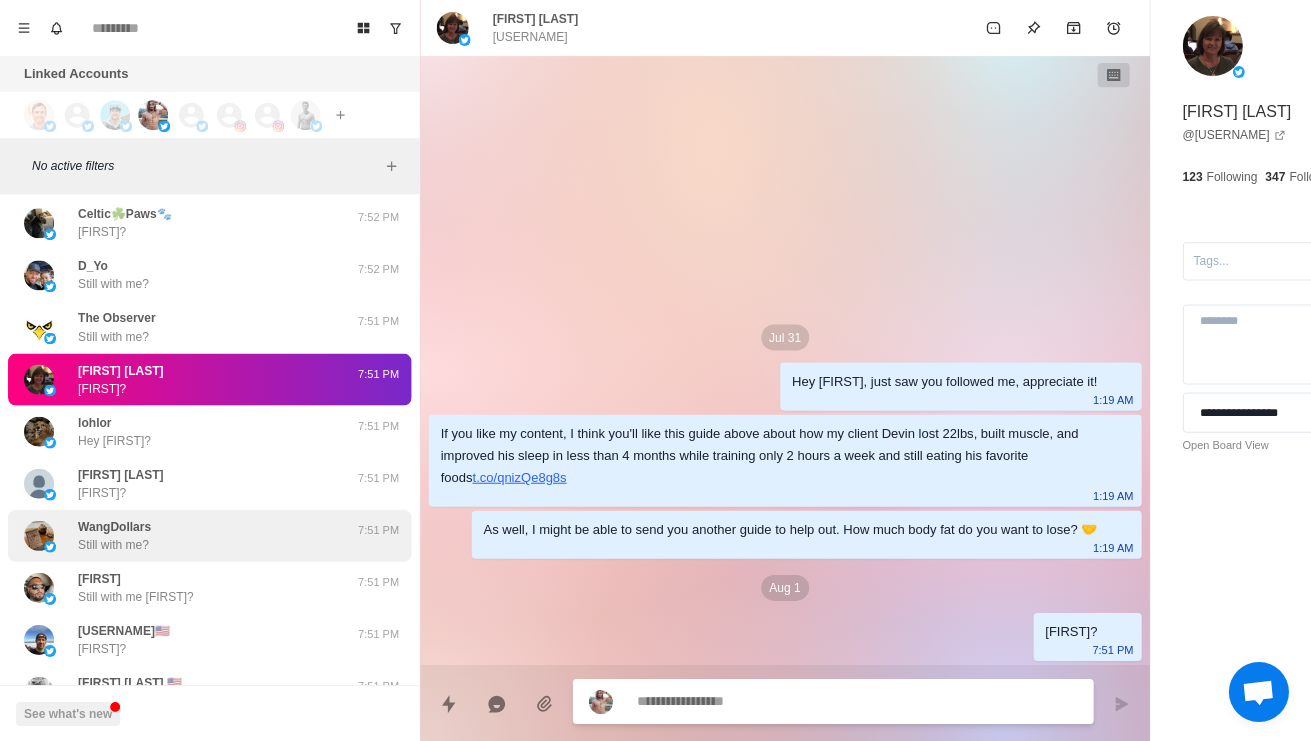 click on "WangDollars Still with me?" at bounding box center (188, 535) 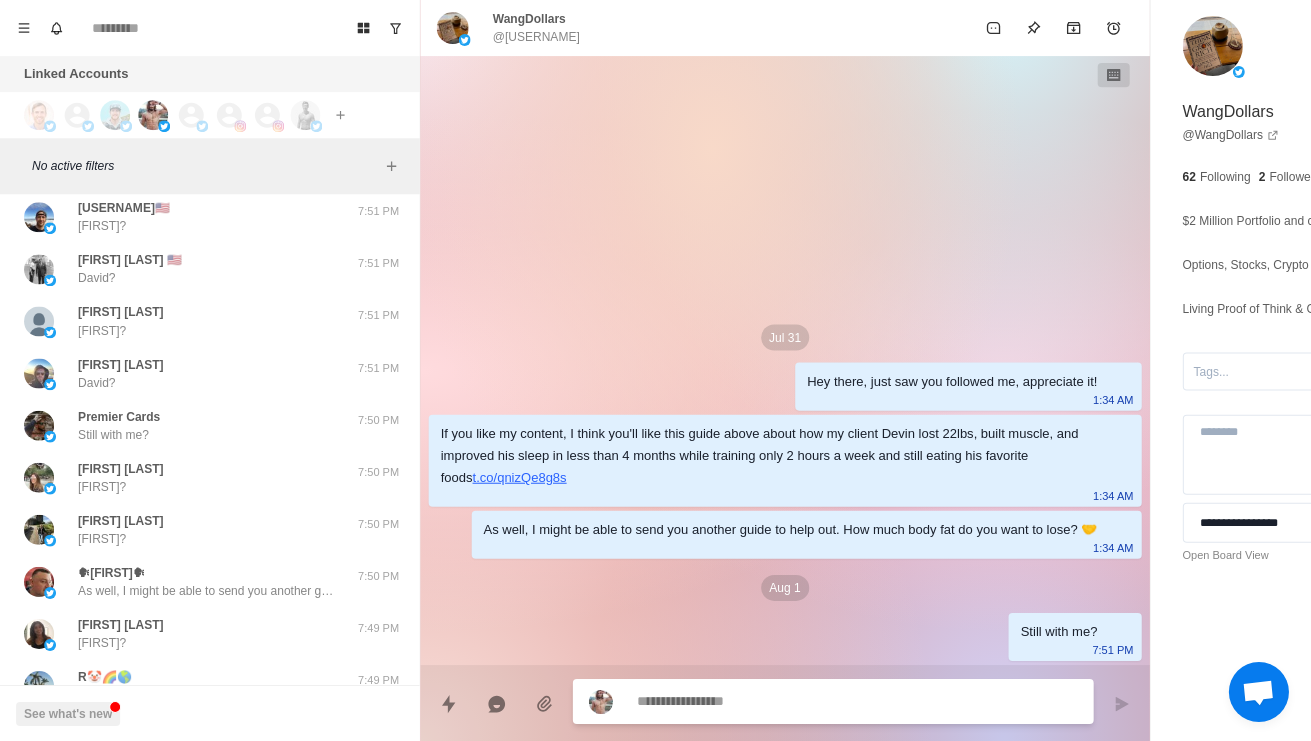scroll, scrollTop: 1524, scrollLeft: 0, axis: vertical 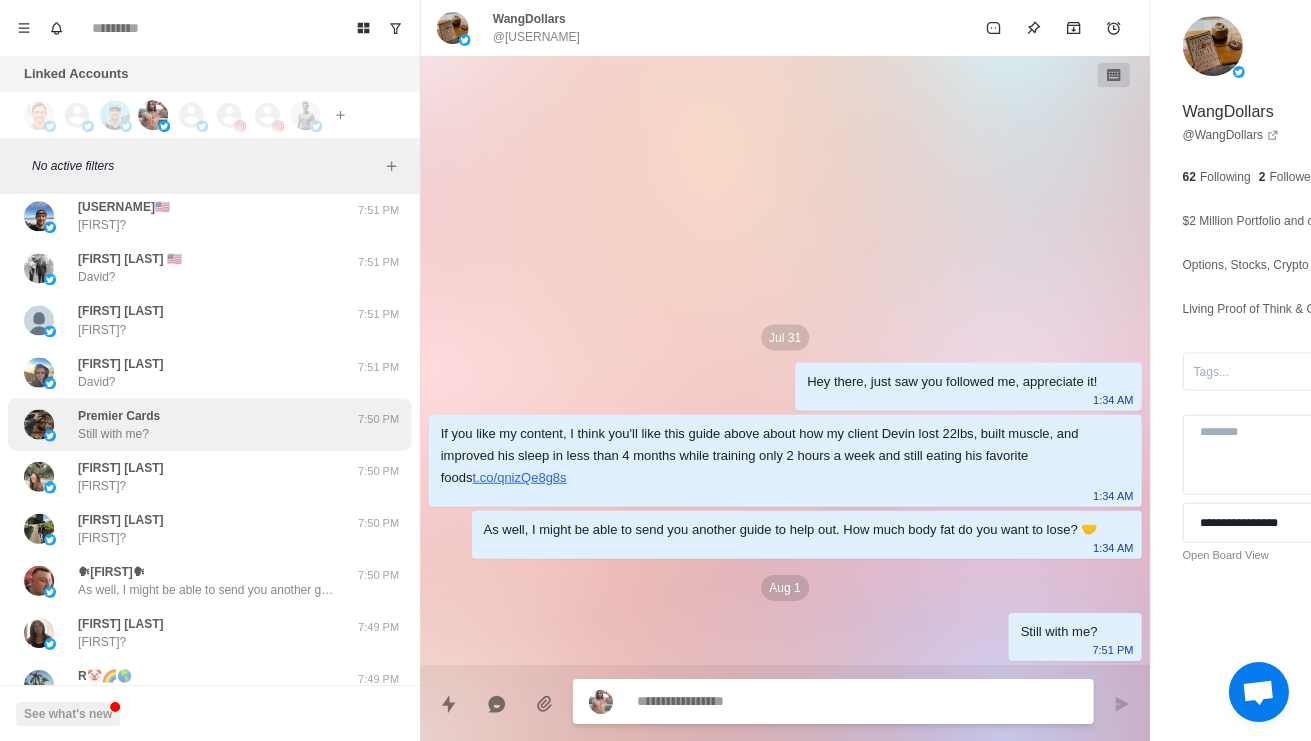 click on "Premier Cards Still with me? 7:50 PM" at bounding box center (209, 424) 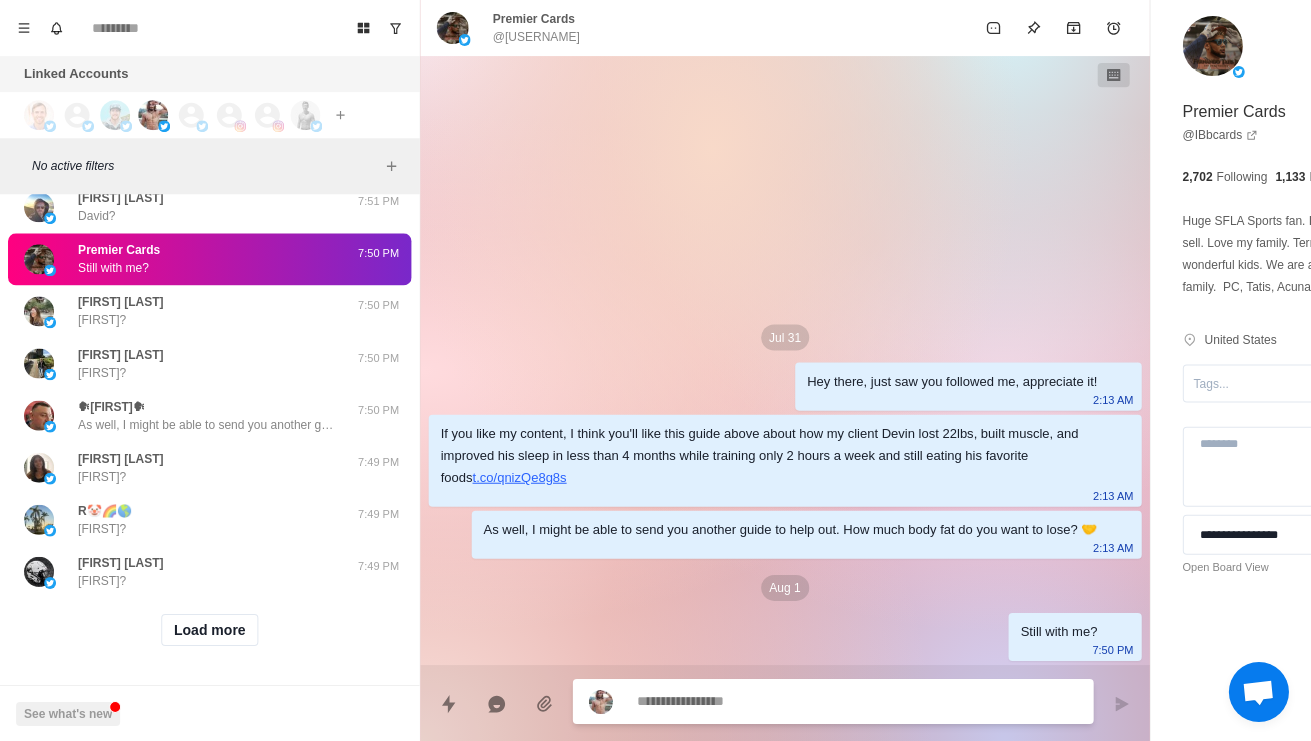 scroll, scrollTop: 1727, scrollLeft: 0, axis: vertical 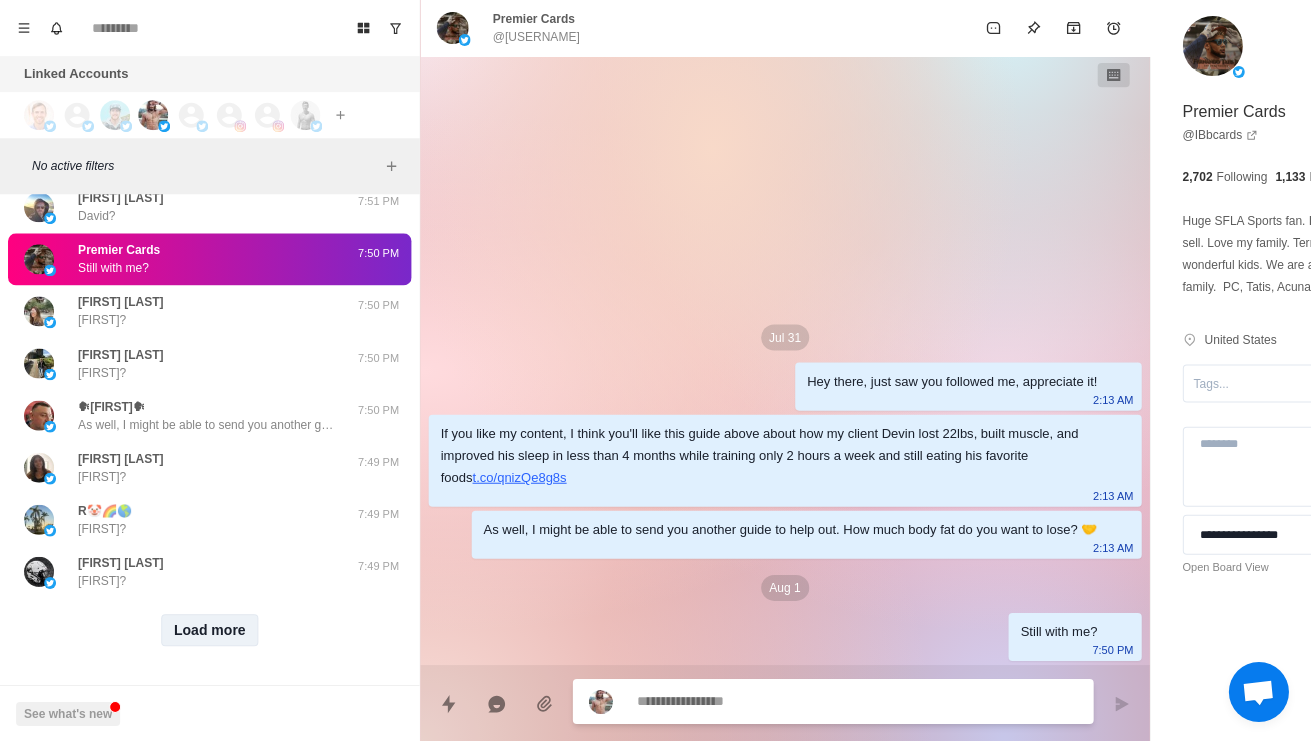 click on "Load more" at bounding box center [210, 629] 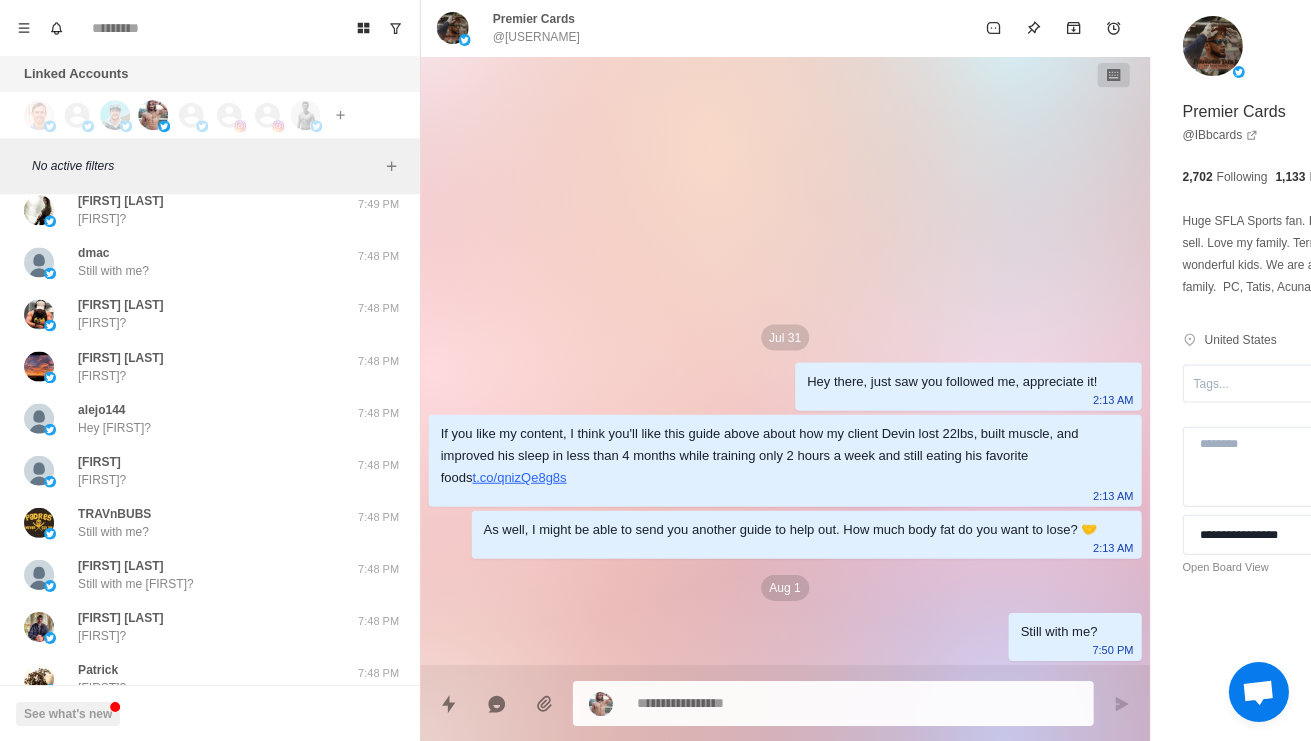scroll, scrollTop: 2359, scrollLeft: 0, axis: vertical 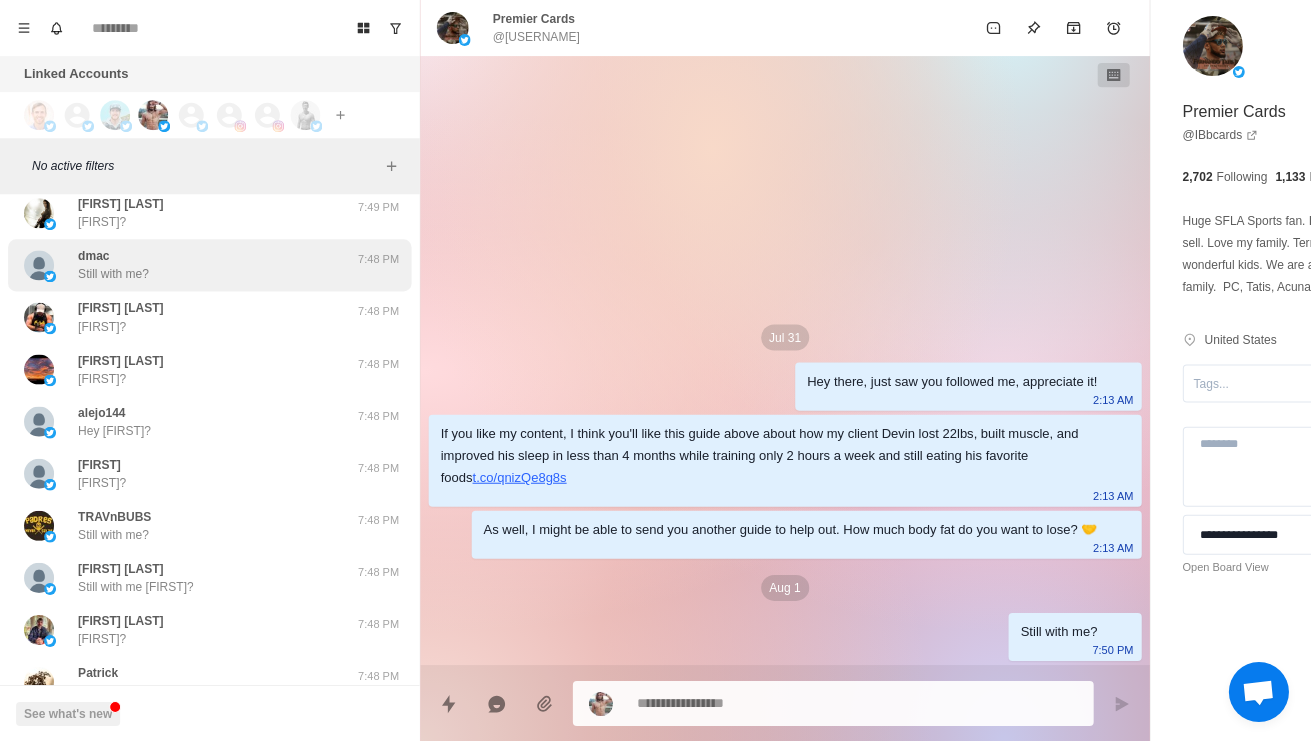 click on "dmac Still with me? 7:48 PM" at bounding box center [209, 265] 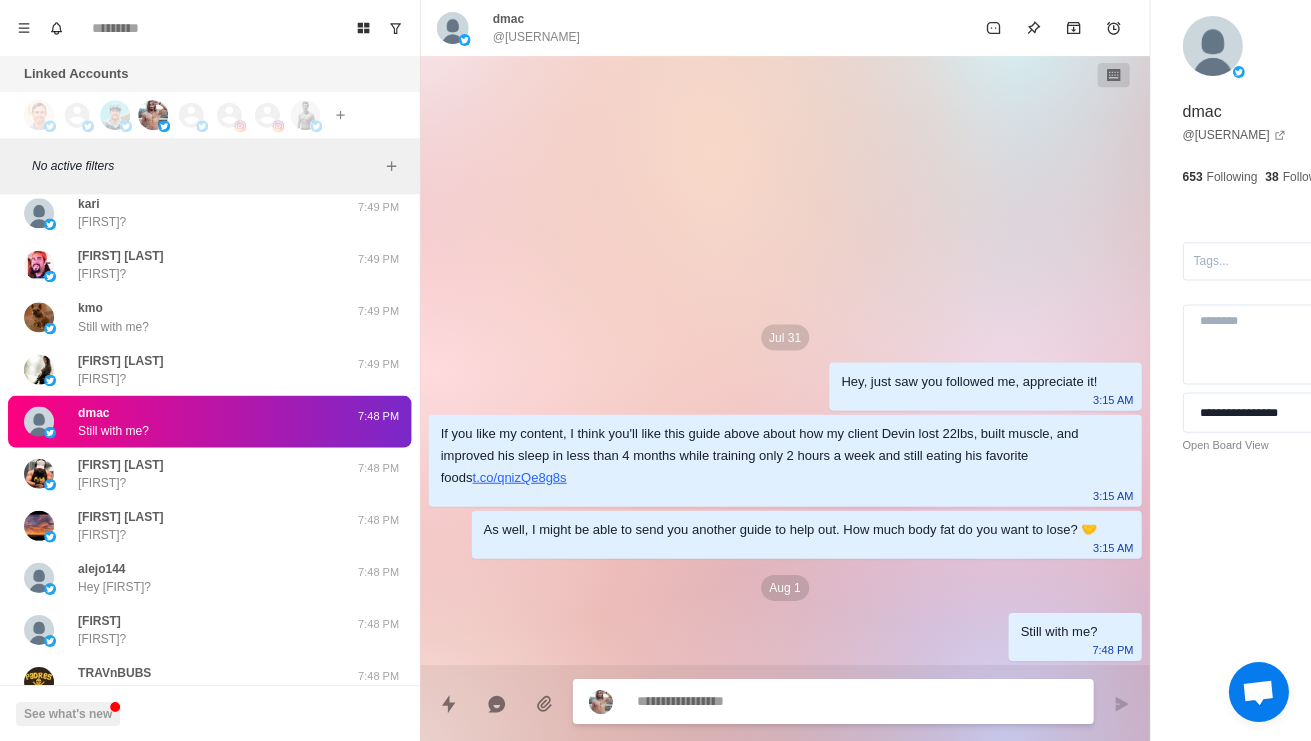 scroll, scrollTop: 2191, scrollLeft: 0, axis: vertical 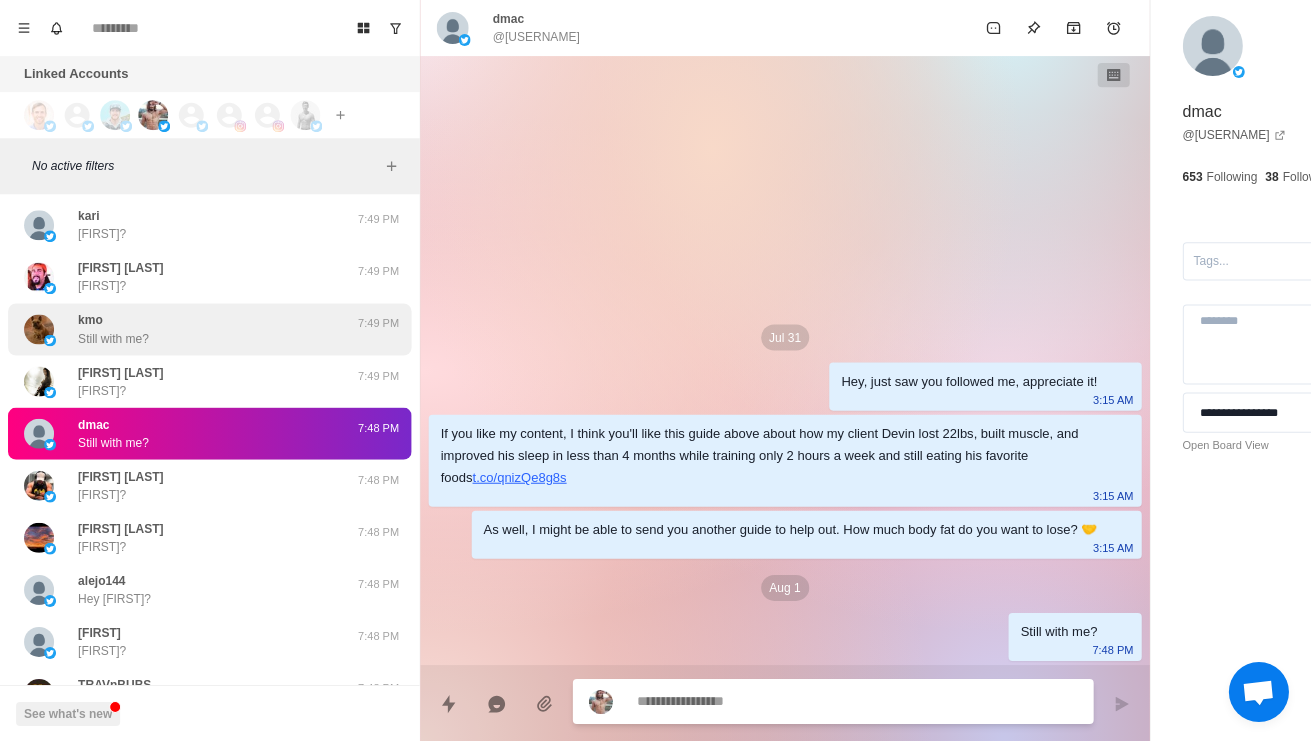 click on "kmo Still with me?" at bounding box center (188, 329) 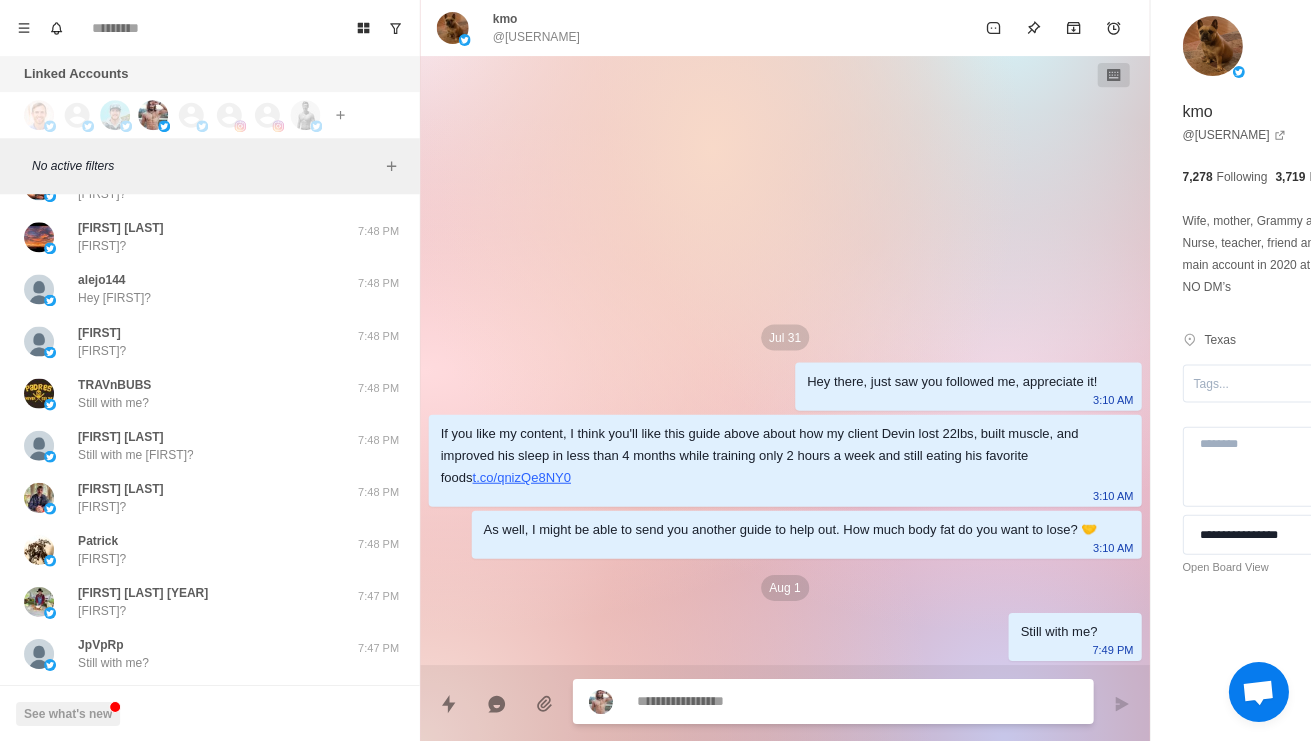 scroll, scrollTop: 2569, scrollLeft: 0, axis: vertical 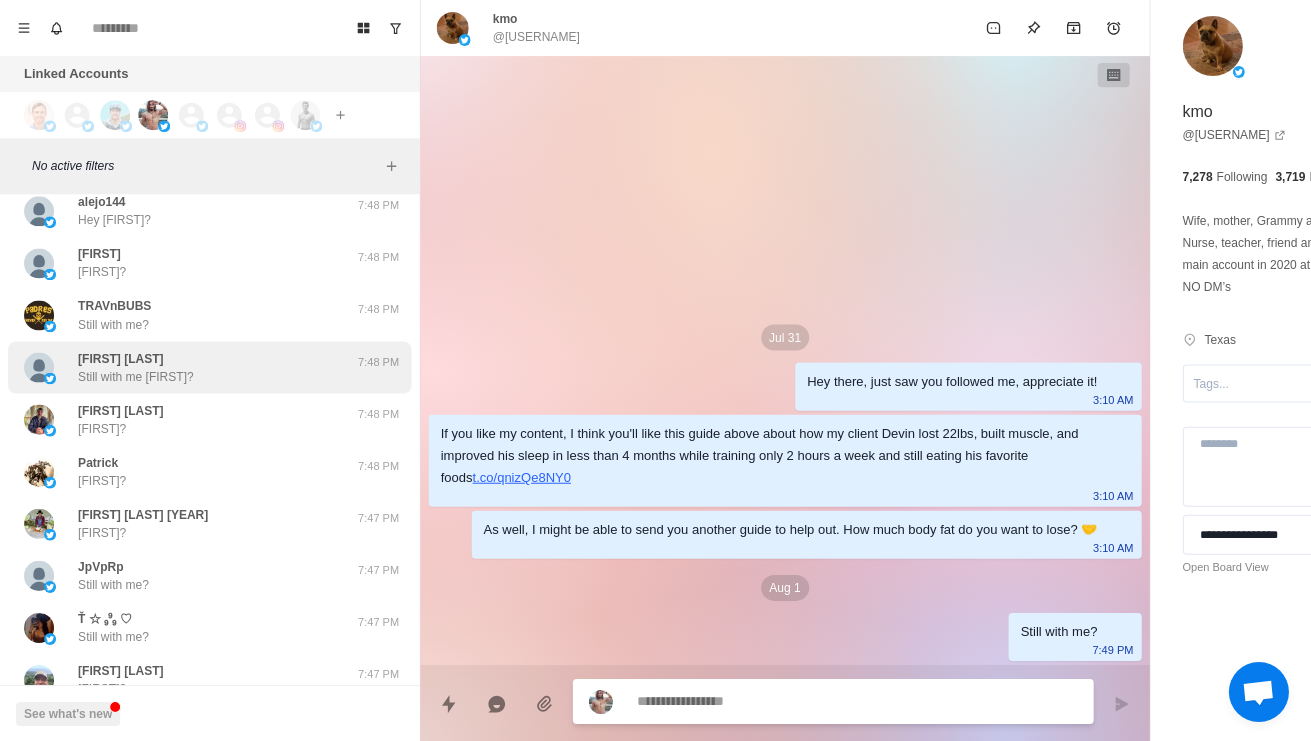 click on "jeff lamping Jeff?" at bounding box center [188, 367] 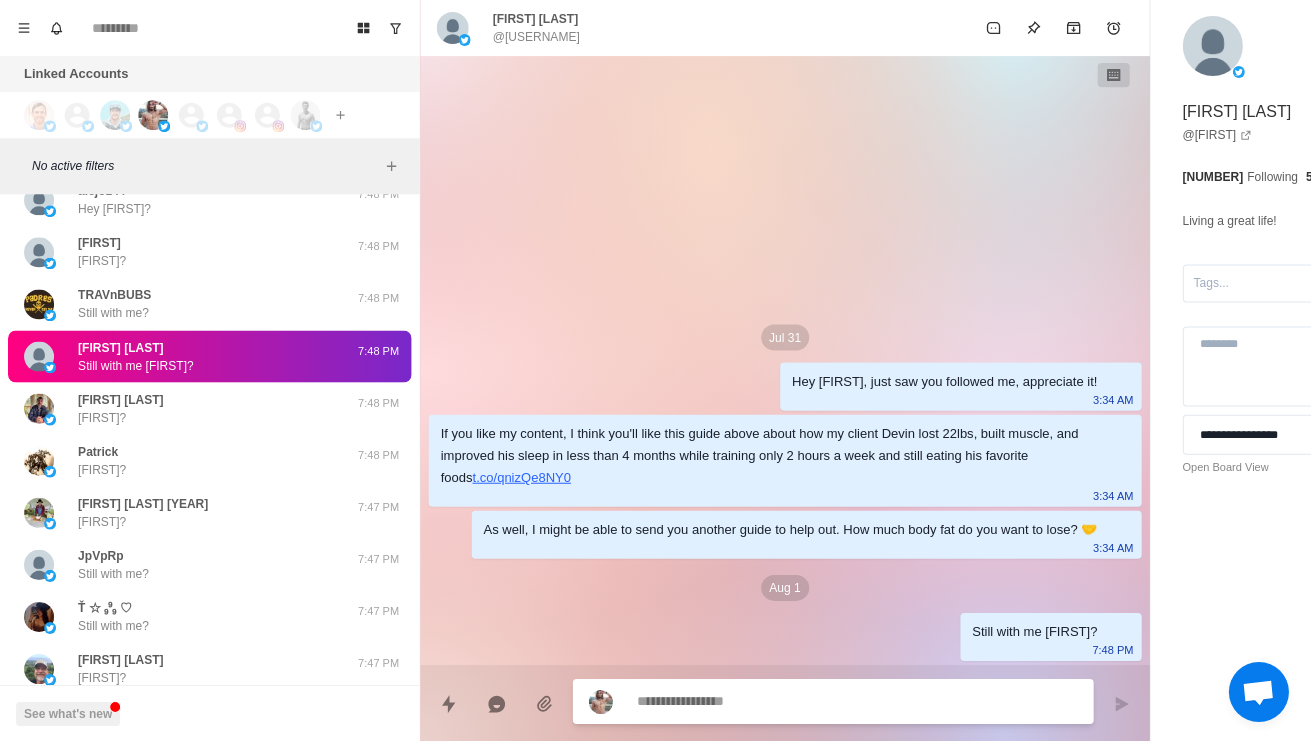 scroll, scrollTop: 2582, scrollLeft: 0, axis: vertical 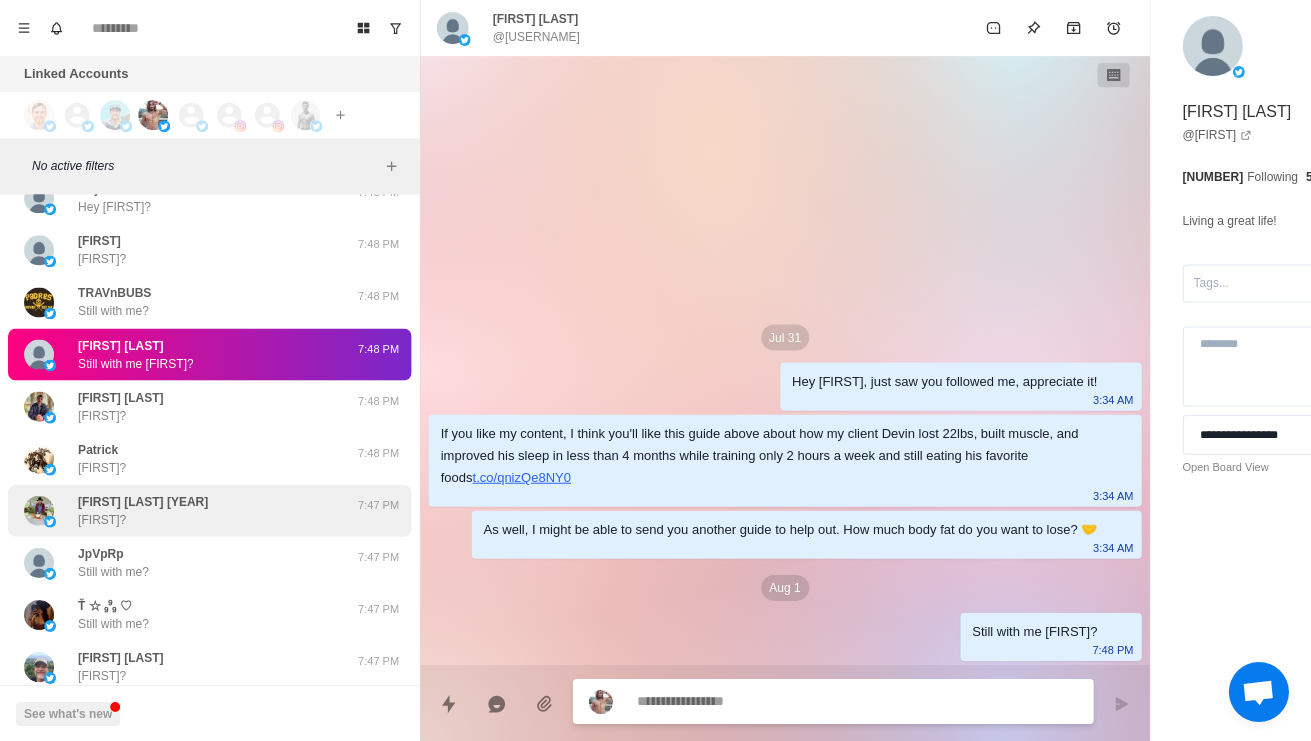 click on "Matt Y. 1965 Matt?" at bounding box center [188, 510] 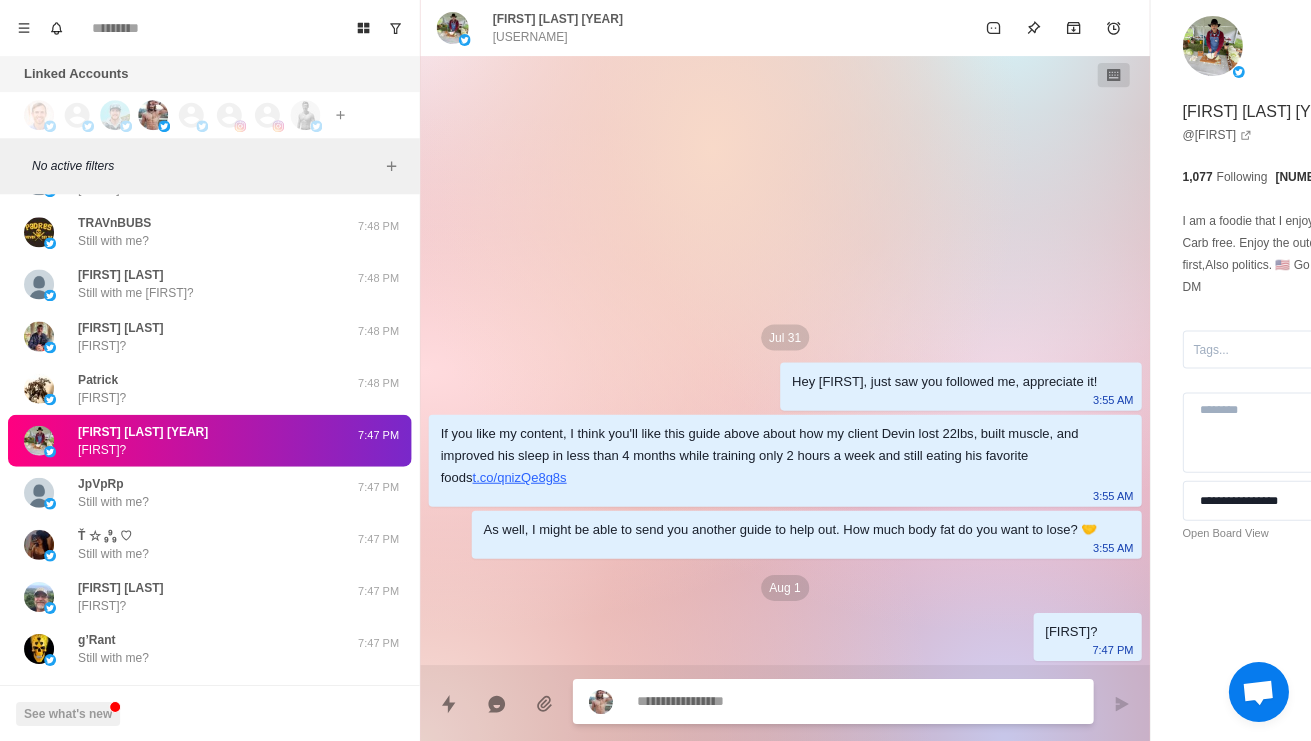 scroll, scrollTop: 2655, scrollLeft: 0, axis: vertical 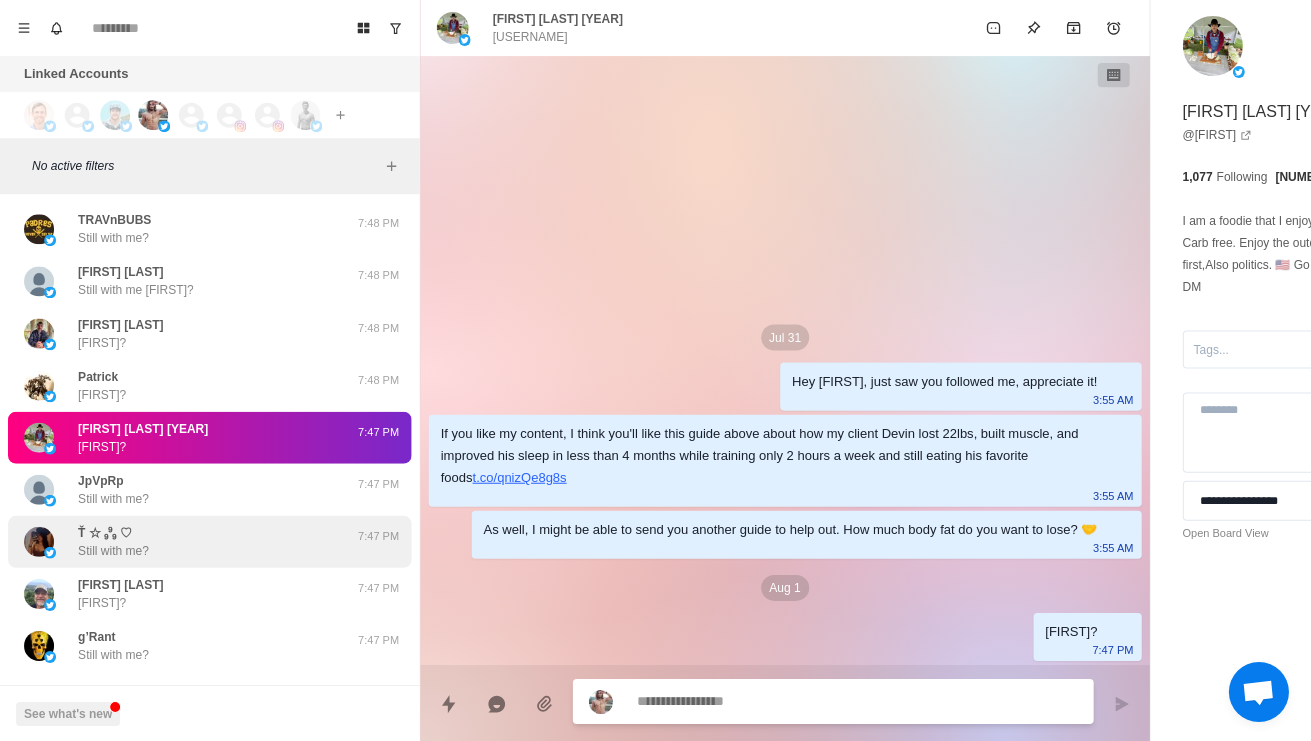 click on "Ť ☆ ₉⁹₉ ♡ Still with me?" at bounding box center [188, 541] 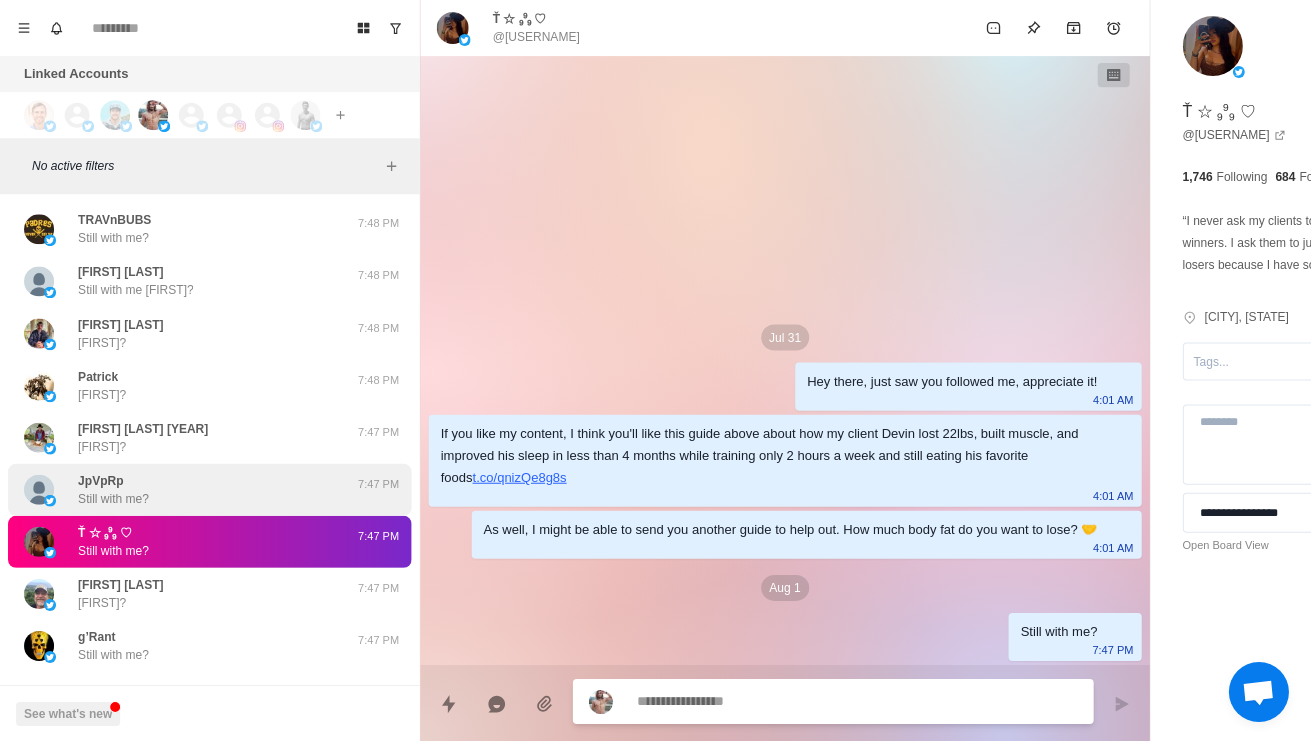 click on "JpVpRp Still with me?" at bounding box center (188, 489) 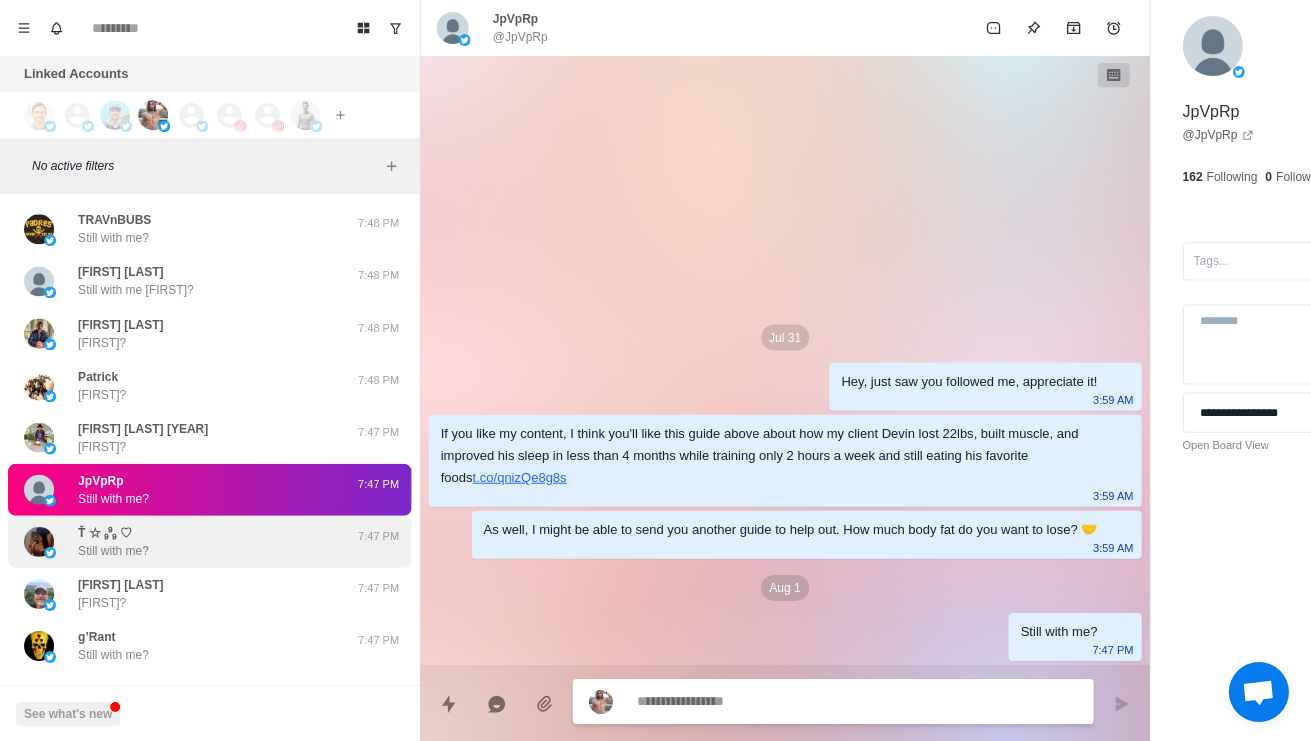 click on "Ť ☆ ₉⁹₉ ♡ Still with me?" at bounding box center [188, 541] 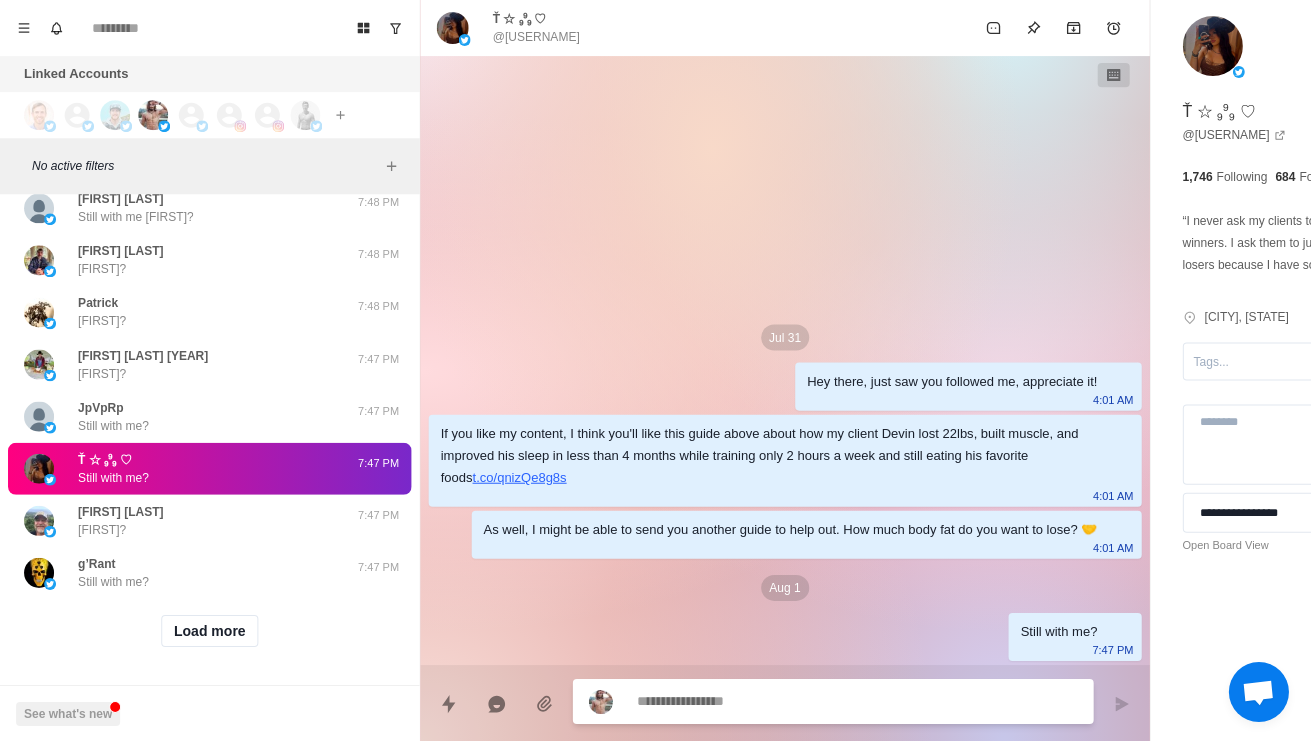 scroll, scrollTop: 2729, scrollLeft: 0, axis: vertical 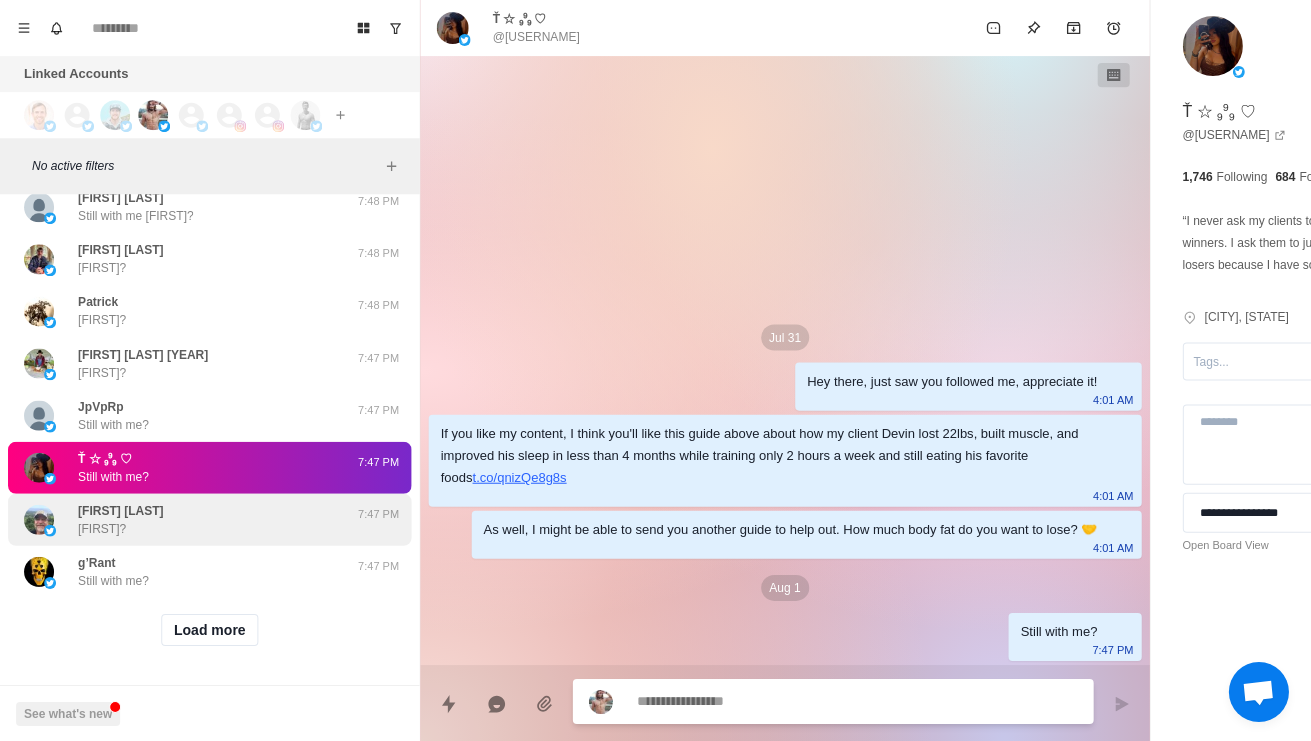 click on "Kevin L. Seal Kevin?" at bounding box center [188, 519] 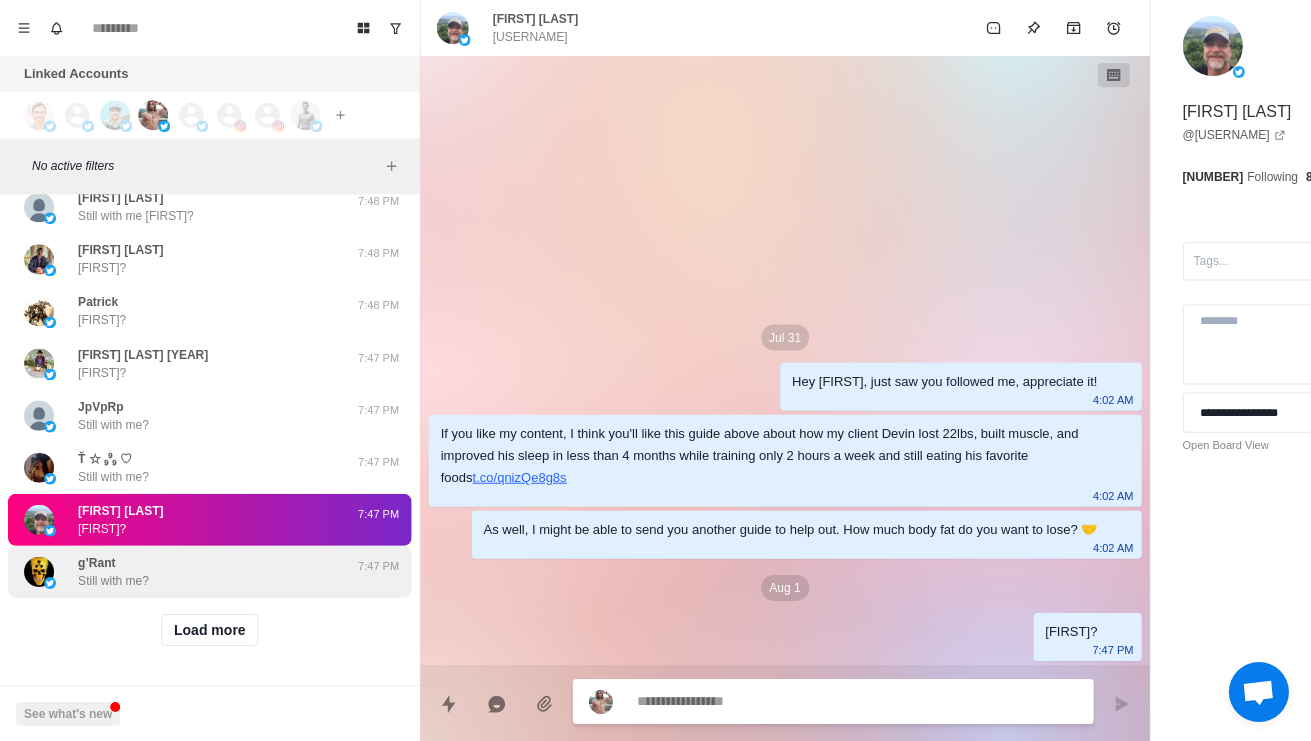 click on "g’Rant Still with me?" at bounding box center (188, 571) 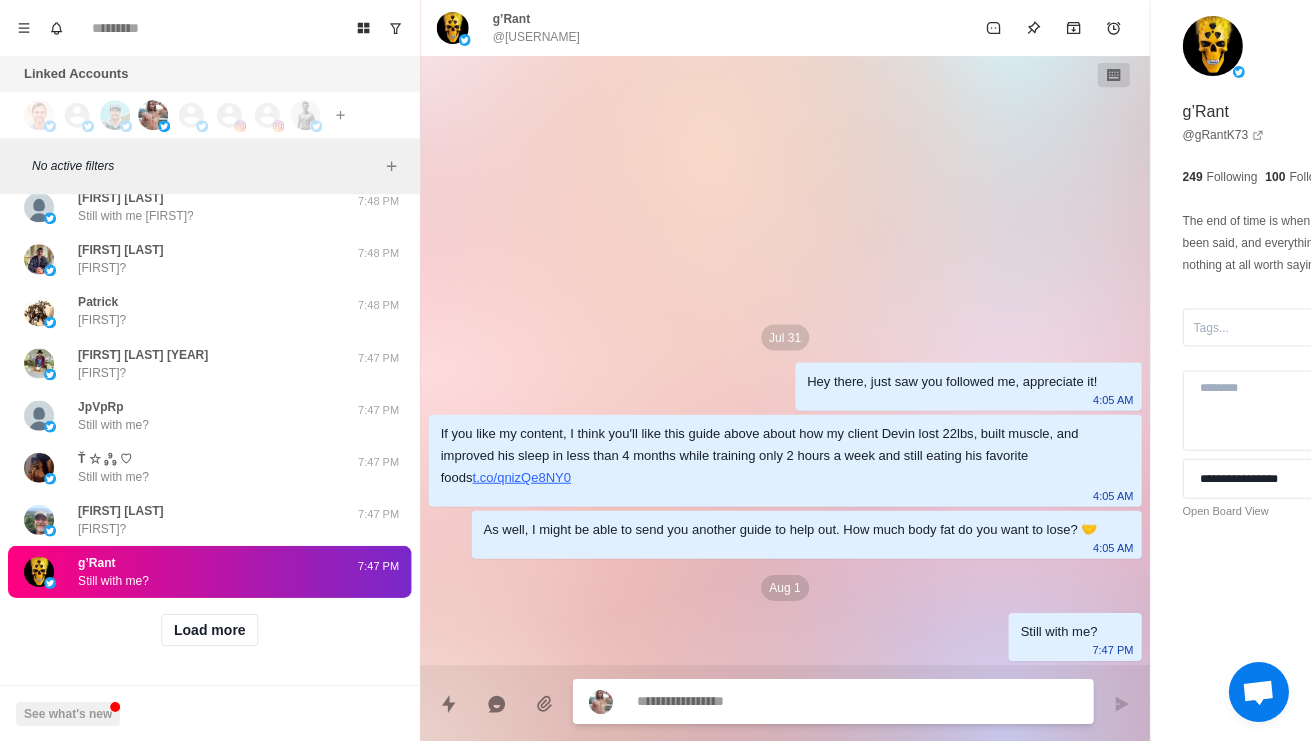 scroll, scrollTop: 2787, scrollLeft: 0, axis: vertical 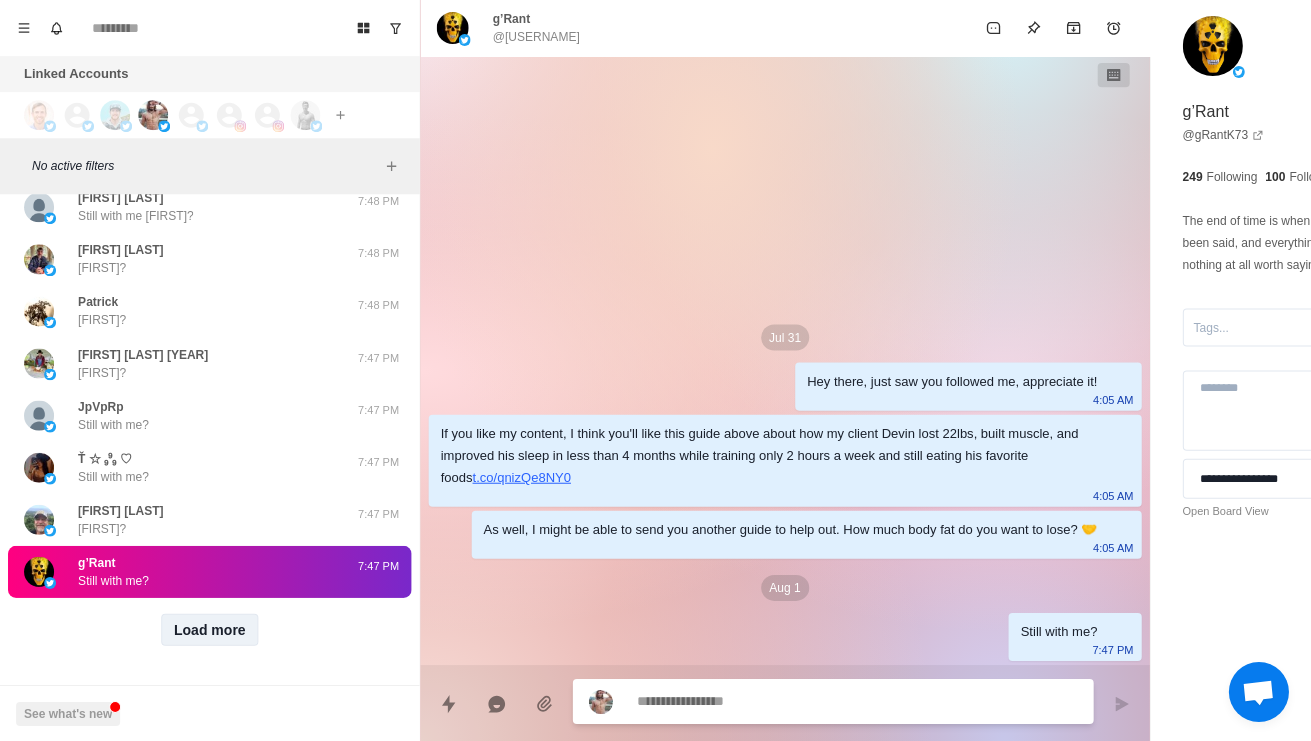 click on "Load more" at bounding box center (210, 629) 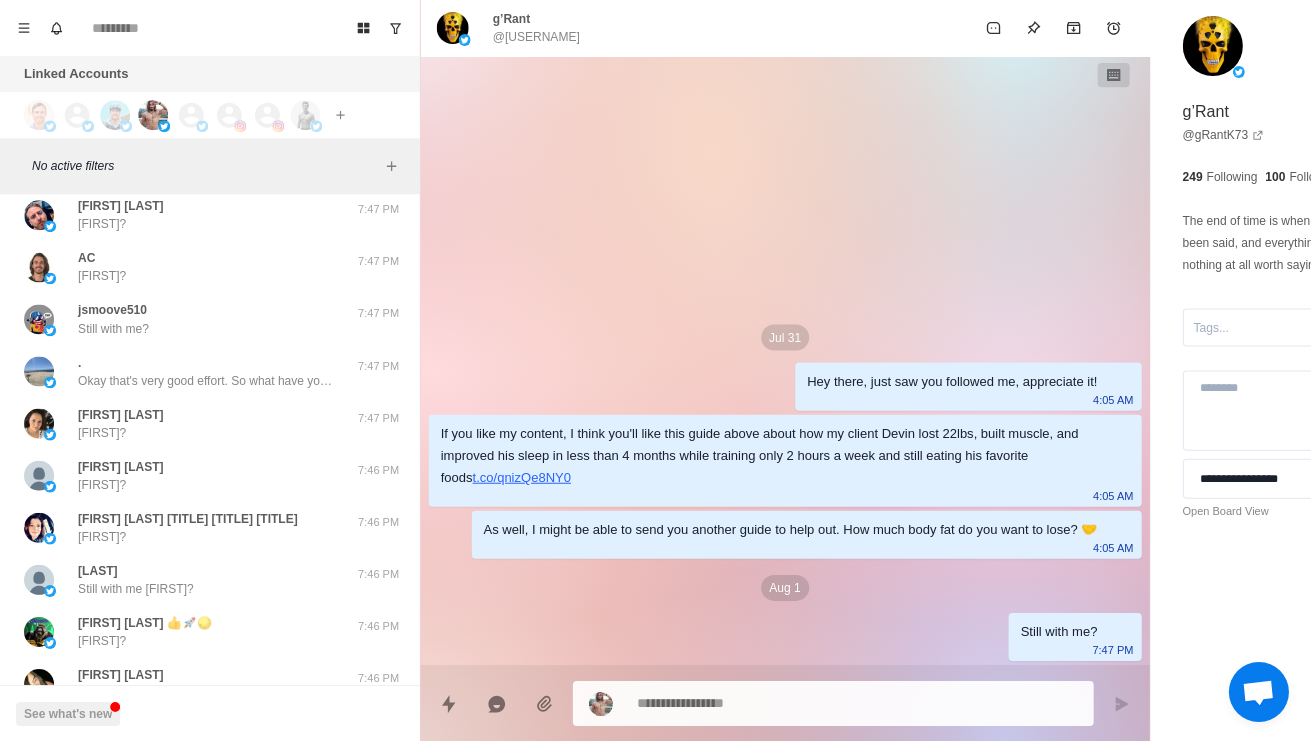 scroll, scrollTop: 3170, scrollLeft: 0, axis: vertical 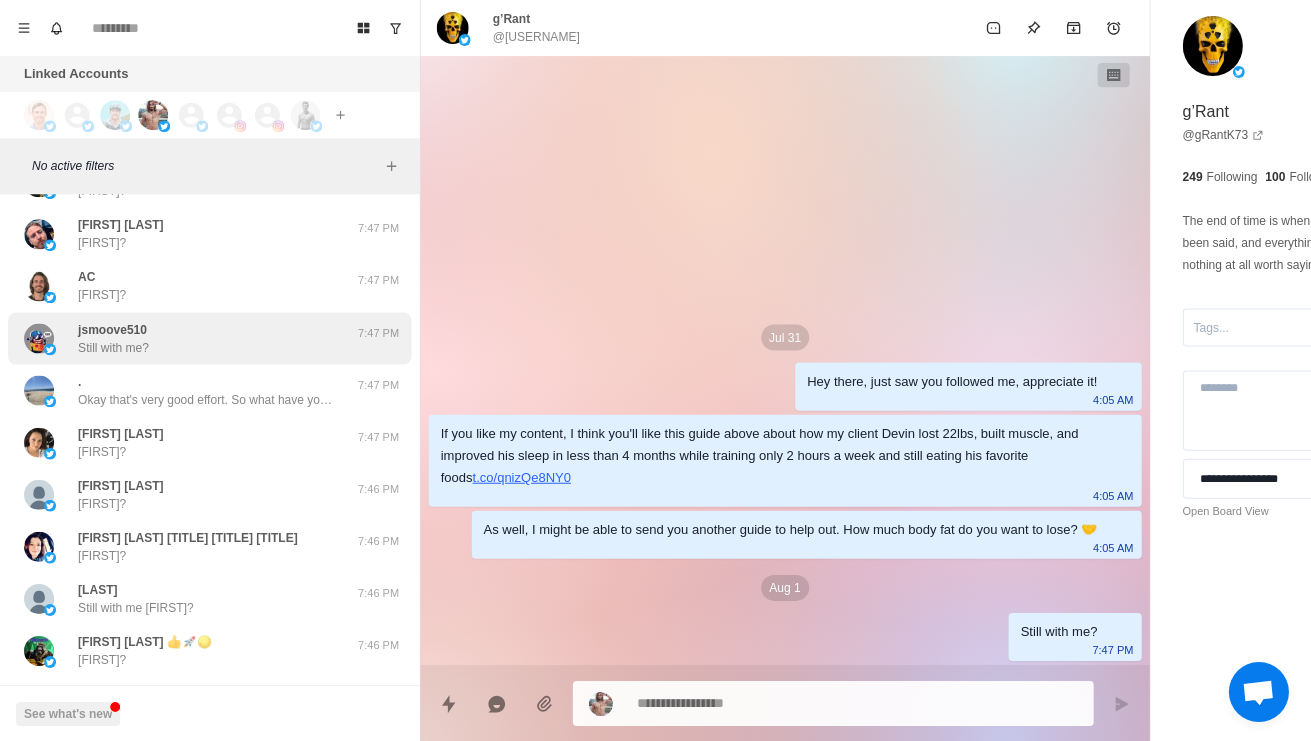 click on "jsmoove510 Still with me?" at bounding box center (188, 338) 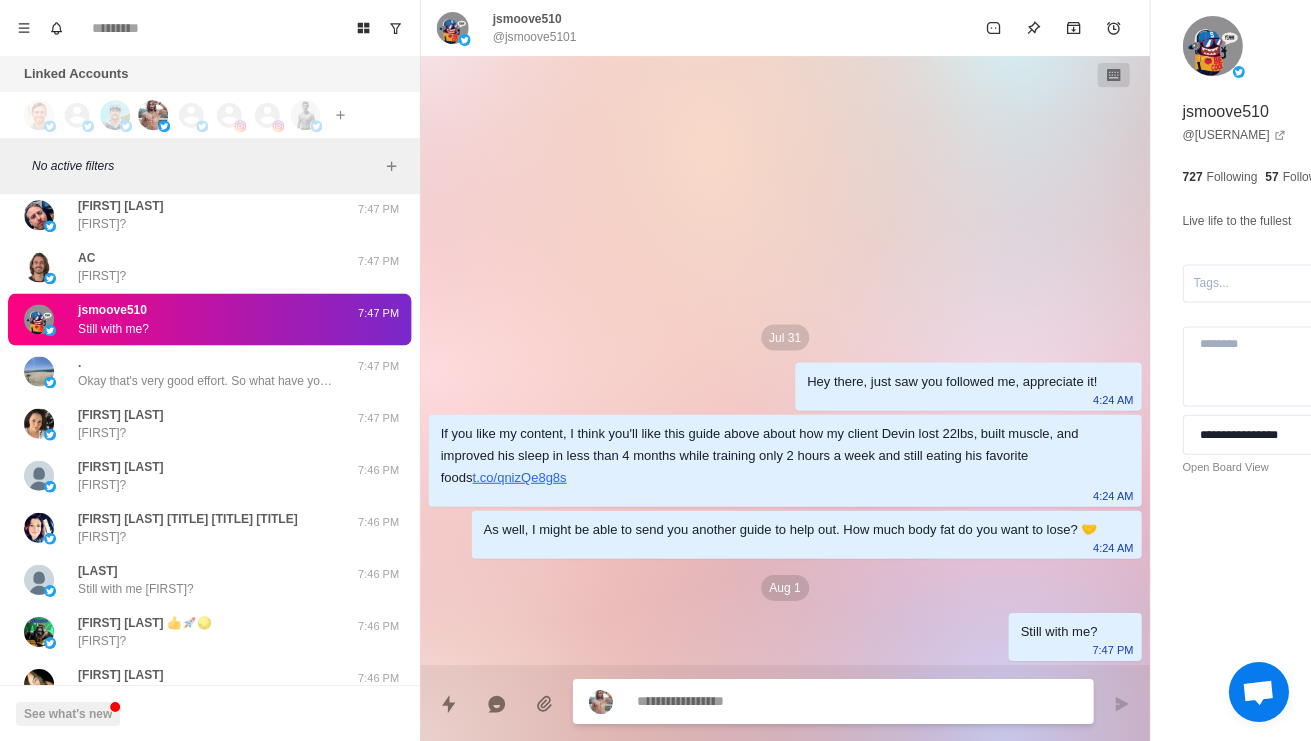 scroll, scrollTop: 3191, scrollLeft: 0, axis: vertical 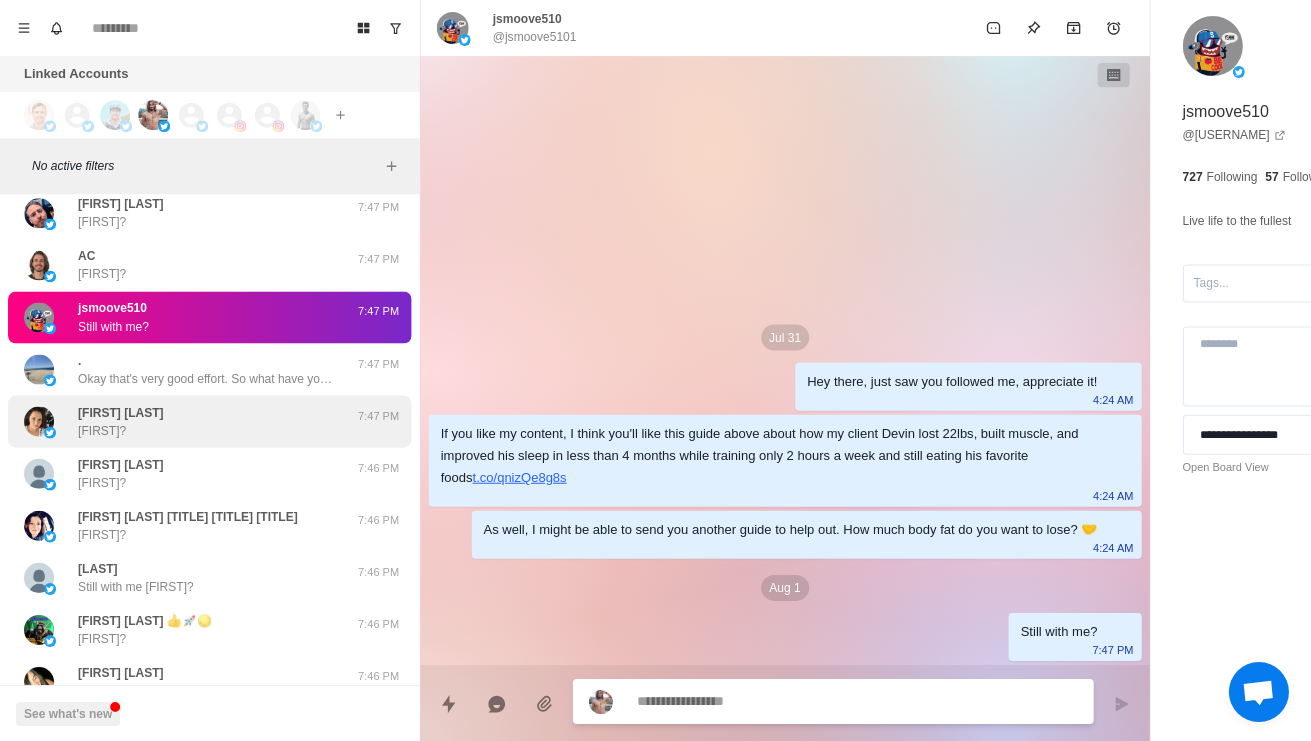 click on "Lindsey Gillespie Lindsey?" at bounding box center [188, 421] 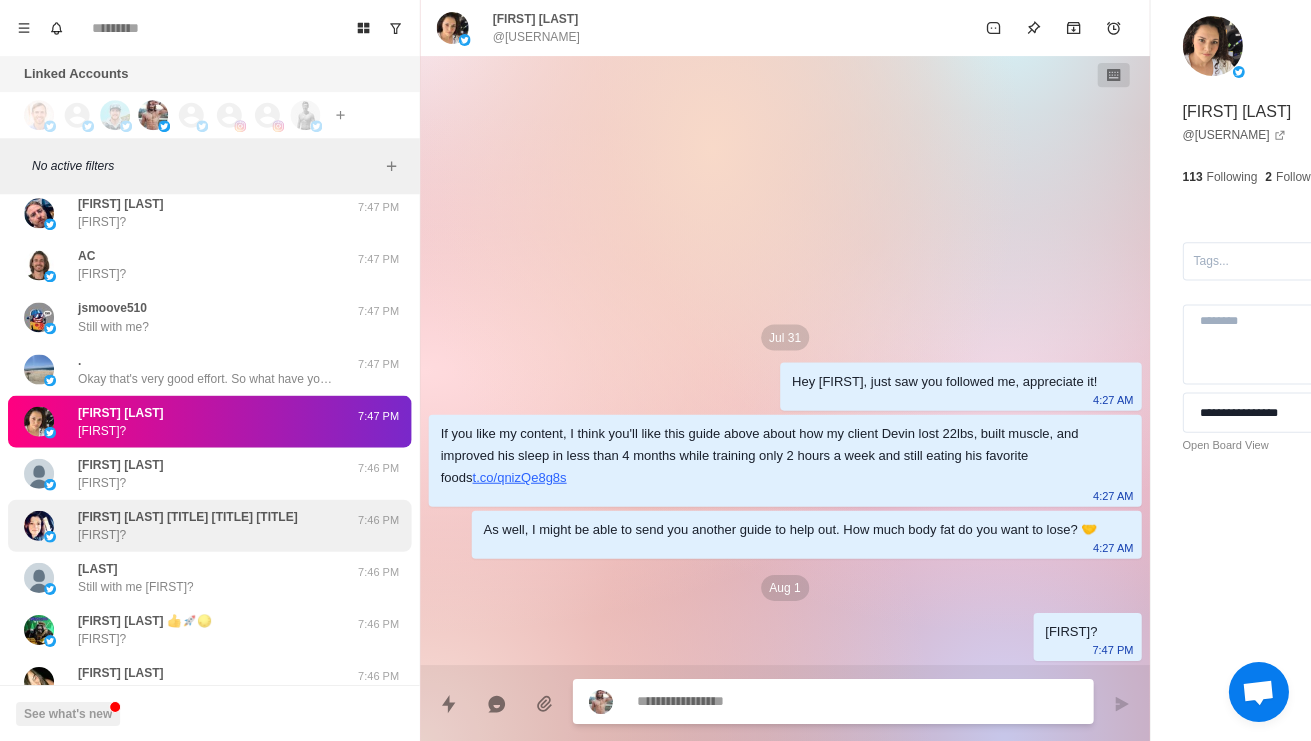 click on "Viktoriya Paroder MD PHD FSAR Viktoriya? 7:46 PM" at bounding box center [209, 525] 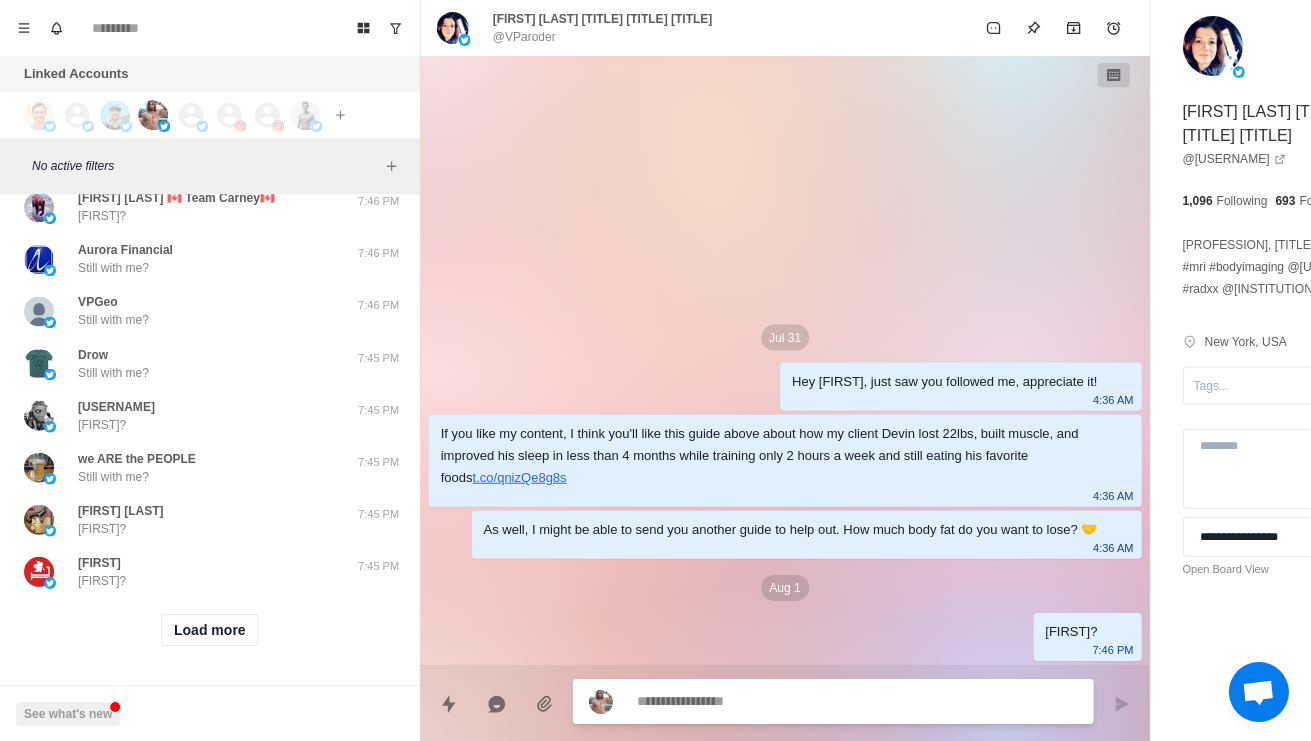 scroll, scrollTop: 3809, scrollLeft: 0, axis: vertical 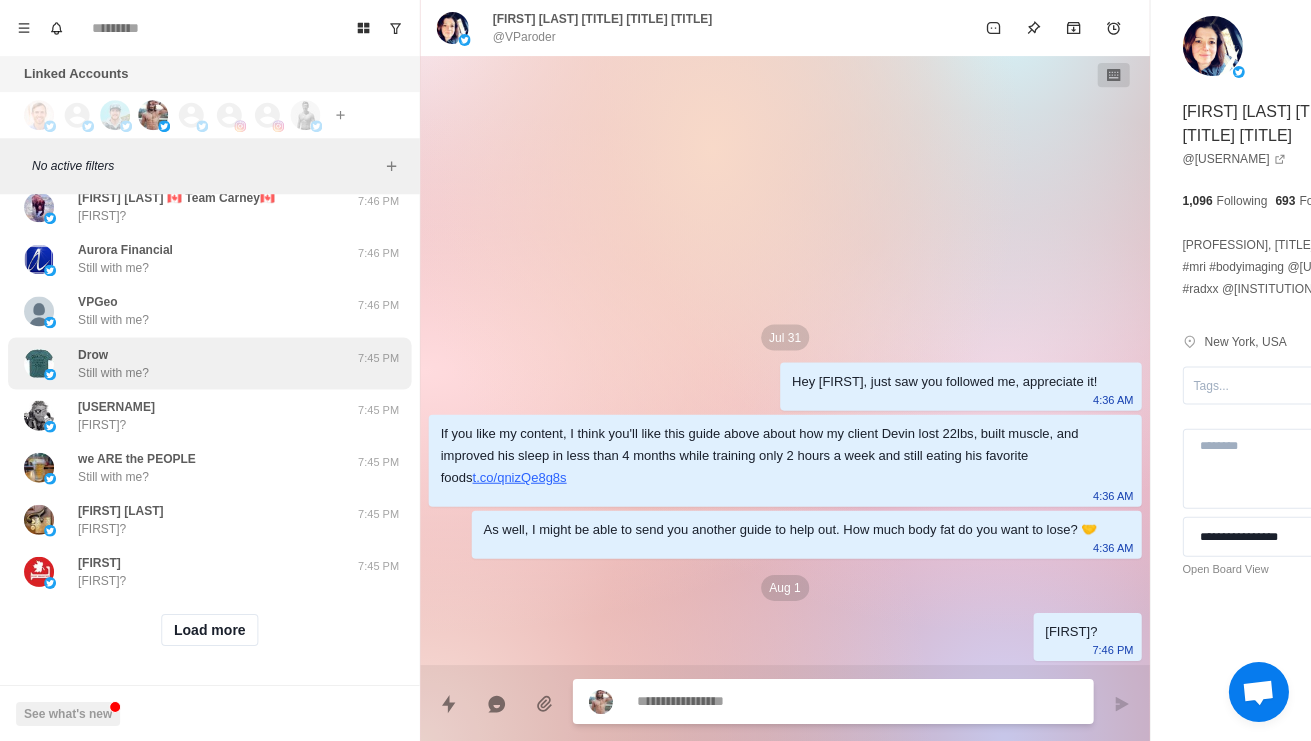 click on "Drow Still with me? 7:45 PM" at bounding box center (209, 363) 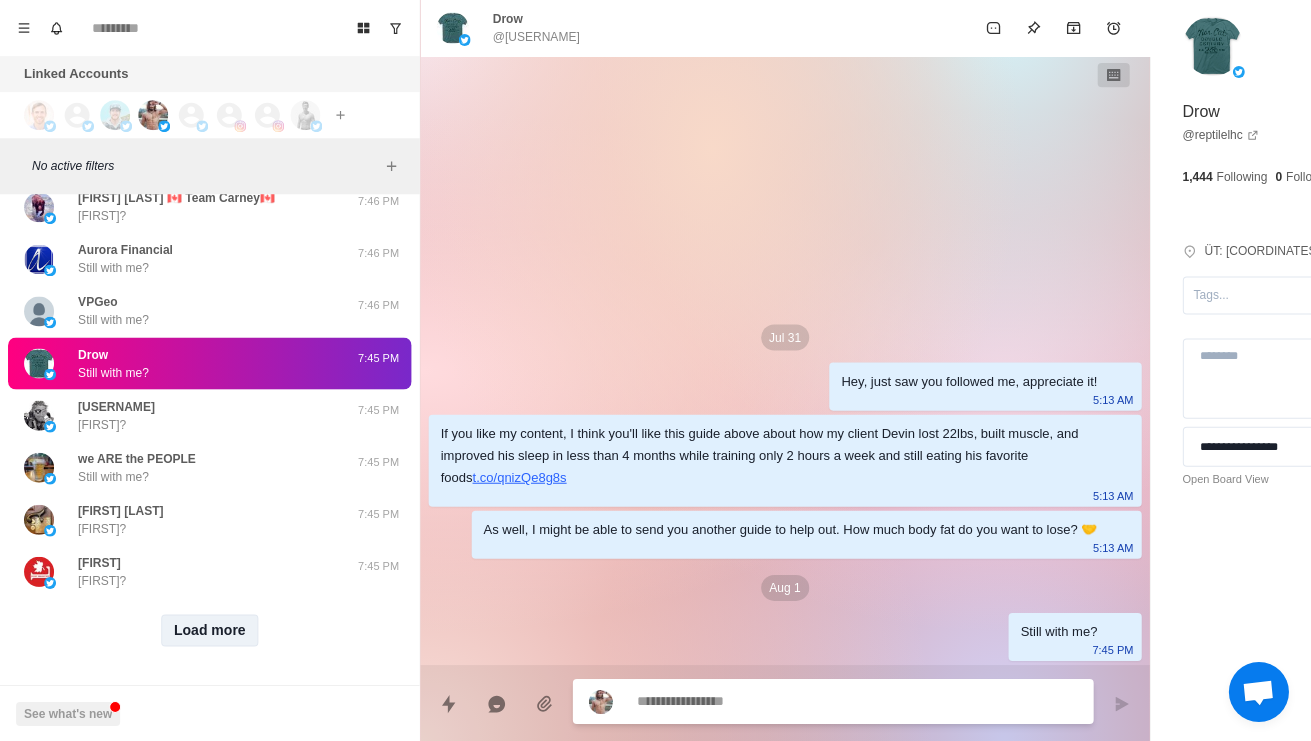 click on "Load more" at bounding box center (210, 629) 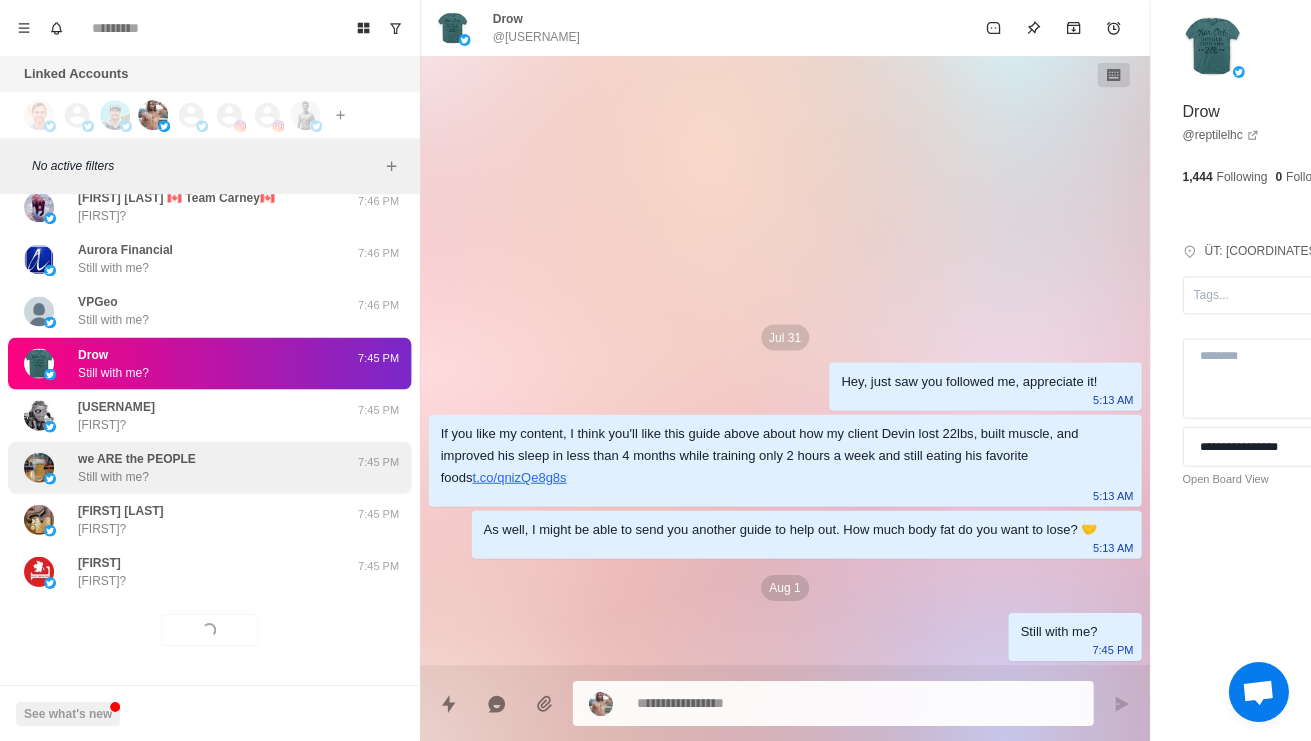 click on "we ARE the PEOPLE Still with me?" at bounding box center [188, 467] 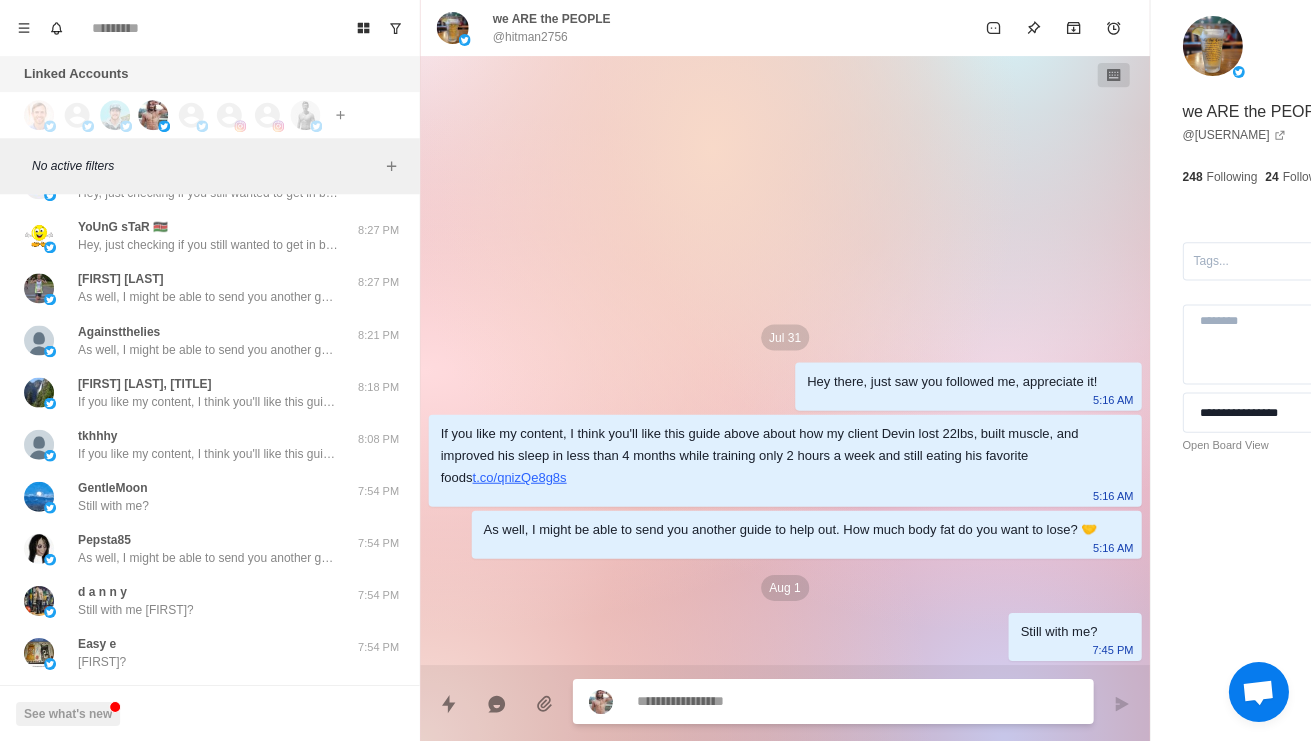 scroll, scrollTop: 102, scrollLeft: 0, axis: vertical 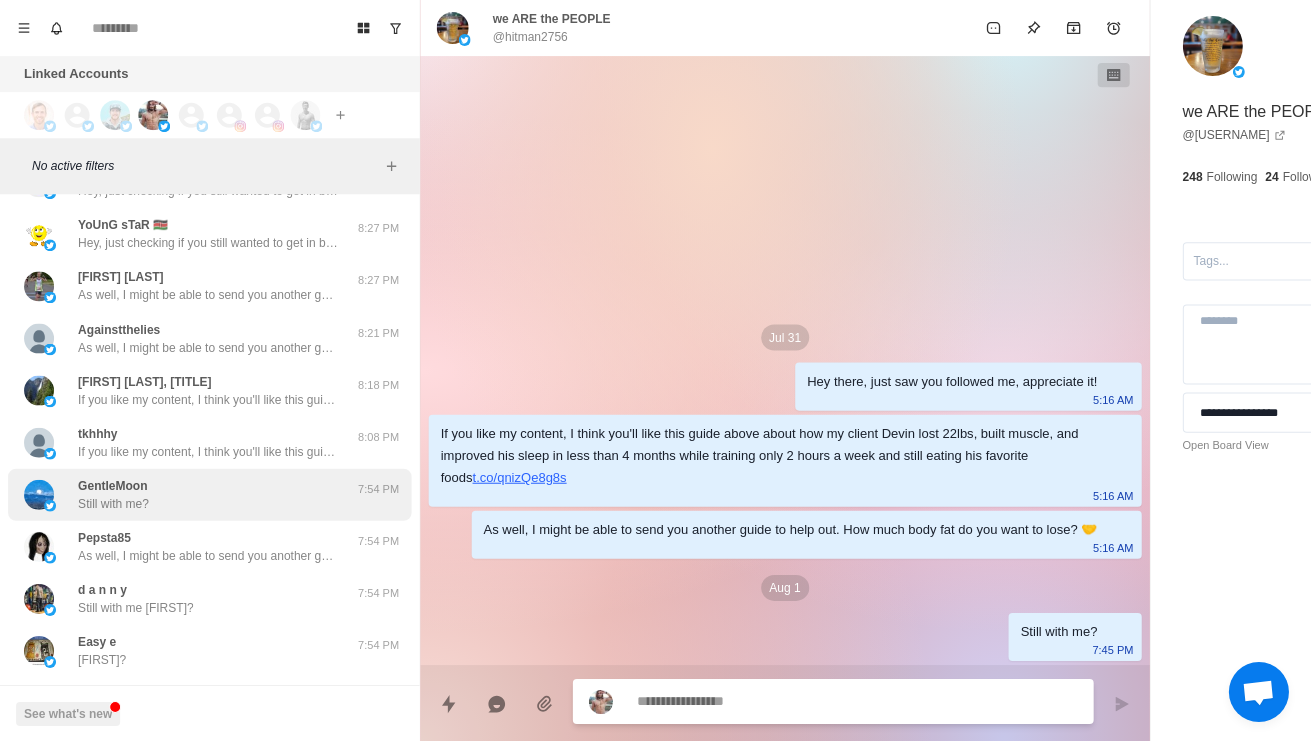 click on "GentleMoon Still with me?" at bounding box center [188, 494] 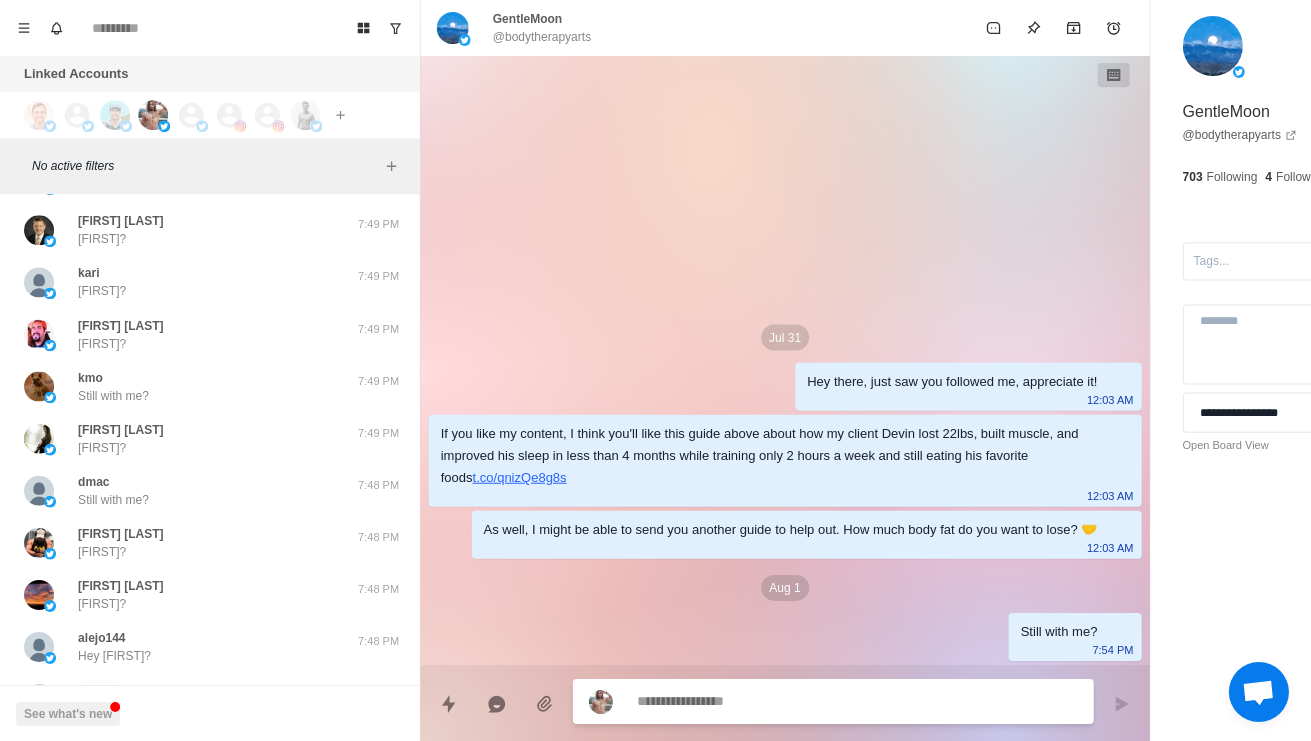 scroll, scrollTop: 2138, scrollLeft: 0, axis: vertical 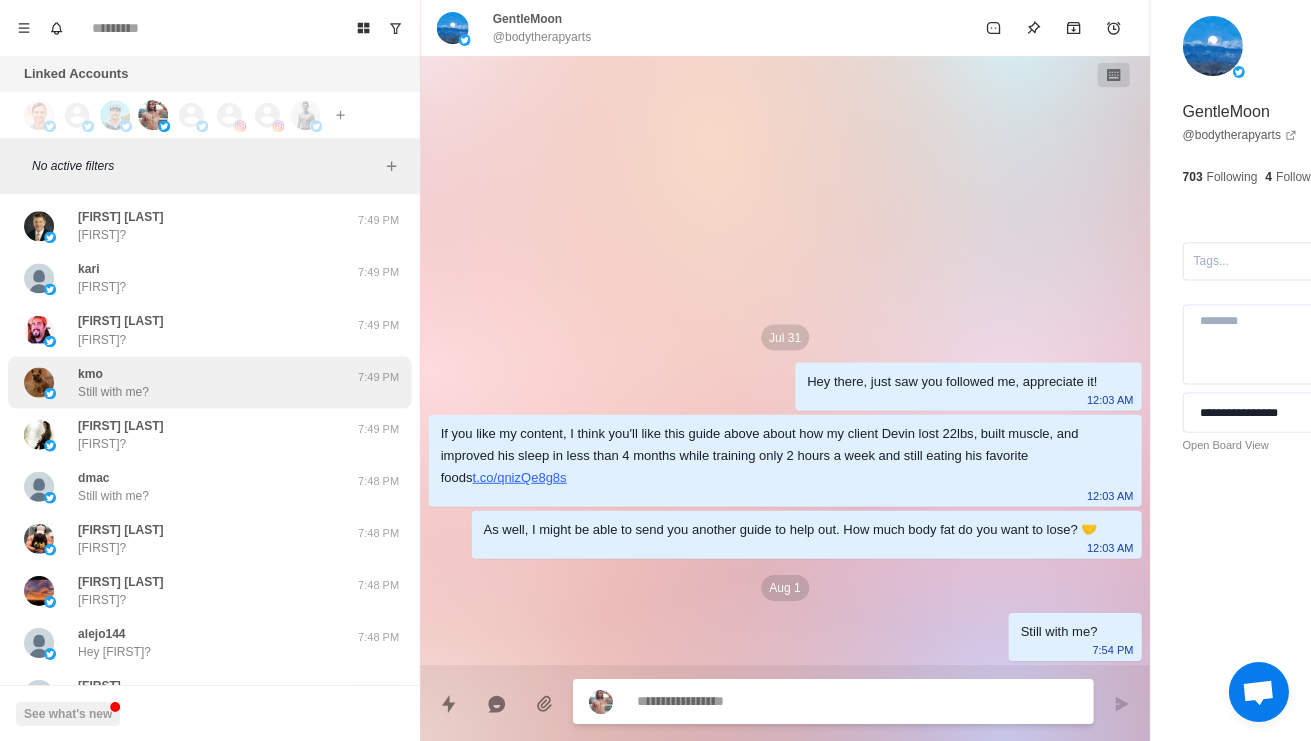 click on "kmo Still with me?" at bounding box center [188, 382] 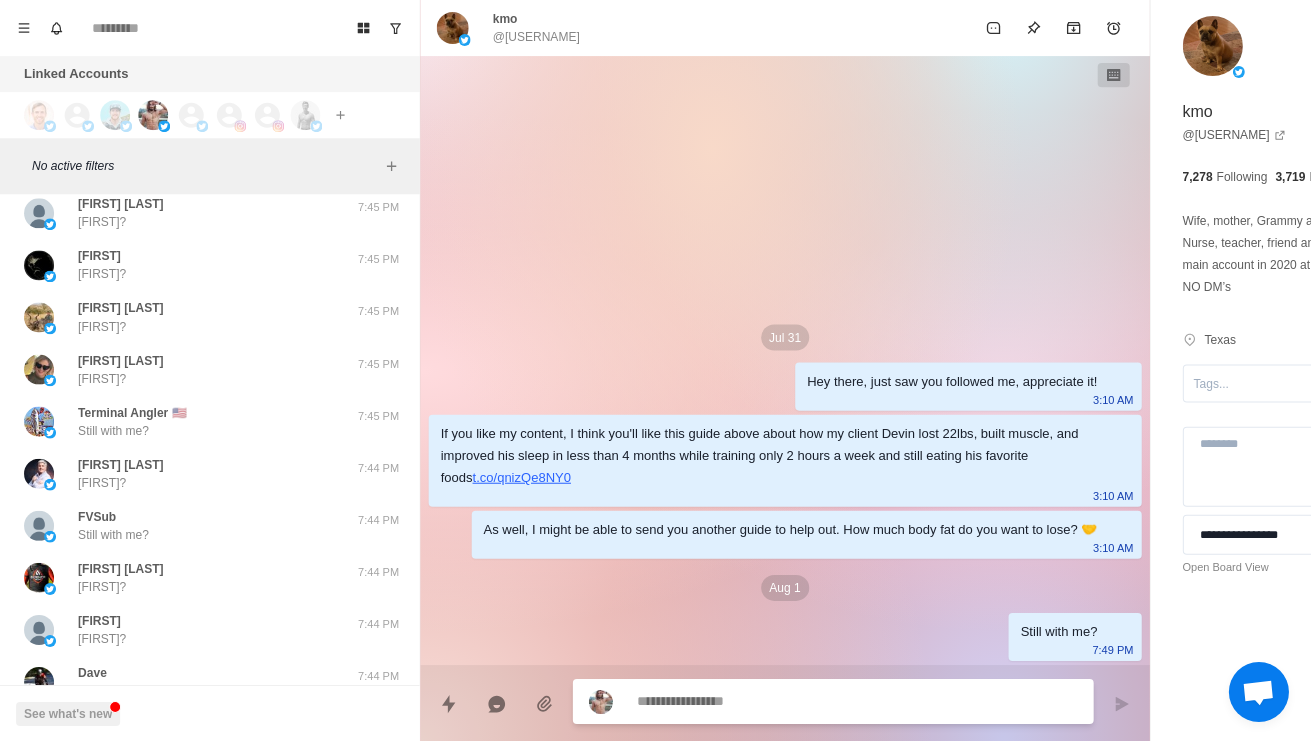 scroll, scrollTop: 4234, scrollLeft: 0, axis: vertical 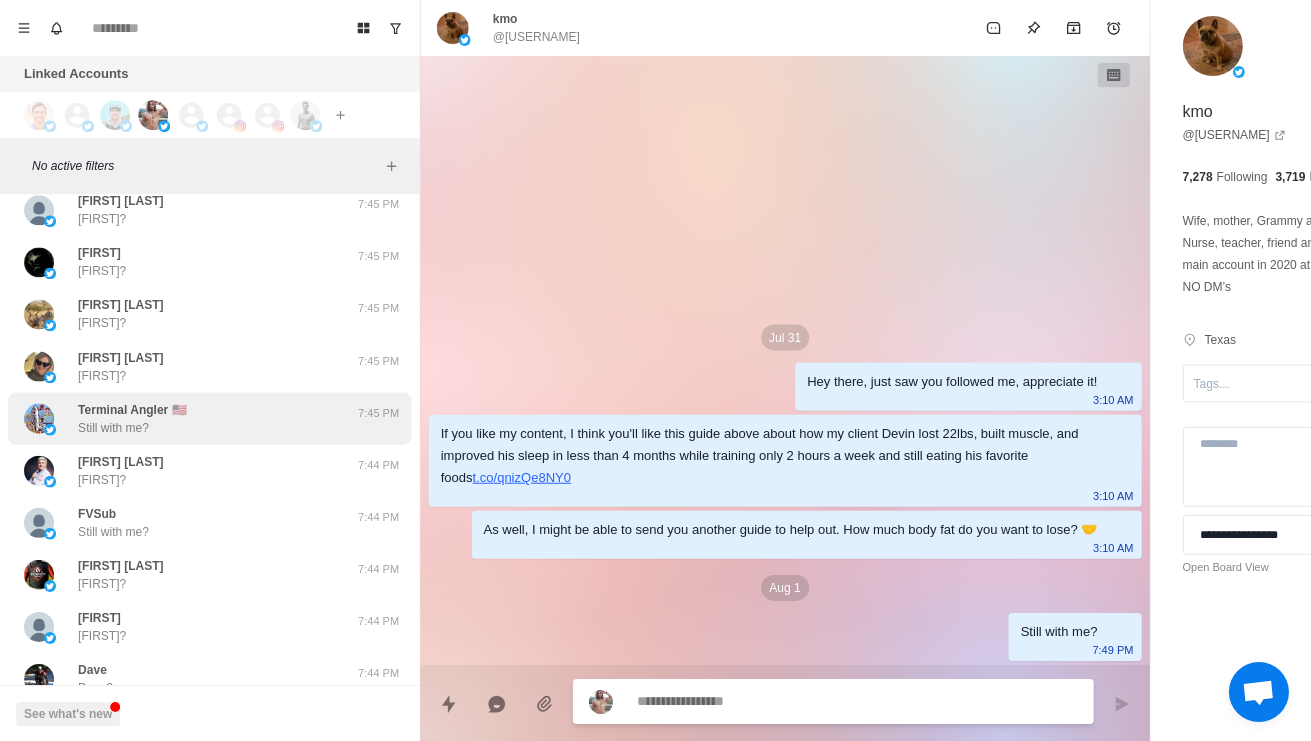 click on "Terminal Angler 🇺🇸 Still with me?" at bounding box center (188, 418) 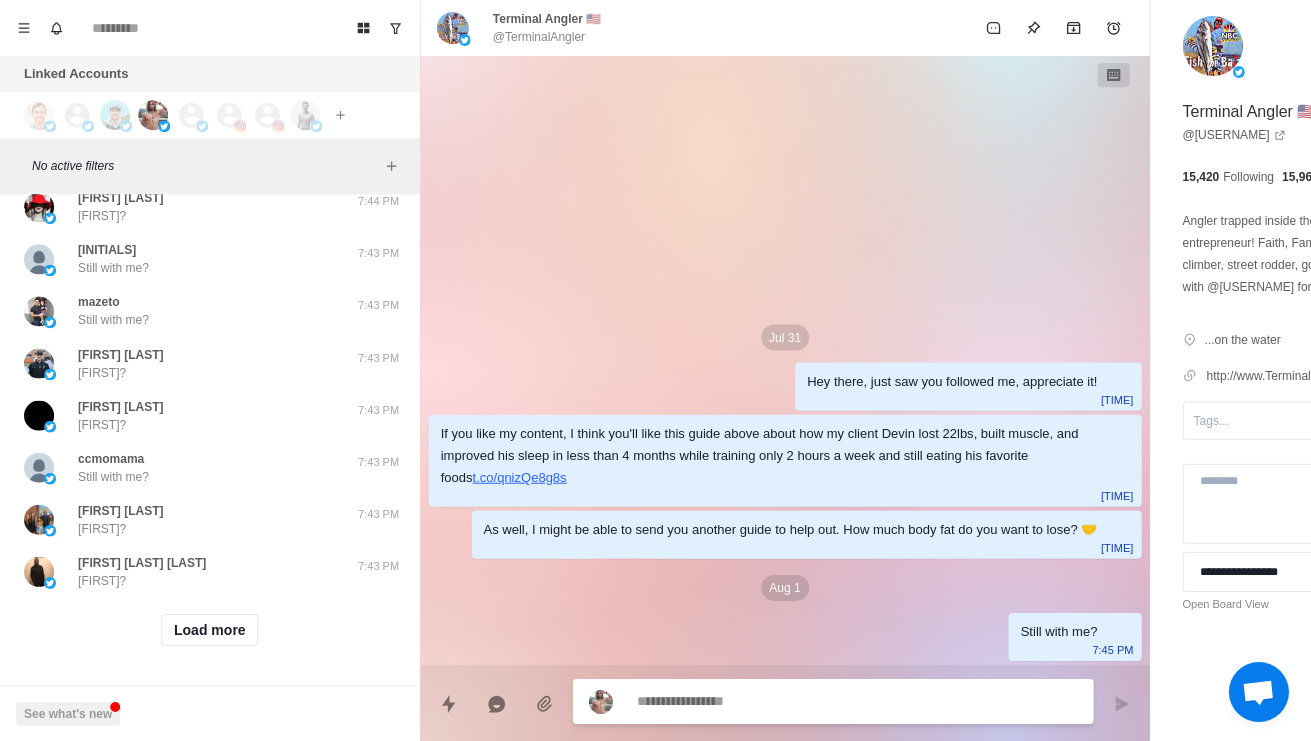 scroll, scrollTop: 4907, scrollLeft: 0, axis: vertical 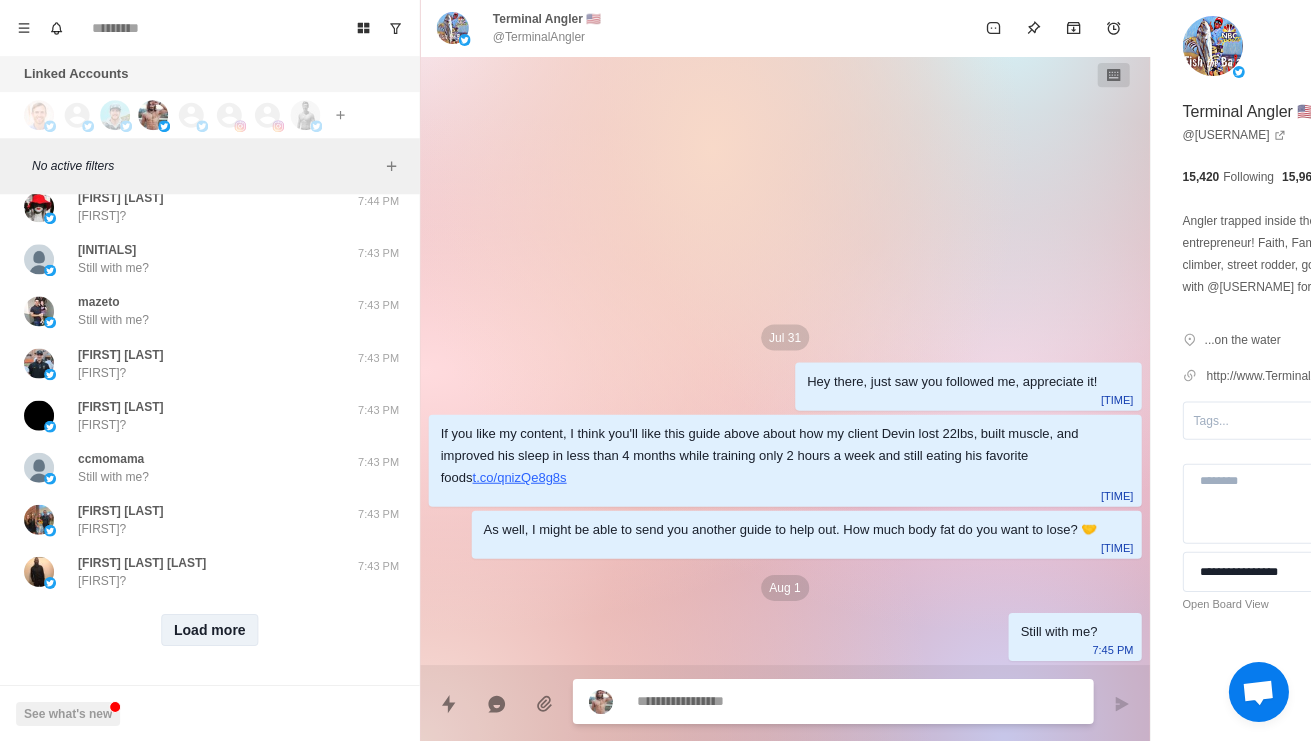 click on "Load more" at bounding box center [210, 629] 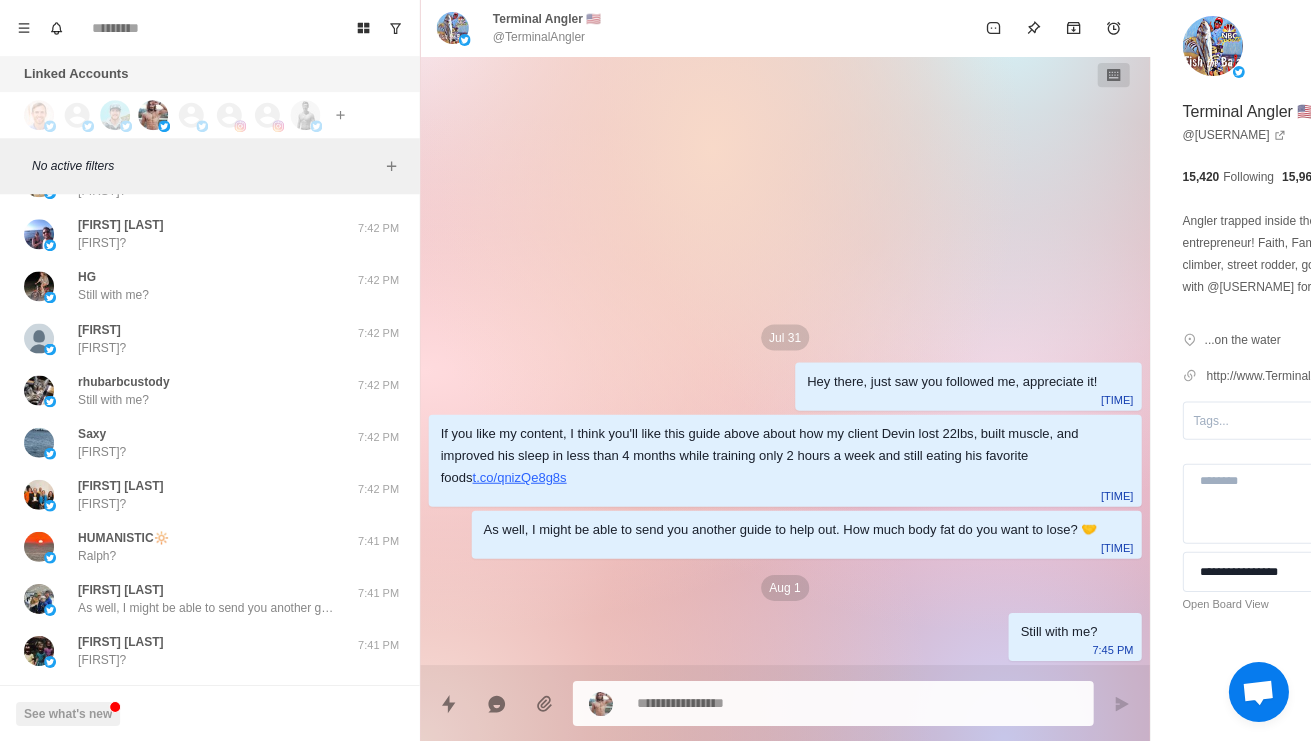 scroll, scrollTop: 5504, scrollLeft: 0, axis: vertical 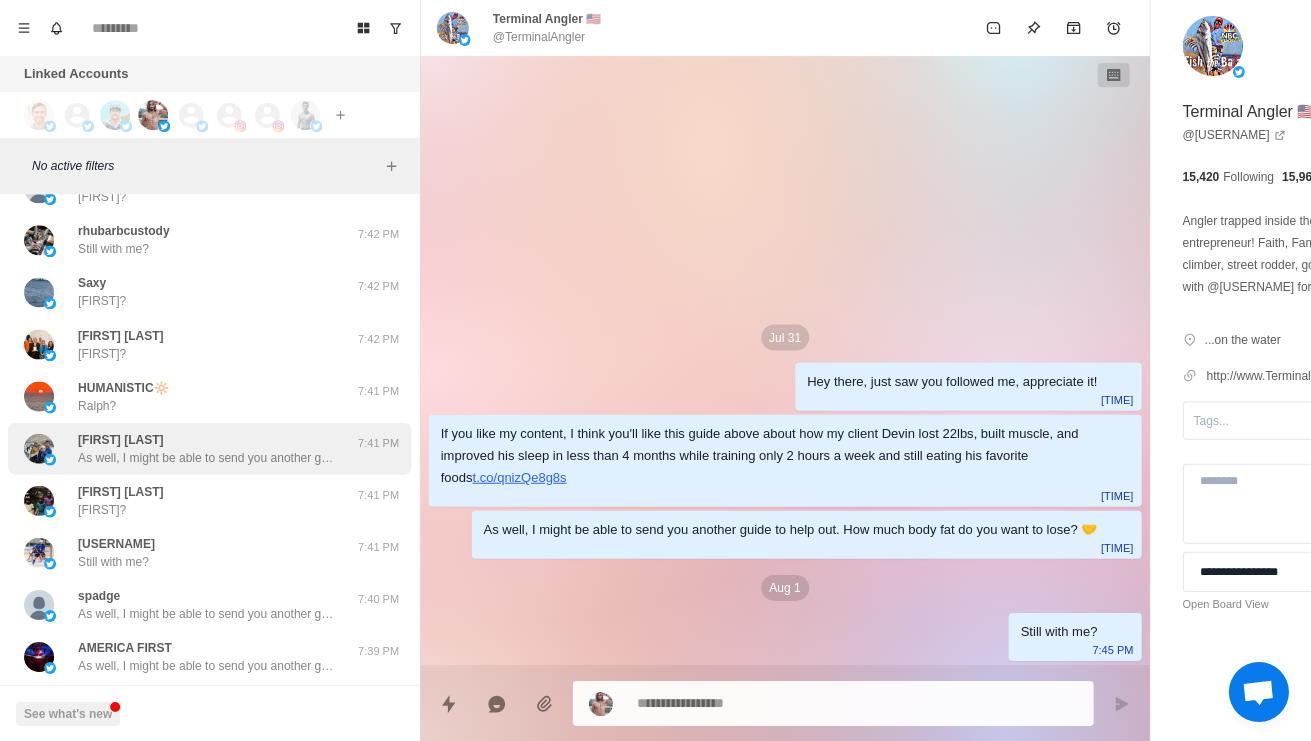 click on "As well, I might be able to send you another guide to help out. How much body fat do you want to lose? 🤝" at bounding box center [208, 457] 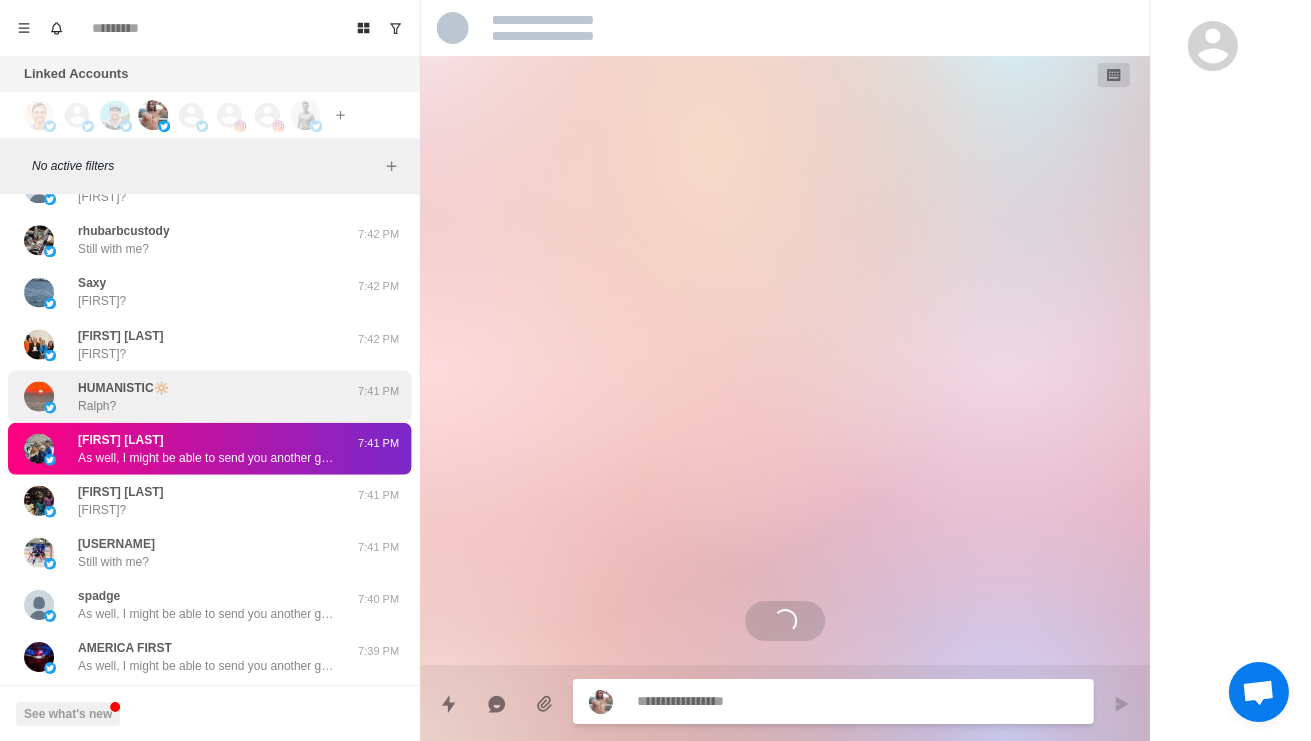 click on "HUMANISTIC🔆 Ralph?" at bounding box center [188, 396] 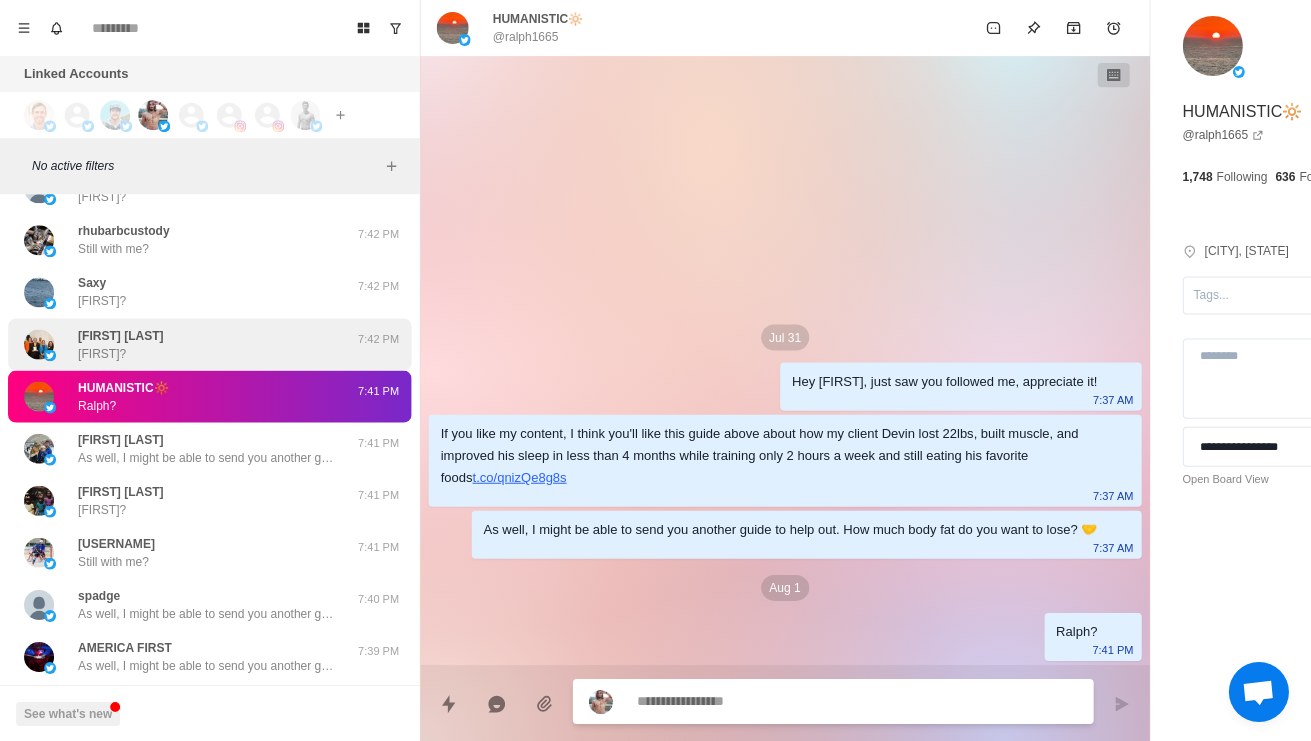 click on "Harlan Eagle Harlan? 7:42 PM" at bounding box center (209, 344) 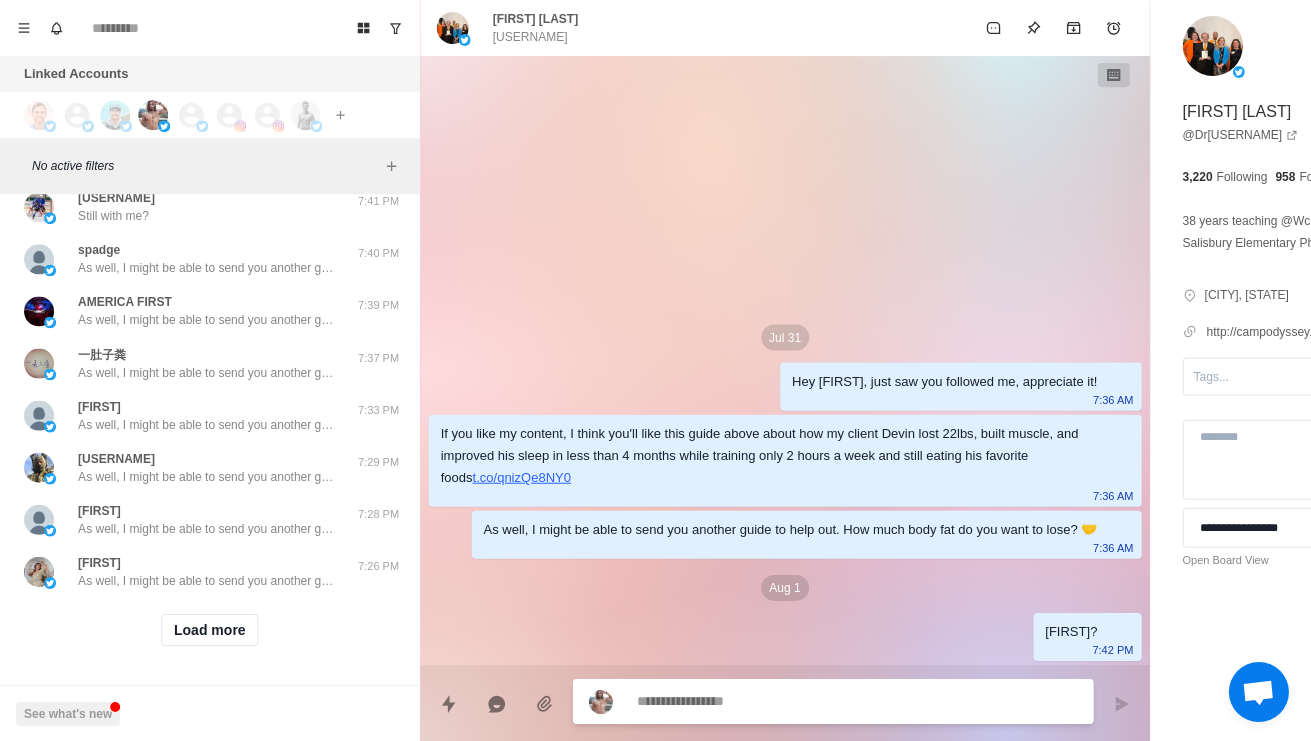 scroll, scrollTop: 5912, scrollLeft: 0, axis: vertical 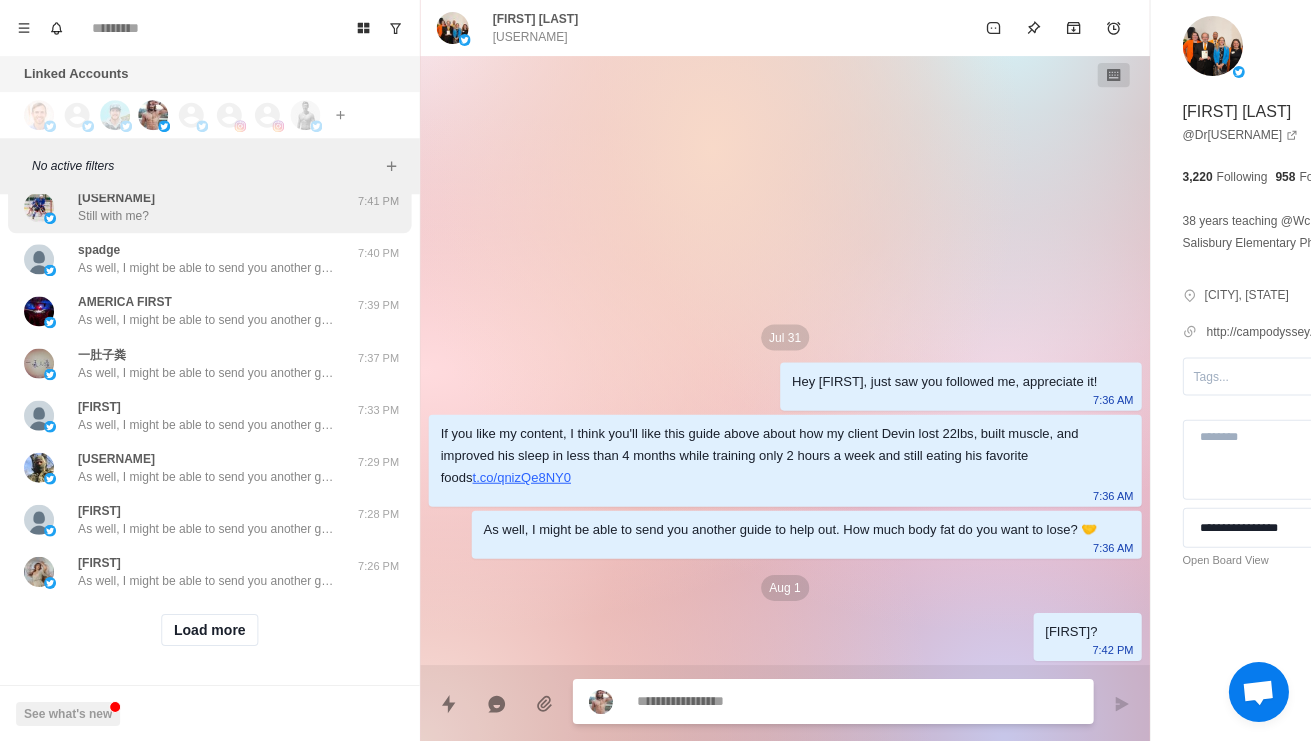 click on "flyboy1990 Still with me?" at bounding box center (188, 207) 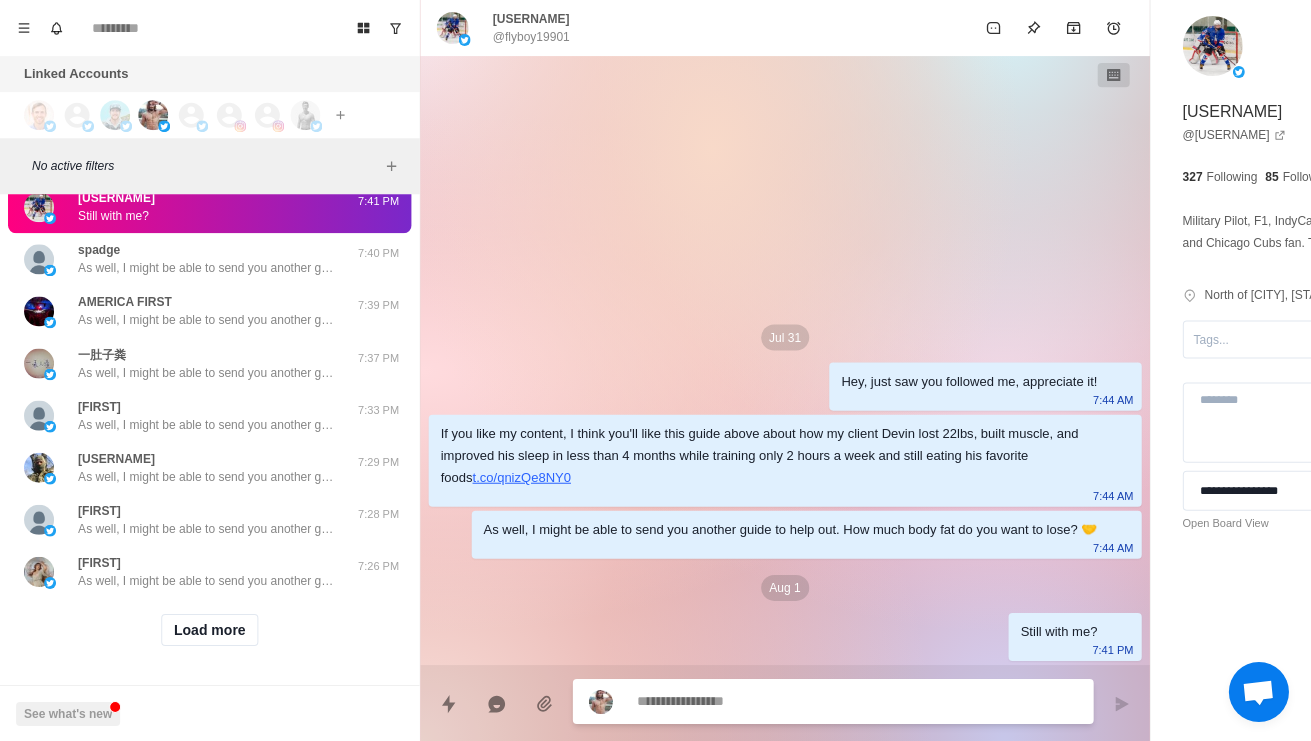 scroll, scrollTop: 5967, scrollLeft: 0, axis: vertical 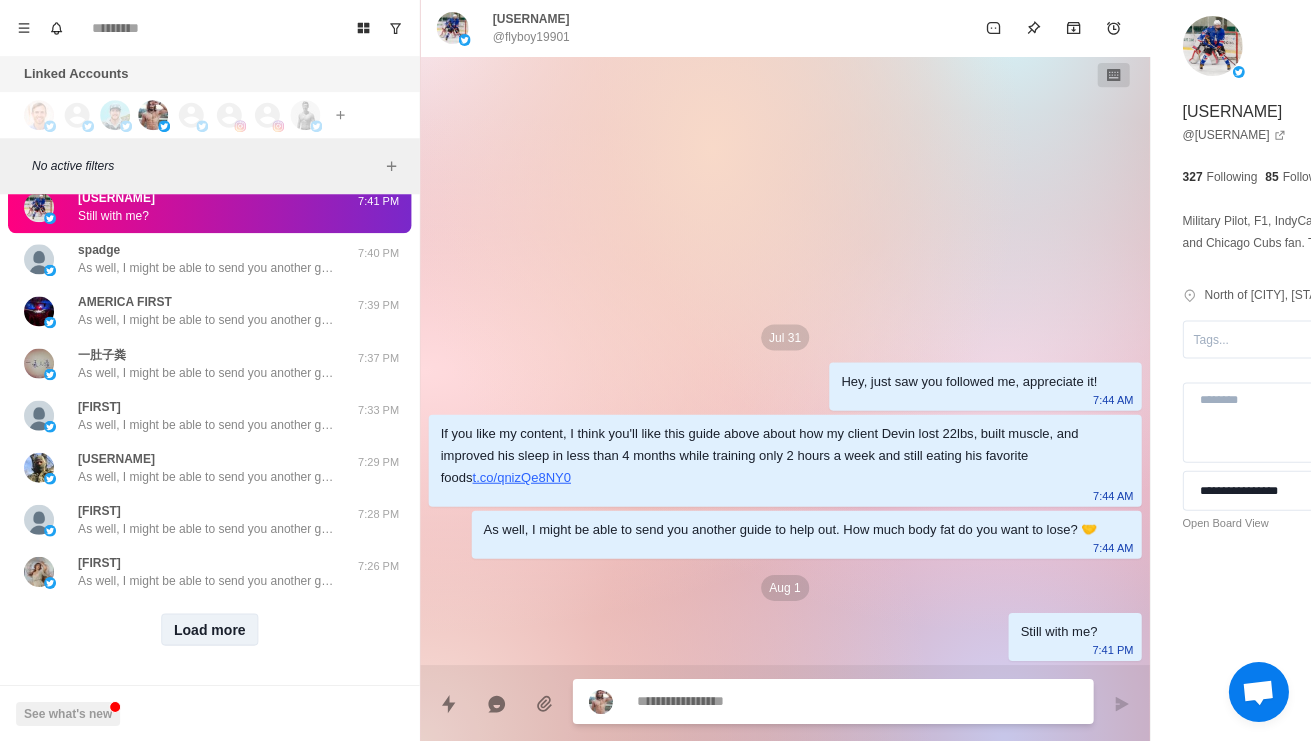 click on "Load more" at bounding box center (210, 629) 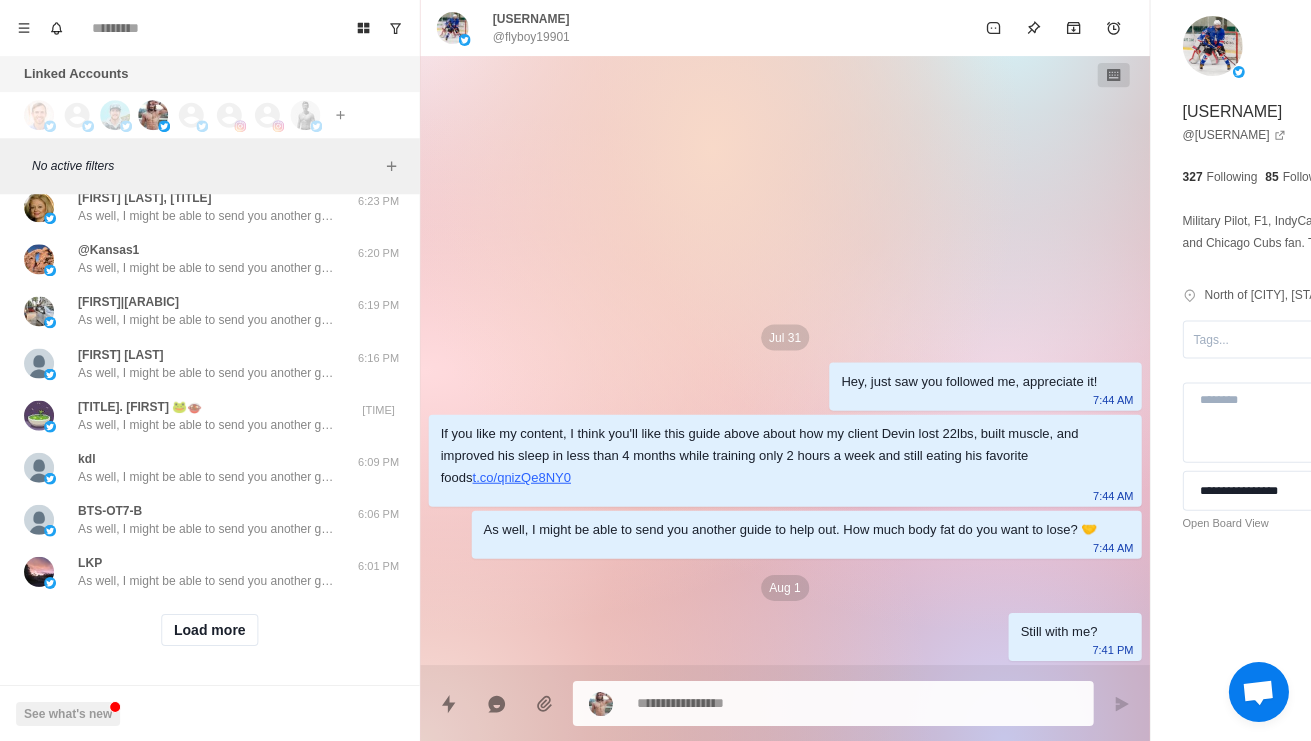 scroll, scrollTop: 7027, scrollLeft: 0, axis: vertical 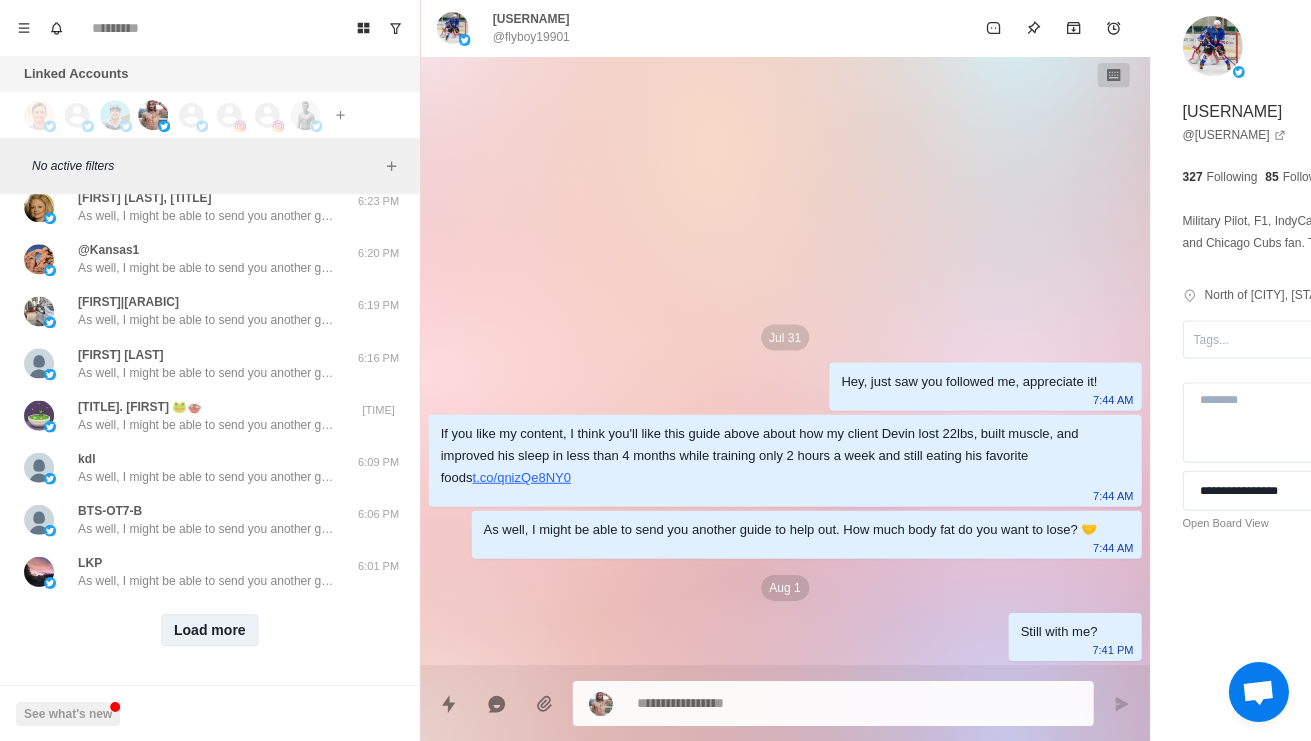 click on "Load more" at bounding box center [210, 629] 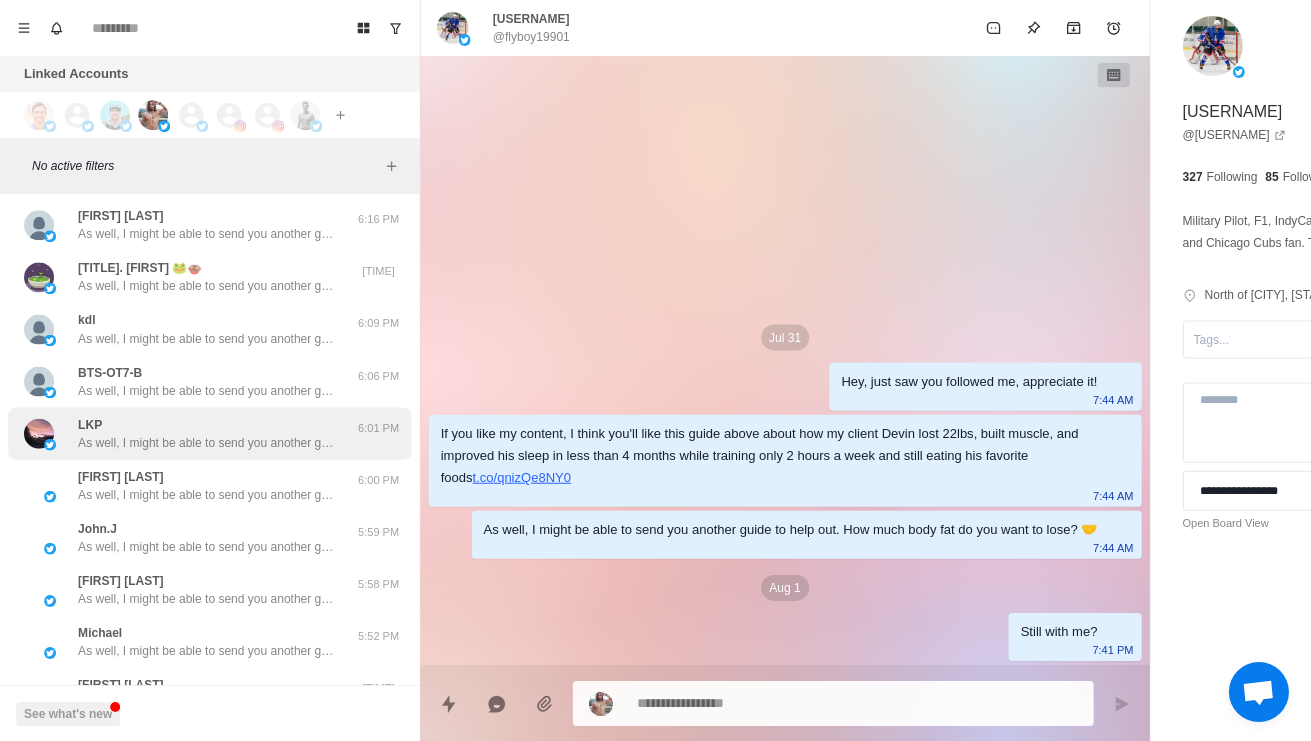 click on "LKP As well, I might be able to send you another guide to help out. How much body fat do you want to lose? 🤝 6:01 PM" at bounding box center (209, 433) 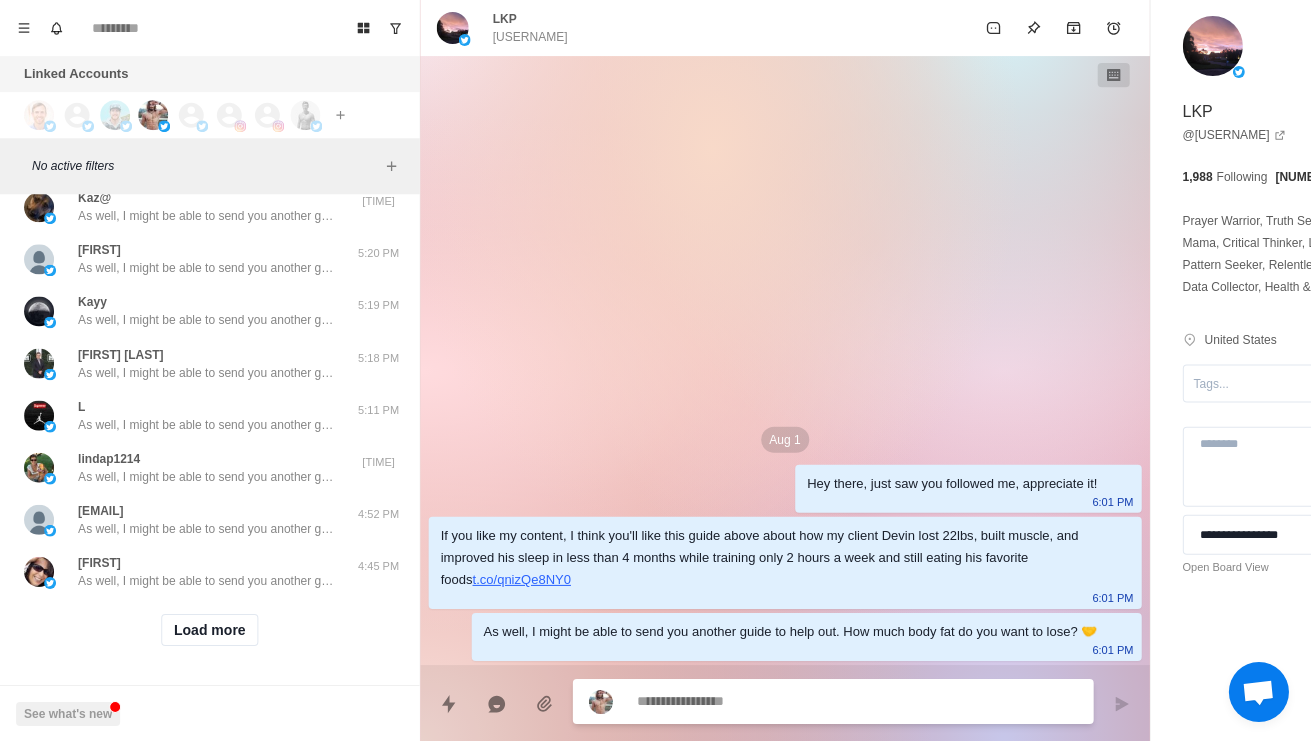 scroll, scrollTop: 8087, scrollLeft: 0, axis: vertical 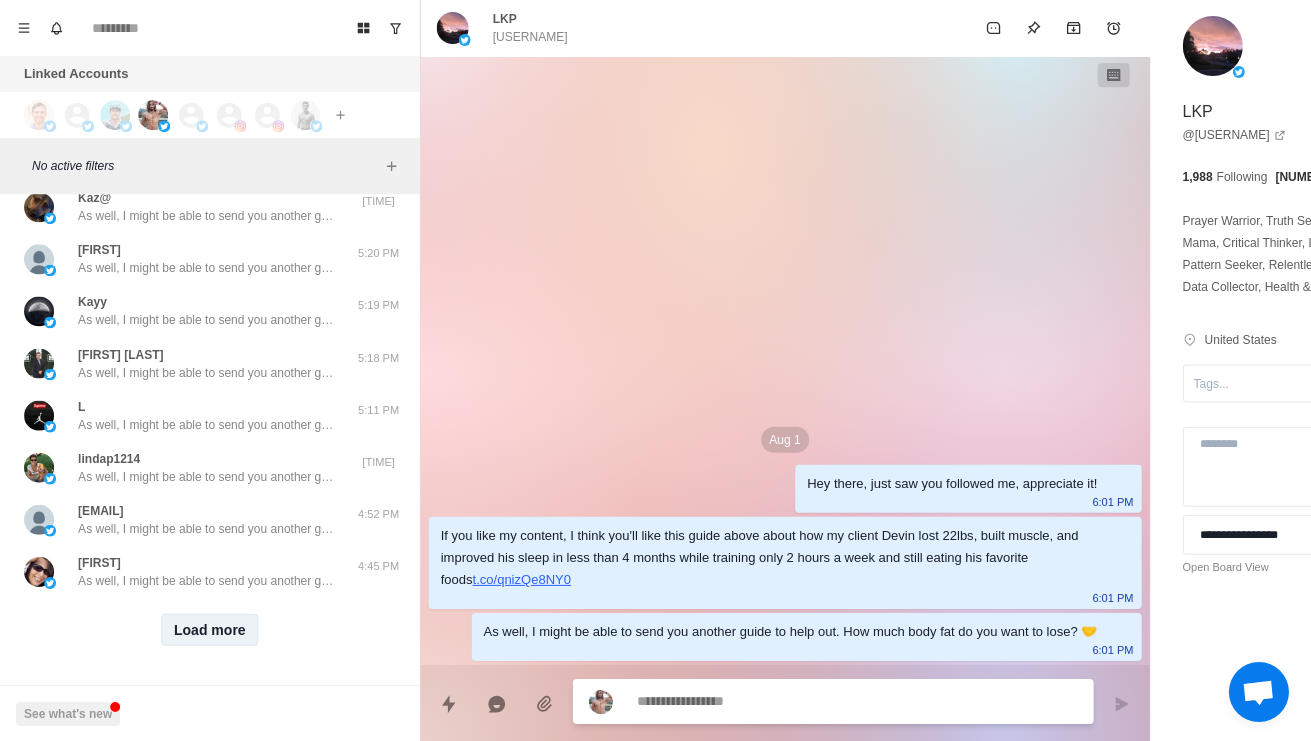 click on "Load more" at bounding box center [210, 629] 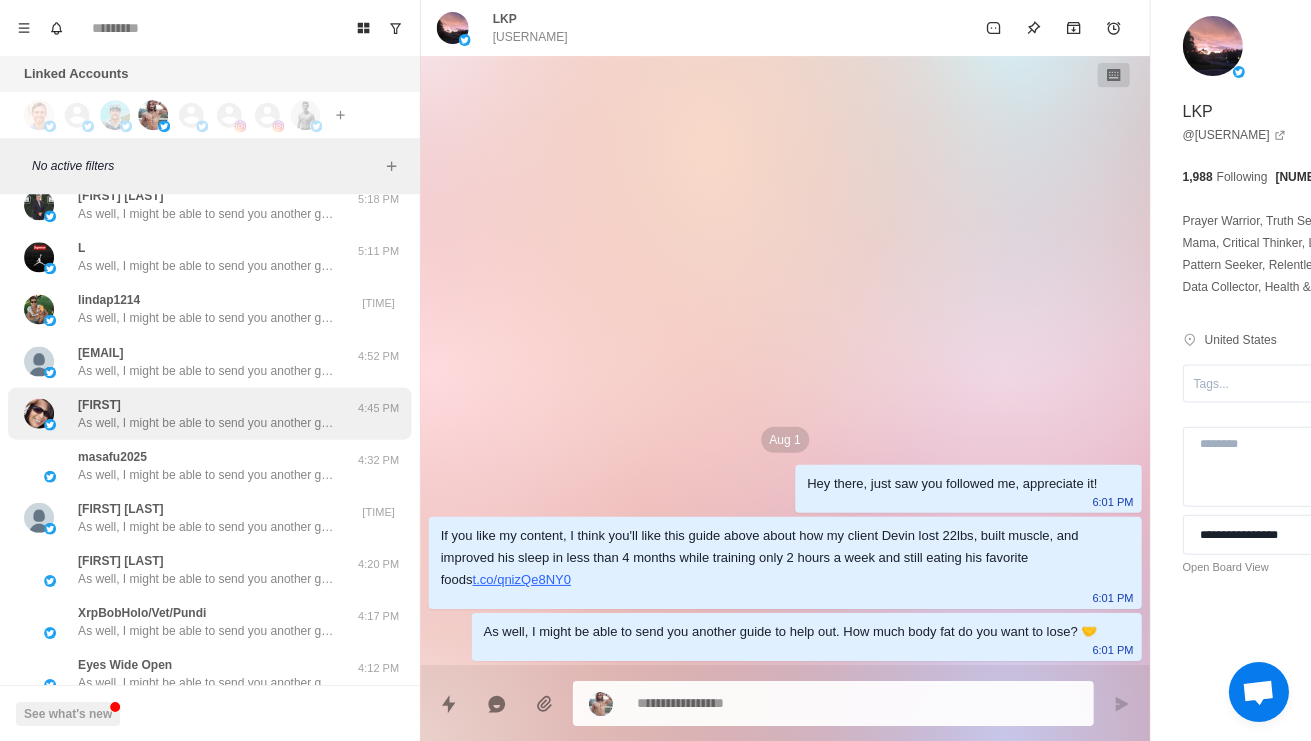click on "cindy As well, I might be able to send you another guide to help out. How much body fat do you want to lose? 🤝 4:45 PM" at bounding box center (209, 413) 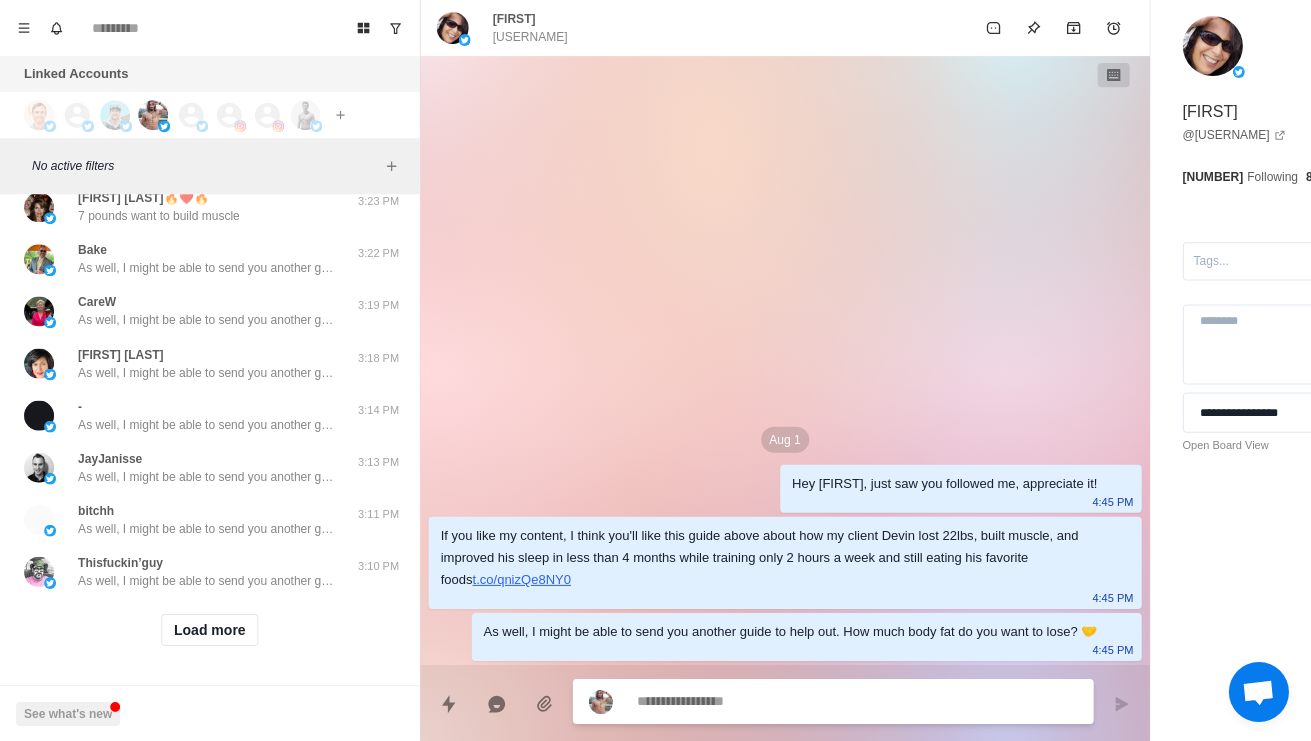 scroll, scrollTop: 9147, scrollLeft: 0, axis: vertical 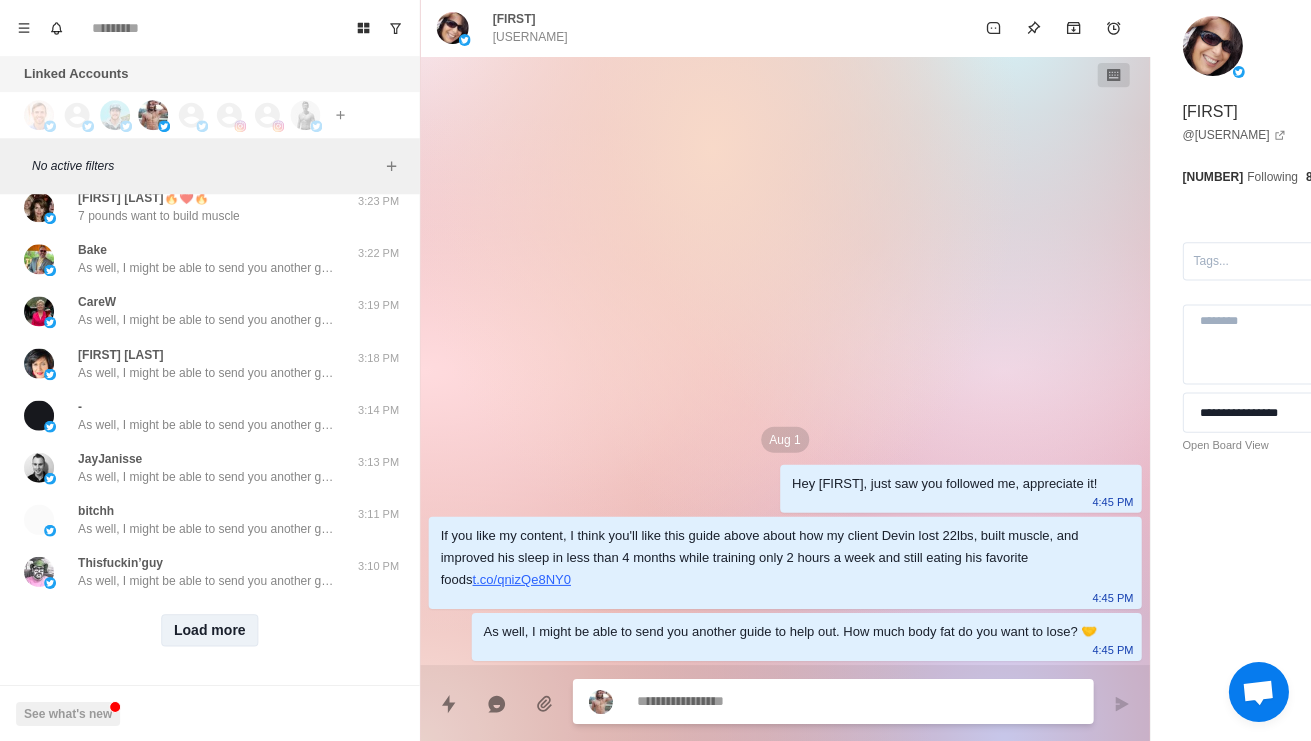 click on "Load more" at bounding box center (210, 629) 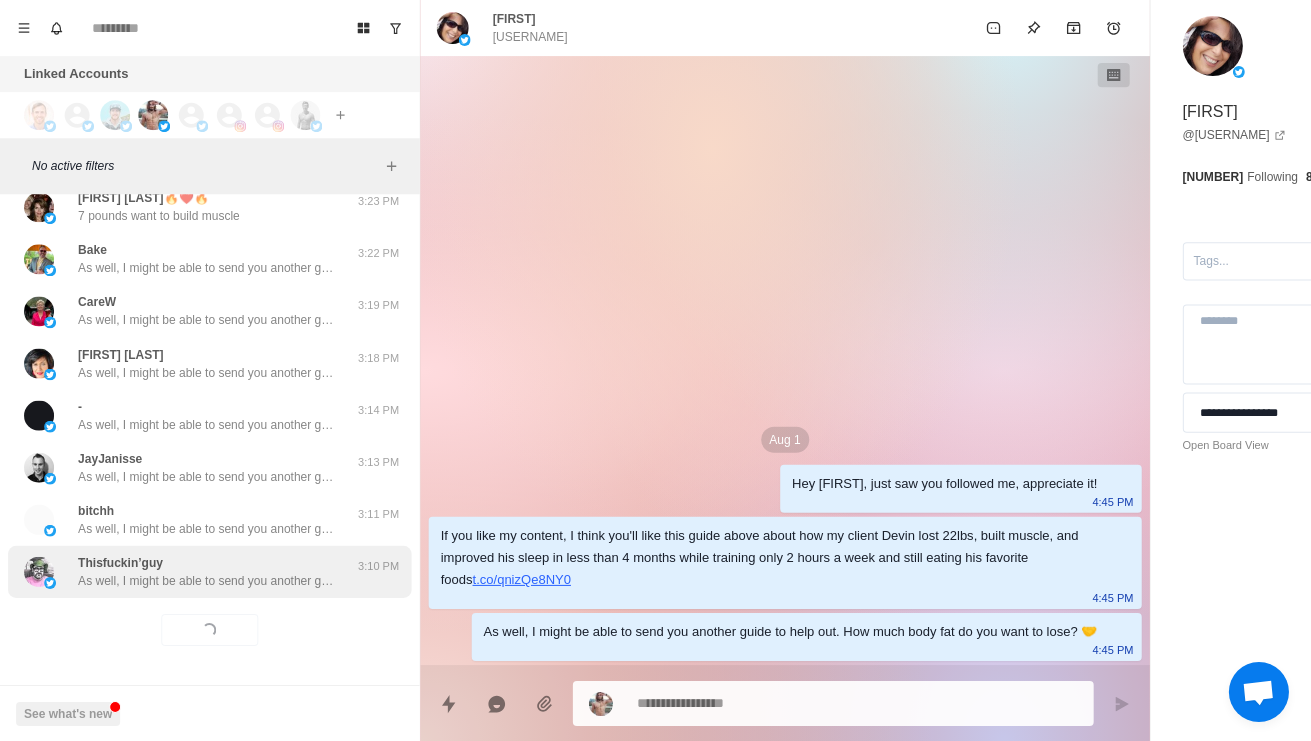click on "As well, I might be able to send you another guide to help out. How much body fat do you want to lose? 🤝" at bounding box center (208, 580) 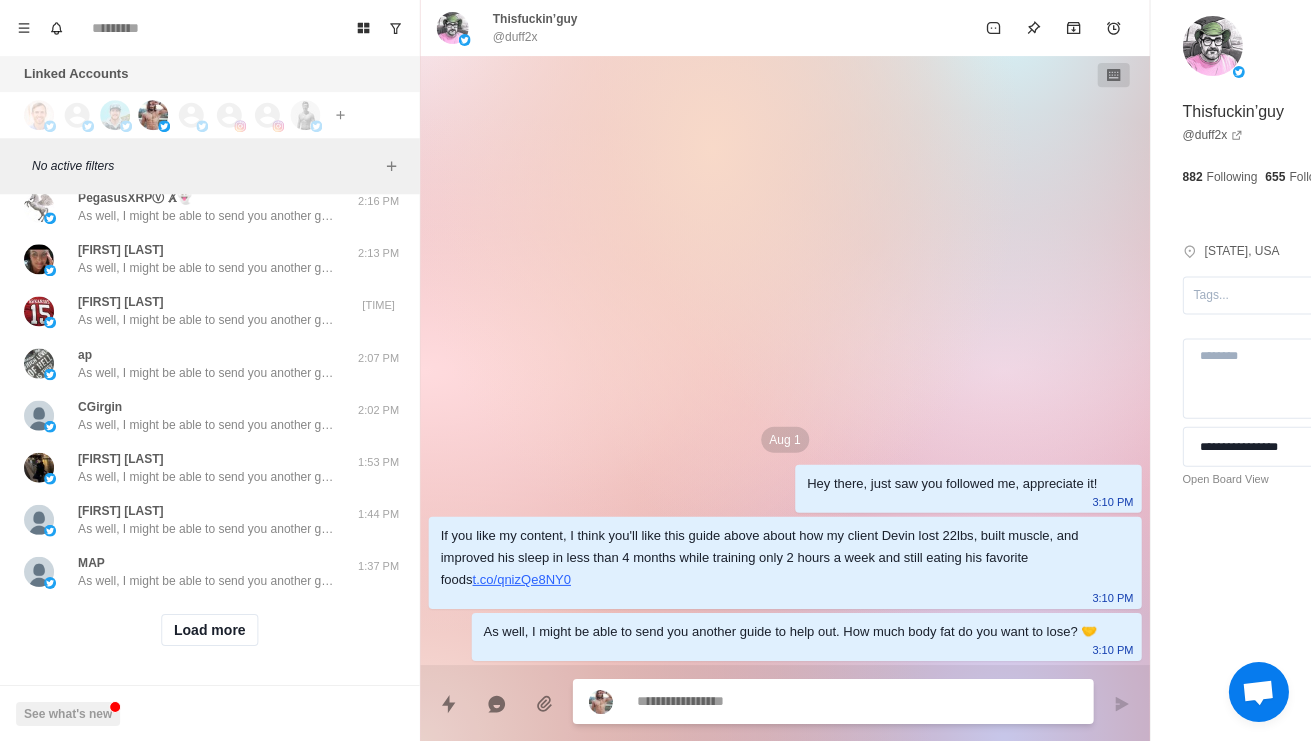 scroll, scrollTop: 10207, scrollLeft: 0, axis: vertical 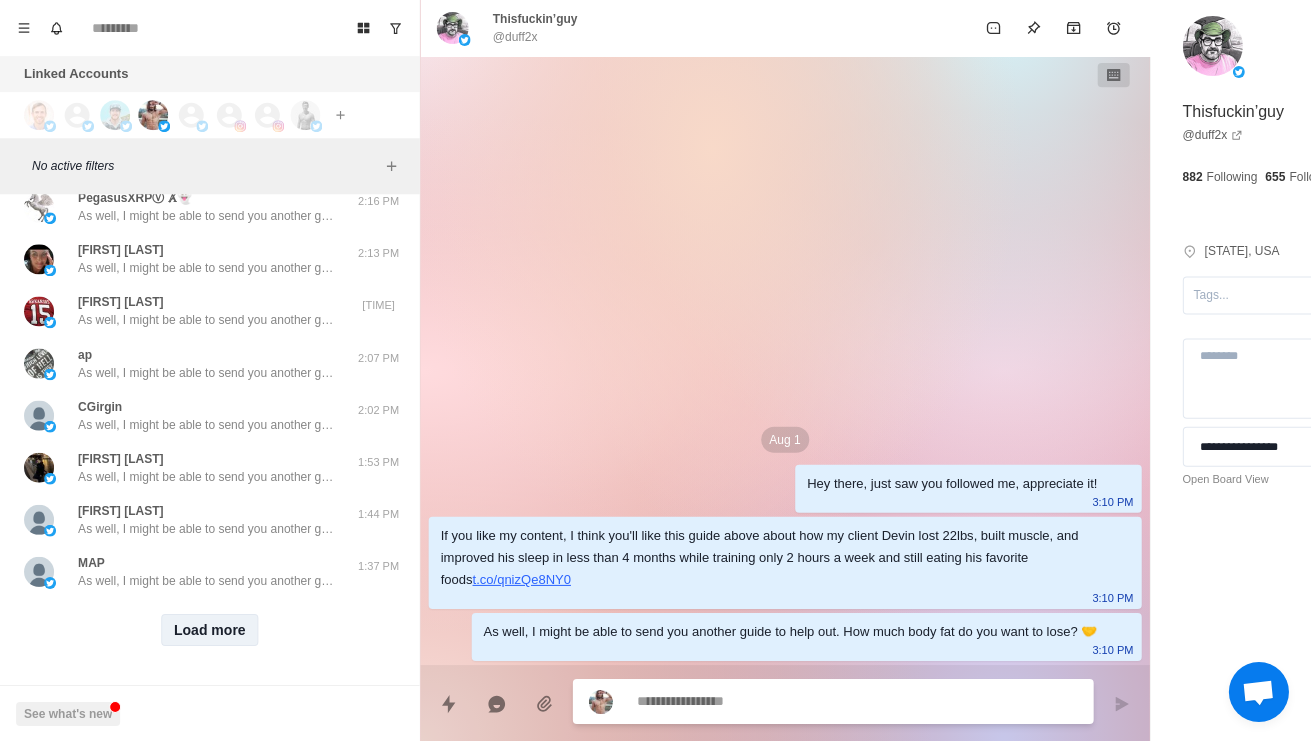 click on "Load more" at bounding box center (210, 629) 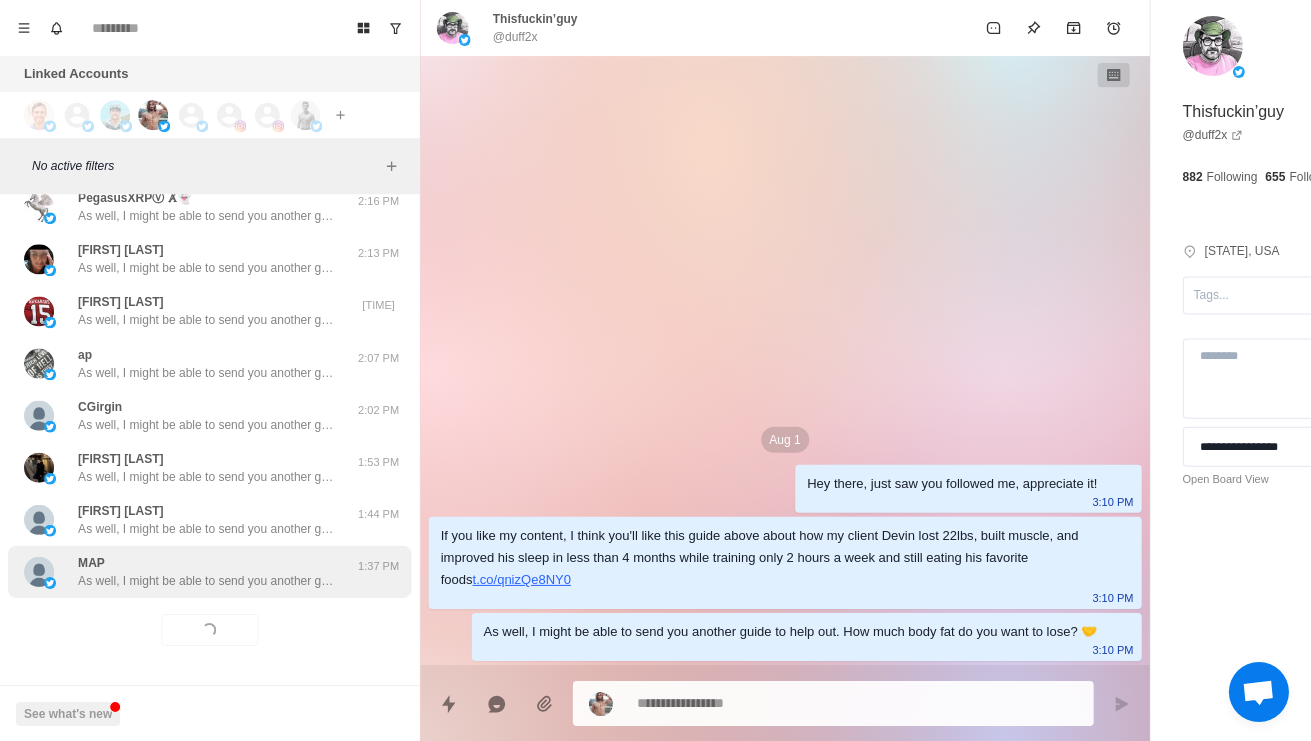 click on "As well, I might be able to send you another guide to help out. How much body fat do you want to lose? 🤝" at bounding box center (208, 580) 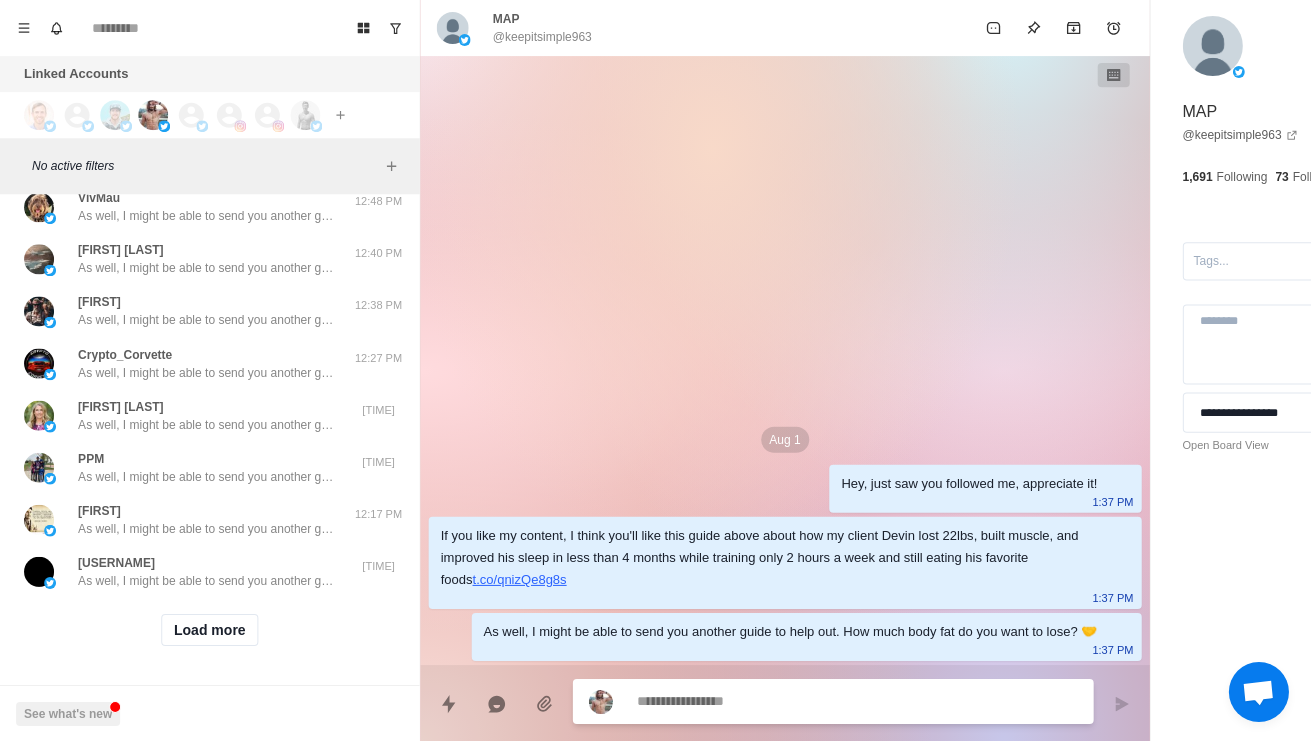 scroll, scrollTop: 11267, scrollLeft: 0, axis: vertical 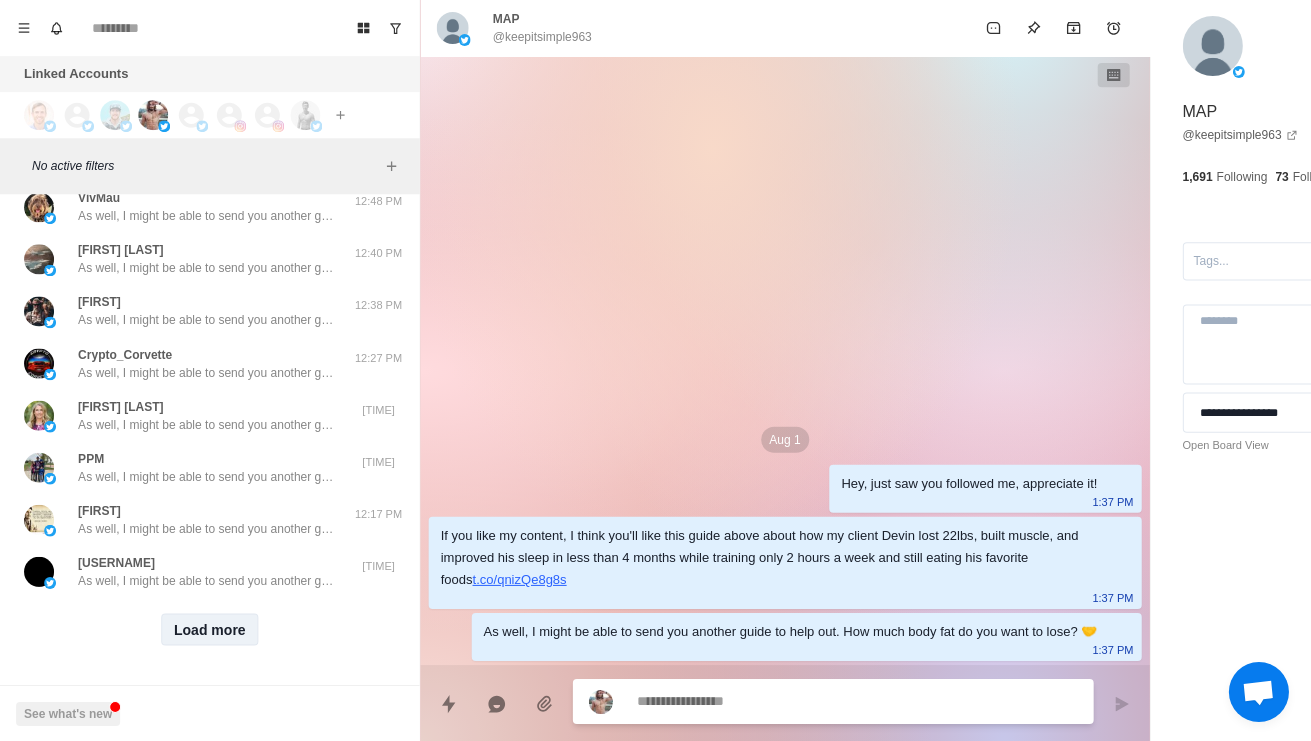 click on "Load more" at bounding box center [210, 629] 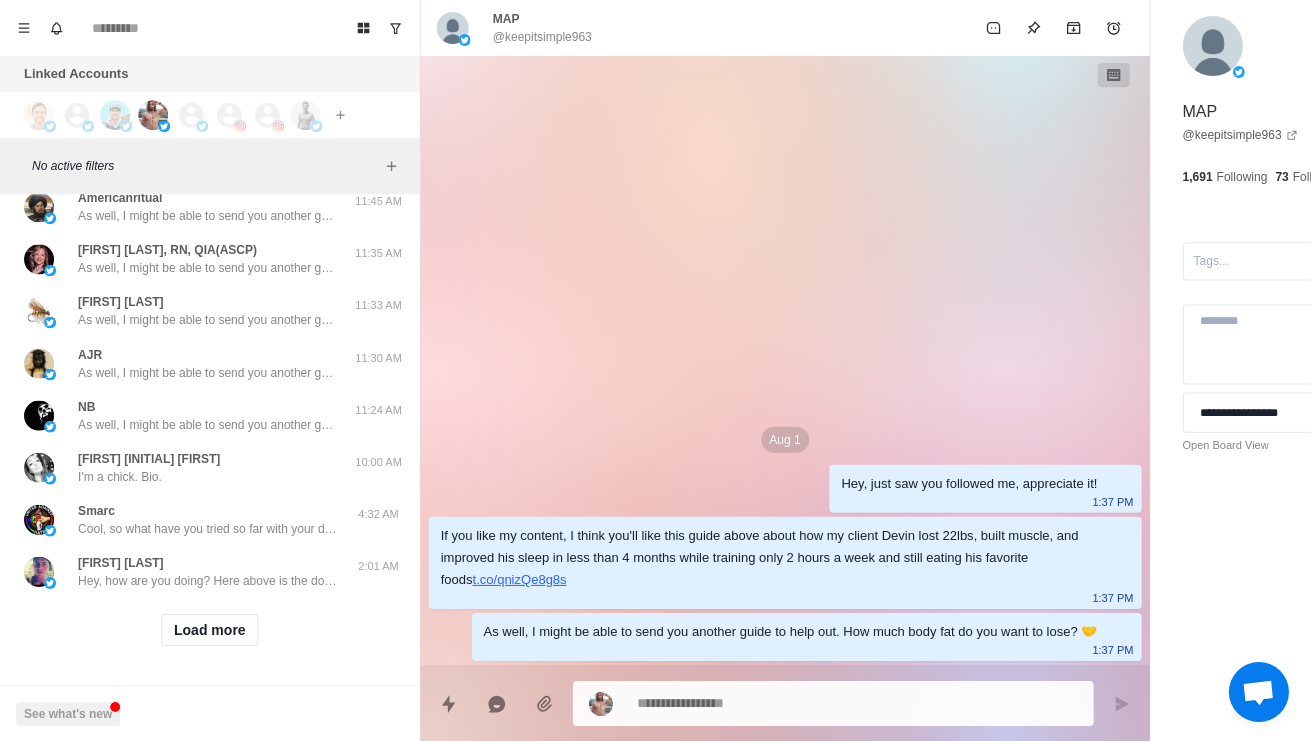 scroll, scrollTop: 12327, scrollLeft: 0, axis: vertical 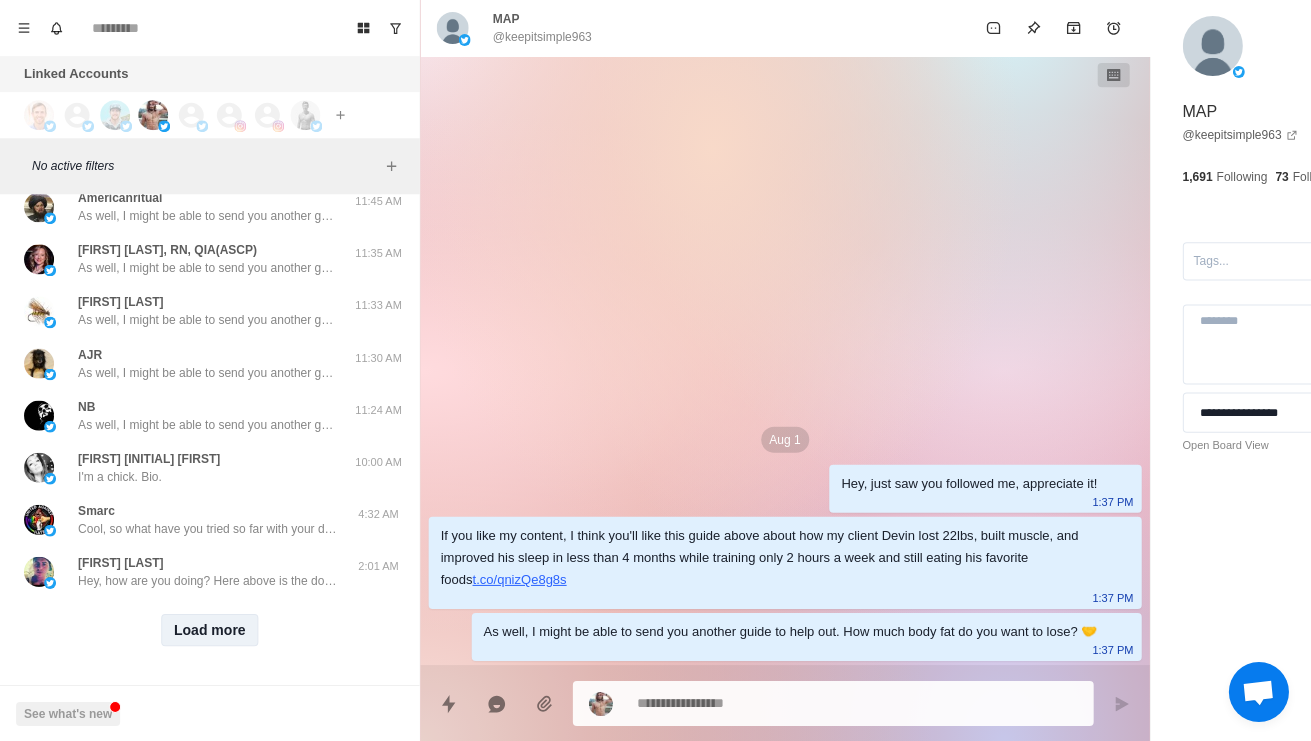 click on "Load more" at bounding box center [210, 629] 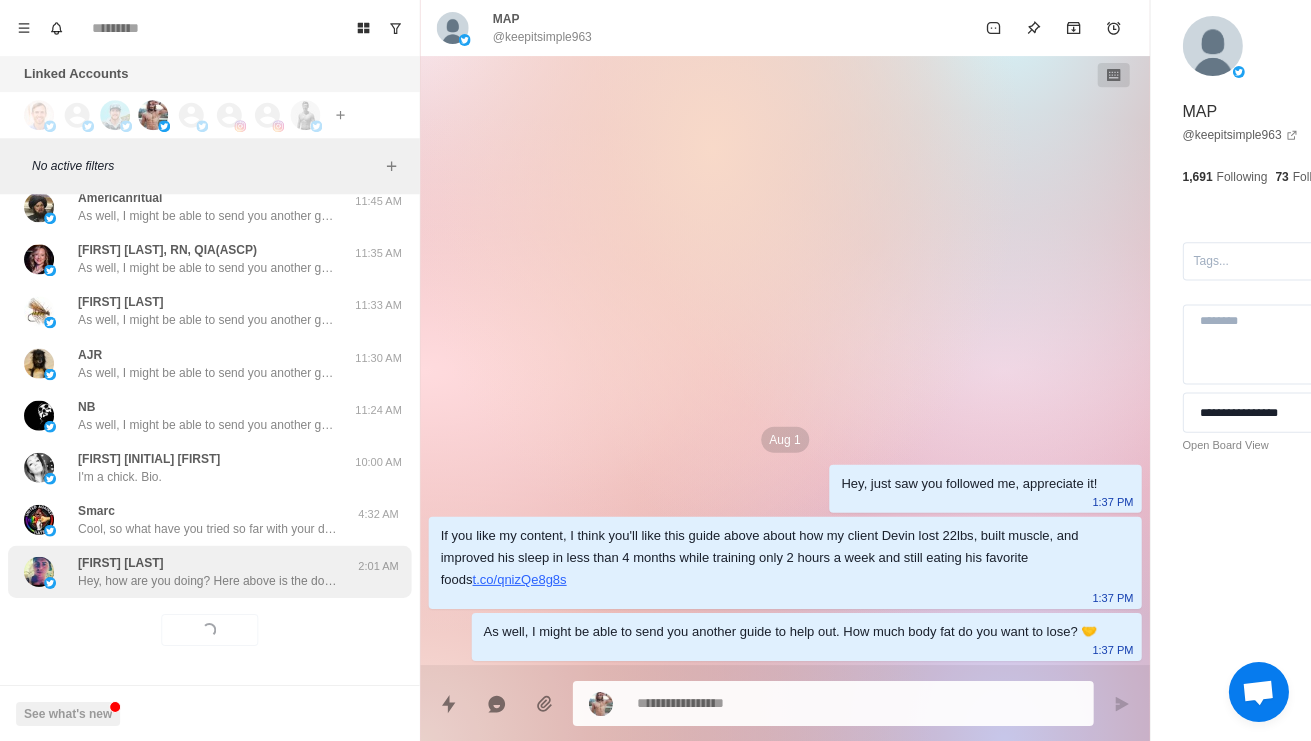 click on "Hey, how are you doing? Here above is the doc in my pinned tweet you wanted about how my client Devin lost 22lbs, built muscle, and improved his sleep in less than 4 months while training only 2 hours a week and still eating his favorite foods.
https://t.co/qnizQe8g8s
Btw, I could send you another guide to help out 🤝 Are you looking to lose weight and improve your health?" at bounding box center [208, 580] 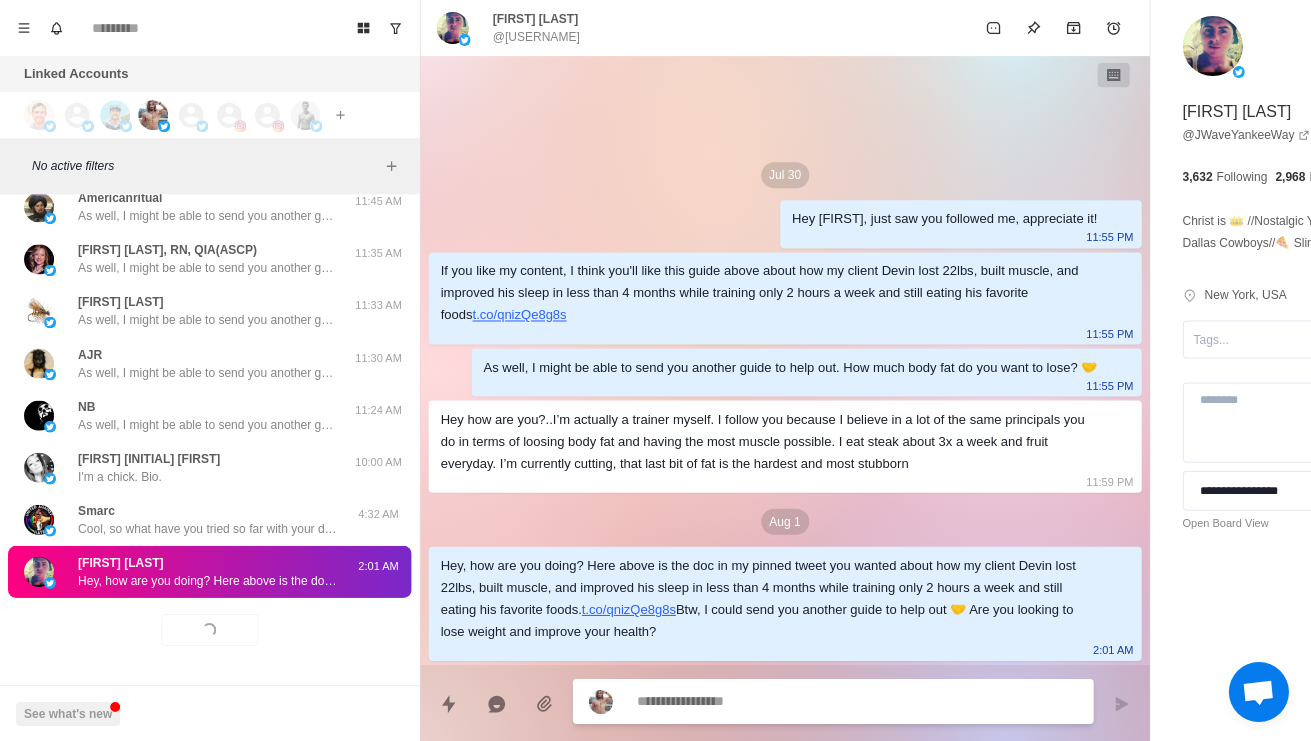 scroll, scrollTop: 54, scrollLeft: 0, axis: vertical 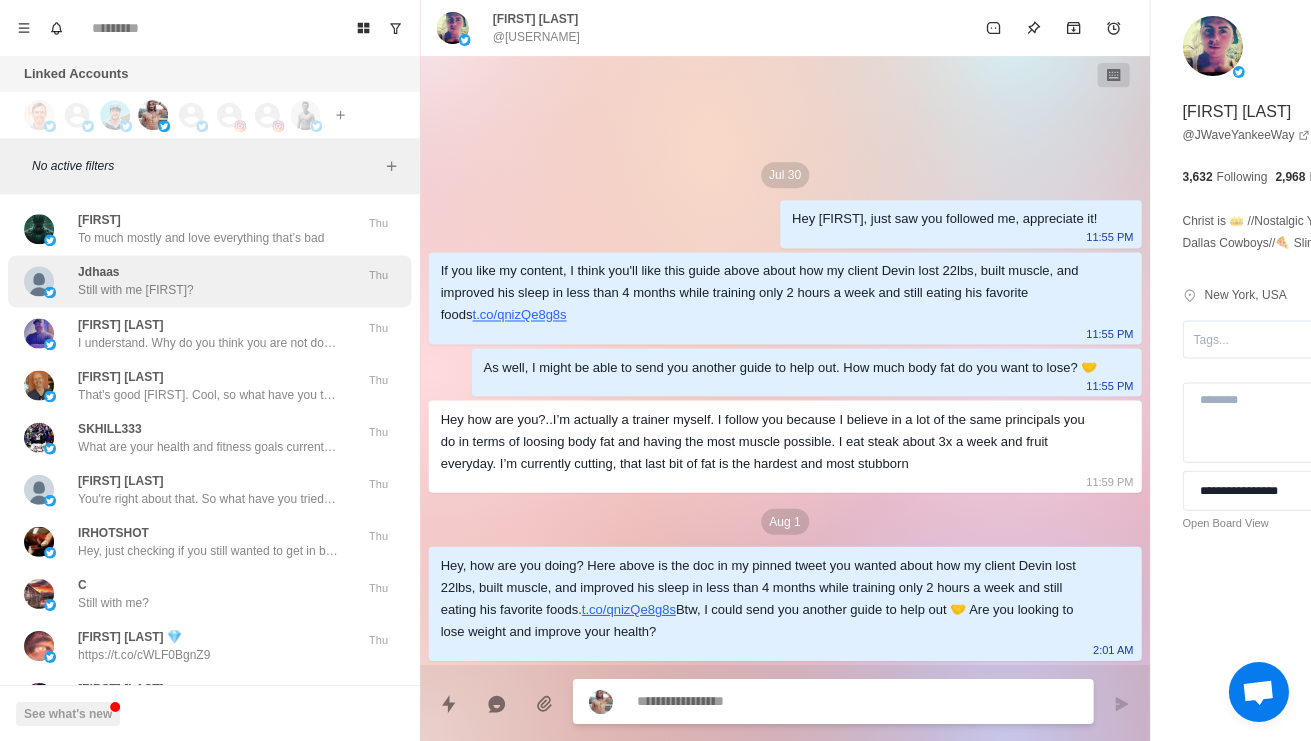 click on "Jdhaas Still with me Jeff?" at bounding box center (188, 281) 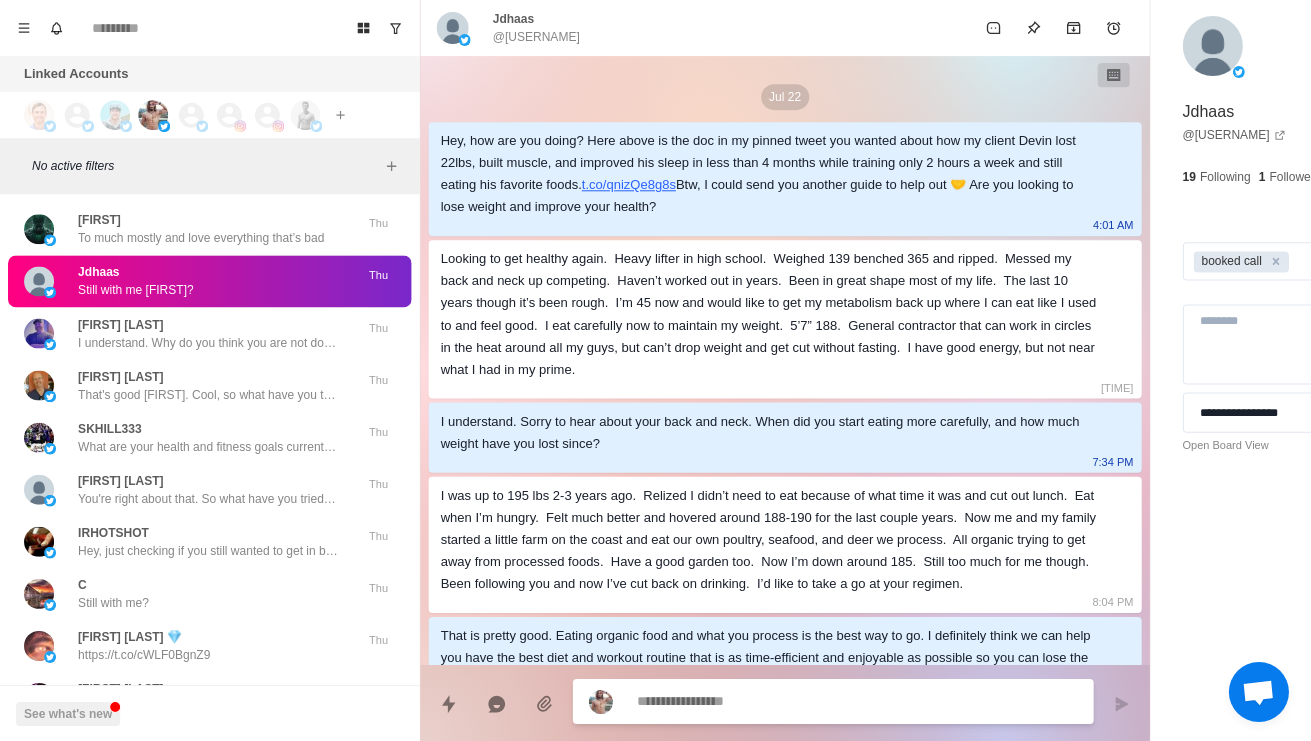 scroll, scrollTop: 2300, scrollLeft: 0, axis: vertical 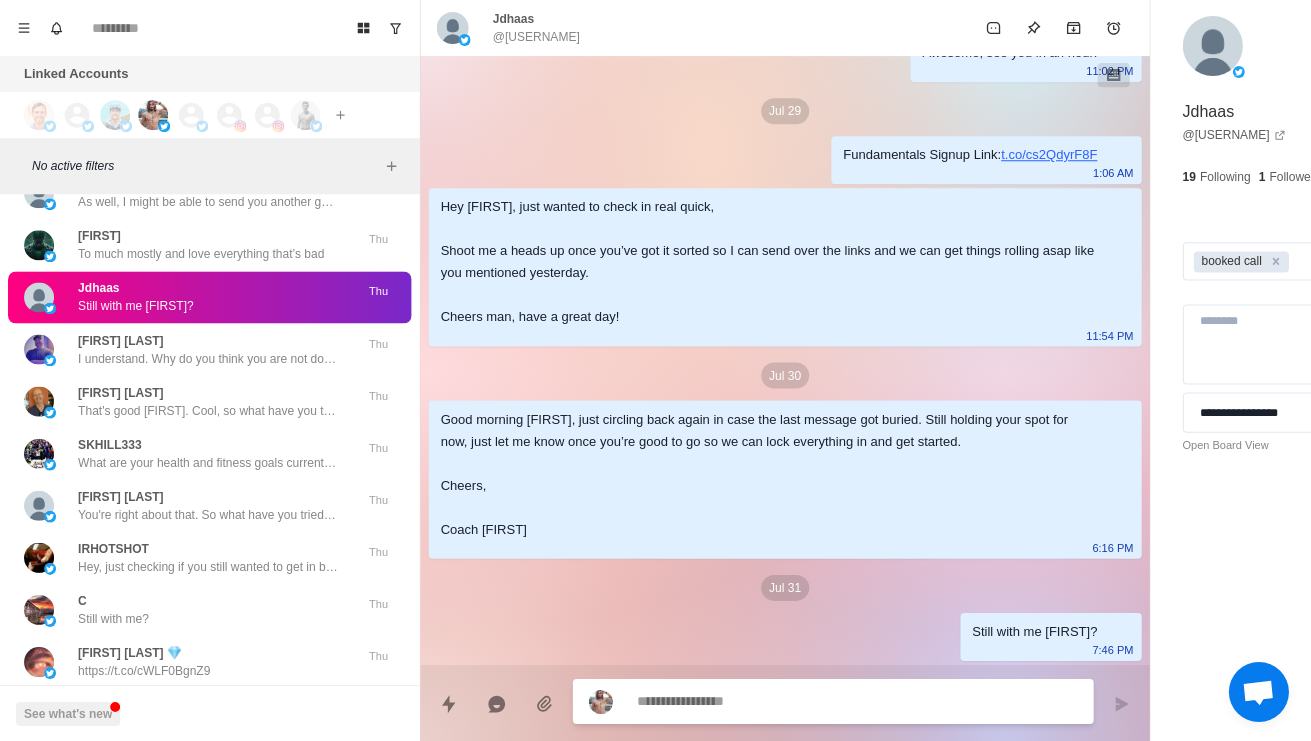 click on "Jdhaas Still with me Jeff?" at bounding box center [188, 297] 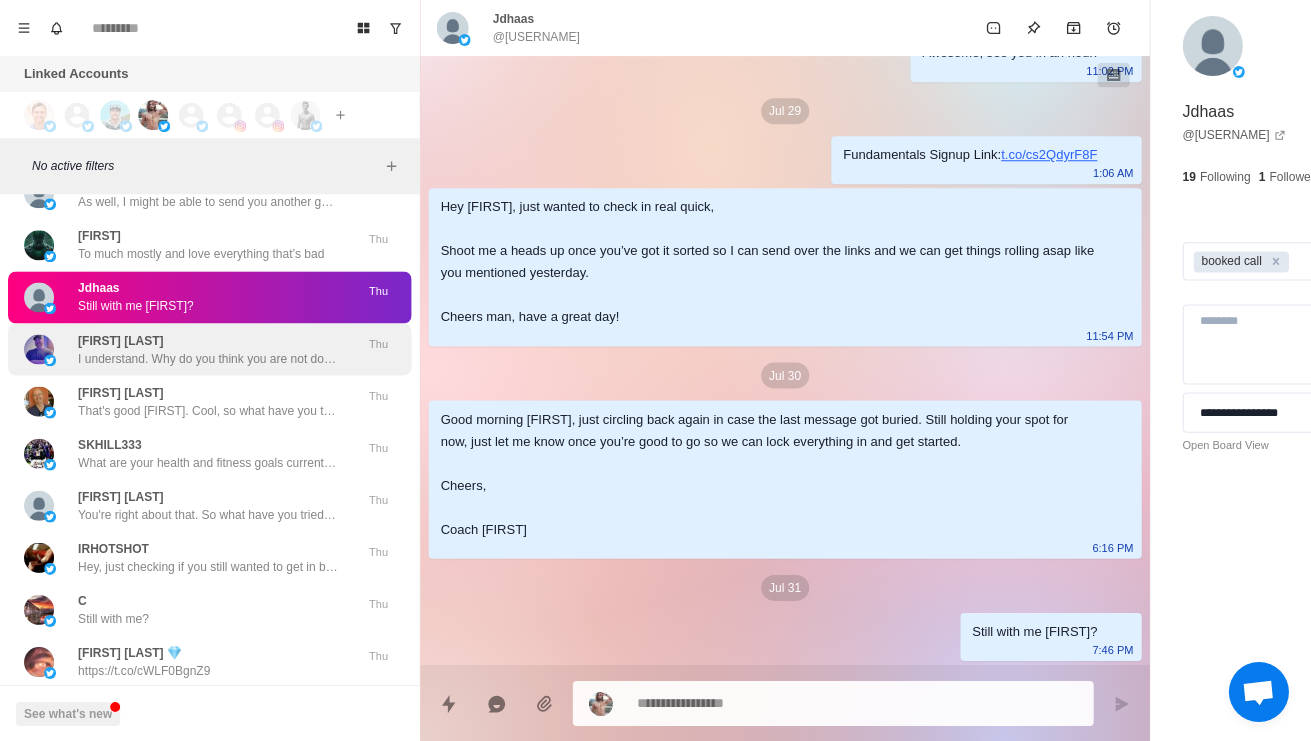 click on "Indiana Dad Man I understand. Why do you think you are not doing the carnivore diet already? Does it seem like something that would quite unenjoyable or very time consuming? Some other reason?" at bounding box center (208, 349) 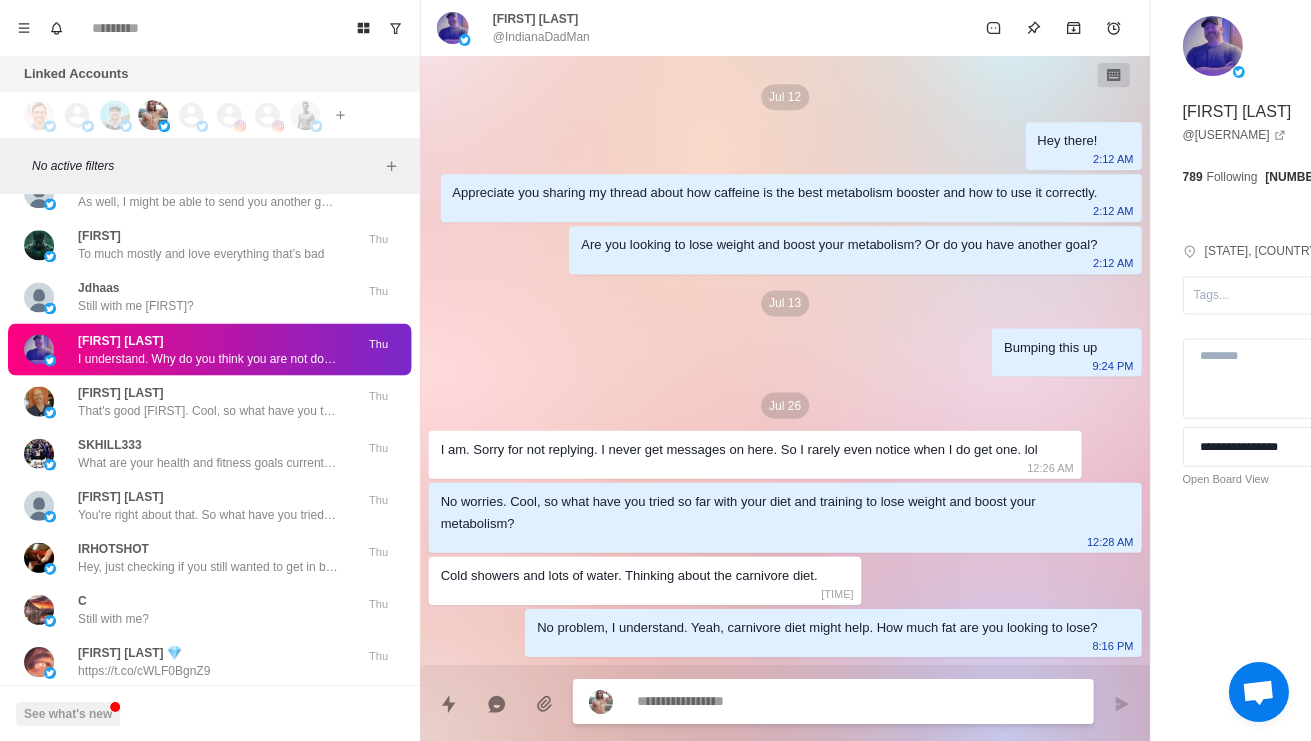scroll, scrollTop: 816, scrollLeft: 0, axis: vertical 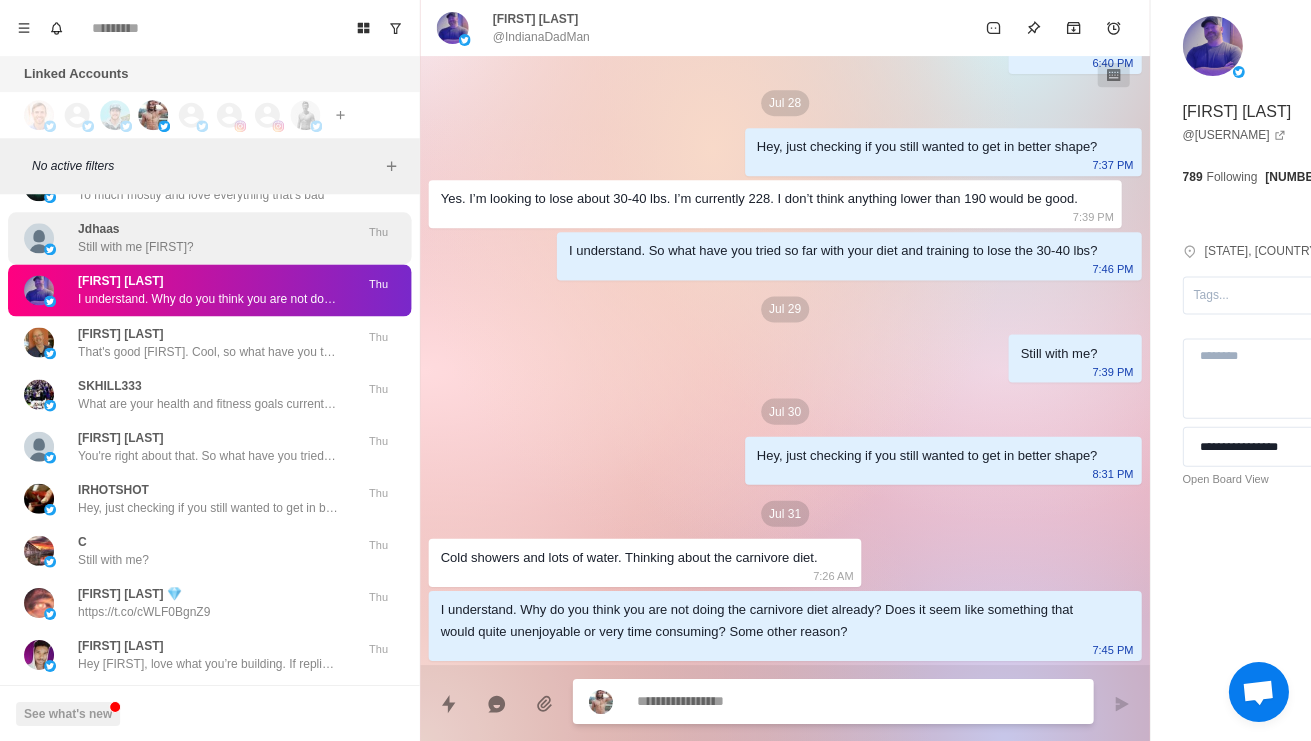 click on "Jdhaas Still with me Jeff?" at bounding box center [188, 238] 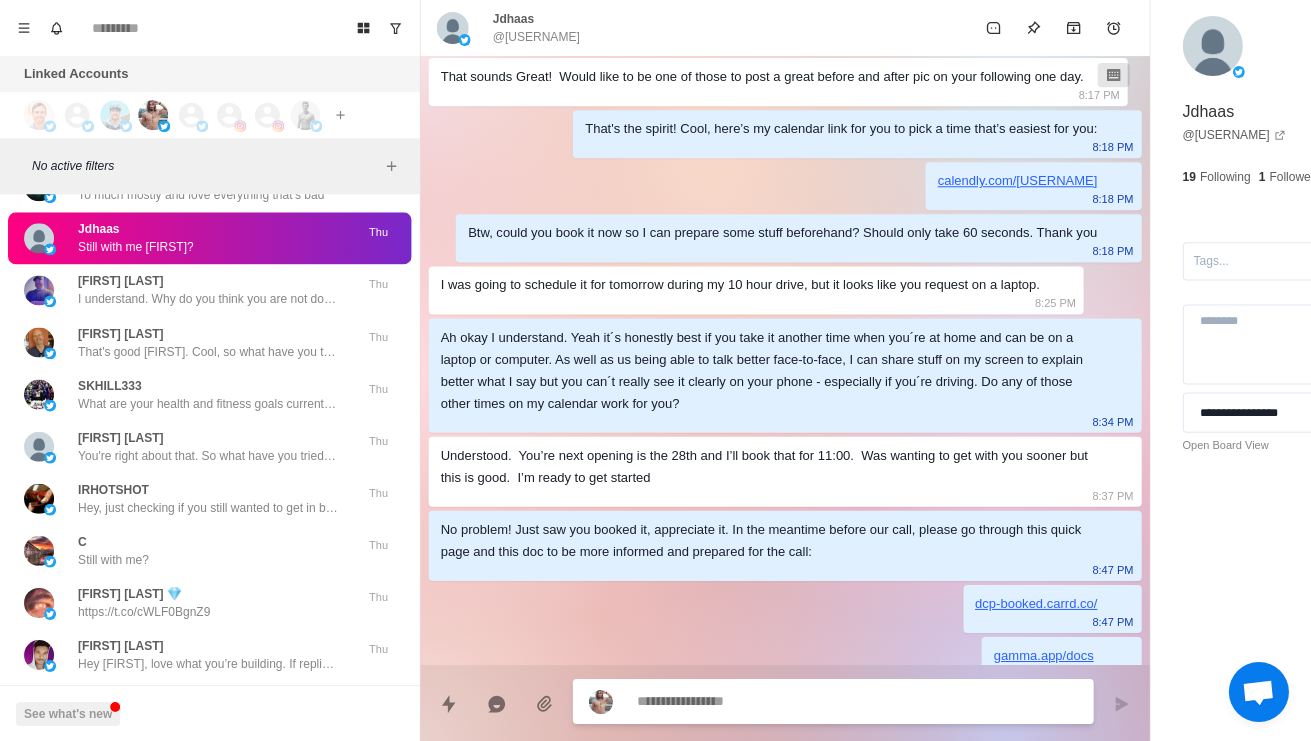 scroll, scrollTop: 2300, scrollLeft: 0, axis: vertical 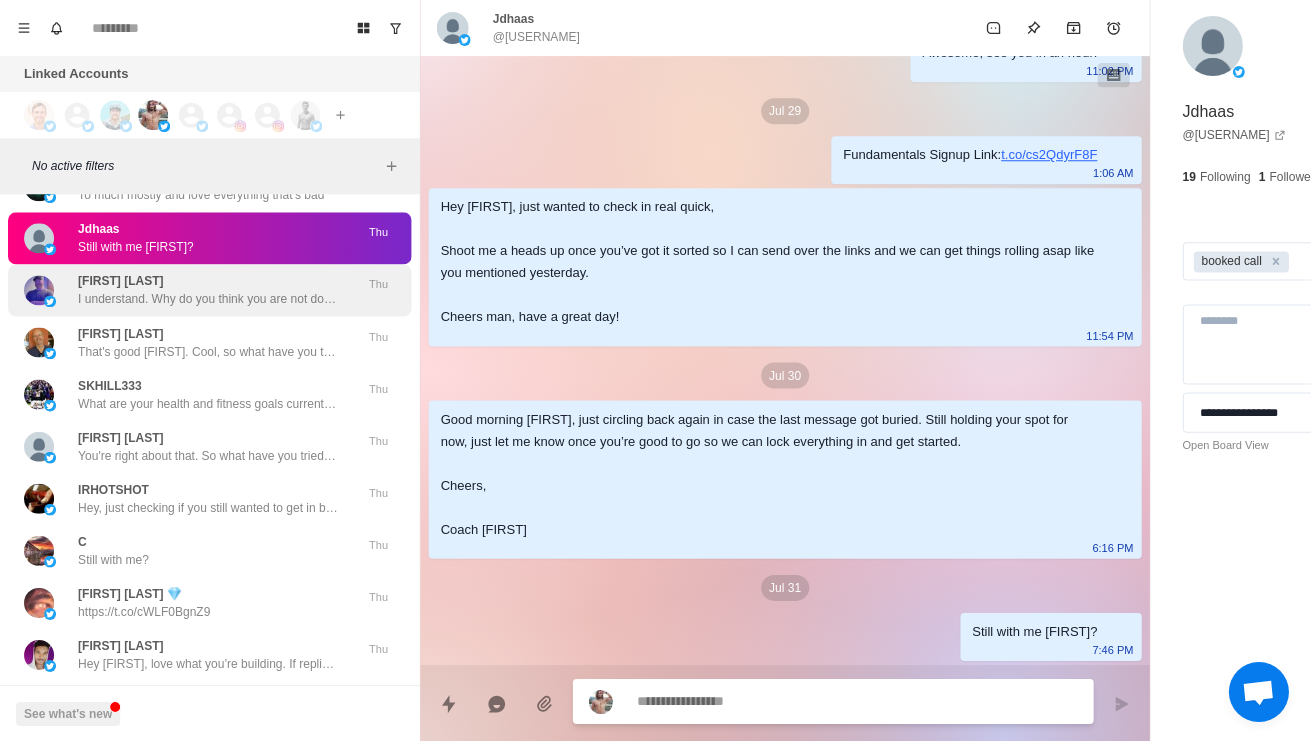 click on "I understand. Why do you think you are not doing the carnivore diet already? Does it seem like something that would quite unenjoyable or very time consuming? Some other reason?" at bounding box center (208, 299) 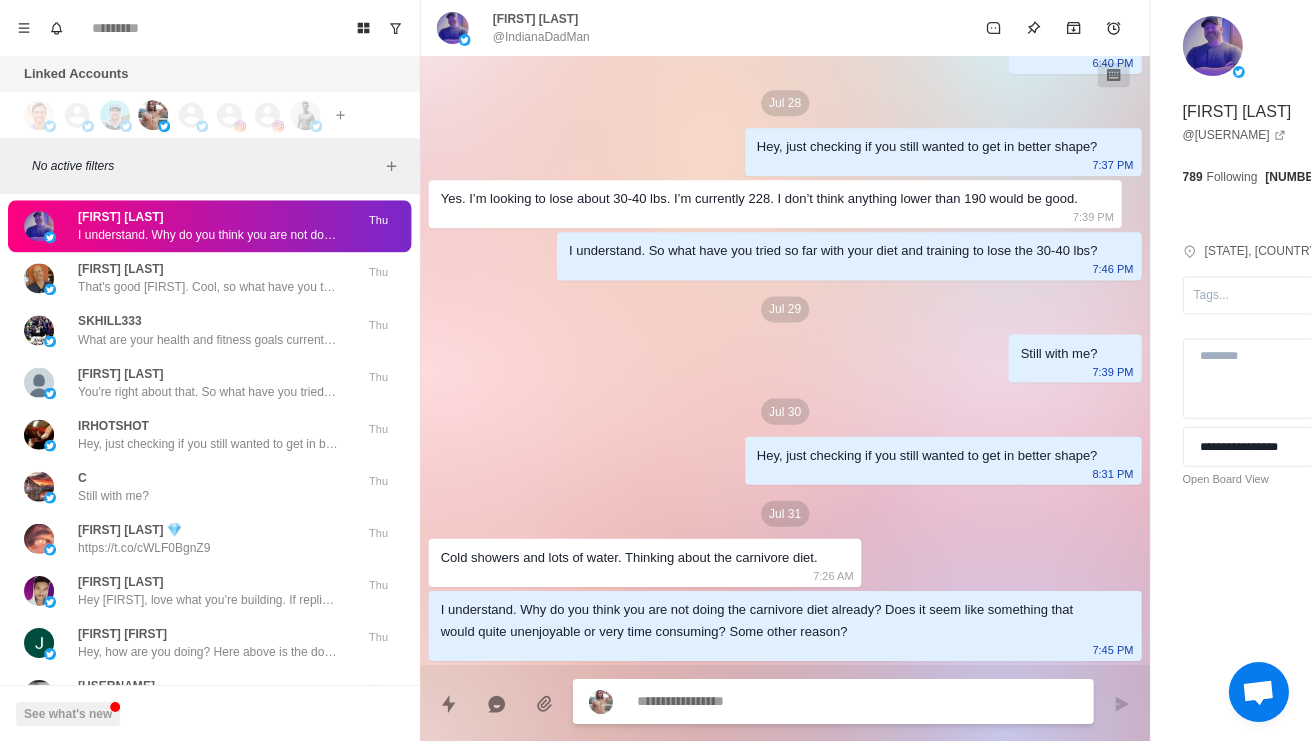 scroll, scrollTop: 13020, scrollLeft: 0, axis: vertical 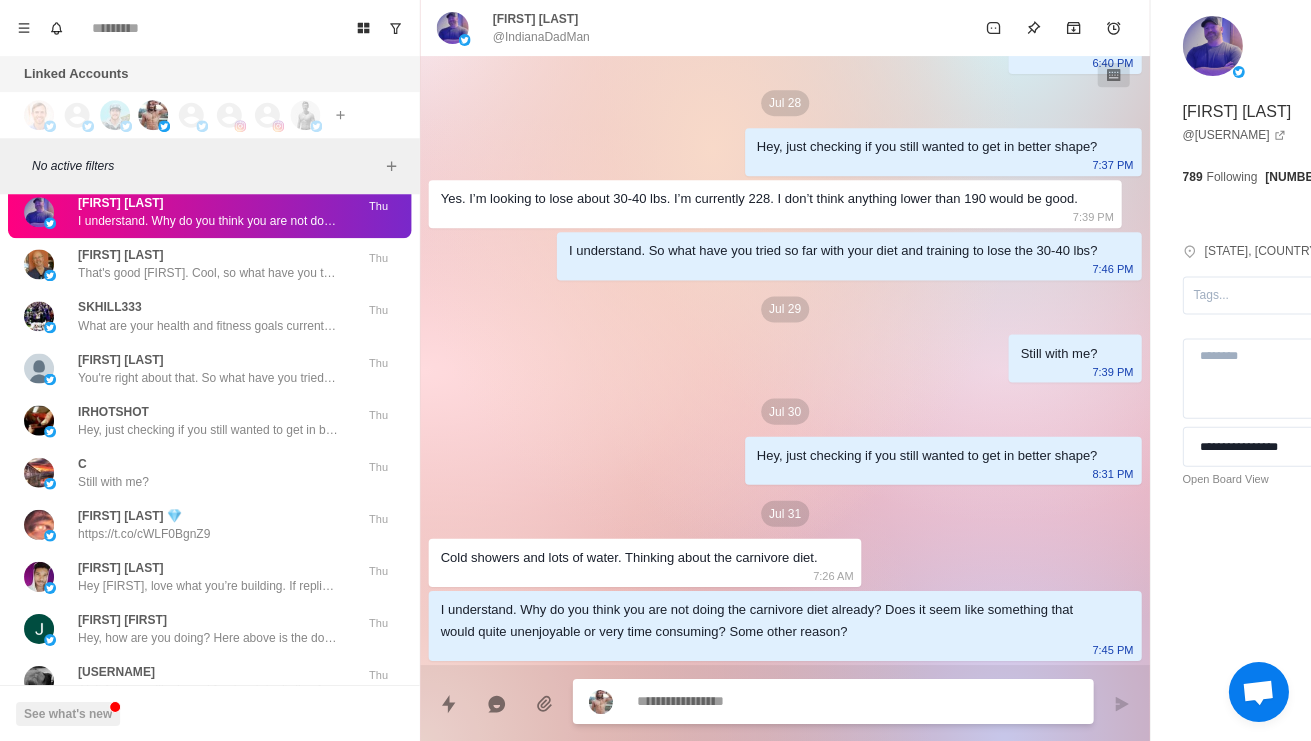 type on "*" 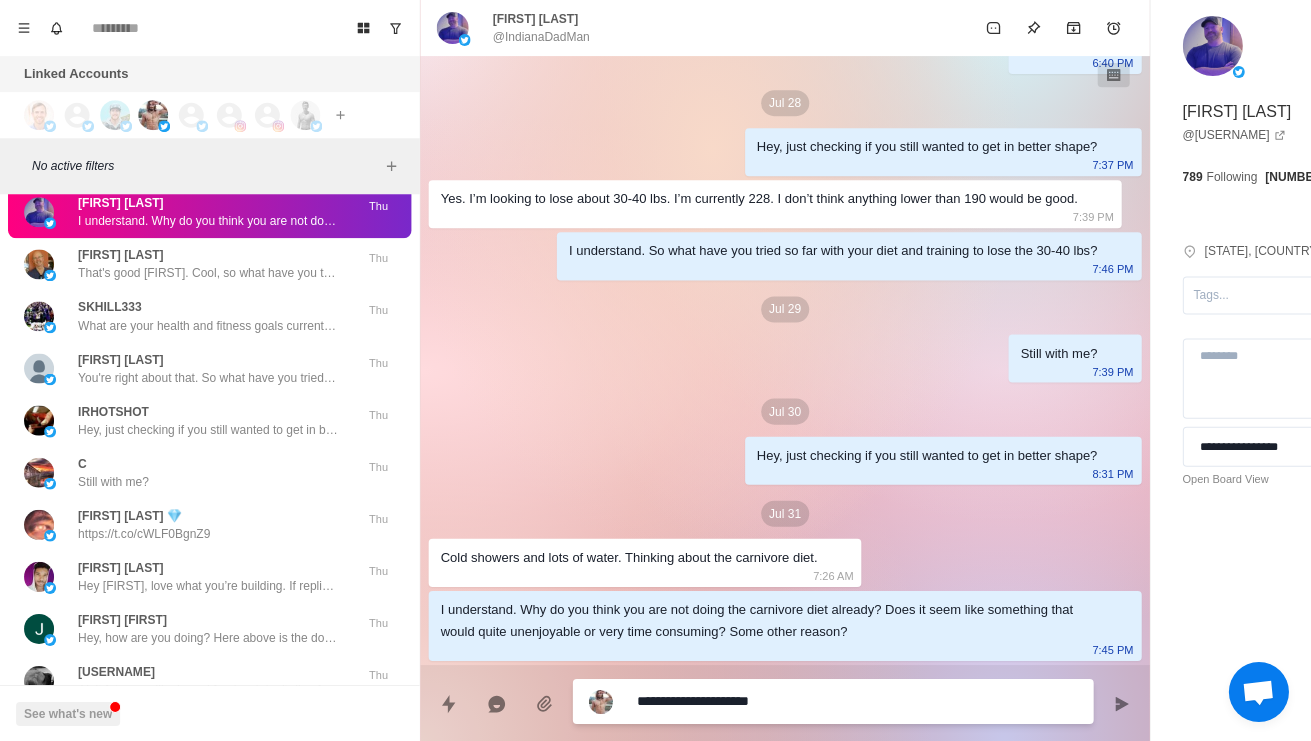 type on "*" 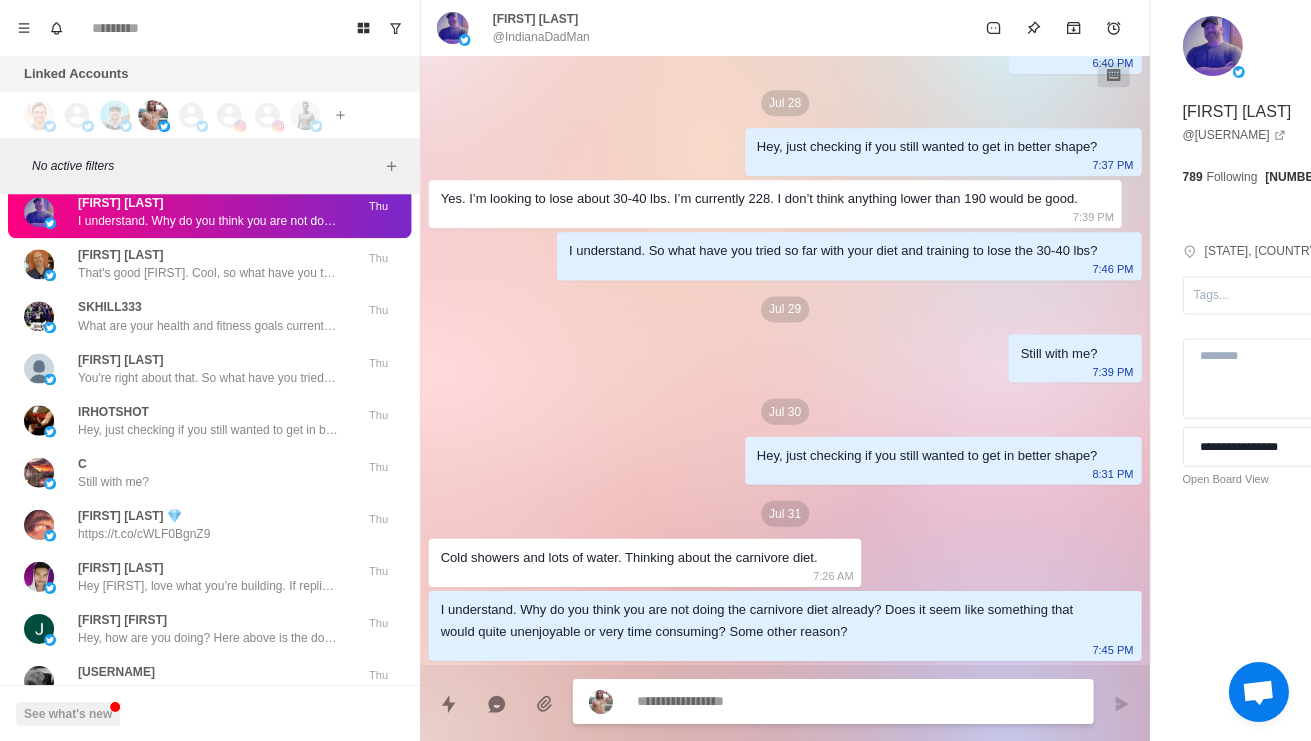 type on "*" 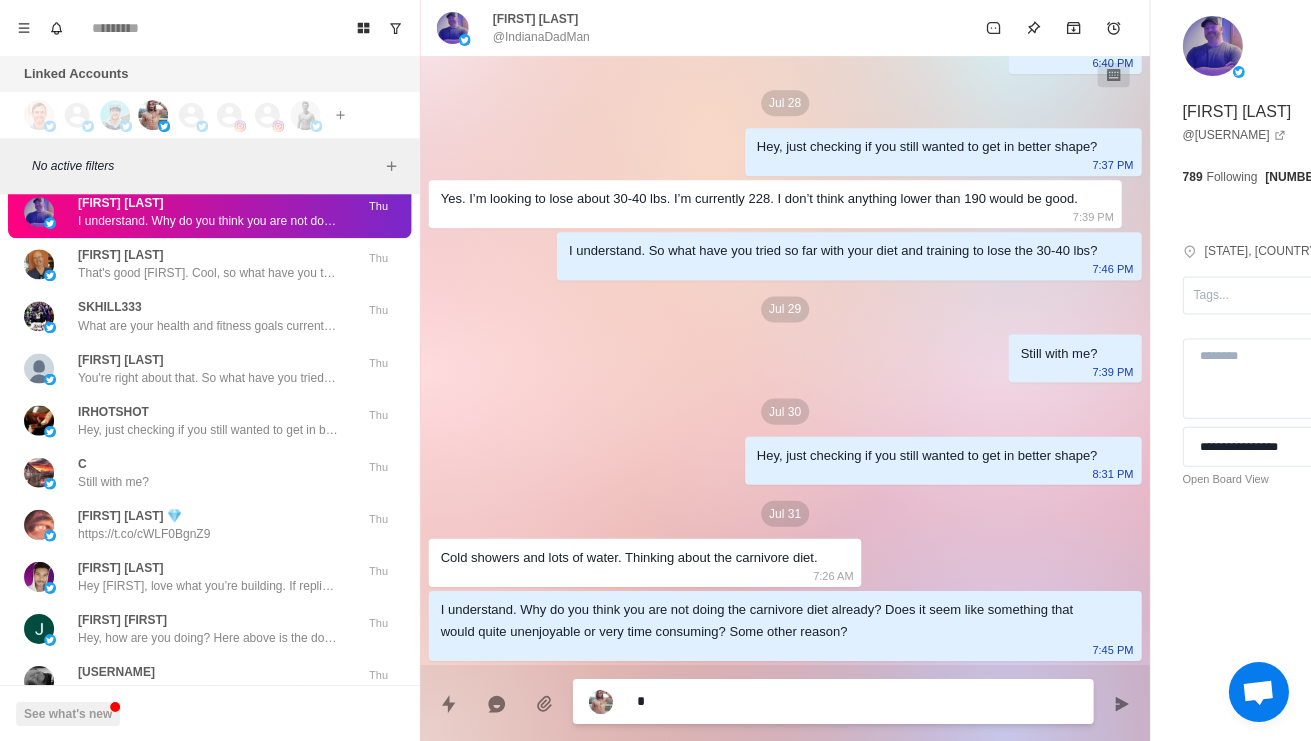 type on "*" 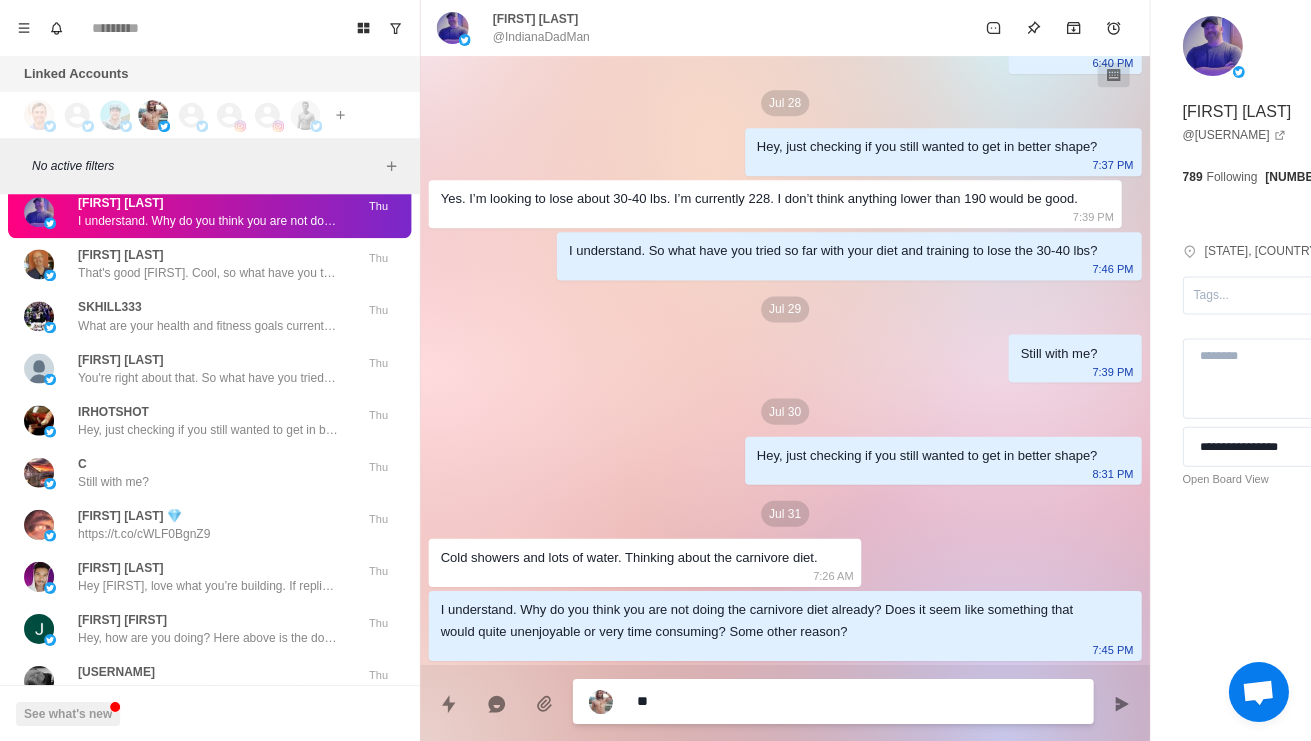 type on "*" 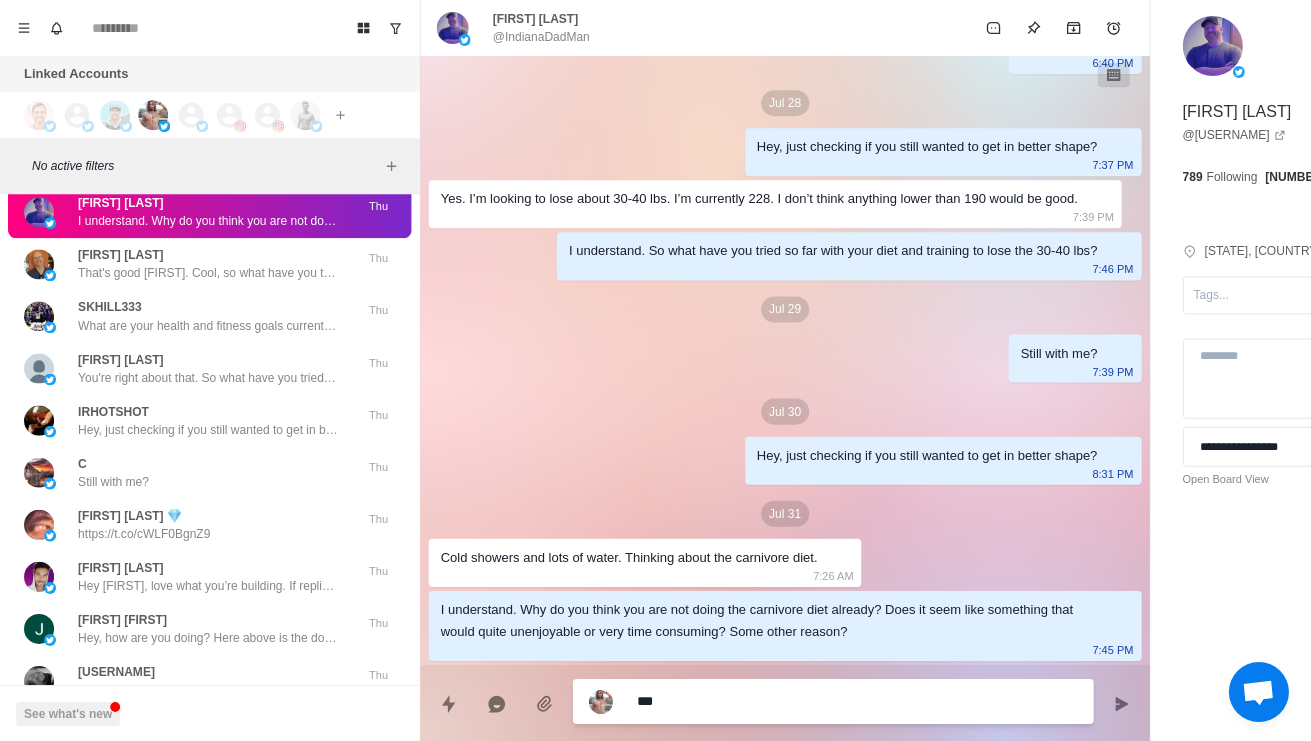 type on "*" 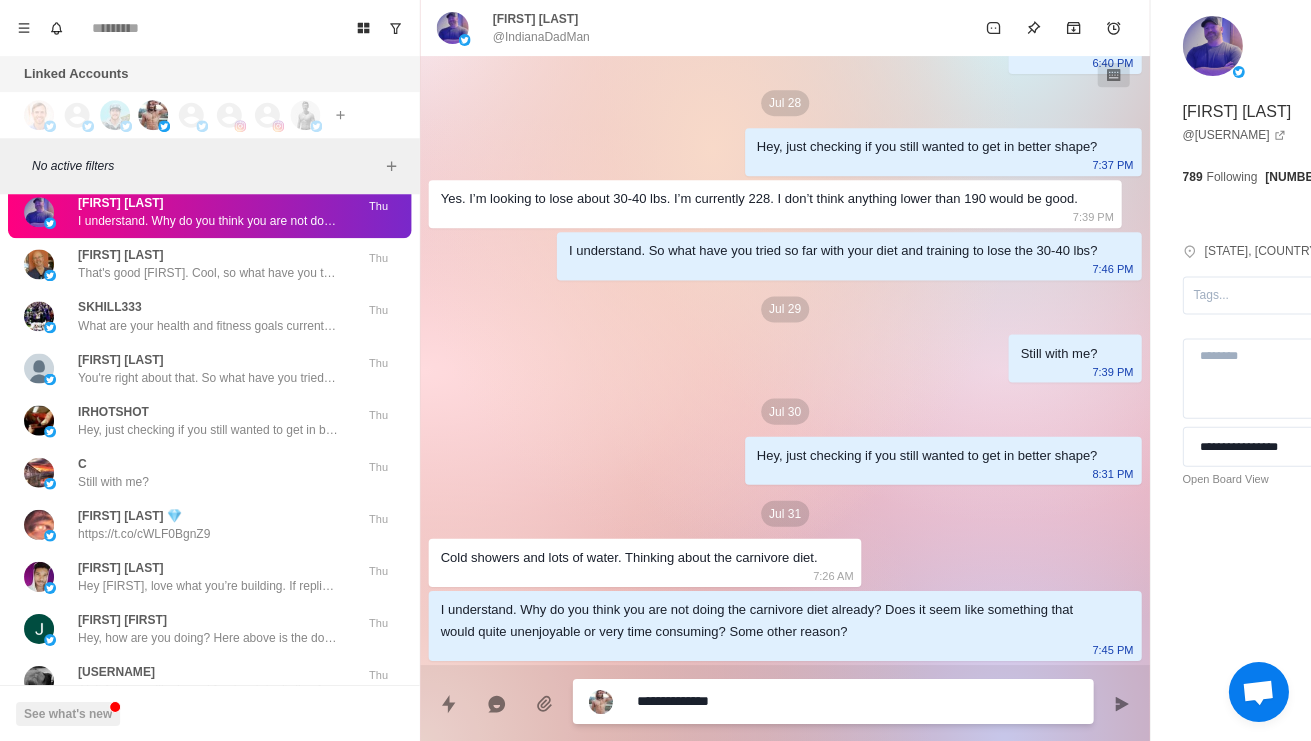 type on "*" 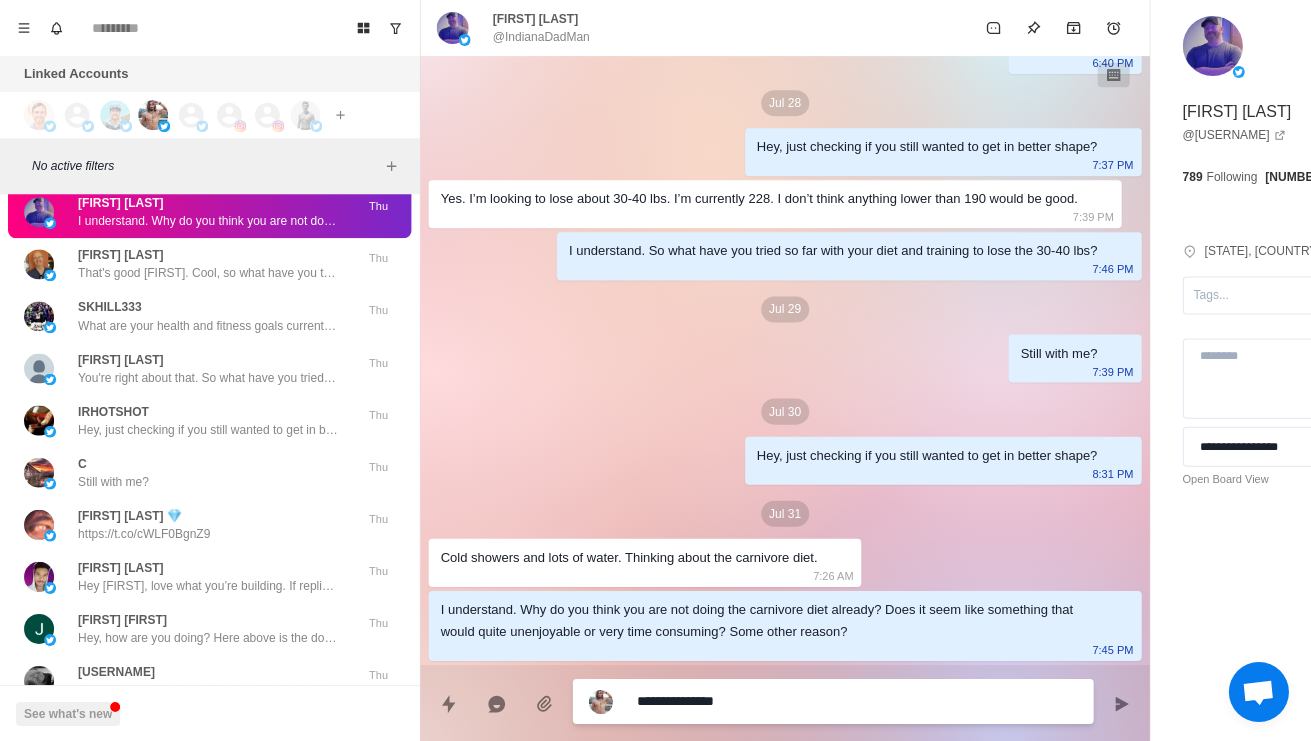type on "*" 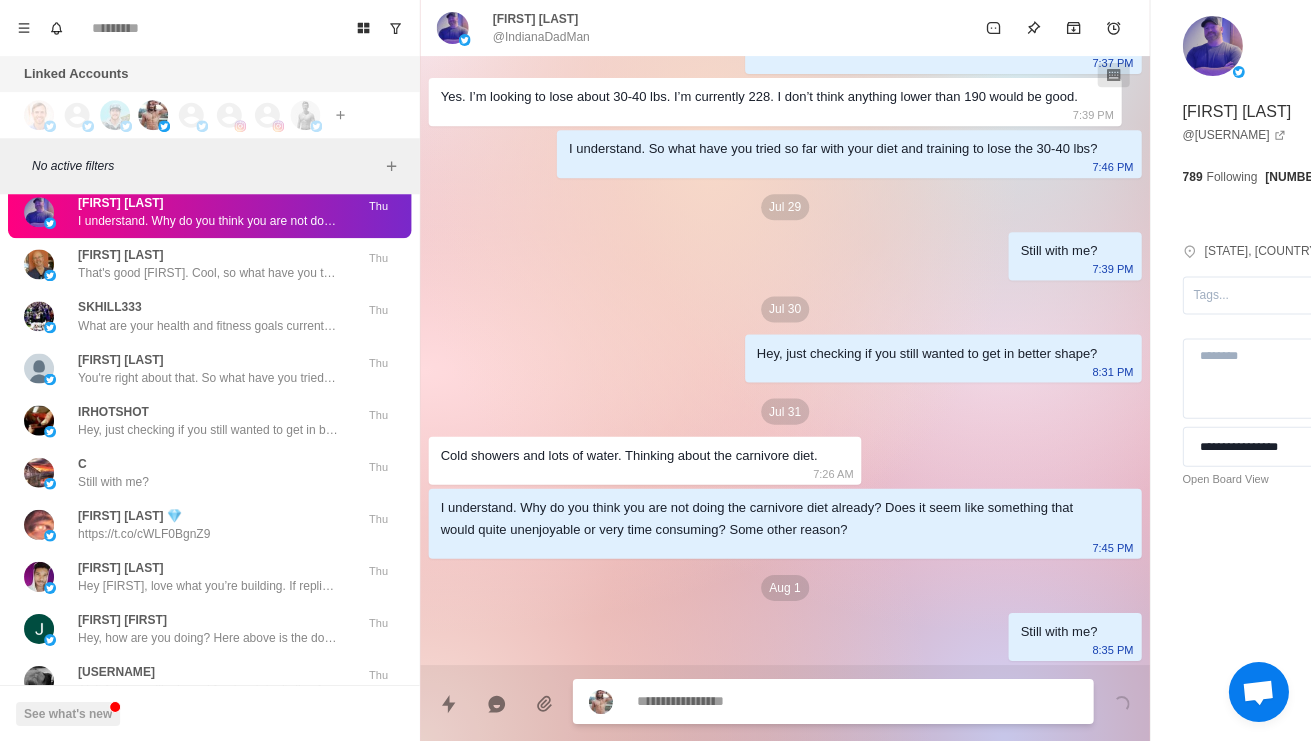 scroll, scrollTop: 918, scrollLeft: 0, axis: vertical 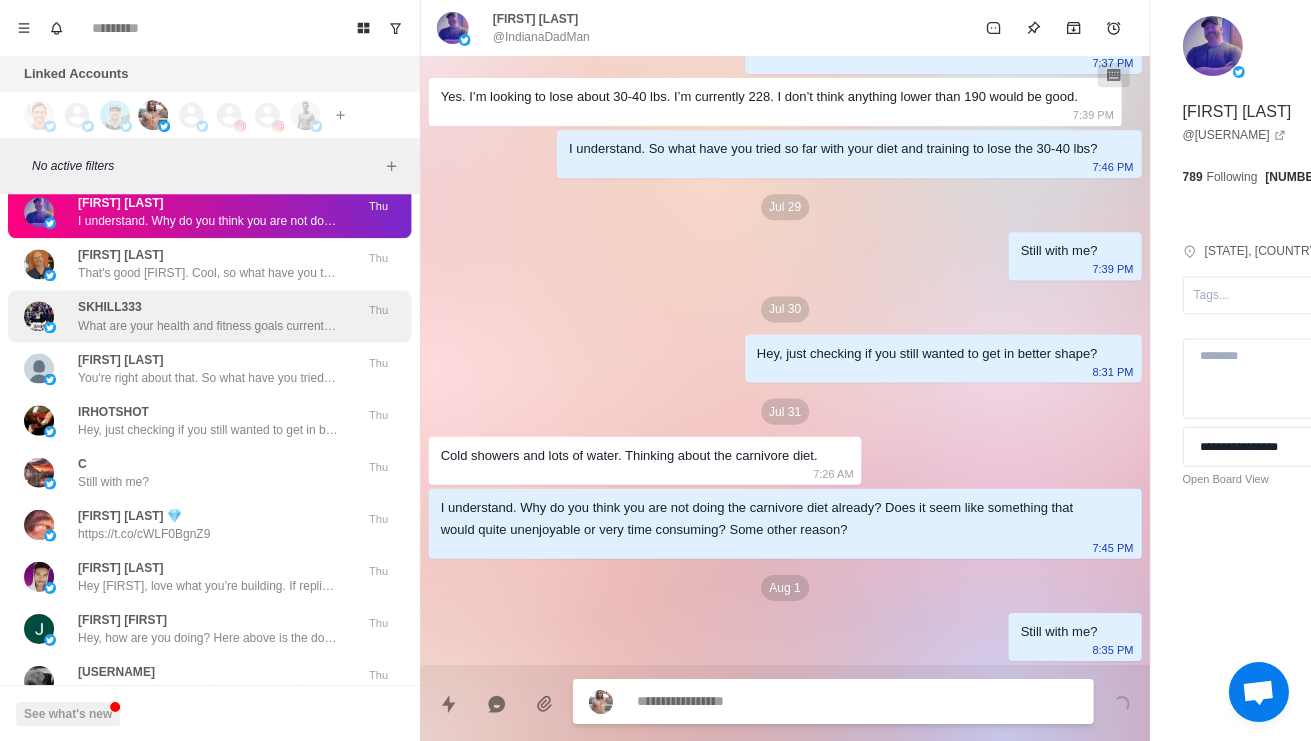 click on "SKHILL333 What are your health and fitness goals currently and what's making it hard to achieve them? So I know what you want help with Thu" at bounding box center [209, 316] 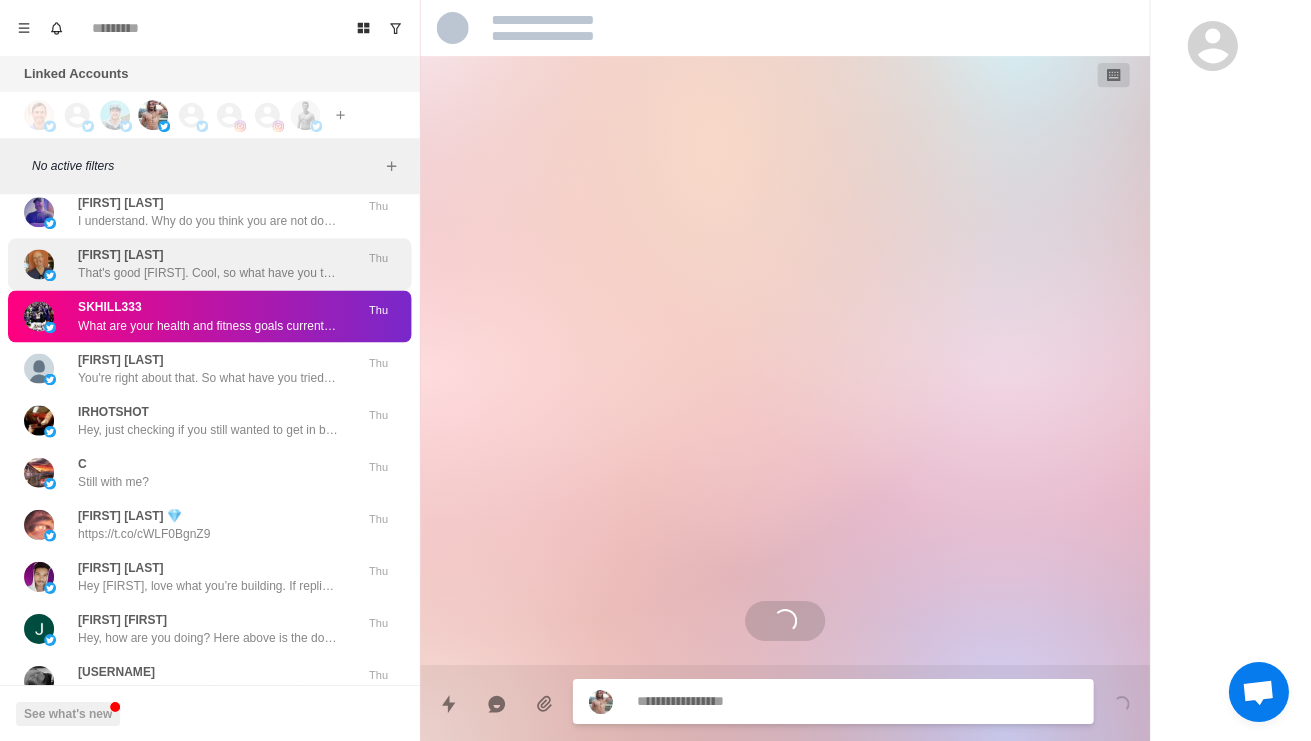 click on "John Edwards That's good John. Cool, so what have you tried so far with your diet and training to lose weight and improve your health? Thu" at bounding box center [209, 264] 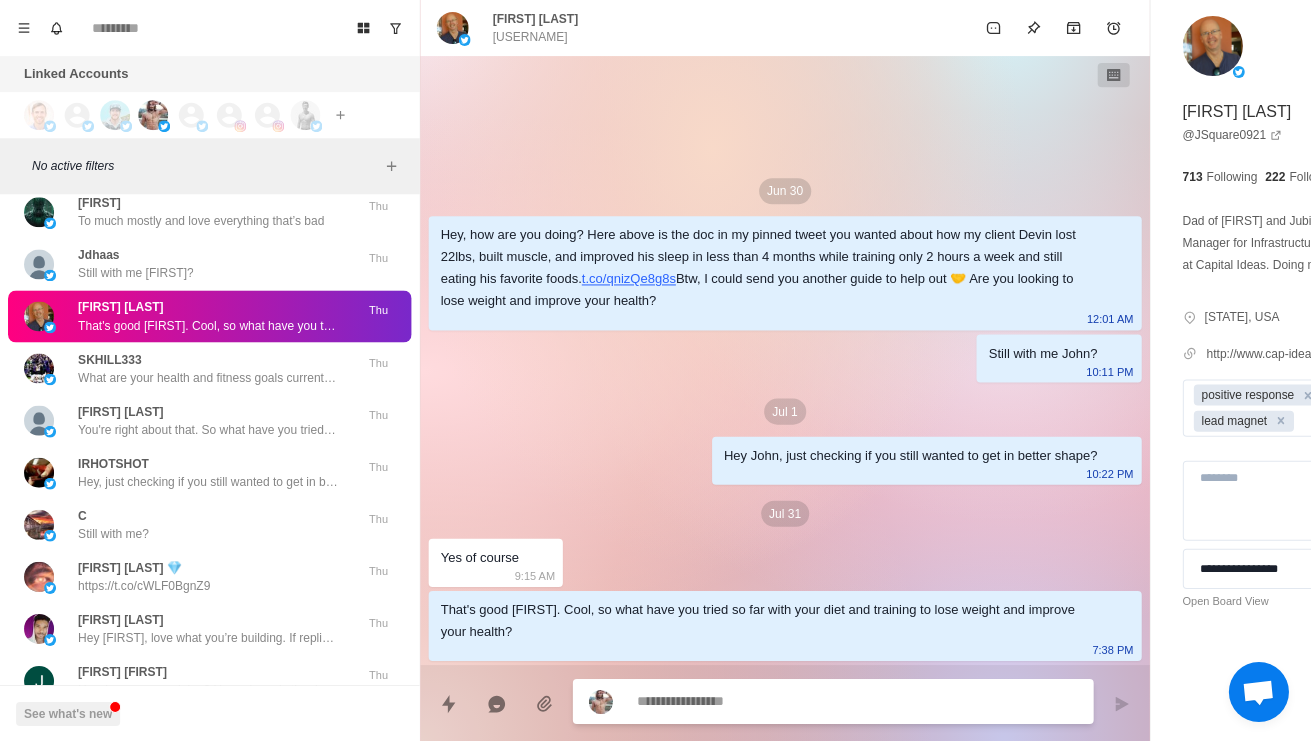 type on "*" 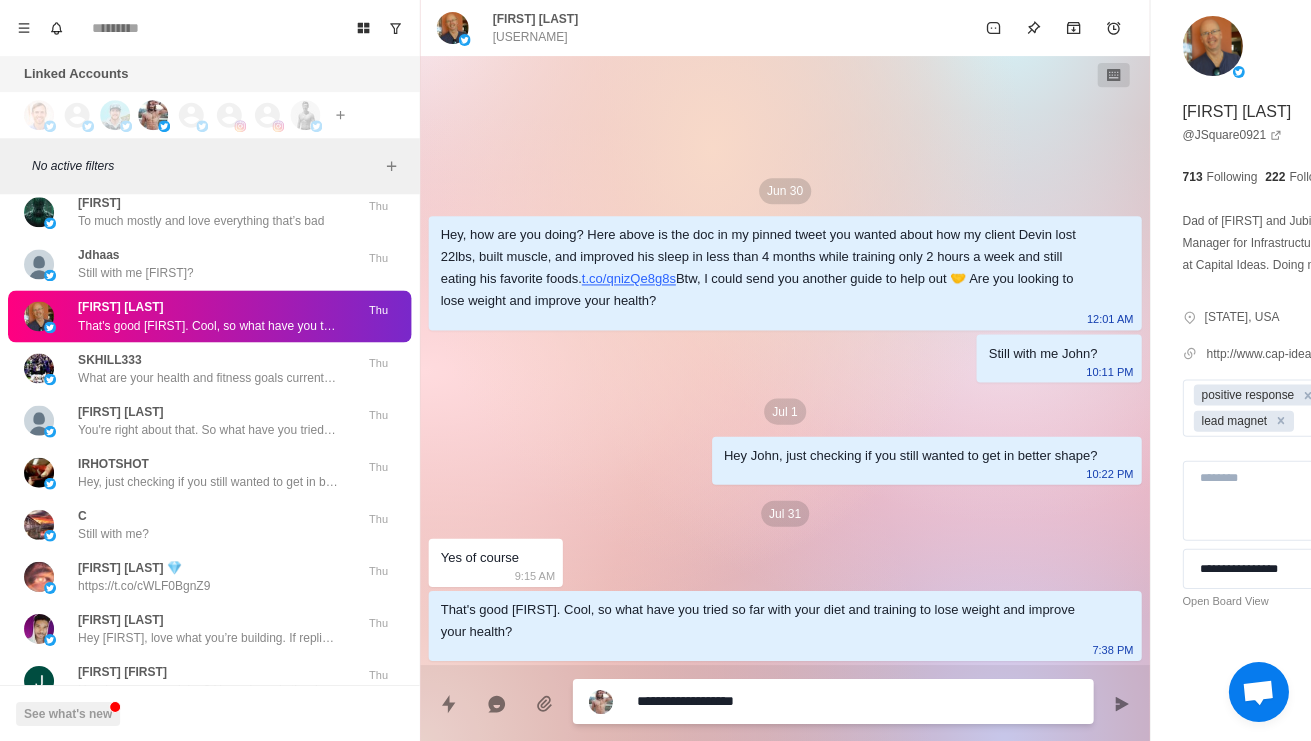 type on "*" 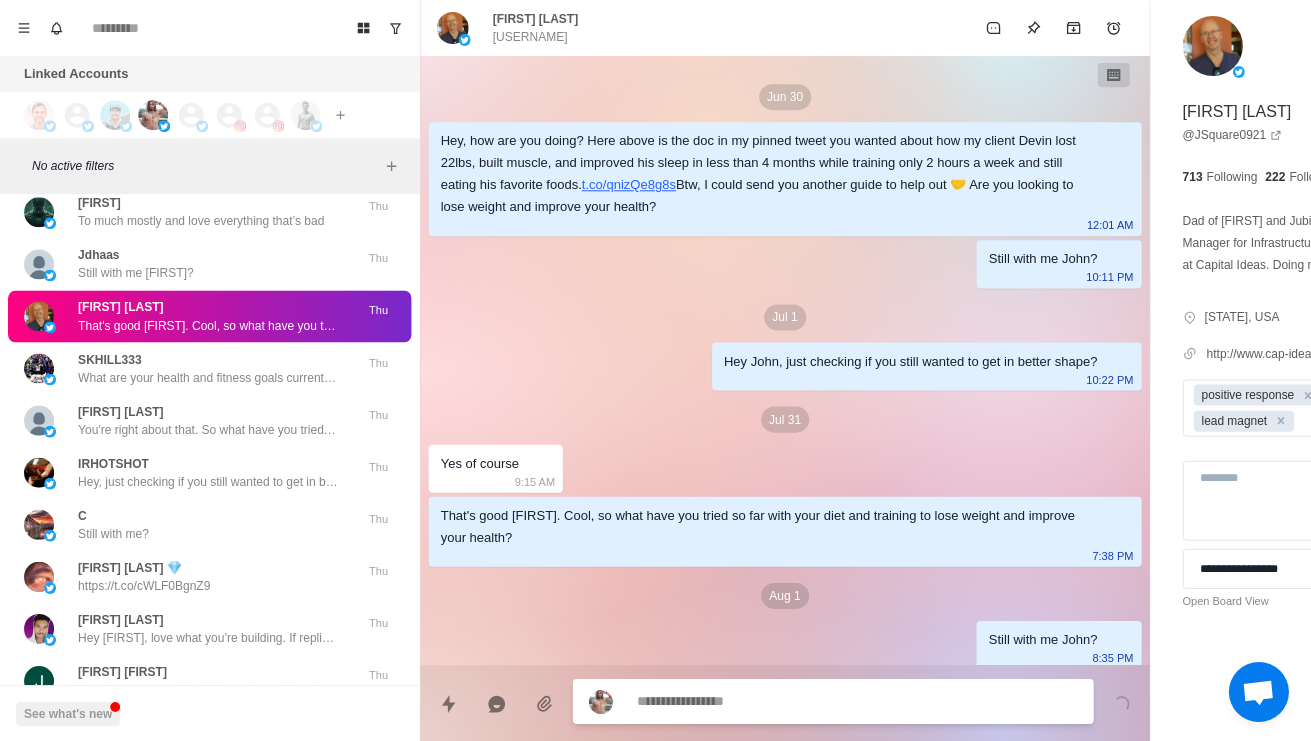 scroll, scrollTop: 96, scrollLeft: 0, axis: vertical 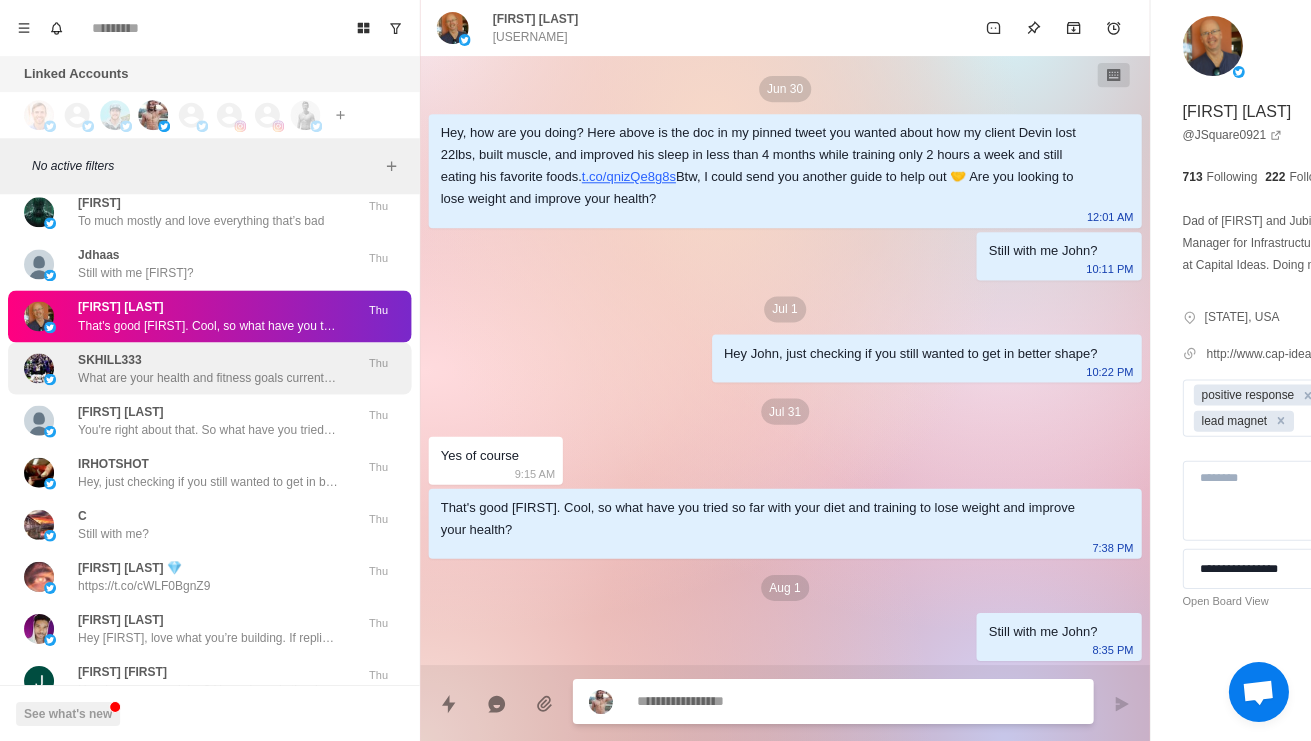 click on "SKHILL333 What are your health and fitness goals currently and what's making it hard to achieve them? So I know what you want help with Thu" at bounding box center (209, 368) 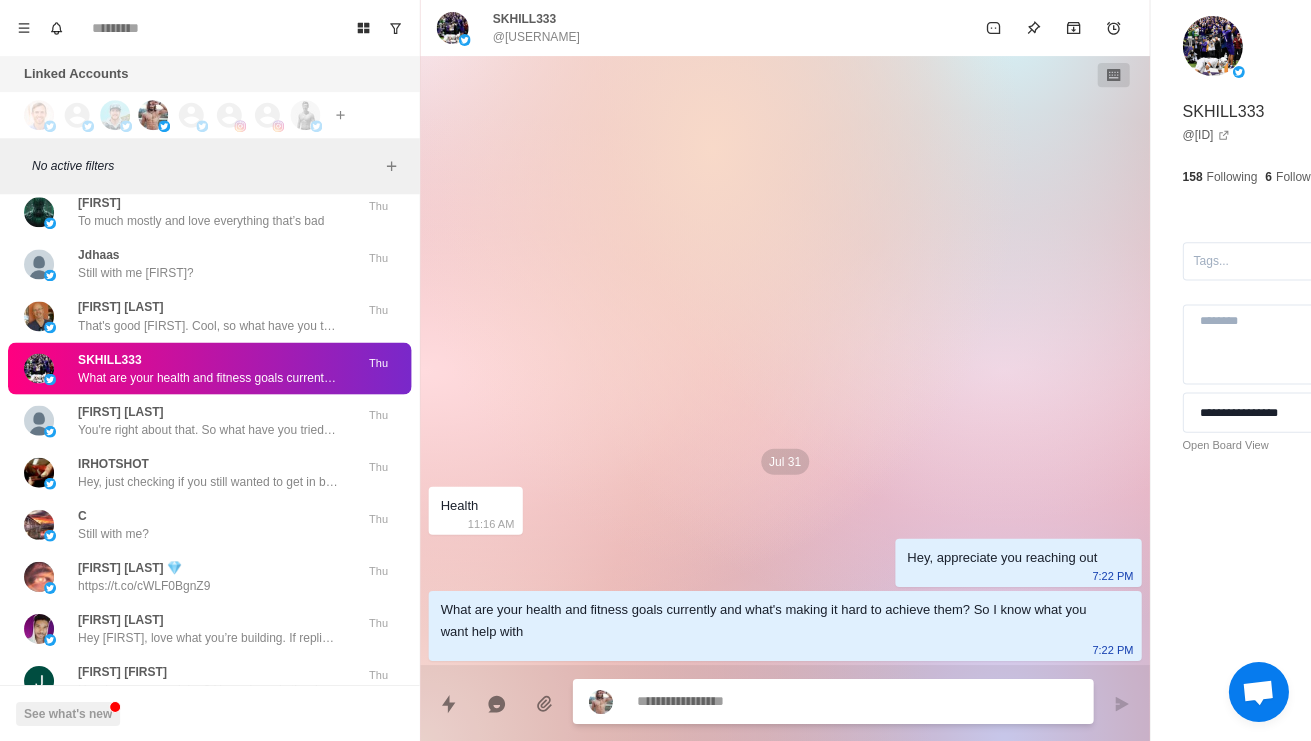 type on "*" 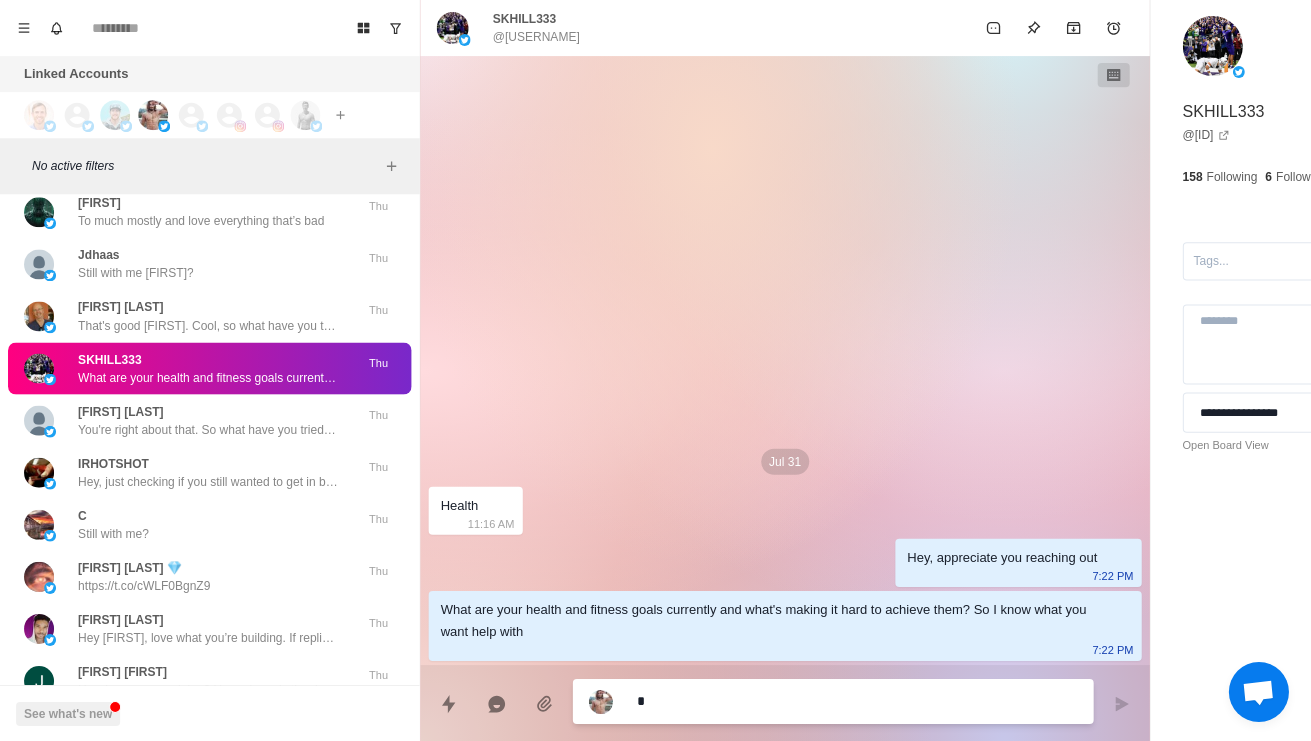 type on "*" 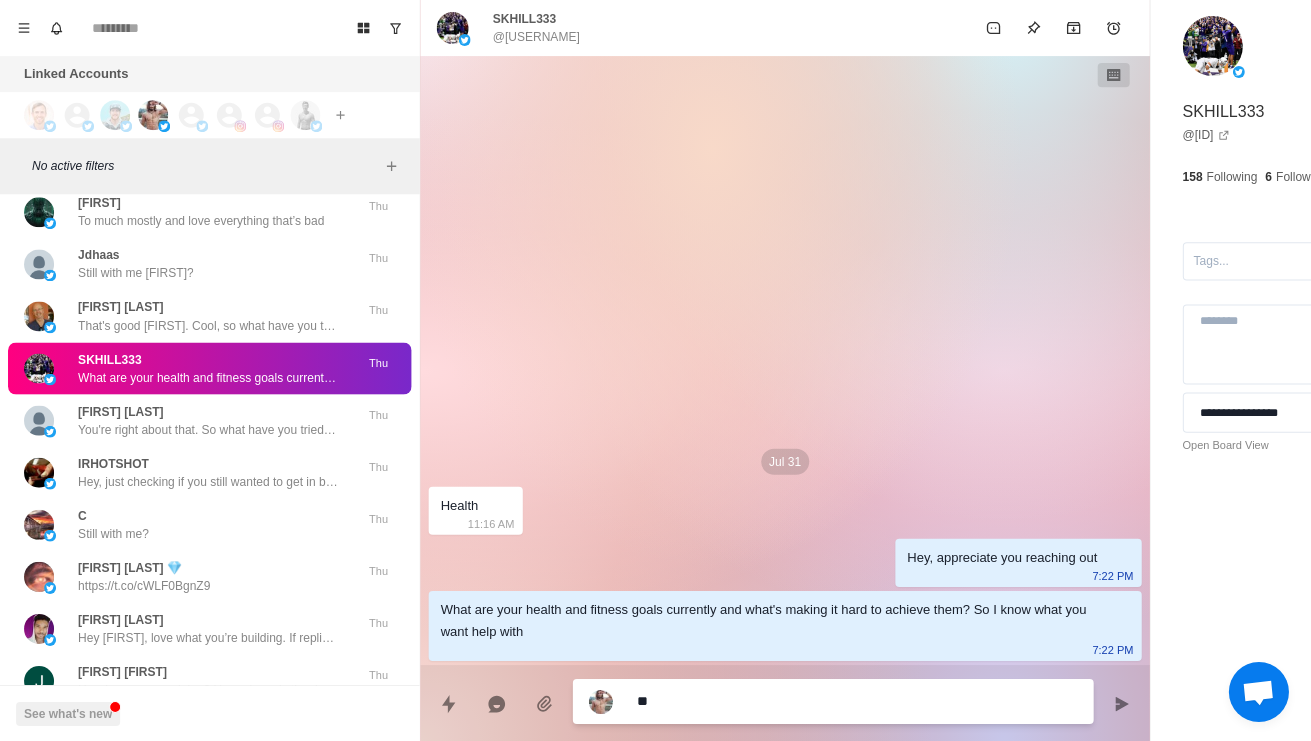 type on "*" 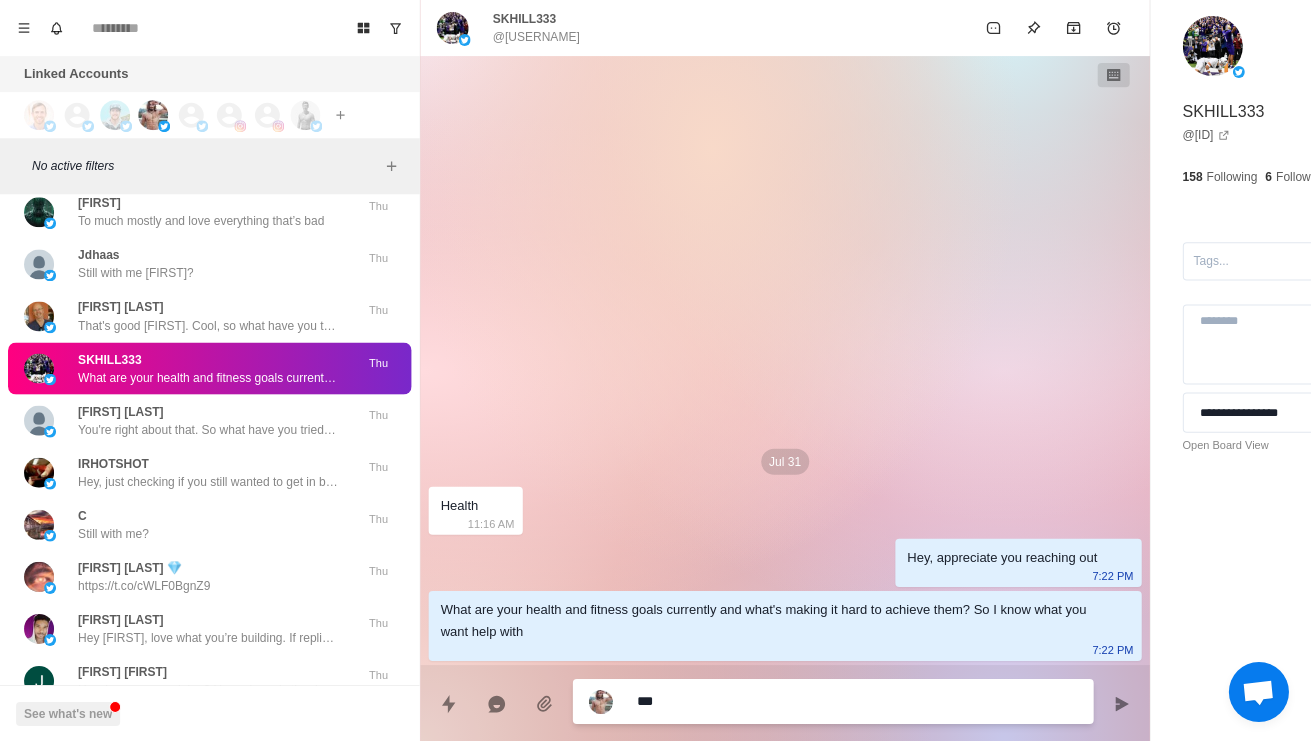 type on "*" 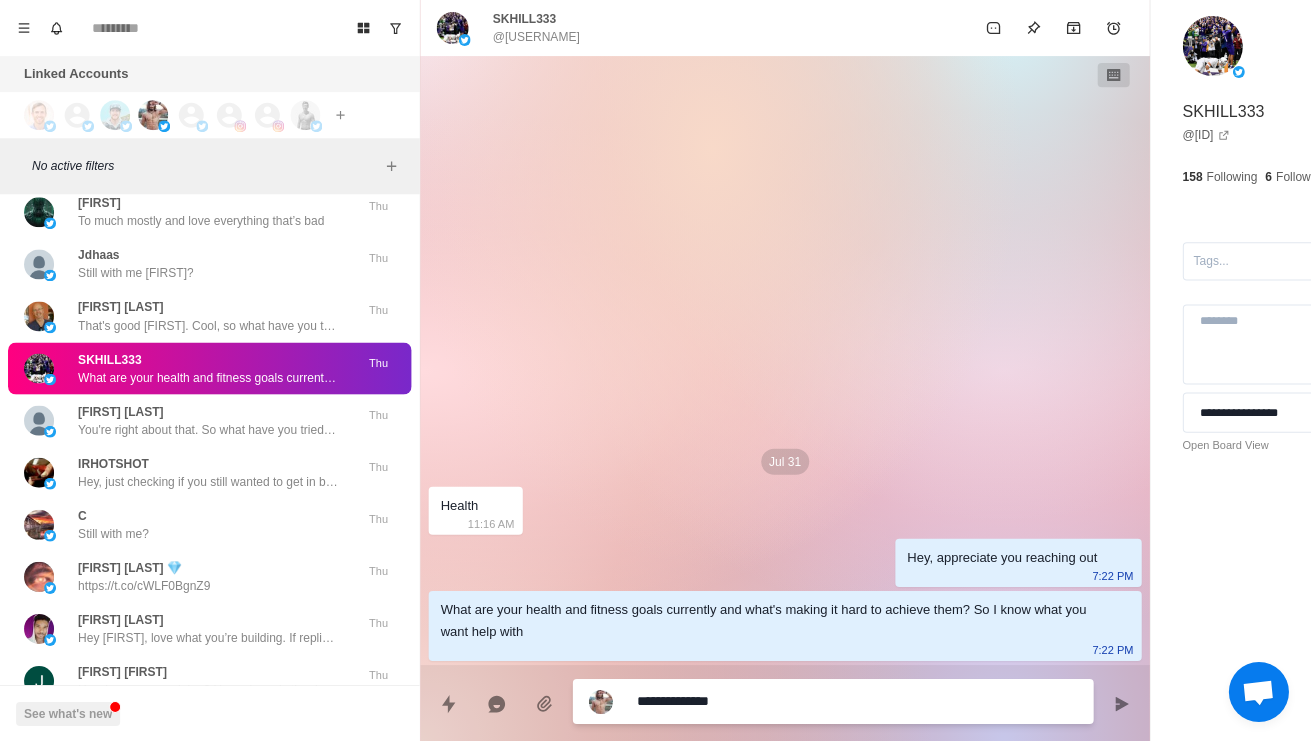 type on "*" 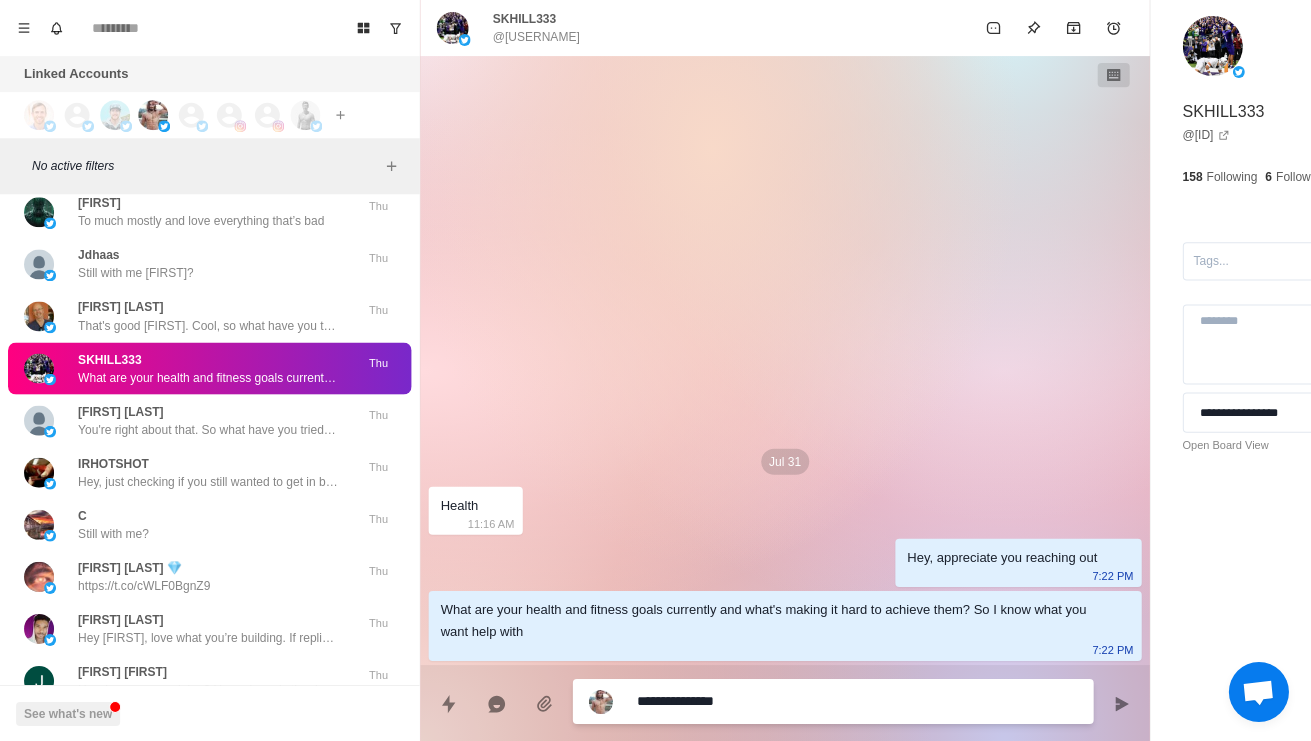type on "*" 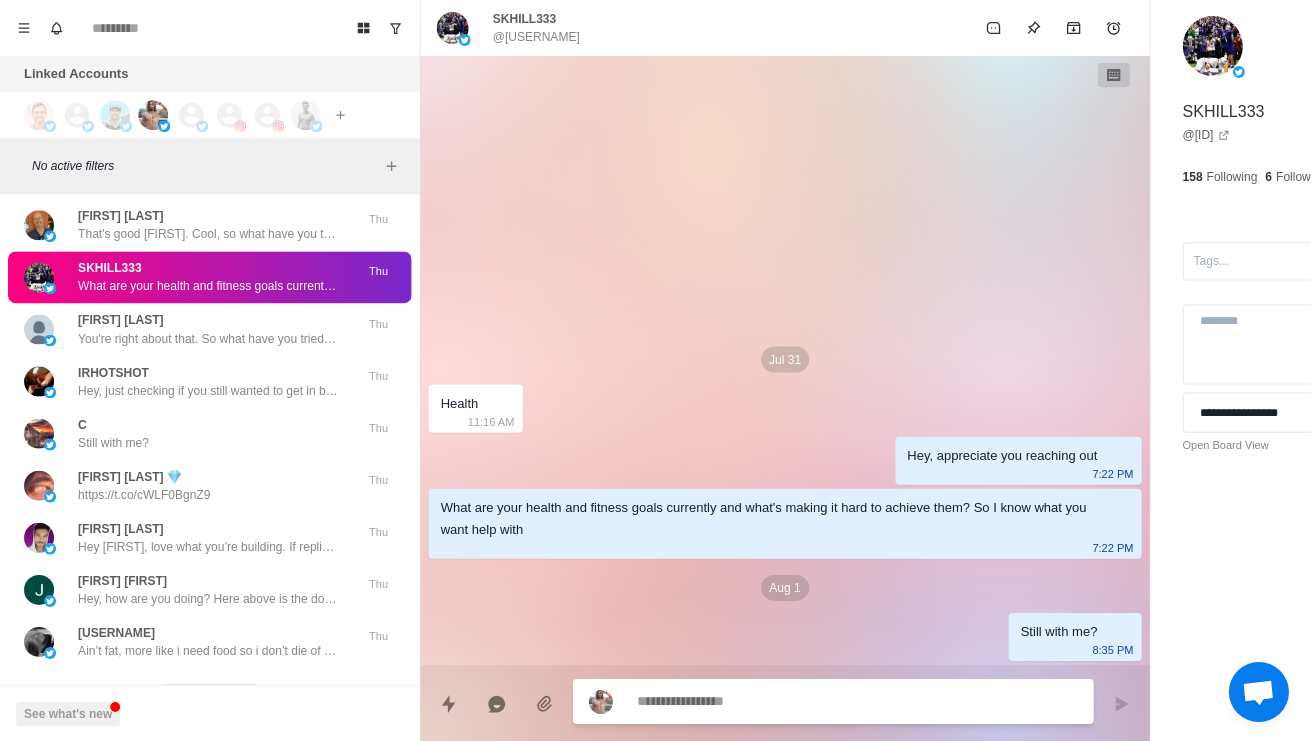 scroll, scrollTop: 13181, scrollLeft: 0, axis: vertical 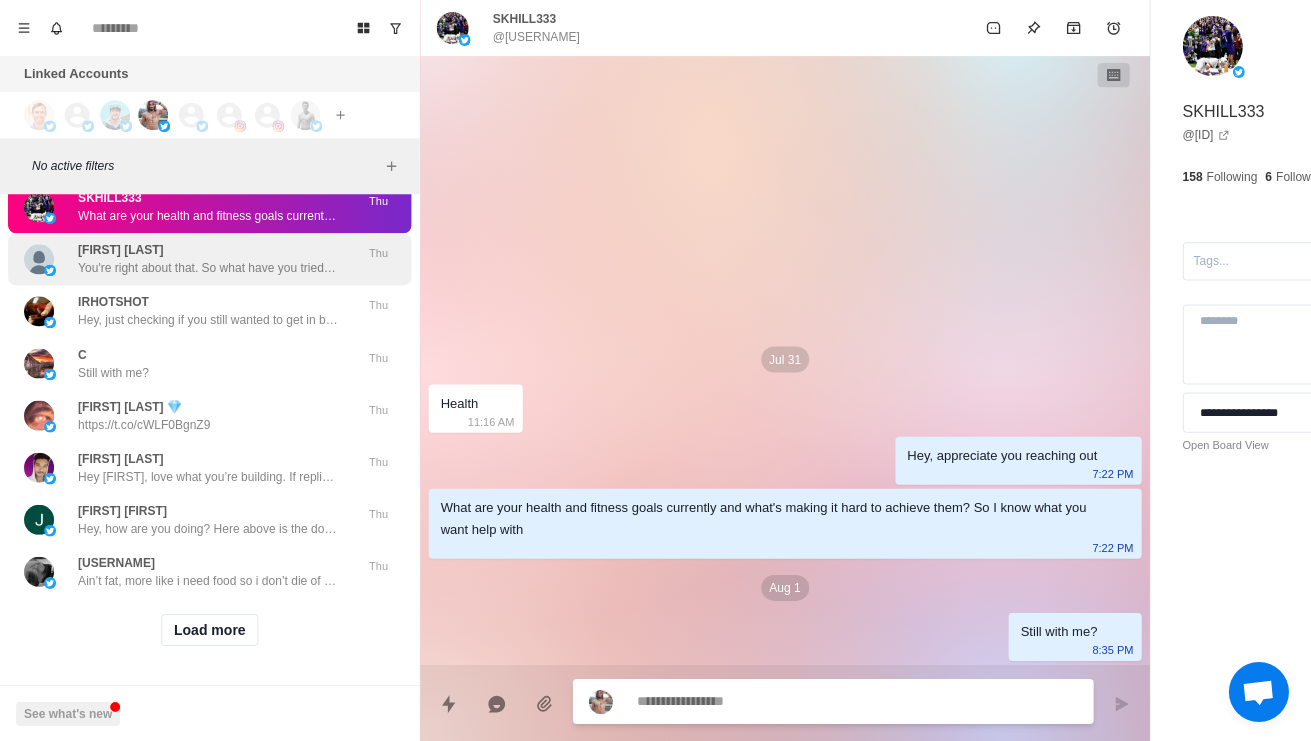 click on "John Wise You're right about that. So what have you tried so far with your diet and training to lose fat and build muscle?  Thu" at bounding box center (209, 259) 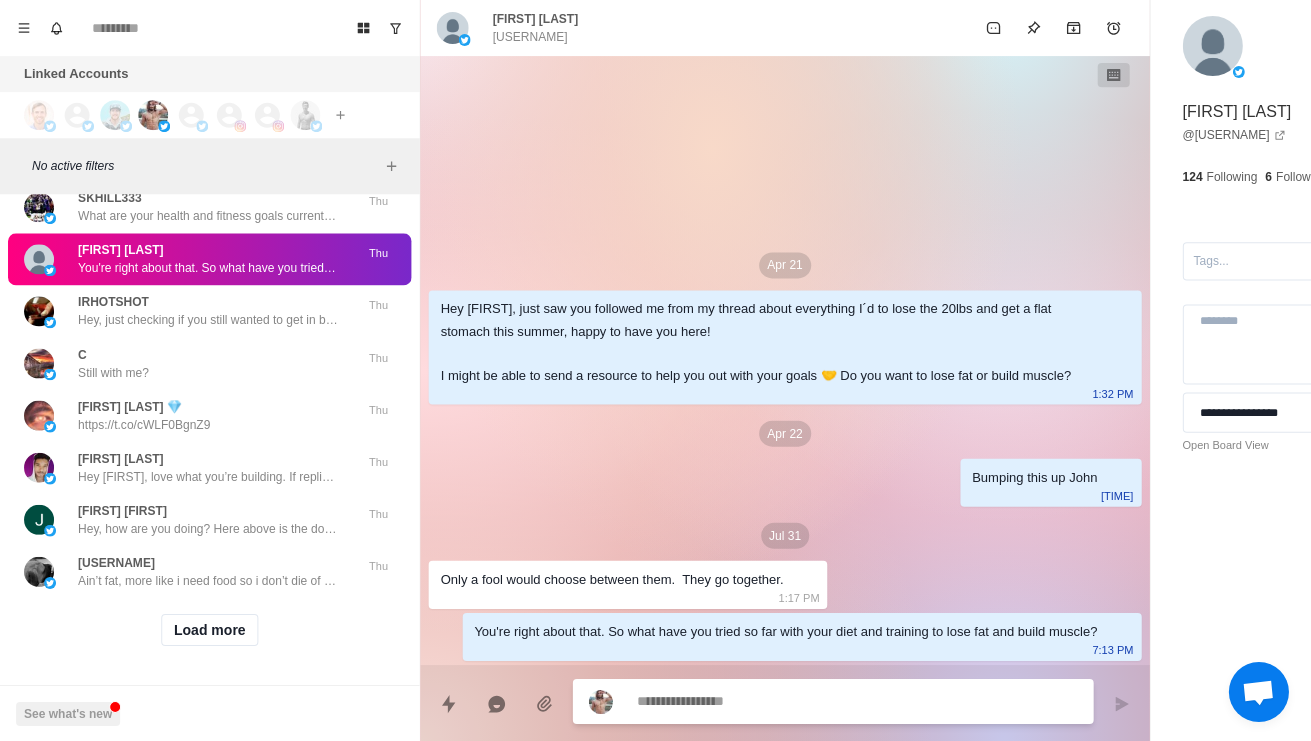 type on "*" 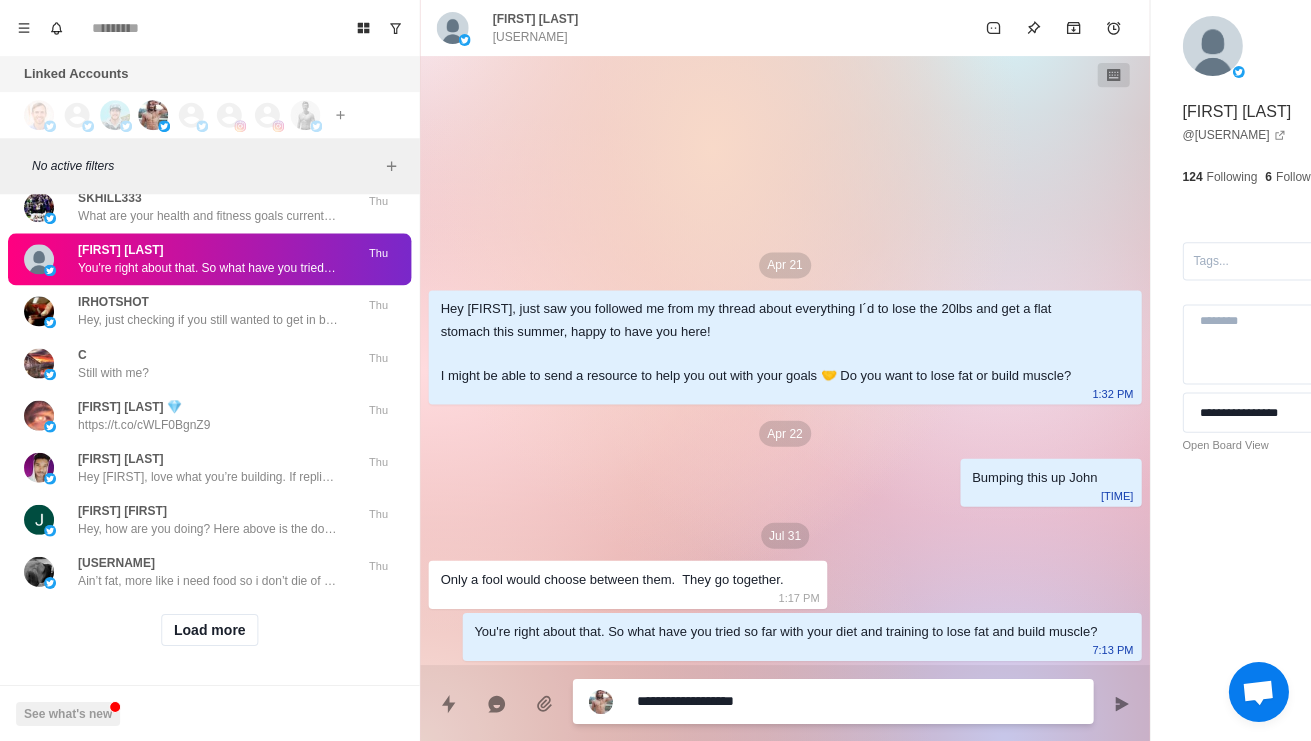 type on "*" 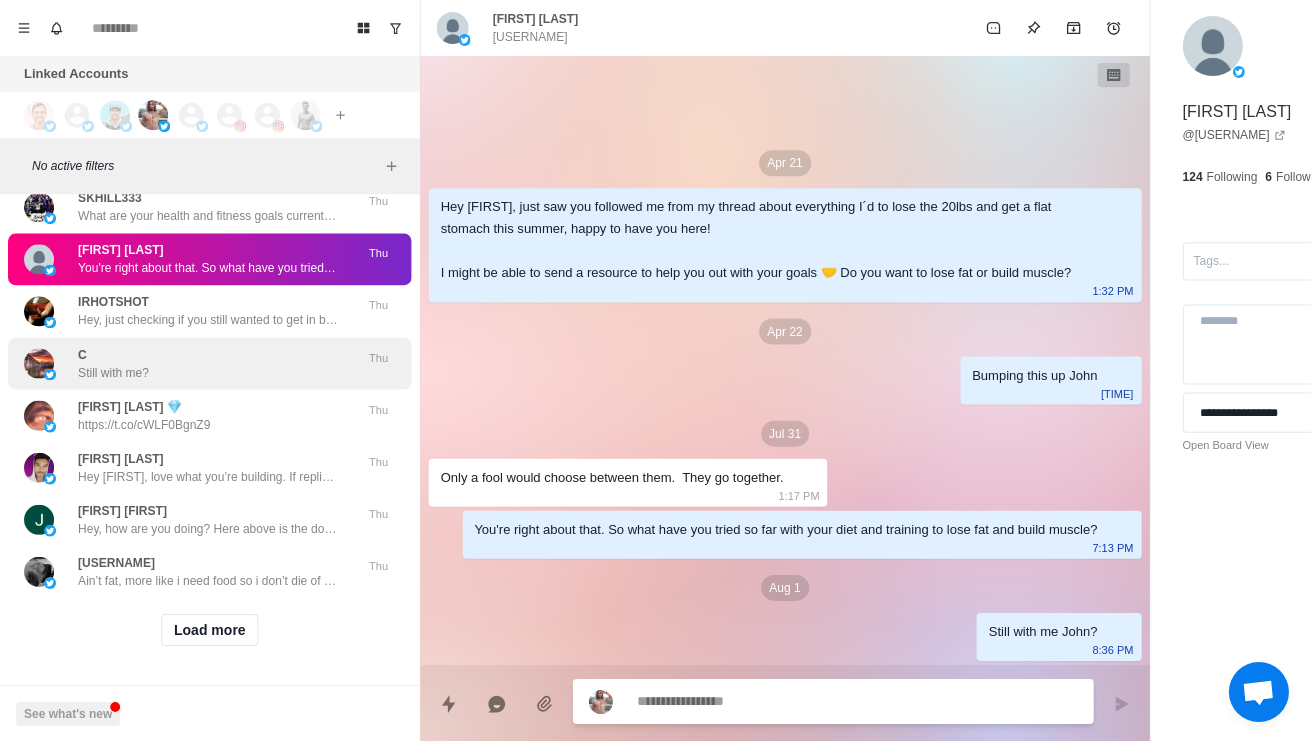 click on "C Still with me?" at bounding box center [188, 363] 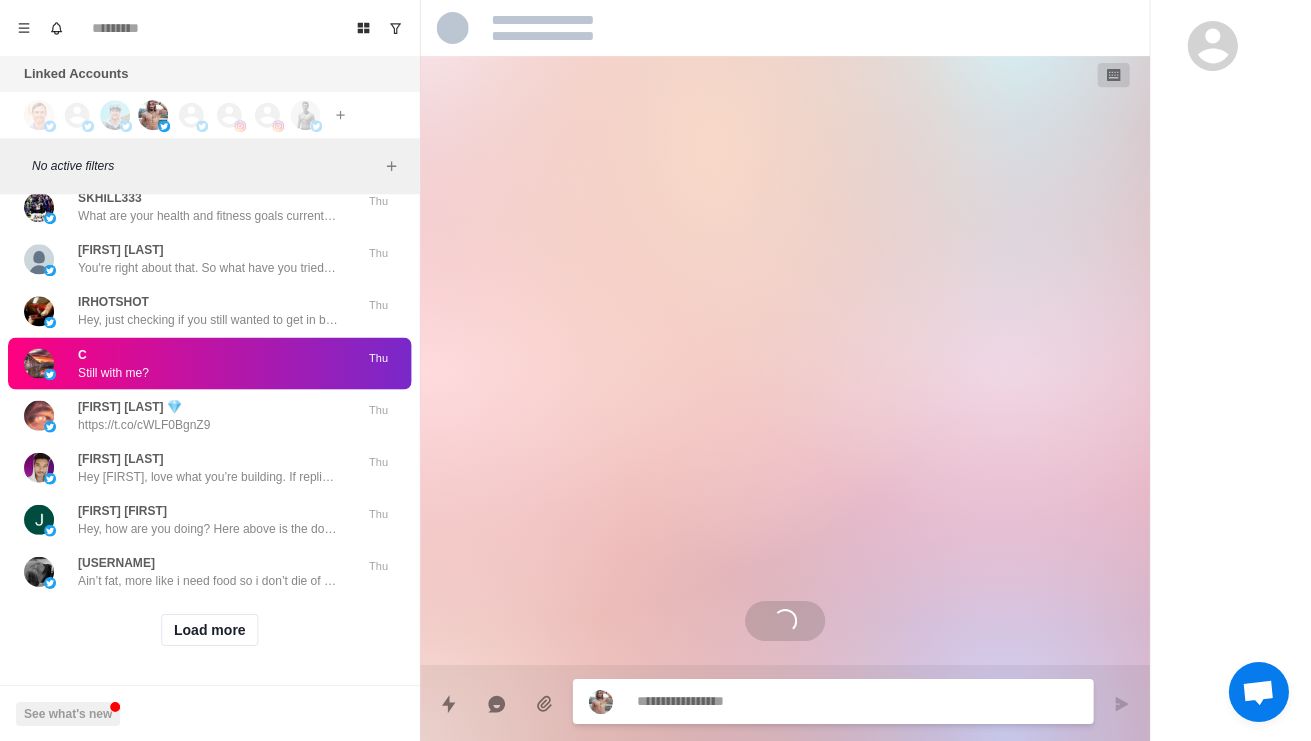 scroll, scrollTop: 10, scrollLeft: 0, axis: vertical 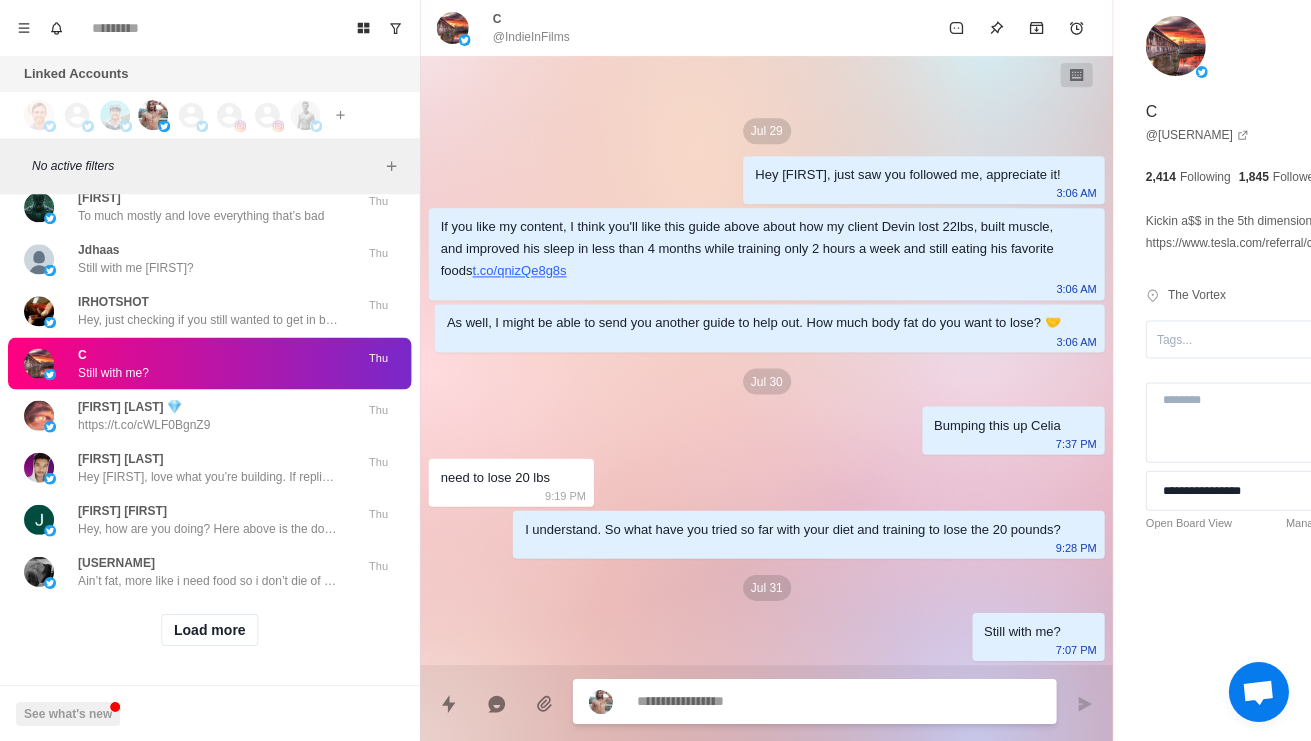 type on "*" 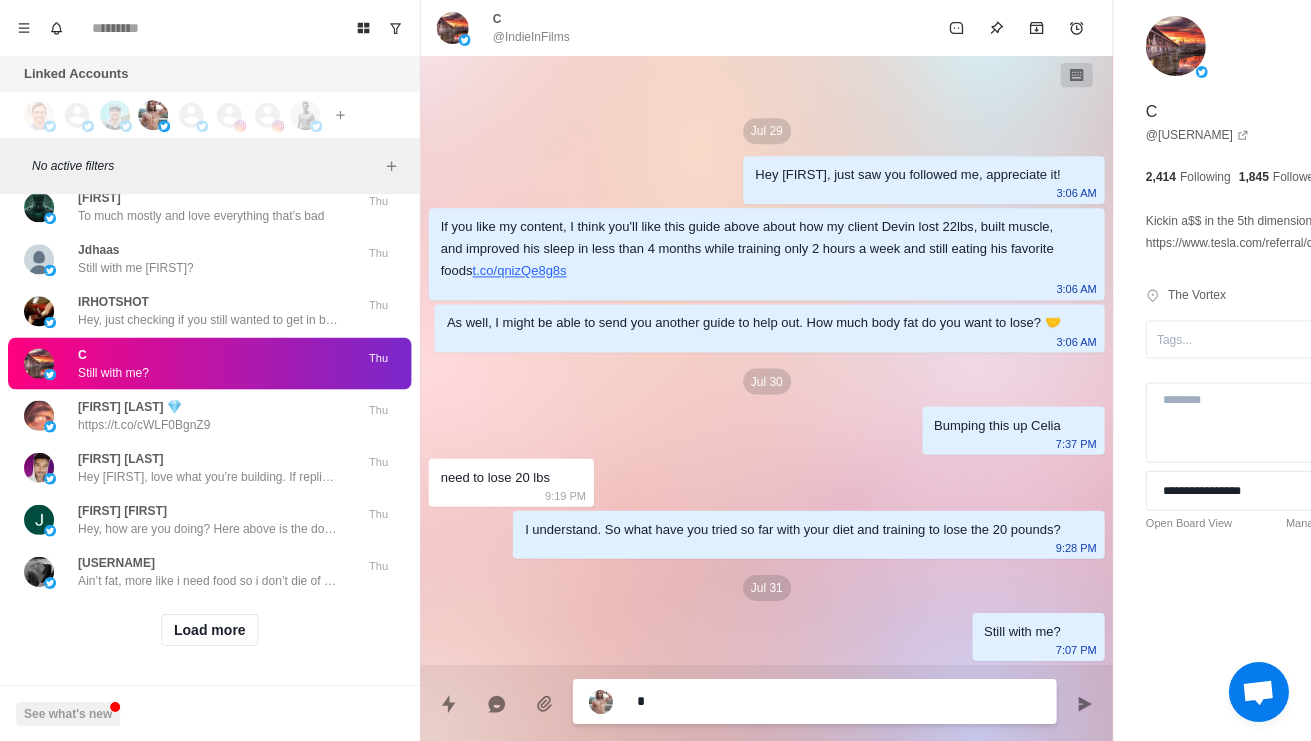 type on "*" 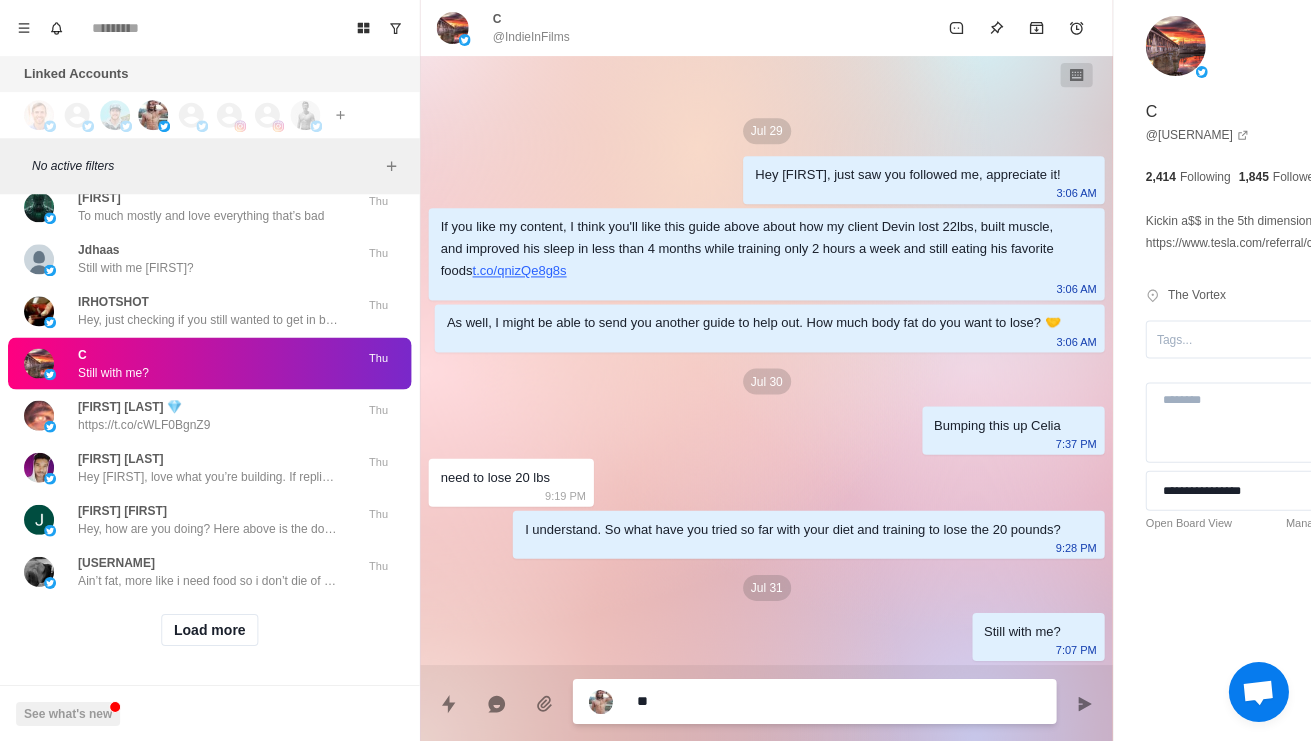 type on "*" 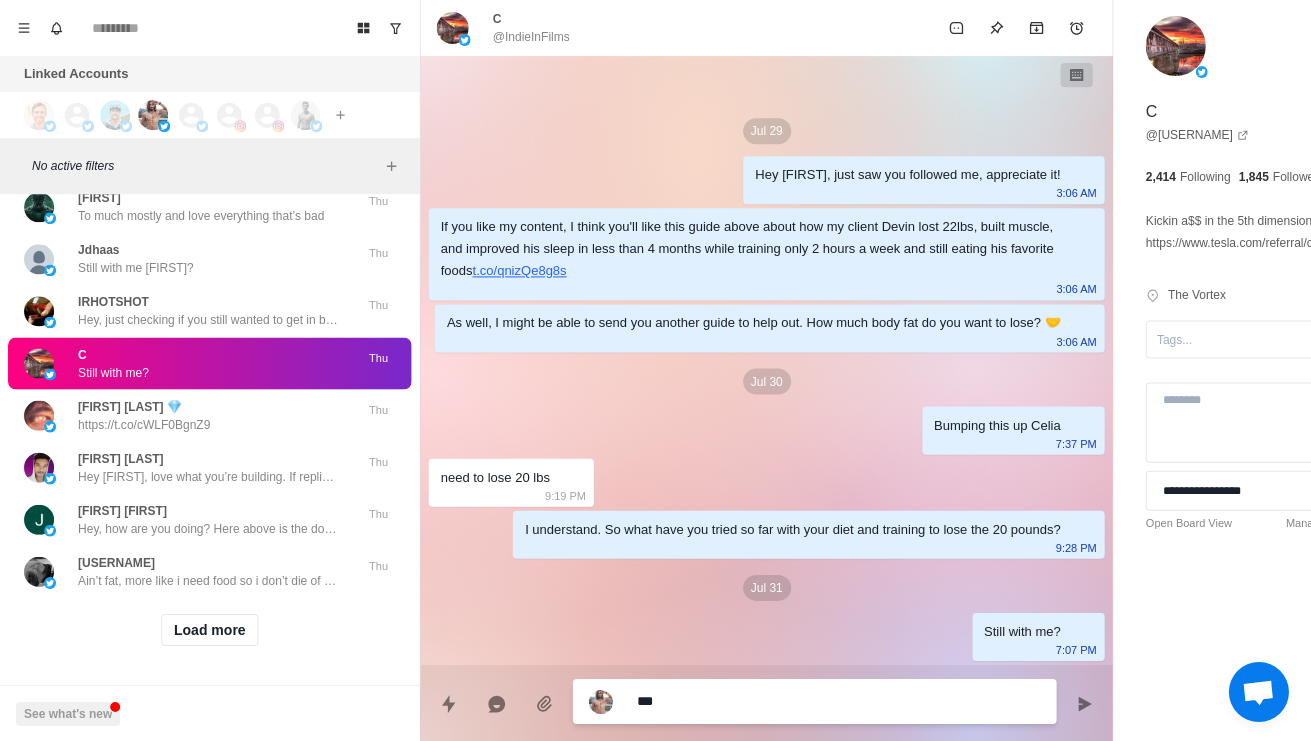 type on "*" 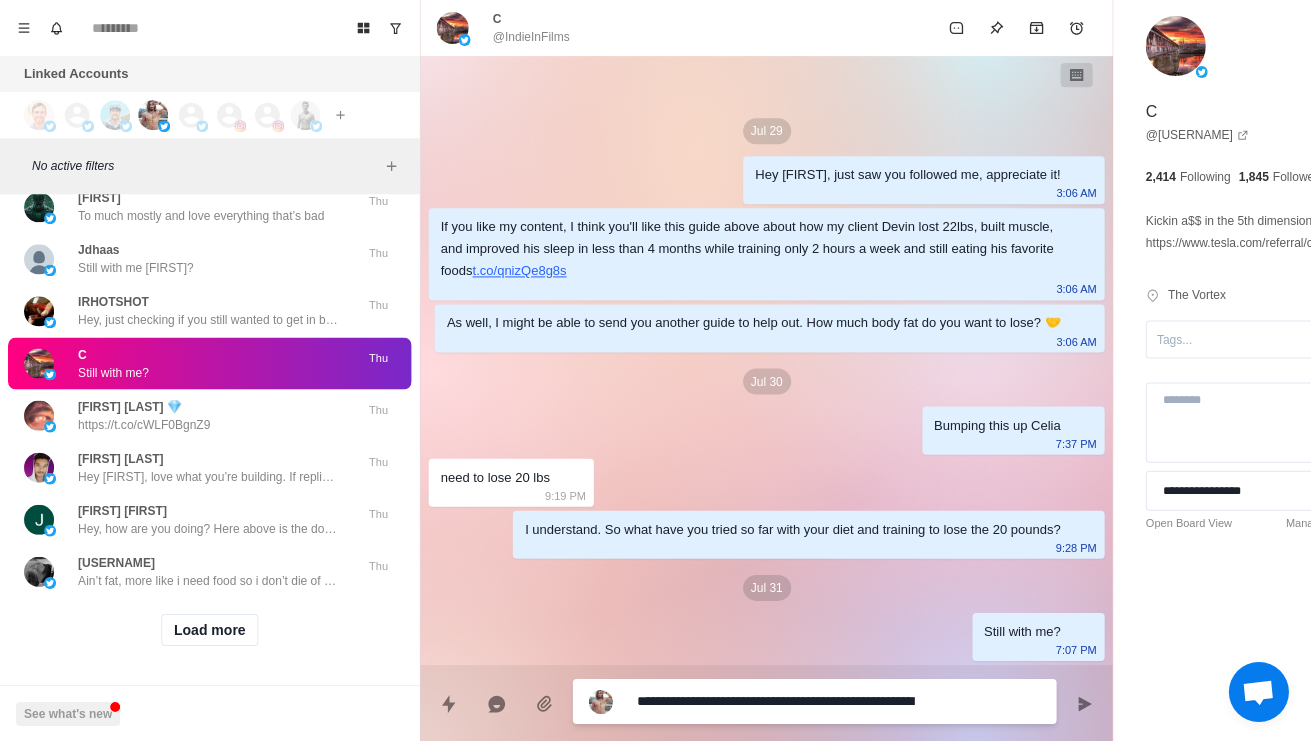type on "*" 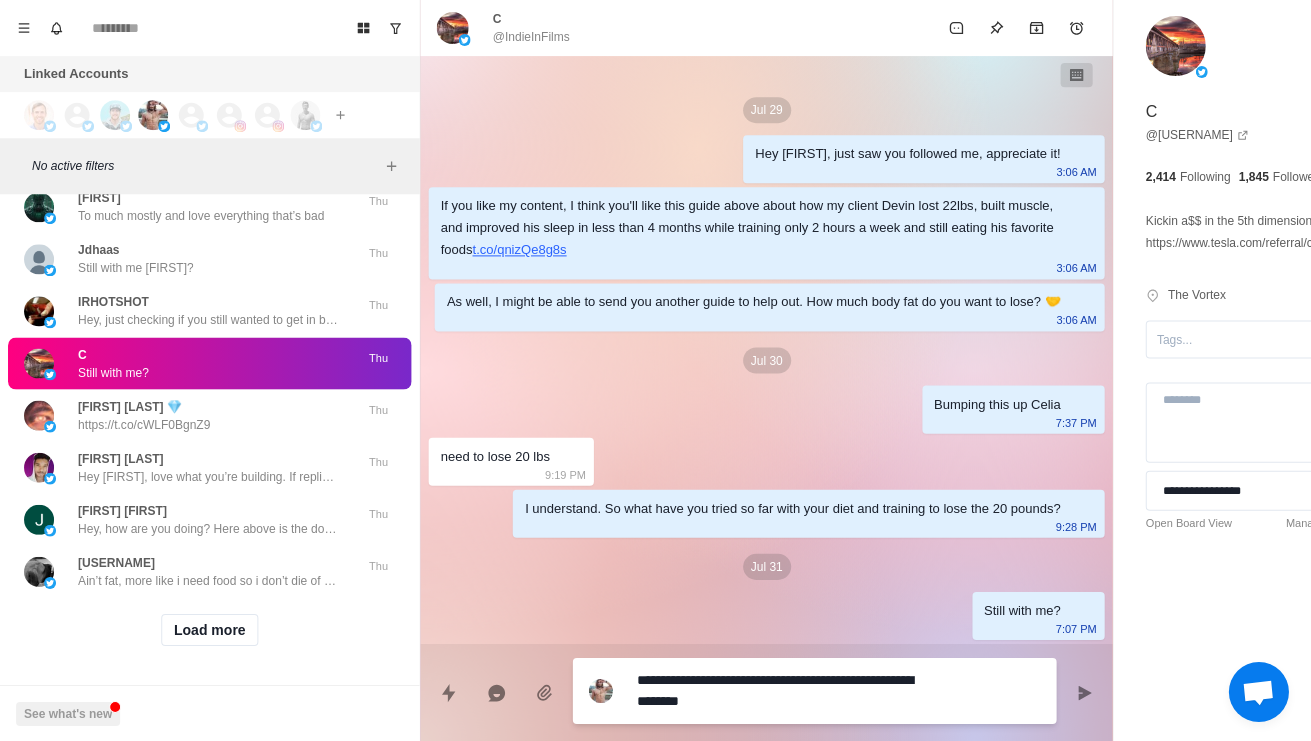 type on "*" 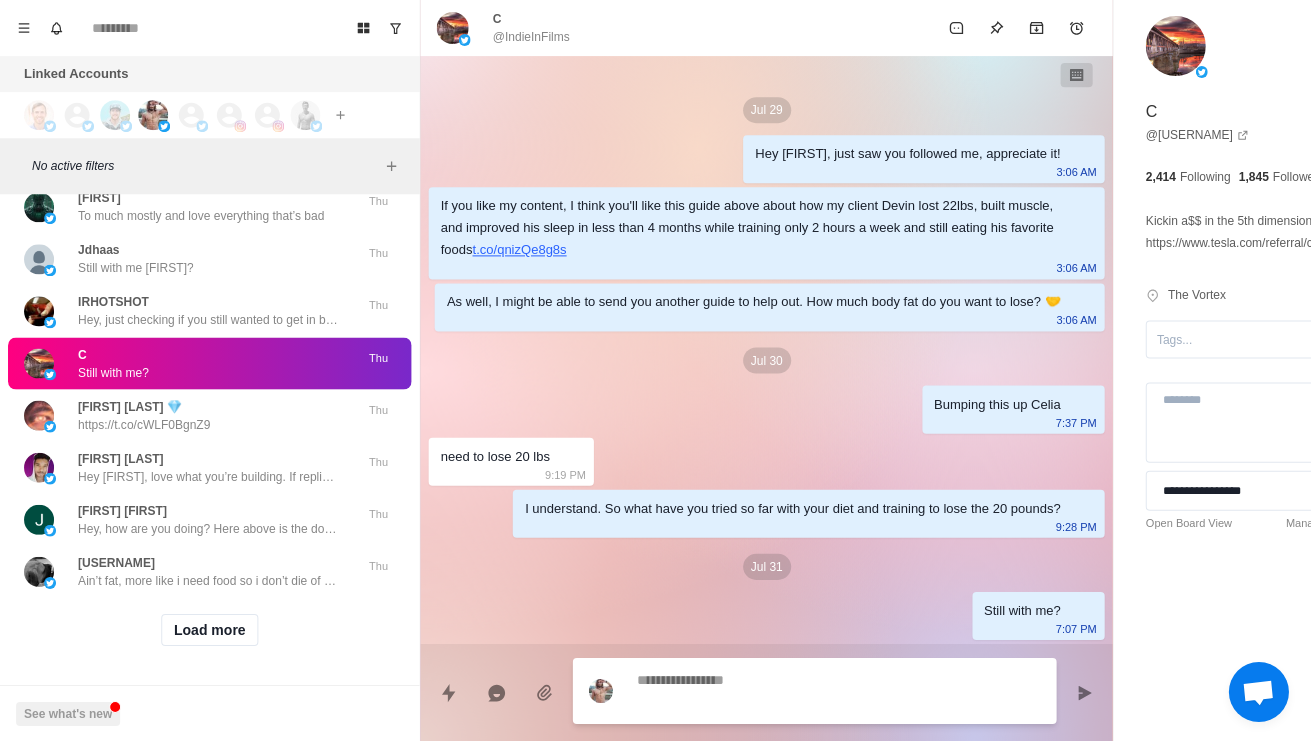 scroll, scrollTop: 112, scrollLeft: 0, axis: vertical 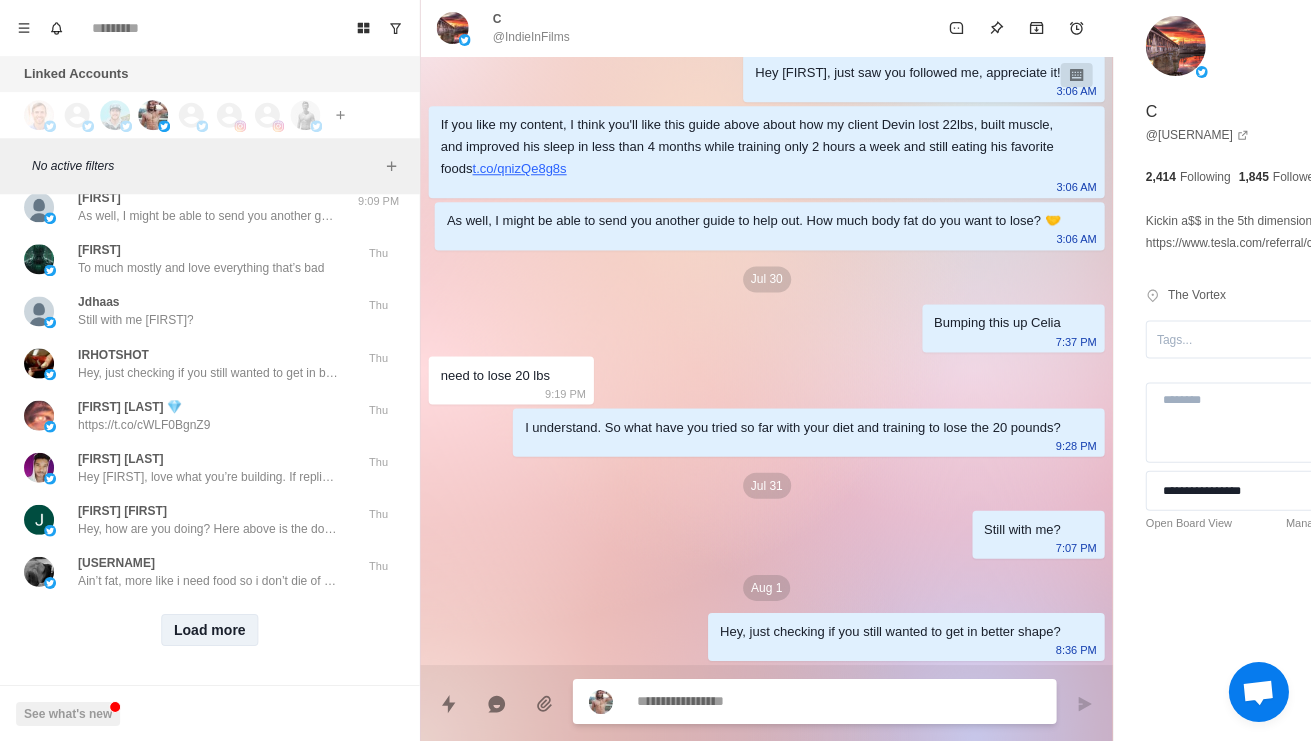 click on "Load more" at bounding box center [210, 629] 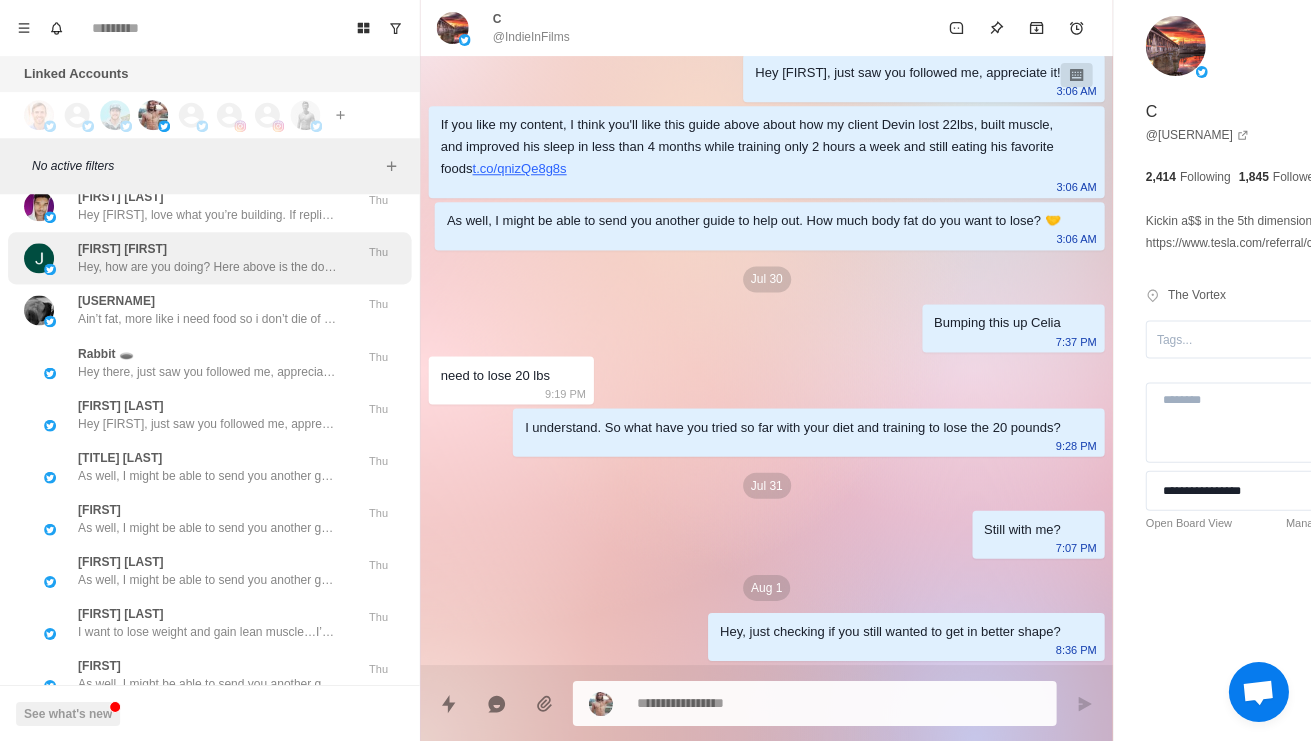 click on "Hey, how are you doing? Here above is the doc in my pinned tweet you wanted about how my client Devin lost 22lbs, built muscle, and improved his sleep in less than 4 months while training only 2 hours a week and still eating his favorite foods.
https://t.co/qnizQe8g8s
Btw, I could send you another guide to help out 🤝 Are you looking to lose weight and improve your health?" at bounding box center [208, 267] 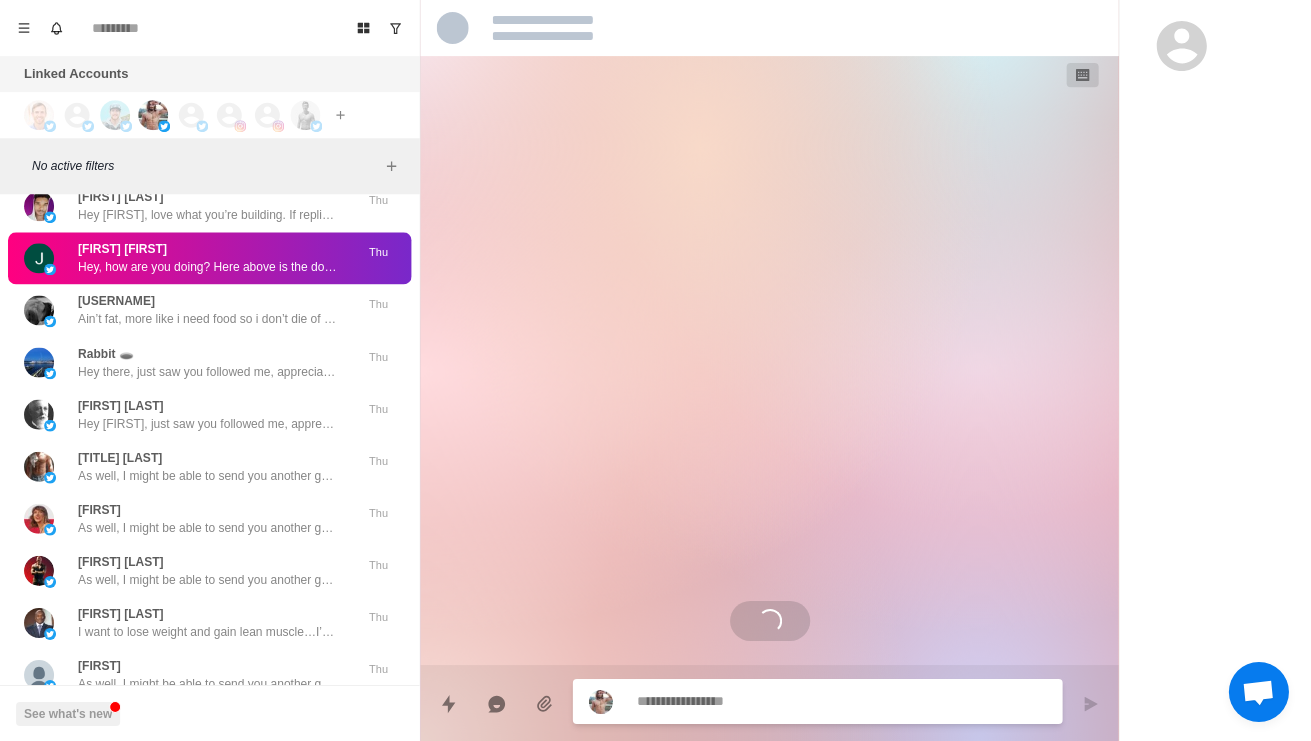 scroll, scrollTop: 0, scrollLeft: 0, axis: both 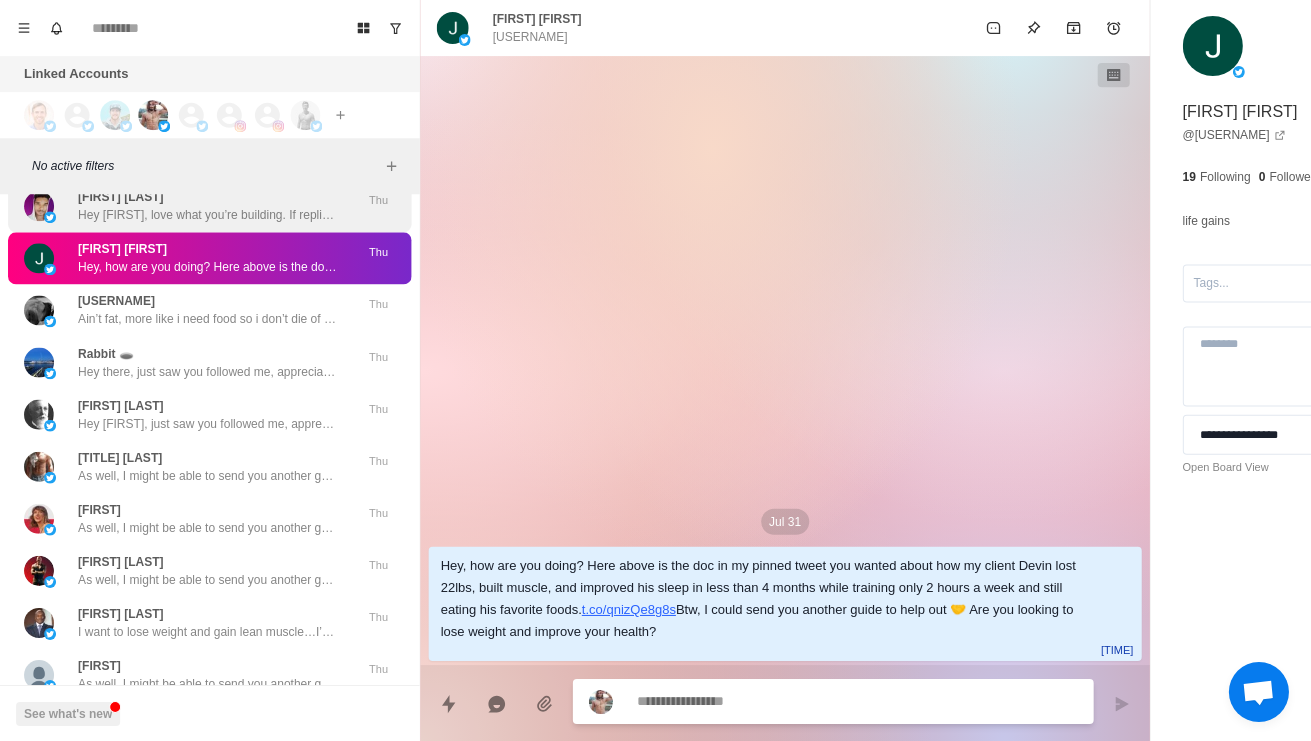 click on "Hey Ábris, love what you’re building.
If replies and DMs are eating your time, I can handle that while you stay focused on clients and growth.
Want details?" at bounding box center (208, 215) 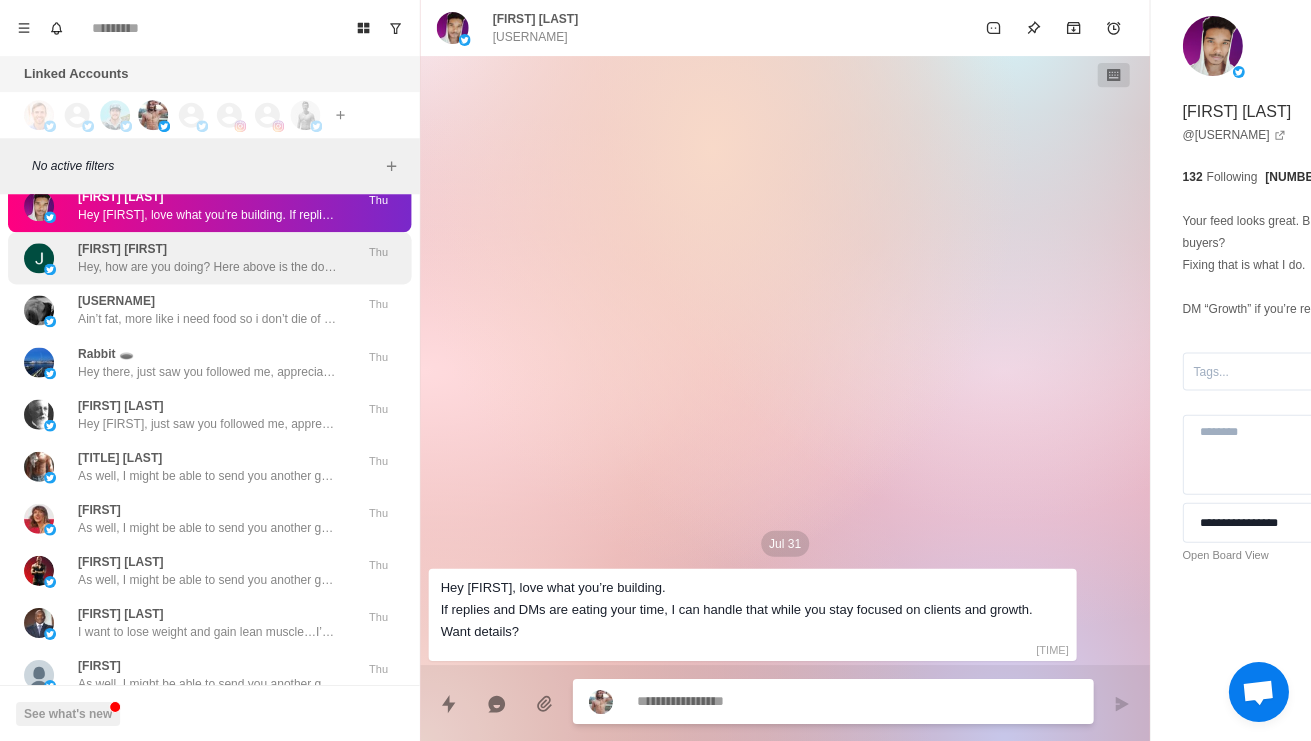 click on "Hey, how are you doing? Here above is the doc in my pinned tweet you wanted about how my client Devin lost 22lbs, built muscle, and improved his sleep in less than 4 months while training only 2 hours a week and still eating his favorite foods.
https://t.co/qnizQe8g8s
Btw, I could send you another guide to help out 🤝 Are you looking to lose weight and improve your health?" at bounding box center [208, 267] 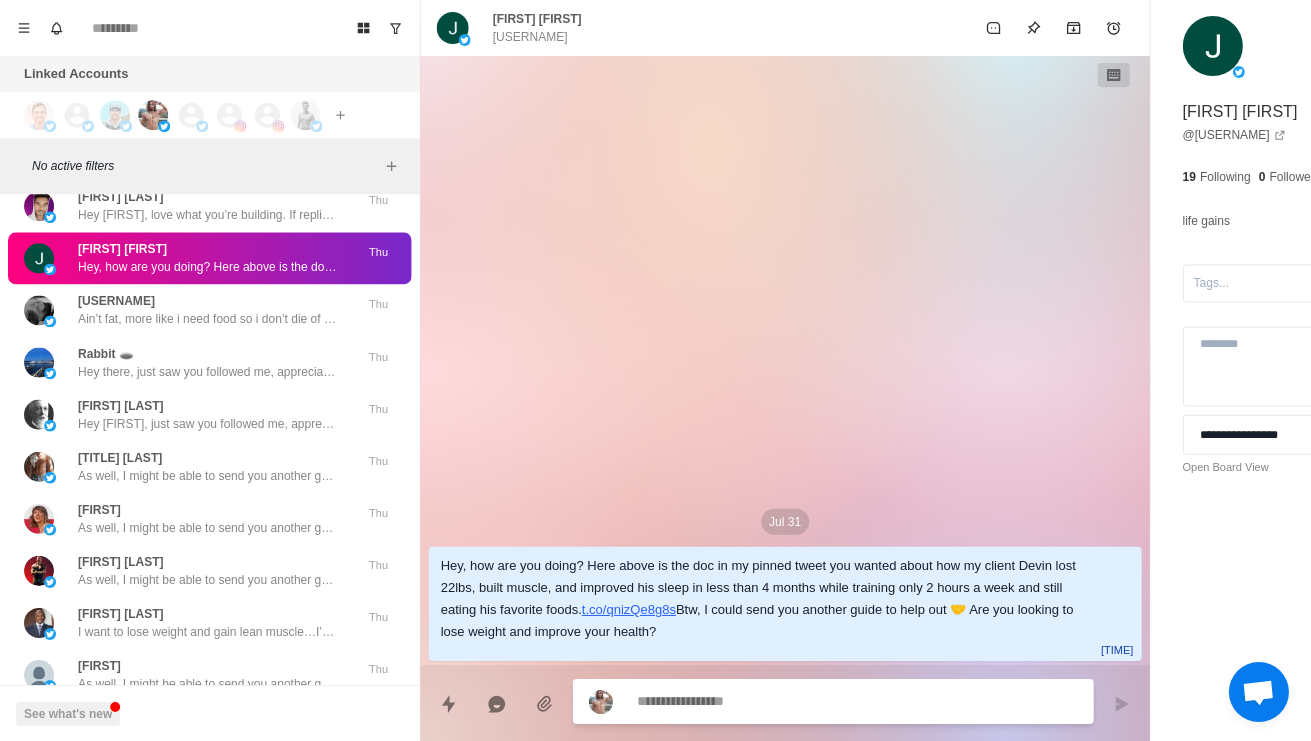 type on "*" 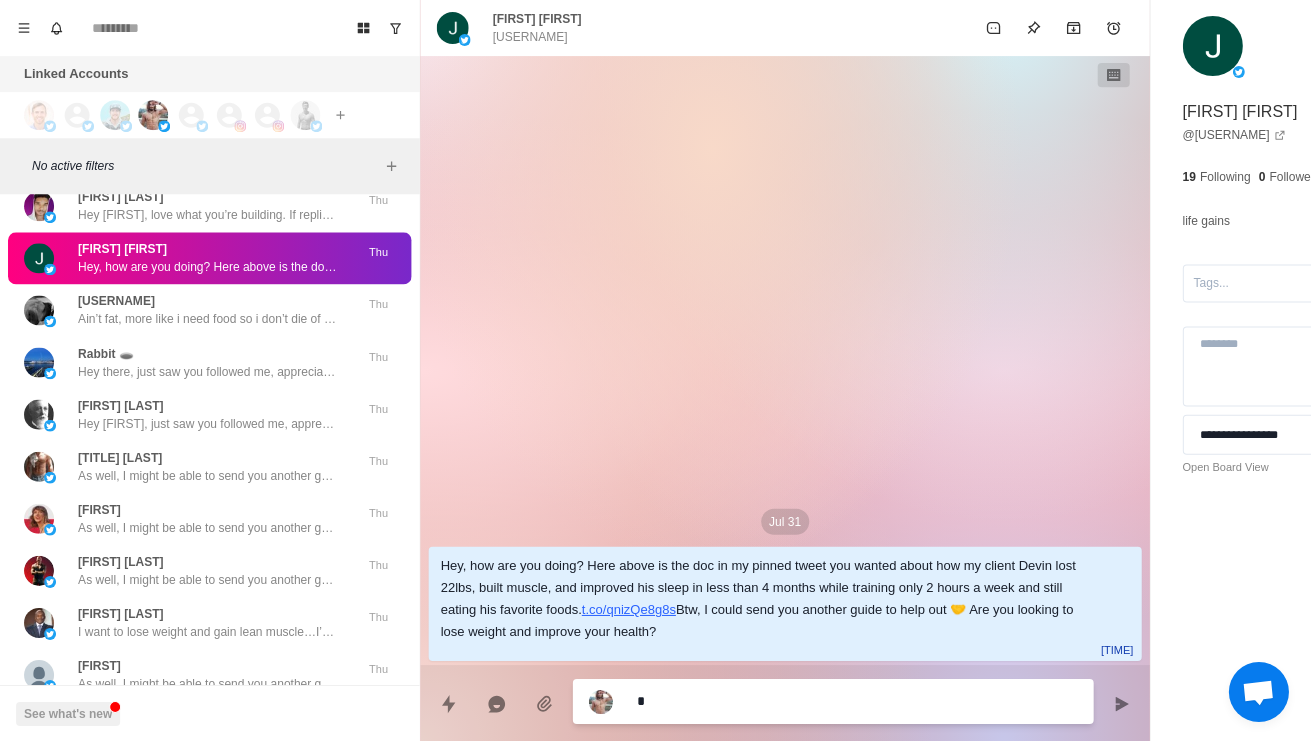 type on "*" 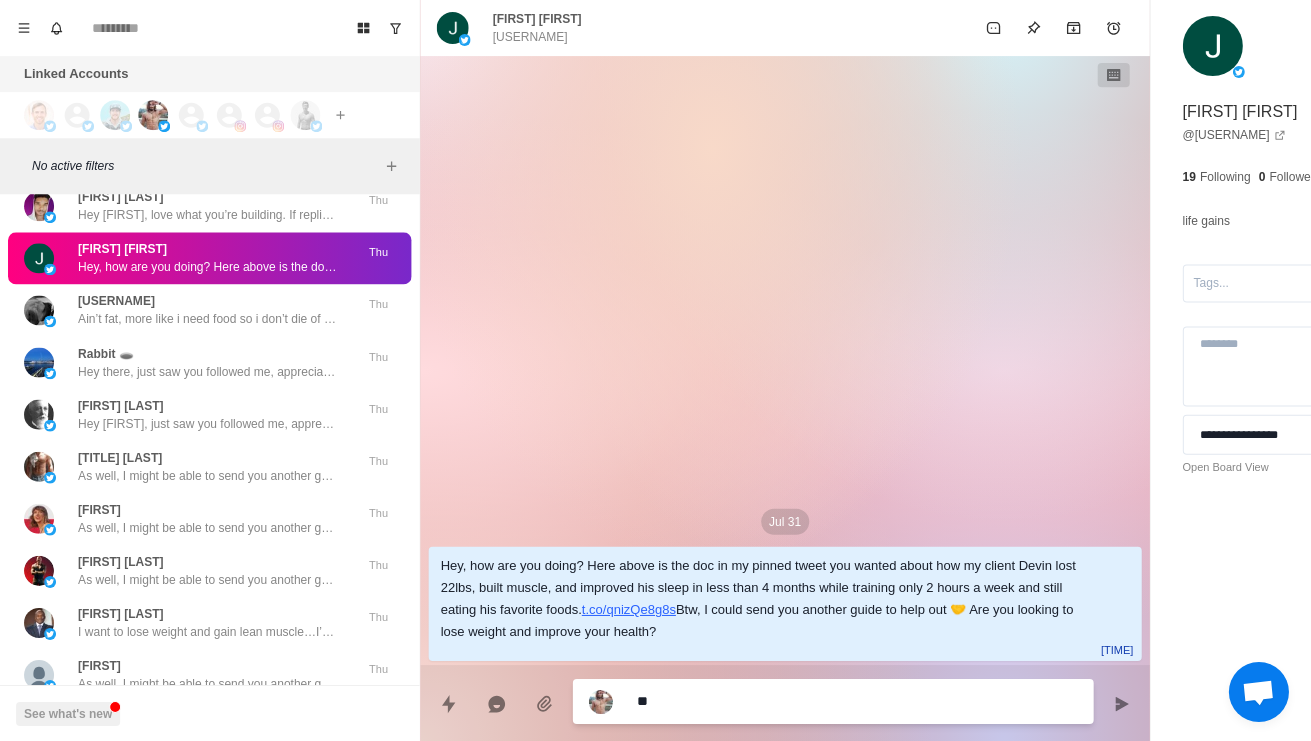 type on "*" 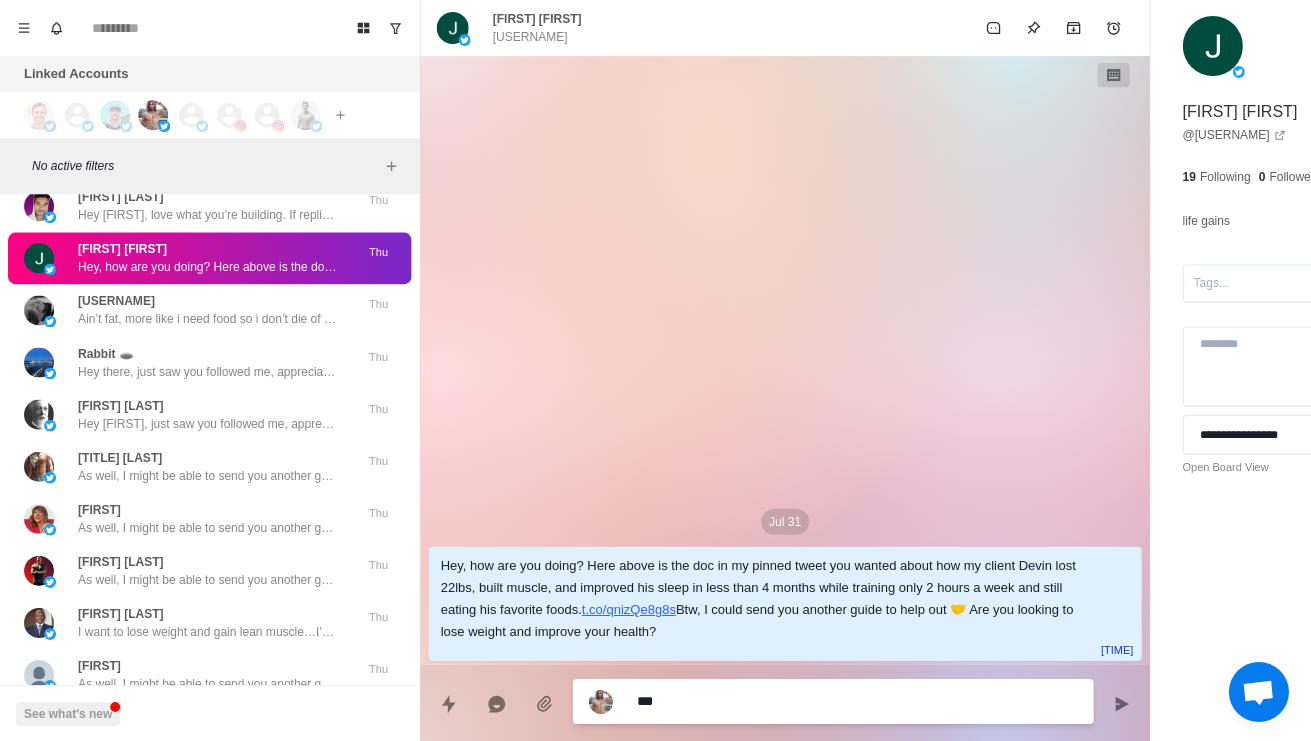 type on "**********" 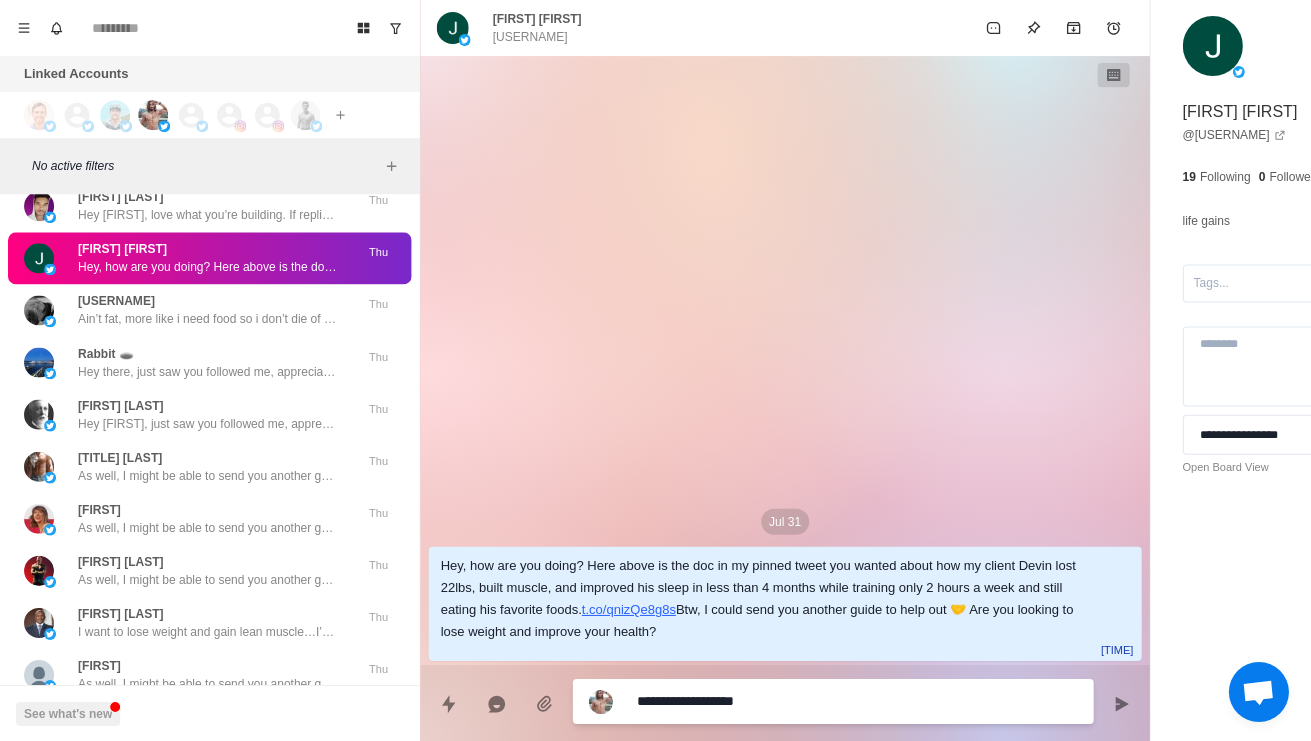 type on "*" 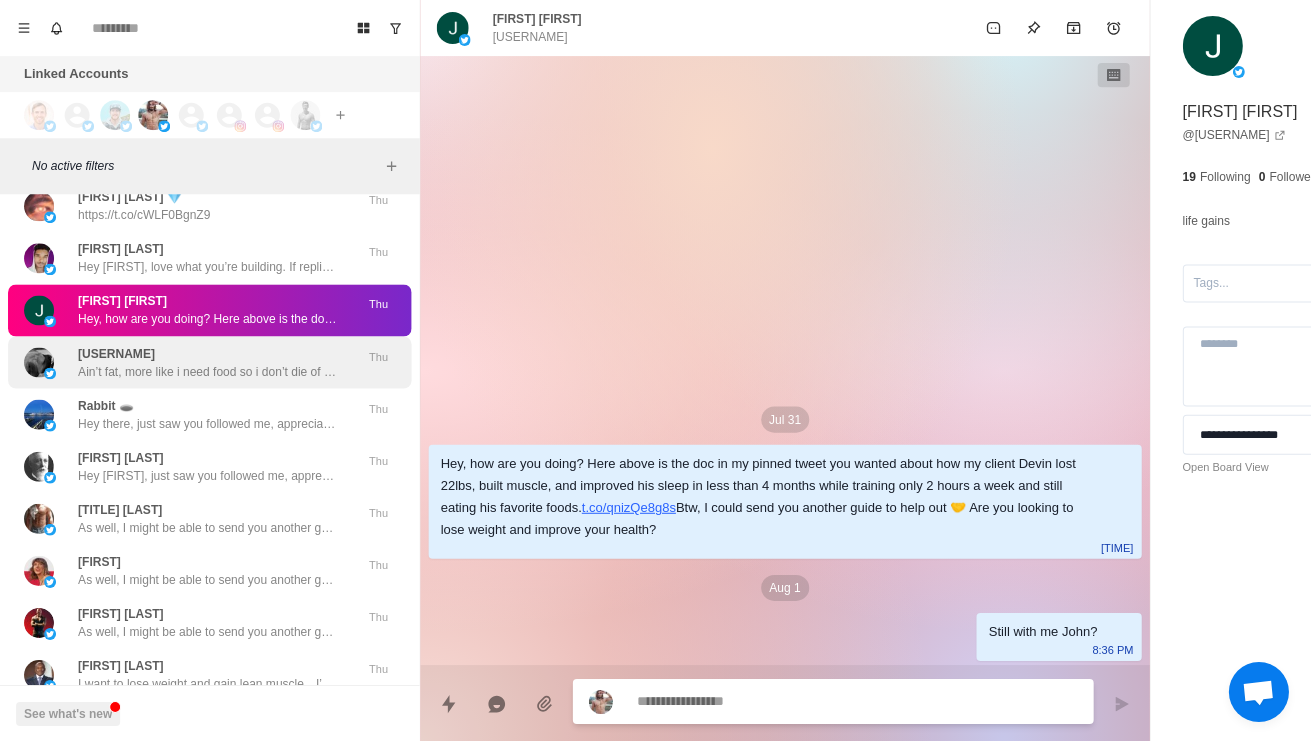 click on "yongtolu Ain’t fat, more like i need food so i don’t die of starvation Thu" at bounding box center (209, 362) 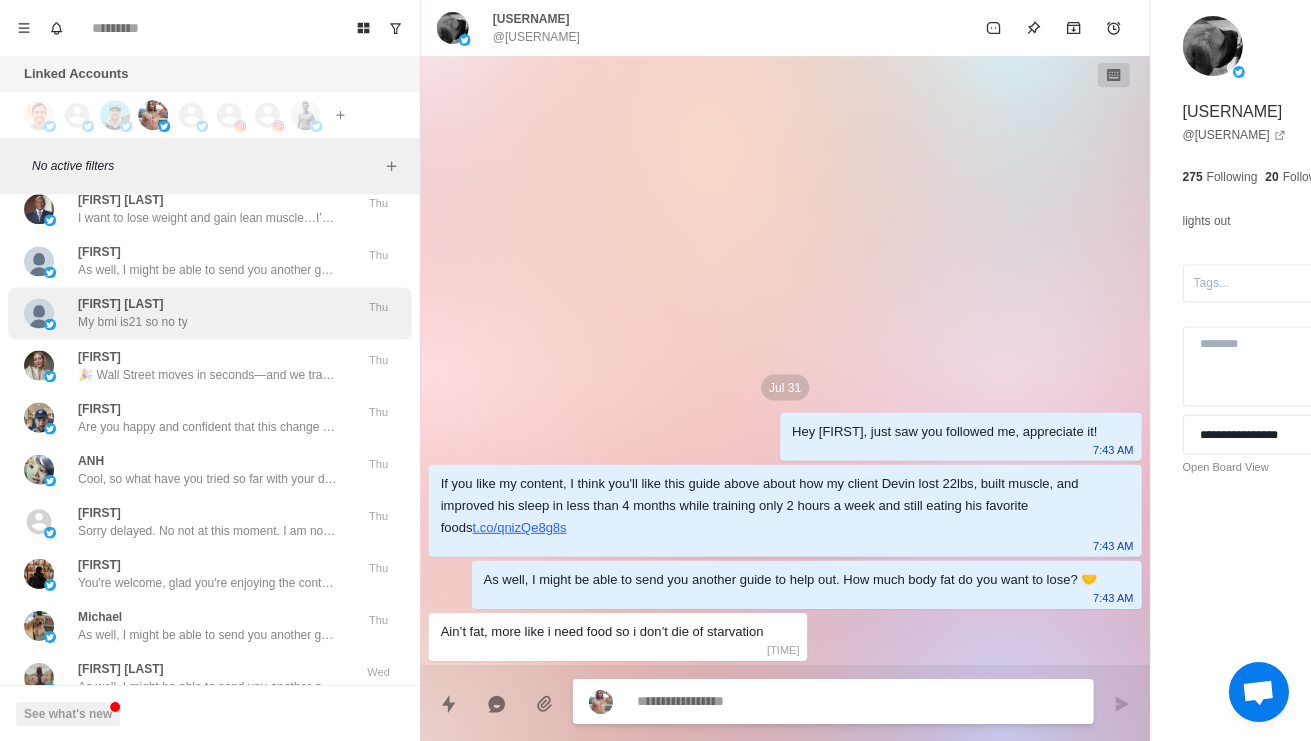 click on "bob carroll My bmi is21 so no ty" at bounding box center (188, 313) 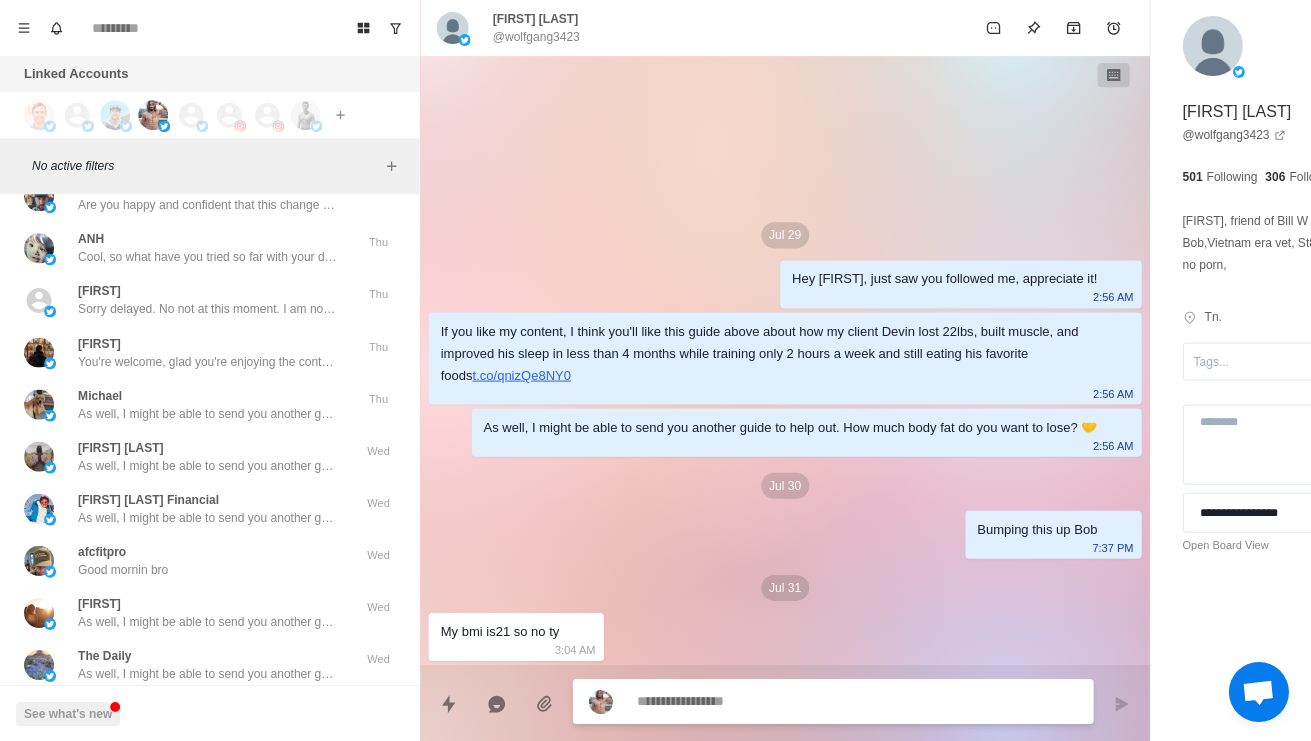 scroll, scrollTop: 14233, scrollLeft: 0, axis: vertical 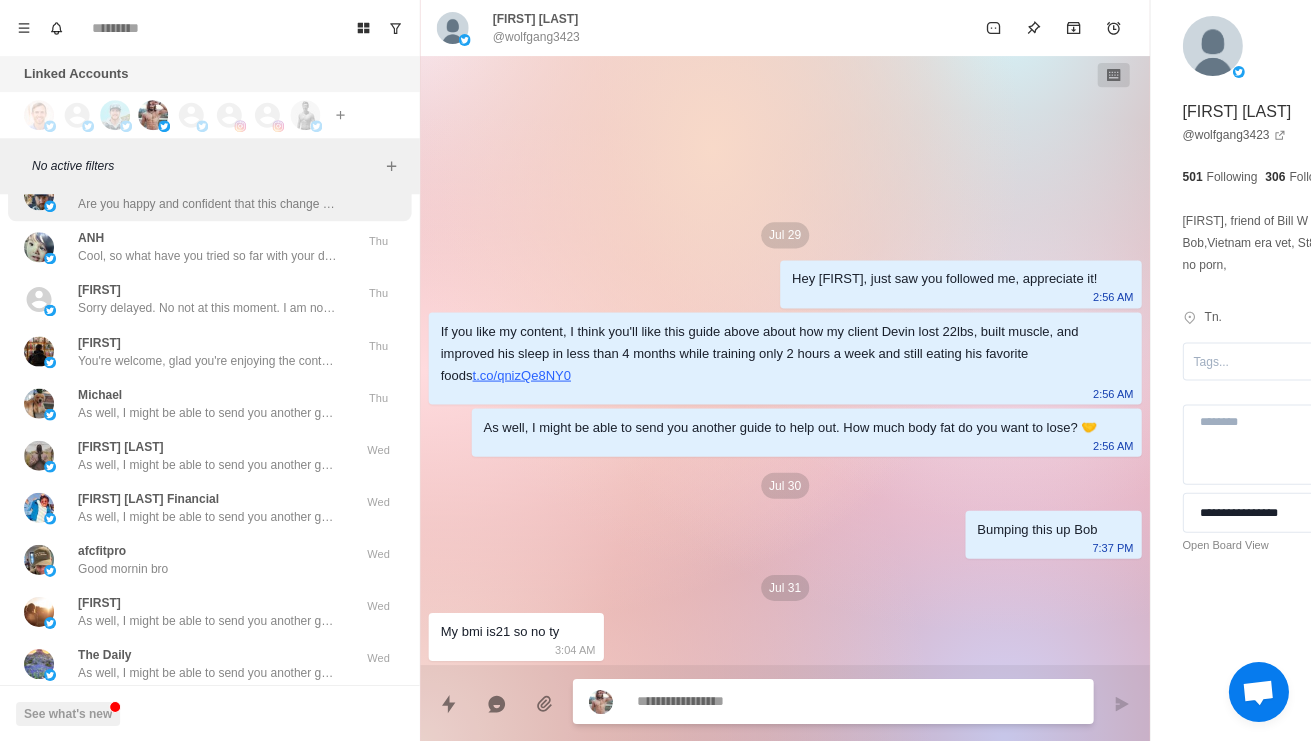click on "Robbie Are you happy and confident that this change of diet will work to lose the 25-30lbs sustainably or do you feel like you could use some help on your journey?  Thu" at bounding box center (209, 195) 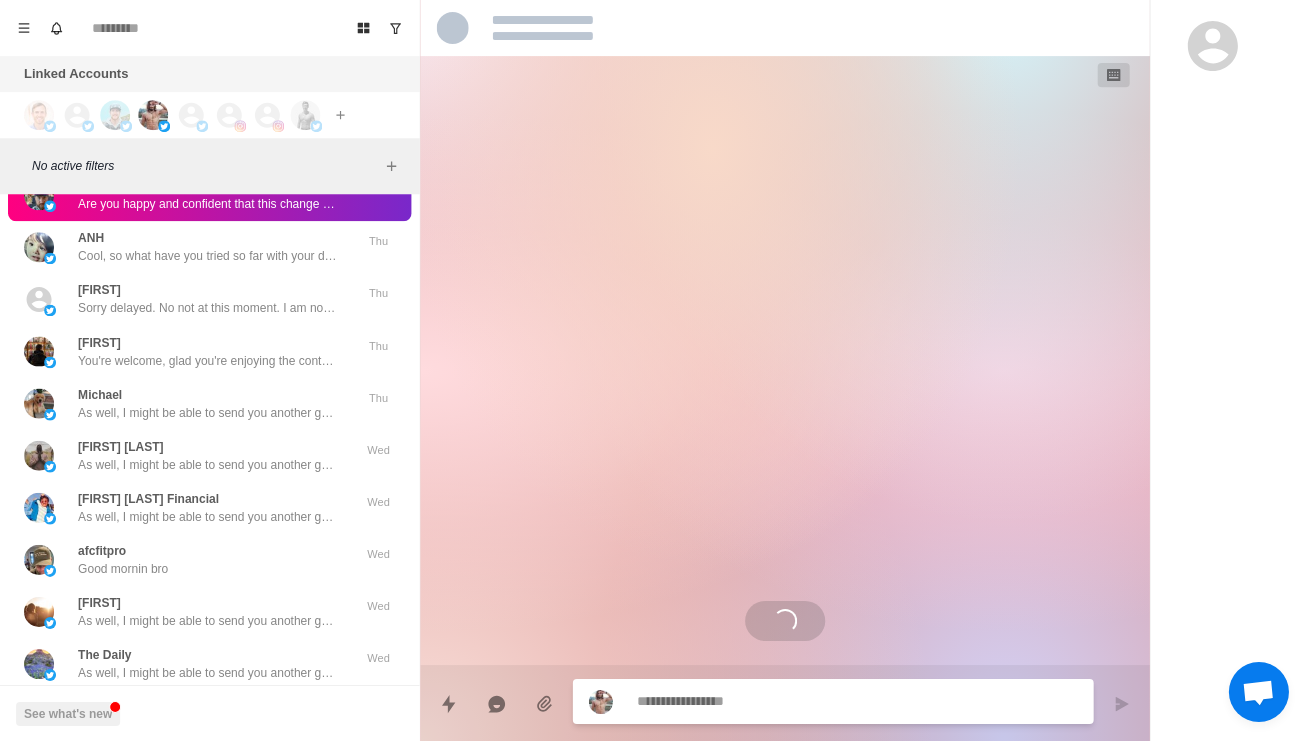 scroll, scrollTop: 1574, scrollLeft: 0, axis: vertical 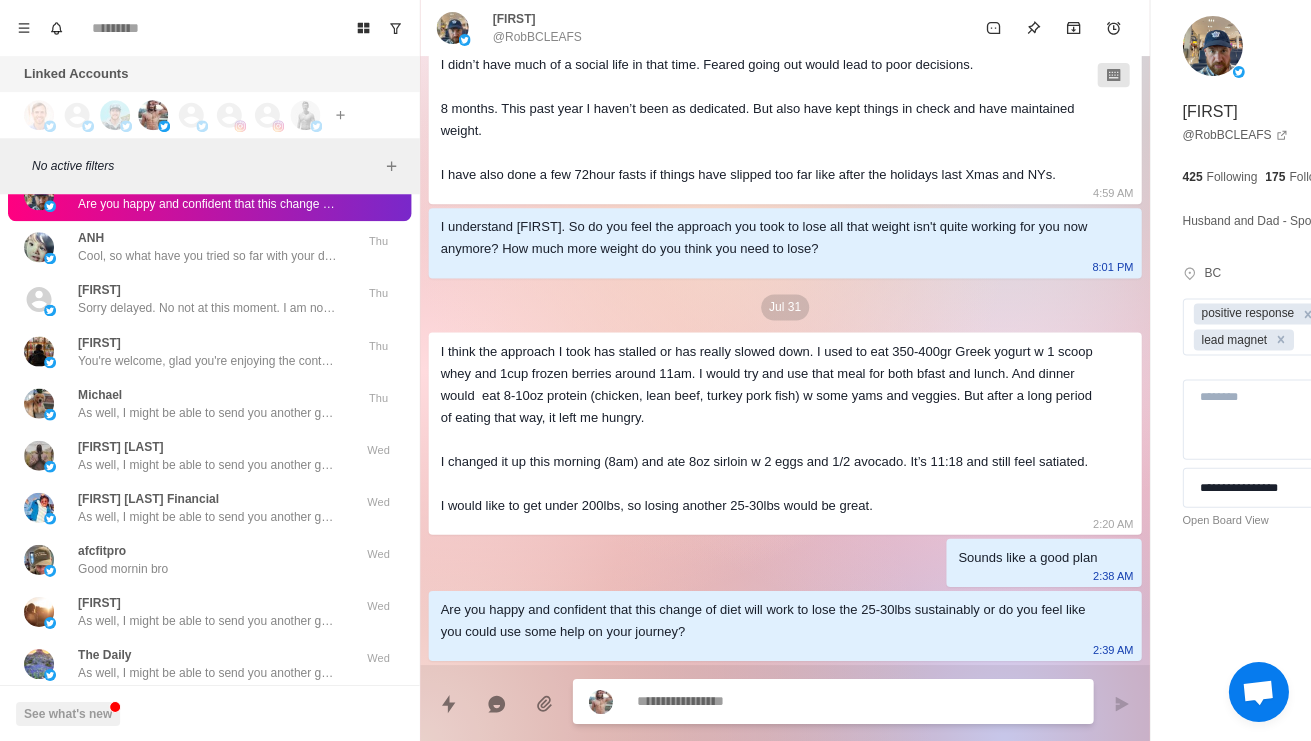 type on "*" 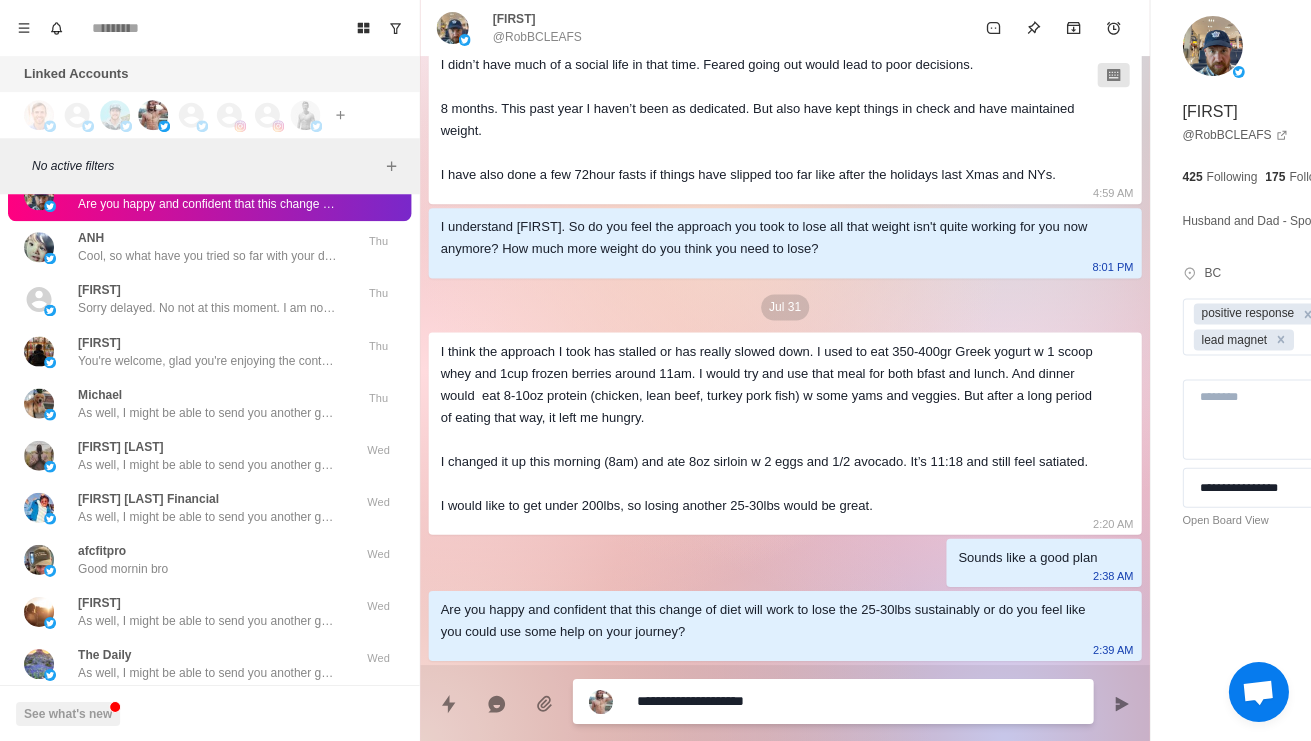 type on "*" 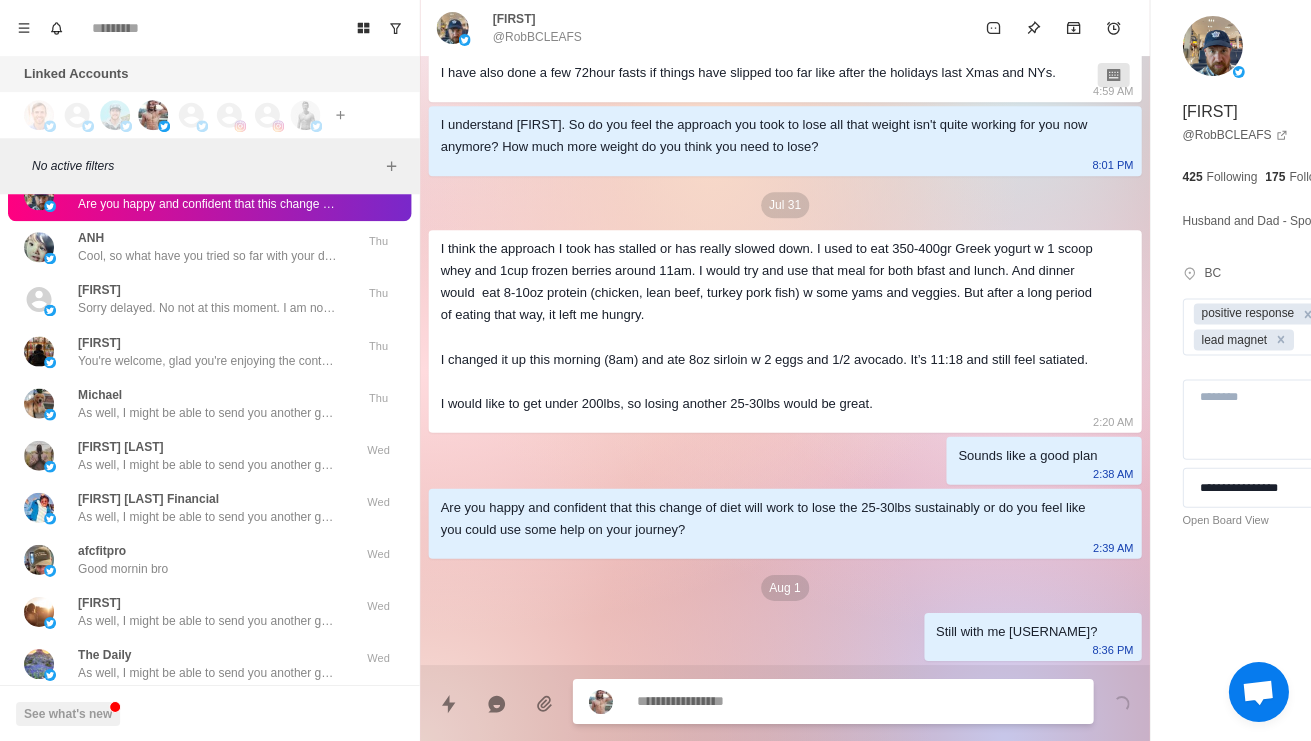 scroll, scrollTop: 1676, scrollLeft: 0, axis: vertical 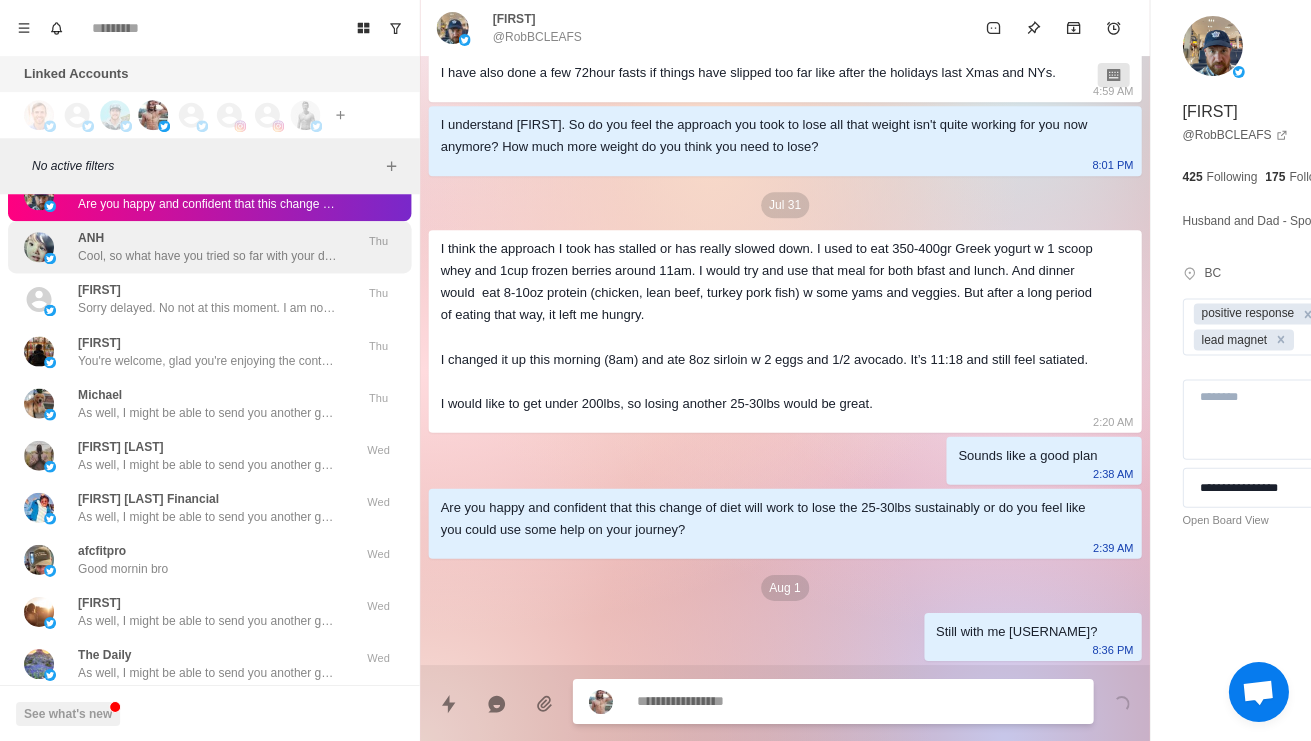 click on "Cool, so what have you tried so far with your diet and training to reduce from 210 to 160 lbs?" at bounding box center [208, 256] 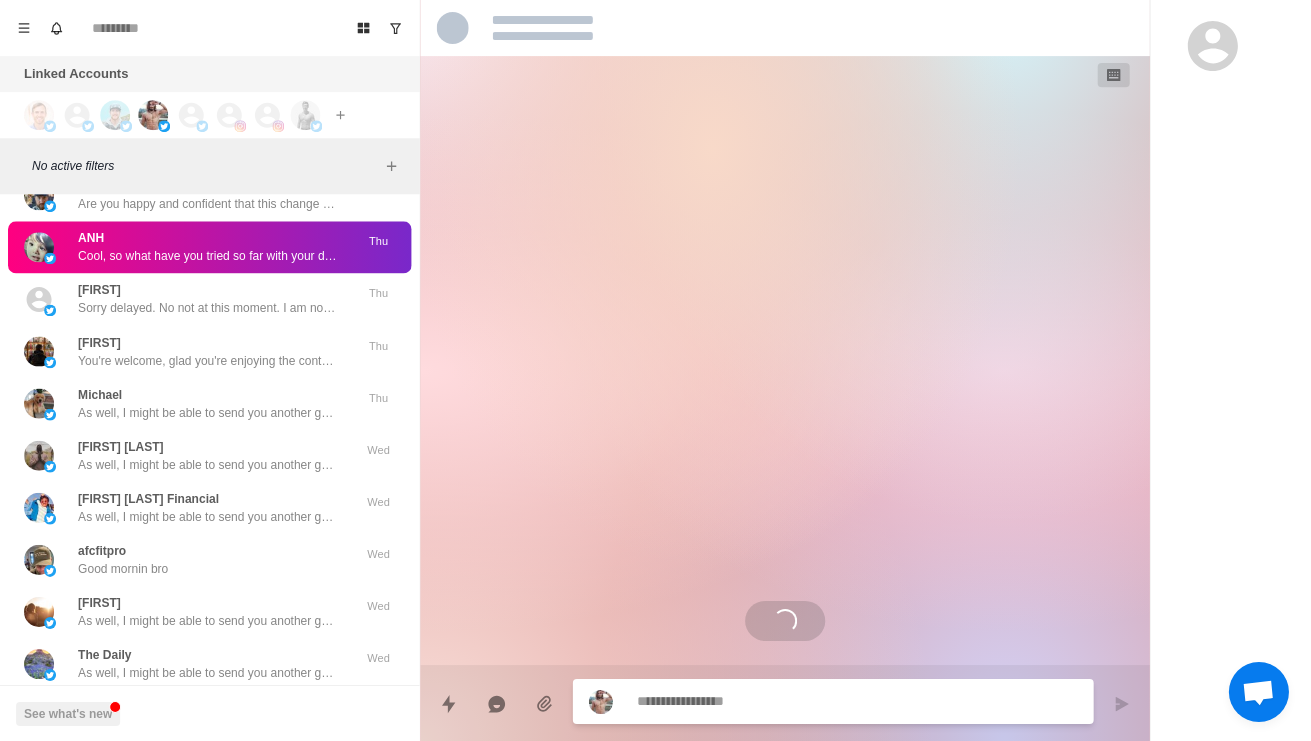 scroll, scrollTop: 0, scrollLeft: 0, axis: both 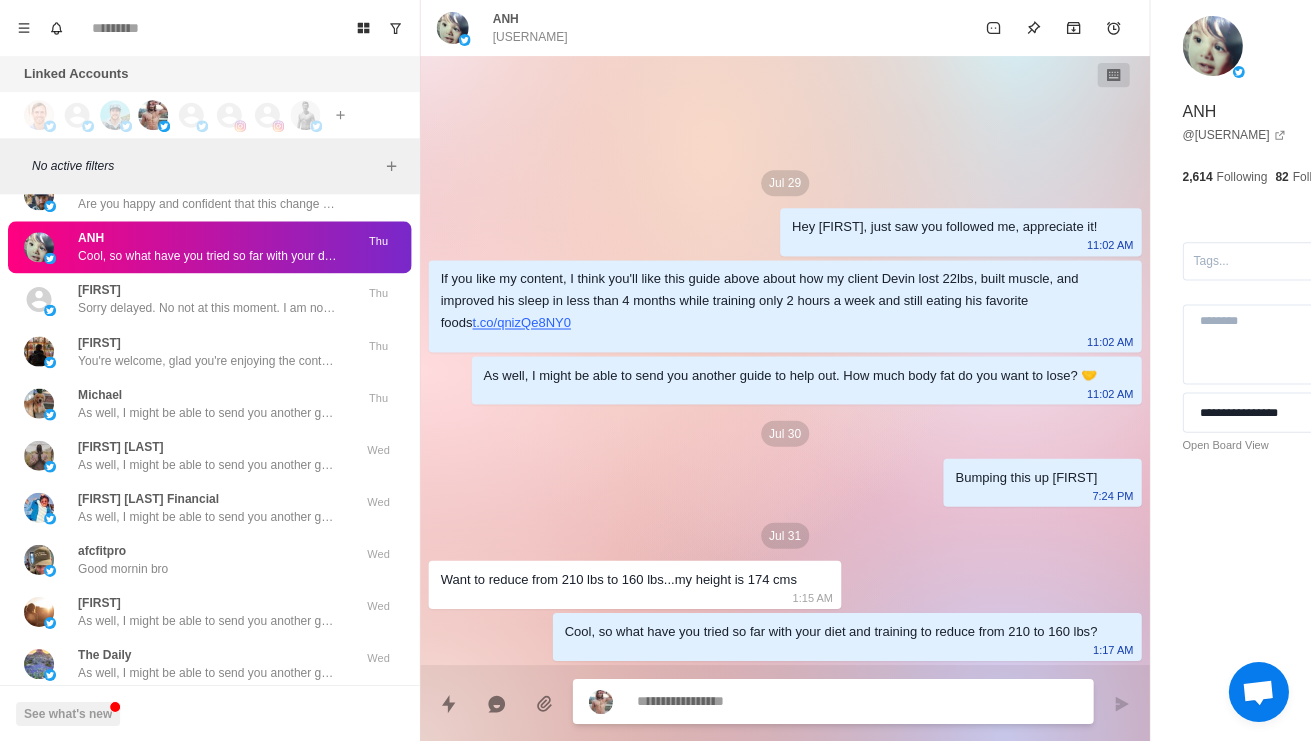 type on "*" 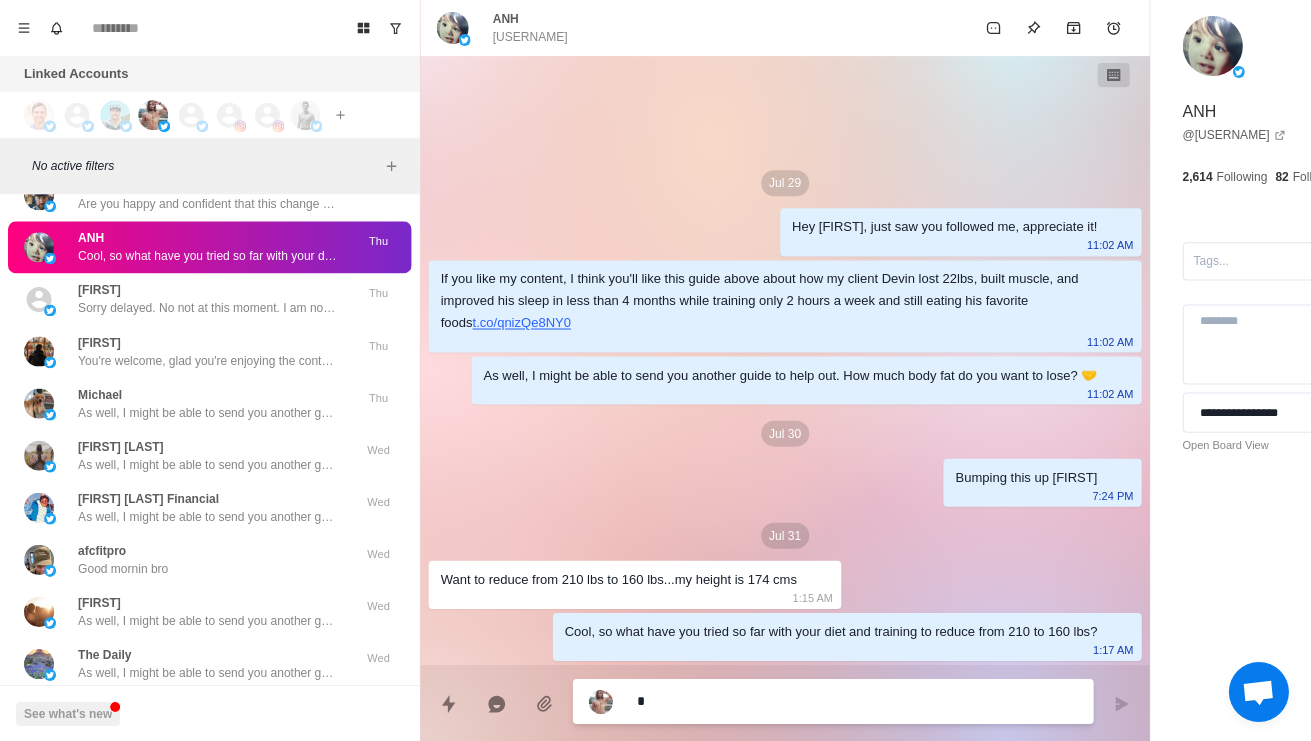 type on "*" 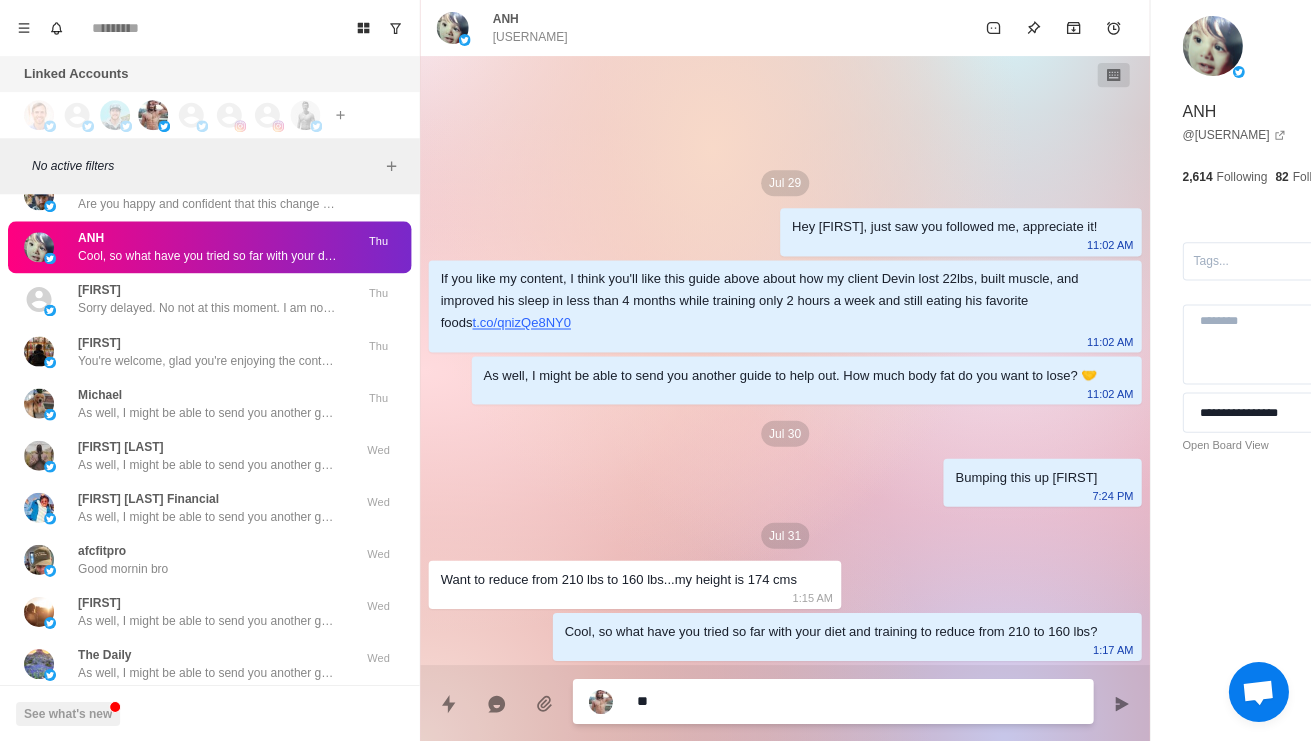 type on "*" 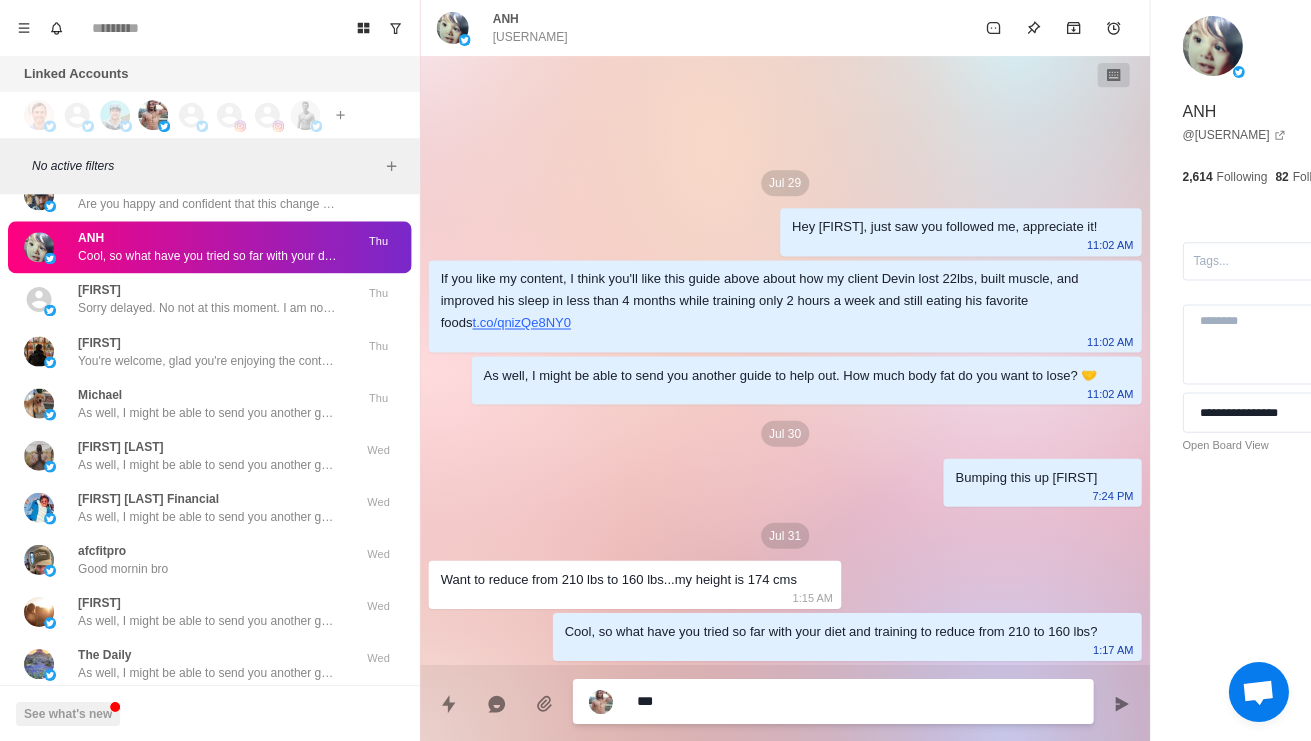 type on "*" 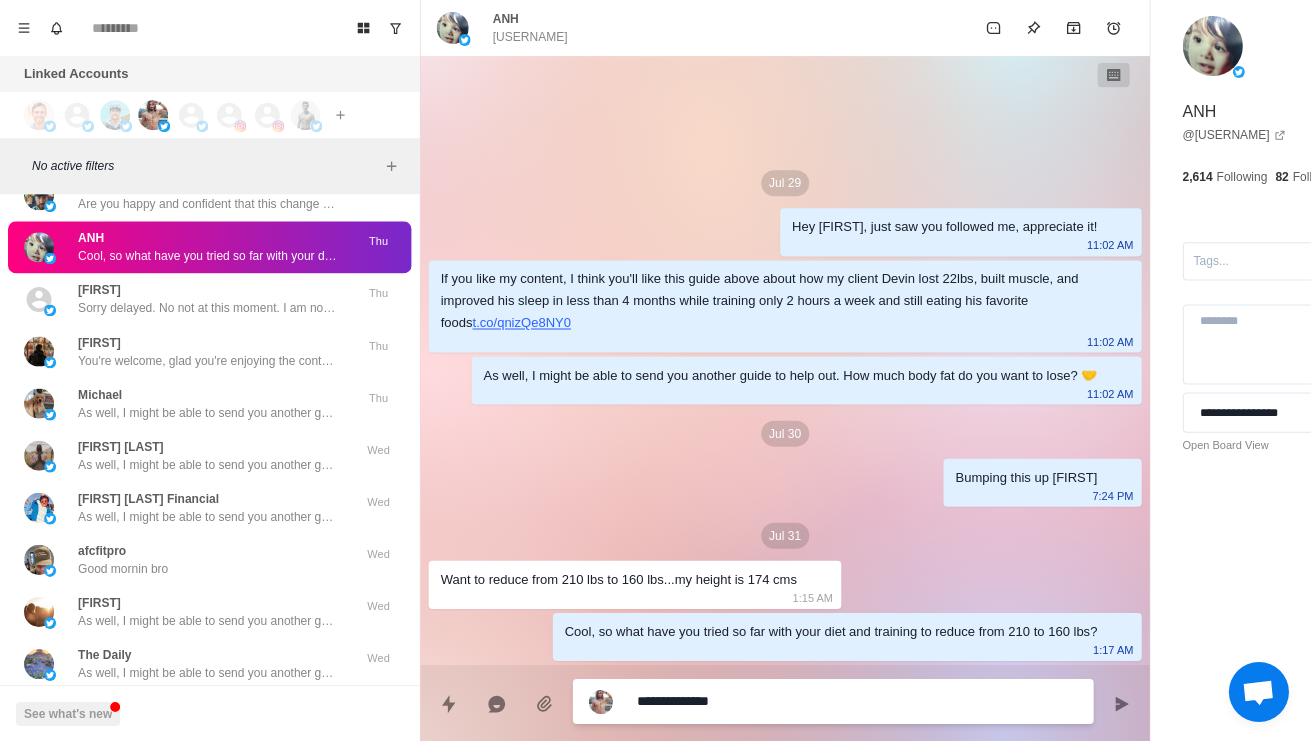 type on "*" 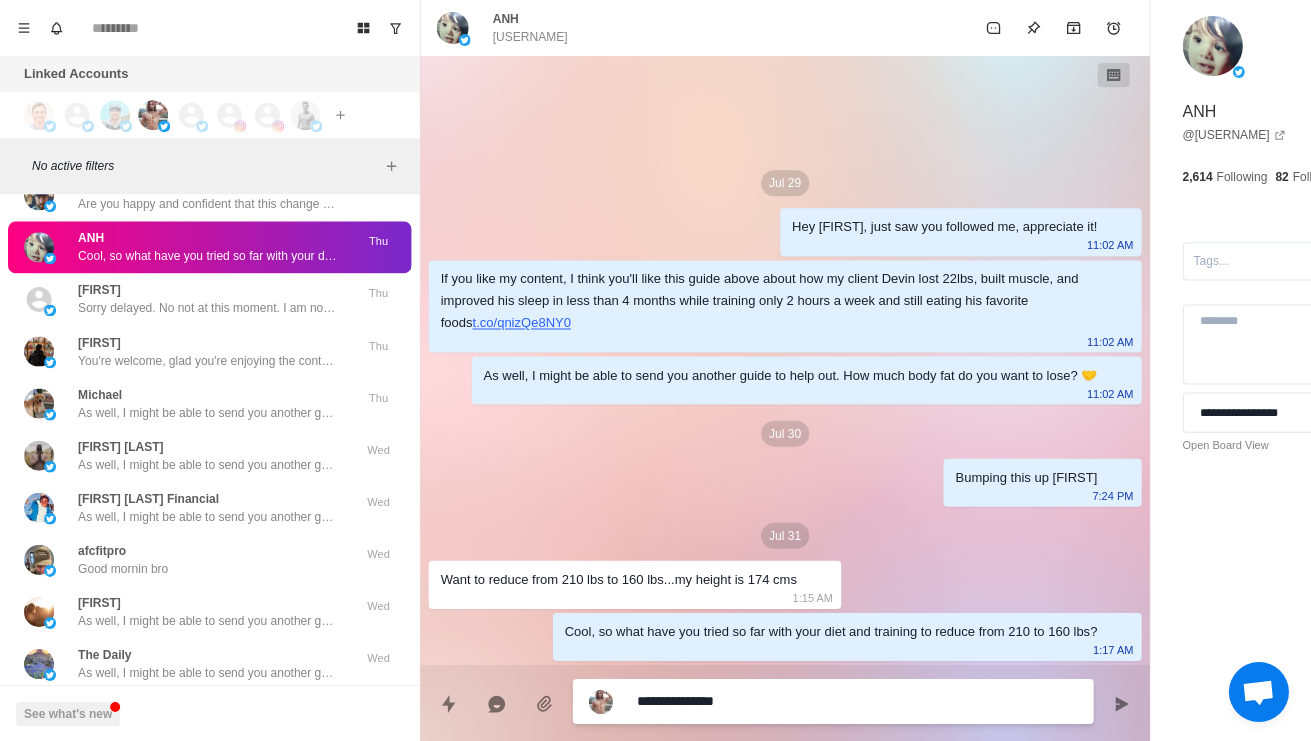 type on "*" 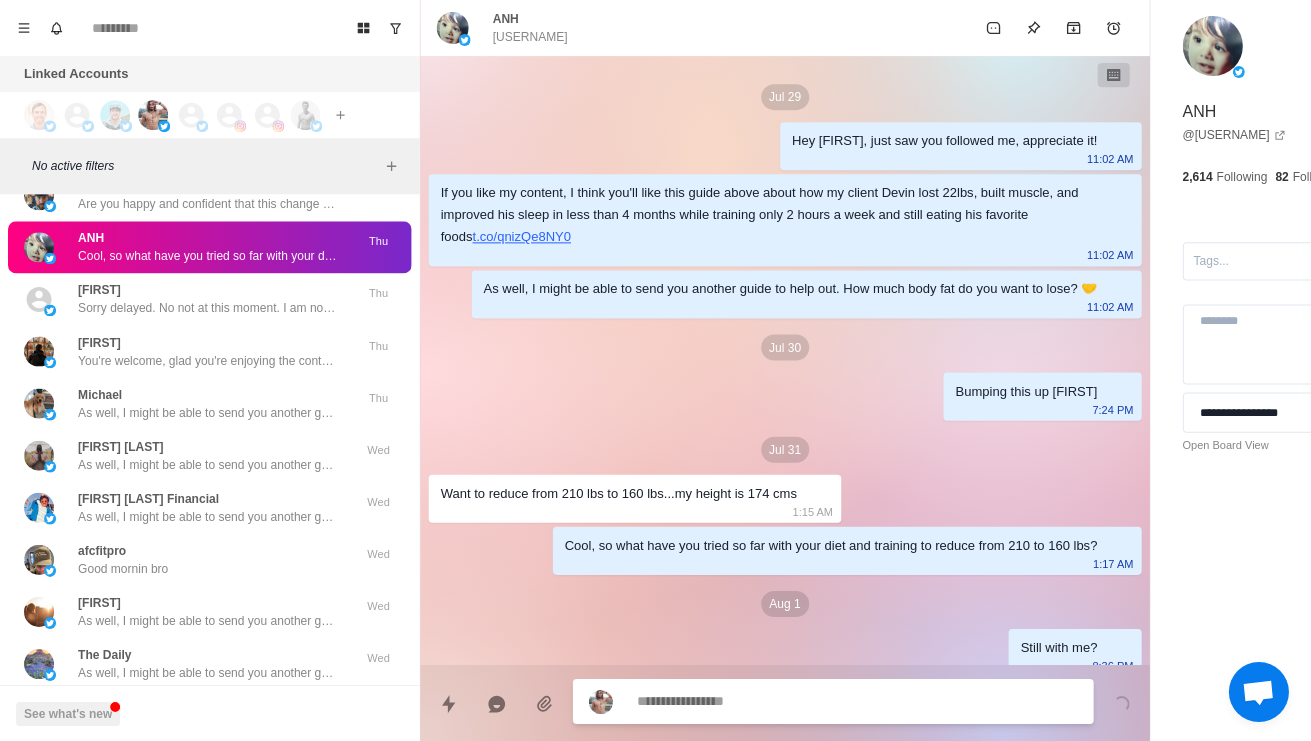 scroll, scrollTop: 60, scrollLeft: 0, axis: vertical 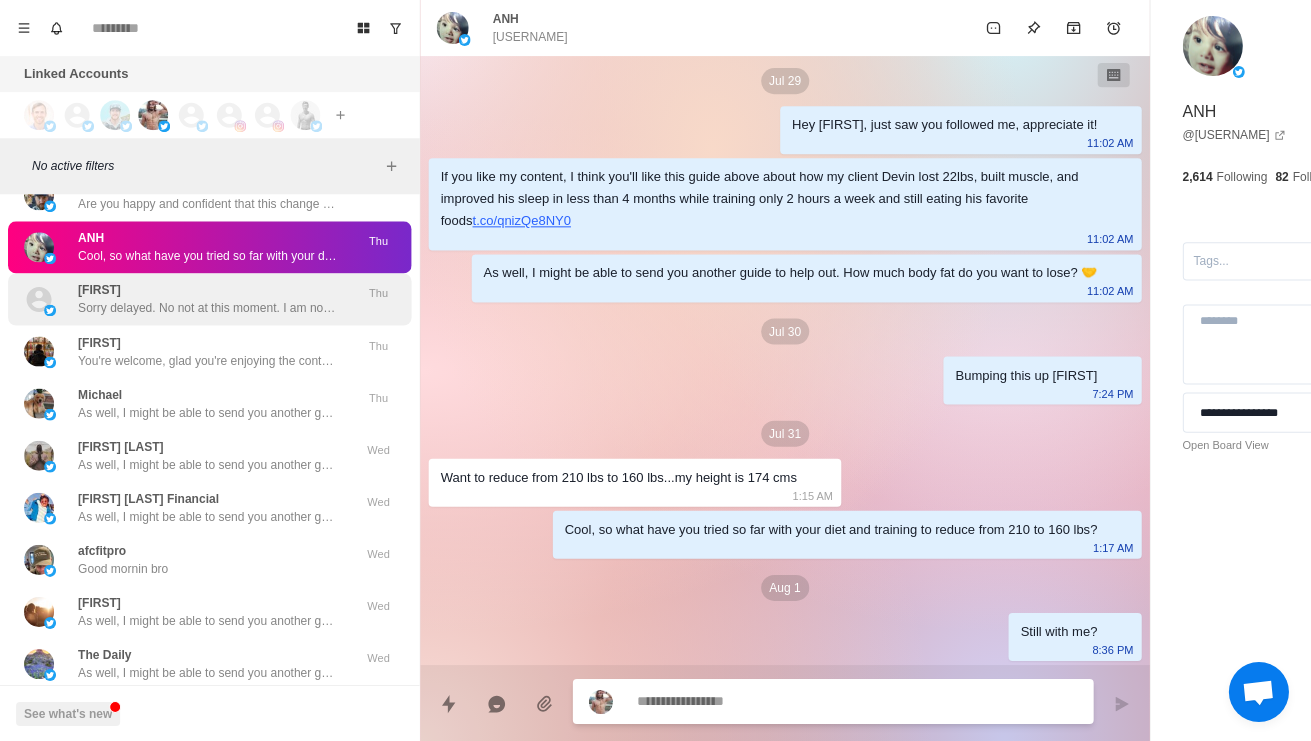 click on "Sorry delayed. No not at this moment. I am not planning to loose weight. Will be in touch. Thanks" at bounding box center [208, 308] 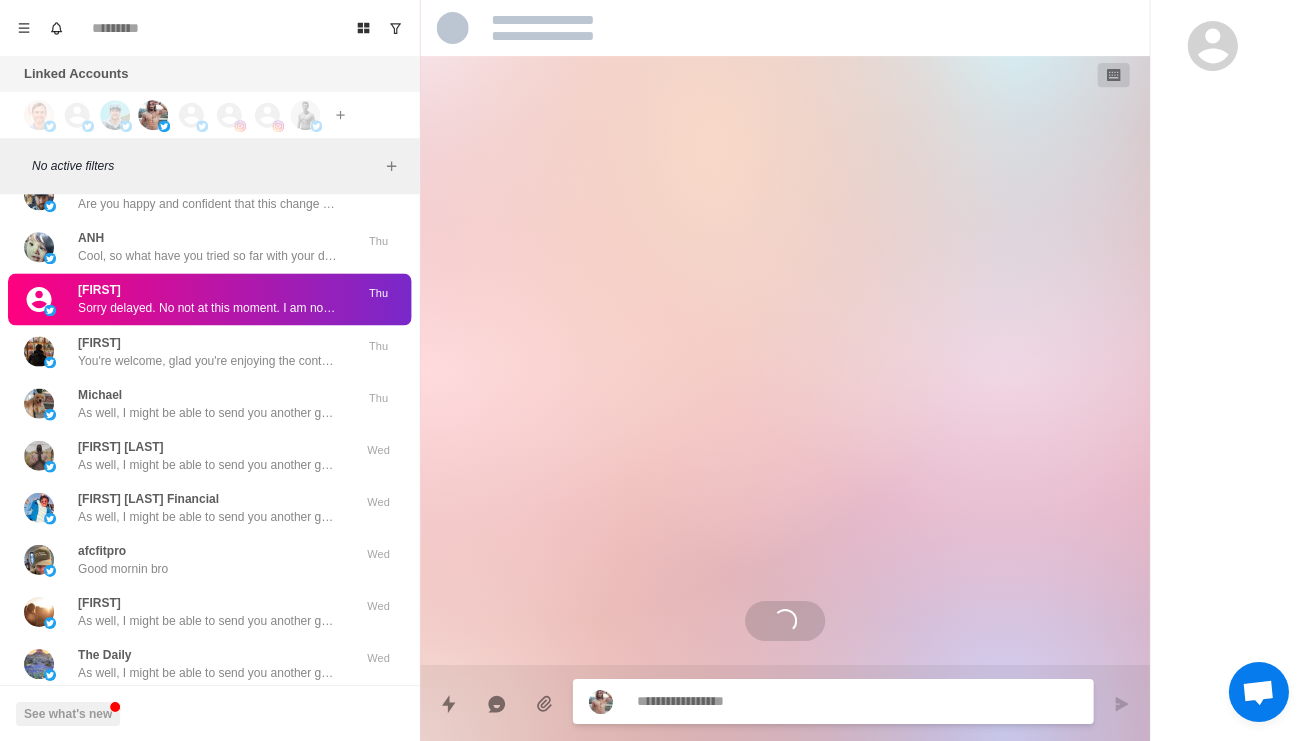 scroll, scrollTop: 0, scrollLeft: 0, axis: both 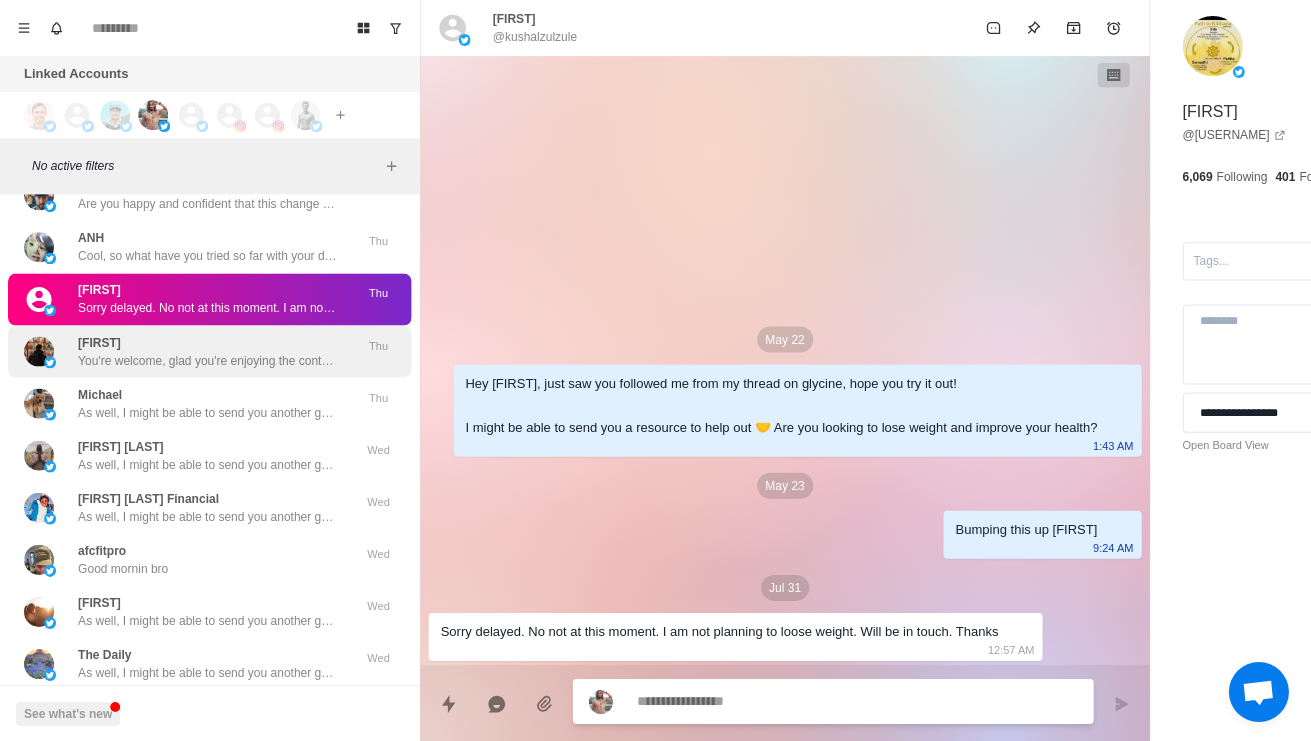 click on "You're welcome, glad you're enjoying the content. Thank you for the nice words. Keep up the good work and have a great day" at bounding box center (208, 360) 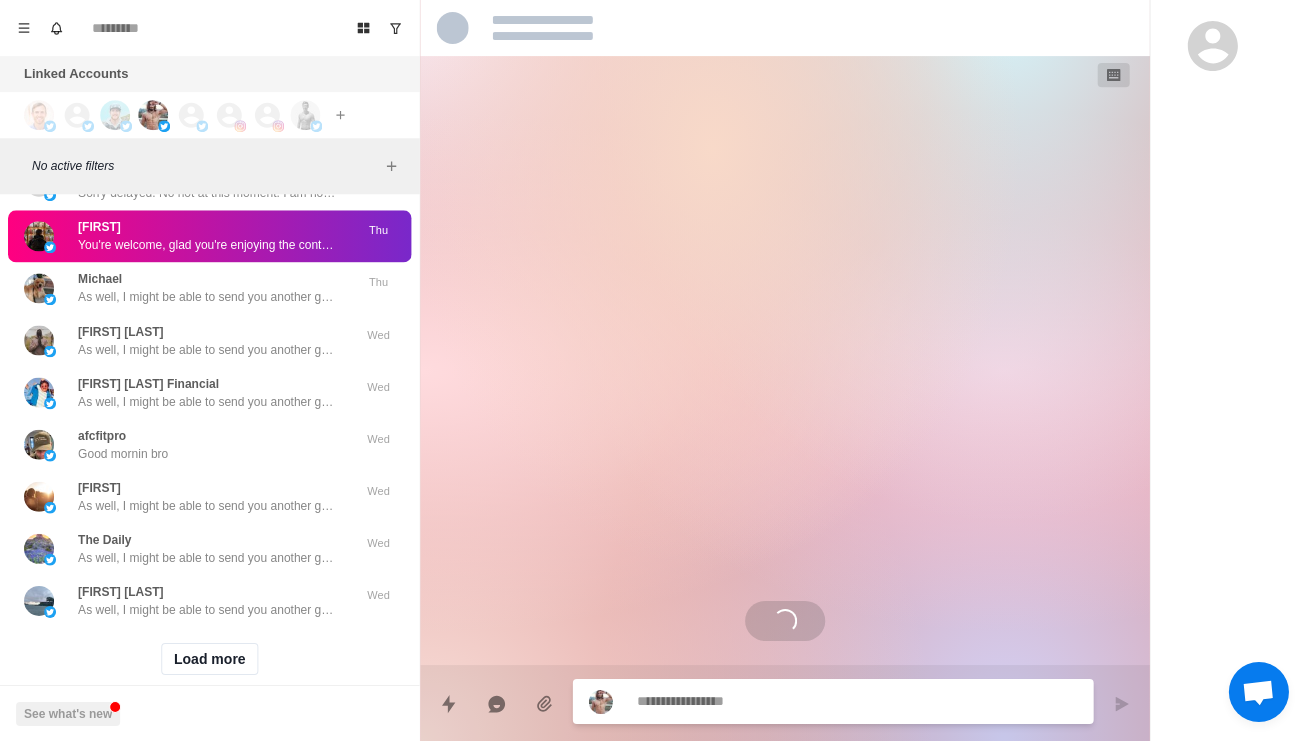 scroll, scrollTop: 14363, scrollLeft: 0, axis: vertical 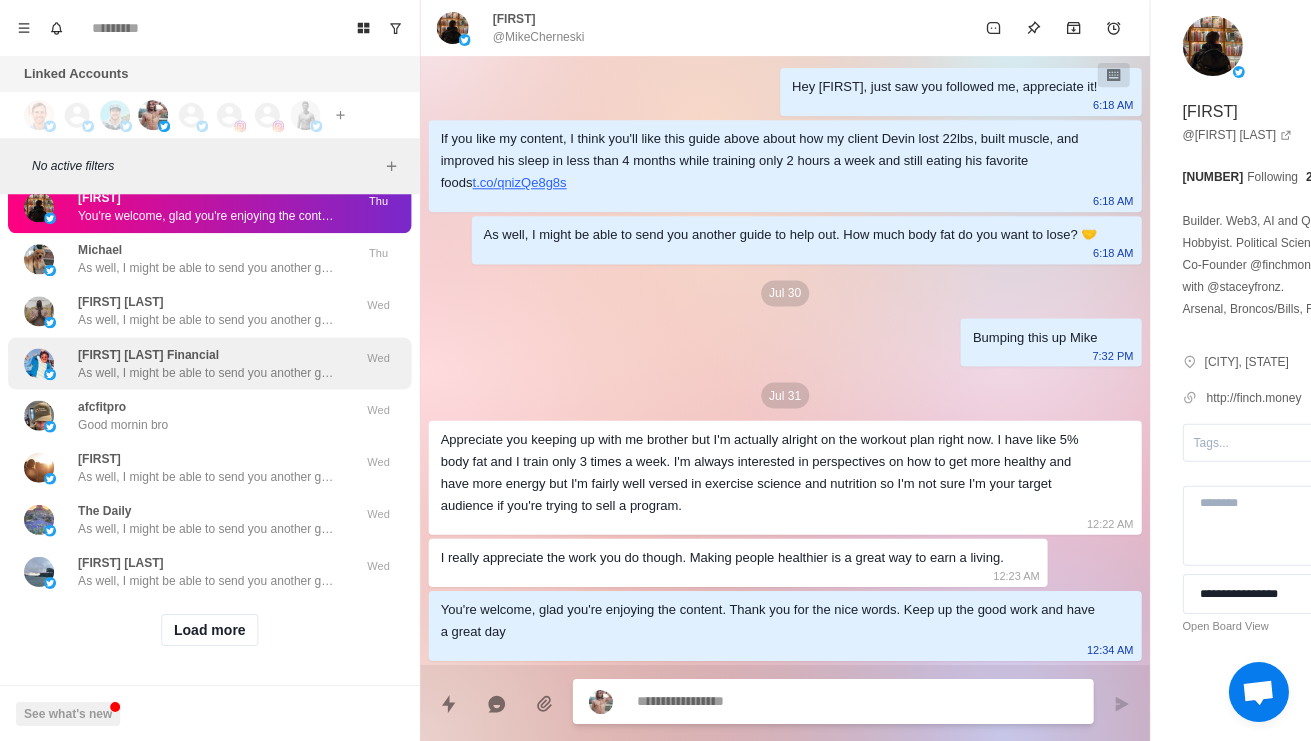 click on "As well, I might be able to send you another guide to help out. How much body fat do you want to lose? 🤝" at bounding box center [208, 372] 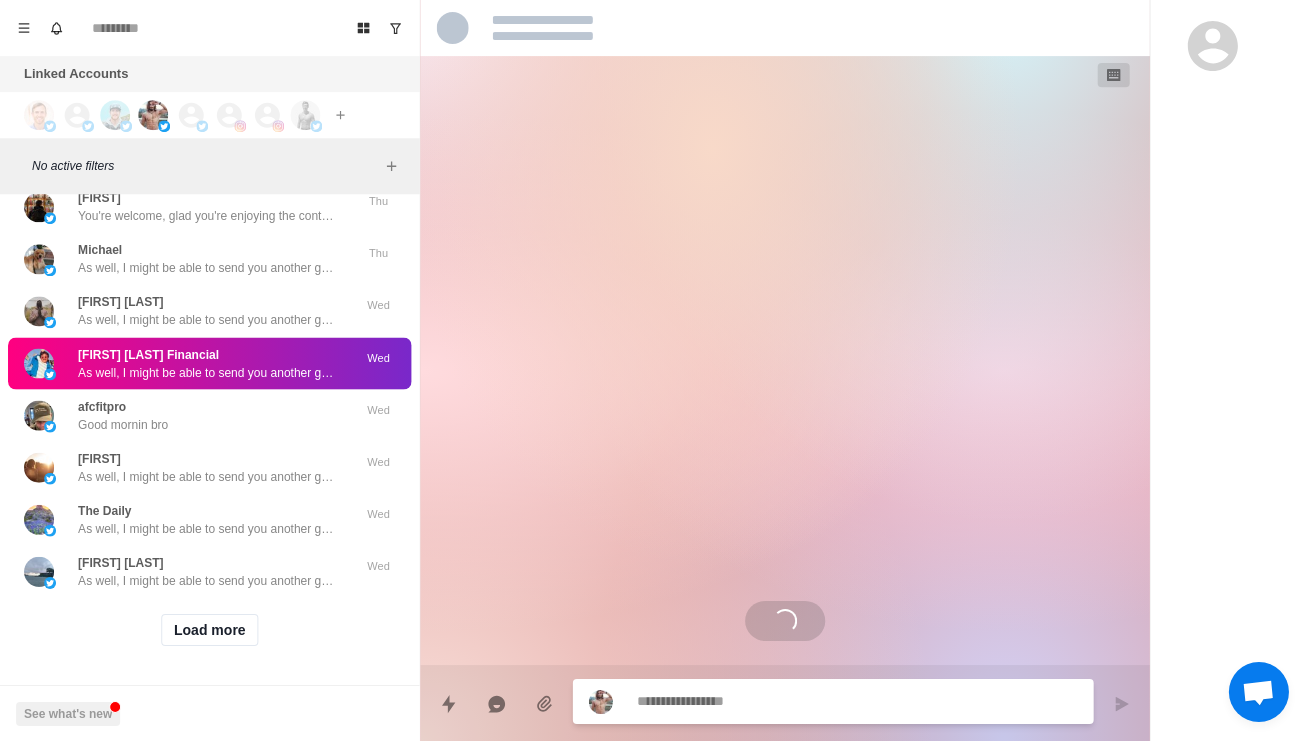 scroll, scrollTop: 0, scrollLeft: 0, axis: both 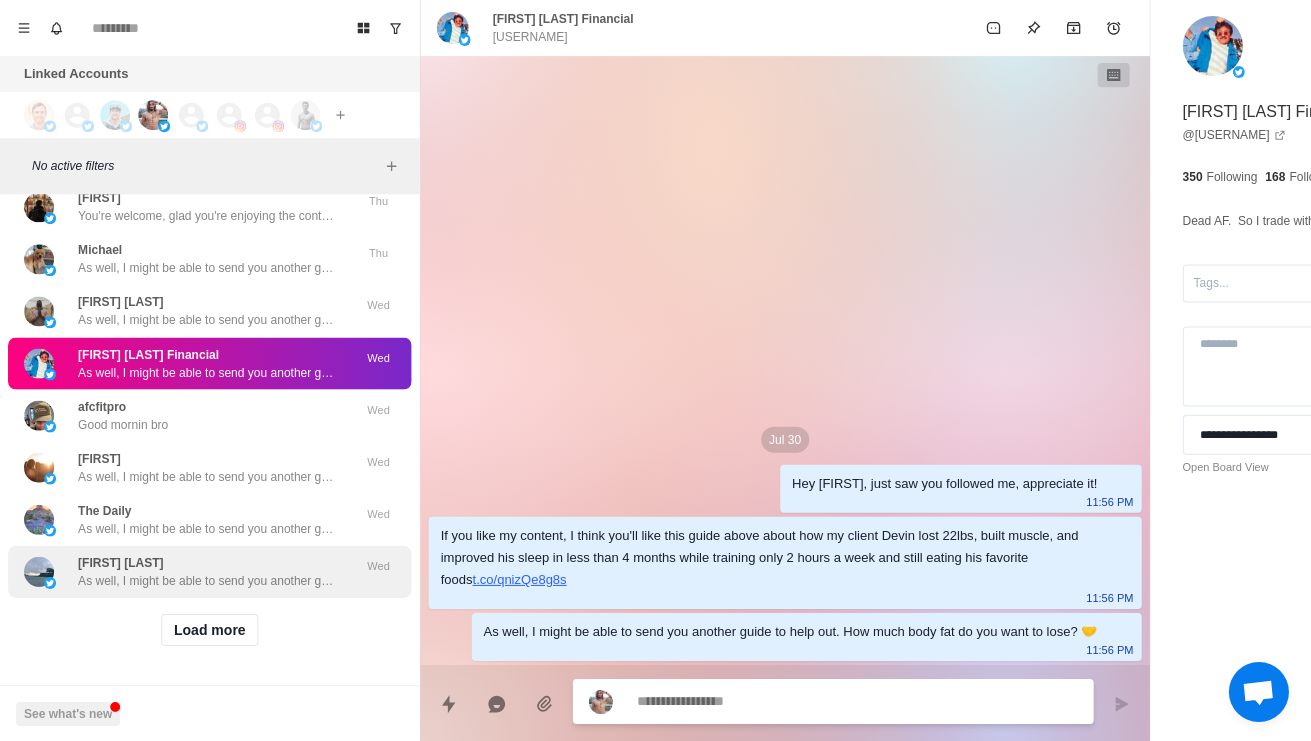 click on "Jane Galt As well, I might be able to send you another guide to help out. How much body fat do you want to lose? 🤝 Wed" at bounding box center (209, 571) 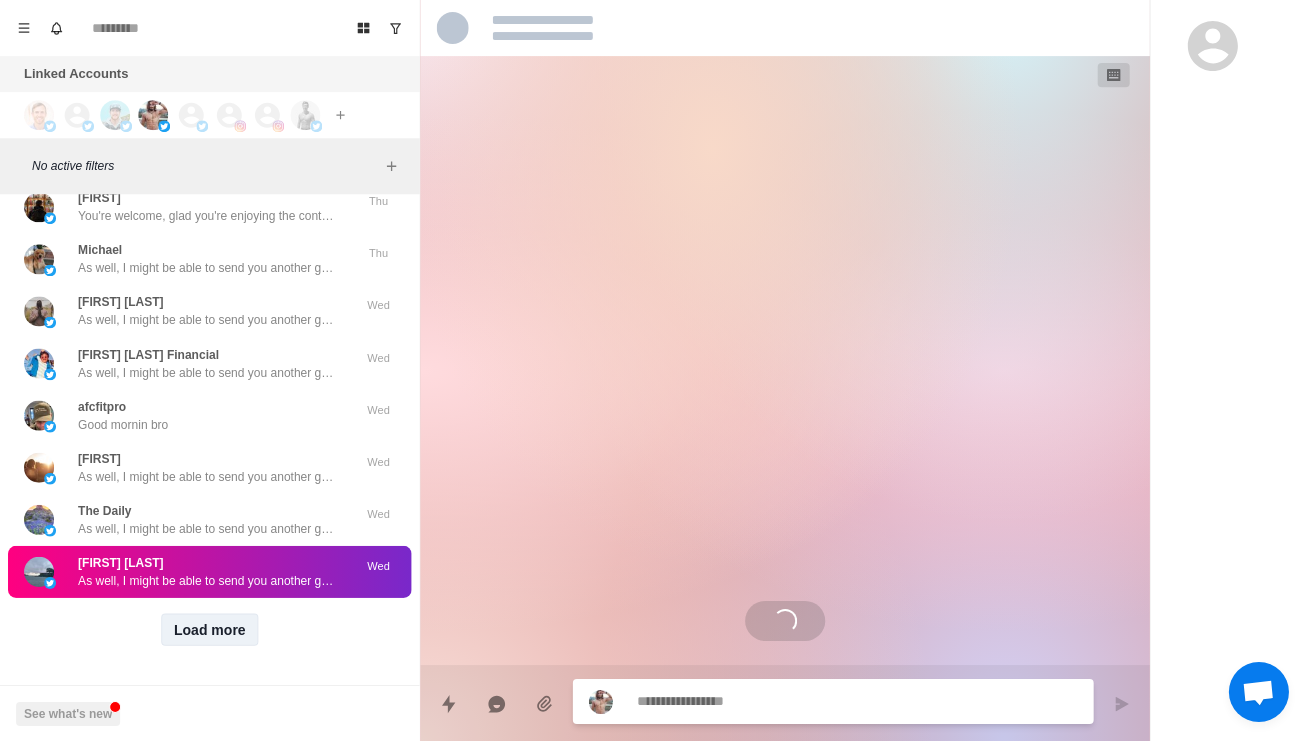 click on "Load more" at bounding box center (210, 629) 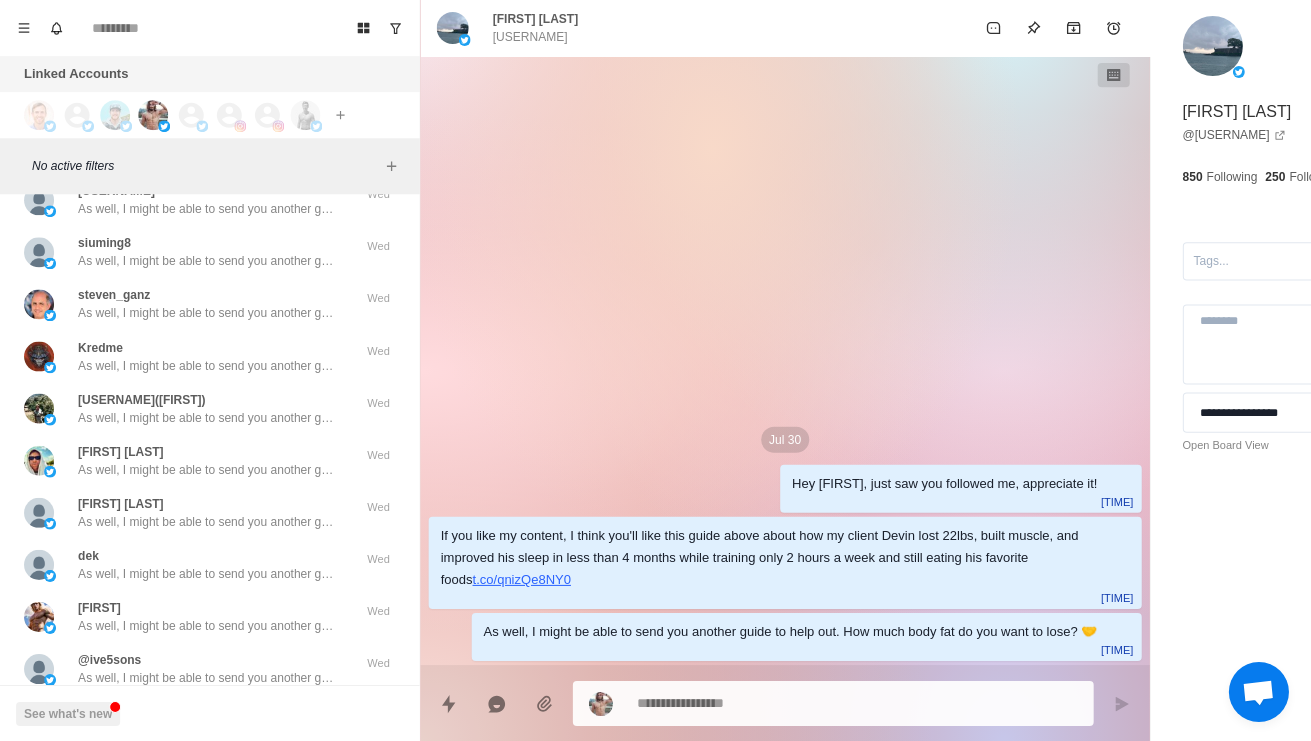 scroll, scrollTop: 15220, scrollLeft: 0, axis: vertical 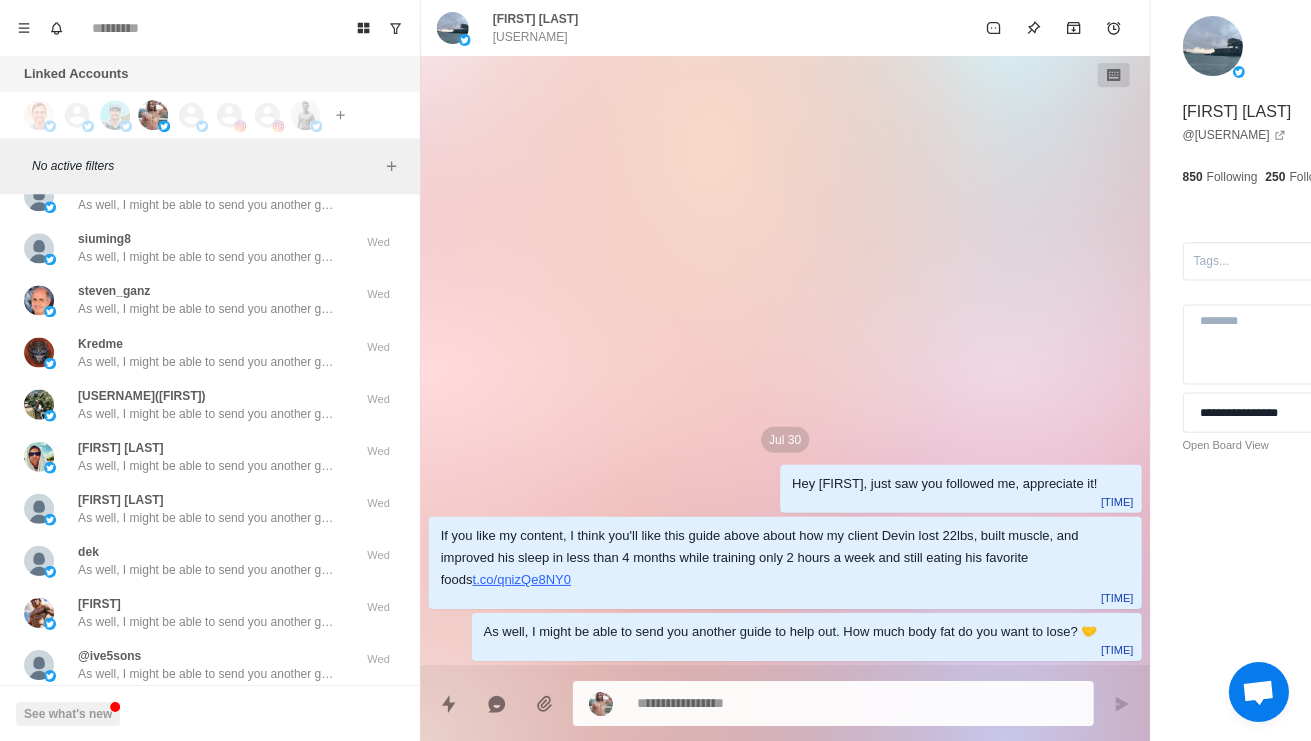 click on "Kimo If you like my content, I think you'll like this guide above about how my client Devin lost 22lbs, built muscle, and improved his sleep in less than 4 months while training only 2 hours a week and still eating his favorite foods https://t.co/qnizQe8NY0" at bounding box center [208, -12] 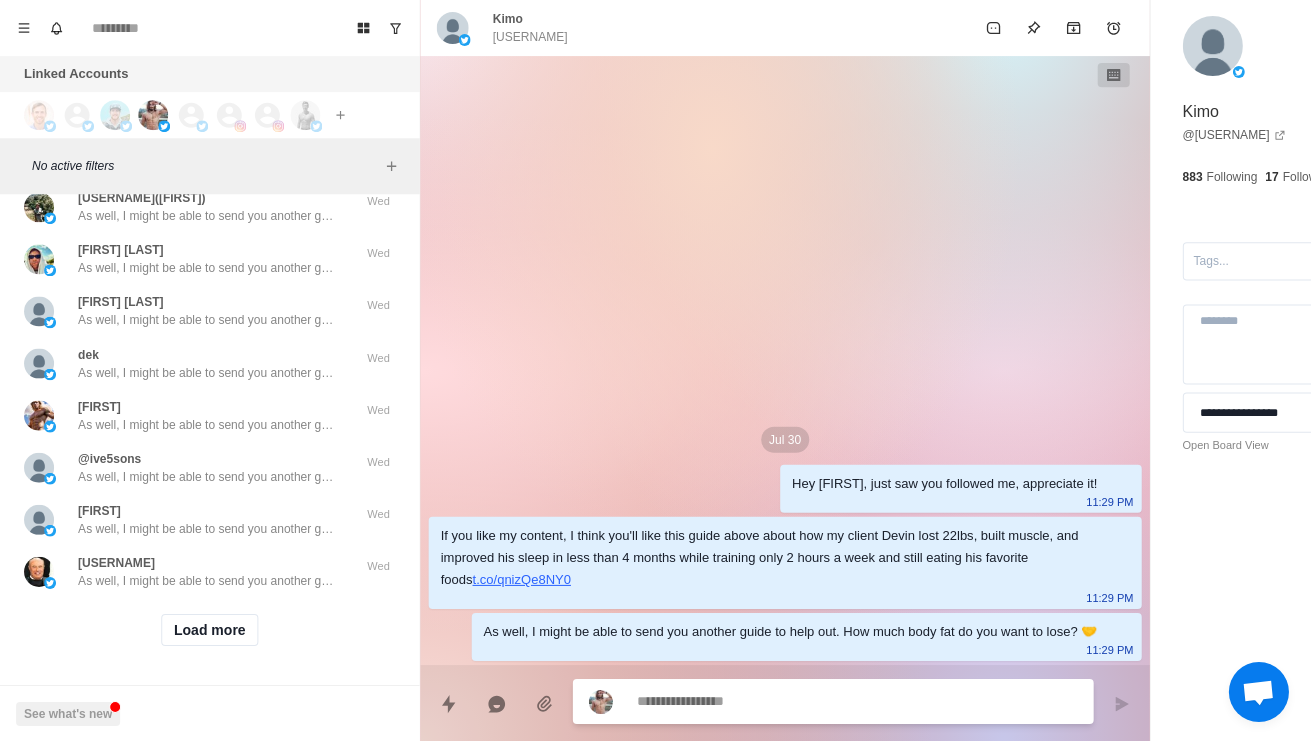 scroll, scrollTop: 15772, scrollLeft: 0, axis: vertical 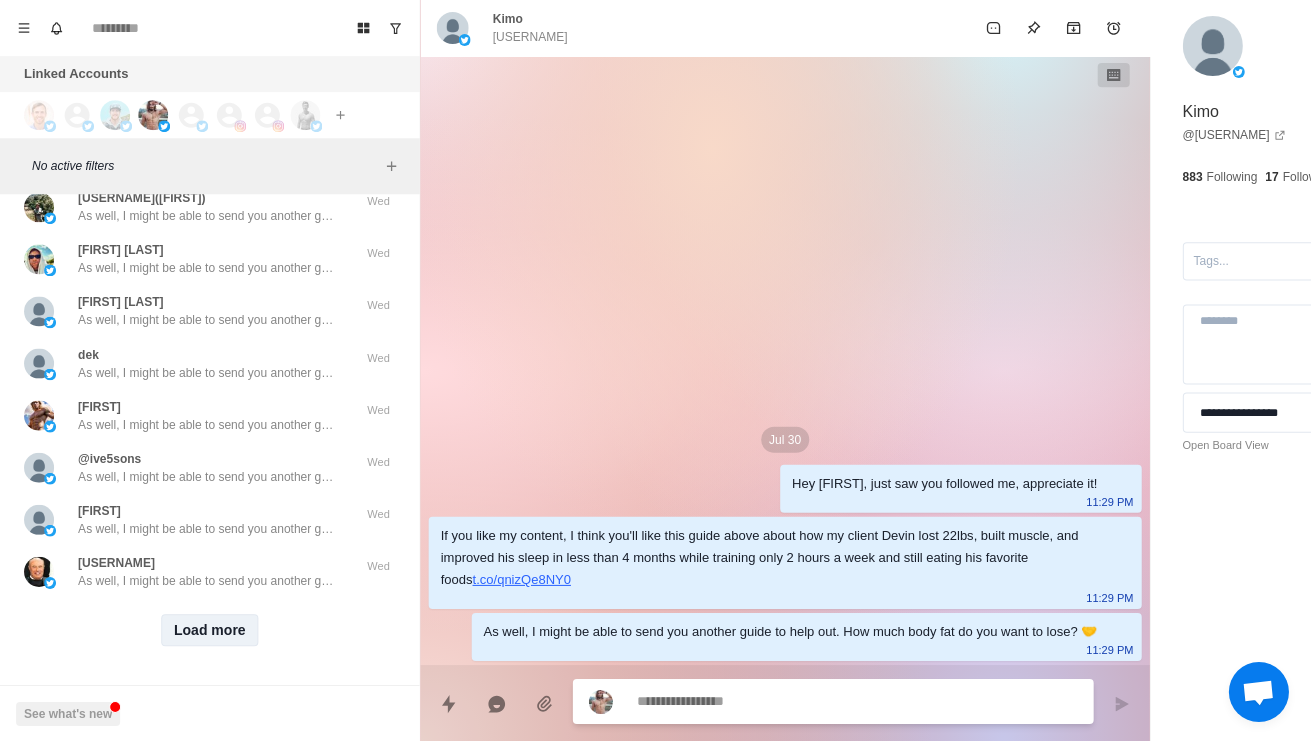 click on "Load more" at bounding box center (210, 629) 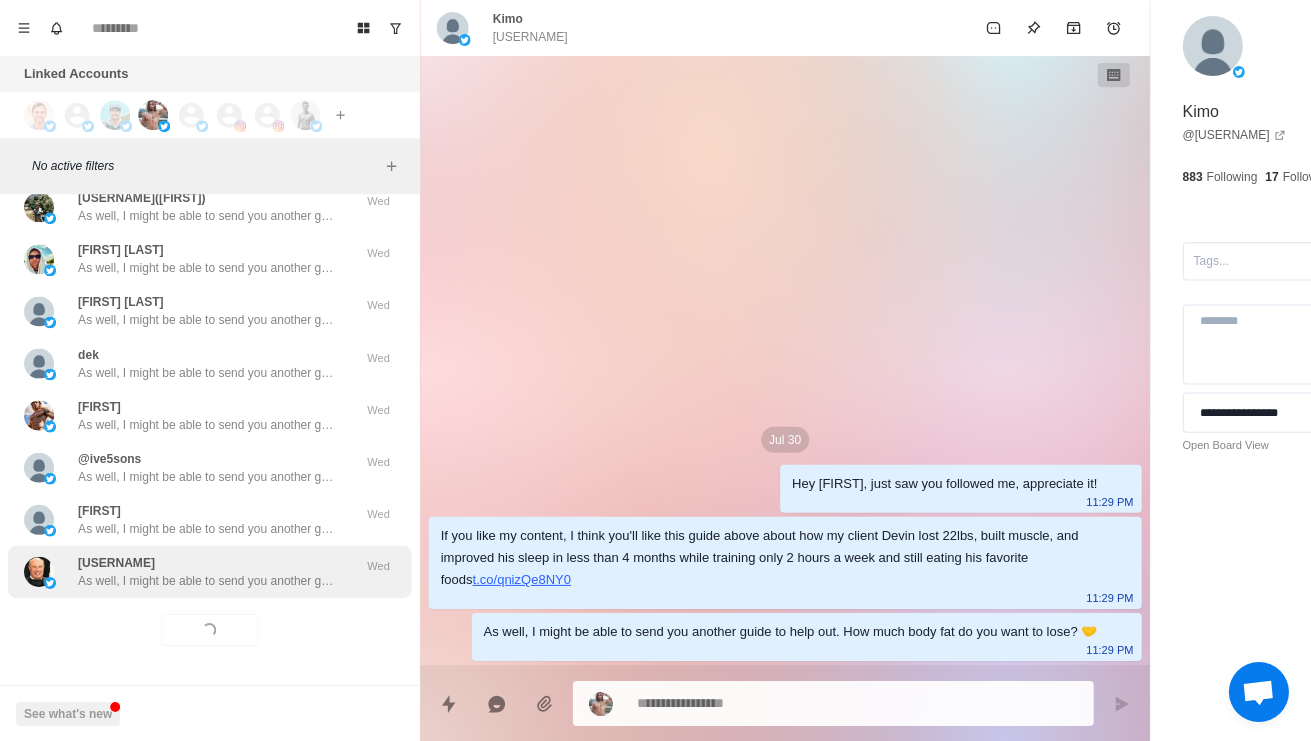 click on "fly_mc As well, I might be able to send you another guide to help out. How much body fat do you want to lose? 🤝 Wed" at bounding box center (209, 571) 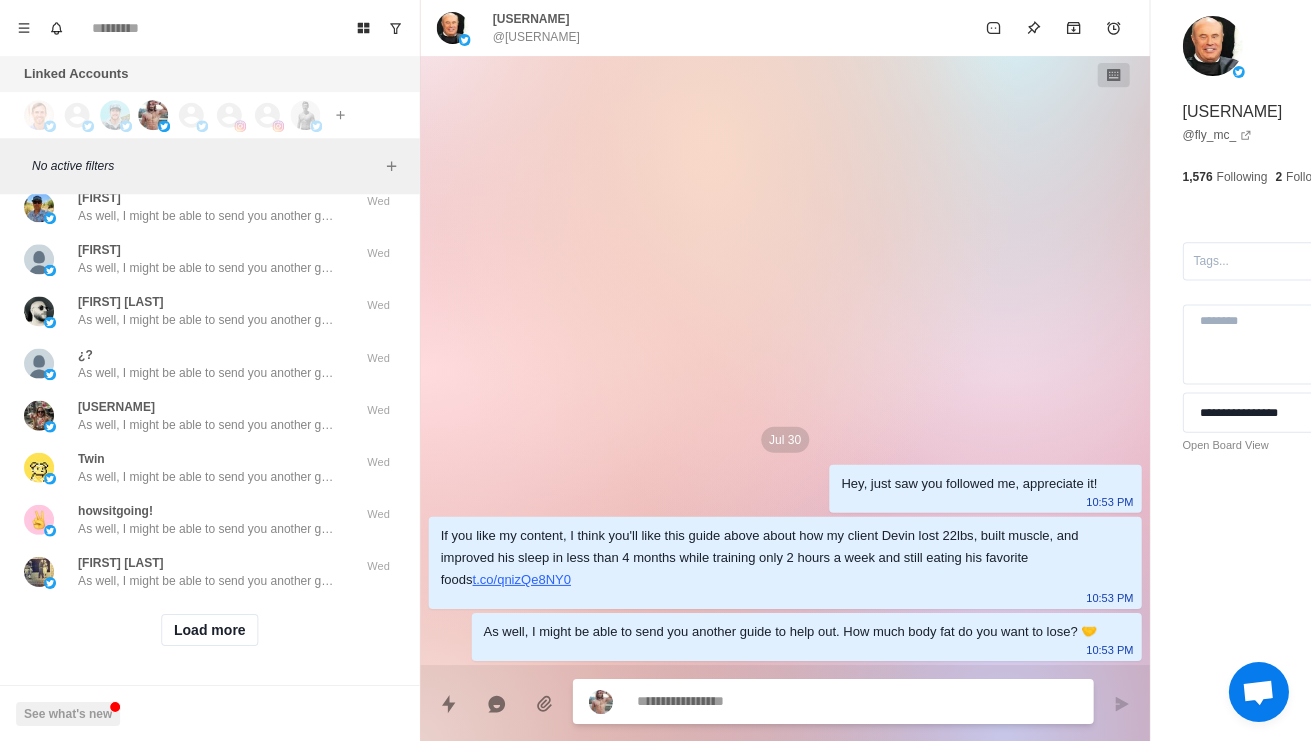 scroll, scrollTop: 16832, scrollLeft: 0, axis: vertical 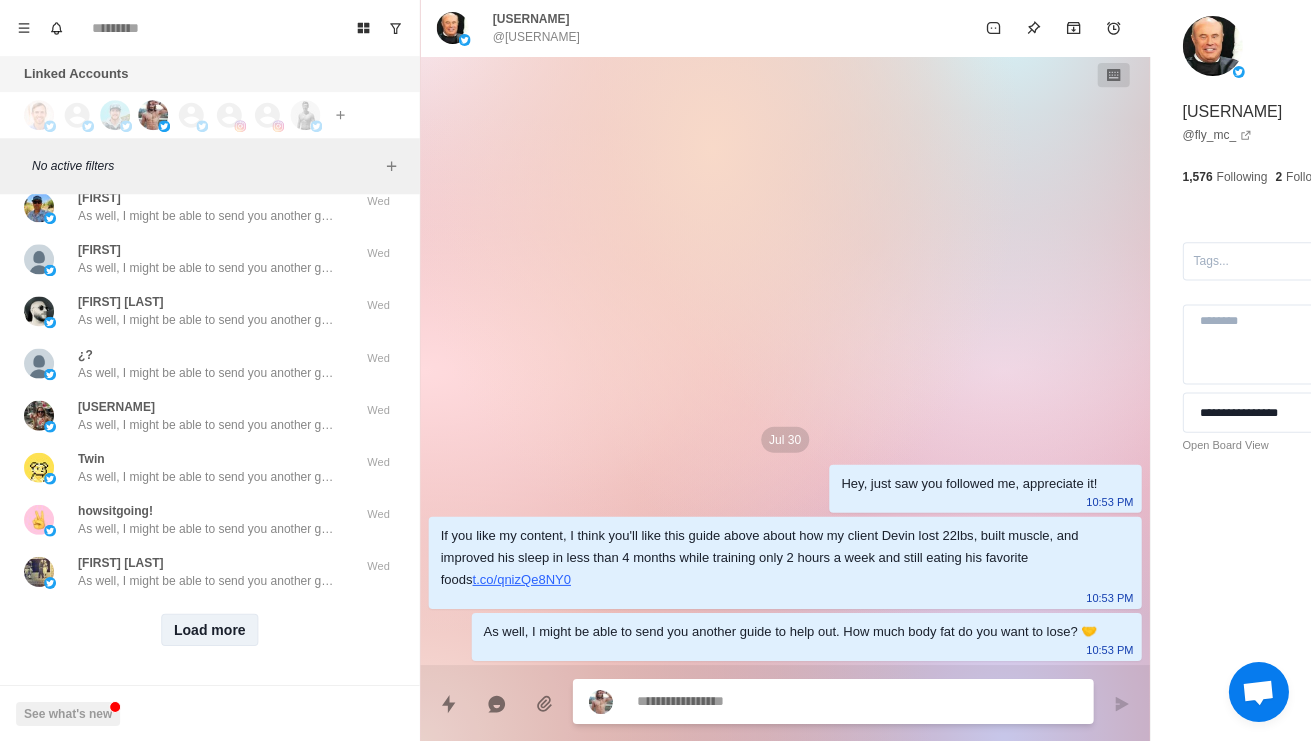 click on "Load more" at bounding box center (210, 629) 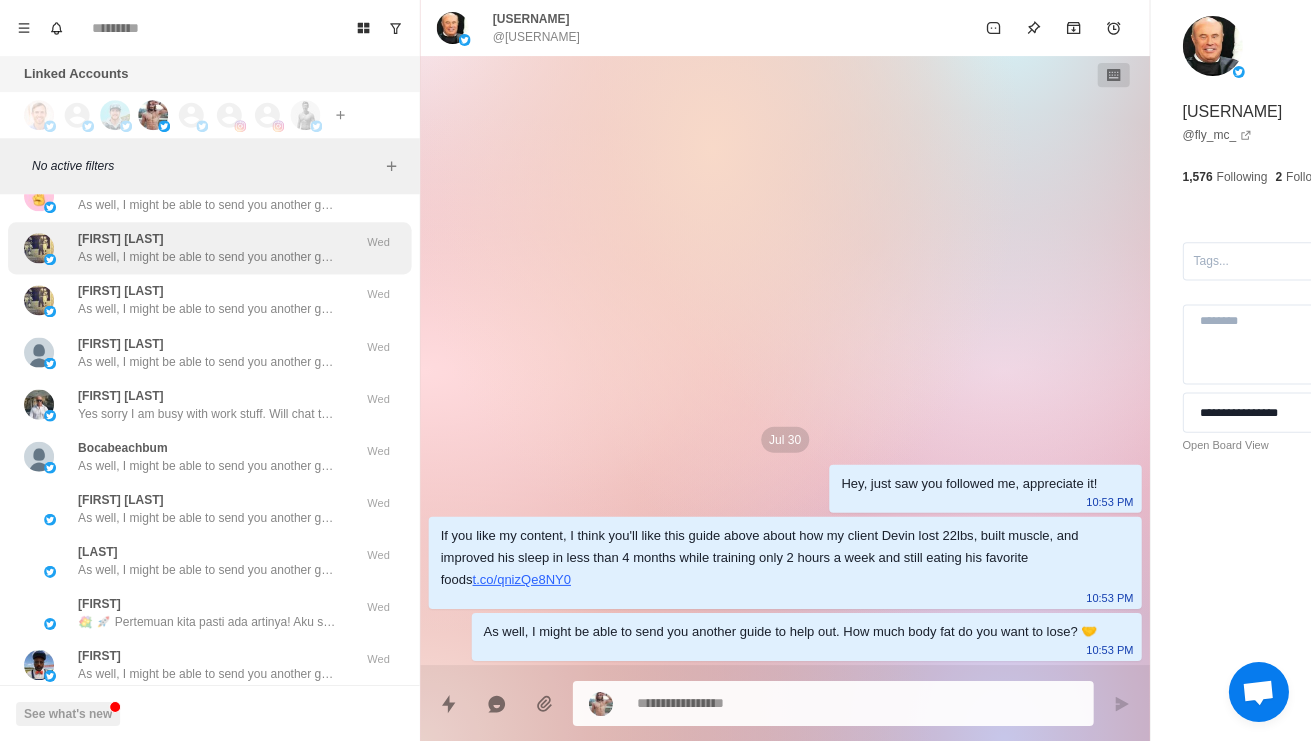 click on "Kyle Pierce As well, I might be able to send you another guide to help out. How much body fat do you want to lose? 🤝 Wed" at bounding box center [209, 248] 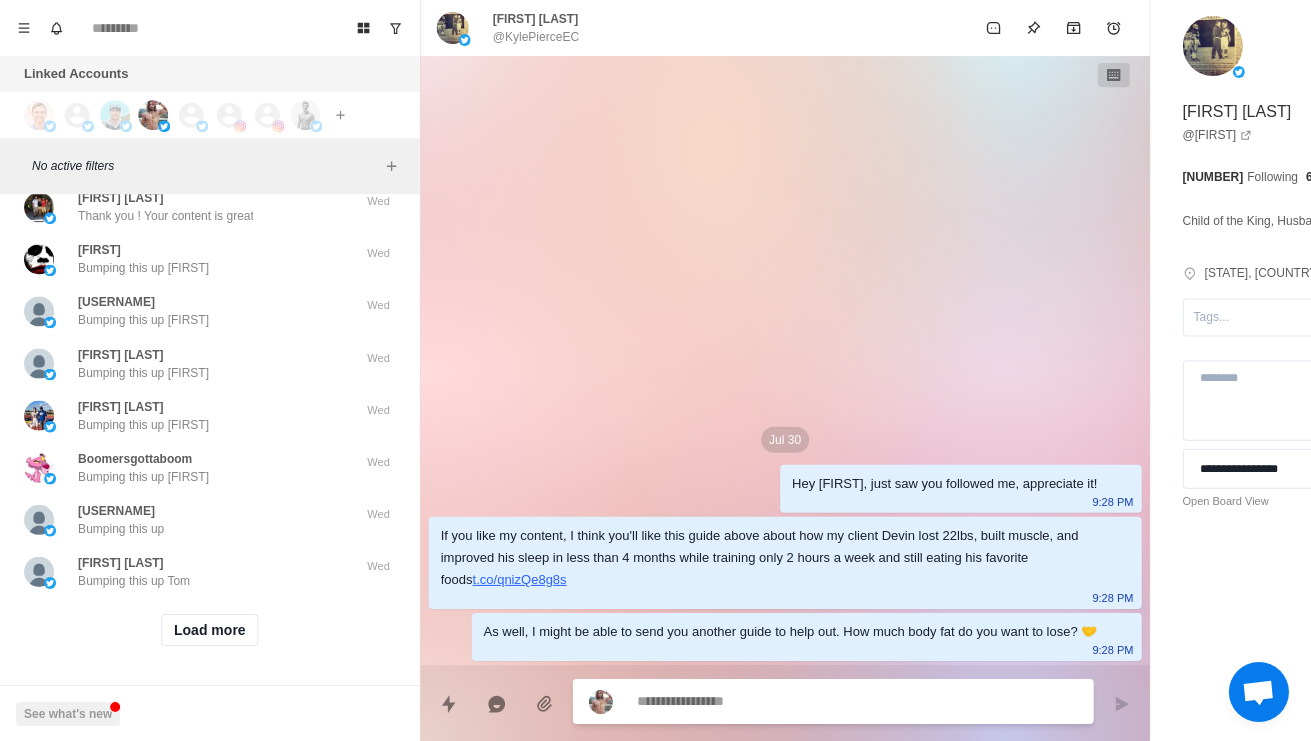 scroll, scrollTop: 17561, scrollLeft: 0, axis: vertical 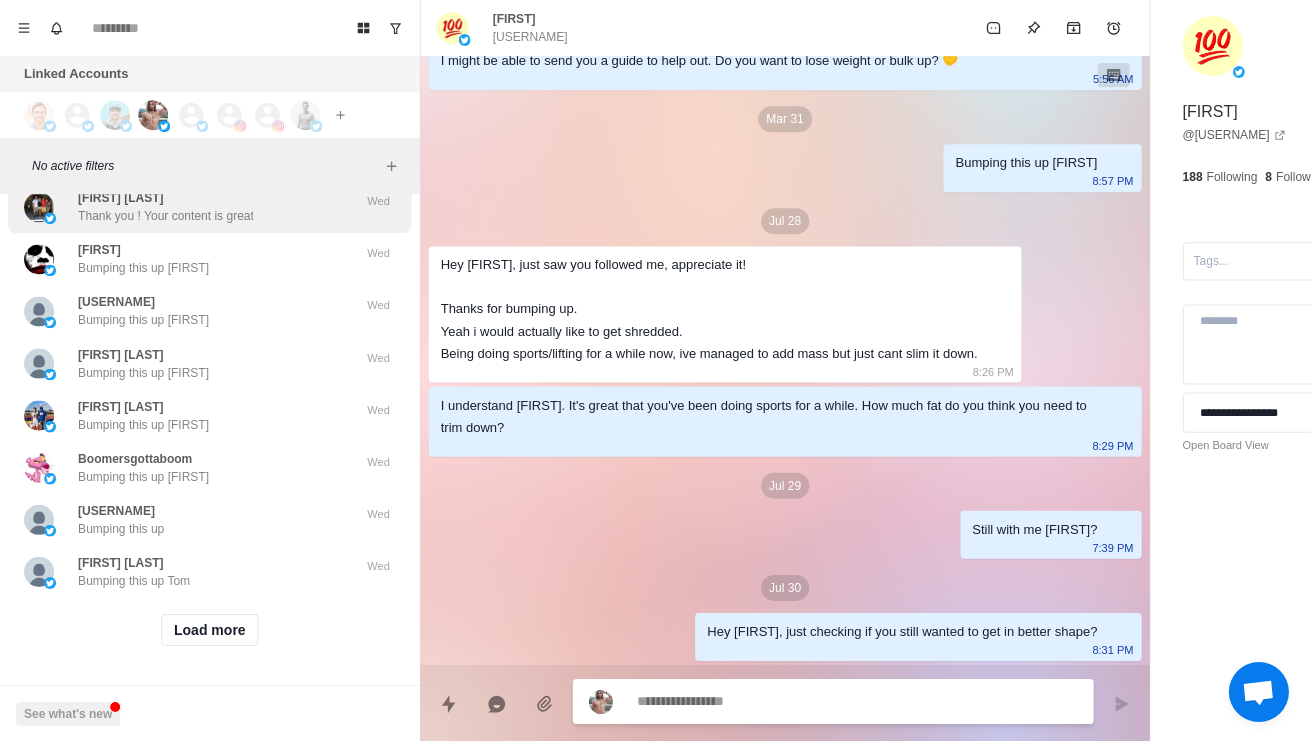 click on "Cowboy Chris Thank you ! Your content is great" at bounding box center (188, 207) 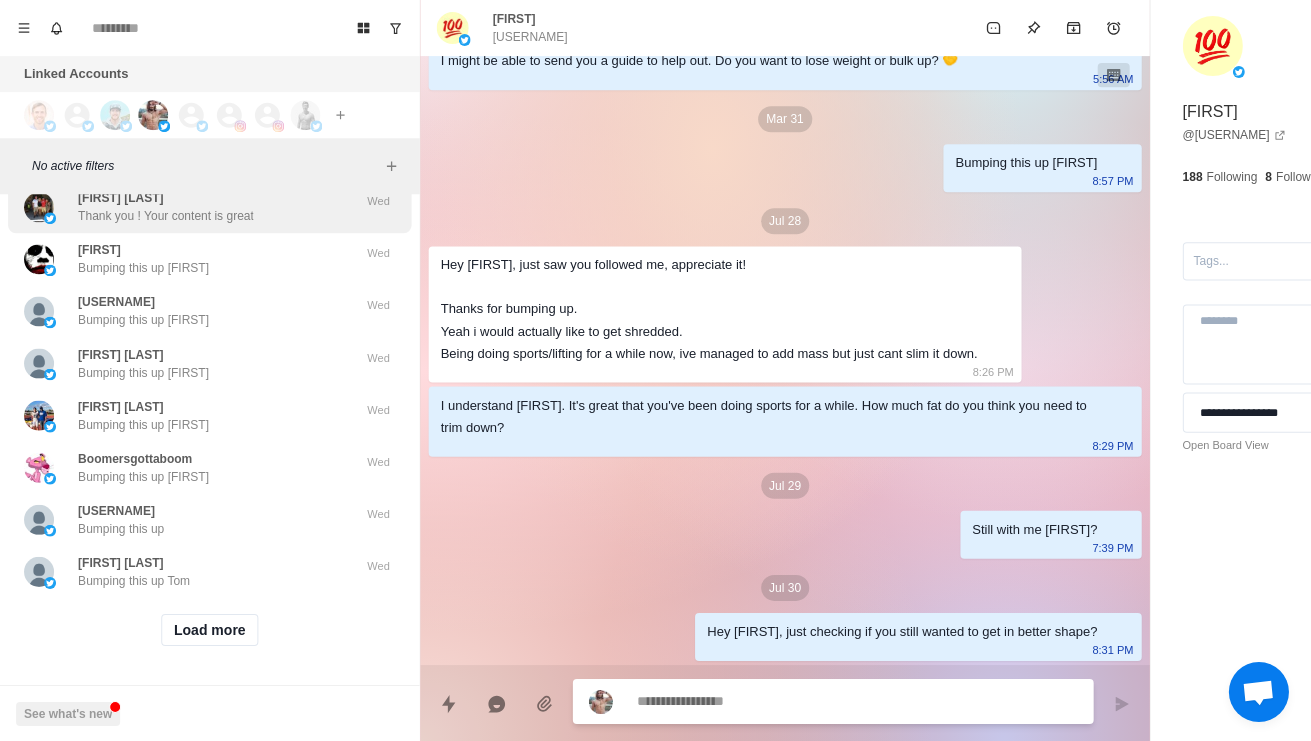scroll, scrollTop: 0, scrollLeft: 0, axis: both 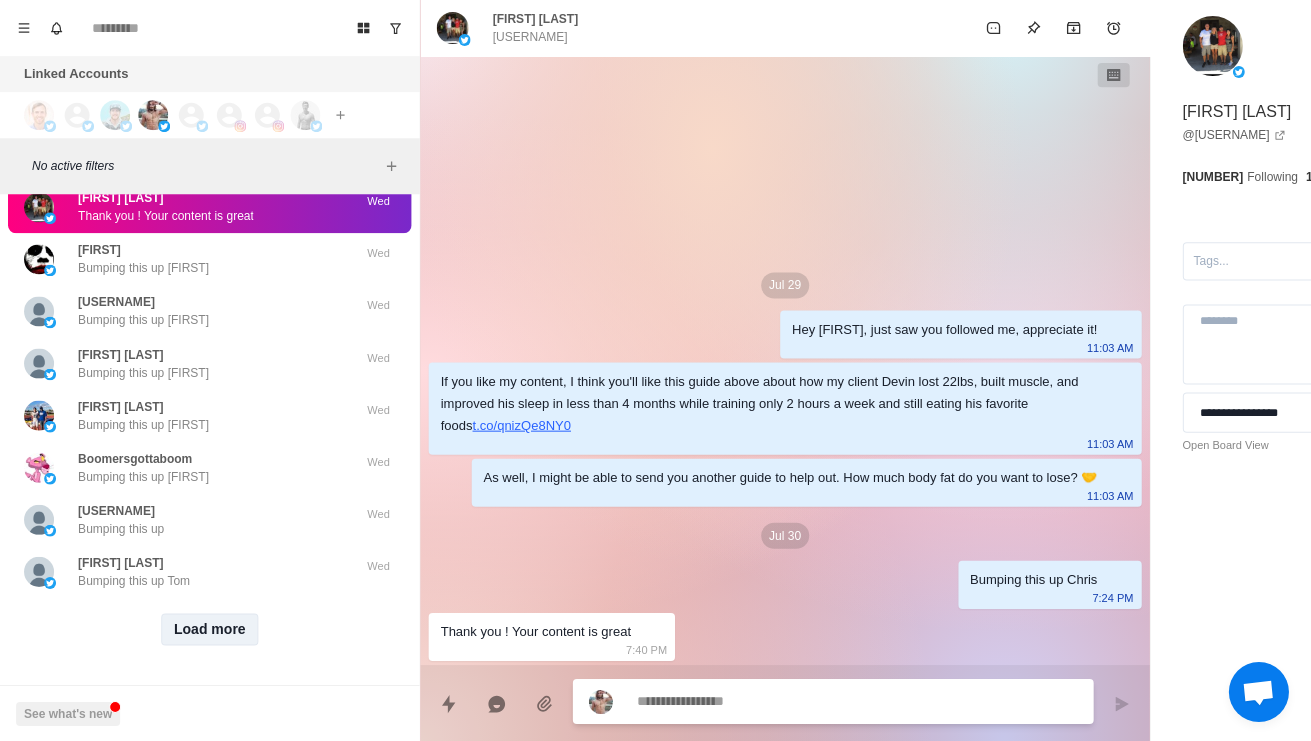 click on "Load more" at bounding box center (210, 629) 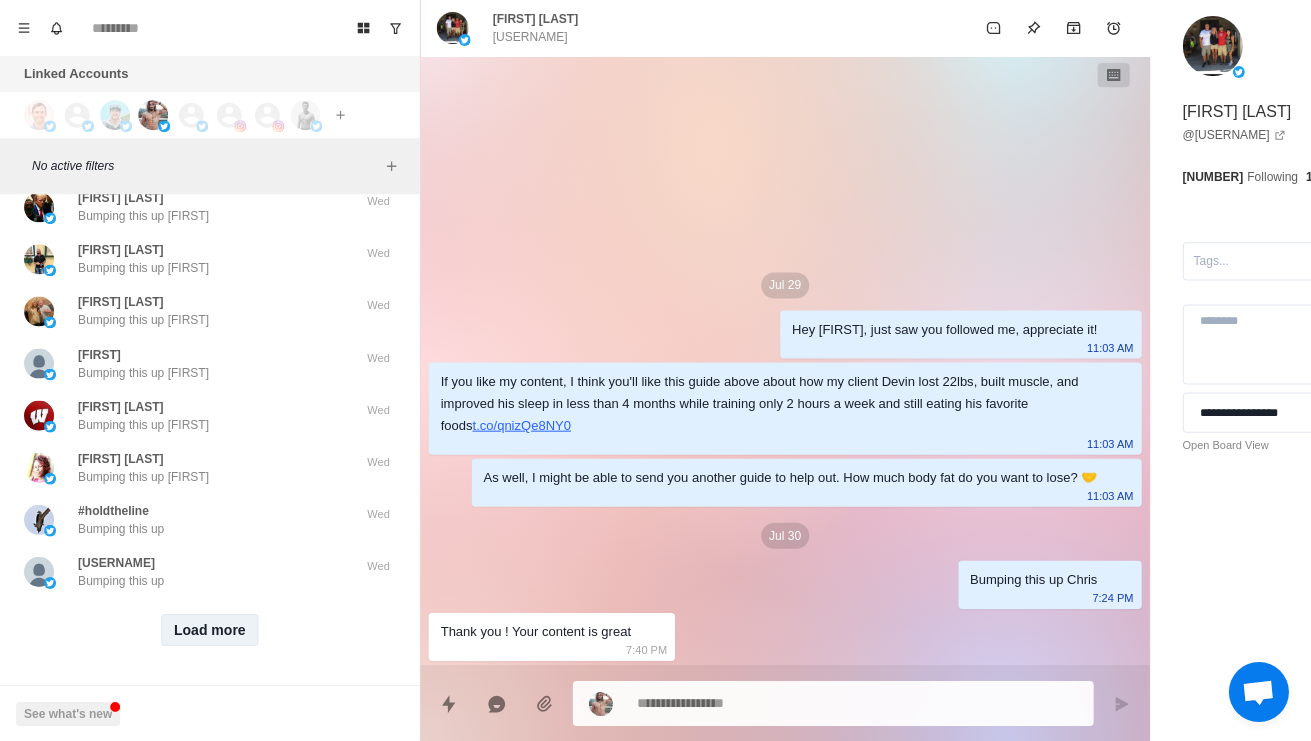 scroll, scrollTop: 18952, scrollLeft: 0, axis: vertical 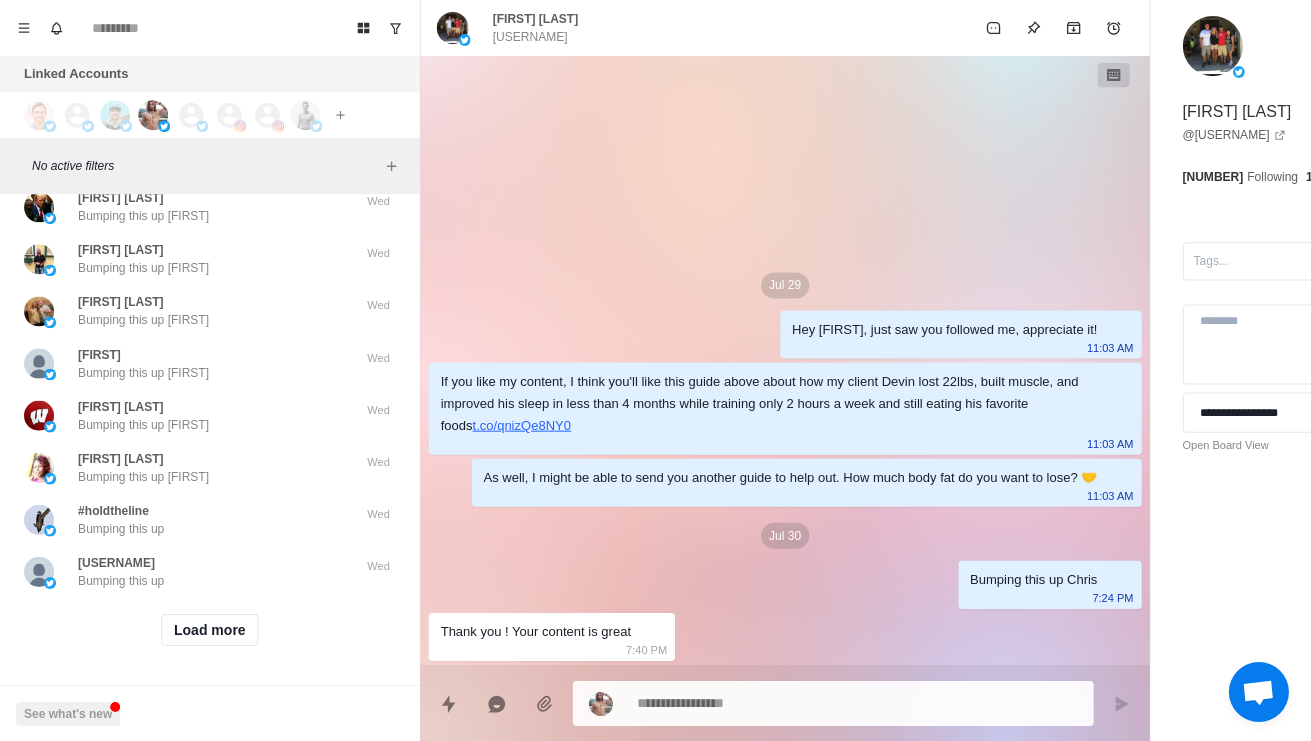 click on "c0200ovzt4p5ai The hottest and most profitable mining project of 2025. In 2011, Bitcoin's lowest price was $0.40. Today, it's around $120,000. Don't miss this opportunity to make a fortune.
Contact a mining mentor to start mining BTC today. Online mentor: @Monica_VinanzMining 10:56 PM heki pratama As well, I might be able to send you another guide to help out. How much body fat do you want to lose? 🤝 1:53 PM Pauly J Hey, how are you doing? Here above is the doc in my pinned tweet you wanted about how my client Devin lost 22lbs, built muscle, and improved his sleep in less than 4 months while training only 2 hours a week and still eating his favorite foods.
https://t.co/qnizQe8g8s
Btw, I could send you another guide to help out 🤝 Are you looking to lose weight and improve your health? 2:01 AM VPGeo Still with me? 7:46 PM Dusty Wise As well, I might be able to send you another guide to help out. How much body fat do you want to lose? 🤝 11:33 AM ANH Still with me?  8:36 PM Robbie Still with me Robbie?" at bounding box center [209, -8823] 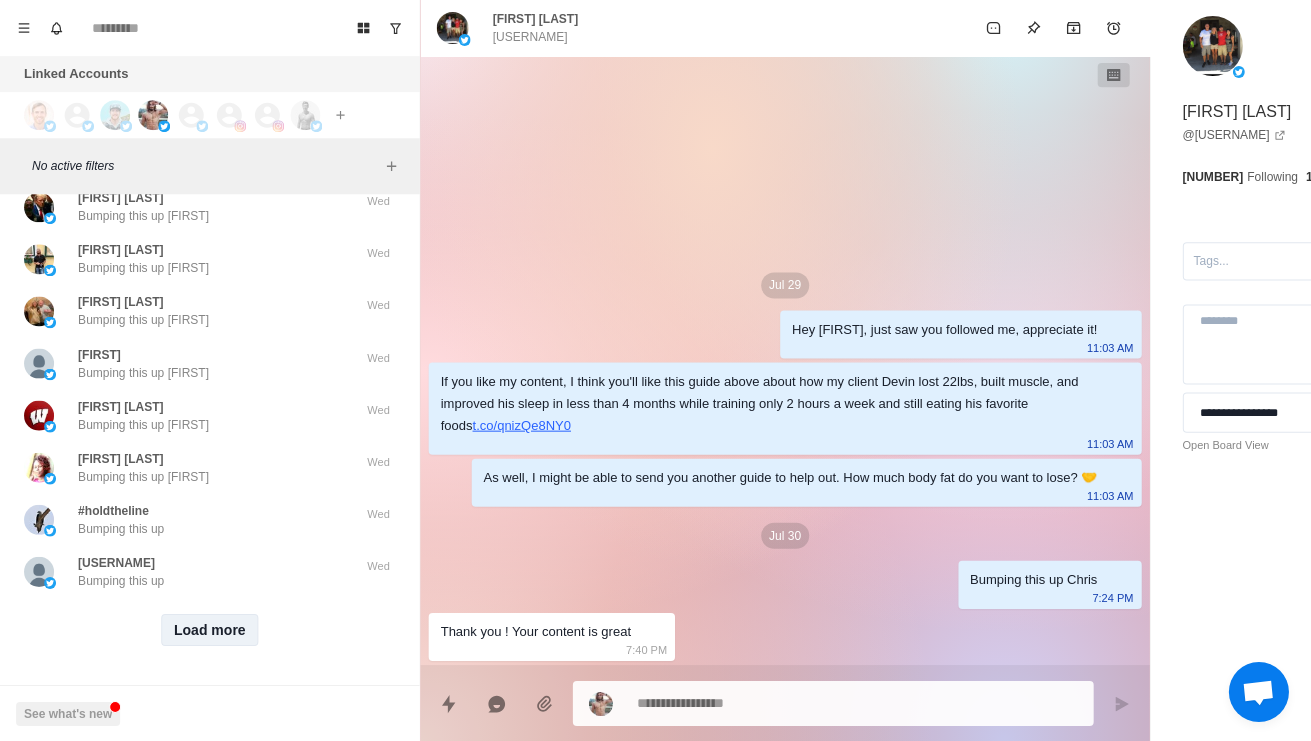 click on "Load more" at bounding box center (210, 629) 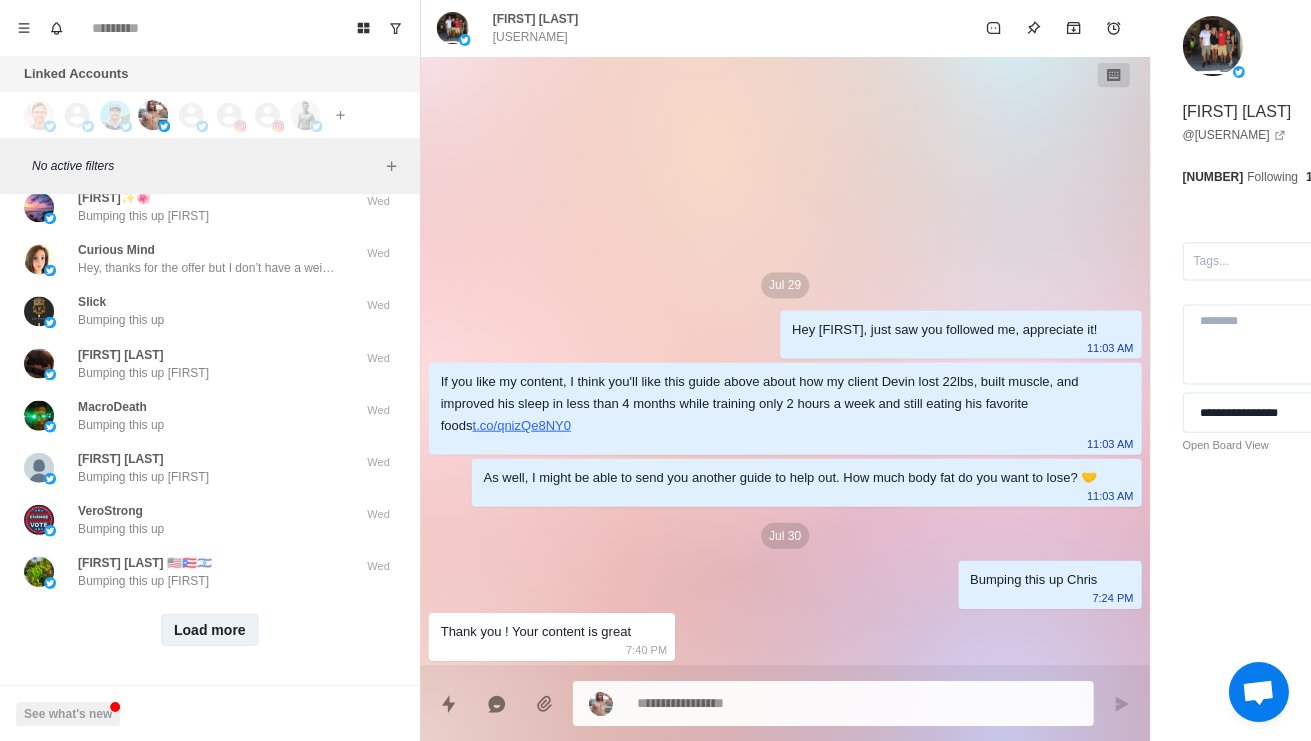 scroll, scrollTop: 20012, scrollLeft: 0, axis: vertical 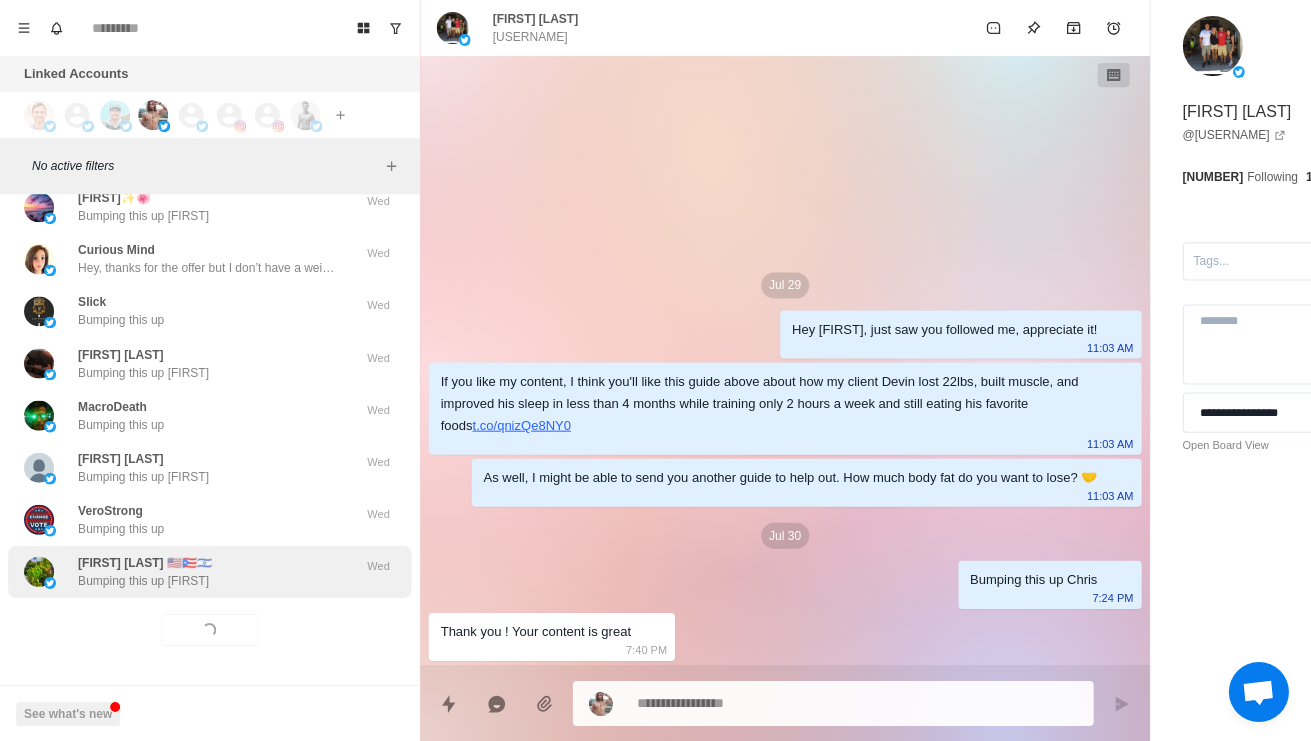 click on "Lorenzo Rosenberg 🇺🇸🇵🇷🇮🇱 Bumping this up Lorenzo" at bounding box center [188, 571] 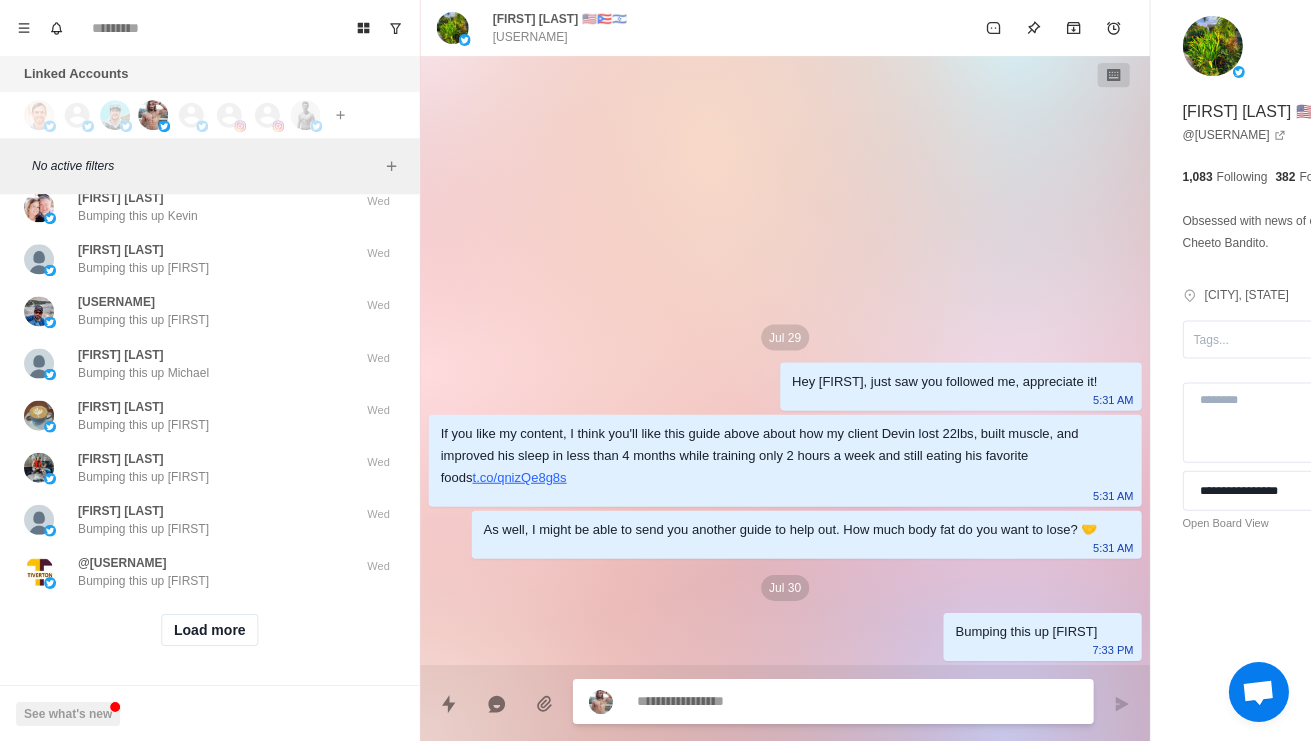 scroll, scrollTop: 21072, scrollLeft: 0, axis: vertical 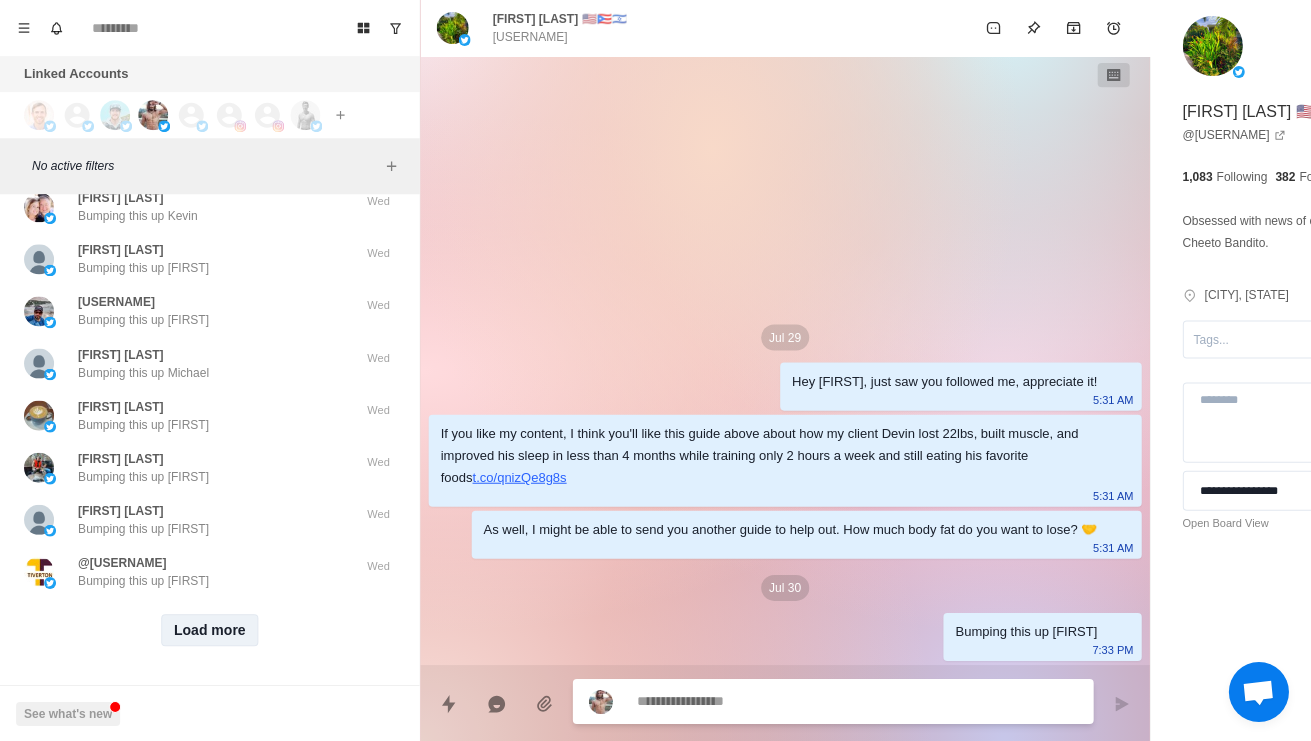 click on "Load more" at bounding box center [210, 629] 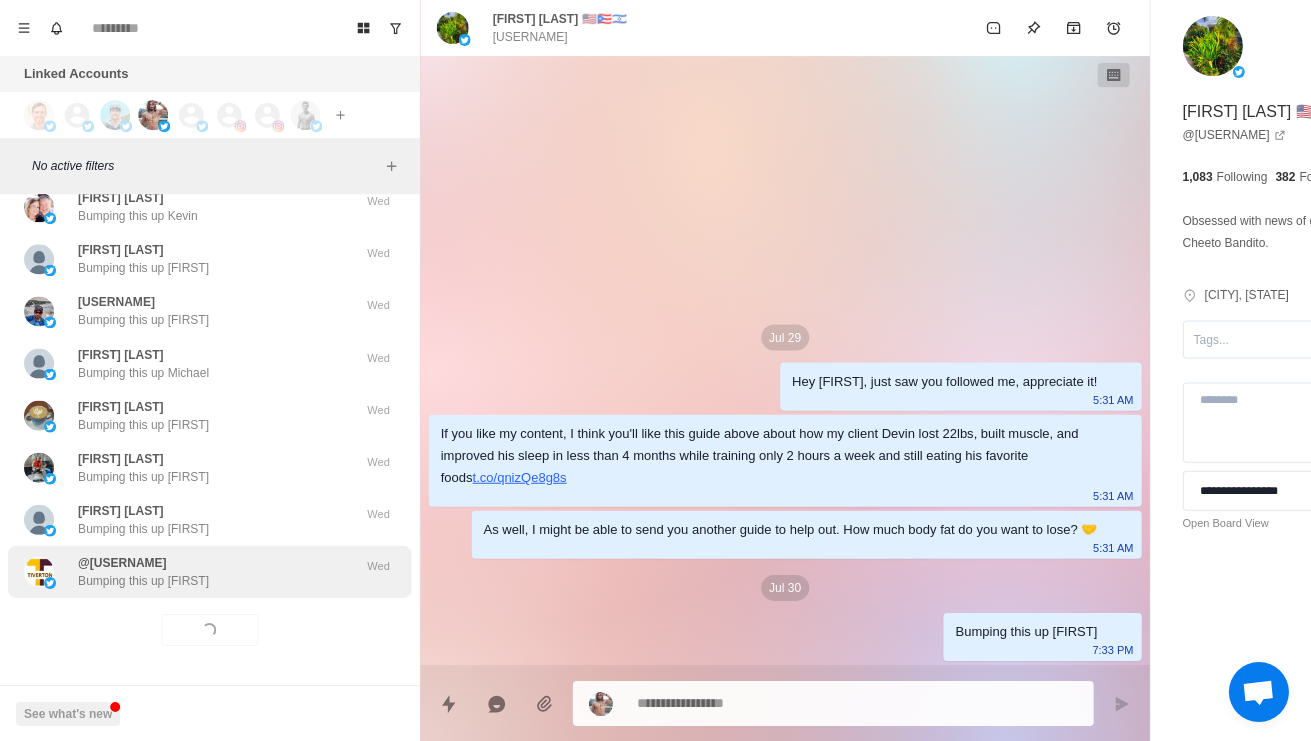 click on "@TivertonSuper Bumping this up Peter" at bounding box center [188, 571] 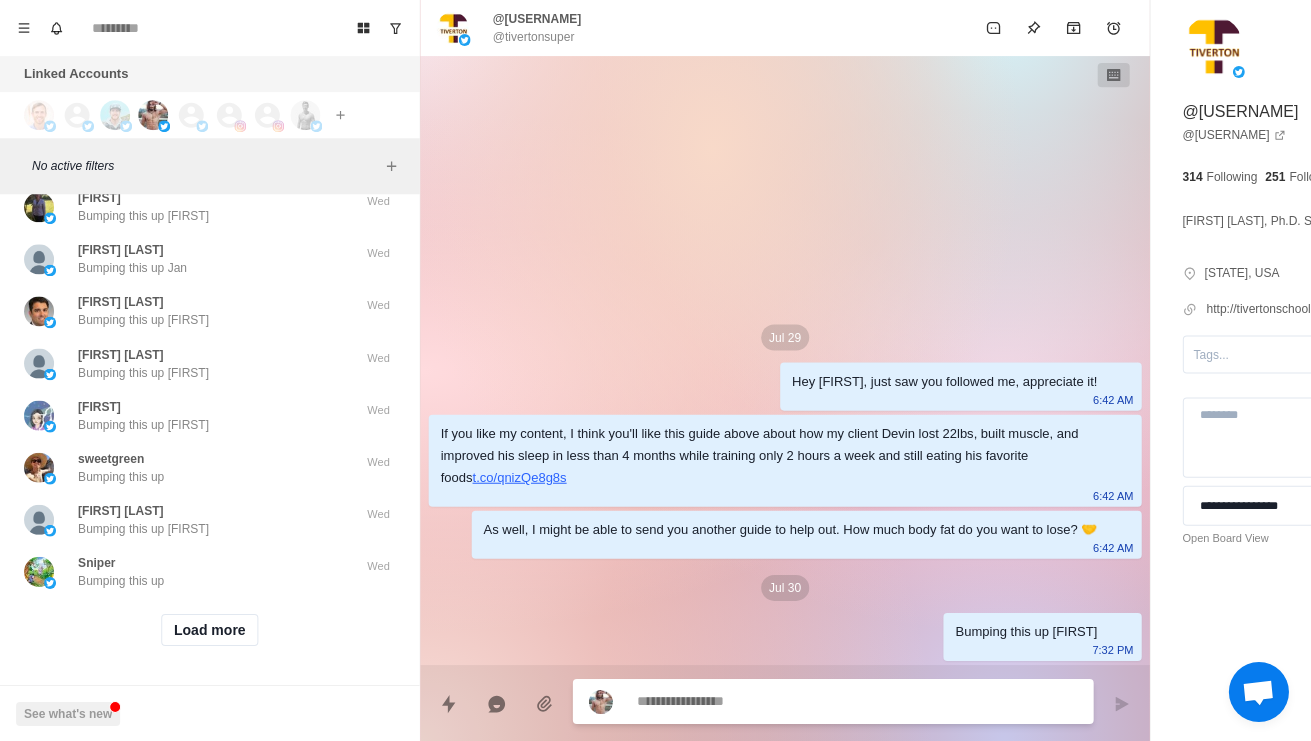scroll, scrollTop: 22132, scrollLeft: 0, axis: vertical 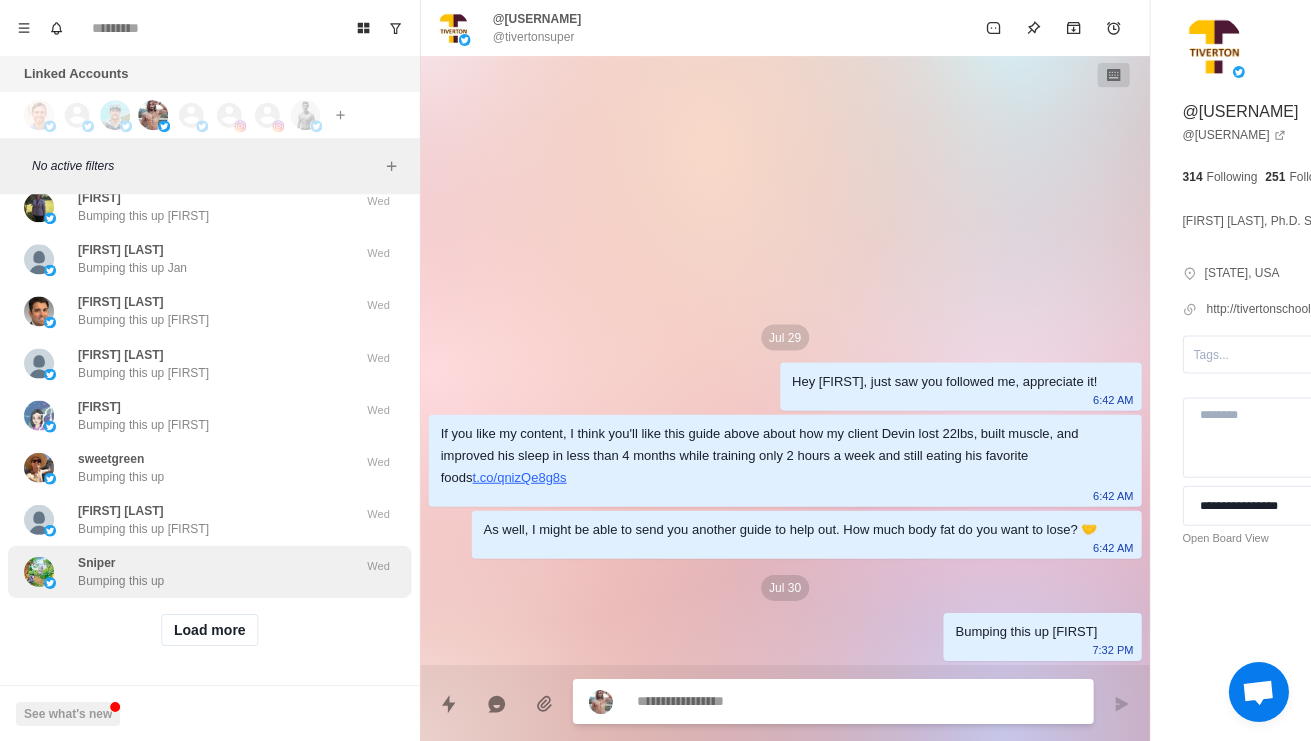 click on "Sniper Bumping this up" at bounding box center (188, 571) 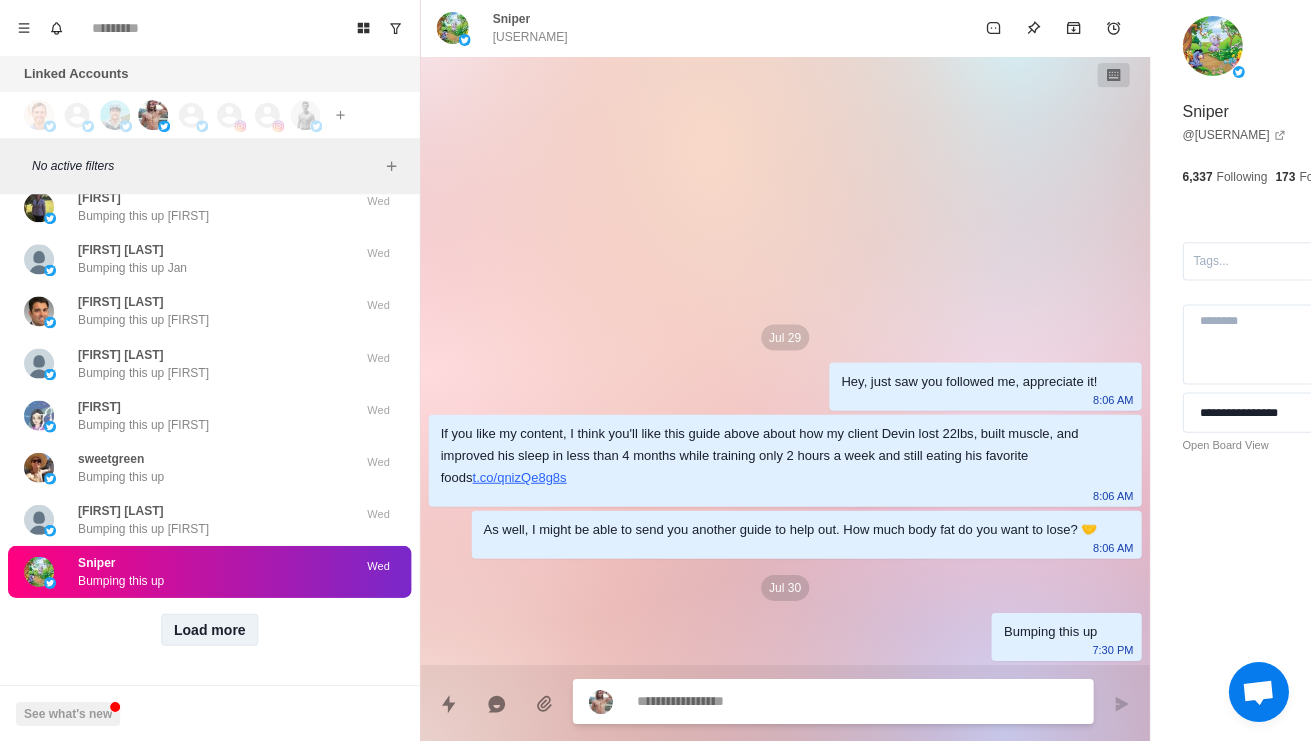 click on "Load more" at bounding box center [210, 629] 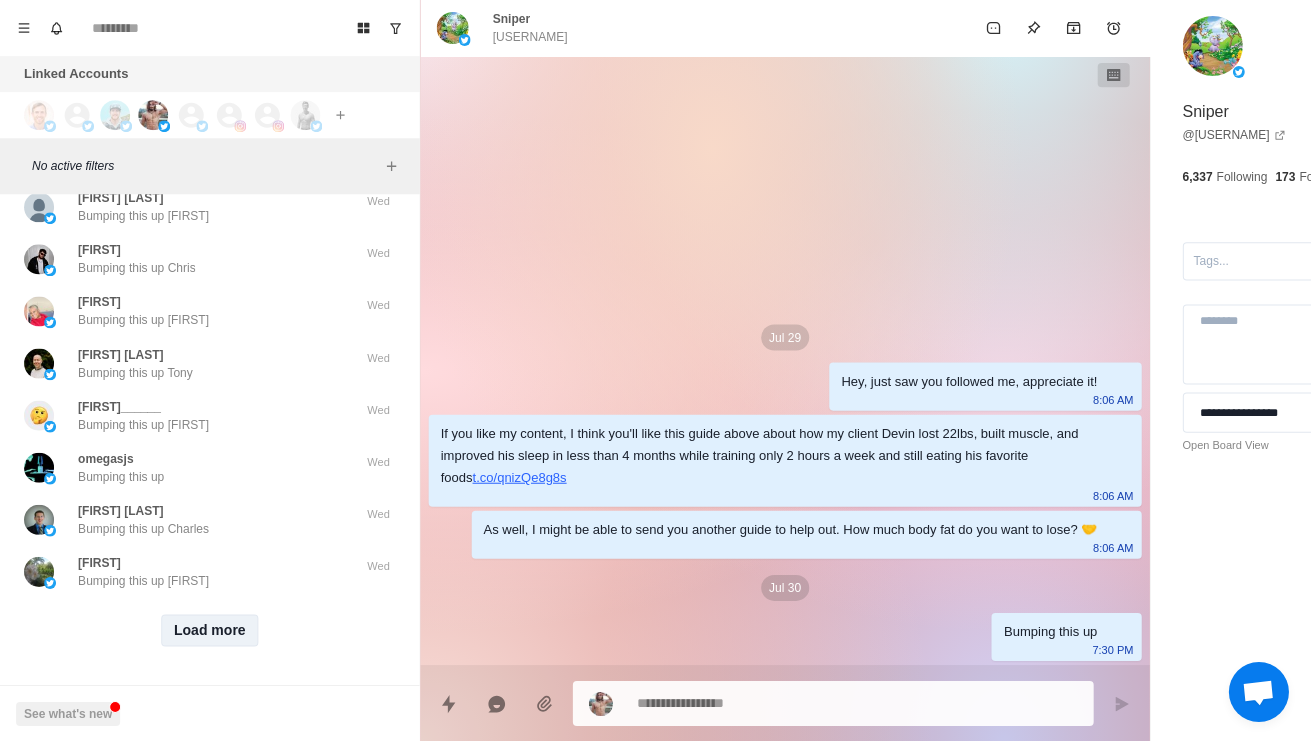 scroll, scrollTop: 23192, scrollLeft: 0, axis: vertical 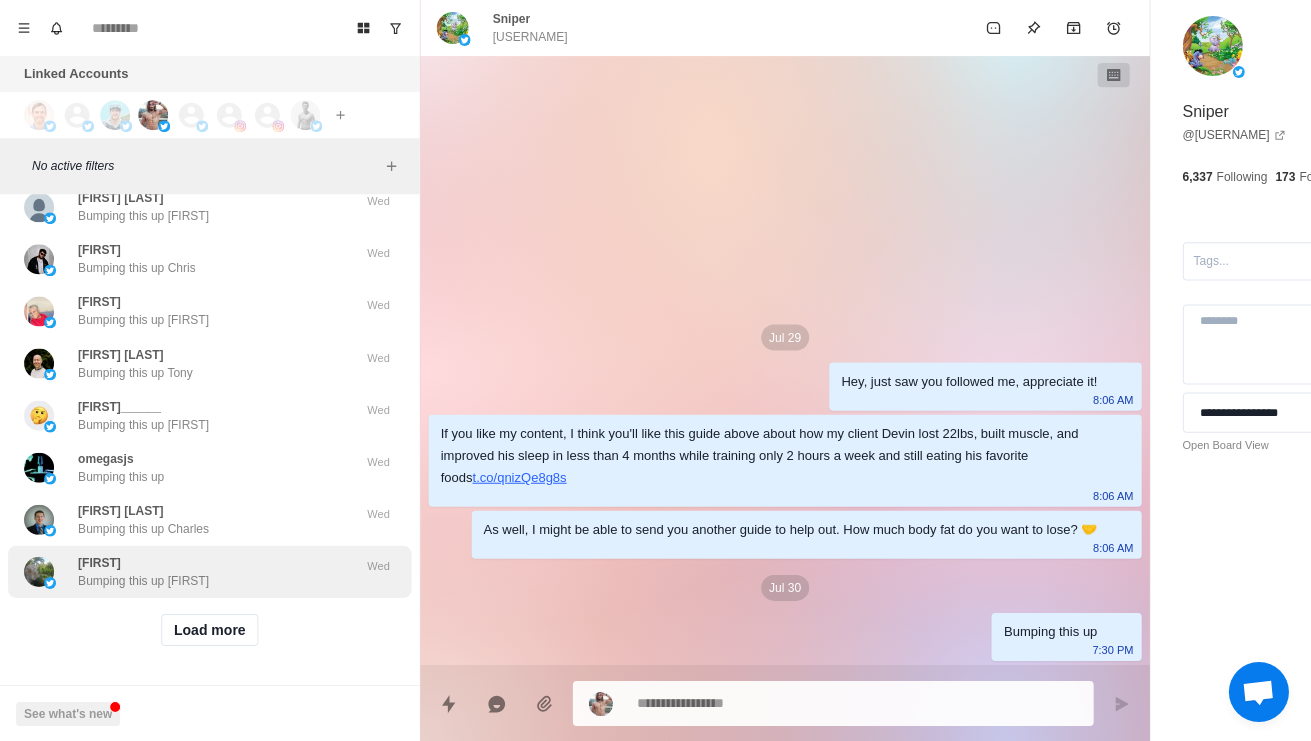 click on "Stefan Bumping this up Stefan Wed" at bounding box center [209, 571] 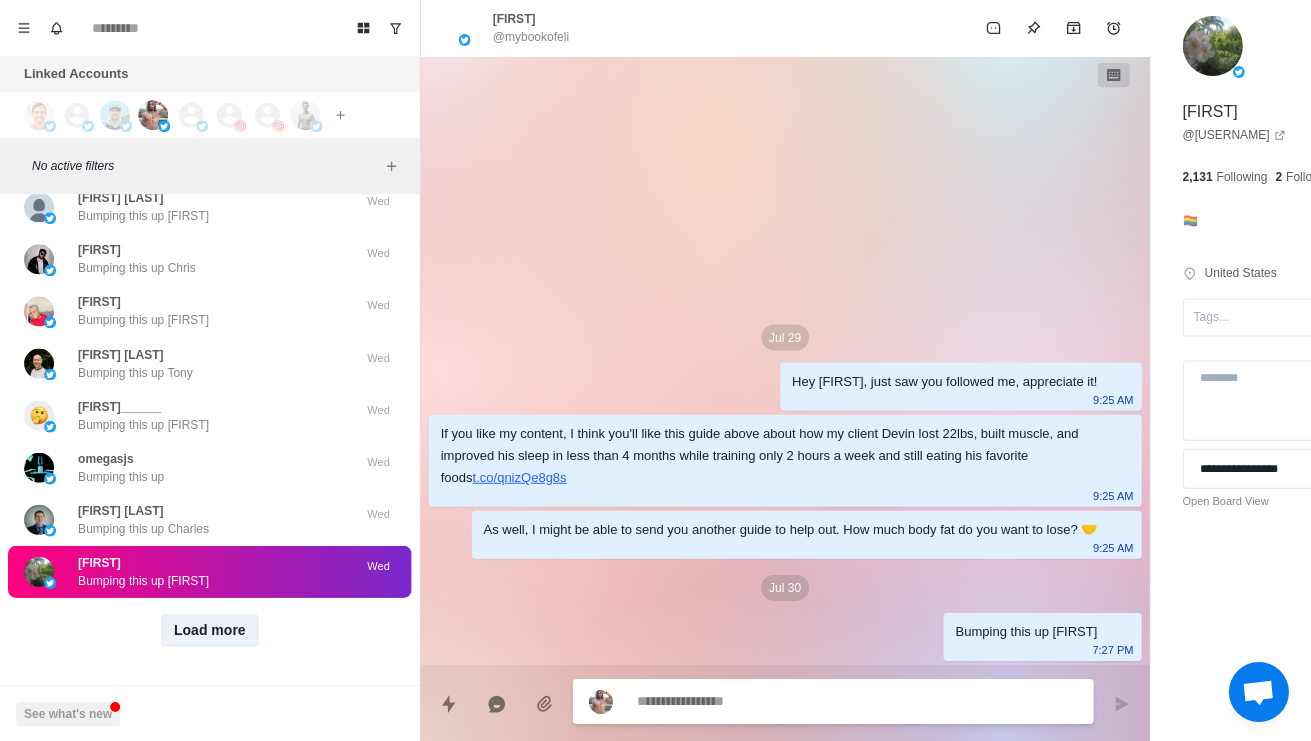 click on "Load more" at bounding box center (210, 629) 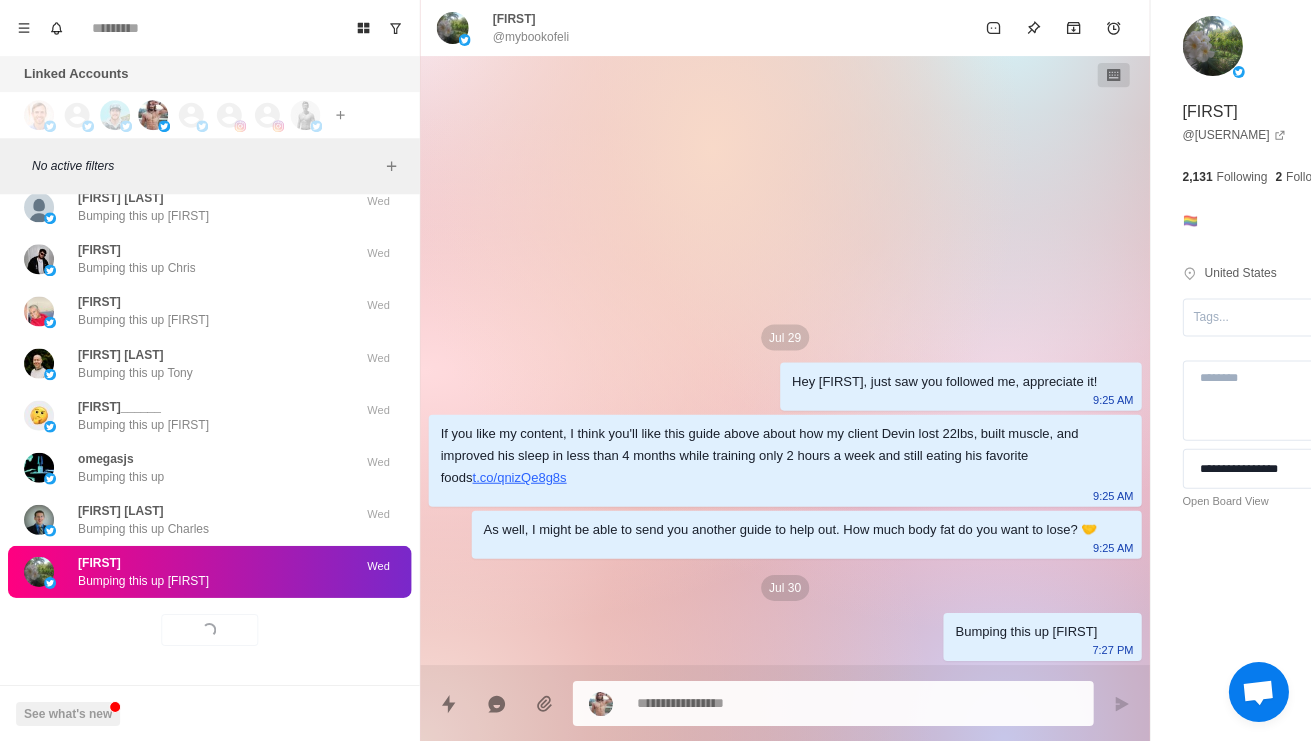 scroll, scrollTop: 7, scrollLeft: 0, axis: vertical 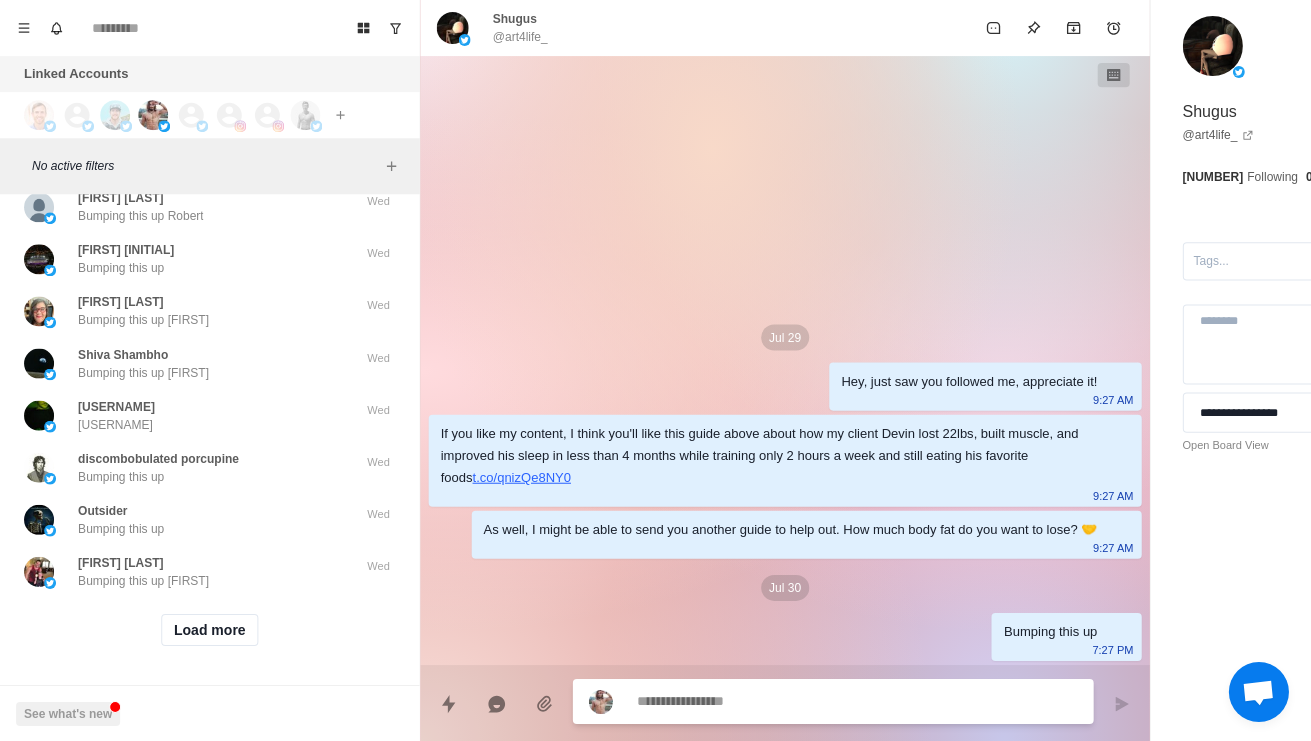 click on "c0200ovzt4p5ai The hottest and most profitable mining project of 2025. In 2011, Bitcoin's lowest price was $0.40. Today, it's around $120,000. Don't miss this opportunity to make a fortune.
Contact a mining mentor to start mining BTC today. Online mentor: @Monica_VinanzMining 10:56 PM heki pratama As well, I might be able to send you another guide to help out. How much body fat do you want to lose? 🤝 1:53 PM Pauly J Hey, how are you doing? Here above is the doc in my pinned tweet you wanted about how my client Devin lost 22lbs, built muscle, and improved his sleep in less than 4 months while training only 2 hours a week and still eating his favorite foods.
https://t.co/qnizQe8g8s
Btw, I could send you another guide to help out 🤝 Are you looking to lose weight and improve your health? 2:01 AM VPGeo Still with me? 7:46 PM Dusty Wise As well, I might be able to send you another guide to help out. How much body fat do you want to lose? 🤝 11:33 AM ANH Still with me?  8:36 PM Robbie Still with me Robbie?" at bounding box center (209, -11423) 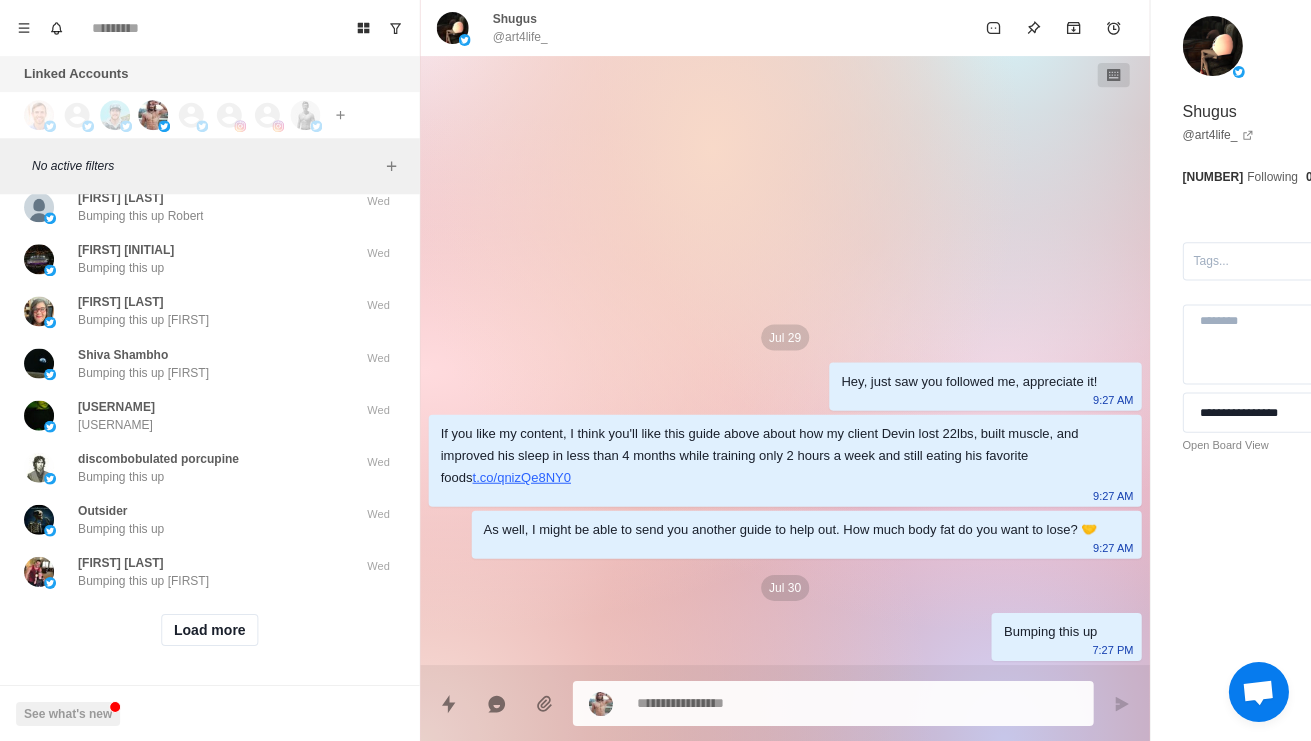 type on "*" 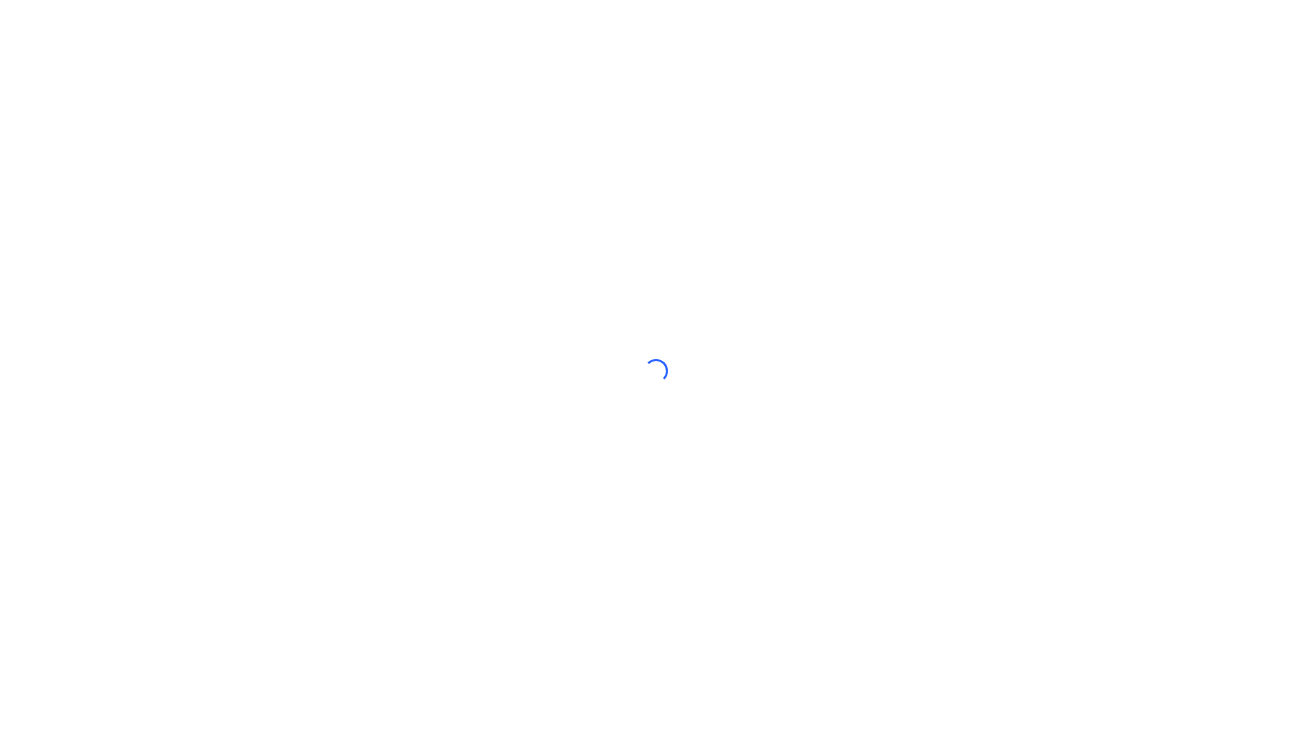 scroll, scrollTop: 0, scrollLeft: 0, axis: both 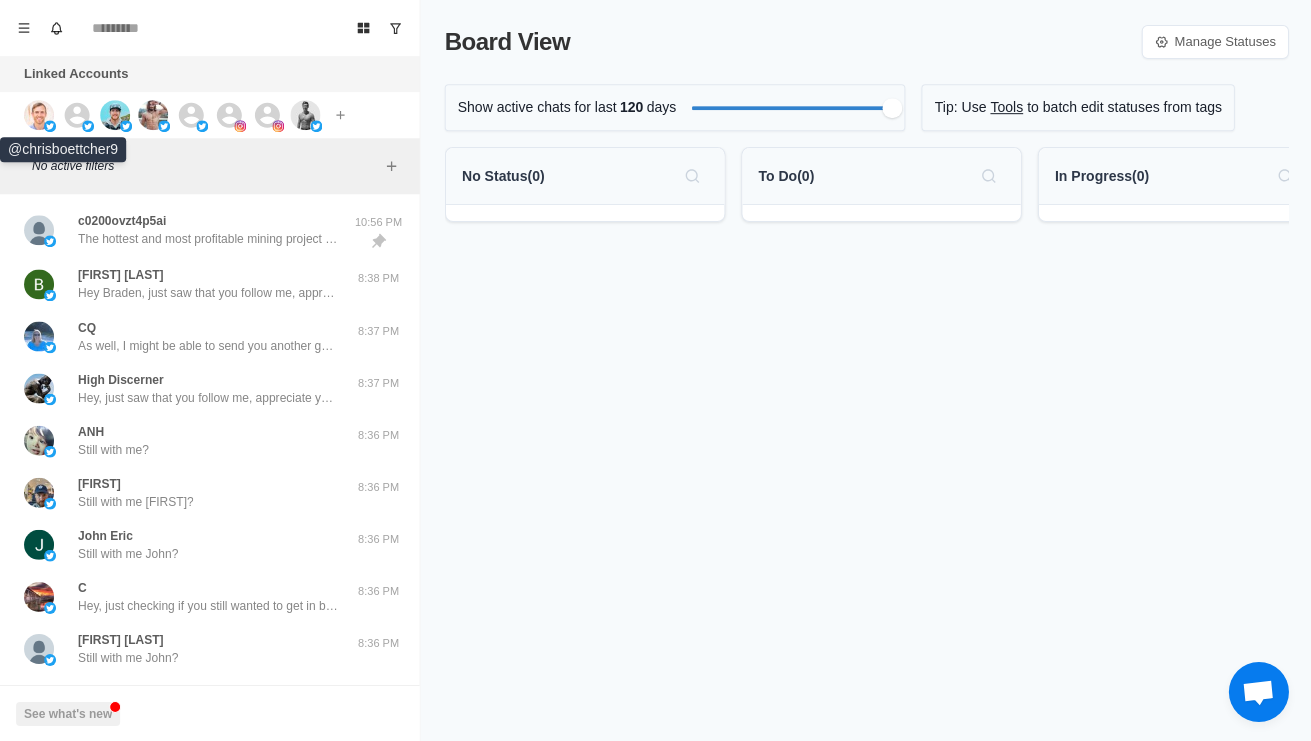 click at bounding box center (39, 115) 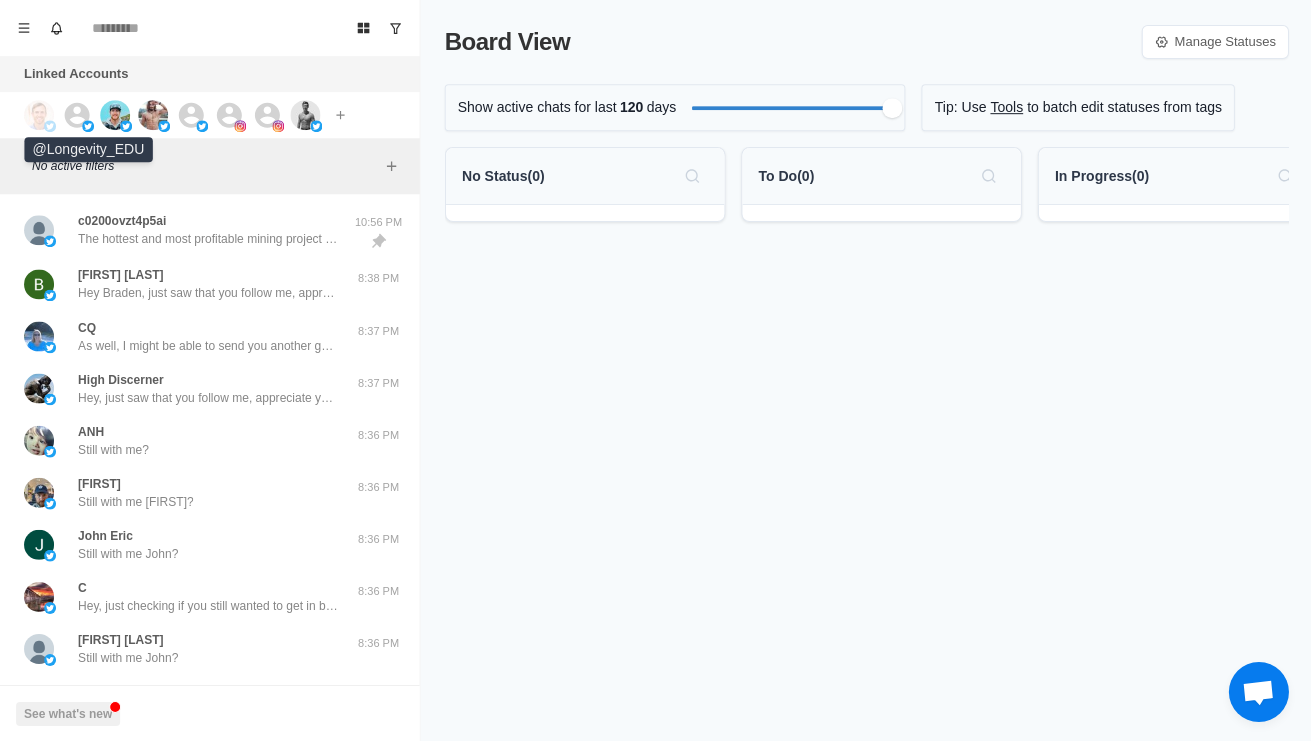 click 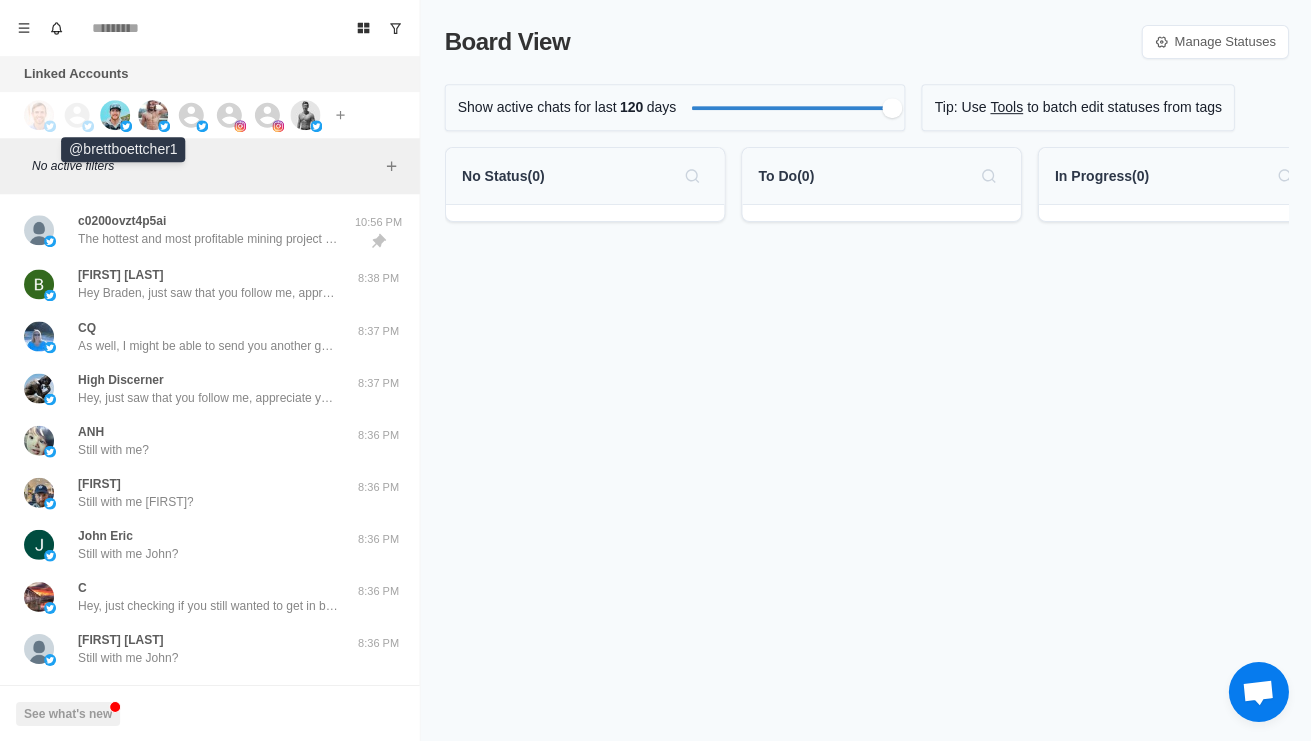 click at bounding box center [115, 115] 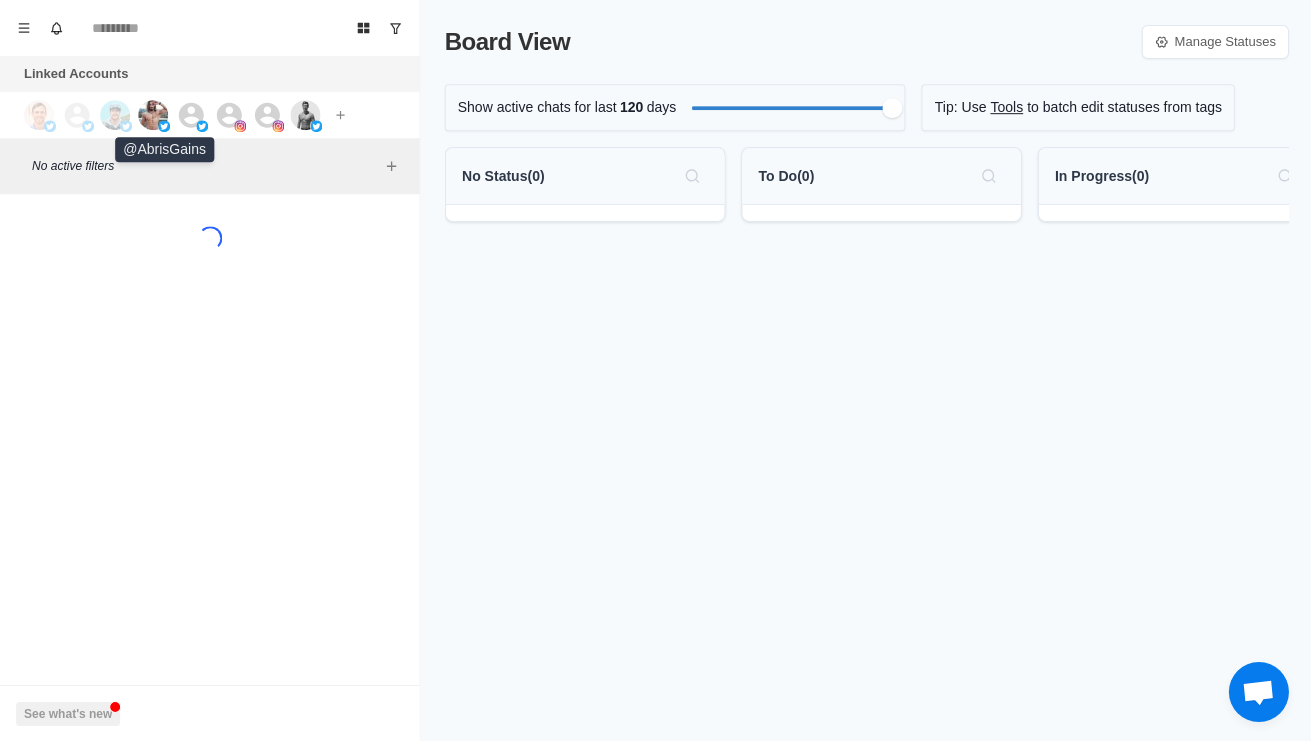 click at bounding box center (153, 115) 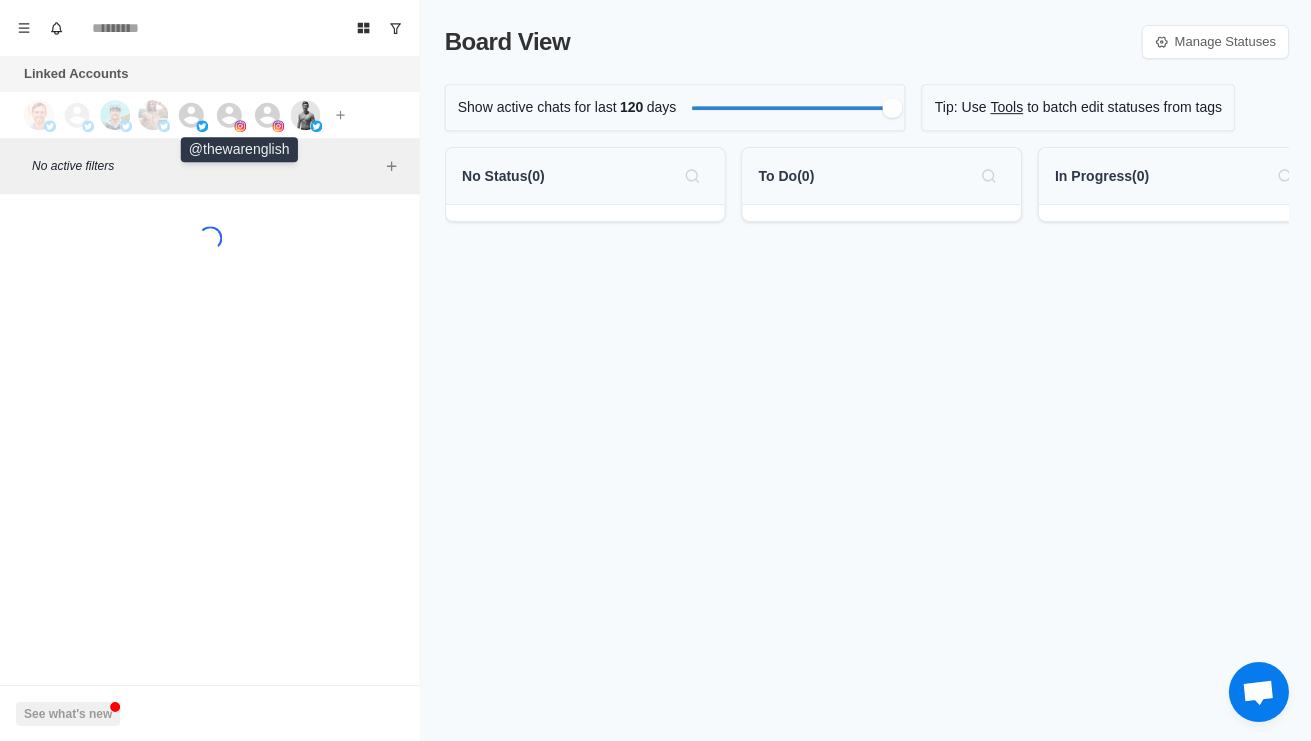 click 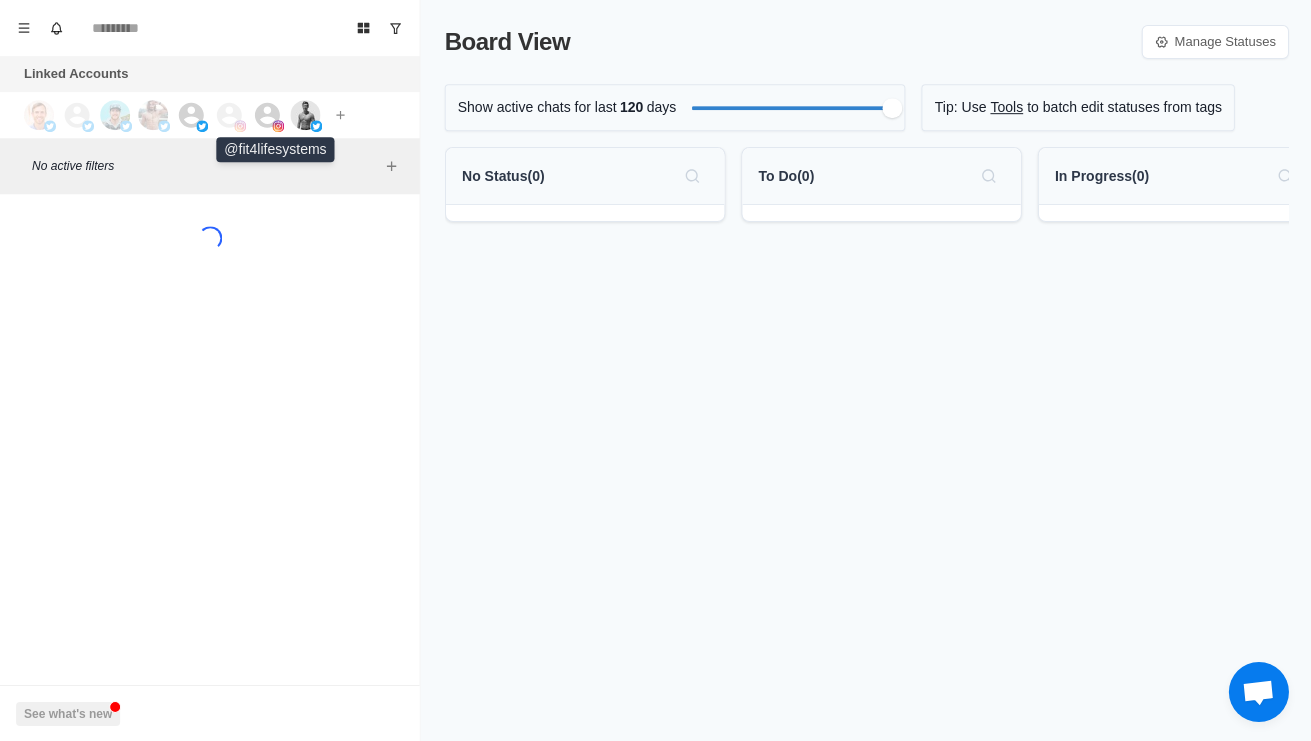 click 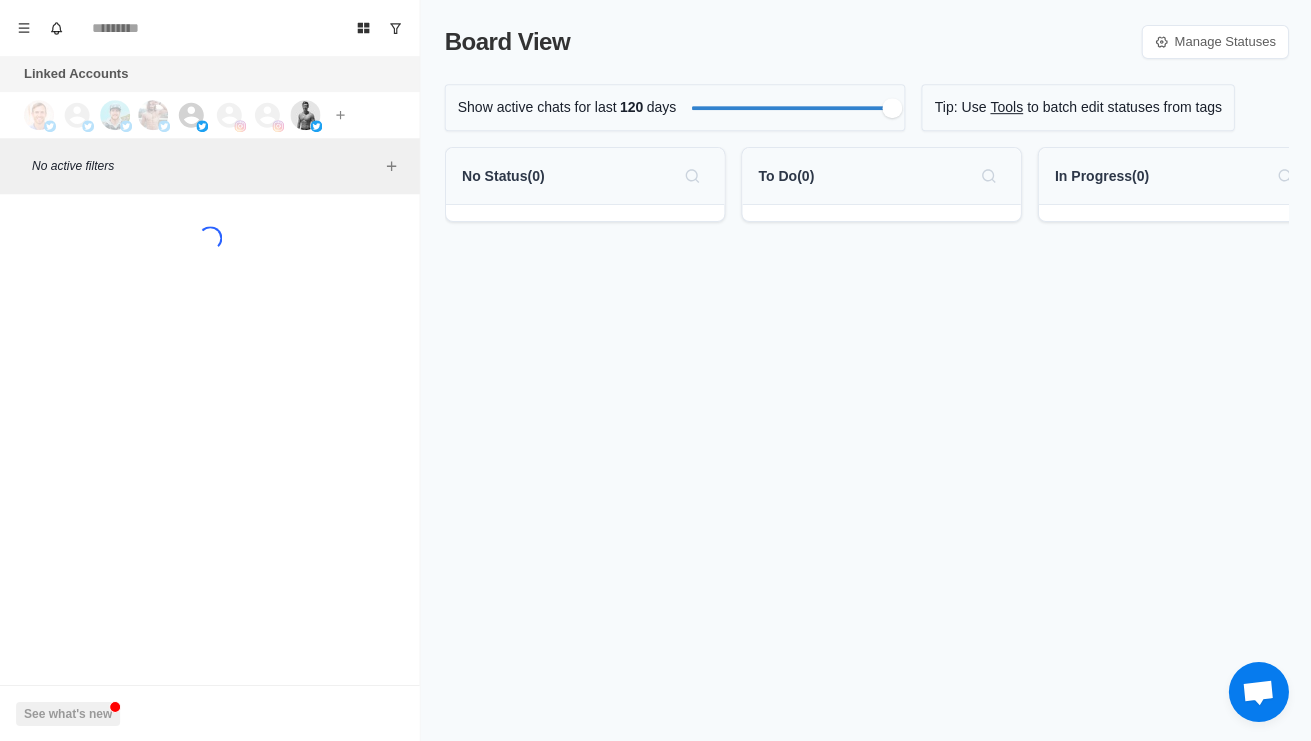 click at bounding box center [305, 115] 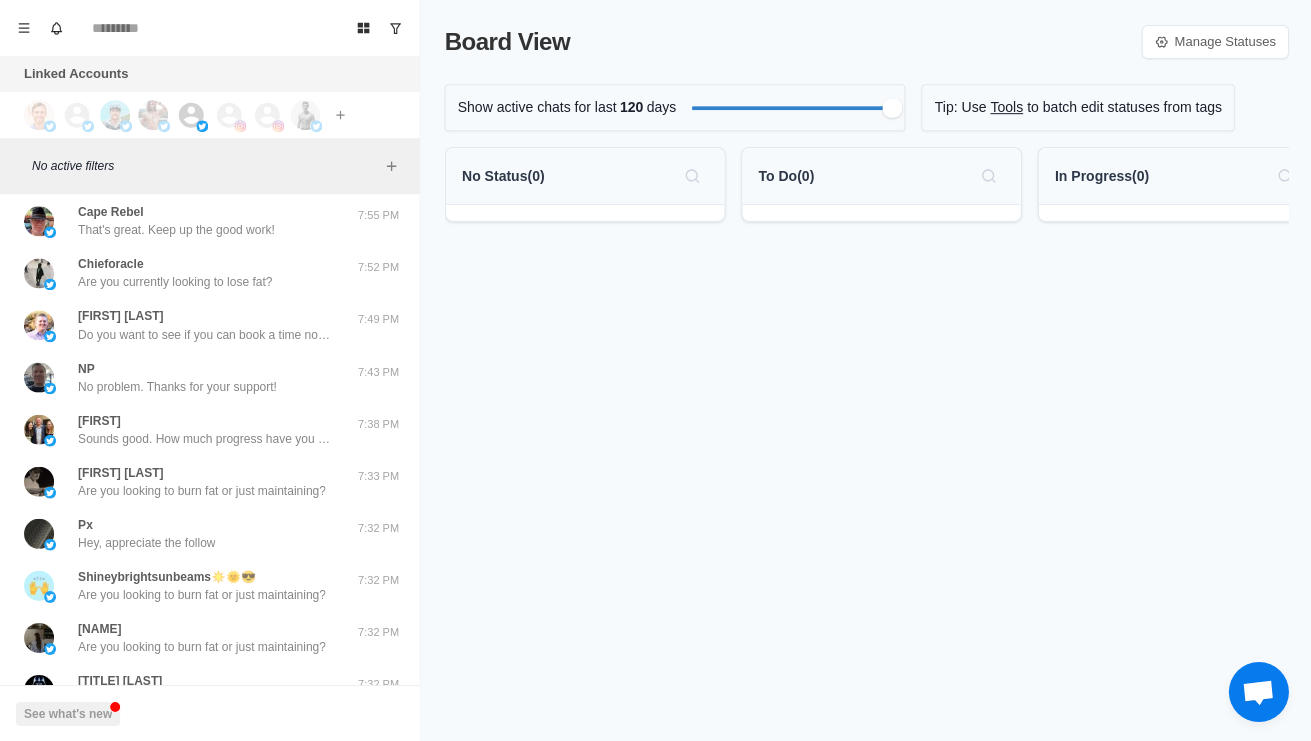 scroll, scrollTop: 256, scrollLeft: 0, axis: vertical 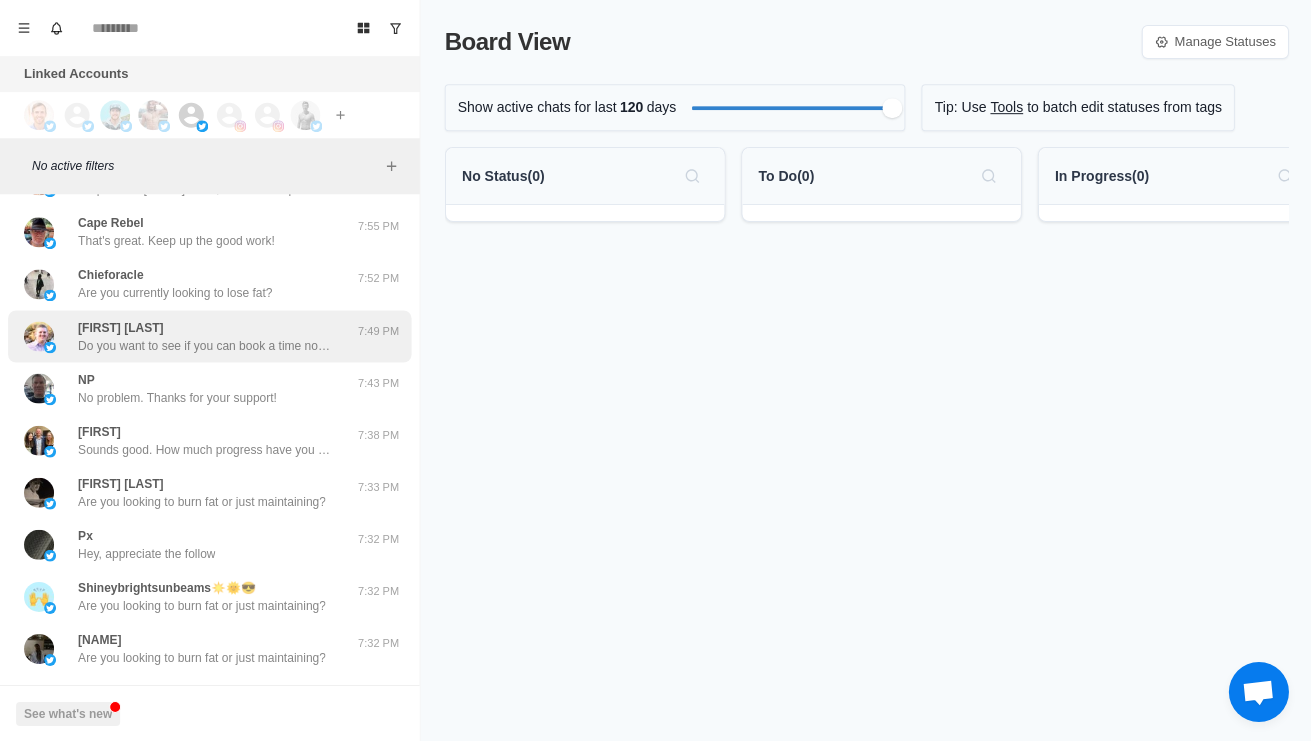 click on "Do you want to see if you can book a time now to help us stay organized?" at bounding box center [208, 345] 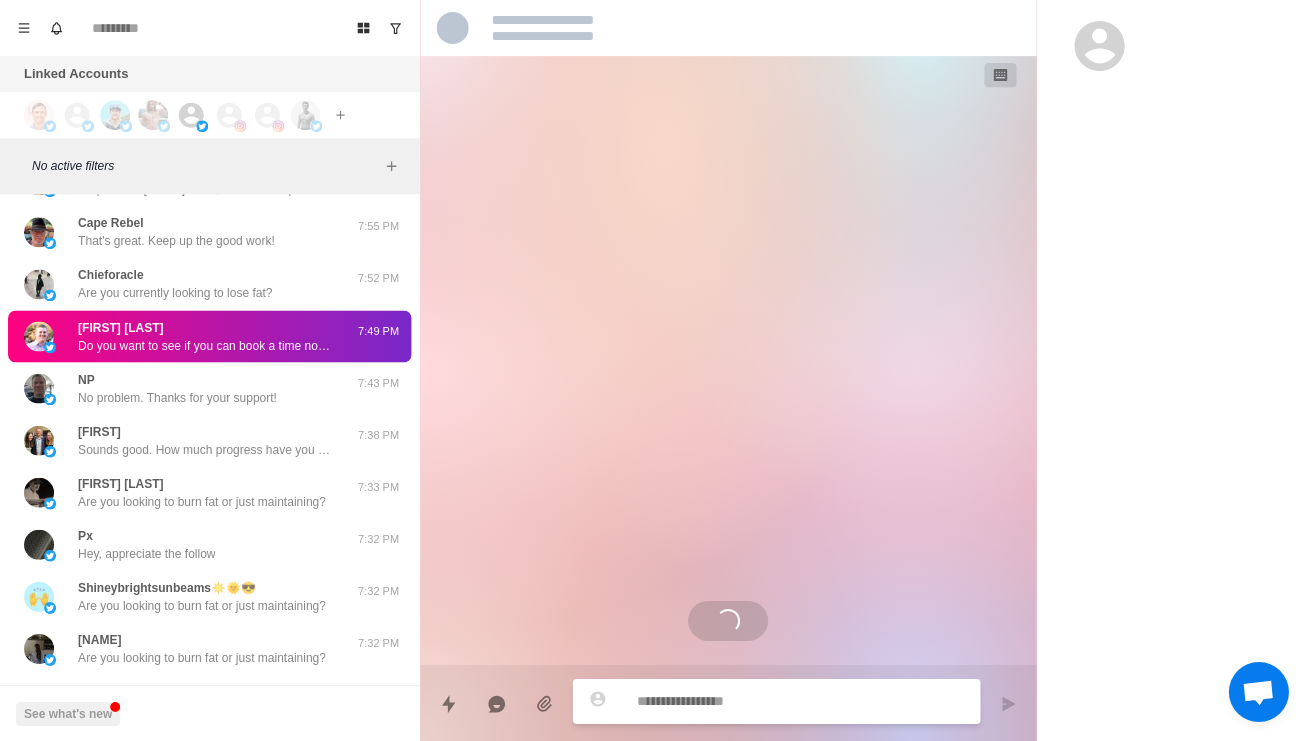 scroll, scrollTop: 1242, scrollLeft: 0, axis: vertical 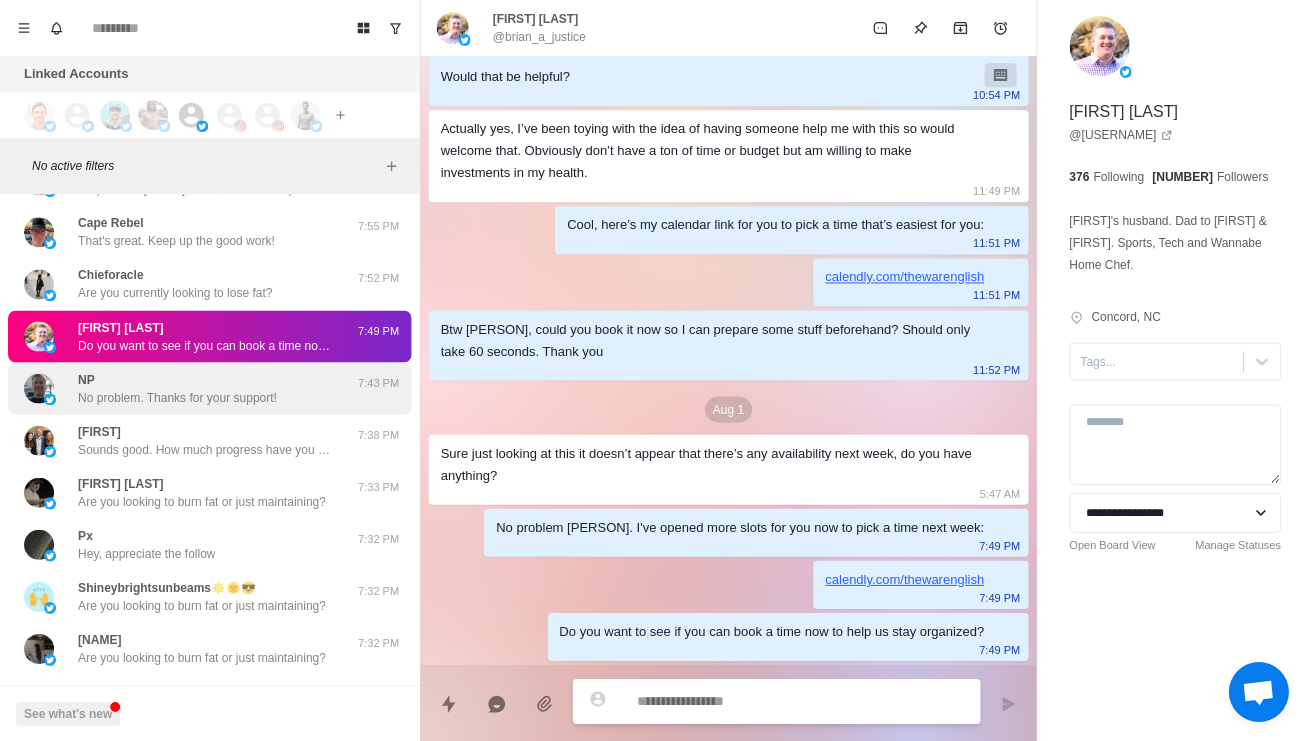 click on "No problem. Thanks for your support!" at bounding box center (177, 397) 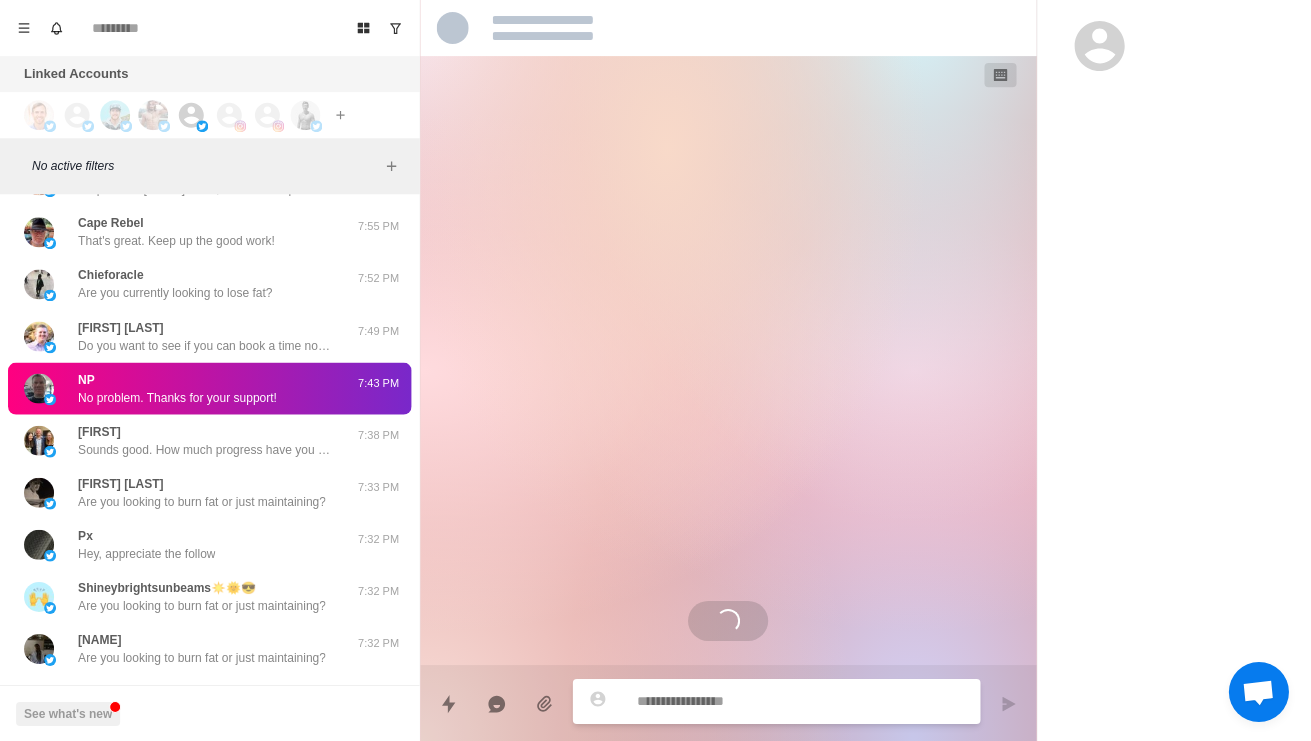 scroll, scrollTop: 0, scrollLeft: 0, axis: both 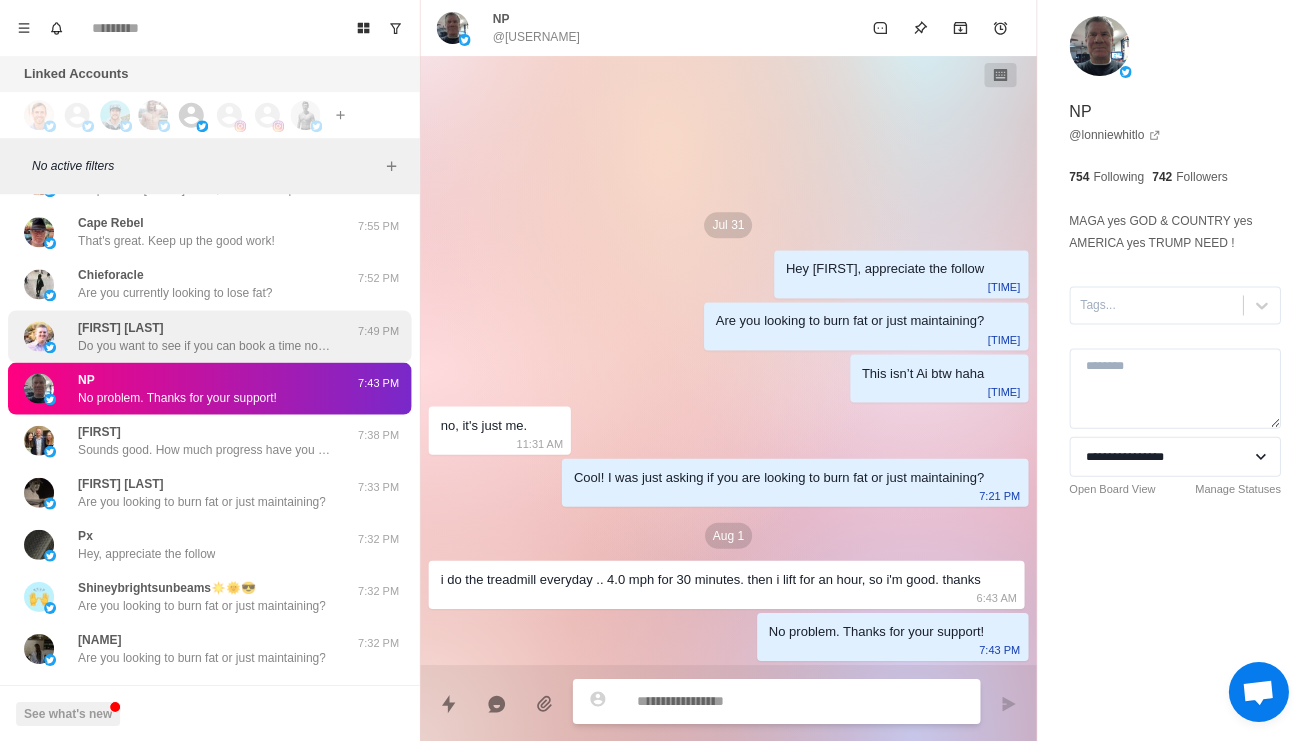 click on "Do you want to see if you can book a time now to help us stay organized?" at bounding box center [208, 345] 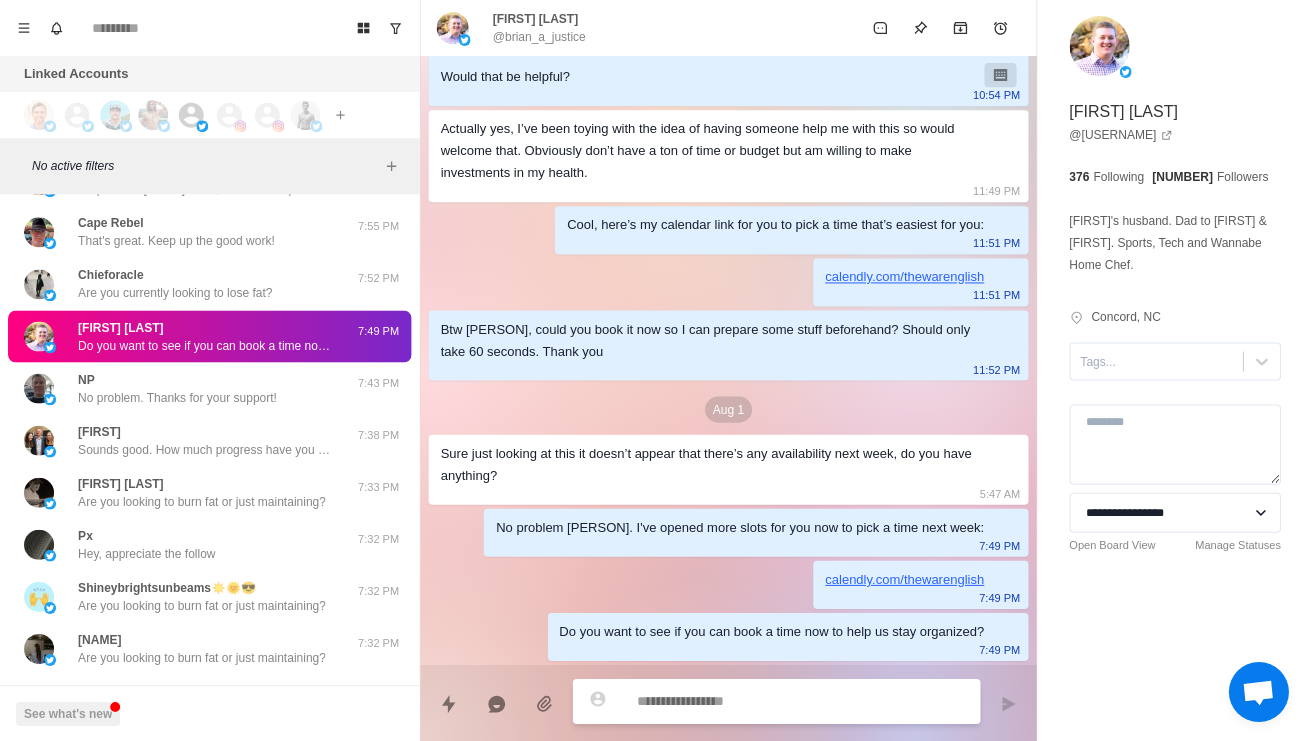 scroll, scrollTop: 1242, scrollLeft: 0, axis: vertical 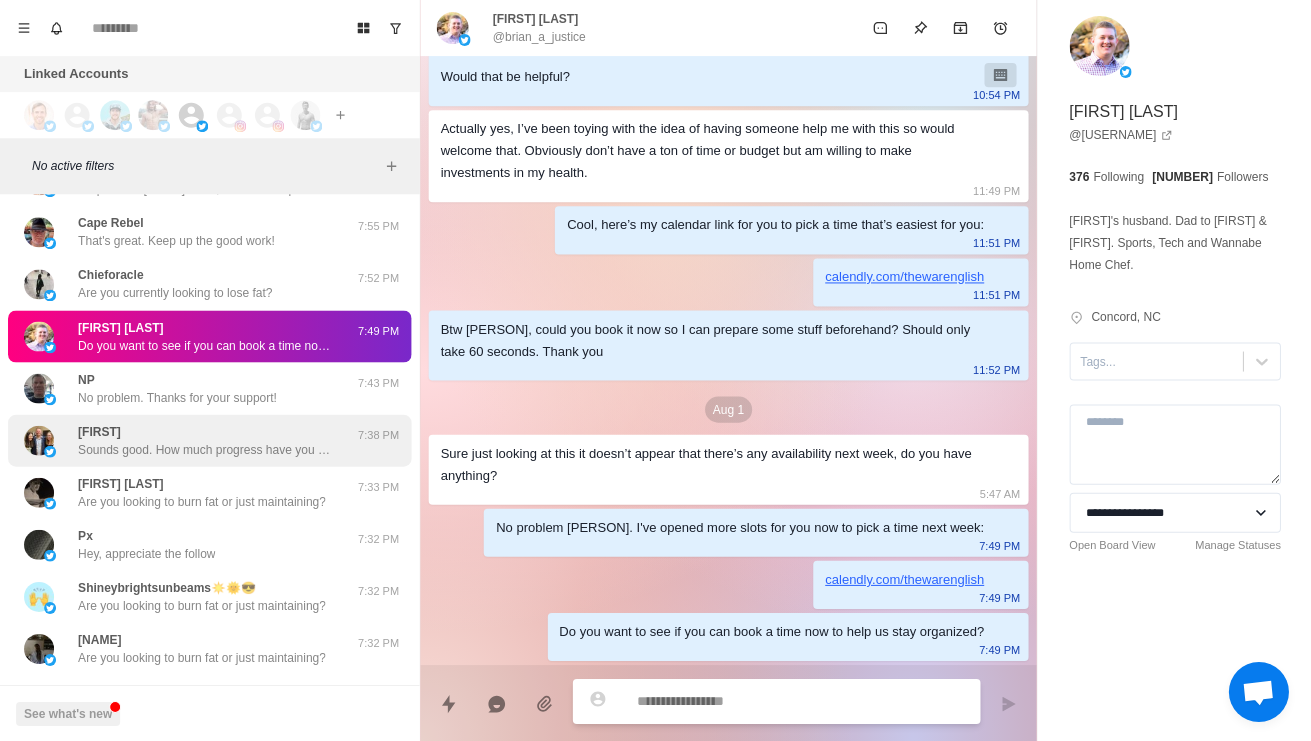 click on "Sounds good. How much progress have you made in these two weeks?" at bounding box center [208, 449] 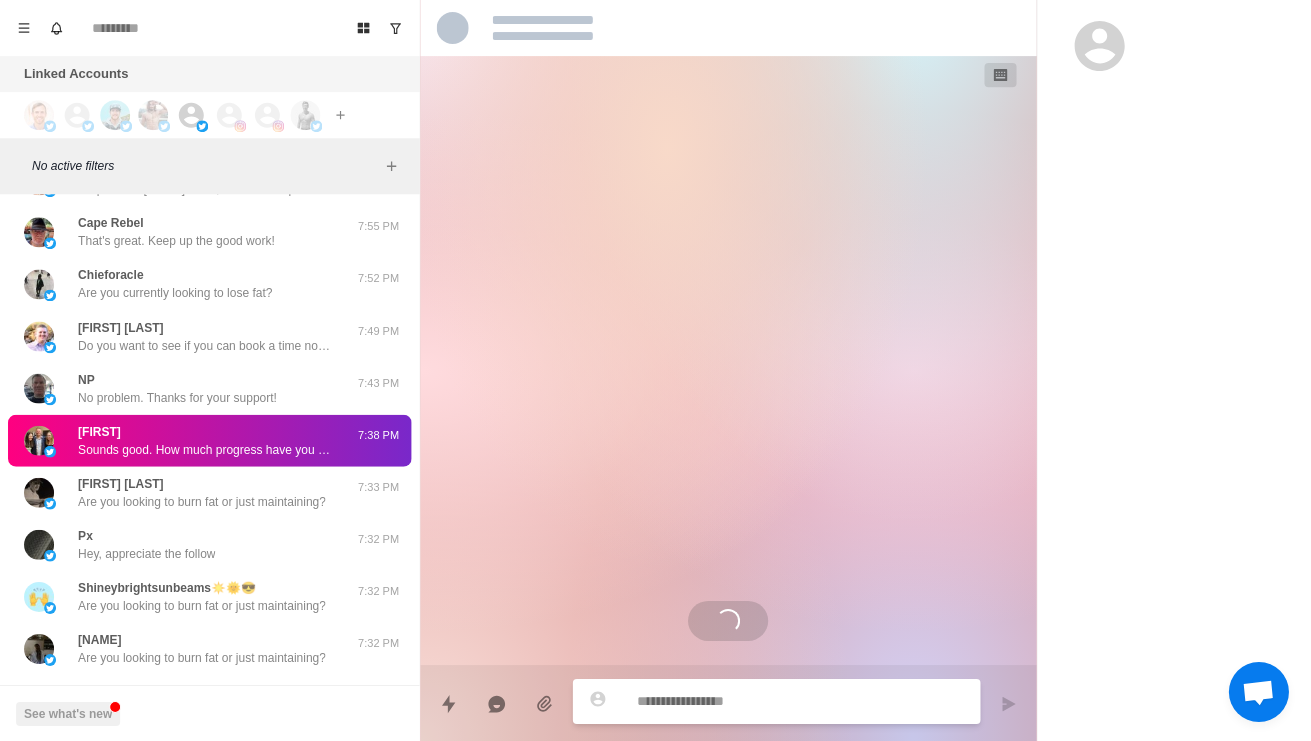 scroll, scrollTop: 182, scrollLeft: 0, axis: vertical 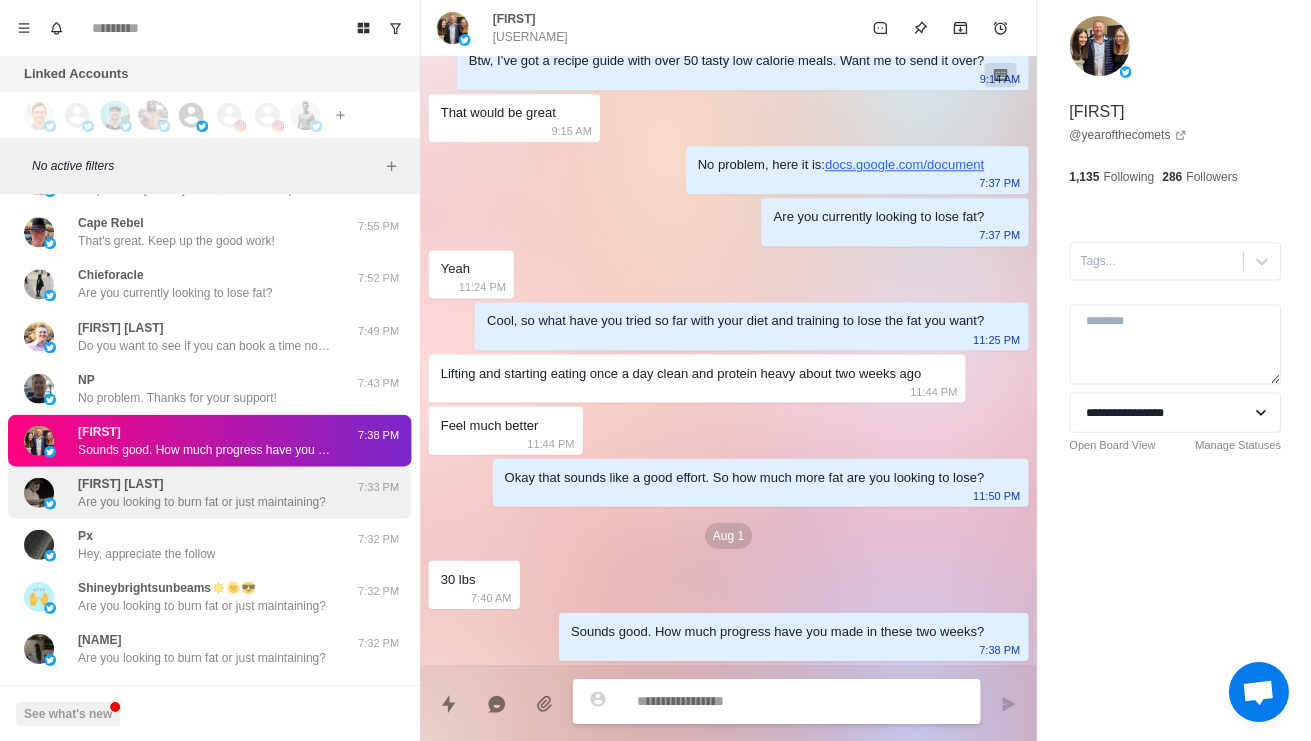 click on "[FIRST] [LAST] Are you looking to burn fat or just maintaining?" at bounding box center (188, 492) 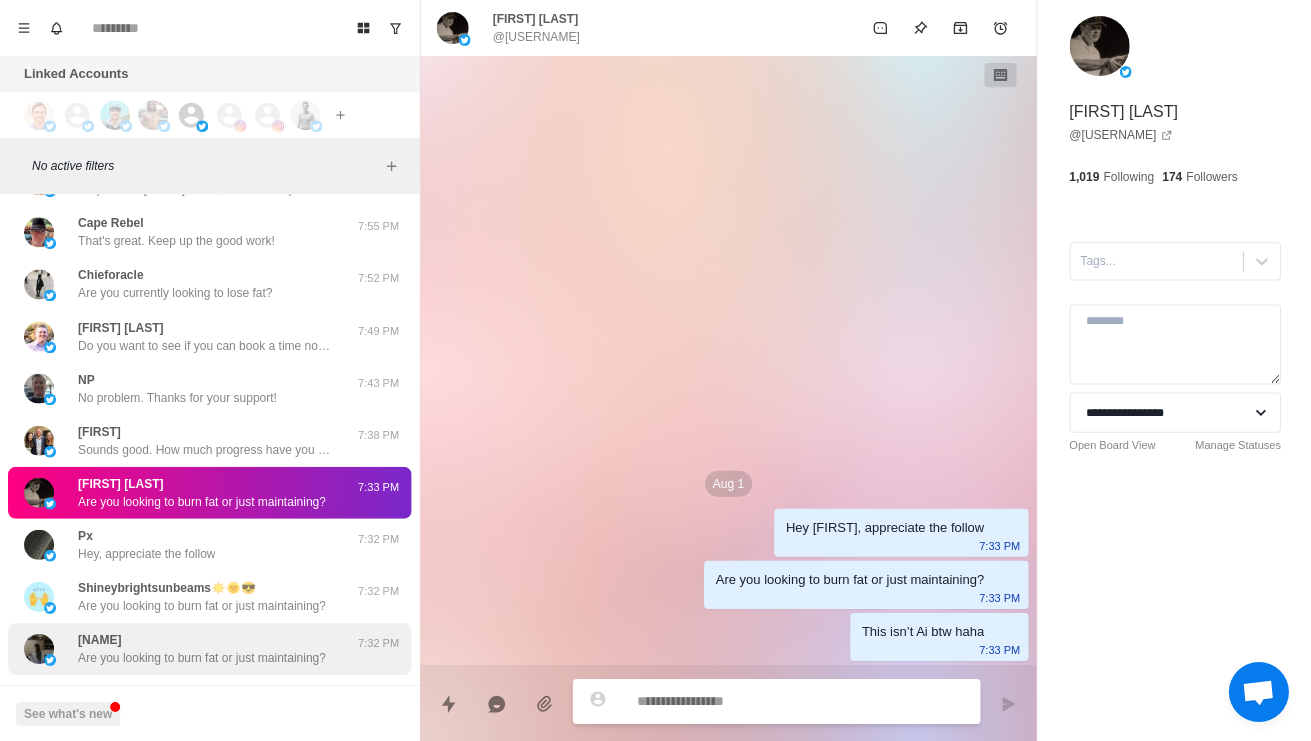 click on "Peka Are you looking to burn fat or just maintaining?" at bounding box center [201, 648] 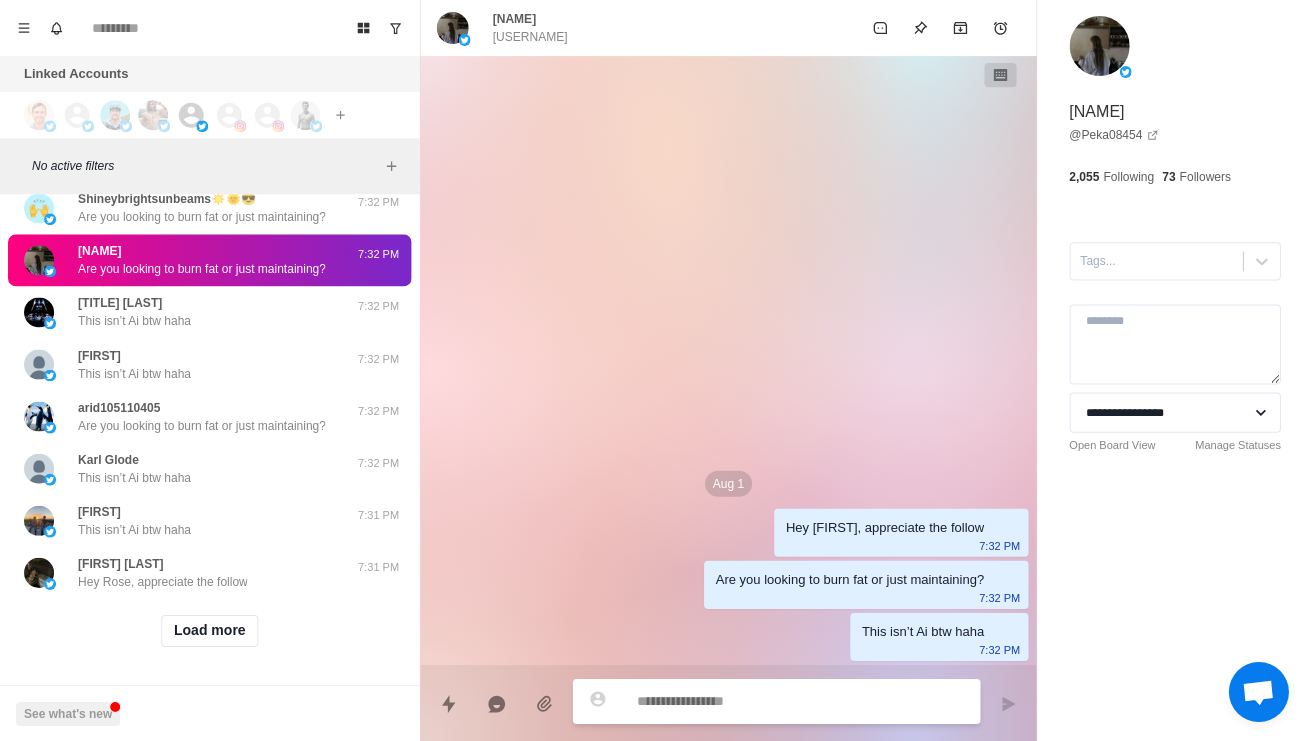 scroll, scrollTop: 664, scrollLeft: 0, axis: vertical 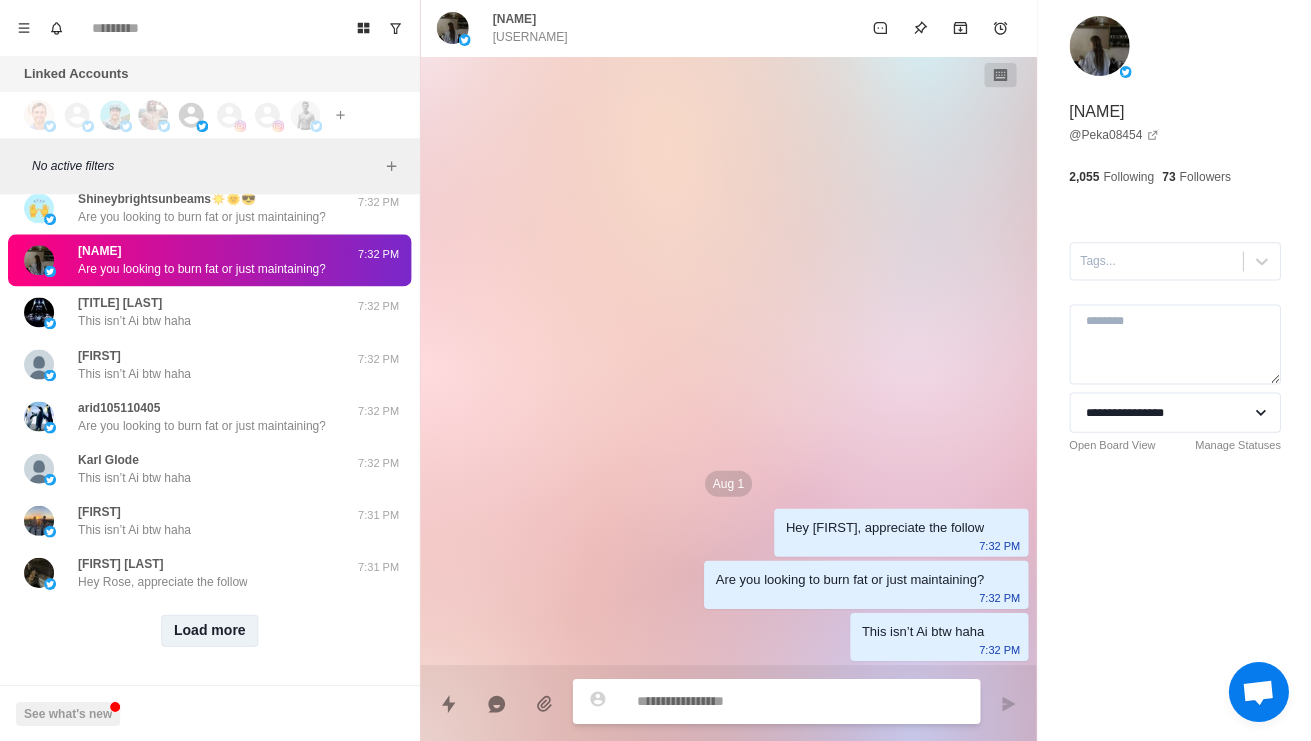 click on "Load more" at bounding box center (210, 630) 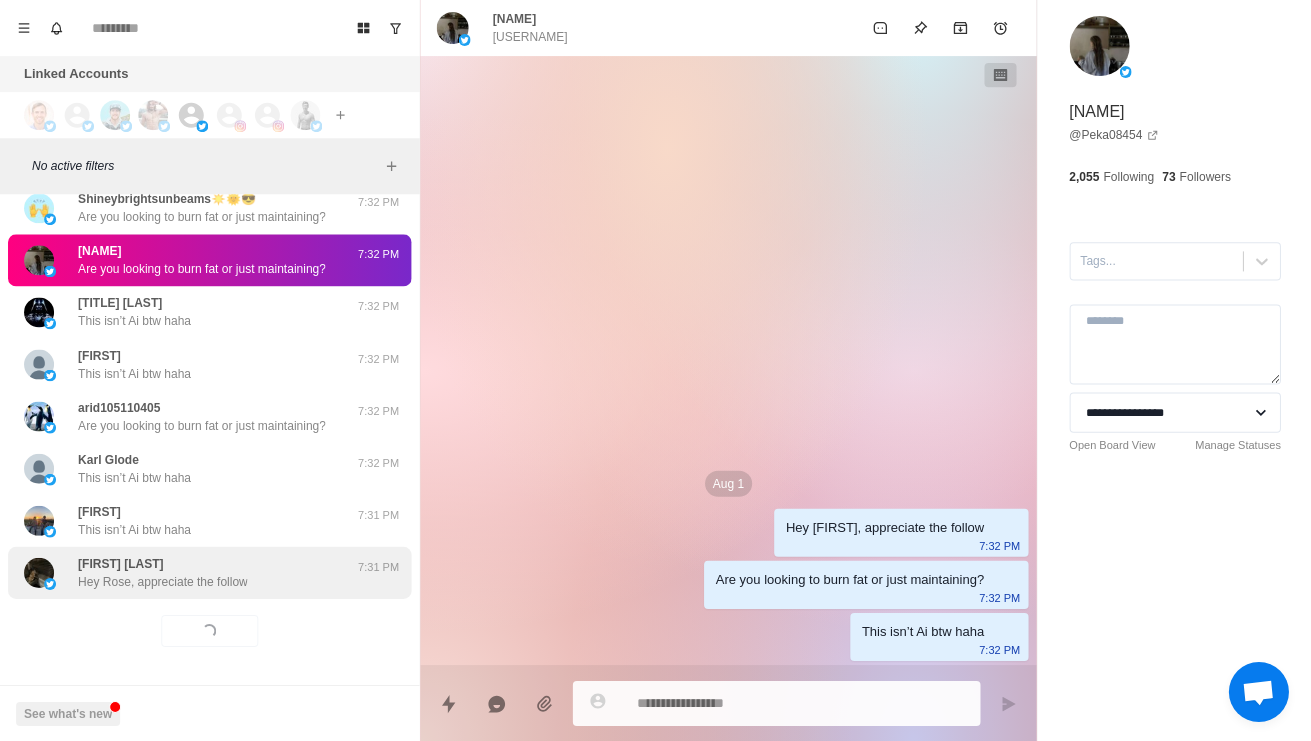 click on "Hey Rose, appreciate the follow" at bounding box center [162, 581] 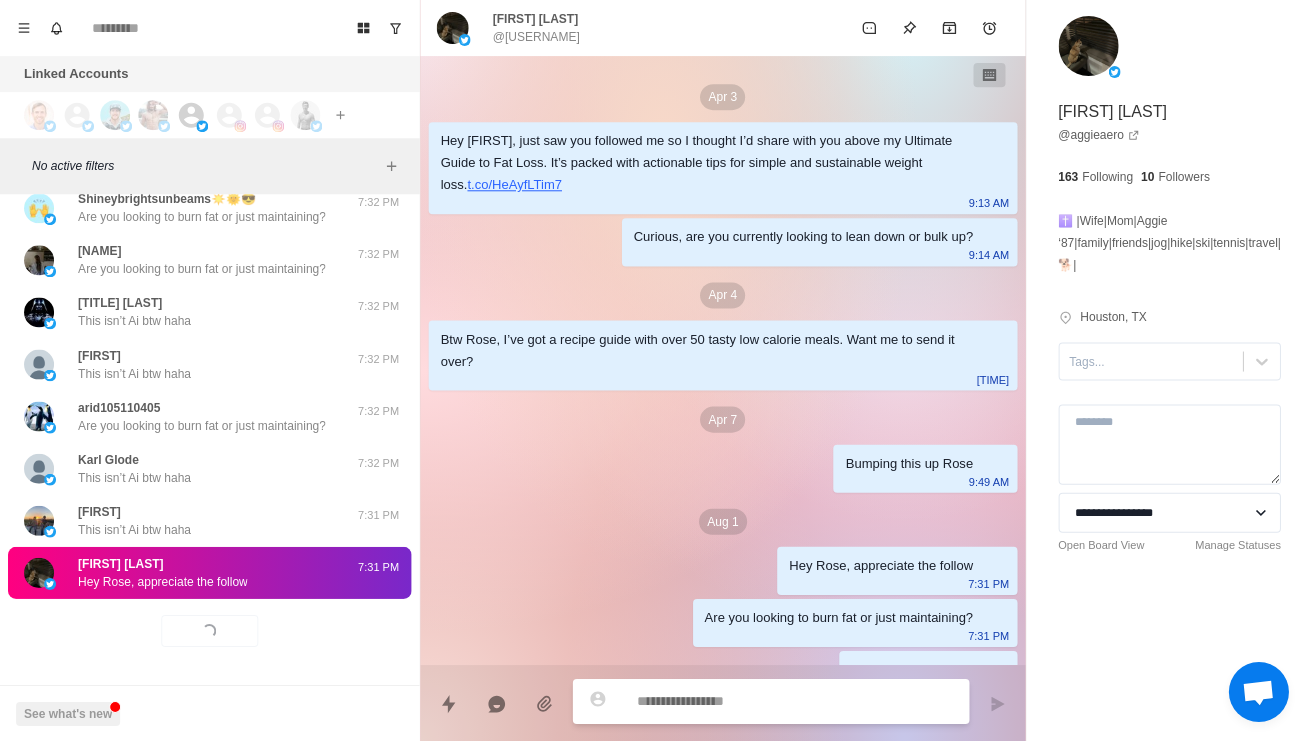 scroll, scrollTop: 38, scrollLeft: 0, axis: vertical 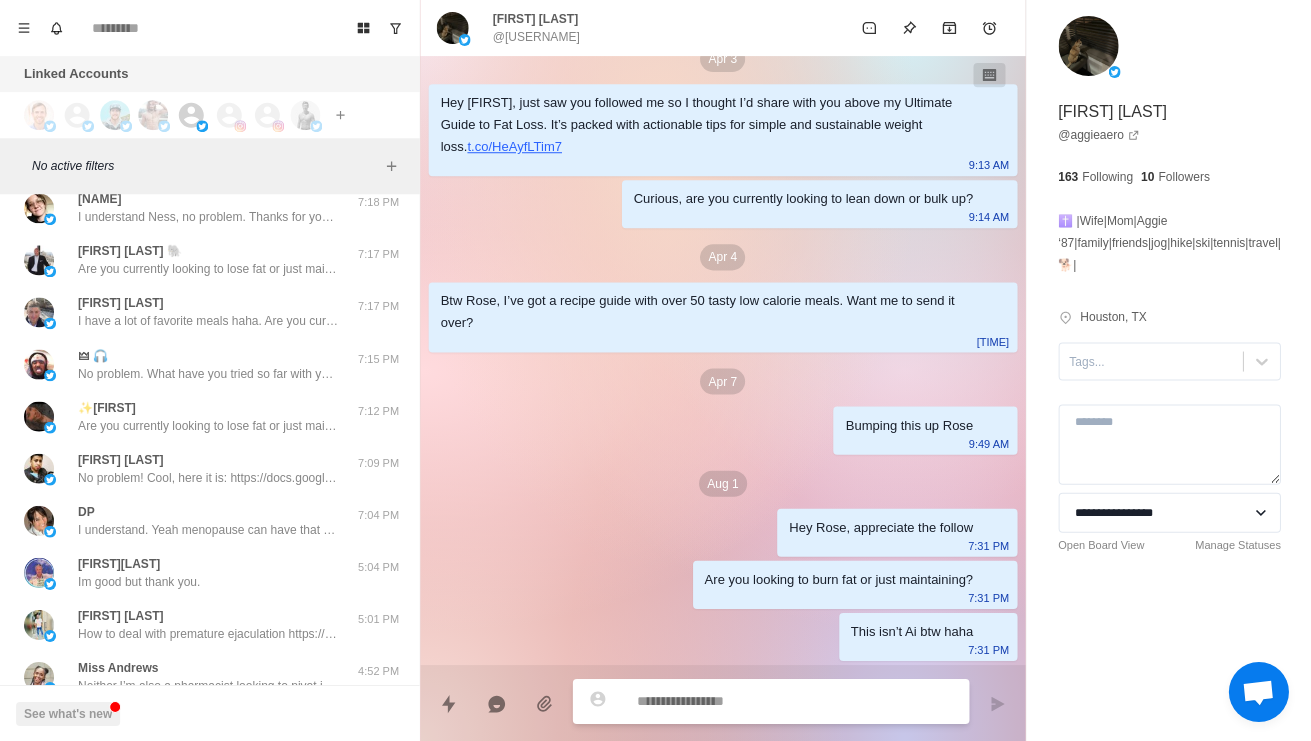 click on "[FIRST] [LAST] No problem. Cool, here it is: [URL] [TIME]" at bounding box center [209, 156] 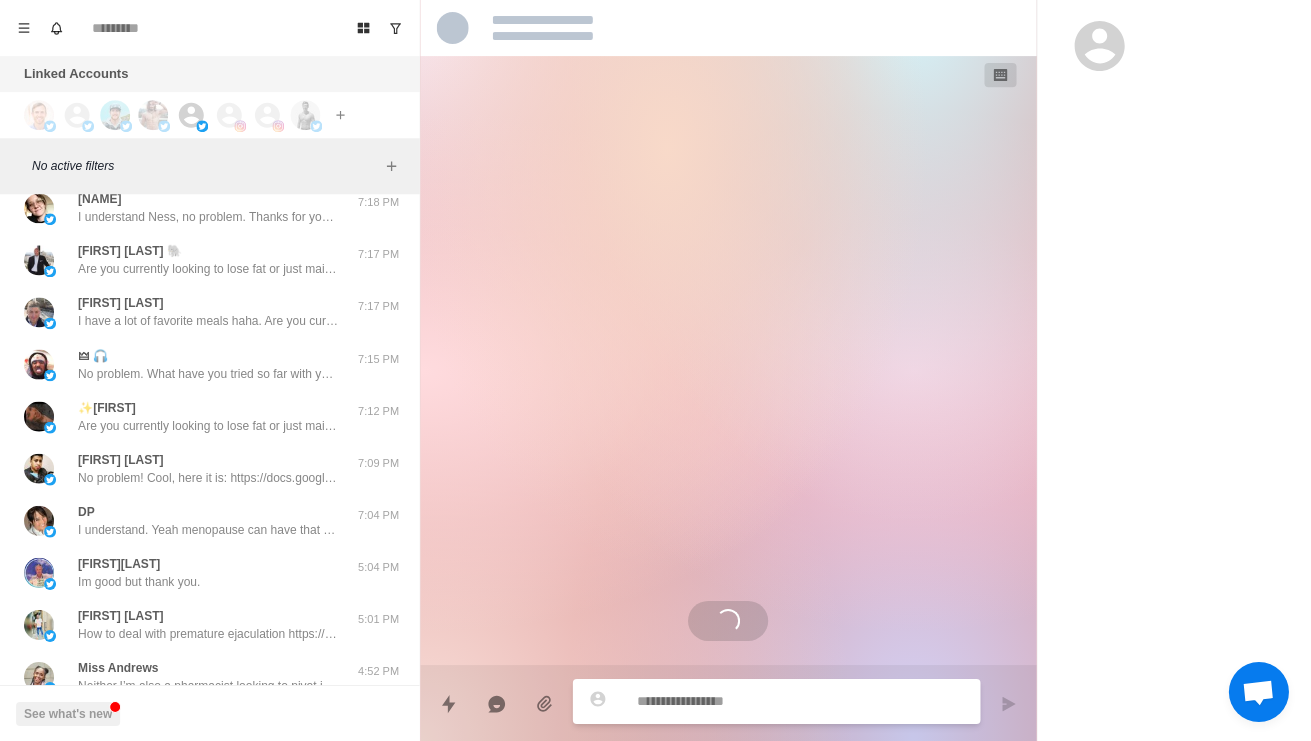 scroll, scrollTop: 0, scrollLeft: 0, axis: both 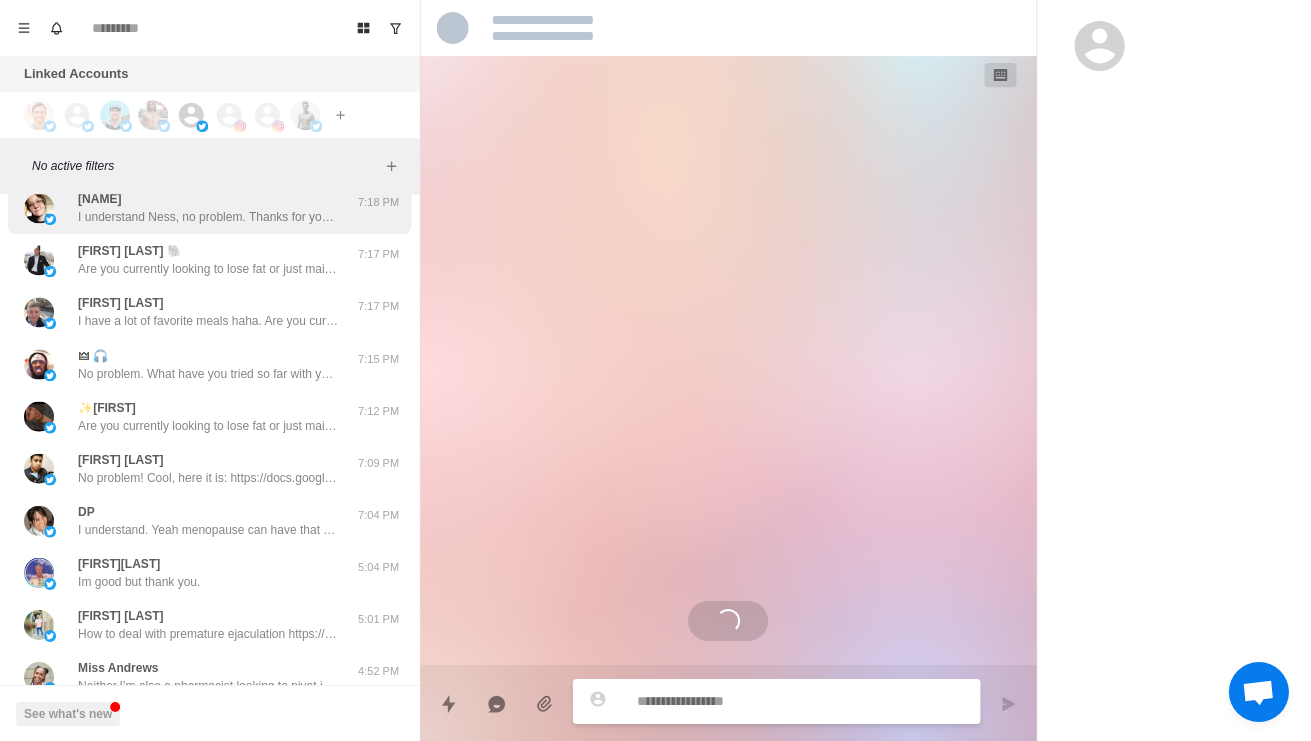 click on "Ness I understand Ness, no problem. Thanks for your support!" at bounding box center [208, 208] 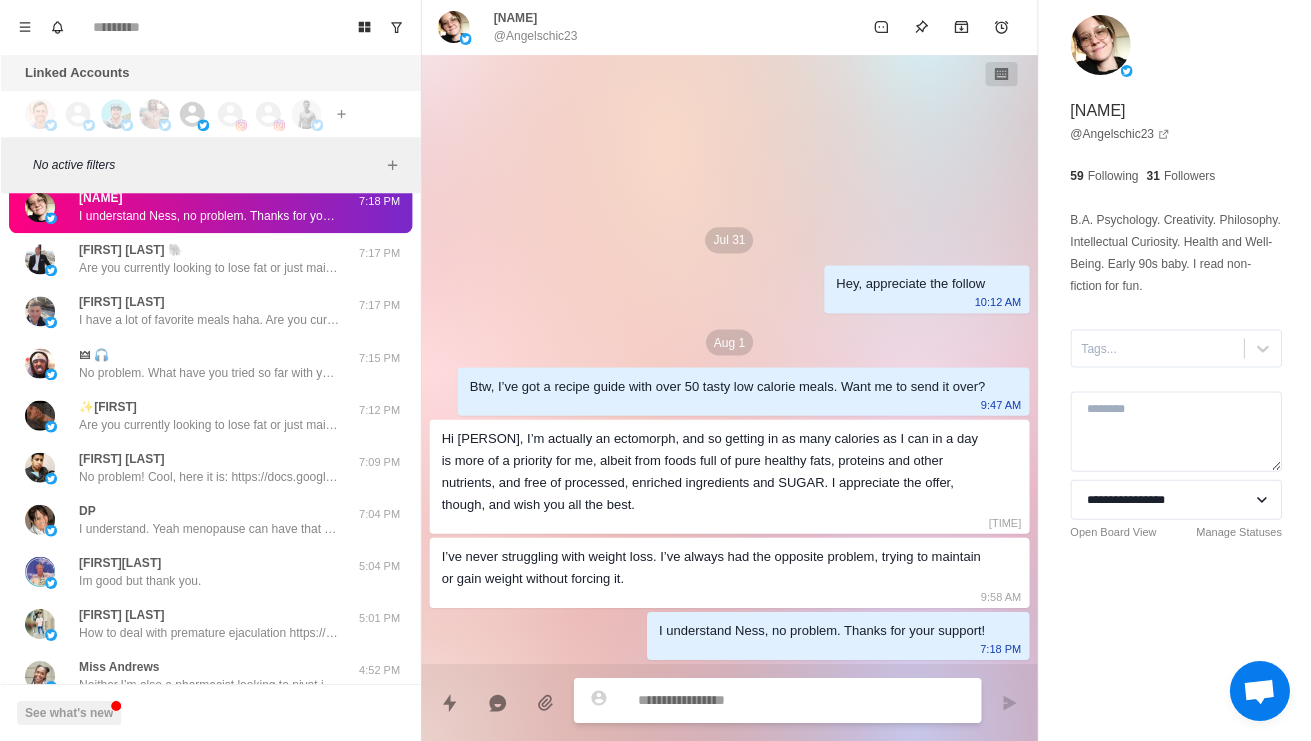 scroll, scrollTop: 0, scrollLeft: 0, axis: both 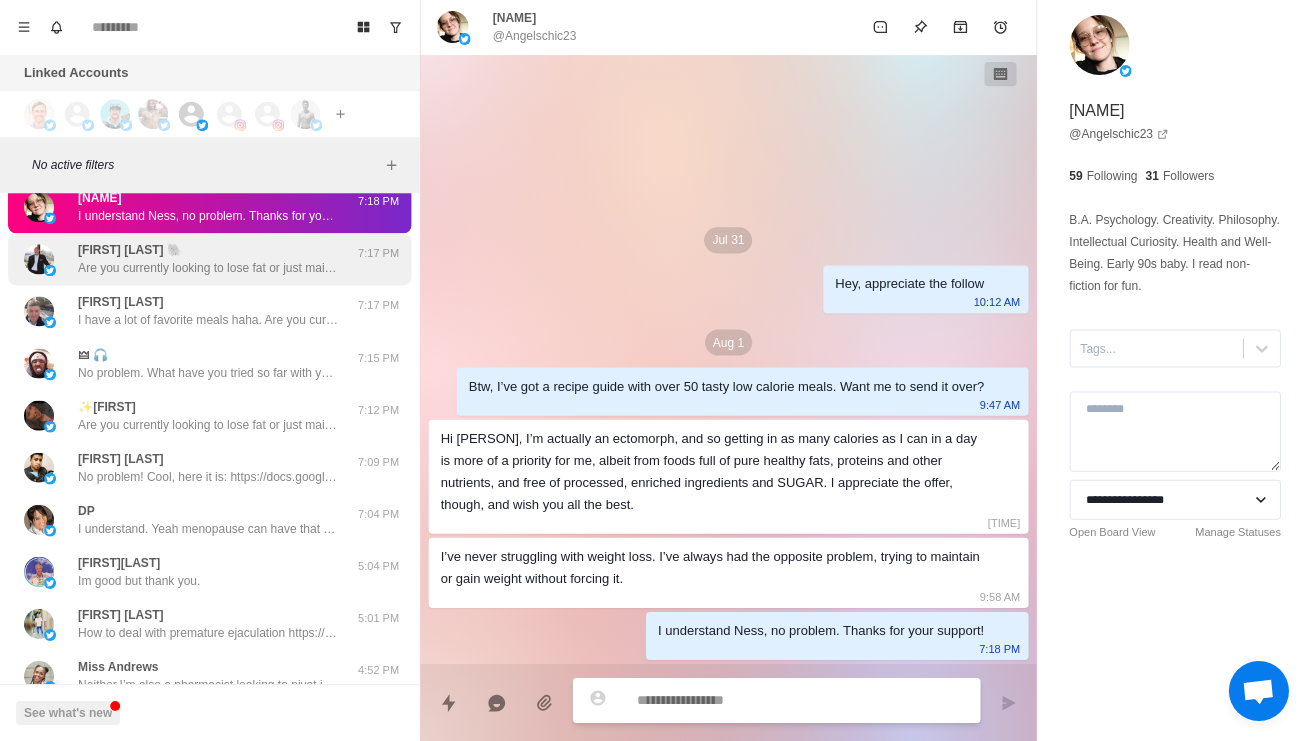 click on "Are you currently looking to lose fat or just maintaining?" at bounding box center (208, 269) 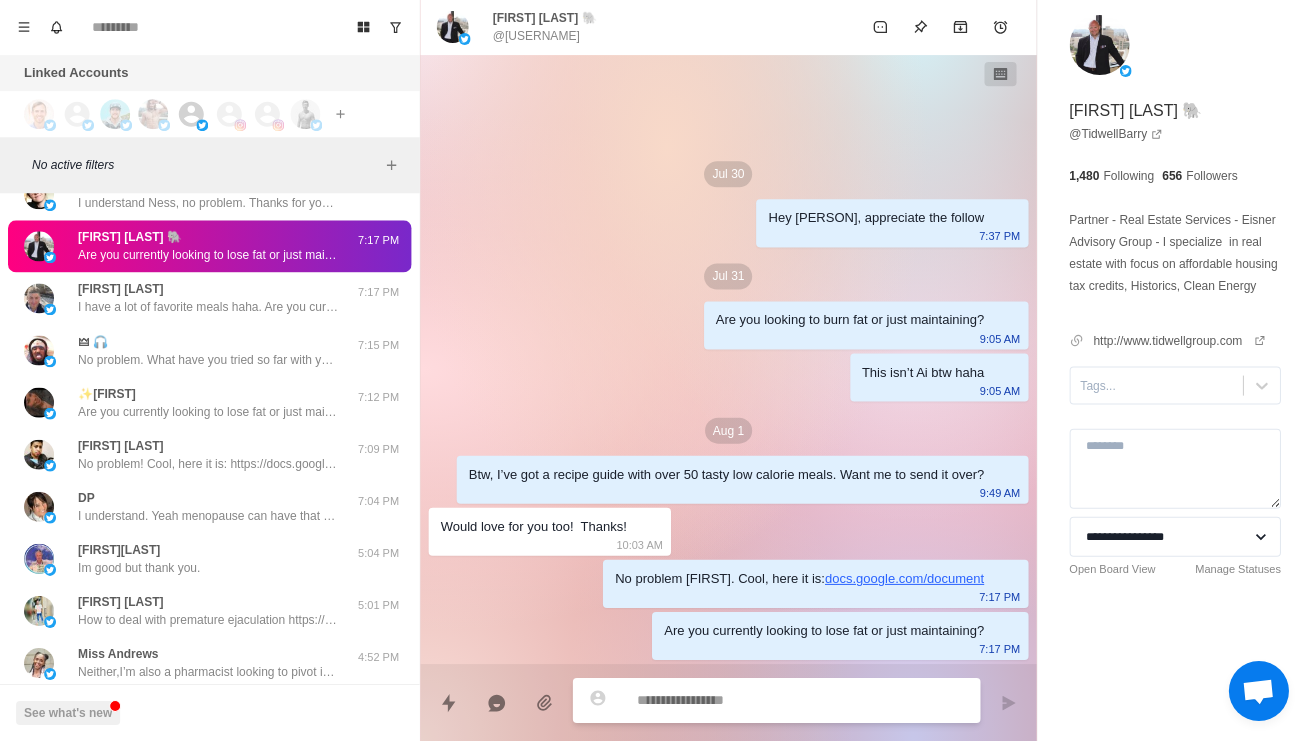 scroll, scrollTop: 1283, scrollLeft: 0, axis: vertical 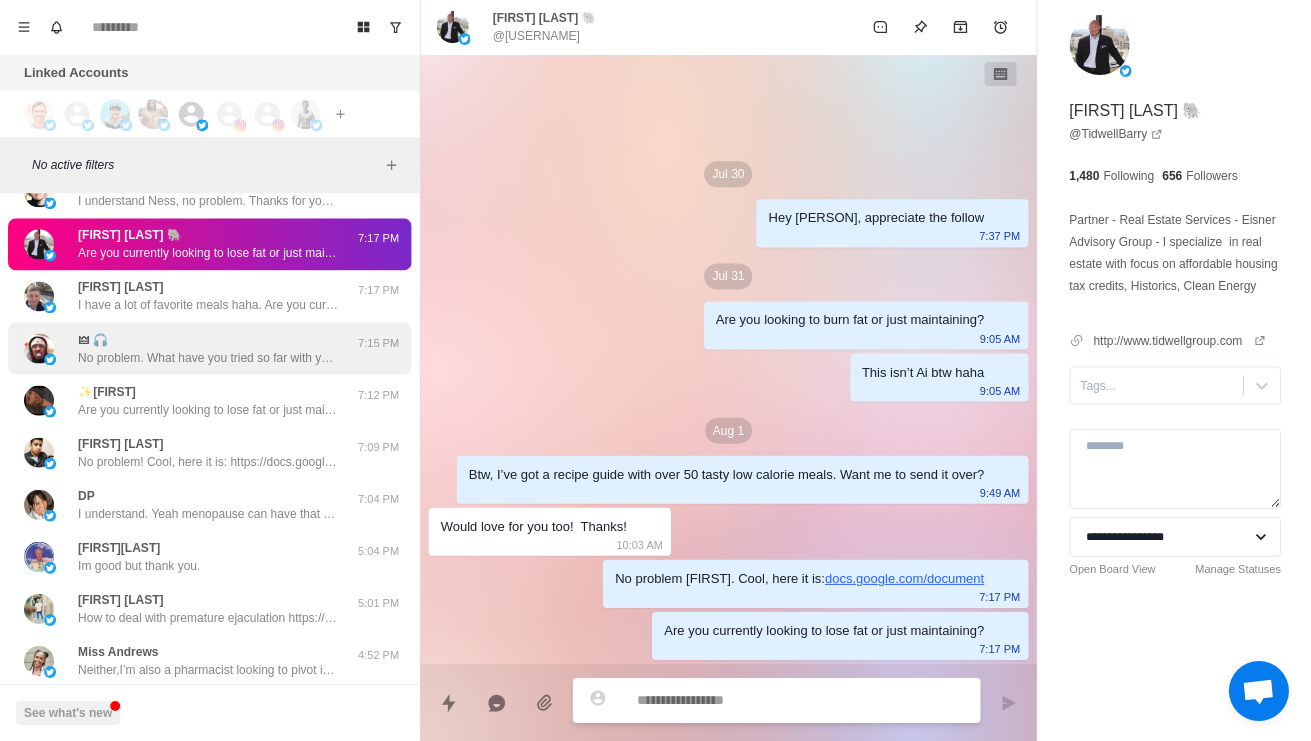 click on "No problem. What have you tried so far with your diet and training to burn fat?" at bounding box center (208, 358) 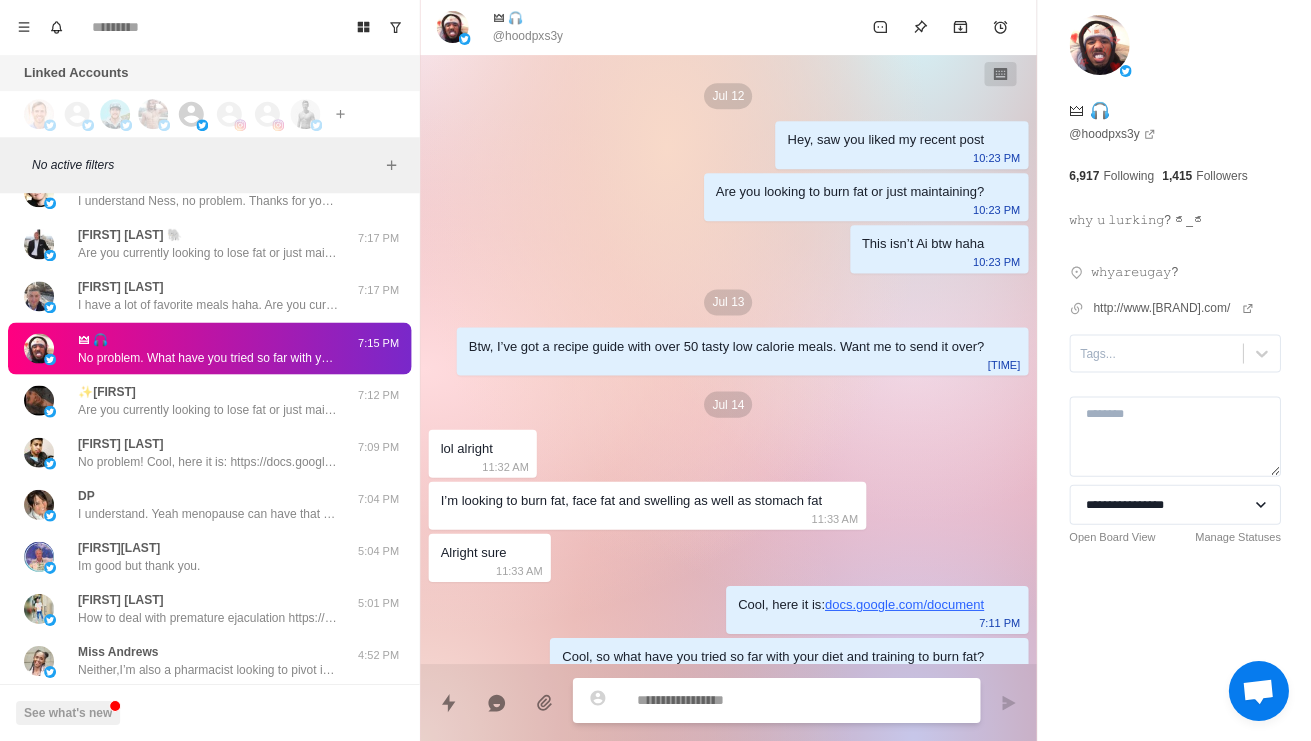 scroll, scrollTop: 384, scrollLeft: 0, axis: vertical 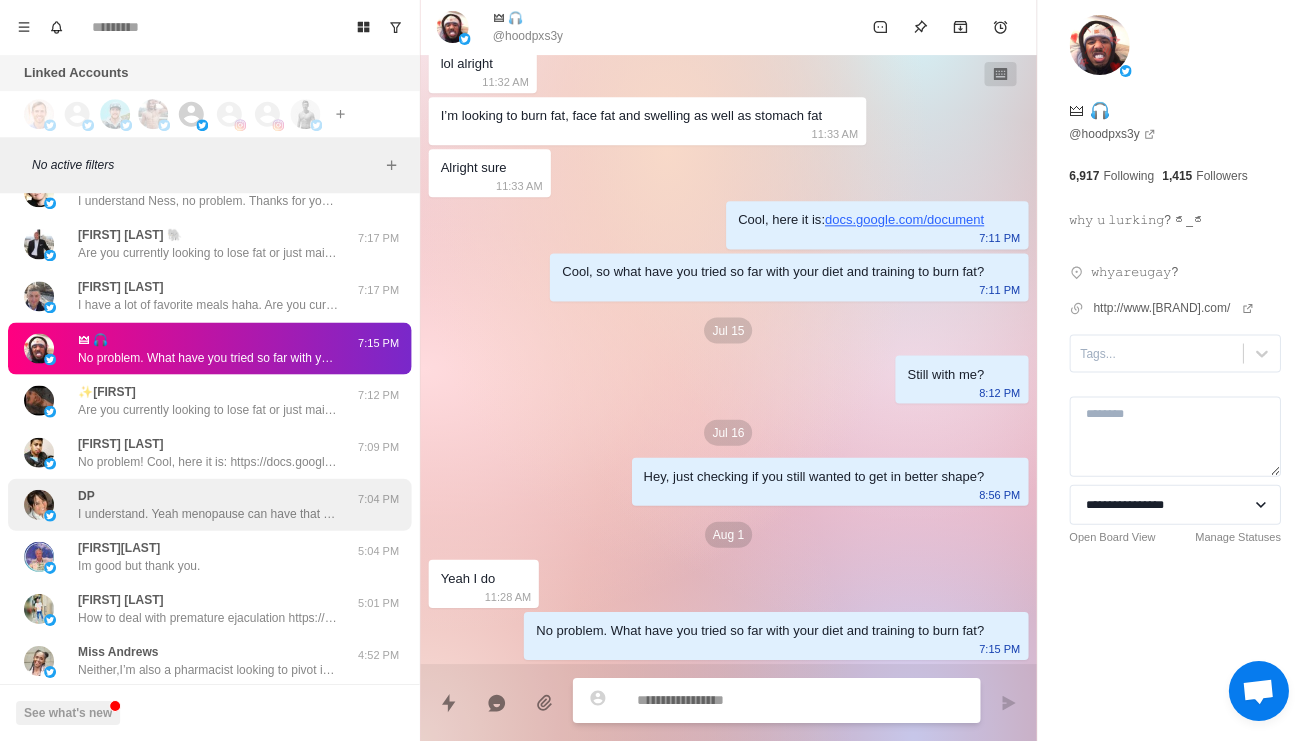 click on "DP I understand. Yeah menopause can have that effect. So what have you tried so far with your diet and training to lose those 25 lbs?" at bounding box center (208, 505) 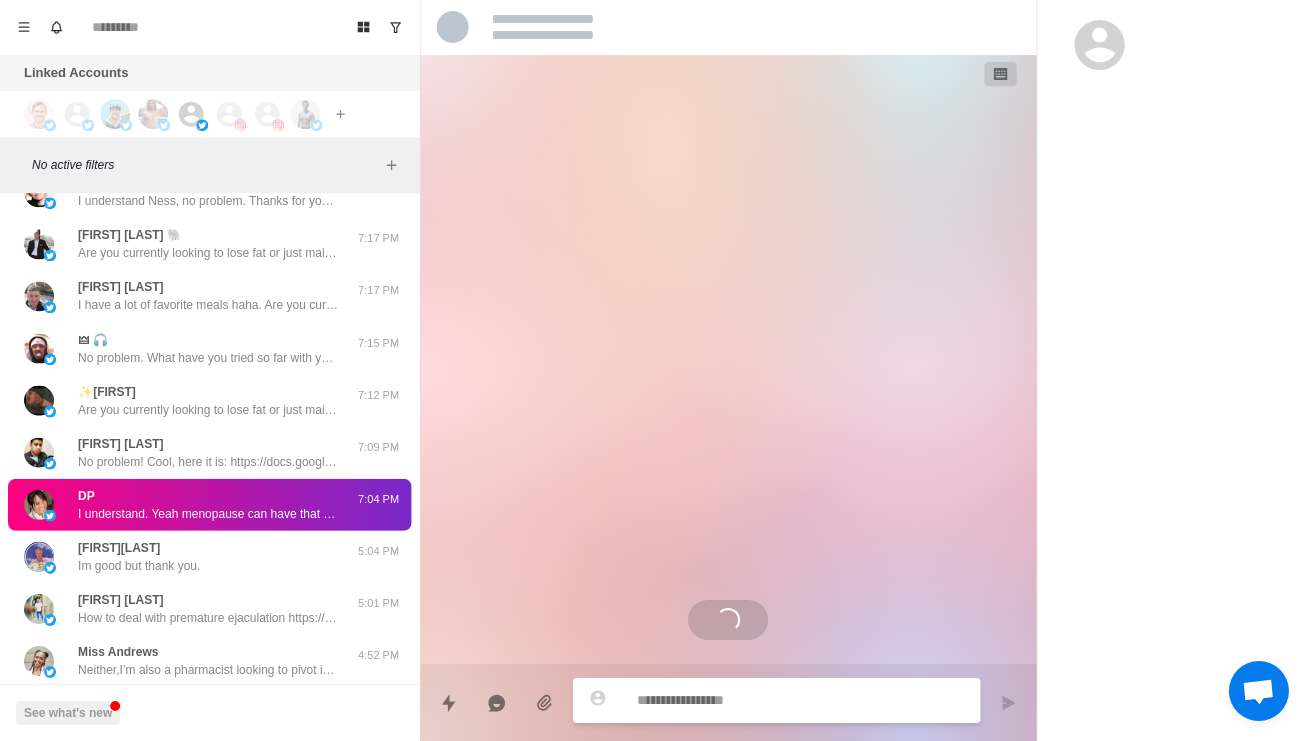 scroll, scrollTop: 0, scrollLeft: 0, axis: both 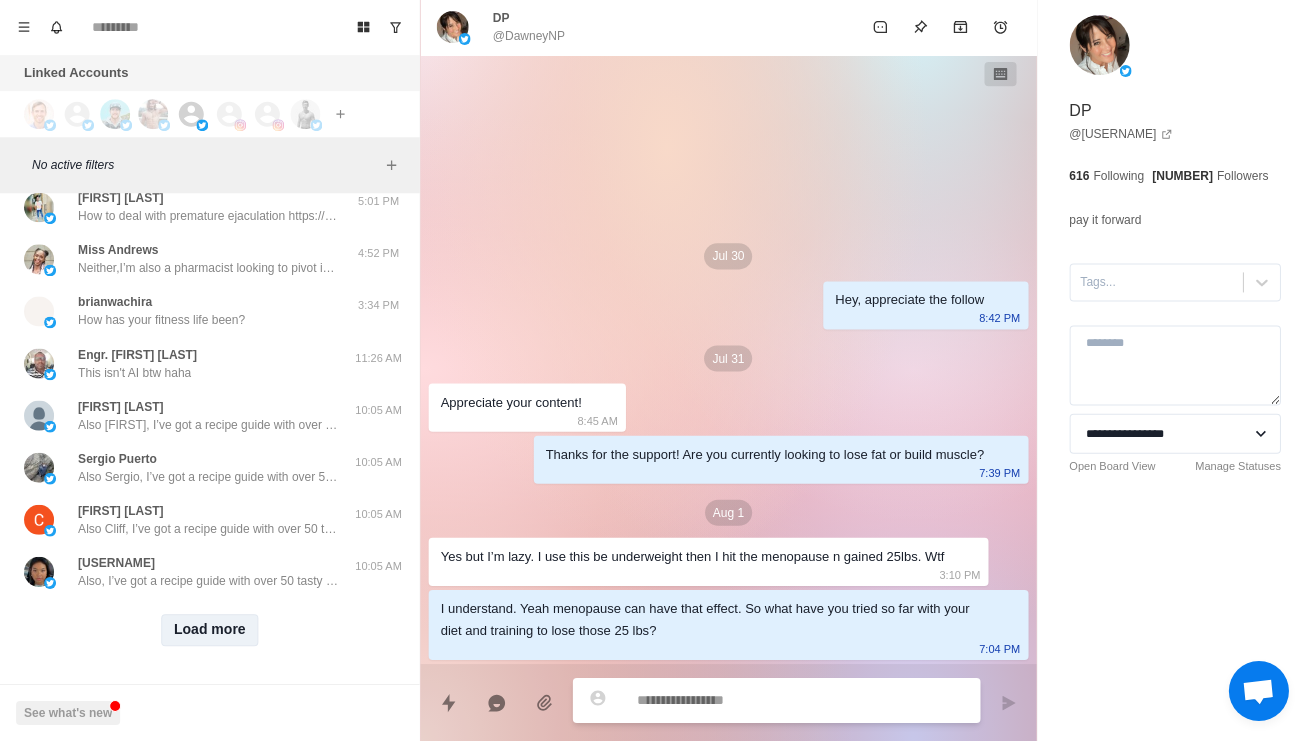 click on "Load more" at bounding box center [210, 630] 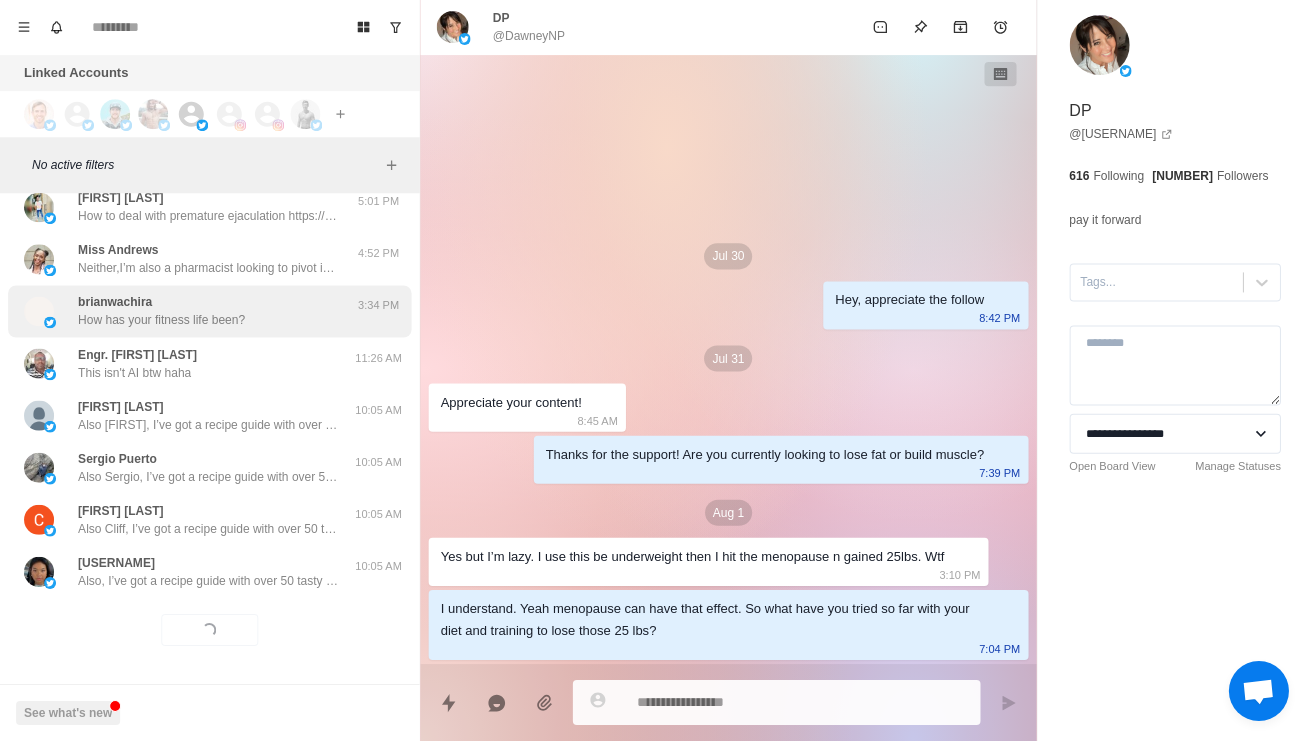 click on "[USERNAME] How has your fitness life been?" at bounding box center [188, 312] 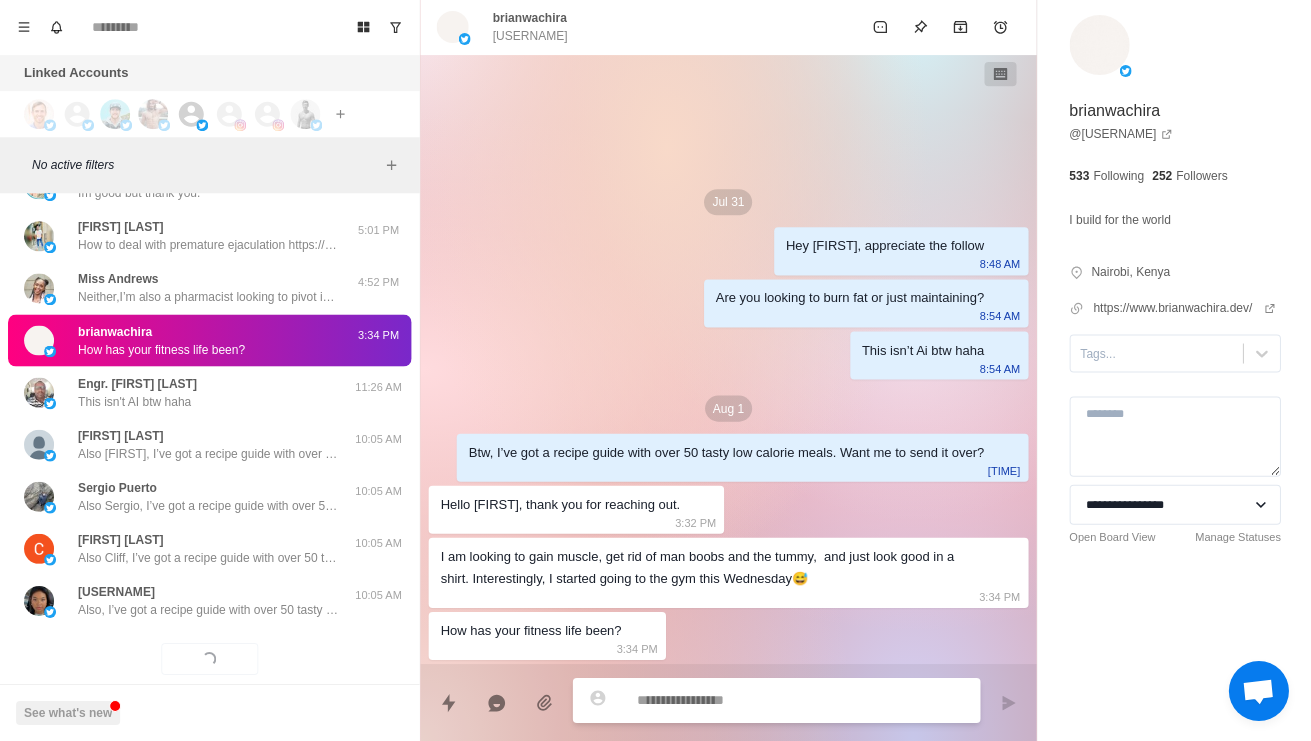 scroll, scrollTop: 1656, scrollLeft: 0, axis: vertical 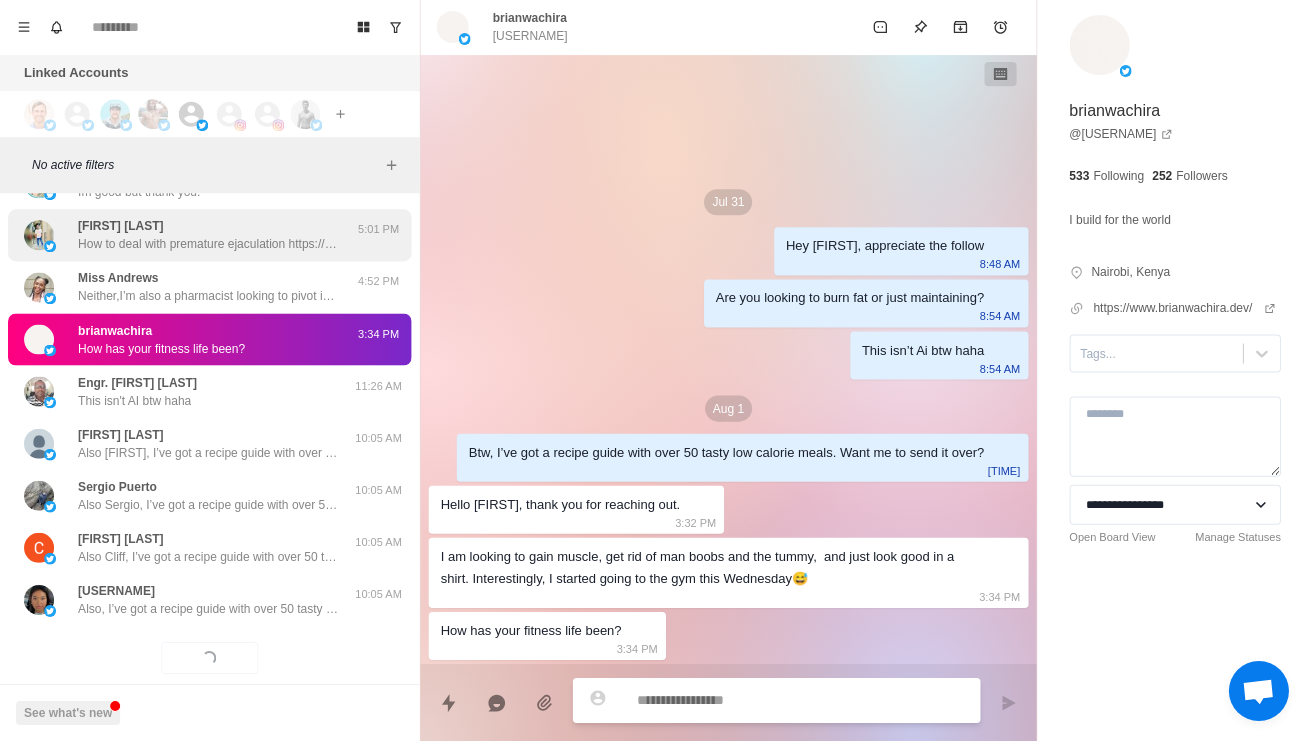click on "How to deal with premature ejaculation https://t.co/Ax40weWQKh" at bounding box center [208, 245] 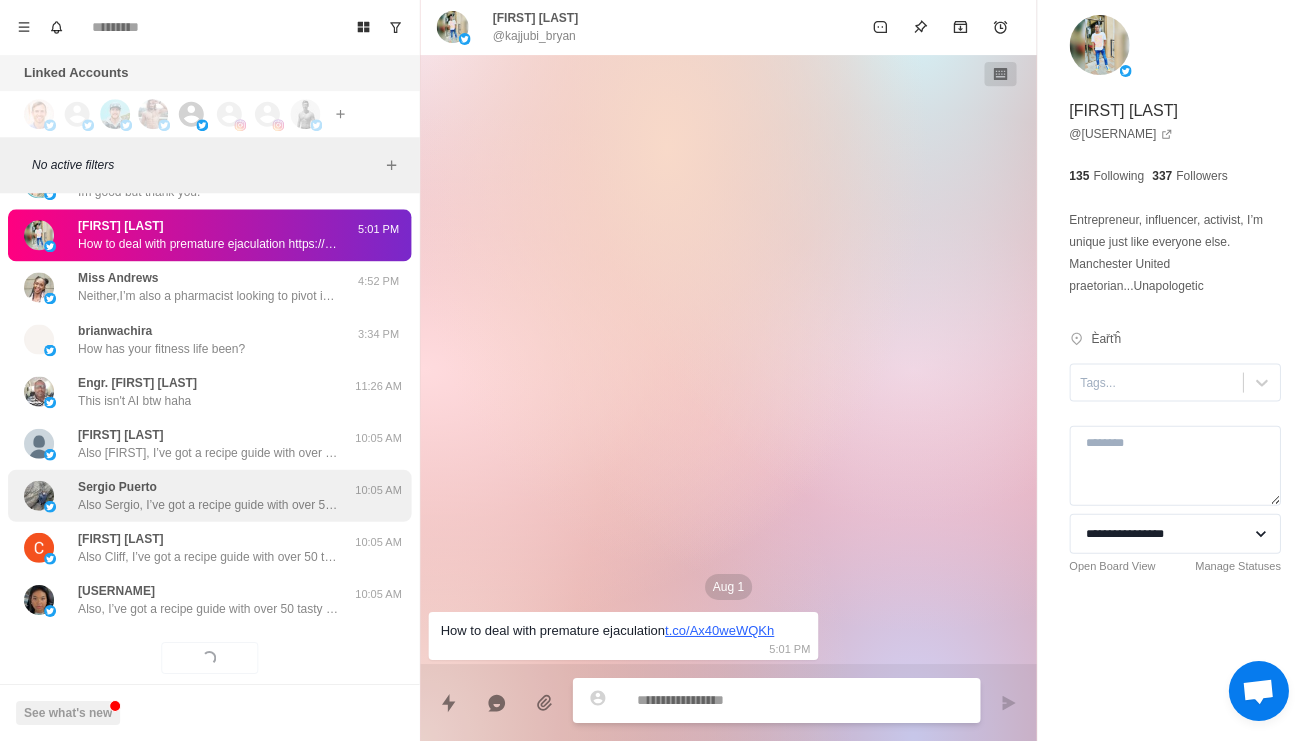 click on "Sergio Puerto" at bounding box center (117, 487) 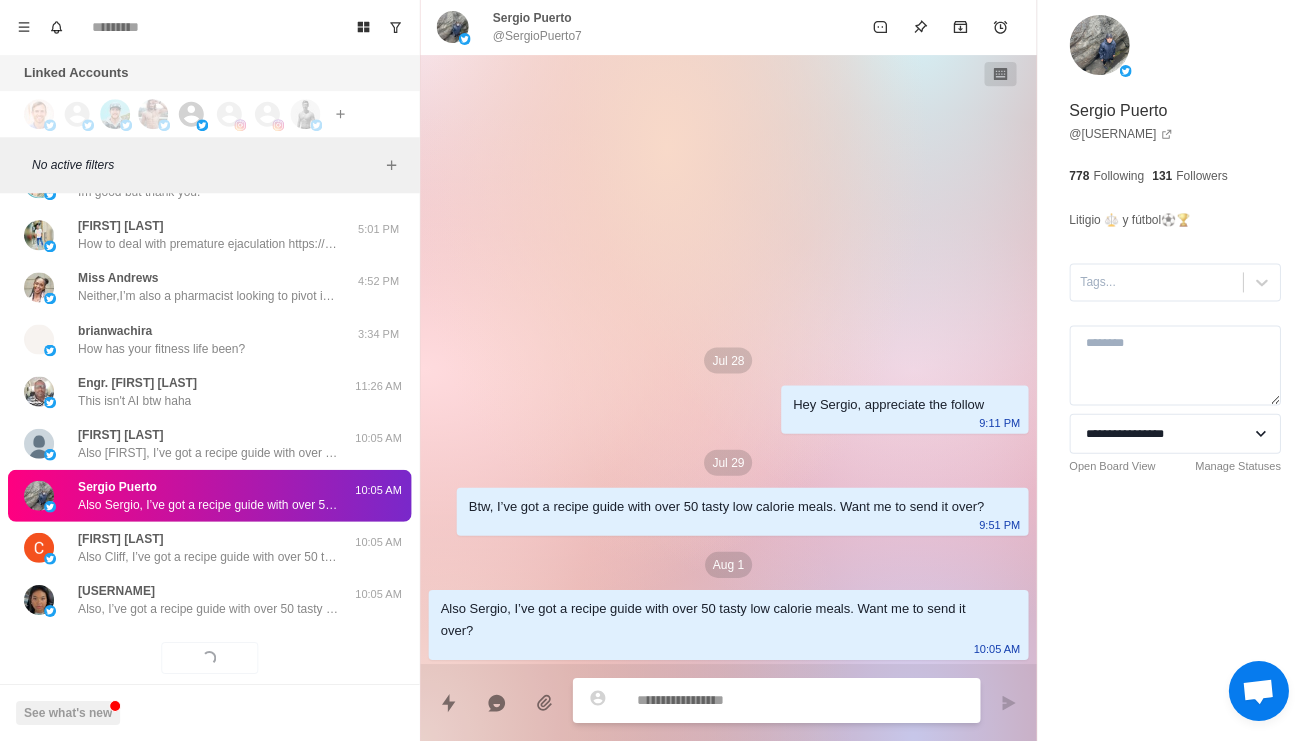 scroll, scrollTop: 1693, scrollLeft: 0, axis: vertical 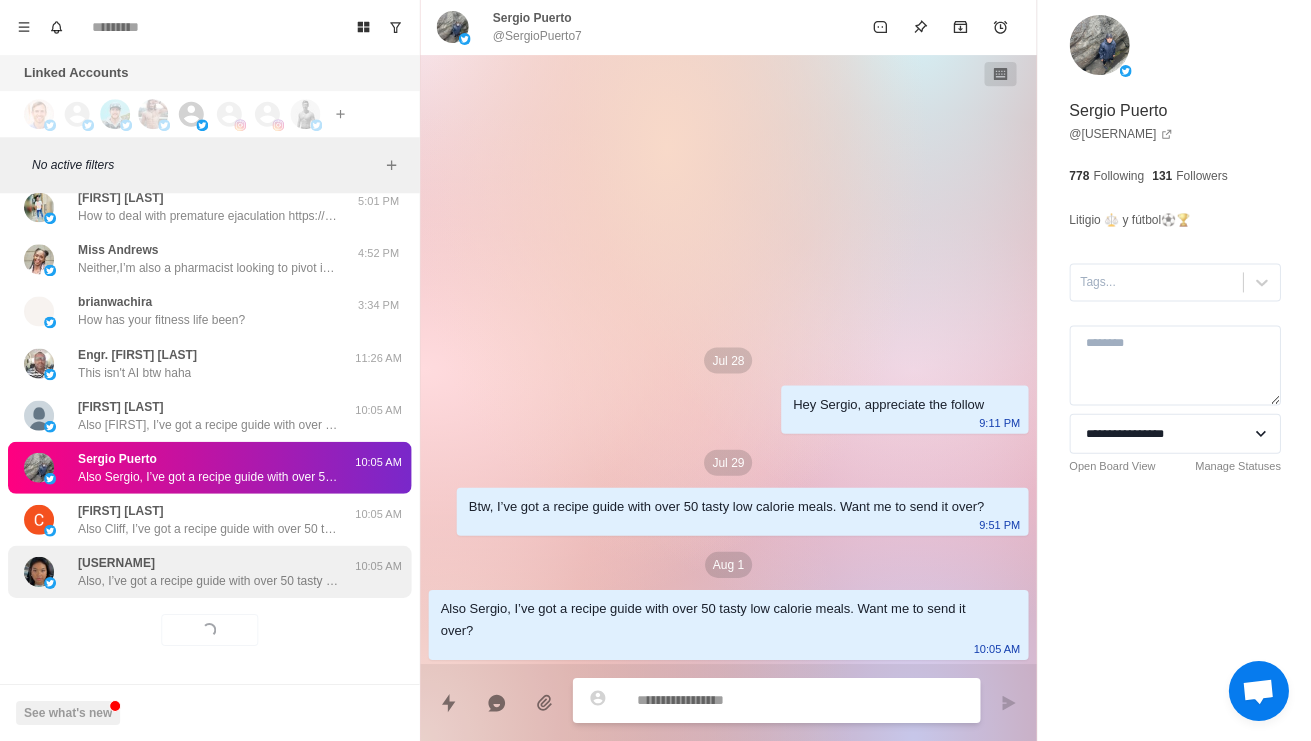 click on "Also, I’ve got a recipe guide with over 50 tasty low calorie meals. Want me to send it over?" at bounding box center (208, 581) 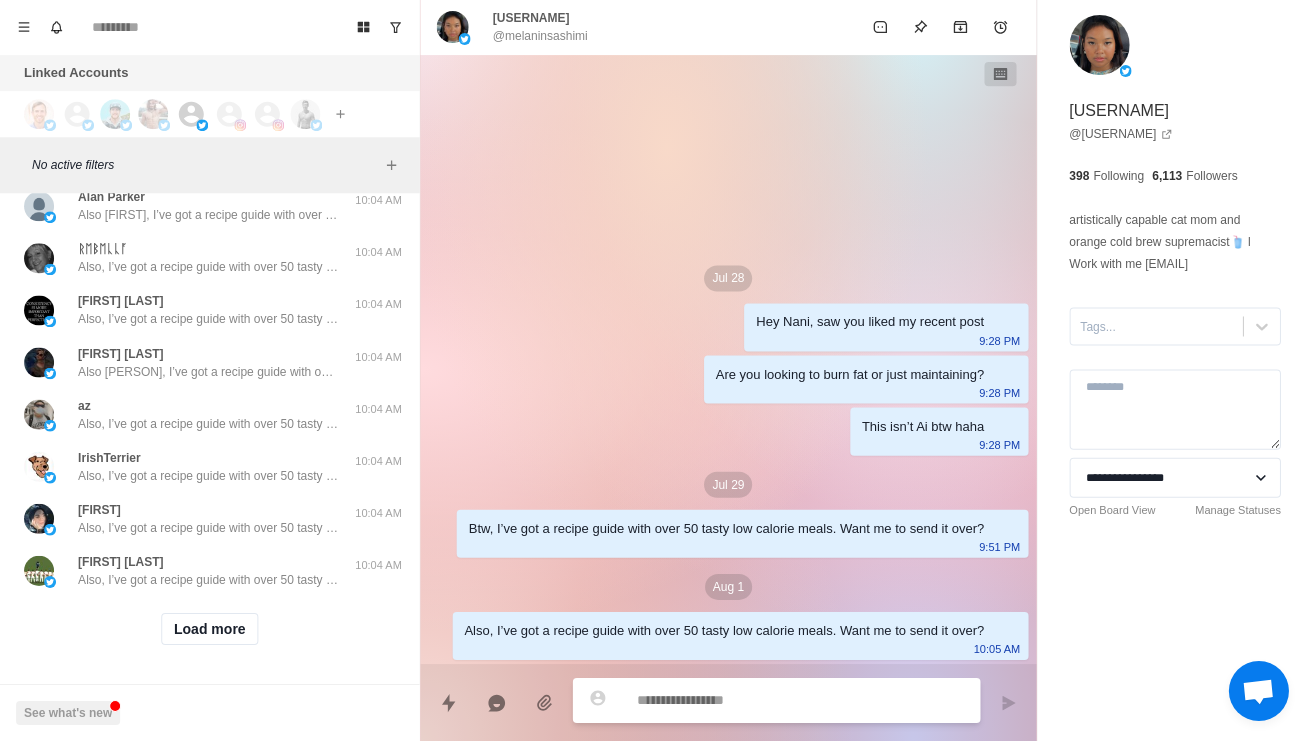 scroll, scrollTop: 2838, scrollLeft: 0, axis: vertical 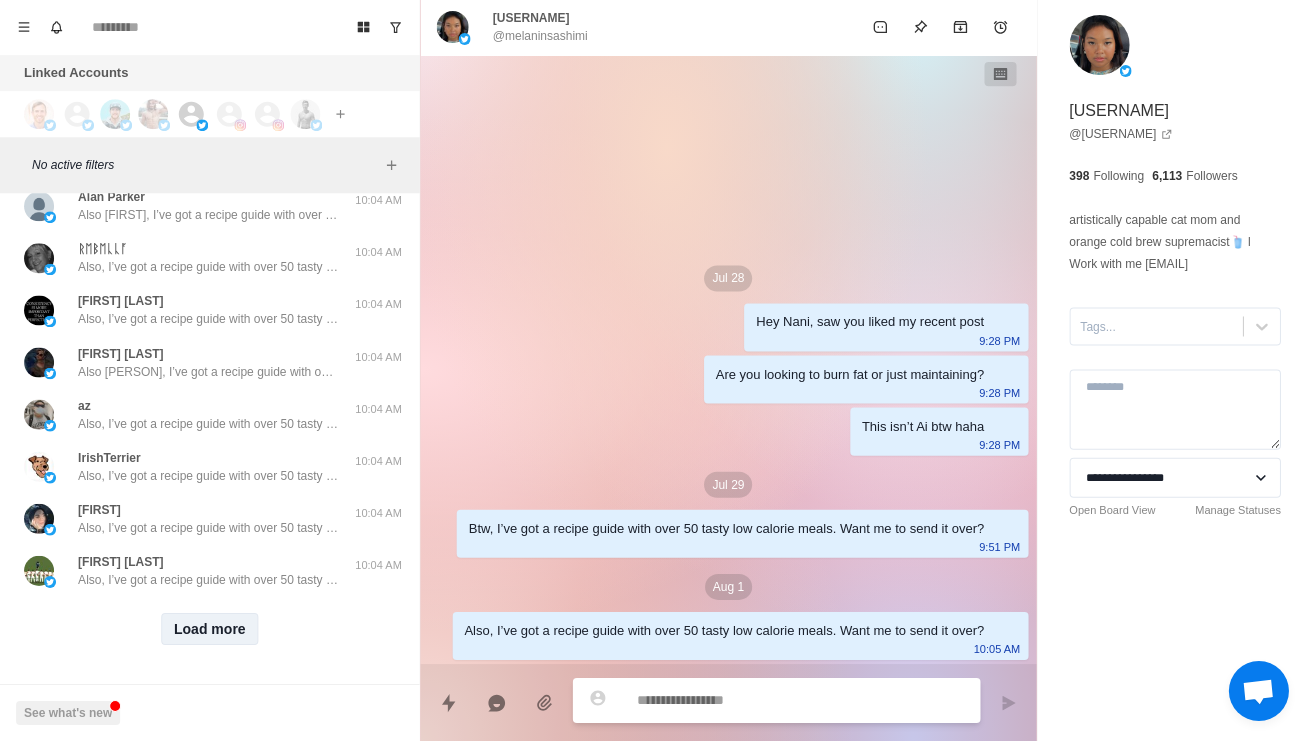 click on "Load more" at bounding box center (210, 629) 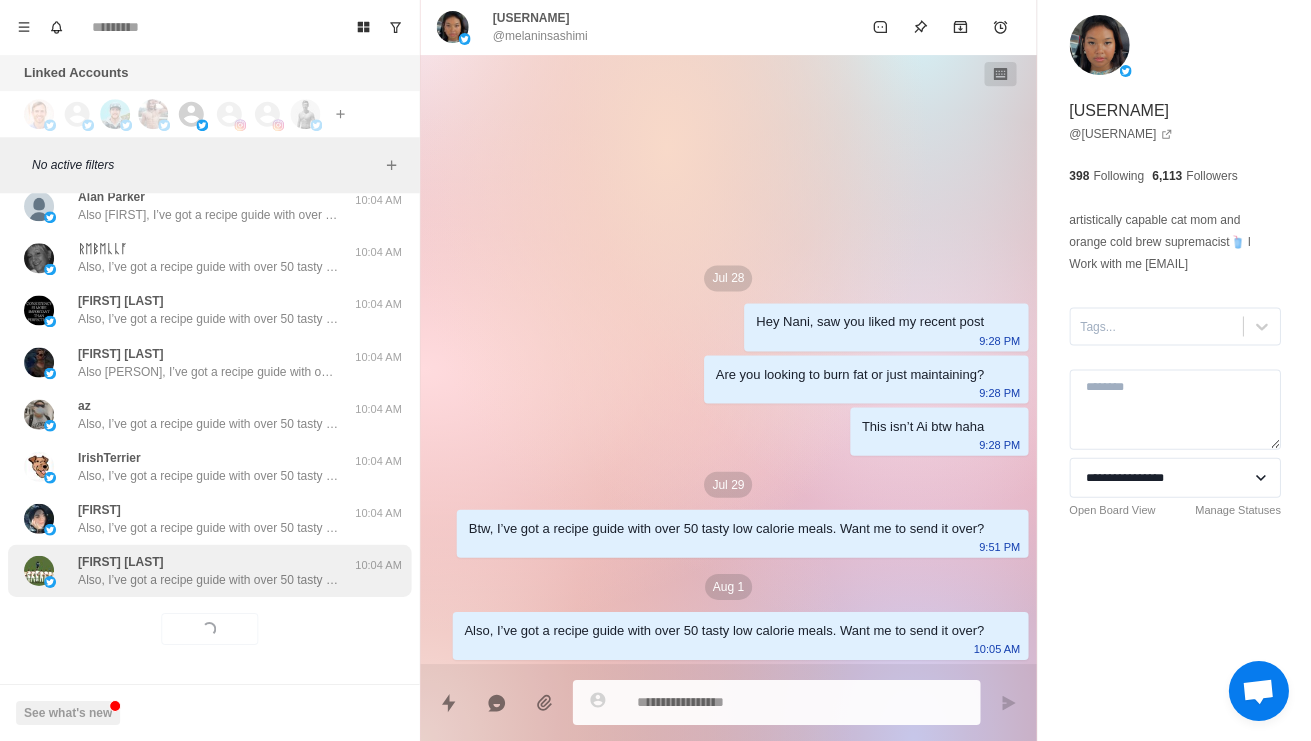click on "Also, I’ve got a recipe guide with over 50 tasty low calorie meals. Want me to send it over?" at bounding box center [208, 580] 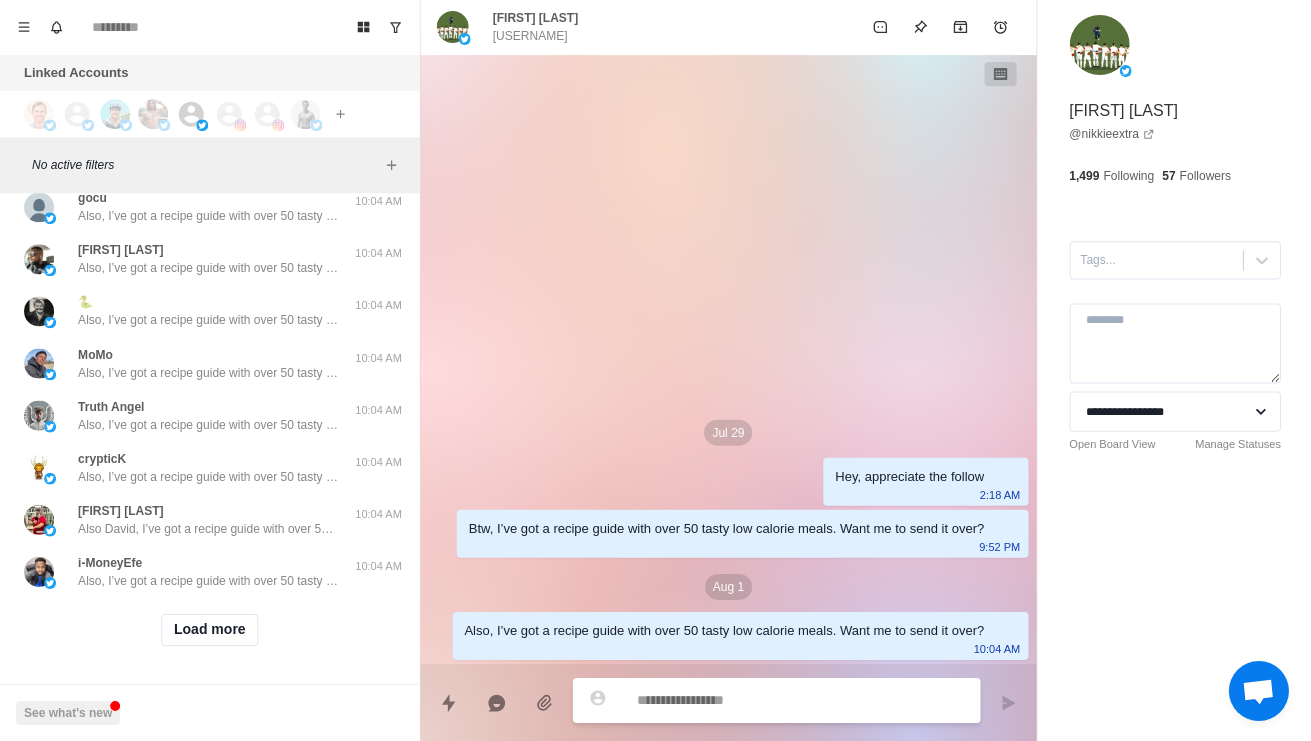 scroll, scrollTop: 3897, scrollLeft: 0, axis: vertical 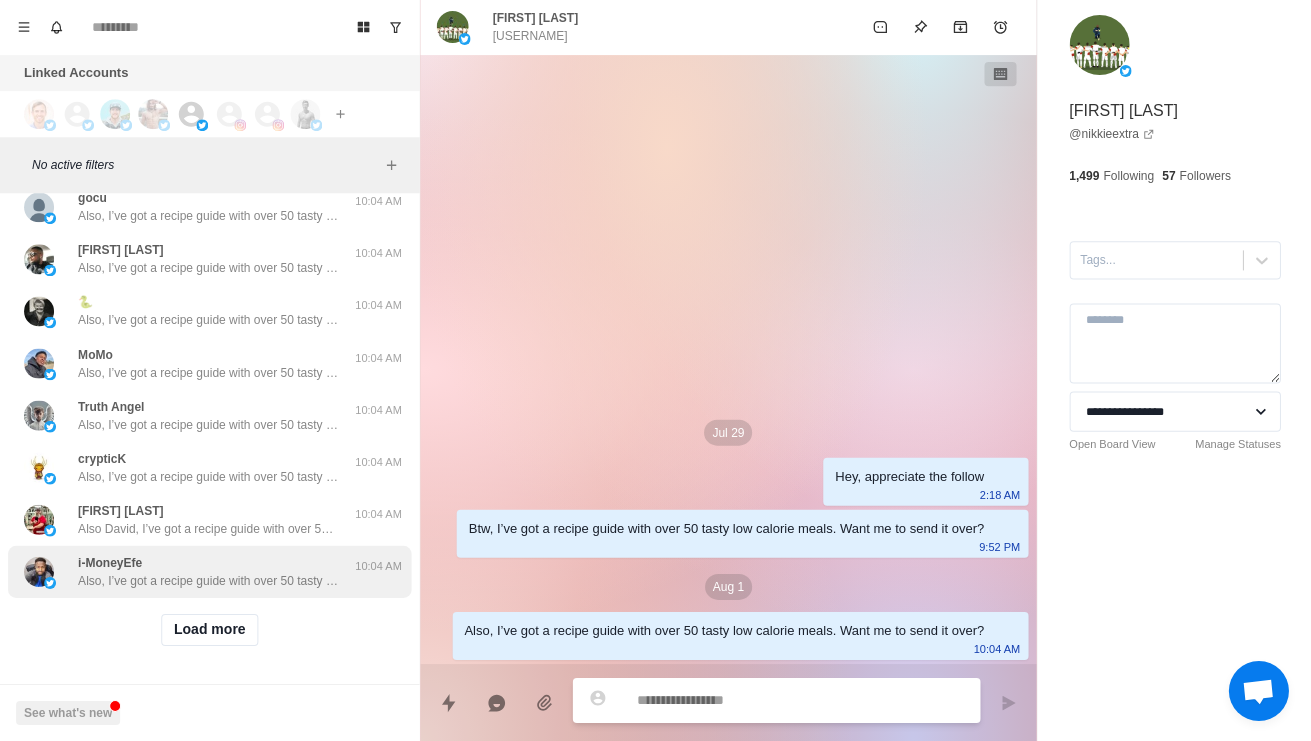 click on "Also, I’ve got a recipe guide with over 50 tasty low calorie meals. Want me to send it over?" at bounding box center [208, 581] 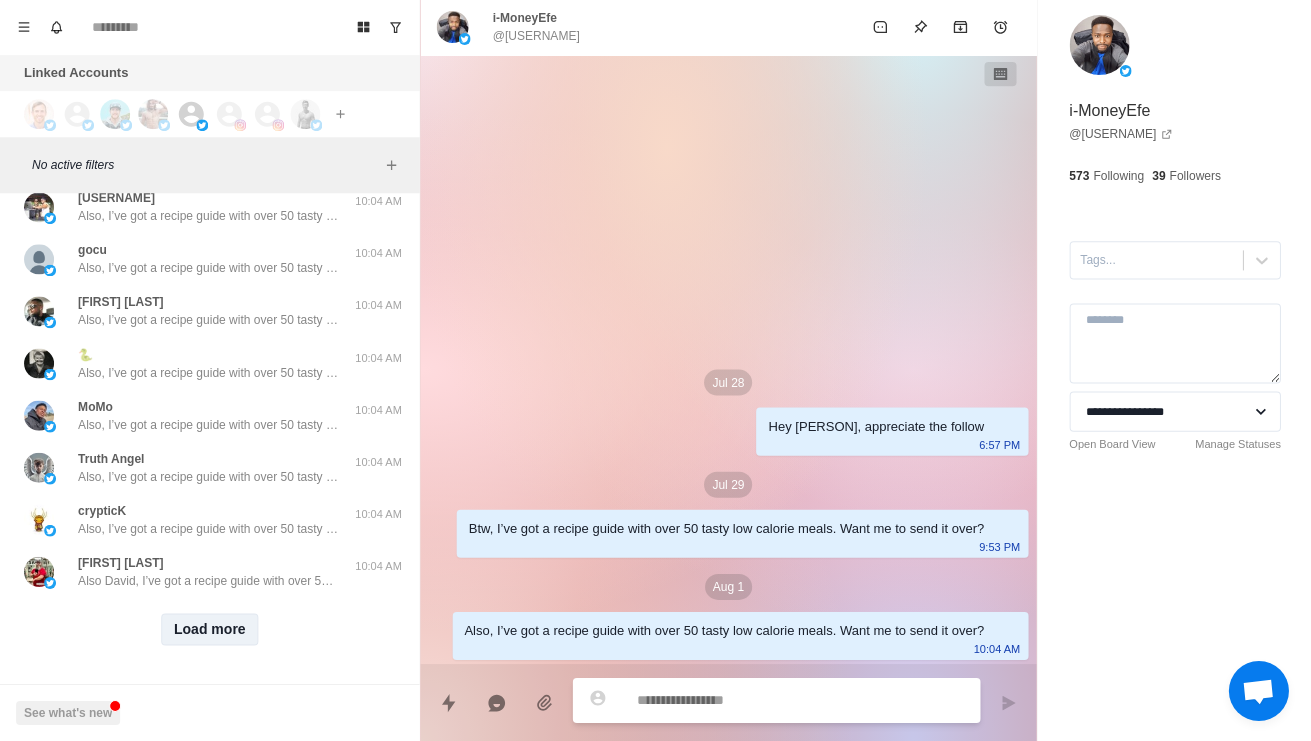 click on "Load more" at bounding box center [210, 630] 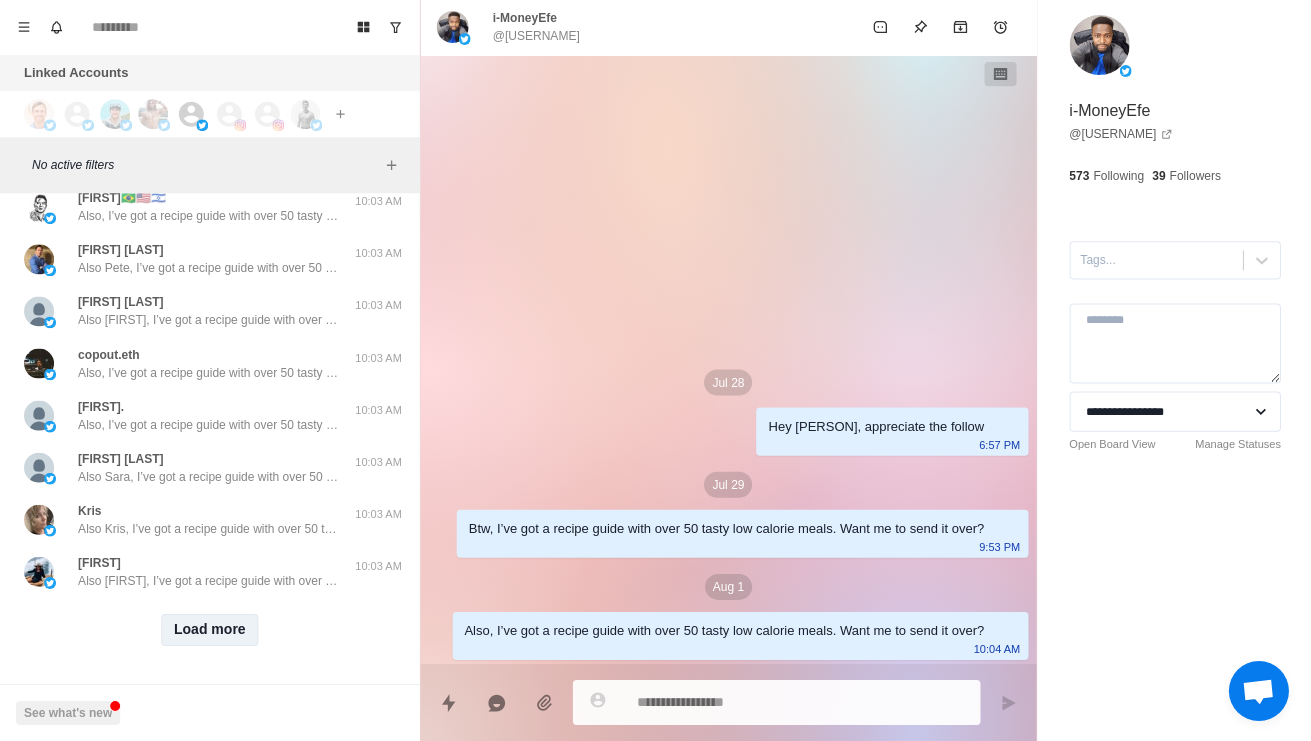 scroll, scrollTop: 4957, scrollLeft: 0, axis: vertical 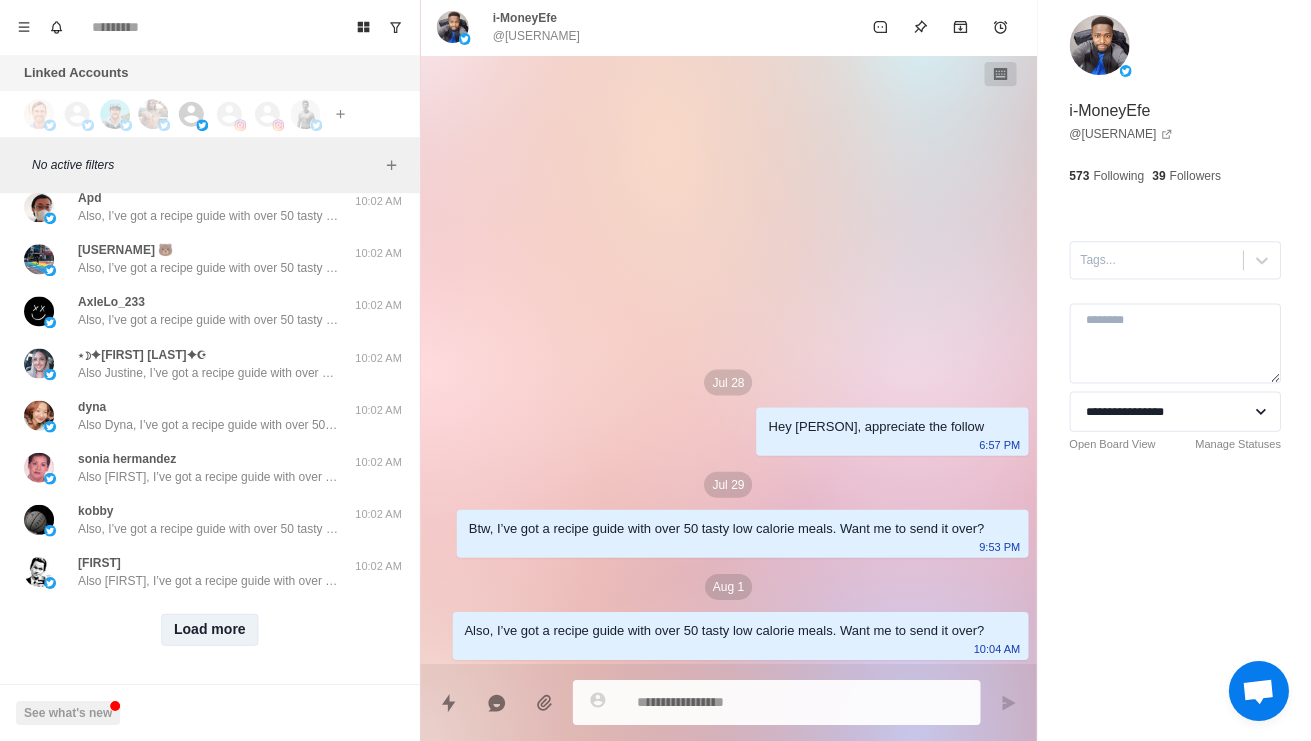 click on "Load more" at bounding box center [210, 630] 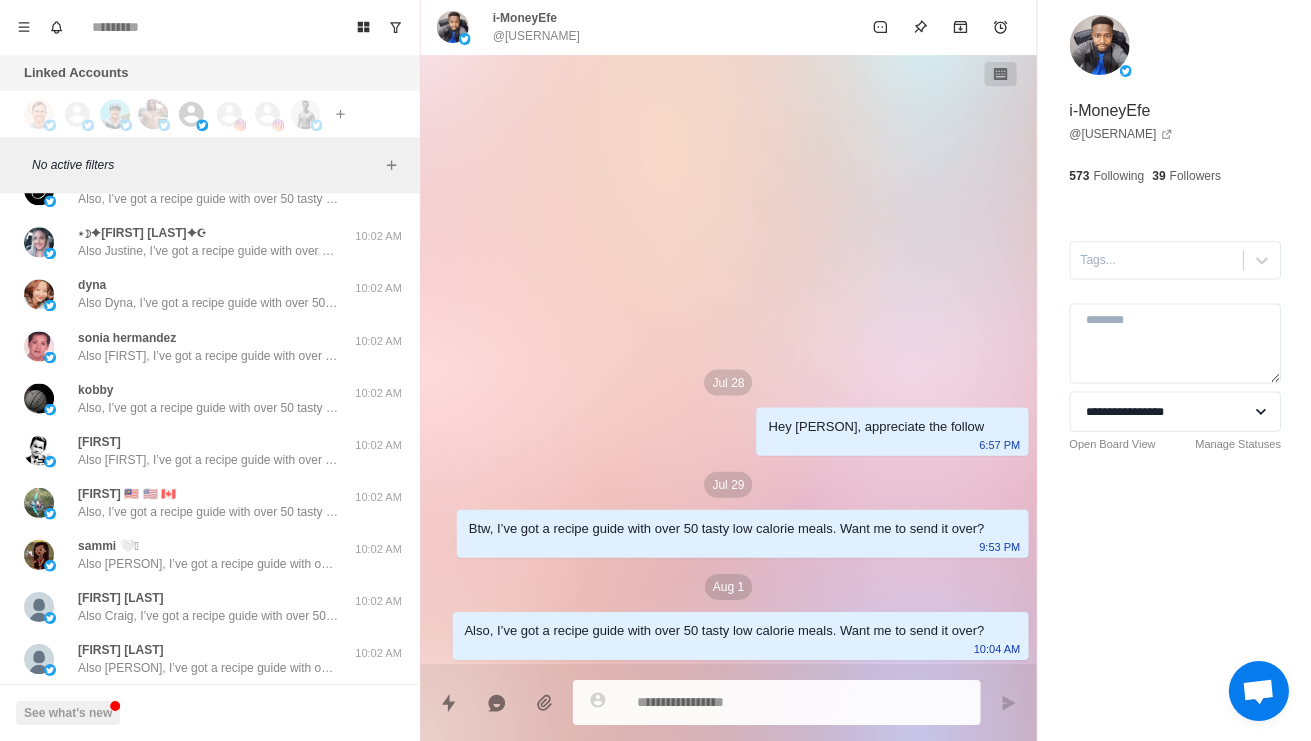 click on "Jul 28 Hey [FIRST], appreciate the follow 6:57 PM Jul 29 Btw, I’ve got a recipe guide with over 50 tasty low calorie meals. Want me to send it over? 9:53 PM Aug 1 Also, I’ve got a recipe guide with over 50 tasty low calorie meals. Want me to send it over? 10:04 AM" at bounding box center (727, 360) 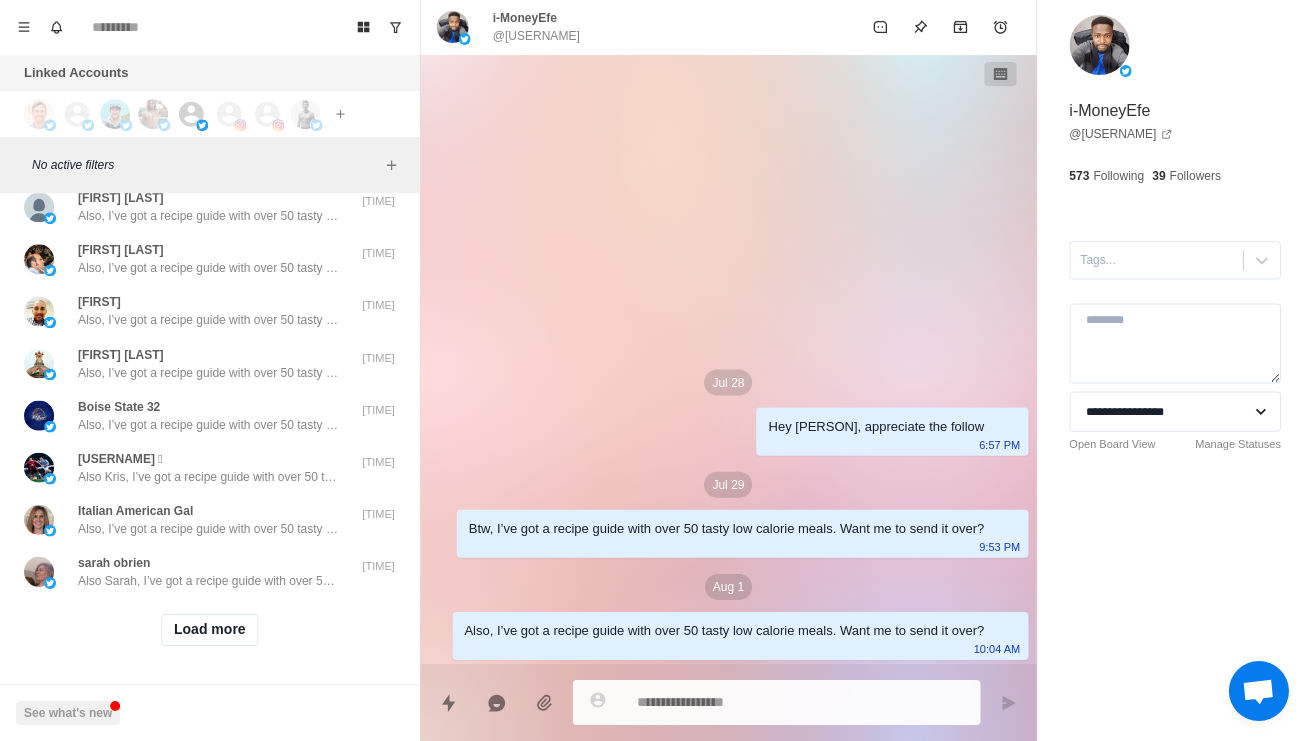 scroll, scrollTop: 7077, scrollLeft: 0, axis: vertical 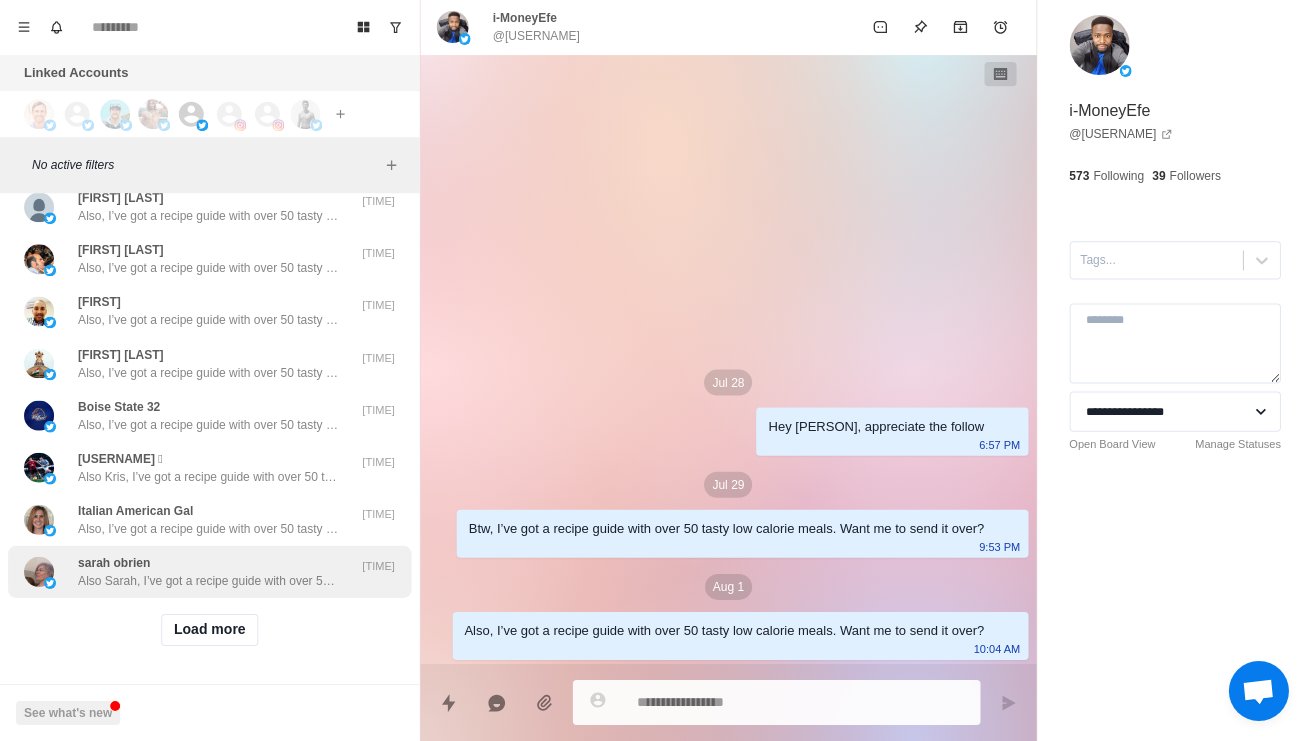 click on "[FIRST] [LAST] Also [FIRST], I’ve got a recipe guide with over 50 tasty low calorie meals. Want me to send it over? [TIME]" at bounding box center (209, 572) 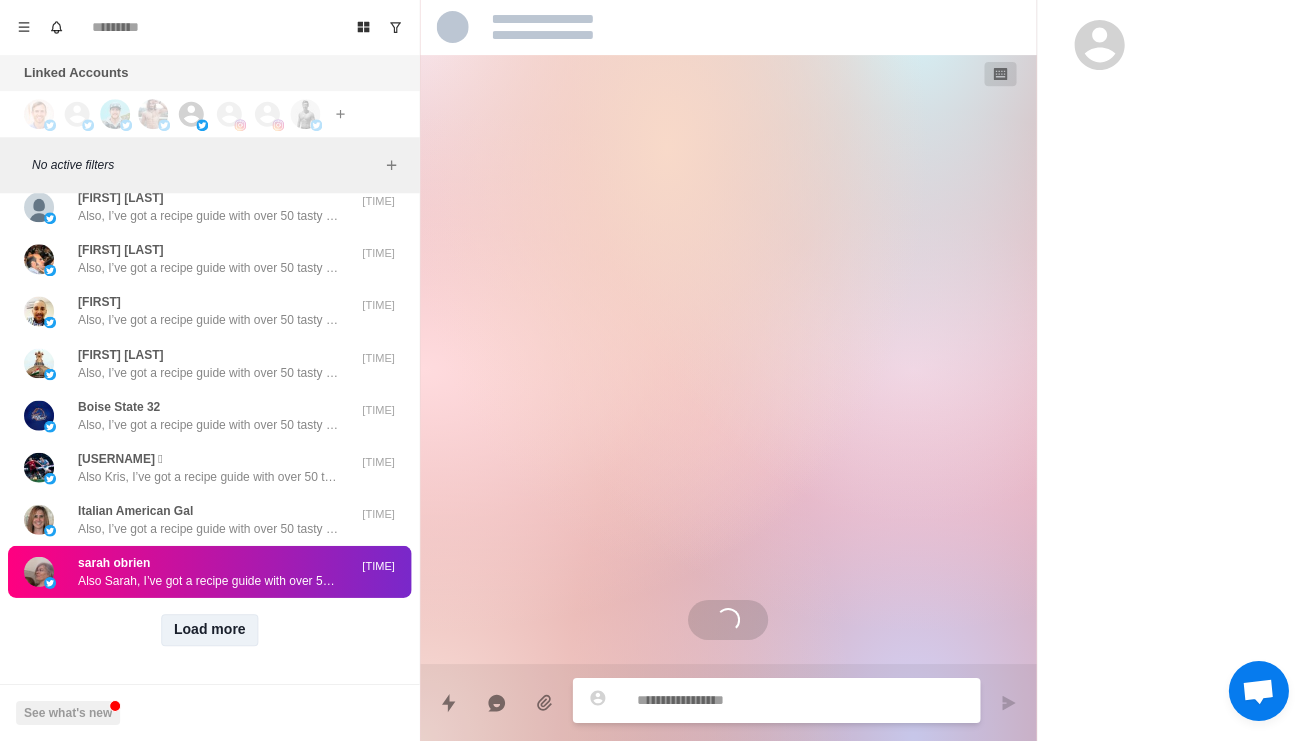 click on "Load more" at bounding box center (210, 630) 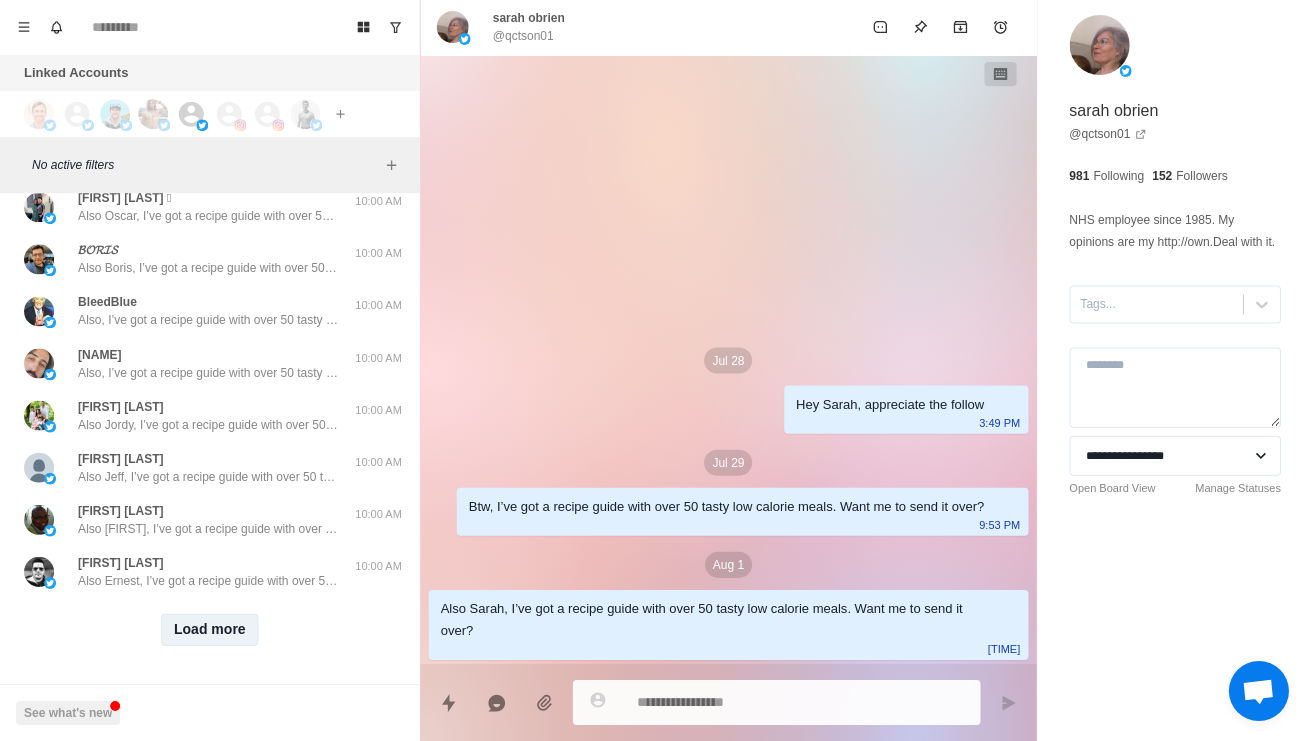 scroll, scrollTop: 8137, scrollLeft: 0, axis: vertical 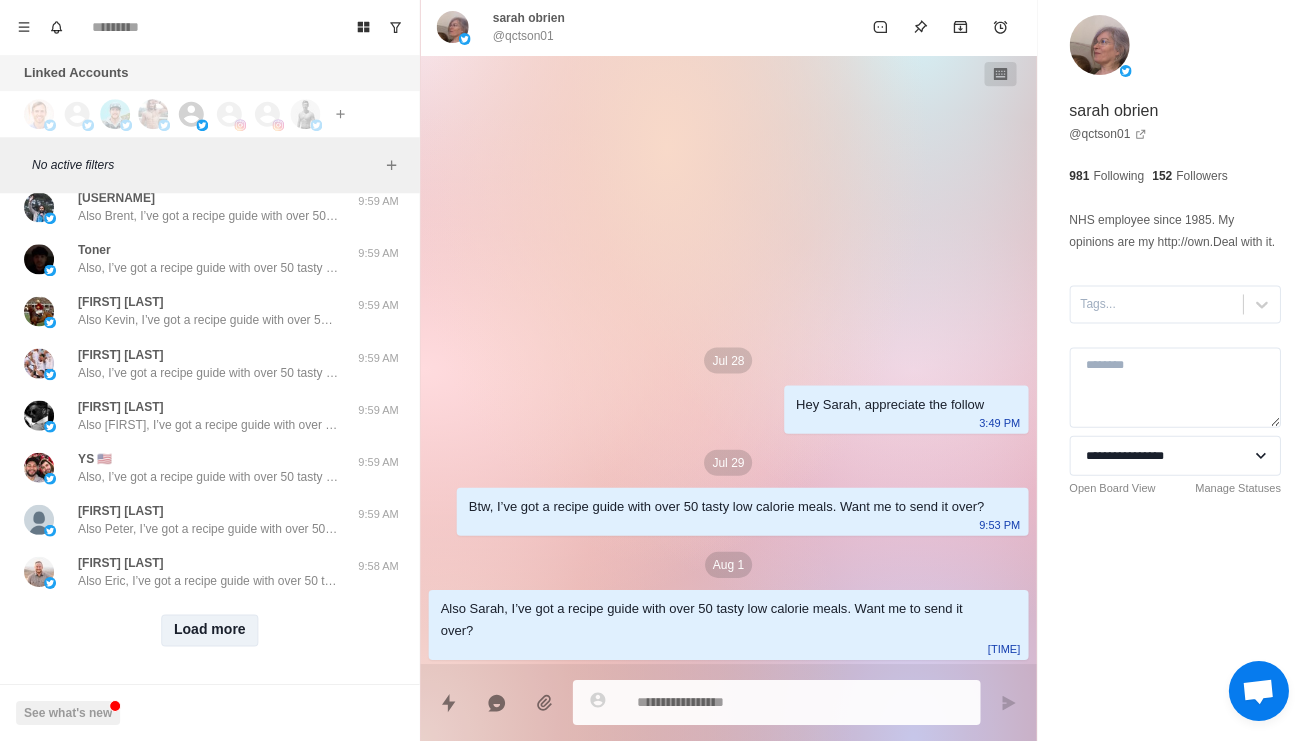 click on "Load more" at bounding box center [210, 630] 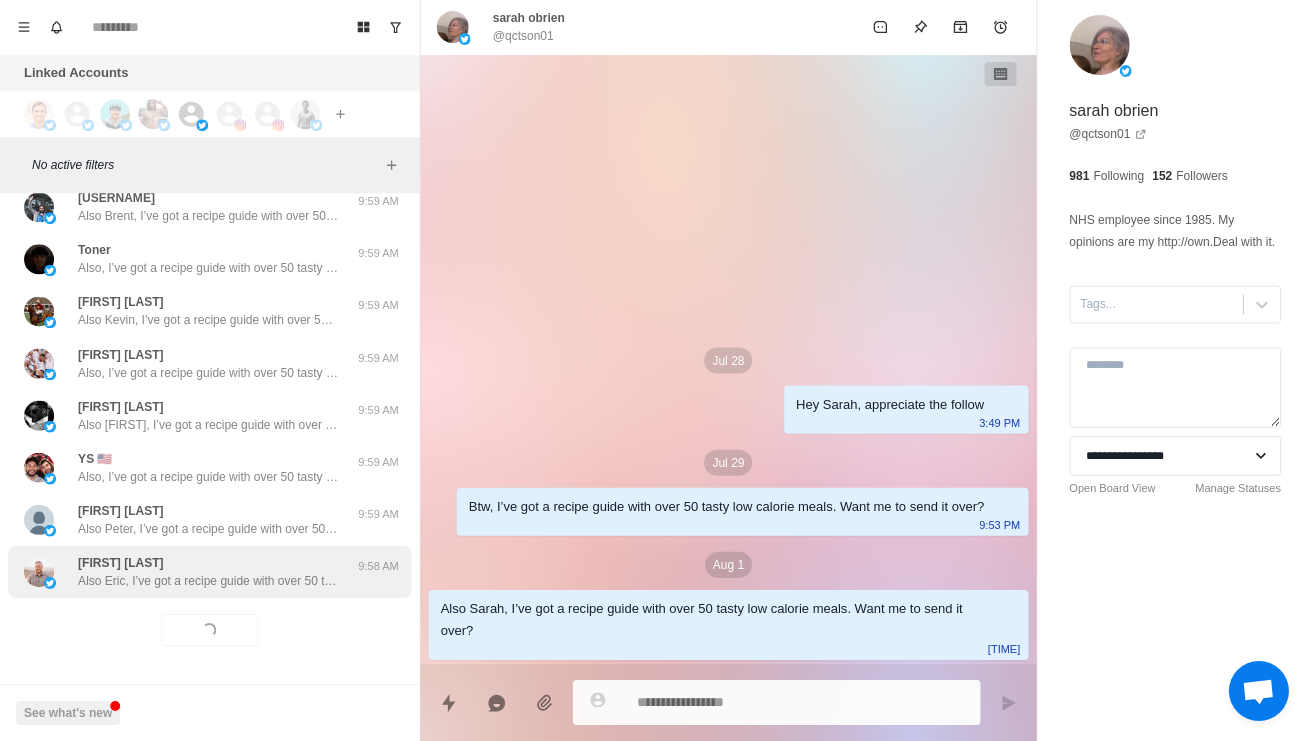 click on "[FIRST] [LAST] Also [FIRST], I’ve got a recipe guide with over 50 tasty low calorie meals. Want me to send it over?" at bounding box center [188, 572] 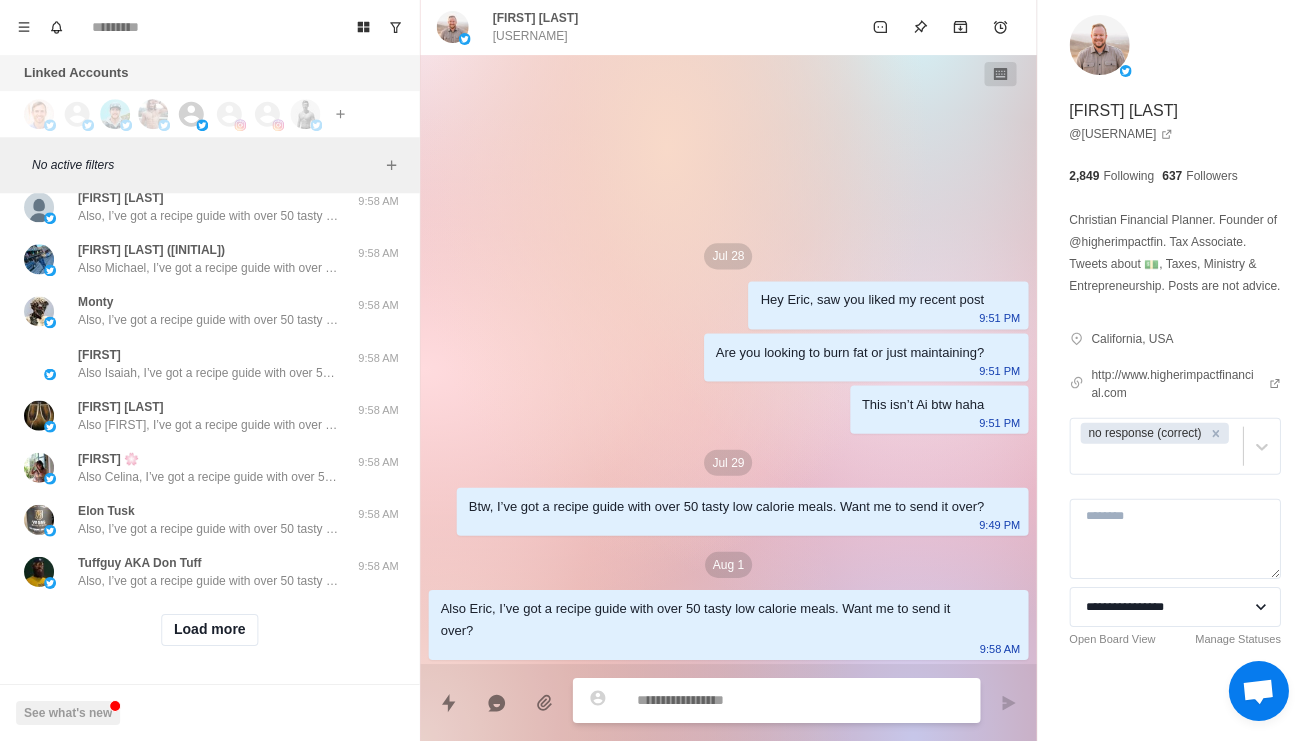 scroll, scrollTop: 10257, scrollLeft: 0, axis: vertical 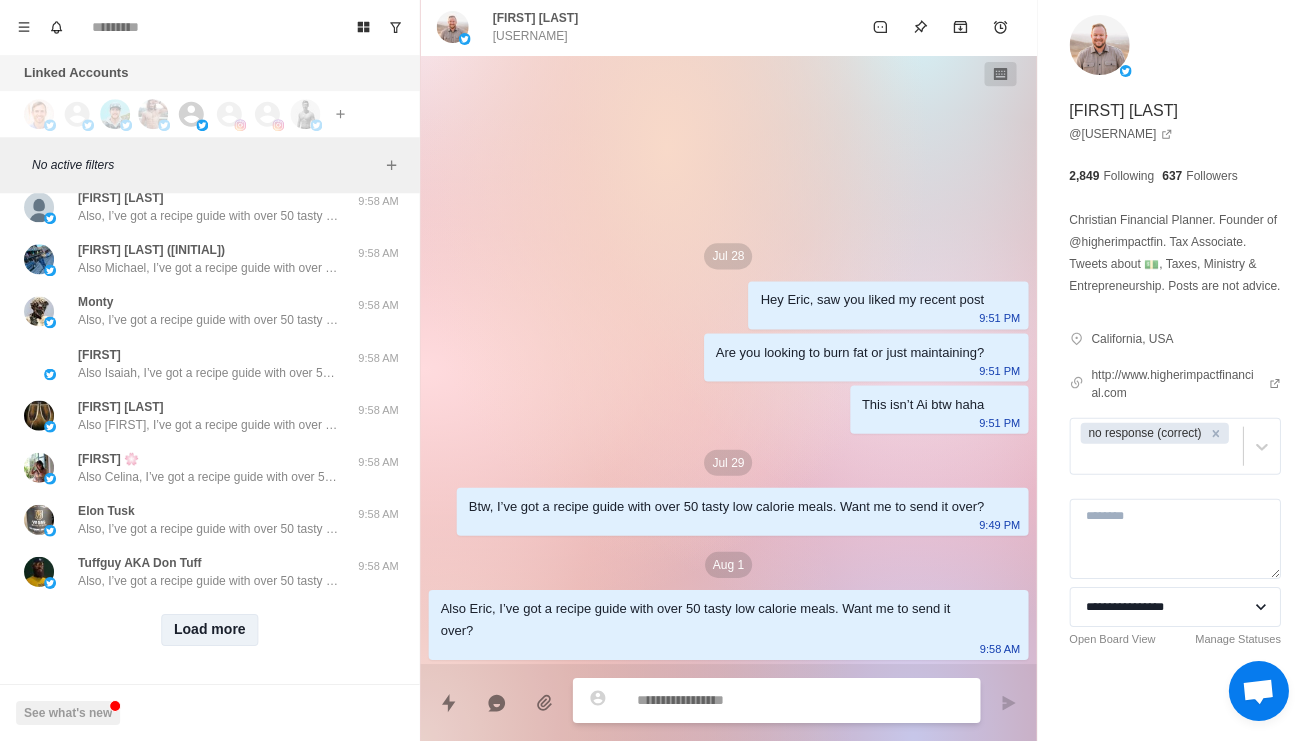 click on "Load more" at bounding box center (210, 630) 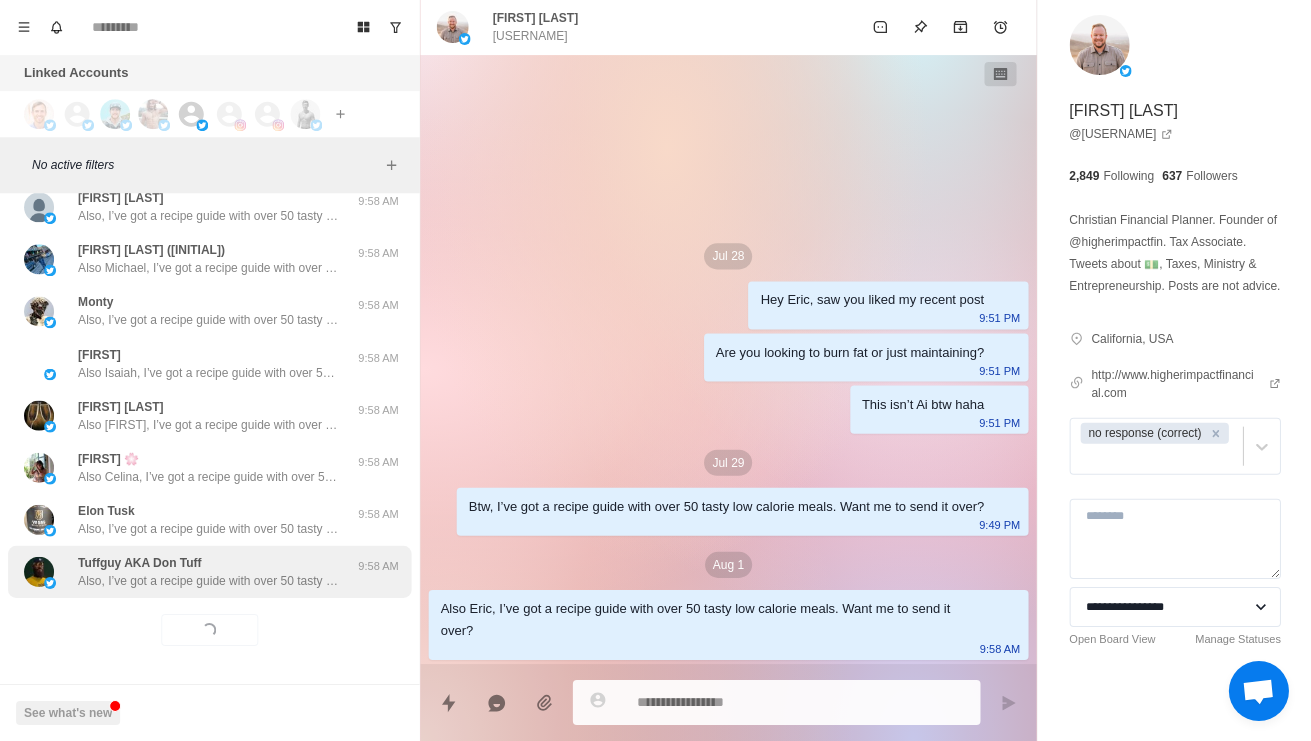 click on "Also, I’ve got a recipe guide with over 50 tasty low calorie meals. Want me to send it over?" at bounding box center (208, 581) 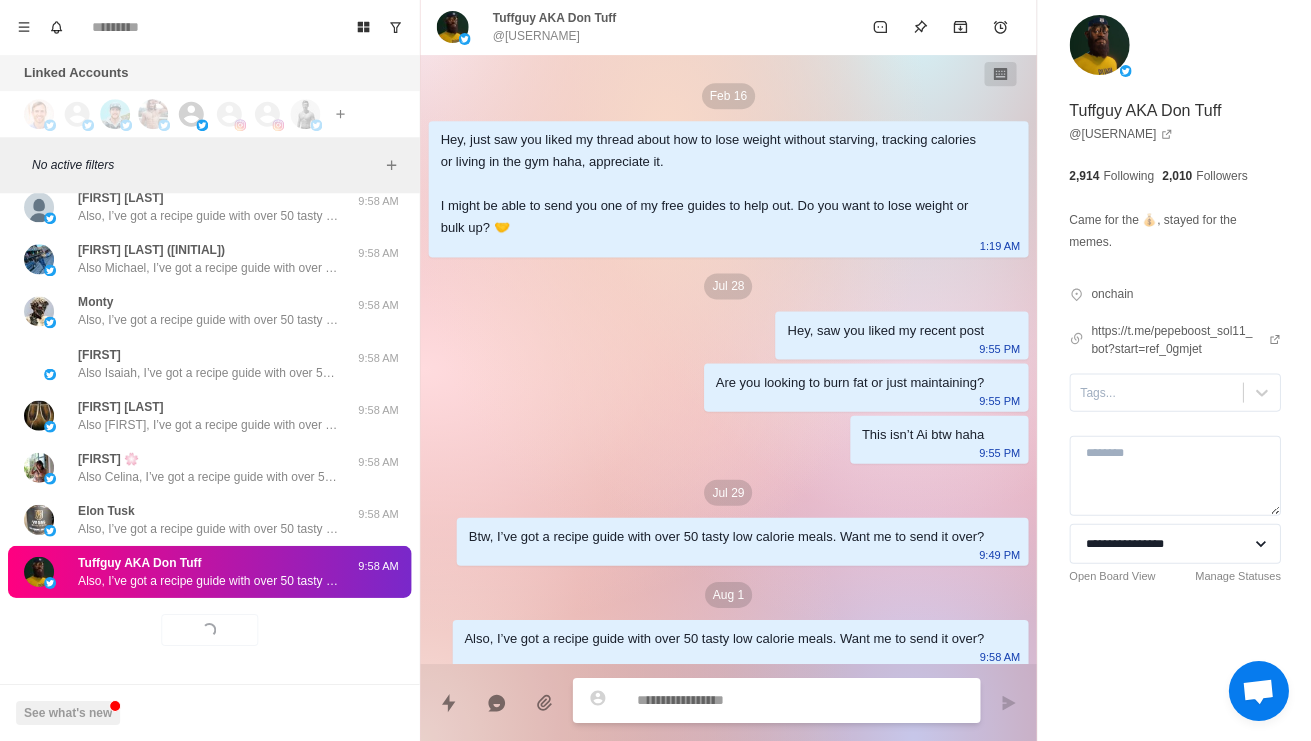 scroll, scrollTop: 30, scrollLeft: 0, axis: vertical 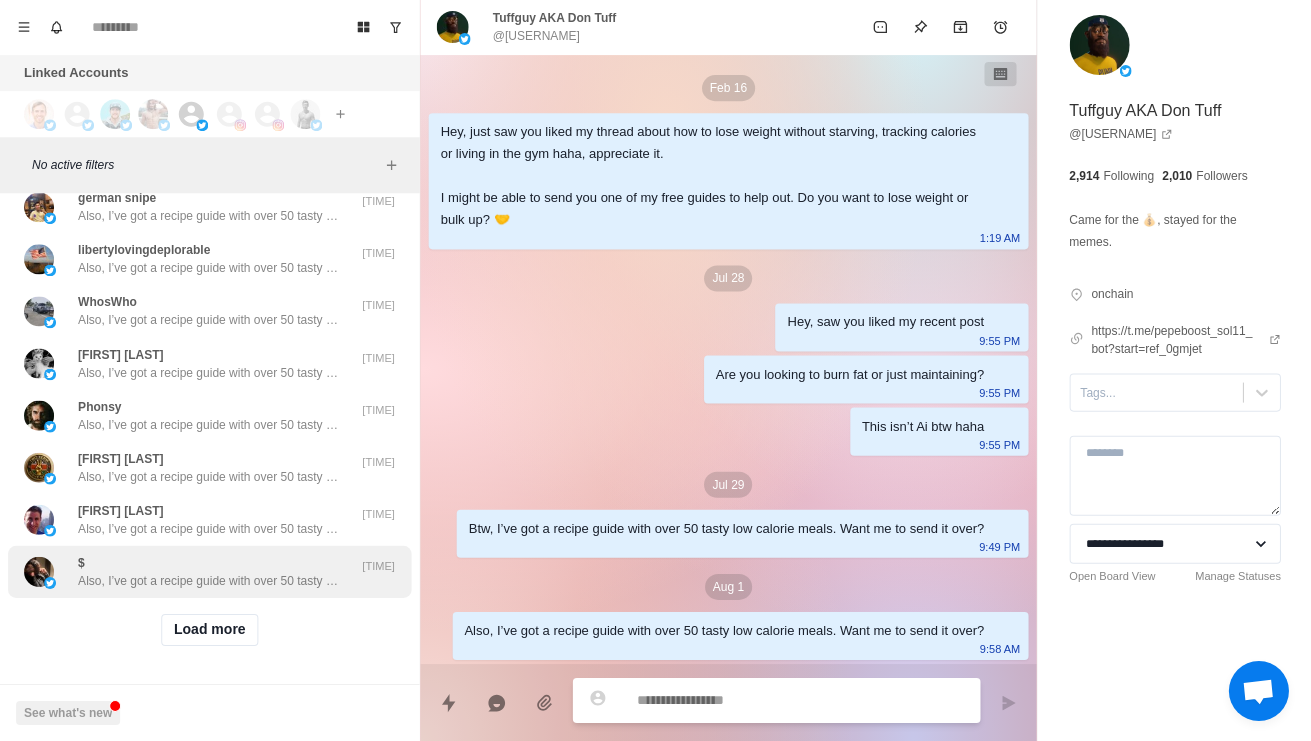 click on "$ Also, I’ve got a recipe guide with over 50 tasty low calorie meals. Want me to send it over?" at bounding box center [208, 572] 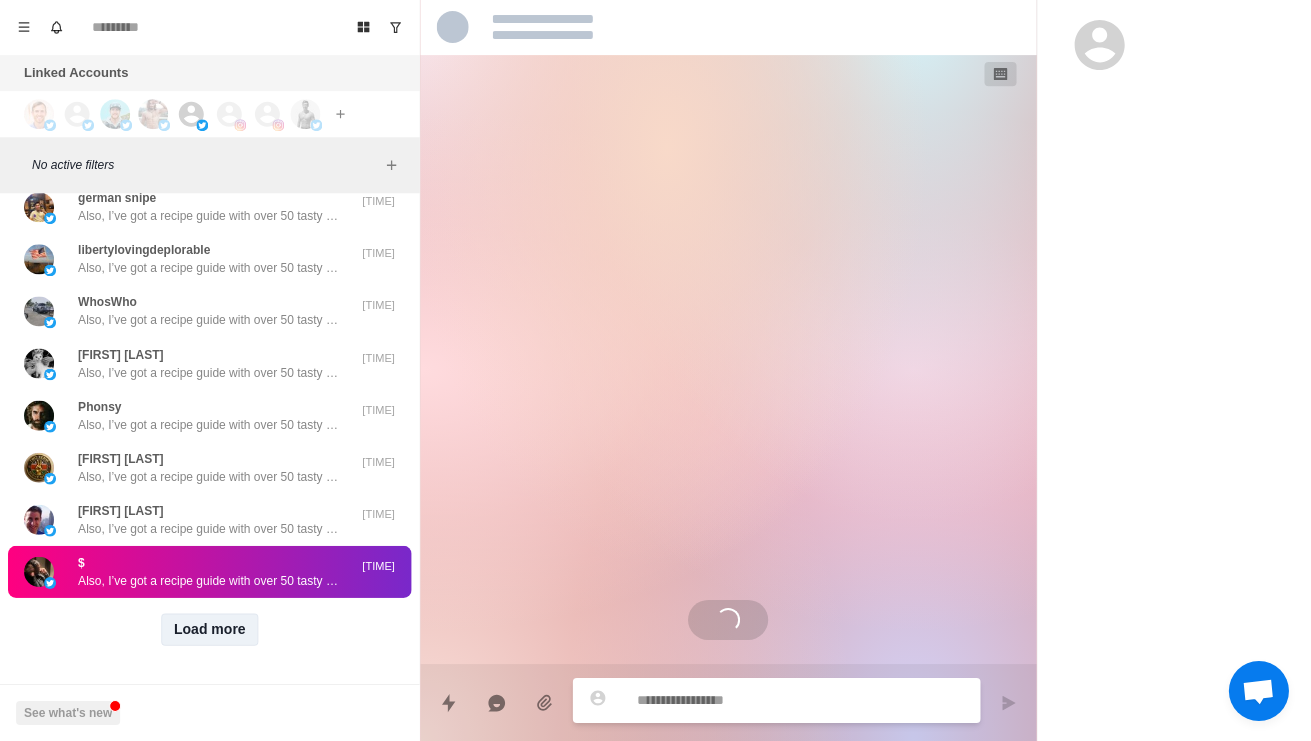 click on "Load more" at bounding box center [210, 630] 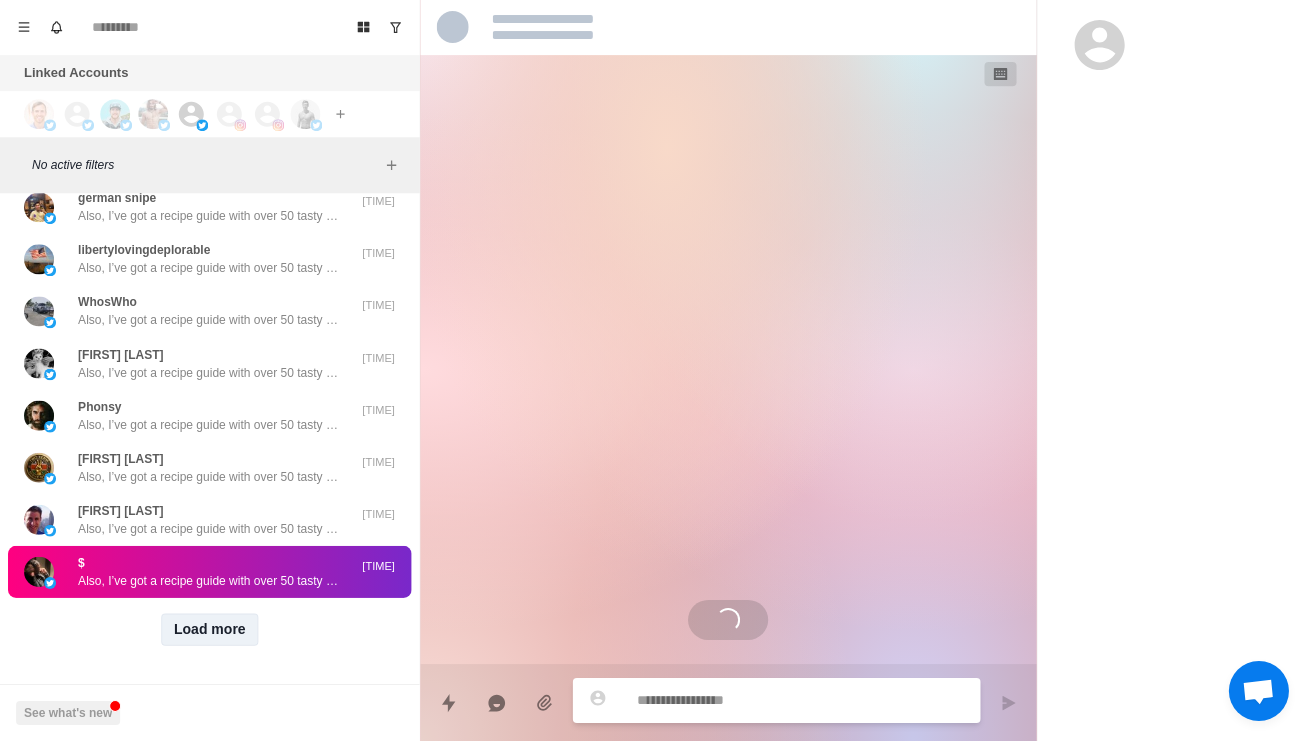scroll, scrollTop: 0, scrollLeft: 0, axis: both 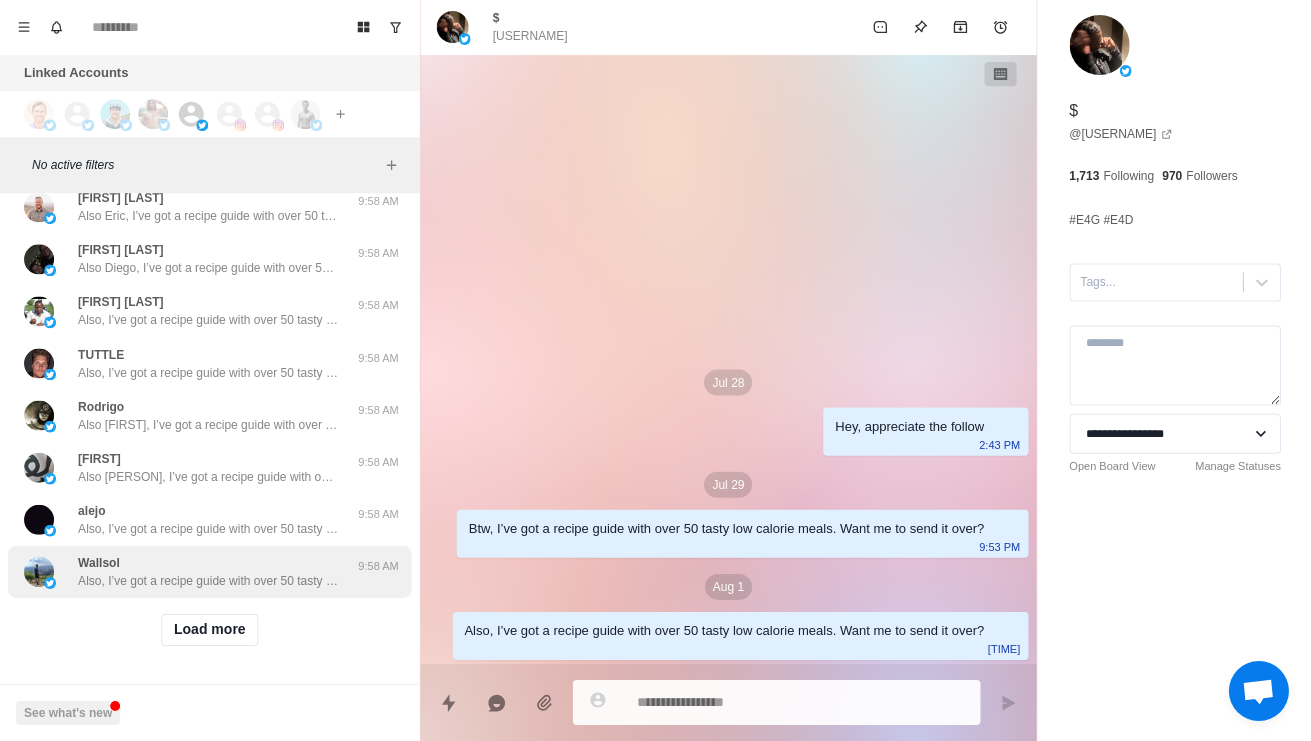 click on "Wallsol Also, I’ve got a recipe guide with over 50 tasty low calorie meals. Want me to send it over? 9:58 AM" at bounding box center (209, 572) 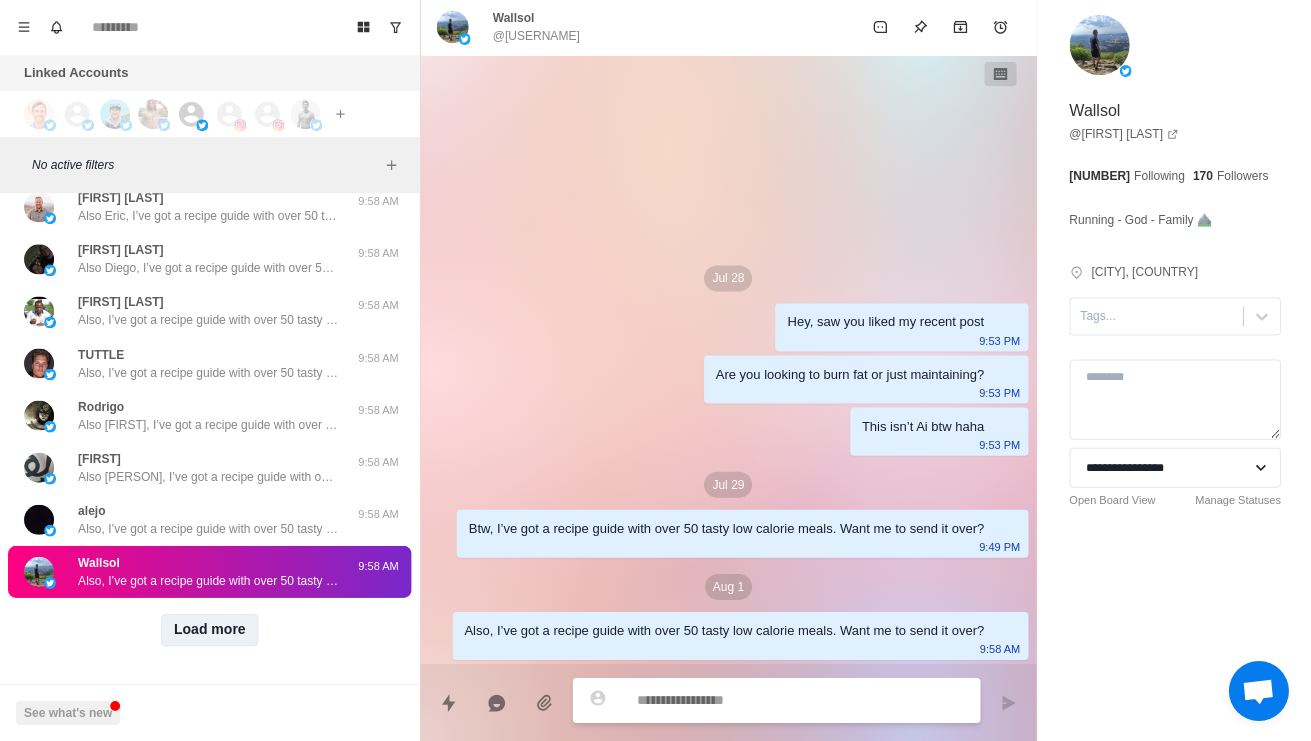 click on "Load more" at bounding box center (210, 630) 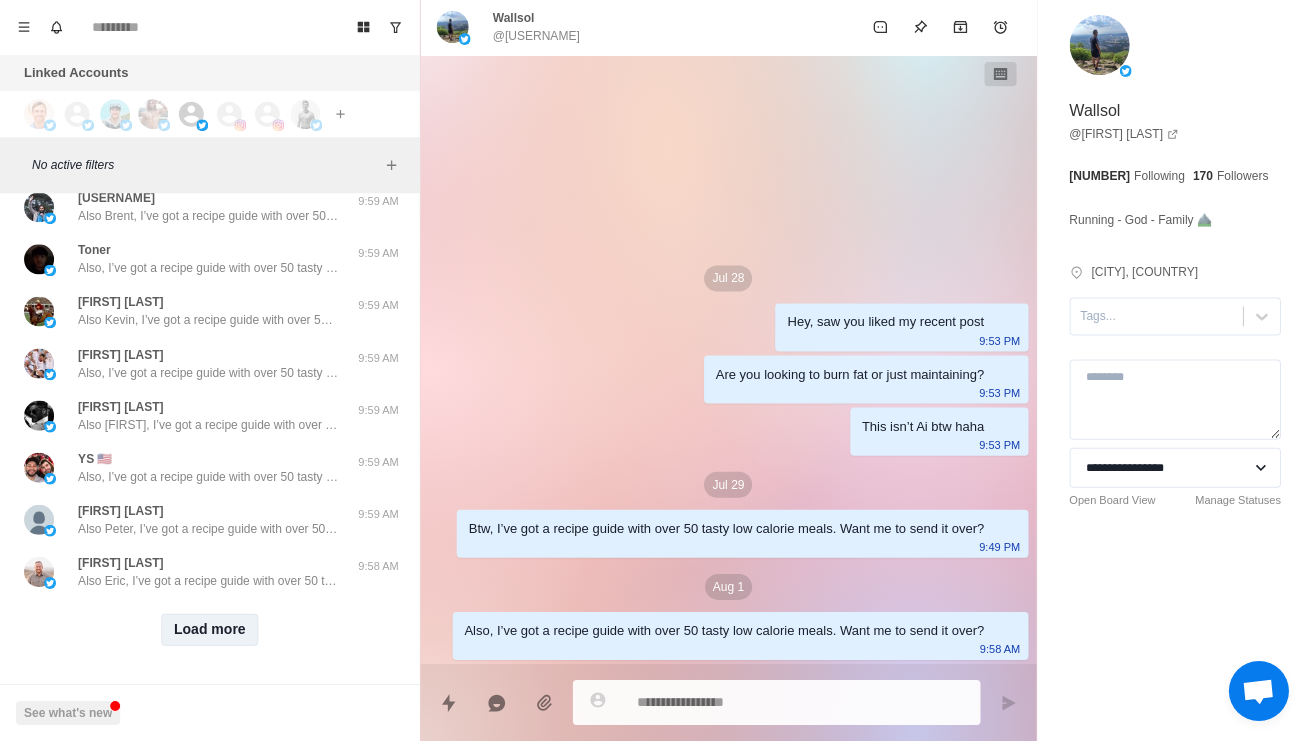scroll, scrollTop: 13437, scrollLeft: 0, axis: vertical 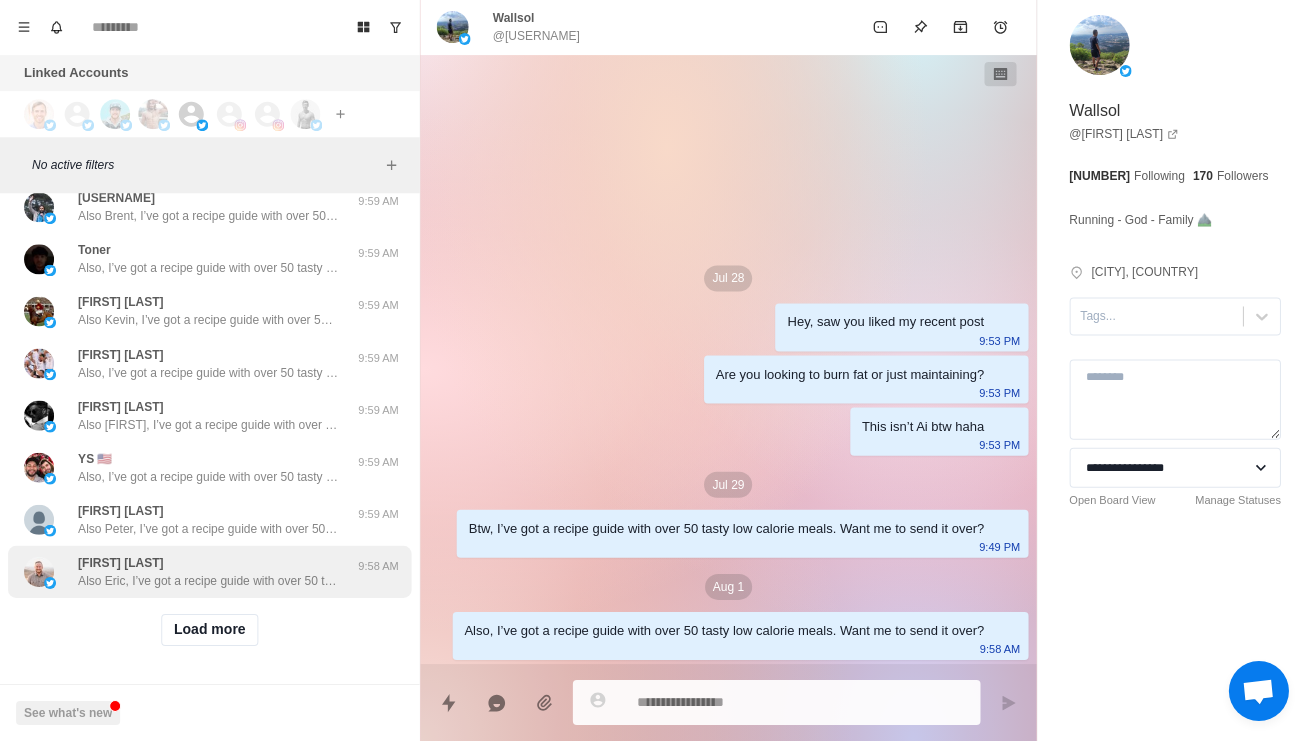 click on "Also Eric, I’ve got a recipe guide with over 50 tasty low calorie meals. Want me to send it over?" at bounding box center (208, 581) 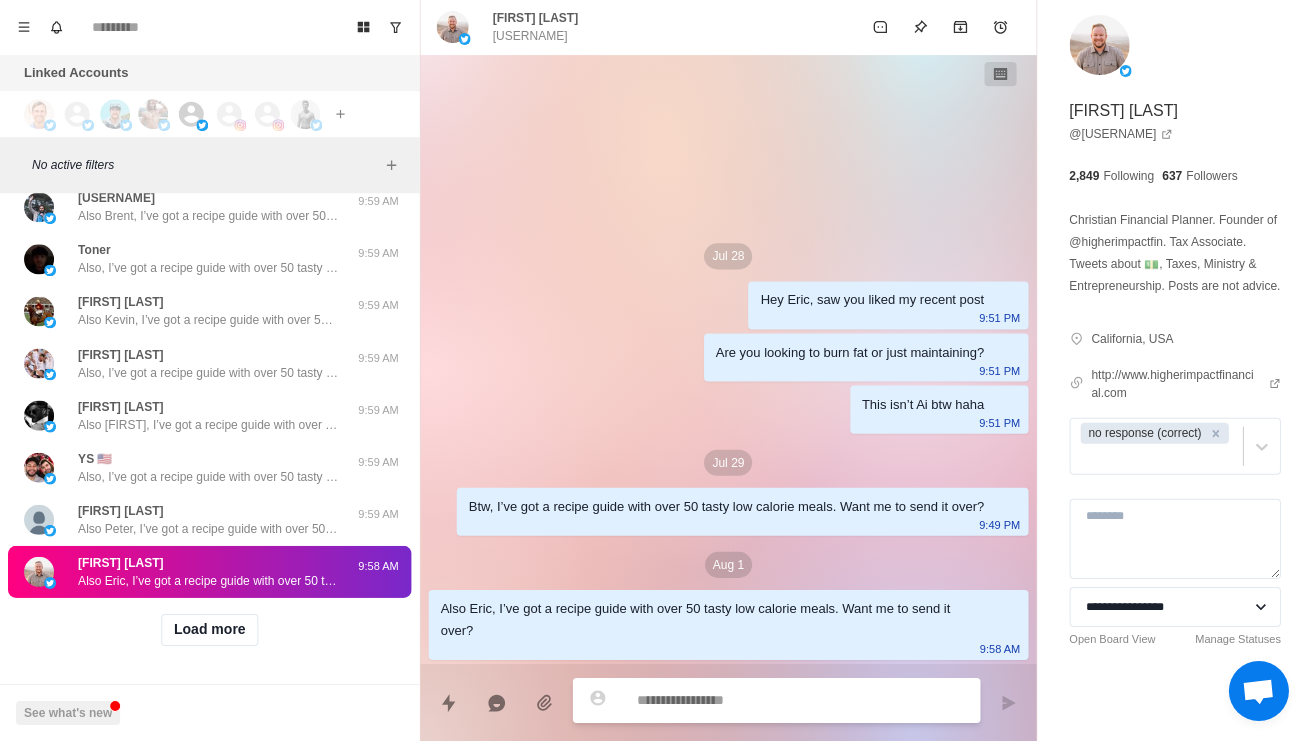 click on "Load more" at bounding box center (209, 630) 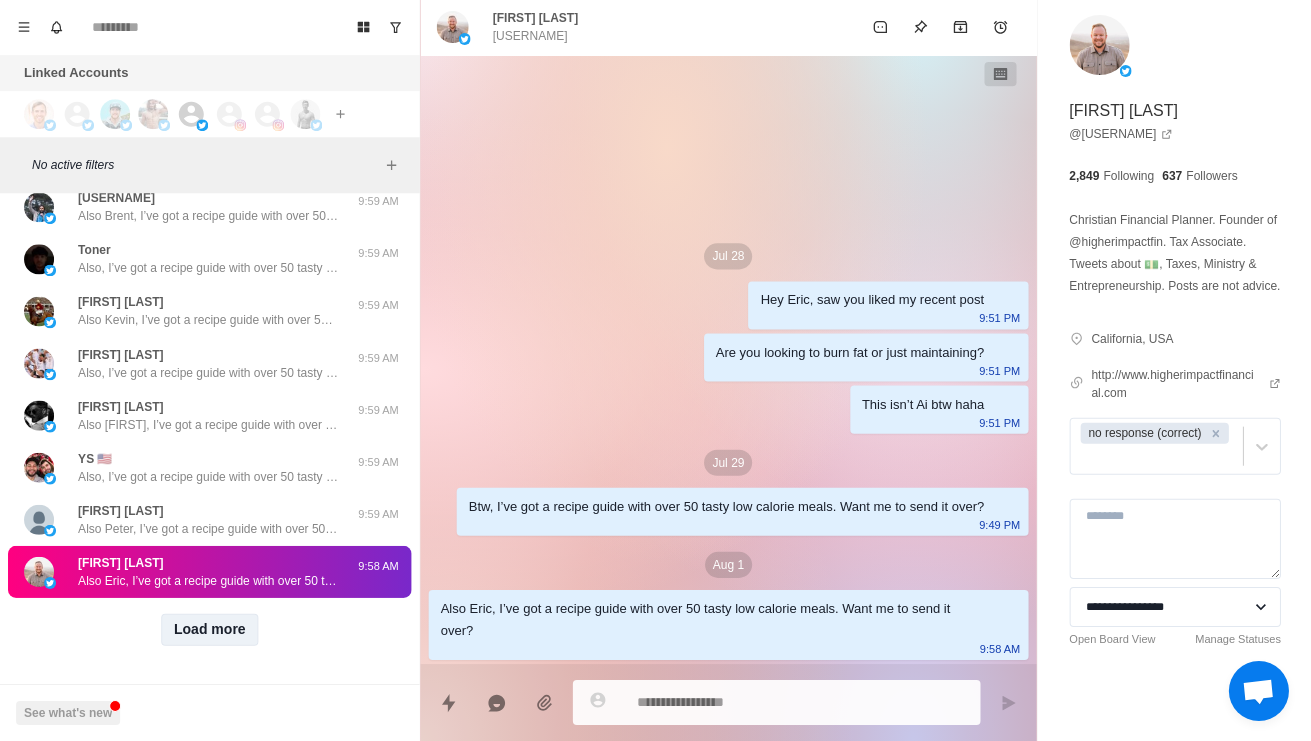 click on "Load more" at bounding box center (210, 630) 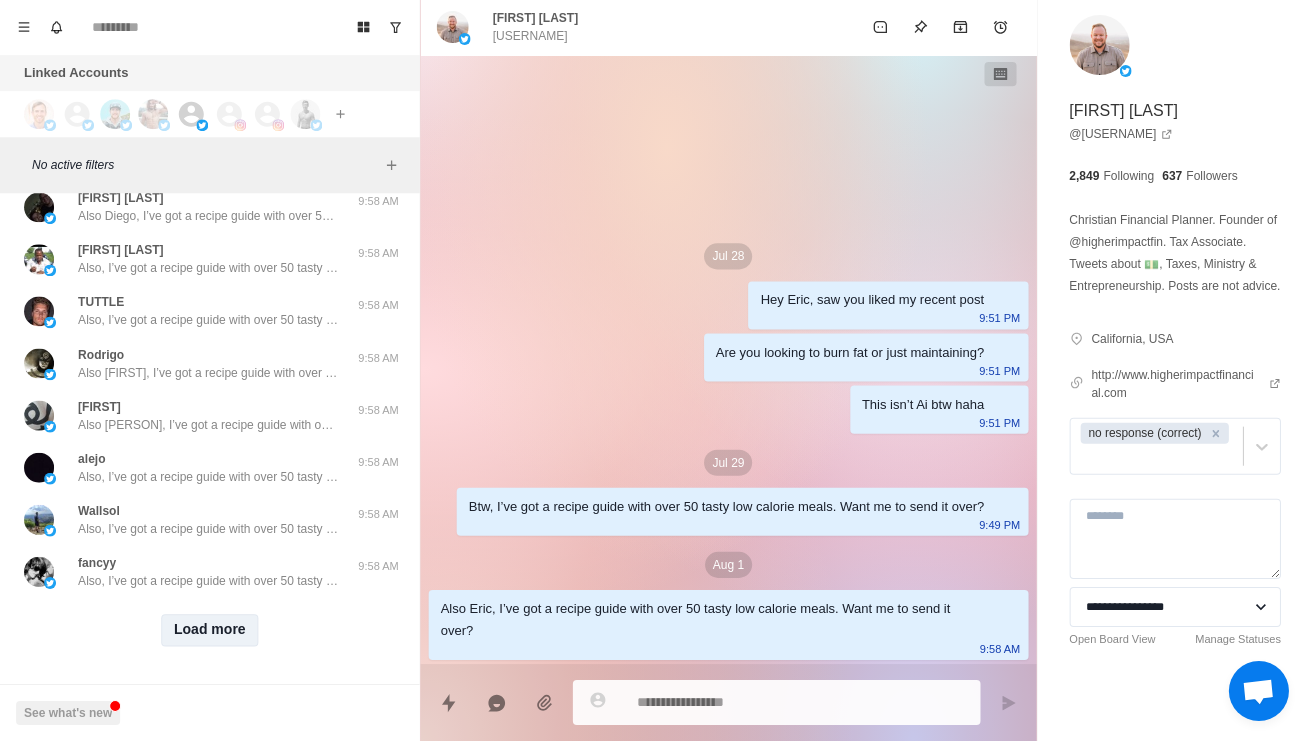 scroll, scrollTop: 14497, scrollLeft: 0, axis: vertical 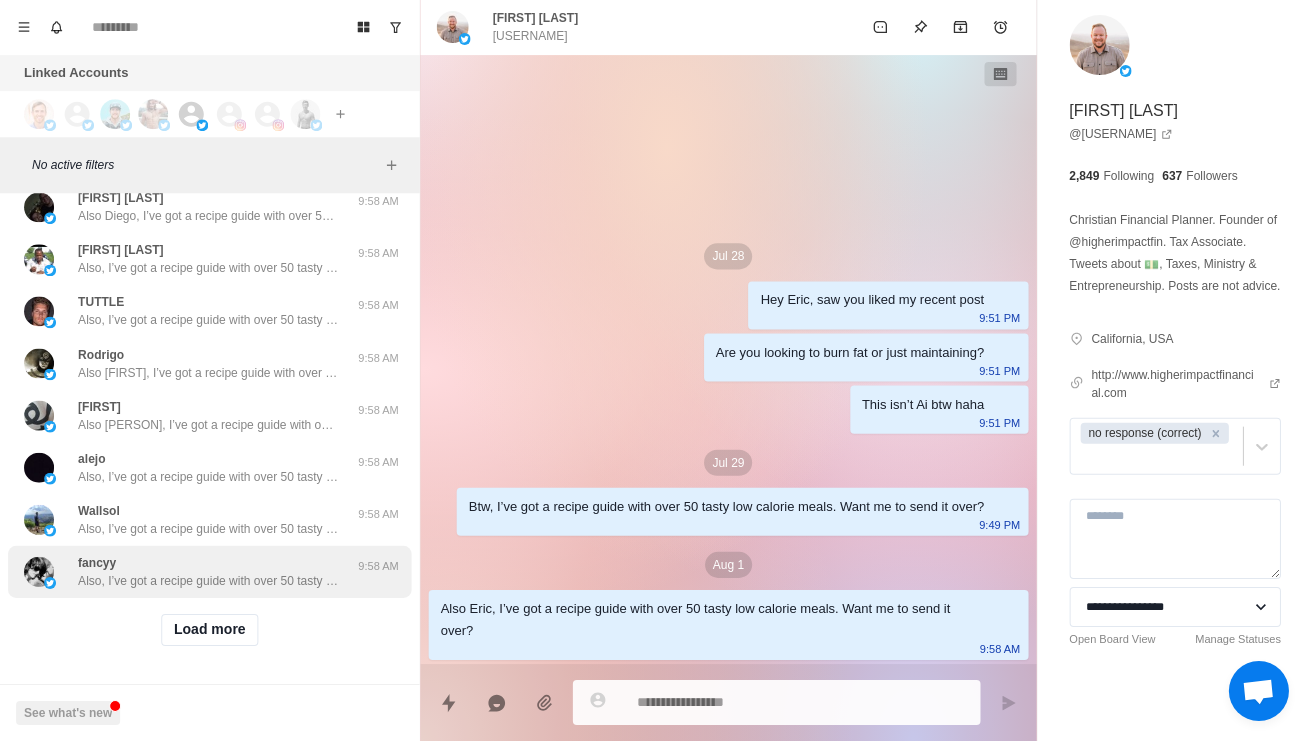 click on "Also, I’ve got a recipe guide with over 50 tasty low calorie meals. Want me to send it over?" at bounding box center [208, 581] 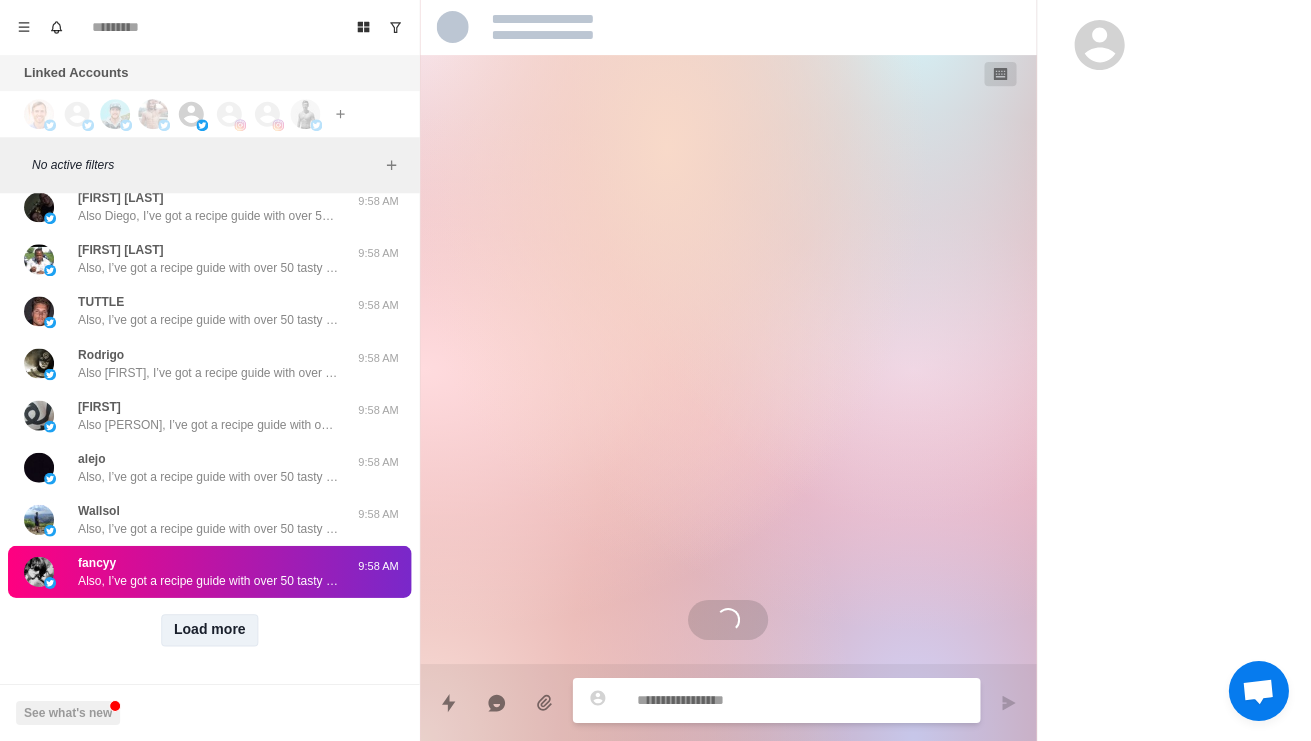 click on "Load more" at bounding box center (210, 630) 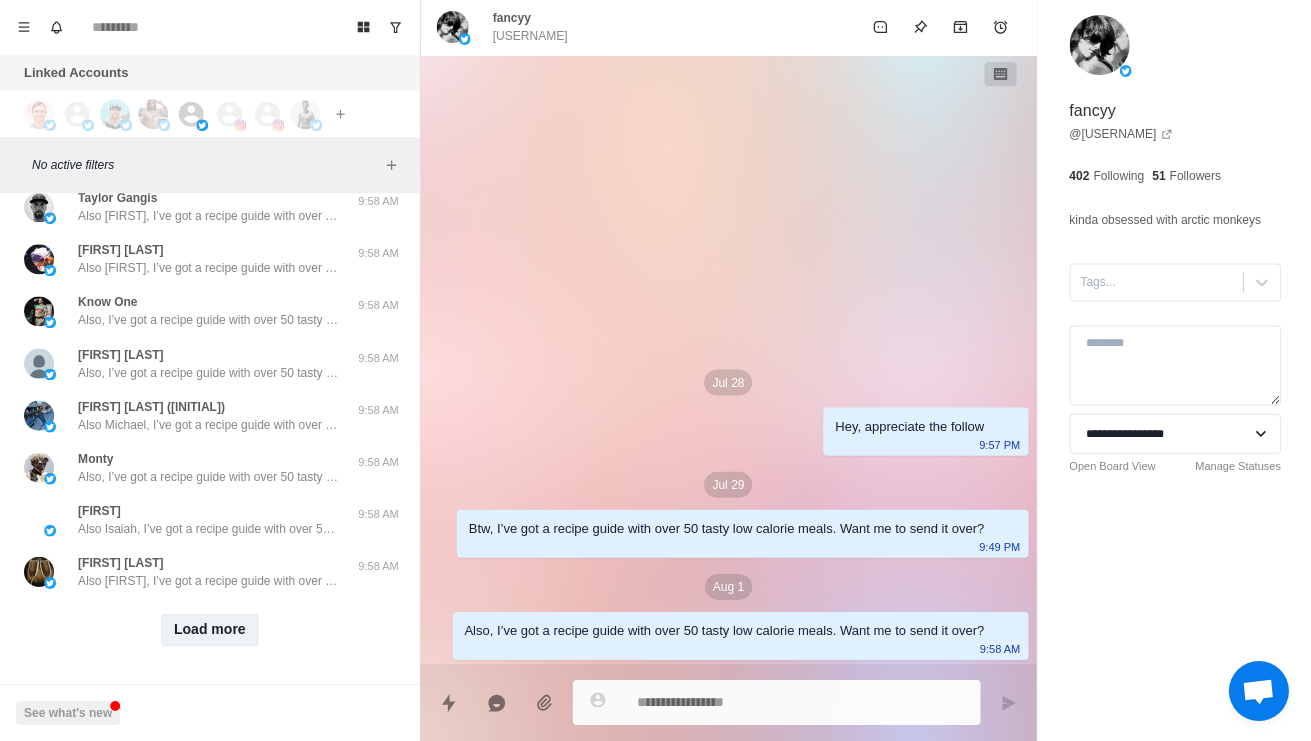 scroll, scrollTop: 15557, scrollLeft: 0, axis: vertical 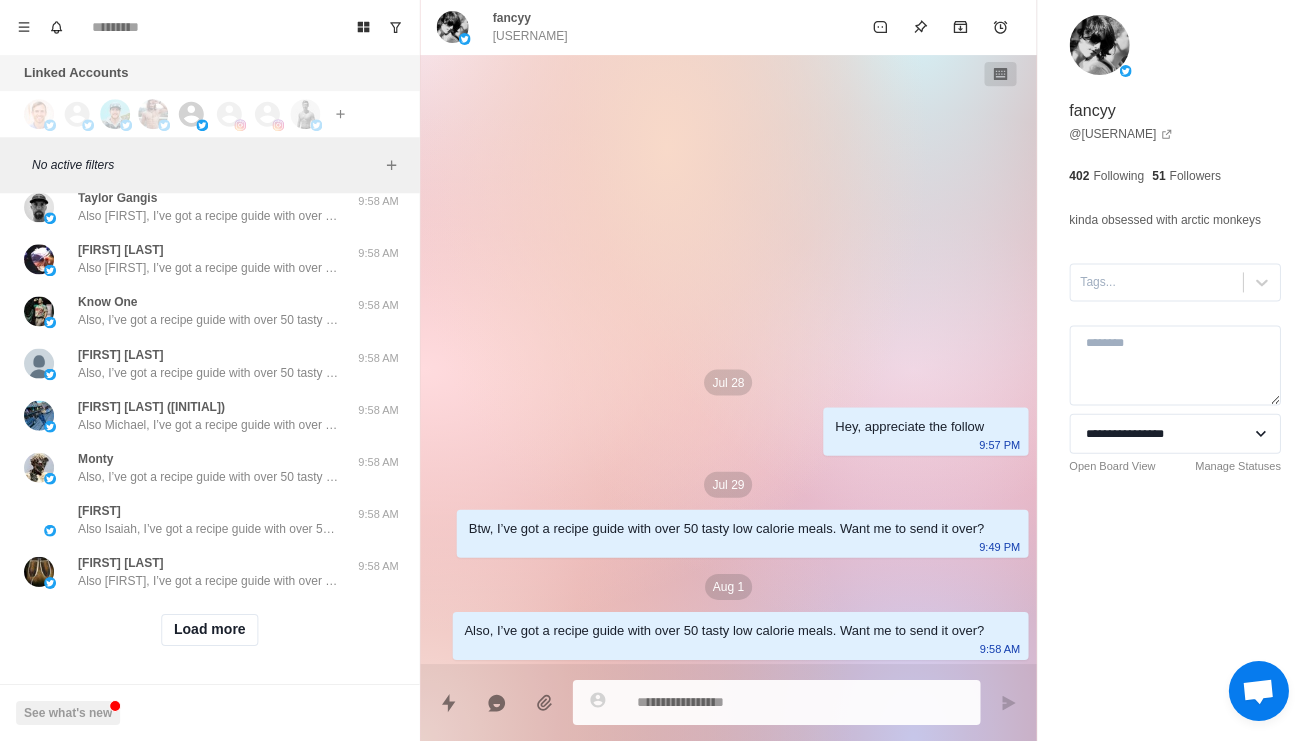 click on "Load more" at bounding box center (209, 630) 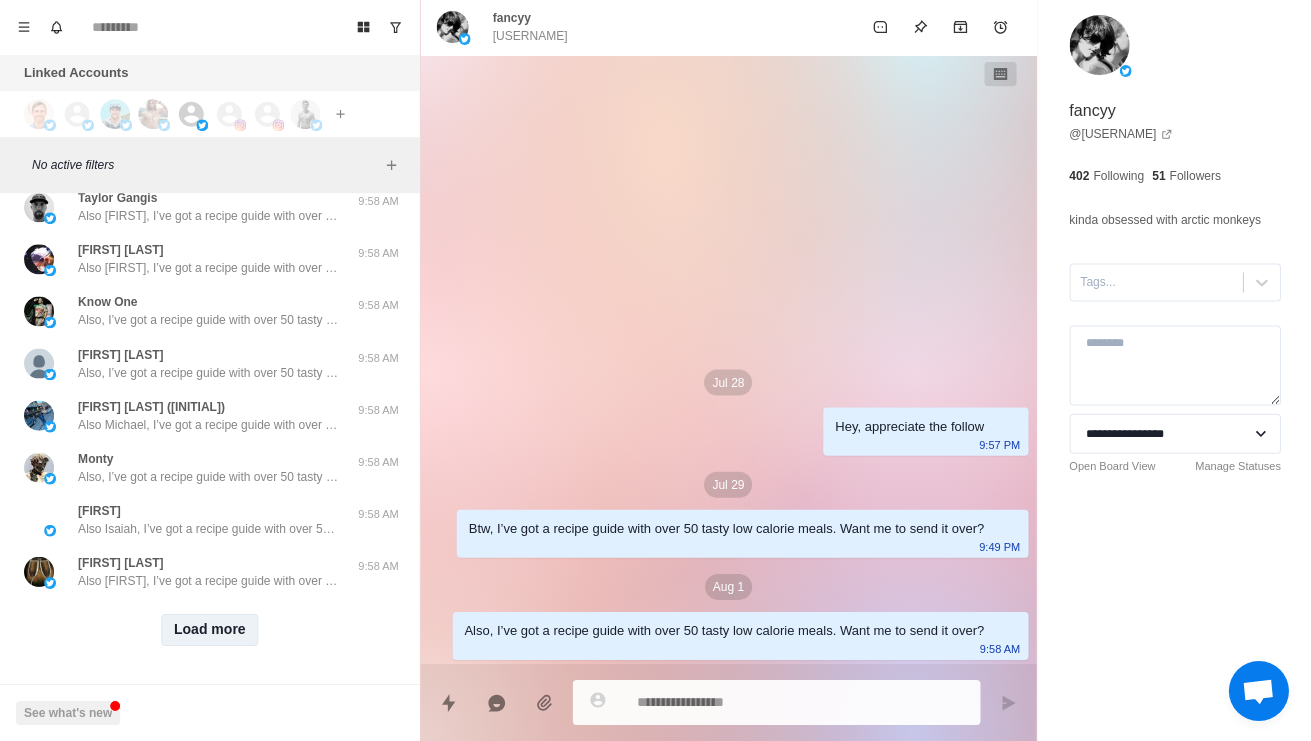 click on "Load more" at bounding box center (210, 630) 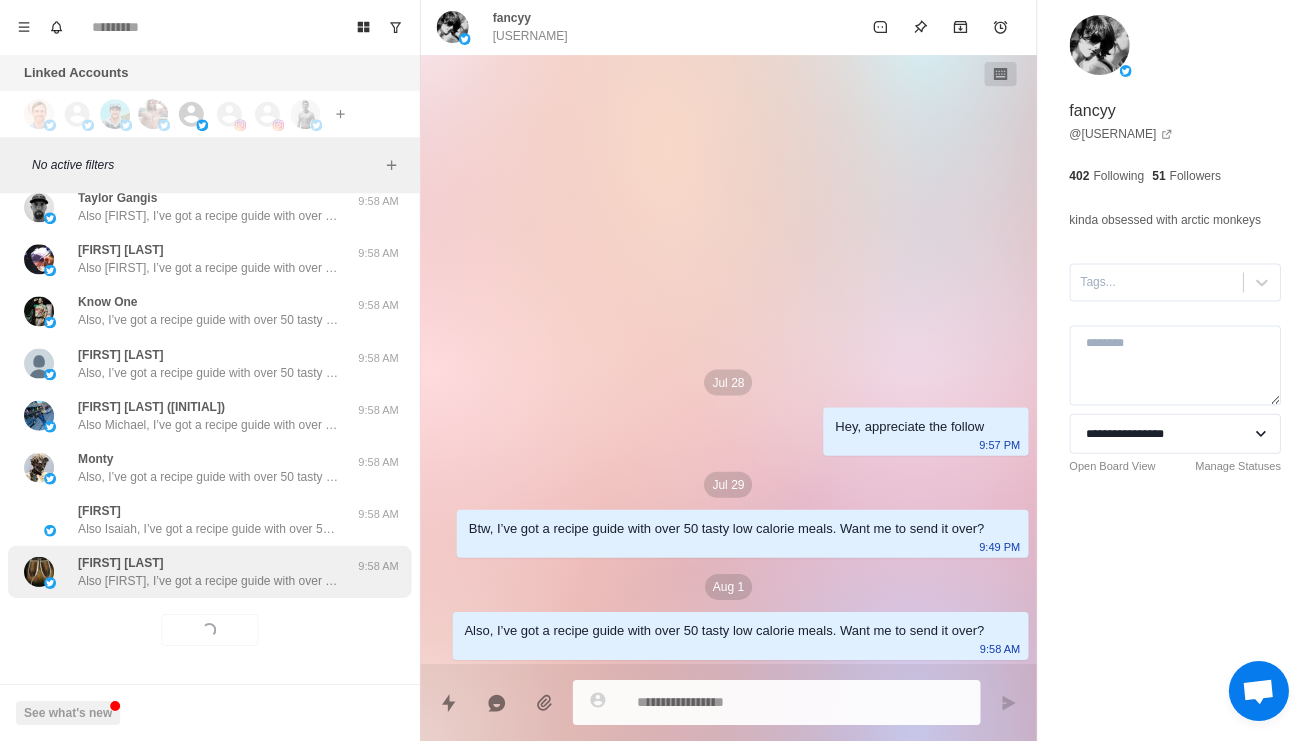 click on "[FIRST] [LAST] Also [FIRST], I’ve got a recipe guide with over 50 tasty low calorie meals. Want me to send it over? [TIME]" at bounding box center [209, 572] 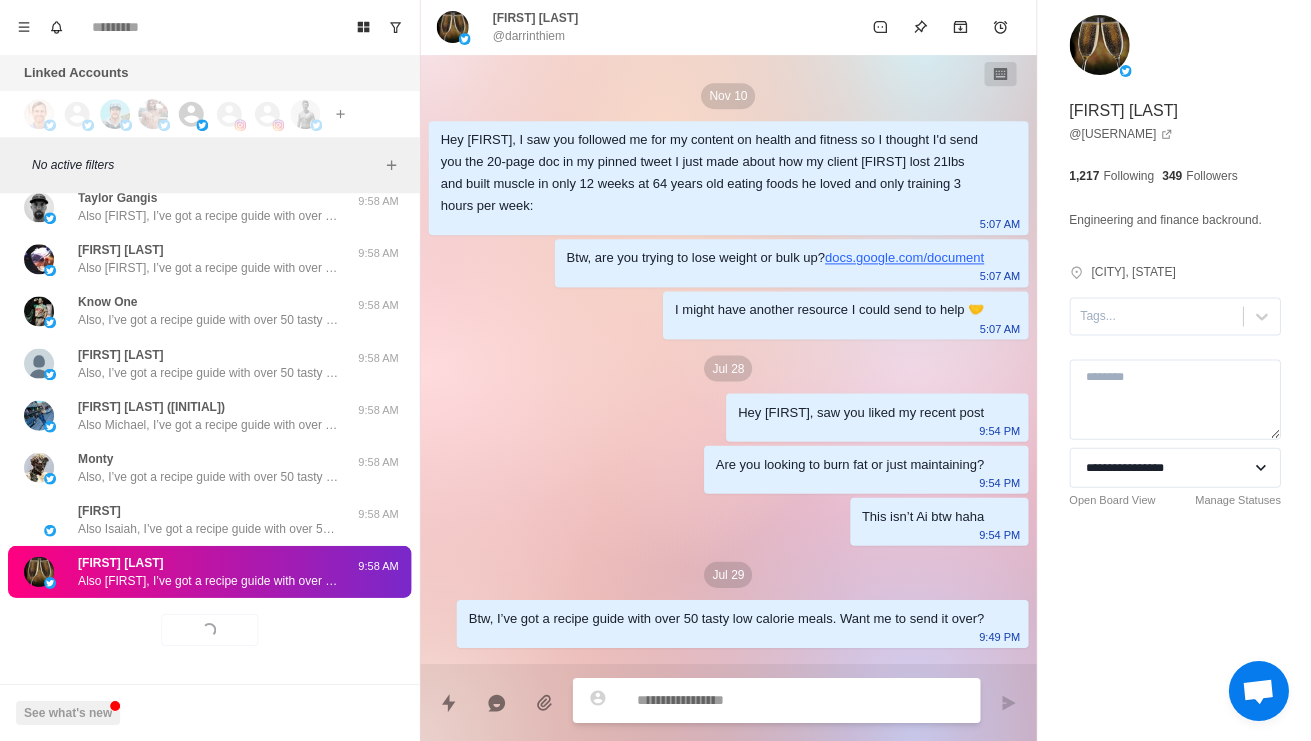 scroll, scrollTop: 112, scrollLeft: 0, axis: vertical 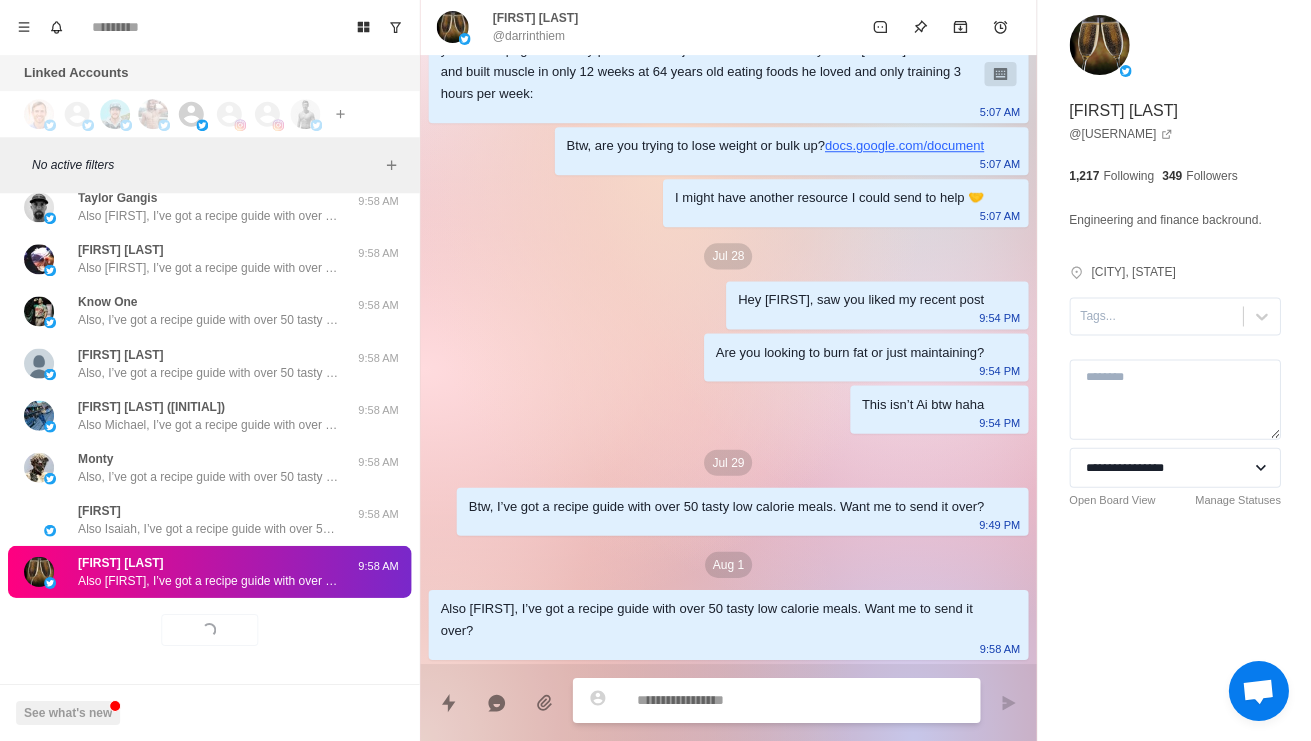 click on "Loading... Load more" at bounding box center [209, 630] 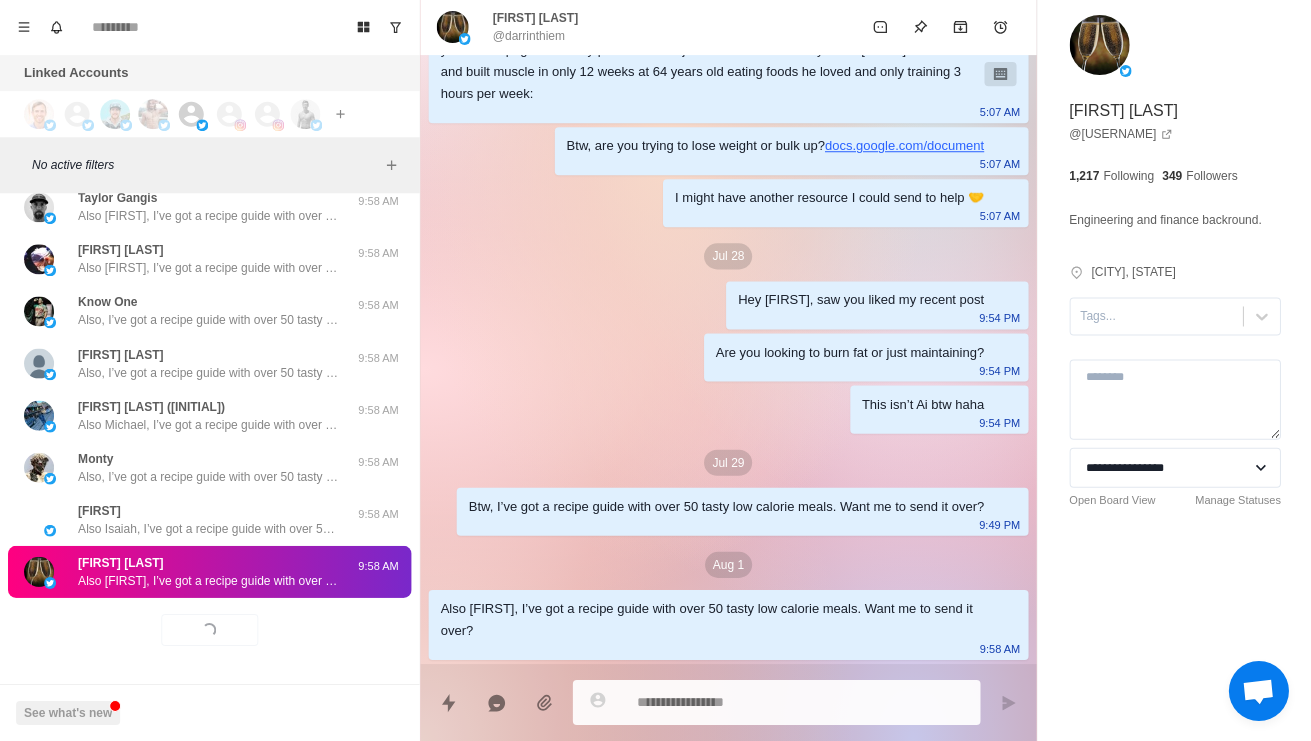scroll, scrollTop: 72, scrollLeft: 0, axis: vertical 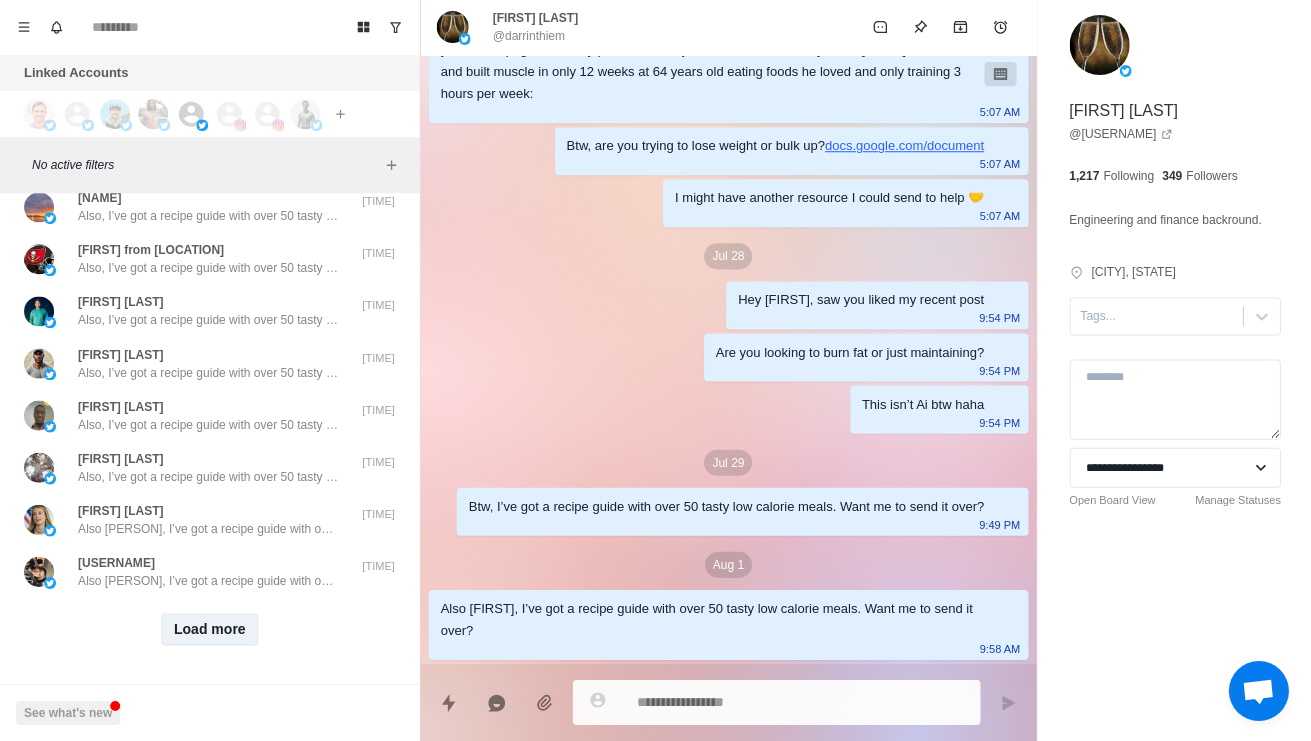 click on "Load more" at bounding box center (210, 630) 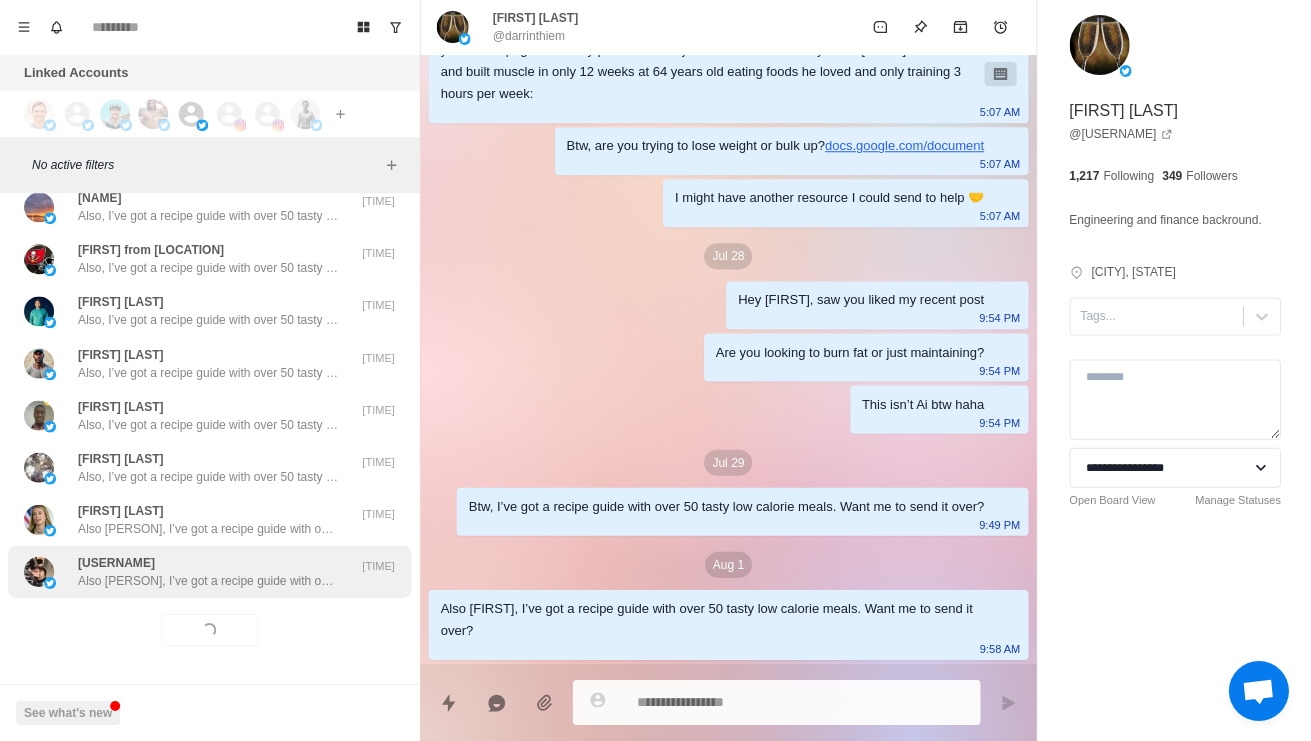 click on "Also [PERSON], I’ve got a recipe guide with over 50 tasty low calorie meals. Want me to send it over?" at bounding box center [208, 581] 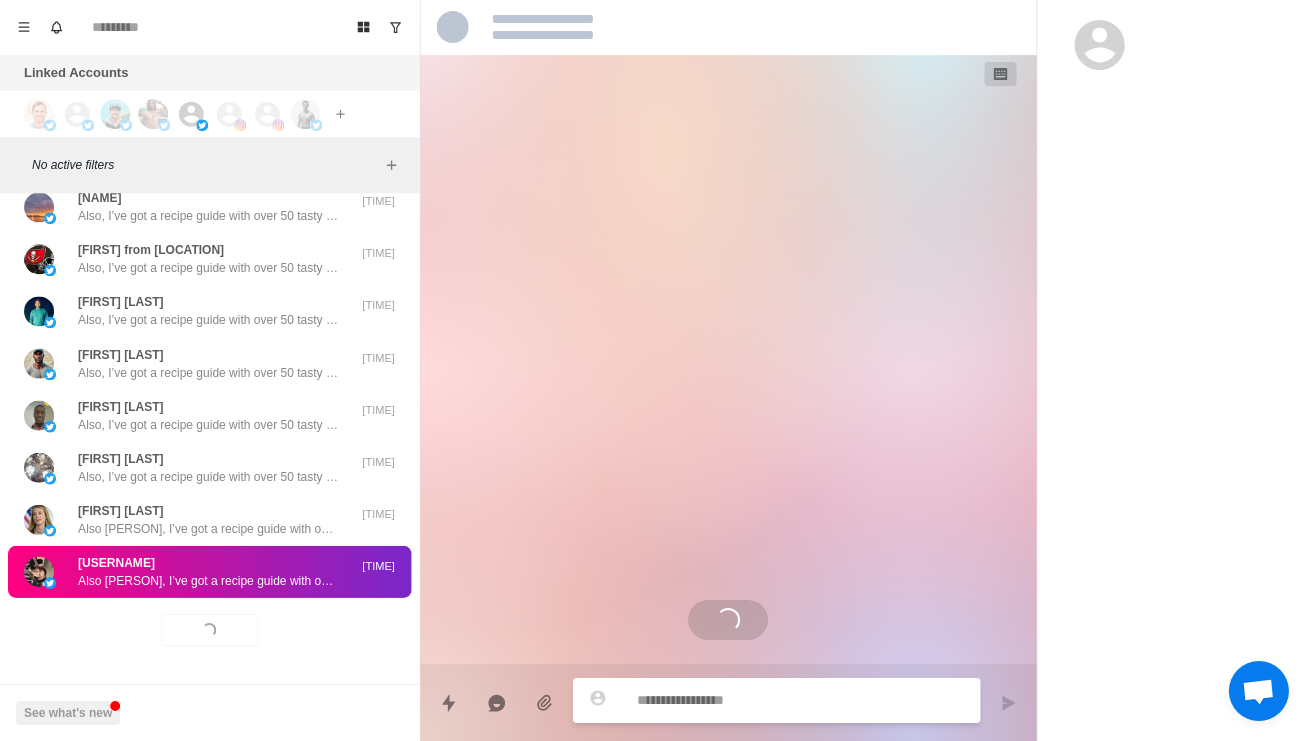 scroll, scrollTop: 0, scrollLeft: 0, axis: both 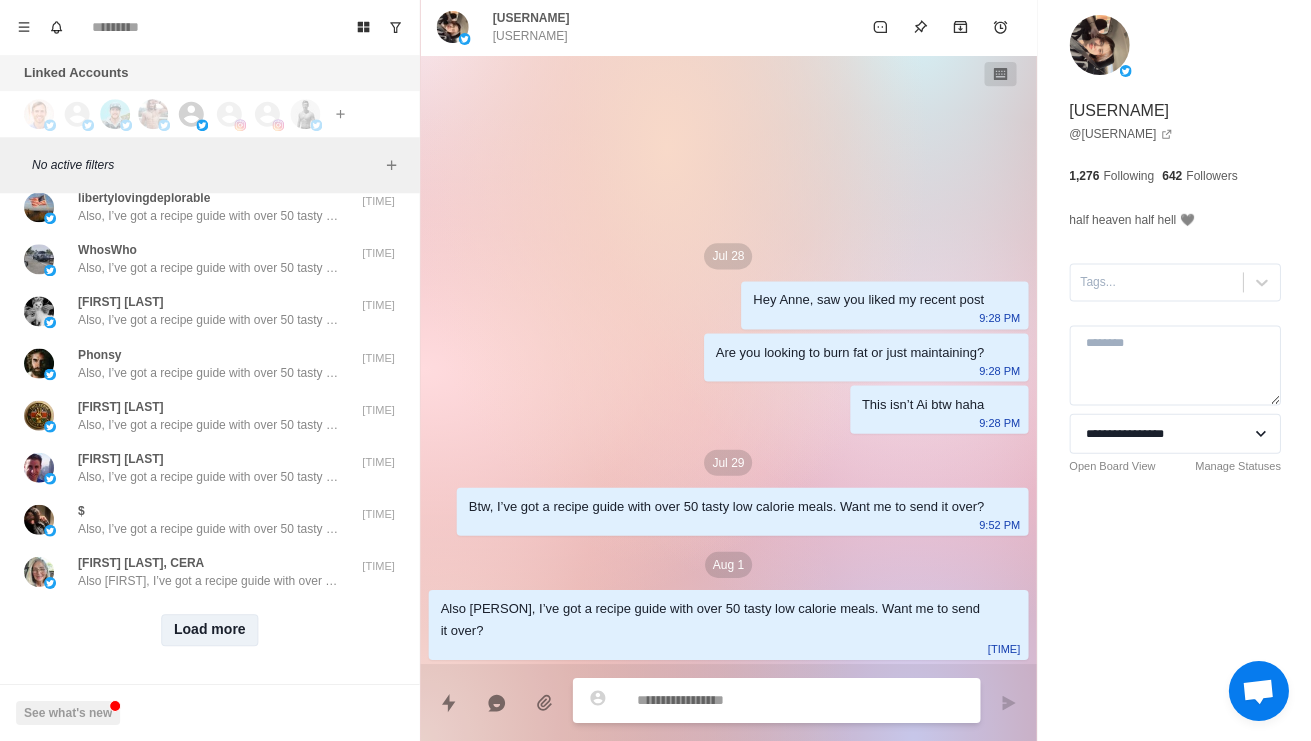 click on "Load more" at bounding box center (210, 630) 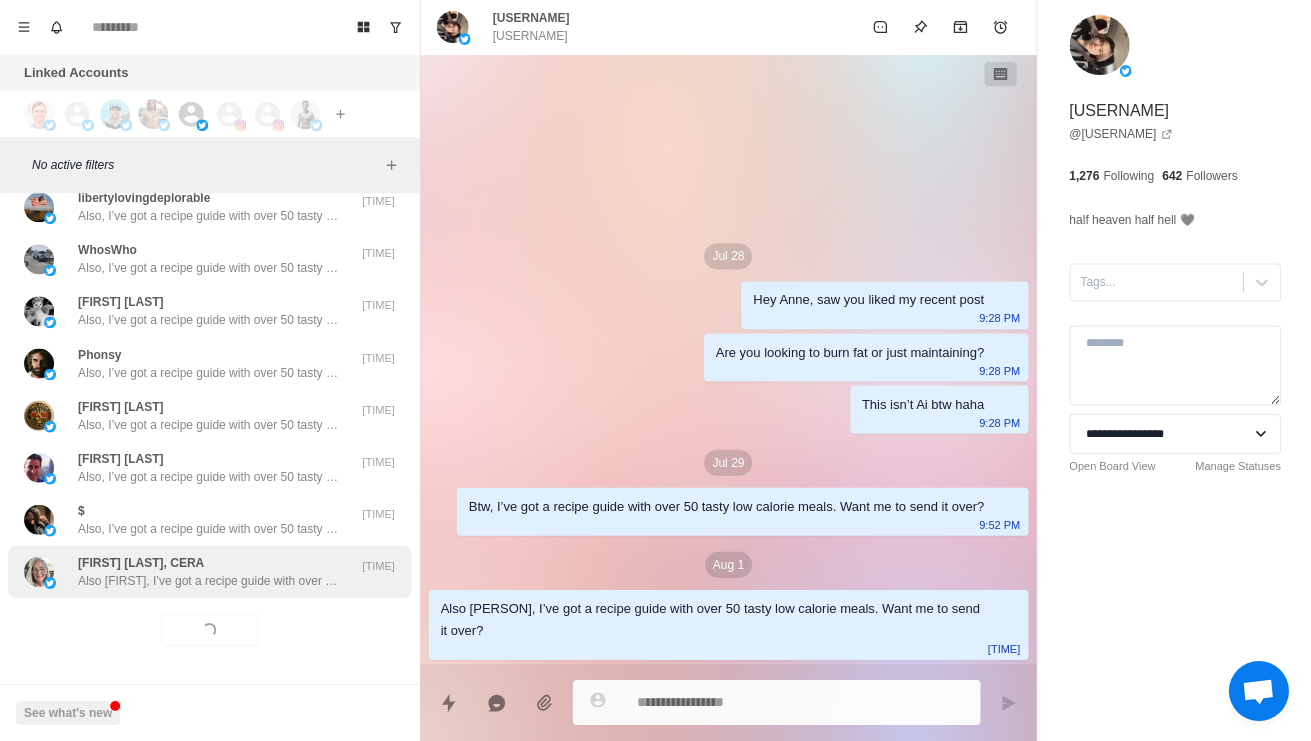 click on "Connie Schmidt, CERA Also Connie, I’ve got a recipe guide with over 50 tasty low calorie meals. Want me to send it over? 9:57 AM" at bounding box center (209, 572) 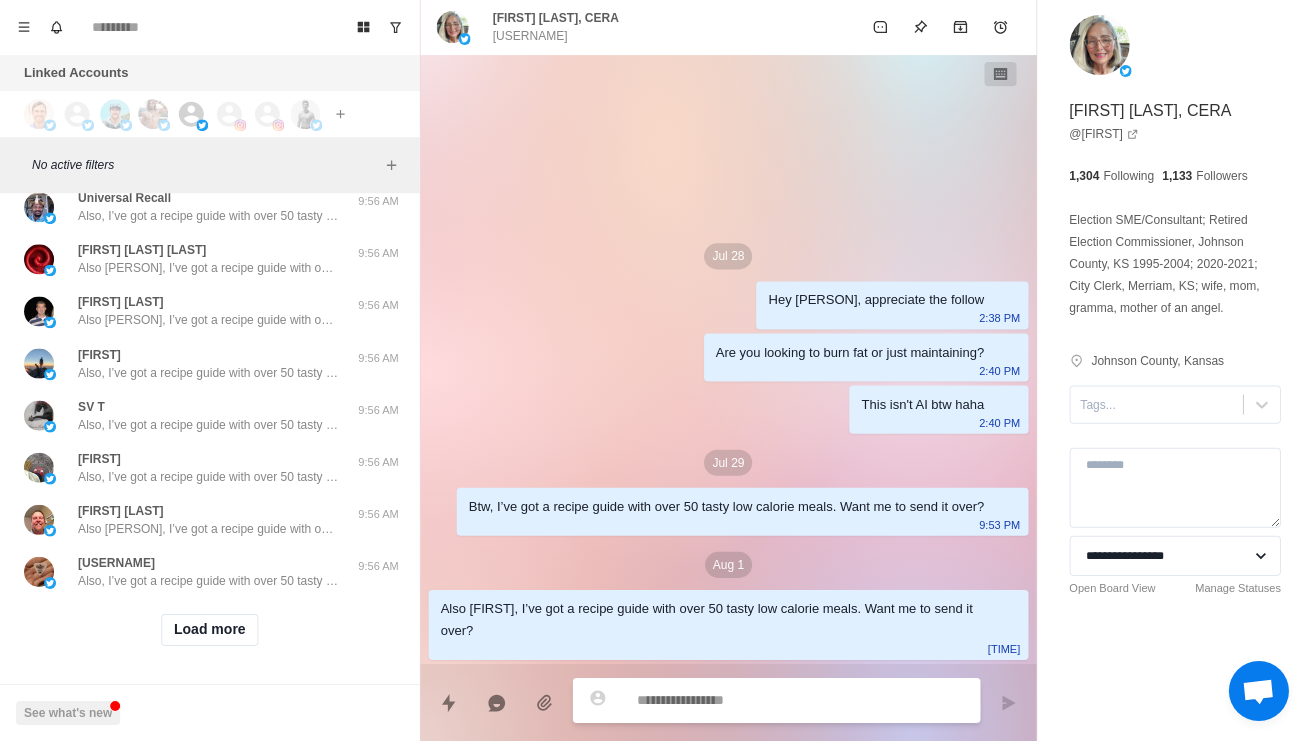 scroll, scrollTop: 18755, scrollLeft: 0, axis: vertical 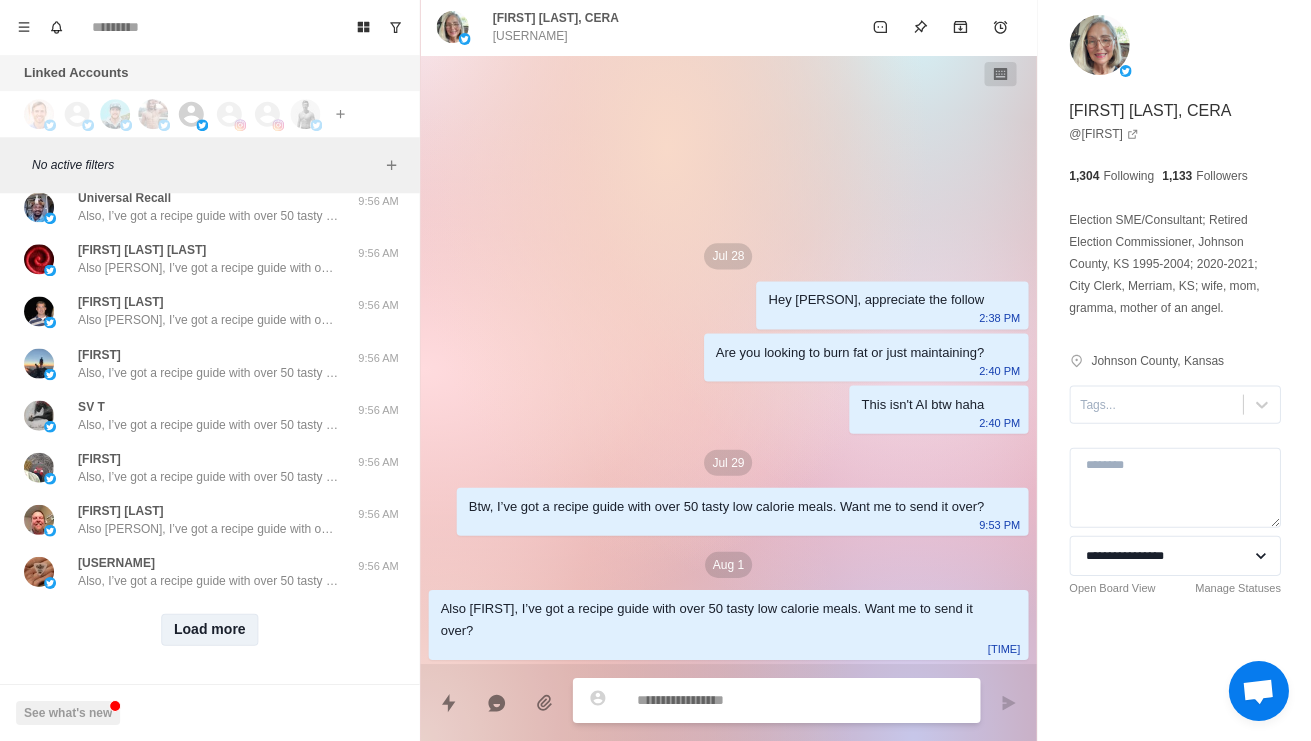 click on "Load more" at bounding box center [210, 630] 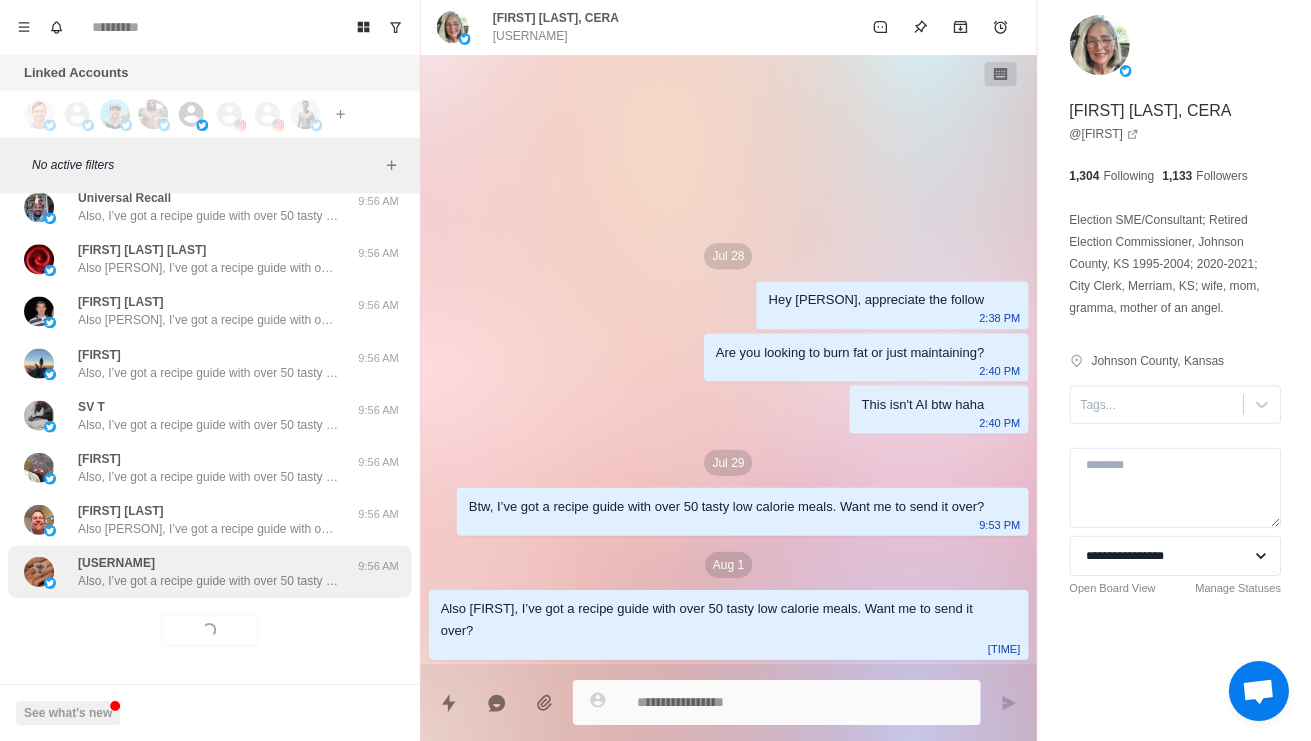 click on "Also, I’ve got a recipe guide with over 50 tasty low calorie meals. Want me to send it over?" at bounding box center (208, 581) 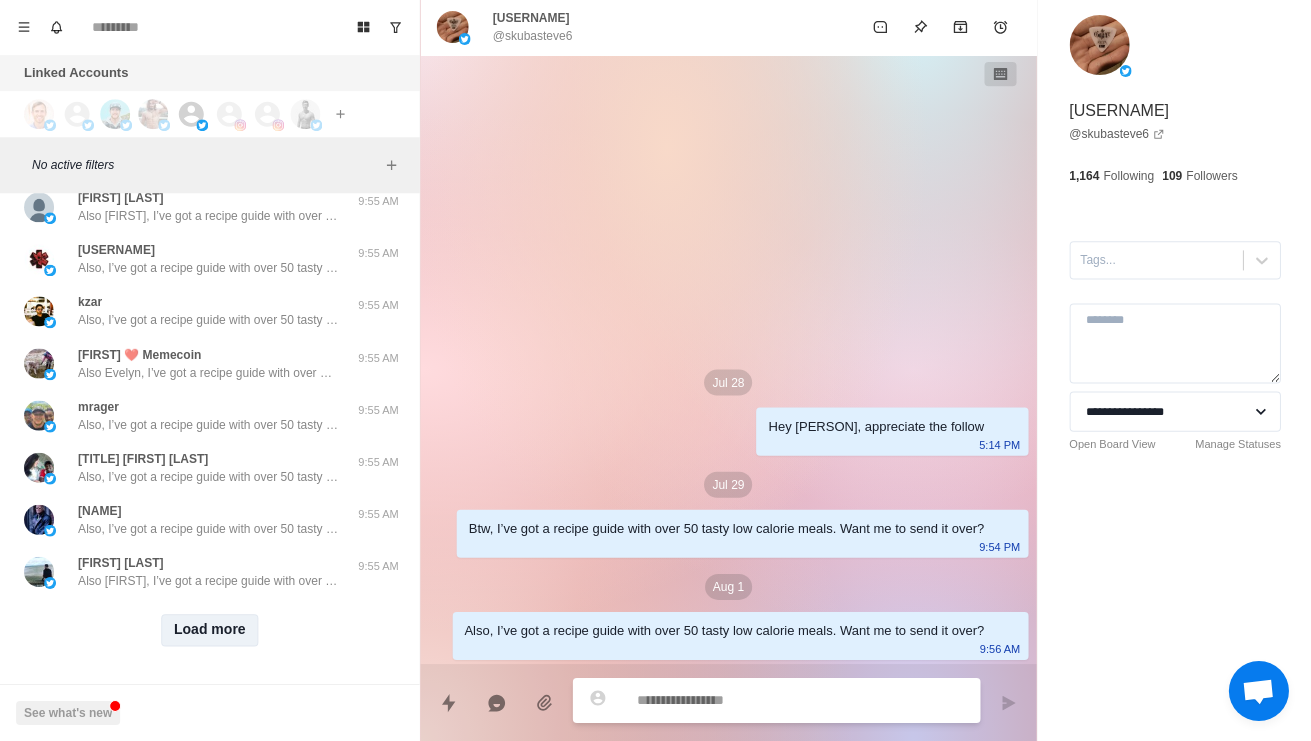click on "Load more" at bounding box center (210, 630) 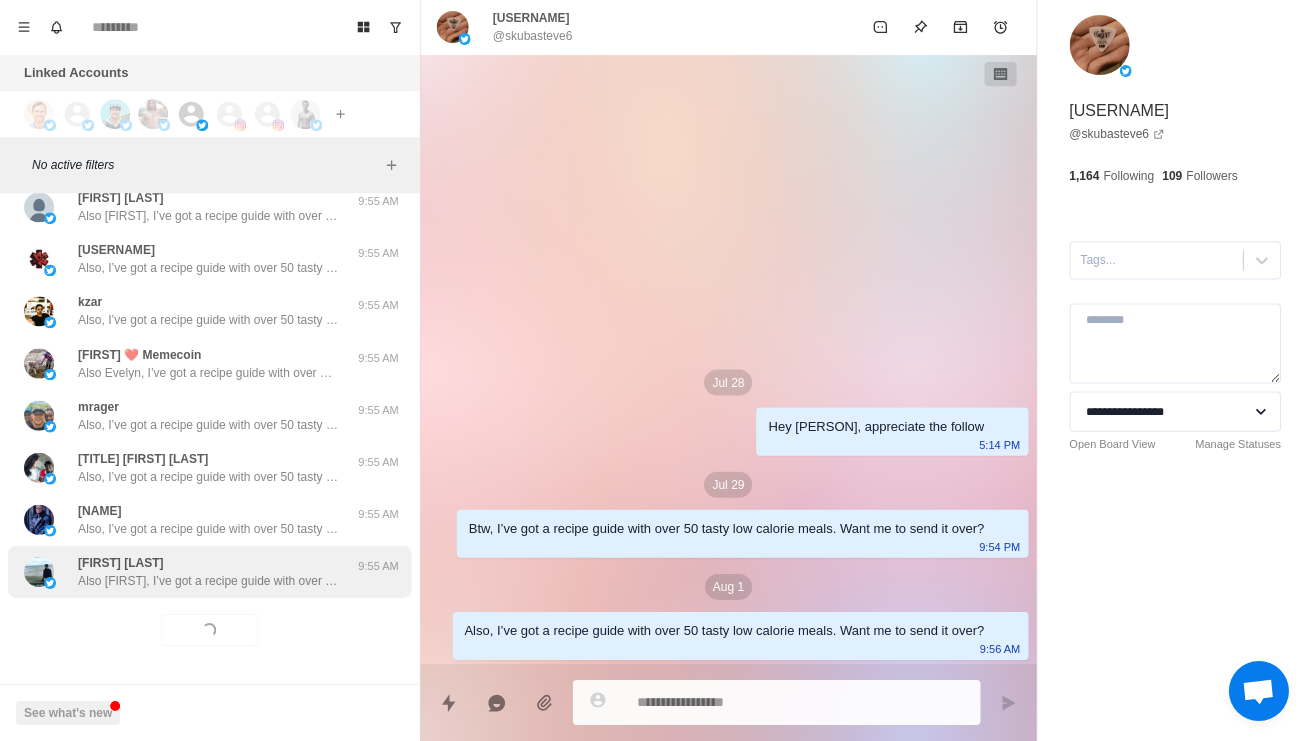 click on "Also [FIRST], I’ve got a recipe guide with over 50 tasty low calorie meals. Want me to send it over?" at bounding box center (208, 581) 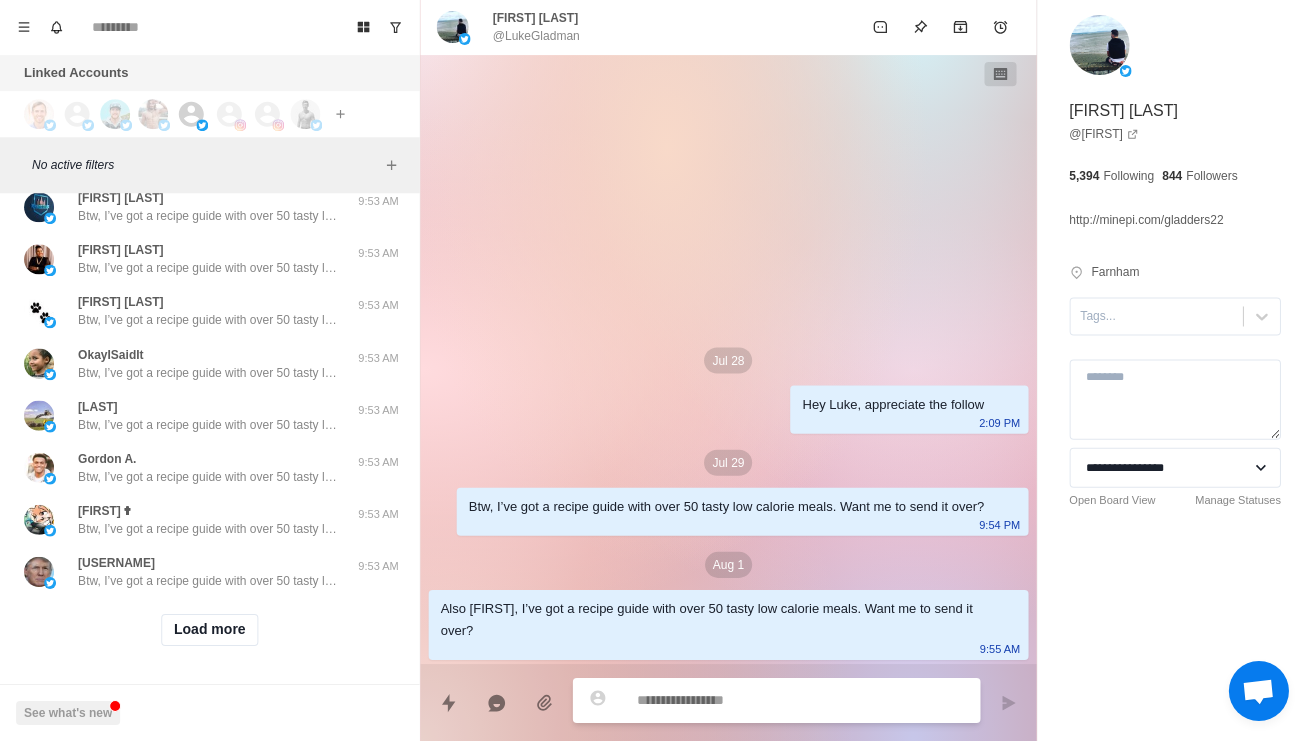 scroll, scrollTop: 20875, scrollLeft: 0, axis: vertical 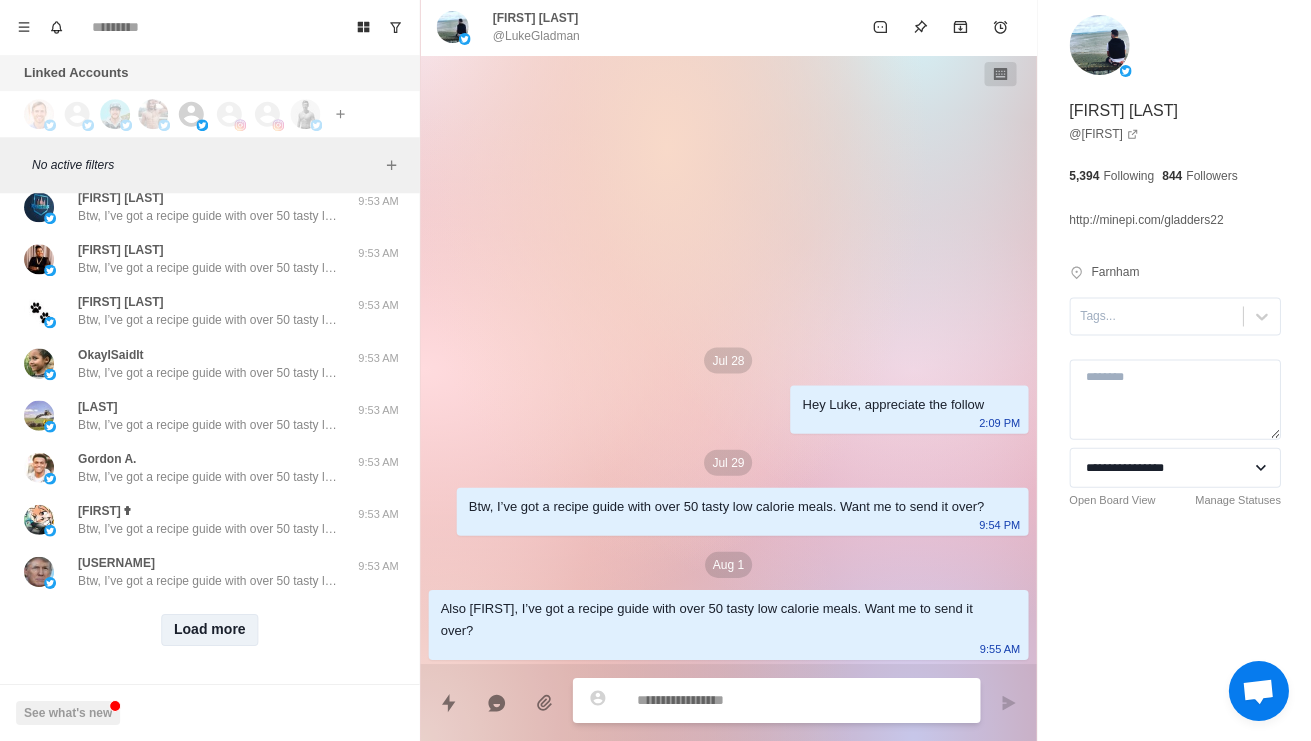 click on "Load more" at bounding box center (210, 630) 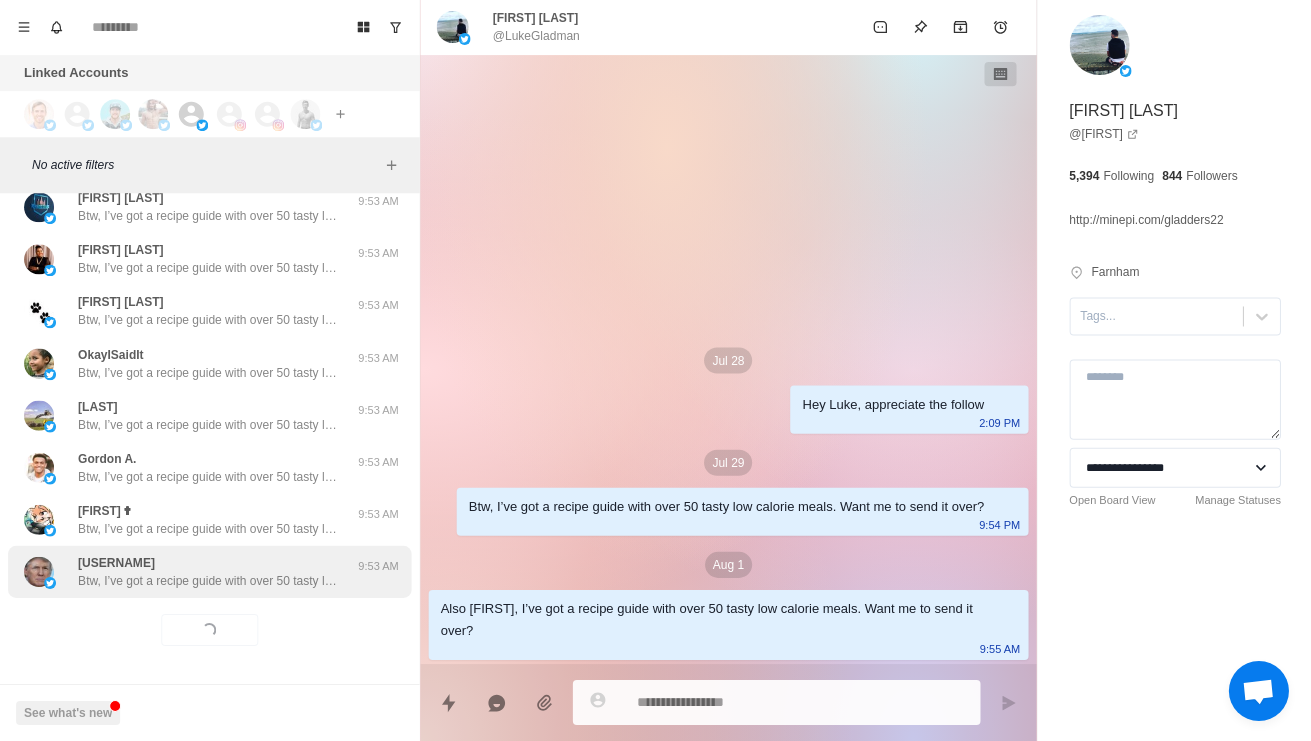 click on "Btw, I’ve got a recipe guide with over 50 tasty low calorie meals. Want me to send it over?" at bounding box center (208, 581) 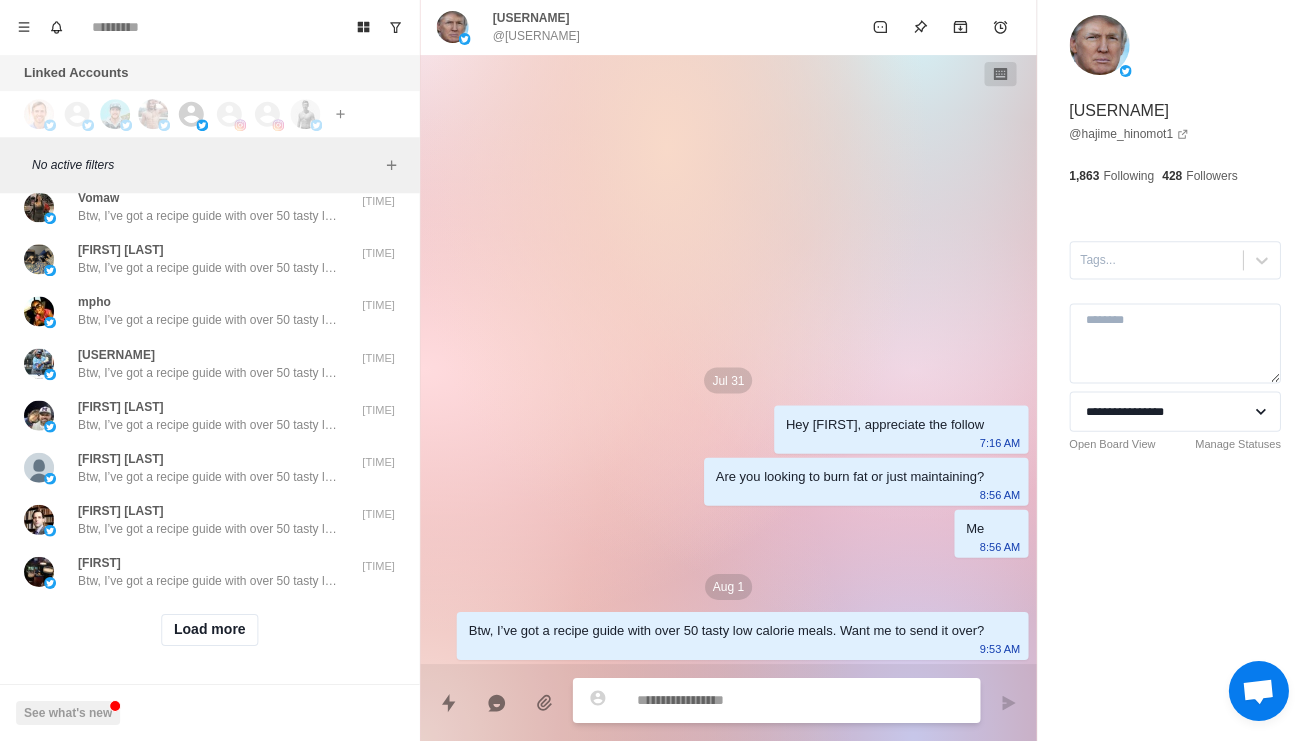 scroll, scrollTop: 21935, scrollLeft: 0, axis: vertical 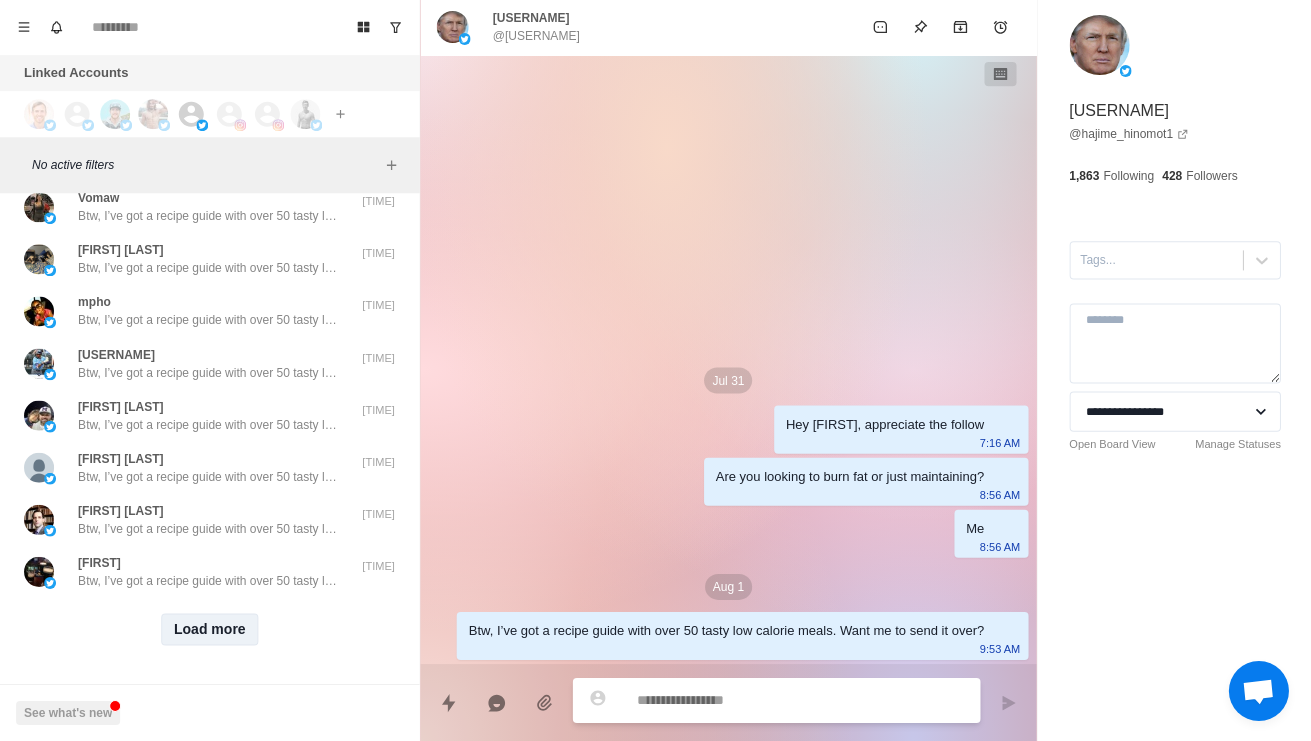 click on "Load more" at bounding box center [210, 630] 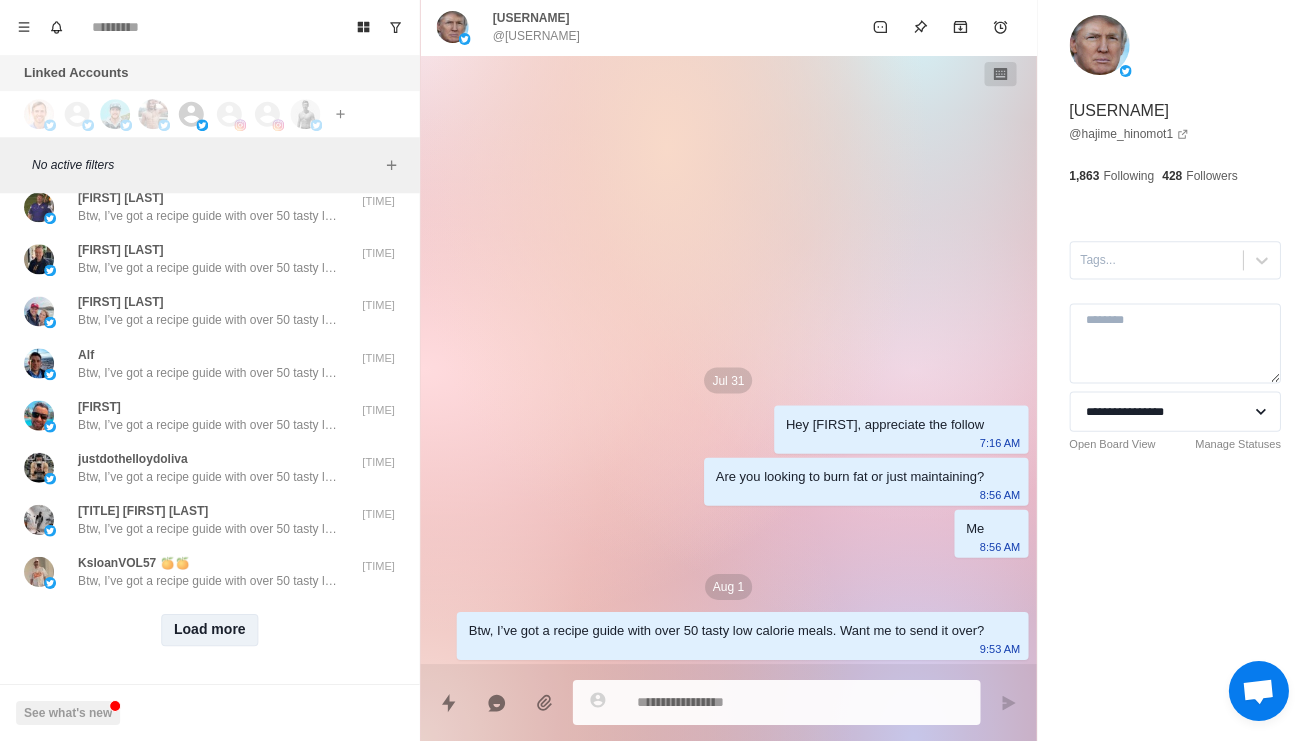 scroll, scrollTop: 22995, scrollLeft: 0, axis: vertical 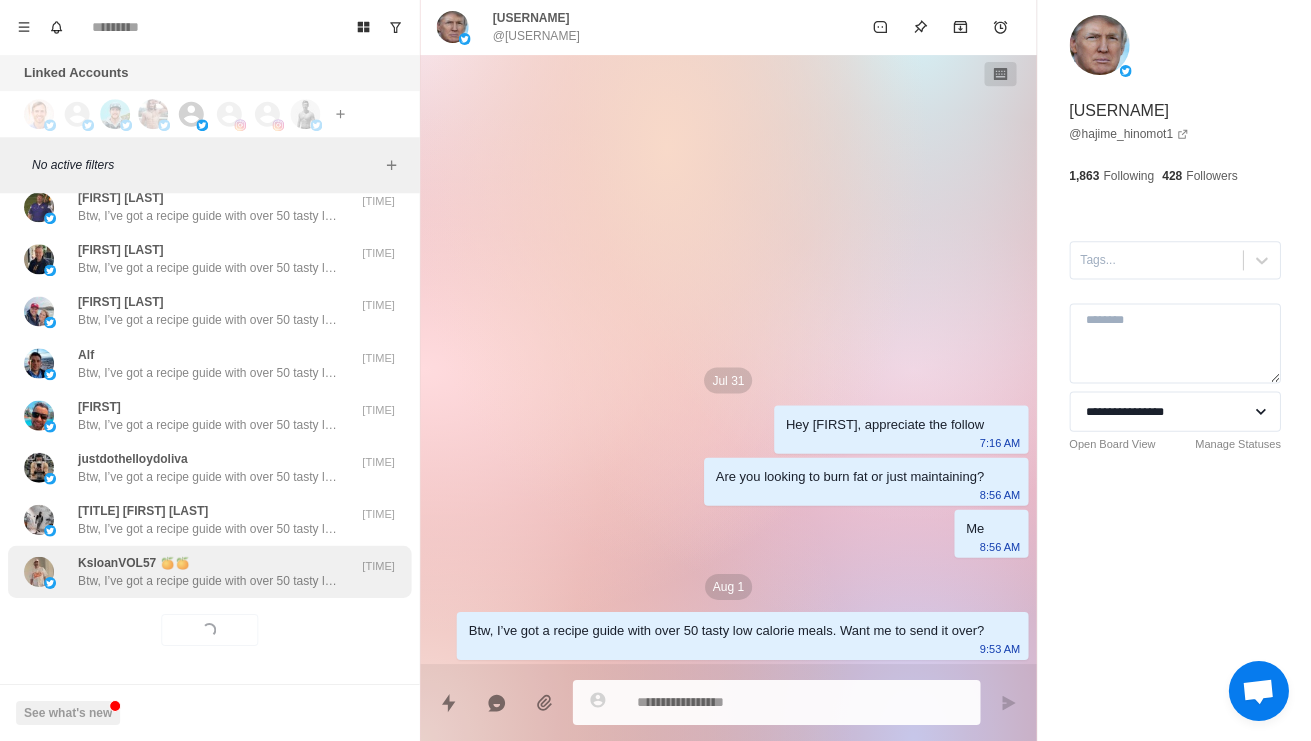 click on "[FIRST]🍊🍊 Btw, I’ve got a recipe guide with over 50 tasty low calorie meals. Want me to send it over?" at bounding box center (208, 572) 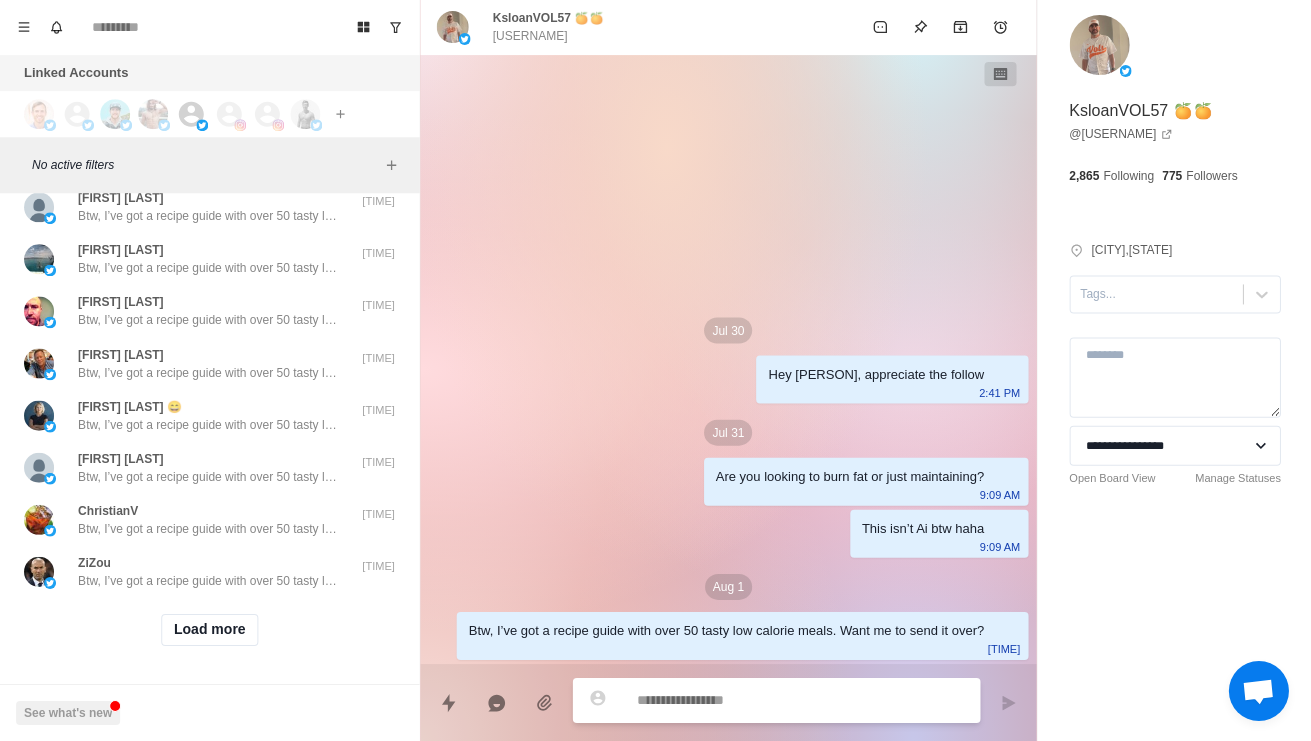 scroll, scrollTop: 24055, scrollLeft: 0, axis: vertical 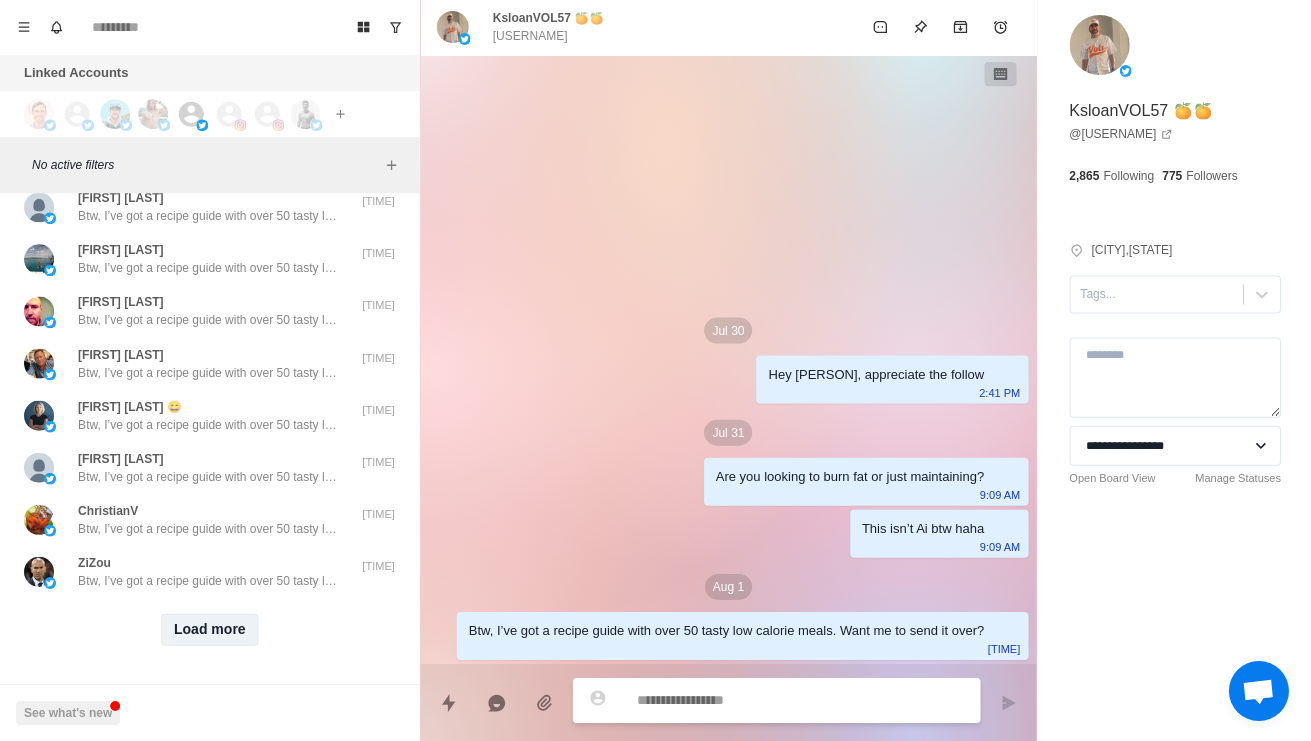 click on "Load more" at bounding box center (210, 630) 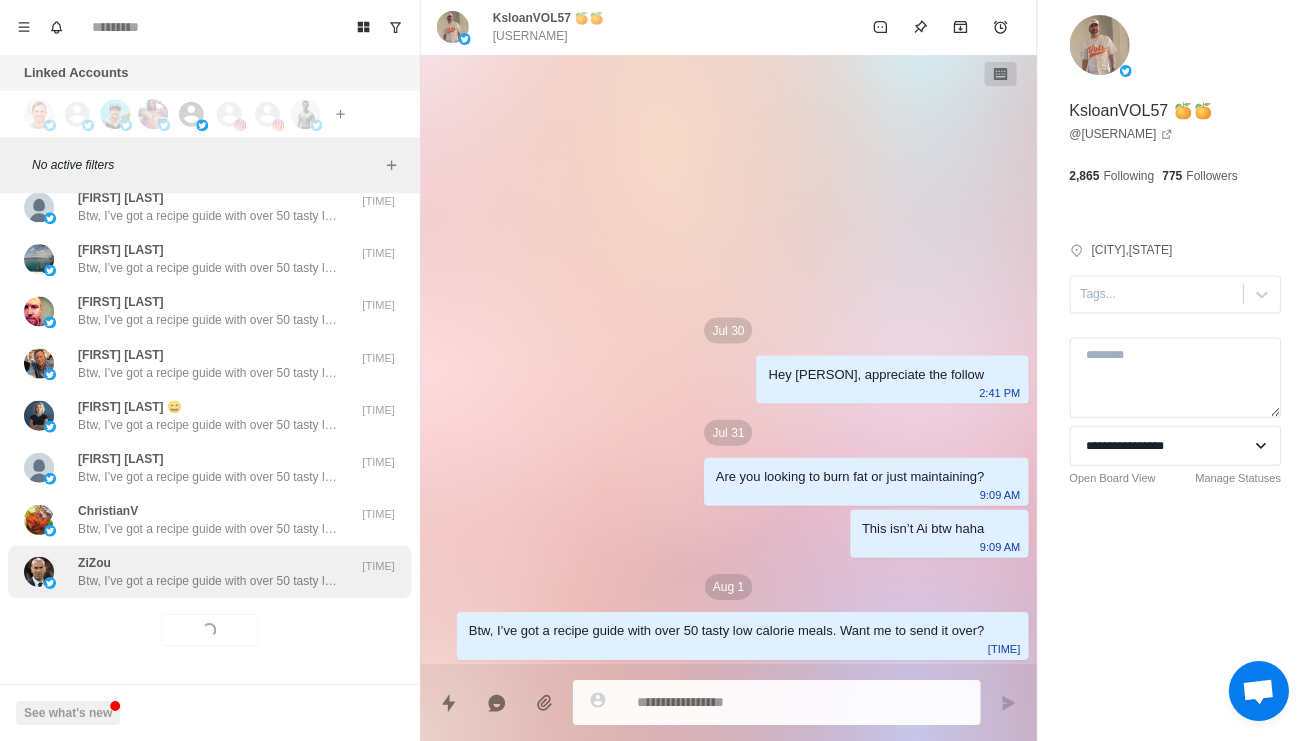 click on "Btw, I’ve got a recipe guide with over 50 tasty low calorie meals. Want me to send it over?" at bounding box center [208, 581] 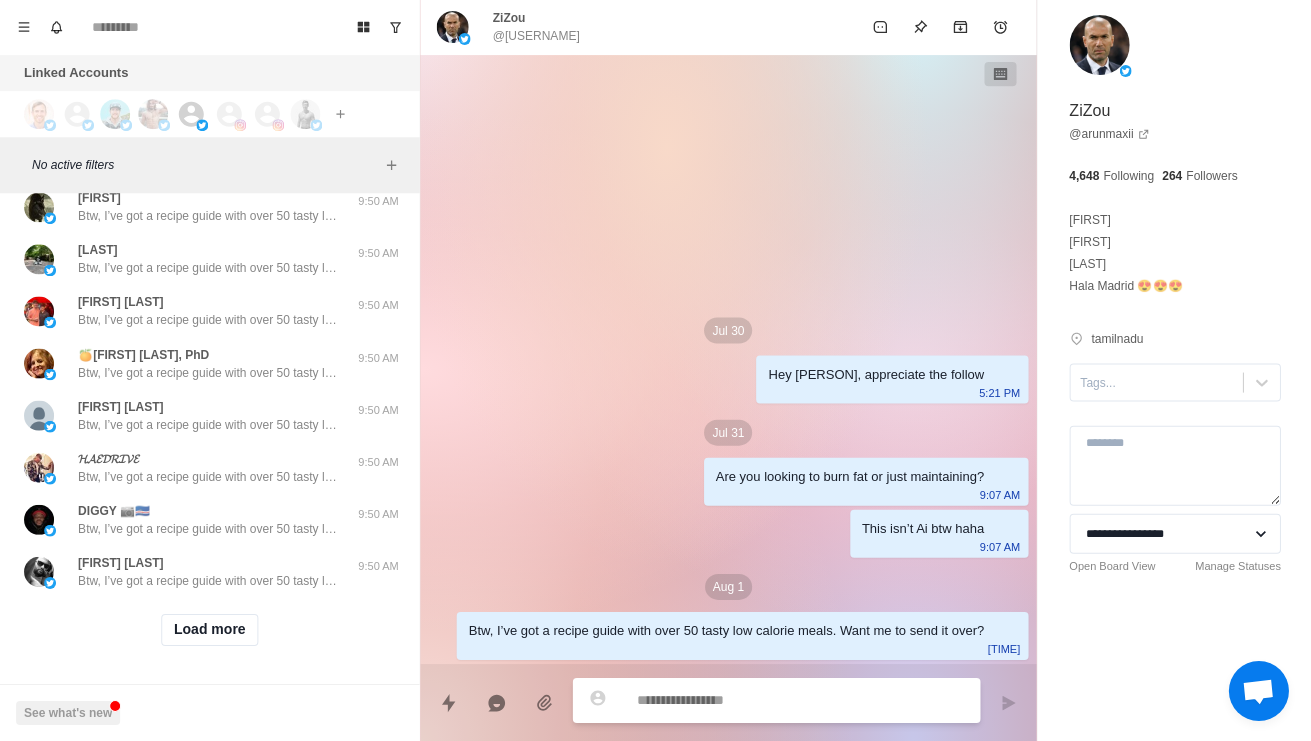 scroll, scrollTop: 25115, scrollLeft: 0, axis: vertical 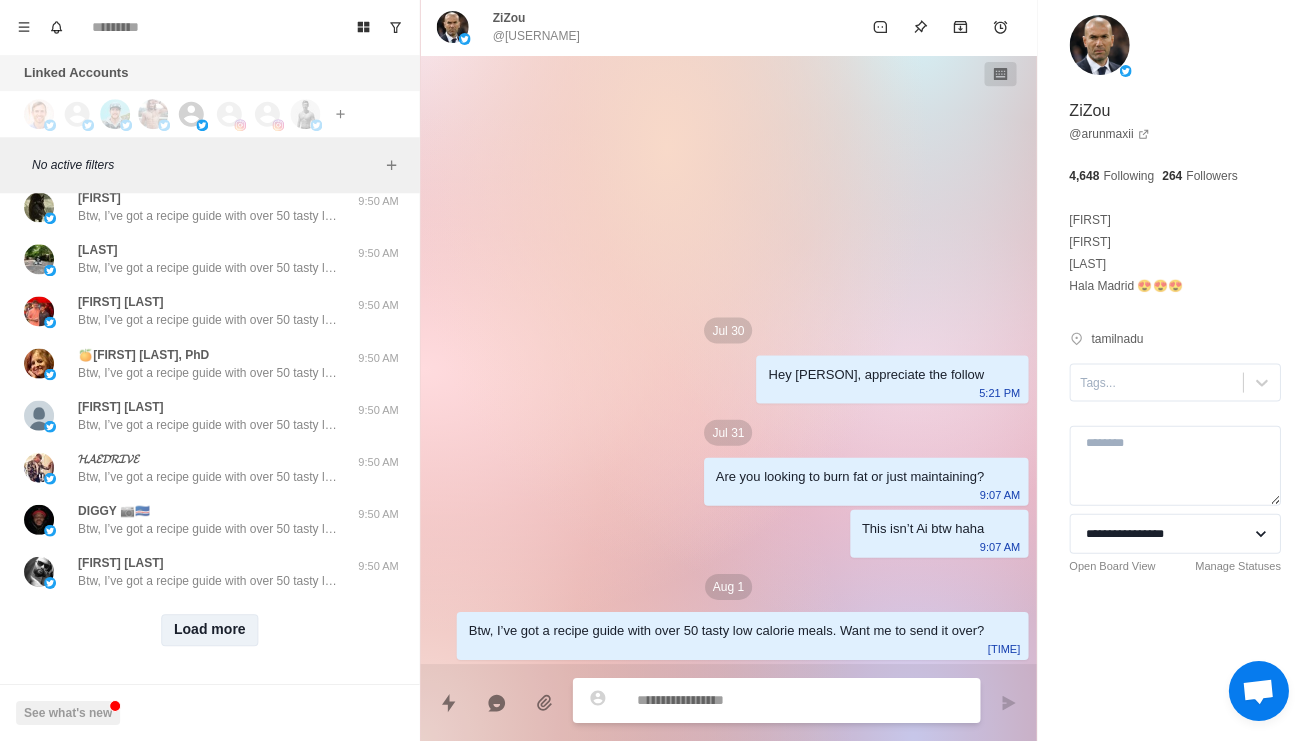 click on "Load more" at bounding box center [210, 630] 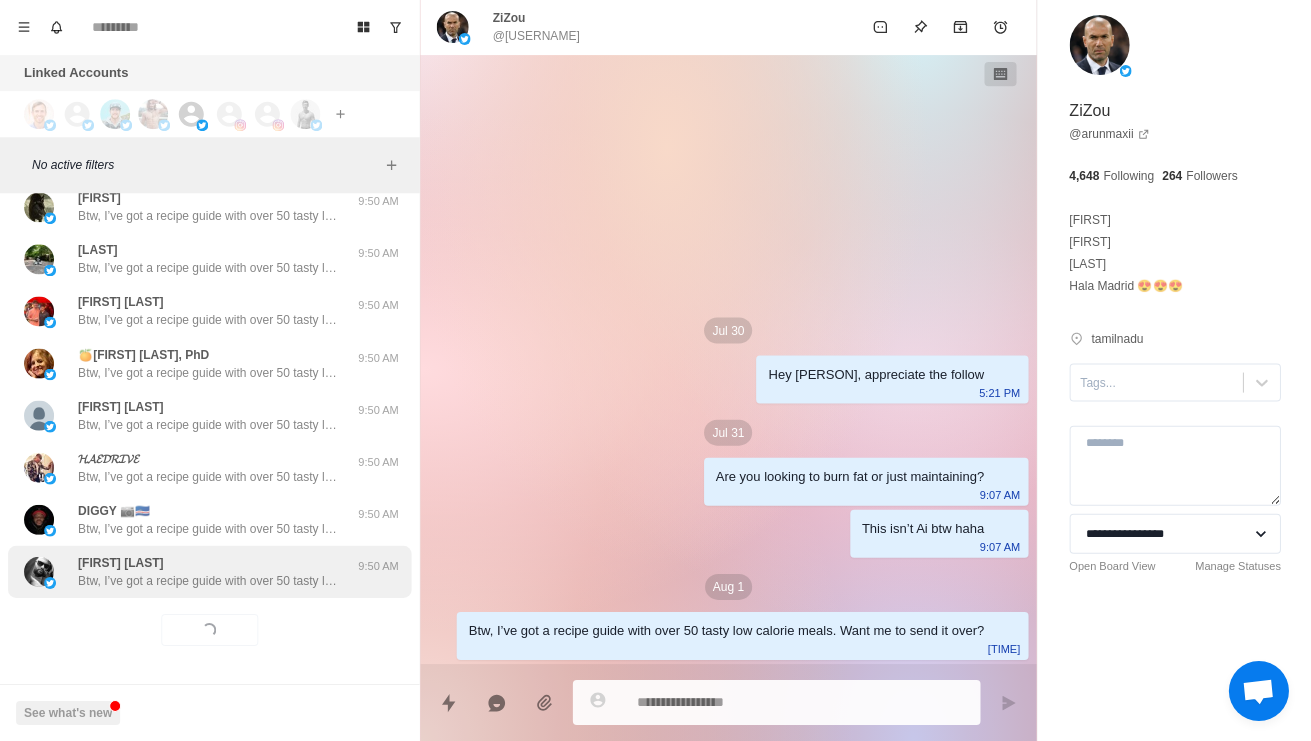 click on "Btw, I’ve got a recipe guide with over 50 tasty low calorie meals. Want me to send it over?'" at bounding box center (208, 581) 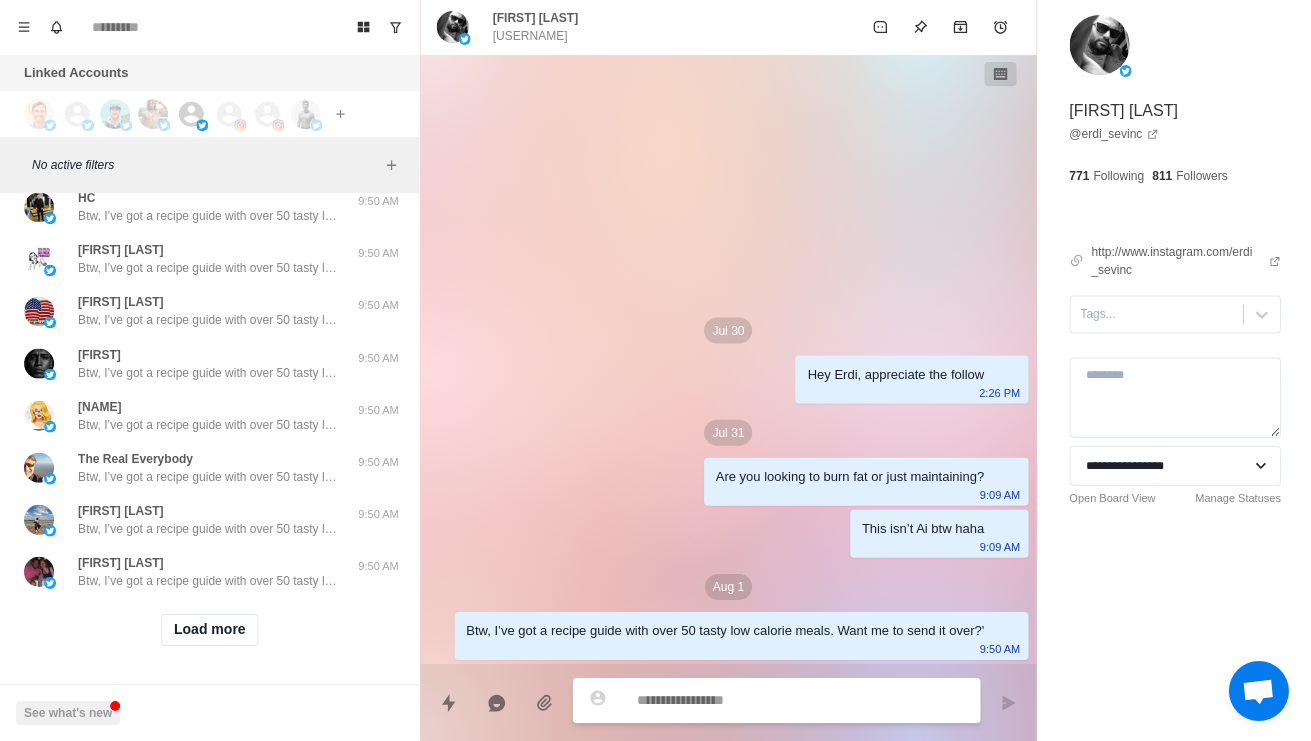 scroll, scrollTop: 26175, scrollLeft: 0, axis: vertical 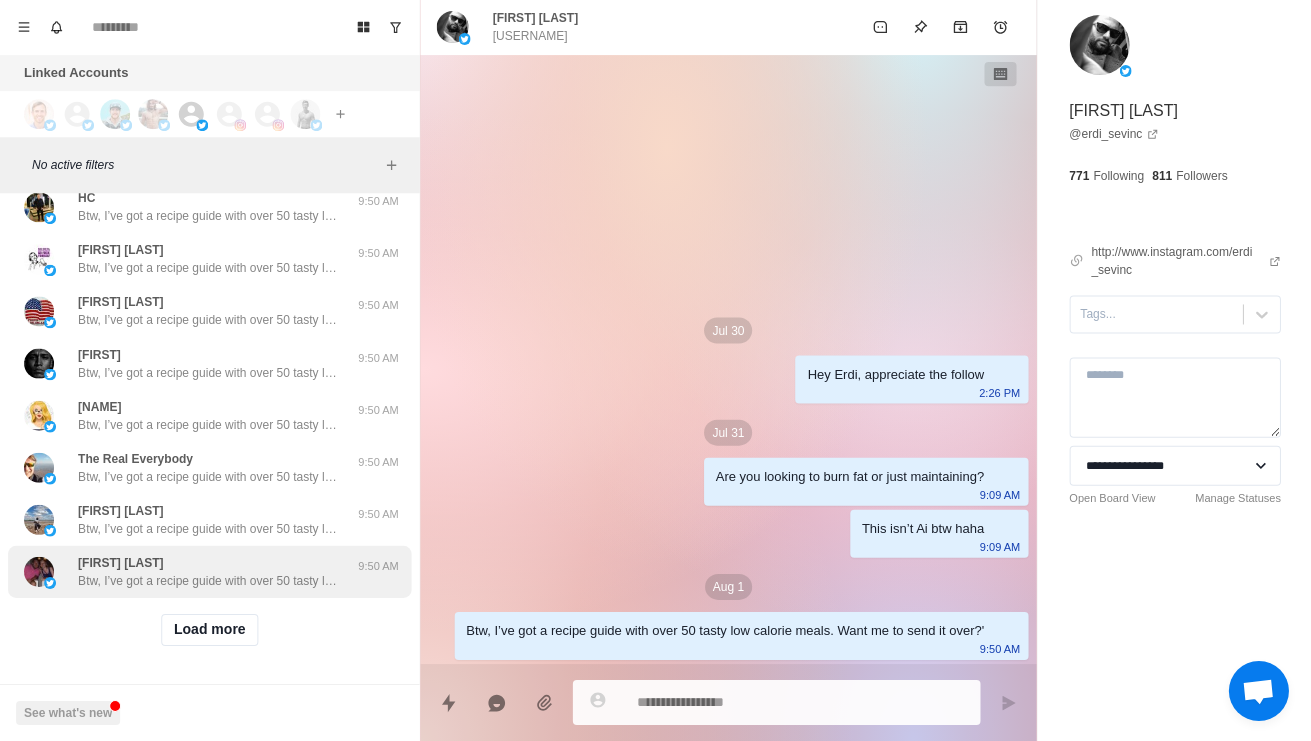 click on "[FIRST] [LAST] Btw, I’ve got a recipe guide with over 50 tasty low calorie meals. Want me to send it over? [TIME]" at bounding box center [209, 572] 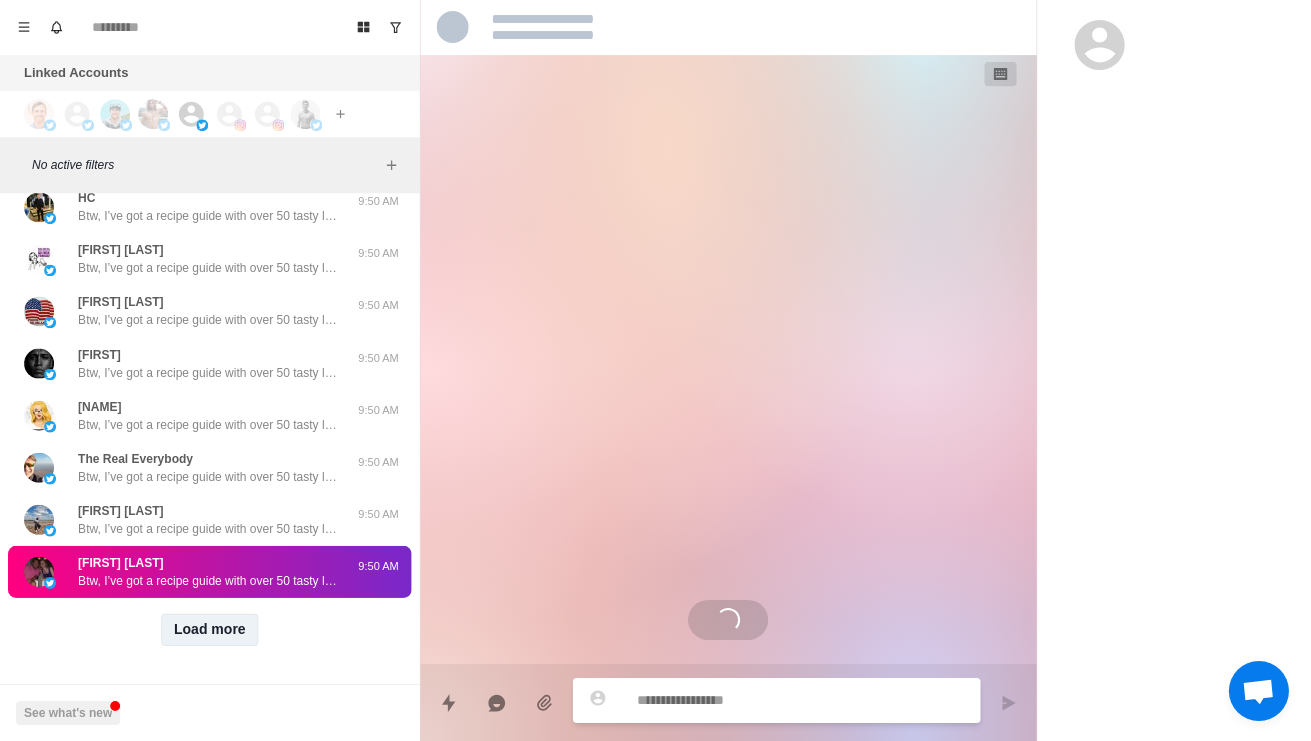 click on "Load more" at bounding box center [210, 630] 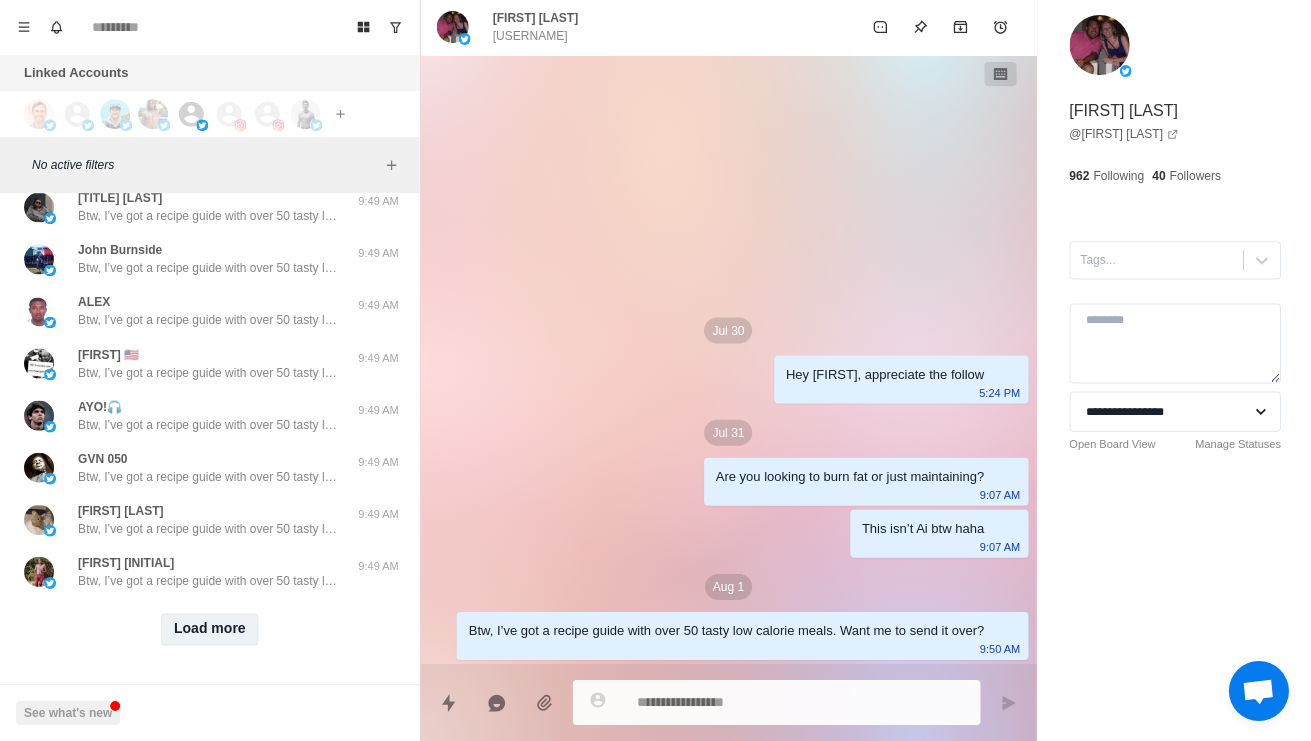 click on "Load more" at bounding box center (210, 630) 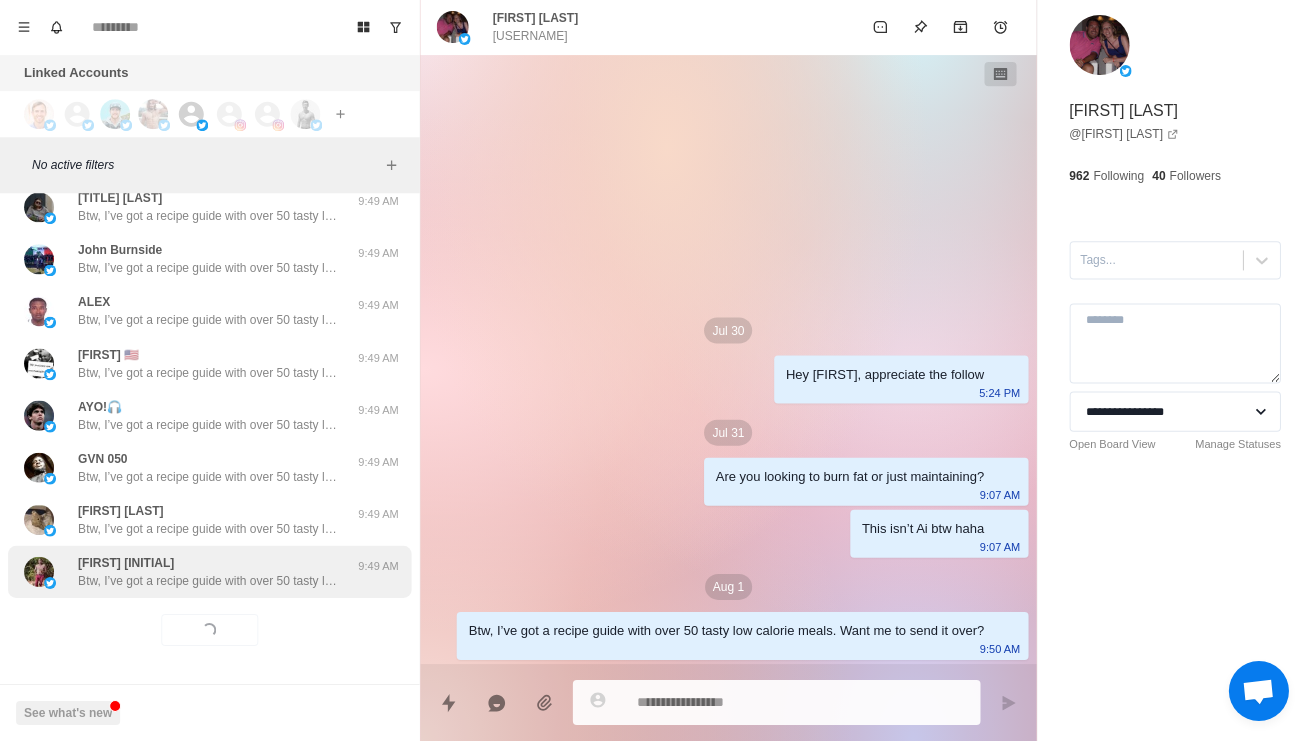 click on "Justin K^ Btw, I’ve got a recipe guide with over 50 tasty low calorie meals. Want me to send it over? 9:49 AM" at bounding box center (209, 572) 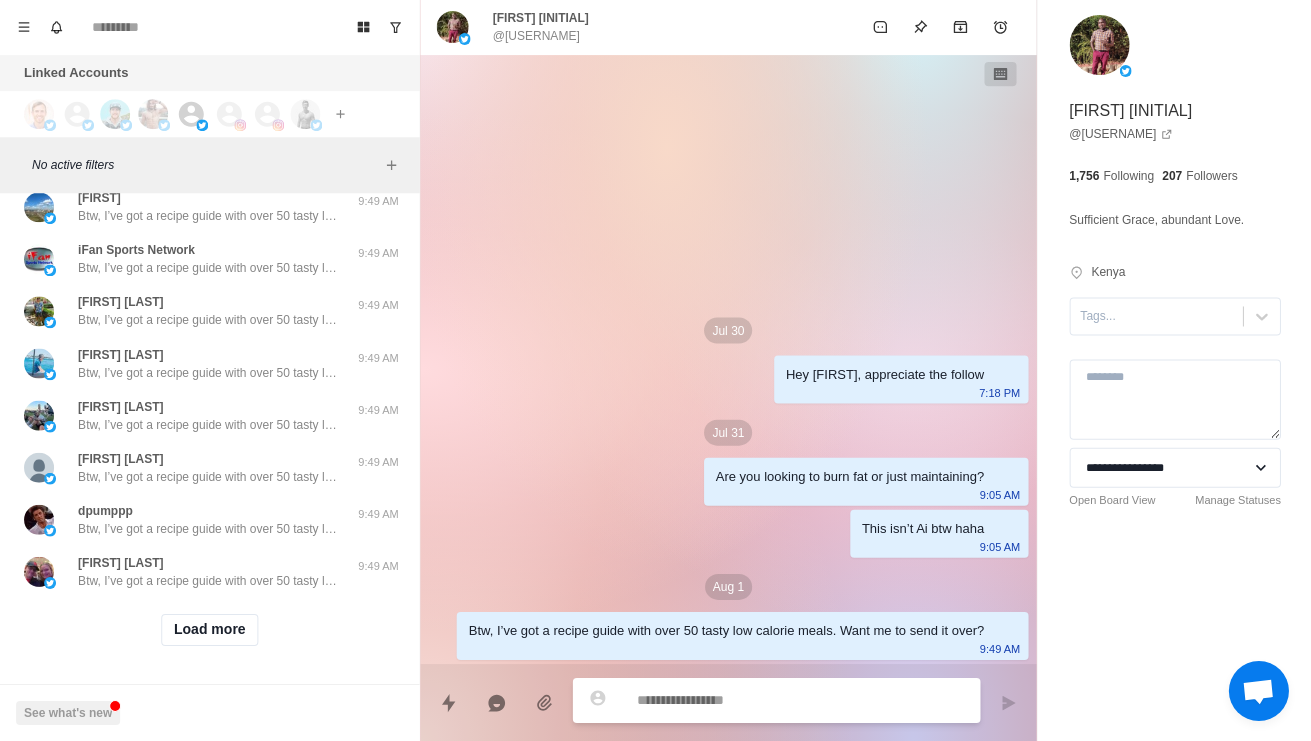 scroll, scrollTop: 28295, scrollLeft: 0, axis: vertical 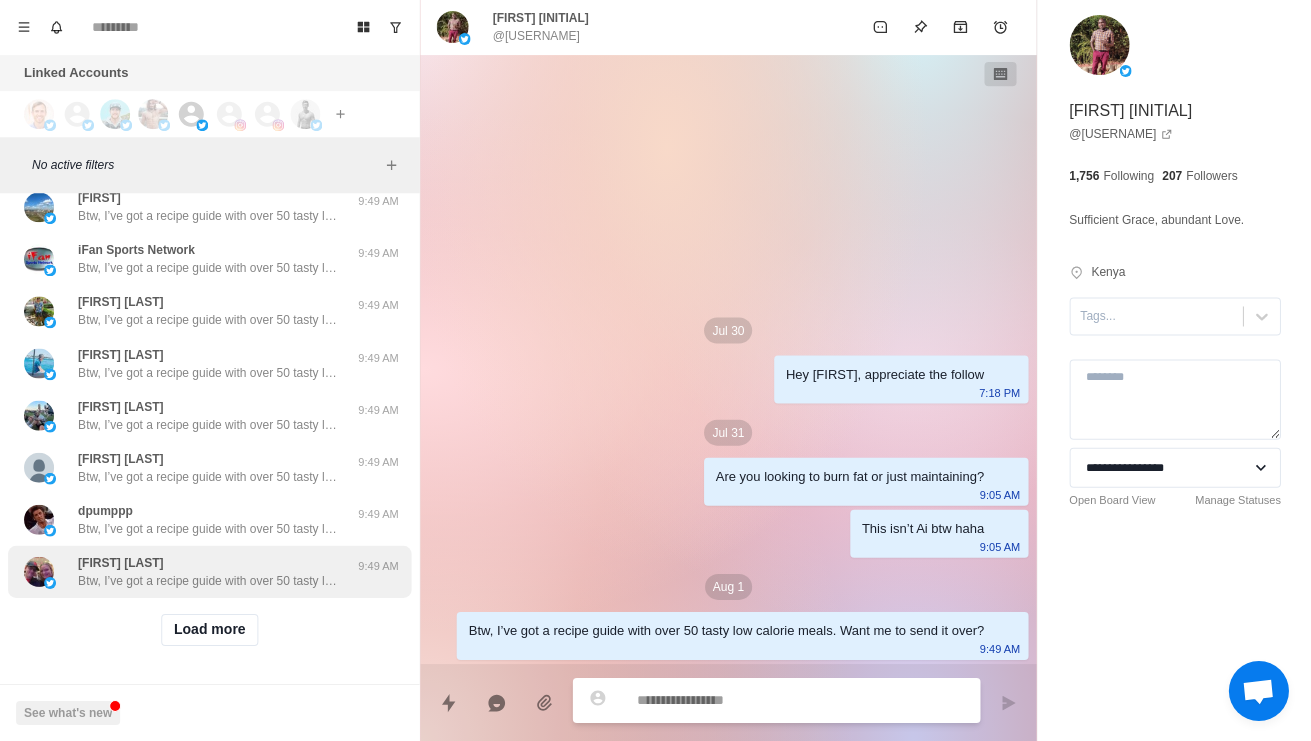 click on "Btw, I’ve got a recipe guide with over 50 tasty low calorie meals. Want me to send it over?" at bounding box center [208, 581] 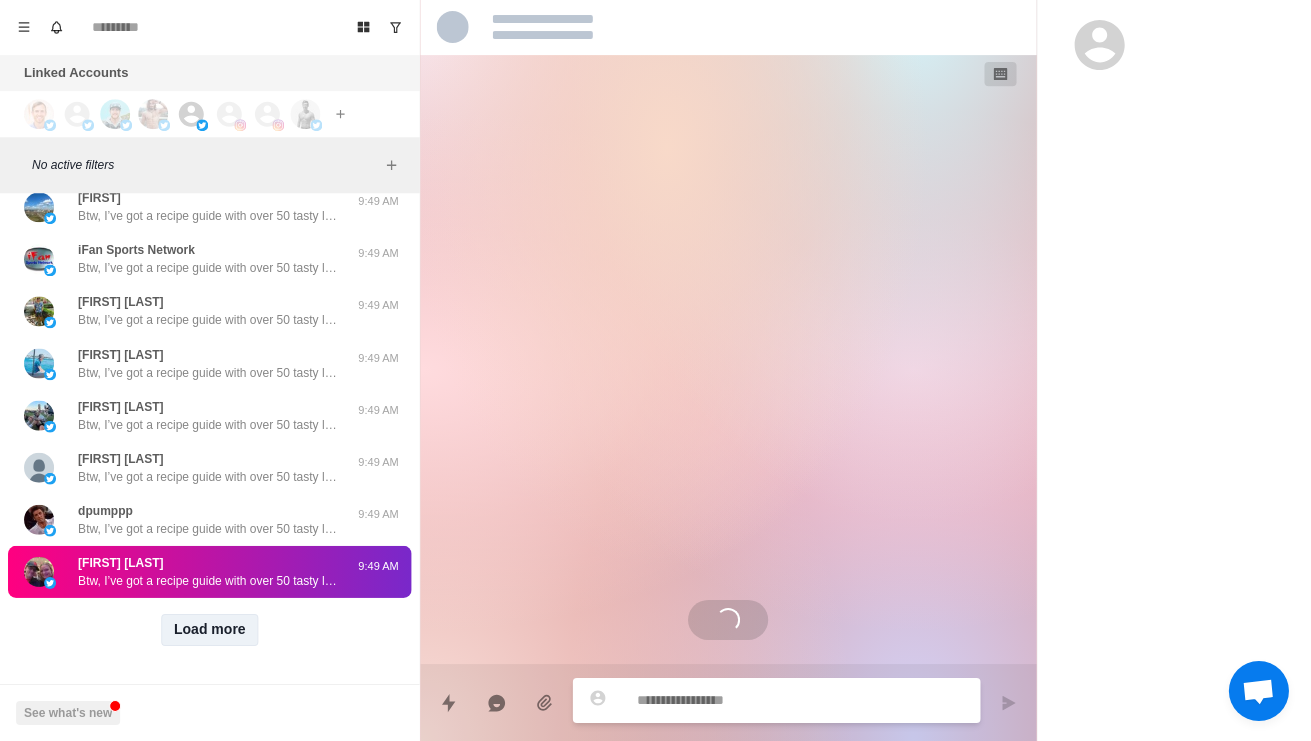 click on "Load more" at bounding box center [210, 630] 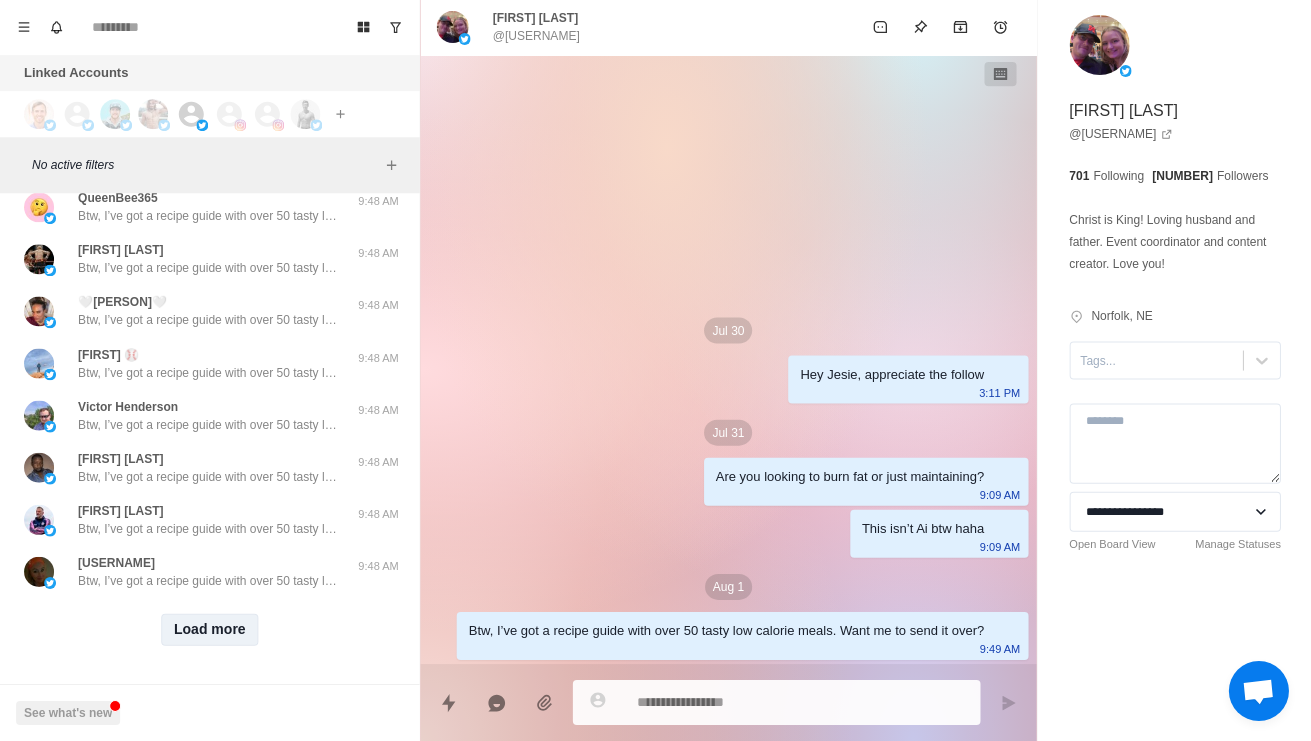 scroll, scrollTop: 29355, scrollLeft: 0, axis: vertical 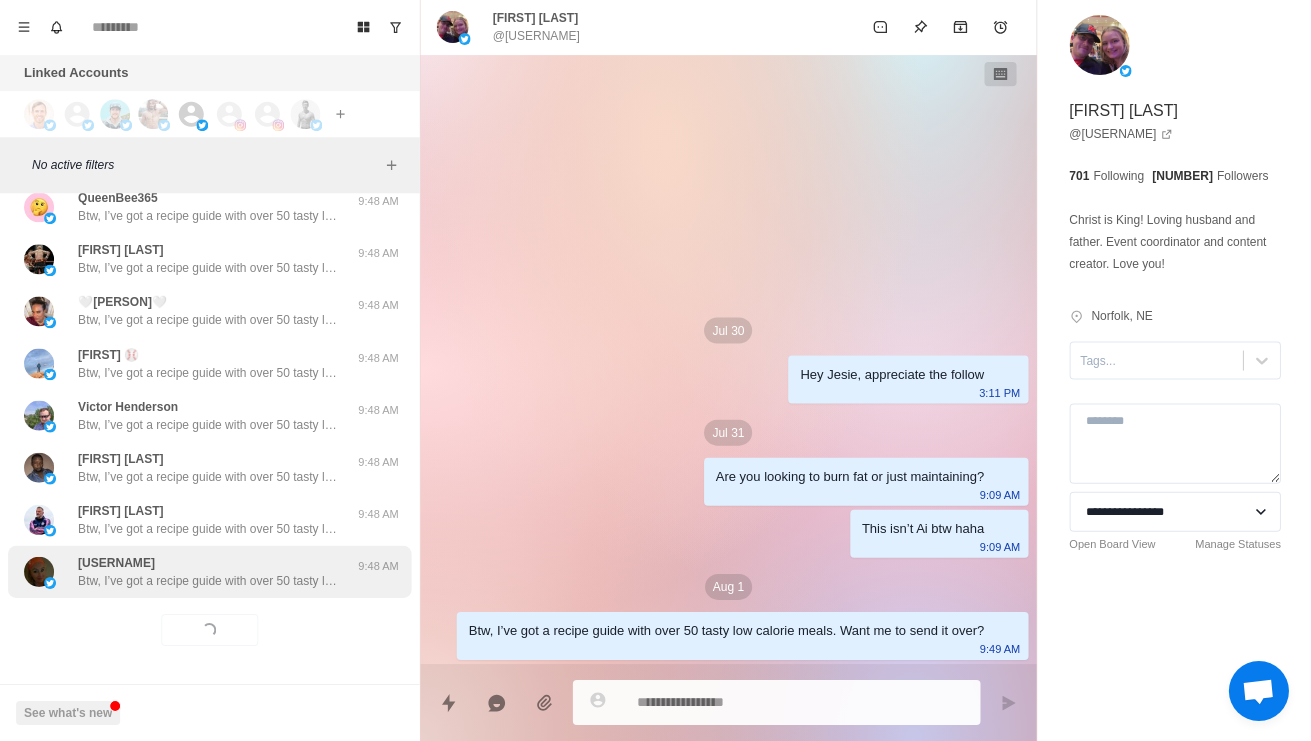click on "[USERNAME] Btw, I’ve got a recipe guide with over 50 tasty low calorie meals. Want me to send it over? [TIME]" at bounding box center [209, 572] 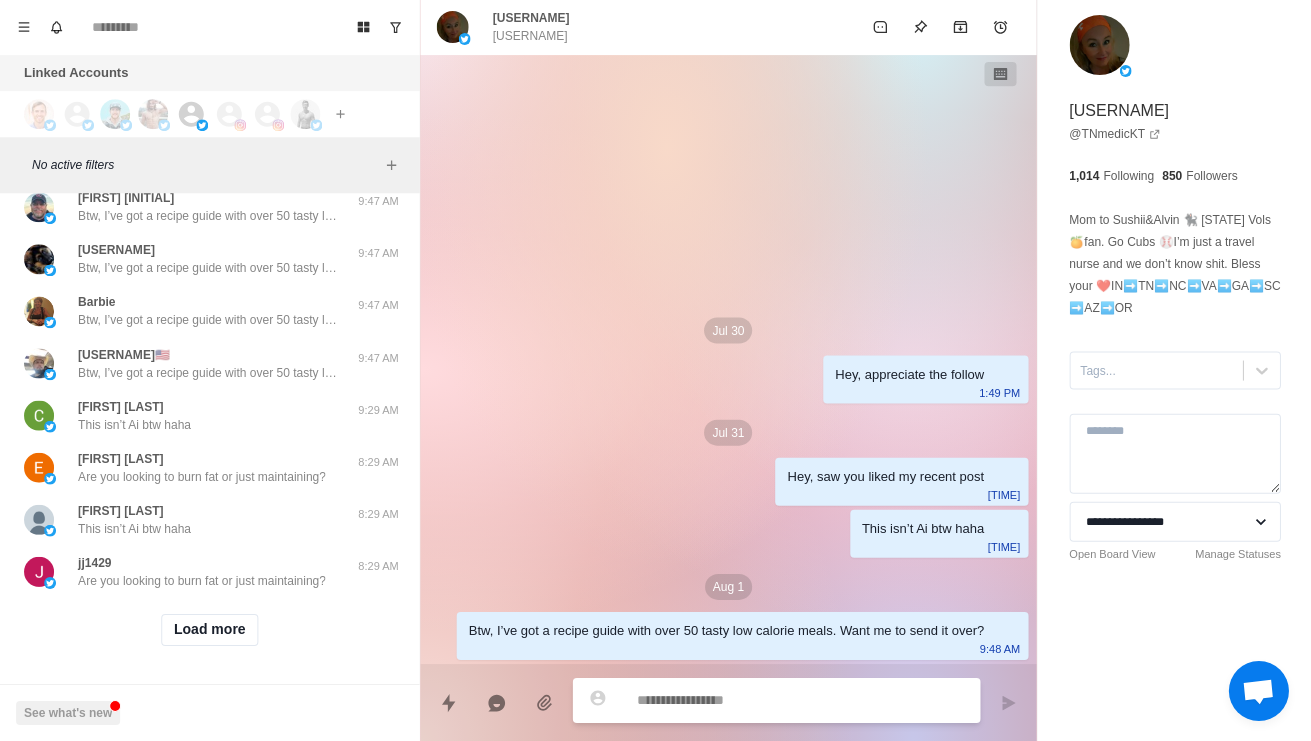 scroll, scrollTop: 30415, scrollLeft: 0, axis: vertical 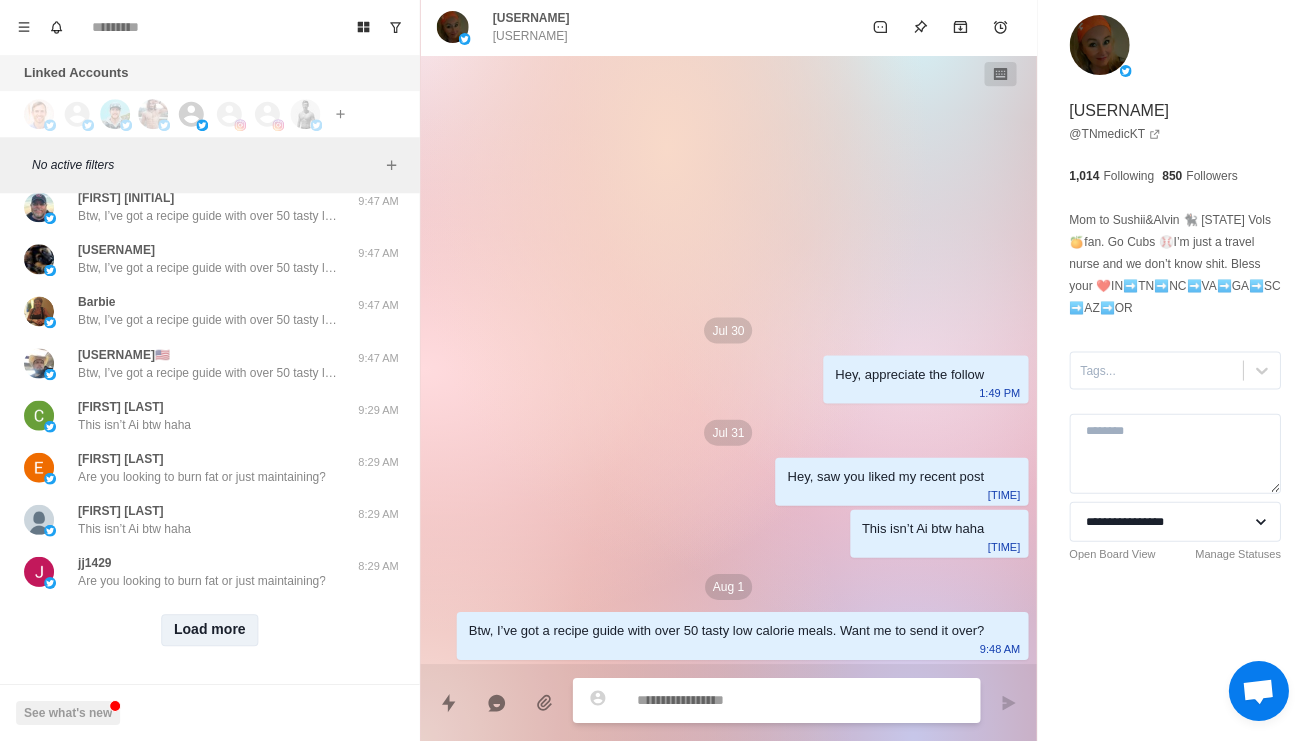 click on "Load more" at bounding box center (210, 630) 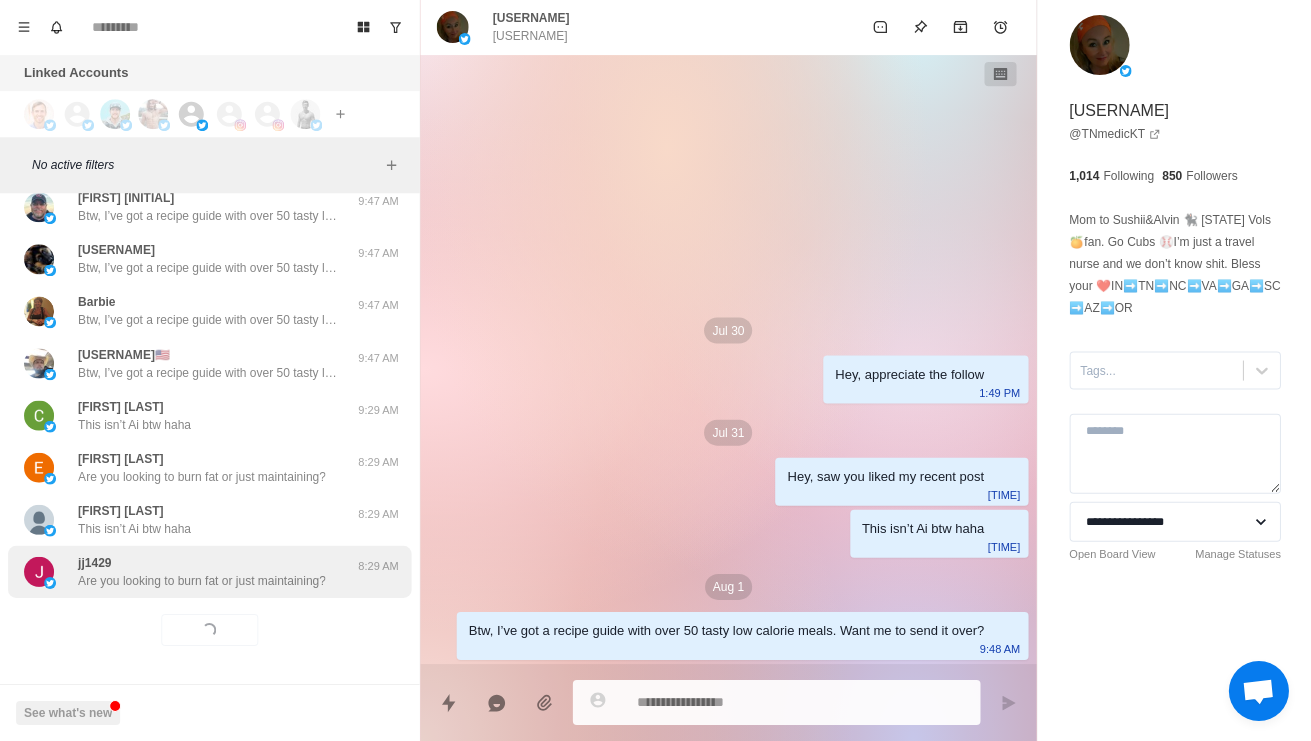 click on "Are you looking to burn fat or just maintaining?" at bounding box center (201, 581) 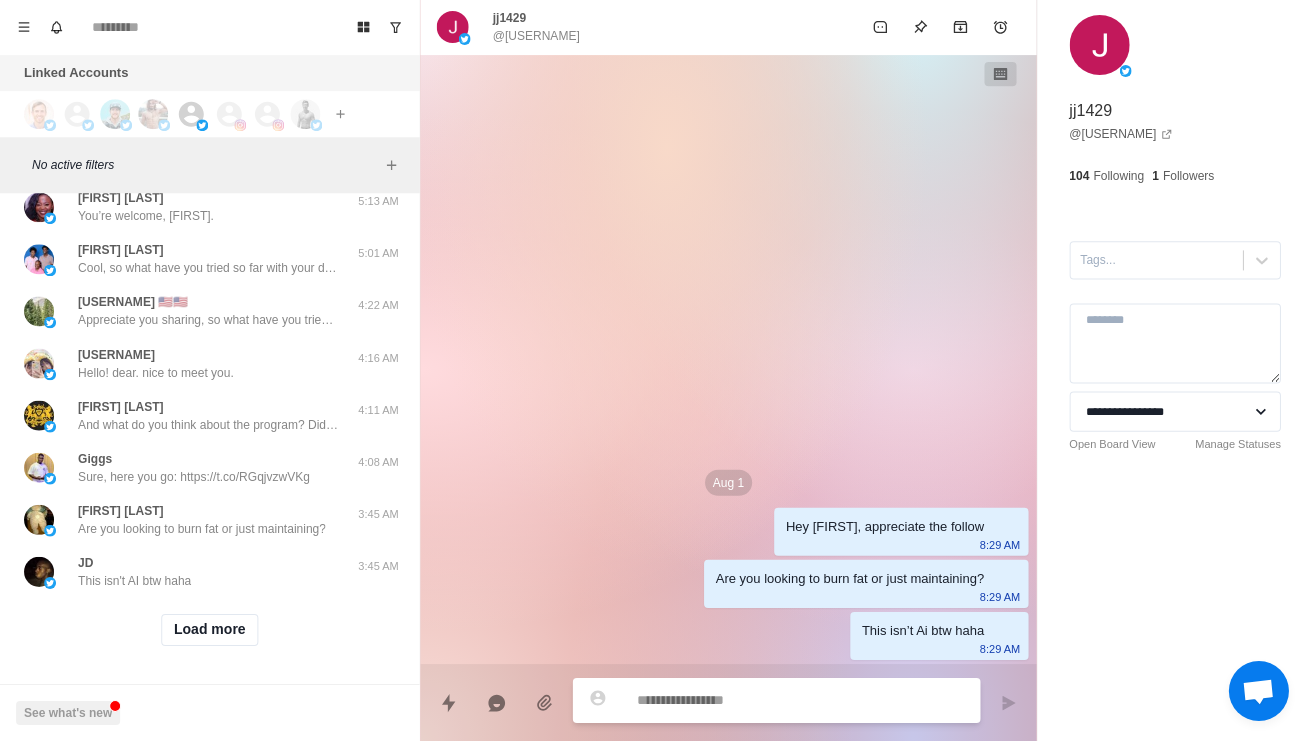 scroll, scrollTop: 31447, scrollLeft: 0, axis: vertical 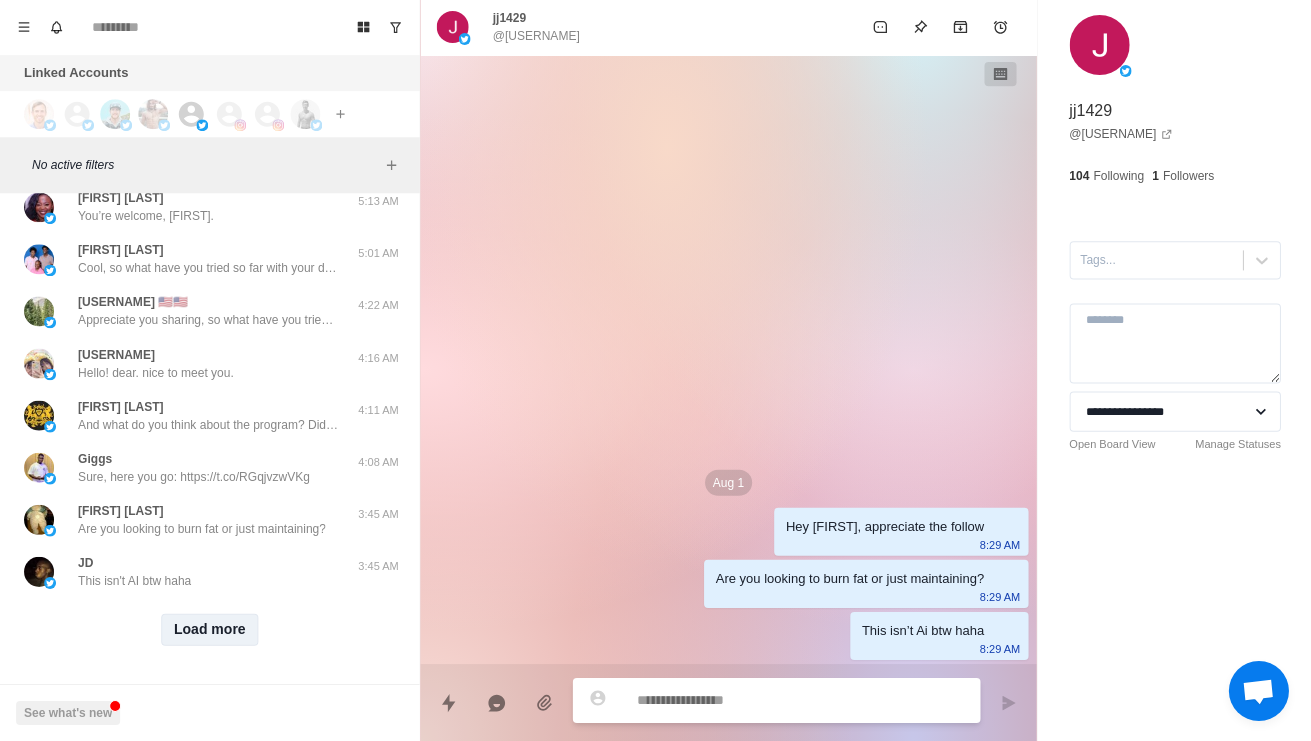 click on "Load more" at bounding box center (210, 630) 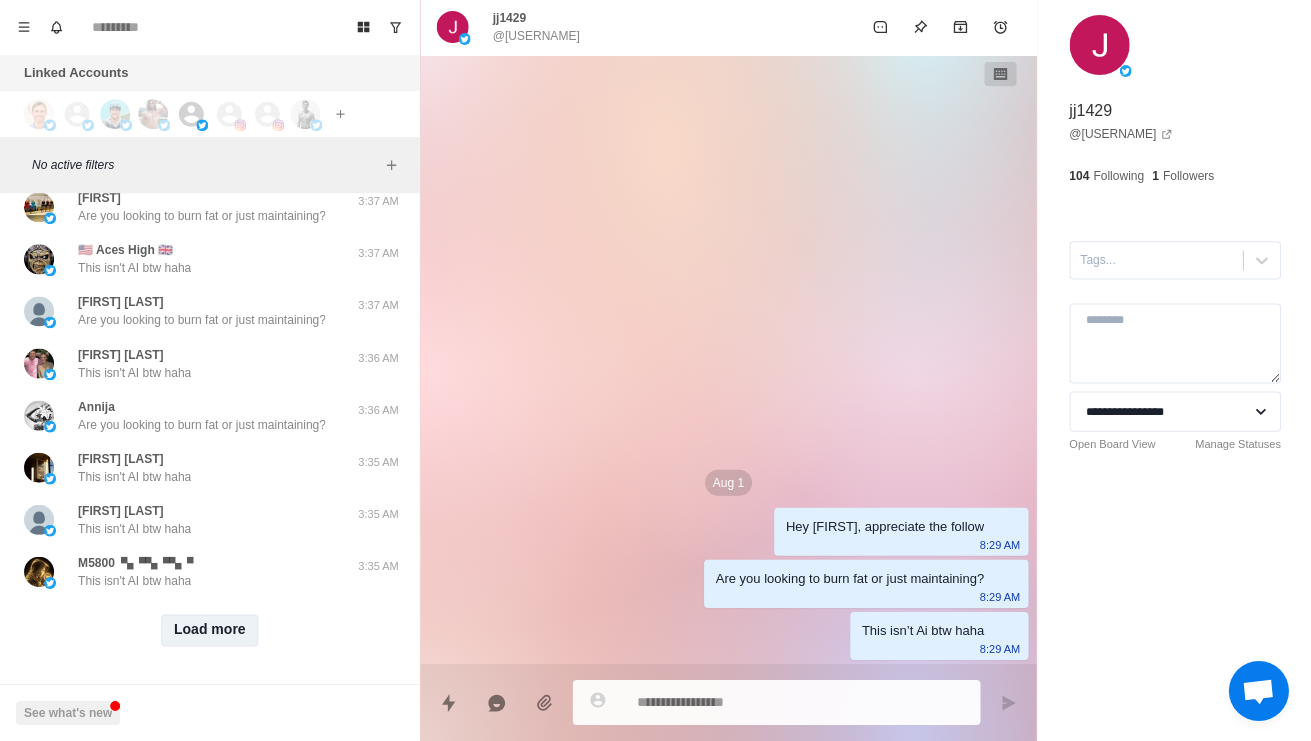 scroll, scrollTop: 32535, scrollLeft: 0, axis: vertical 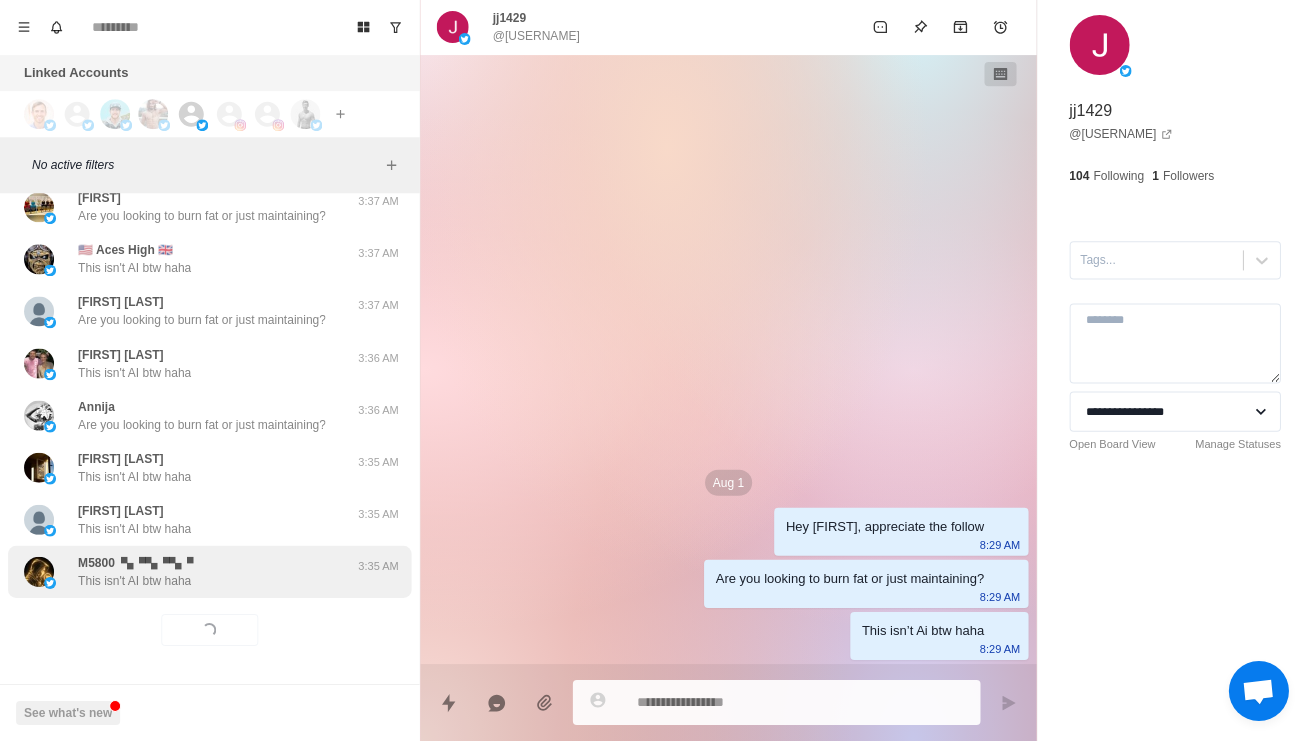 click on "M5800 ▚▘▚▘▚▘ This isn't AI btw haha" at bounding box center (188, 572) 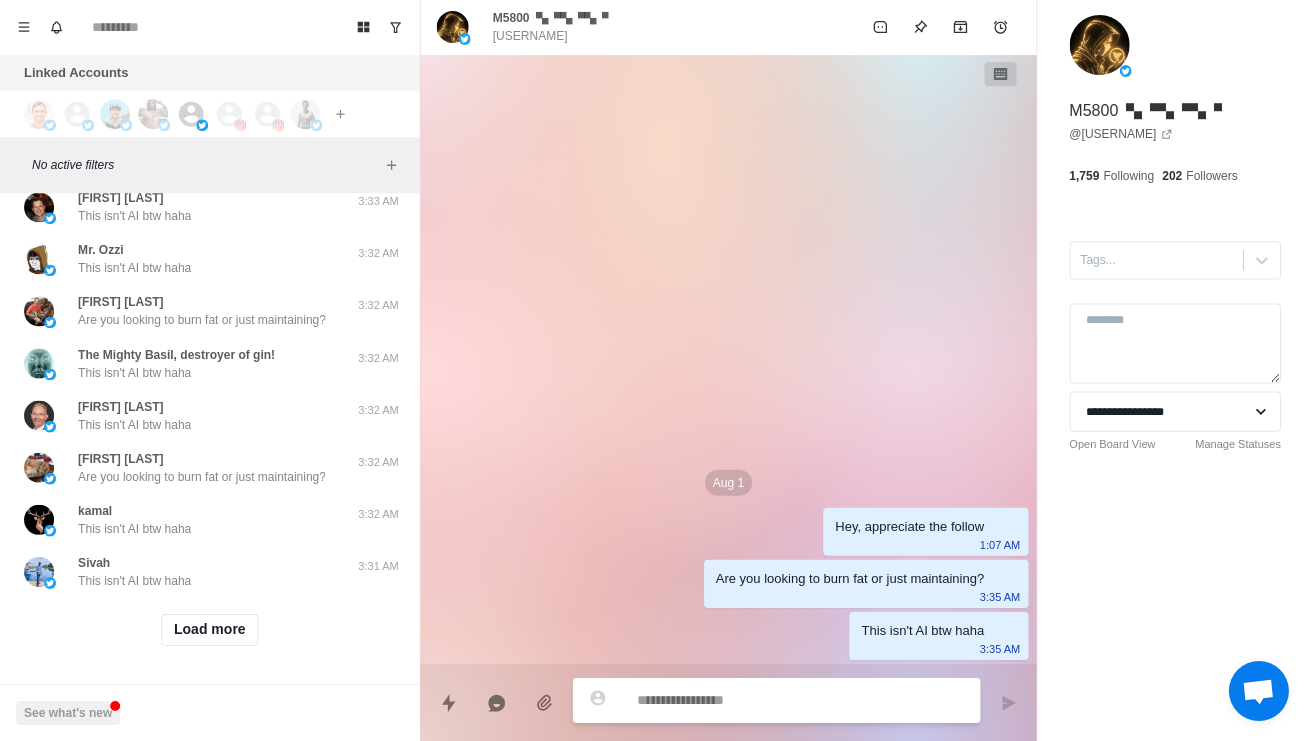 scroll, scrollTop: 33595, scrollLeft: 0, axis: vertical 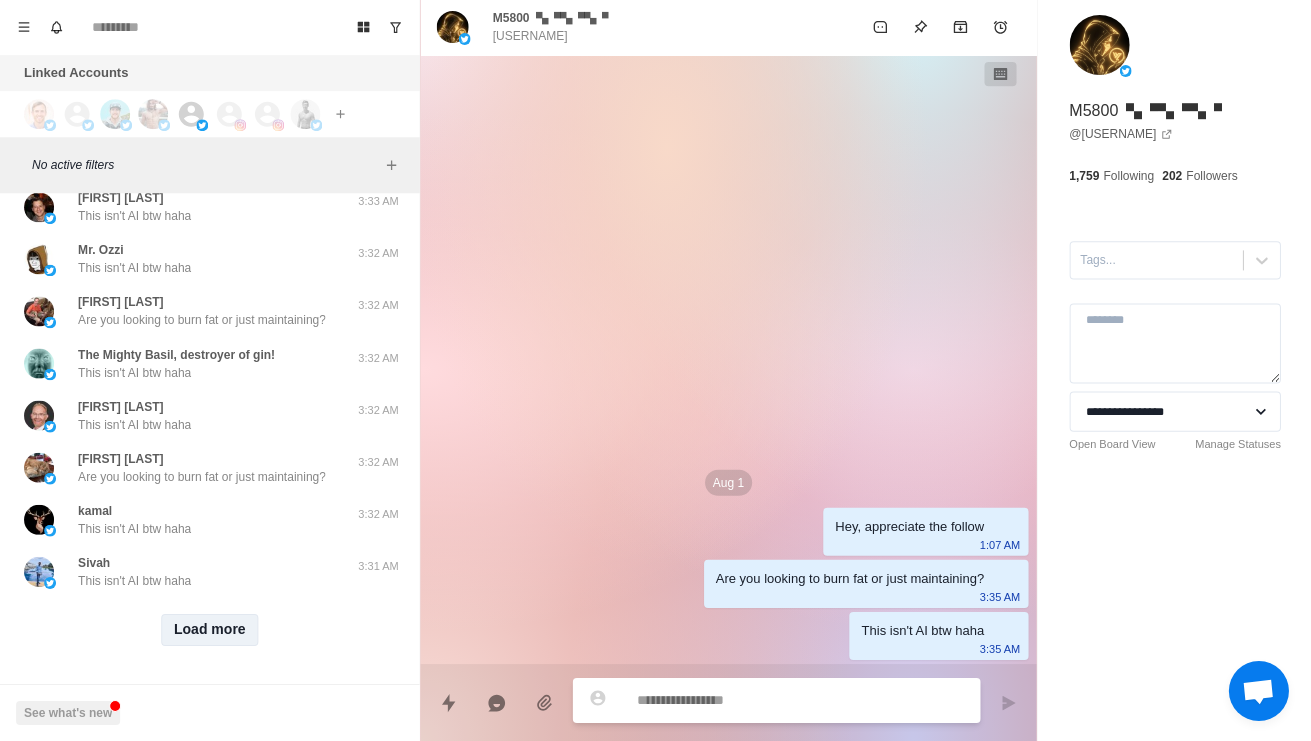 click on "Load more" at bounding box center [210, 630] 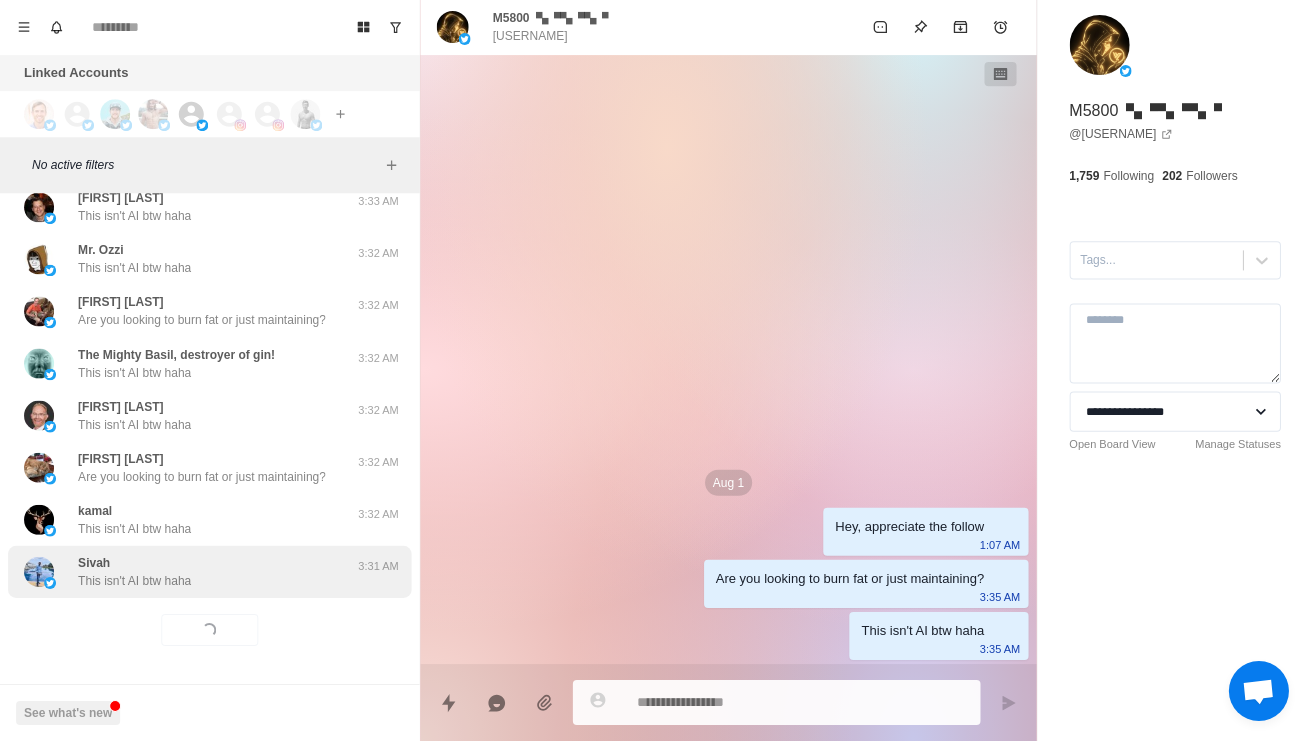 click on "Sivah This isn't AI btw haha" at bounding box center [188, 572] 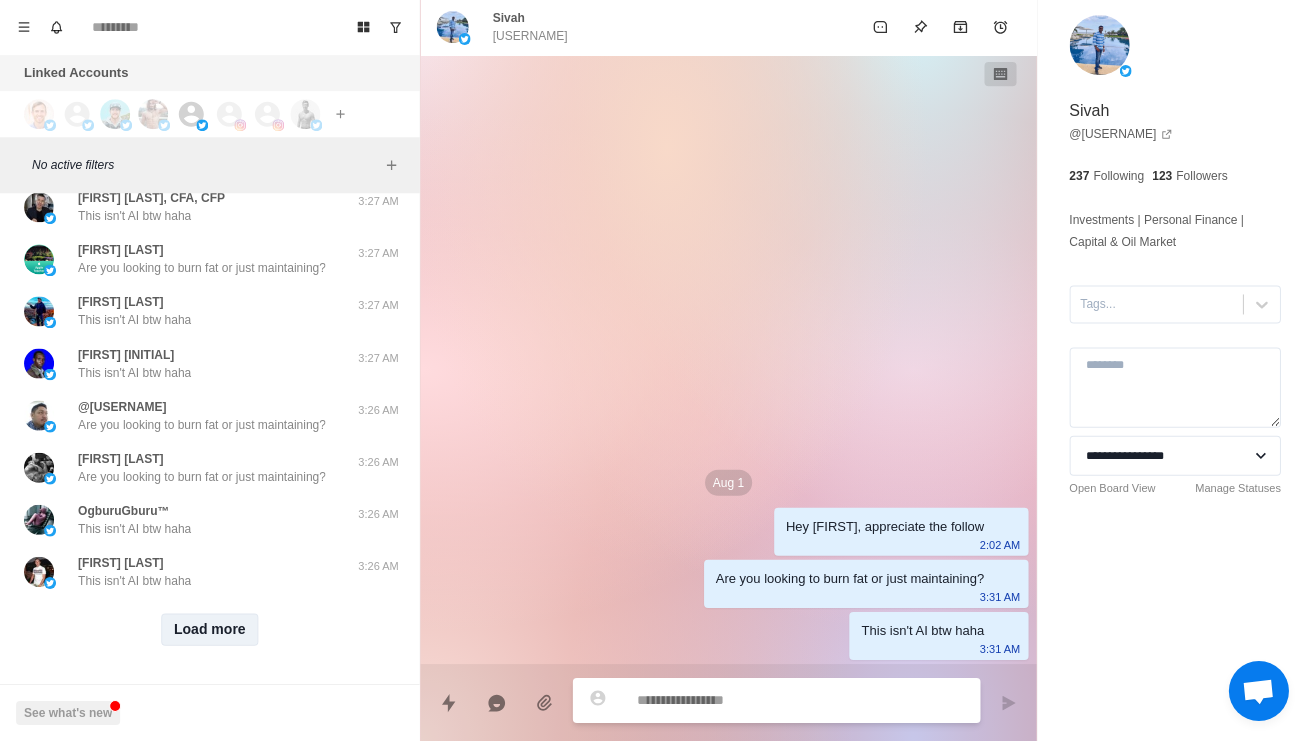 click on "Load more" at bounding box center [210, 630] 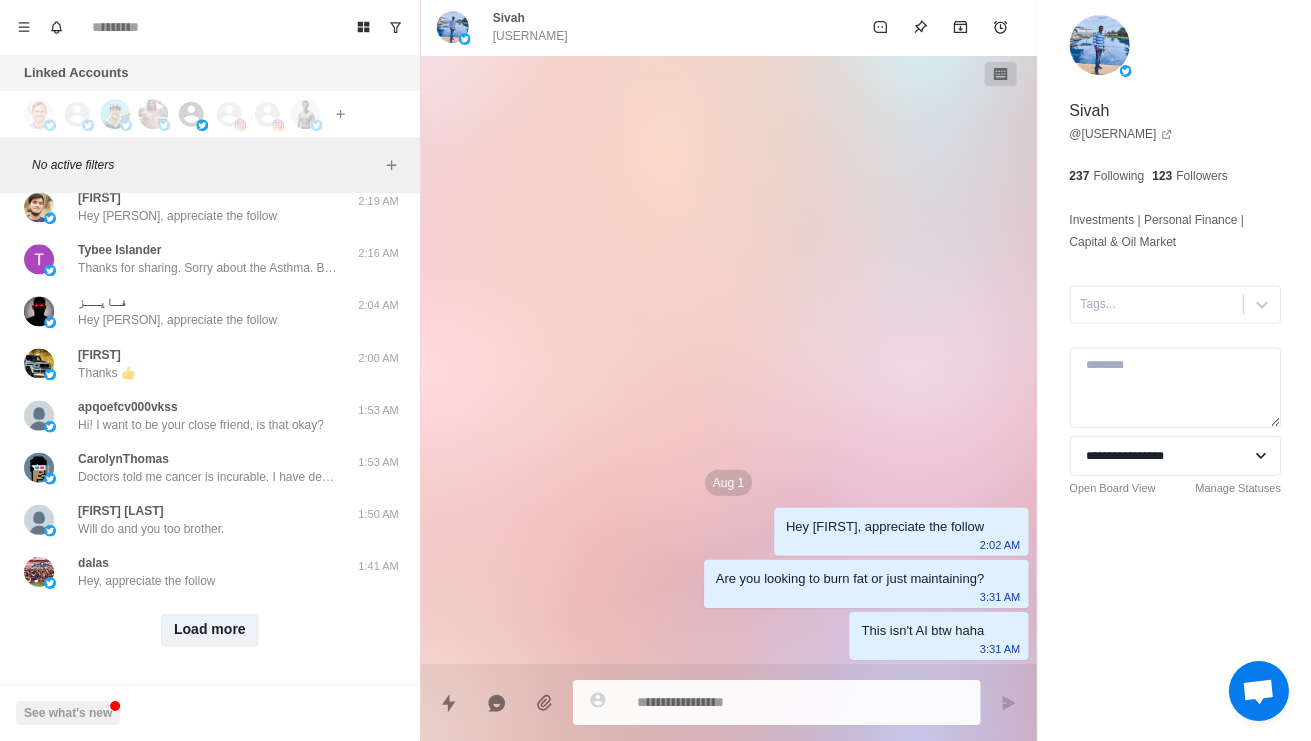 scroll, scrollTop: 35715, scrollLeft: 0, axis: vertical 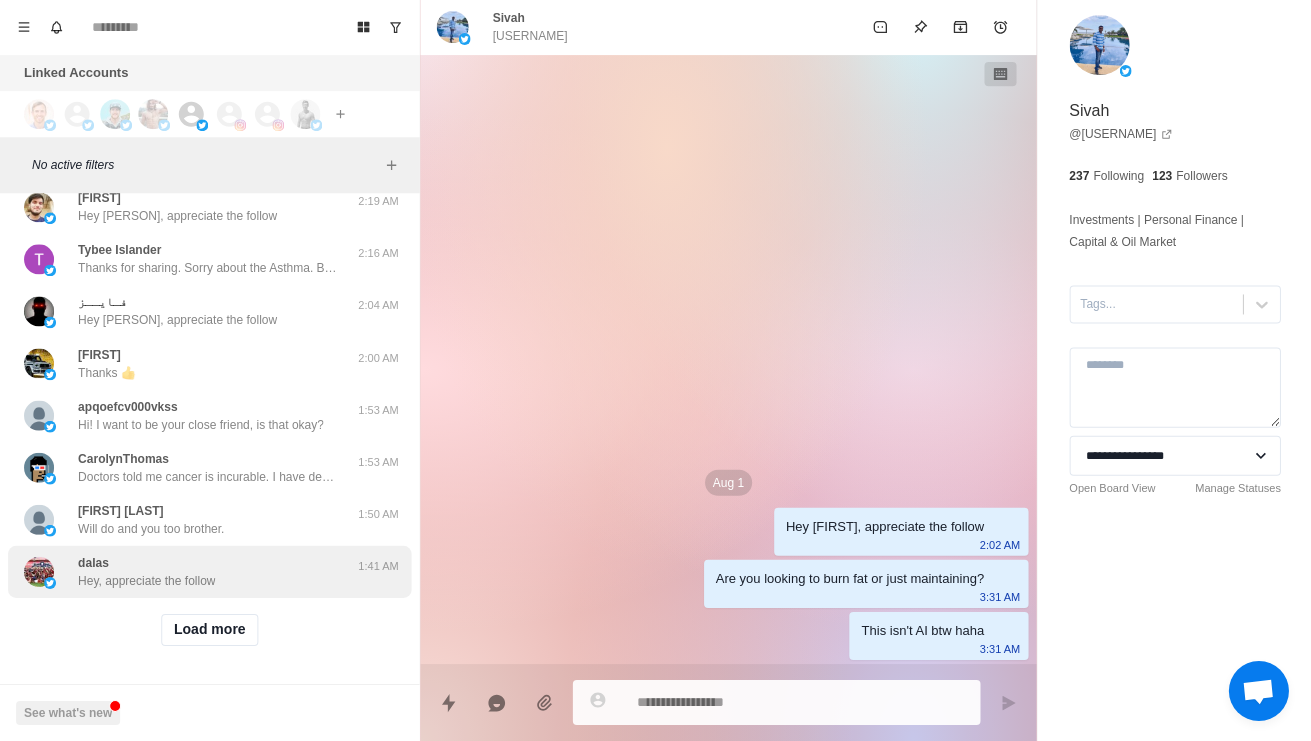 click on "[FIRST] Hey, appreciate the follow" at bounding box center [188, 572] 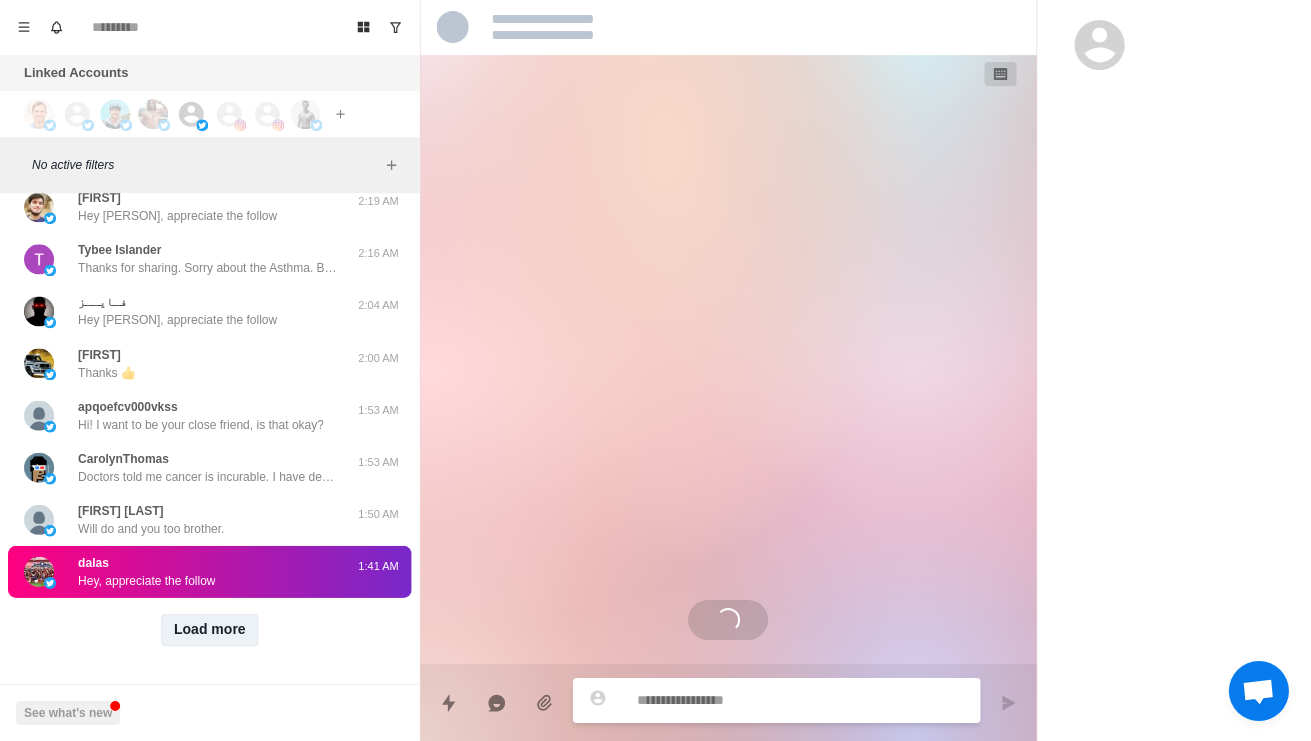 click on "Load more" at bounding box center [210, 630] 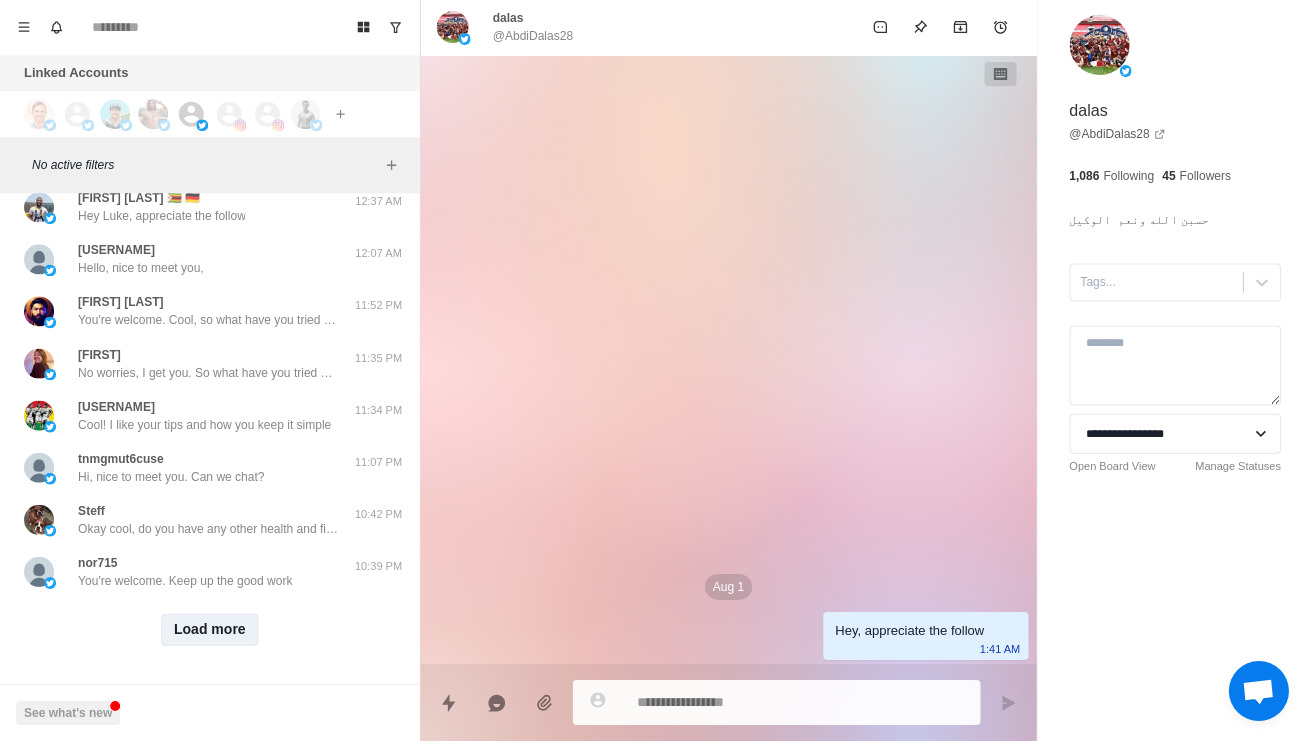 scroll, scrollTop: 36775, scrollLeft: 0, axis: vertical 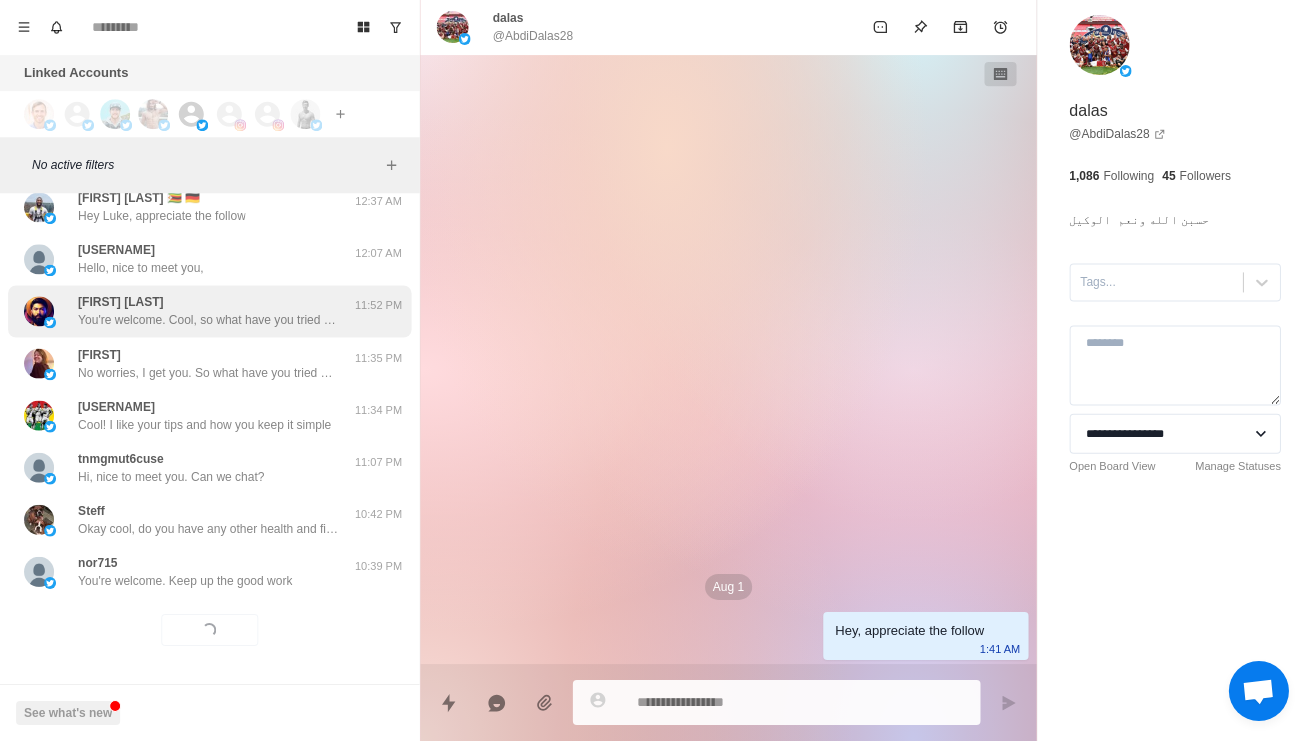 click on "You're welcome. Cool, so what have you tried so far with your diet and training to lose the fat you want?" at bounding box center [208, 321] 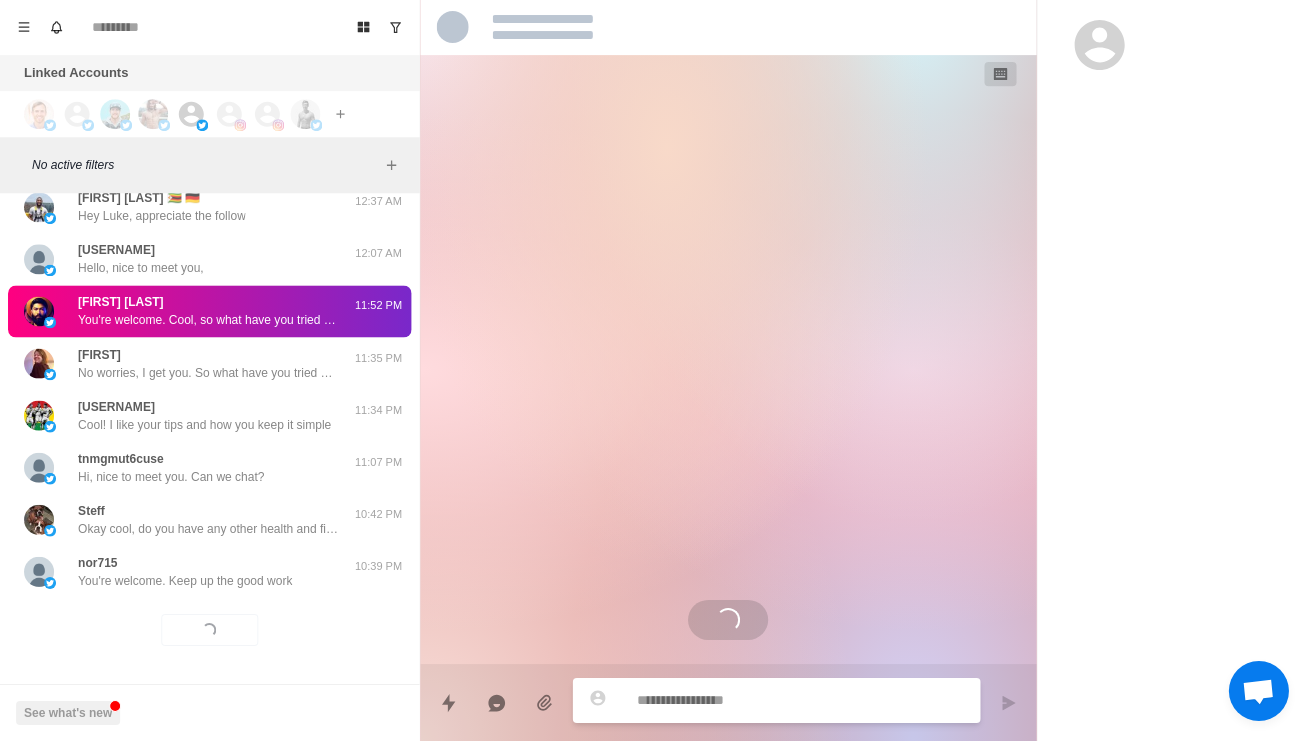 scroll, scrollTop: 204, scrollLeft: 0, axis: vertical 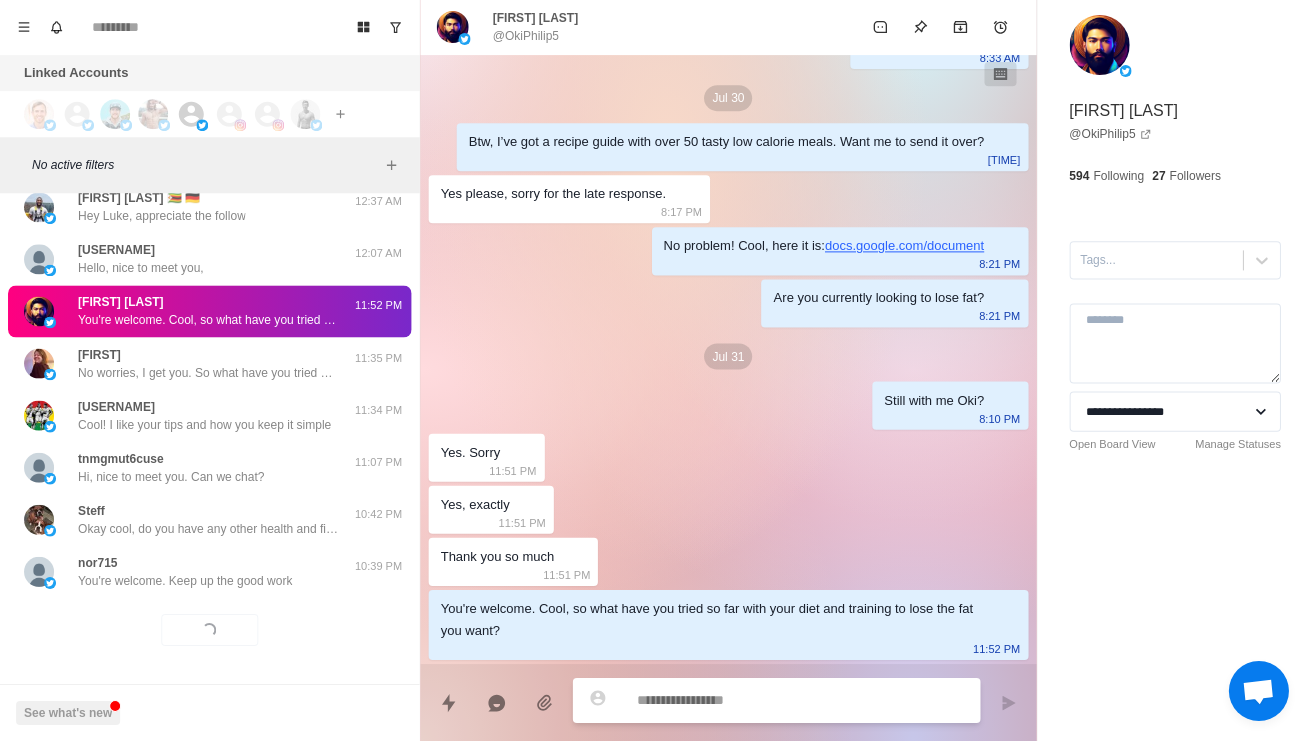 type on "*" 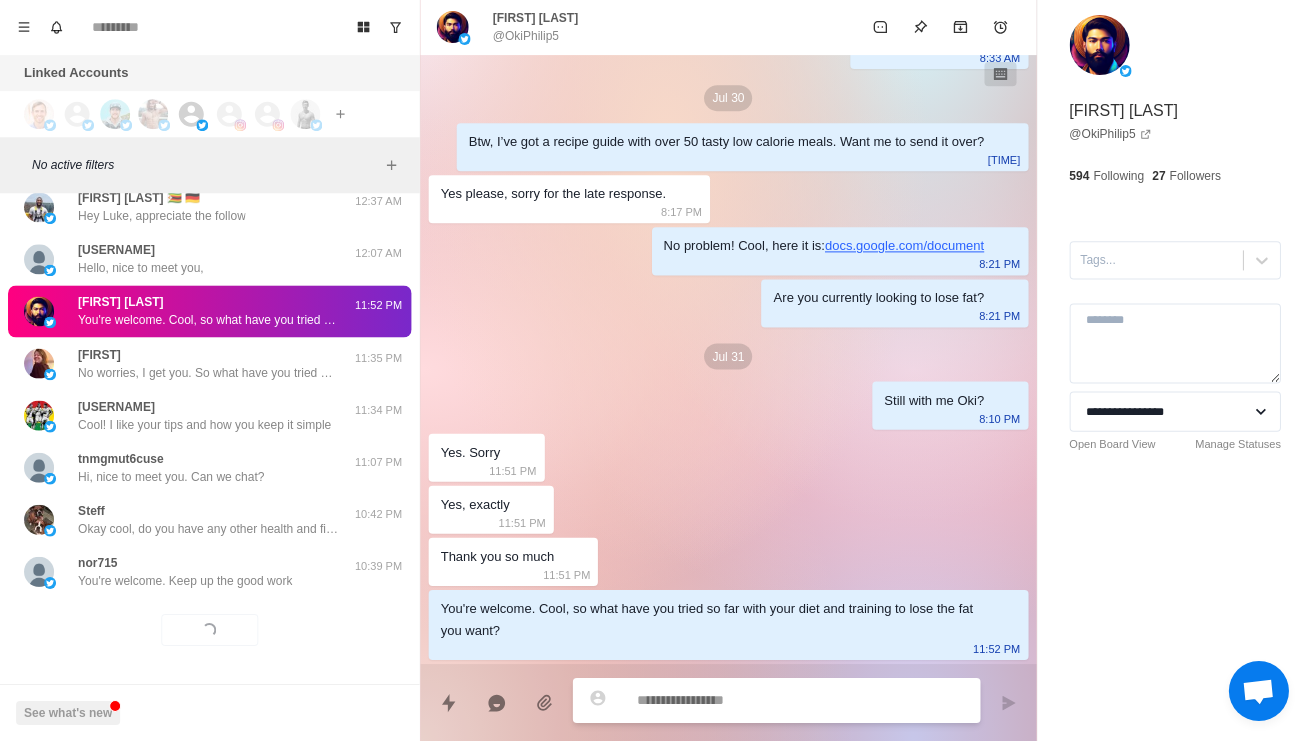 type on "**********" 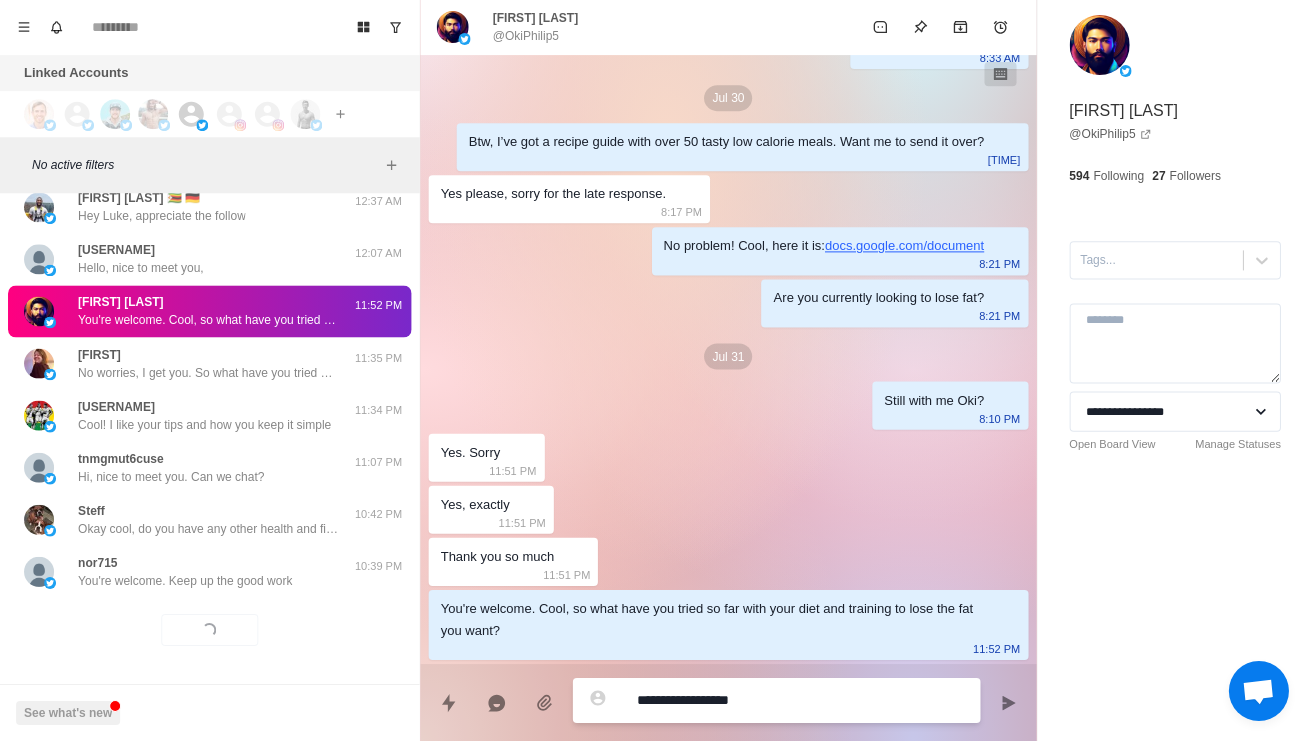 type on "*" 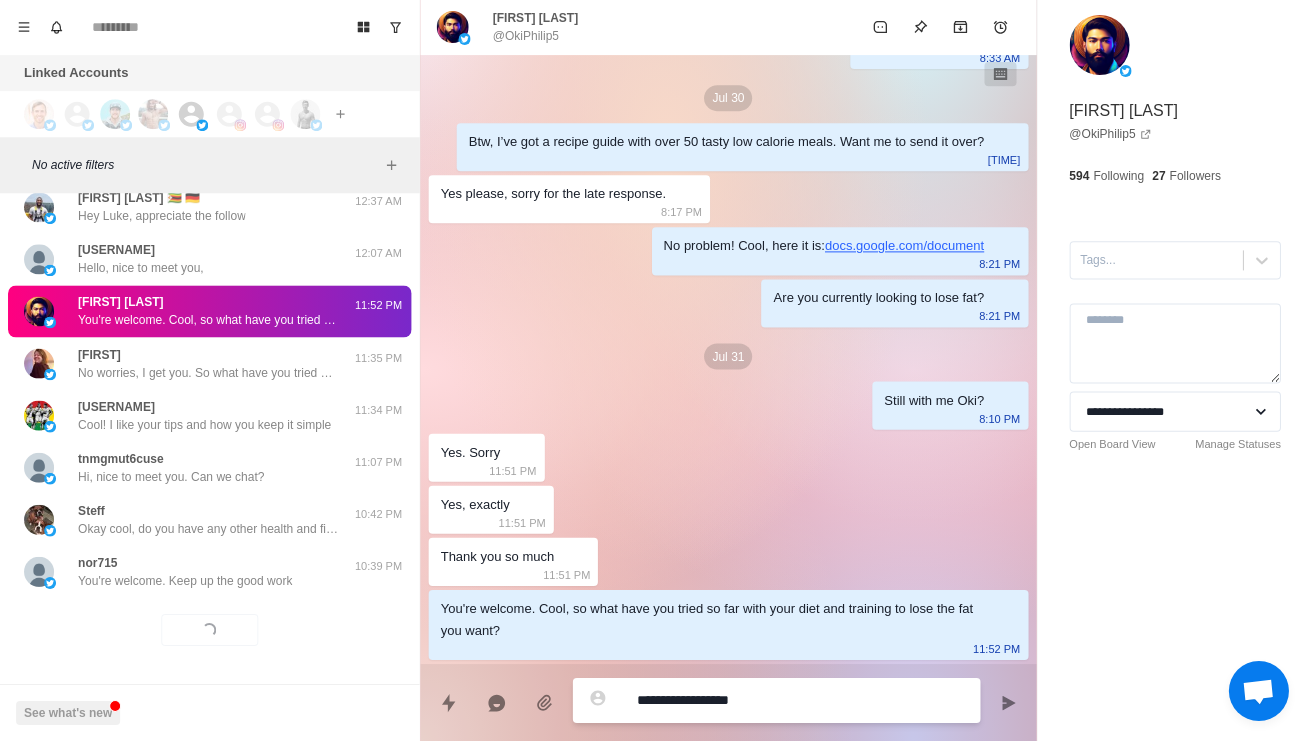type 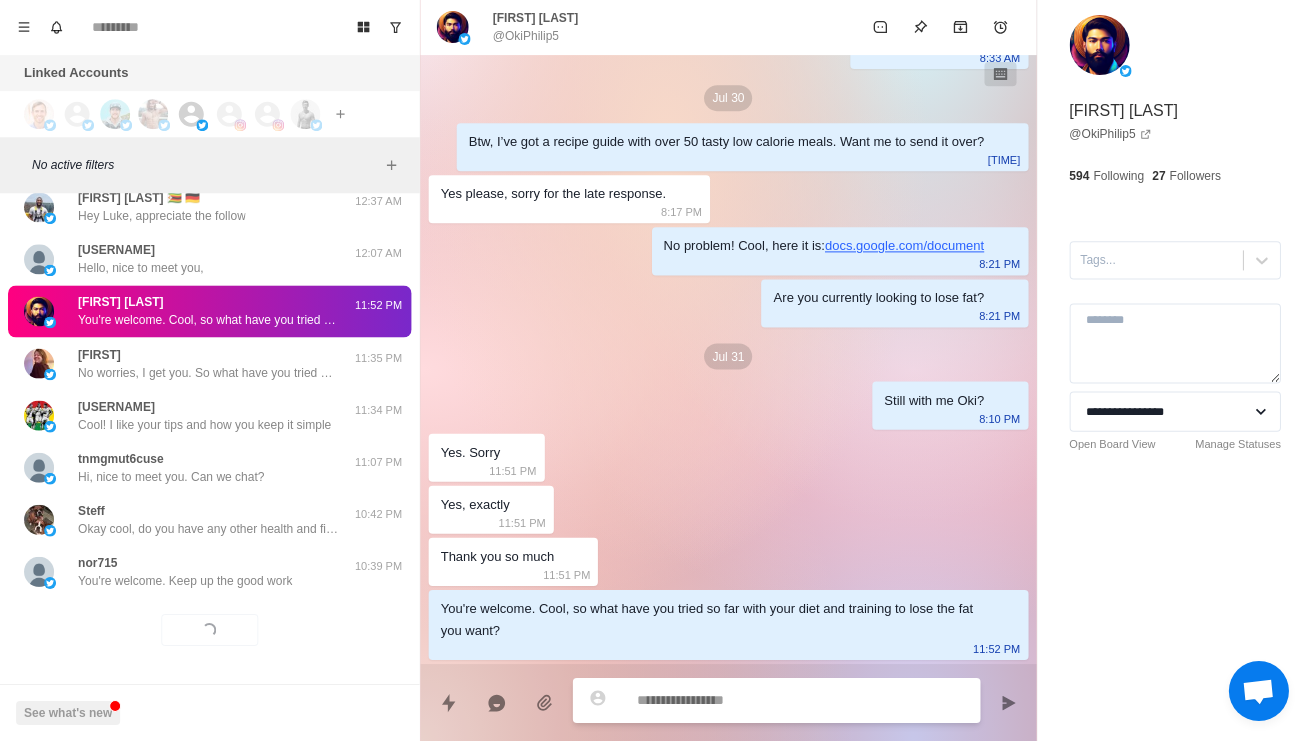 scroll, scrollTop: 306, scrollLeft: 0, axis: vertical 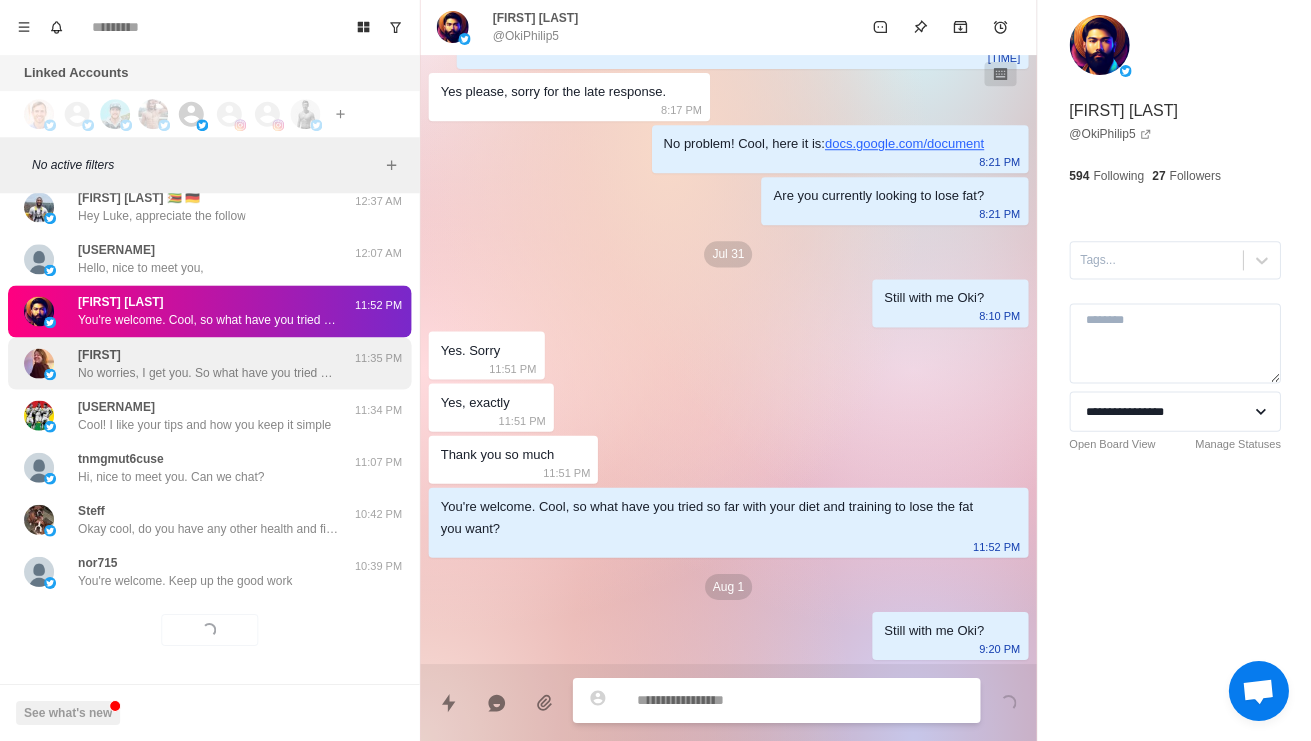 click on "No worries, I get you. So what have you tried so far with your diet and training to burn the fat you want?" at bounding box center (208, 373) 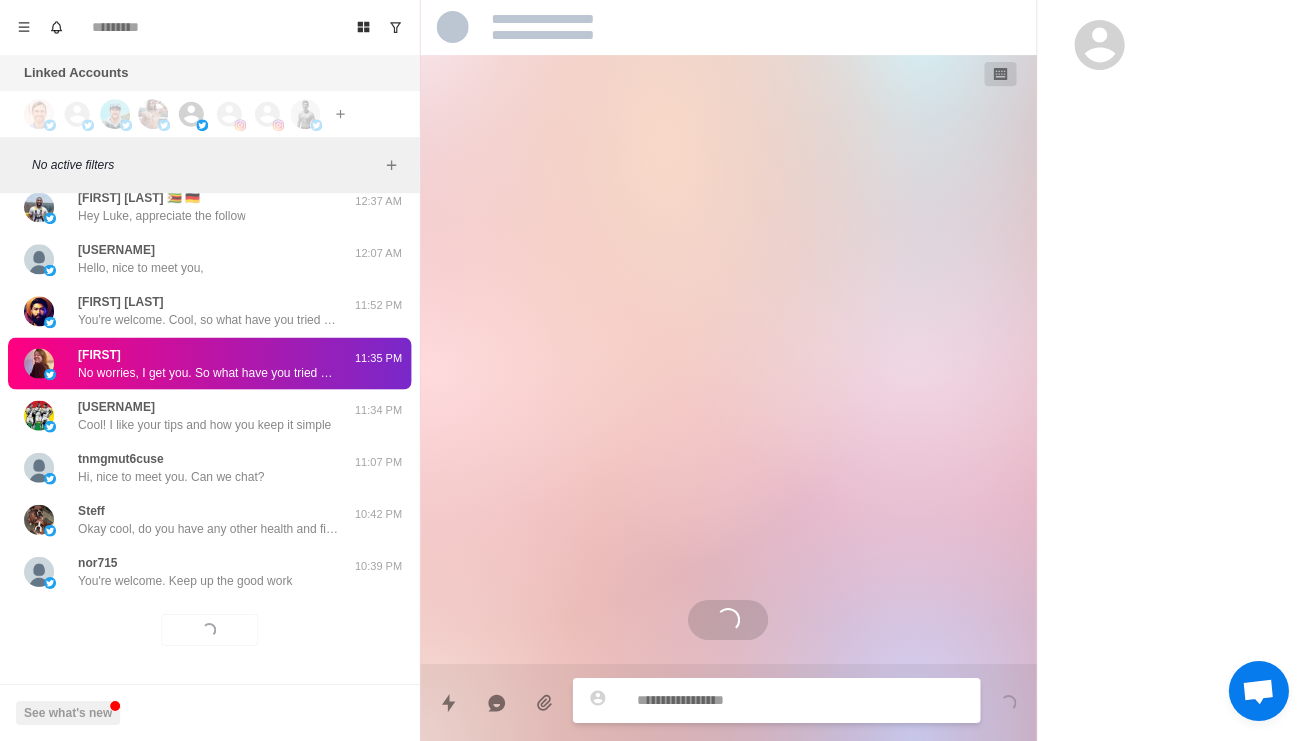 scroll, scrollTop: 0, scrollLeft: 0, axis: both 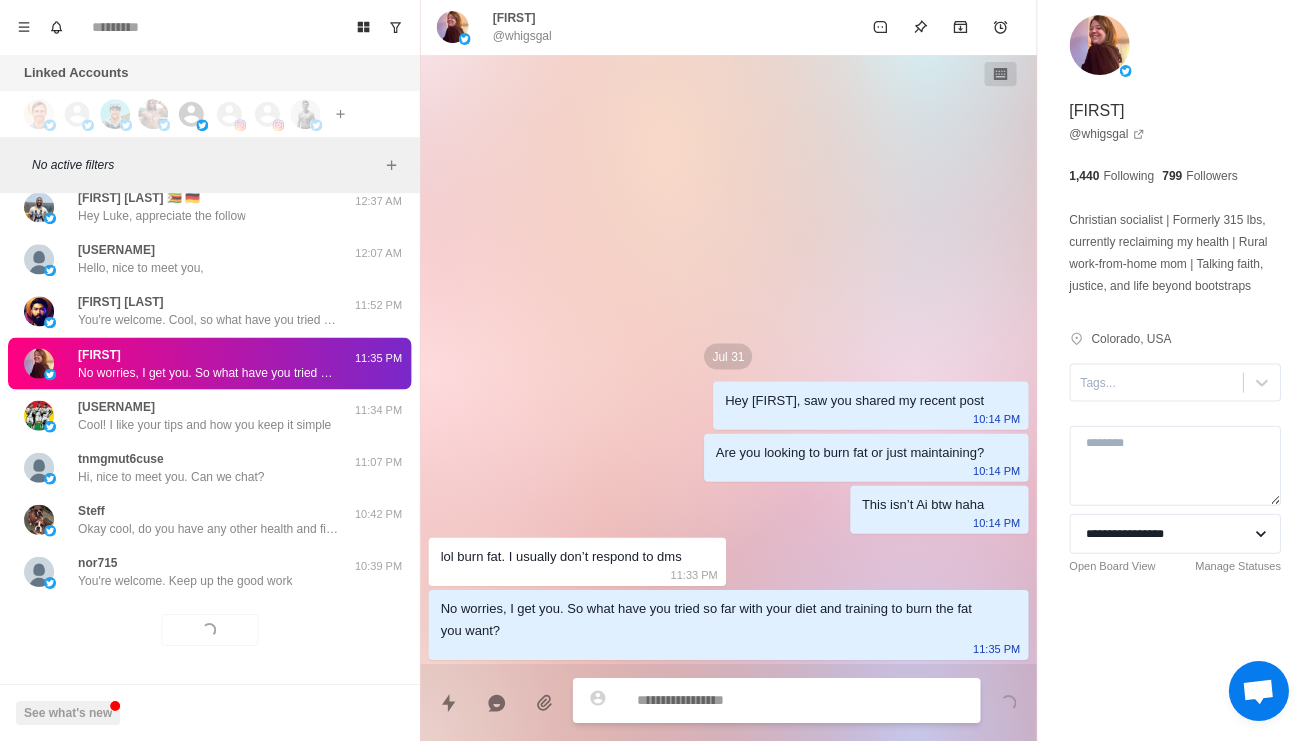 type on "*" 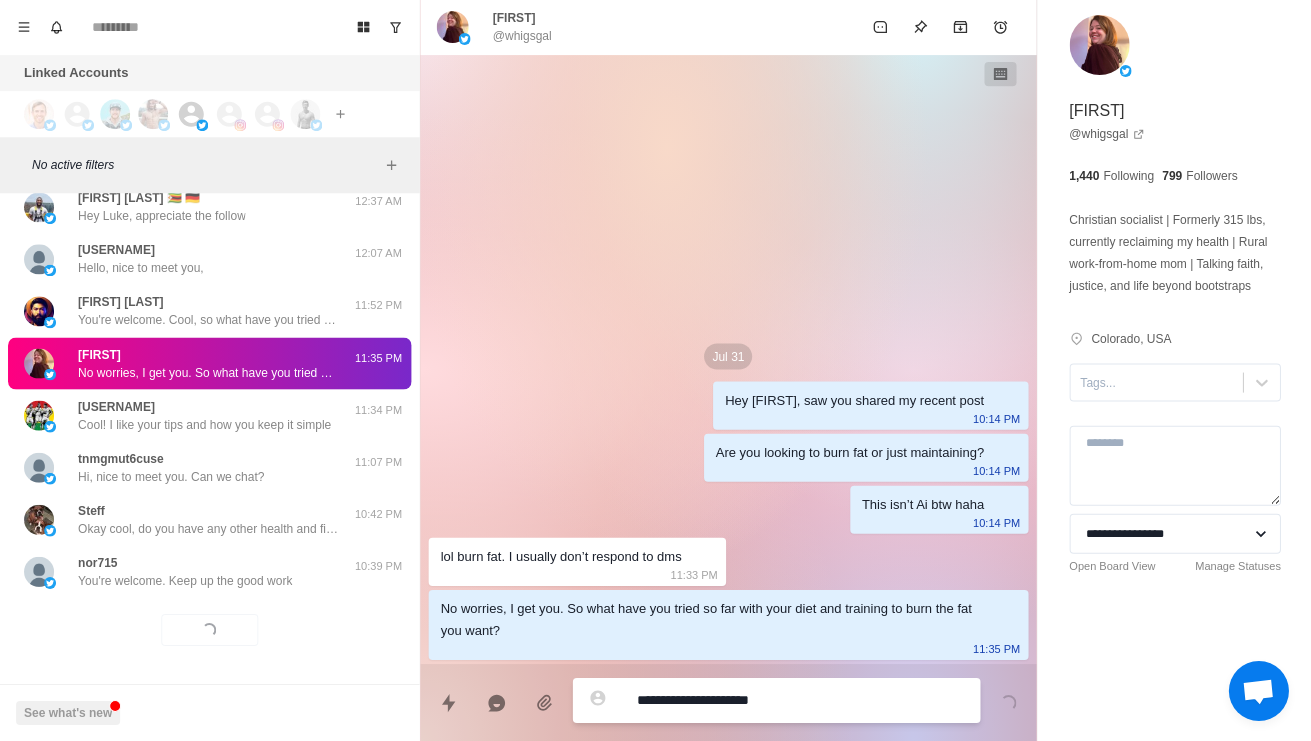 type on "*" 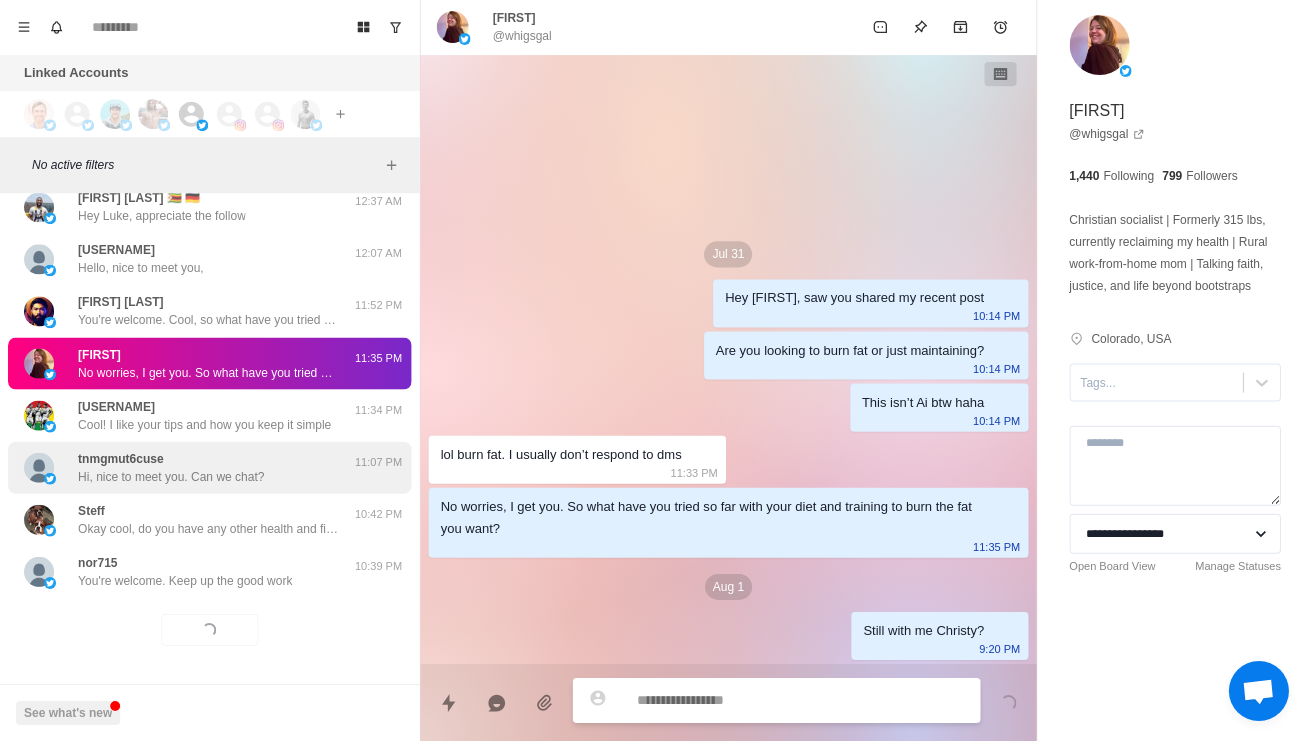 click on "Hi, nice to meet you. Can we chat?" at bounding box center [171, 477] 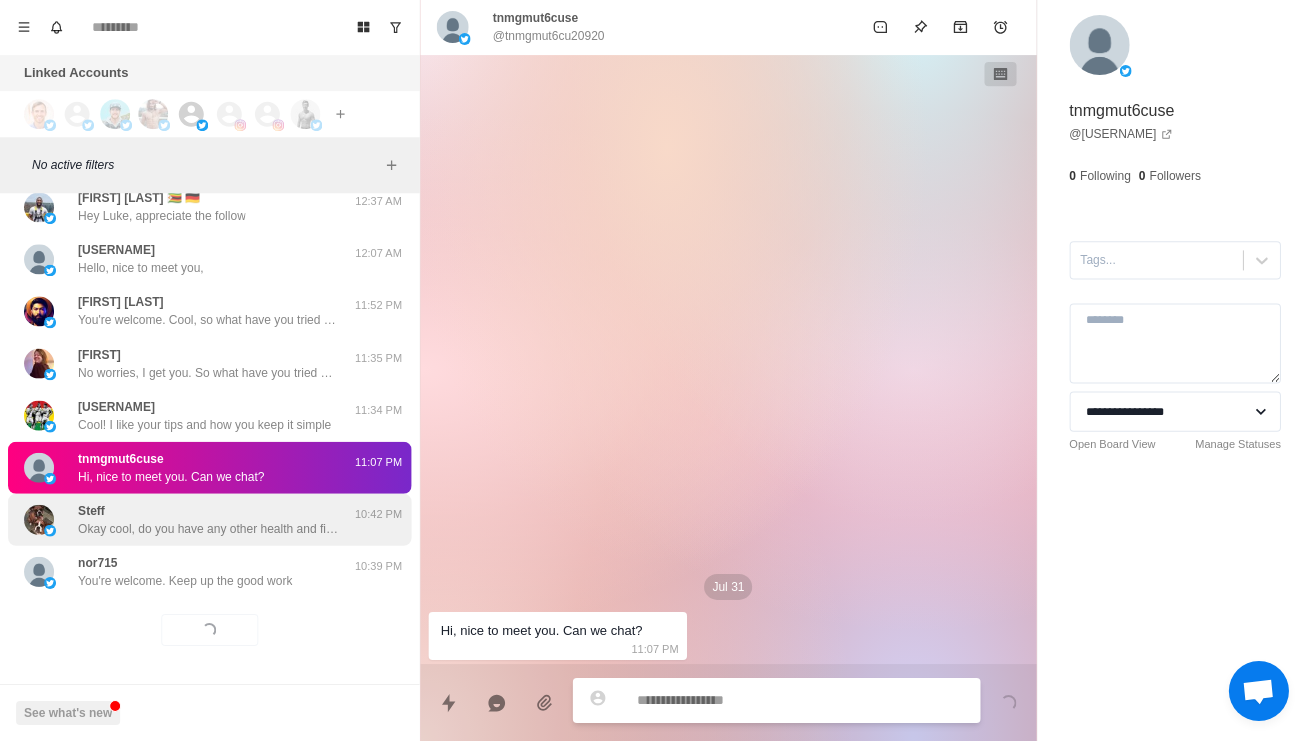 click on "[FIRST] Okay cool, do you have any other health and fitness goals too? [TIME]" at bounding box center [209, 520] 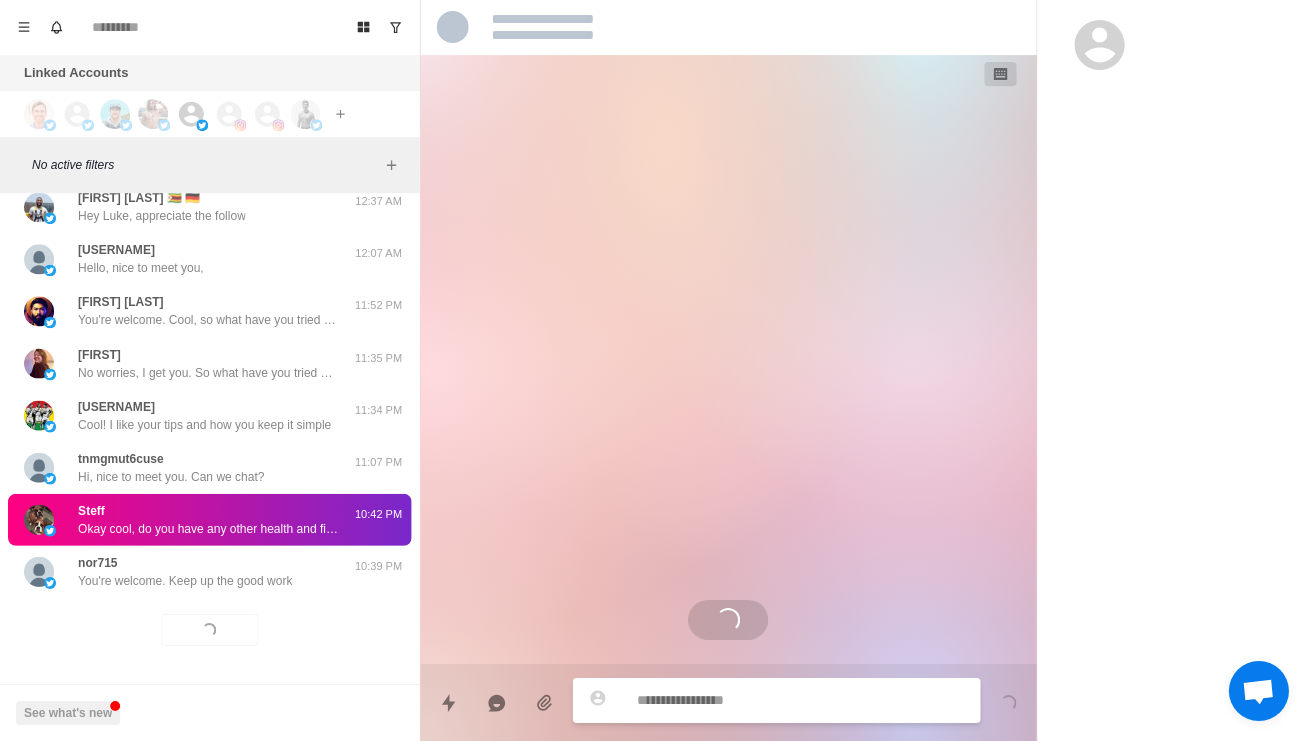 scroll, scrollTop: 26, scrollLeft: 0, axis: vertical 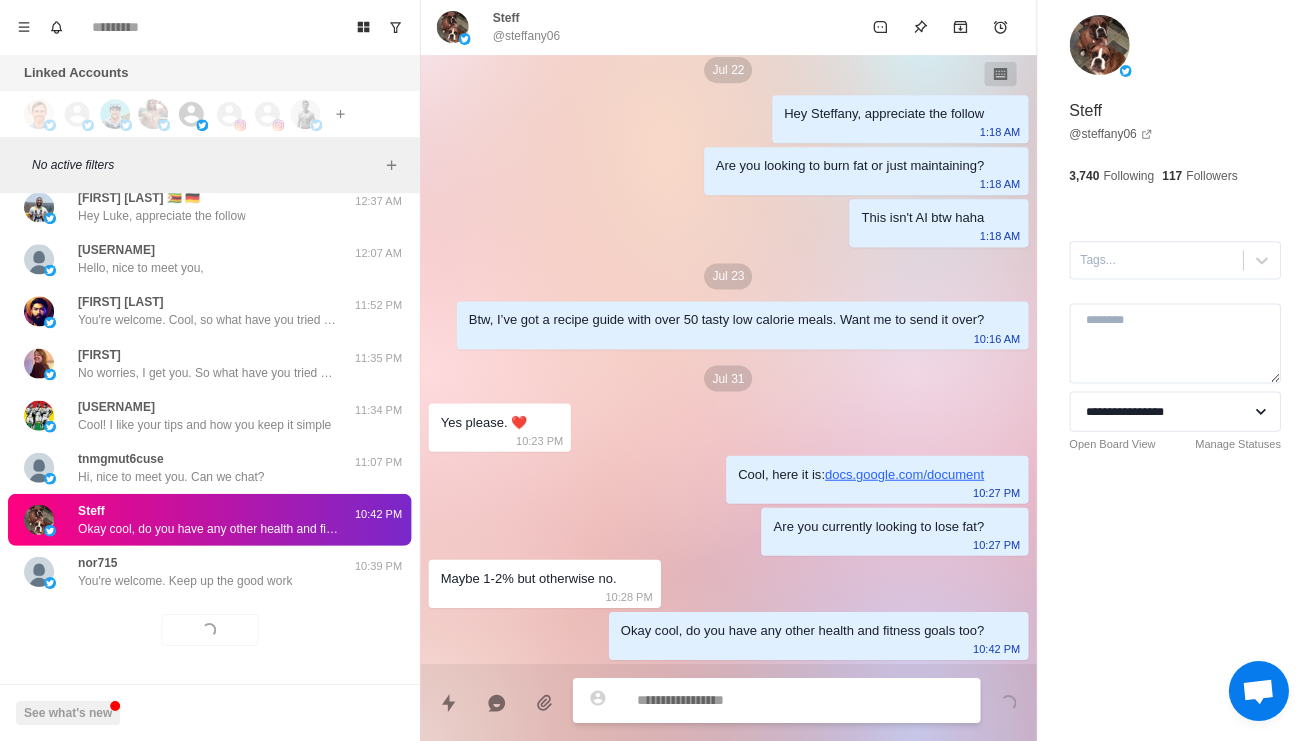 type on "*" 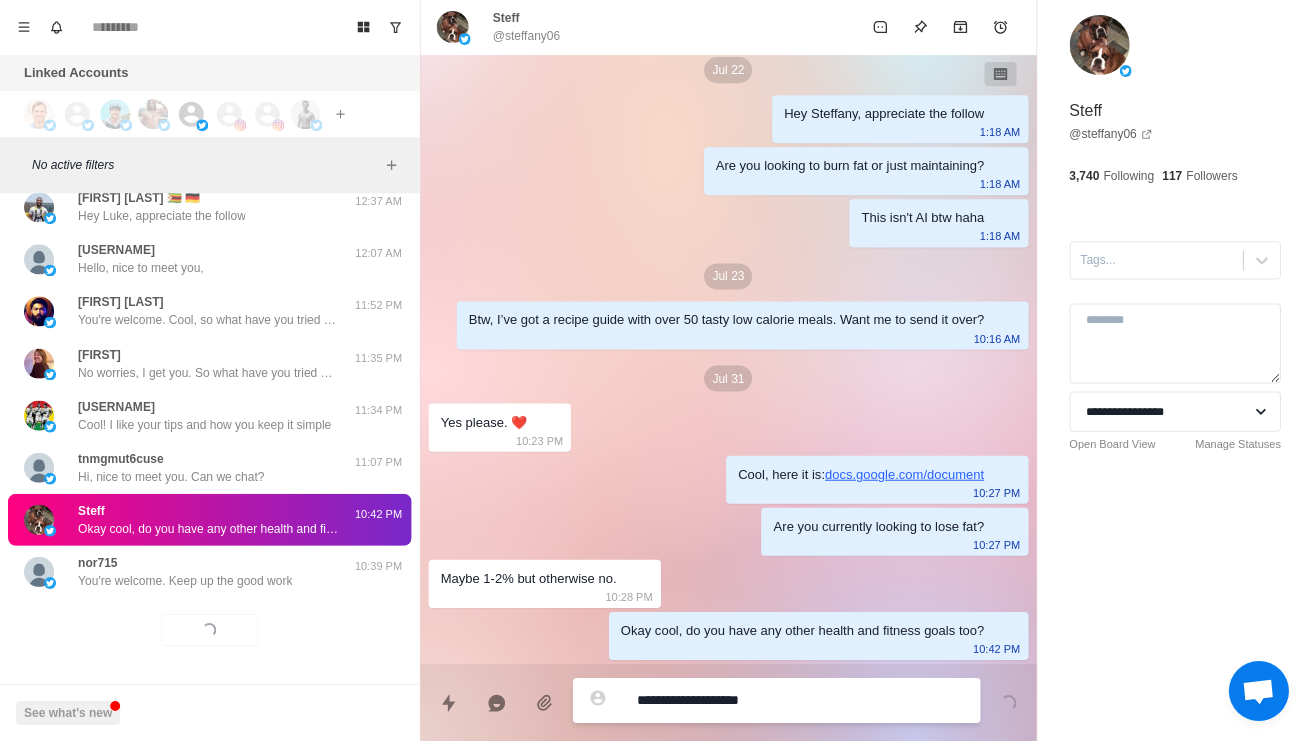 type on "*" 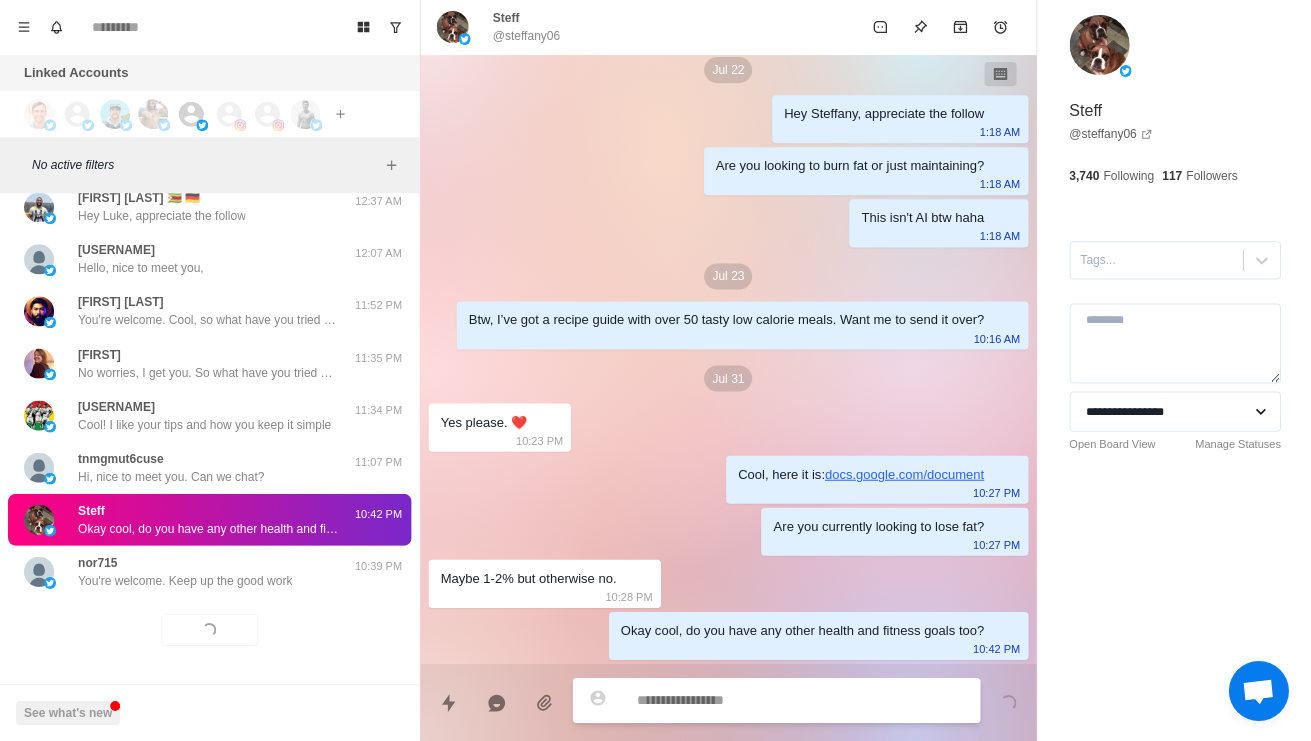 scroll, scrollTop: 128, scrollLeft: 0, axis: vertical 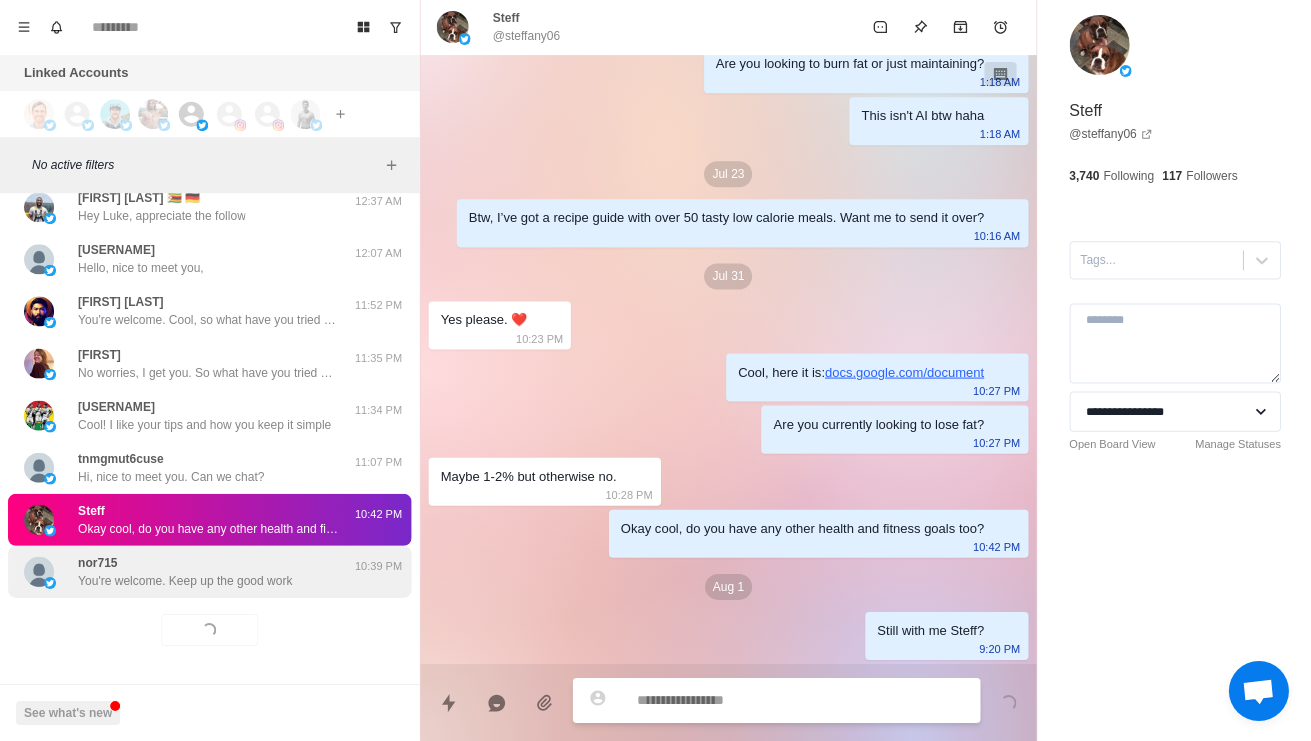 click on "You're welcome. Keep up the good work" at bounding box center (185, 581) 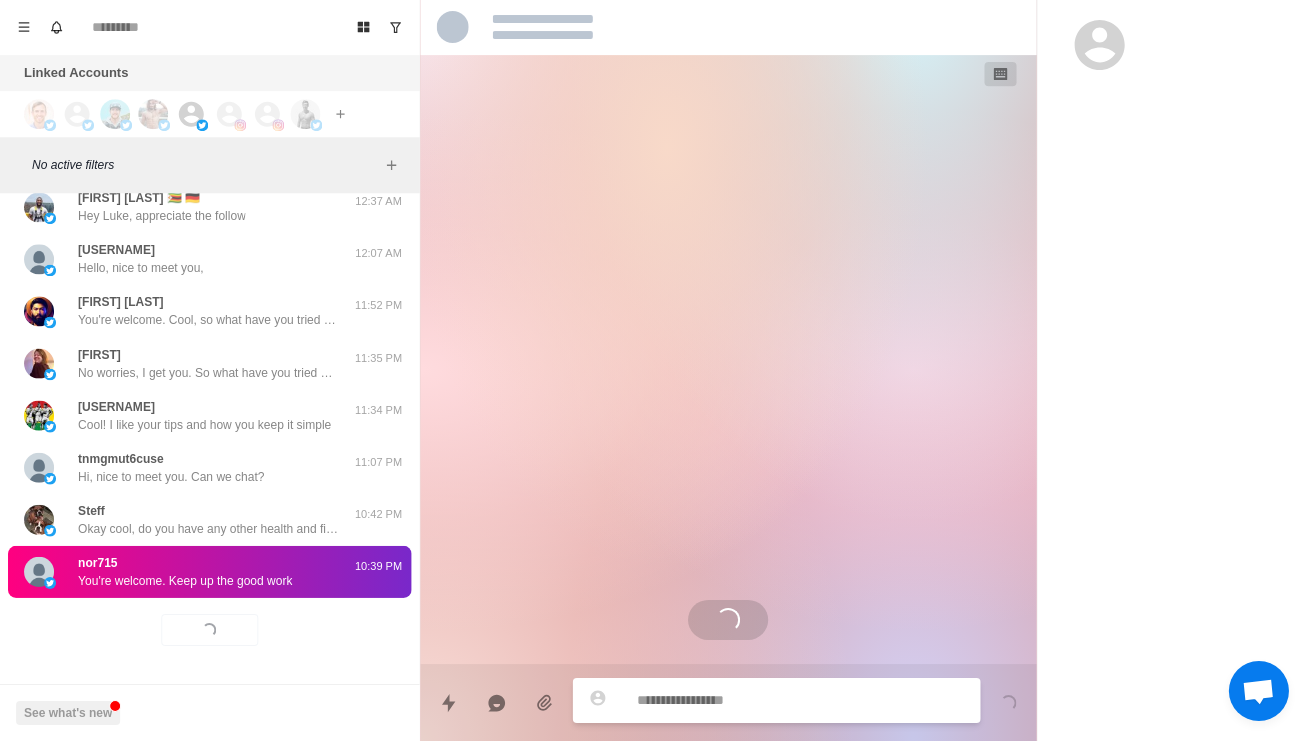 scroll, scrollTop: 290, scrollLeft: 0, axis: vertical 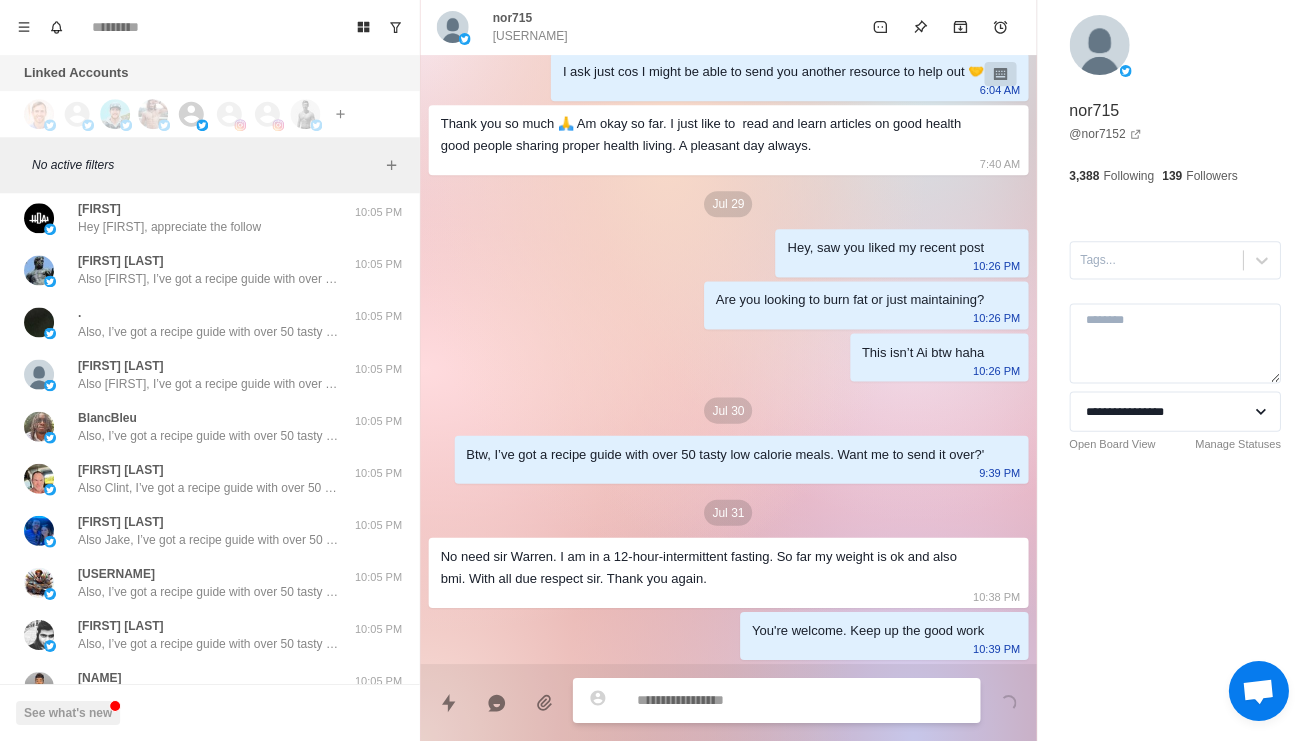 click on "[USERNAME] Hi, nice to meet you. Can we chat? [TIME]" at bounding box center (209, -41) 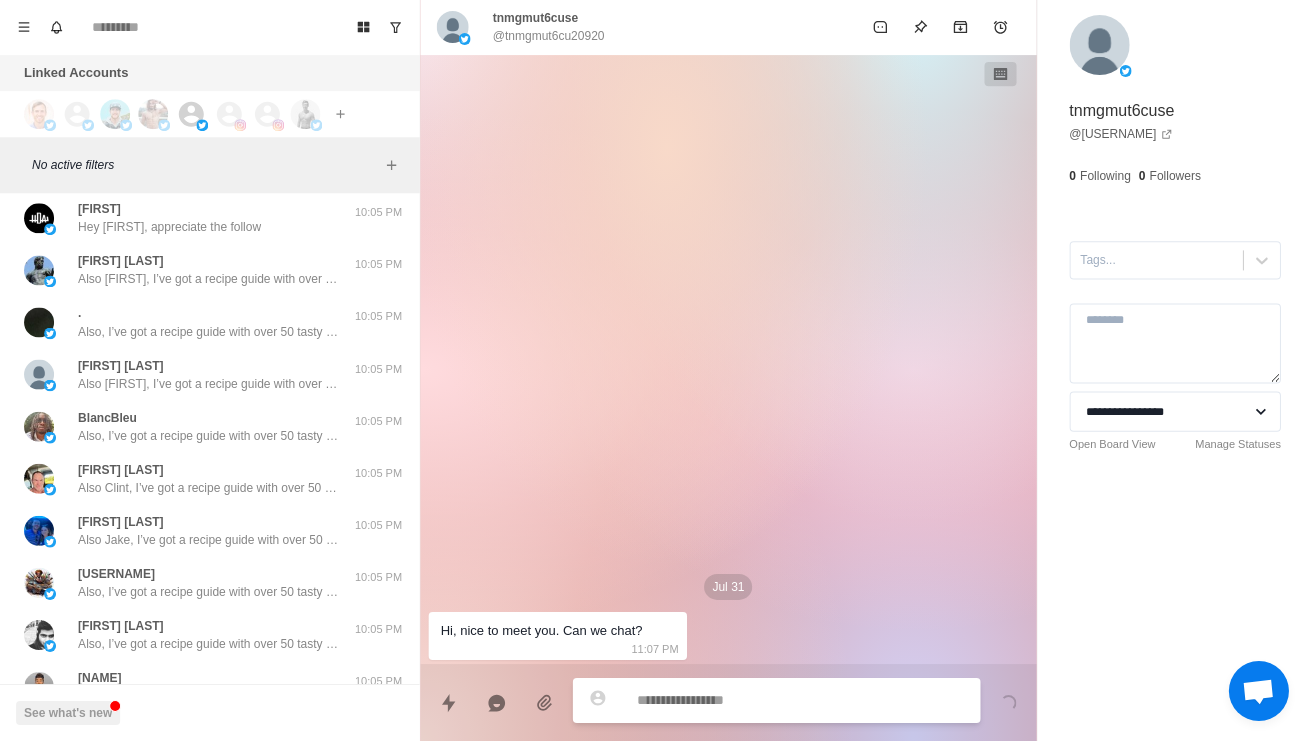 scroll, scrollTop: 0, scrollLeft: 0, axis: both 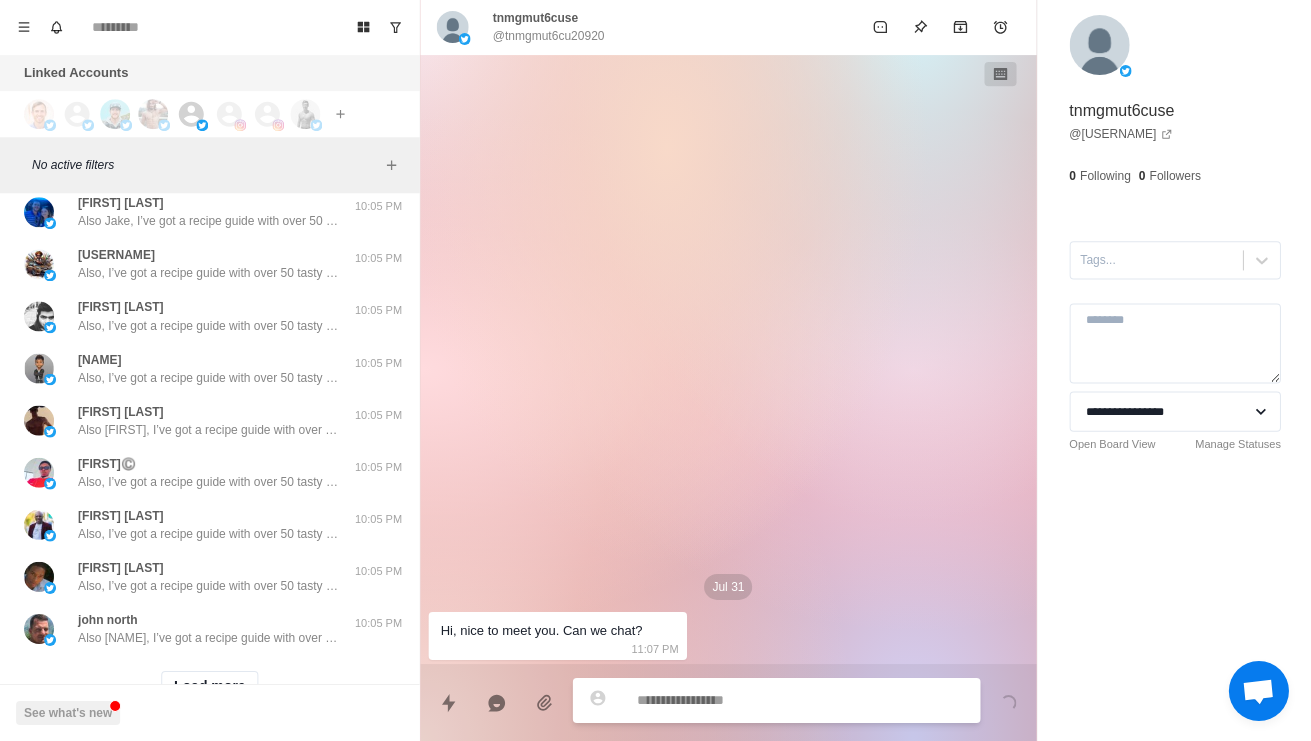 click on "nor715" at bounding box center [97, -264] 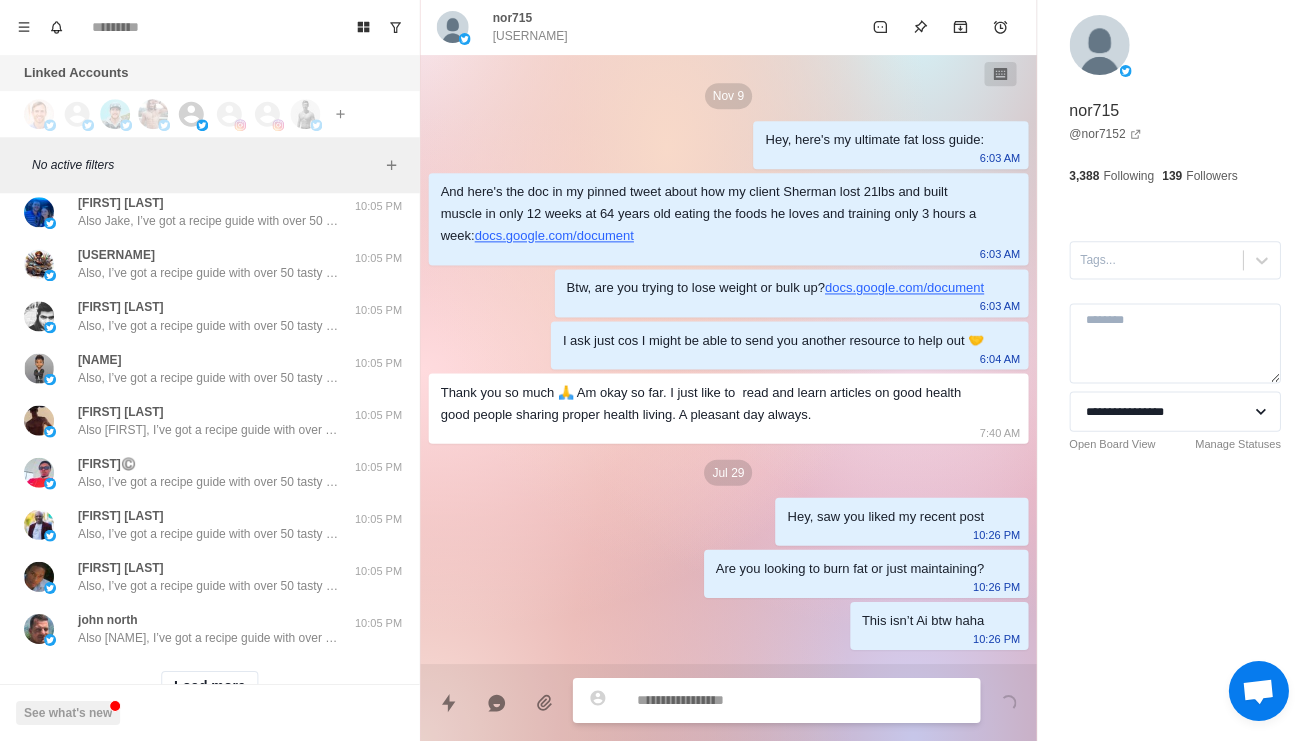 scroll, scrollTop: 290, scrollLeft: 0, axis: vertical 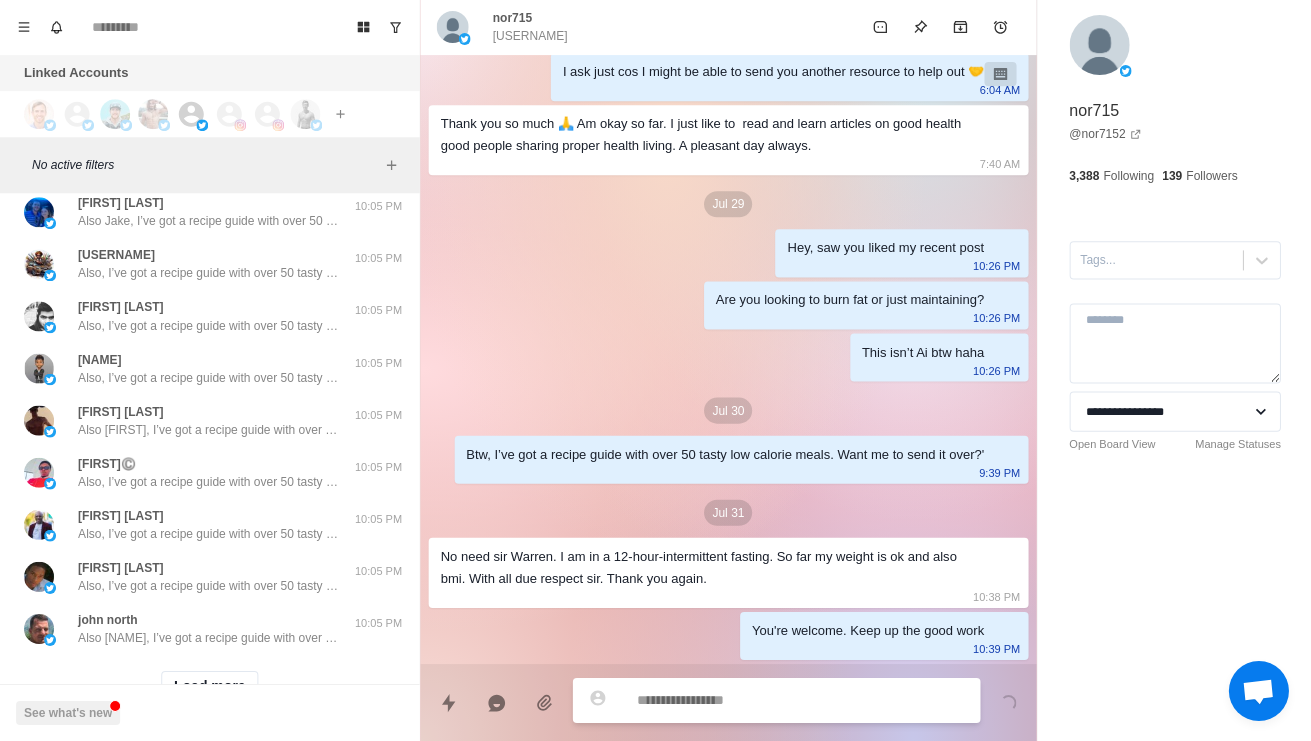 click on "Henning Nganyi 🇰🇪" at bounding box center [133, -212] 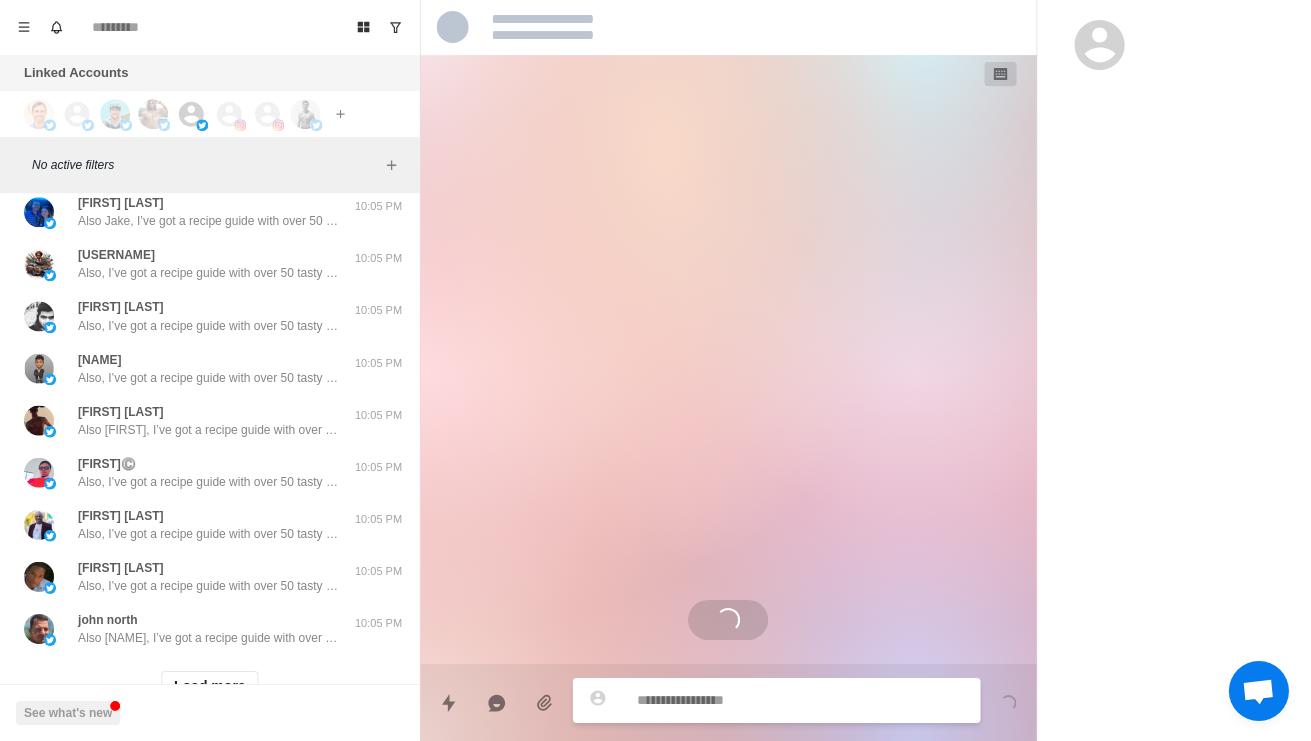 scroll, scrollTop: 0, scrollLeft: 0, axis: both 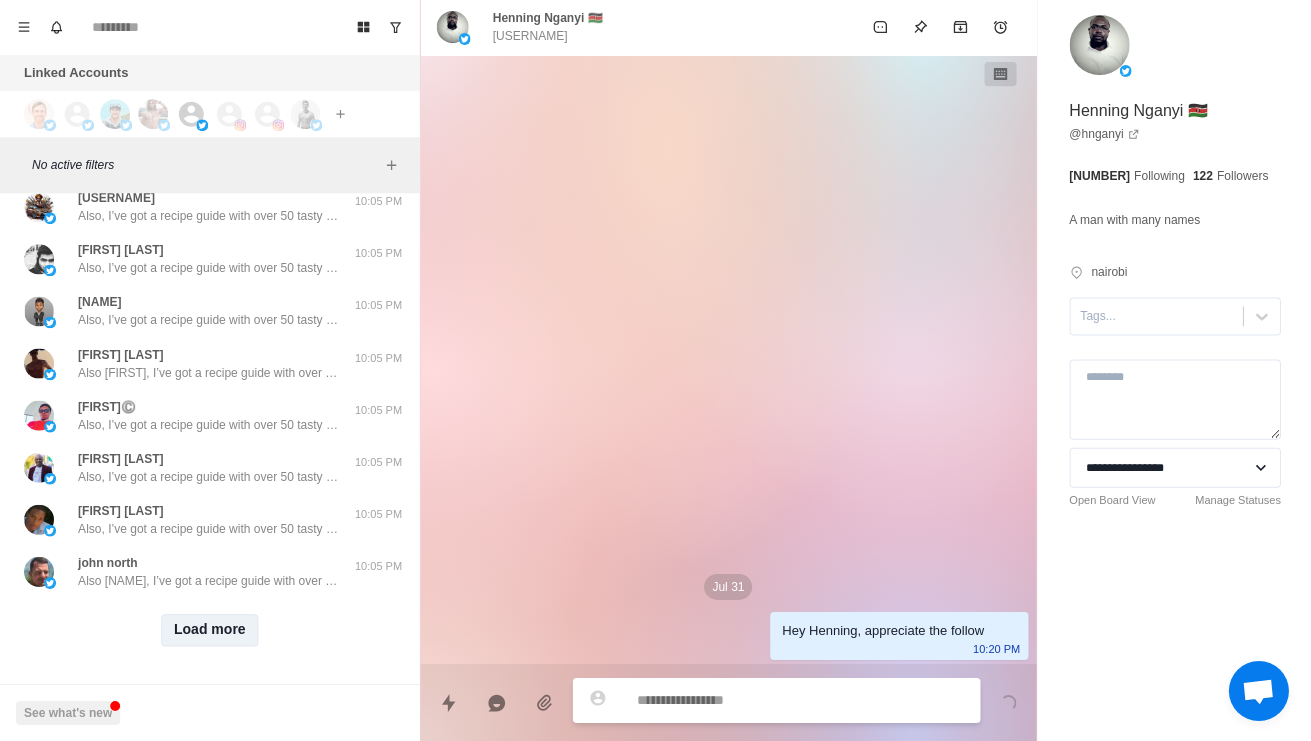 click on "Load more" at bounding box center [210, 630] 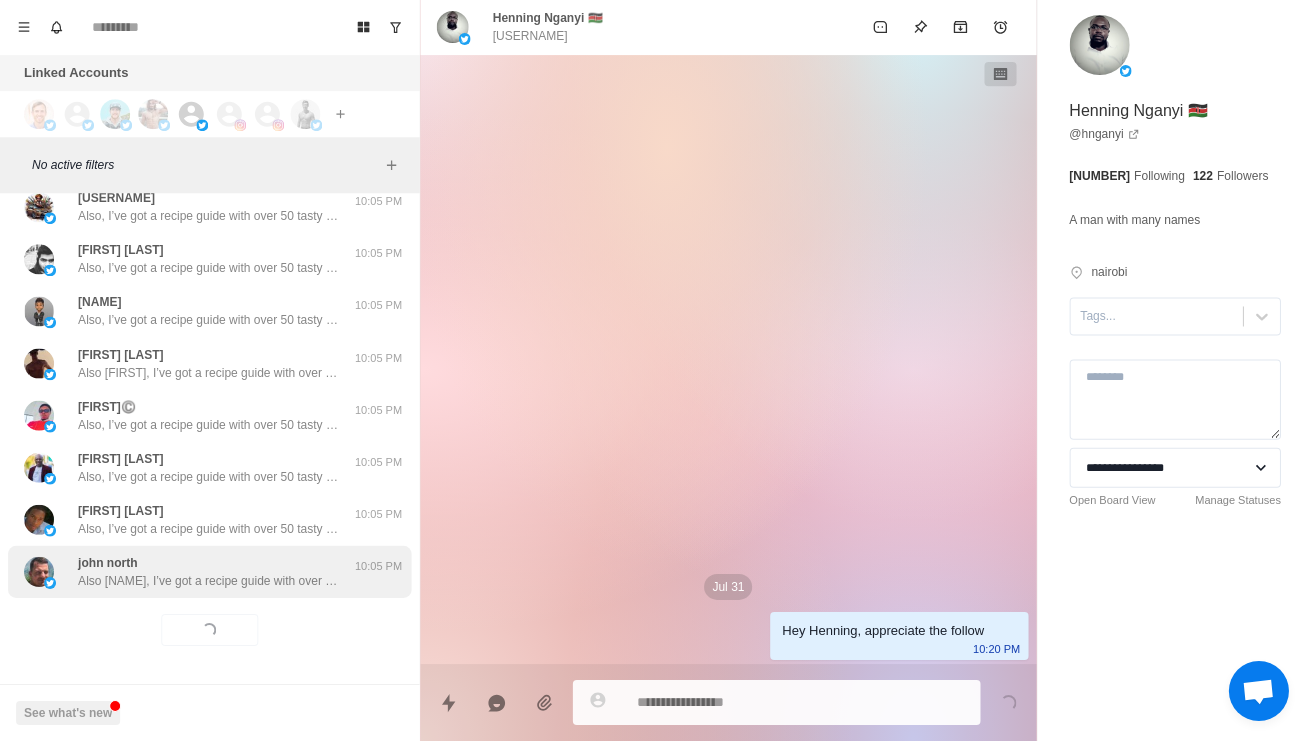 click on "Also [NAME], I’ve got a recipe guide with over 50 tasty low calorie meals. Want me to send it over?" at bounding box center (208, 581) 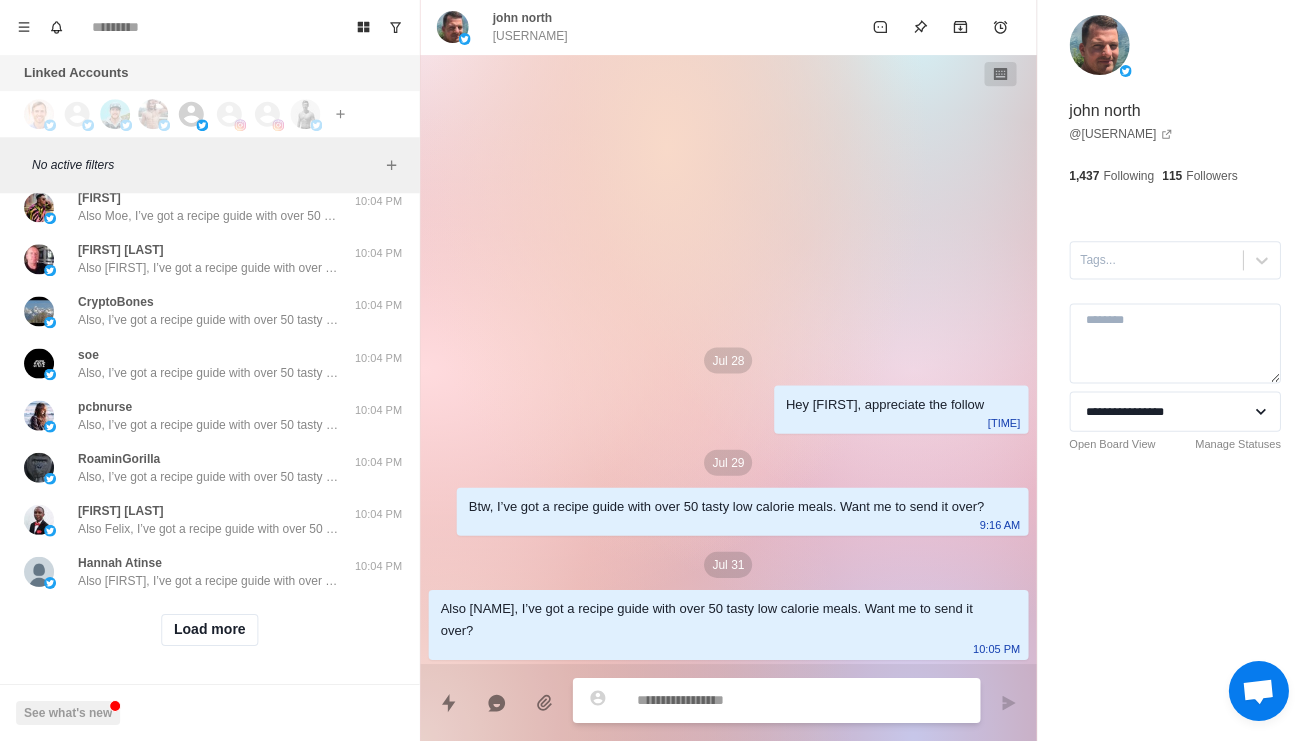 scroll, scrollTop: 38882, scrollLeft: 0, axis: vertical 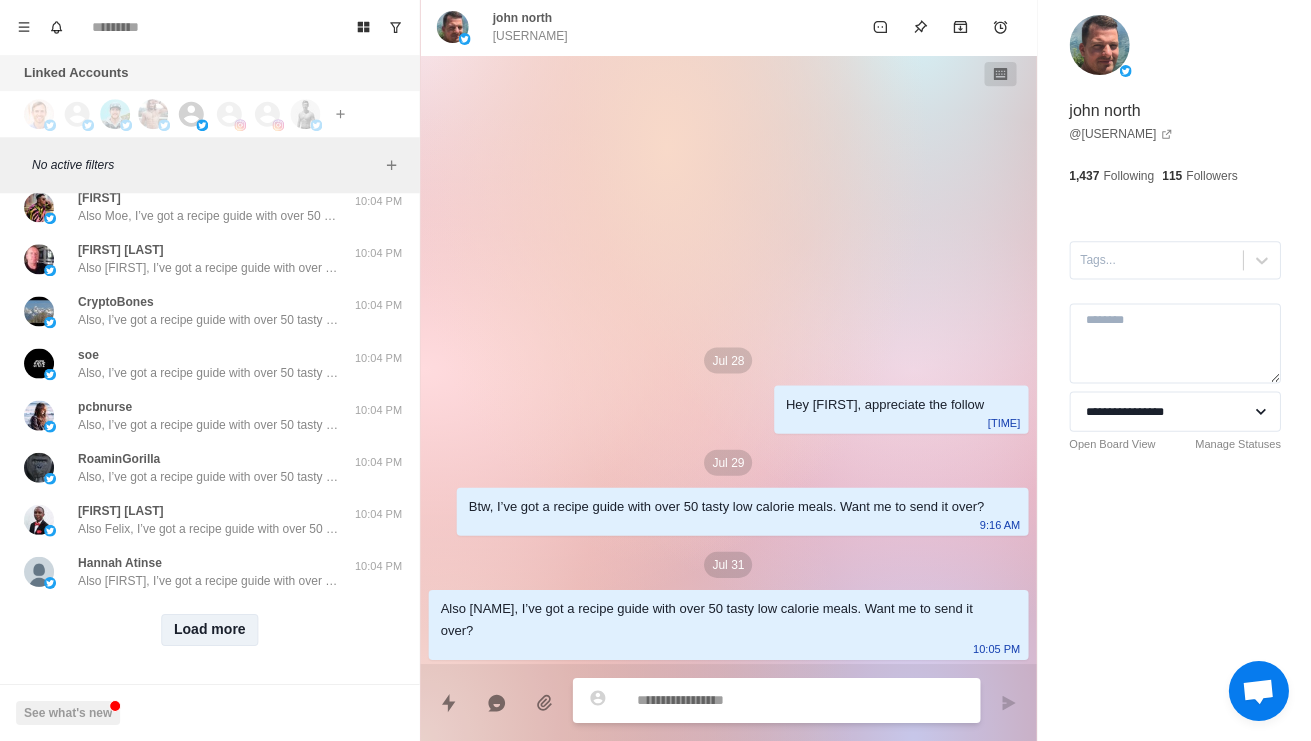 click on "Load more" at bounding box center [210, 630] 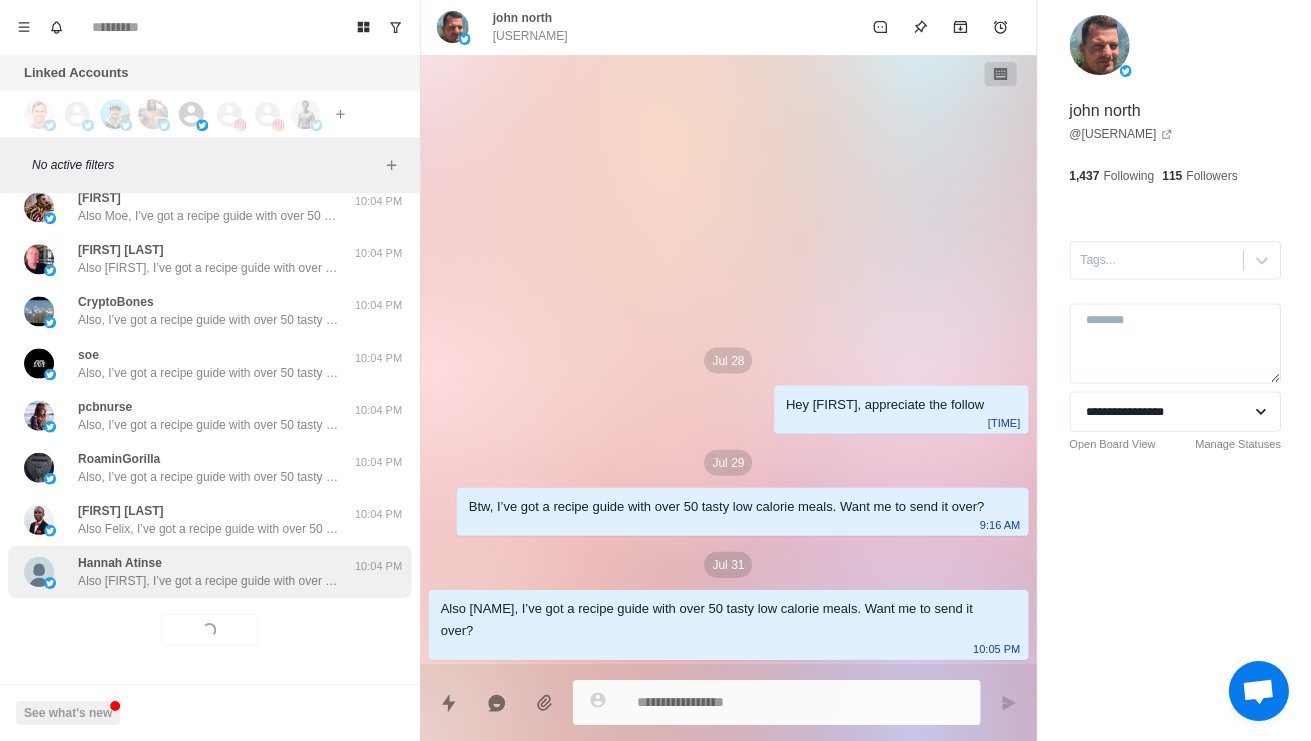 click on "[FIRST] [LAST] Also [FIRST], I’ve got a recipe guide with over 50 tasty low calorie meals. Want me to send it over? [TIME]" at bounding box center [209, 572] 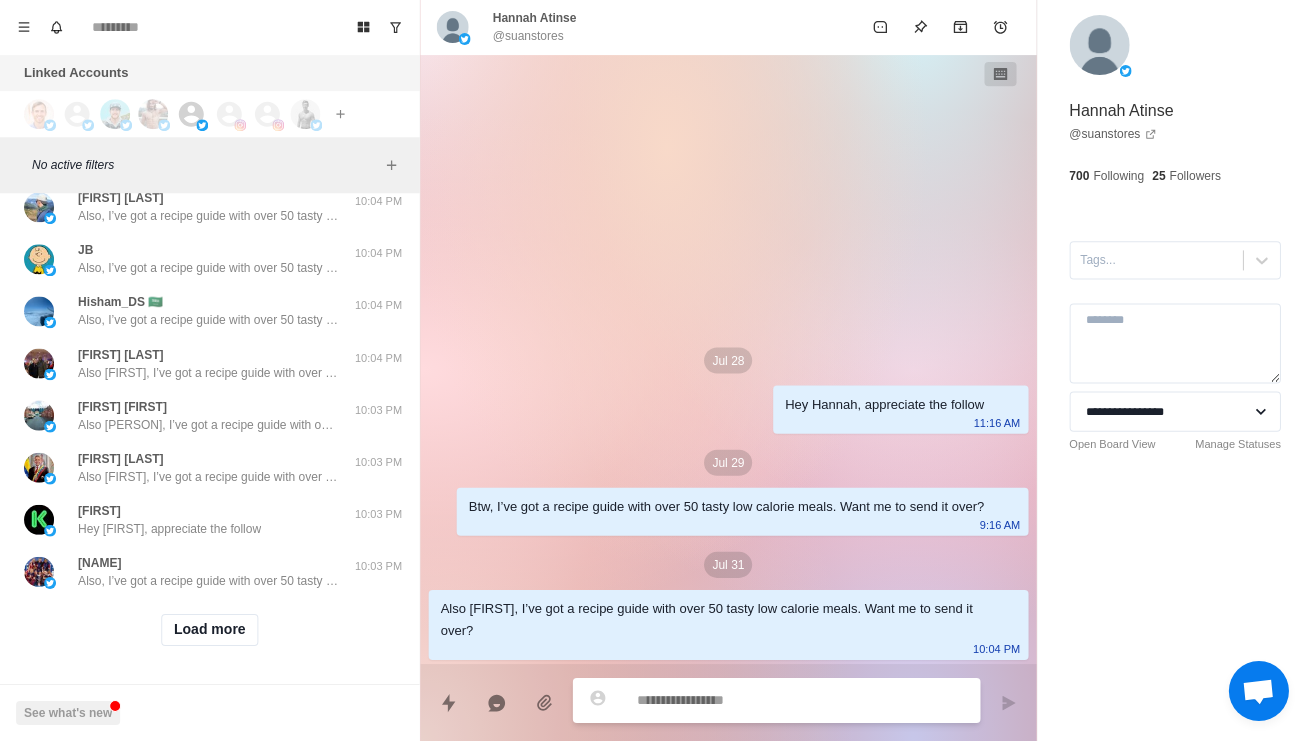 scroll, scrollTop: 39955, scrollLeft: 0, axis: vertical 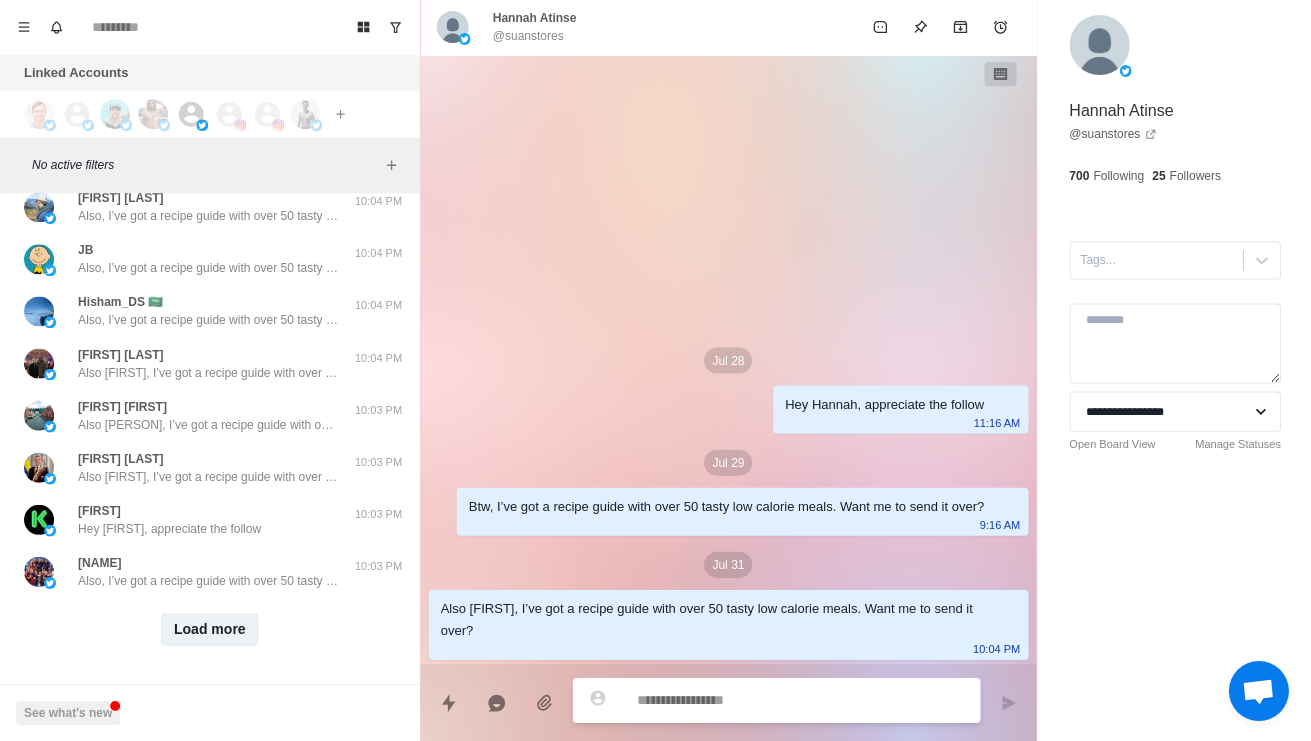 click on "Load more" at bounding box center (210, 630) 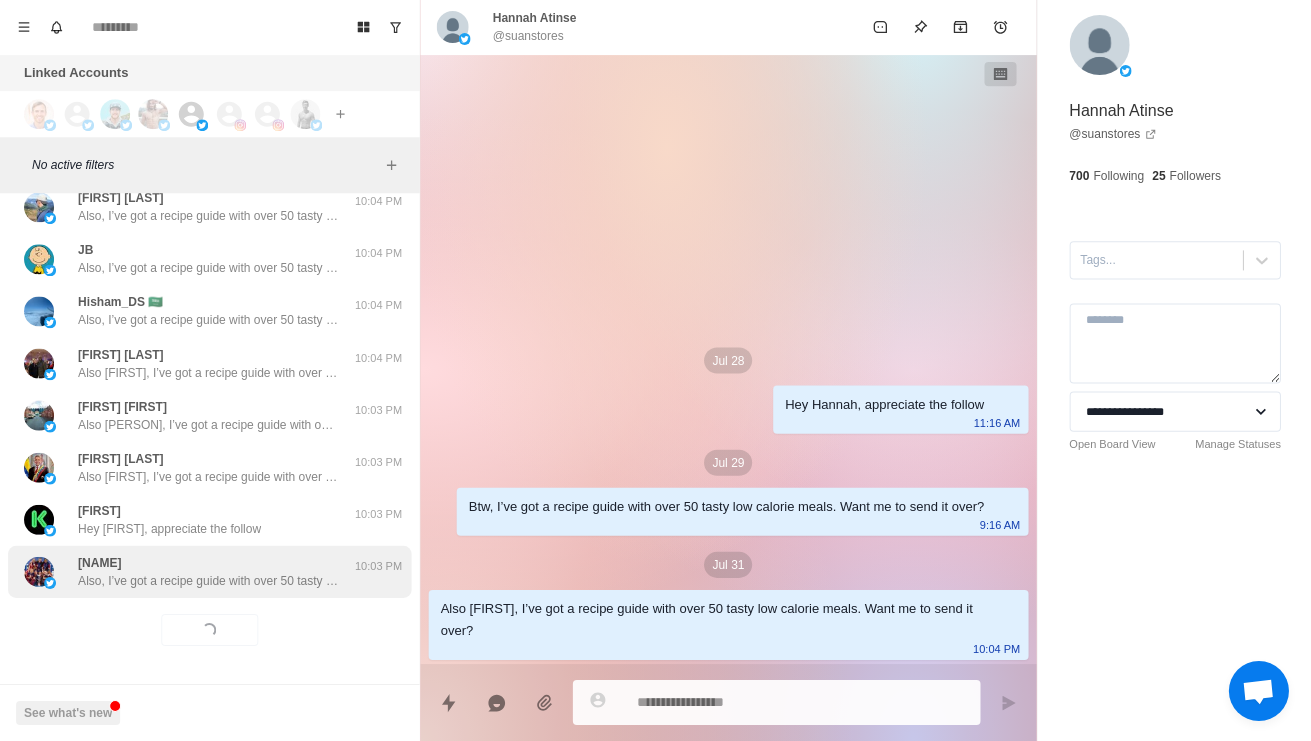 click on "Also, I’ve got a recipe guide with over 50 tasty low calorie meals. Want me to send it over?" at bounding box center [208, 581] 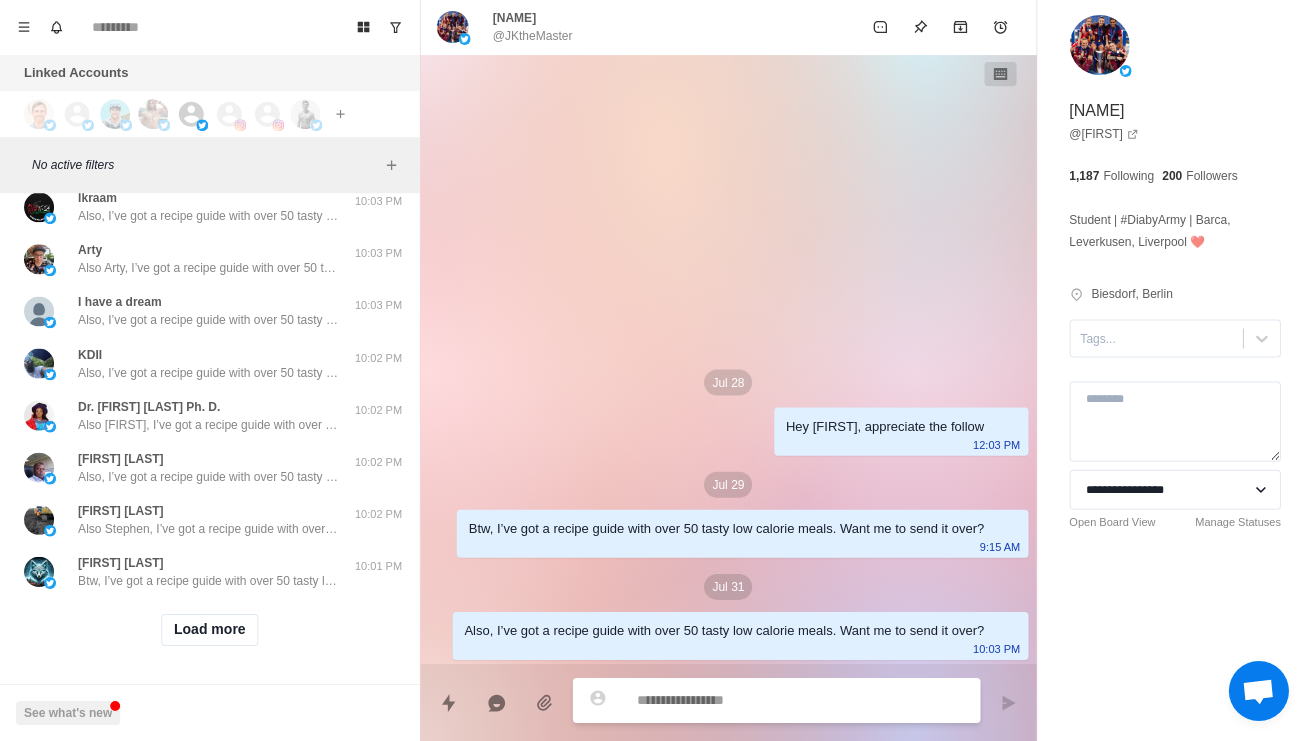 scroll, scrollTop: 41015, scrollLeft: 0, axis: vertical 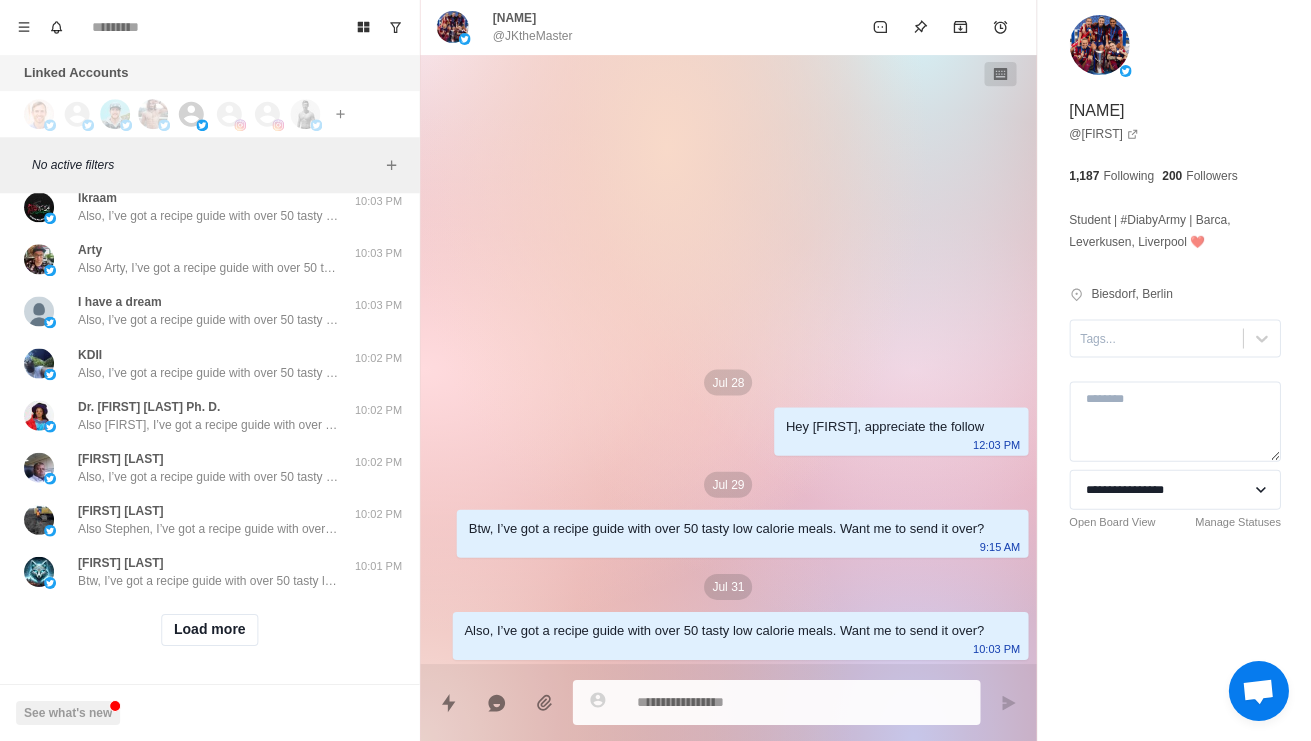click on "Load more" at bounding box center (210, 630) 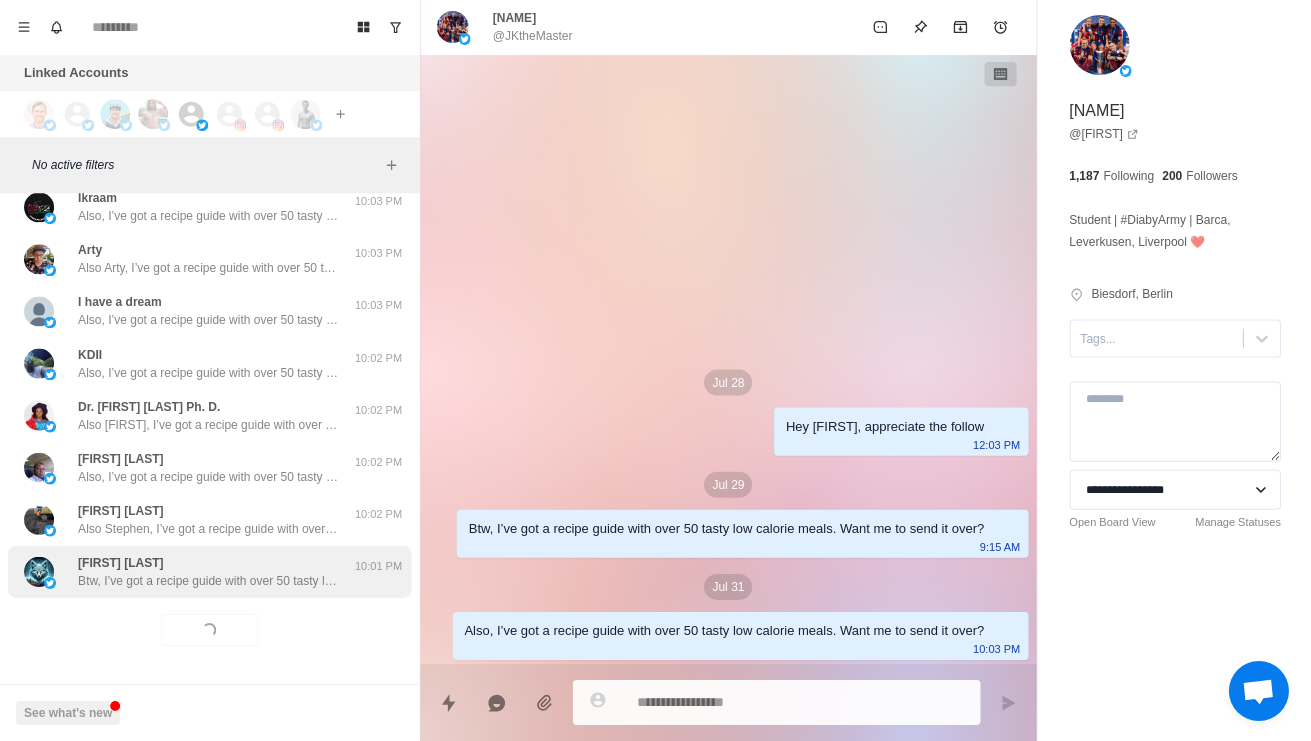 click on "Btw, I’ve got a recipe guide with over 50 tasty low calorie meals. Want me to send it over?" at bounding box center [208, 581] 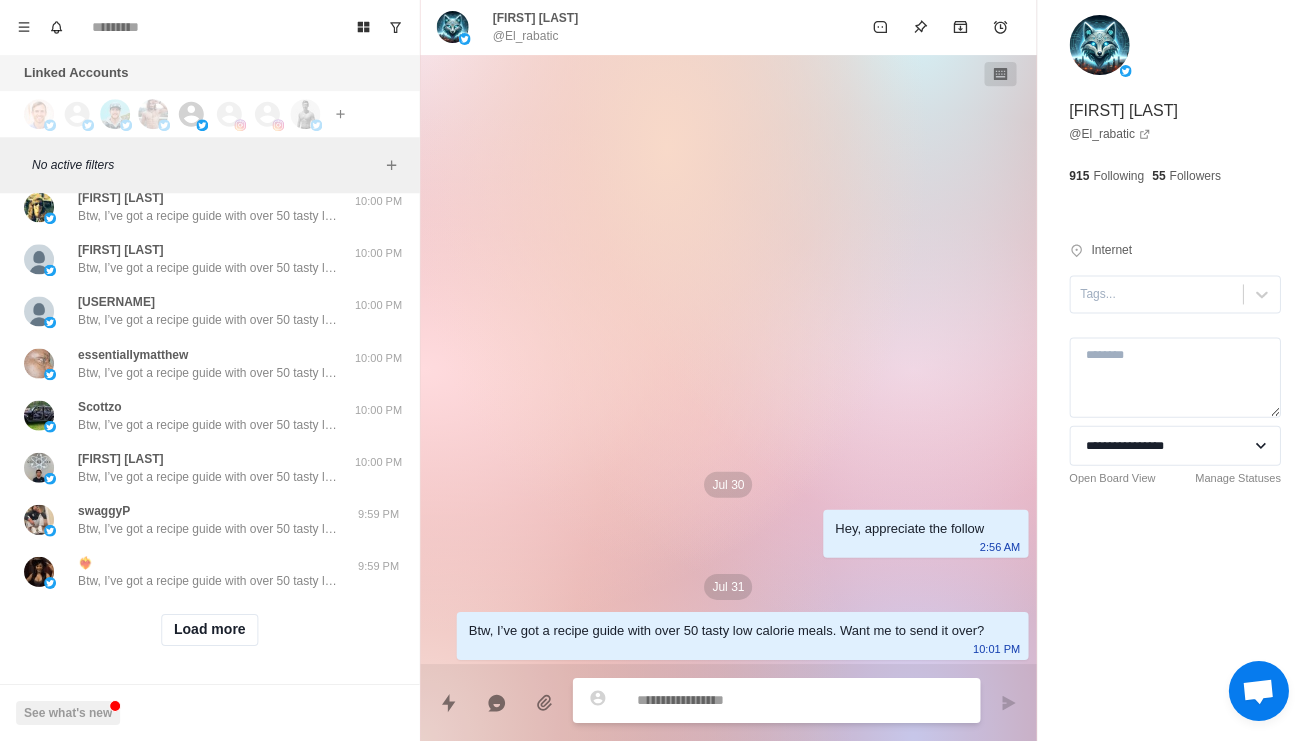 scroll, scrollTop: 42075, scrollLeft: 0, axis: vertical 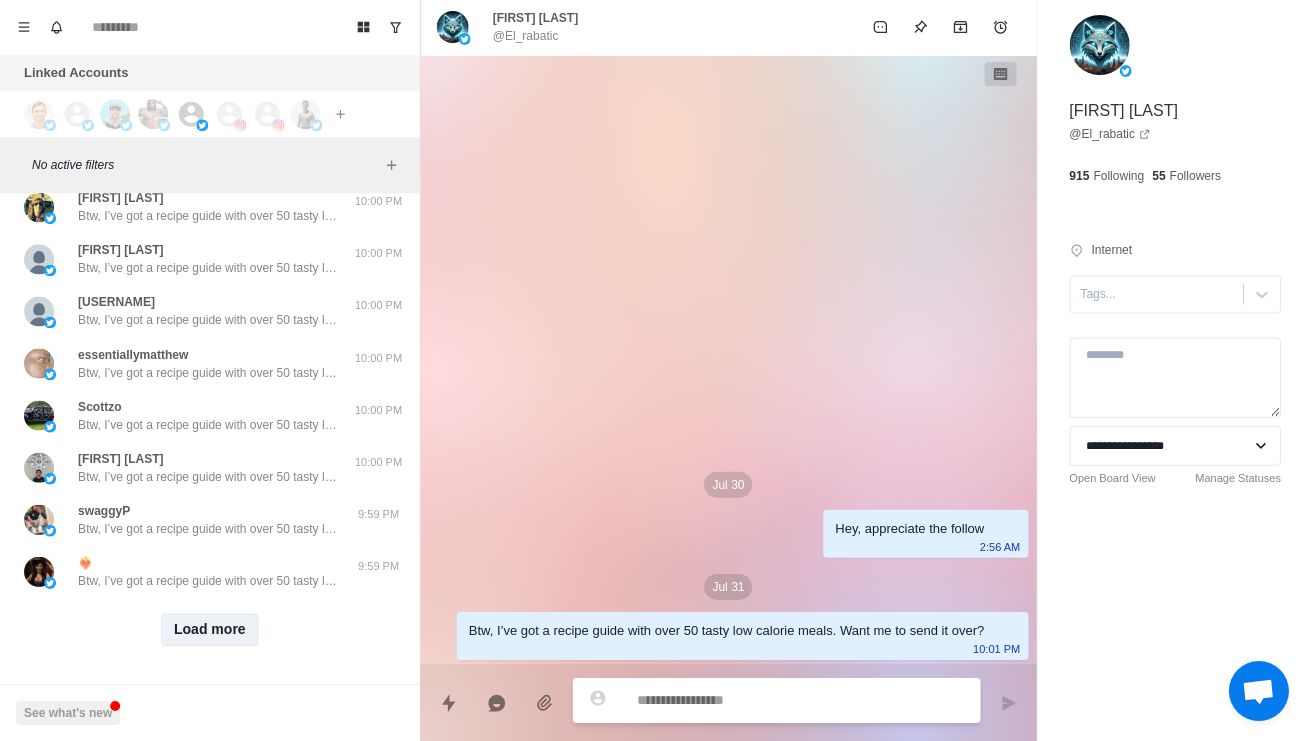 click on "Load more" at bounding box center (210, 630) 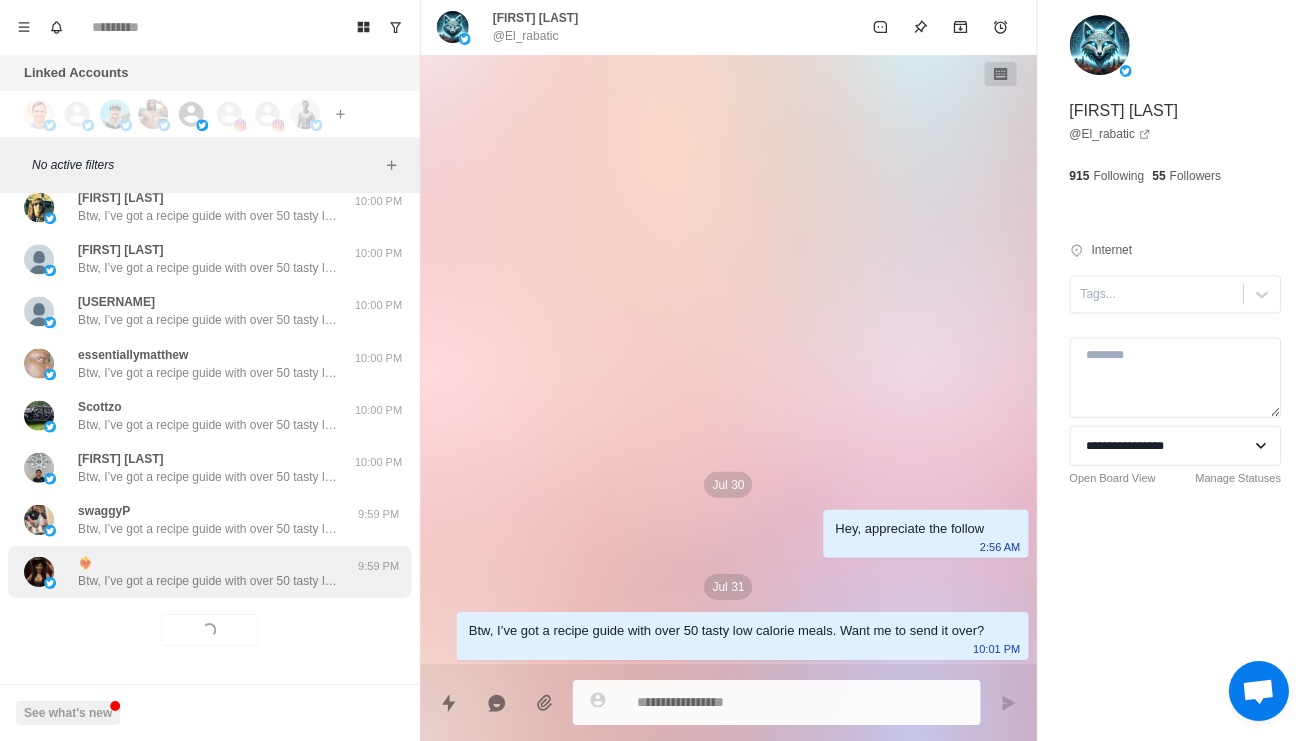 click on "❤️‍🔥 Btw, I’ve got a recipe guide with over 50 tasty low calorie meals. Want me to send it over? 9:59 PM" at bounding box center [209, 572] 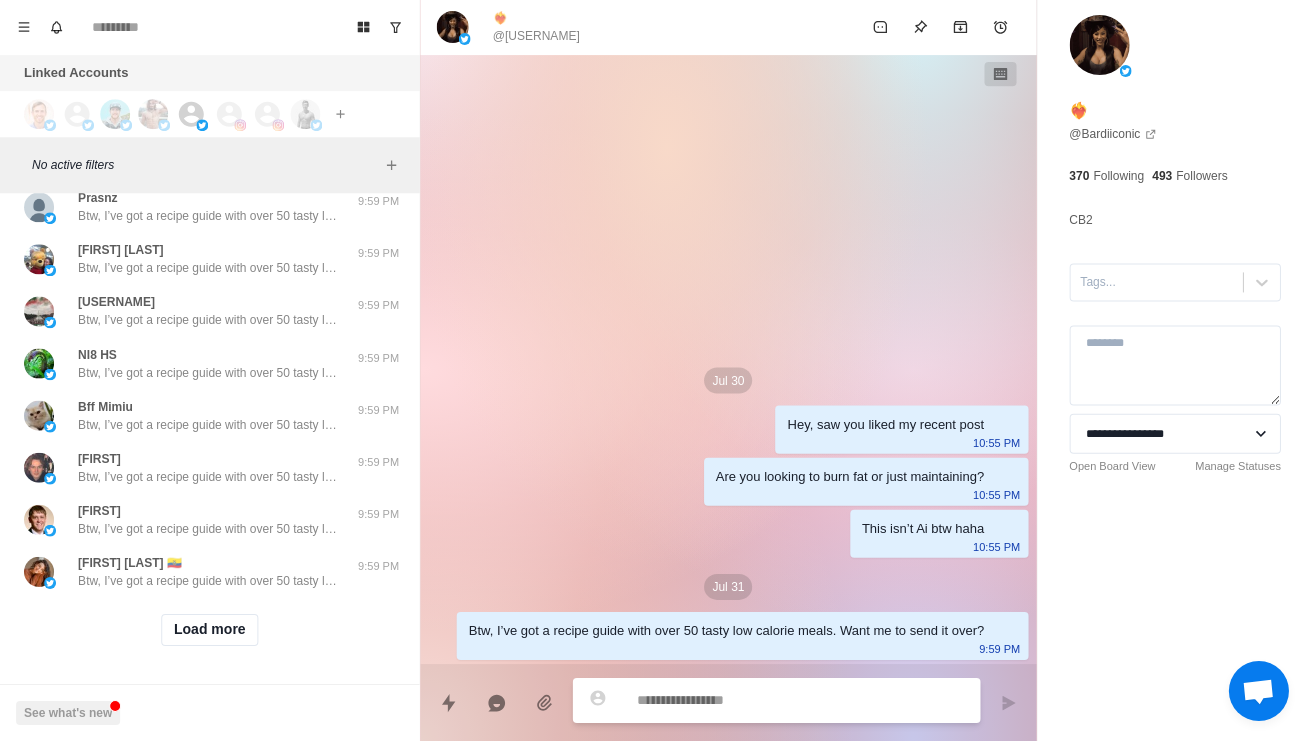 scroll, scrollTop: 43135, scrollLeft: 0, axis: vertical 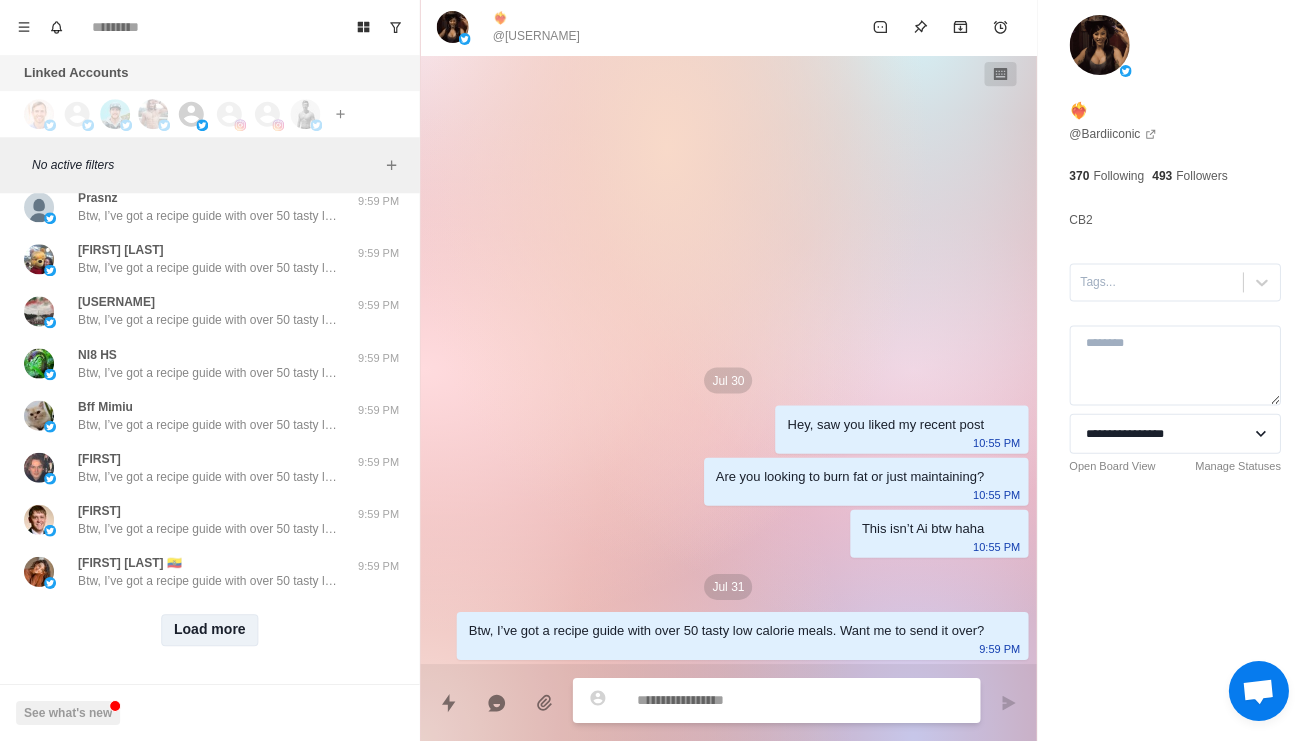 click on "Load more" at bounding box center [210, 630] 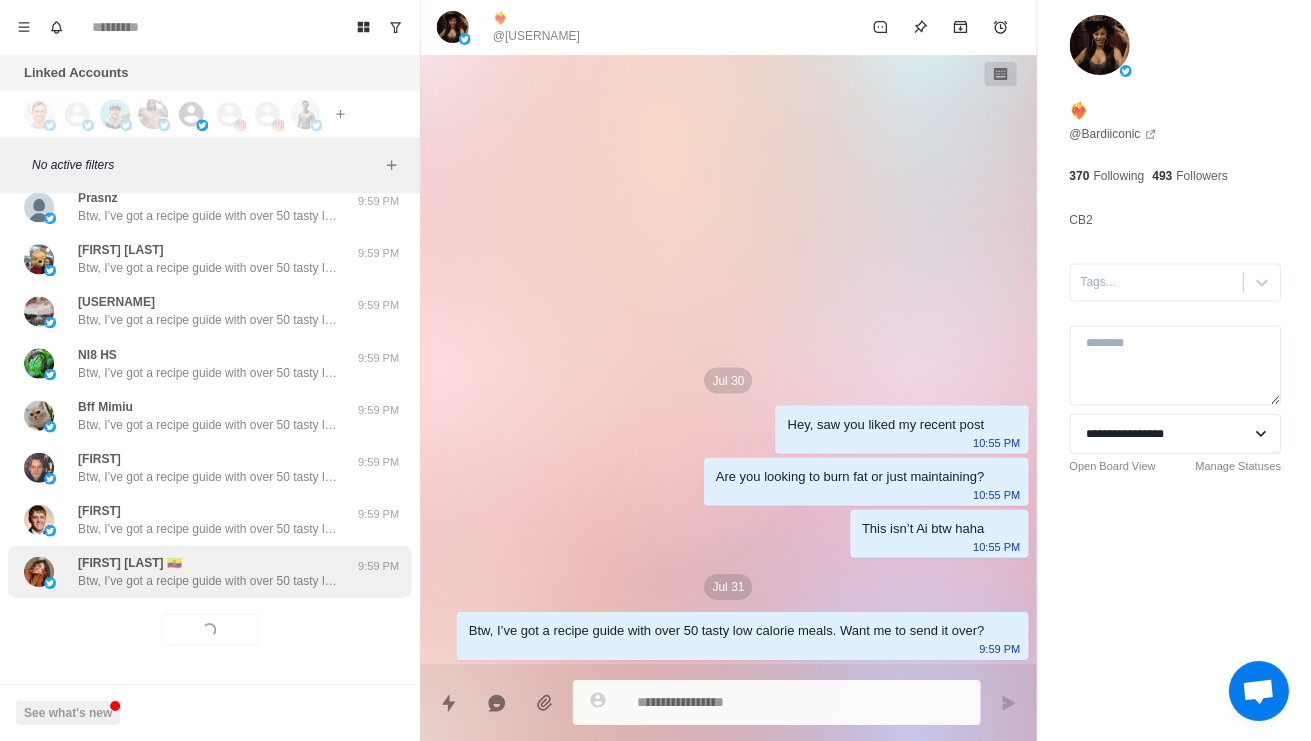 click on "Btw, I’ve got a recipe guide with over 50 tasty low calorie meals. Want me to send it over?" at bounding box center [208, 581] 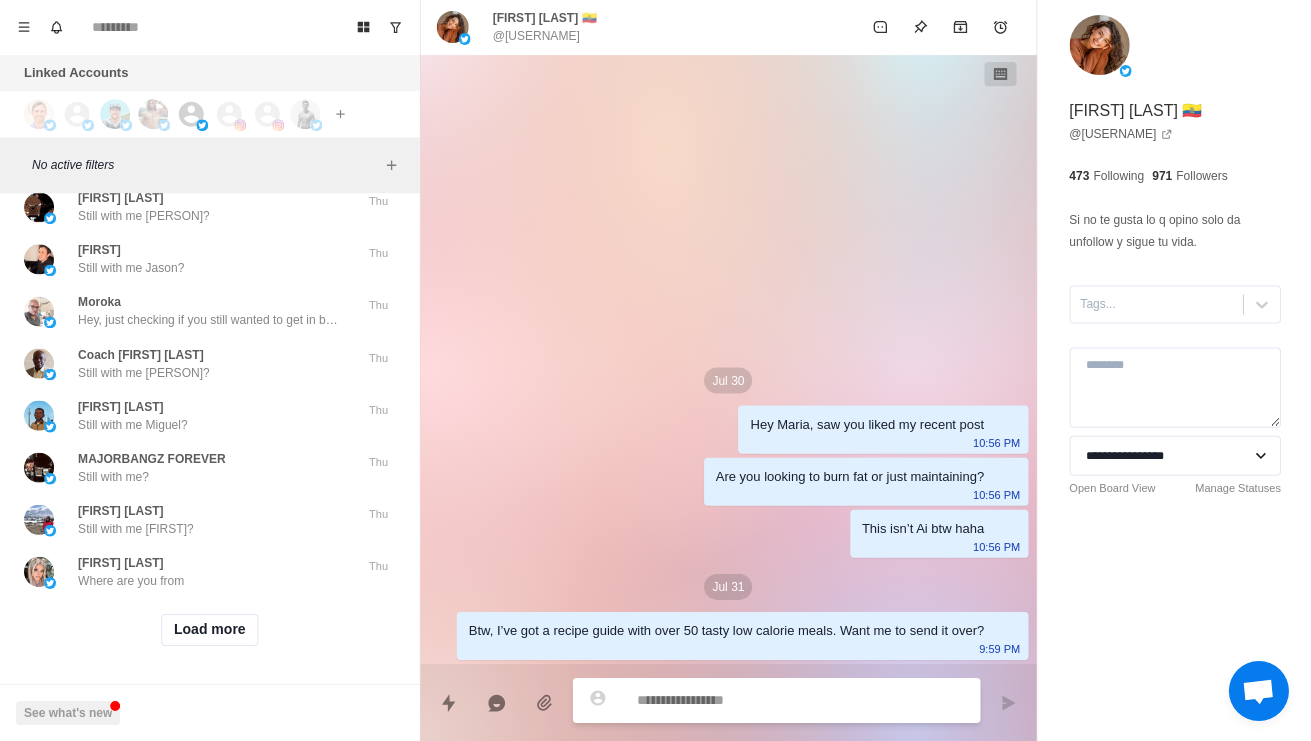 scroll, scrollTop: 43715, scrollLeft: 0, axis: vertical 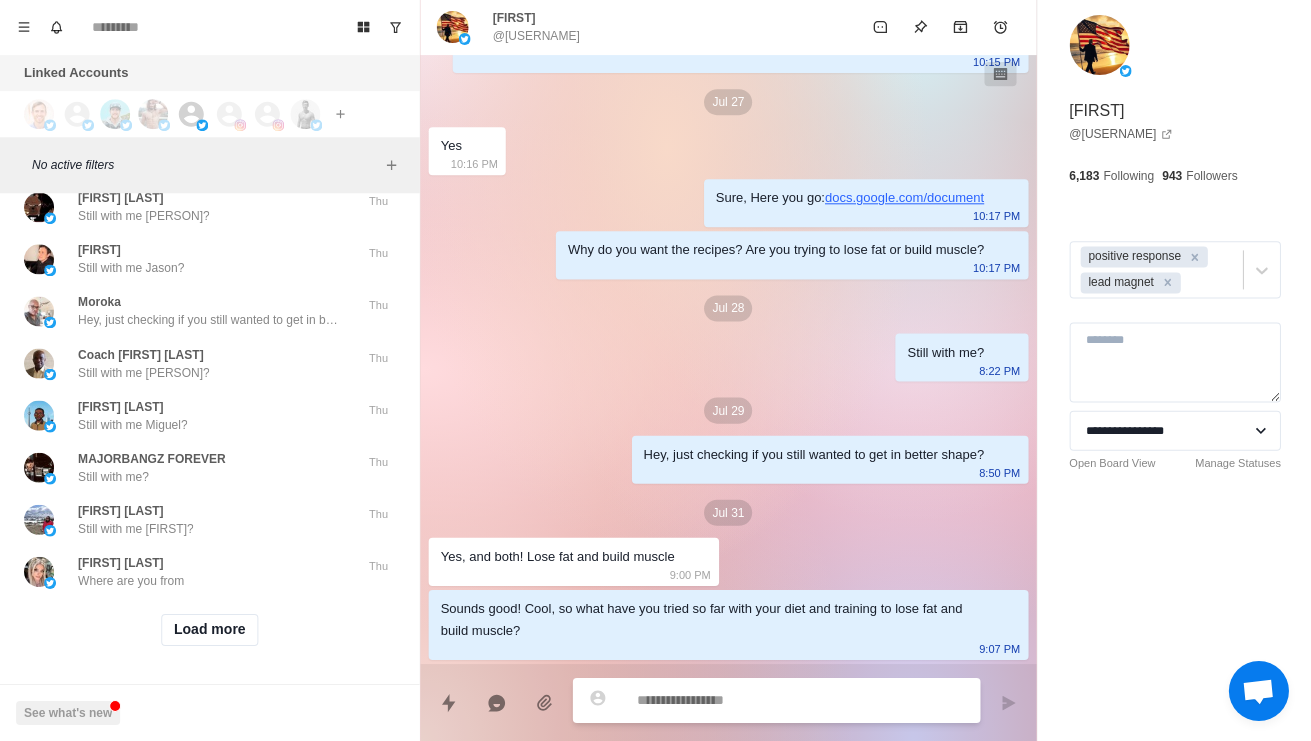 type on "*" 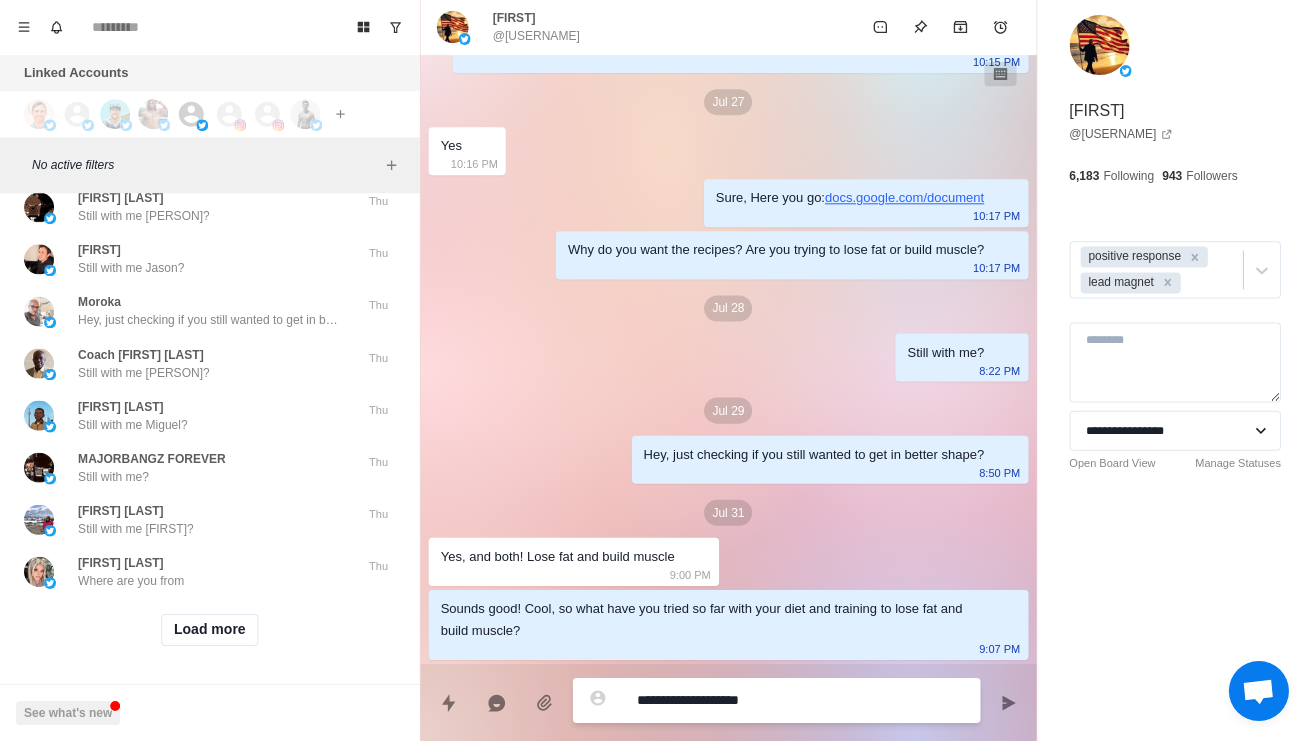 type on "*" 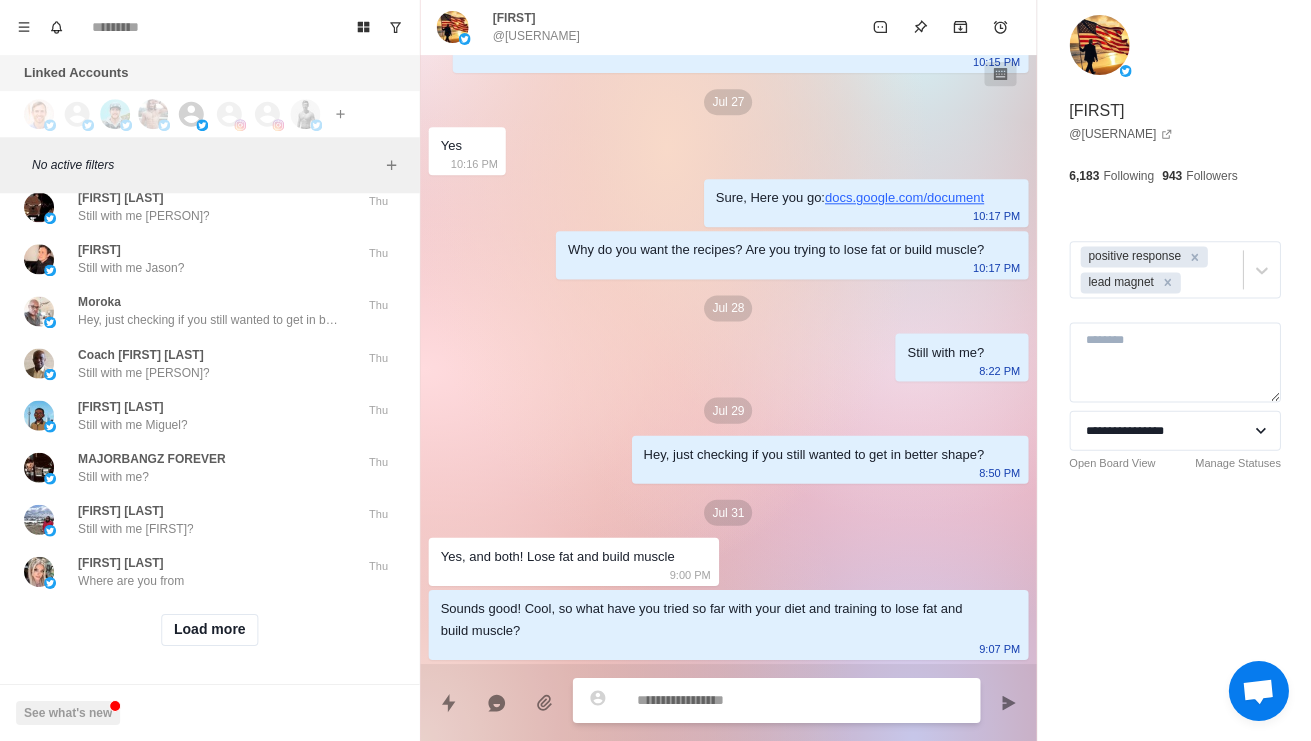 scroll, scrollTop: 850, scrollLeft: 0, axis: vertical 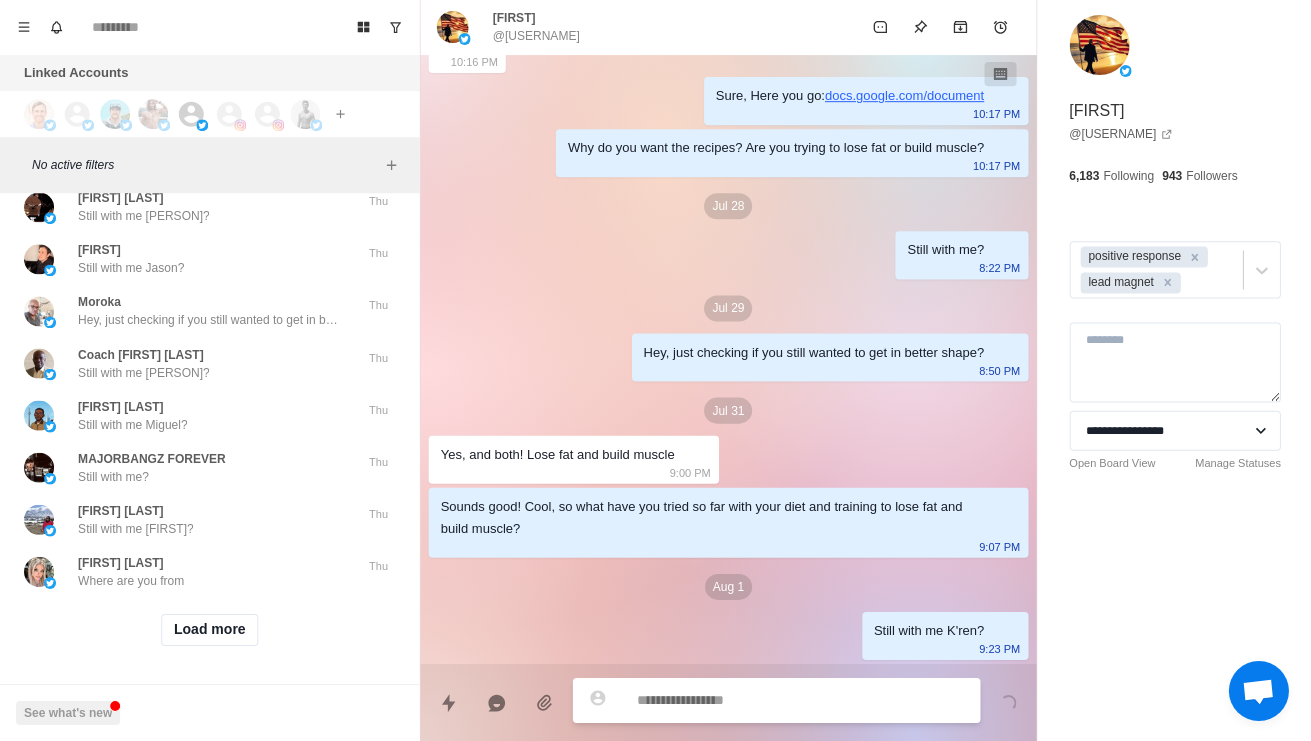 click on "[FIRST] Still with me?" at bounding box center (188, 104) 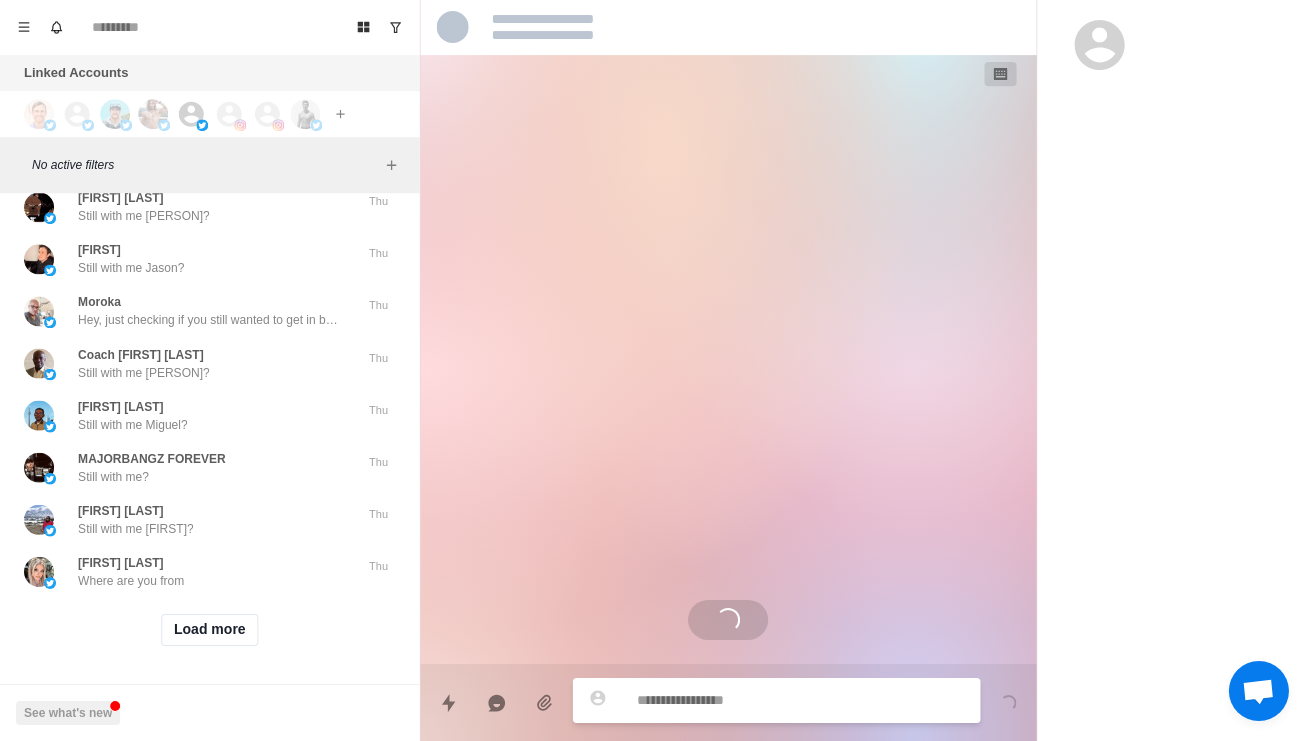 scroll, scrollTop: 0, scrollLeft: 0, axis: both 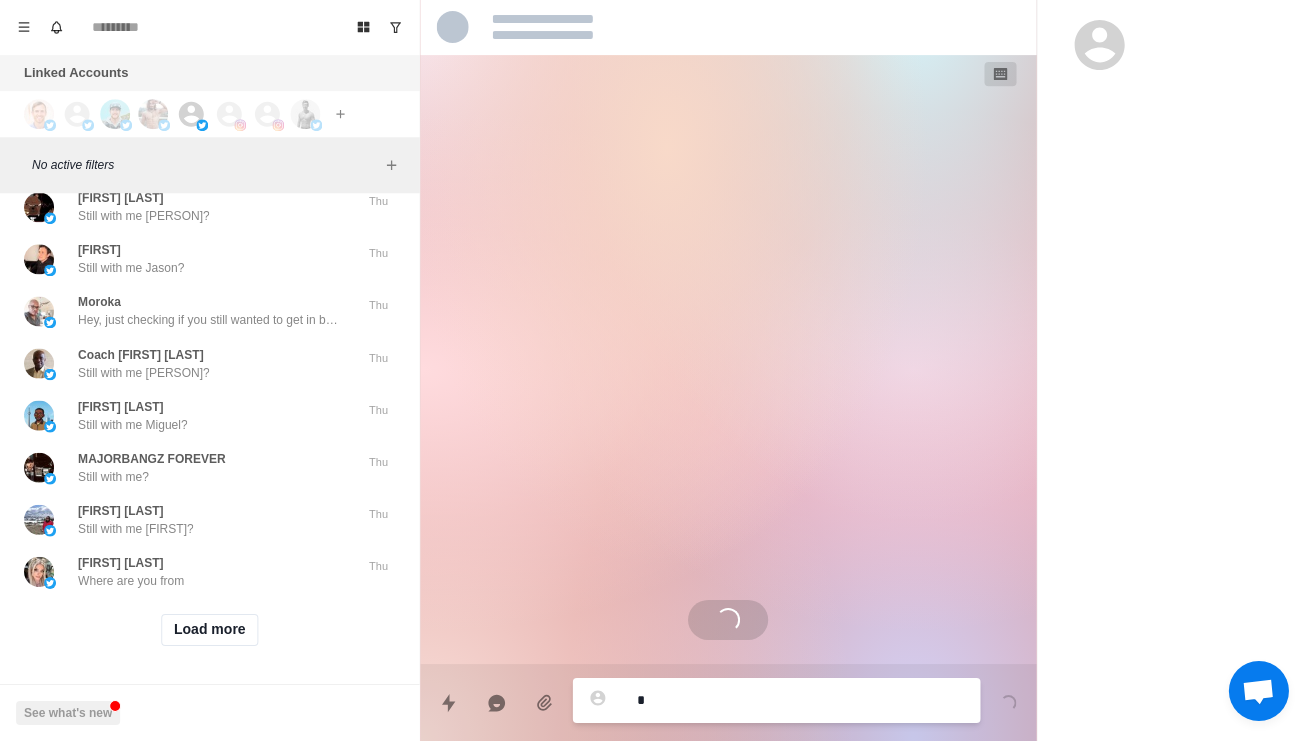 type on "*" 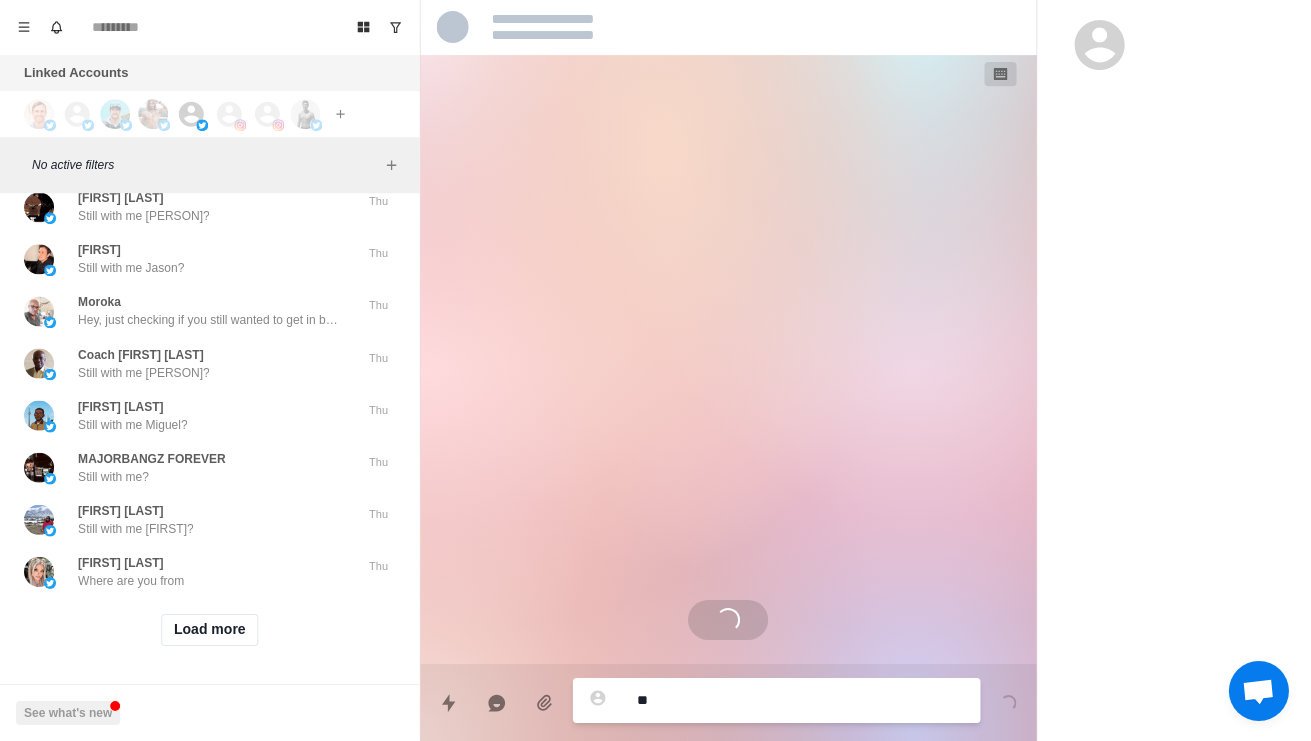 scroll, scrollTop: 148, scrollLeft: 0, axis: vertical 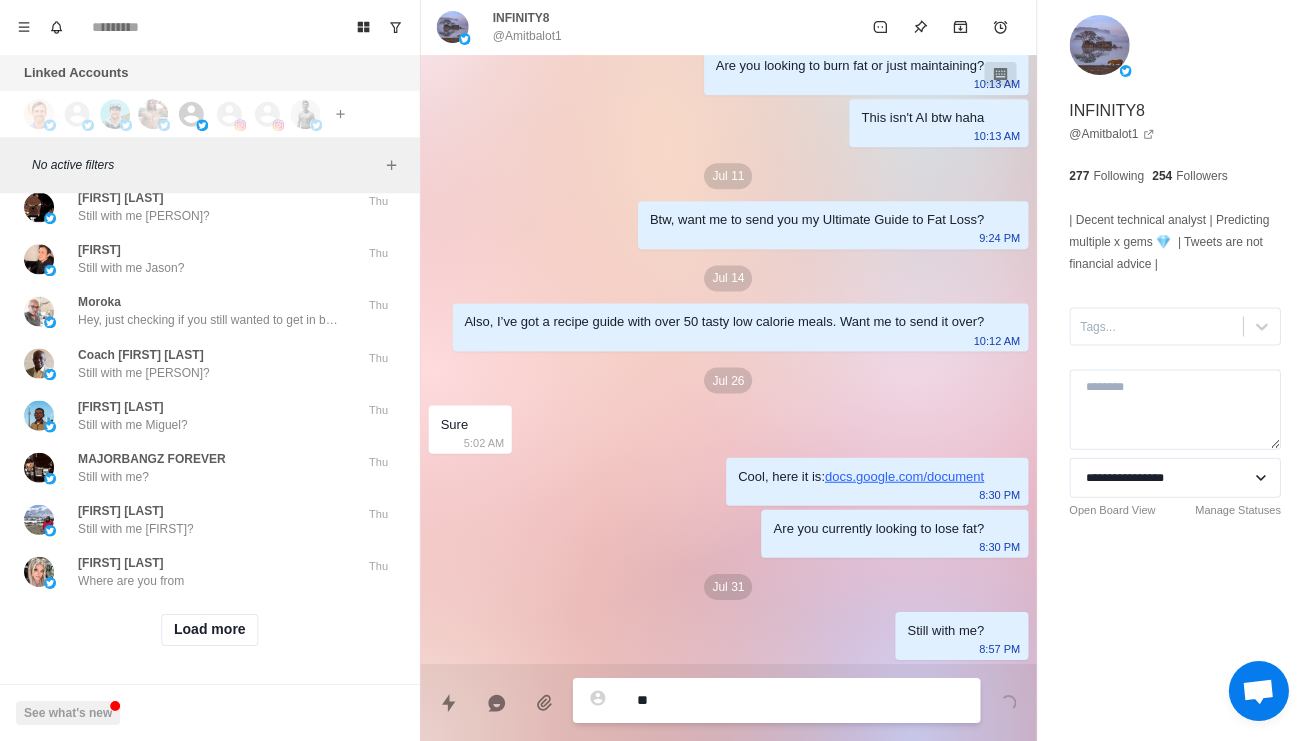 type on "*" 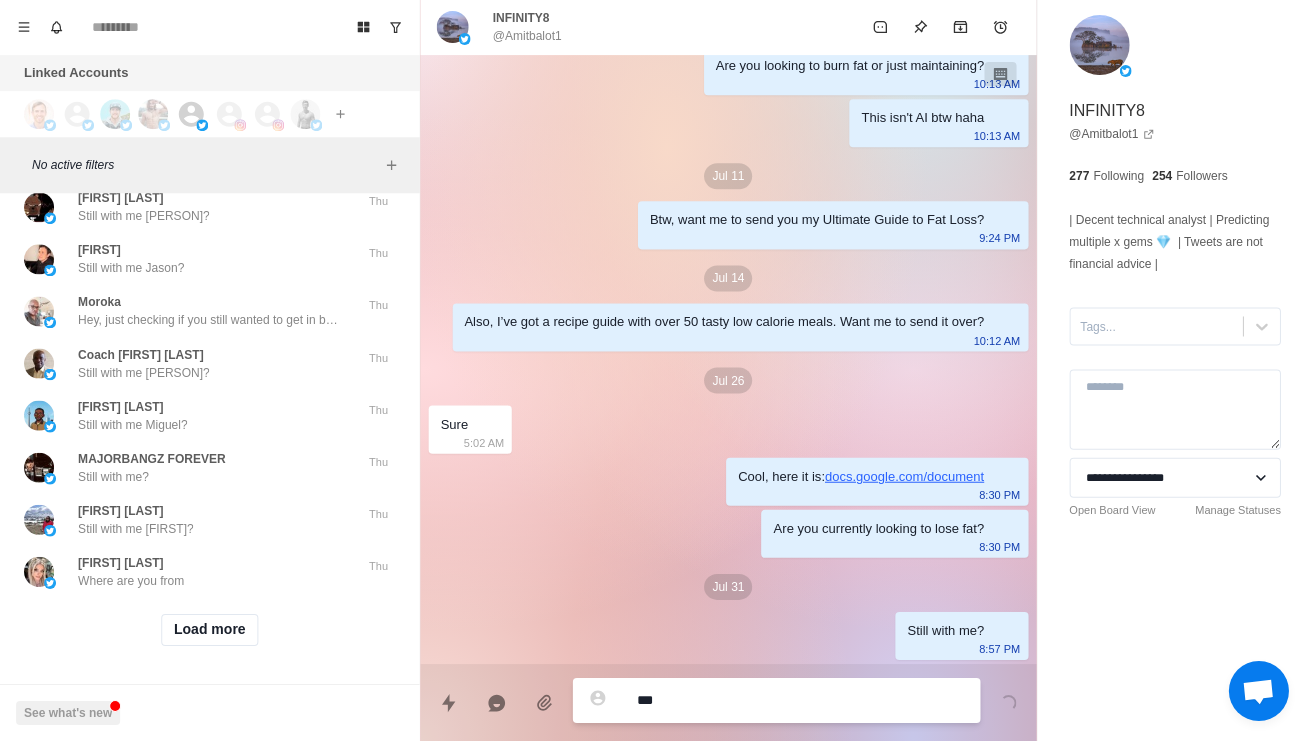 type on "*" 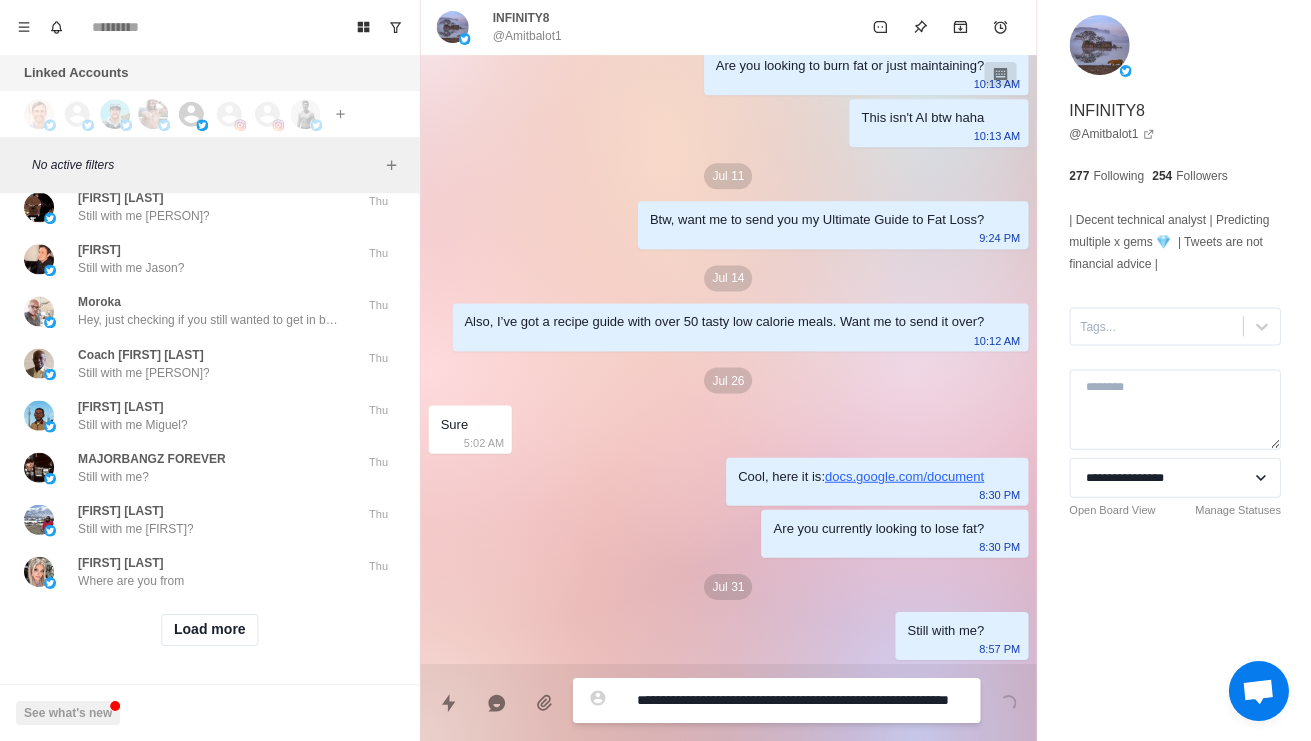 type on "*" 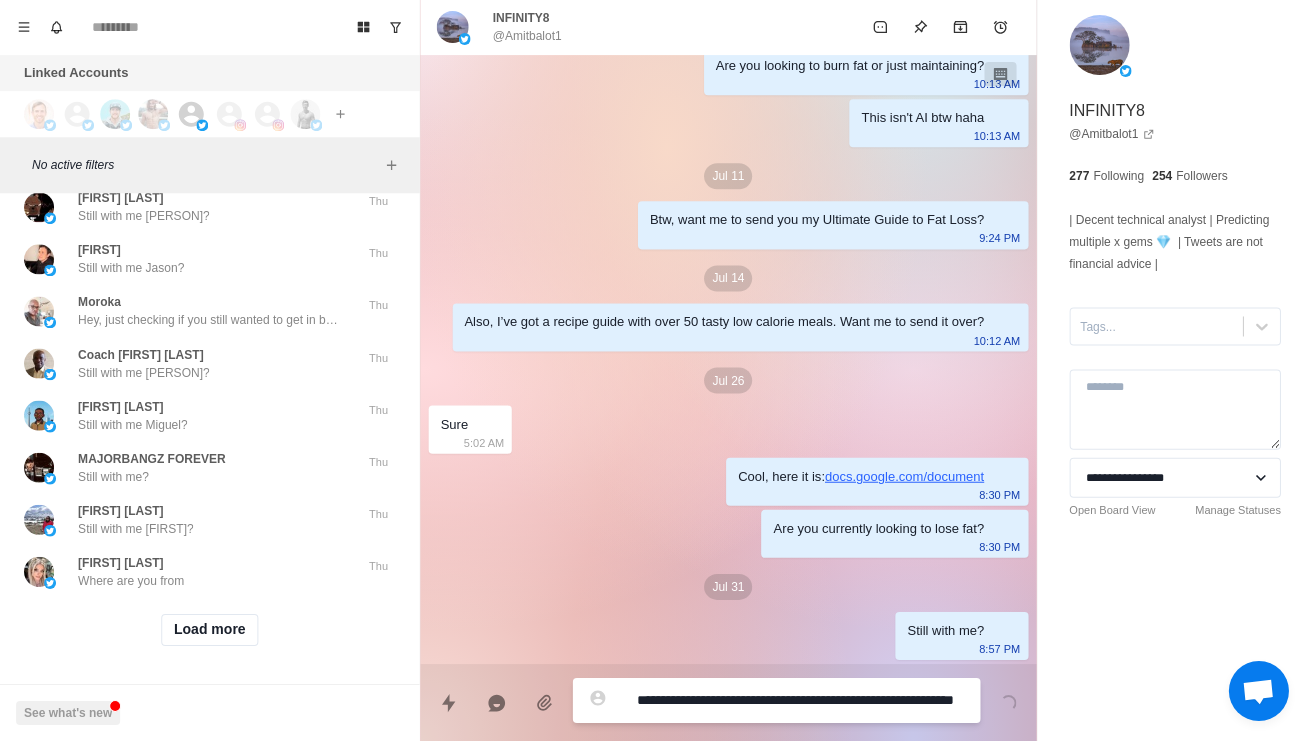 scroll, scrollTop: 0, scrollLeft: 0, axis: both 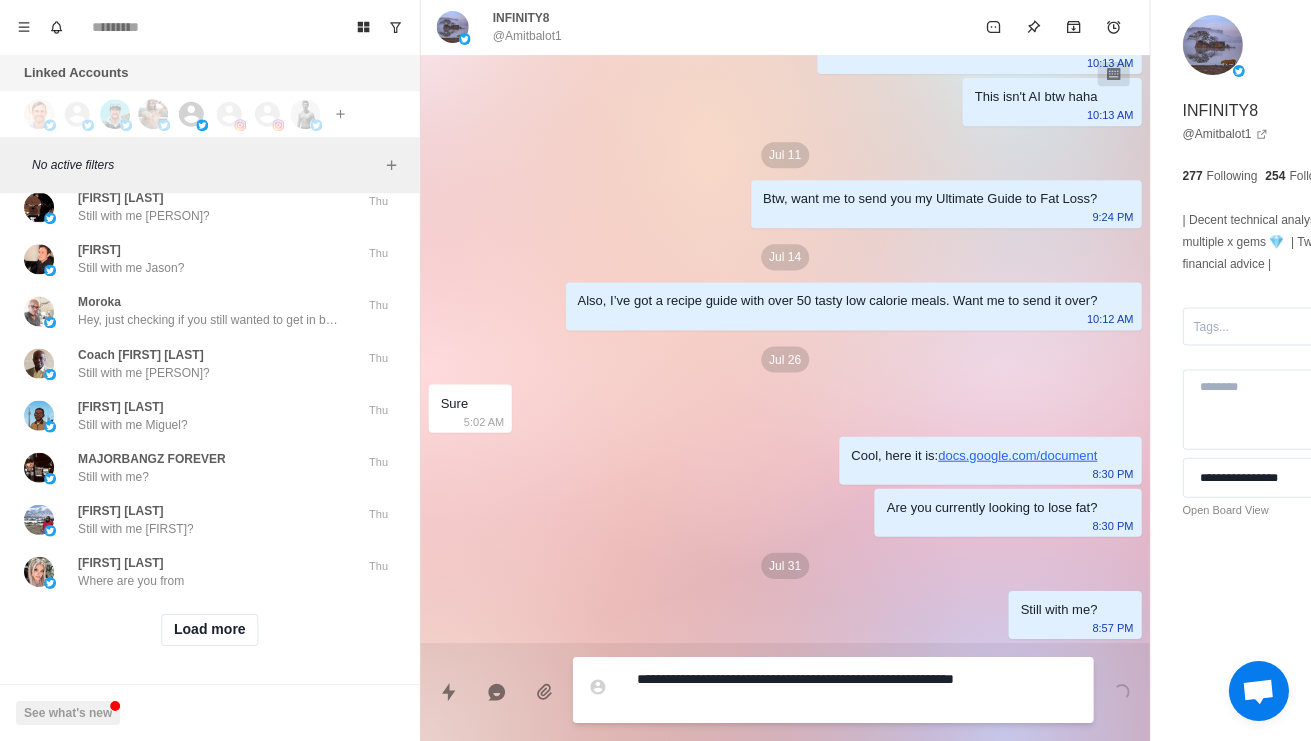 type on "*" 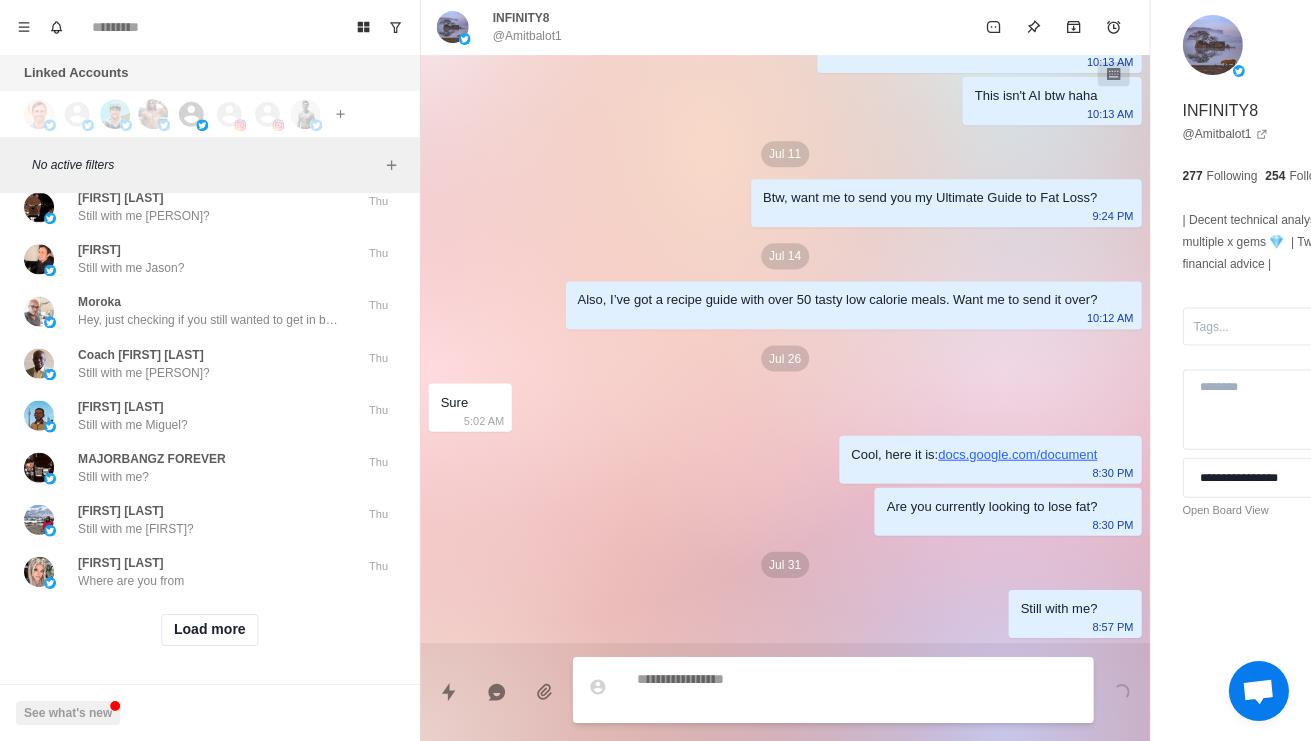 scroll, scrollTop: 250, scrollLeft: 0, axis: vertical 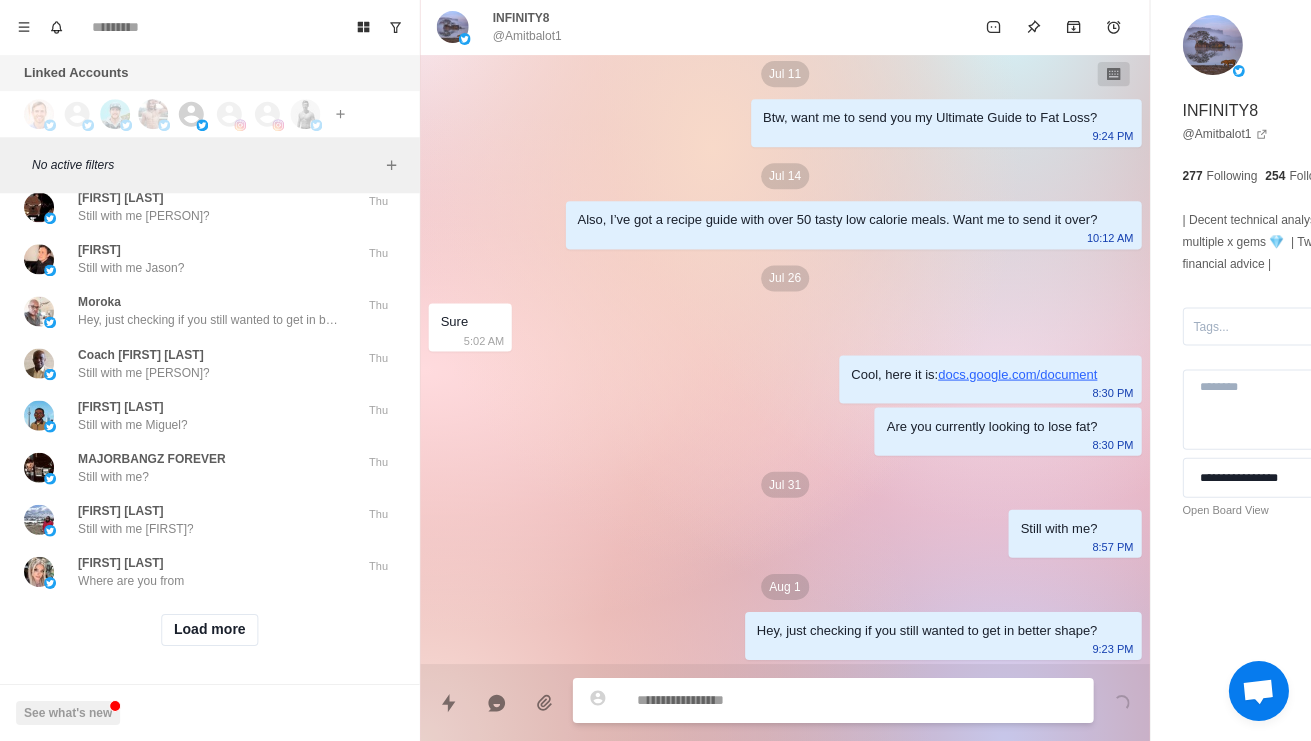 click on "Muzame Ayieko Any advice on this?" at bounding box center [188, 156] 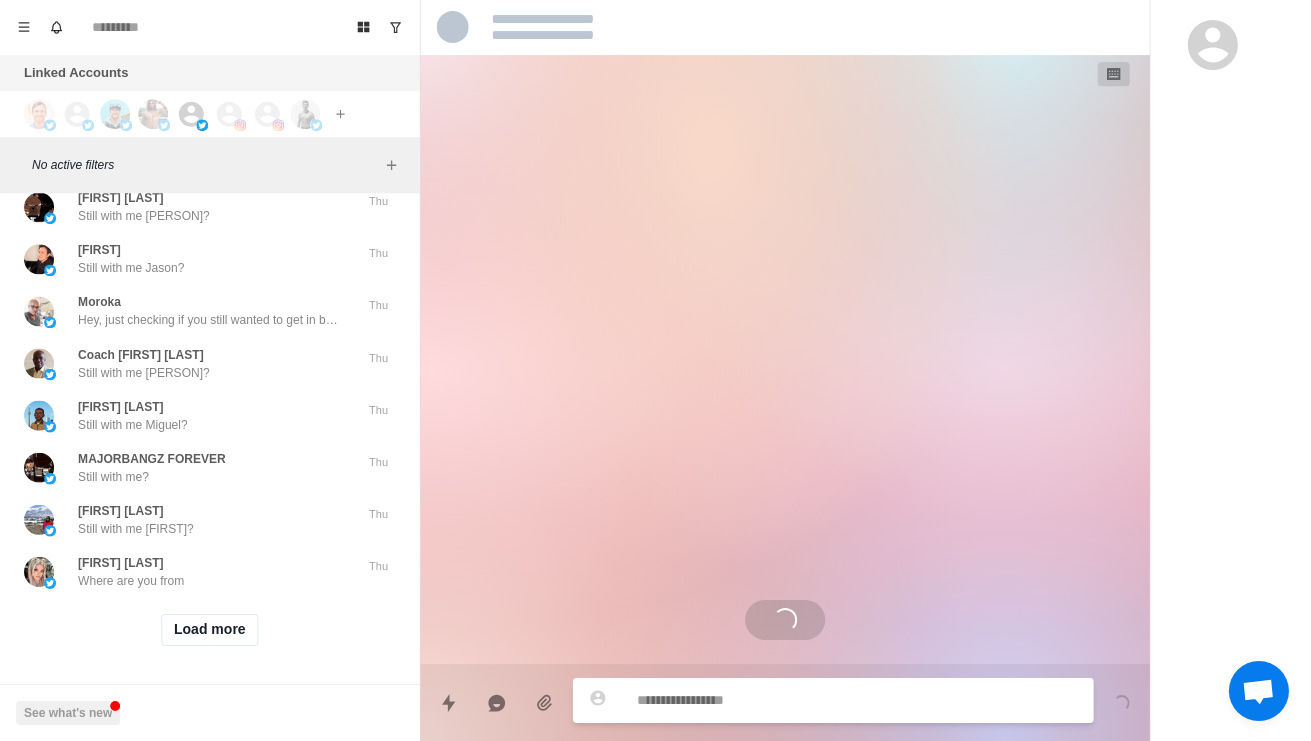scroll, scrollTop: 0, scrollLeft: 0, axis: both 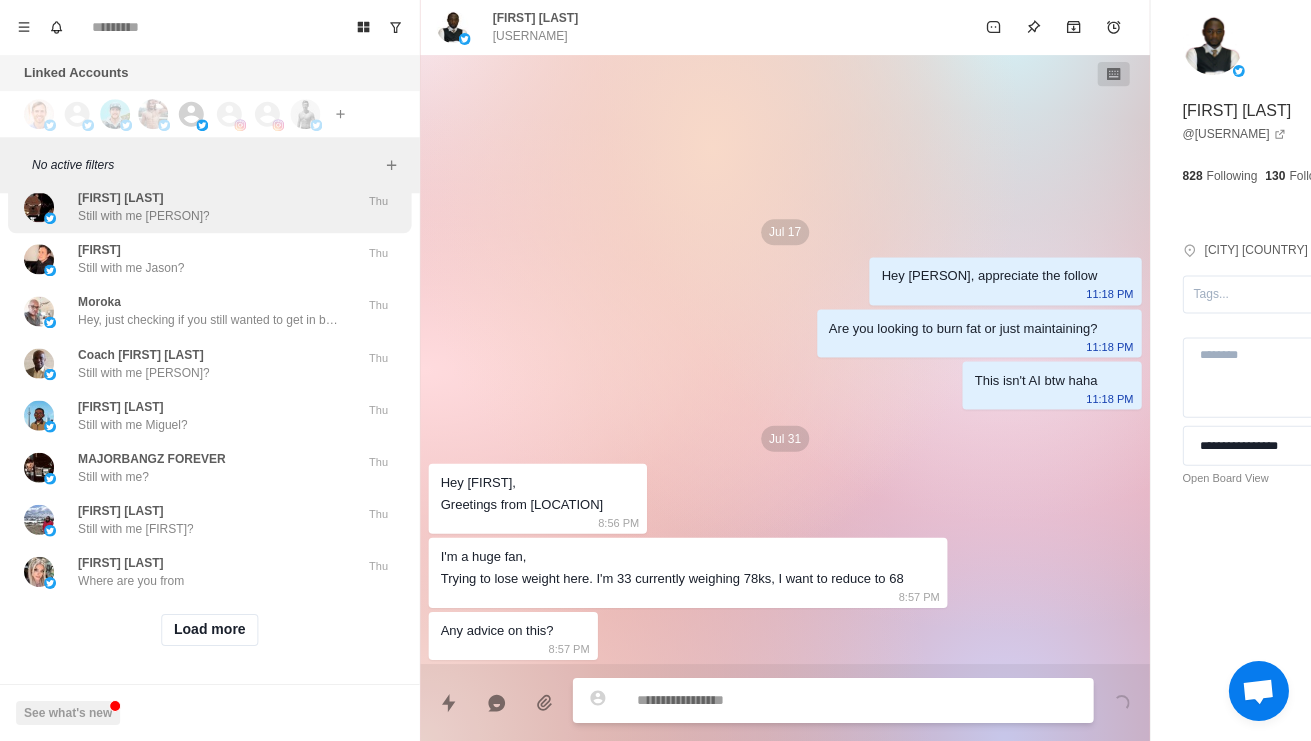 click on "Mike Masterson Still with me Mike?" at bounding box center [188, 208] 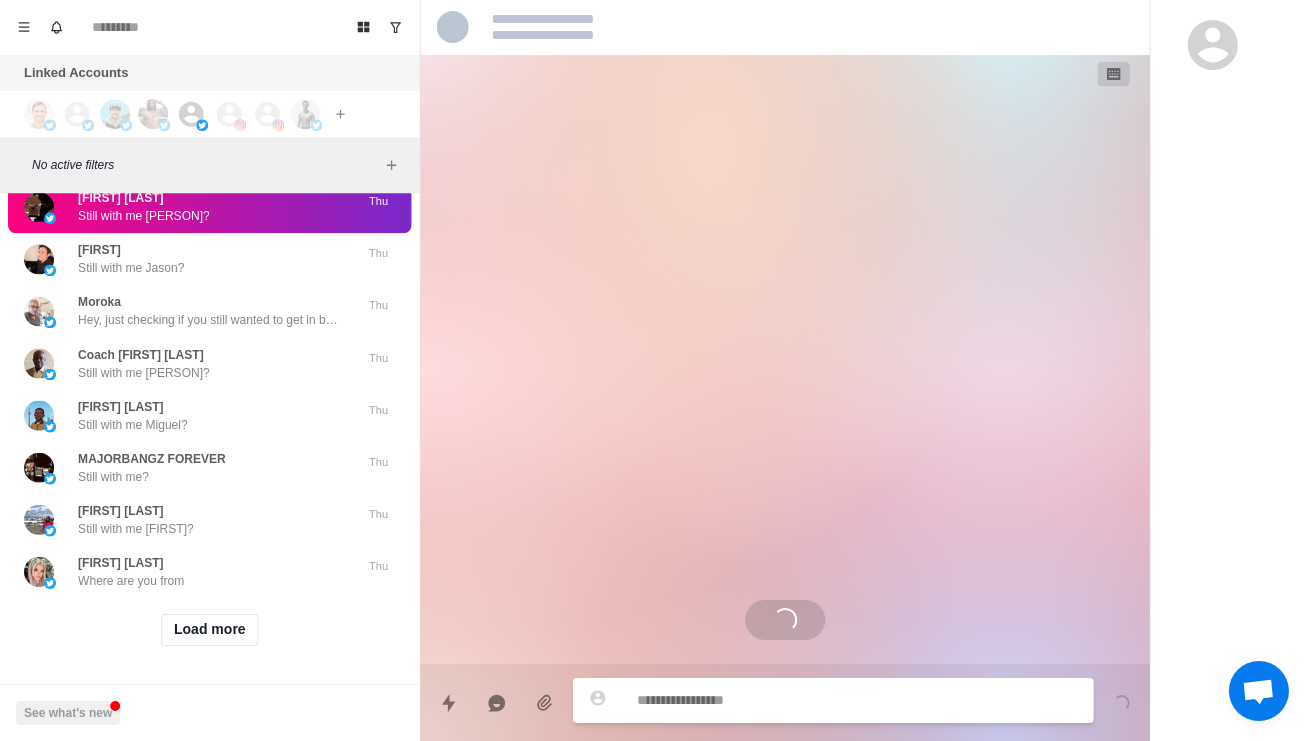scroll, scrollTop: 148, scrollLeft: 0, axis: vertical 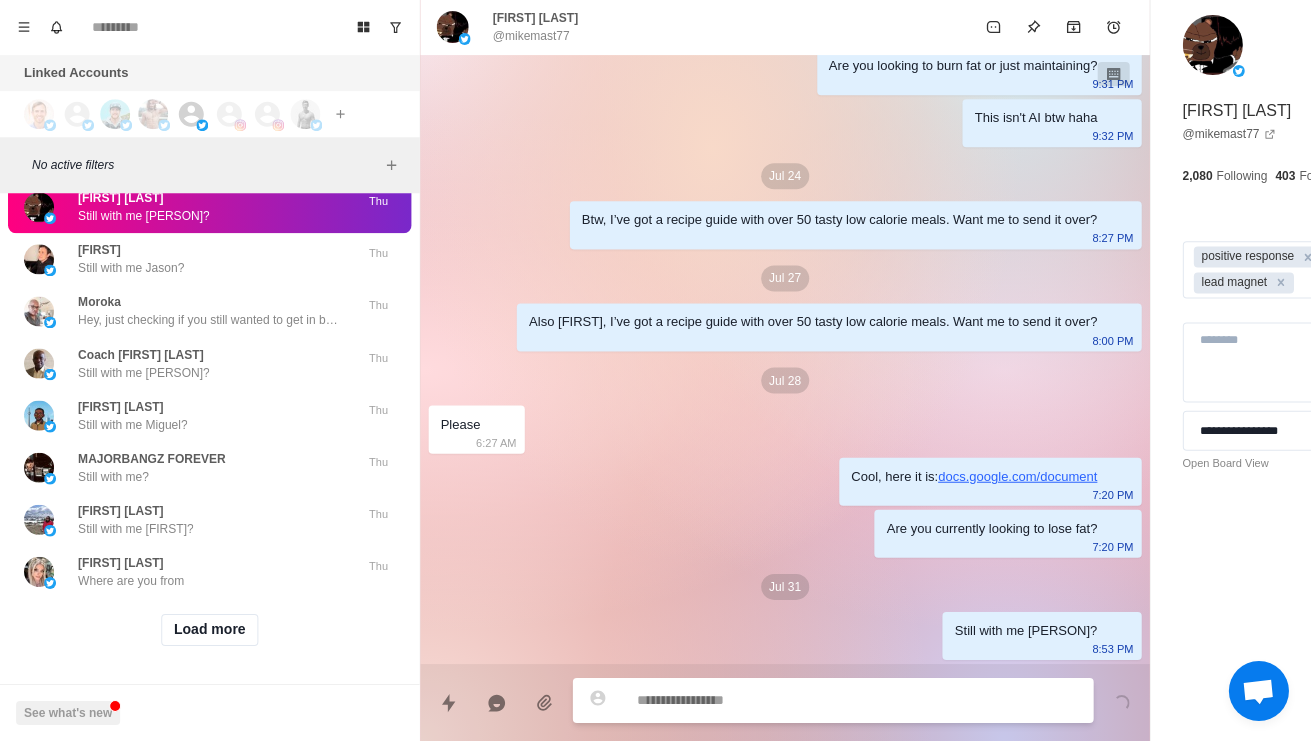 type on "*" 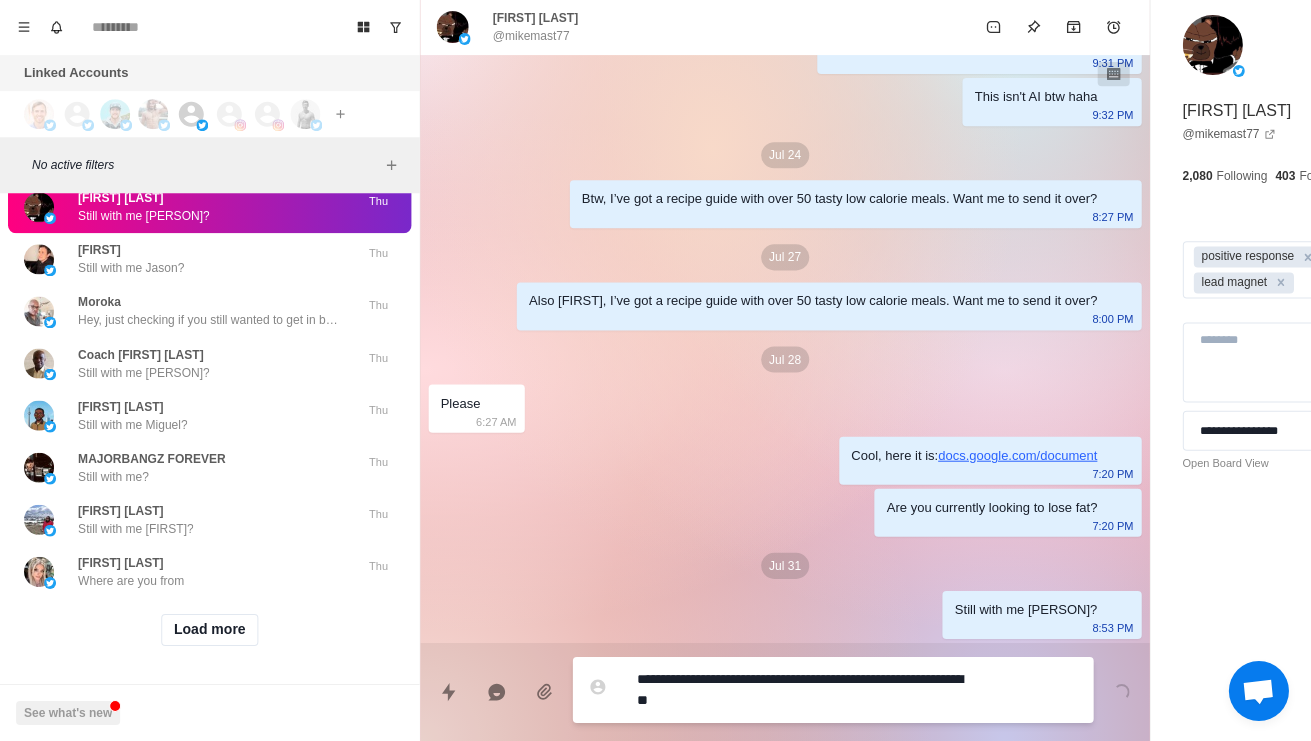 type on "*" 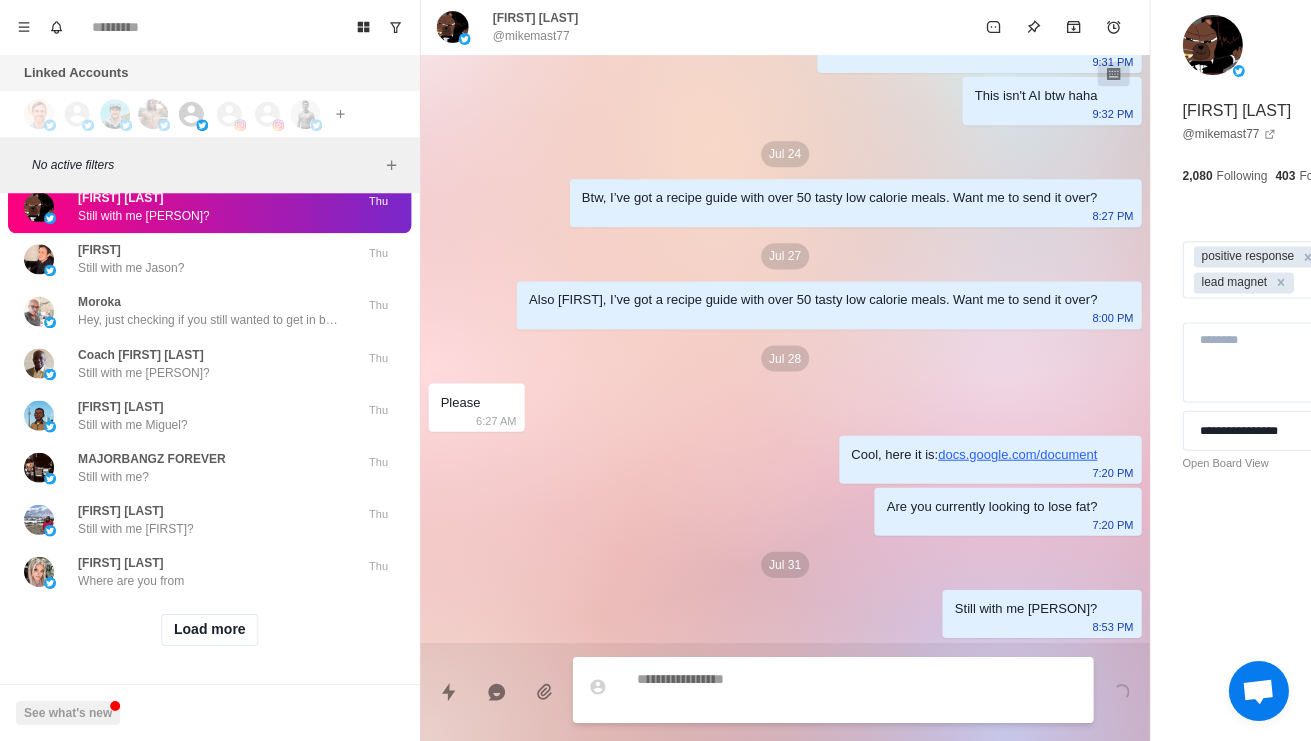 scroll, scrollTop: 250, scrollLeft: 0, axis: vertical 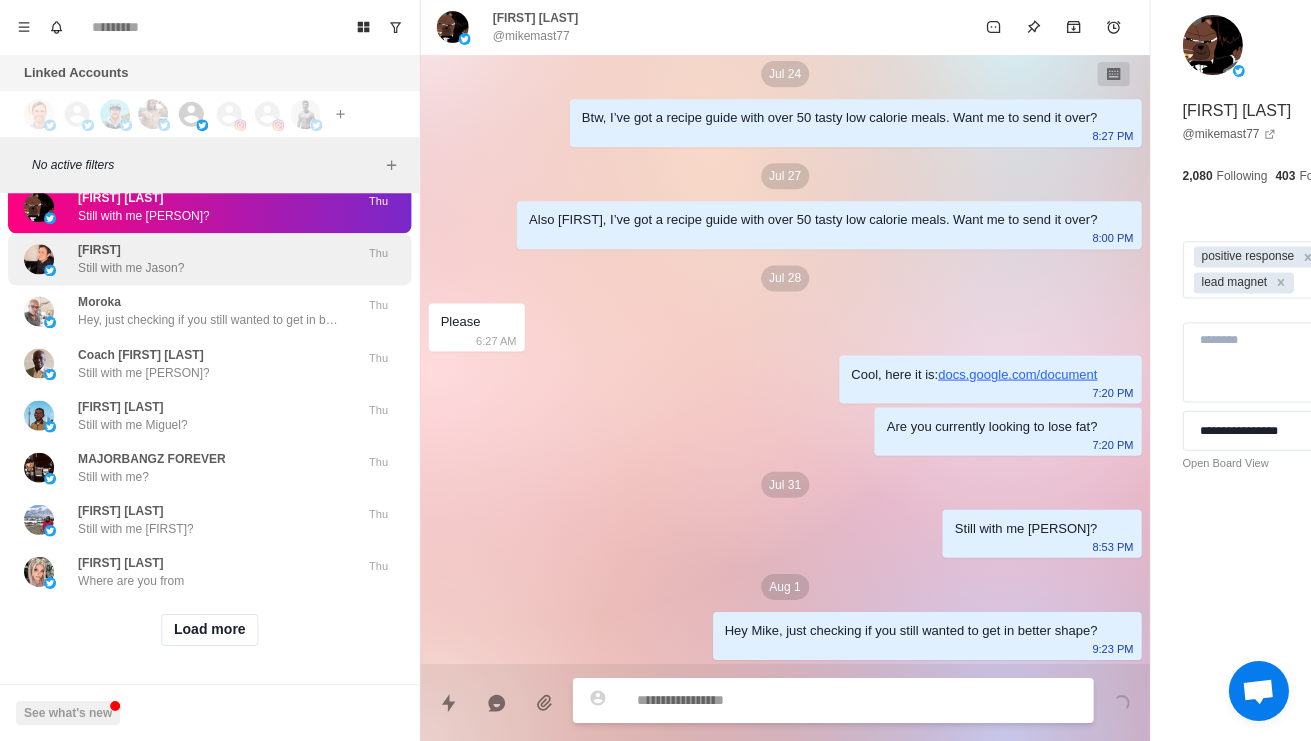 click on "Jason Still with me Jason?" at bounding box center (188, 260) 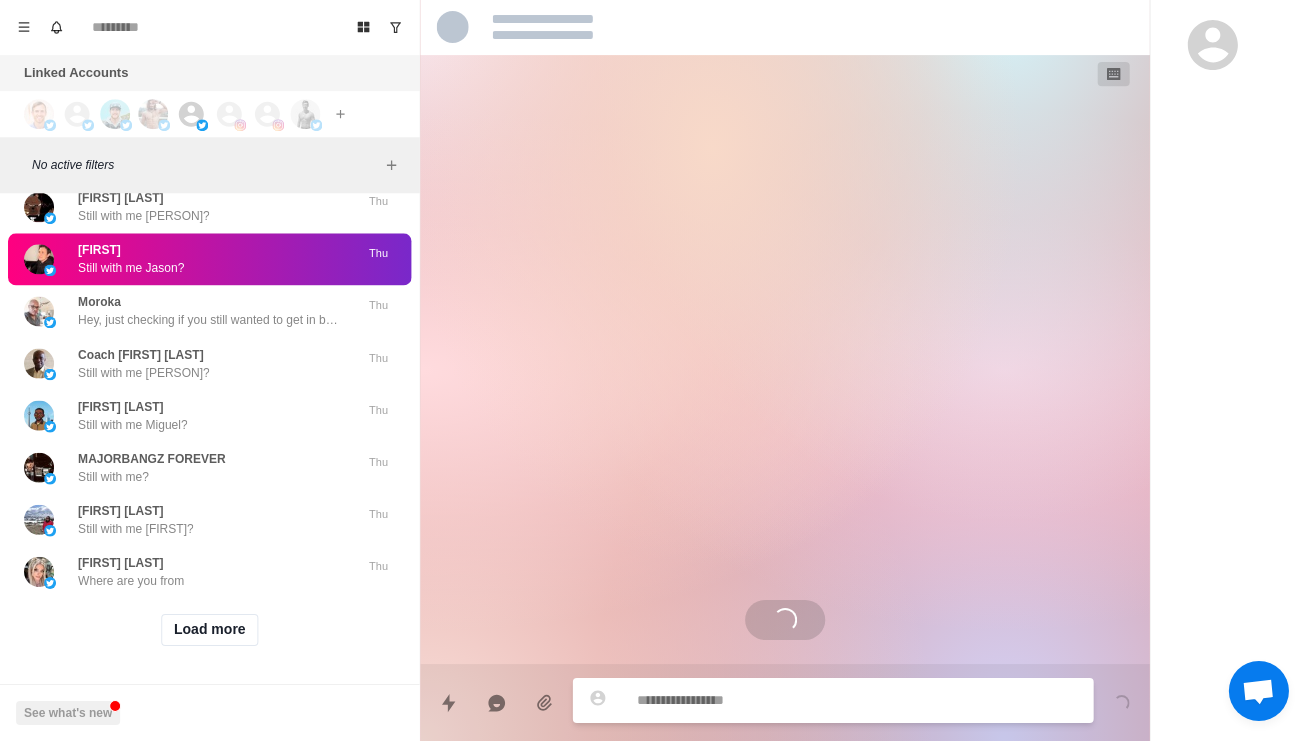 scroll, scrollTop: 0, scrollLeft: 0, axis: both 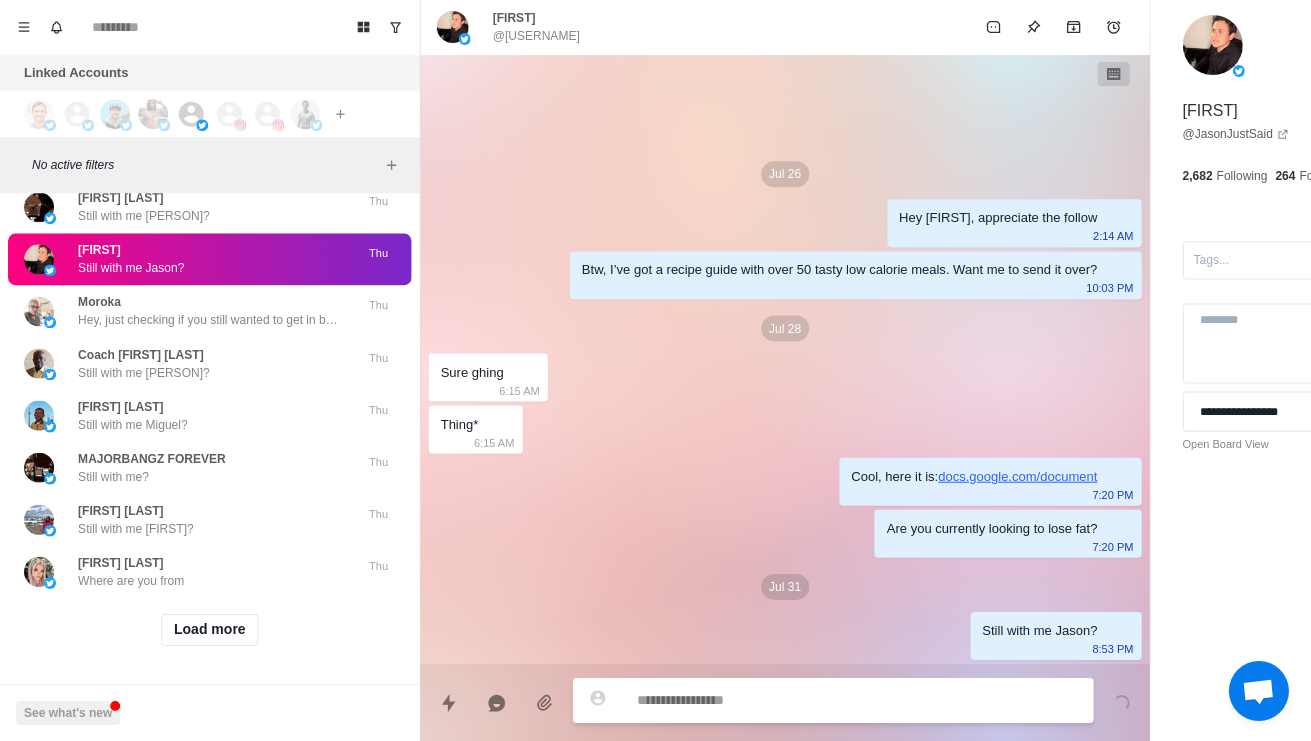 type on "*" 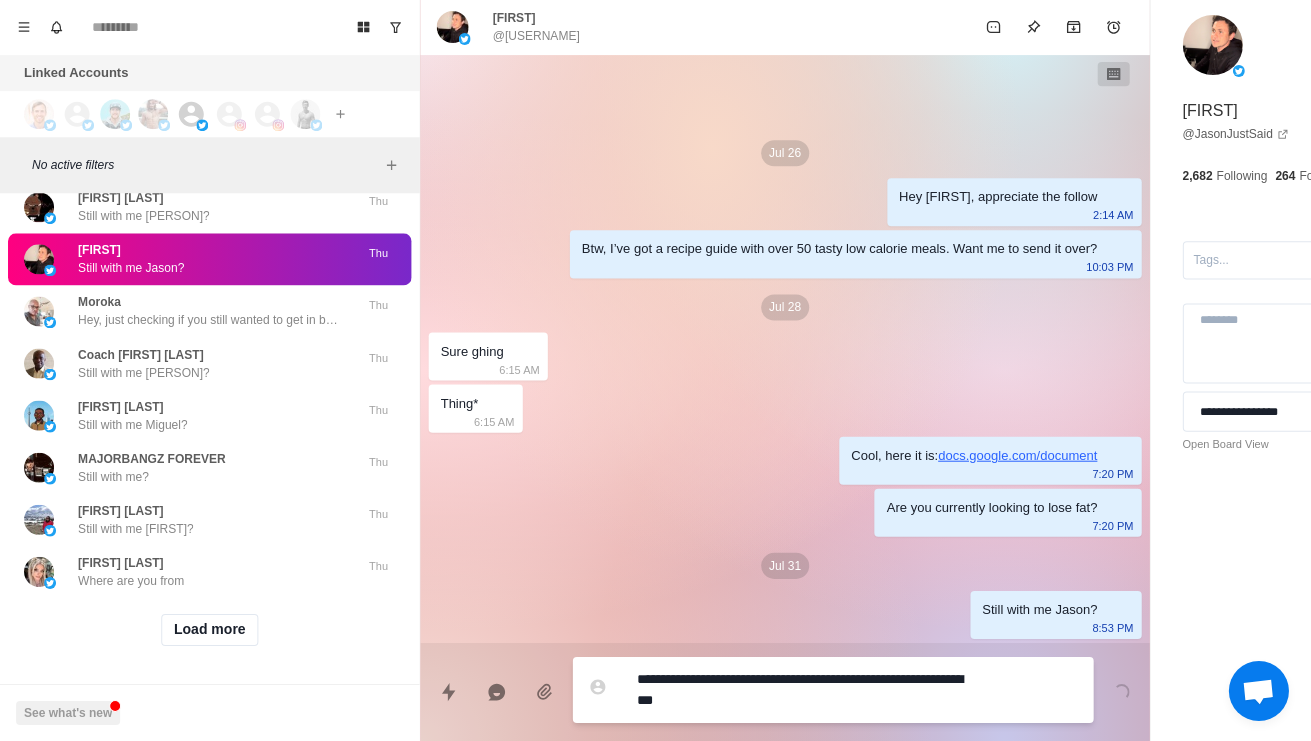 type on "*" 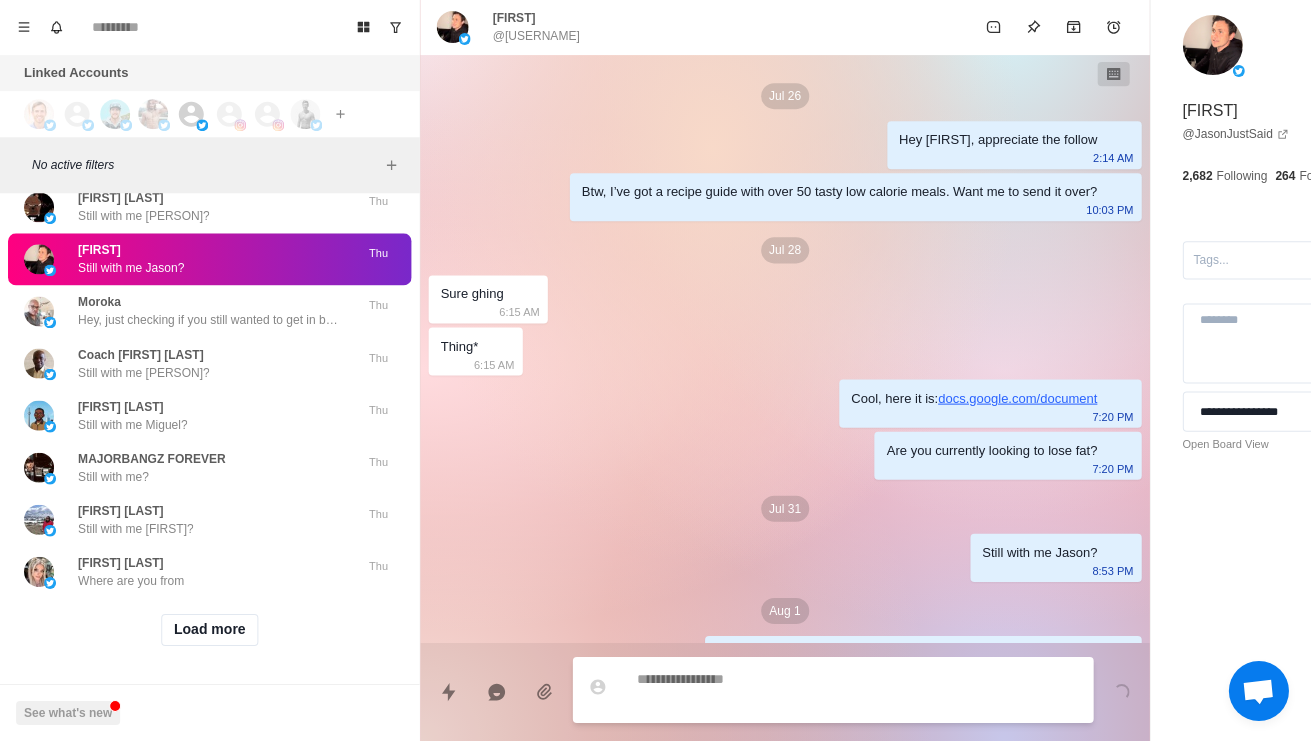 scroll, scrollTop: 24, scrollLeft: 0, axis: vertical 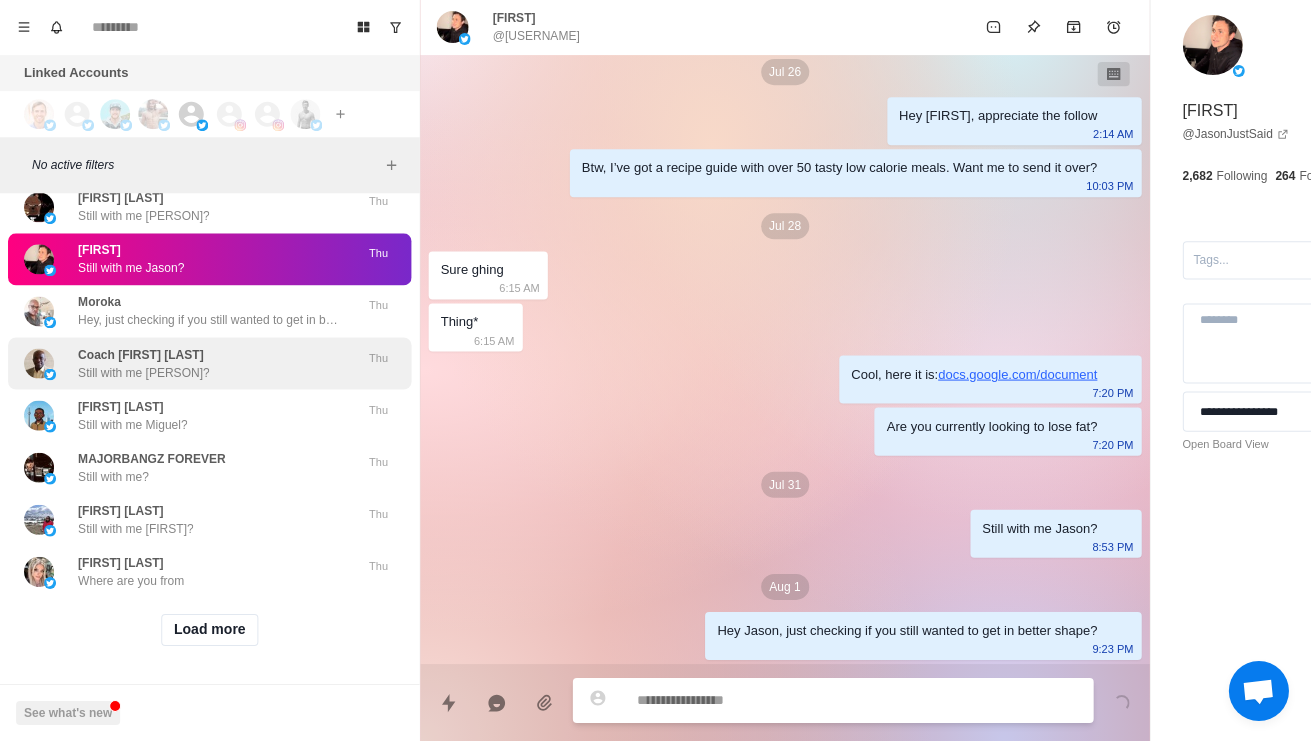 click on "Coach Xavier Robinson Still with me Xavier?" at bounding box center (188, 364) 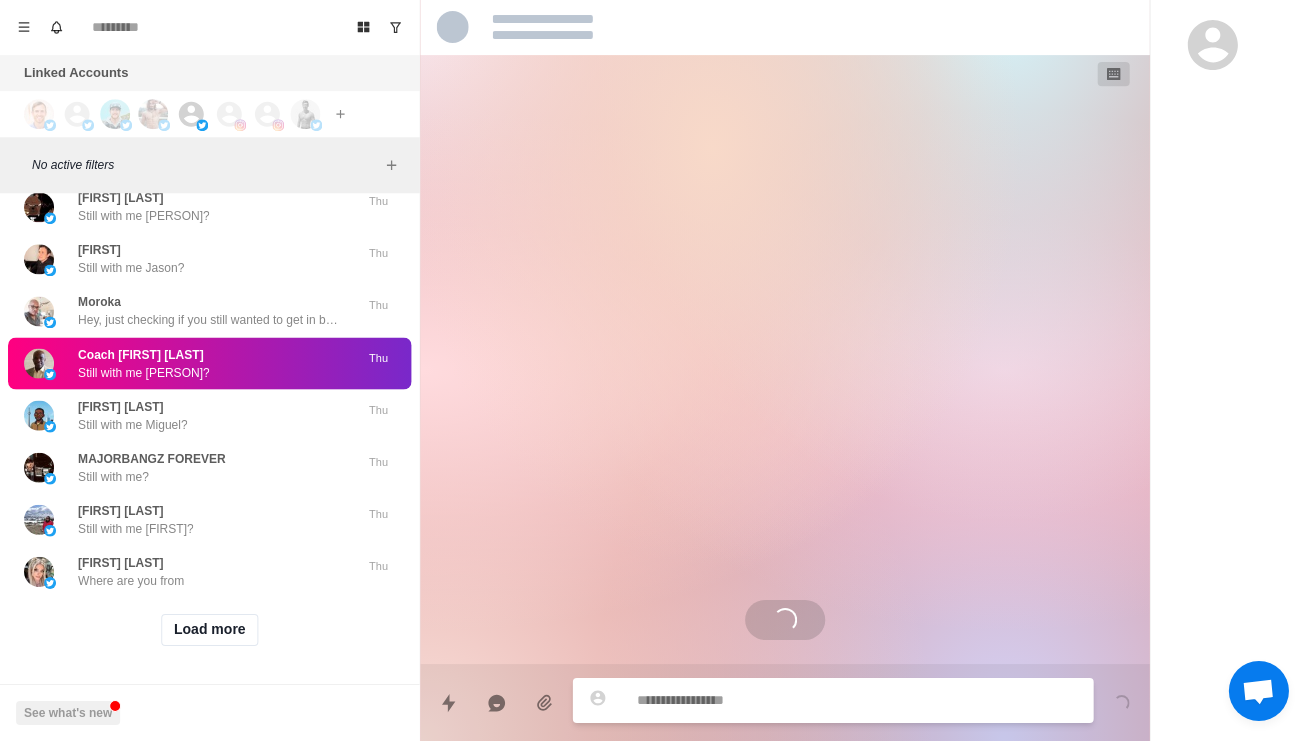 scroll, scrollTop: 0, scrollLeft: 0, axis: both 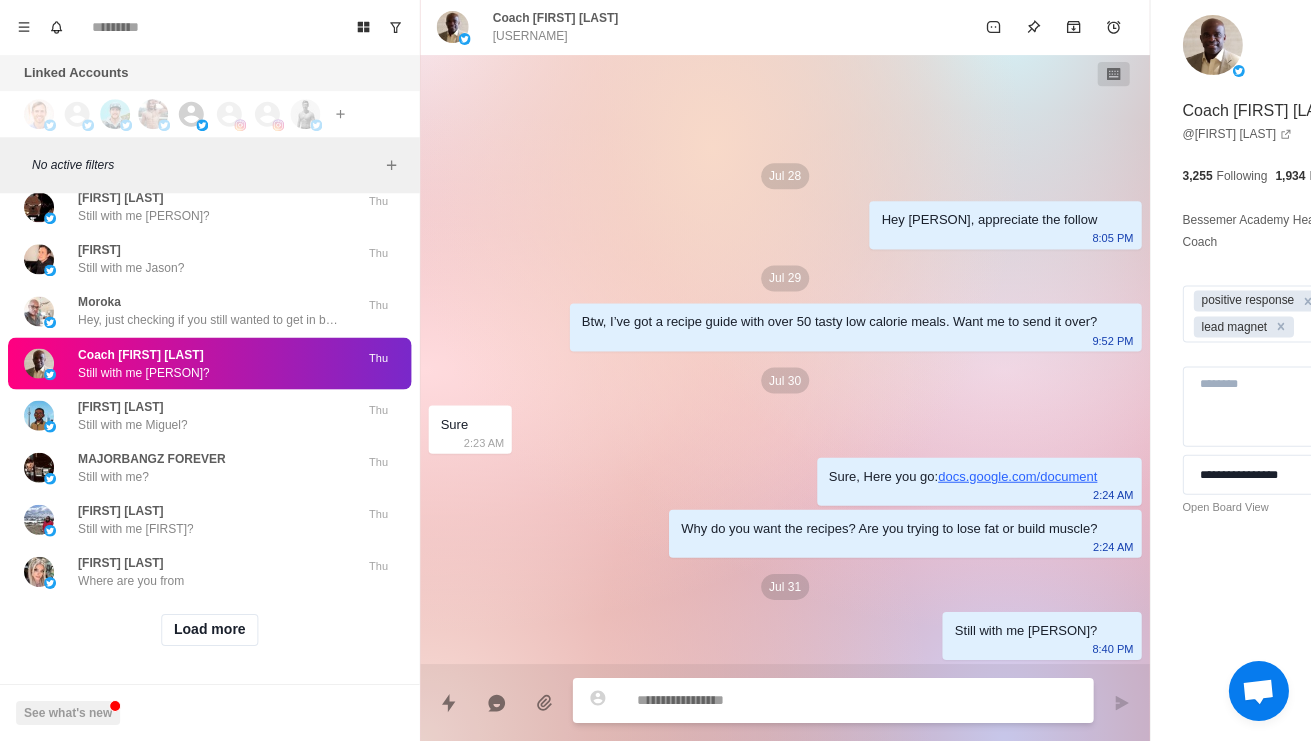 type on "*" 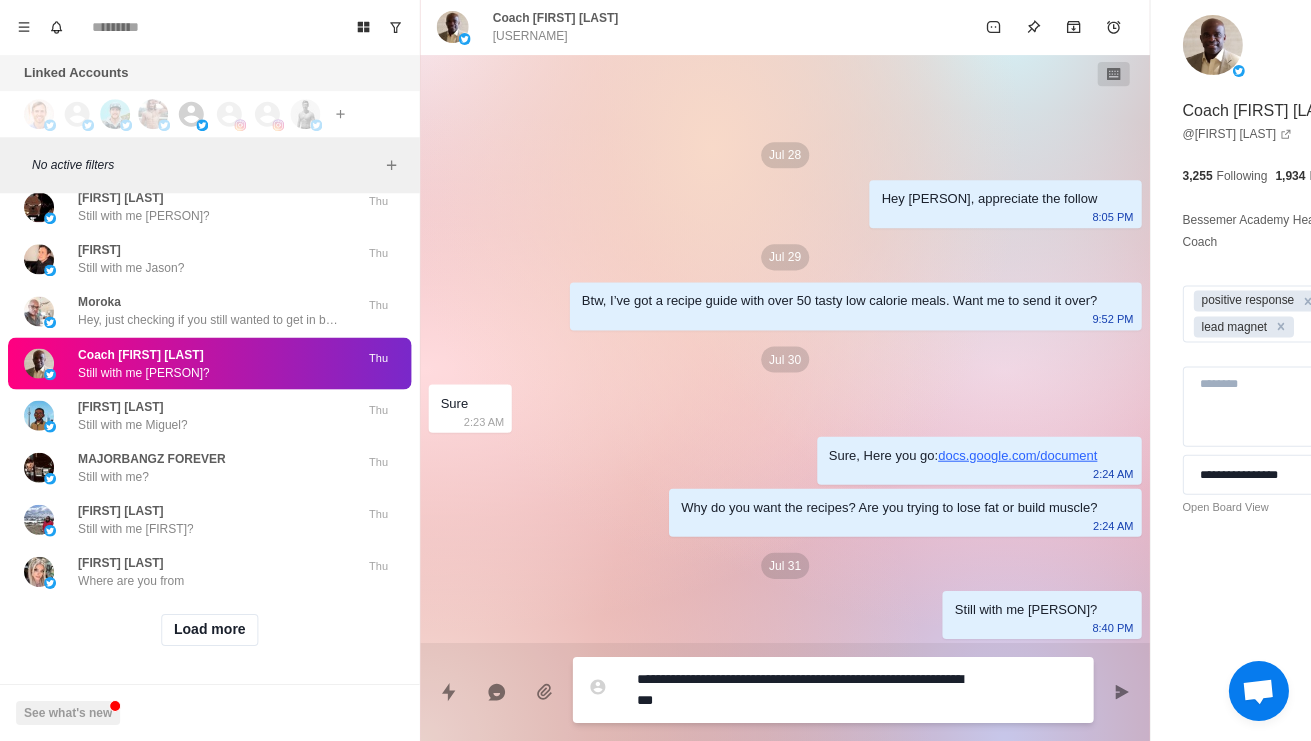click on "**********" at bounding box center [799, 690] 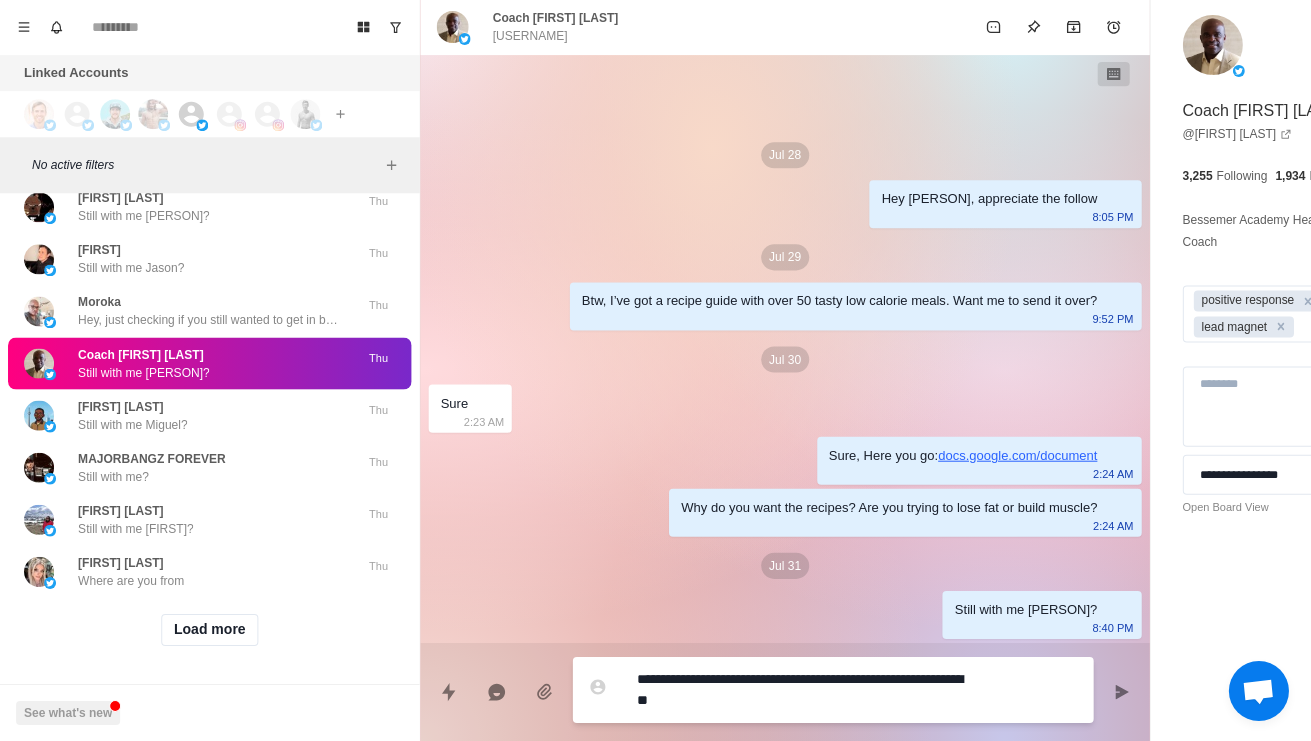 type on "*" 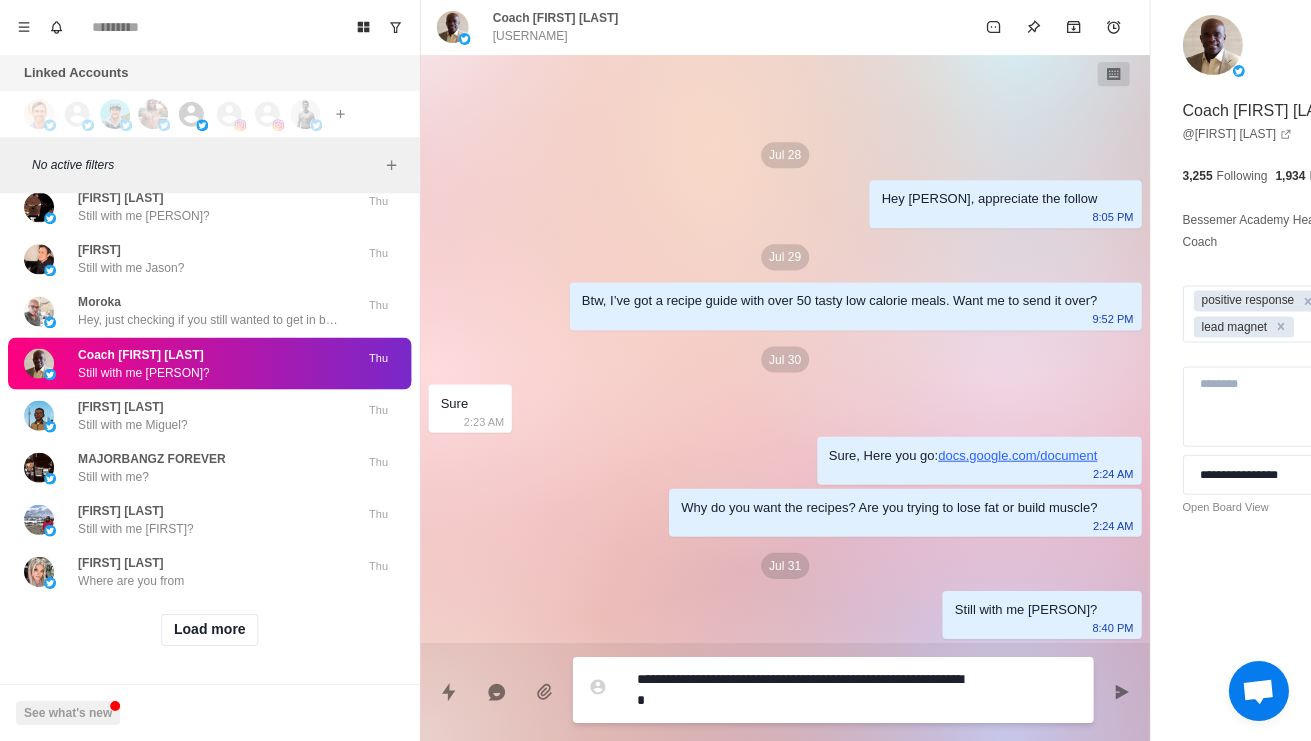 type on "*" 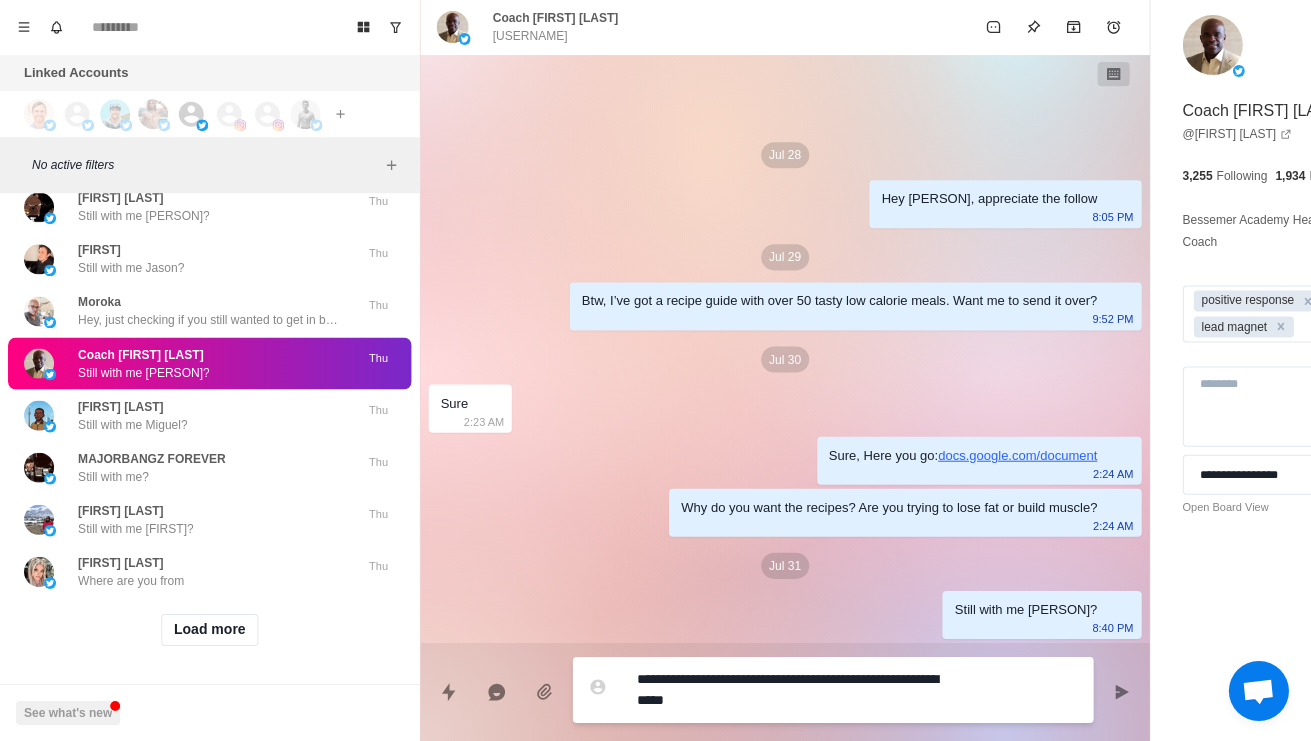 type on "*" 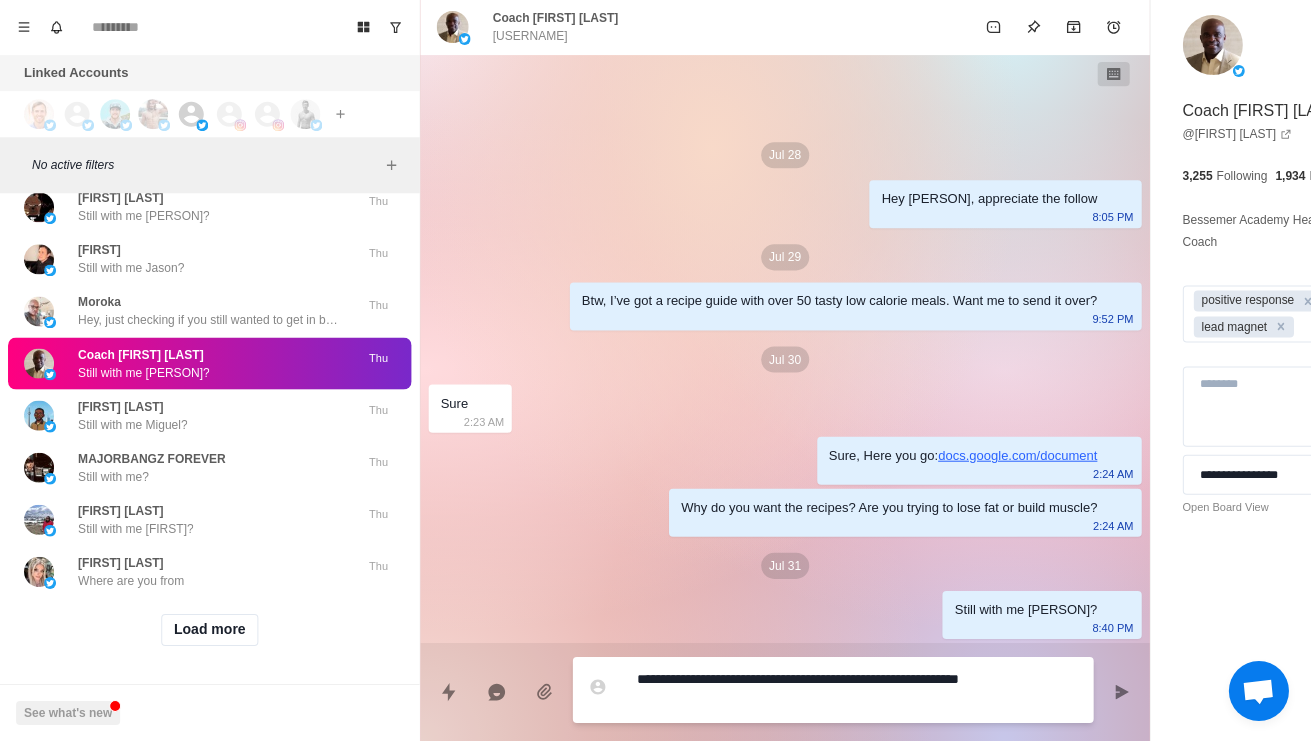 type on "*" 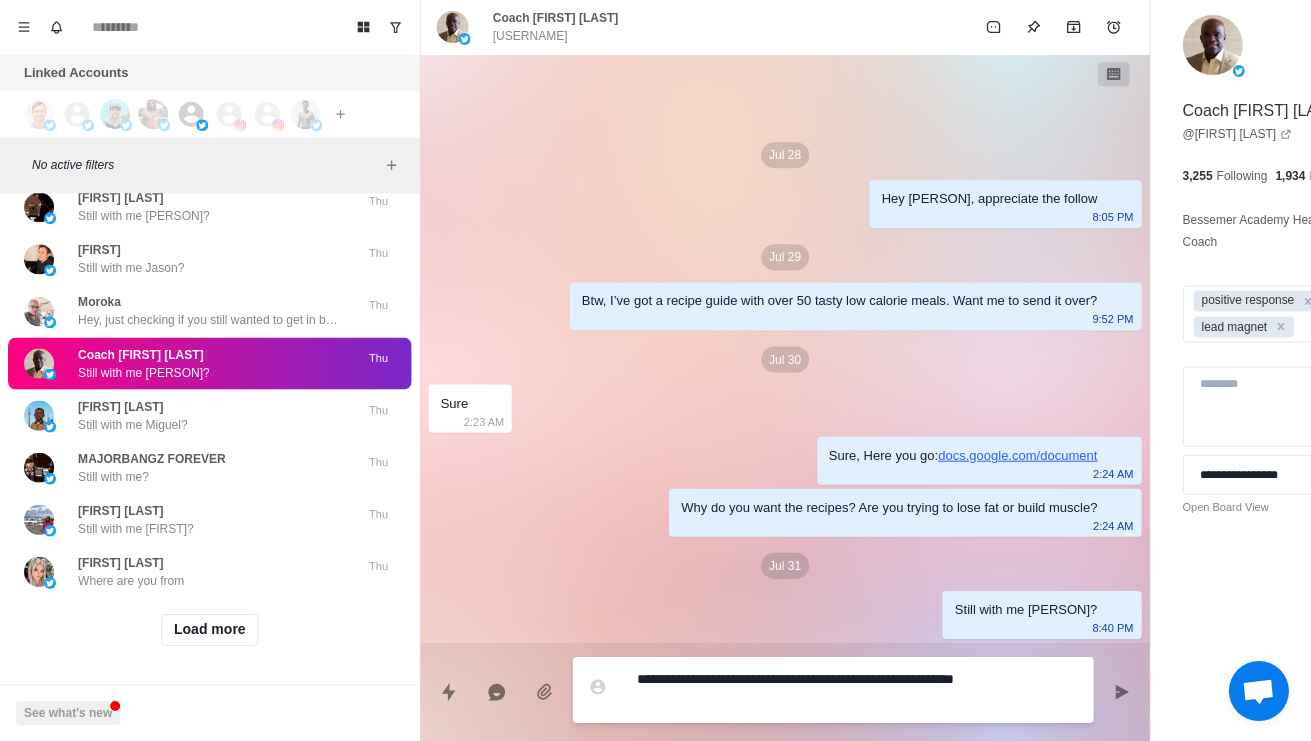 type on "*" 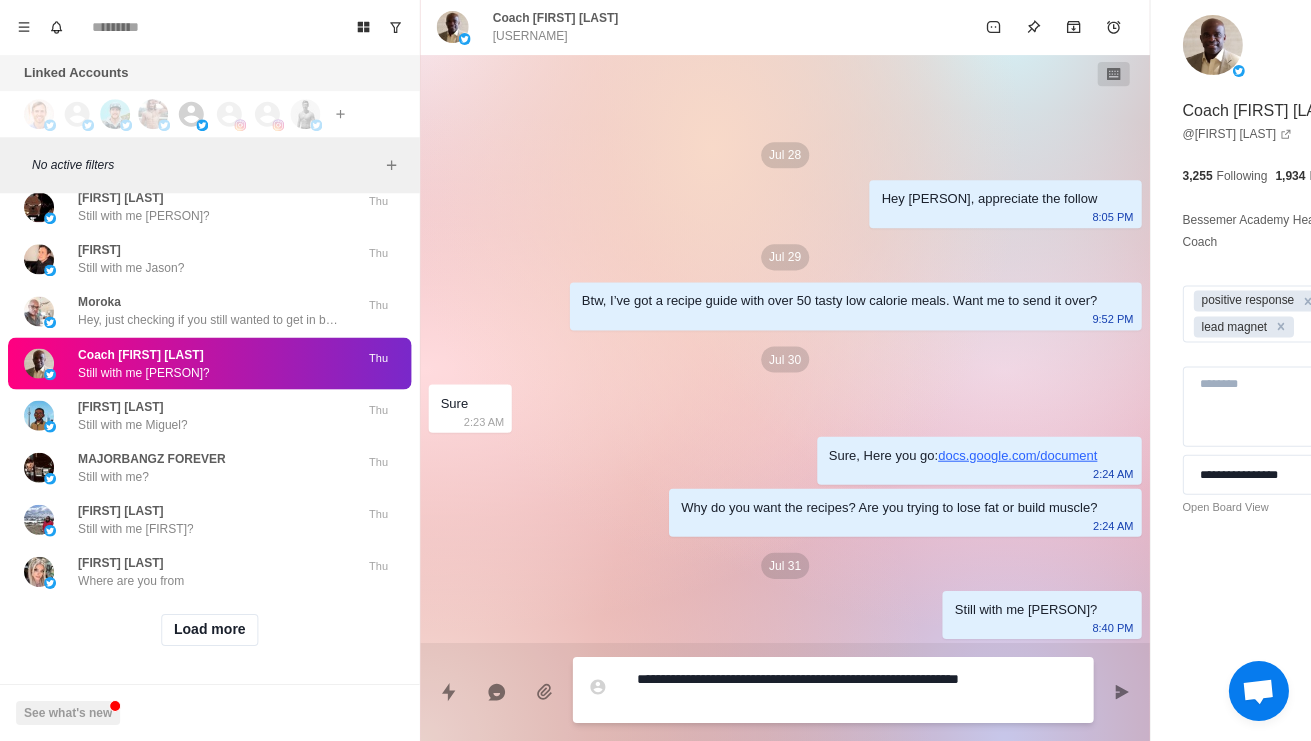 type on "*" 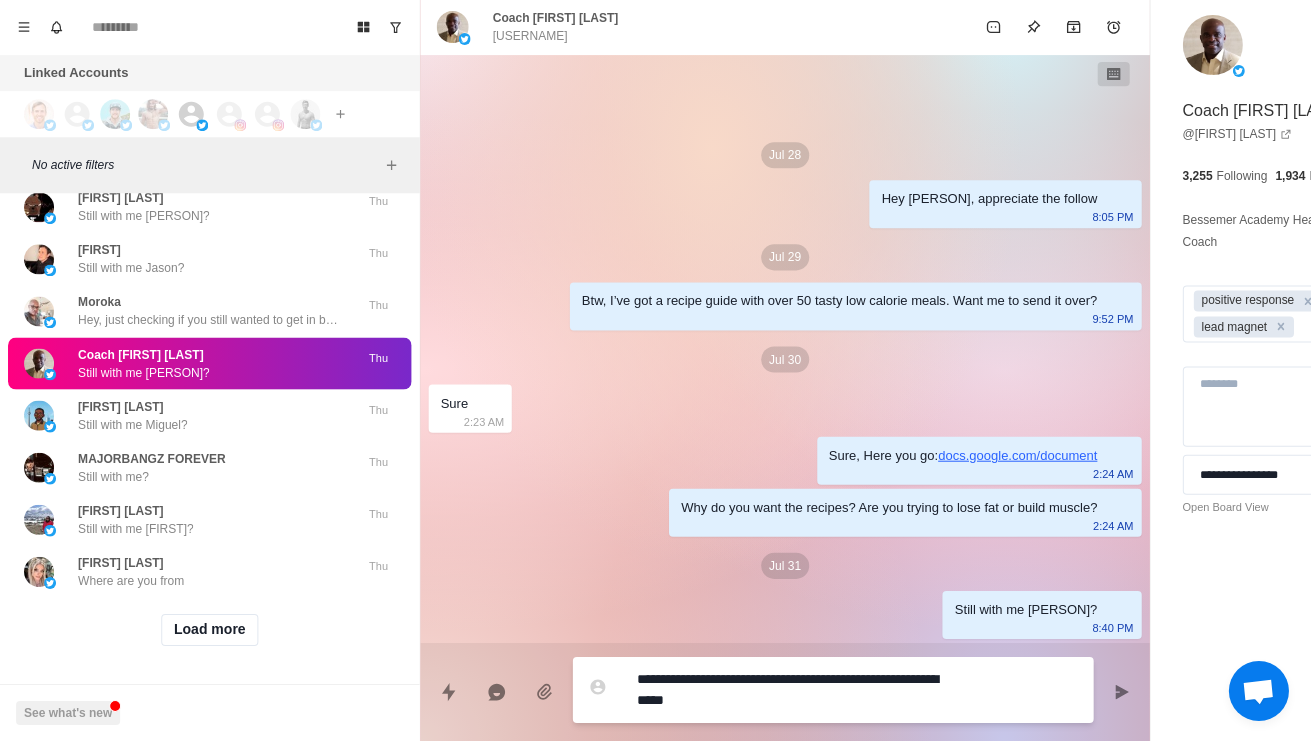 type on "*" 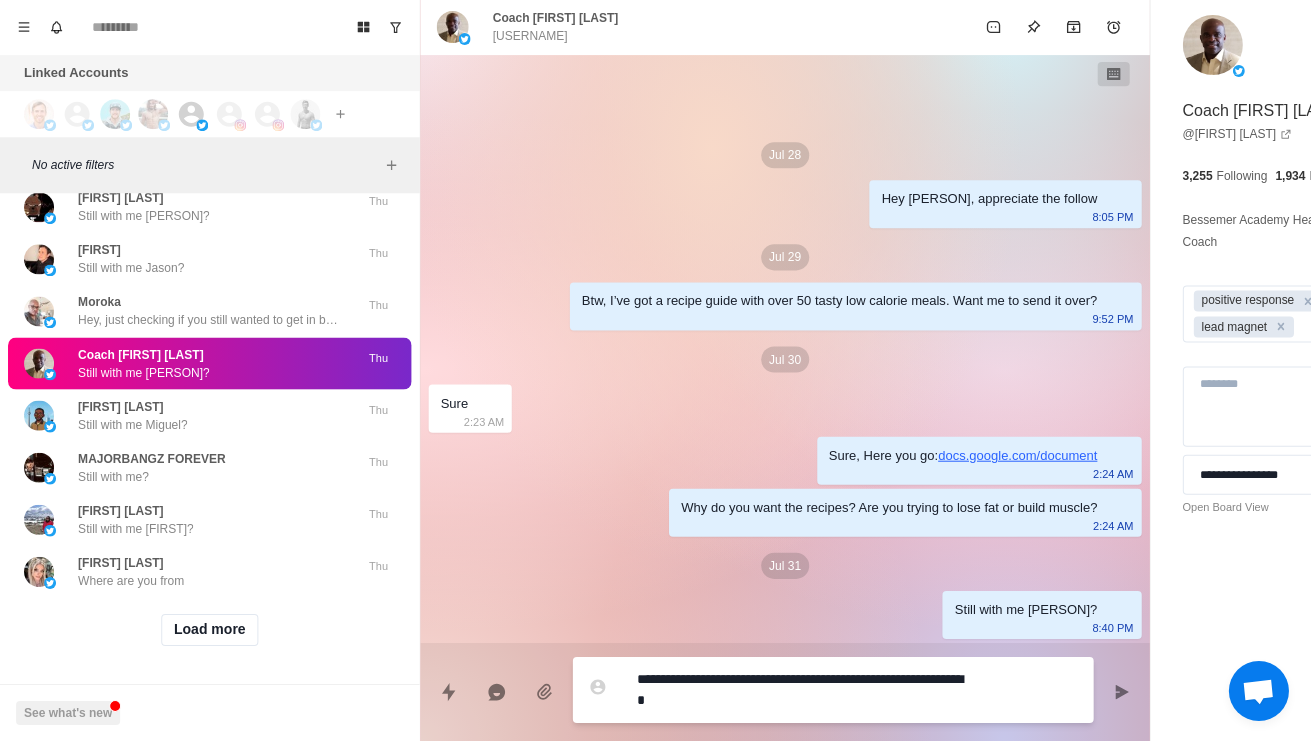 type on "*" 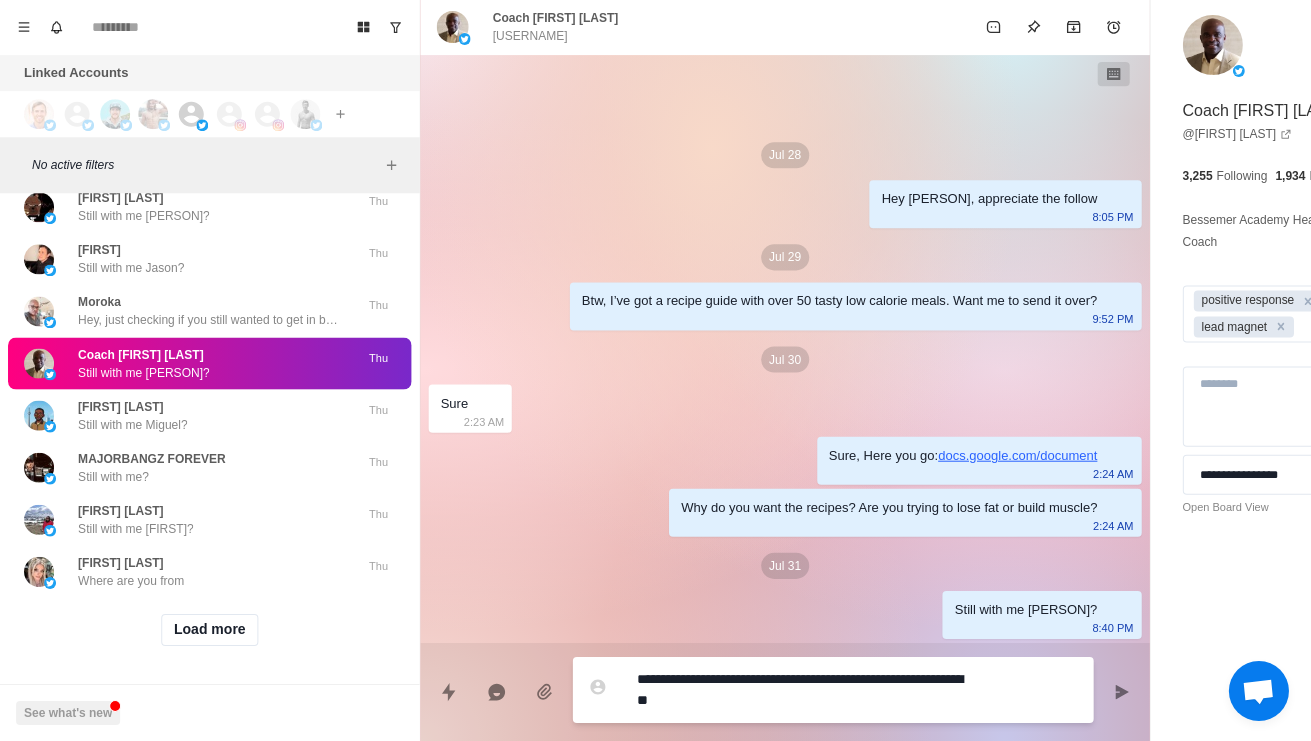 type on "*" 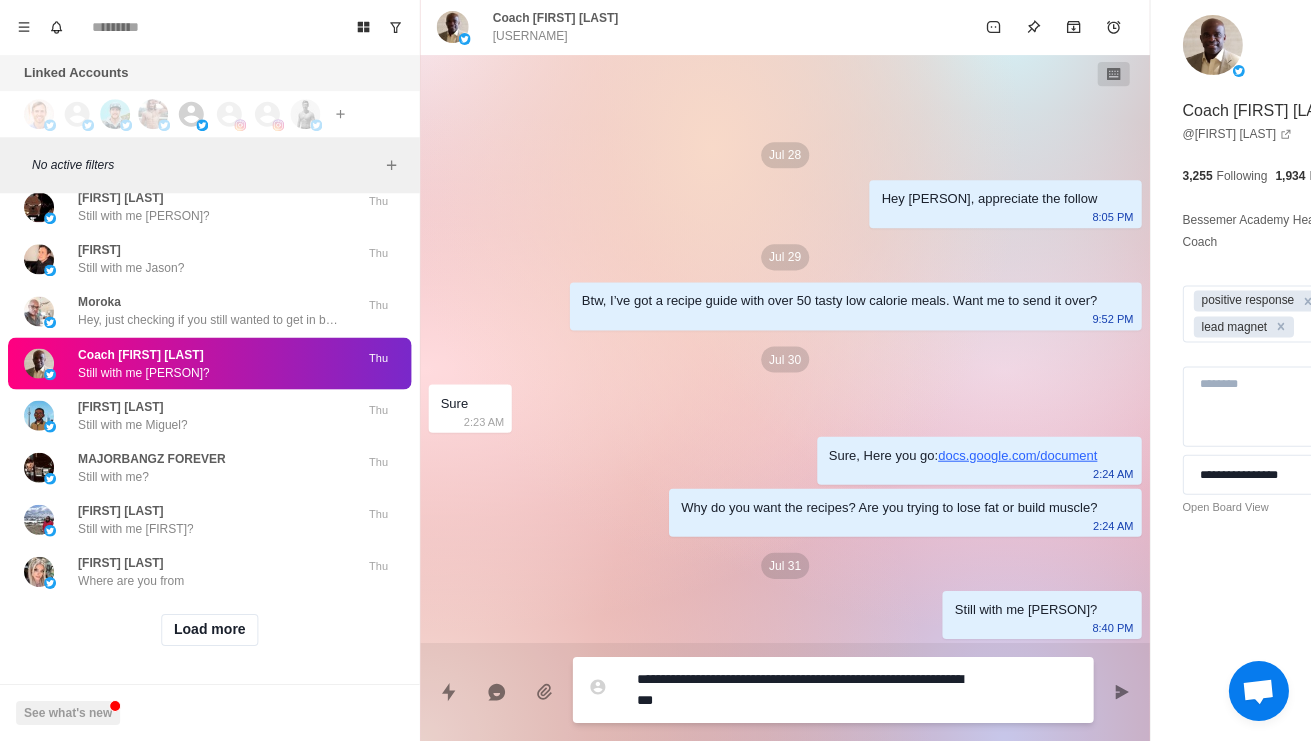 type on "*" 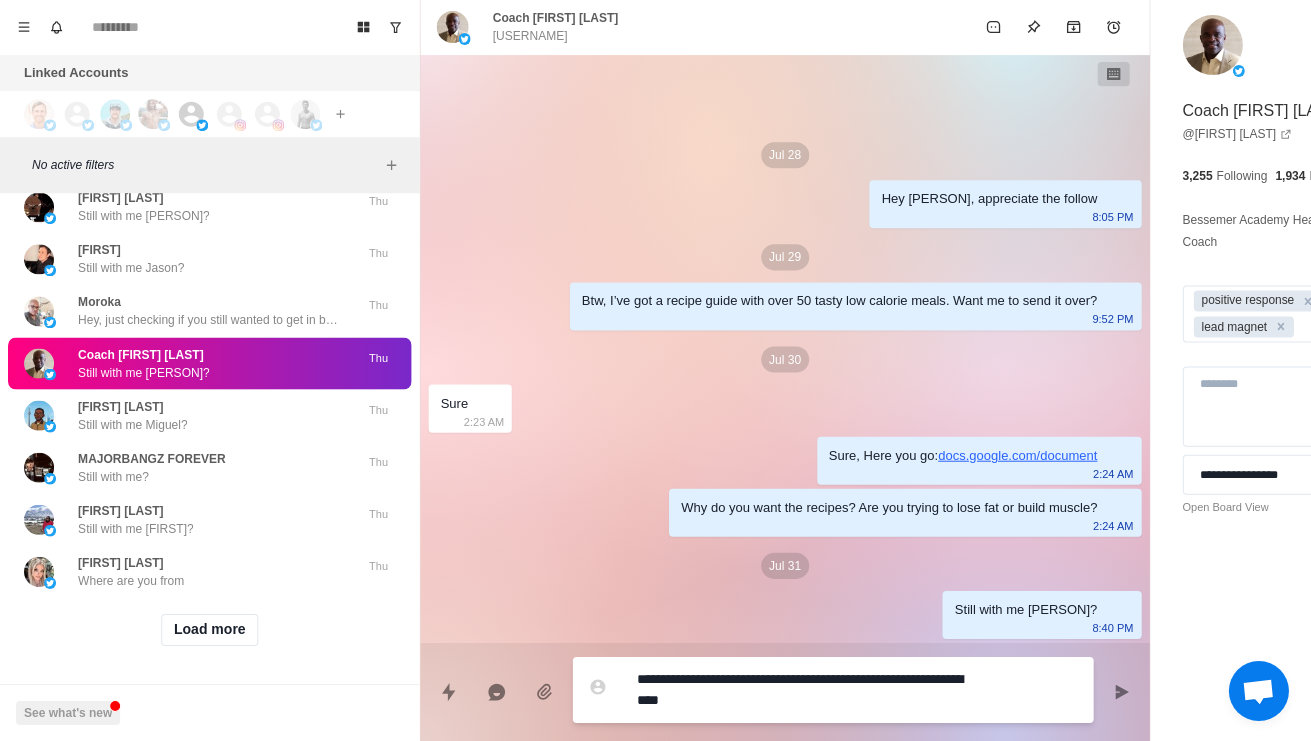 type on "*" 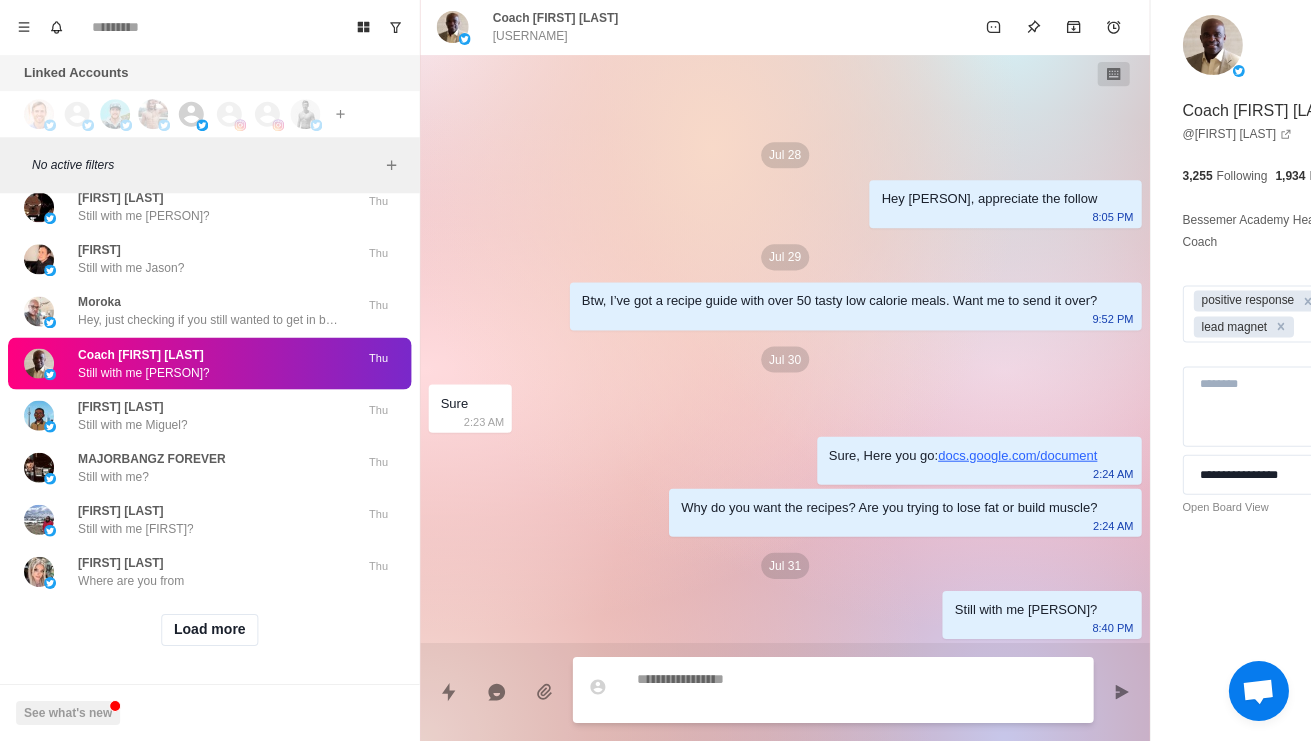 scroll, scrollTop: 22, scrollLeft: 0, axis: vertical 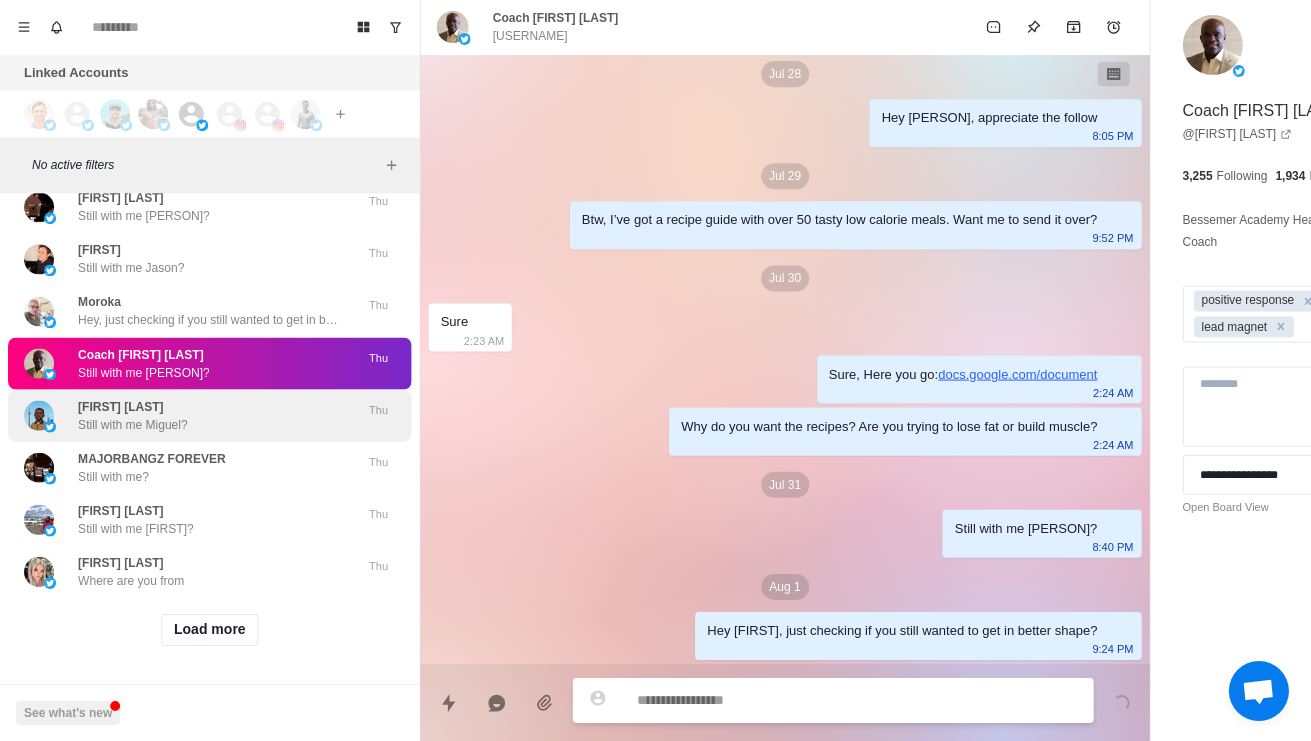 click on "Miguel Twahirwa Still with me Miguel?" at bounding box center [188, 416] 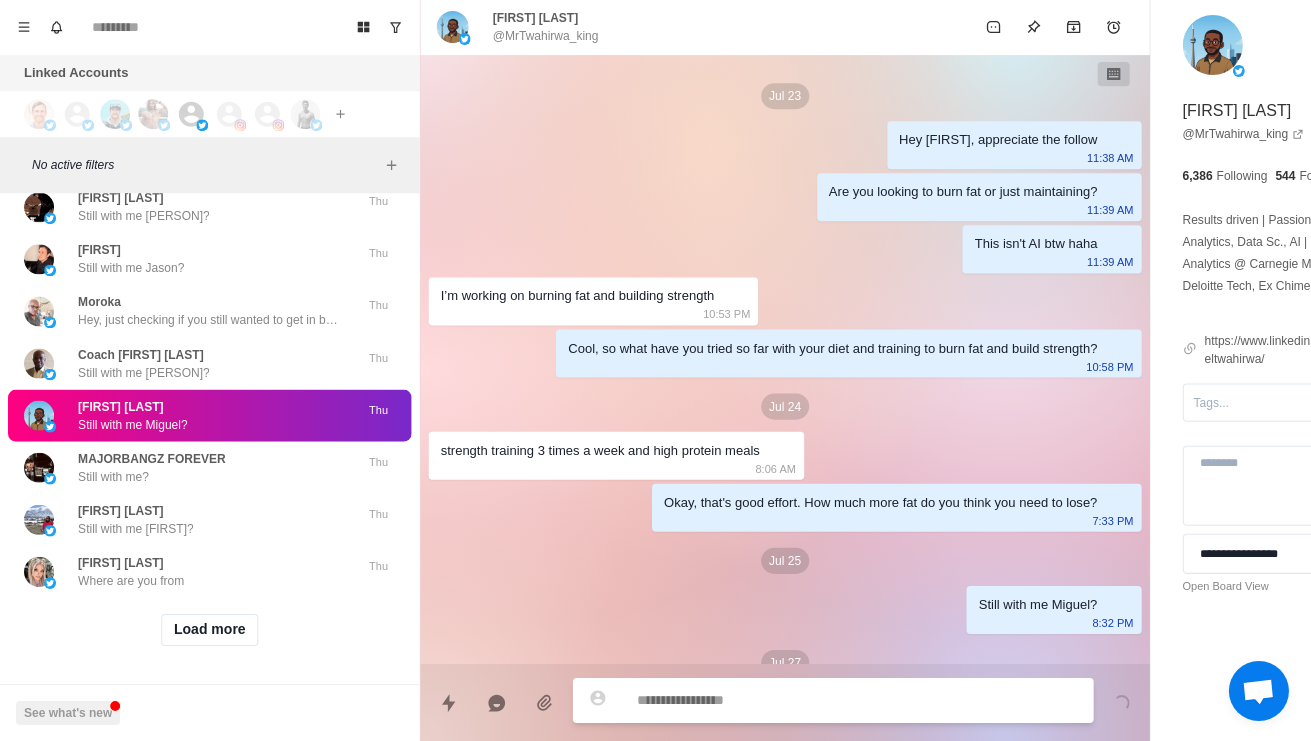scroll, scrollTop: 2072, scrollLeft: 0, axis: vertical 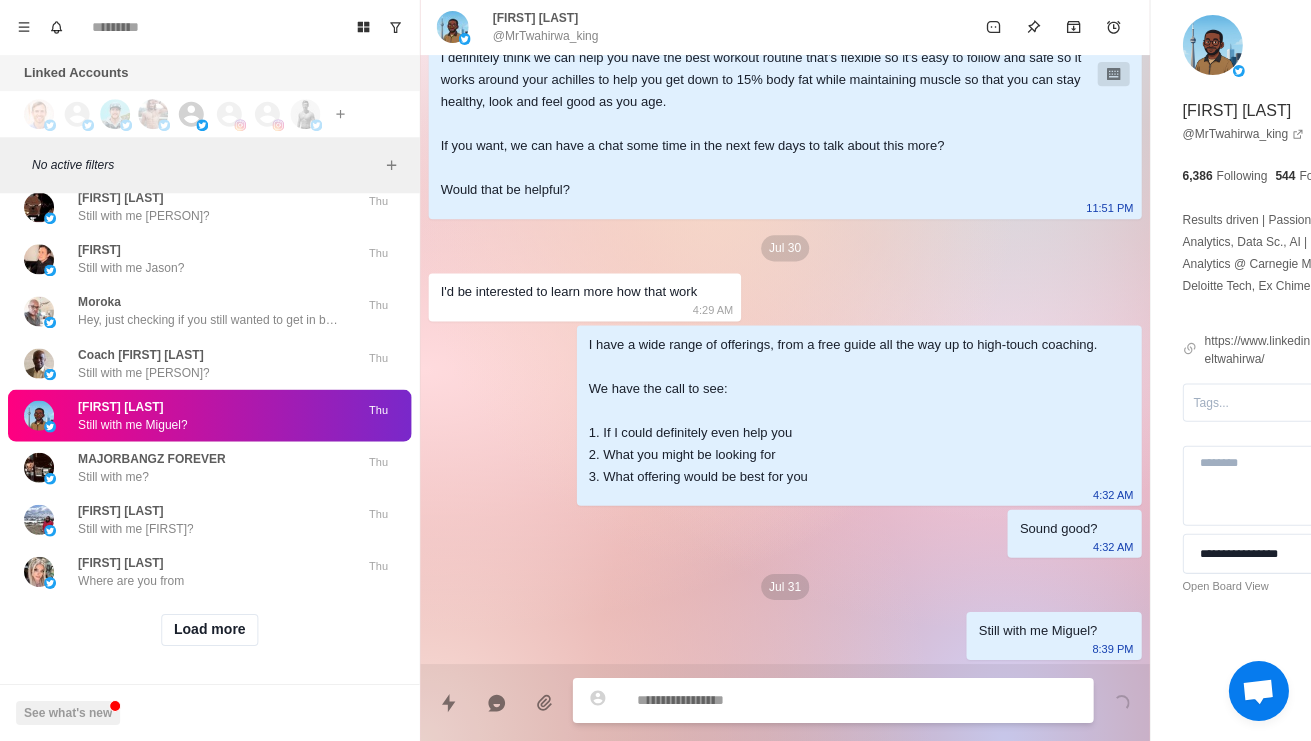 type on "*" 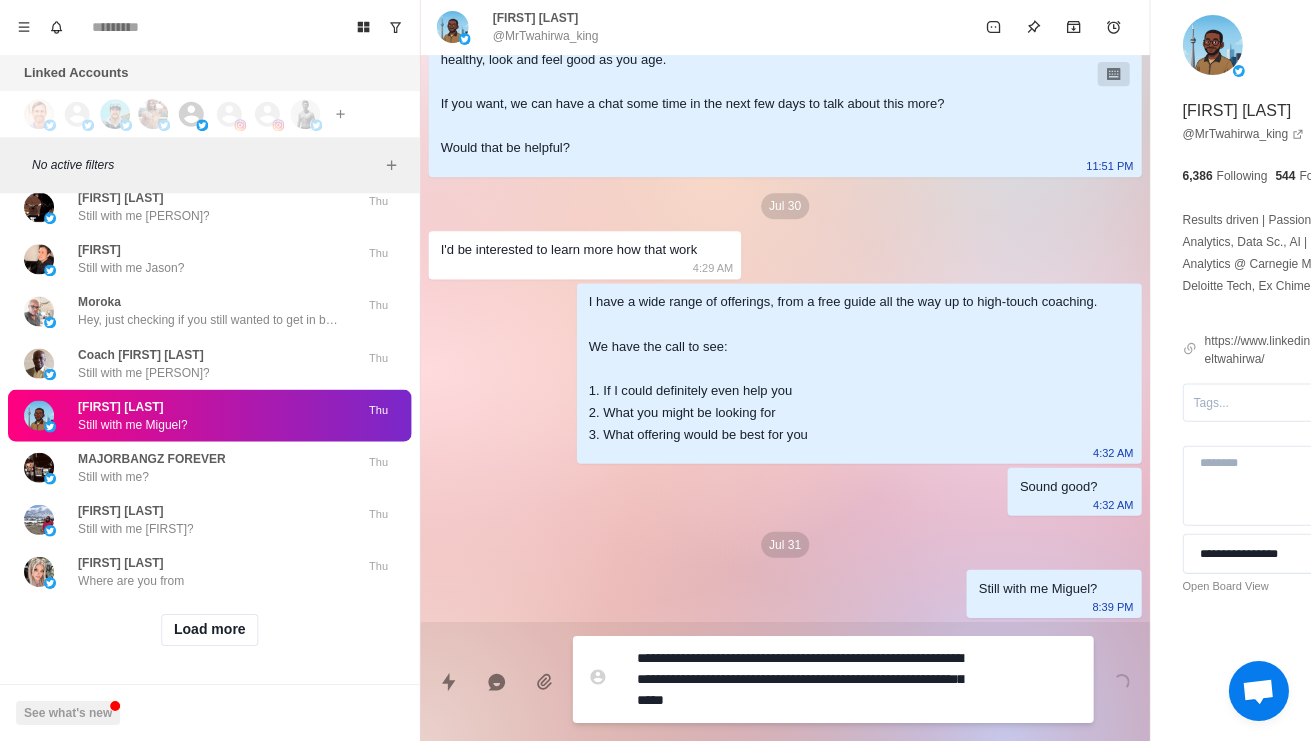 scroll, scrollTop: 2013, scrollLeft: 0, axis: vertical 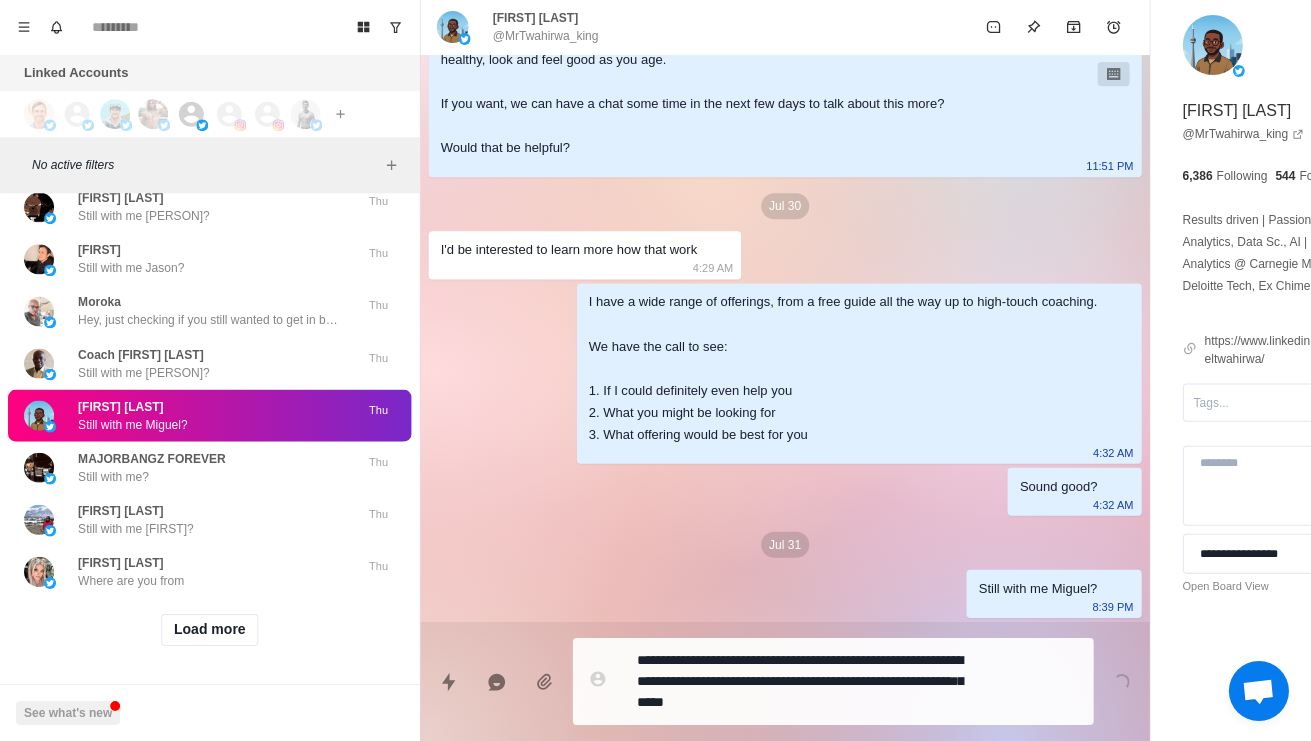 drag, startPoint x: 586, startPoint y: 44, endPoint x: 640, endPoint y: 47, distance: 54.08327 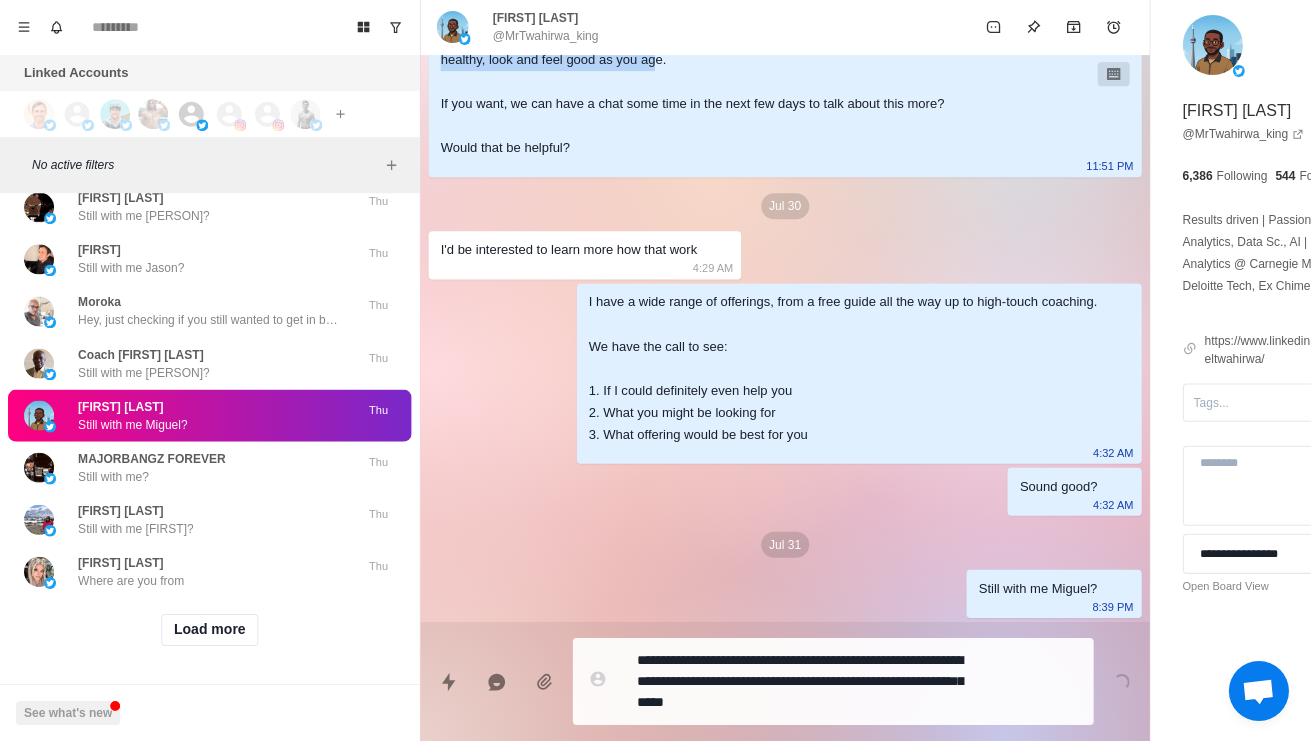 drag, startPoint x: 611, startPoint y: 49, endPoint x: 950, endPoint y: 85, distance: 340.90616 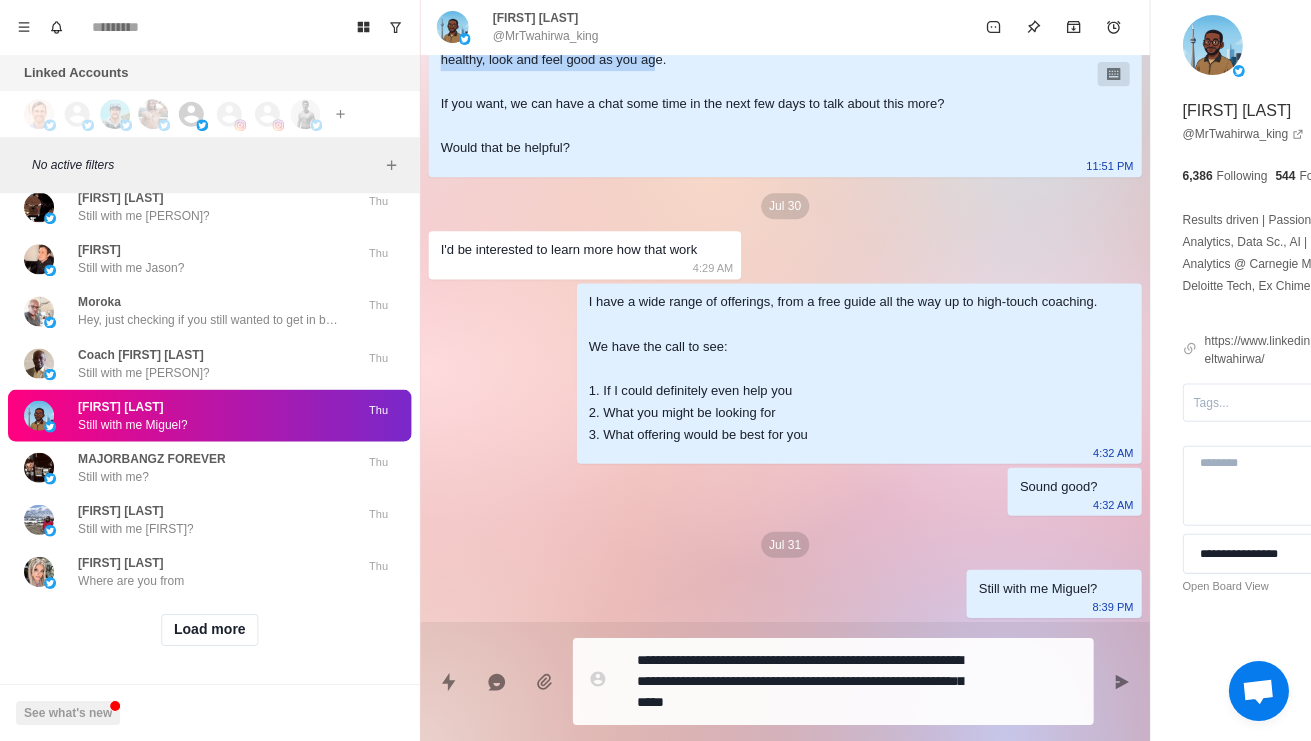 click on "**********" at bounding box center (799, 681) 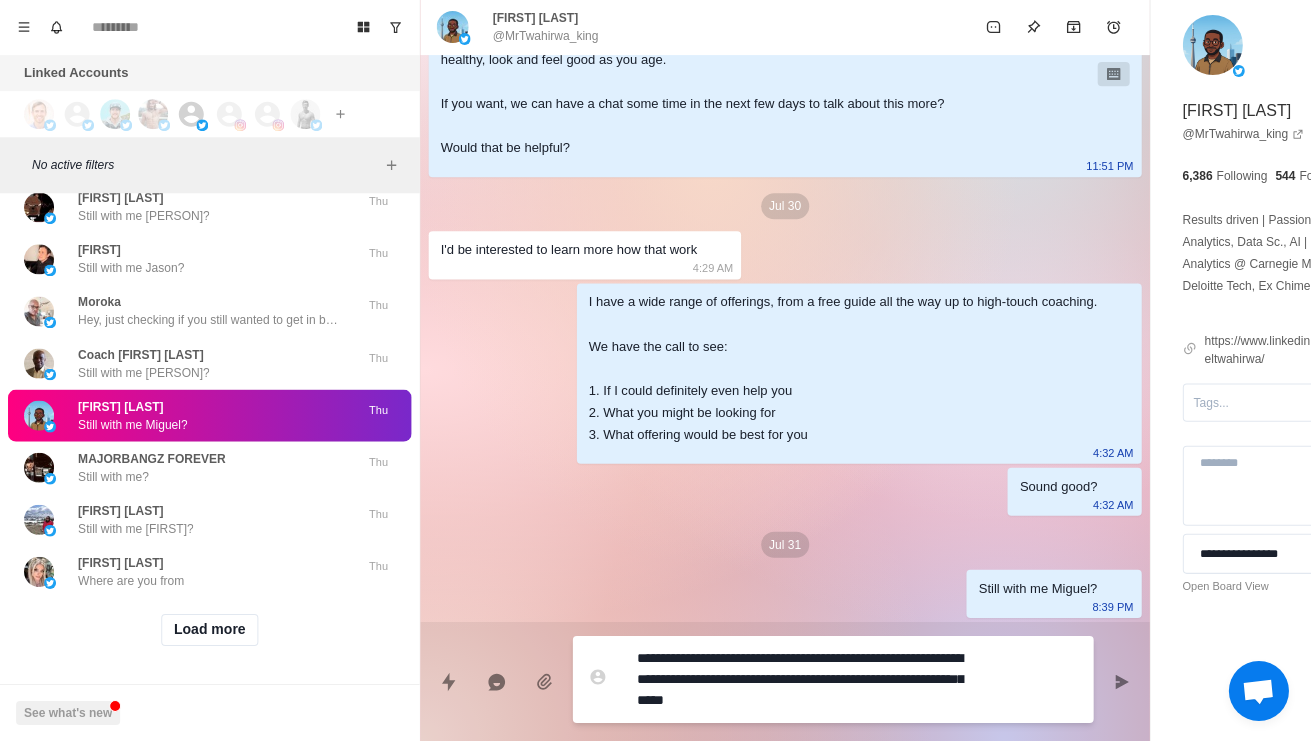 type on "*" 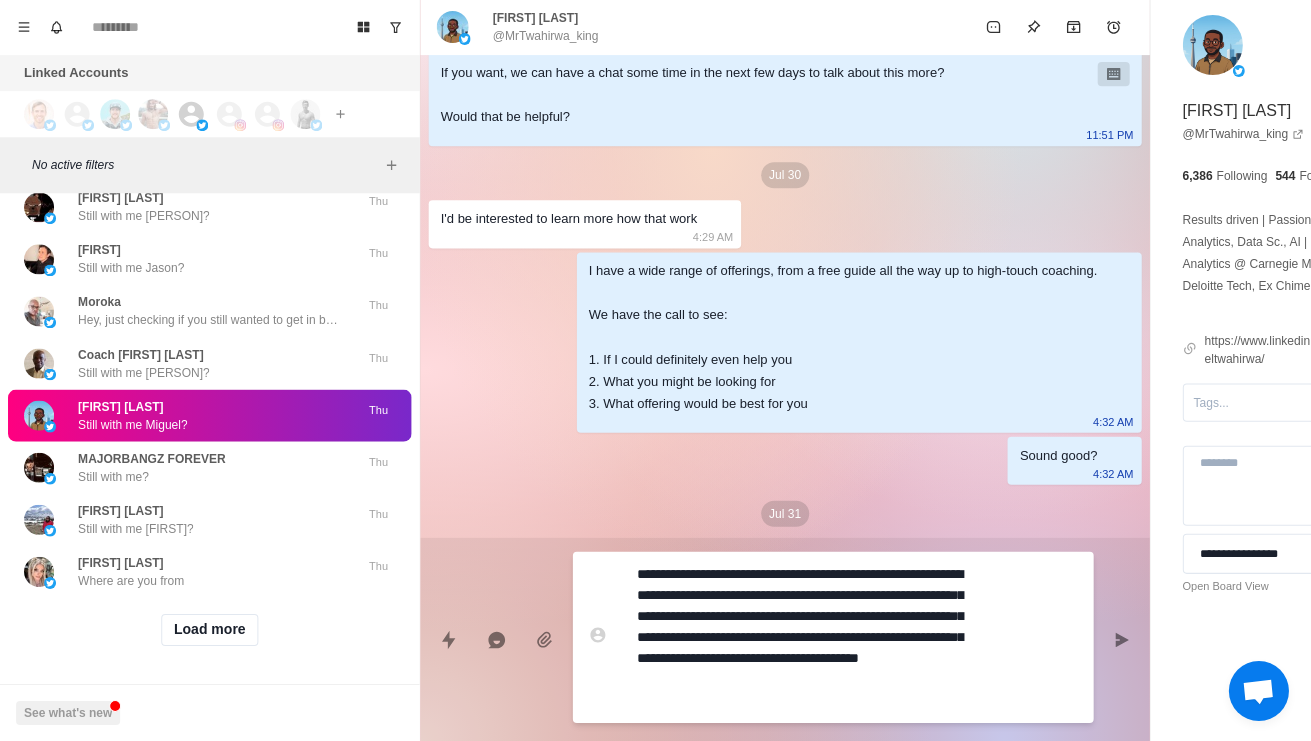 type on "*" 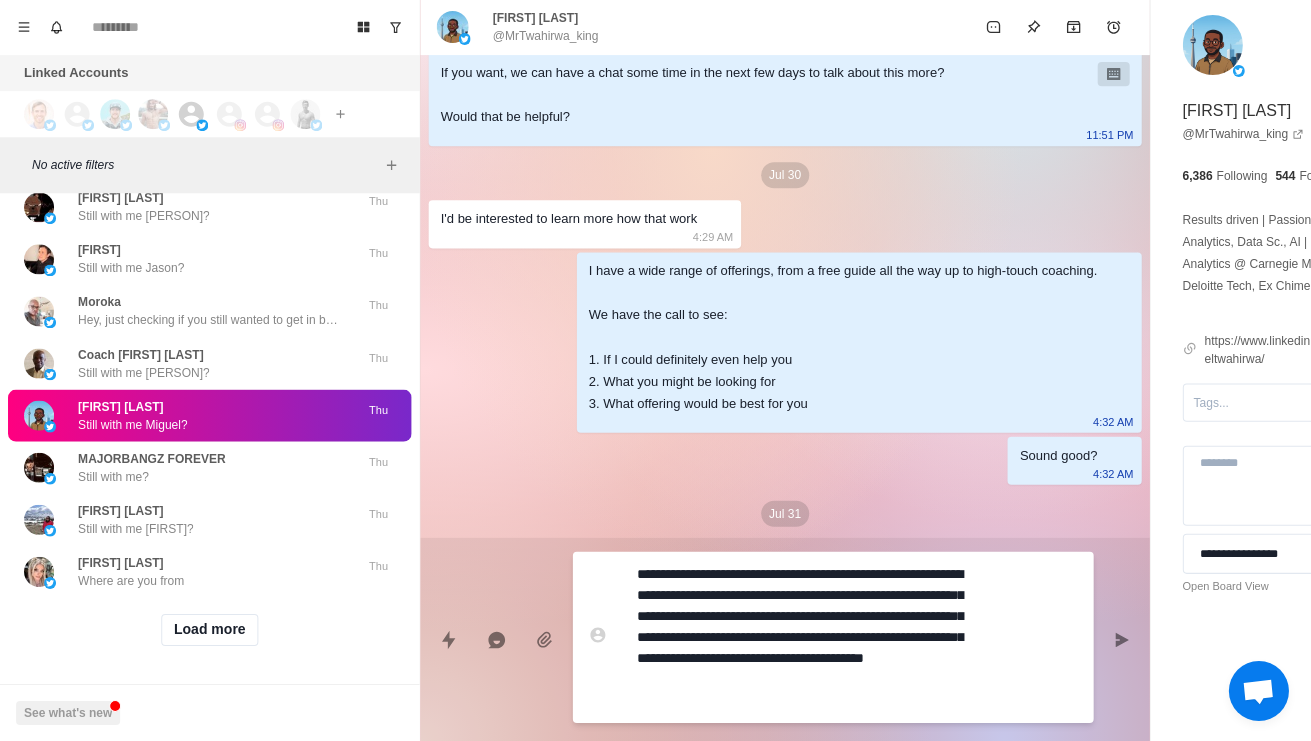 type on "*" 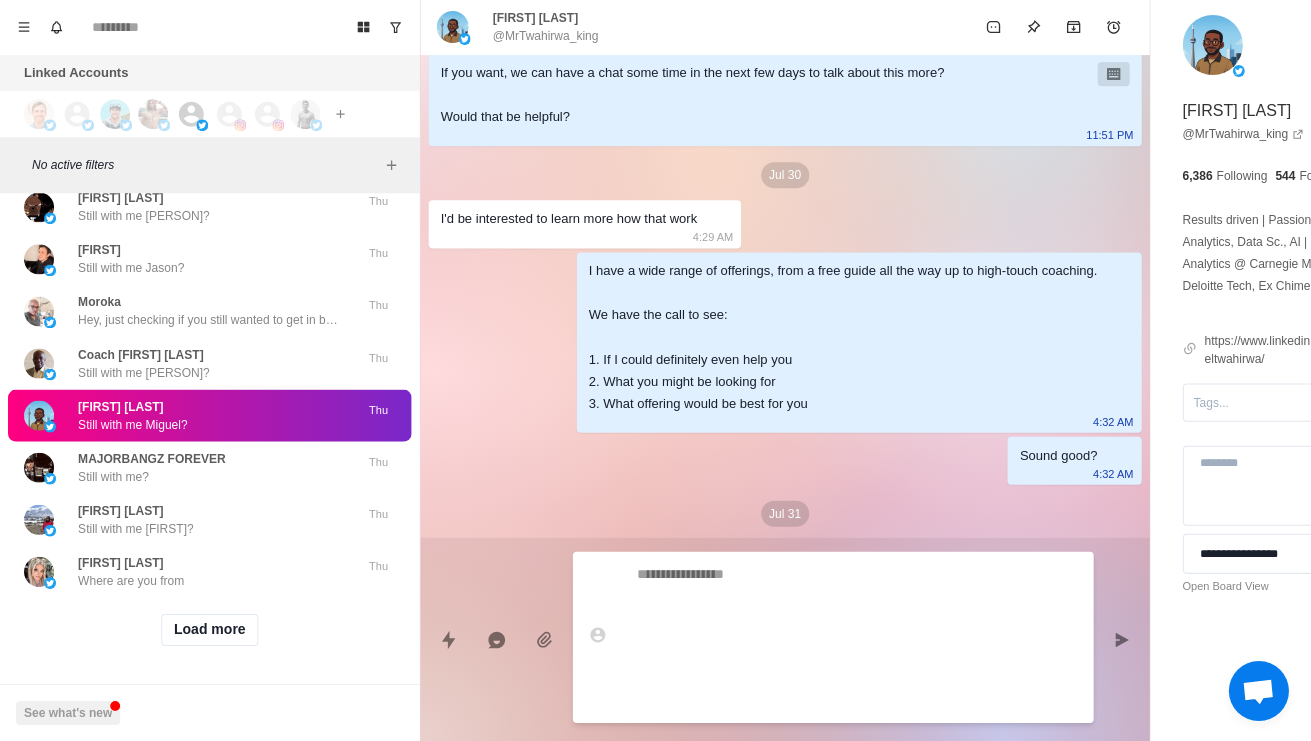 scroll, scrollTop: 2240, scrollLeft: 0, axis: vertical 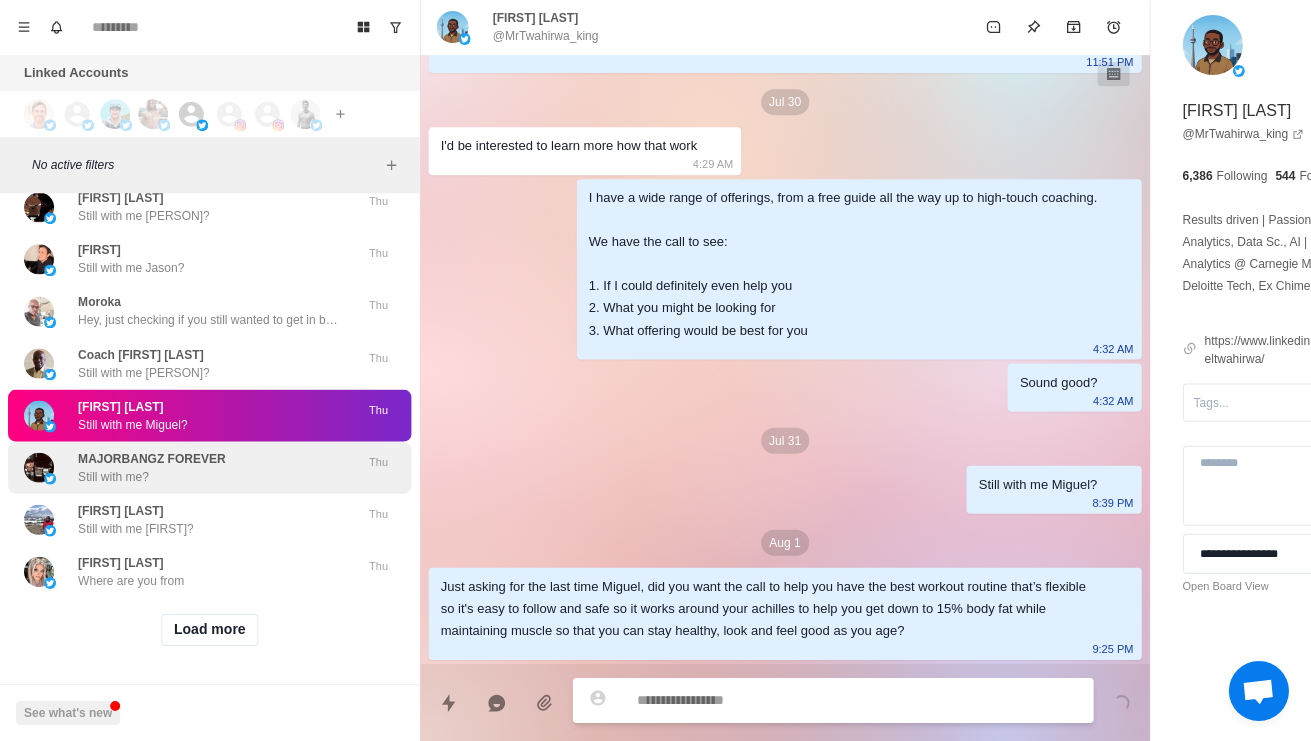 click on "MAJORBANGZ FOREVER" at bounding box center [151, 459] 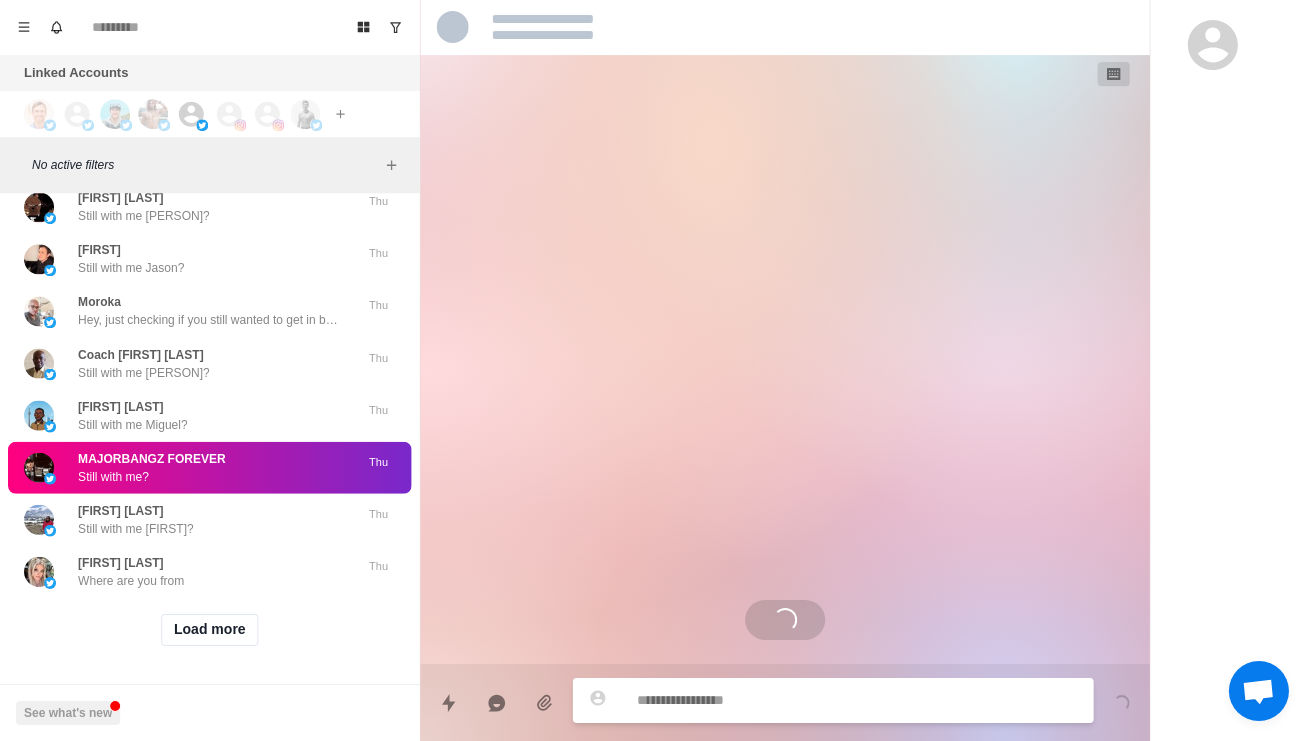 scroll, scrollTop: 0, scrollLeft: 0, axis: both 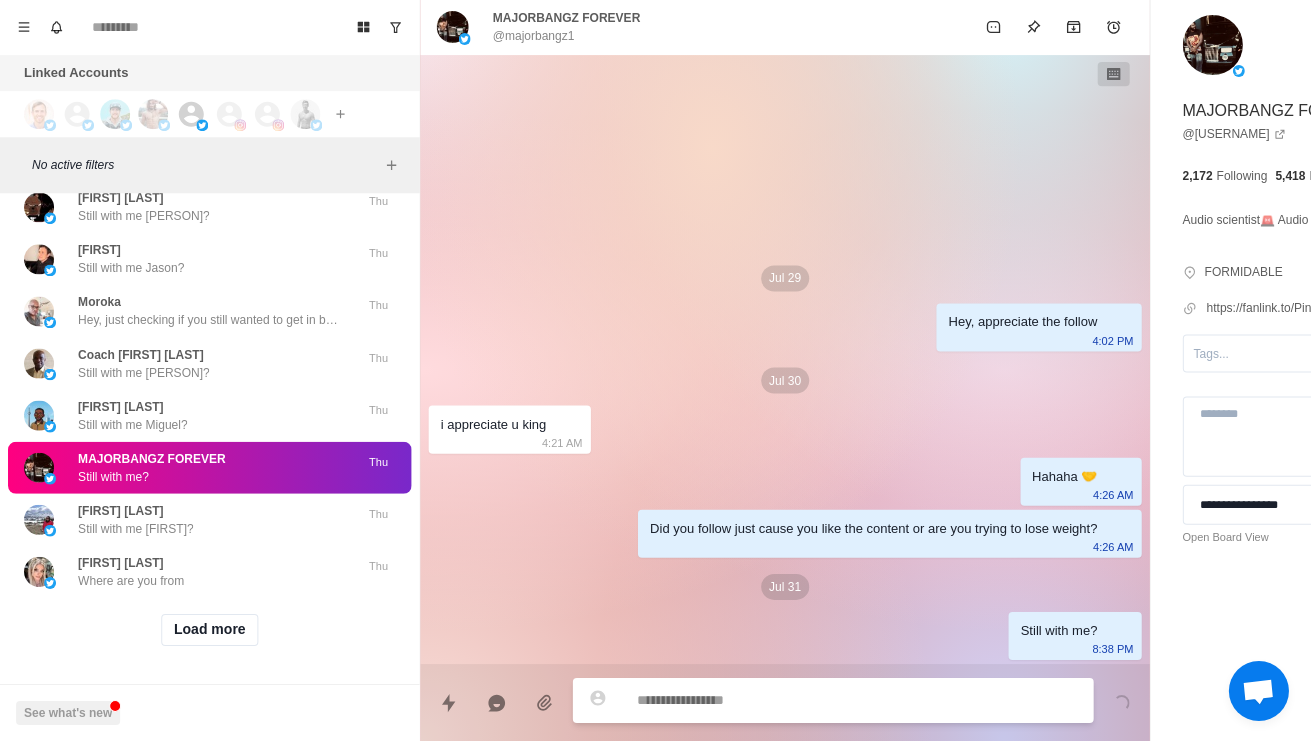 type on "*" 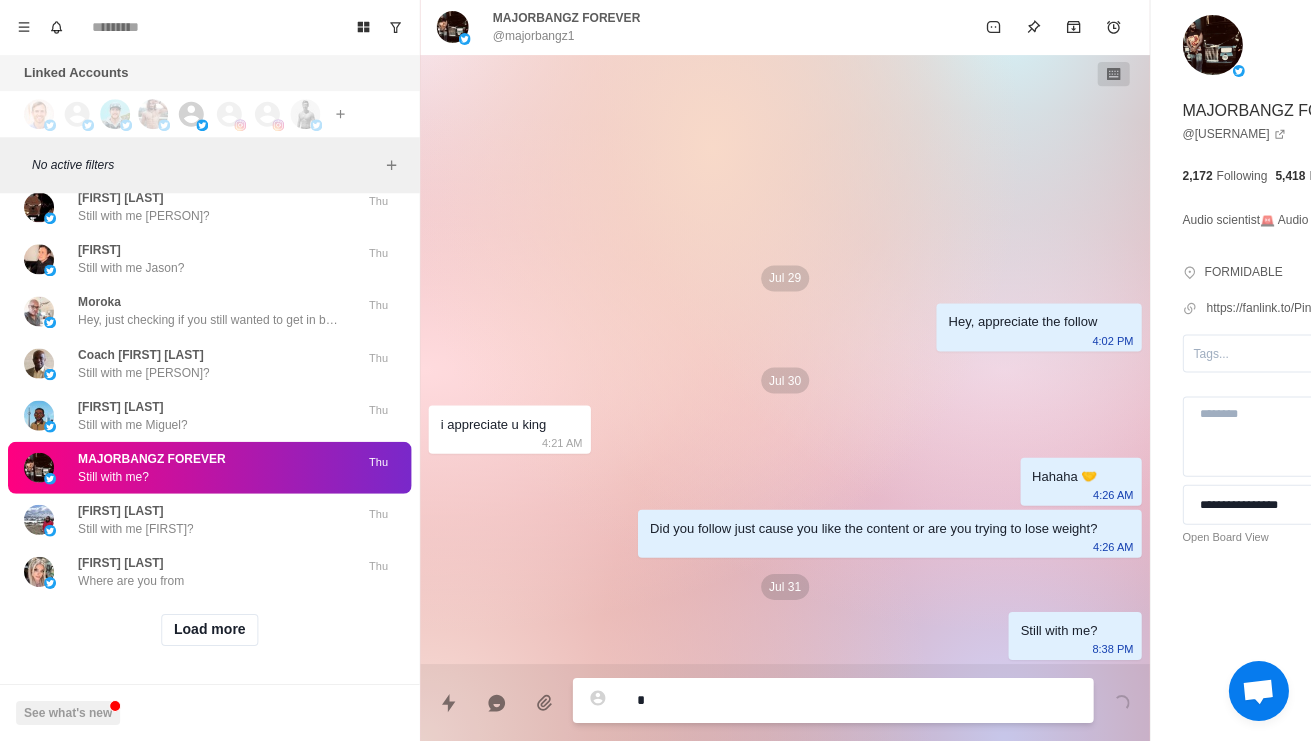 type on "*" 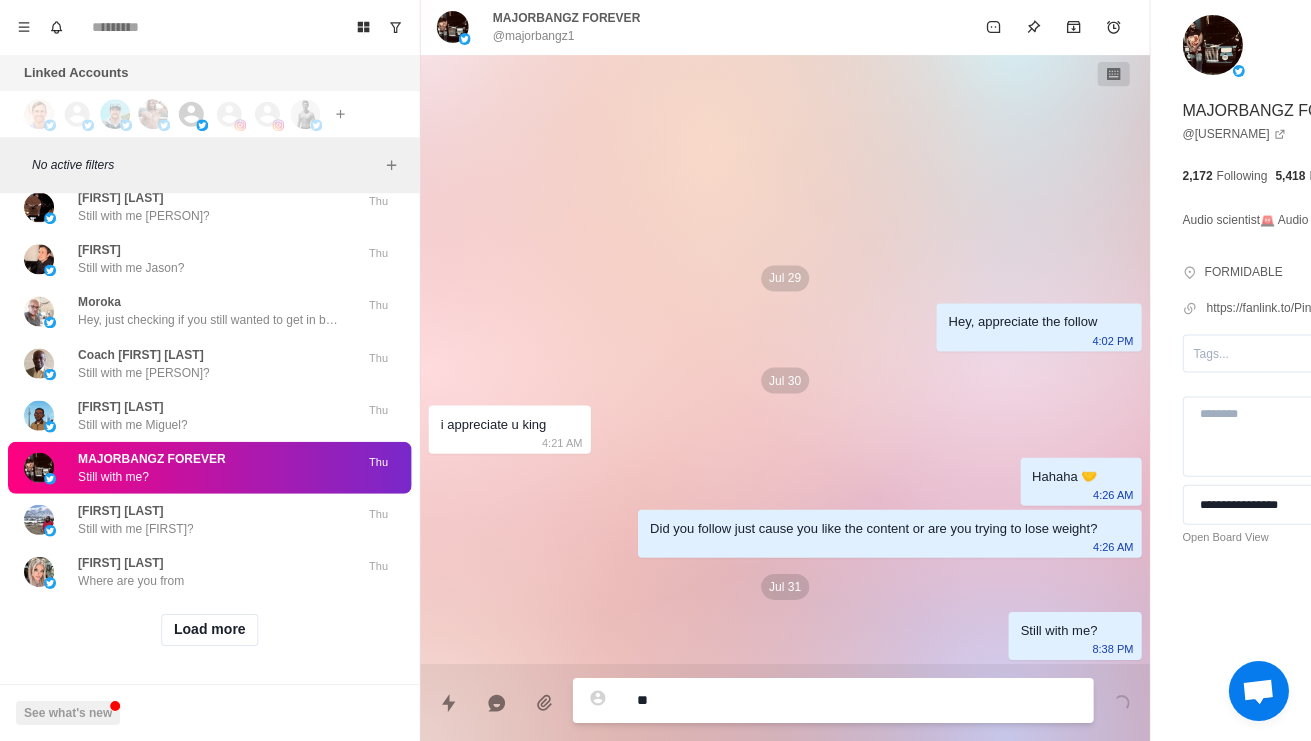 type on "*" 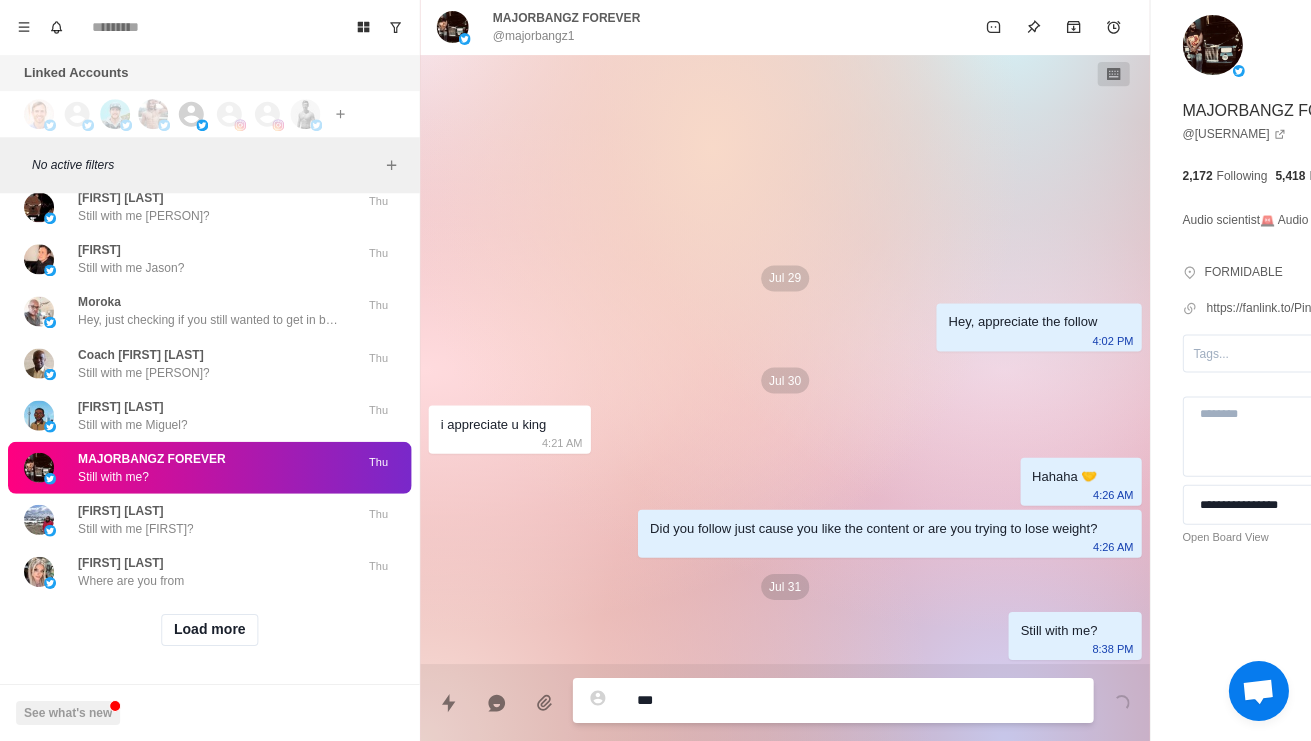 type on "*" 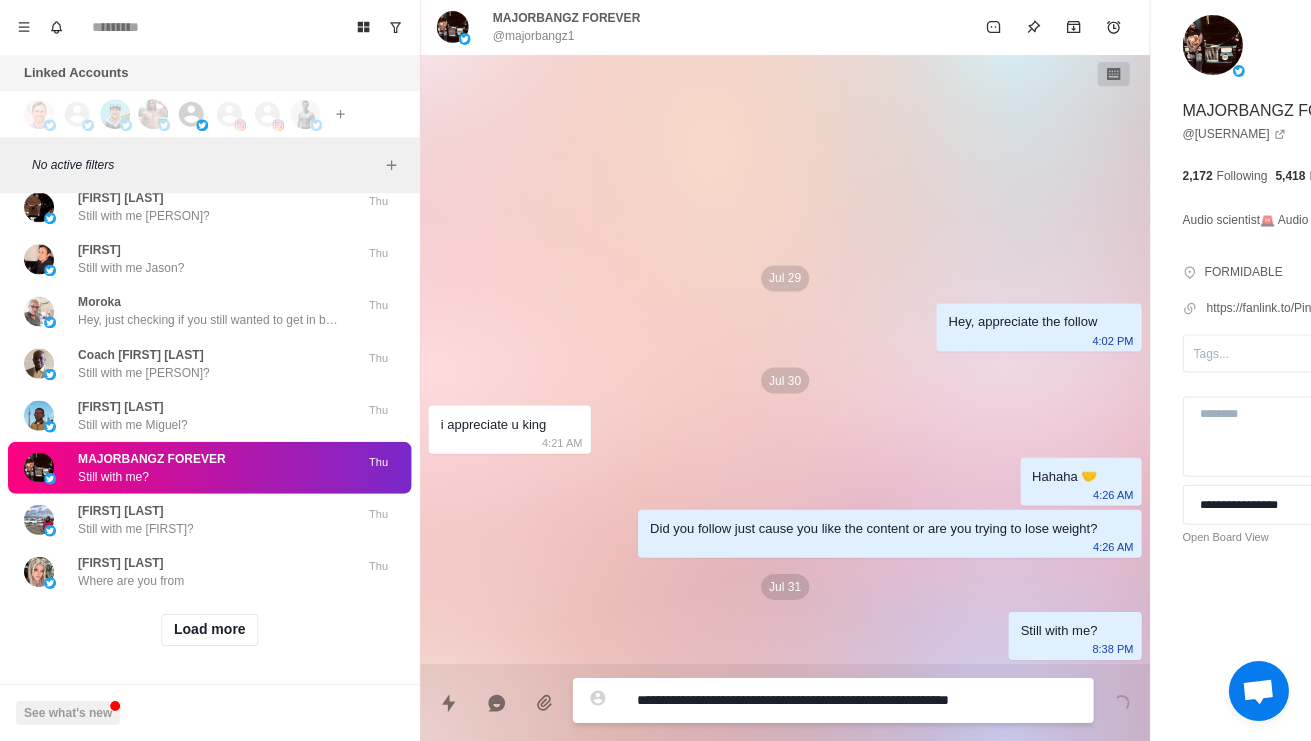 type on "*" 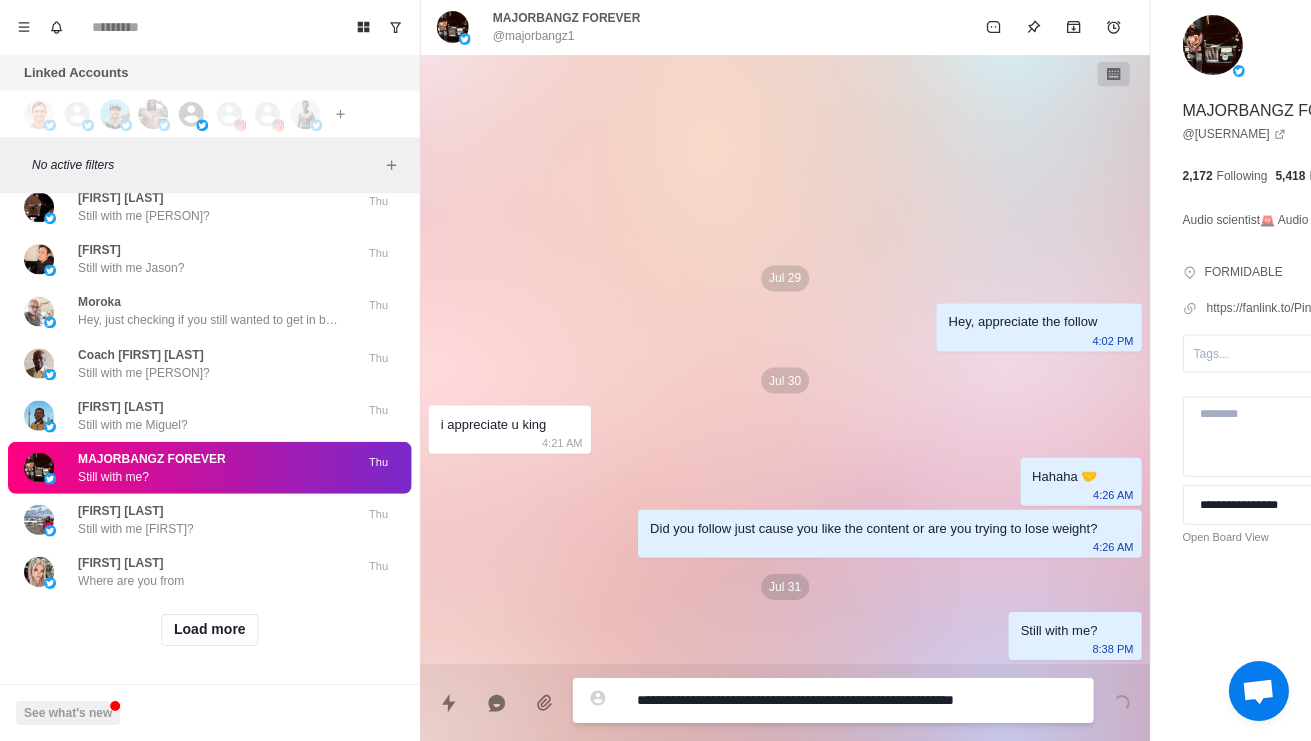 scroll, scrollTop: 0, scrollLeft: 0, axis: both 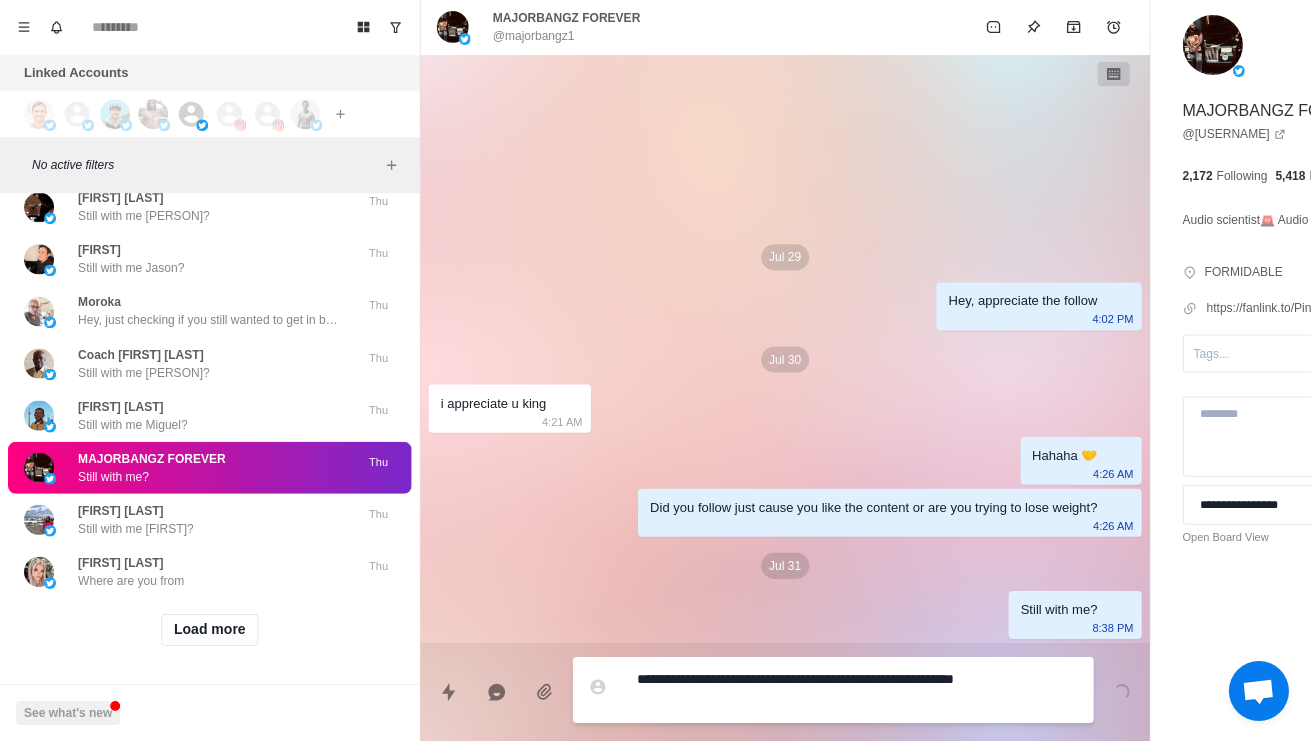 type on "*" 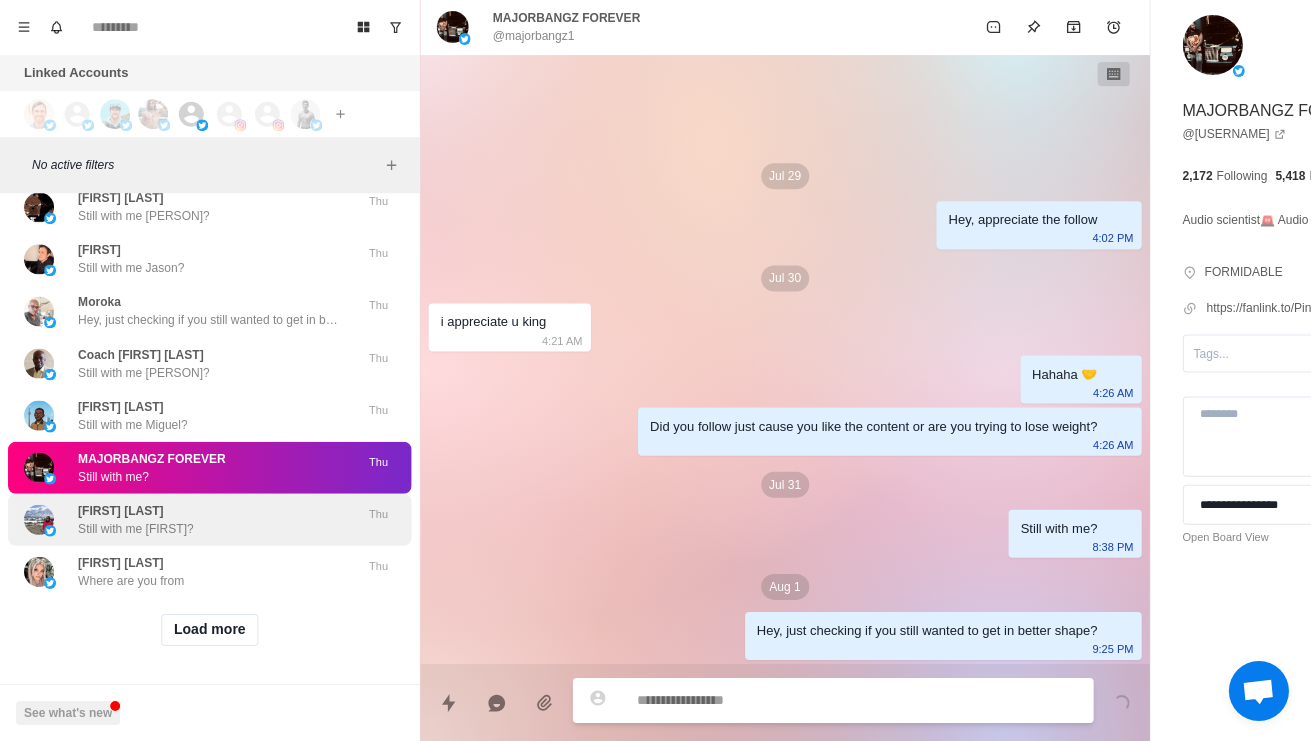 click on "Still with me Pam?" at bounding box center [135, 529] 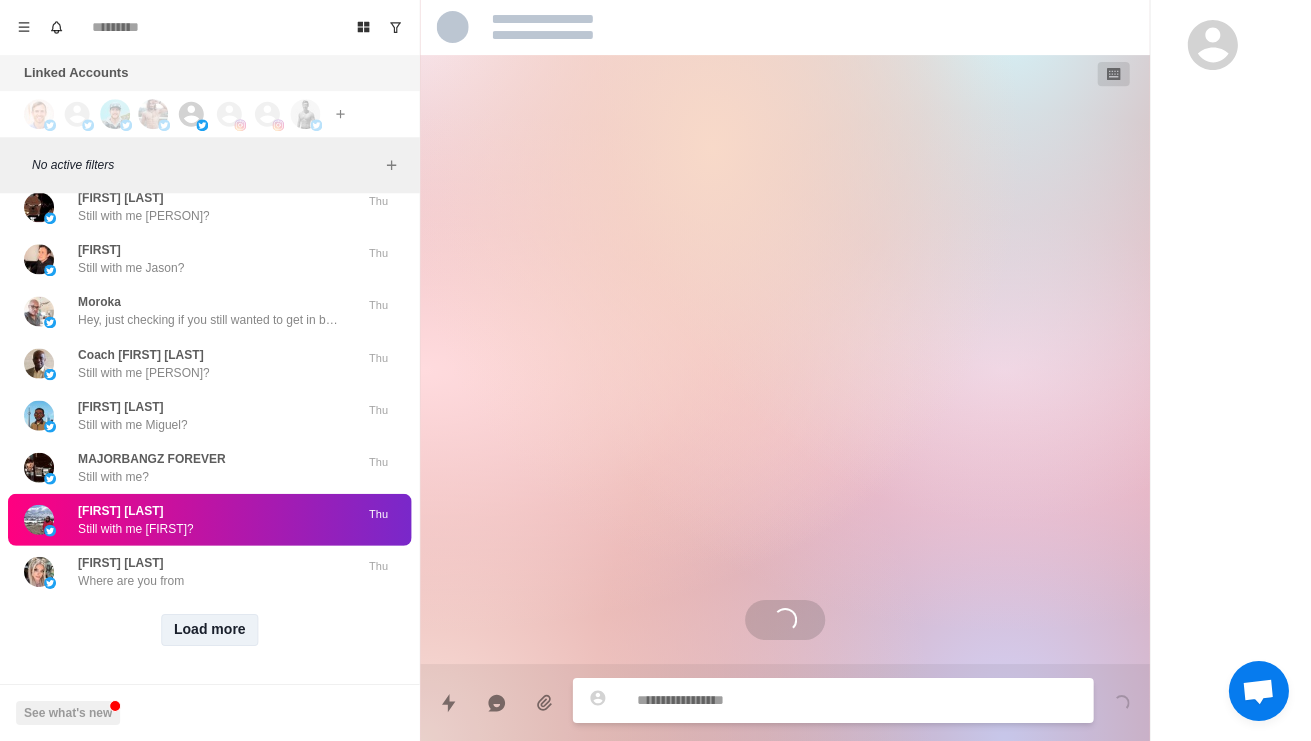 click on "Load more" at bounding box center [210, 630] 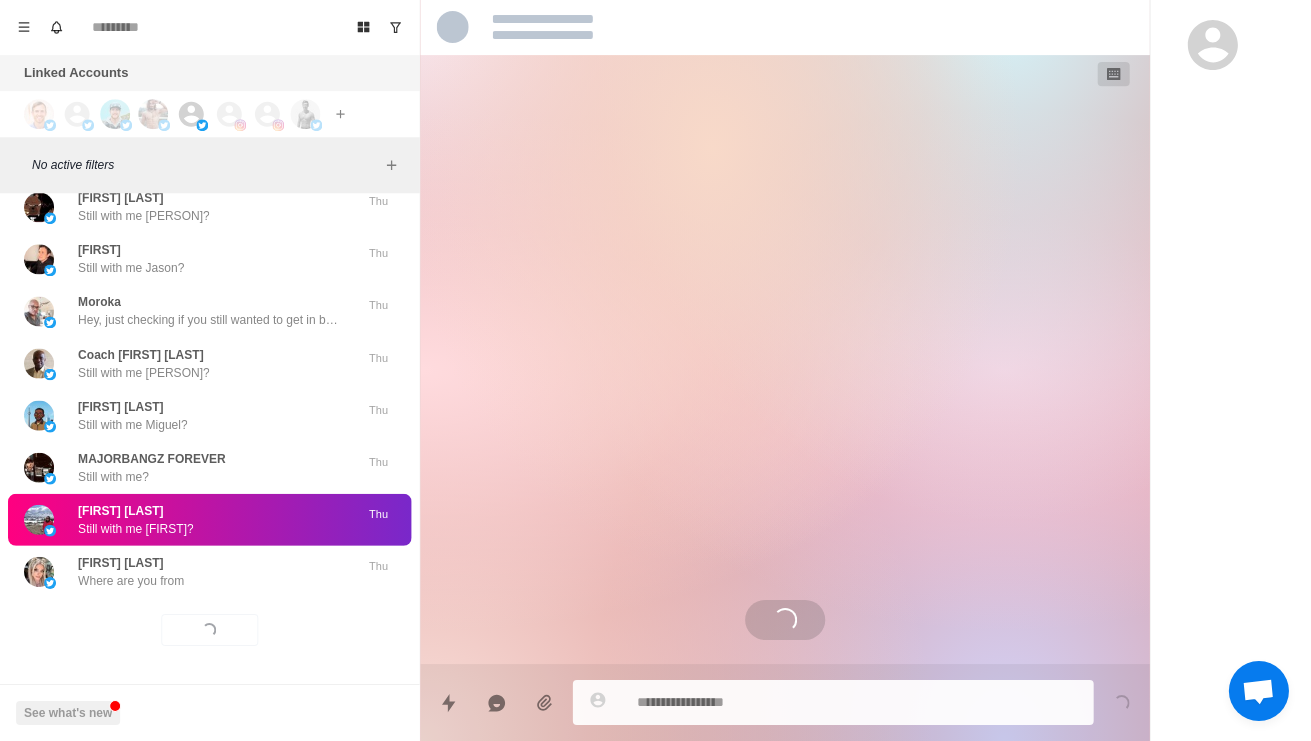 scroll, scrollTop: 178, scrollLeft: 0, axis: vertical 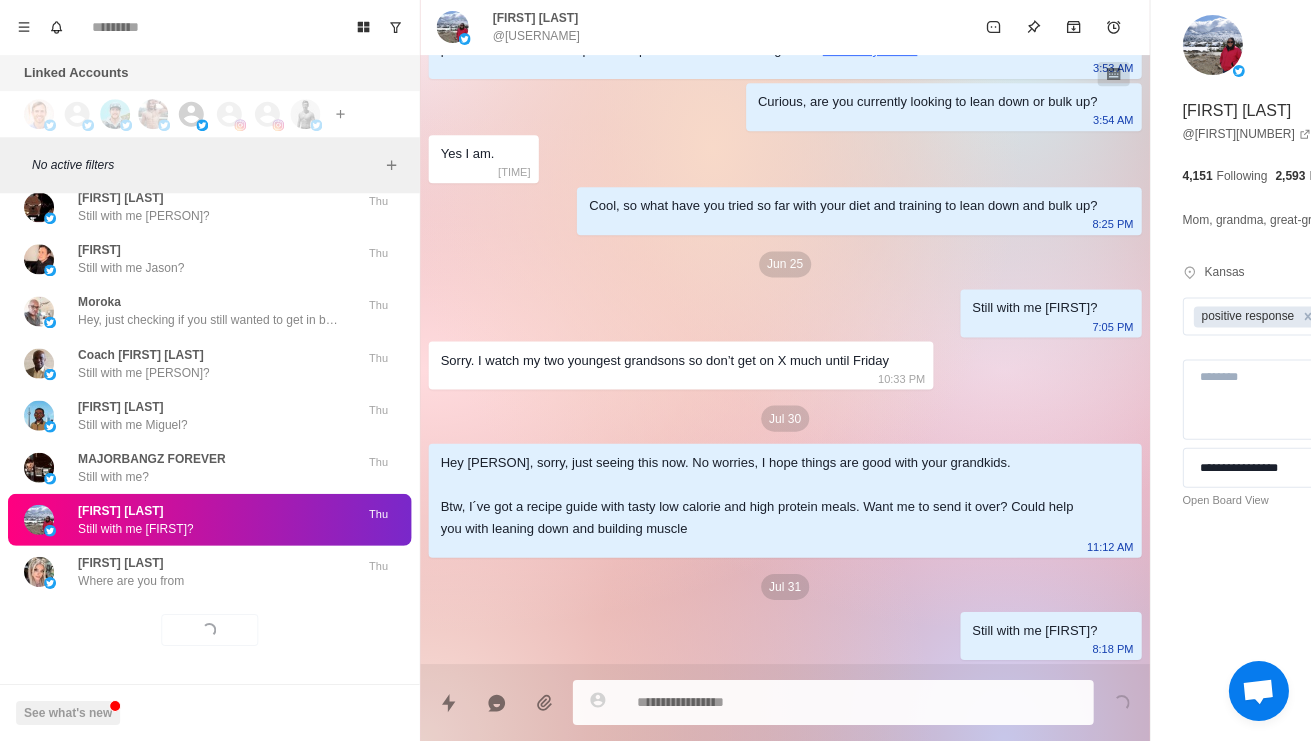 click on "Loading..." at bounding box center (784, 702) 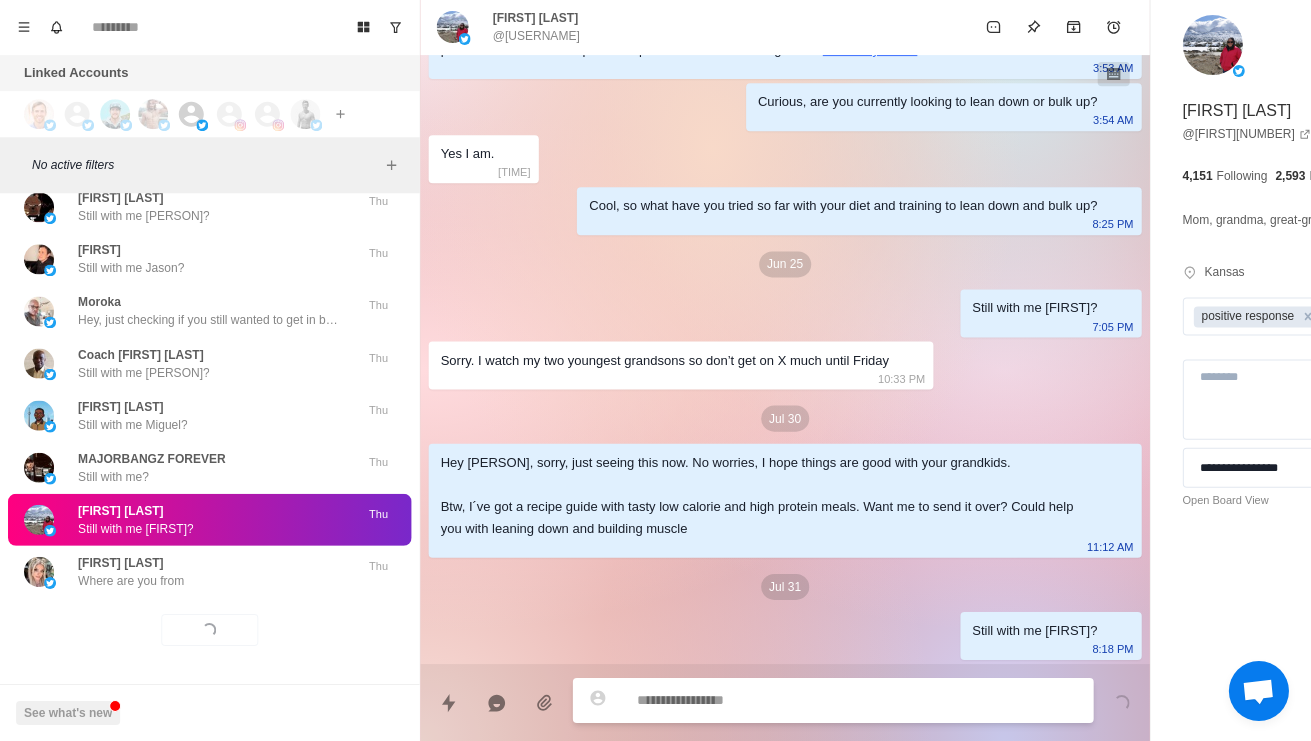 type on "*" 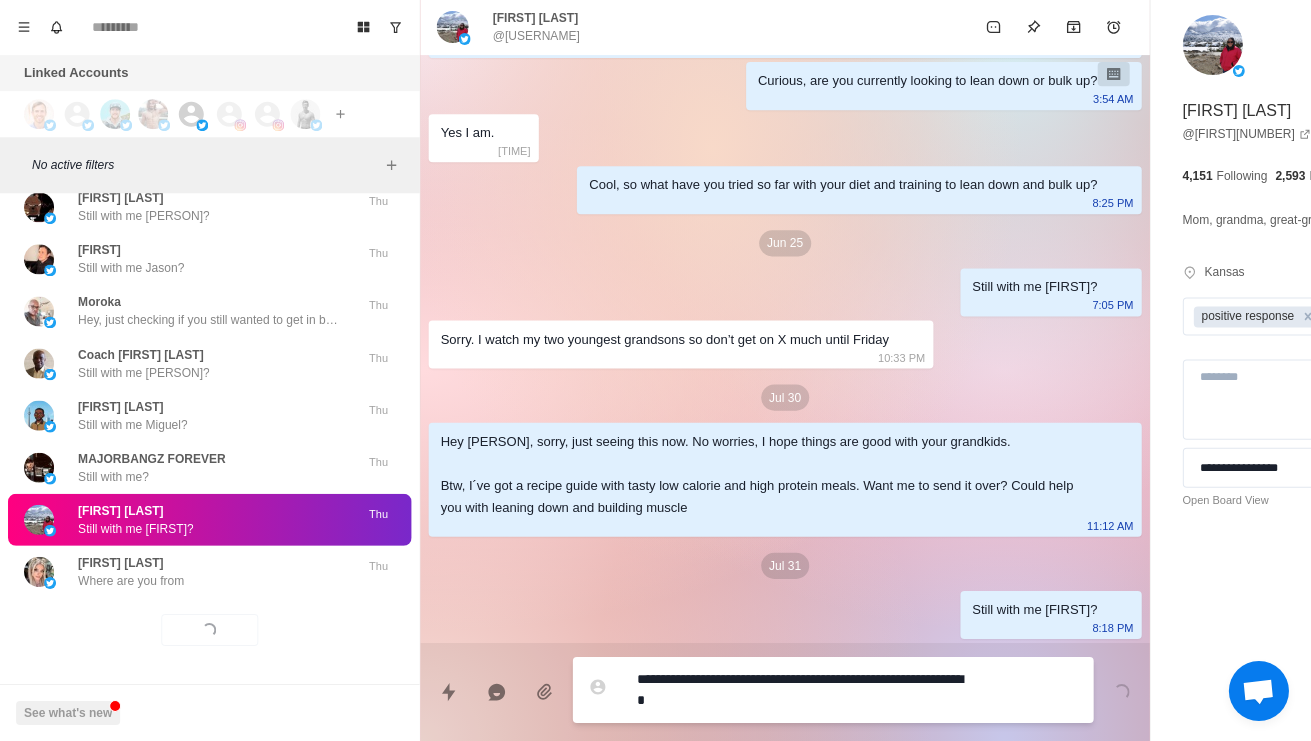 type on "*" 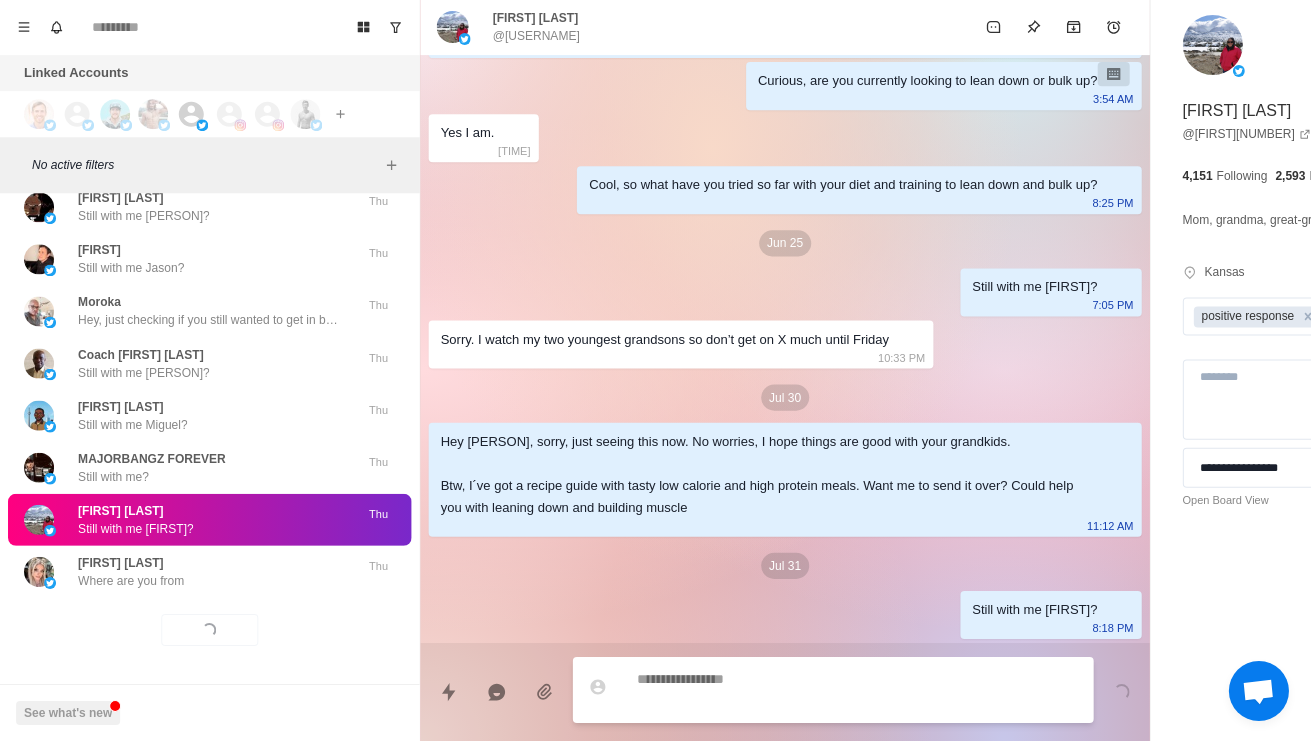 scroll, scrollTop: 280, scrollLeft: 0, axis: vertical 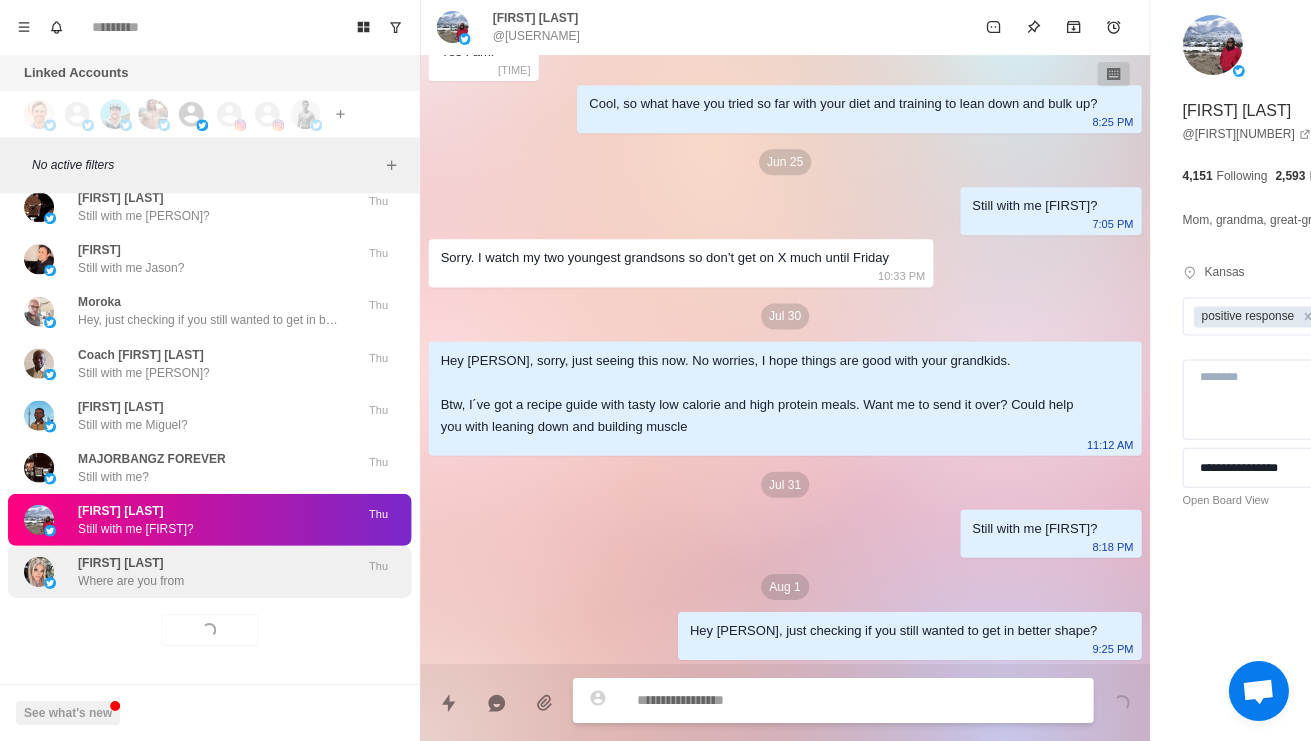 click on "alexa bliss Where are you from" at bounding box center (188, 572) 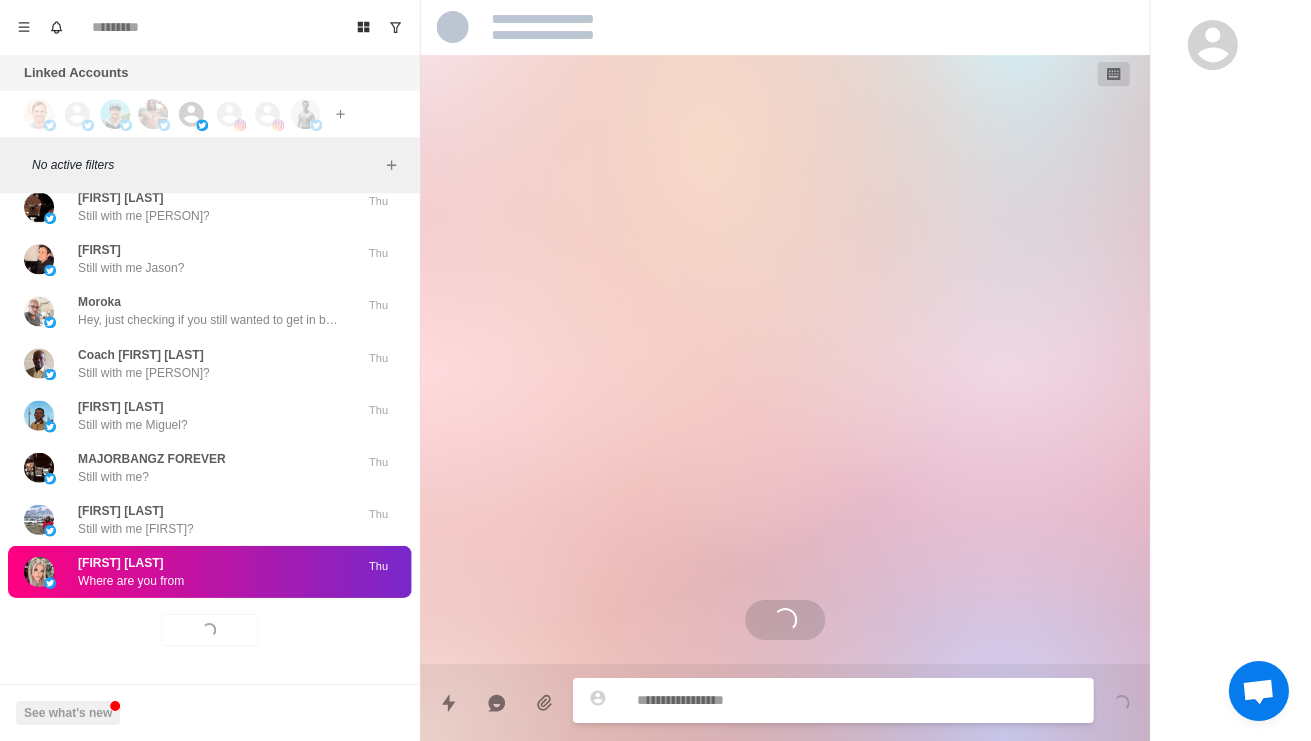 scroll, scrollTop: 0, scrollLeft: 0, axis: both 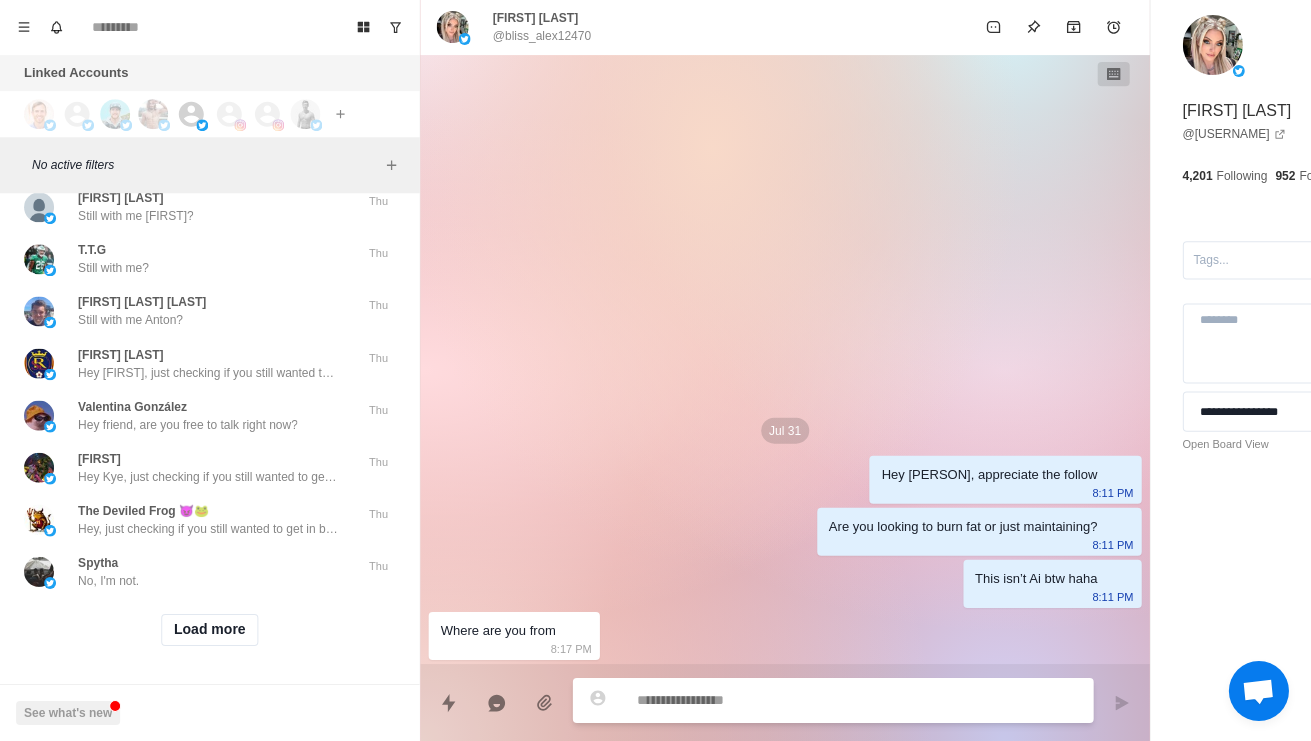 click on "London Still with me?" at bounding box center [188, 104] 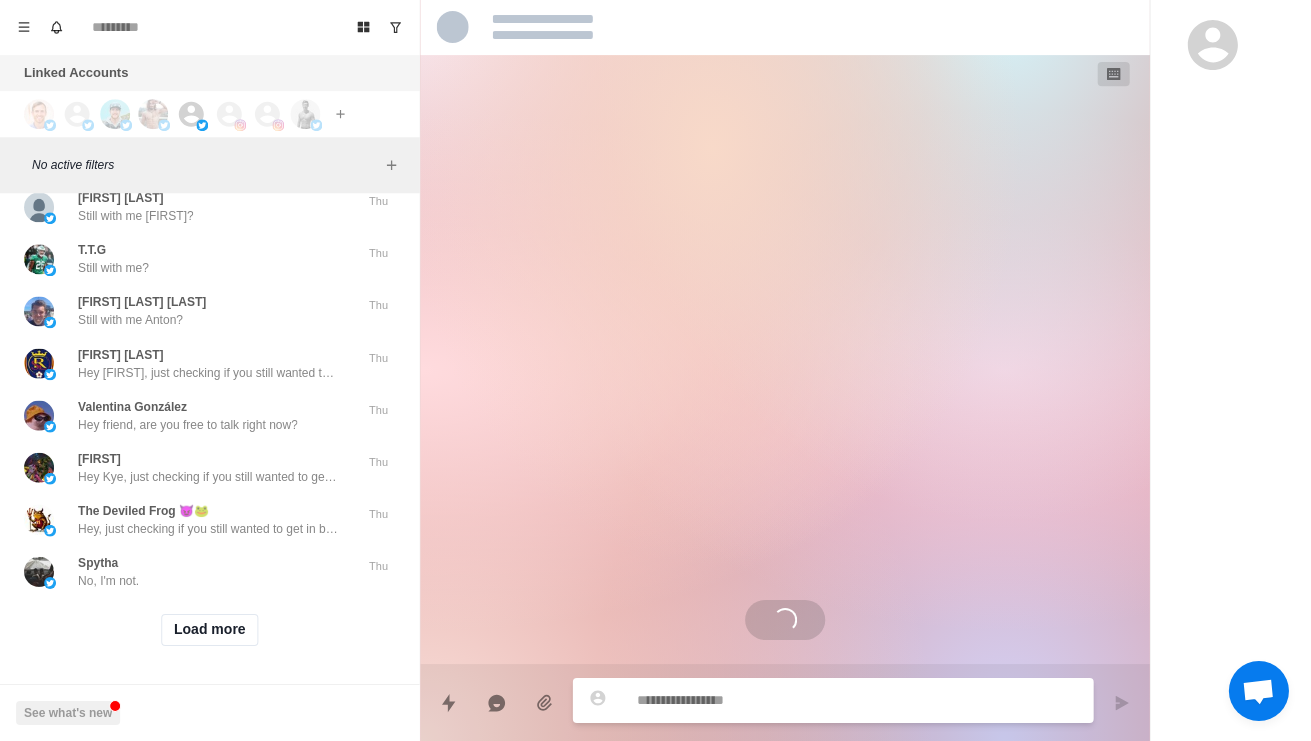 type on "*" 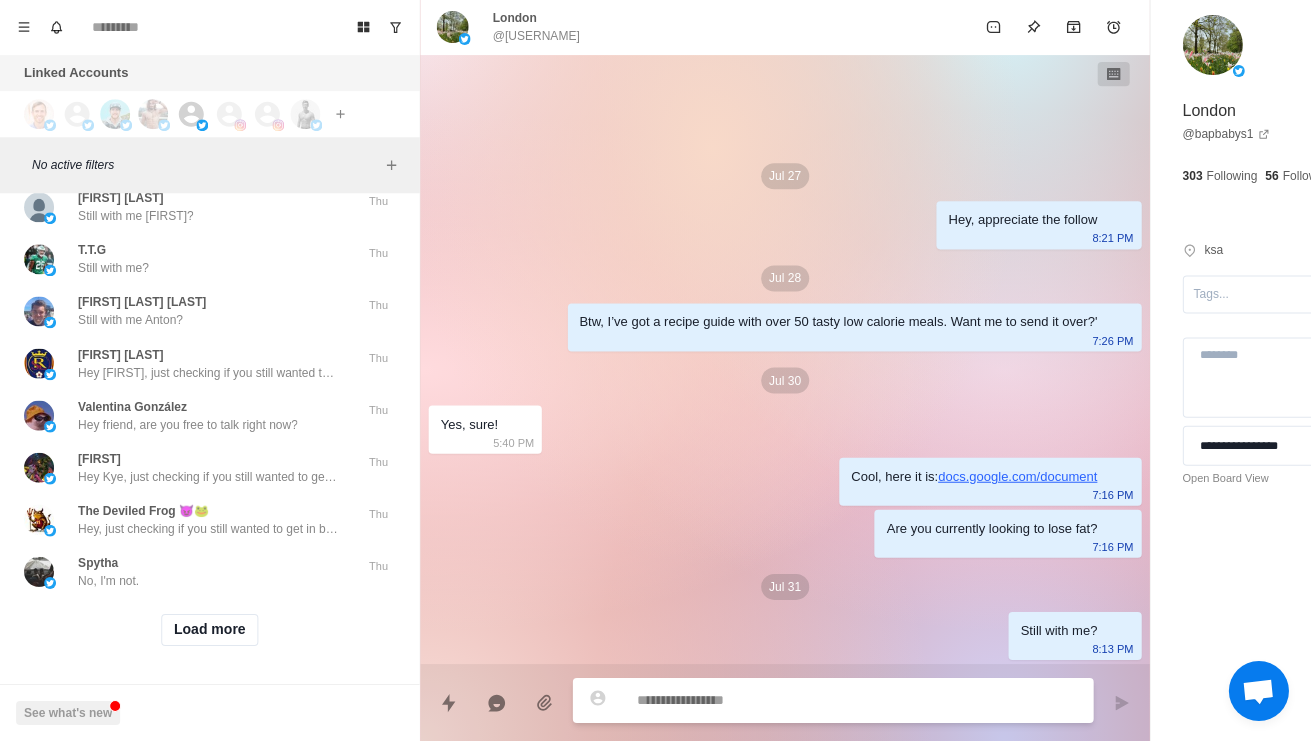paste on "**********" 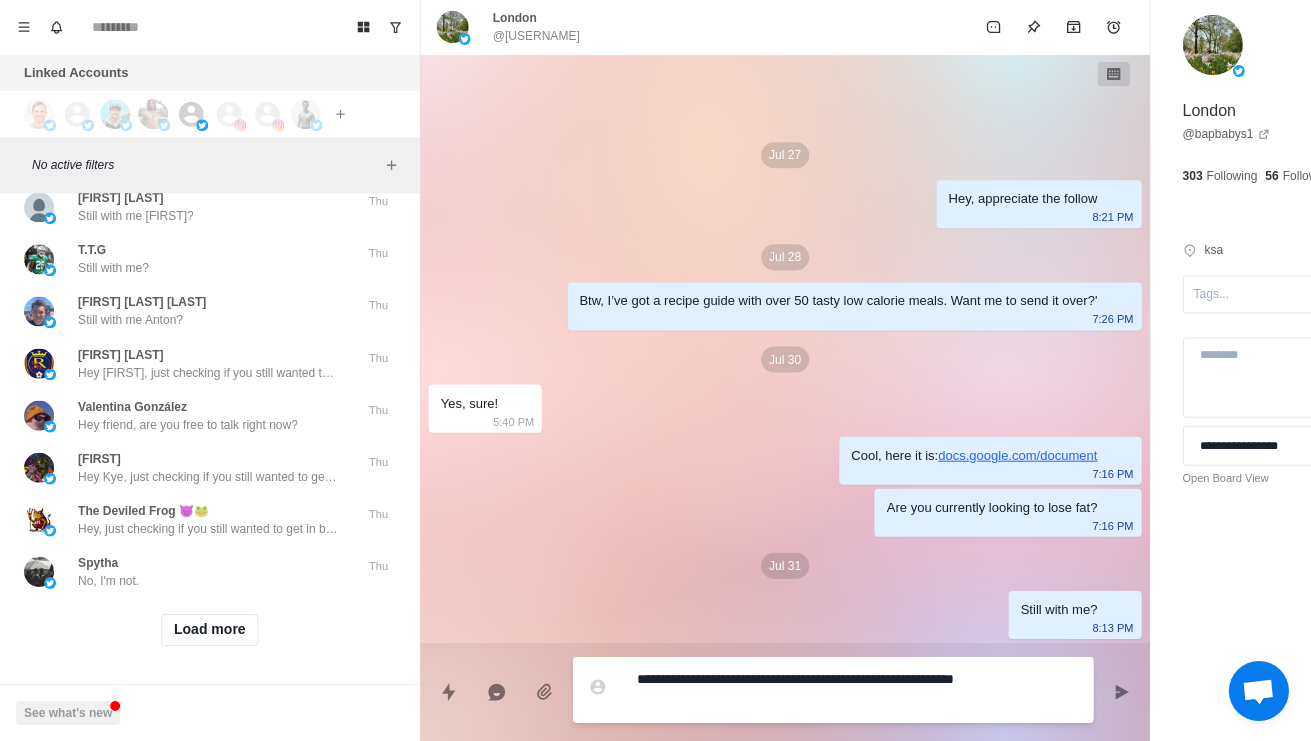 type on "*" 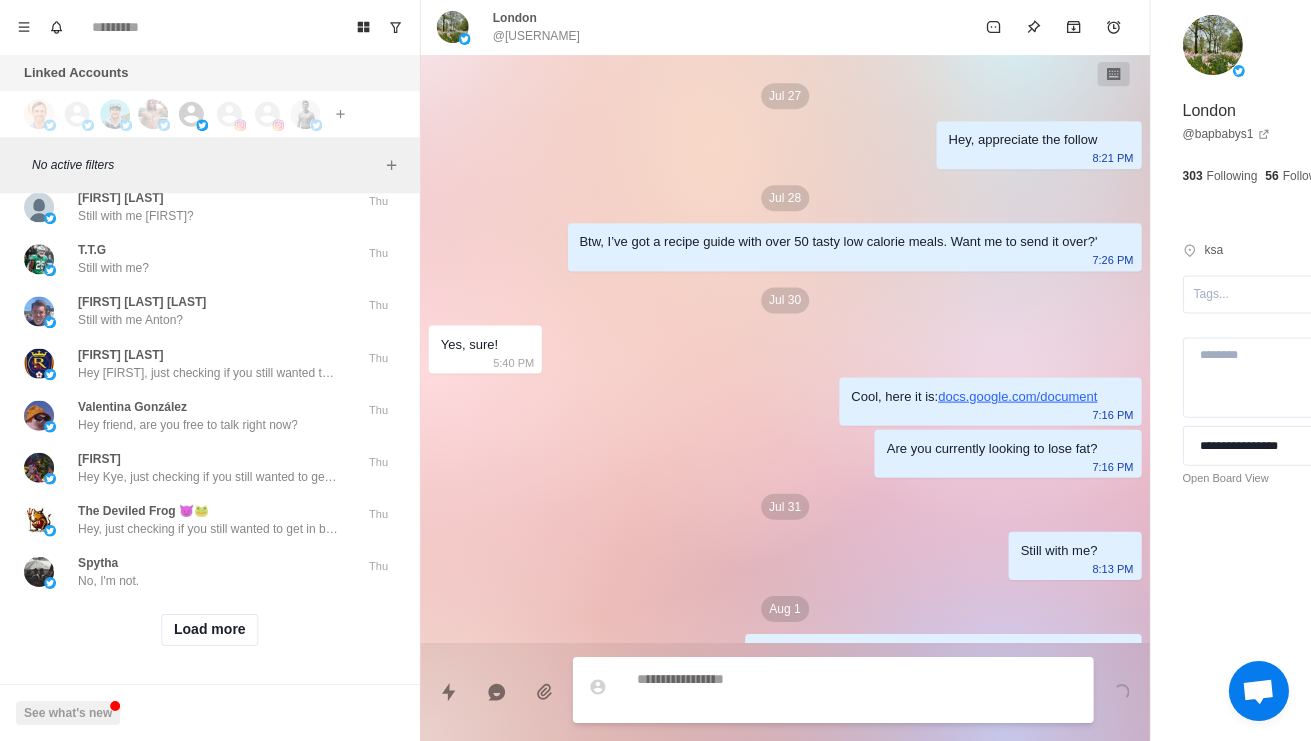 scroll, scrollTop: 44, scrollLeft: 0, axis: vertical 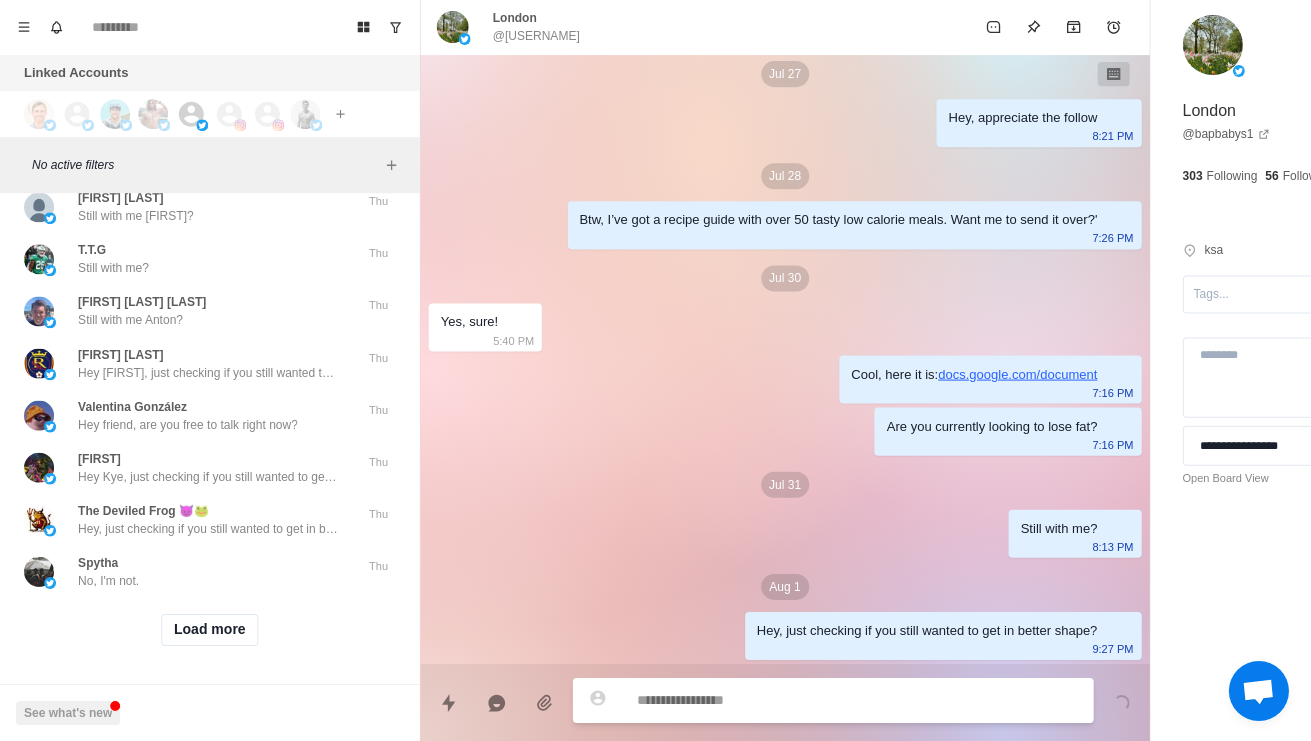 click on "Still with me Vick?" at bounding box center (143, 165) 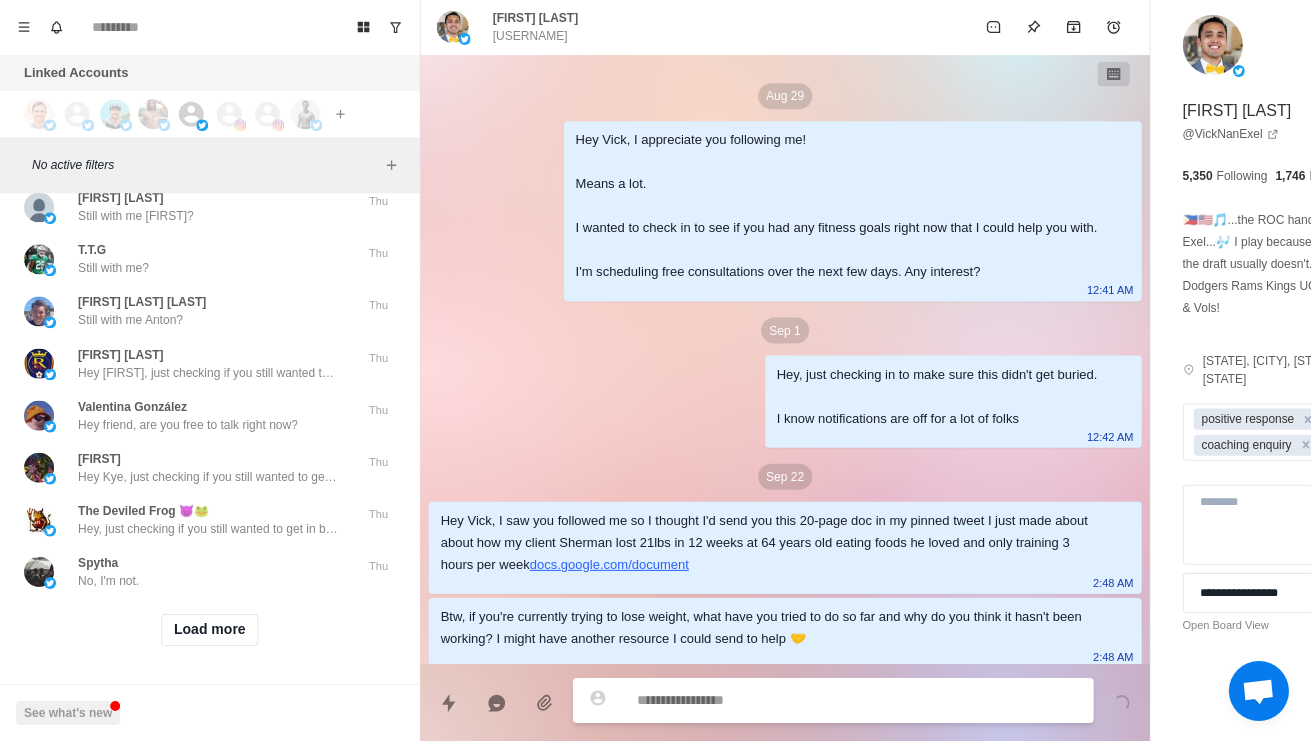 scroll, scrollTop: 1568, scrollLeft: 0, axis: vertical 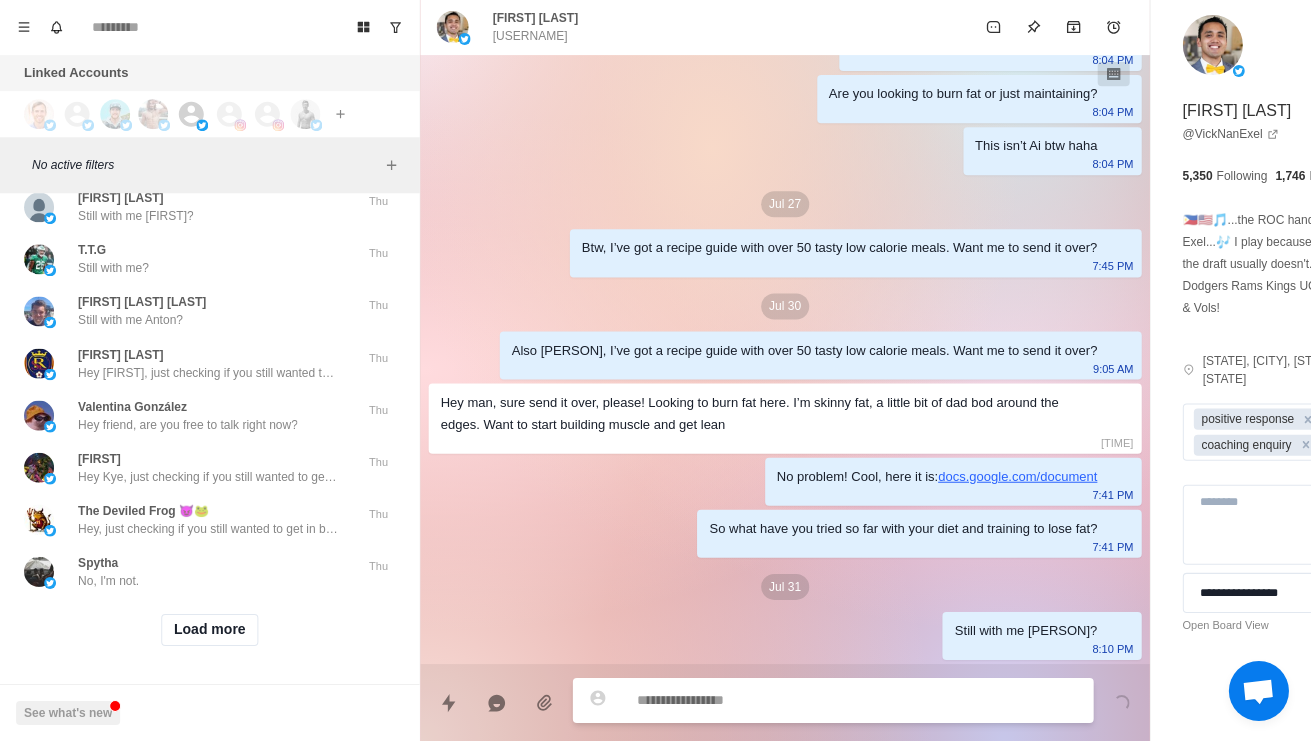 type on "*" 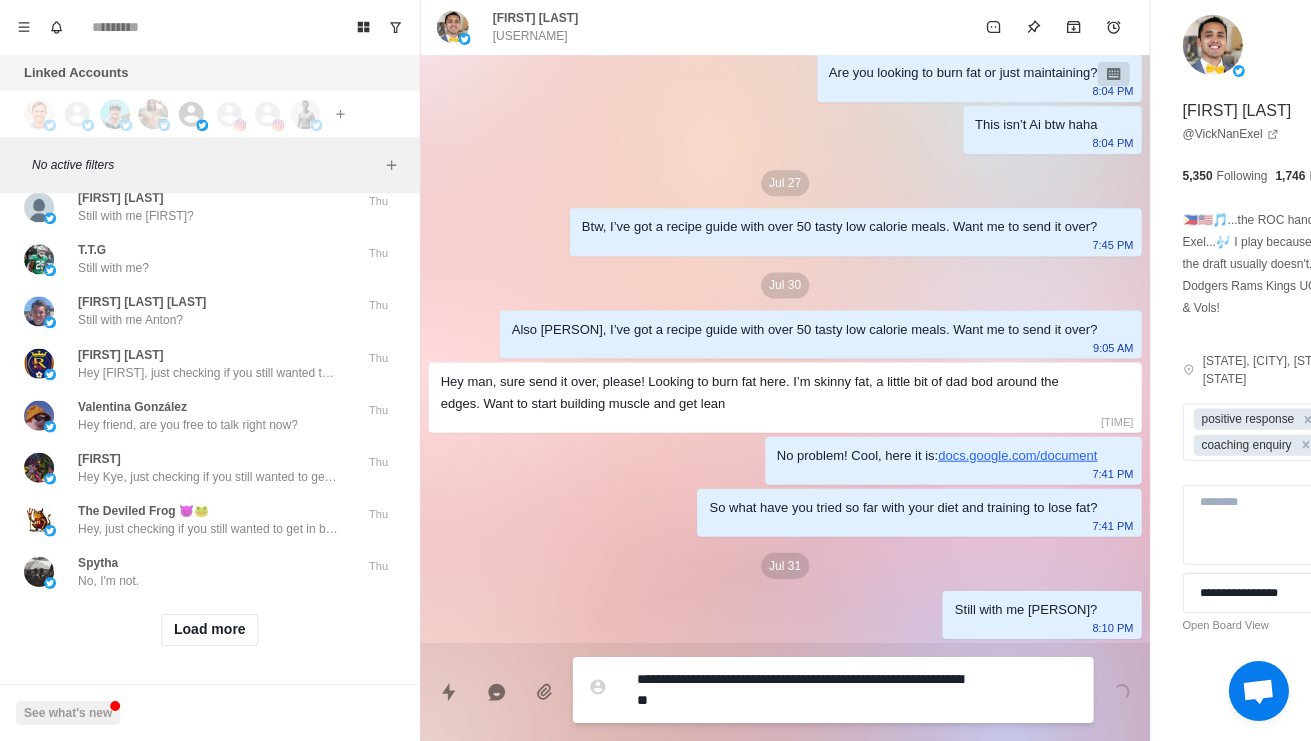 type on "*" 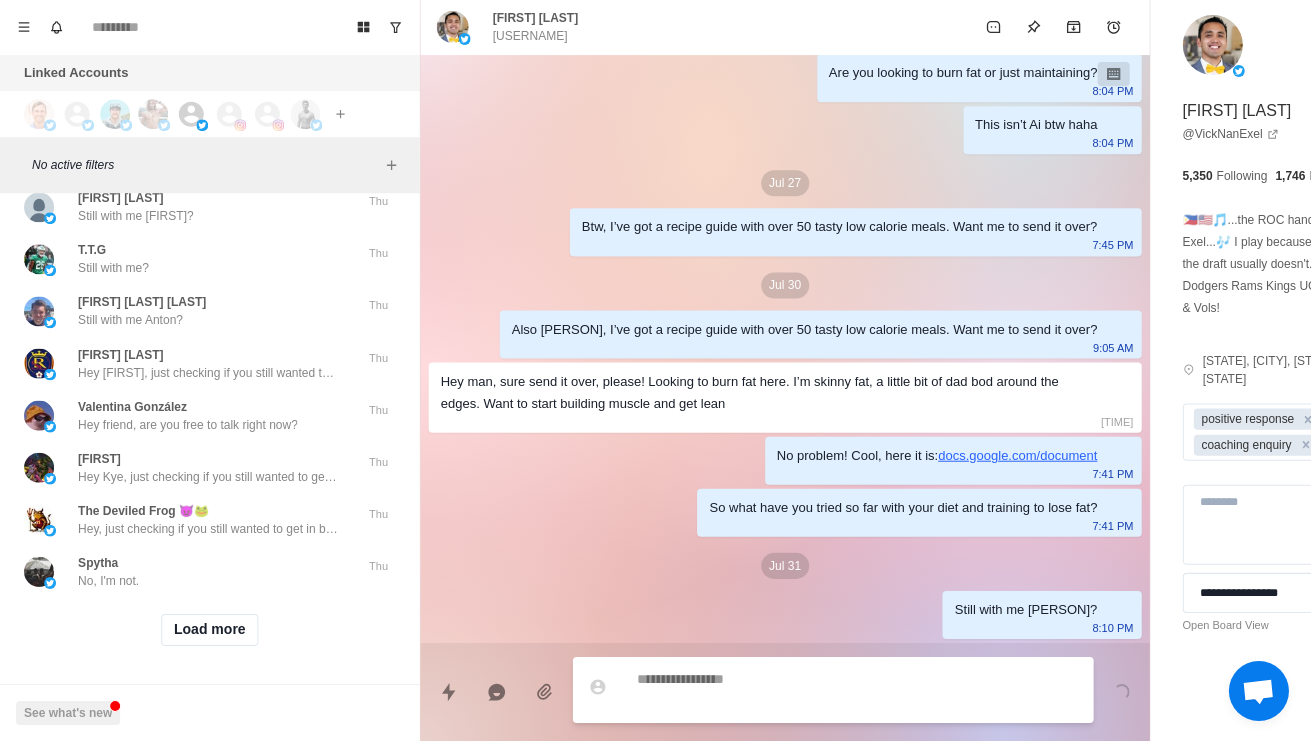 scroll, scrollTop: 1670, scrollLeft: 0, axis: vertical 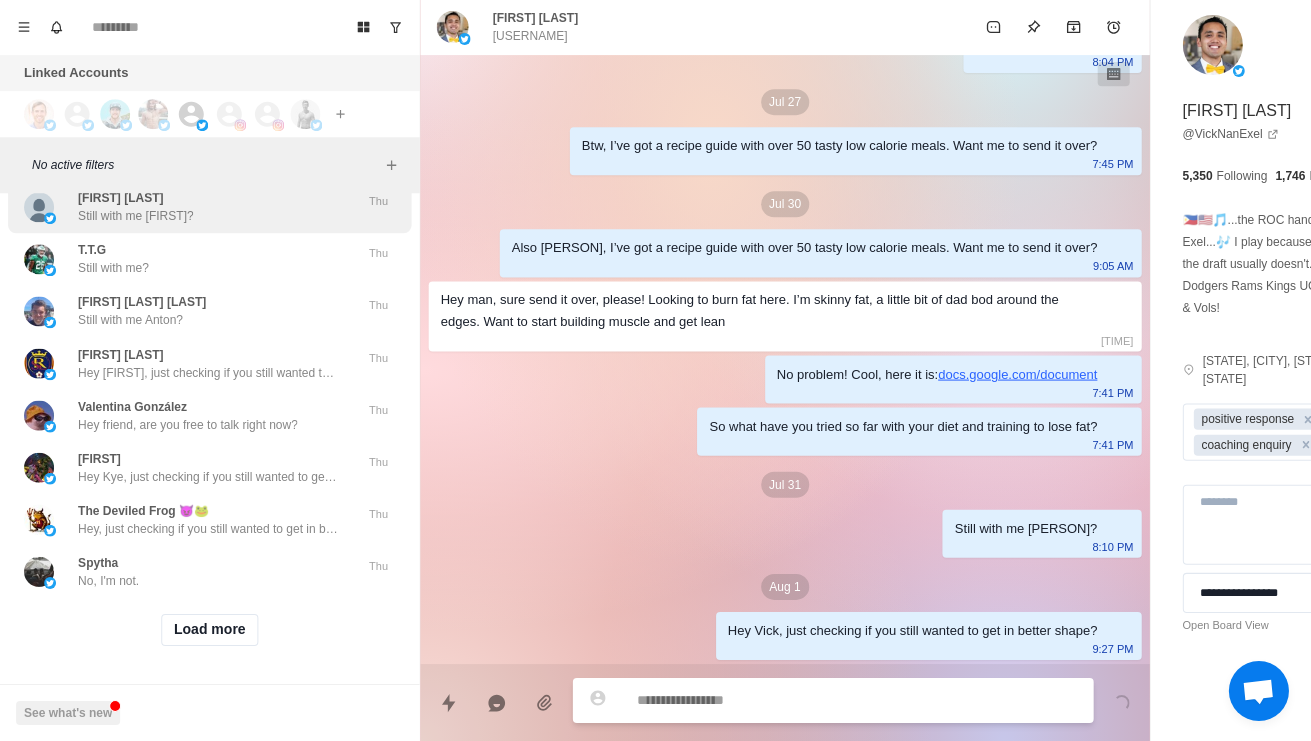 click on "Mary Pat Bland Still with me Mary?" at bounding box center [188, 208] 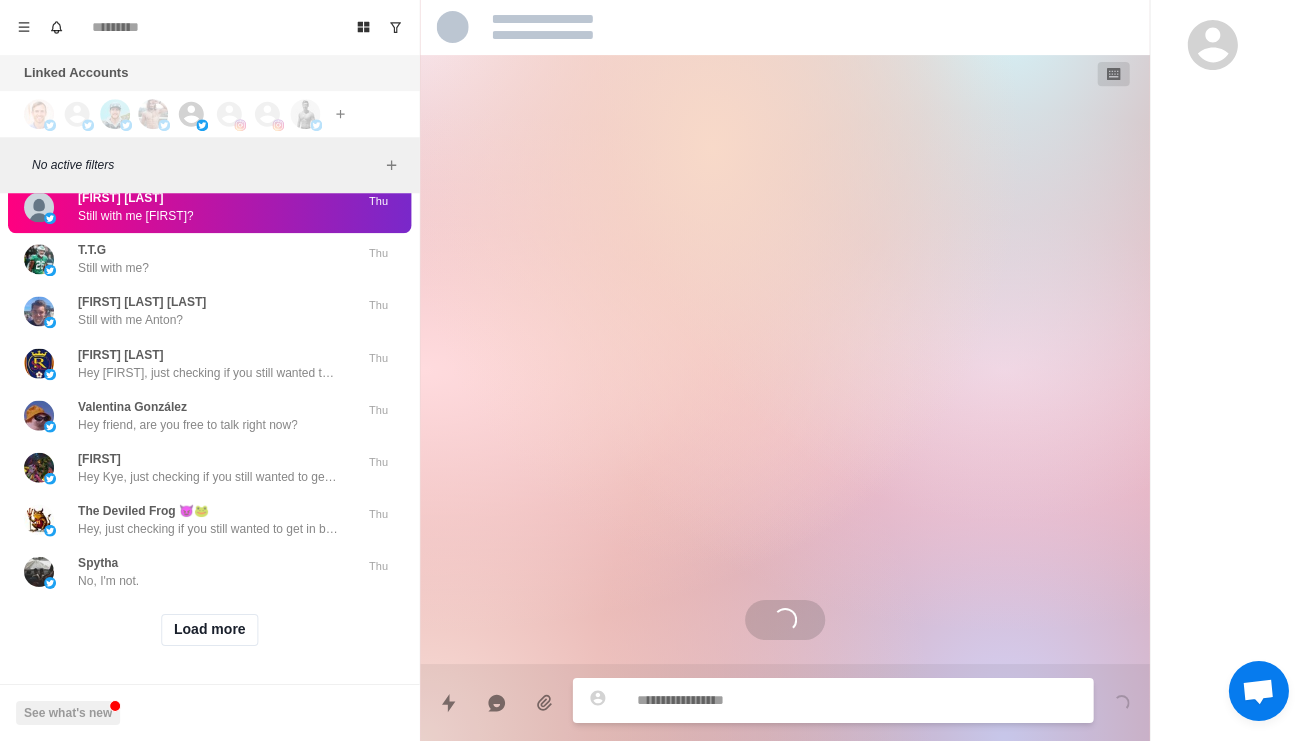 scroll, scrollTop: 0, scrollLeft: 0, axis: both 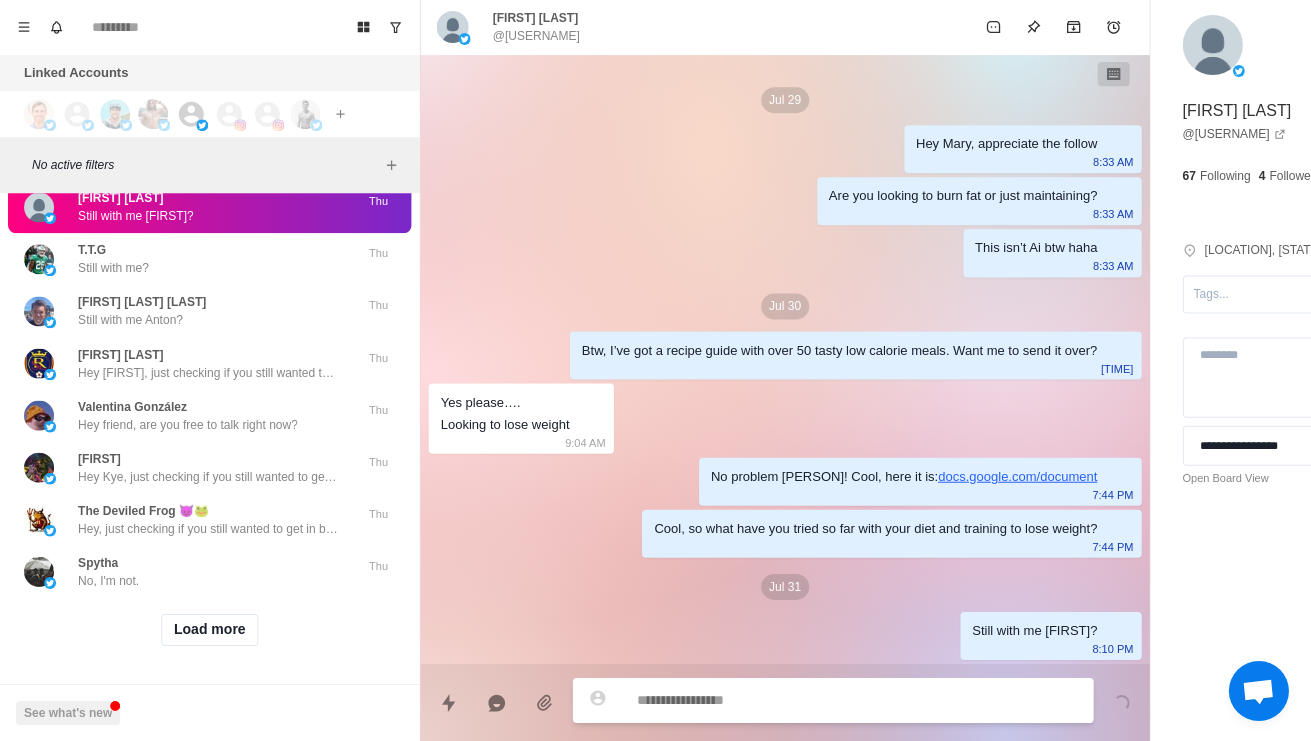 type on "*" 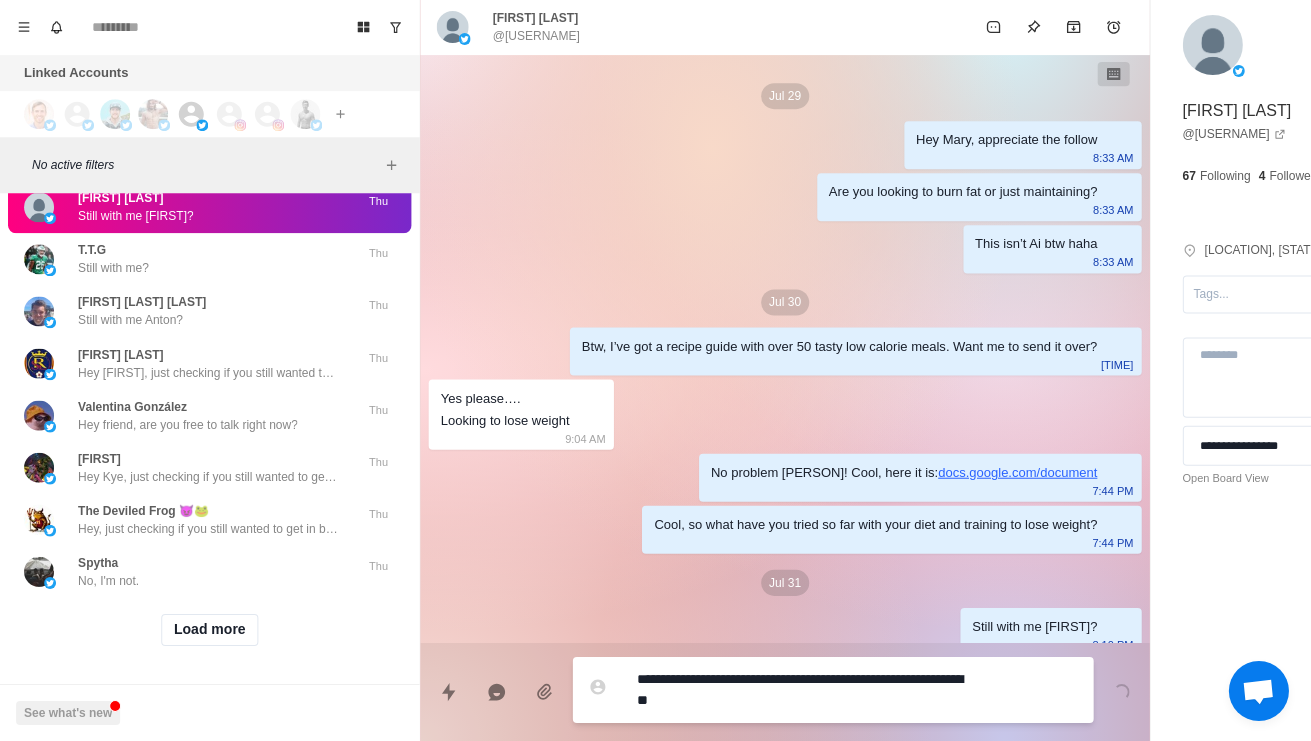 type on "*" 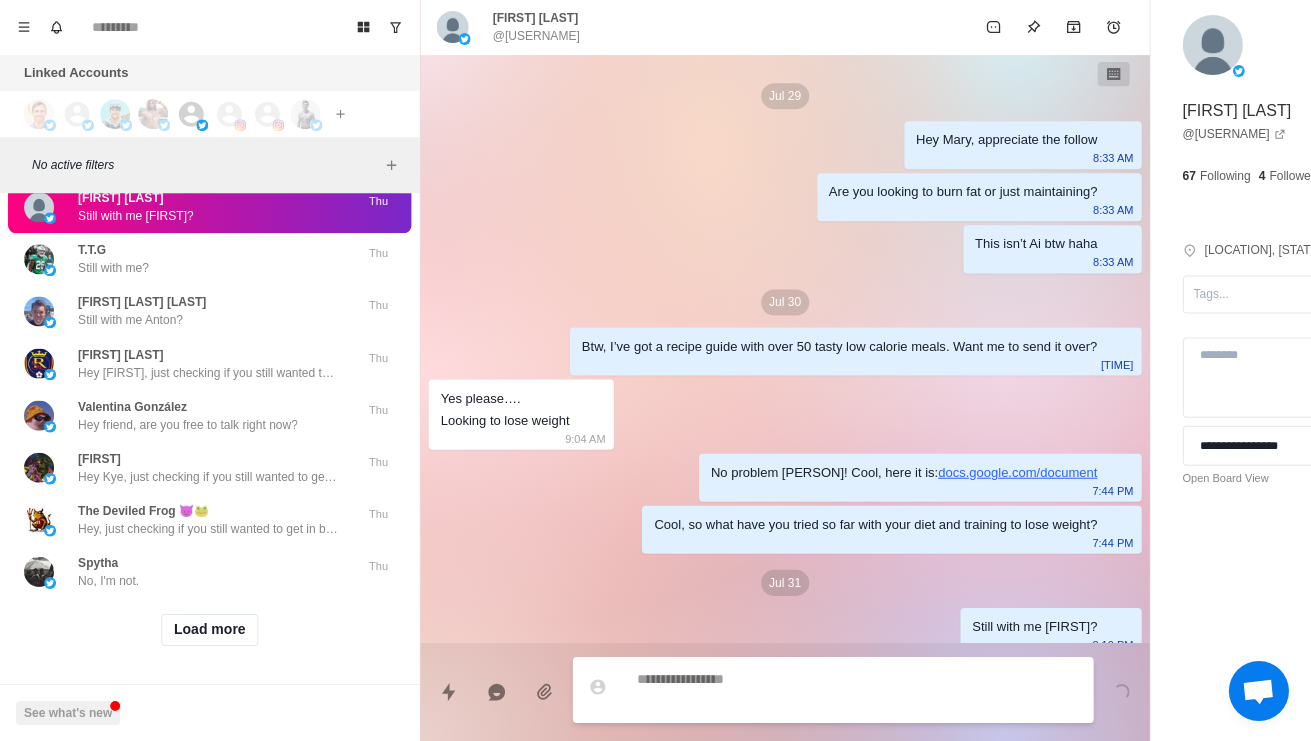 scroll, scrollTop: 98, scrollLeft: 0, axis: vertical 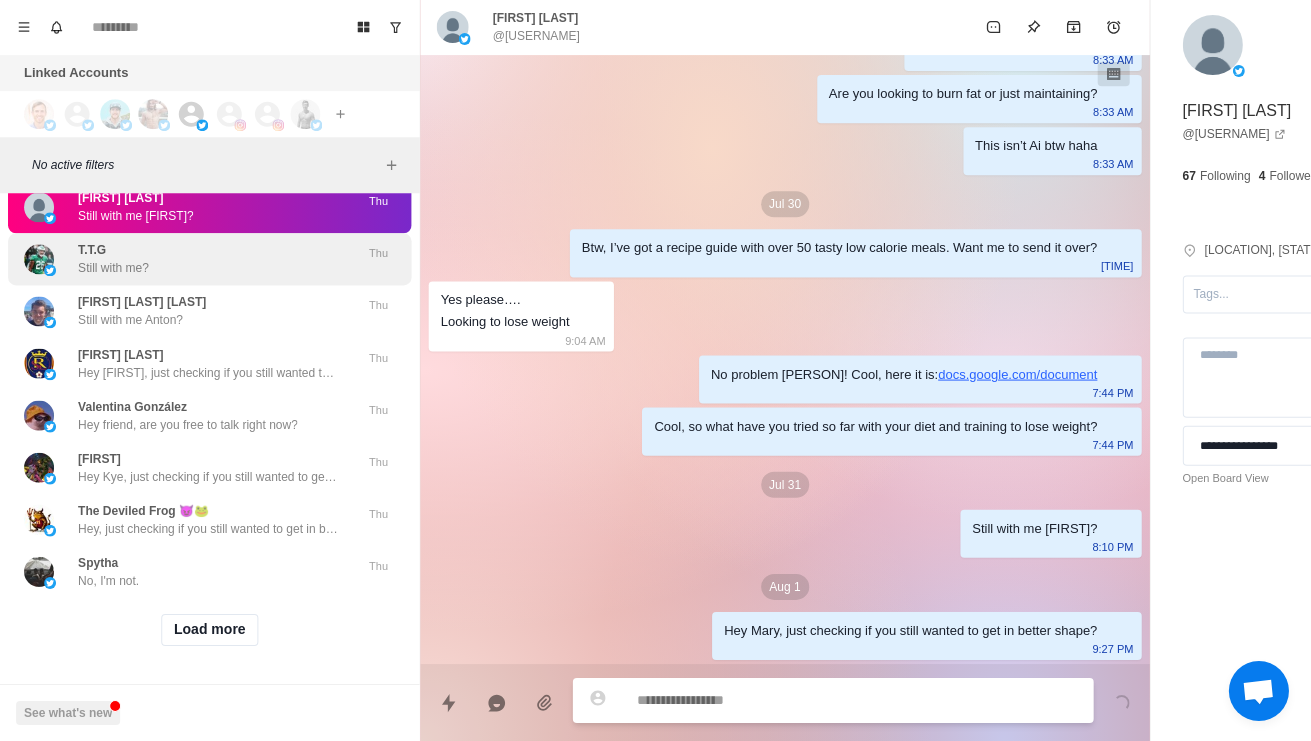 click on "T.T.G Still with me?" at bounding box center (188, 260) 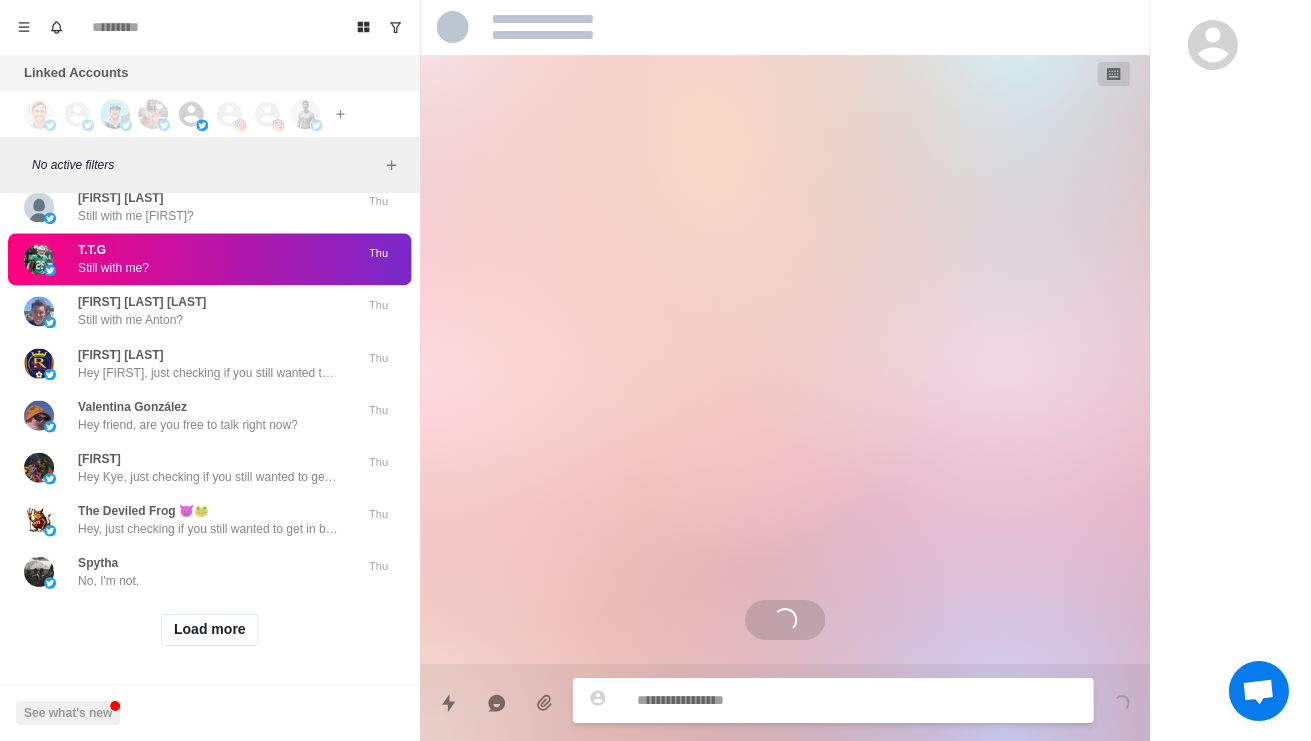 scroll, scrollTop: 0, scrollLeft: 0, axis: both 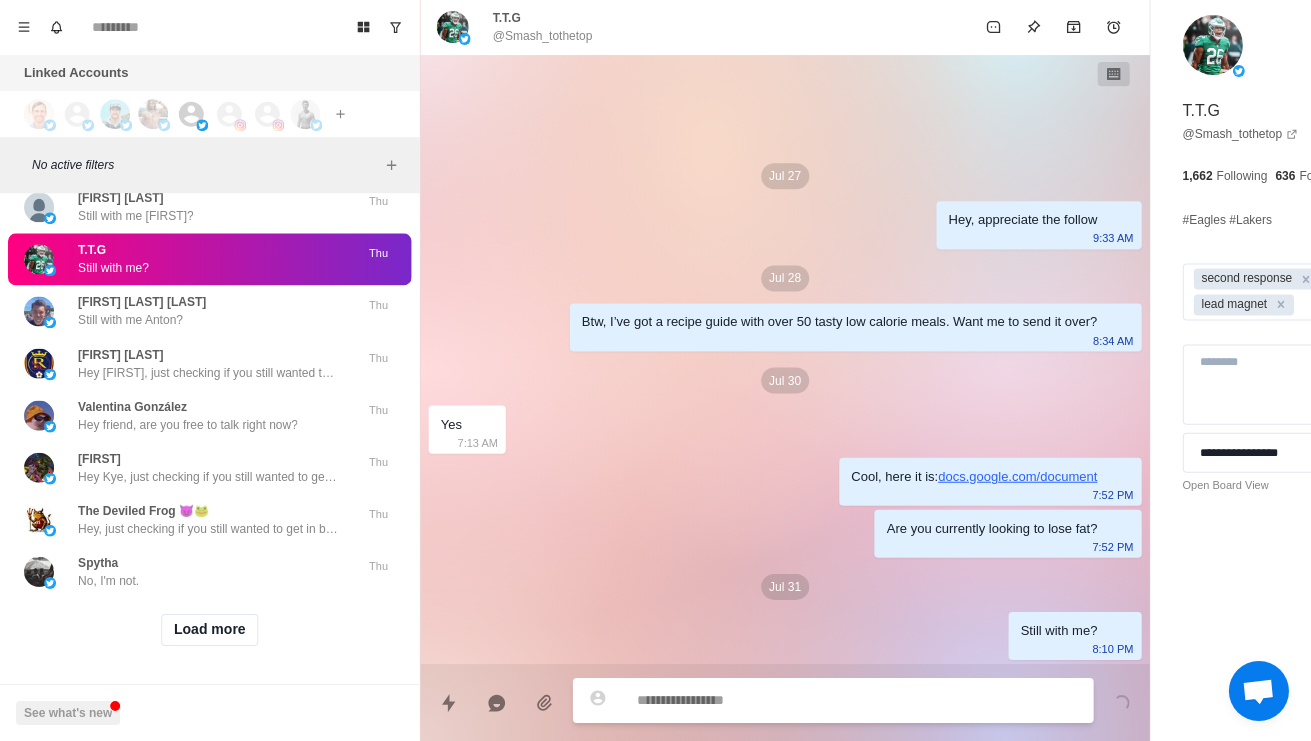 paste on "**********" 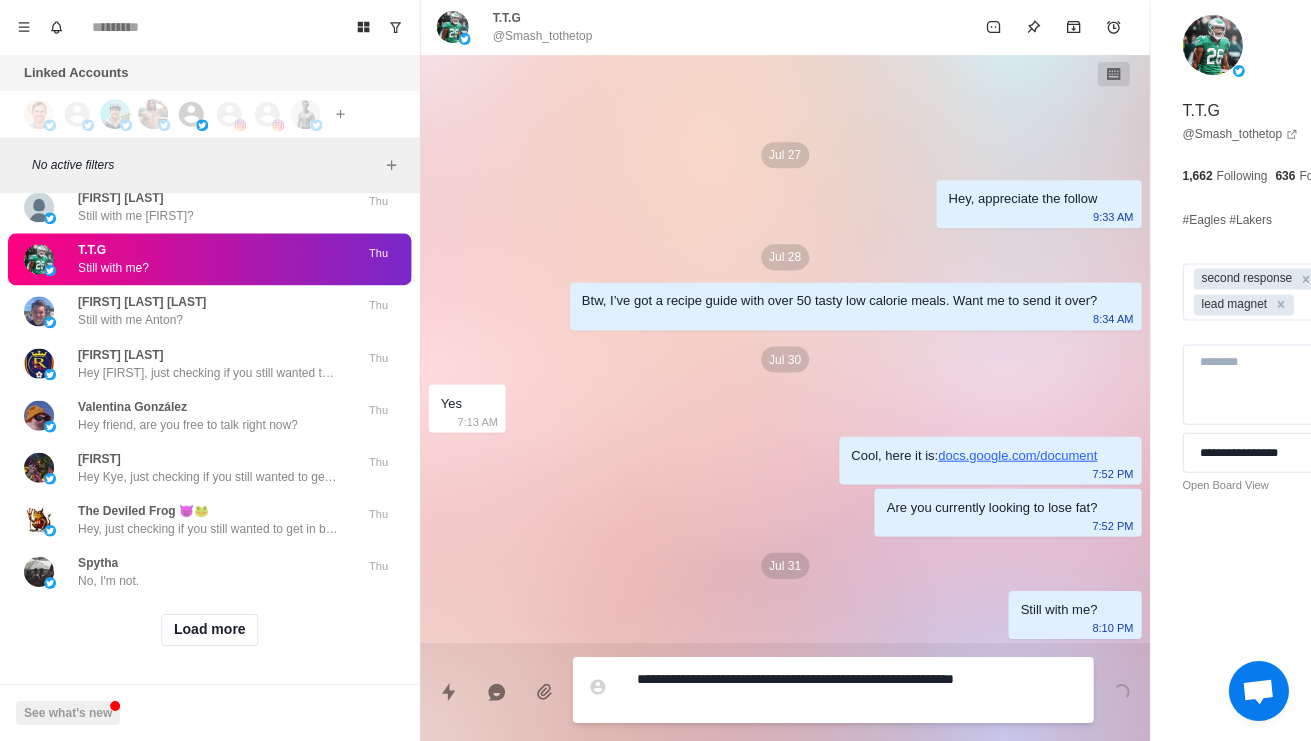 type on "*" 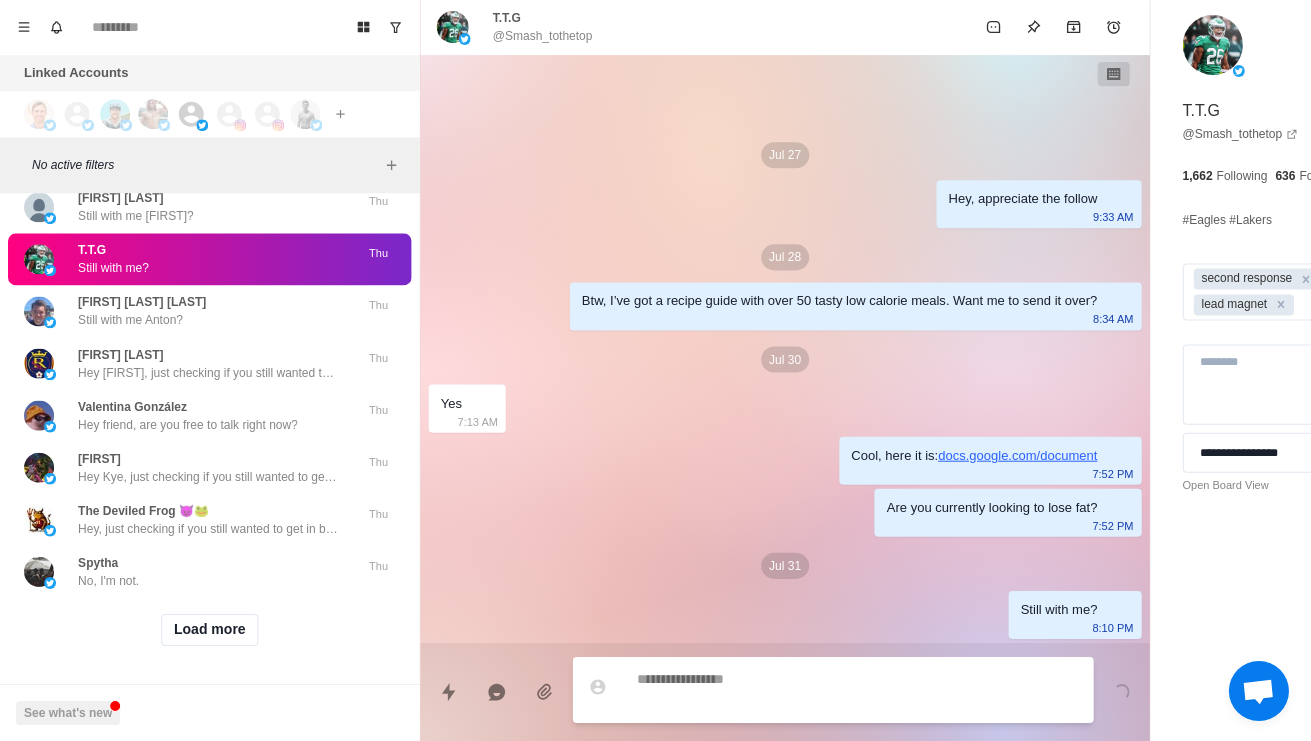 scroll, scrollTop: 22, scrollLeft: 0, axis: vertical 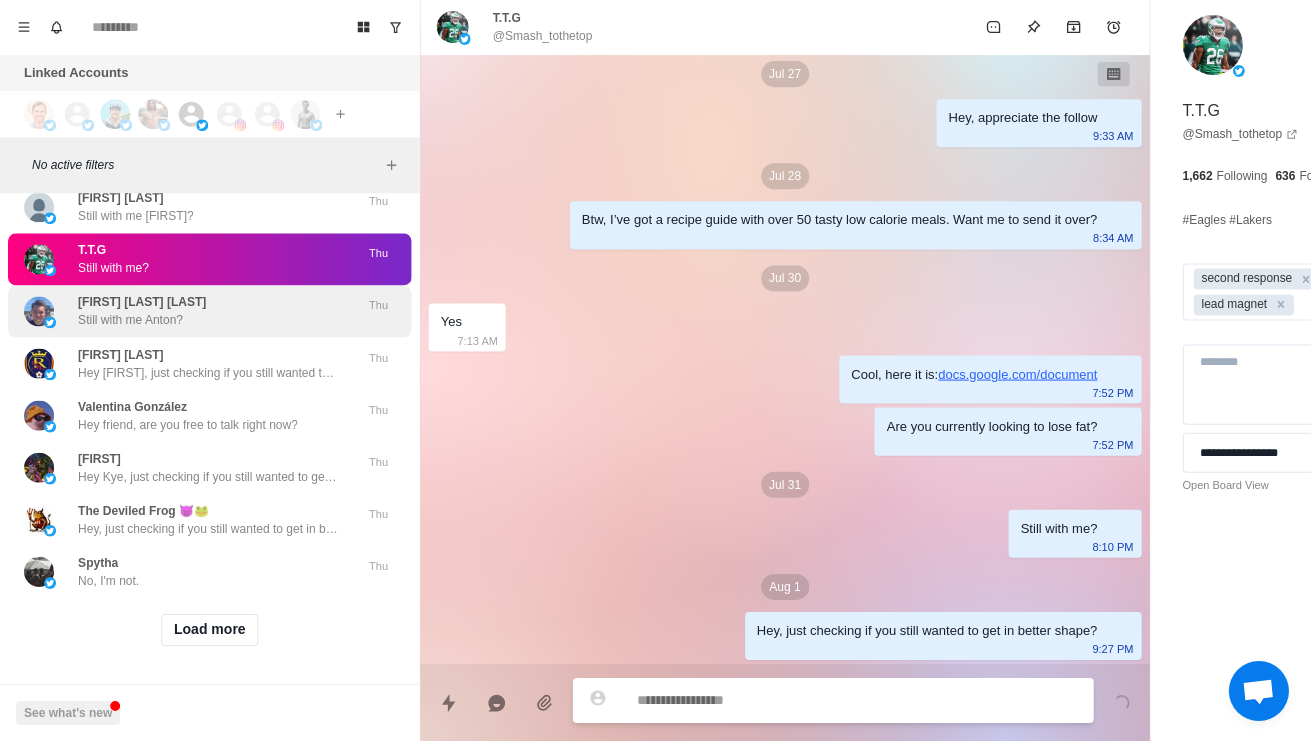 click on "Anton Berger Pilsø Still with me Anton?" at bounding box center [188, 312] 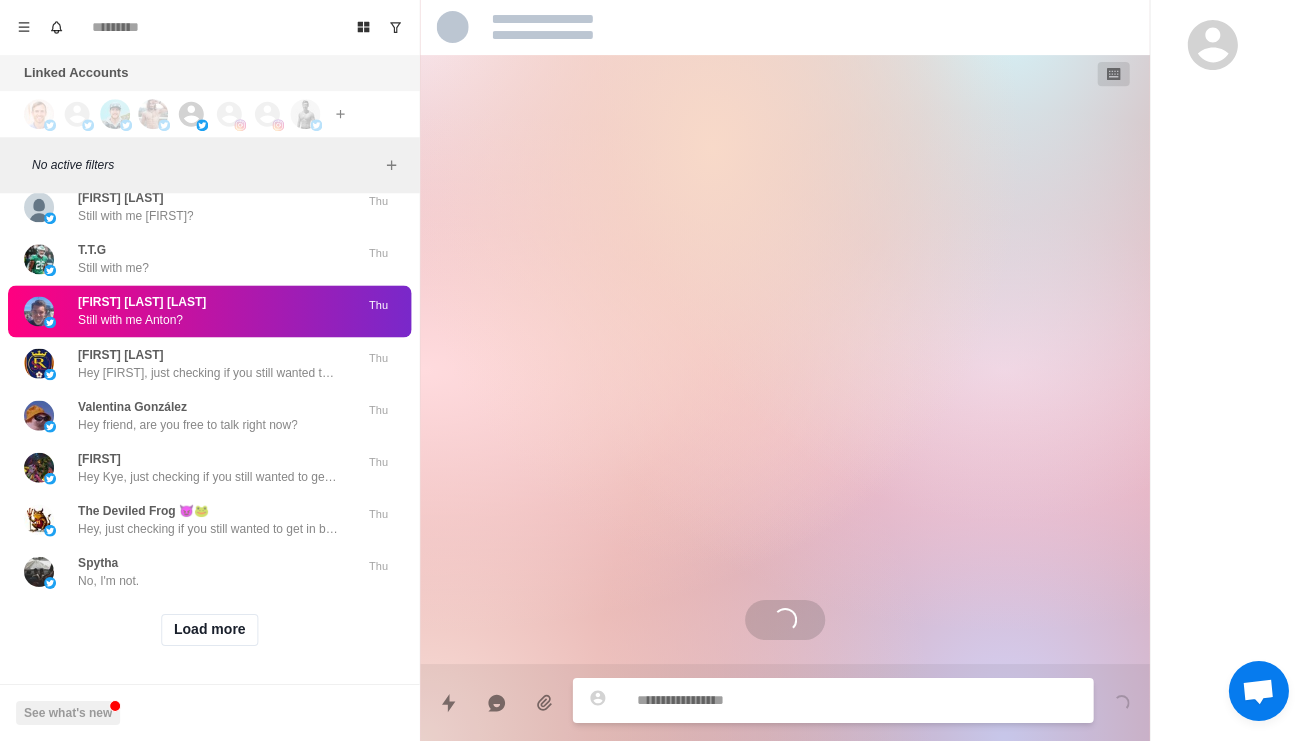 scroll, scrollTop: 40, scrollLeft: 0, axis: vertical 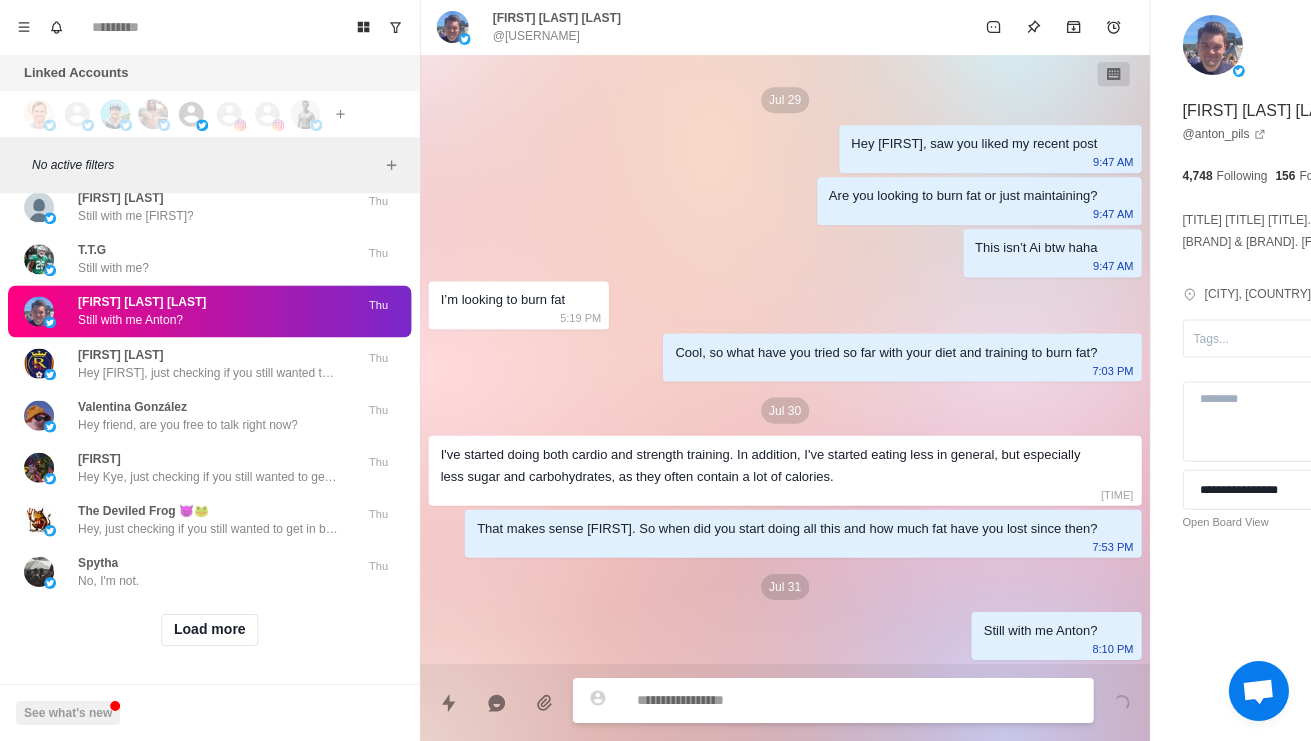 type on "*" 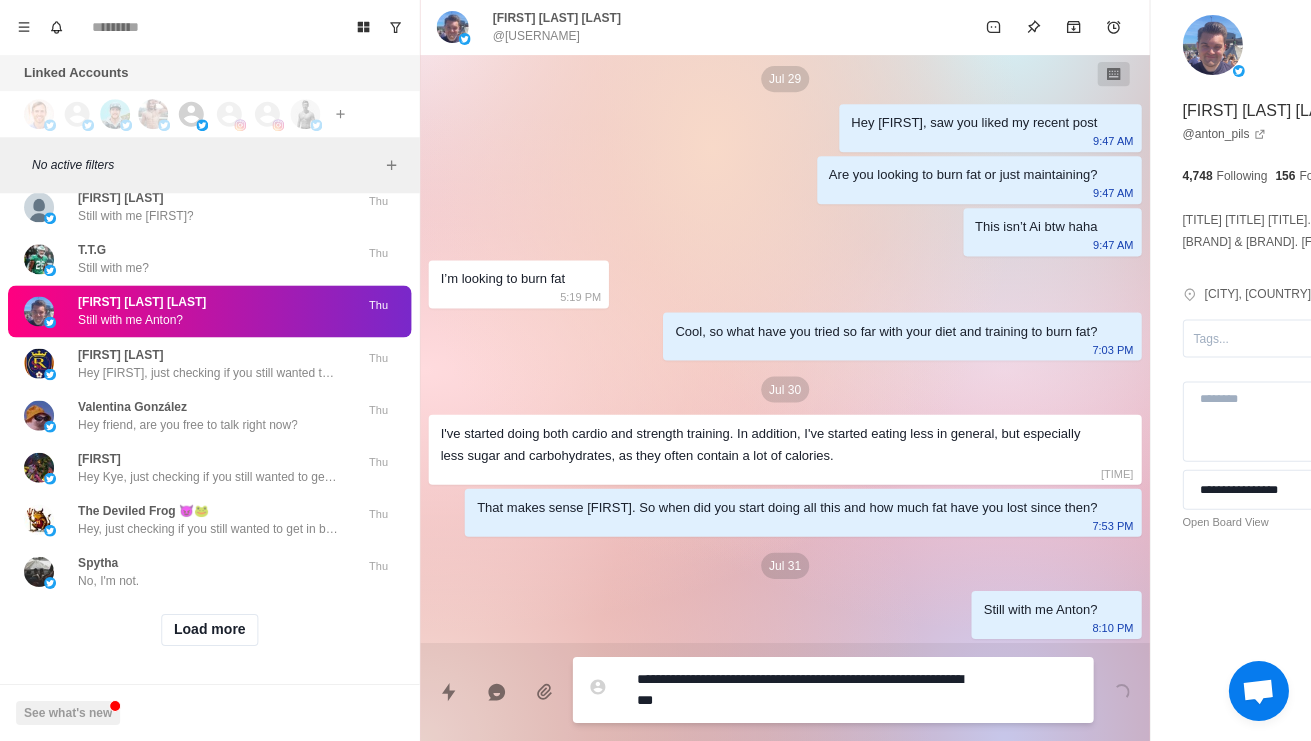type on "*" 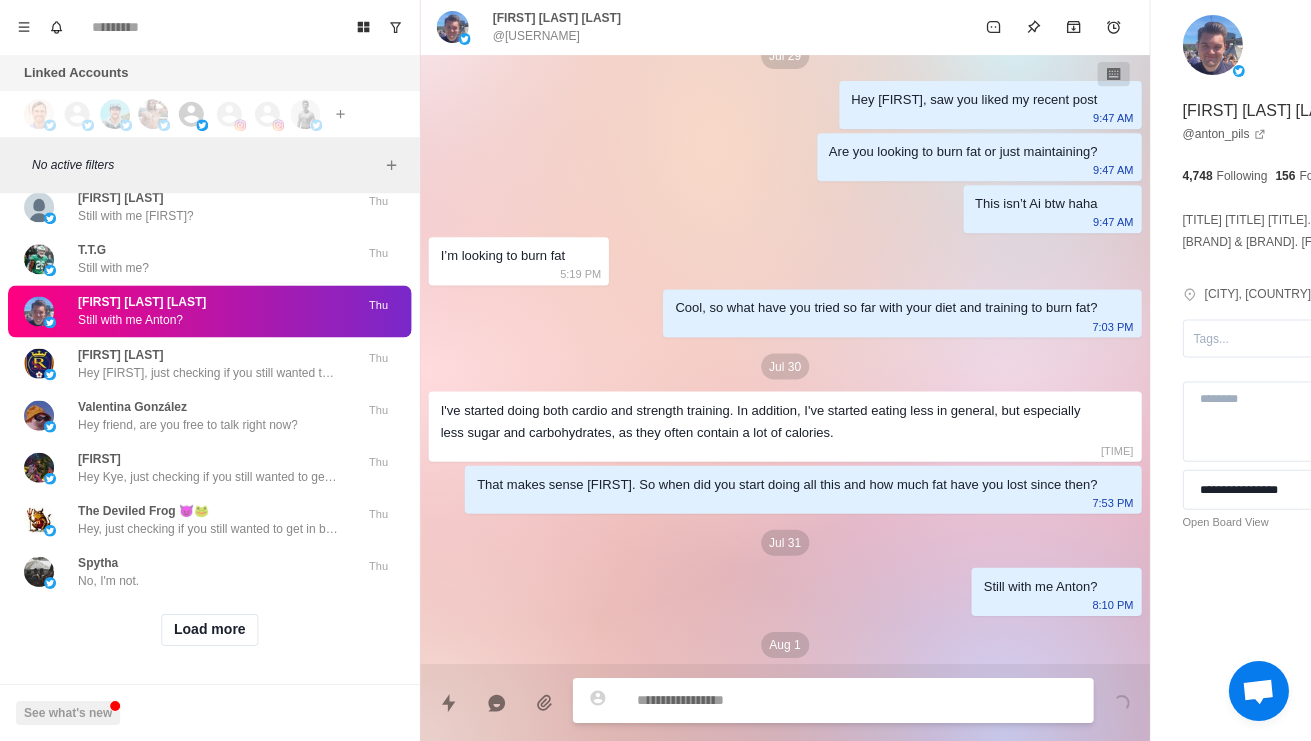 scroll, scrollTop: 142, scrollLeft: 0, axis: vertical 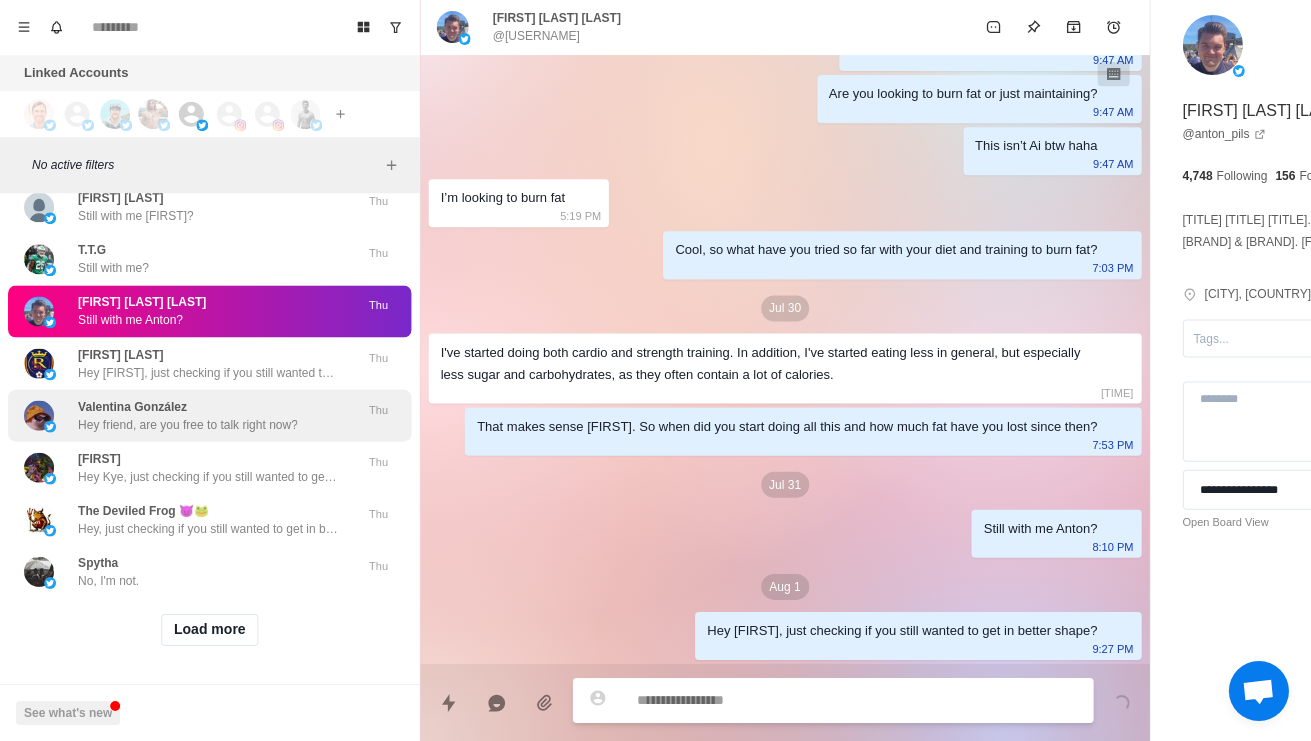 click on "Valentina González Hey friend, are you free to talk right now?" at bounding box center (188, 416) 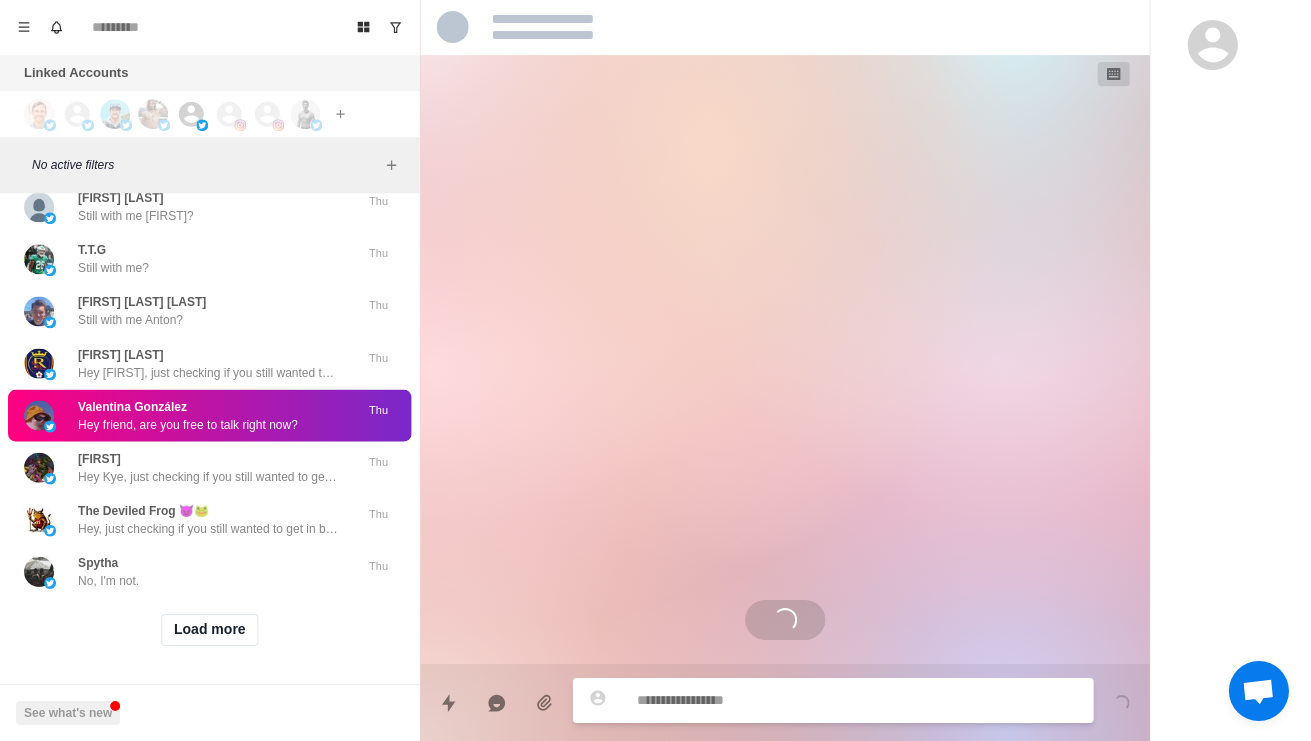scroll, scrollTop: 0, scrollLeft: 0, axis: both 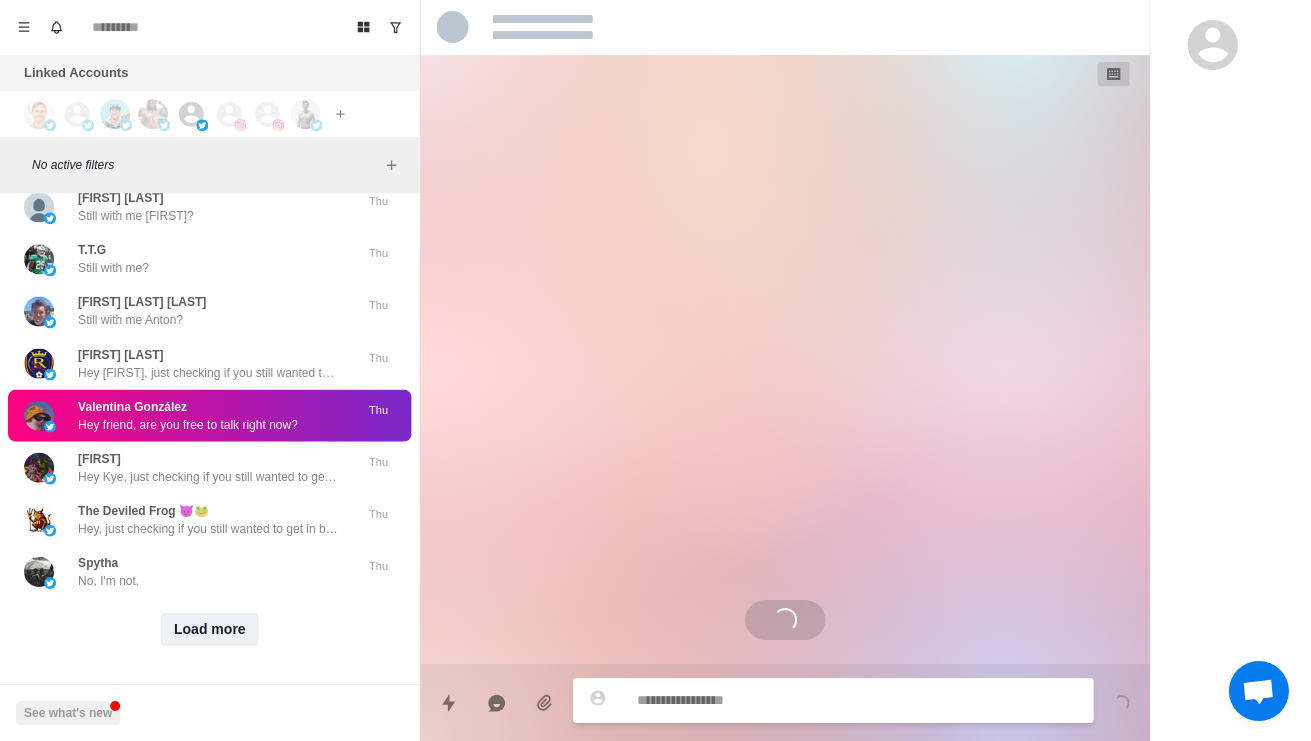 click on "Load more" at bounding box center [210, 630] 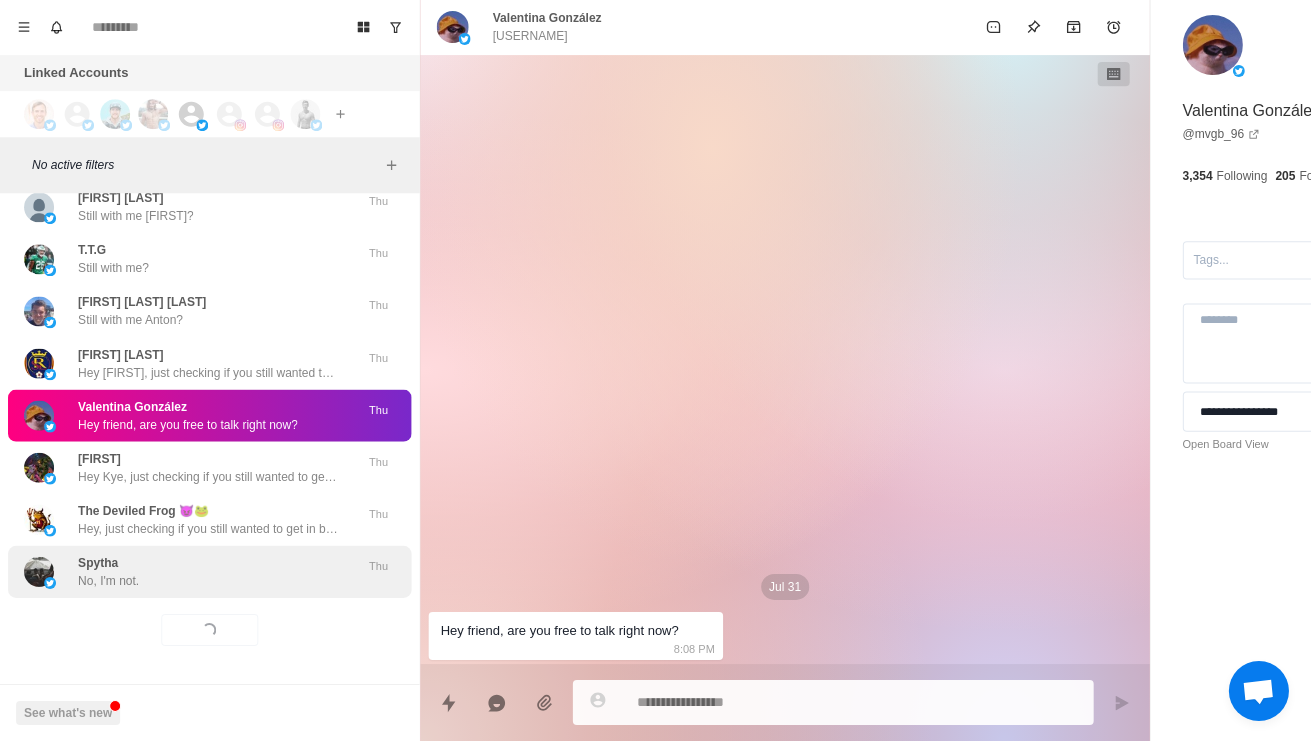 click on "Spytha No, I'm not." at bounding box center [188, 572] 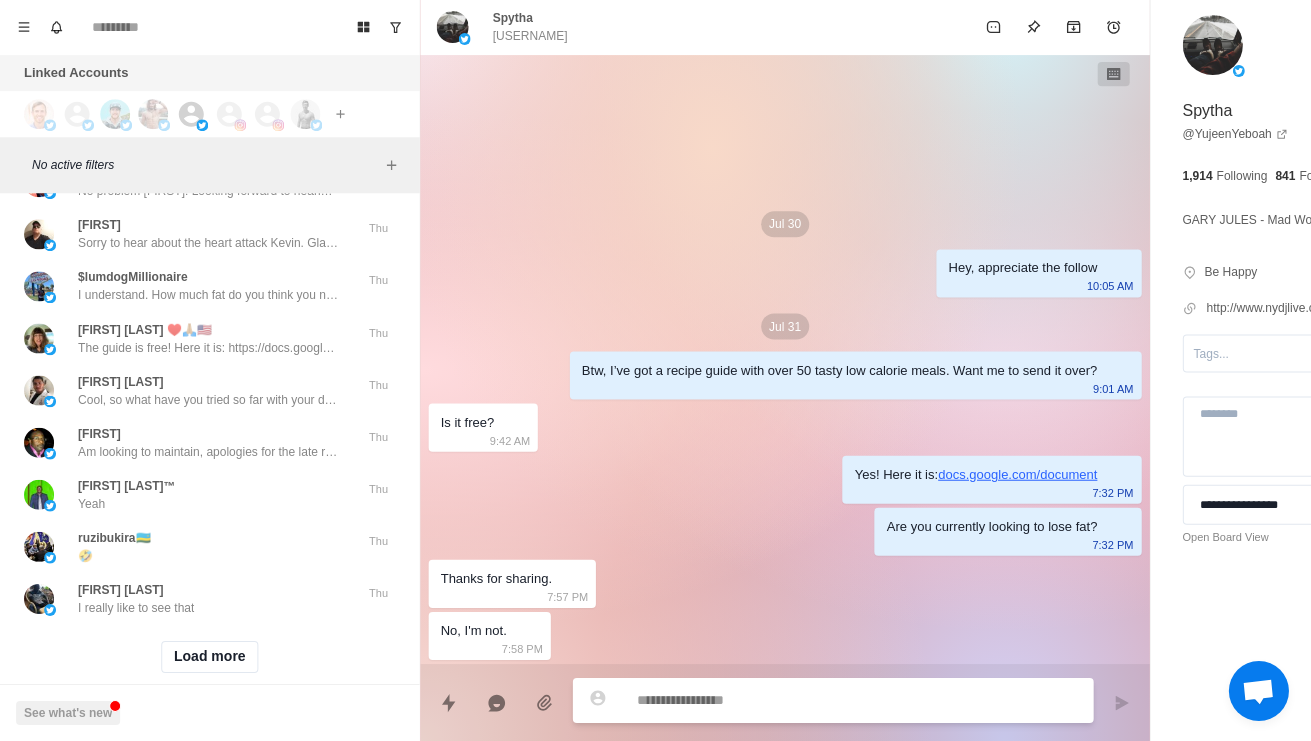 scroll, scrollTop: 45438, scrollLeft: 0, axis: vertical 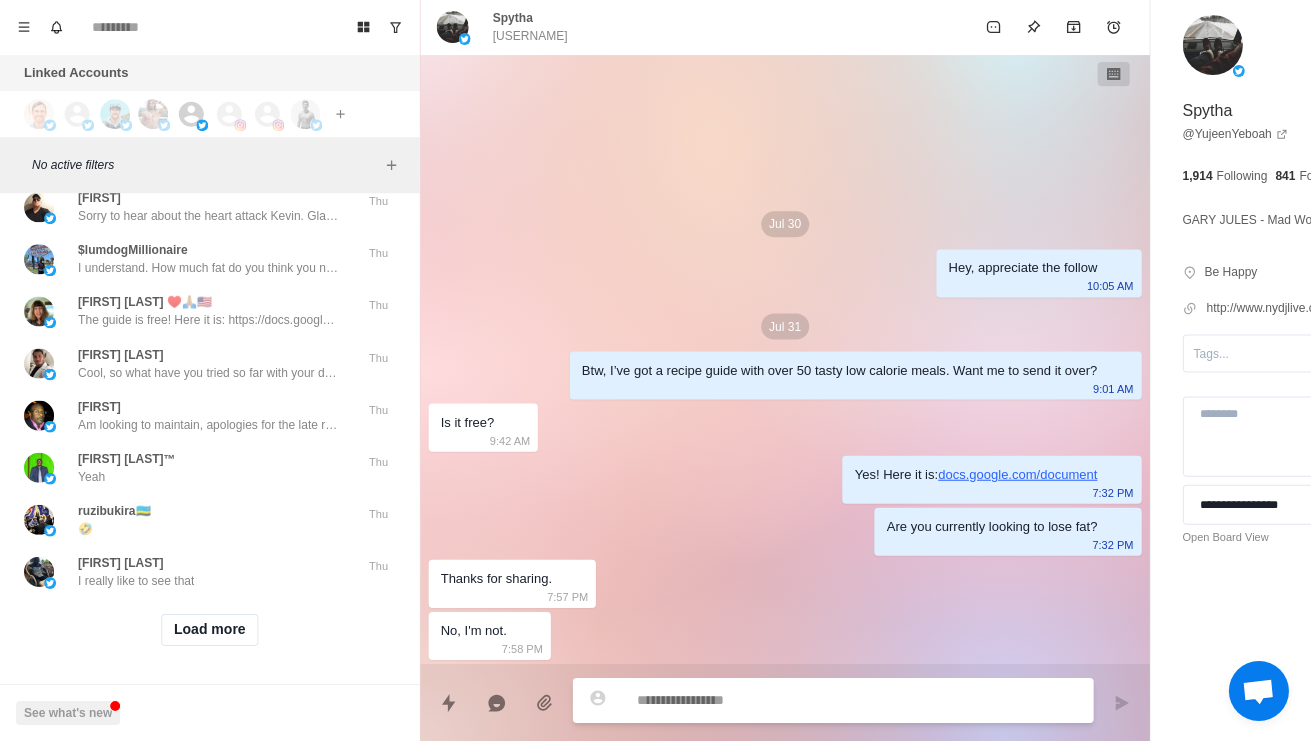 click on "Valentina González Hey friend, are you free to talk right now?" at bounding box center [188, -364] 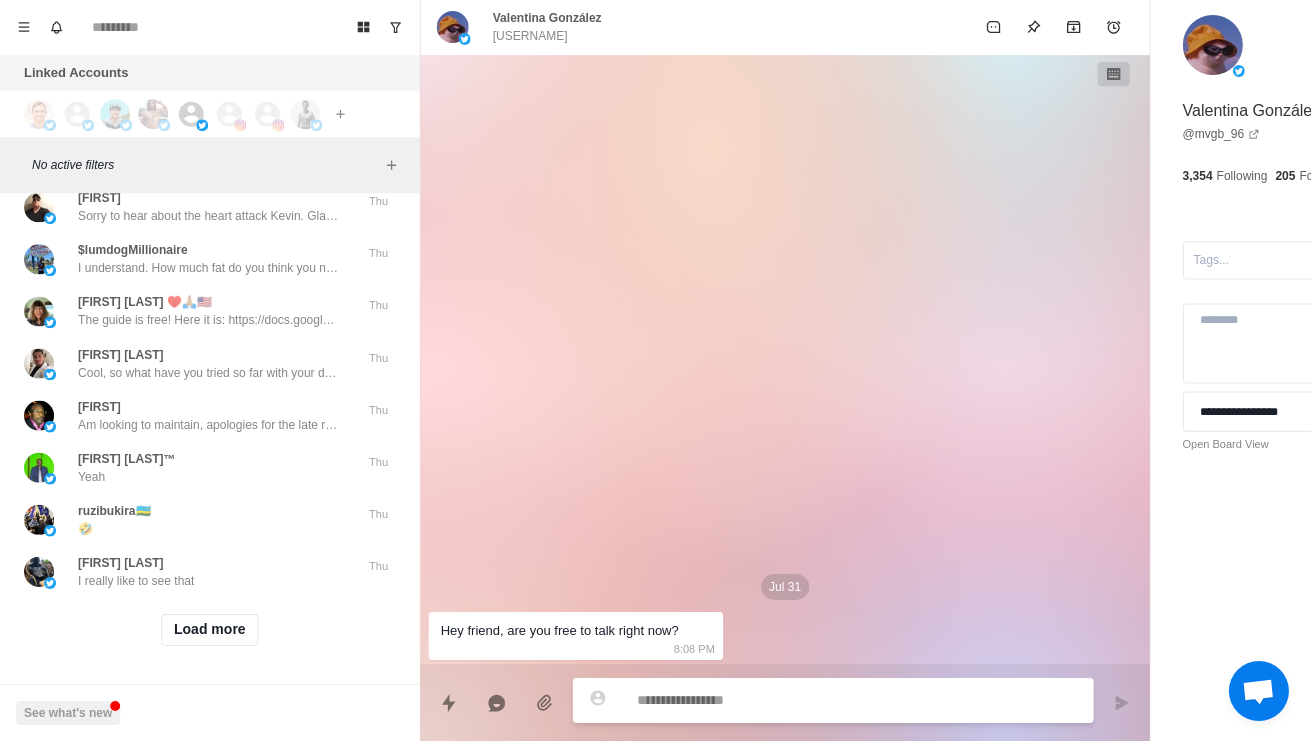 scroll, scrollTop: 45513, scrollLeft: 0, axis: vertical 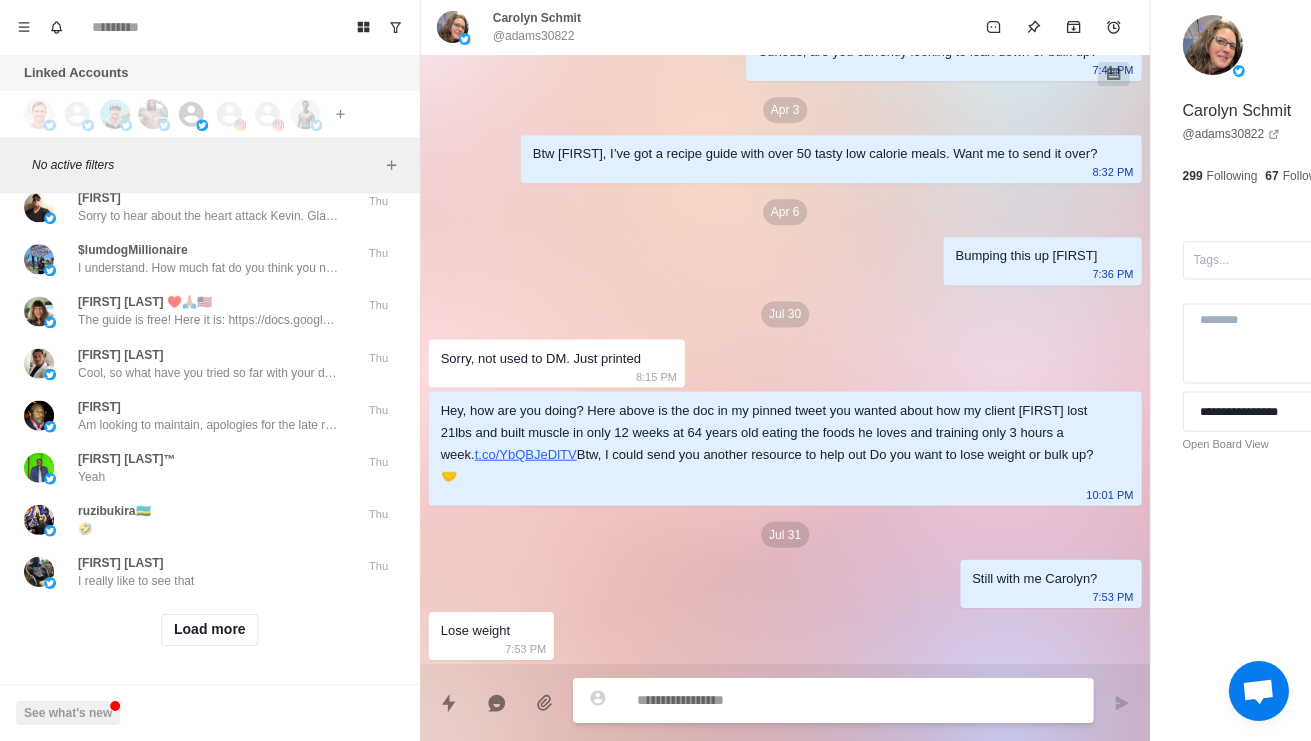 type on "*" 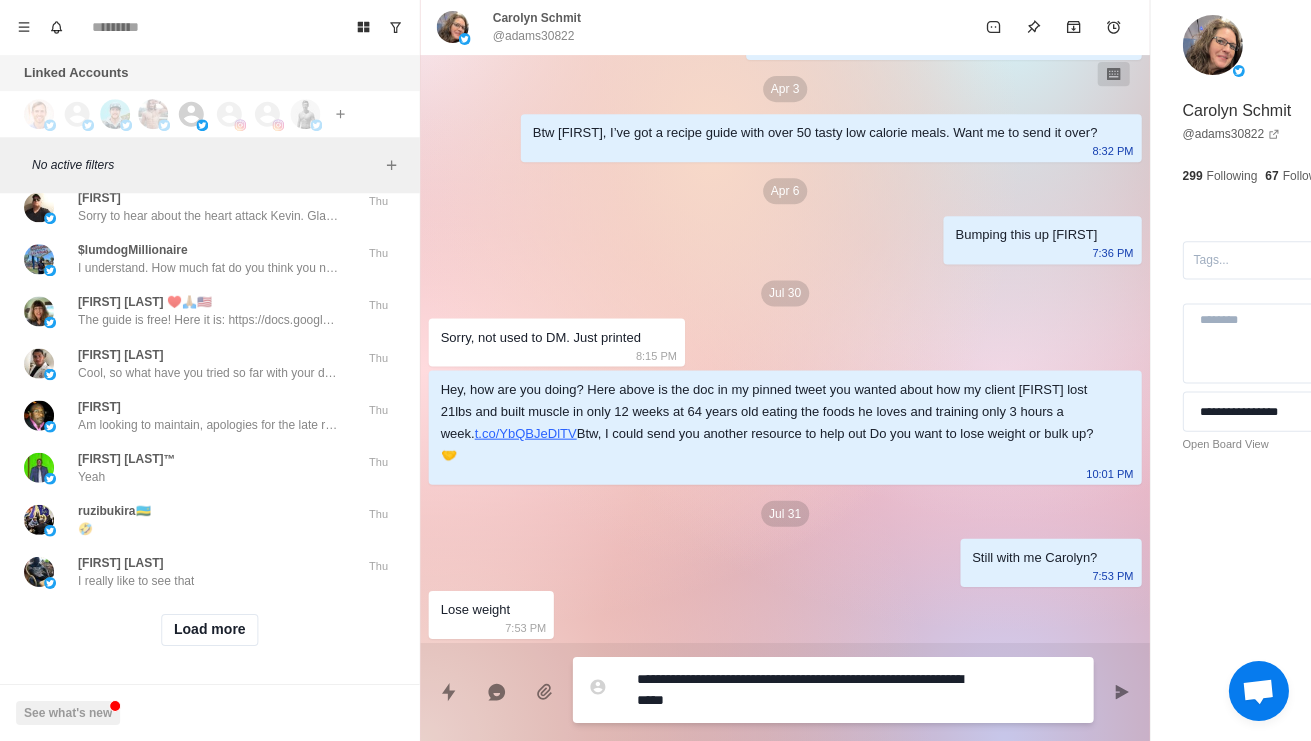 scroll, scrollTop: 315, scrollLeft: 0, axis: vertical 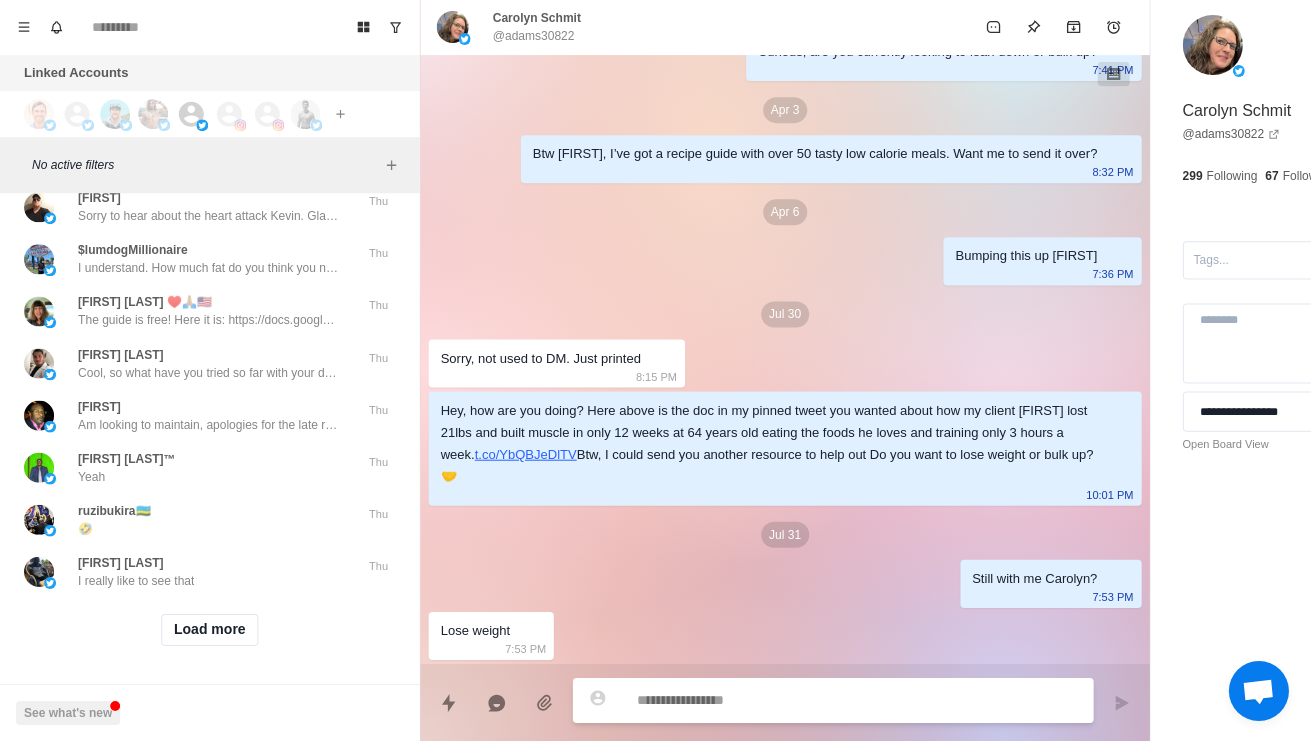 type 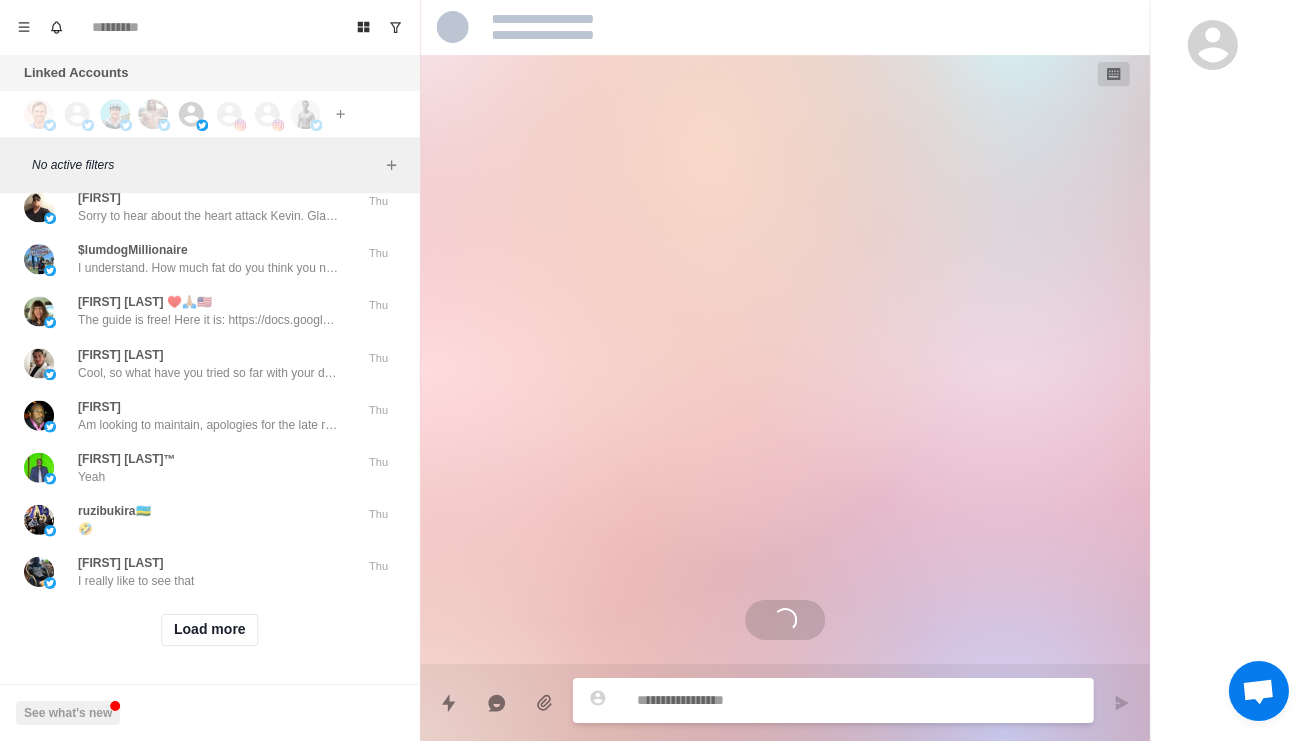 scroll, scrollTop: 0, scrollLeft: 0, axis: both 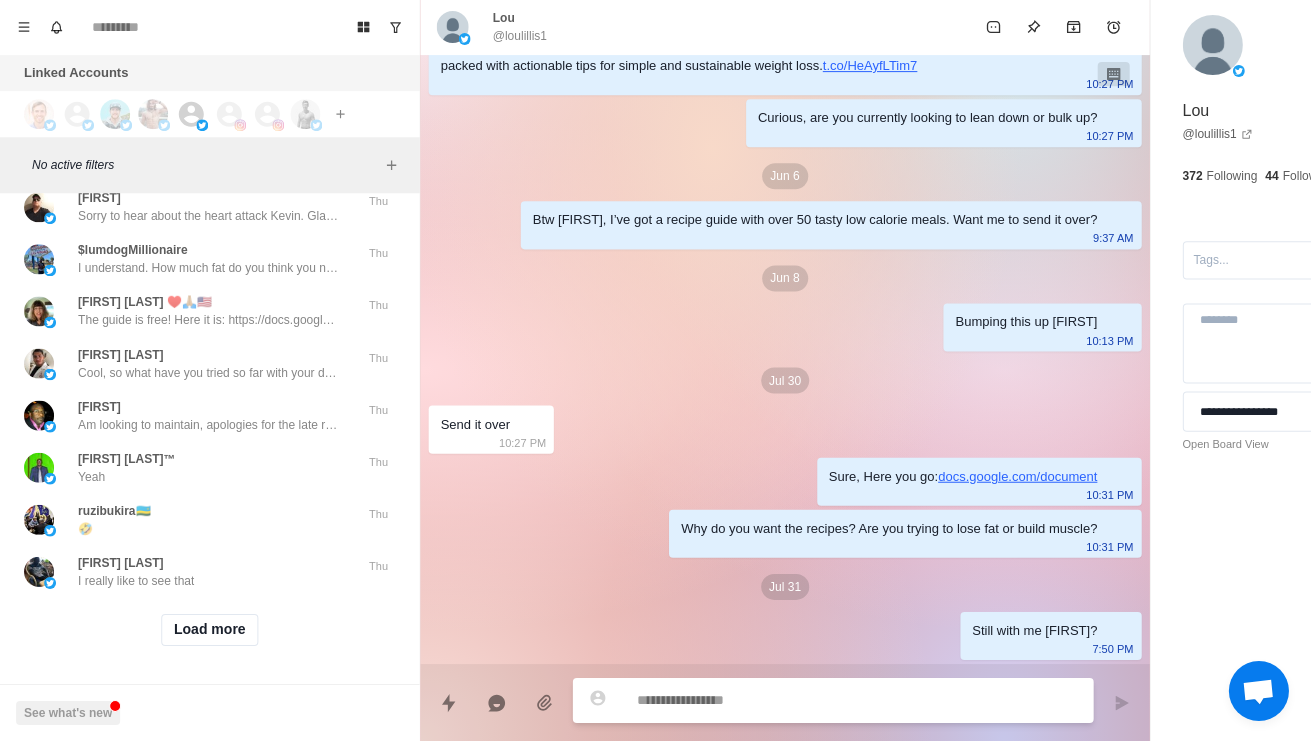 type on "*" 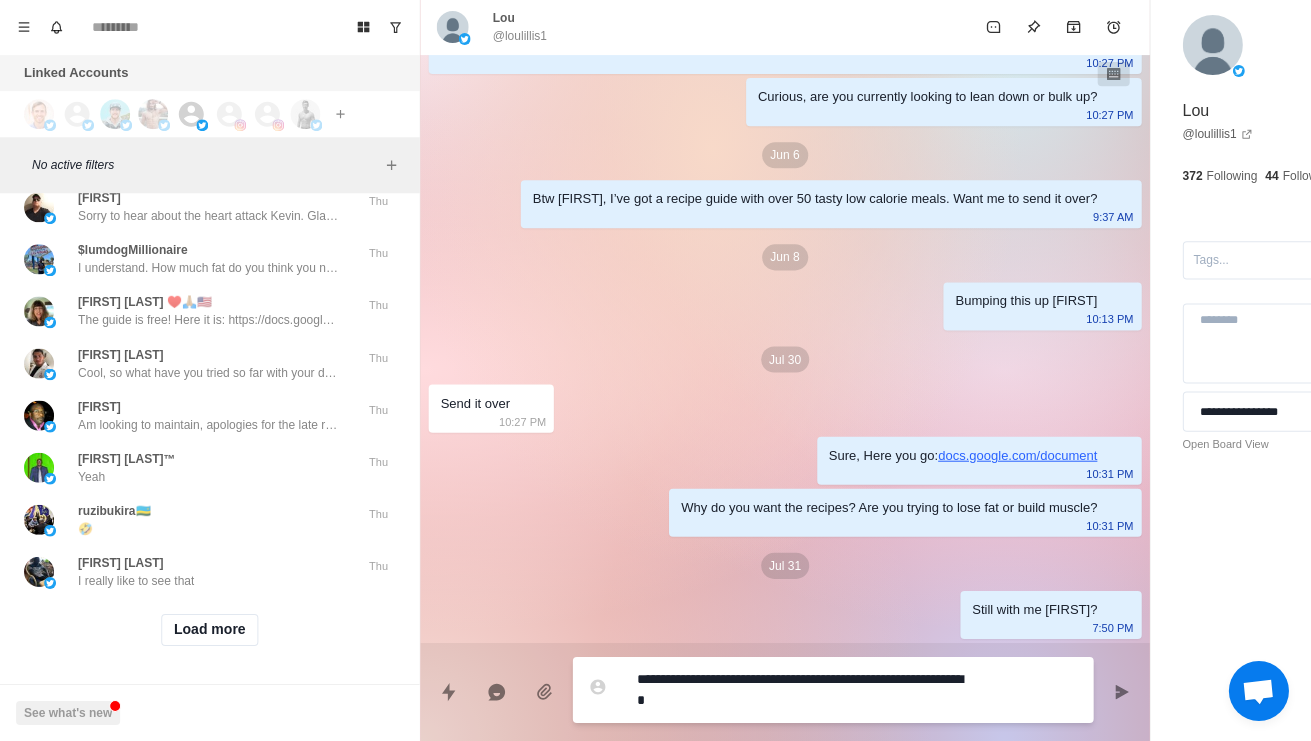 type on "*" 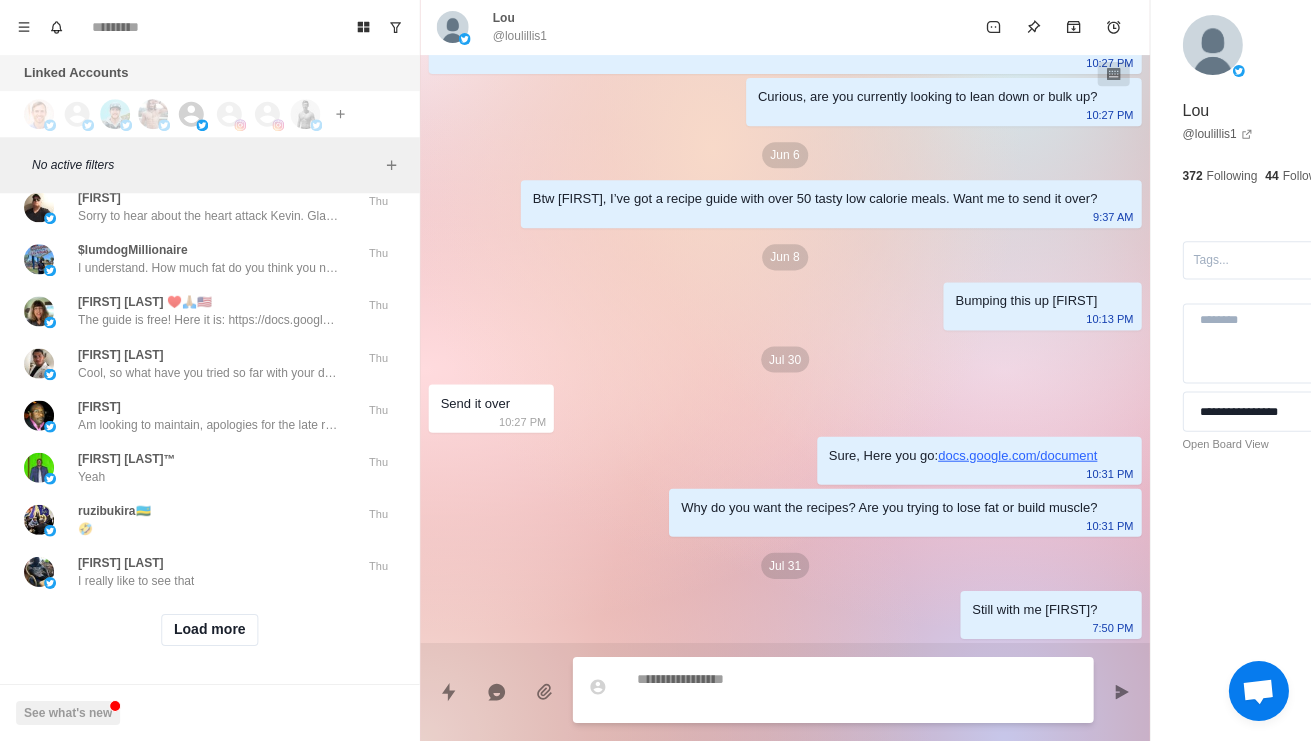 scroll, scrollTop: 242, scrollLeft: 0, axis: vertical 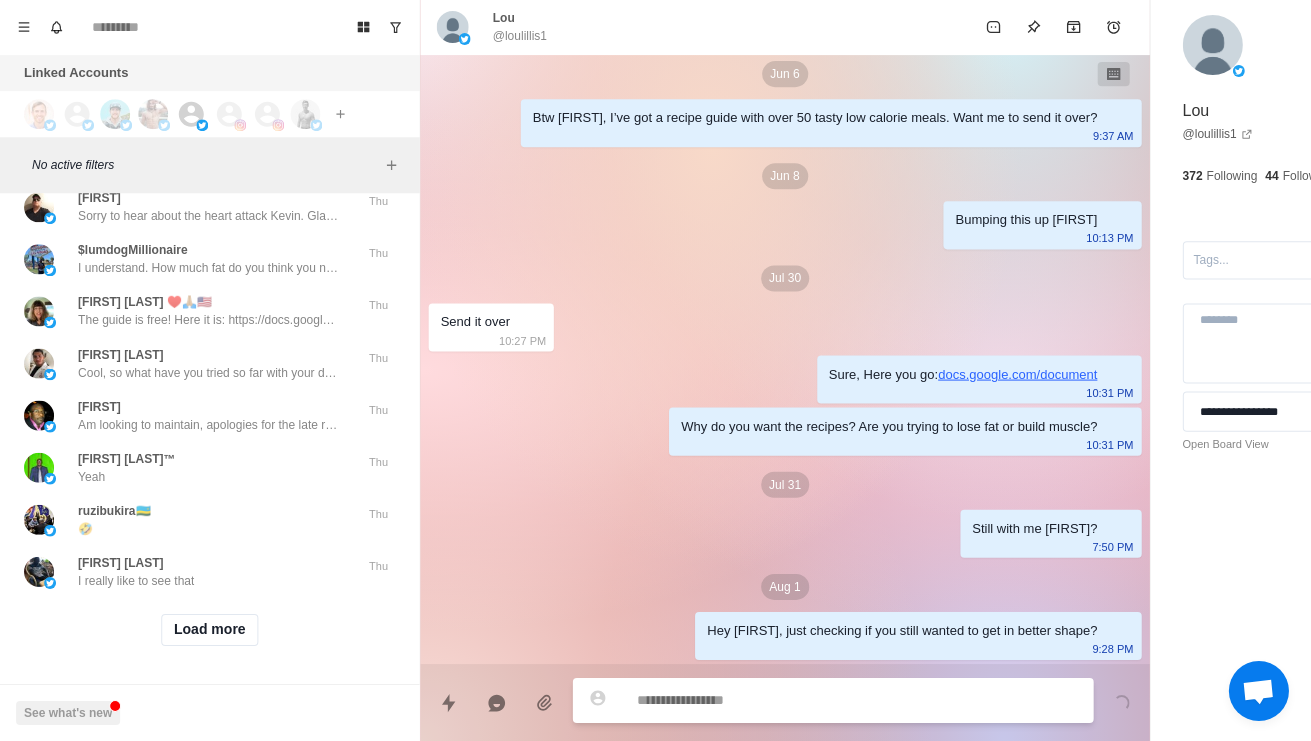 click on "RocktonRoscoeNewsSportsEditor Still with me?" at bounding box center [175, -52] 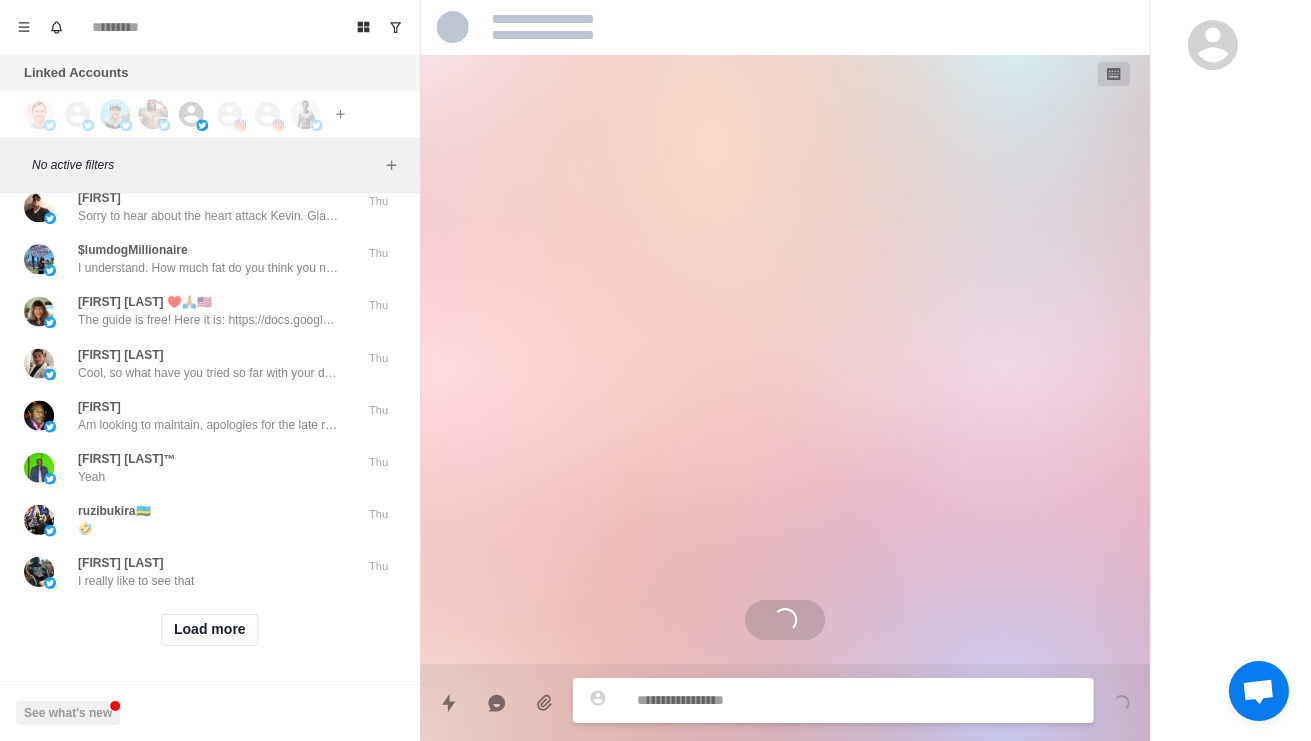 scroll, scrollTop: 0, scrollLeft: 0, axis: both 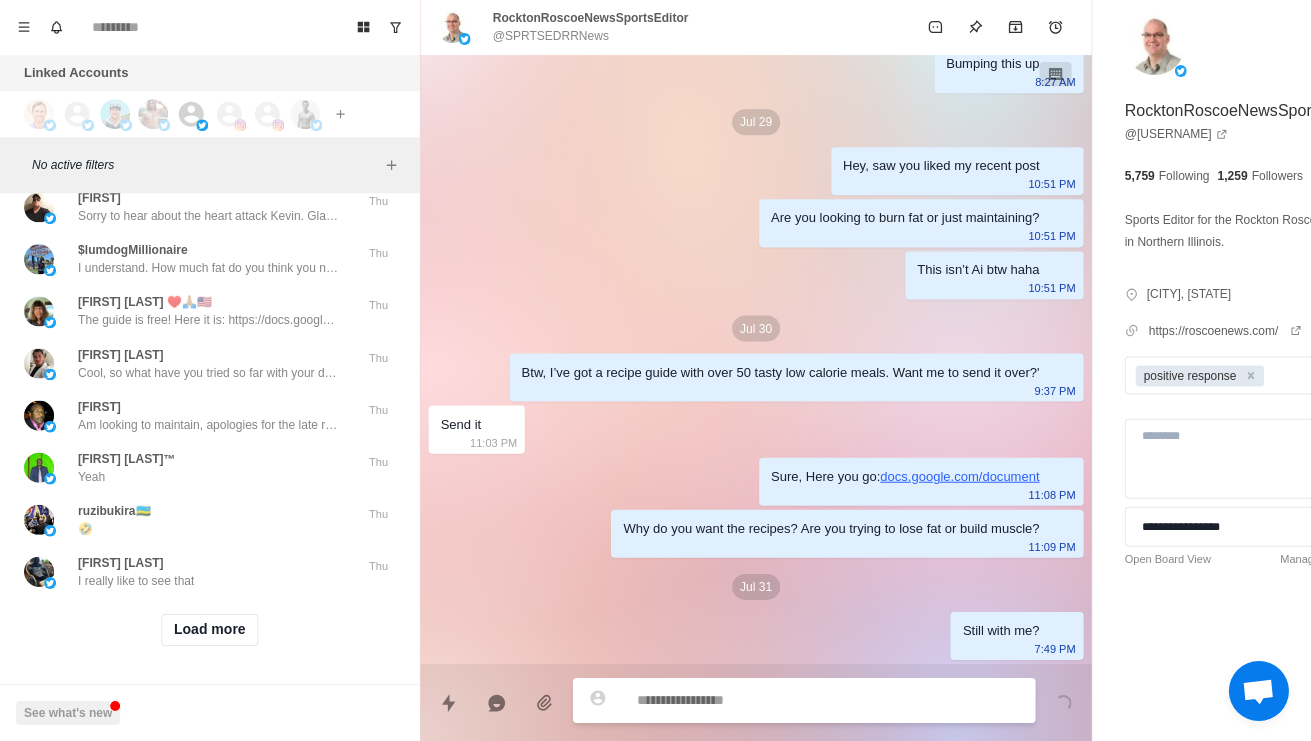paste on "**********" 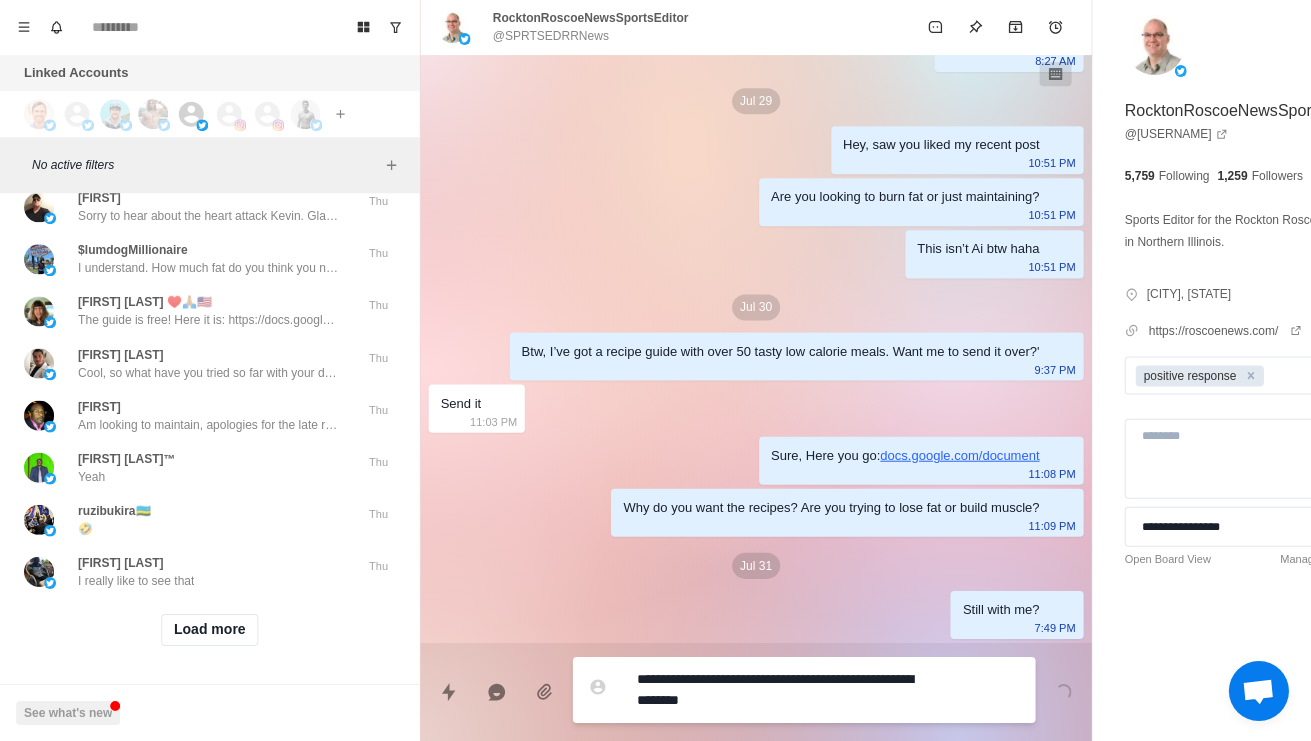 type on "*" 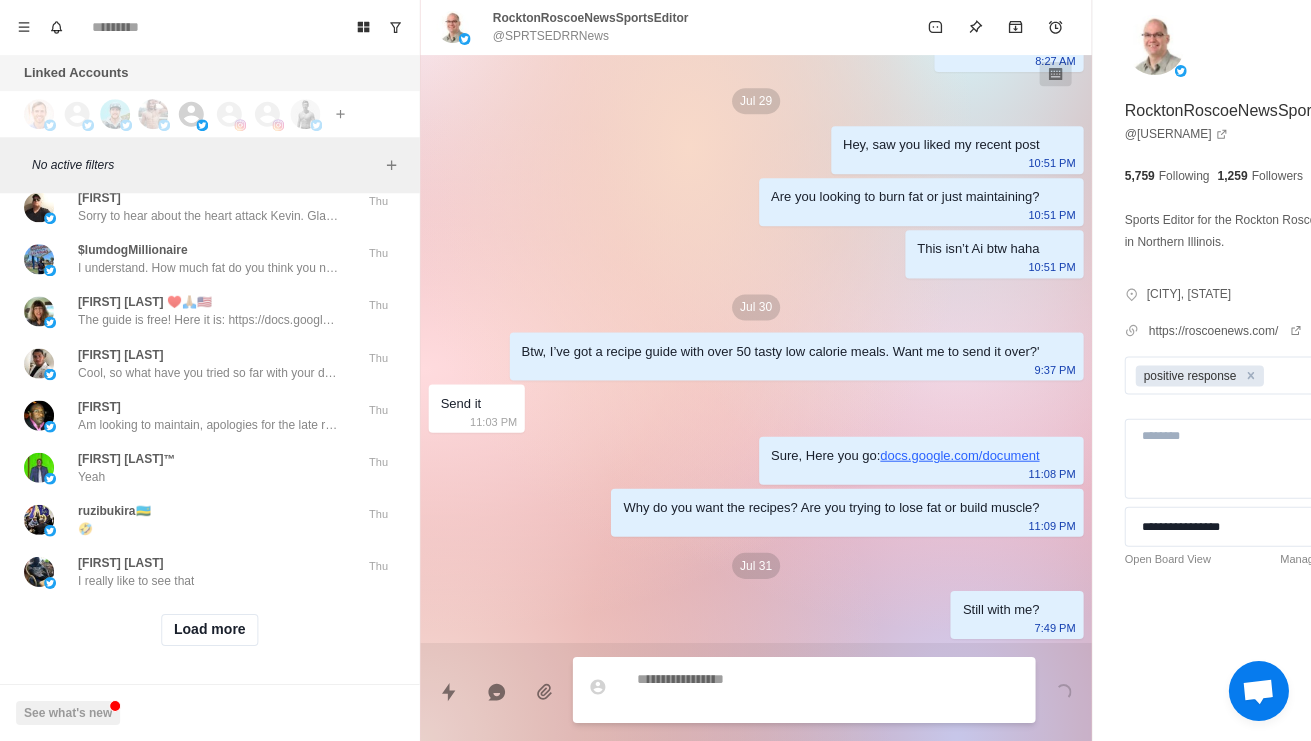 scroll, scrollTop: 1222, scrollLeft: 0, axis: vertical 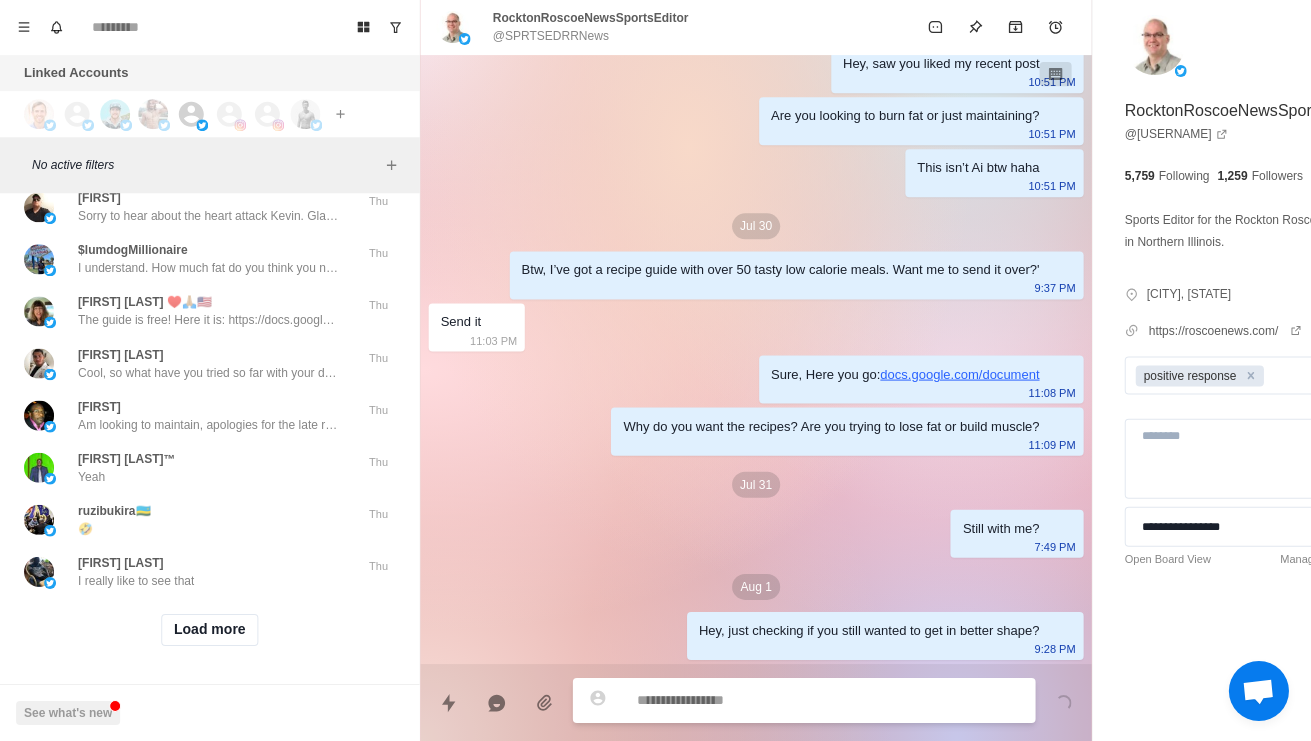 click on "(((murgatroyd of appomatox))) Still with me?" at bounding box center [128, 52] 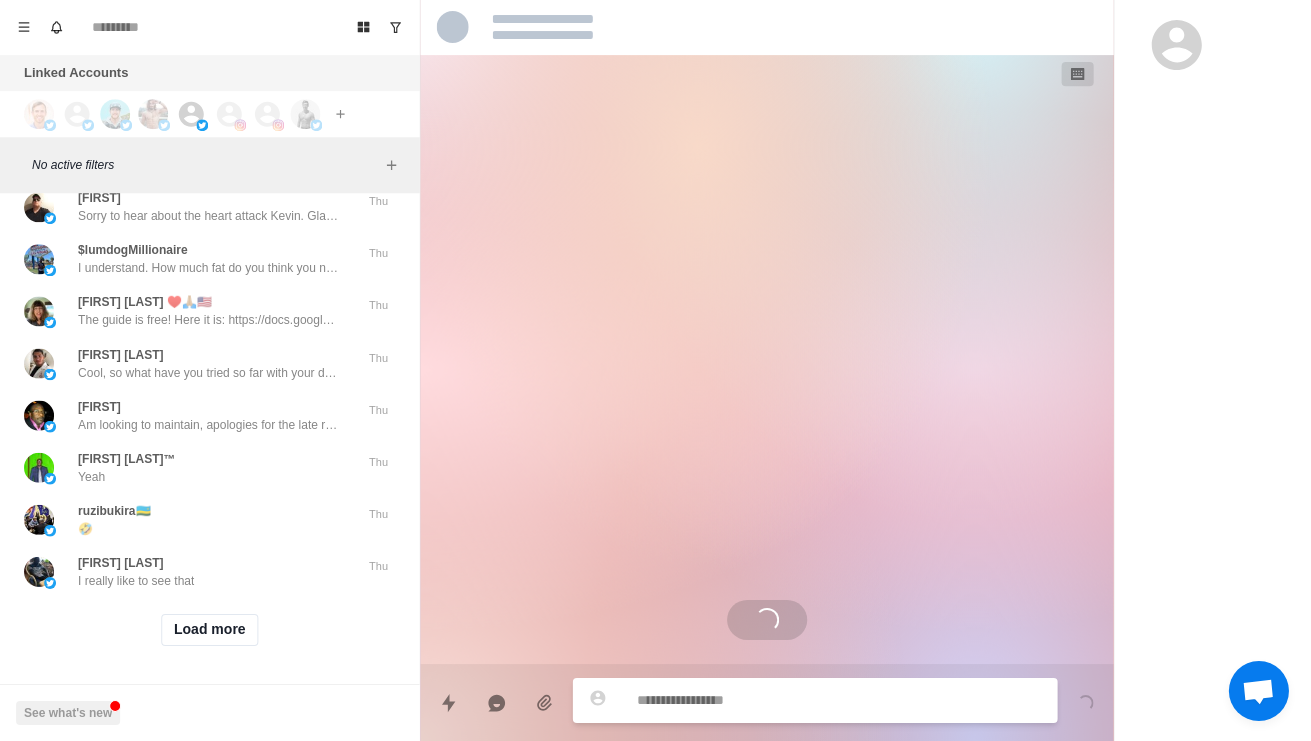 scroll, scrollTop: 0, scrollLeft: 0, axis: both 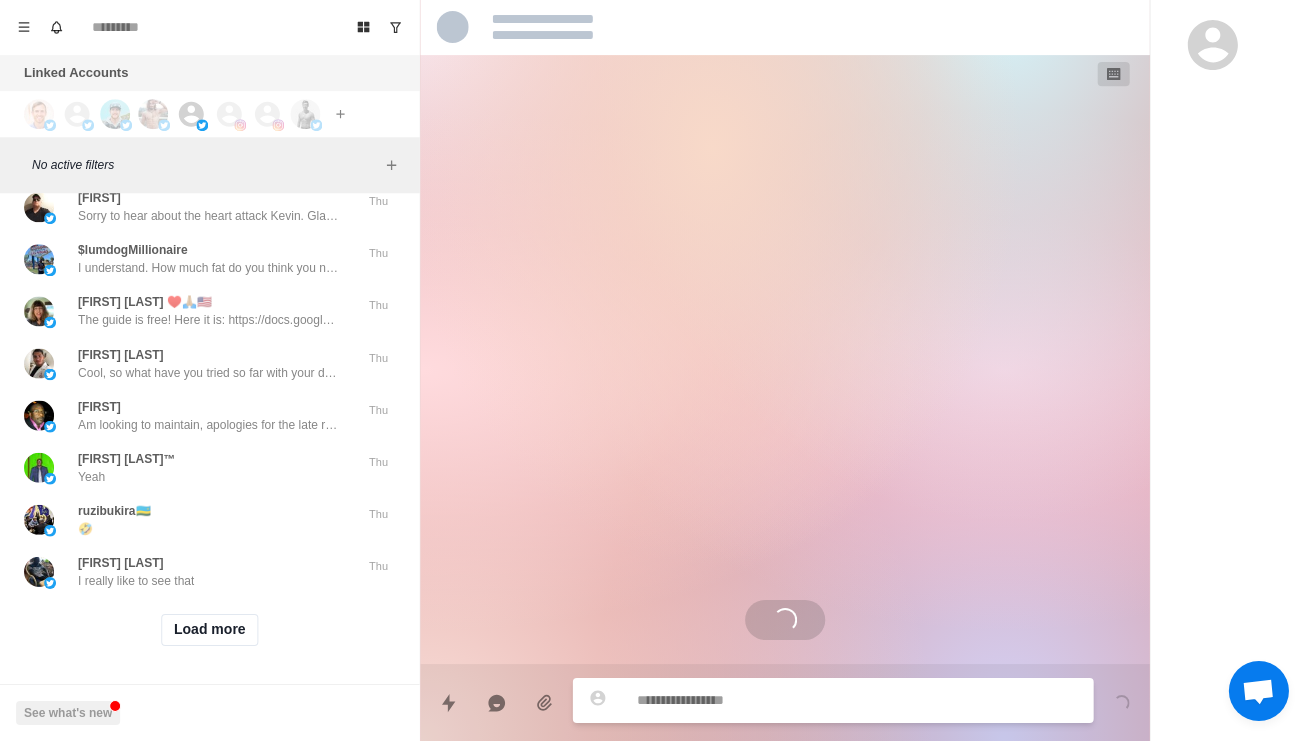 type on "*" 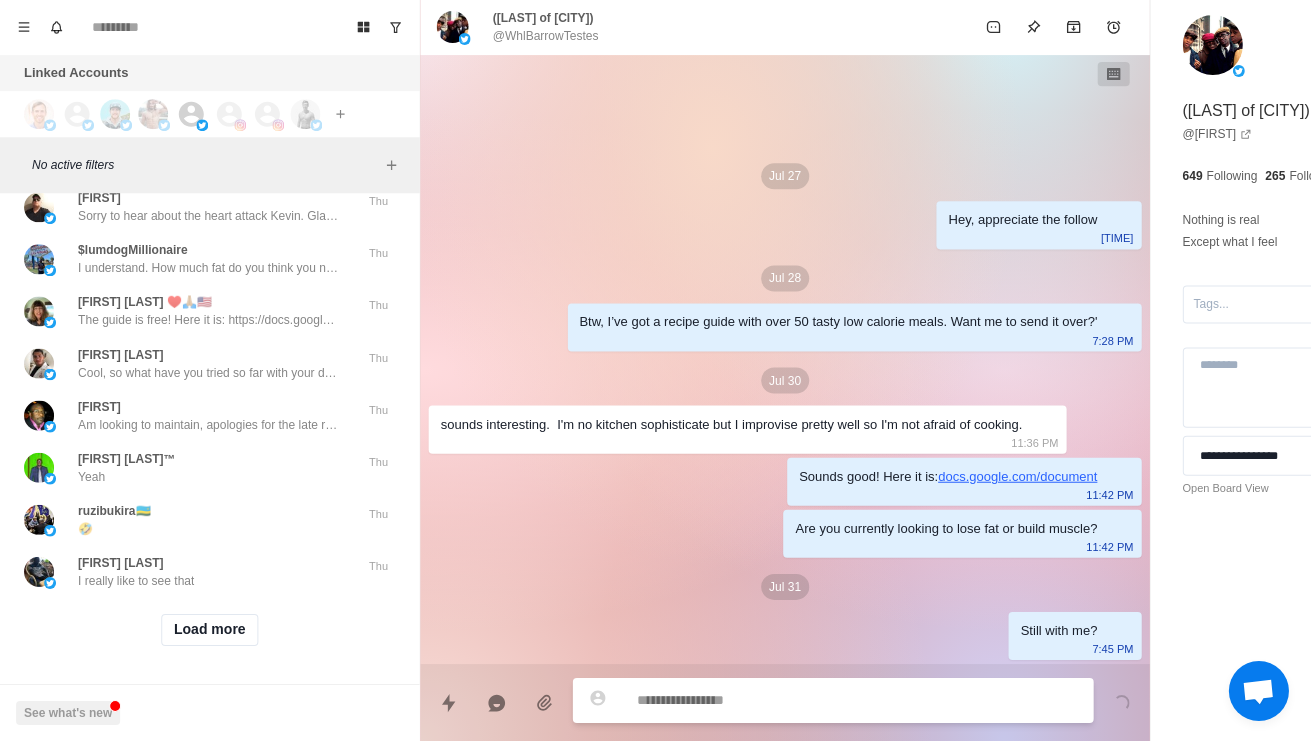 paste on "**********" 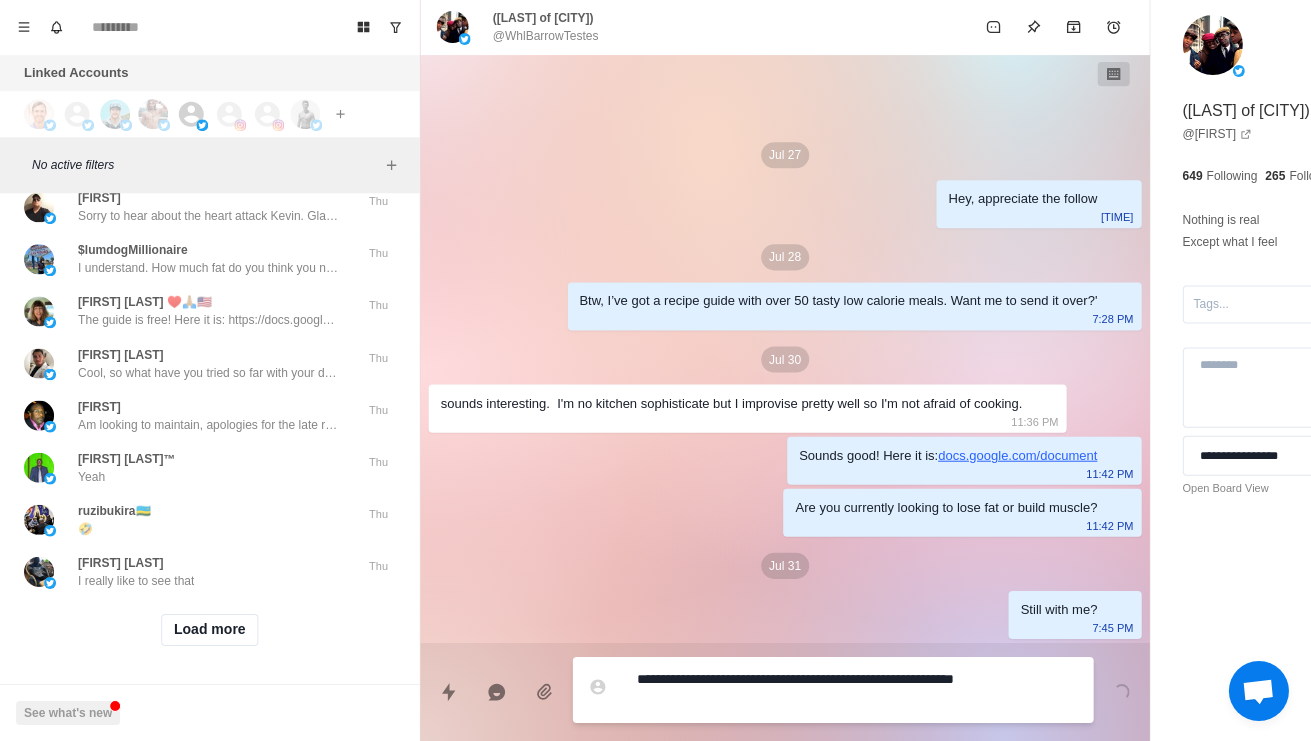 type on "*" 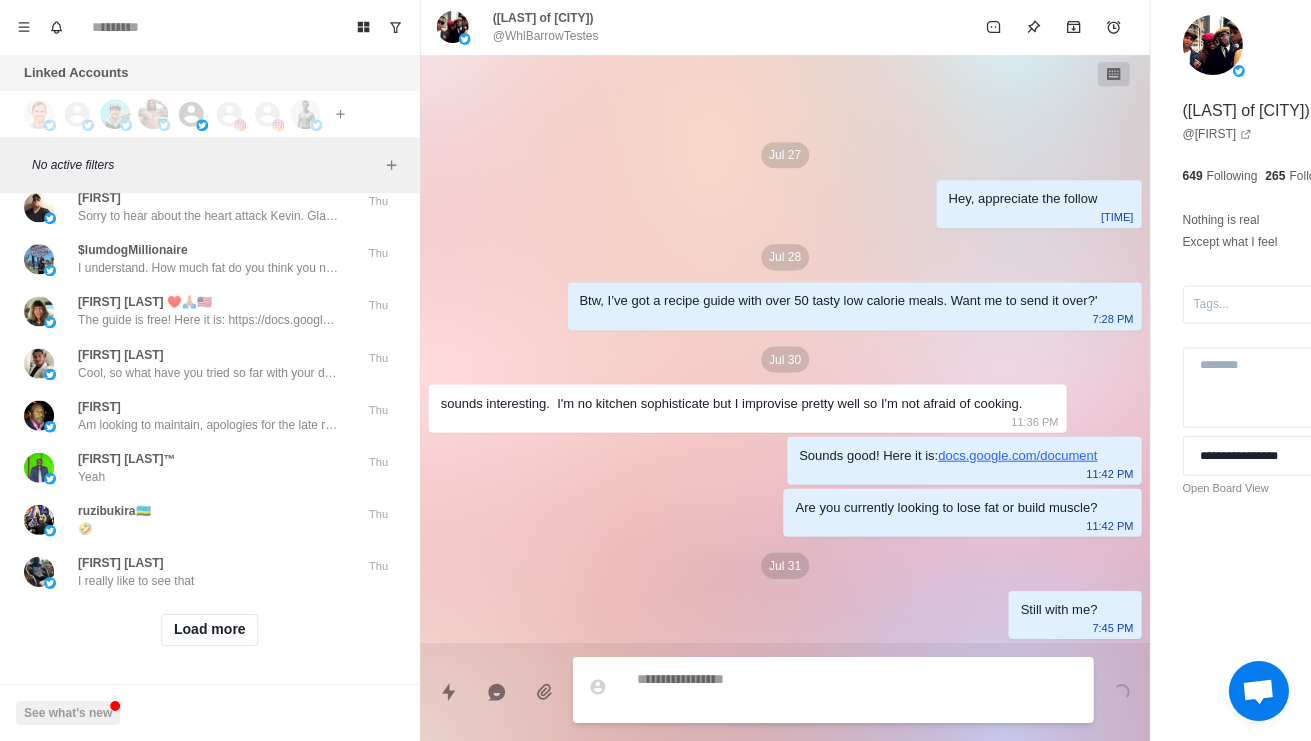 scroll, scrollTop: 66, scrollLeft: 0, axis: vertical 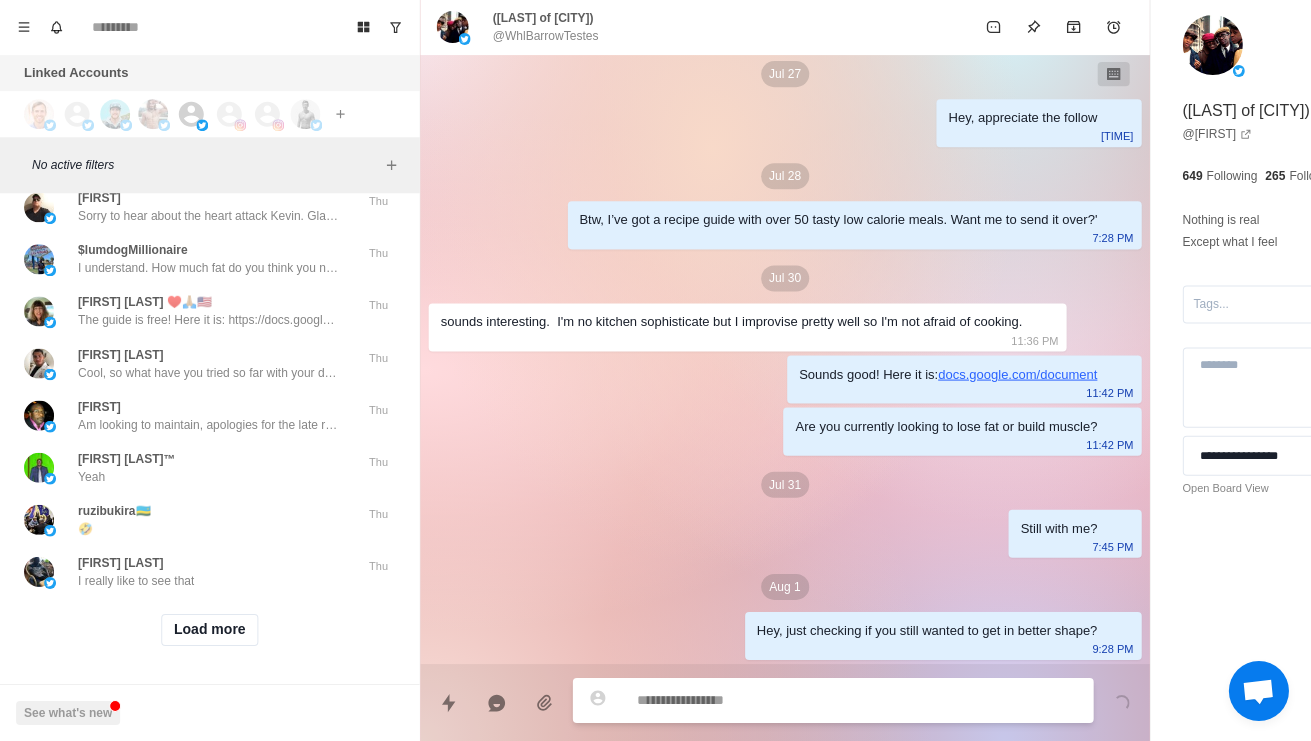 click on "Are you currently looking to lose fat?" at bounding box center [175, 113] 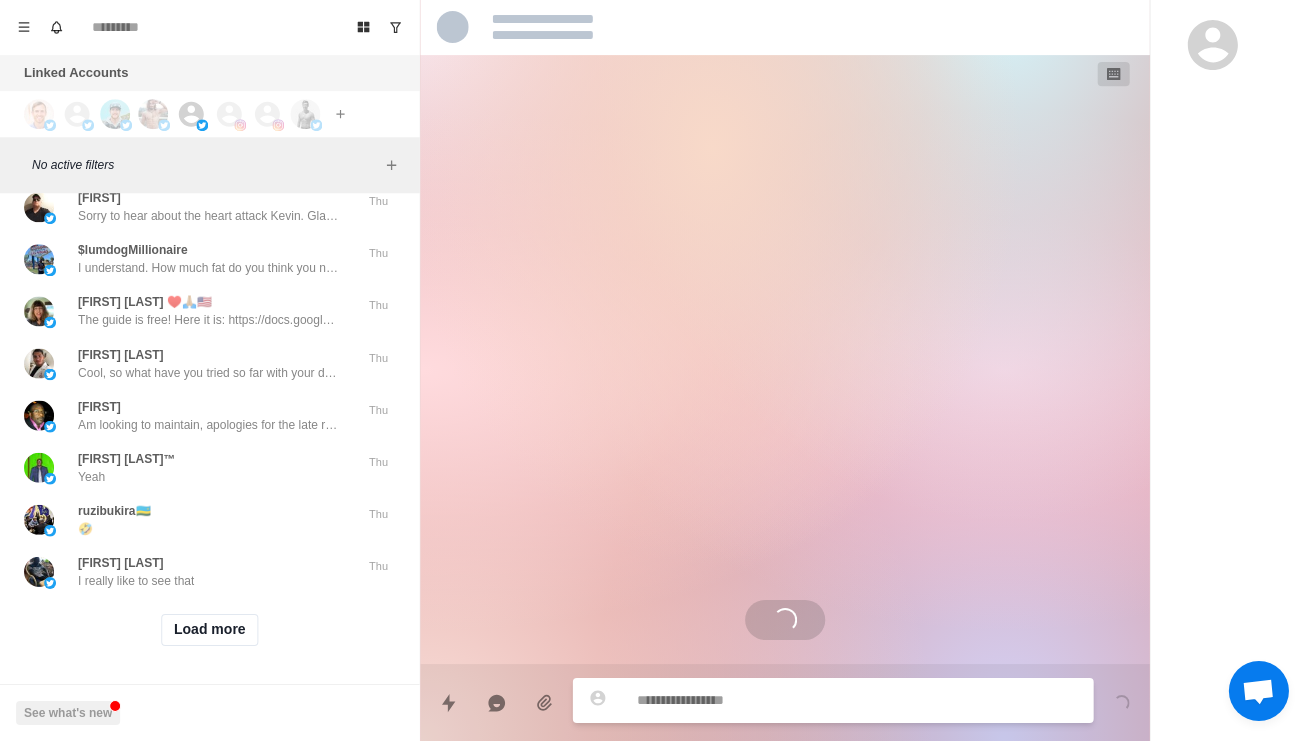 scroll, scrollTop: 0, scrollLeft: 0, axis: both 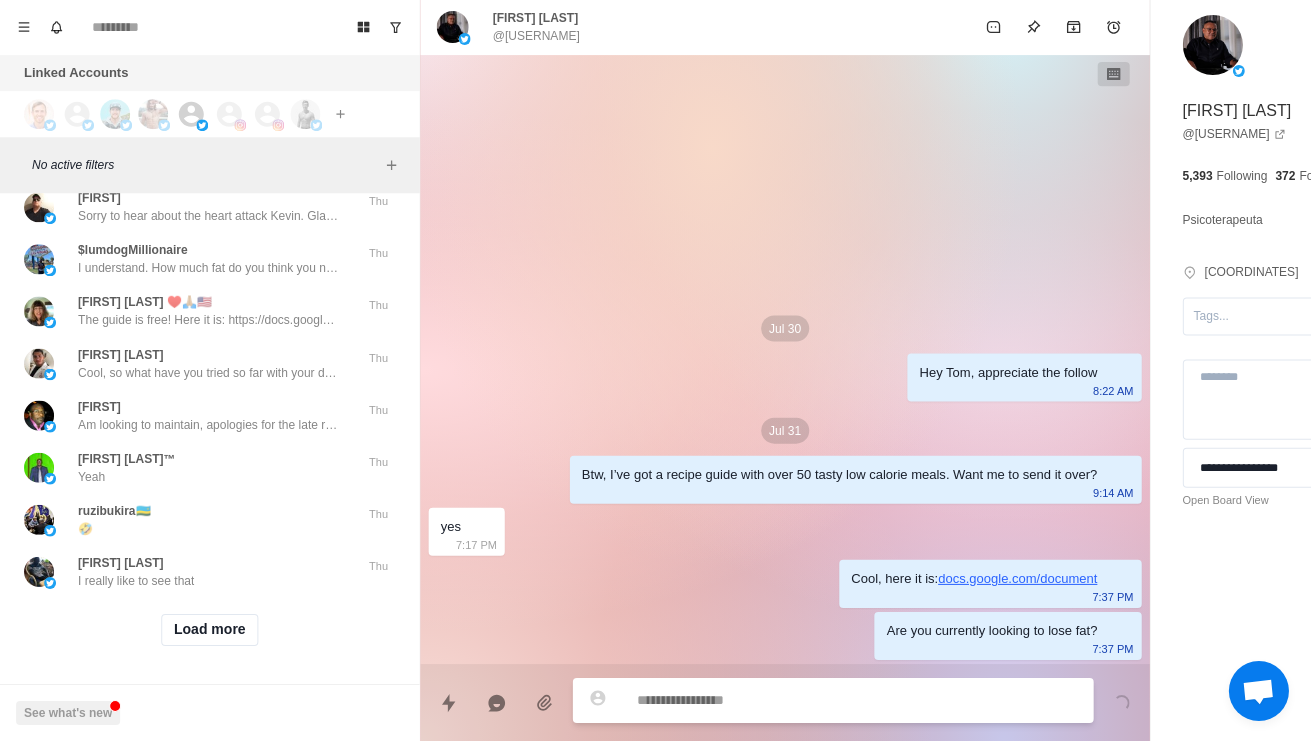 type on "*" 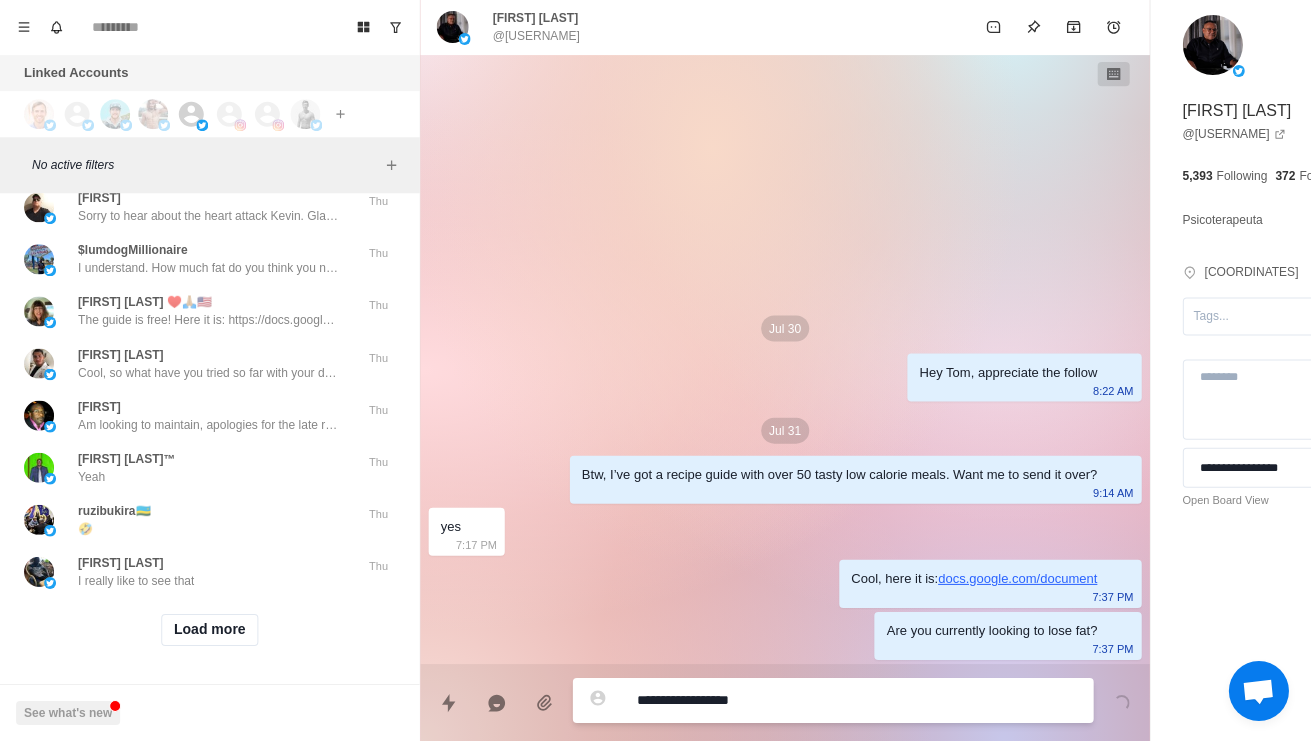 type on "*" 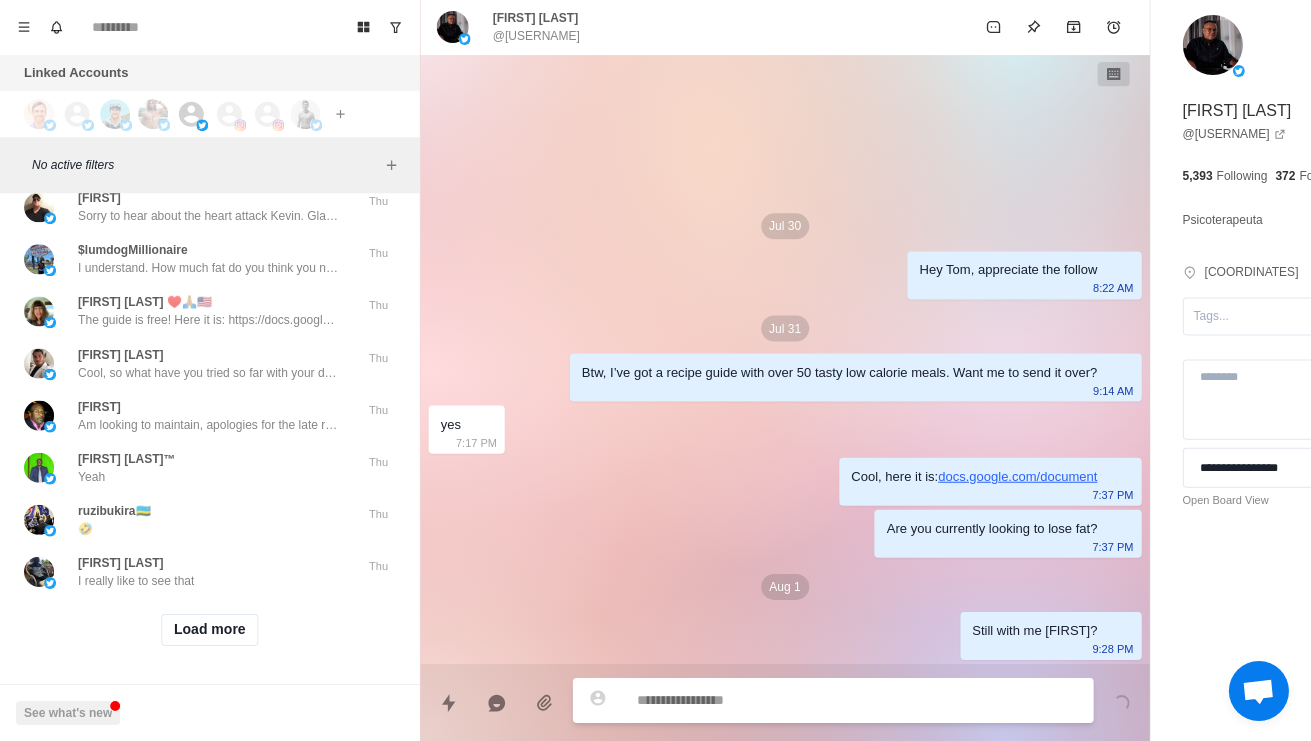 scroll, scrollTop: 45968, scrollLeft: 0, axis: vertical 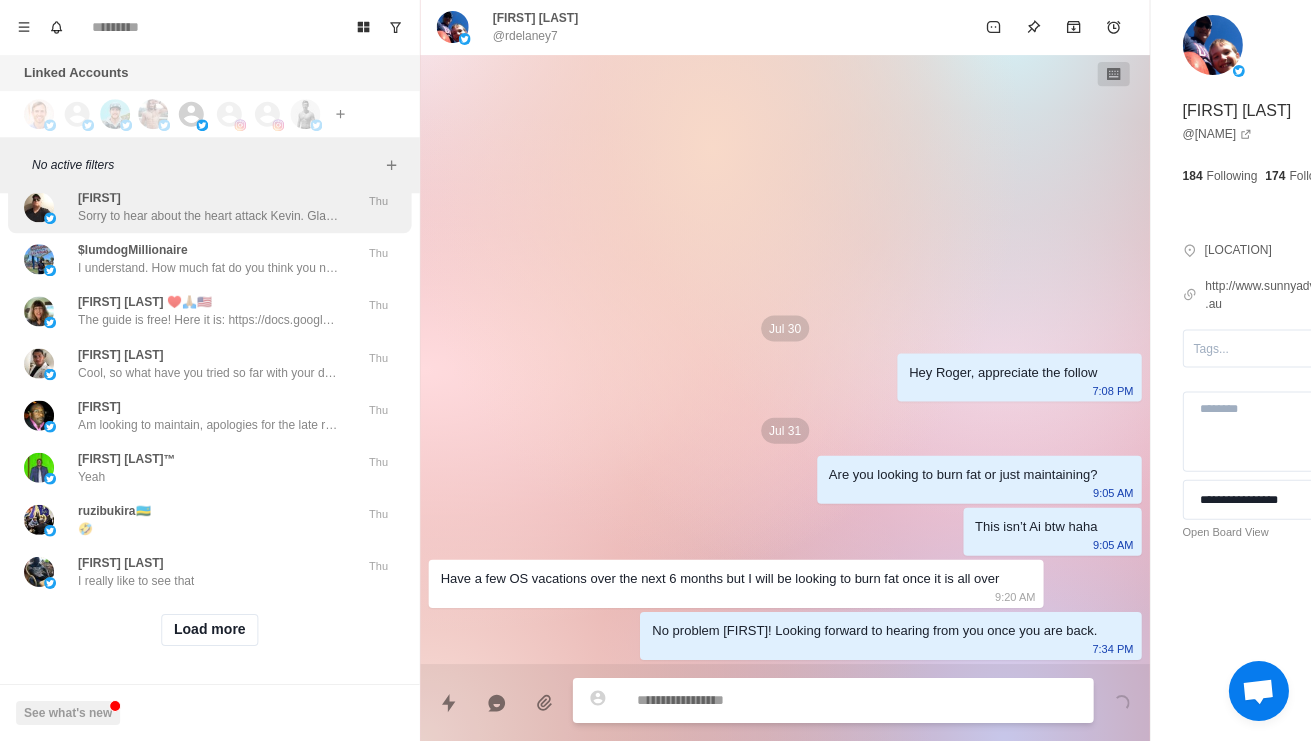 click on "Kevin Sorry to hear about the heart attack Kevin. Glad that you can still lift some weights. How much weight are you looking to lose?" at bounding box center (208, 208) 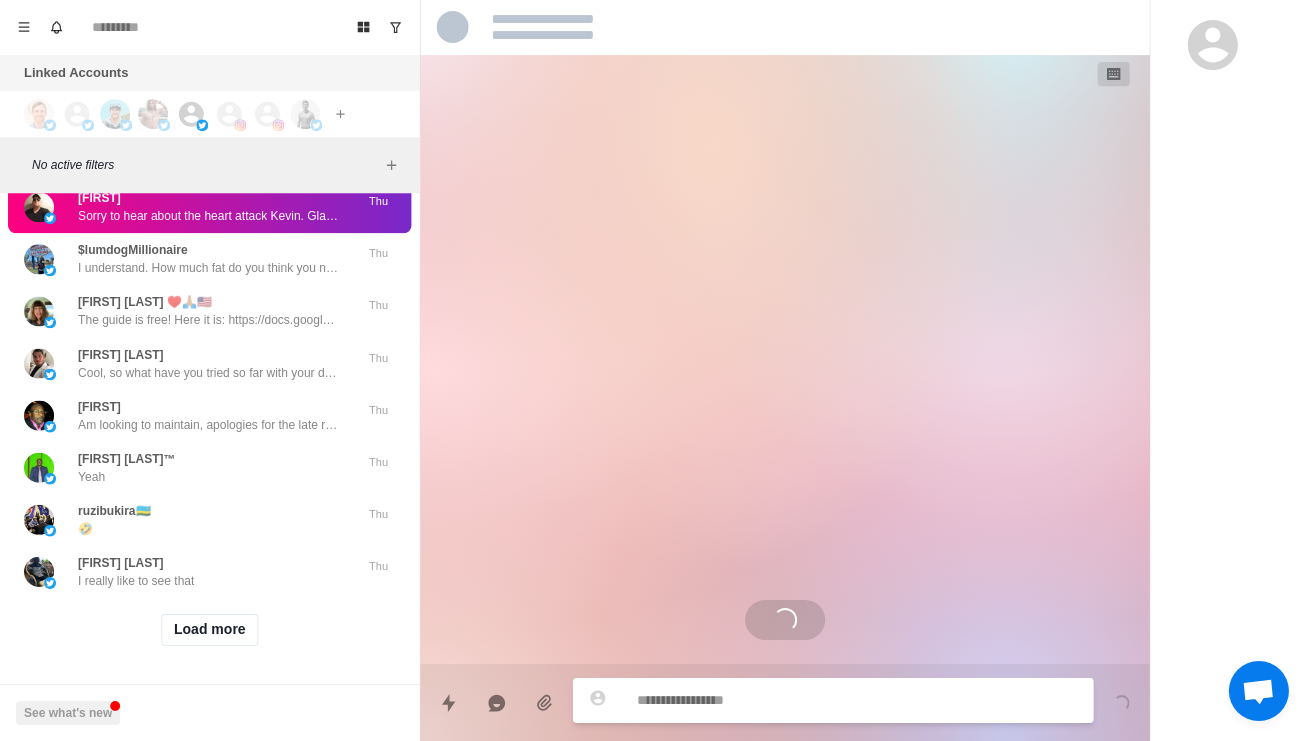 scroll, scrollTop: 156, scrollLeft: 0, axis: vertical 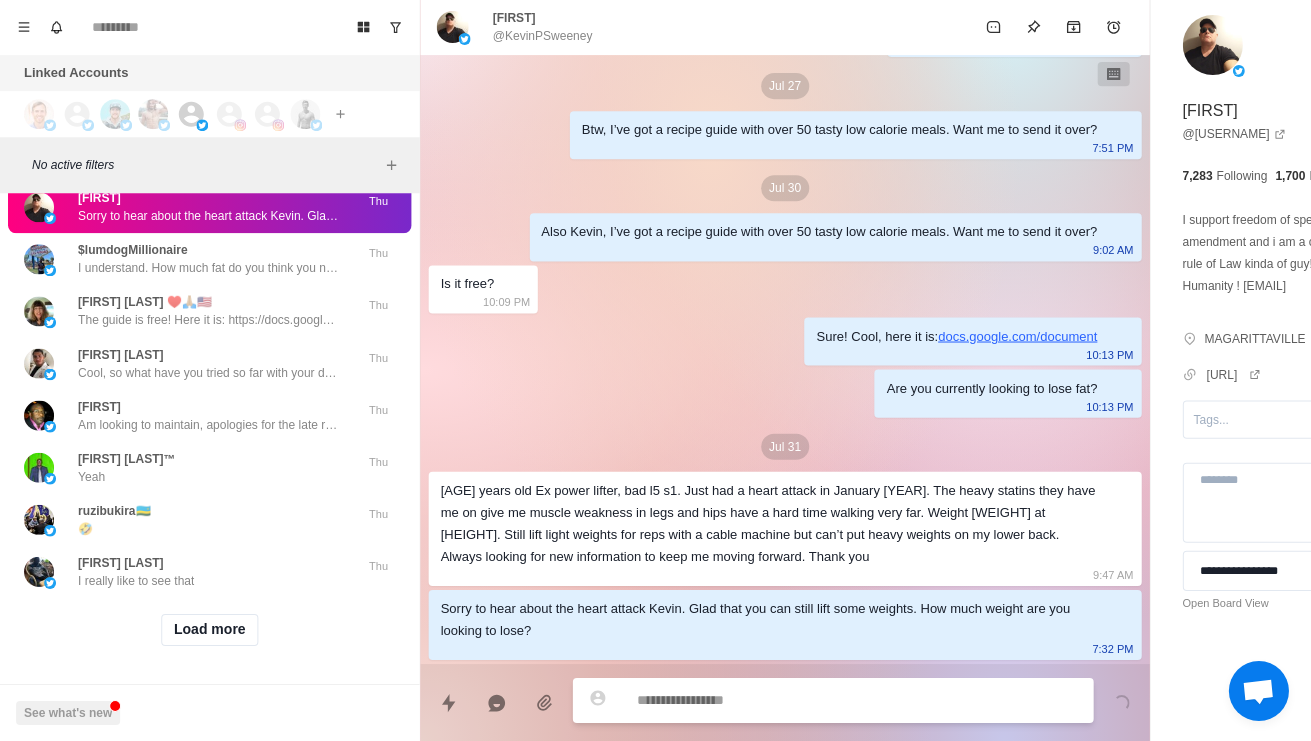 type on "*" 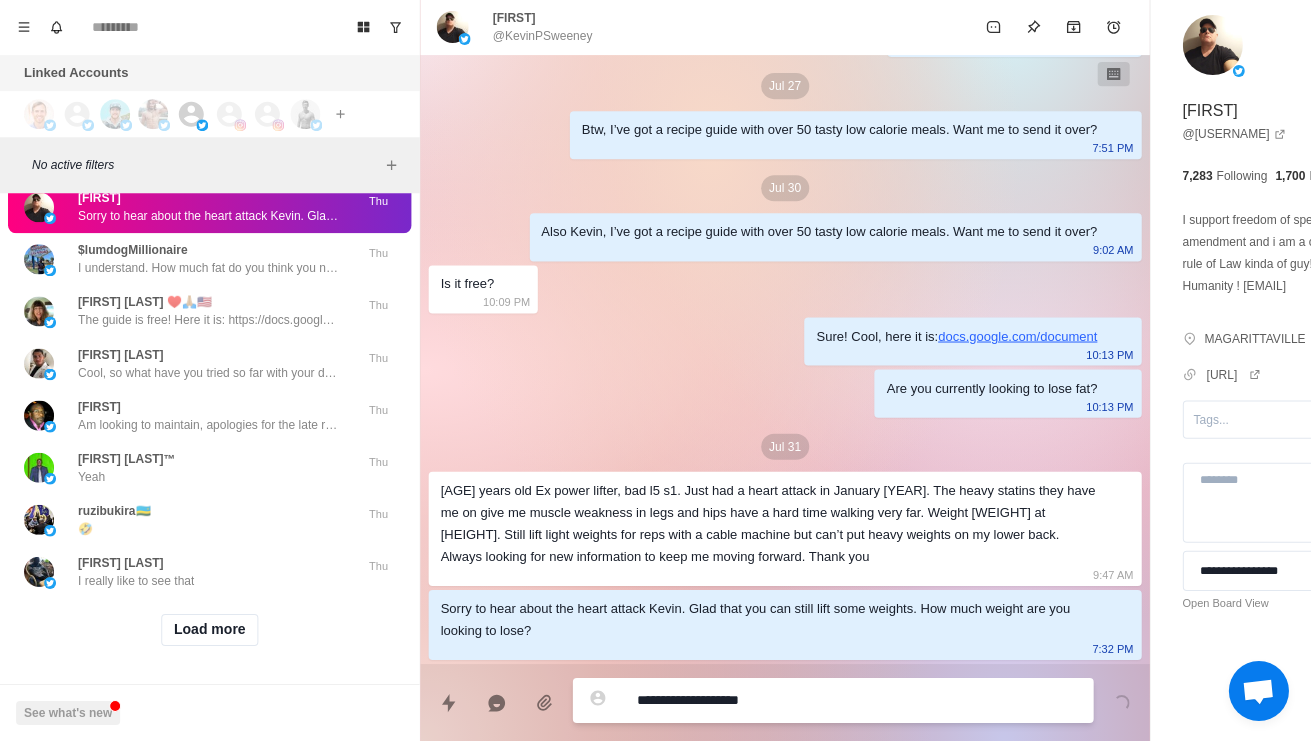 type on "*" 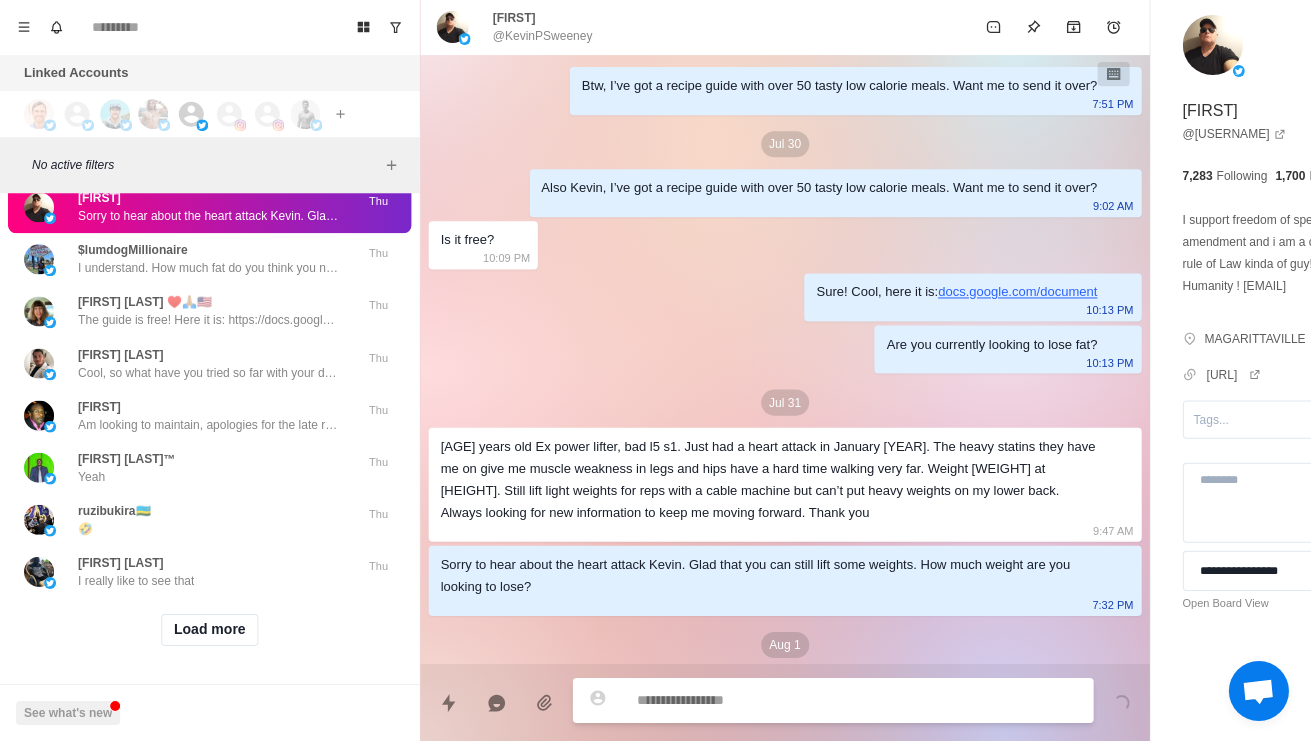 scroll, scrollTop: 258, scrollLeft: 0, axis: vertical 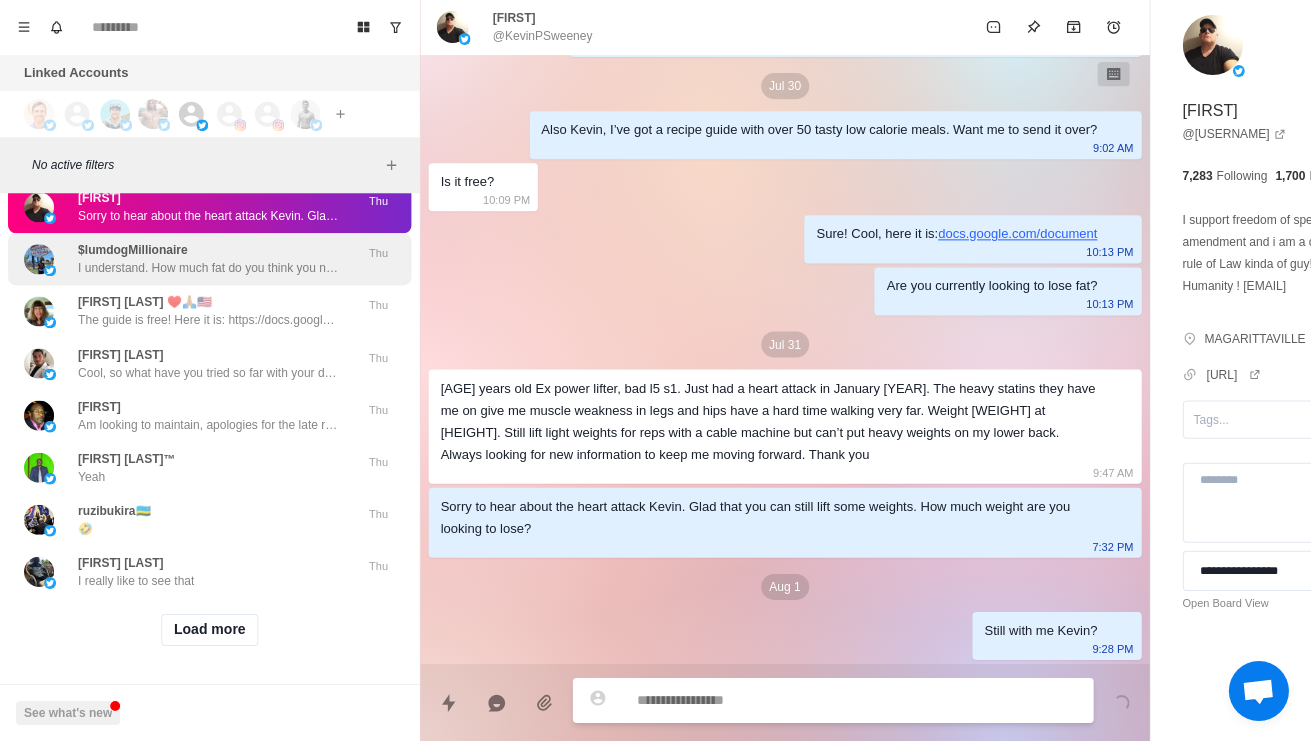 click on "$lumdogMillionaire I understand. How much fat do you think you need to burn? Thu" at bounding box center [209, 260] 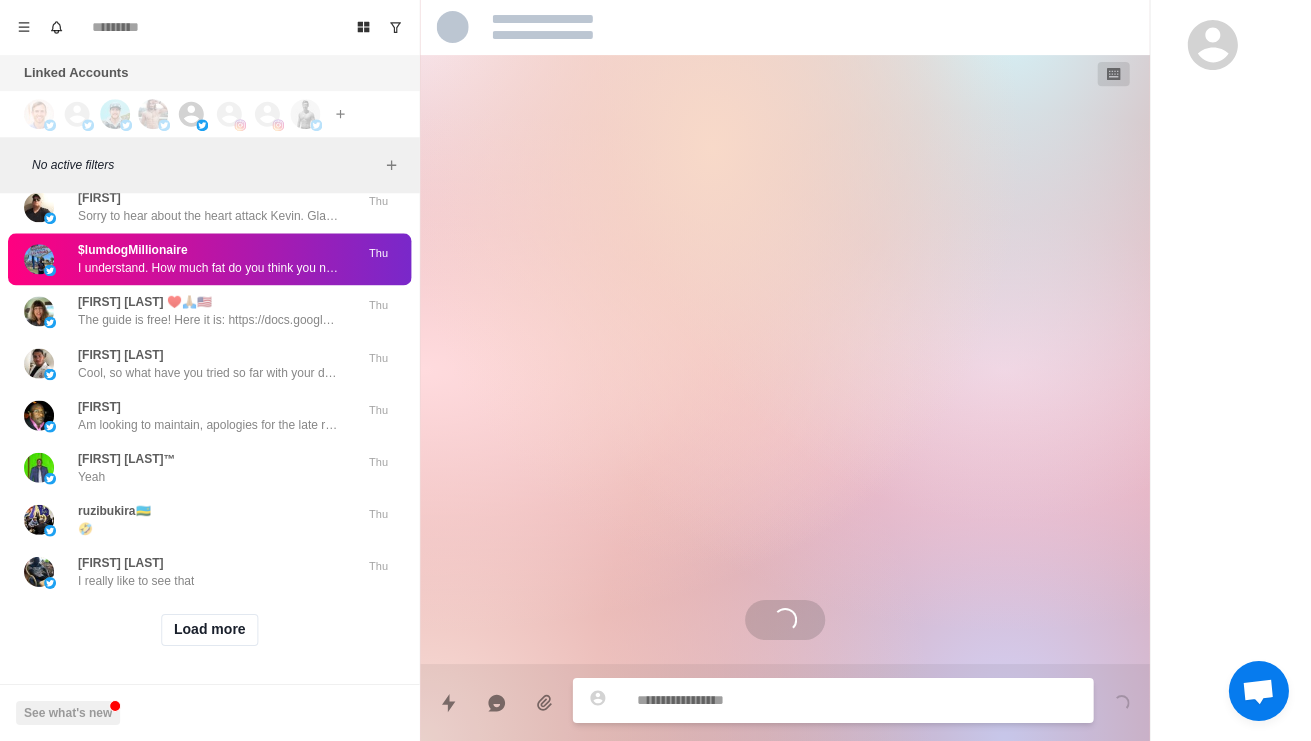 scroll, scrollTop: 0, scrollLeft: 0, axis: both 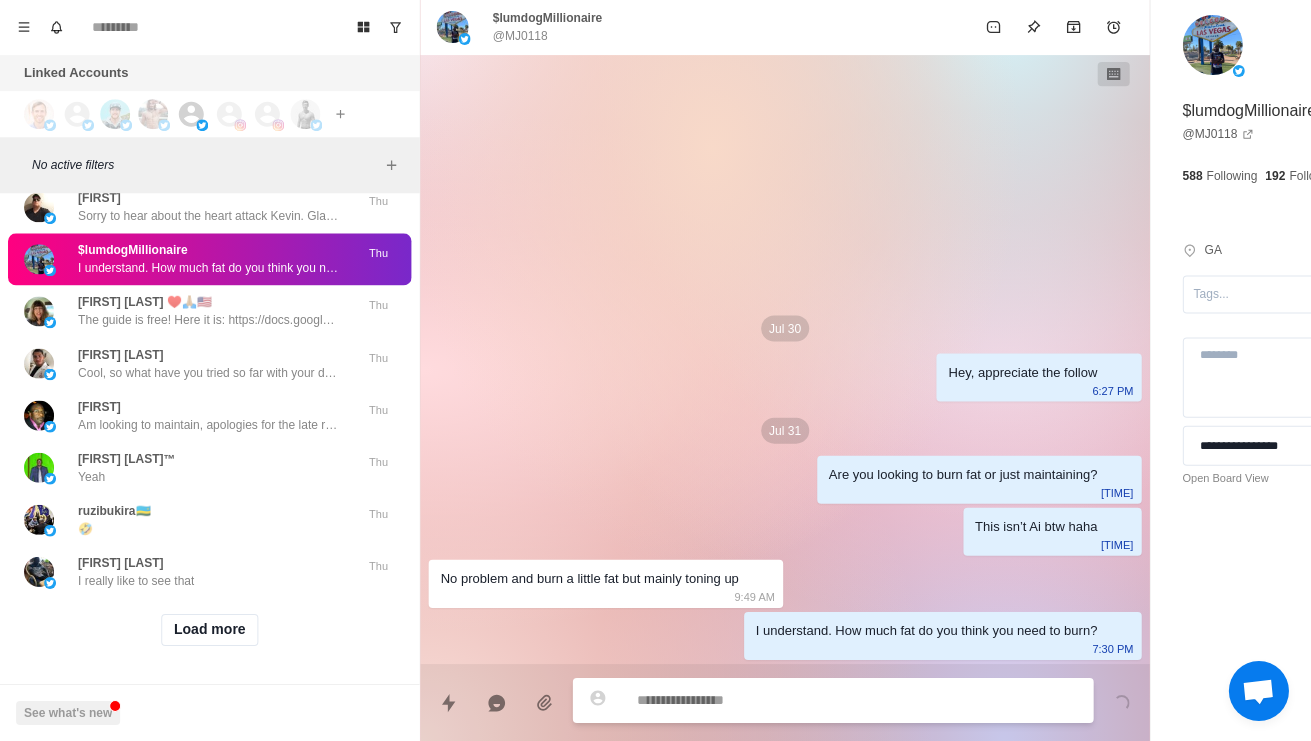 type on "*" 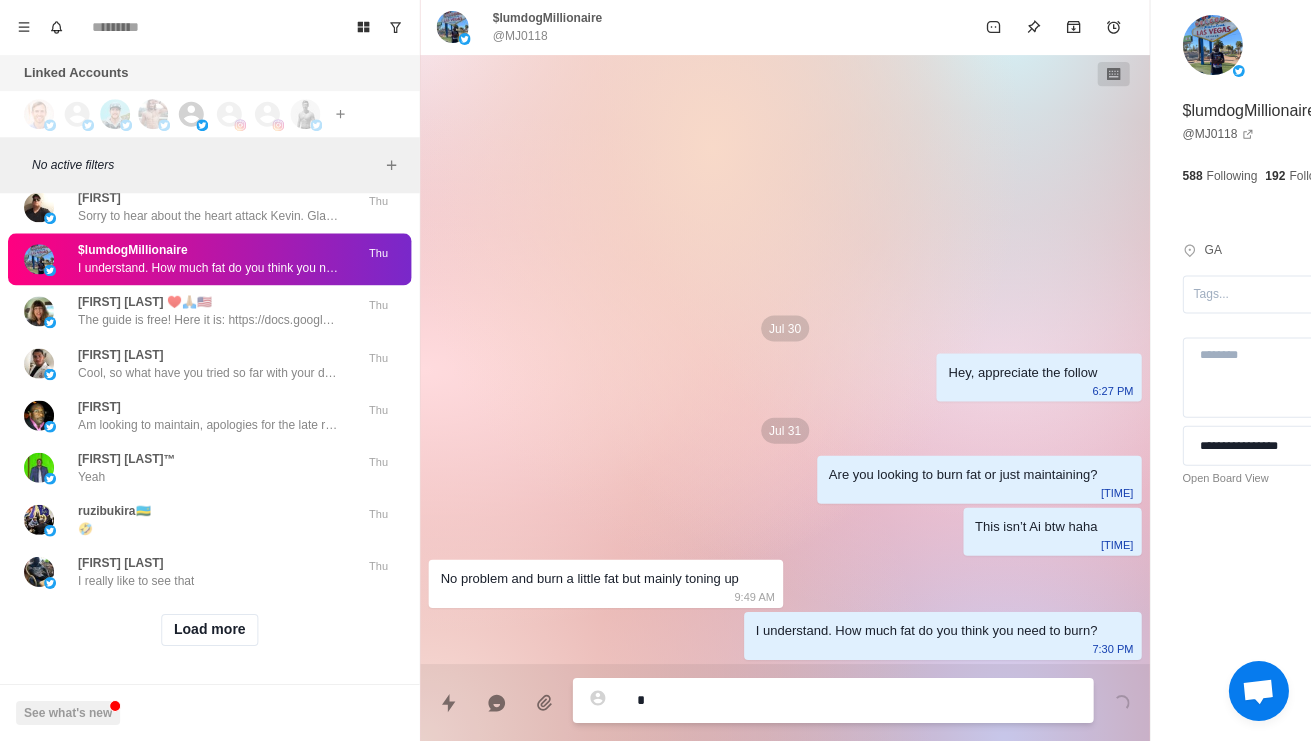 type on "*" 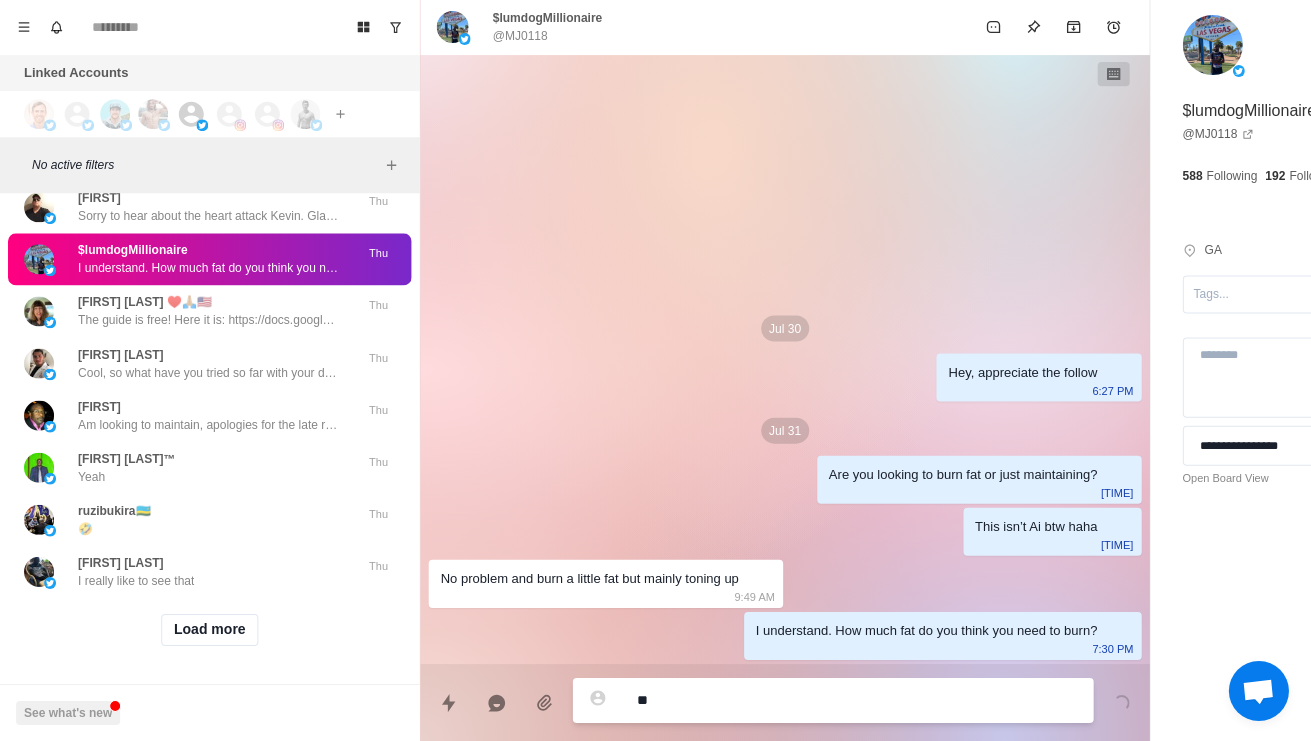 type on "*" 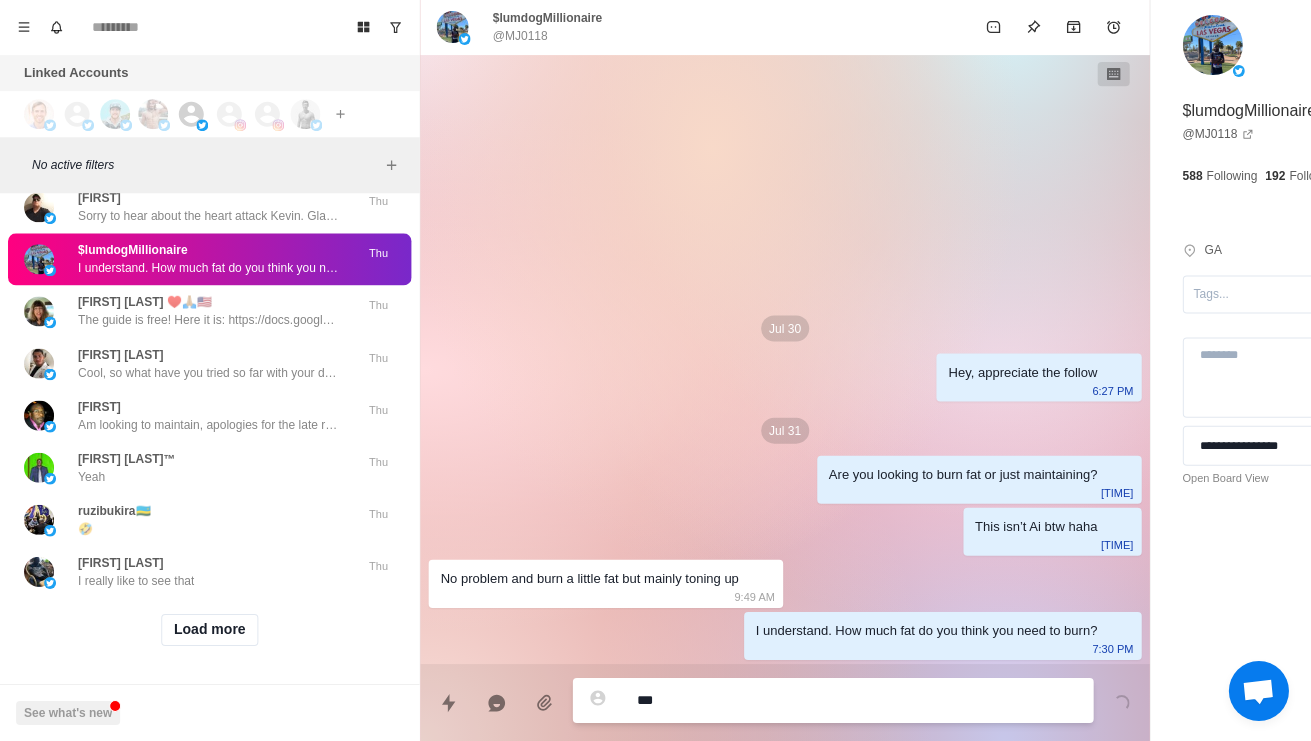 type on "*" 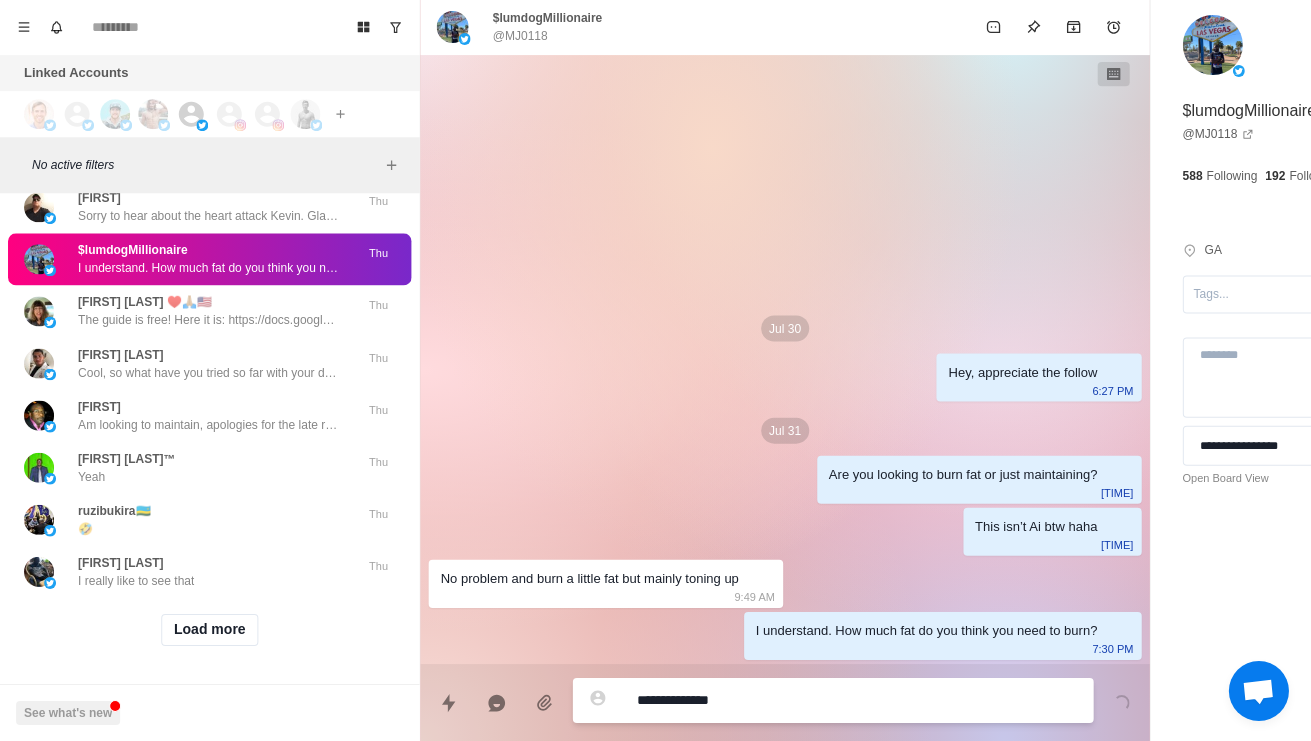 type on "*" 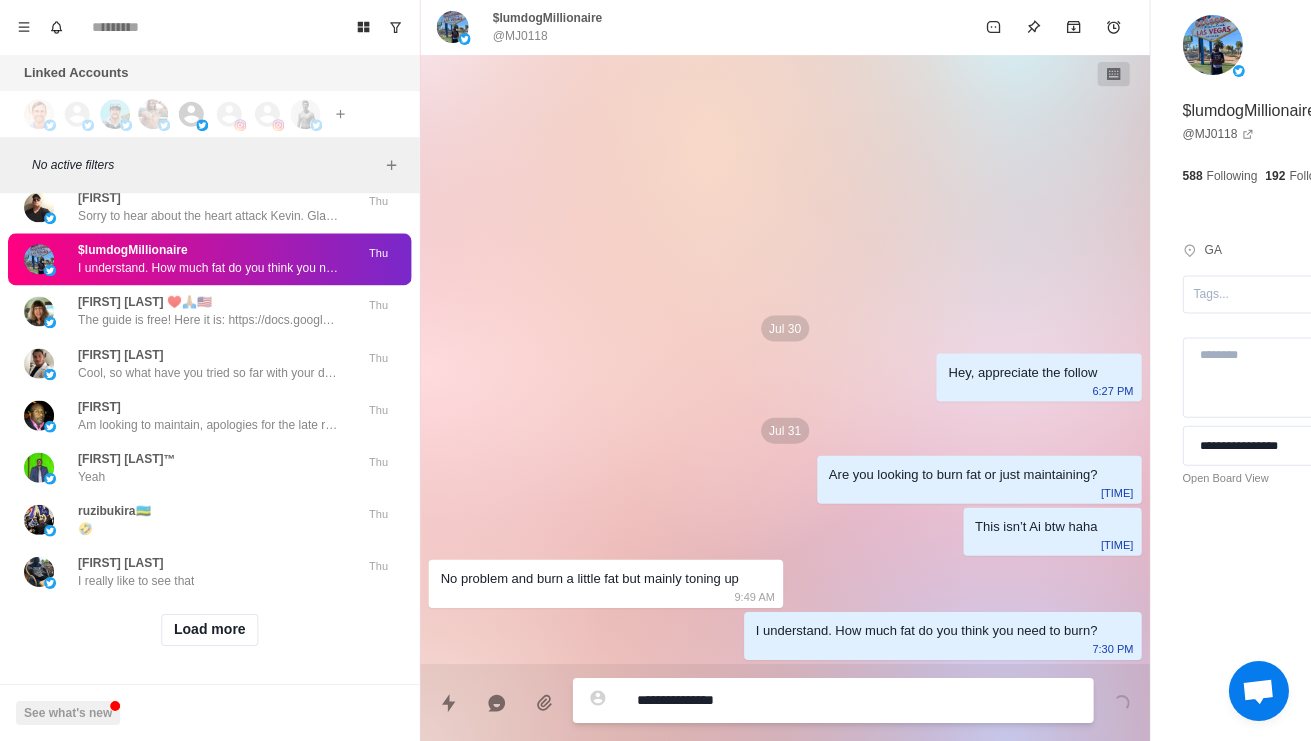 type on "*" 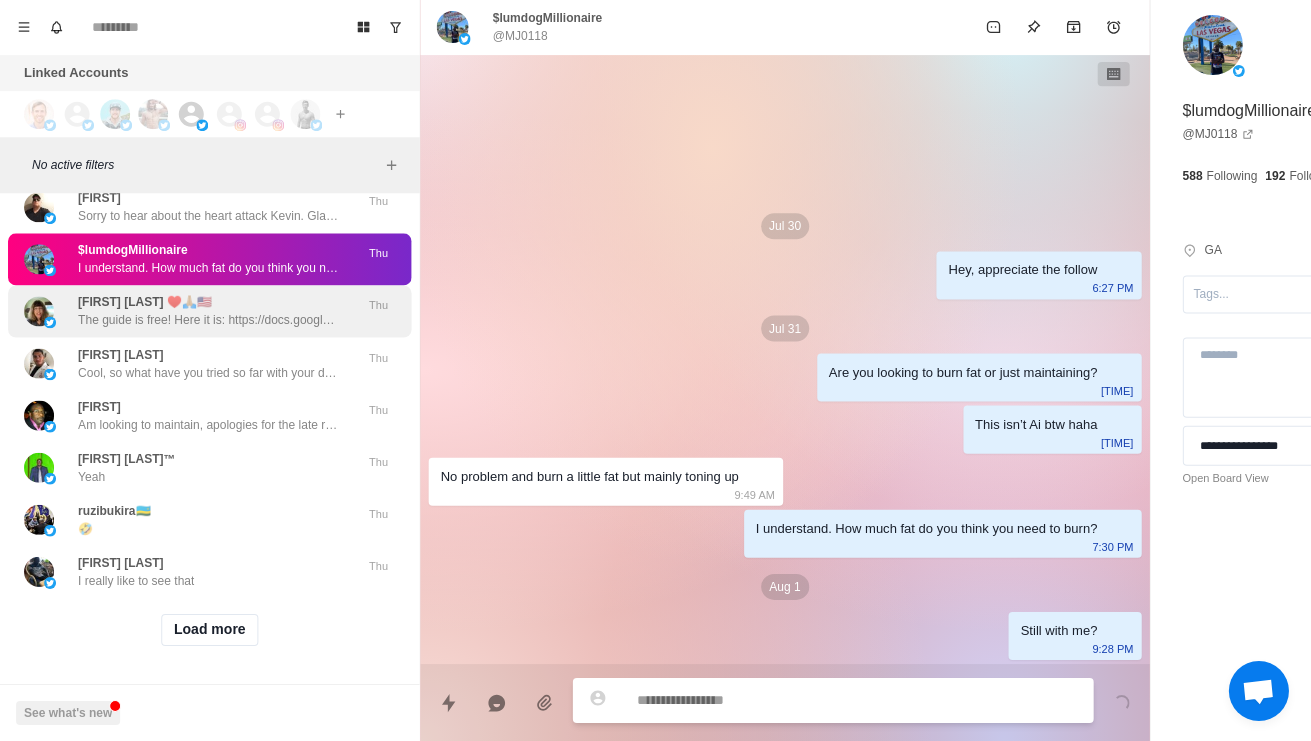 click on "Kelly Harper ♥️🙏🏼🇺🇸 The guide is free! Here it is: https://docs.google.com/document/d/1KwnCNy5icBebChrmF8zHrVntqMySlbPt4vpG1XWqgpU/edit" at bounding box center [208, 312] 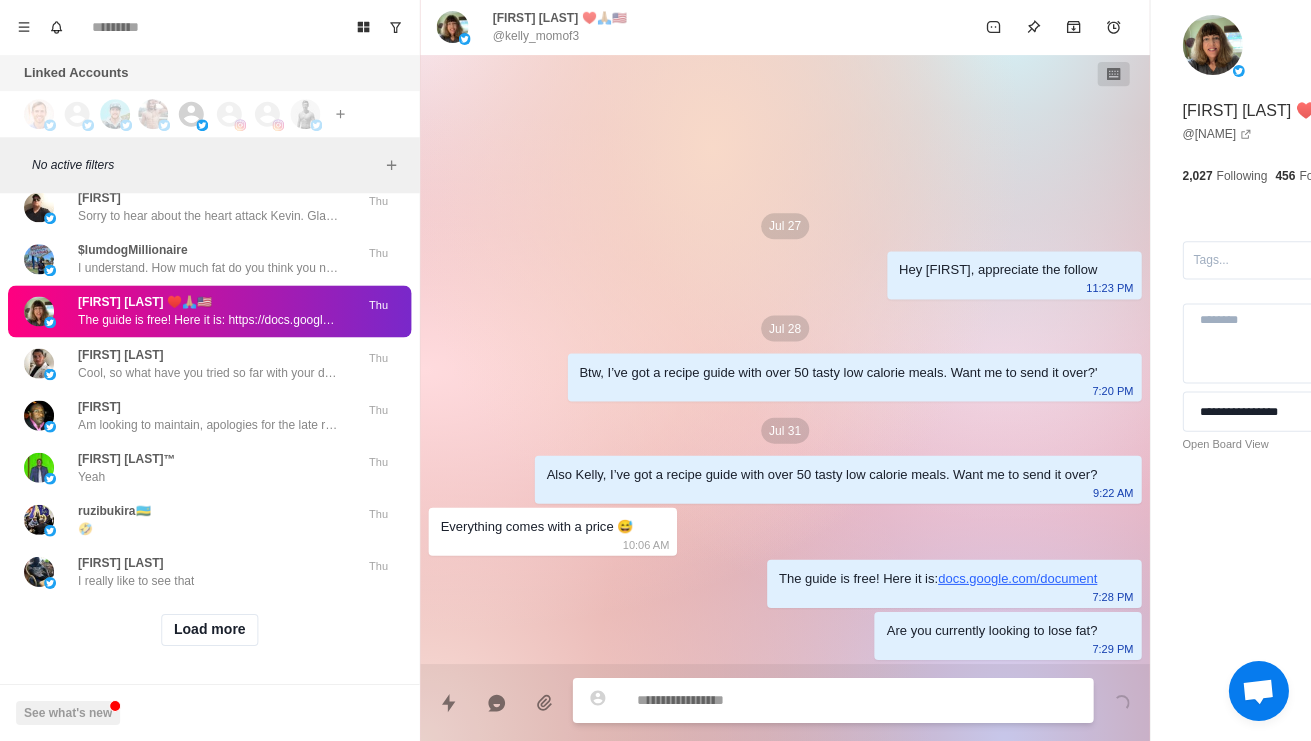 type on "*" 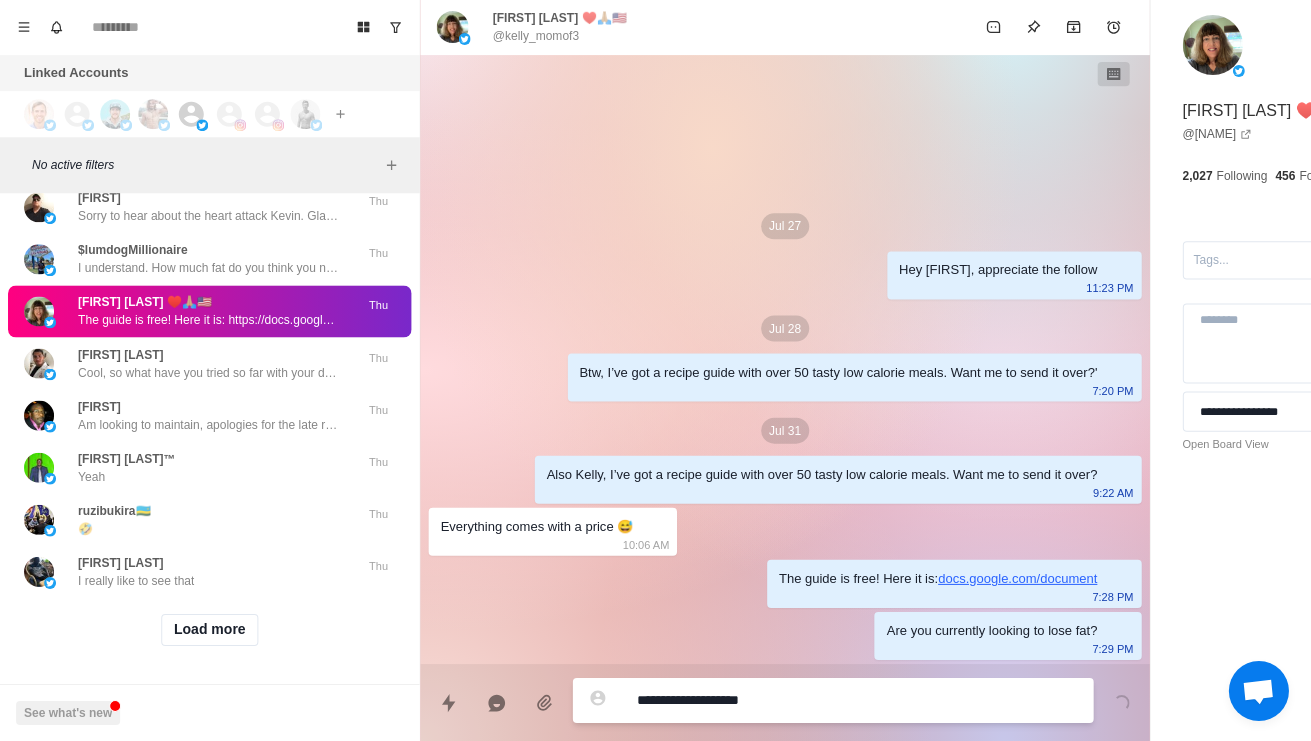 type on "*" 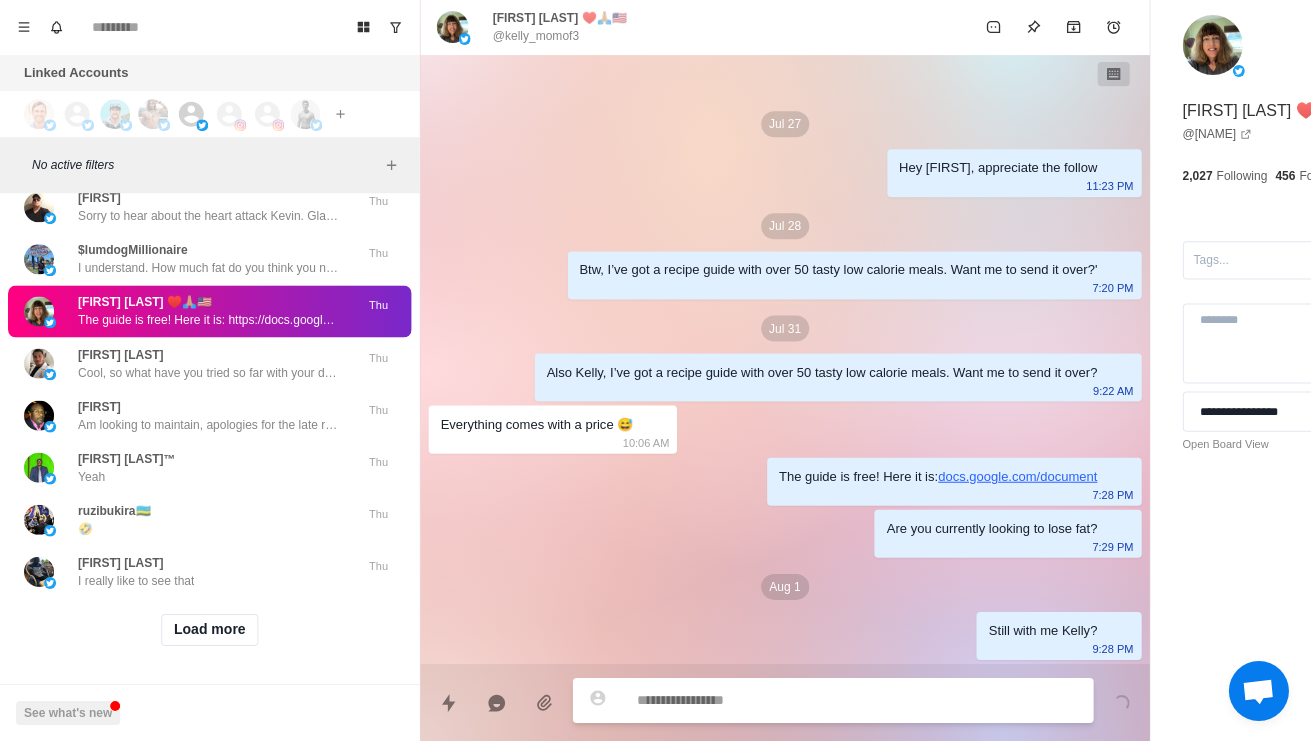 scroll, scrollTop: 16, scrollLeft: 0, axis: vertical 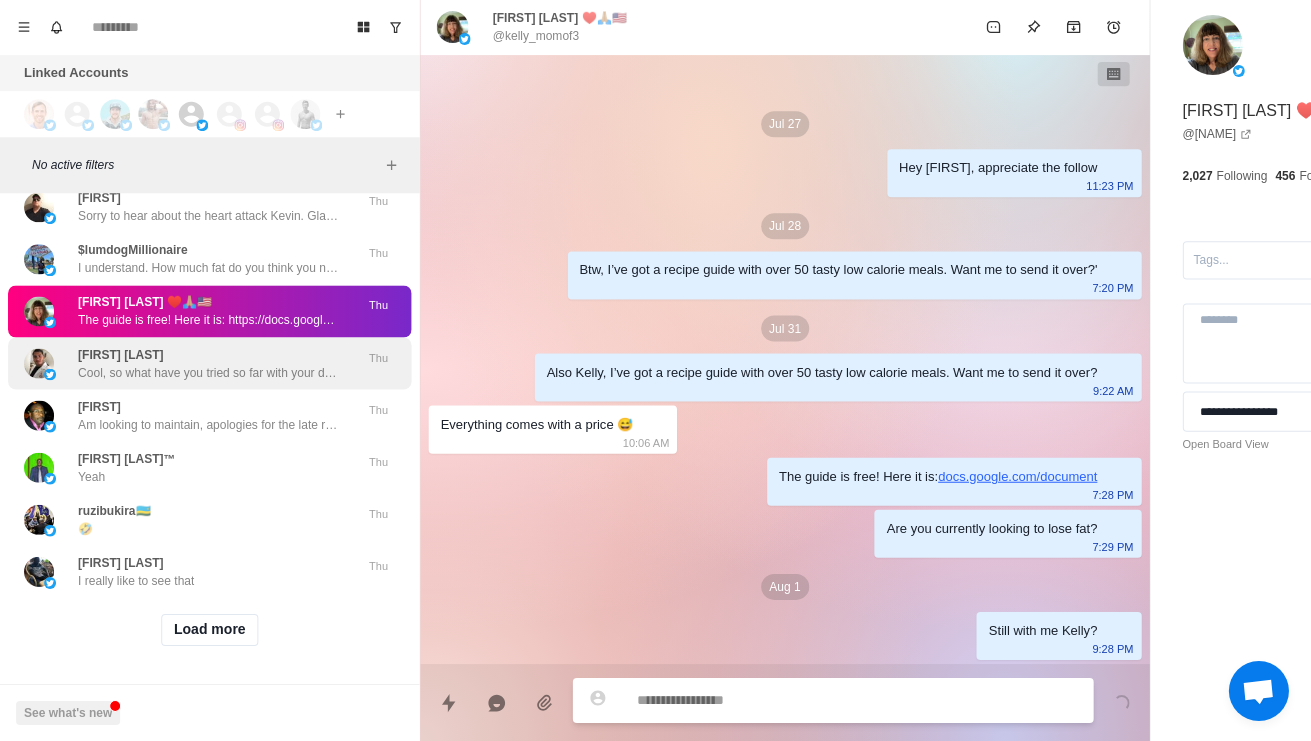 click on "Alexis Esquivel Cool, so what have you tried so far with your diet and training to burn fat?" at bounding box center [208, 364] 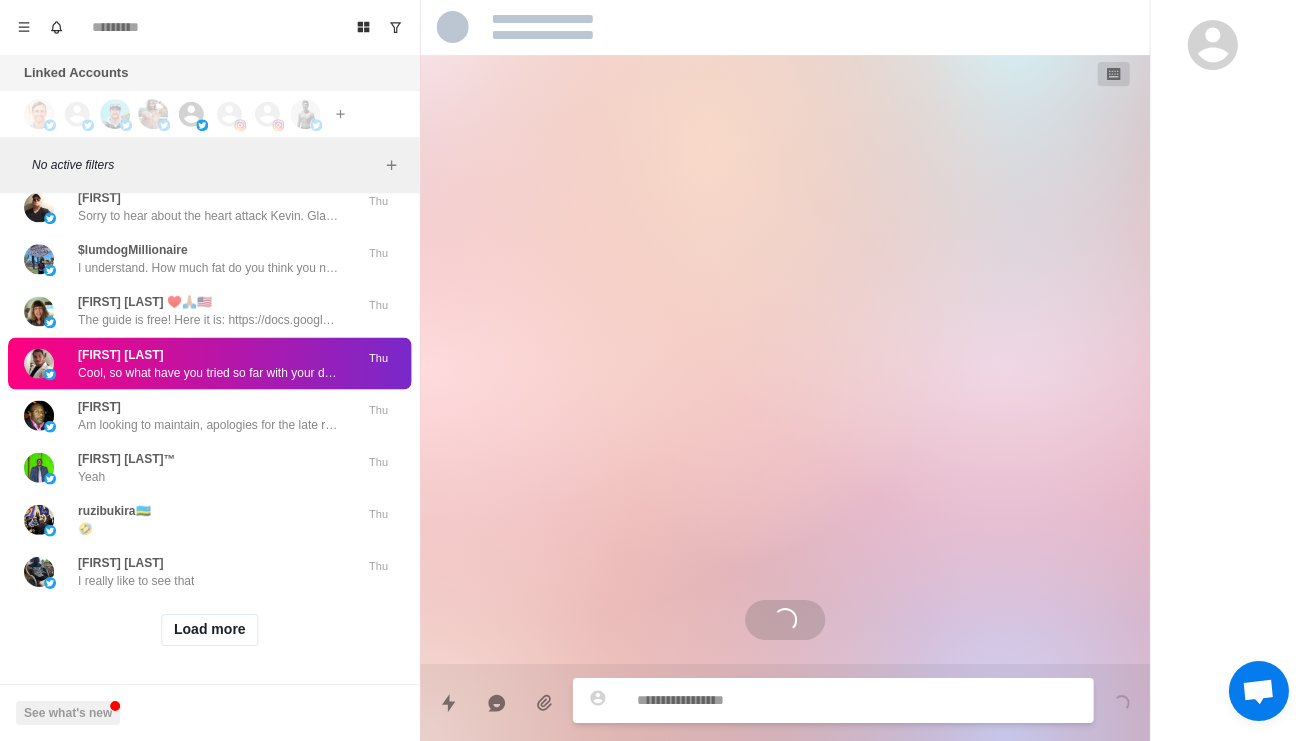 scroll, scrollTop: 0, scrollLeft: 0, axis: both 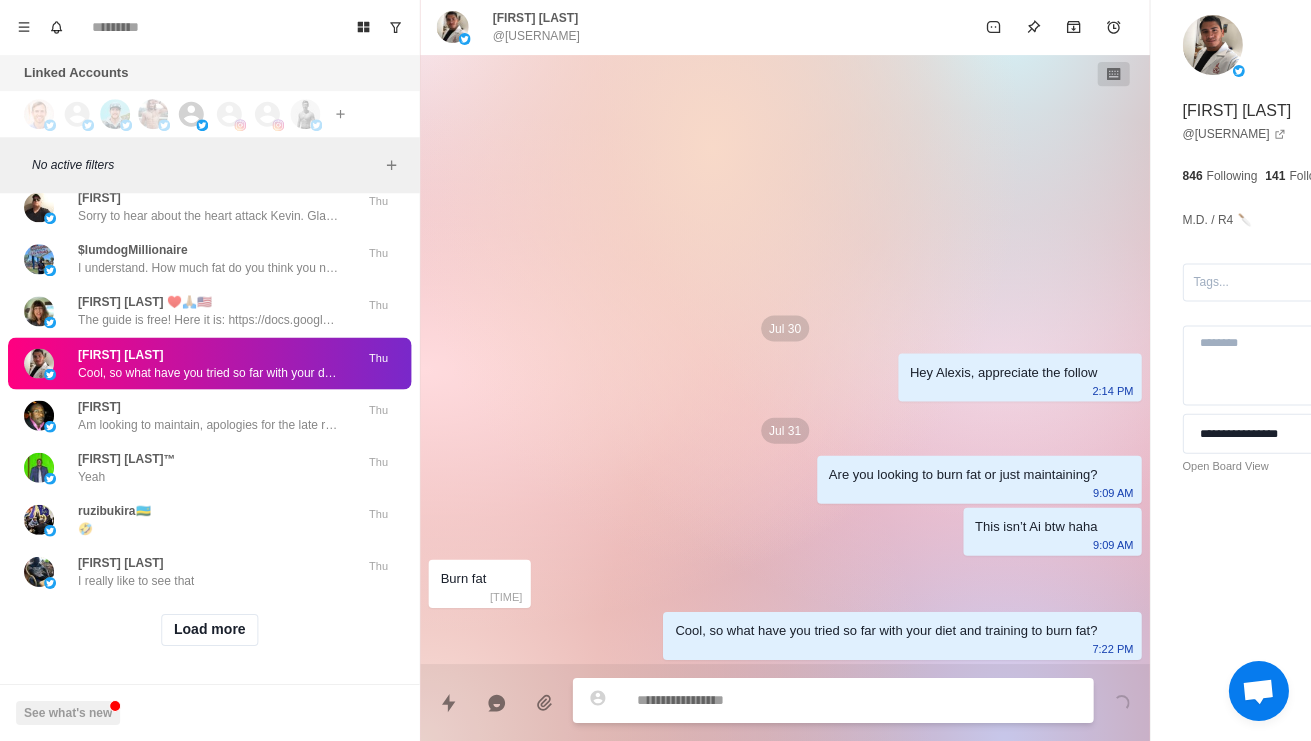 type on "*" 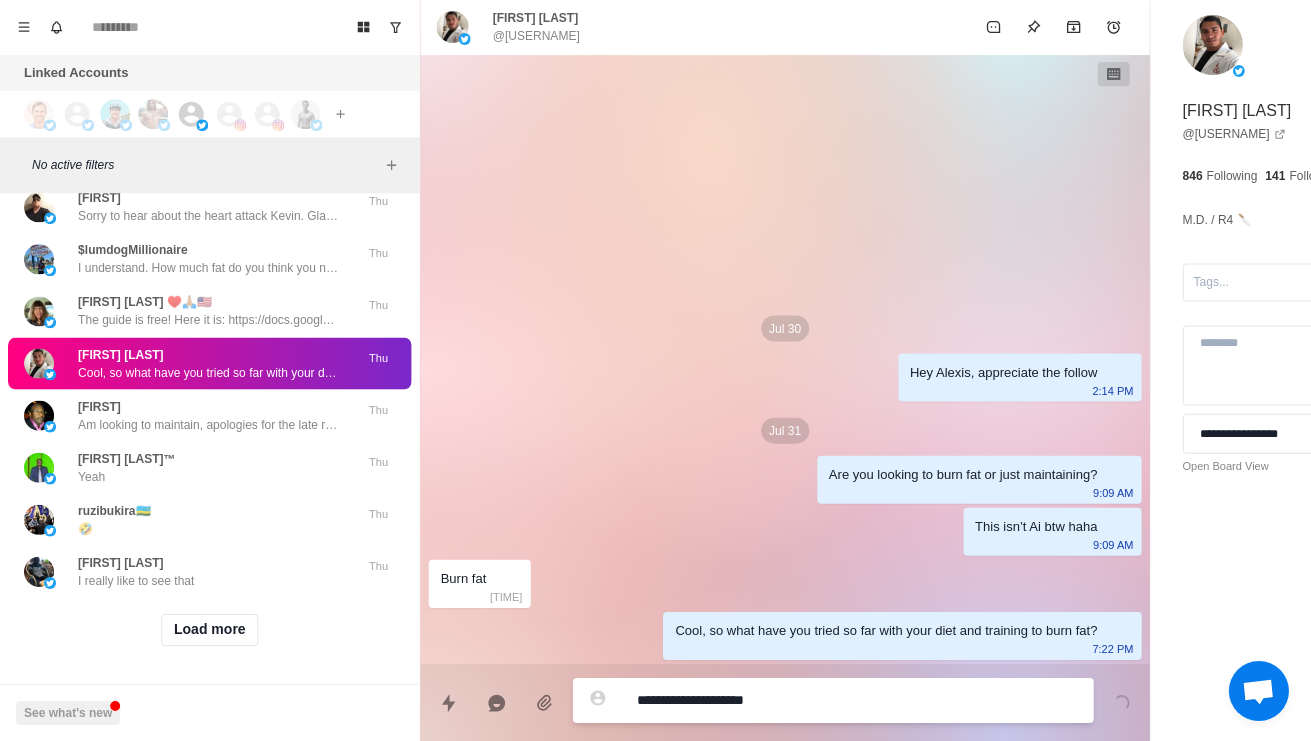 type on "*" 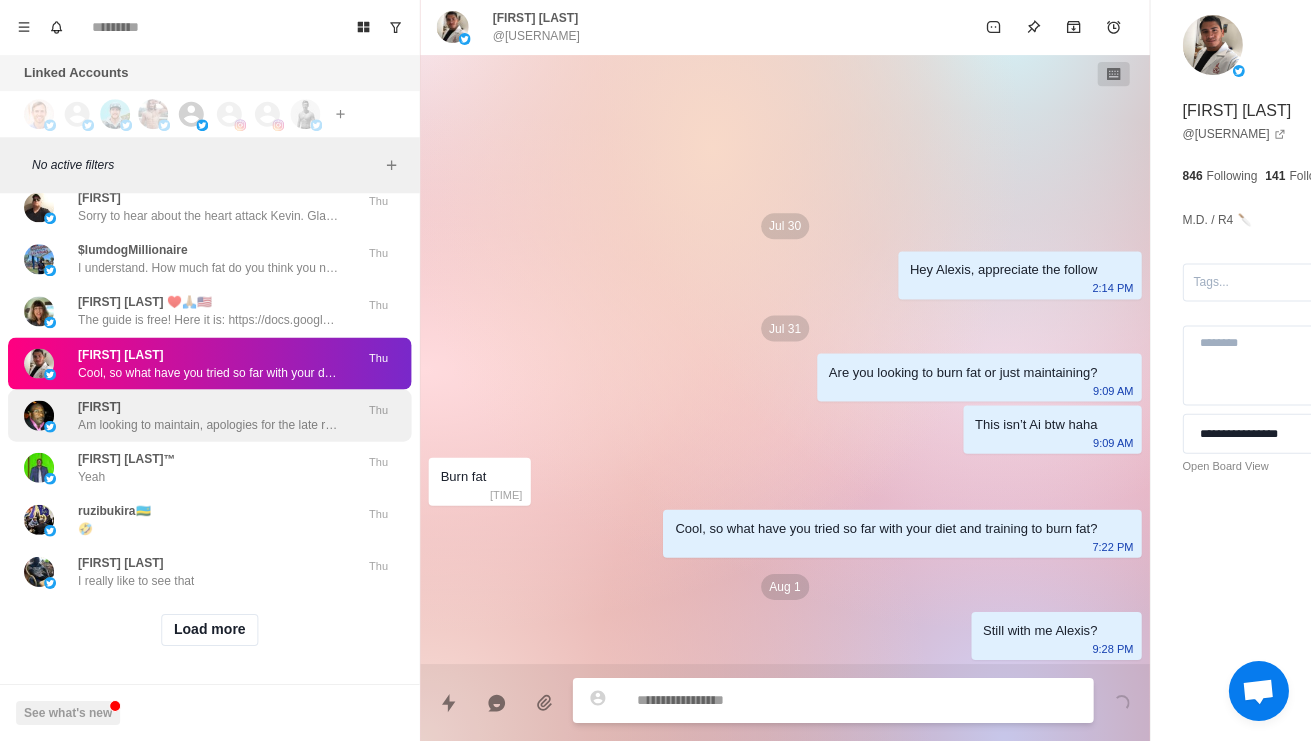 click on "Am looking to maintain, apologies for the late response sir" at bounding box center (208, 425) 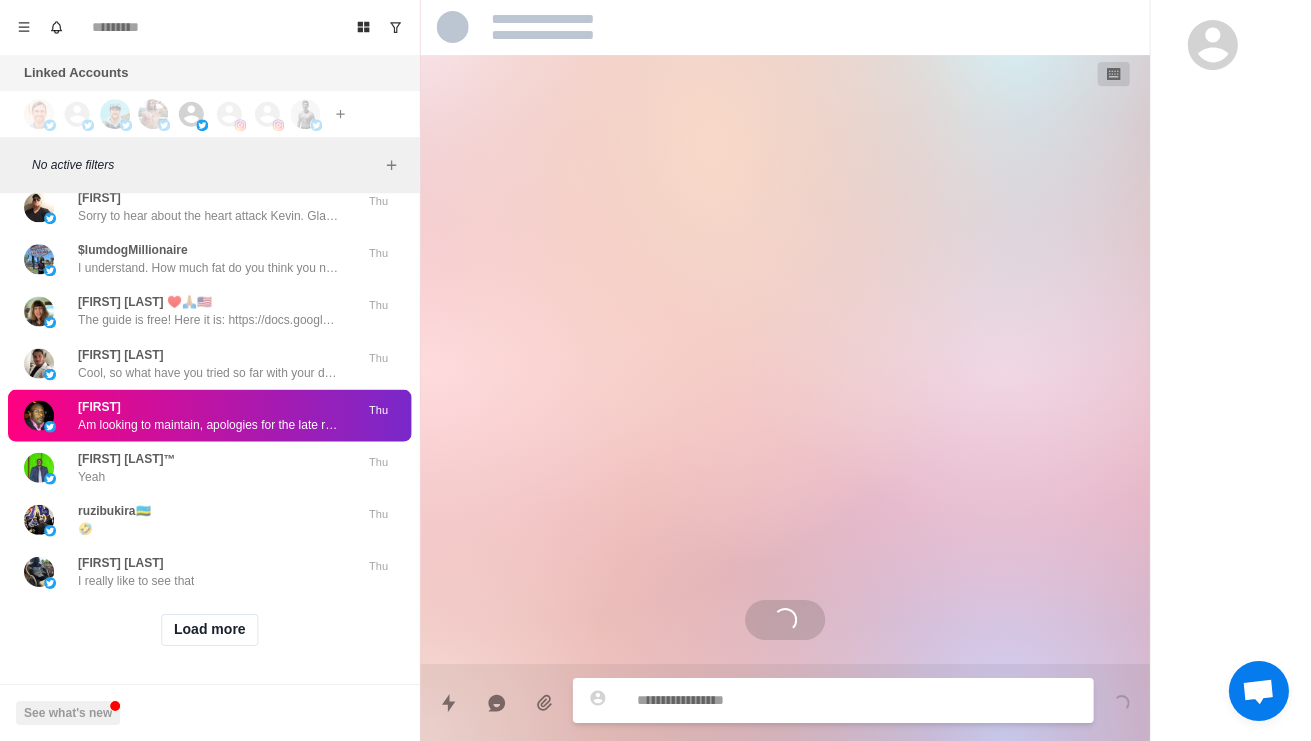 click on "See what's new" at bounding box center (209, 712) 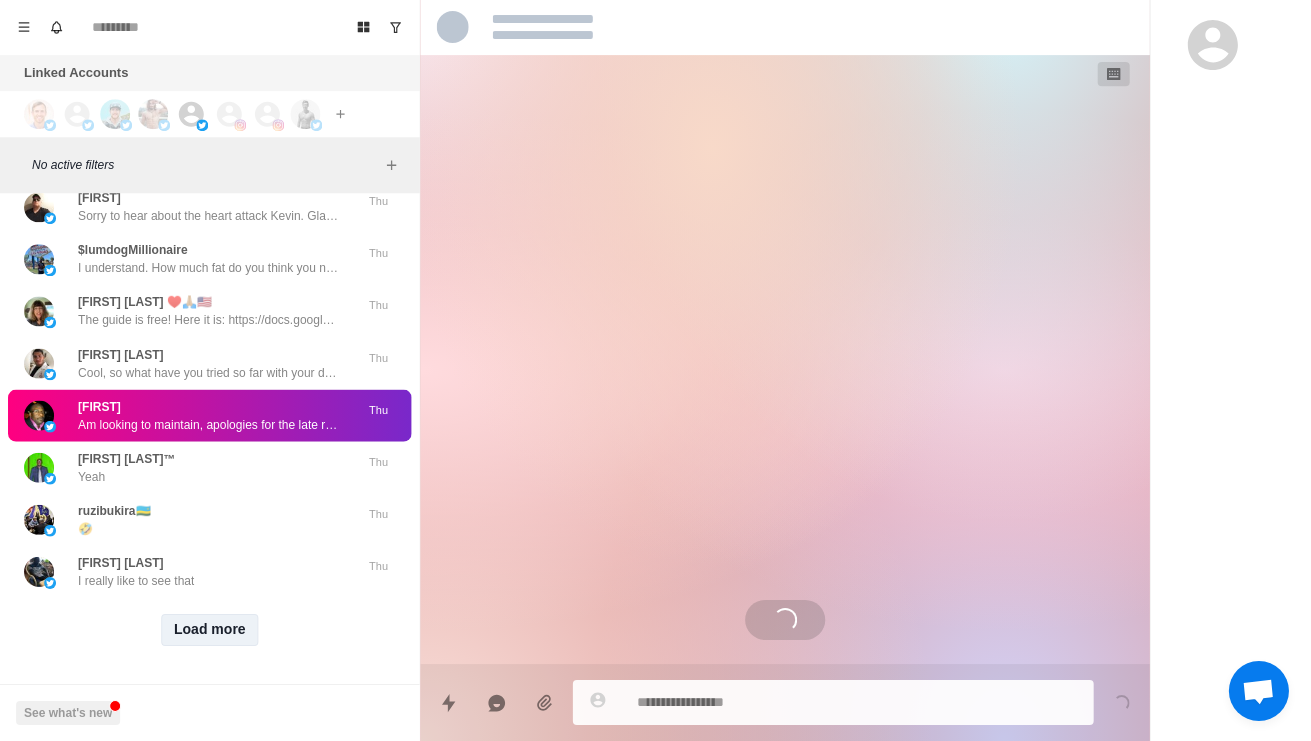click on "Load more" at bounding box center [210, 630] 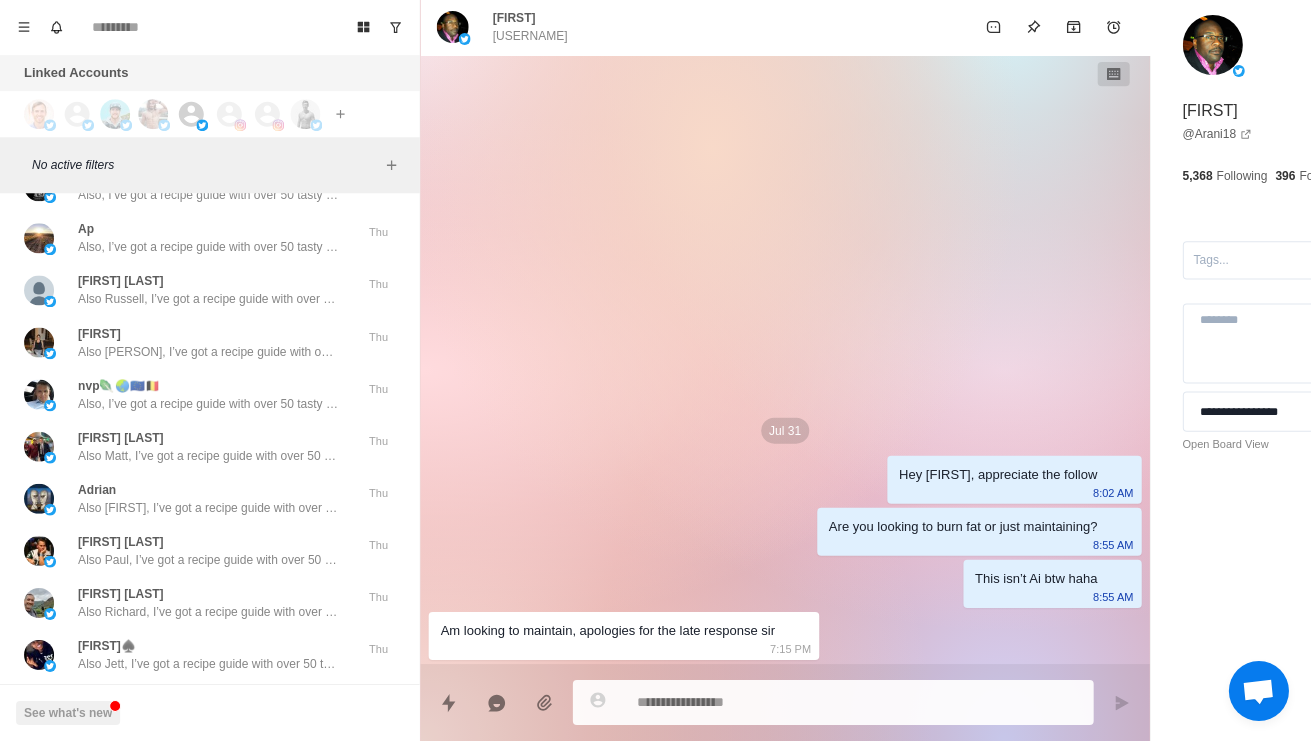 scroll, scrollTop: 46414, scrollLeft: 0, axis: vertical 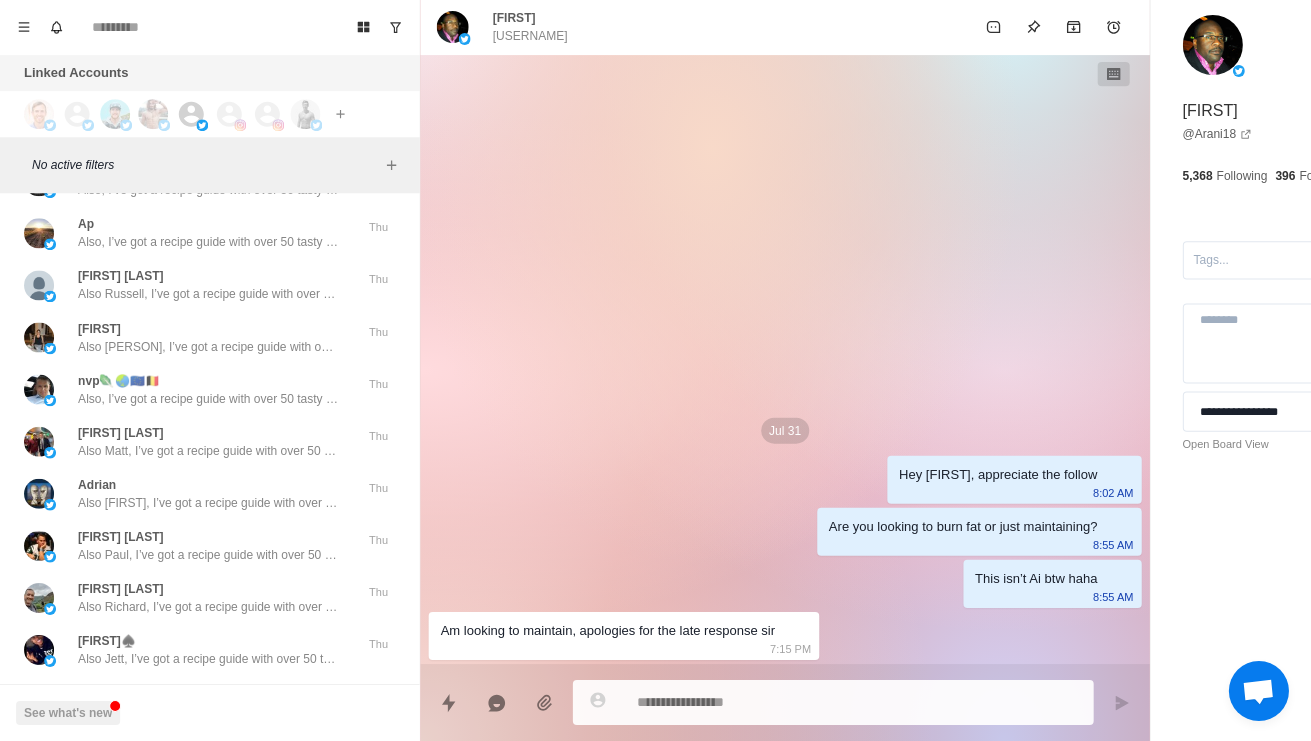 click on "Obinna Chukwu Hello and good morning.
I'm not looking to burn fat.
But thanks for reaching out, though." at bounding box center (208, -304) 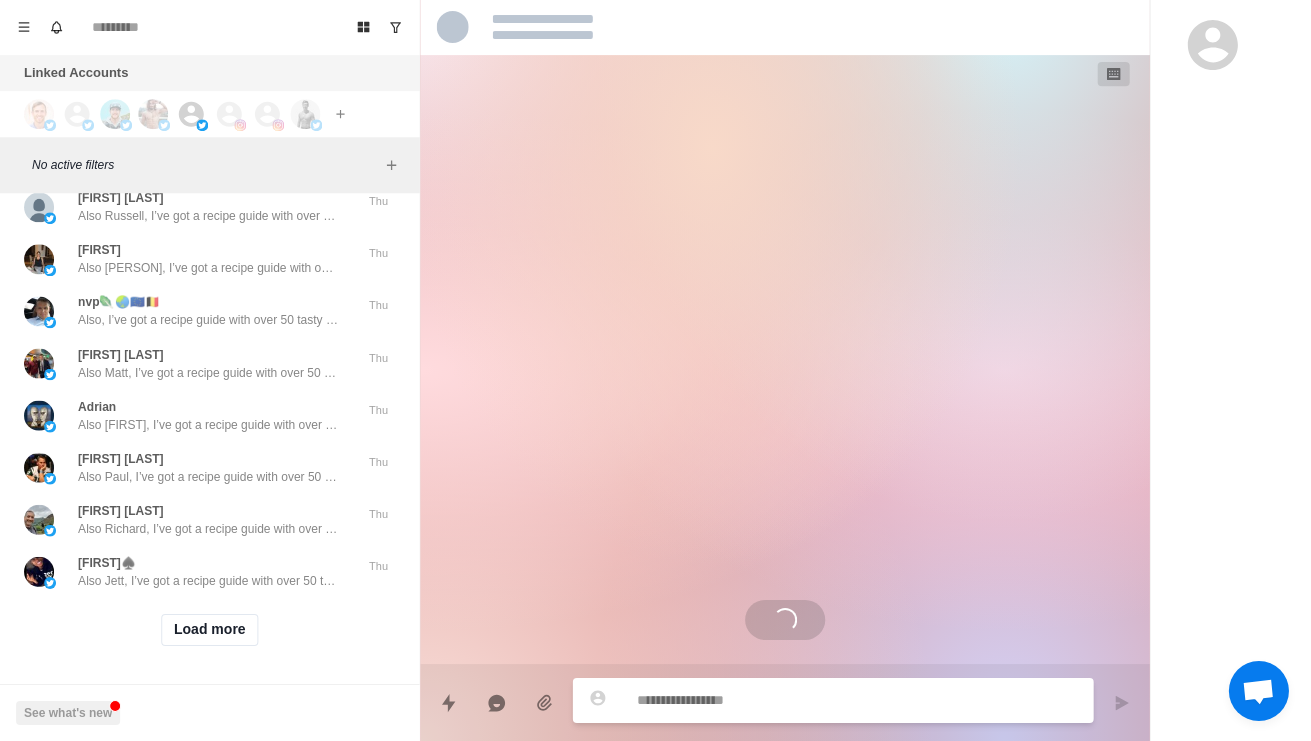 scroll, scrollTop: 46743, scrollLeft: 0, axis: vertical 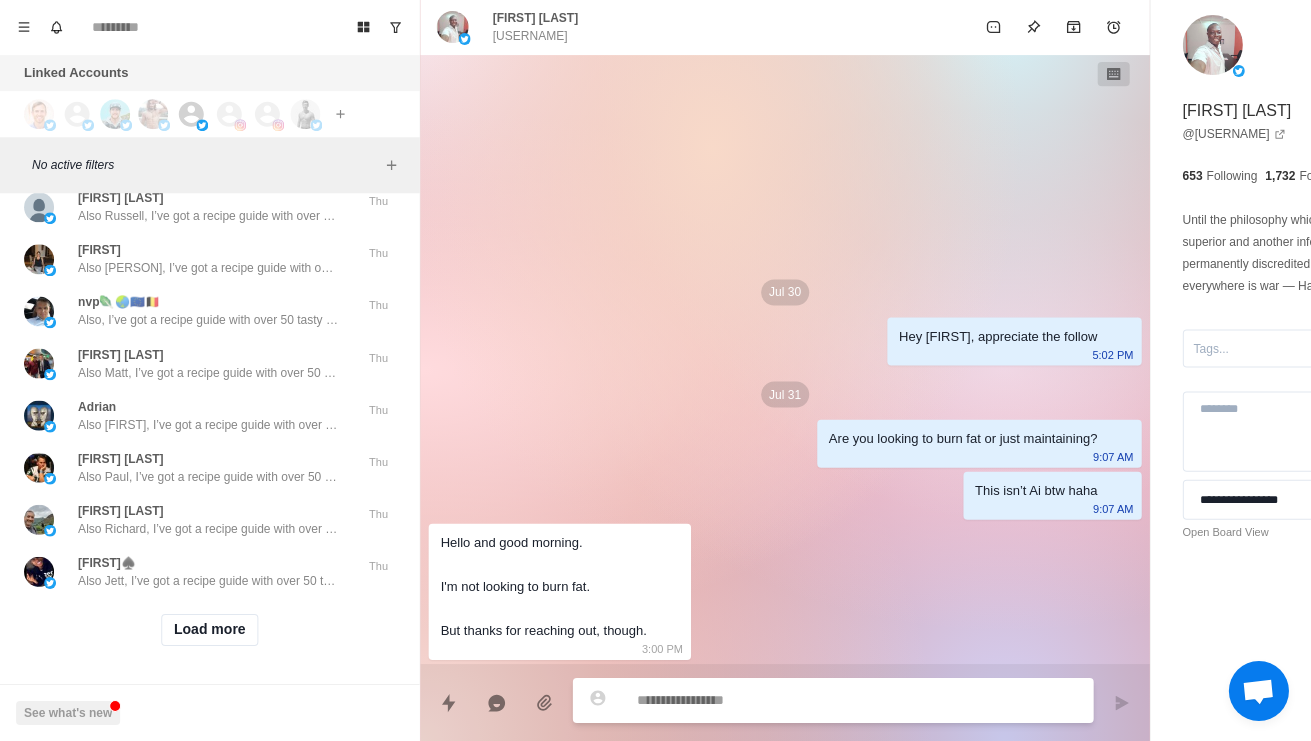 click on "Pam Dealy I just out that I have osteoporosis and want to do as much as possible to strengthen my bones." at bounding box center (208, -156) 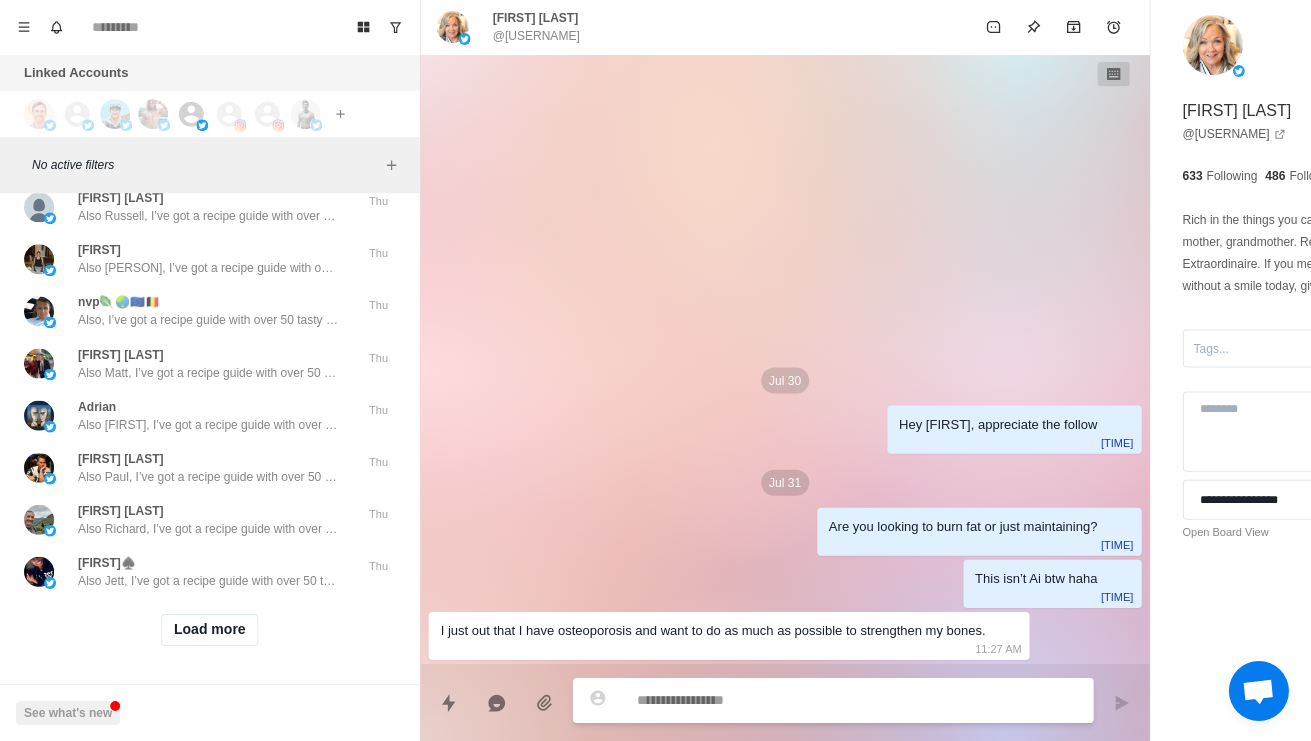 scroll, scrollTop: 47393, scrollLeft: 0, axis: vertical 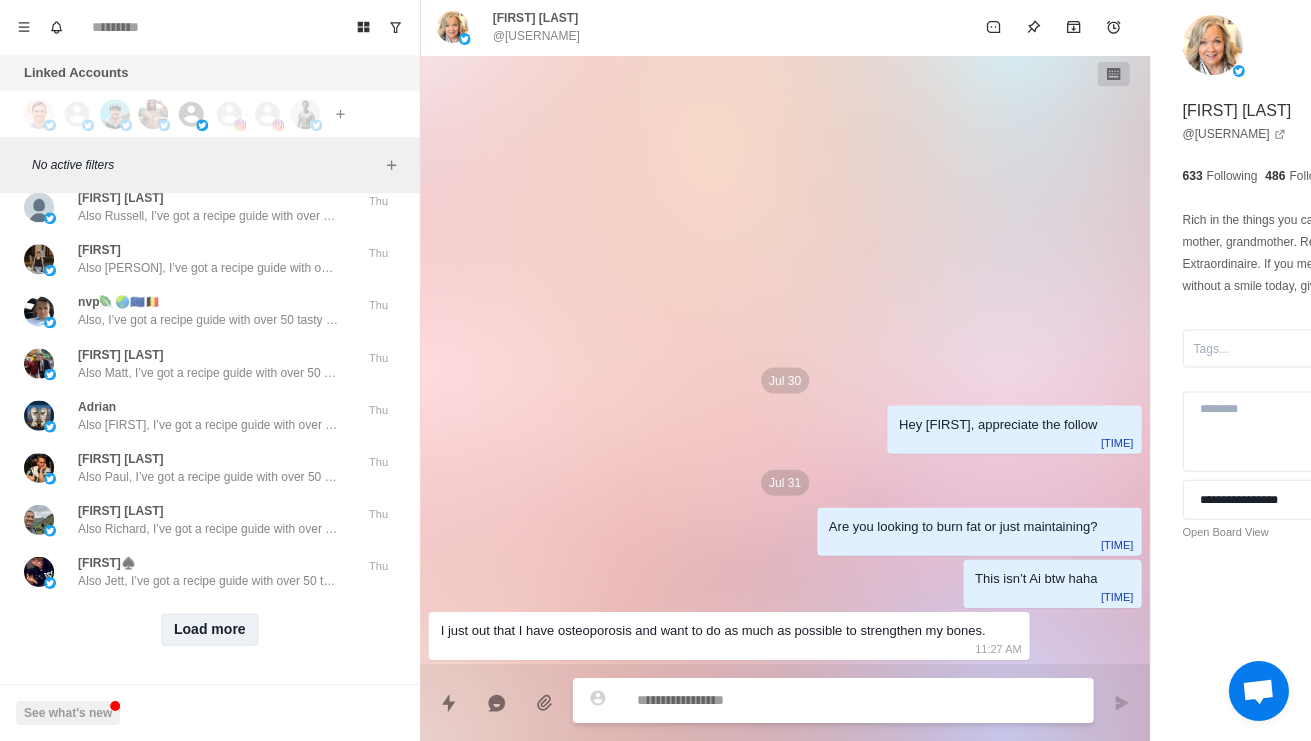 click on "Load more" at bounding box center (210, 630) 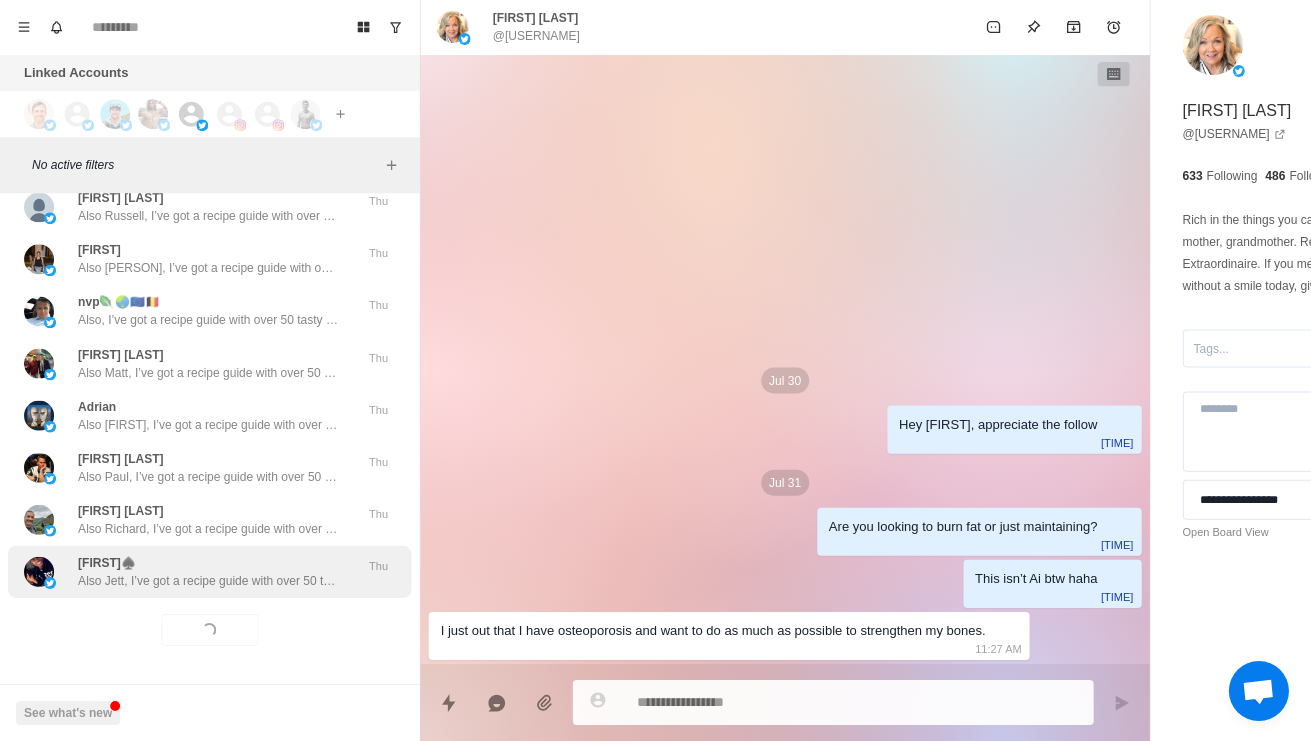 click on "Also Jett, I’ve got a recipe guide with over 50 tasty low calorie meals. Want me to send it over?" at bounding box center [208, 581] 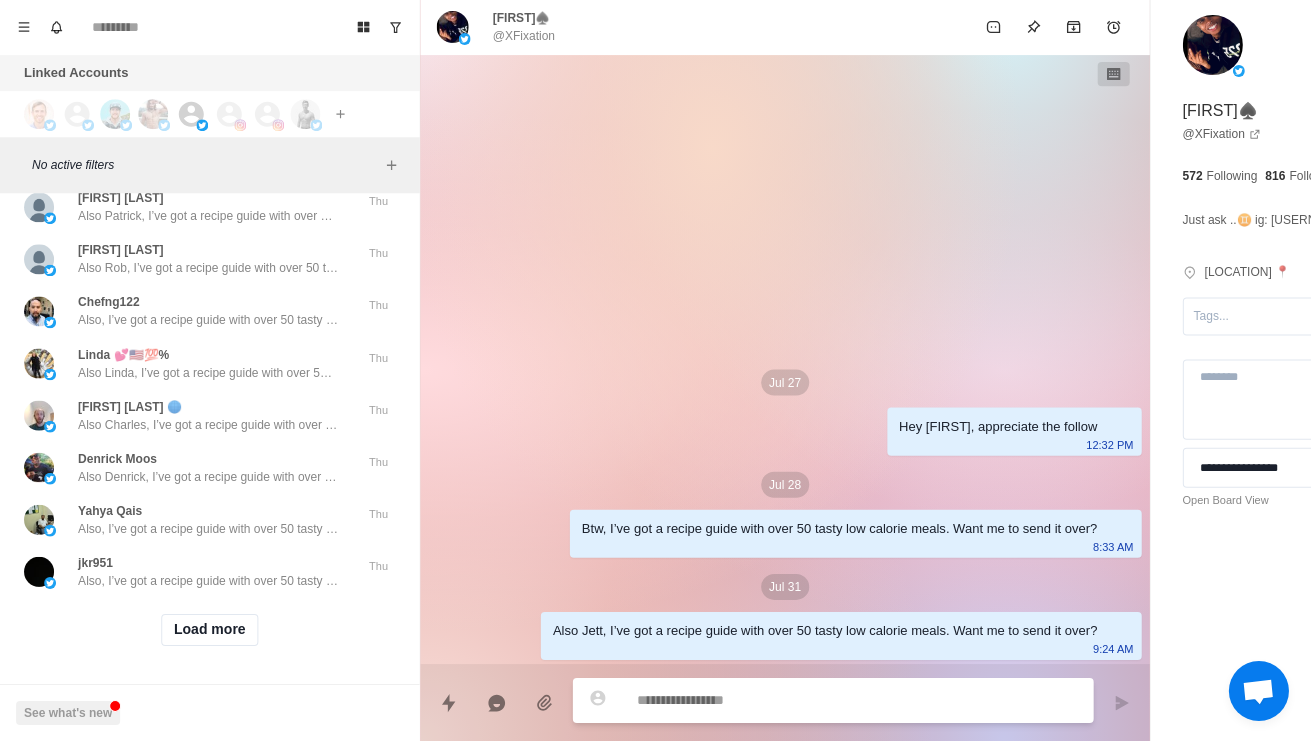 scroll, scrollTop: 48453, scrollLeft: 0, axis: vertical 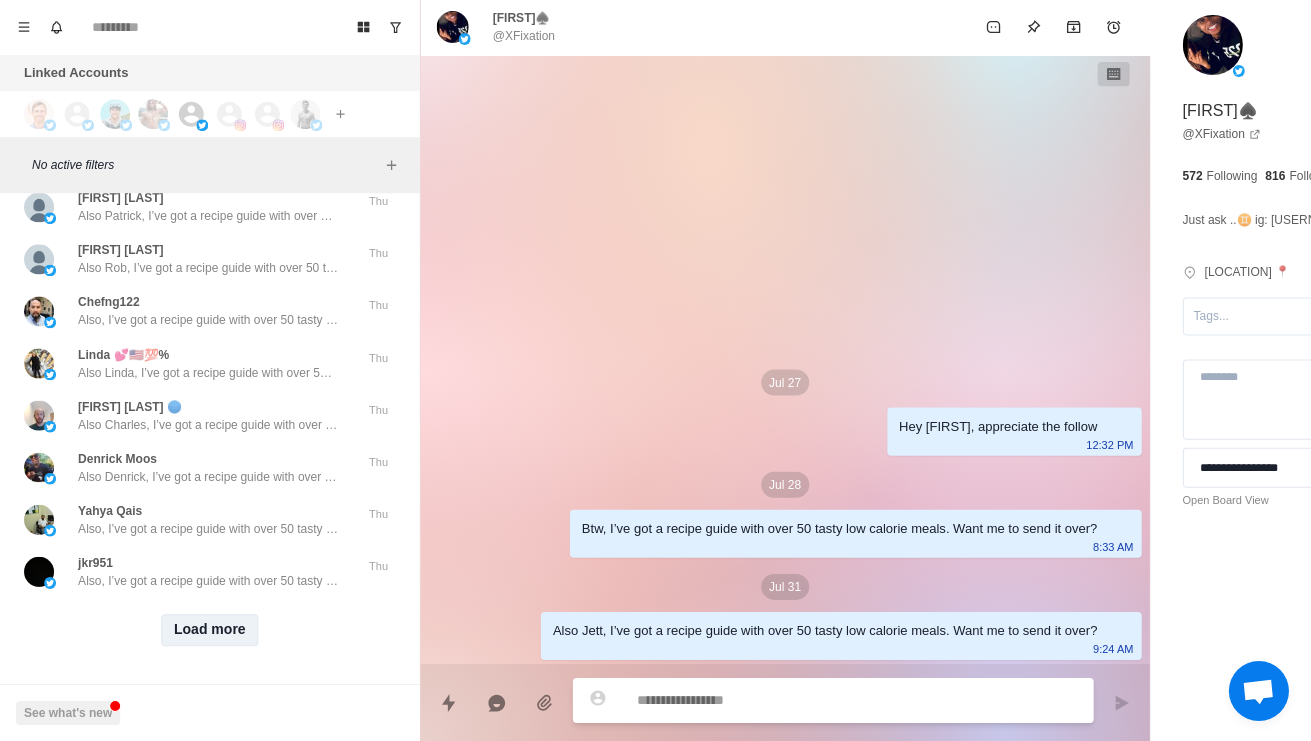 click on "Load more" at bounding box center [210, 630] 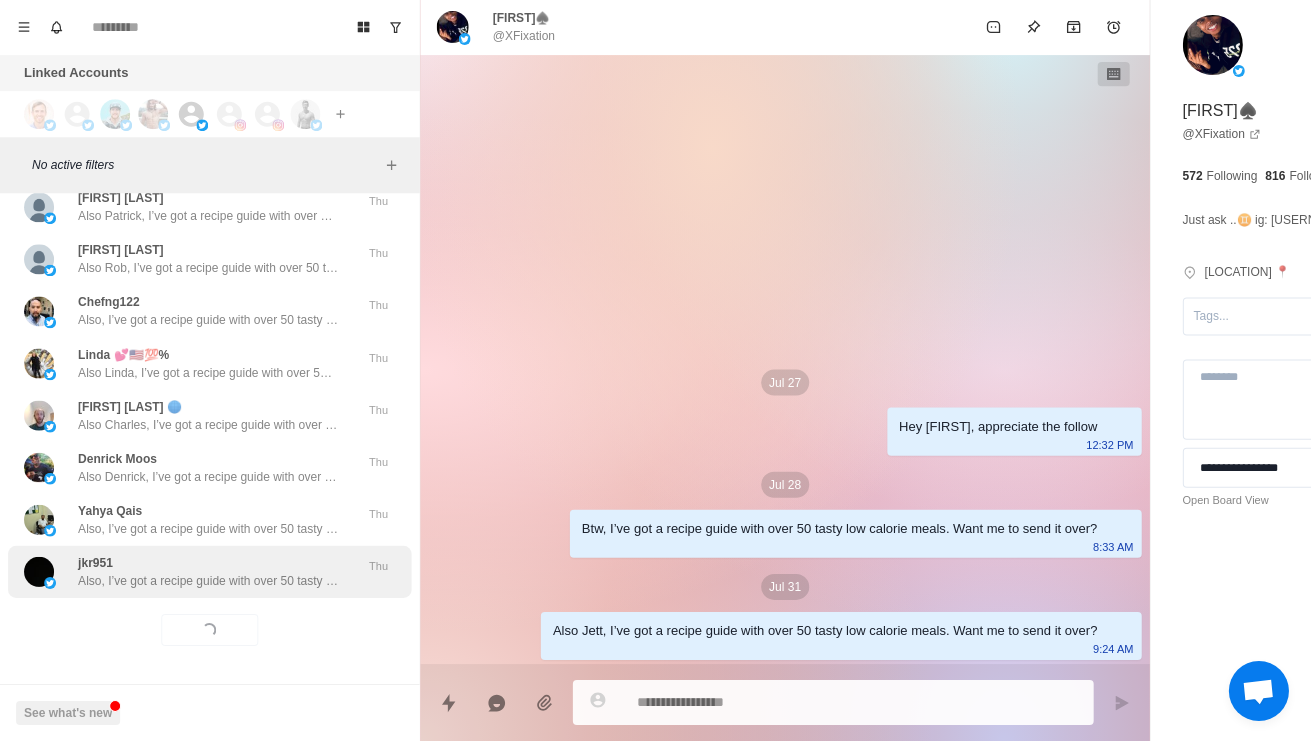 click on "Also, I’ve got a recipe guide with over 50 tasty low calorie meals. Want me to send it over?" at bounding box center (208, 581) 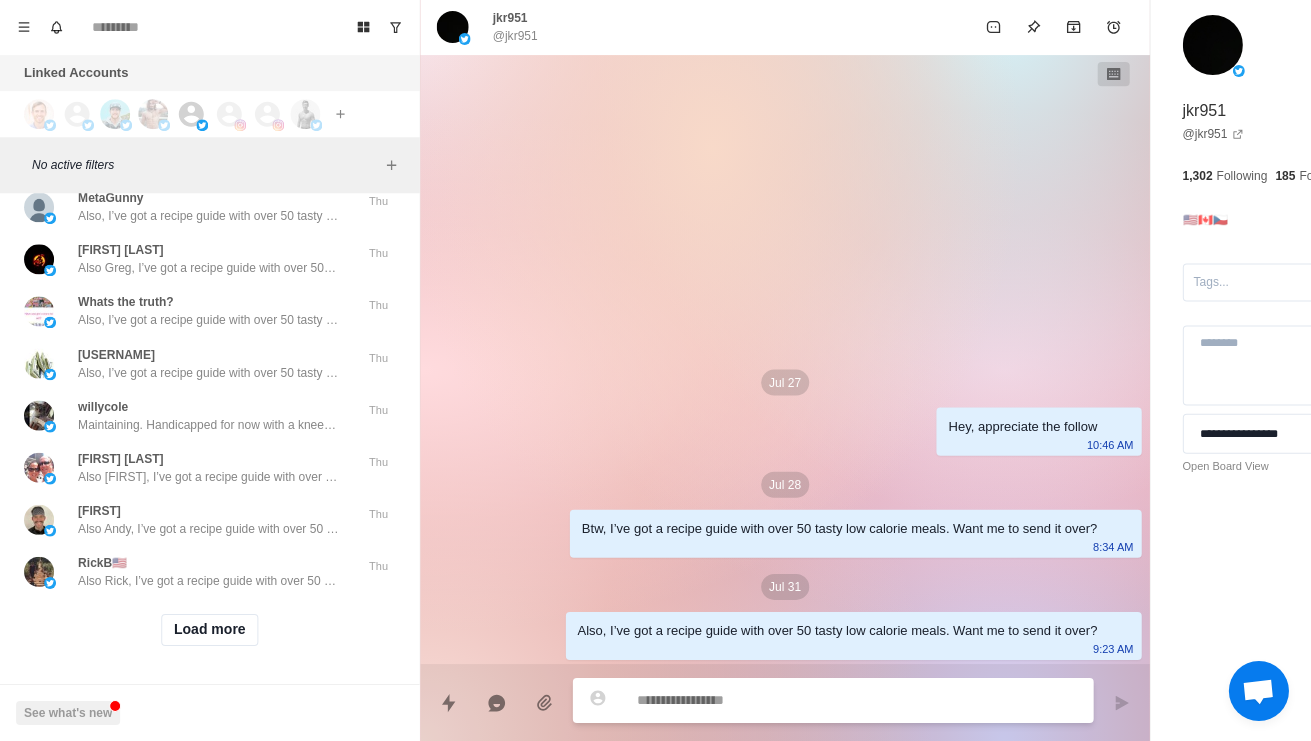 scroll, scrollTop: 49513, scrollLeft: 0, axis: vertical 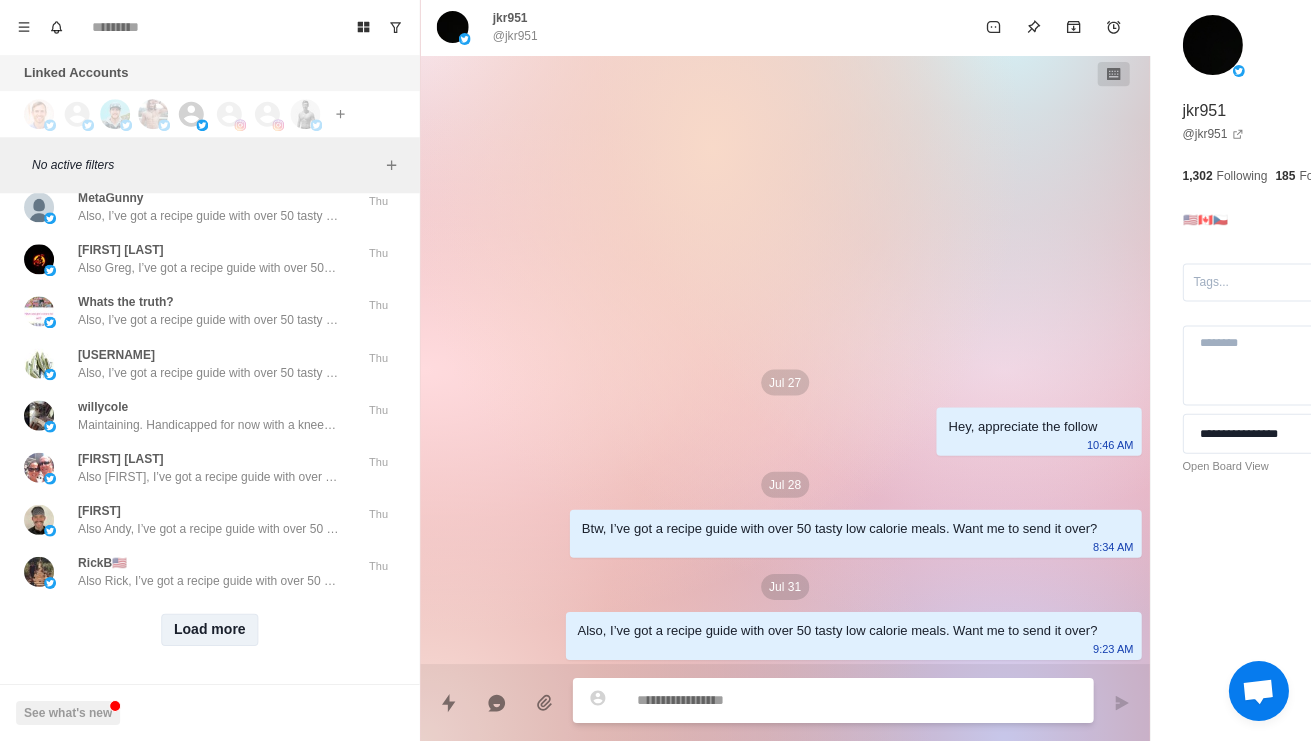 click on "Load more" at bounding box center (210, 630) 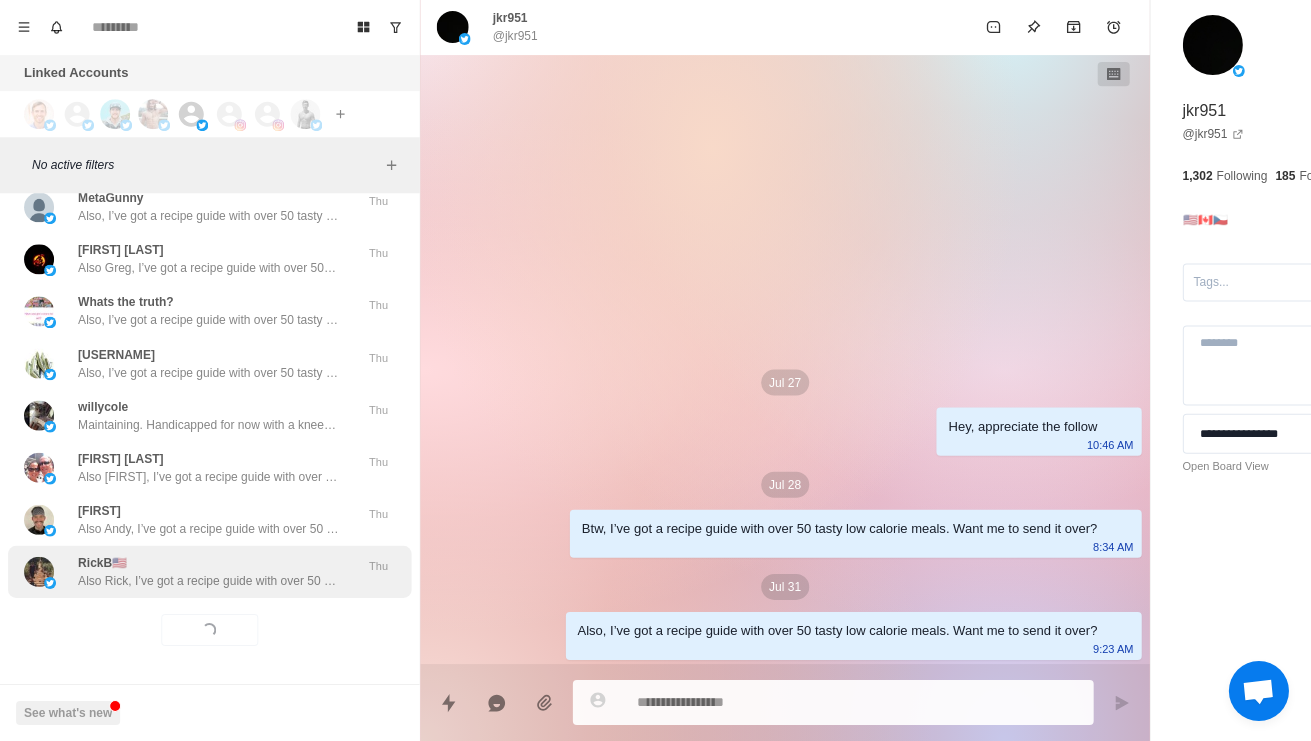 click on "Also Rick, I’ve got a recipe guide with over 50 tasty low calorie meals. Want me to send it over?" at bounding box center [208, 581] 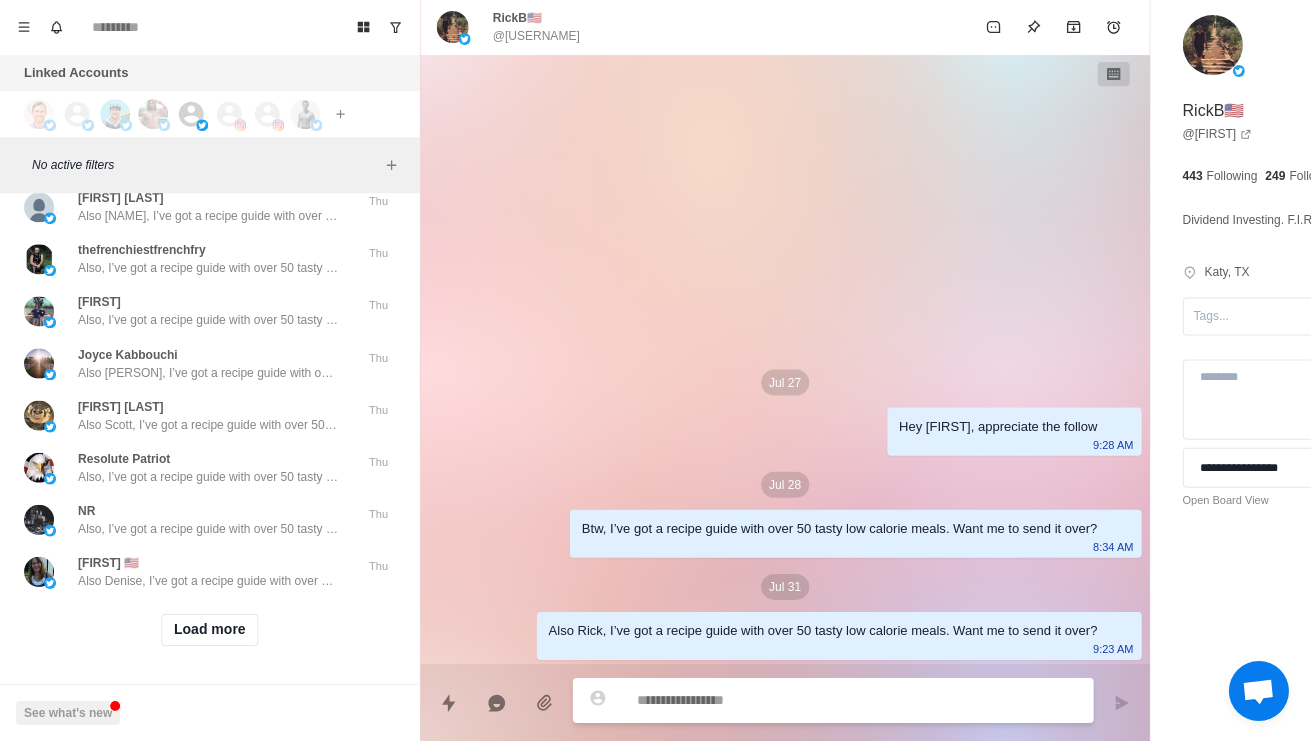 scroll, scrollTop: 50573, scrollLeft: 0, axis: vertical 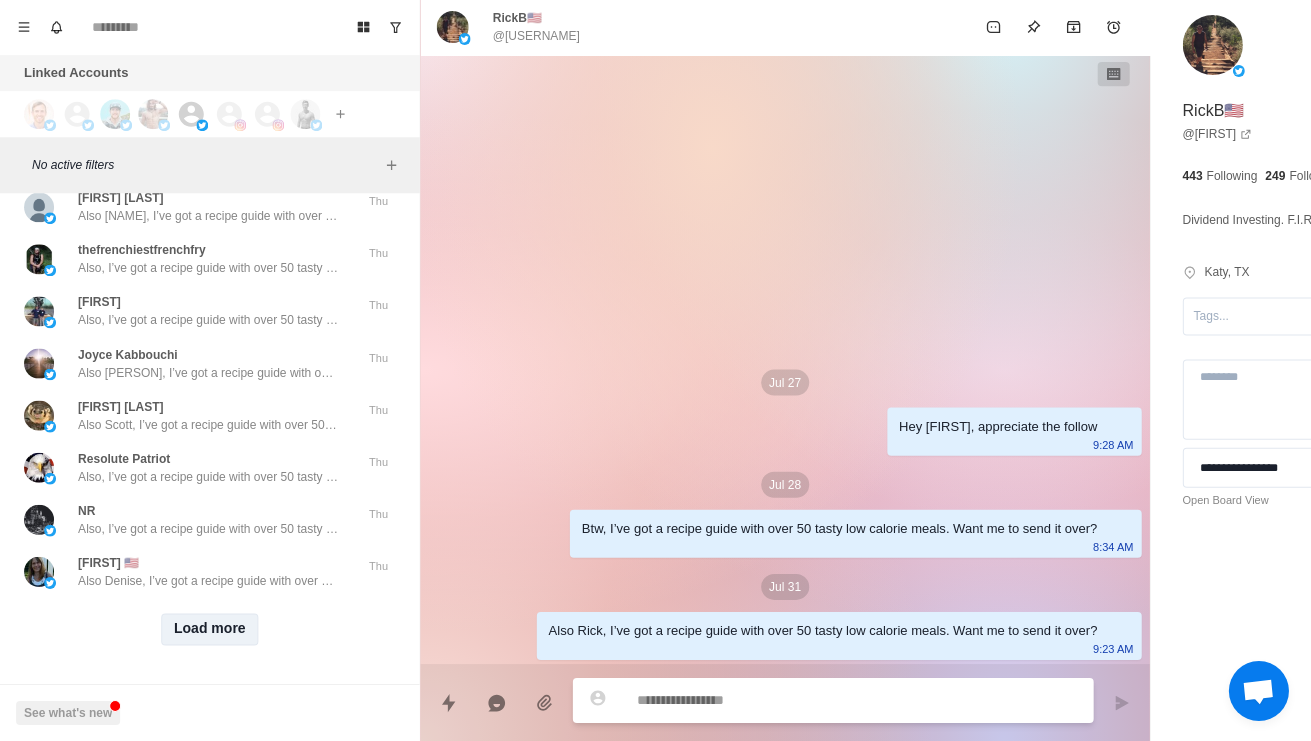 click on "Load more" at bounding box center (210, 630) 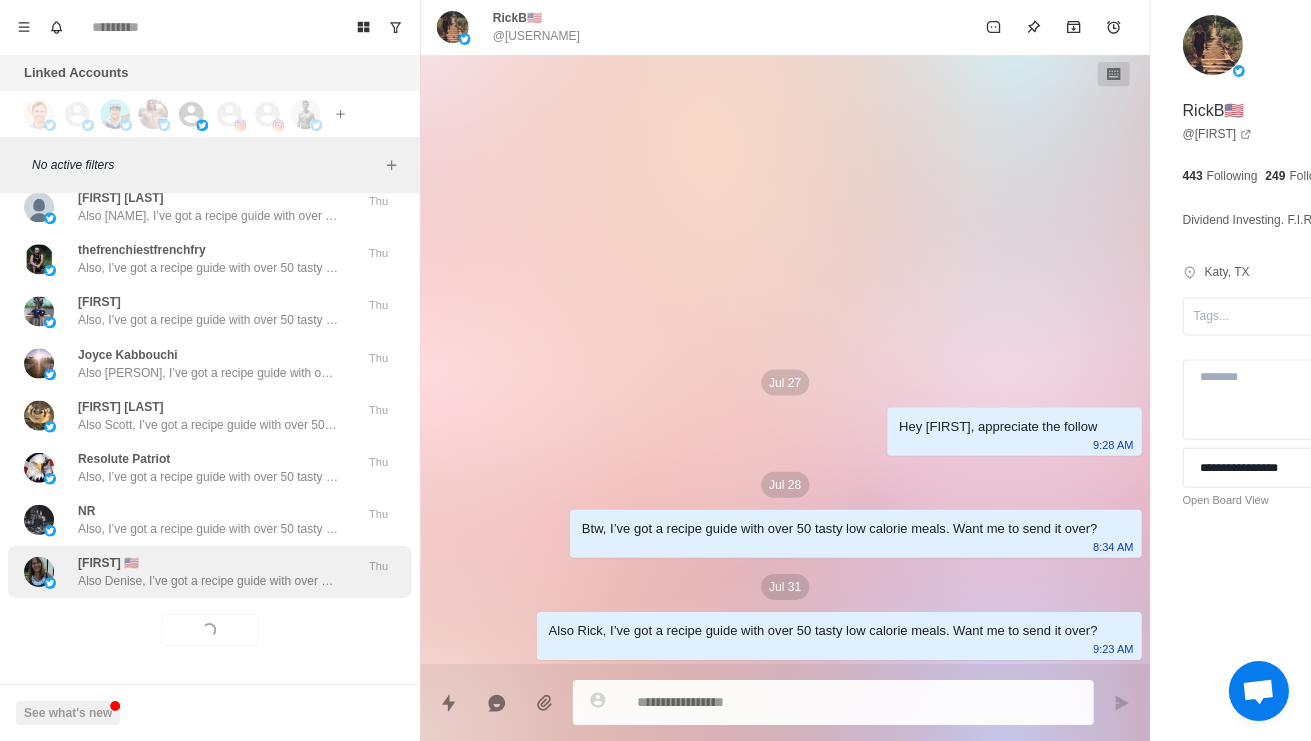 click on "Denise 🇺🇲 Also Denise, I’ve got a recipe guide with over 50 tasty low calorie meals. Want me to send it over? Thu" at bounding box center (209, 572) 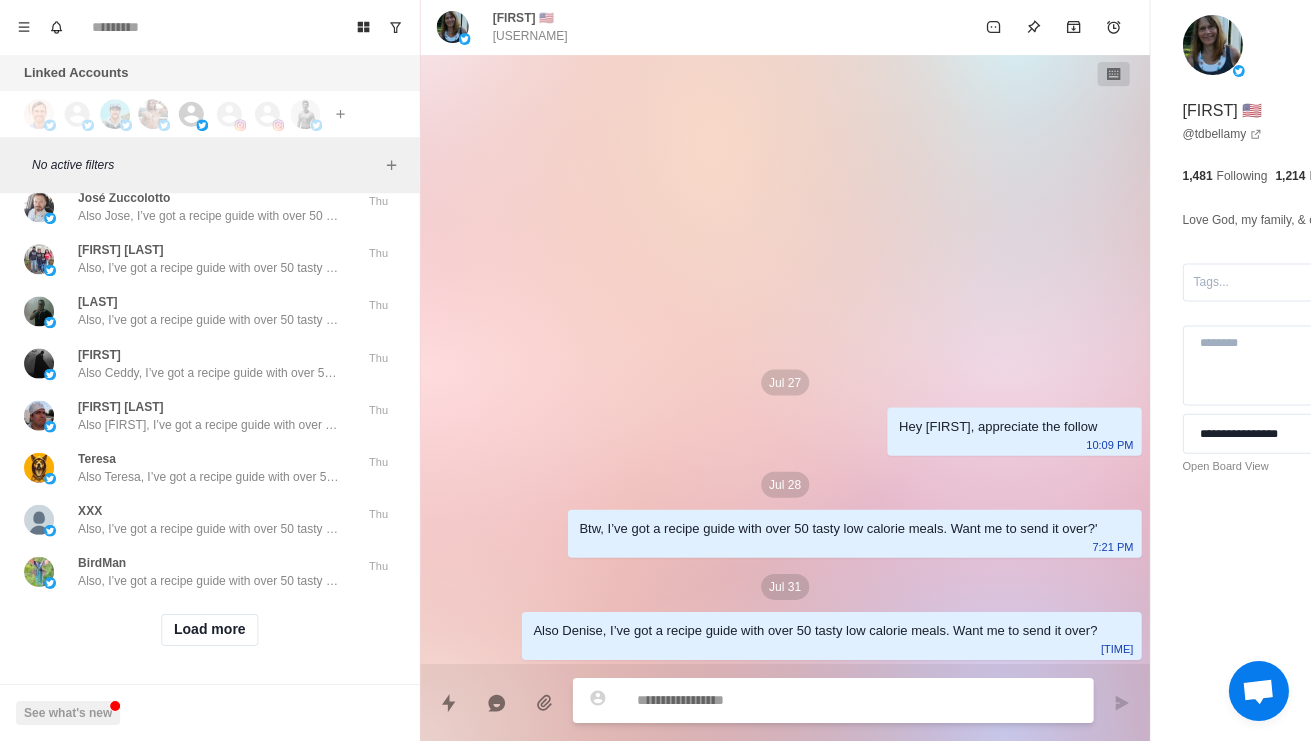 scroll, scrollTop: 51623, scrollLeft: 0, axis: vertical 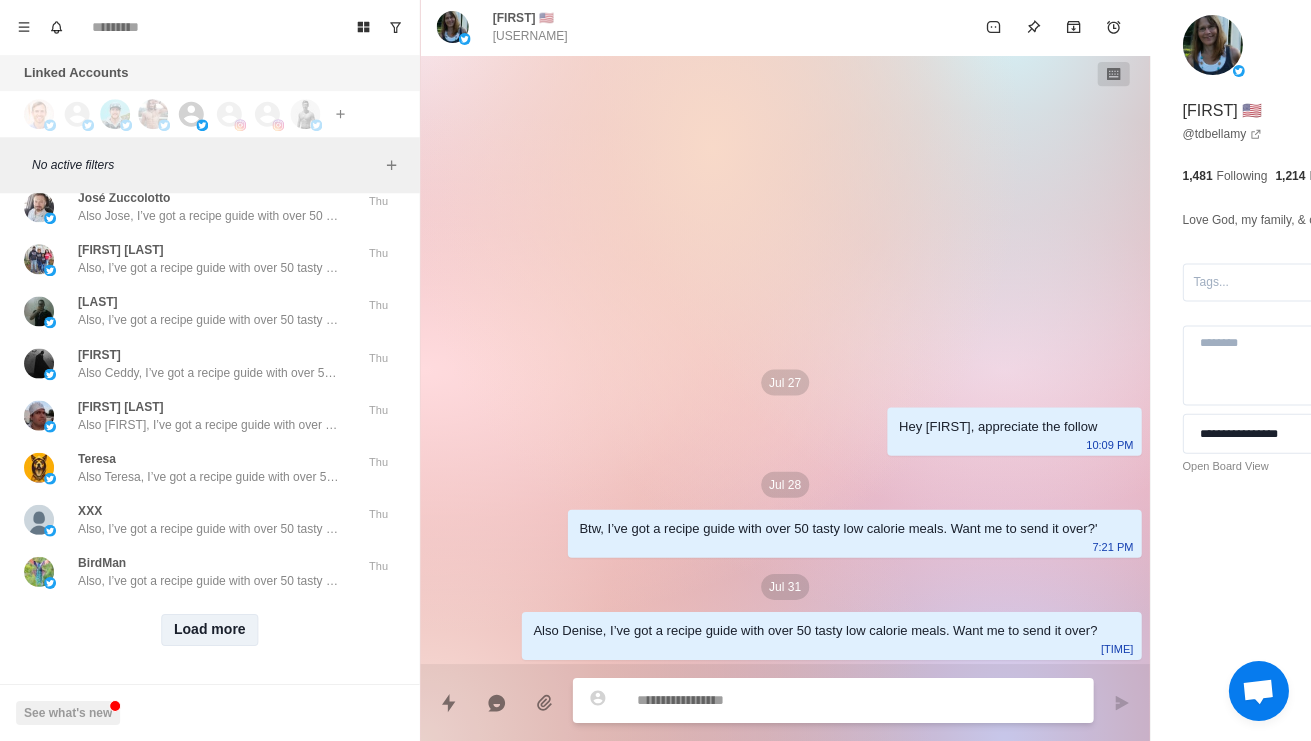 click on "Load more" at bounding box center [210, 630] 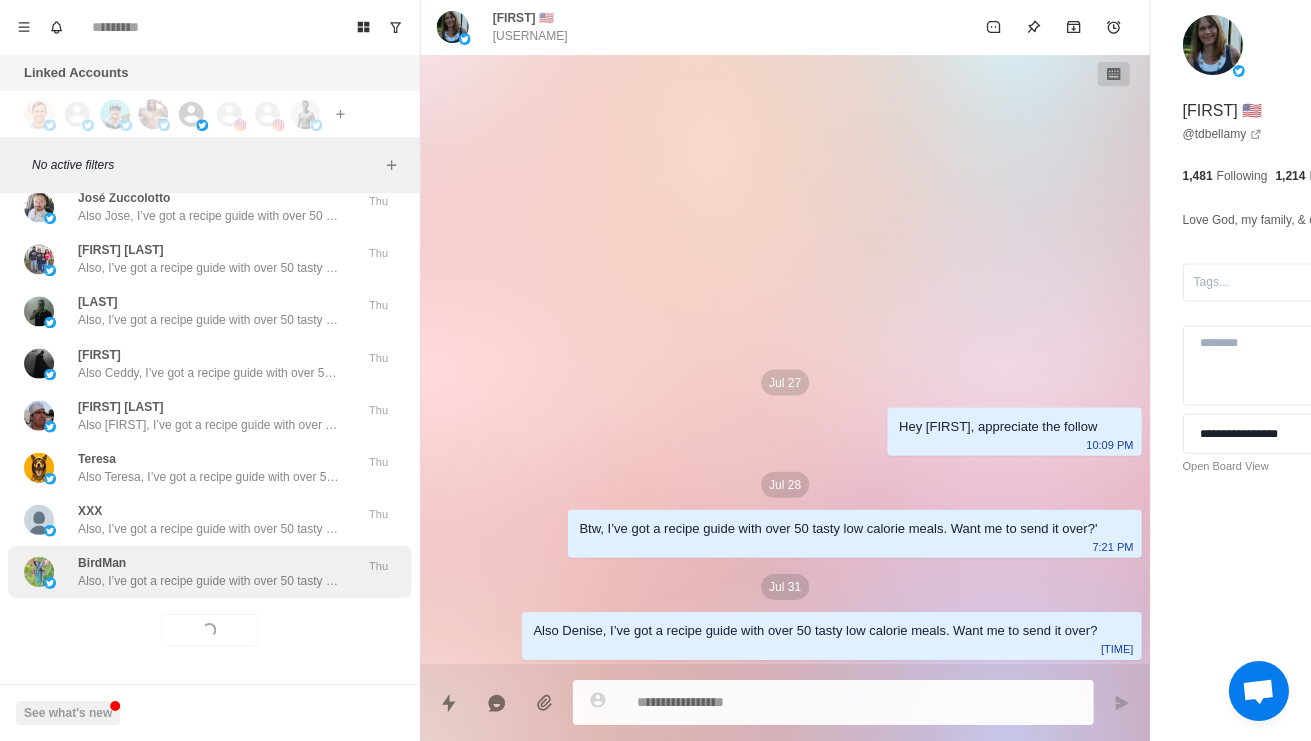 click on "Also, I’ve got a recipe guide with over 50 tasty low calorie meals. Want me to send it over?" at bounding box center (208, 581) 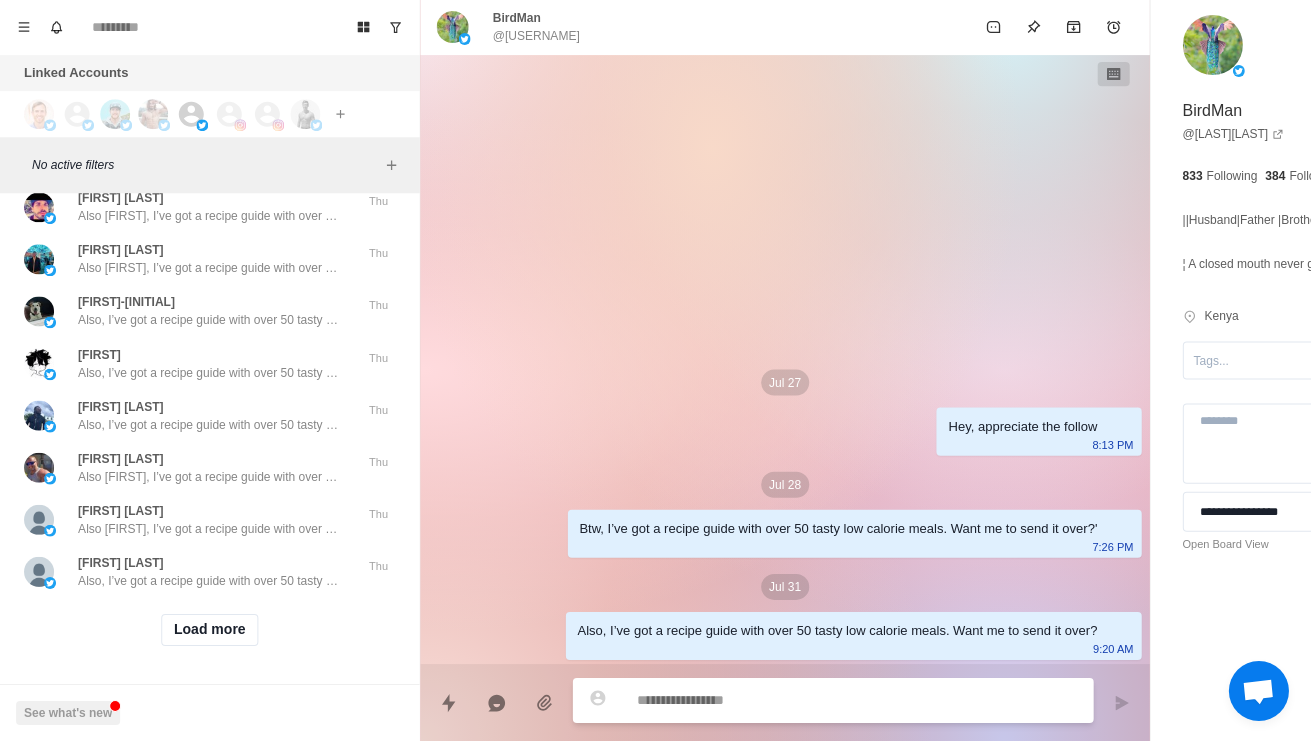 scroll, scrollTop: 52693, scrollLeft: 0, axis: vertical 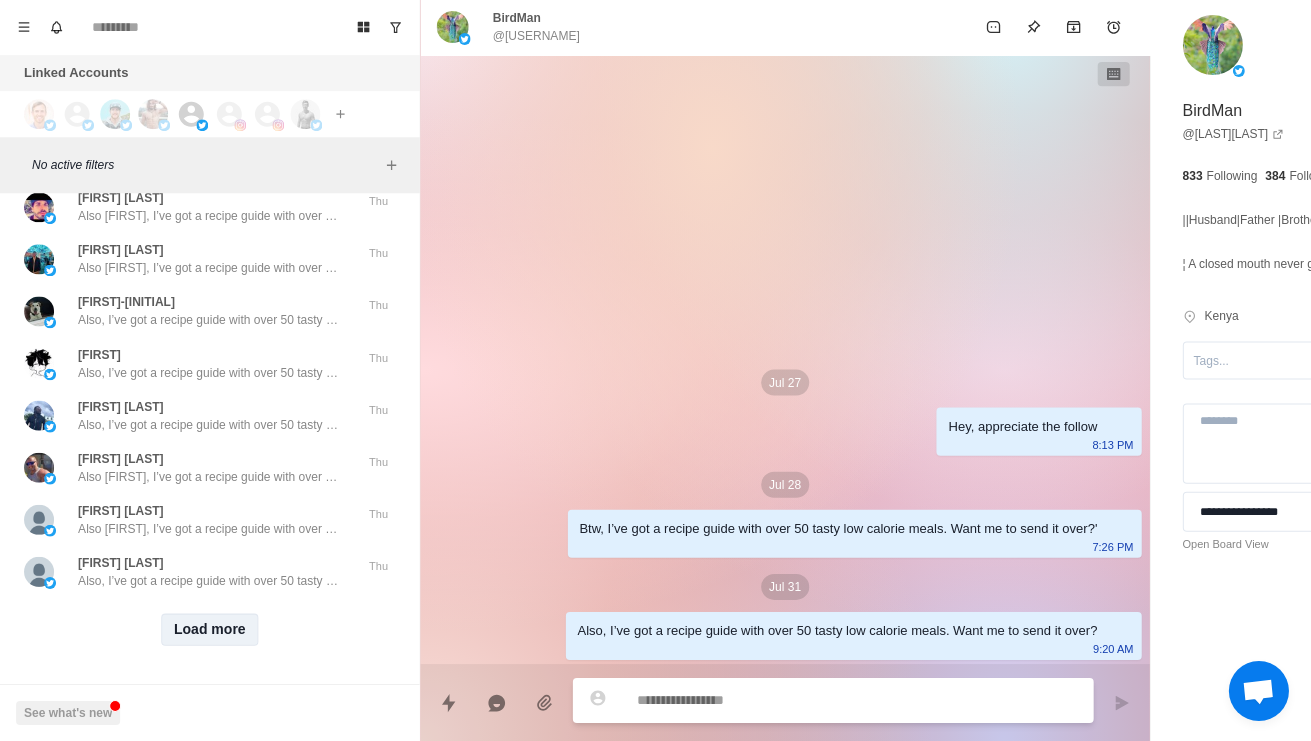 click on "Load more" at bounding box center [210, 630] 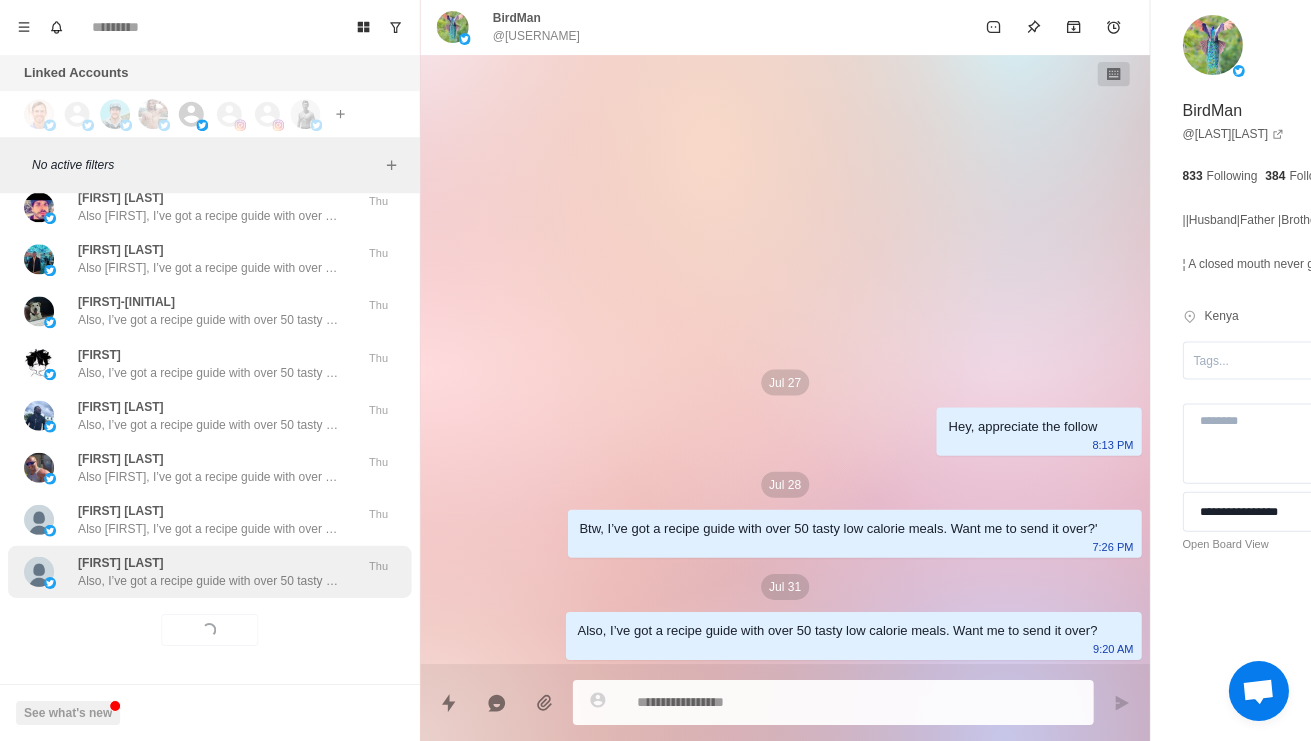 click on "Also, I’ve got a recipe guide with over 50 tasty low calorie meals. Want me to send it over?" at bounding box center [208, 581] 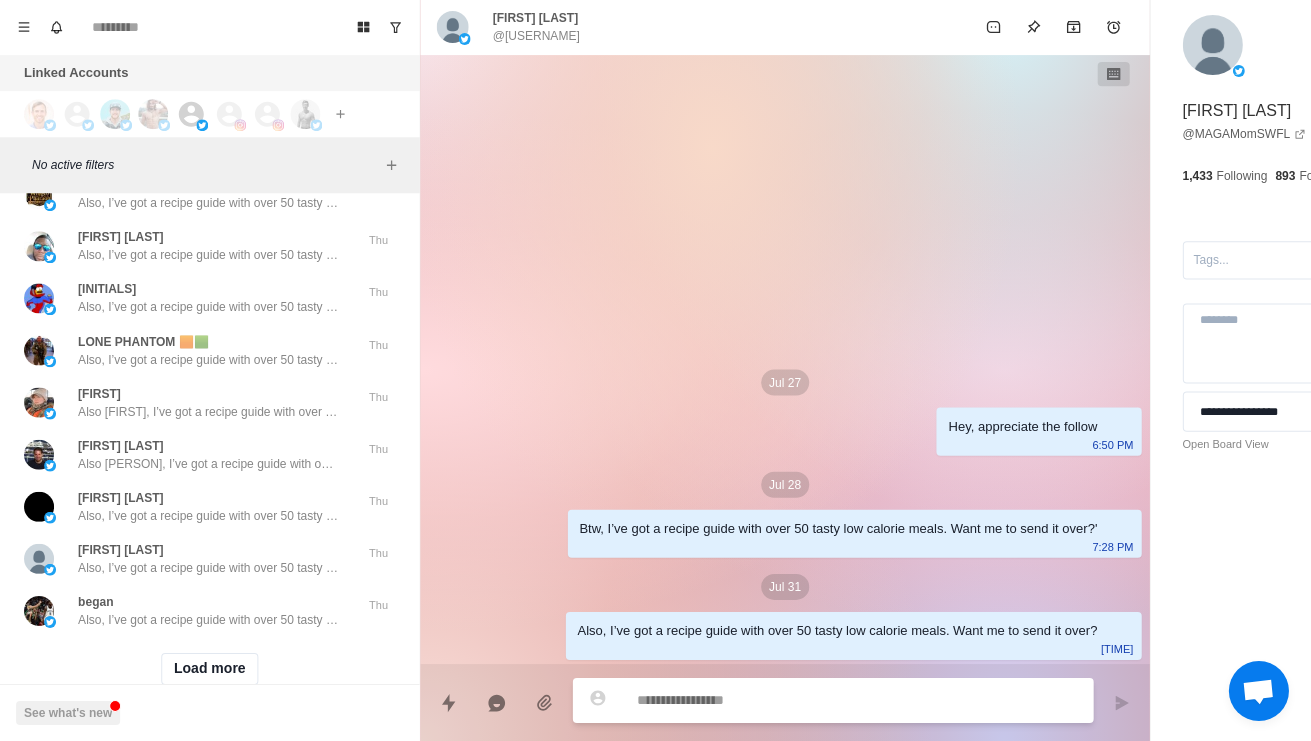 click on "Jul 27 Hey, appreciate the follow 6:50 PM Jul 28 Btw, I’ve got a recipe guide with over 50 tasty low calorie meals. Want me to send it over?' 7:28 PM Jul 31 Also, I’ve got a recipe guide with over 50 tasty low calorie meals. Want me to send it over? 9:19 AM" at bounding box center (784, 360) 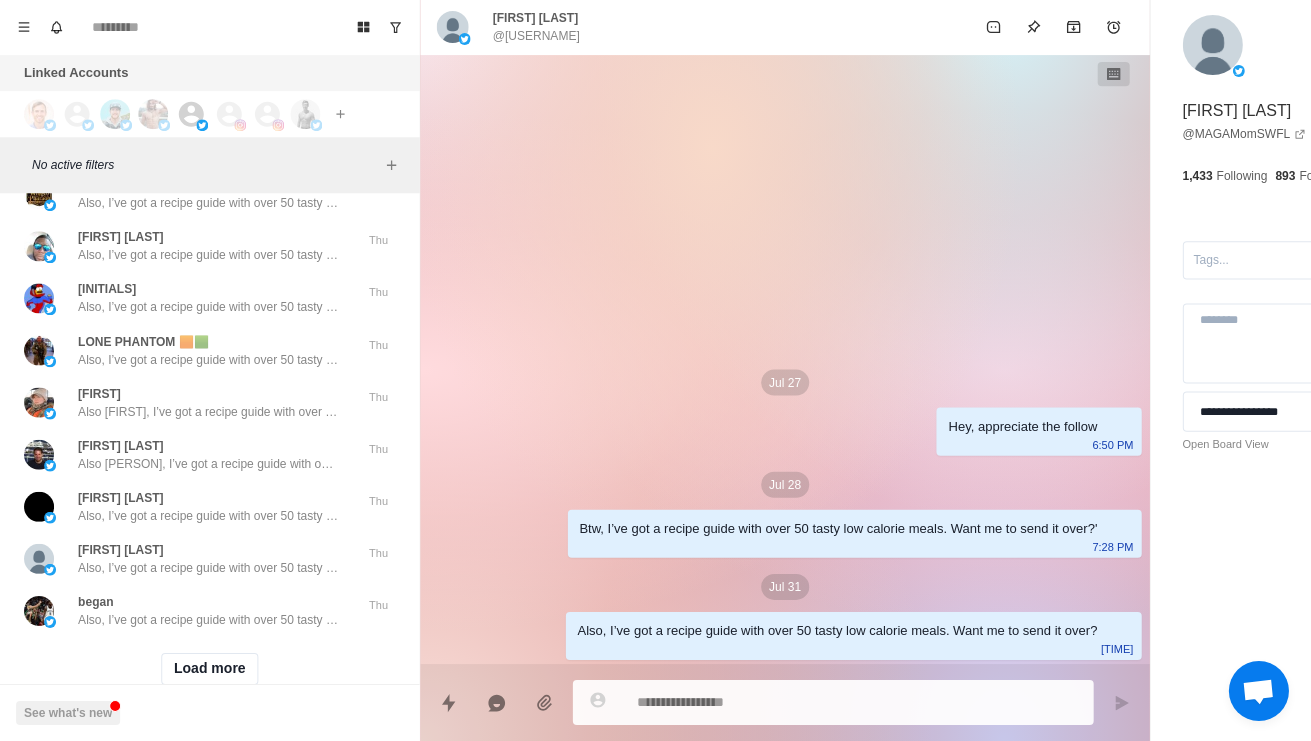 click on "Also, I’ve got a recipe guide with over 50 tasty low calorie meals. Want me to send it over?" at bounding box center [208, -368] 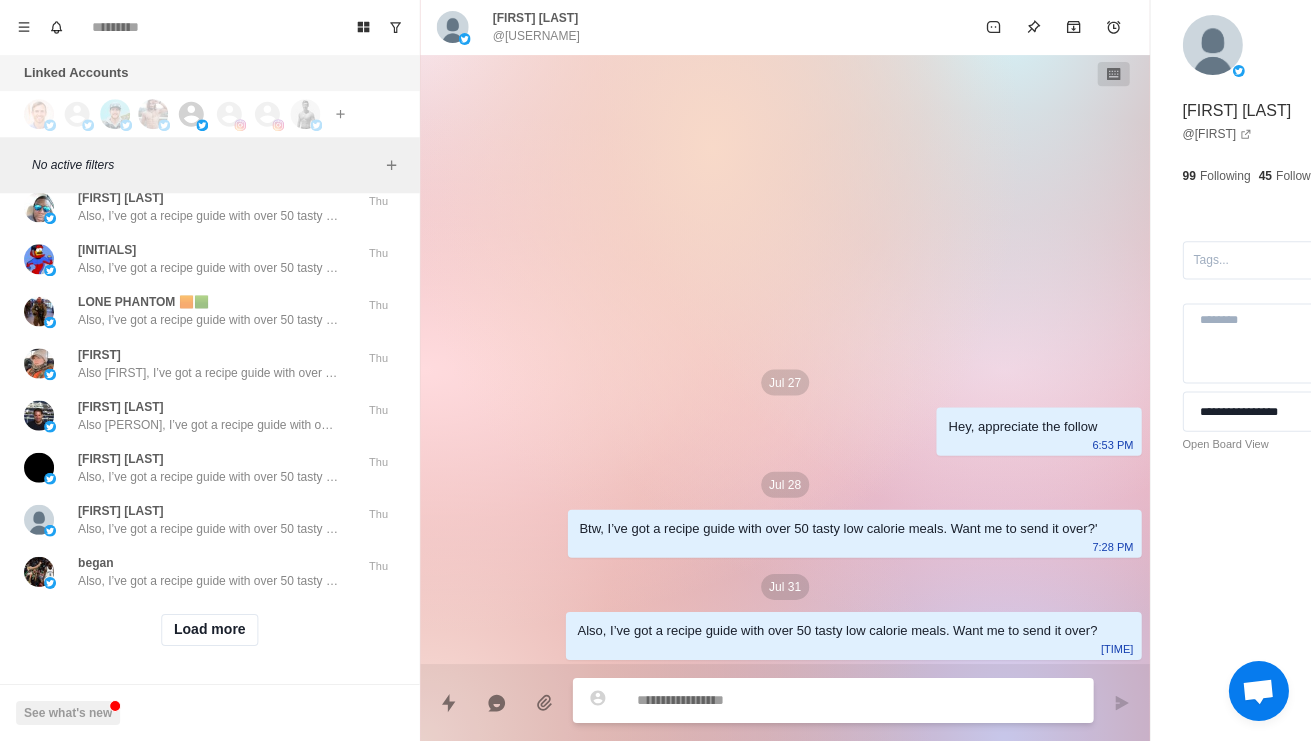 scroll, scrollTop: 53753, scrollLeft: 0, axis: vertical 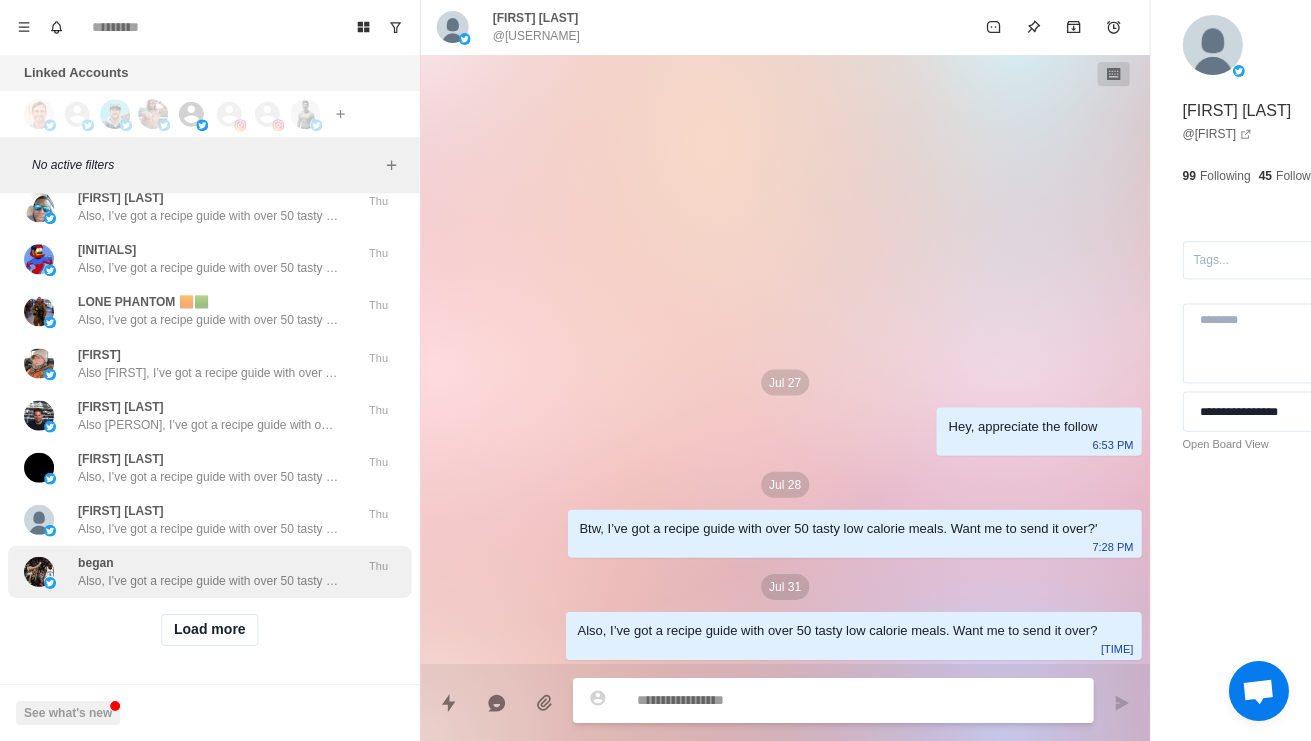click on "Also, I’ve got a recipe guide with over 50 tasty low calorie meals. Want me to send it over?" at bounding box center (208, 581) 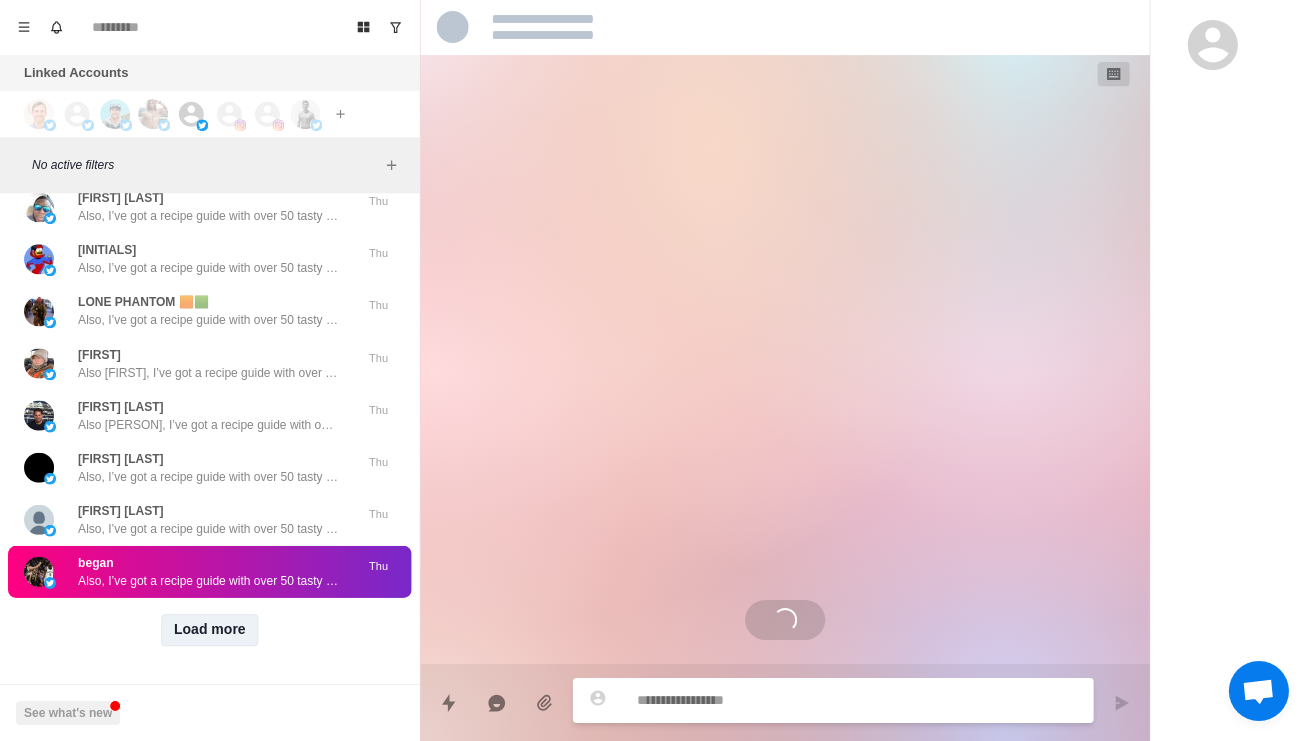 click on "Load more" at bounding box center [210, 630] 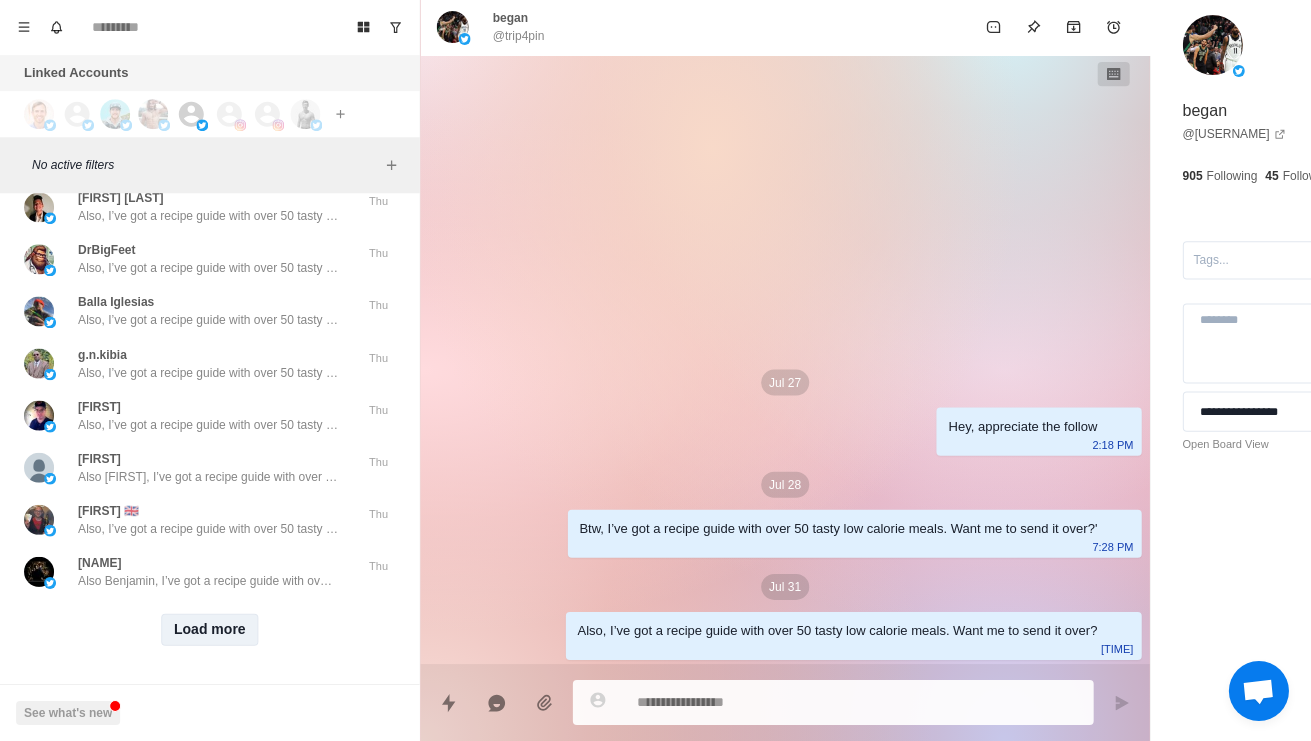 scroll, scrollTop: 54813, scrollLeft: 0, axis: vertical 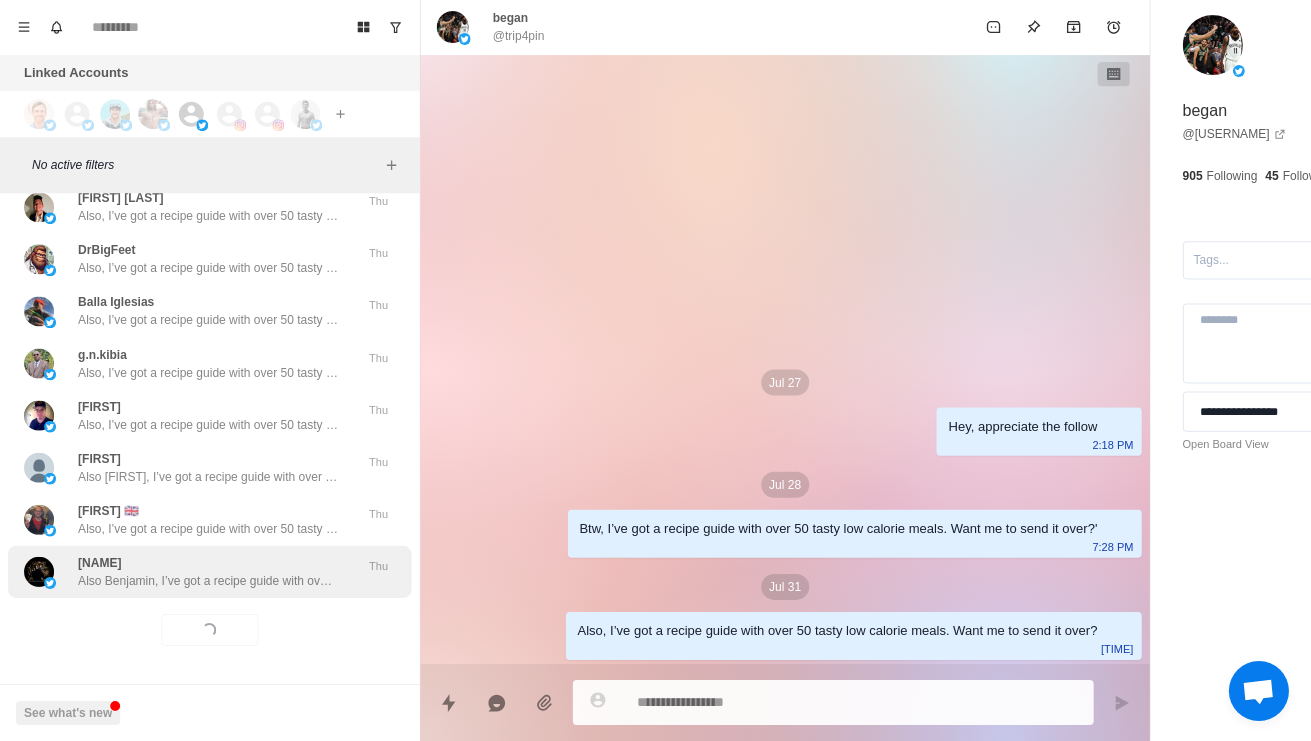 click on "Benjamin Also Benjamin, I’ve got a recipe guide with over 50 tasty low calorie meals. Want me to send it over? Thu" at bounding box center [209, 572] 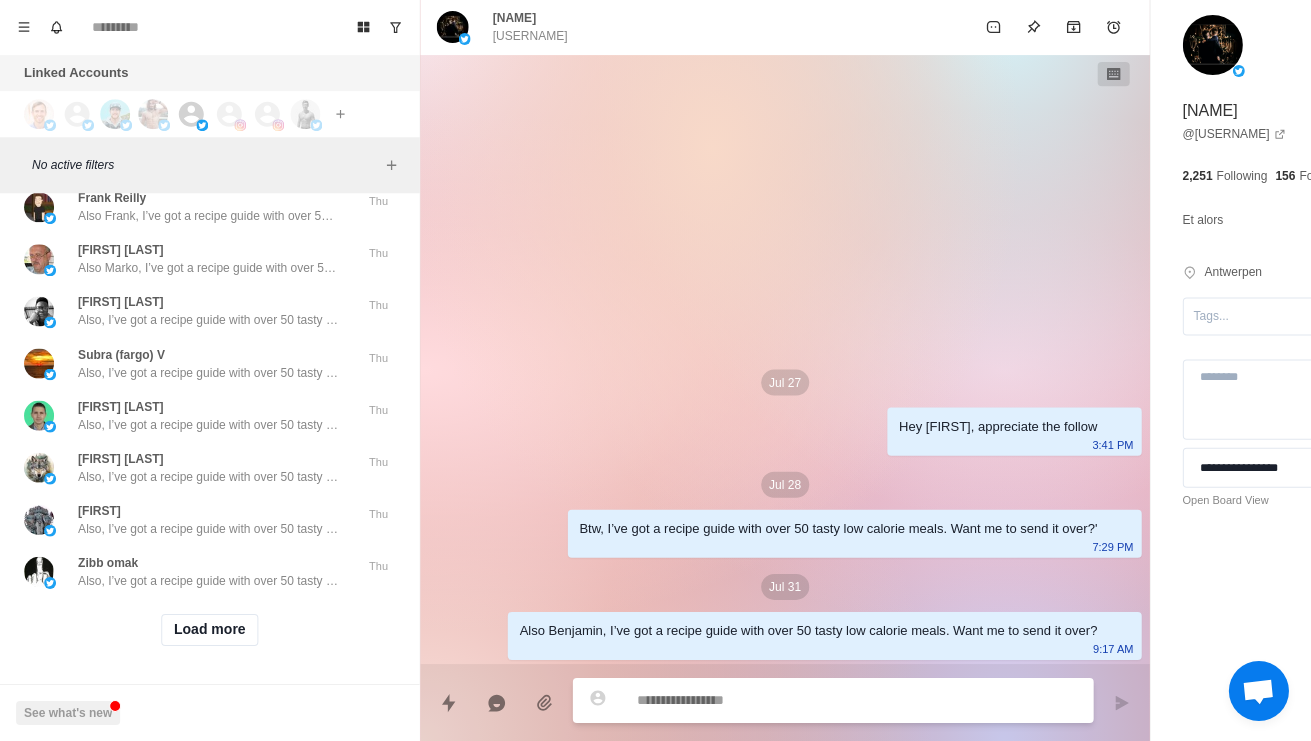 scroll, scrollTop: 55891, scrollLeft: 0, axis: vertical 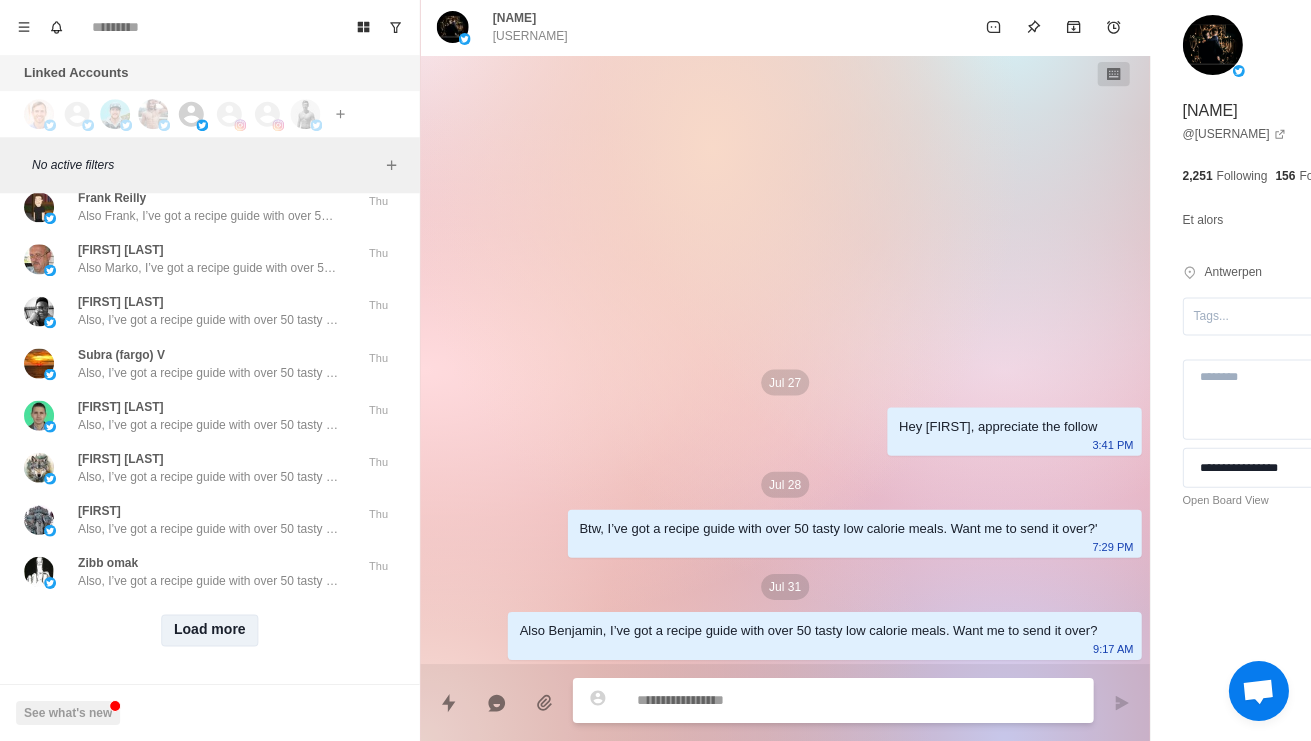 click on "Load more" at bounding box center [210, 630] 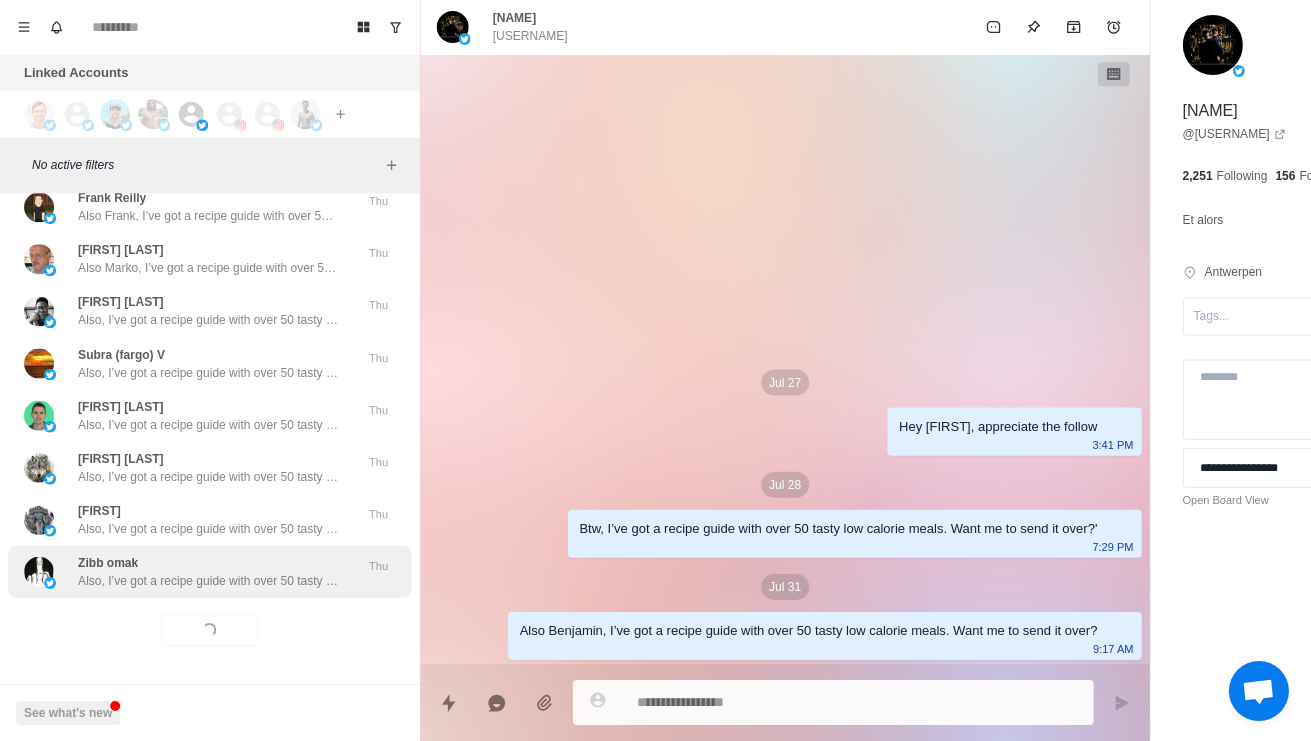 click on "Zibb omak Also, I’ve got a recipe guide with over 50 tasty low calorie meals. Want me to send it over? Thu" at bounding box center (209, 572) 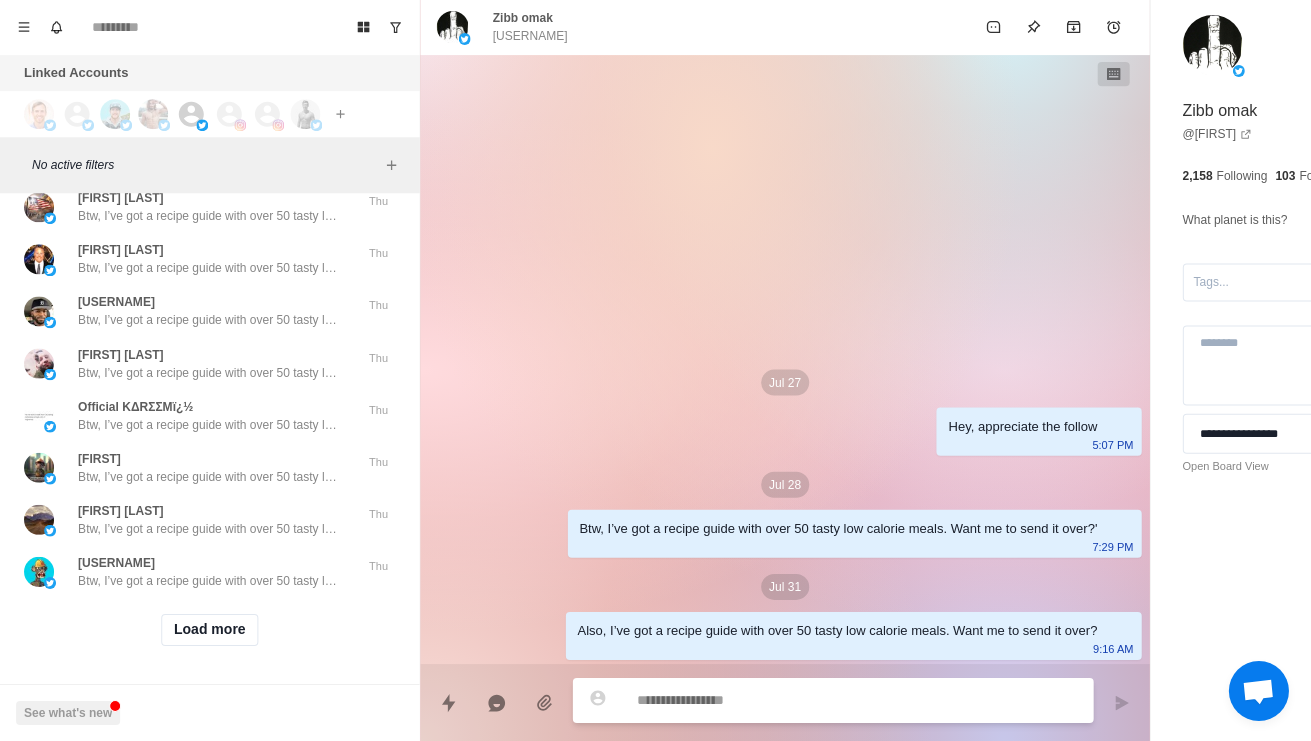scroll, scrollTop: 56951, scrollLeft: 0, axis: vertical 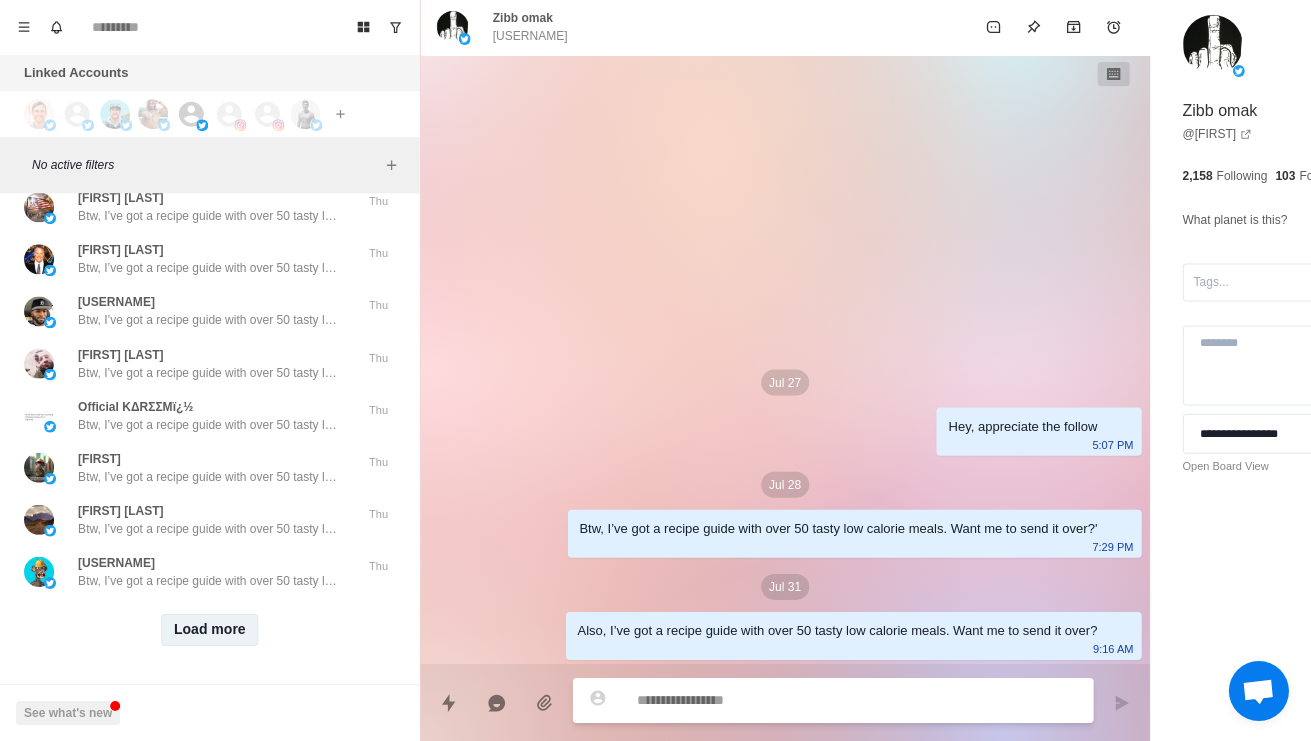 click on "Load more" at bounding box center [210, 630] 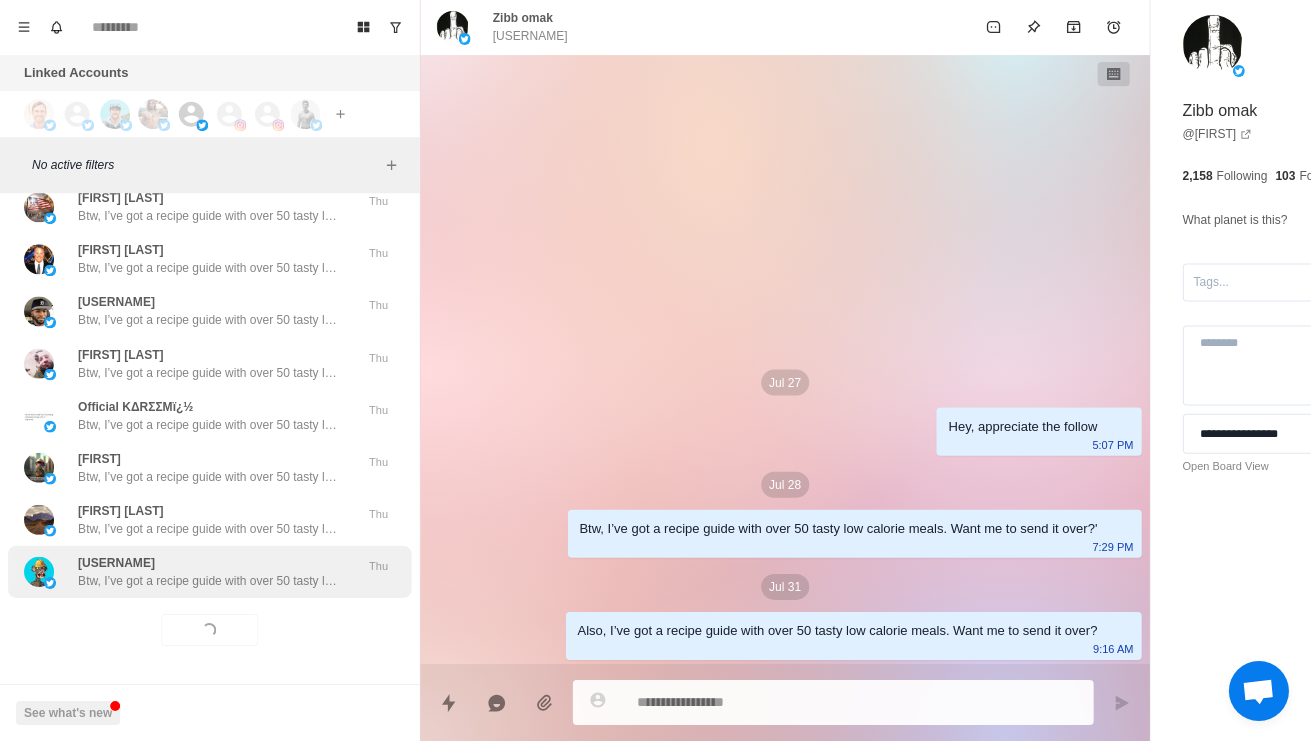 click on "Btw, I’ve got a recipe guide with over 50 tasty low calorie meals. Want me to send it over?" at bounding box center [208, 581] 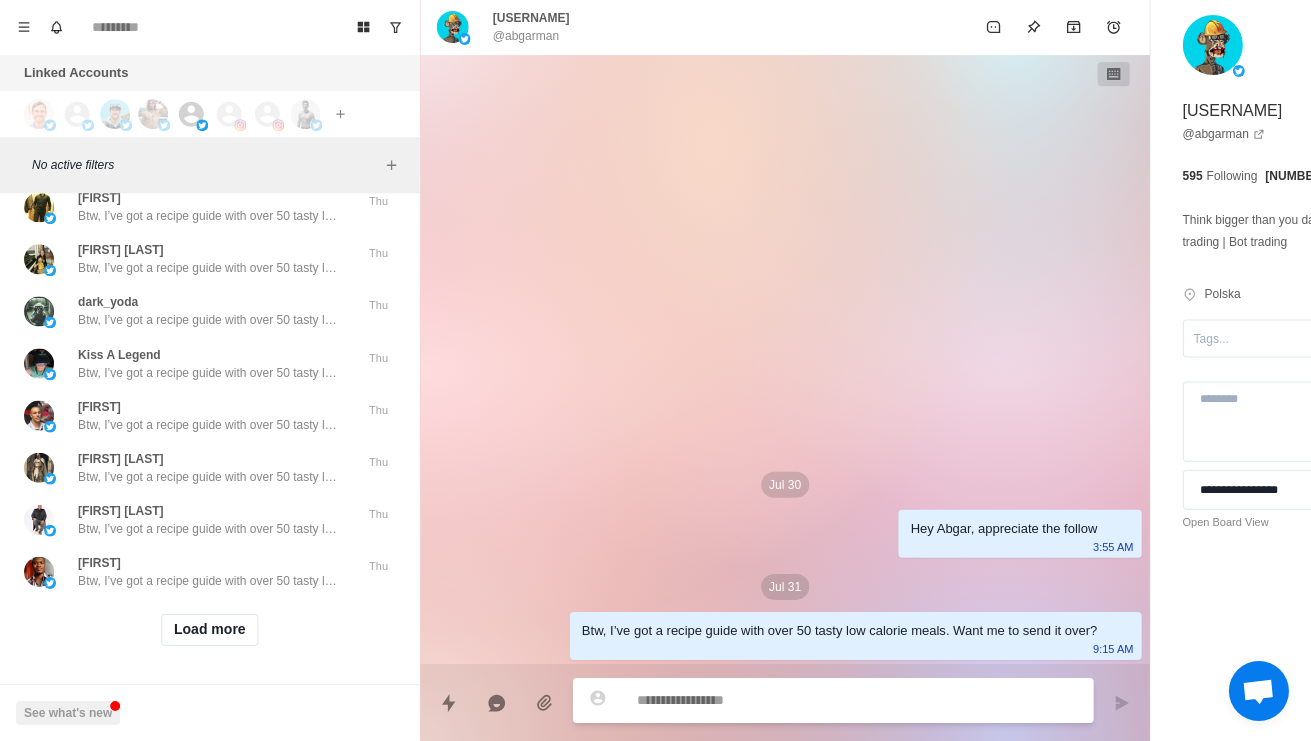 scroll, scrollTop: 58011, scrollLeft: 0, axis: vertical 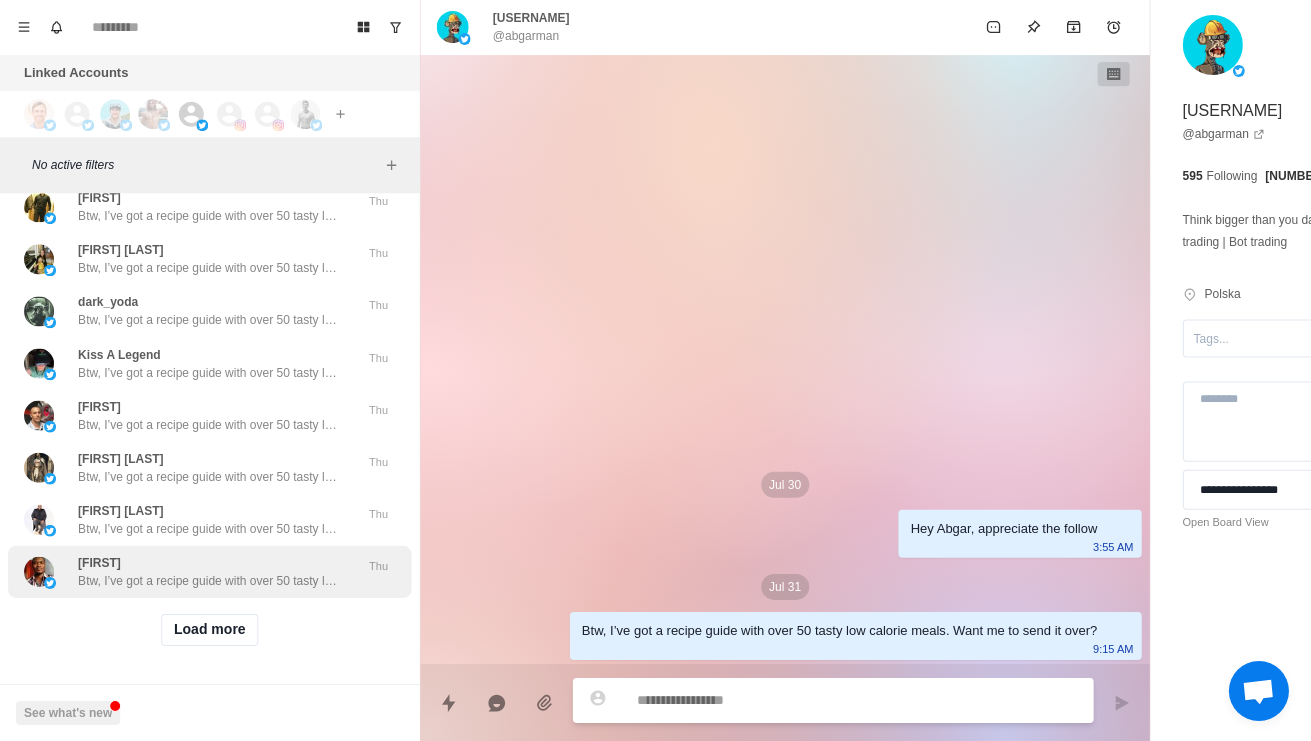 click on "Btw, I’ve got a recipe guide with over 50 tasty low calorie meals. Want me to send it over?" at bounding box center (208, 581) 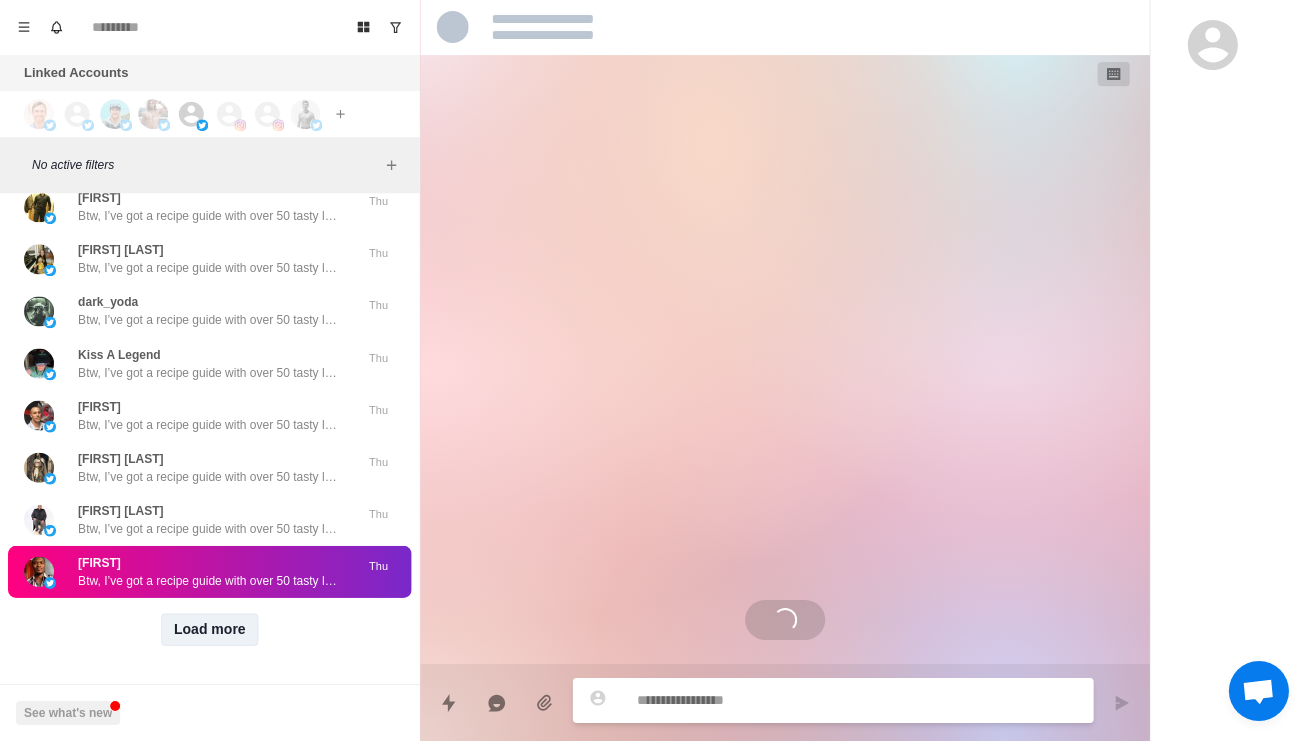 click on "Load more" at bounding box center [210, 630] 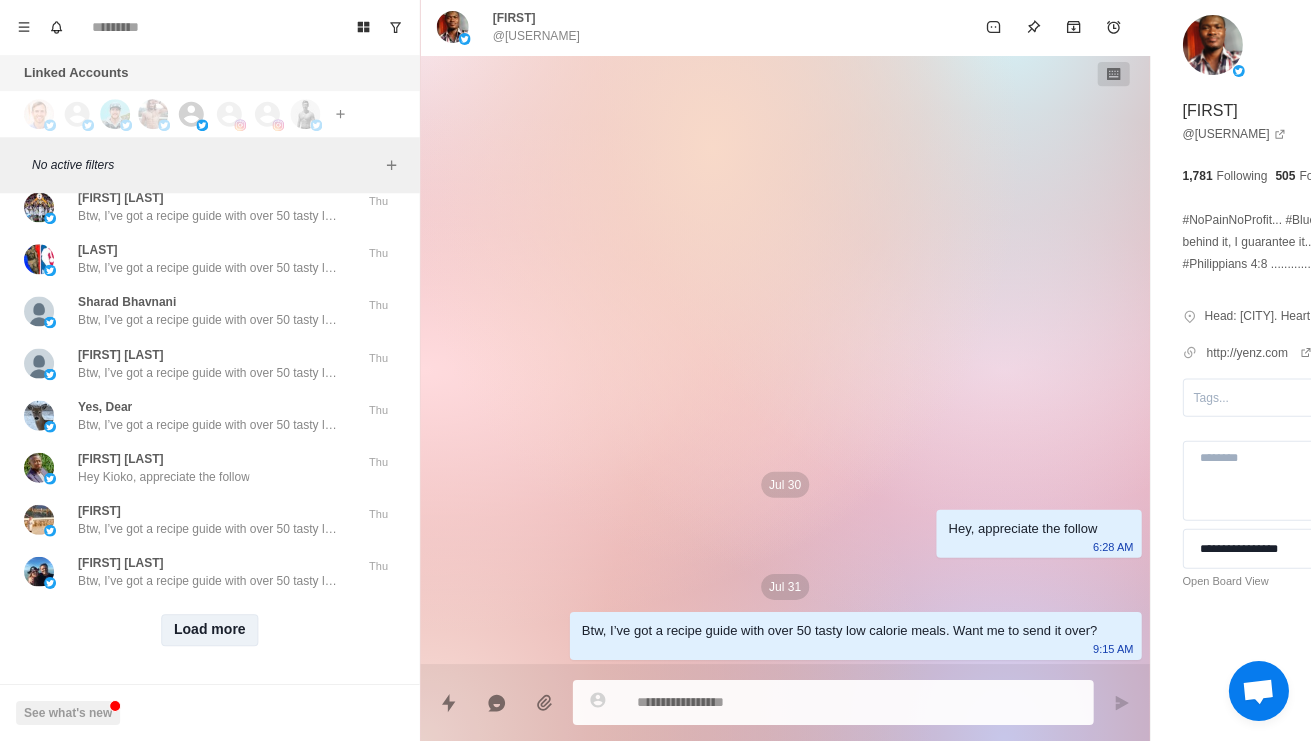scroll, scrollTop: 59071, scrollLeft: 0, axis: vertical 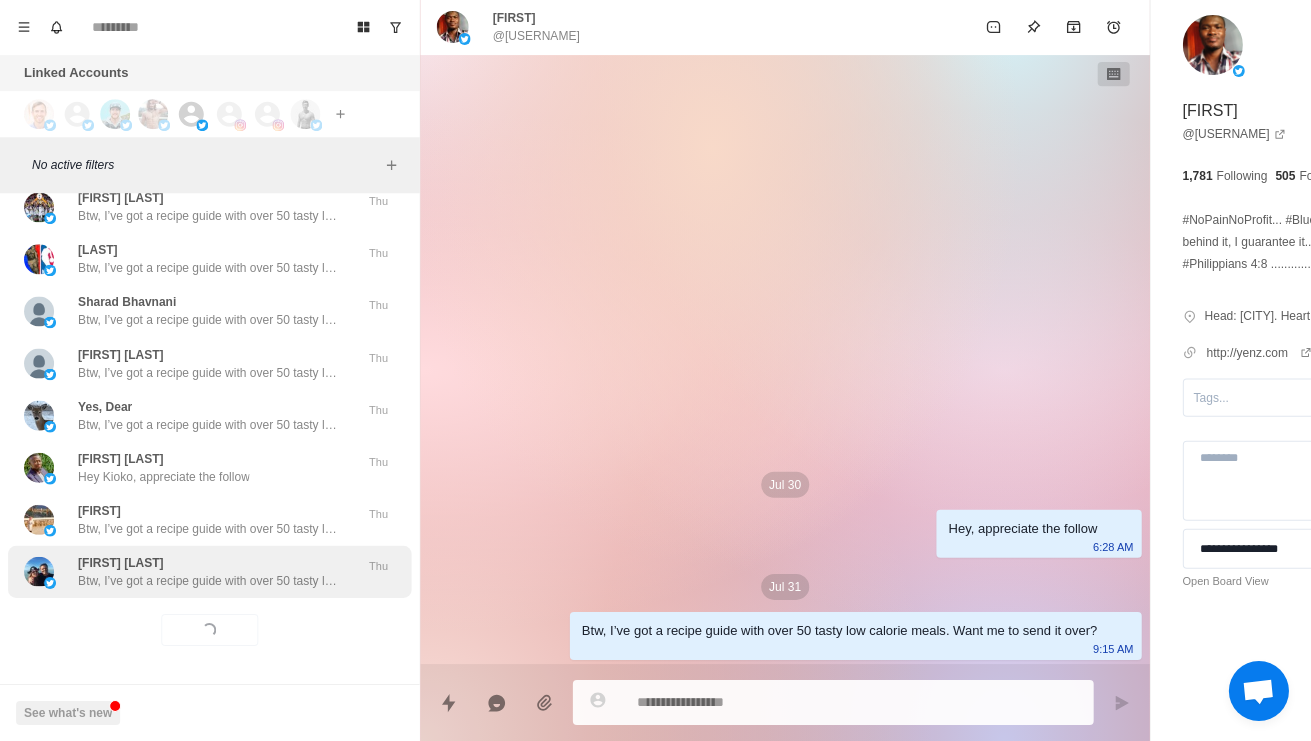 click on "Tom Danek Btw, I’ve got a recipe guide with over 50 tasty low calorie meals. Want me to send it over? Thu" at bounding box center (209, 572) 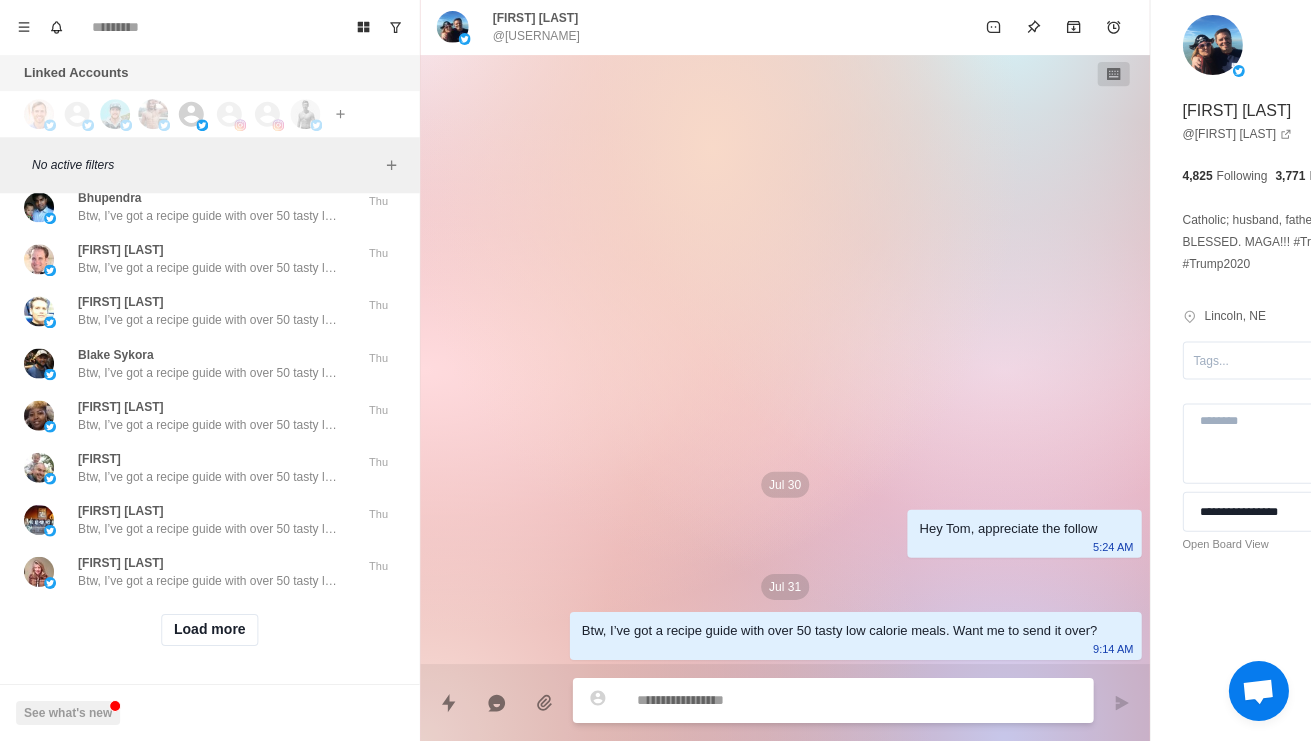 scroll, scrollTop: 60131, scrollLeft: 0, axis: vertical 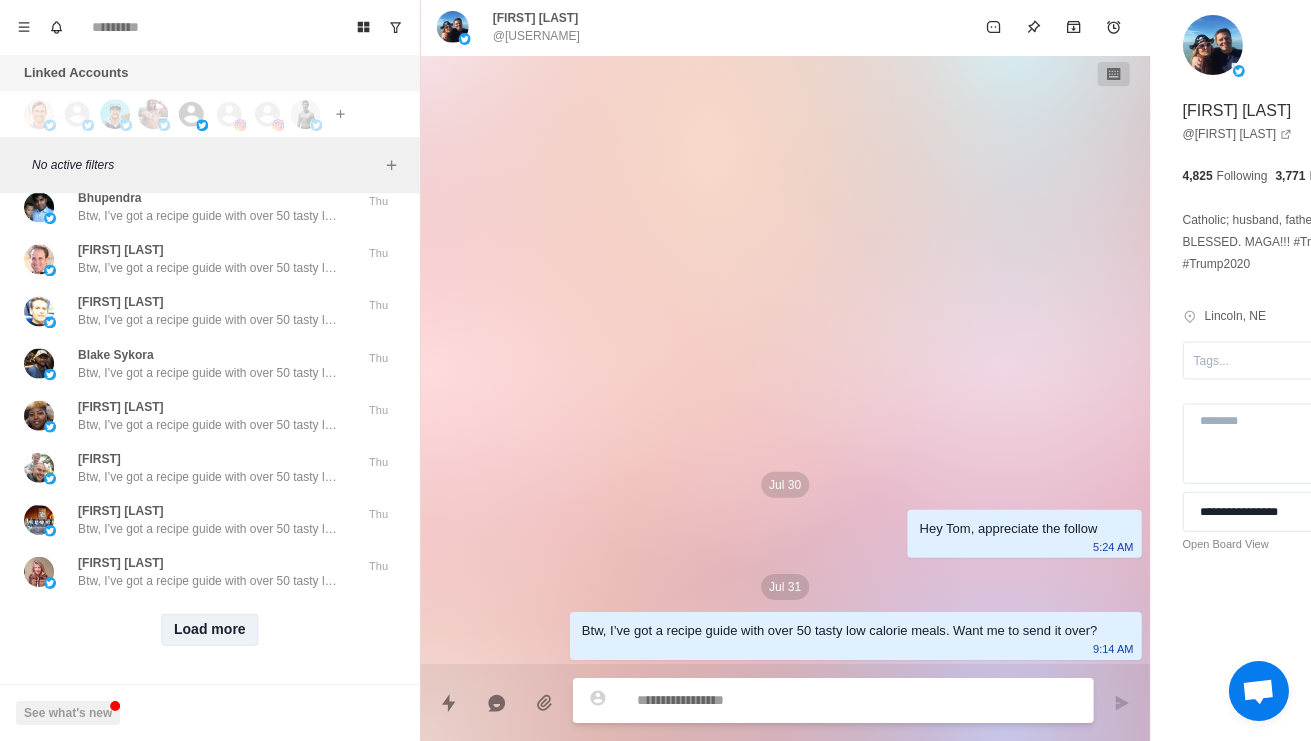 click on "Load more" at bounding box center [210, 630] 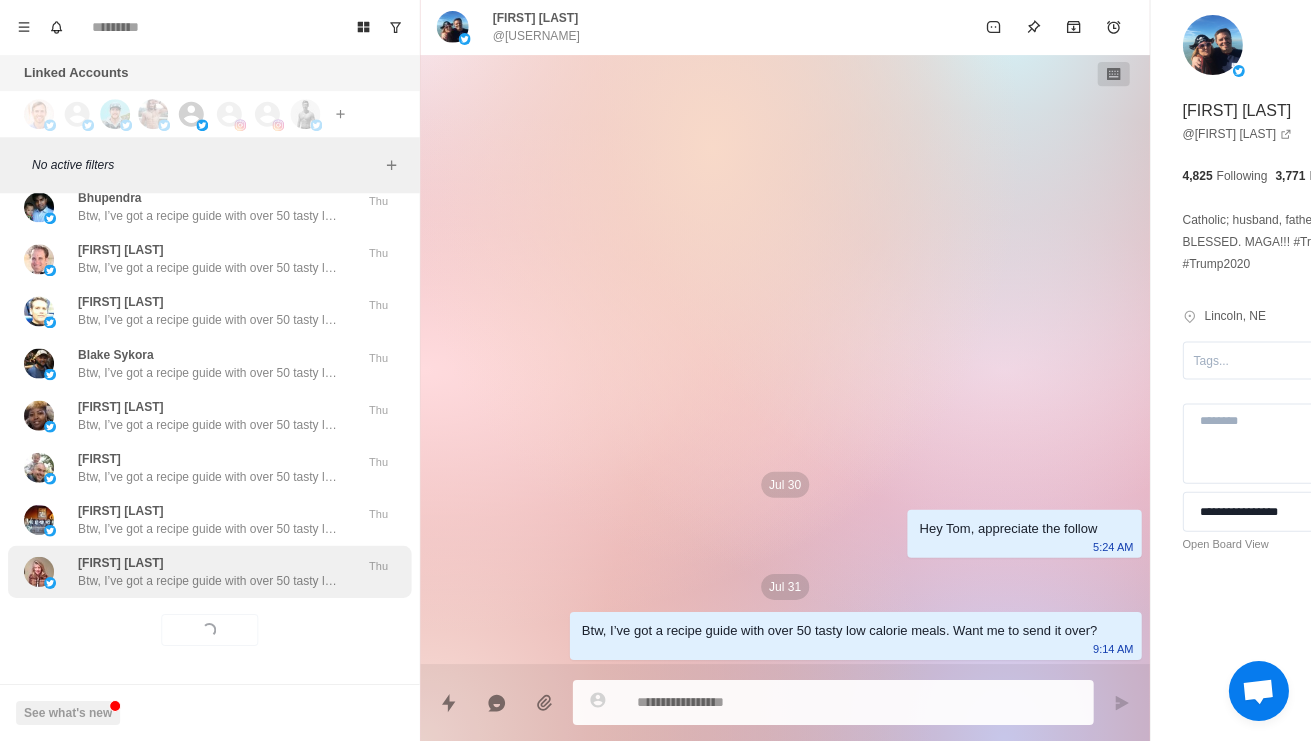 click on "Btw, I’ve got a recipe guide with over 50 tasty low calorie meals. Want me to send it over?" at bounding box center (208, 581) 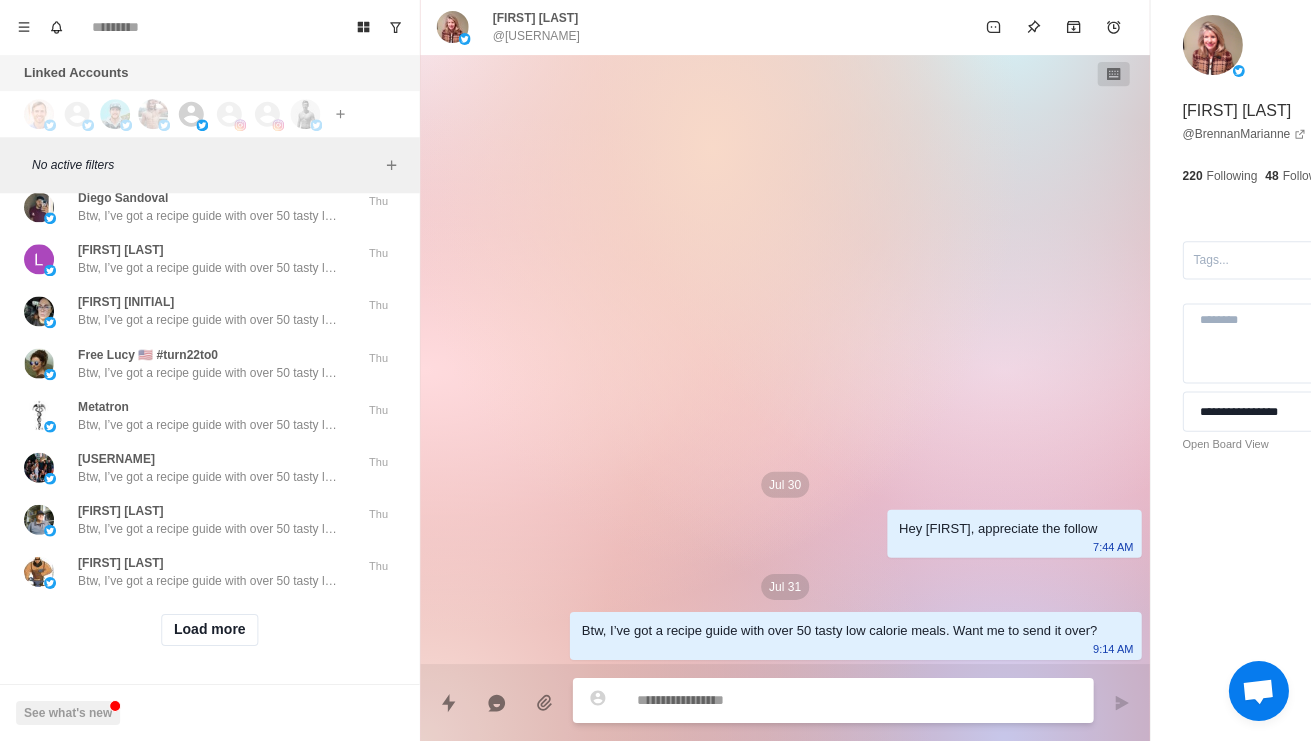 scroll, scrollTop: 61191, scrollLeft: 0, axis: vertical 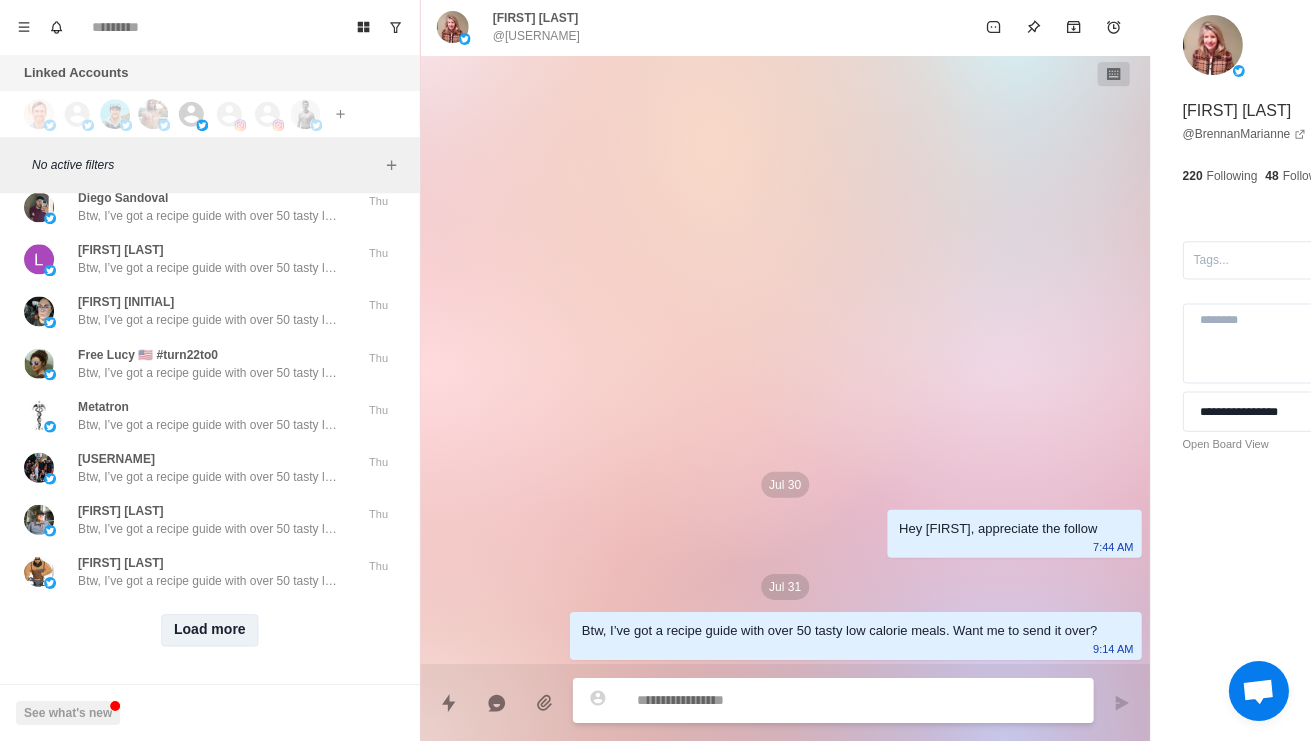 click on "Load more" at bounding box center [210, 630] 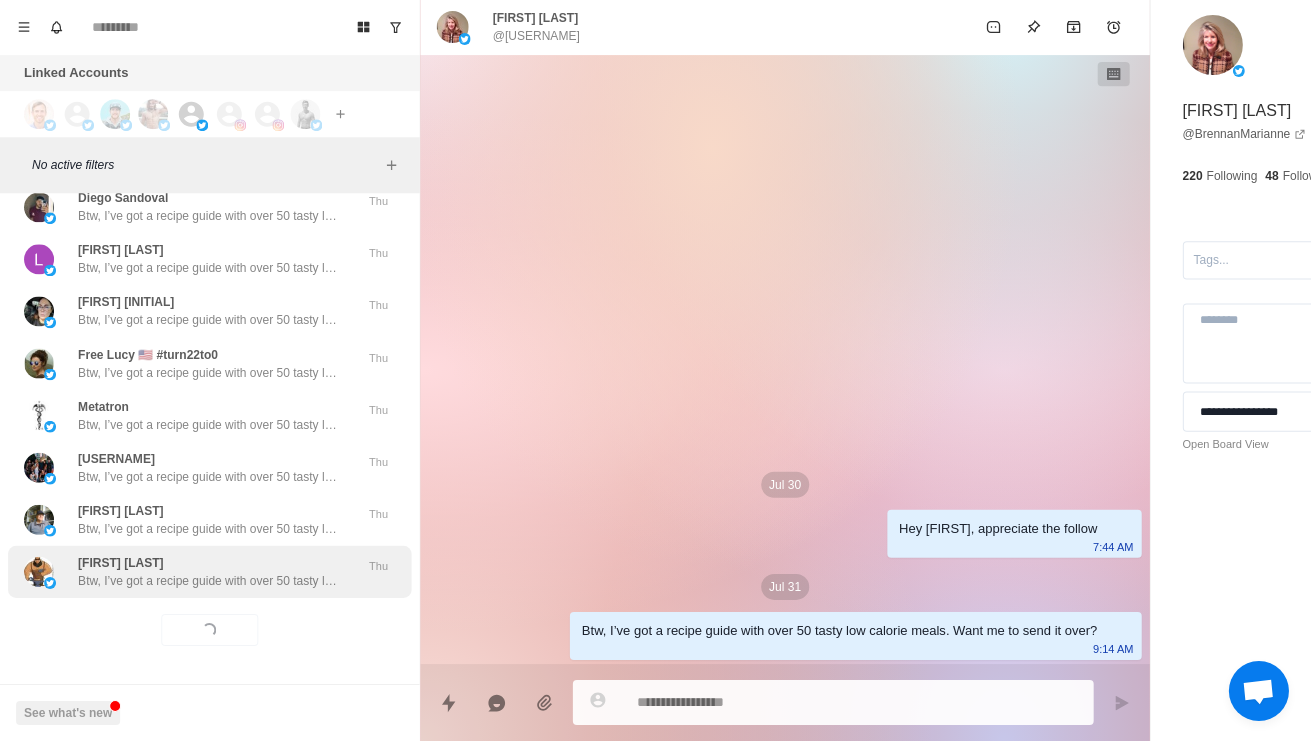 click on "Btw, I’ve got a recipe guide with over 50 tasty low calorie meals. Want me to send it over?" at bounding box center [208, 581] 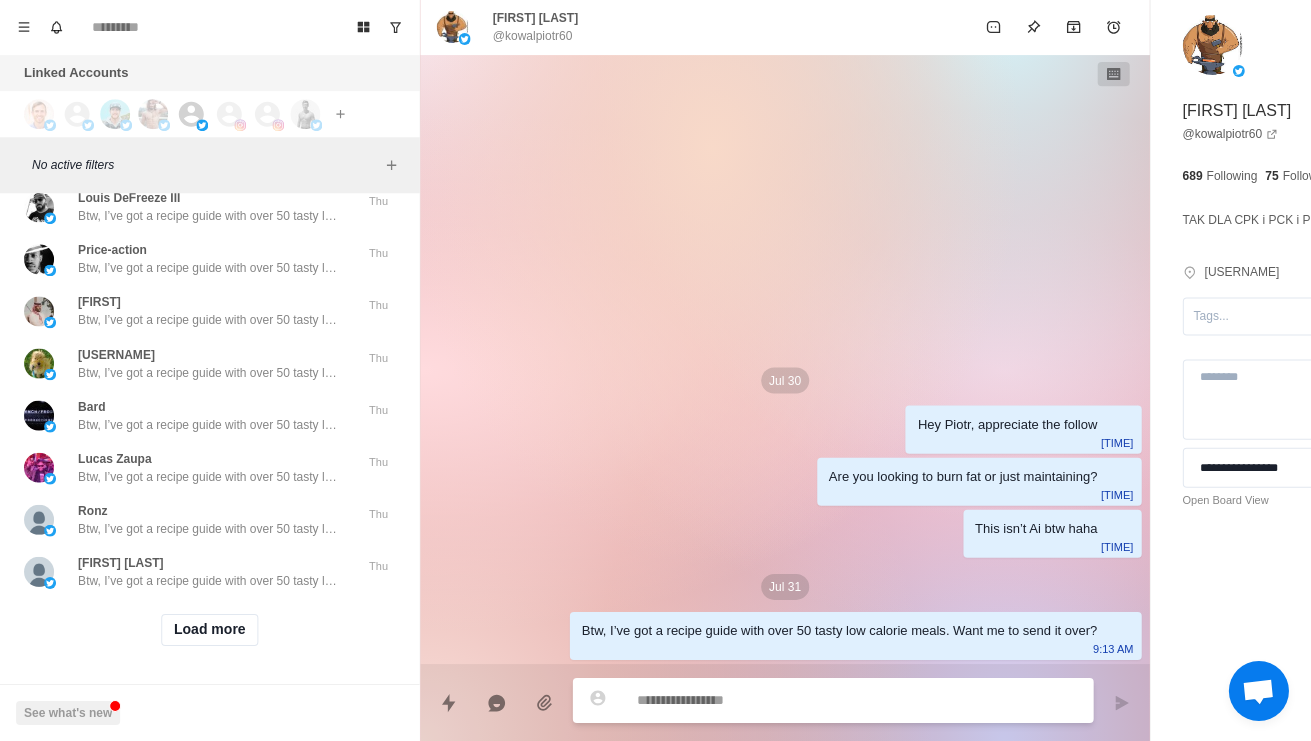 scroll, scrollTop: 61594, scrollLeft: 0, axis: vertical 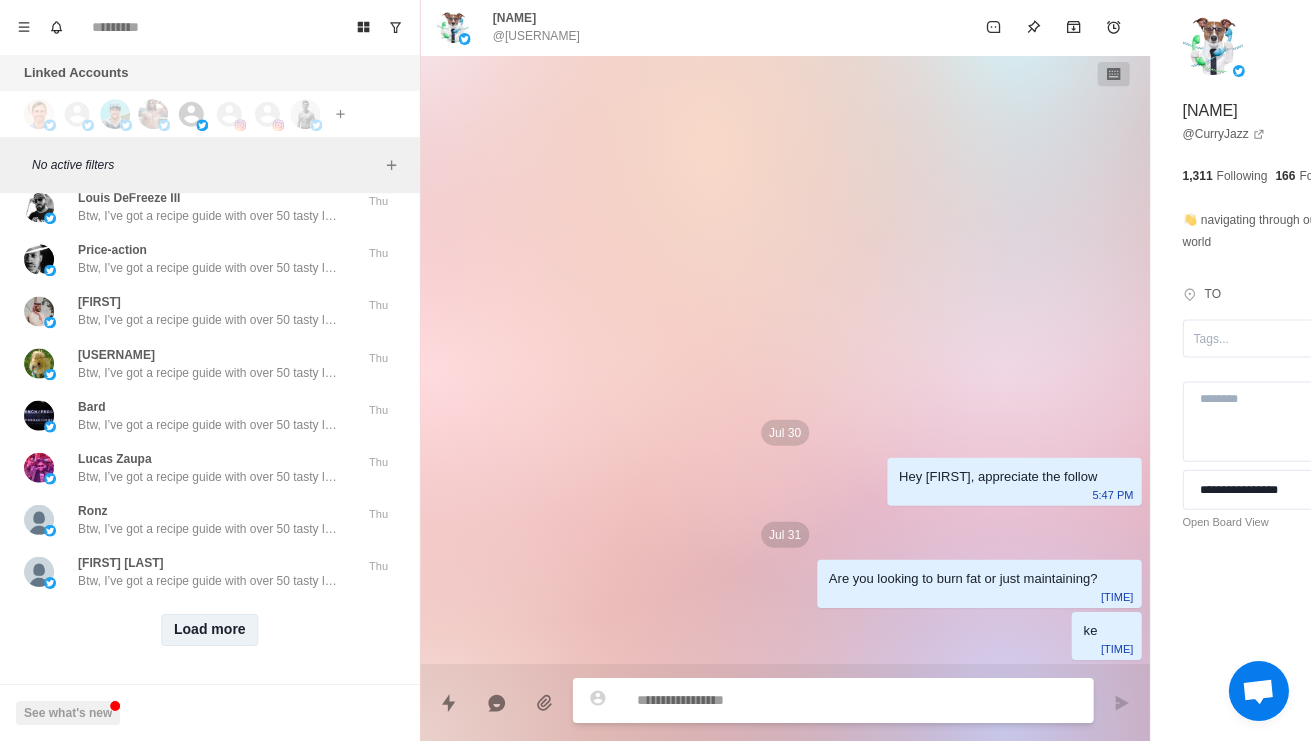 click on "Load more" at bounding box center (210, 630) 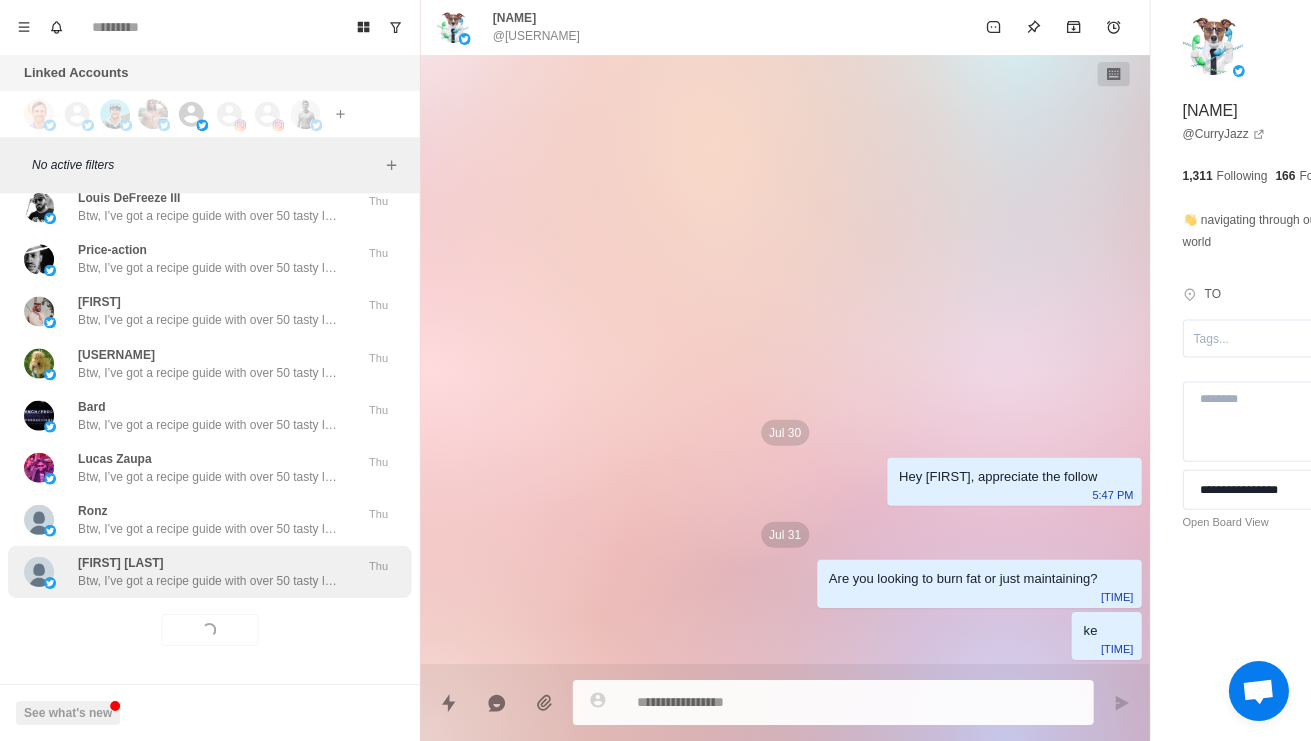 click on "Victor Hugo Serrano Btw, I’ve got a recipe guide with over 50 tasty low calorie meals. Want me to send it over? Thu" at bounding box center (209, 572) 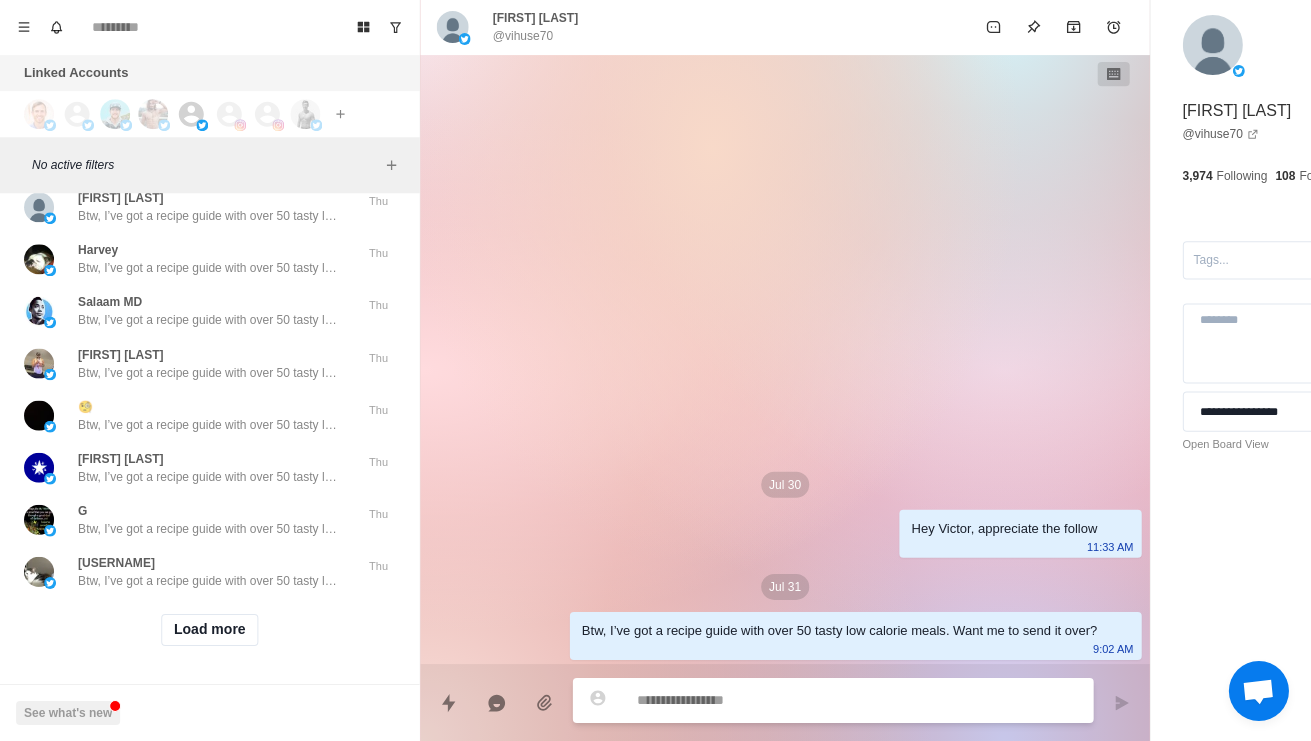 scroll, scrollTop: 63311, scrollLeft: 0, axis: vertical 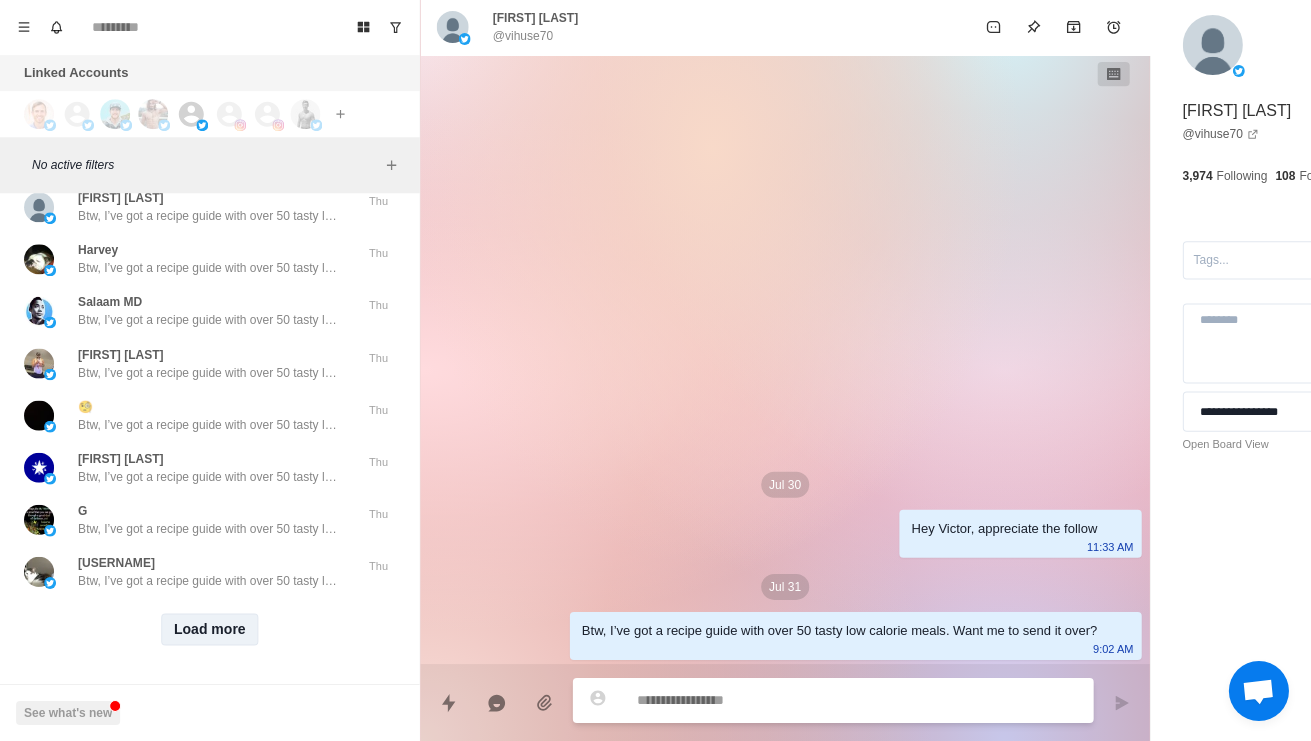 click on "Load more" at bounding box center [210, 630] 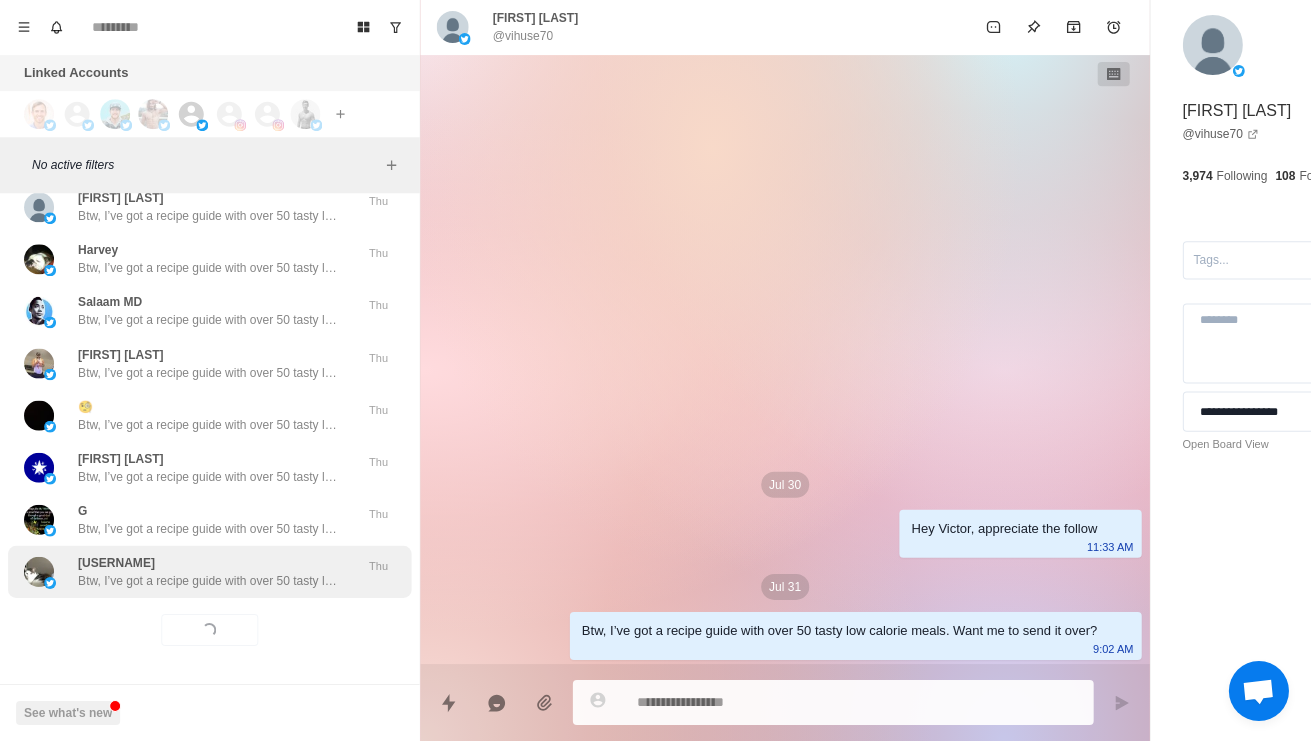 click on "BSRJBA Btw, I’ve got a recipe guide with over 50 tasty low calorie meals. Want me to send it over? Thu" at bounding box center (209, 572) 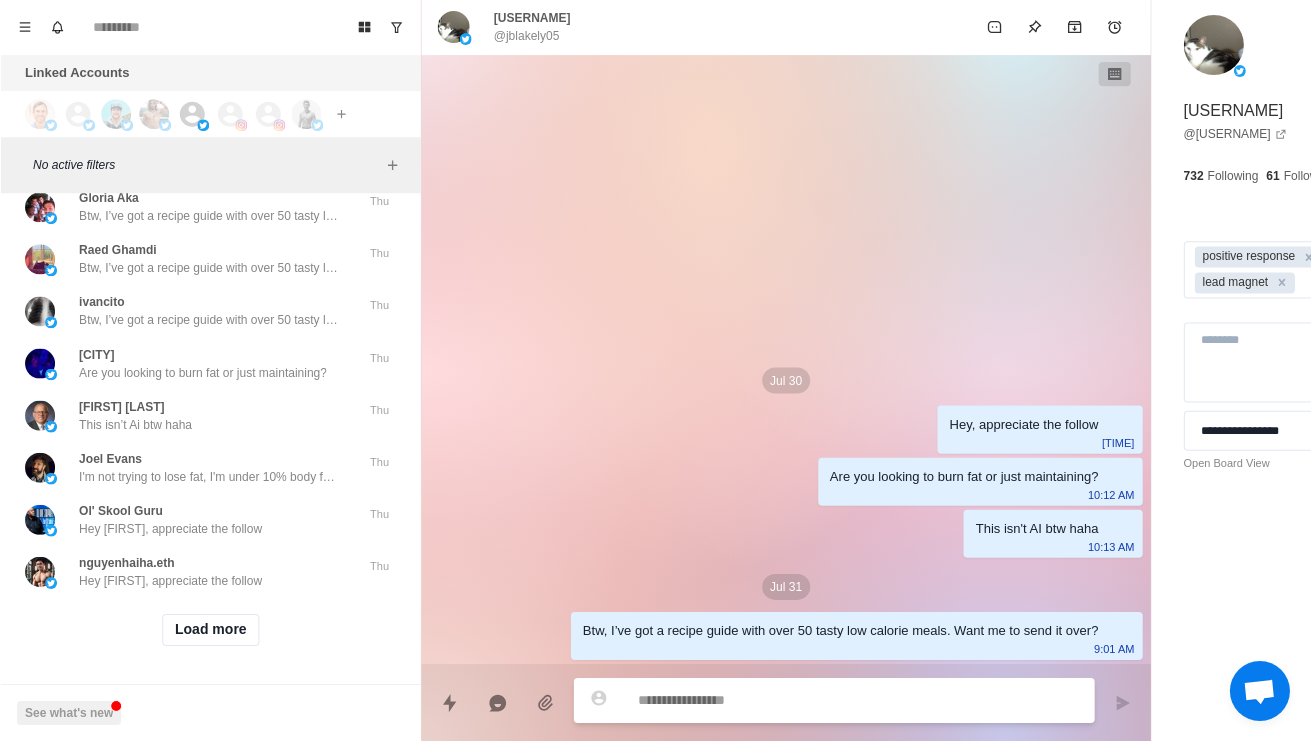 scroll, scrollTop: 0, scrollLeft: 0, axis: both 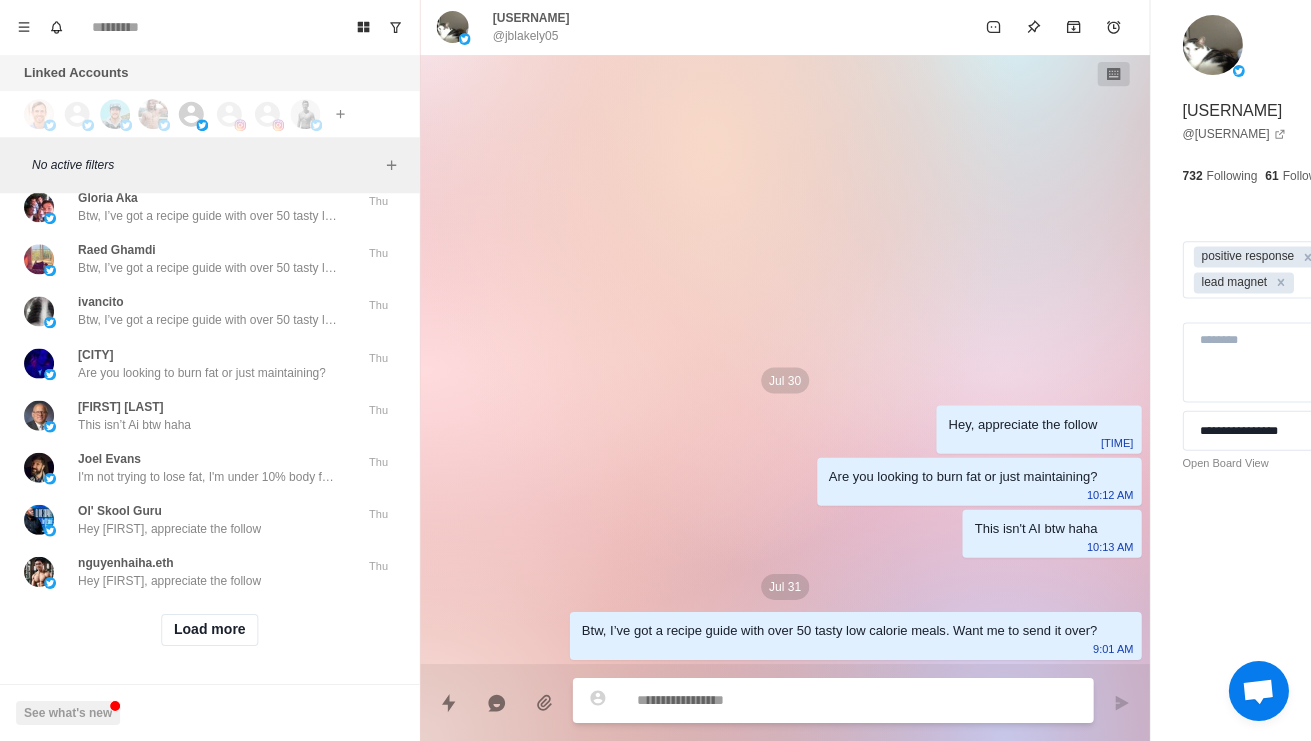 click on "Jul 30 Hey, appreciate the follow 10:10 AM Are you looking to burn fat or just maintaining? 10:12 AM This isn't AI btw haha 10:13 AM Jul 31 Btw, I’ve got a recipe guide with over 50 tasty low calorie meals. Want me to send it over? 9:01 AM" at bounding box center [784, 360] 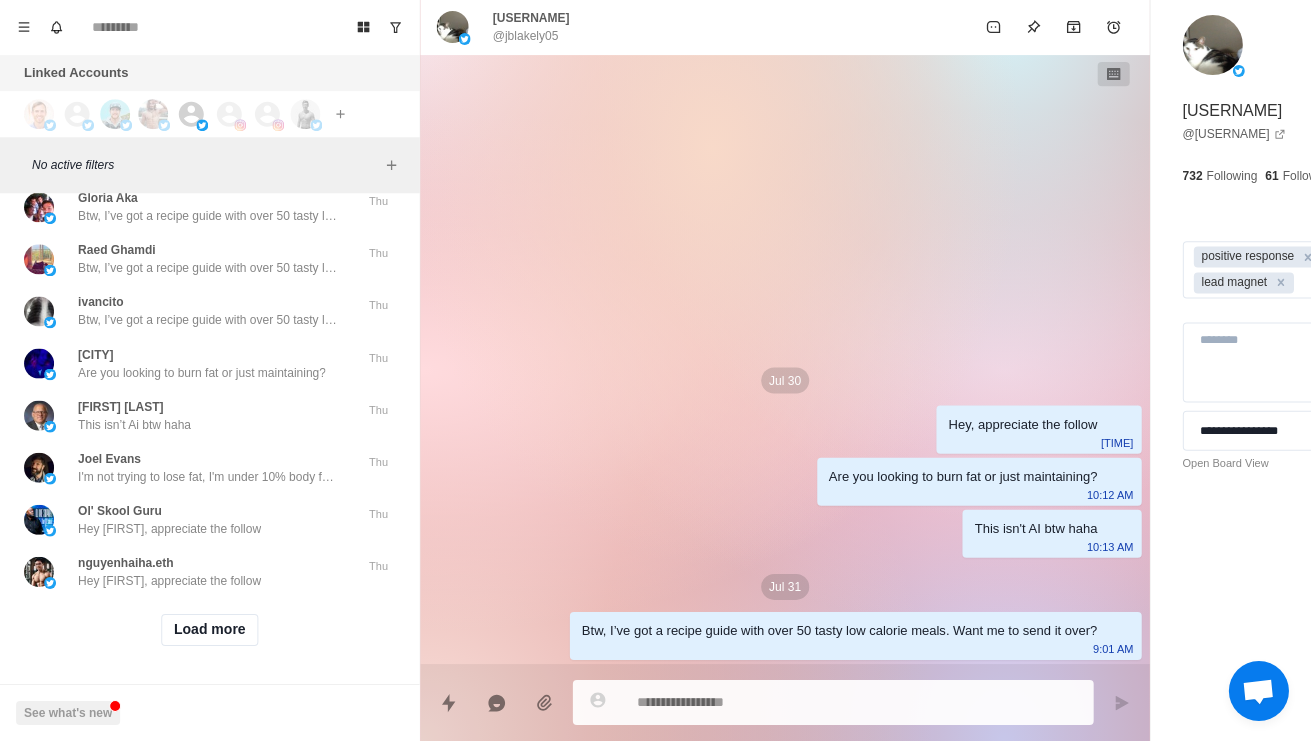 scroll, scrollTop: 64310, scrollLeft: 0, axis: vertical 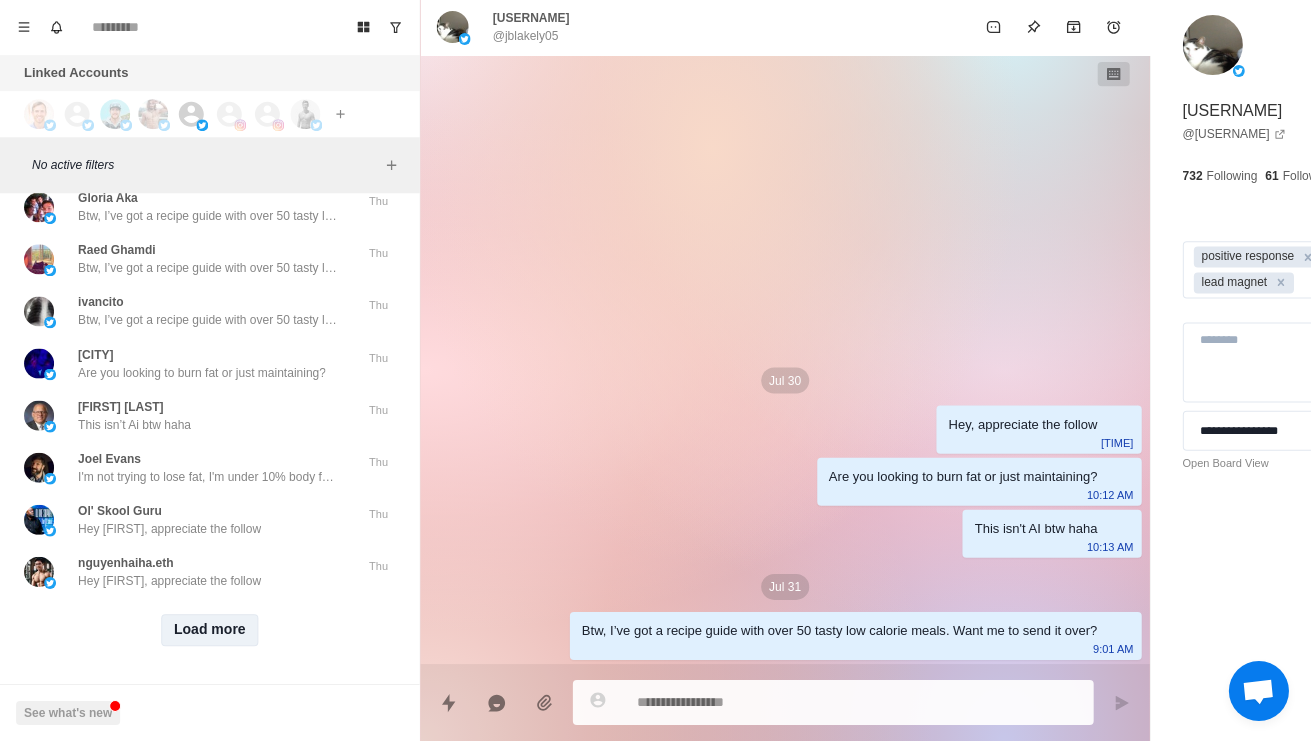 click on "Load more" at bounding box center (210, 630) 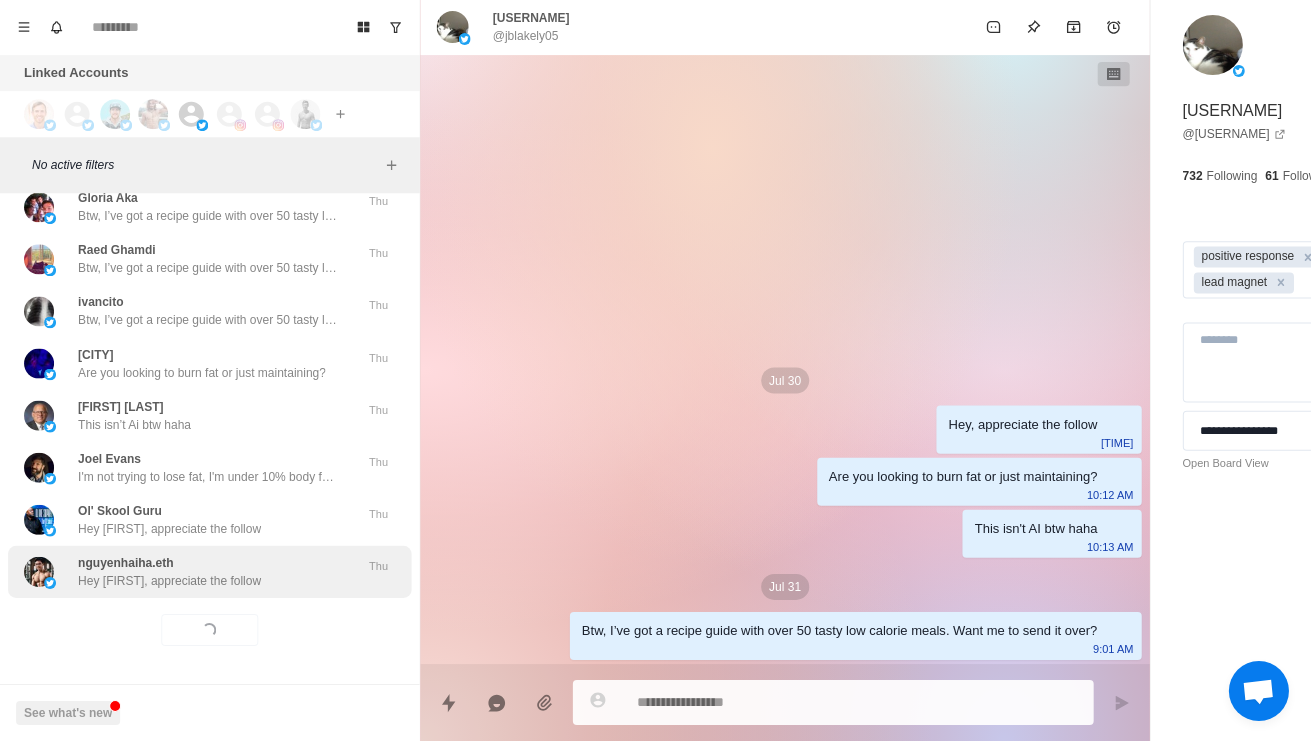 click on "nguyenhaiha.eth Hey Nguyenhaiha, appreciate the follow" at bounding box center [169, 572] 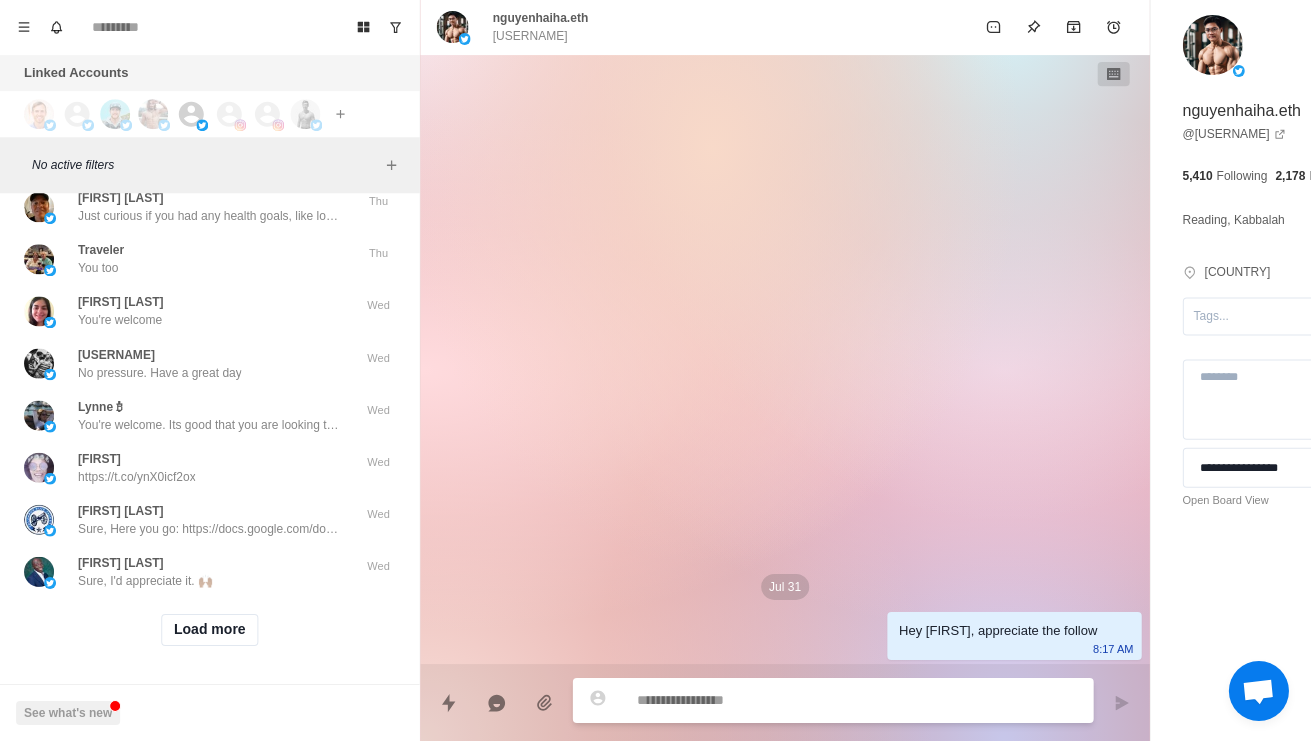 scroll, scrollTop: 64796, scrollLeft: 0, axis: vertical 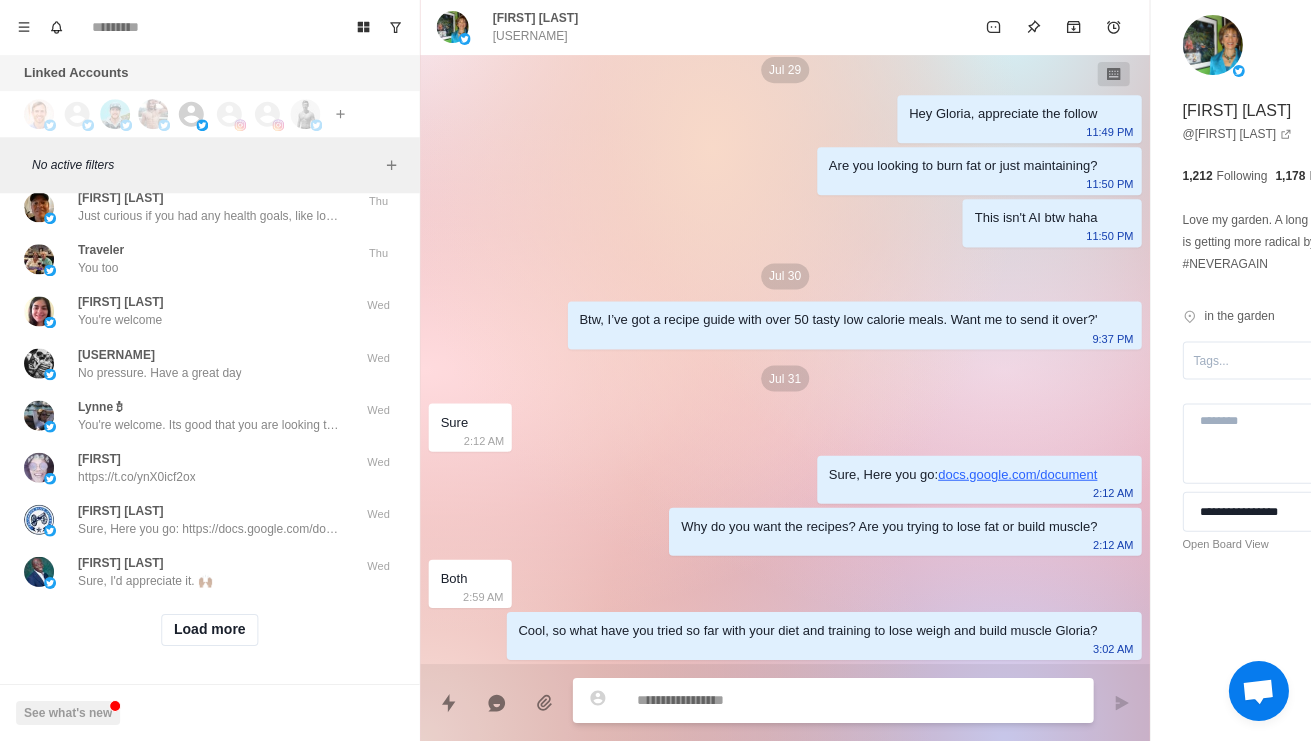 type on "*" 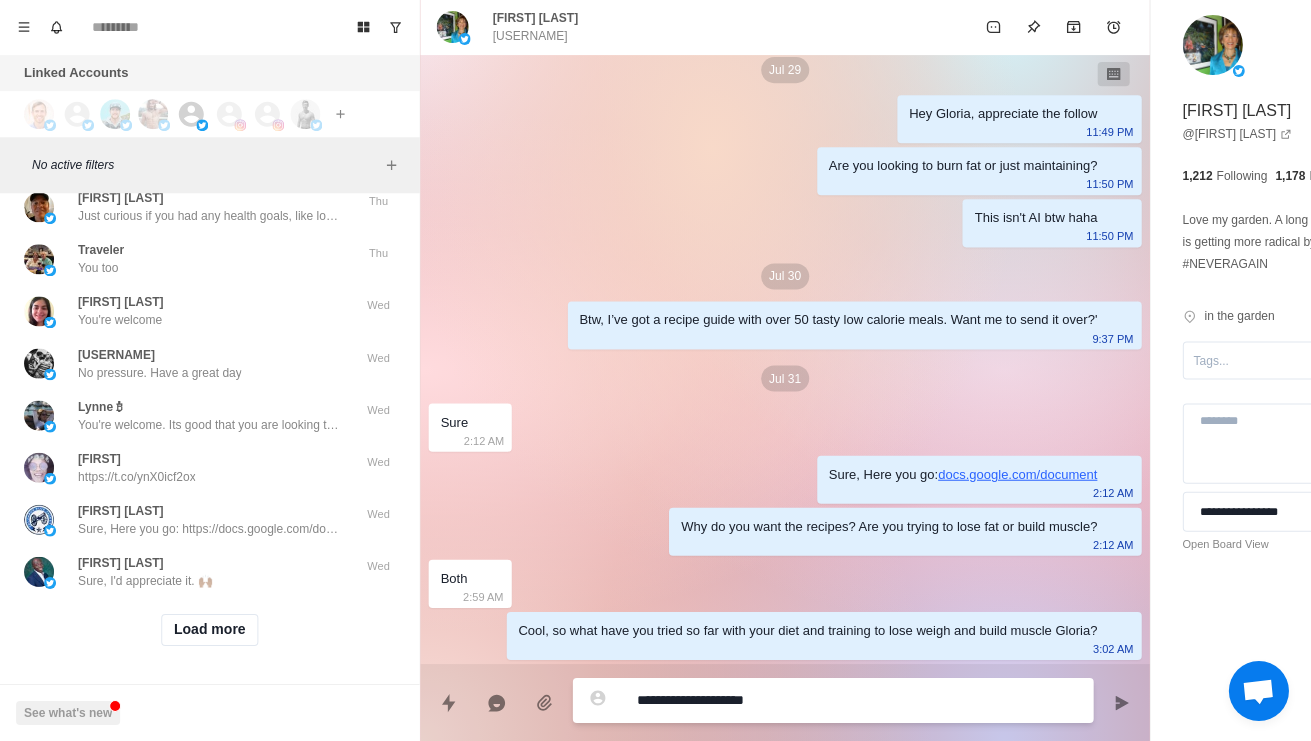 type on "*" 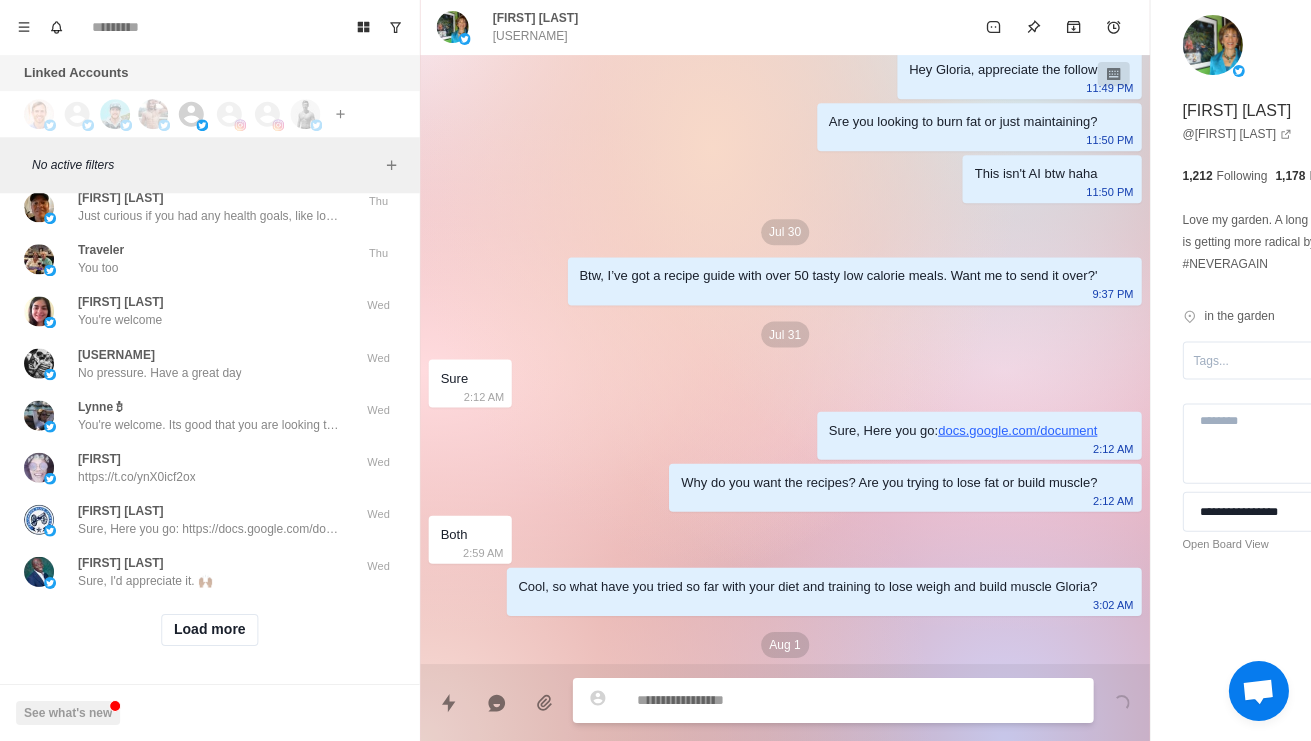 scroll, scrollTop: 172, scrollLeft: 0, axis: vertical 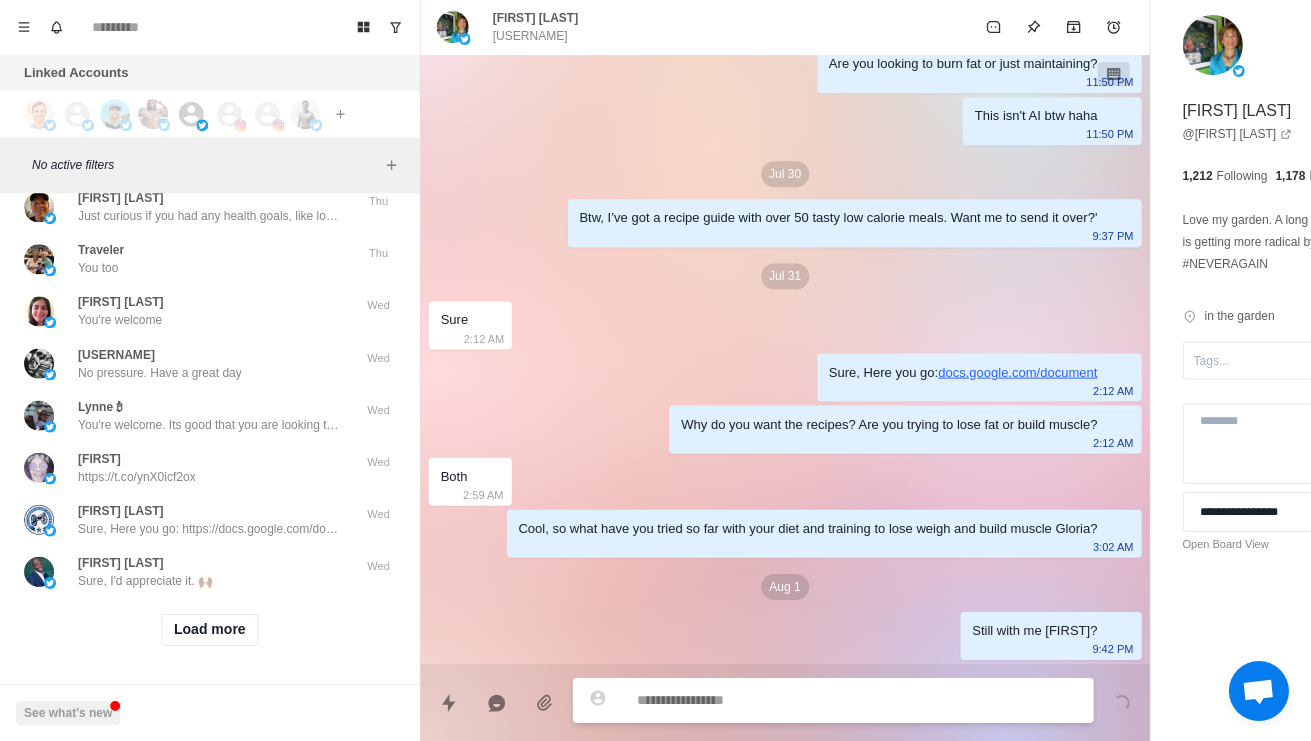 click on "Sounds like a good effort. When did you start this approach? And how much weight have you lost since then?" at bounding box center [208, -199] 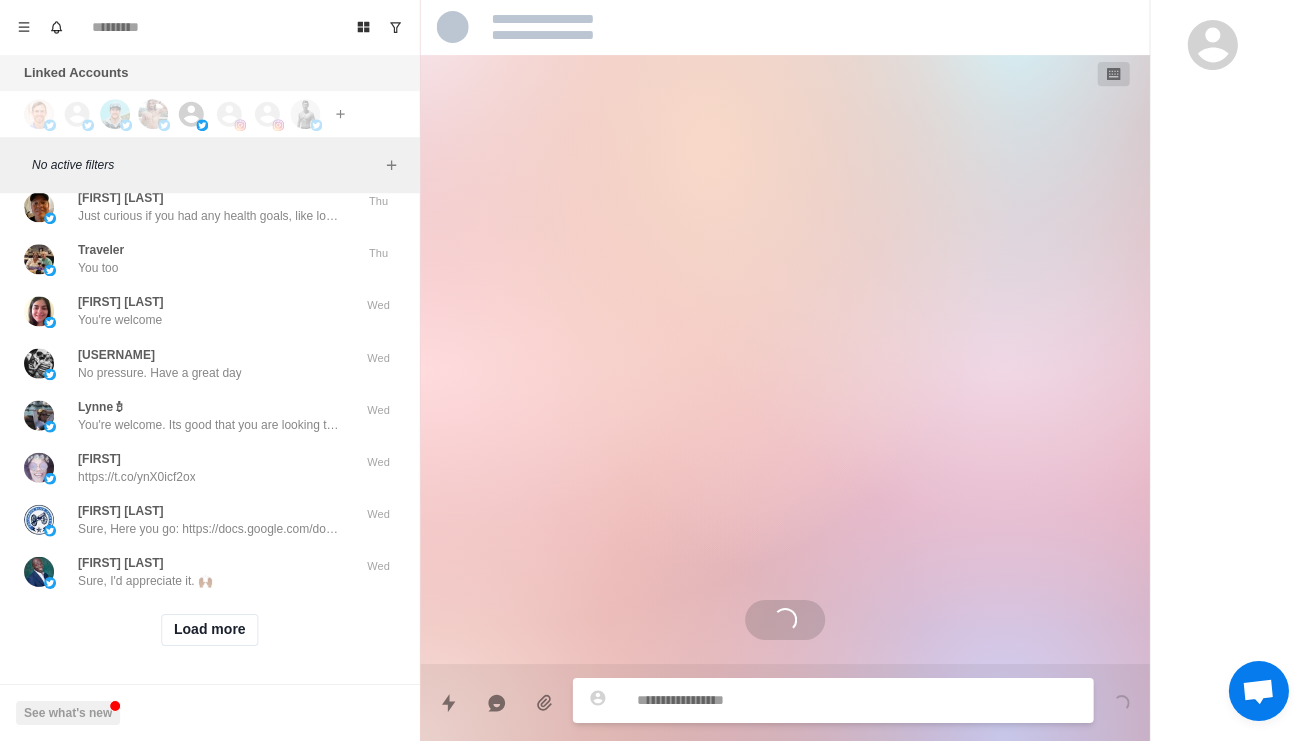 scroll, scrollTop: 114, scrollLeft: 0, axis: vertical 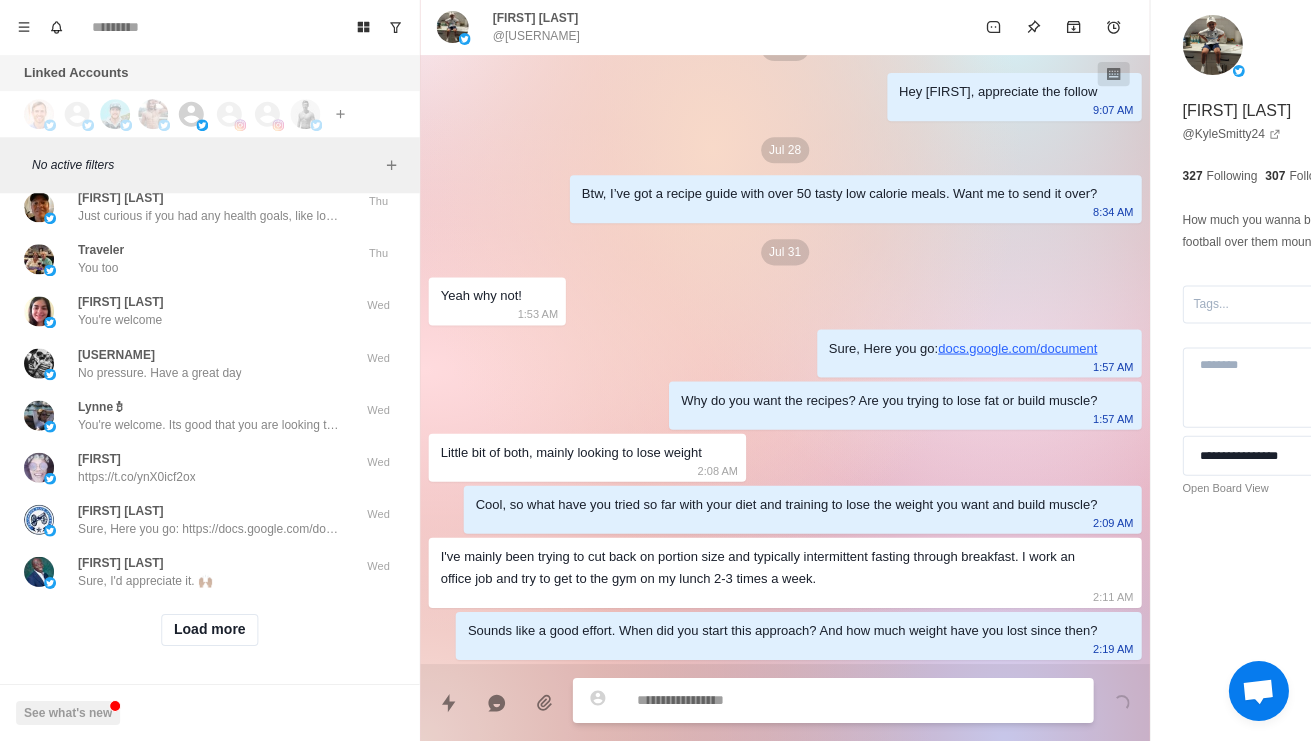 type on "*" 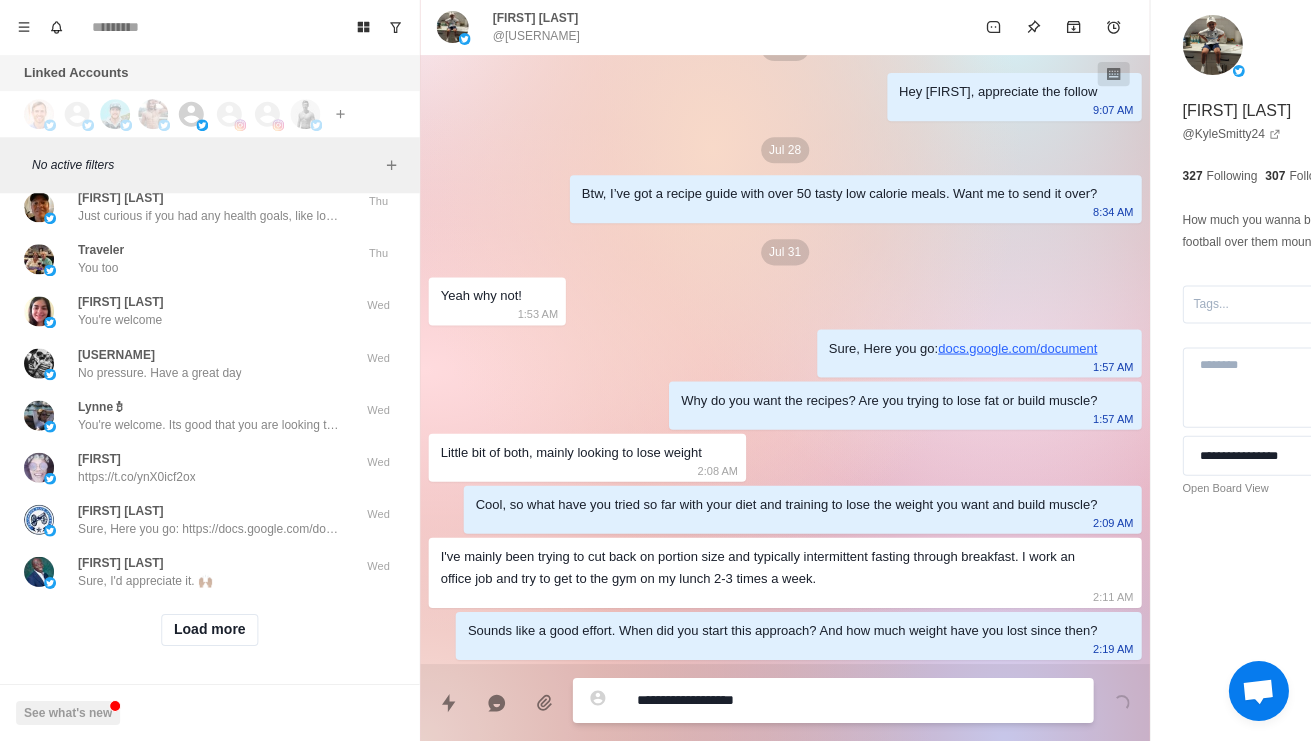 type on "*" 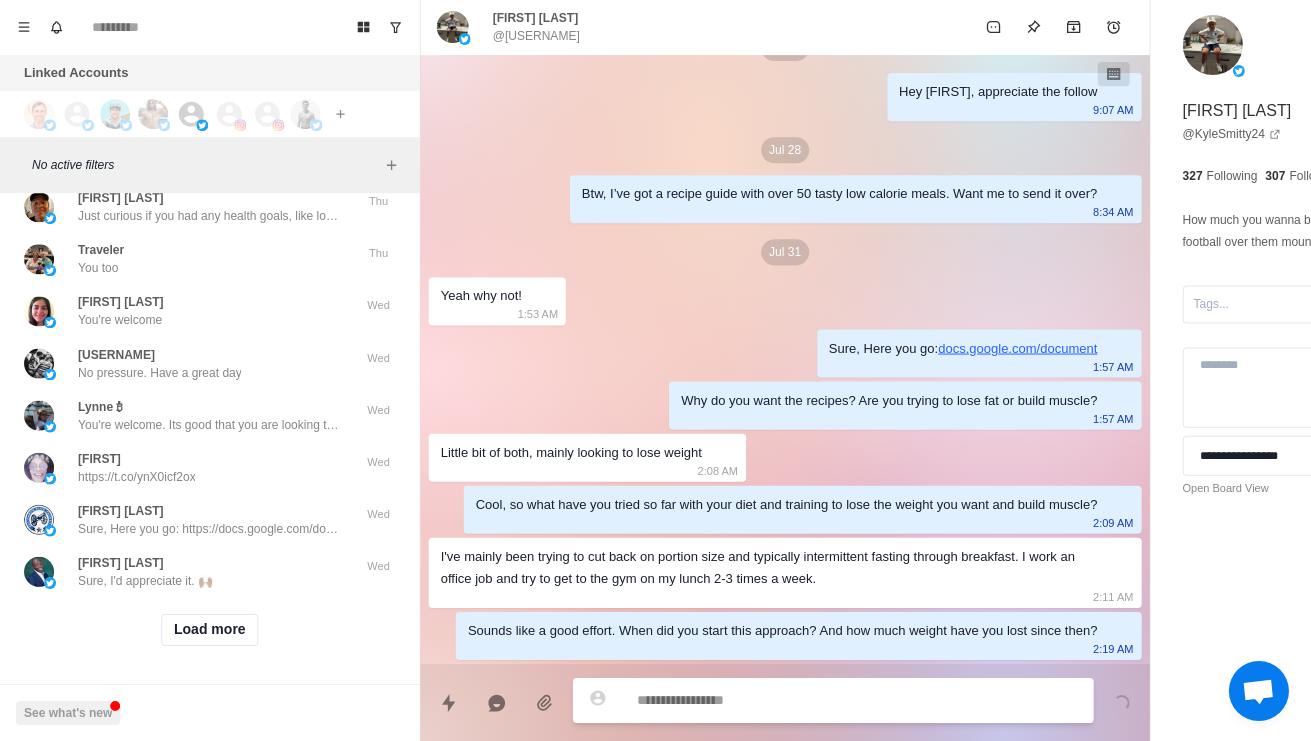 scroll, scrollTop: 216, scrollLeft: 0, axis: vertical 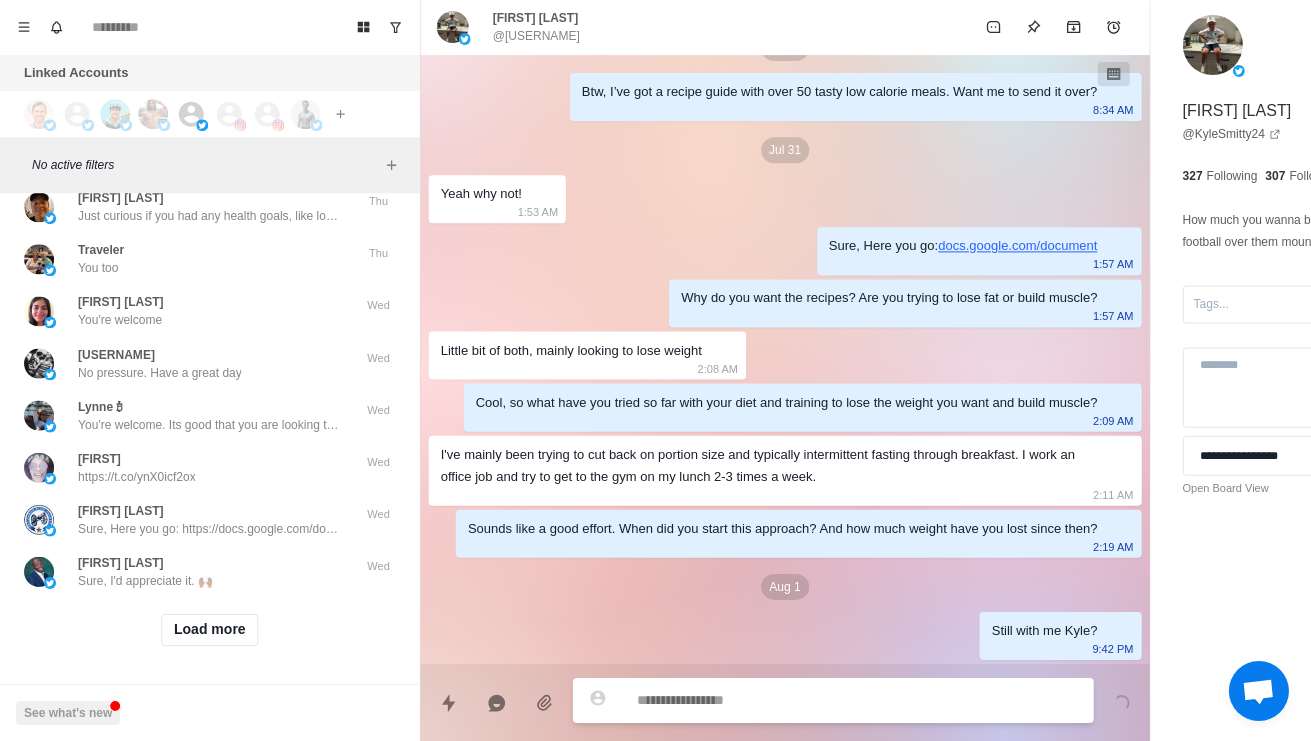 click on "Okay, that sounds like some effort. Why do you think this approach hasn't worked to burn the fat you want?" at bounding box center (208, -147) 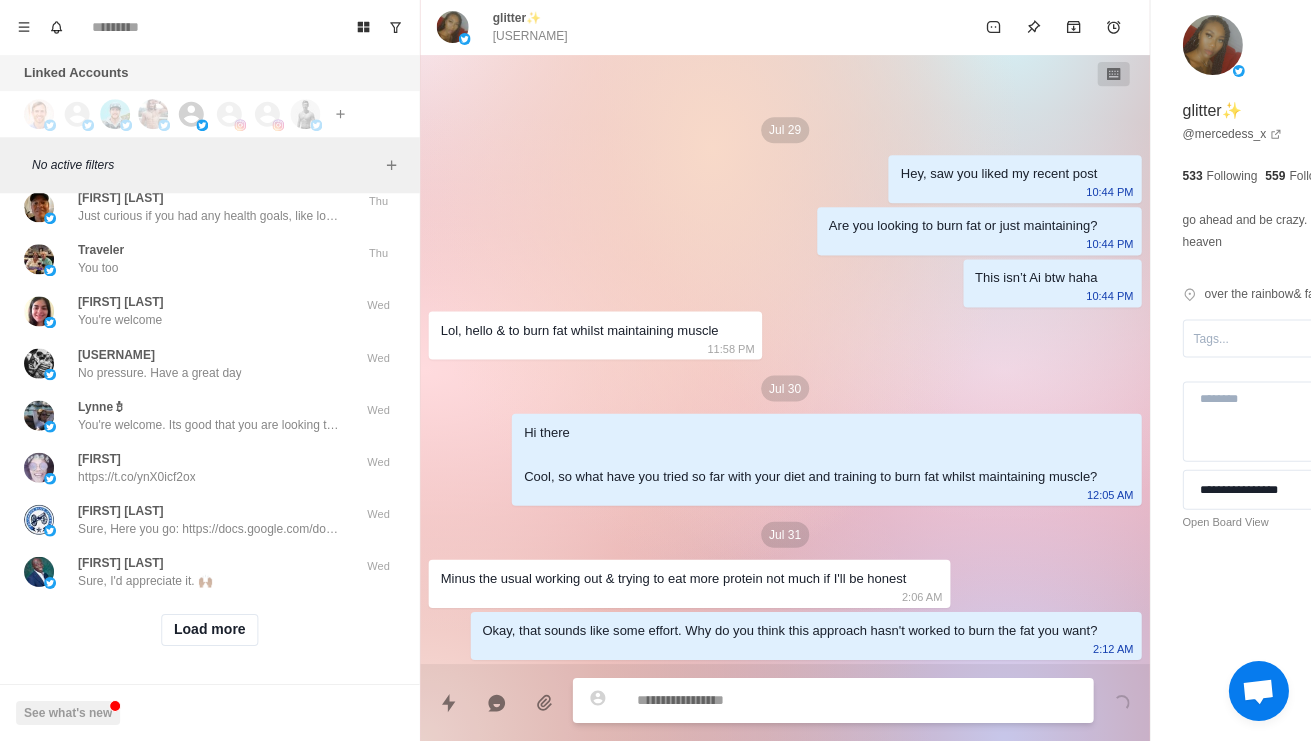 scroll, scrollTop: 10, scrollLeft: 0, axis: vertical 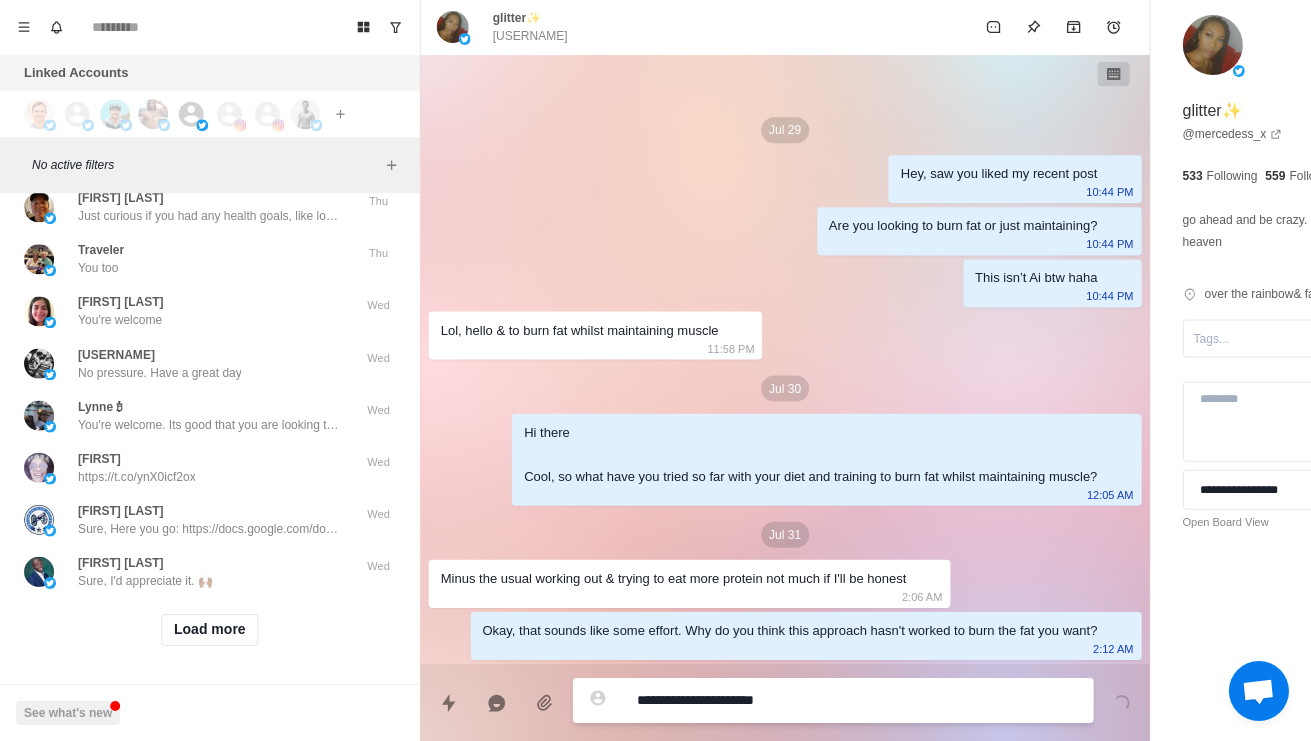 type on "*" 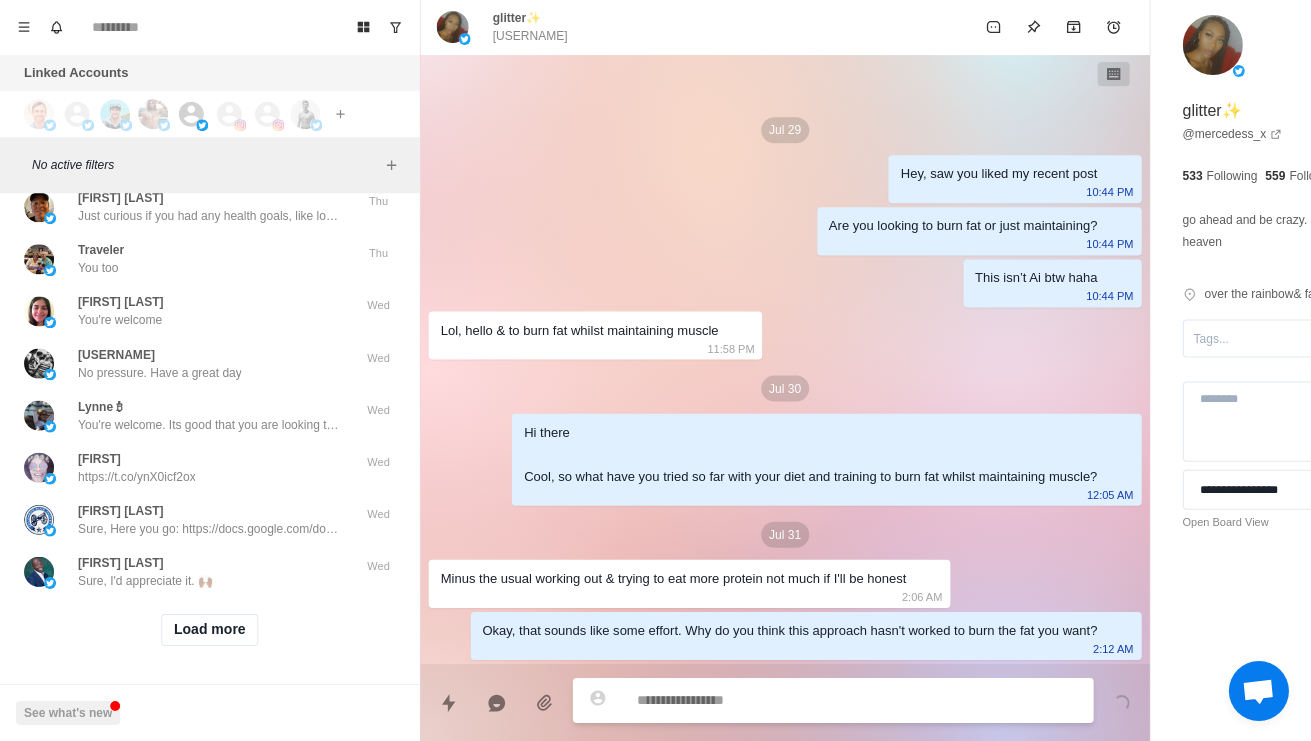 type on "*" 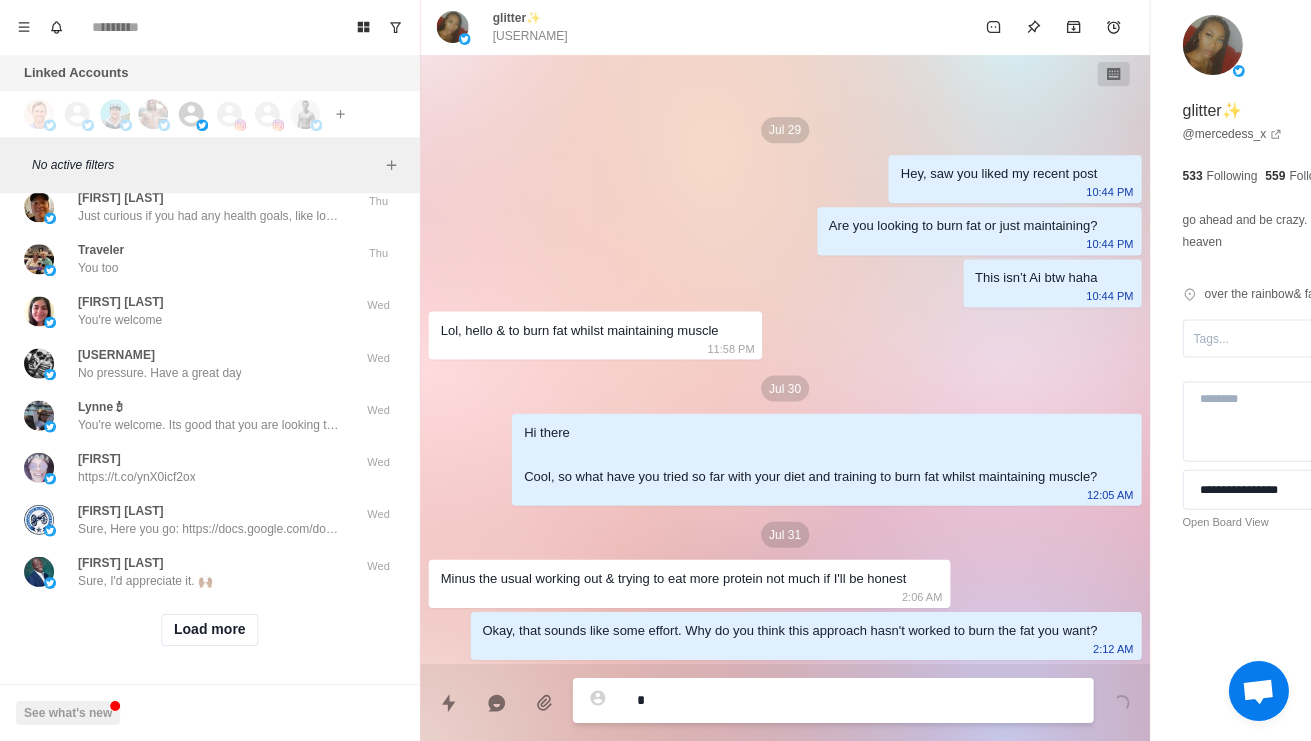 type on "*" 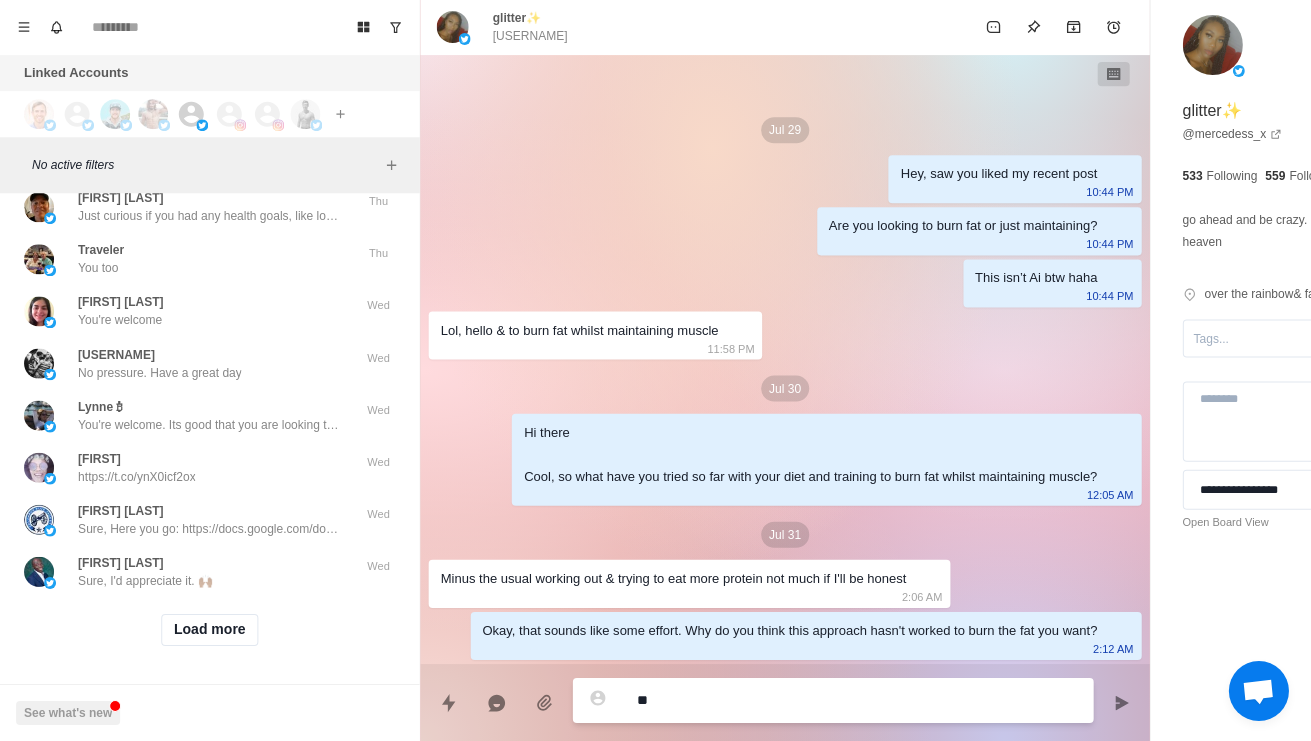 type on "*" 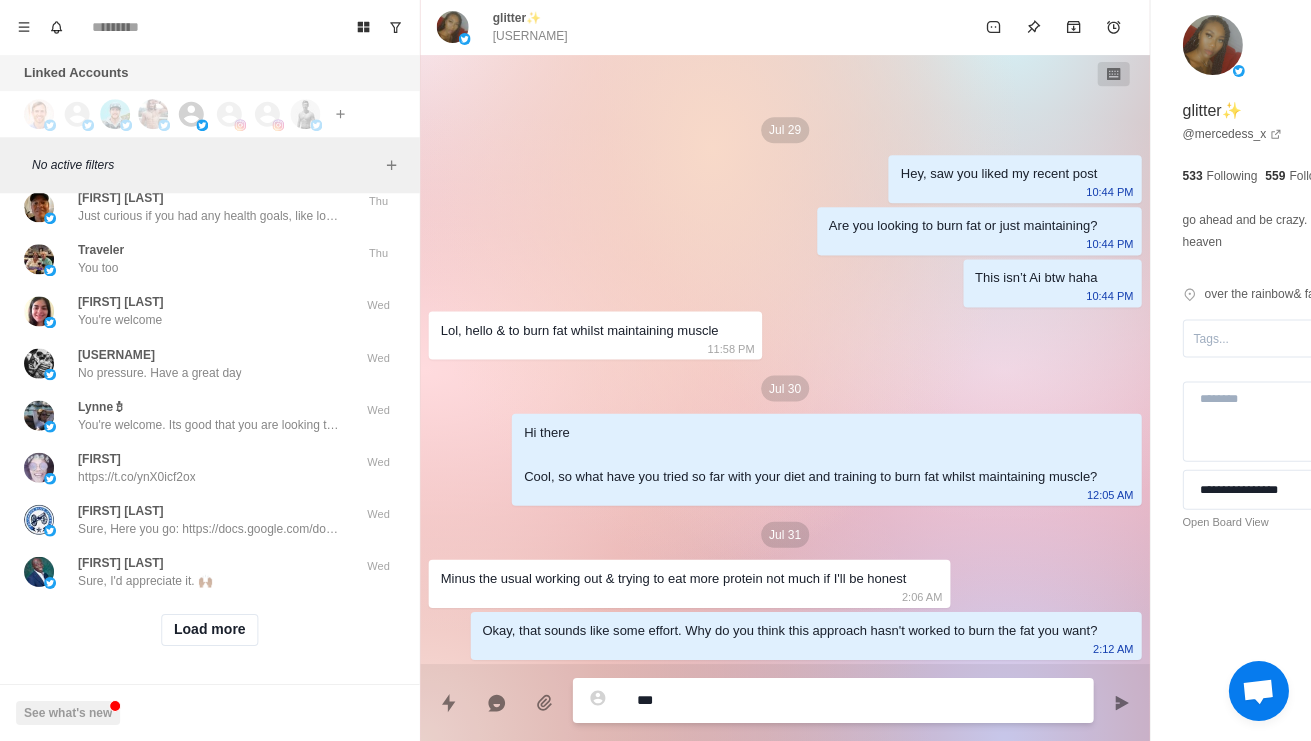 type on "*" 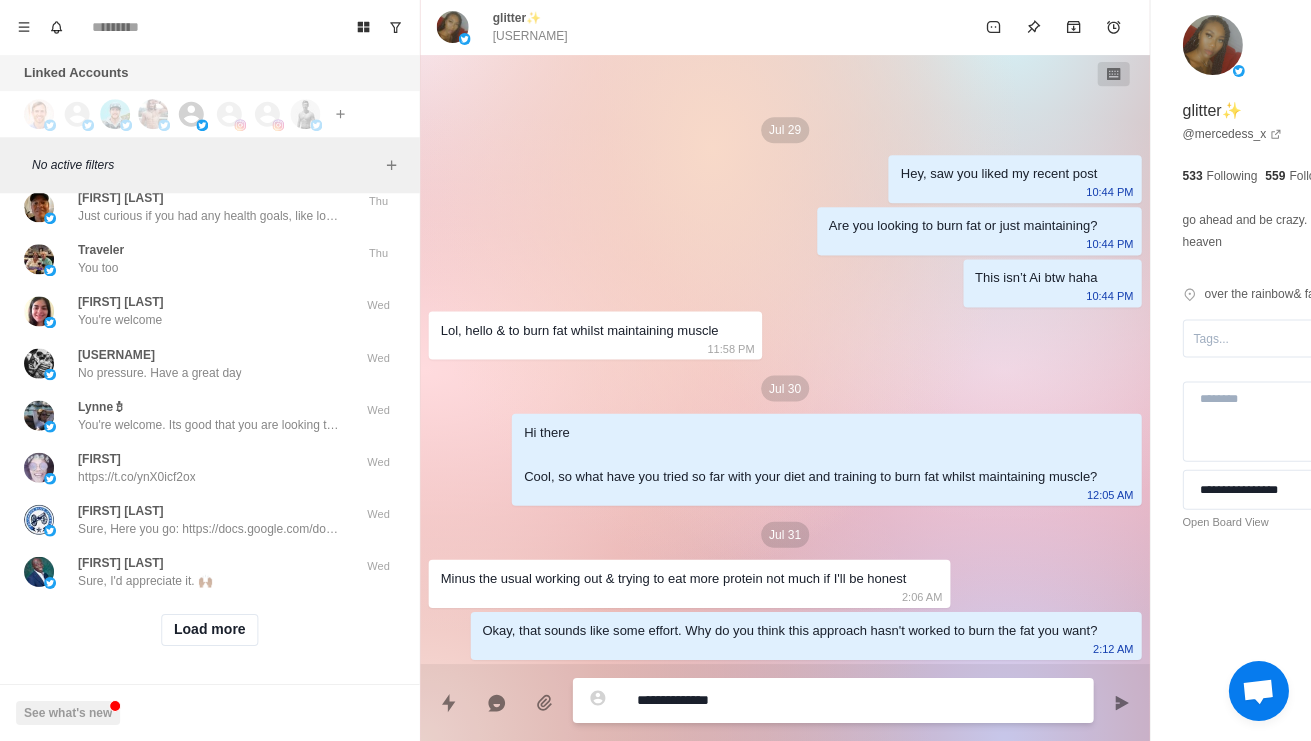 type on "*" 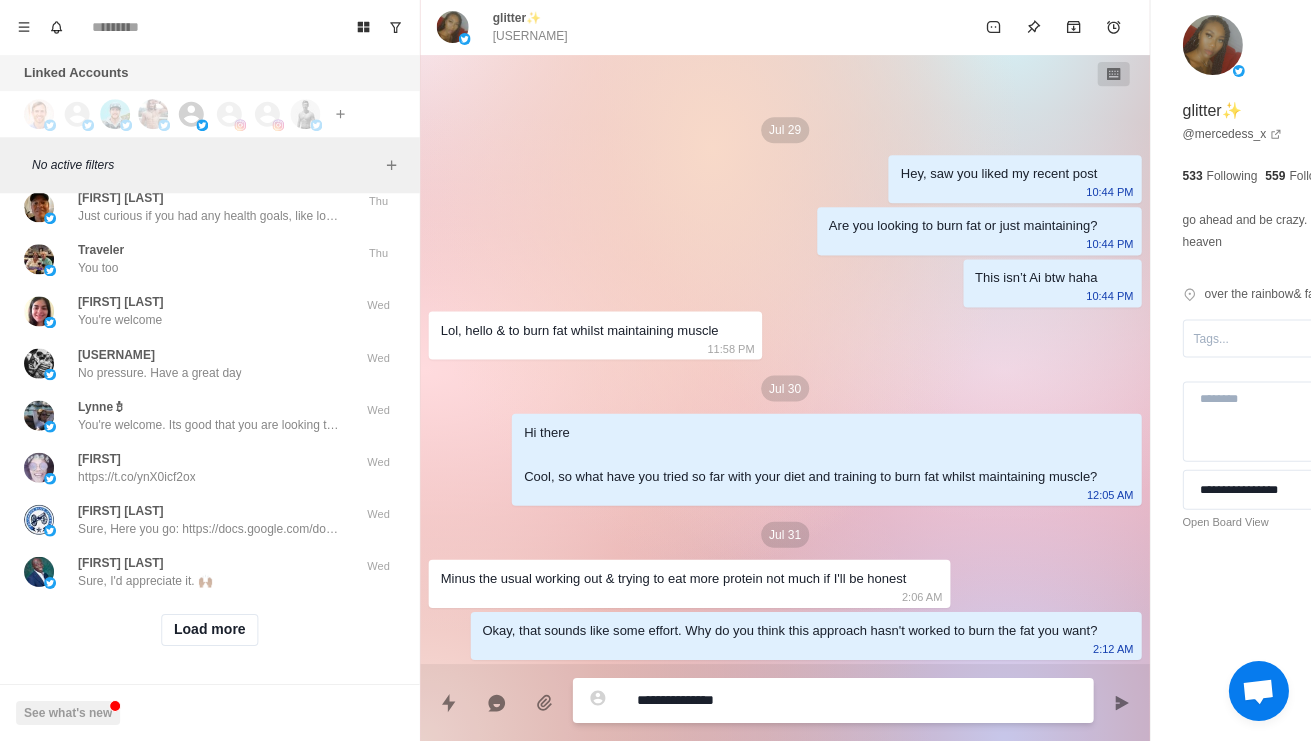 type on "*" 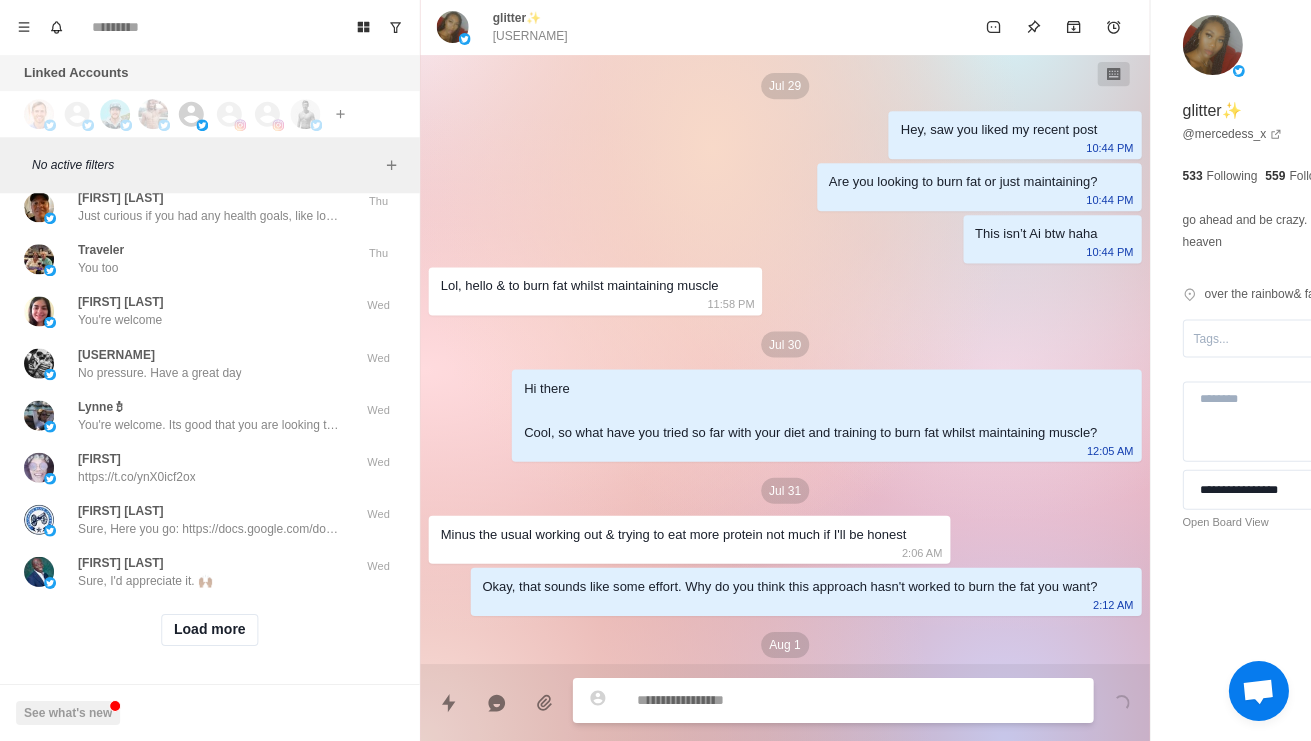scroll, scrollTop: 112, scrollLeft: 0, axis: vertical 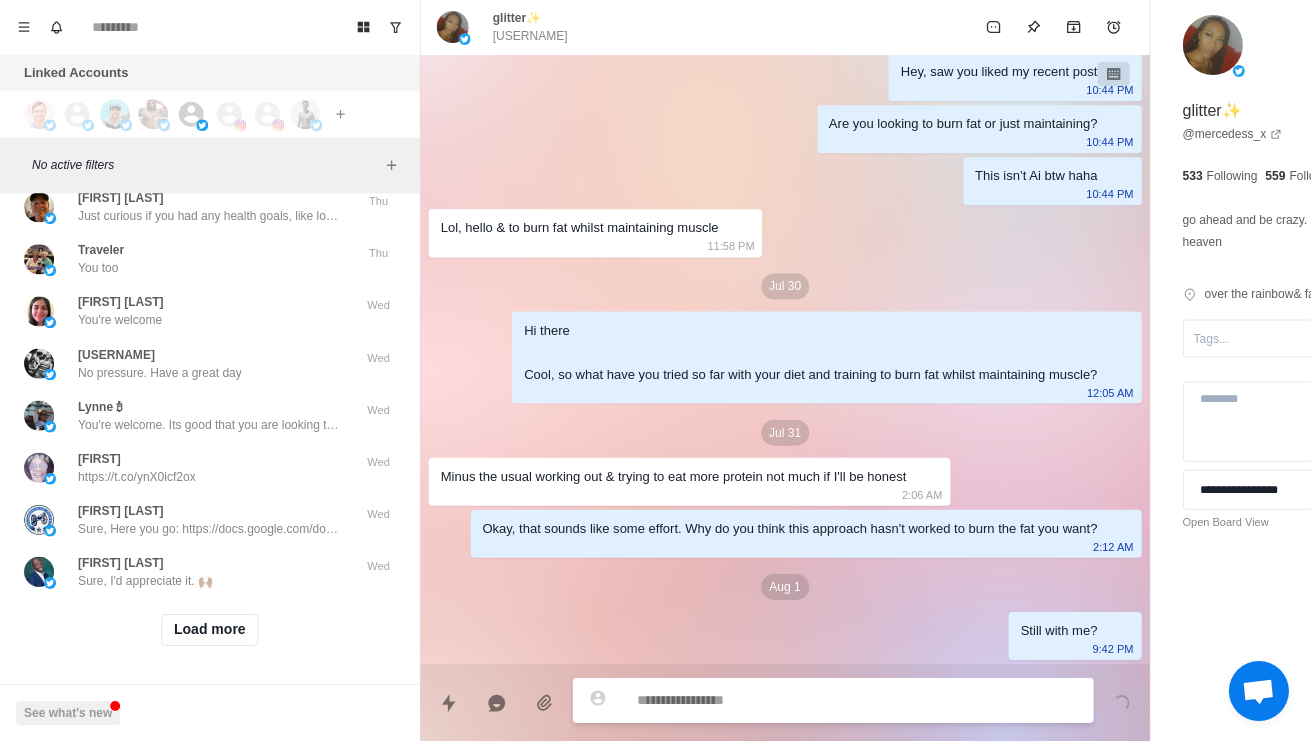 click on "Marky Mark That makes sense. Are you currently happy with the speed of your weight loss? Or do you think it can be improved?" at bounding box center (208, -104) 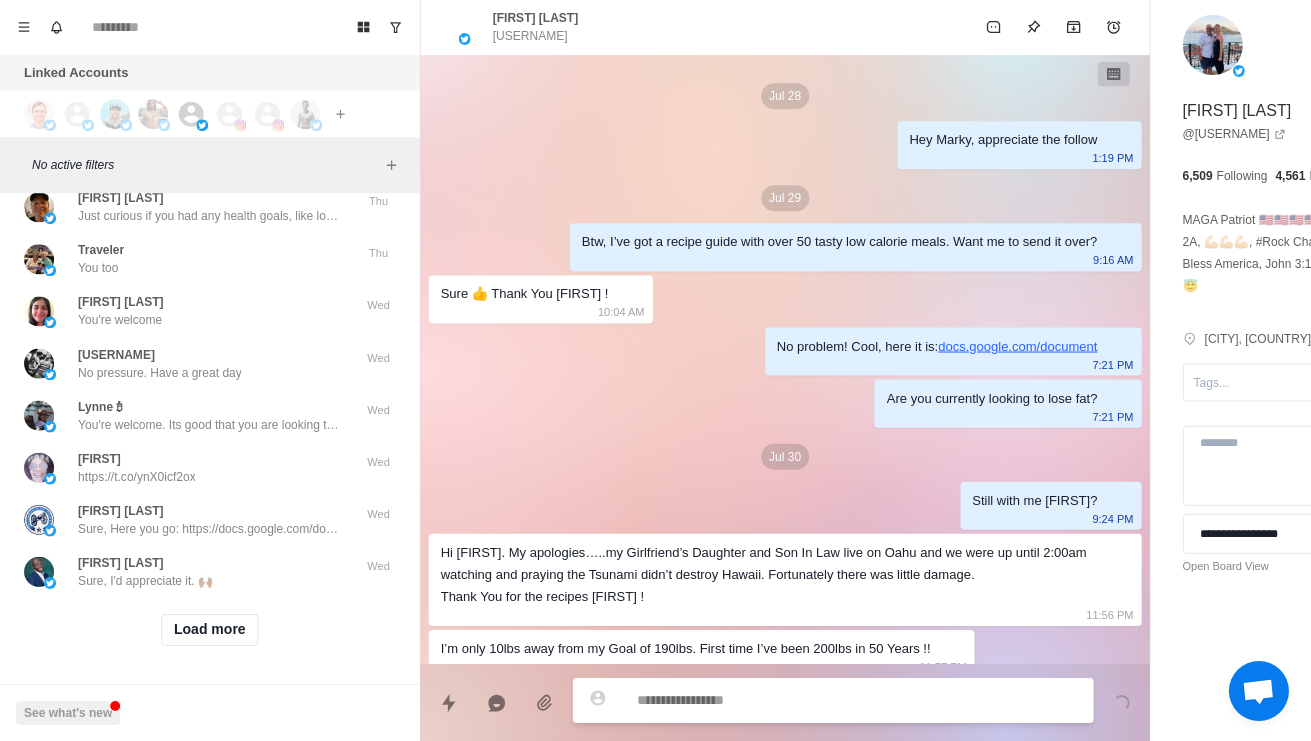 scroll, scrollTop: 378, scrollLeft: 0, axis: vertical 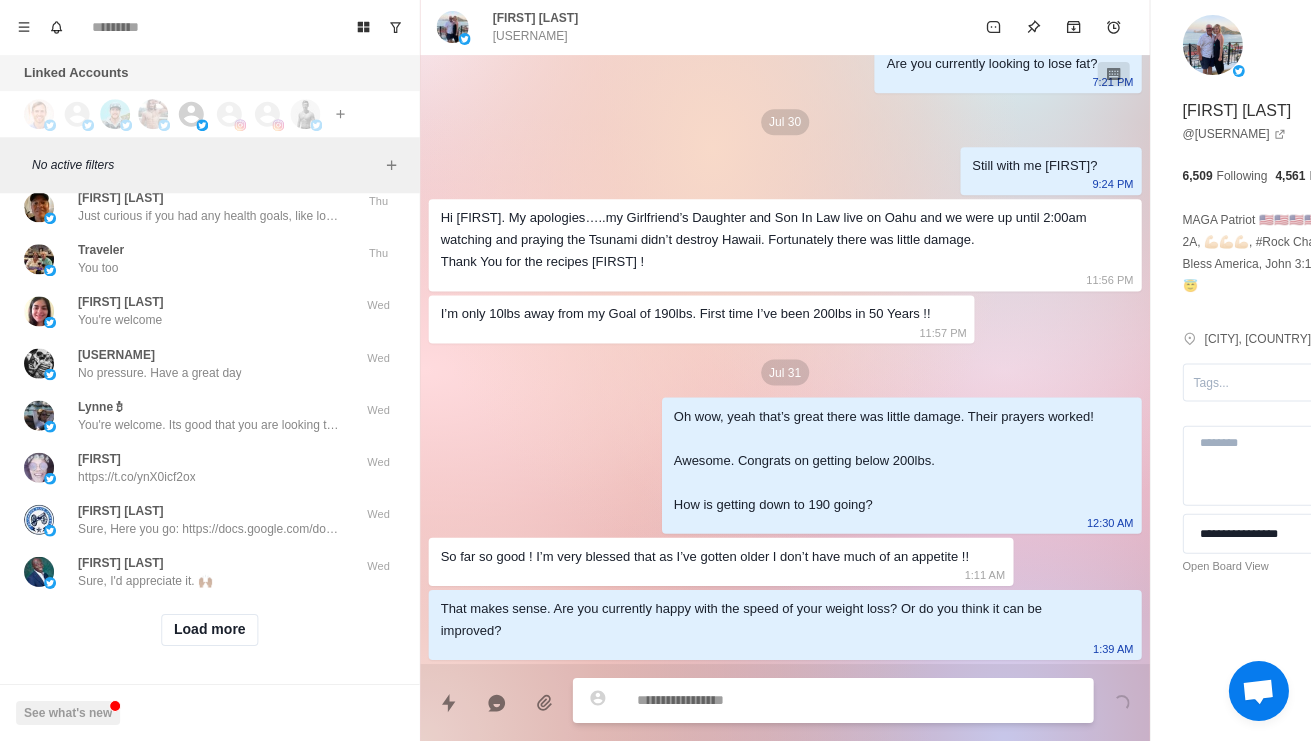 type on "*" 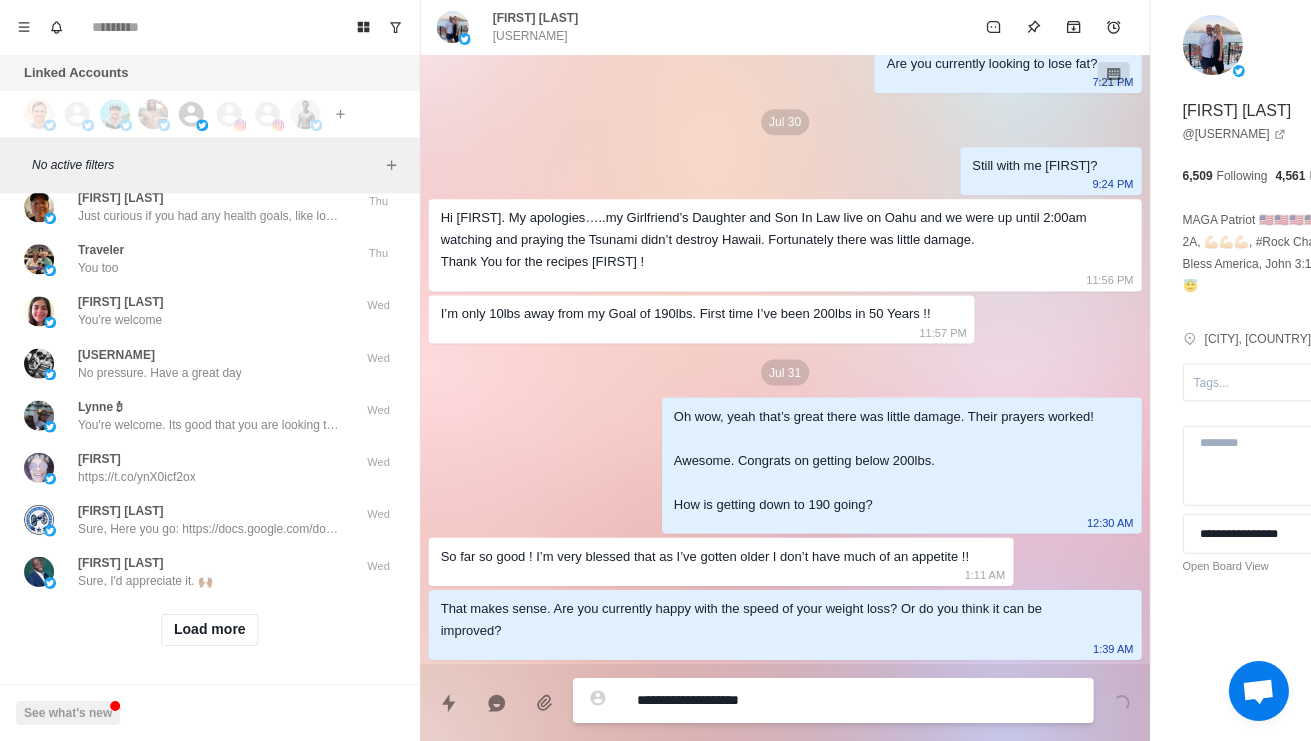 type on "*" 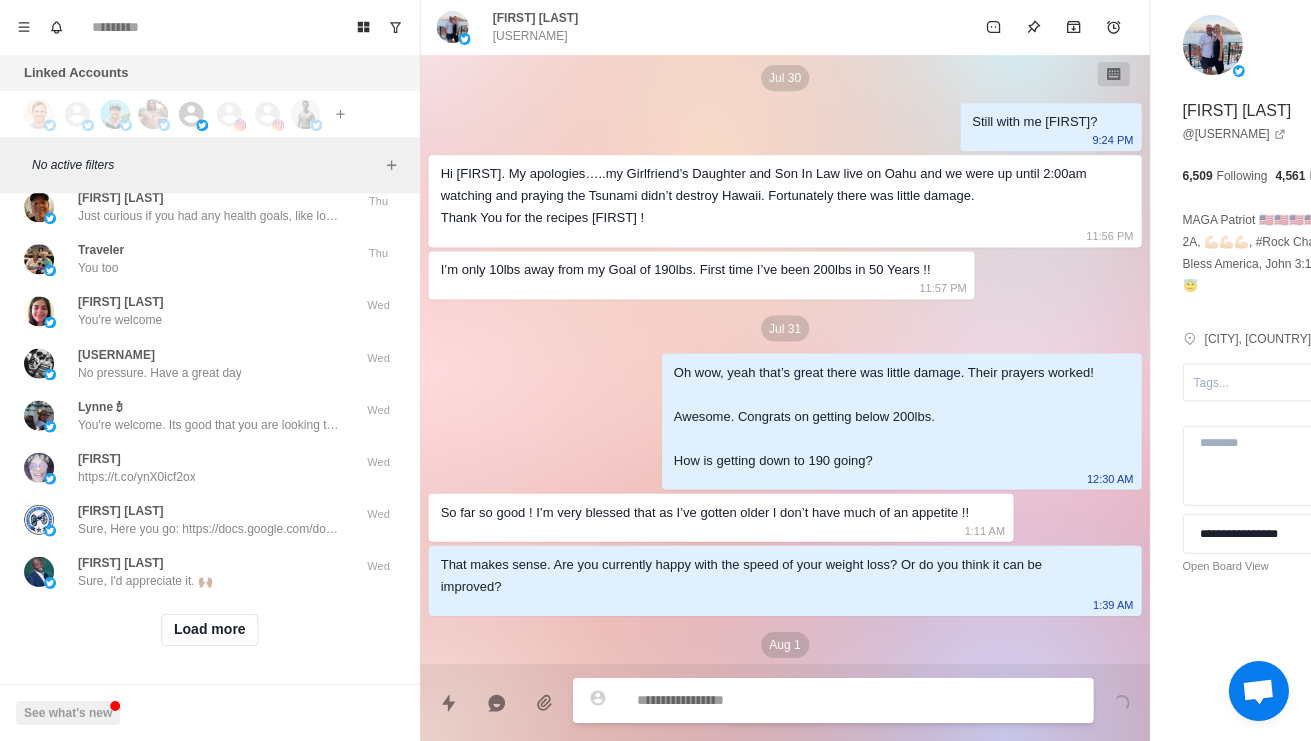scroll, scrollTop: 480, scrollLeft: 0, axis: vertical 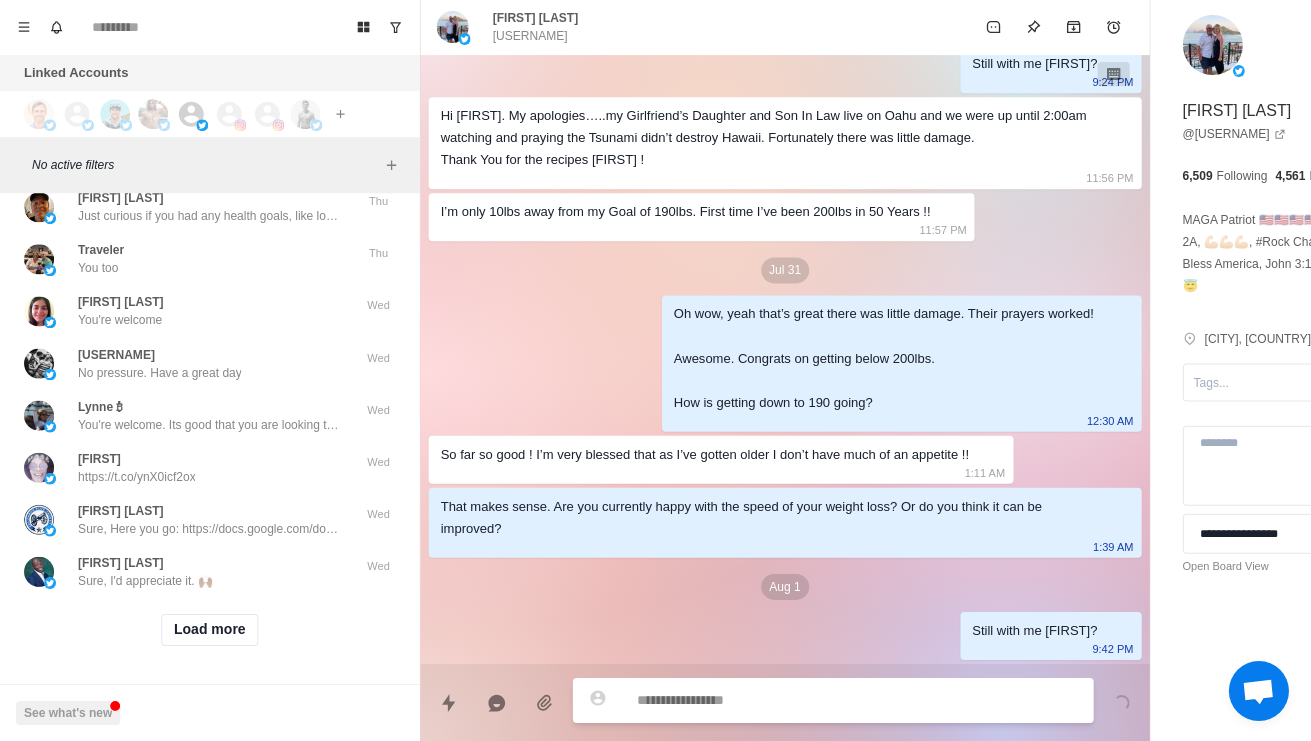 click on "Paul Those are important motivations
I definitely think we can help you have the best diet and exercise plan that’s personalized to you to help you burn belly fat and love handles so that you can look better and live longer in health to a ripe old age
If you want, we can have a chat some time in the next few days to talk about this more?
Would that be helpful? Thu" at bounding box center (209, -52) 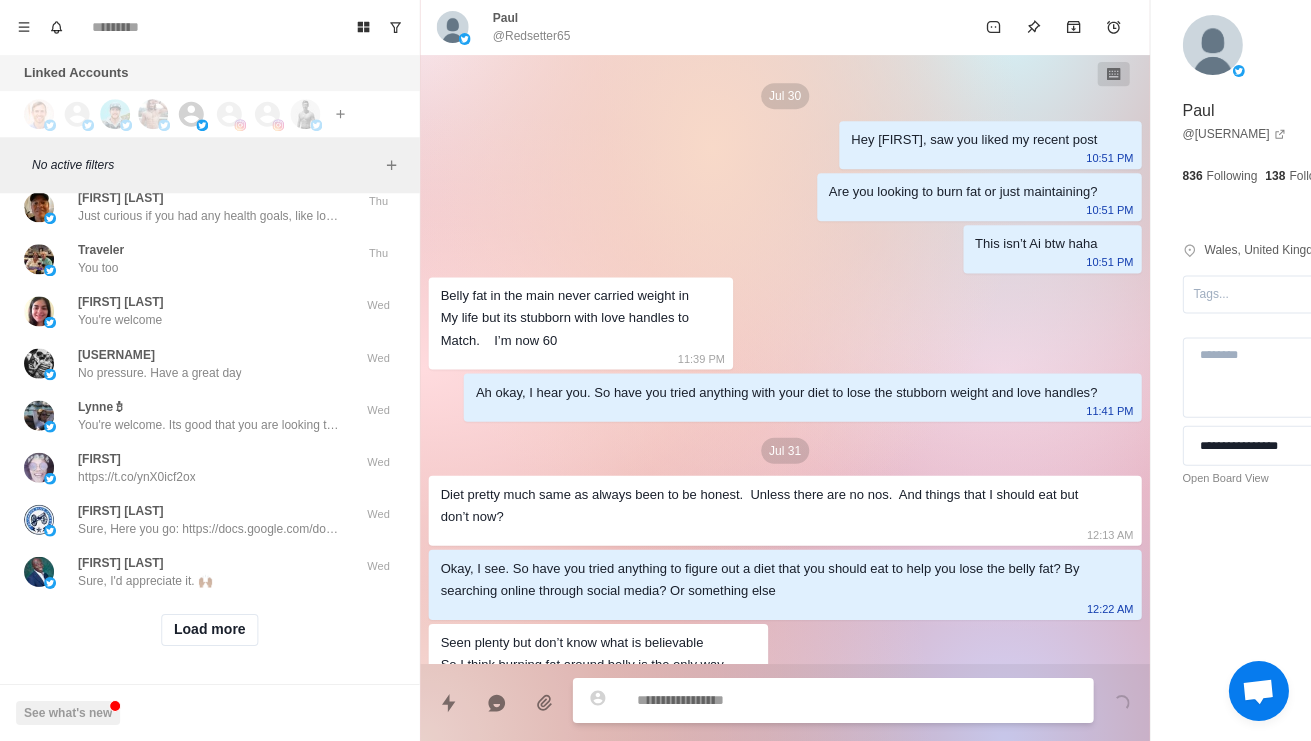 scroll, scrollTop: 618, scrollLeft: 0, axis: vertical 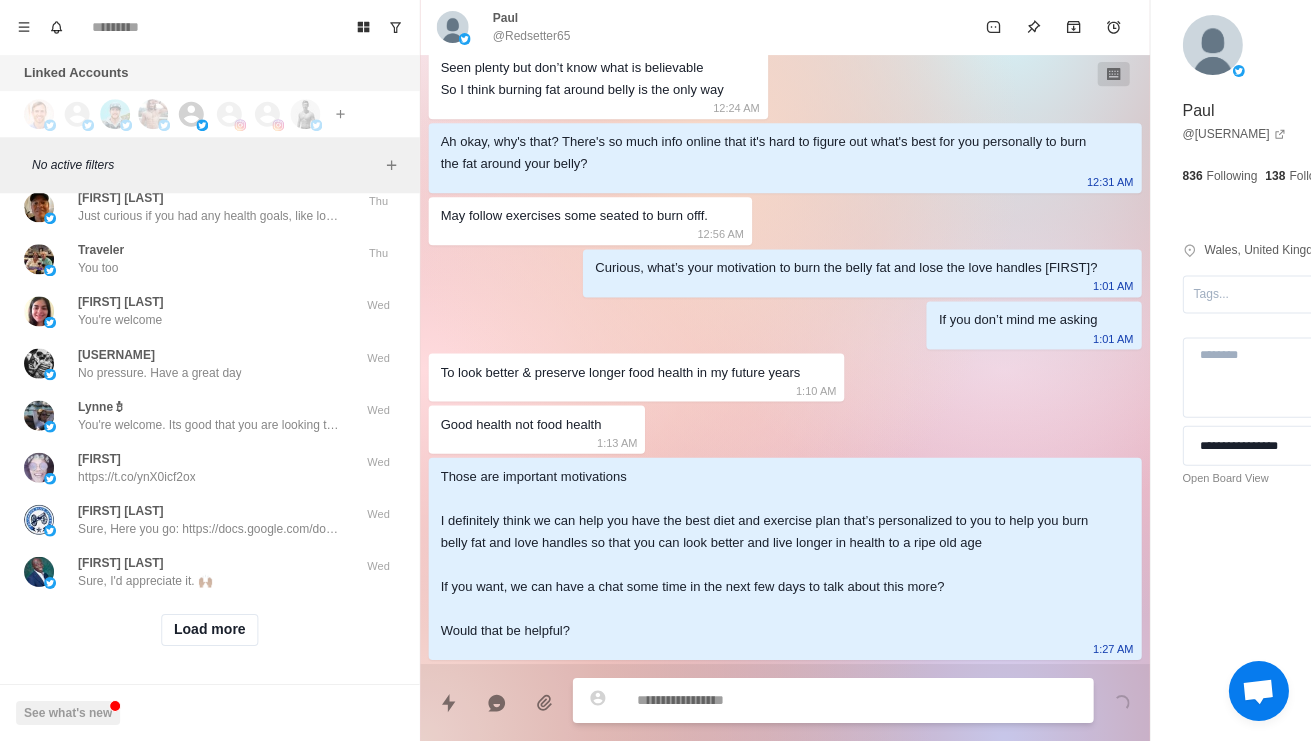 type on "*" 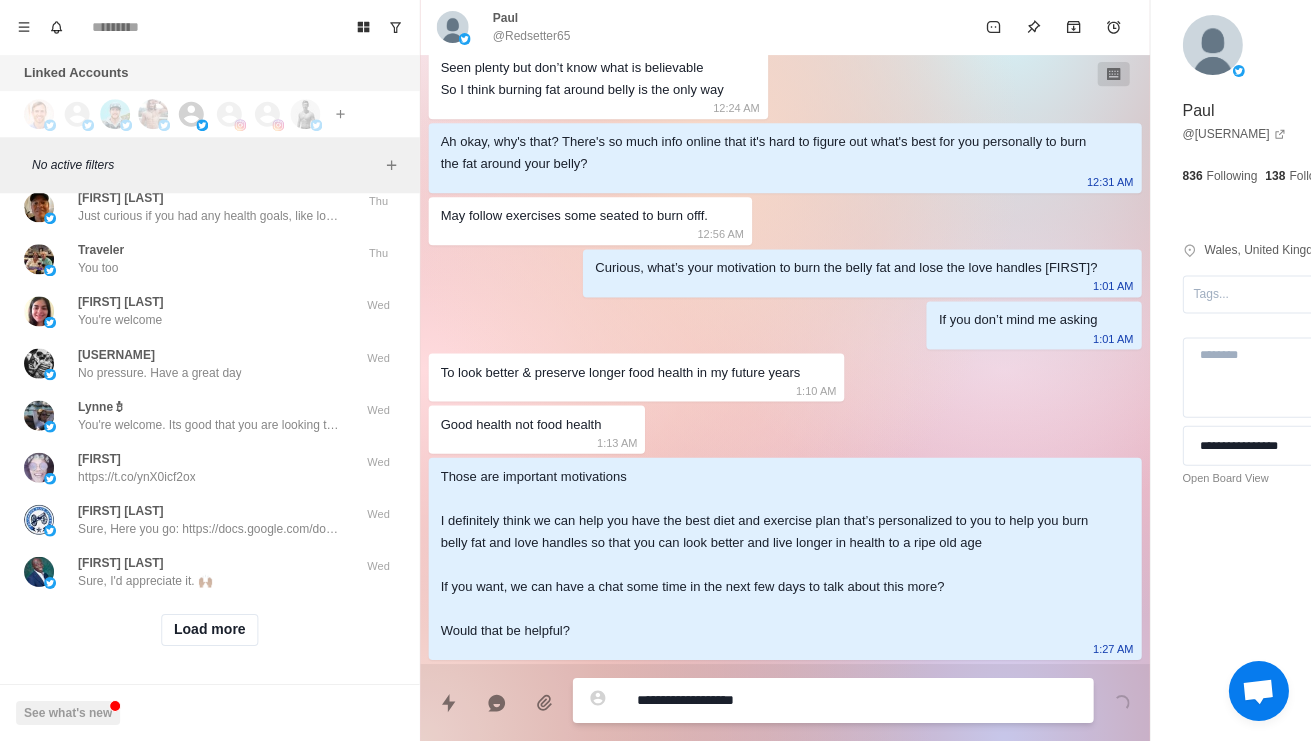 type on "*" 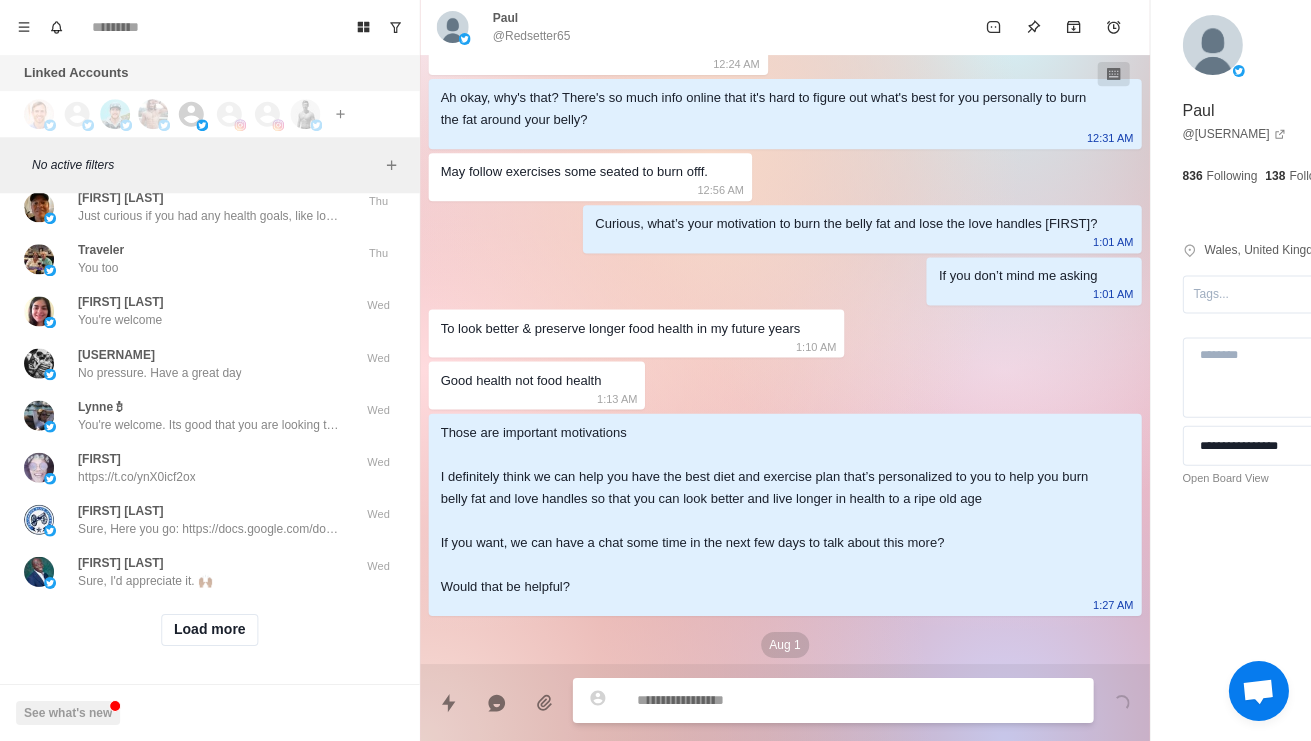 scroll, scrollTop: 720, scrollLeft: 0, axis: vertical 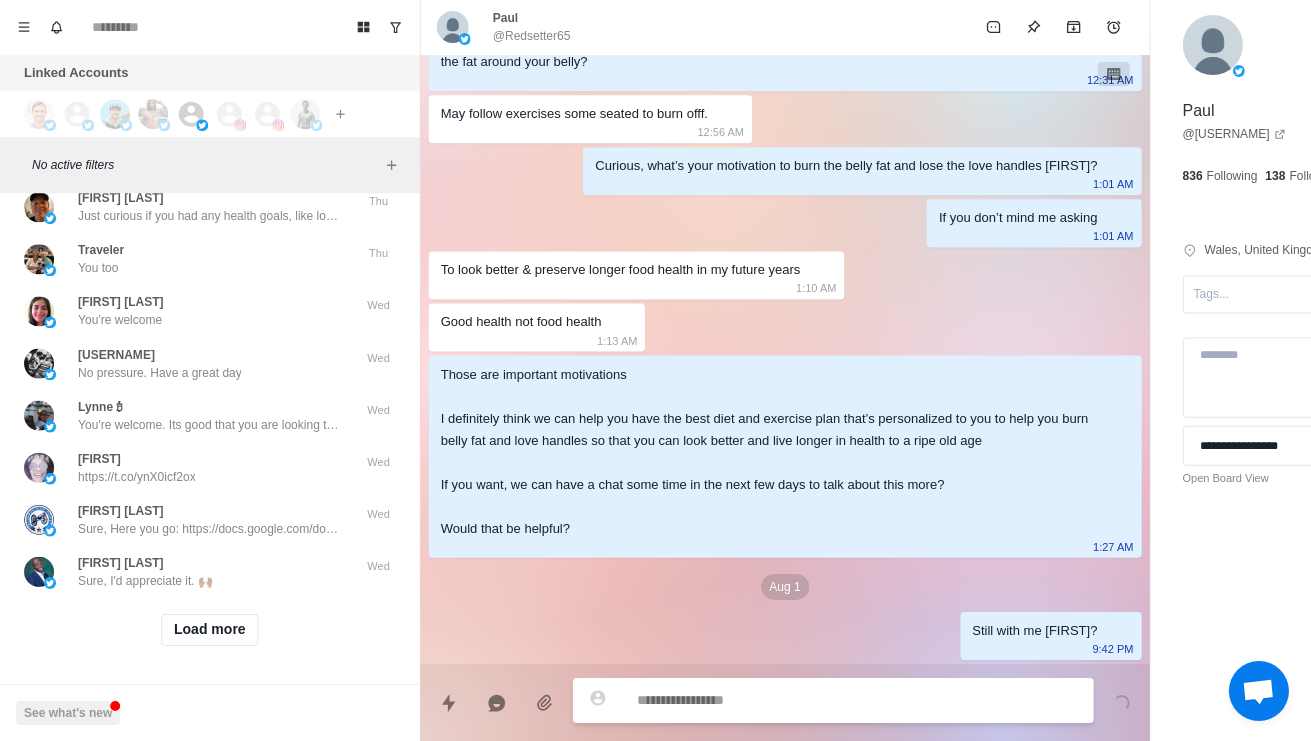 click on "Leen de Waal Appreciate the kind words. Glad you're enjoying the content" at bounding box center [208, 0] 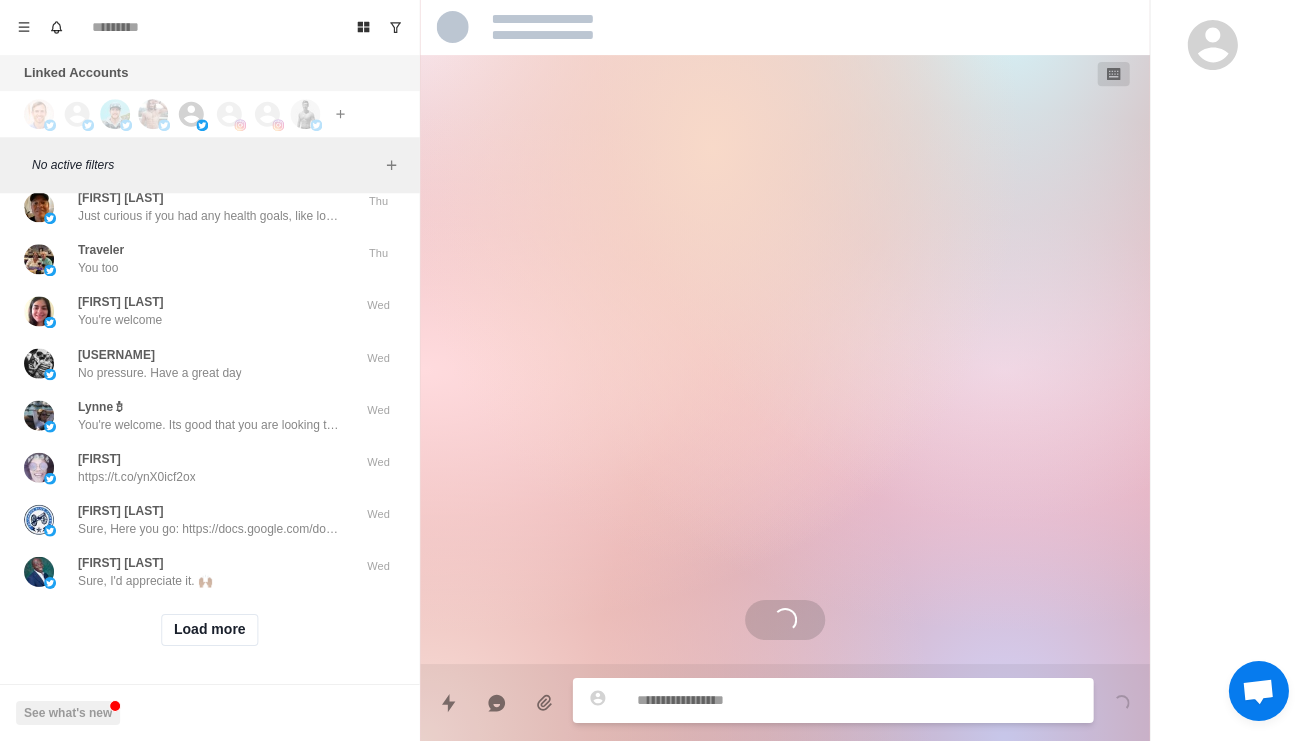 scroll, scrollTop: 0, scrollLeft: 0, axis: both 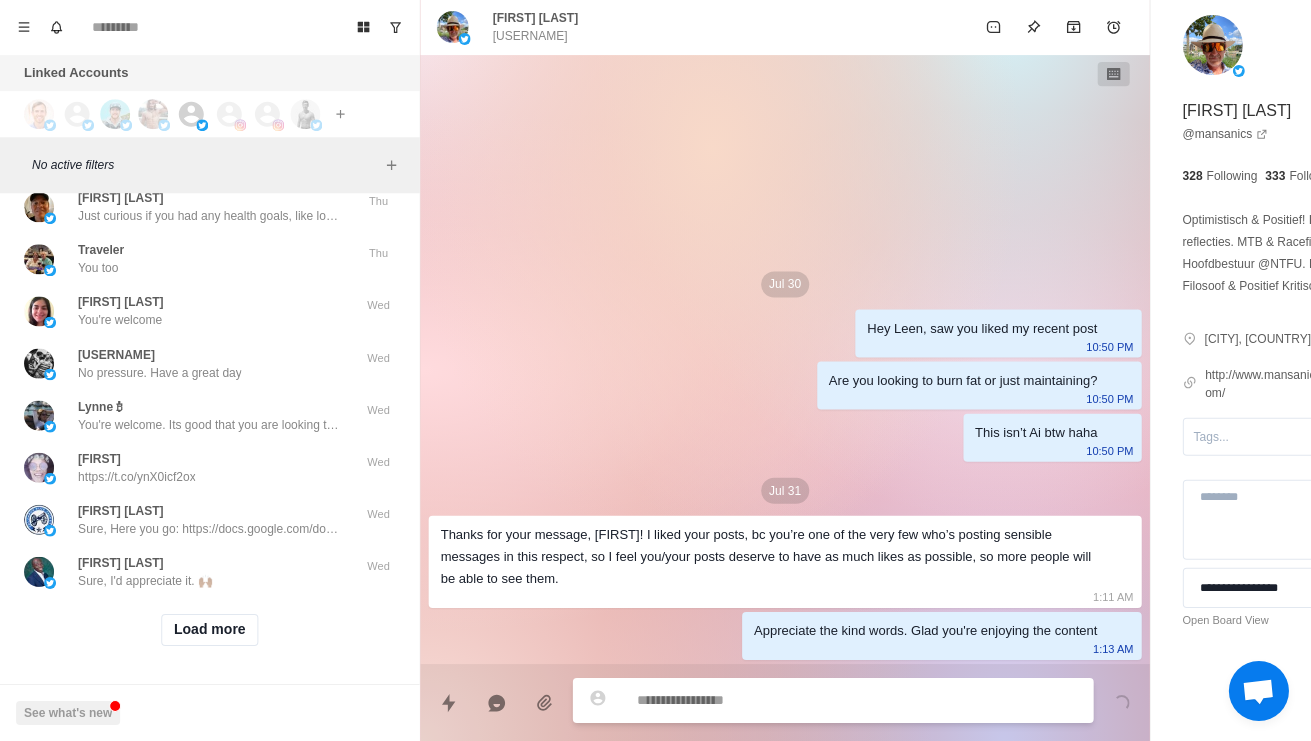 click on "Tomasz Rogalski Hey Warren, thank you for reaching out, yeah I actually recently turned 40 and gained 5kg of unwanted fat, but I'm also doing my keto for past 8 years and training since I was 19, so in my case it's just a small off course episode of my life 😀 Thu" at bounding box center [209, 104] 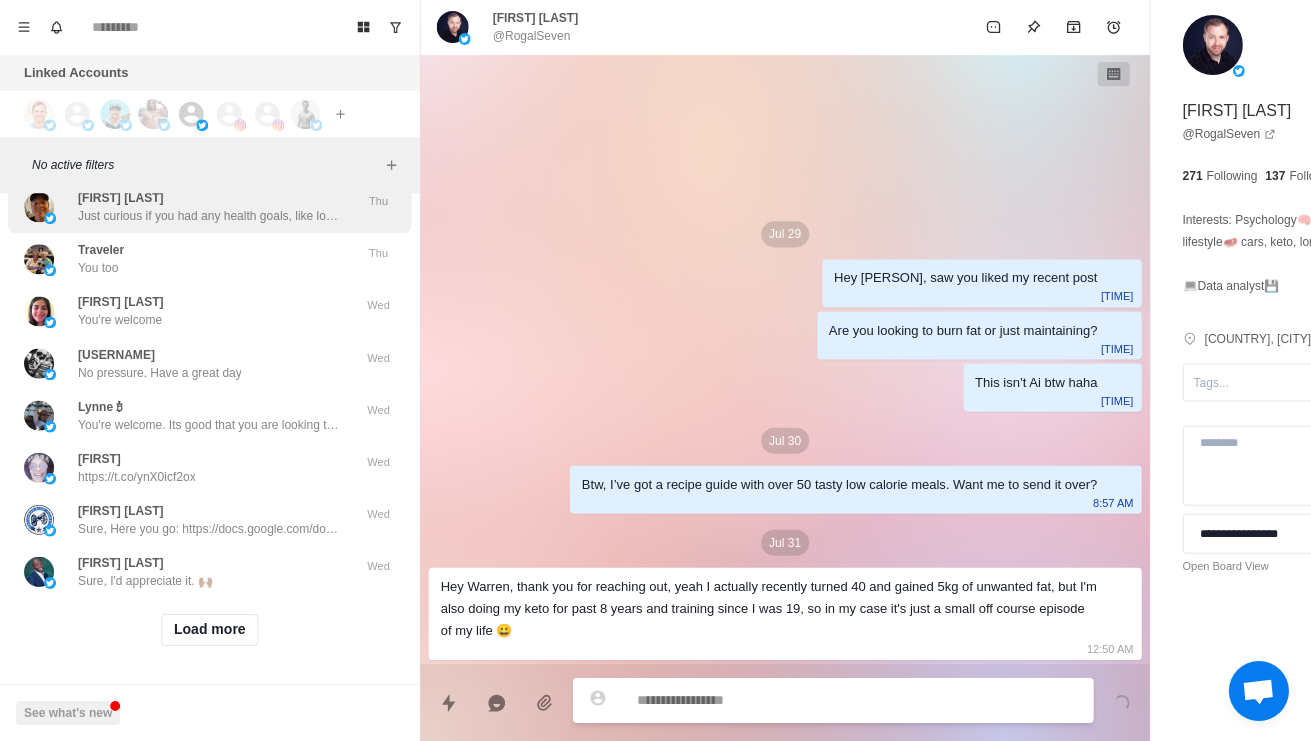 click on "Rick Cookson Just curious if you had any health goals, like losing weight? Thu" at bounding box center [209, 208] 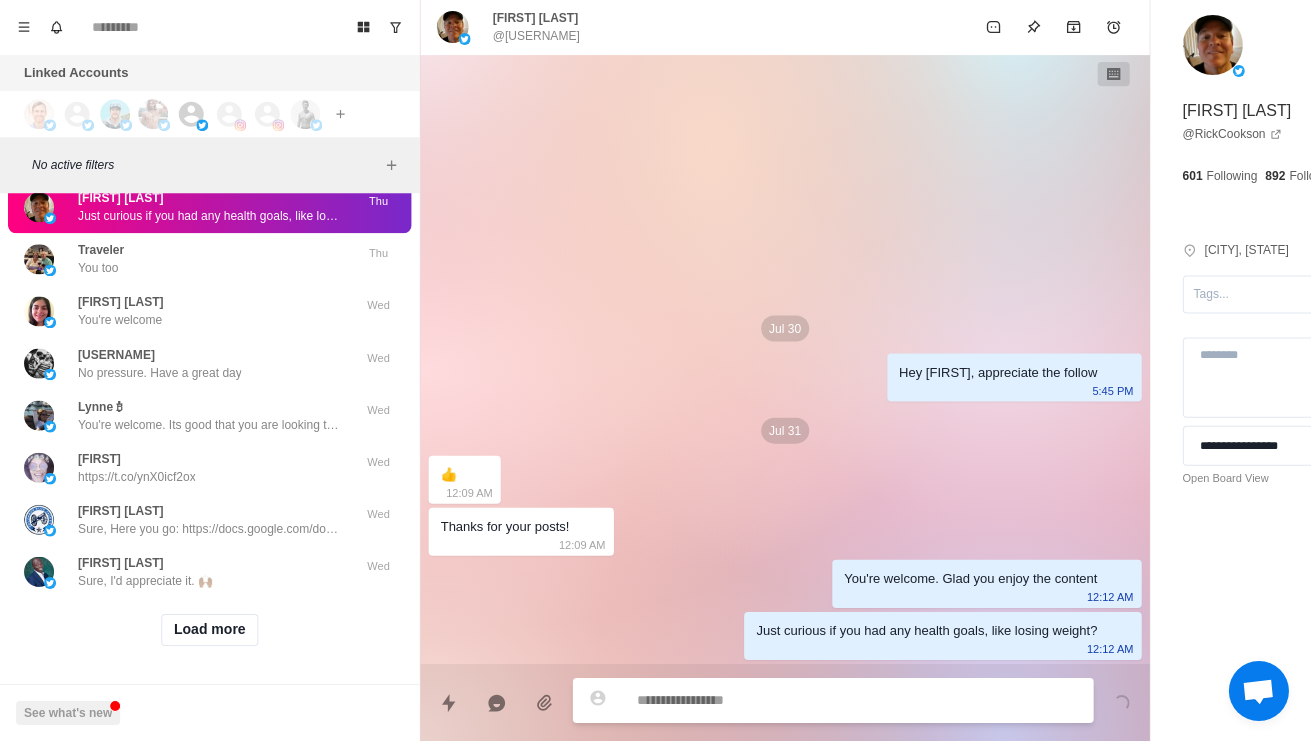 scroll, scrollTop: 65075, scrollLeft: 0, axis: vertical 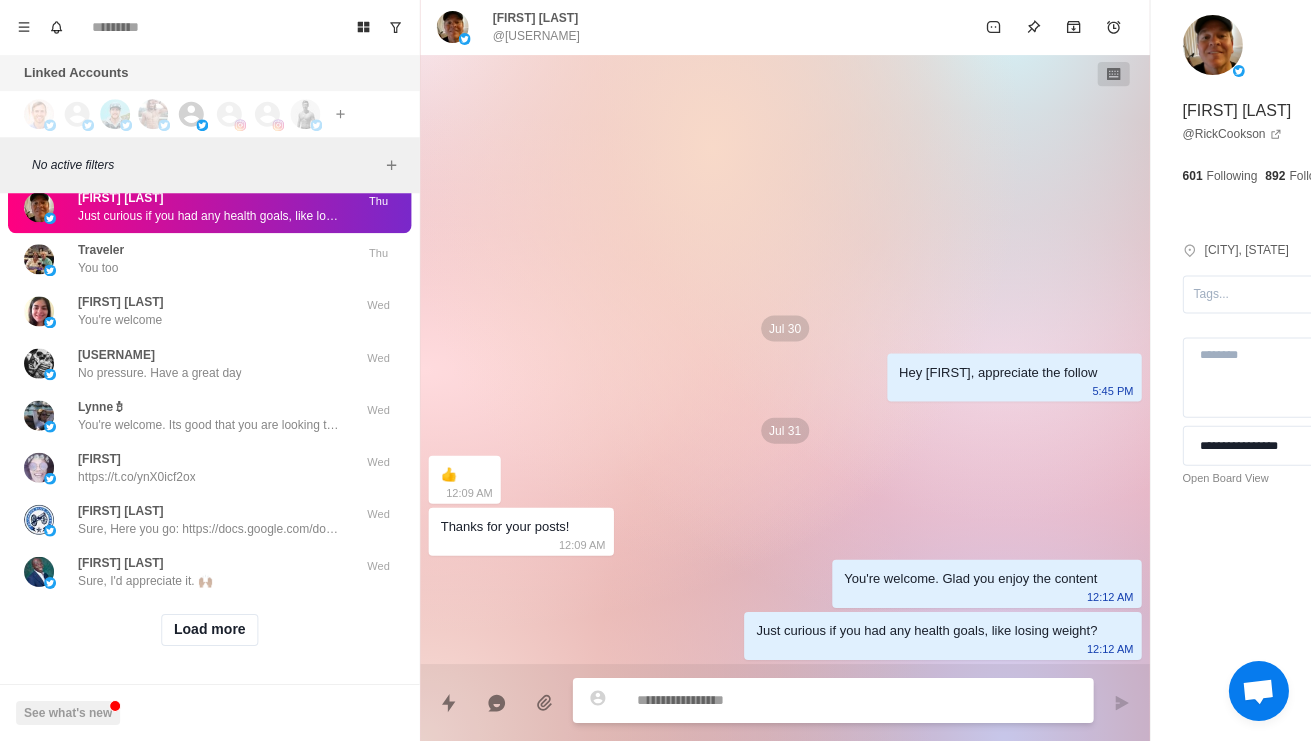 type on "*" 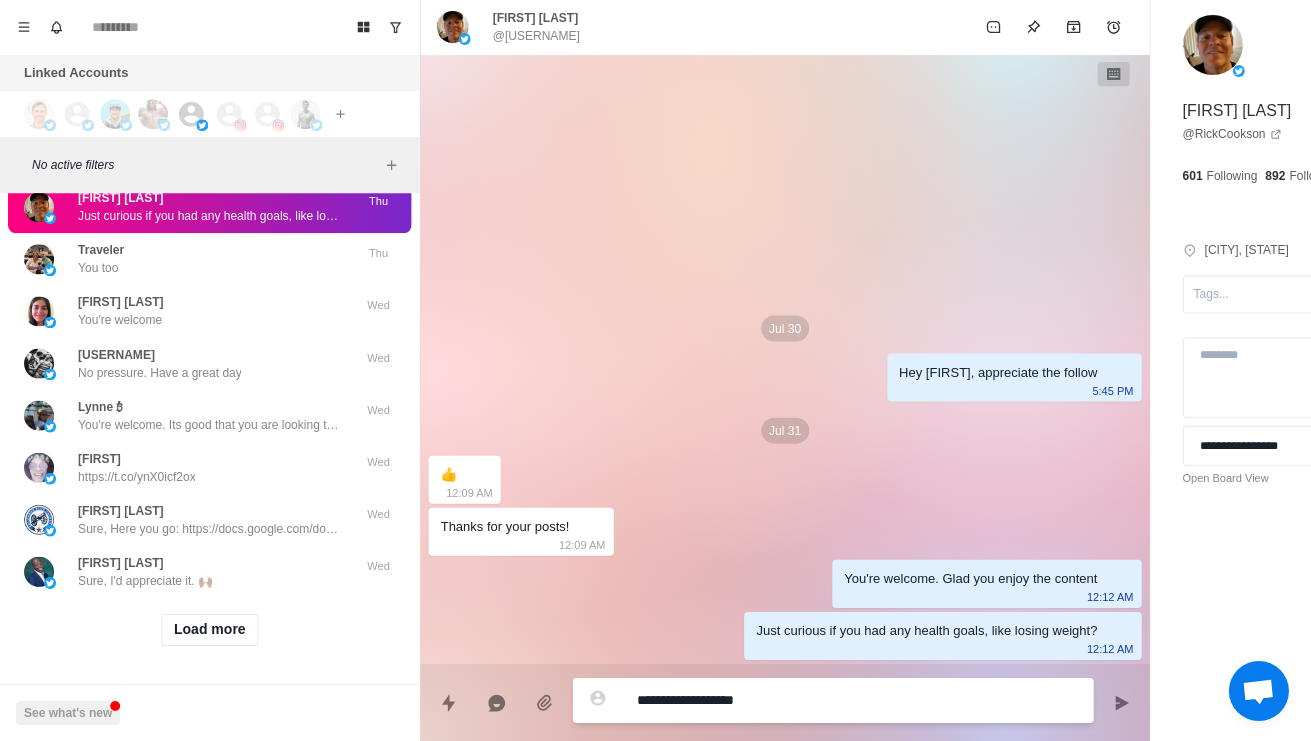 type on "*" 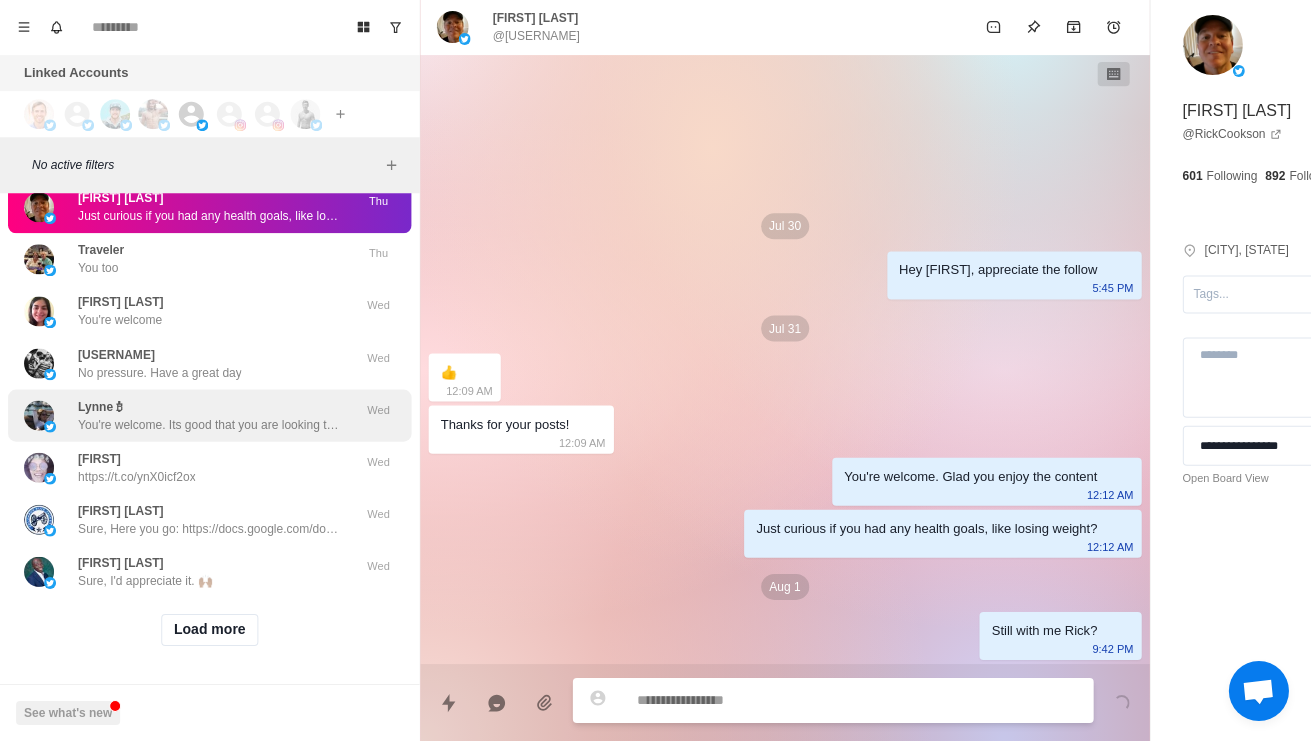 click on "Lynne ₿ You're welcome. Its good that you are looking to know more. I wish you good luck and have a great day too Wed" at bounding box center [209, 416] 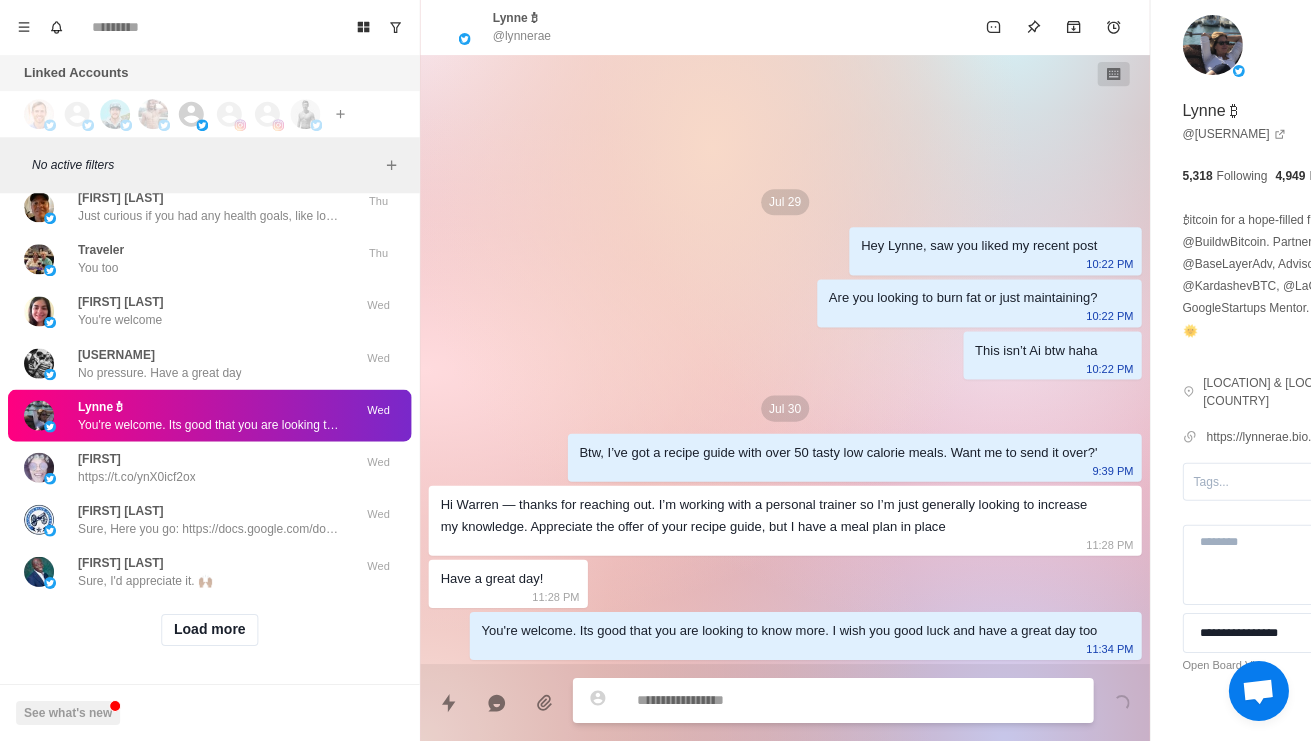 scroll, scrollTop: 65279, scrollLeft: 0, axis: vertical 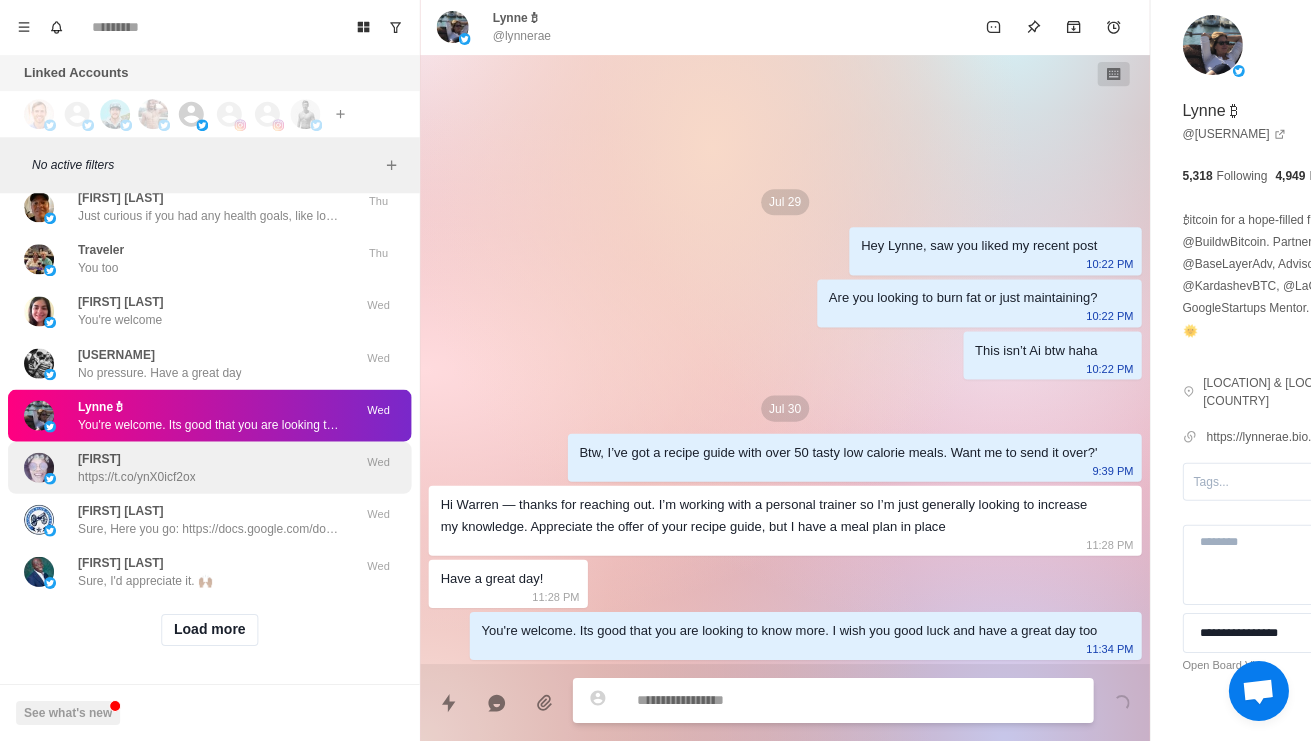 click on "https://t.co/ynX0icf2ox" at bounding box center (136, 477) 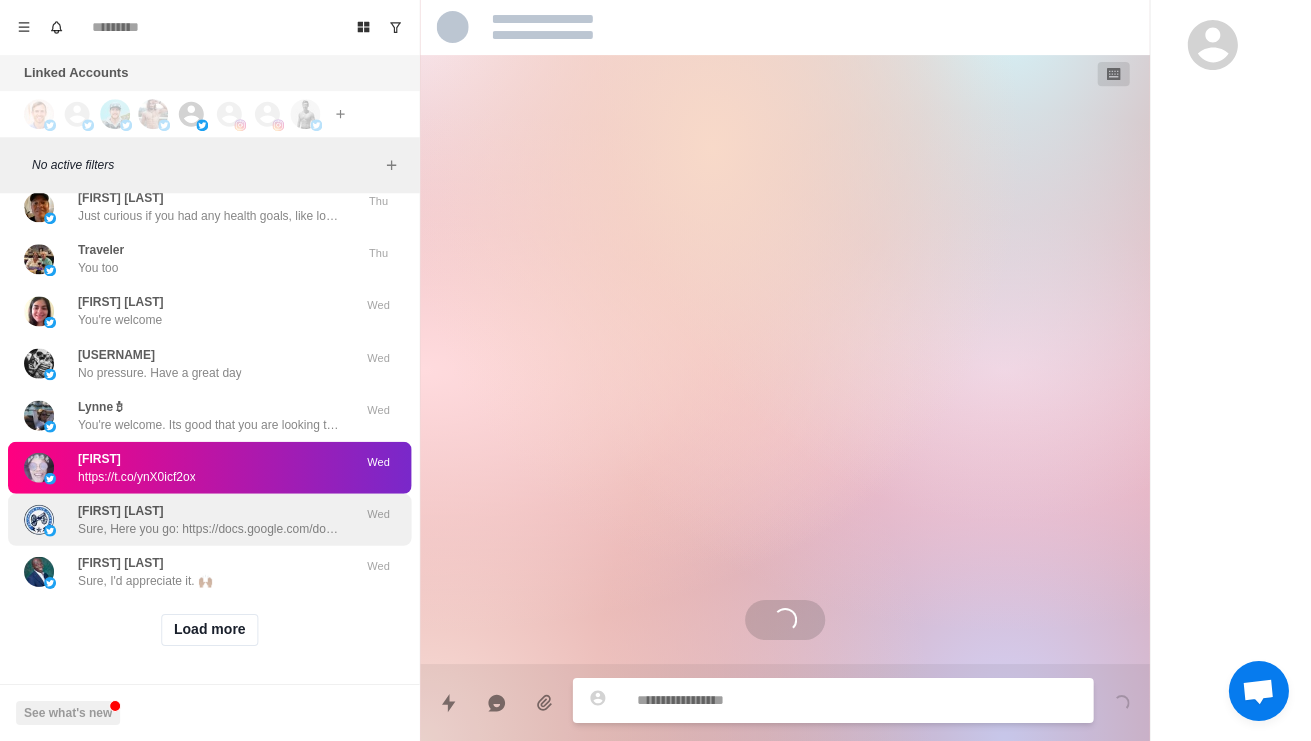 click on "Chris Adams Sure, Here you go: https://docs.google.com/document/d/1KwnCNy5icBebChrmF8zHrVntqMySlbPt4vpG1XWqgpU/edit" at bounding box center (188, 520) 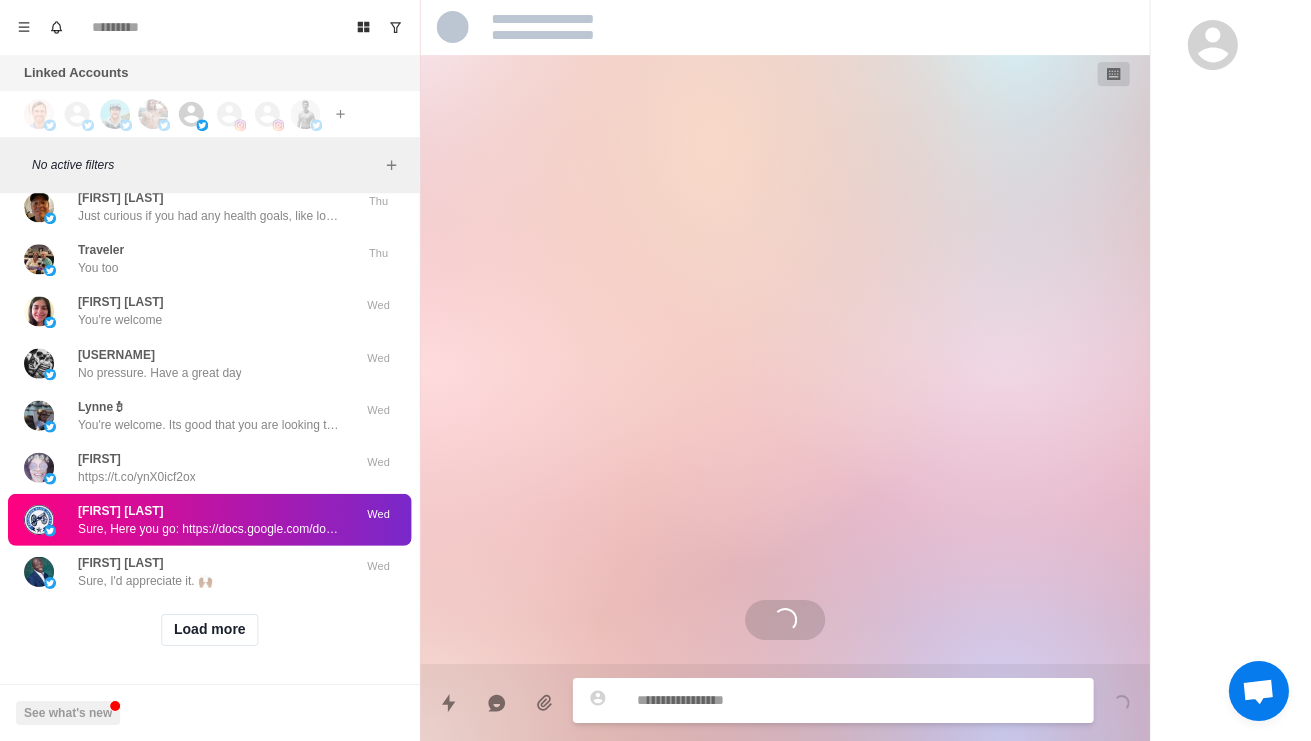 scroll, scrollTop: 992, scrollLeft: 0, axis: vertical 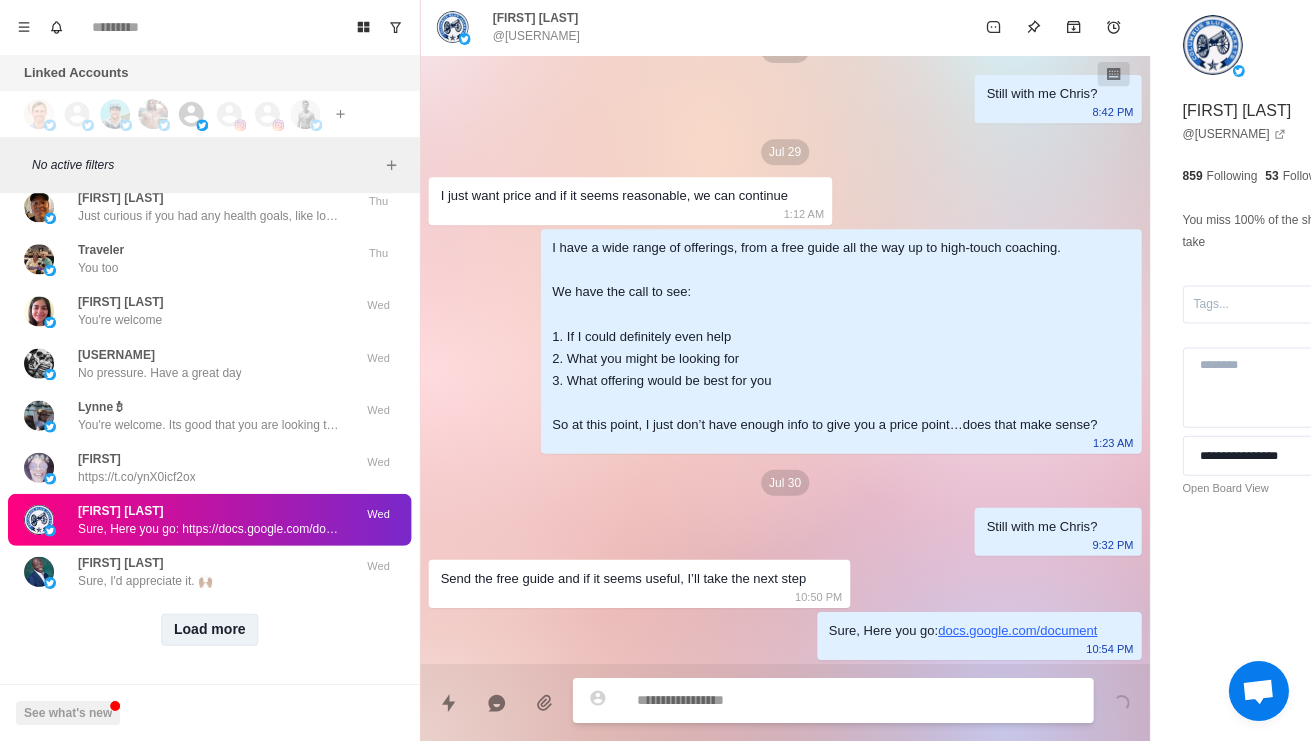 click on "Load more" at bounding box center [210, 630] 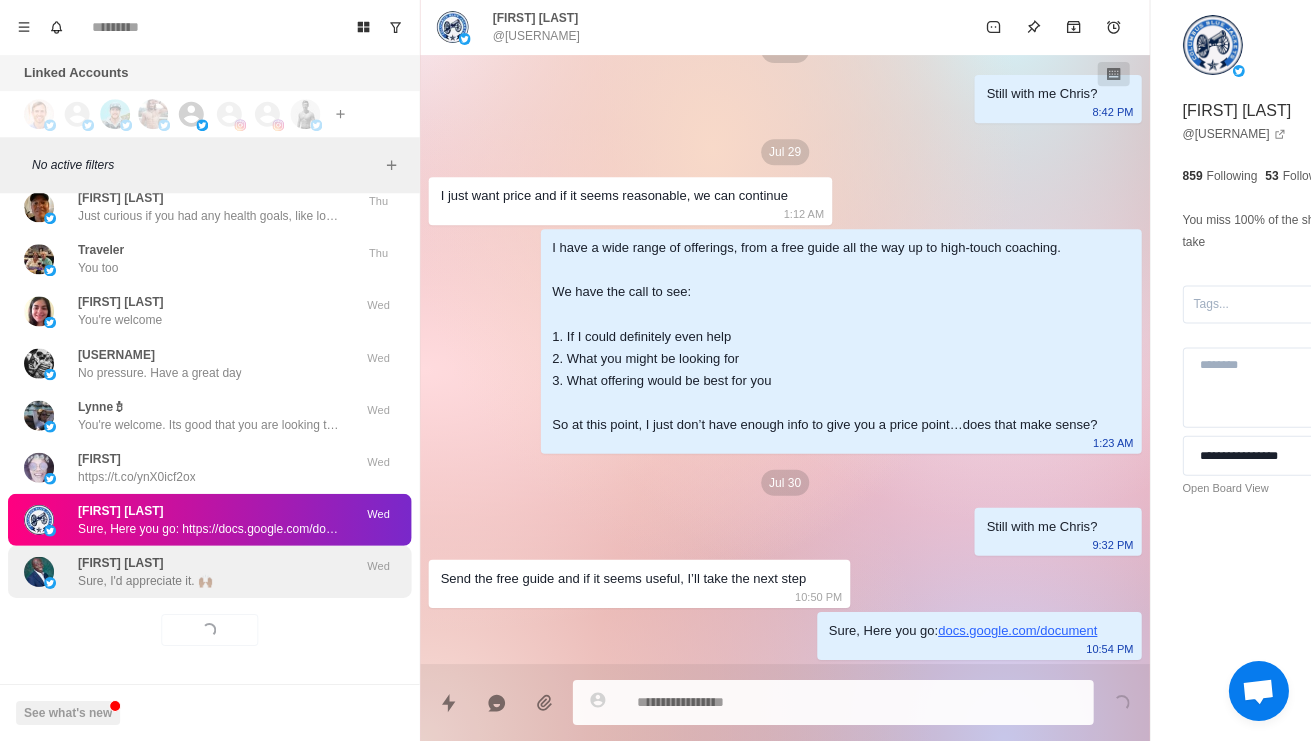 click on "Bunmi Taiwo Sure, I'd appreciate it. 🙌🏾 Wed" at bounding box center [209, 572] 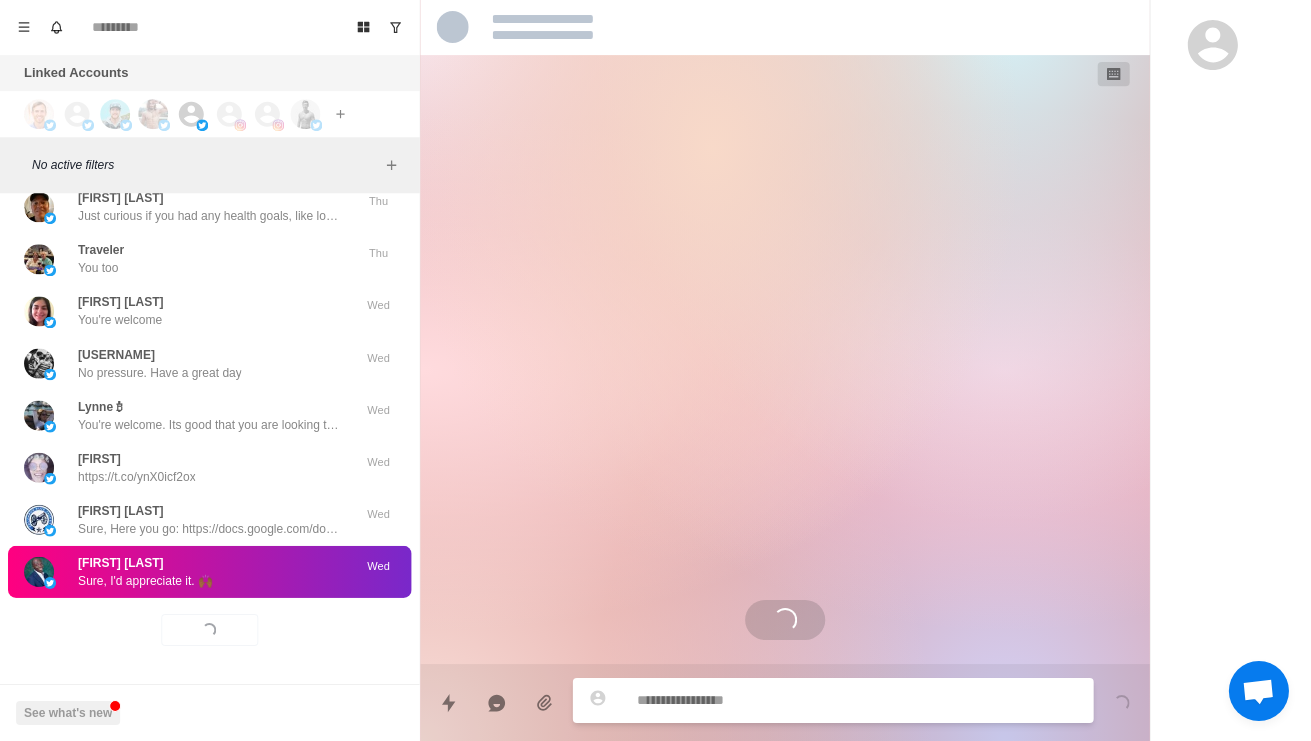 scroll, scrollTop: 0, scrollLeft: 0, axis: both 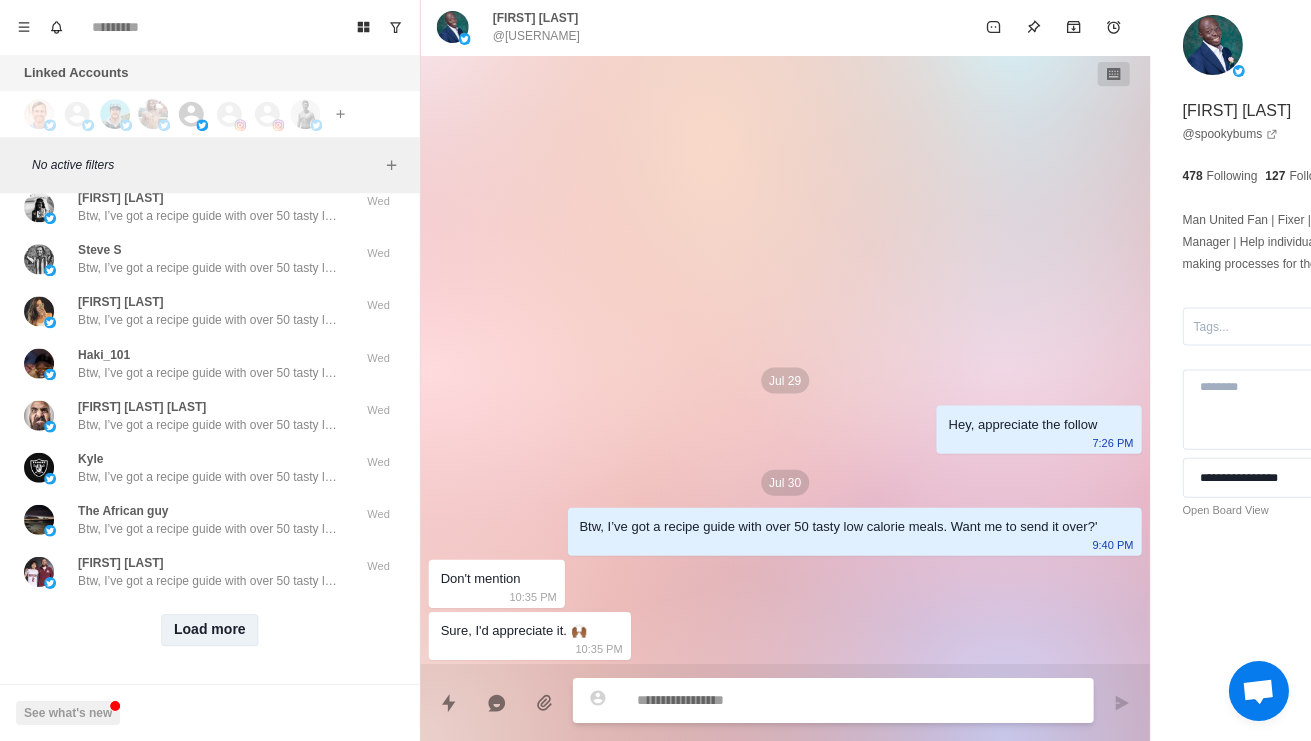 click on "Load more" at bounding box center (210, 630) 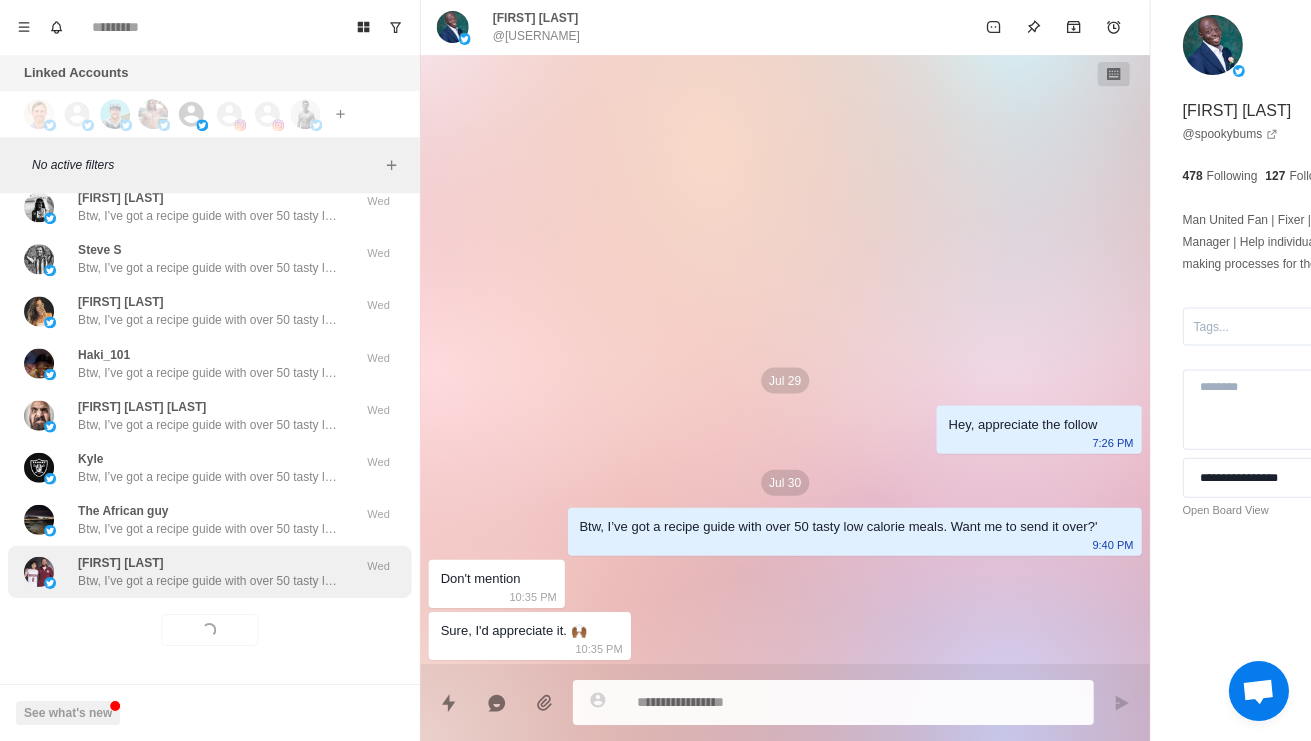 click on "Matt Hollenback" at bounding box center (120, 563) 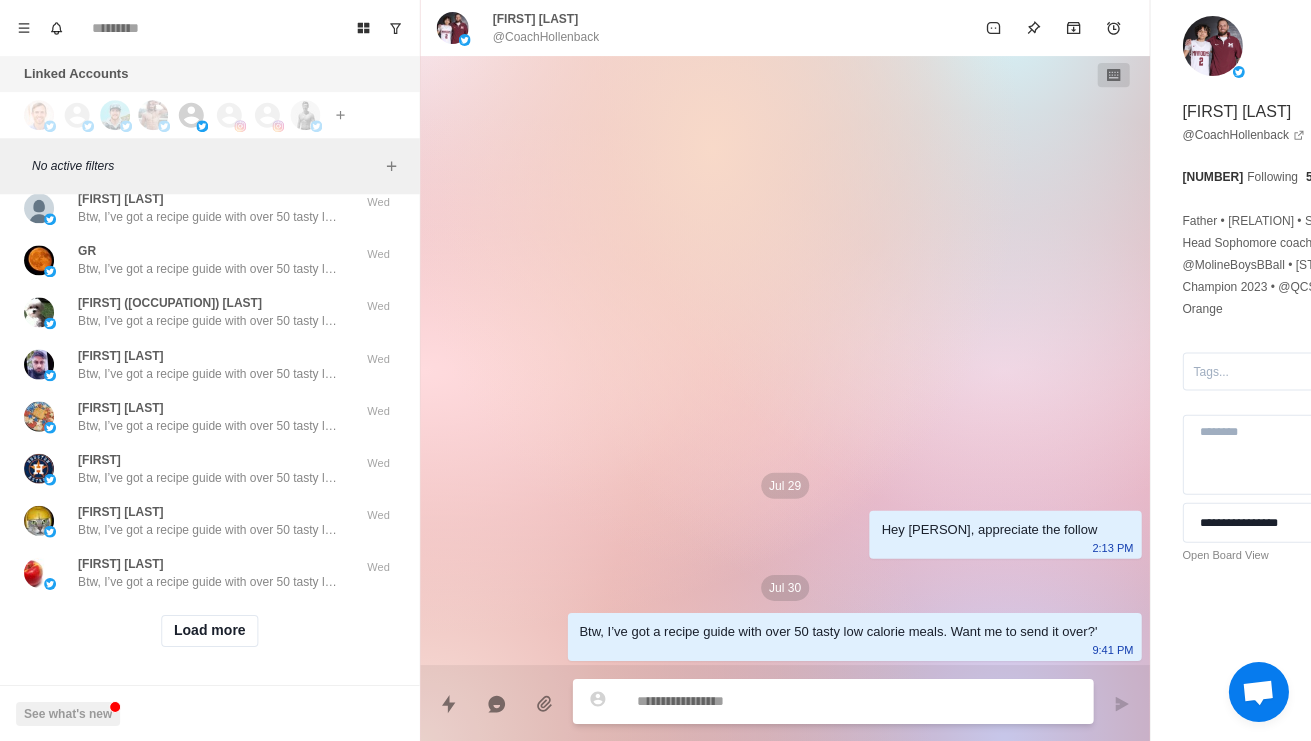 type on "*" 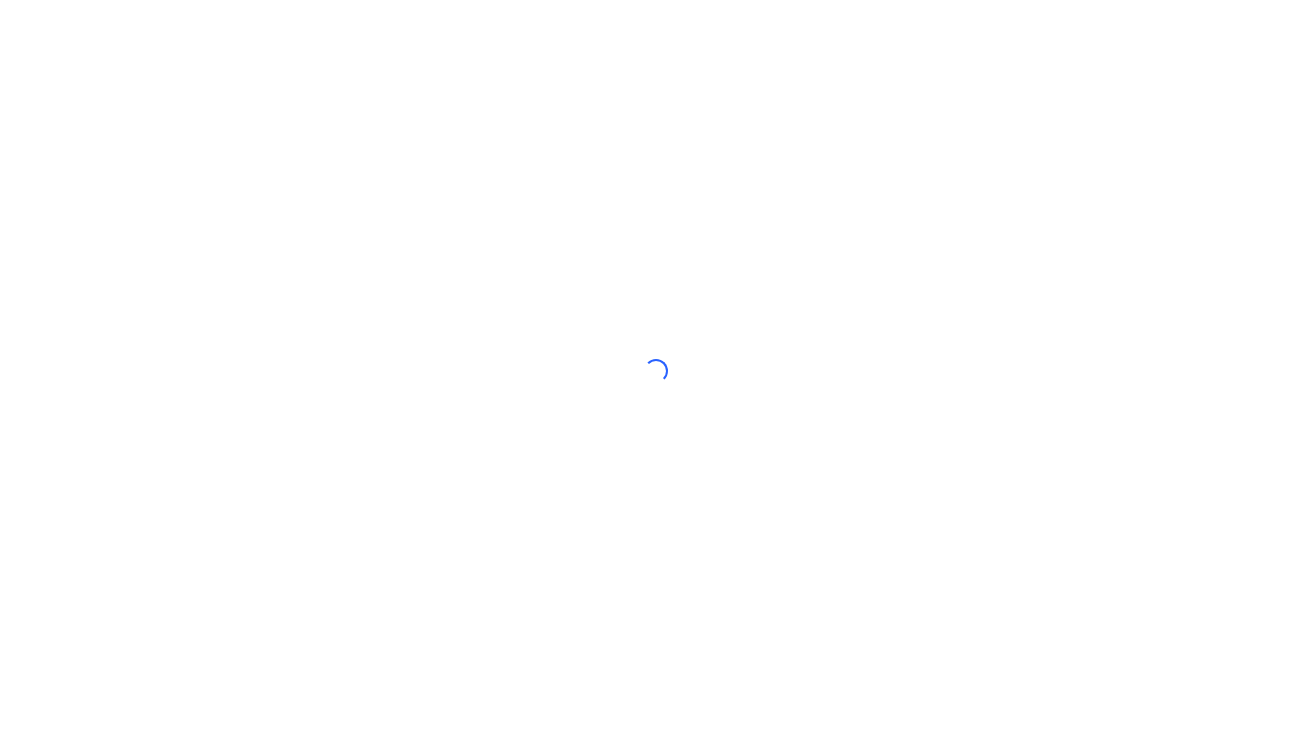 scroll, scrollTop: 0, scrollLeft: 0, axis: both 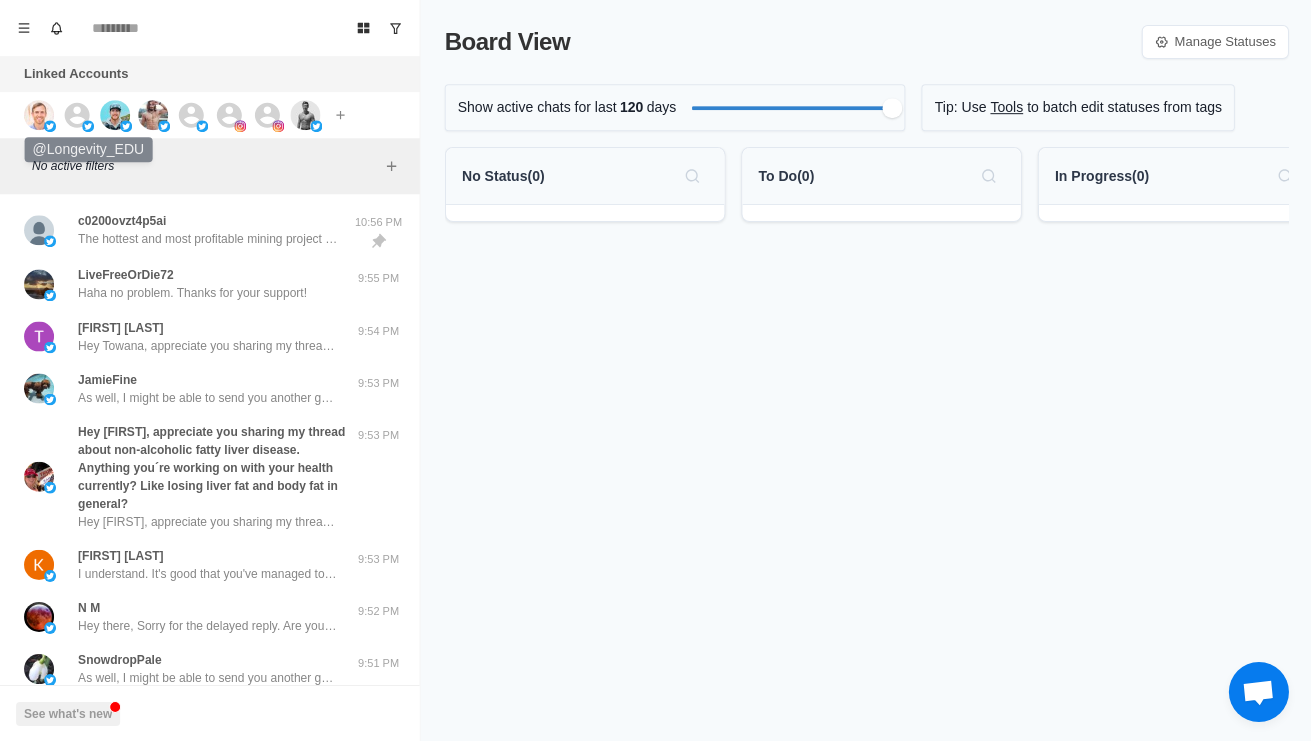 click 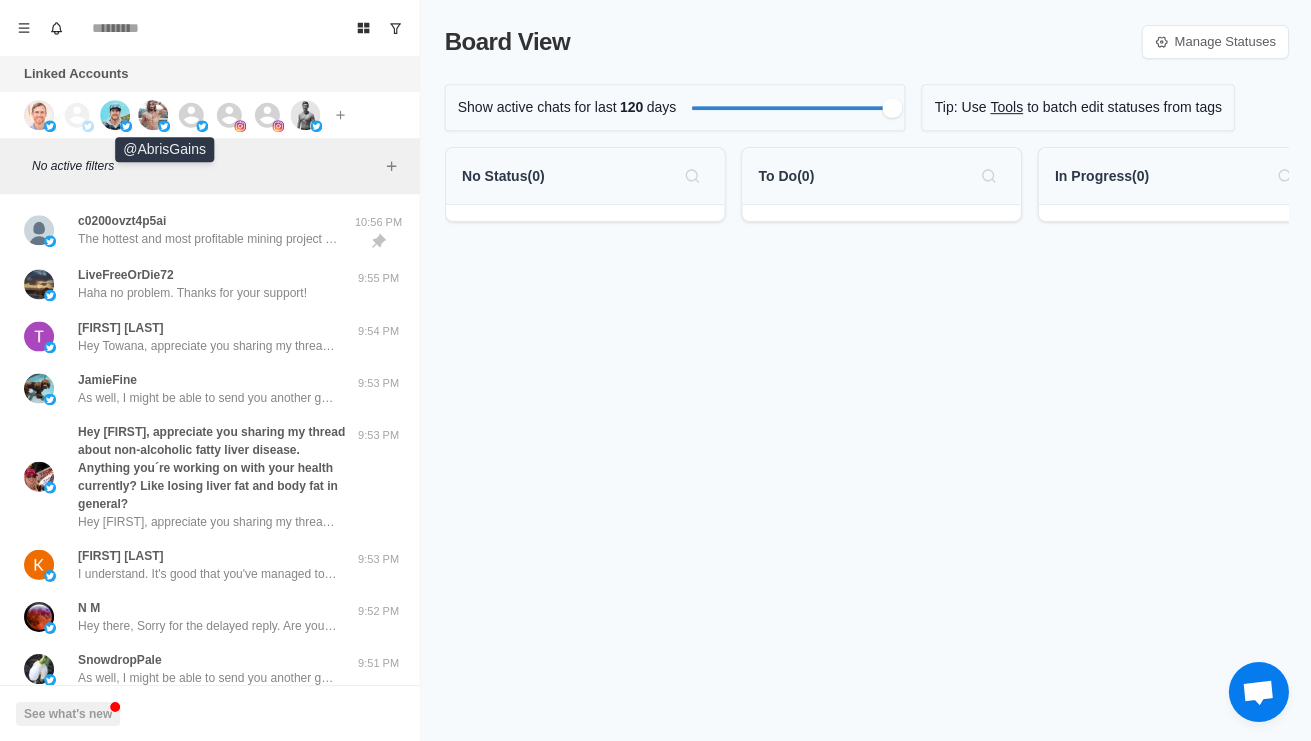 click at bounding box center (153, 115) 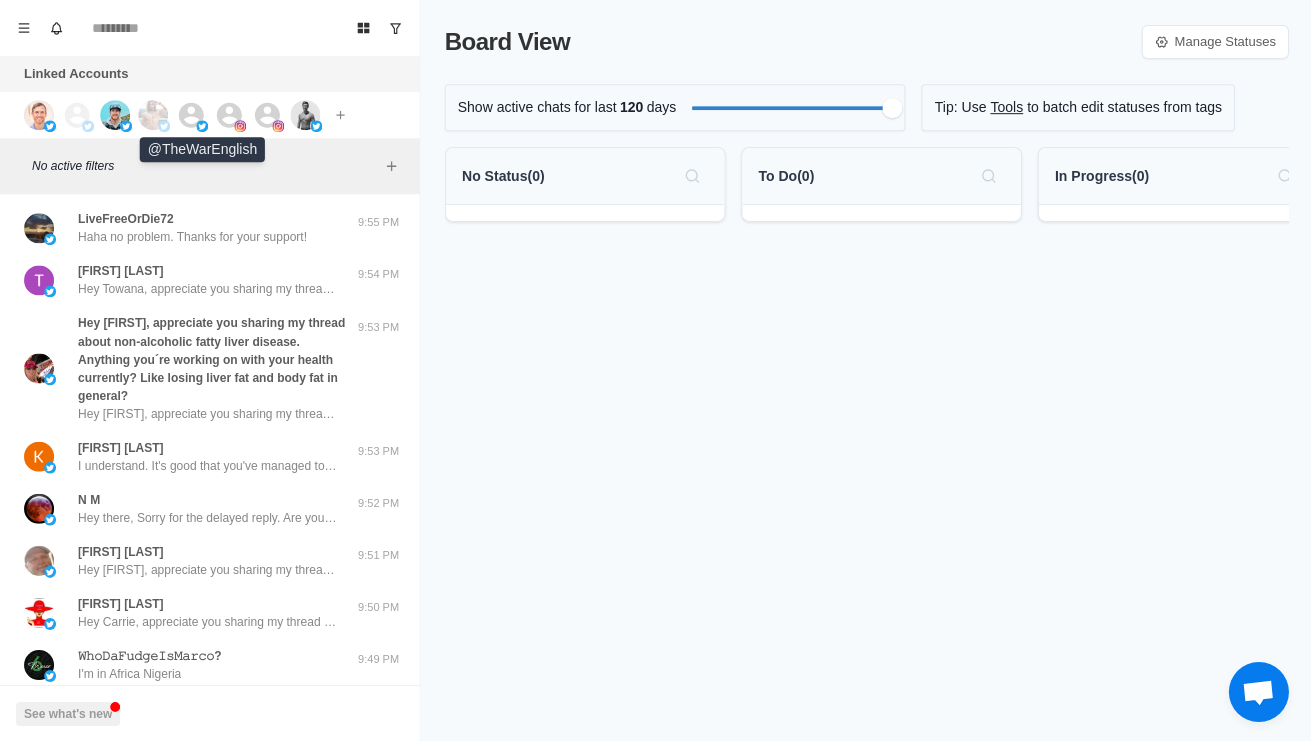 click 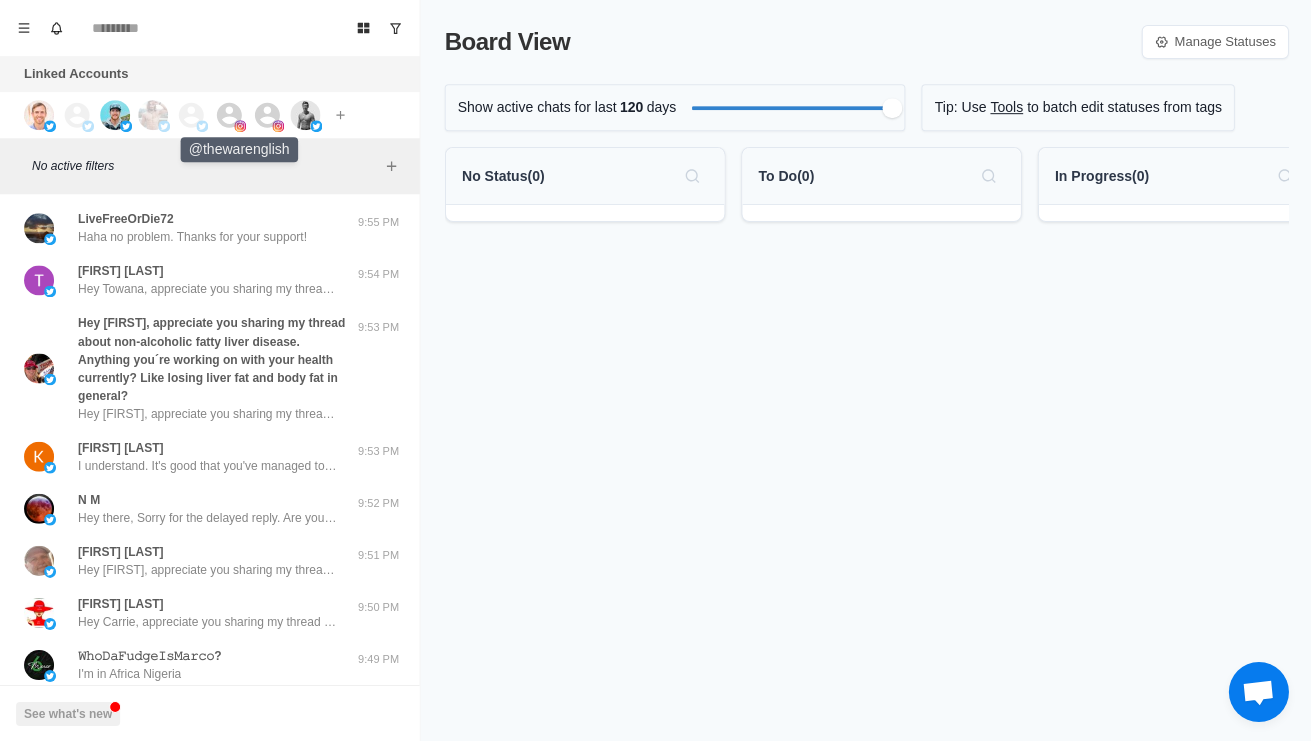 click 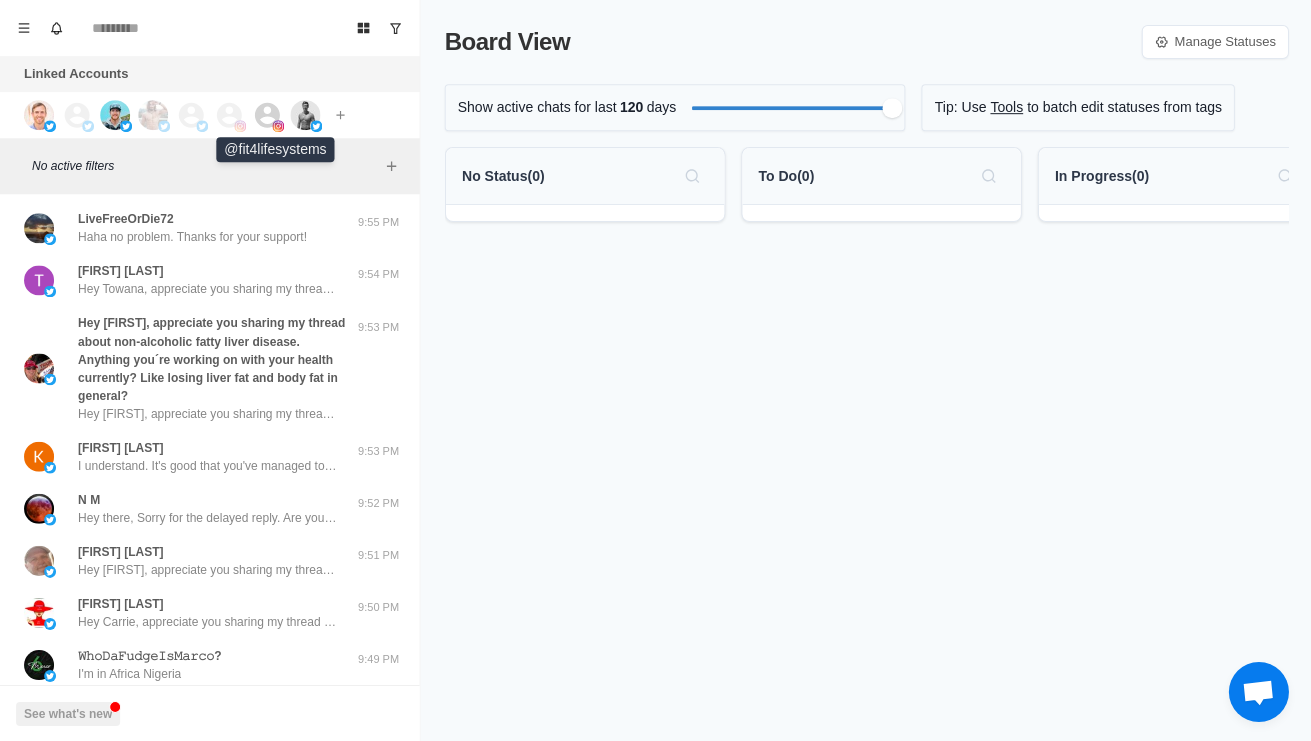 click 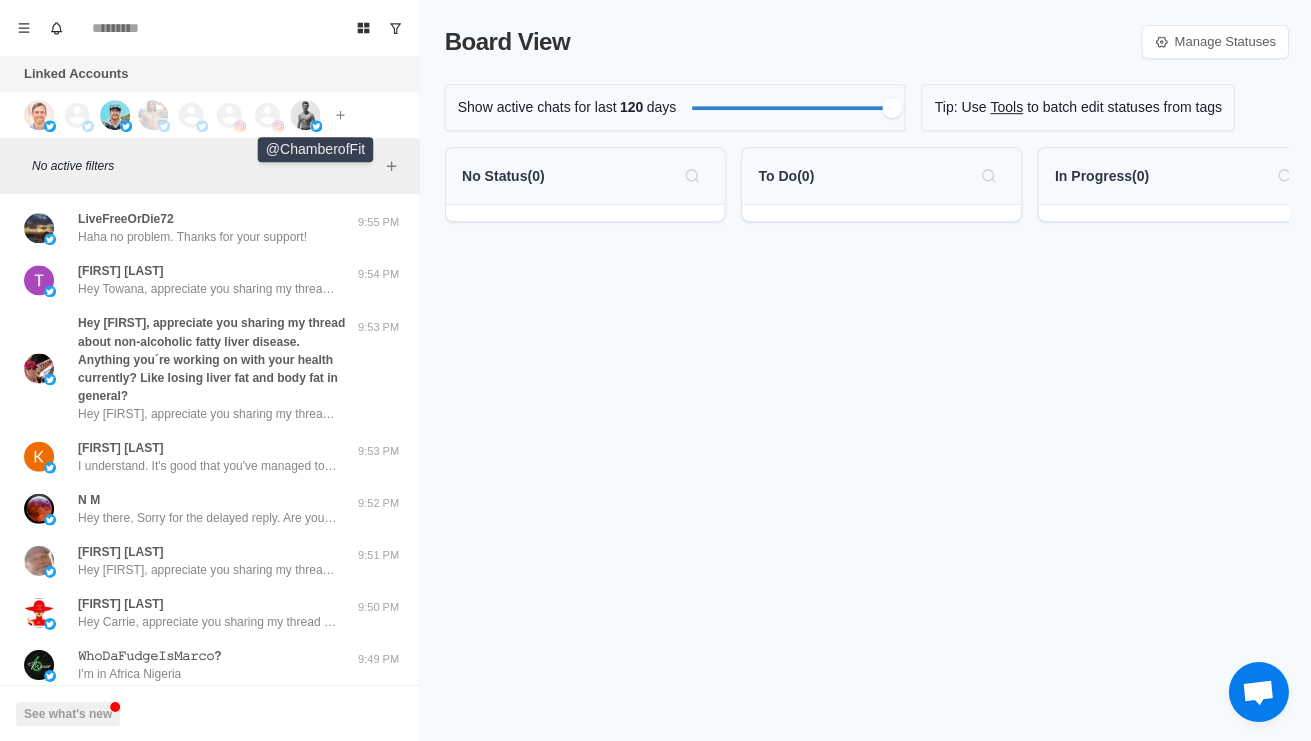 click at bounding box center [305, 115] 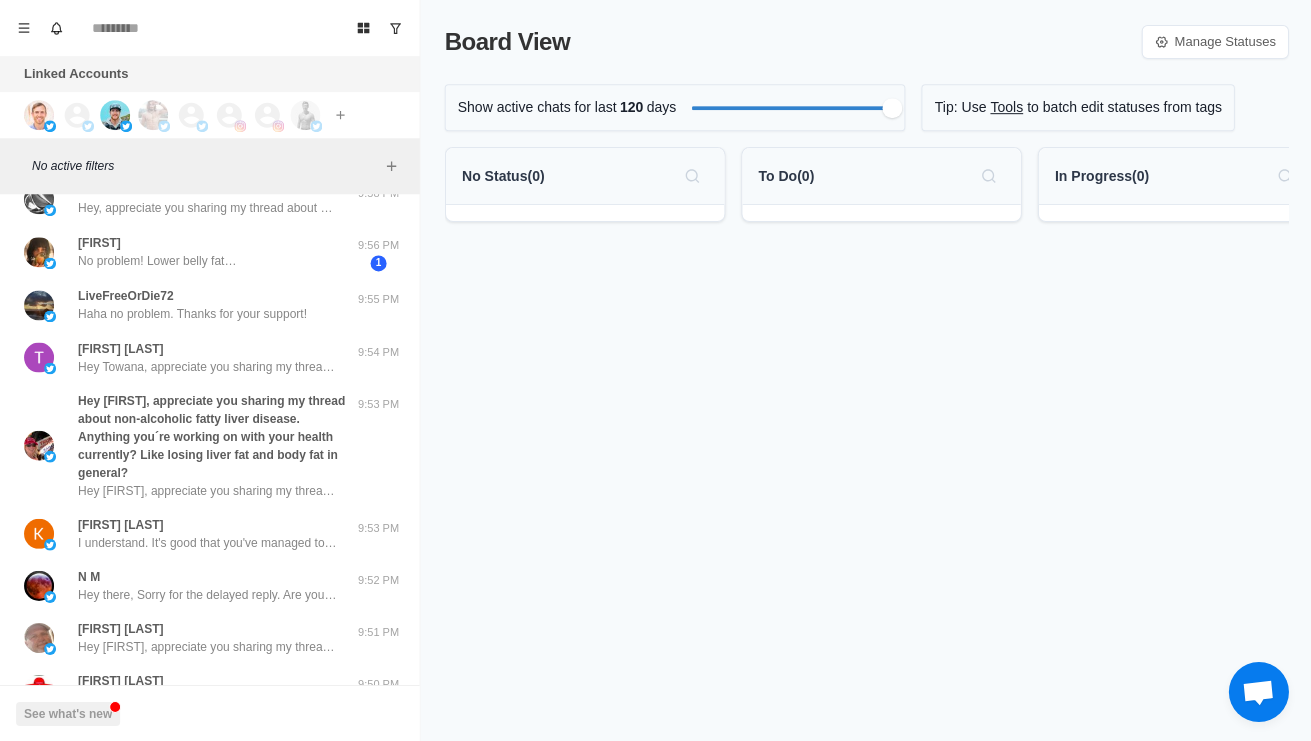 scroll, scrollTop: 30, scrollLeft: 0, axis: vertical 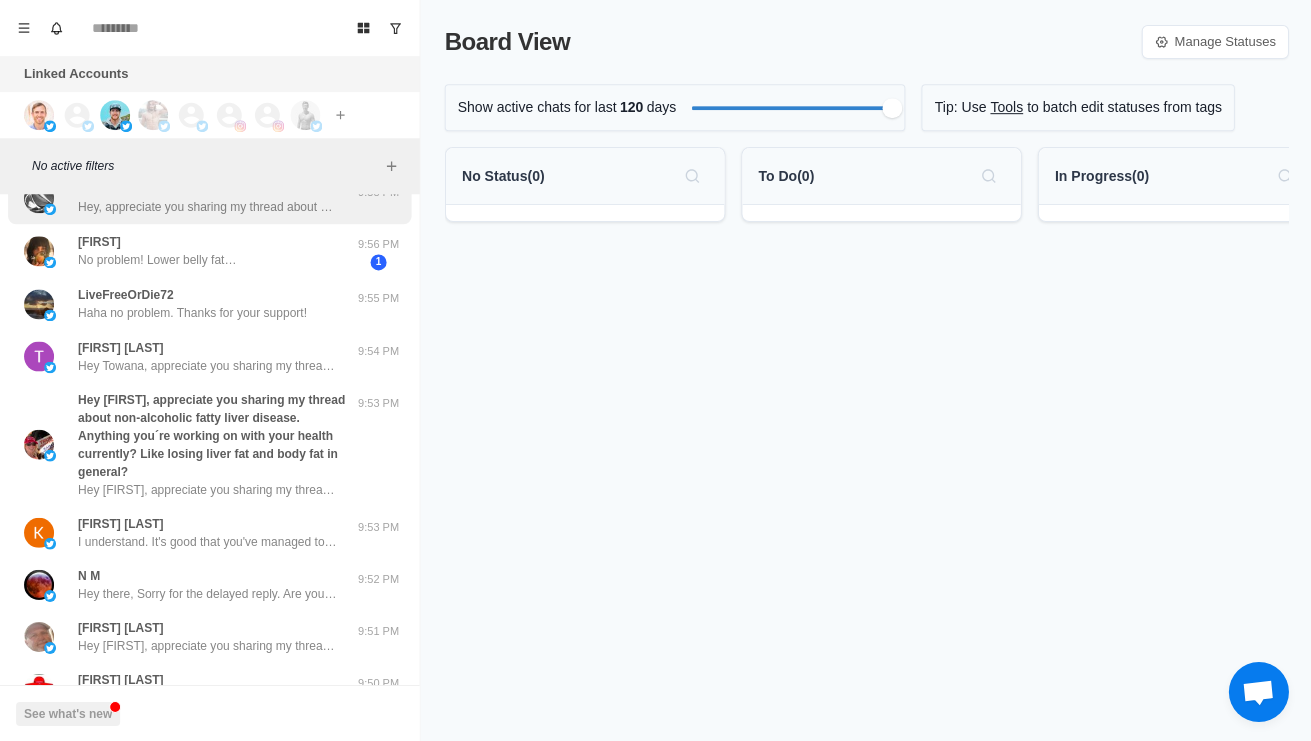 click on "[FIRST] [LAST] Hey, appreciate you sharing my thread about non-alcoholic fatty liver disease.
Anything you´re working on with your health currently? Like losing liver fat and body fat in general? [TIME]" at bounding box center (209, 198) 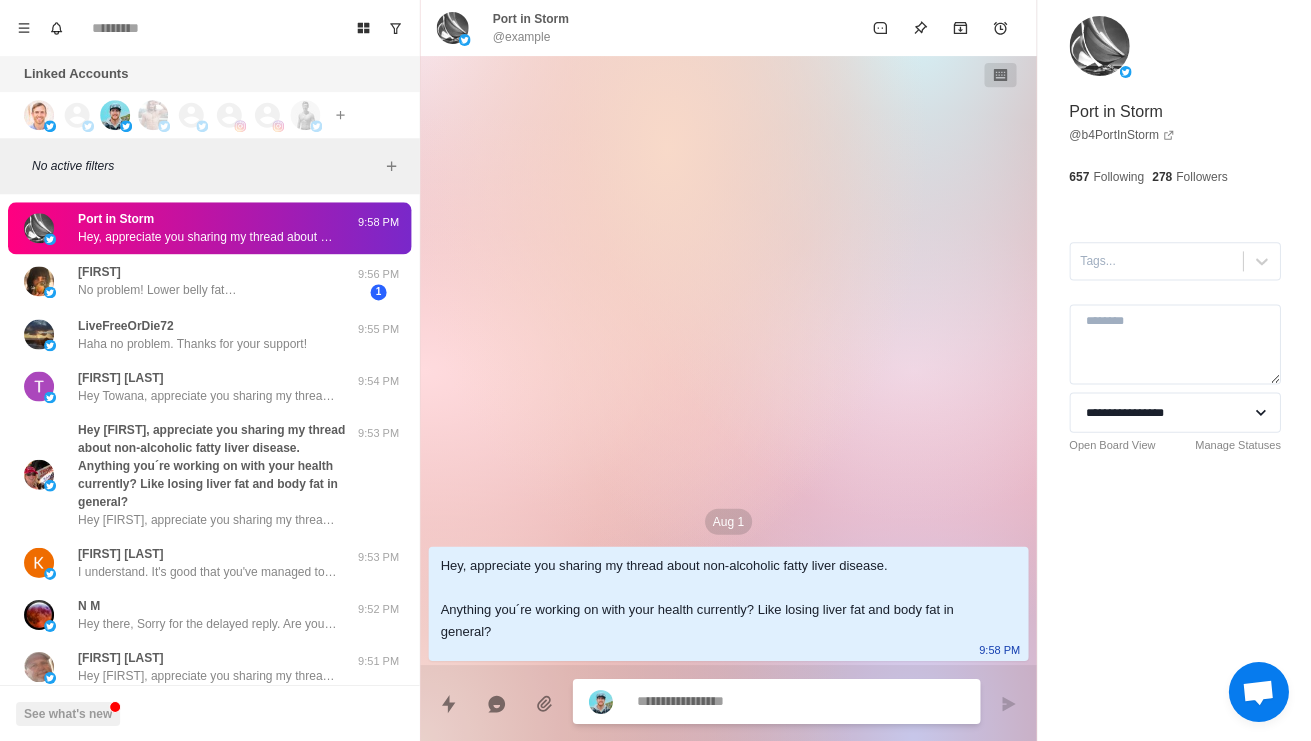 scroll, scrollTop: 0, scrollLeft: 0, axis: both 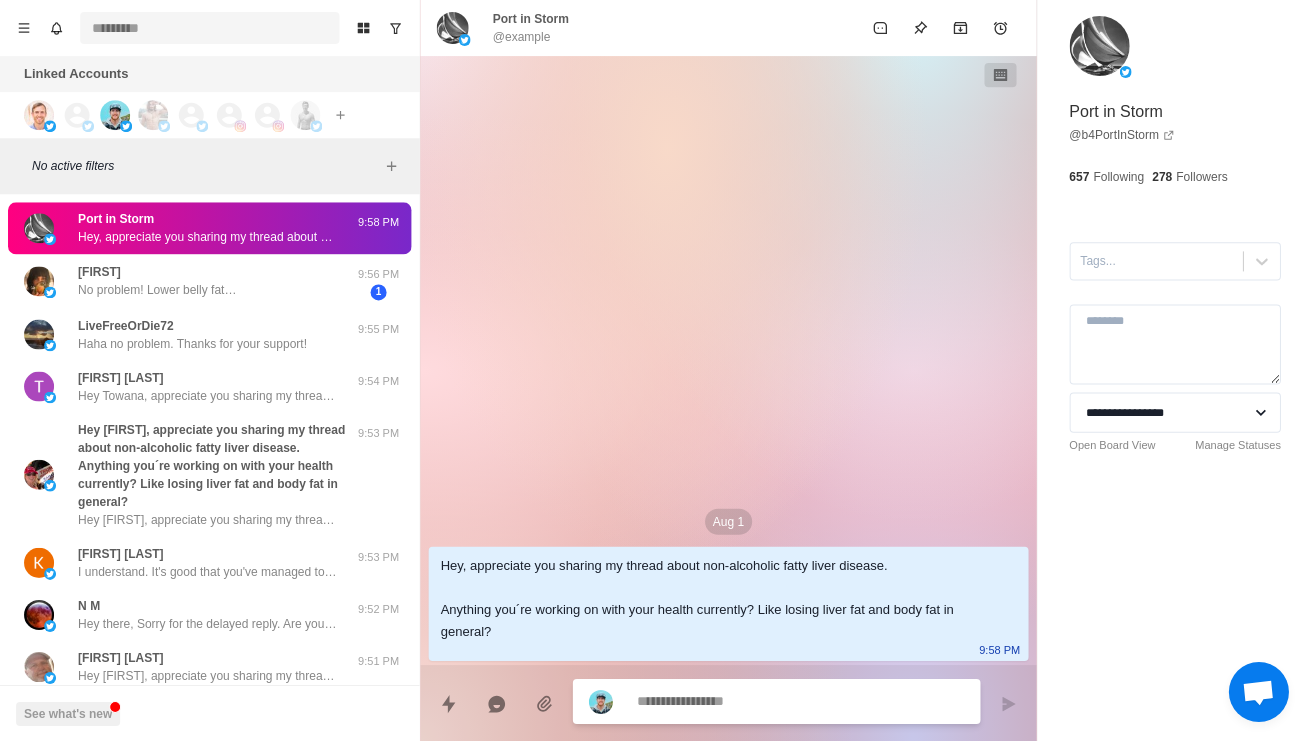 click at bounding box center [209, 28] 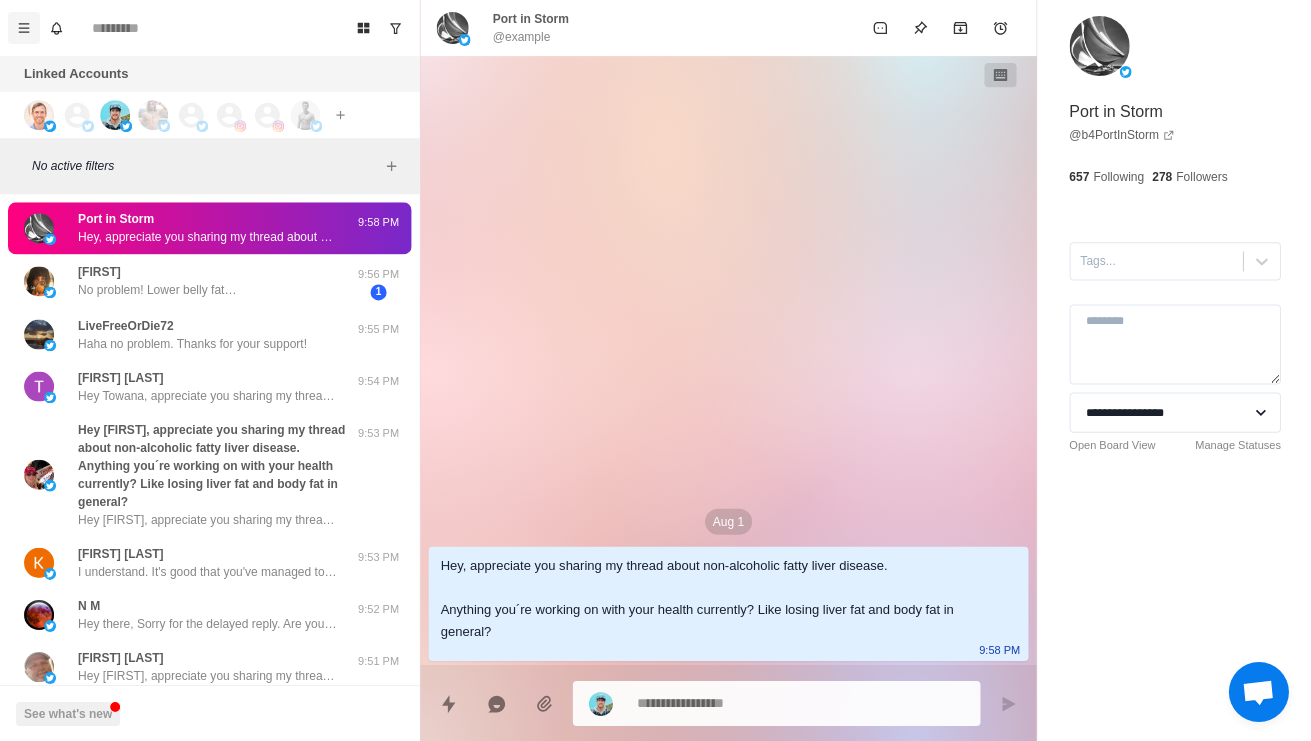 click at bounding box center [24, 28] 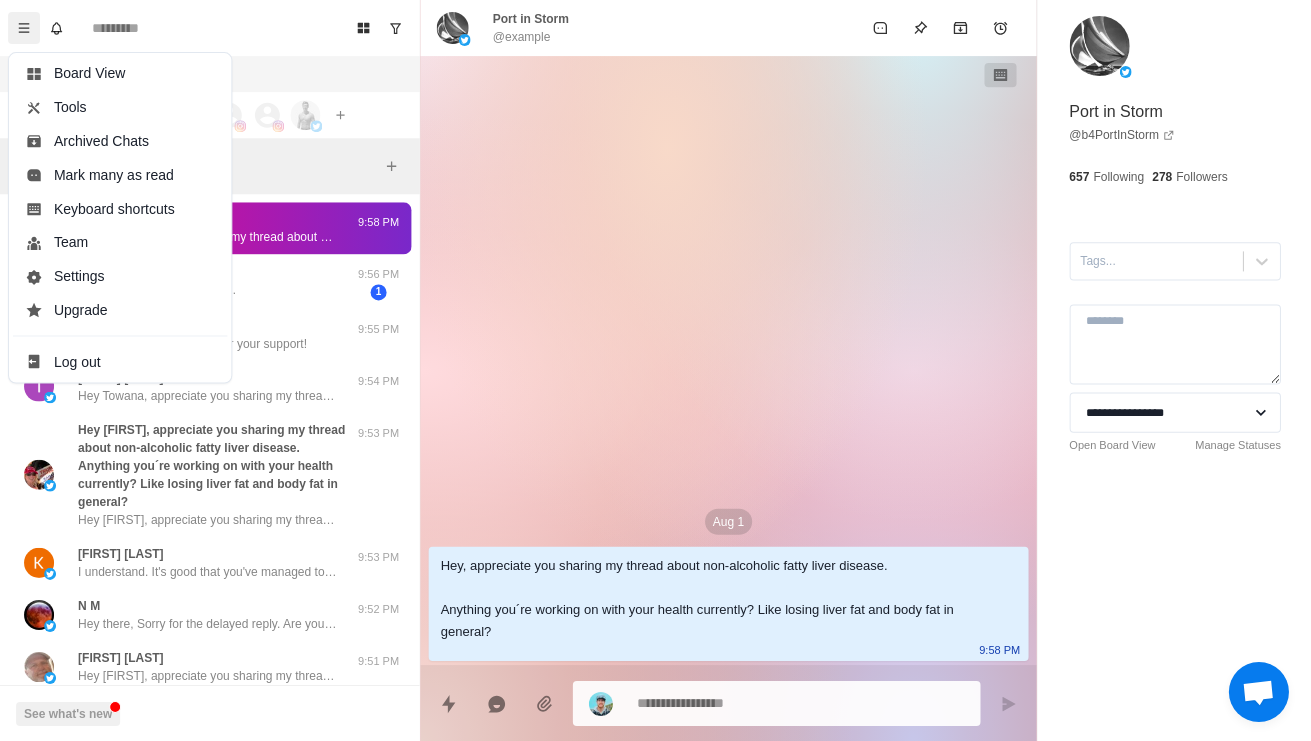 click on "[MONTH] [DAY] Hey, appreciate you sharing my thread about non-alcoholic fatty liver disease.
Anything you´re working on with your health currently? Like losing liver fat and body fat in general? [TIME]" at bounding box center (727, 360) 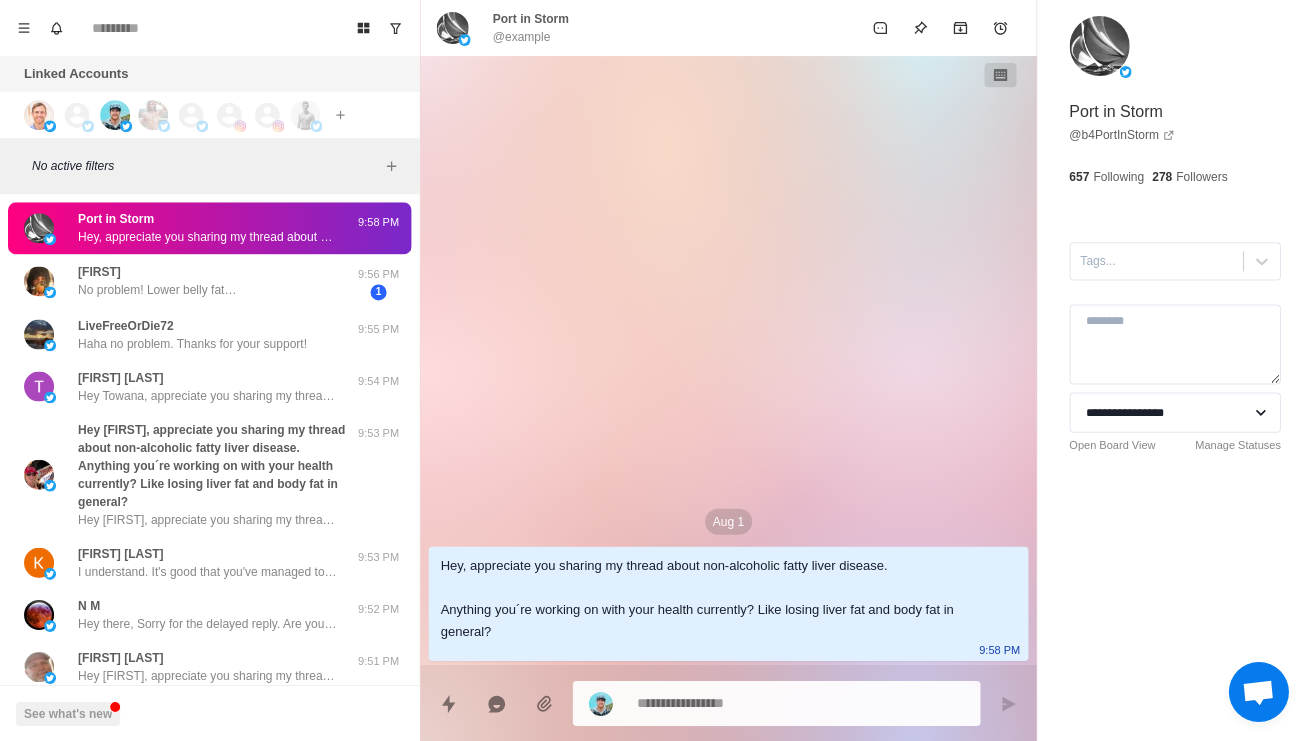 type on "*" 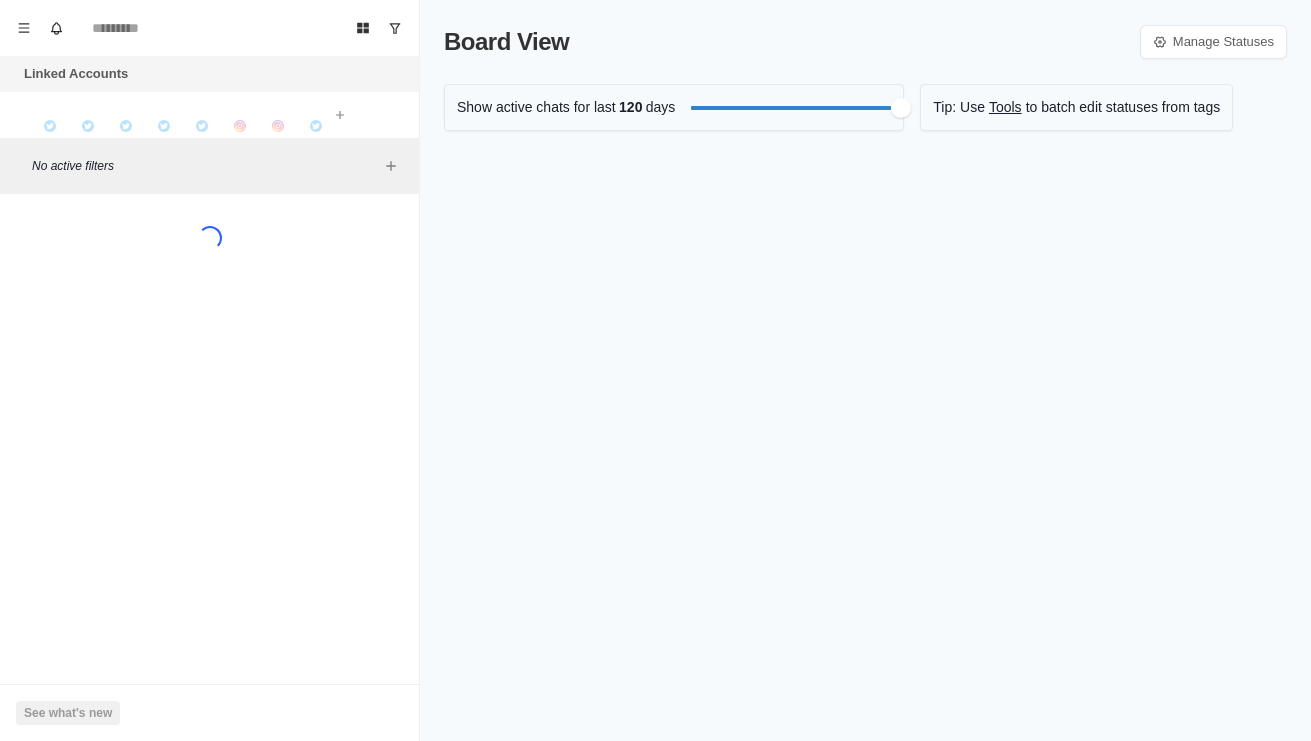 scroll, scrollTop: 0, scrollLeft: 0, axis: both 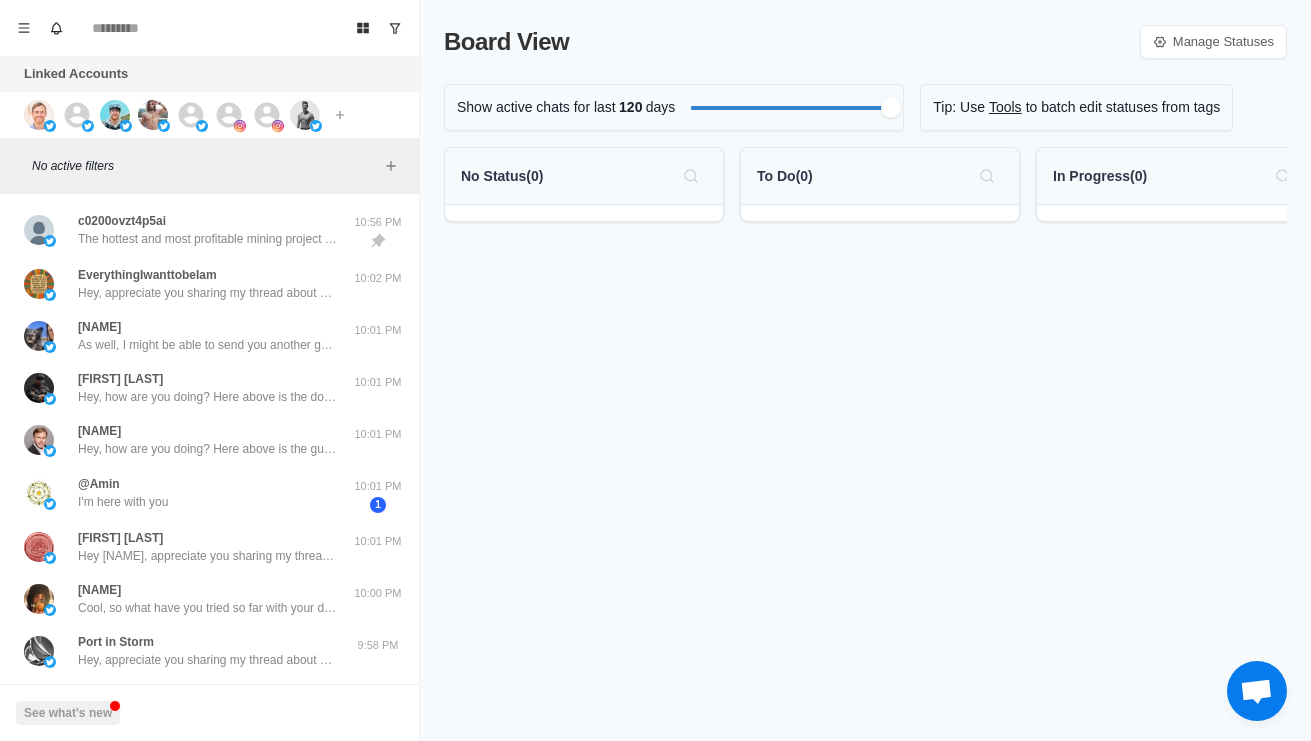 click 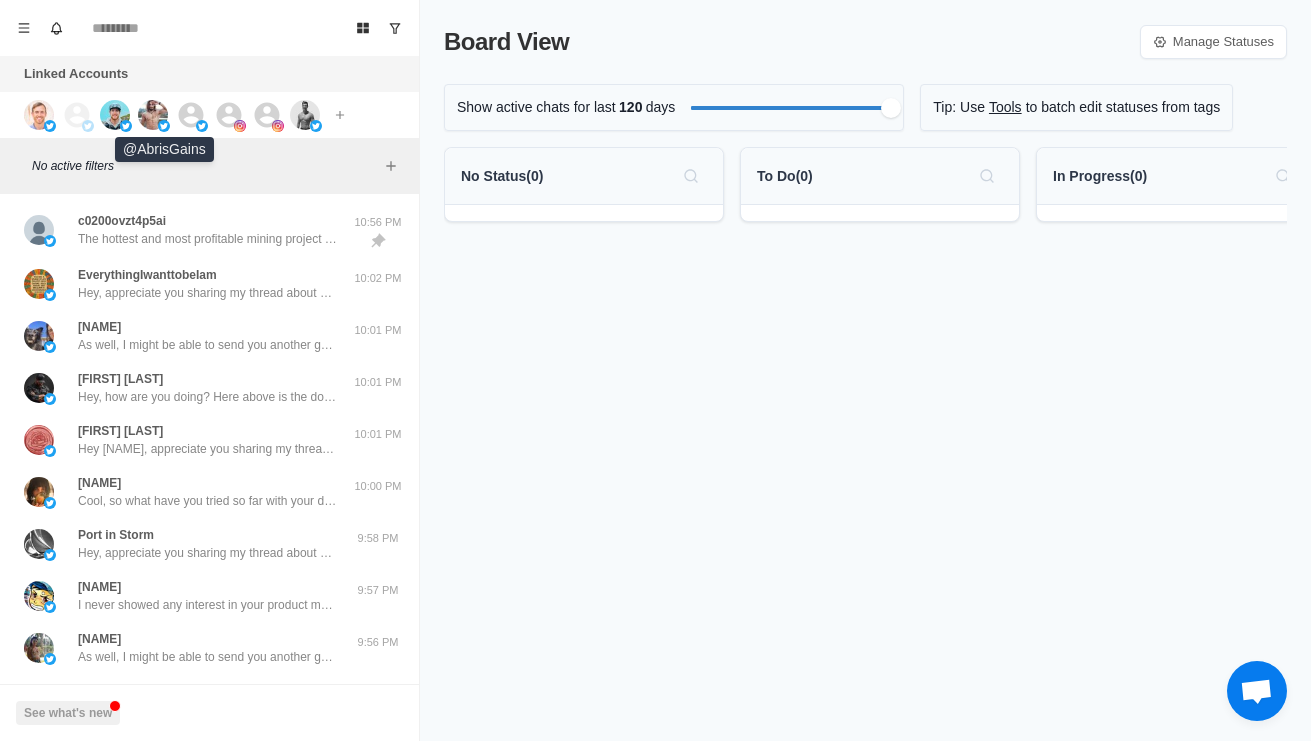click at bounding box center [153, 115] 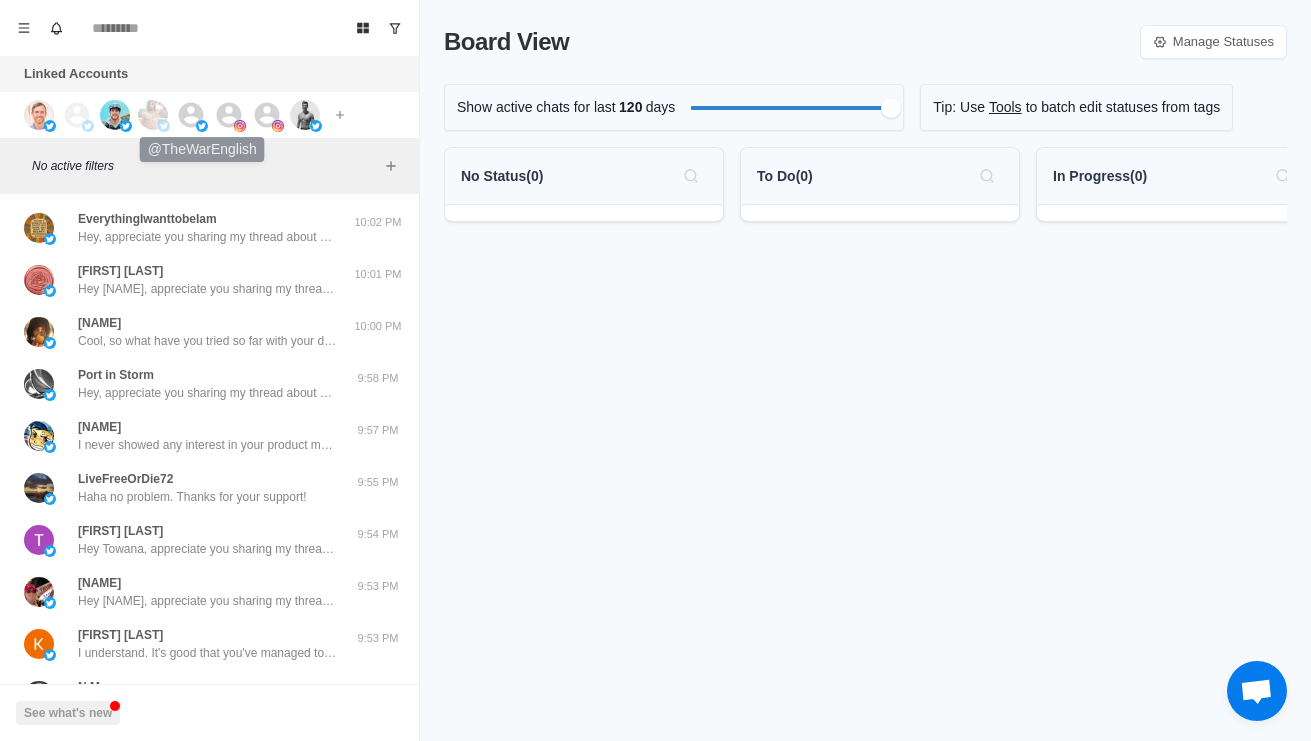 click at bounding box center (202, 126) 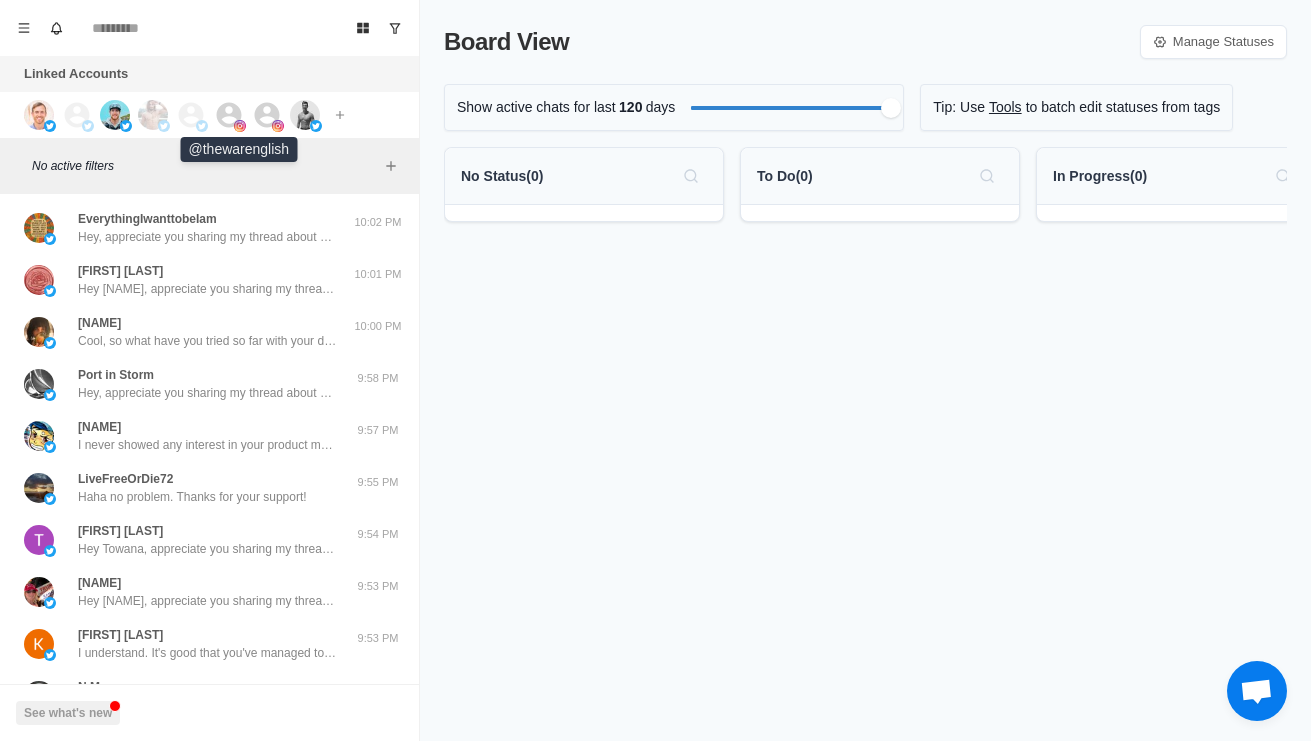 click 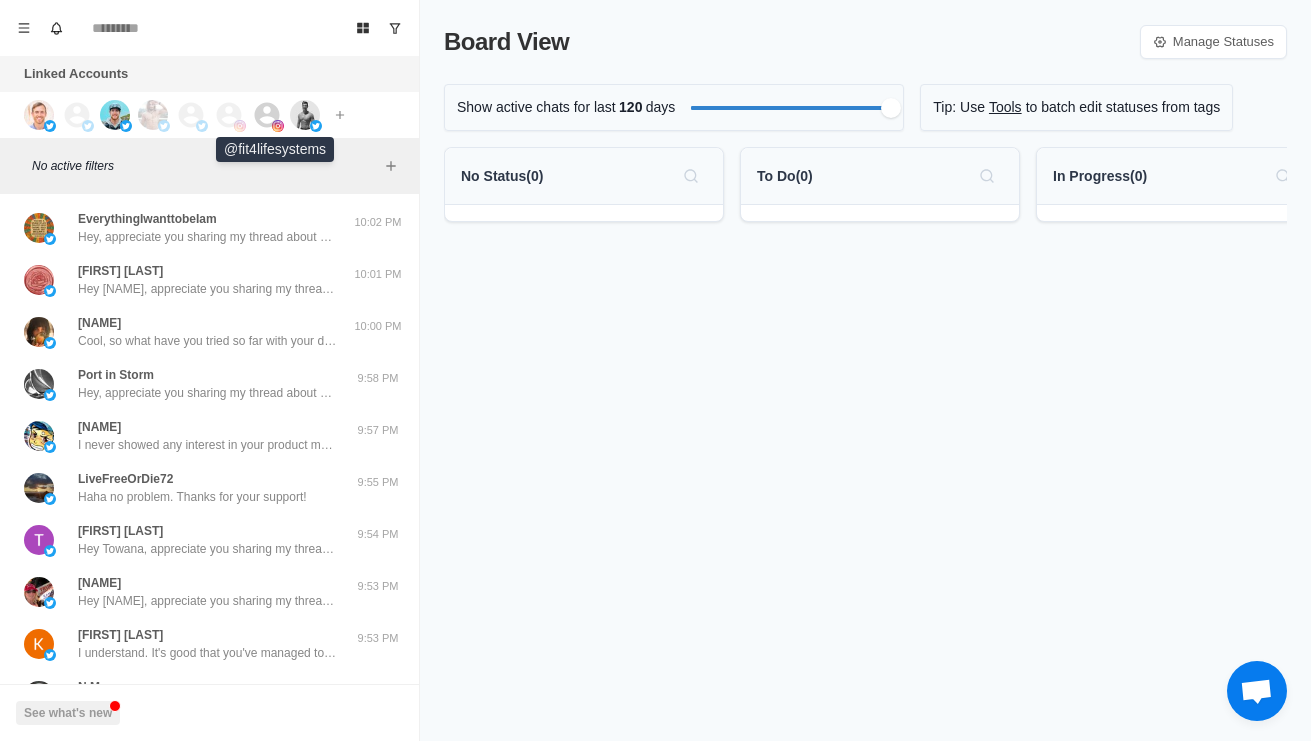 click 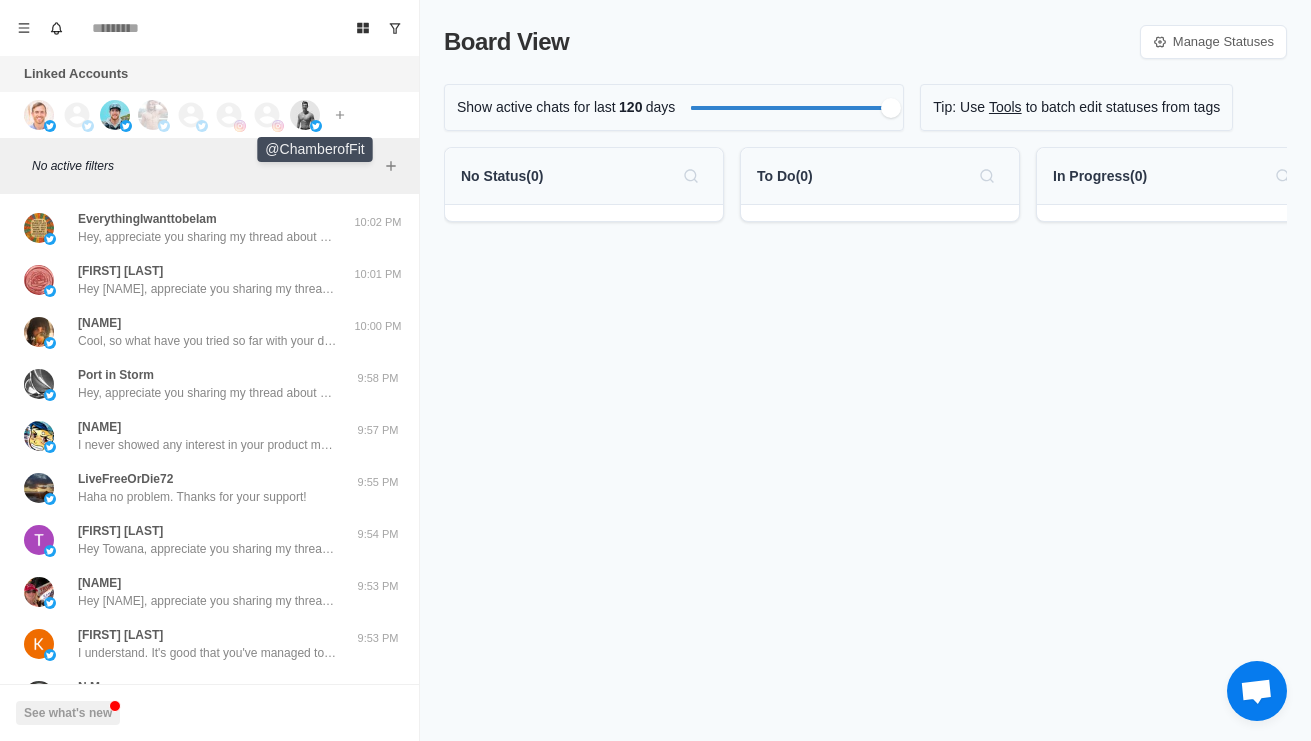 click at bounding box center (305, 115) 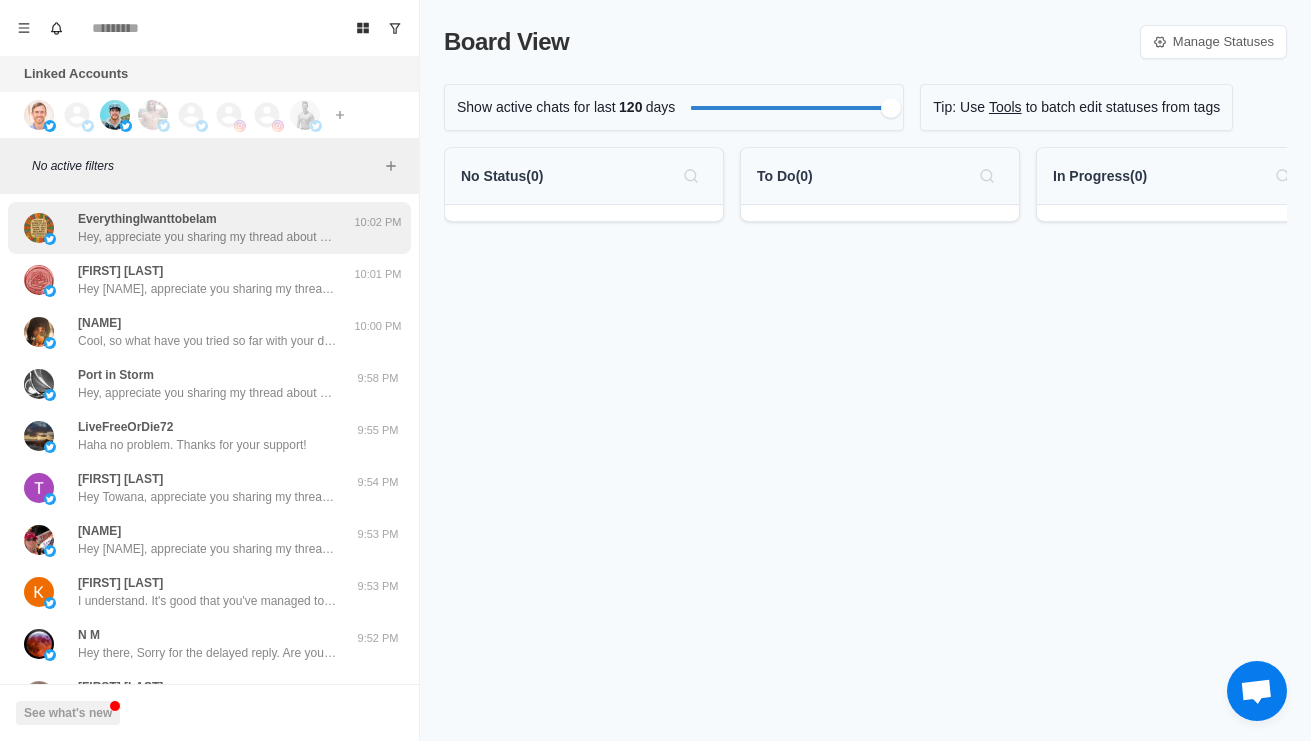 click on "Hey, appreciate you sharing my thread about non-alcoholic fatty liver disease.
Anything you´re working on with your health currently? Like losing liver fat and body fat in general?" at bounding box center [208, 237] 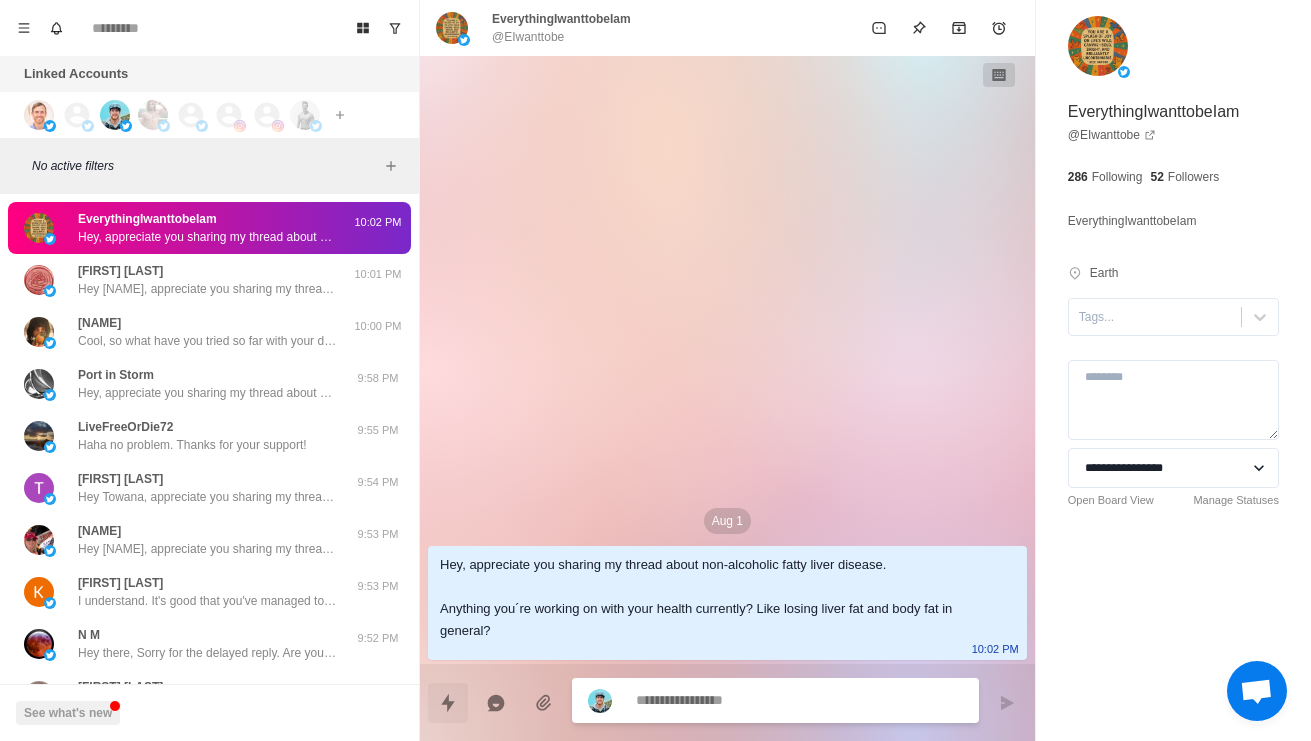 click at bounding box center (448, 703) 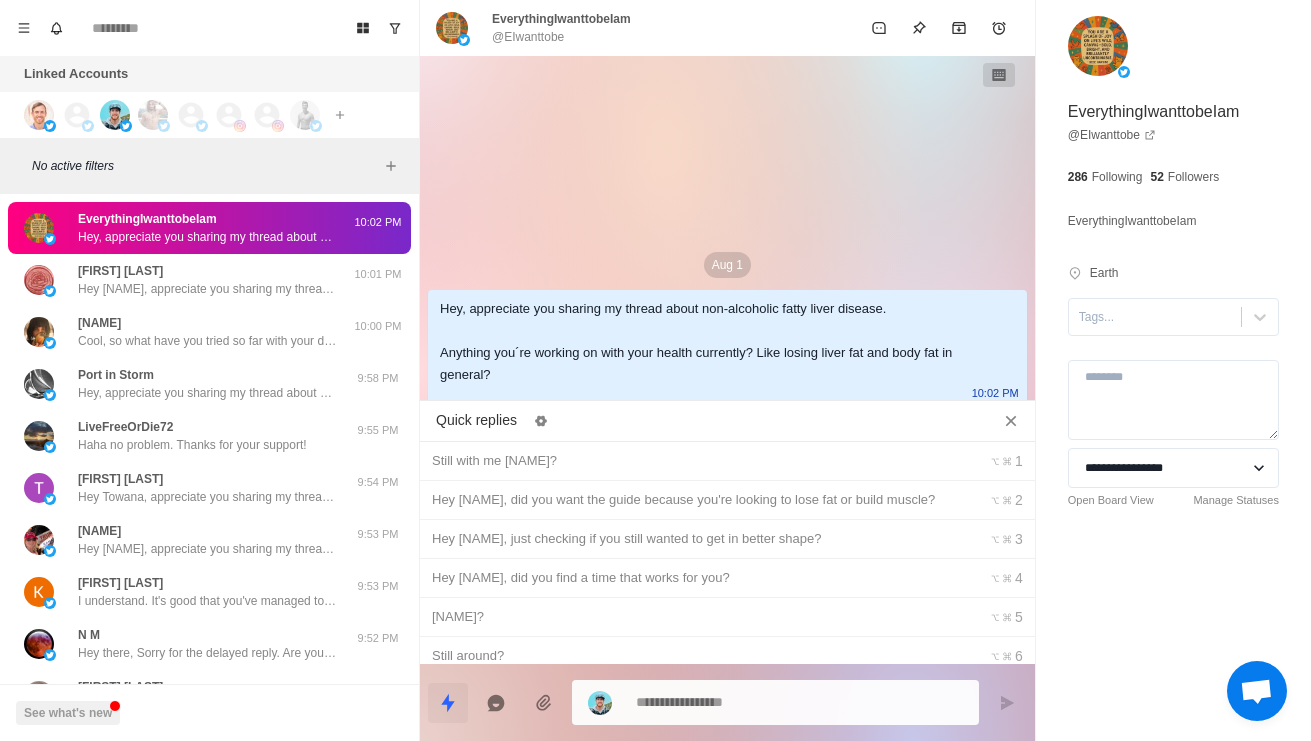 scroll, scrollTop: 0, scrollLeft: 0, axis: both 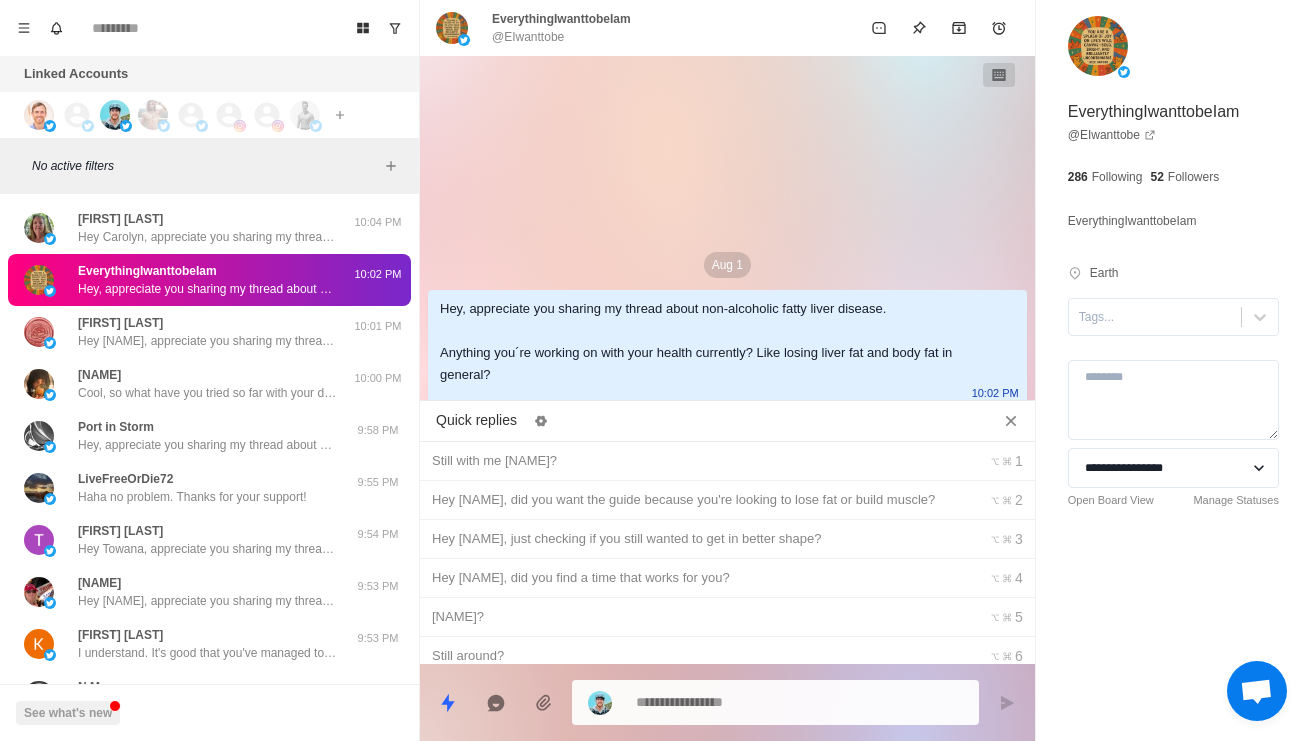 click at bounding box center (799, 702) 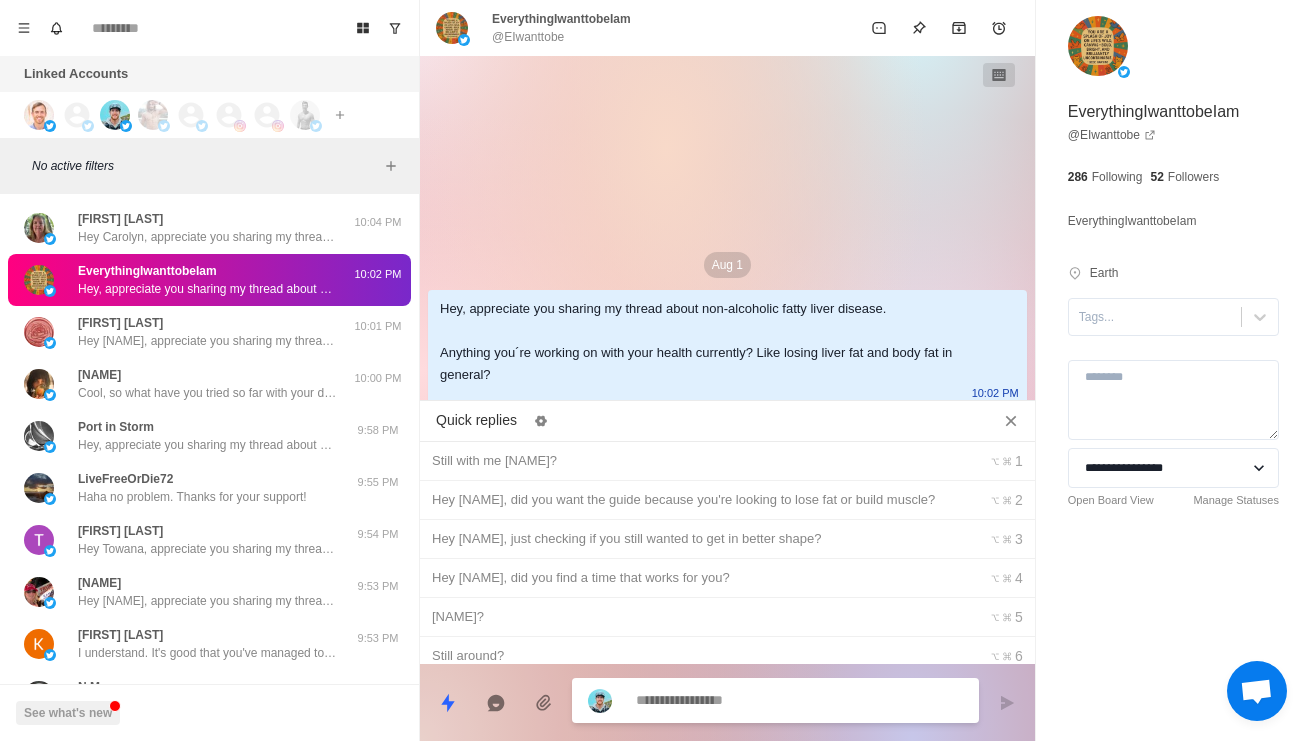 type on "*" 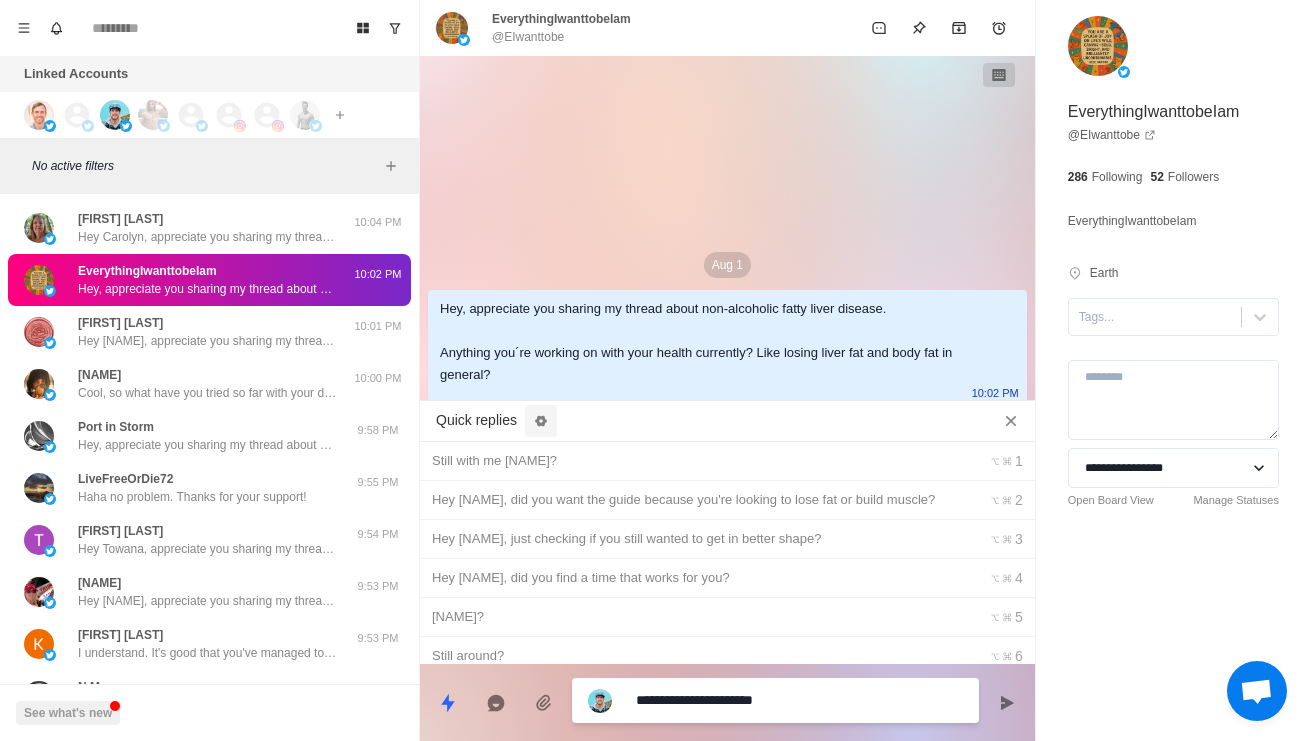 click at bounding box center (541, 421) 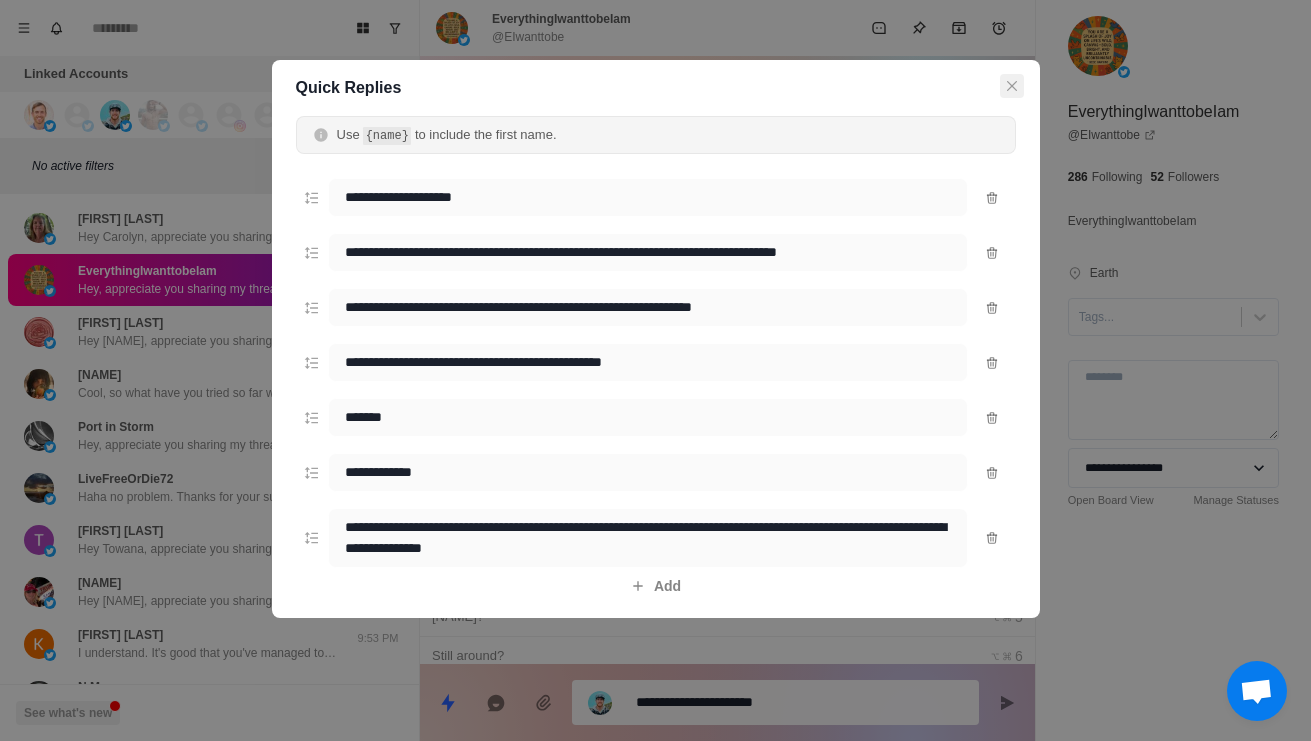 click at bounding box center (1012, 86) 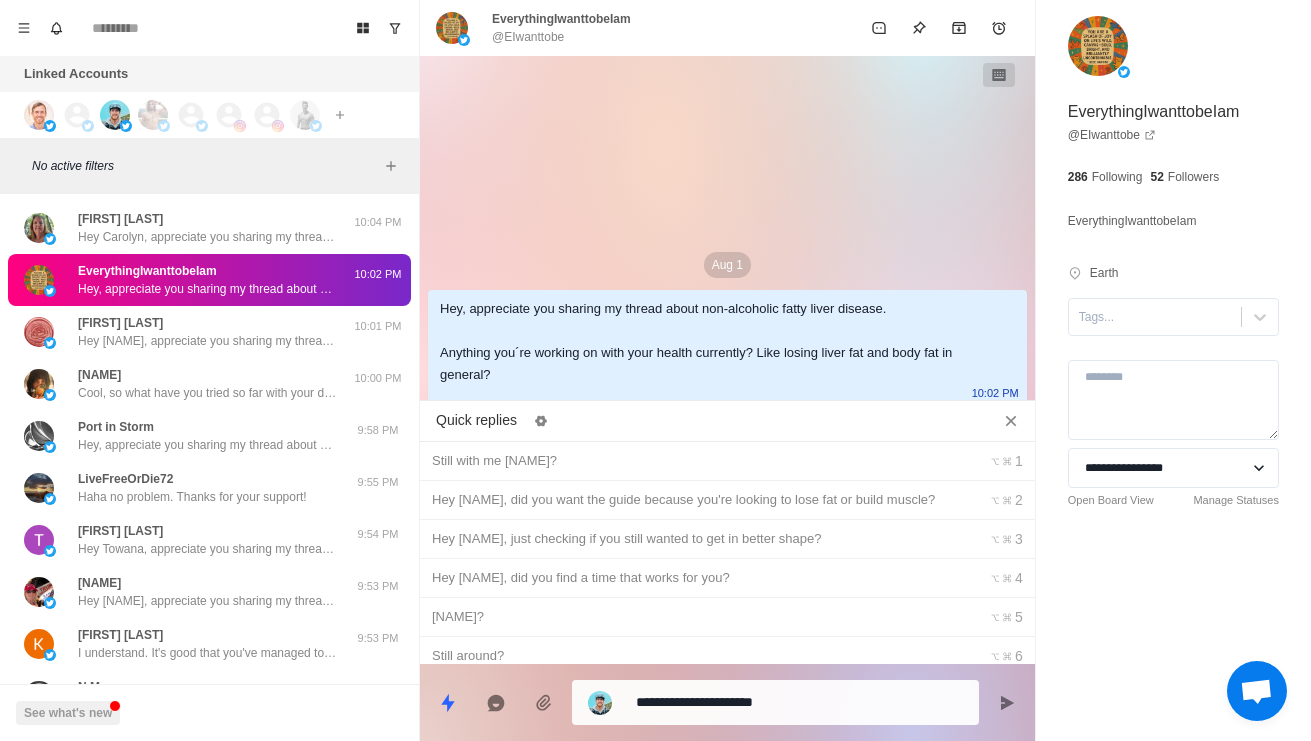 click on "10:02 PM" at bounding box center (995, 393) 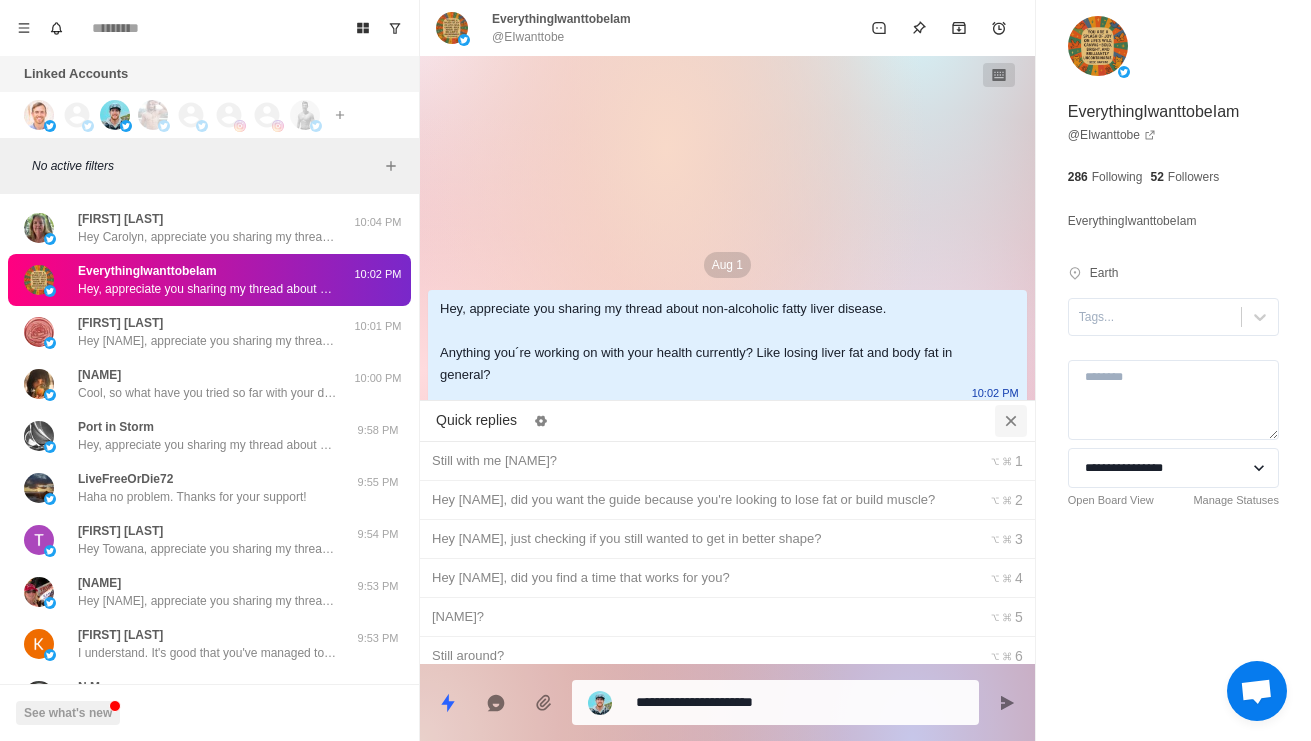 click at bounding box center (1011, 421) 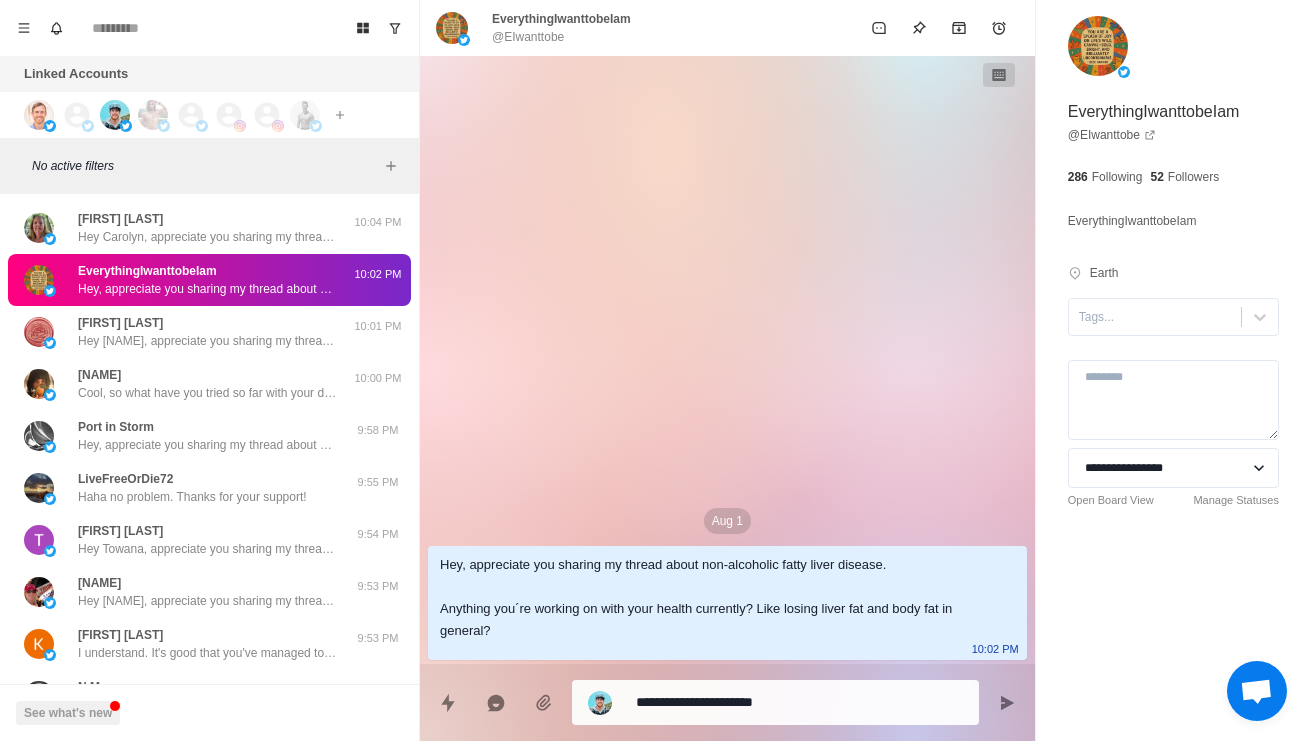 click on "**********" at bounding box center (799, 702) 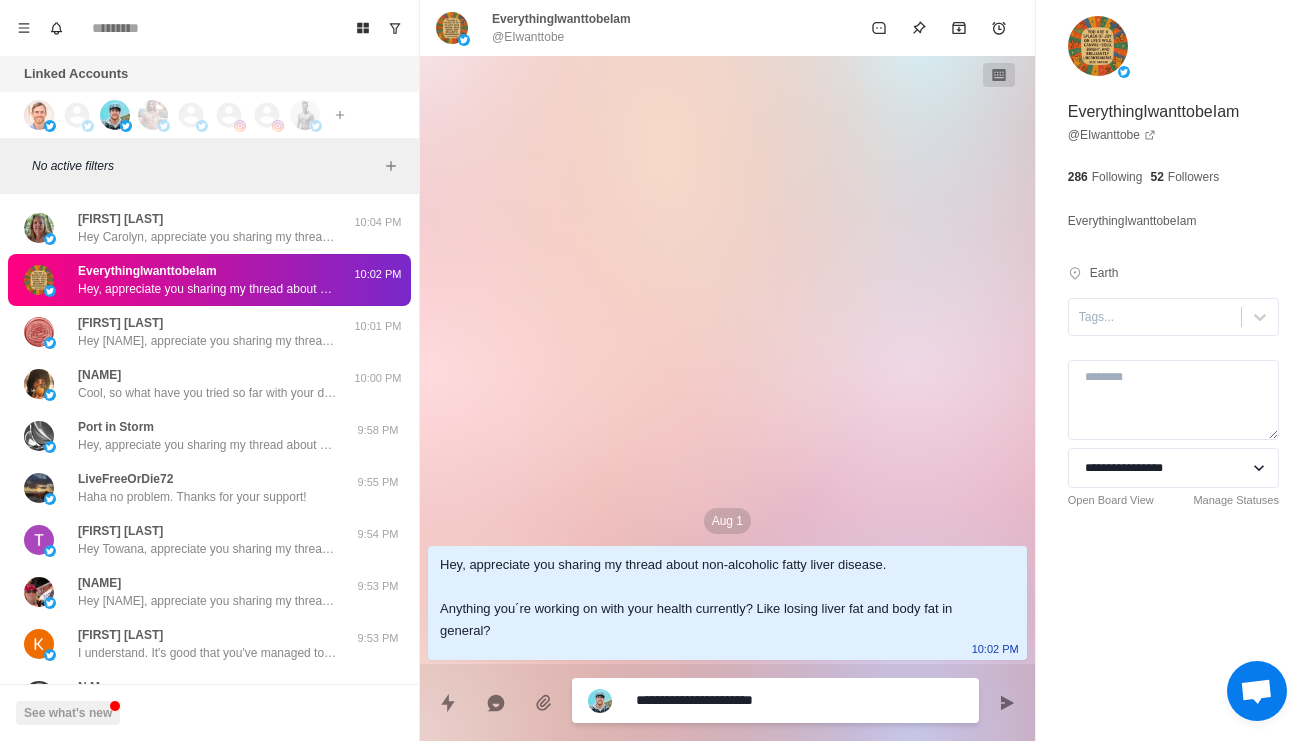 type on "*" 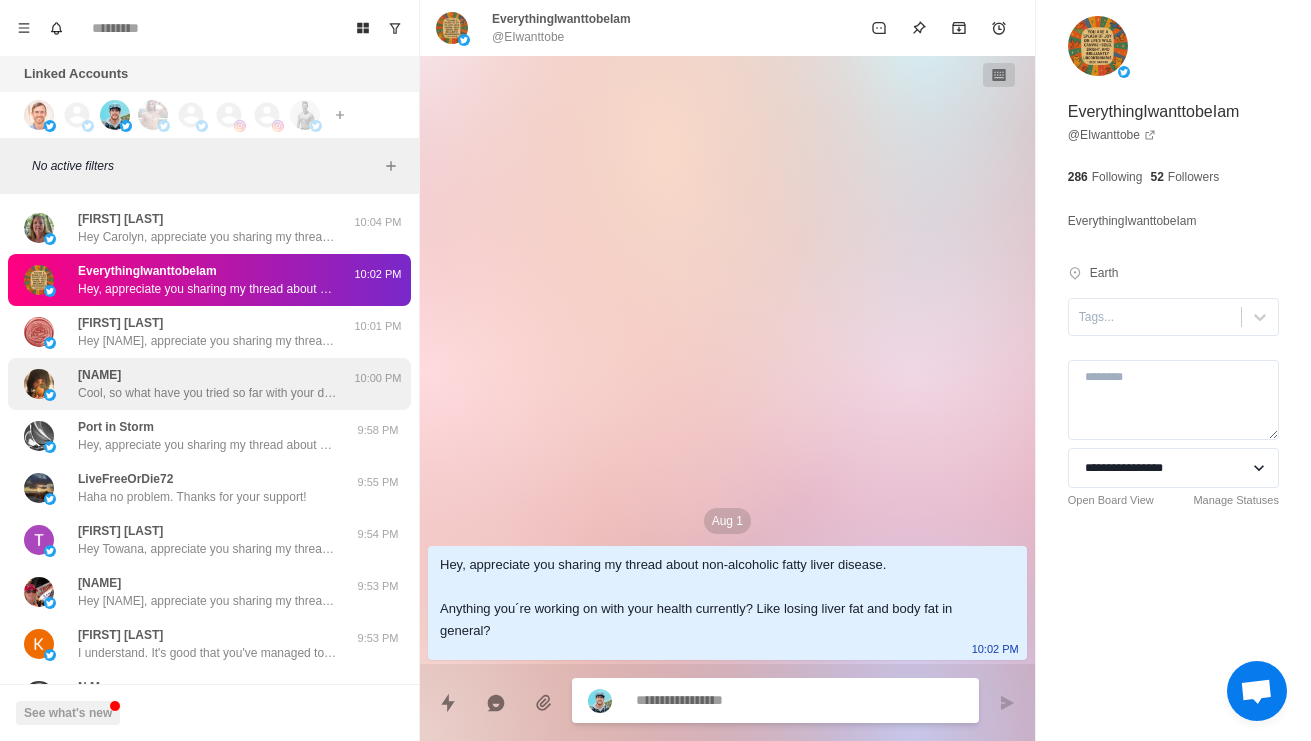 type 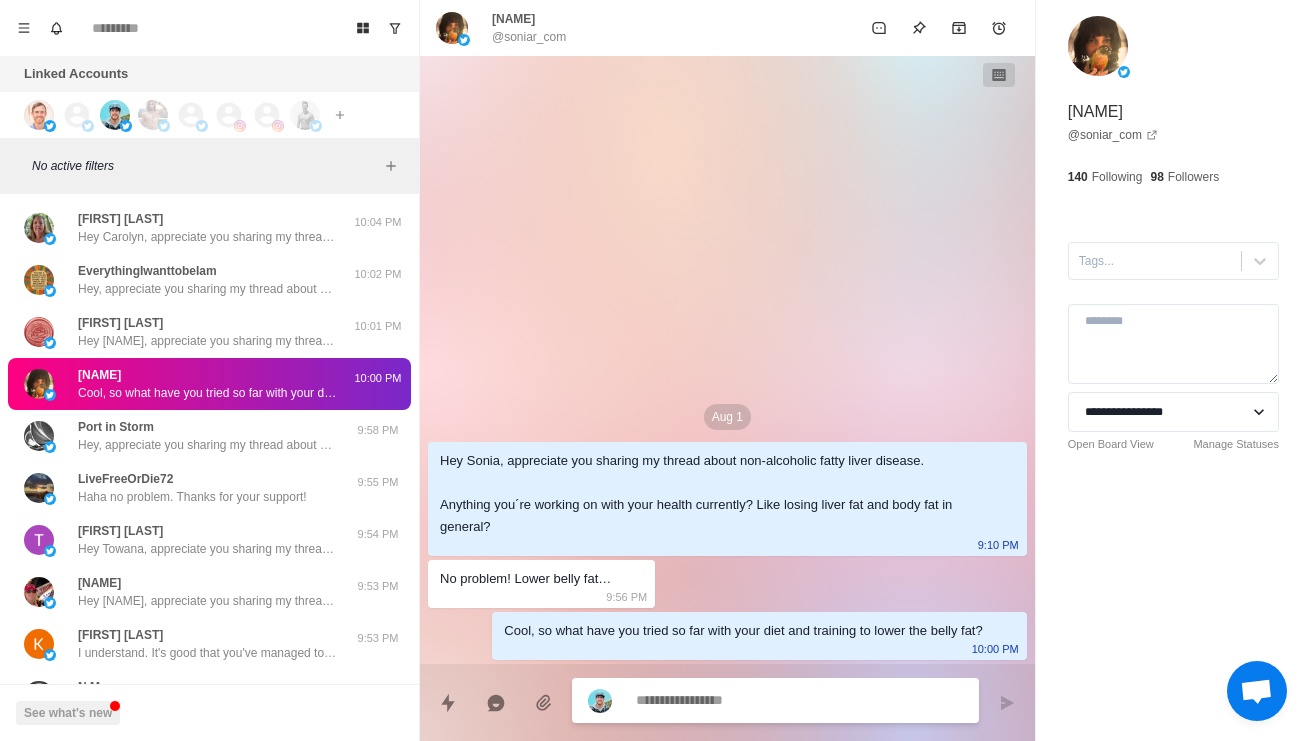 click on "Aug 1 Hey [NAME], appreciate you sharing my thread about non-alcoholic fatty liver disease.
Anything you´re working on with your health currently? Like losing liver fat and body fat in general? 9:10 PM No problem! Lower belly fat… 9:56 PM Cool, so what have you tried so far with your diet and training to lower the belly fat? 10:00 PM" at bounding box center (727, 360) 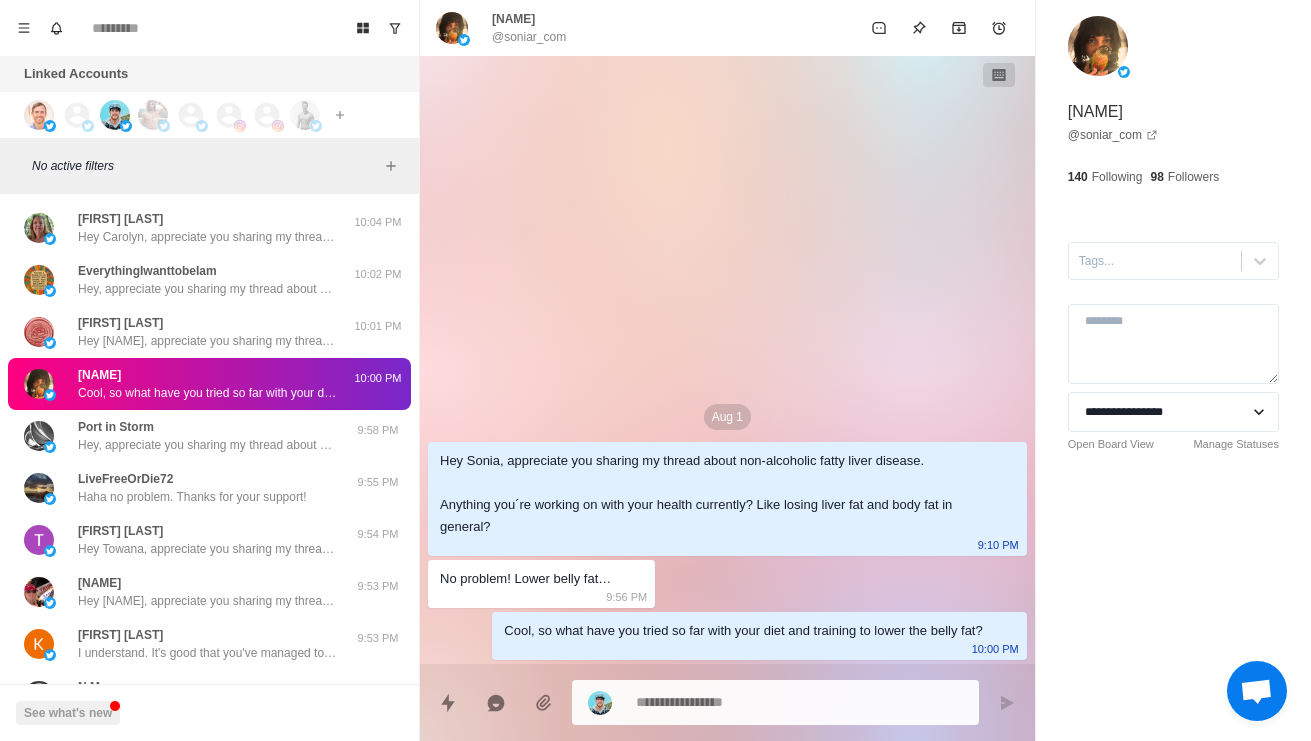 click 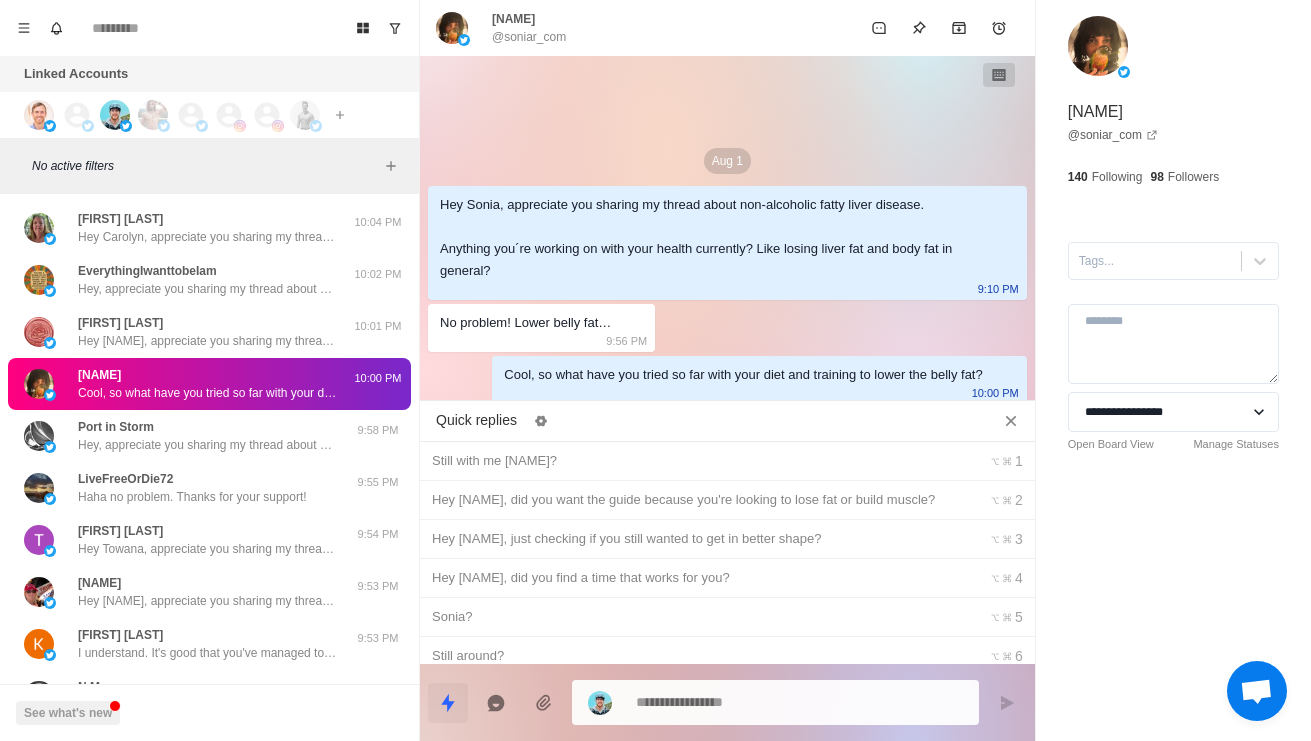 type on "*" 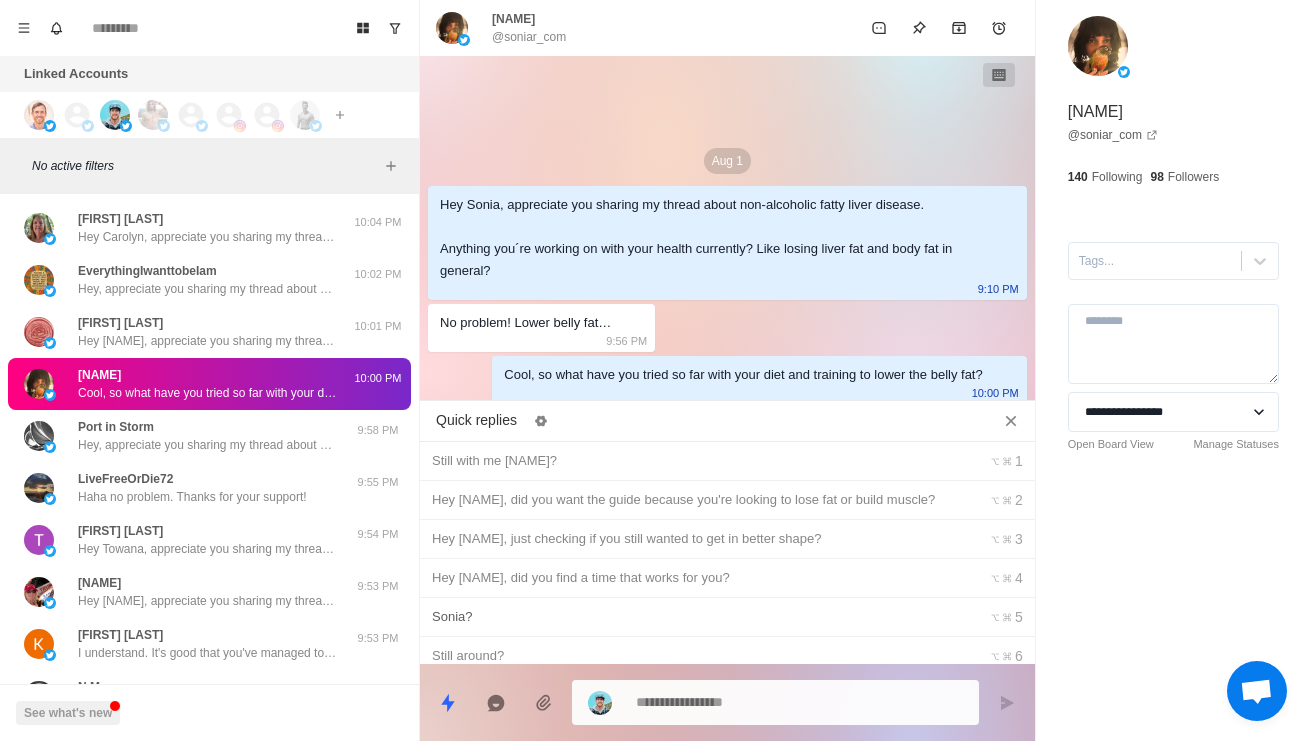 click on "Sonia?" at bounding box center (692, 617) 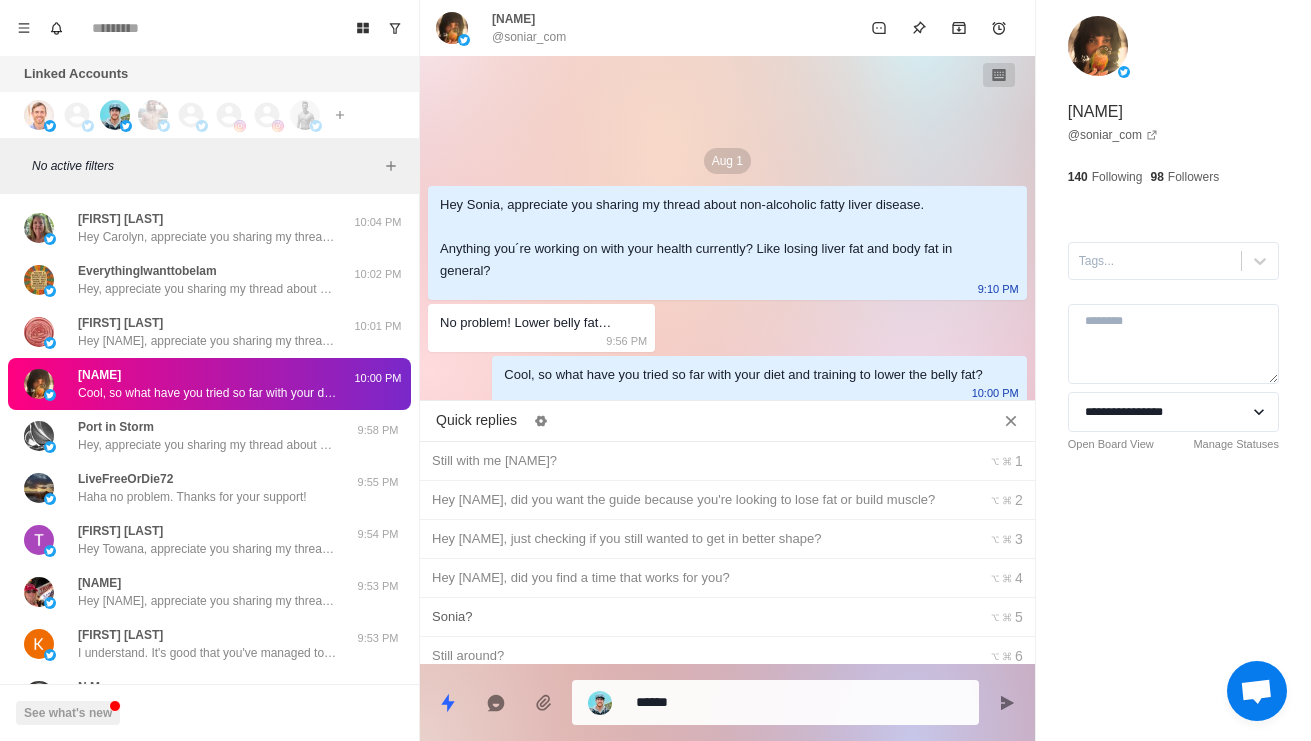 click 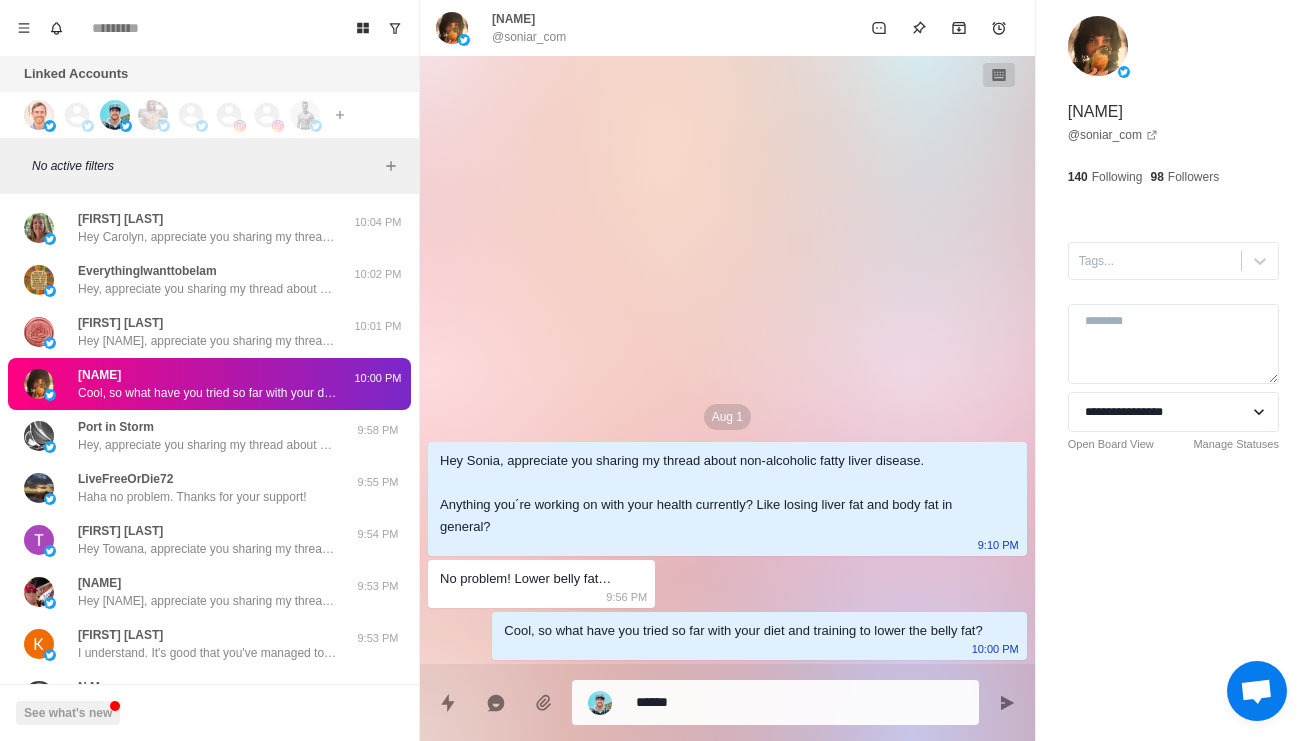 click on "******" at bounding box center (799, 702) 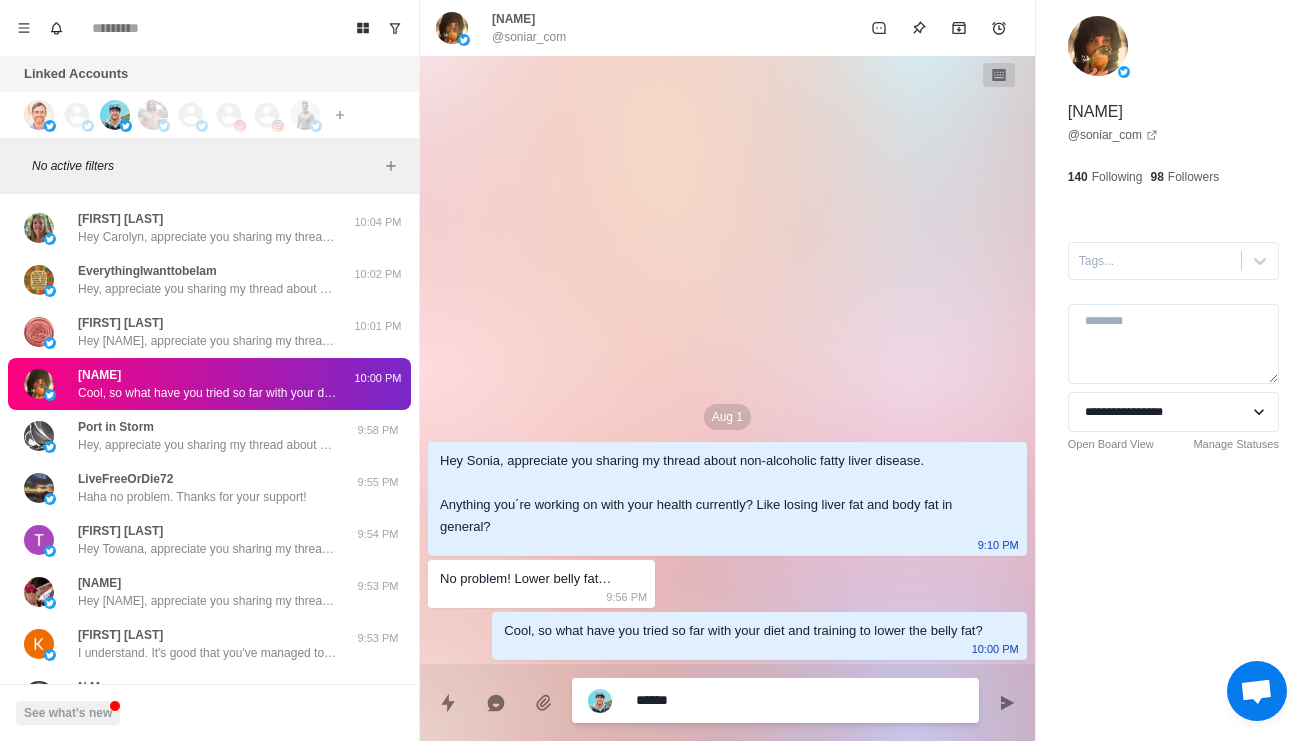 type on "*" 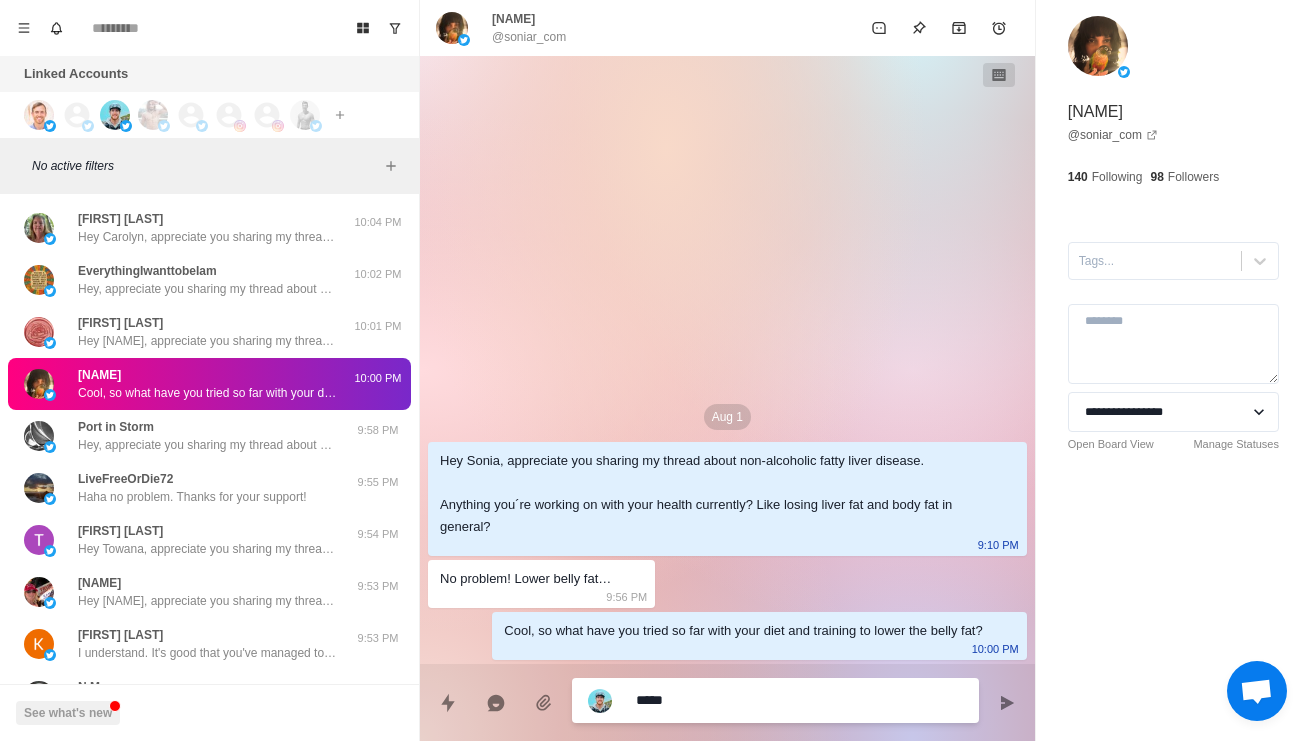 type on "*" 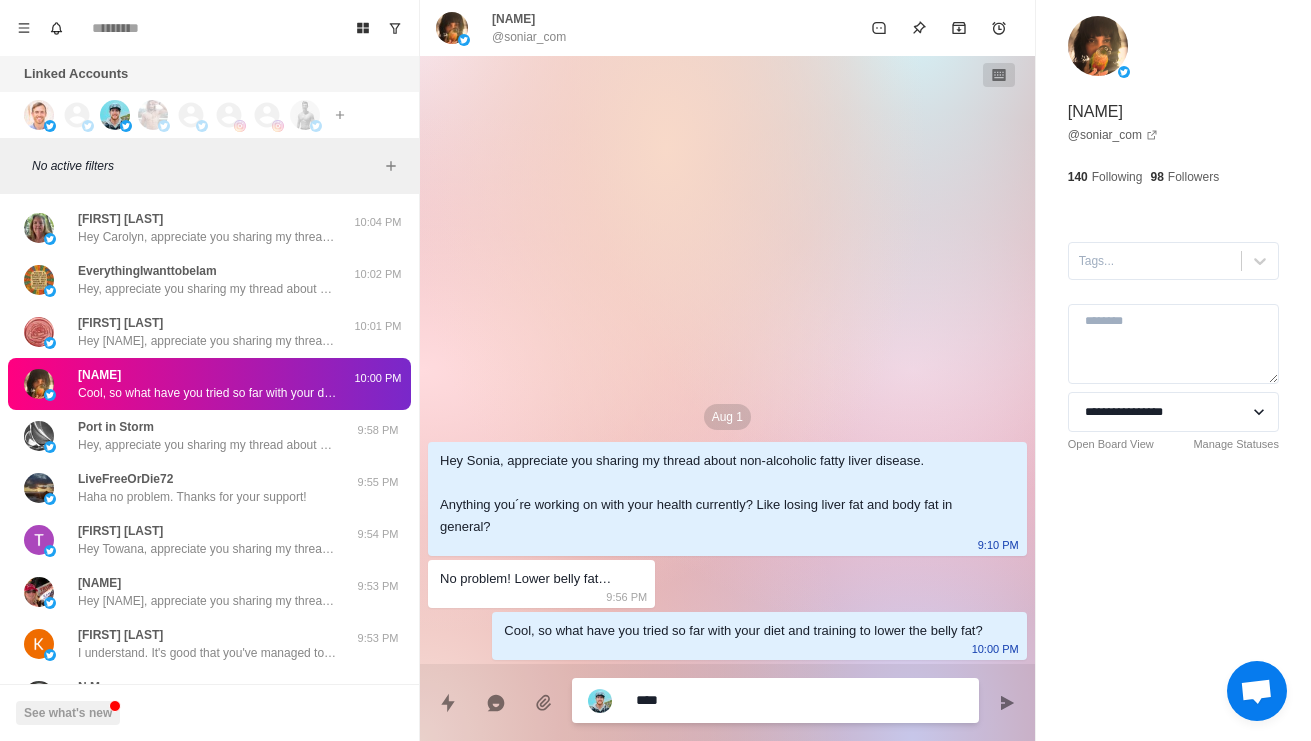 type on "*" 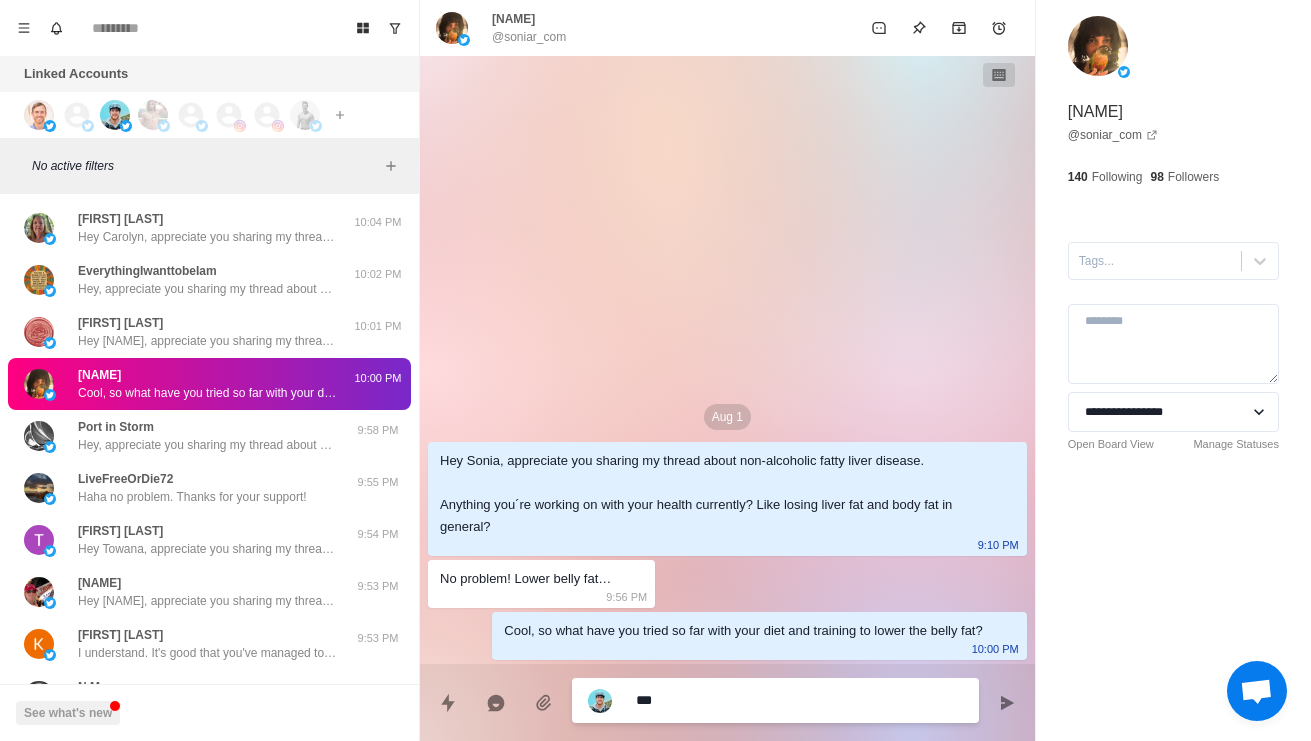 type on "*" 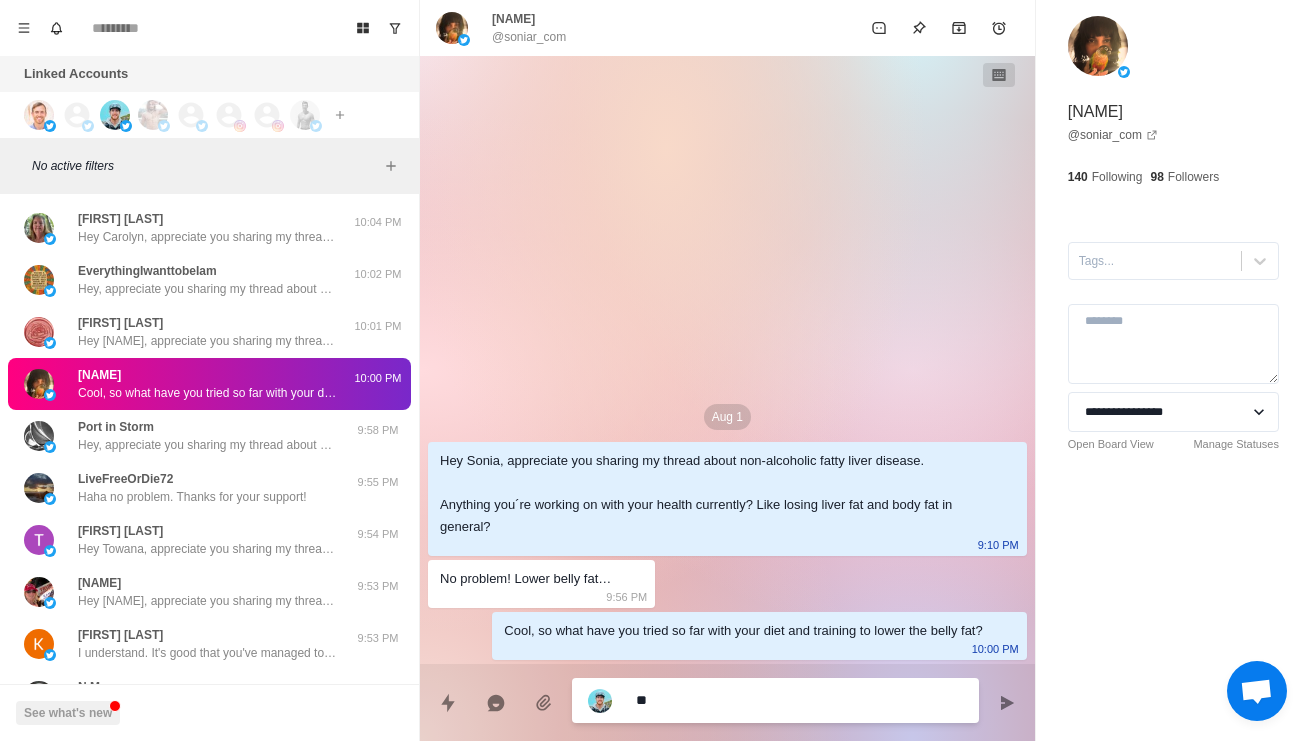 type on "*" 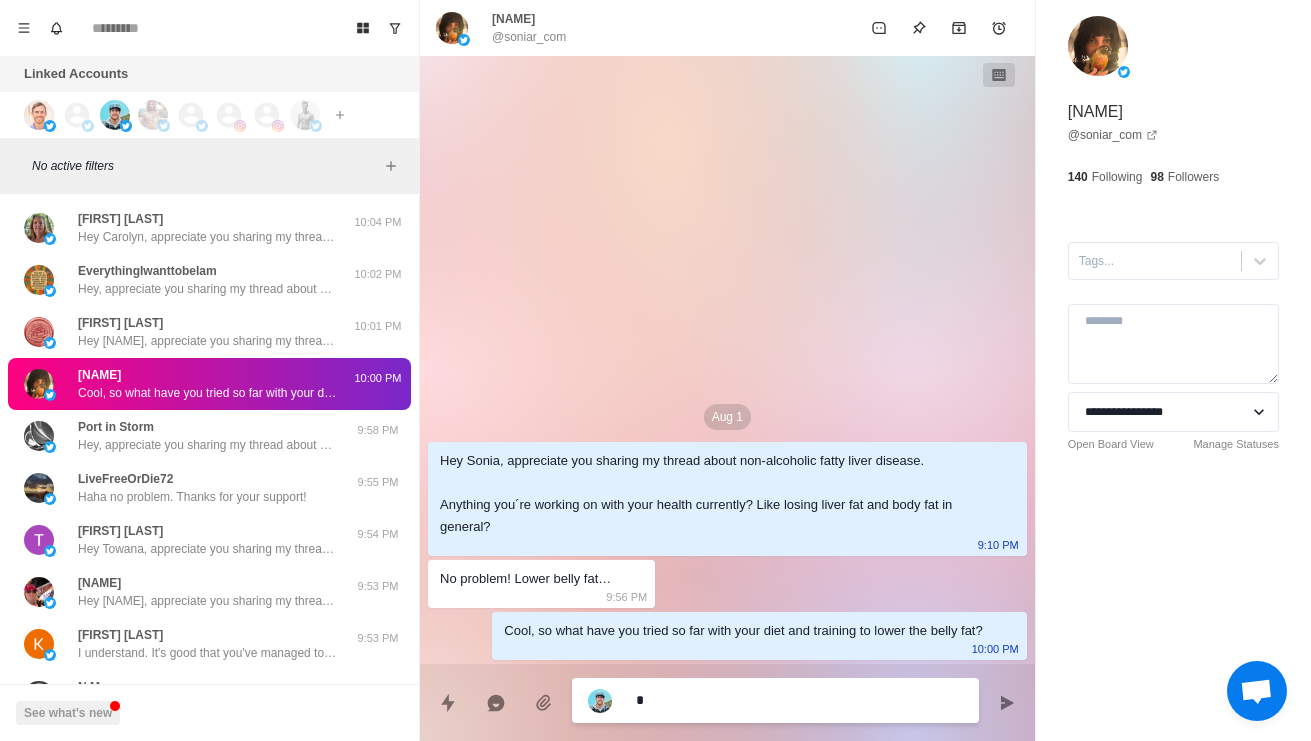 type on "*" 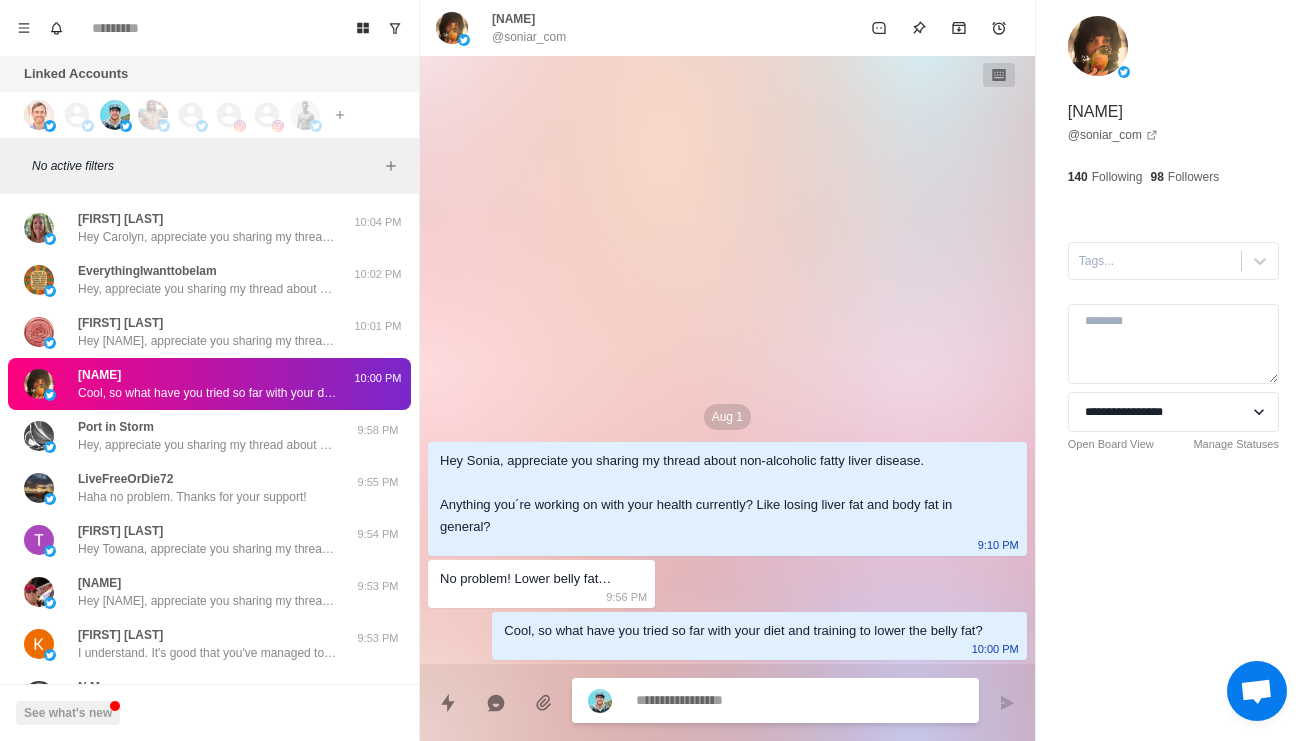 type on "*" 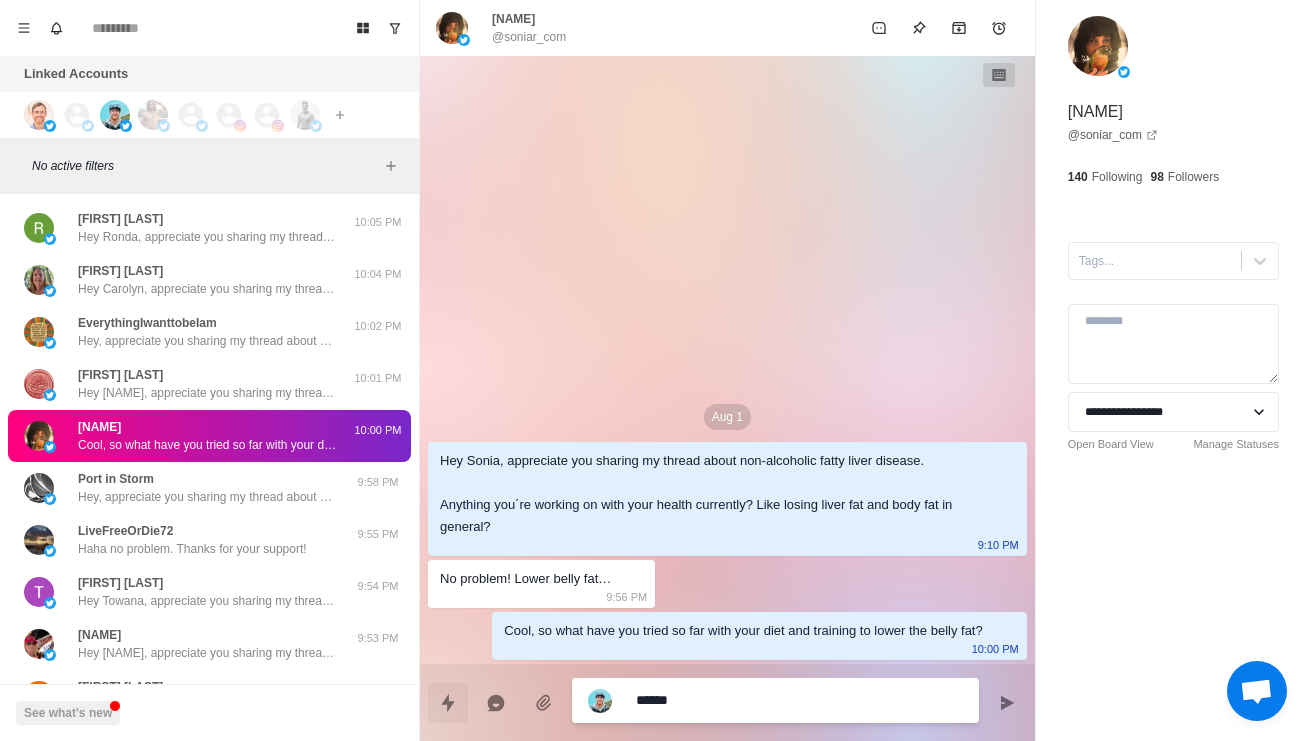 click 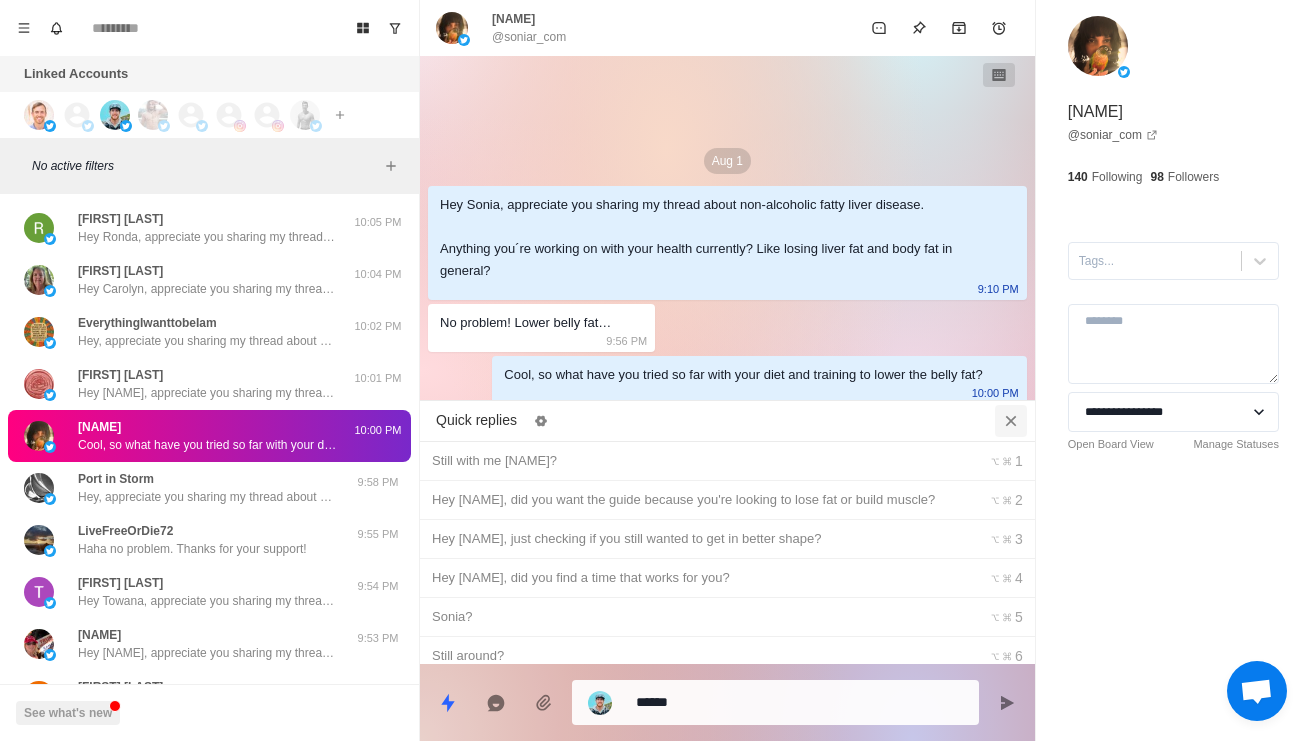 click 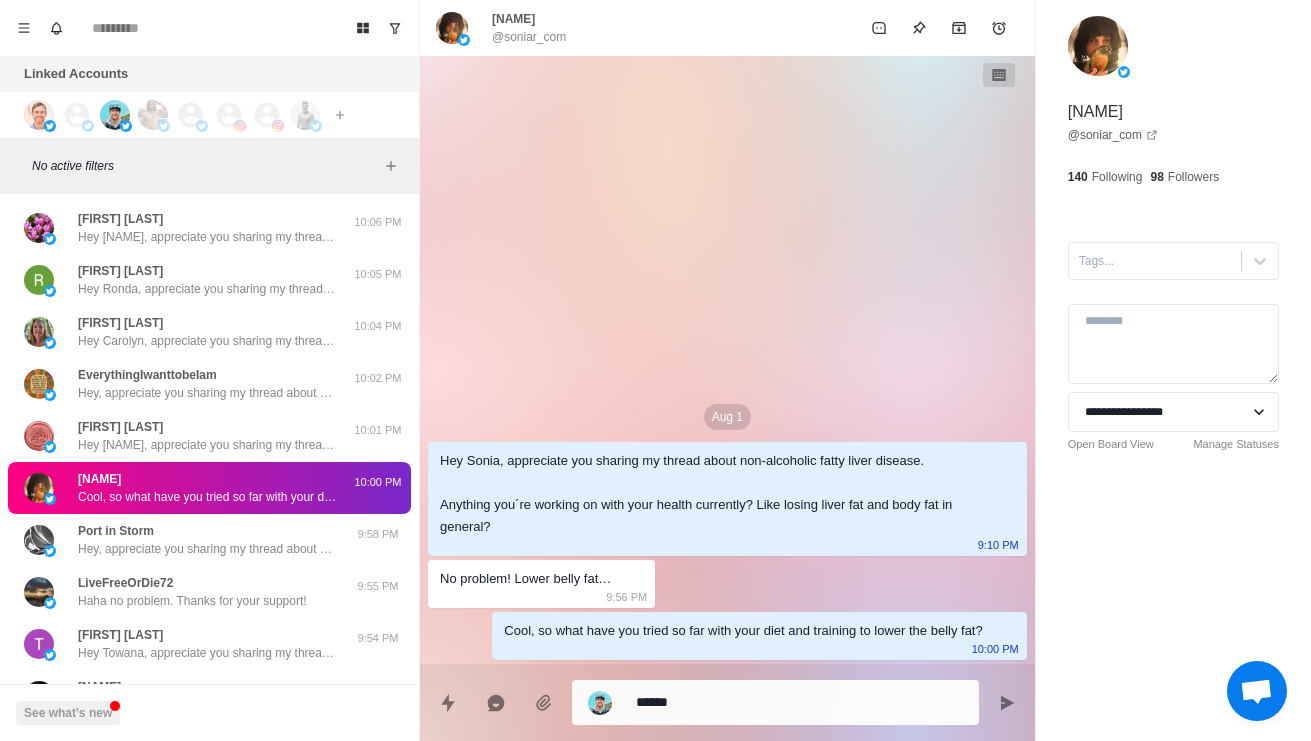 click on "******" at bounding box center [799, 702] 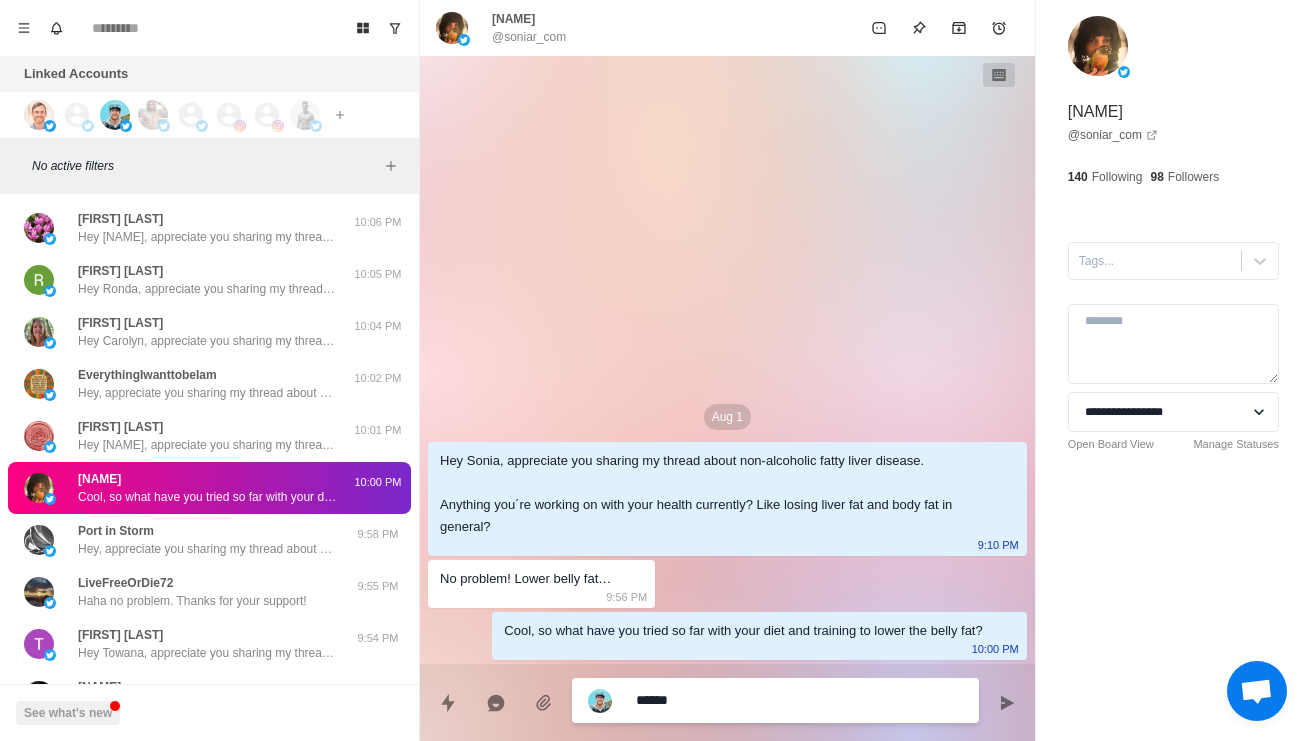 type on "*" 